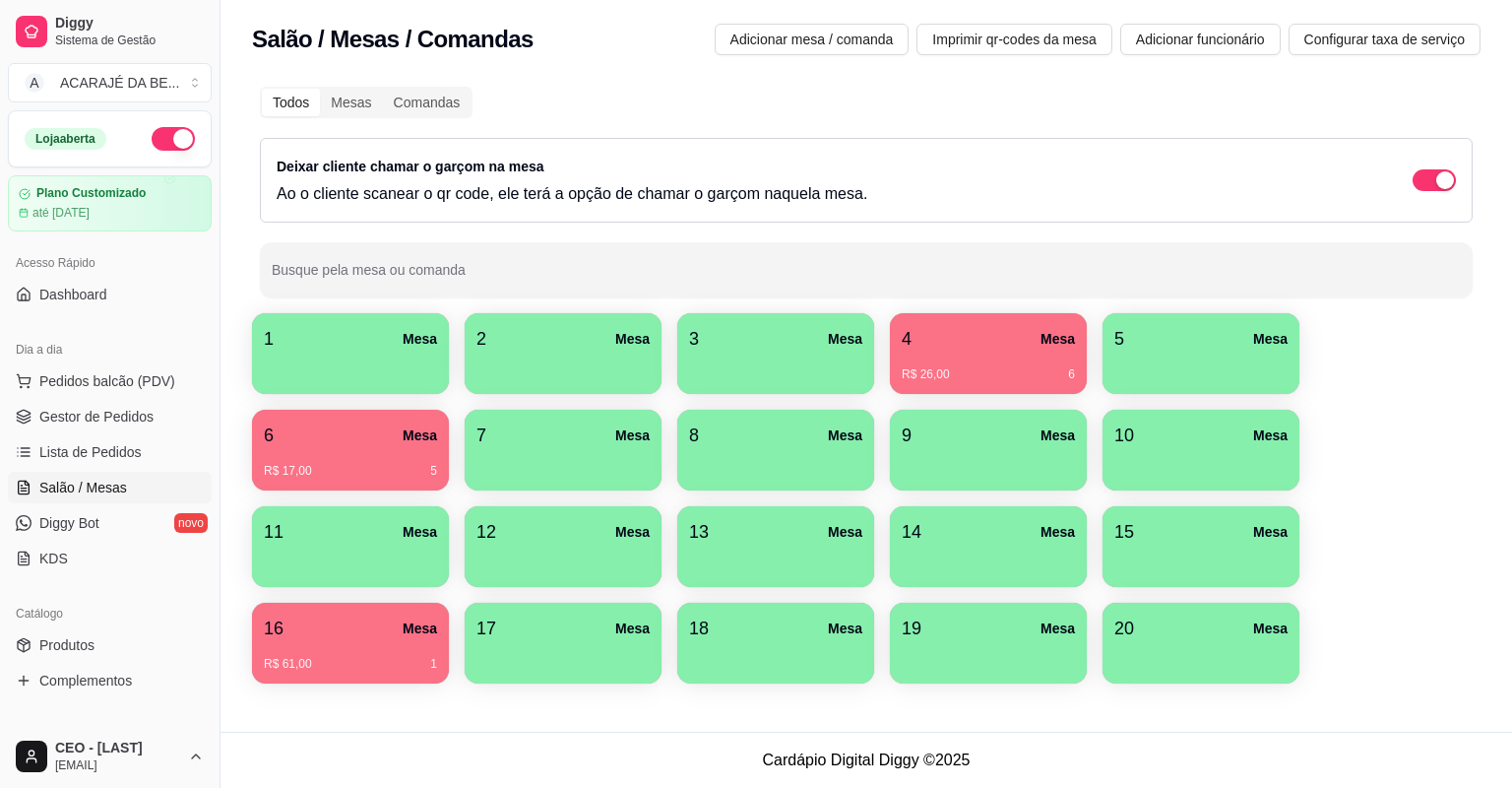 scroll, scrollTop: 0, scrollLeft: 0, axis: both 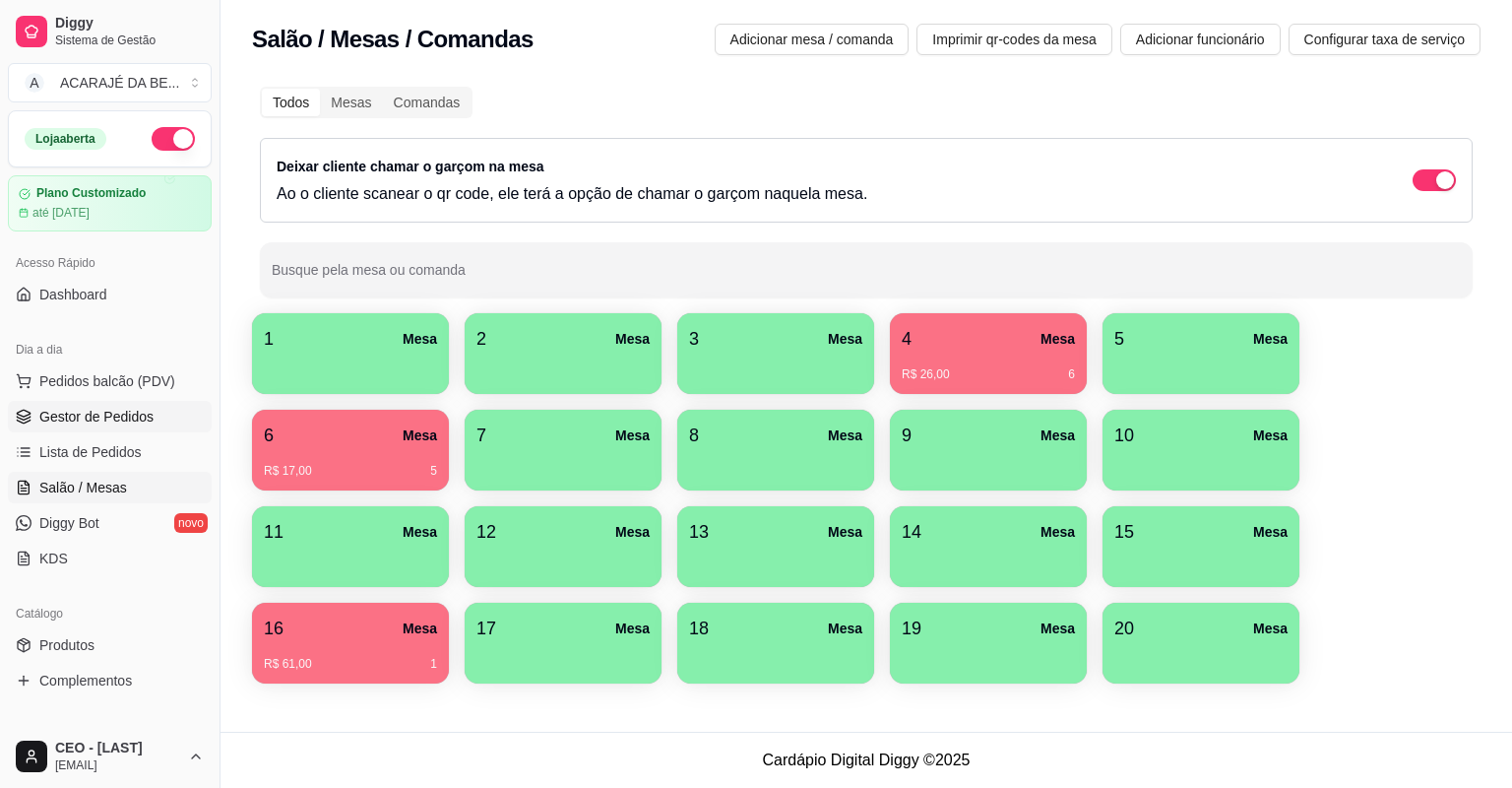 click on "Gestor de Pedidos" at bounding box center (96, 417) 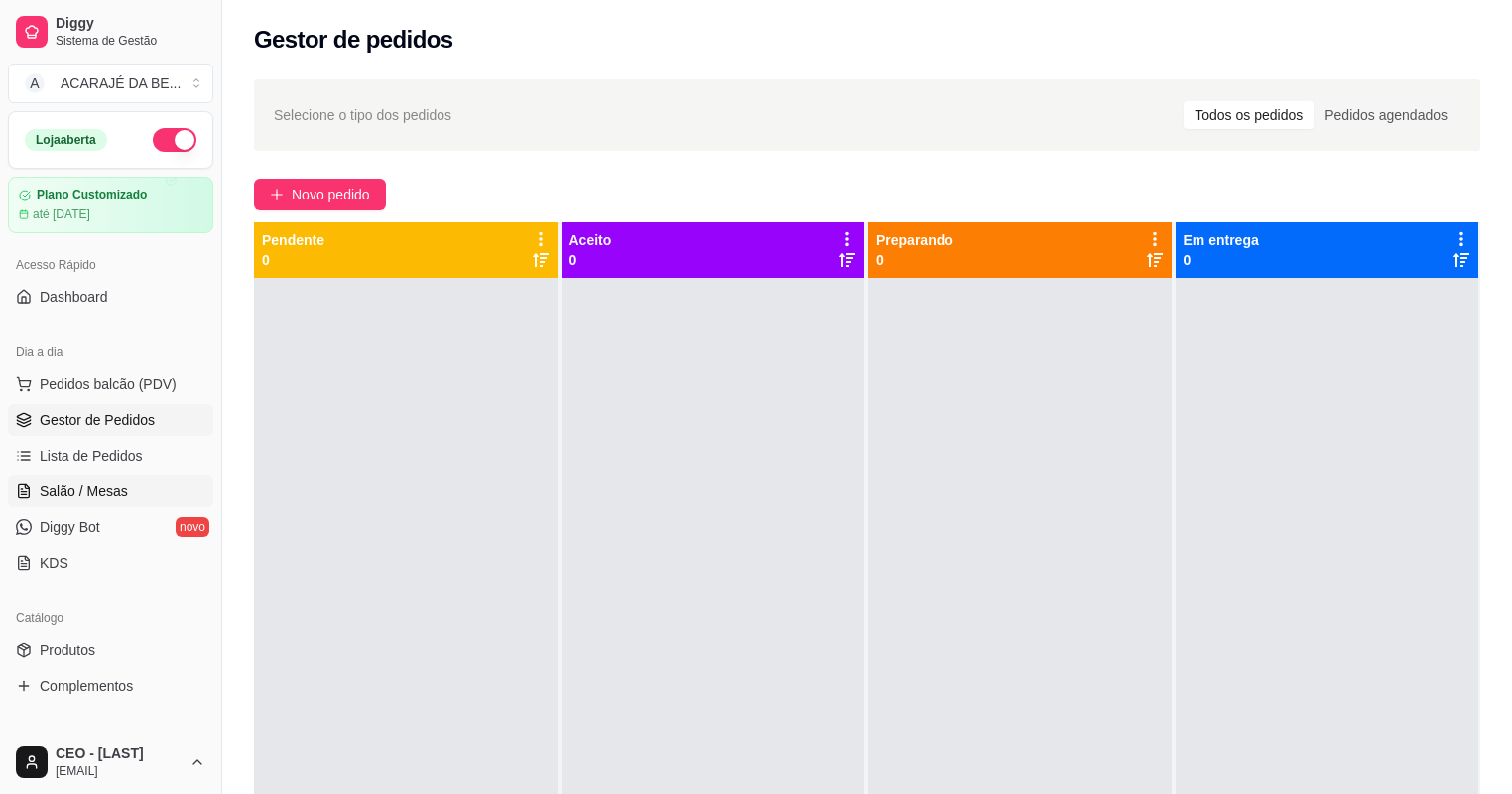 click on "Salão / Mesas" at bounding box center (83, 491) 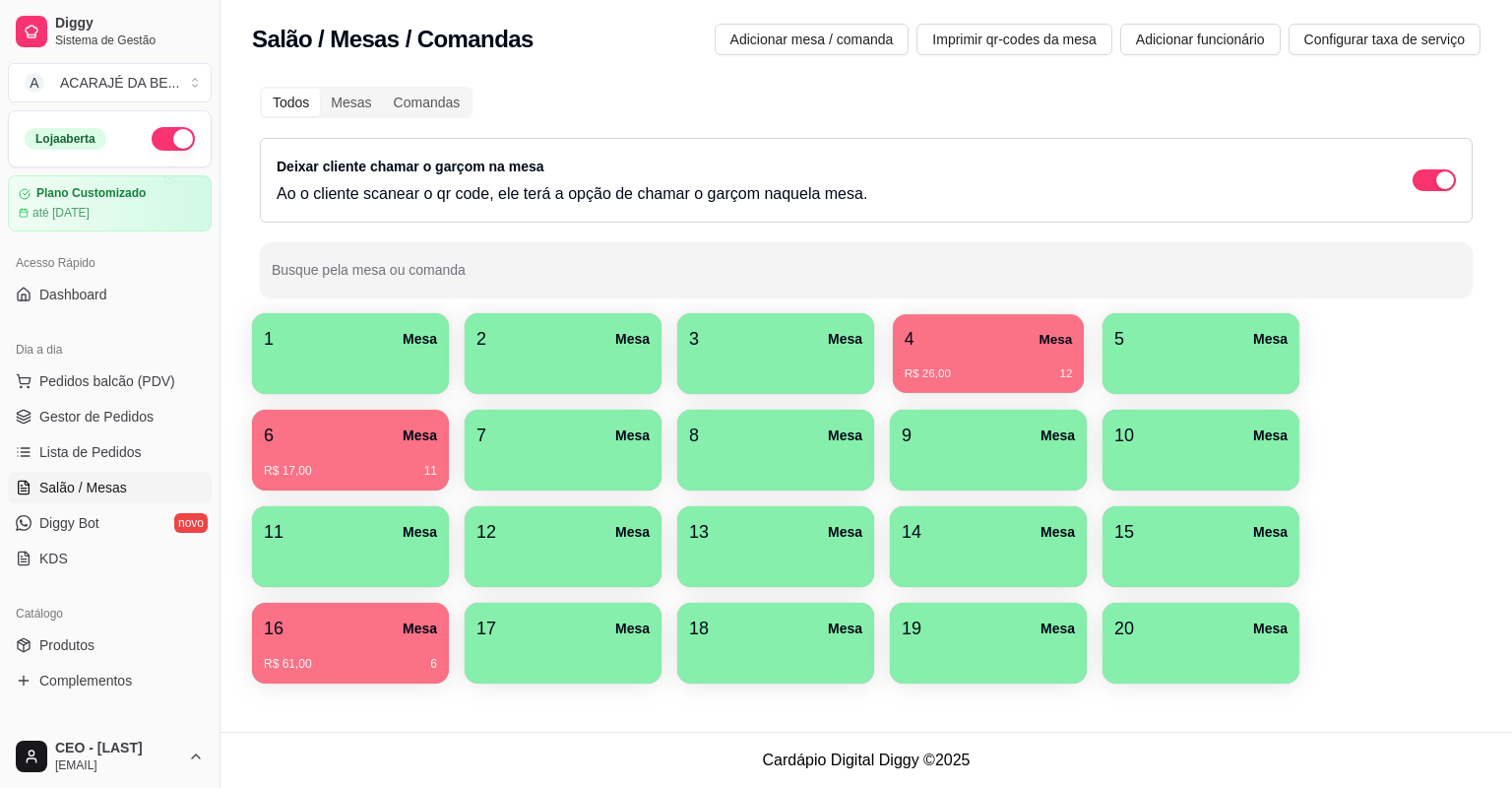 click on "R$ 26,00 12" at bounding box center [988, 366] 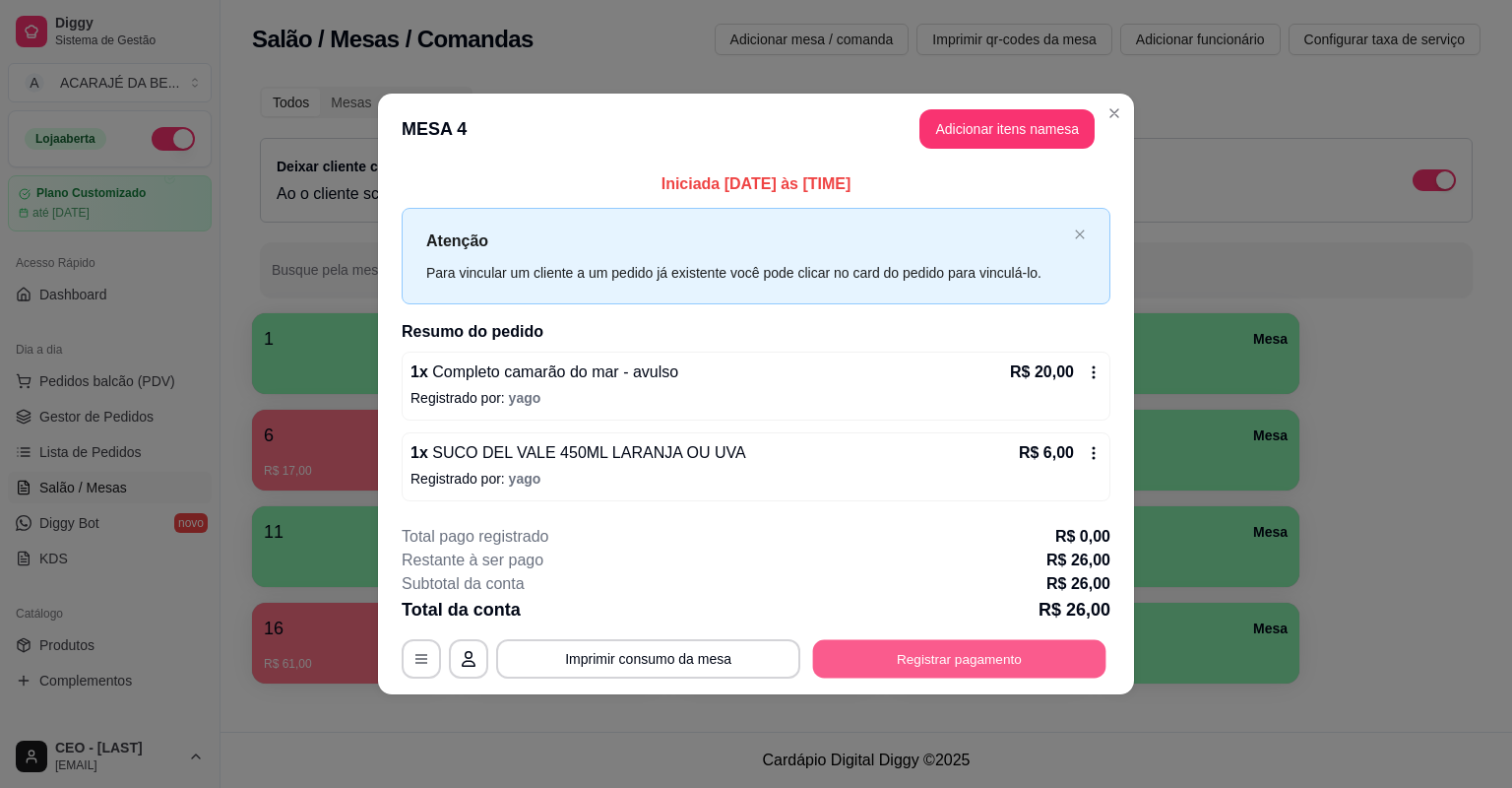 click on "Registrar pagamento" at bounding box center [960, 658] 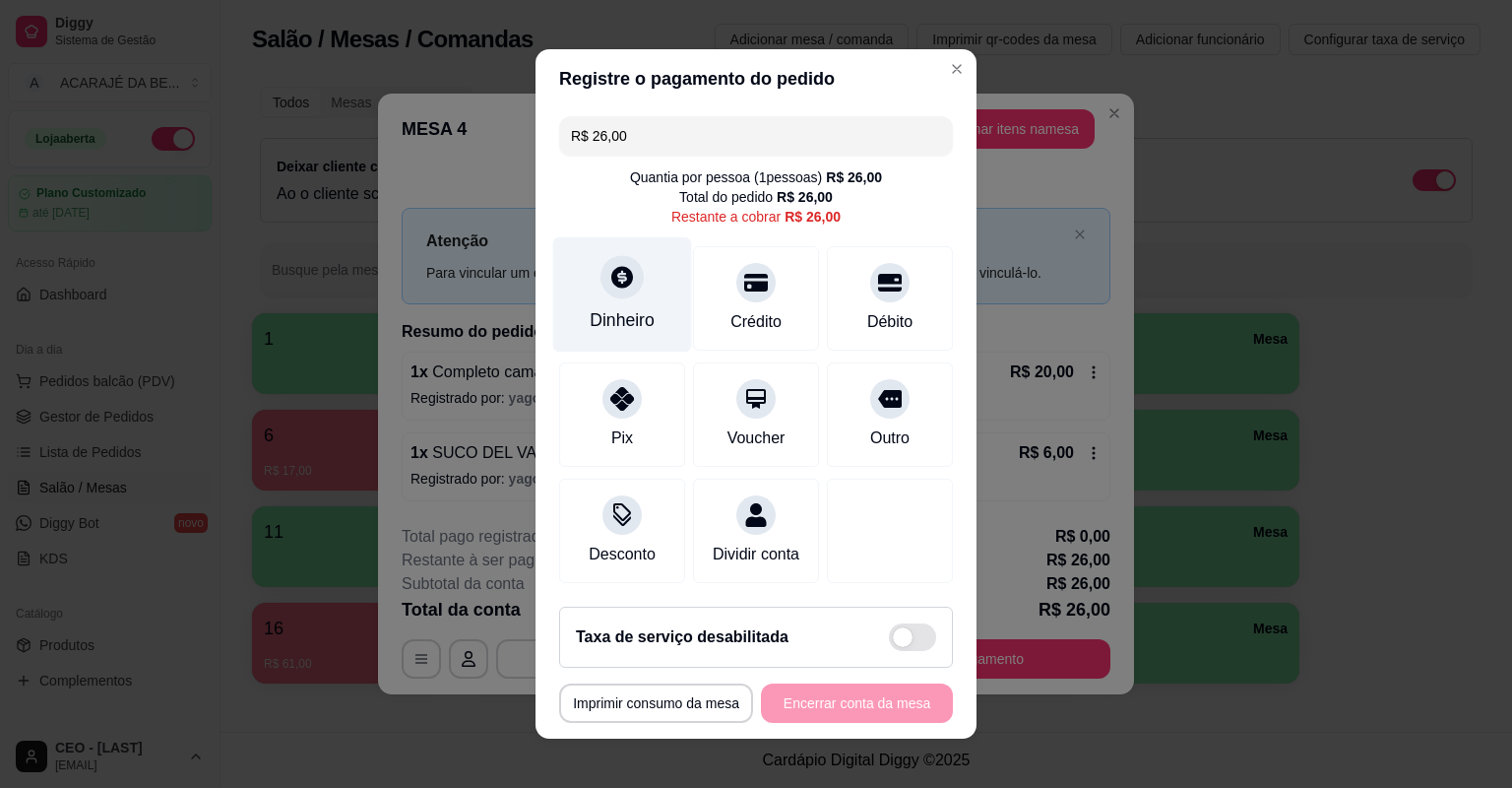 click on "Dinheiro" at bounding box center [622, 320] 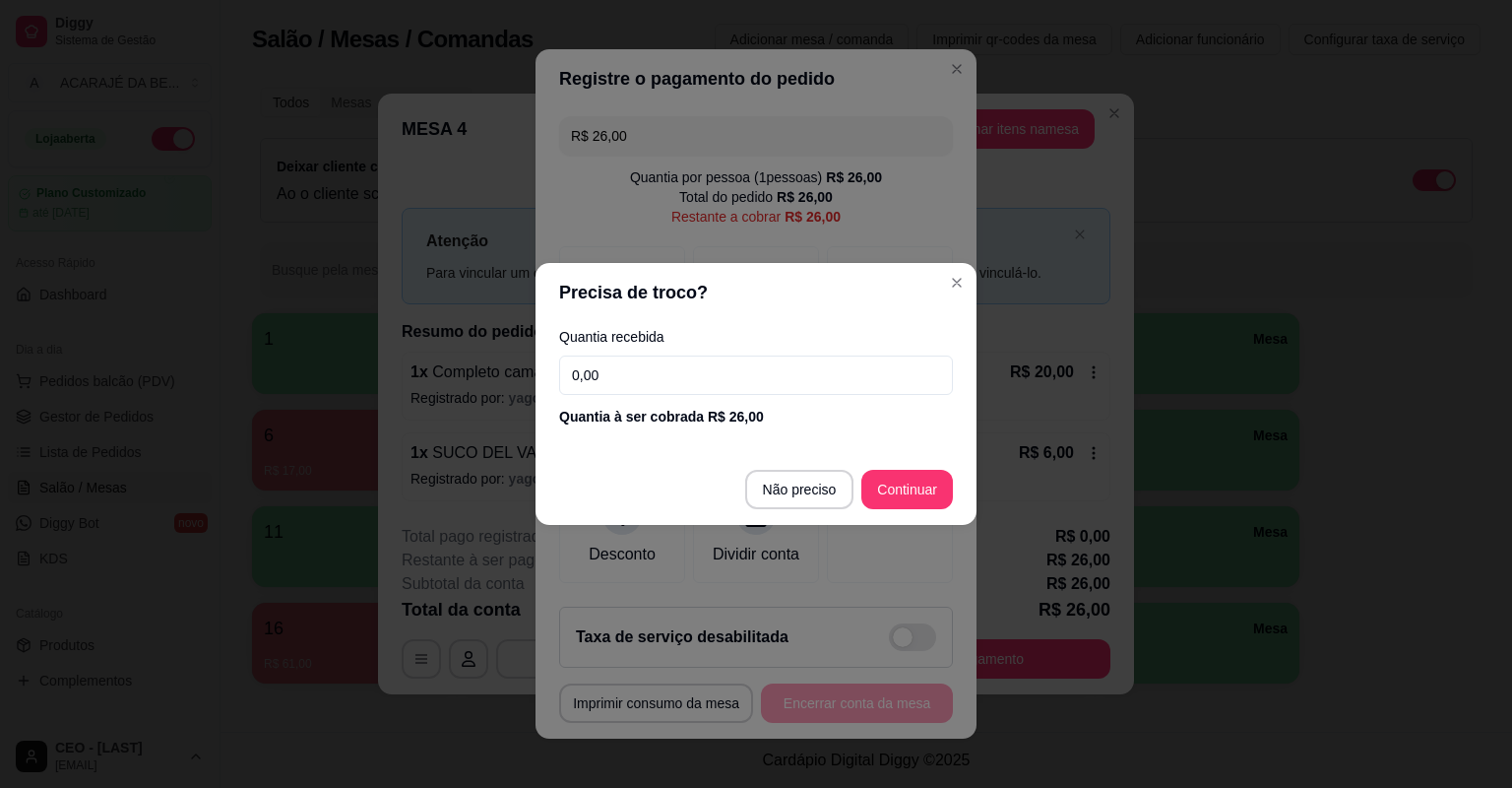 click on "0,00" at bounding box center [756, 375] 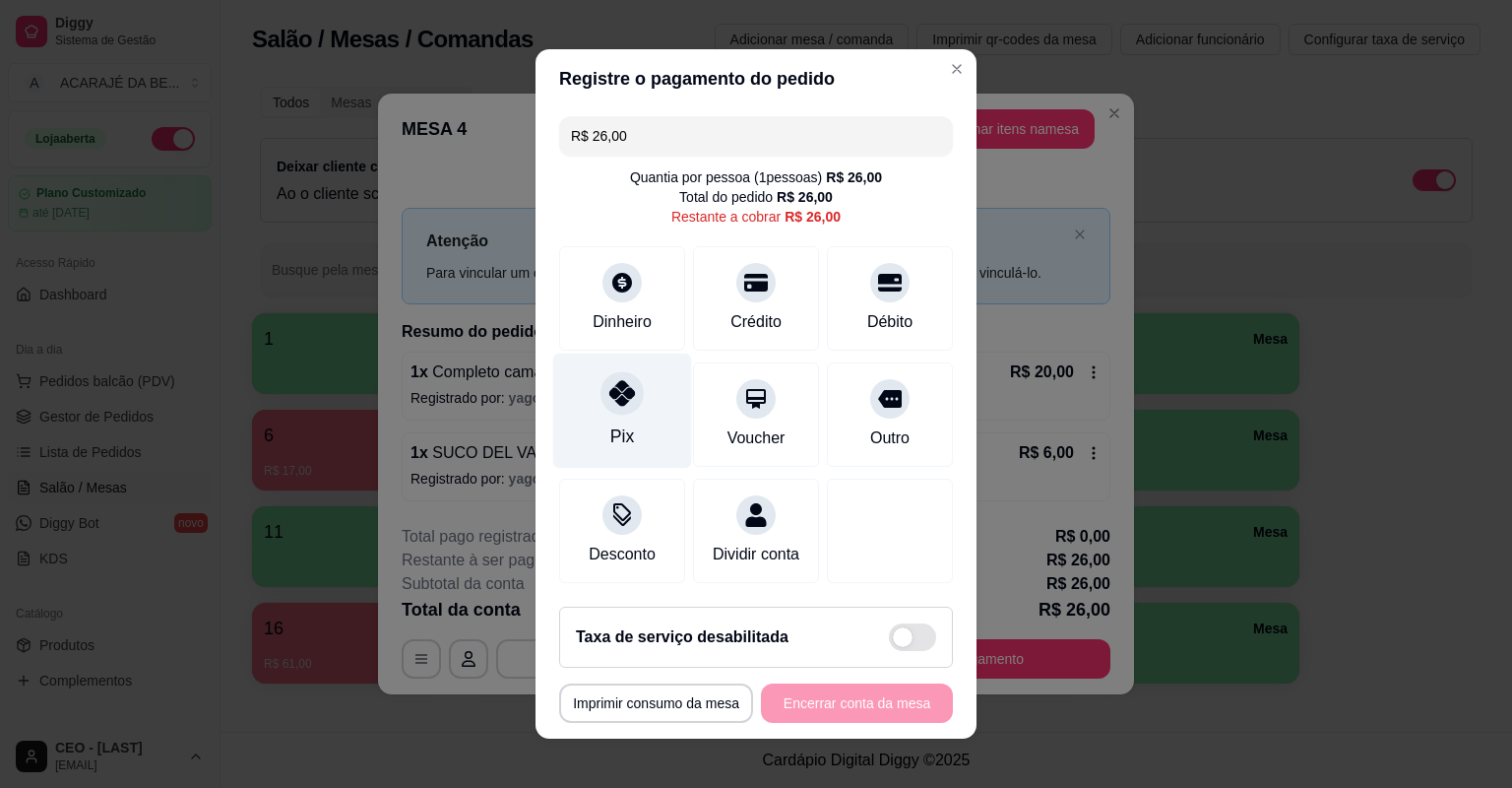 click on "Pix" at bounding box center [622, 411] 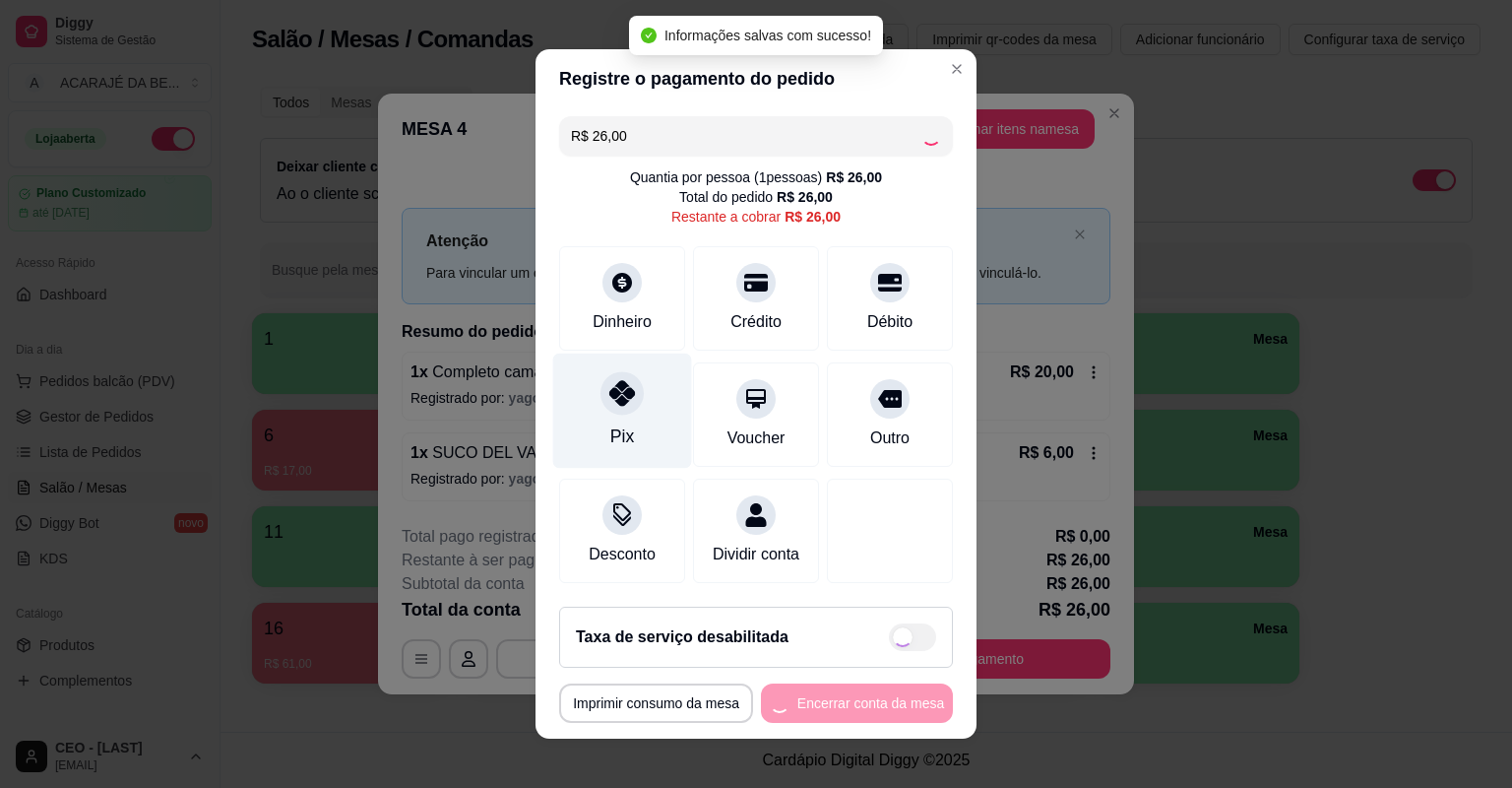 type on "R$ 0,00" 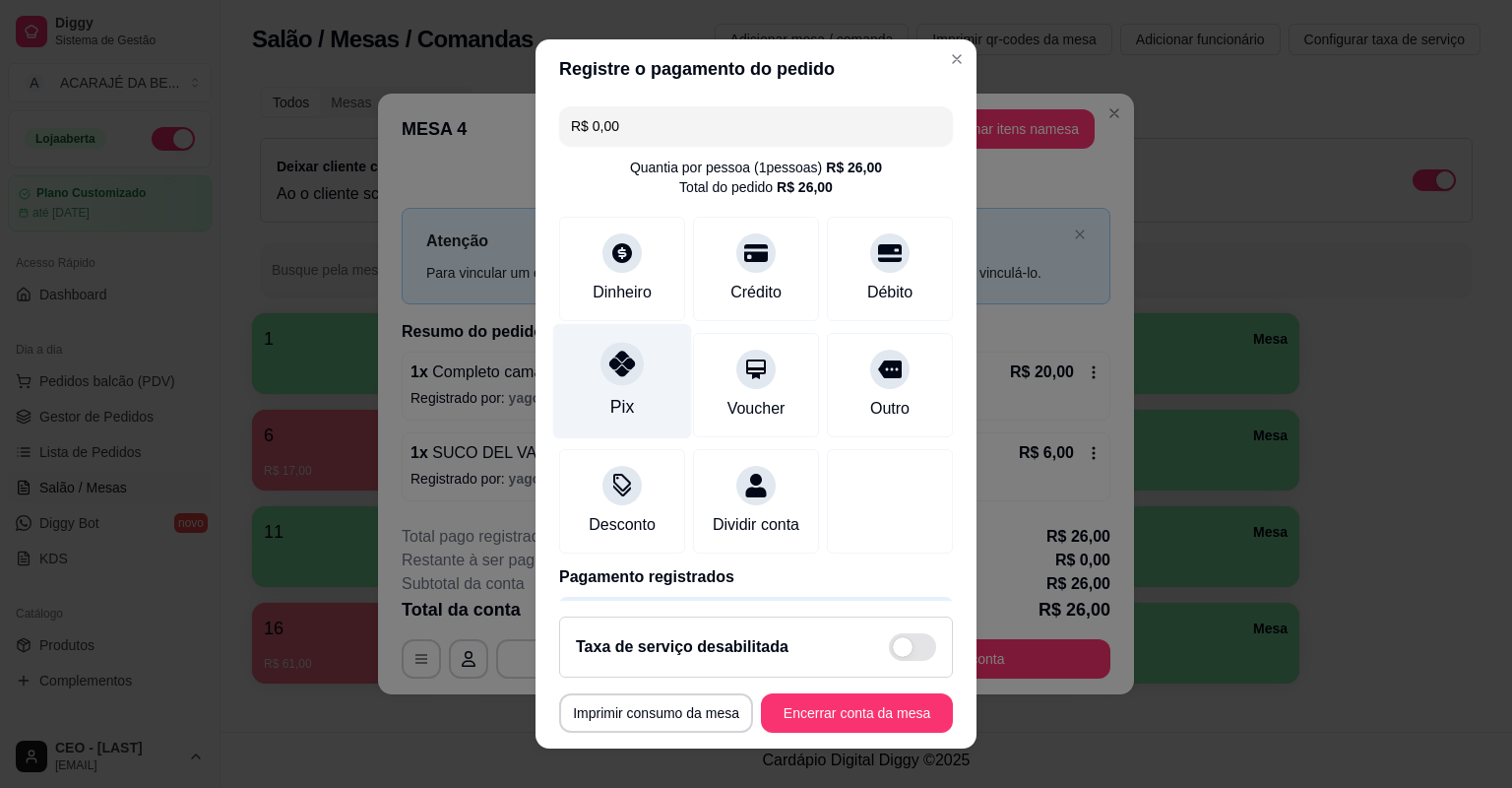 click on "Pix" at bounding box center (622, 381) 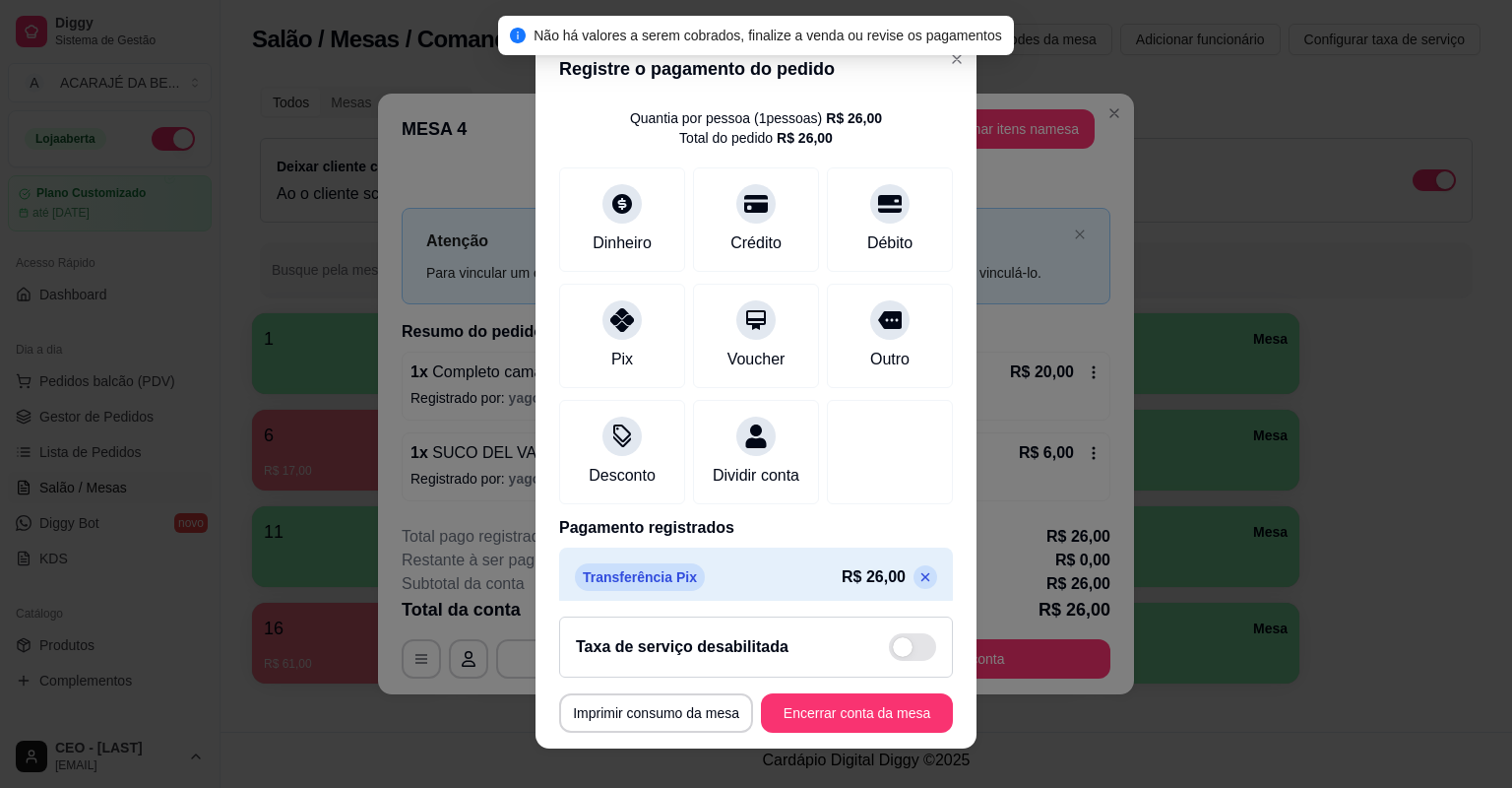 scroll, scrollTop: 85, scrollLeft: 0, axis: vertical 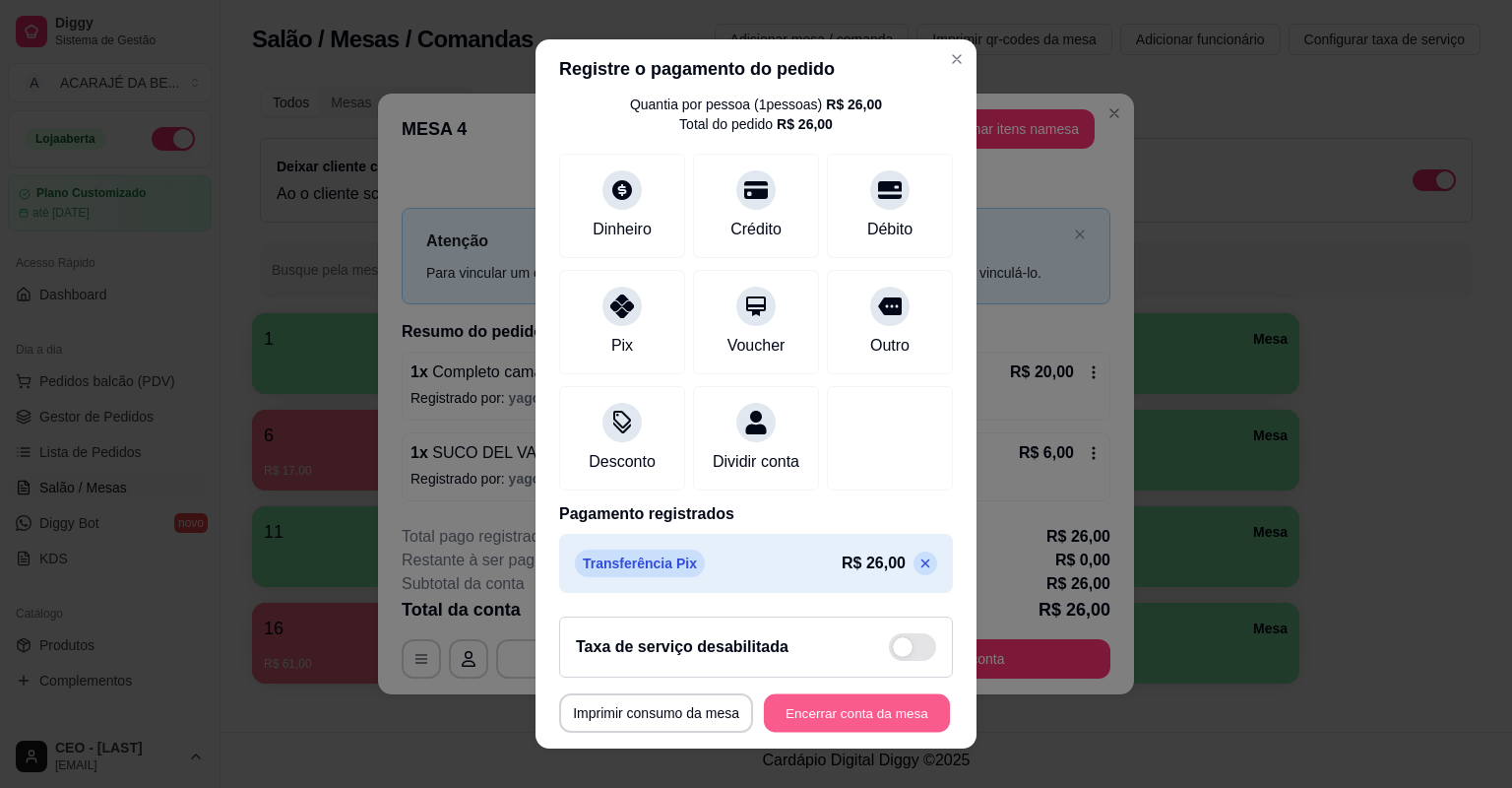 click on "Encerrar conta da mesa" at bounding box center (856, 713) 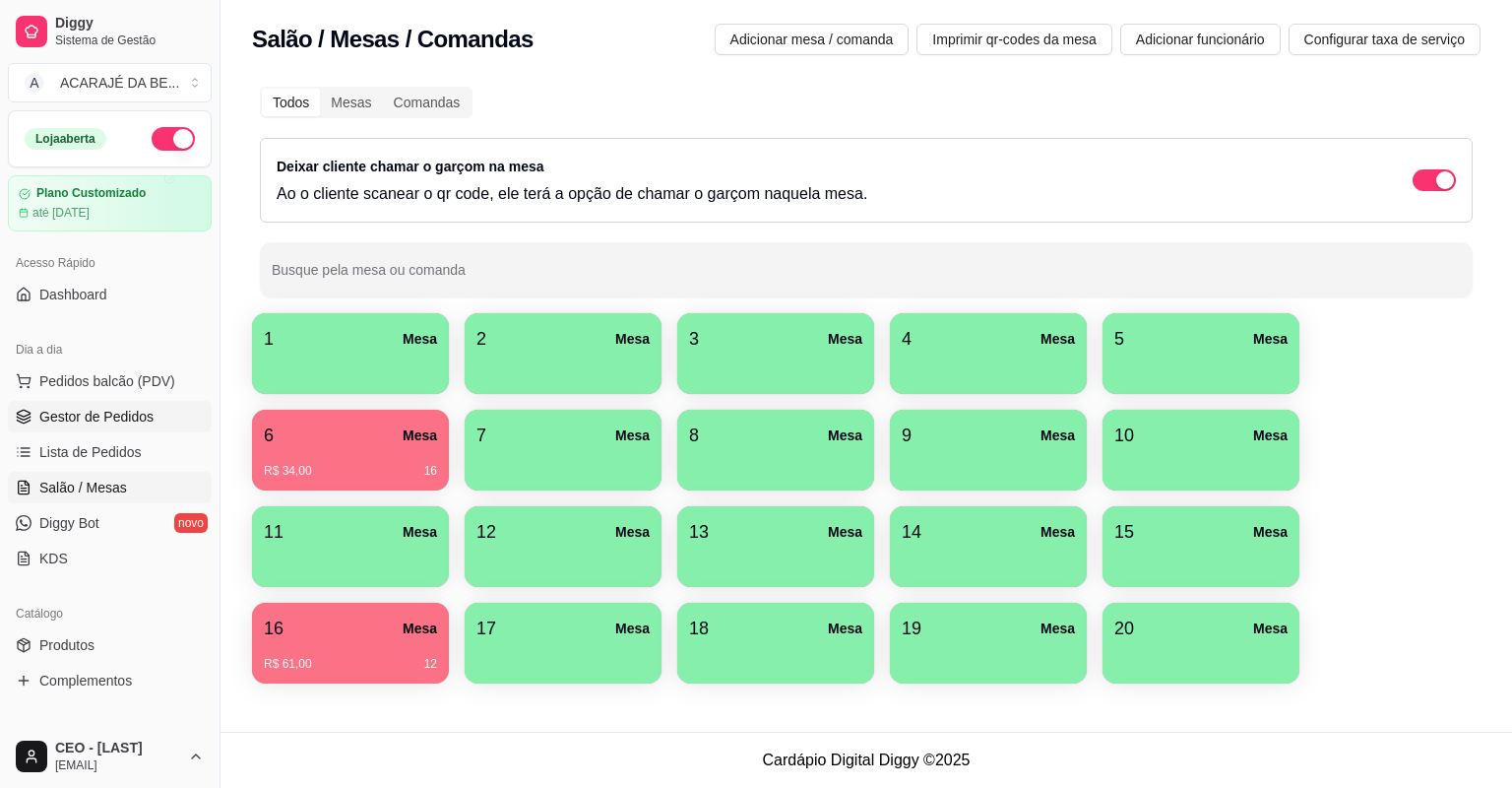 click on "Gestor de Pedidos" at bounding box center [96, 417] 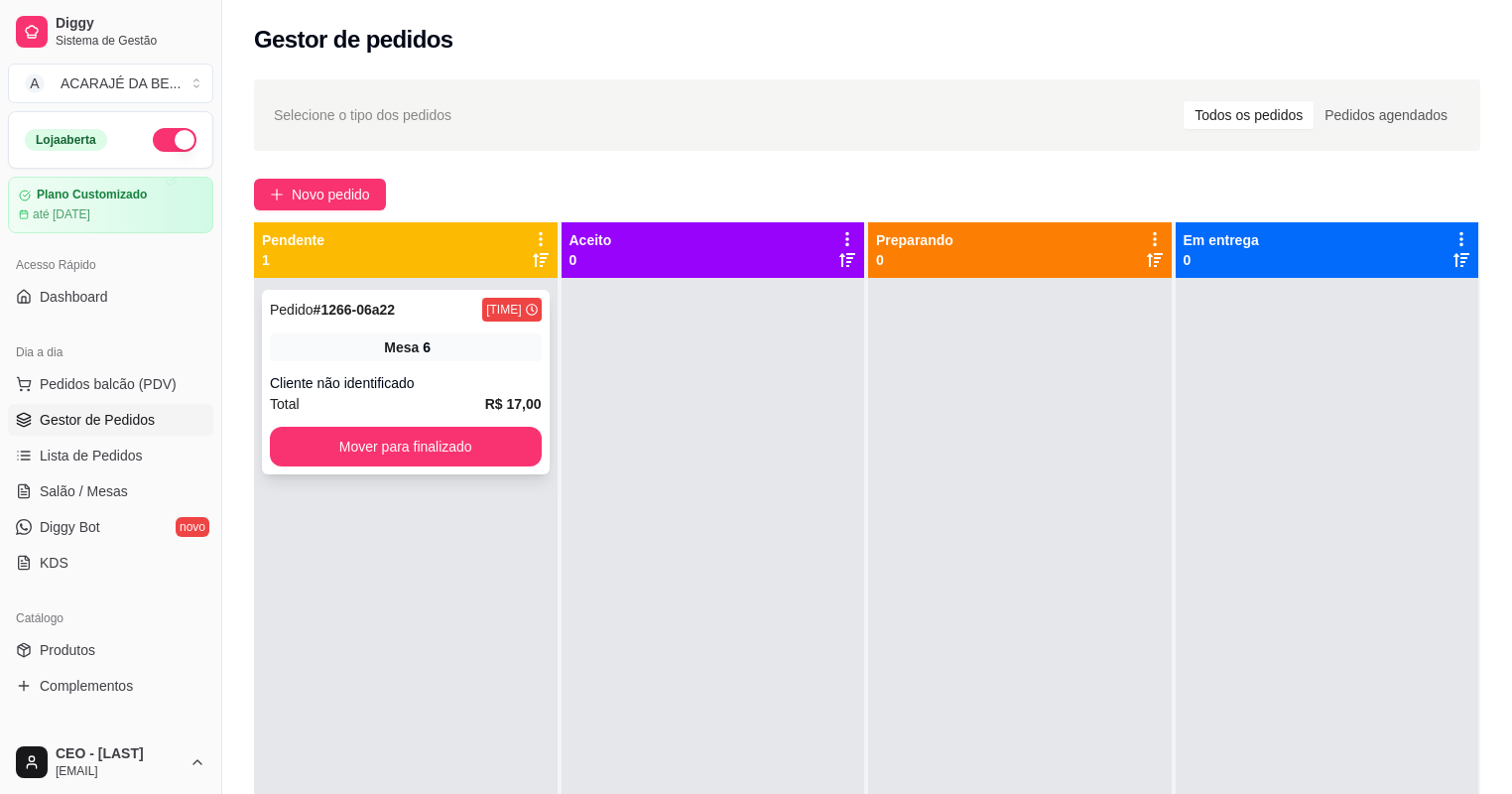 click on "Cliente não identificado" at bounding box center (406, 383) 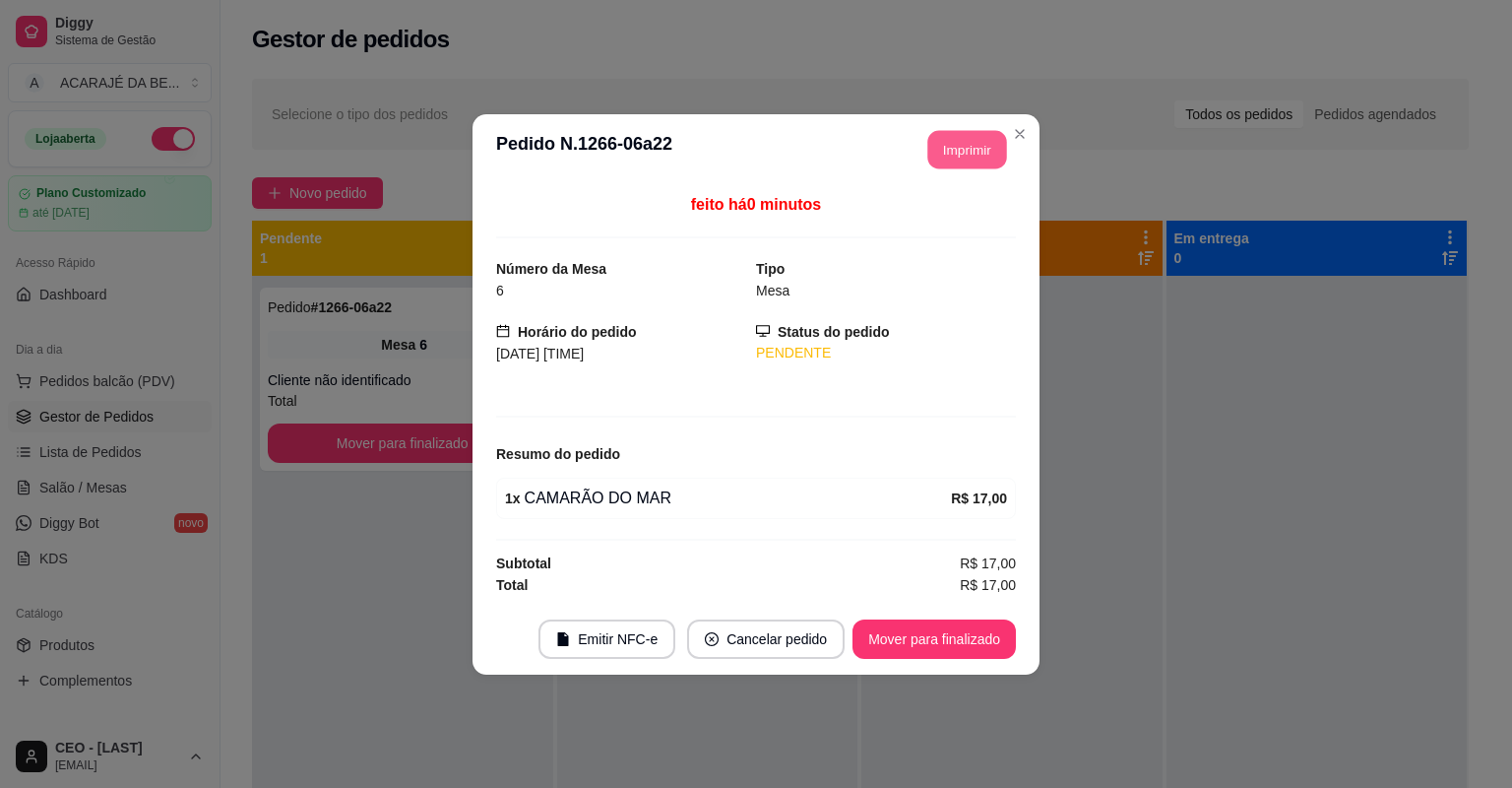 click on "Imprimir" at bounding box center (968, 149) 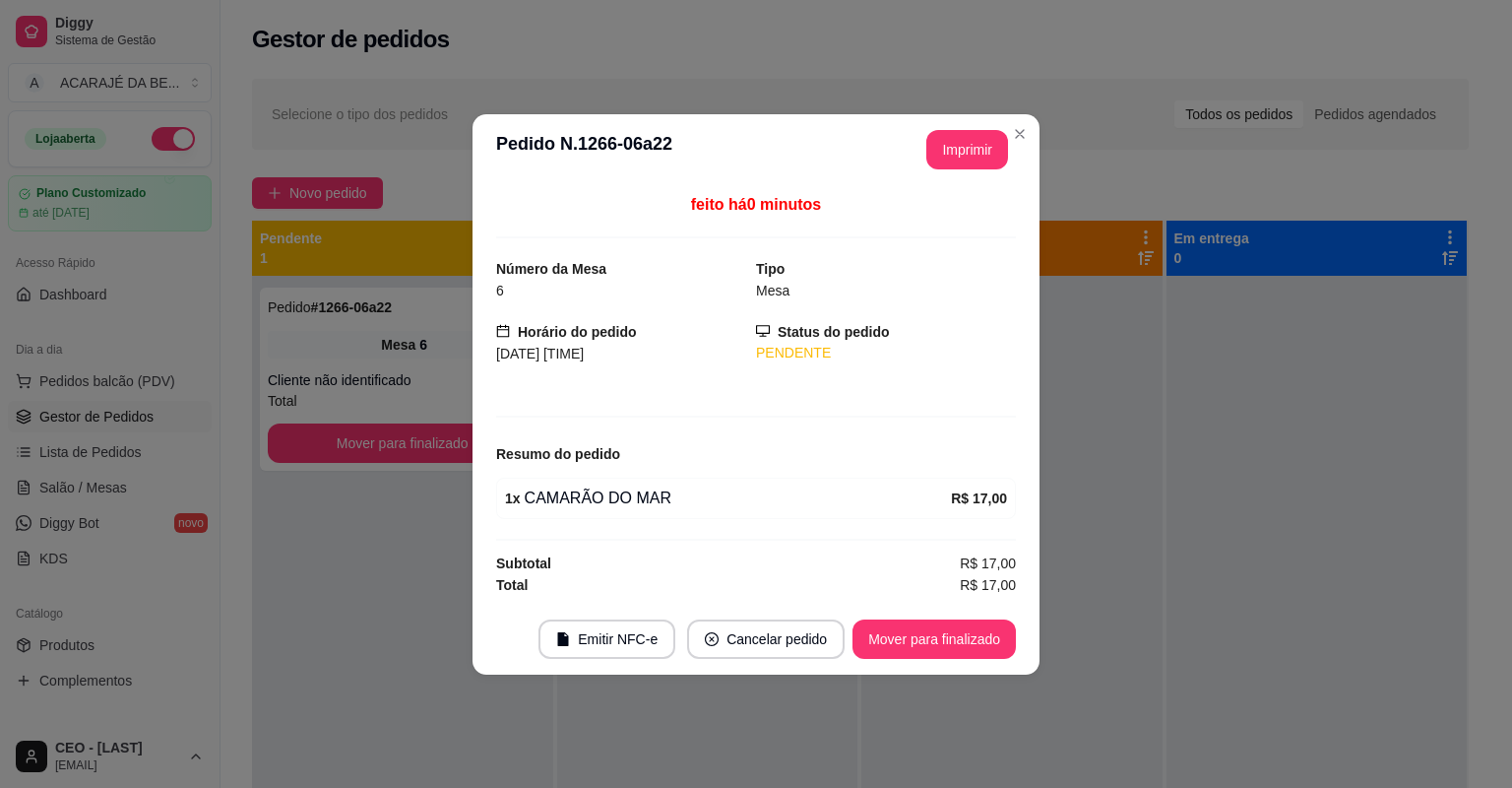 scroll, scrollTop: 0, scrollLeft: 0, axis: both 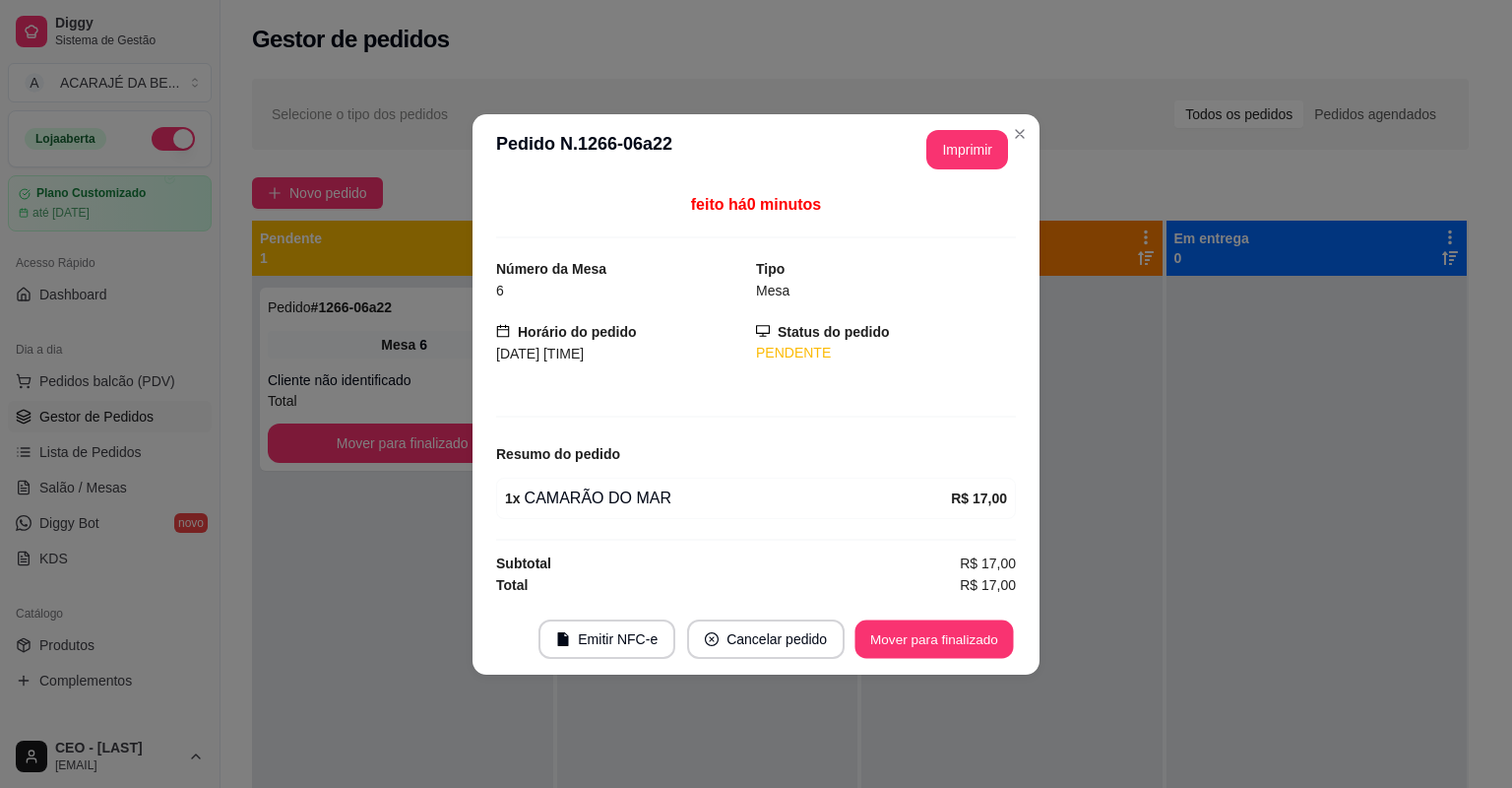 click on "Mover para finalizado" at bounding box center [934, 638] 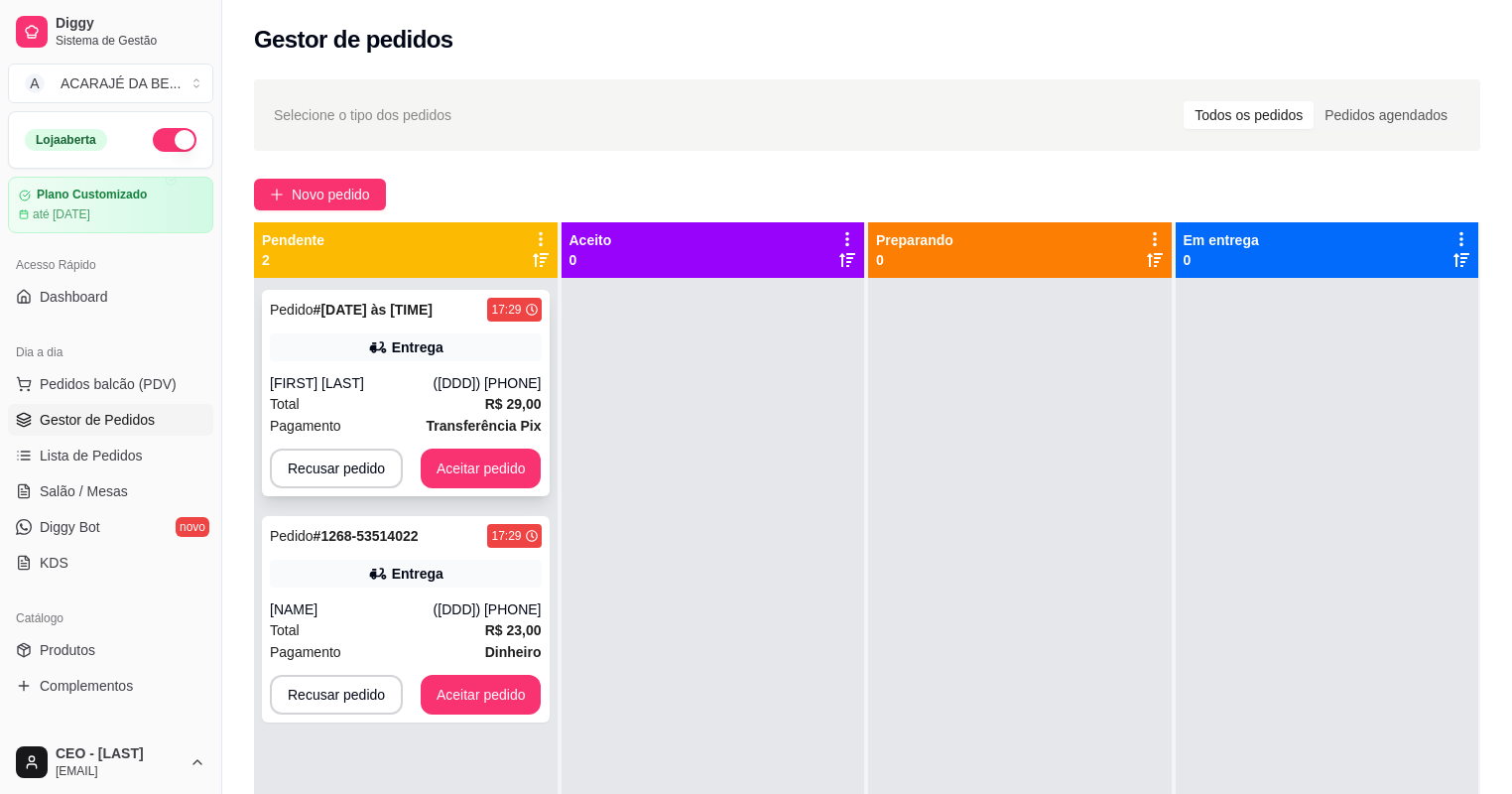click on "Total R$ 29,00" at bounding box center (406, 404) 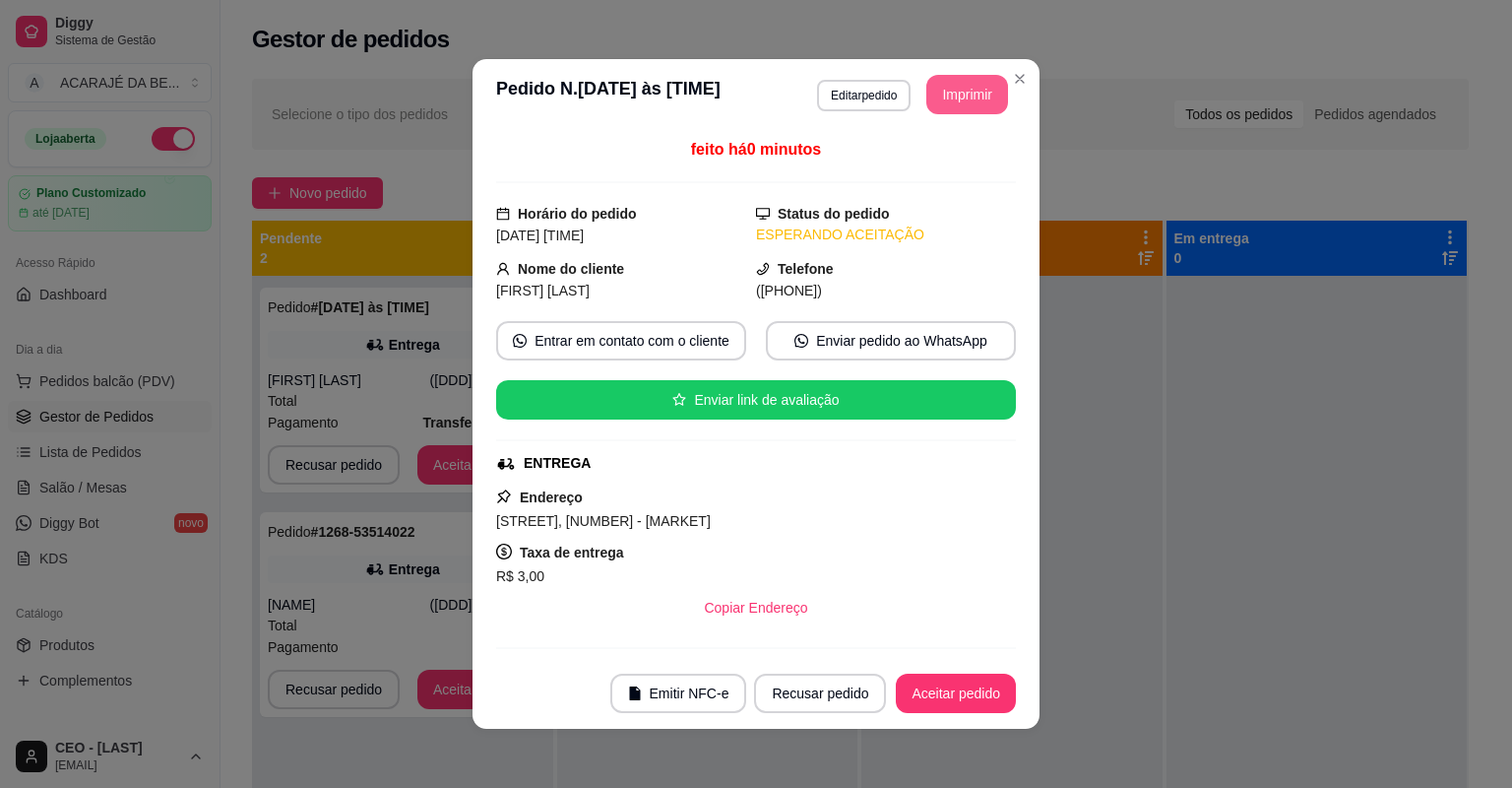 click on "Imprimir" at bounding box center (967, 95) 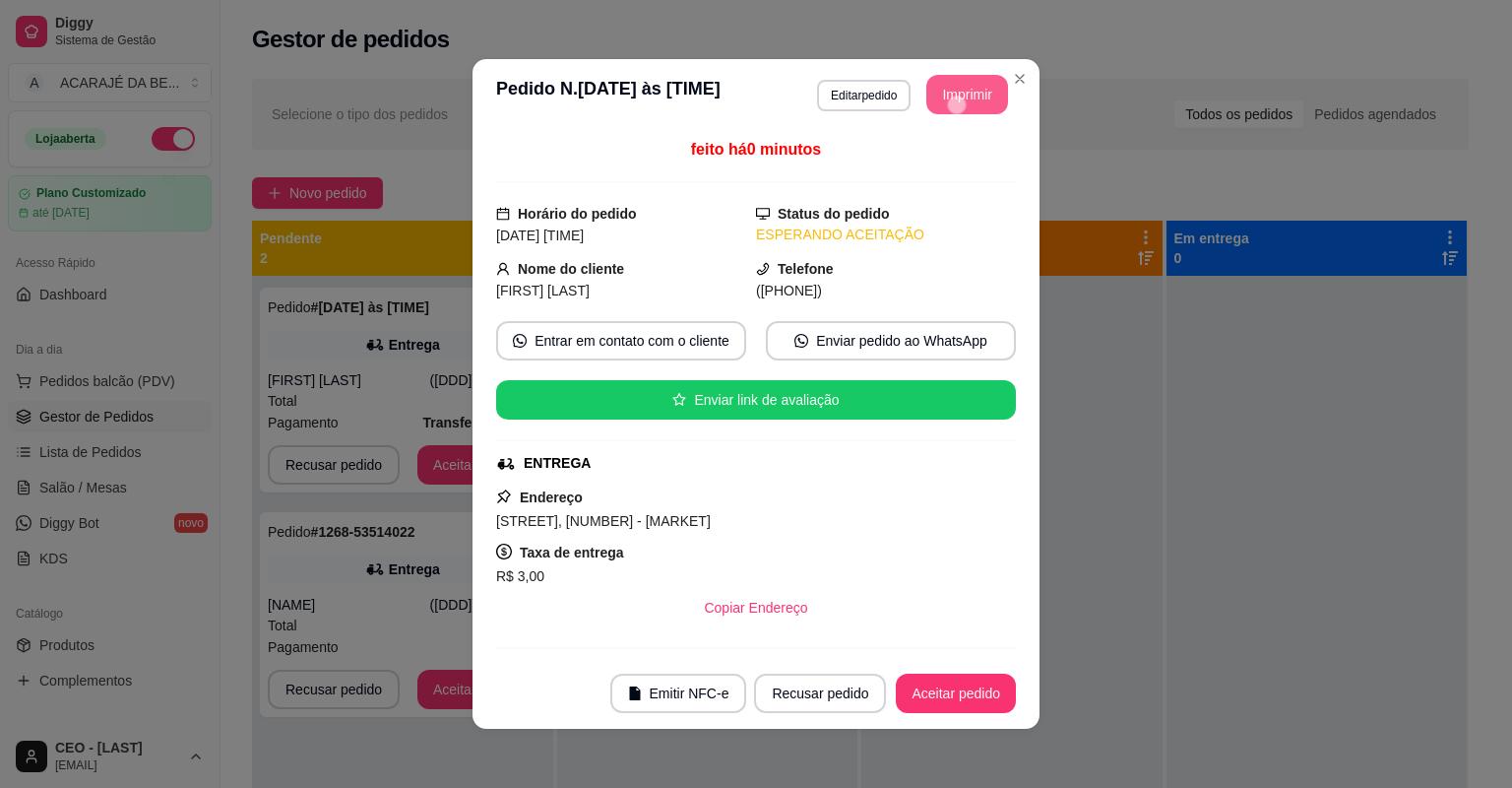 scroll, scrollTop: 0, scrollLeft: 0, axis: both 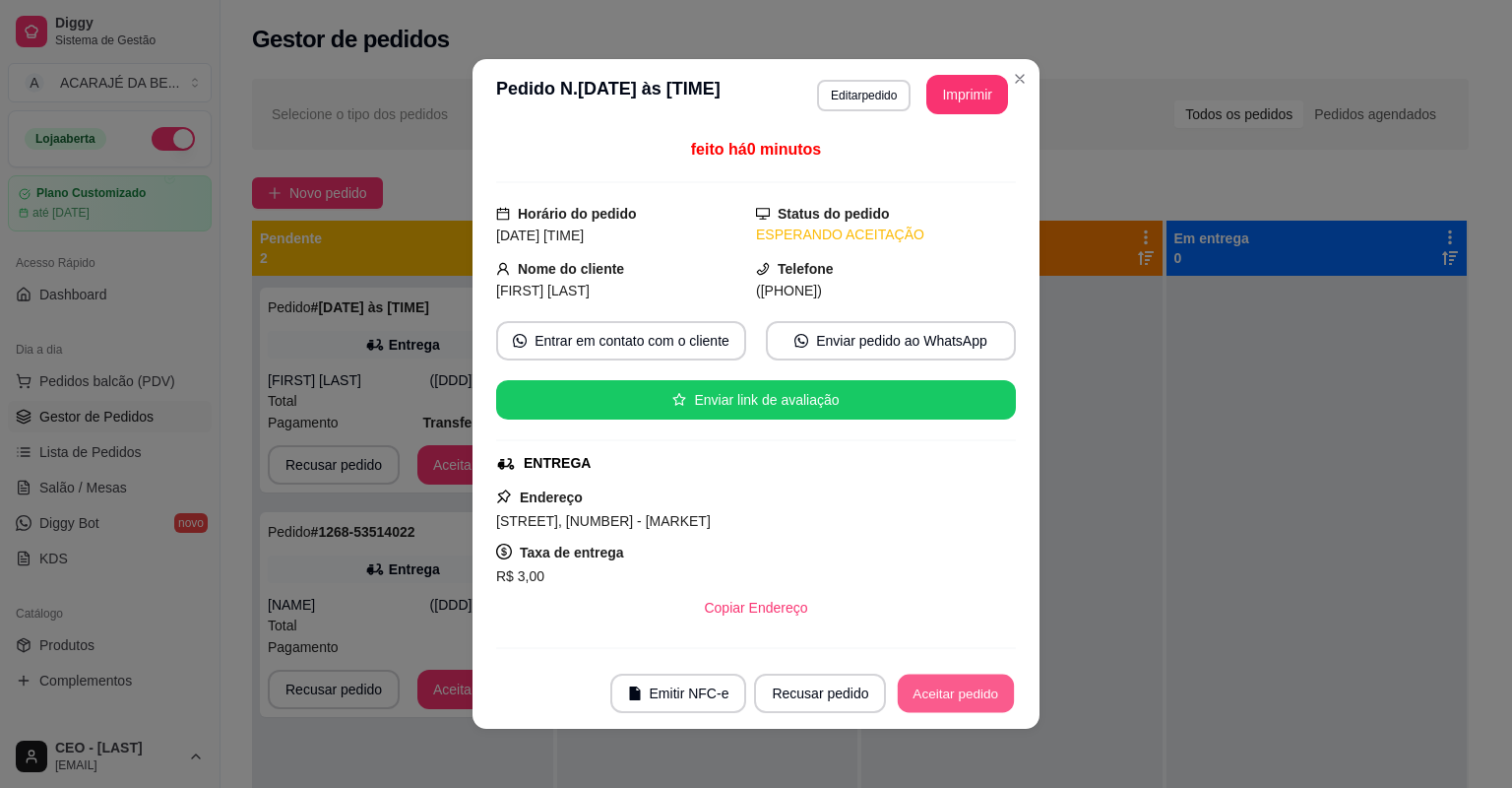 click on "Aceitar pedido" at bounding box center (956, 693) 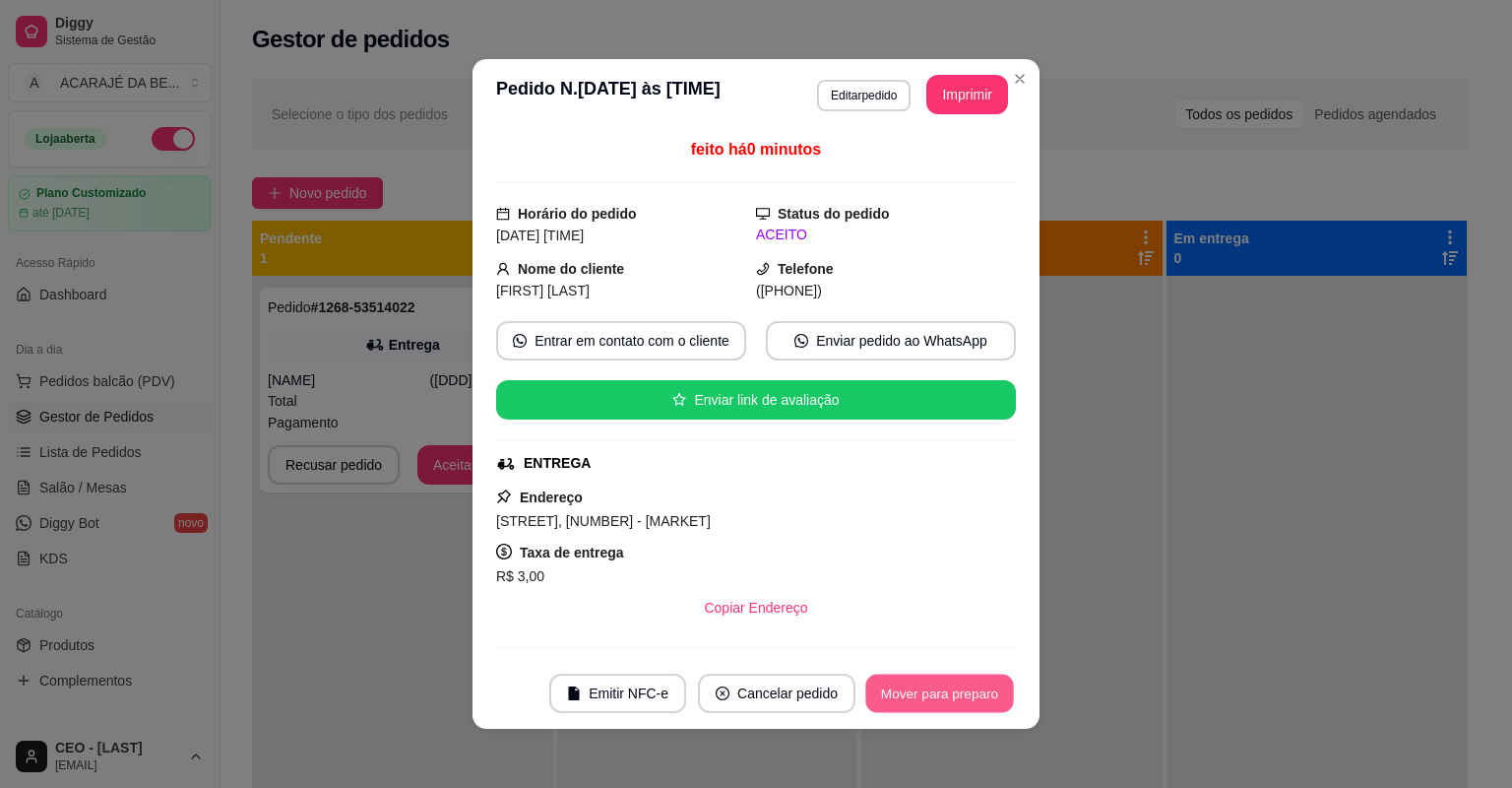 click on "Mover para preparo" at bounding box center (939, 693) 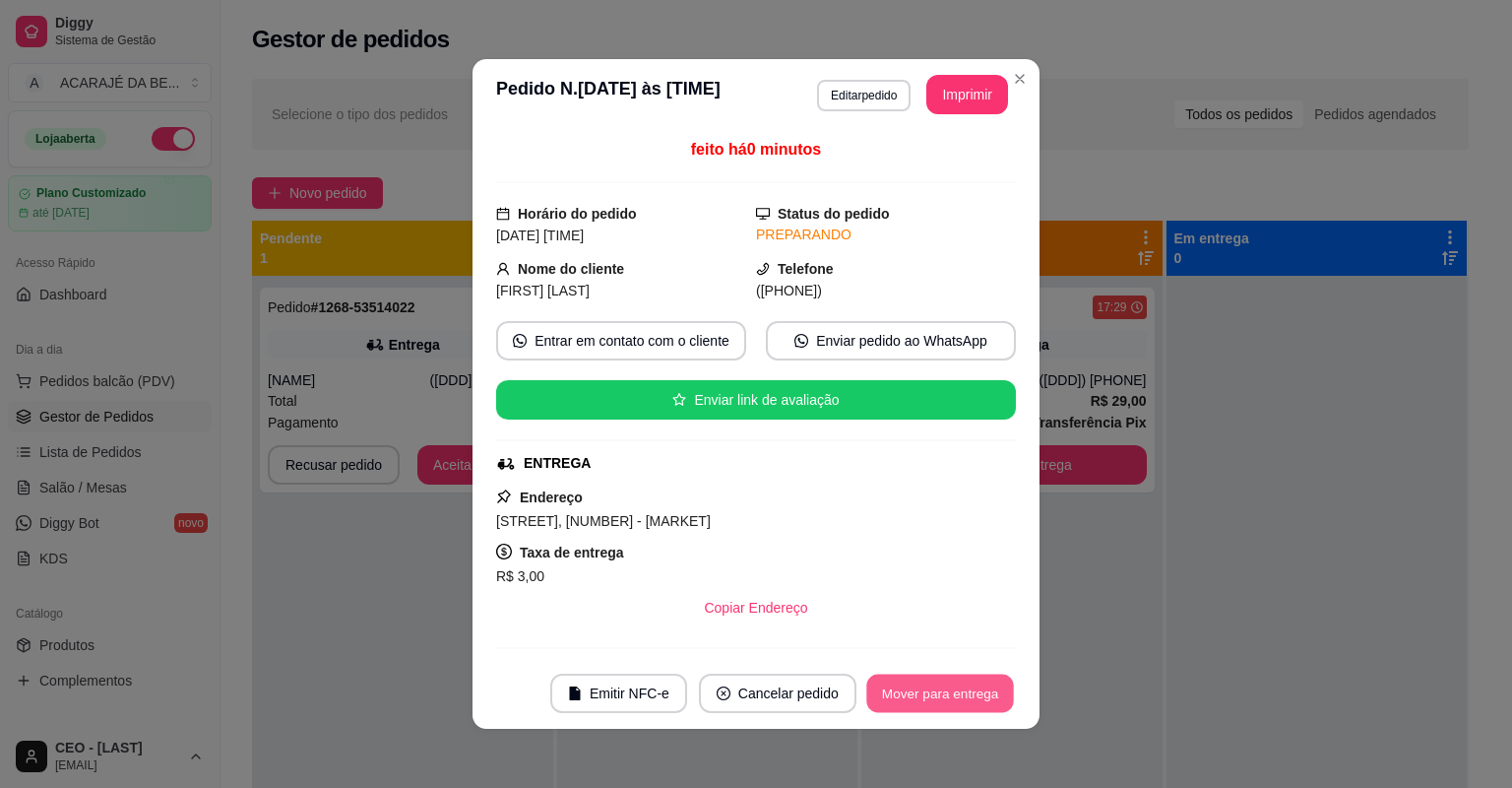 click on "Mover para entrega" at bounding box center (940, 693) 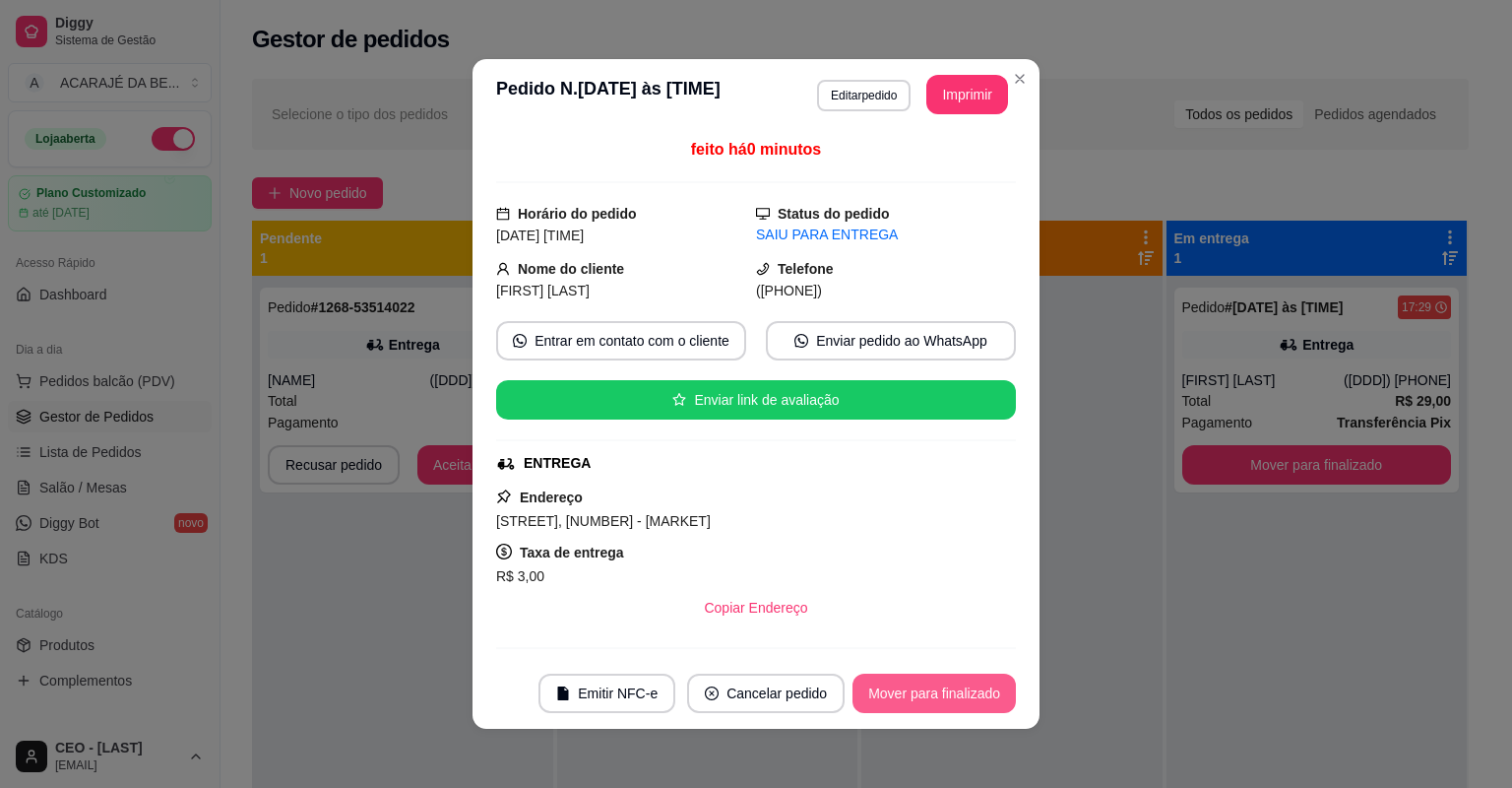 click on "Mover para finalizado" at bounding box center (934, 693) 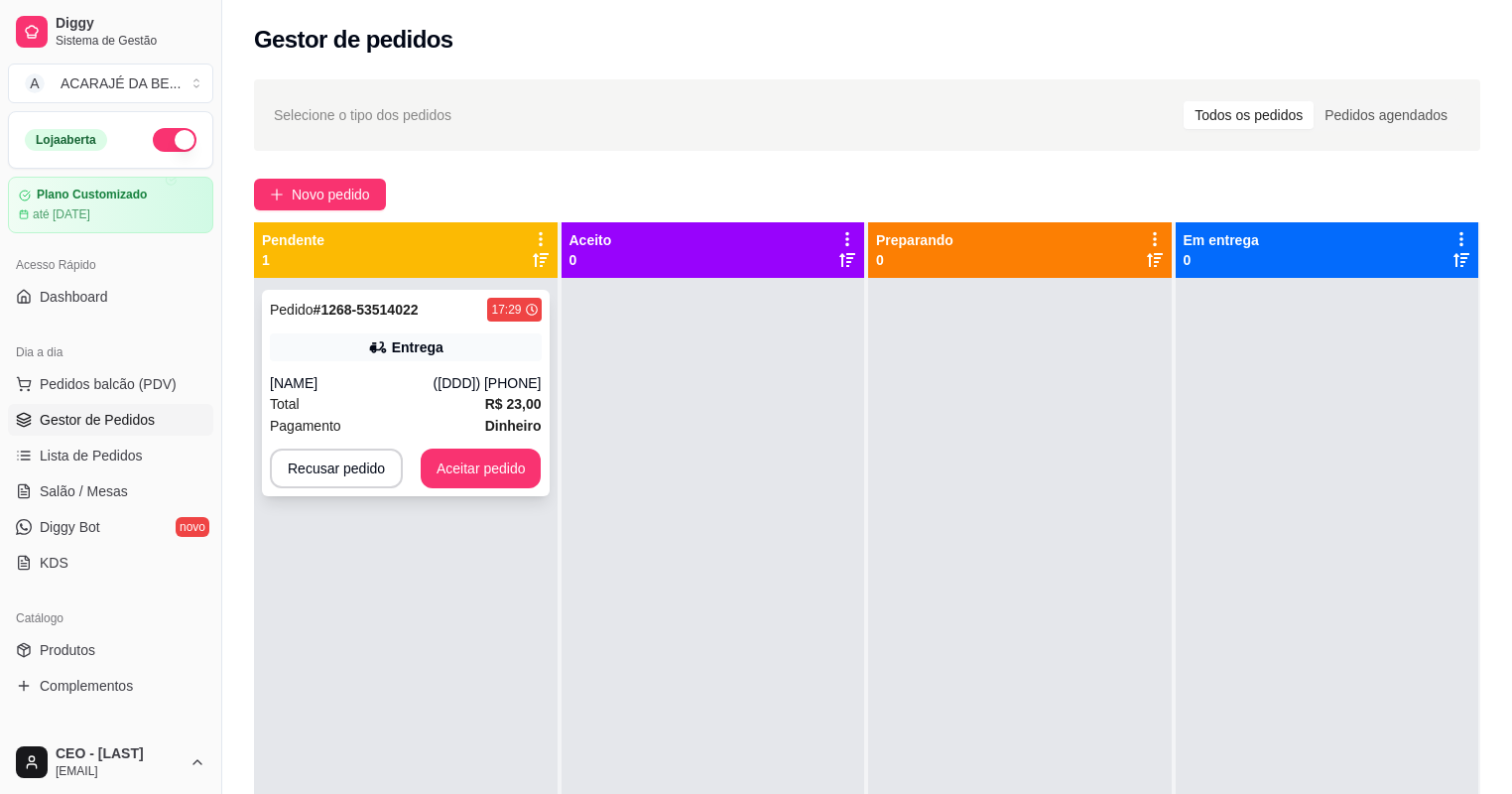 click on "Total R$ 23,00" at bounding box center [406, 404] 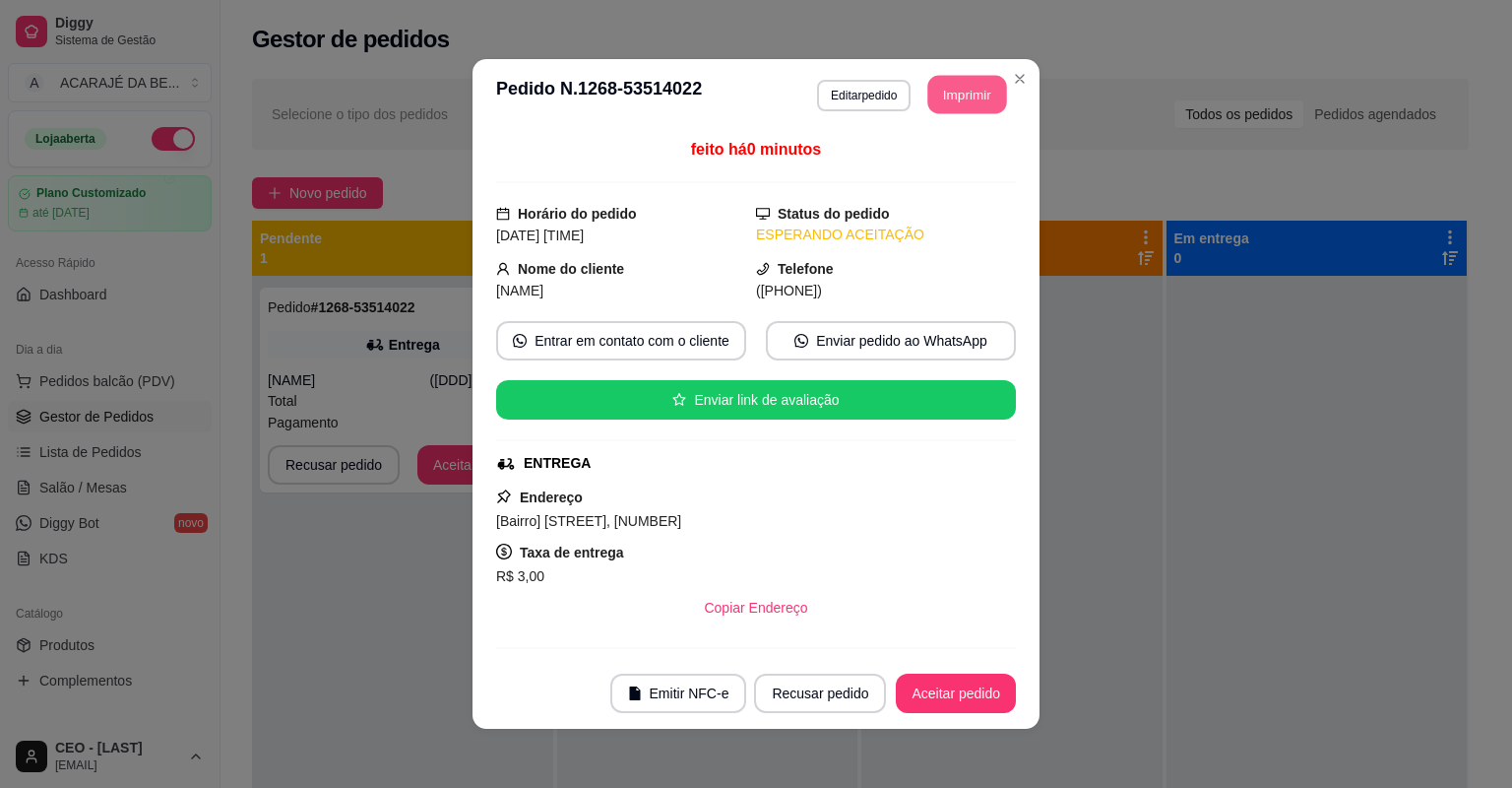 click on "Imprimir" at bounding box center [968, 95] 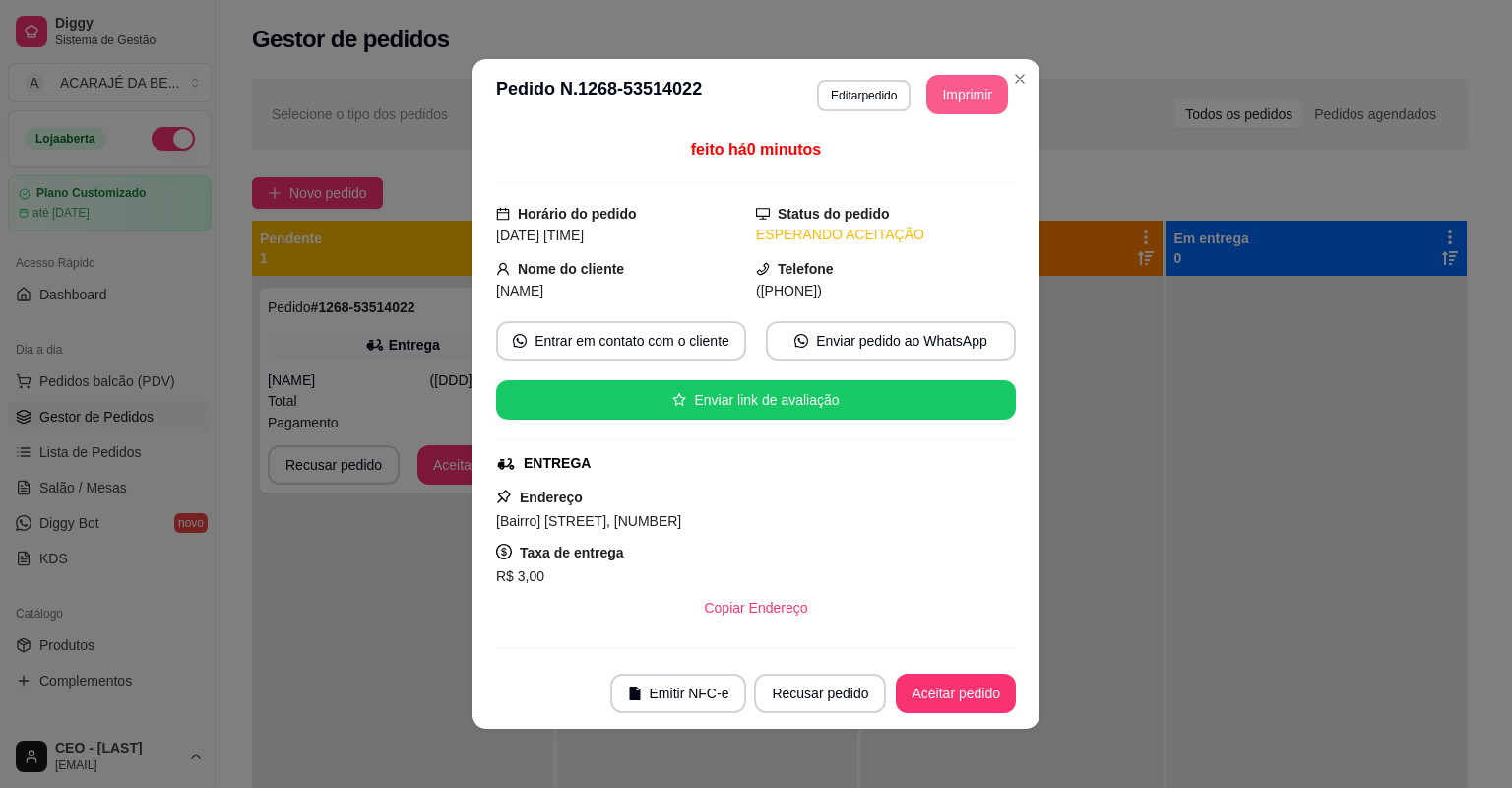 scroll, scrollTop: 0, scrollLeft: 0, axis: both 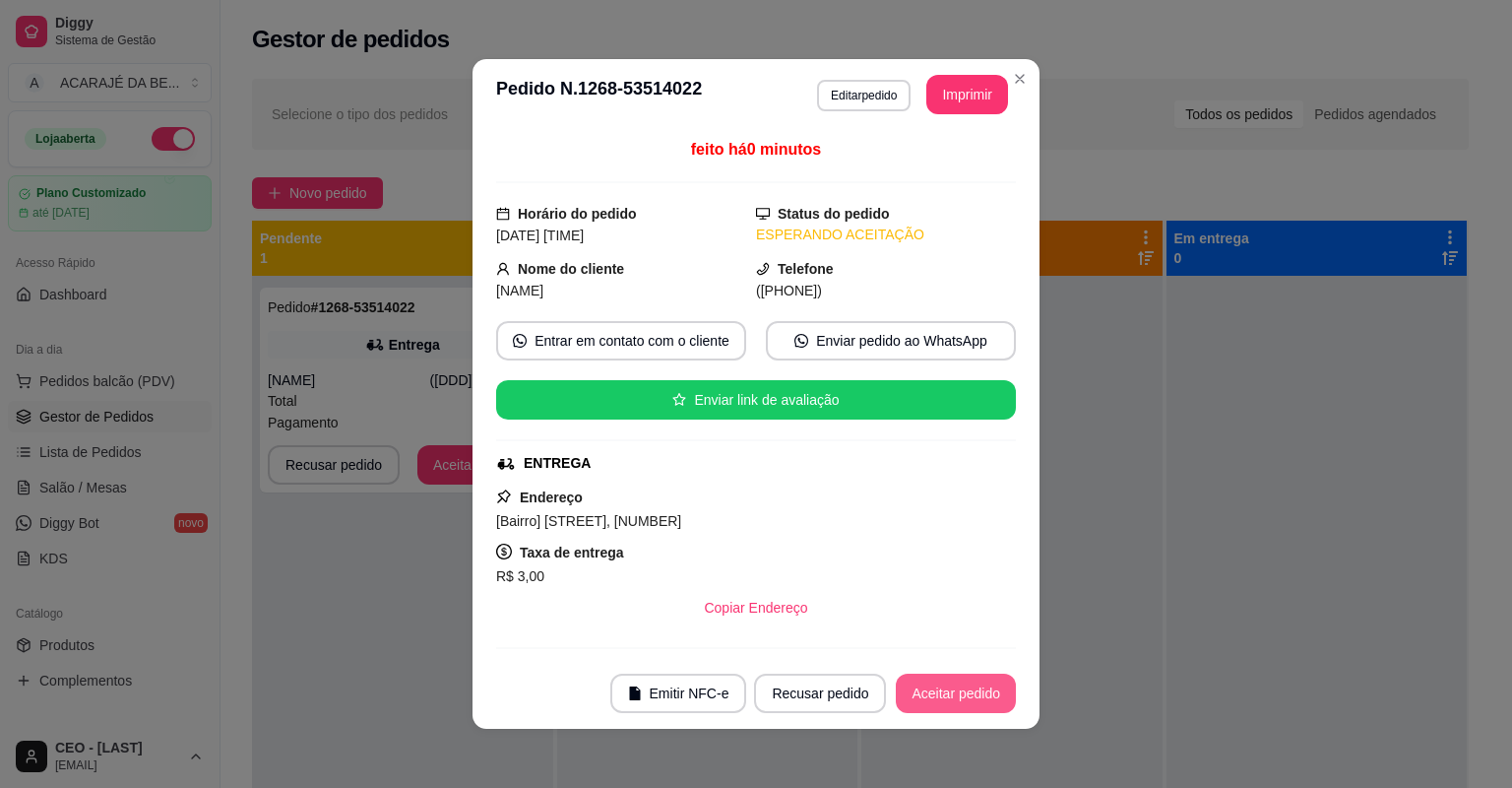 click on "Aceitar pedido" at bounding box center [956, 693] 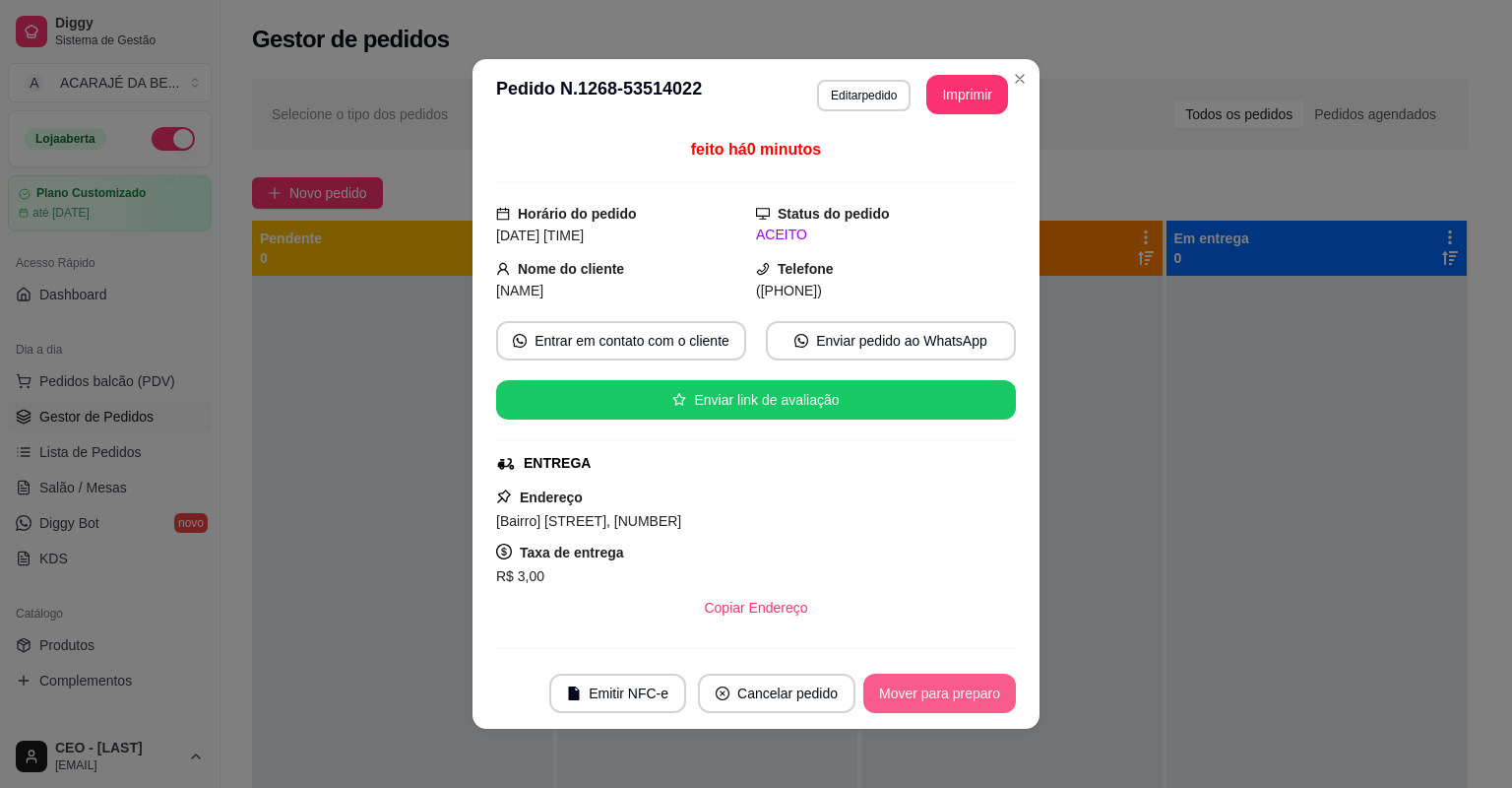 click on "Mover para preparo" at bounding box center [939, 693] 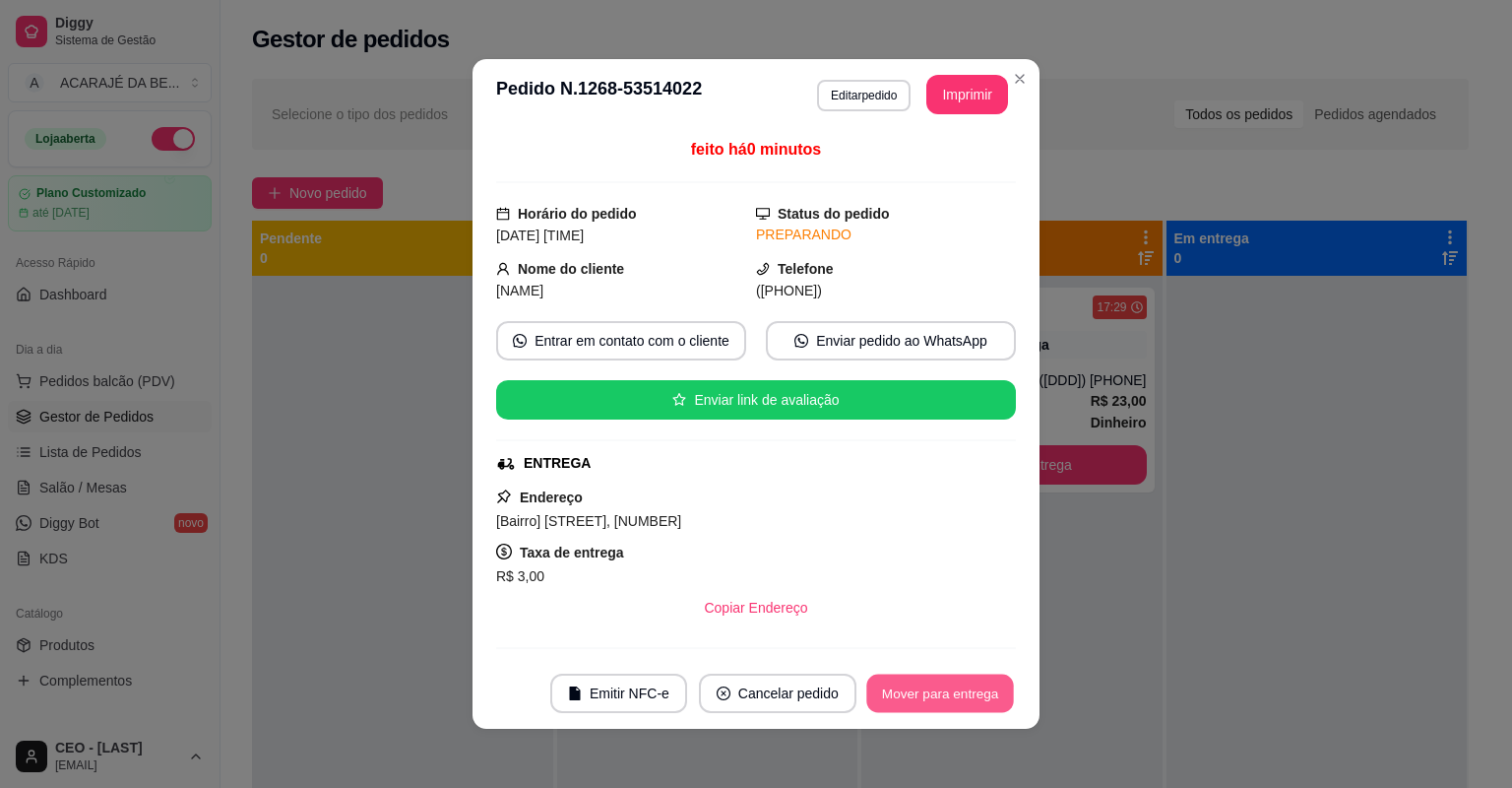 click on "Mover para entrega" at bounding box center [940, 693] 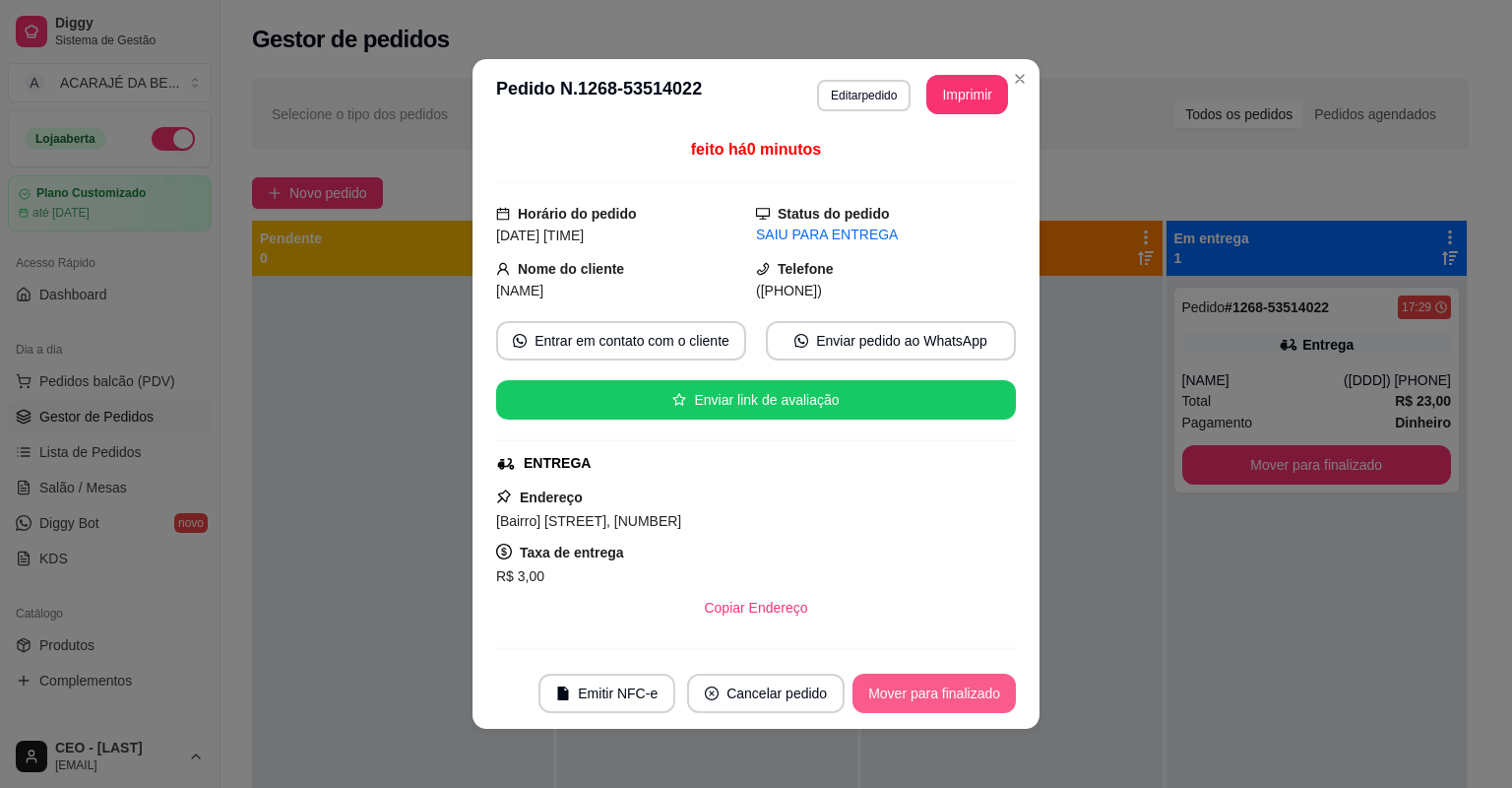 click on "Mover para finalizado" at bounding box center [934, 693] 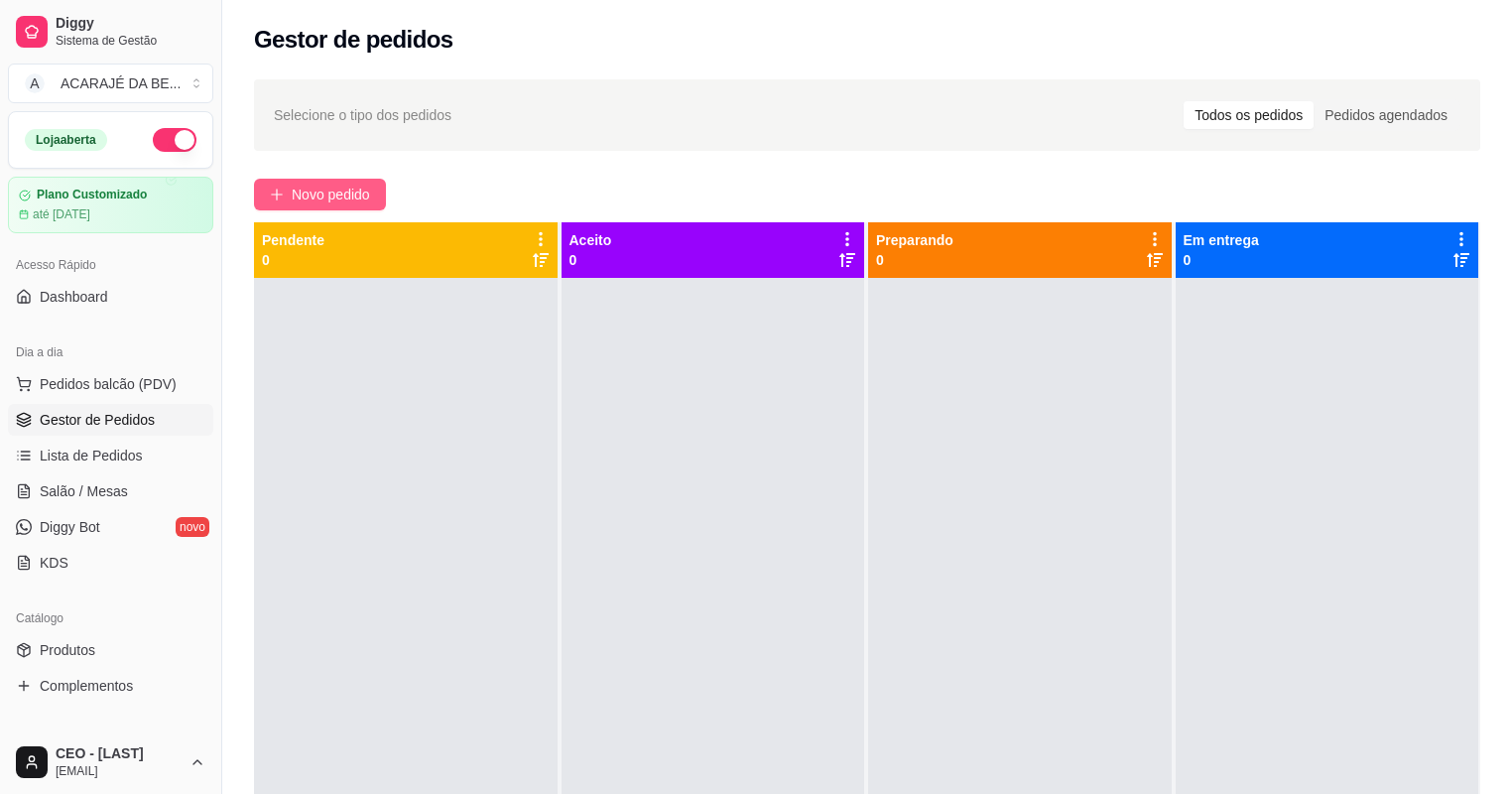 click on "Novo pedido" at bounding box center (330, 195) 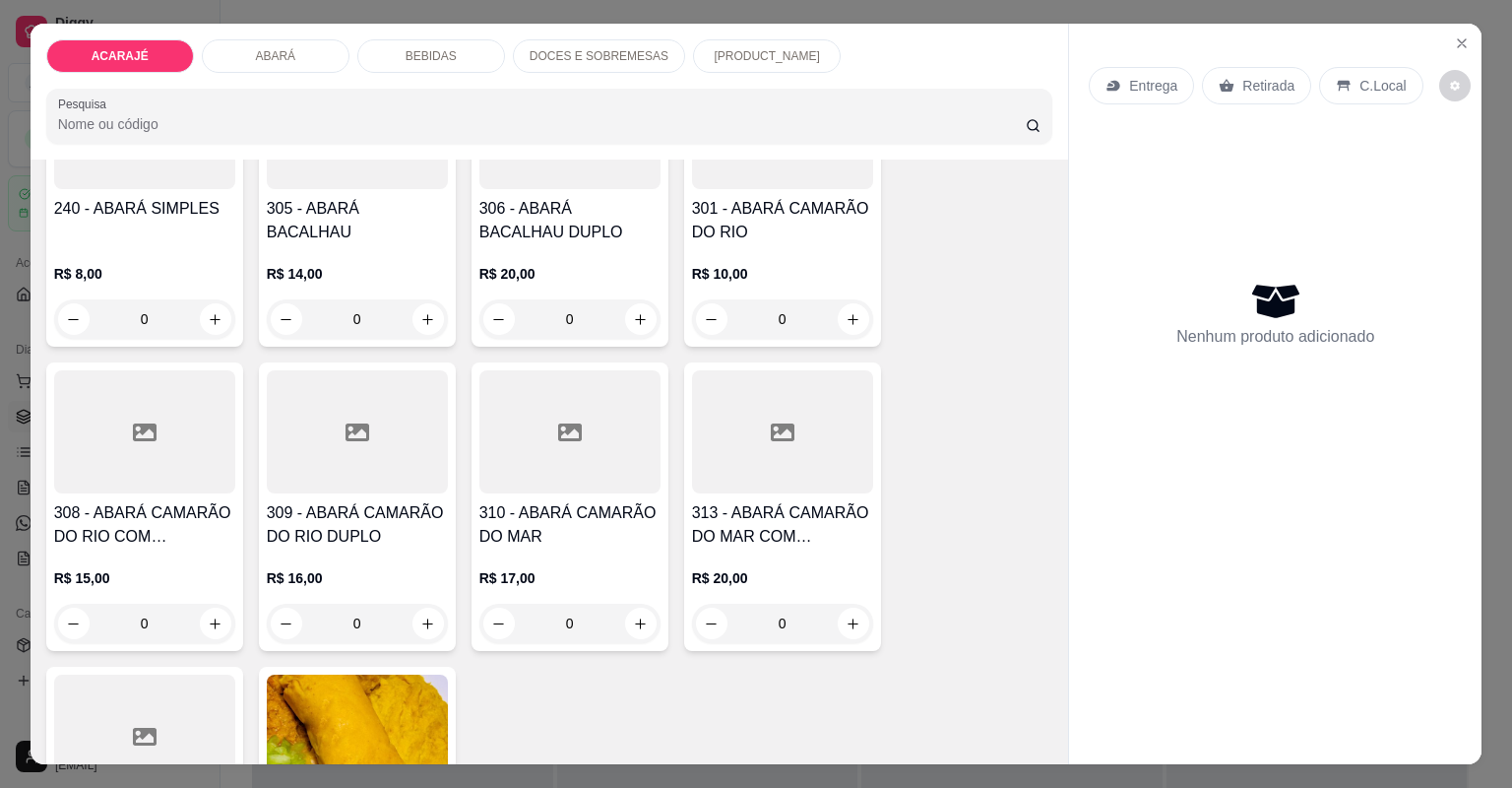 scroll, scrollTop: 1261, scrollLeft: 0, axis: vertical 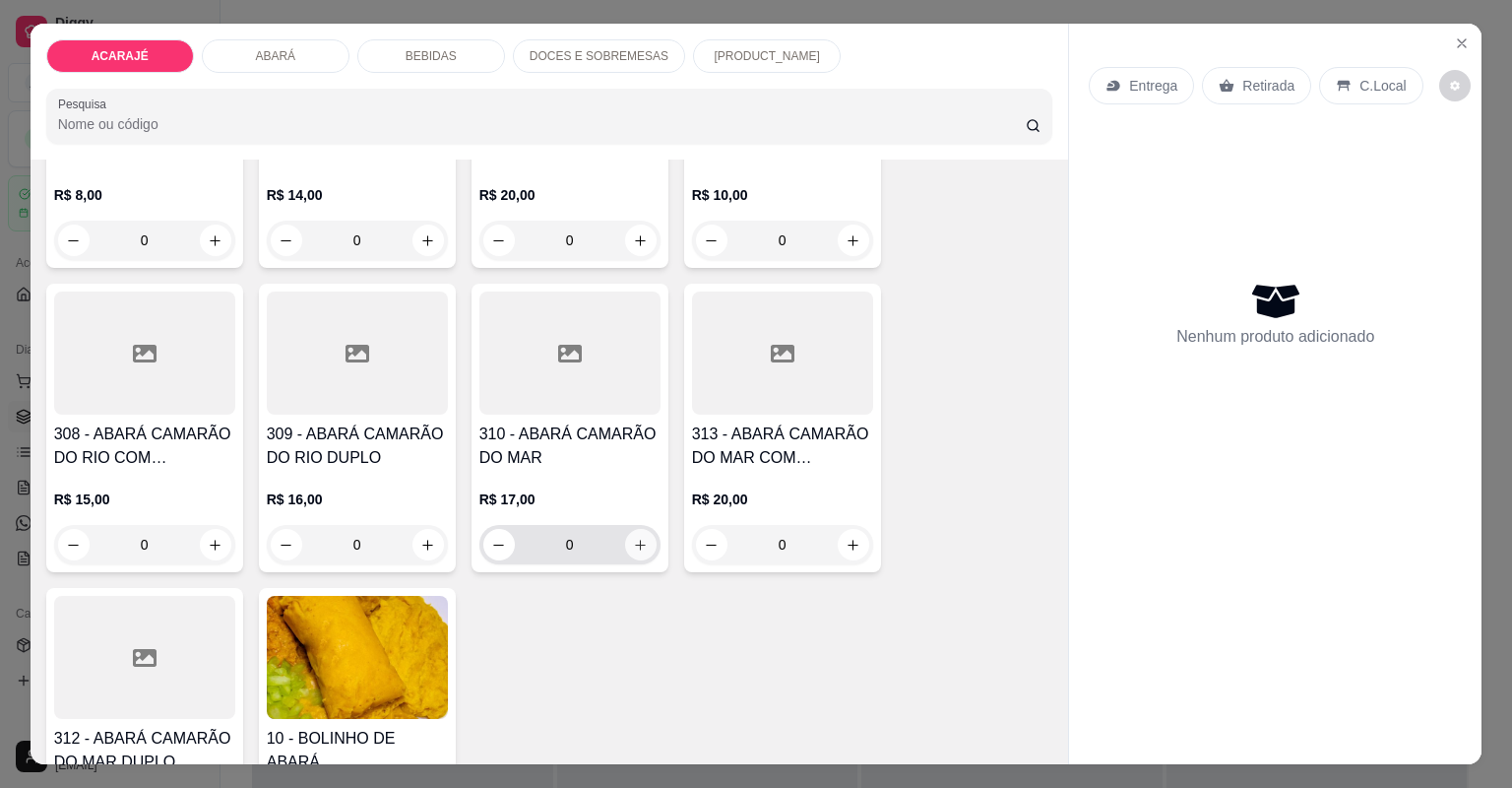 click 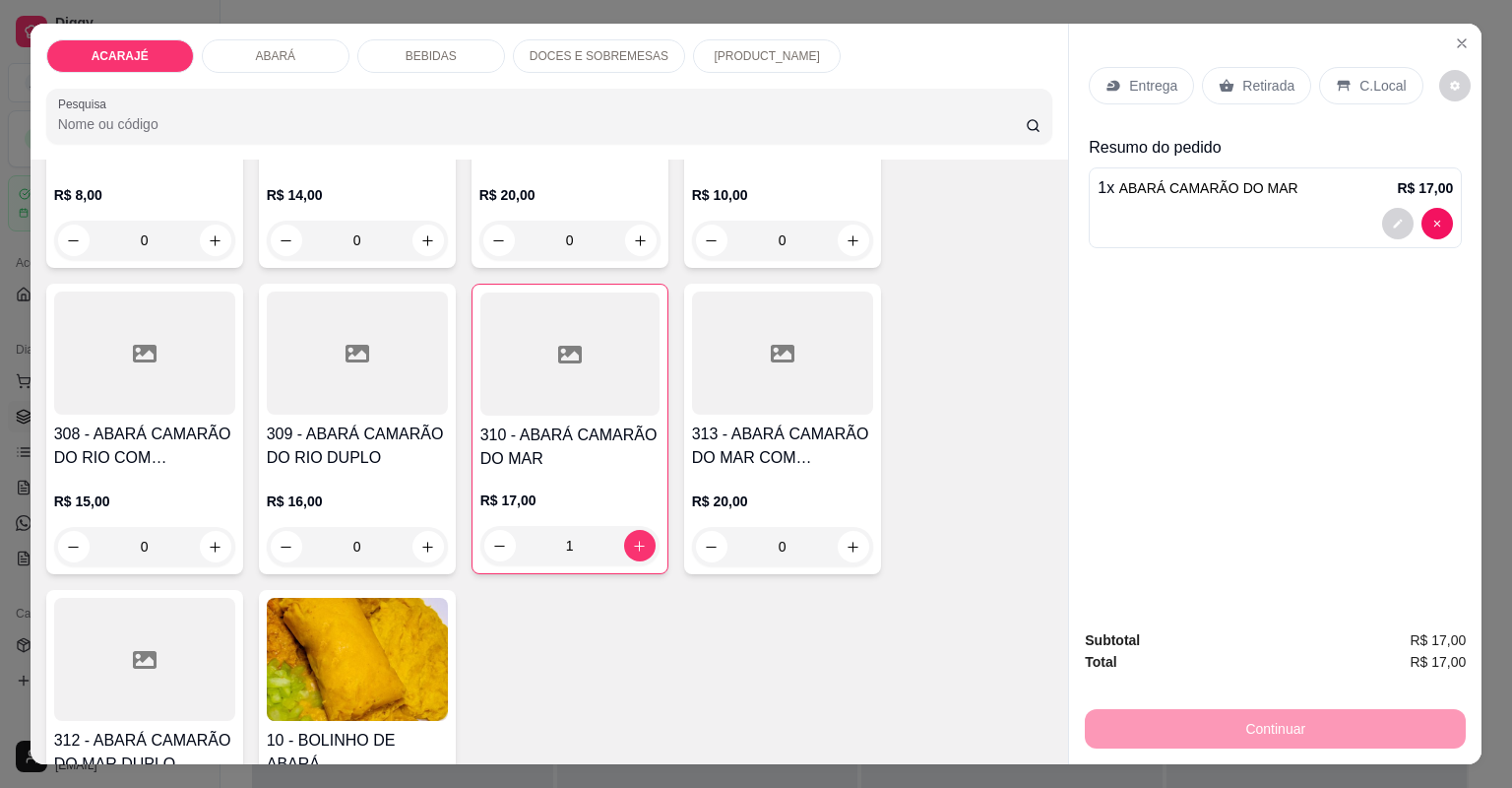 click on "Retirada" at bounding box center [1256, 86] 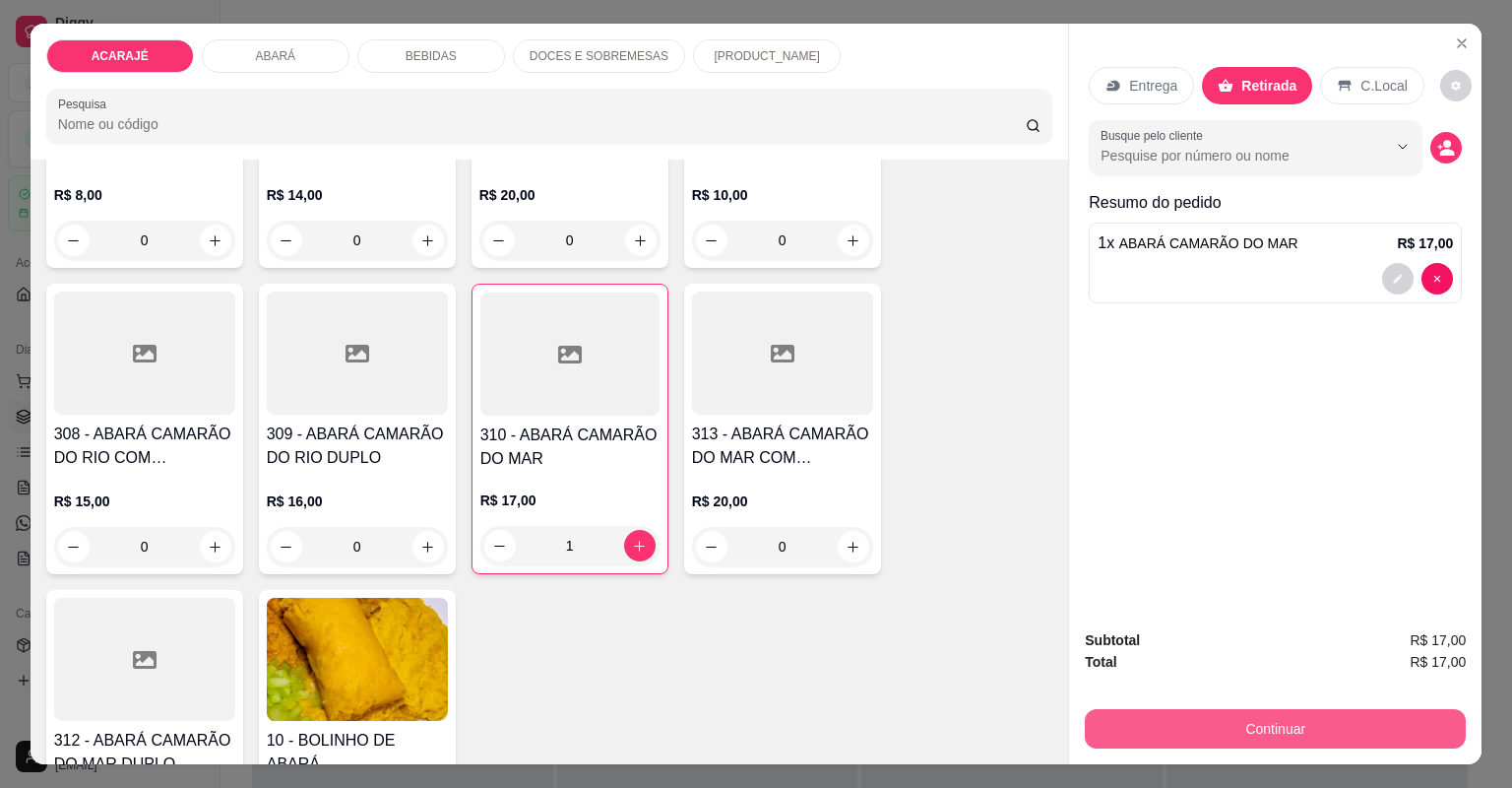 click on "Continuar" at bounding box center (1275, 729) 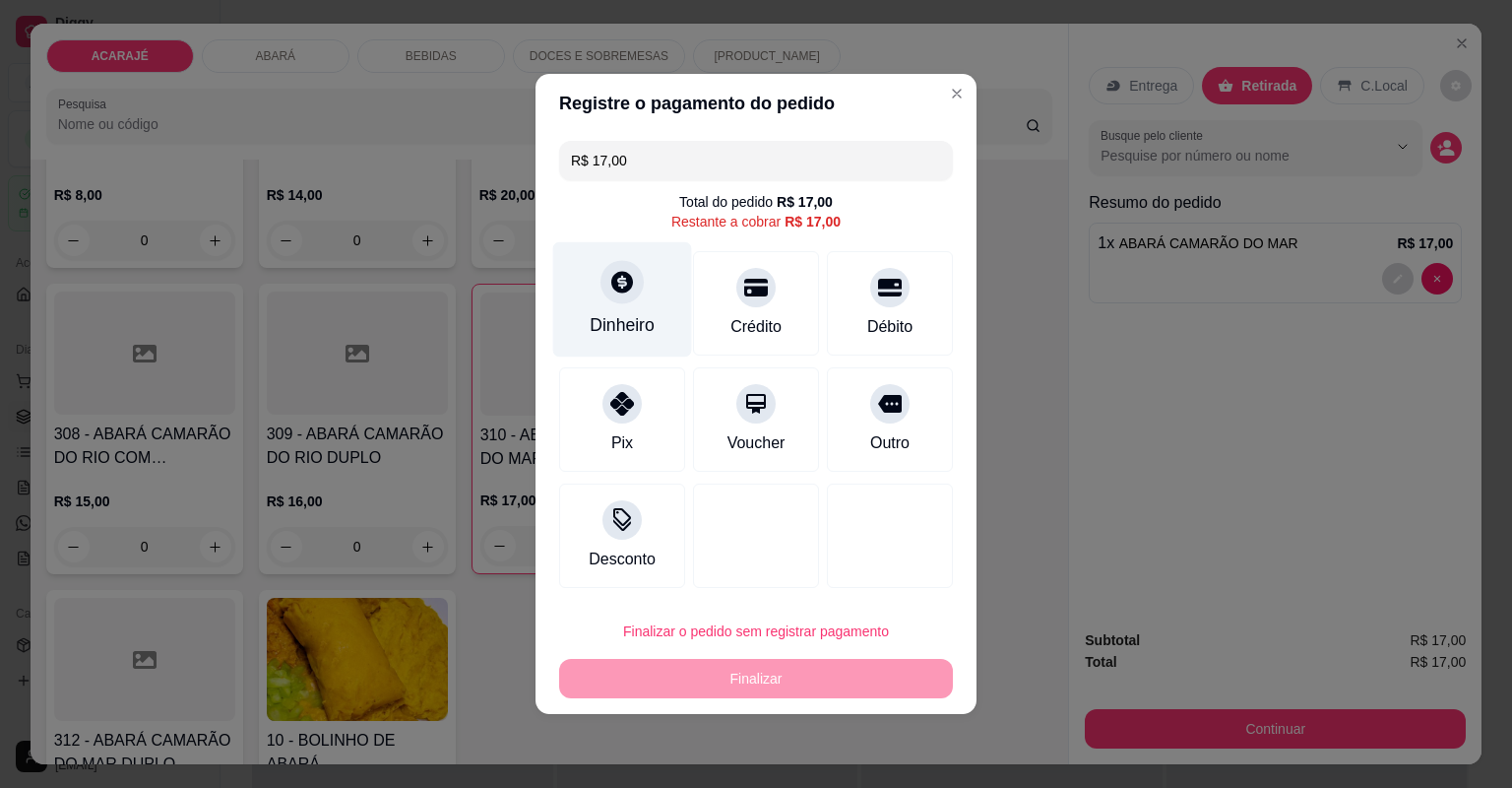 click on "Dinheiro" at bounding box center [622, 299] 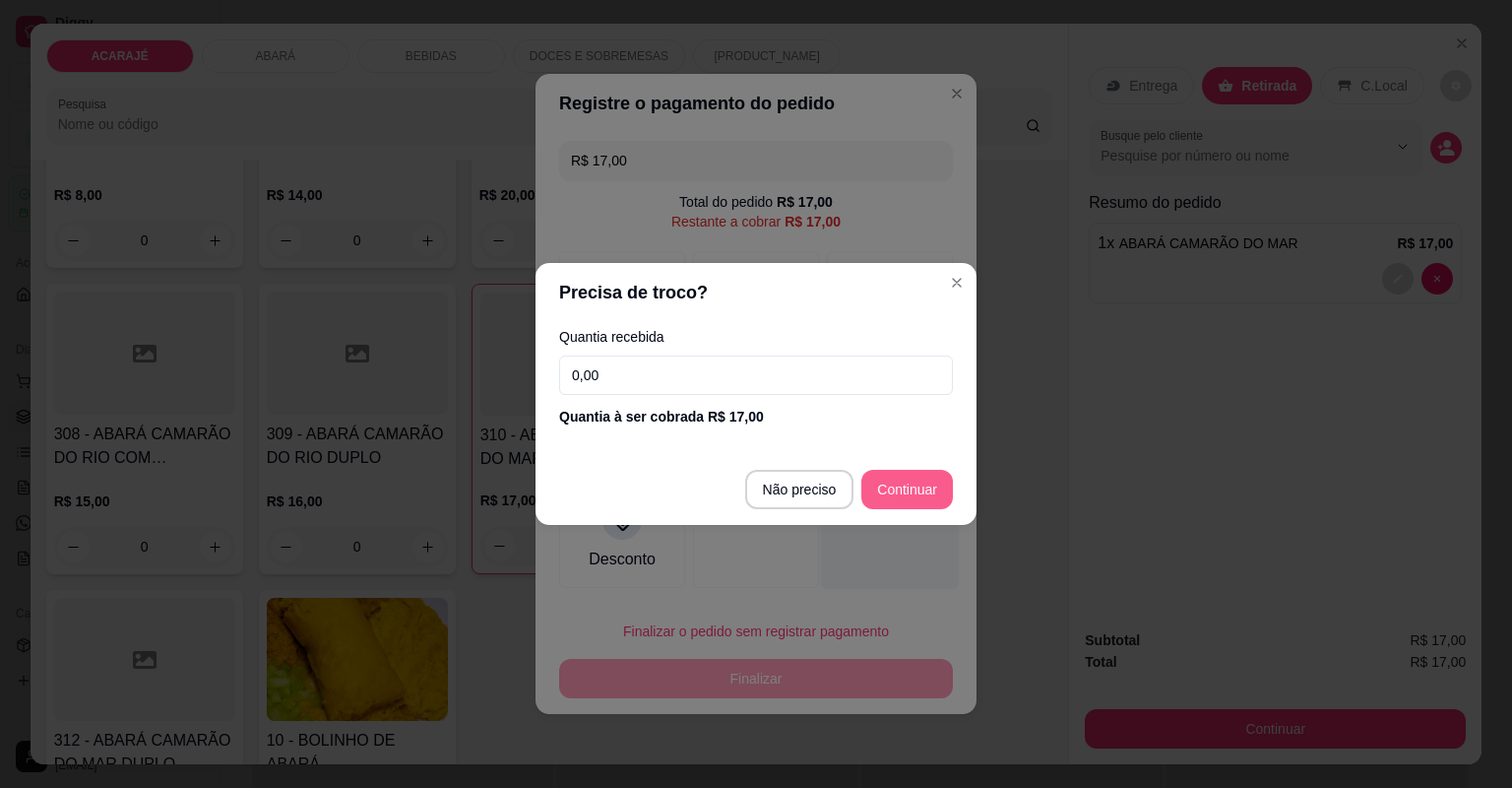 type on "R$ 0,00" 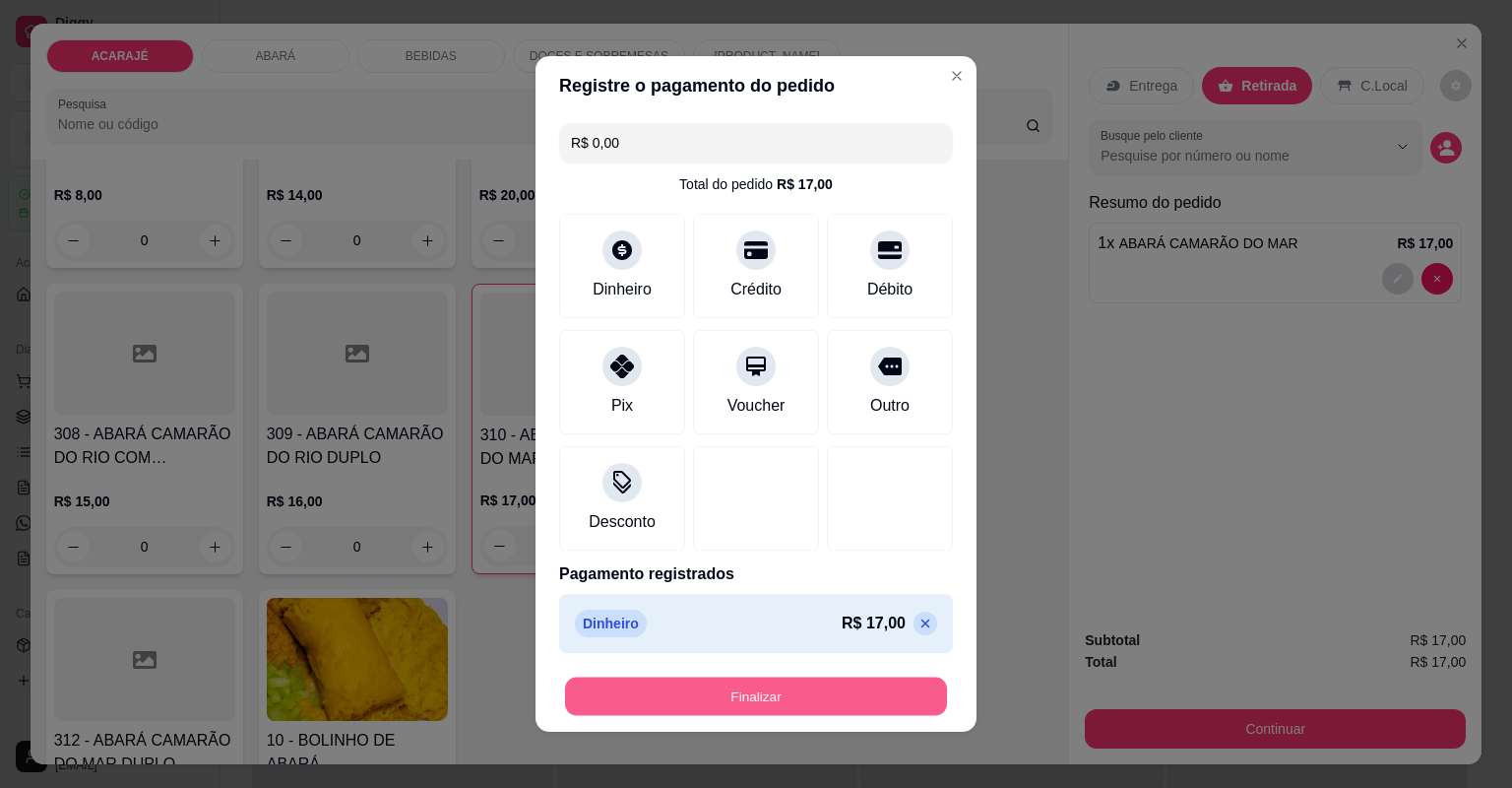 click on "Finalizar" at bounding box center [756, 696] 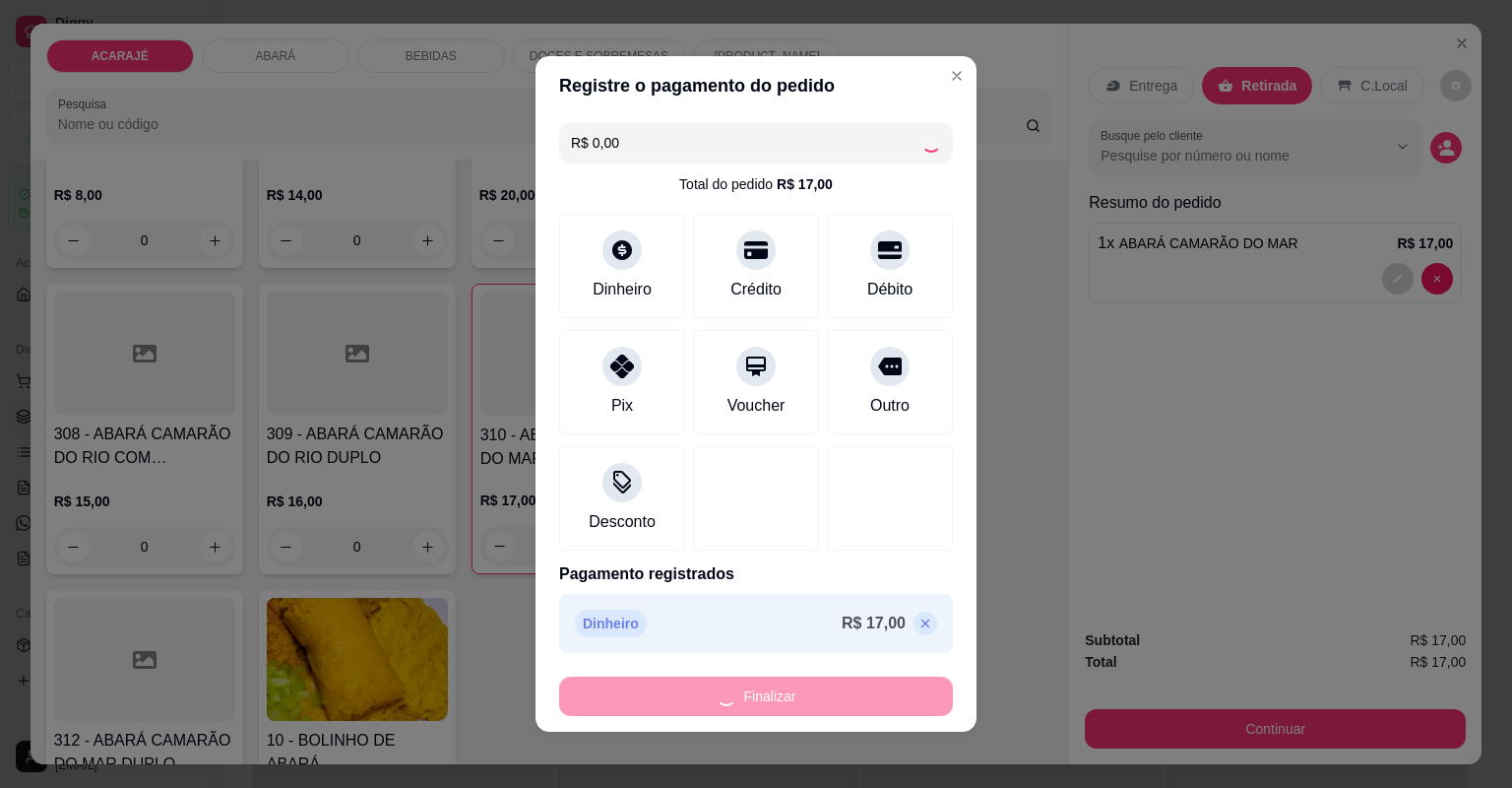 type on "0" 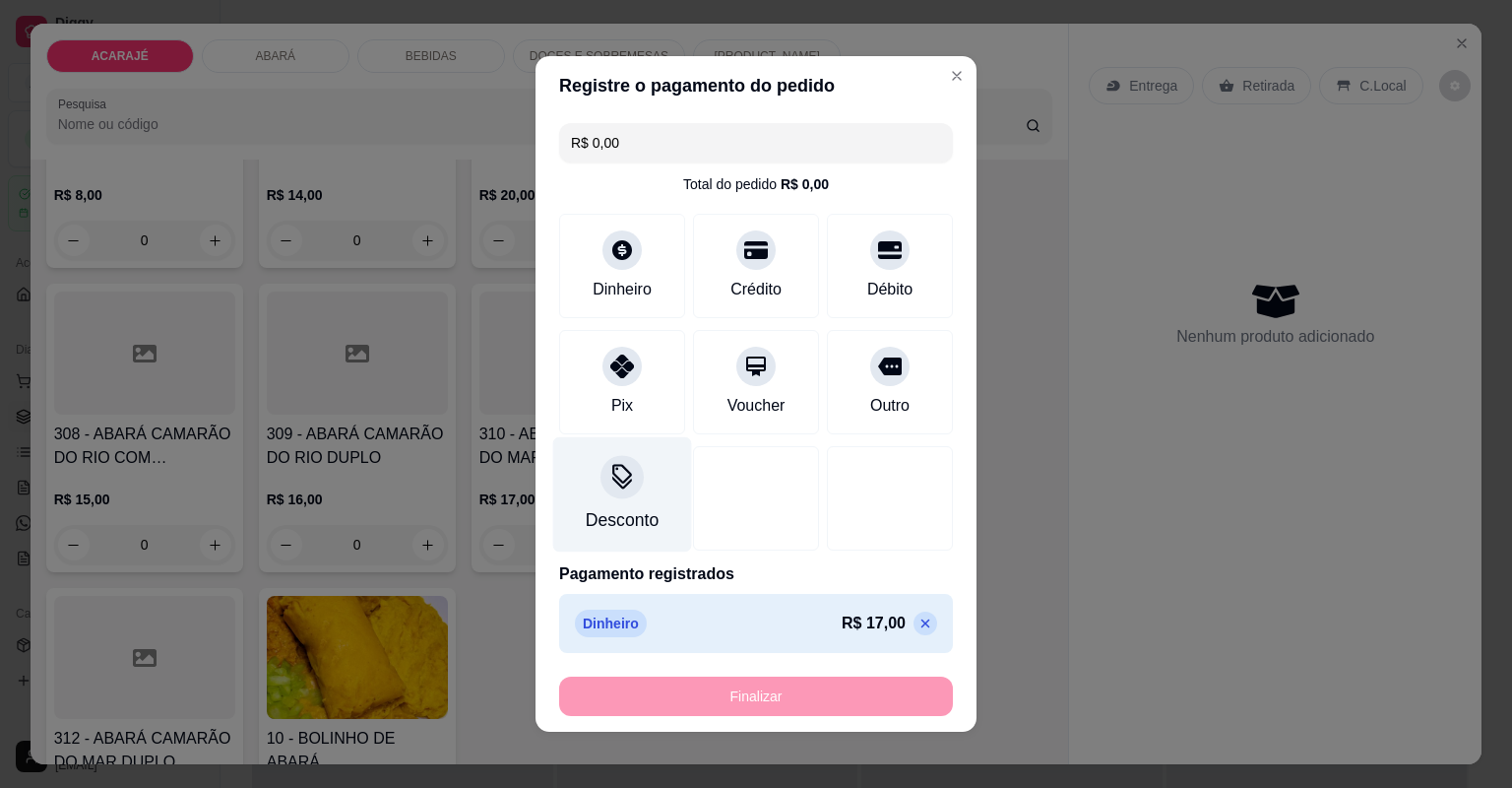 type on "-R$ 17,00" 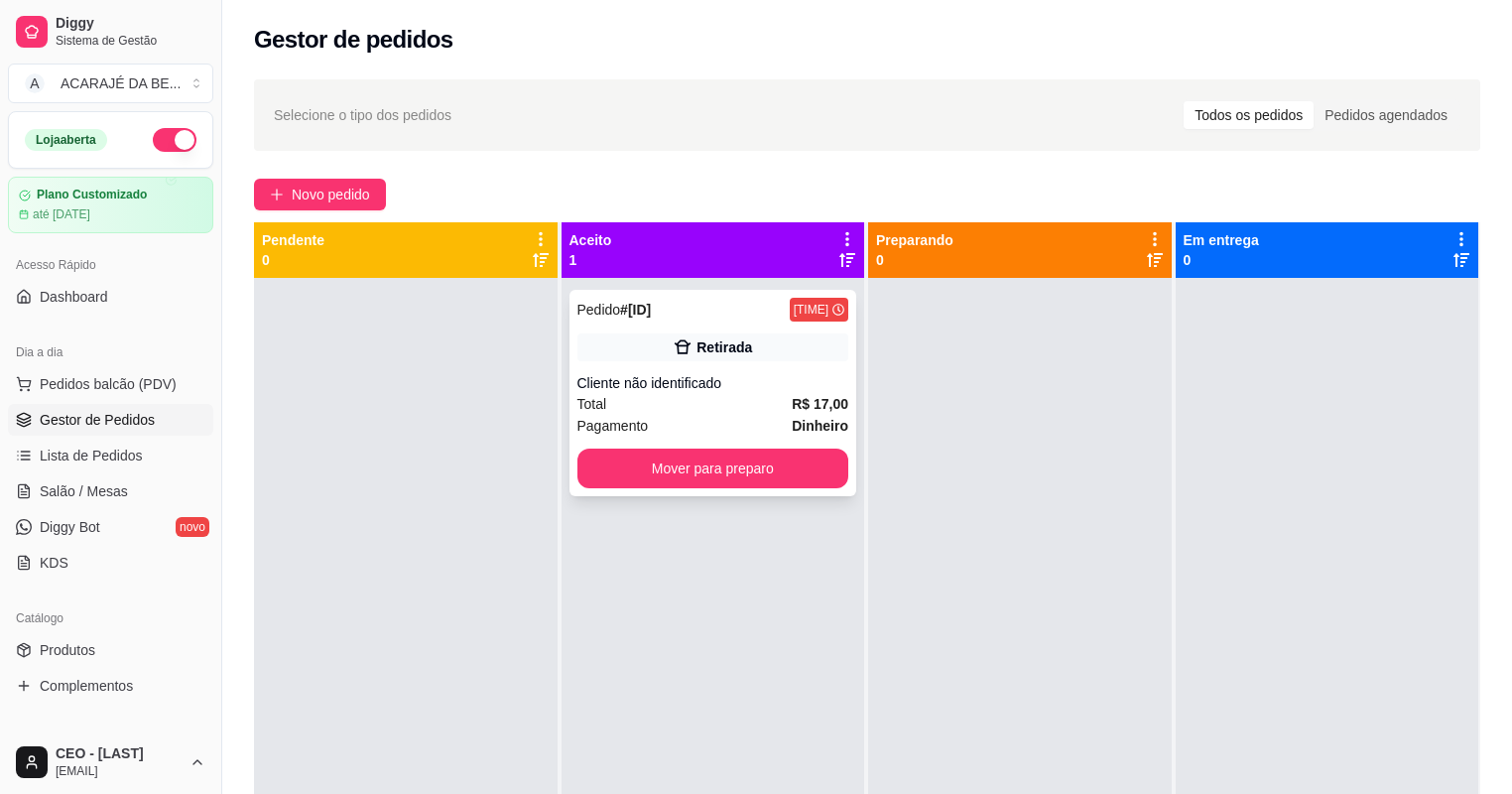 click on "Total R$ 17,00" at bounding box center (713, 404) 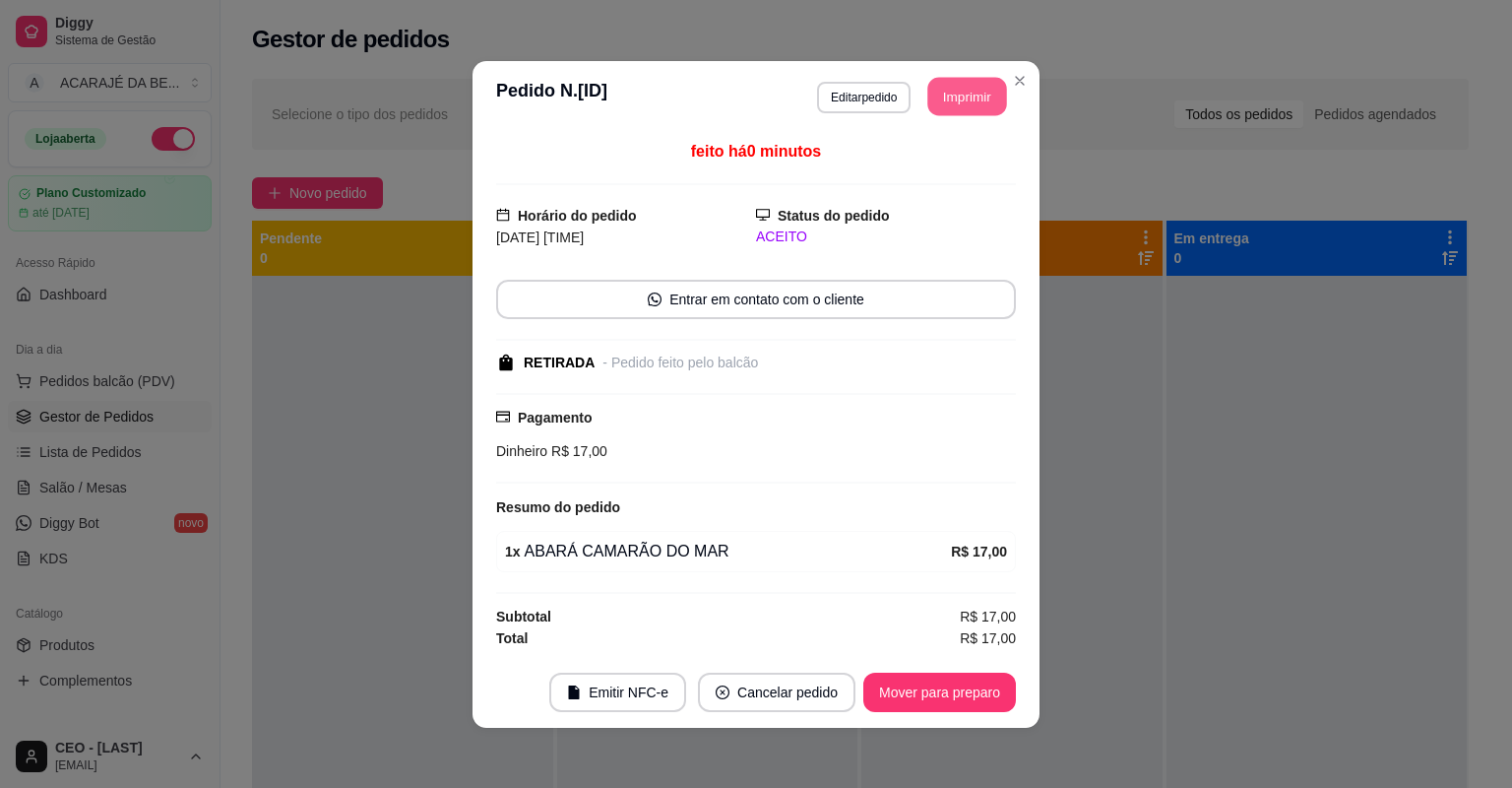 click on "Imprimir" at bounding box center (968, 96) 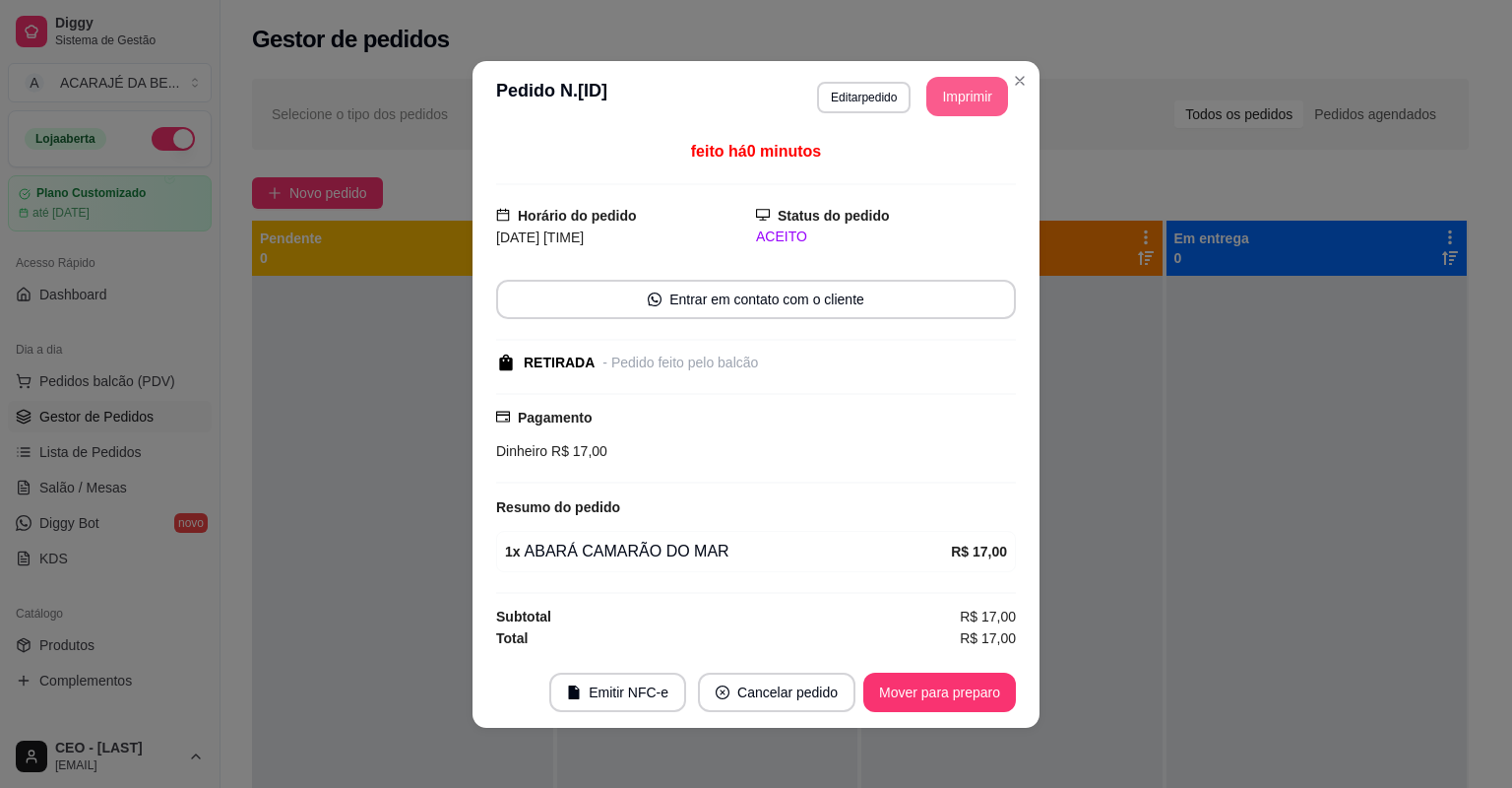 scroll, scrollTop: 0, scrollLeft: 0, axis: both 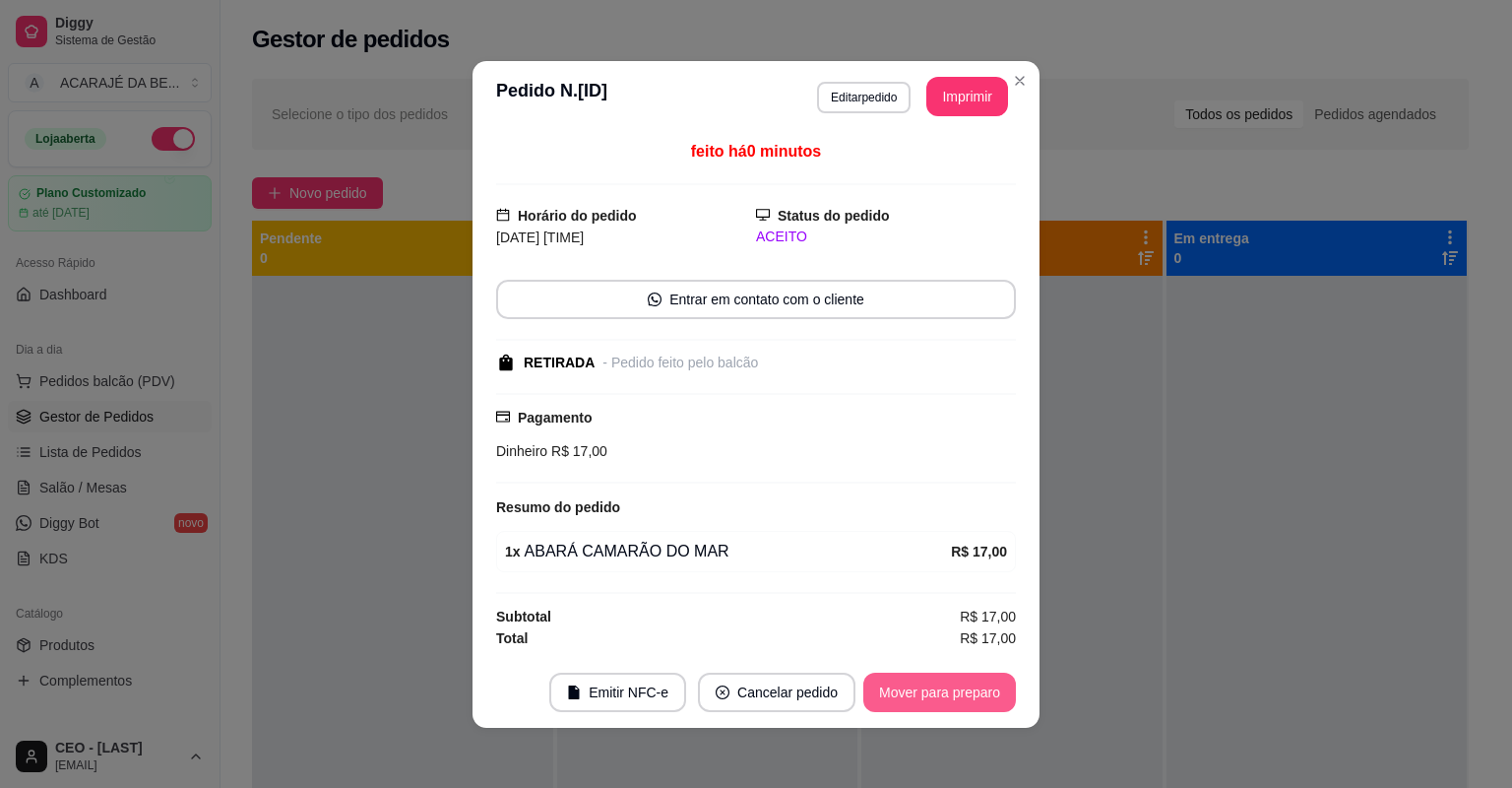 click on "Mover para preparo" at bounding box center (939, 692) 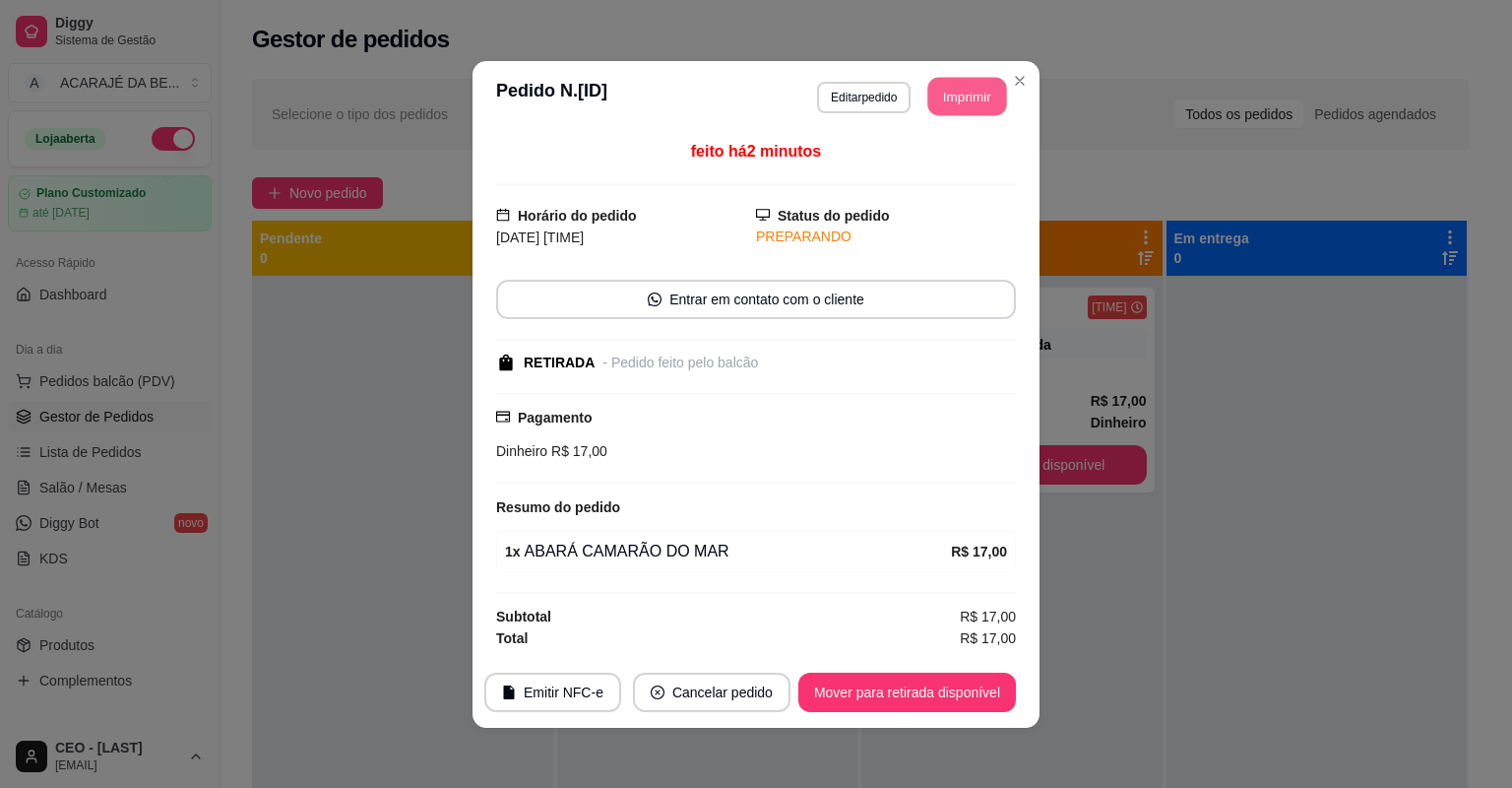 click on "Imprimir" at bounding box center (968, 96) 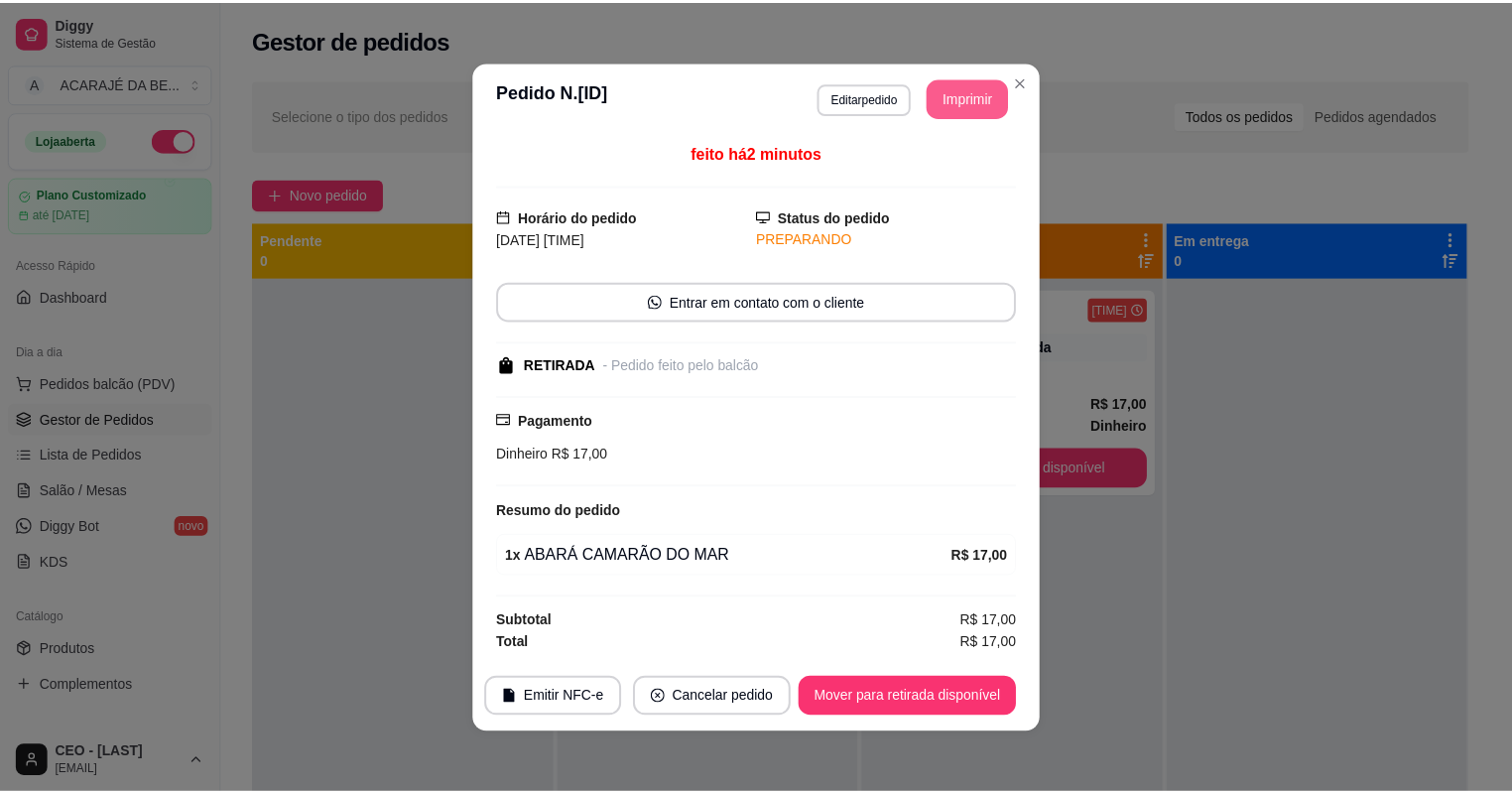 scroll, scrollTop: 0, scrollLeft: 0, axis: both 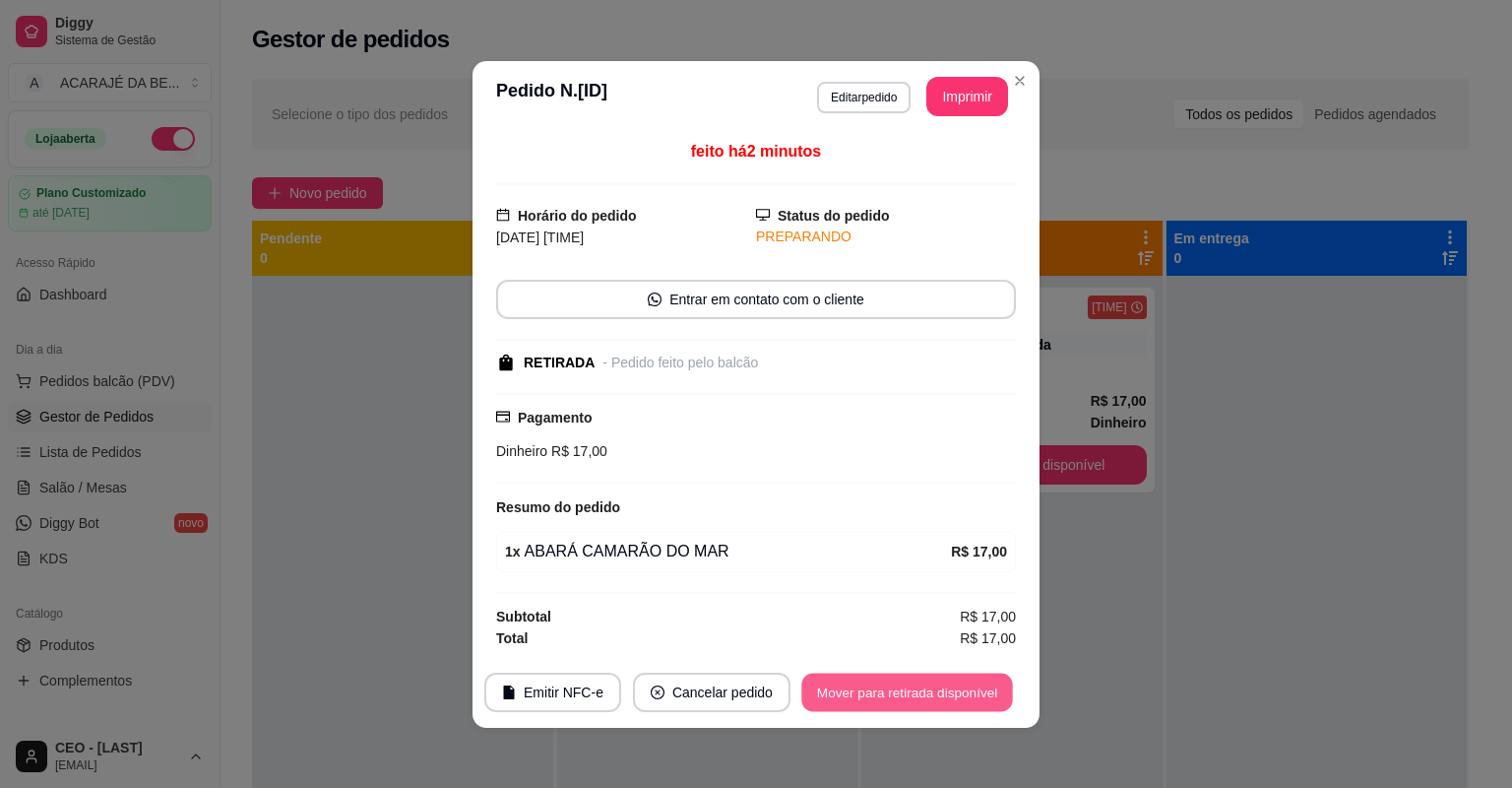 click on "Mover para retirada disponível" at bounding box center [907, 691] 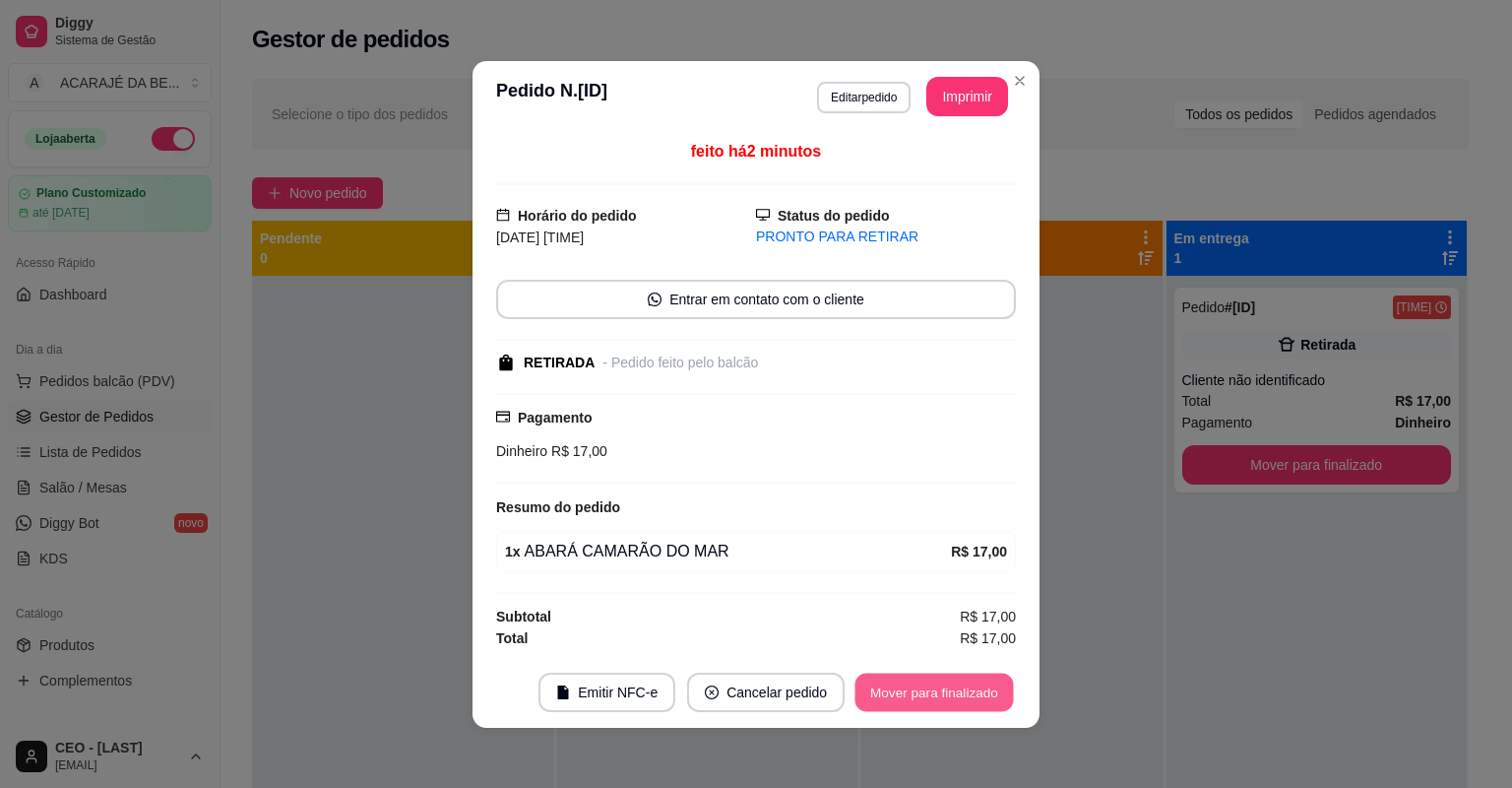 click on "Mover para finalizado" at bounding box center [934, 691] 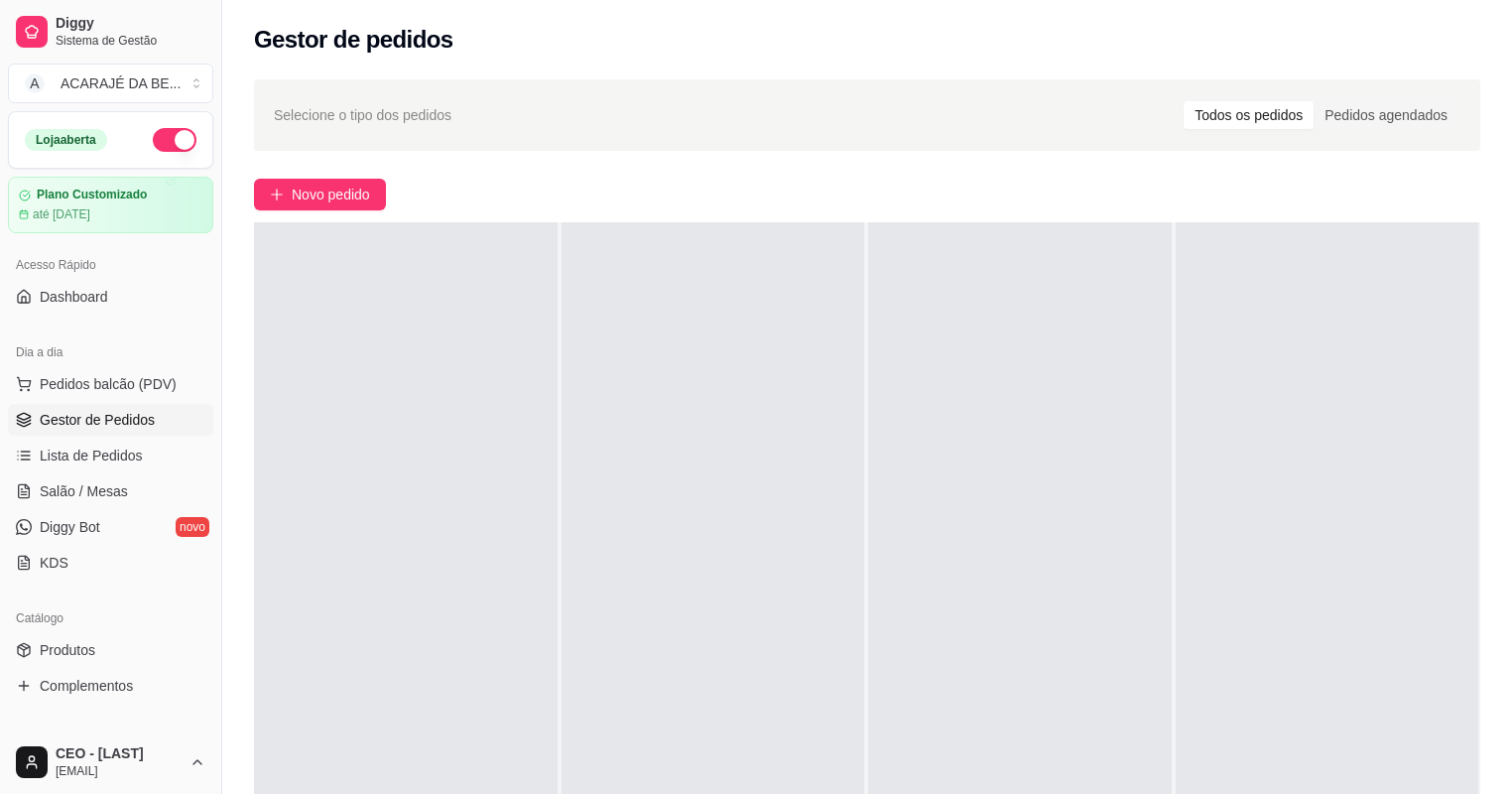 scroll, scrollTop: 0, scrollLeft: 0, axis: both 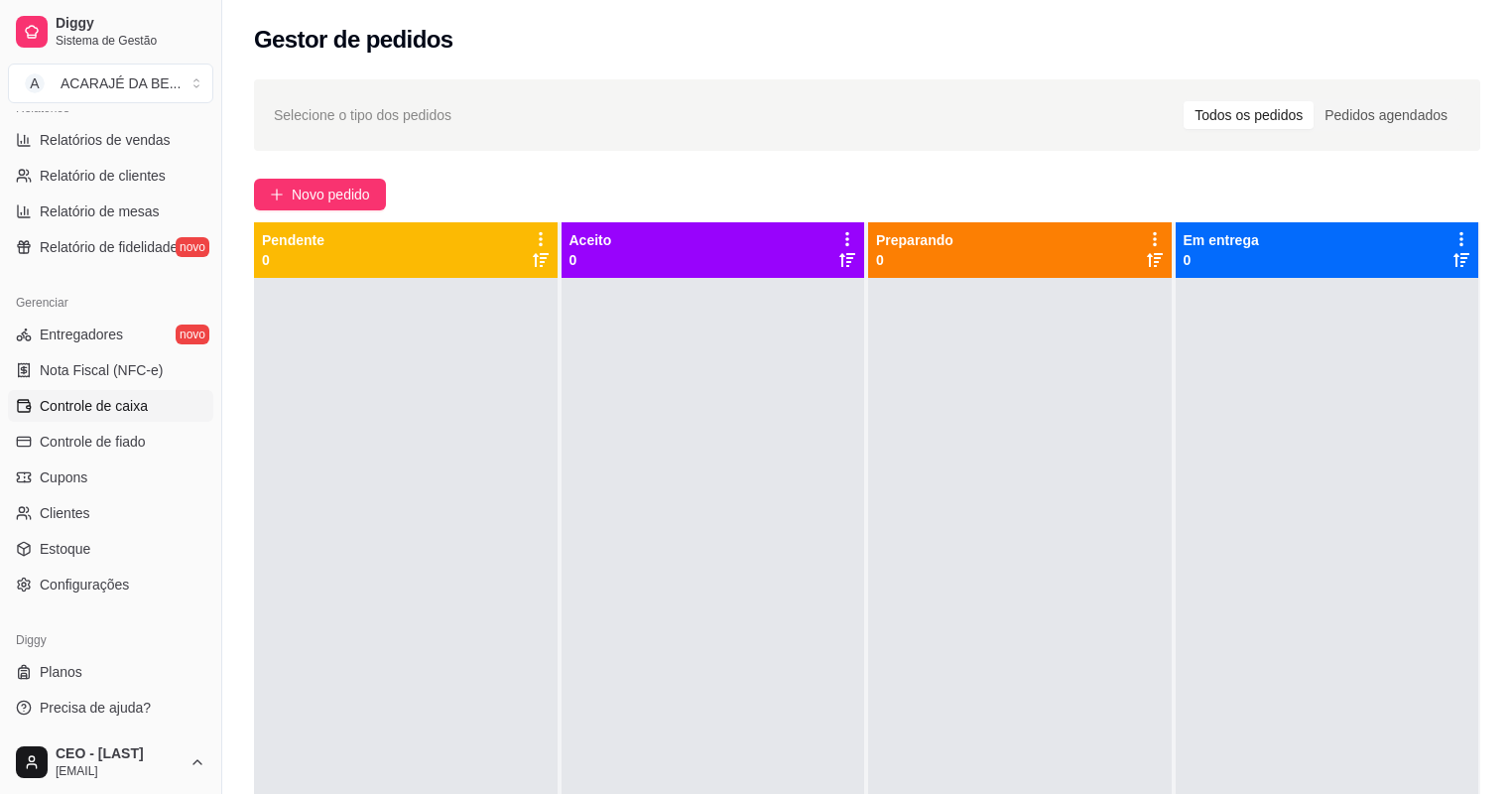 click on "Controle de caixa" at bounding box center (93, 406) 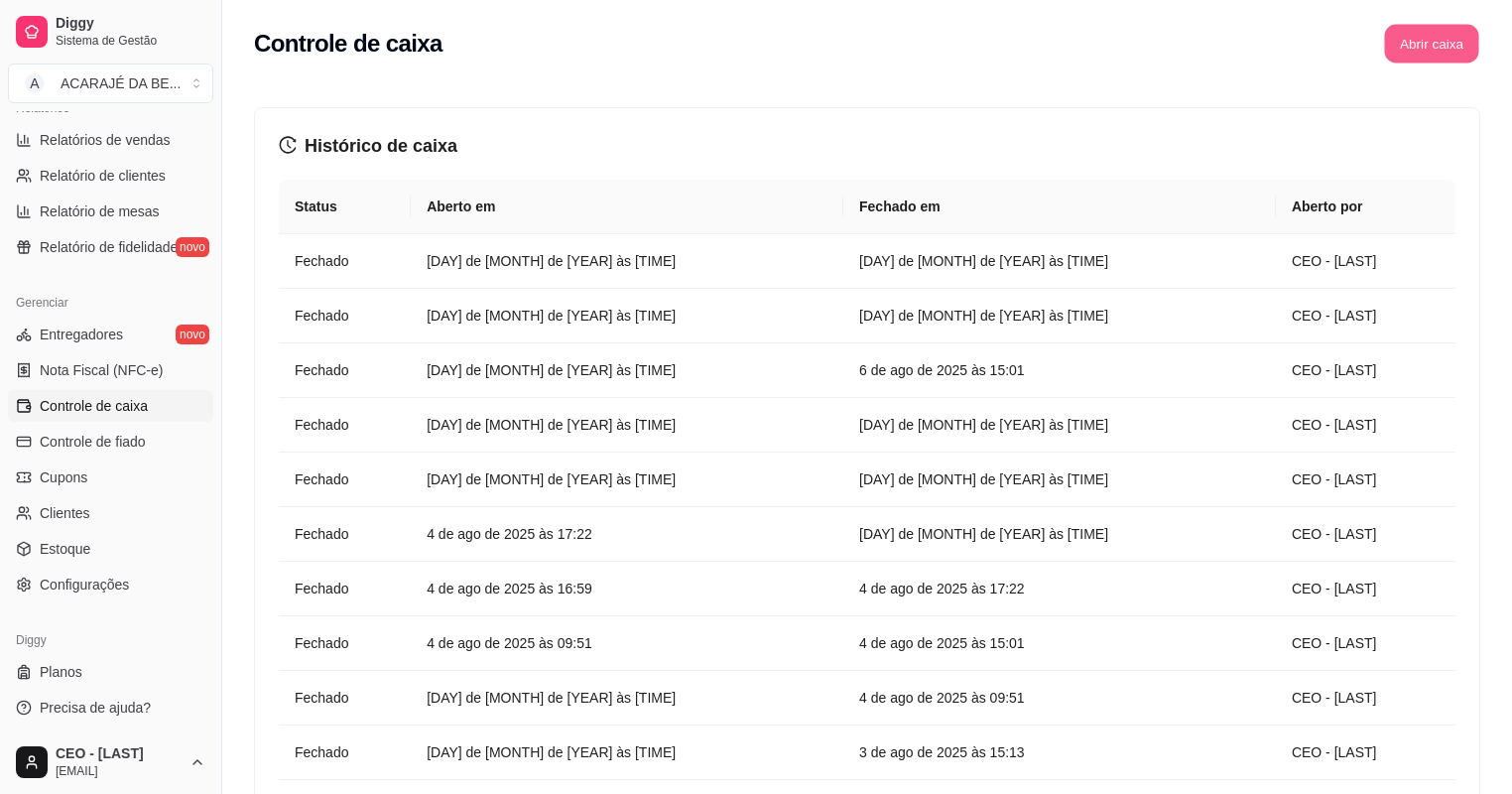click on "Abrir caixa" at bounding box center (1431, 44) 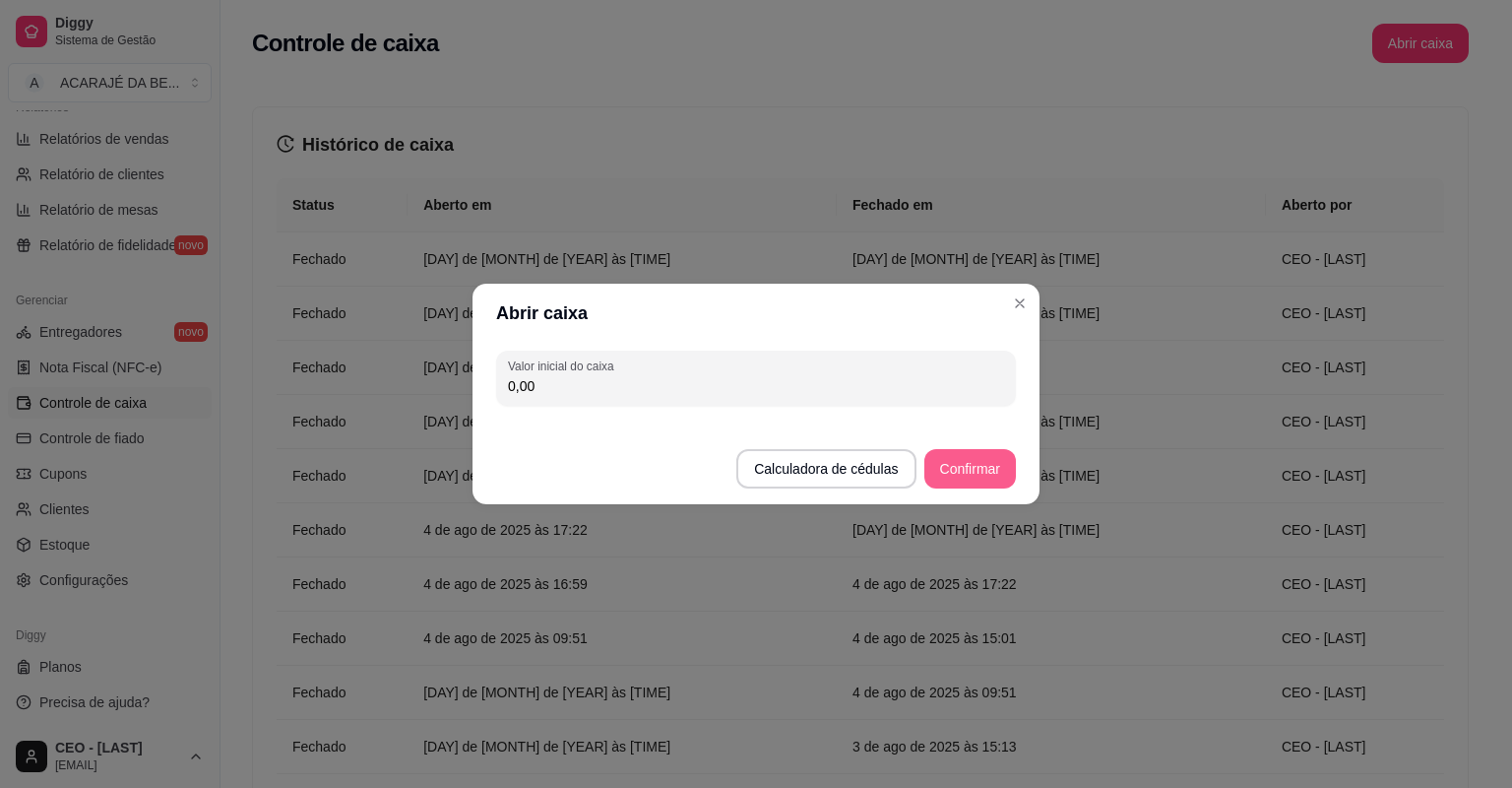 click on "Confirmar" at bounding box center [970, 469] 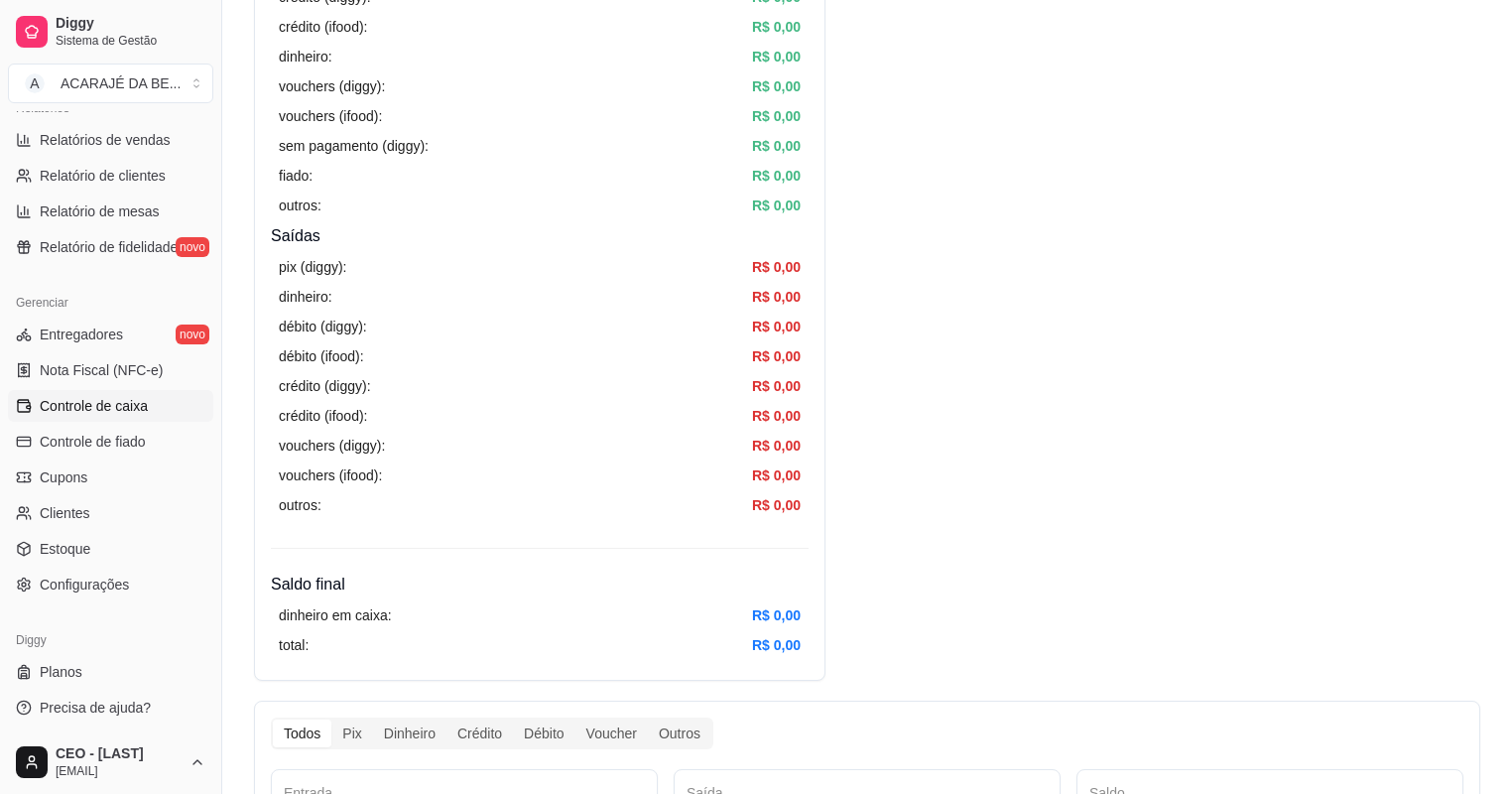scroll, scrollTop: 476, scrollLeft: 0, axis: vertical 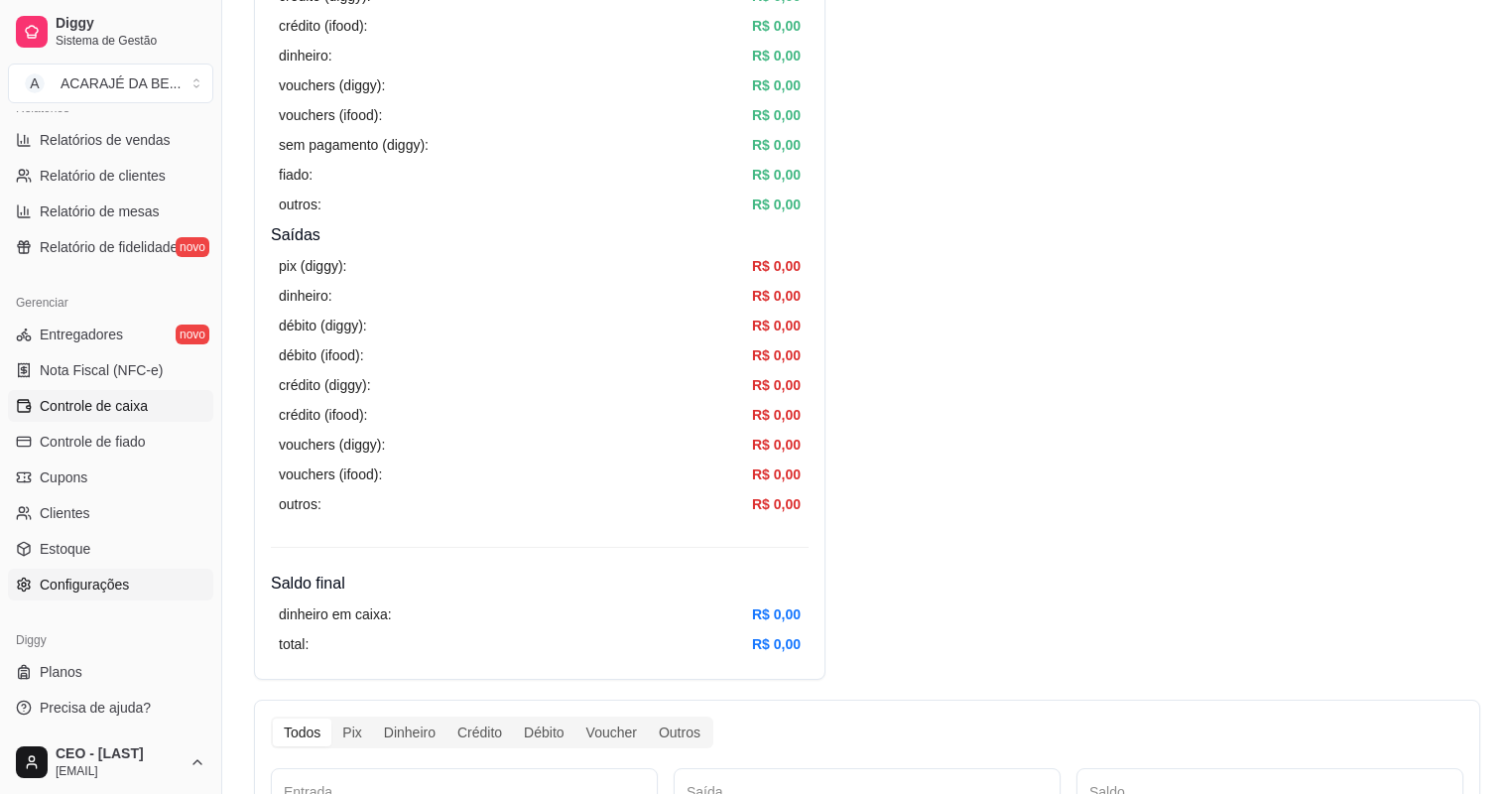 click on "Configurações" at bounding box center [84, 585] 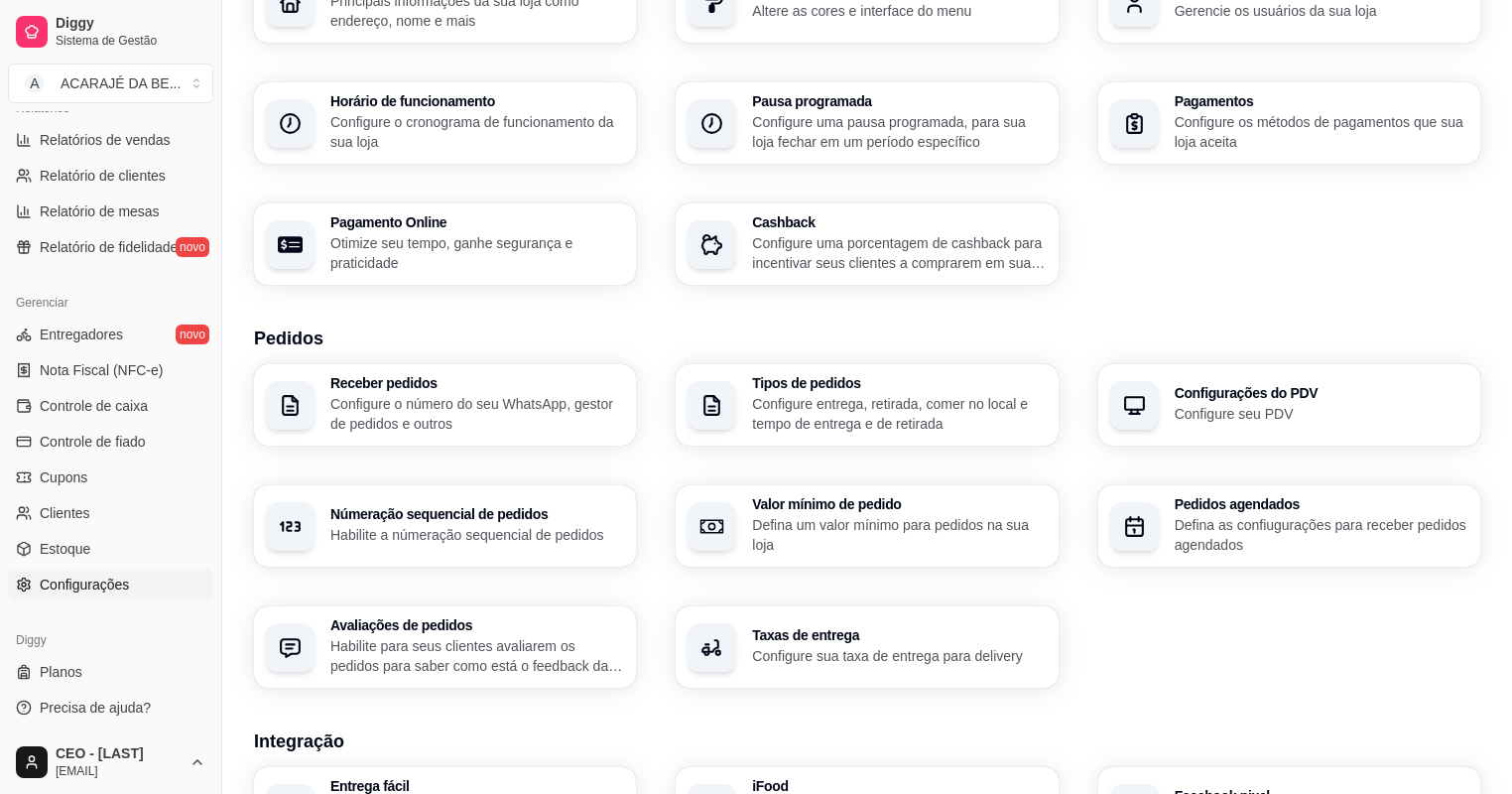 scroll, scrollTop: 159, scrollLeft: 0, axis: vertical 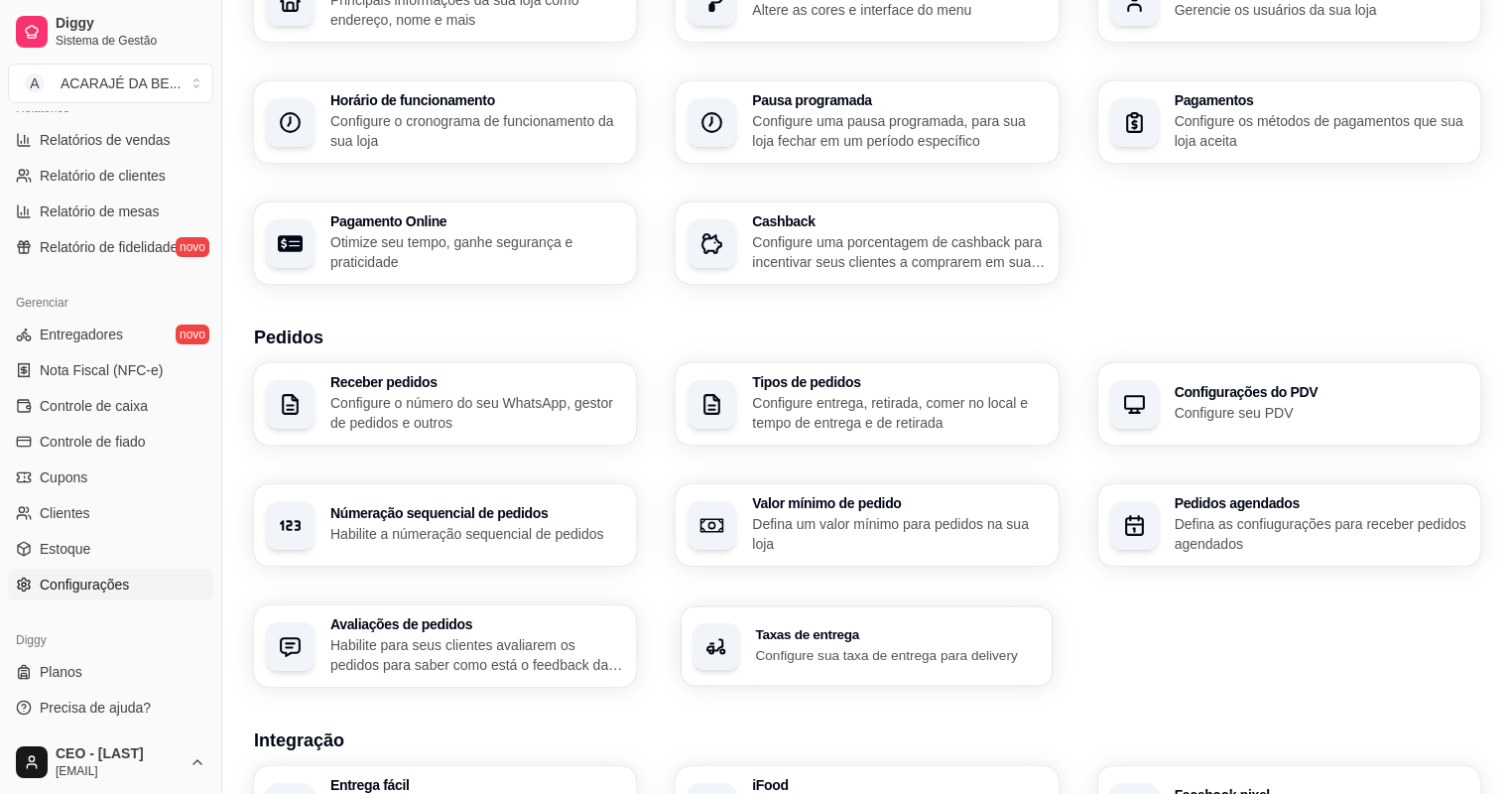 click on "Taxas de entrega" at bounding box center (898, 635) 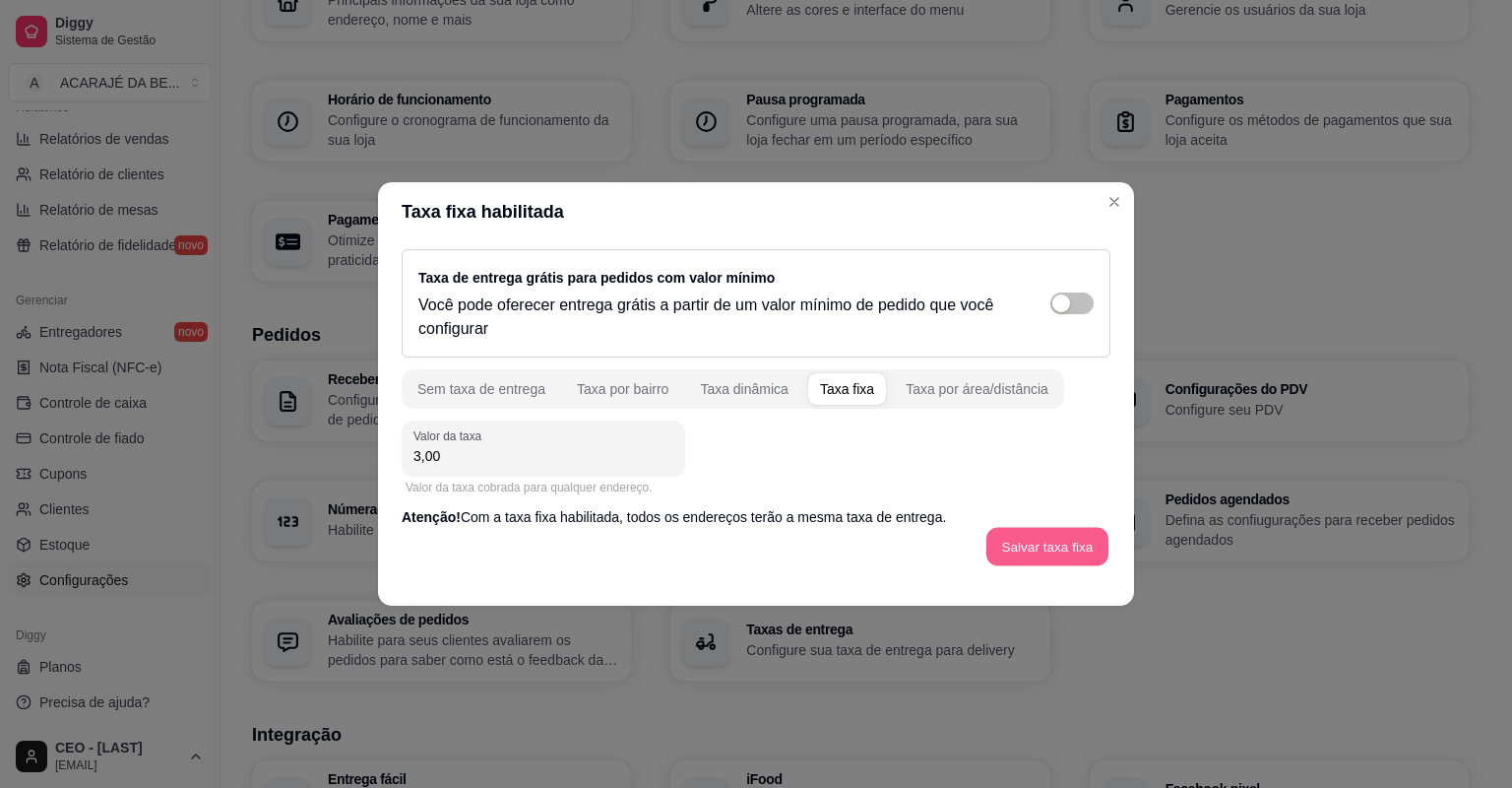 click on "Salvar taxa fixa" at bounding box center [1047, 547] 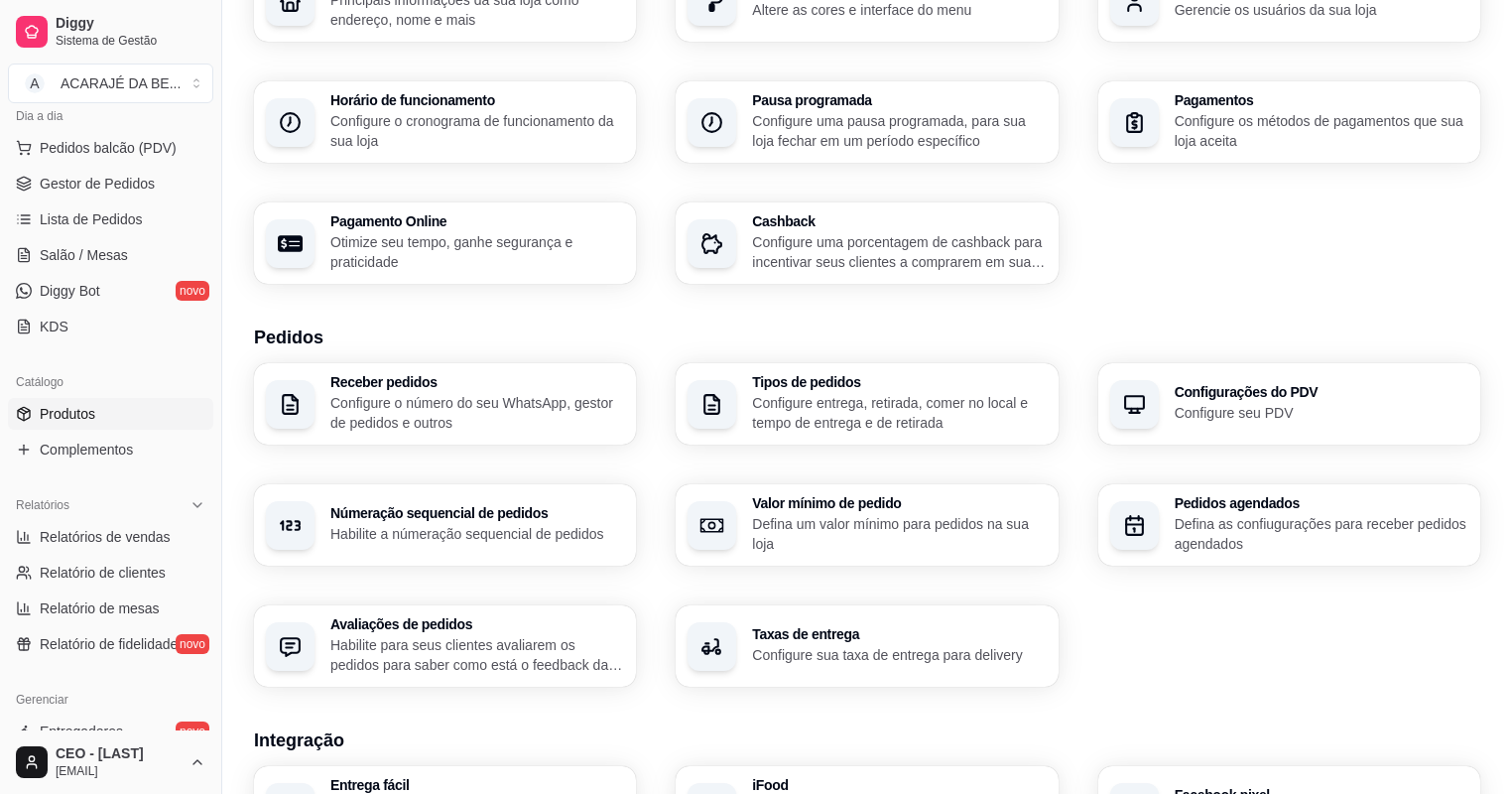 scroll, scrollTop: 77, scrollLeft: 0, axis: vertical 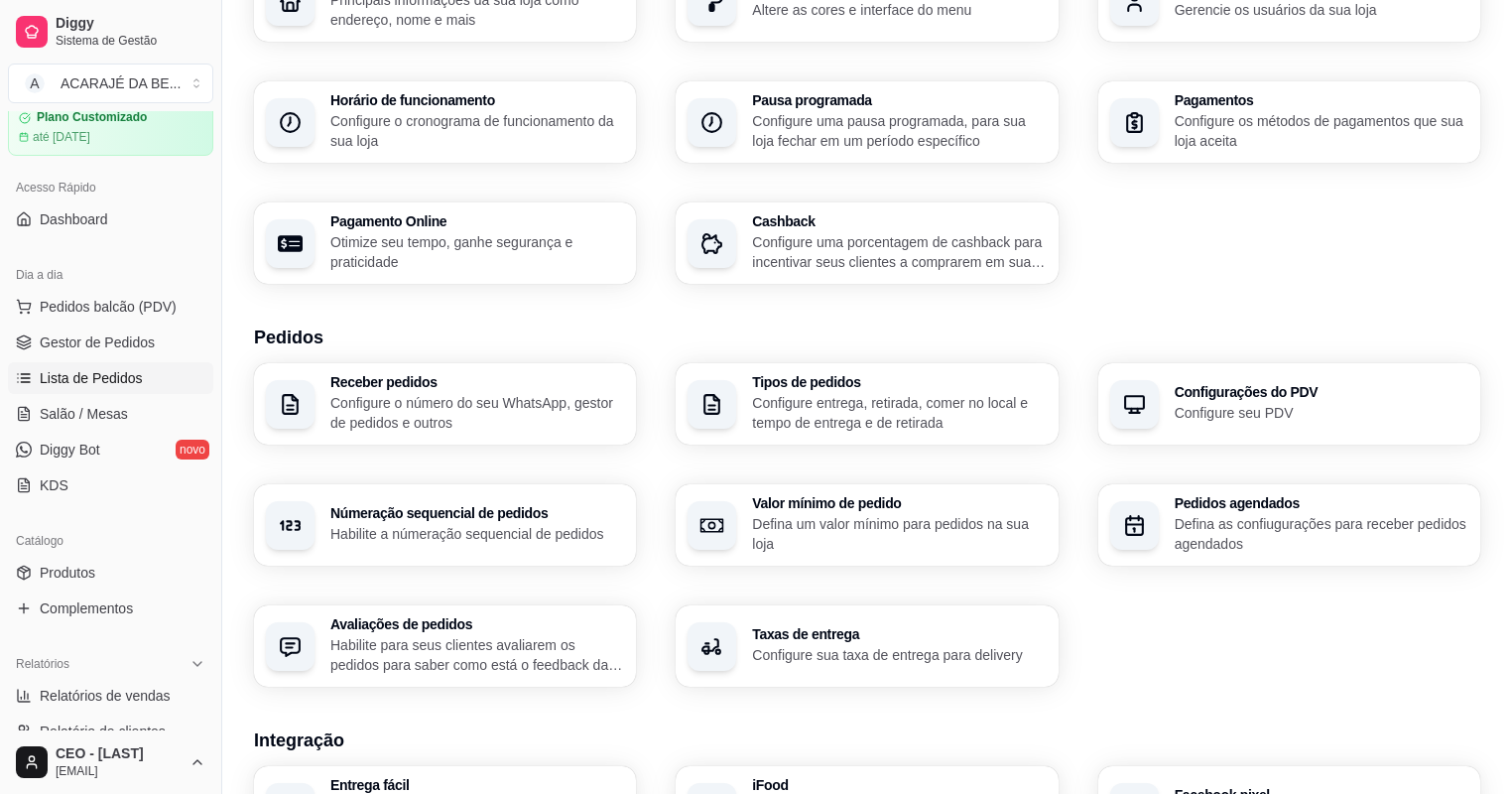 click on "Lista de Pedidos" at bounding box center (91, 378) 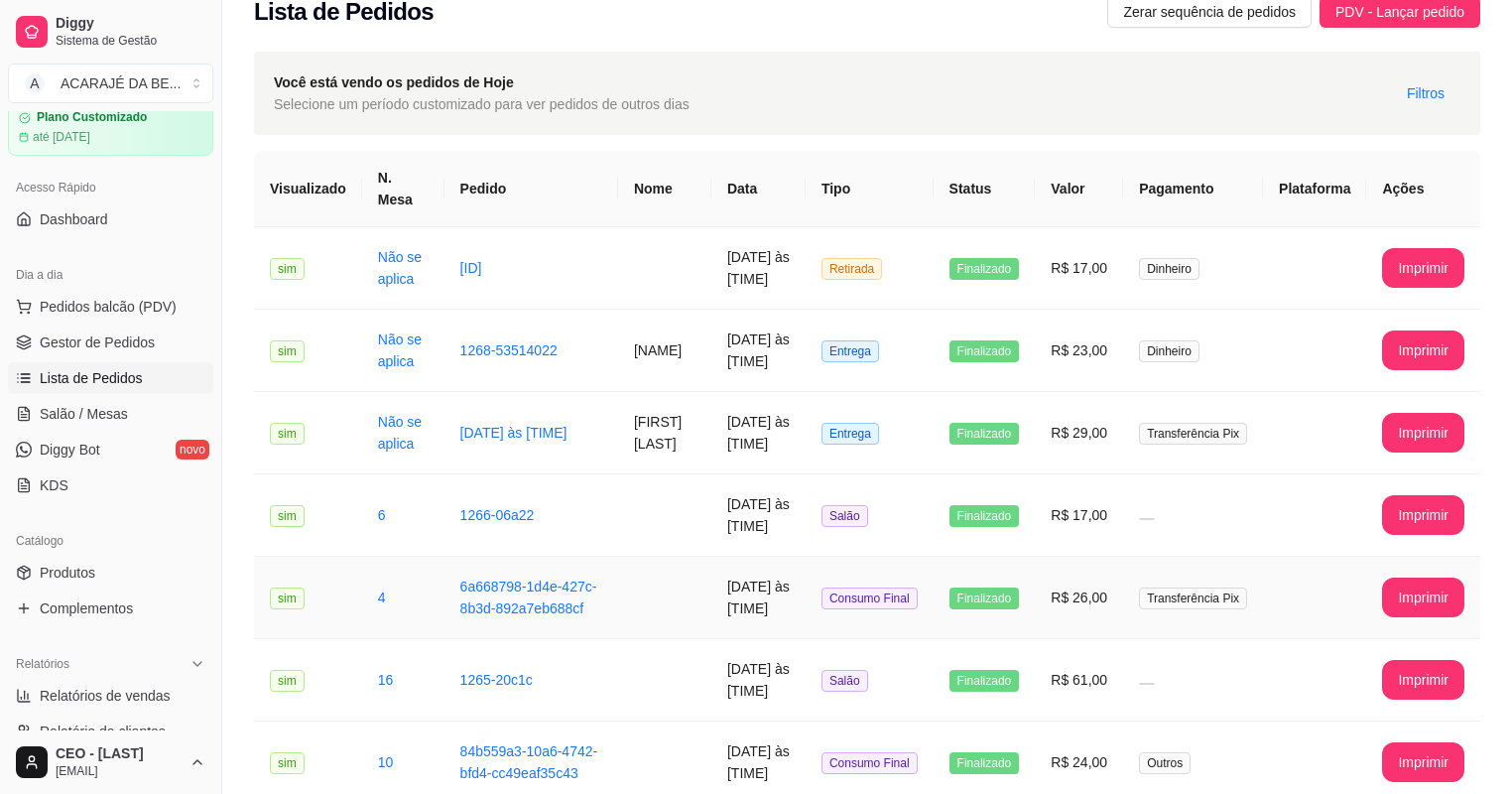 scroll, scrollTop: 0, scrollLeft: 0, axis: both 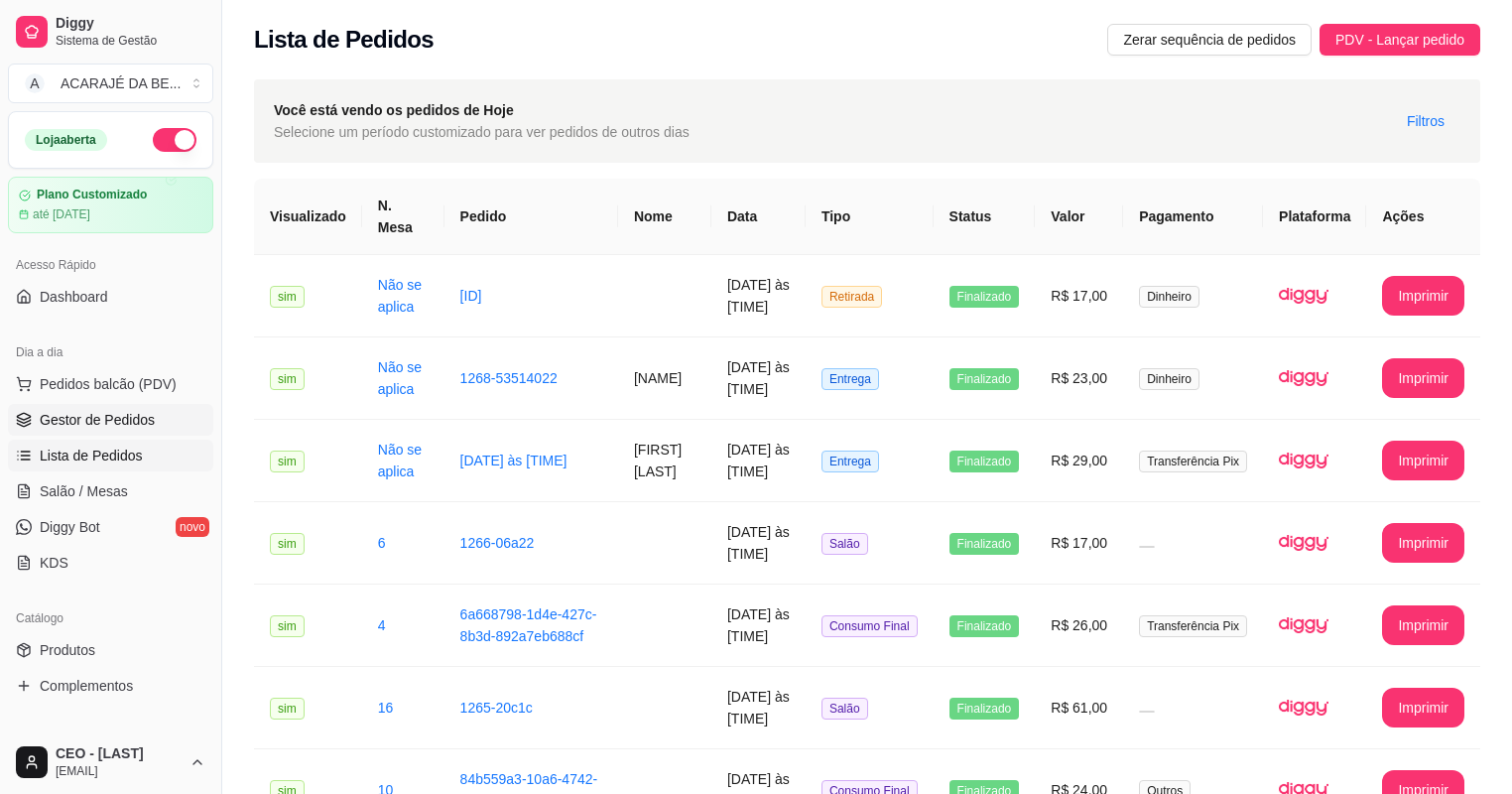 click on "Gestor de Pedidos" at bounding box center (110, 420) 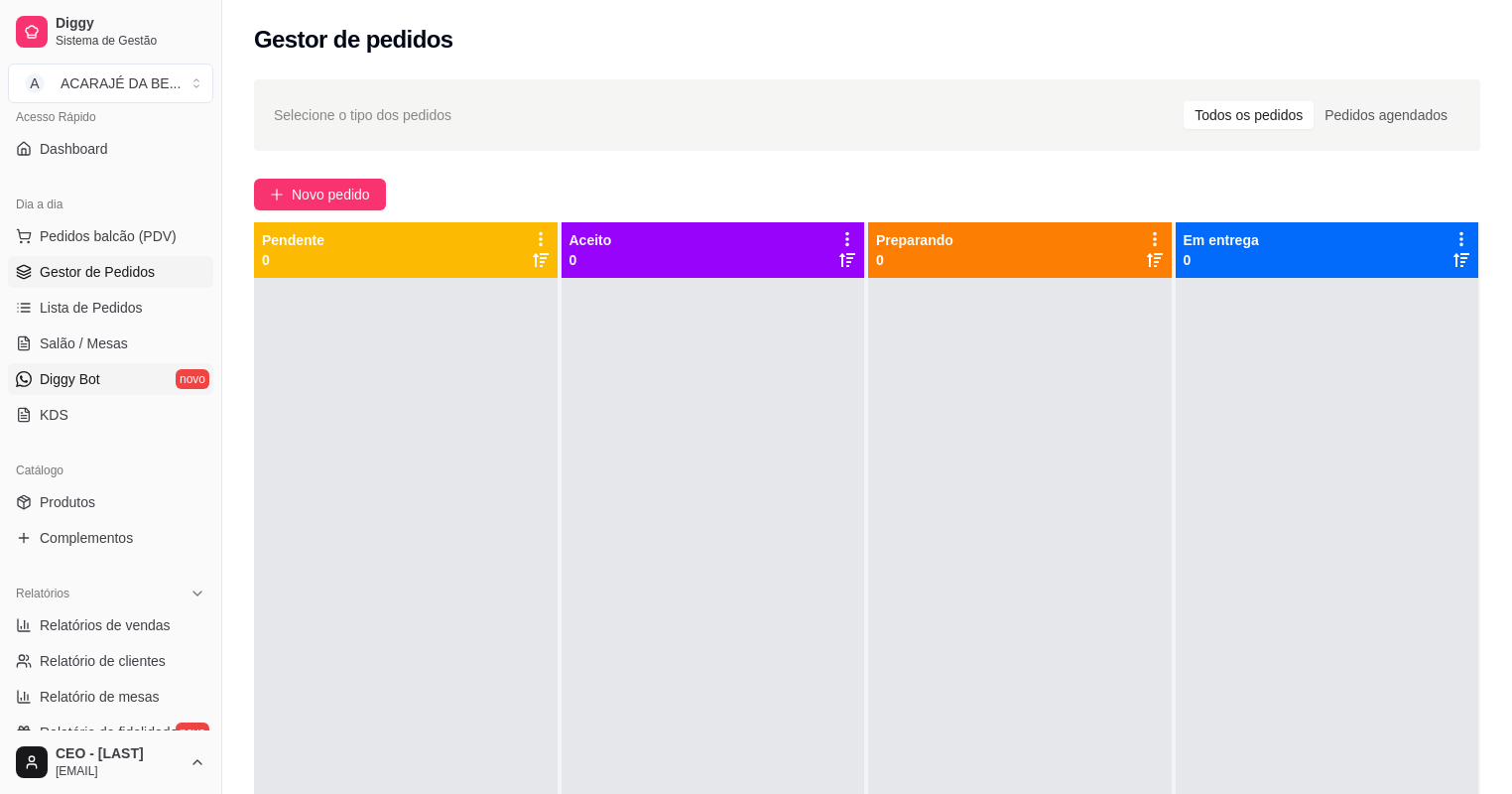 scroll, scrollTop: 159, scrollLeft: 0, axis: vertical 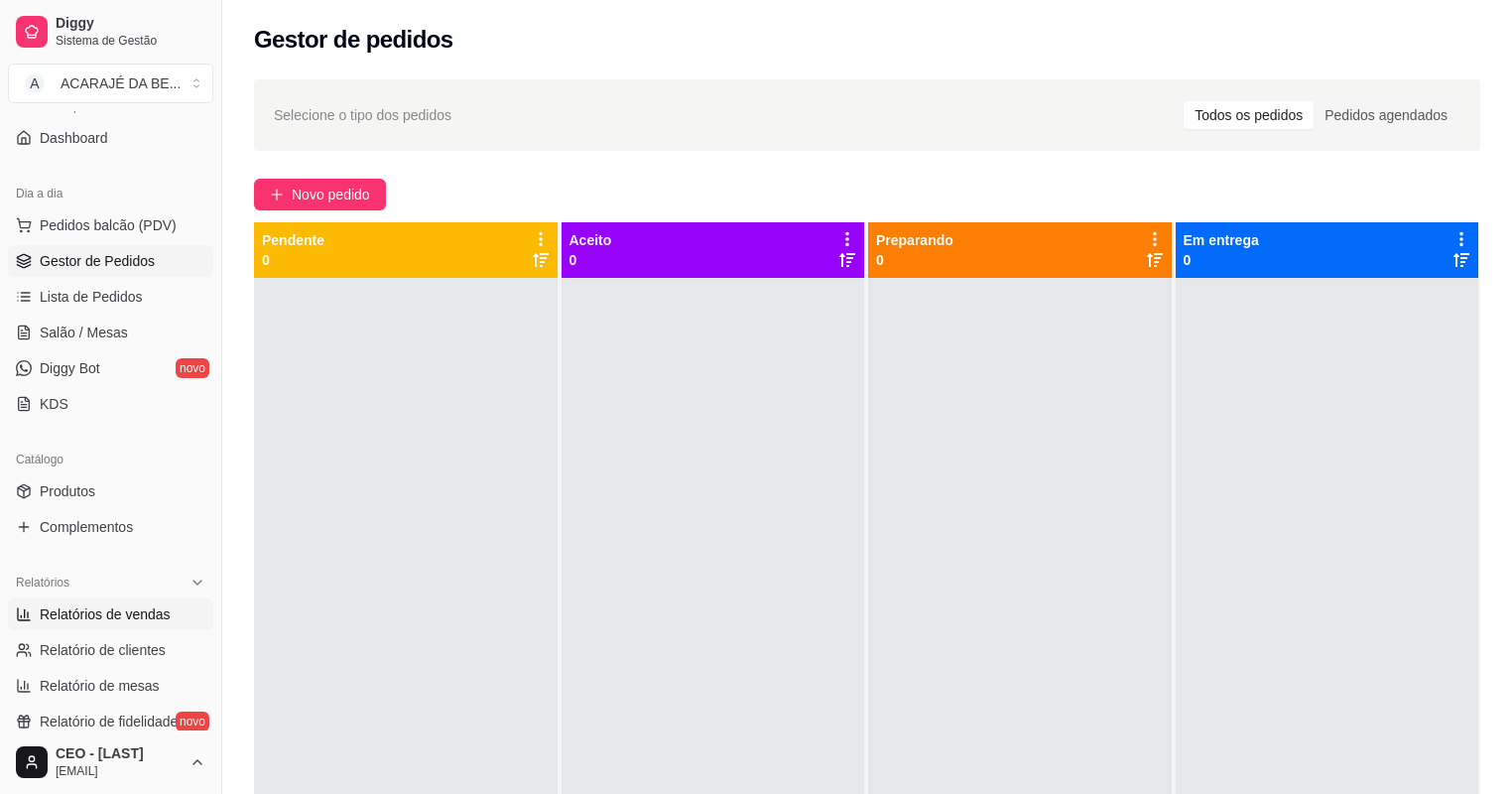 click on "Relatórios de vendas" at bounding box center (105, 614) 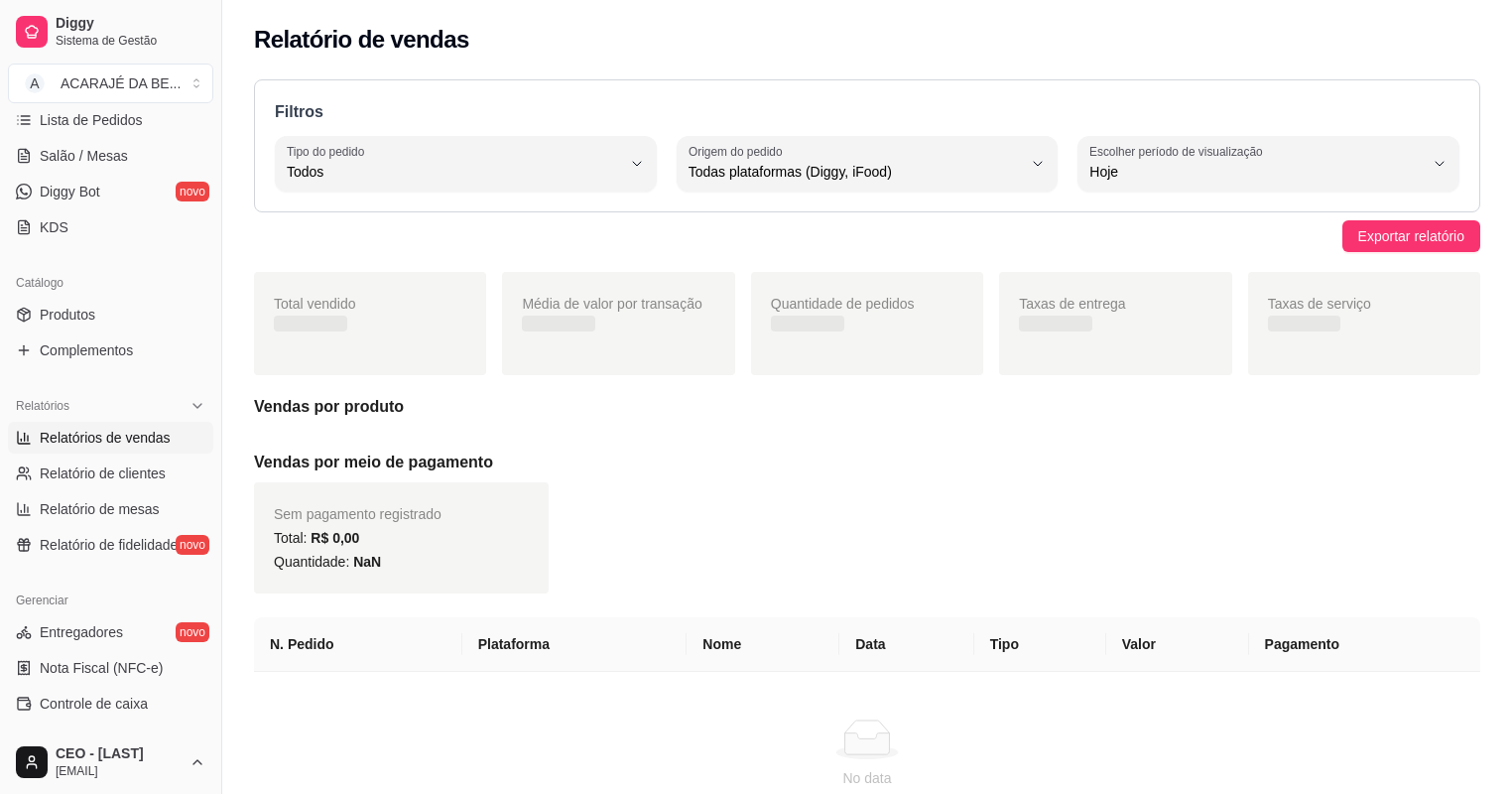 scroll, scrollTop: 476, scrollLeft: 0, axis: vertical 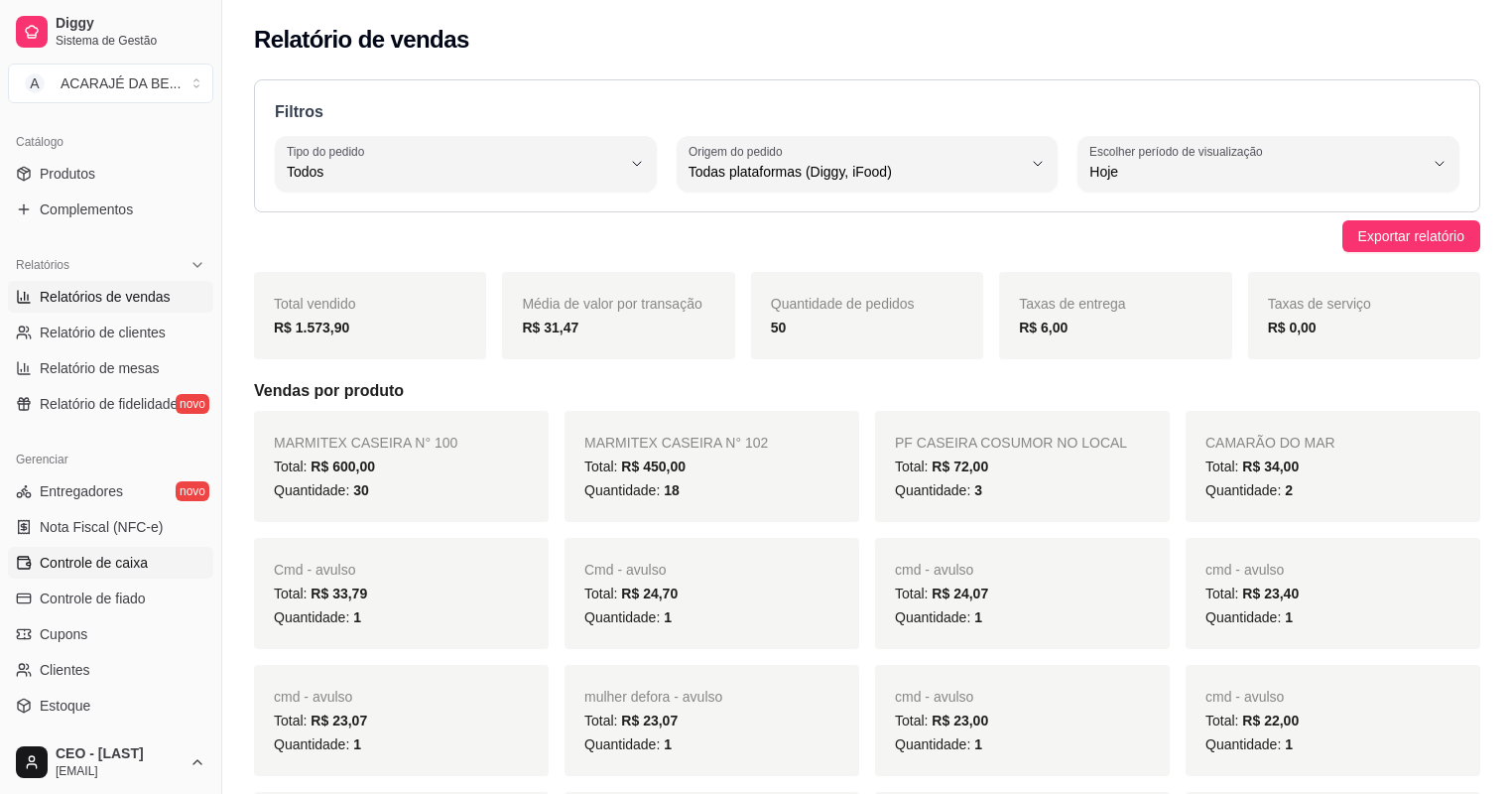 click on "Controle de caixa" at bounding box center (93, 563) 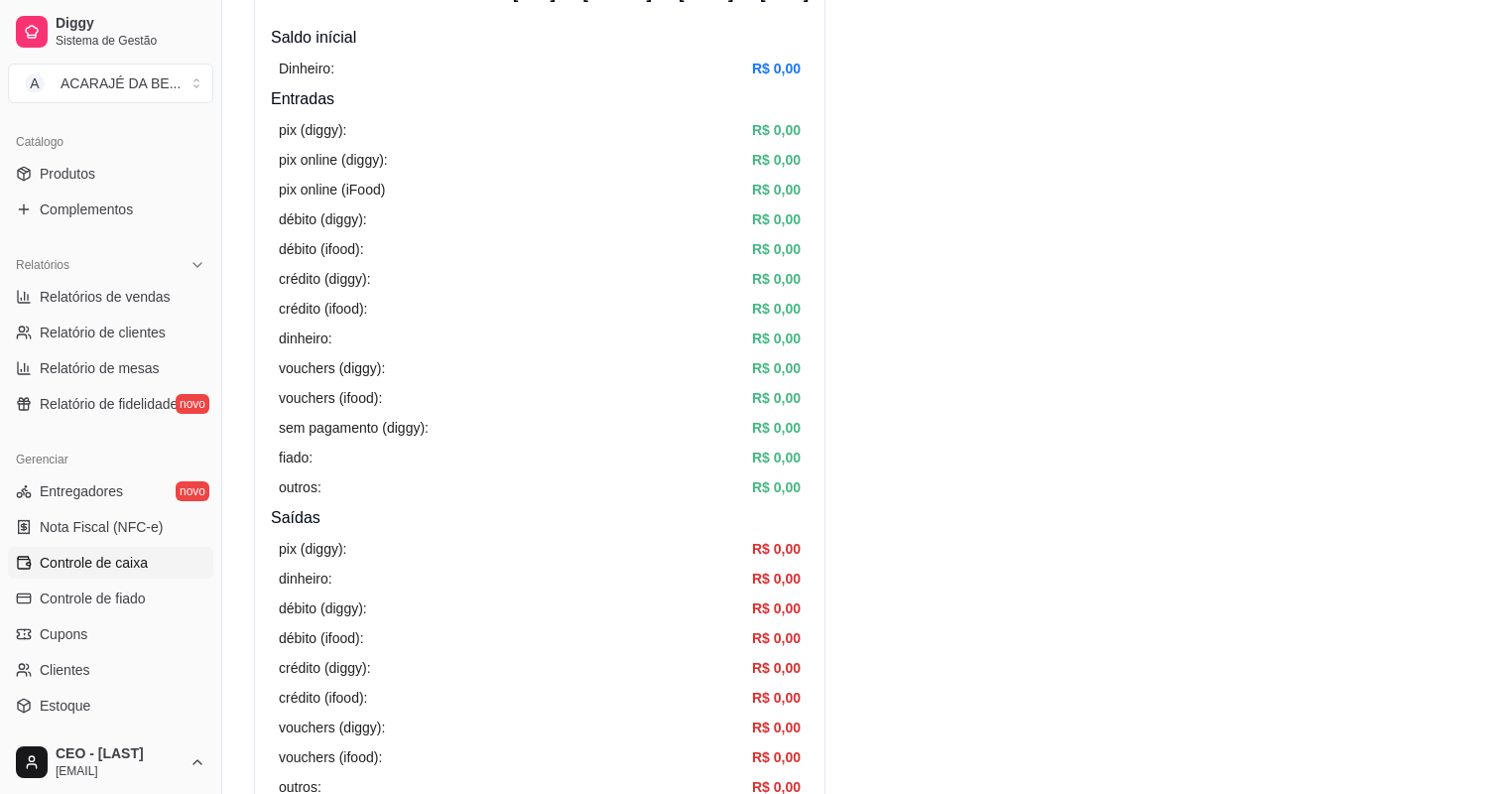 scroll, scrollTop: 159, scrollLeft: 0, axis: vertical 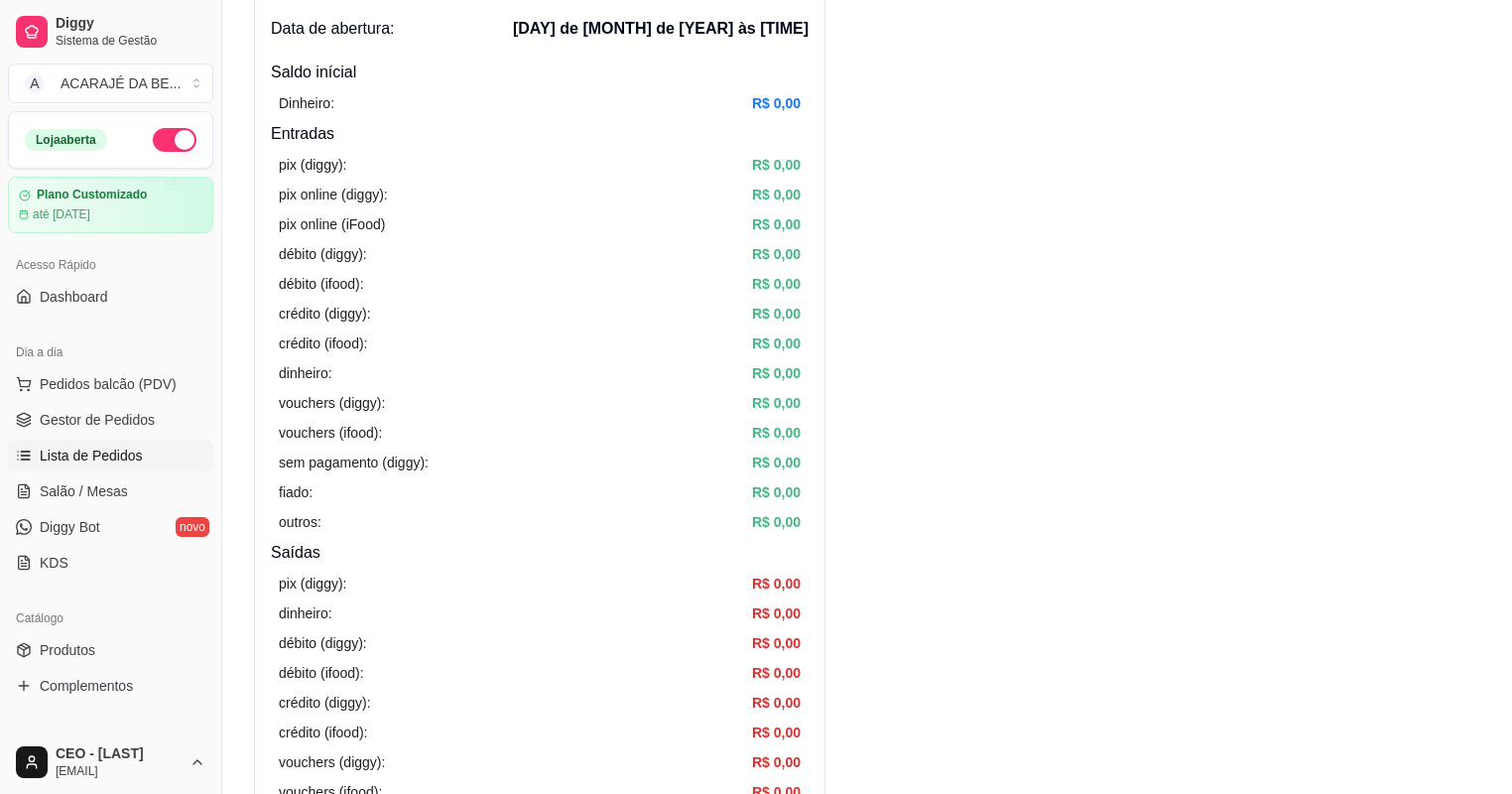 click on "Lista de Pedidos" at bounding box center (91, 456) 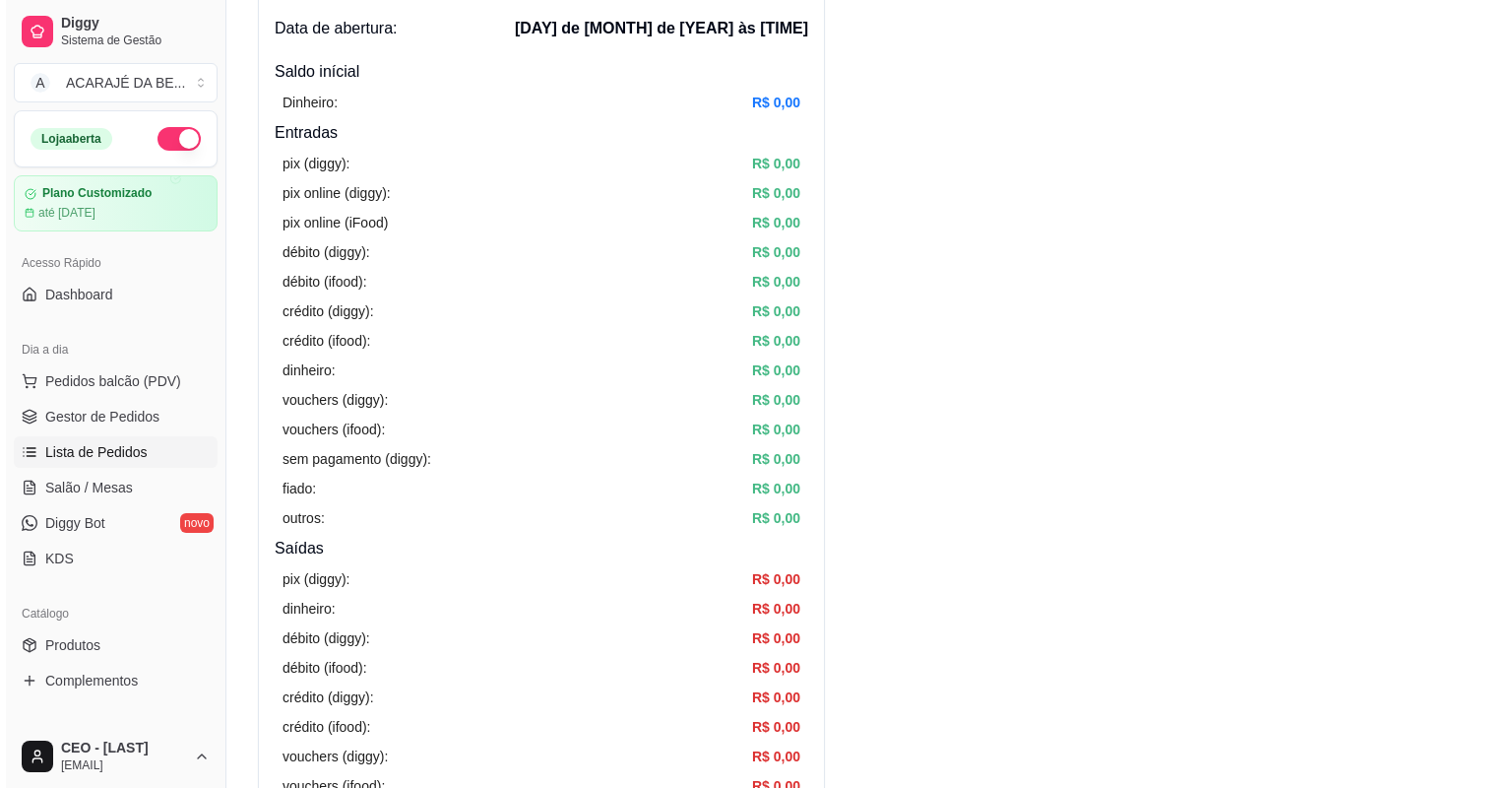 scroll, scrollTop: 0, scrollLeft: 0, axis: both 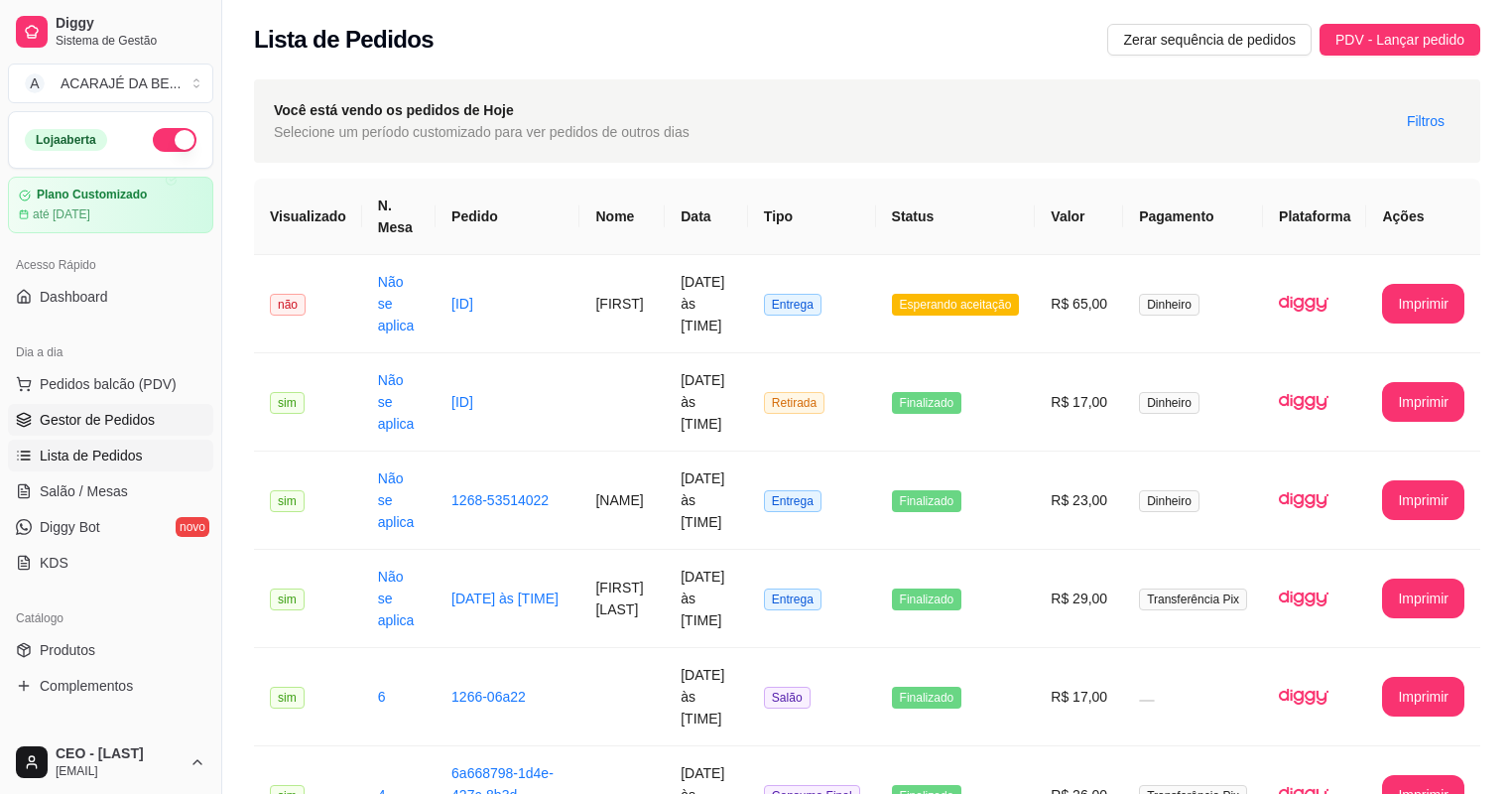 click on "Gestor de Pedidos" at bounding box center [97, 420] 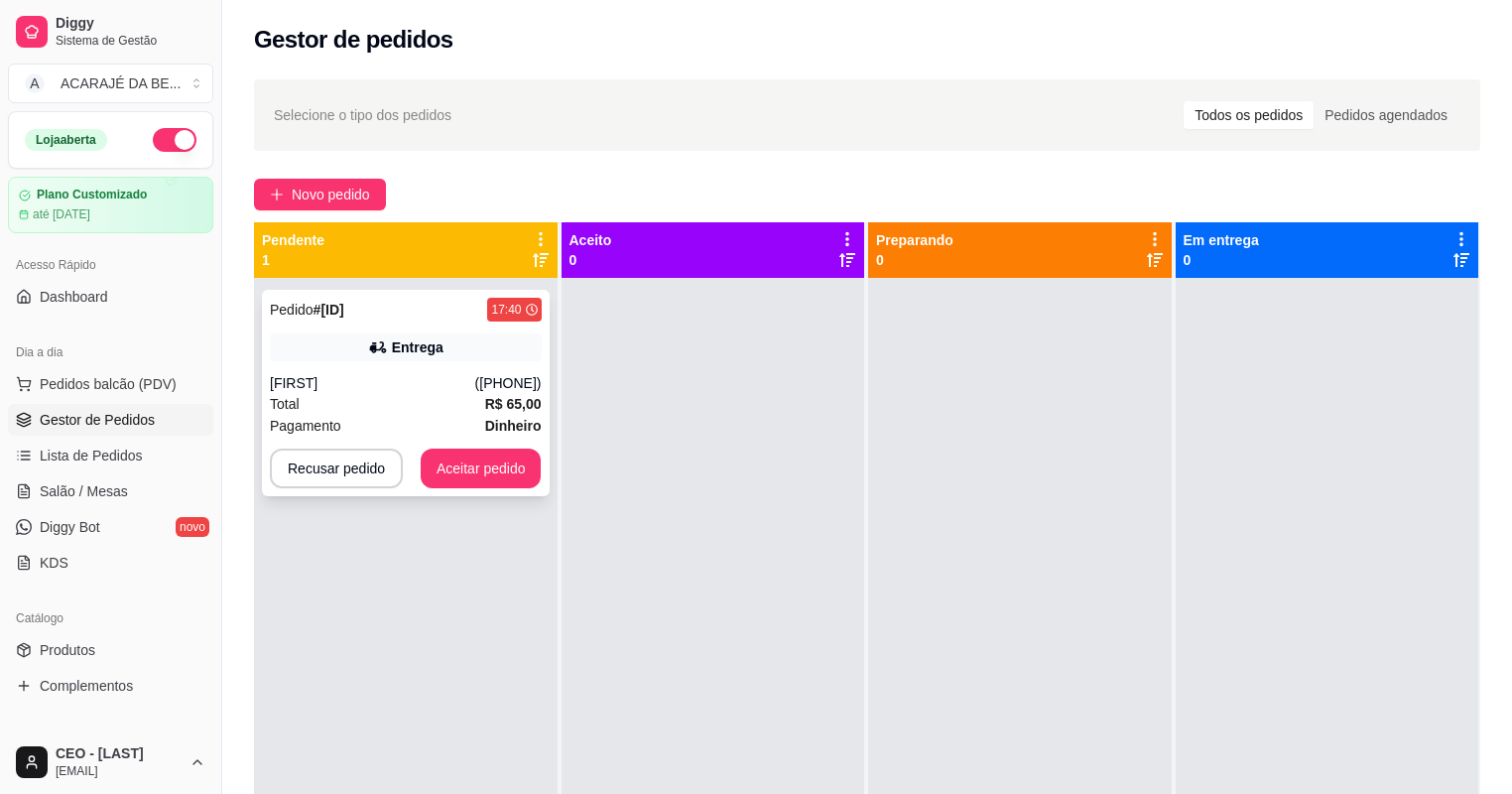 click on "(73) 99977-5603" at bounding box center (508, 383) 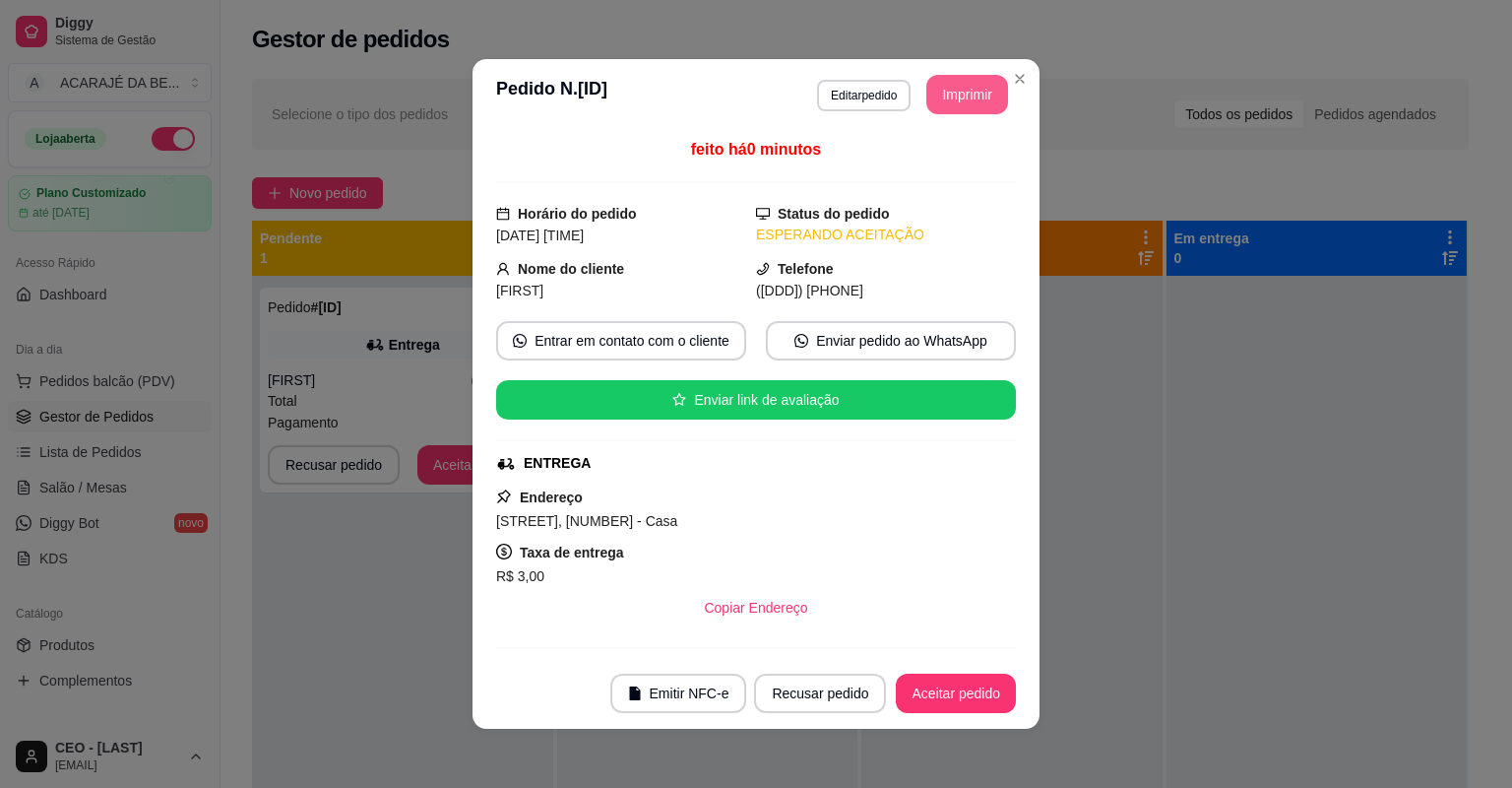 click on "Imprimir" at bounding box center [967, 95] 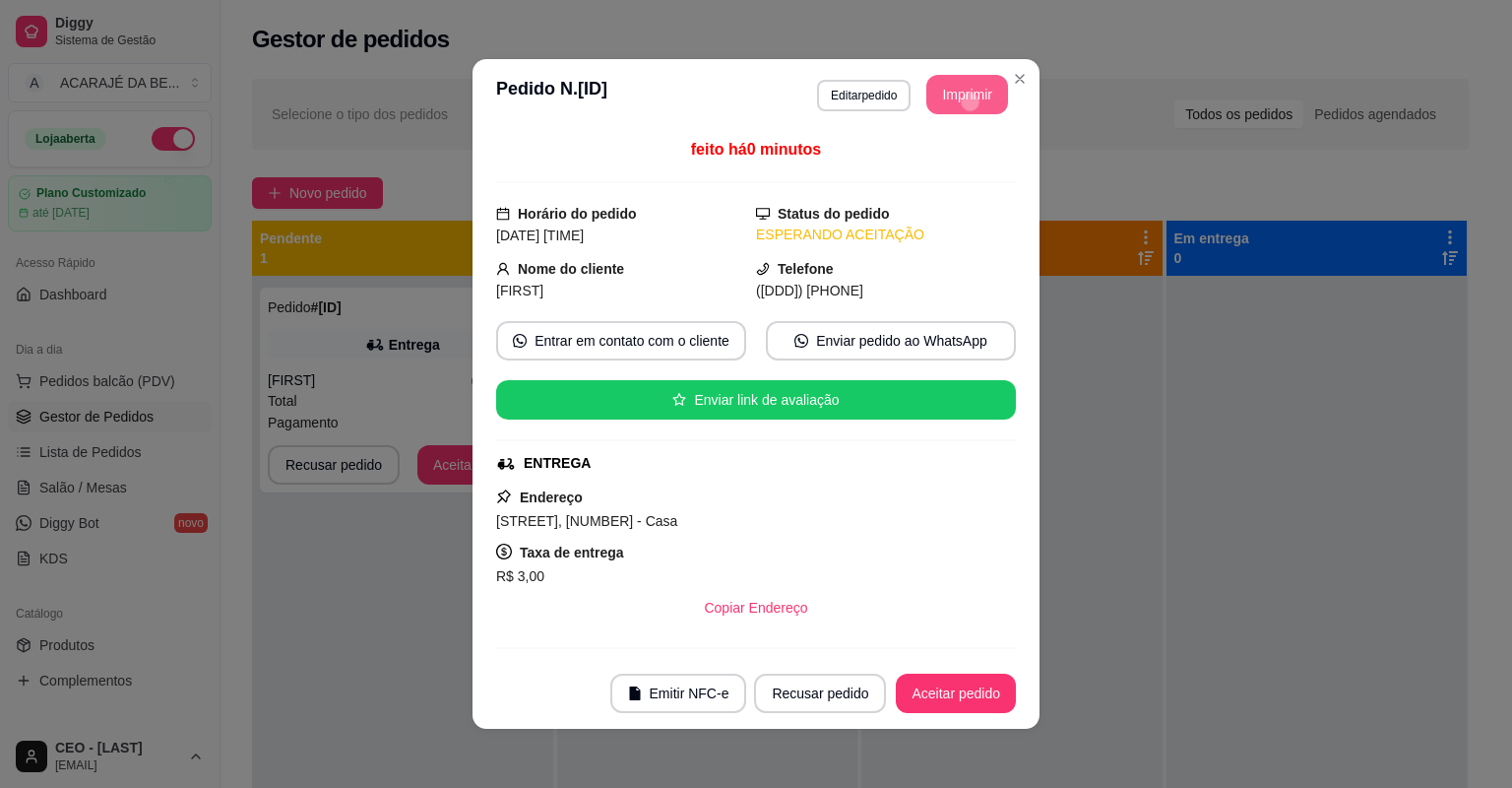 scroll, scrollTop: 0, scrollLeft: 0, axis: both 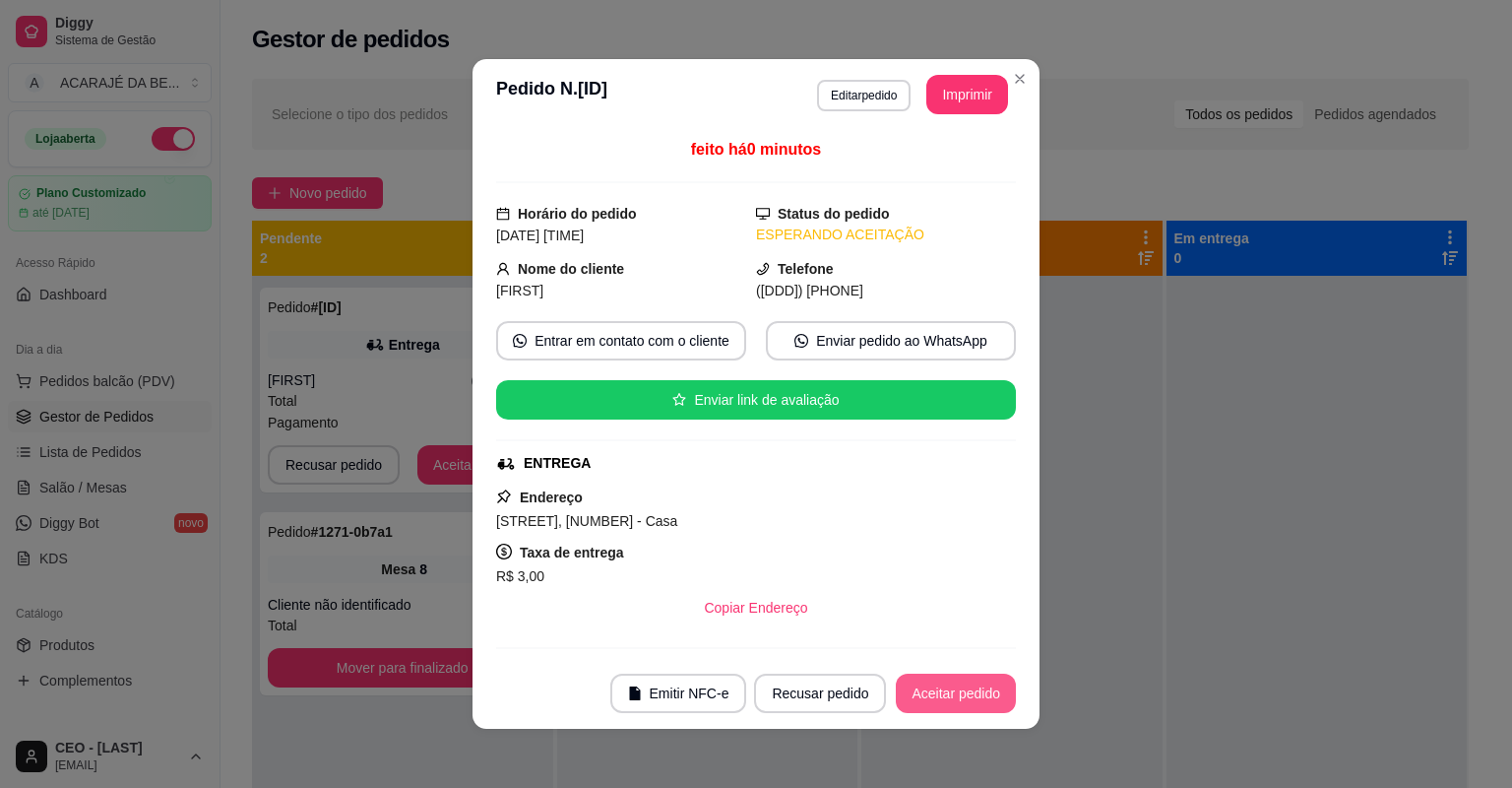 click on "Aceitar pedido" at bounding box center (956, 693) 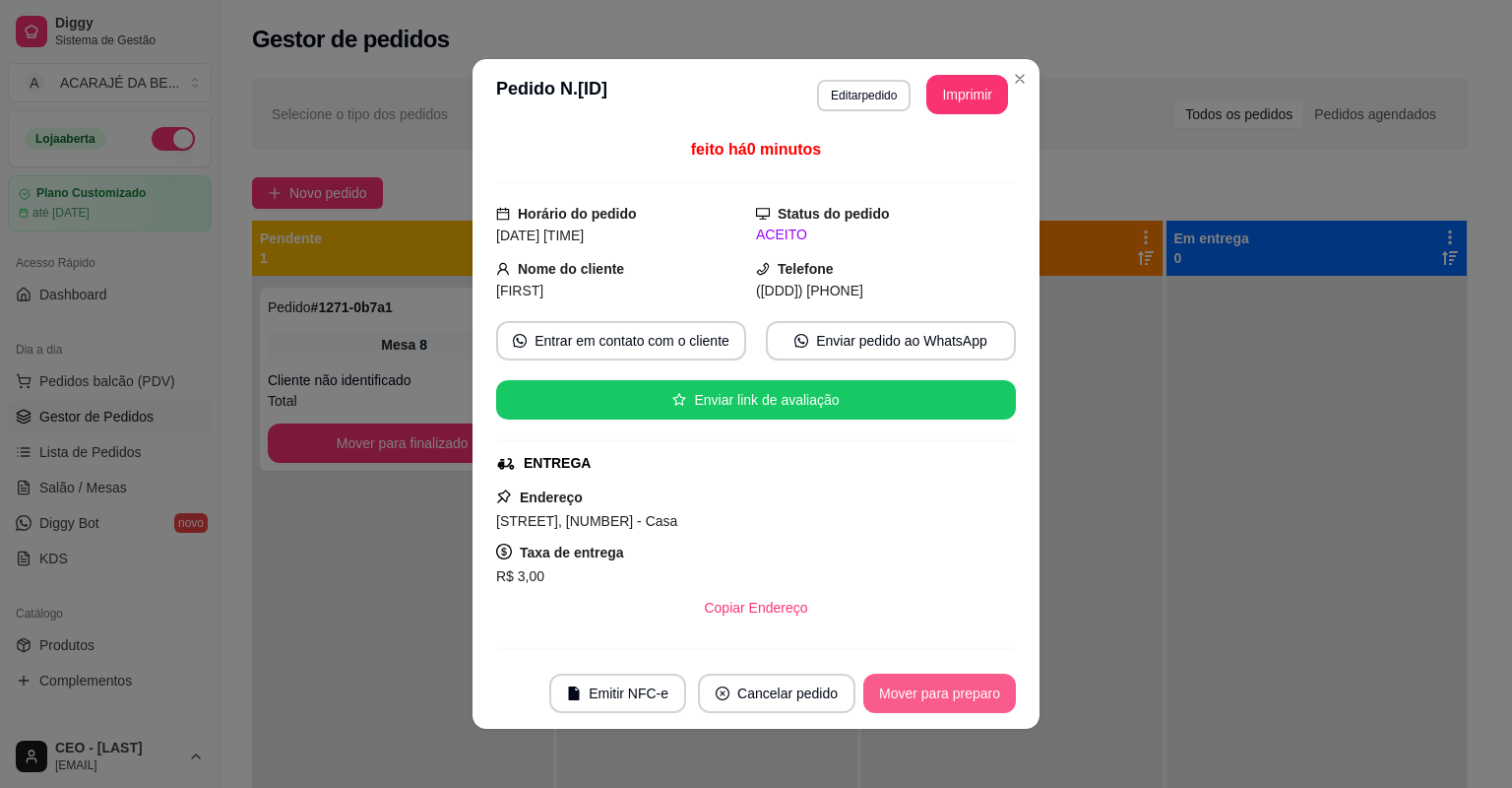 click on "Mover para preparo" at bounding box center [939, 693] 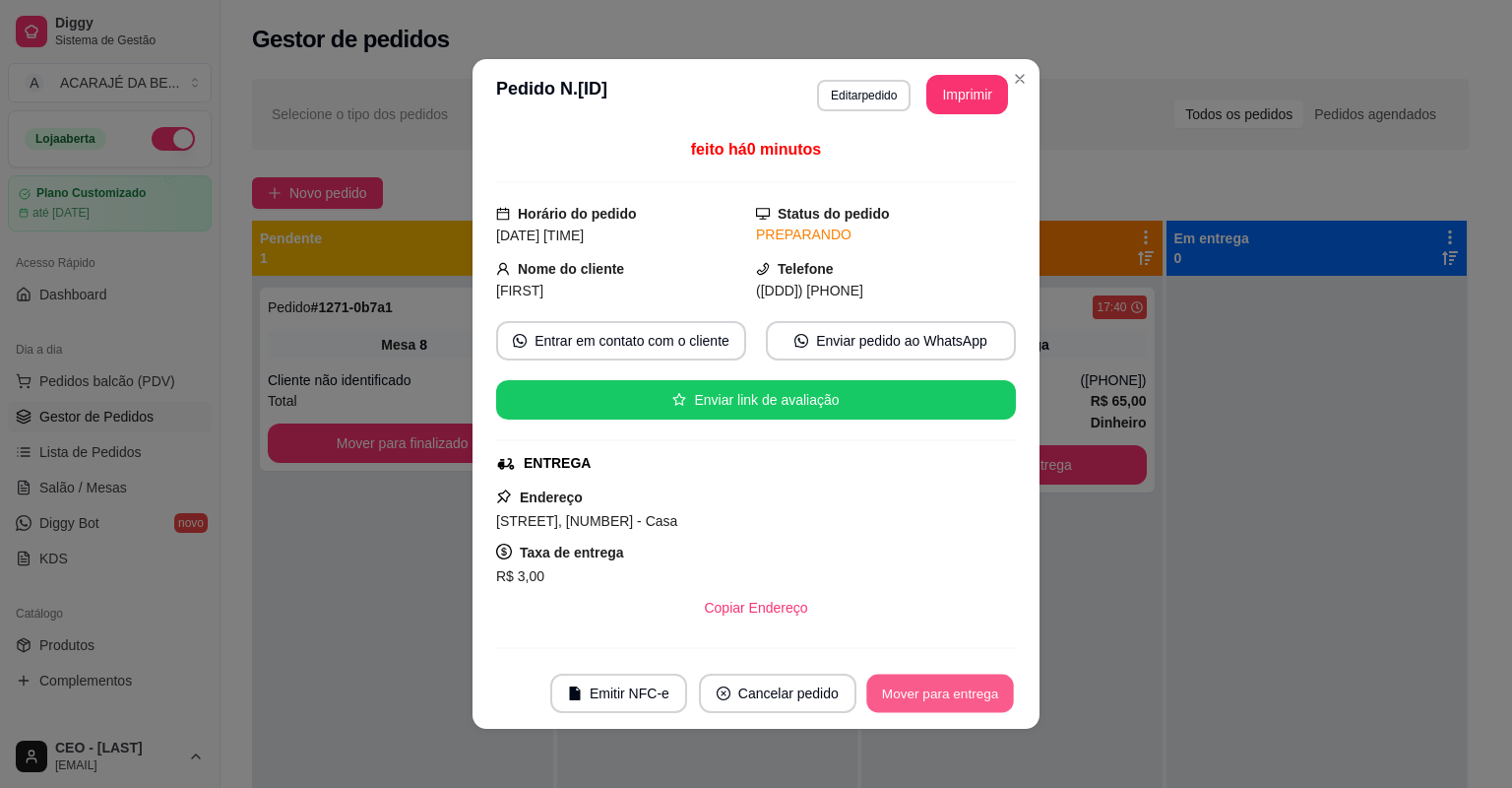 click on "Mover para entrega" at bounding box center (940, 693) 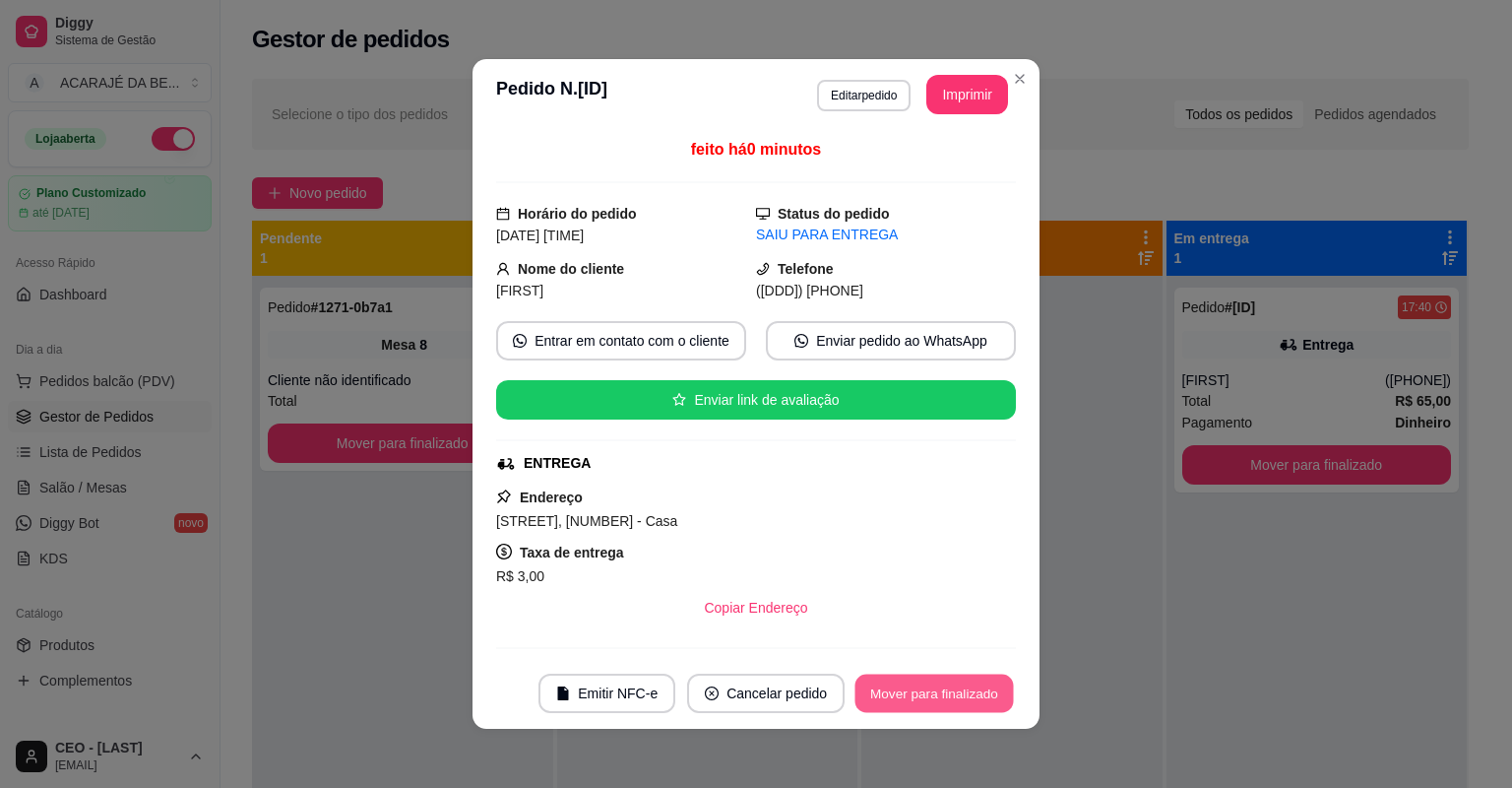 click on "Mover para finalizado" at bounding box center (934, 693) 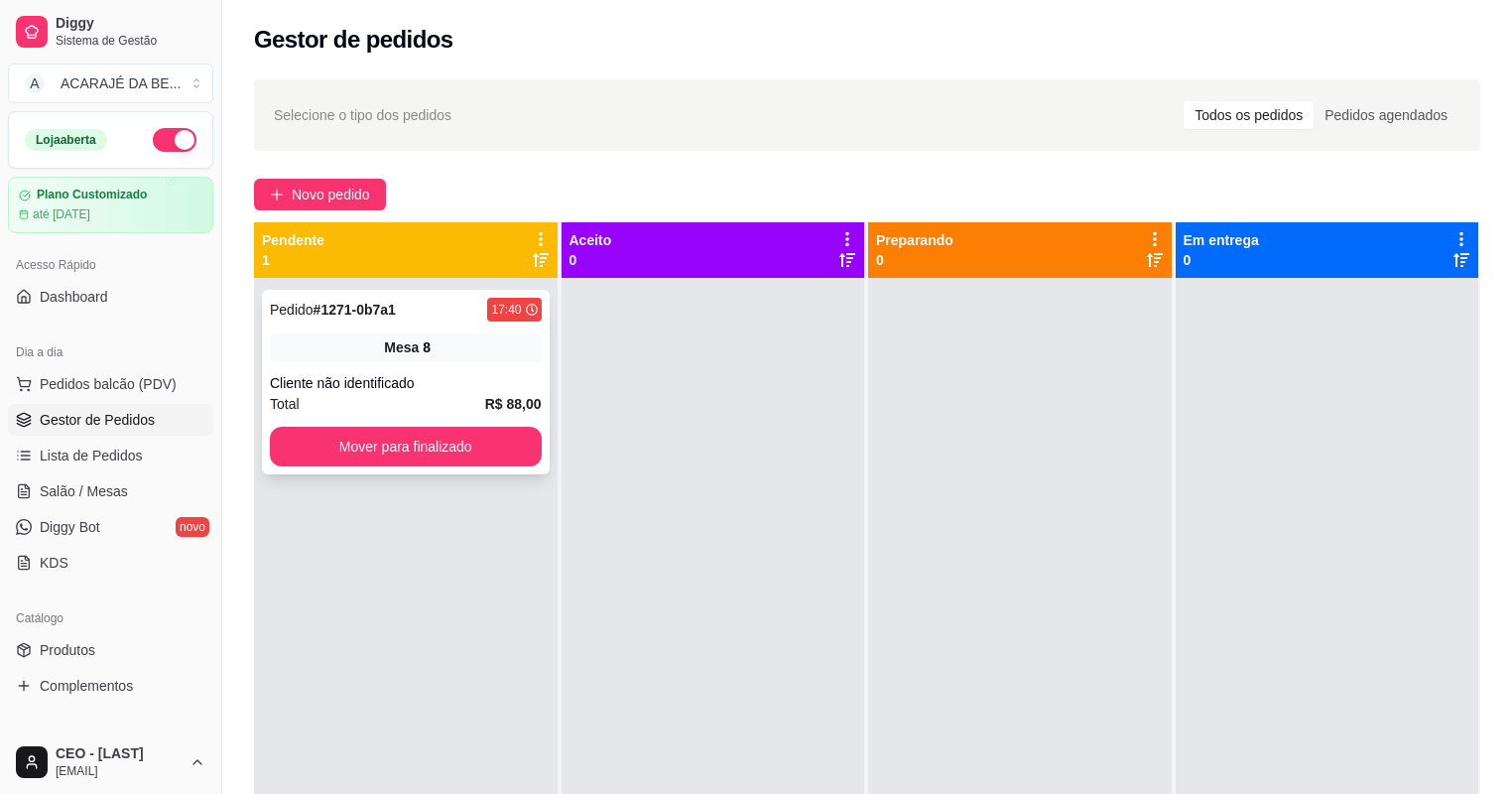 click on "Cliente não identificado" at bounding box center [406, 383] 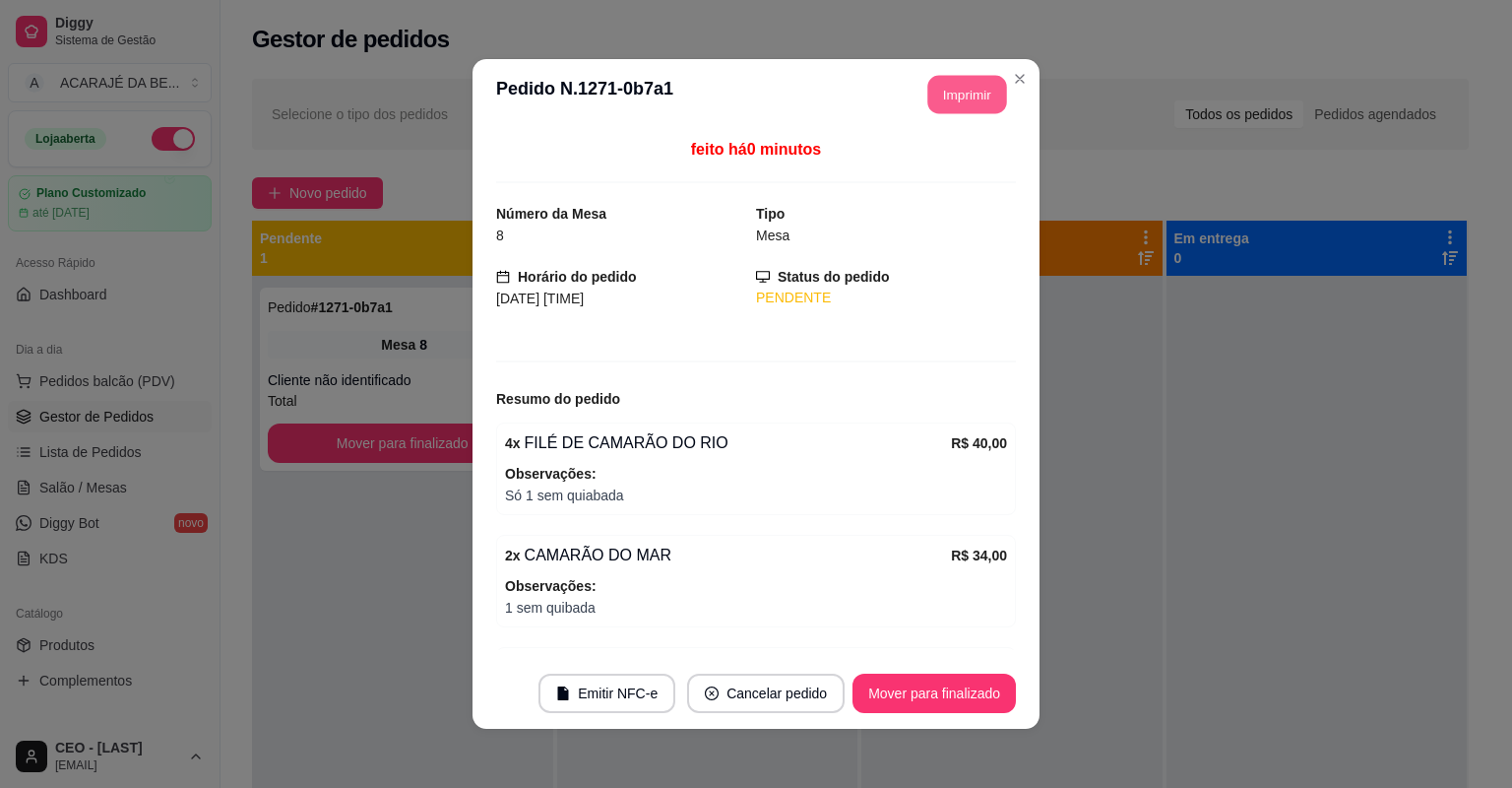 click on "Imprimir" at bounding box center (968, 95) 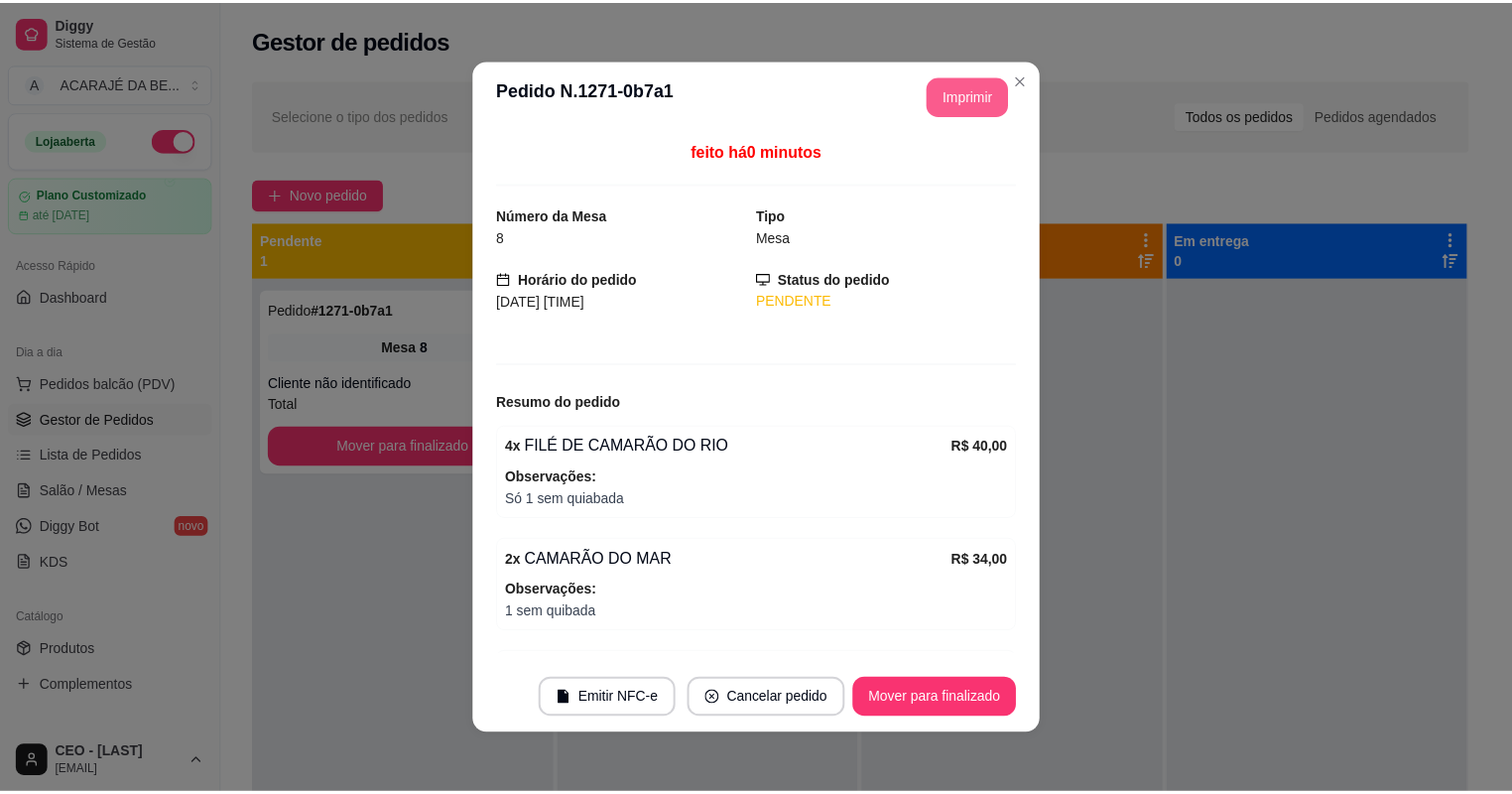 scroll, scrollTop: 0, scrollLeft: 0, axis: both 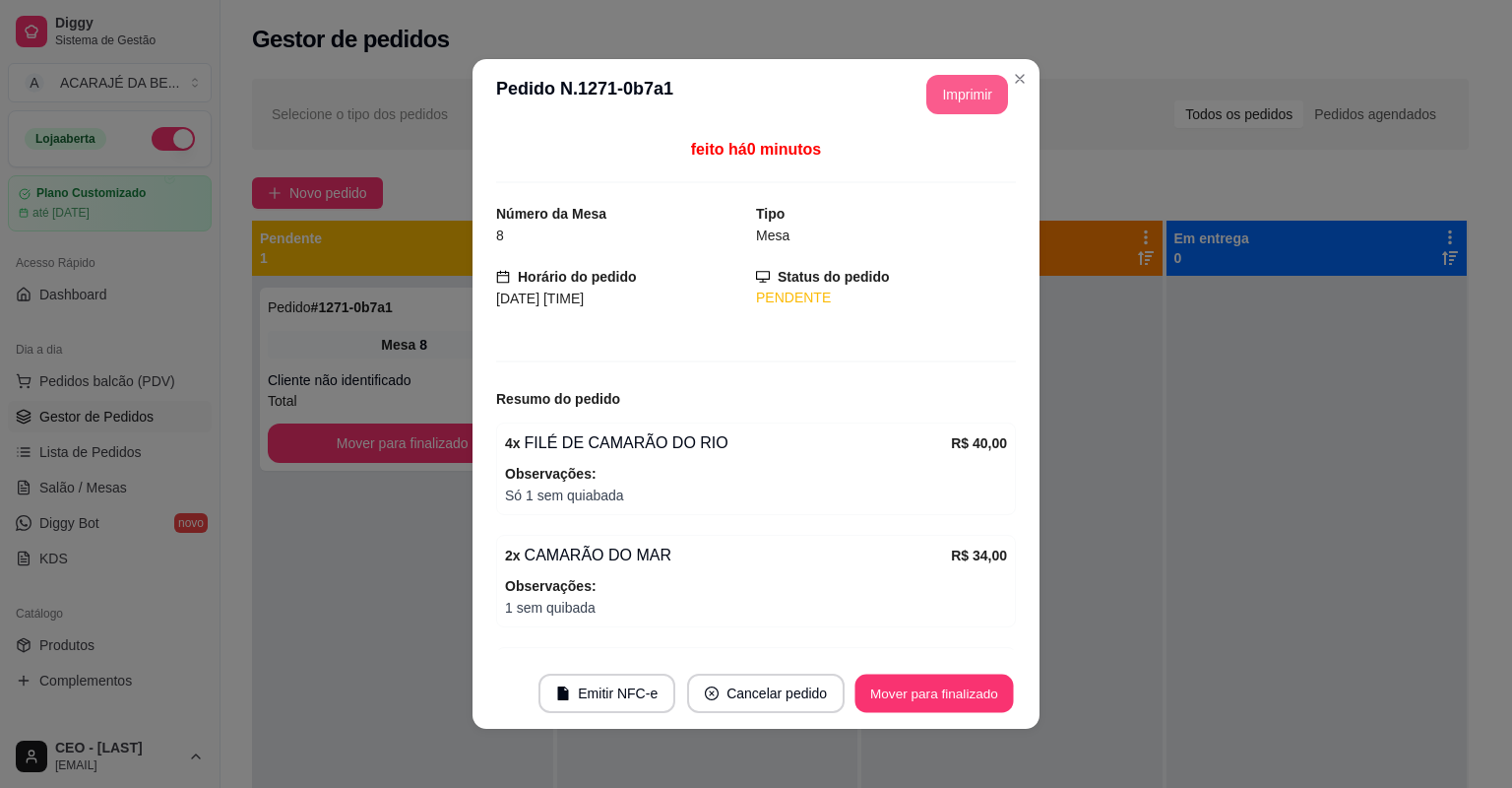 click on "Mover para finalizado" at bounding box center (934, 693) 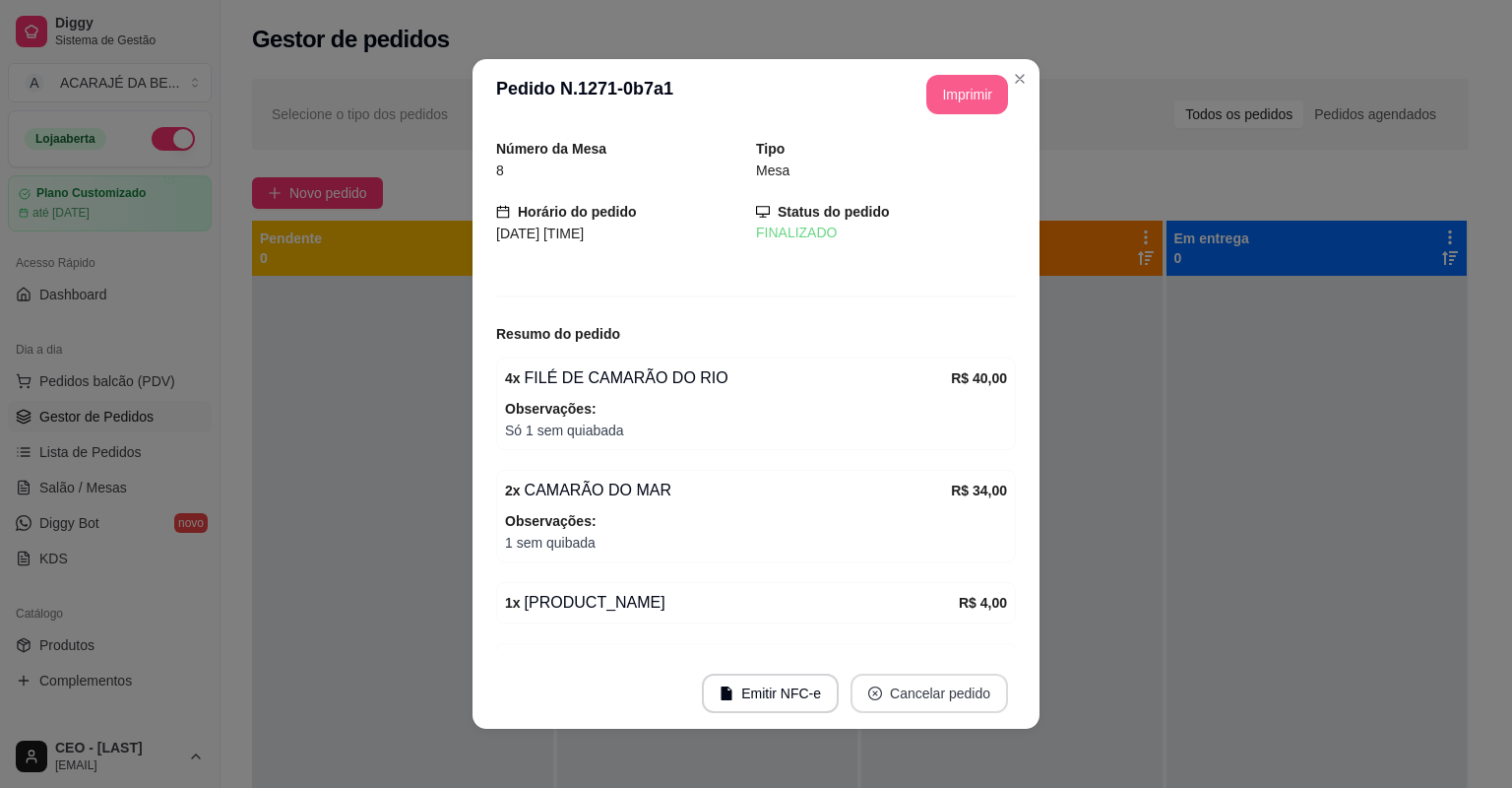 drag, startPoint x: 978, startPoint y: 94, endPoint x: 1024, endPoint y: 690, distance: 597.77253 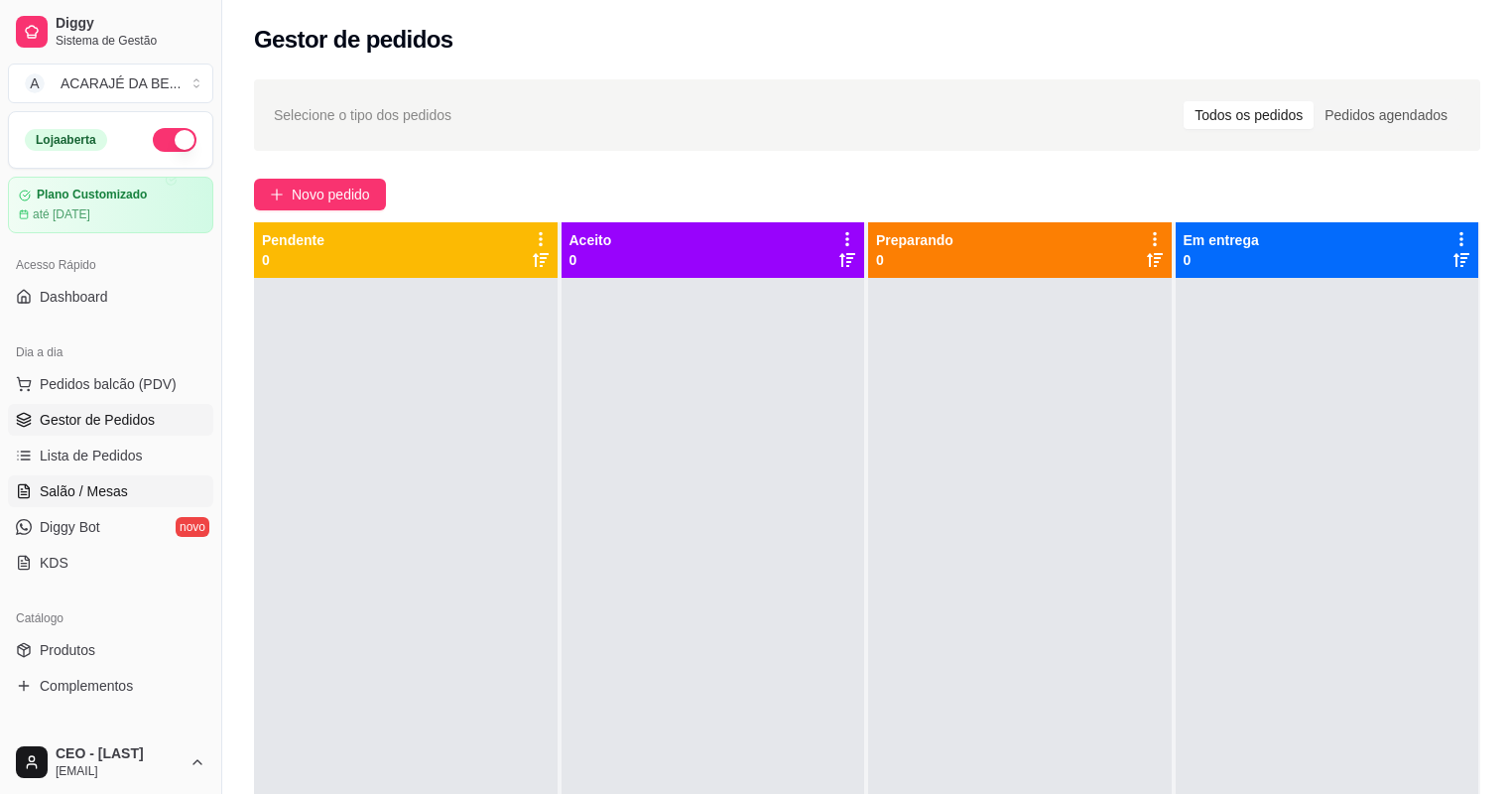 click on "Salão / Mesas" at bounding box center [83, 491] 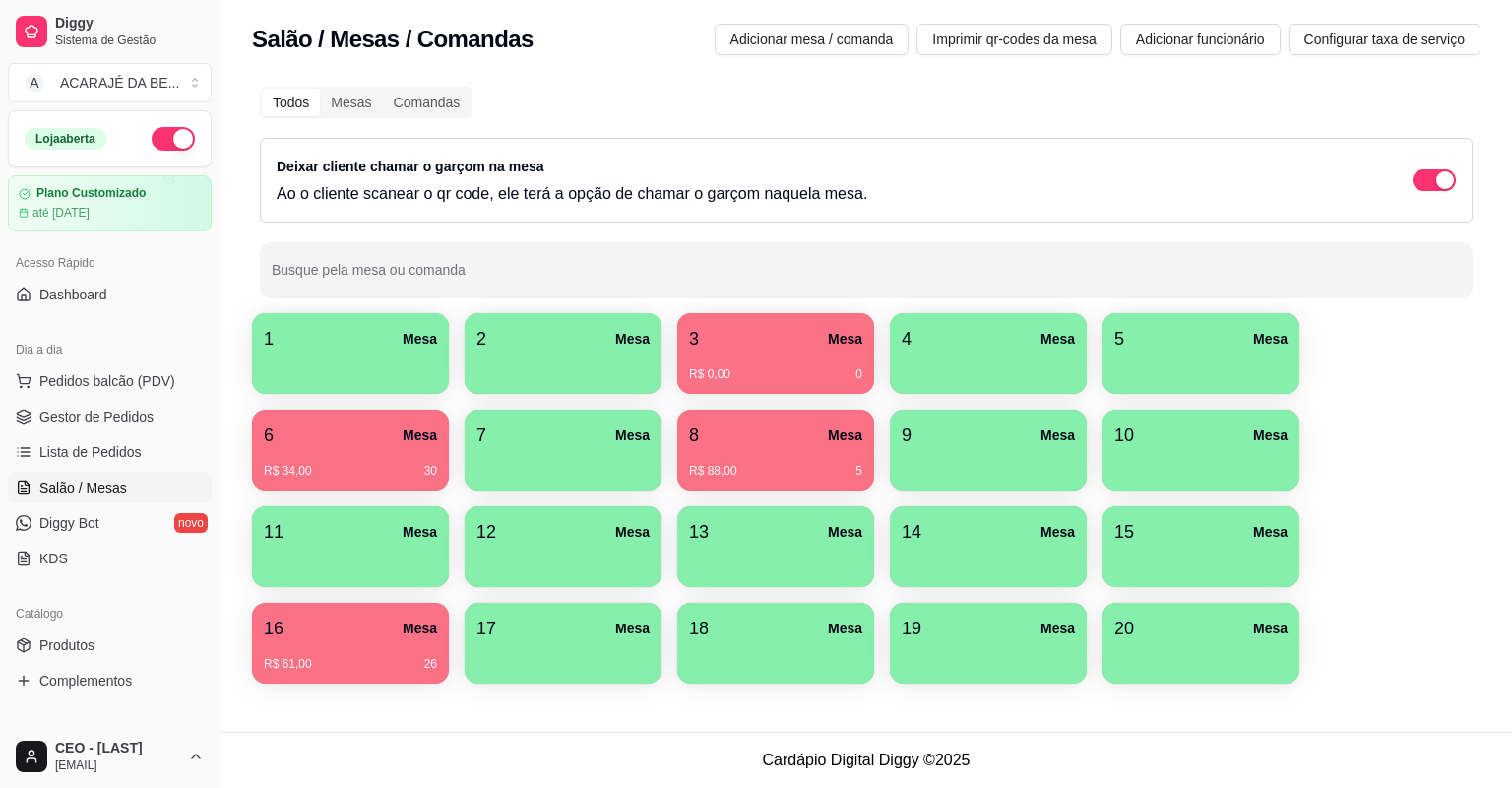 click on "16 Mesa" at bounding box center (350, 628) 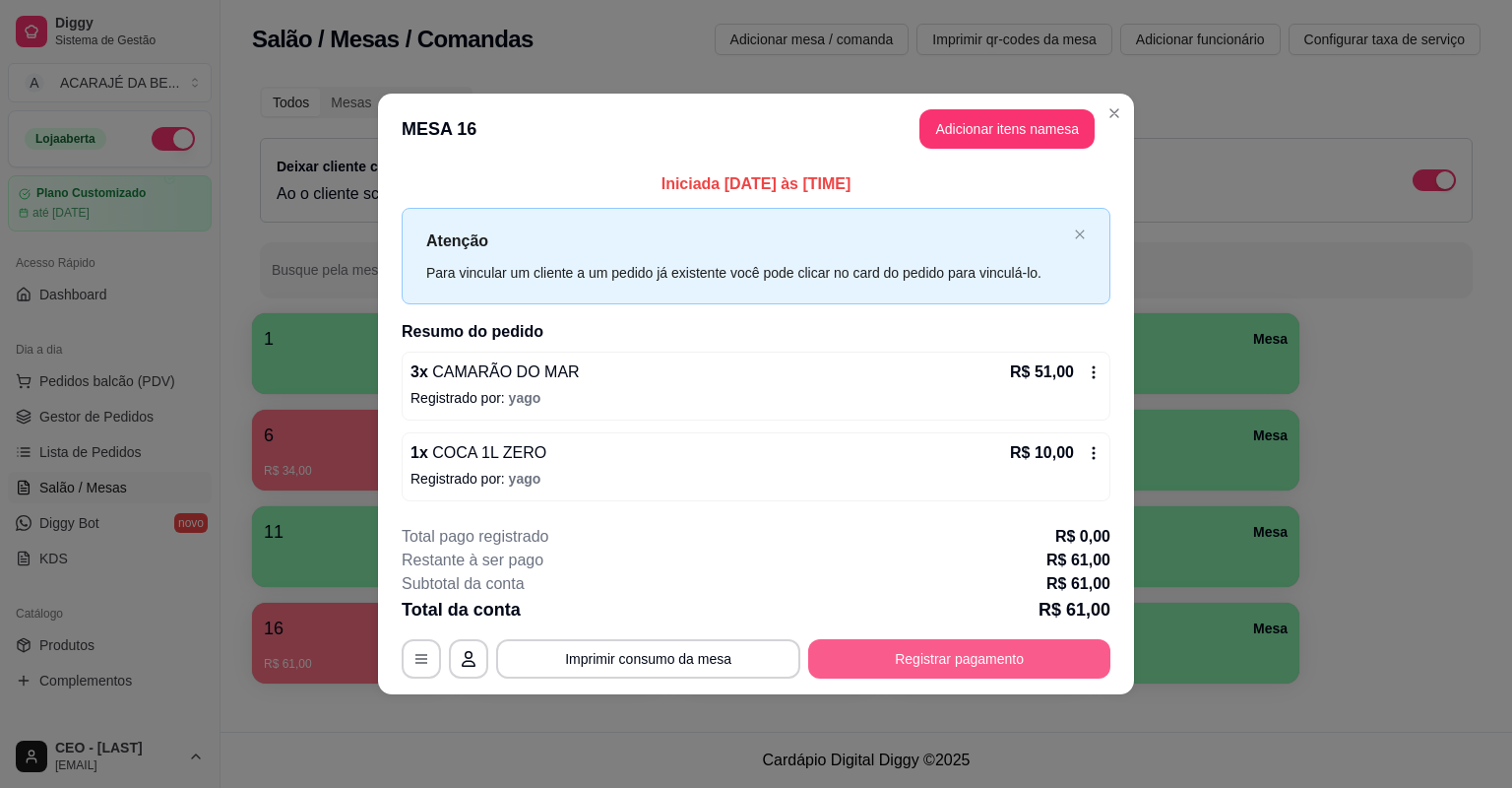 click on "Registrar pagamento" at bounding box center [959, 659] 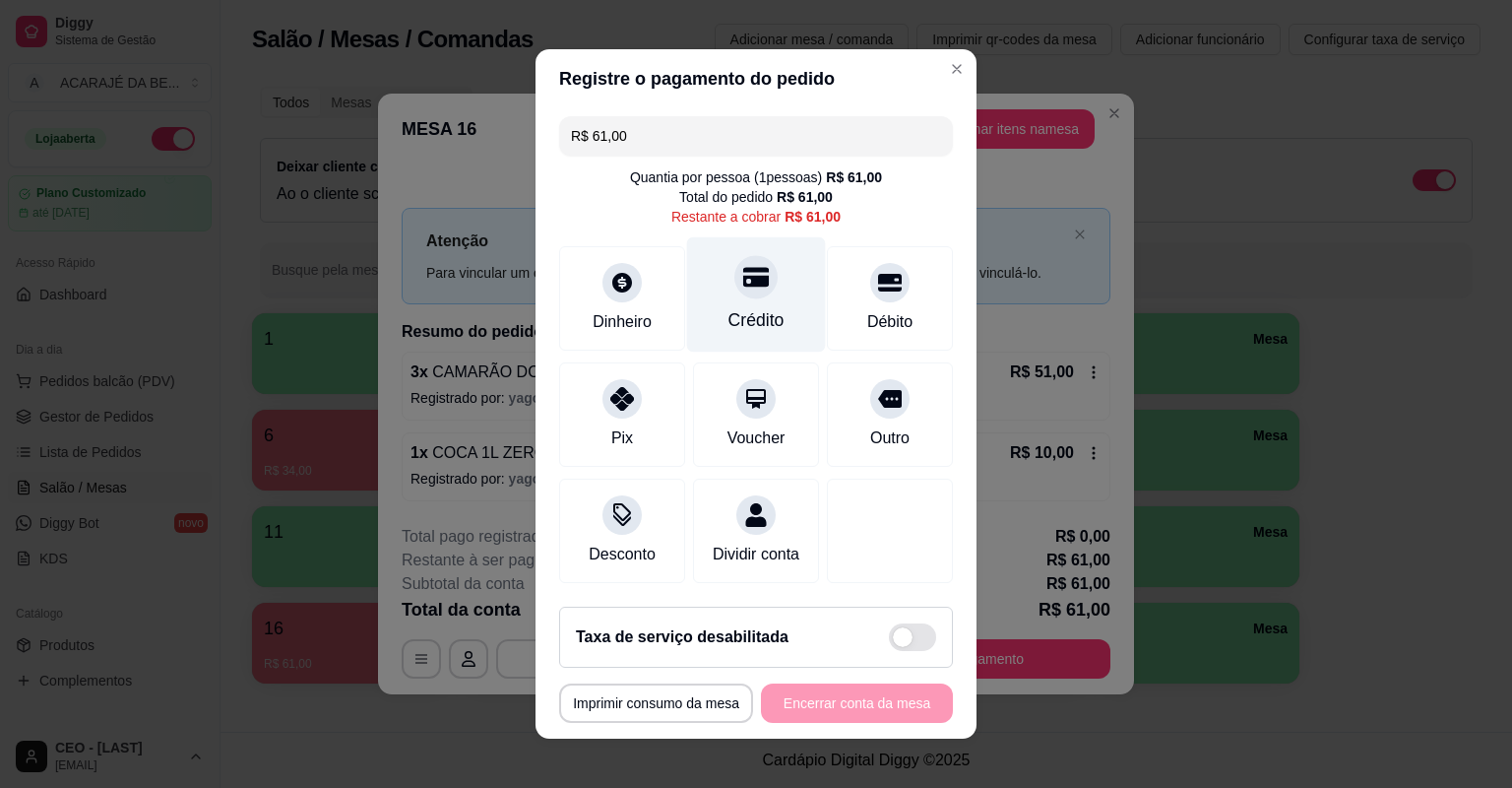 click on "Crédito" at bounding box center (756, 295) 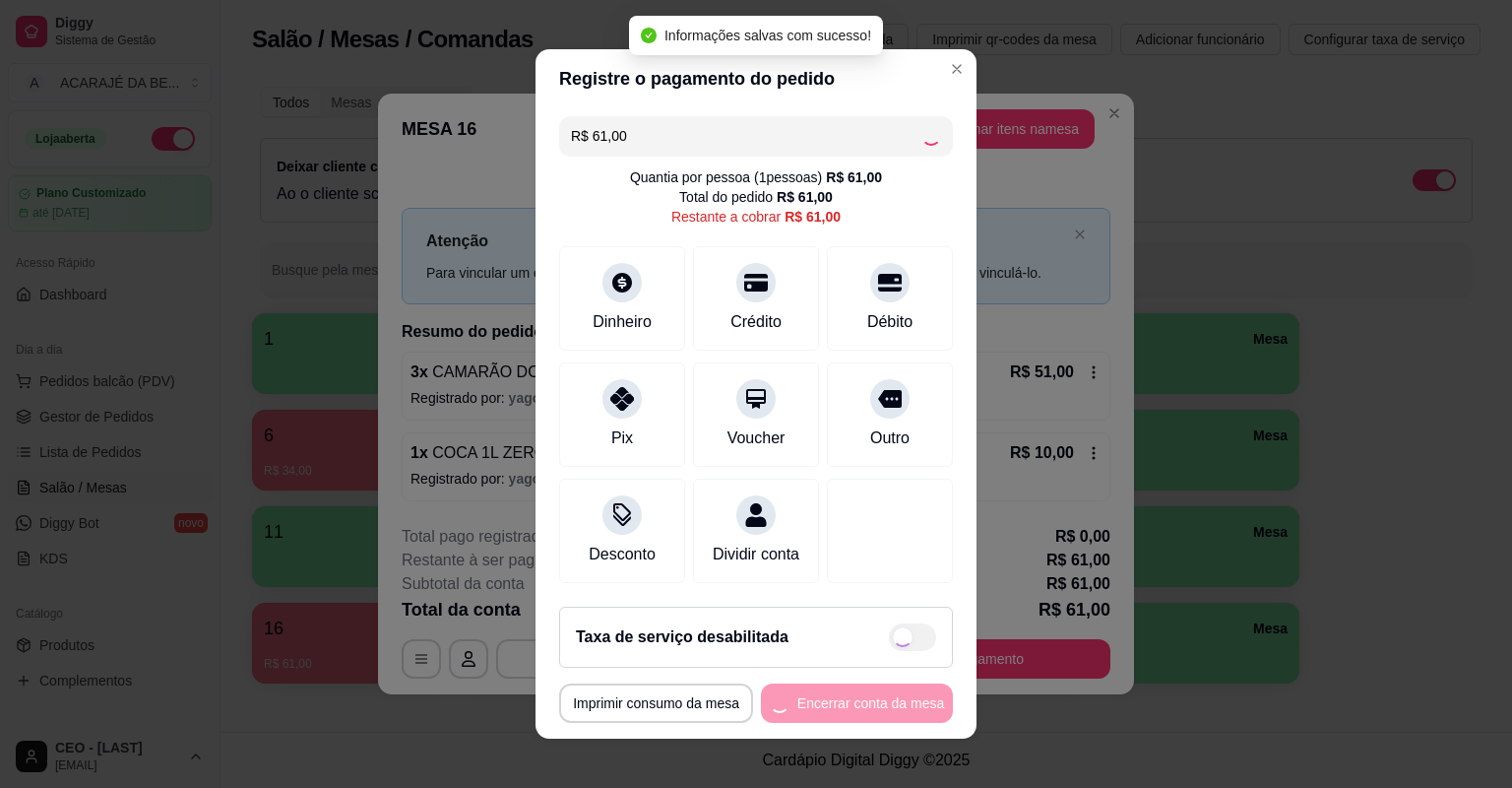 type on "R$ 0,00" 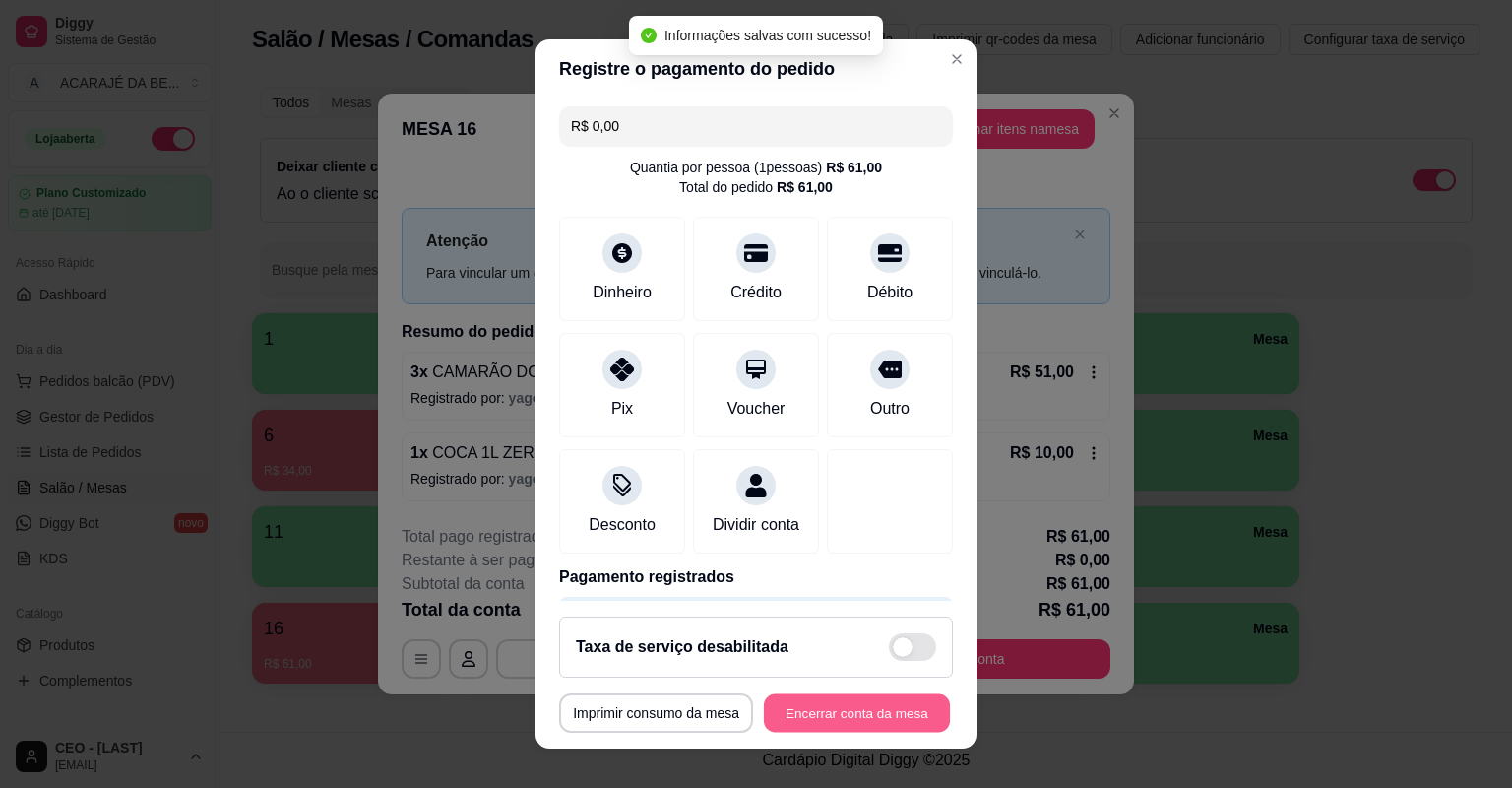 click on "Encerrar conta da mesa" at bounding box center (856, 713) 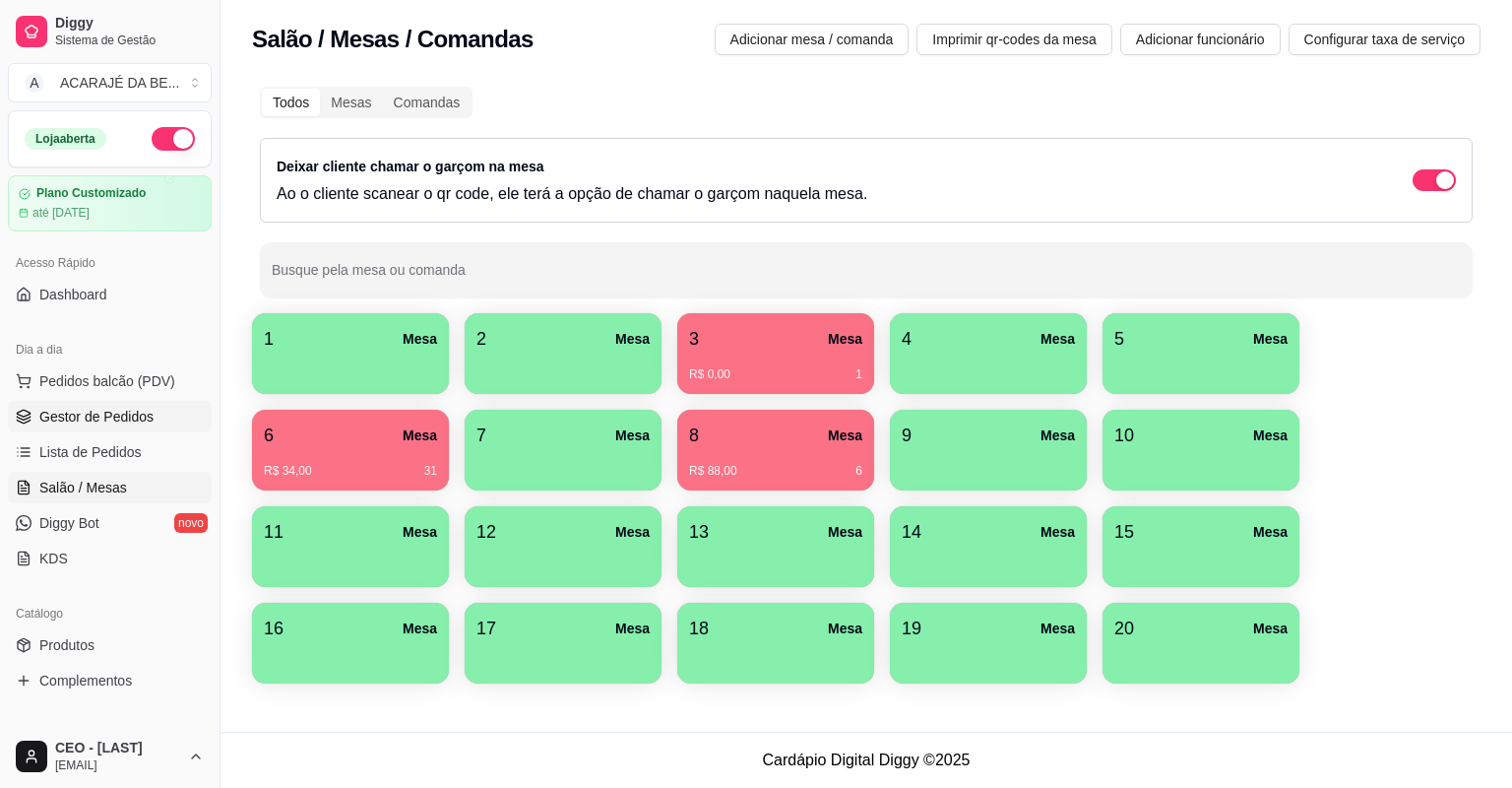 click on "Gestor de Pedidos" at bounding box center (109, 417) 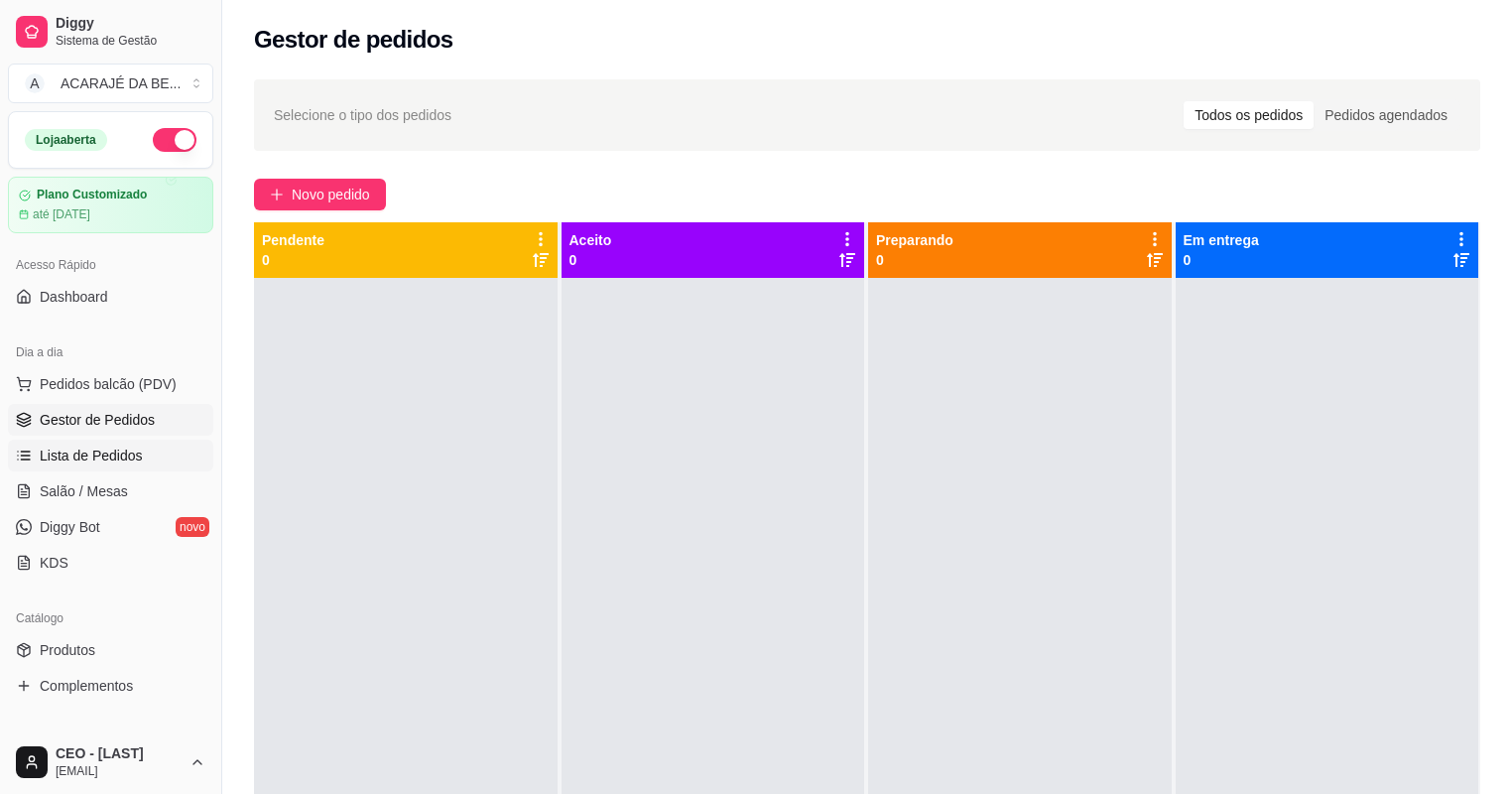 click on "Lista de Pedidos" at bounding box center [91, 456] 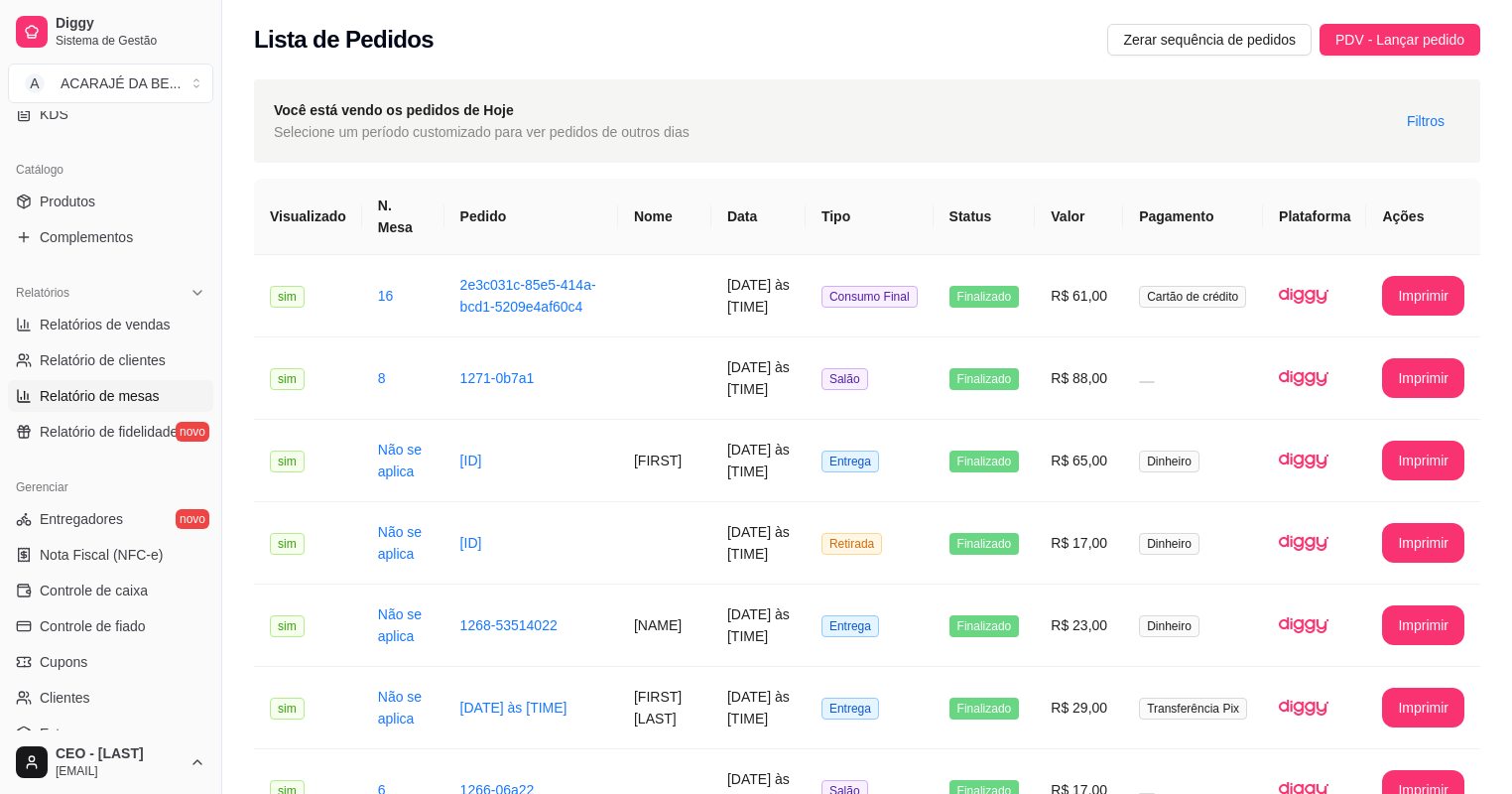 scroll, scrollTop: 633, scrollLeft: 0, axis: vertical 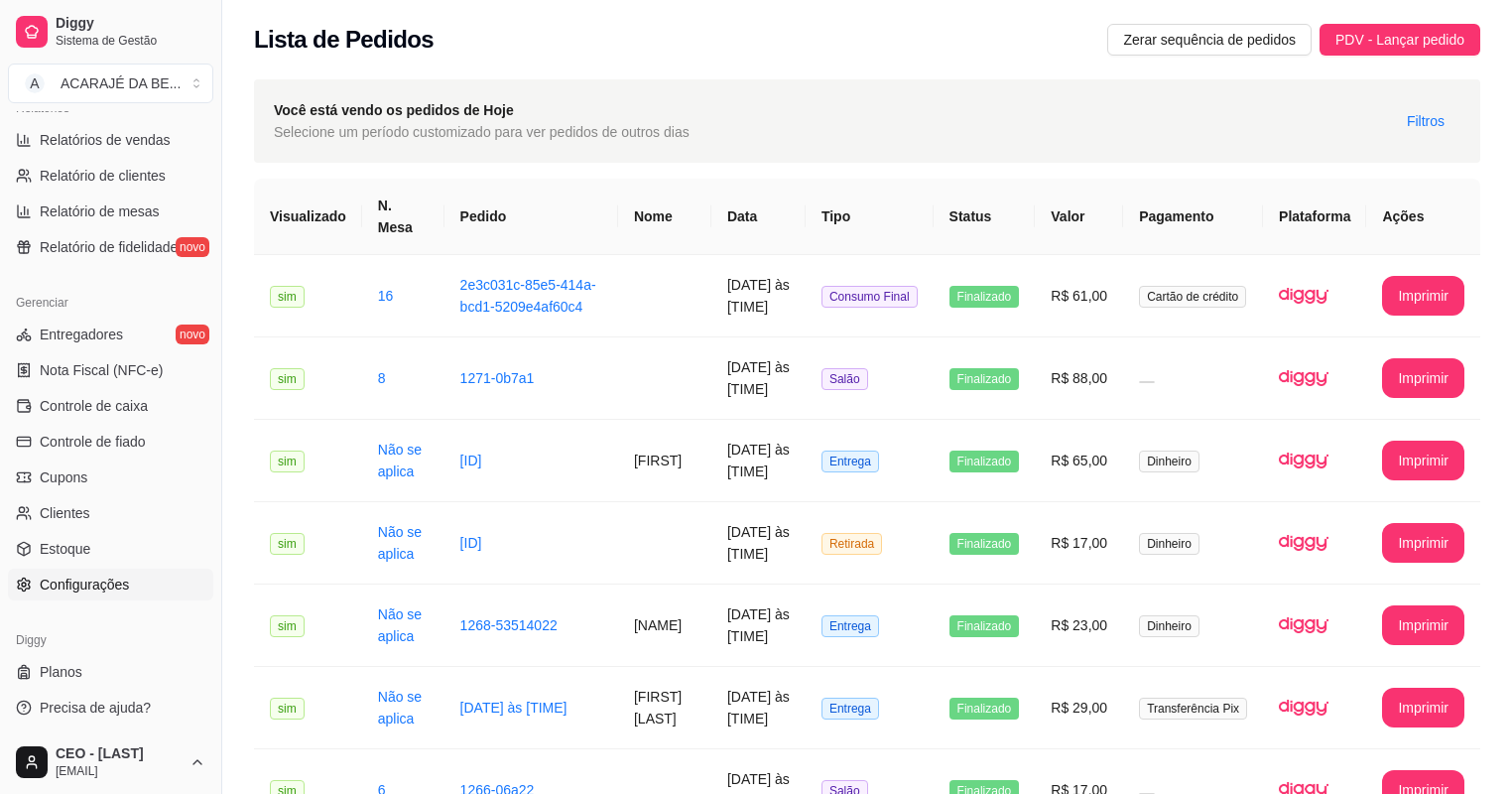 click on "Configurações" at bounding box center [84, 585] 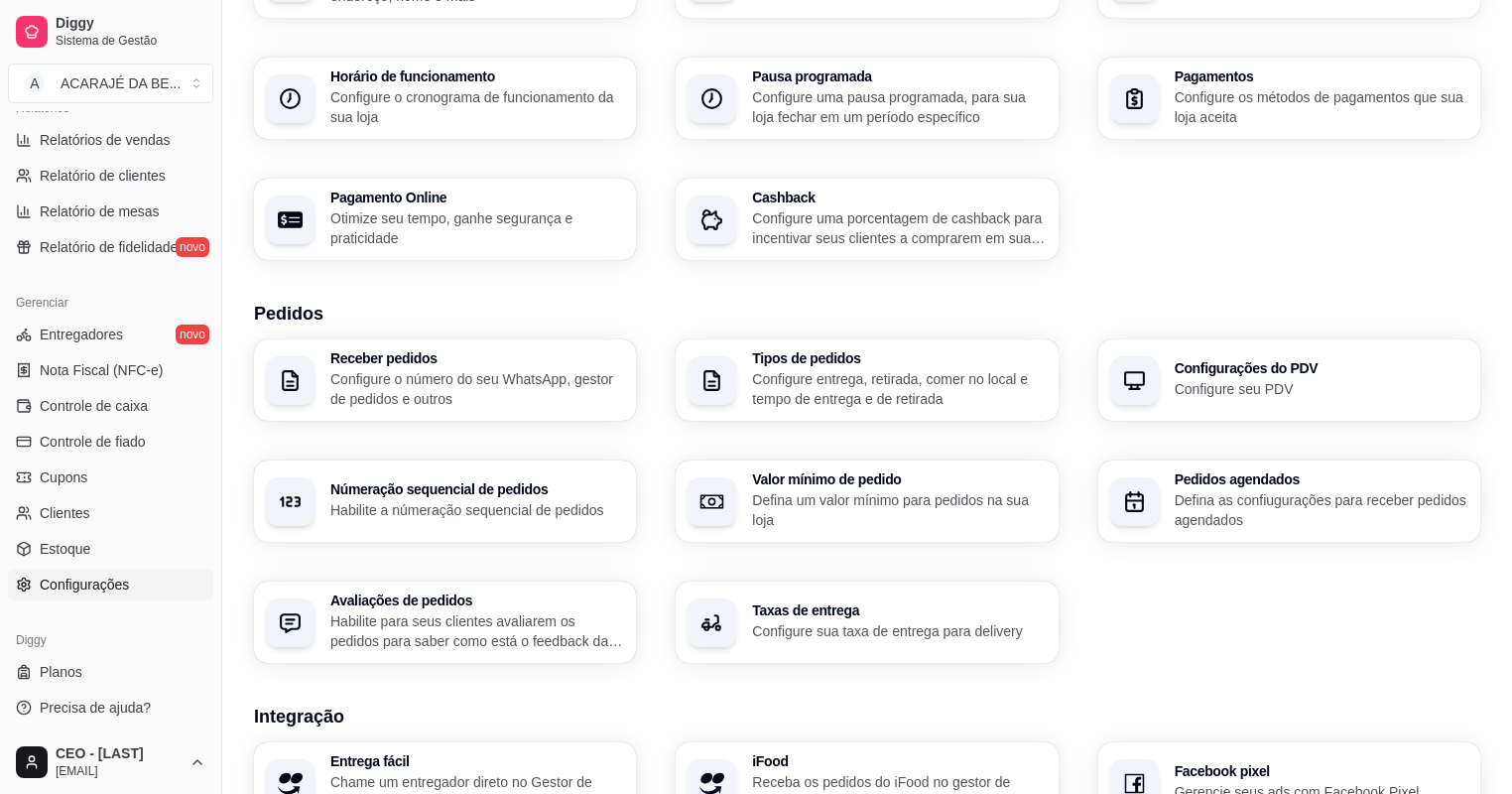 scroll, scrollTop: 159, scrollLeft: 0, axis: vertical 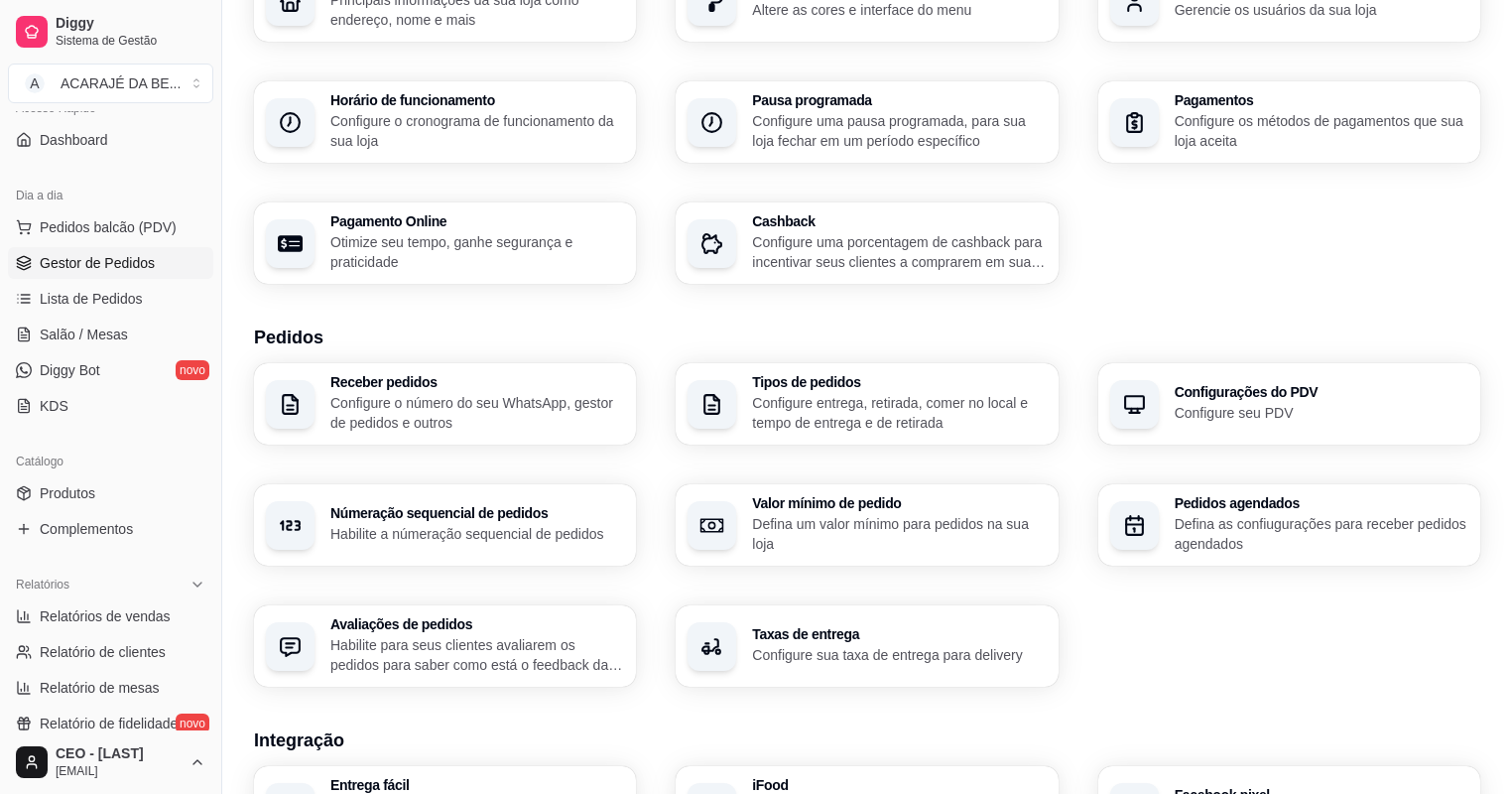 click on "Gestor de Pedidos" at bounding box center (97, 263) 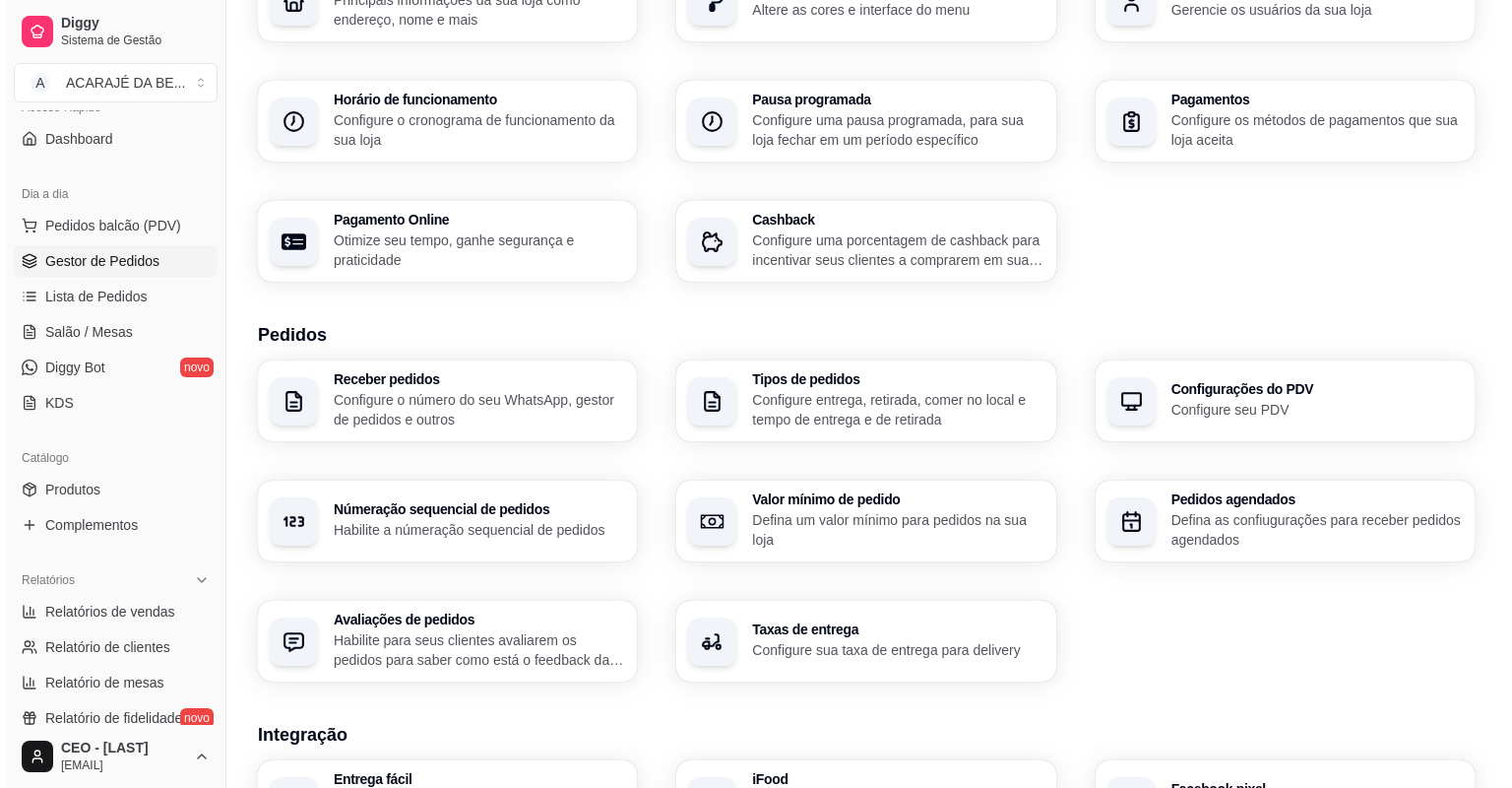 scroll, scrollTop: 0, scrollLeft: 0, axis: both 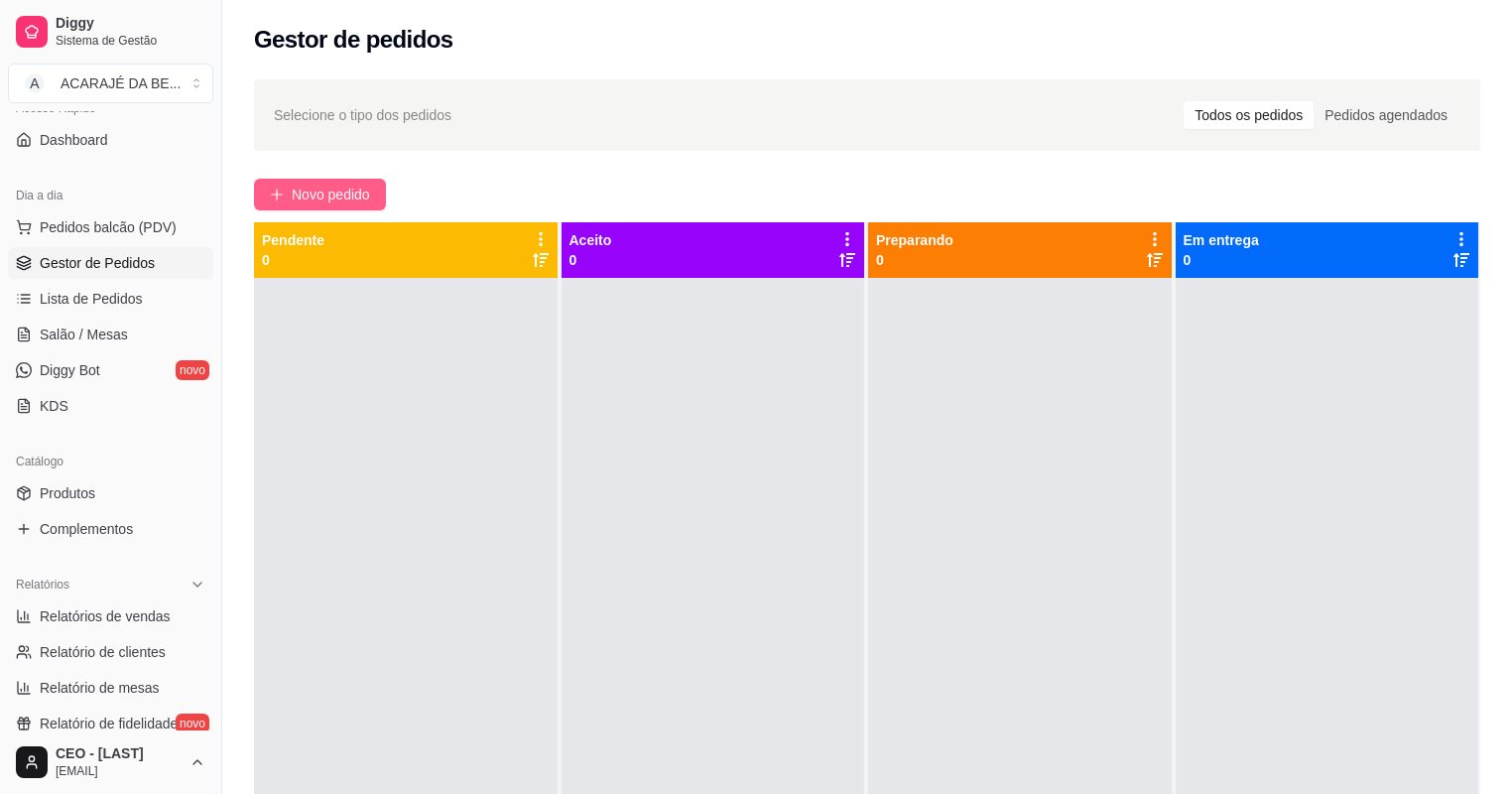 click on "Novo pedido" at bounding box center [330, 195] 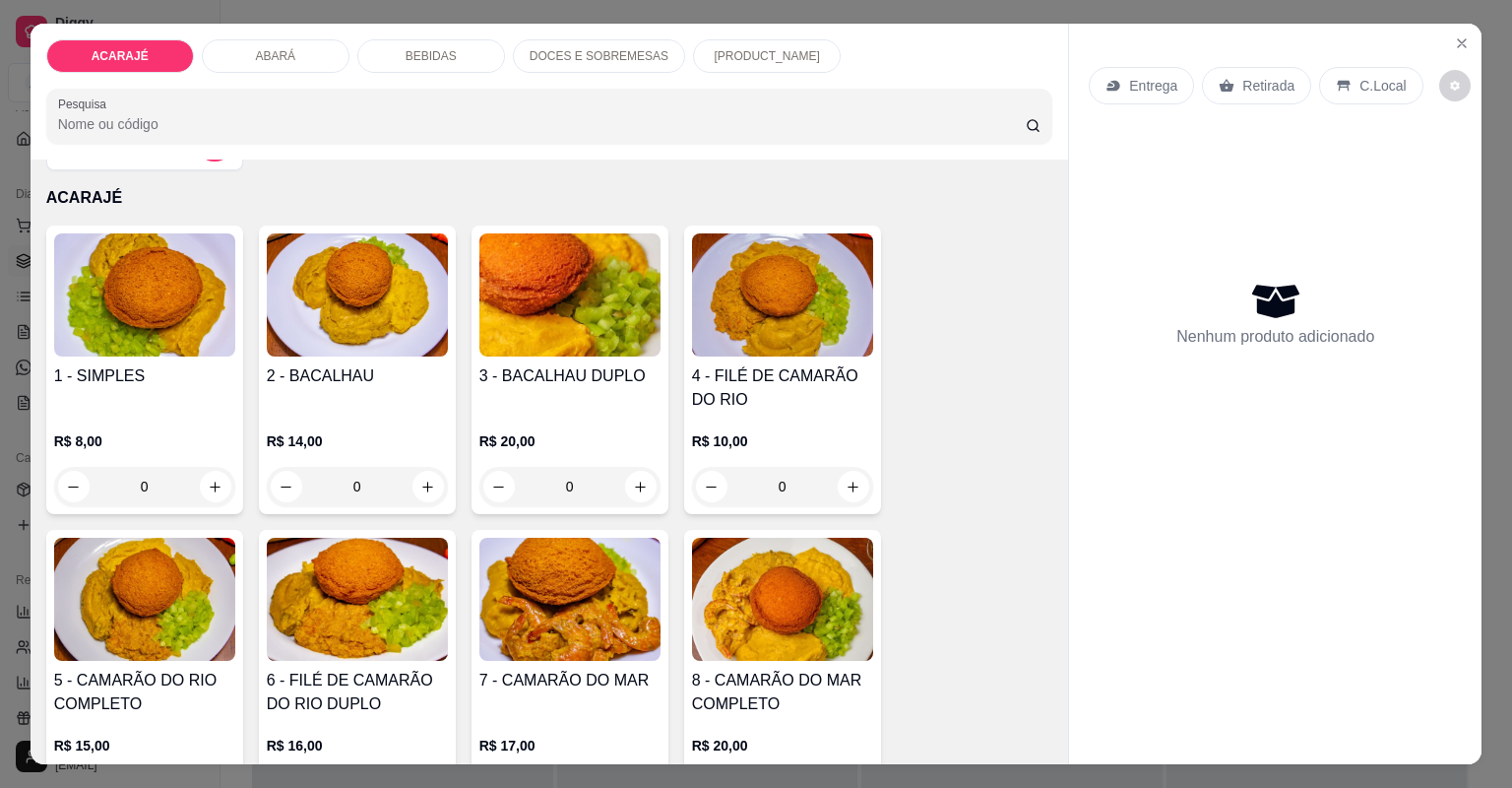 scroll, scrollTop: 158, scrollLeft: 0, axis: vertical 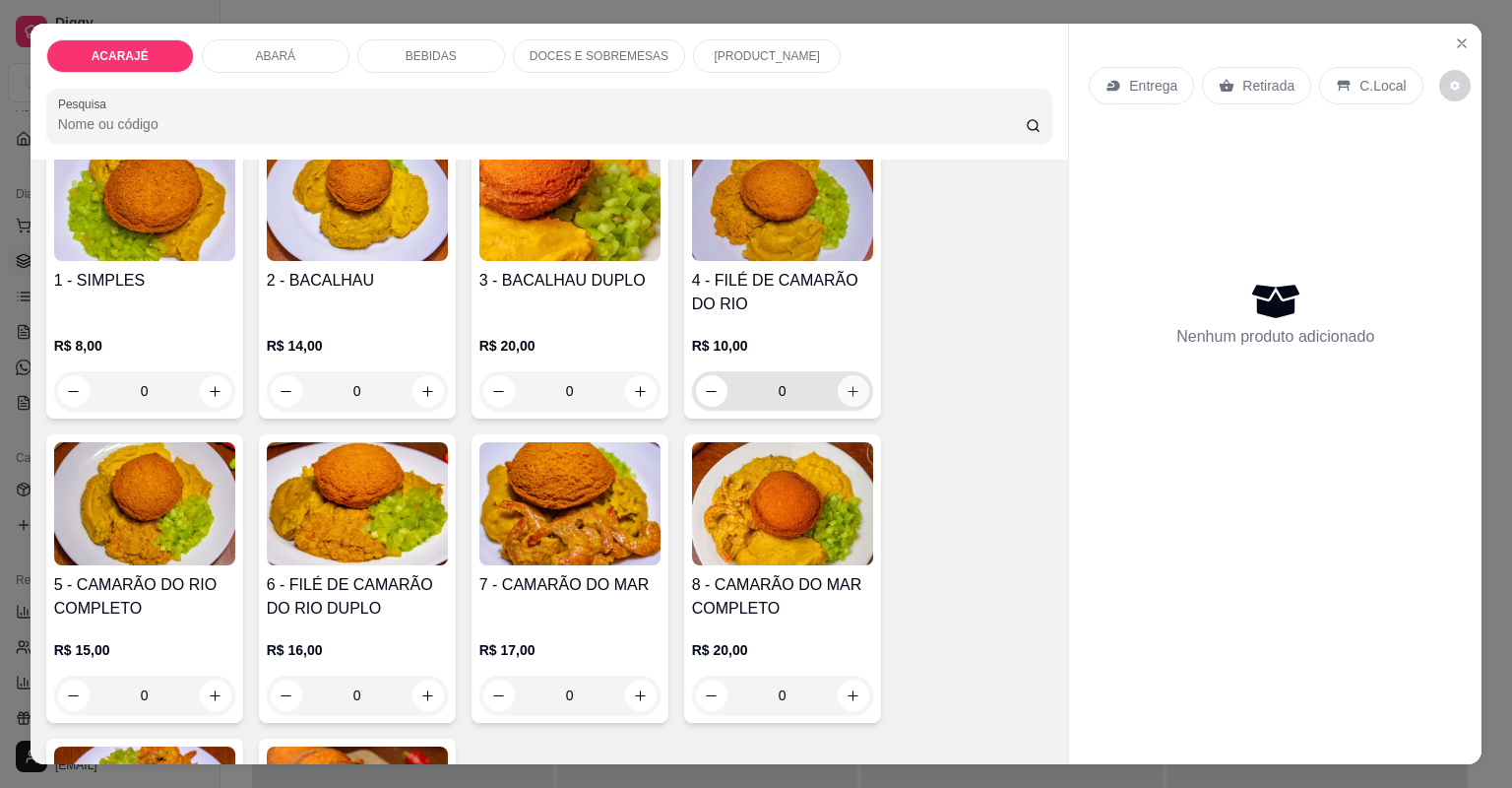 click 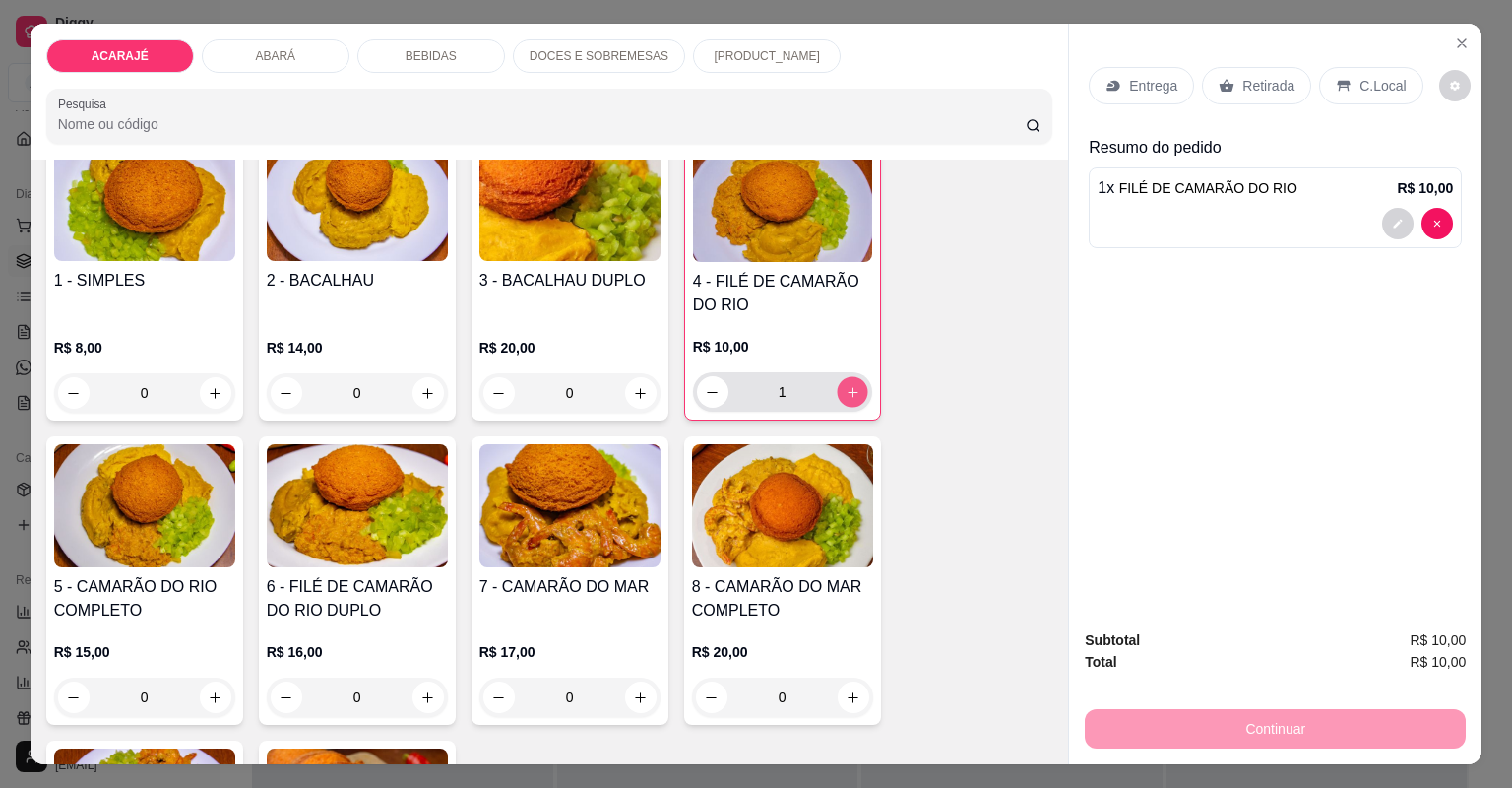 click 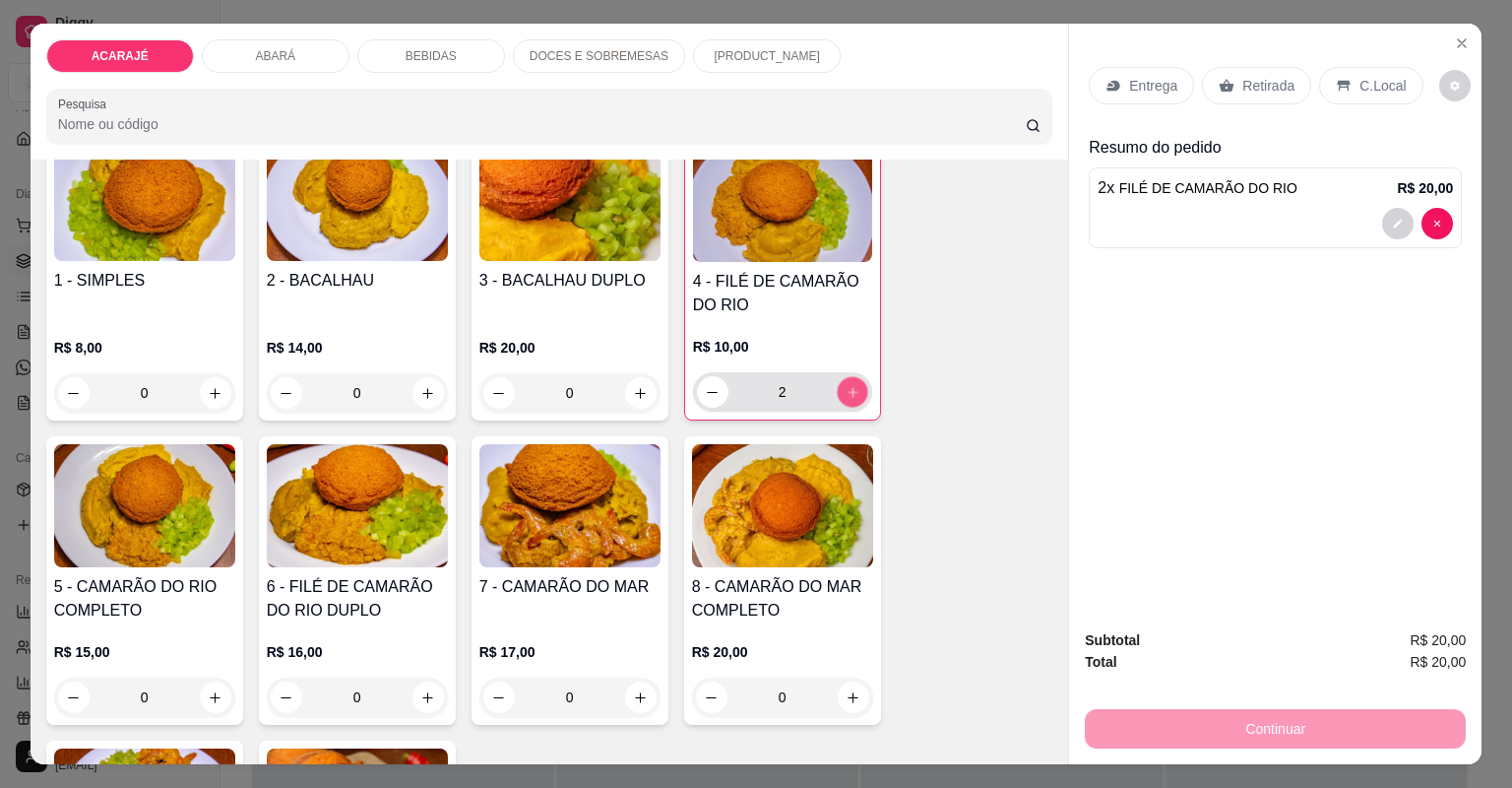 click 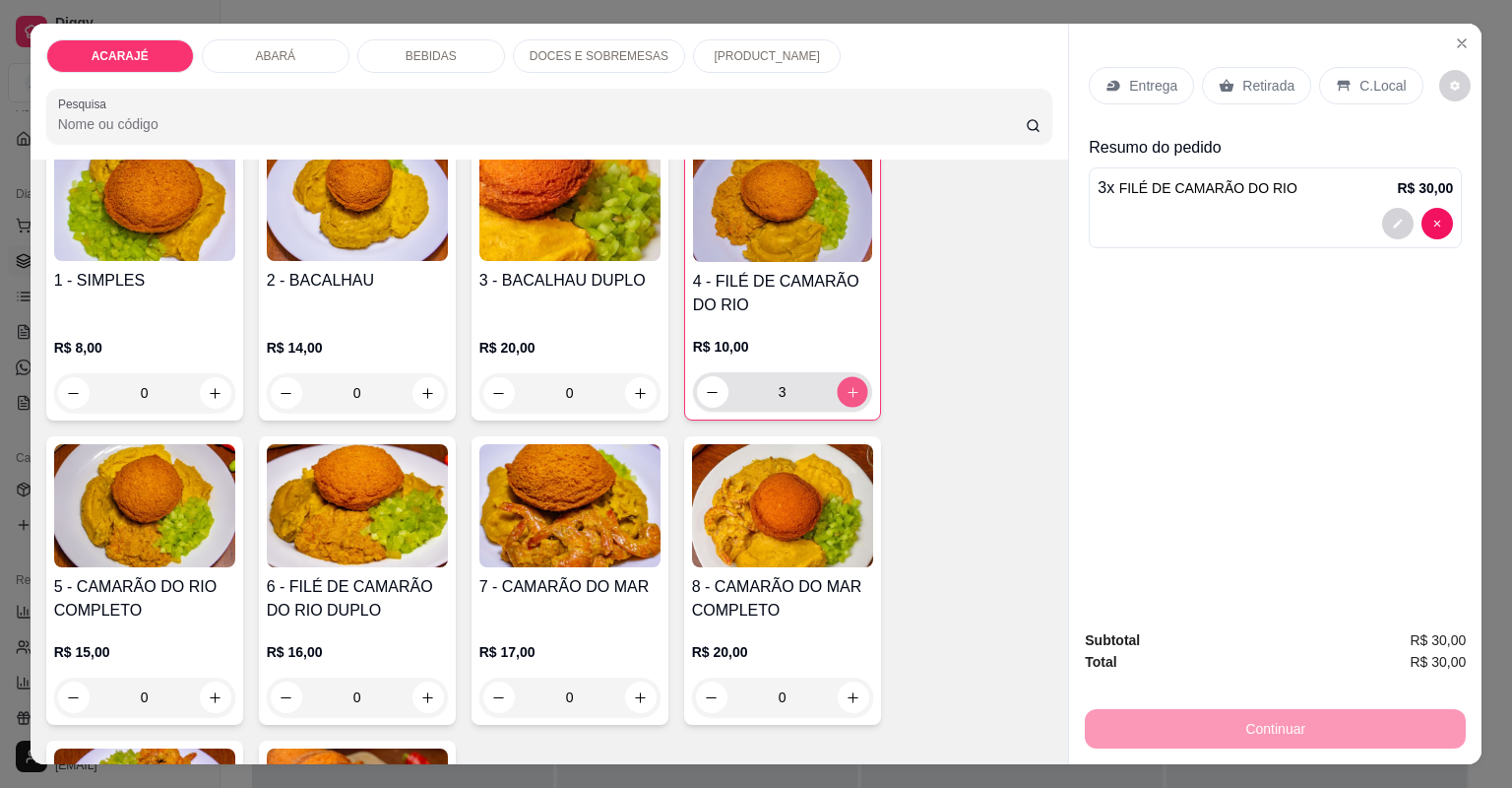 click 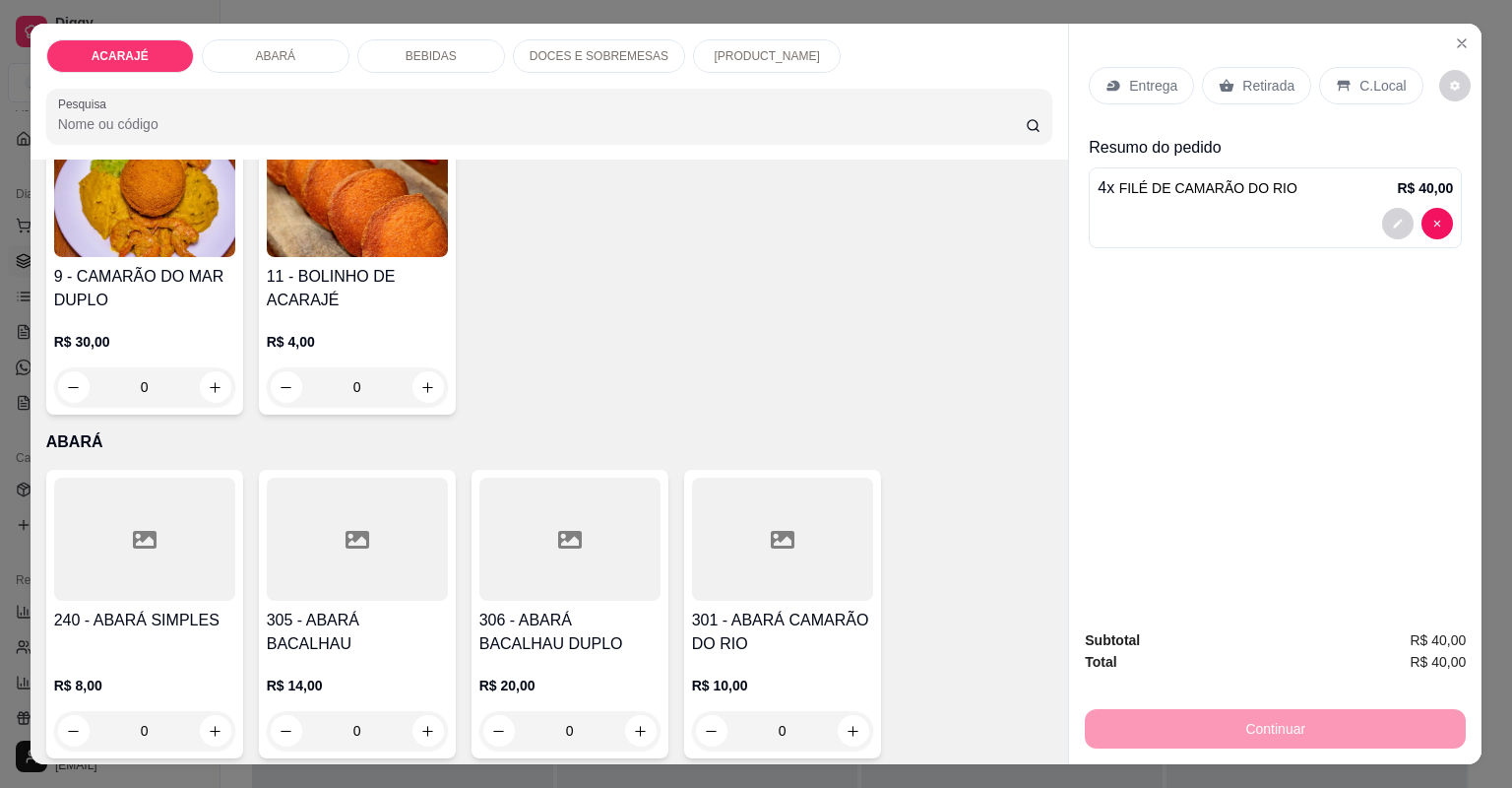 scroll, scrollTop: 788, scrollLeft: 0, axis: vertical 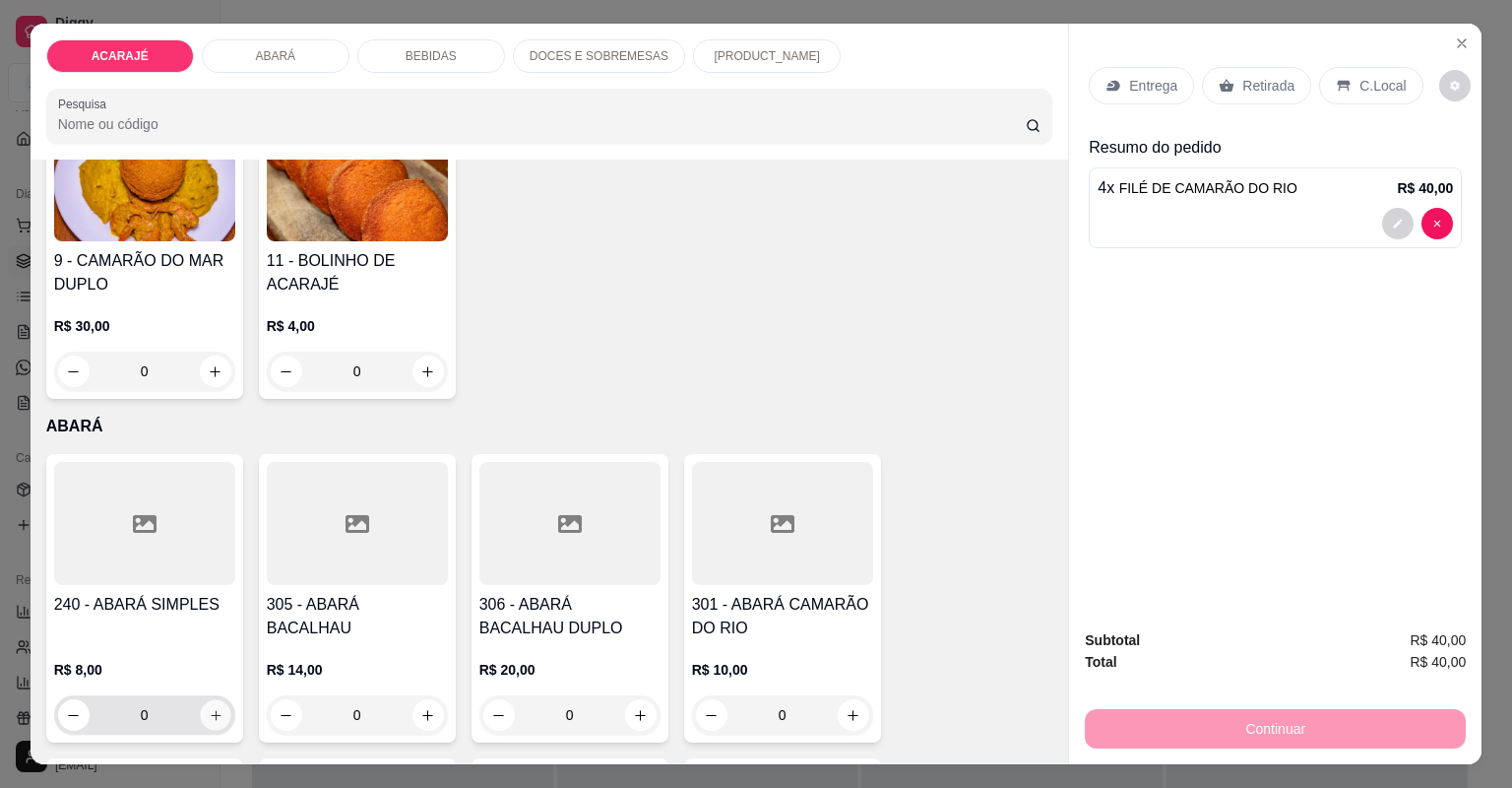 click 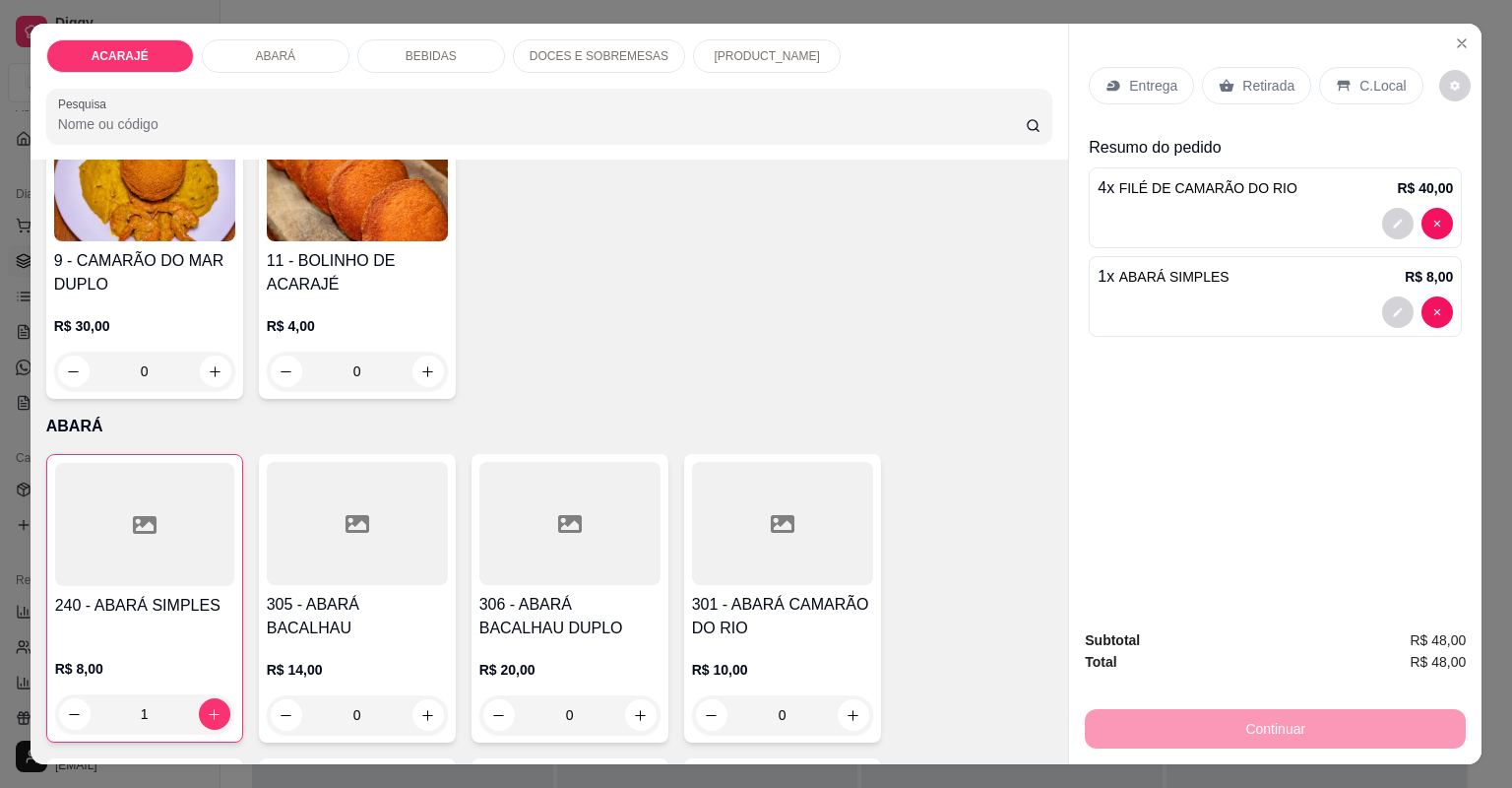click on "Retirada" at bounding box center [1268, 86] 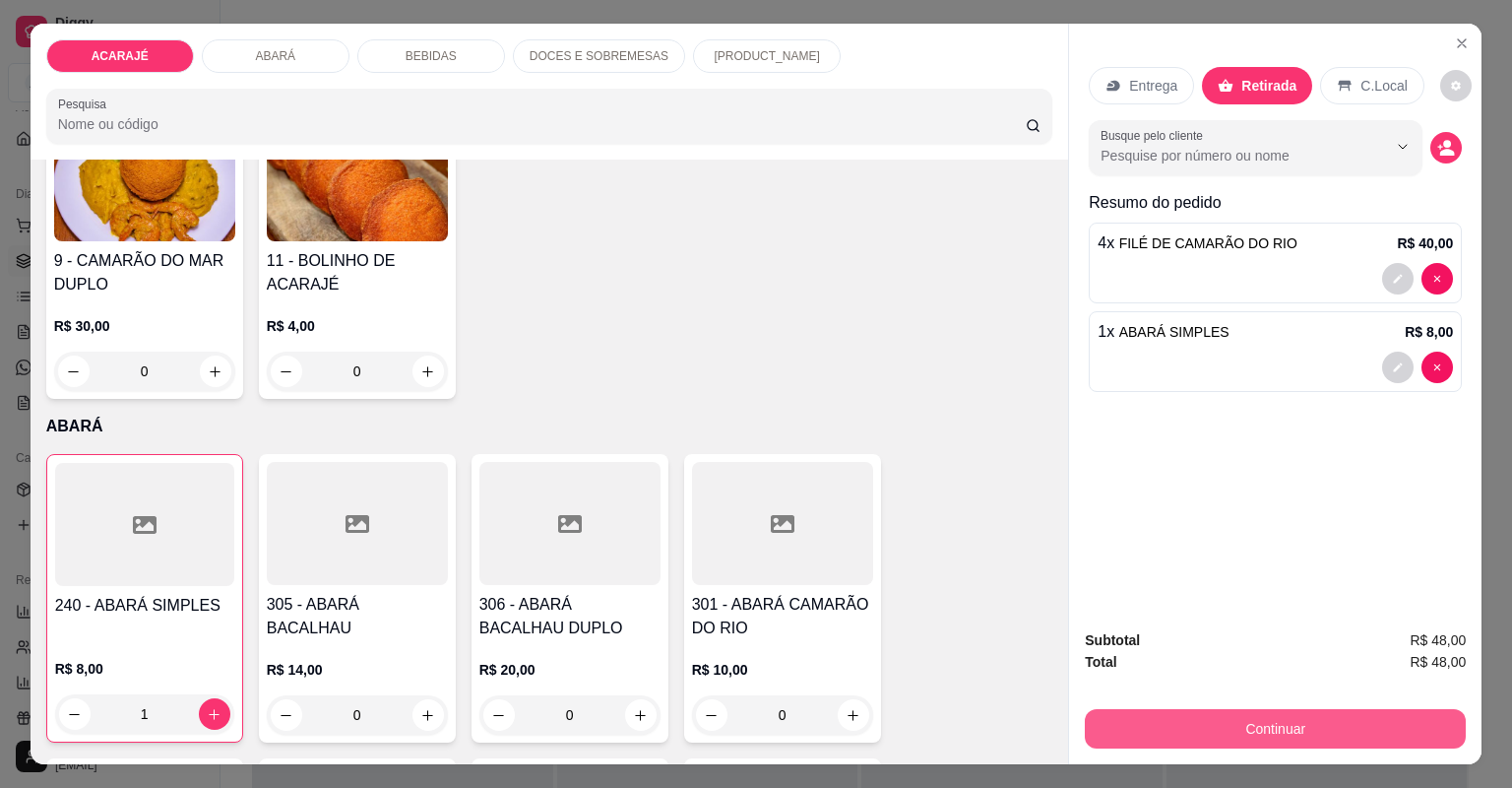 click on "Continuar" at bounding box center (1275, 729) 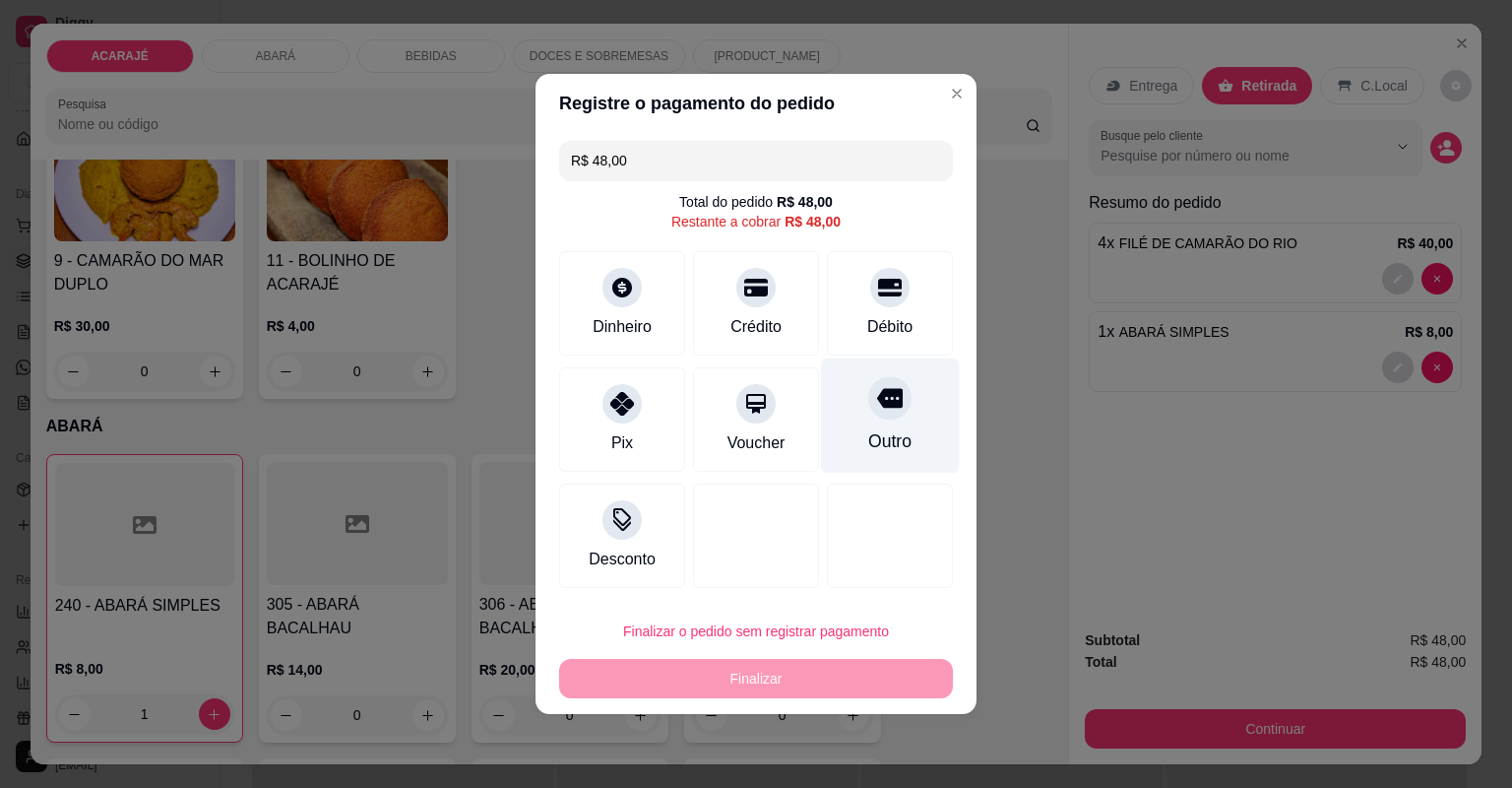 click 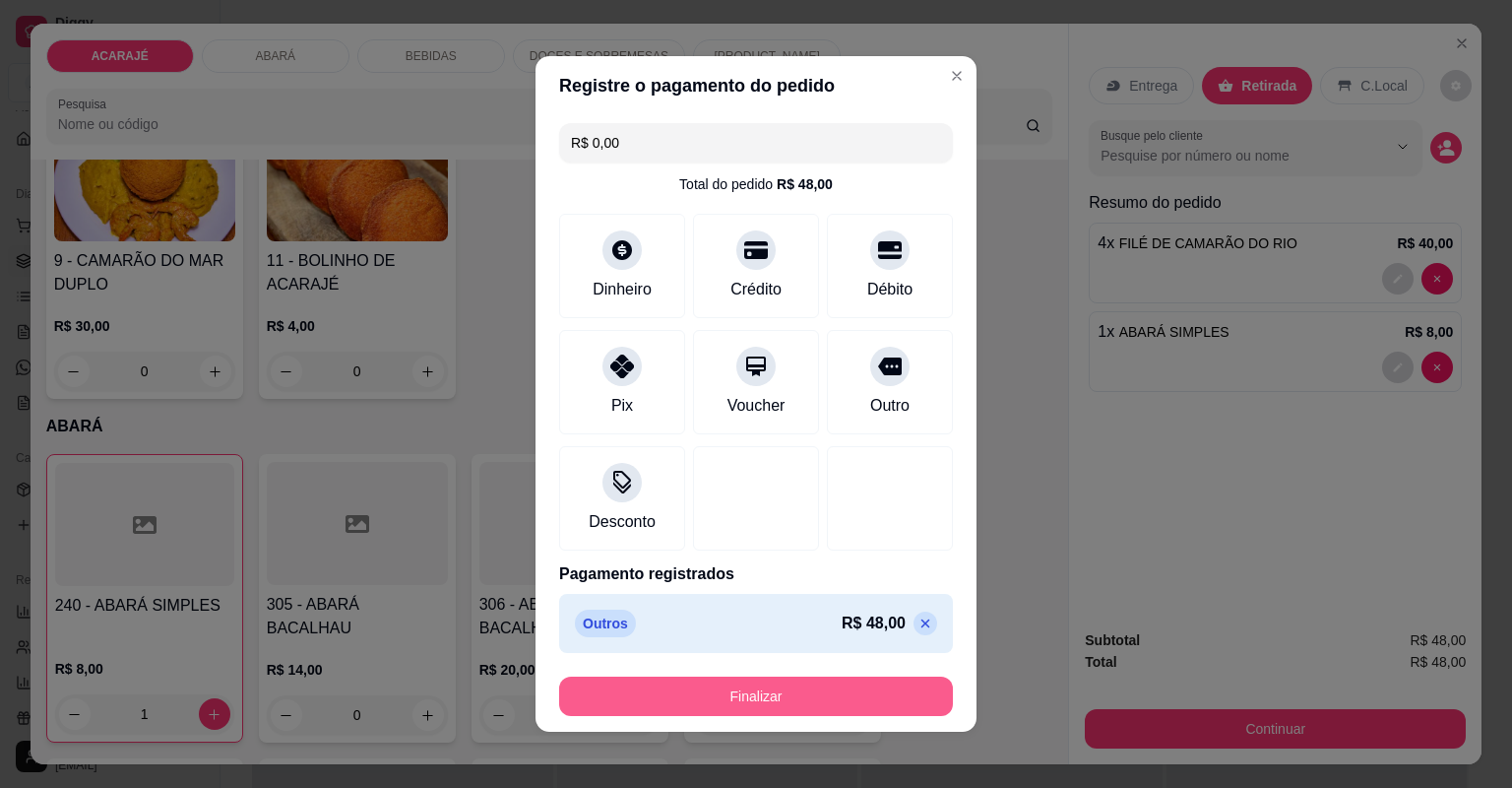 click on "Finalizar" at bounding box center (756, 696) 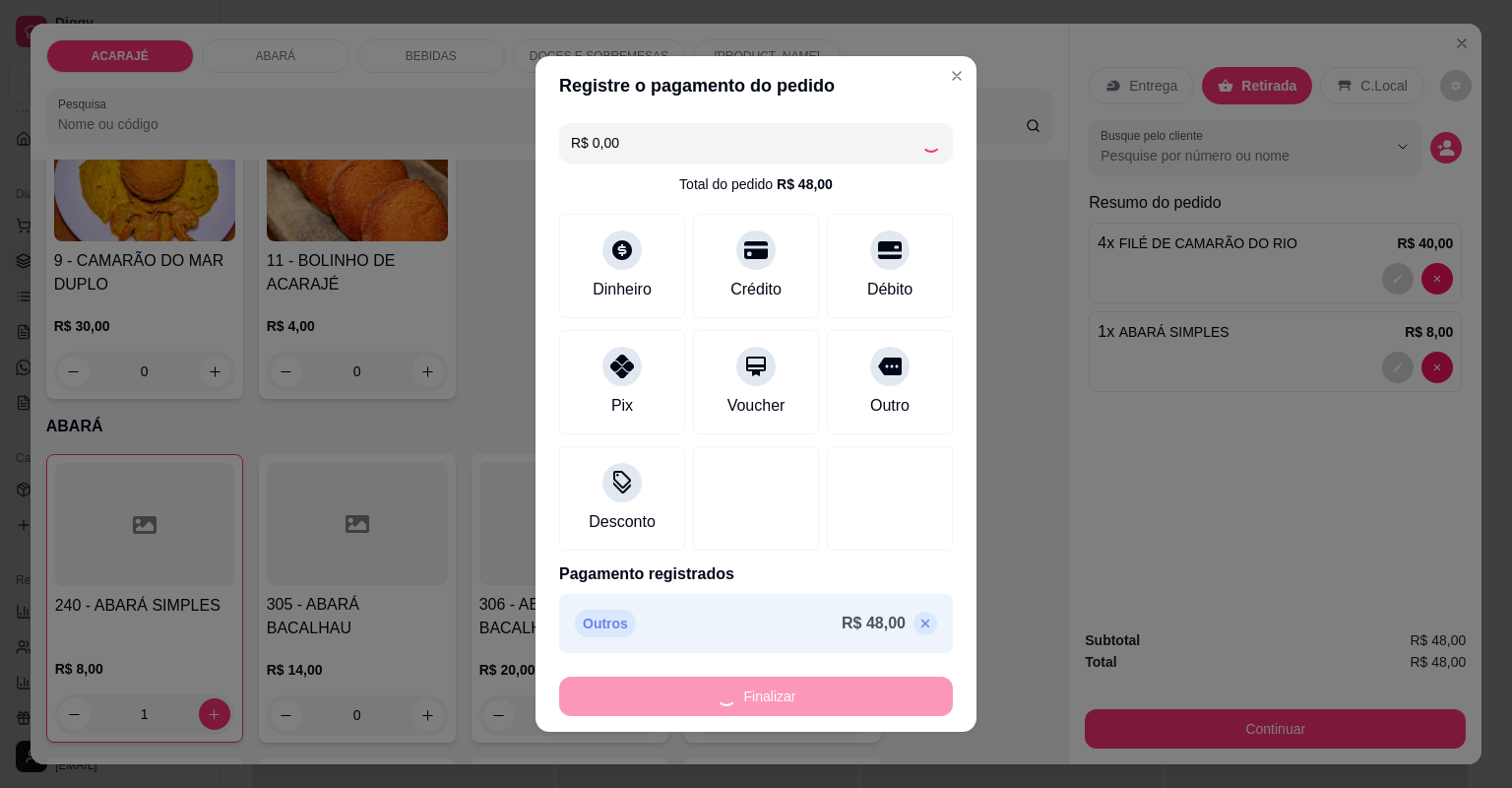 type on "0" 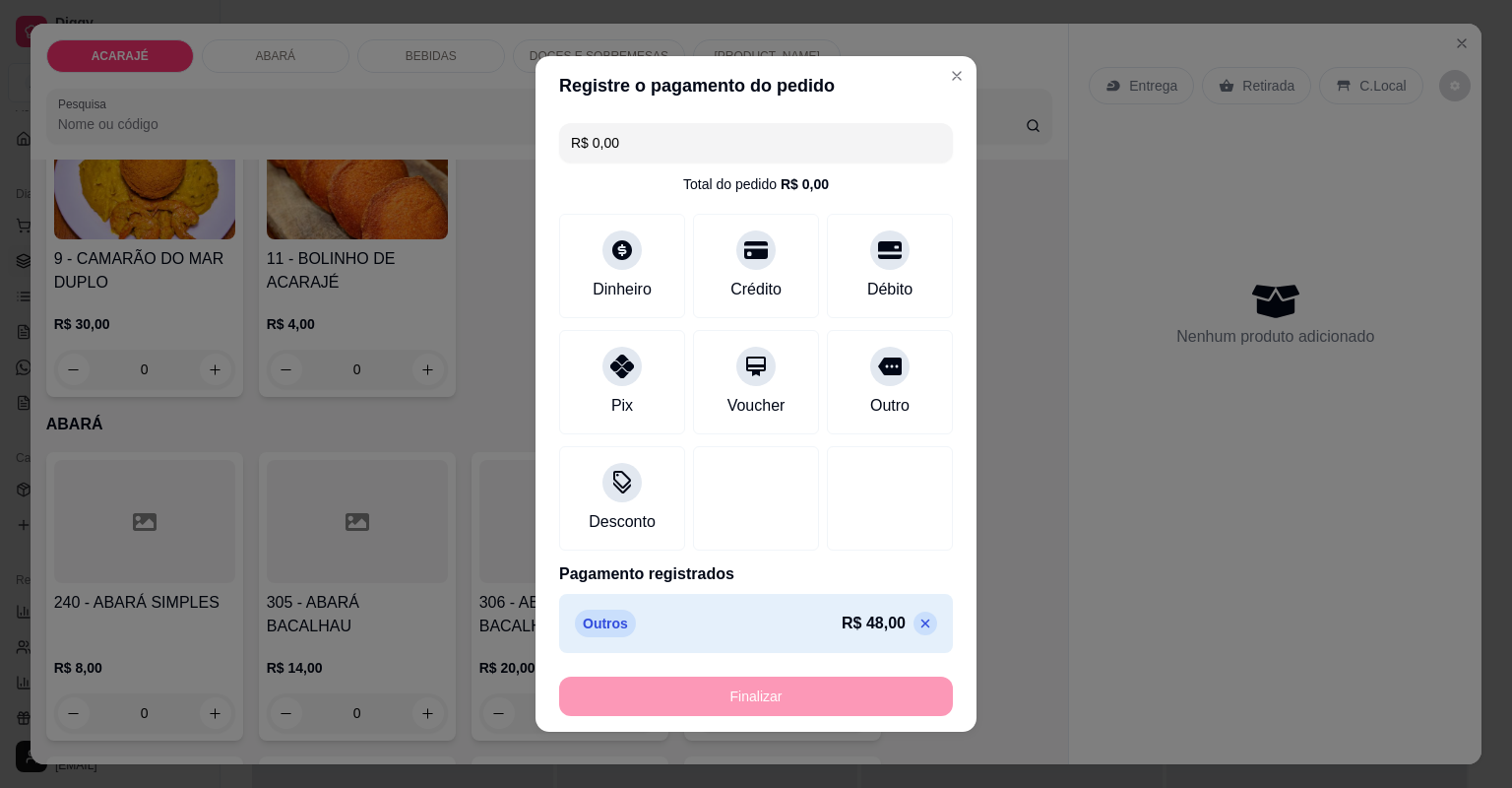 type on "-R$ 48,00" 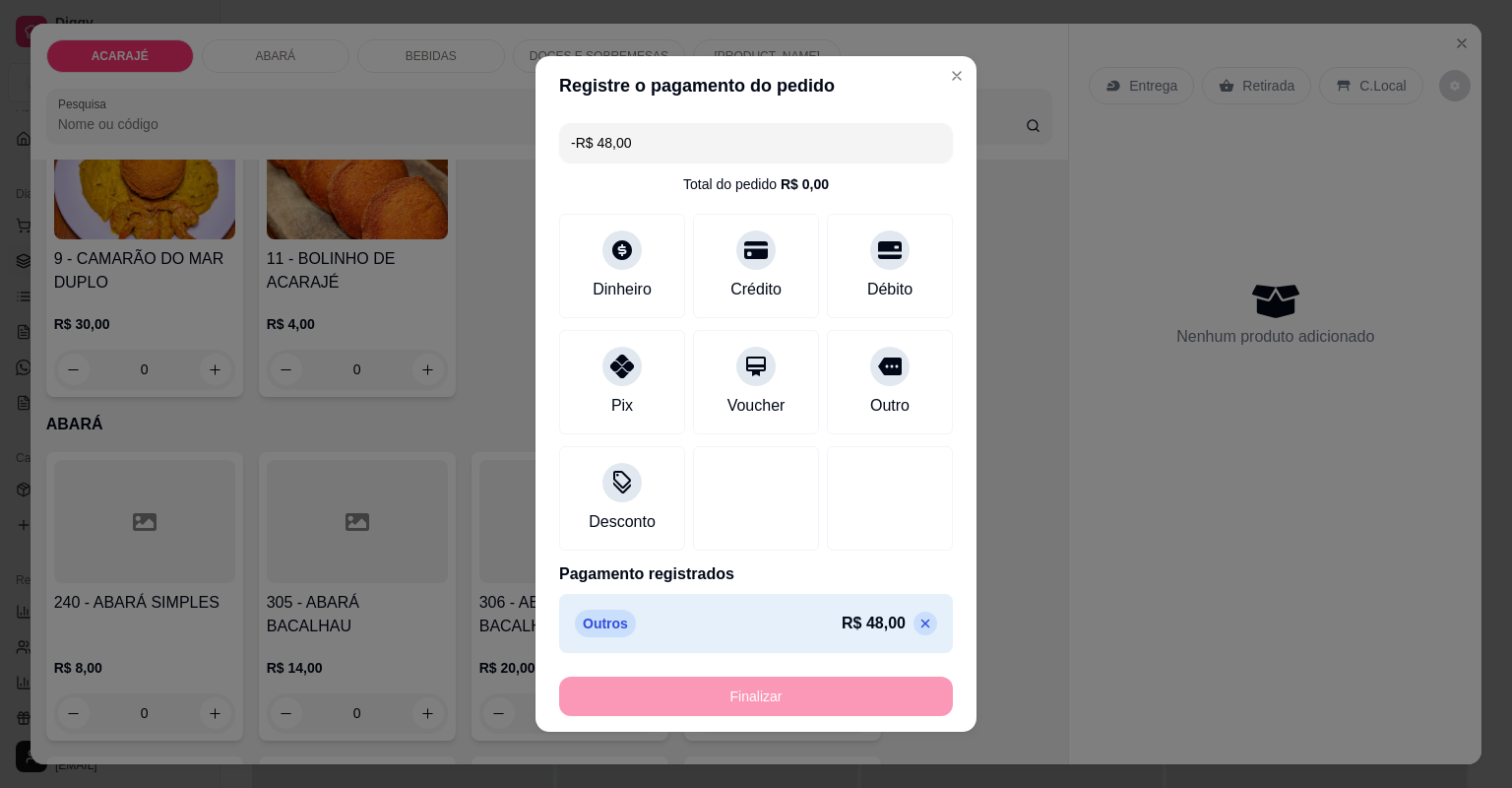 scroll, scrollTop: 786, scrollLeft: 0, axis: vertical 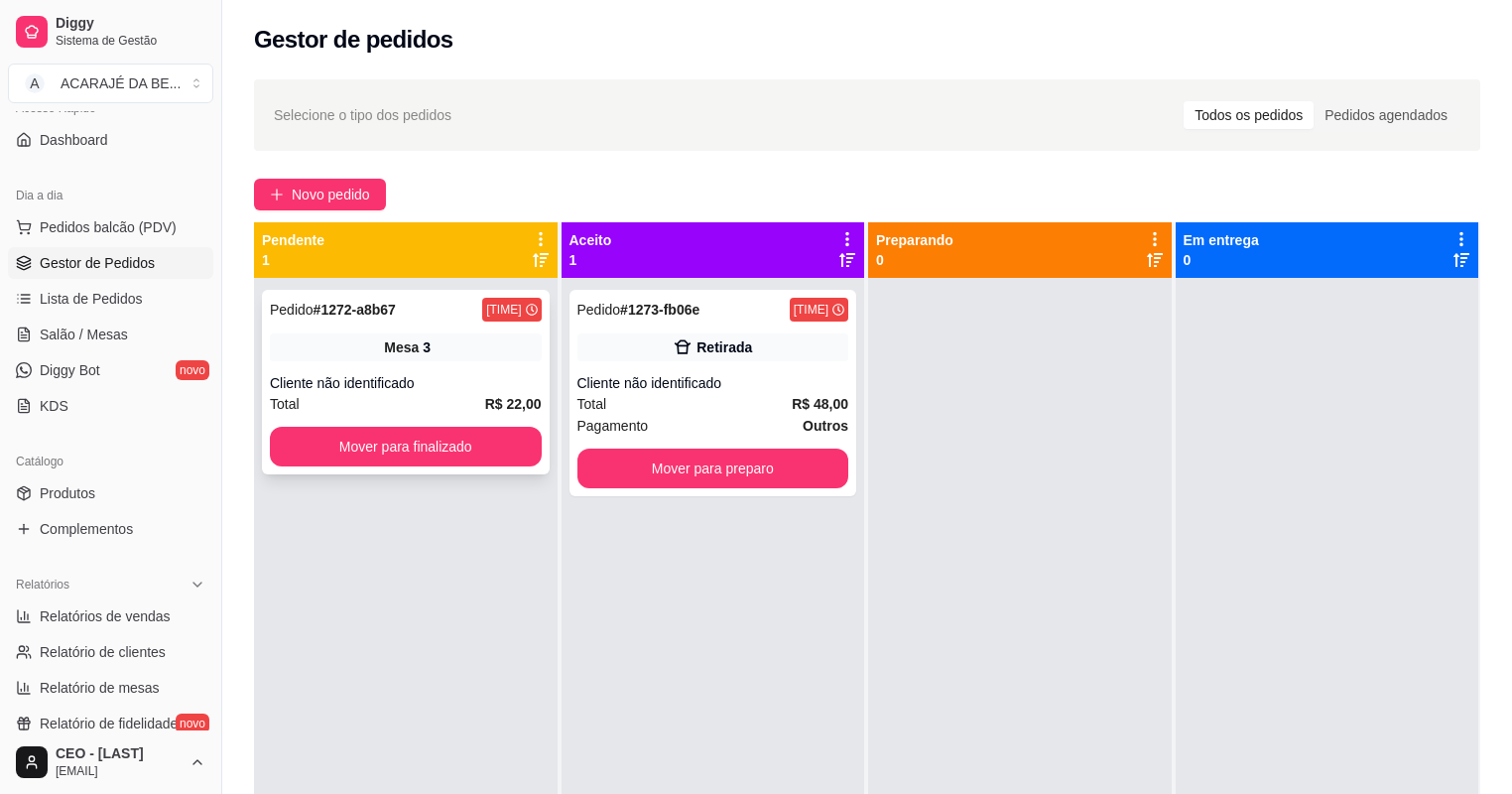 click on "Total R$ 22,00" at bounding box center (406, 404) 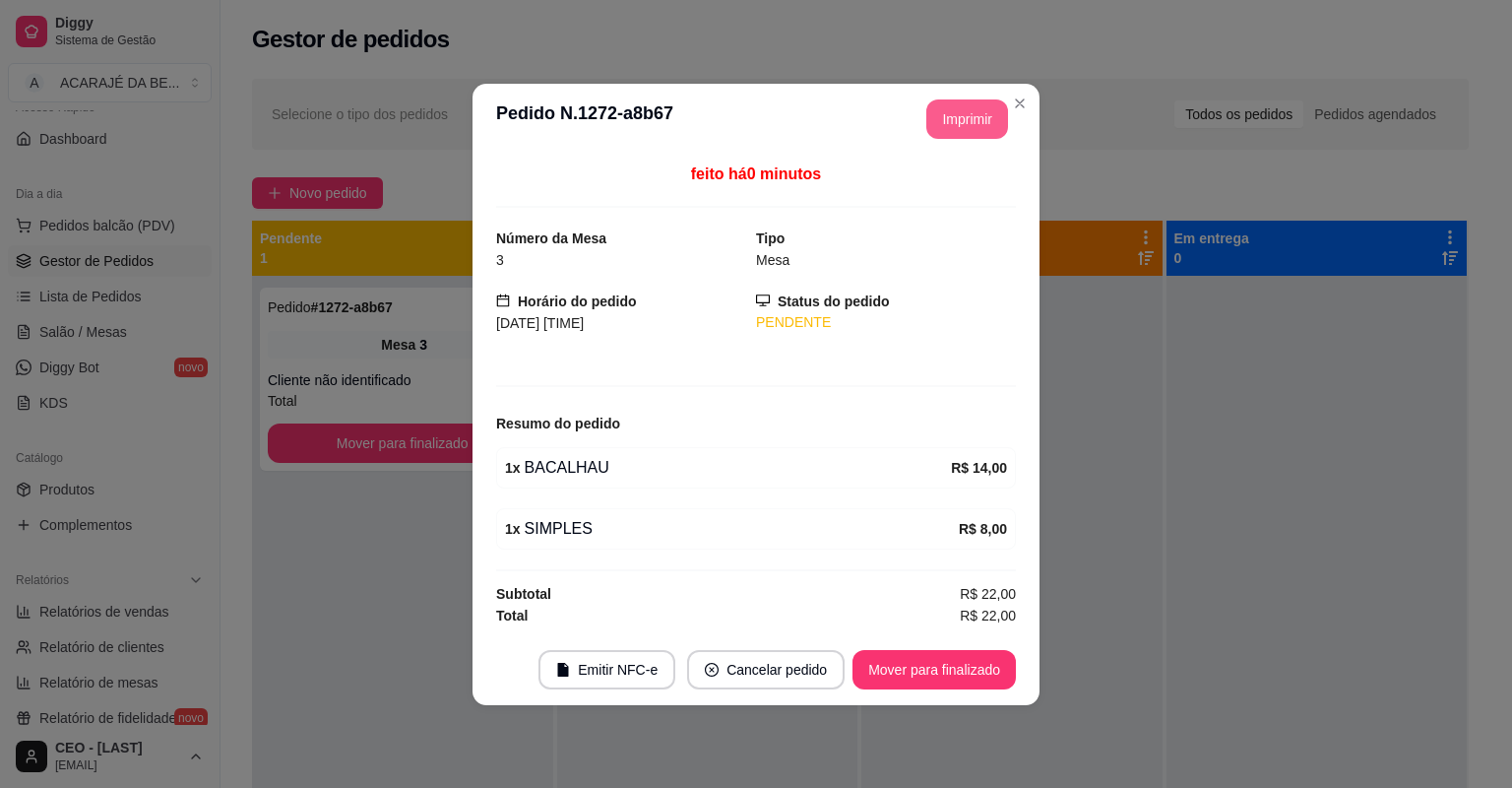 click on "Imprimir" at bounding box center [967, 119] 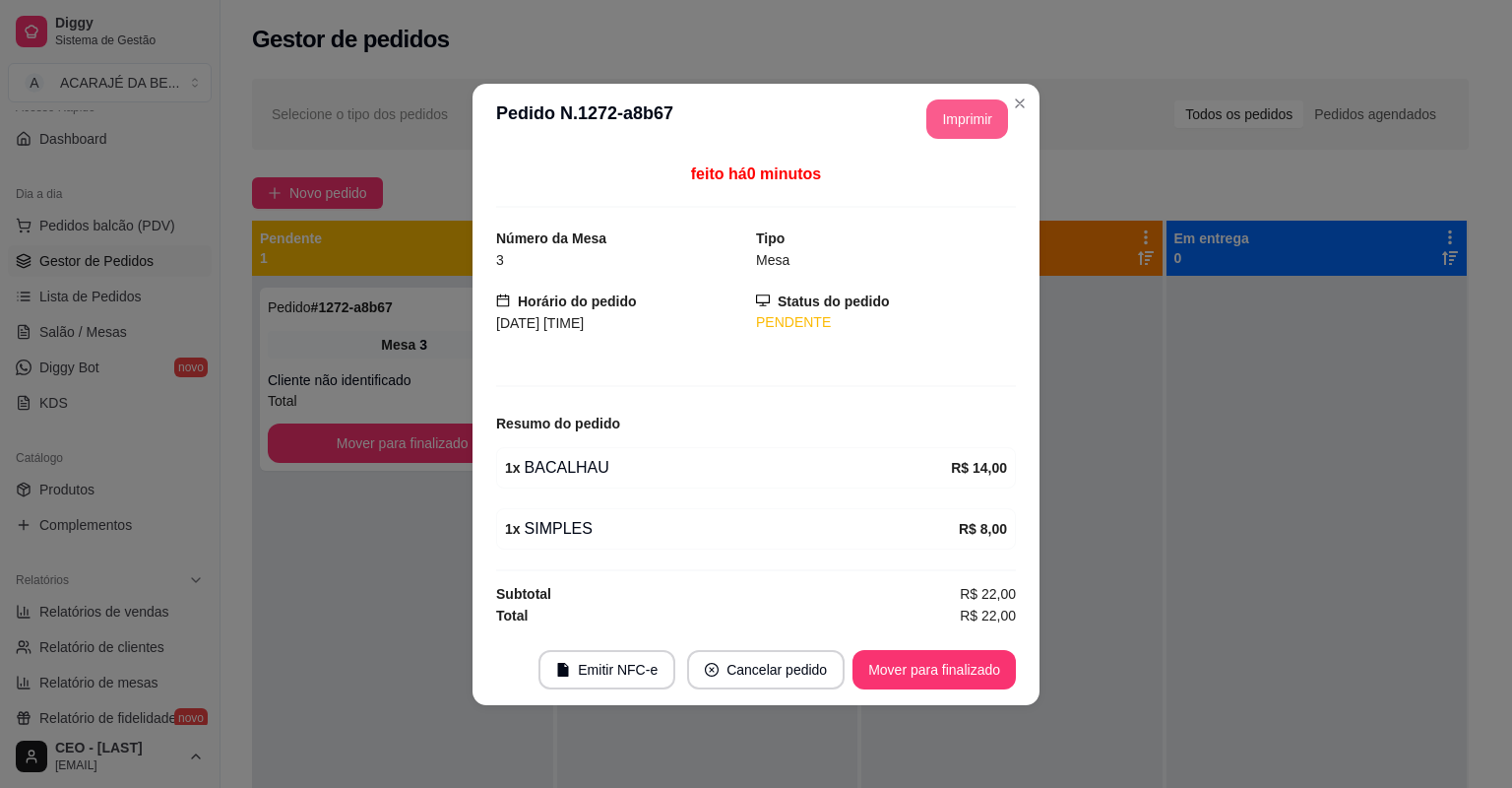 scroll, scrollTop: 0, scrollLeft: 0, axis: both 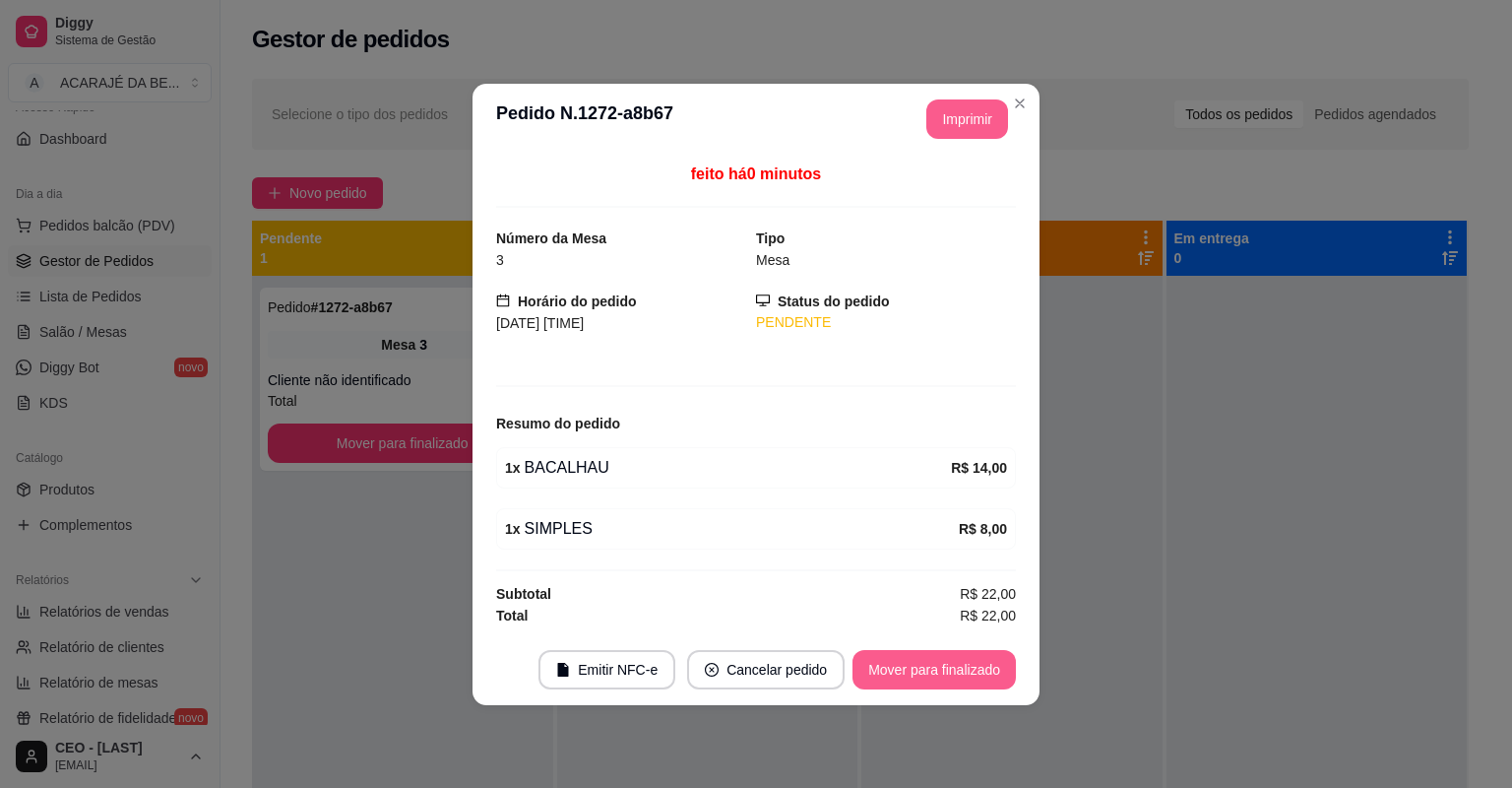 click on "Mover para finalizado" at bounding box center (934, 670) 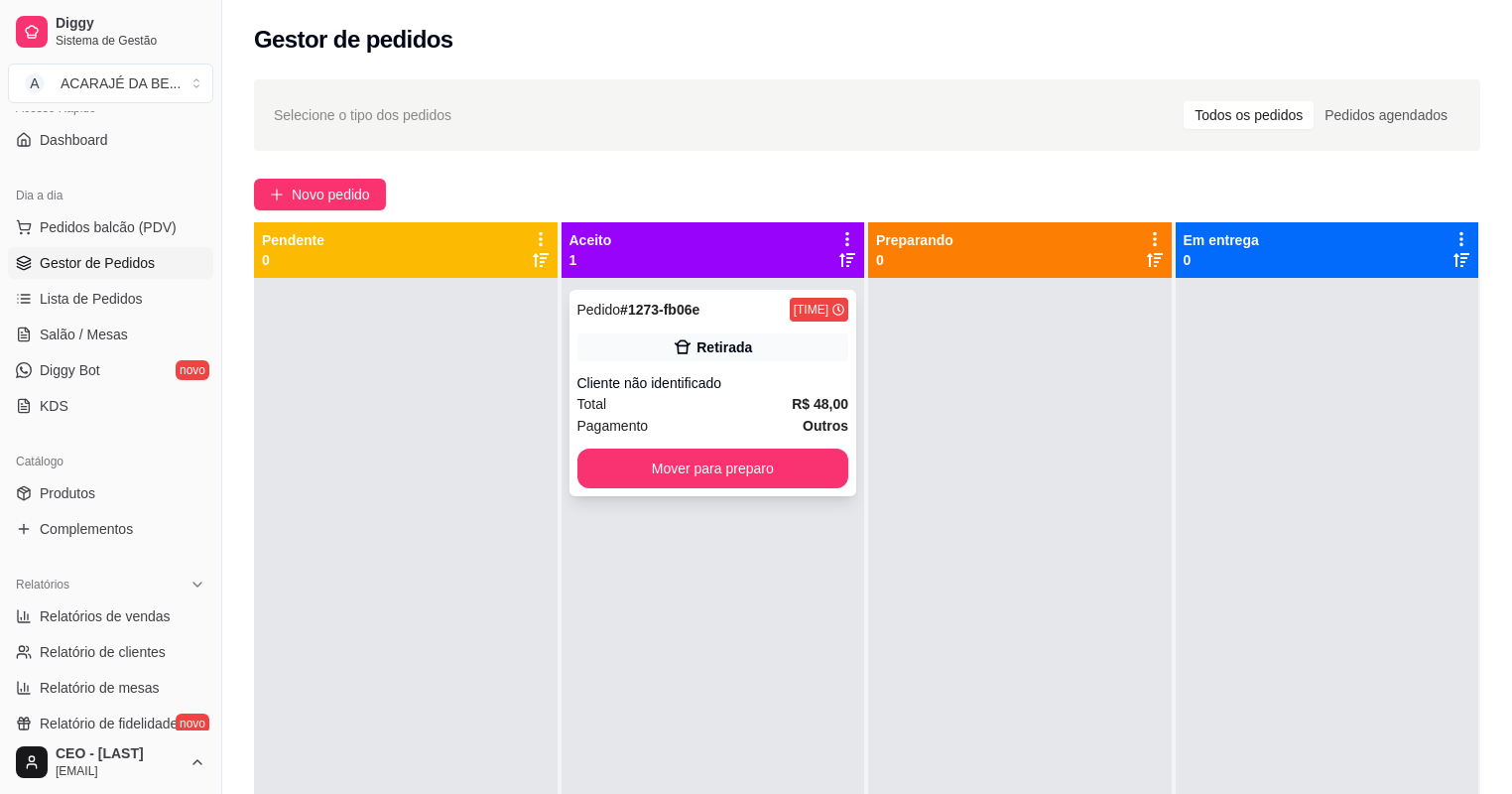 click on "Cliente não identificado" at bounding box center [713, 383] 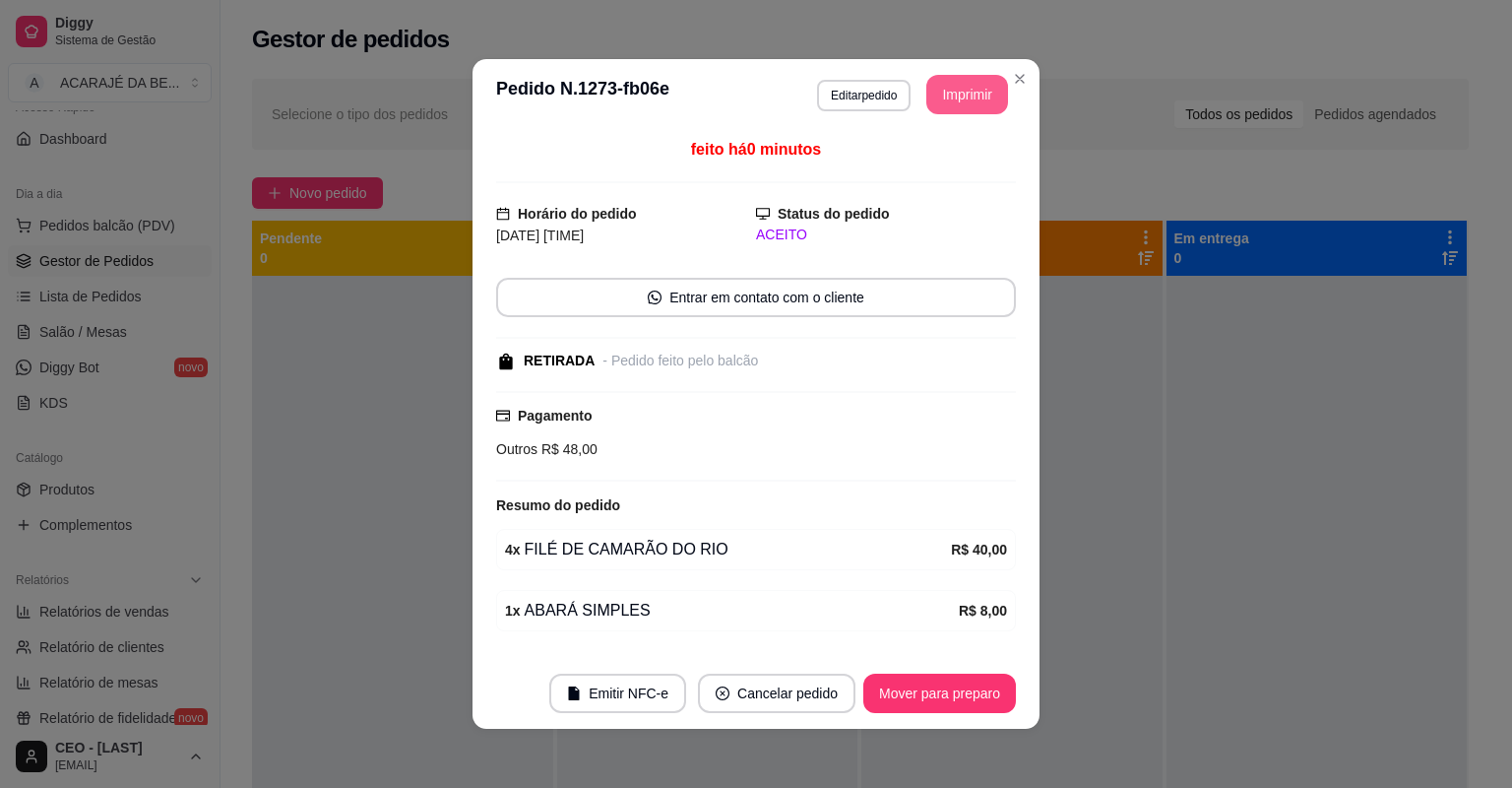 click on "Imprimir" at bounding box center [967, 95] 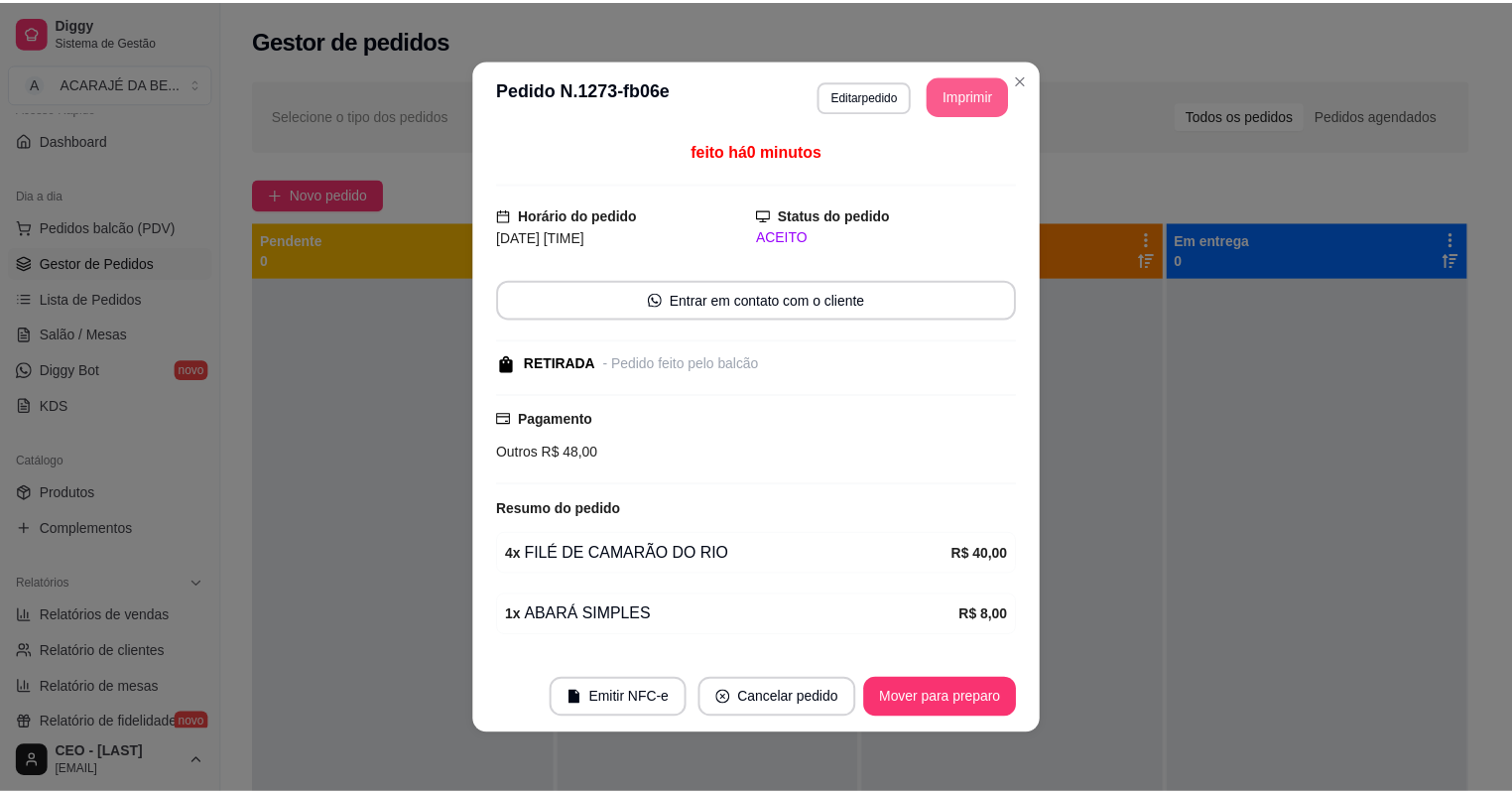 scroll, scrollTop: 0, scrollLeft: 0, axis: both 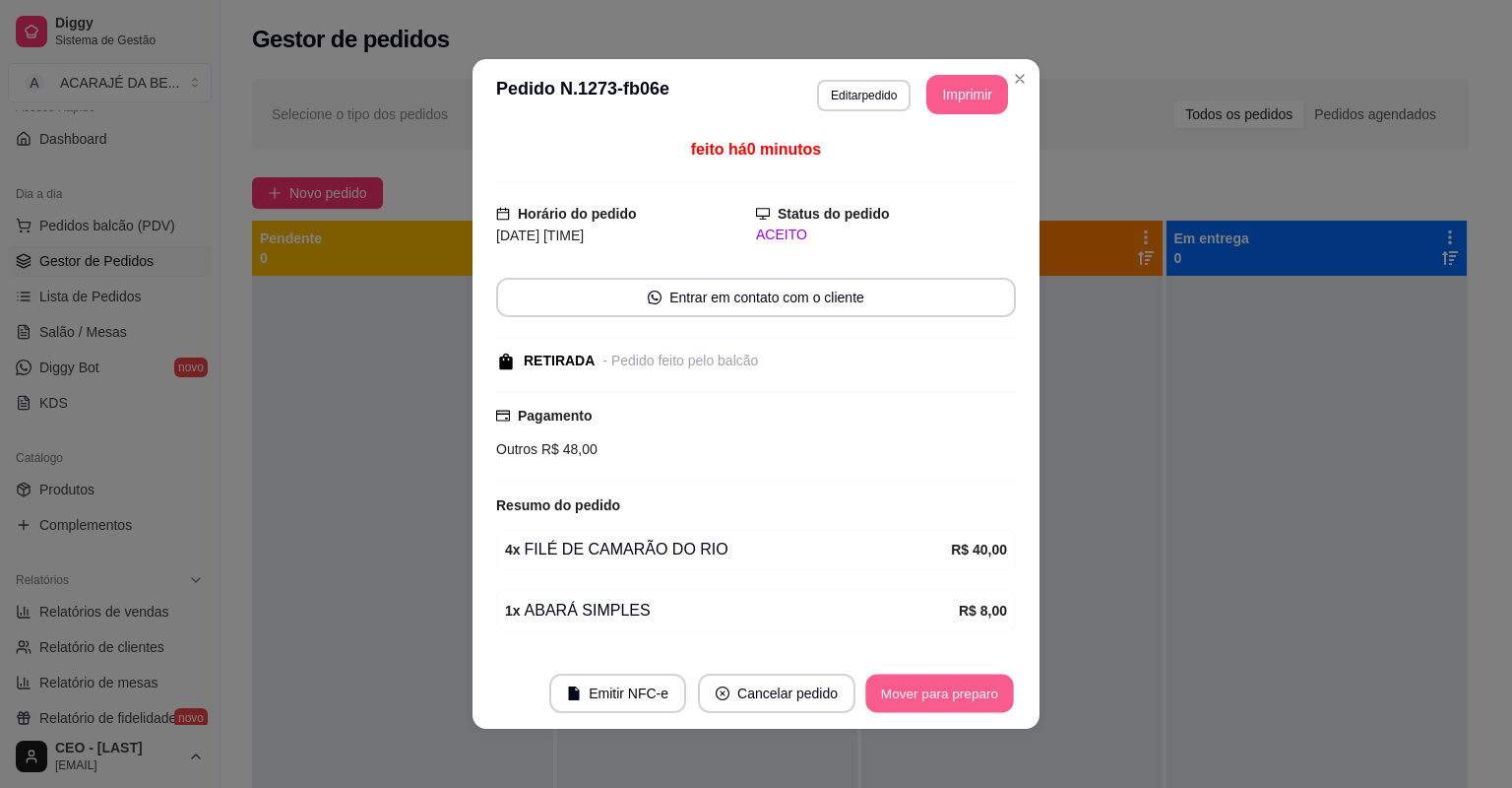 click on "Mover para preparo" at bounding box center (939, 693) 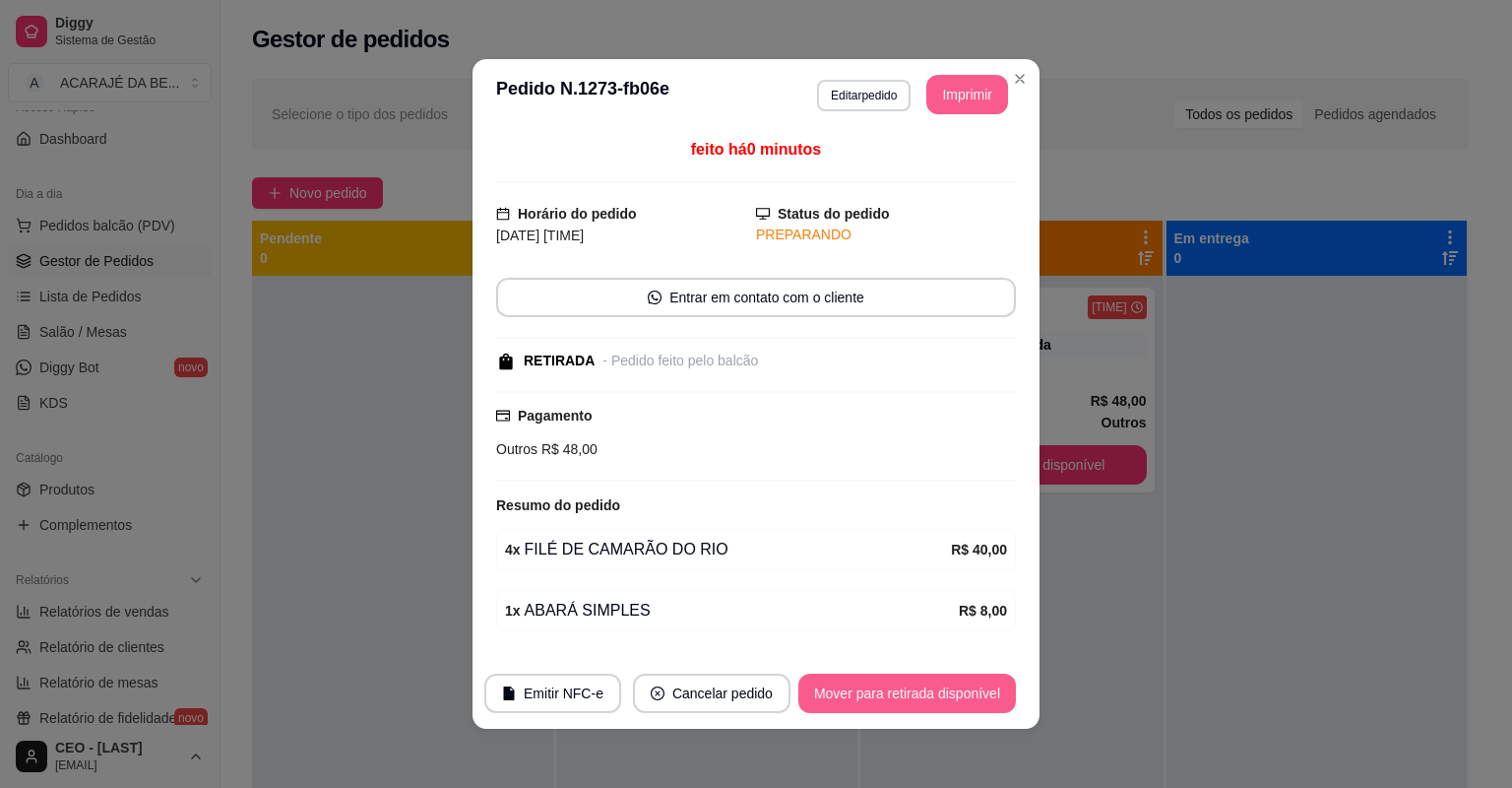 click on "Mover para retirada disponível" at bounding box center (907, 693) 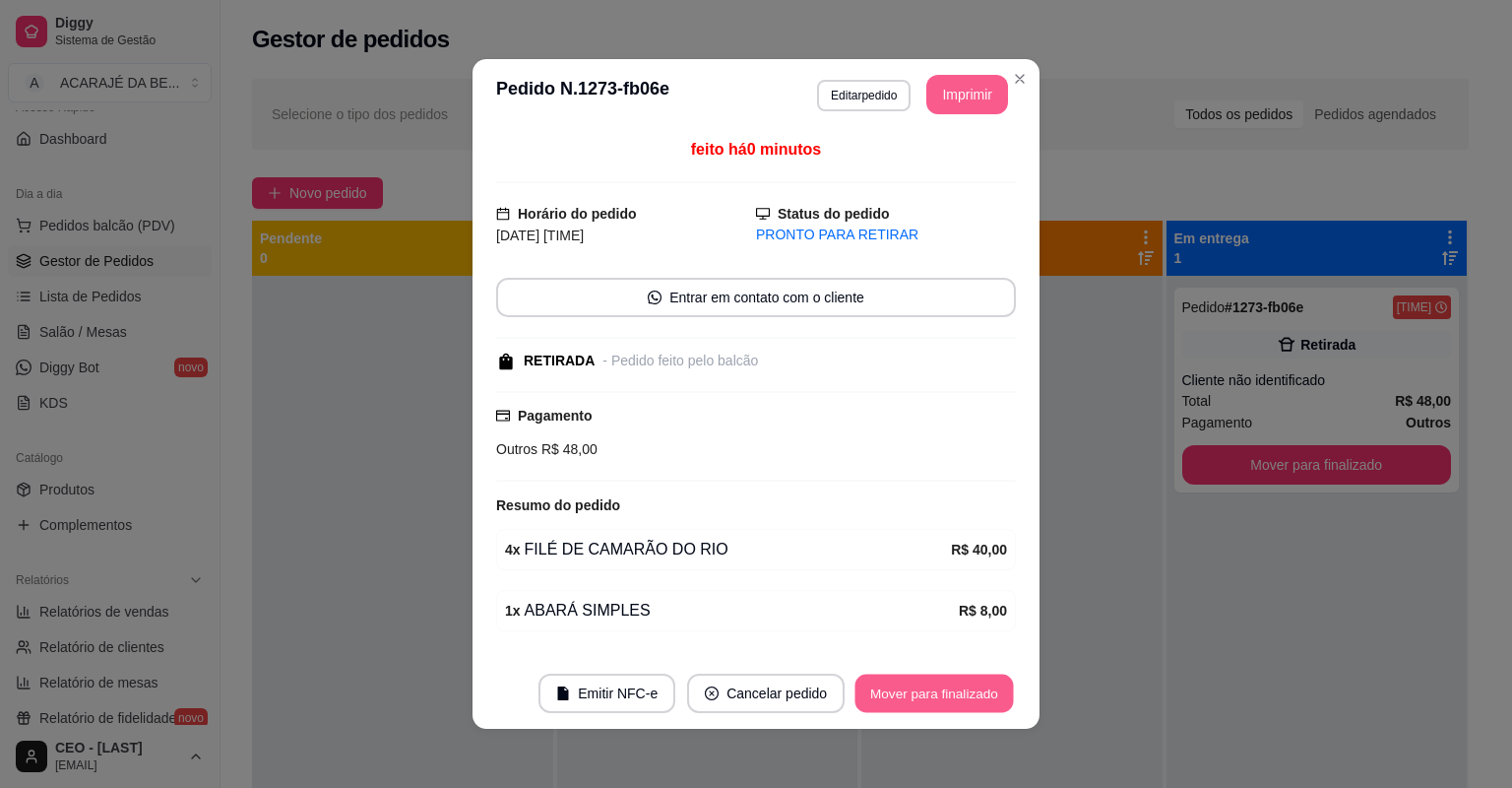 click on "Mover para finalizado" at bounding box center [934, 693] 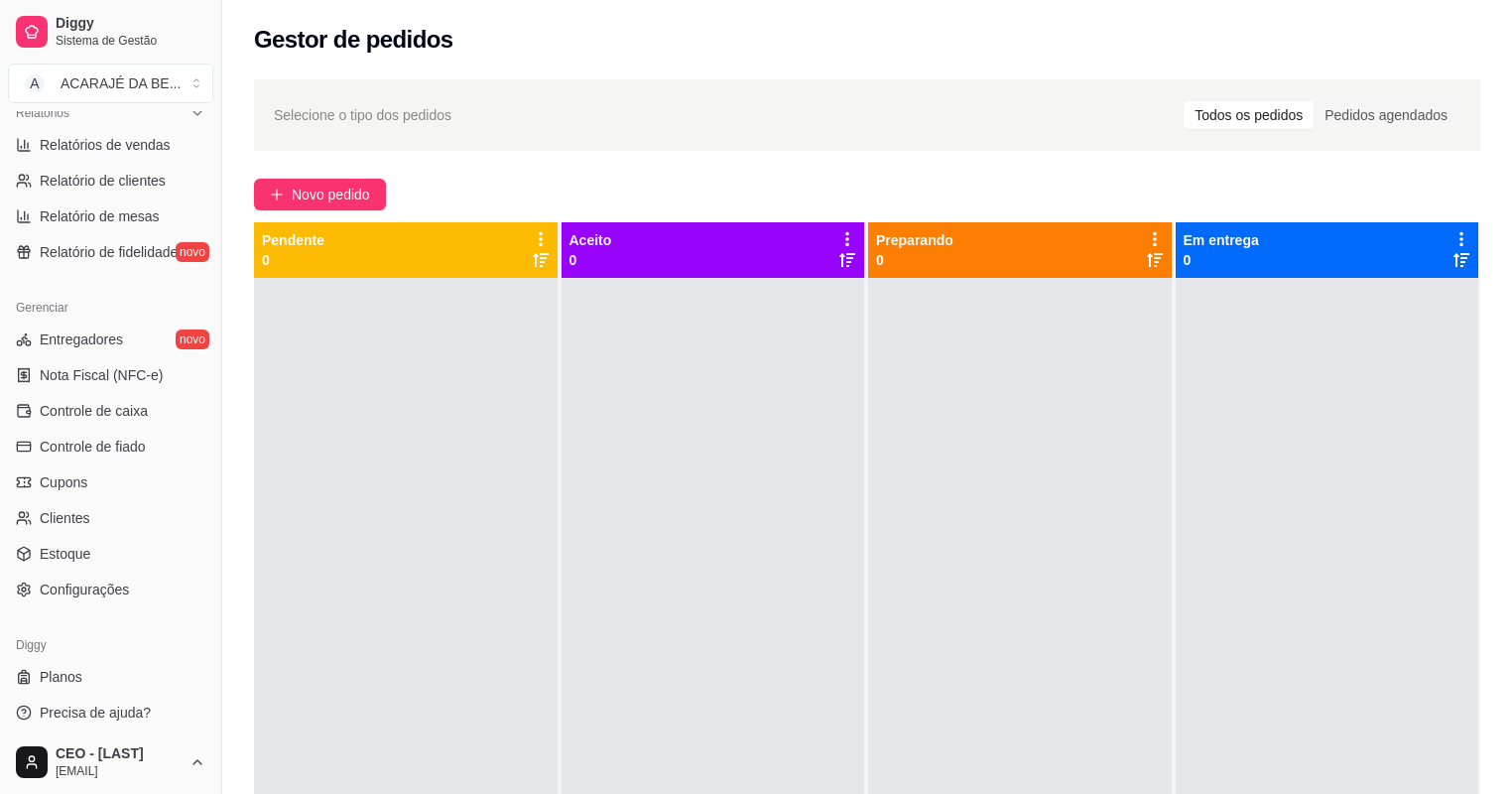 scroll, scrollTop: 633, scrollLeft: 0, axis: vertical 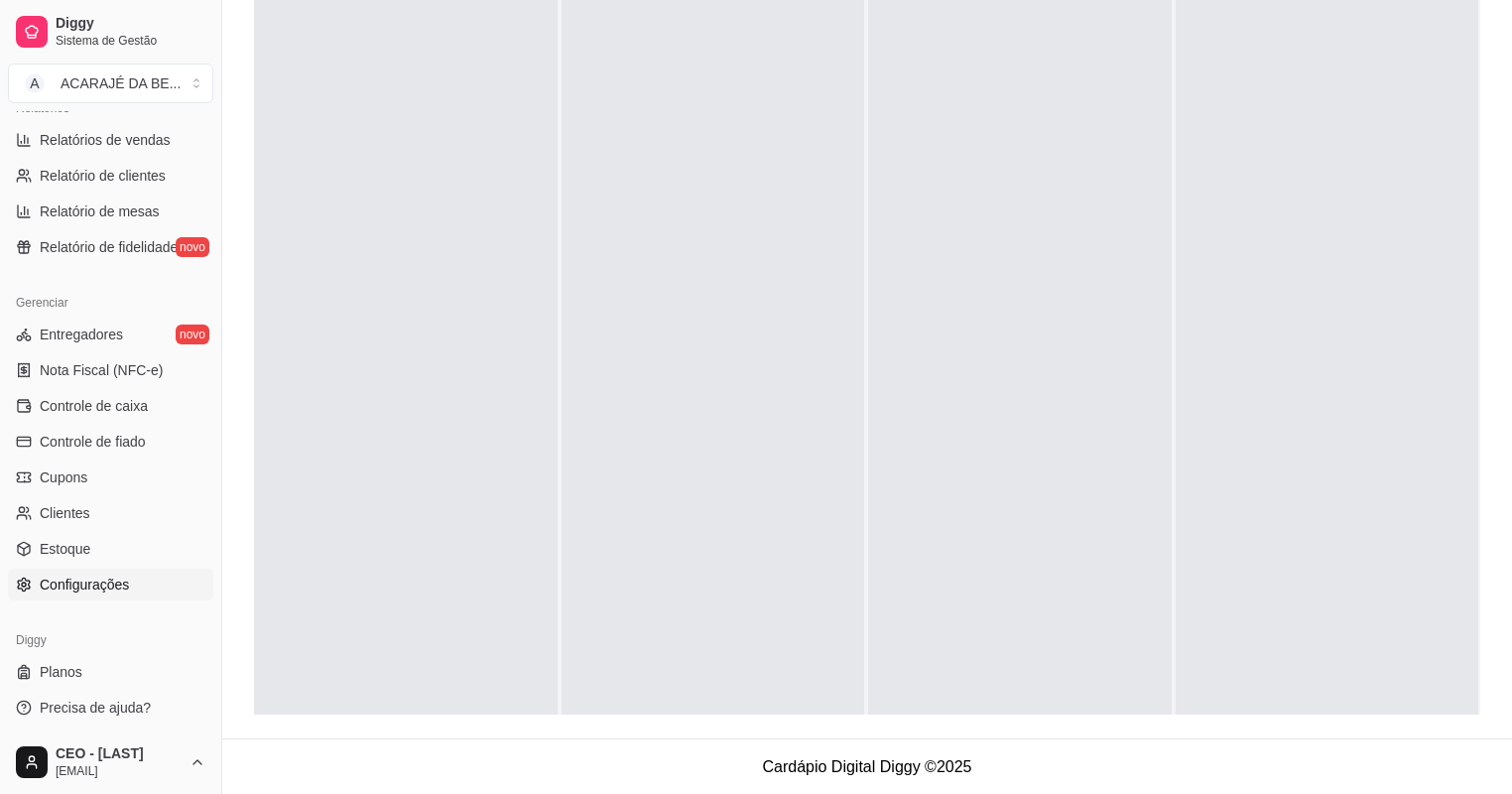 click on "Configurações" at bounding box center [84, 585] 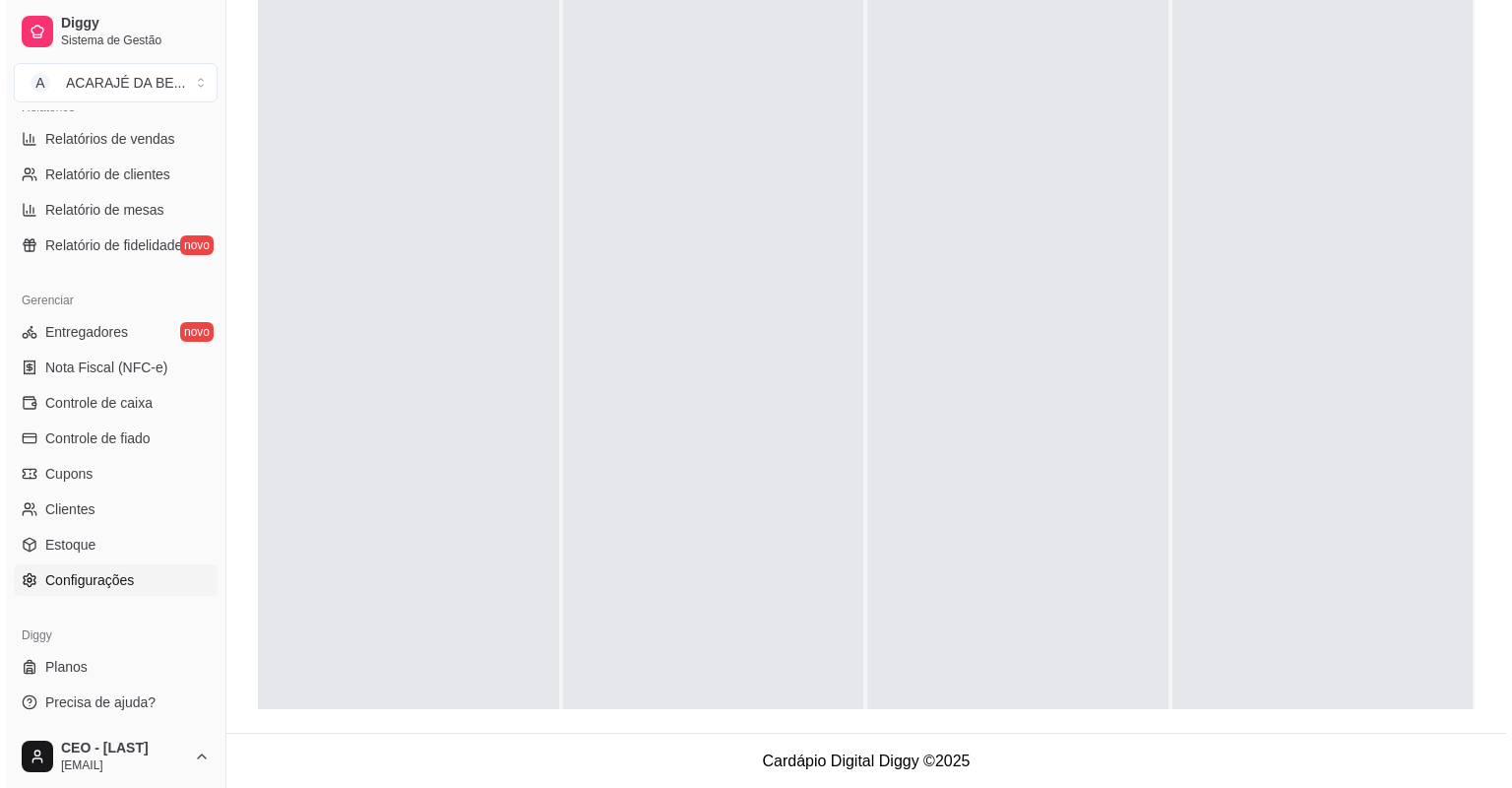 scroll, scrollTop: 0, scrollLeft: 0, axis: both 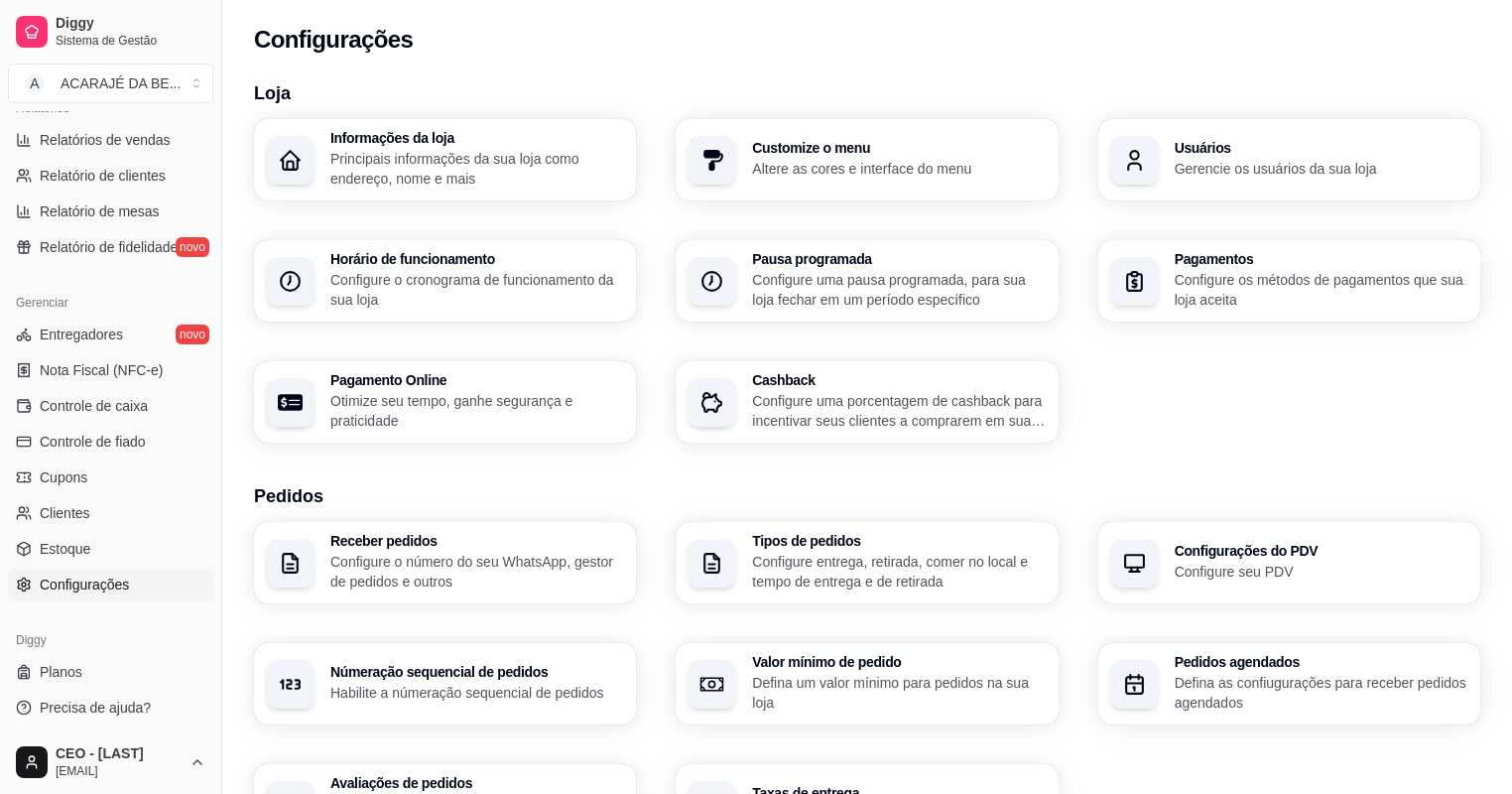 click on "Usuários" at bounding box center [1322, 148] 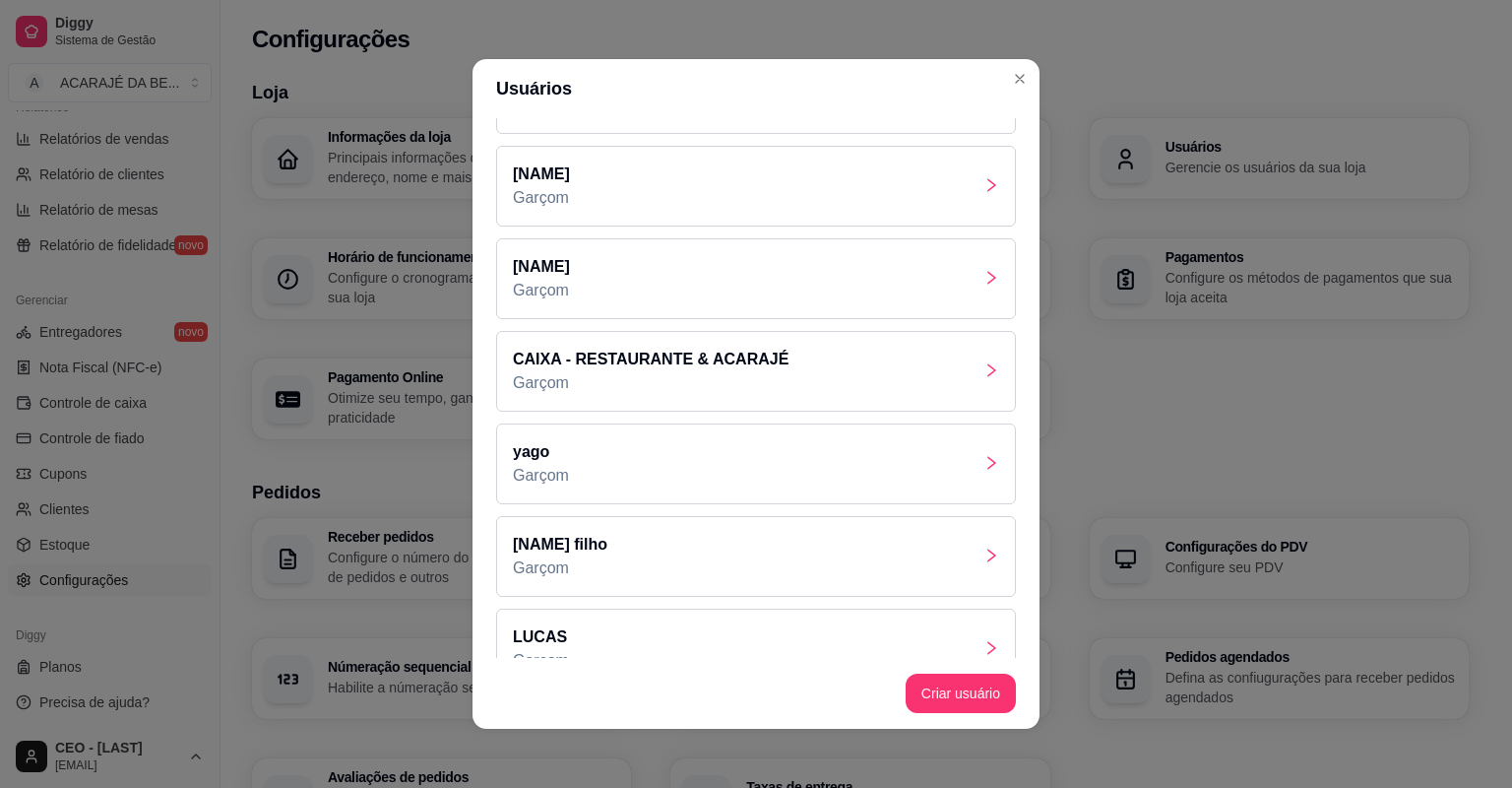 scroll, scrollTop: 201, scrollLeft: 0, axis: vertical 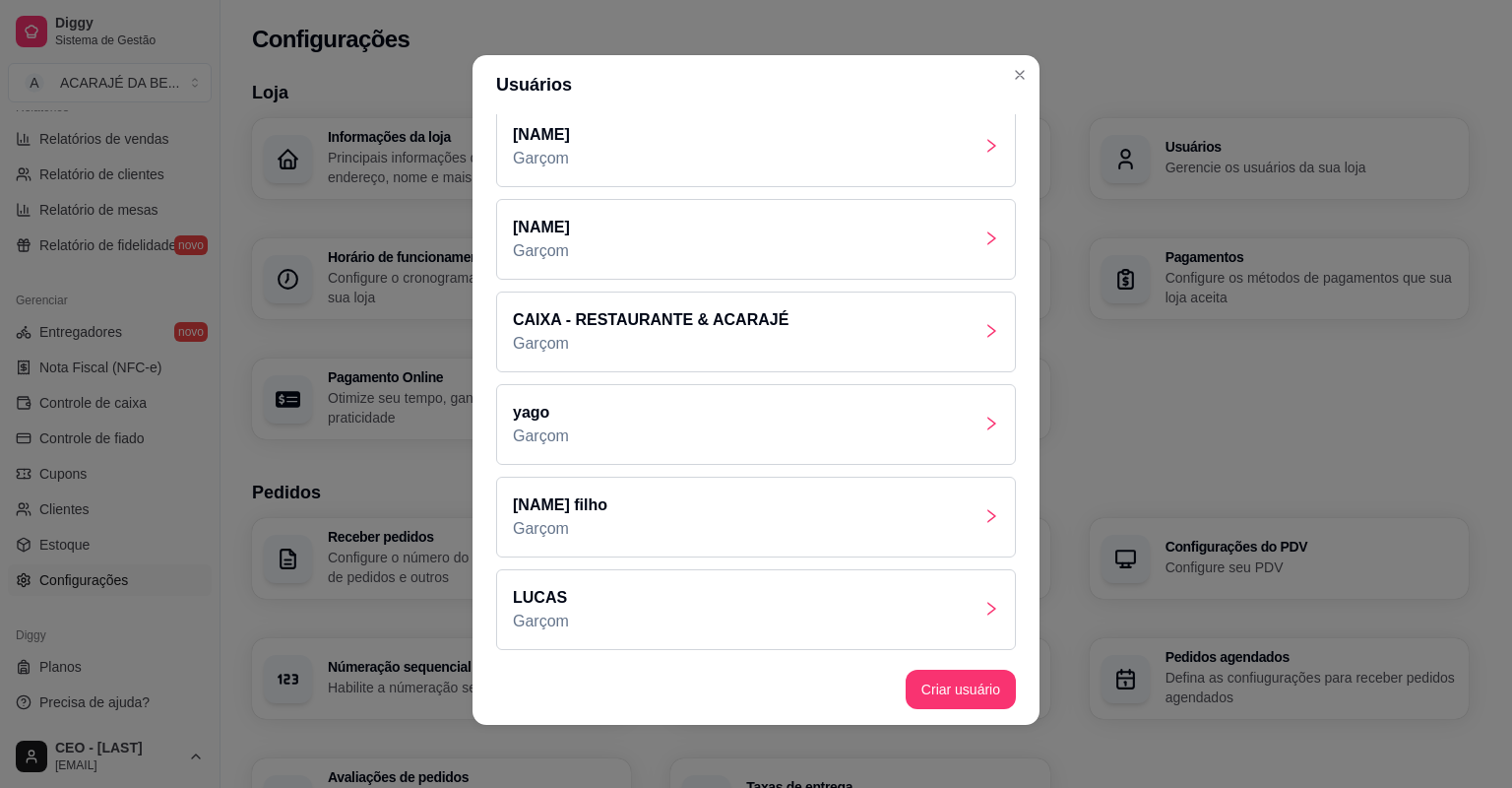 click 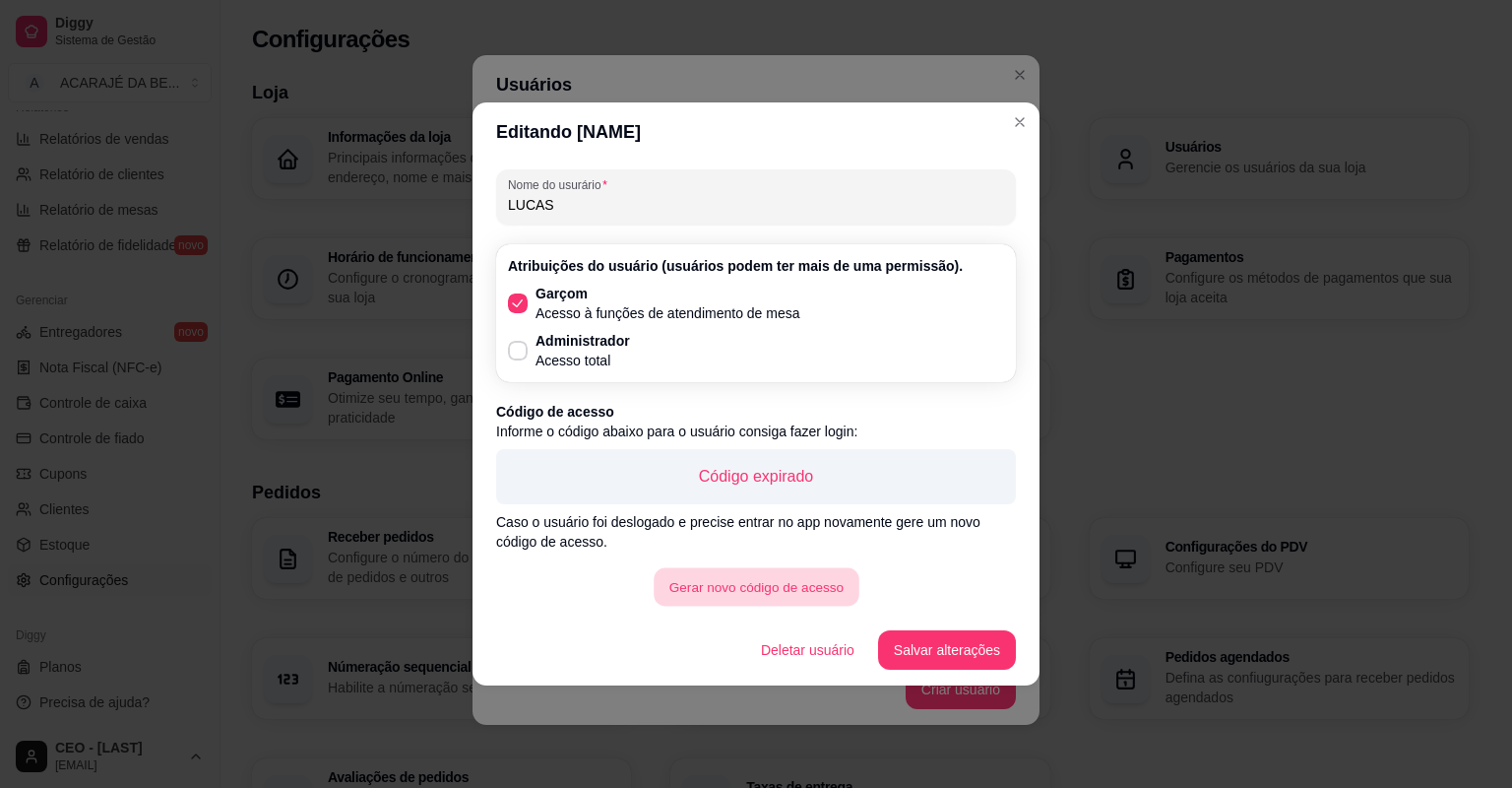 click on "Gerar novo código de acesso" at bounding box center (756, 587) 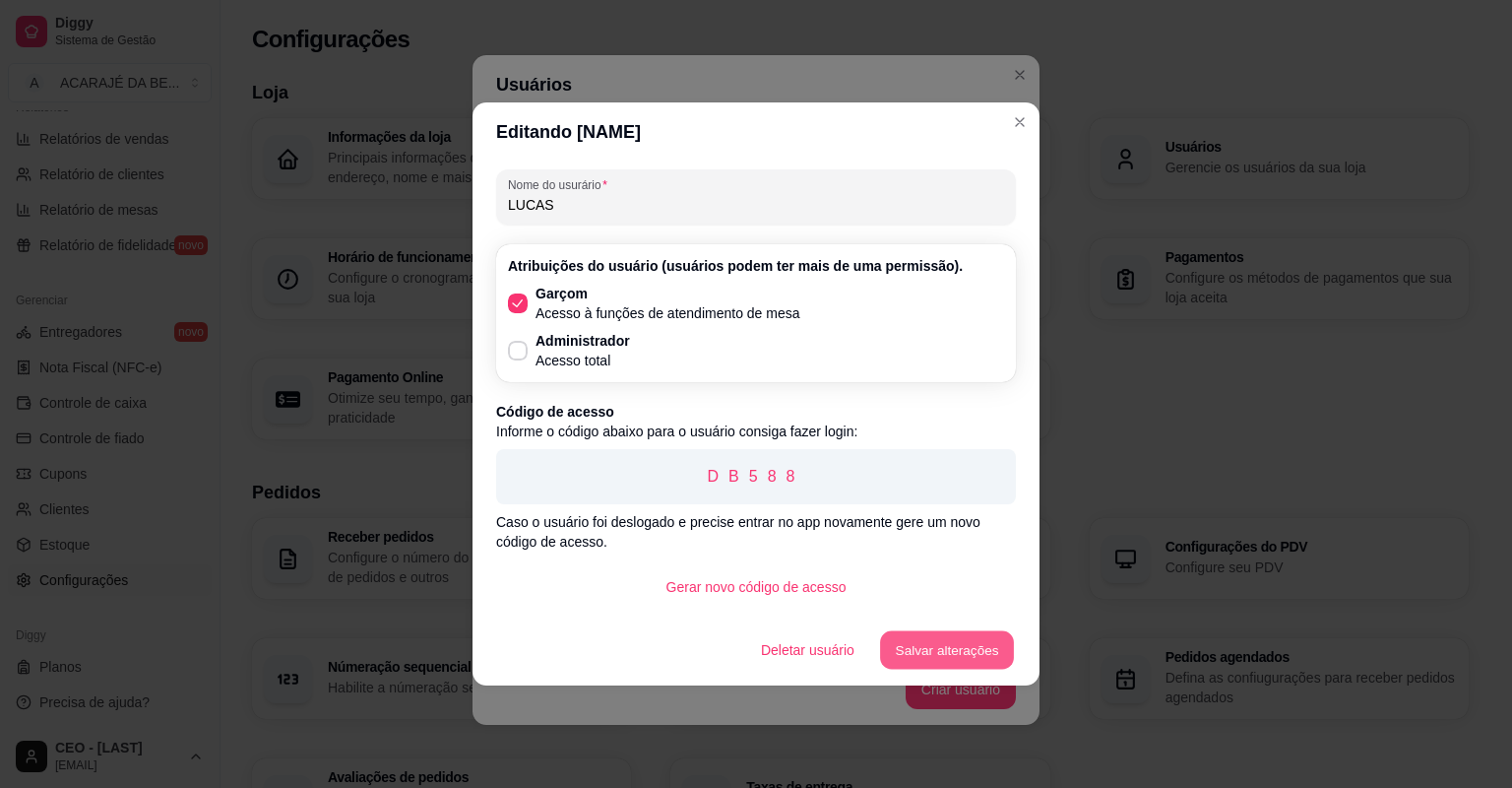 click on "Salvar alterações" at bounding box center [947, 650] 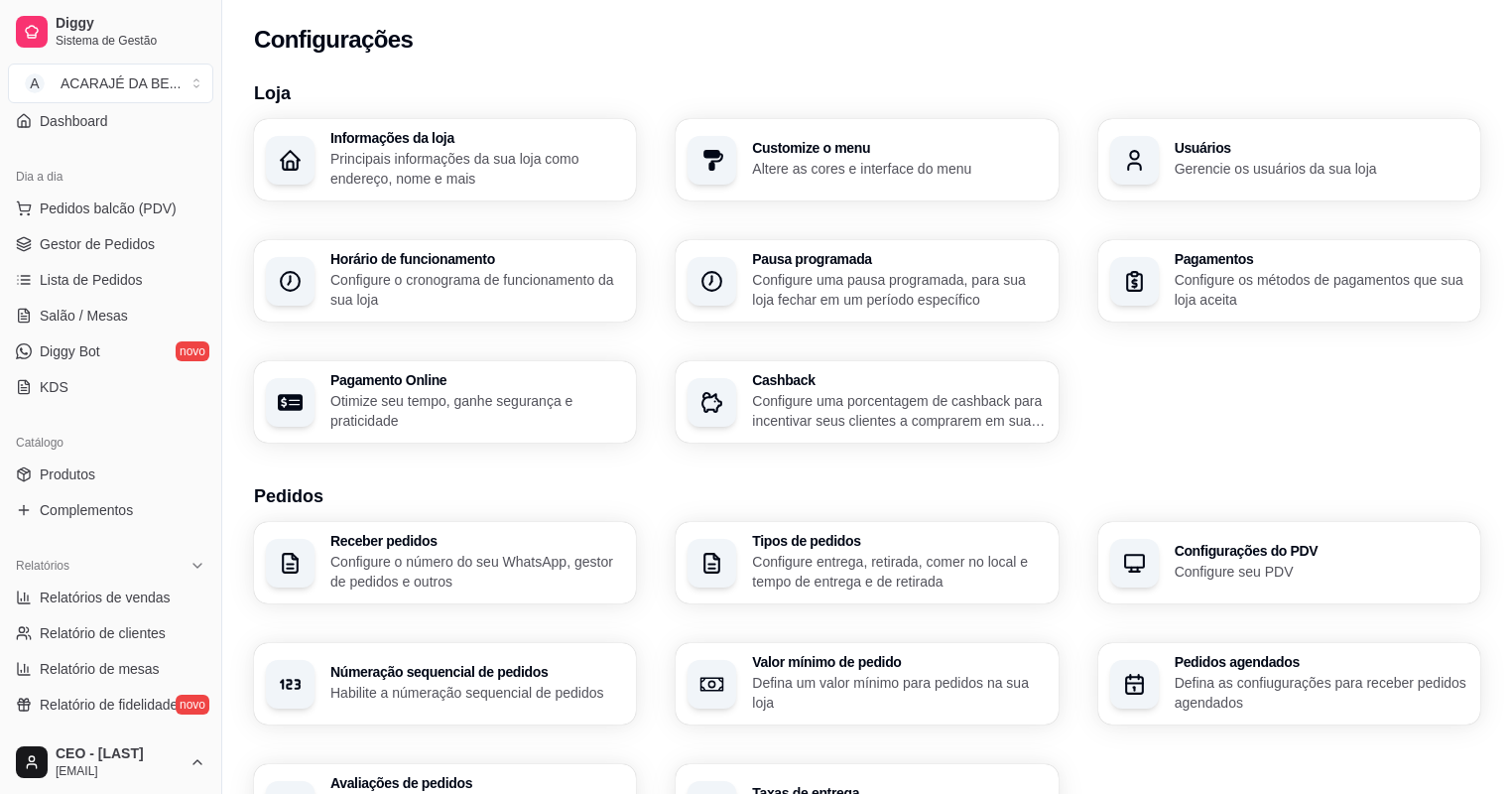 scroll, scrollTop: 157, scrollLeft: 0, axis: vertical 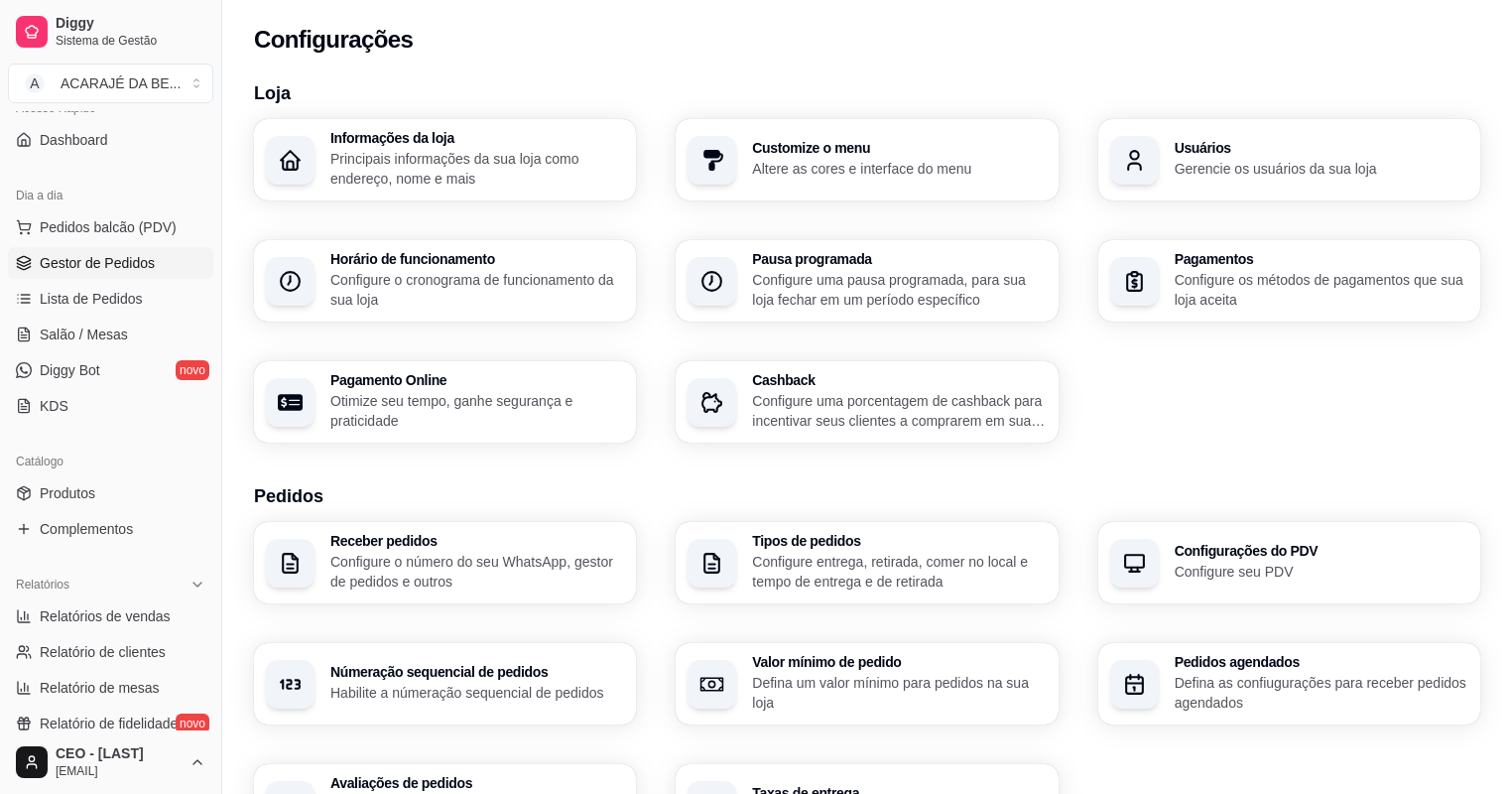 click on "Gestor de Pedidos" at bounding box center [97, 263] 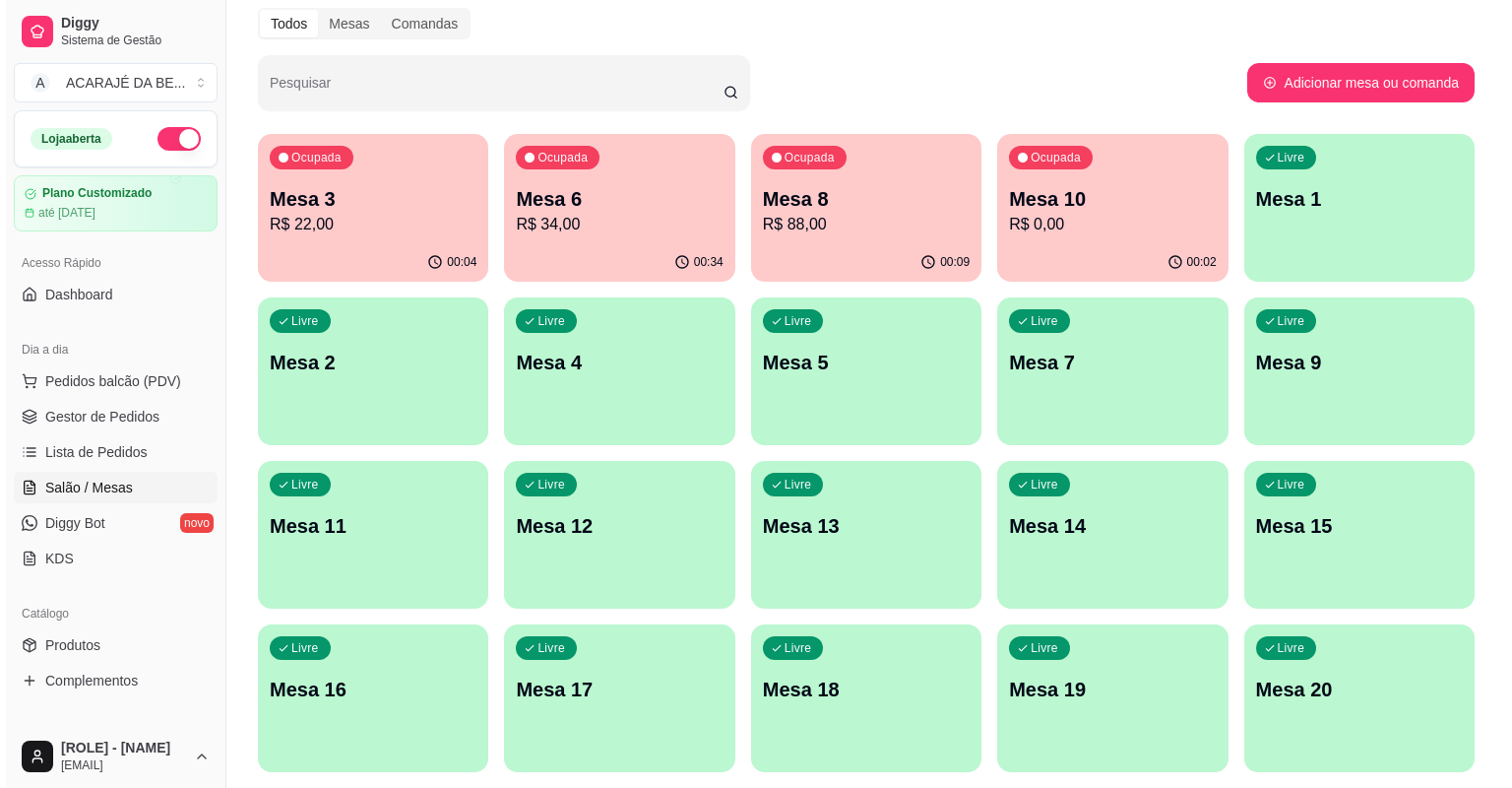 scroll, scrollTop: 0, scrollLeft: 0, axis: both 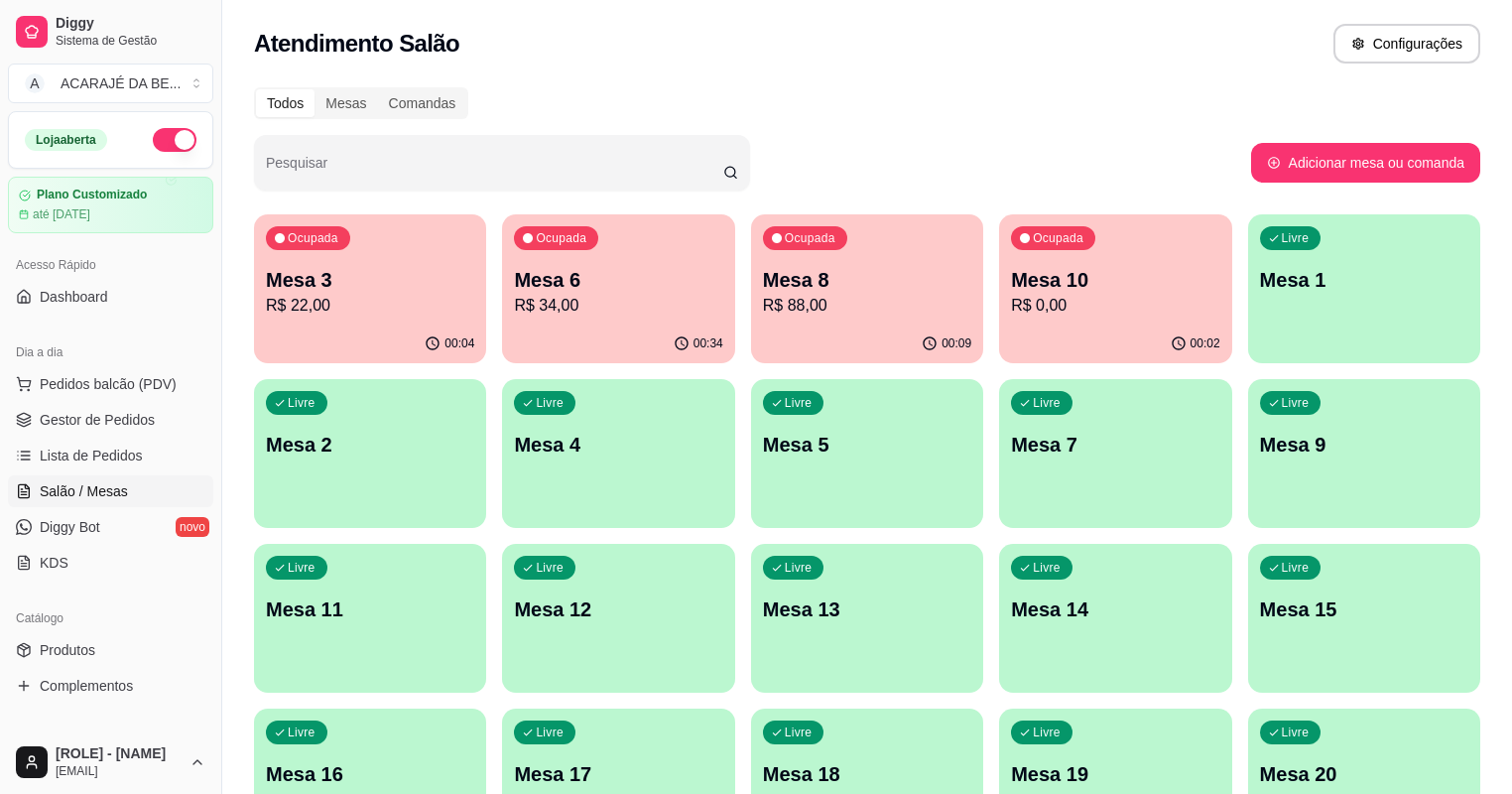 click on "R$ 34,00" at bounding box center [618, 306] 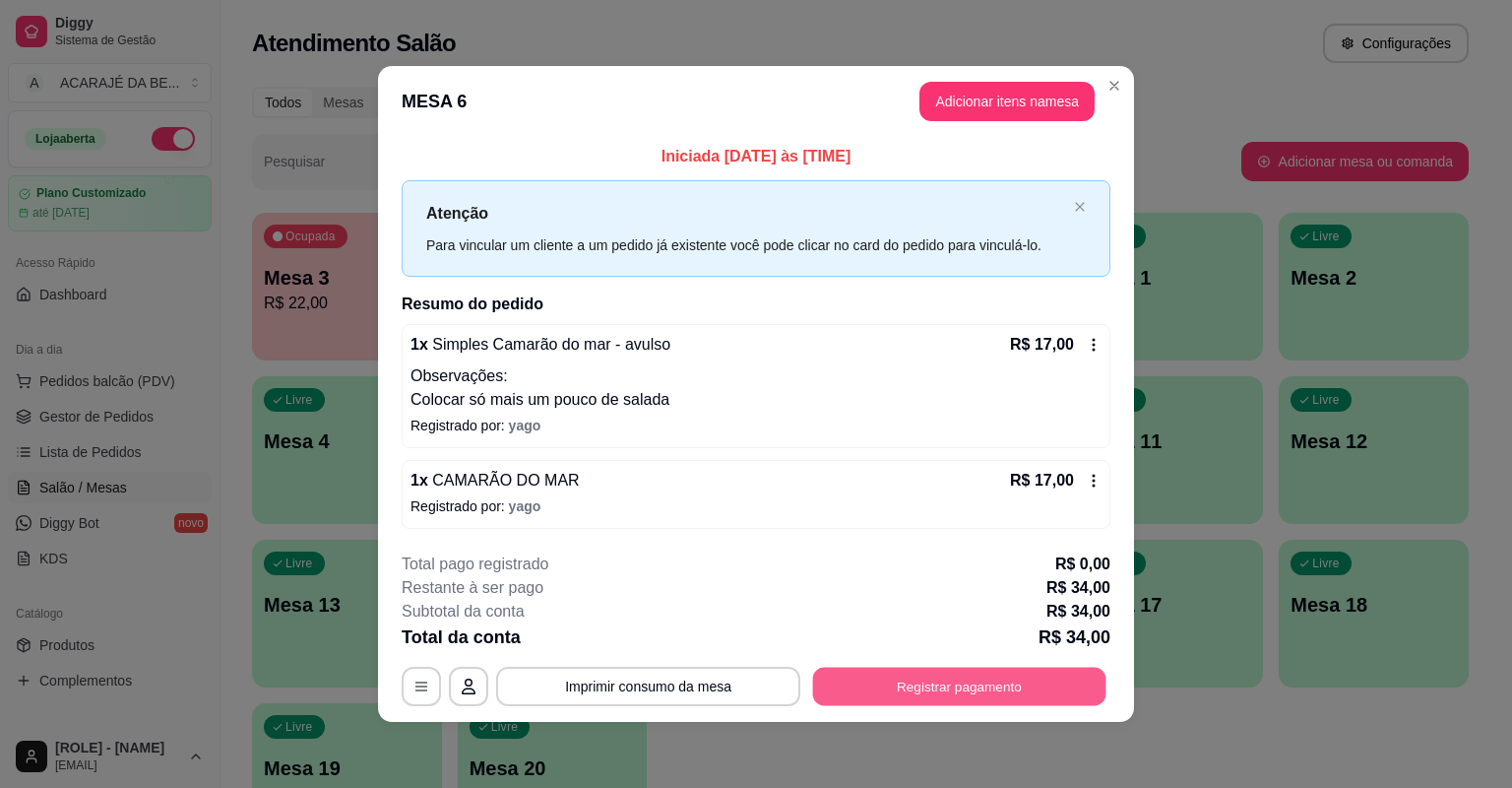 click on "Registrar pagamento" at bounding box center [960, 686] 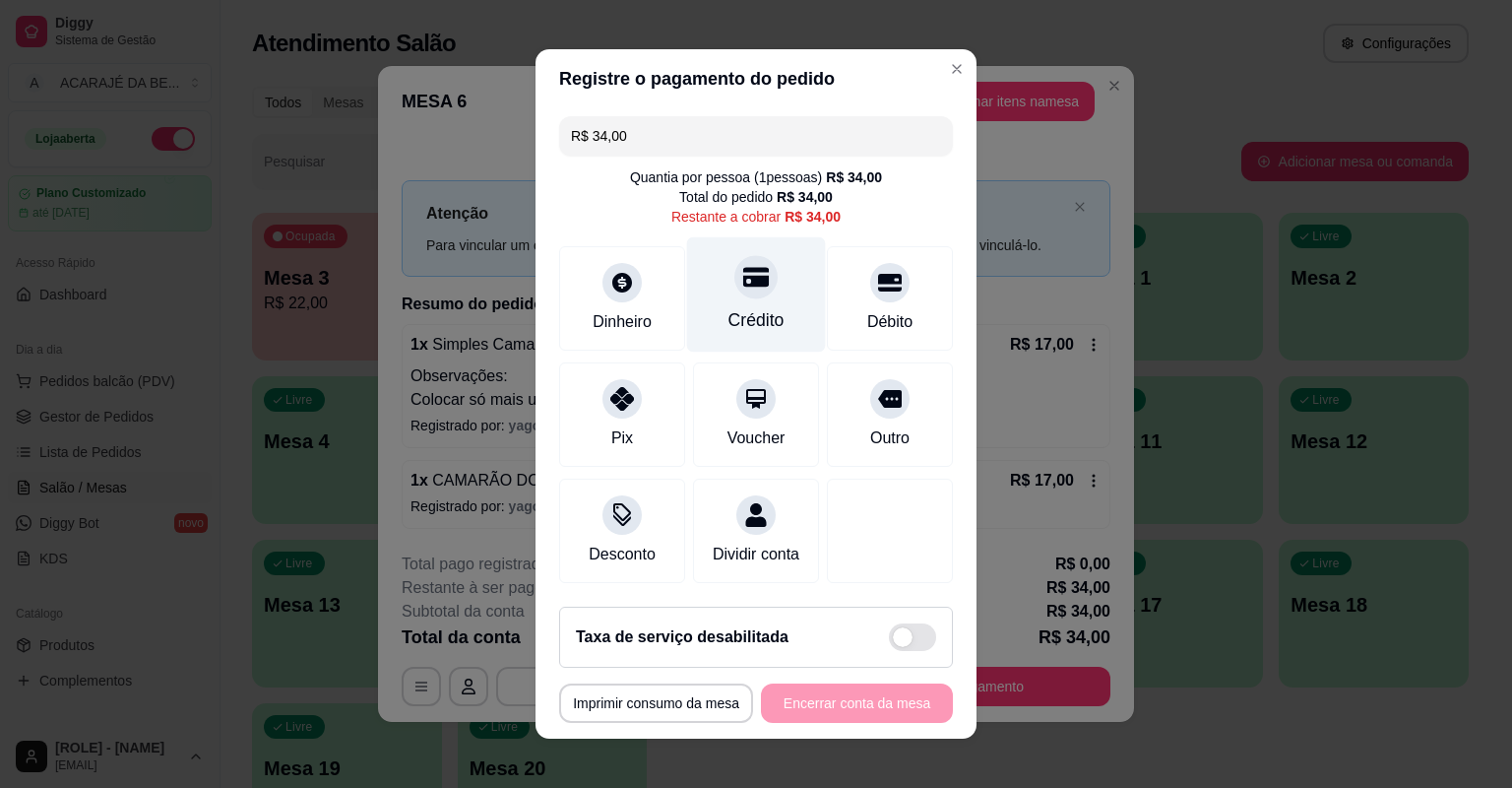 click on "Crédito" at bounding box center [756, 295] 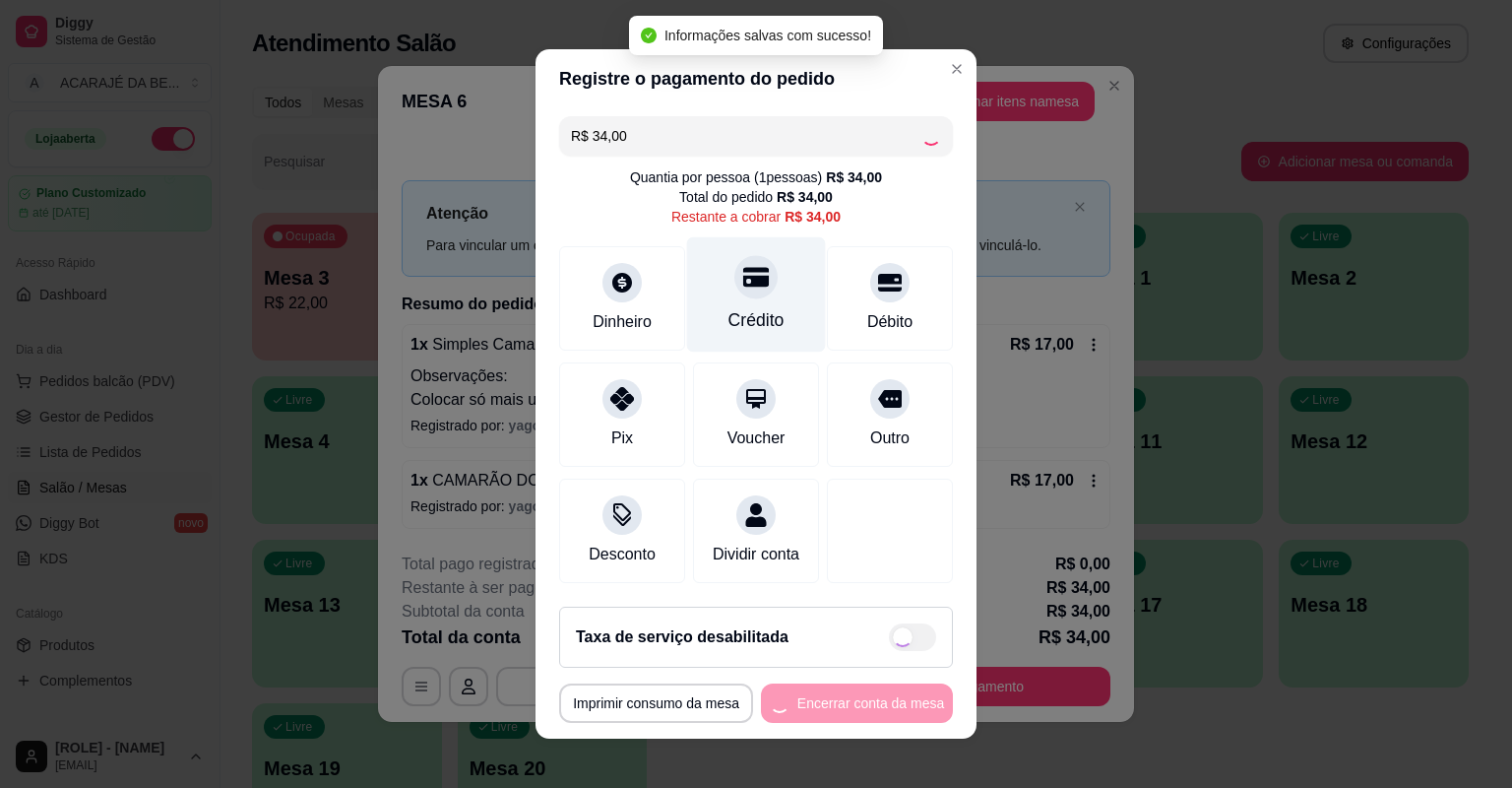 type on "R$ 0,00" 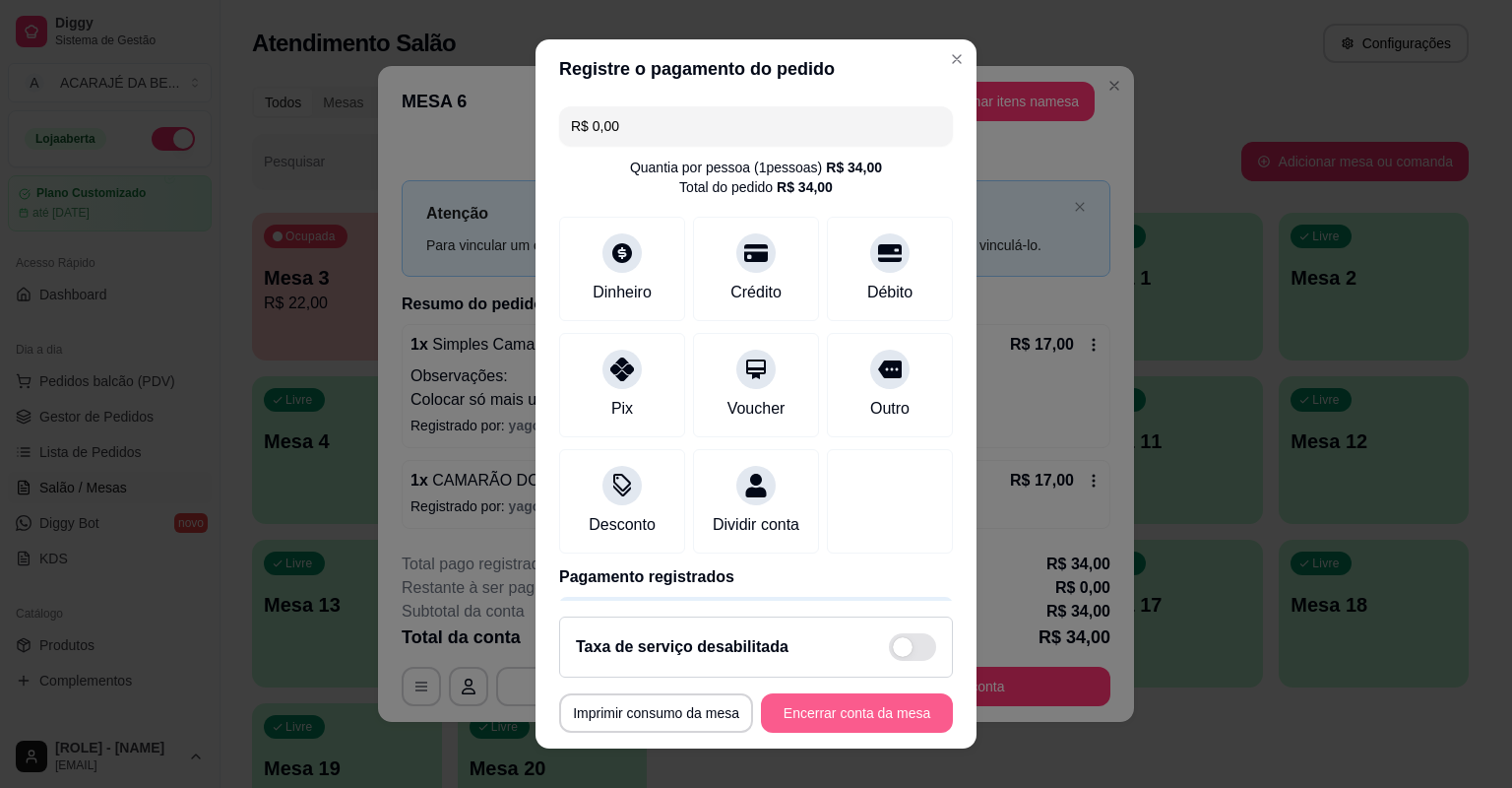 click on "Encerrar conta da mesa" at bounding box center [856, 713] 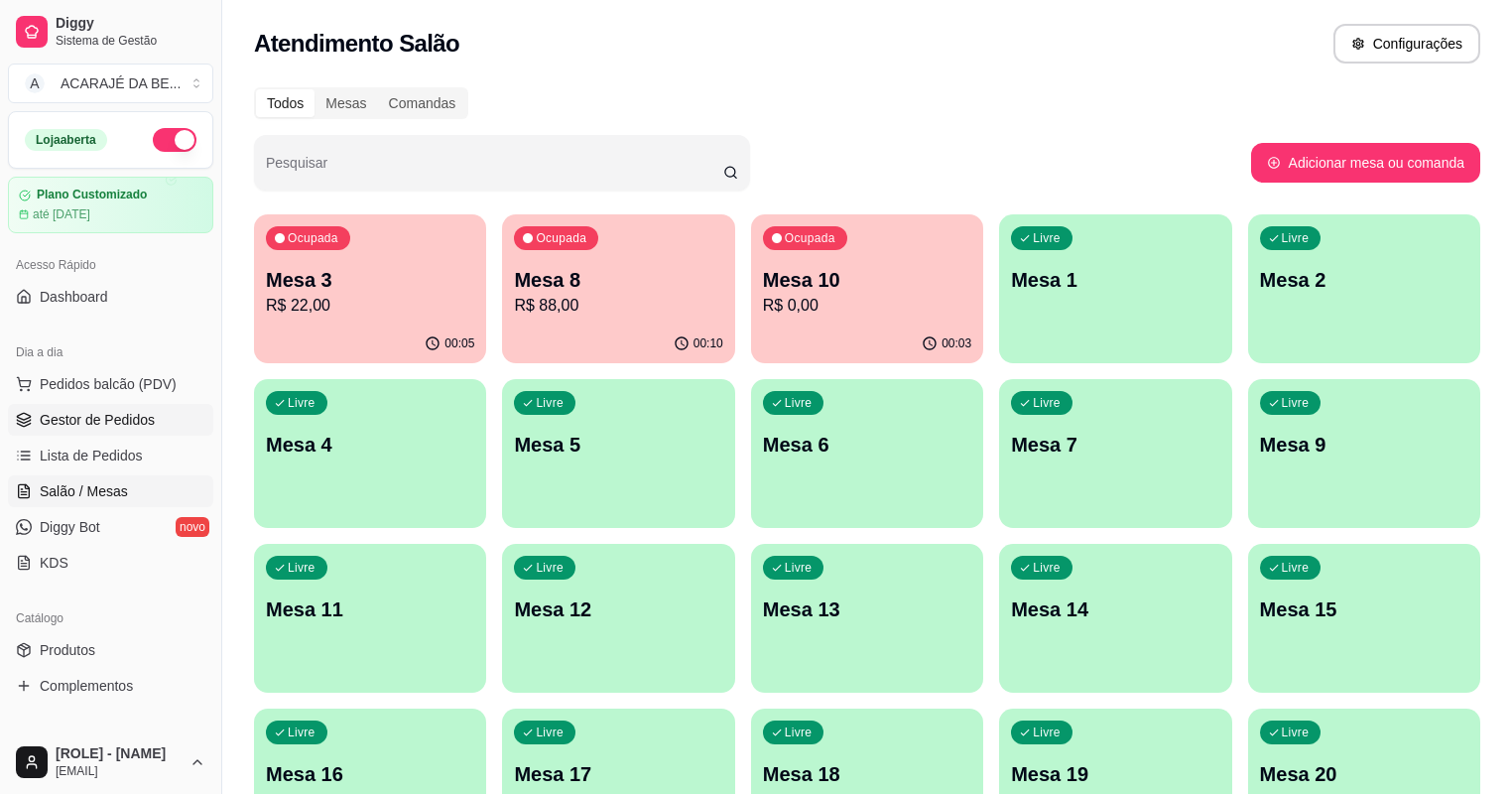 click on "Gestor de Pedidos" at bounding box center (97, 420) 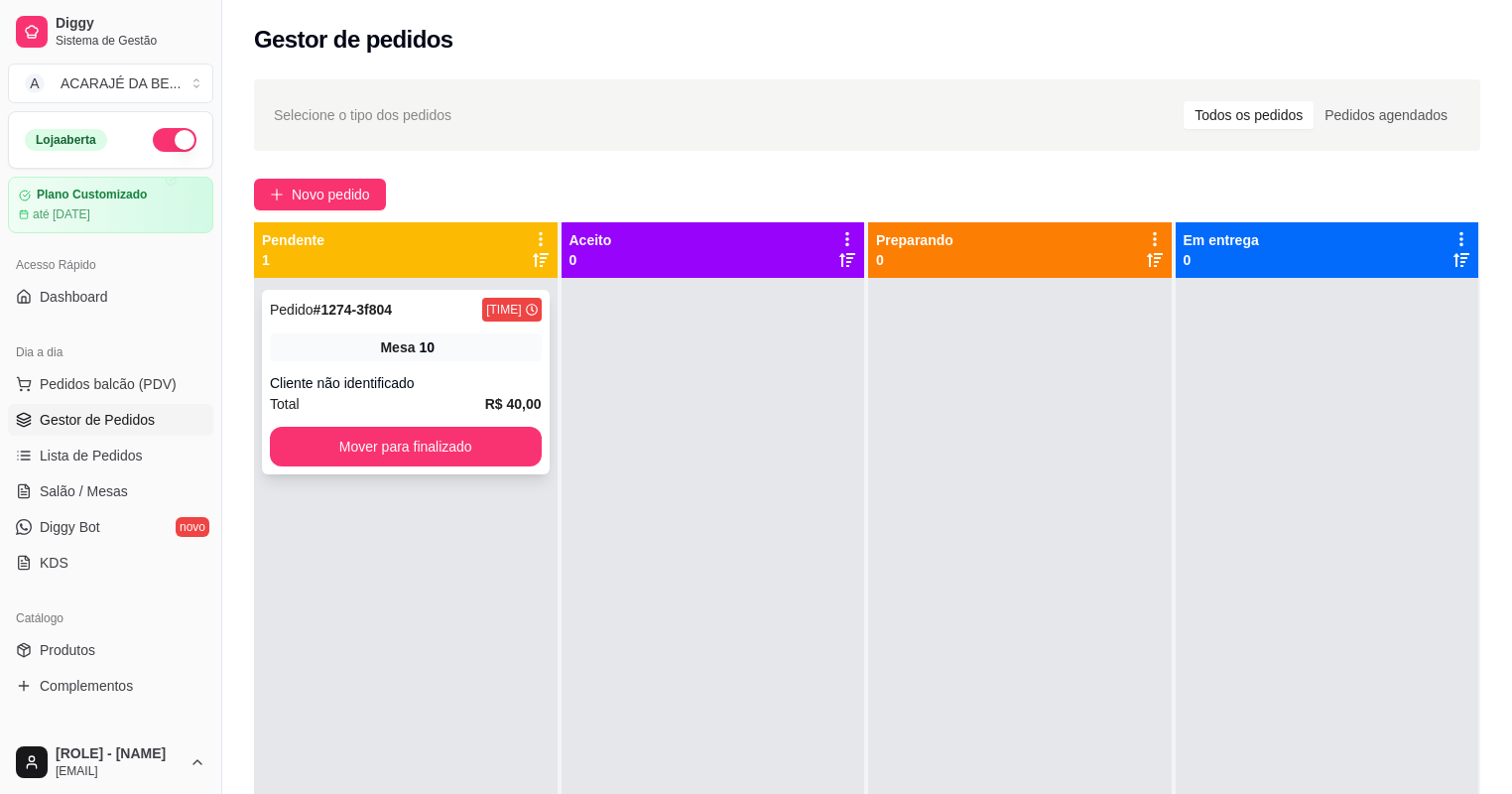 click on "Cliente não identificado" at bounding box center [406, 383] 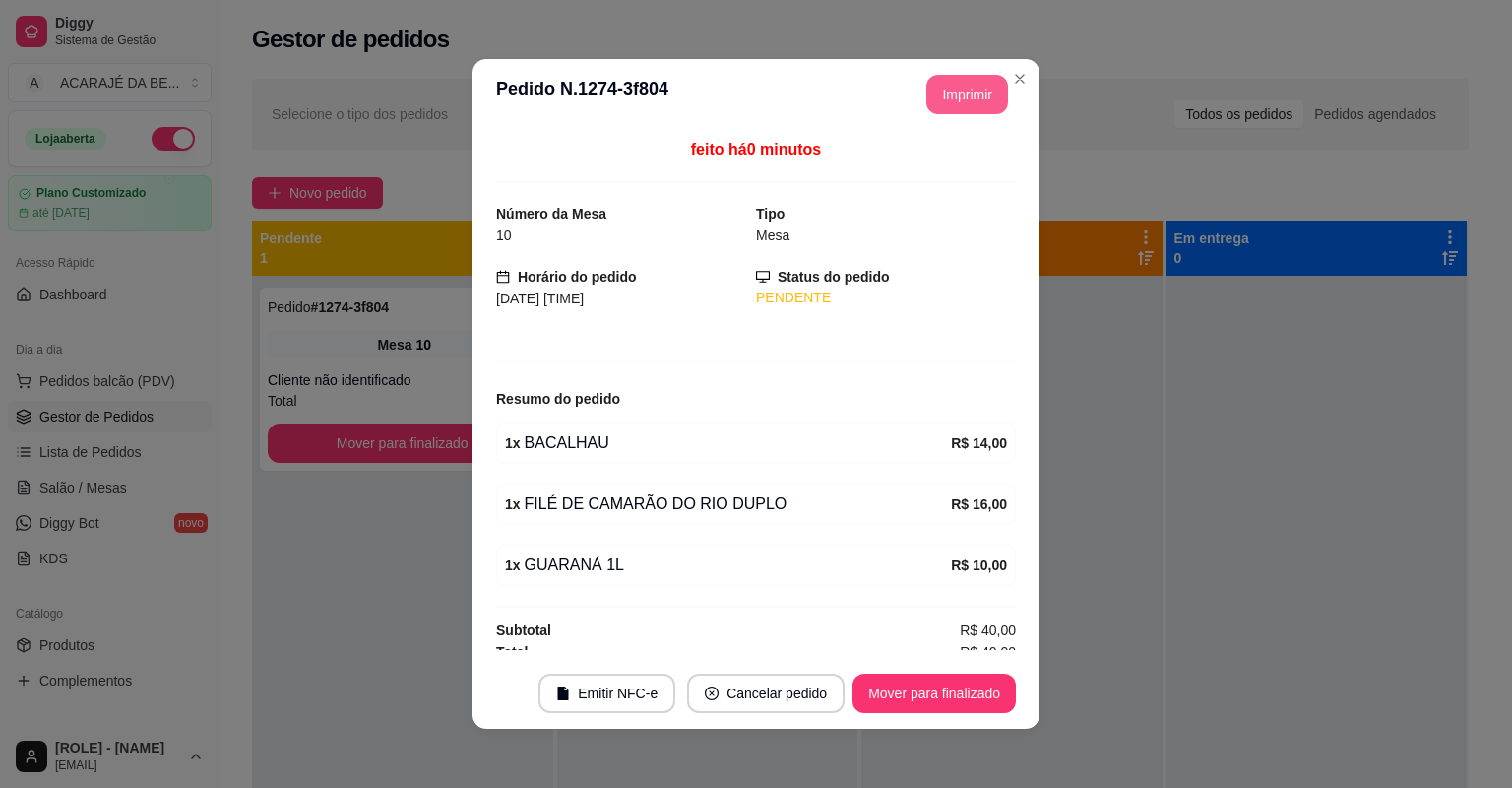 click on "Imprimir" at bounding box center (967, 95) 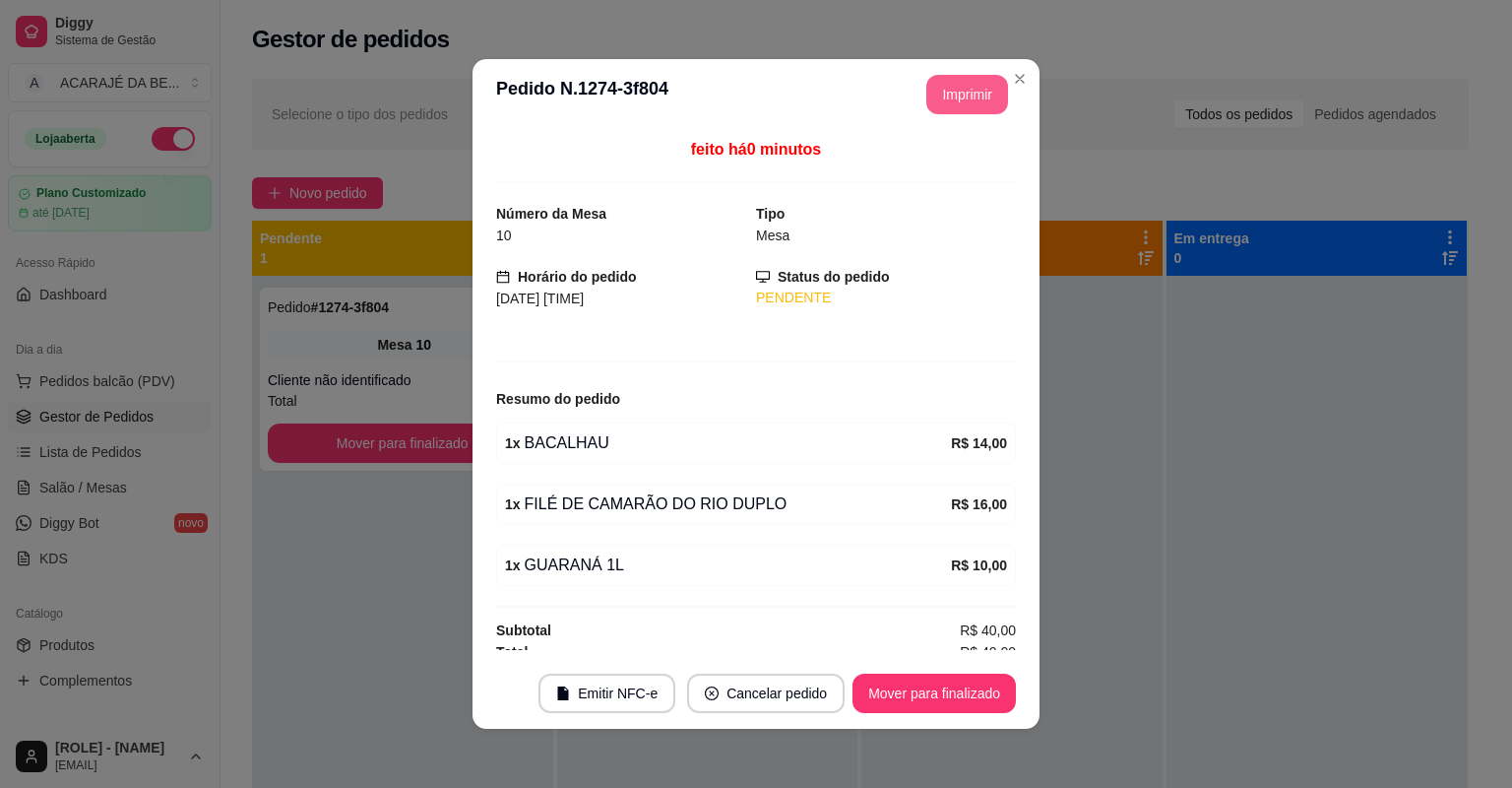 scroll, scrollTop: 0, scrollLeft: 0, axis: both 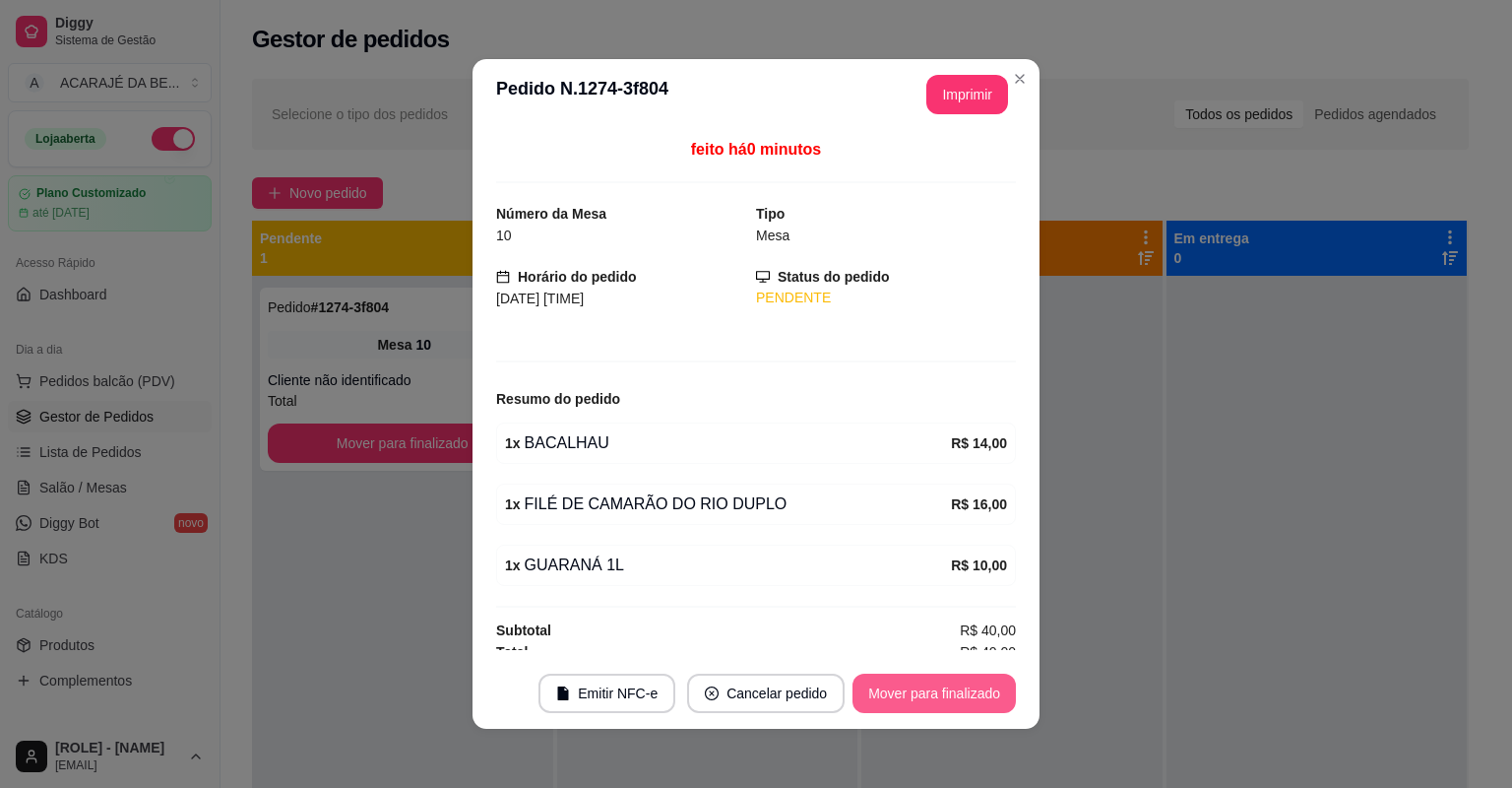click on "Mover para finalizado" at bounding box center (934, 693) 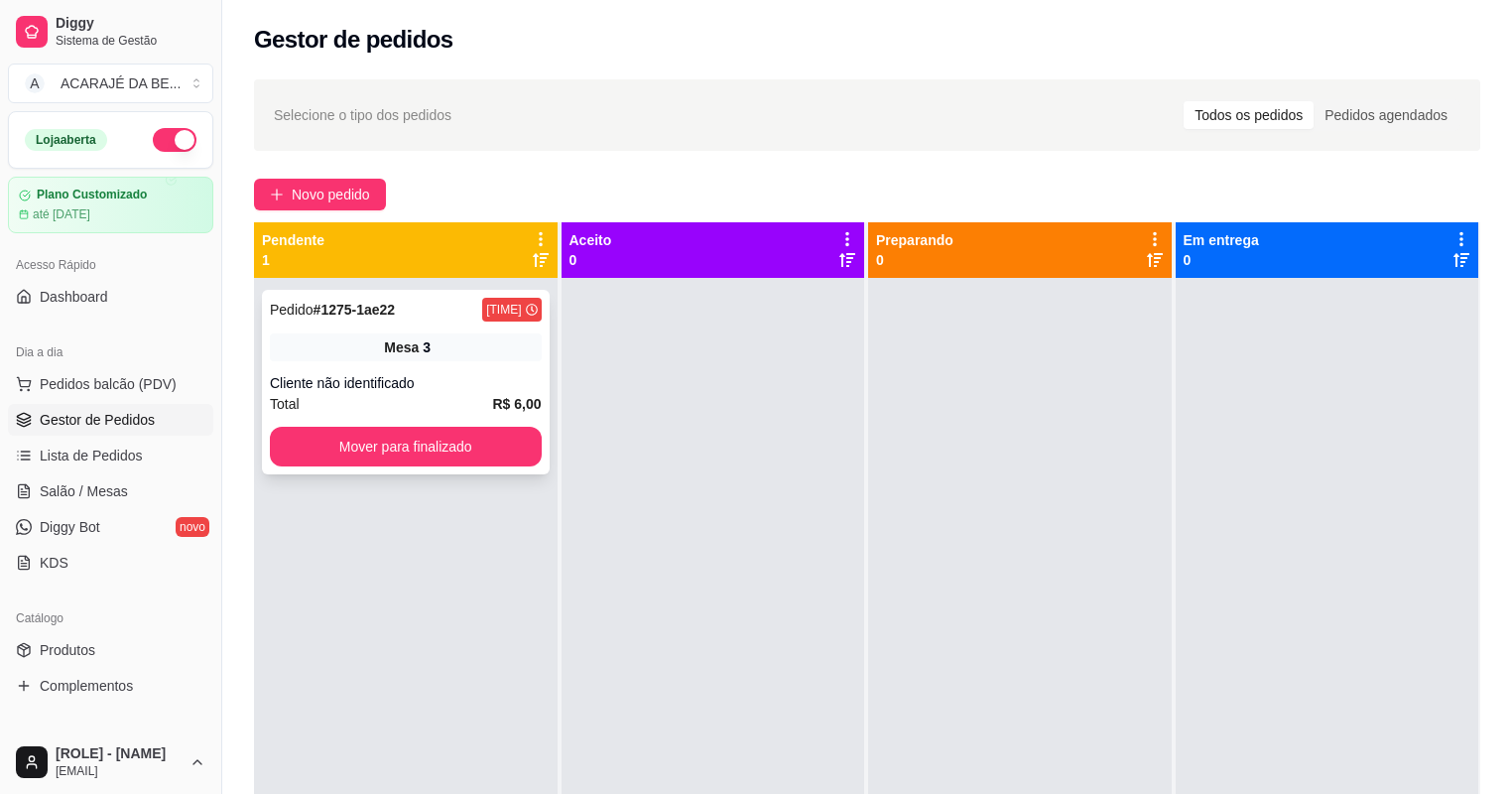click on "Pedido  # 1275-1ae22 17:48 Mesa 3 Cliente não identificado Total R$ 6,00 Mover para finalizado" at bounding box center [406, 382] 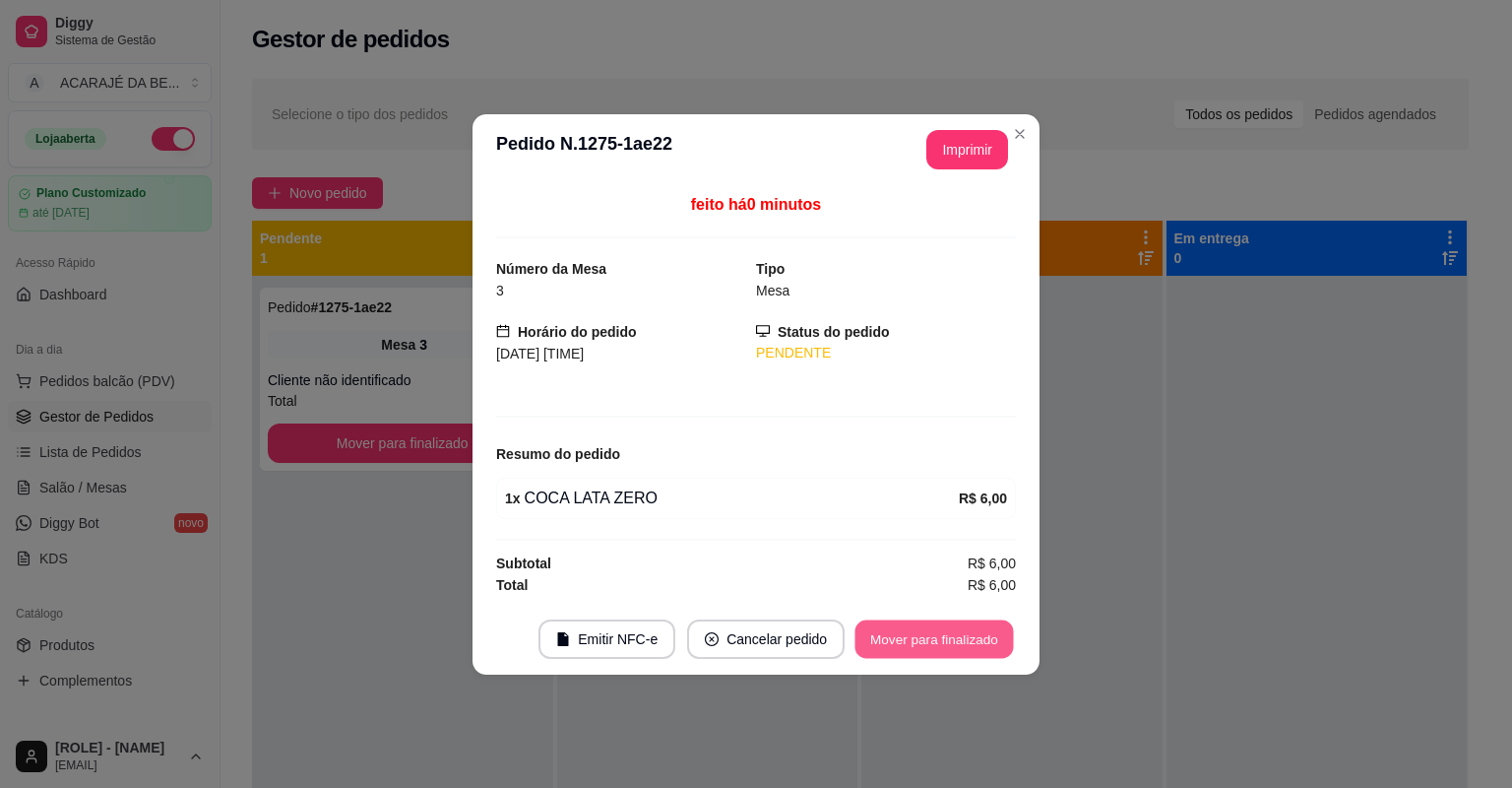 click on "Mover para finalizado" at bounding box center (934, 638) 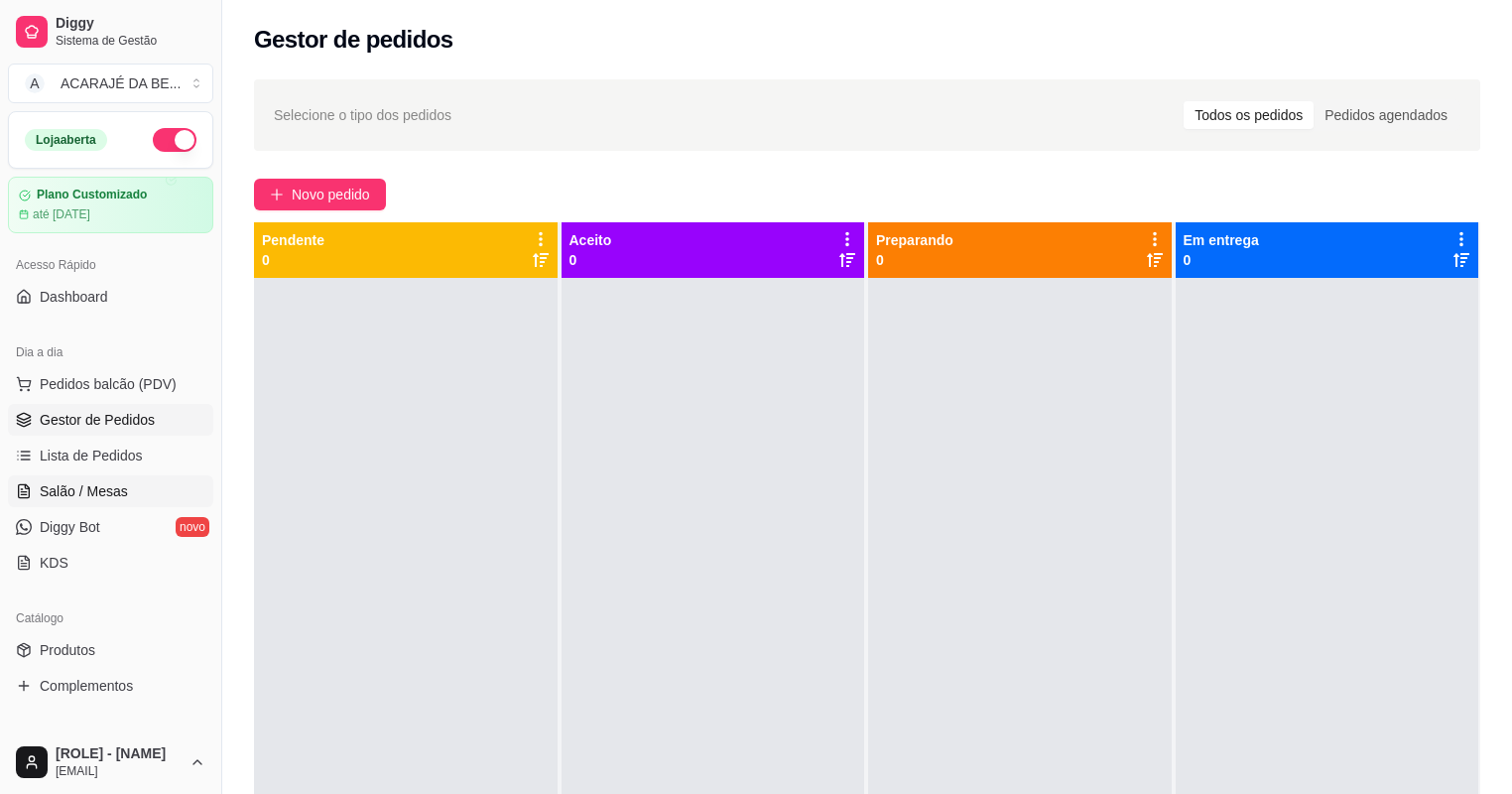 click on "Salão / Mesas" at bounding box center (83, 491) 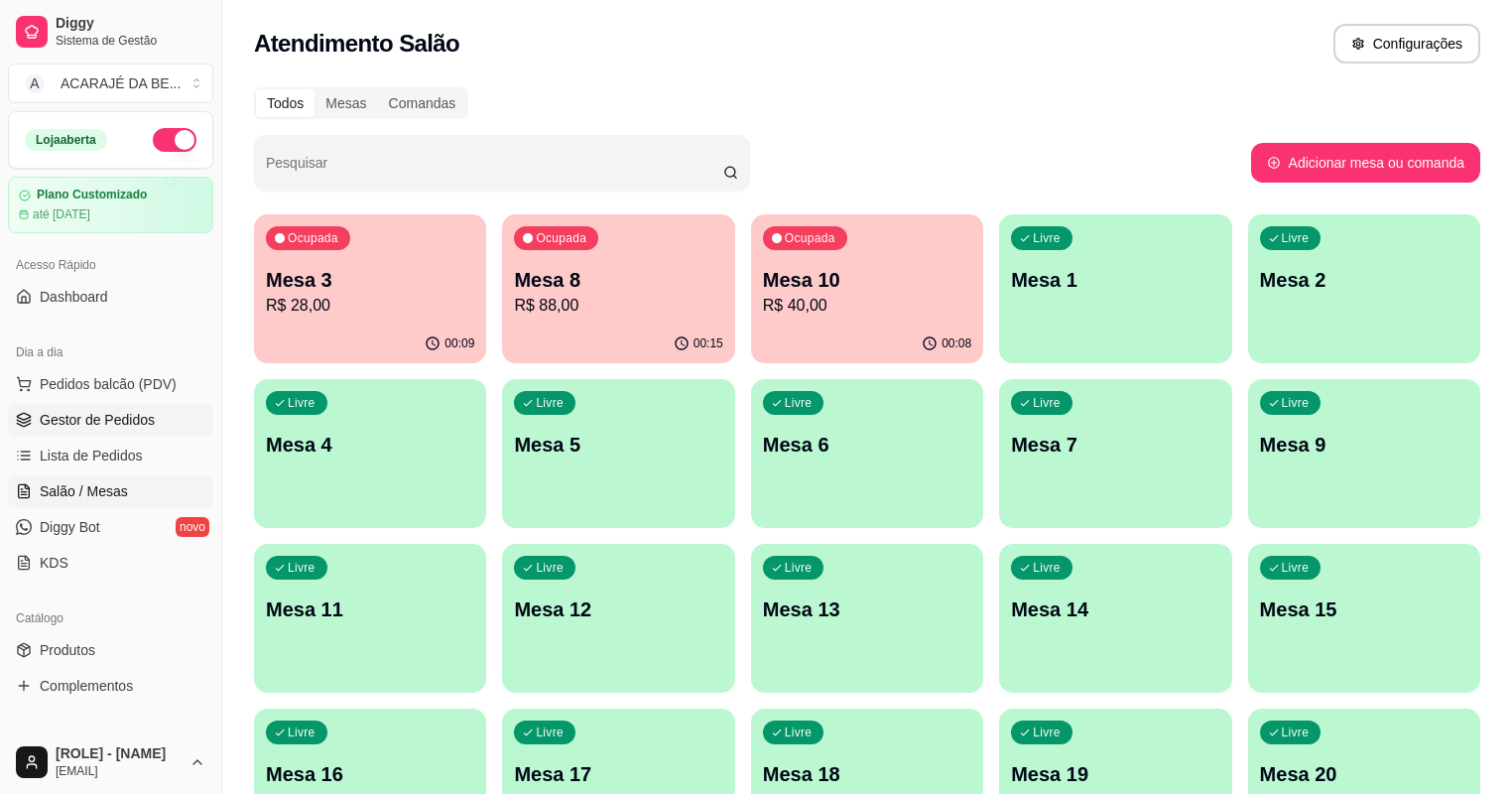 click on "Gestor de Pedidos" at bounding box center [97, 420] 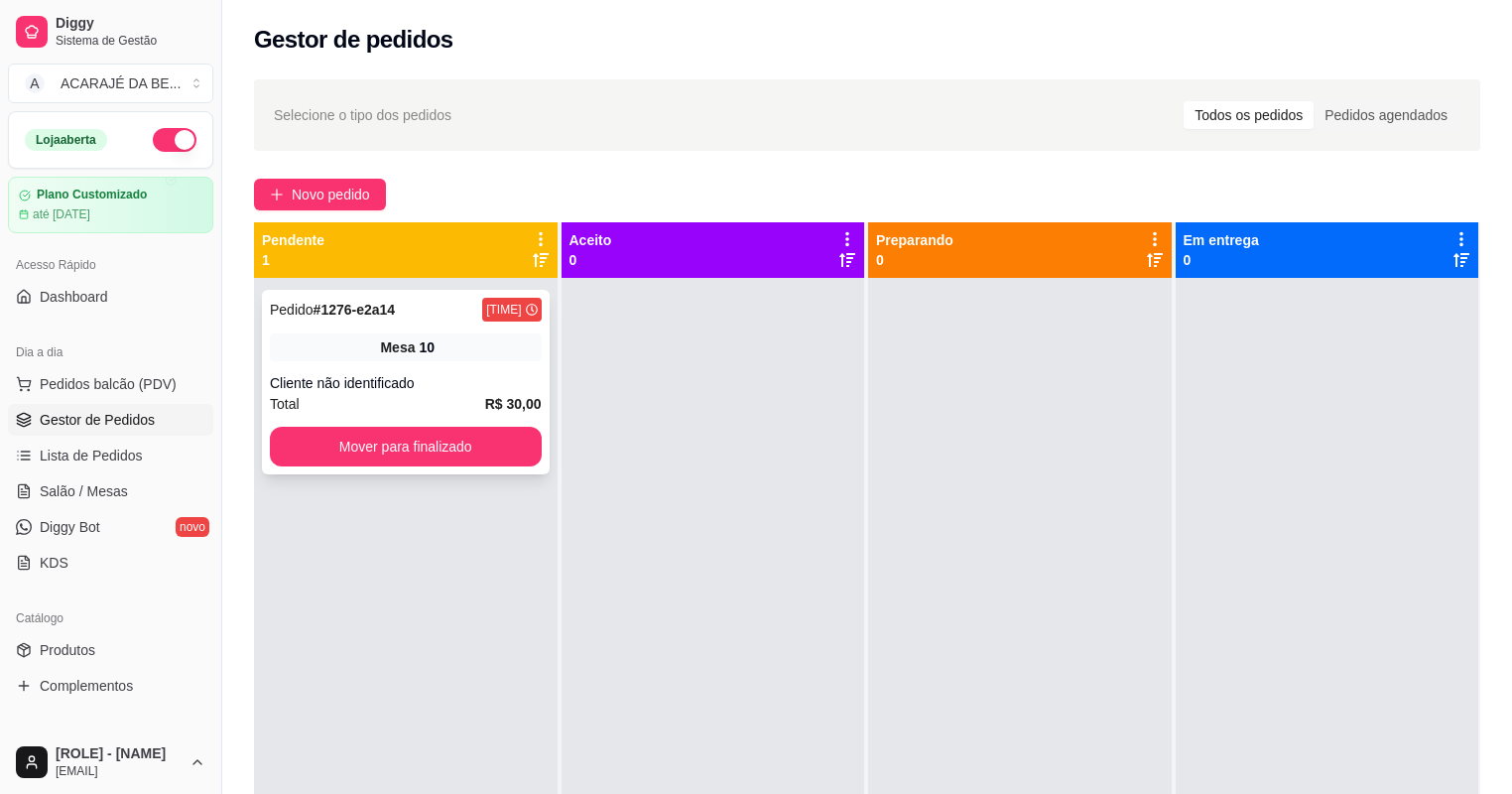click on "R$ 30,00" at bounding box center [513, 404] 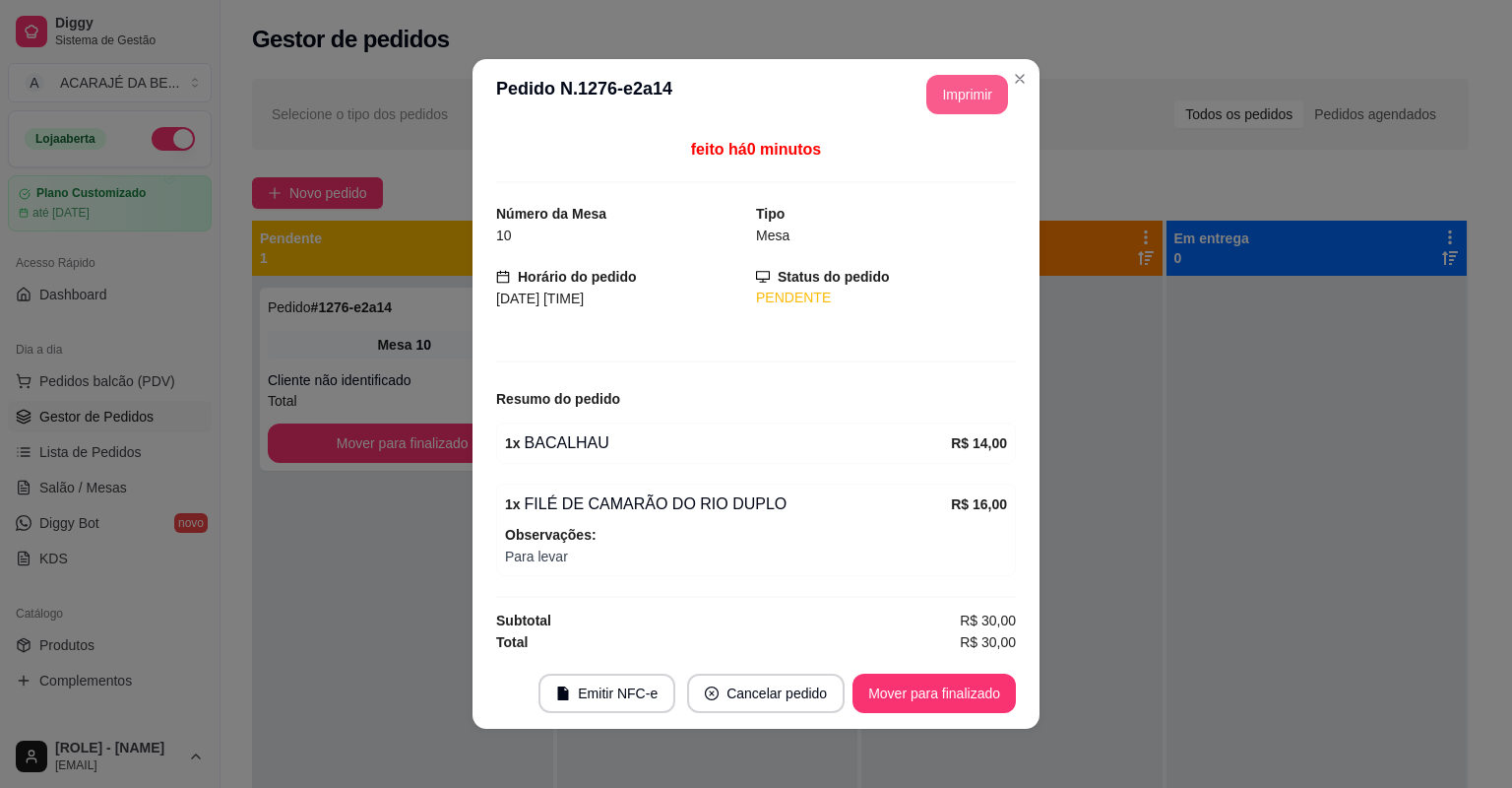 click on "Imprimir" at bounding box center (967, 95) 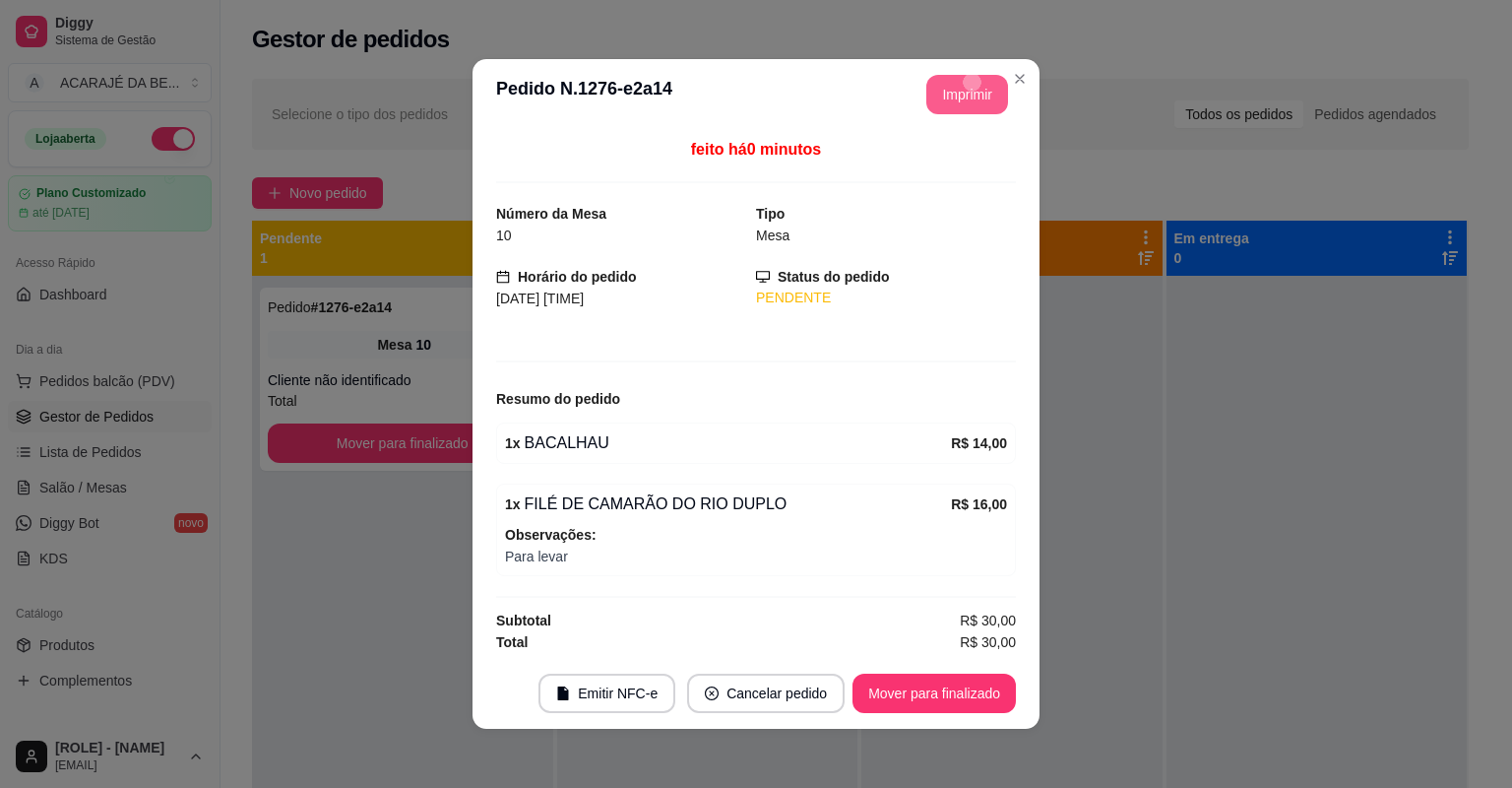 scroll, scrollTop: 0, scrollLeft: 0, axis: both 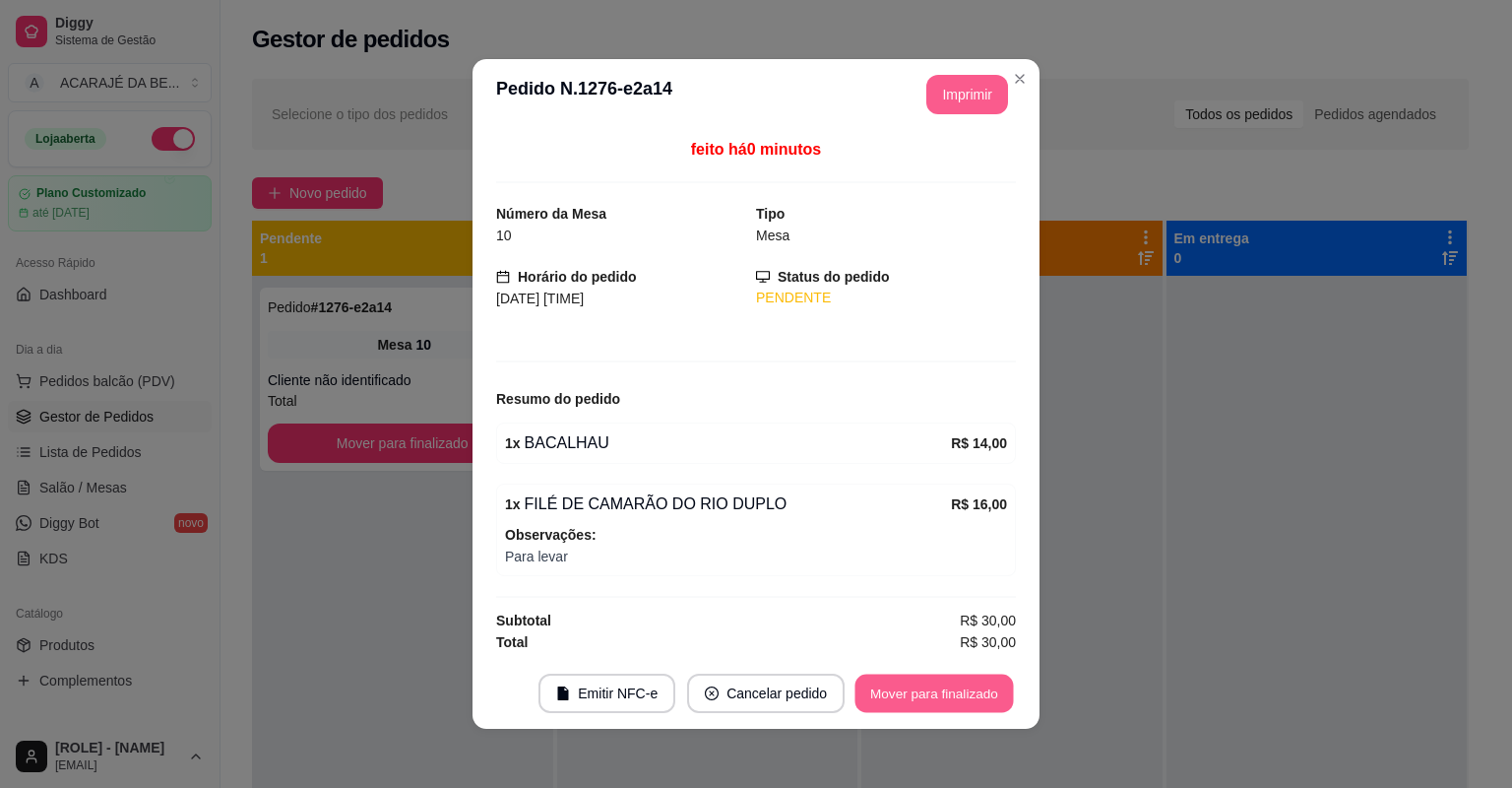 click on "Mover para finalizado" at bounding box center [934, 693] 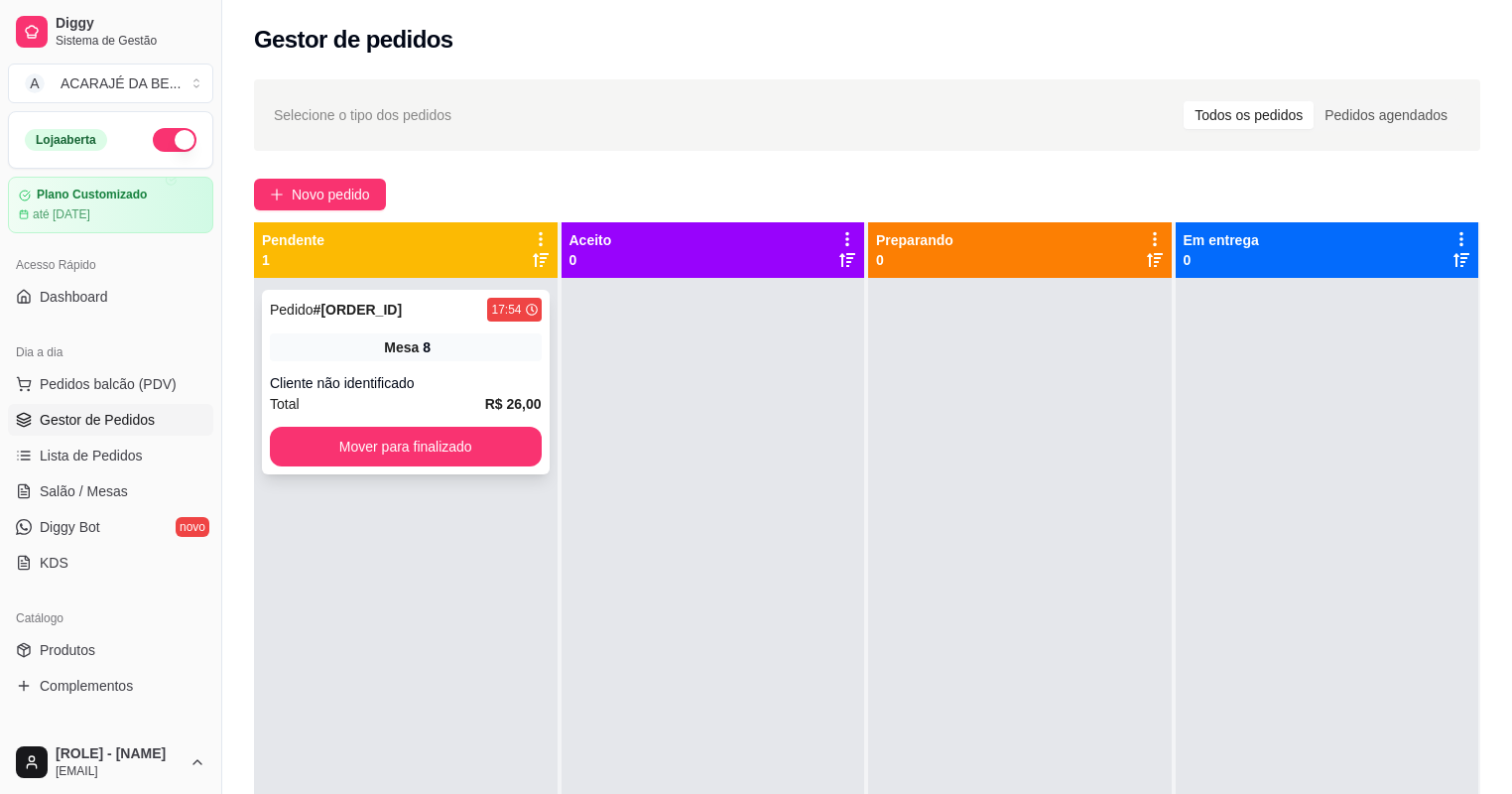 click on "R$ 26,00" at bounding box center (513, 404) 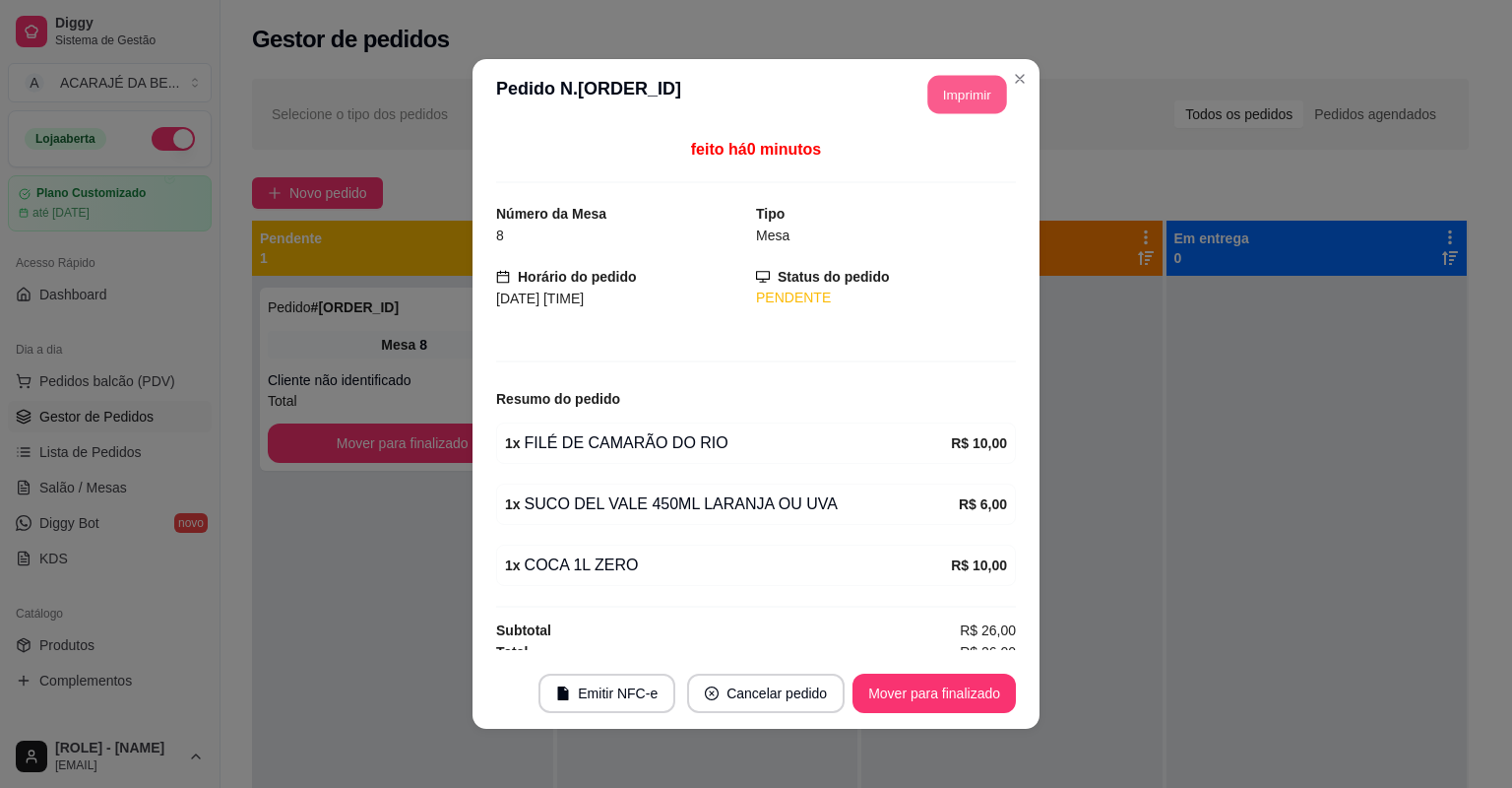 click on "Imprimir" at bounding box center (968, 95) 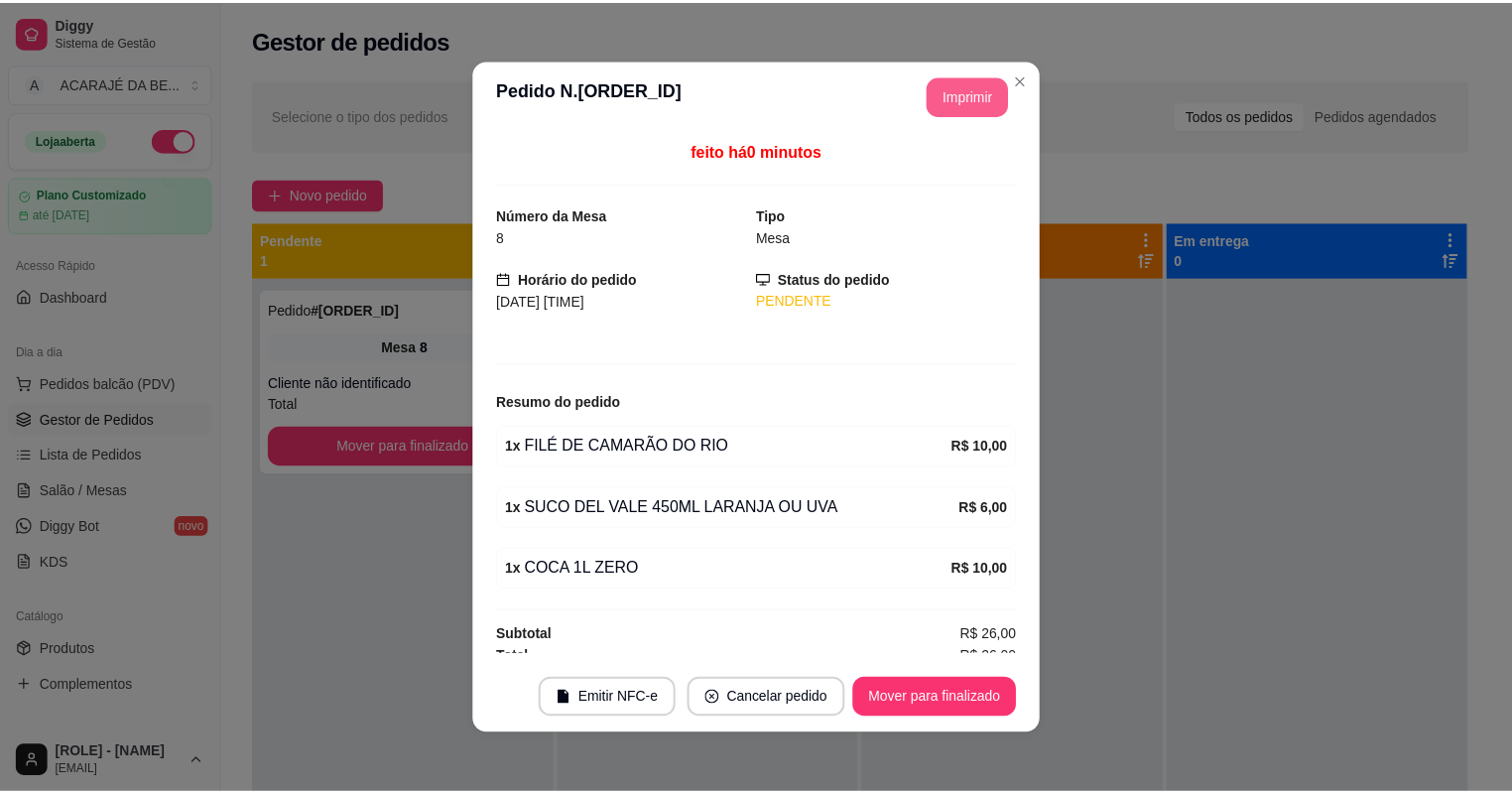 scroll, scrollTop: 0, scrollLeft: 0, axis: both 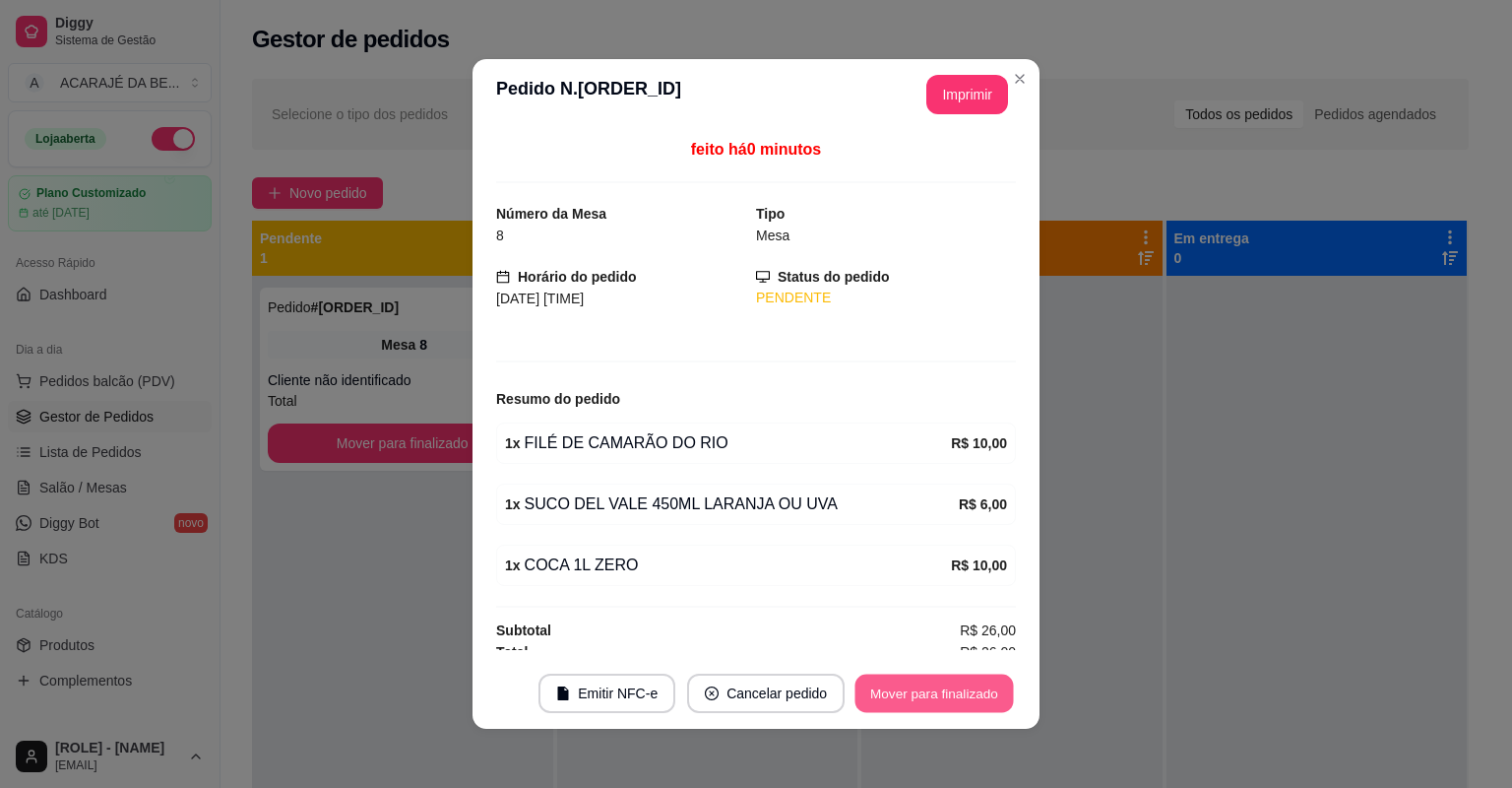 click on "Mover para finalizado" at bounding box center [934, 693] 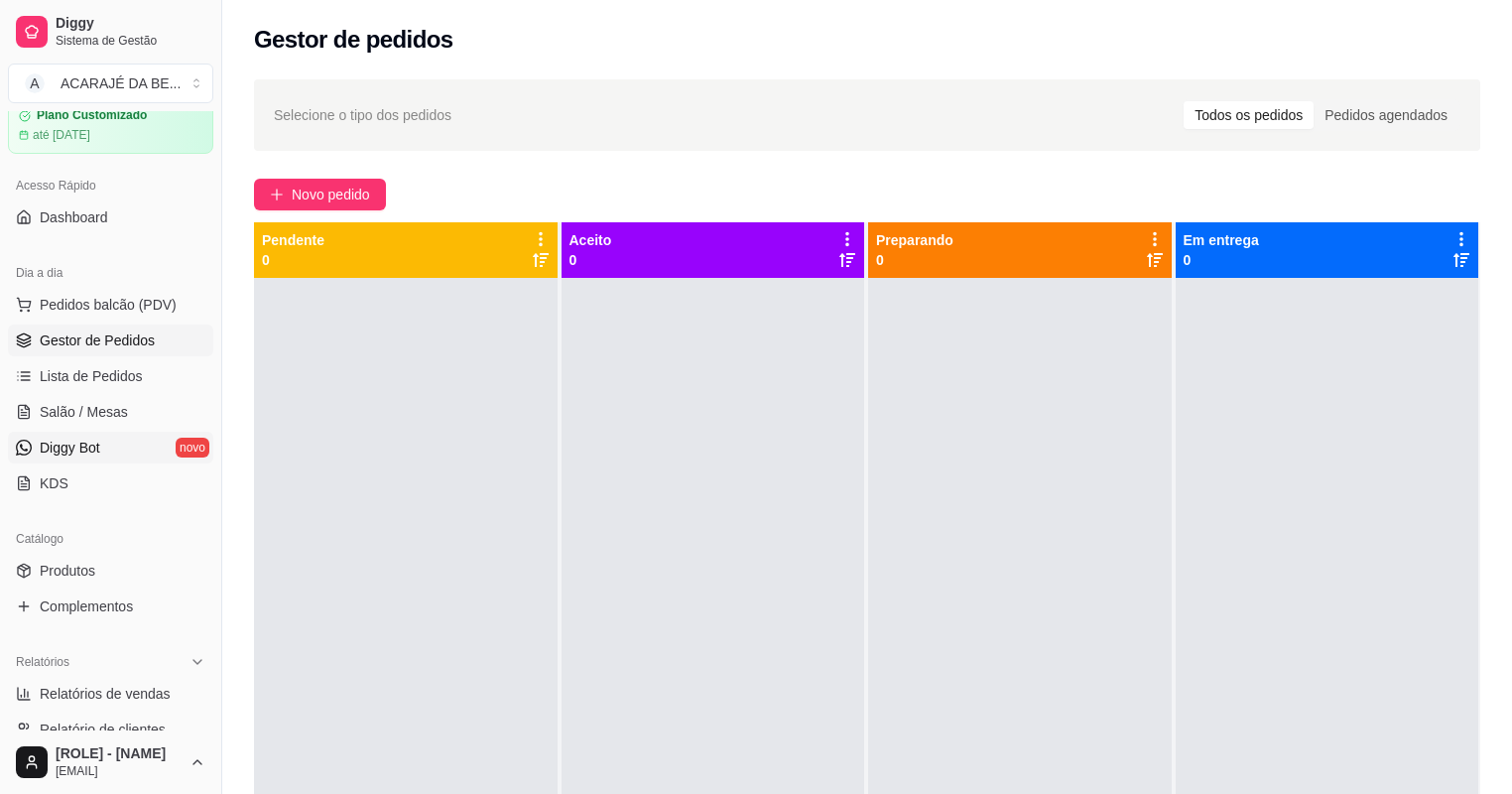 scroll, scrollTop: 397, scrollLeft: 0, axis: vertical 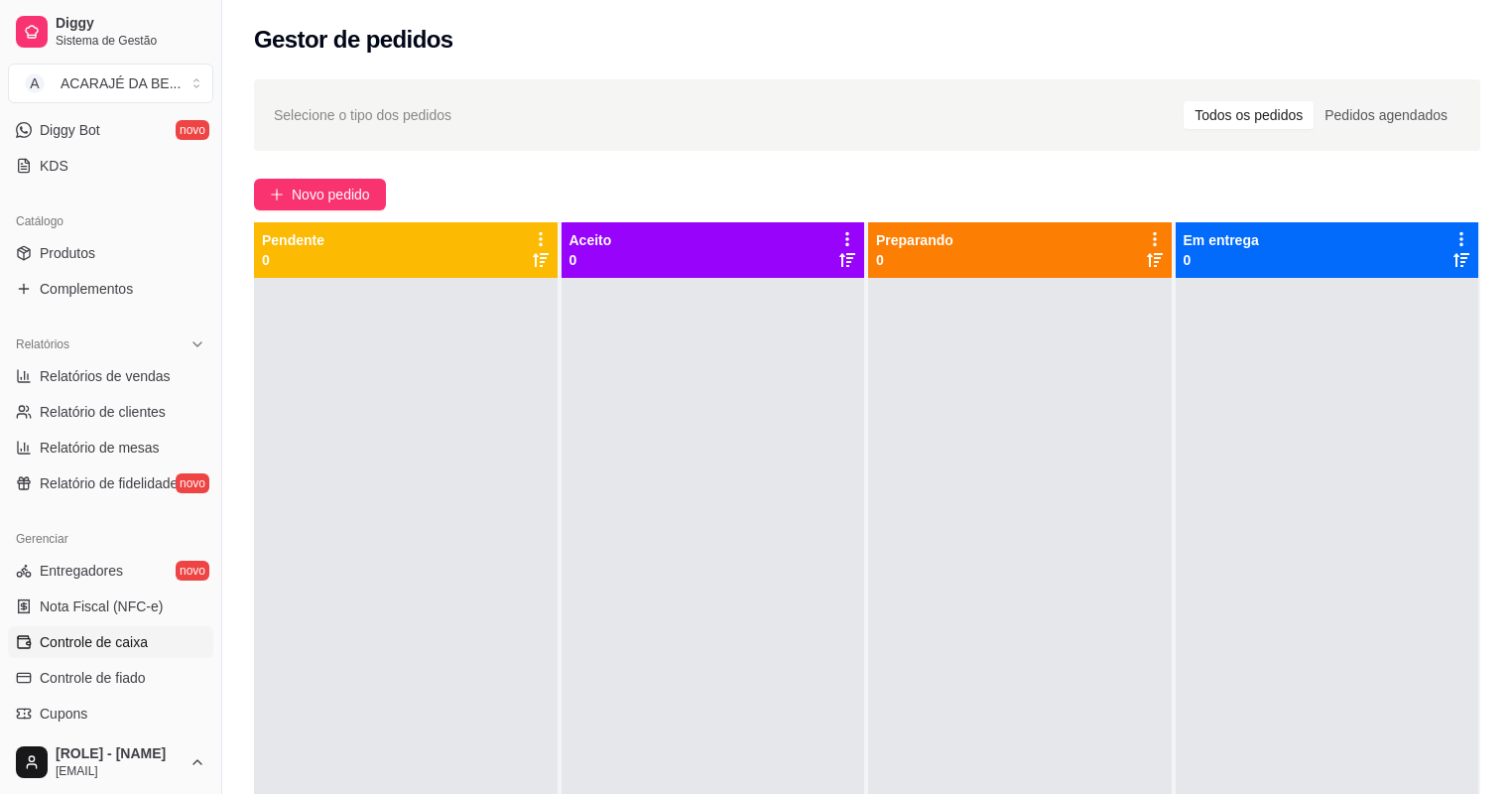 click on "Controle de caixa" at bounding box center (93, 642) 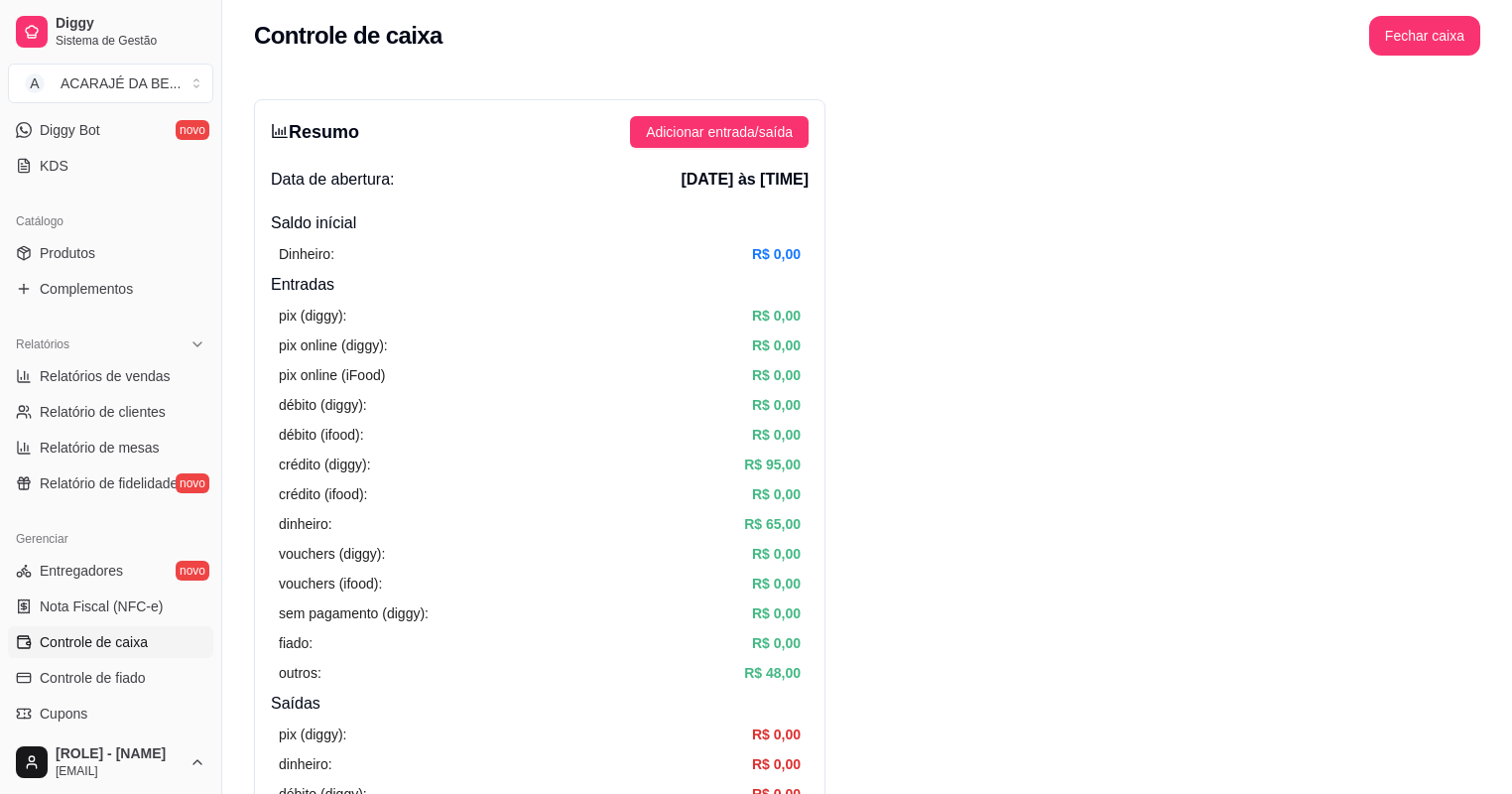 scroll, scrollTop: 0, scrollLeft: 0, axis: both 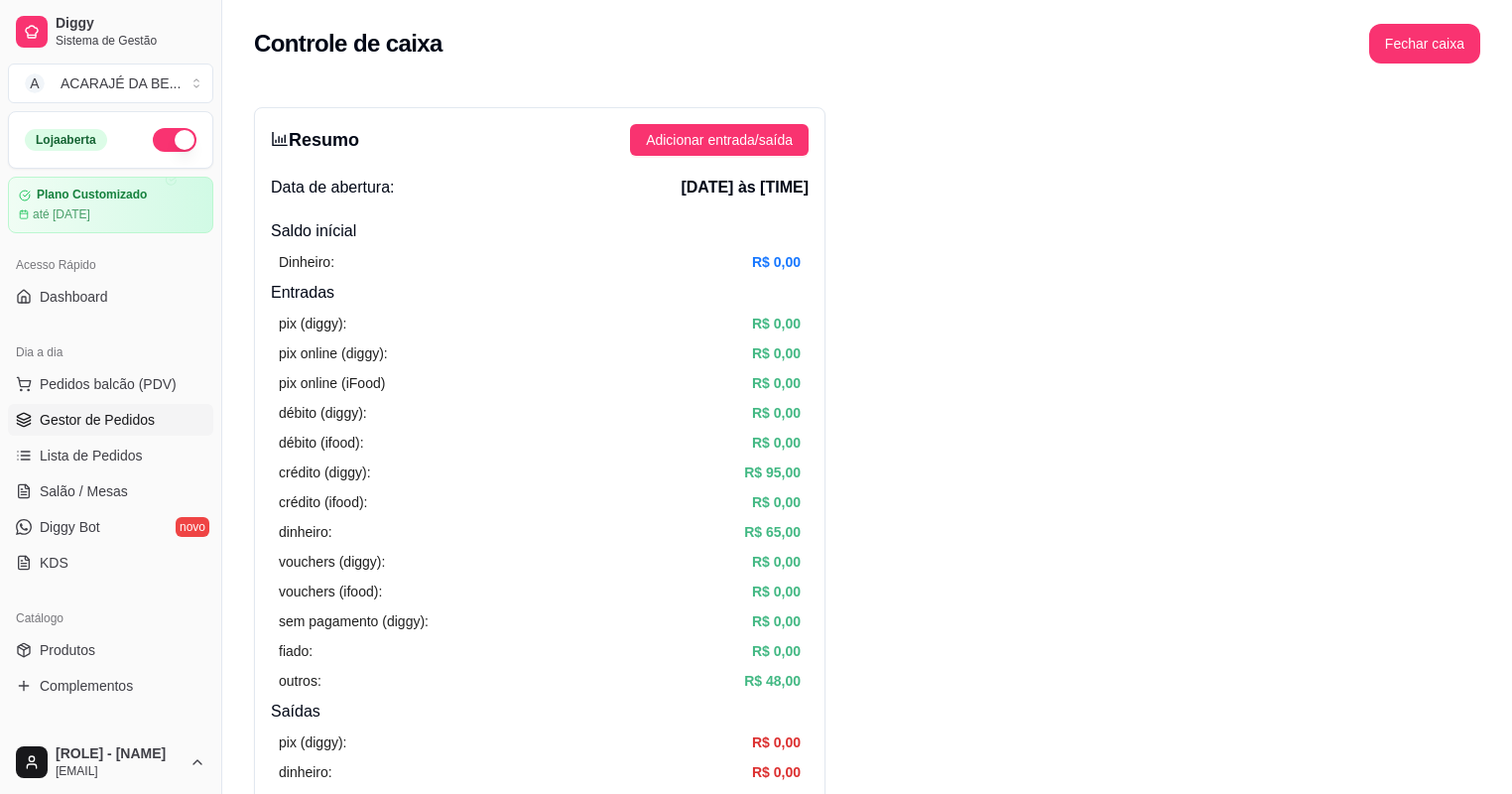 click on "Gestor de Pedidos" at bounding box center (110, 420) 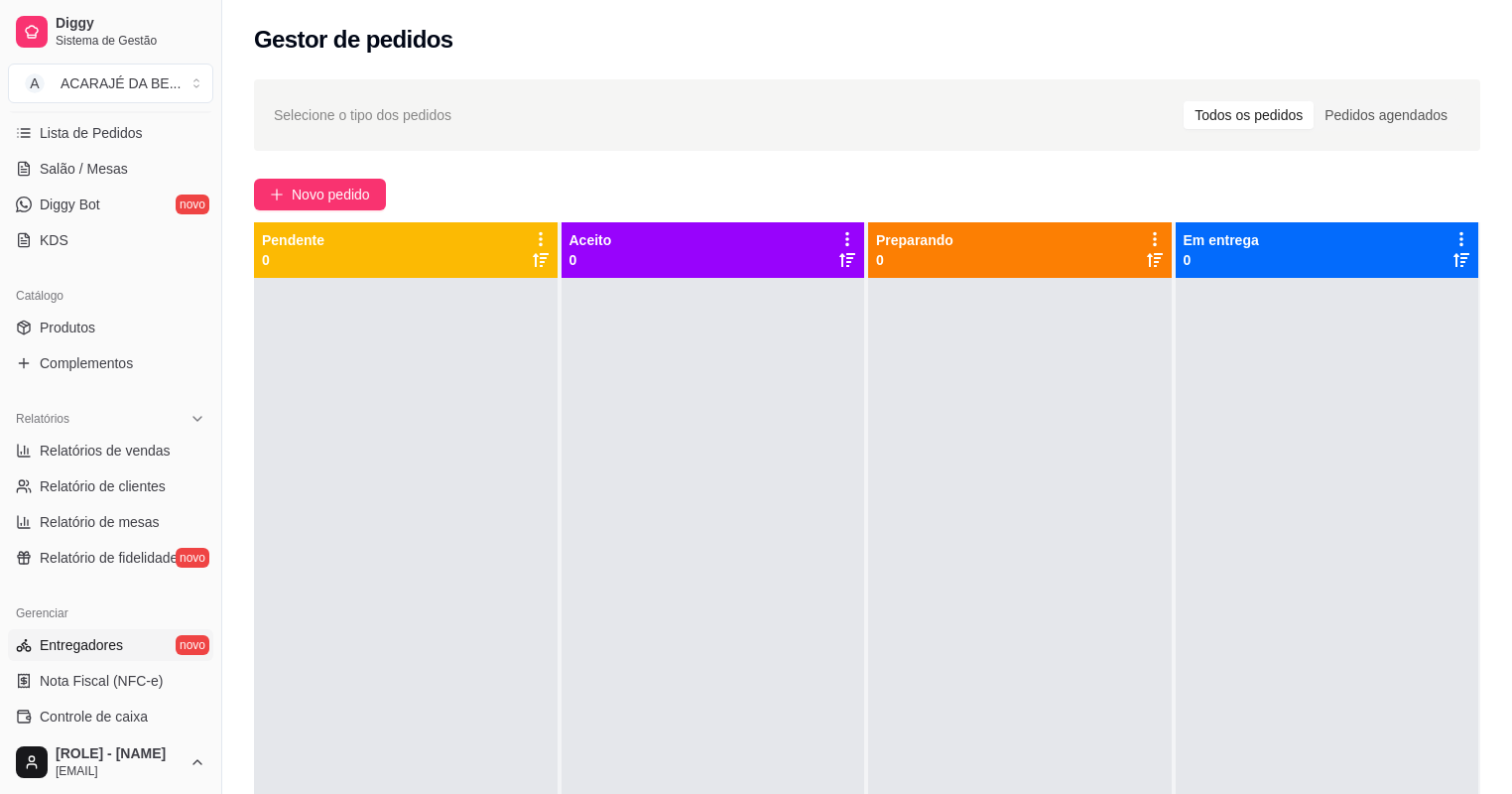scroll, scrollTop: 476, scrollLeft: 0, axis: vertical 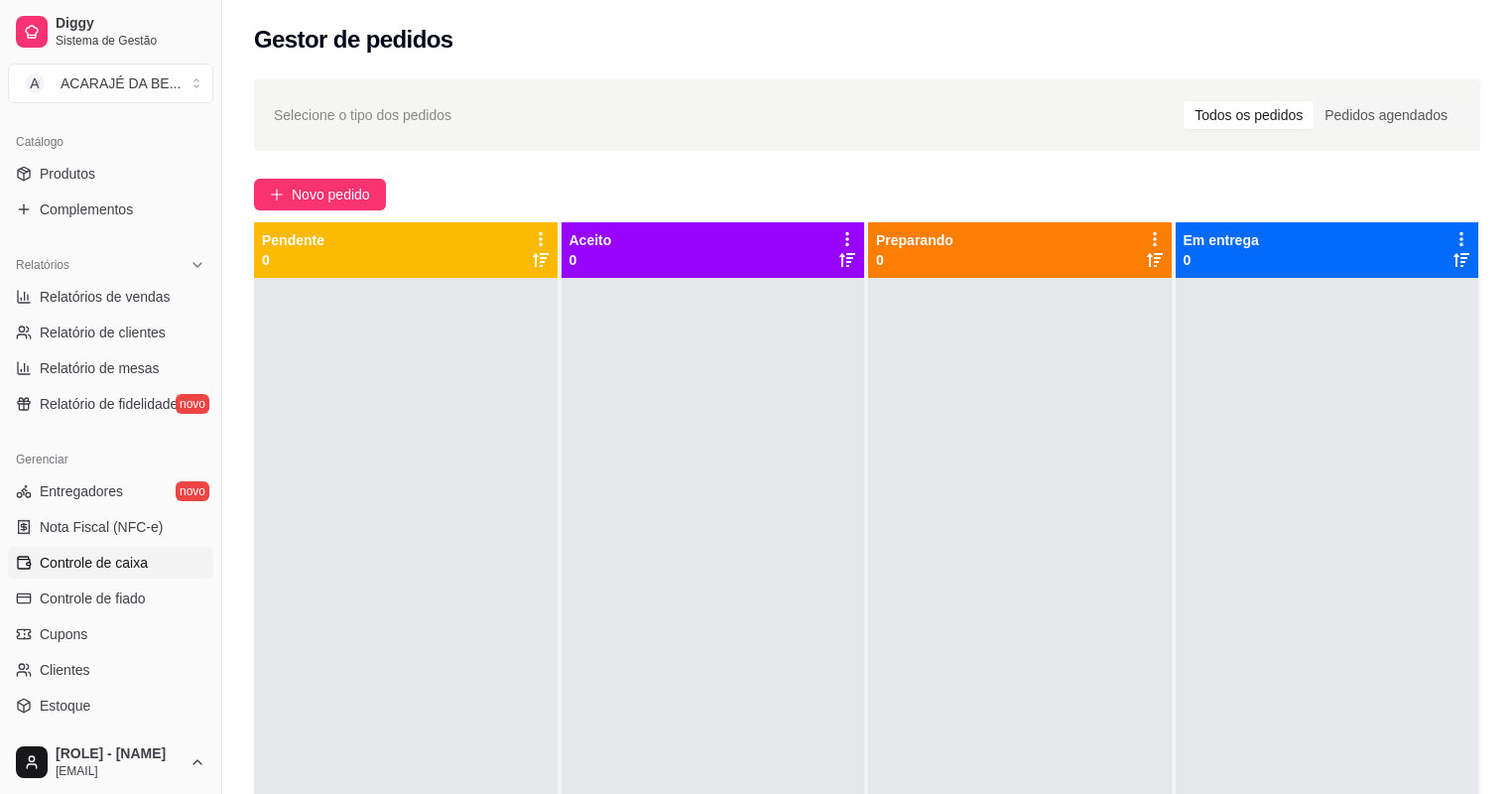 click on "Controle de caixa" at bounding box center (93, 563) 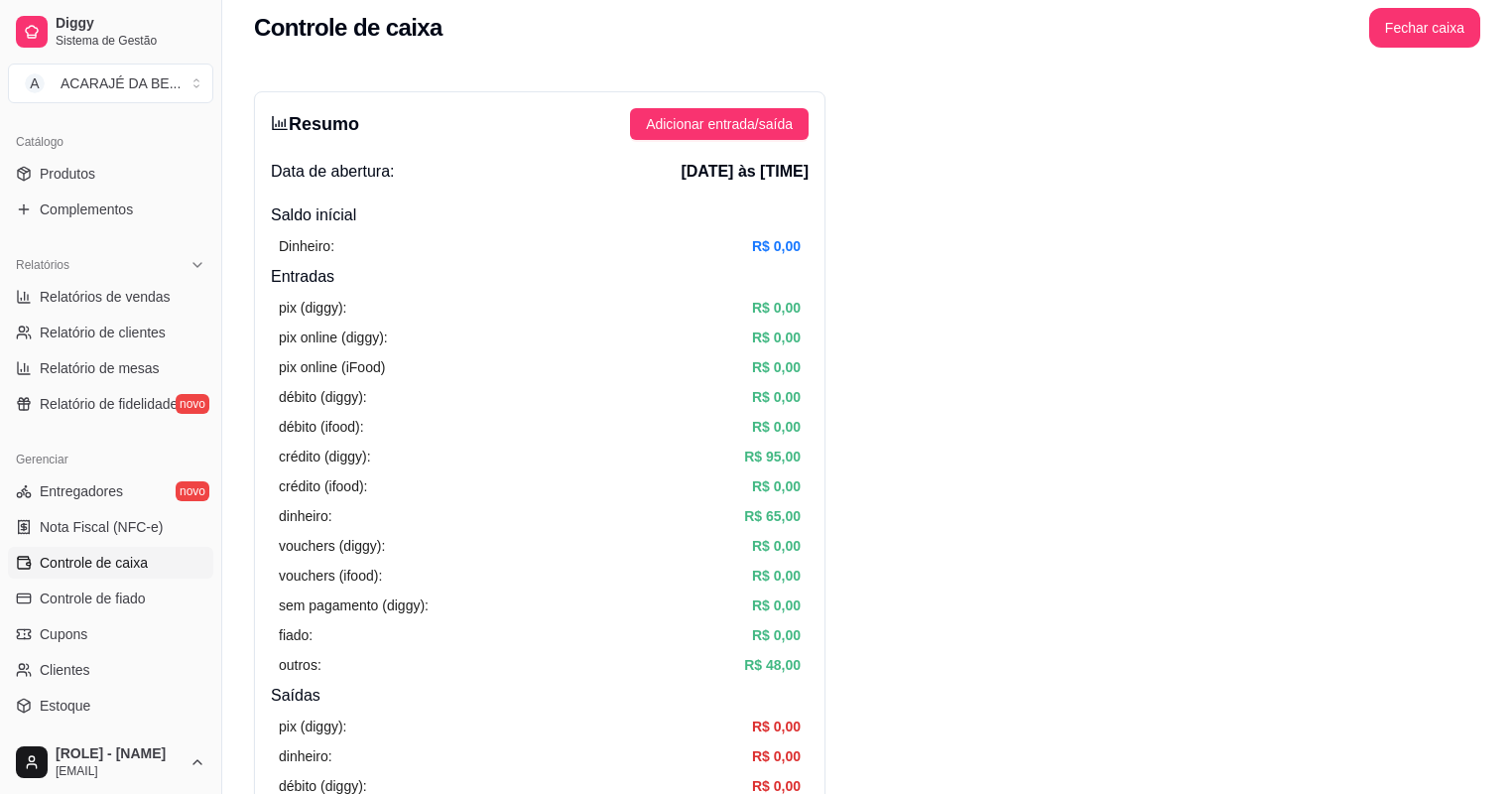 scroll, scrollTop: 0, scrollLeft: 0, axis: both 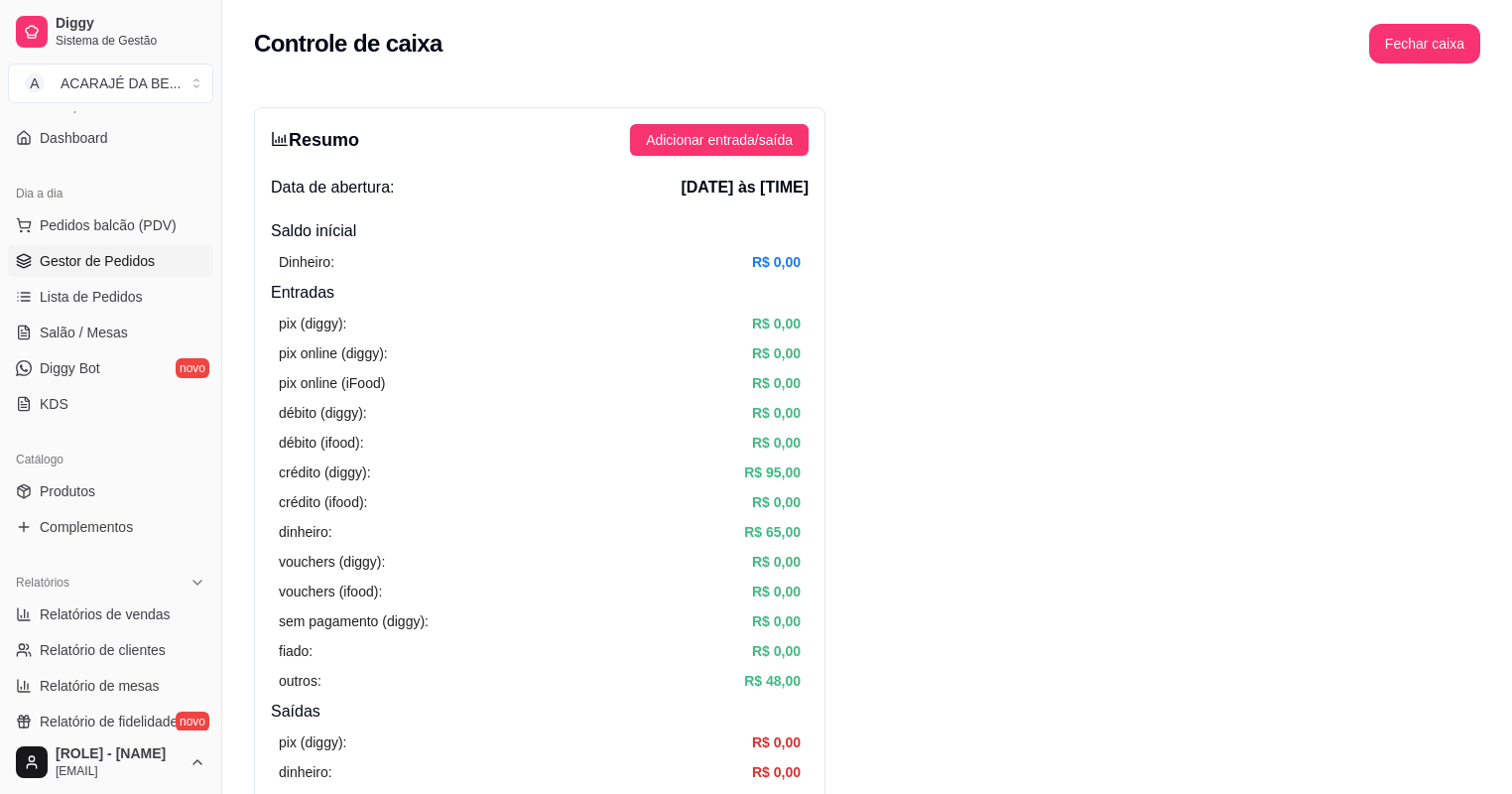 click on "Gestor de Pedidos" at bounding box center [97, 261] 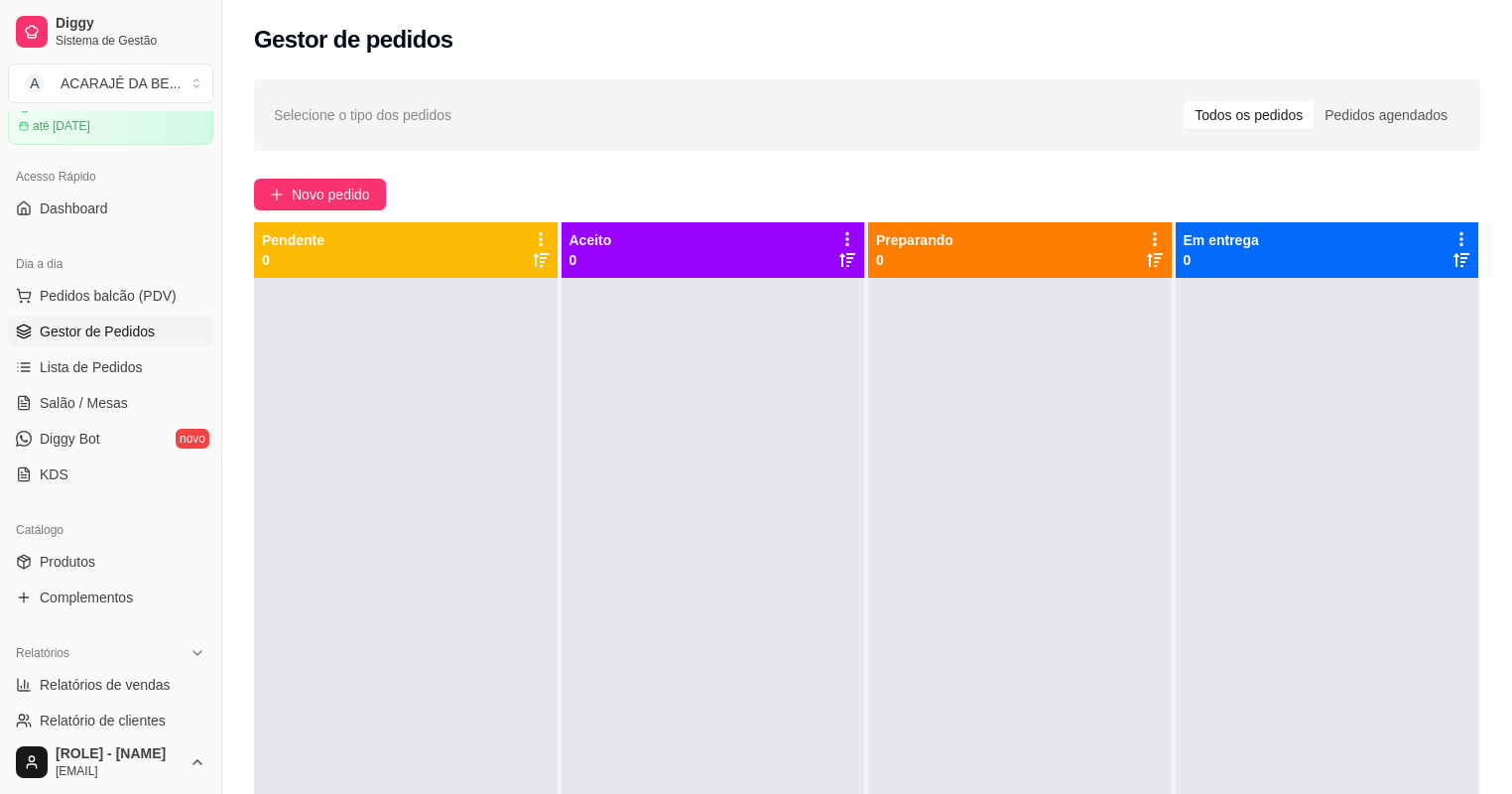 scroll, scrollTop: 79, scrollLeft: 0, axis: vertical 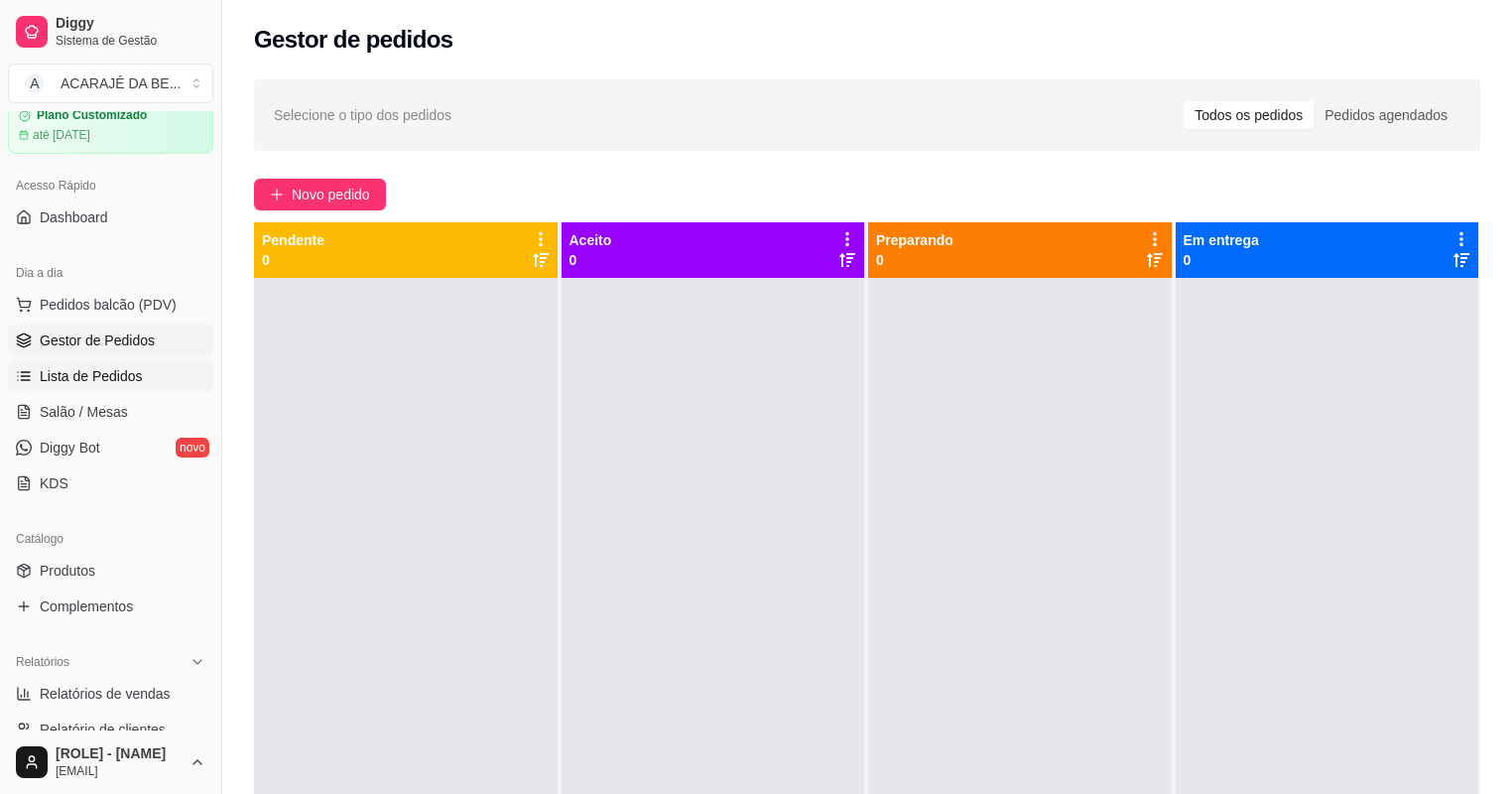 click on "Lista de Pedidos" at bounding box center [91, 376] 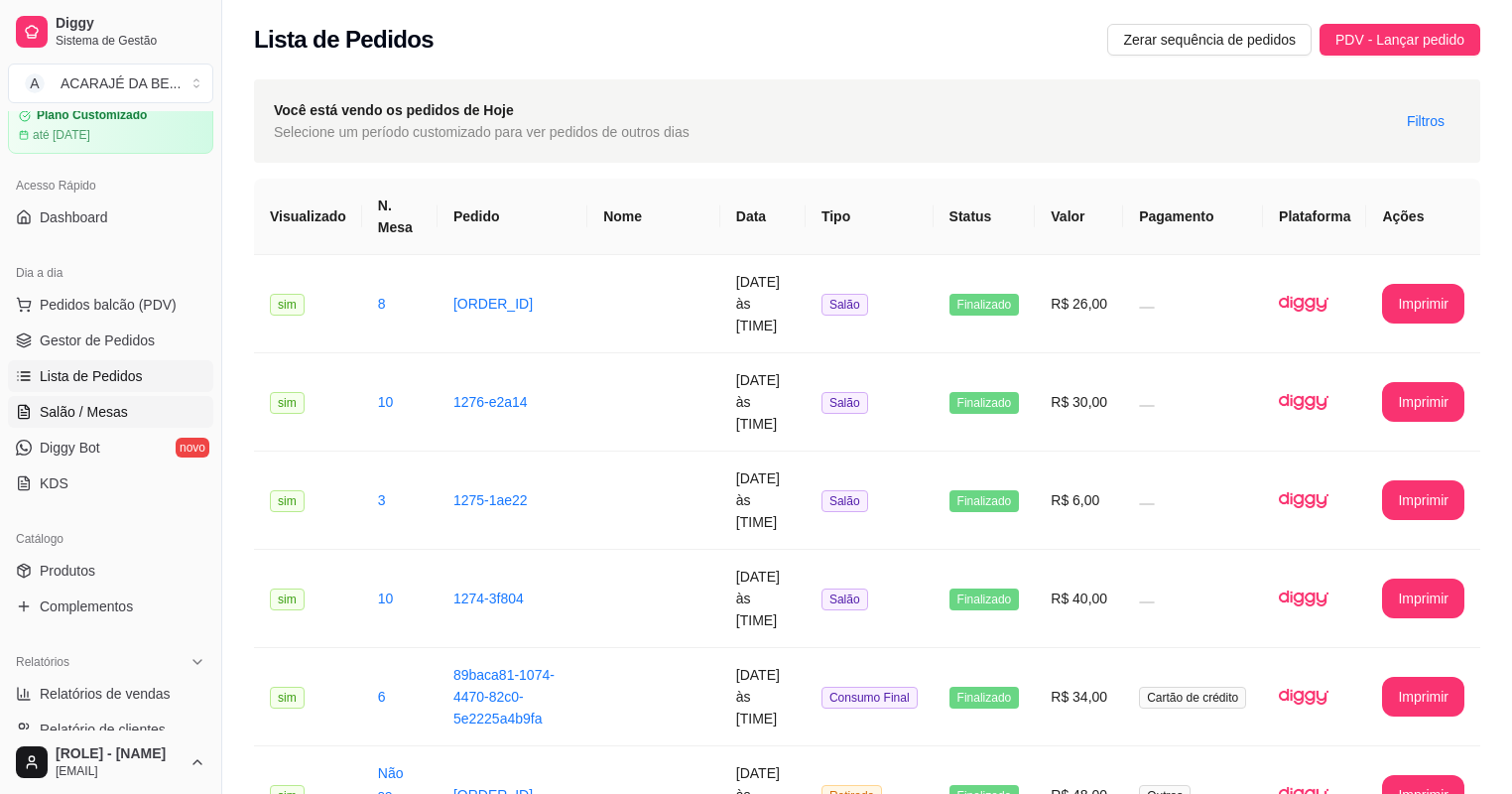 click on "Salão / Mesas" at bounding box center [110, 412] 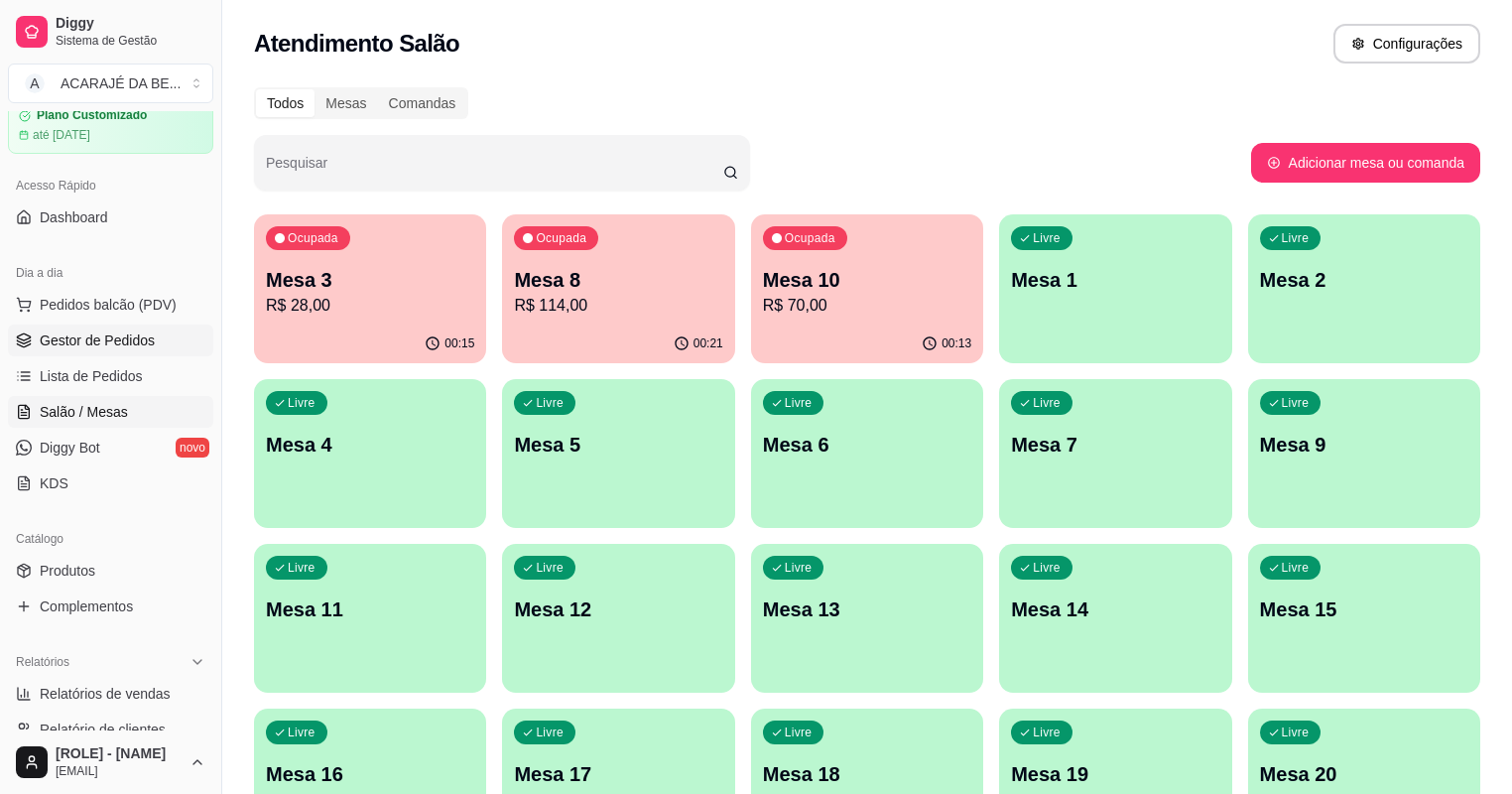 click on "Gestor de Pedidos" at bounding box center [97, 340] 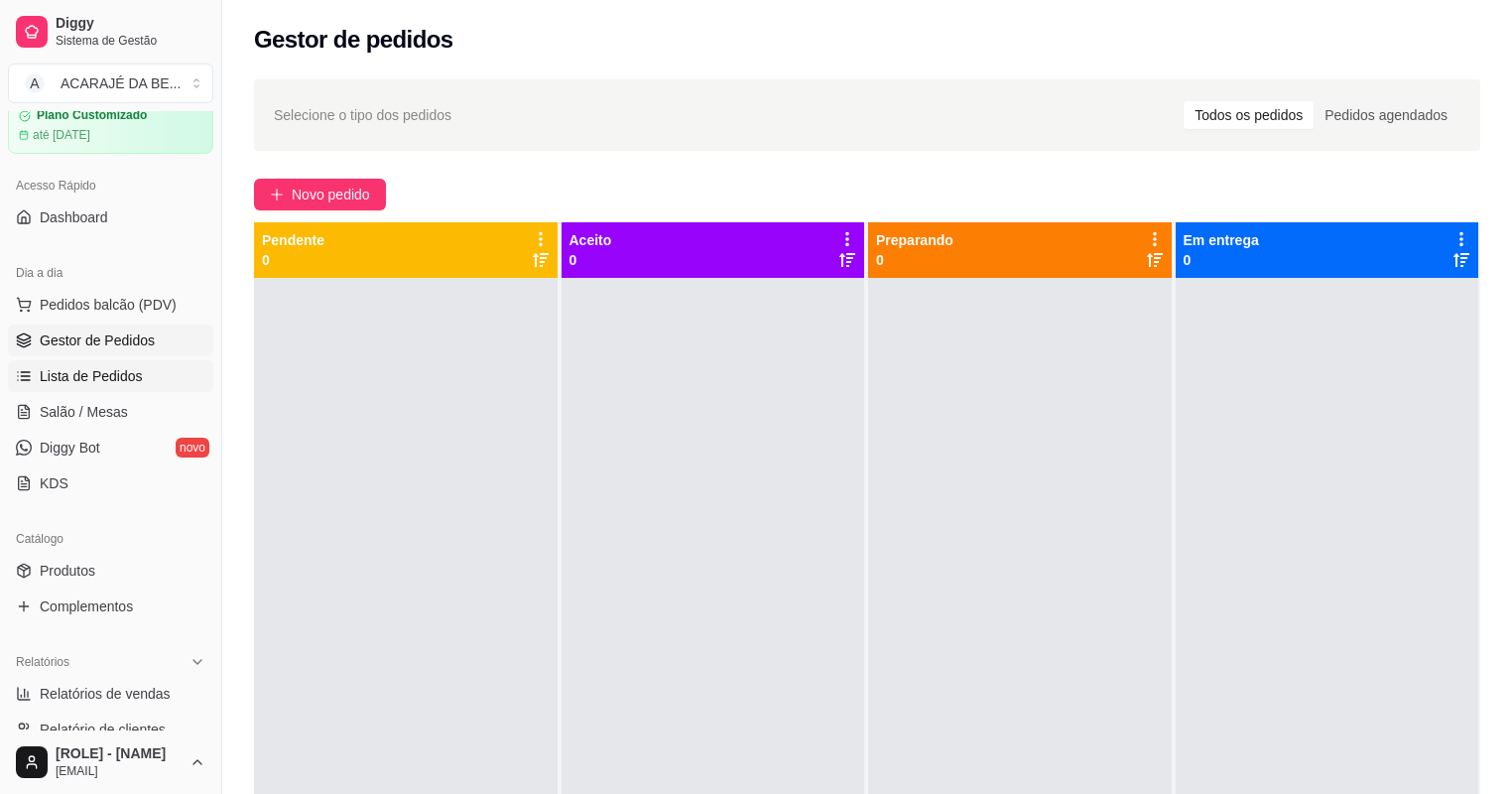 click on "Lista de Pedidos" at bounding box center [110, 376] 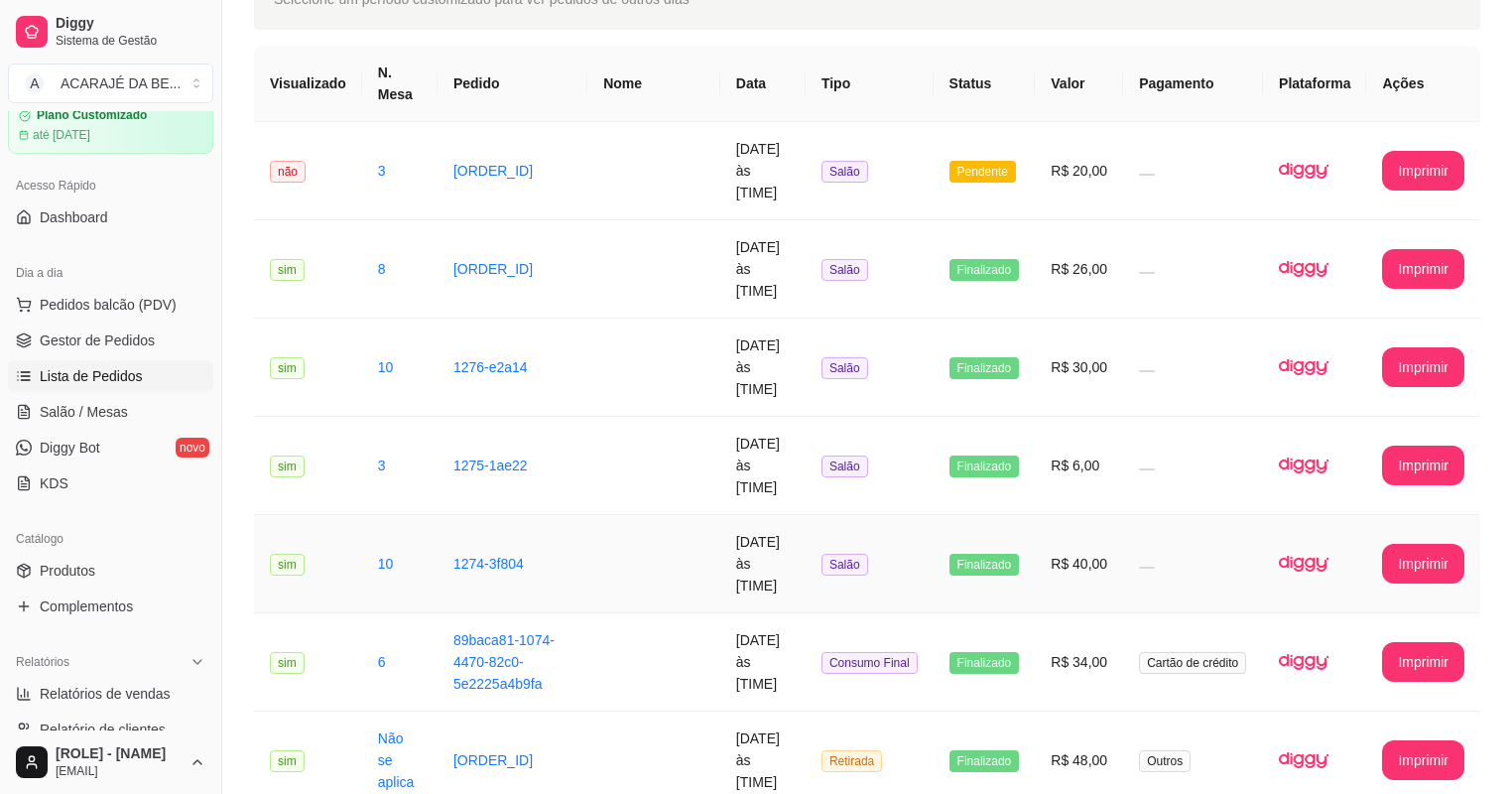 scroll, scrollTop: 159, scrollLeft: 0, axis: vertical 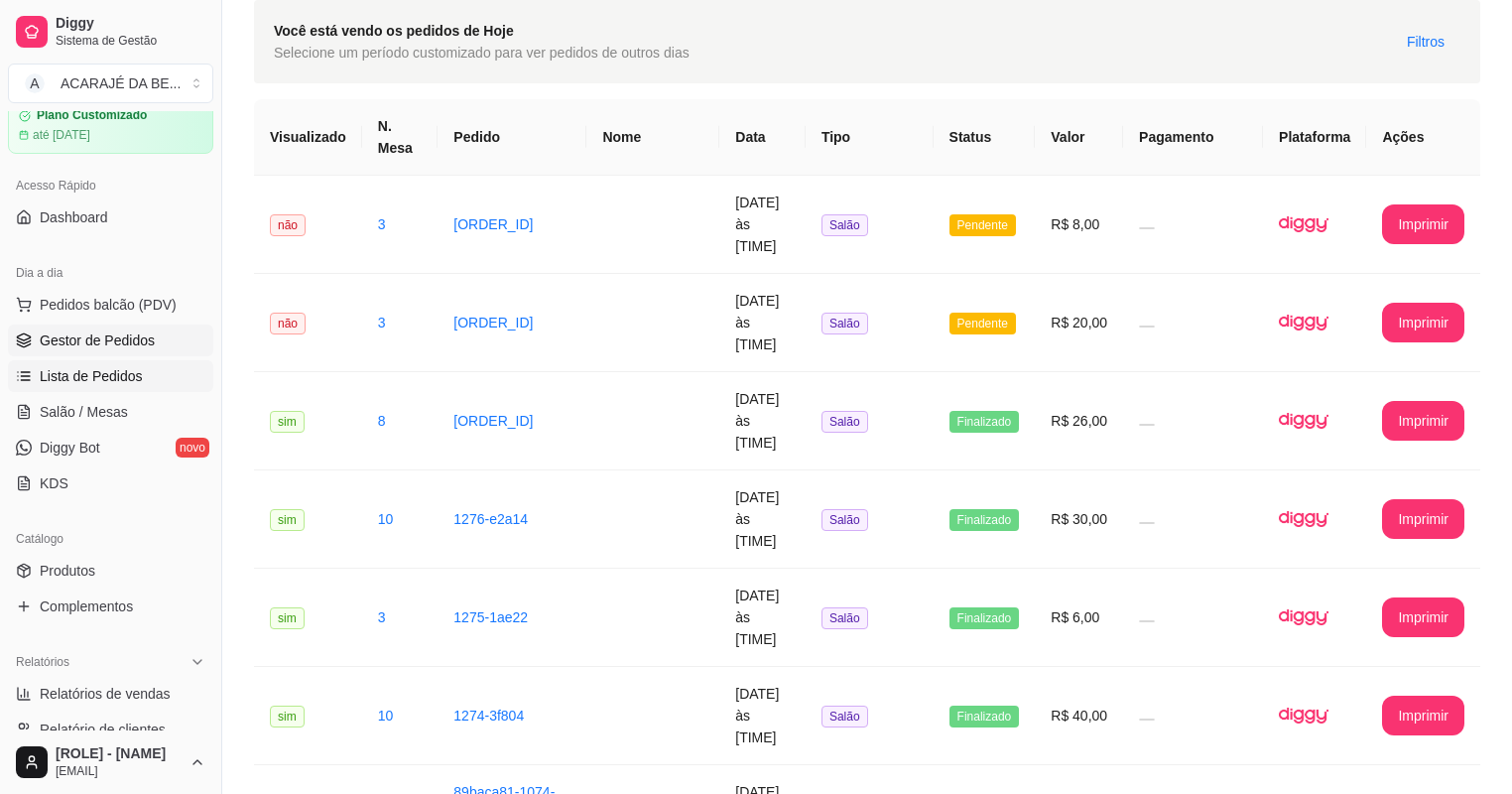 click on "Gestor de Pedidos" at bounding box center (97, 340) 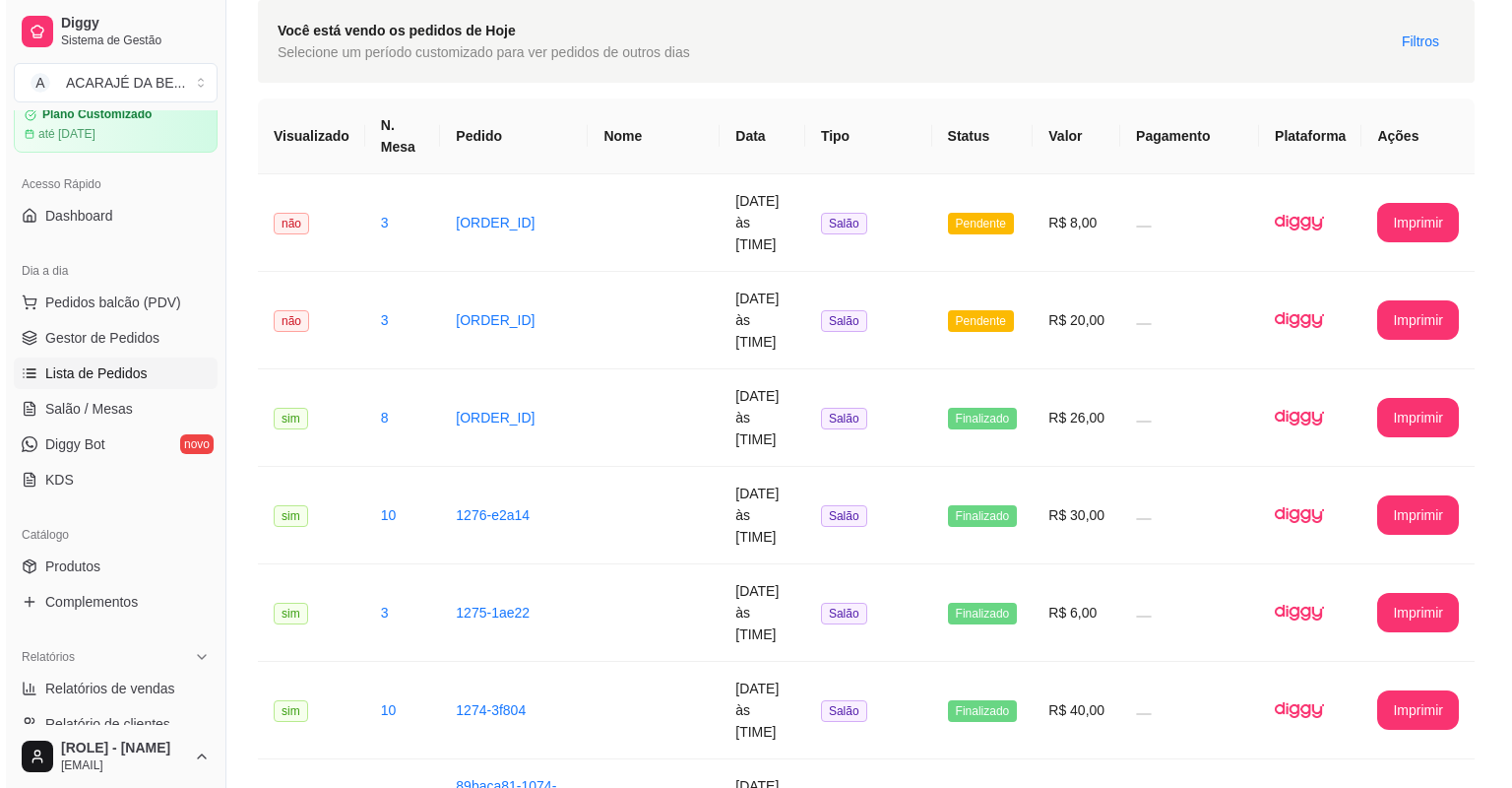 scroll, scrollTop: 0, scrollLeft: 0, axis: both 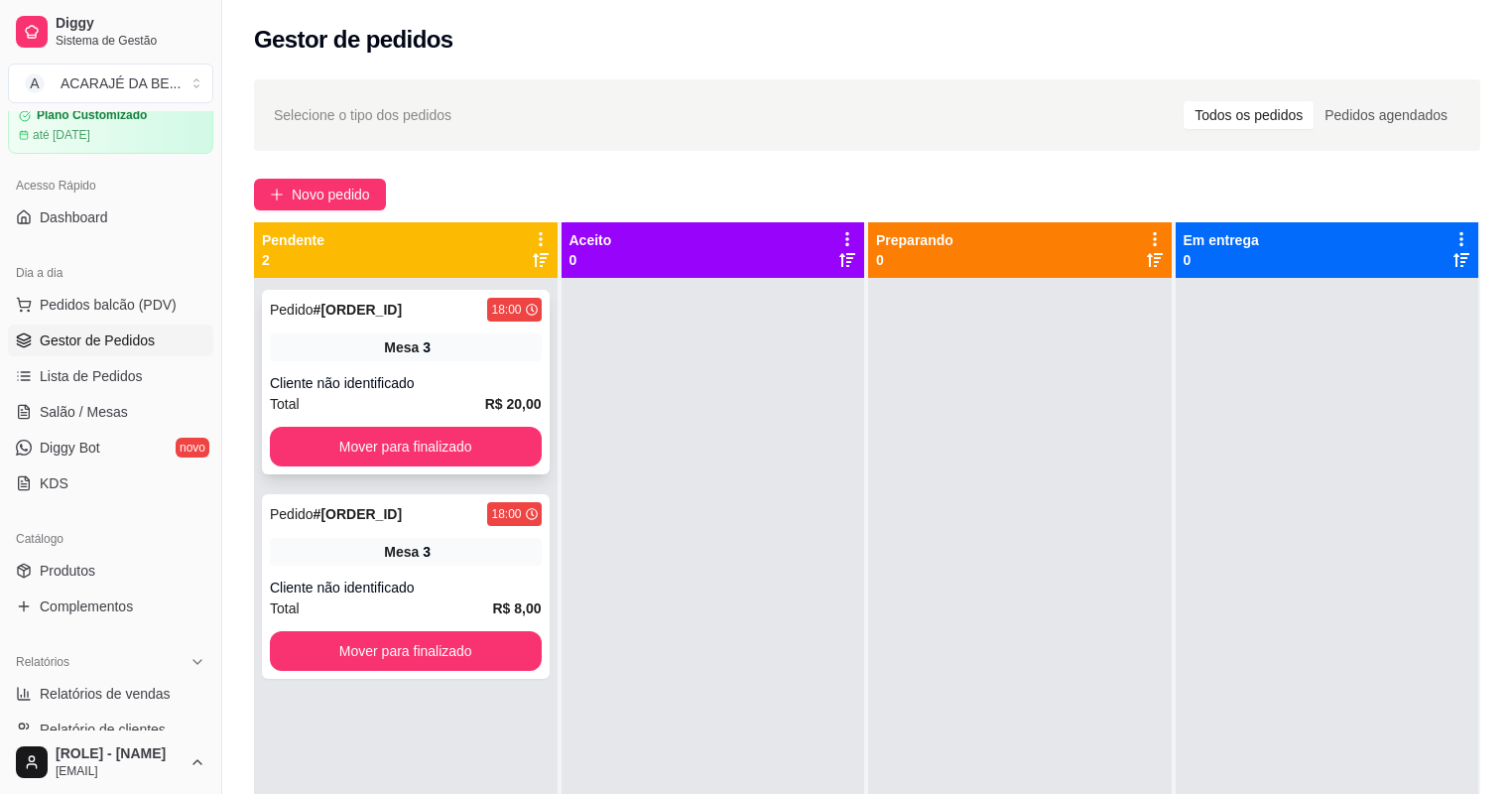 click on "Pedido  # 1278-b269f 18:00 Mesa 3 Cliente não identificado Total R$ 20,00 Mover para finalizado" at bounding box center [406, 382] 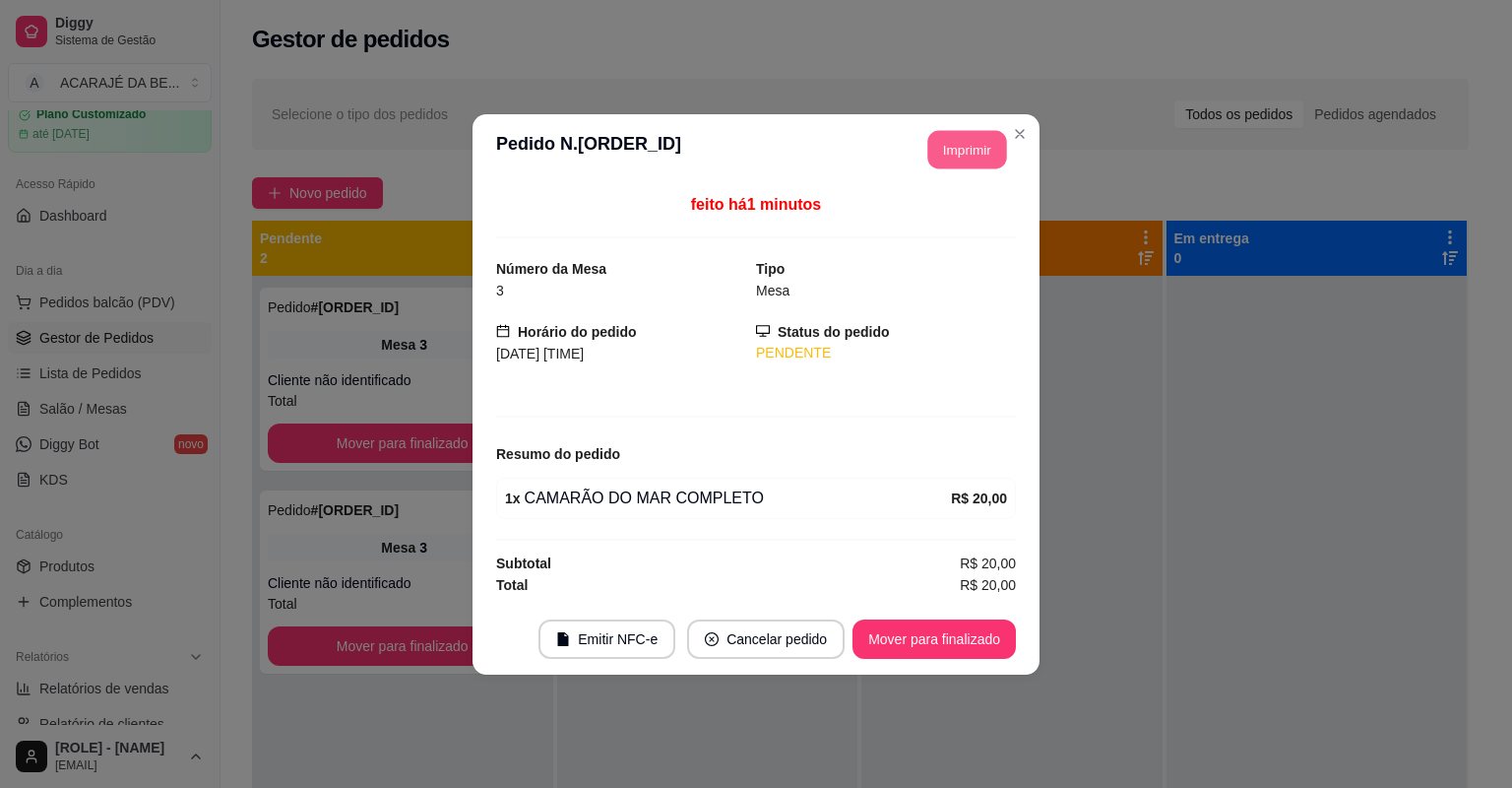 click on "Imprimir" at bounding box center (968, 149) 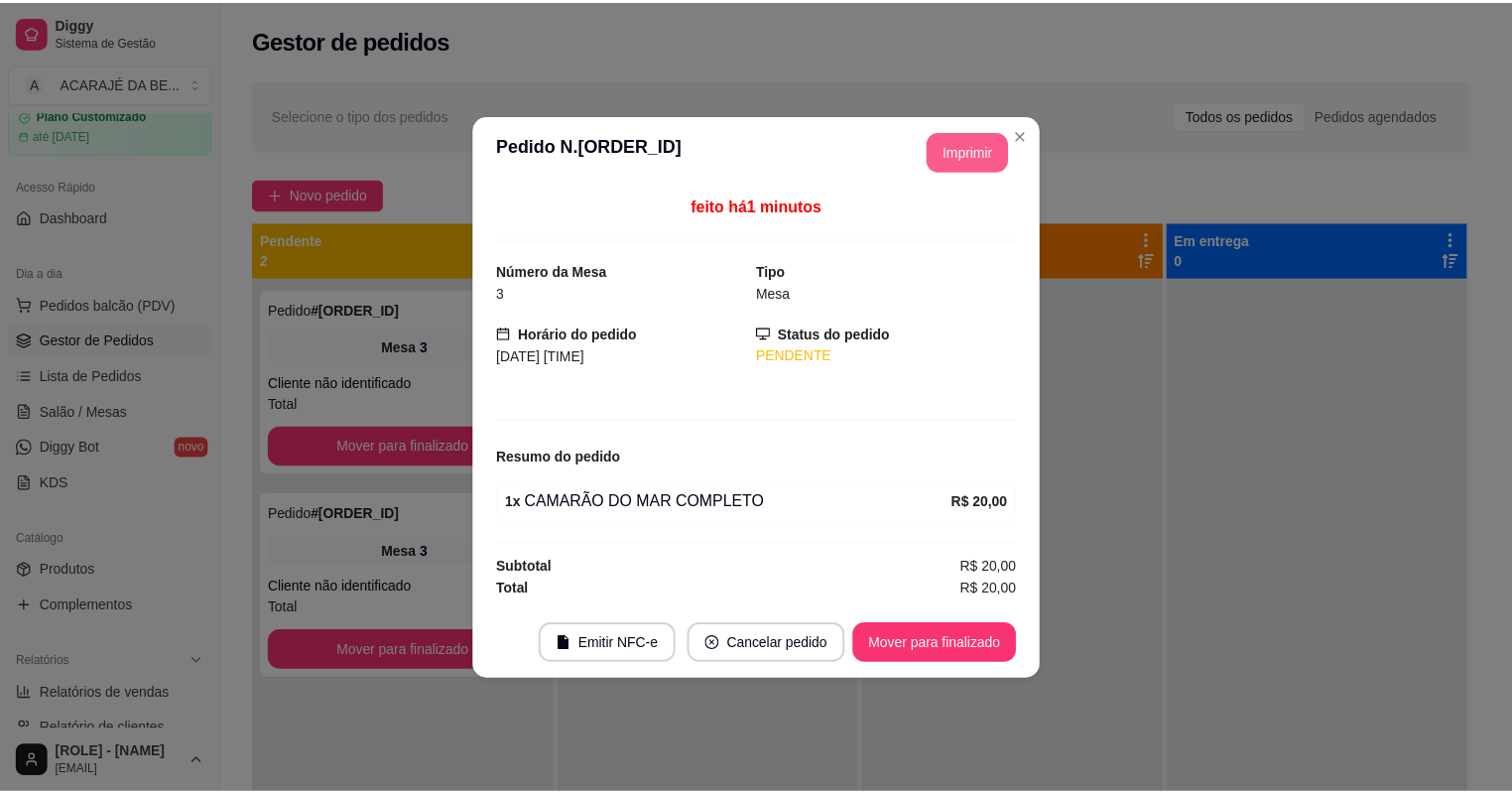 scroll, scrollTop: 0, scrollLeft: 0, axis: both 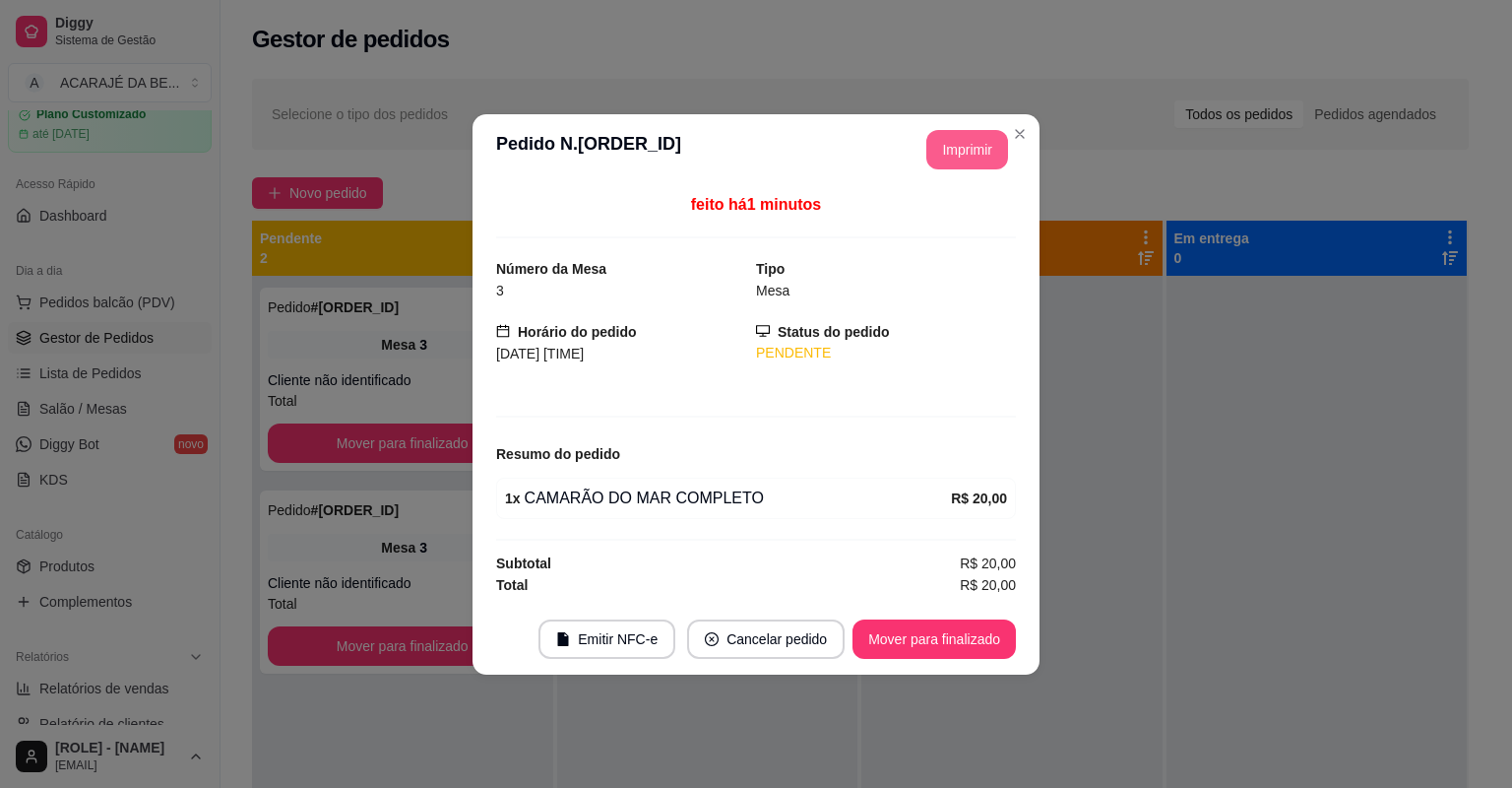 click on "Mover para finalizado" at bounding box center (934, 639) 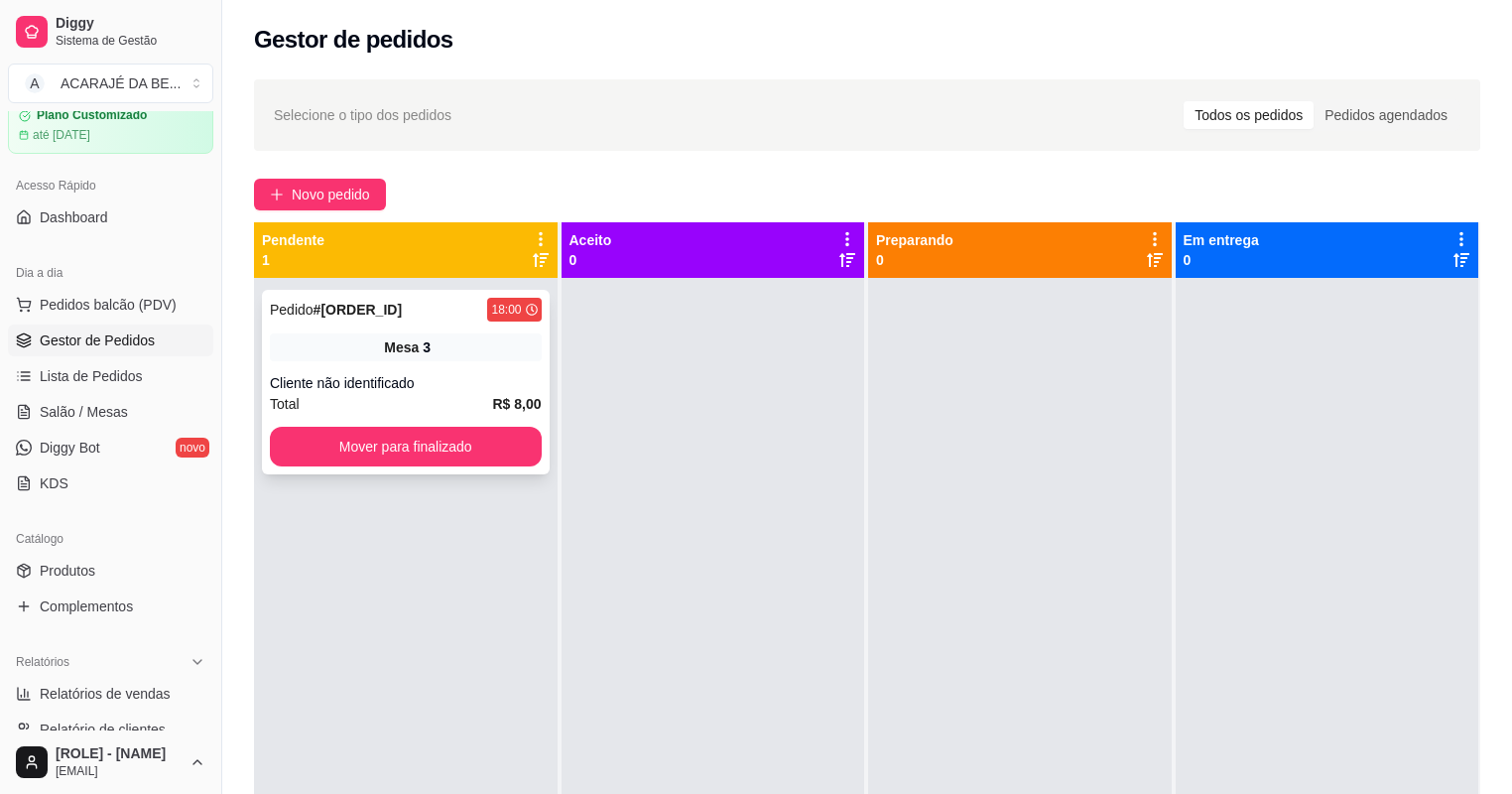 click on "Total R$ 8,00" at bounding box center [406, 404] 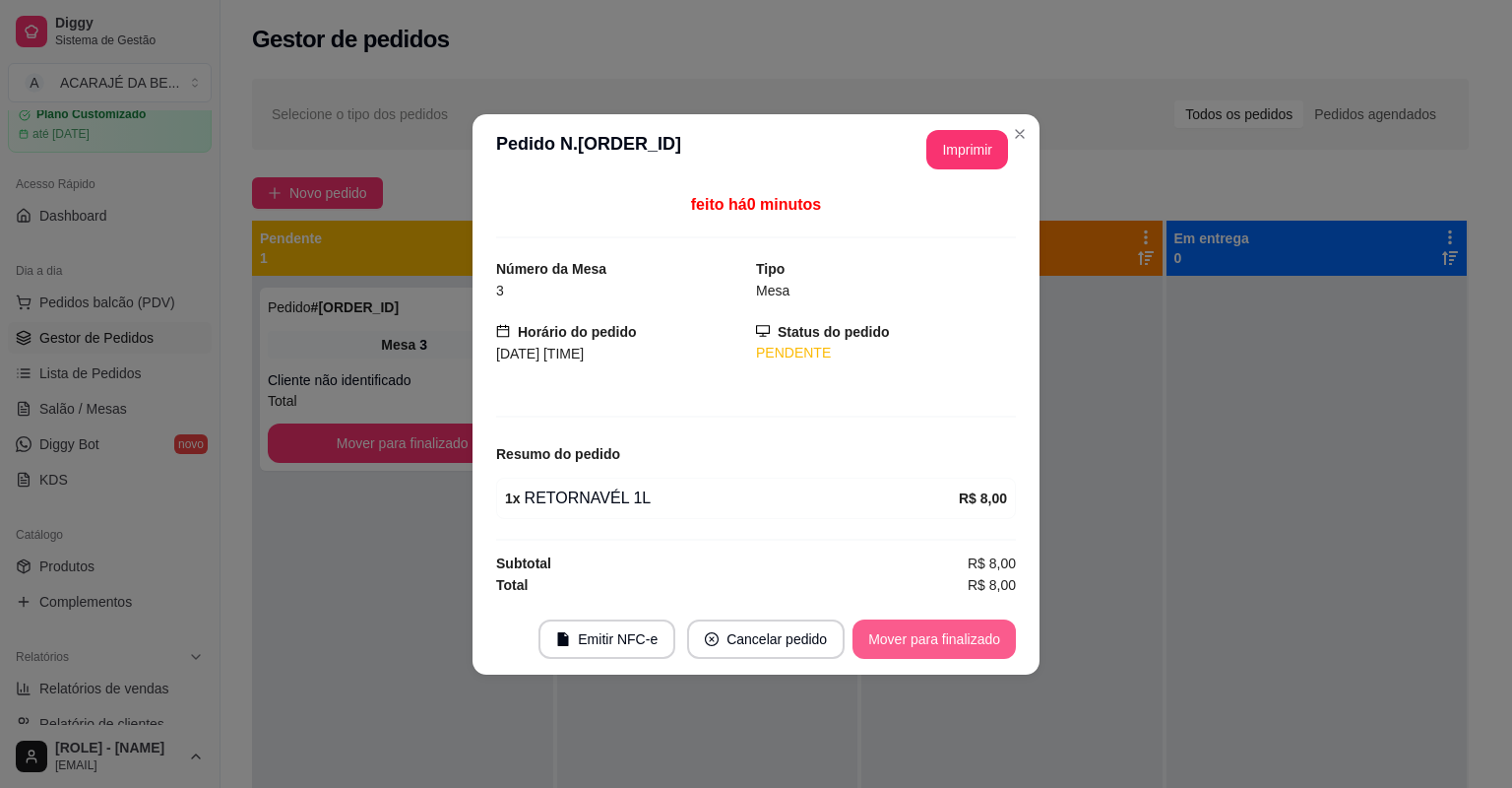 click on "Mover para finalizado" at bounding box center (934, 639) 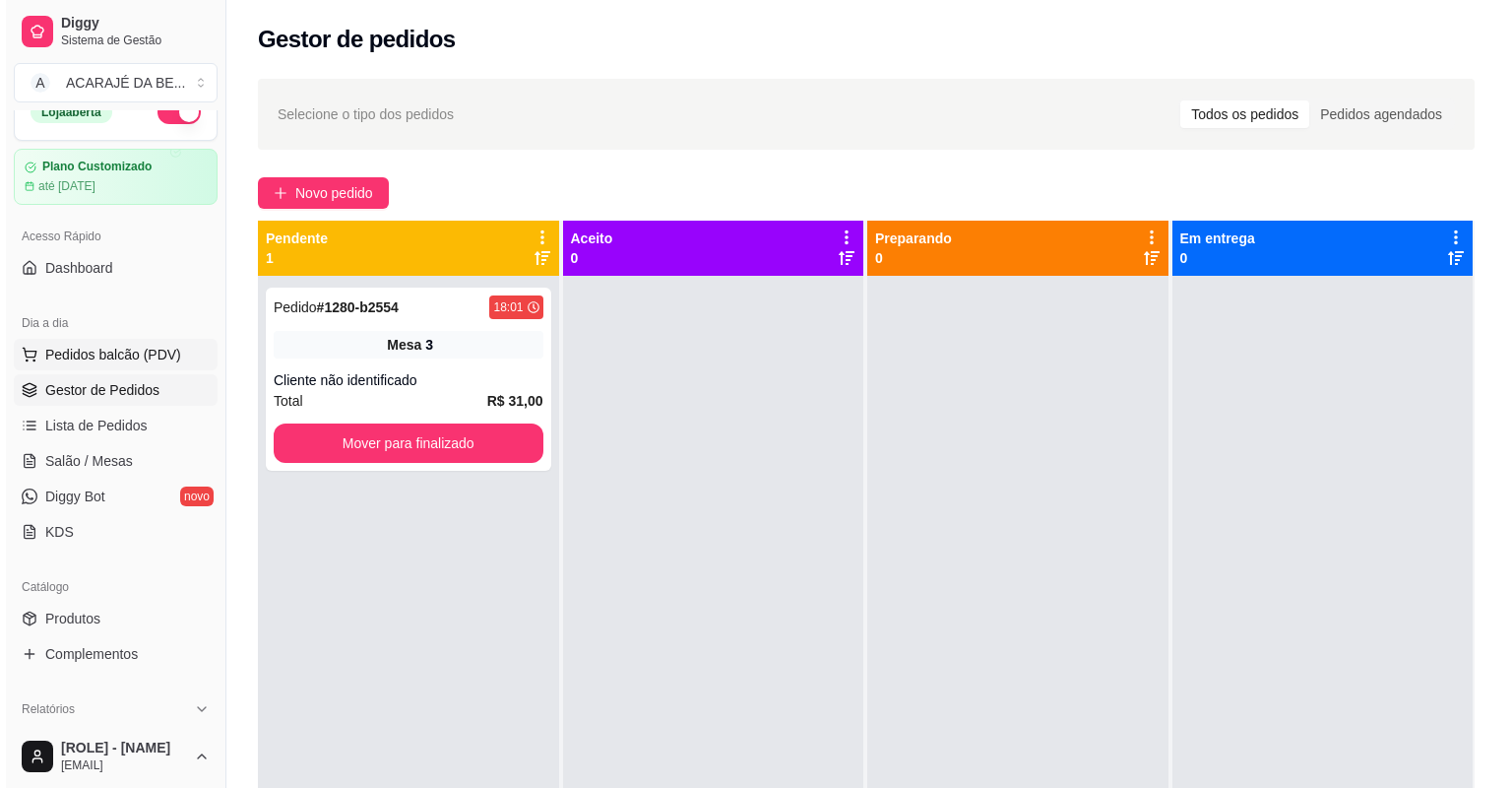 scroll, scrollTop: 0, scrollLeft: 0, axis: both 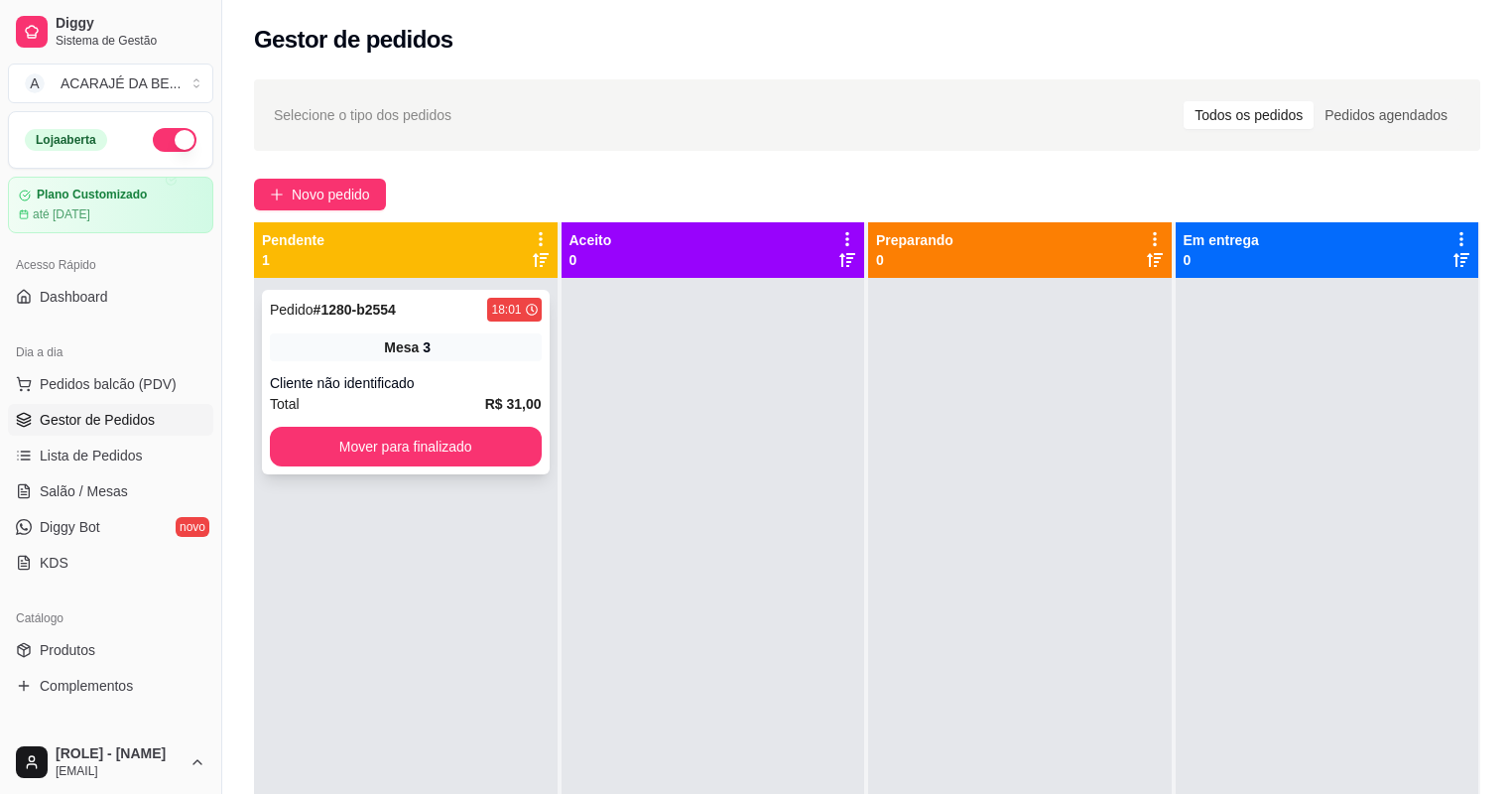 click on "Cliente não identificado" at bounding box center [406, 383] 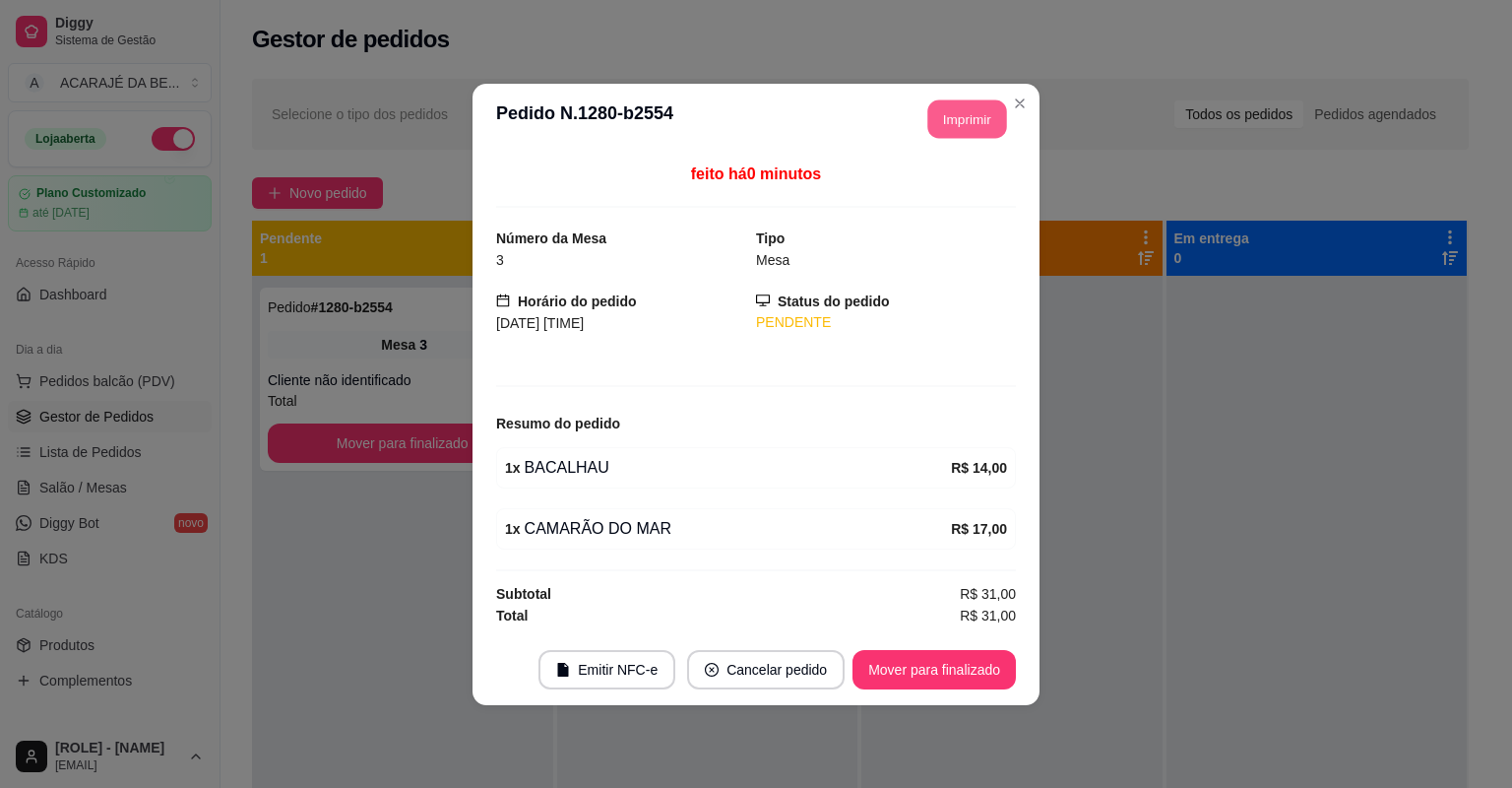 click on "Imprimir" at bounding box center [968, 118] 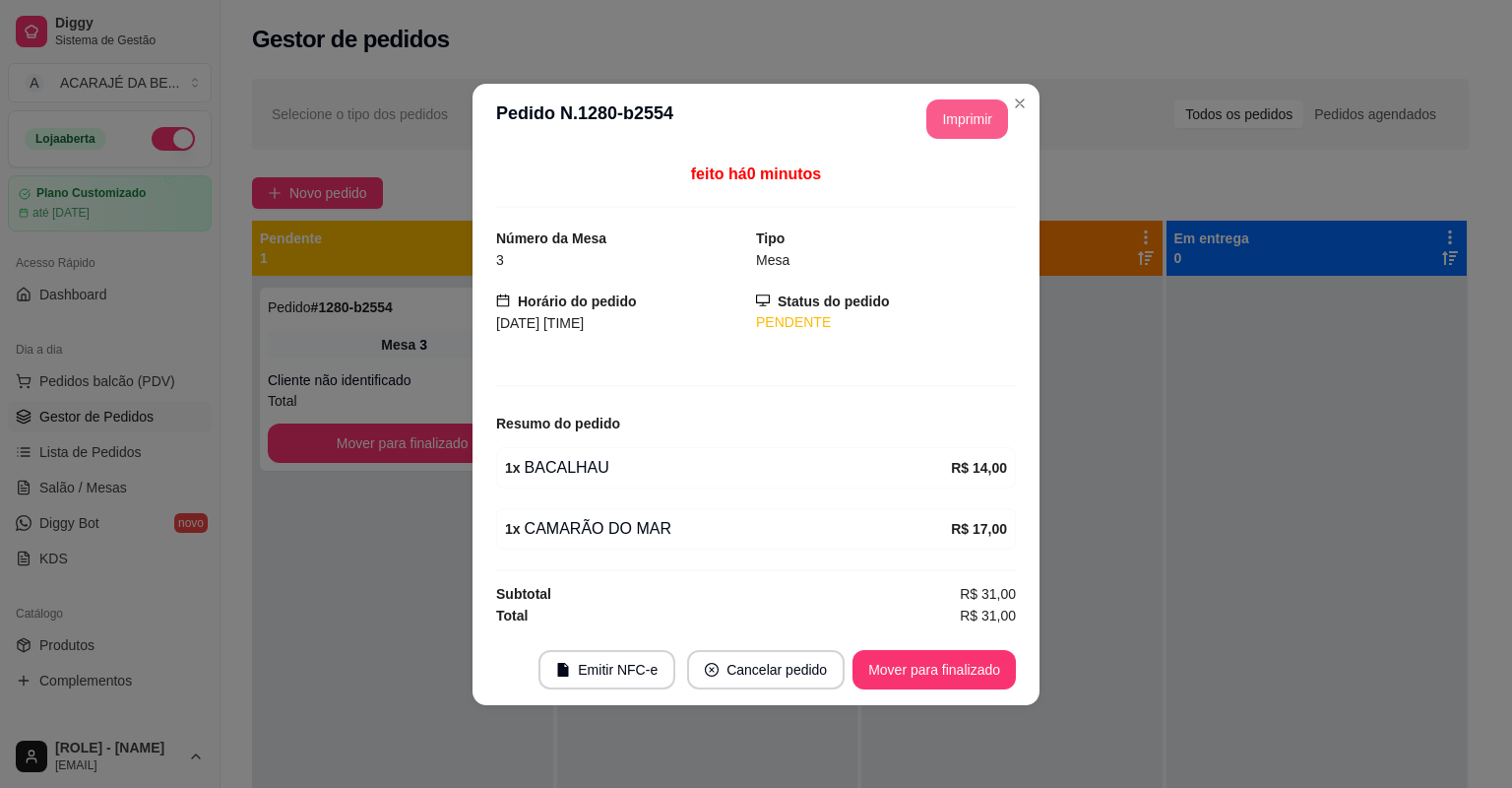 scroll, scrollTop: 0, scrollLeft: 0, axis: both 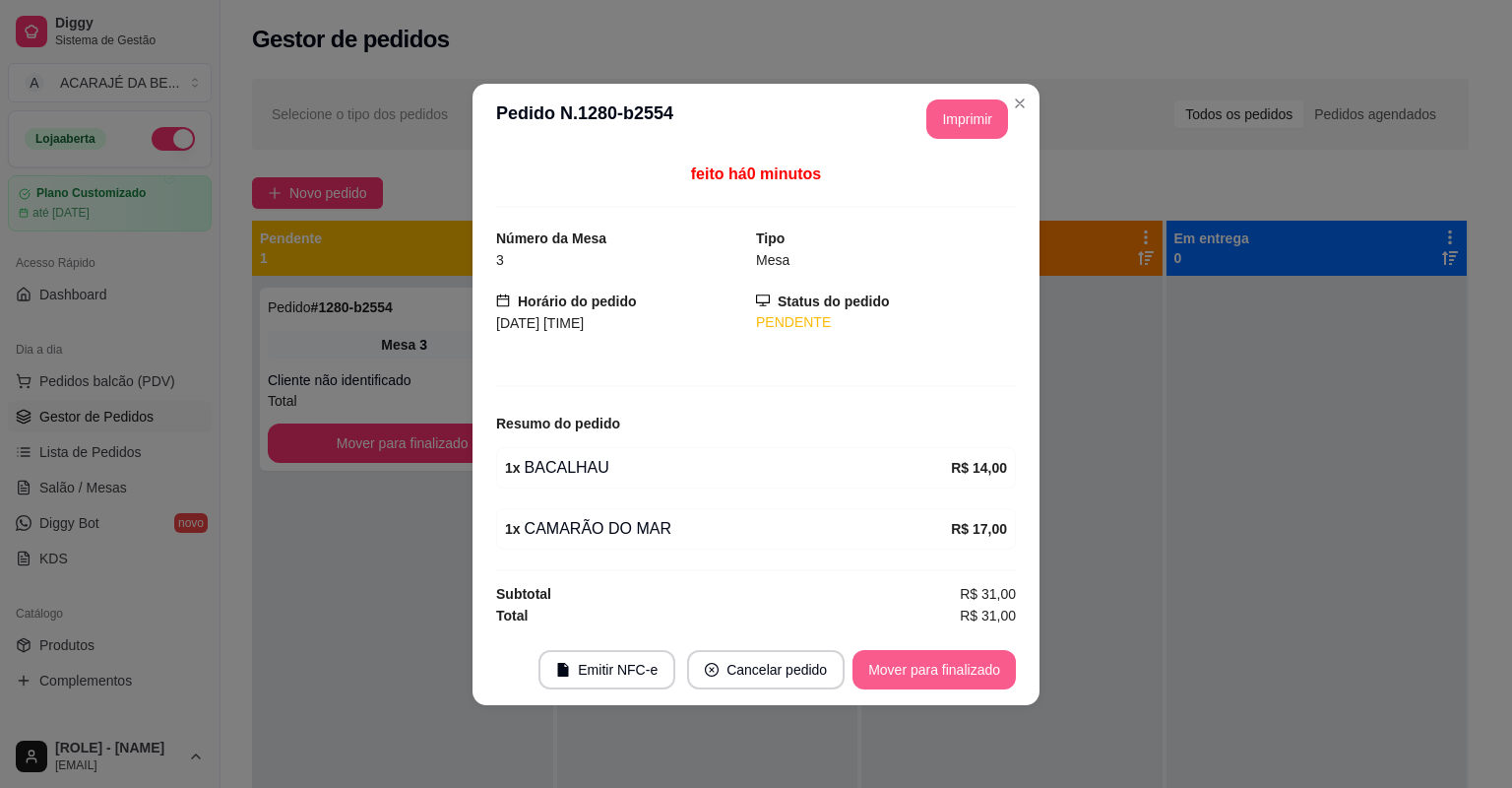 click on "Mover para finalizado" at bounding box center [934, 670] 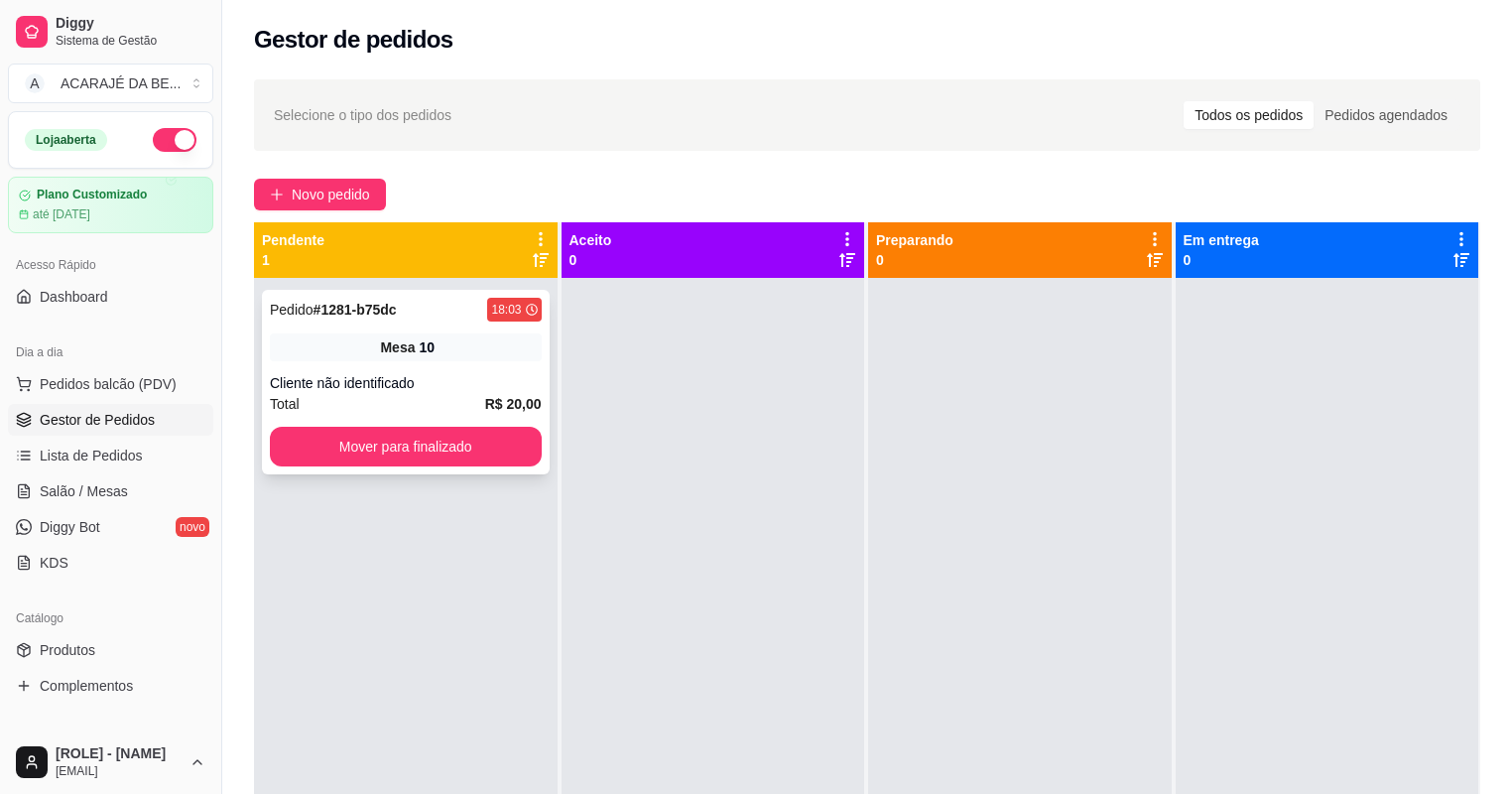 click on "Total R$ 20,00" at bounding box center [406, 404] 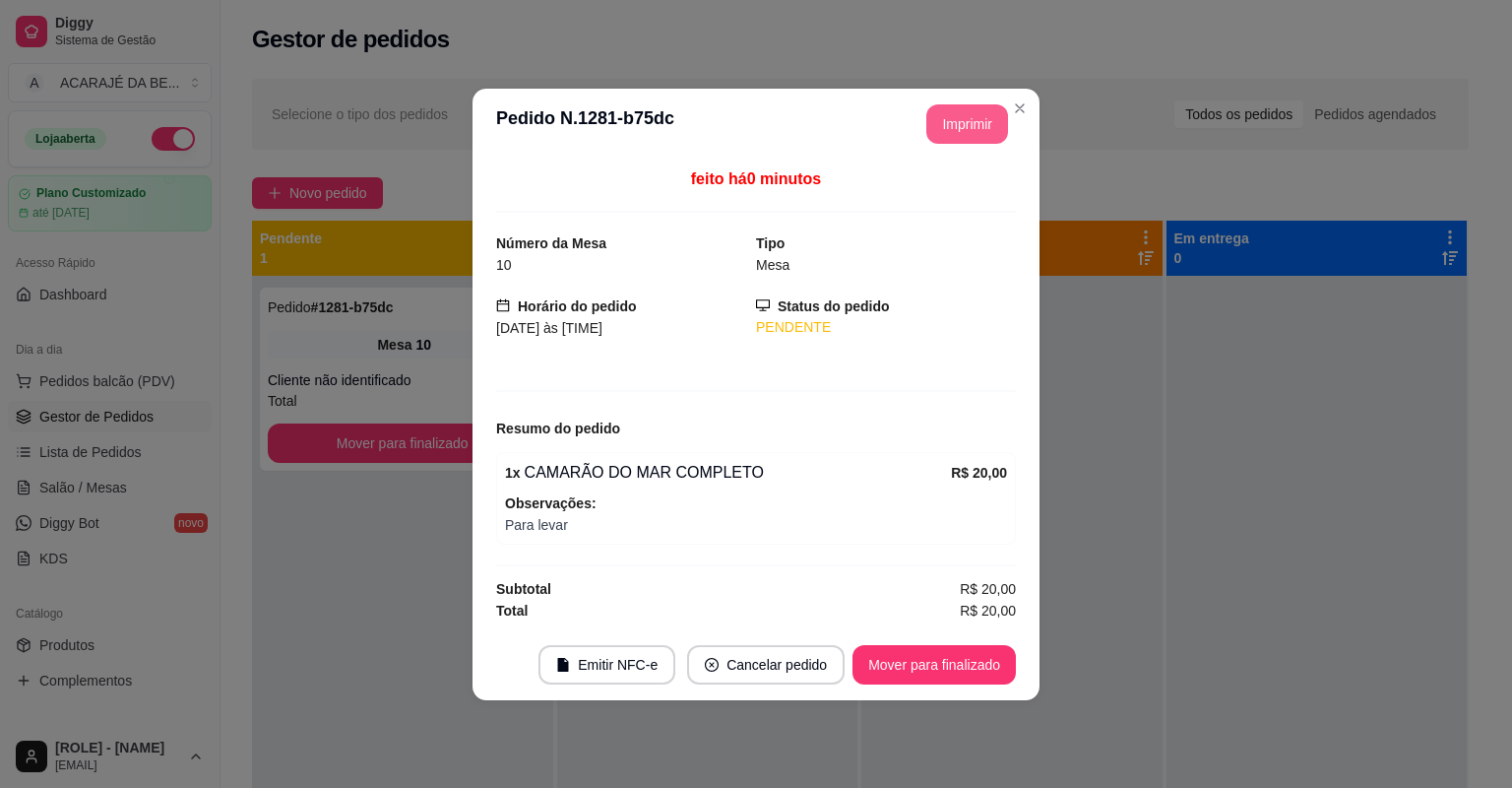 click on "Imprimir" at bounding box center [967, 124] 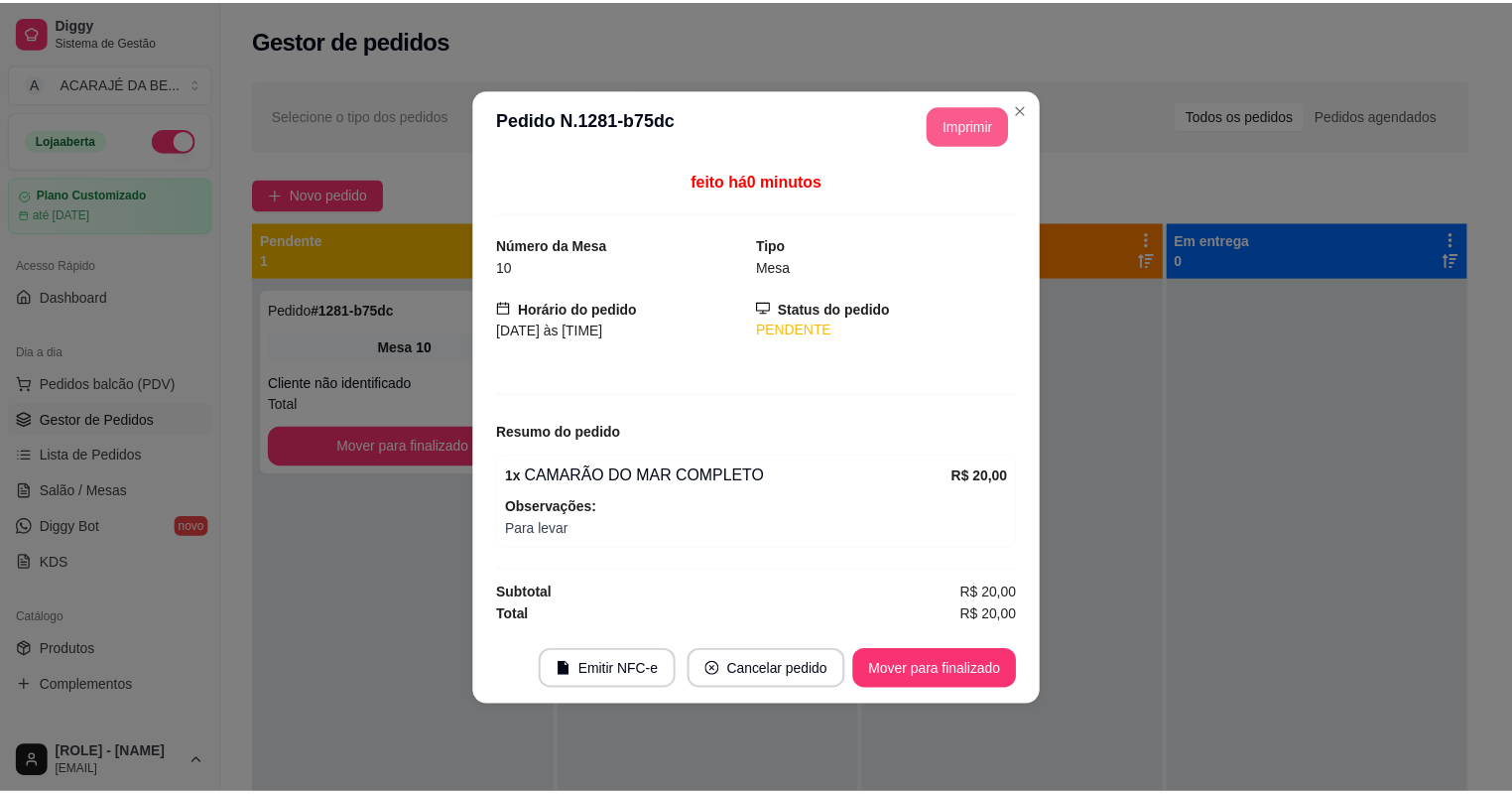 scroll, scrollTop: 0, scrollLeft: 0, axis: both 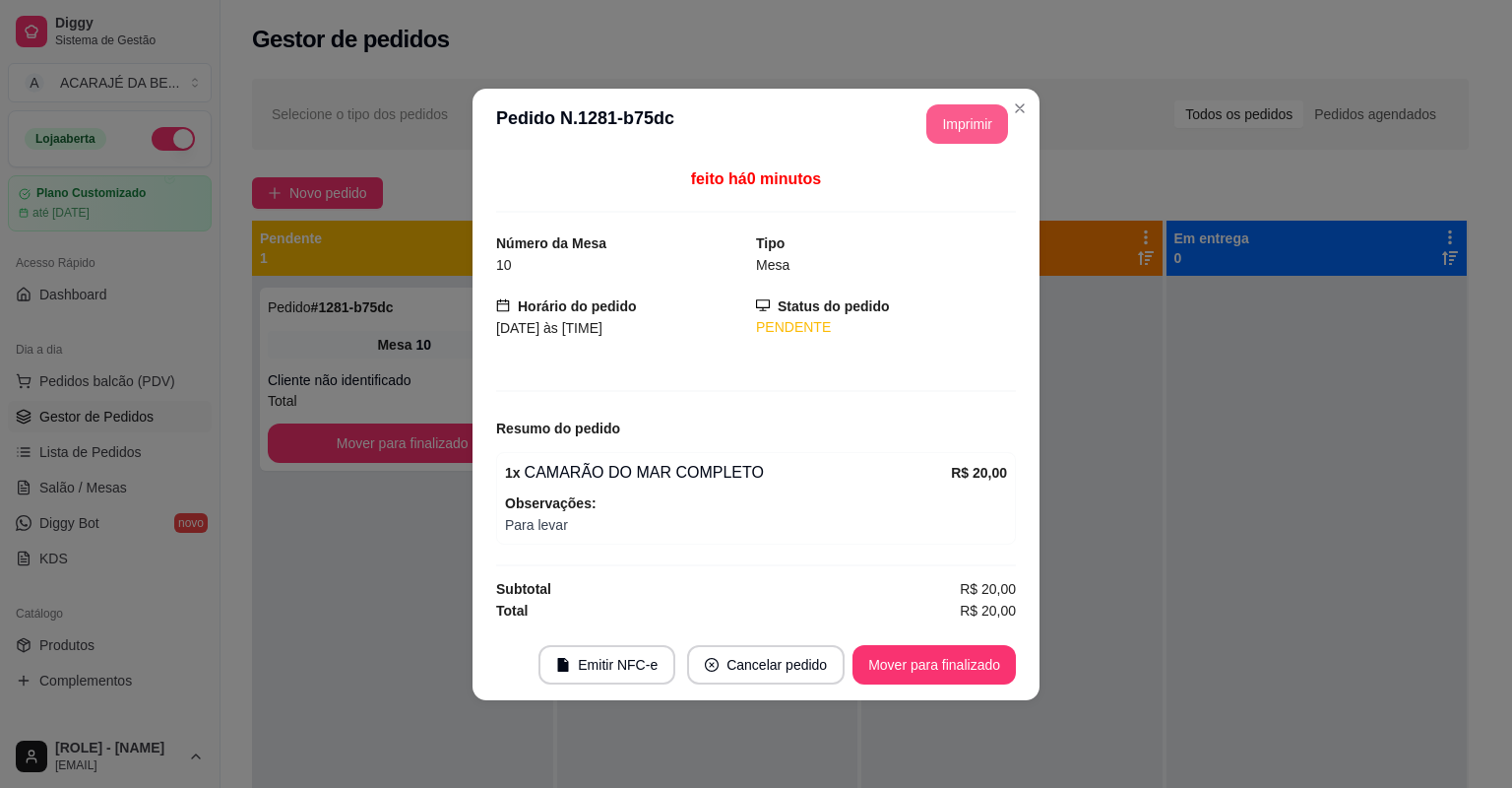click on "Mover para finalizado" at bounding box center [934, 665] 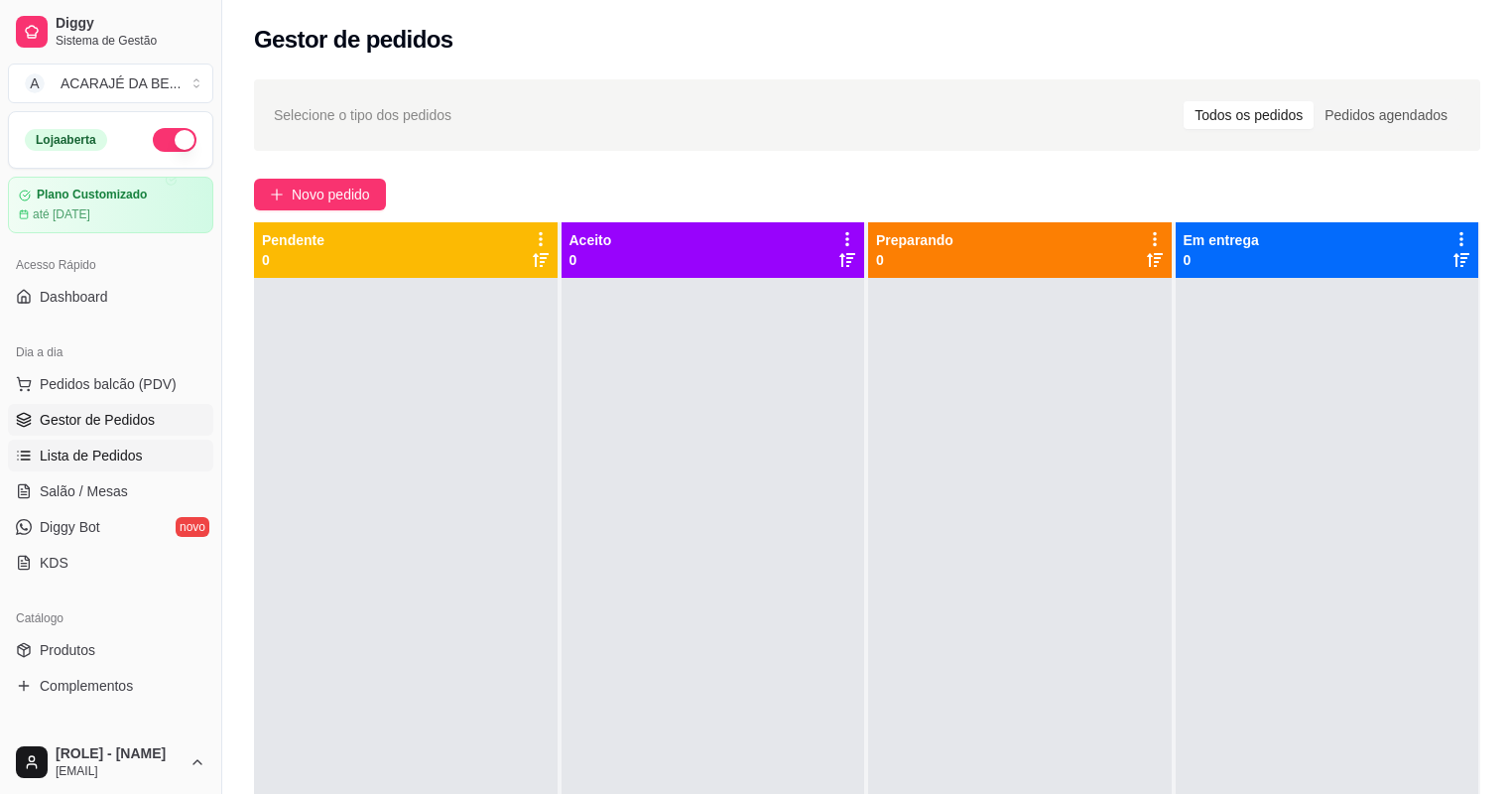 click on "Lista de Pedidos" at bounding box center (110, 456) 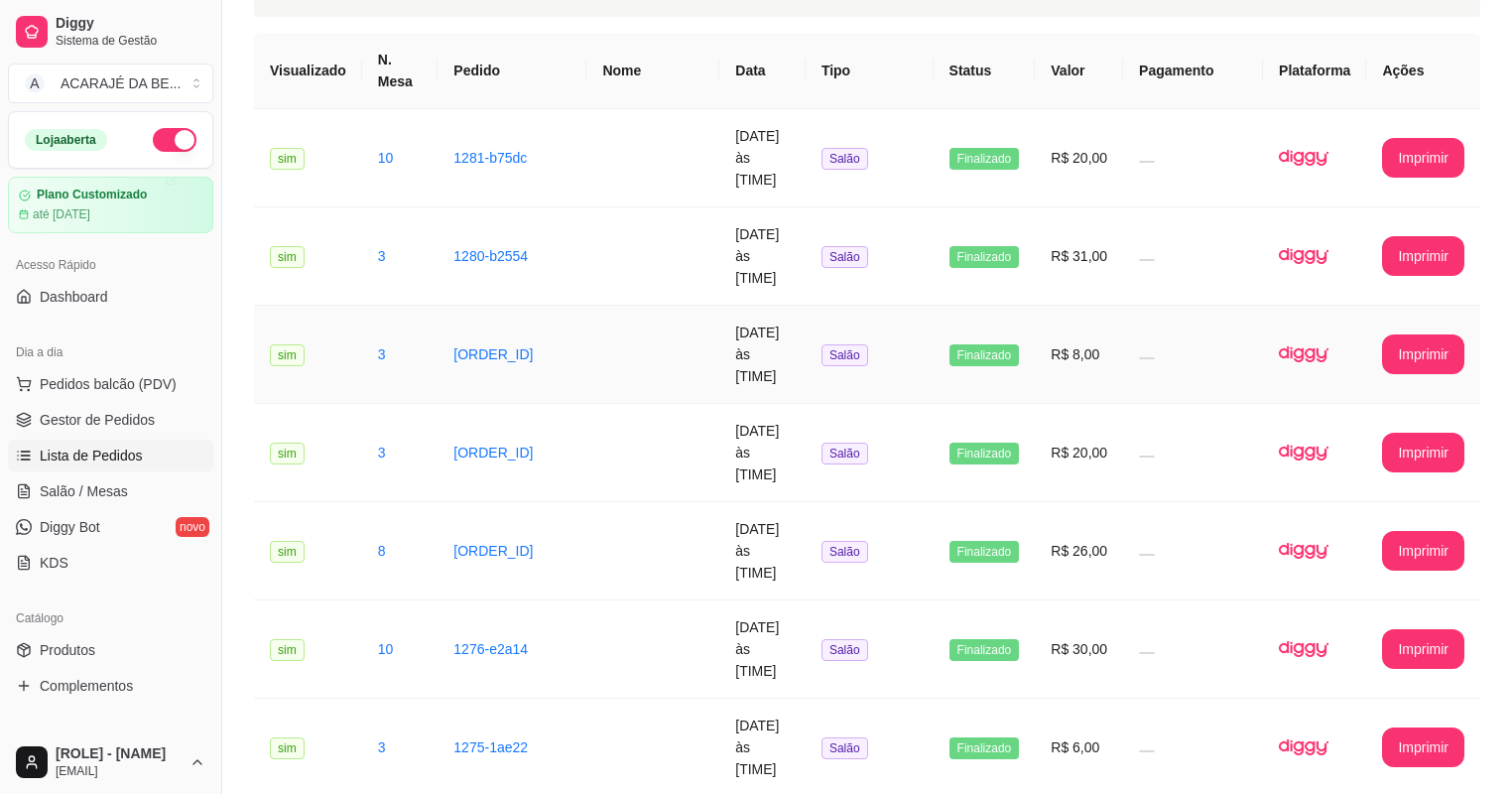 scroll, scrollTop: 159, scrollLeft: 0, axis: vertical 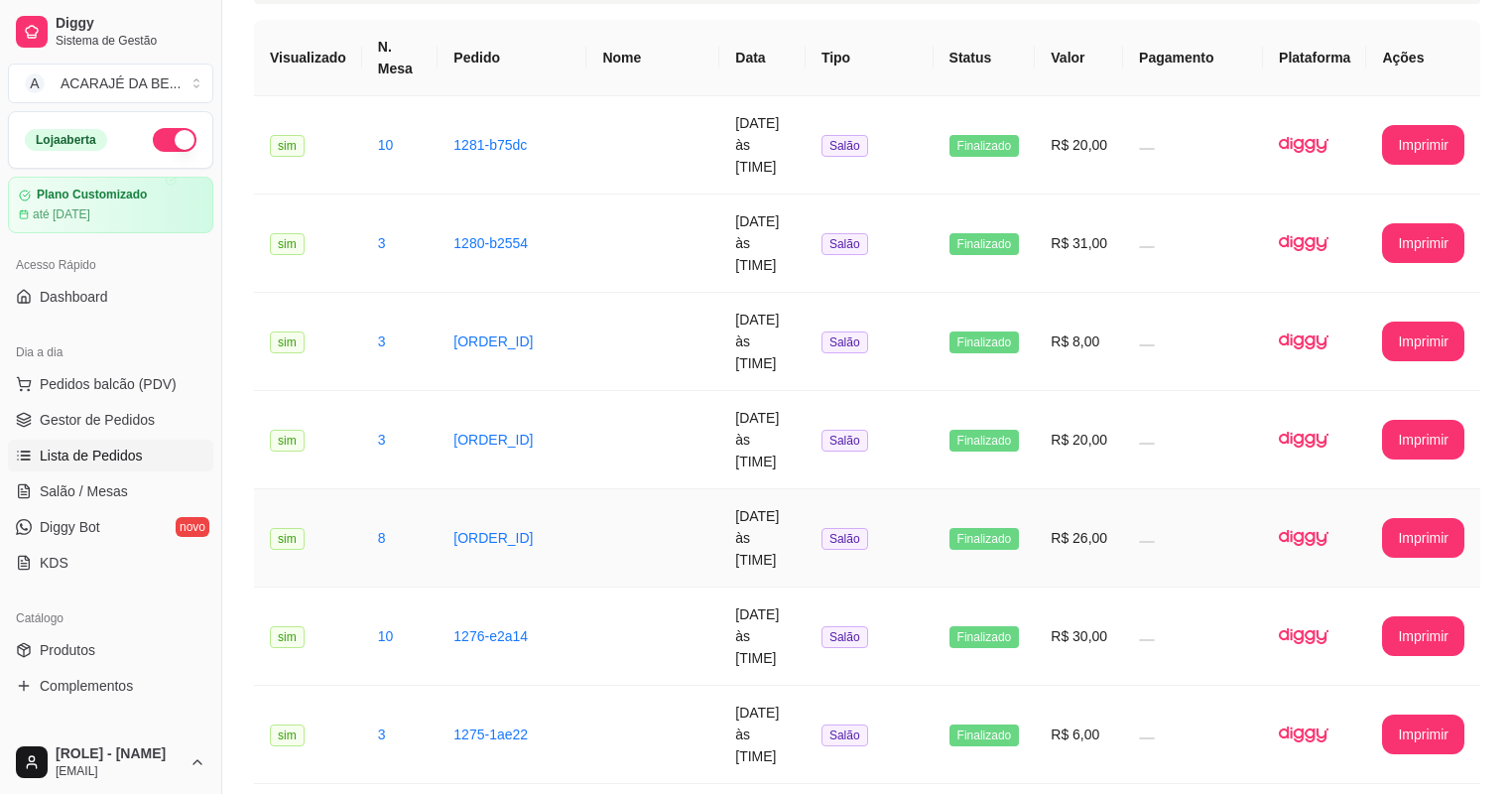 click at bounding box center [653, 538] 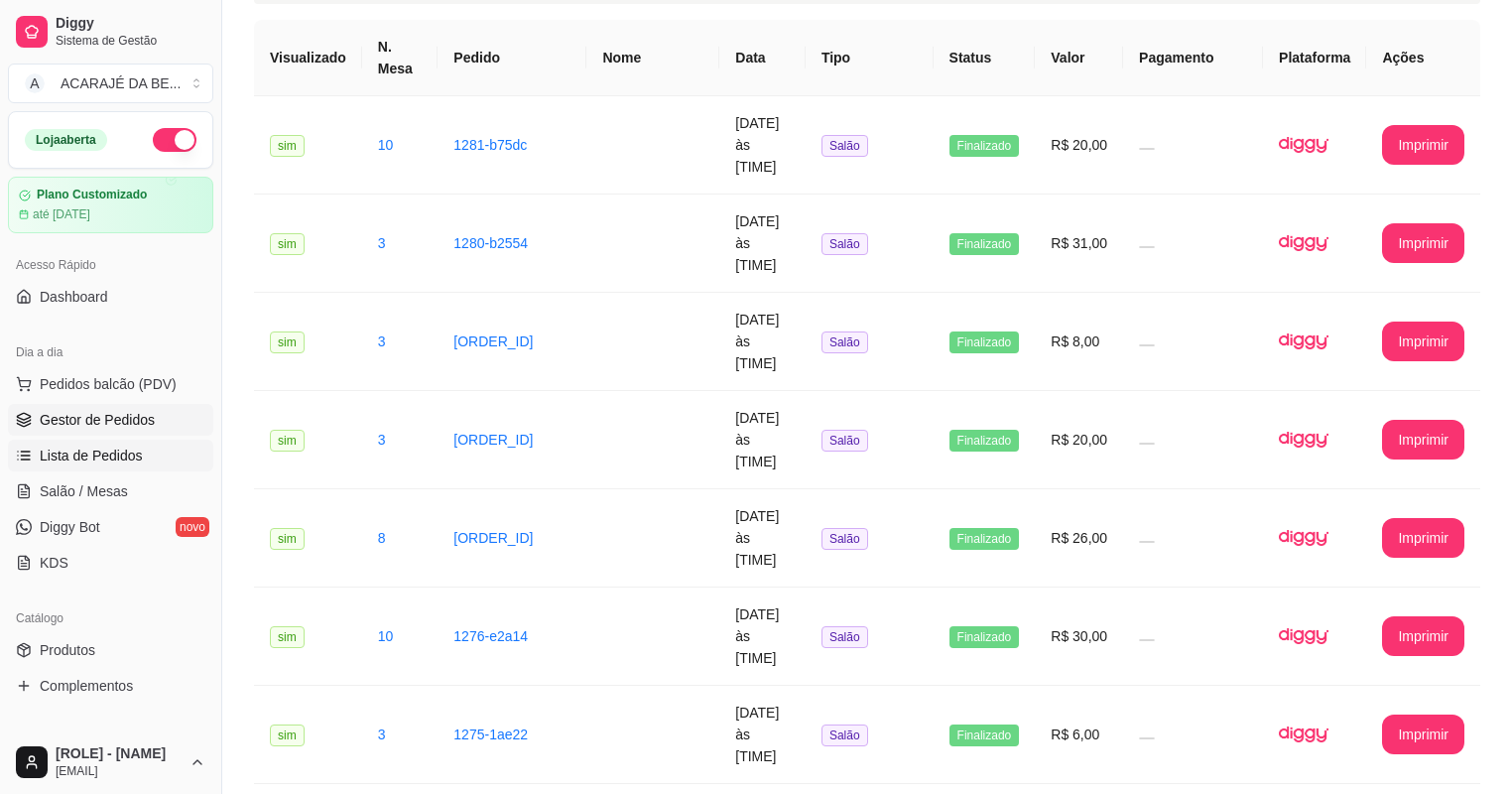 click on "Gestor de Pedidos" at bounding box center [97, 420] 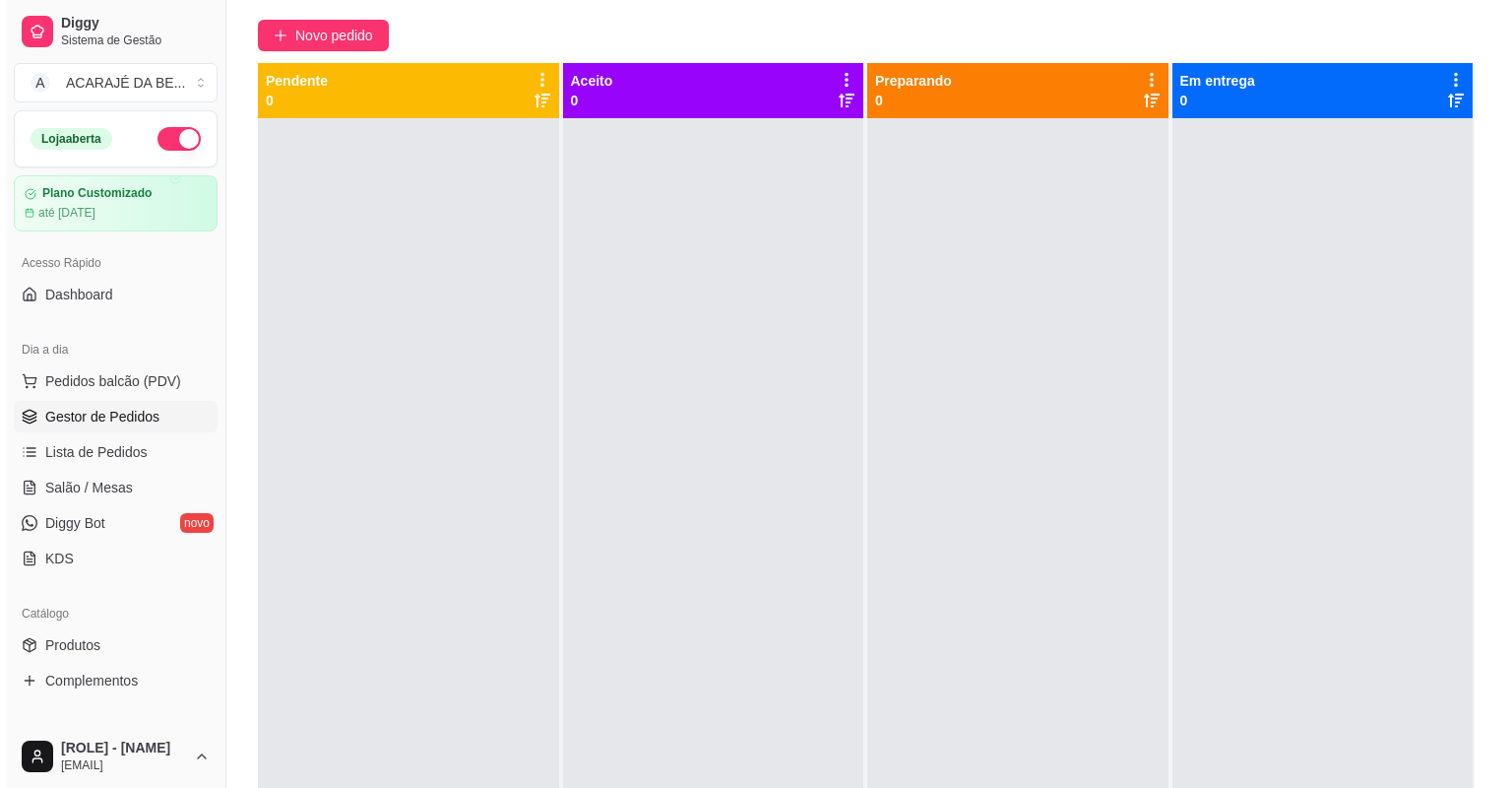 scroll, scrollTop: 0, scrollLeft: 0, axis: both 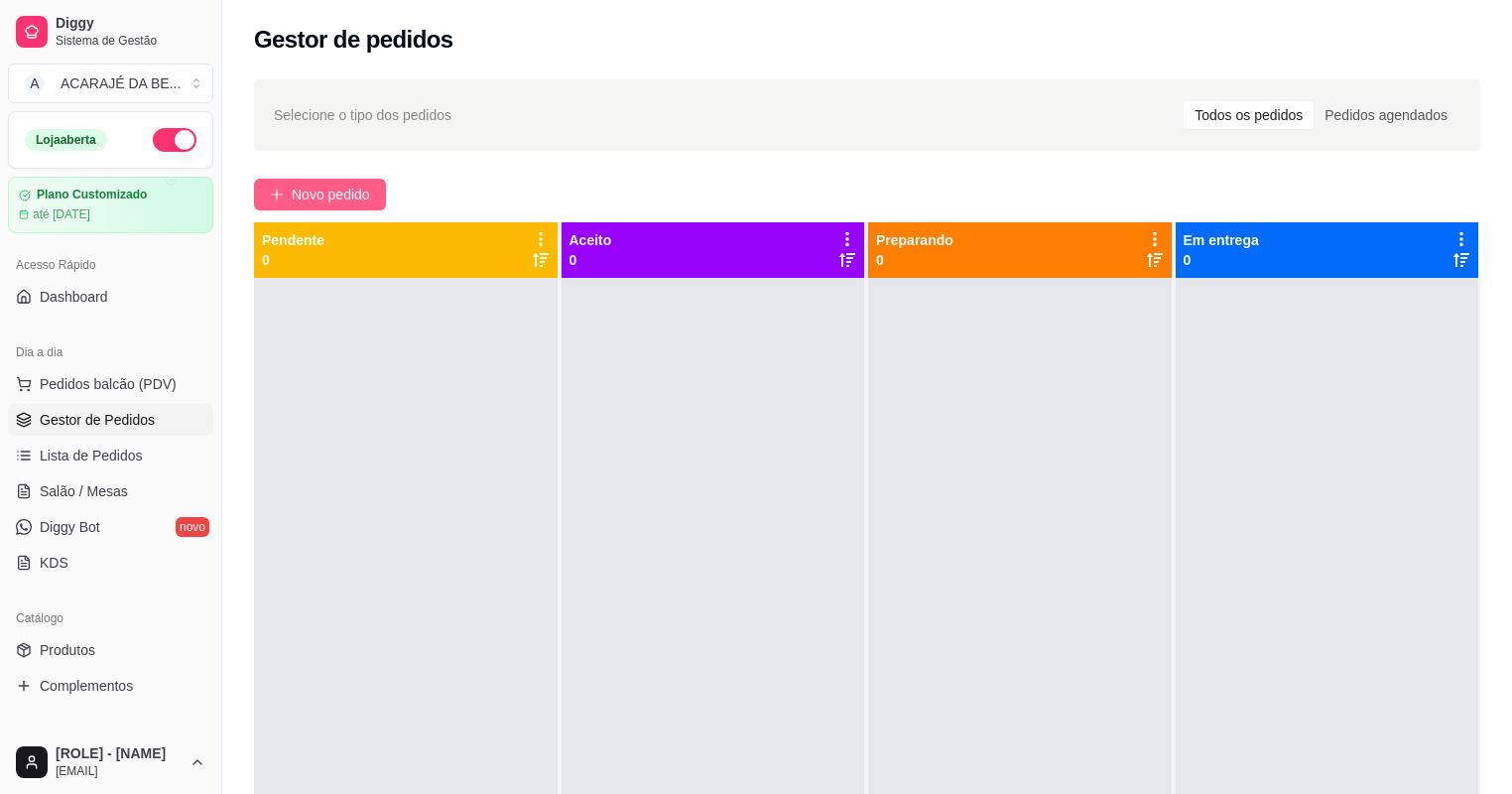 click on "Novo pedido" at bounding box center [319, 195] 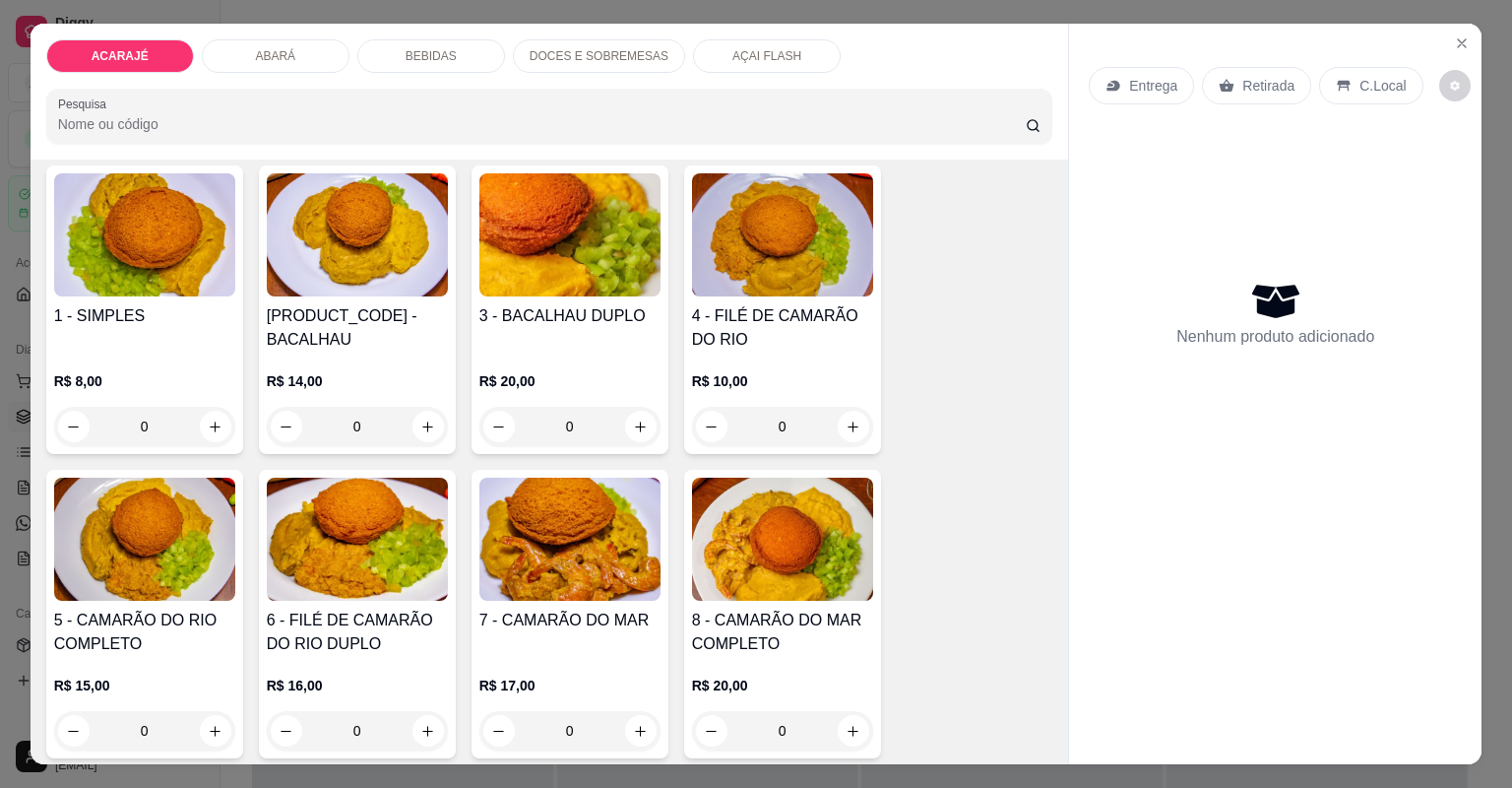 scroll, scrollTop: 158, scrollLeft: 0, axis: vertical 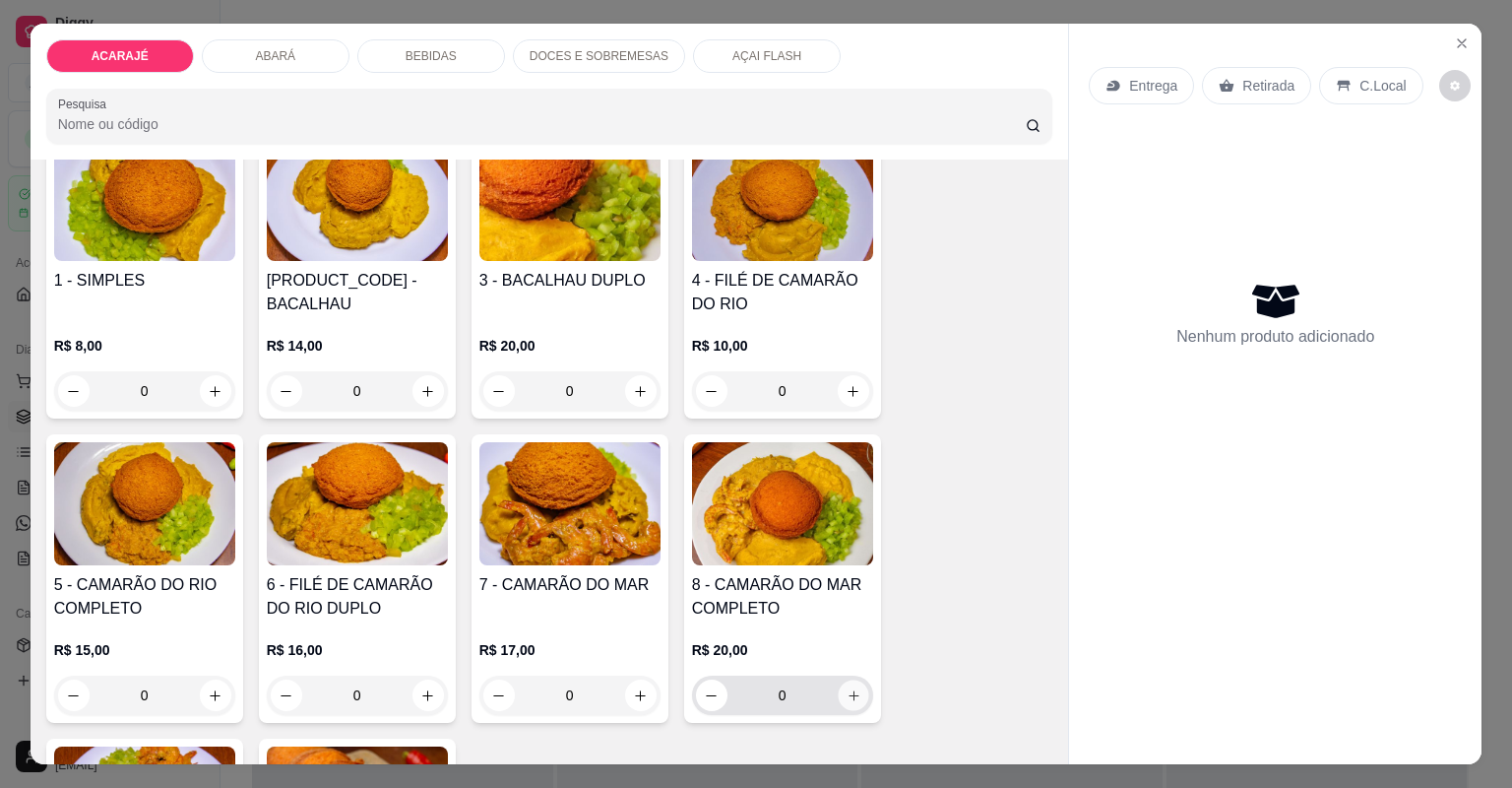 click 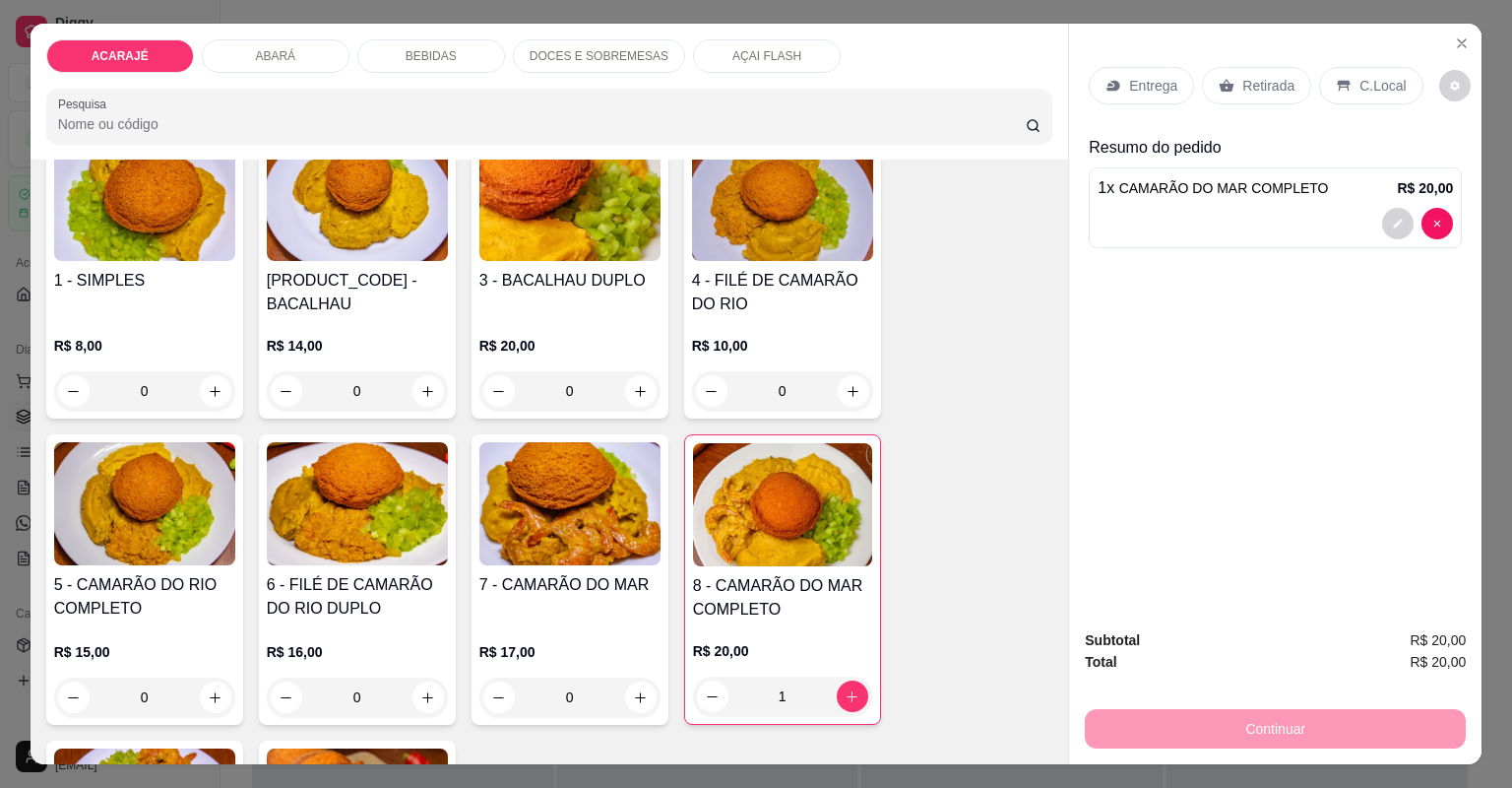 click on "Entrega" at bounding box center [1153, 86] 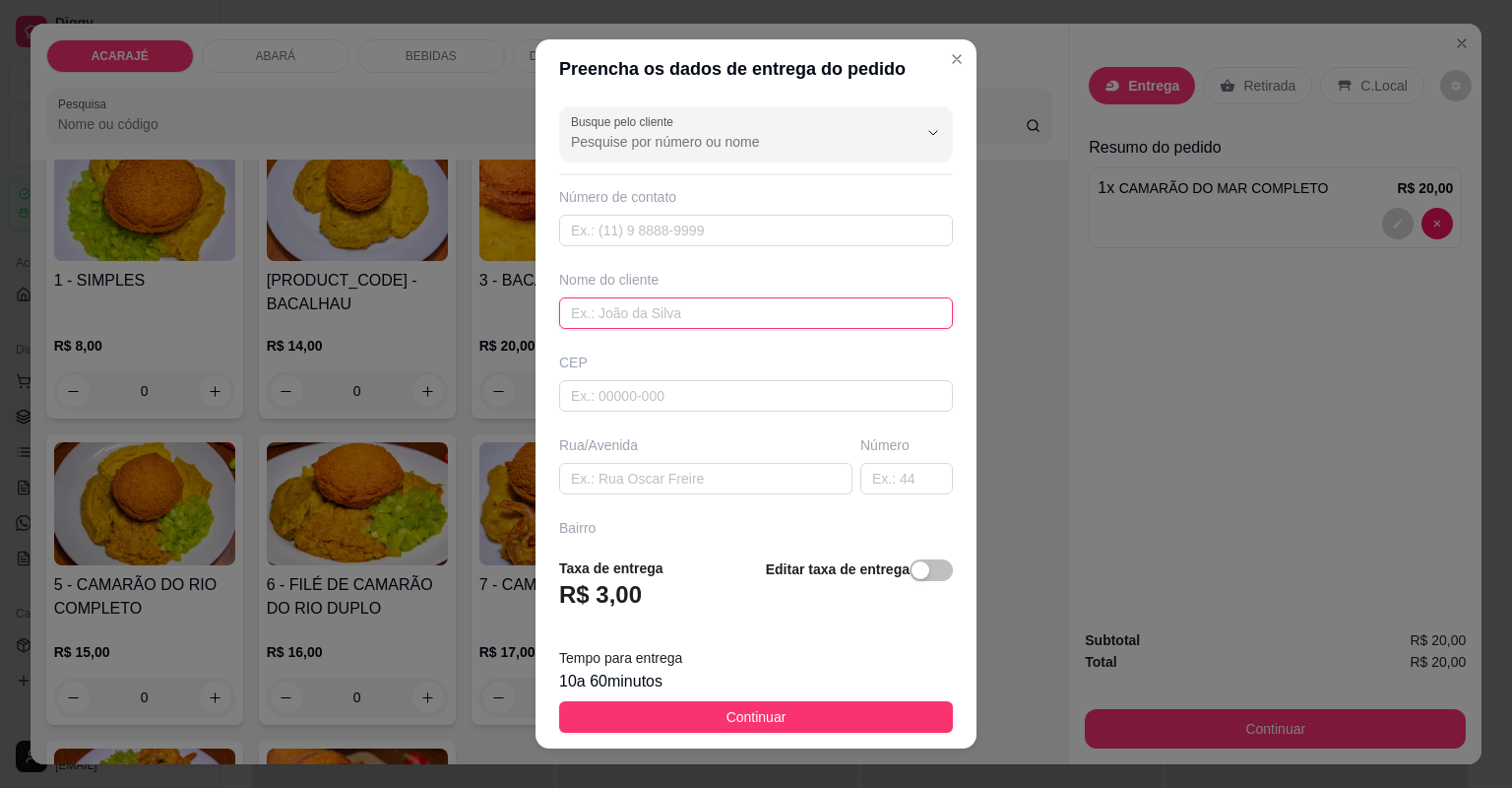 click at bounding box center (756, 313) 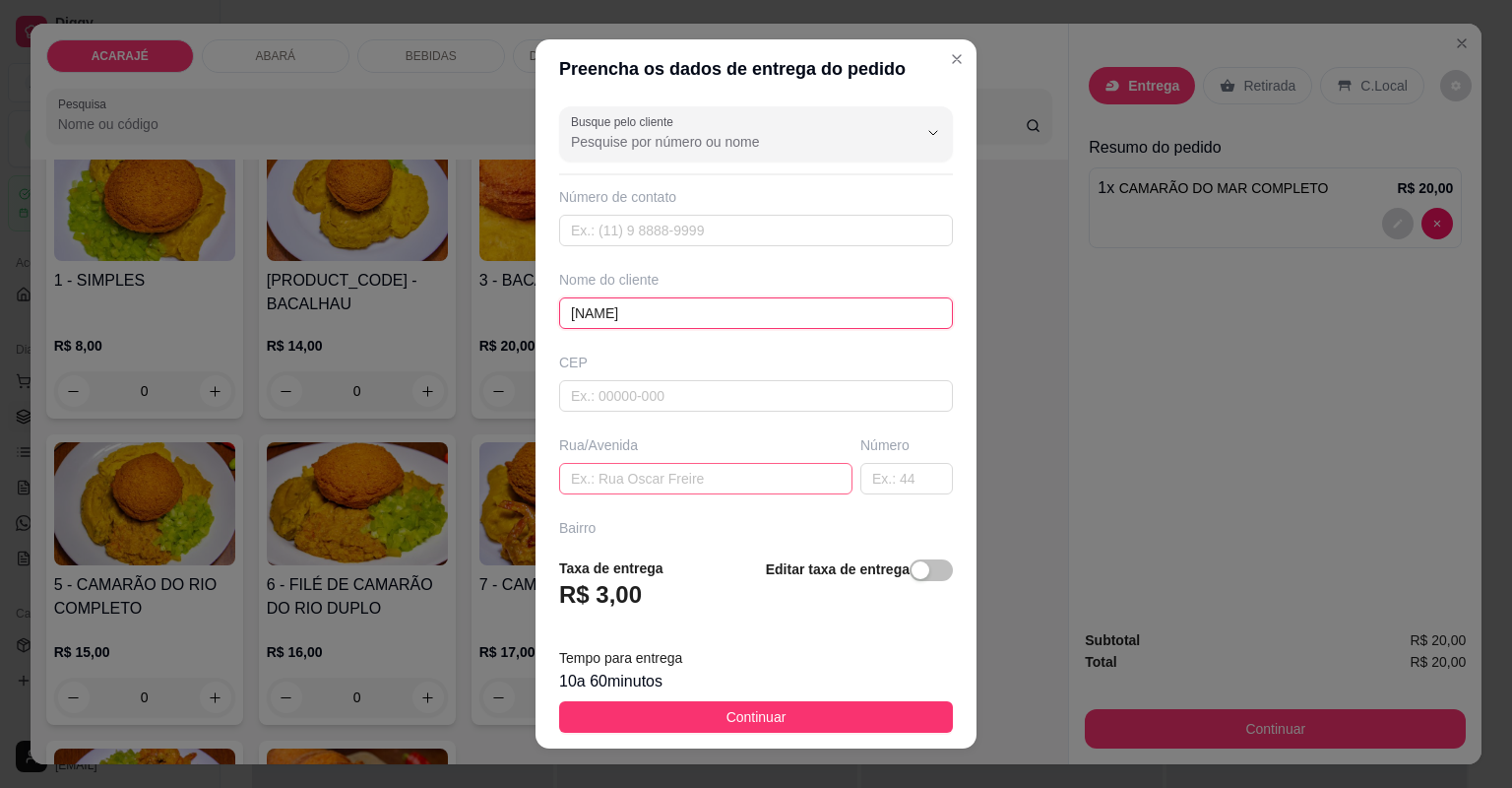 type on "[FIRST]" 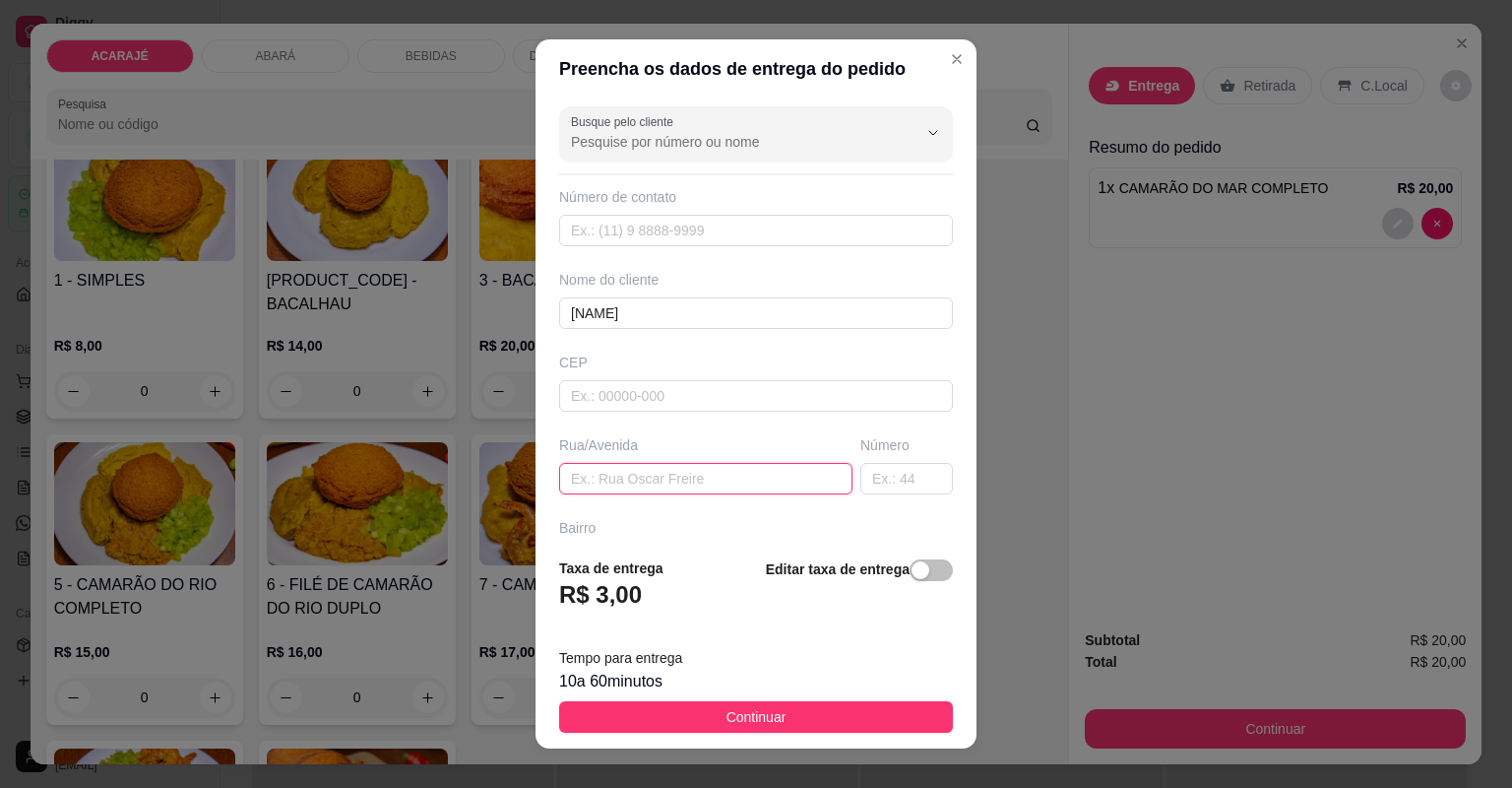 paste on "[NEIGHBORHOOD] ,beco do cacau [NUMBER]" 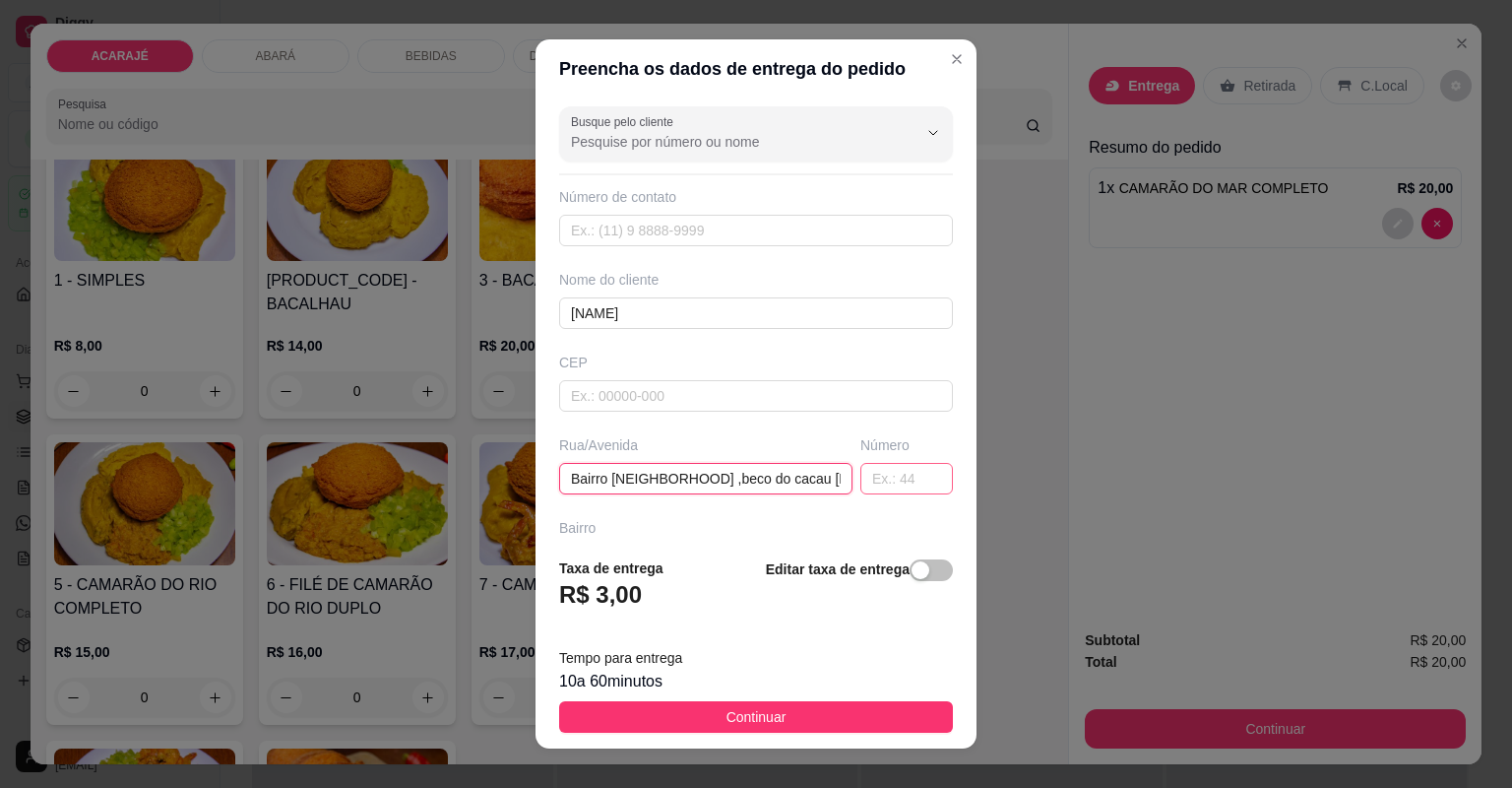 type on "[NEIGHBORHOOD] ,beco do cacau [NUMBER]" 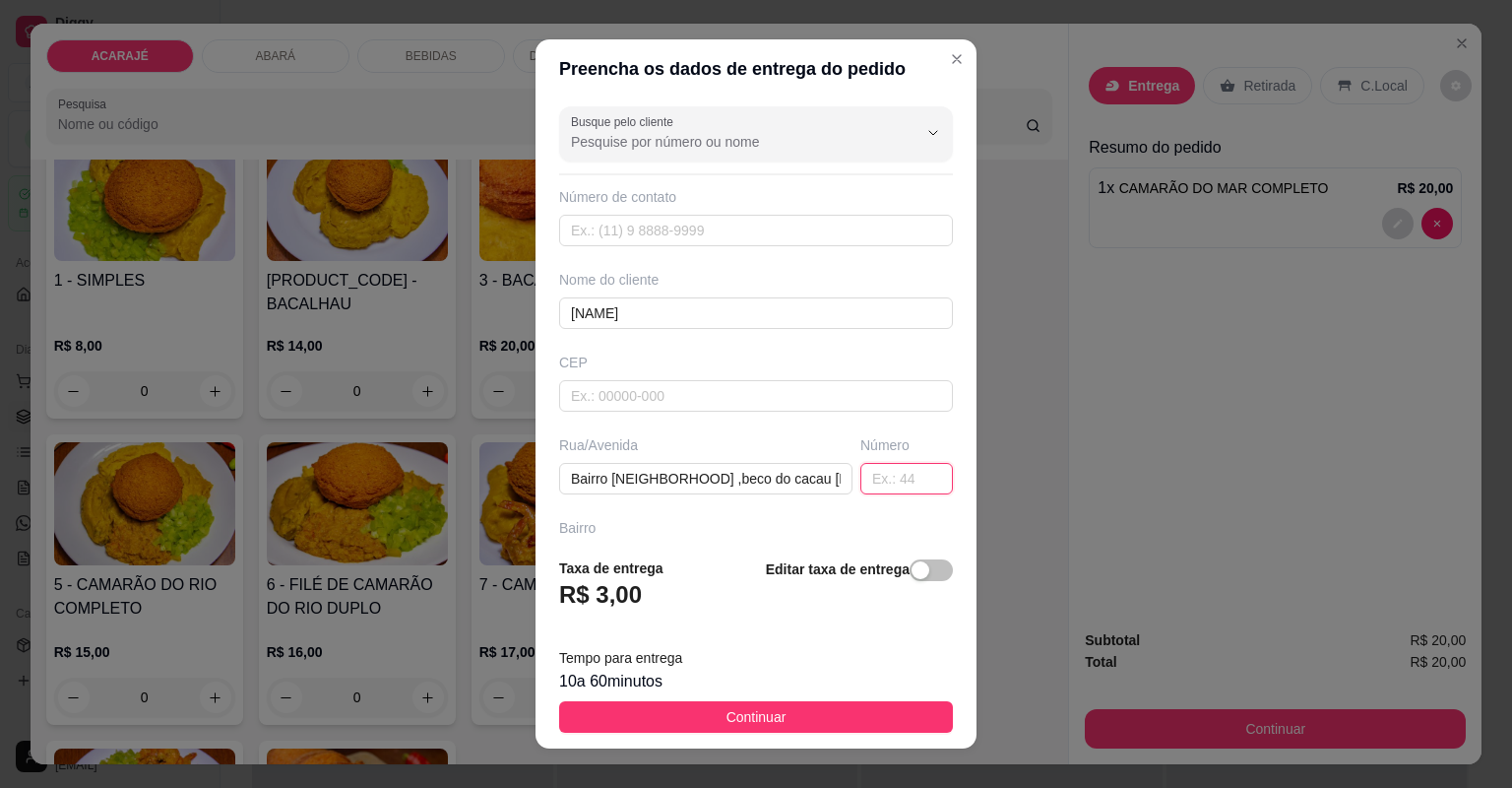 click at bounding box center (907, 479) 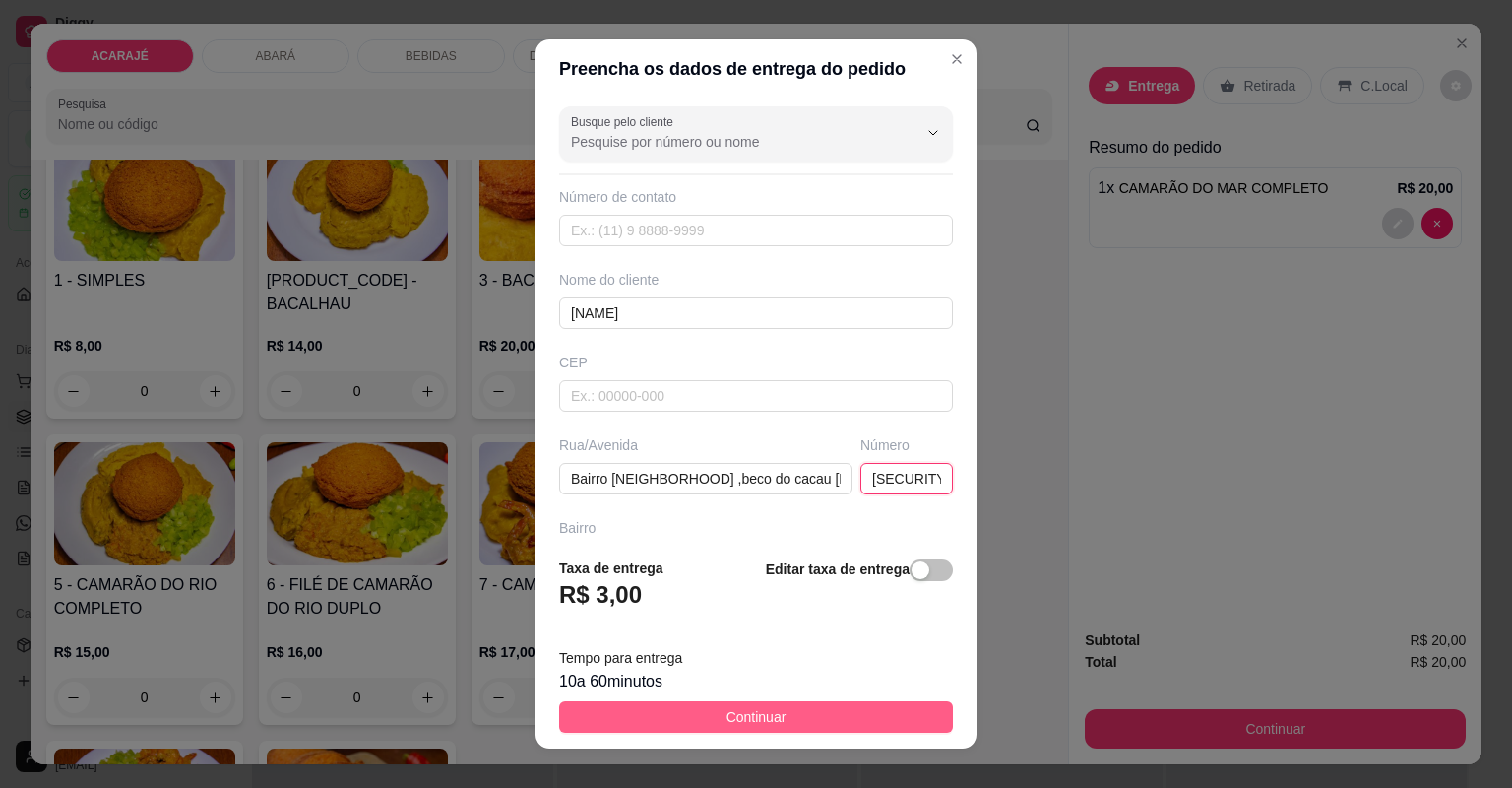 type on "192" 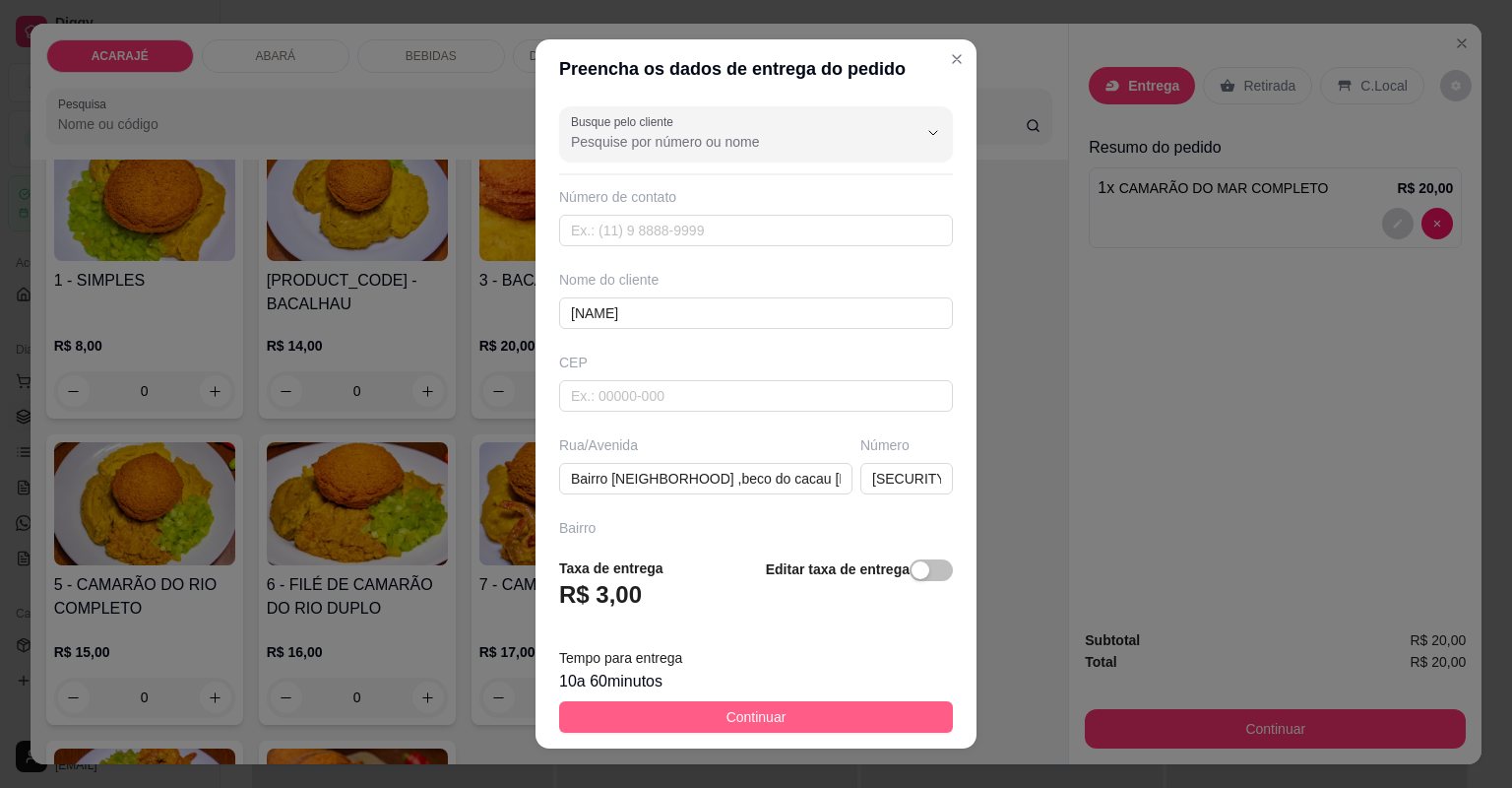 click on "Continuar" at bounding box center (756, 717) 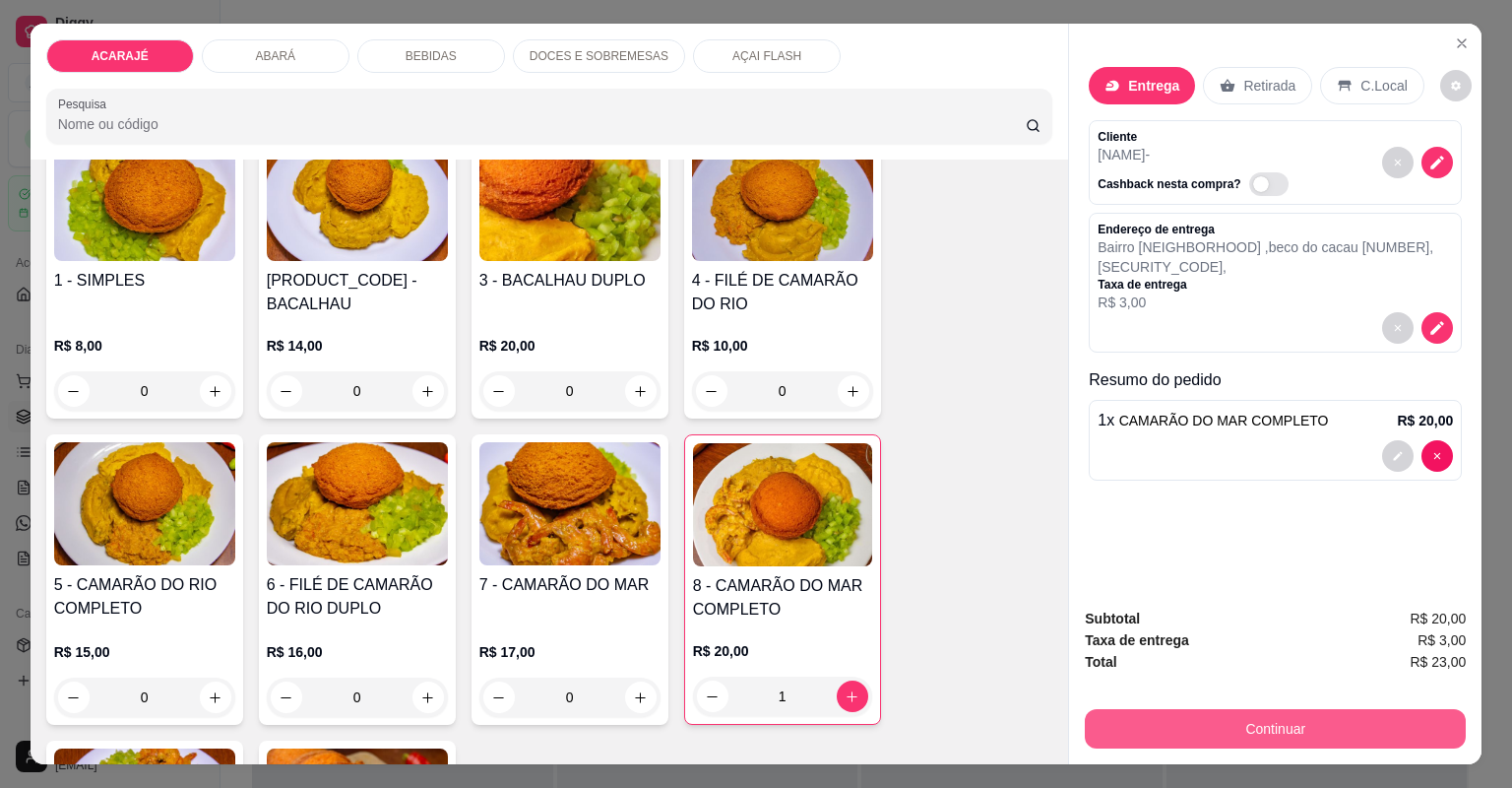 click on "Continuar" at bounding box center (1275, 729) 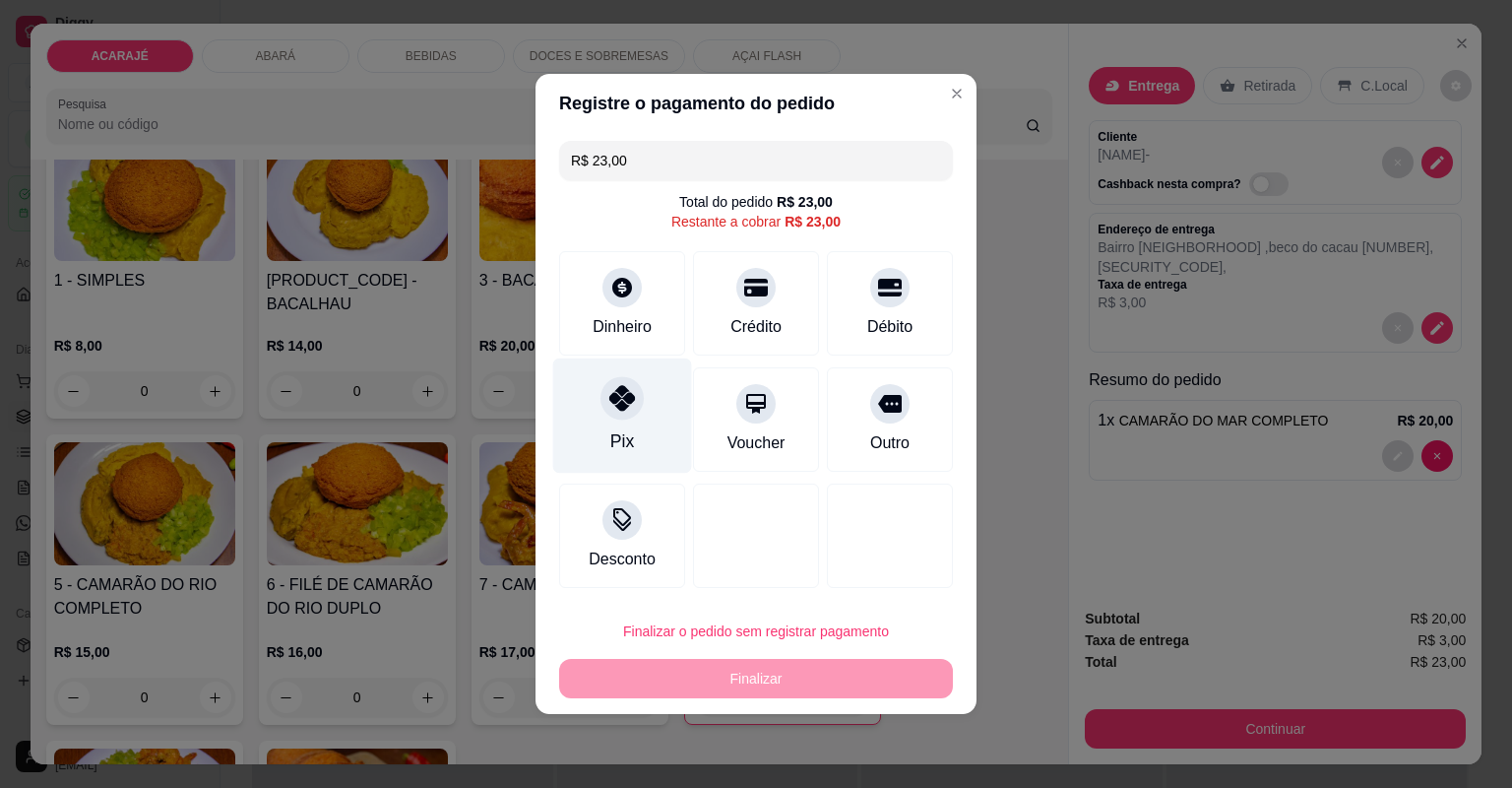 click 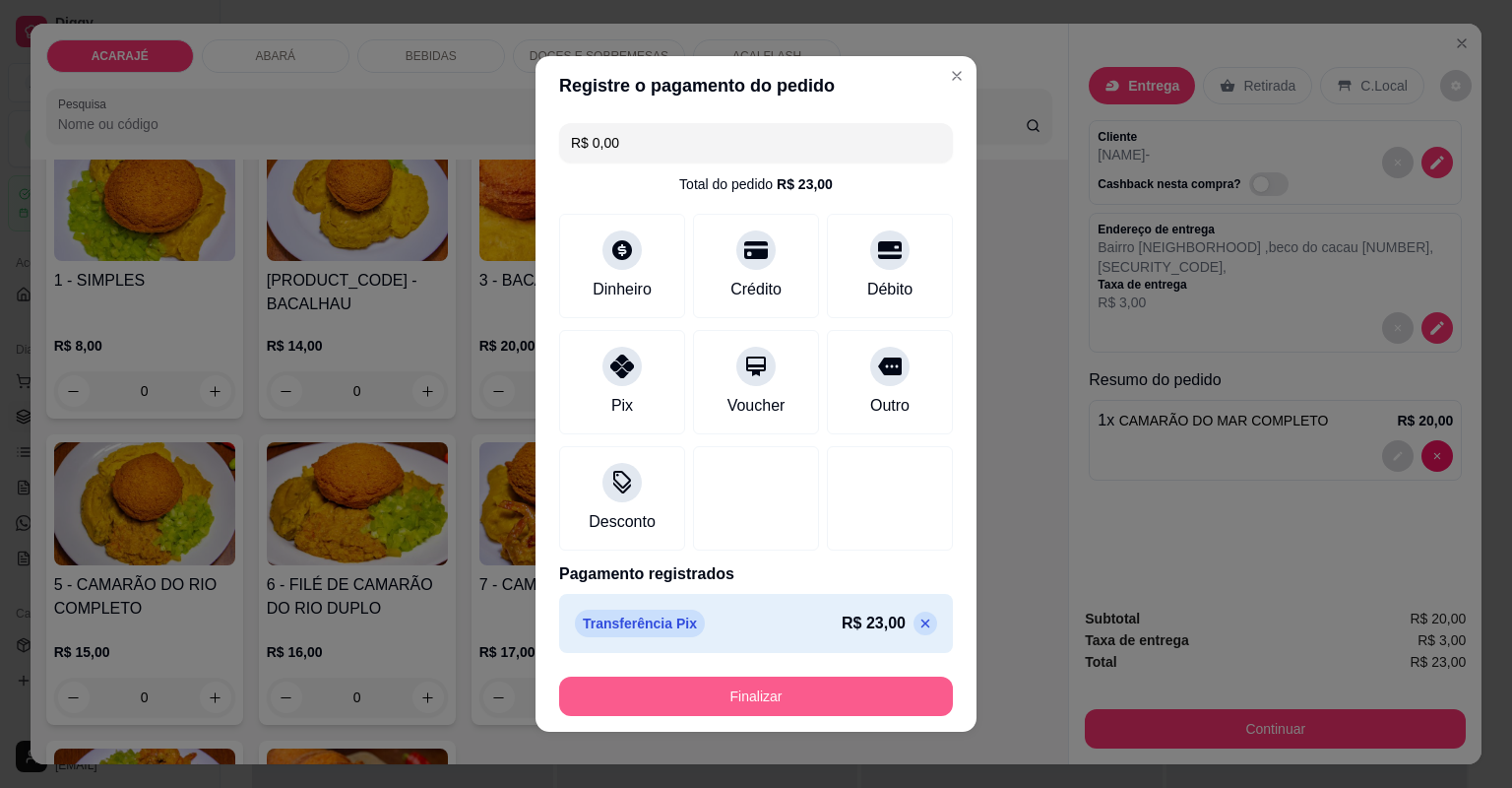 click on "Finalizar" at bounding box center (756, 696) 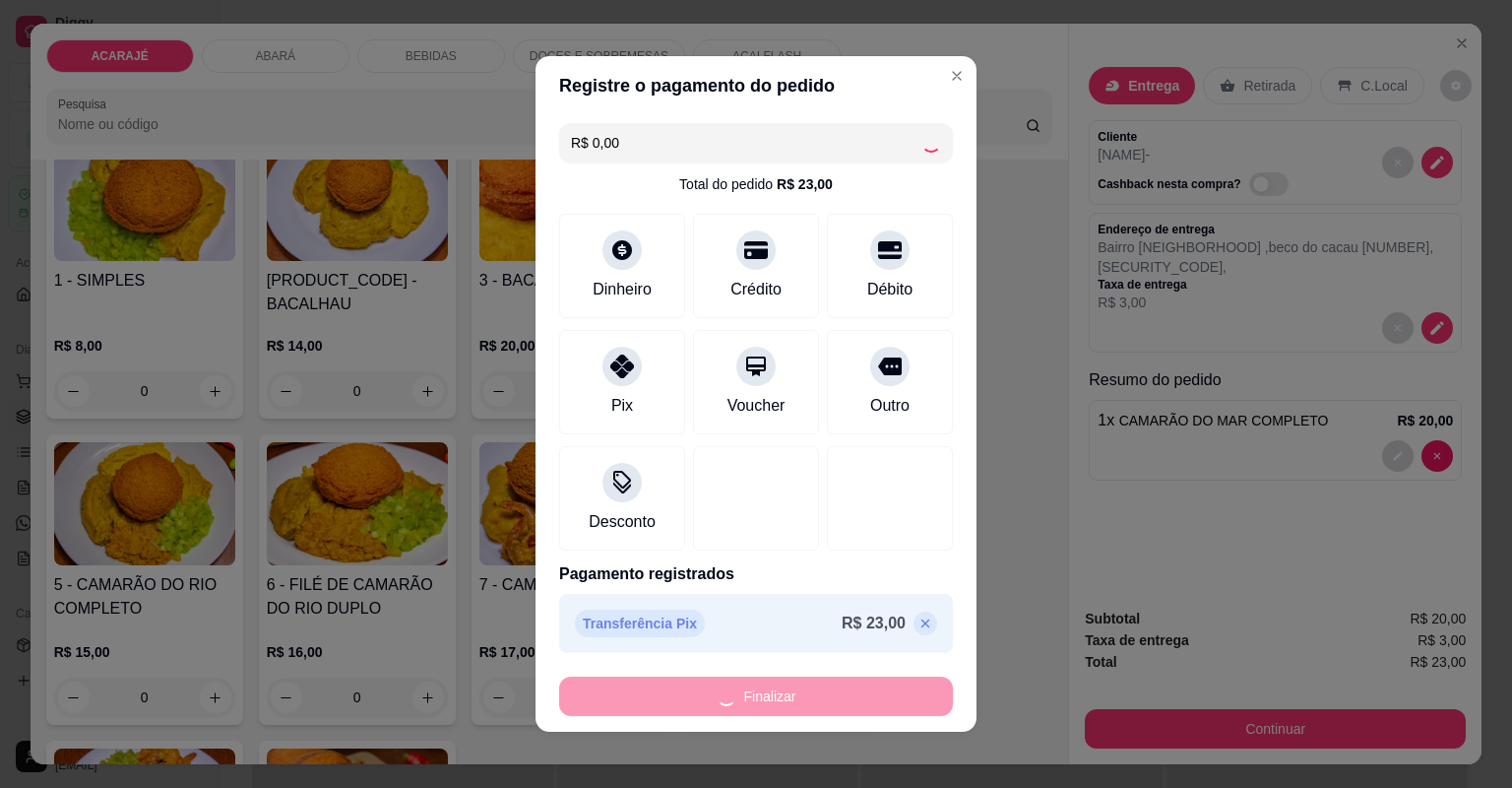 type on "0" 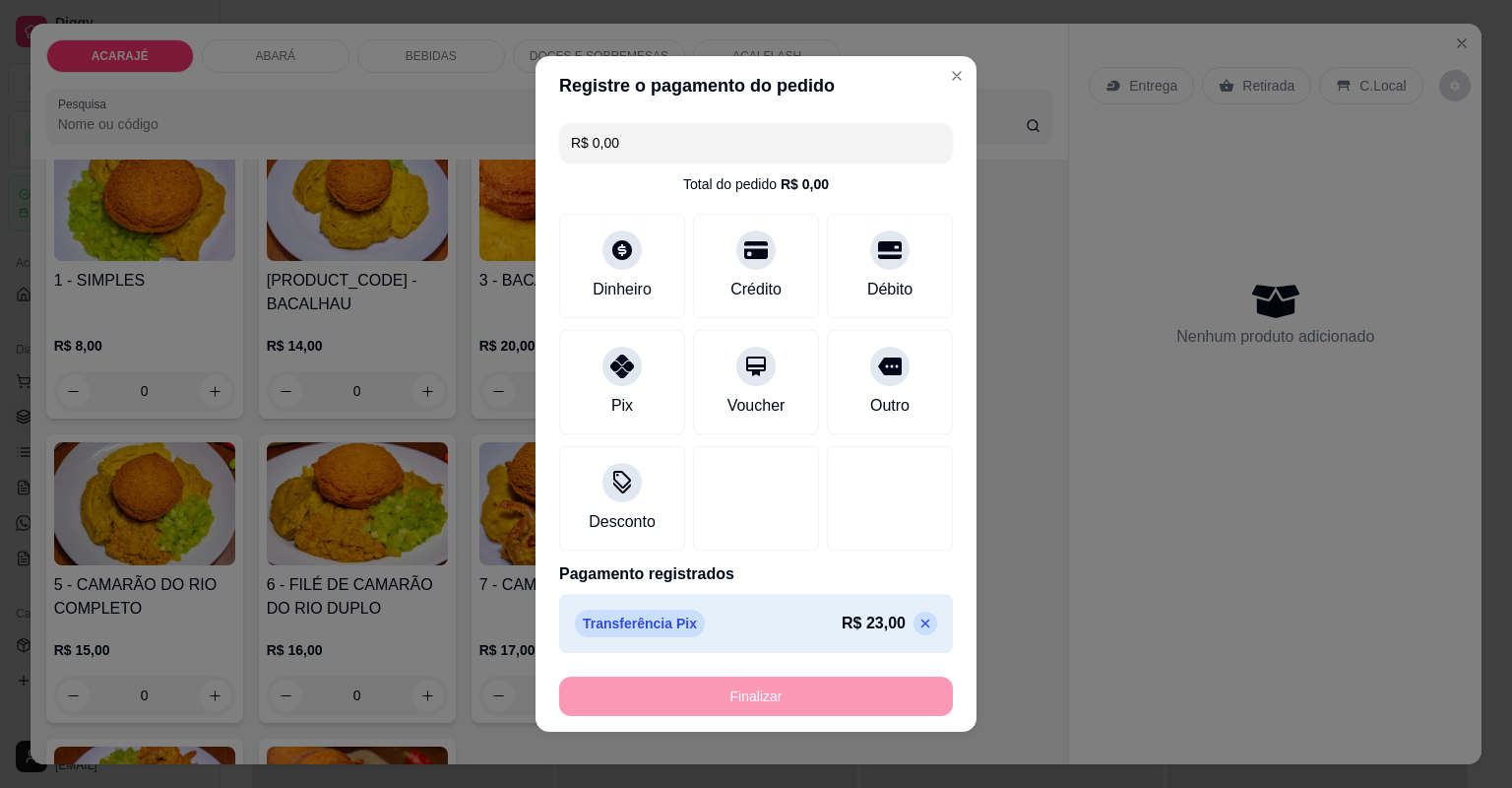 type on "-R$ 23,00" 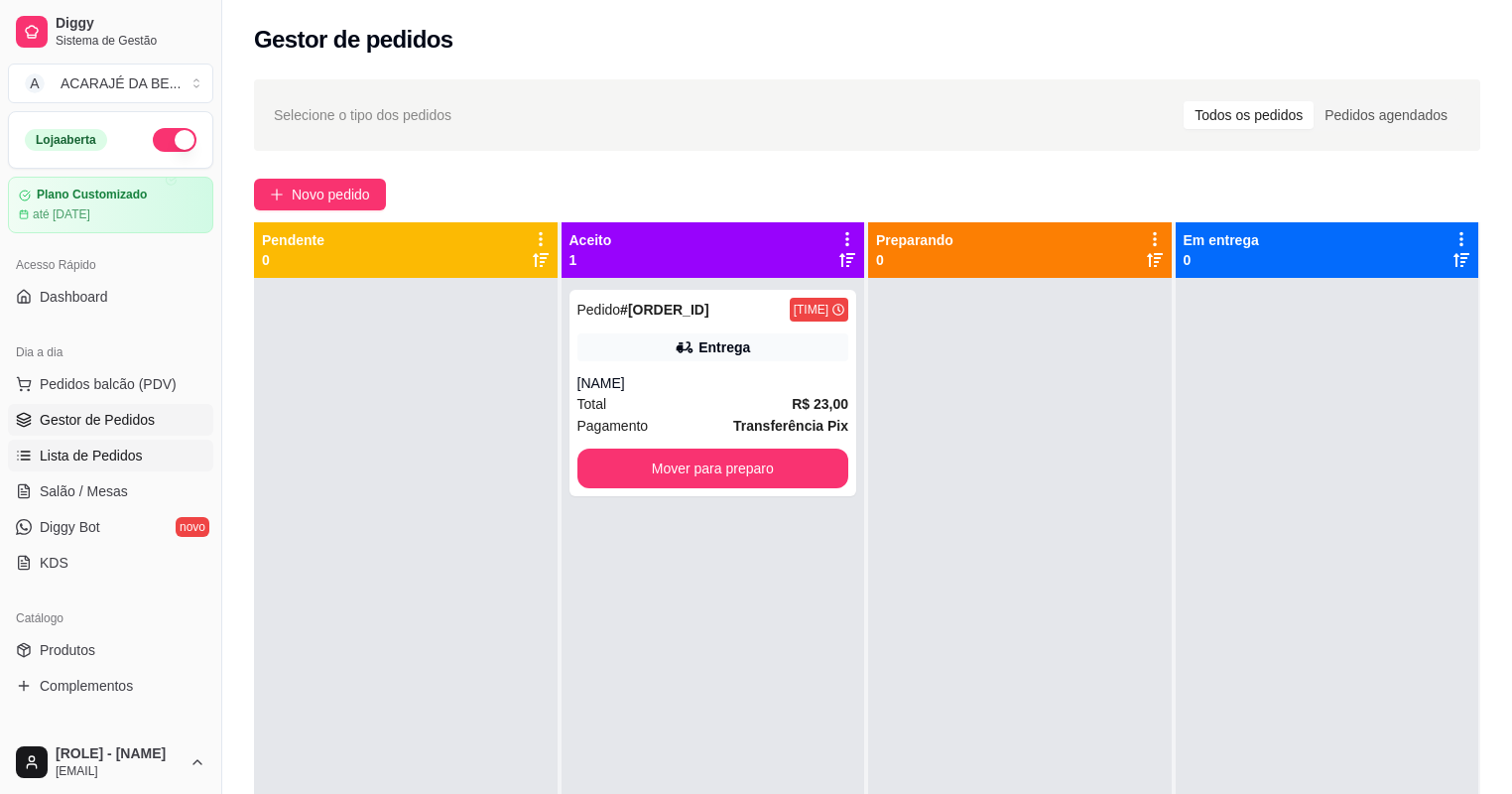 click on "Lista de Pedidos" at bounding box center [91, 456] 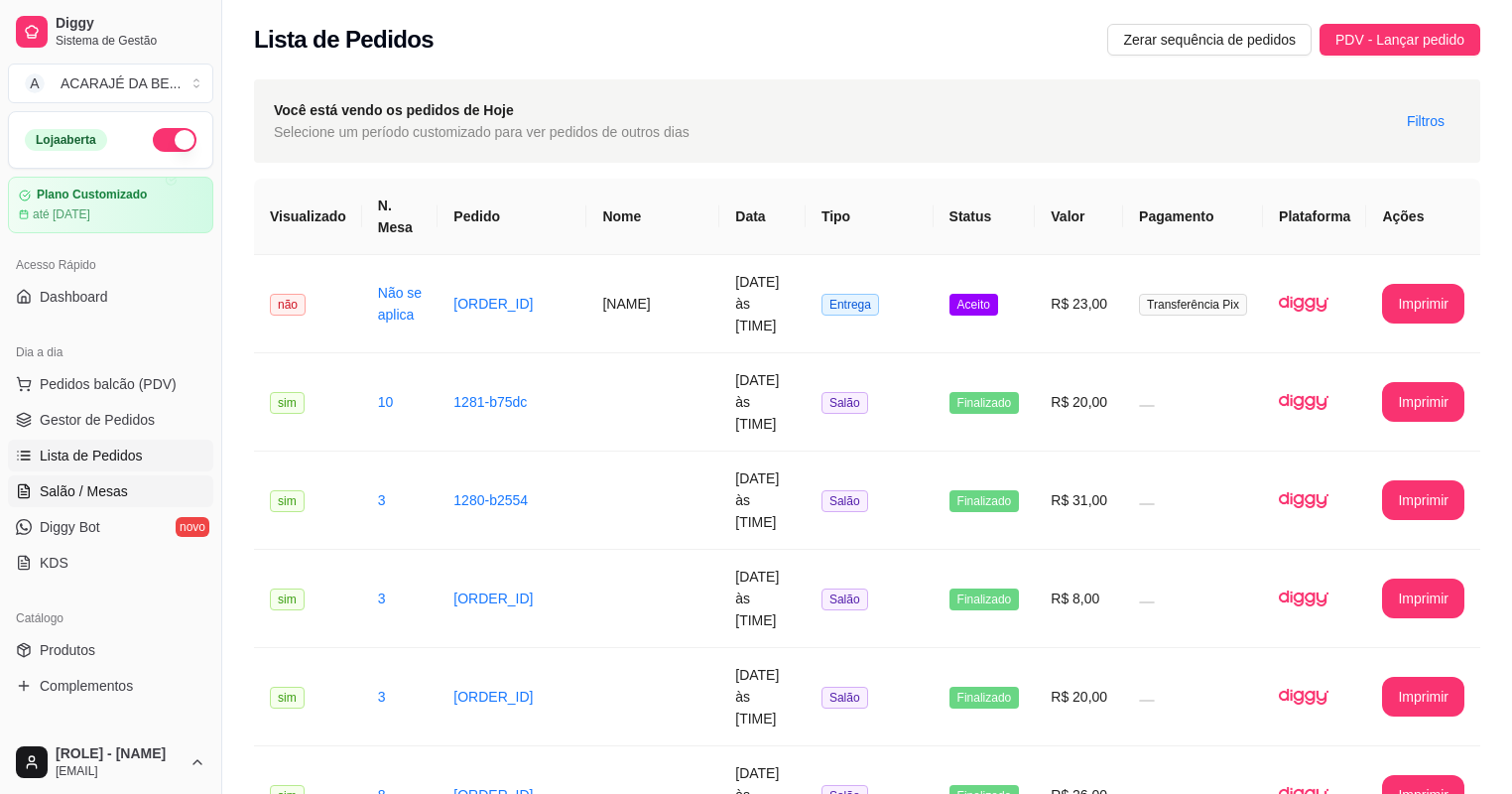 click on "Salão / Mesas" at bounding box center [83, 491] 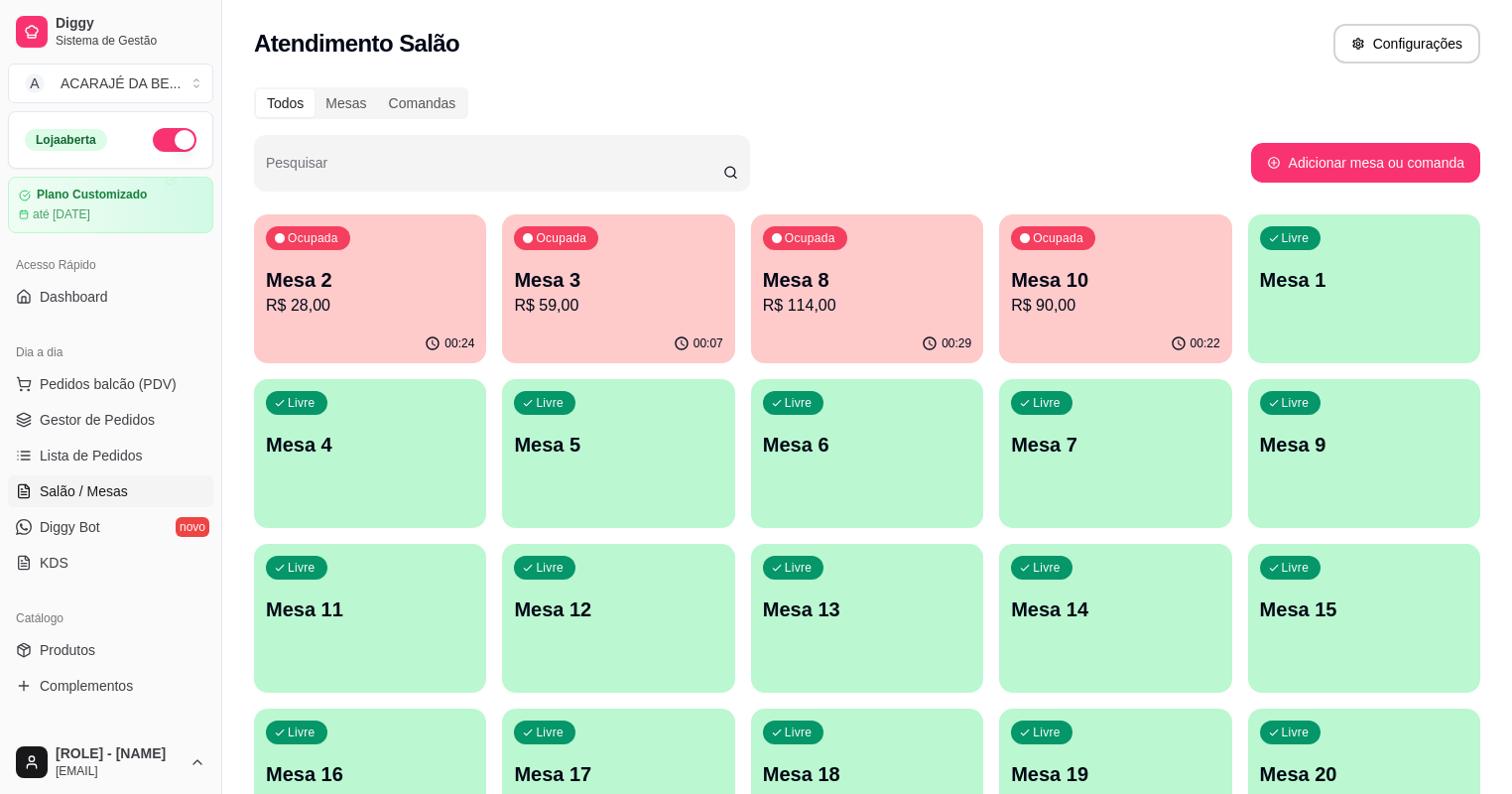 click on "00:29" at bounding box center [867, 343] 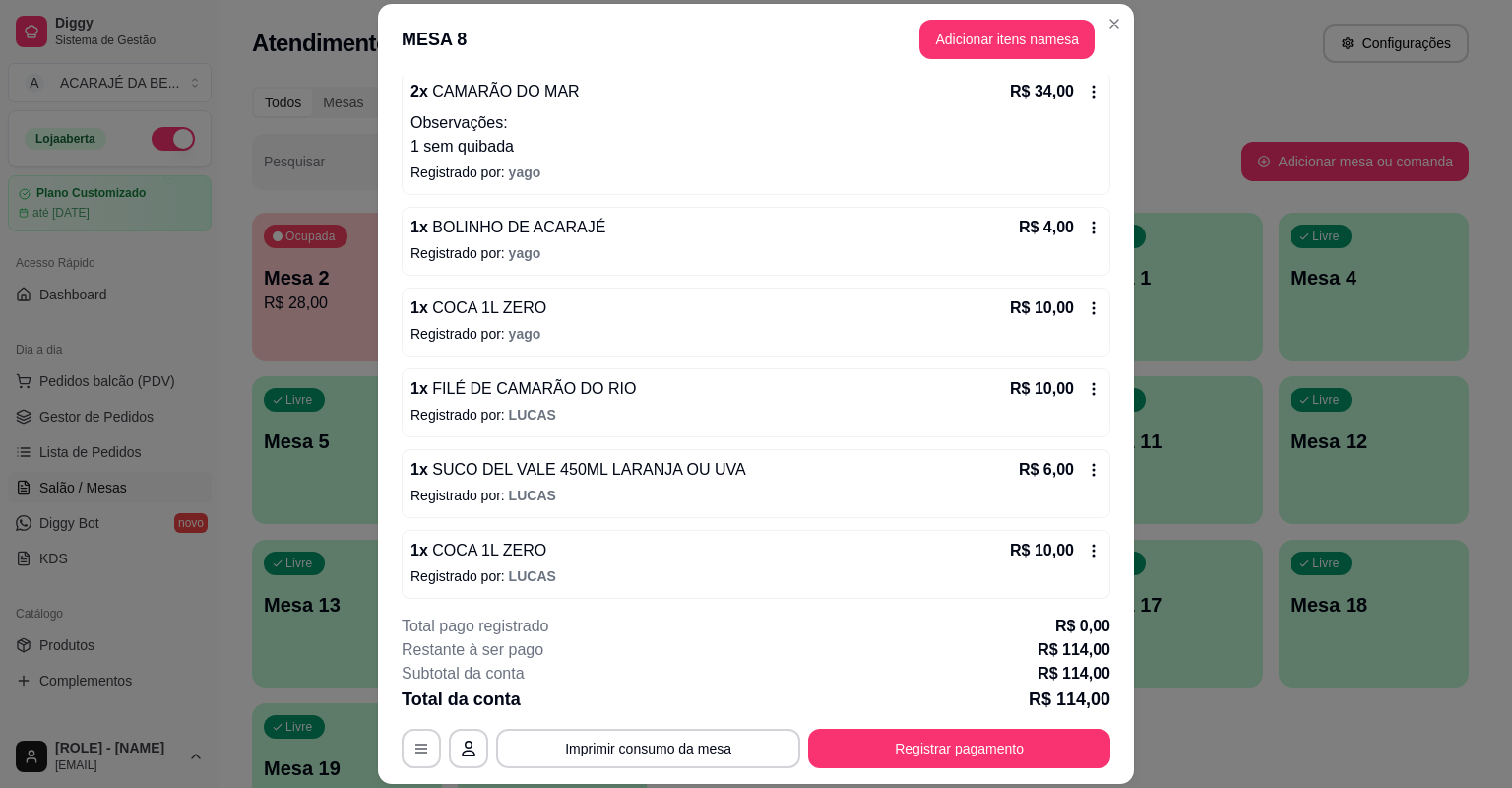 scroll, scrollTop: 331, scrollLeft: 0, axis: vertical 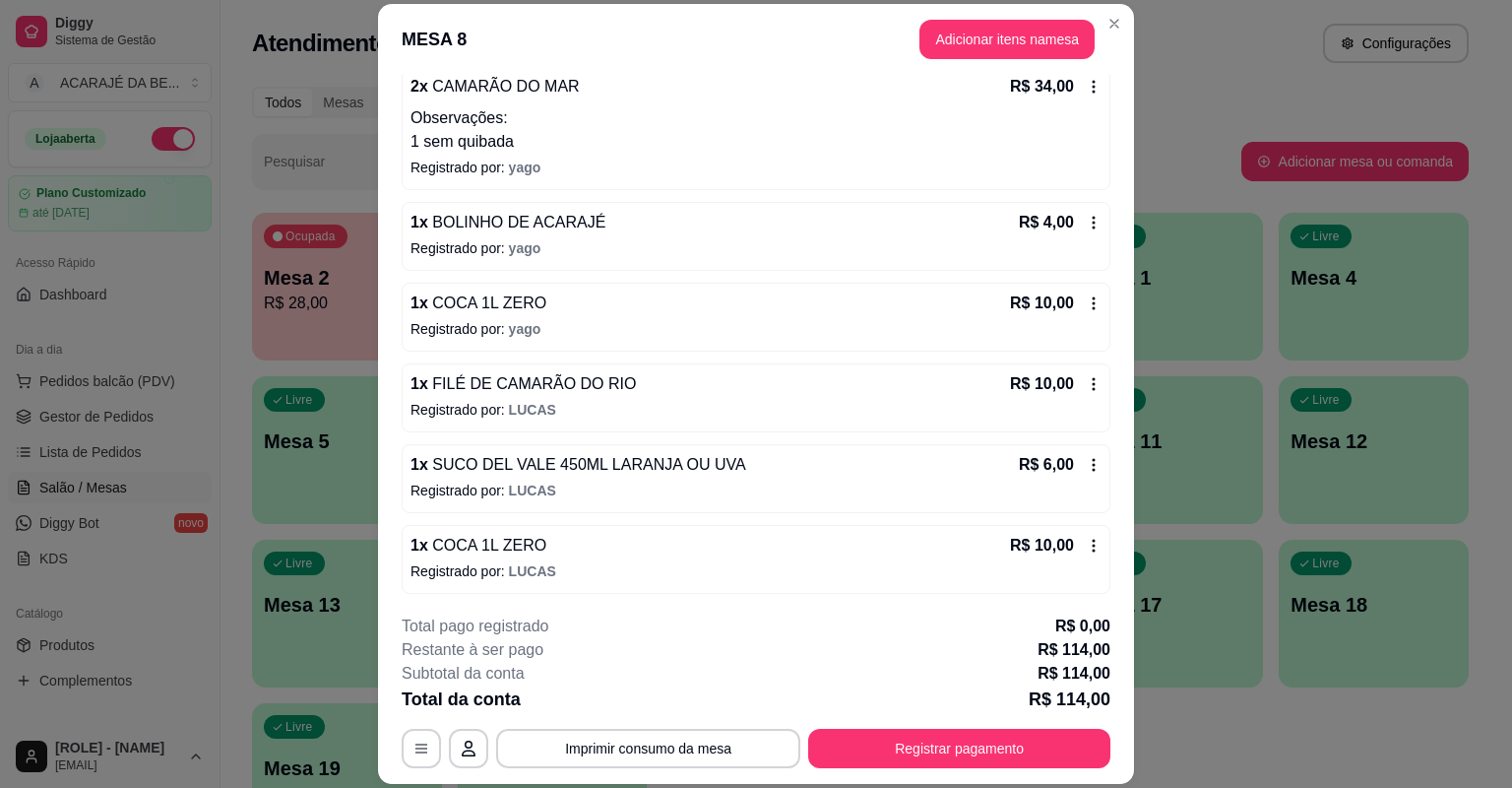 click 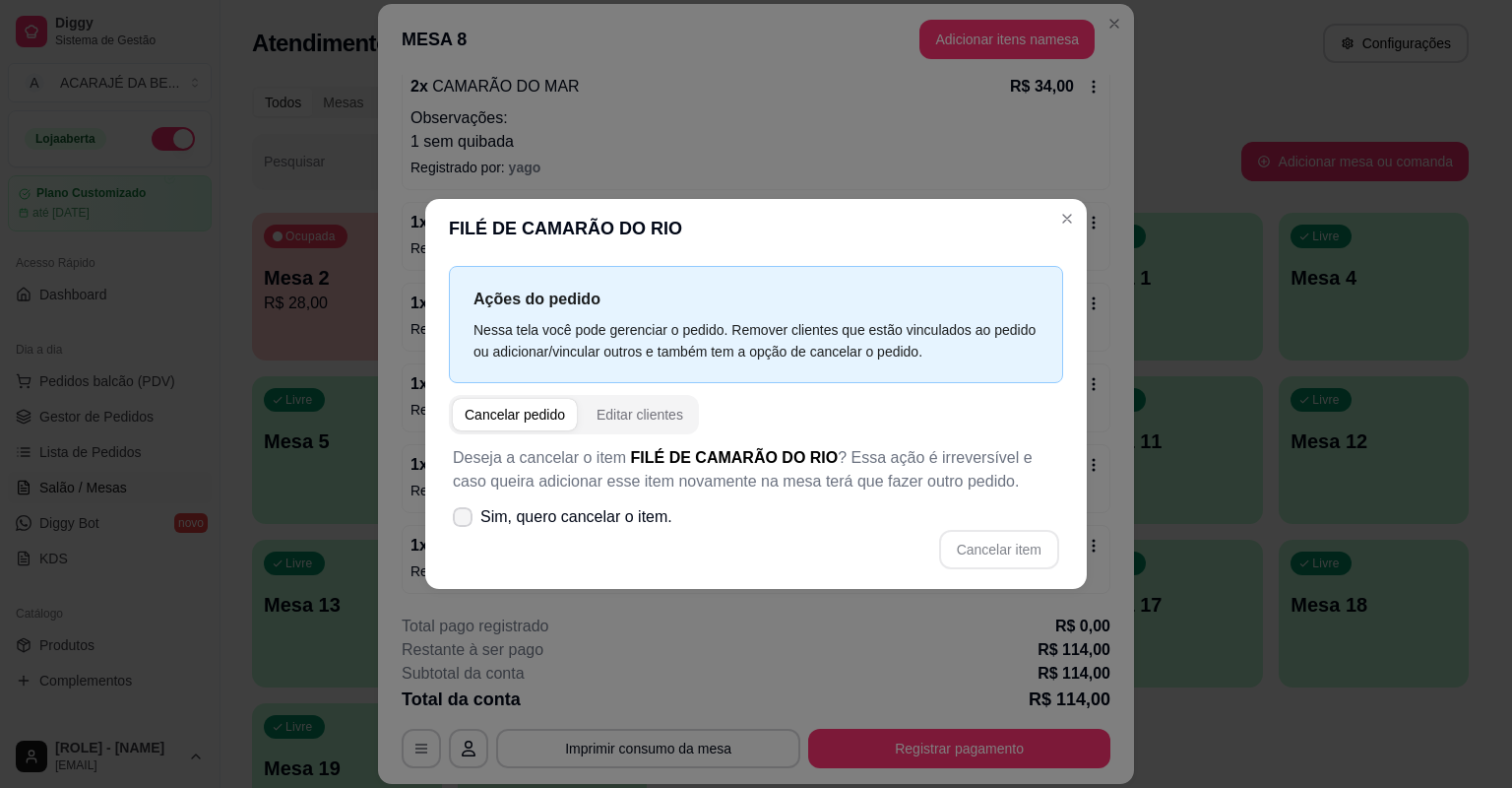 click on "Sim, quero cancelar o item." at bounding box center (562, 517) 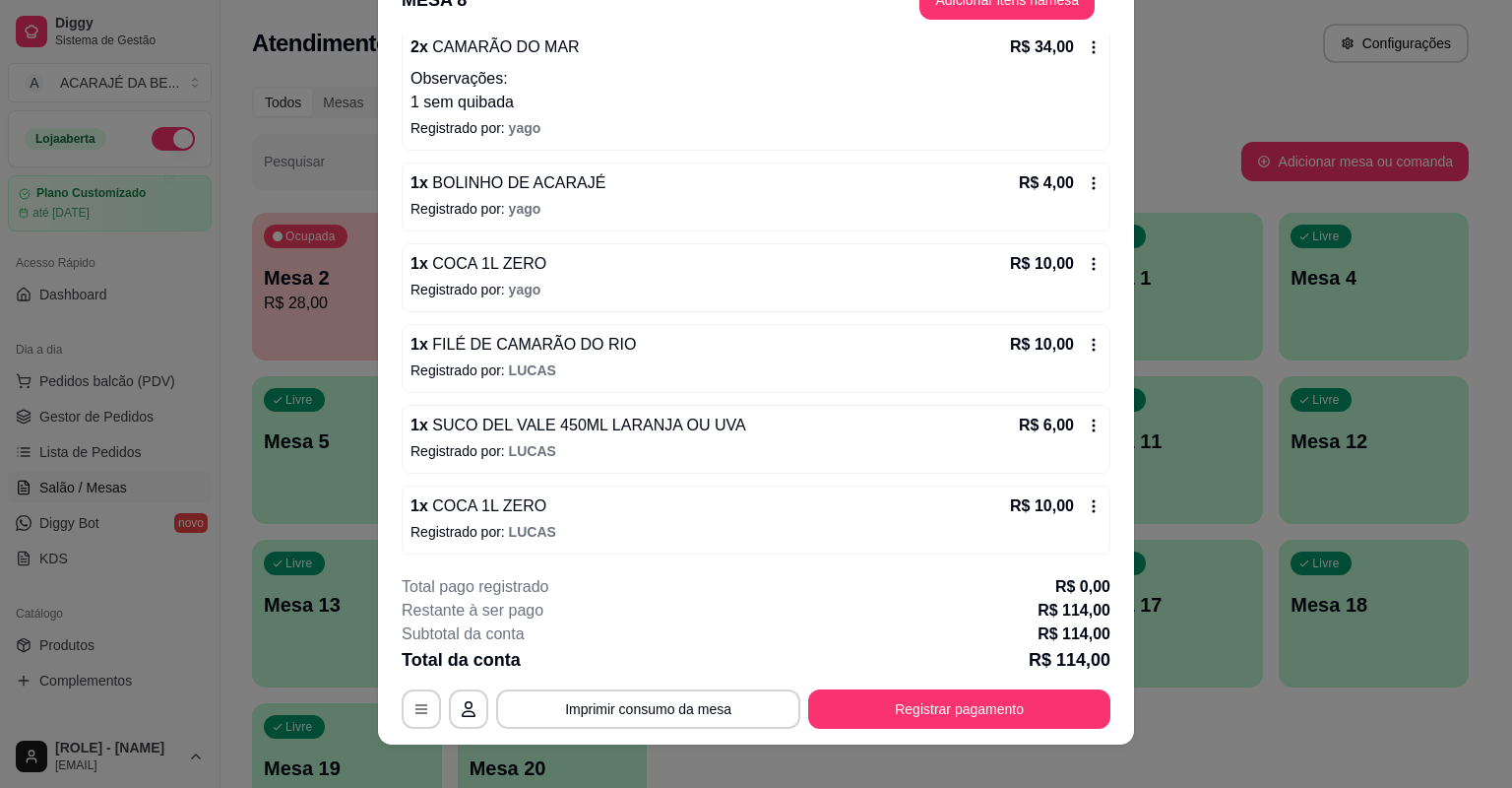 scroll, scrollTop: 59, scrollLeft: 0, axis: vertical 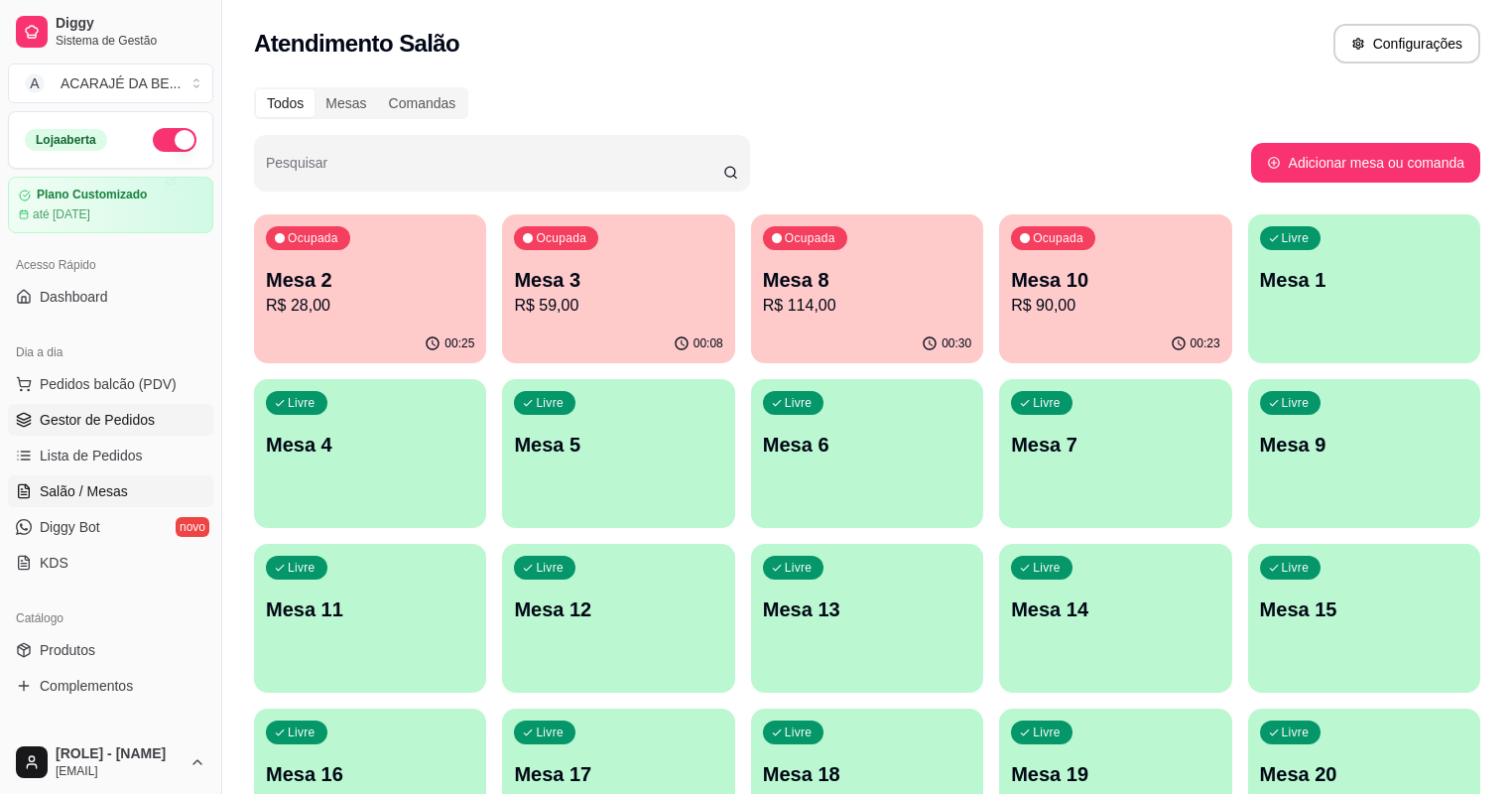 click on "Gestor de Pedidos" at bounding box center [97, 420] 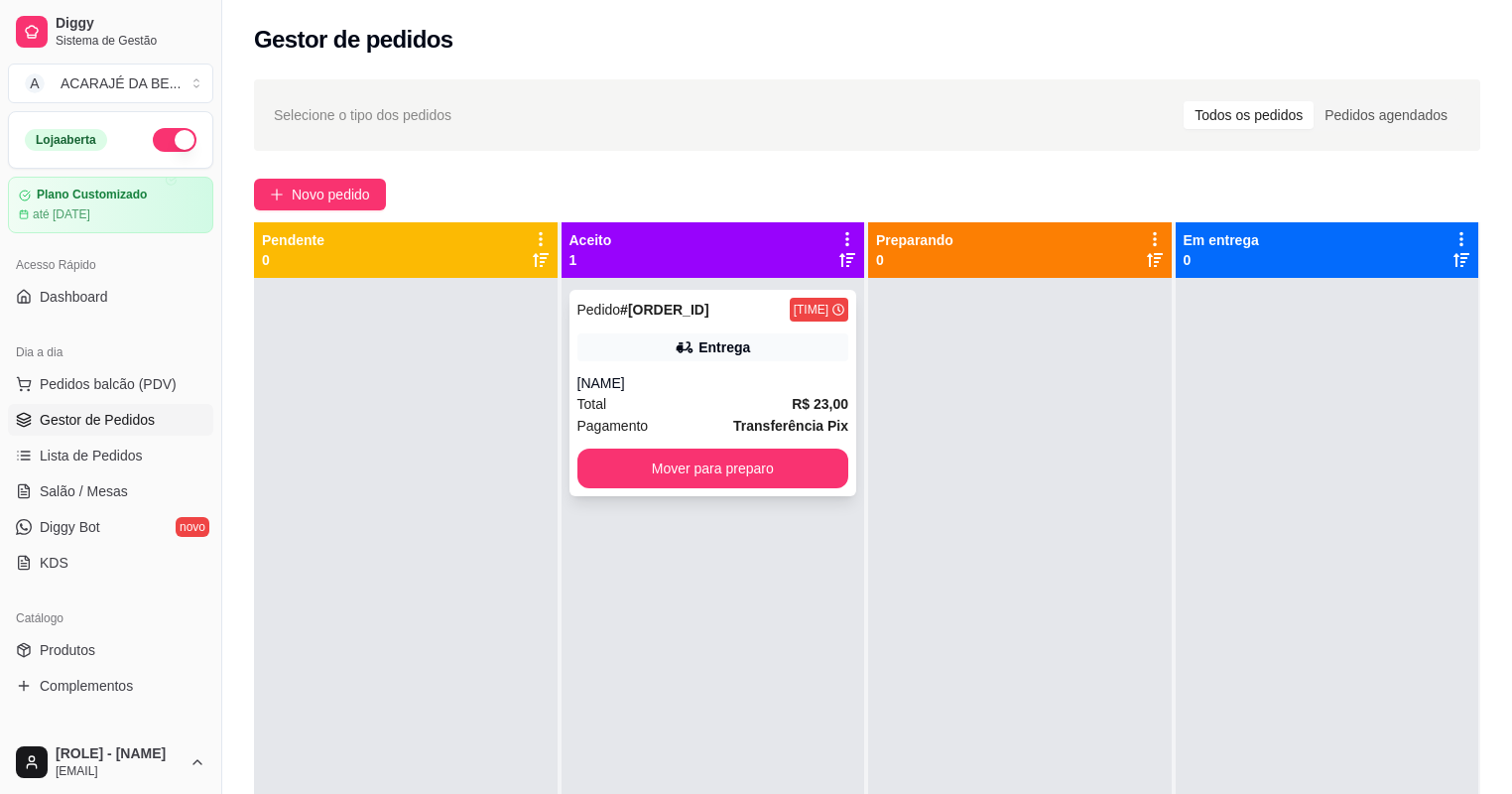 click on "Total R$ 23,00" at bounding box center (713, 404) 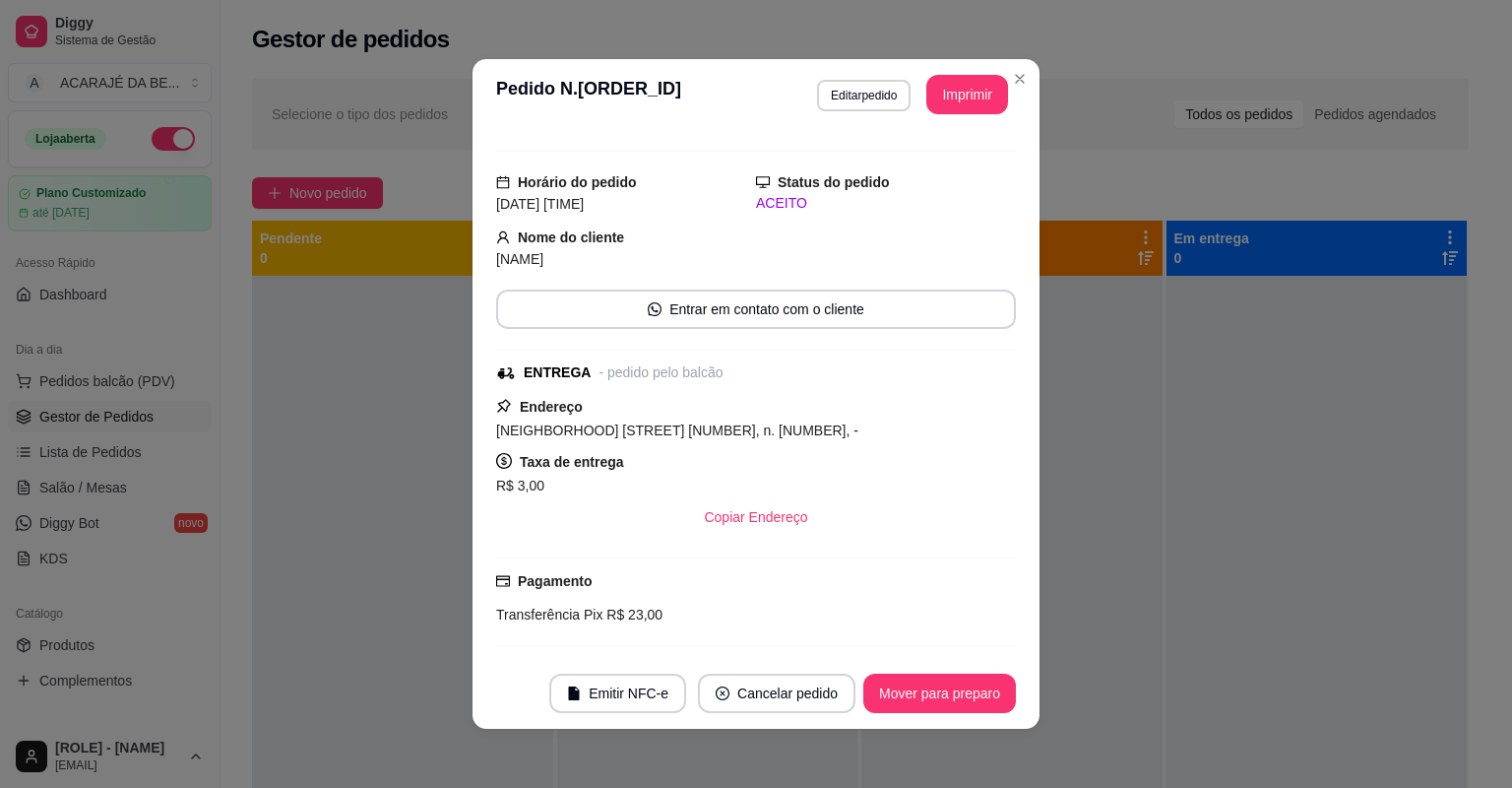 scroll, scrollTop: 0, scrollLeft: 0, axis: both 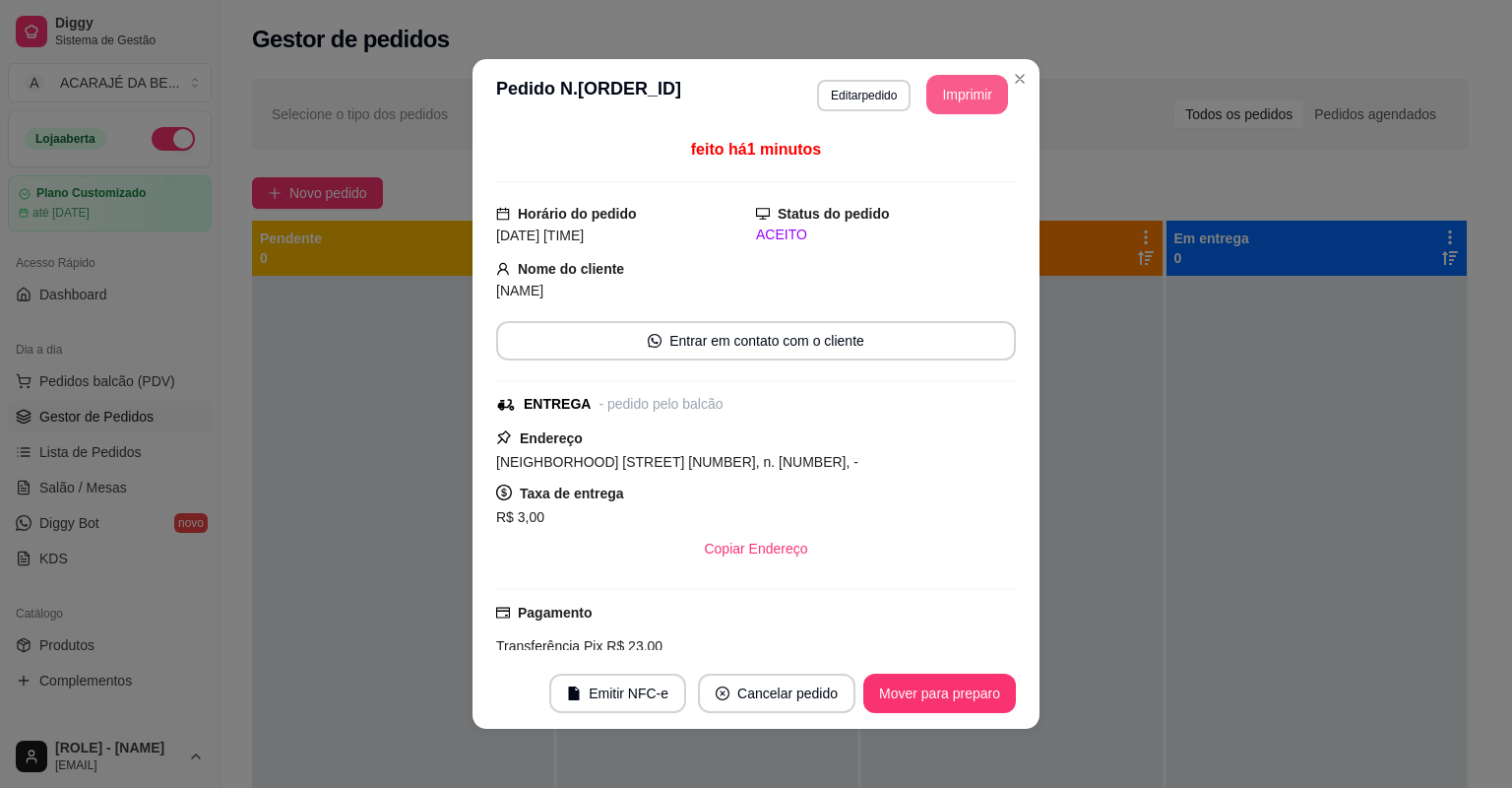 click on "Imprimir" at bounding box center (967, 95) 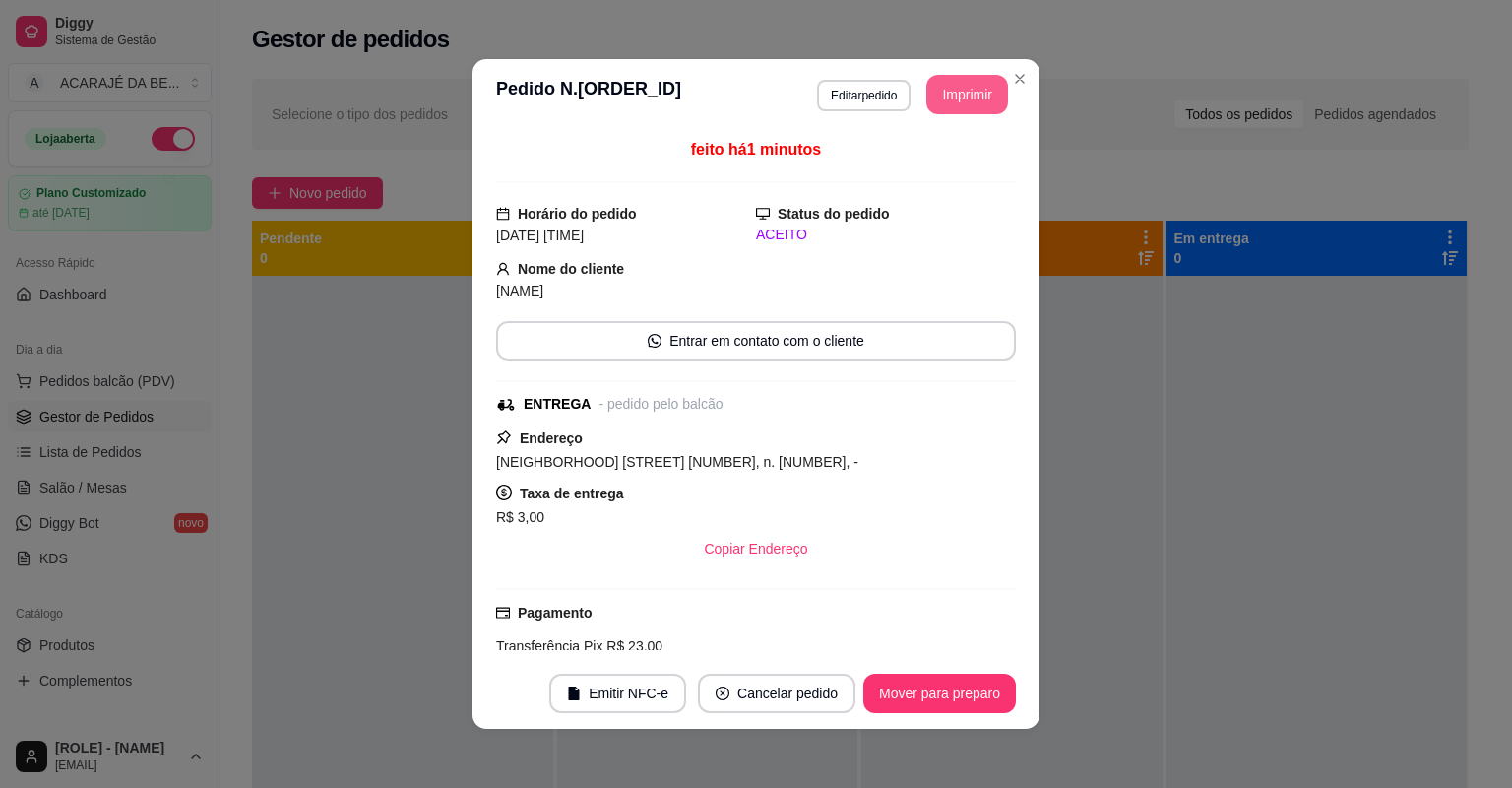 scroll, scrollTop: 0, scrollLeft: 0, axis: both 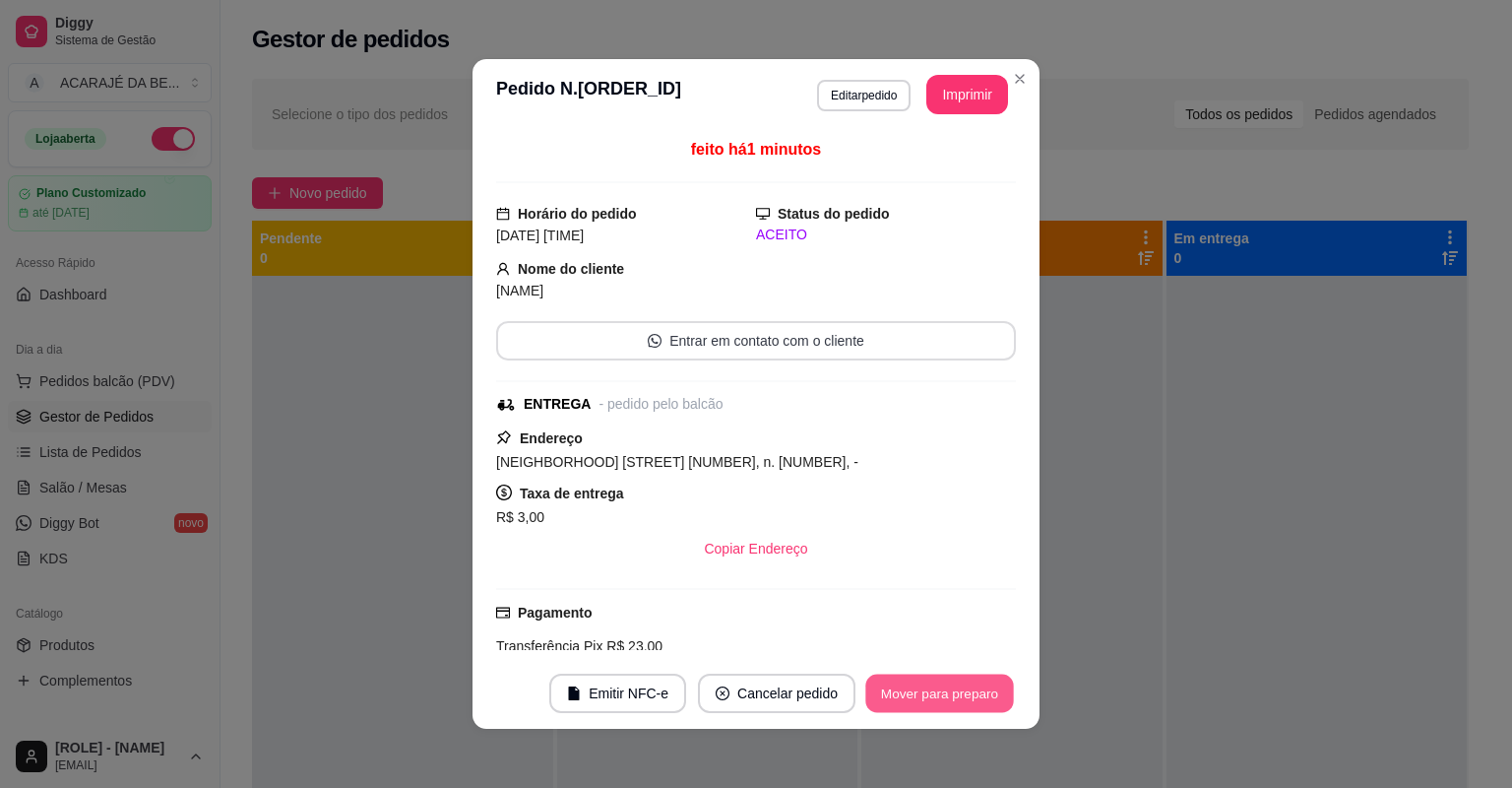 click on "Mover para preparo" at bounding box center [939, 693] 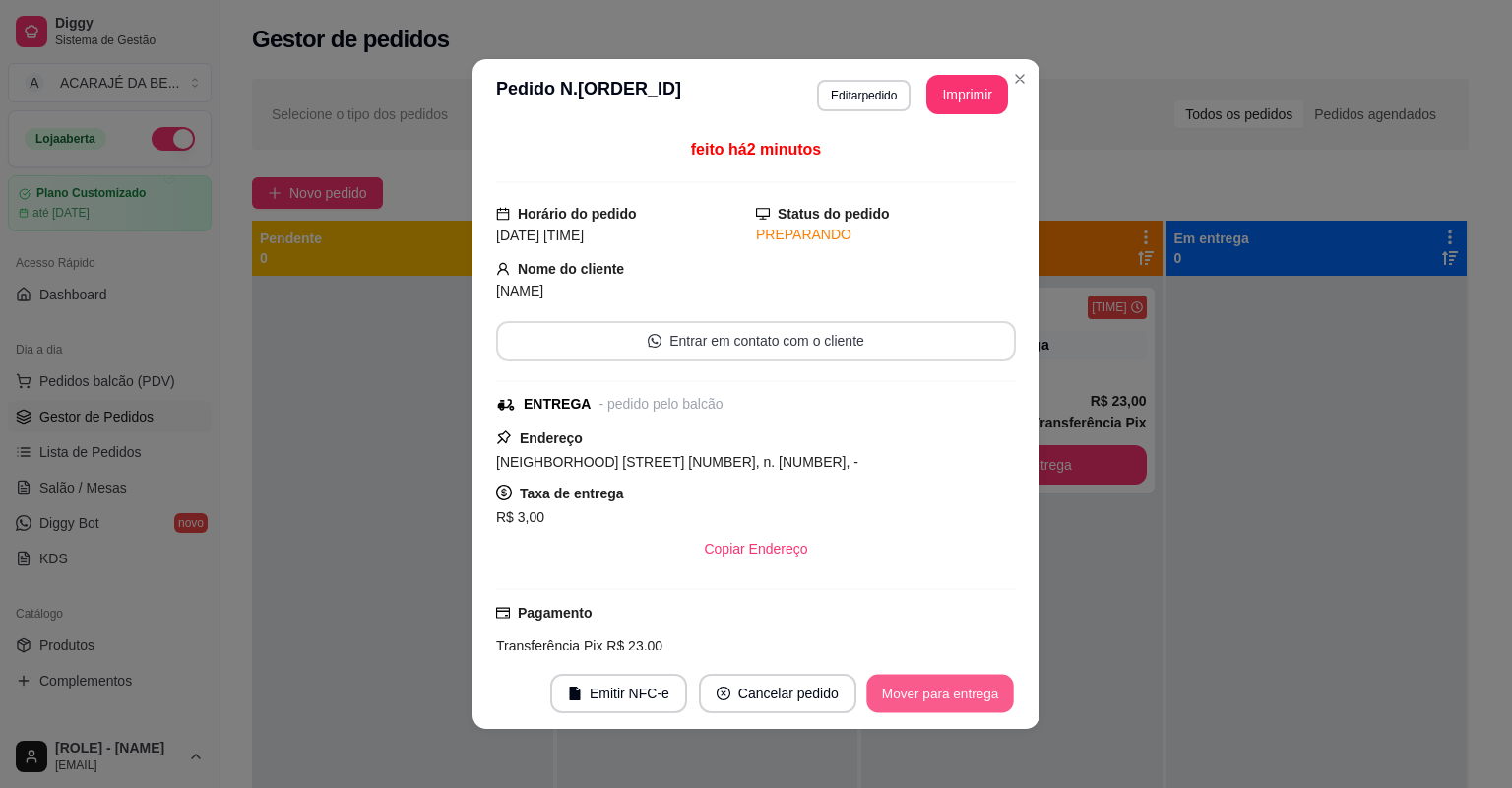 click on "Mover para entrega" at bounding box center [940, 693] 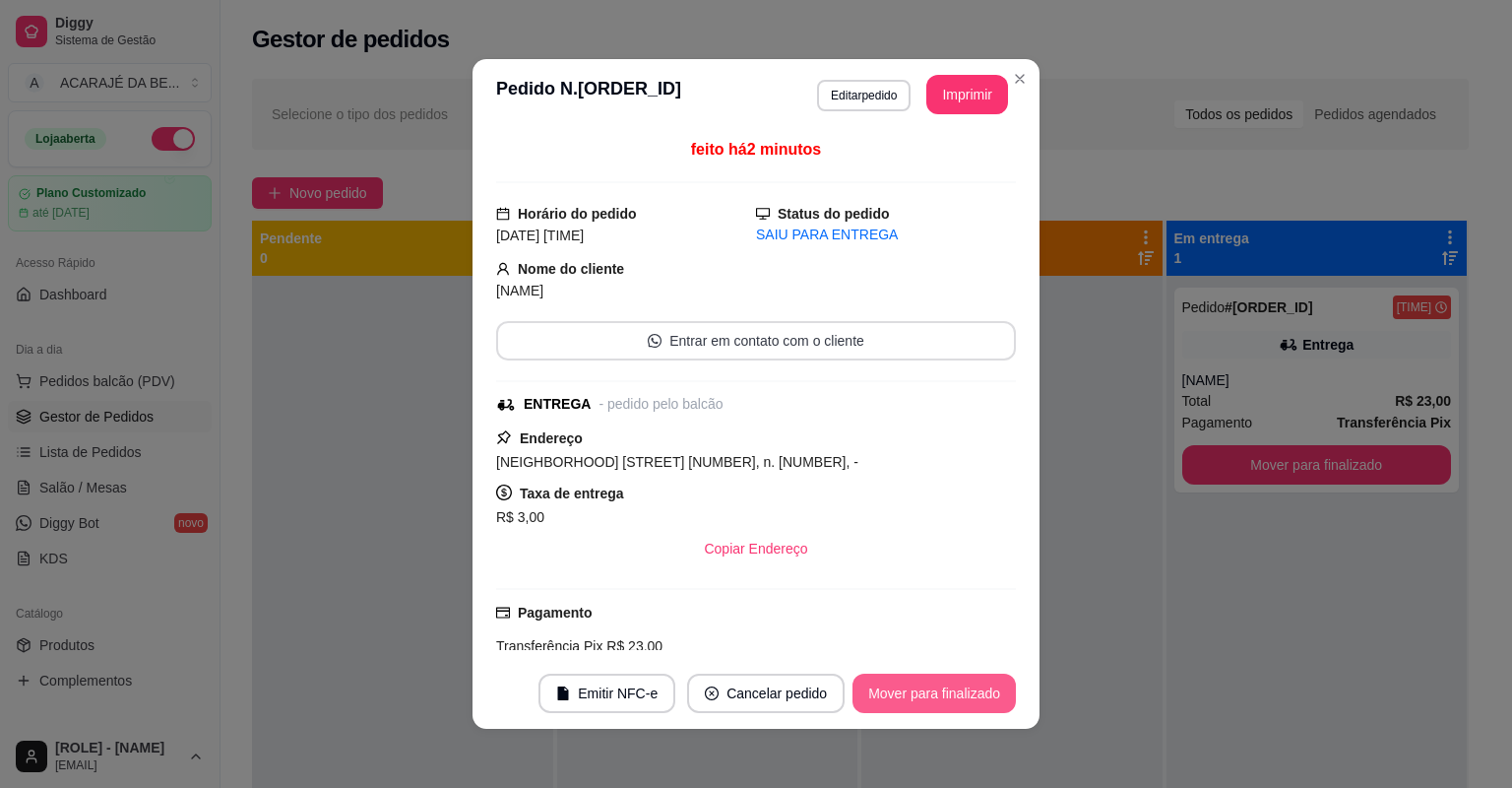 click on "Mover para finalizado" at bounding box center [934, 693] 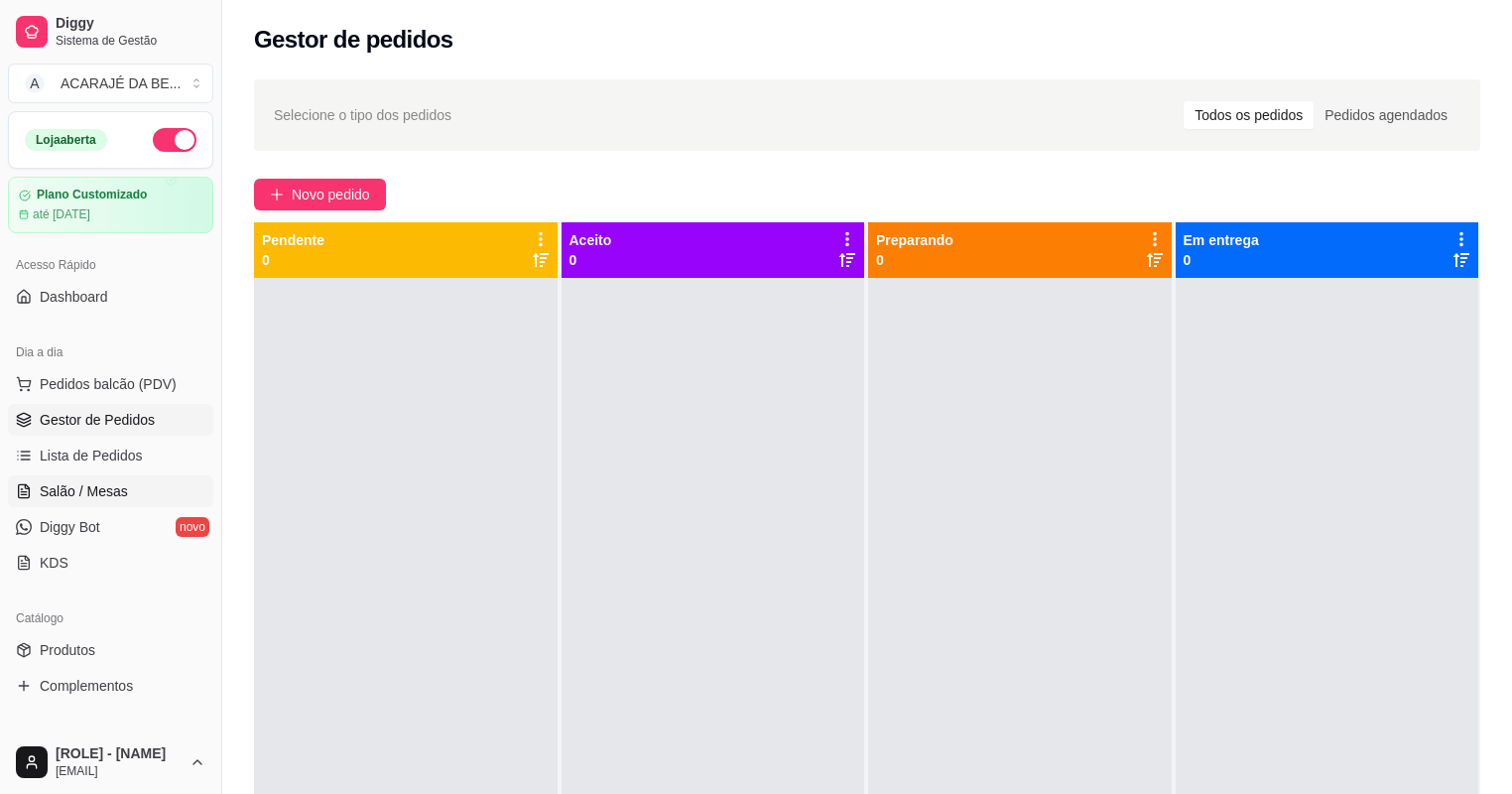 click on "Salão / Mesas" at bounding box center (83, 491) 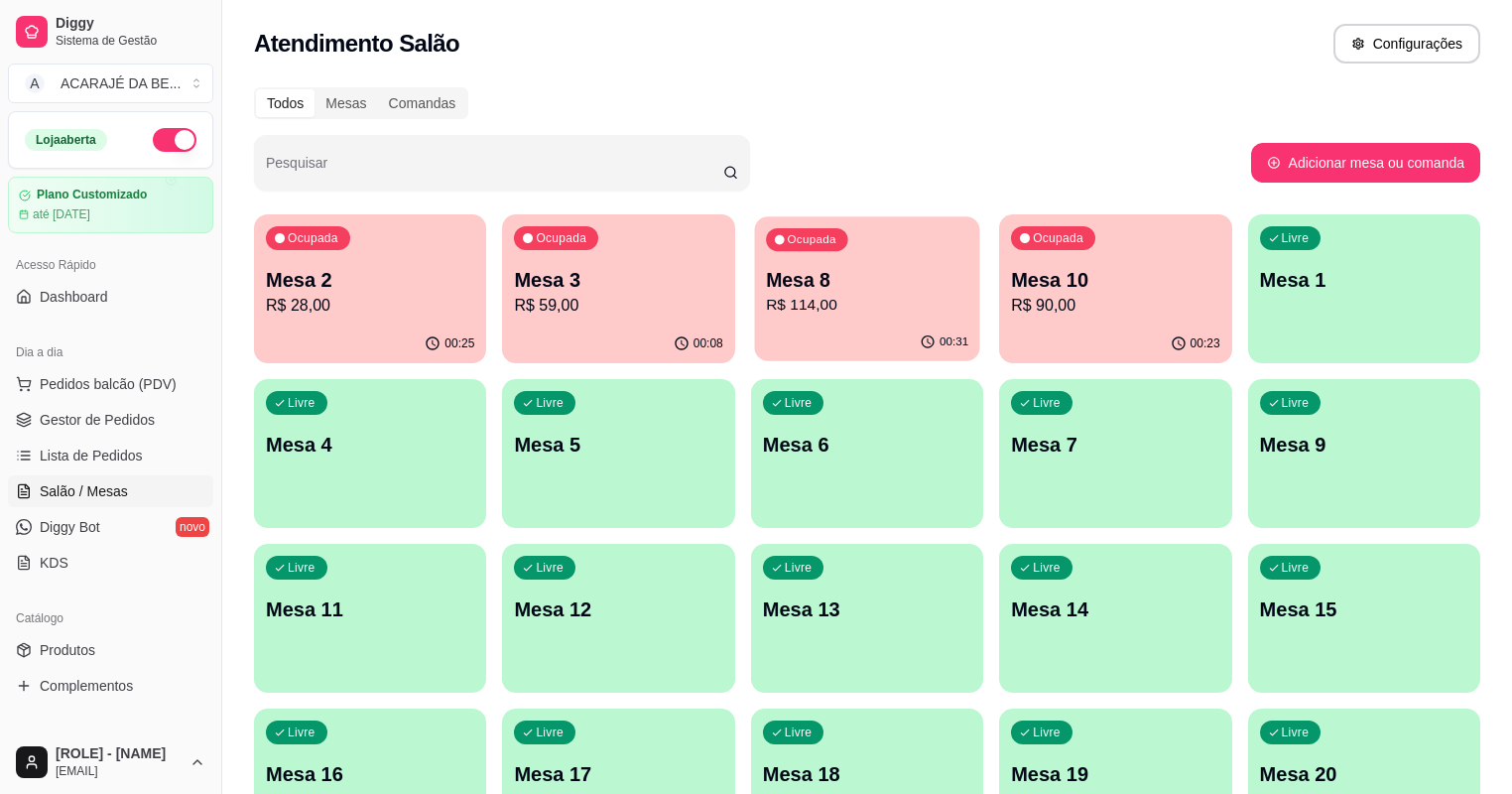 click on "Ocupada Mesa 8 R$ 114,00" at bounding box center [866, 270] 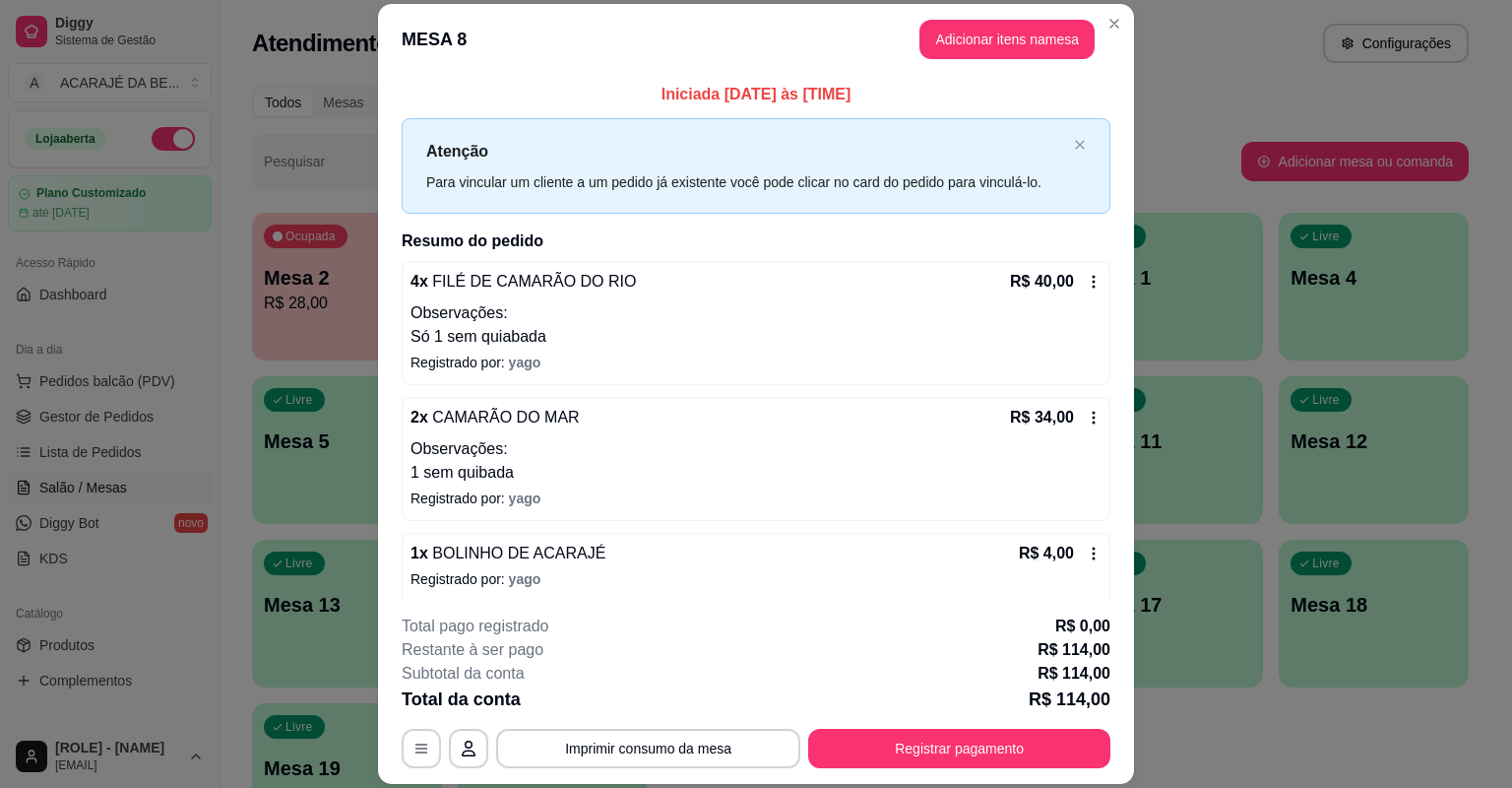 scroll, scrollTop: 331, scrollLeft: 0, axis: vertical 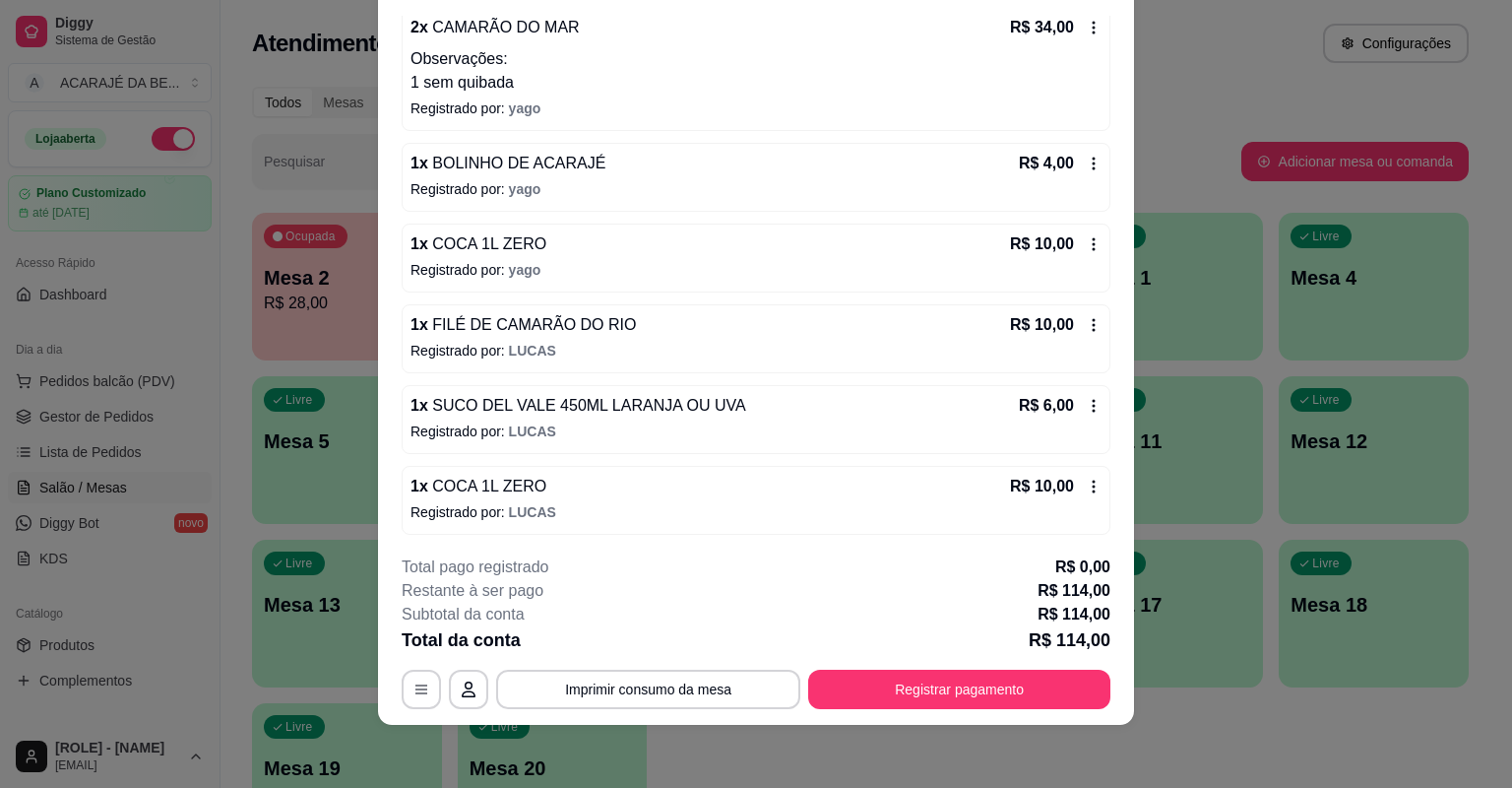 click 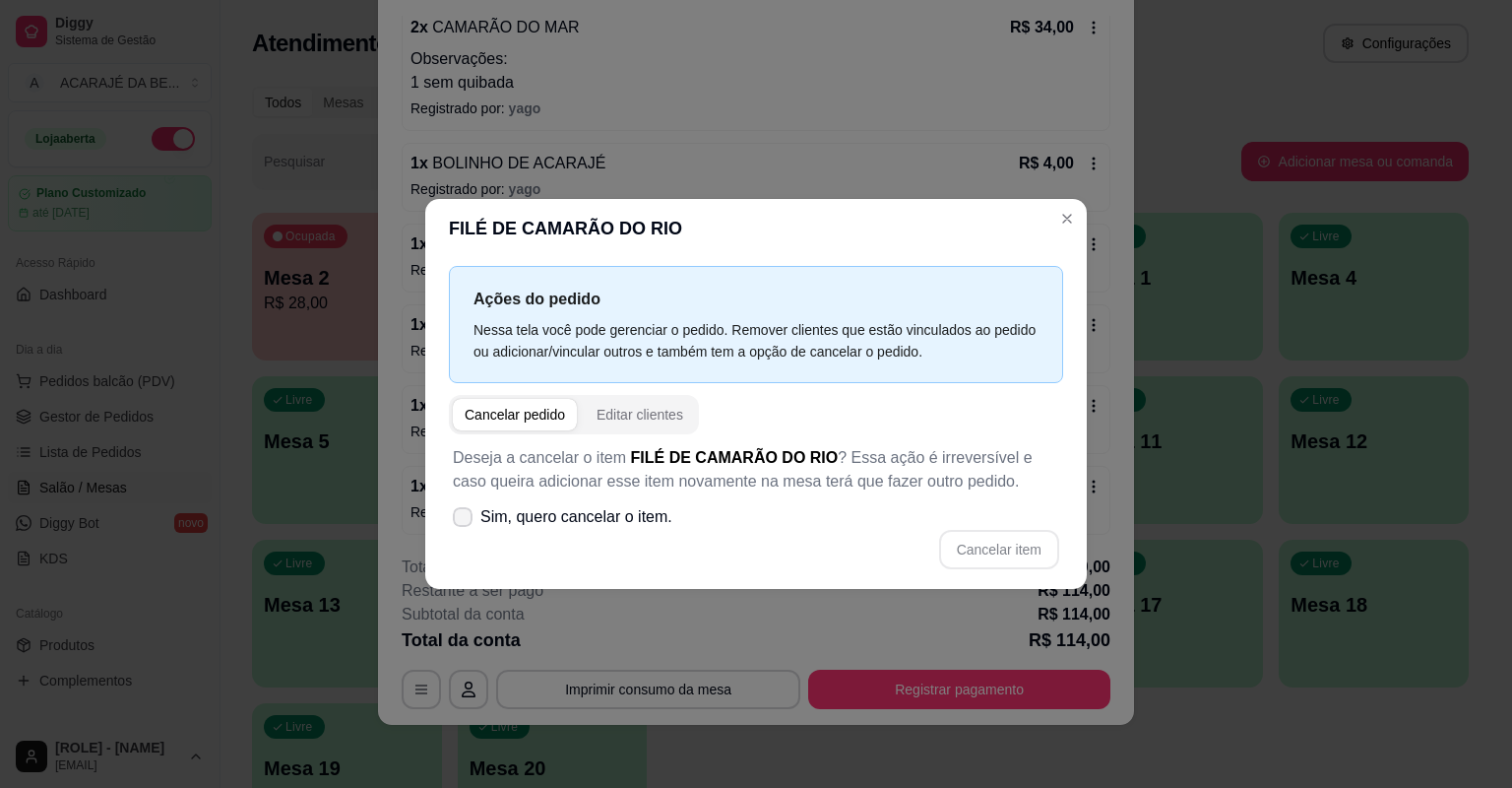 click on "Sim, quero cancelar o item." at bounding box center [576, 517] 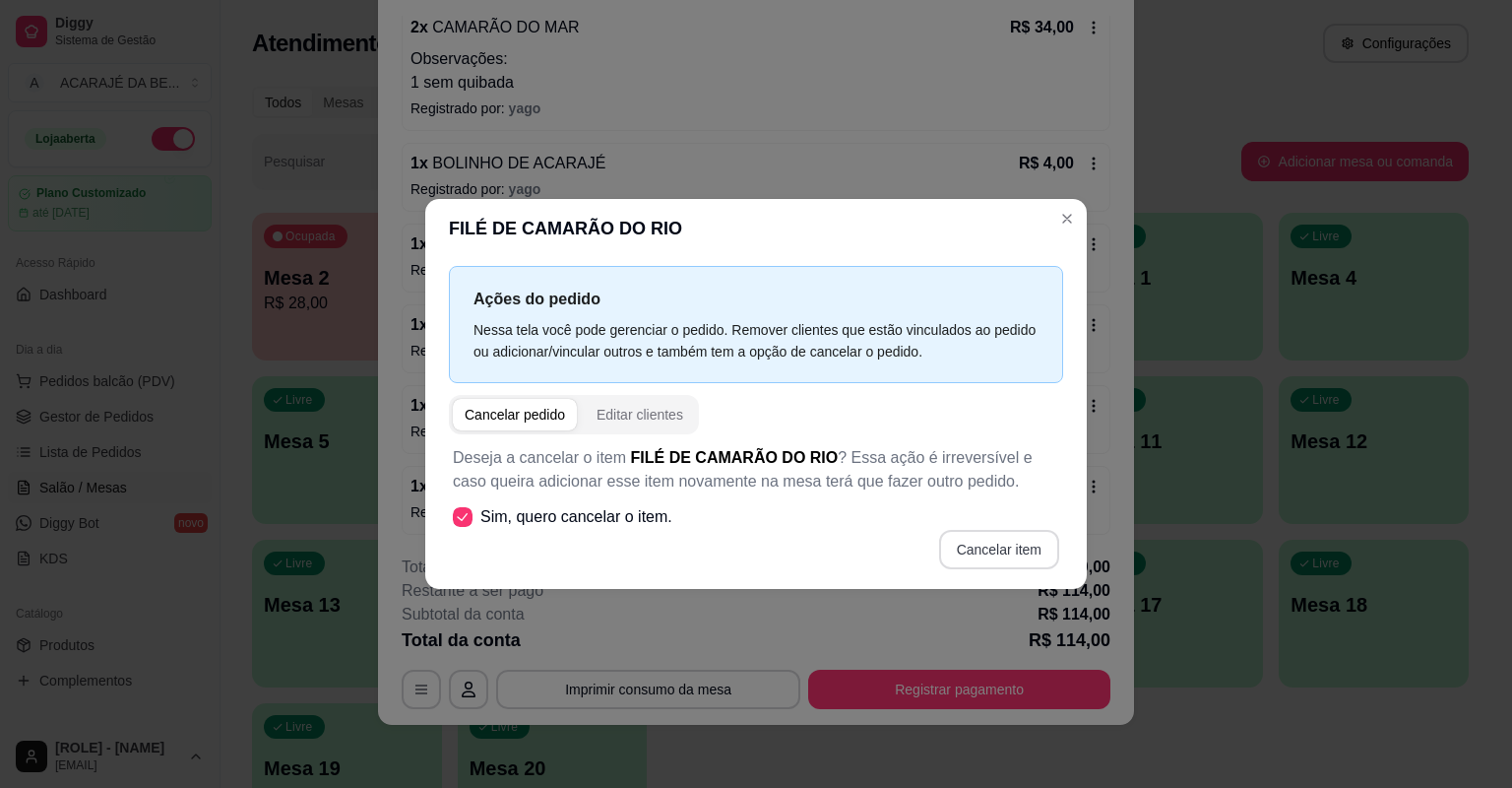 click on "Cancelar item" at bounding box center (999, 550) 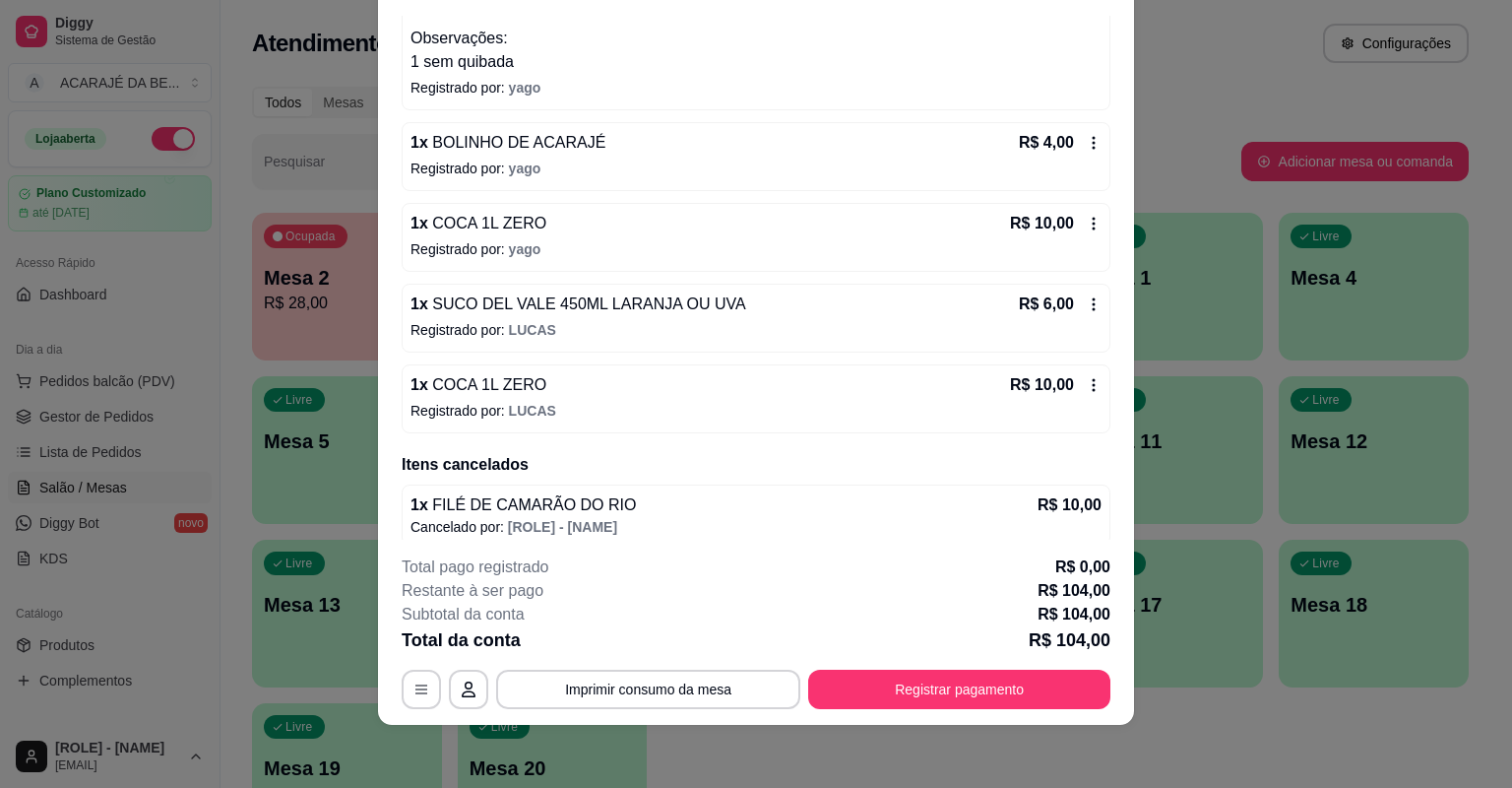 scroll, scrollTop: 362, scrollLeft: 0, axis: vertical 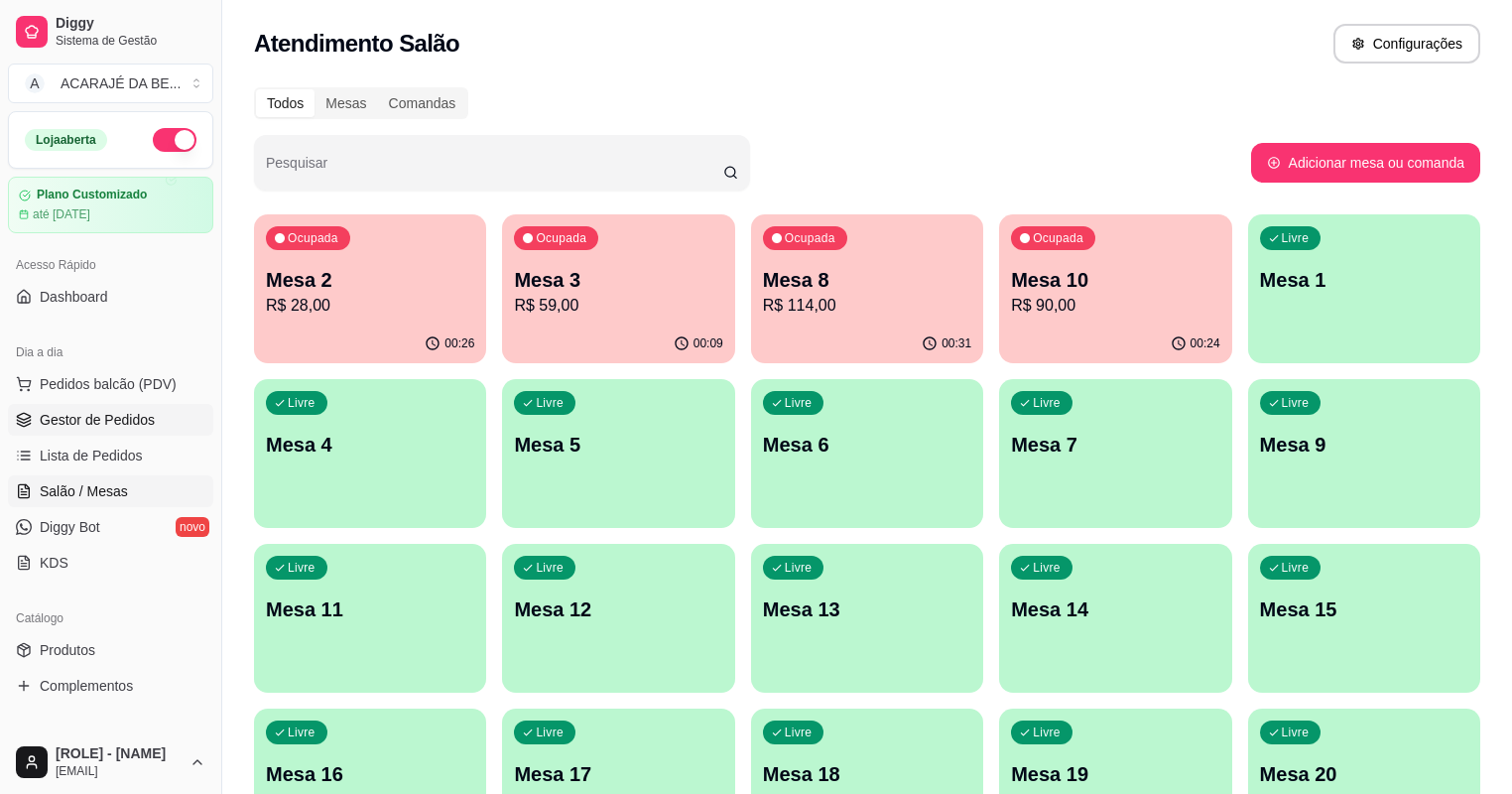 click on "Gestor de Pedidos" at bounding box center [97, 420] 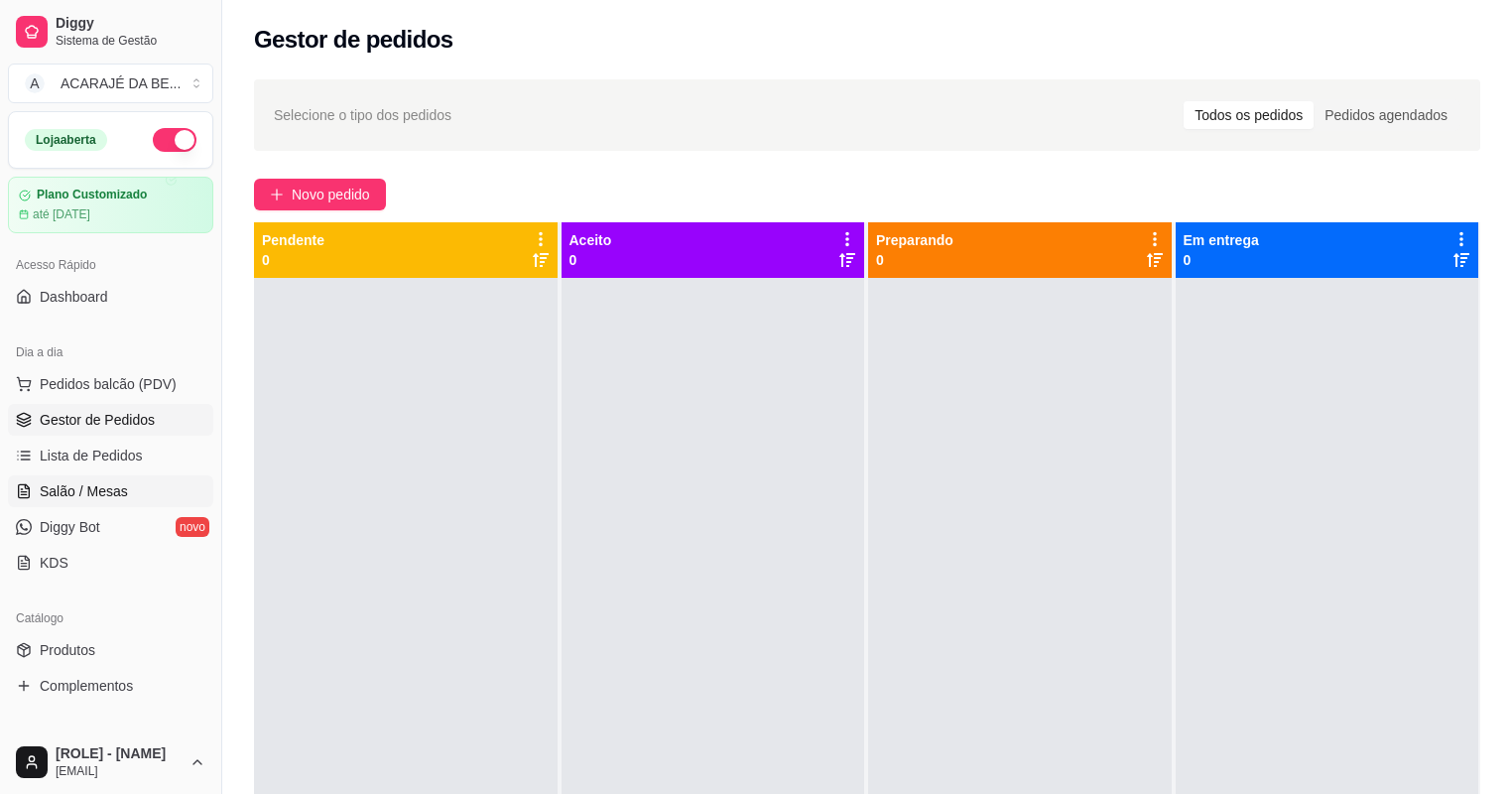 click on "Salão / Mesas" at bounding box center [83, 491] 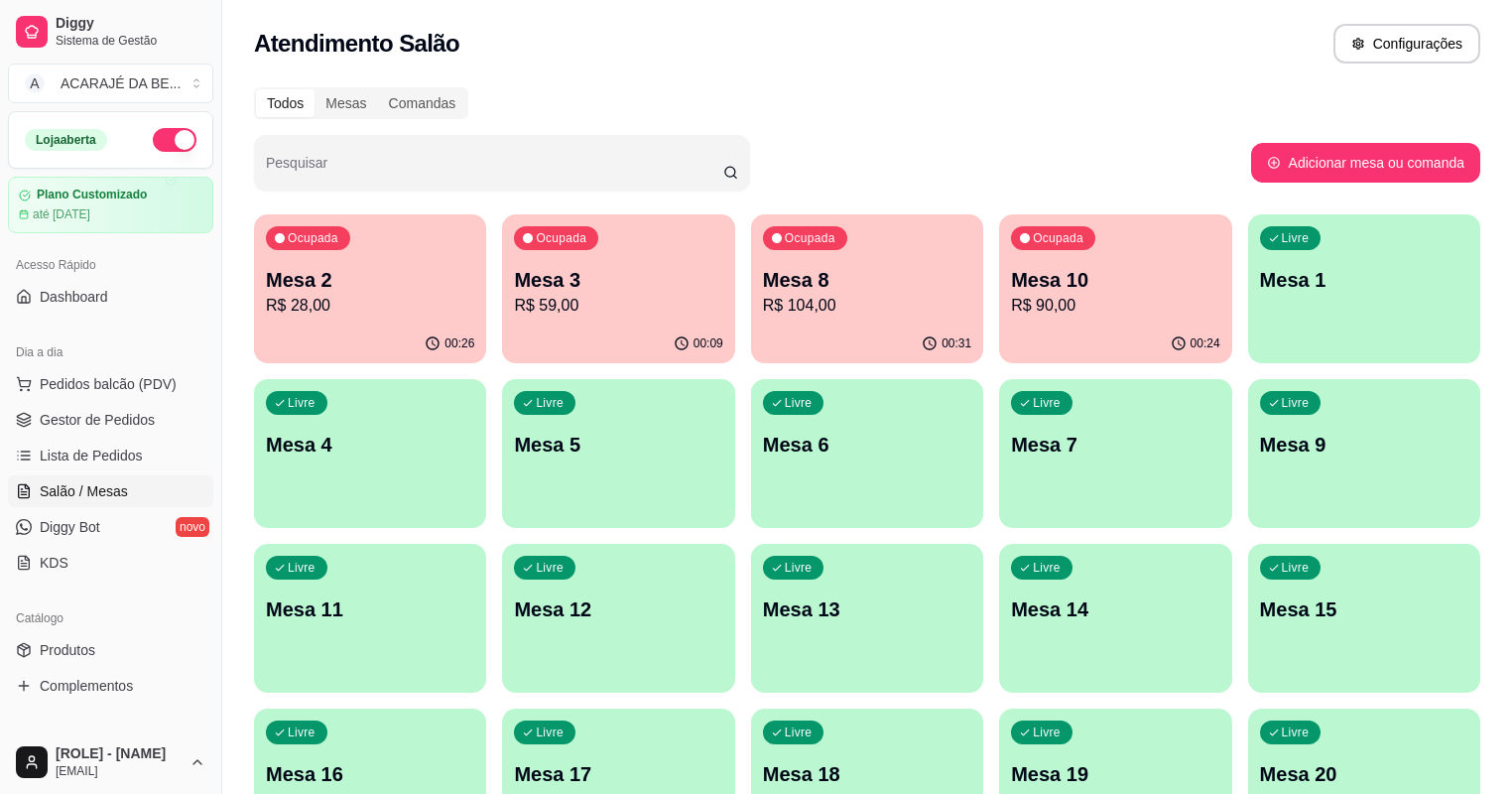 click on "R$ 104,00" at bounding box center (867, 306) 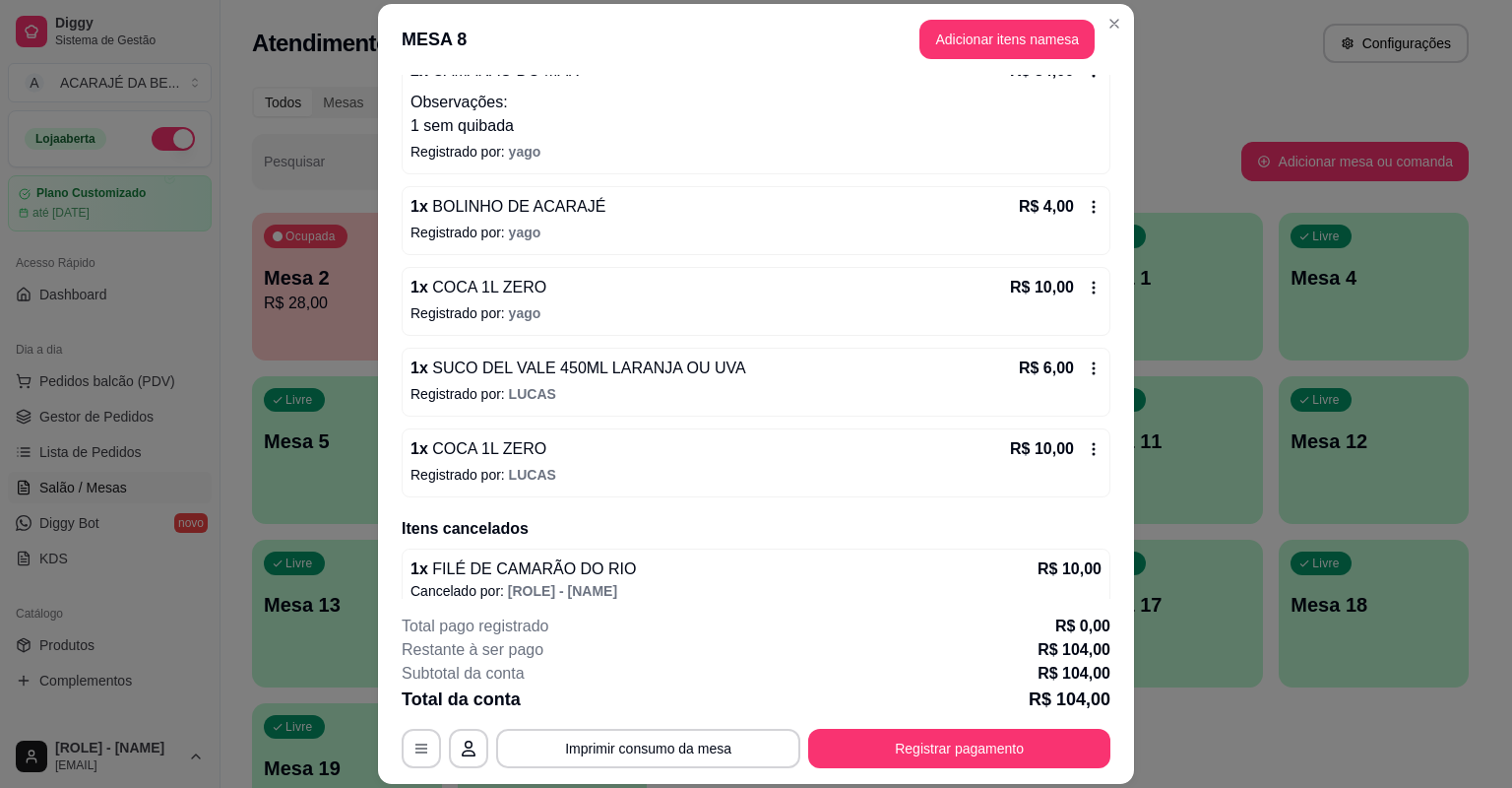 scroll, scrollTop: 362, scrollLeft: 0, axis: vertical 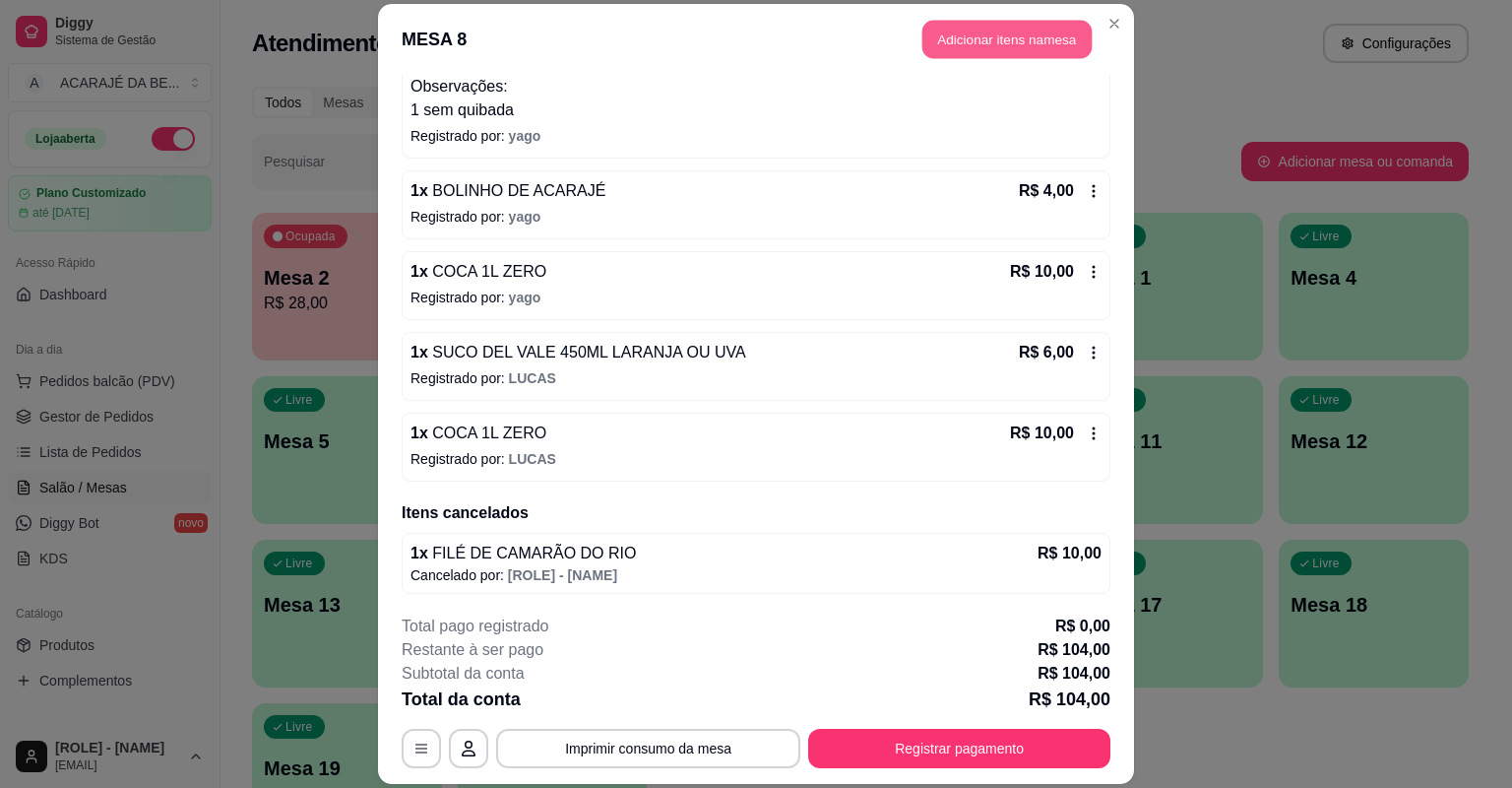 click on "Adicionar itens na  mesa" at bounding box center [1007, 39] 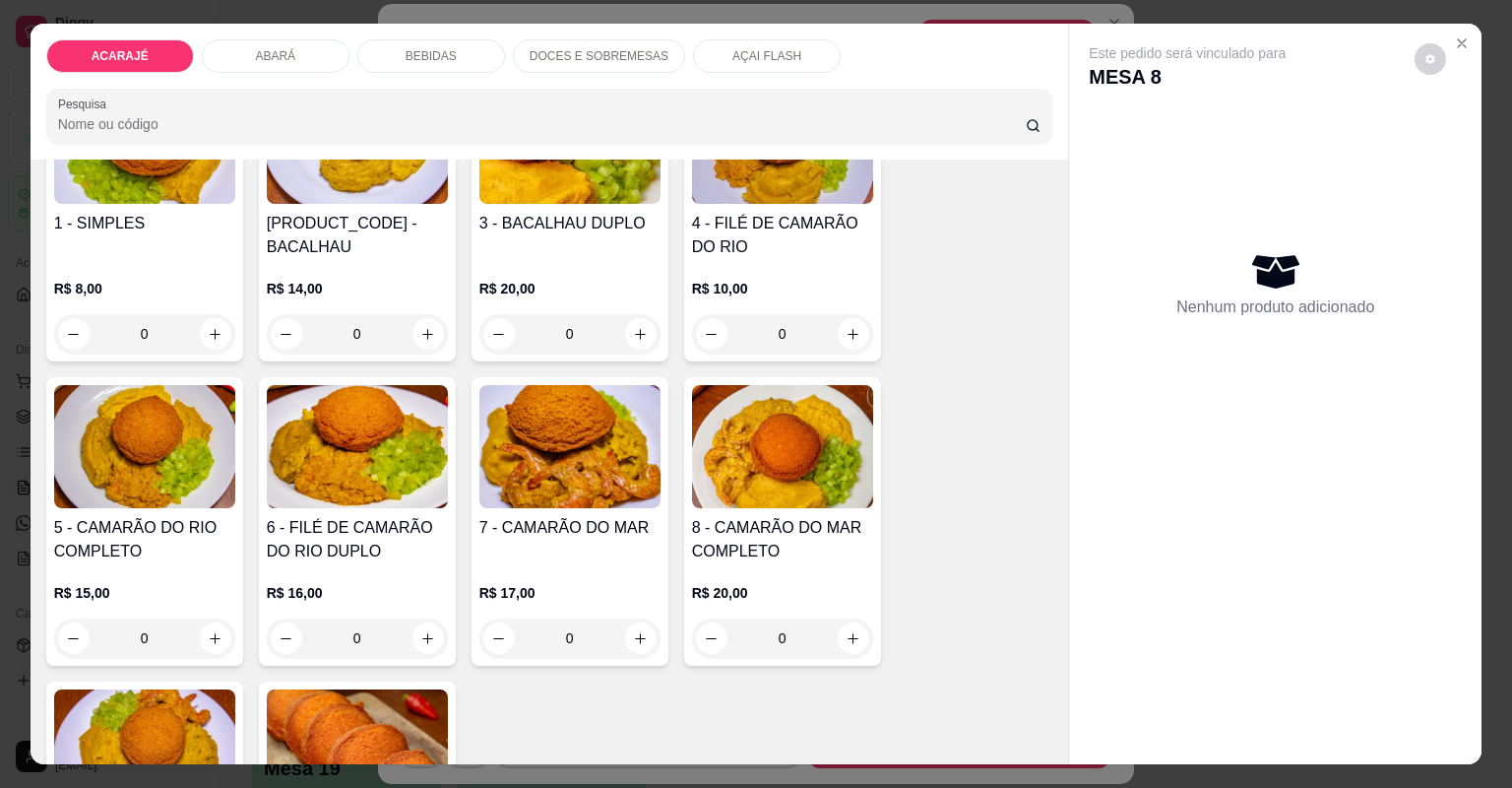 scroll, scrollTop: 236, scrollLeft: 0, axis: vertical 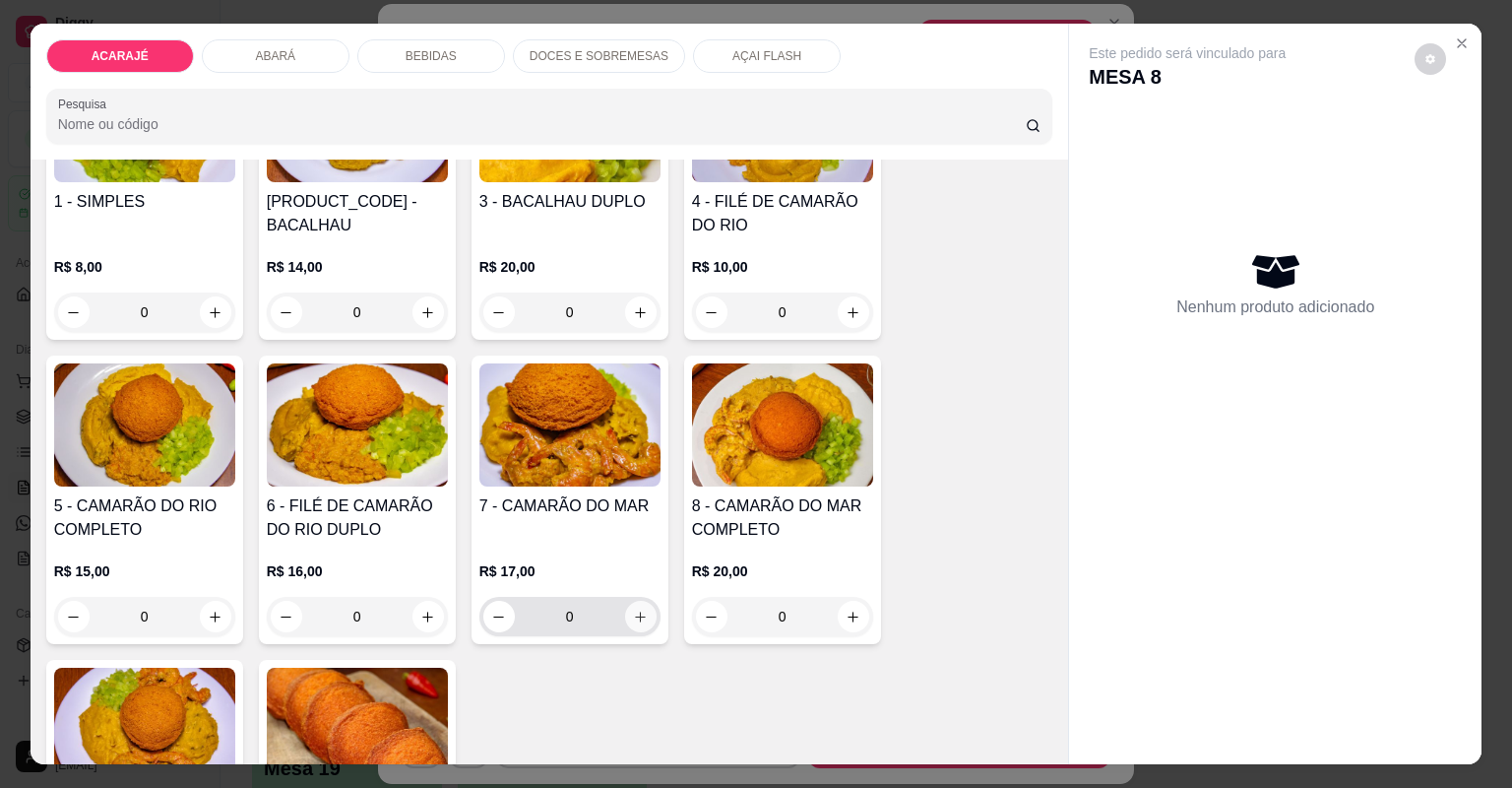 click 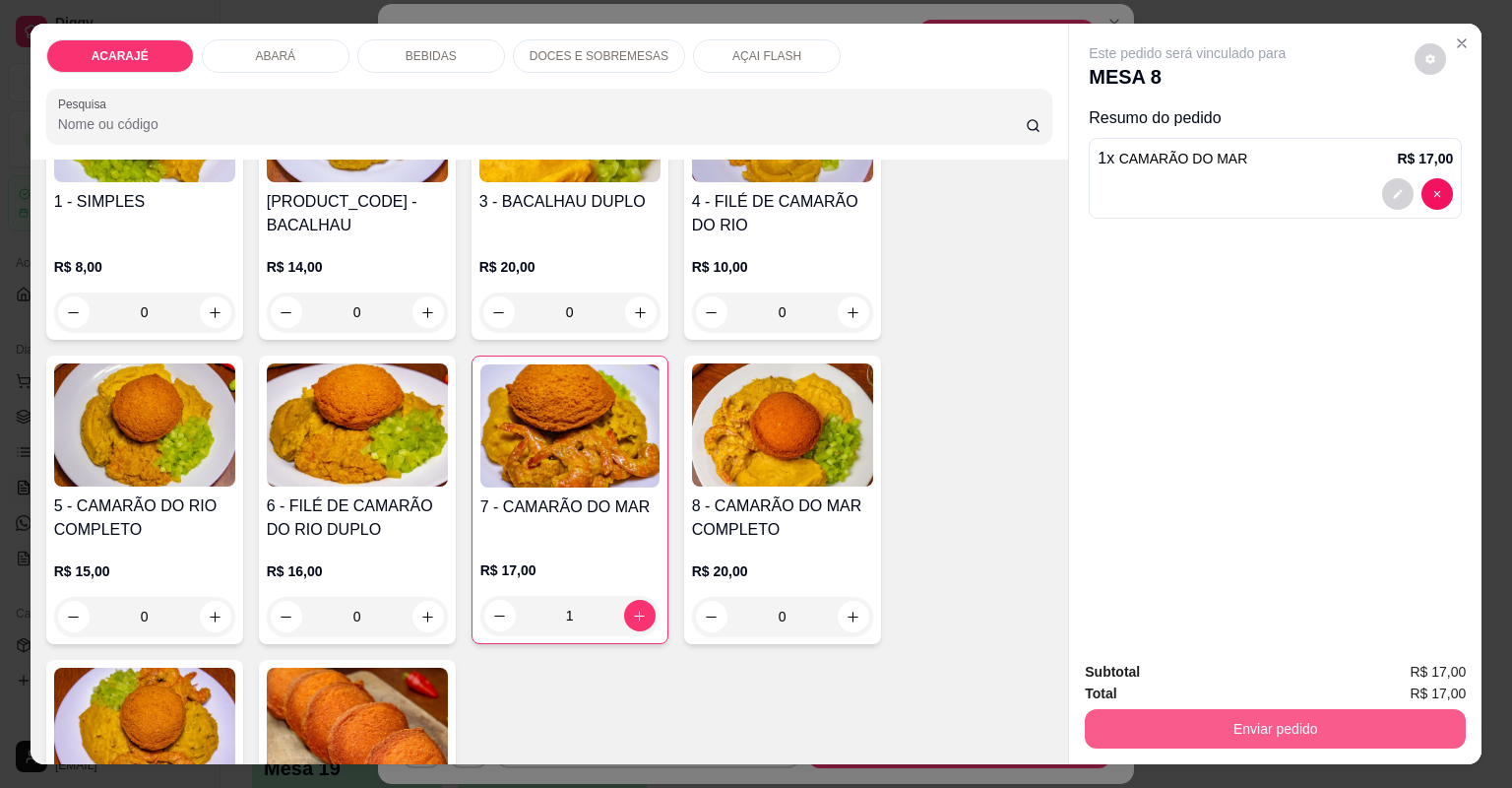 click on "Enviar pedido" at bounding box center [1275, 729] 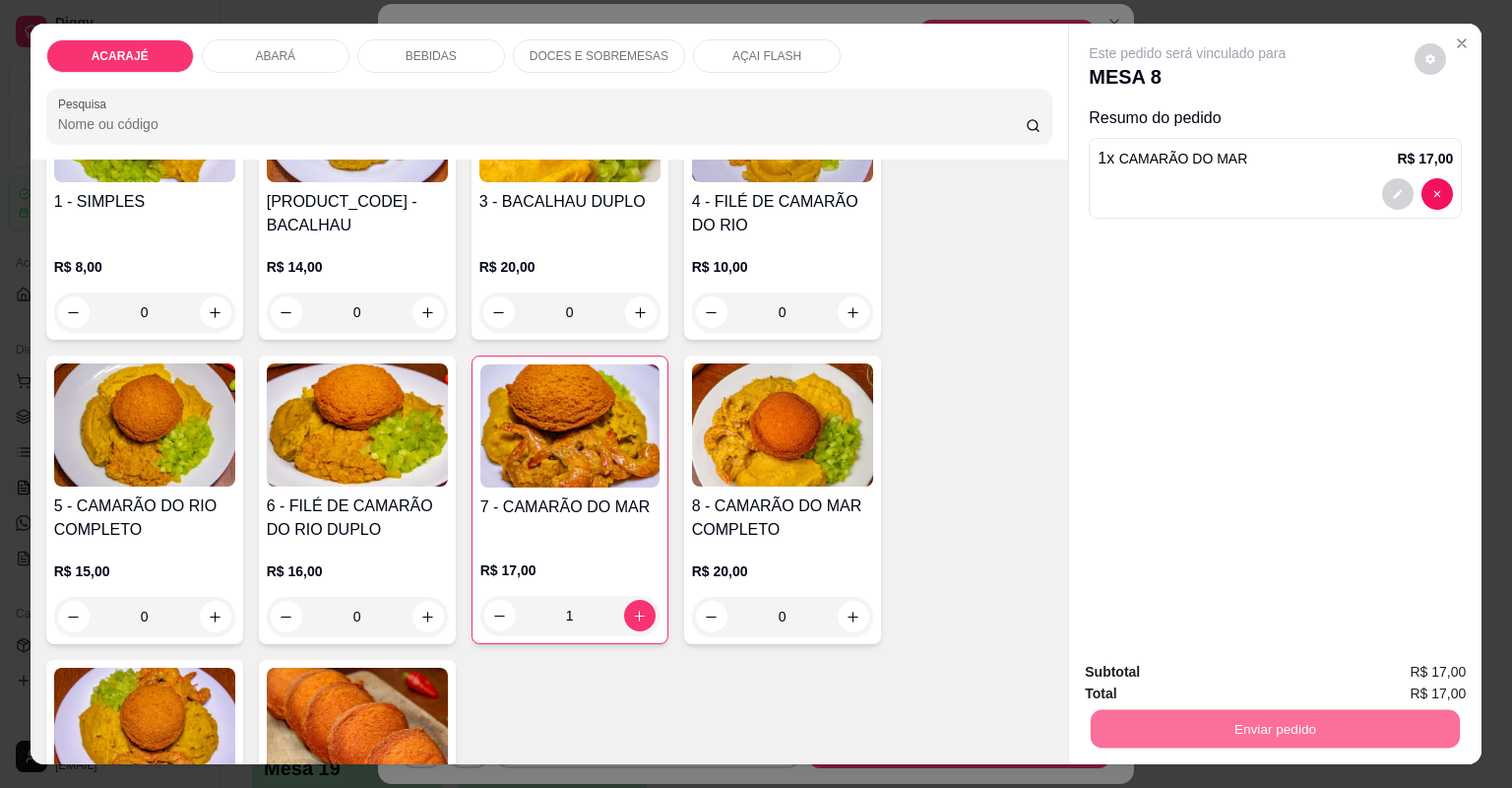 click on "Não registrar e enviar pedido" at bounding box center [1212, 680] 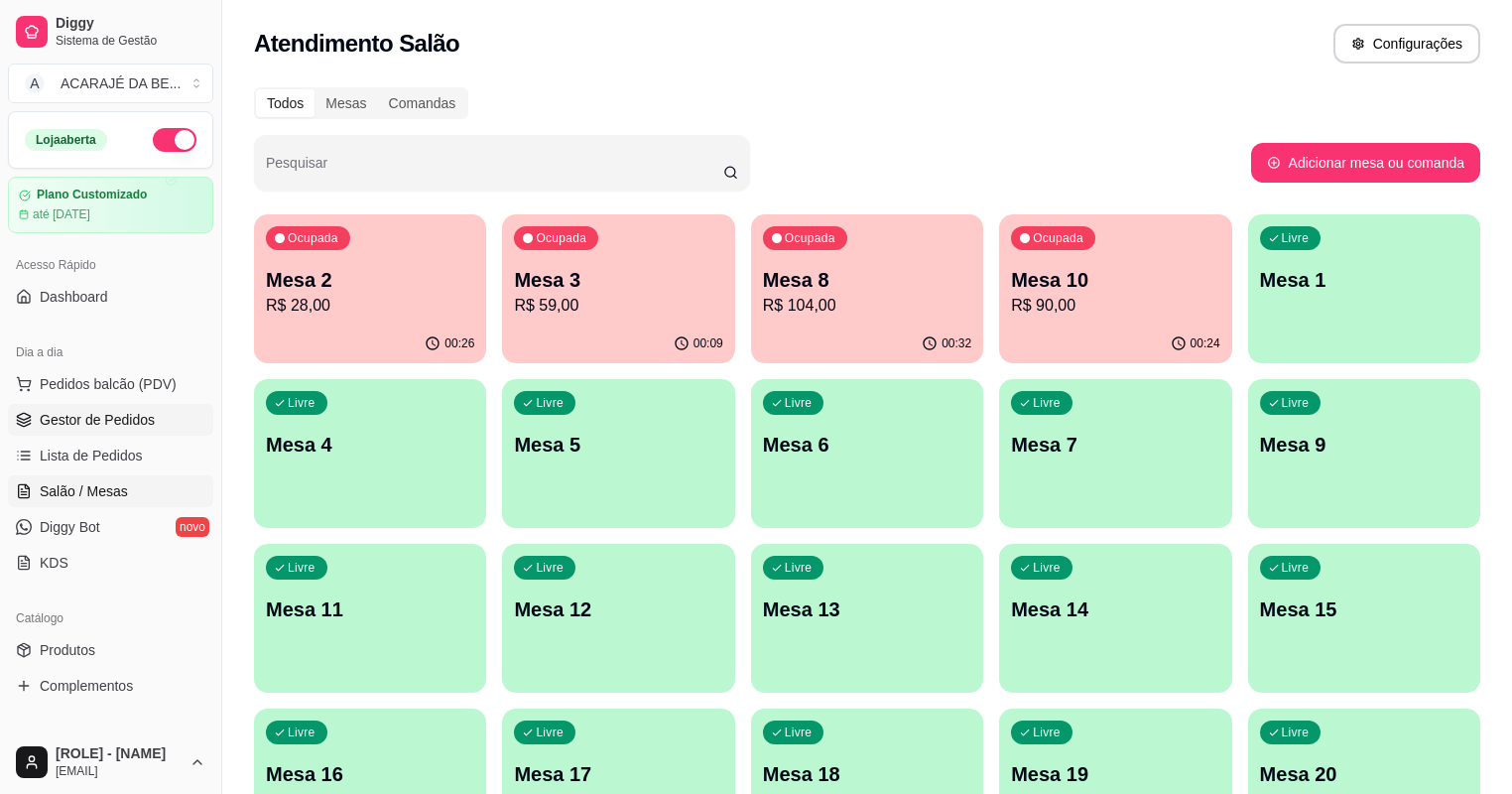 click on "Gestor de Pedidos" at bounding box center (97, 420) 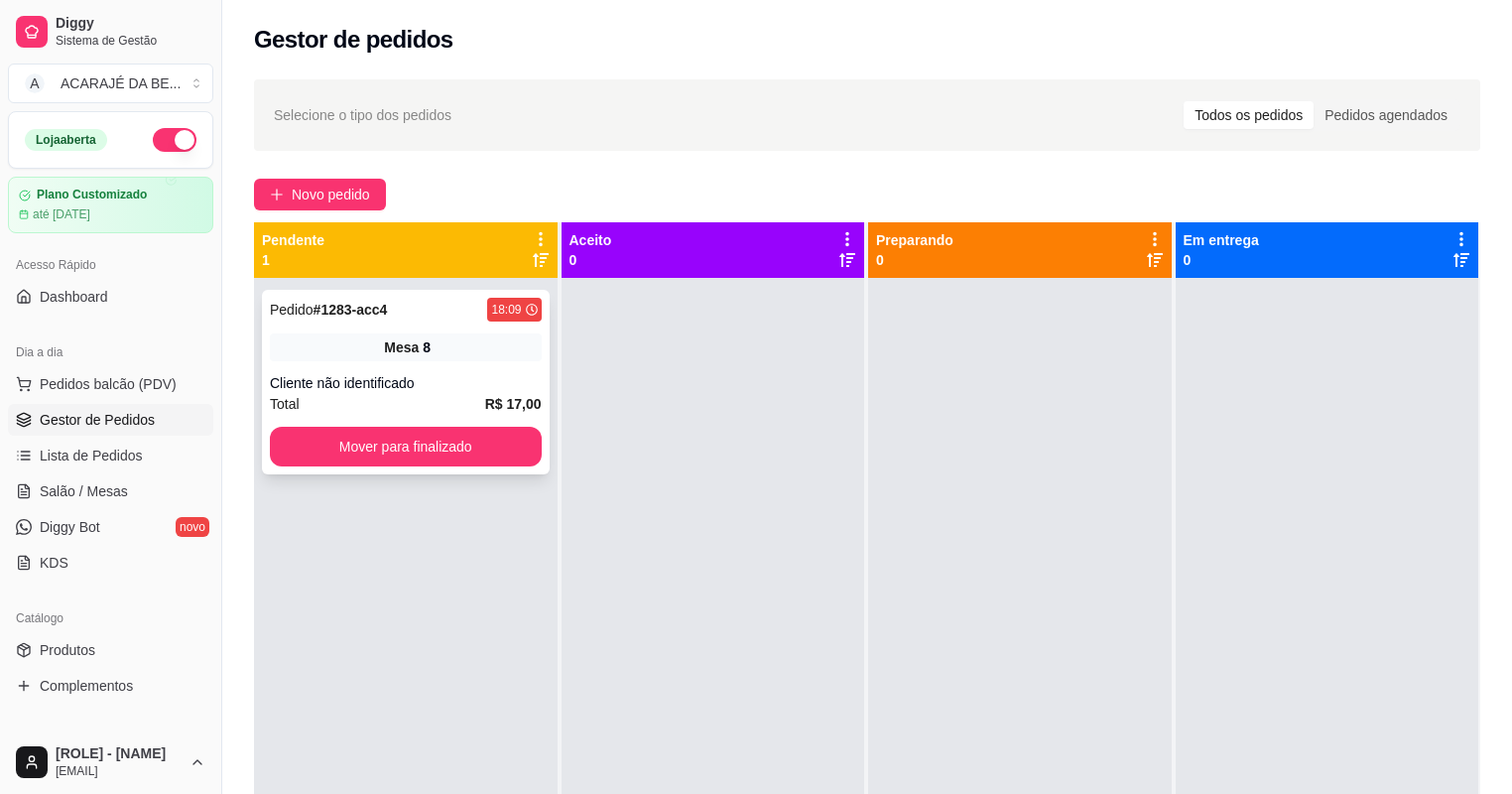 click on "Total R$ 17,00" at bounding box center (406, 404) 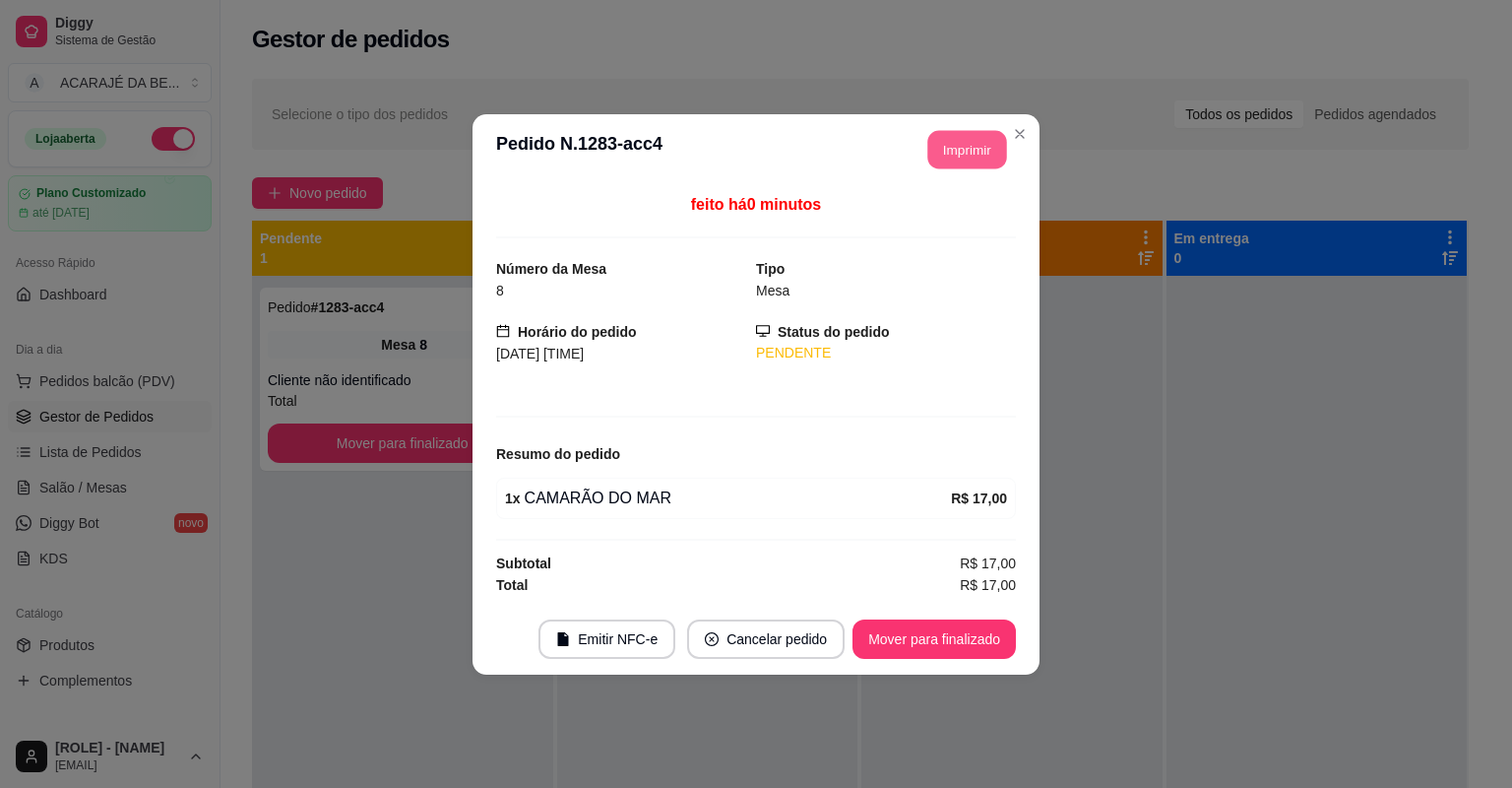 click on "Imprimir" at bounding box center [968, 149] 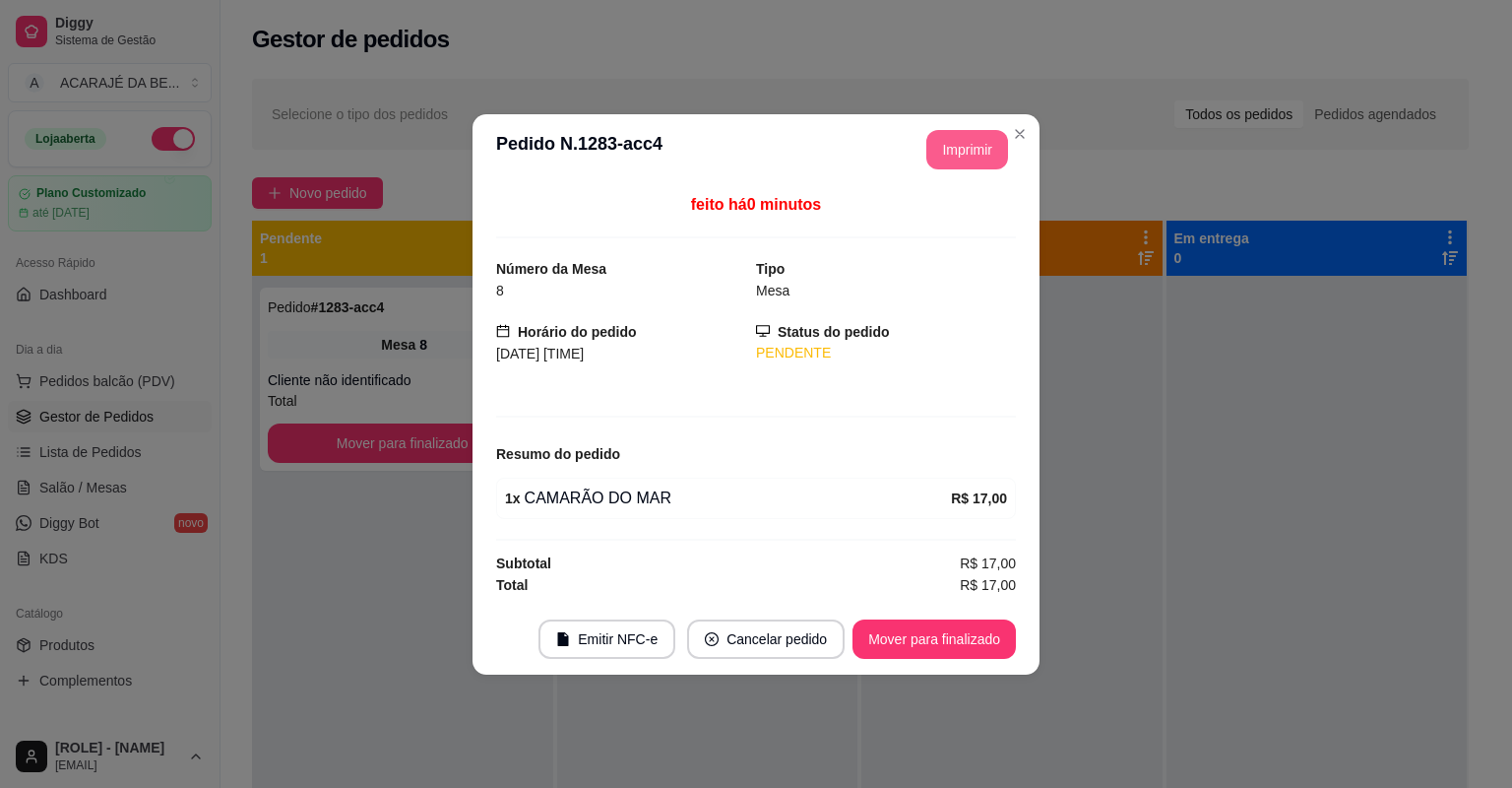 scroll, scrollTop: 0, scrollLeft: 0, axis: both 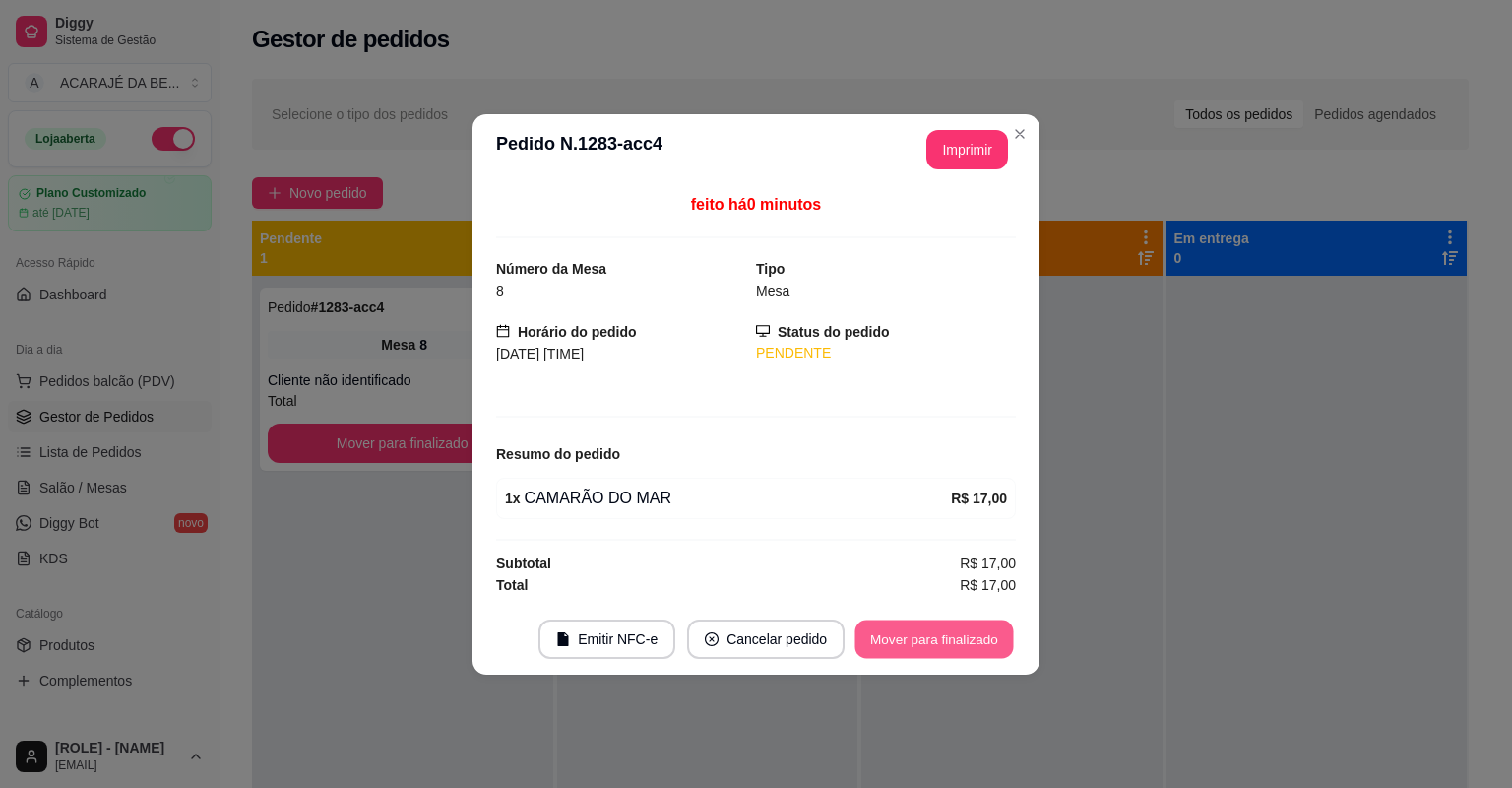 click on "Mover para finalizado" at bounding box center [934, 638] 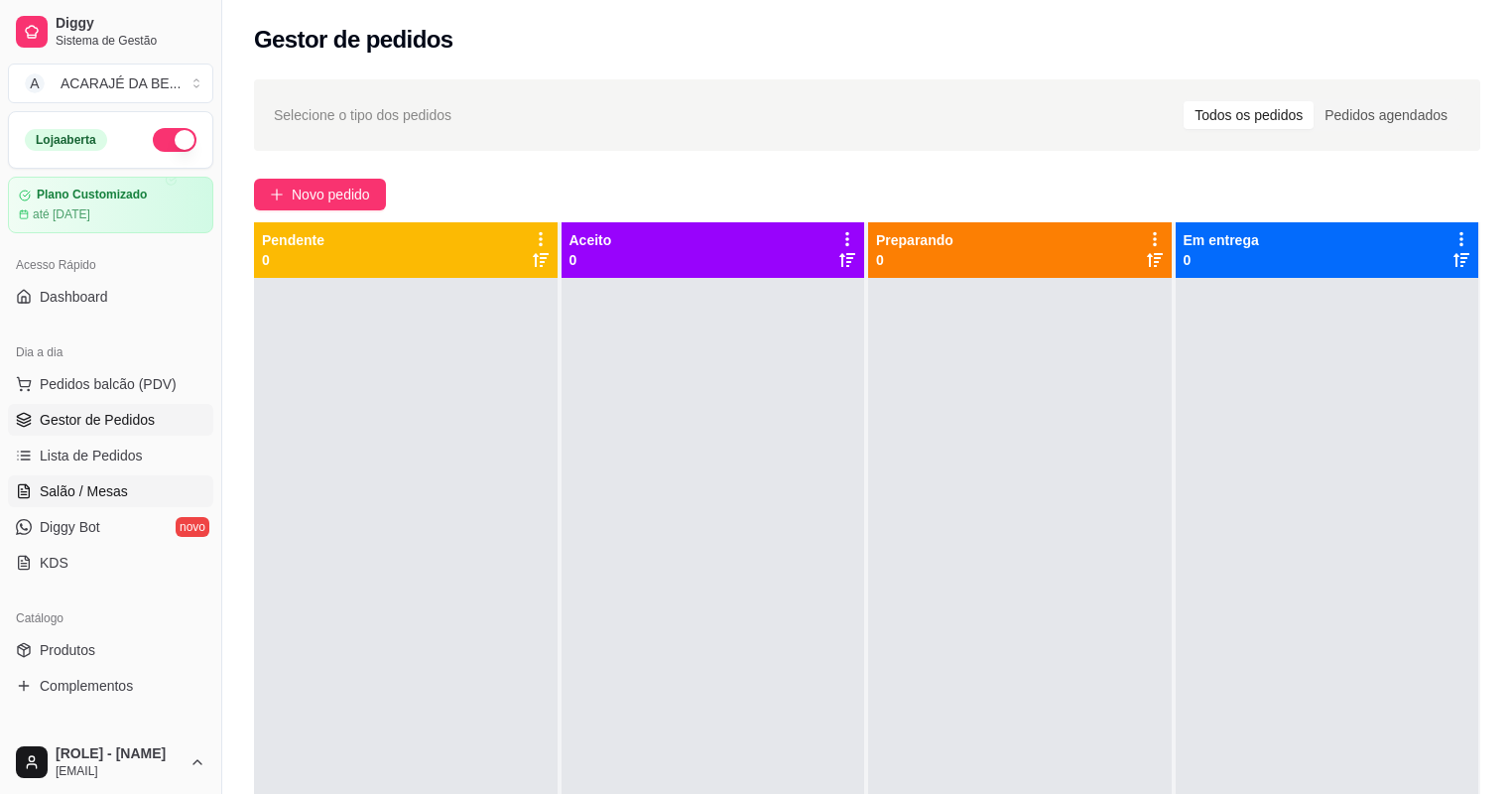 click on "Salão / Mesas" at bounding box center [83, 491] 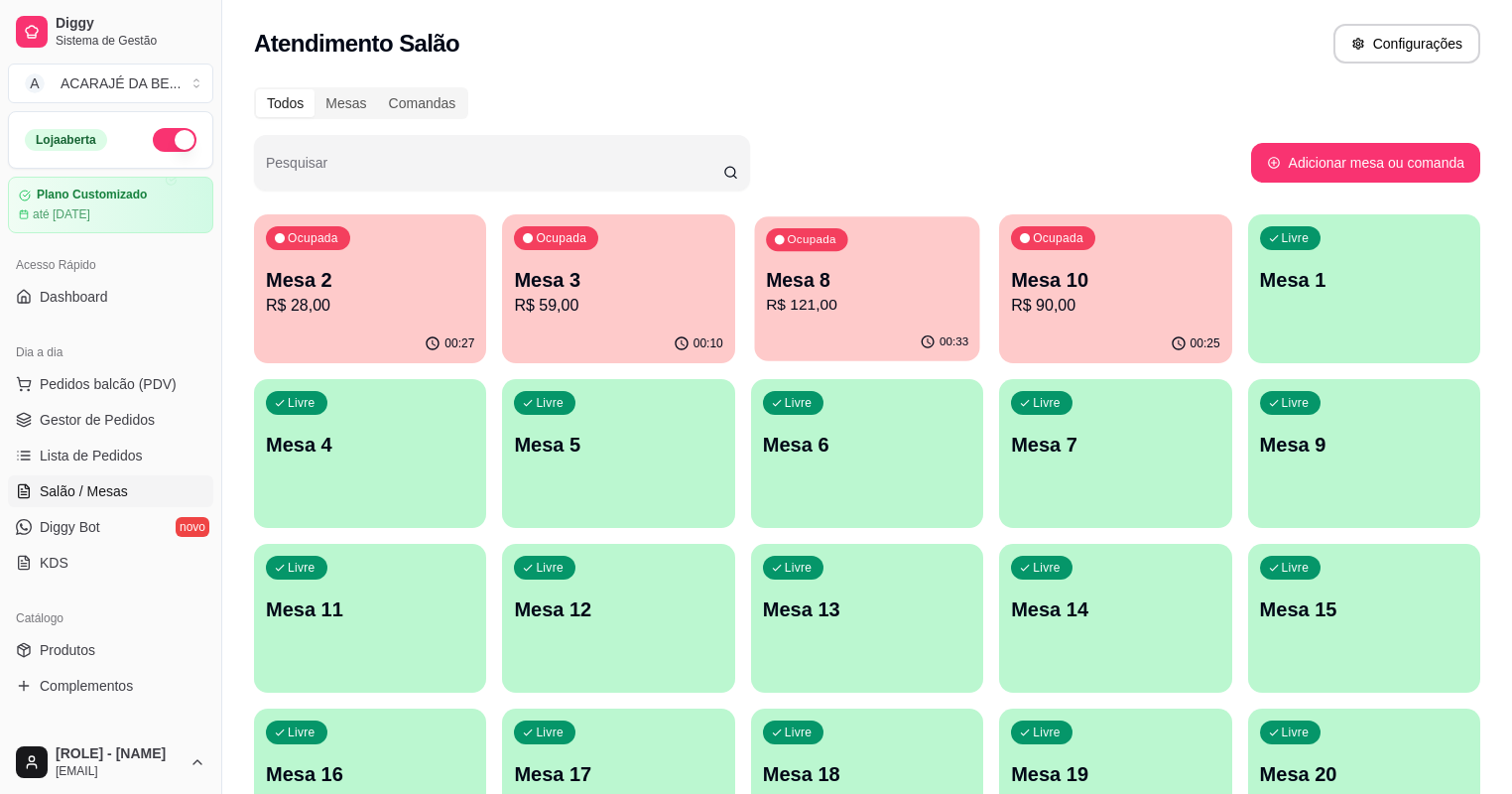 click on "R$ 121,00" at bounding box center (867, 305) 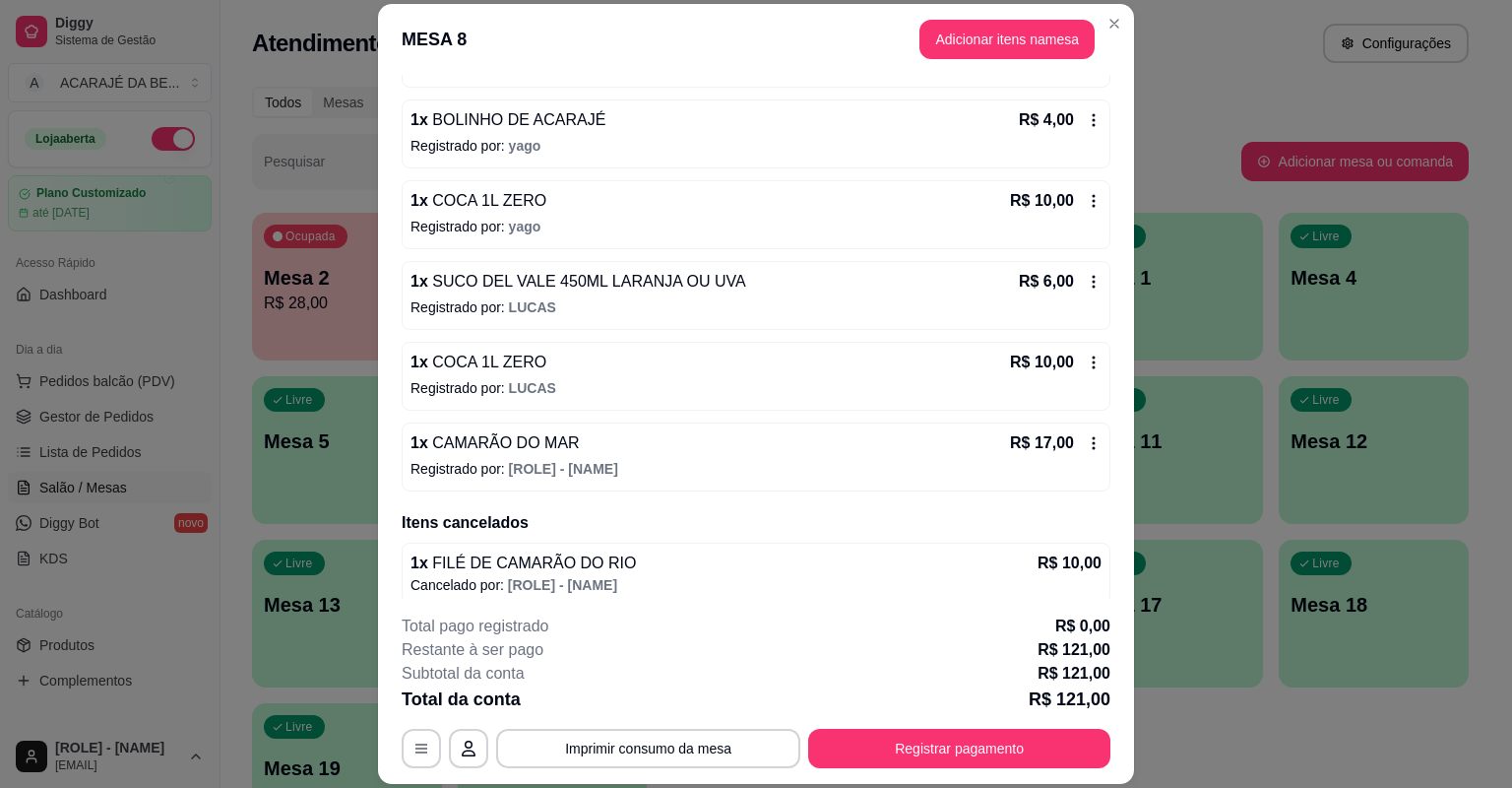 scroll, scrollTop: 442, scrollLeft: 0, axis: vertical 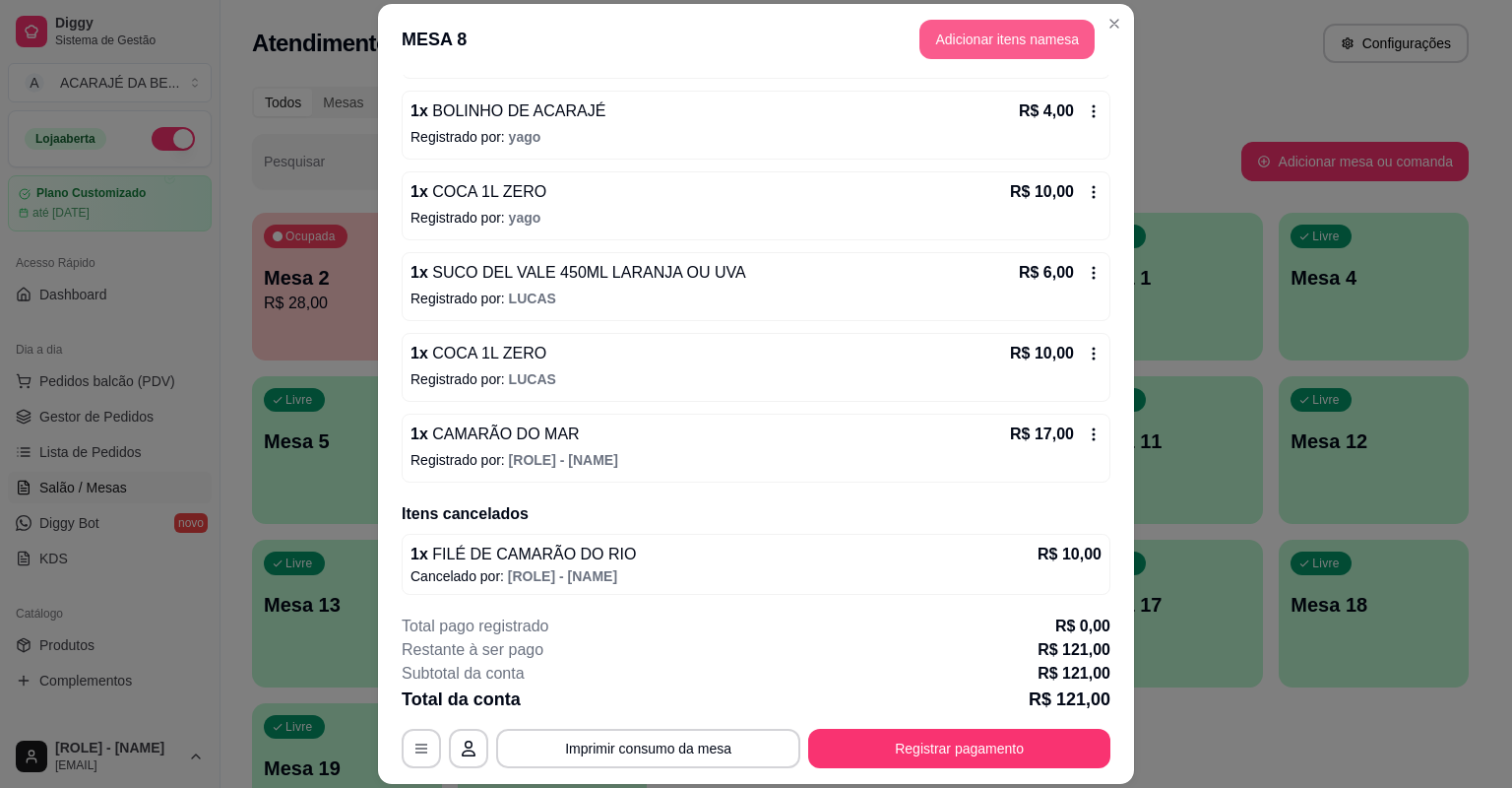 click on "Adicionar itens na  mesa" at bounding box center (1007, 39) 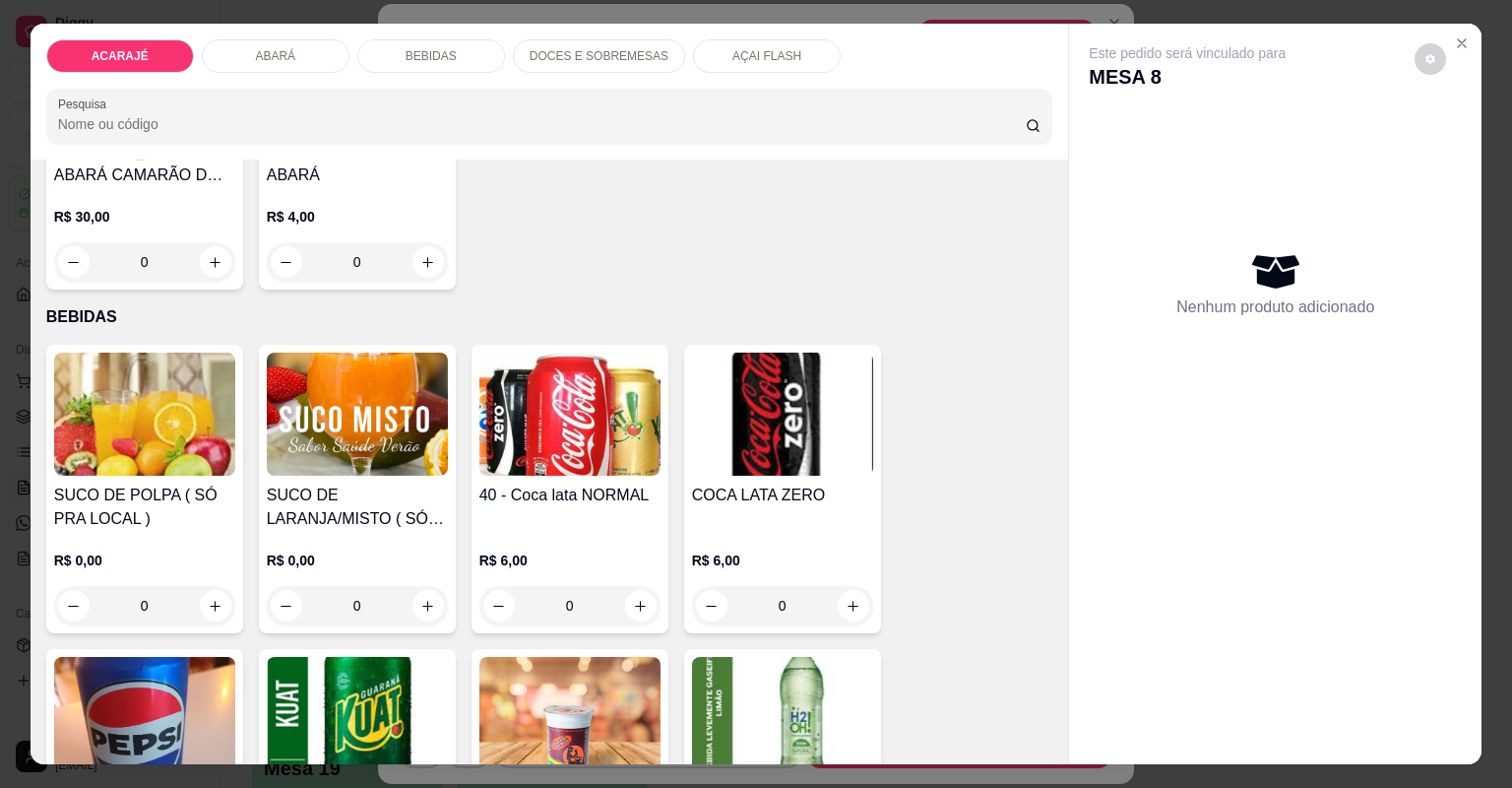 scroll, scrollTop: 1970, scrollLeft: 0, axis: vertical 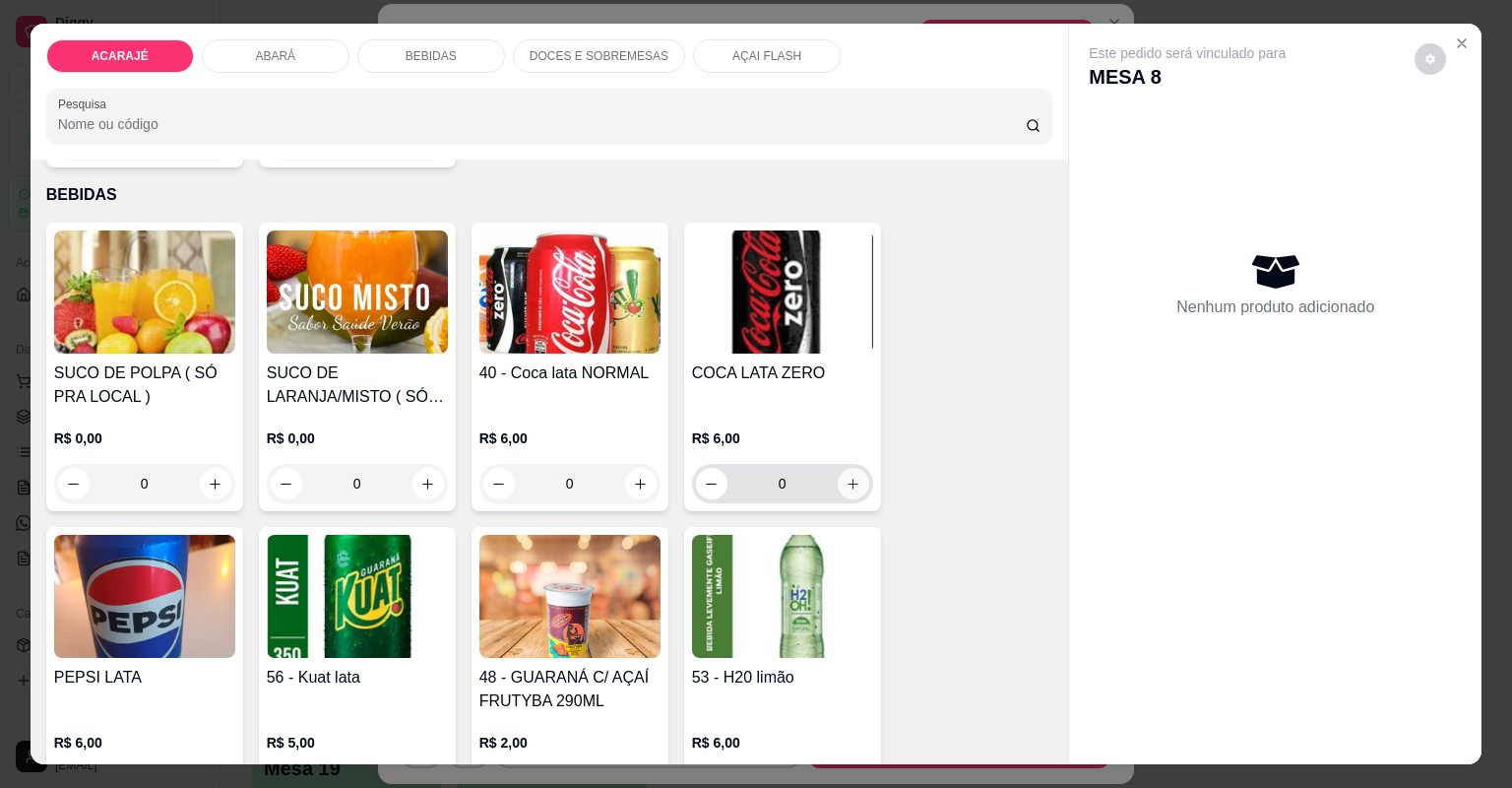 click 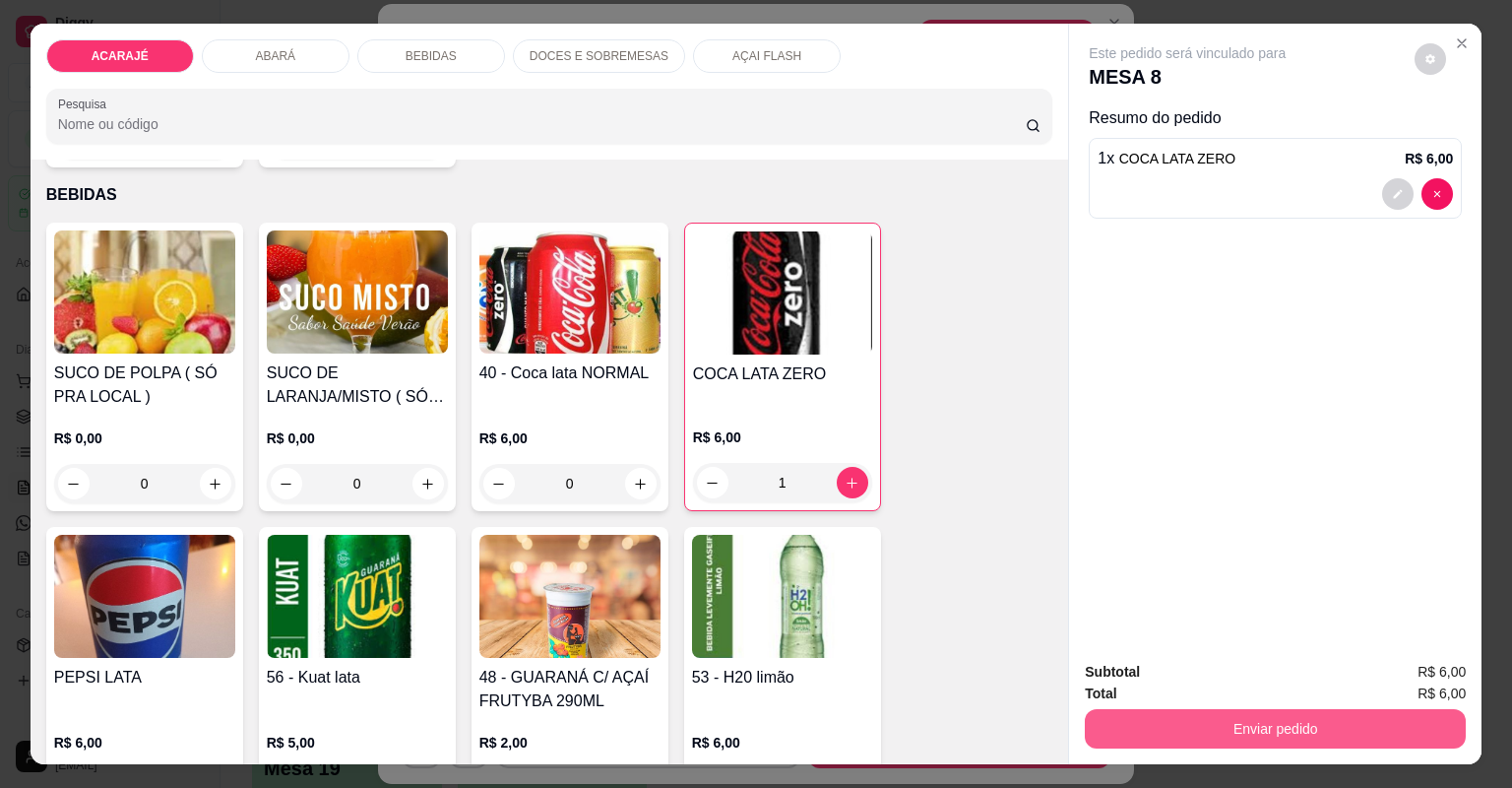 click on "Enviar pedido" at bounding box center (1275, 729) 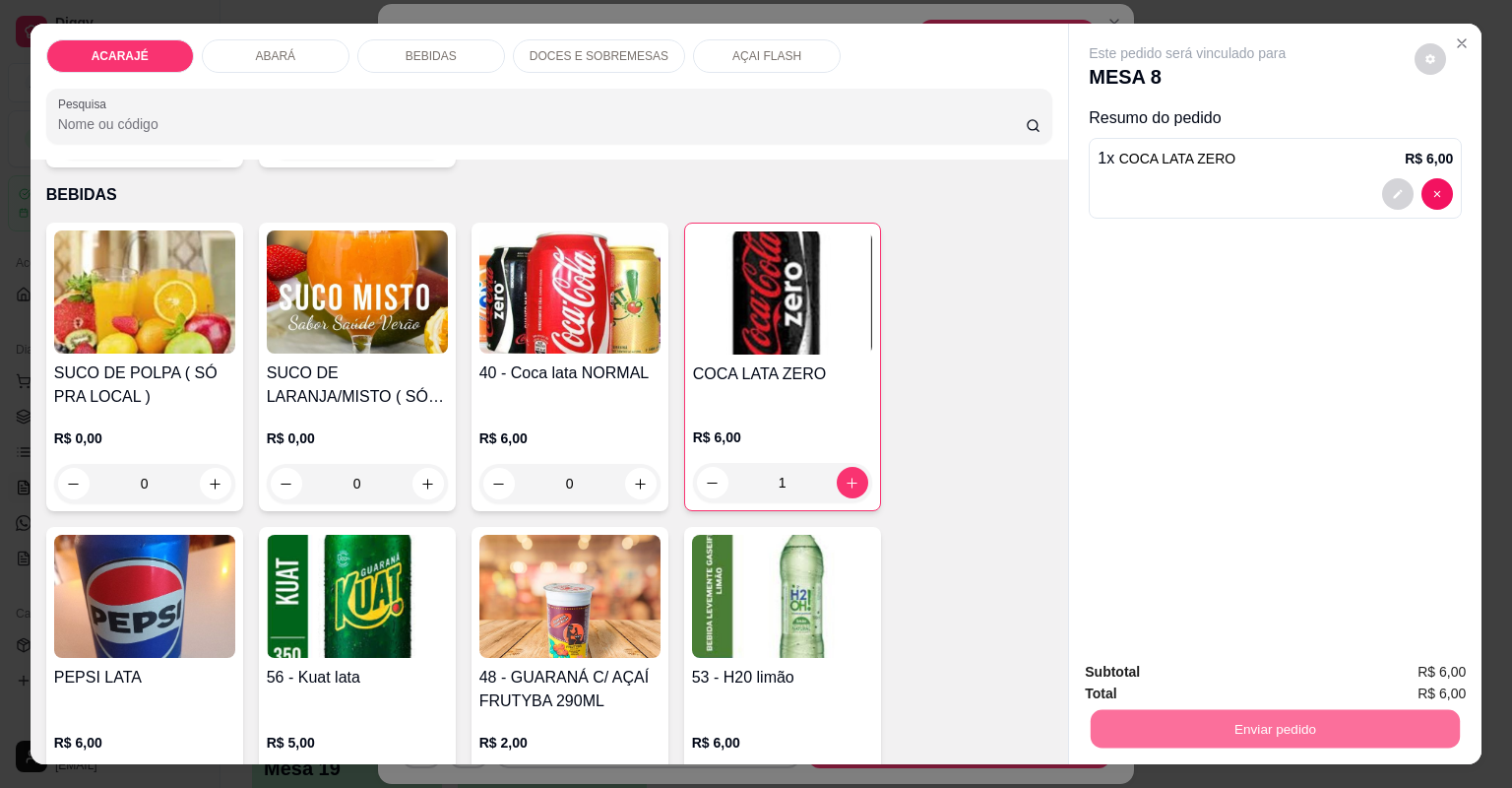 click on "Não registrar e enviar pedido" at bounding box center (1212, 680) 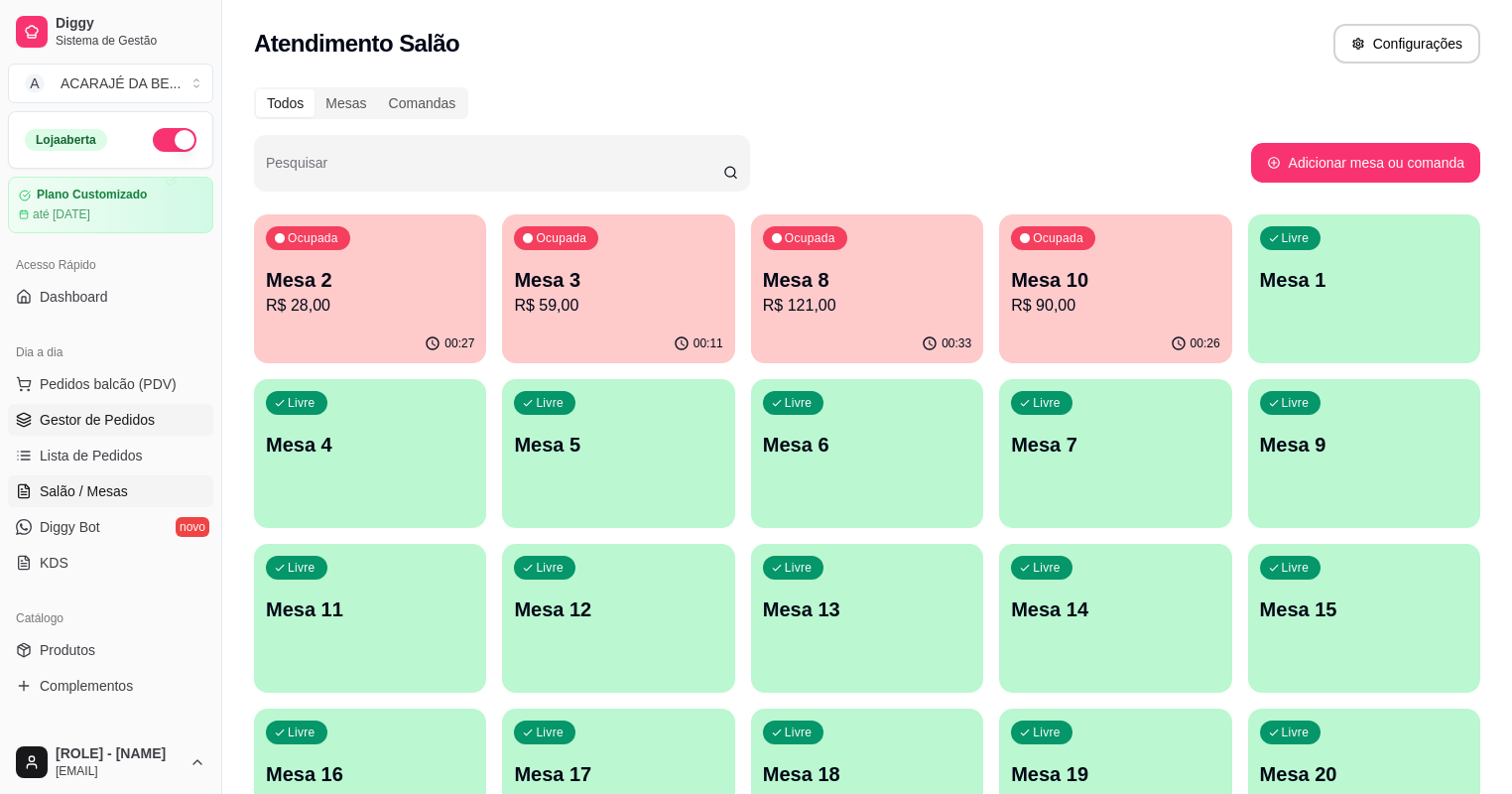 click on "Gestor de Pedidos" at bounding box center (110, 420) 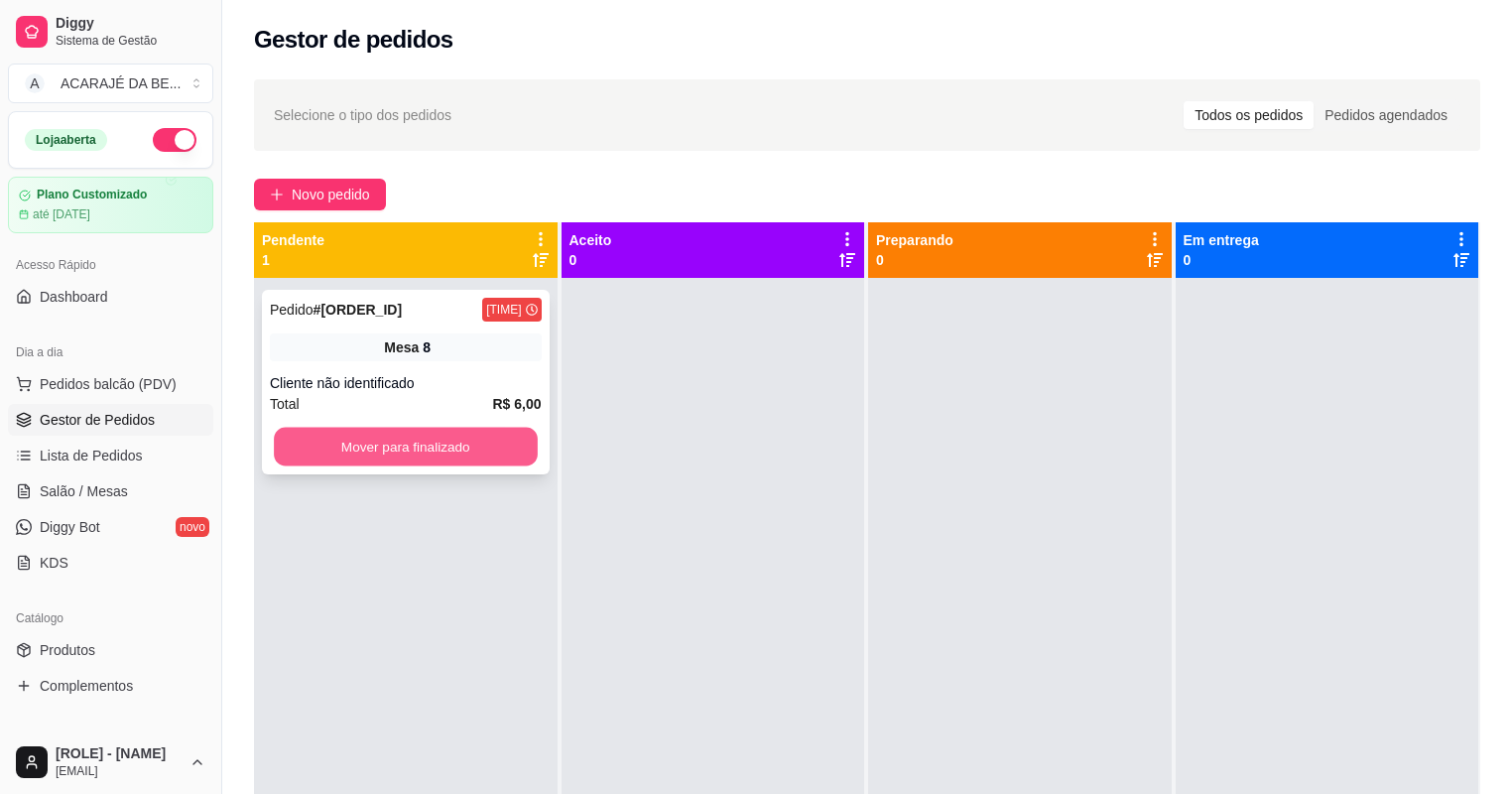click on "Mover para finalizado" at bounding box center [405, 447] 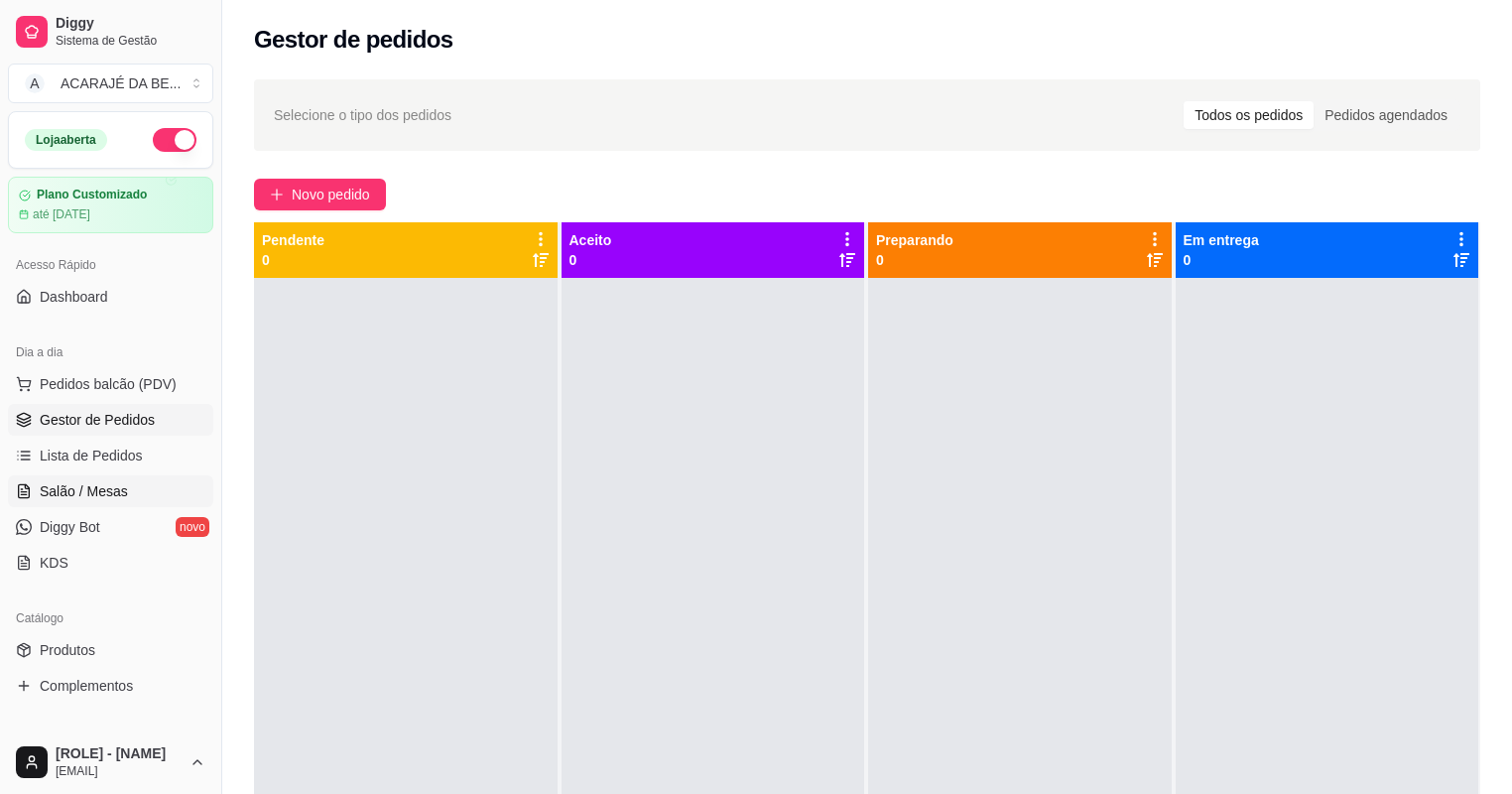 click on "Salão / Mesas" at bounding box center [110, 491] 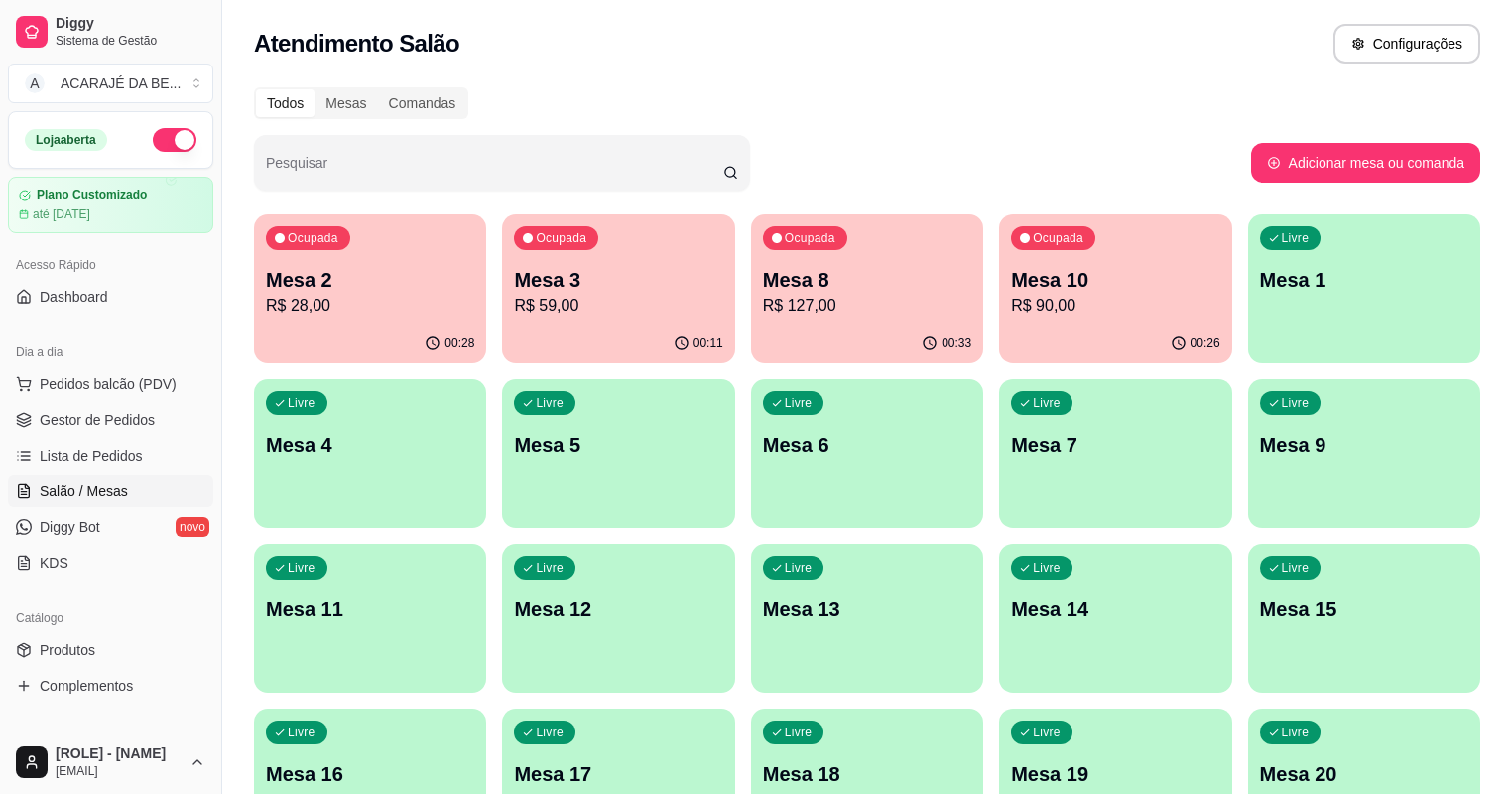 click on "Ocupada Mesa 8 R$ 127,00" at bounding box center (867, 269) 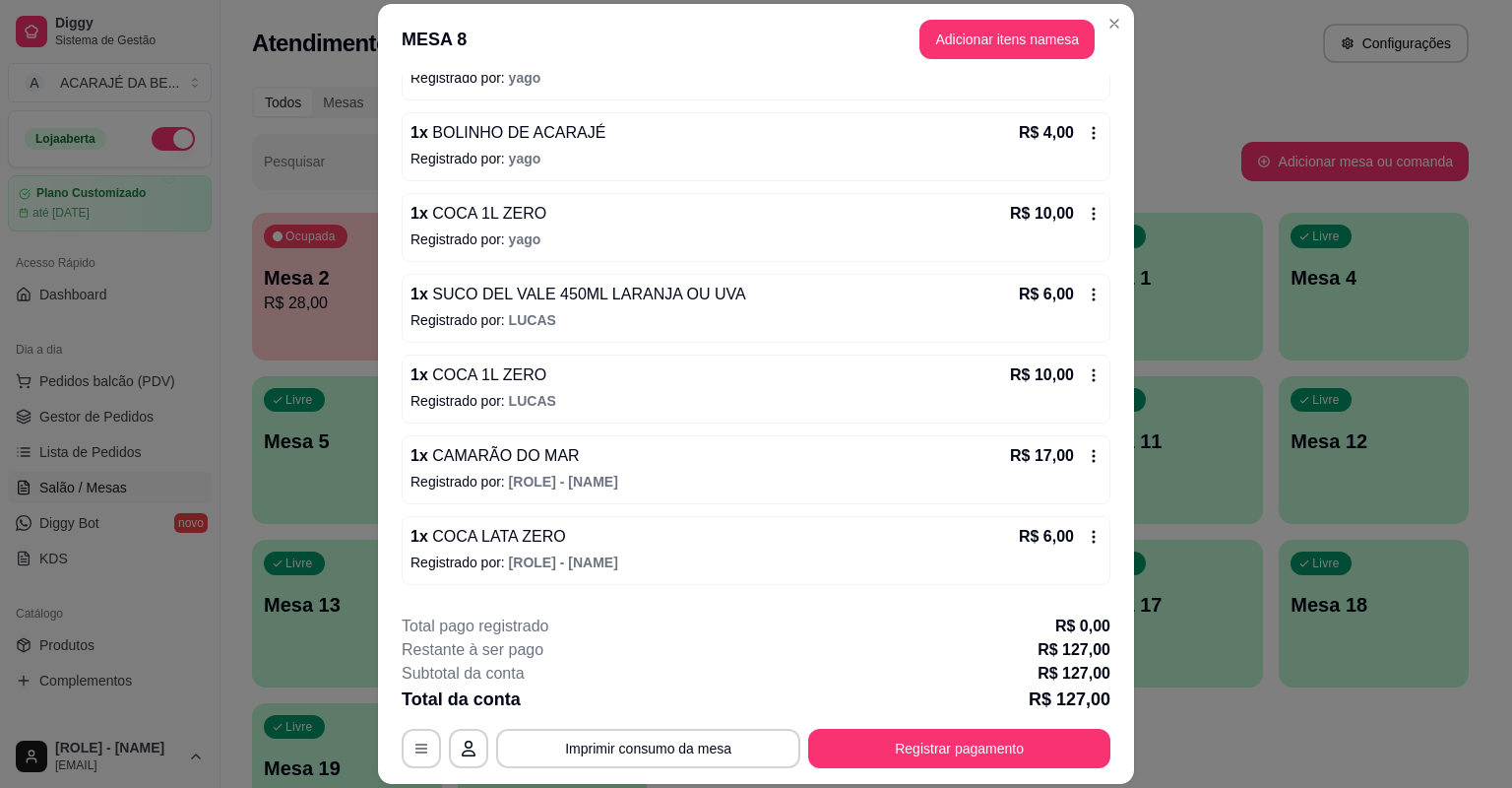 scroll, scrollTop: 394, scrollLeft: 0, axis: vertical 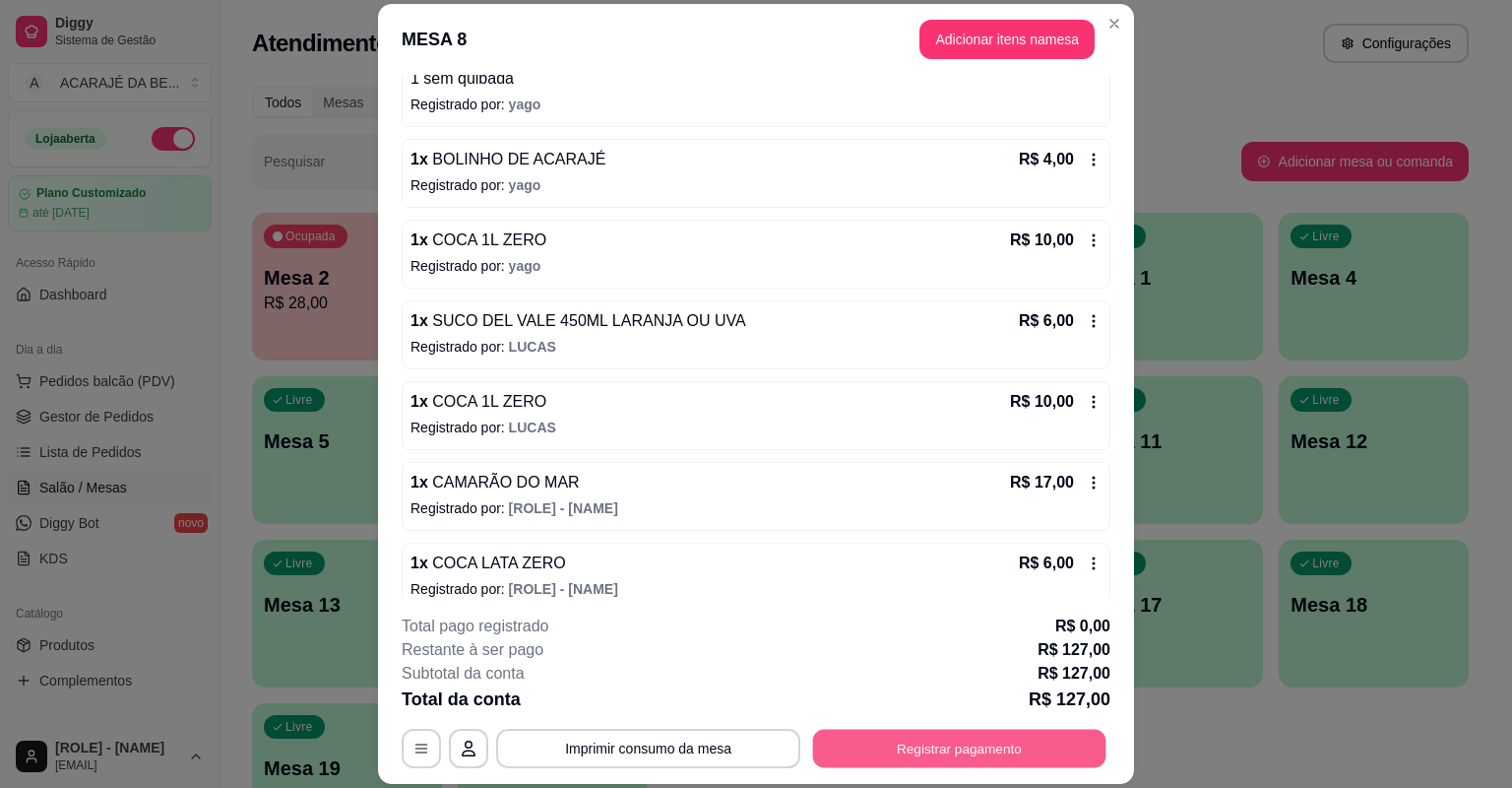 click on "Registrar pagamento" at bounding box center [960, 749] 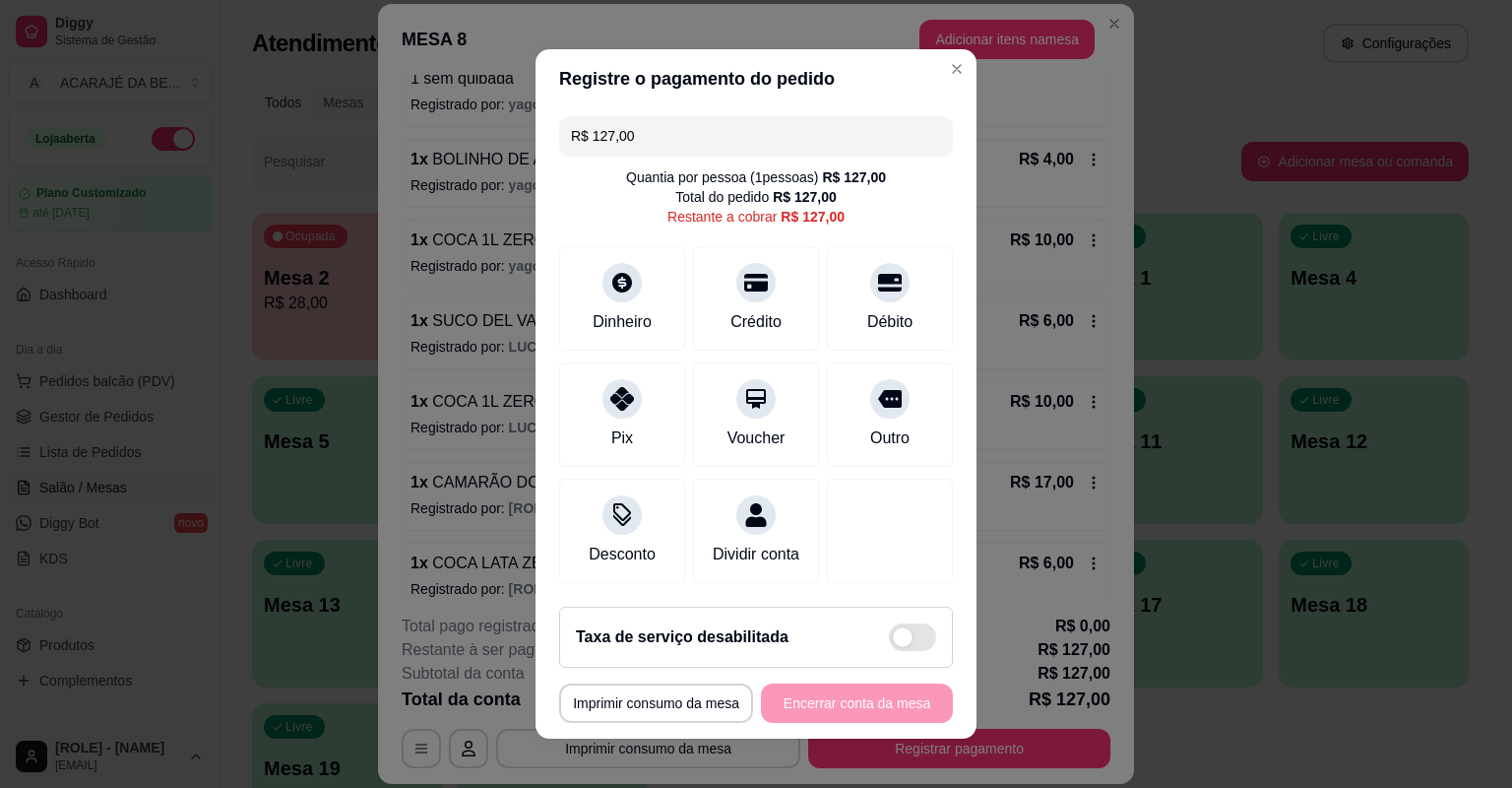 drag, startPoint x: 634, startPoint y: 140, endPoint x: 584, endPoint y: 142, distance: 50.04 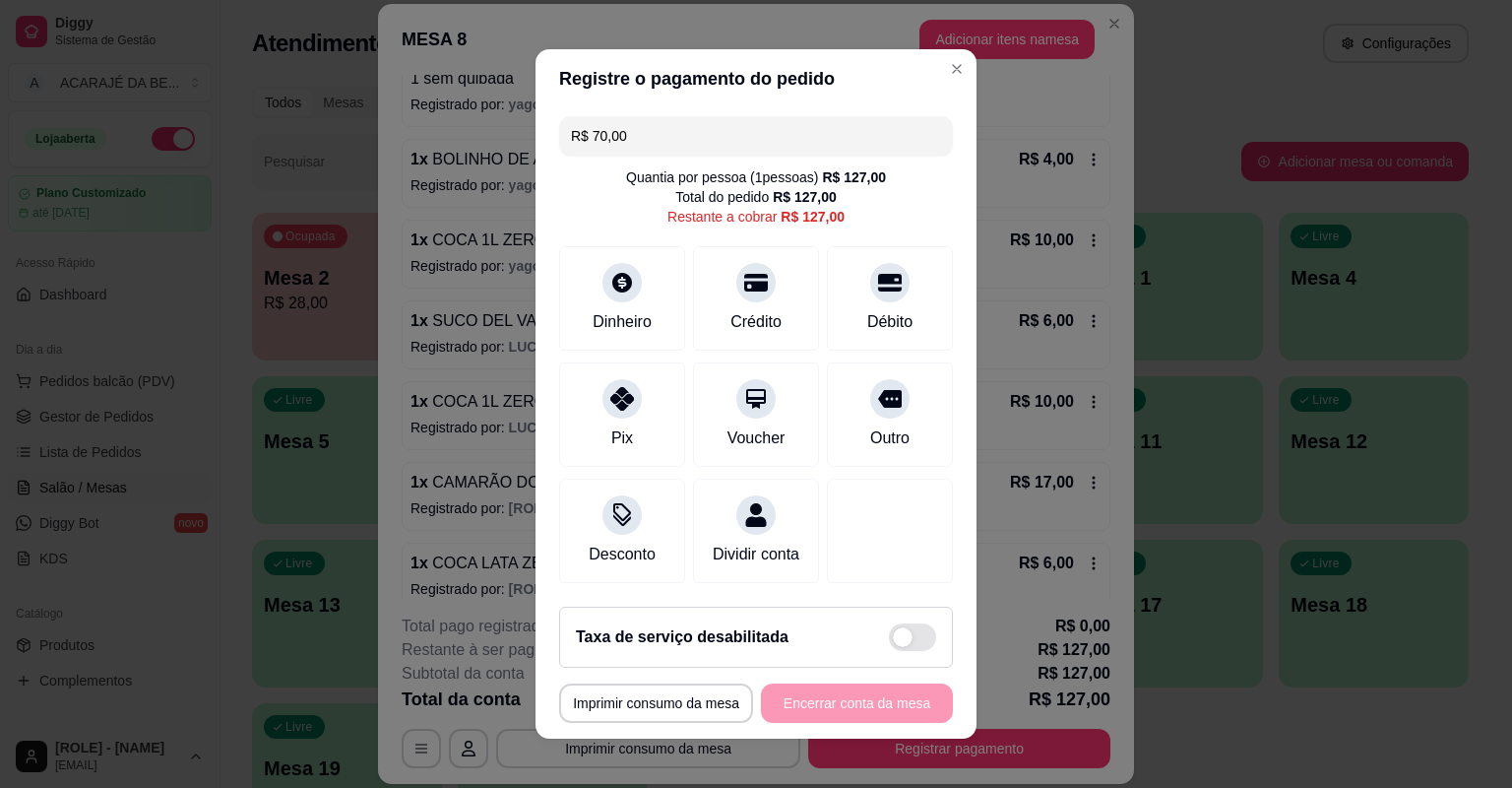 drag, startPoint x: 650, startPoint y: 141, endPoint x: 584, endPoint y: 144, distance: 66.06815 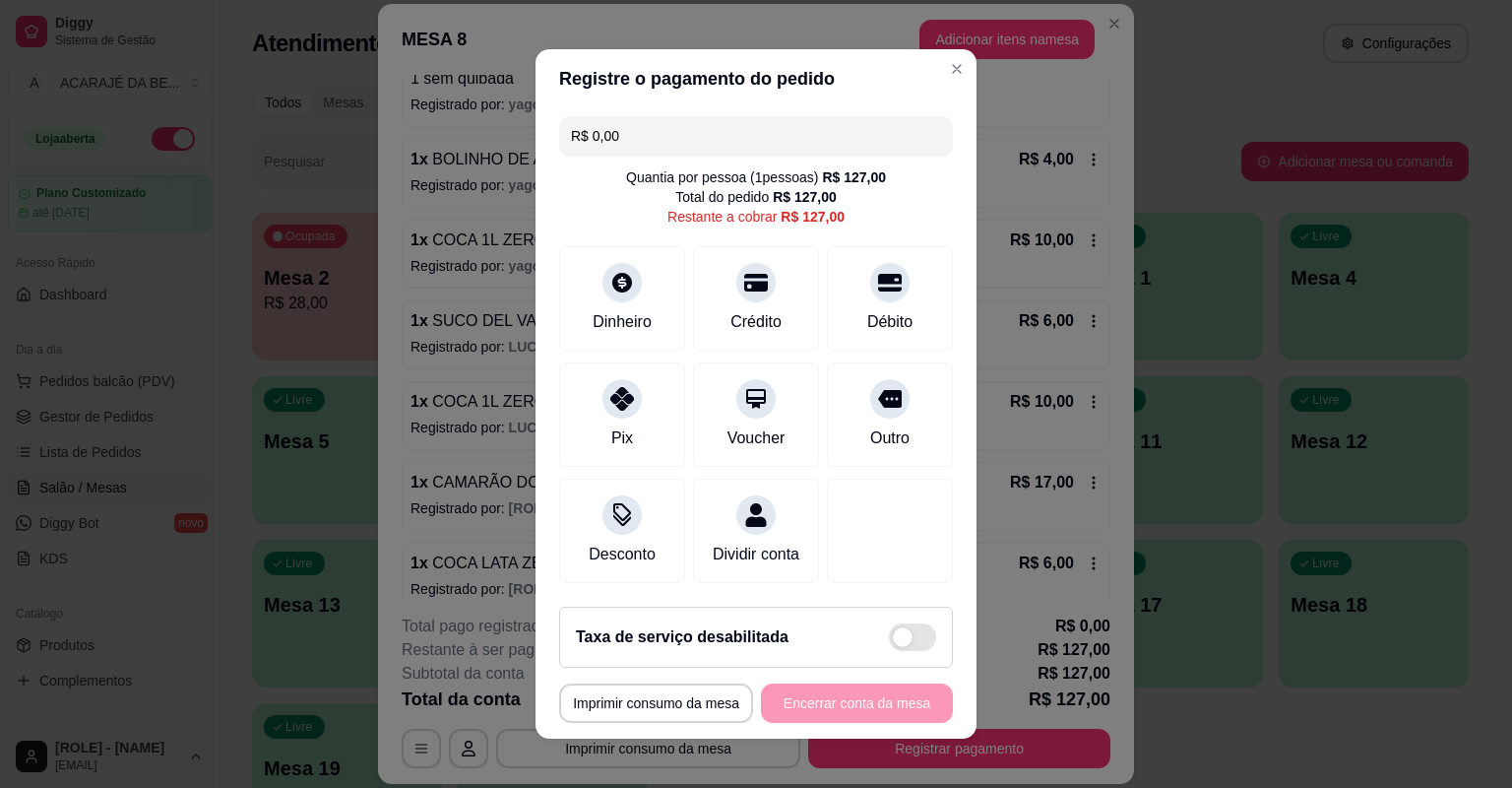 scroll, scrollTop: 13, scrollLeft: 0, axis: vertical 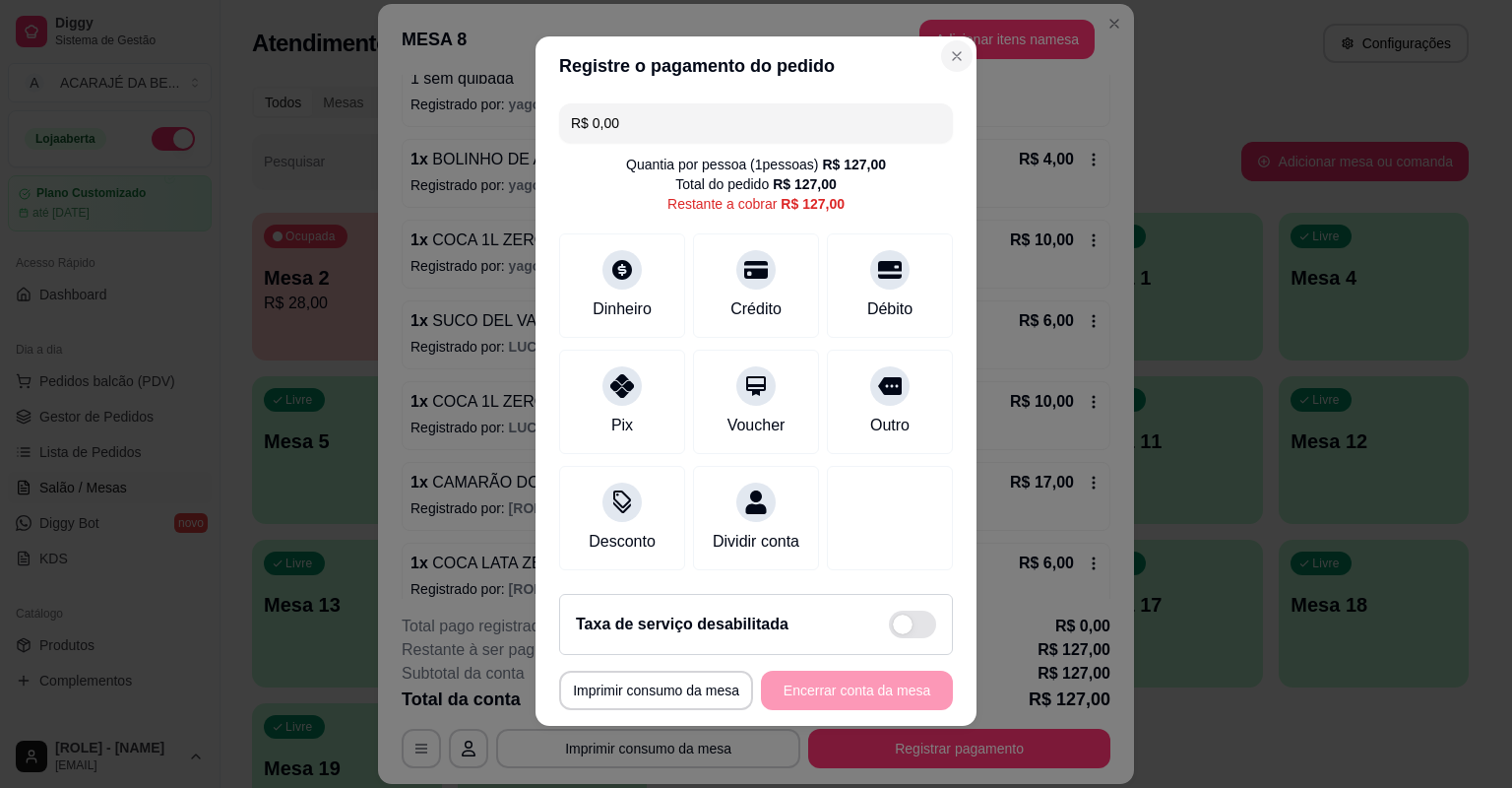 type on "R$ 0,00" 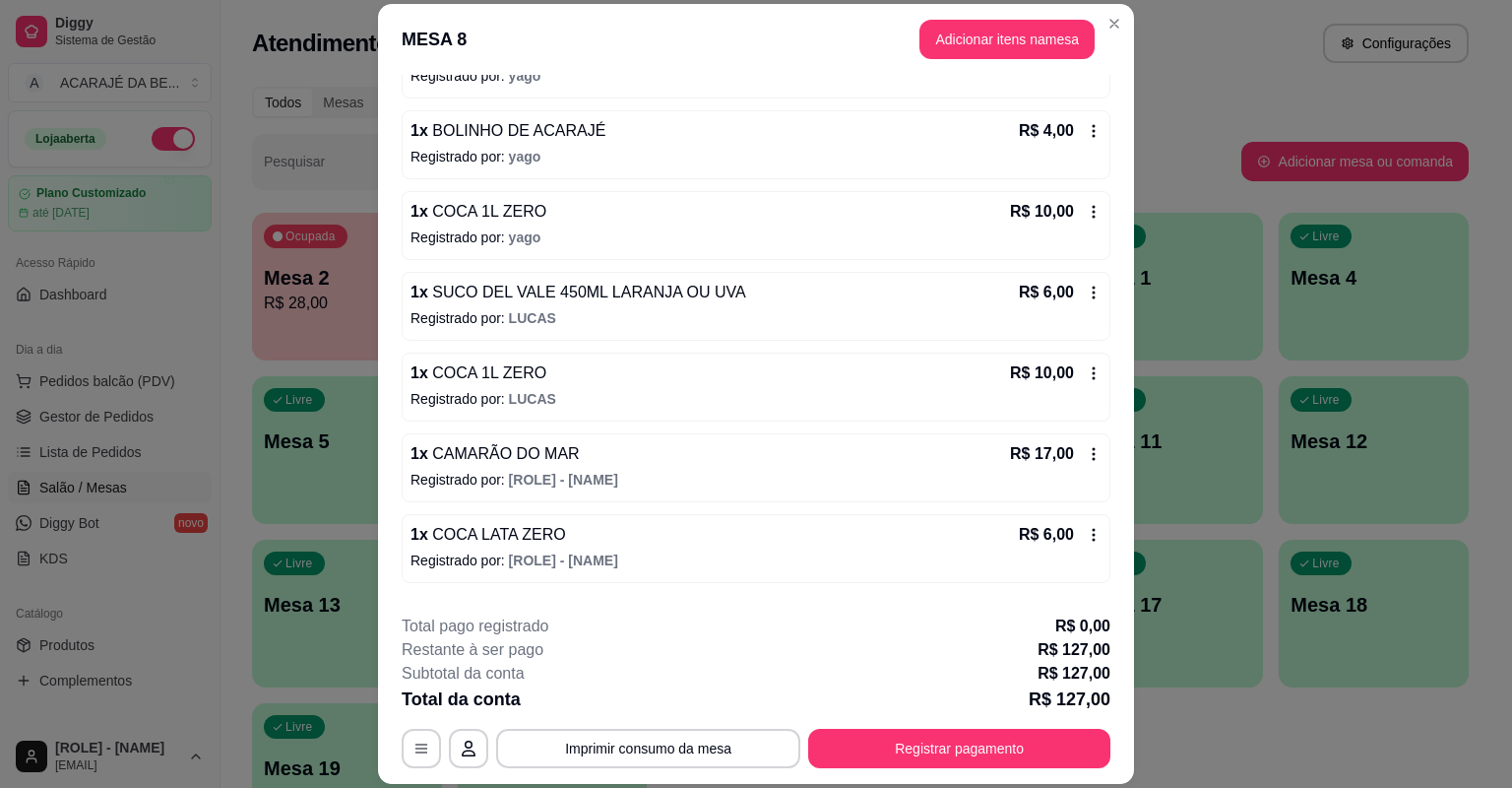 scroll, scrollTop: 473, scrollLeft: 0, axis: vertical 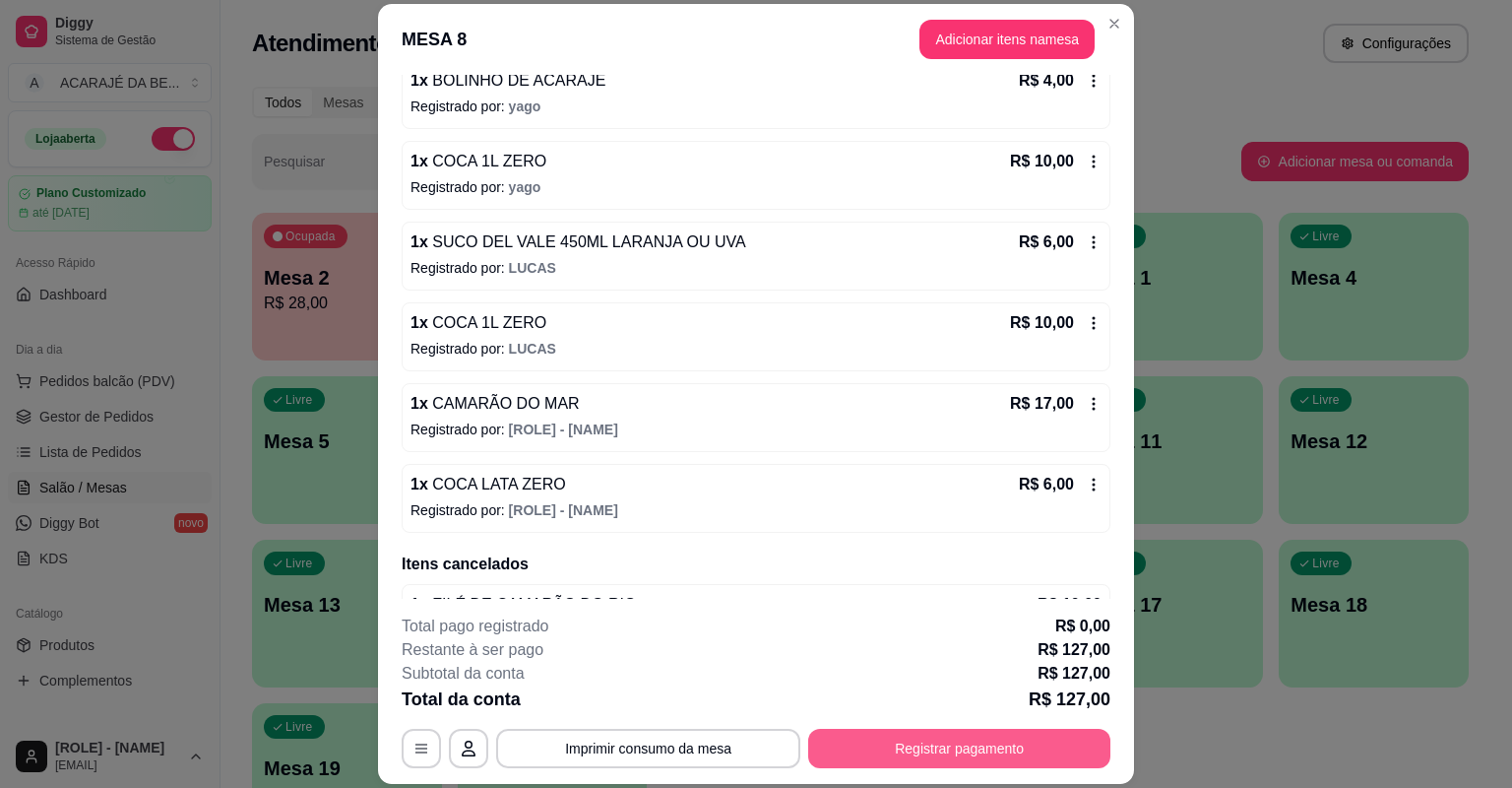 click on "Registrar pagamento" at bounding box center [959, 749] 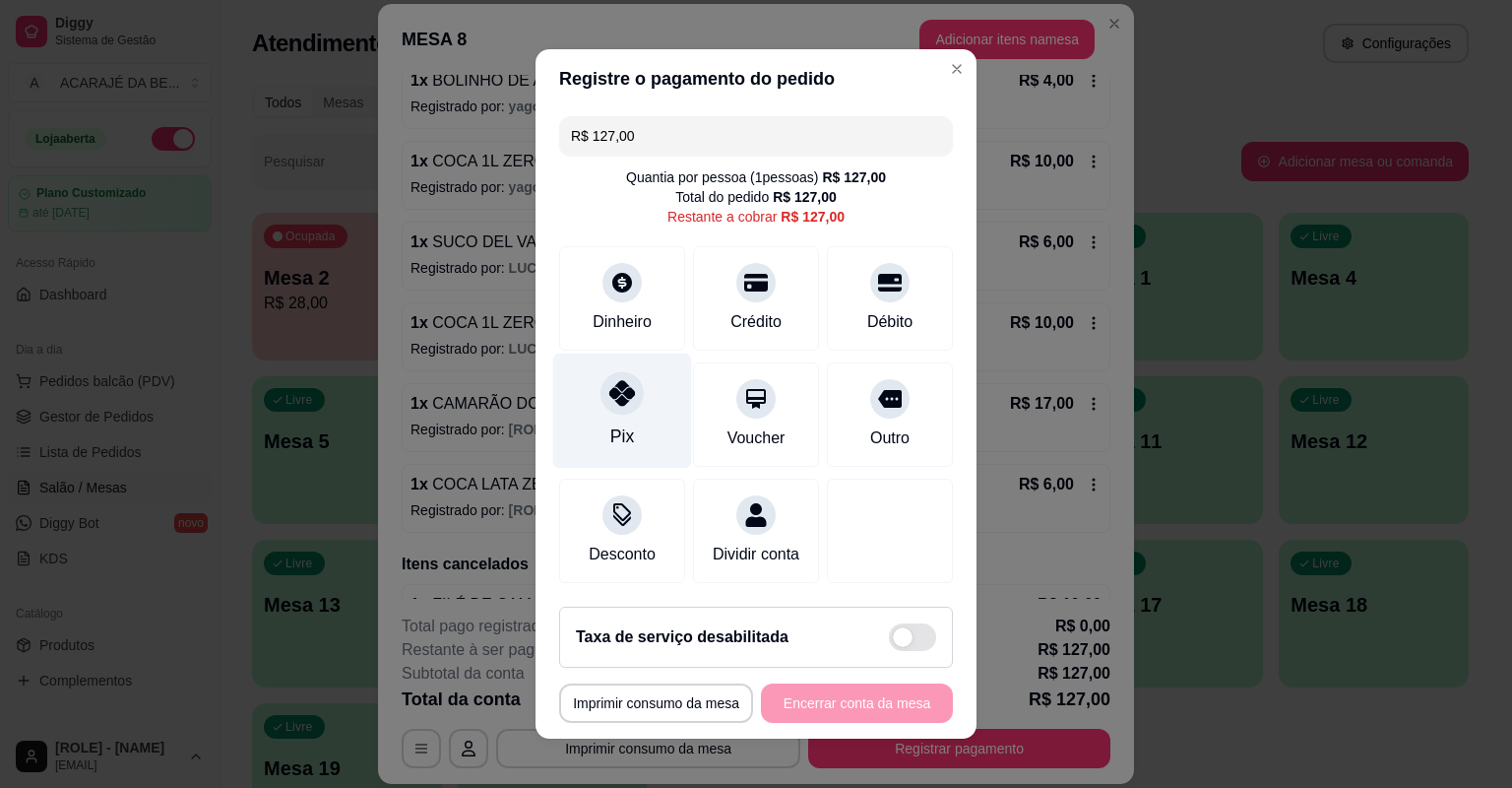 click on "Pix" at bounding box center (622, 436) 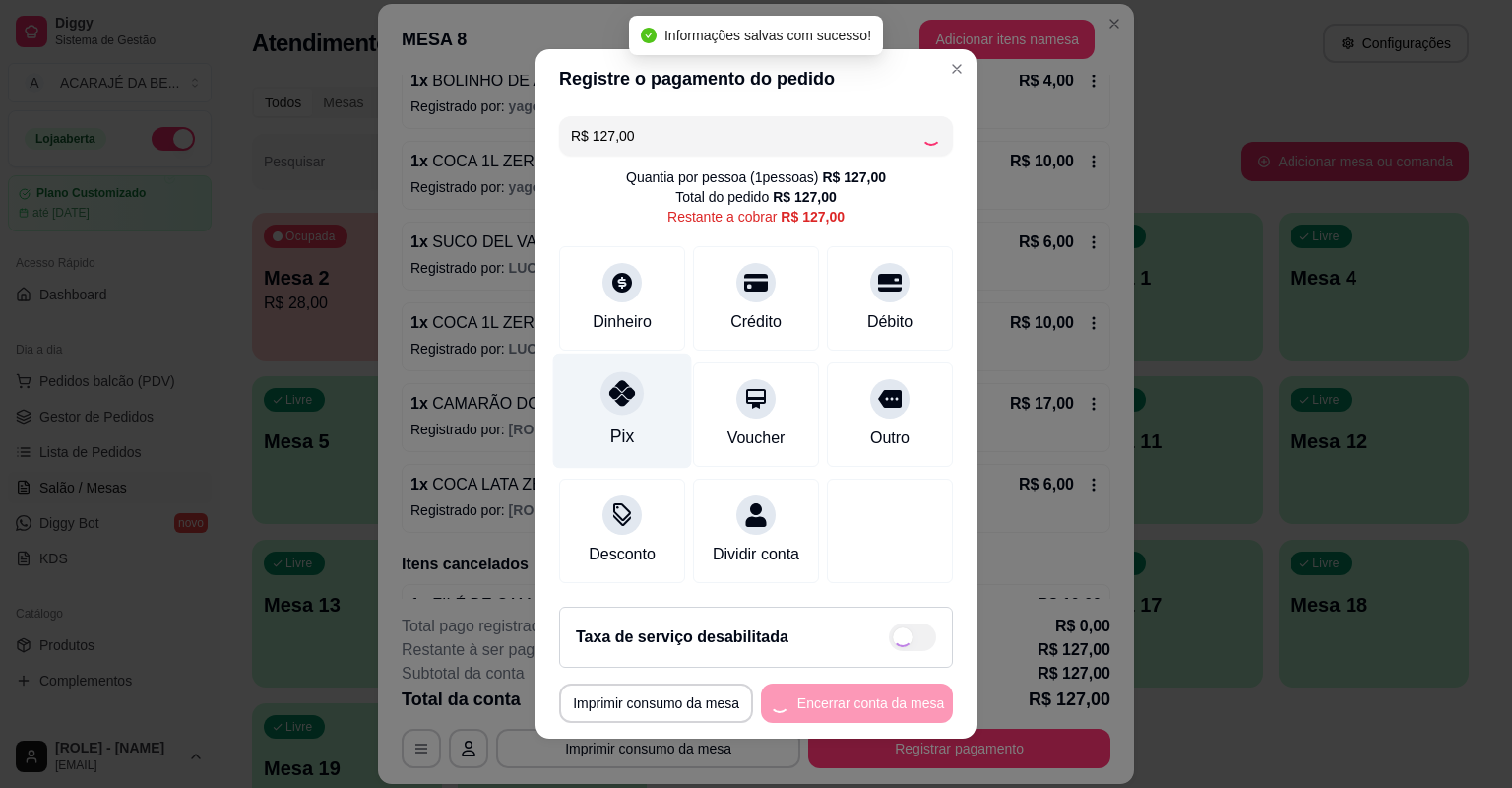 type on "R$ 0,00" 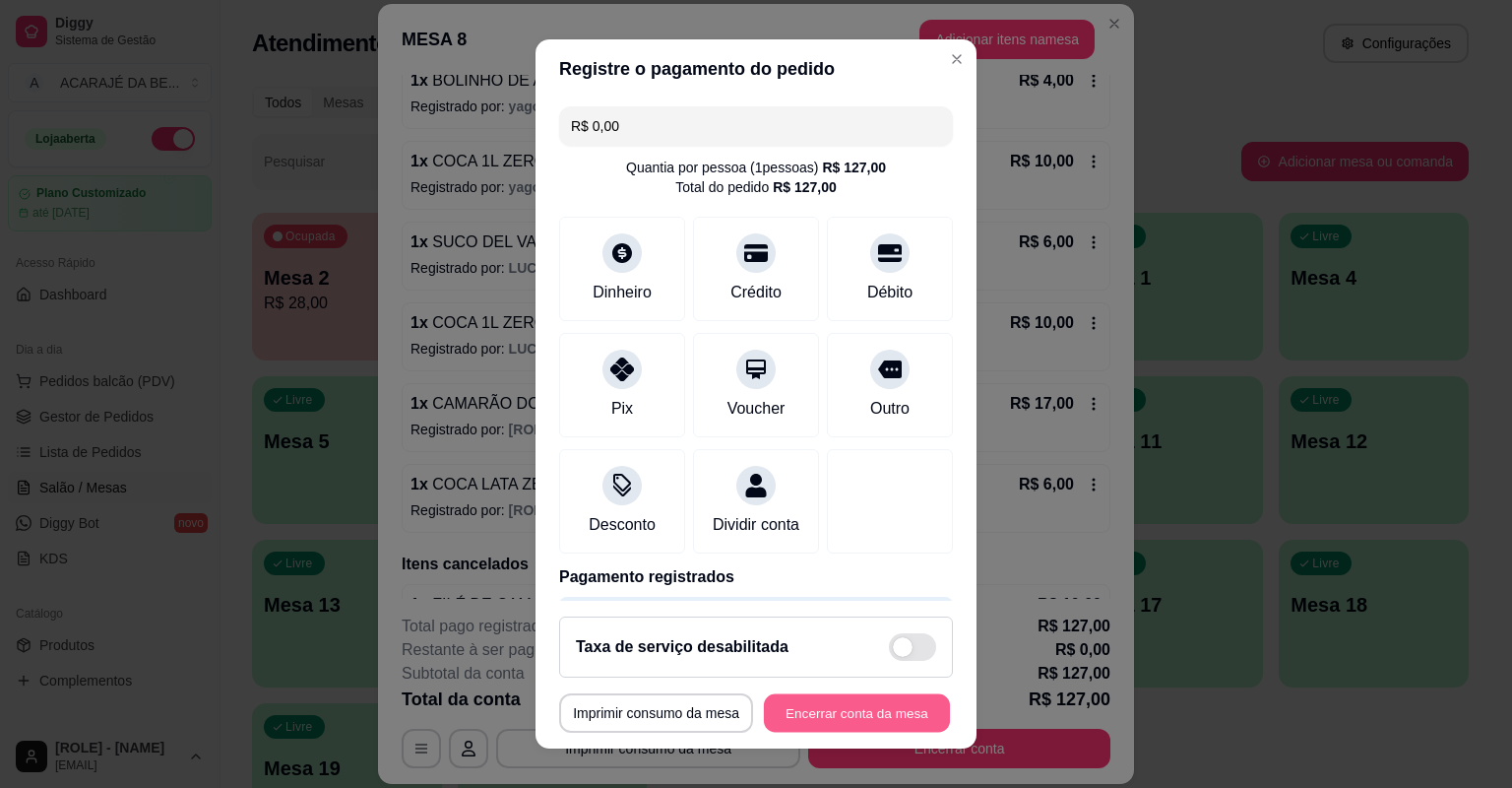 click on "Encerrar conta da mesa" at bounding box center (856, 713) 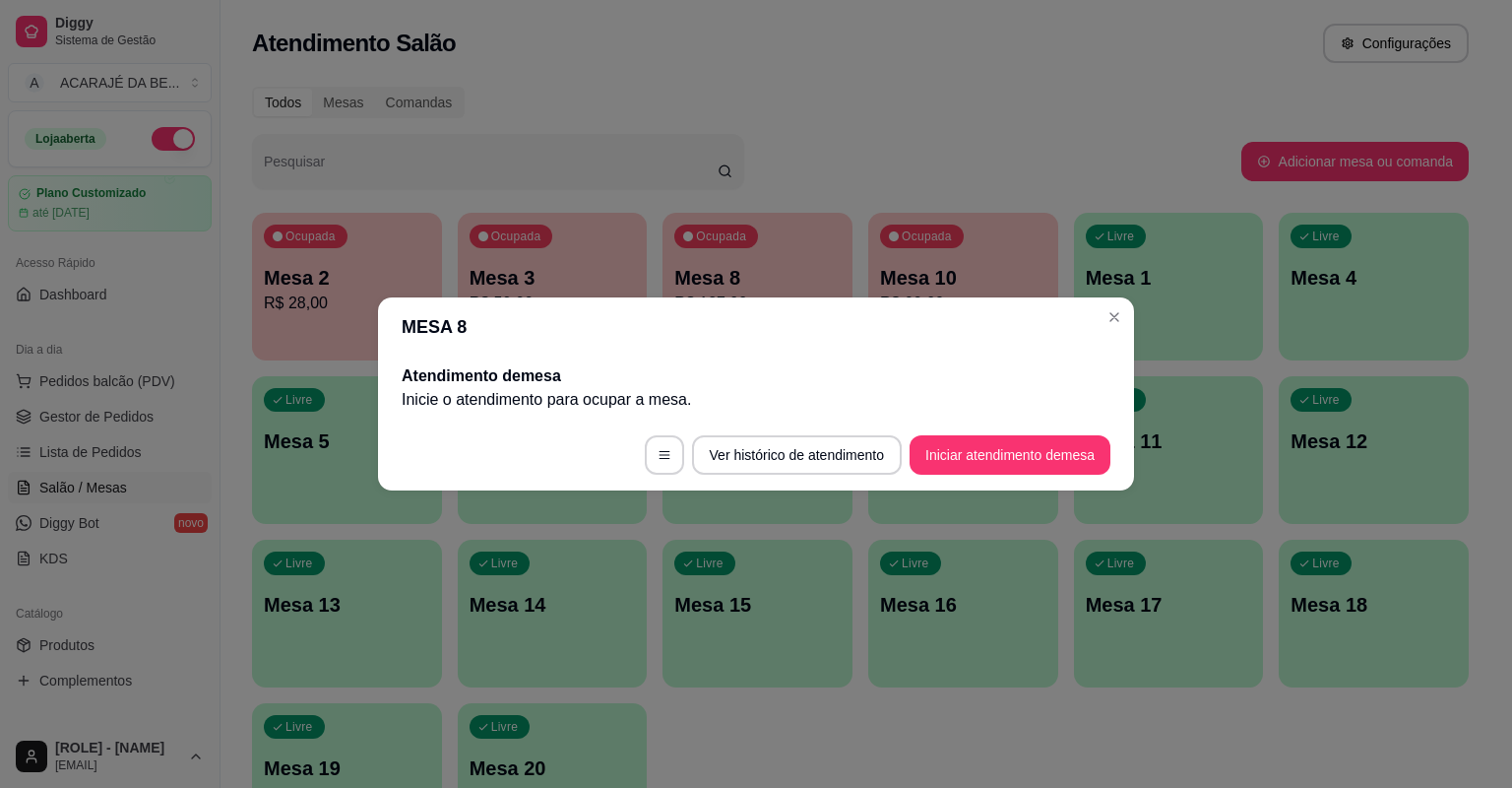 scroll, scrollTop: 0, scrollLeft: 0, axis: both 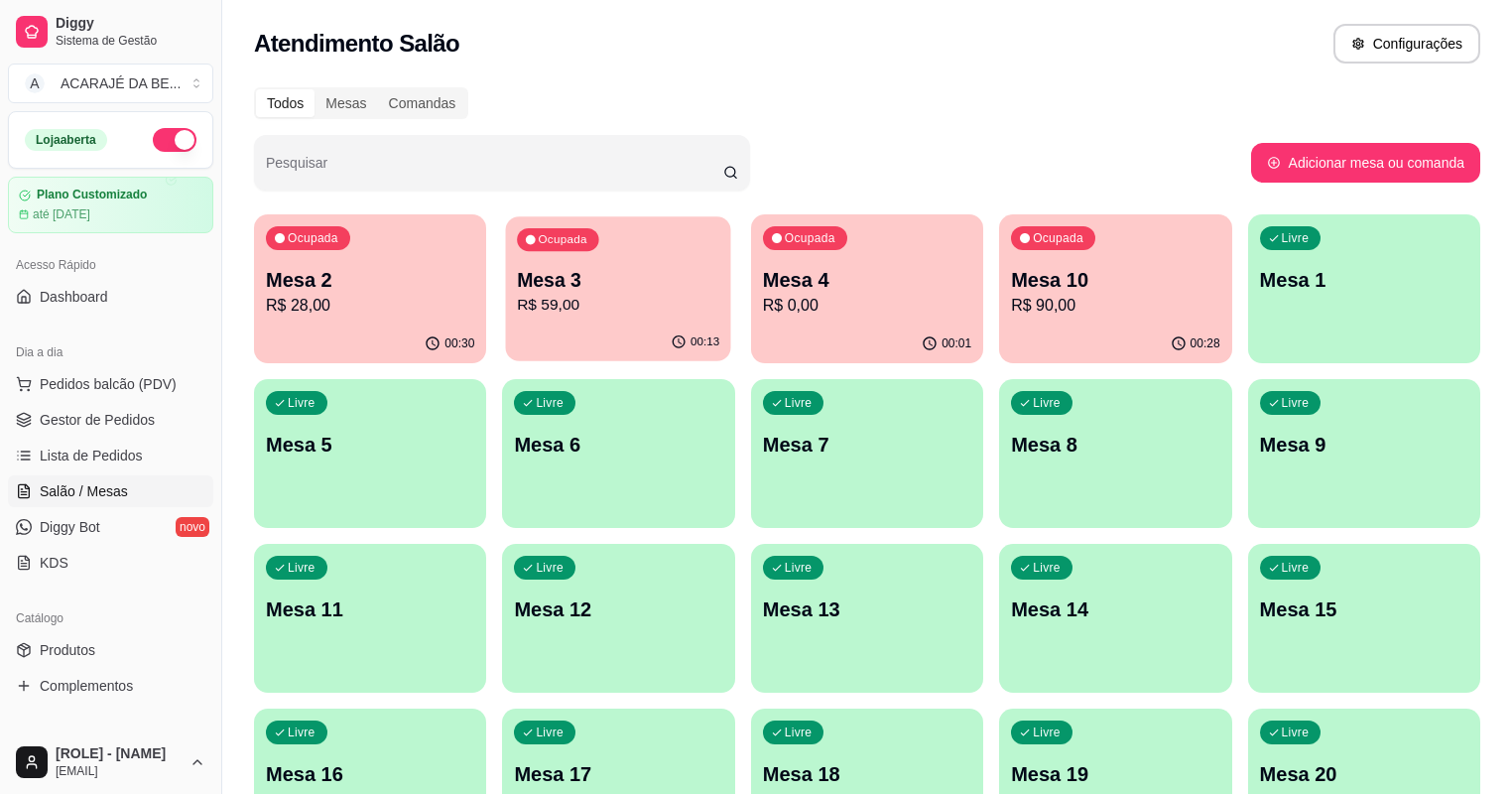 click on "00:13" at bounding box center [618, 342] 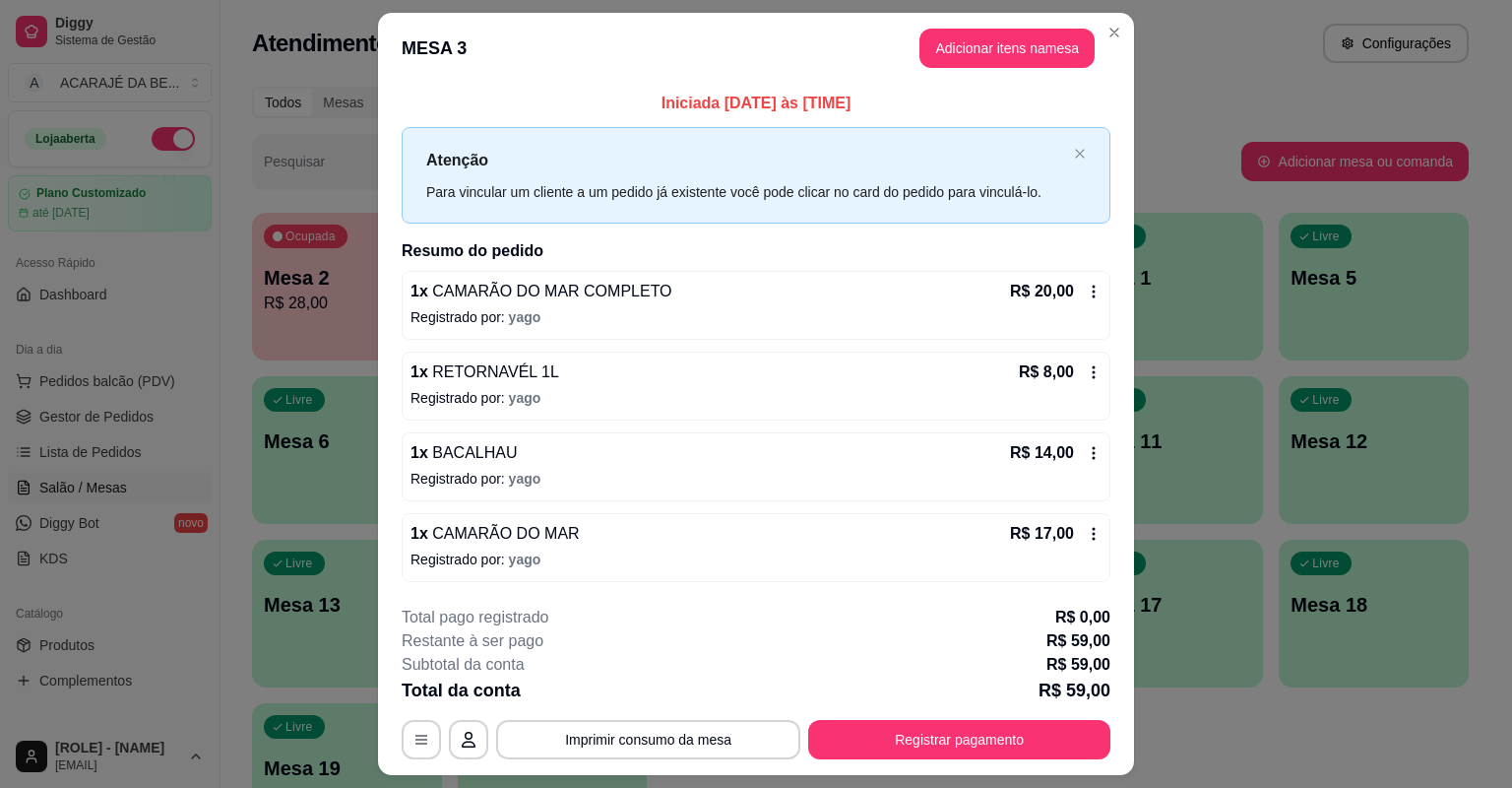 scroll, scrollTop: 48, scrollLeft: 0, axis: vertical 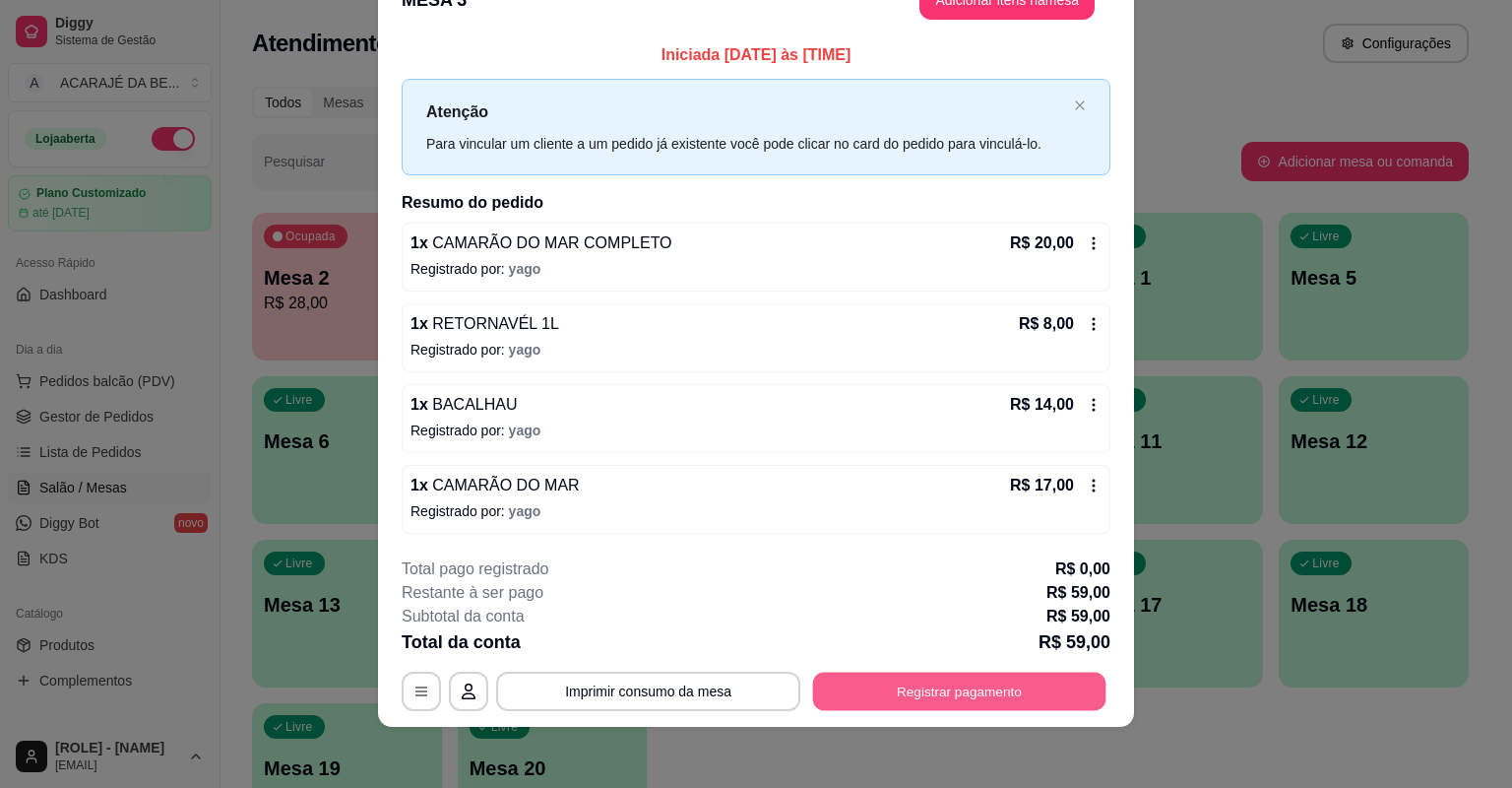 click on "Registrar pagamento" at bounding box center [960, 690] 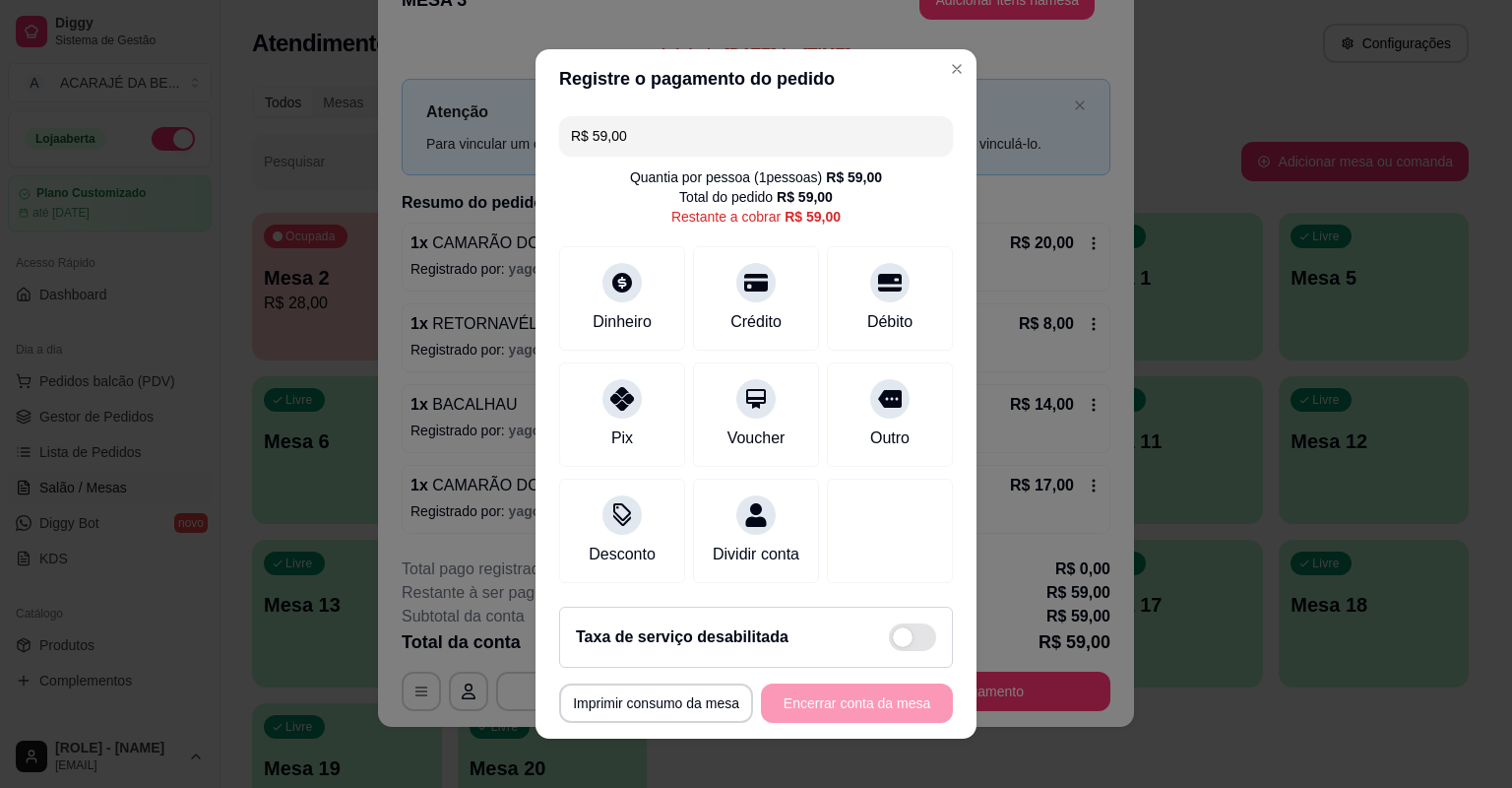 drag, startPoint x: 656, startPoint y: 139, endPoint x: 583, endPoint y: 141, distance: 73.02739 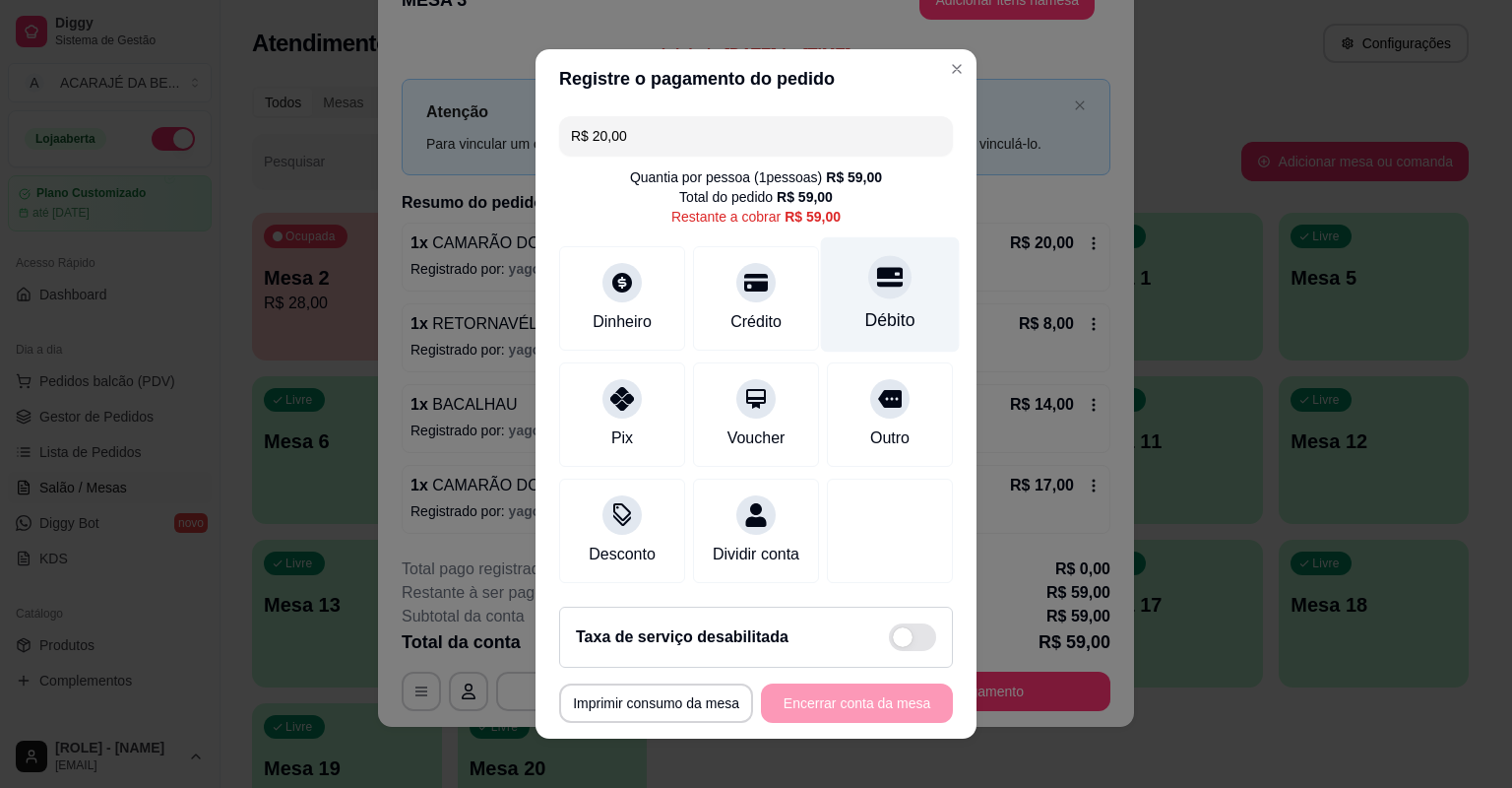 click on "Débito" at bounding box center (890, 320) 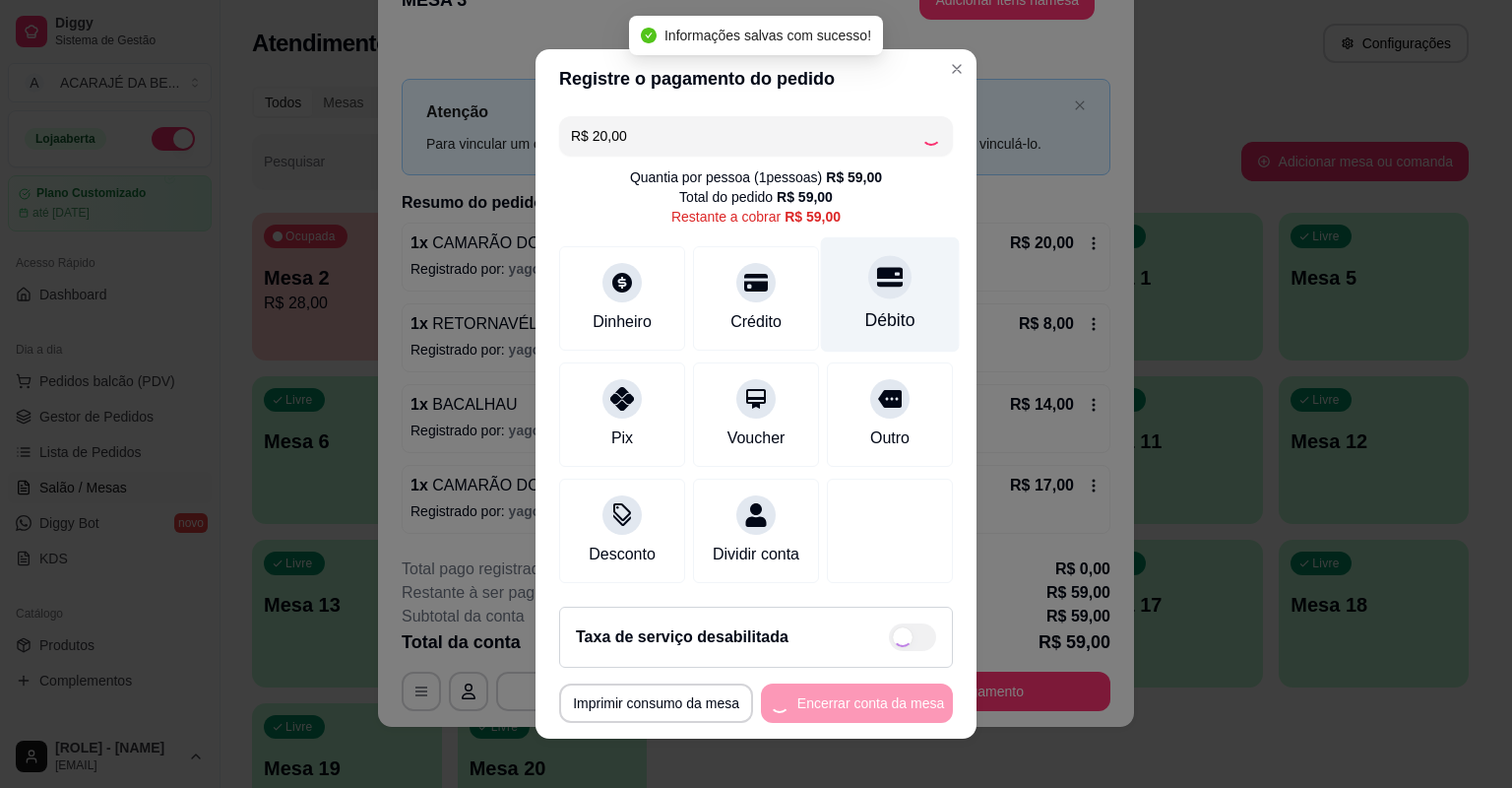 type on "R$ 39,00" 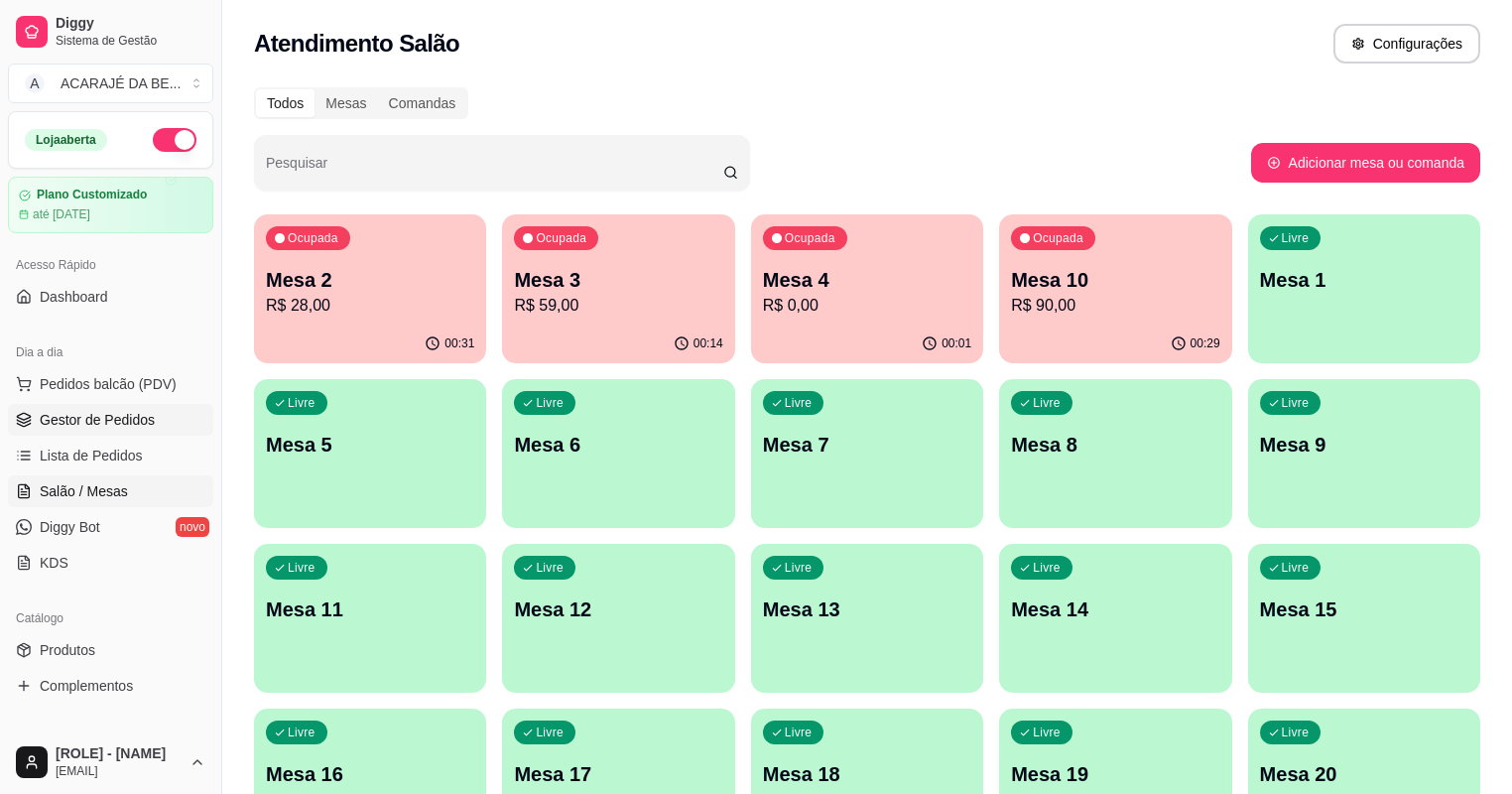 click on "Gestor de Pedidos" at bounding box center (97, 420) 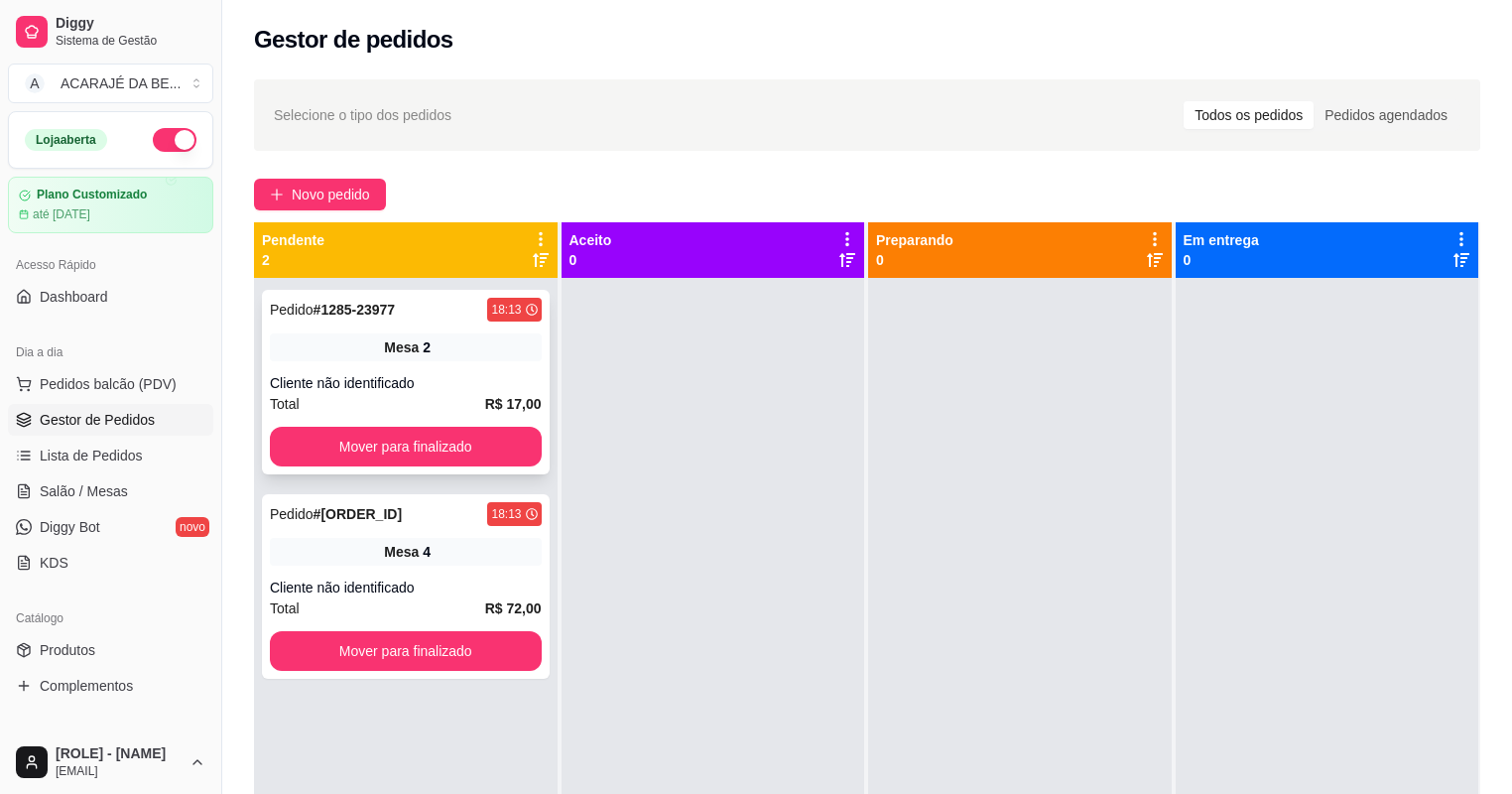 click on "Total R$ 17,00" at bounding box center [406, 404] 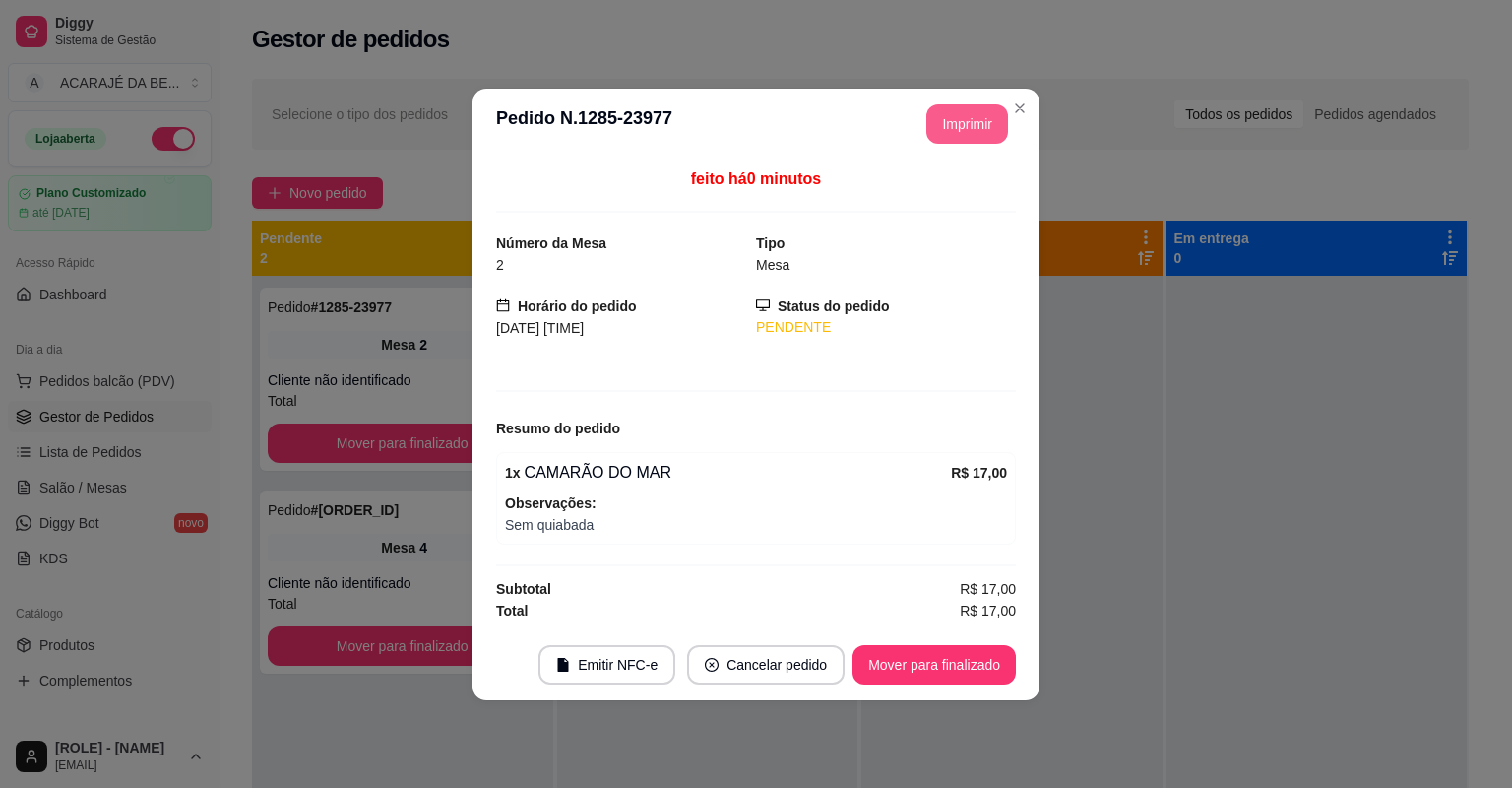 click on "Imprimir" at bounding box center (967, 124) 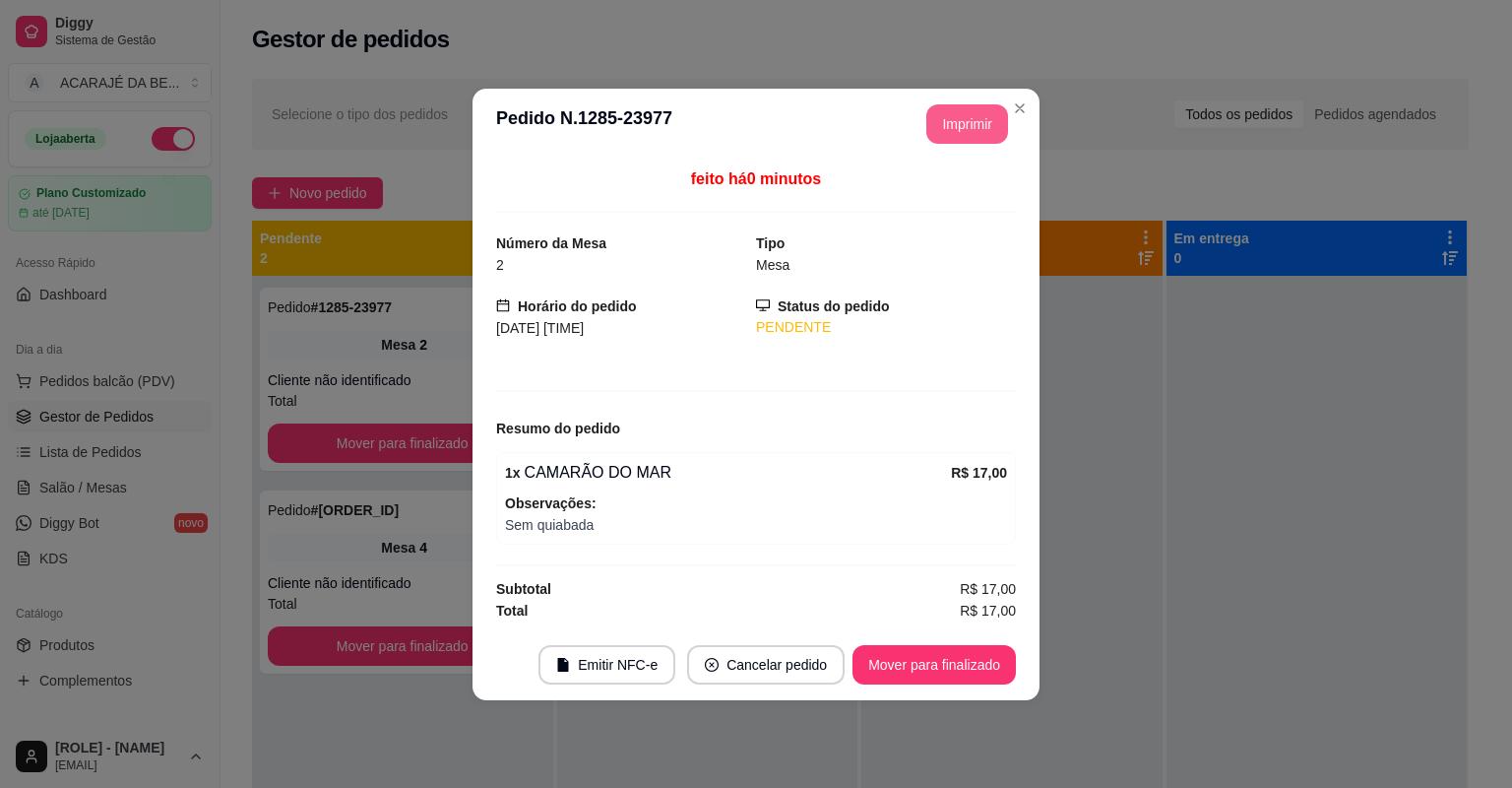 scroll, scrollTop: 0, scrollLeft: 0, axis: both 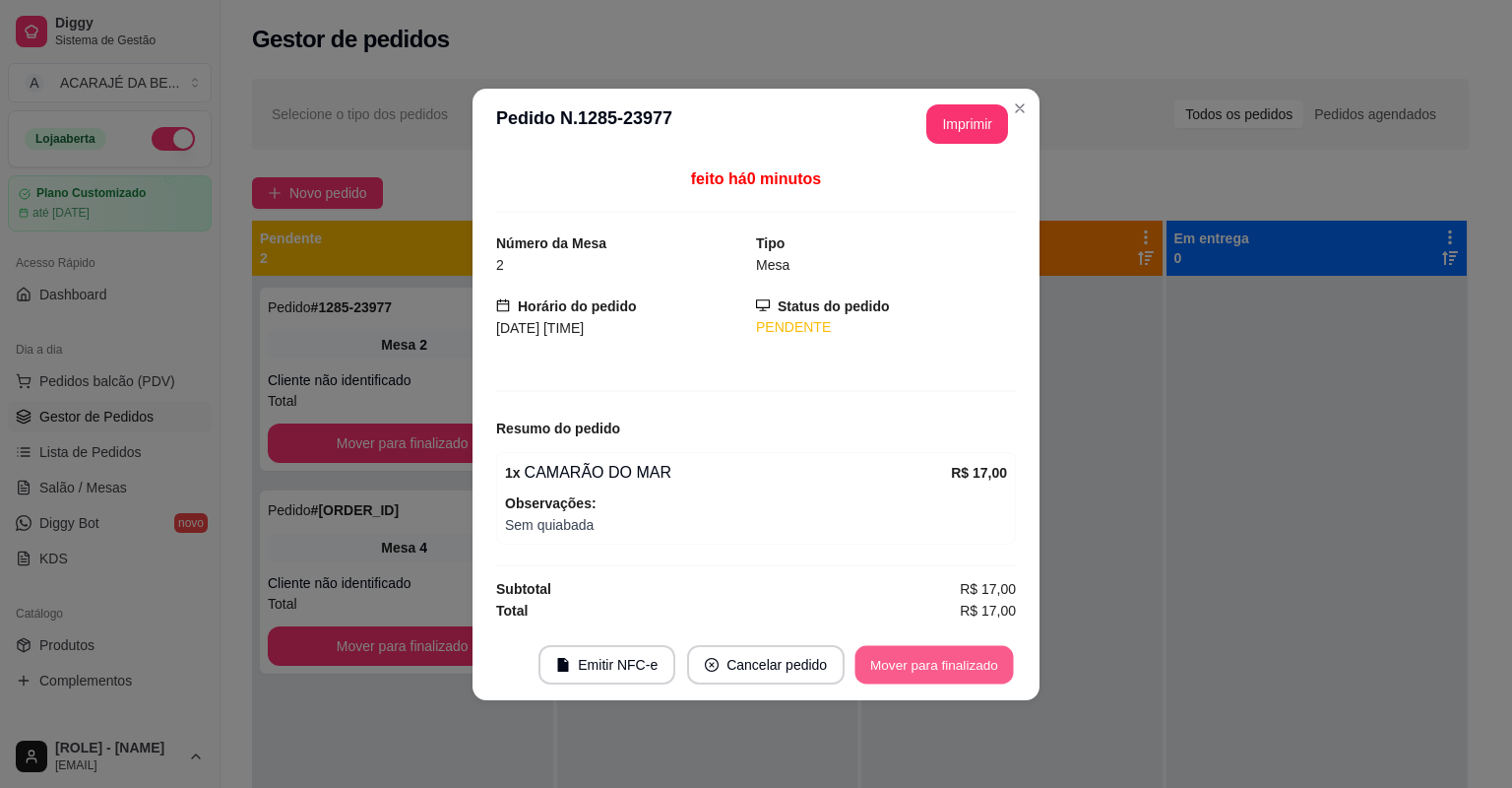 click on "Mover para finalizado" at bounding box center (934, 664) 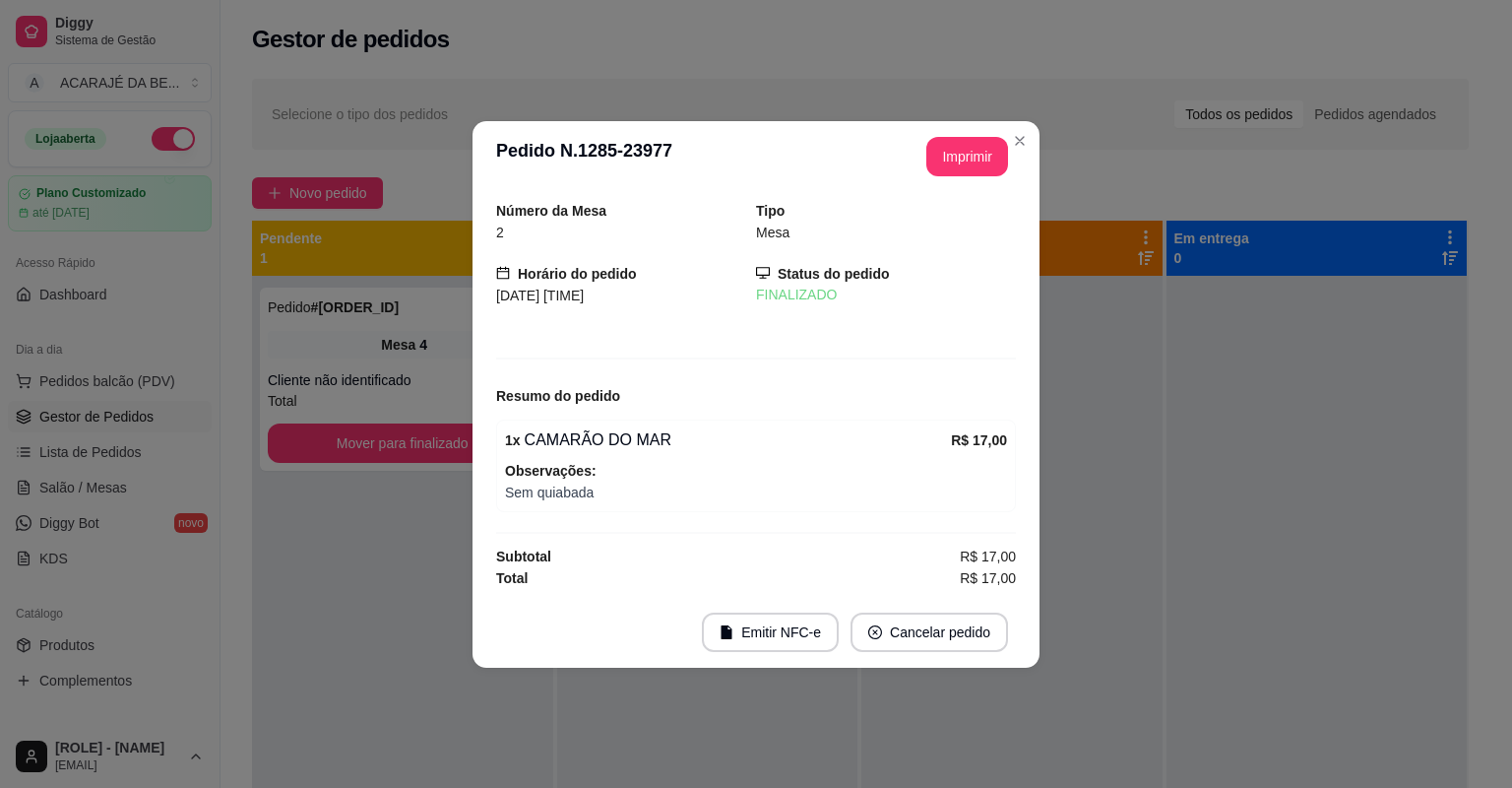 click on "Emitir NFC-e Cancelar pedido" at bounding box center (756, 632) 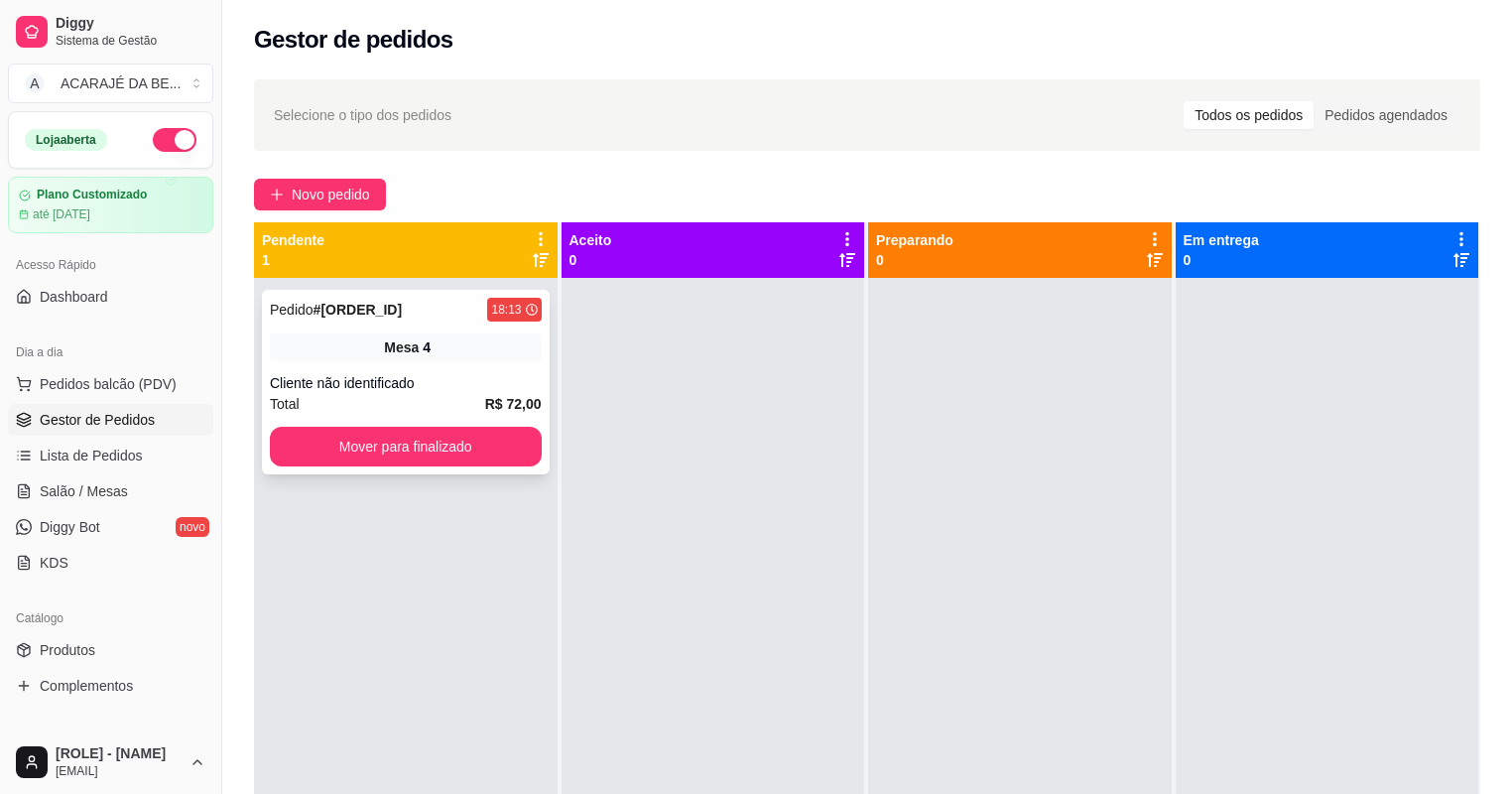 click on "Cliente não identificado" at bounding box center [406, 383] 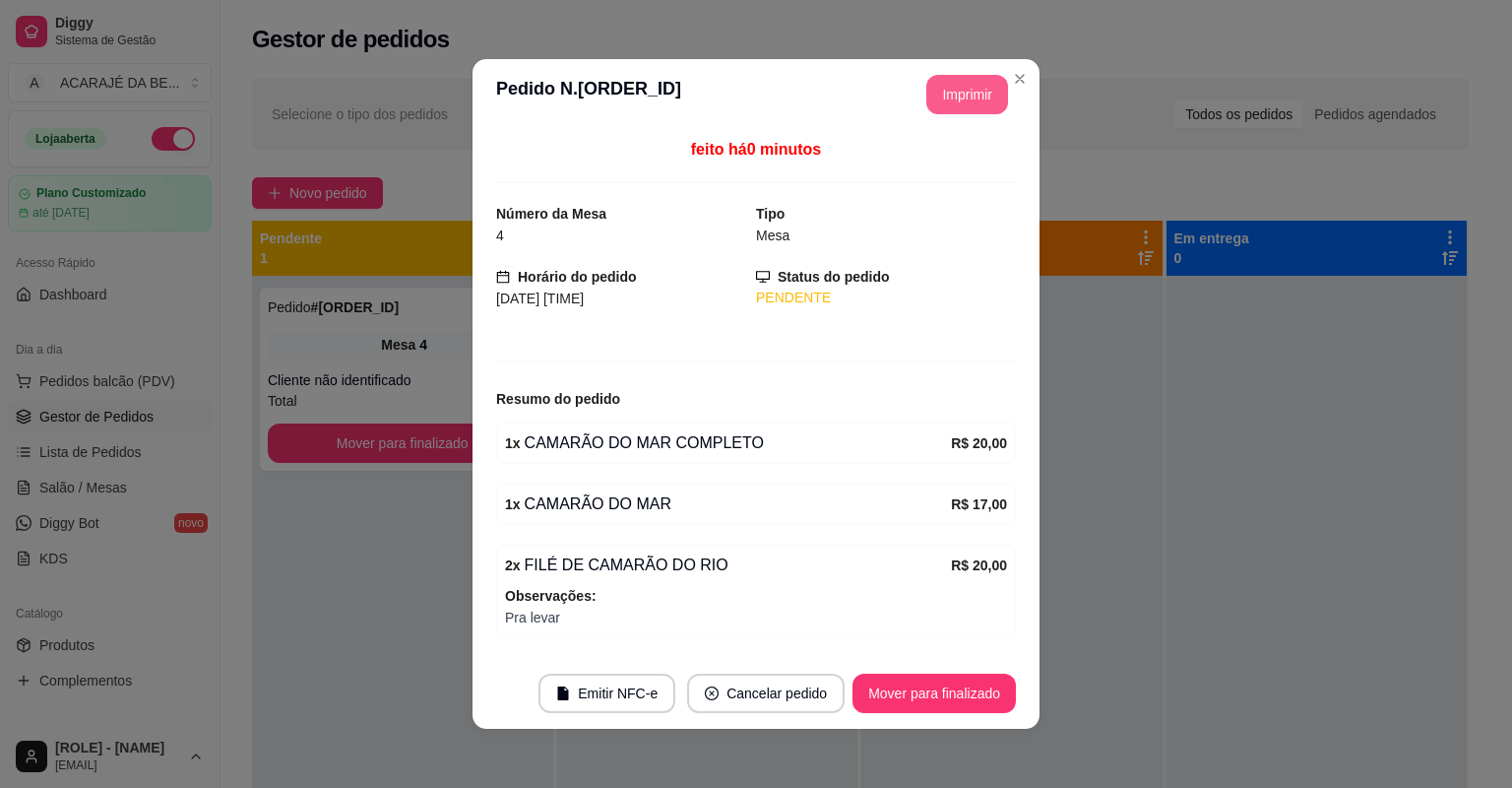 click on "Imprimir" at bounding box center (967, 95) 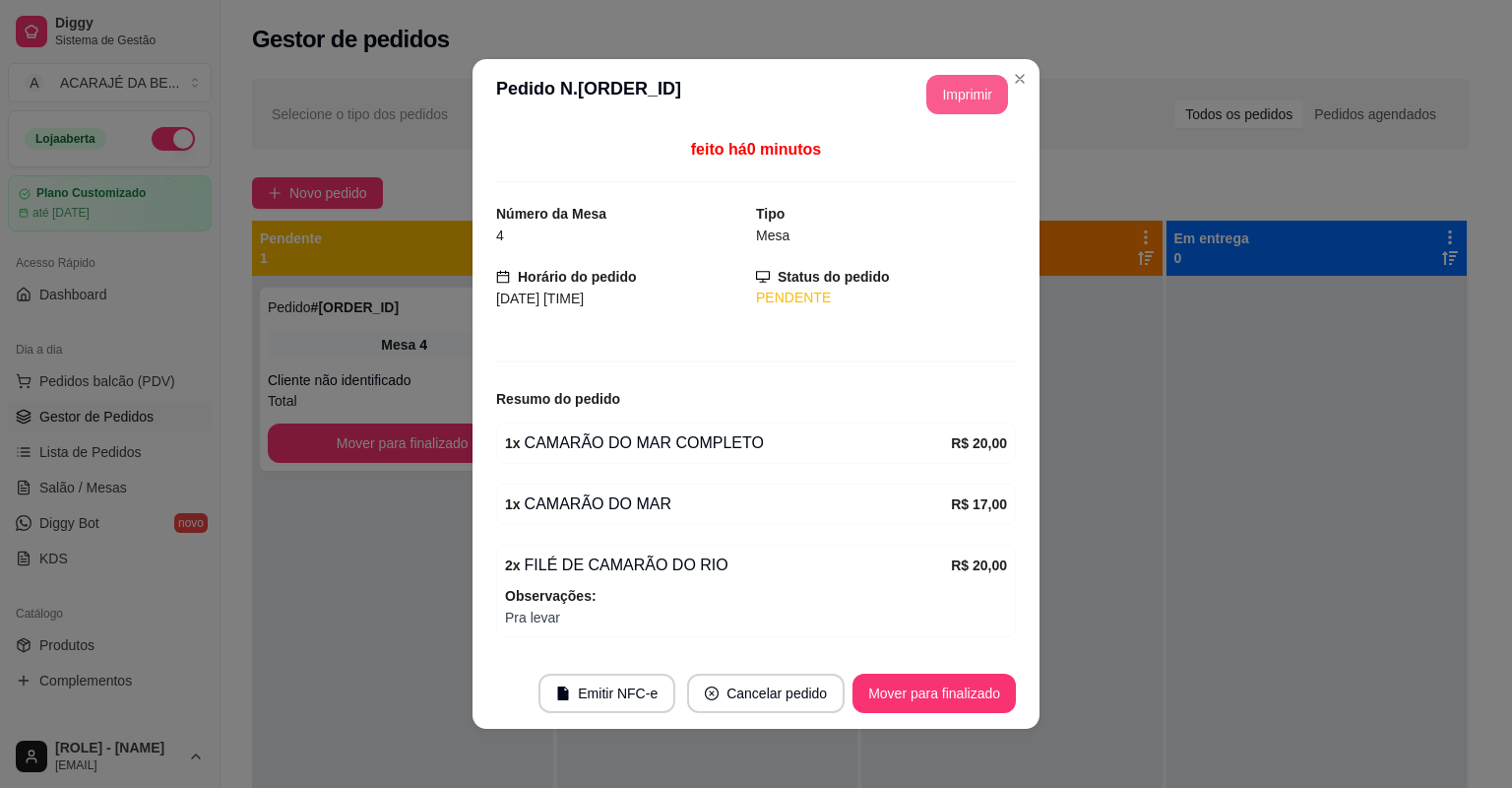 scroll, scrollTop: 0, scrollLeft: 0, axis: both 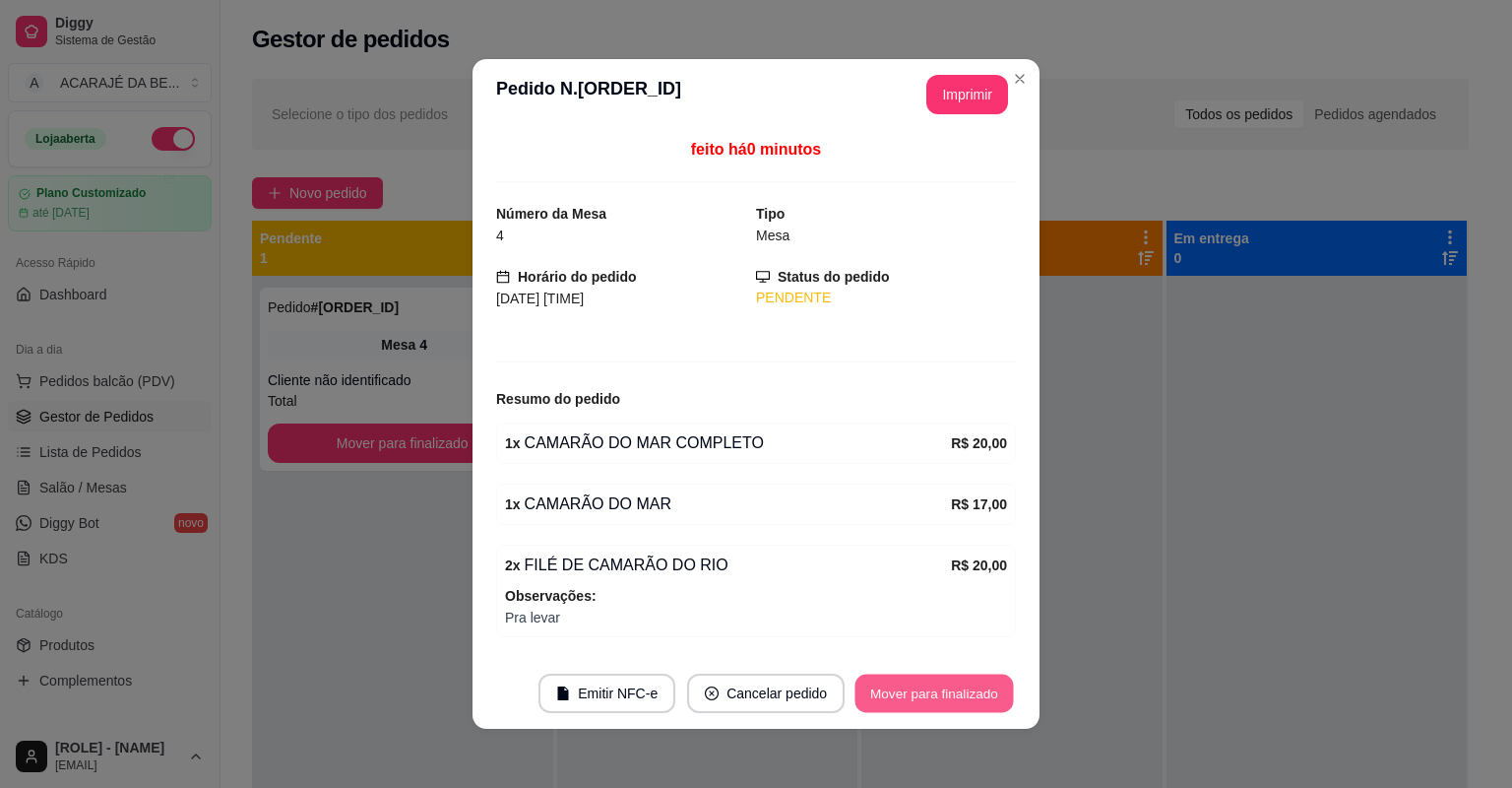 click on "Mover para finalizado" at bounding box center [934, 693] 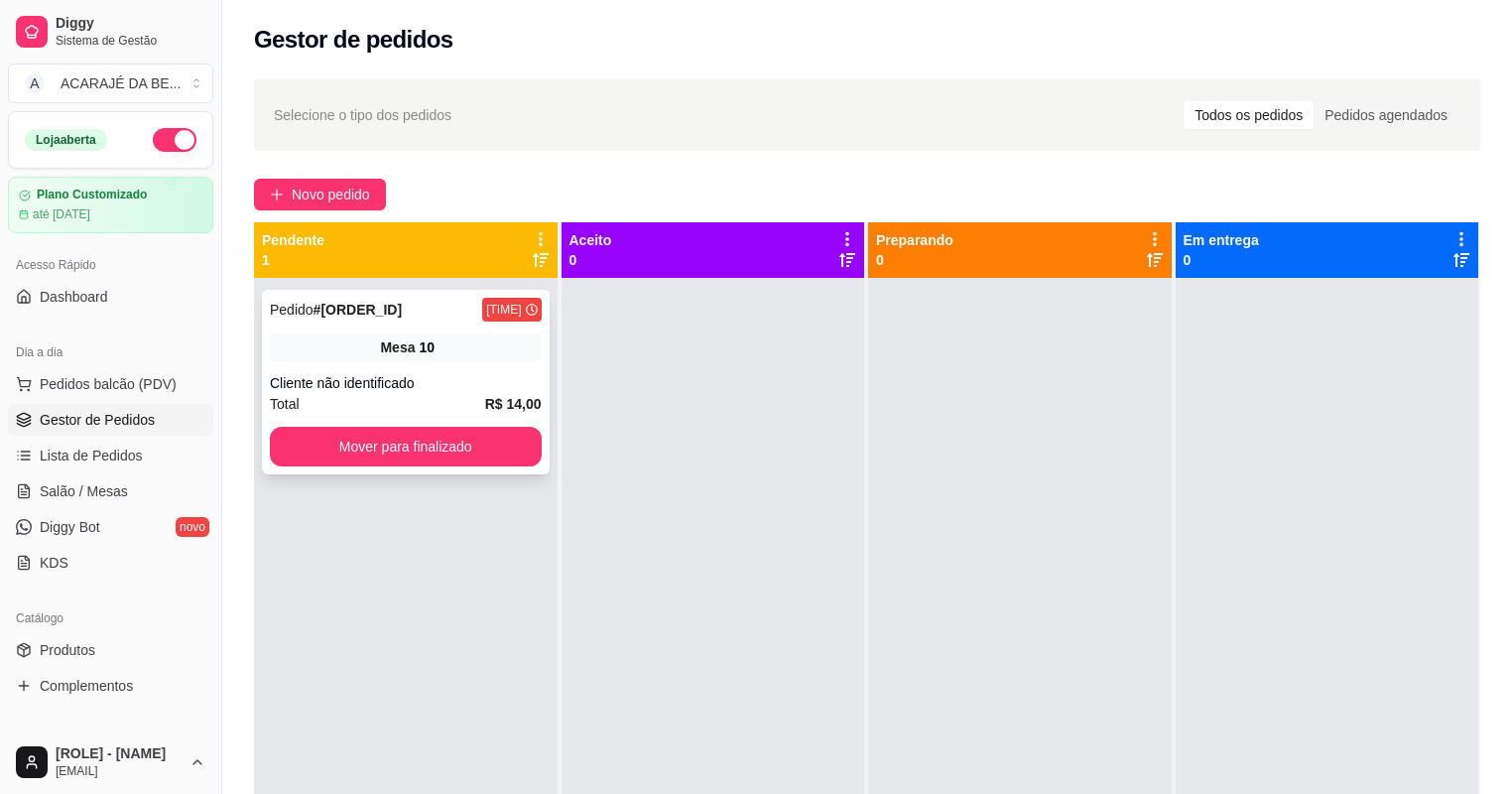 click on "Total R$ 14,00" at bounding box center (406, 404) 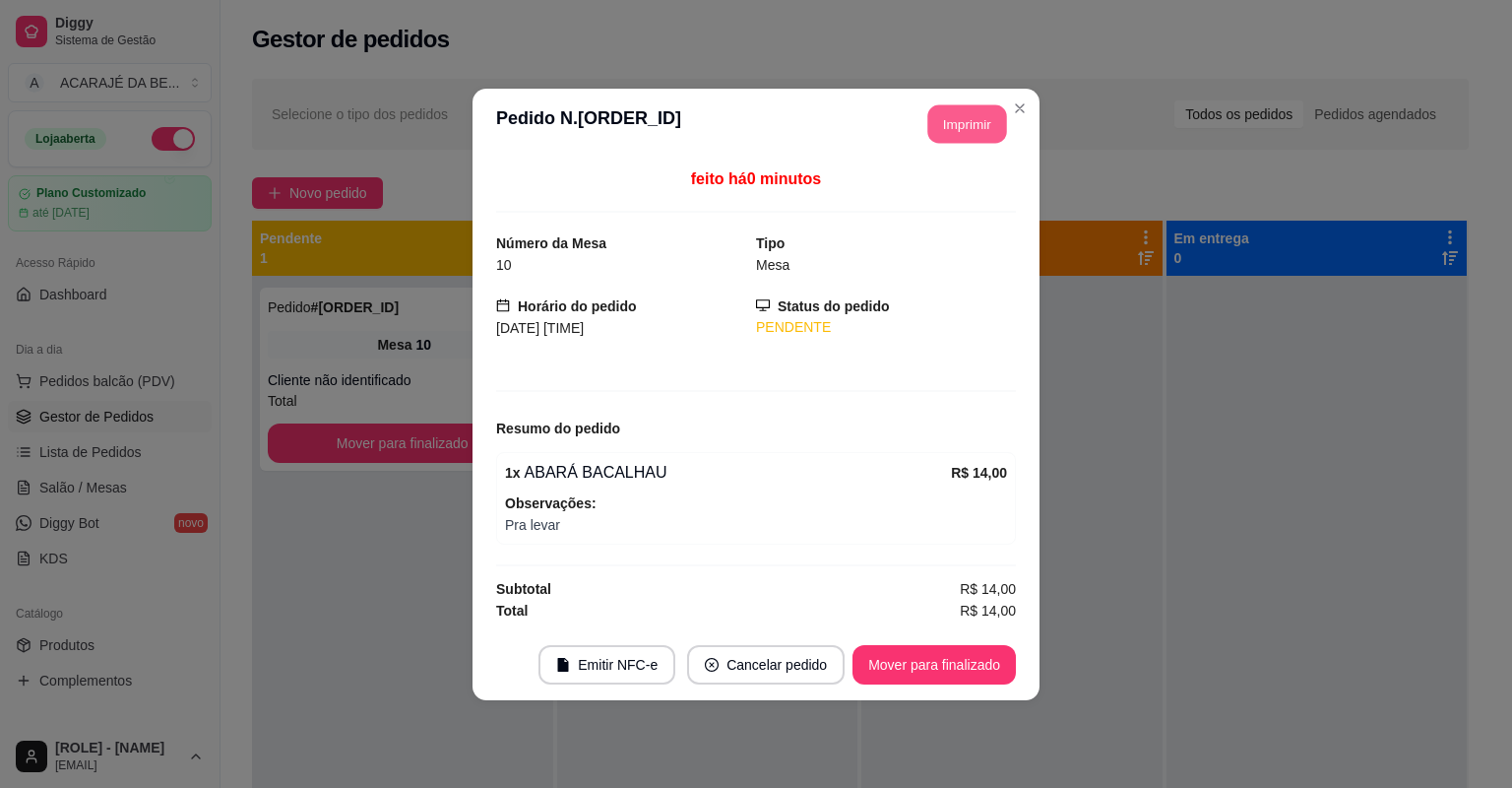 click on "Imprimir" at bounding box center [968, 123] 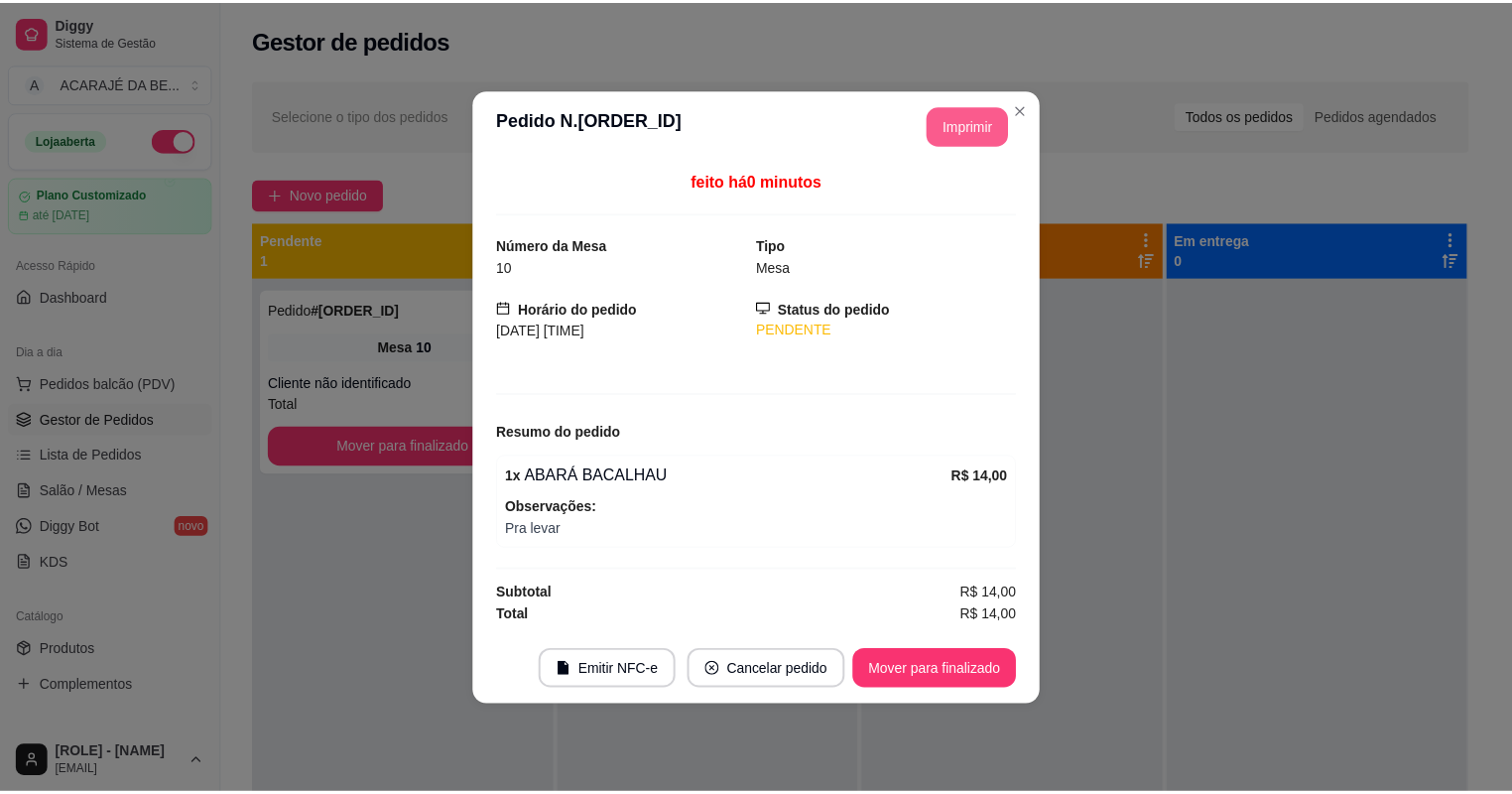 scroll, scrollTop: 0, scrollLeft: 0, axis: both 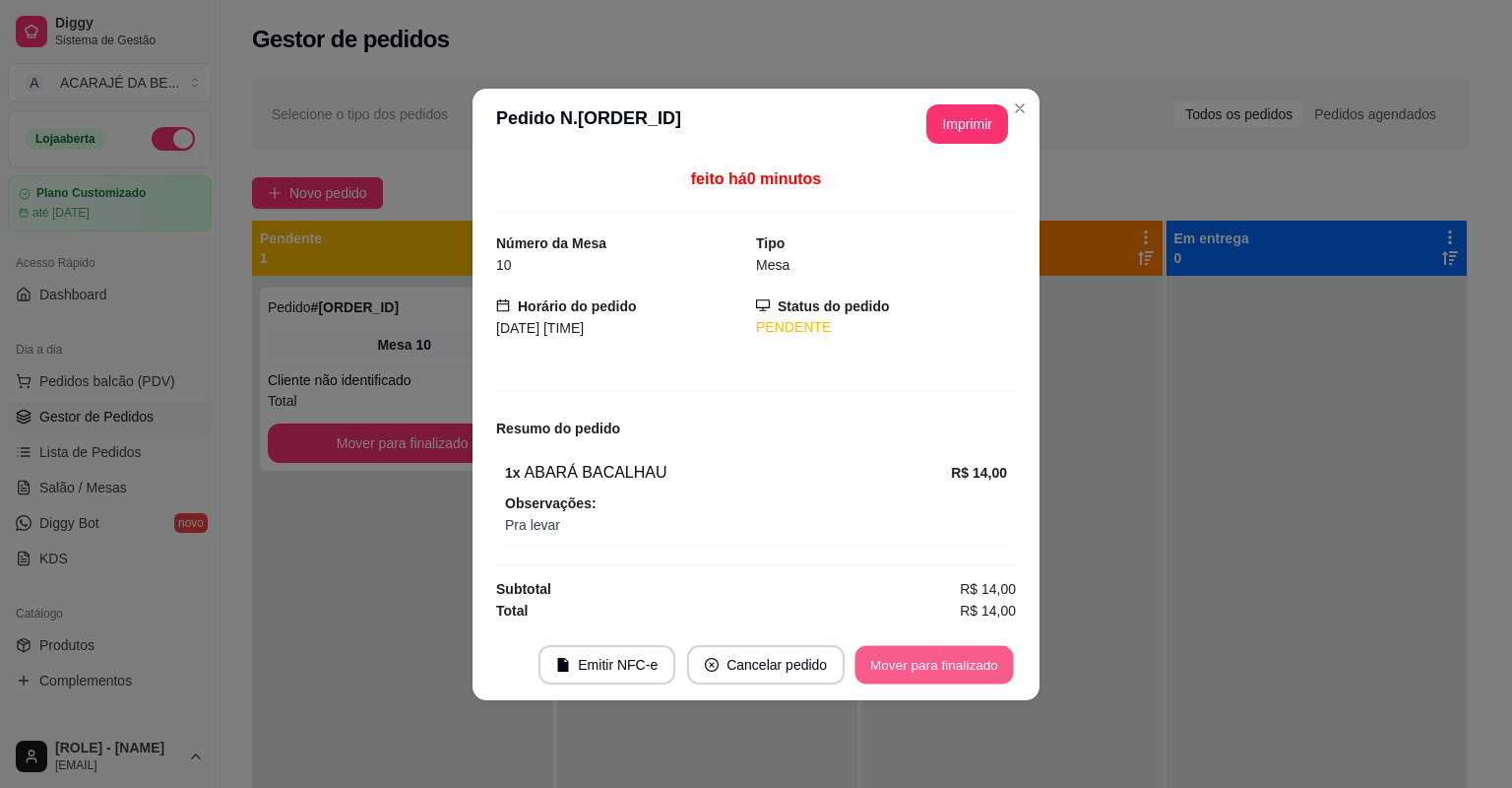 click on "Mover para finalizado" at bounding box center (934, 664) 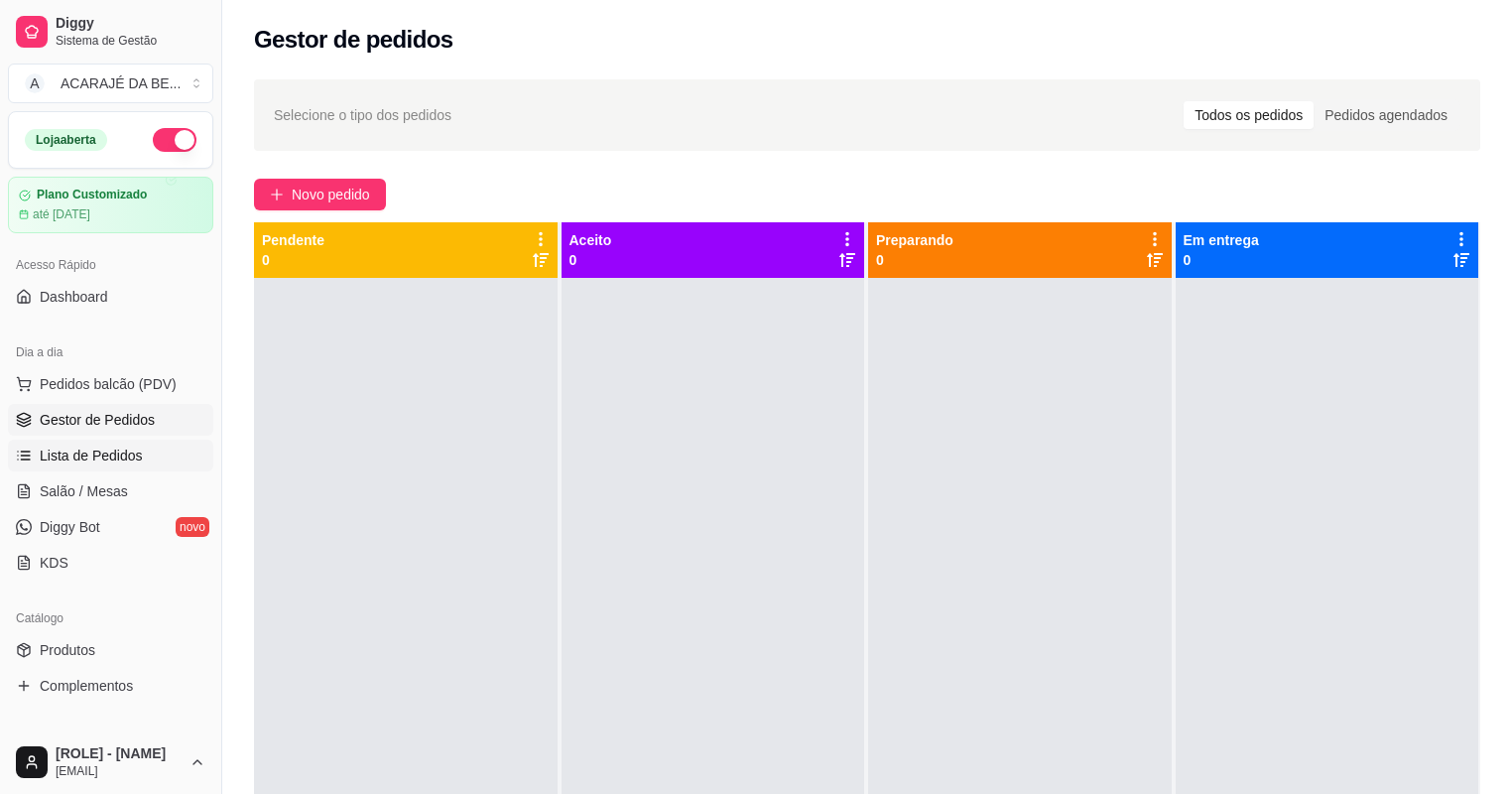 click on "Lista de Pedidos" at bounding box center (91, 456) 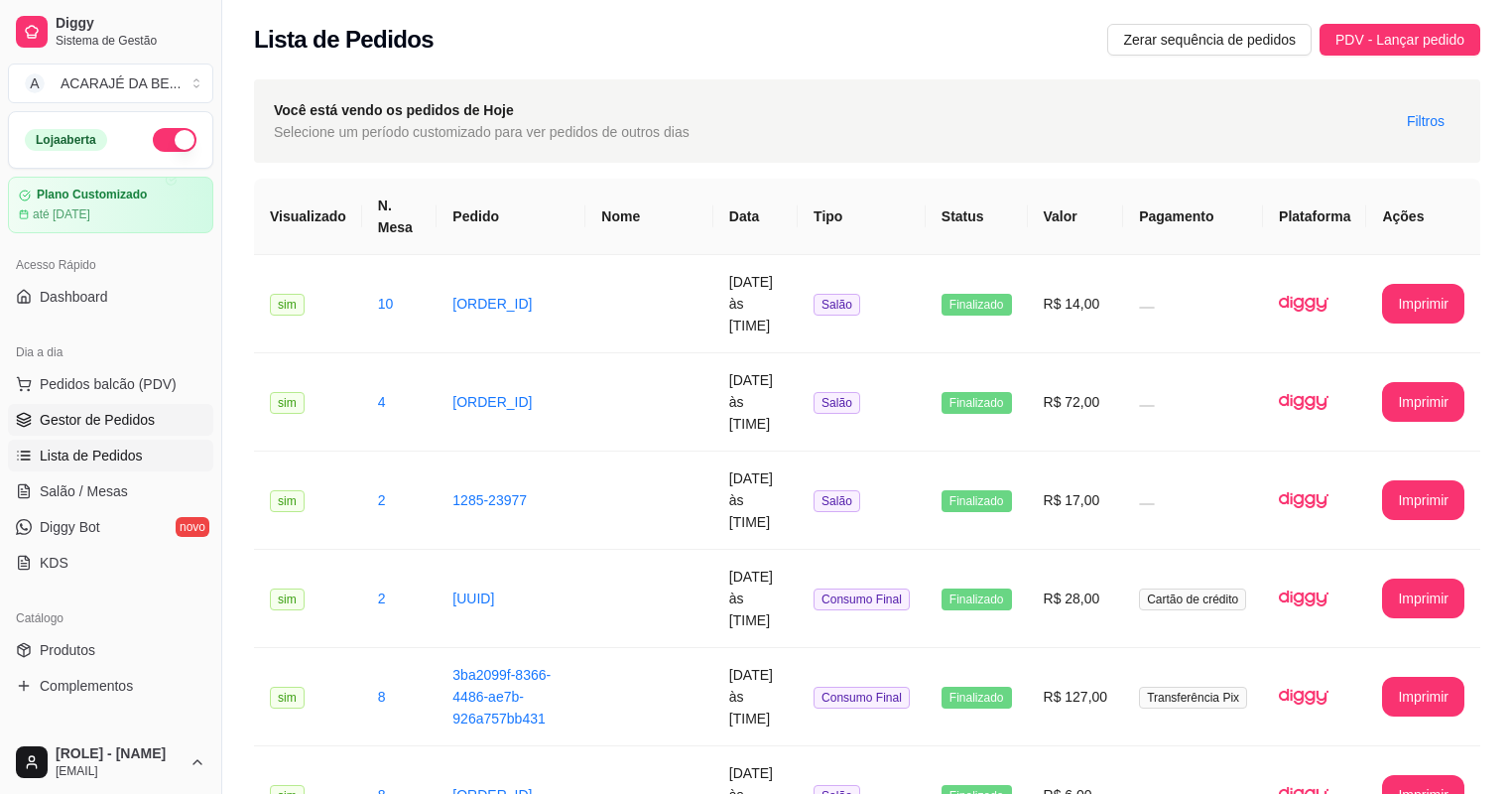 click on "Gestor de Pedidos" at bounding box center [97, 420] 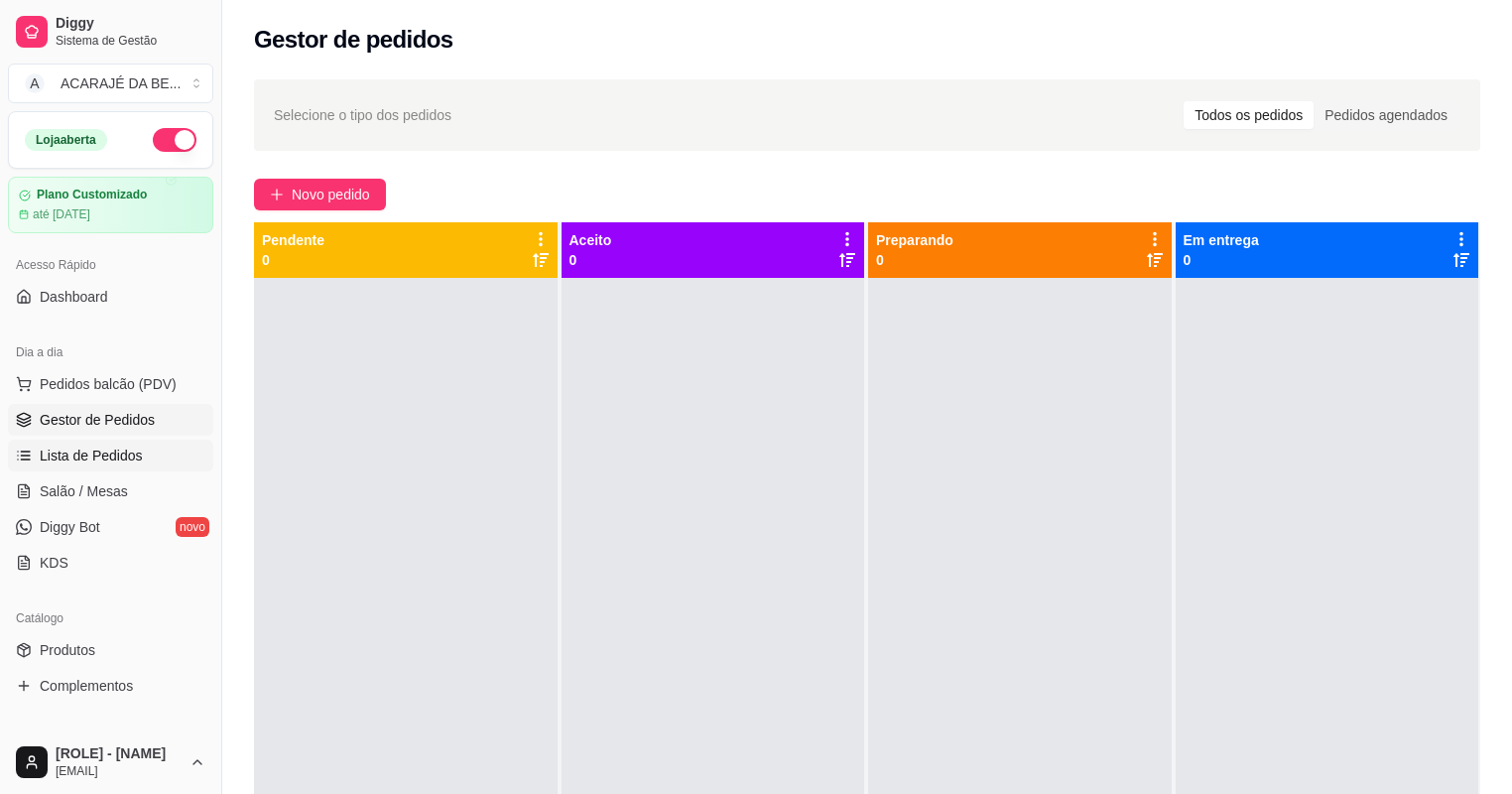 click on "Lista de Pedidos" at bounding box center (91, 456) 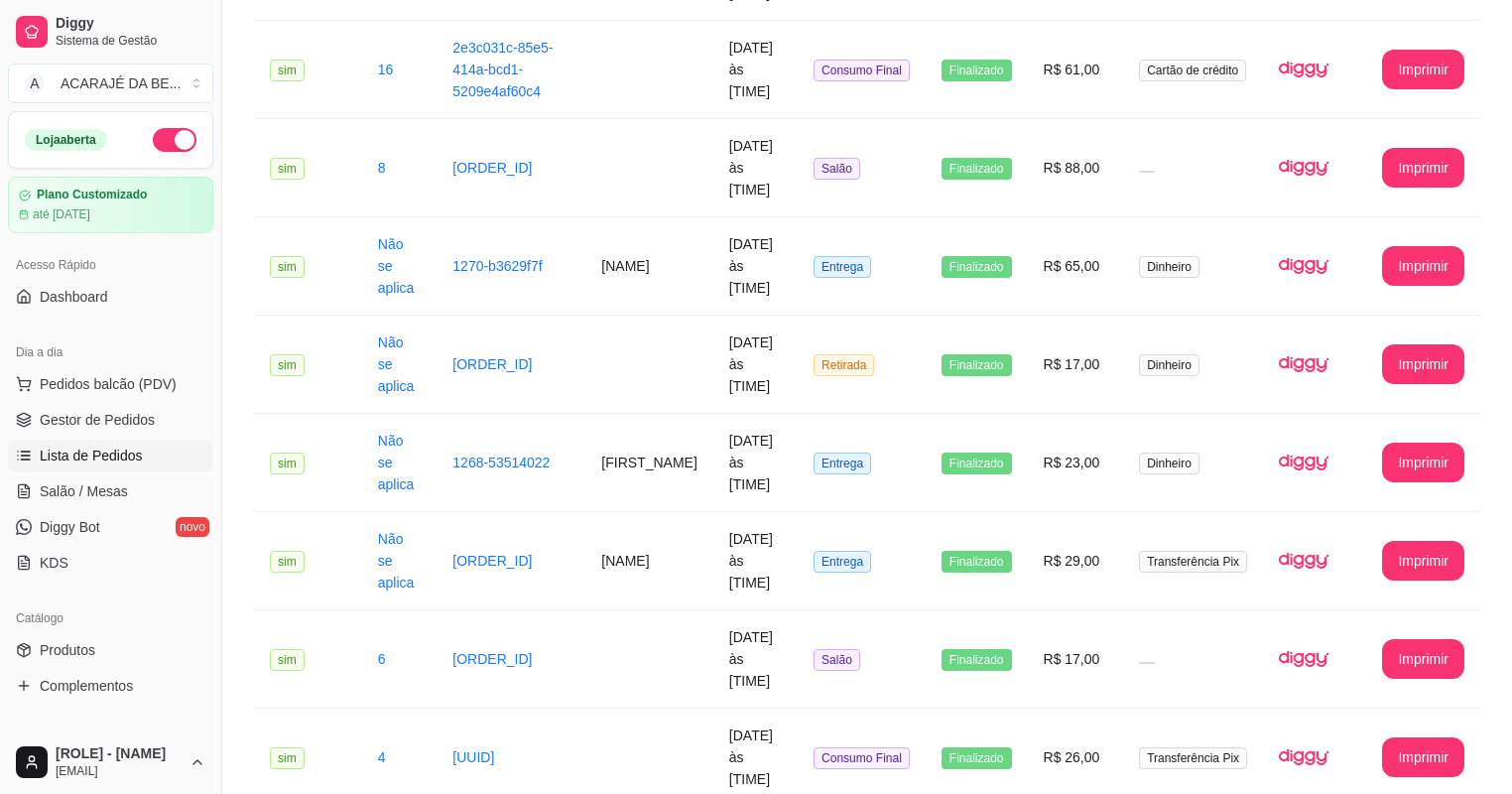 scroll, scrollTop: 2133, scrollLeft: 0, axis: vertical 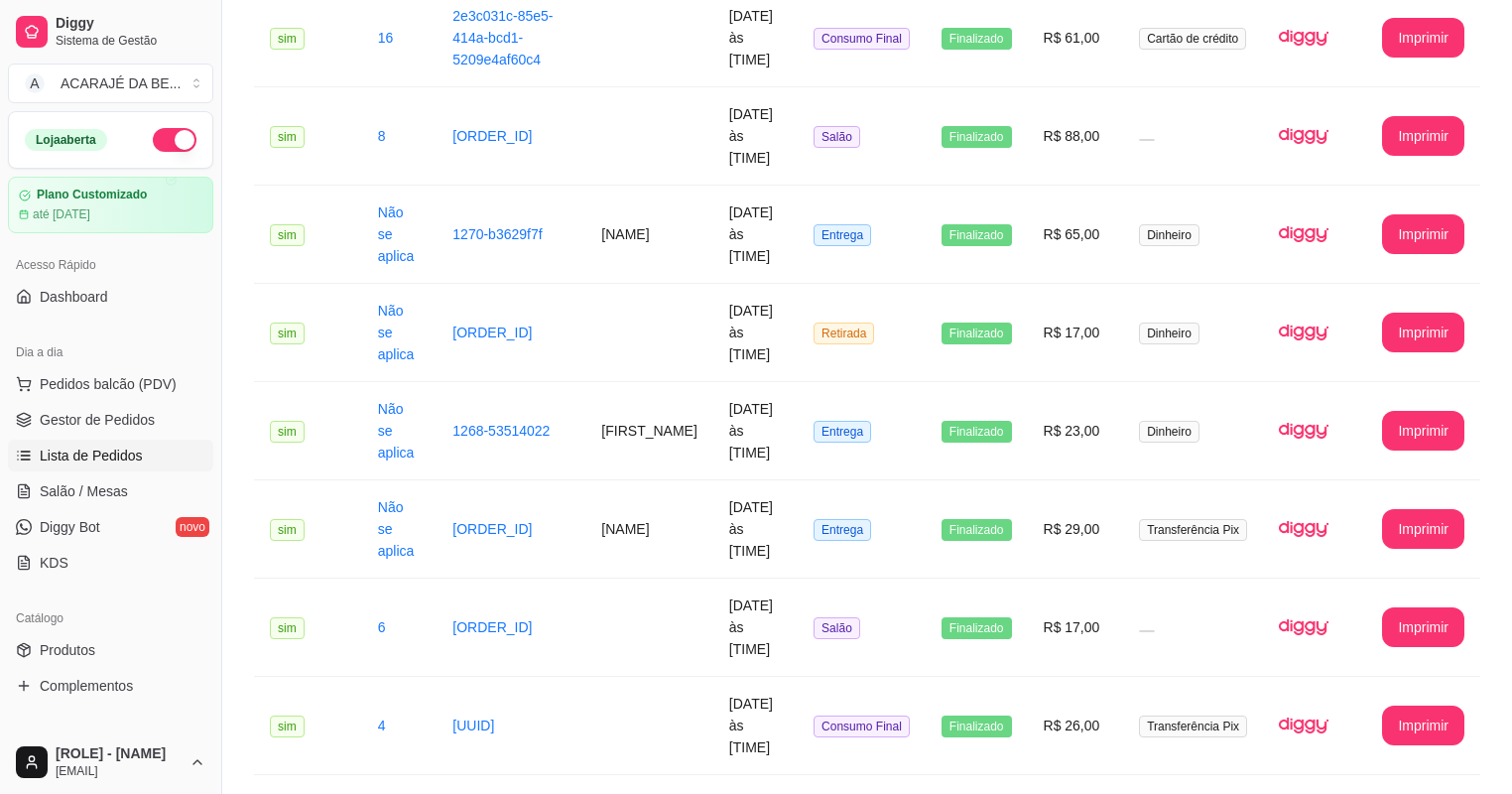 click on "2" at bounding box center [1270, 1102] 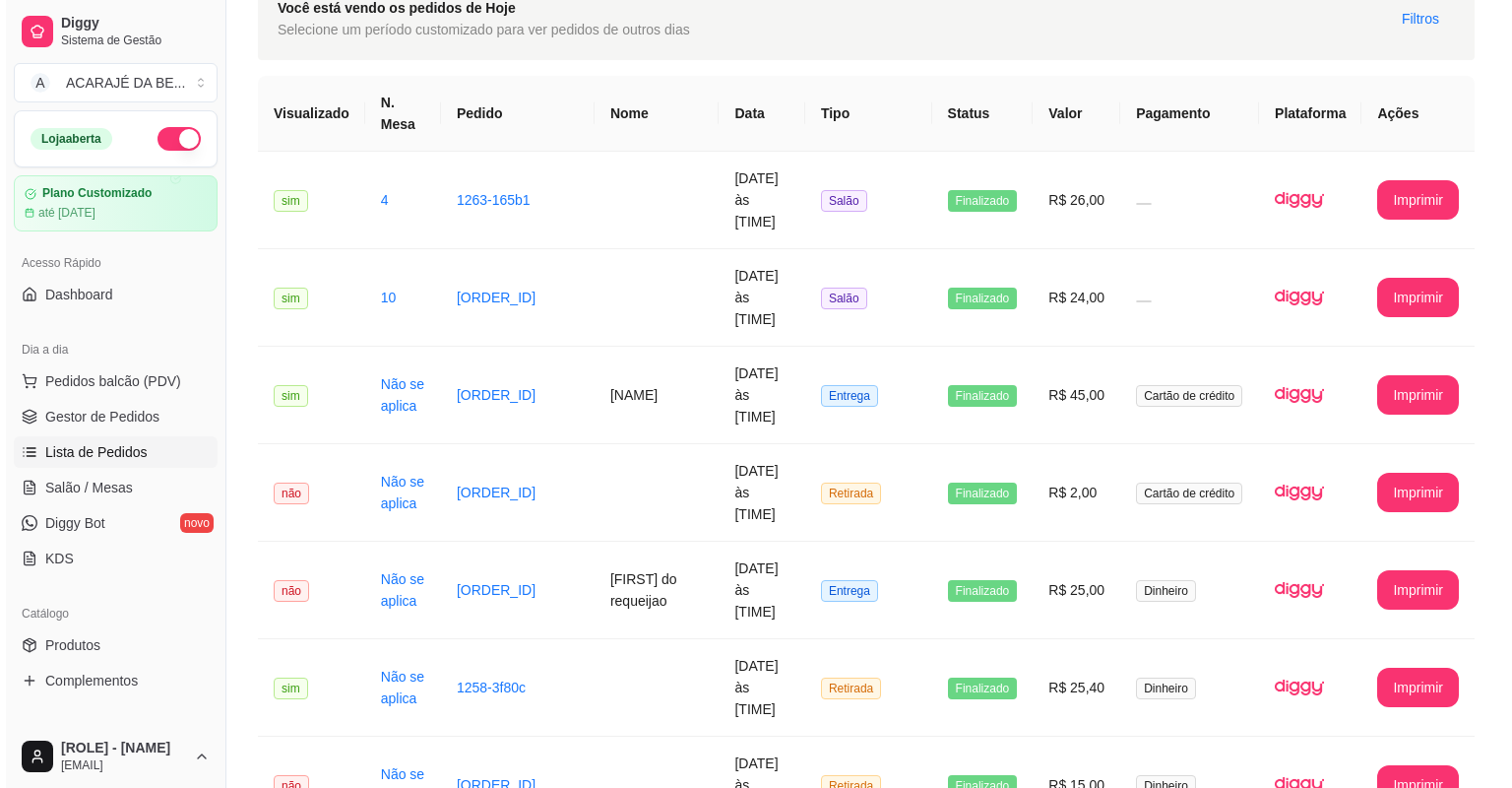 scroll, scrollTop: 0, scrollLeft: 0, axis: both 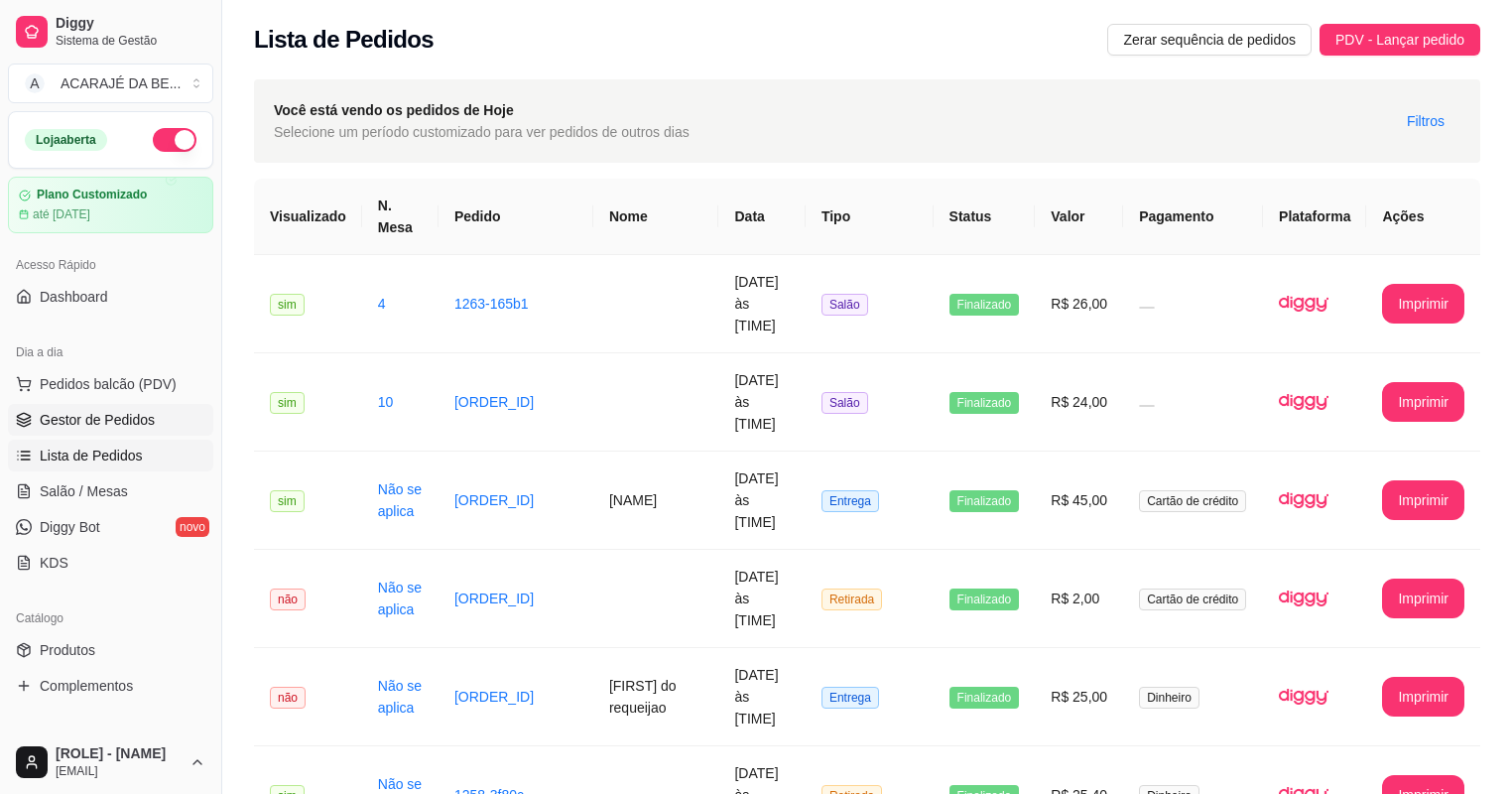 click on "Gestor de Pedidos" at bounding box center (110, 420) 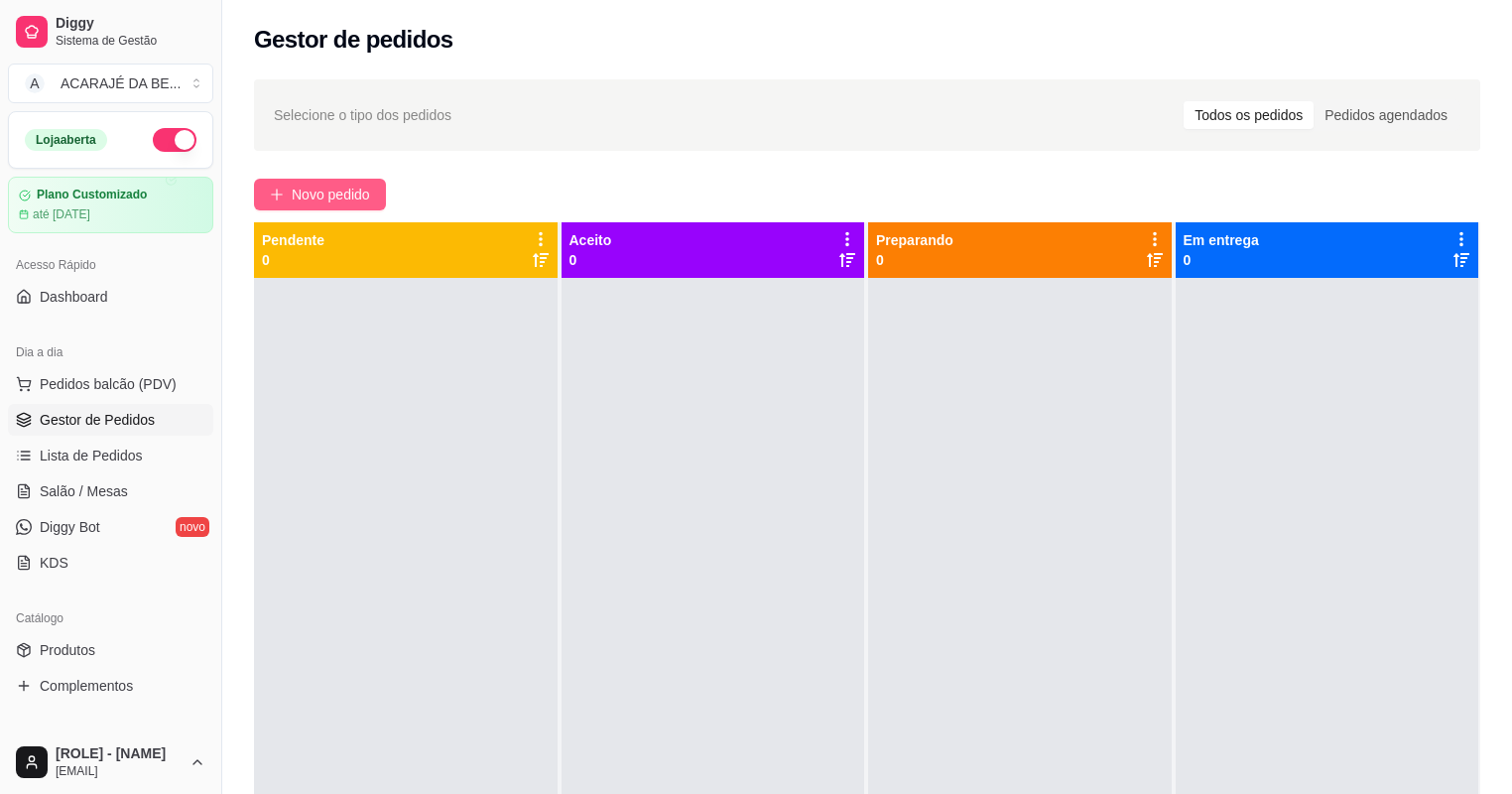 click on "Novo pedido" at bounding box center [330, 195] 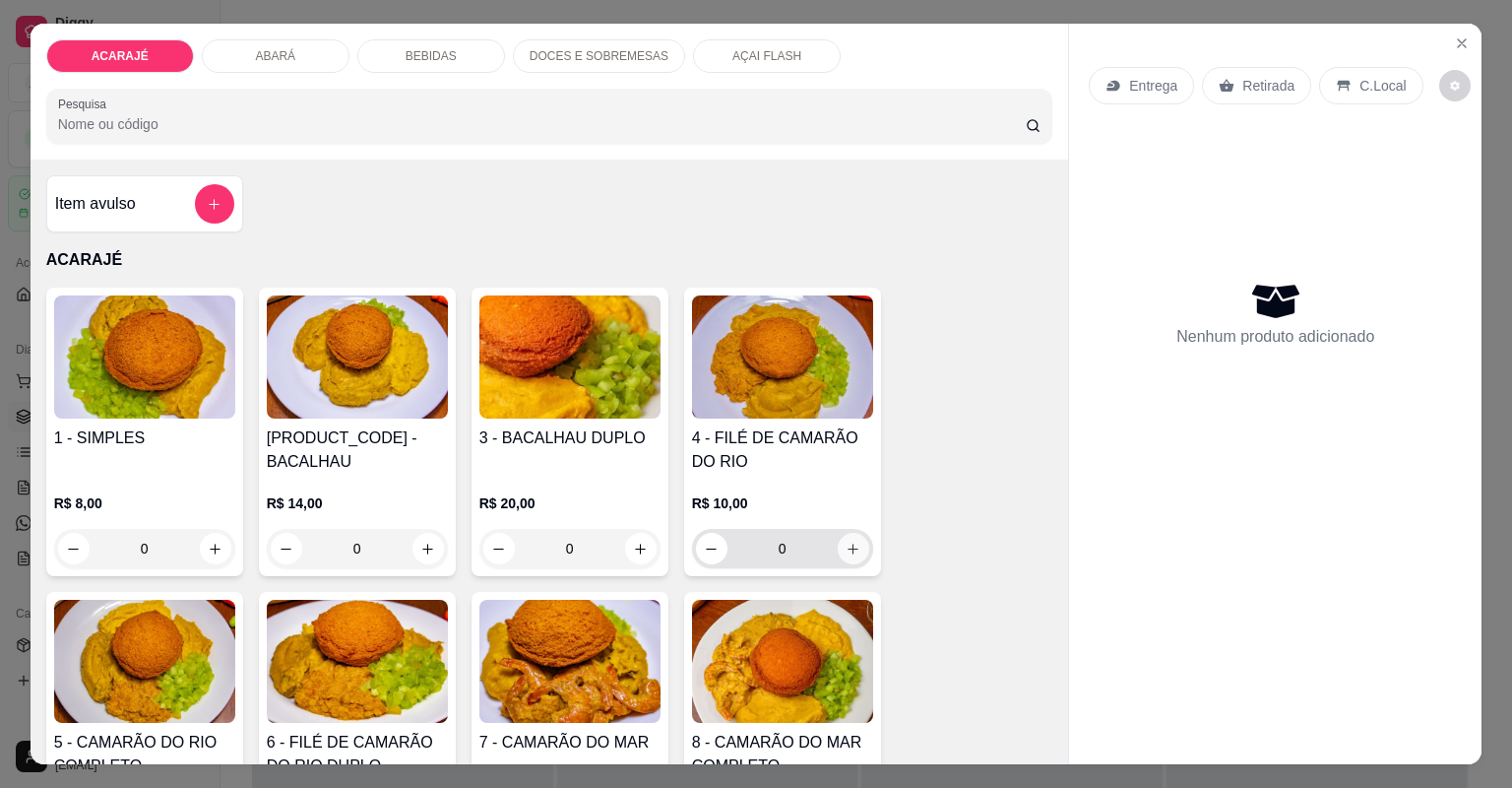 click 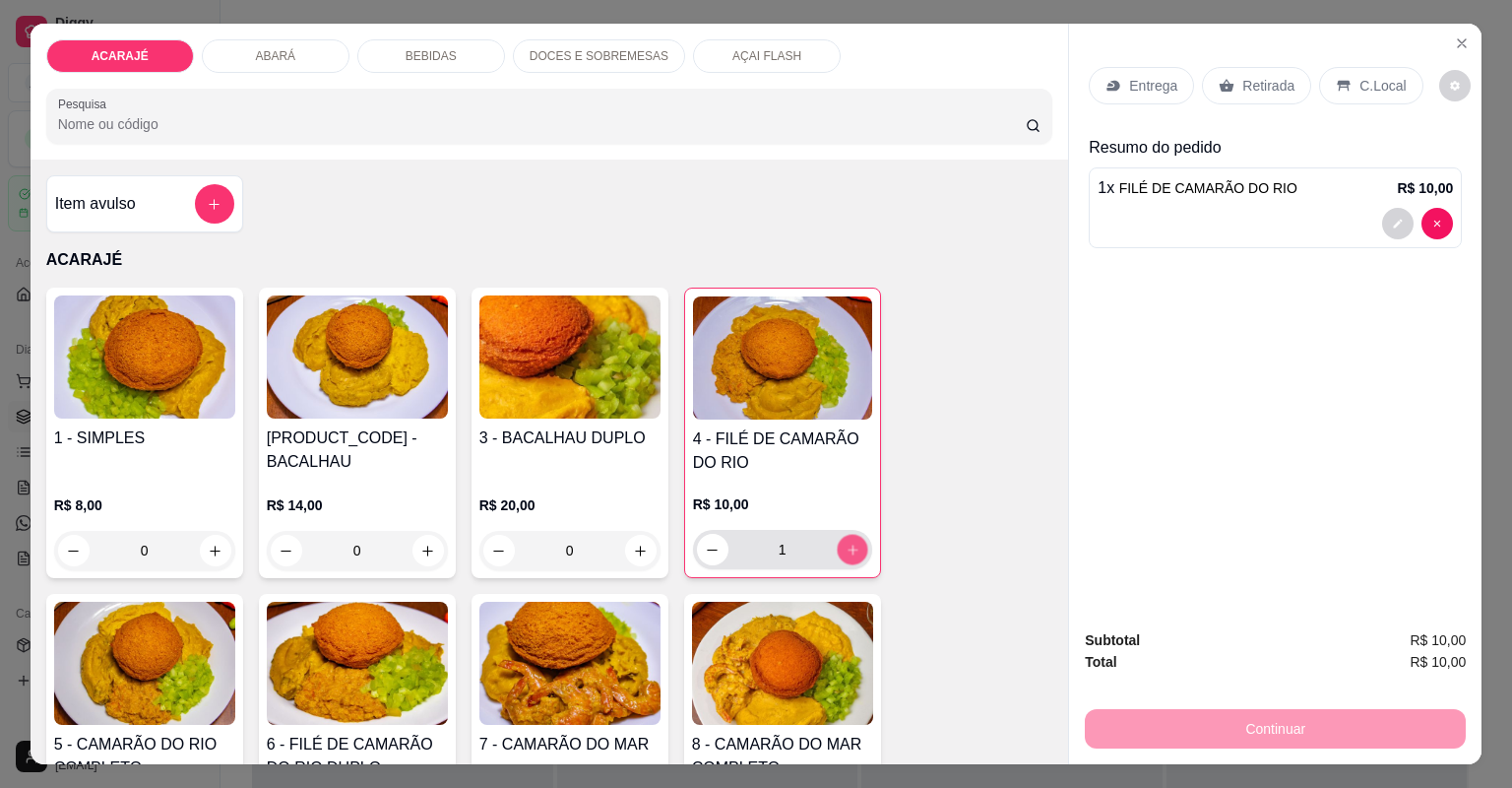 click 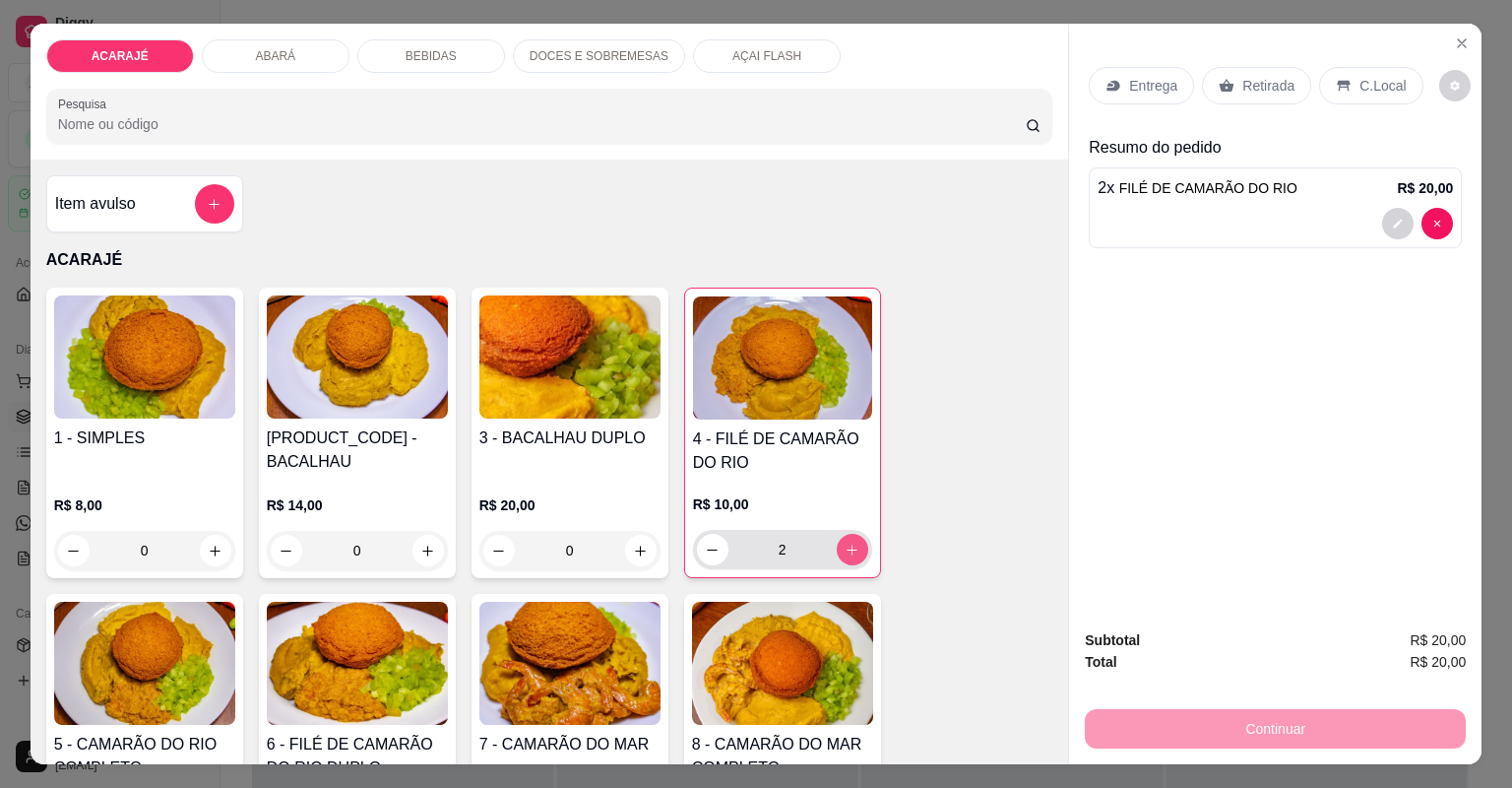 click 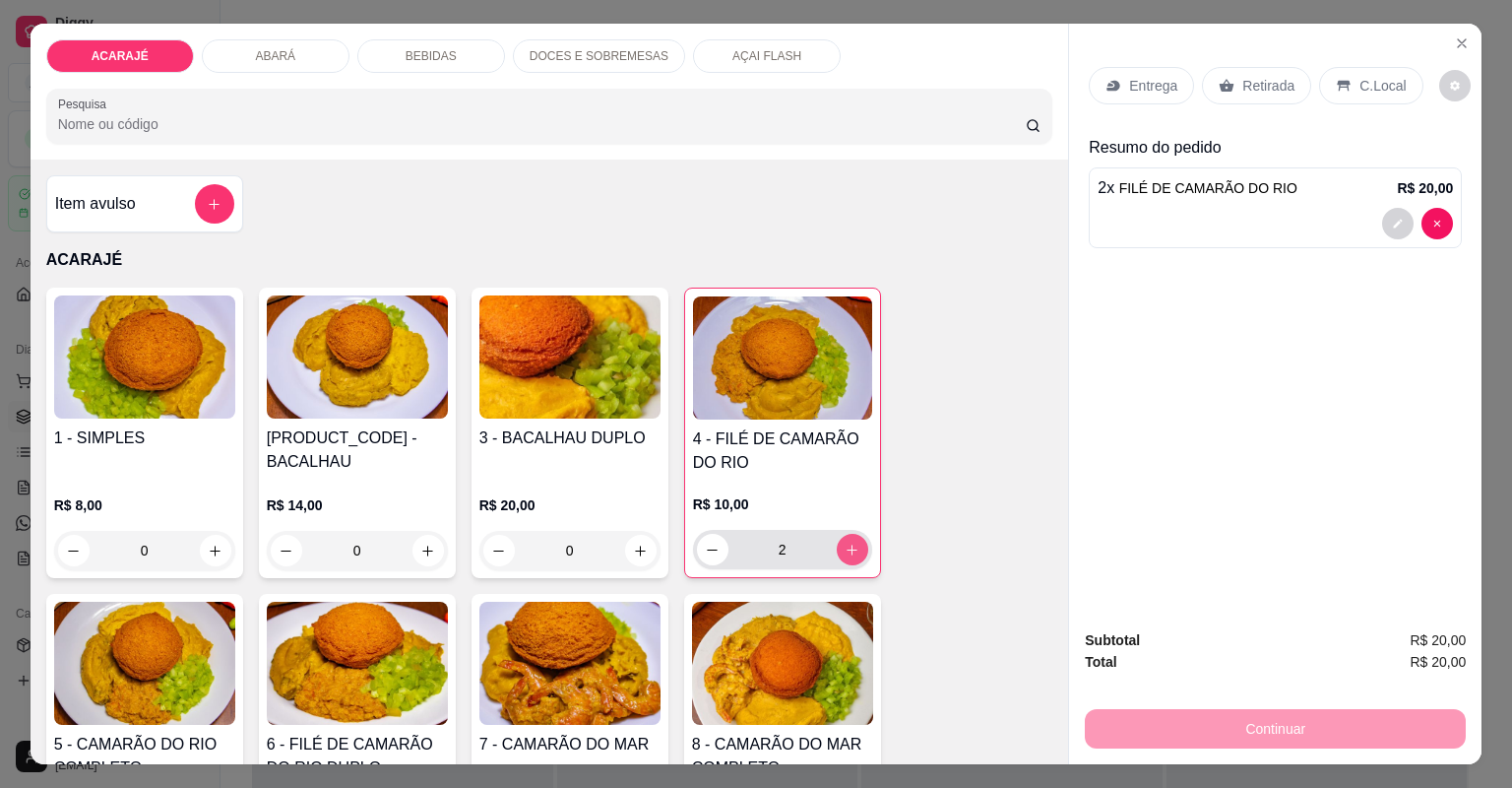 type on "3" 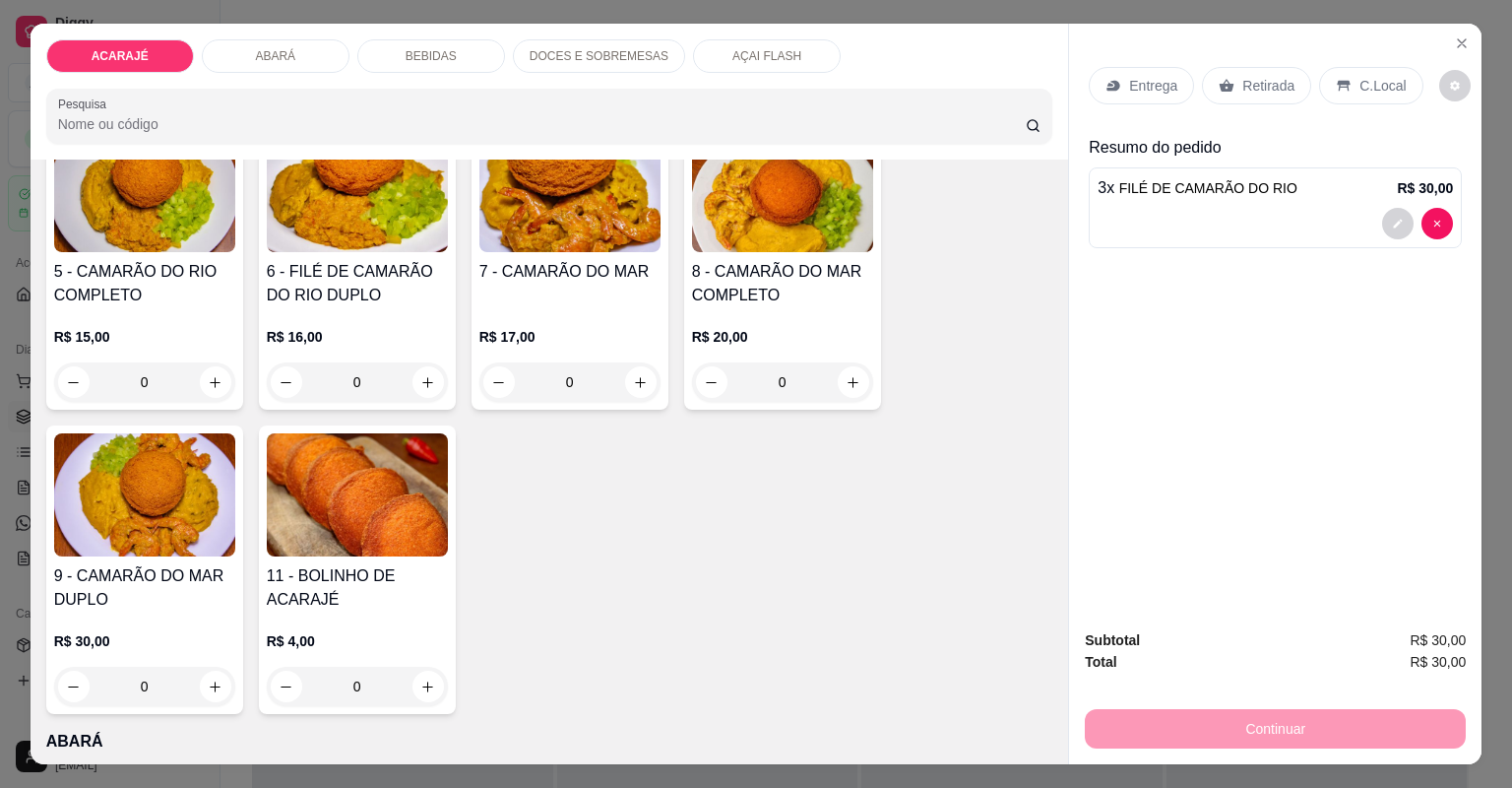 scroll, scrollTop: 788, scrollLeft: 0, axis: vertical 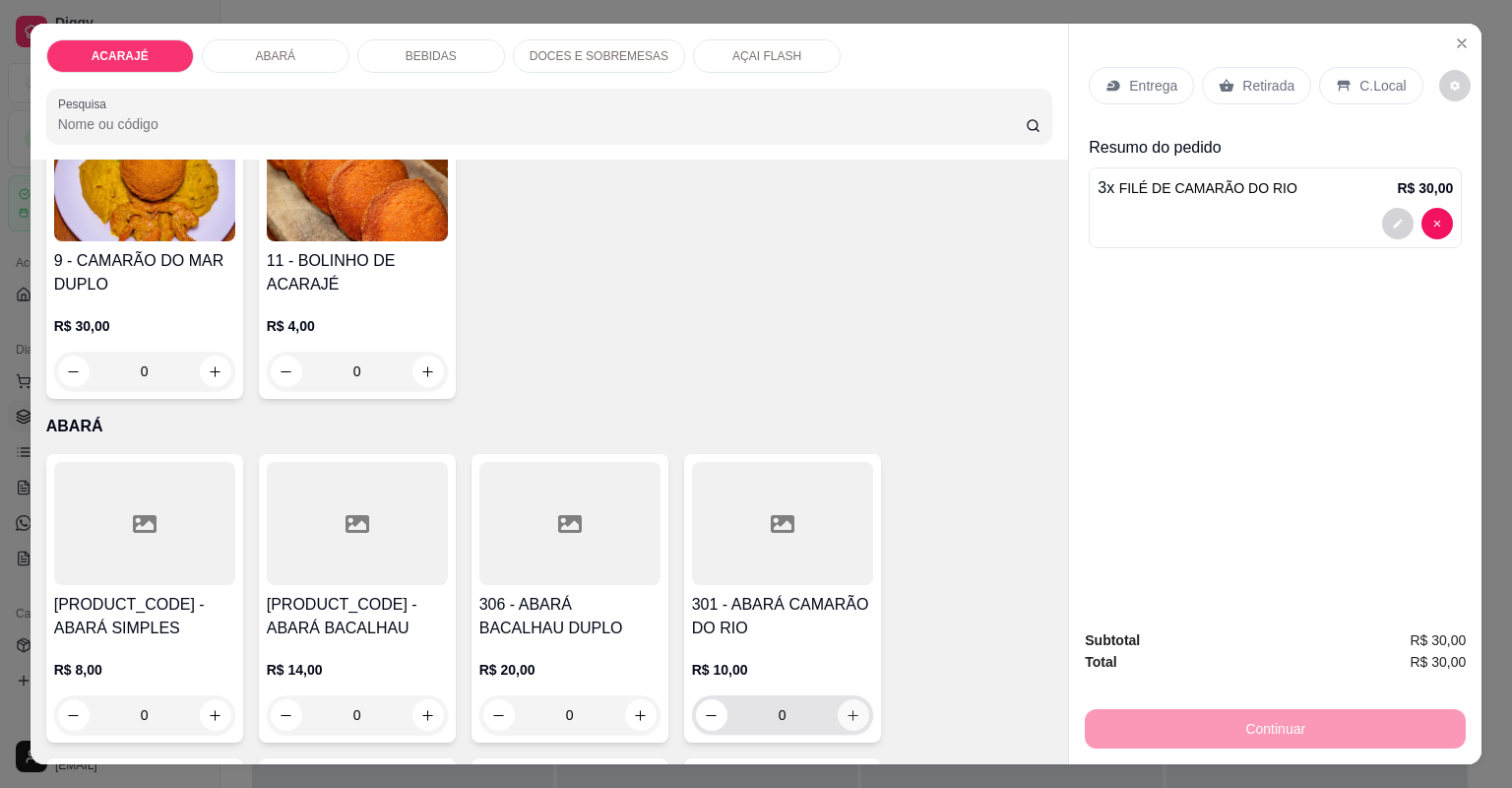 click at bounding box center [853, 715] 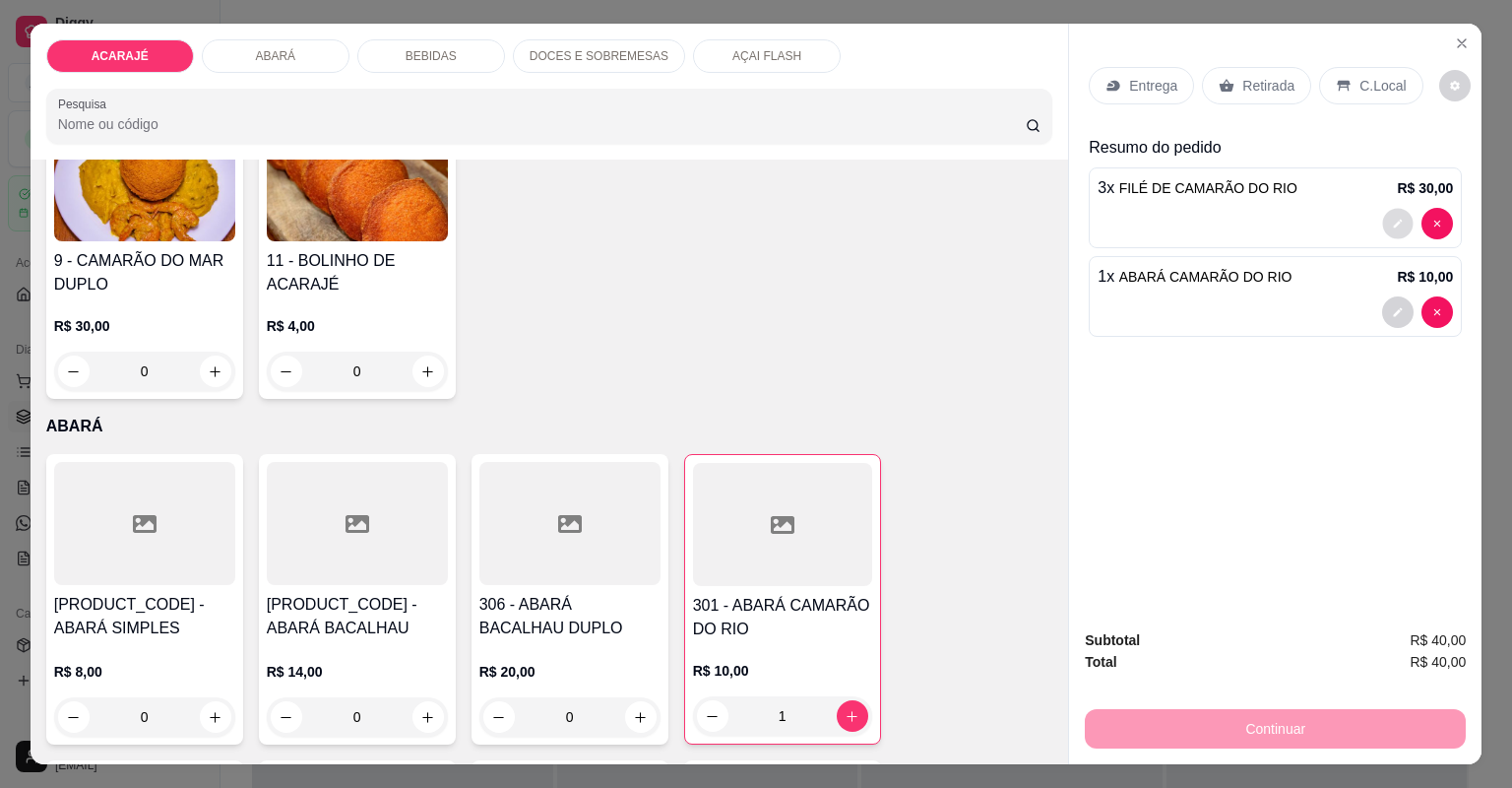 click at bounding box center (1398, 223) 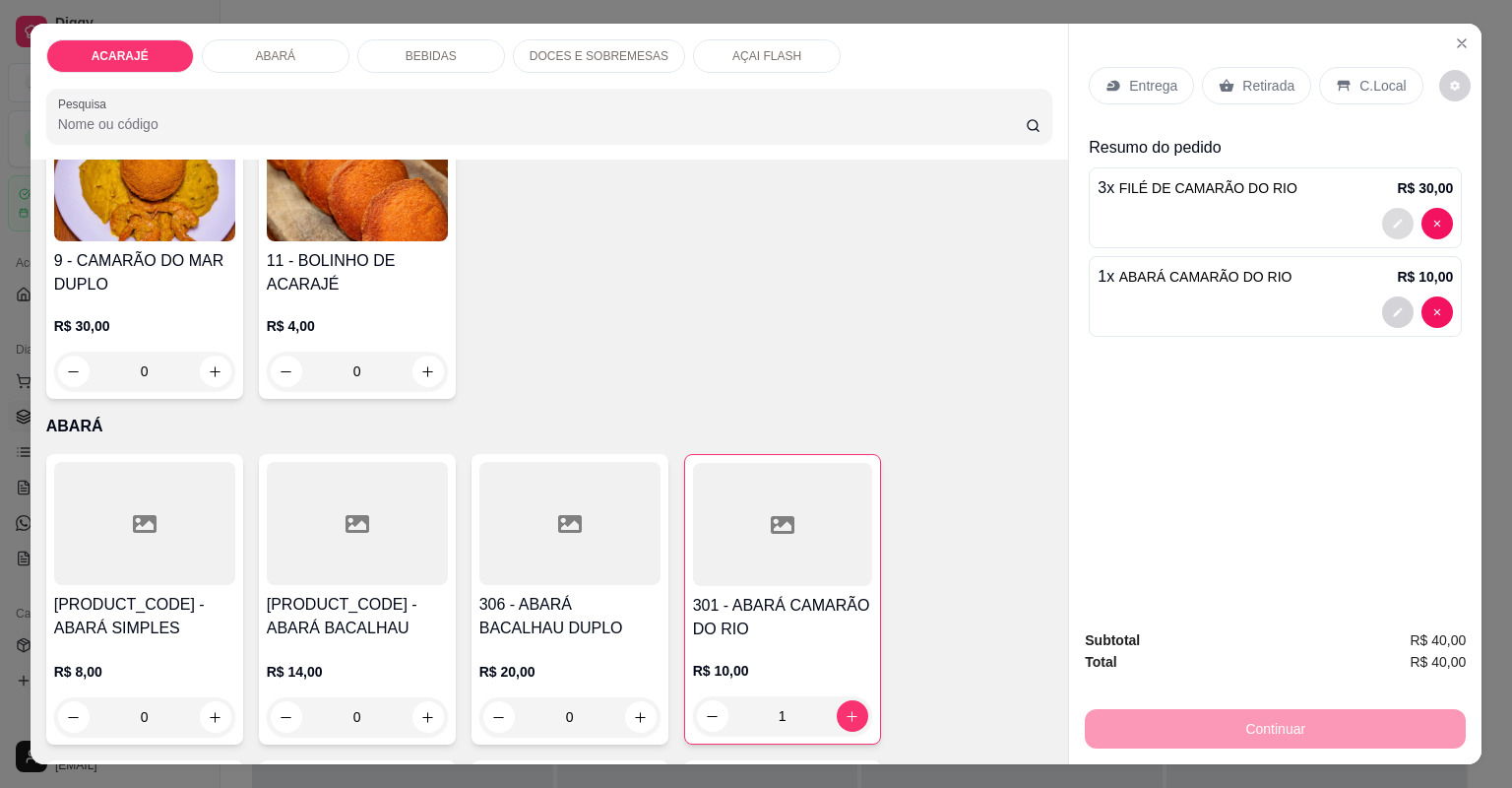 click at bounding box center [1398, 224] 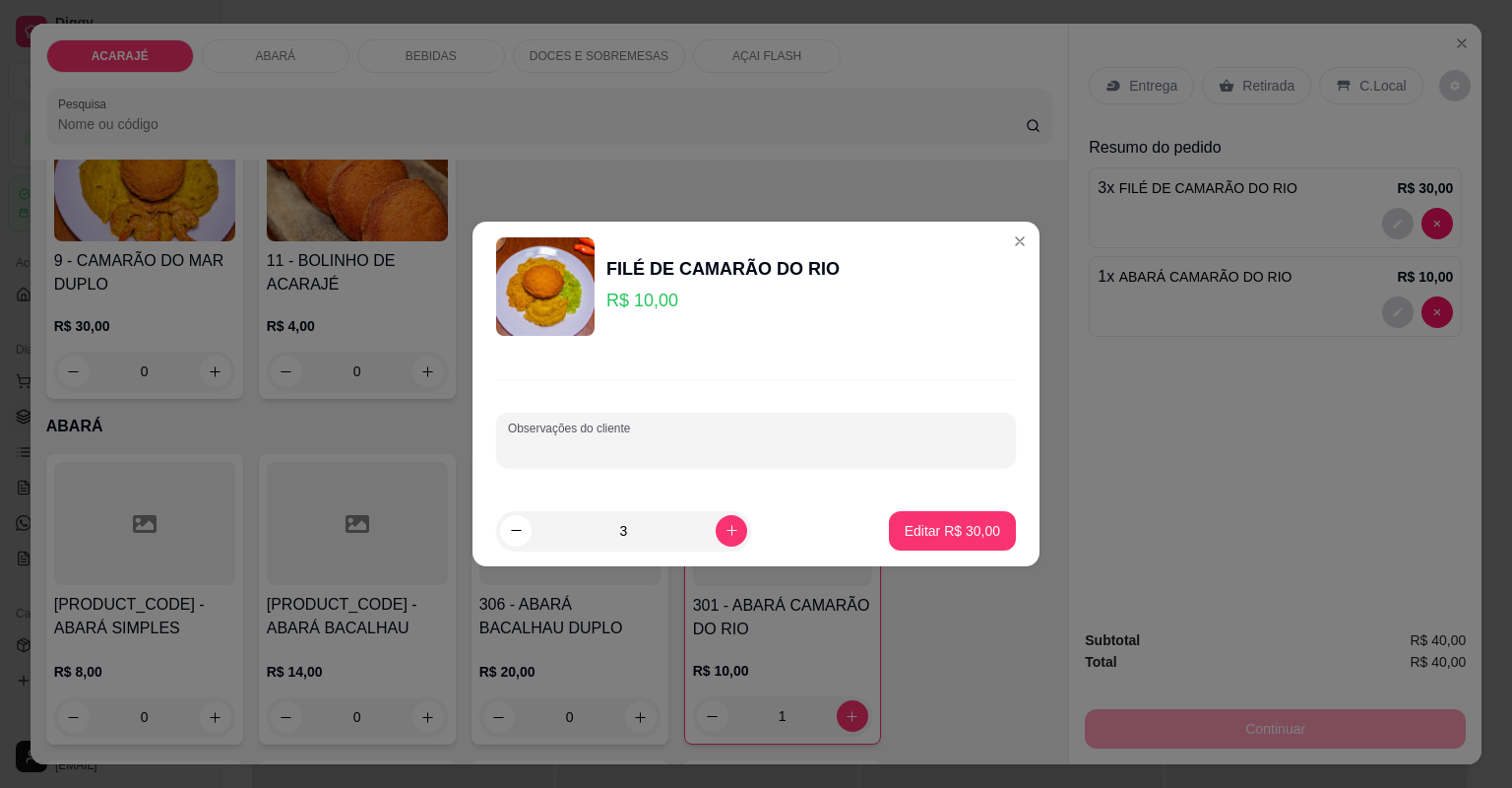 click on "Observações do cliente" at bounding box center [756, 448] 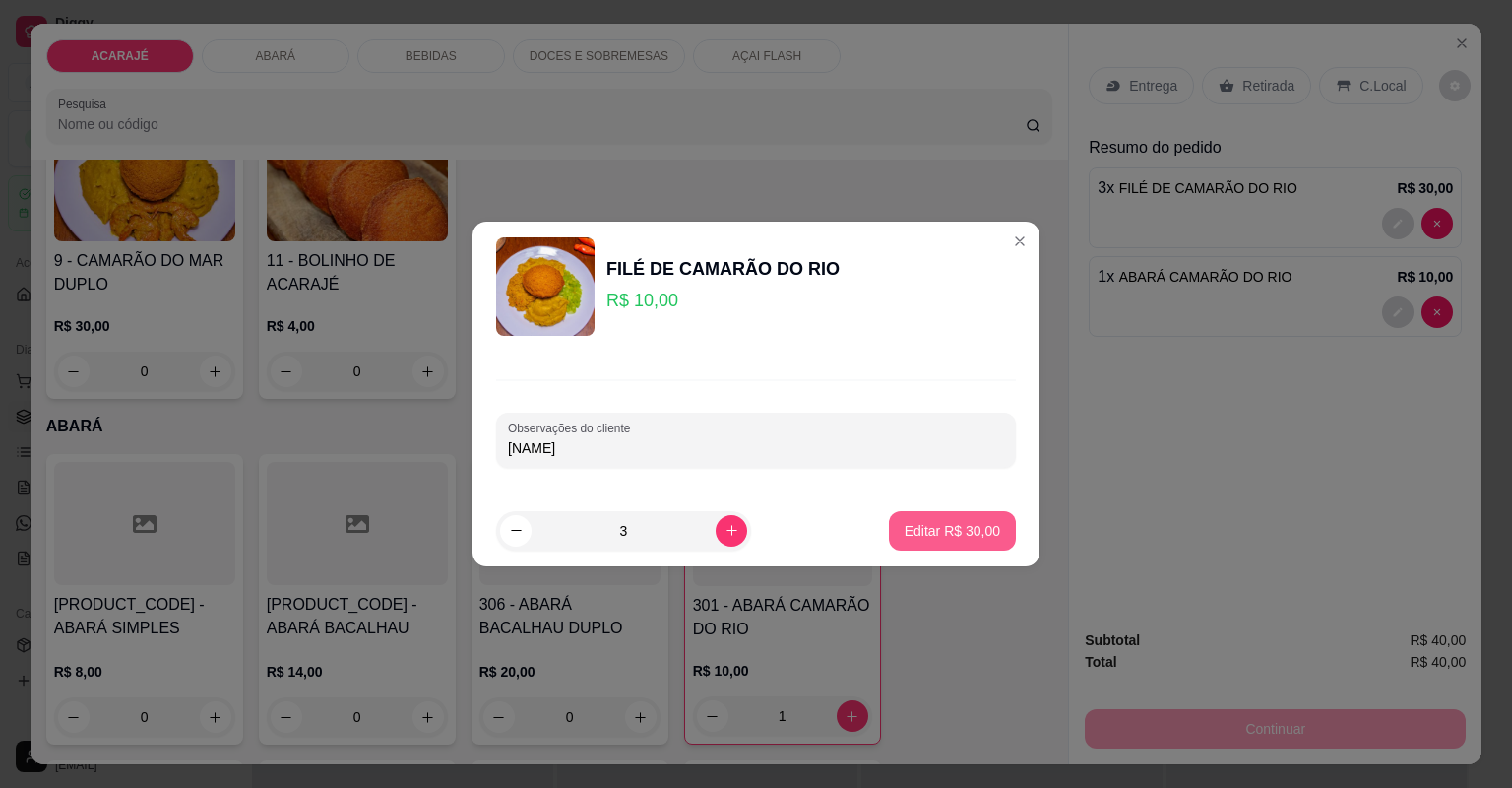 type on "roberto" 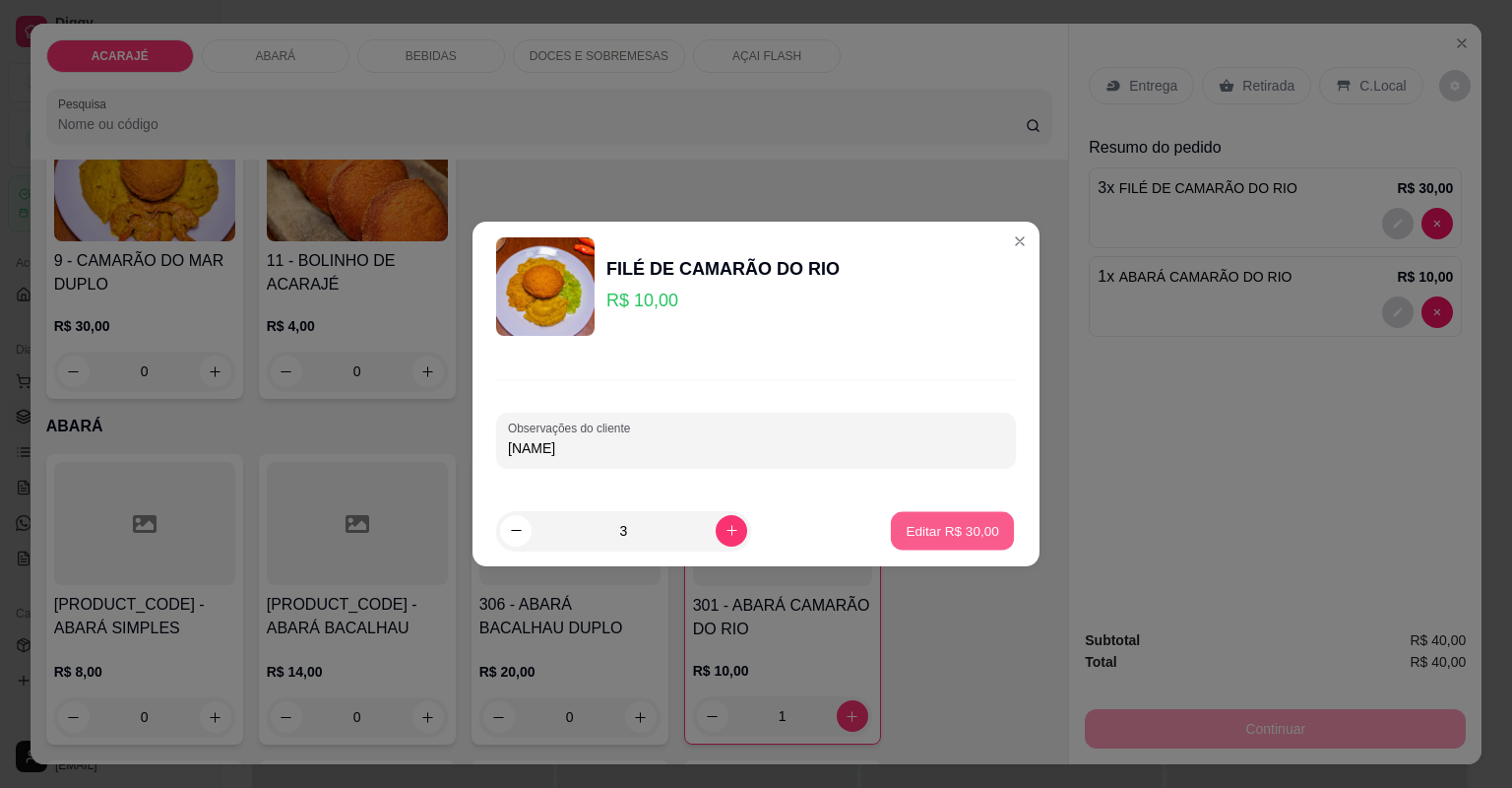click on "Editar   R$ 30,00" at bounding box center (952, 530) 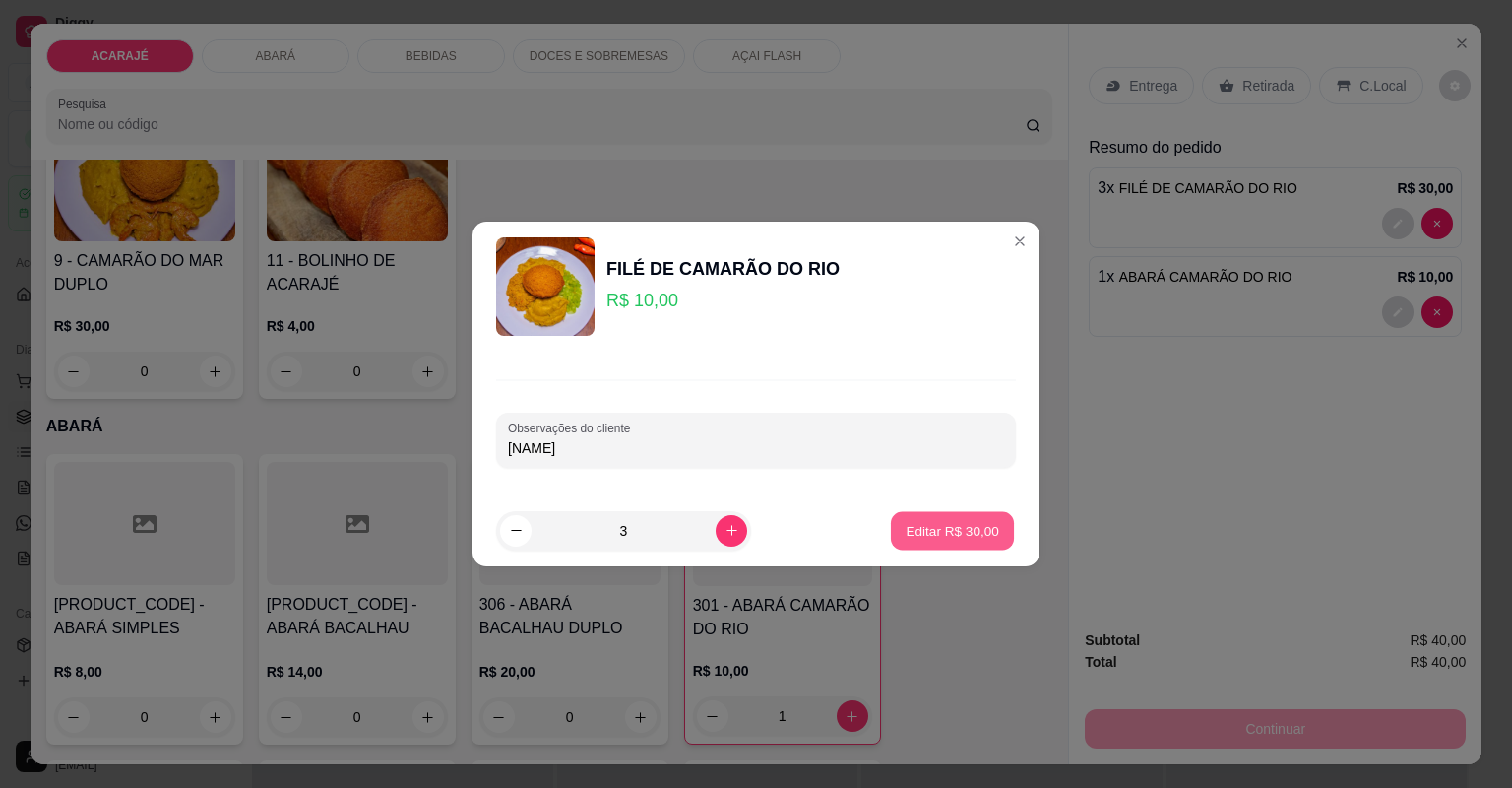 type on "0" 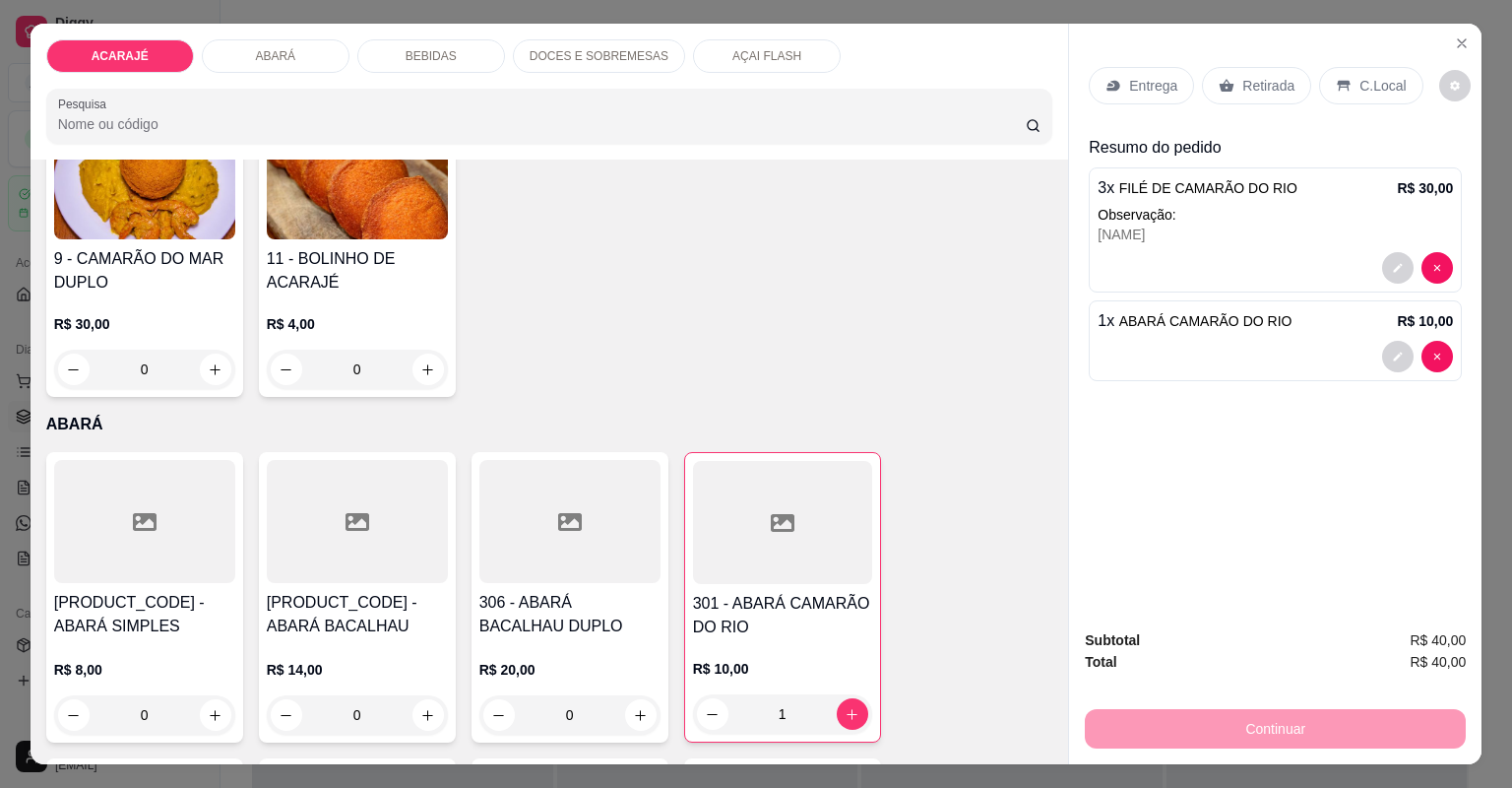 scroll, scrollTop: 786, scrollLeft: 0, axis: vertical 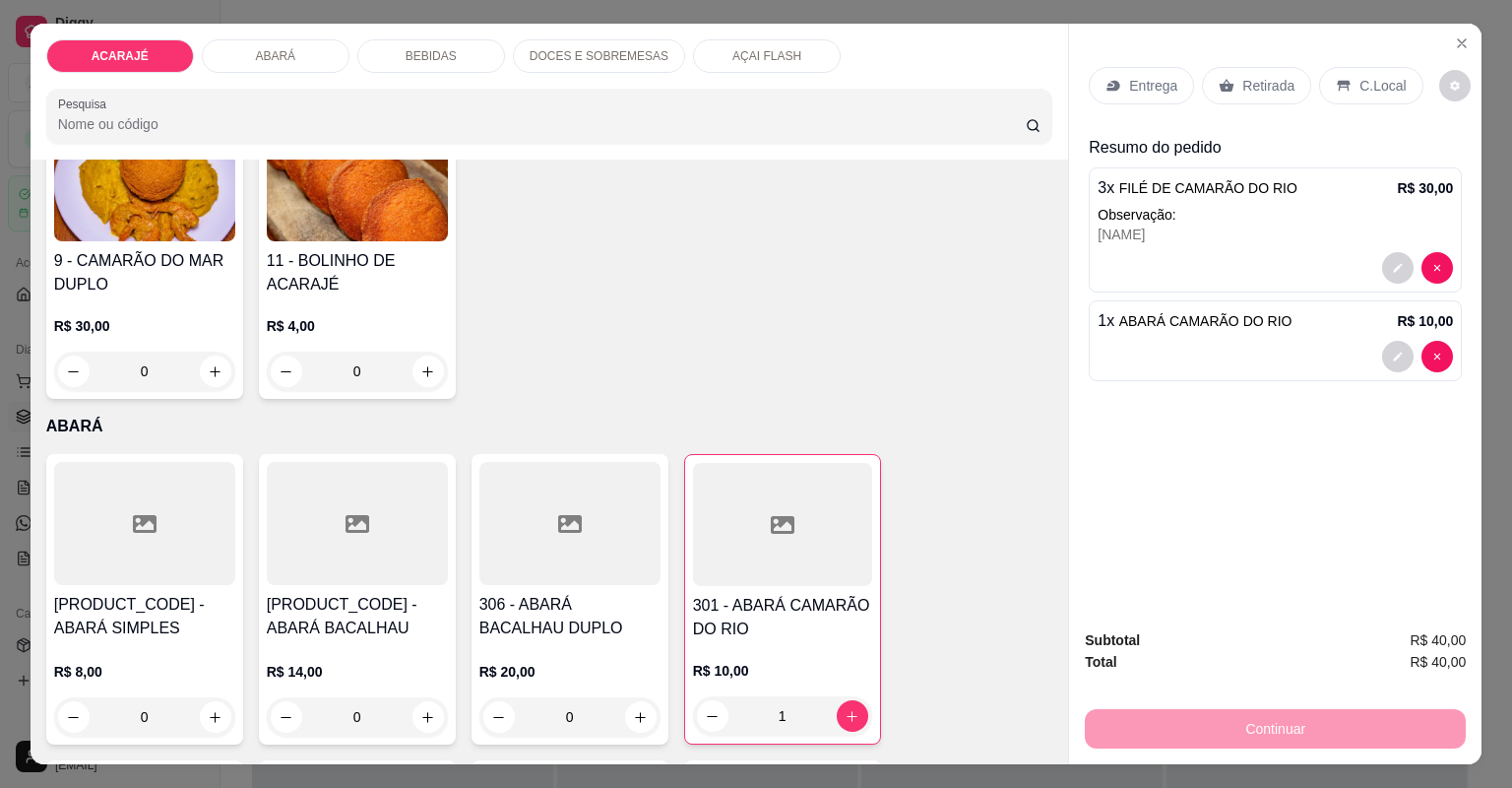 click on "Retirada" at bounding box center (1256, 86) 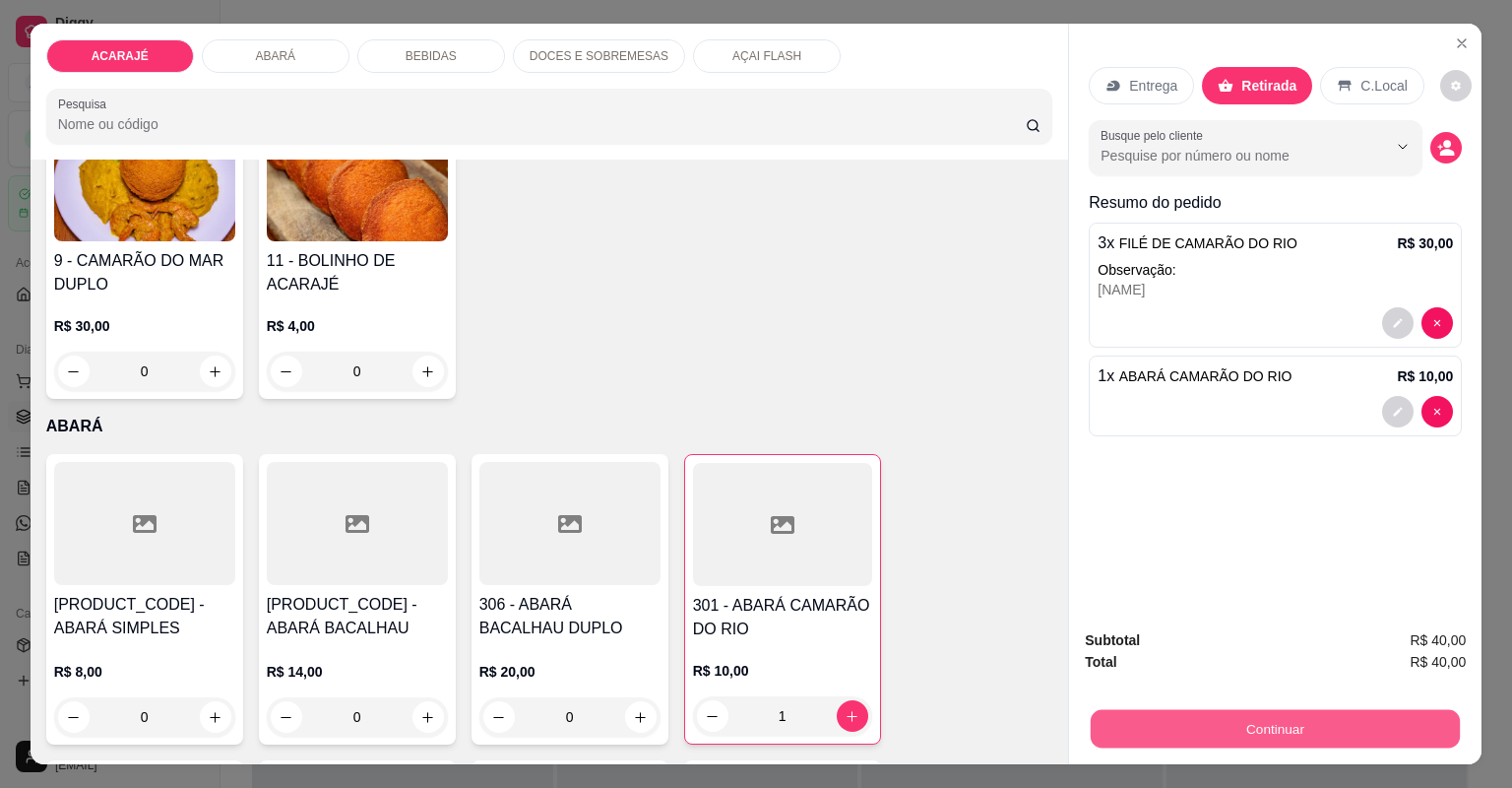 click on "Continuar" at bounding box center [1275, 729] 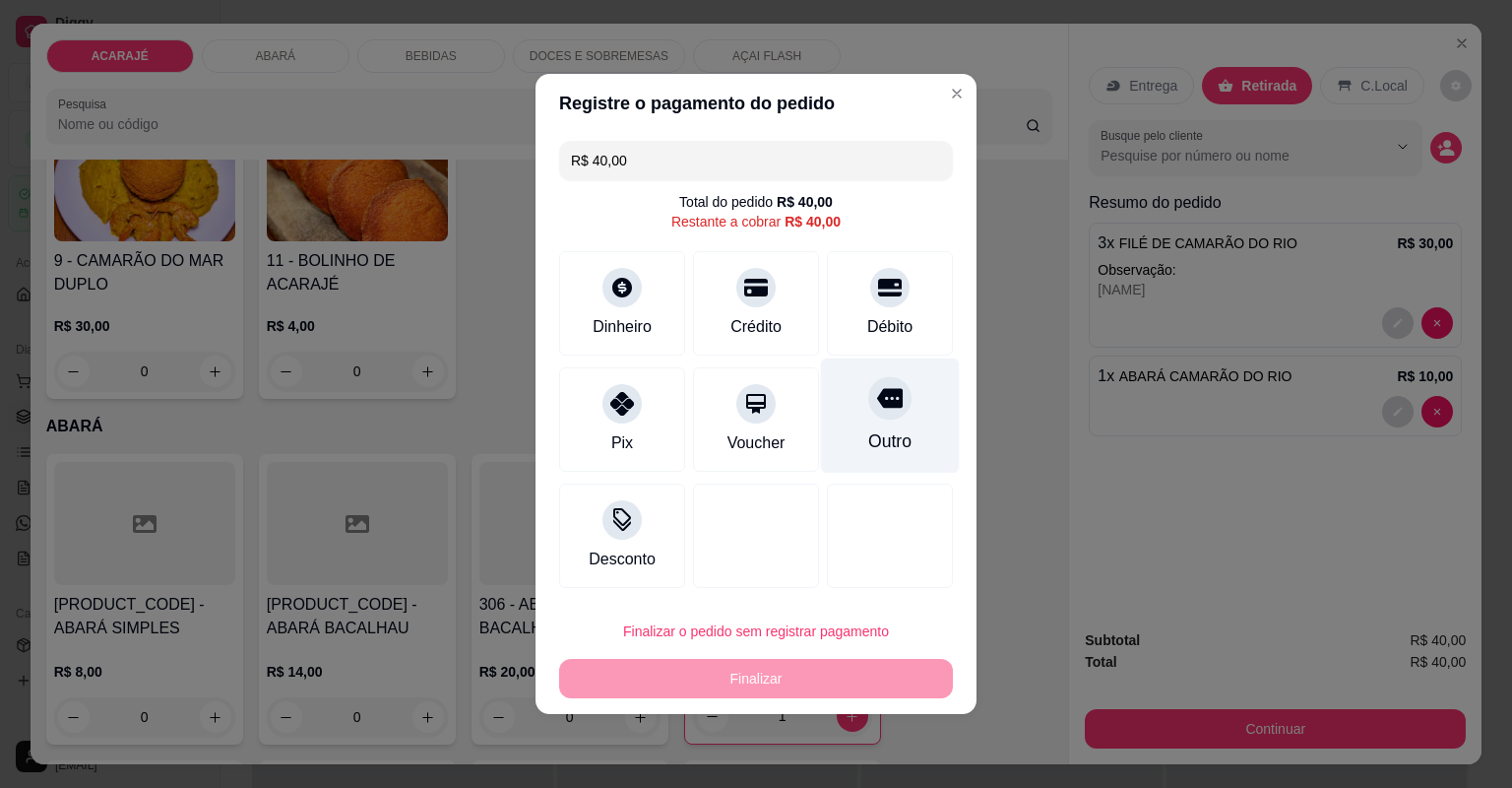 click on "Outro" at bounding box center [890, 416] 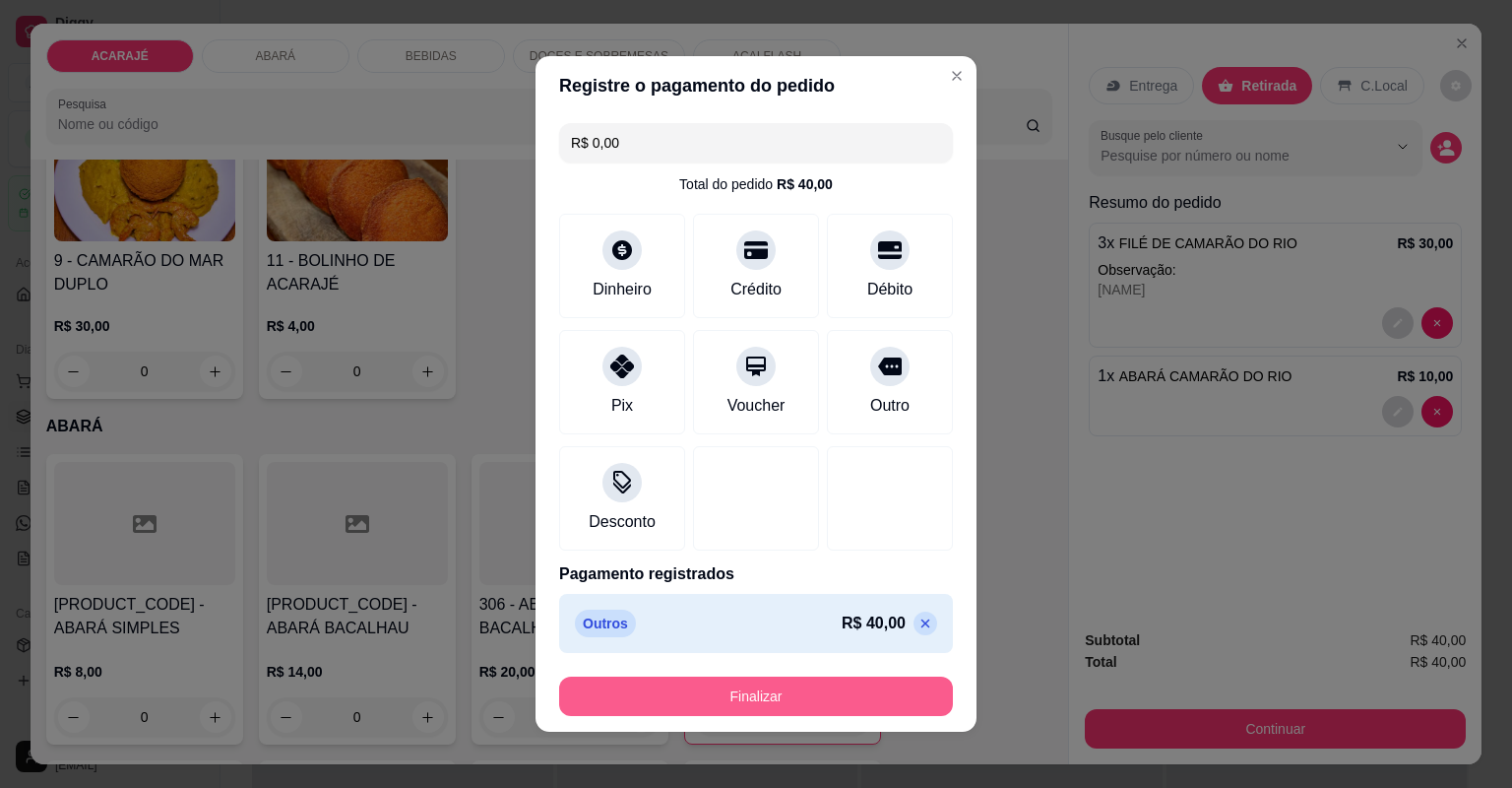 click on "Finalizar" at bounding box center (756, 696) 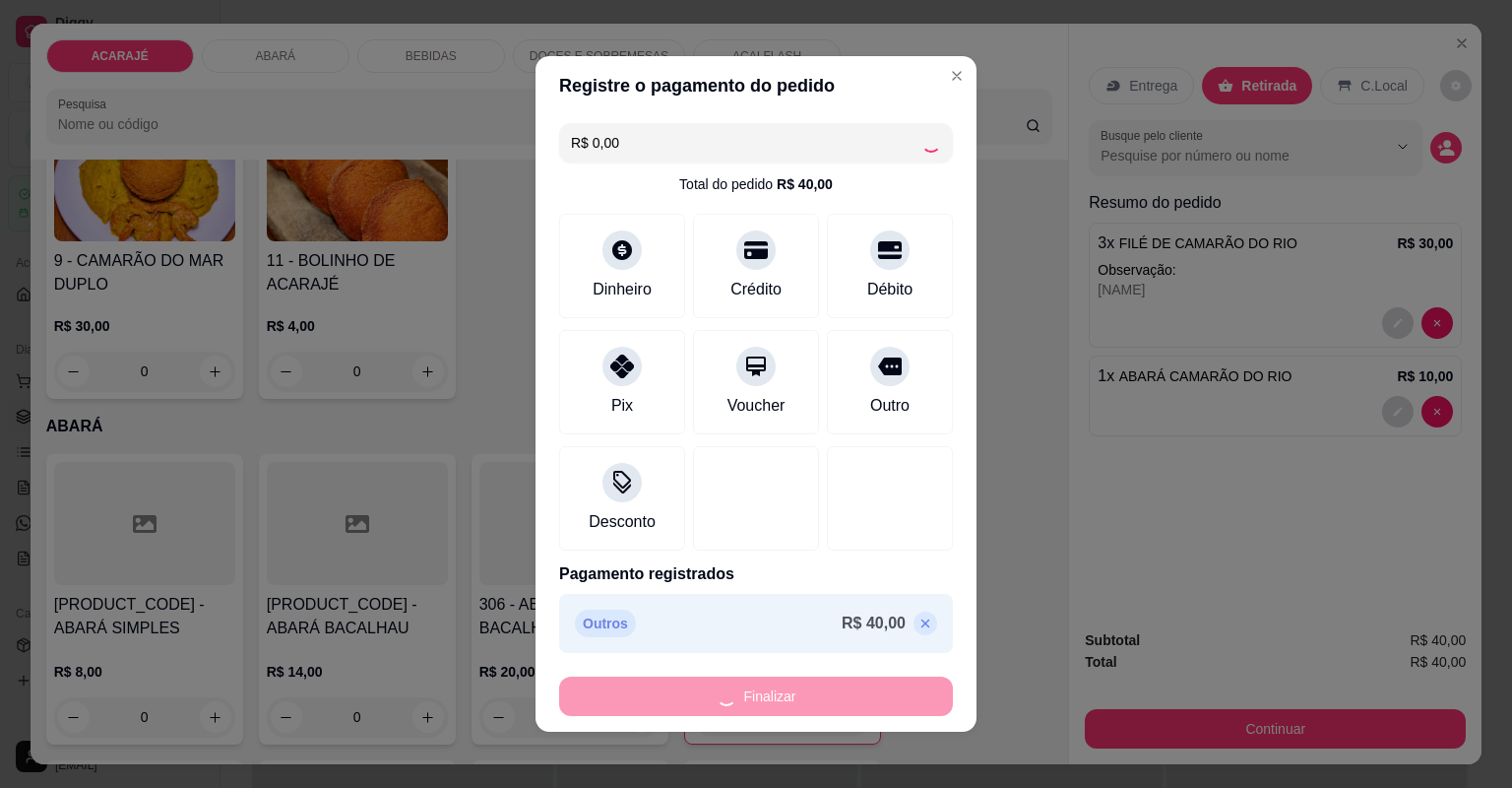 type on "0" 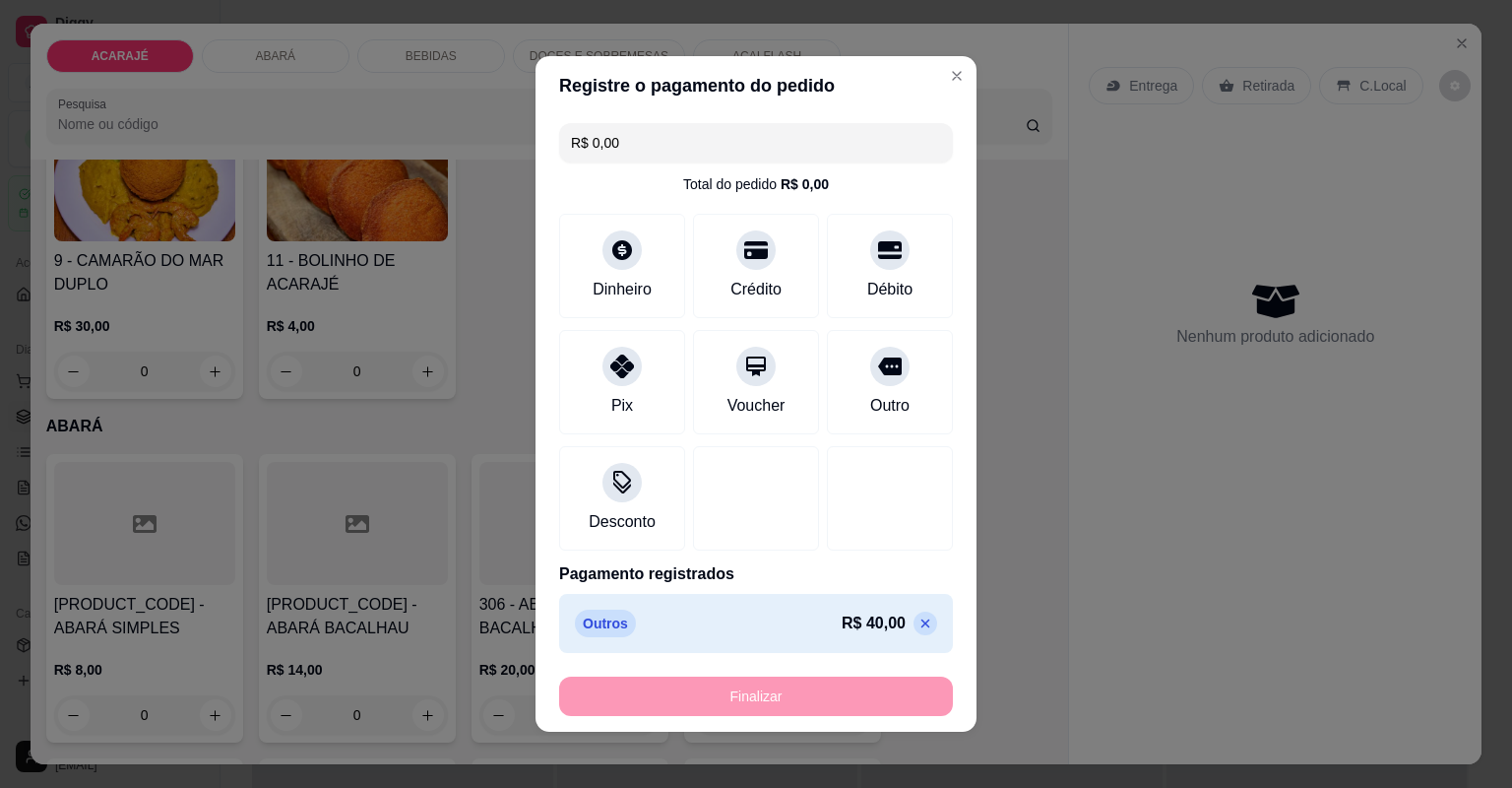 type on "-R$ 40,00" 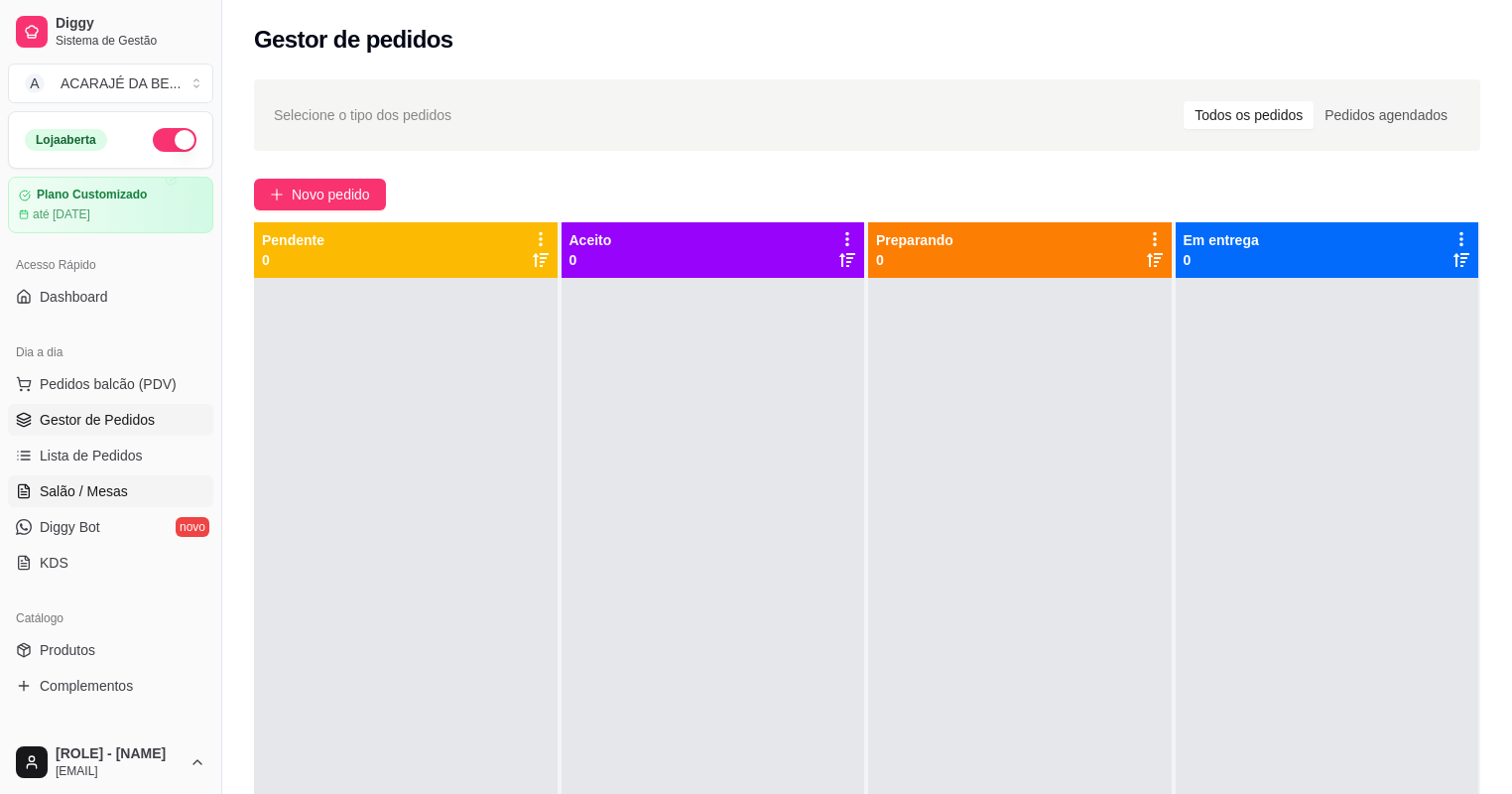 click on "Salão / Mesas" at bounding box center (83, 491) 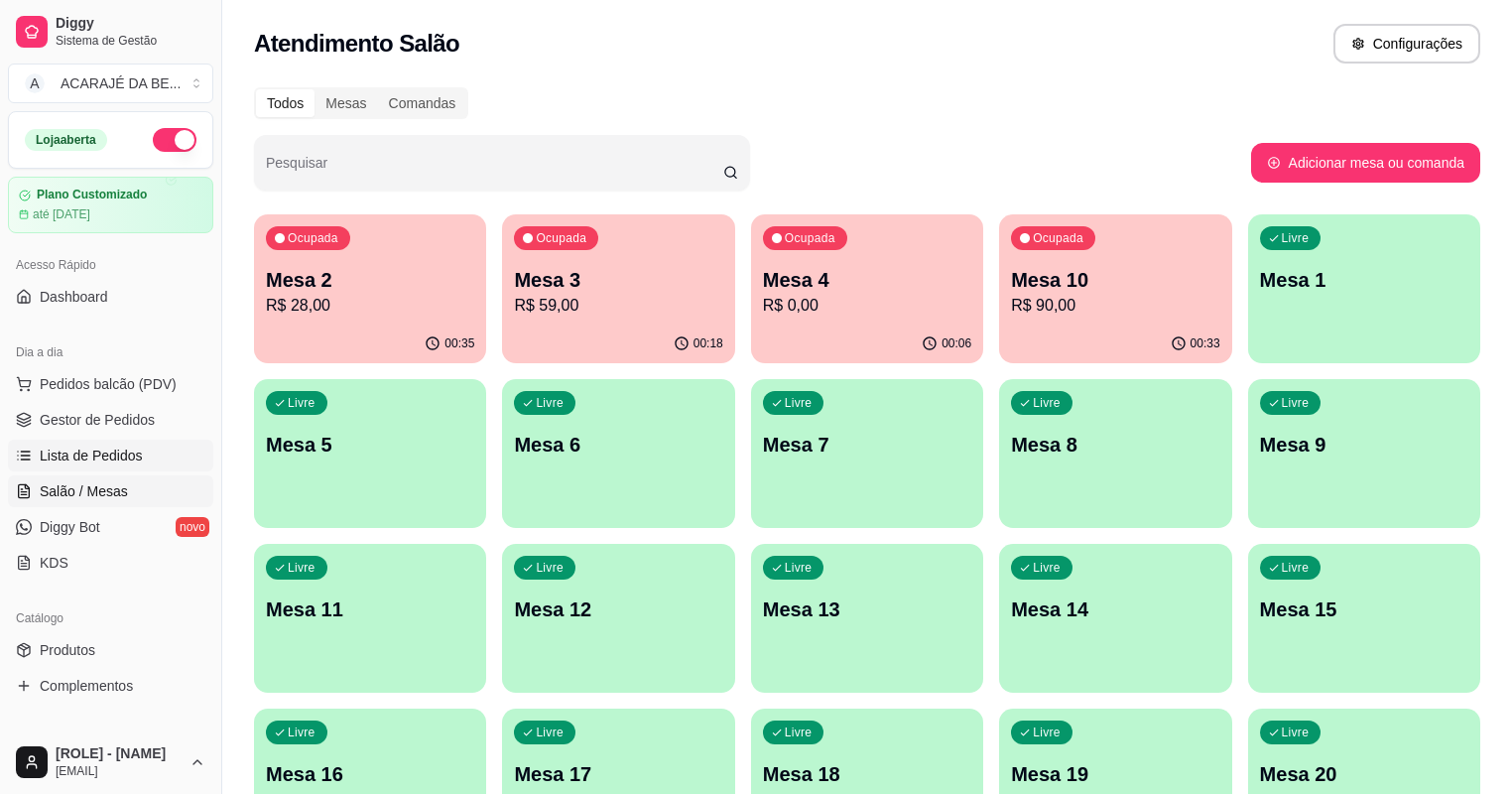 click on "Lista de Pedidos" at bounding box center [91, 456] 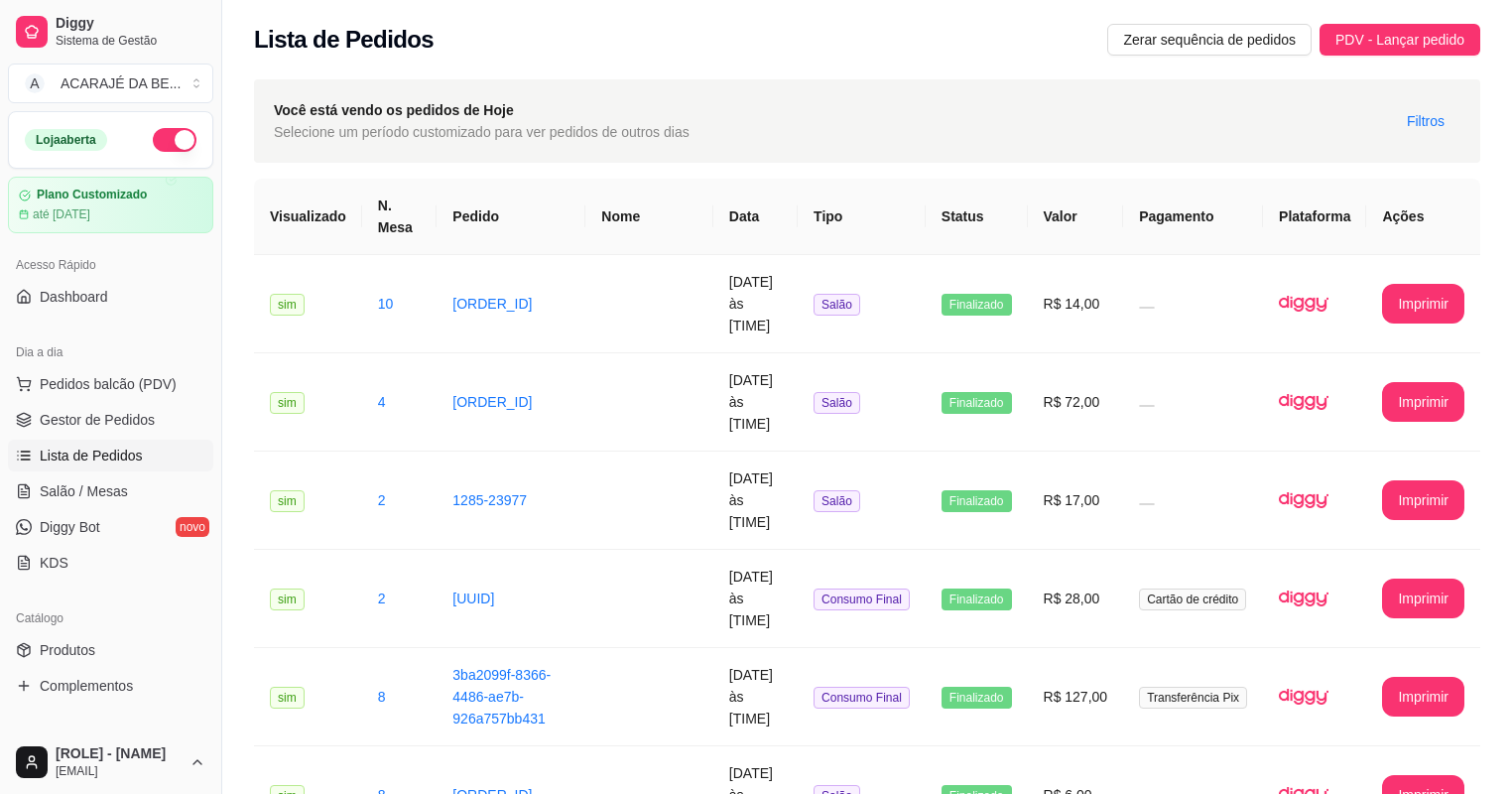 click on "Lista de Pedidos" at bounding box center (91, 456) 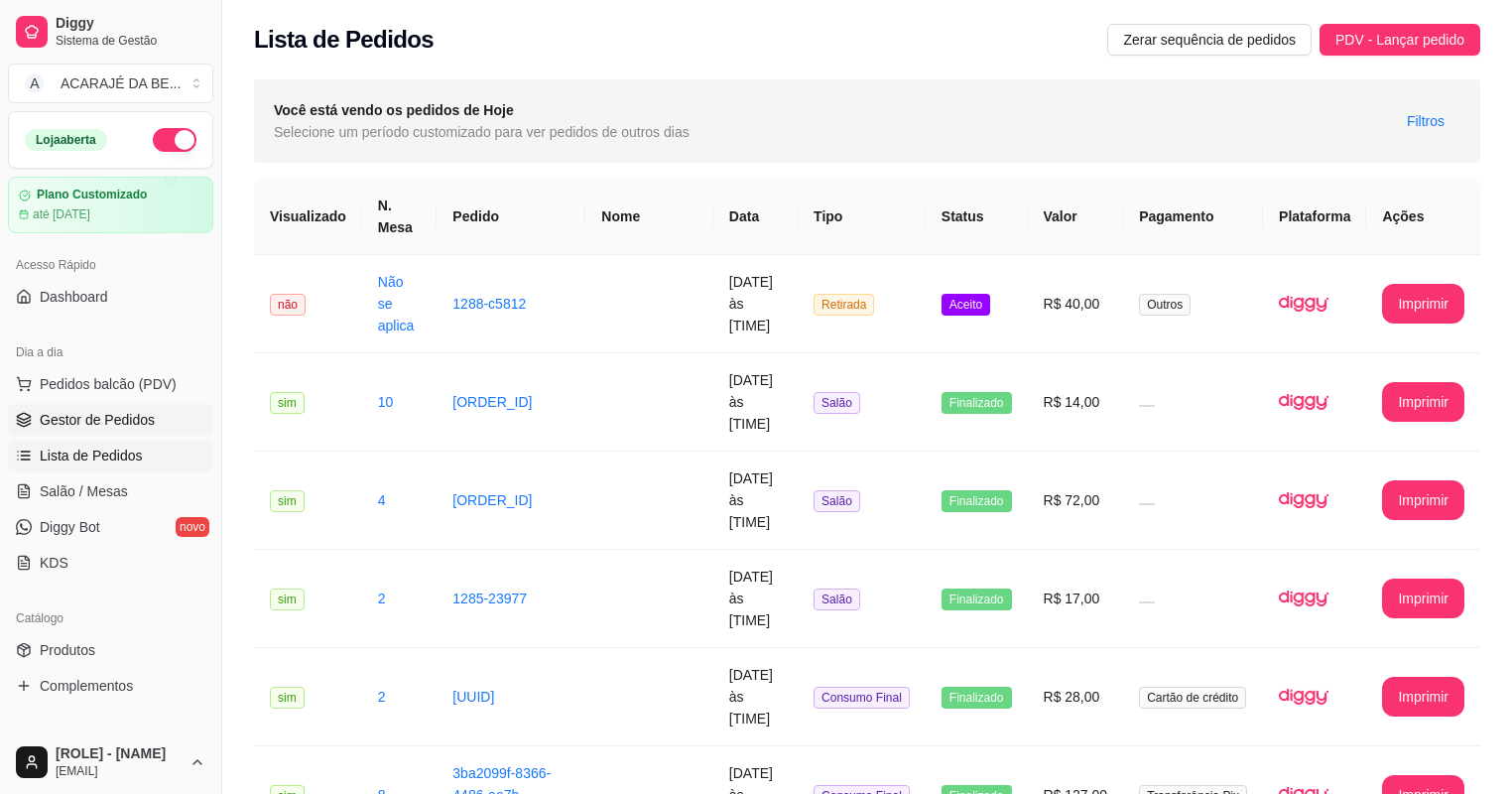 click on "Gestor de Pedidos" at bounding box center [97, 420] 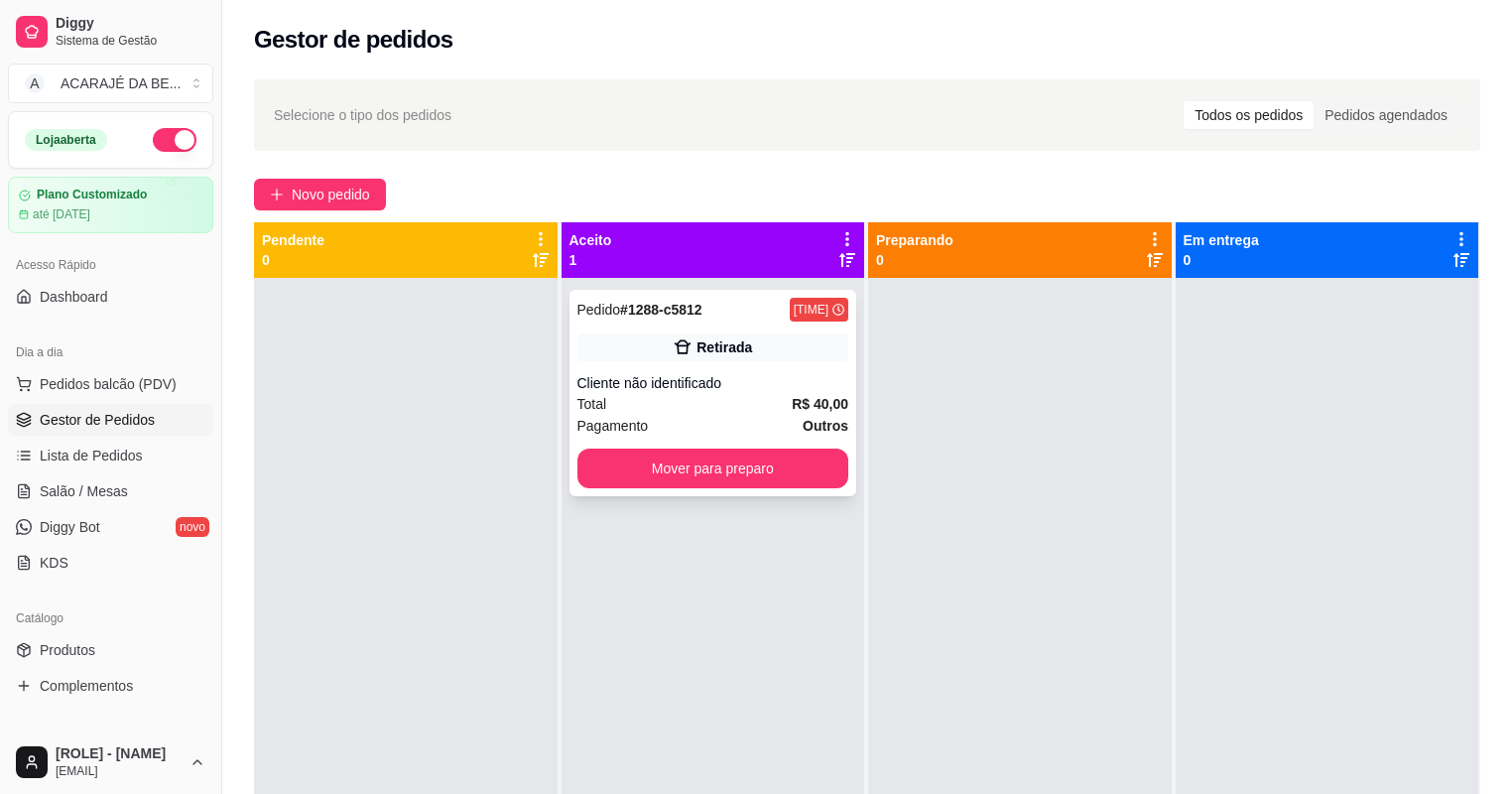 click on "Total R$ 40,00" at bounding box center [713, 404] 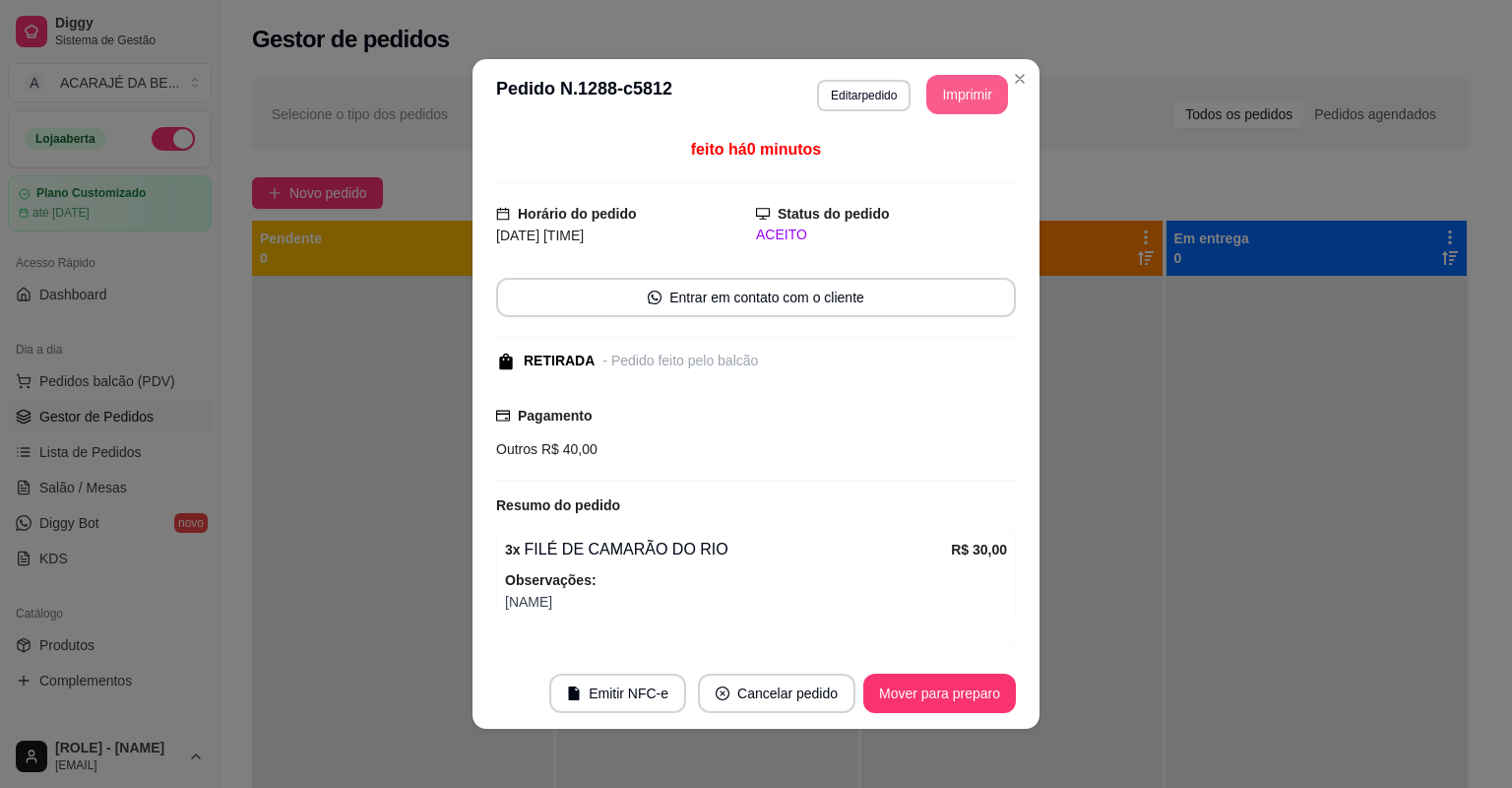 click on "Imprimir" at bounding box center [967, 95] 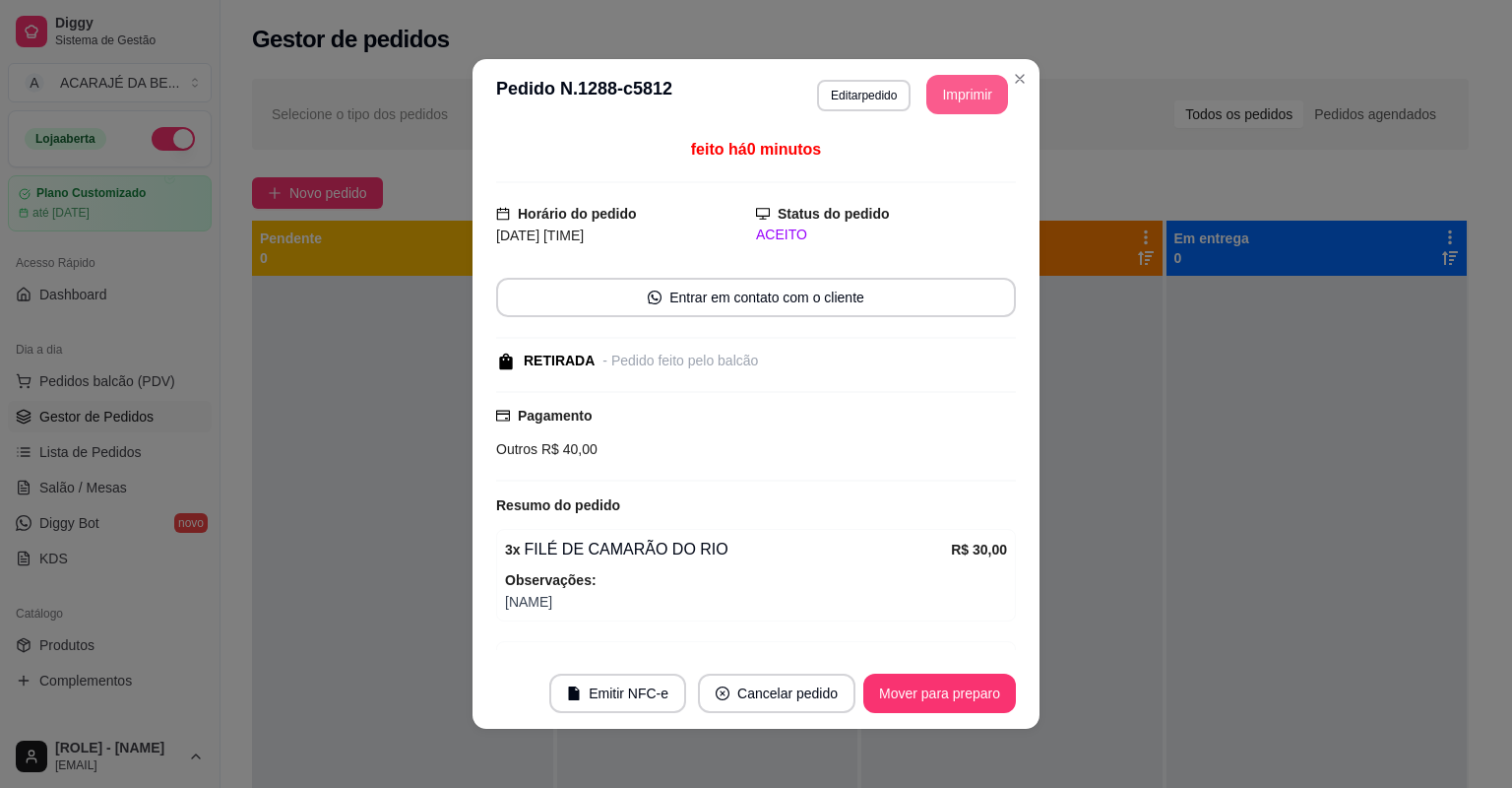 scroll, scrollTop: 0, scrollLeft: 0, axis: both 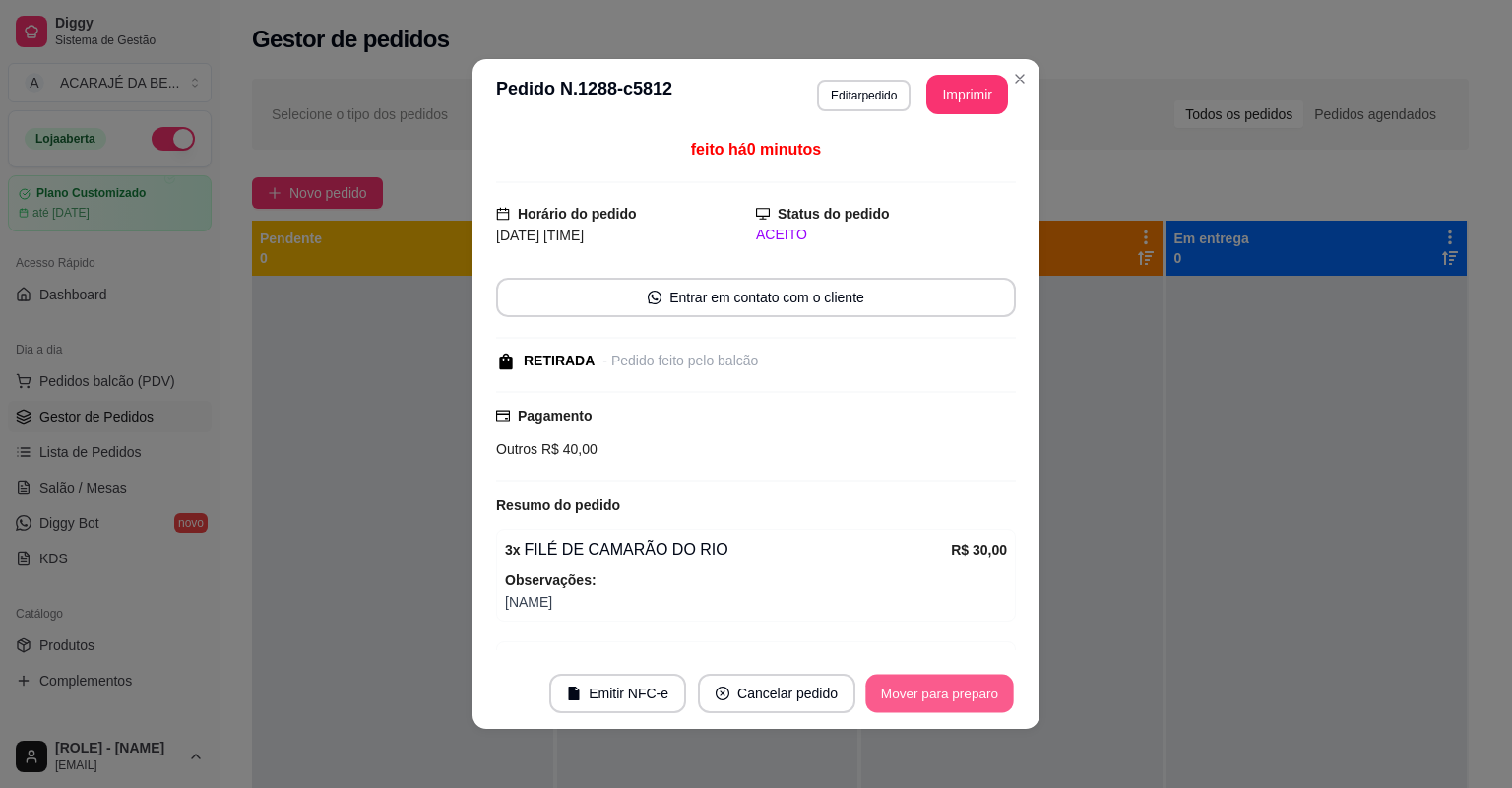 click on "Mover para preparo" at bounding box center [939, 693] 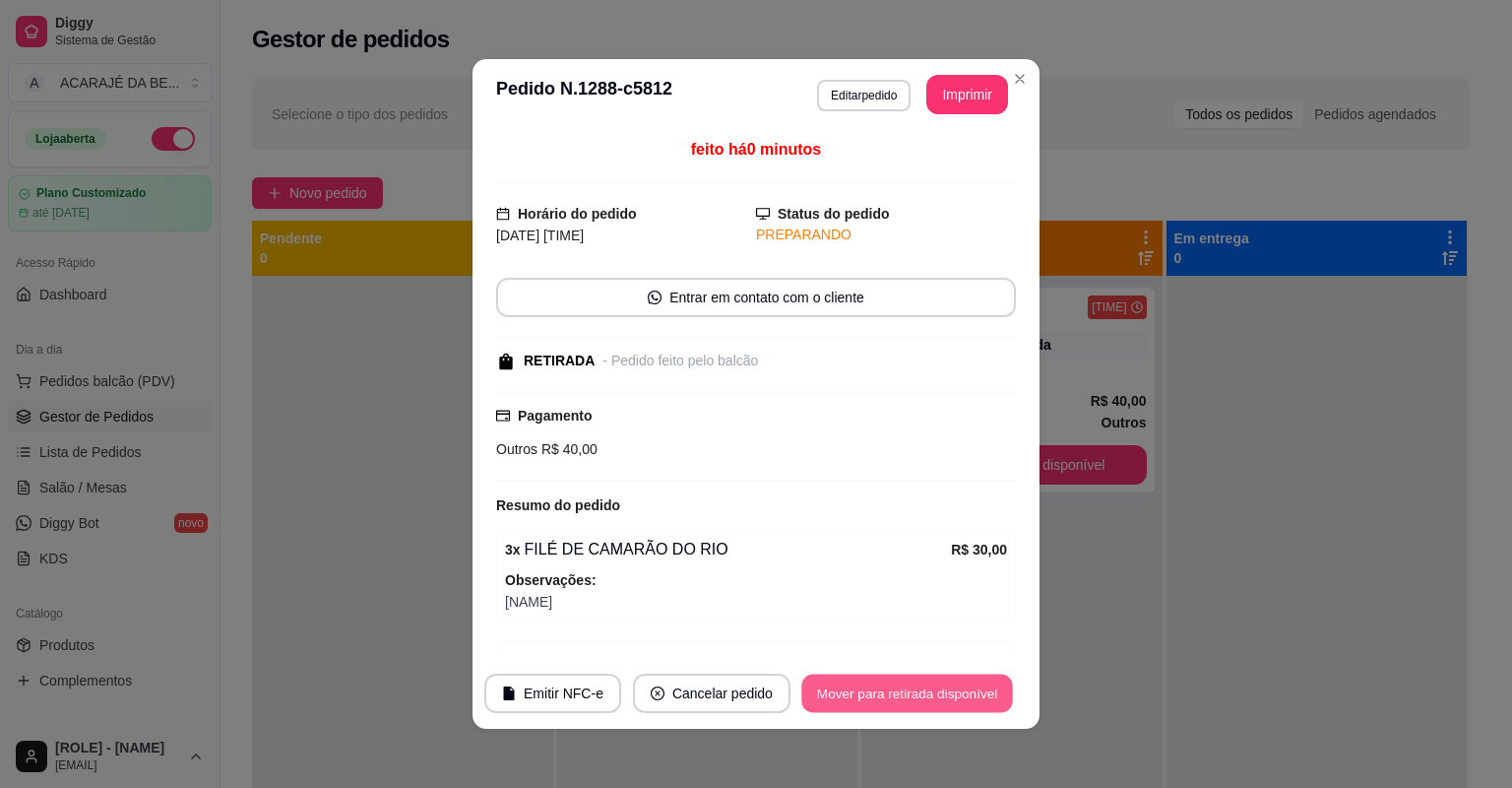 click on "Mover para retirada disponível" at bounding box center (907, 693) 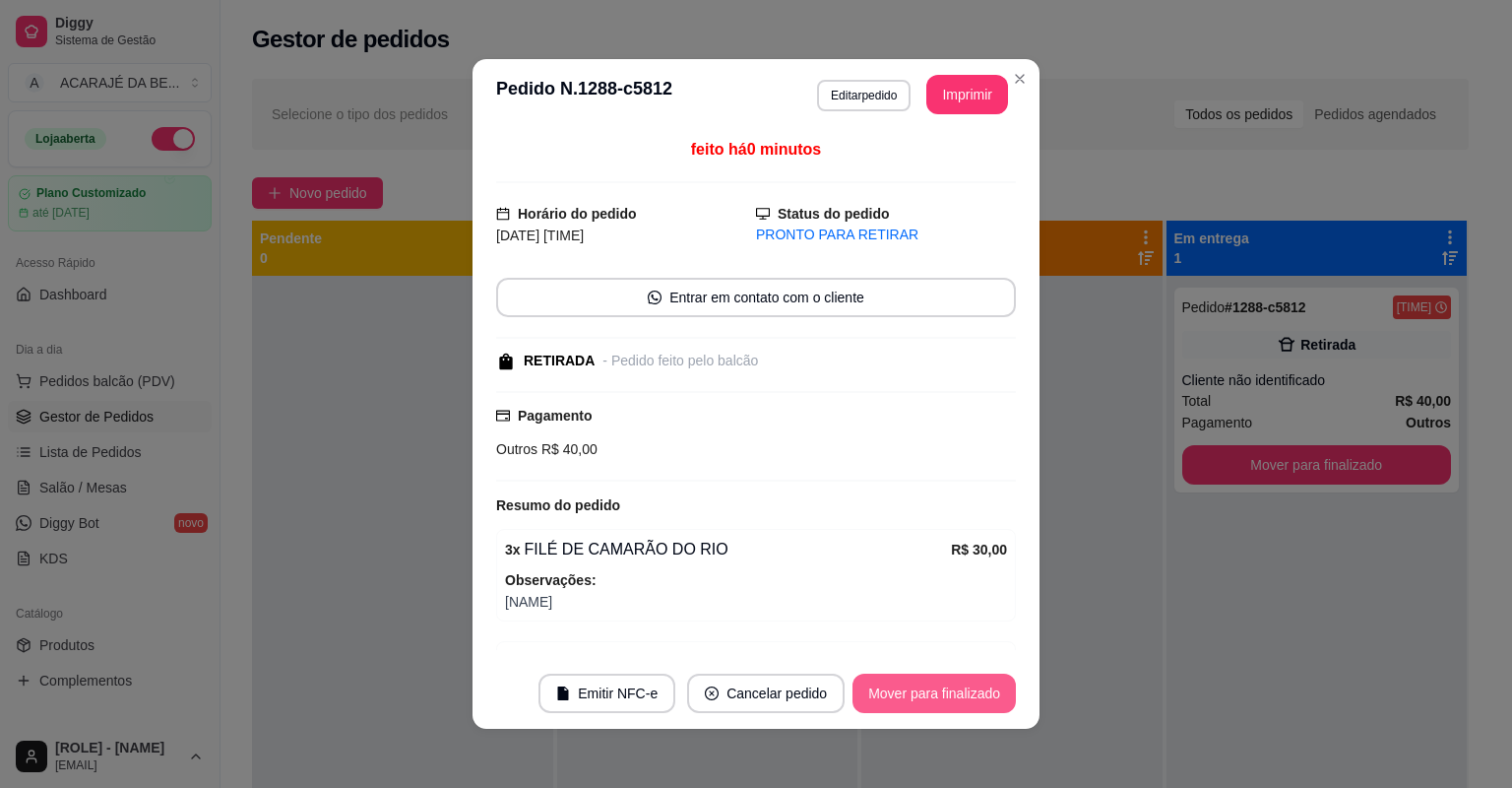 click on "Mover para finalizado" at bounding box center (934, 693) 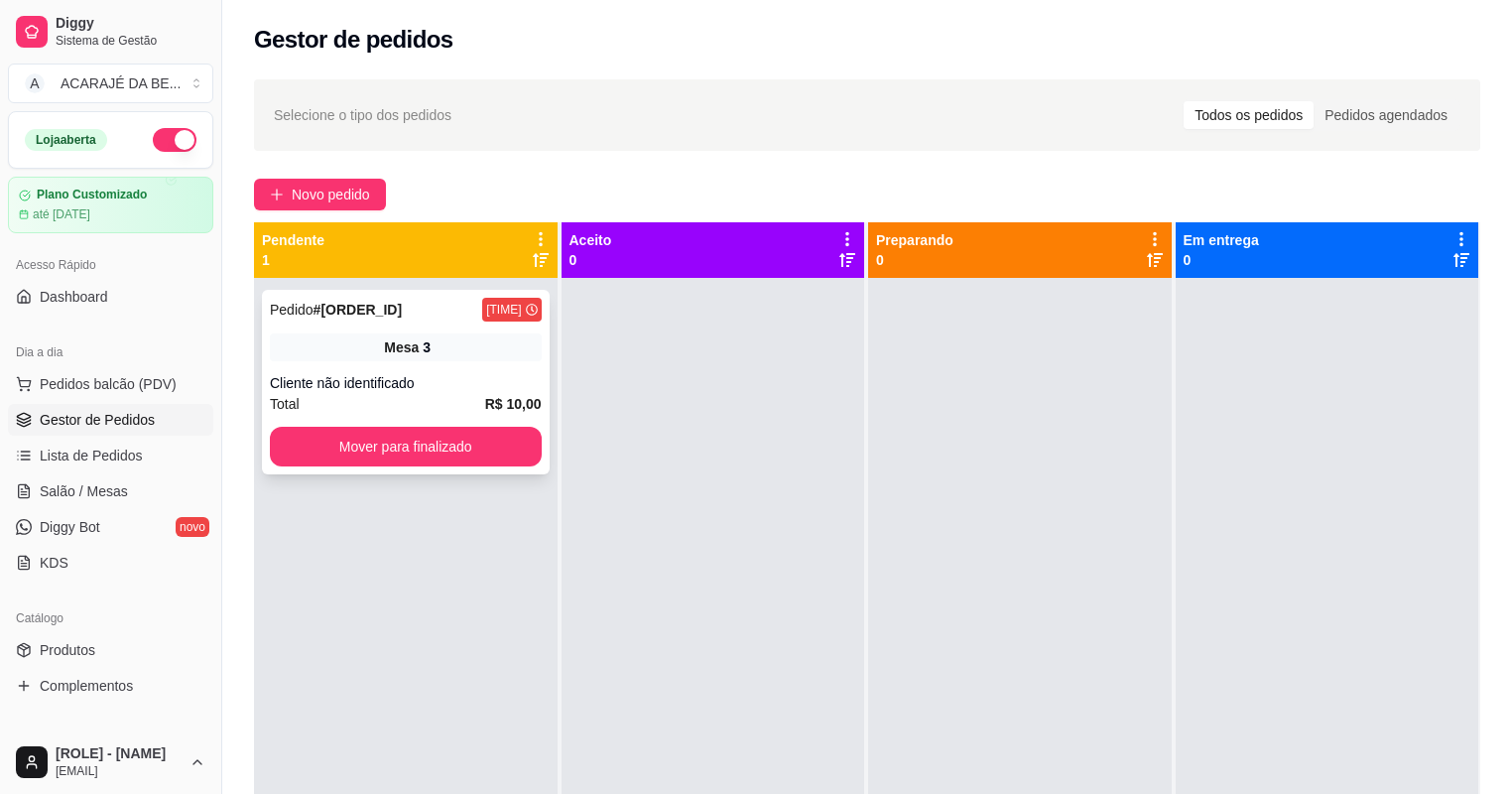 click on "Cliente não identificado" at bounding box center (406, 383) 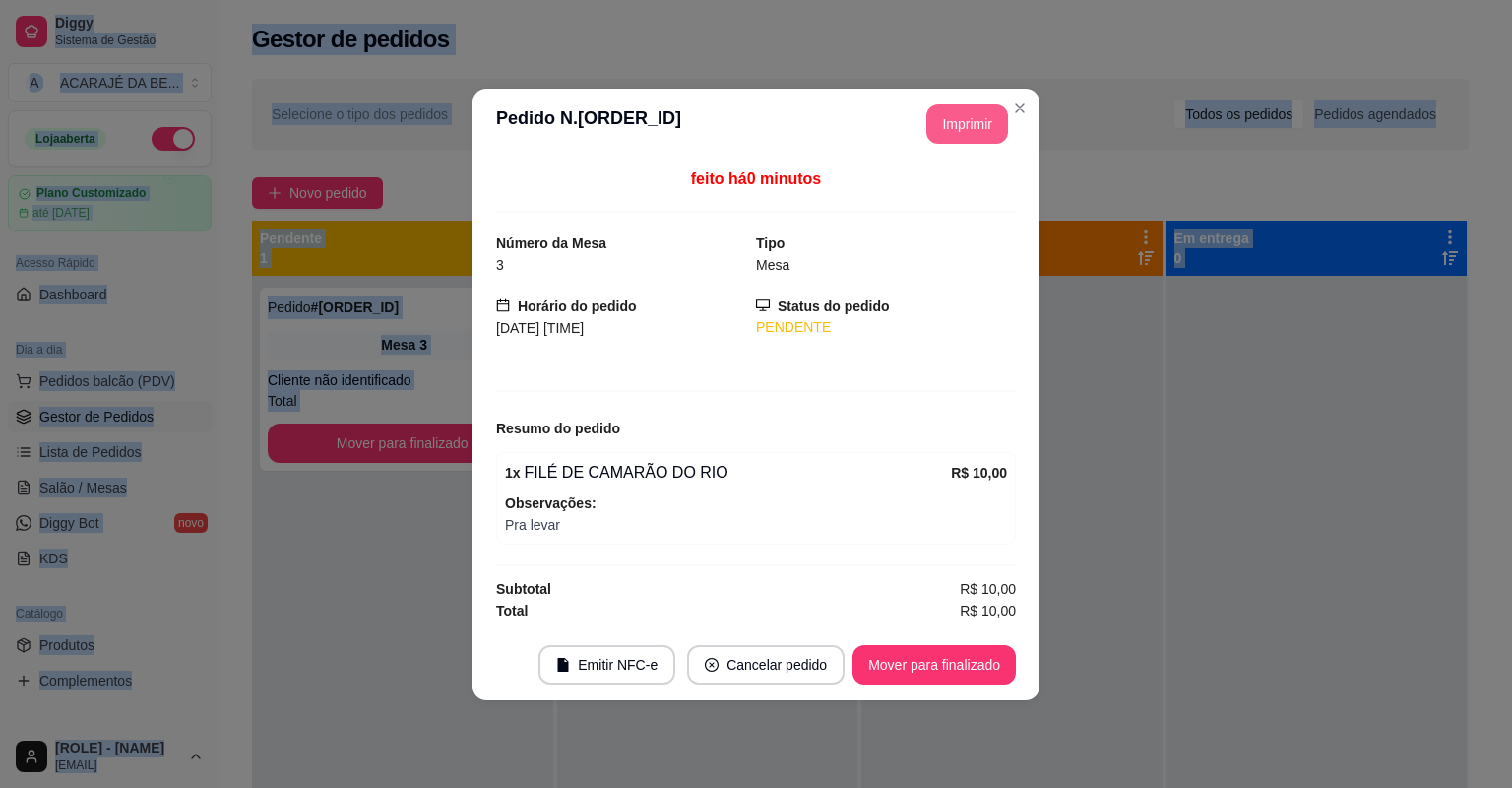 click on "Imprimir" at bounding box center [967, 124] 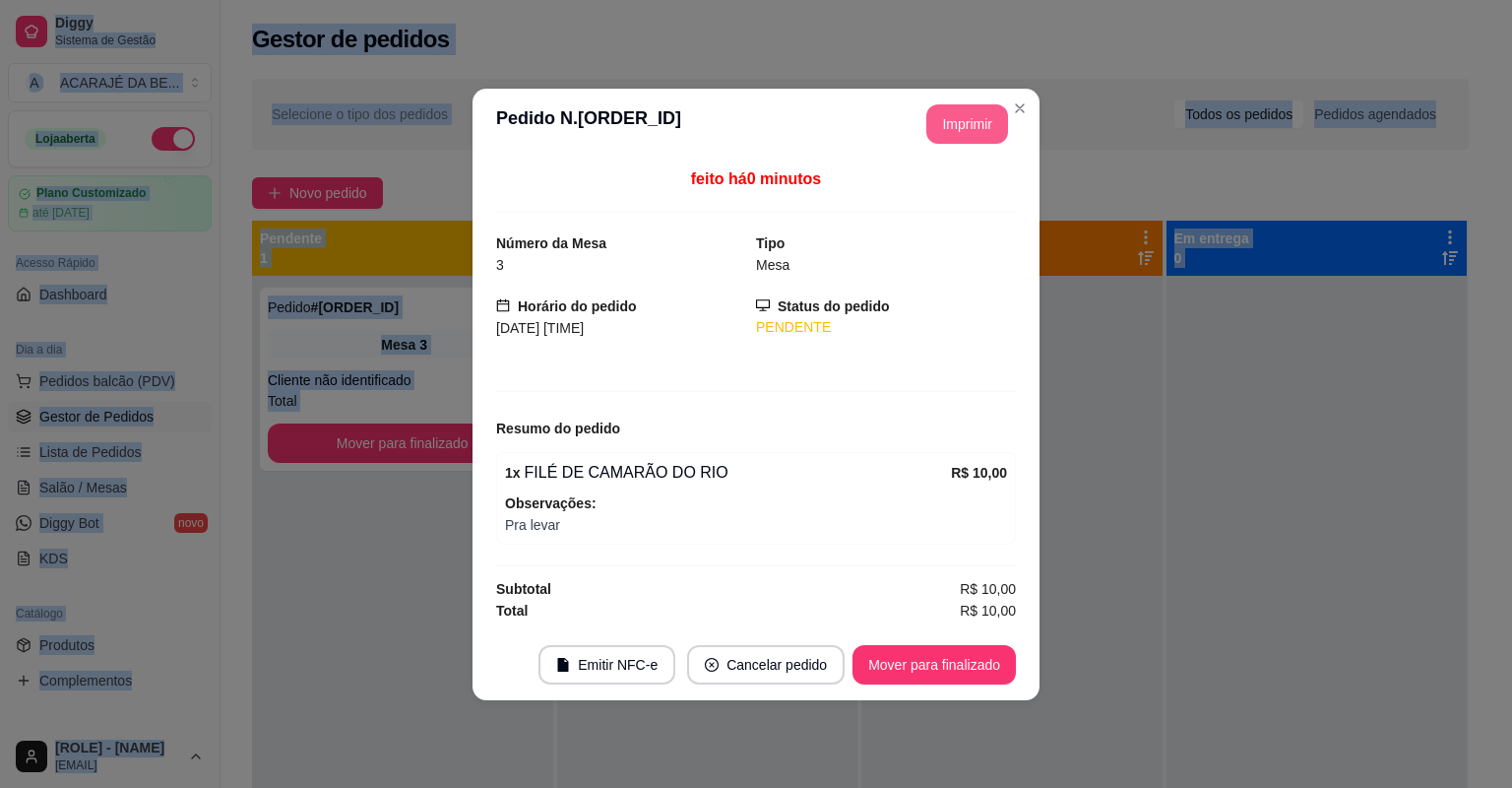 scroll, scrollTop: 0, scrollLeft: 0, axis: both 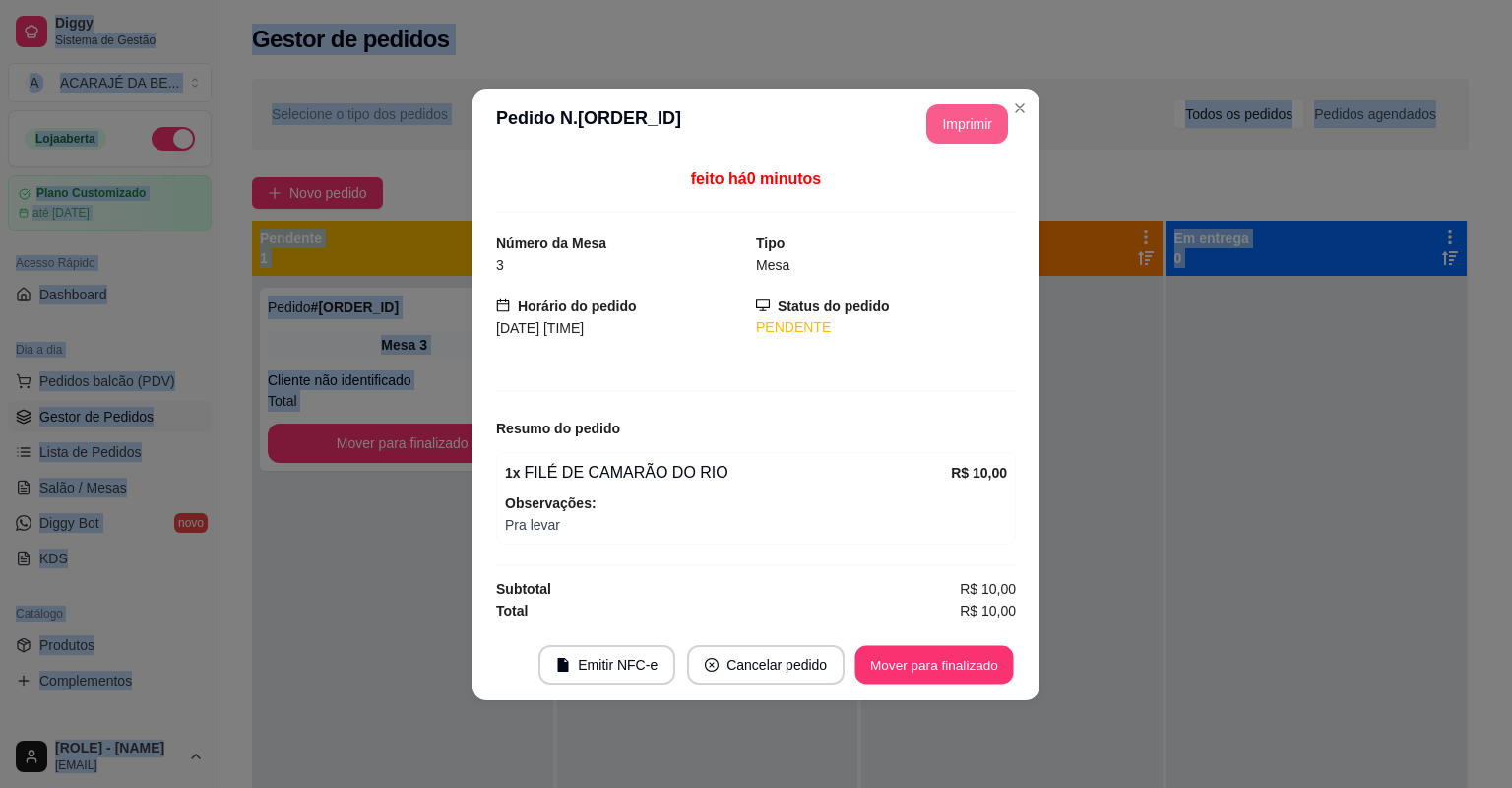 click on "Mover para finalizado" at bounding box center (934, 664) 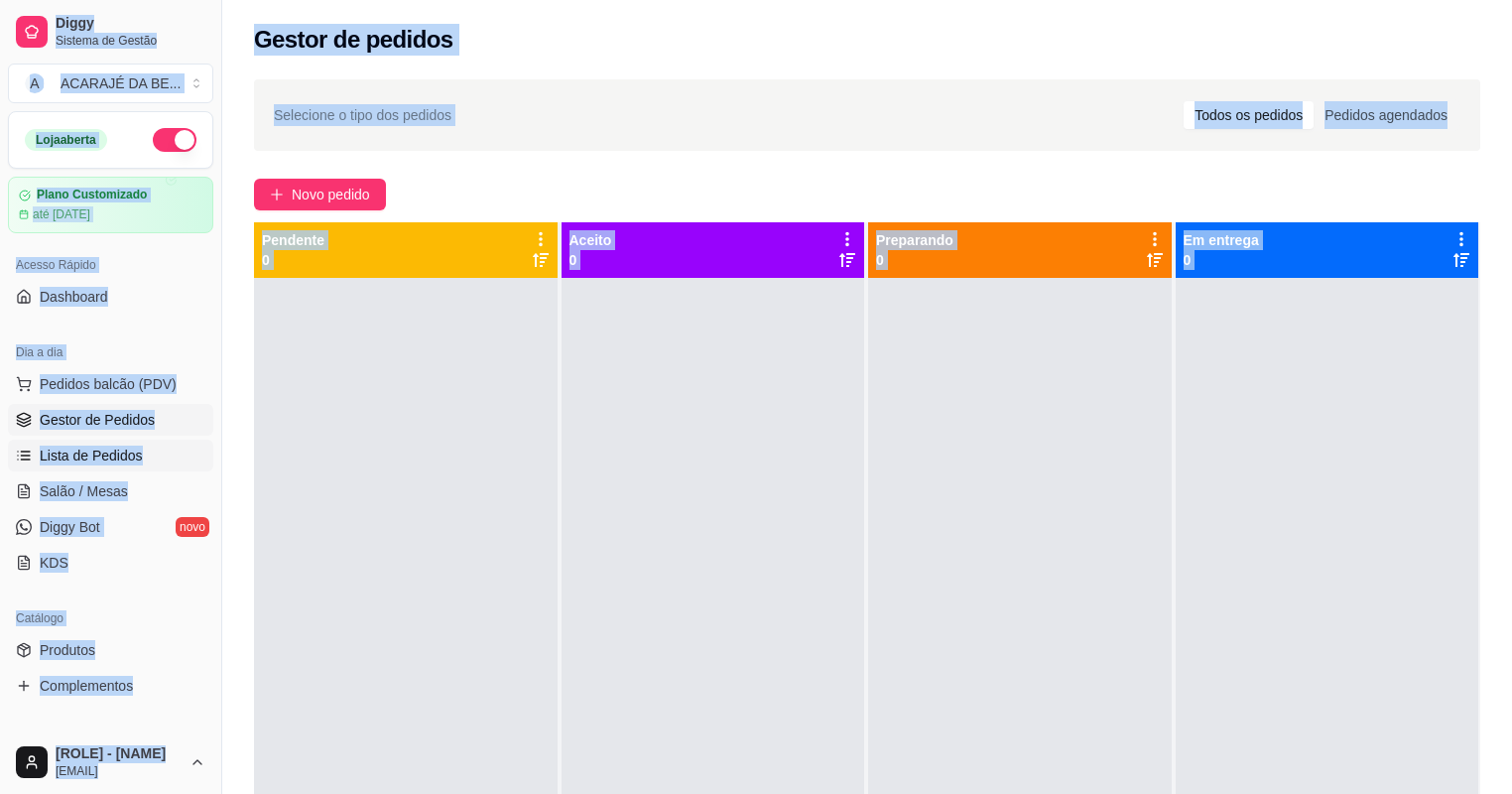 click on "Lista de Pedidos" at bounding box center (110, 456) 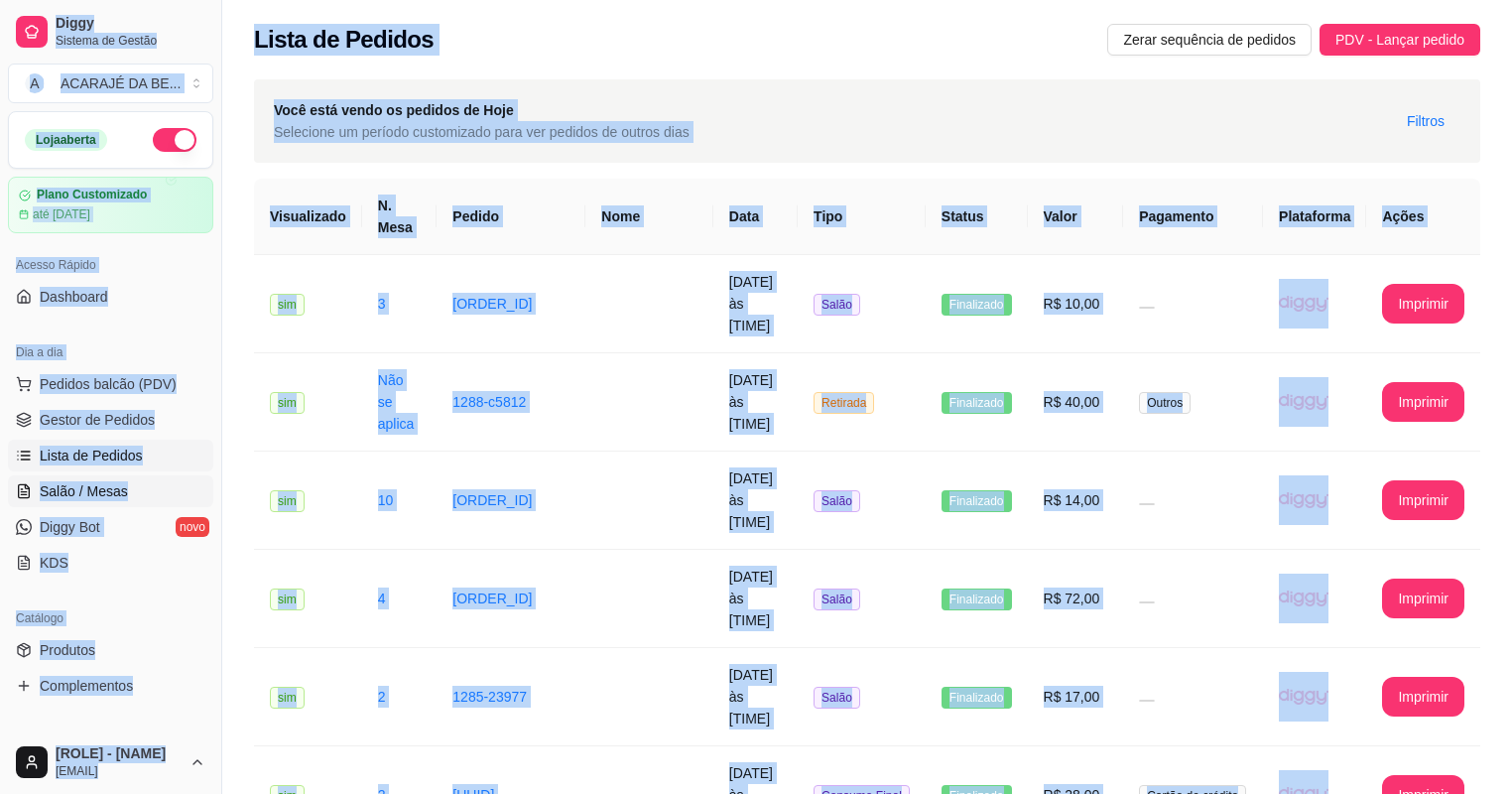 click on "Salão / Mesas" at bounding box center [83, 491] 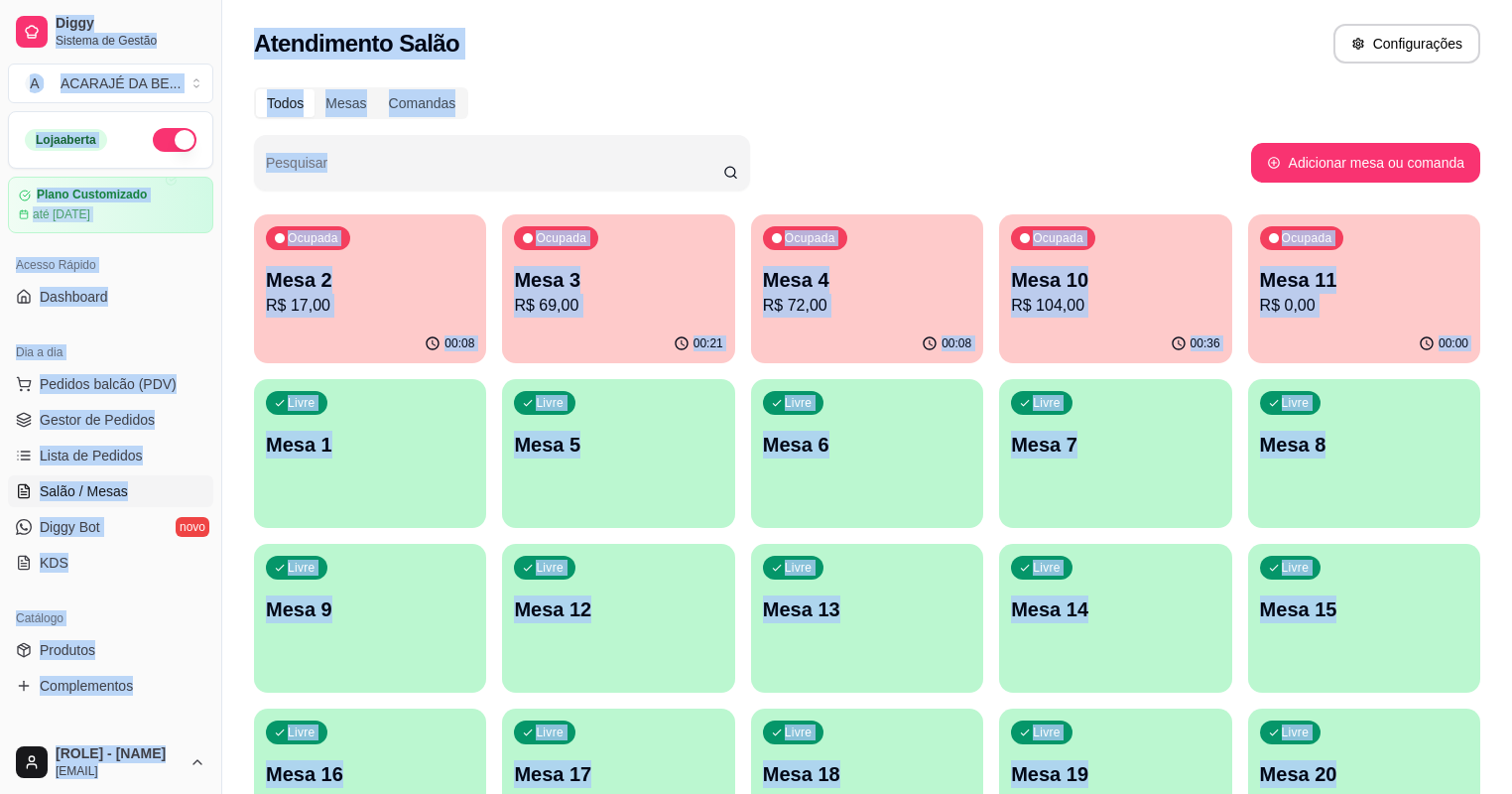 click on "Mesa 10" at bounding box center (1115, 280) 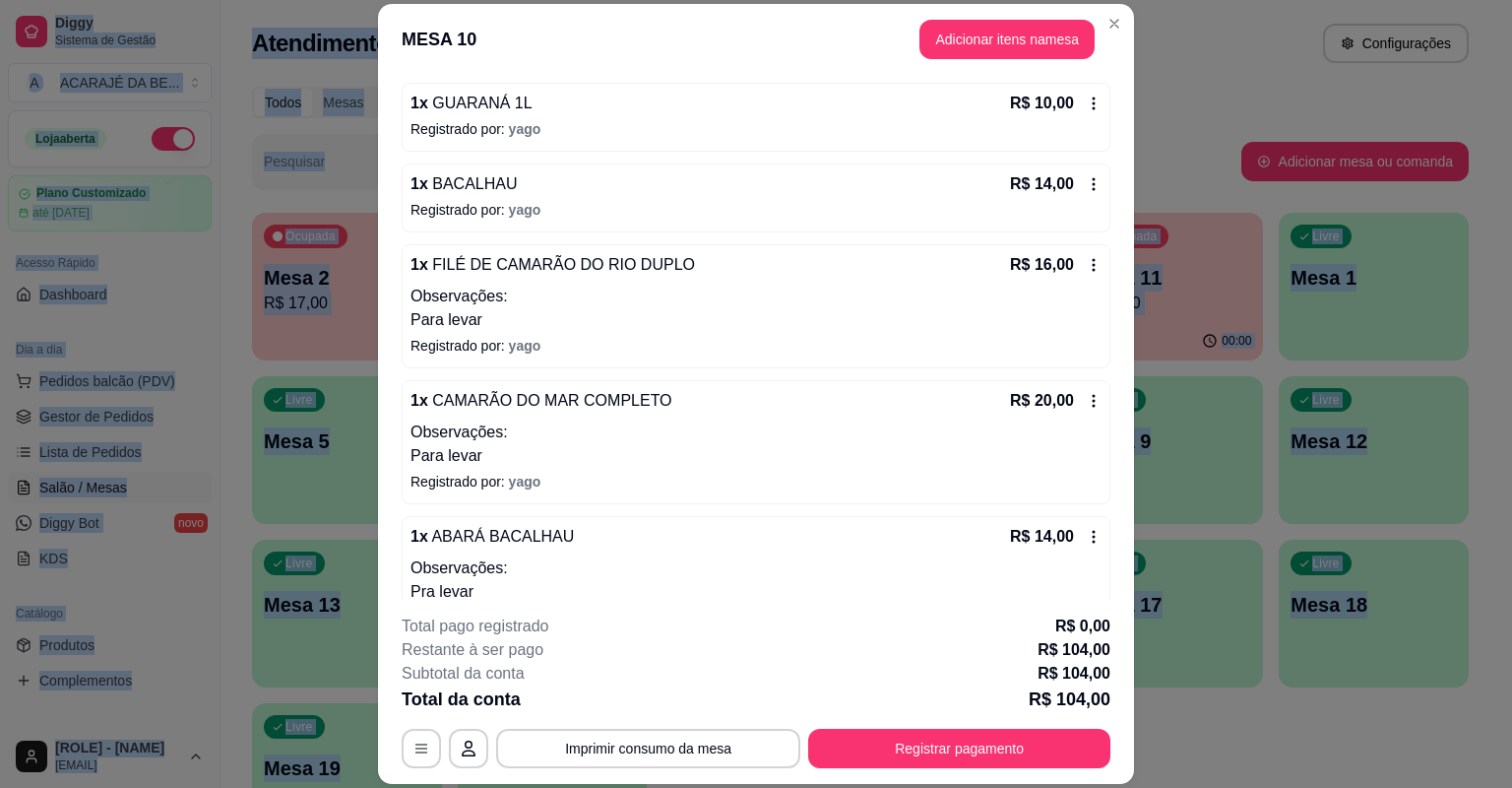 scroll, scrollTop: 386, scrollLeft: 0, axis: vertical 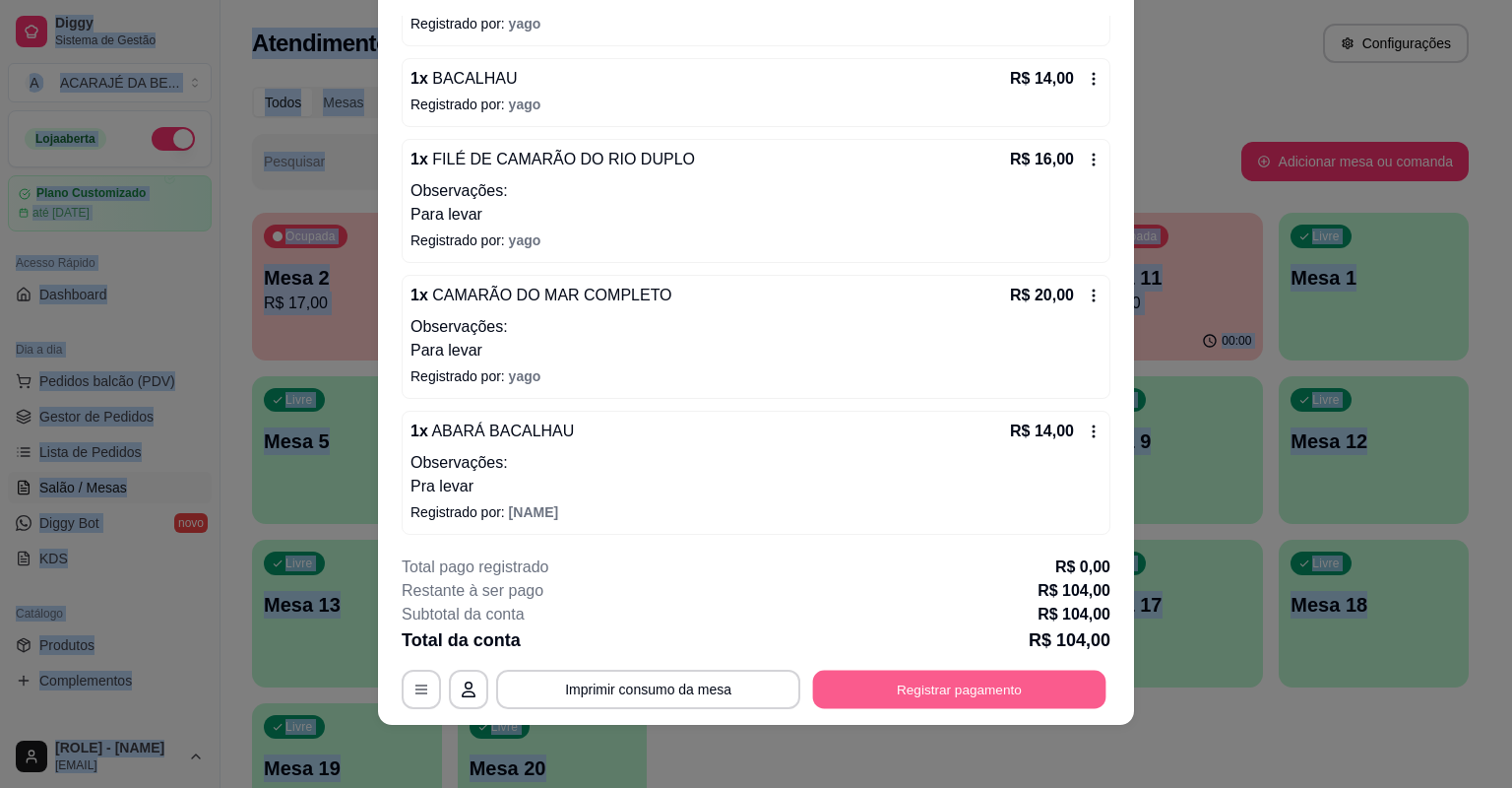 click on "Registrar pagamento" at bounding box center (960, 690) 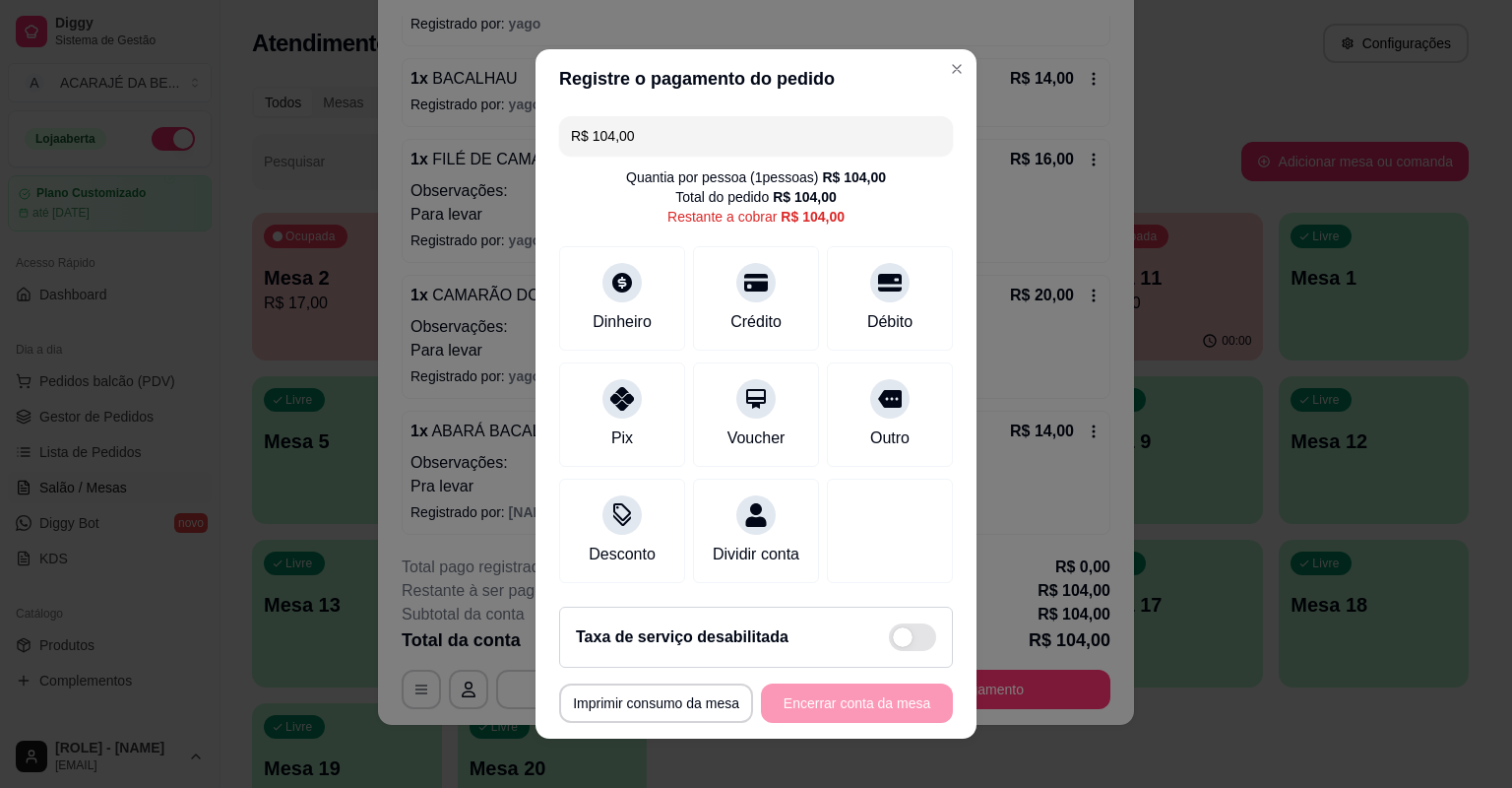 drag, startPoint x: 701, startPoint y: 122, endPoint x: 586, endPoint y: 126, distance: 115.06954 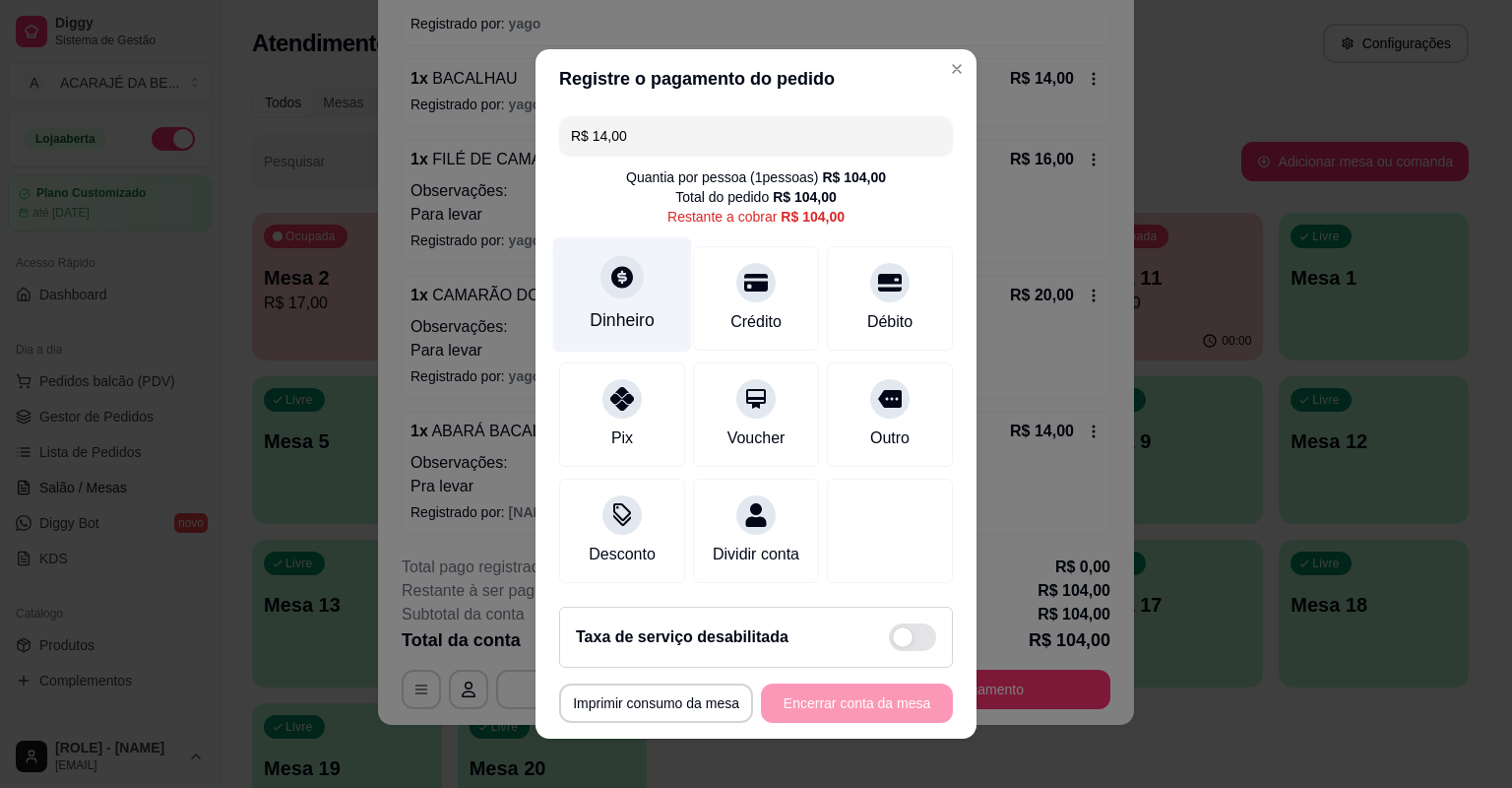 type on "R$ 14,00" 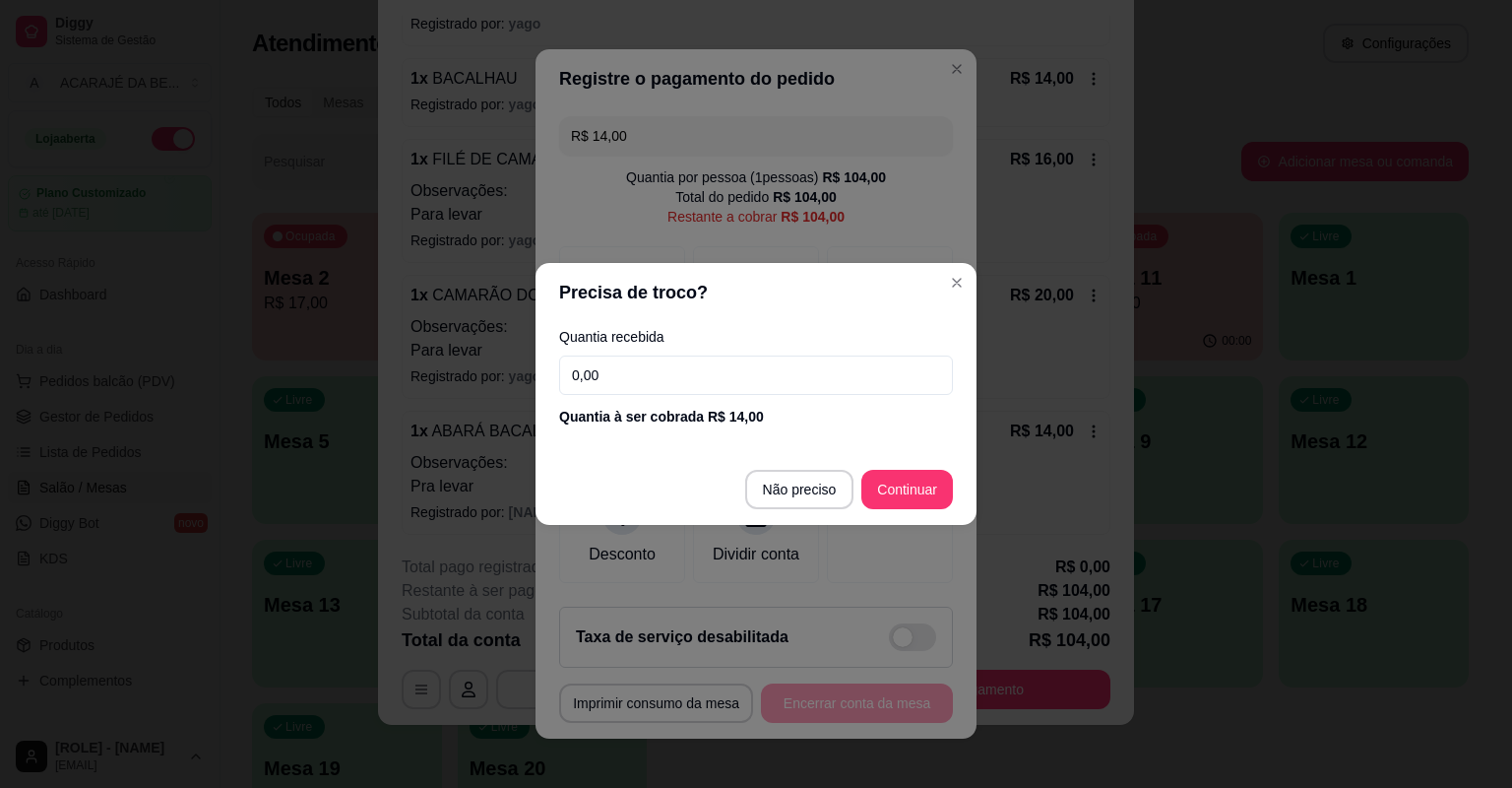 click on "0,00" at bounding box center (756, 375) 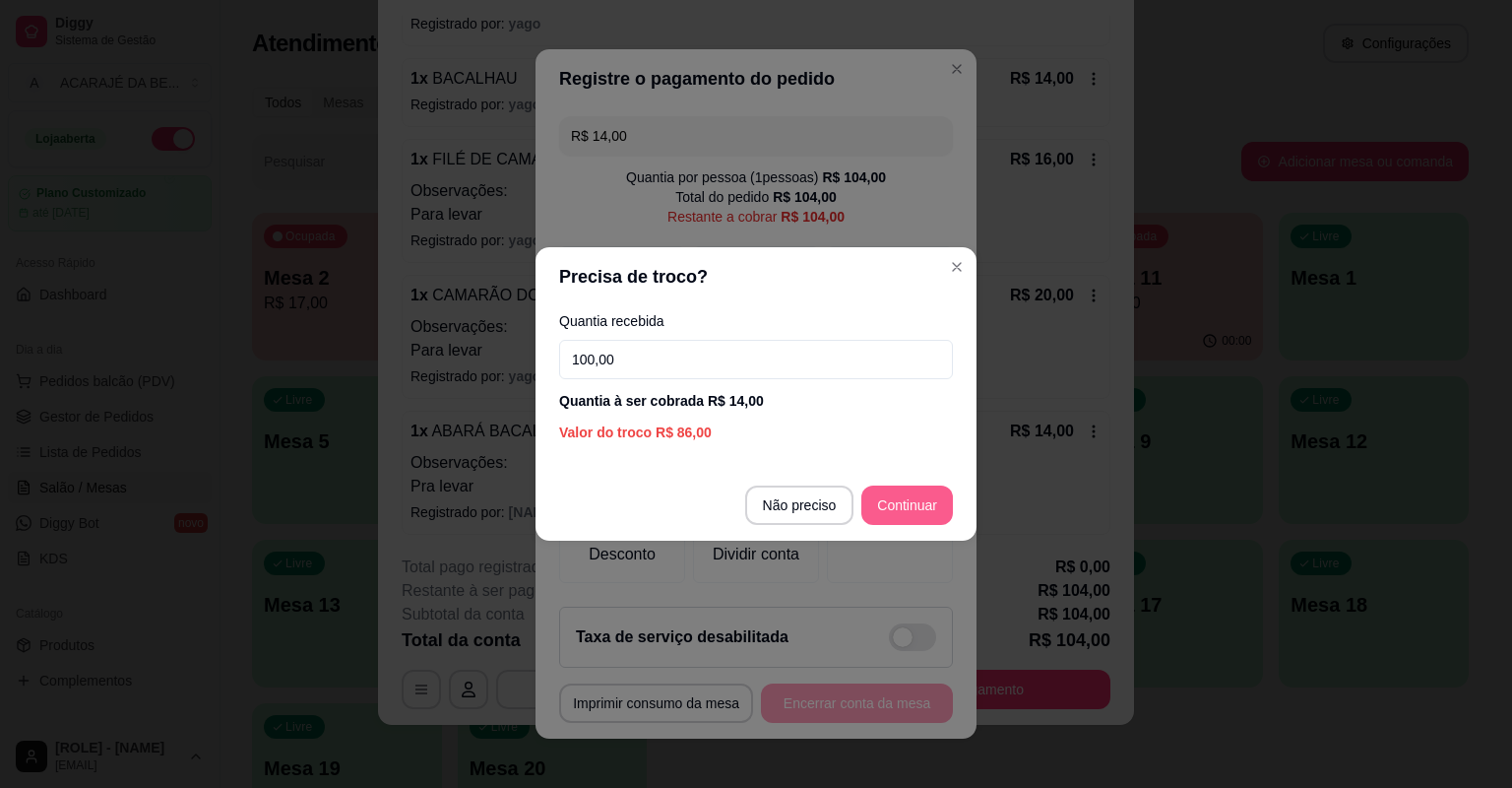 type on "100,00" 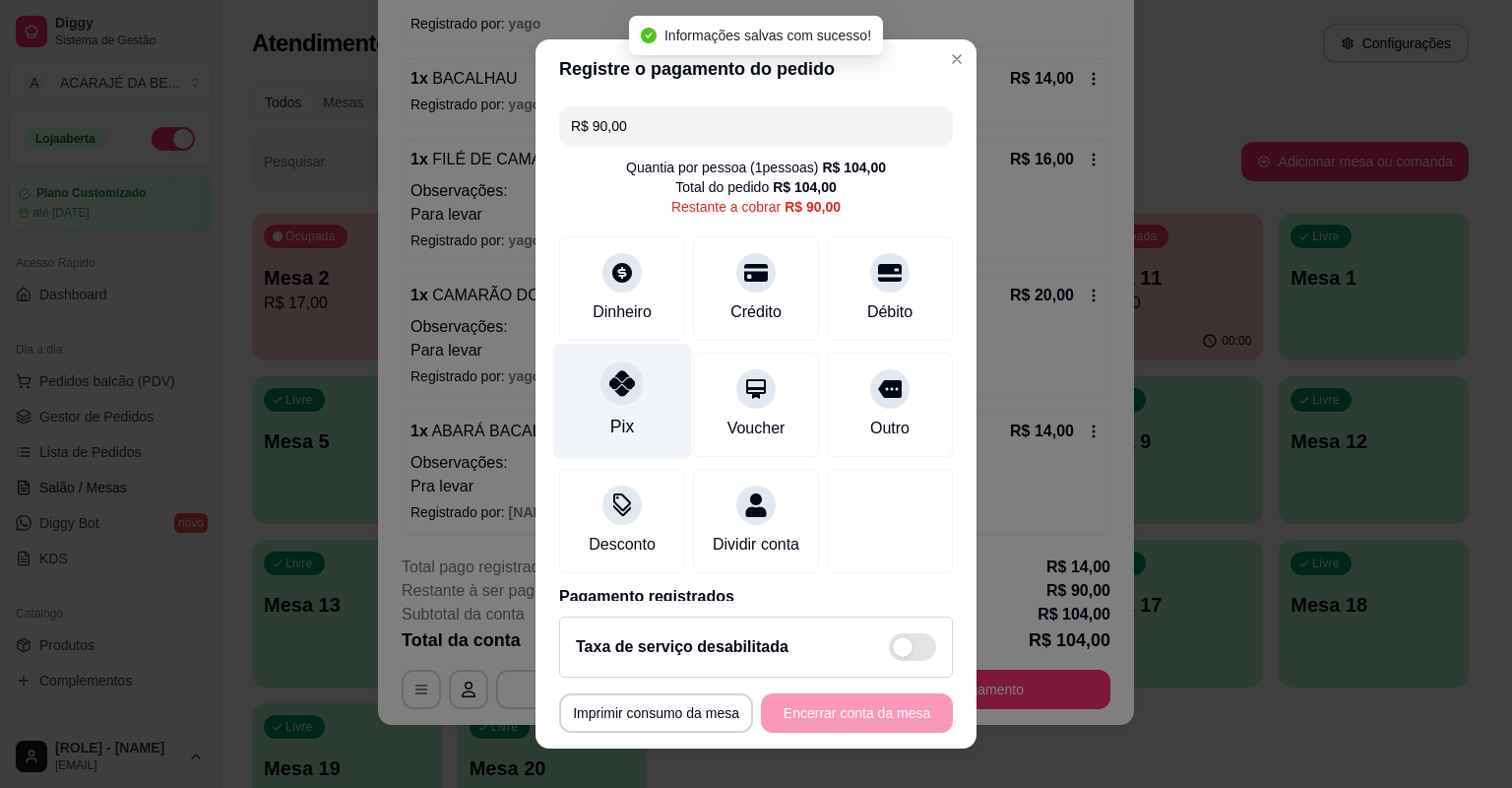 click on "Pix" at bounding box center [622, 427] 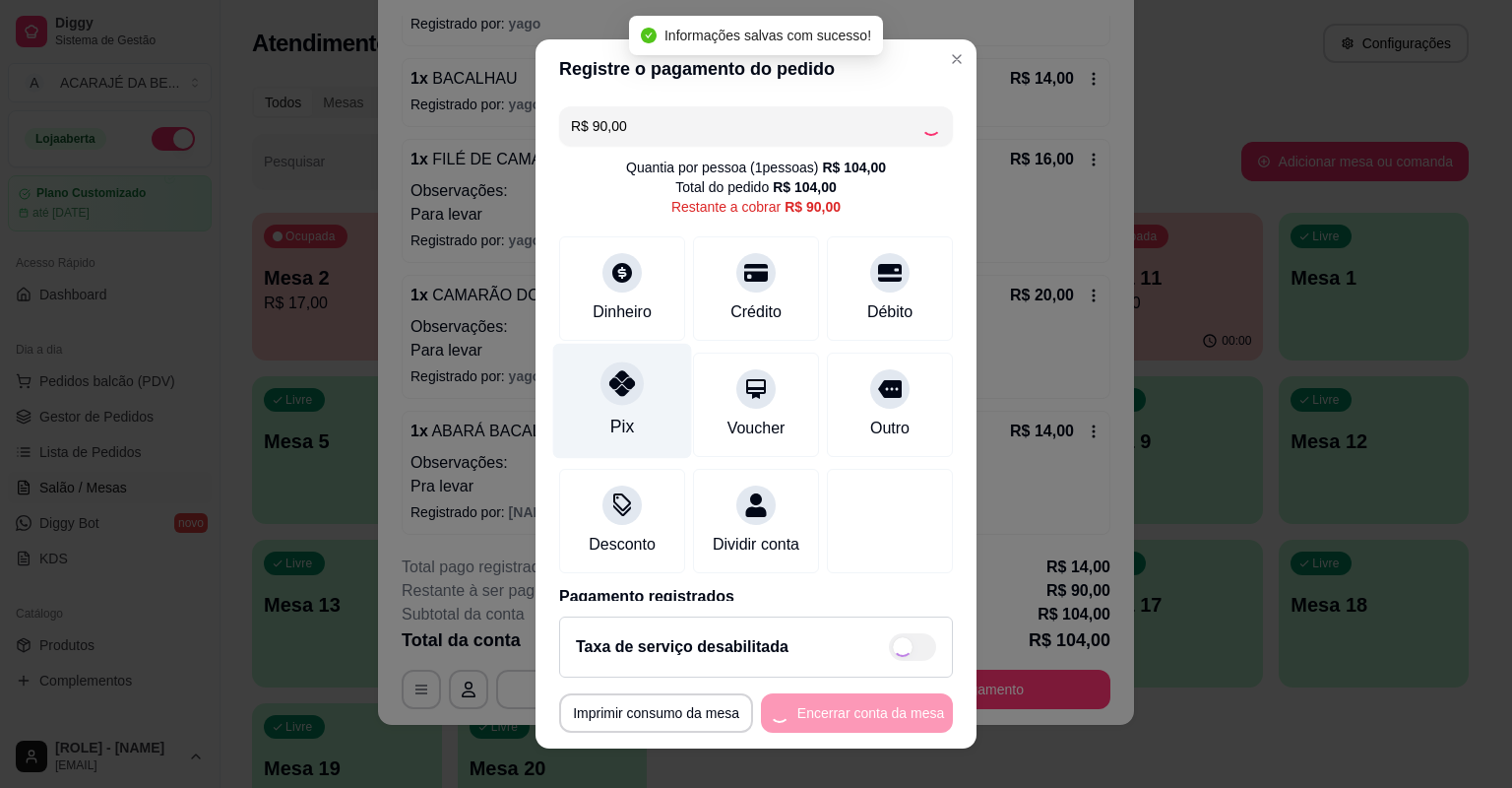 type on "R$ 0,00" 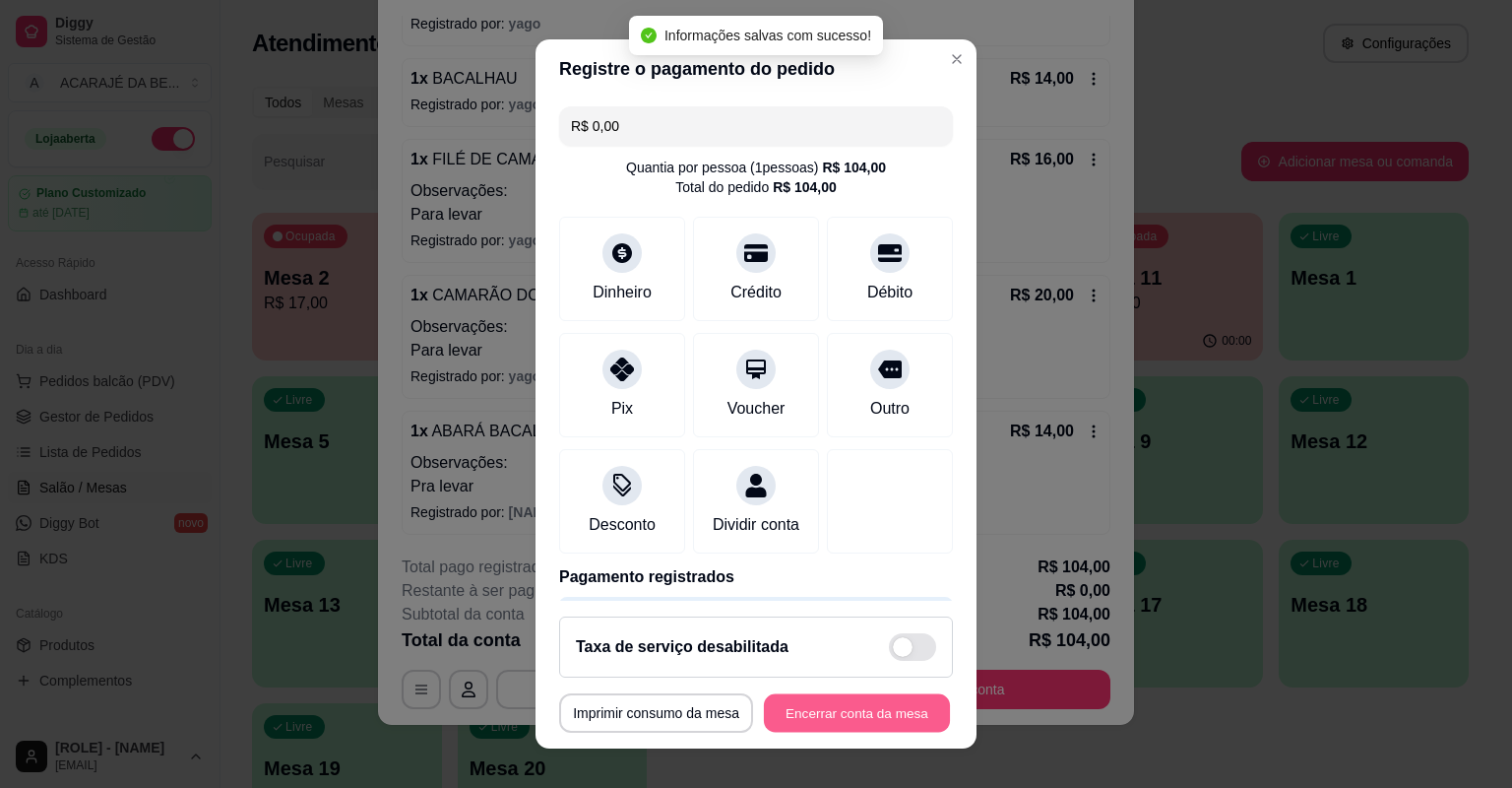 click on "Encerrar conta da mesa" at bounding box center [856, 713] 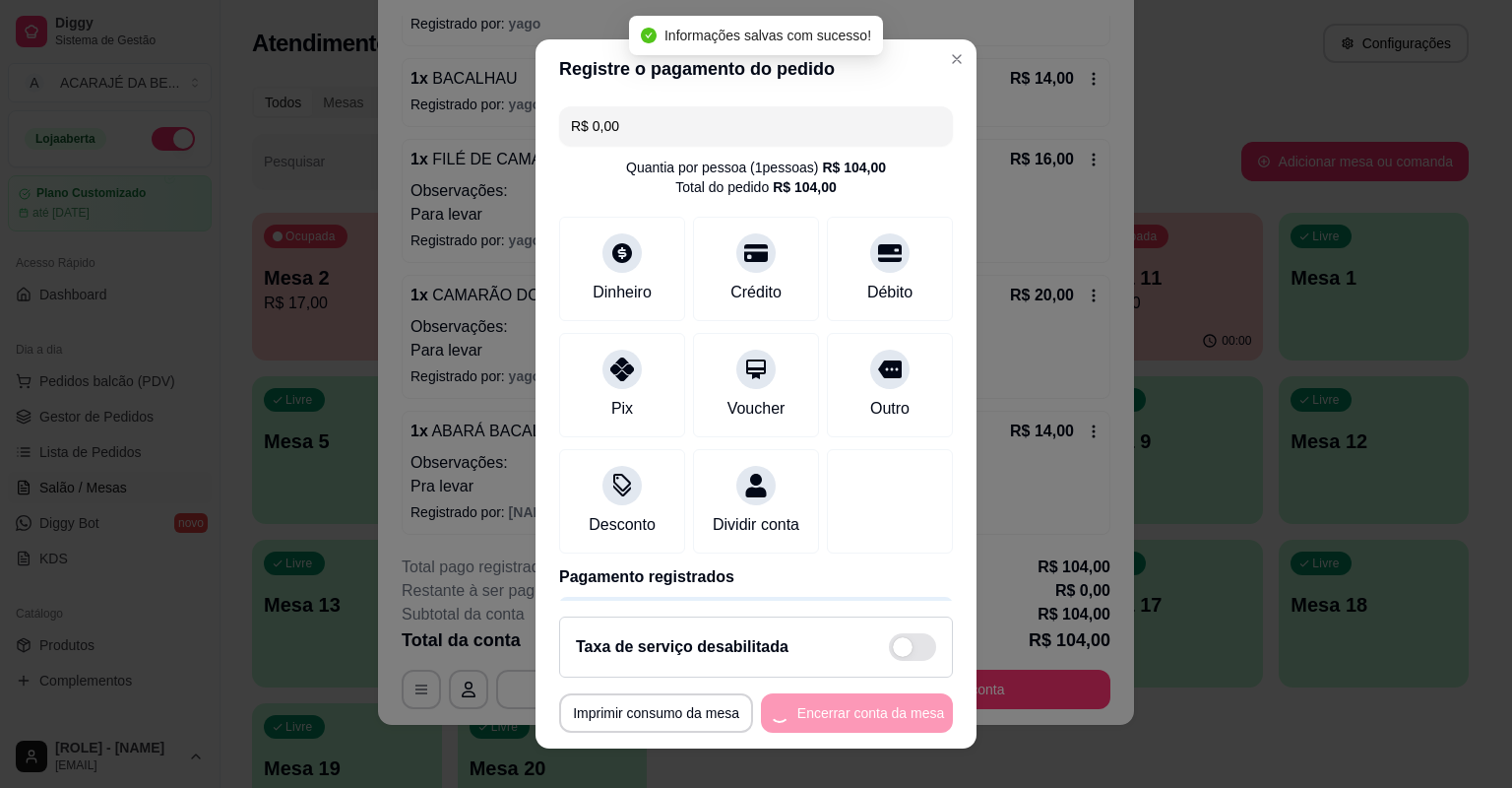 scroll, scrollTop: 0, scrollLeft: 0, axis: both 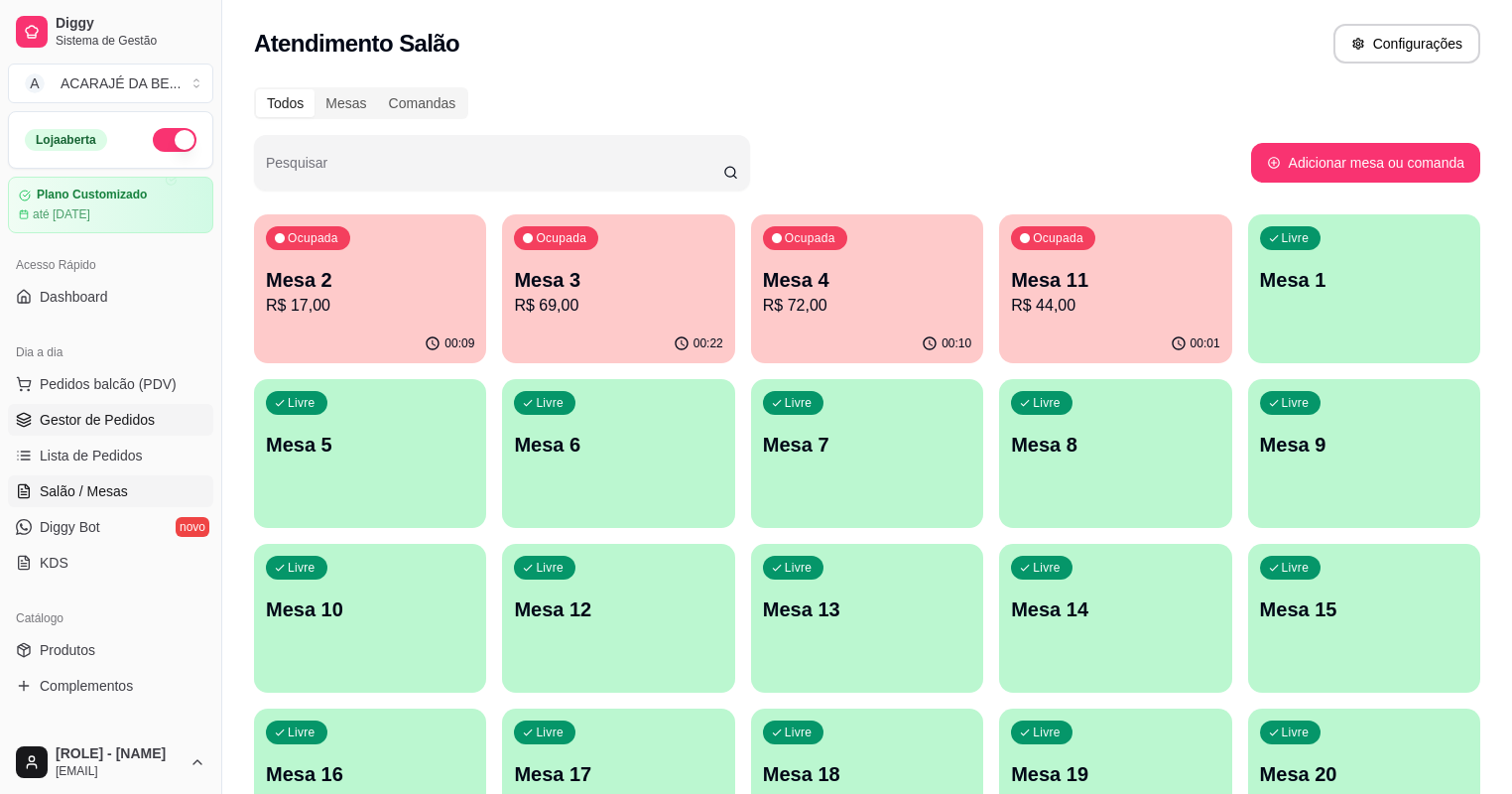 click on "Gestor de Pedidos" at bounding box center (110, 420) 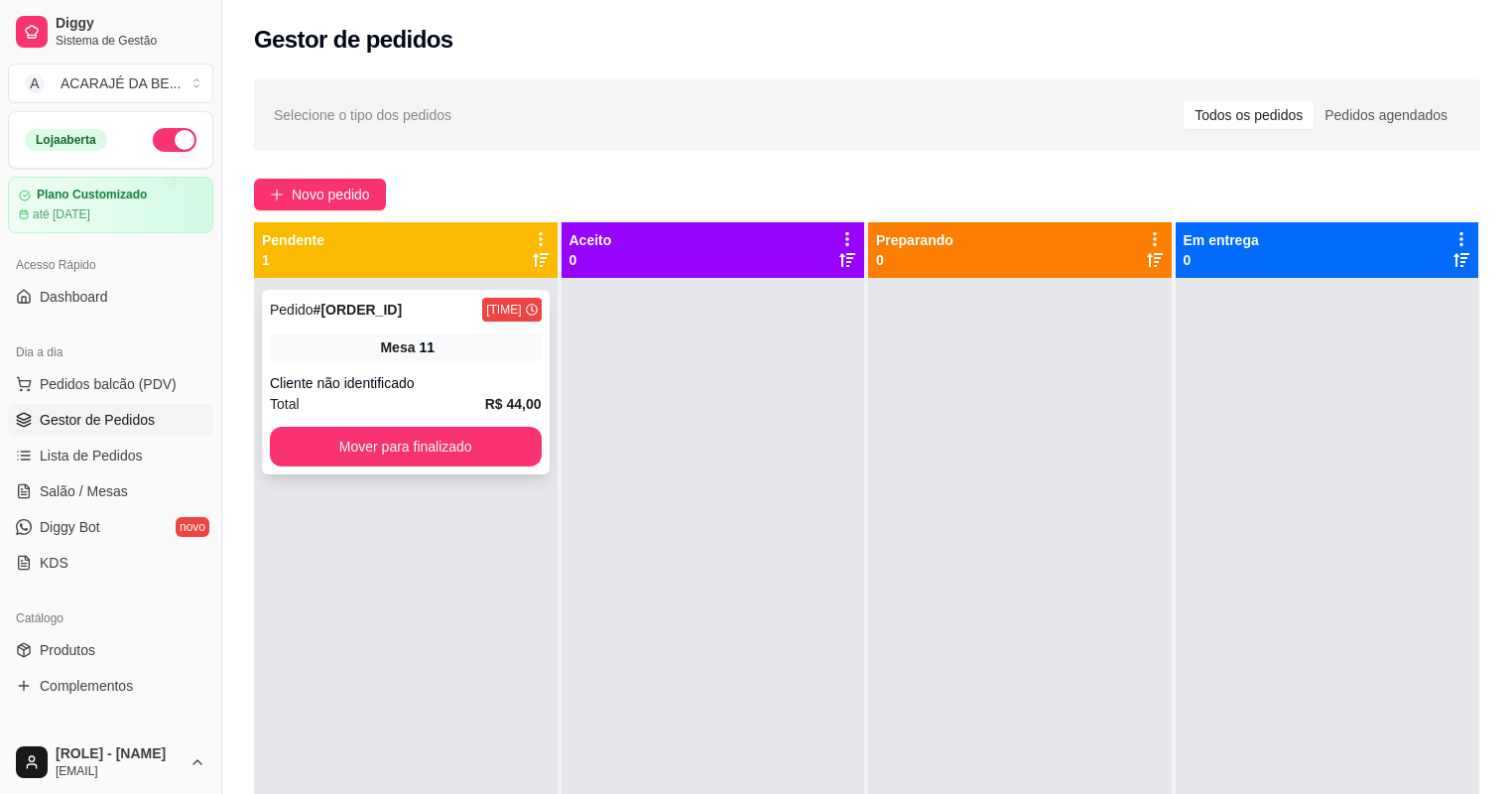 click on "Cliente não identificado" at bounding box center (406, 383) 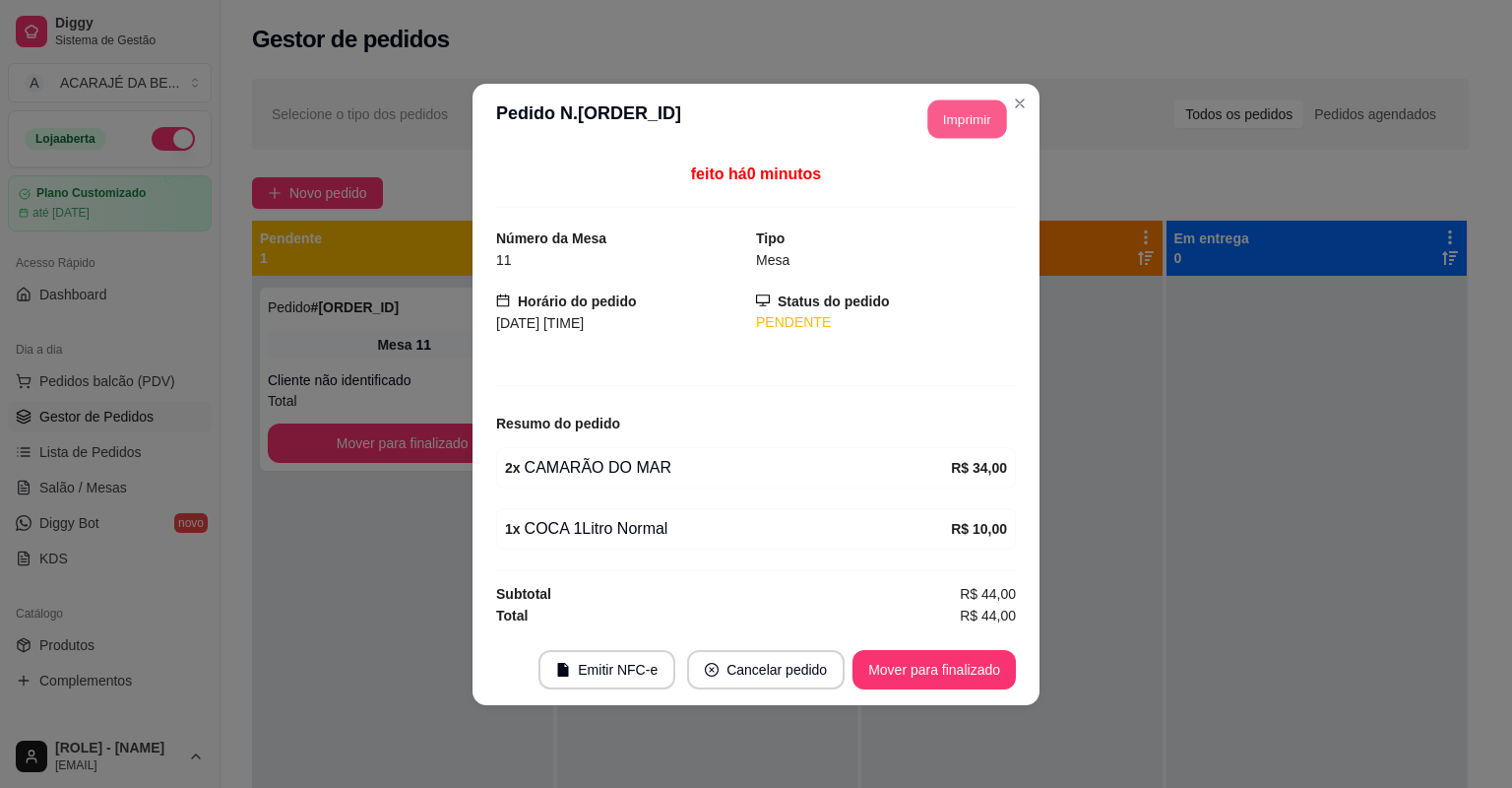 click on "Imprimir" at bounding box center (968, 118) 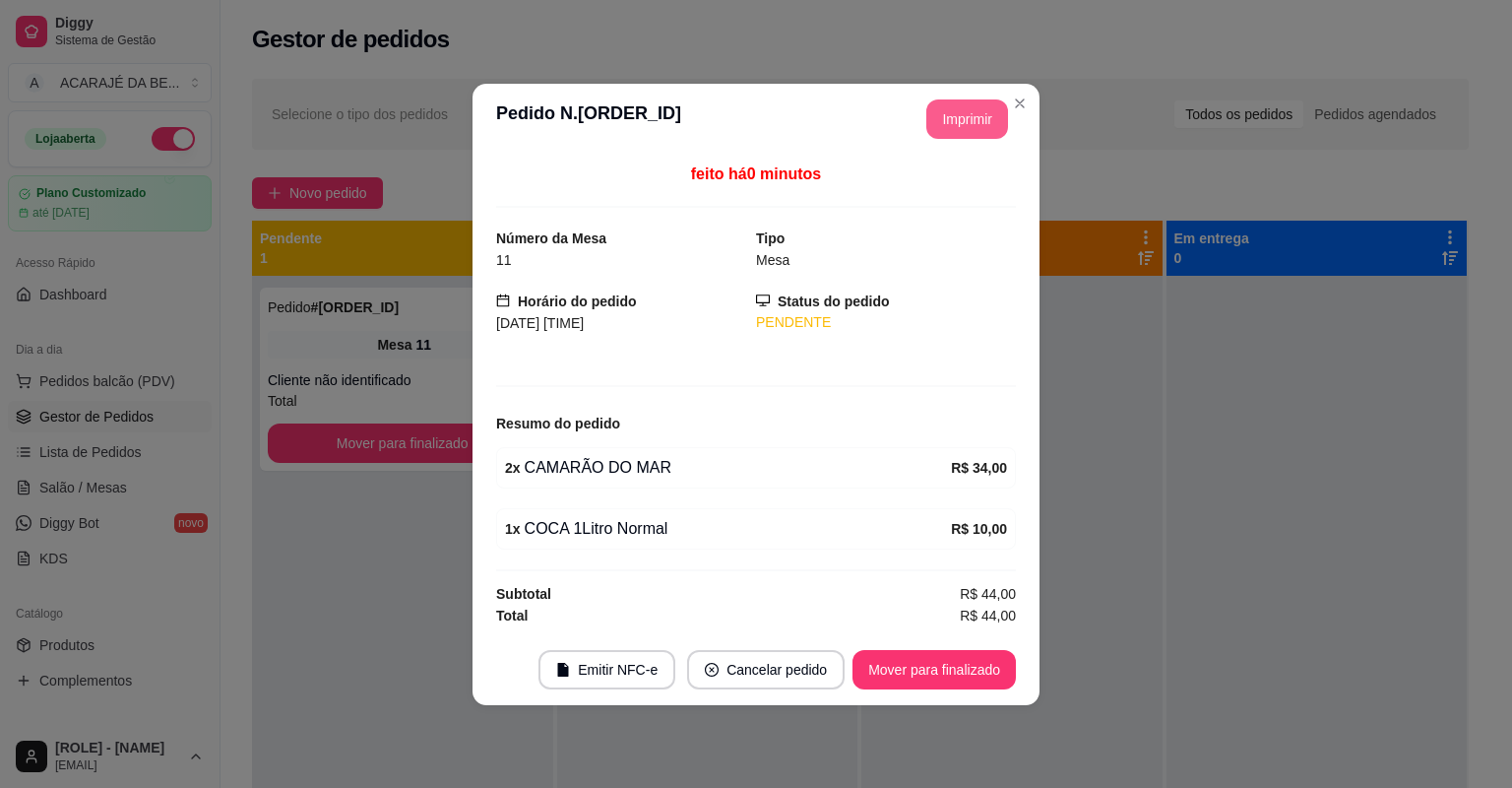 scroll, scrollTop: 0, scrollLeft: 0, axis: both 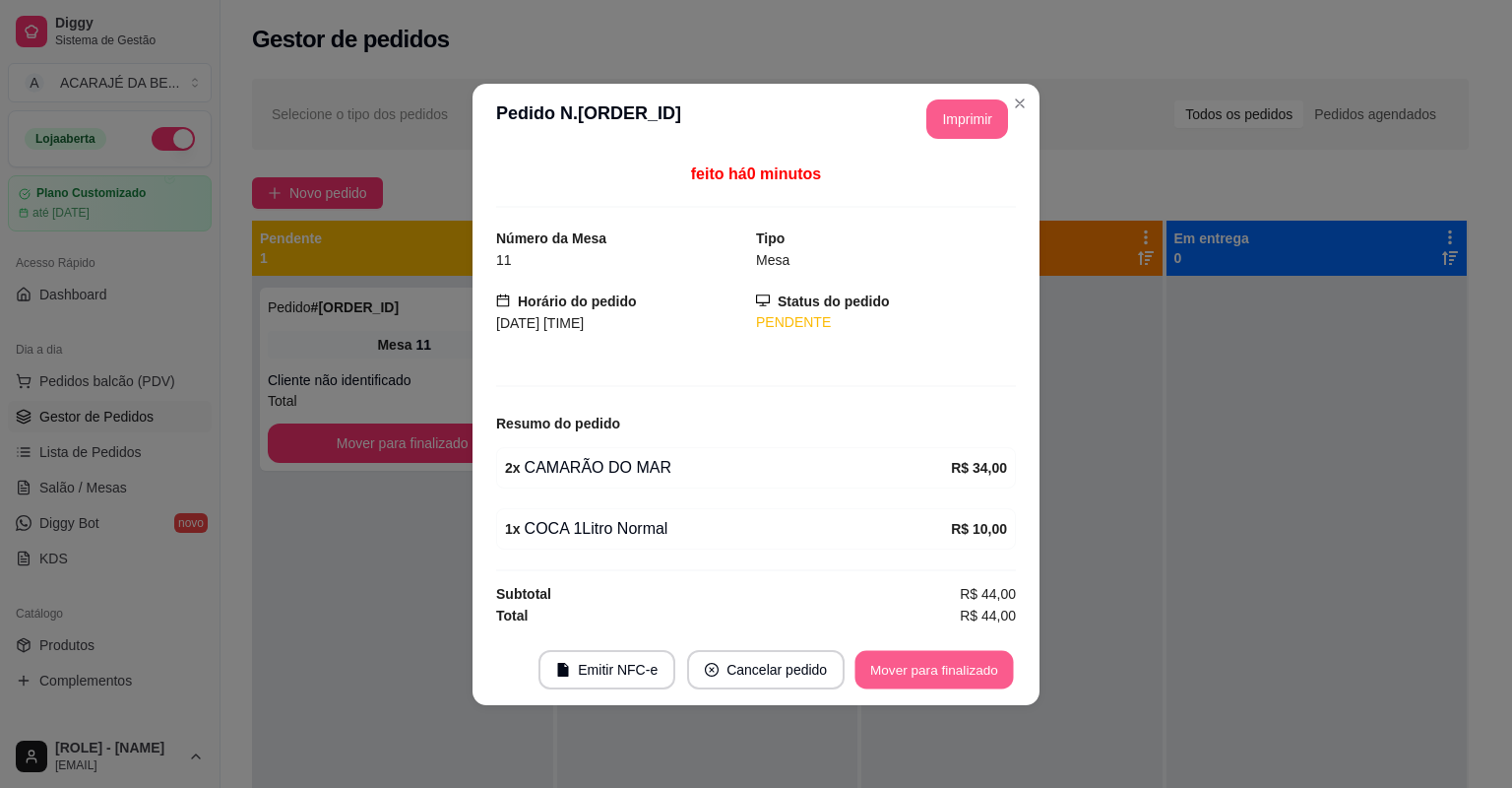 click on "Mover para finalizado" at bounding box center (934, 669) 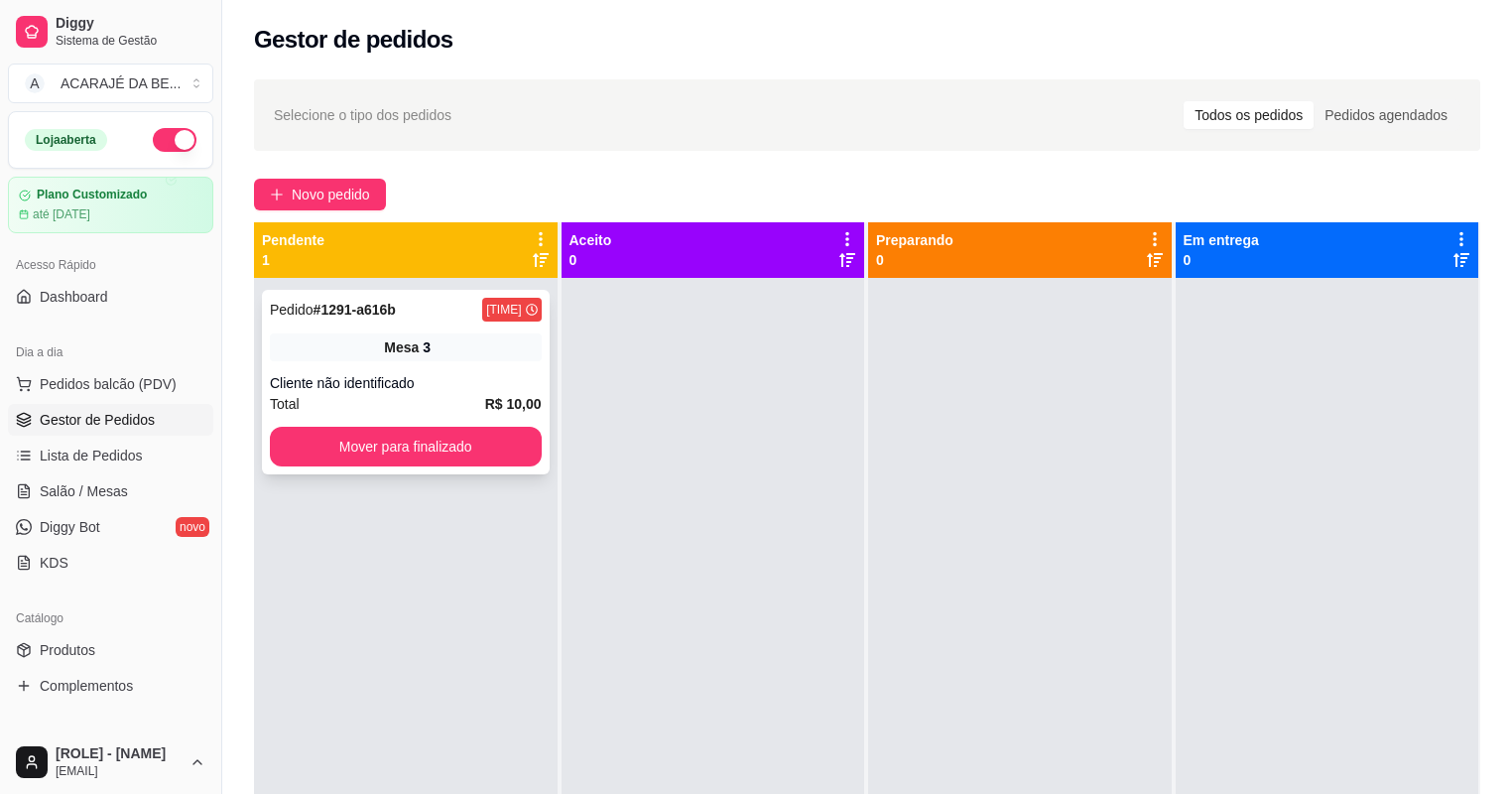 click on "Cliente não identificado" at bounding box center (406, 383) 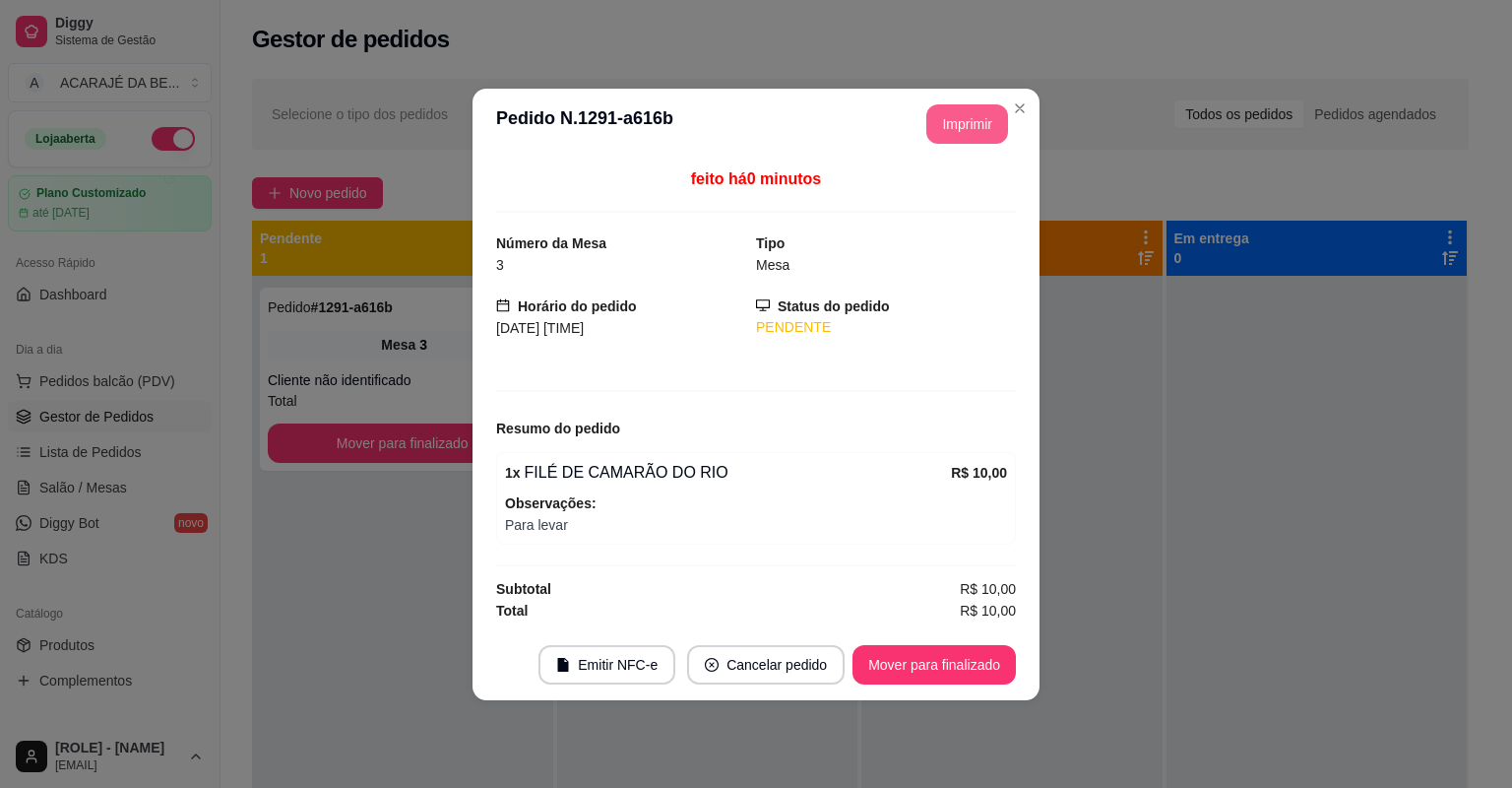 click on "Imprimir" at bounding box center (967, 124) 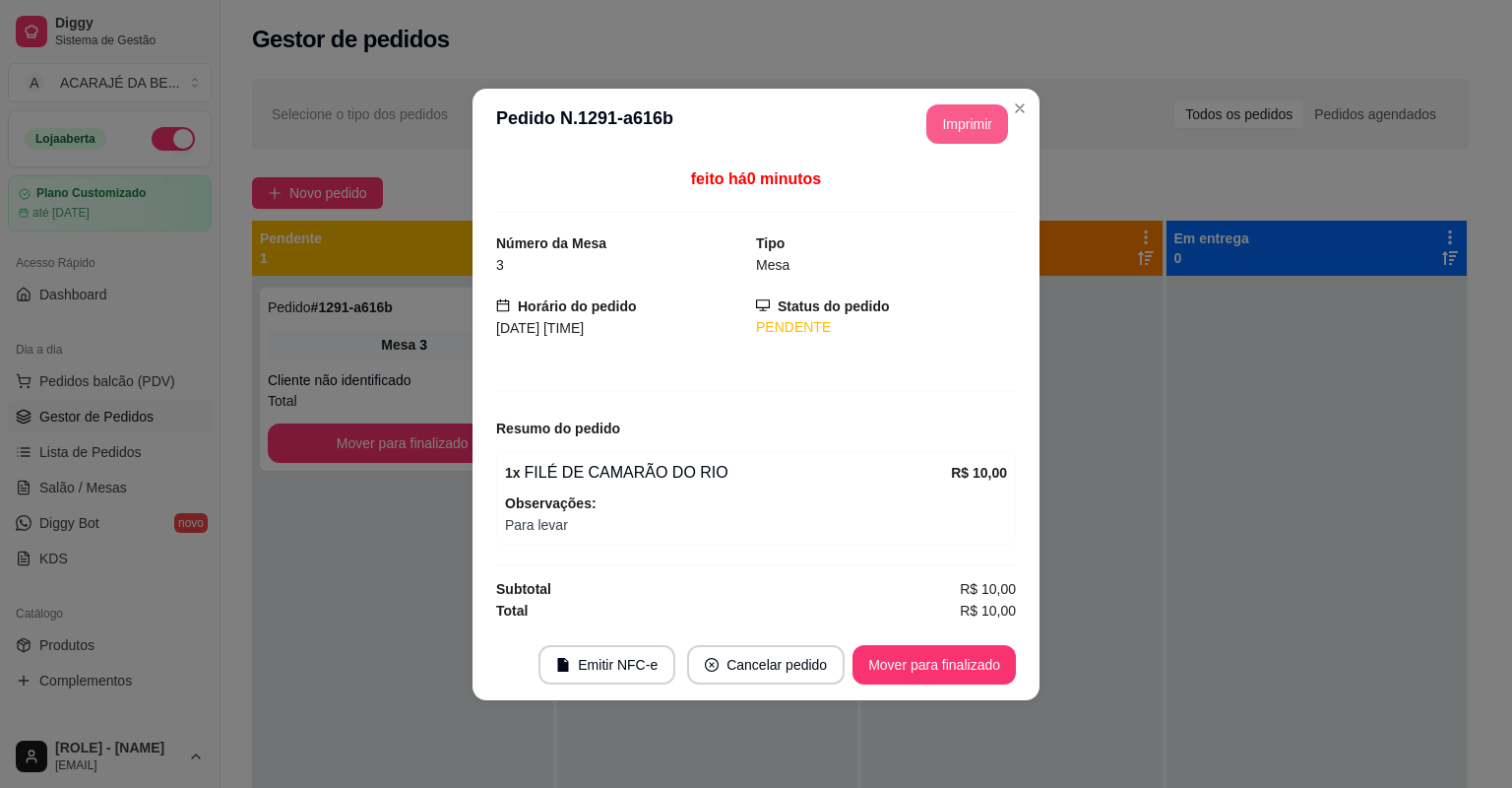 scroll, scrollTop: 0, scrollLeft: 0, axis: both 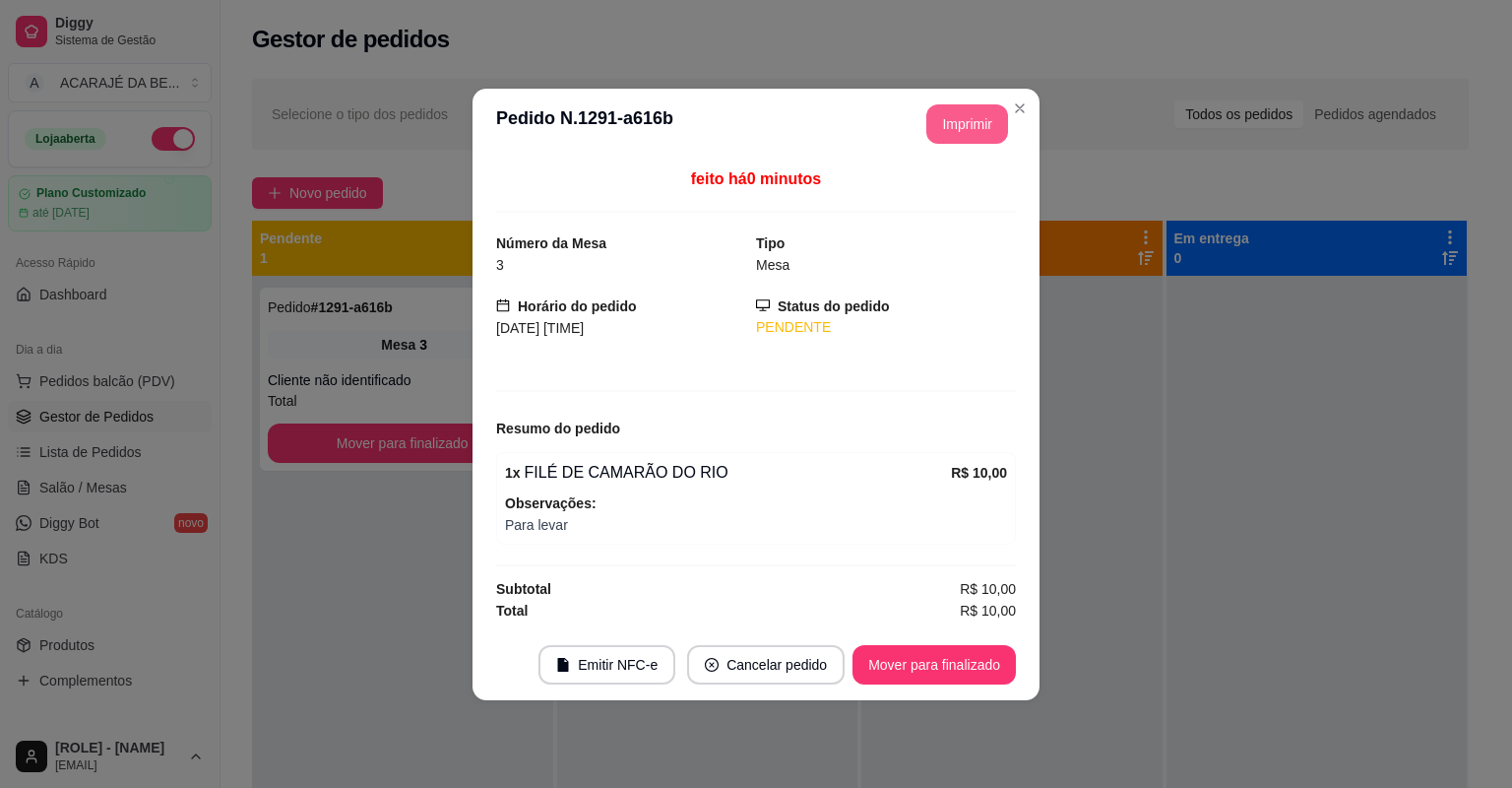 click on "Mover para finalizado" at bounding box center (934, 665) 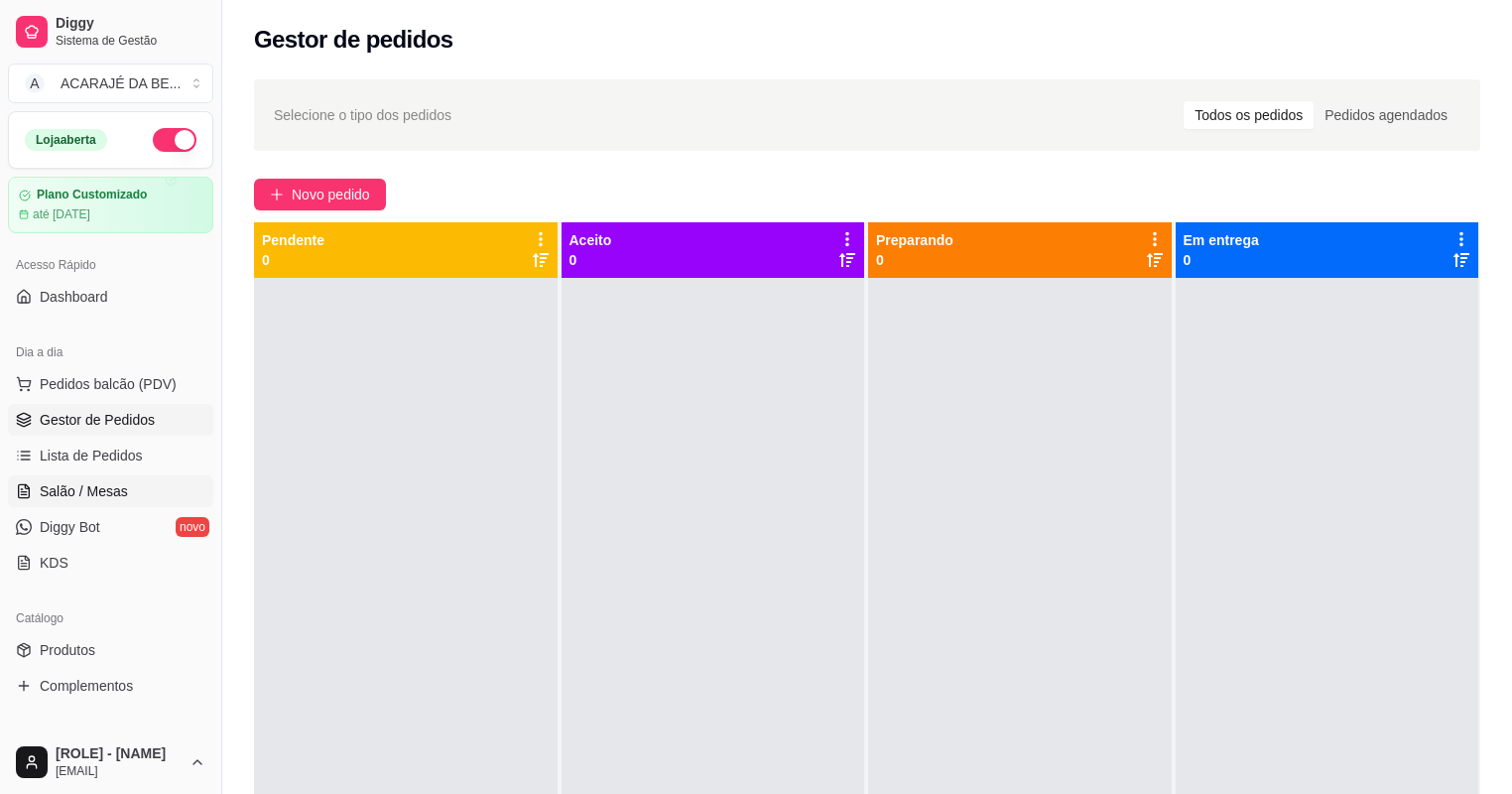 click on "Salão / Mesas" at bounding box center (83, 491) 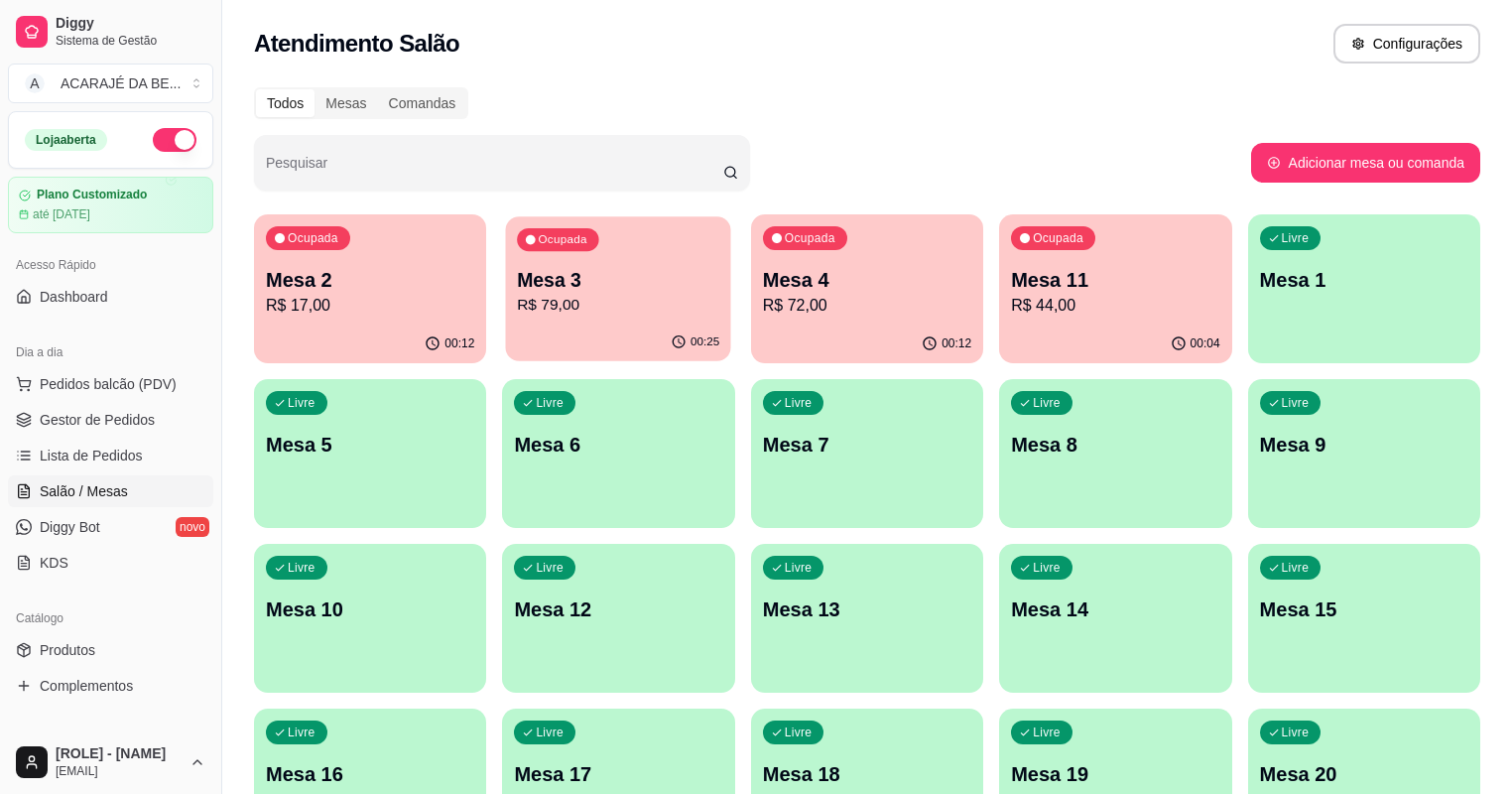 click on "Ocupada Mesa 3 R$ 79,00" at bounding box center [618, 270] 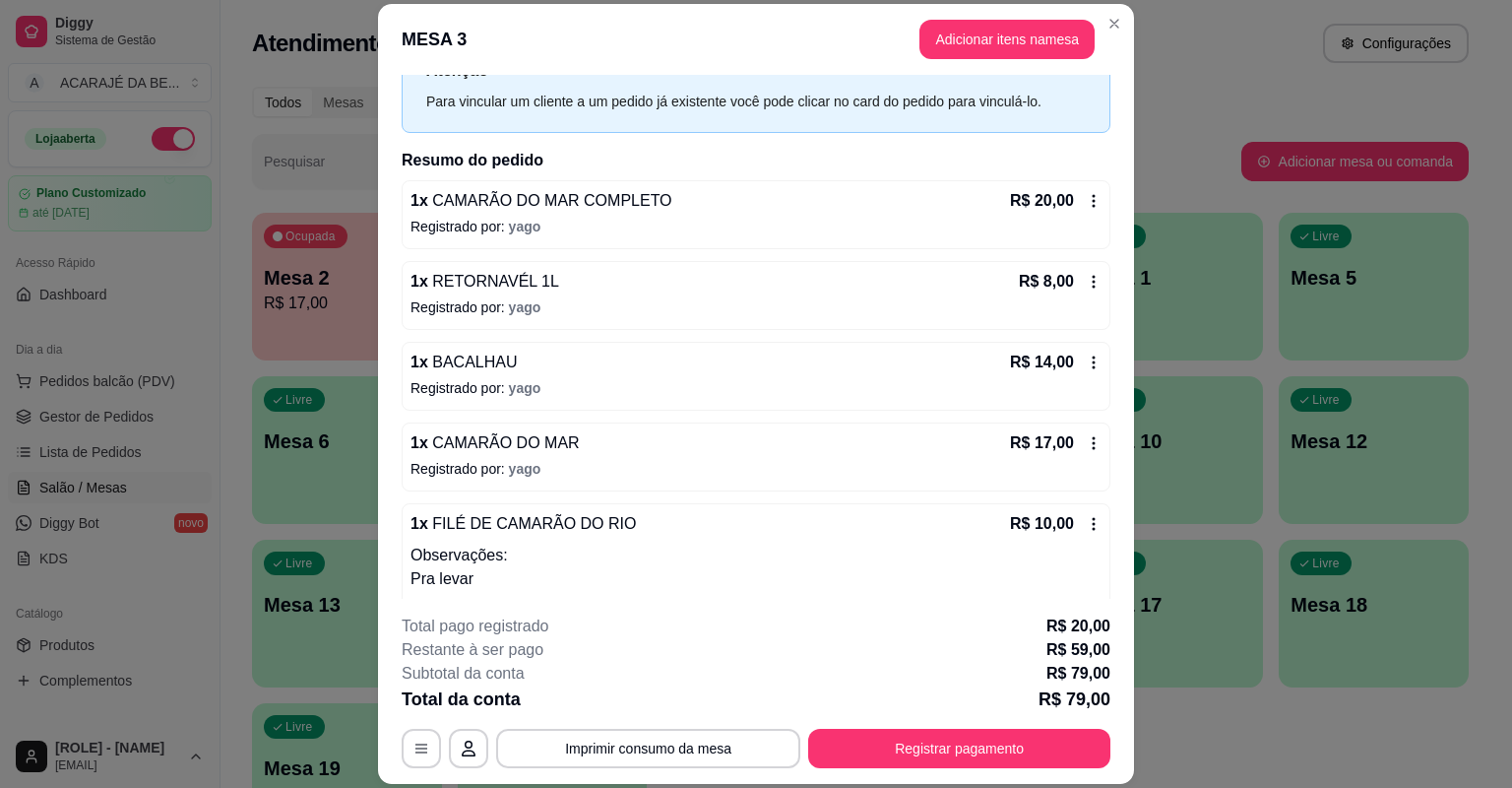 scroll, scrollTop: 0, scrollLeft: 0, axis: both 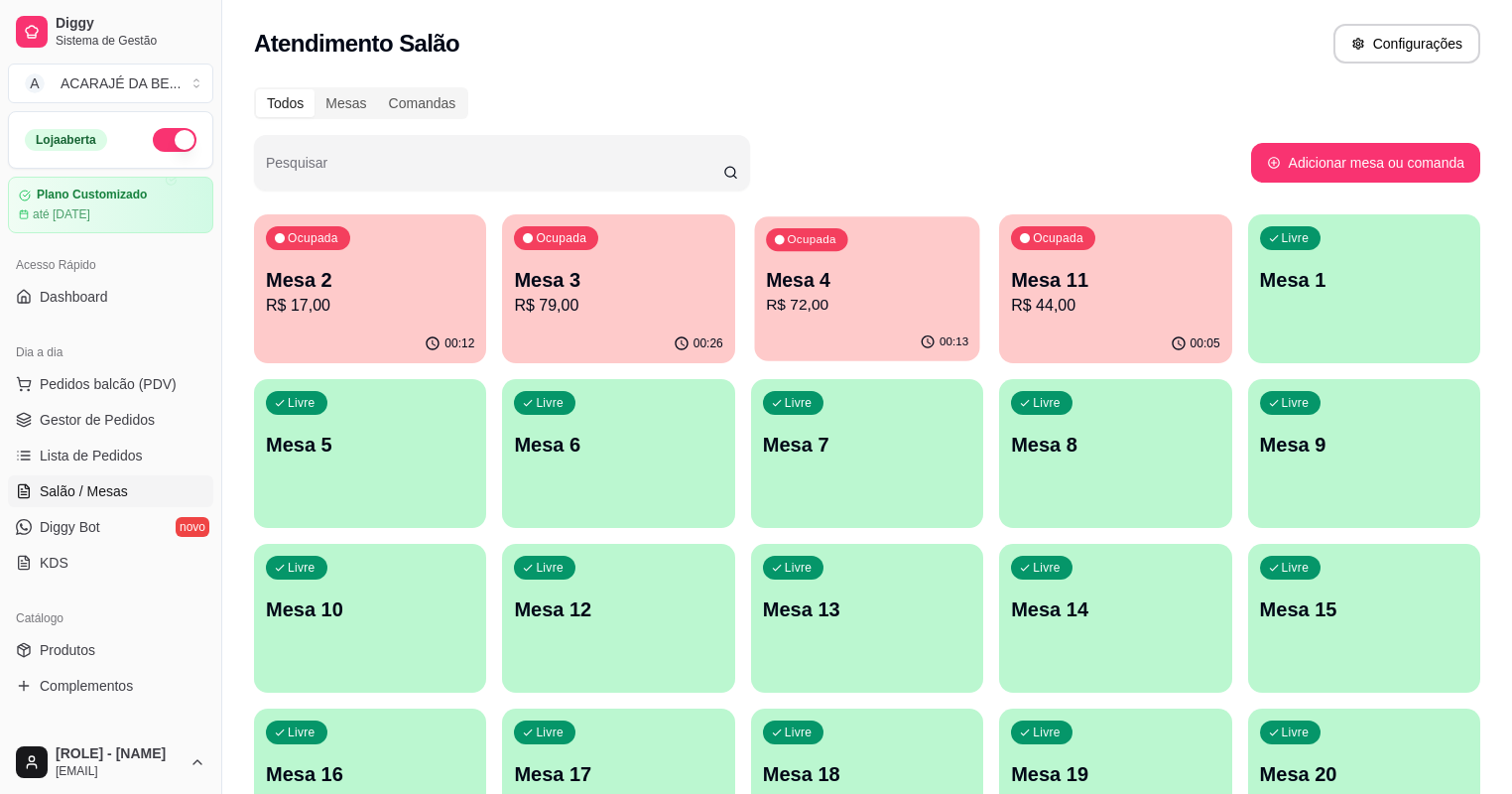 click on "Ocupada Mesa 4 R$ 72,00" at bounding box center (866, 270) 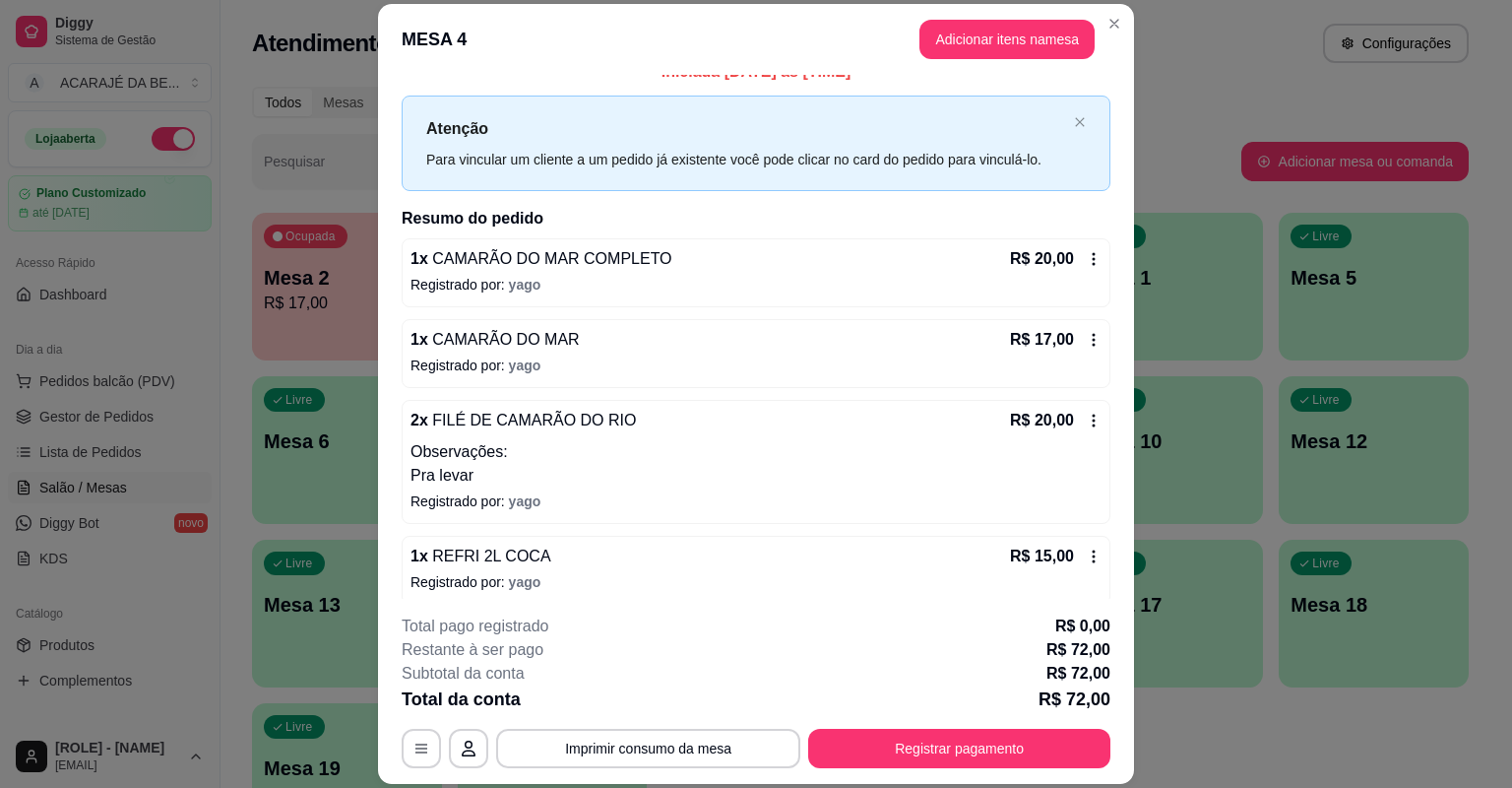 scroll, scrollTop: 34, scrollLeft: 0, axis: vertical 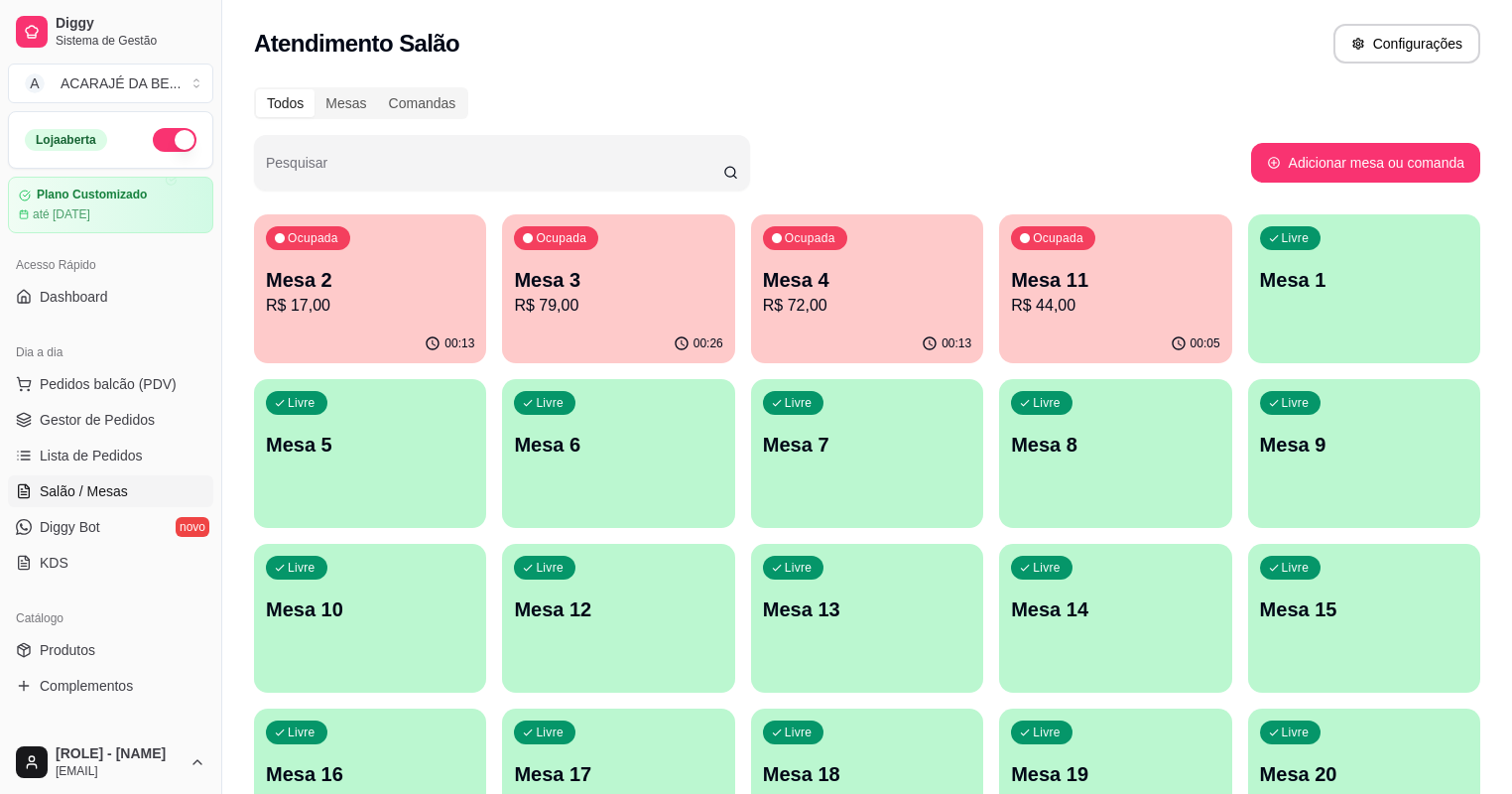 click on "R$ 79,00" at bounding box center (618, 306) 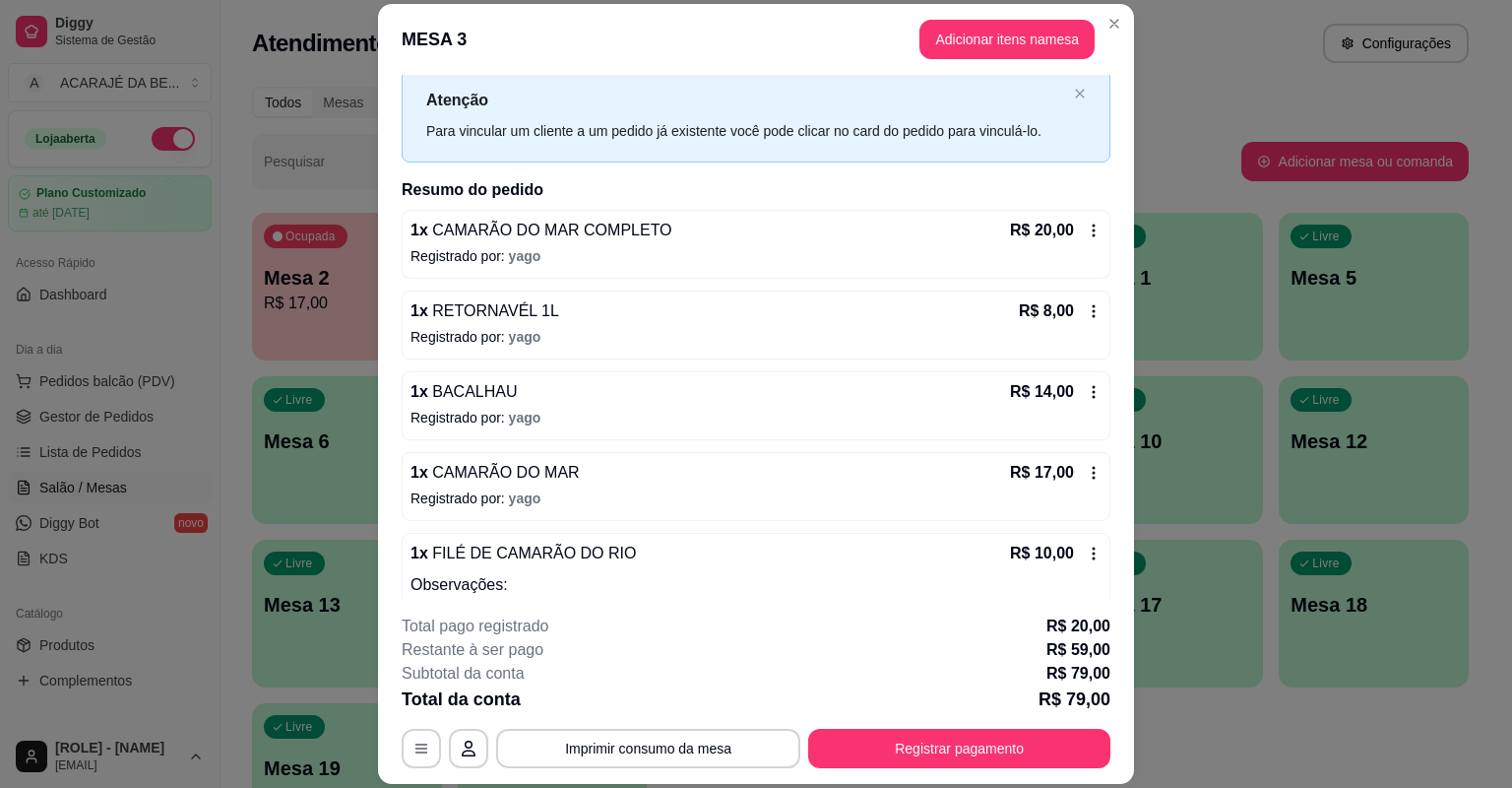 scroll, scrollTop: 79, scrollLeft: 0, axis: vertical 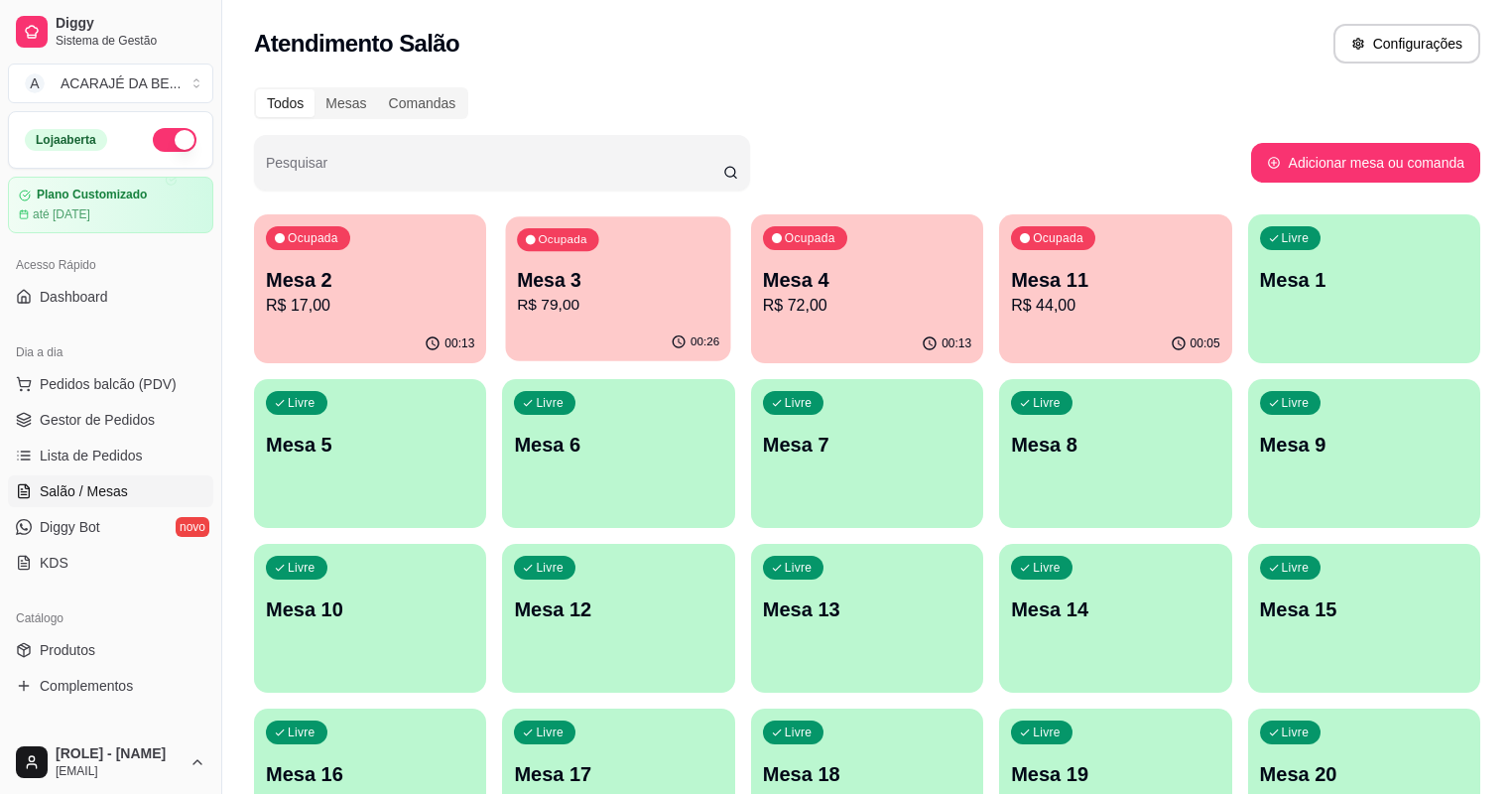 click on "00:26" at bounding box center [618, 342] 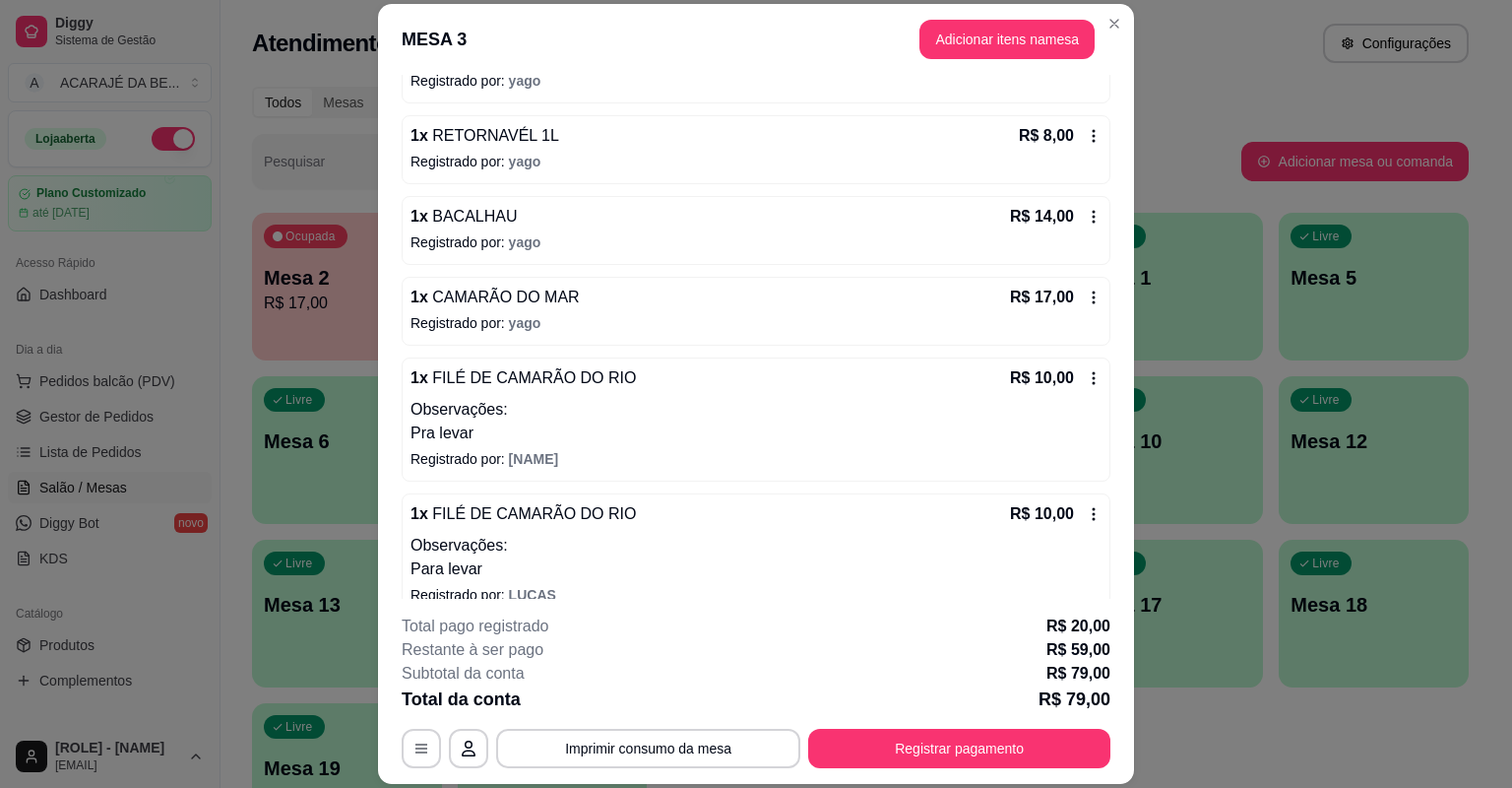 scroll, scrollTop: 250, scrollLeft: 0, axis: vertical 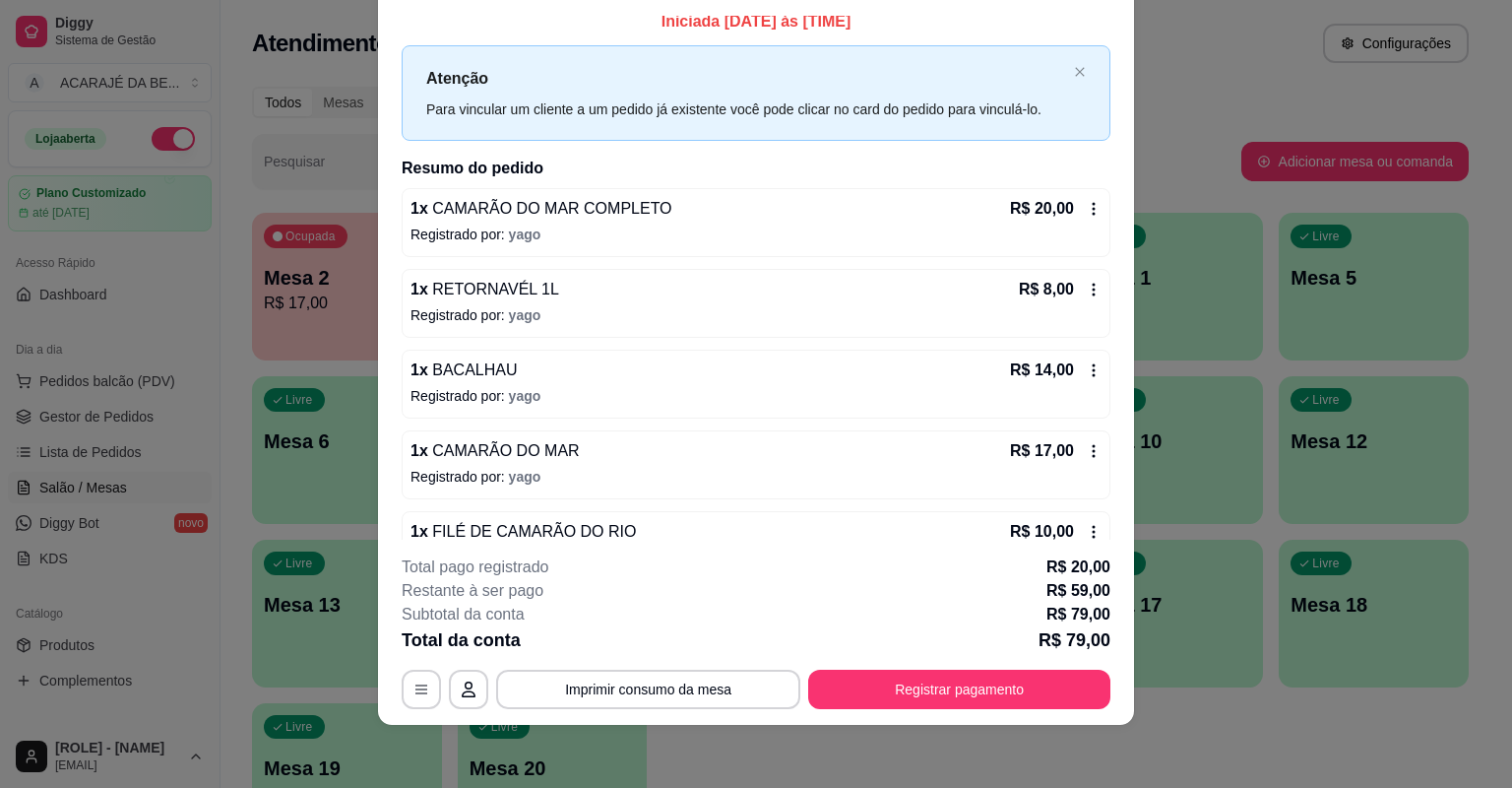 click 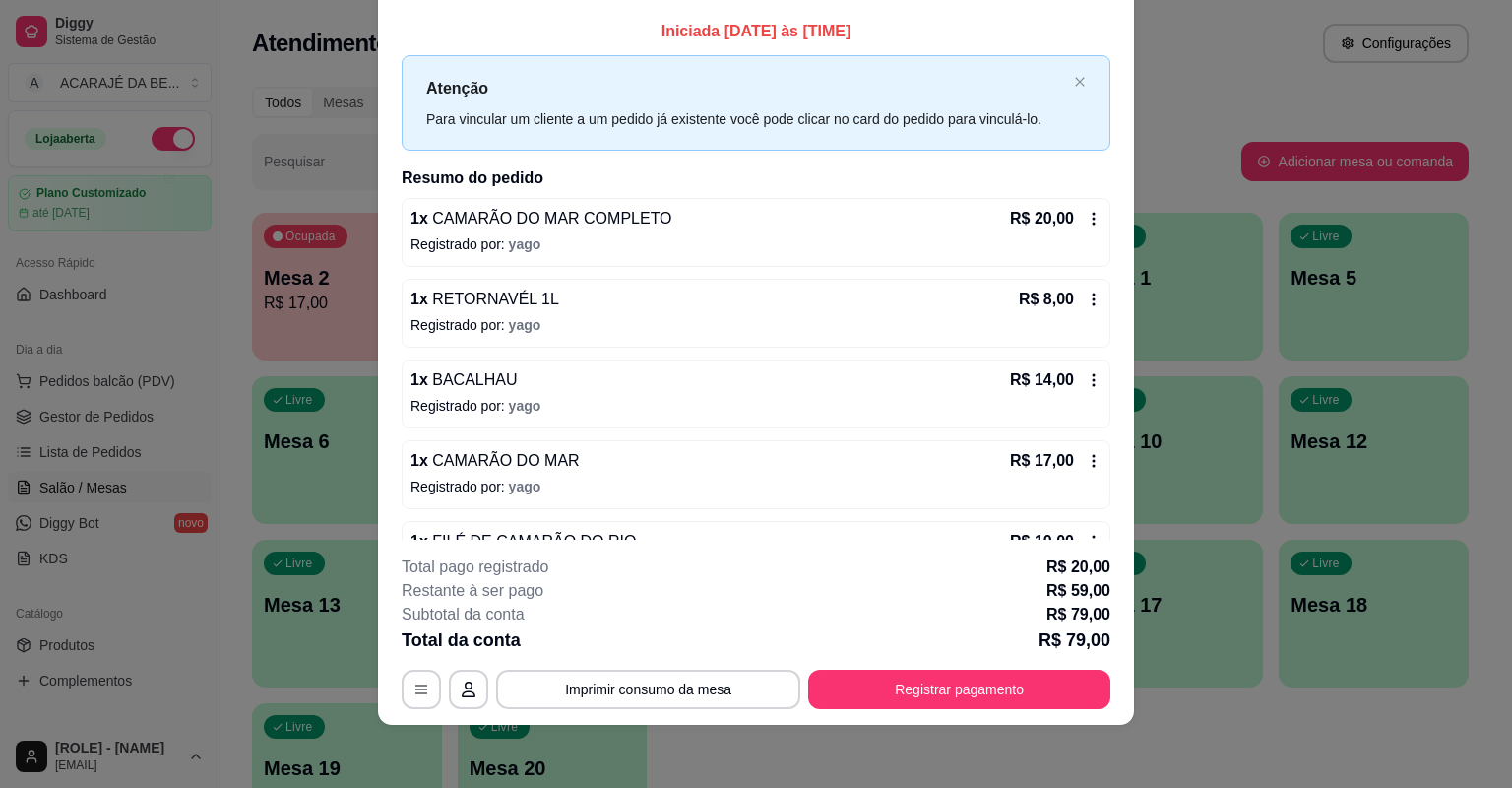 scroll, scrollTop: 0, scrollLeft: 0, axis: both 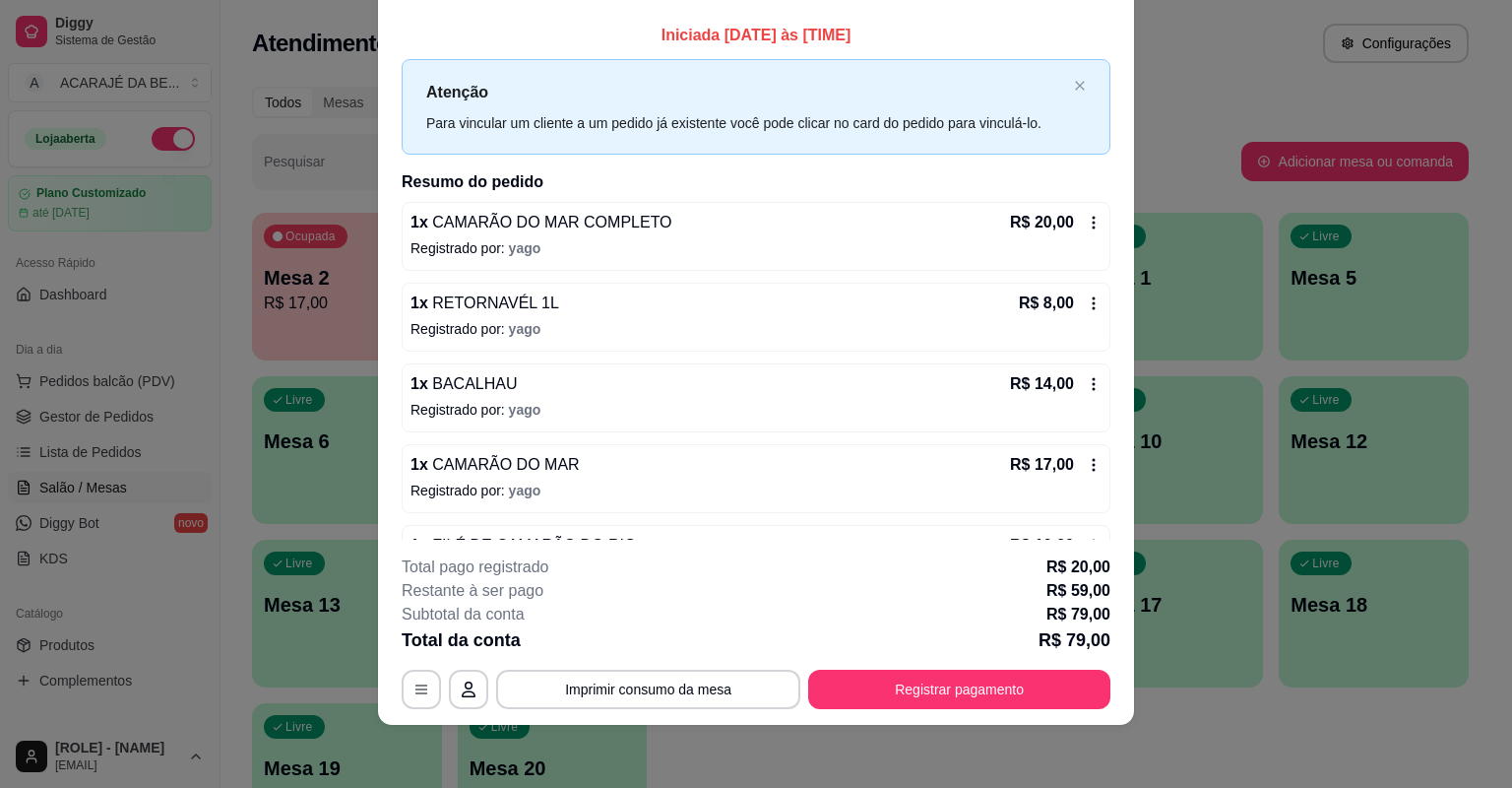click on "1 x   CAMARÃO DO MAR COMPLETO  R$ 20,00" at bounding box center [756, 223] 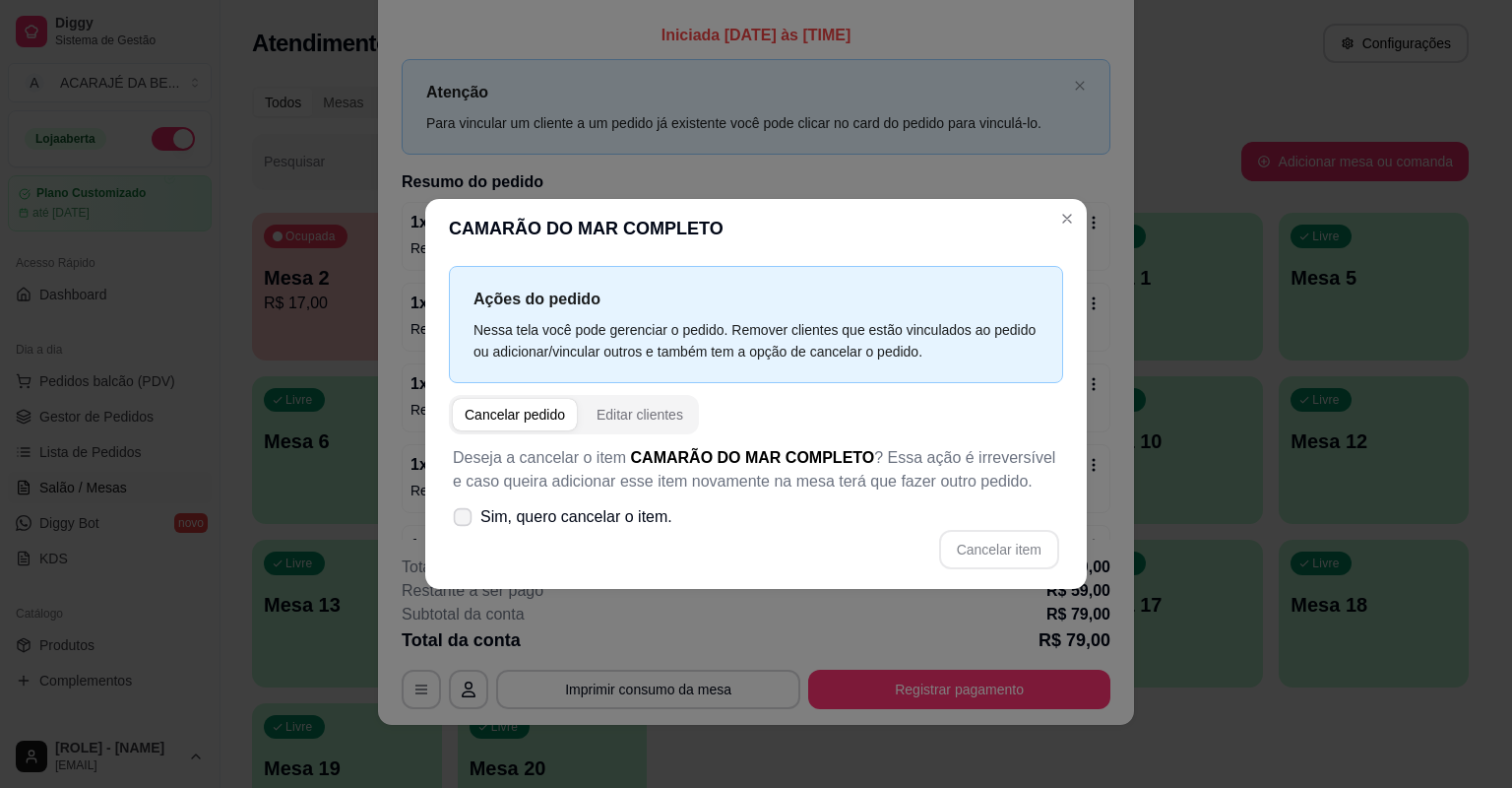 click on "Sim, quero cancelar o item." at bounding box center [562, 517] 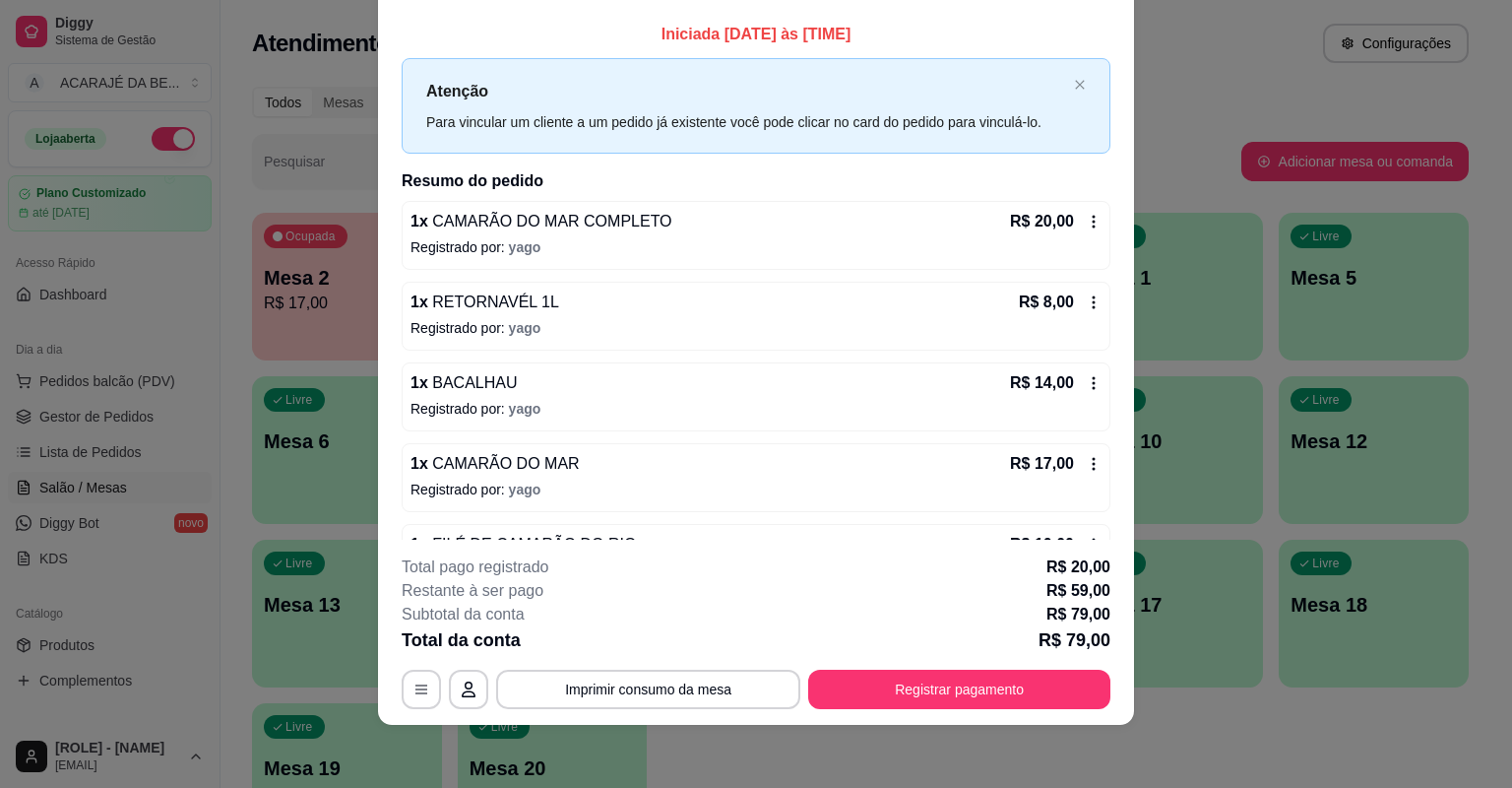 scroll, scrollTop: 0, scrollLeft: 0, axis: both 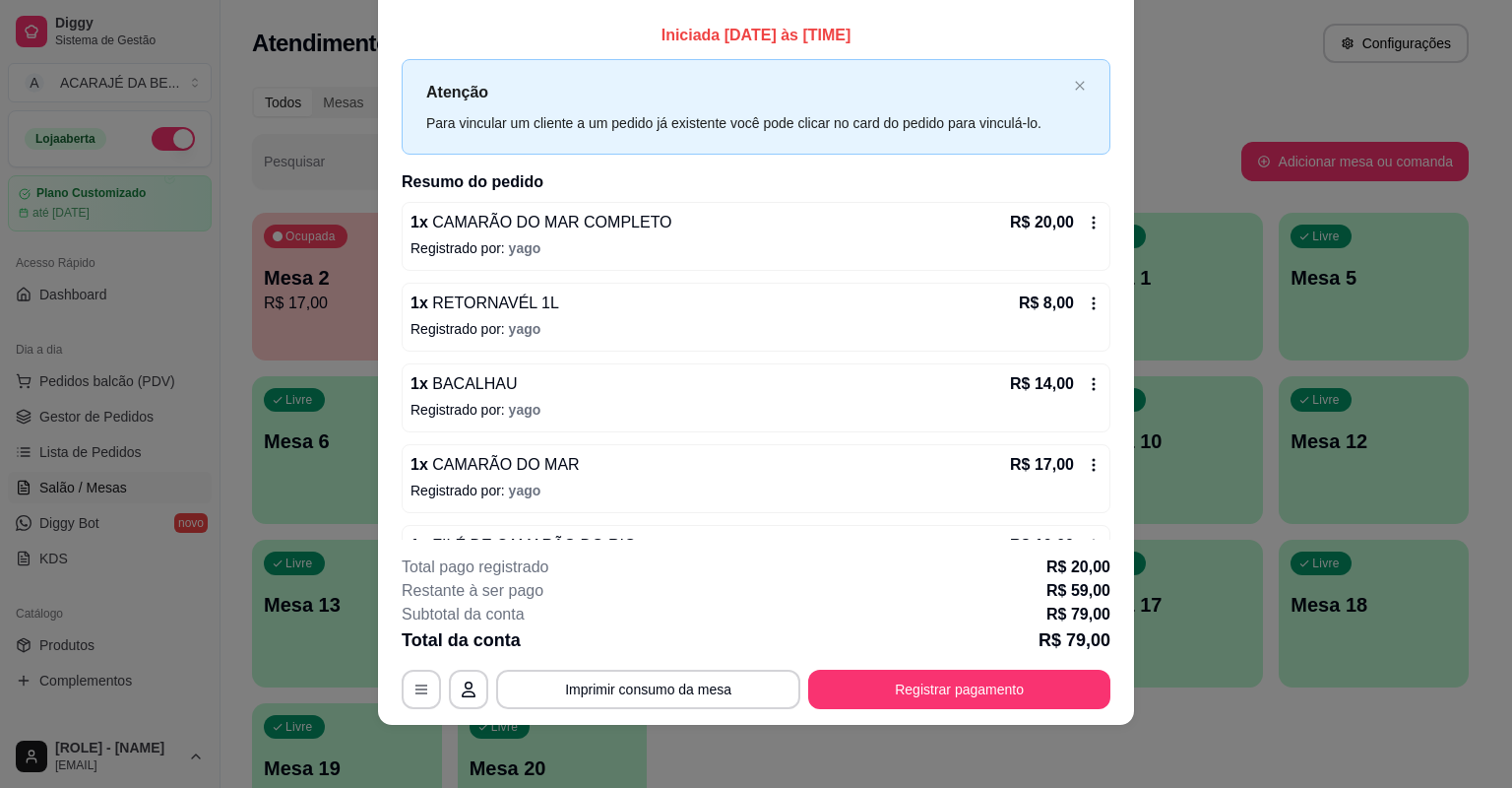 click on "Registrado por:   yago" at bounding box center [756, 248] 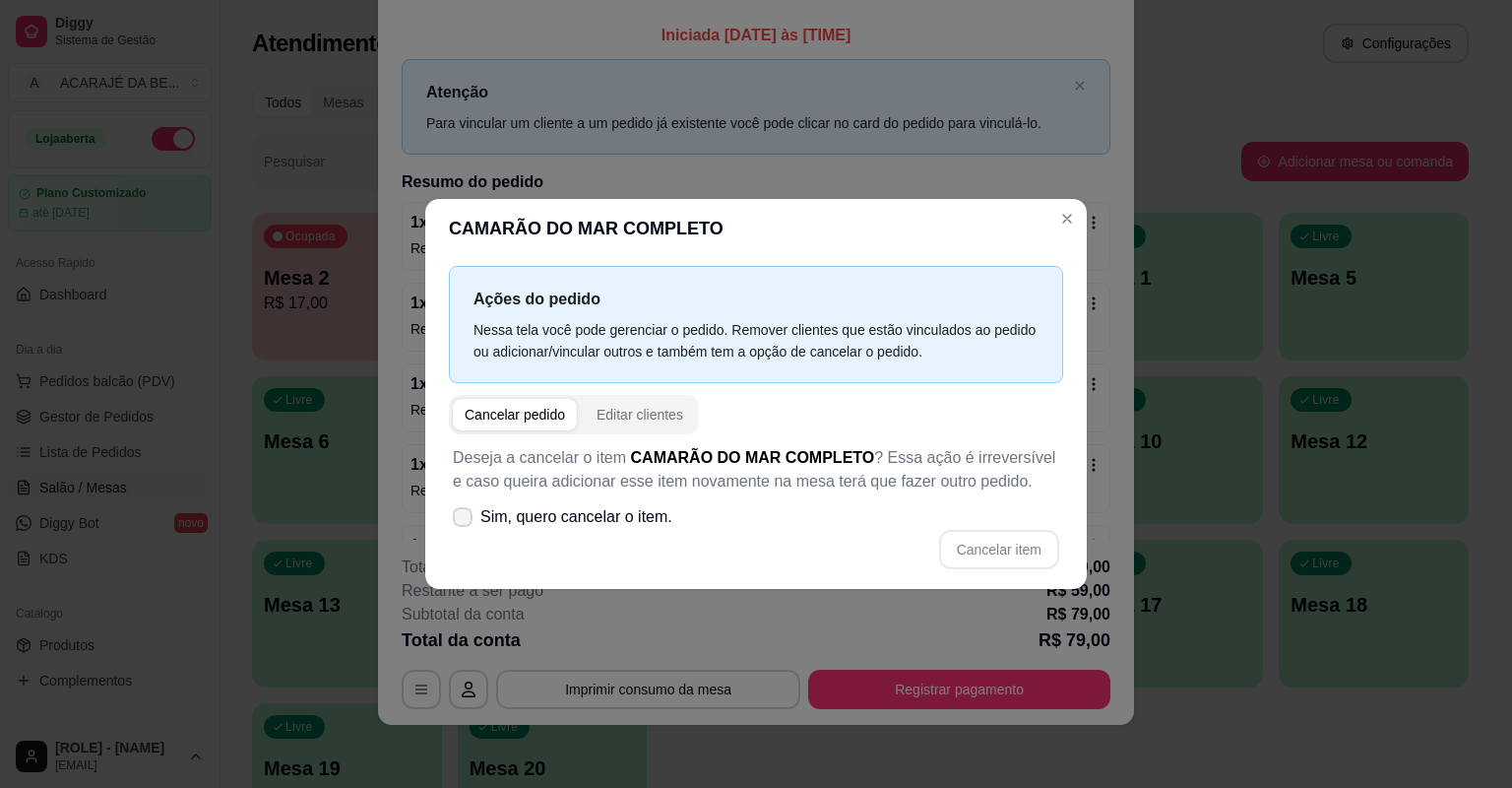 click on "Sim, quero cancelar o item." at bounding box center (576, 517) 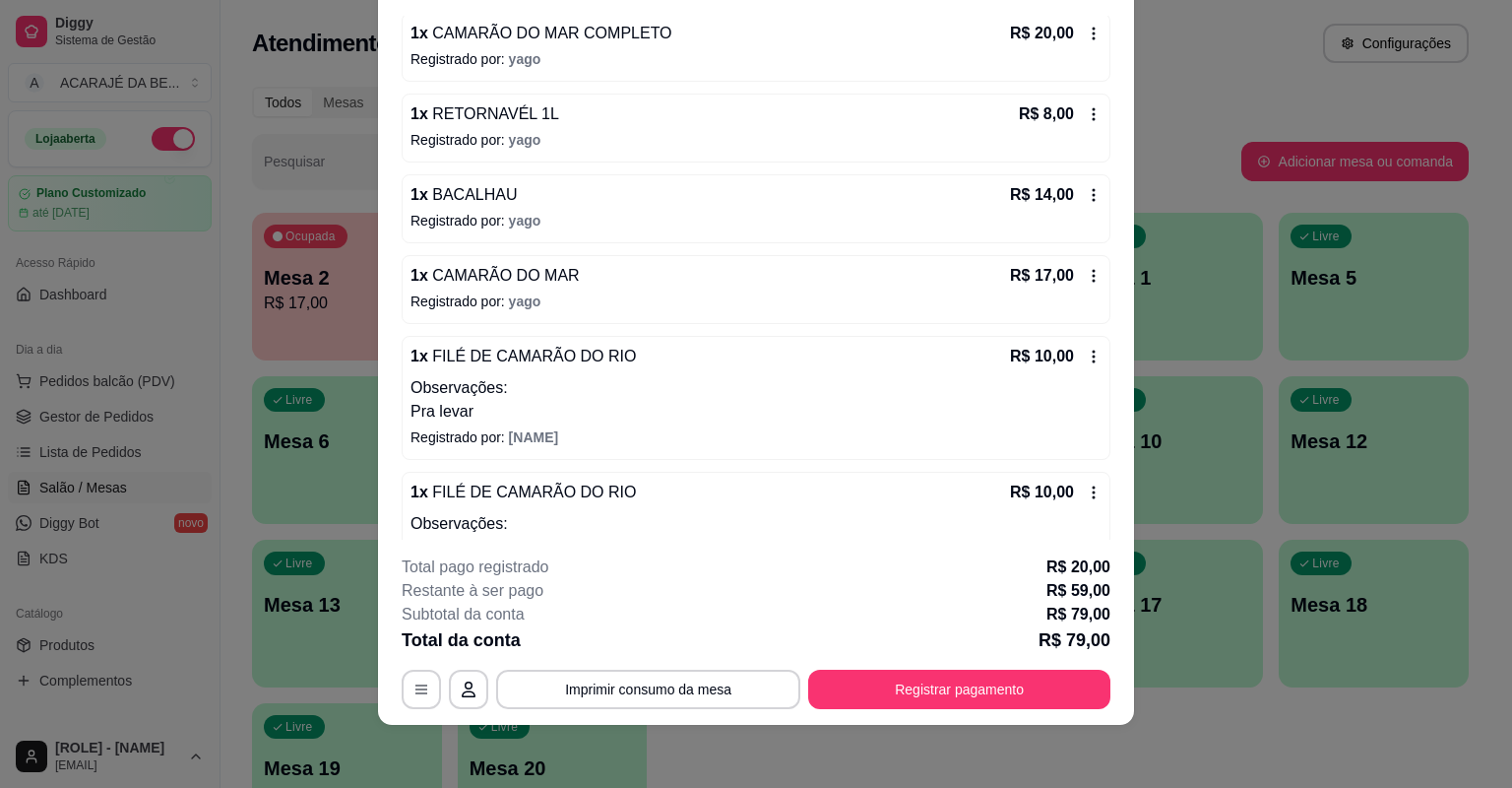 scroll, scrollTop: 250, scrollLeft: 0, axis: vertical 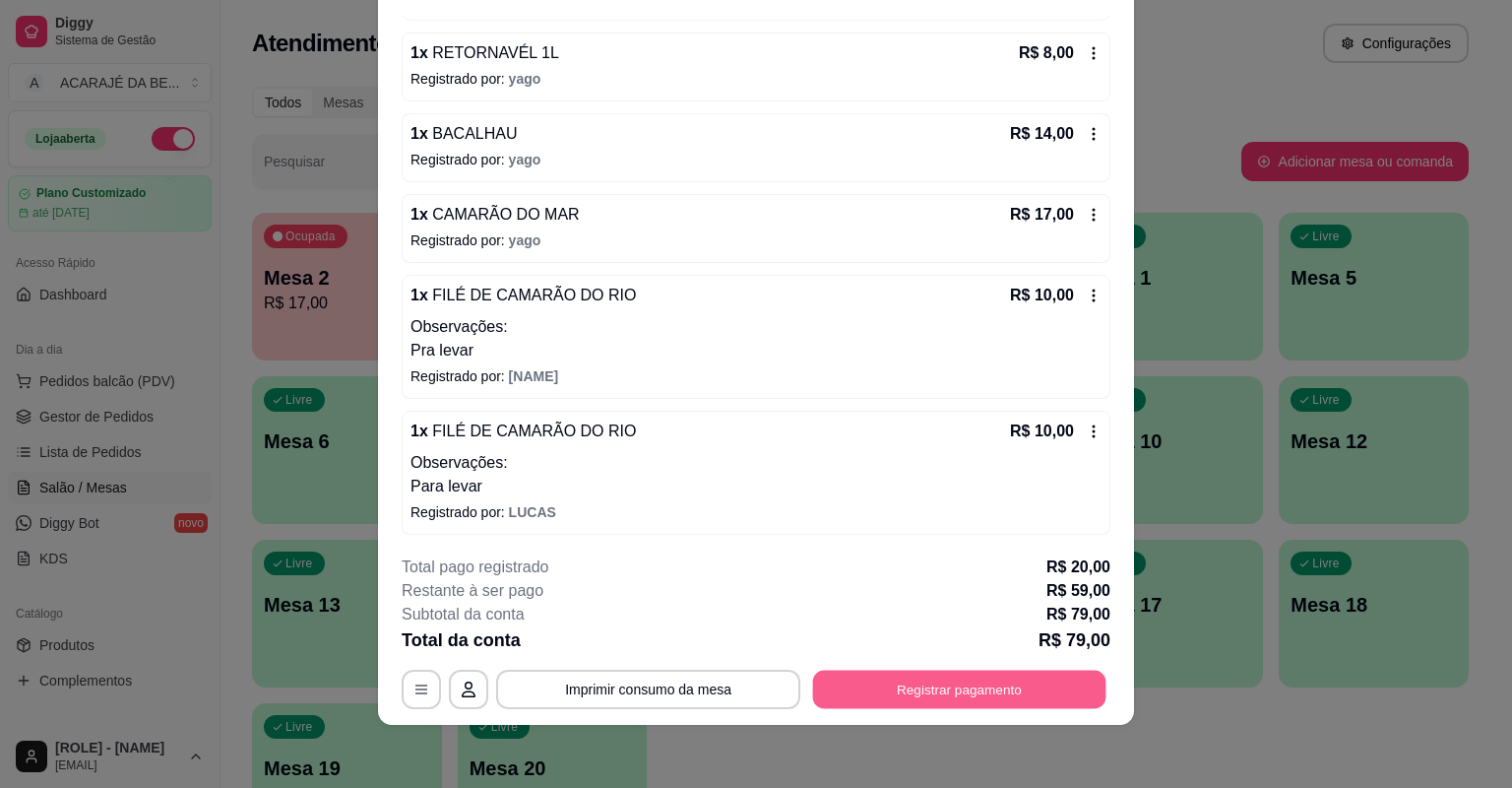 click on "Registrar pagamento" at bounding box center (960, 690) 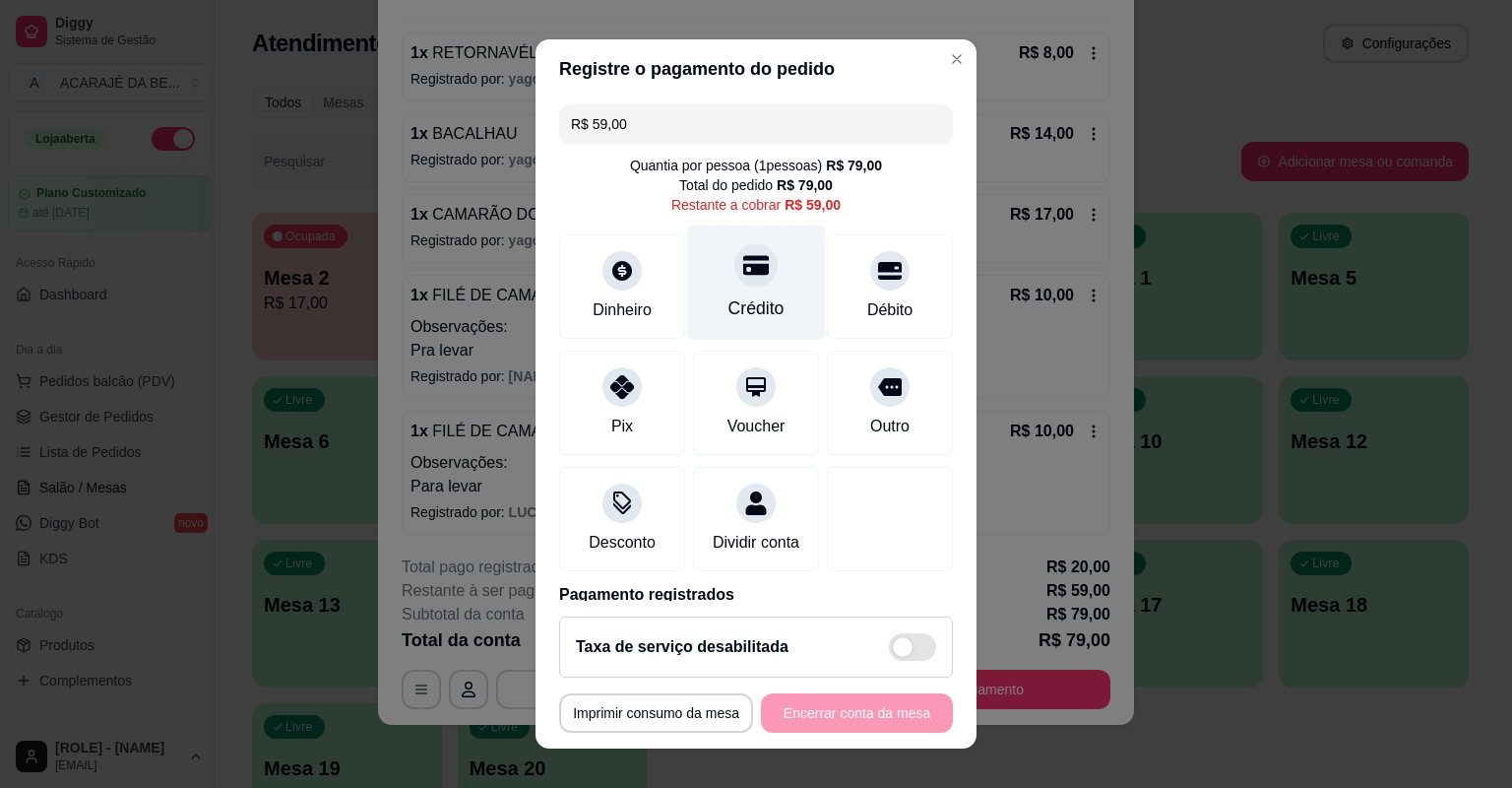 scroll, scrollTop: 0, scrollLeft: 0, axis: both 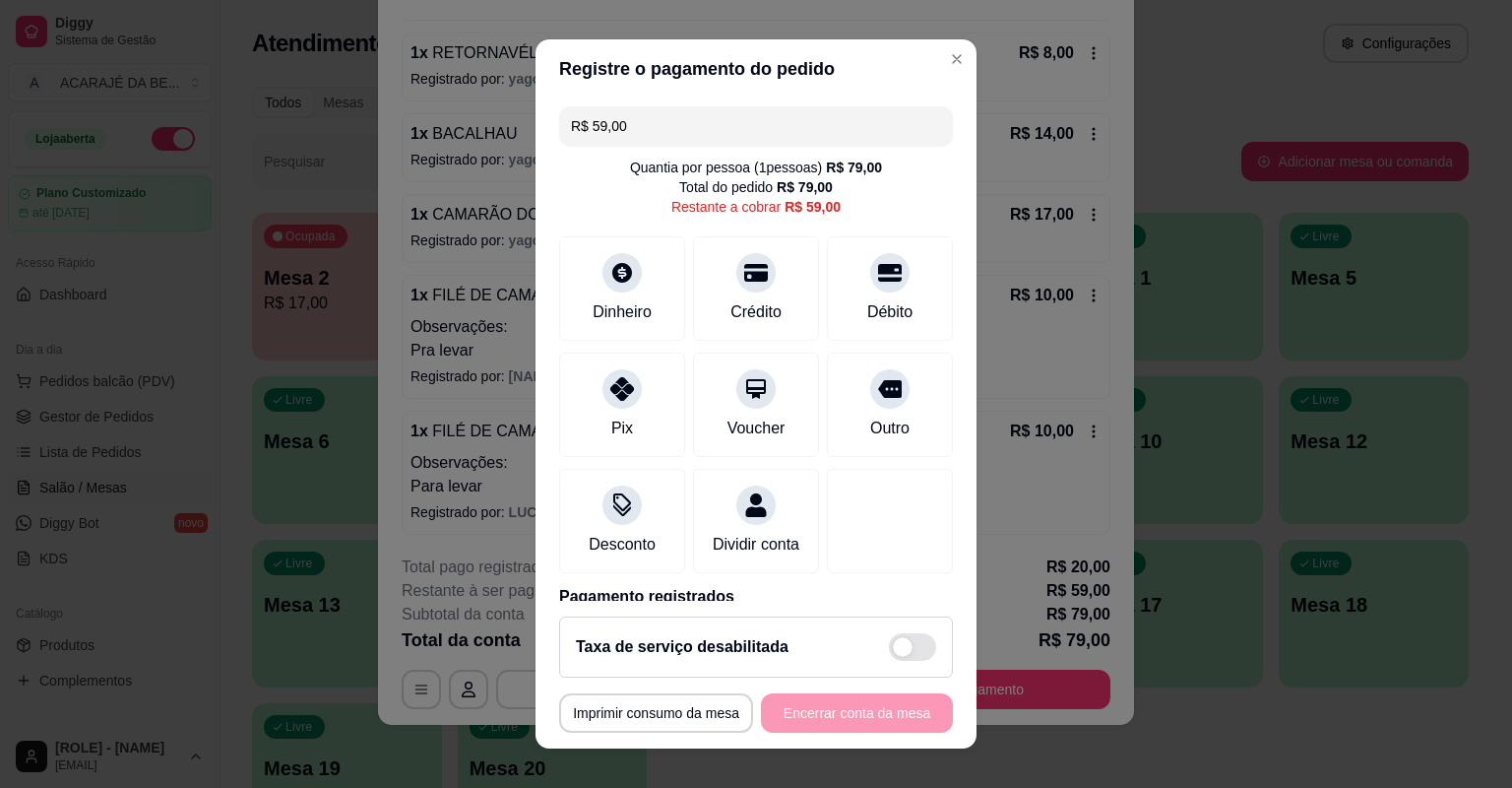 click on "R$ 59,00" at bounding box center [756, 126] 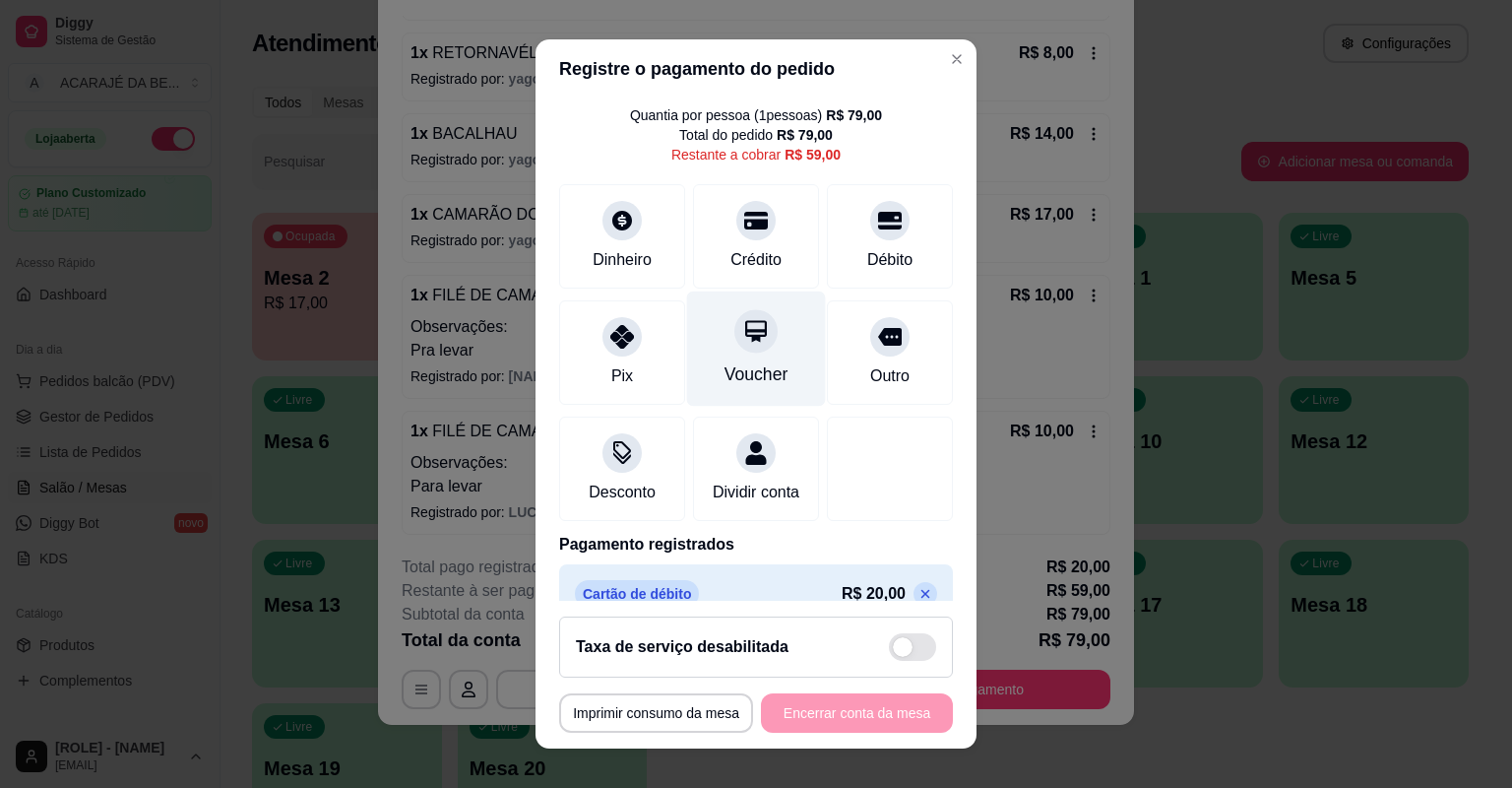 scroll, scrollTop: 104, scrollLeft: 0, axis: vertical 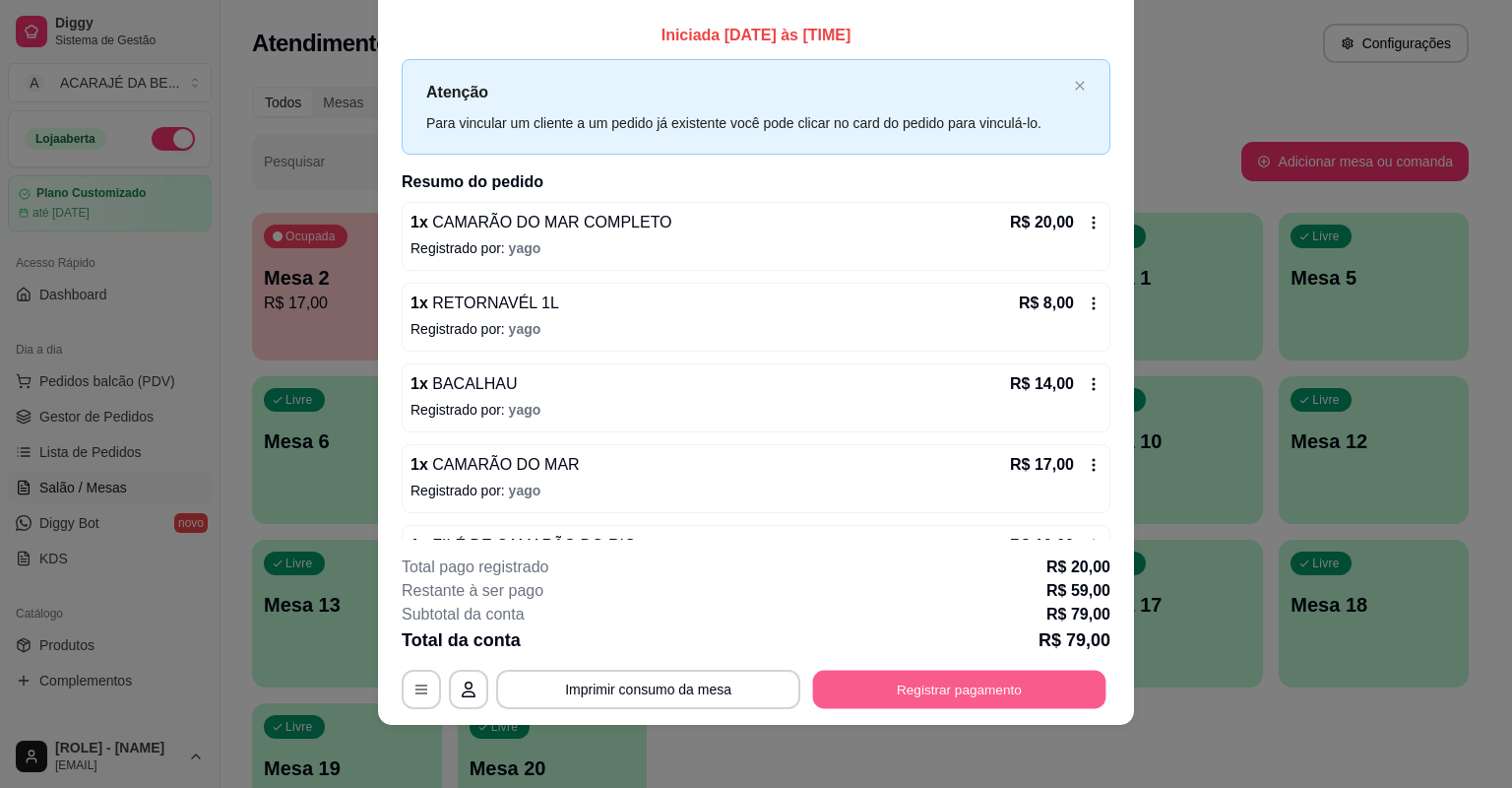 click on "Registrar pagamento" at bounding box center [960, 690] 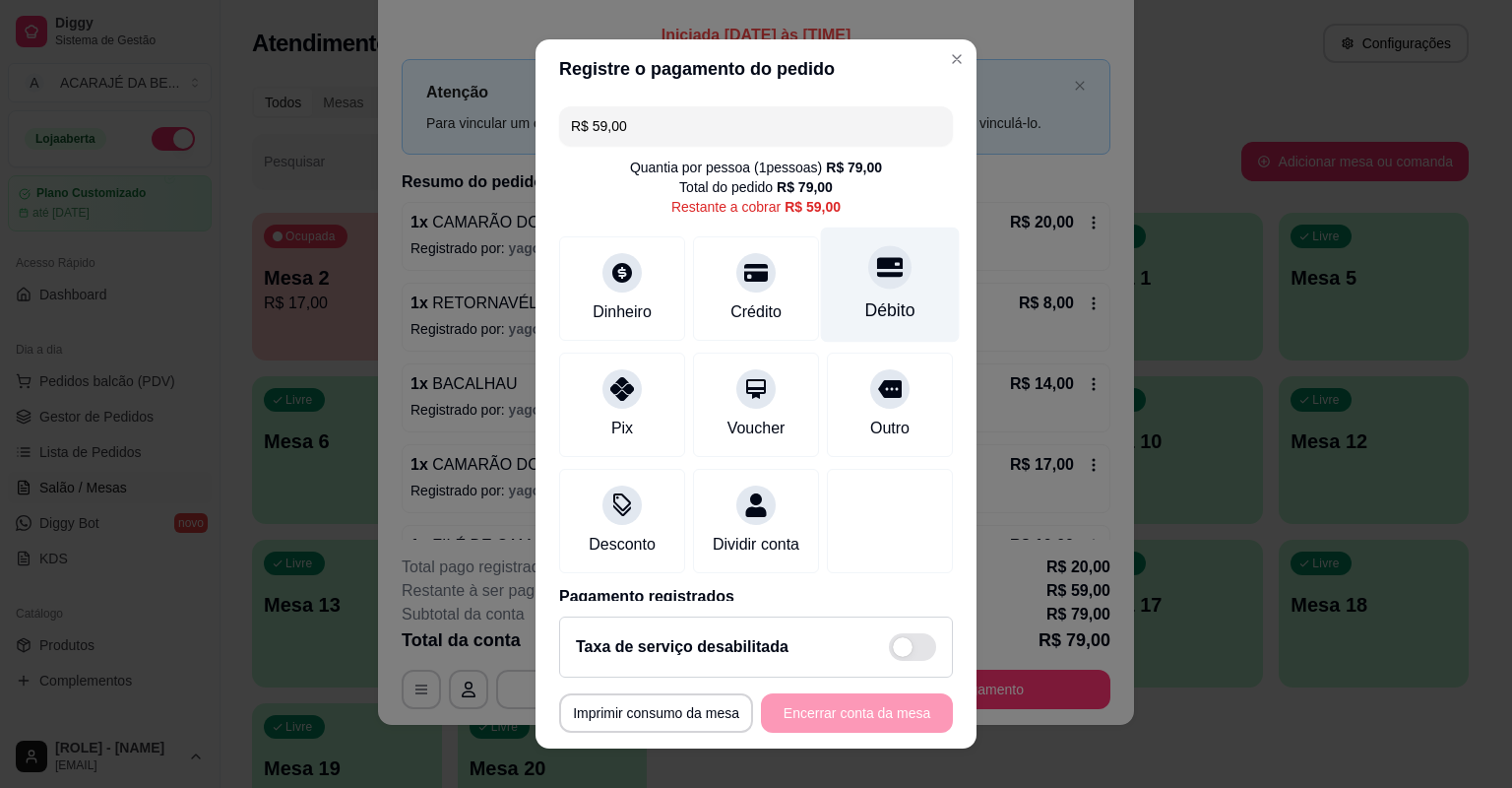 click on "Débito" at bounding box center [890, 310] 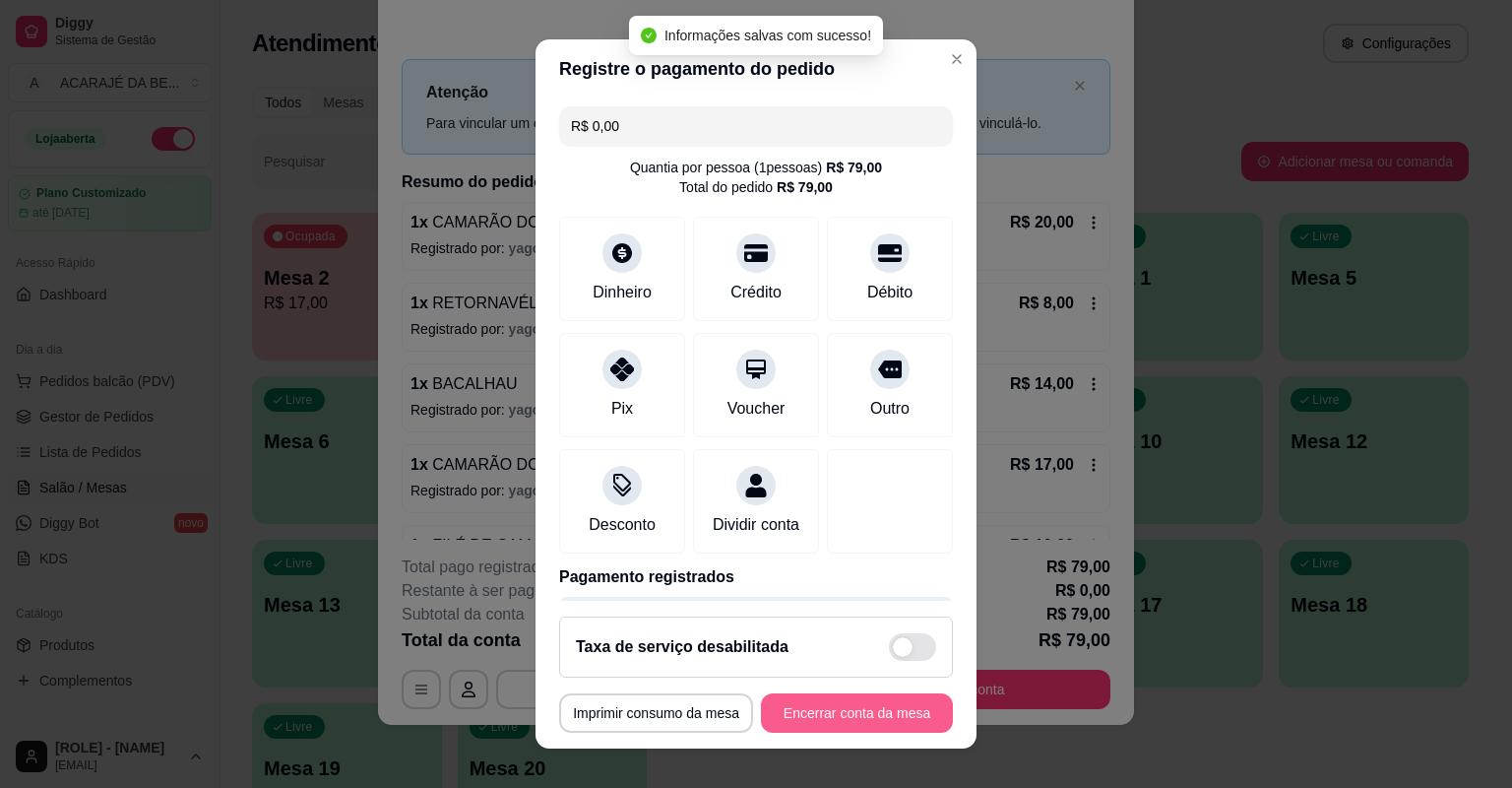type on "R$ 0,00" 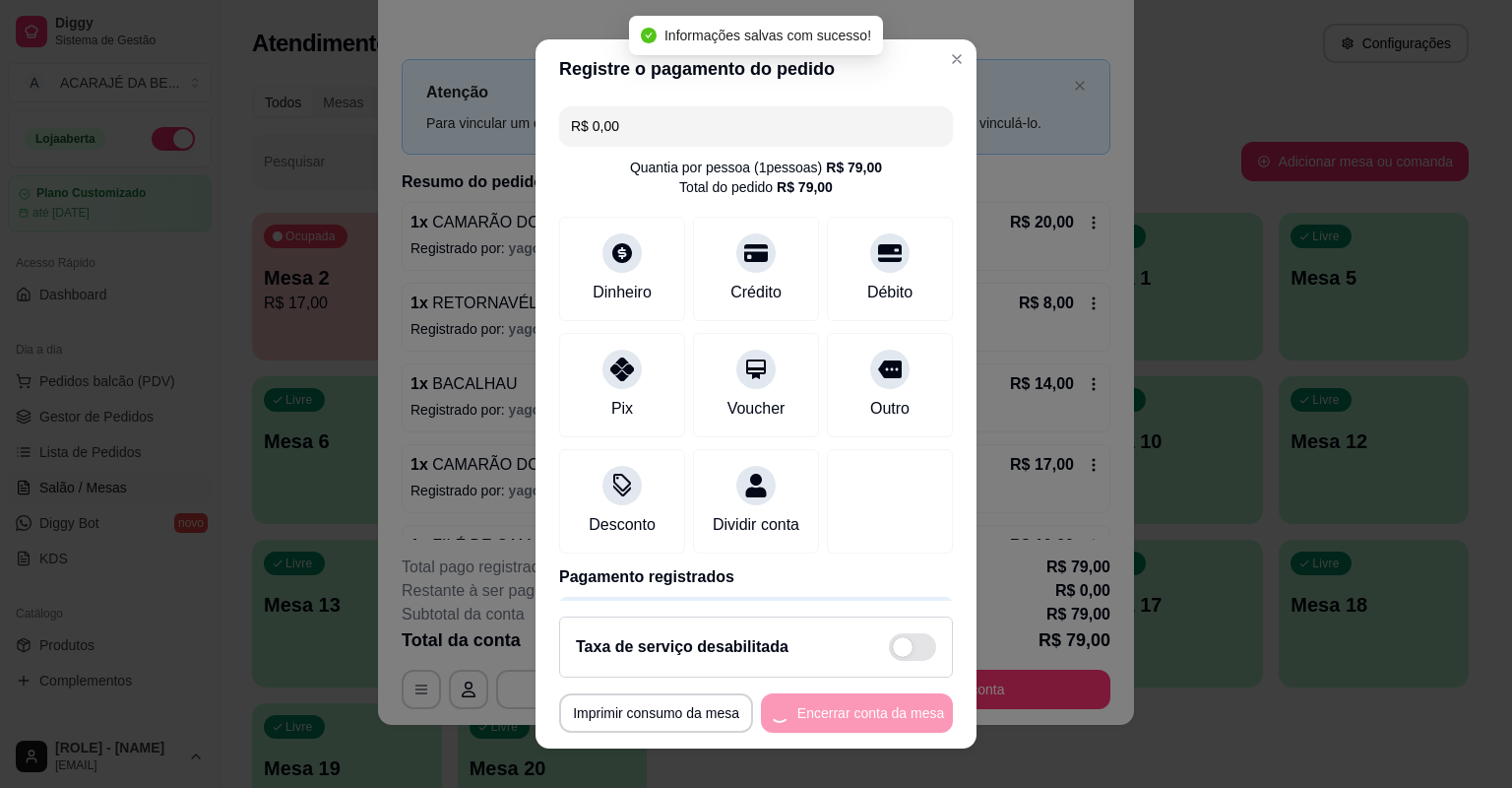 scroll, scrollTop: 0, scrollLeft: 0, axis: both 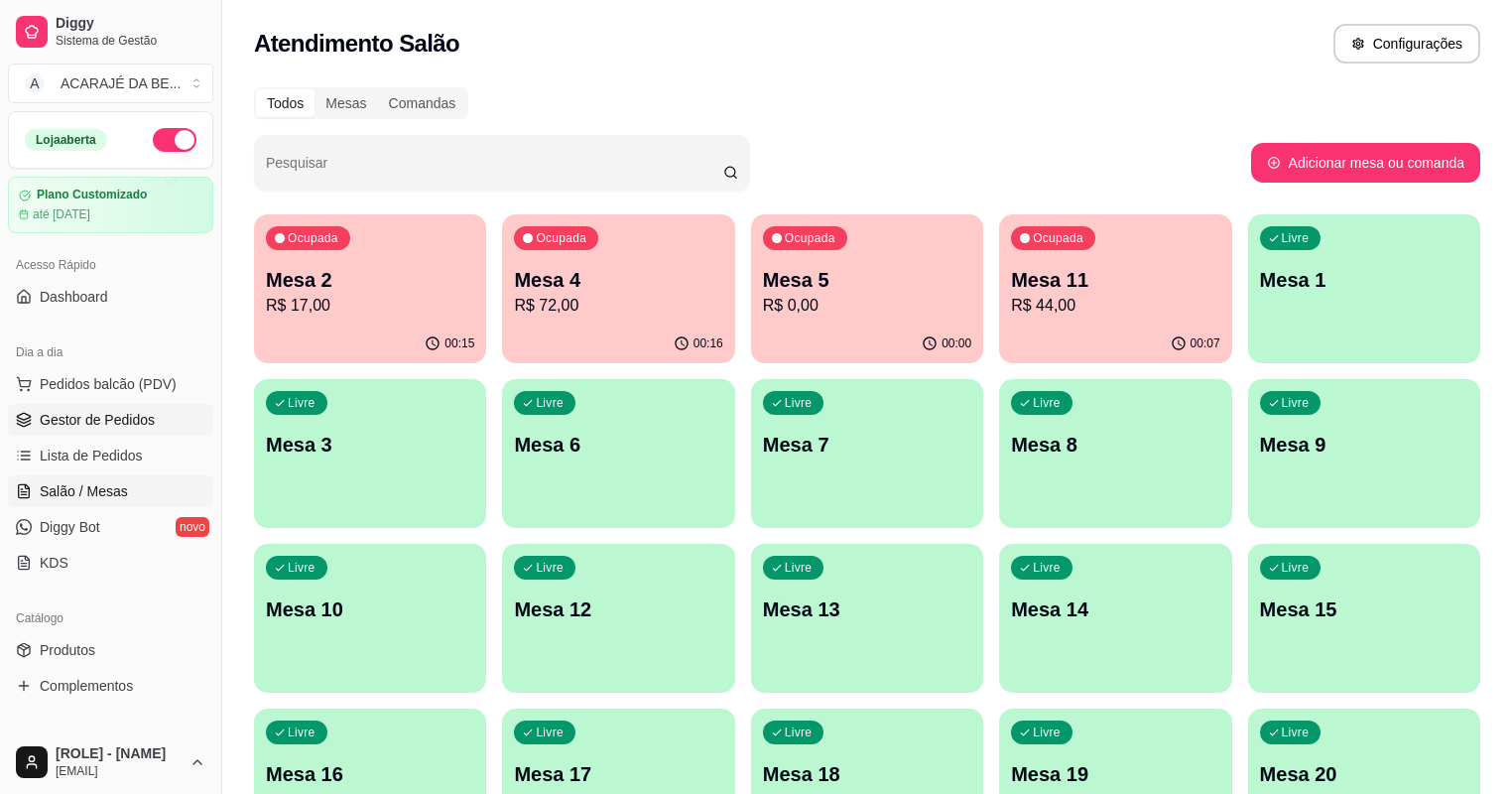 click on "Gestor de Pedidos" at bounding box center [97, 420] 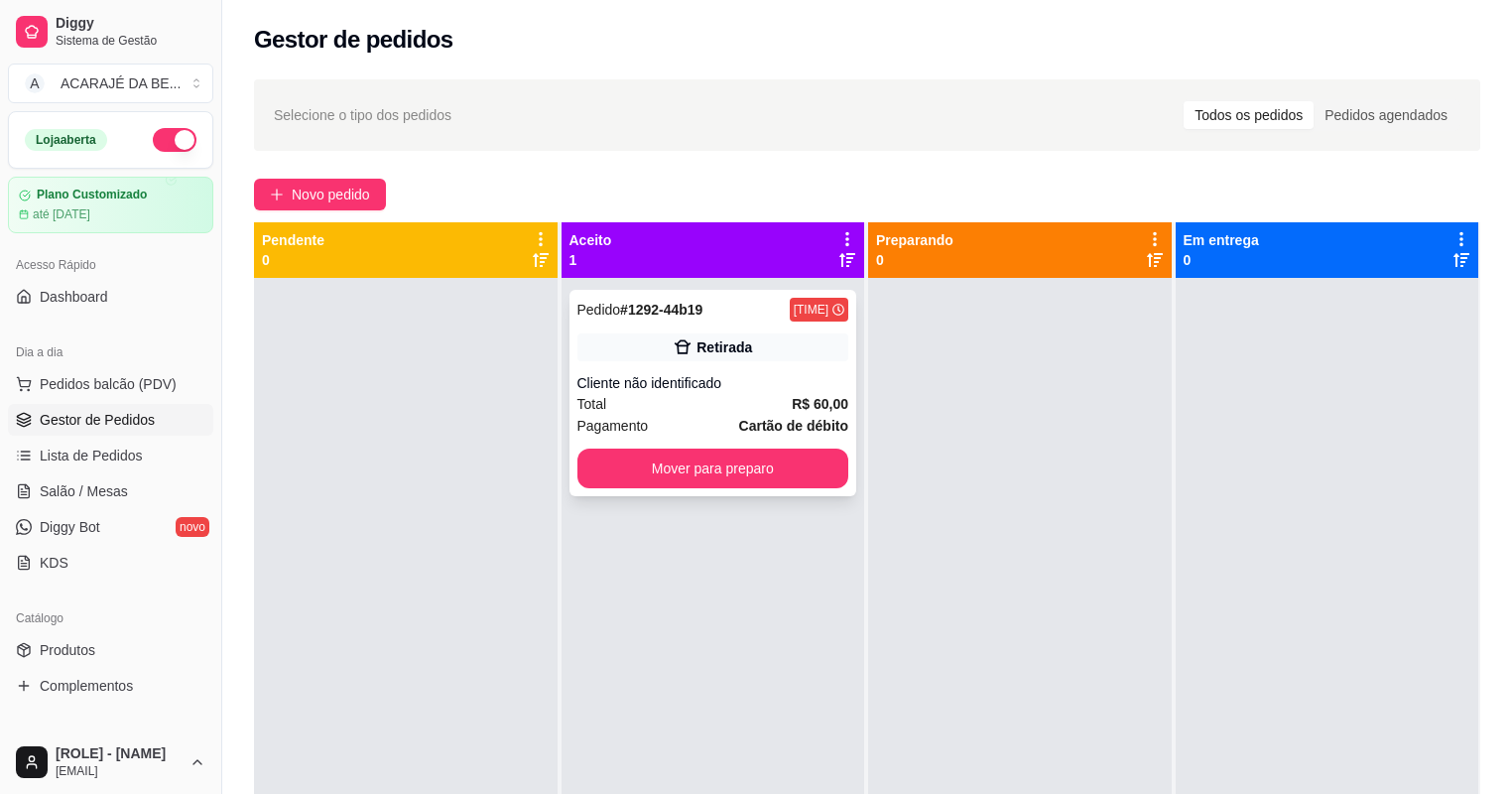 click on "Pagamento Cartão de débito" at bounding box center [713, 426] 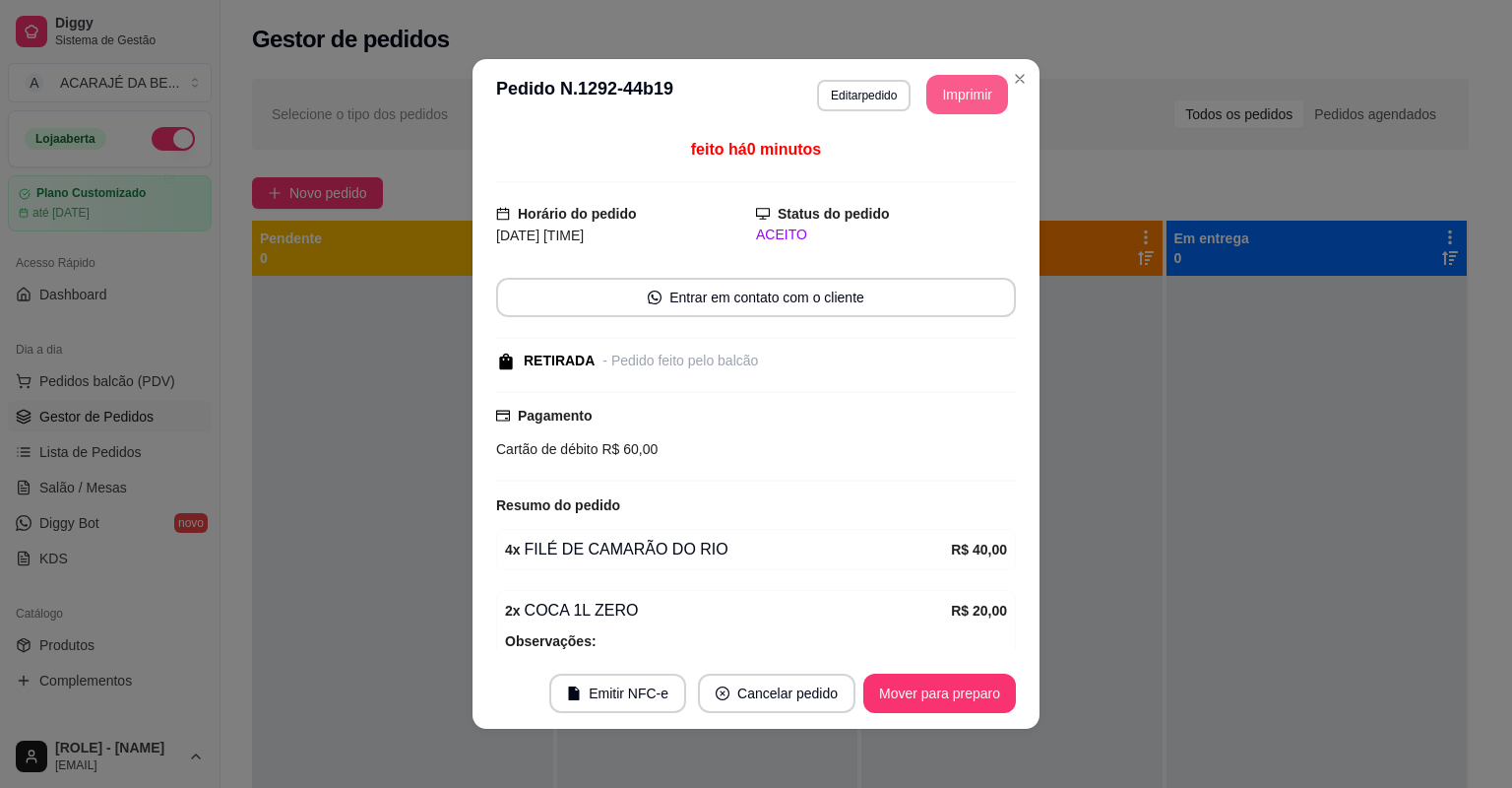 click on "Imprimir" at bounding box center (967, 95) 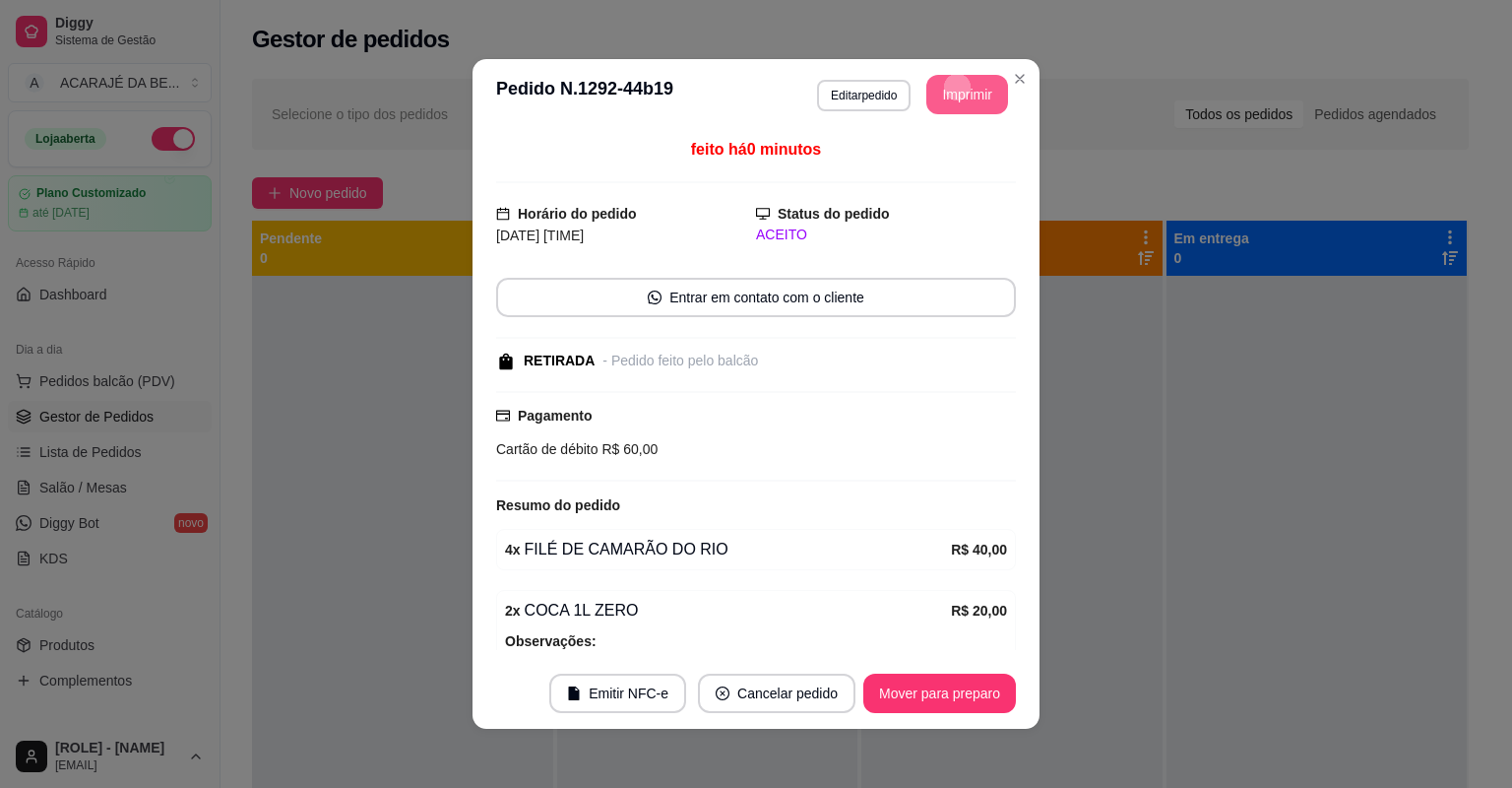 scroll, scrollTop: 0, scrollLeft: 0, axis: both 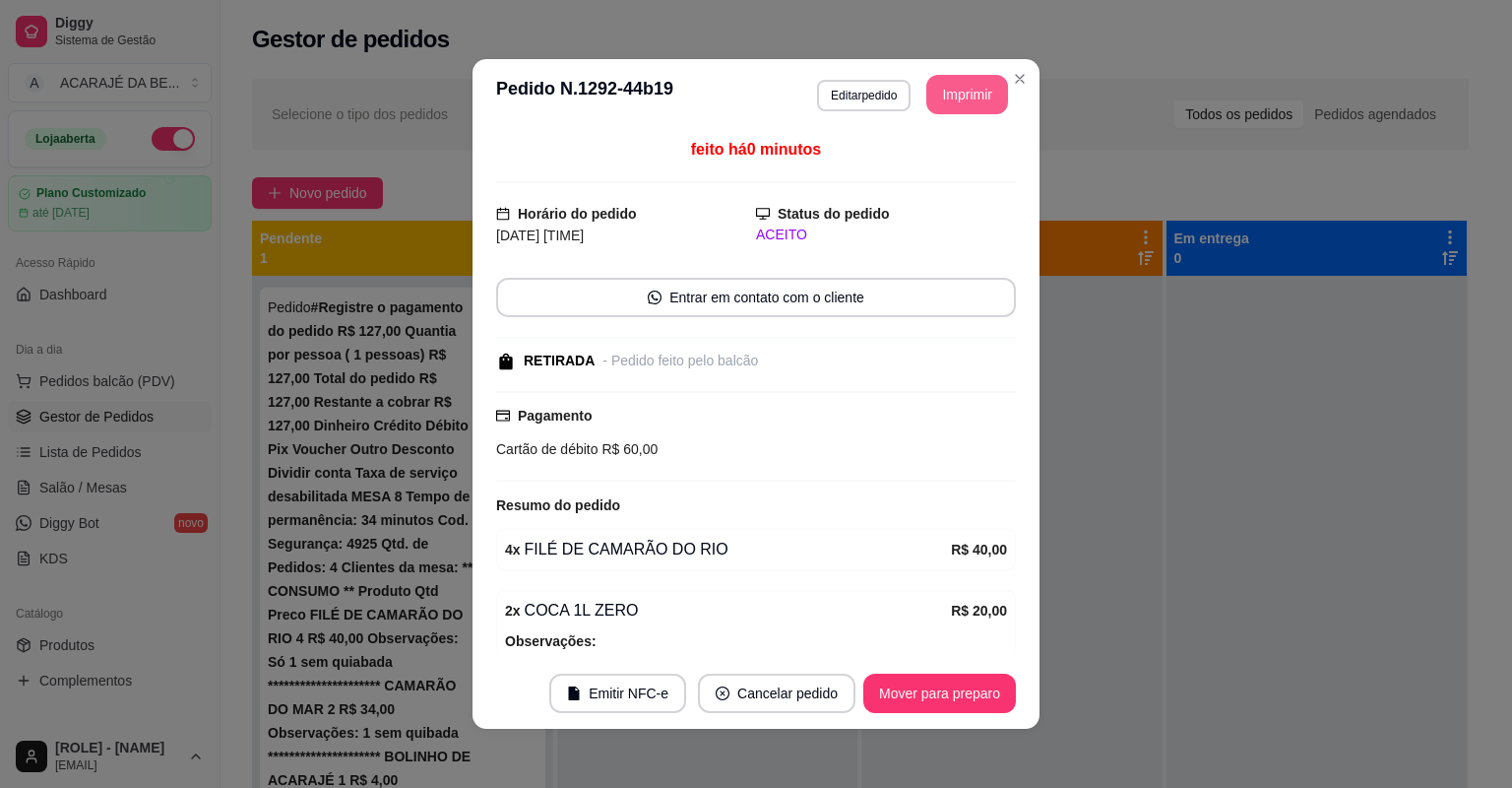 click on "Emitir NFC-e Cancelar pedido Mover para preparo" at bounding box center (756, 693) 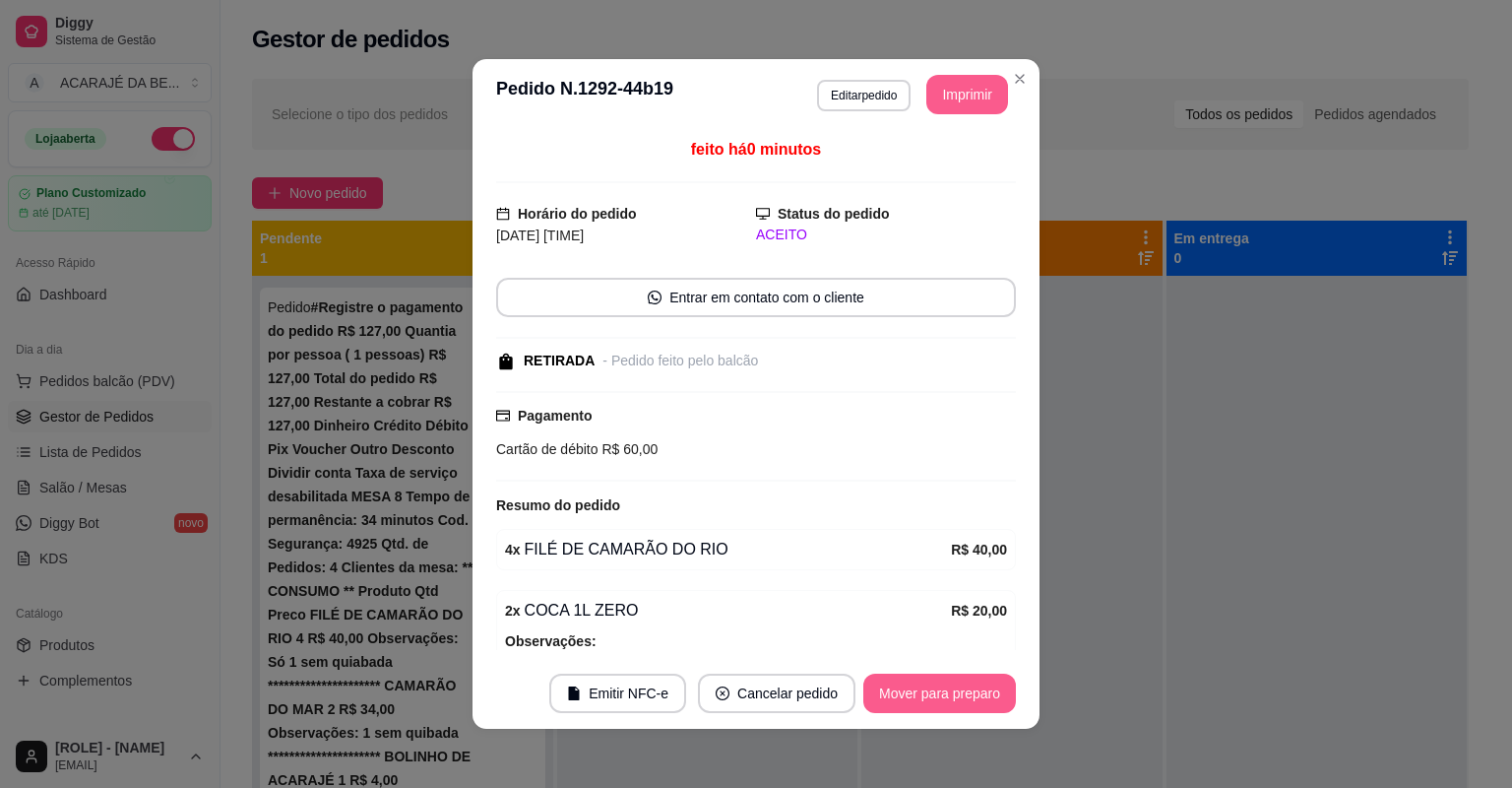 click on "Mover para preparo" at bounding box center [939, 693] 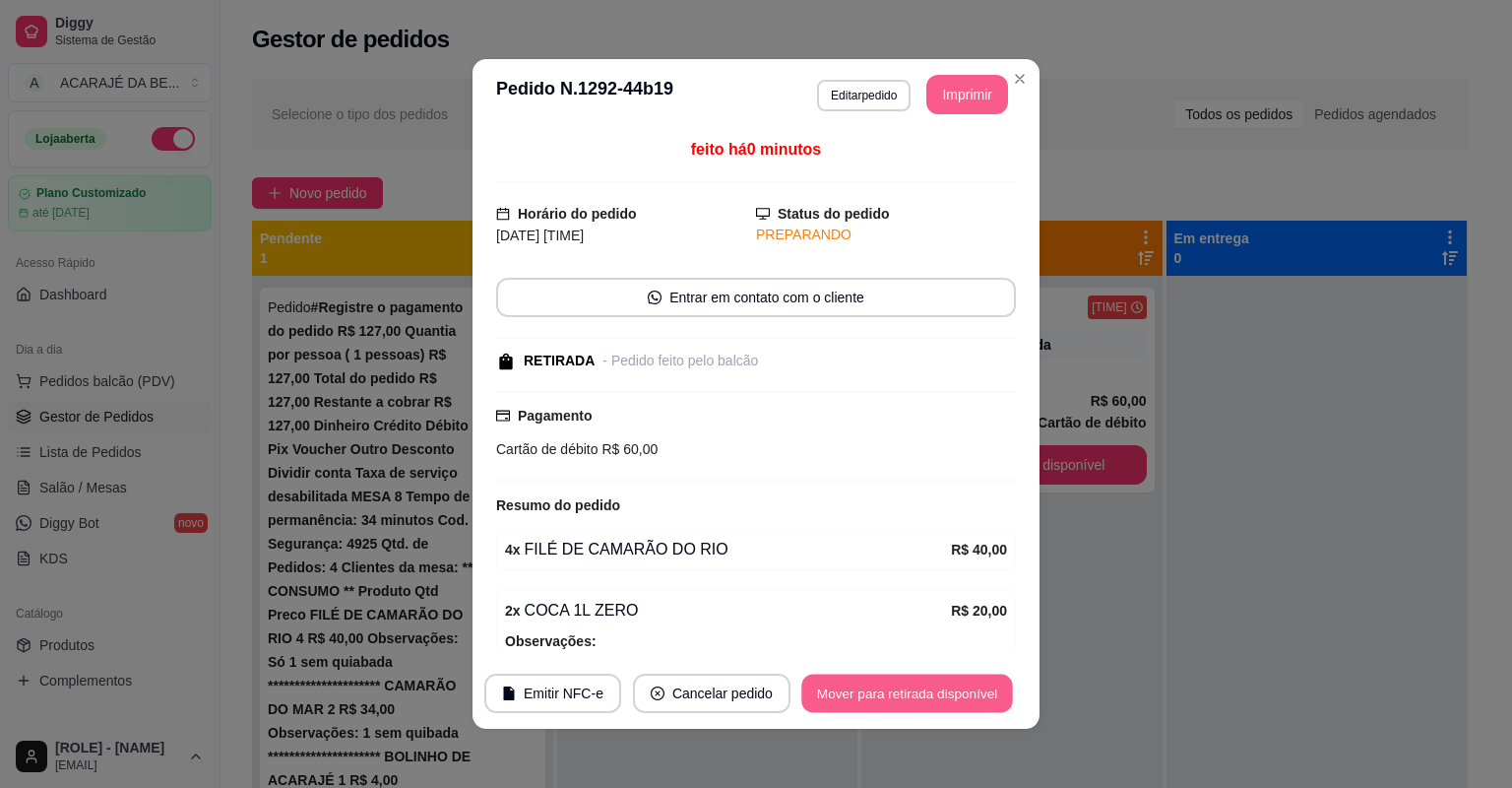click on "Mover para retirada disponível" at bounding box center (907, 693) 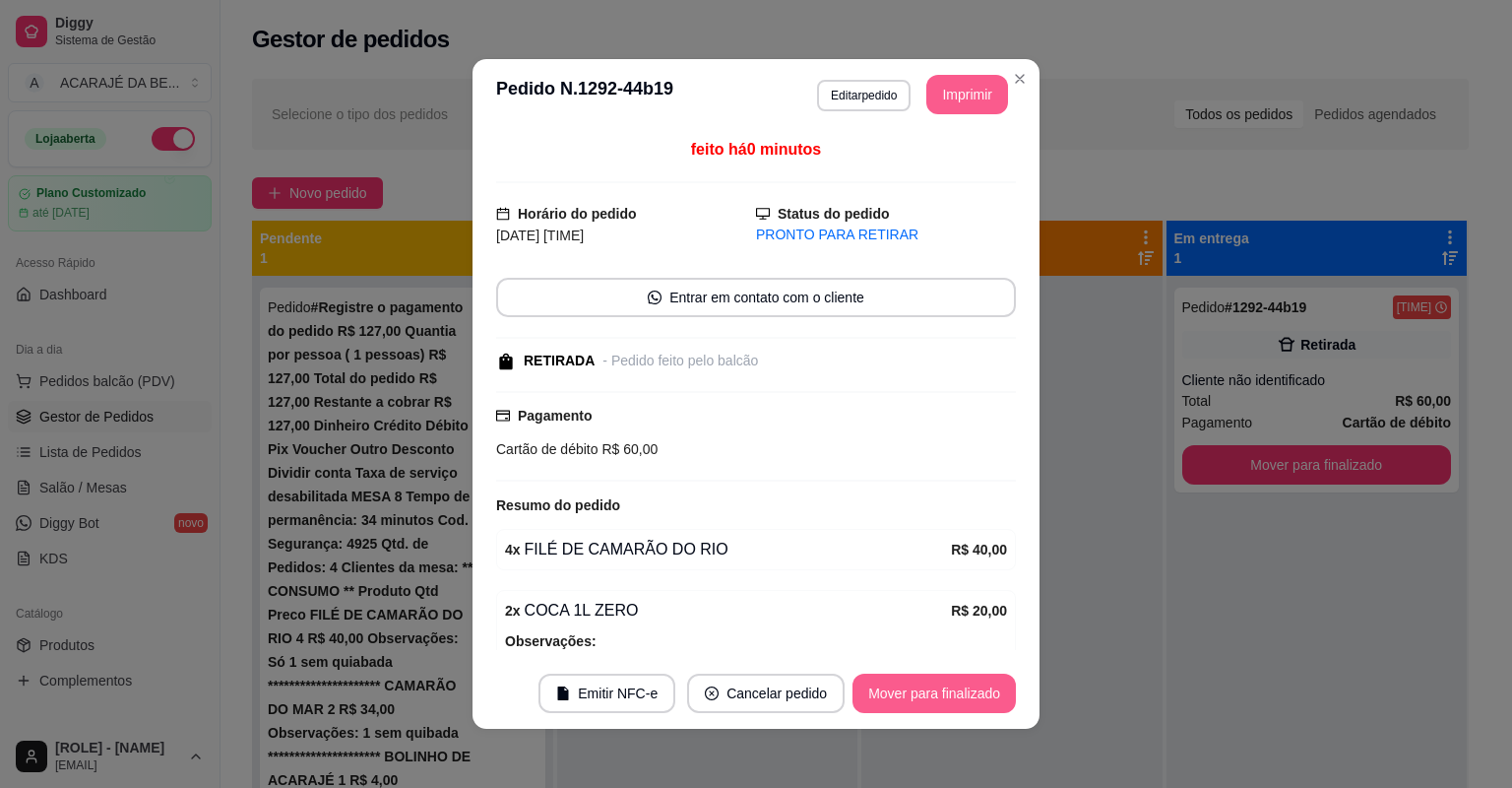 click on "Mover para finalizado" at bounding box center [934, 693] 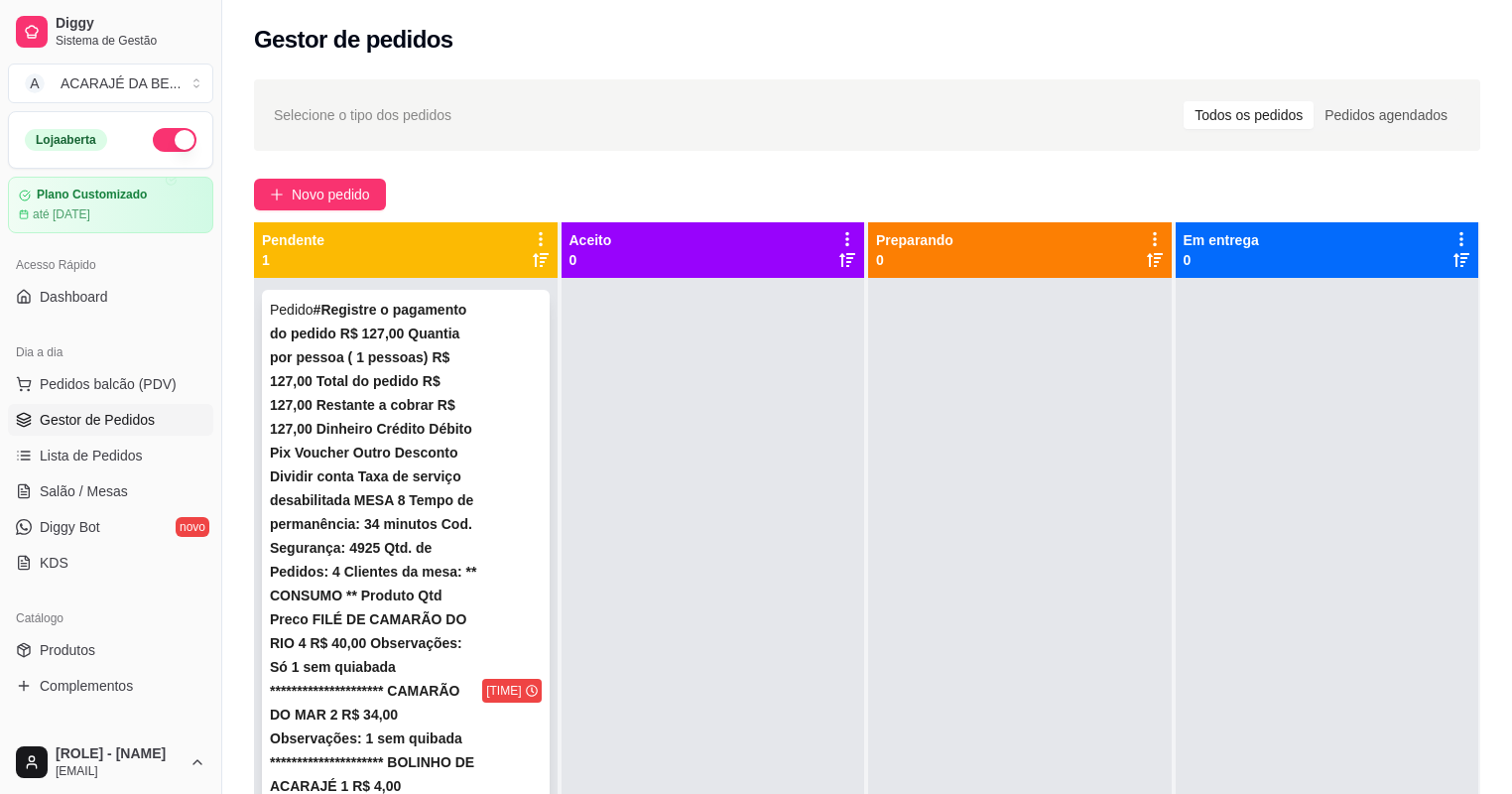 click on "Total R$ 19,00" at bounding box center (406, 1166) 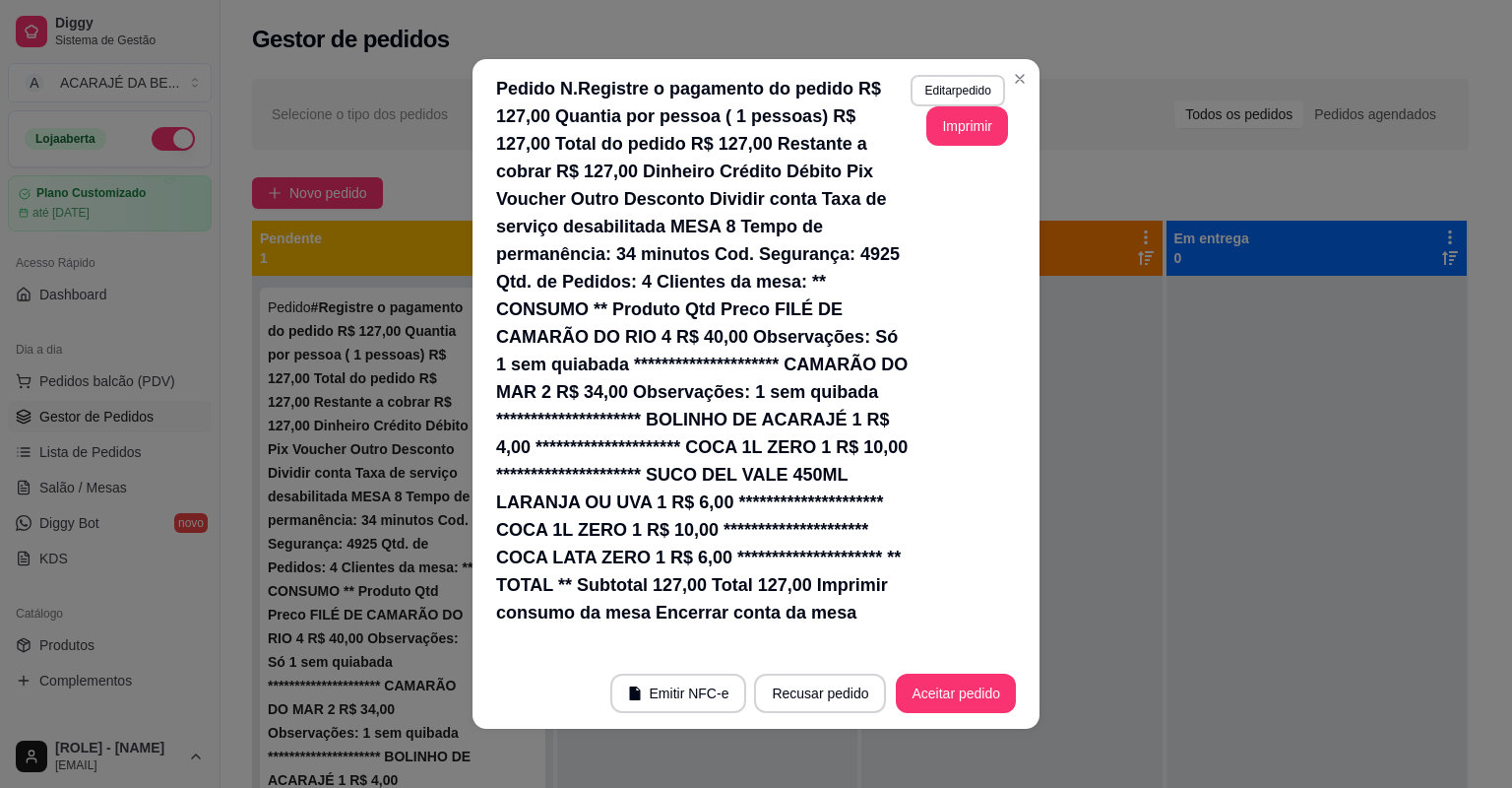 scroll, scrollTop: 250, scrollLeft: 0, axis: vertical 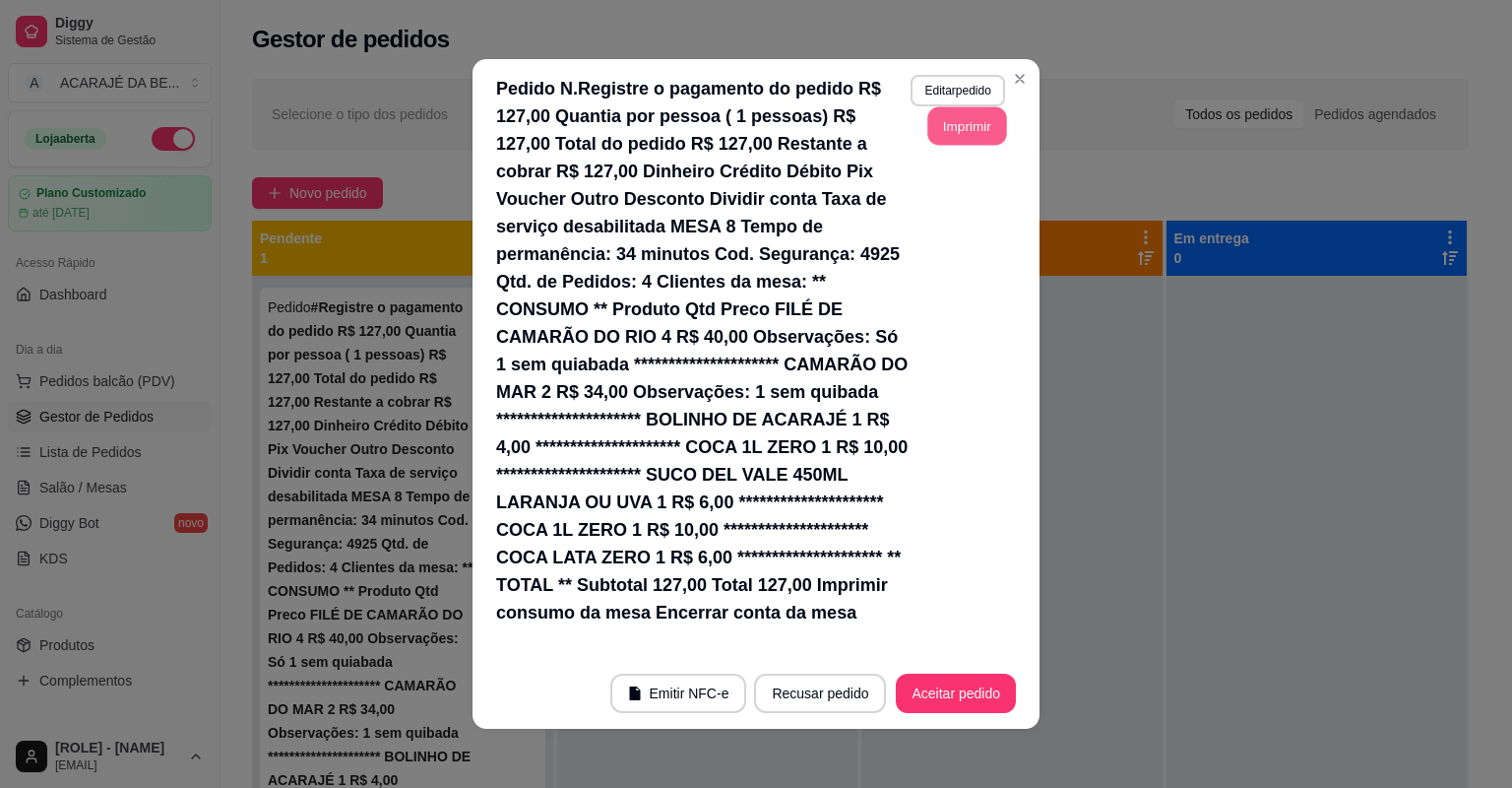 click on "Imprimir" at bounding box center [968, 126] 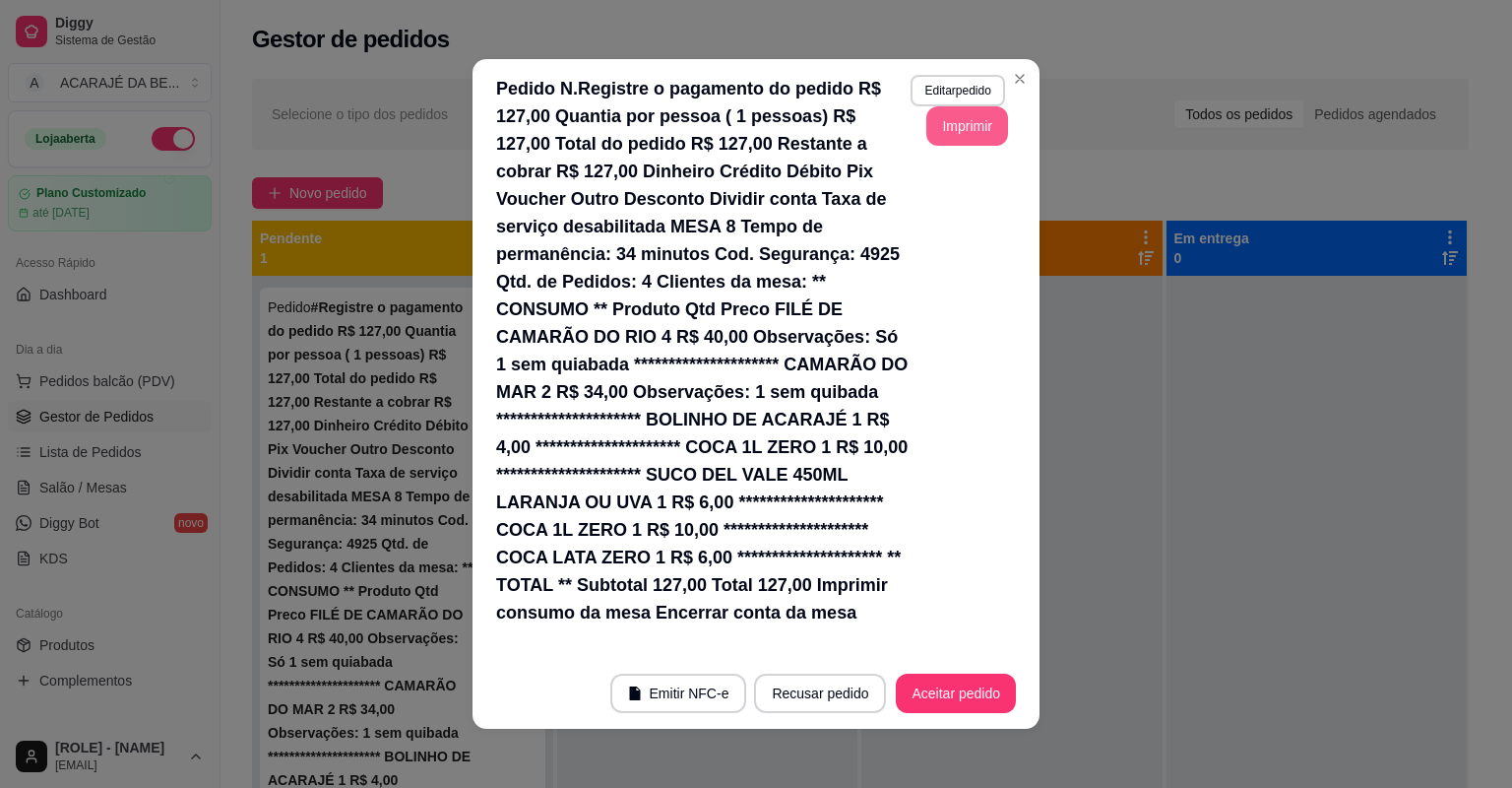 scroll, scrollTop: 0, scrollLeft: 0, axis: both 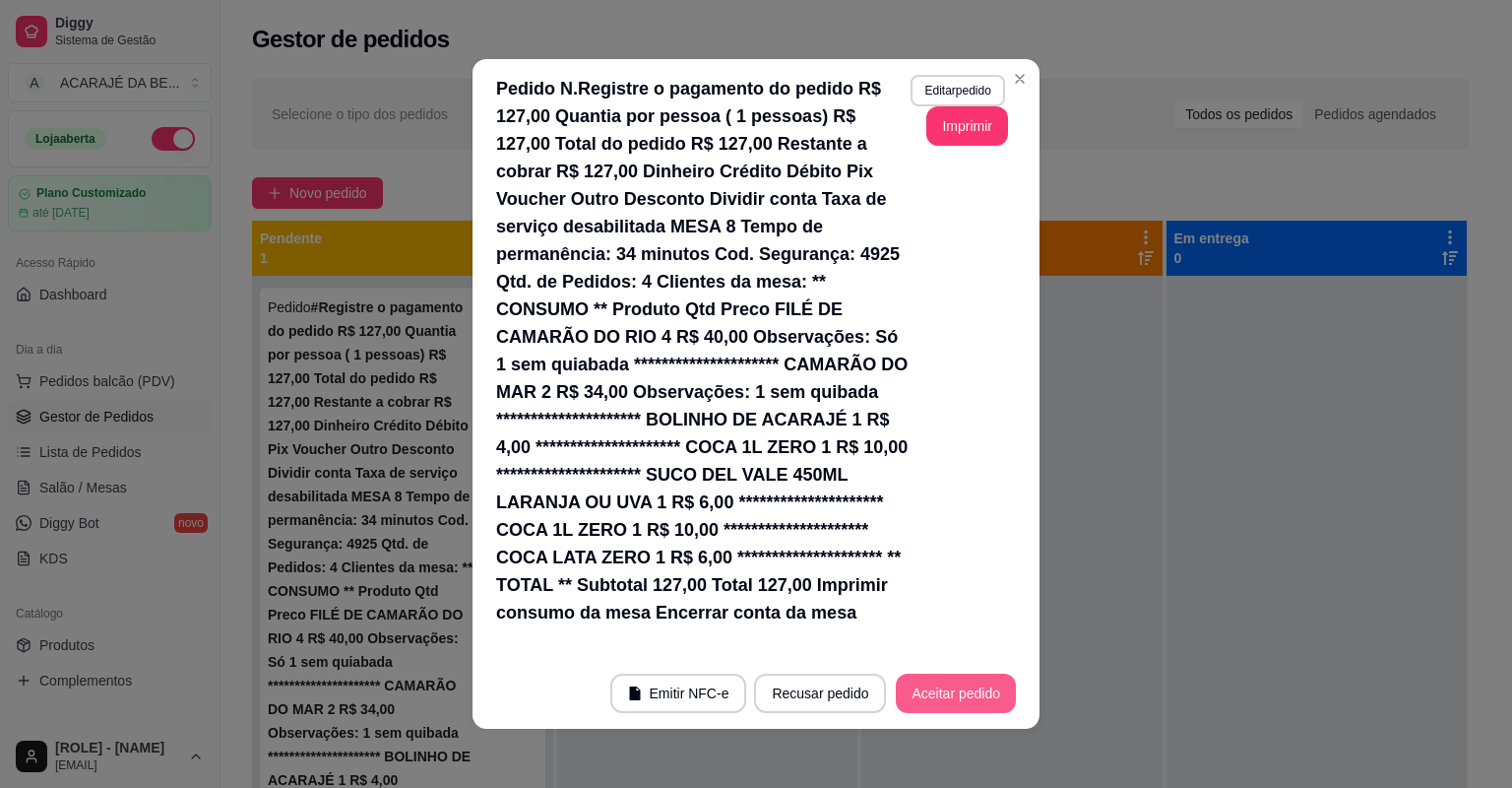 click on "Aceitar pedido" at bounding box center [956, 693] 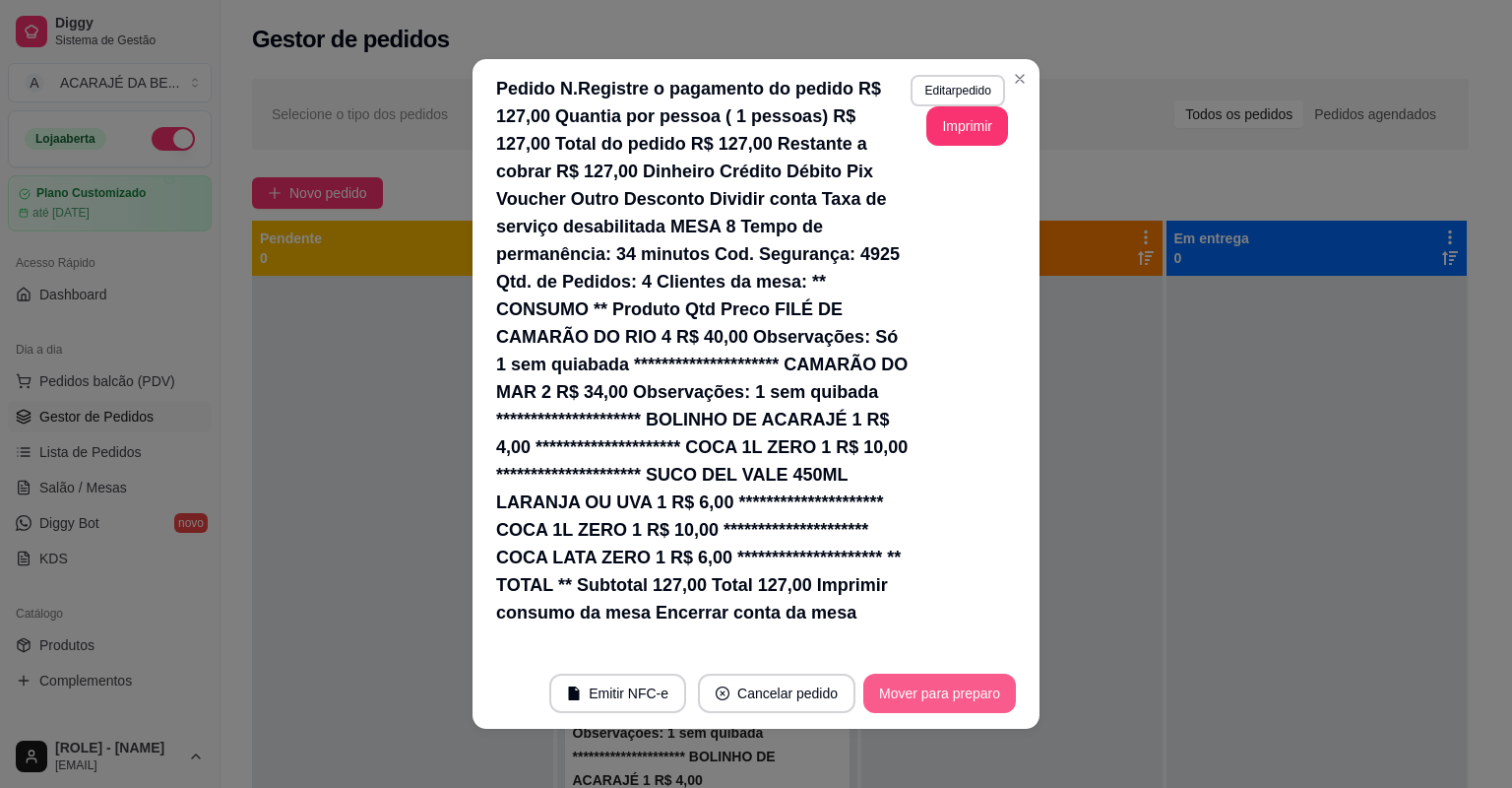 click on "Mover para preparo" at bounding box center [939, 693] 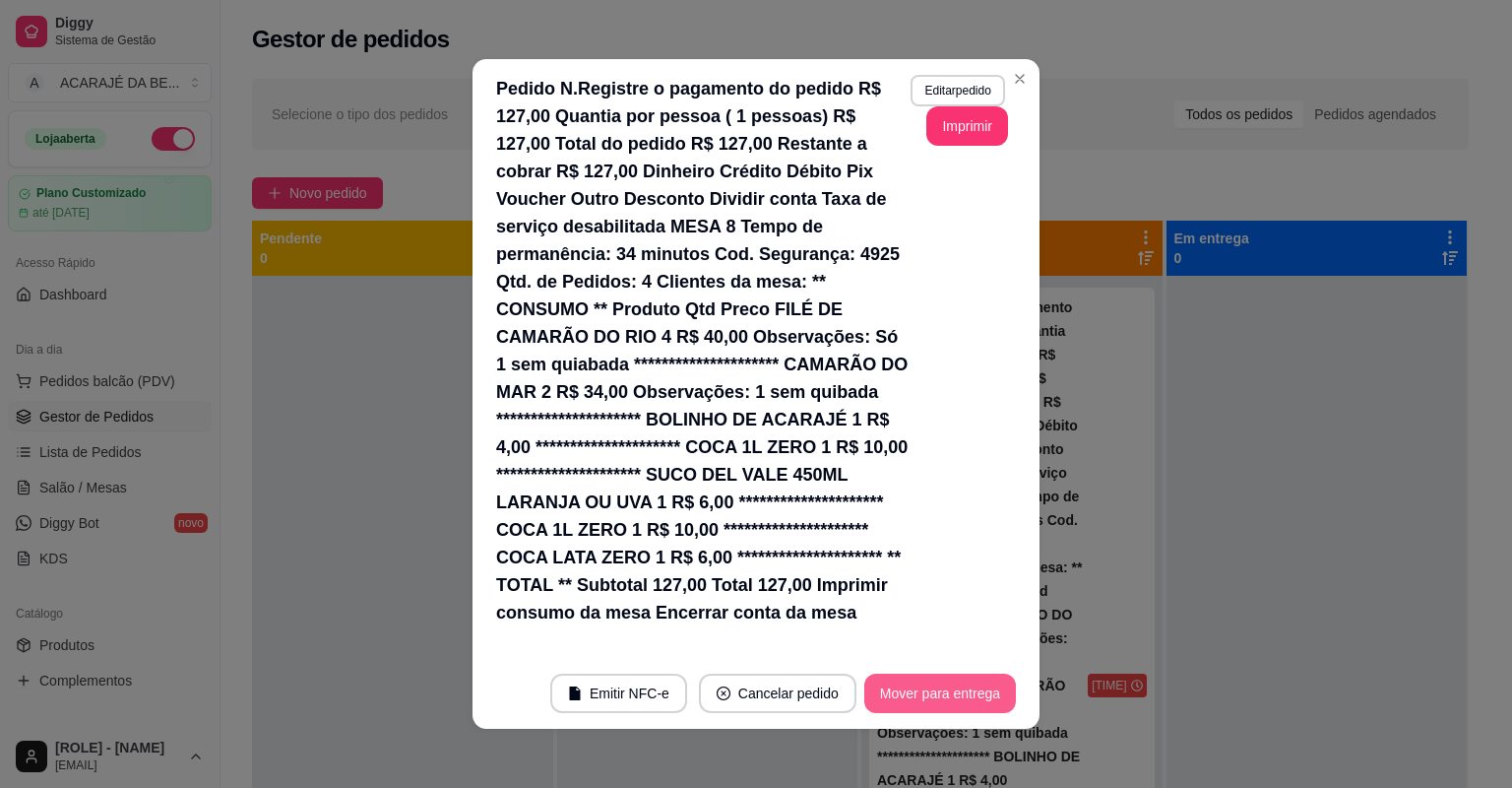 click on "Mover para entrega" at bounding box center (940, 693) 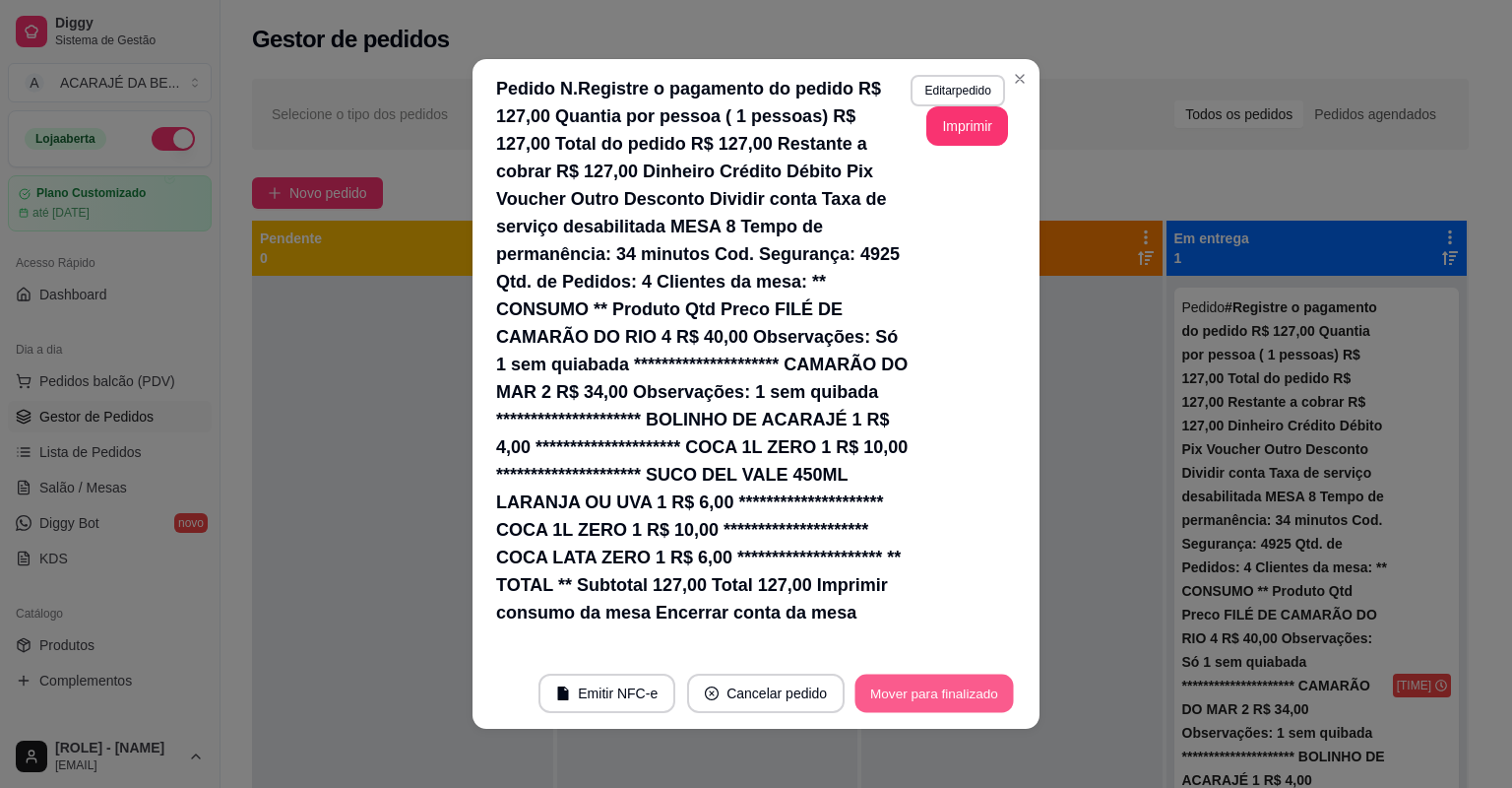 click on "Mover para finalizado" at bounding box center (934, 693) 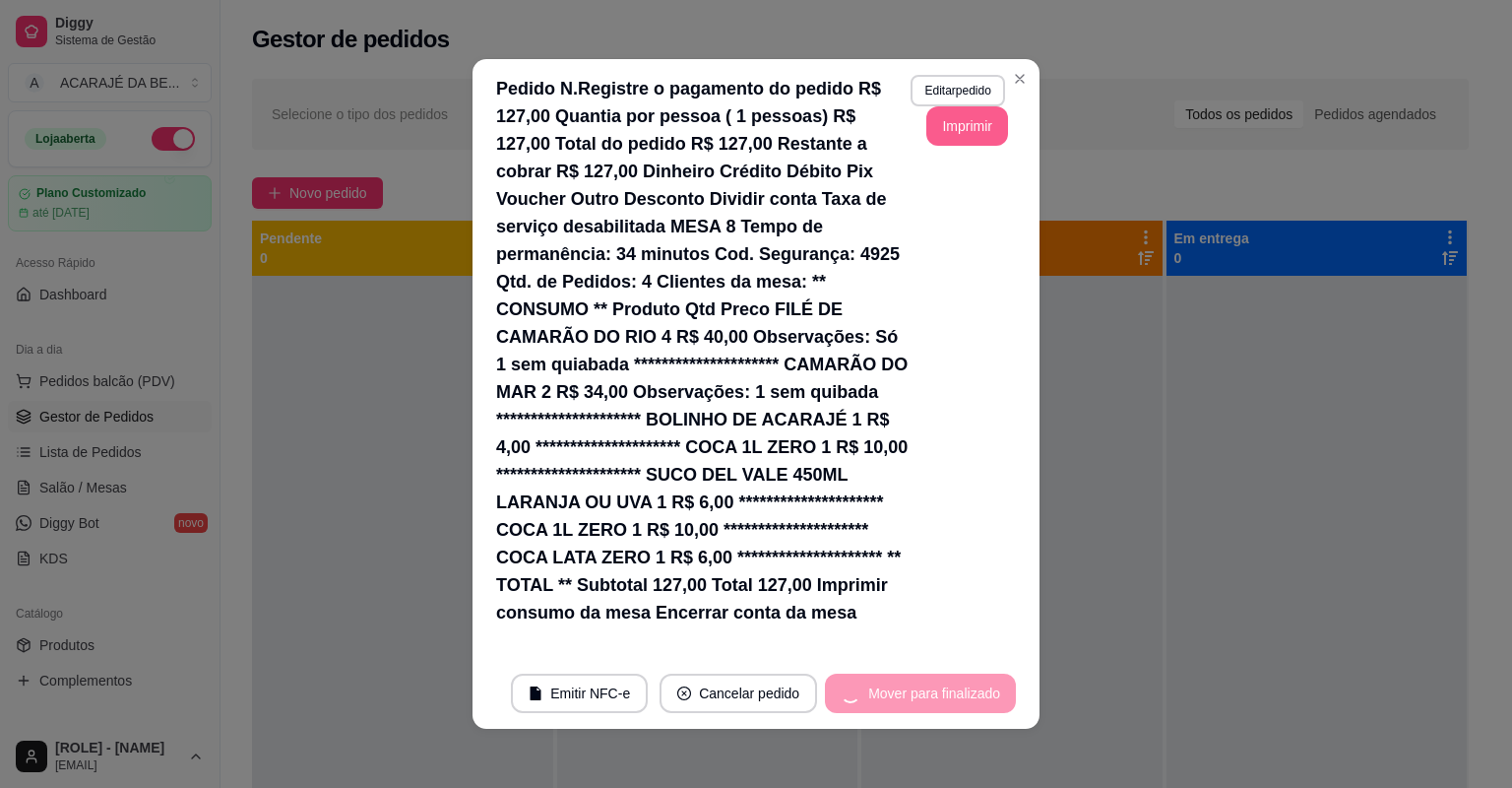 scroll, scrollTop: 205, scrollLeft: 0, axis: vertical 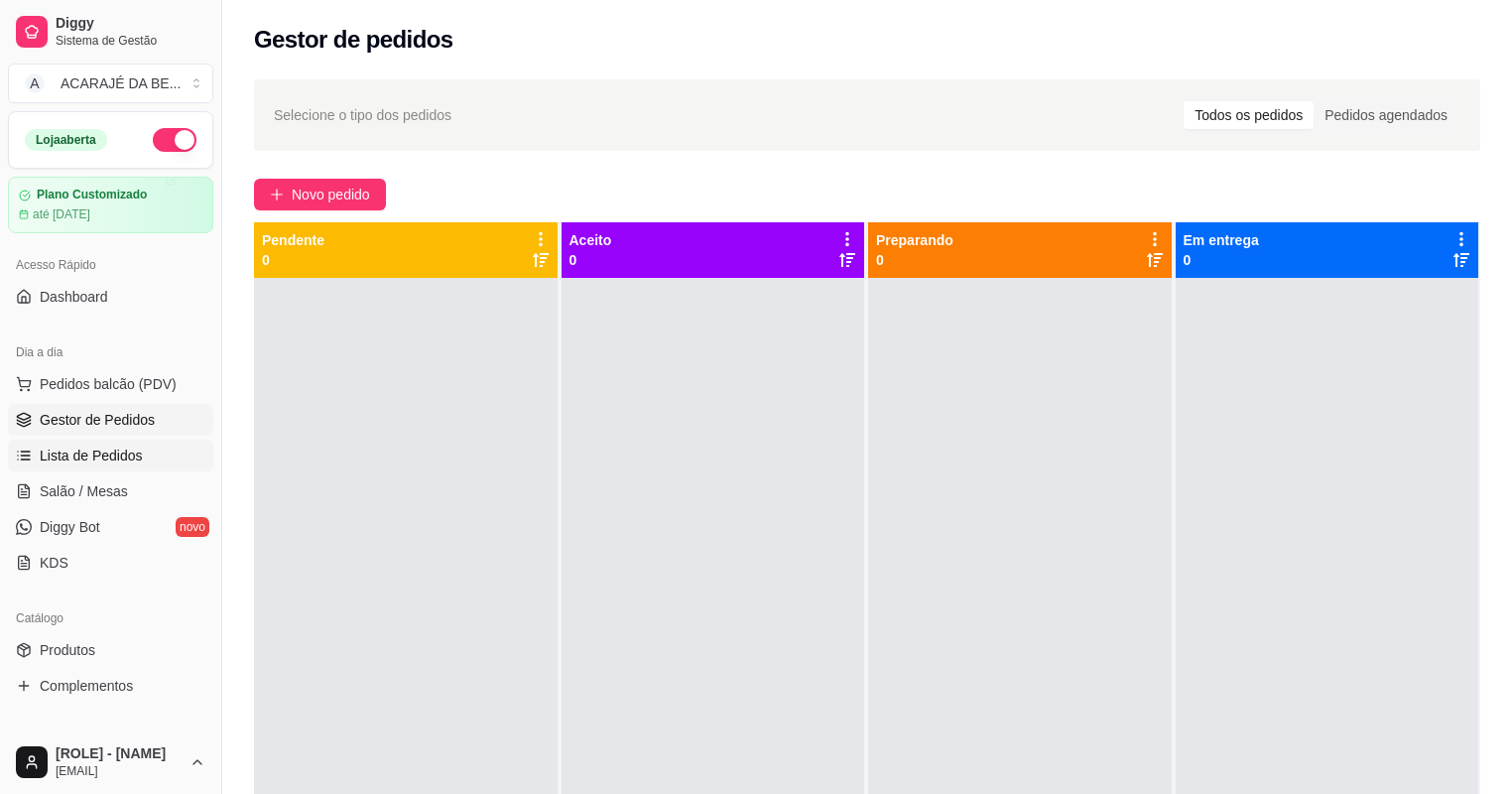 click on "Lista de Pedidos" at bounding box center [110, 456] 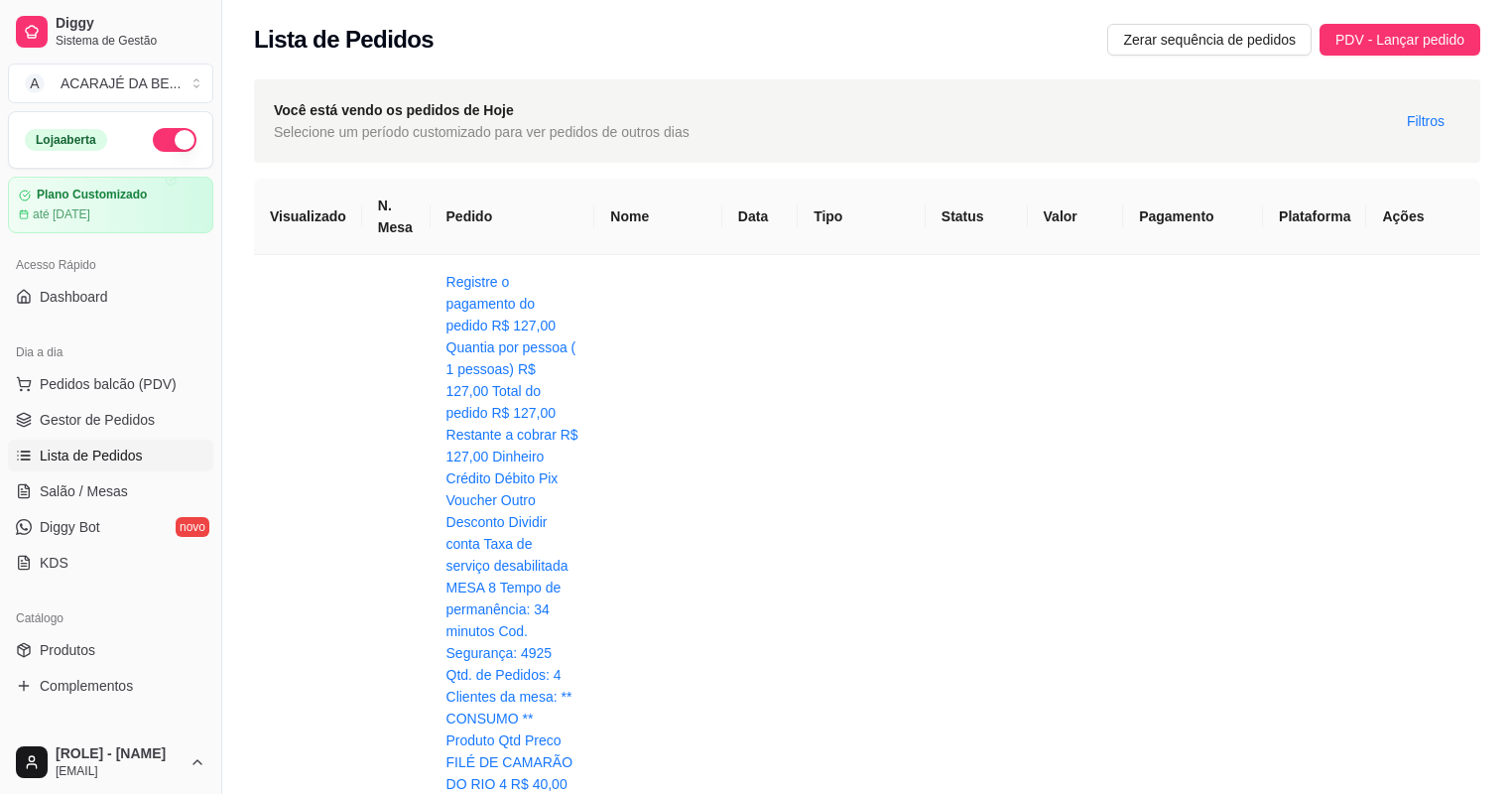 click on "Retirada" at bounding box center [861, 1494] 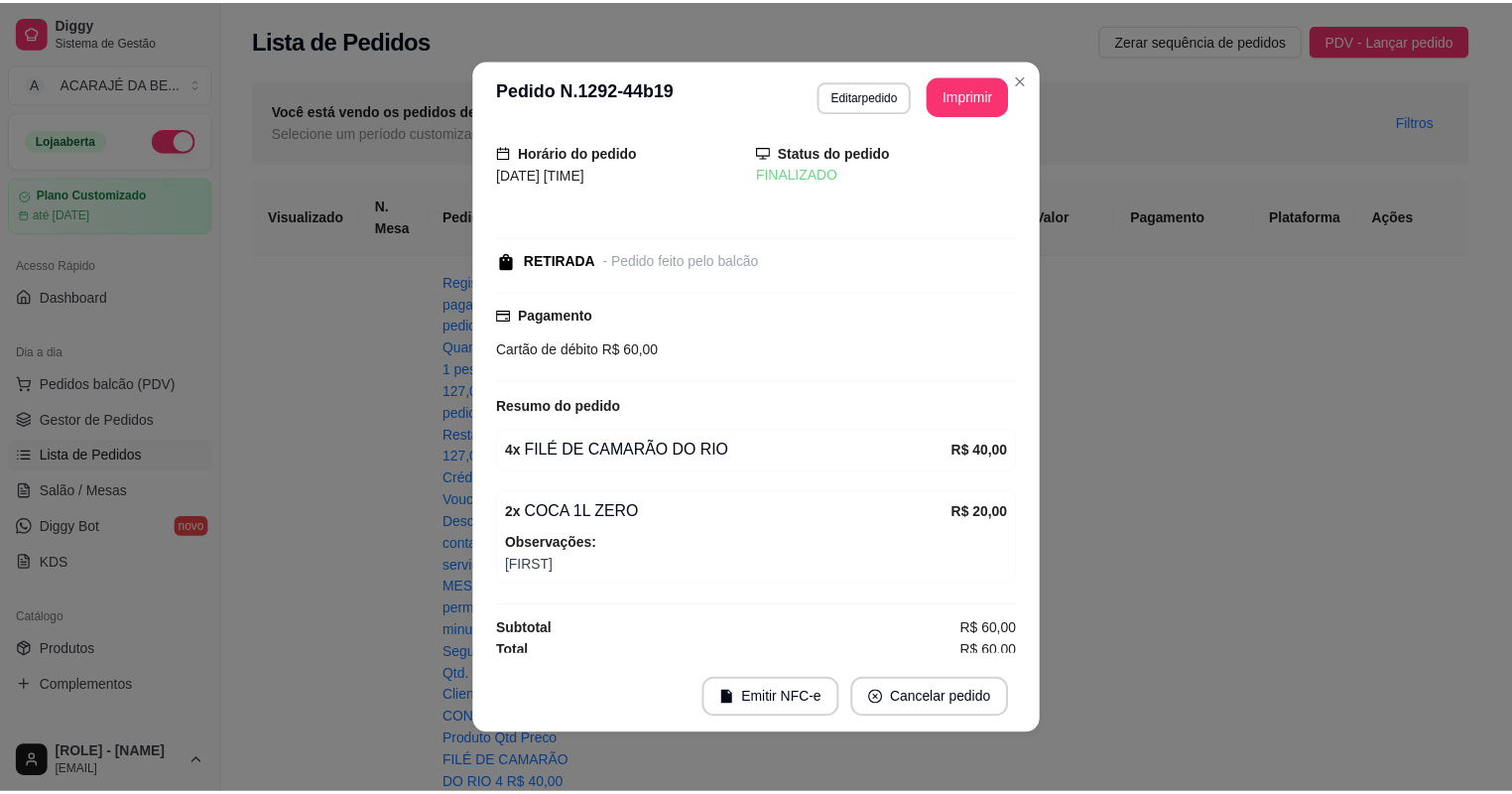scroll, scrollTop: 22, scrollLeft: 0, axis: vertical 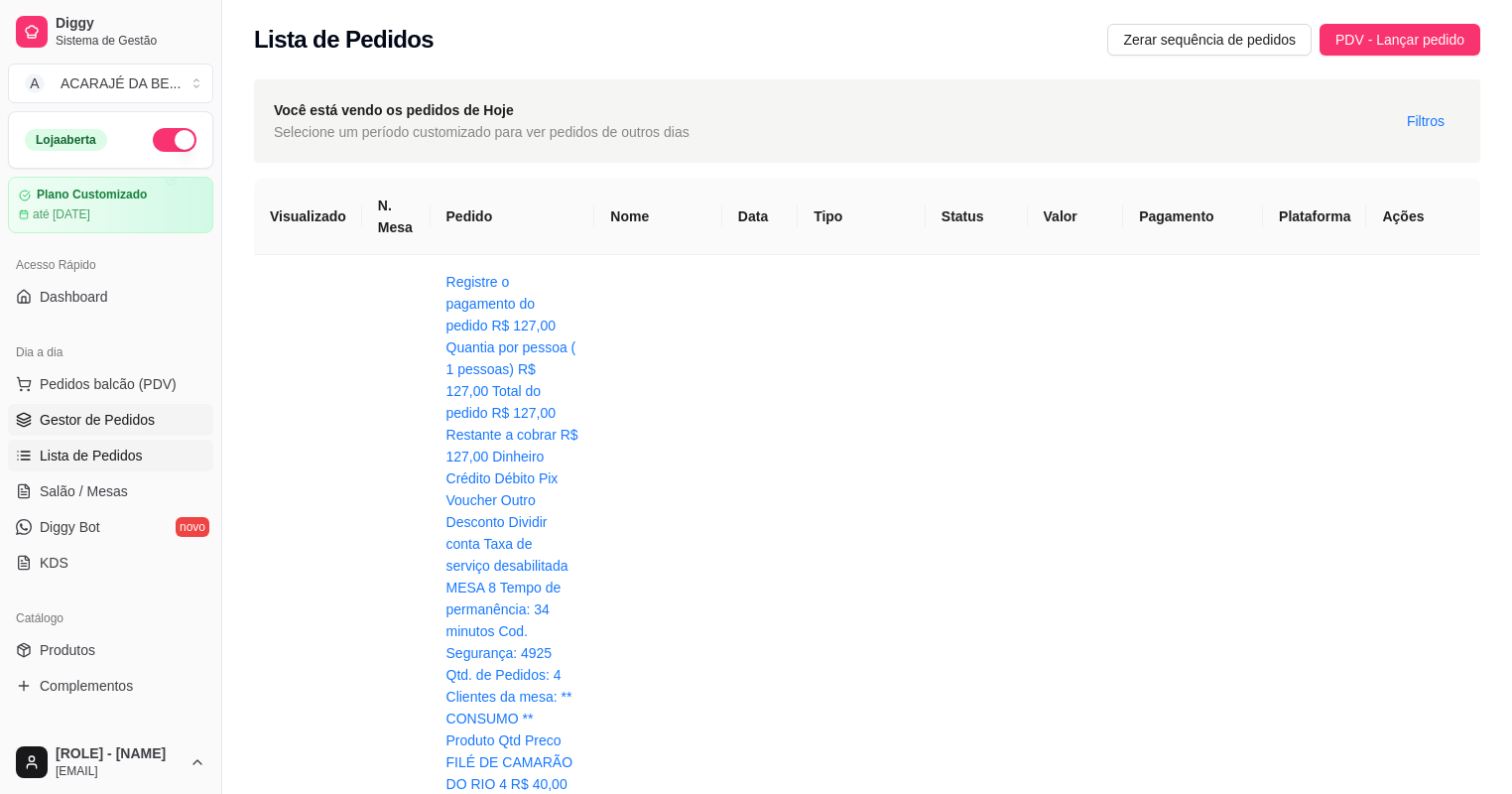 click on "Gestor de Pedidos" at bounding box center [97, 420] 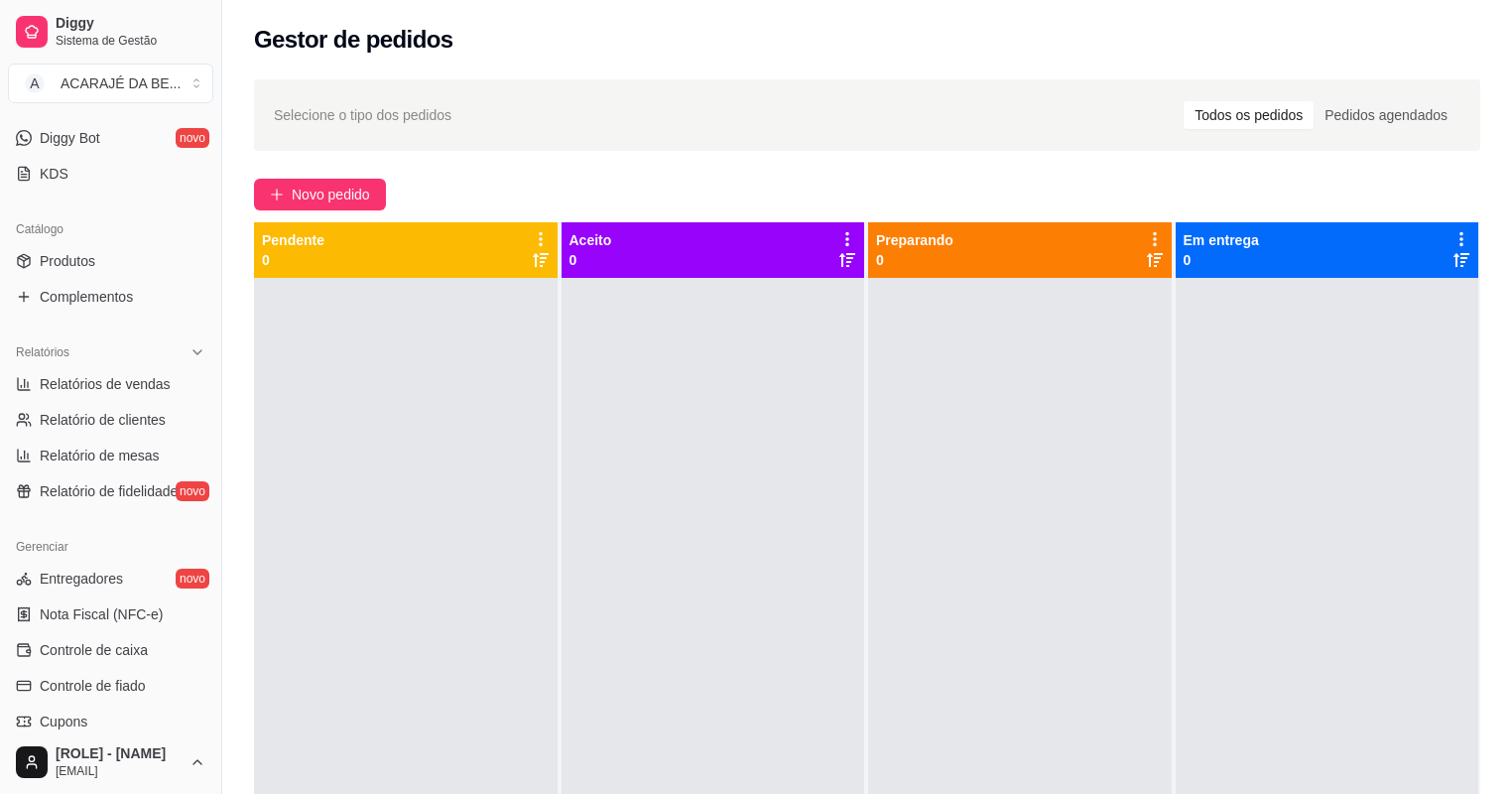 scroll, scrollTop: 397, scrollLeft: 0, axis: vertical 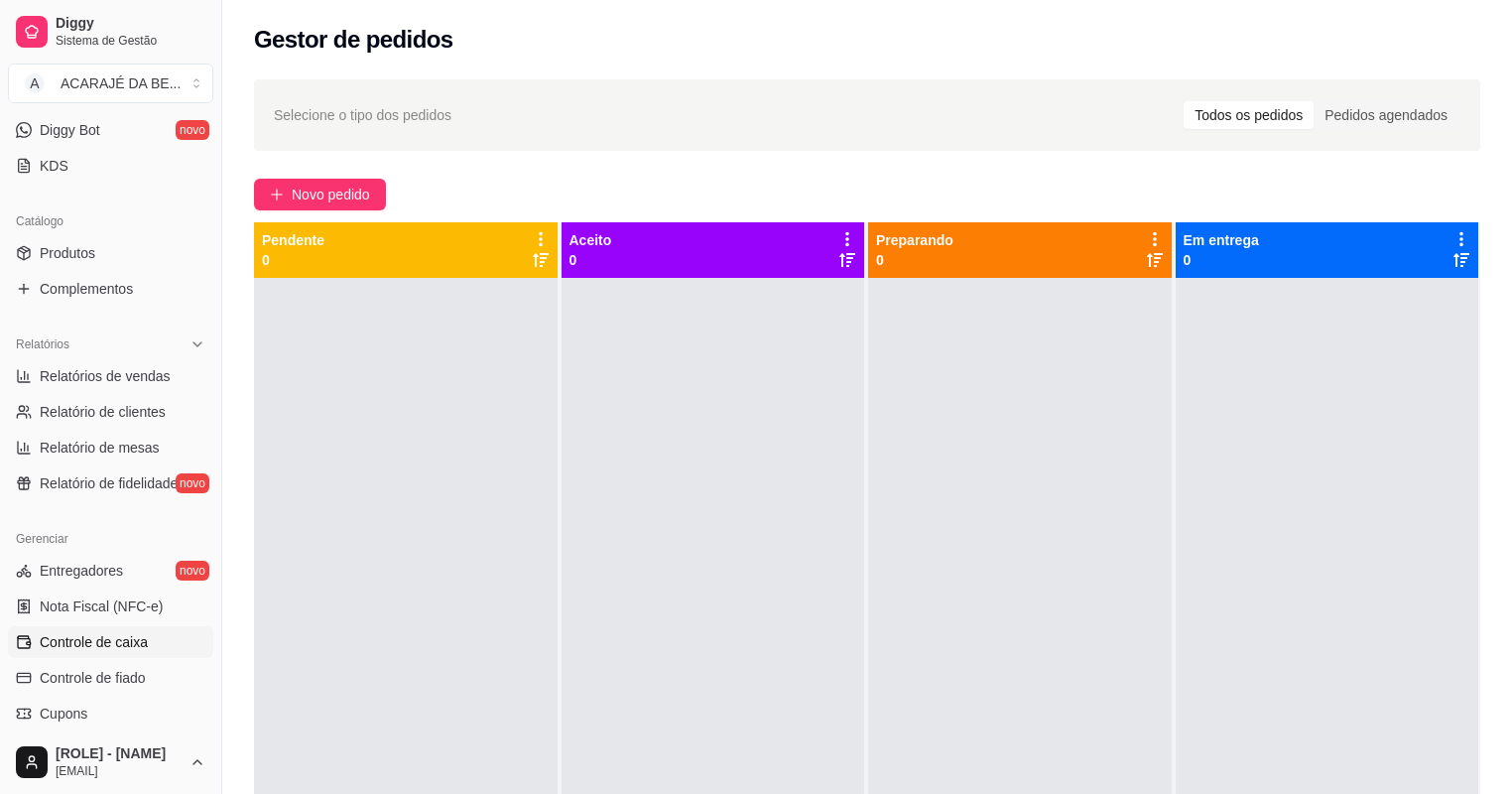 click on "Controle de caixa" at bounding box center (93, 642) 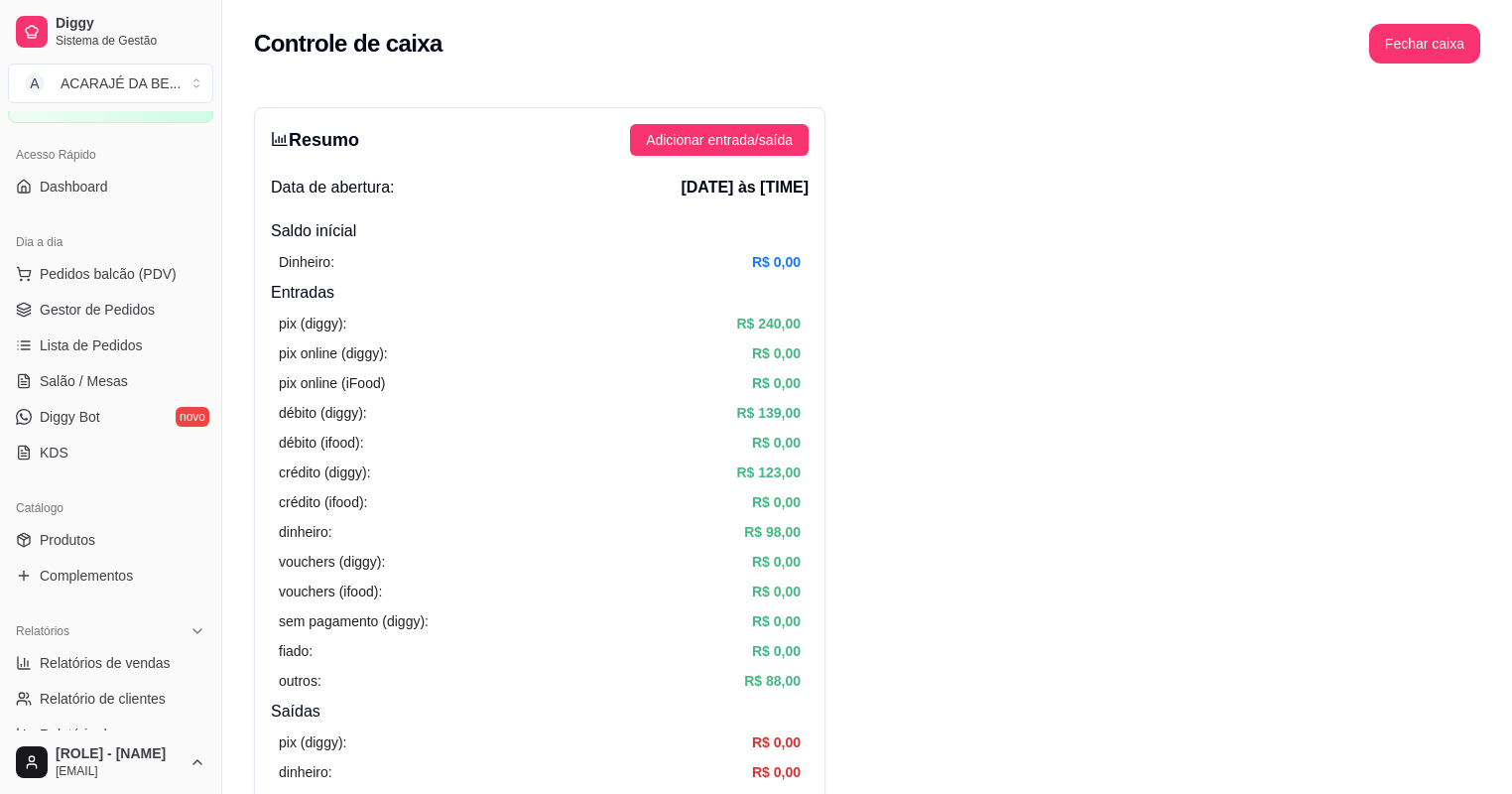 scroll, scrollTop: 0, scrollLeft: 0, axis: both 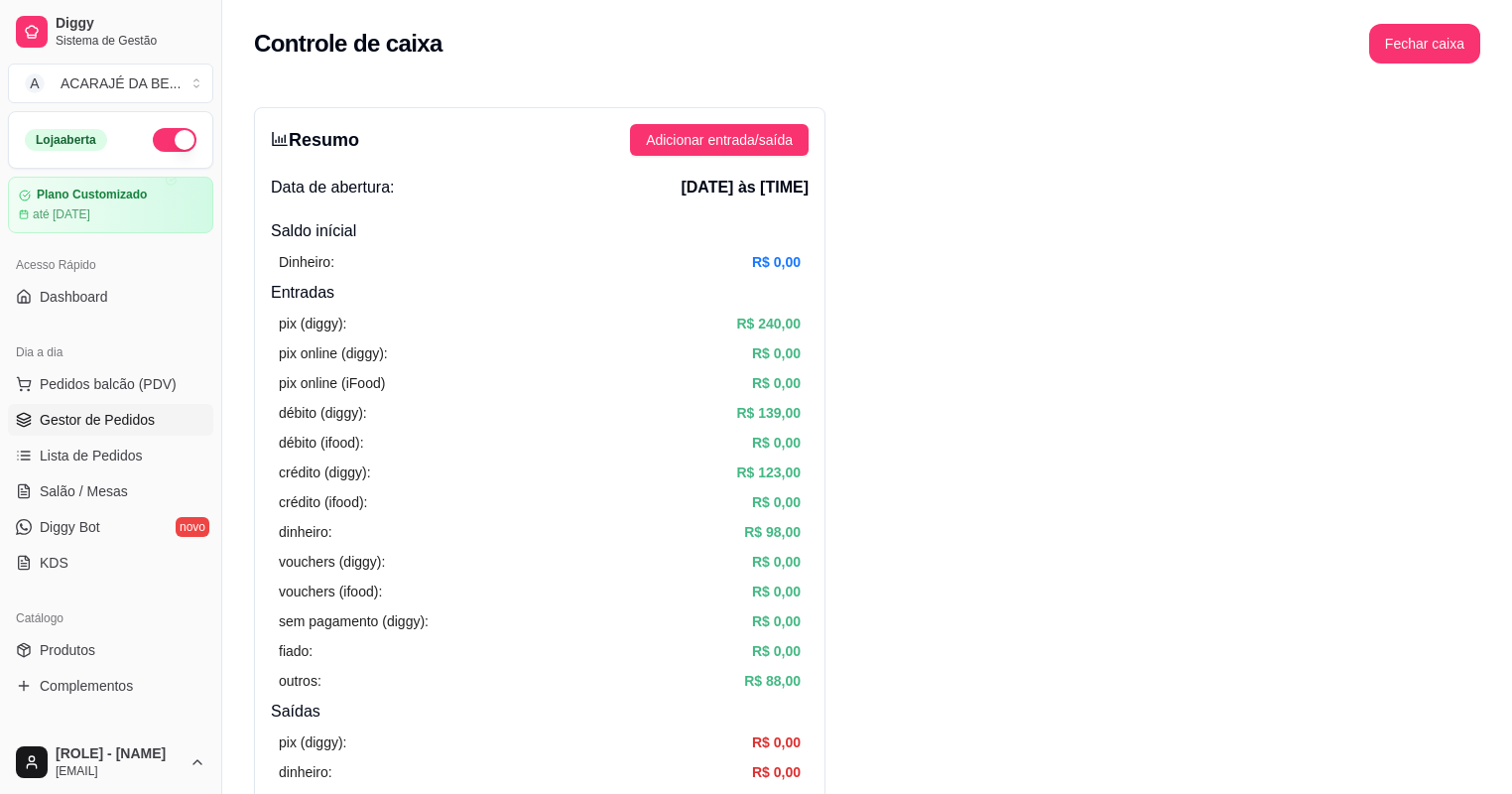 click on "Gestor de Pedidos" at bounding box center [97, 420] 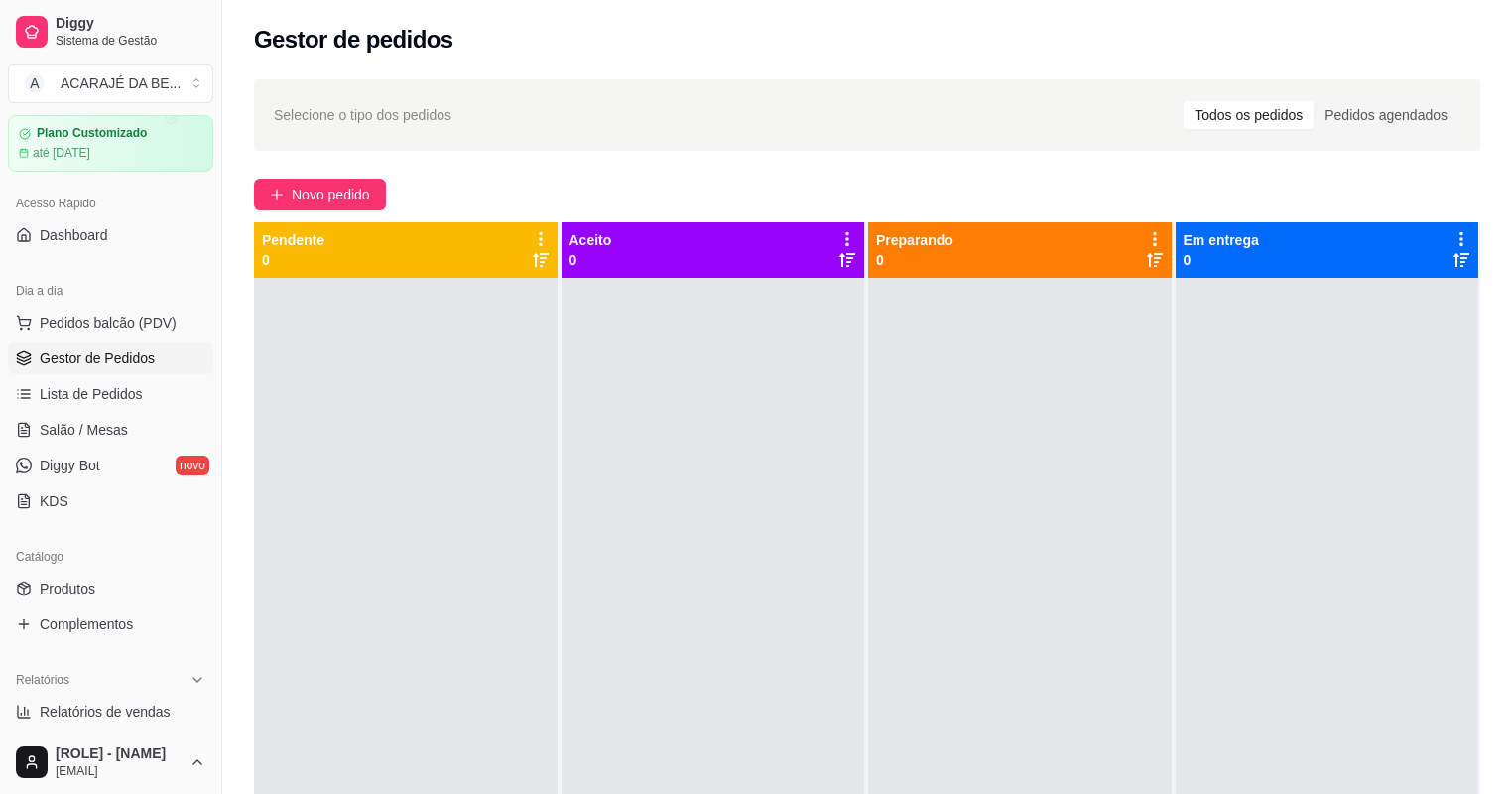 scroll, scrollTop: 318, scrollLeft: 0, axis: vertical 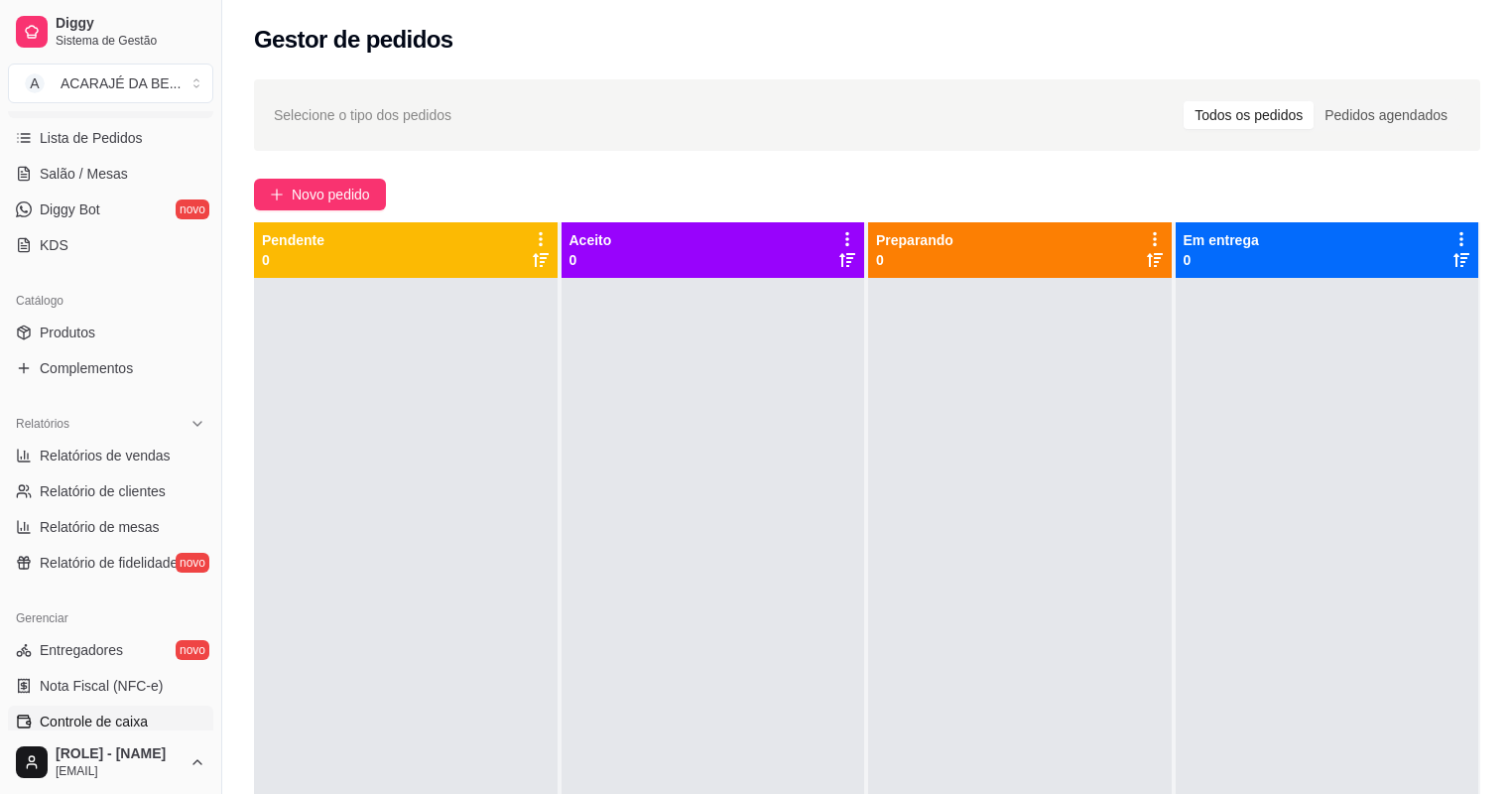 click on "Controle de caixa" at bounding box center [93, 722] 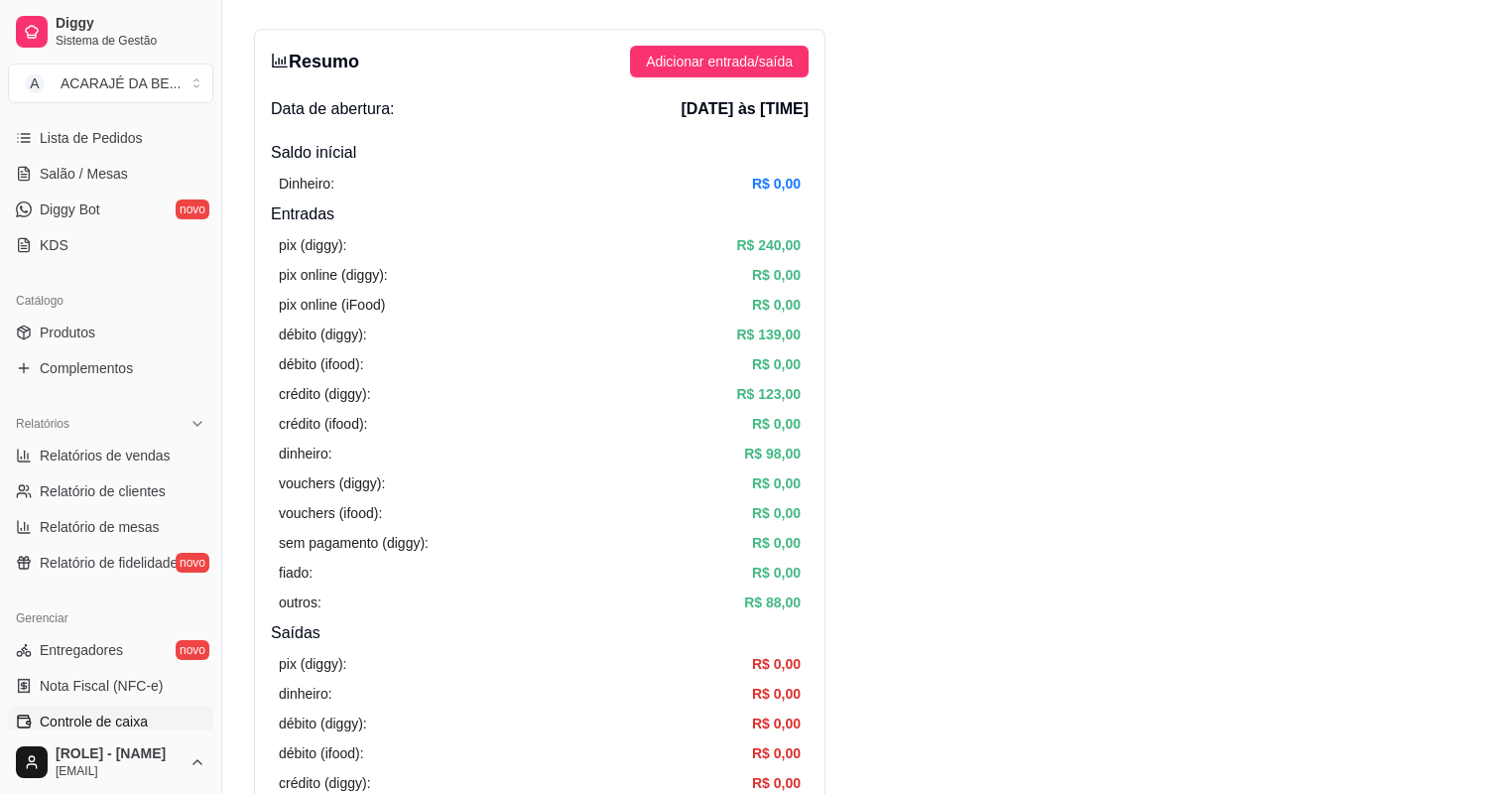 scroll, scrollTop: 0, scrollLeft: 0, axis: both 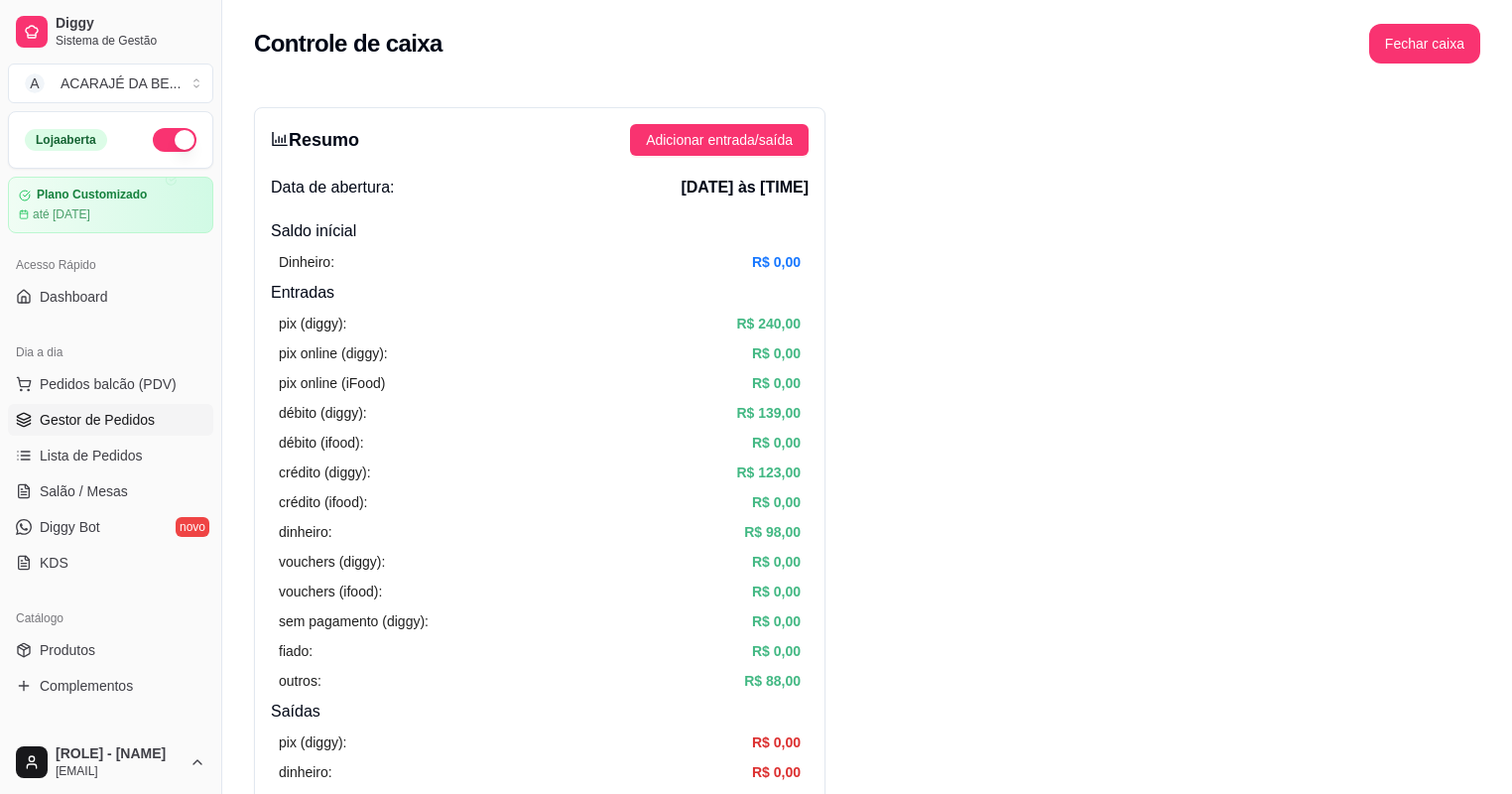 click on "Gestor de Pedidos" at bounding box center [97, 420] 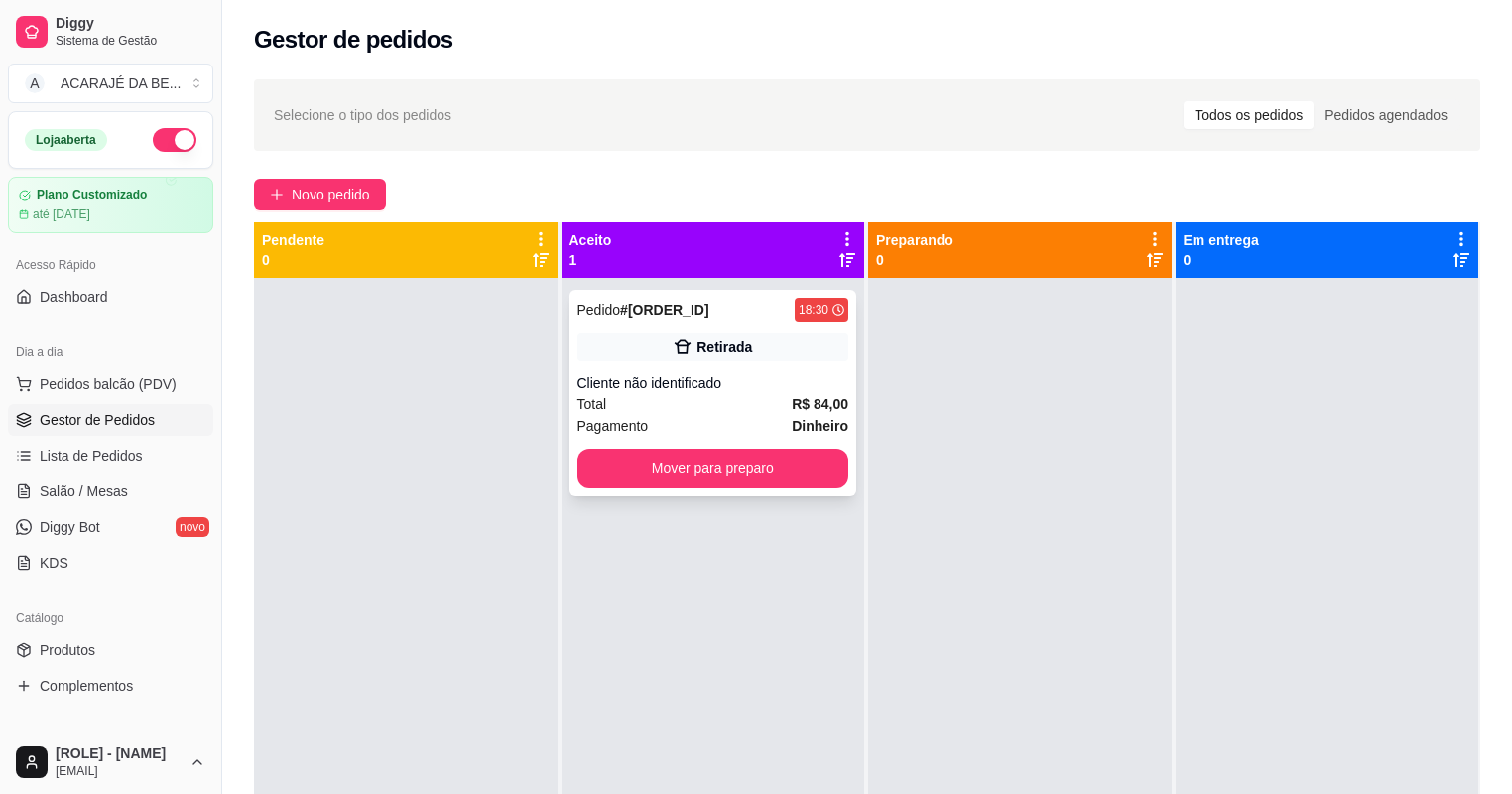 click on "Total R$ 84,00" at bounding box center (713, 404) 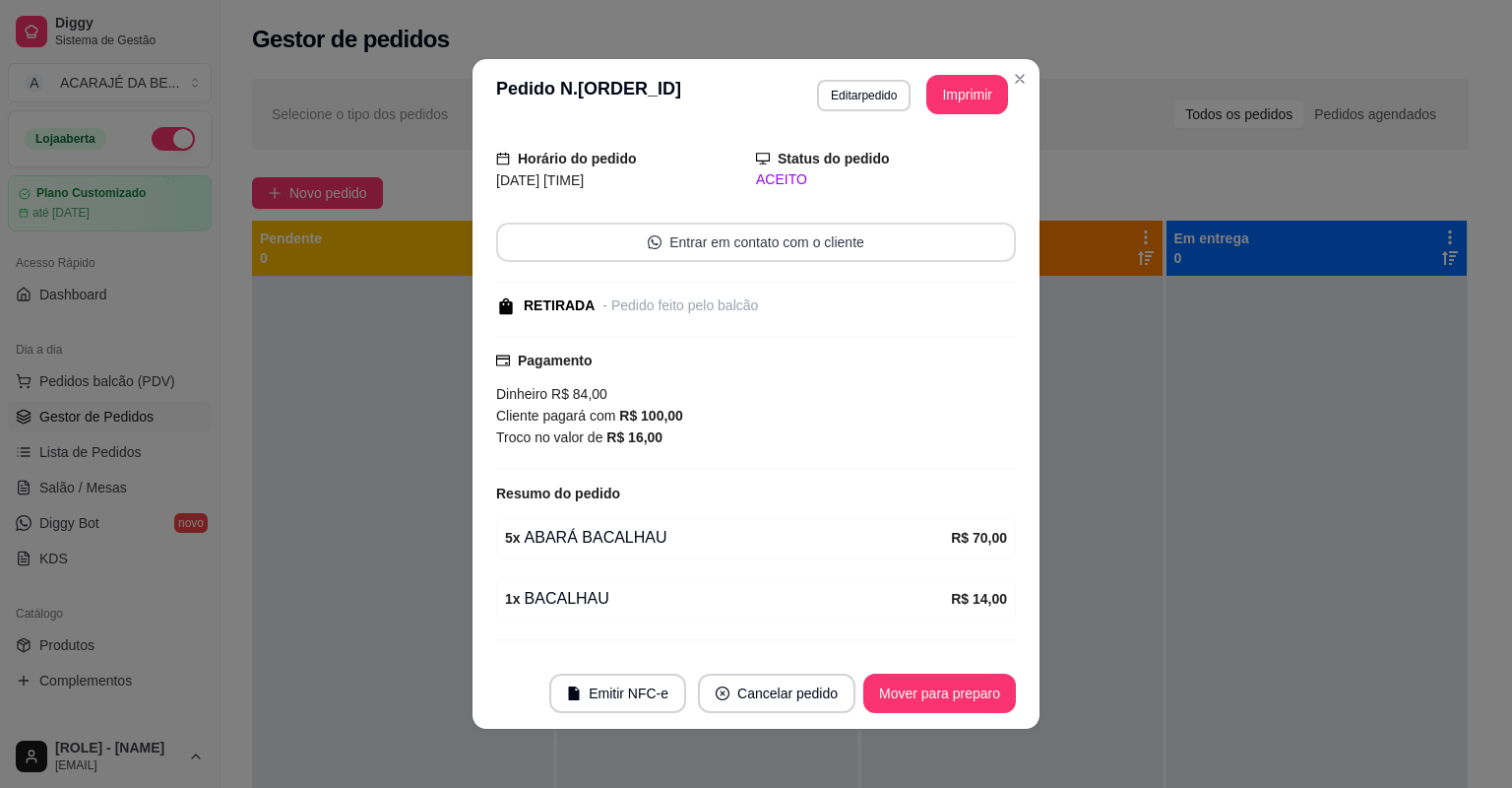 scroll, scrollTop: 98, scrollLeft: 0, axis: vertical 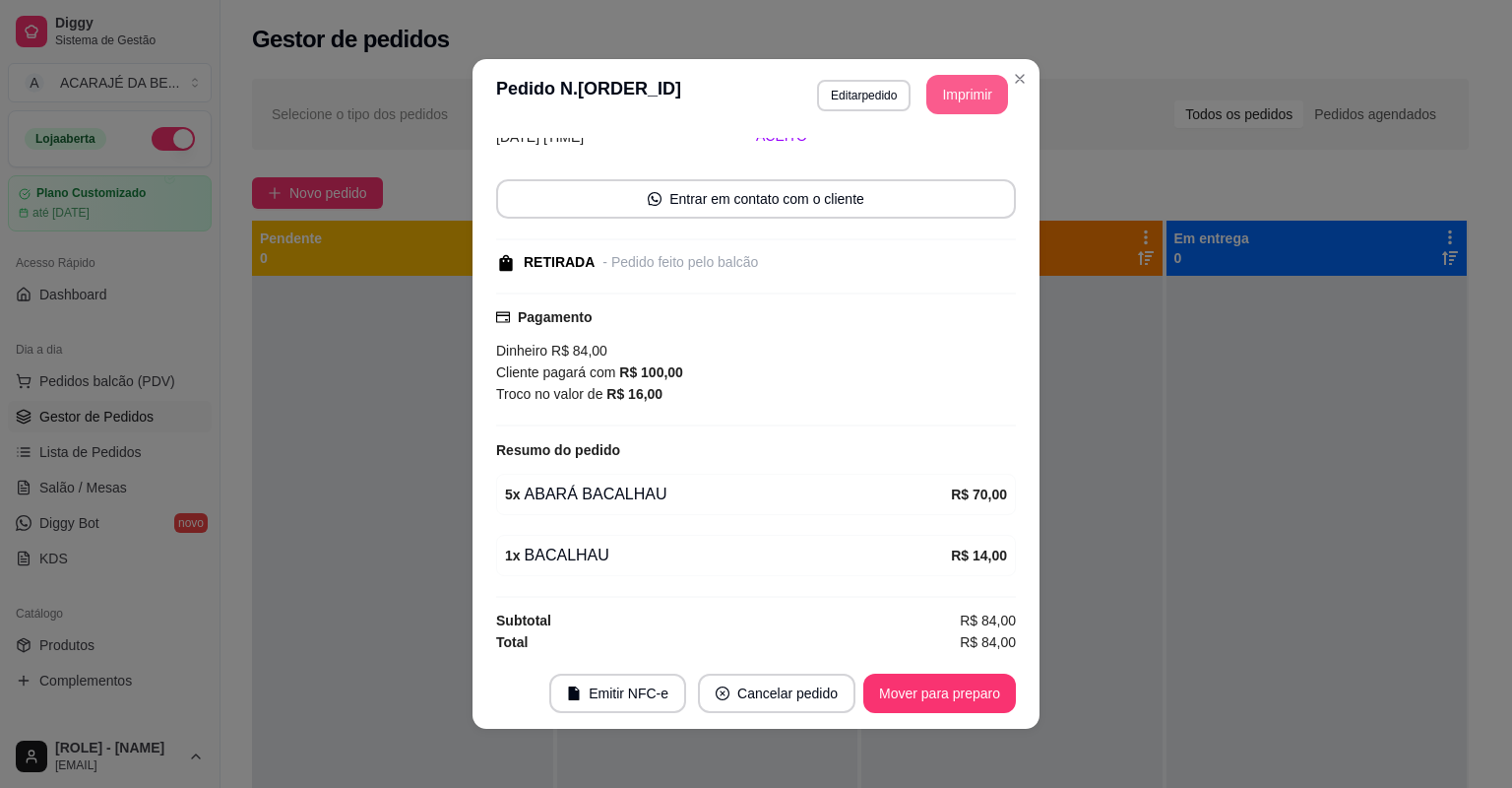 click on "Imprimir" at bounding box center [967, 95] 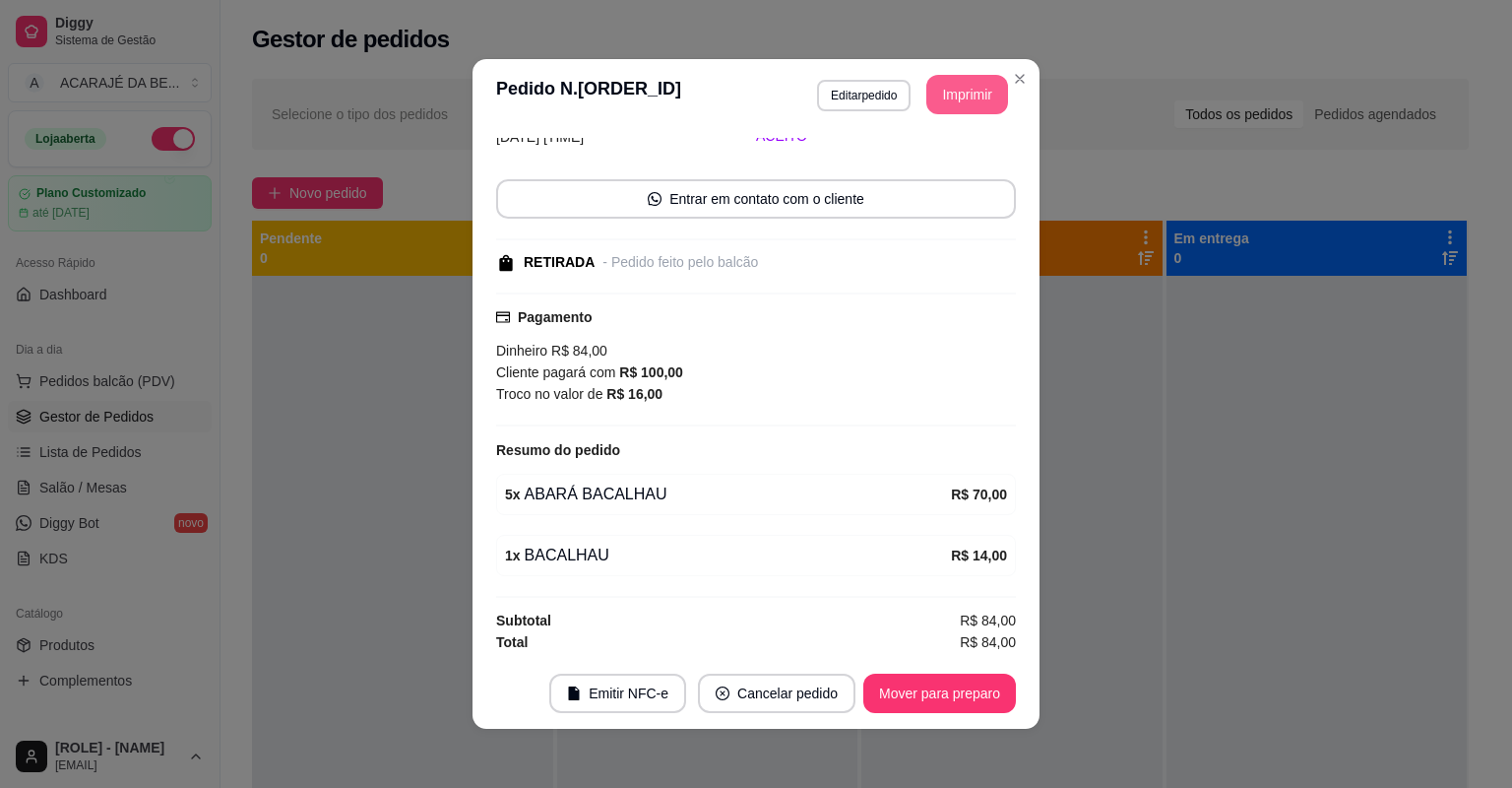 scroll, scrollTop: 0, scrollLeft: 0, axis: both 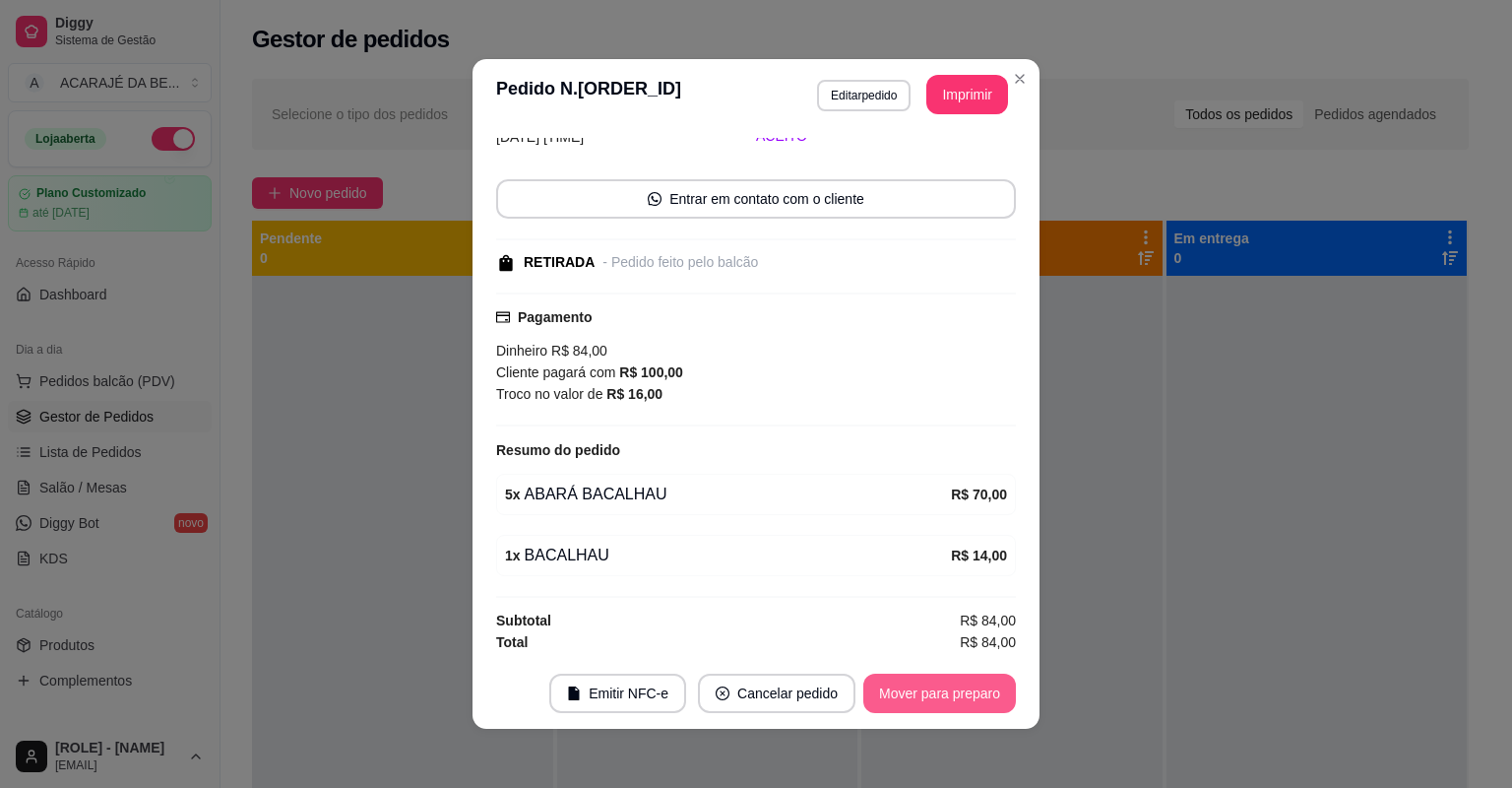 click on "Mover para preparo" at bounding box center [939, 693] 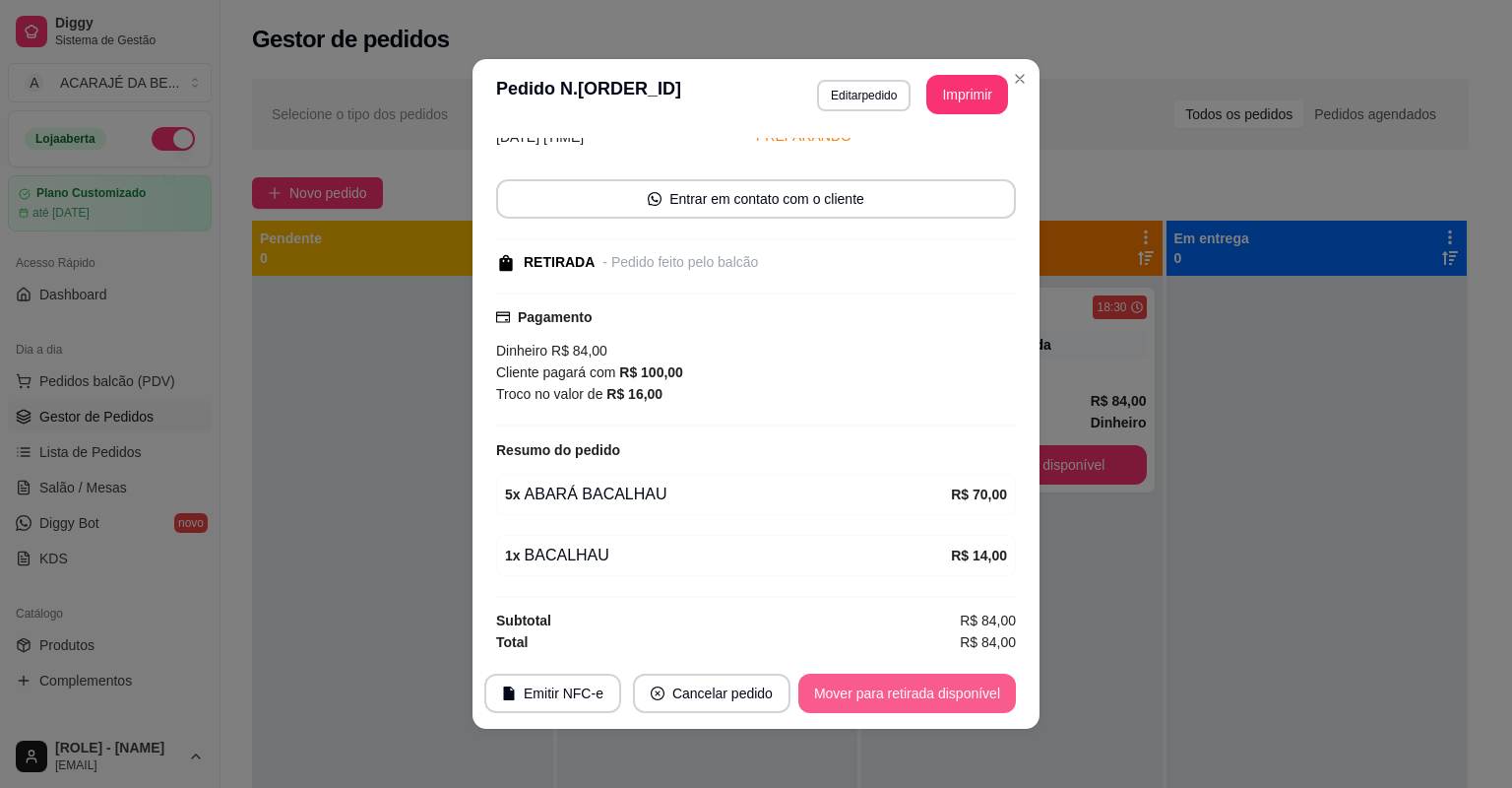 click on "Mover para retirada disponível" at bounding box center (907, 693) 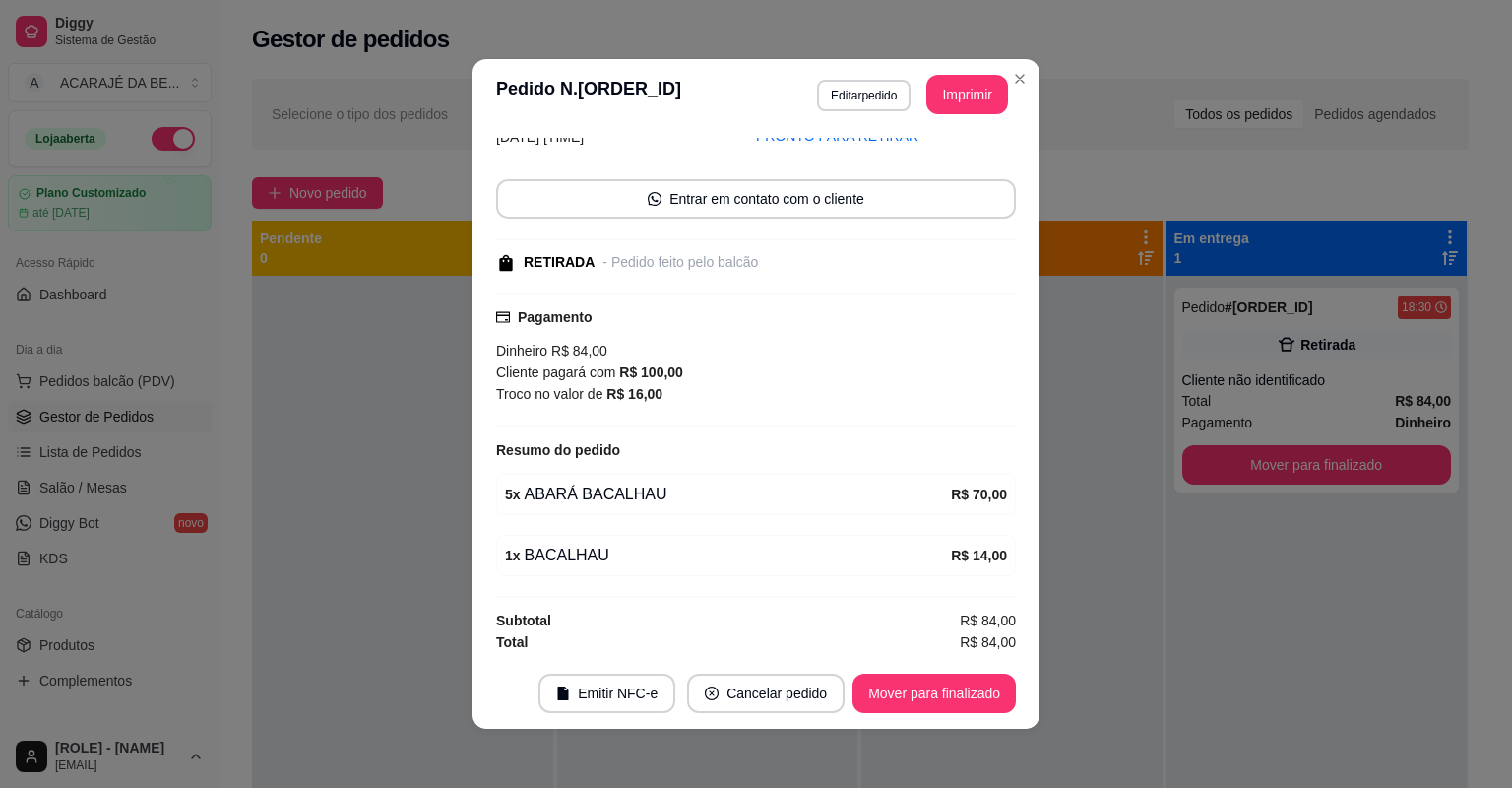 click on "Mover para finalizado" at bounding box center (934, 693) 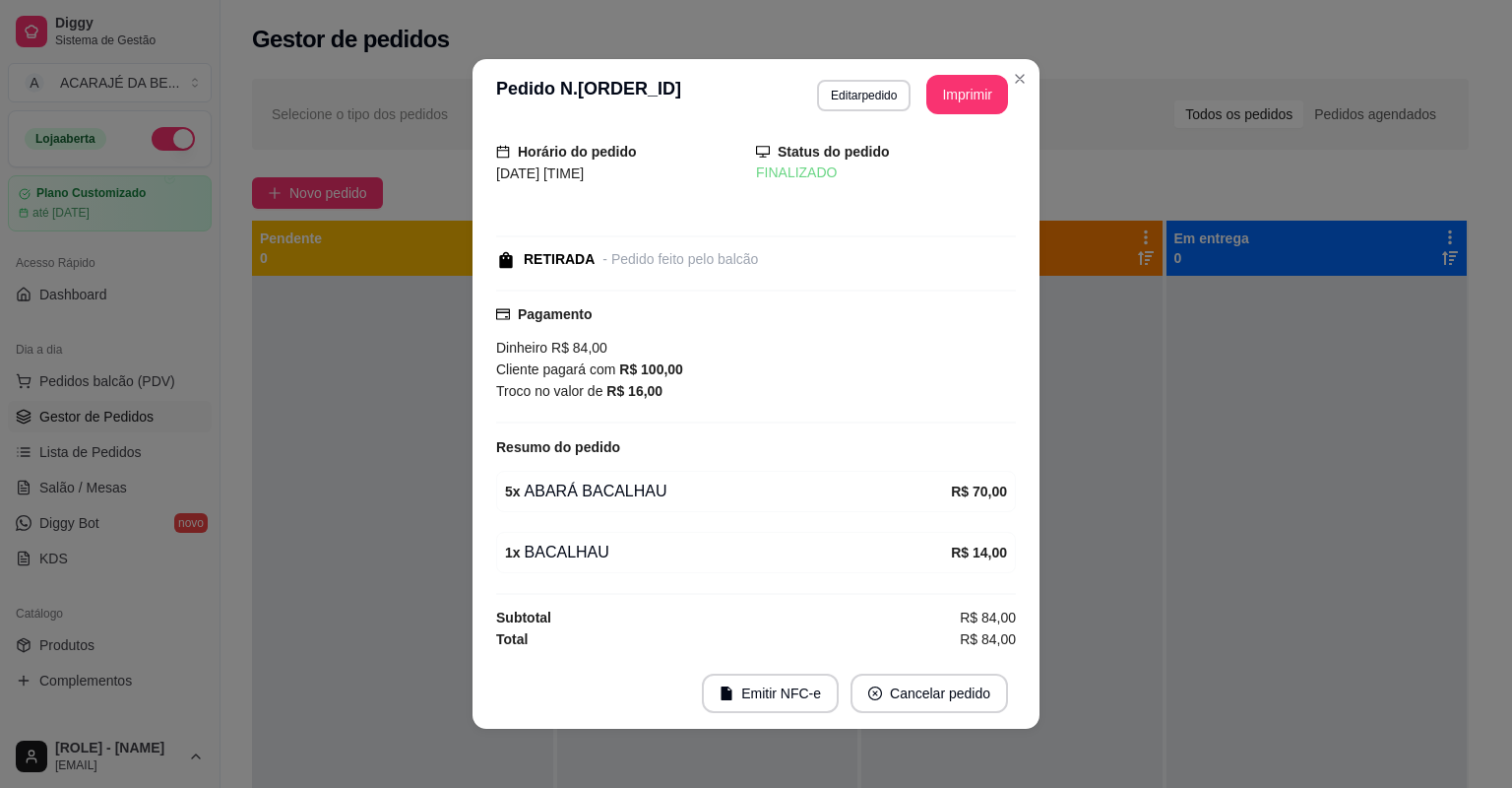 scroll, scrollTop: 14, scrollLeft: 0, axis: vertical 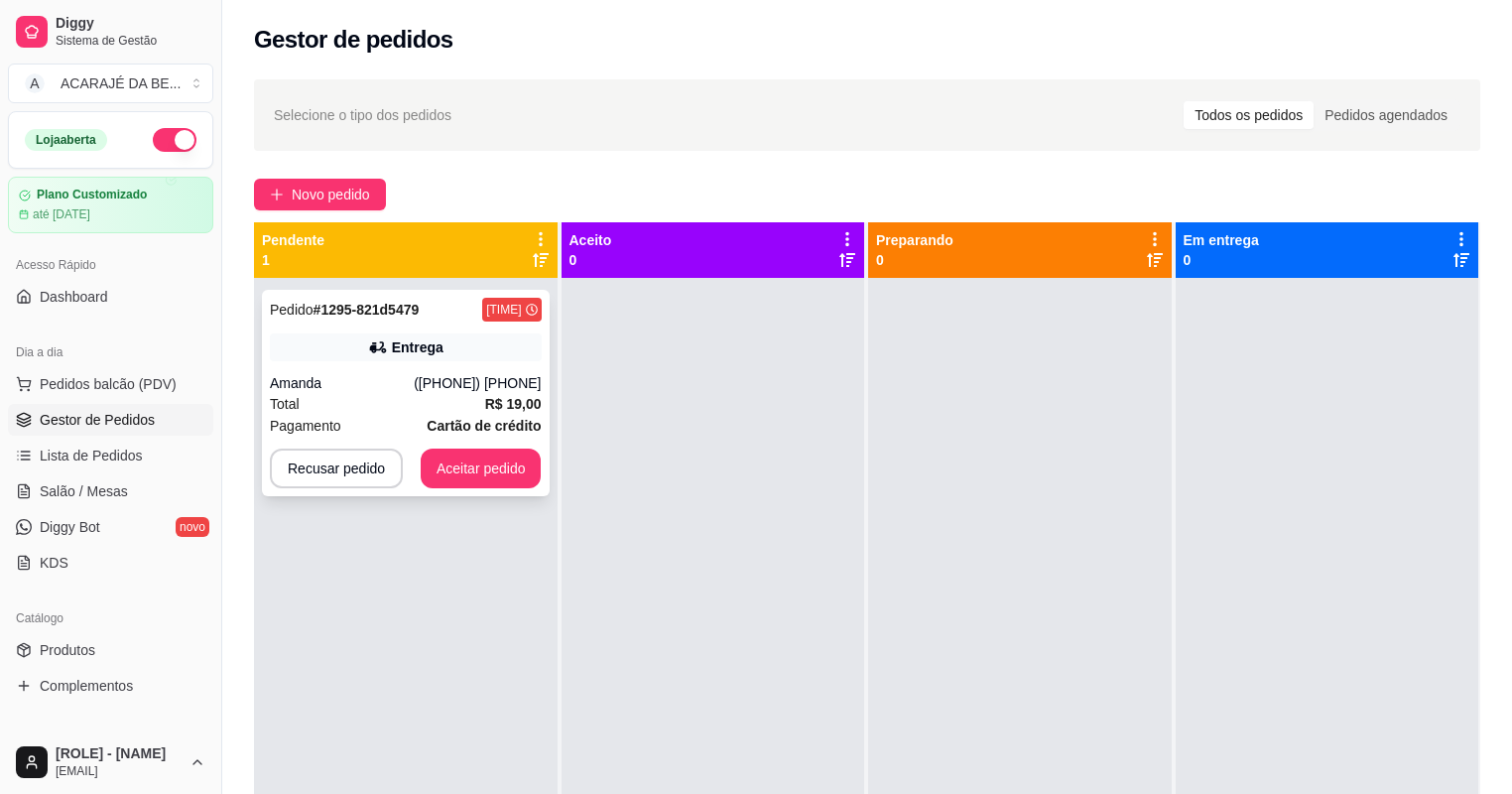 click on "Total R$ 19,00" at bounding box center (406, 404) 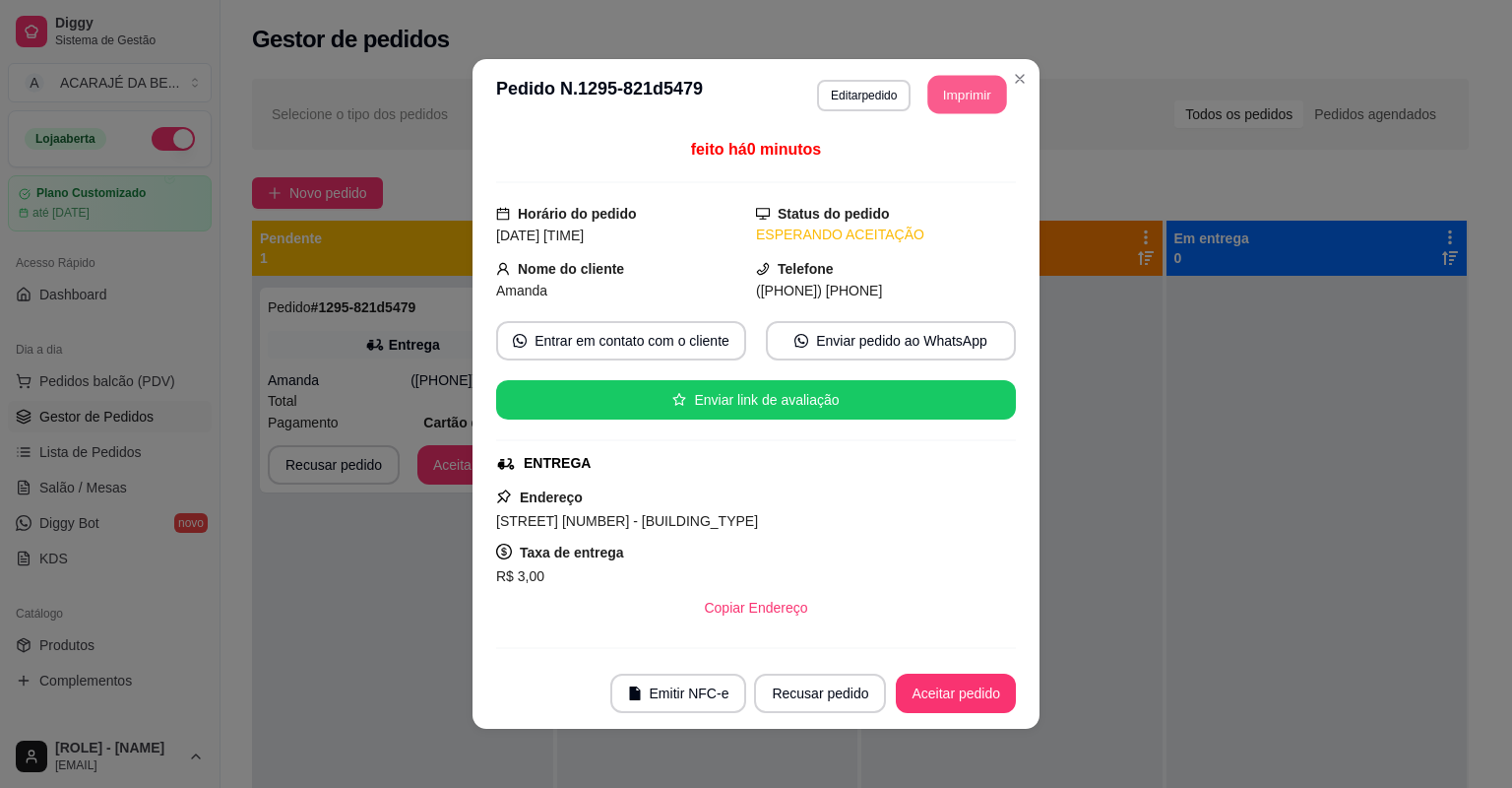 click on "Imprimir" at bounding box center [968, 95] 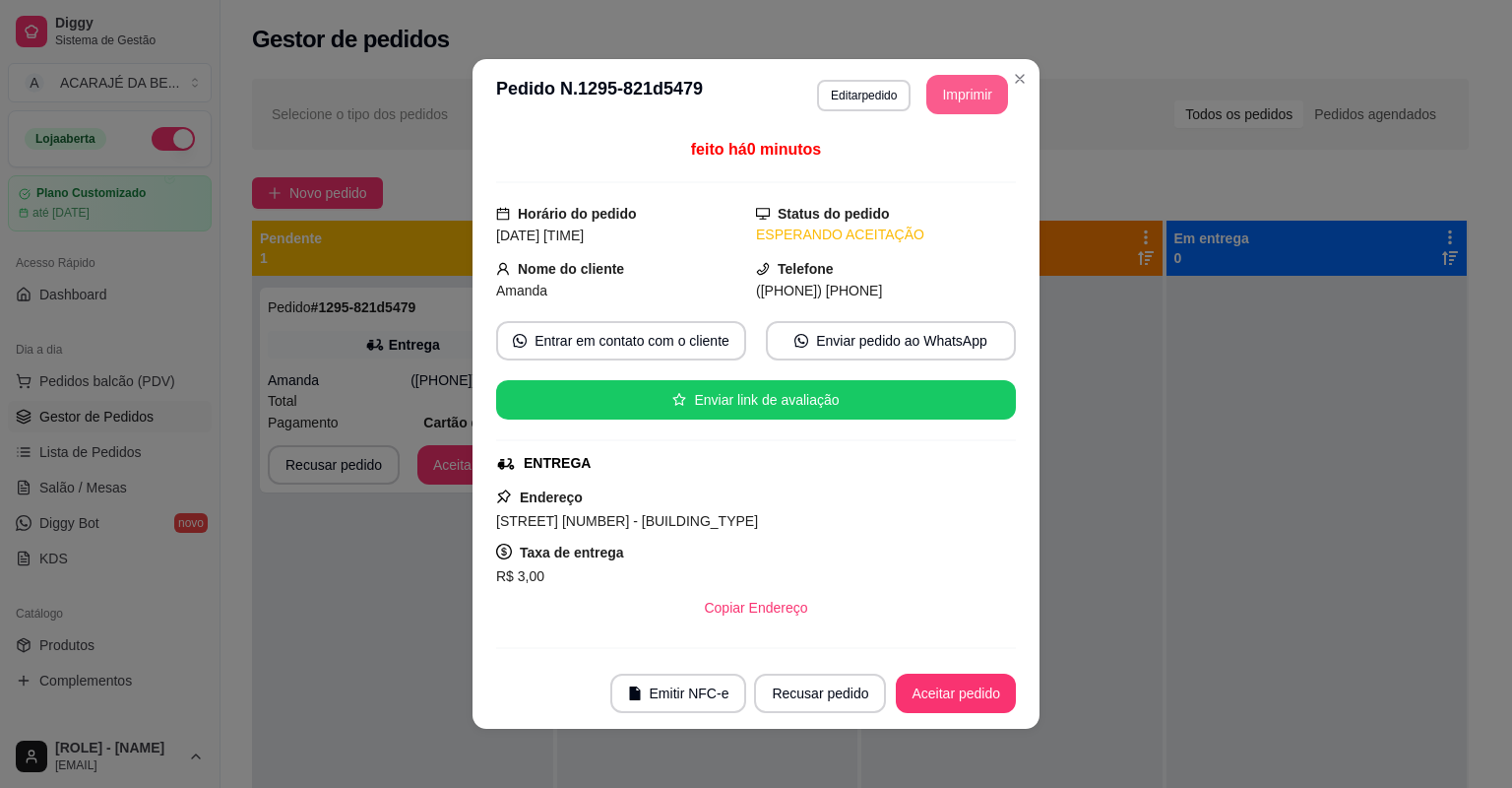 scroll, scrollTop: 0, scrollLeft: 0, axis: both 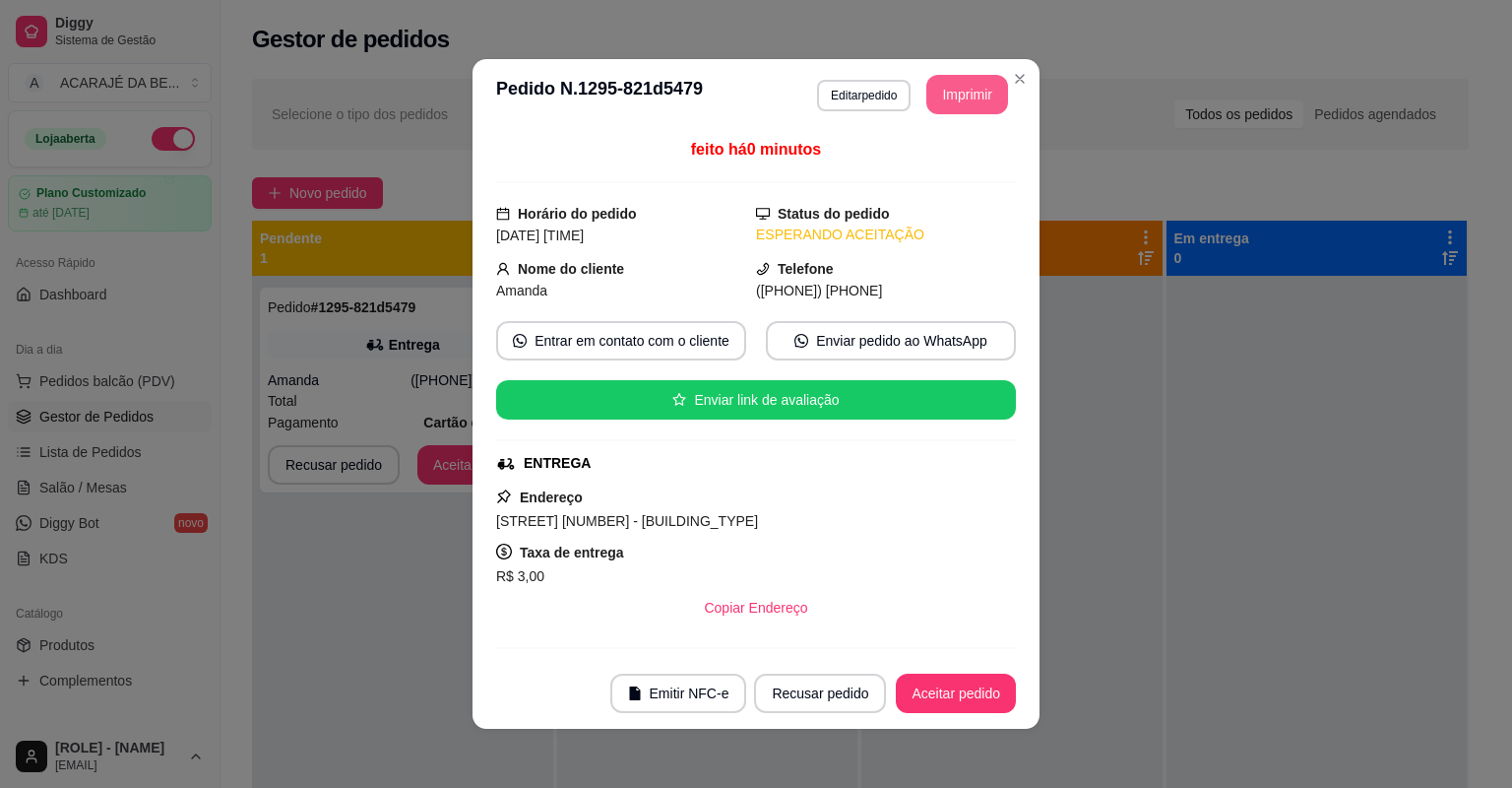 click on "Aceitar pedido" at bounding box center (956, 693) 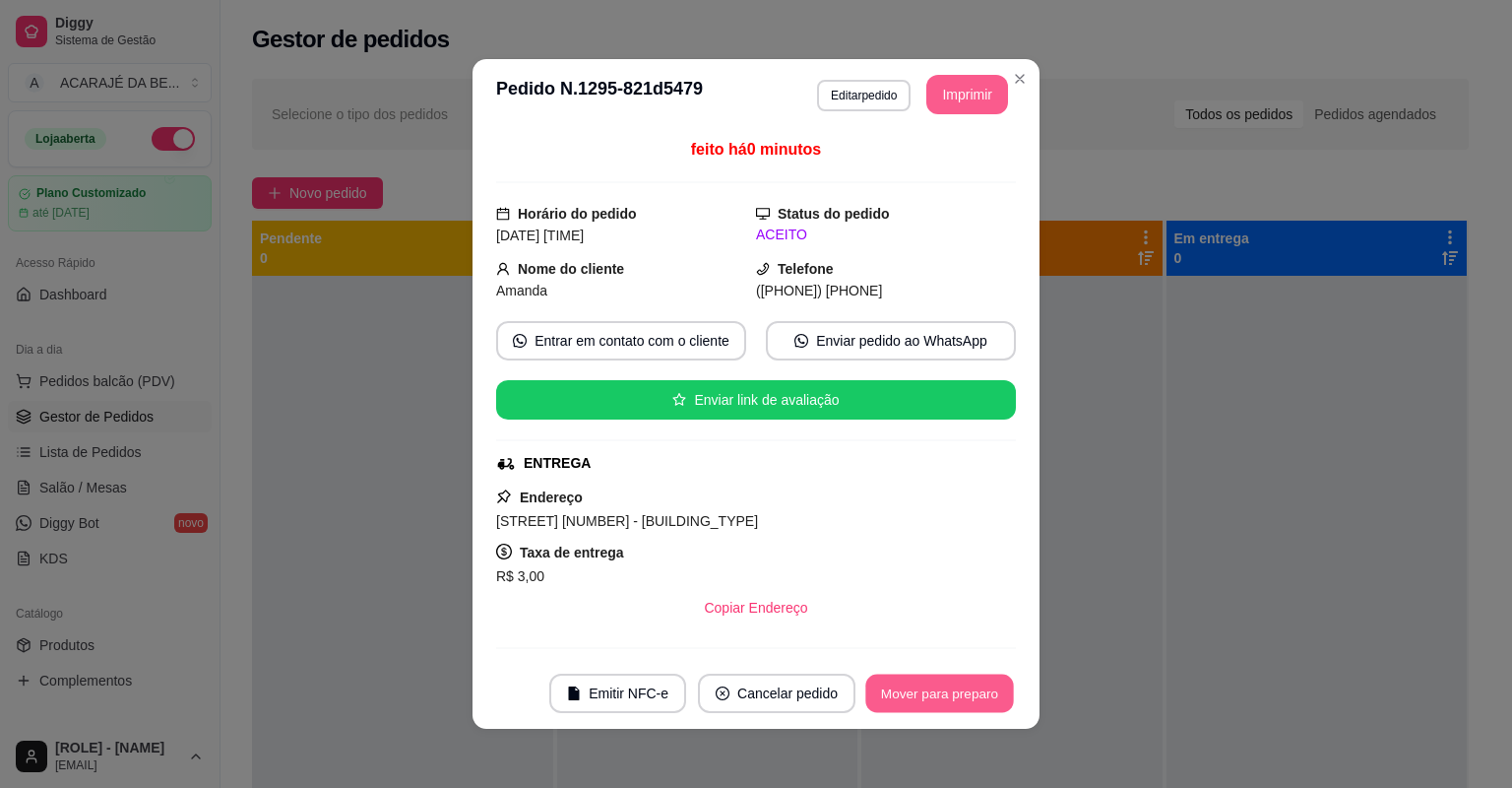 click on "Mover para preparo" at bounding box center [939, 693] 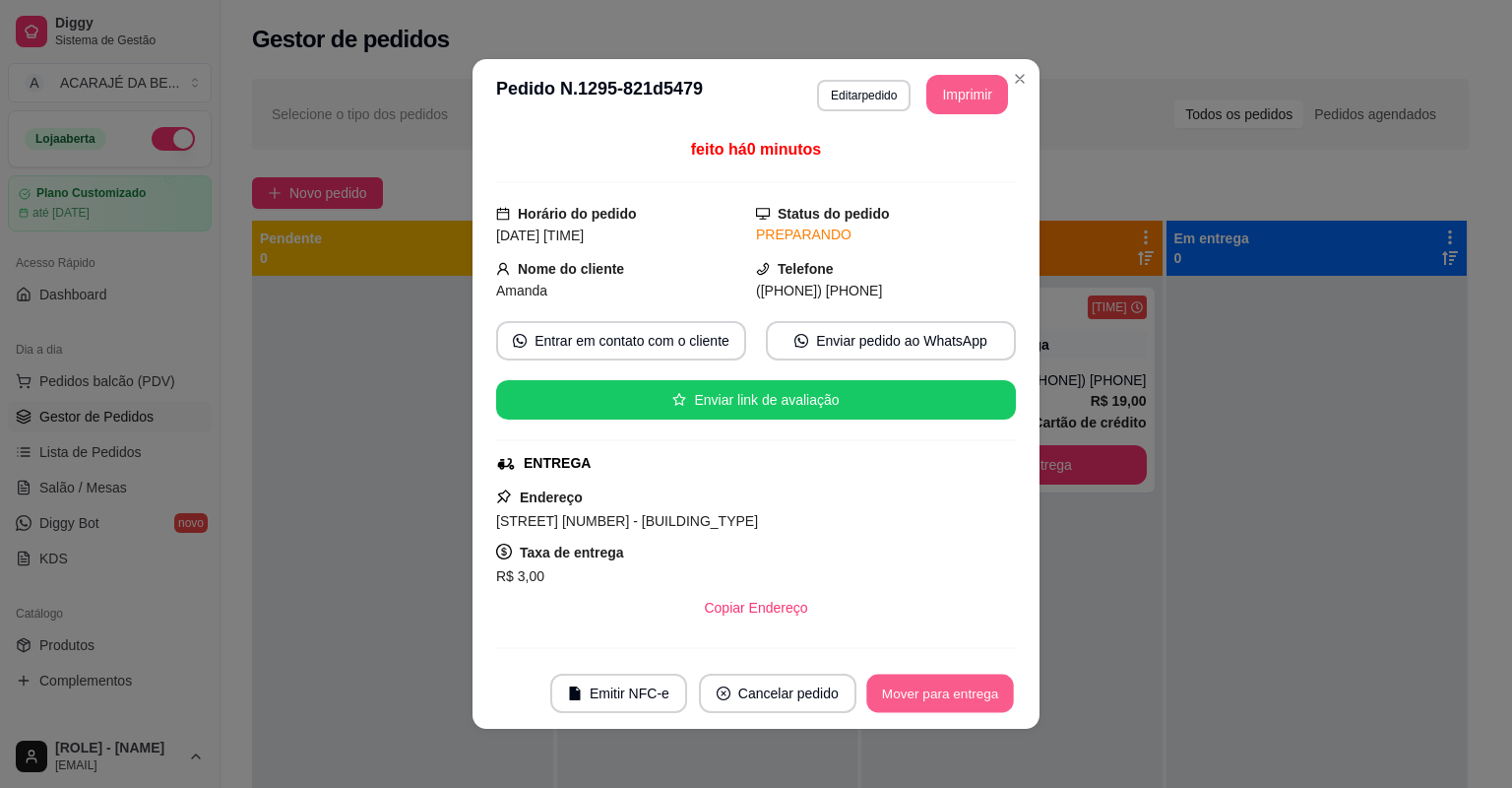 click on "Mover para entrega" at bounding box center (940, 693) 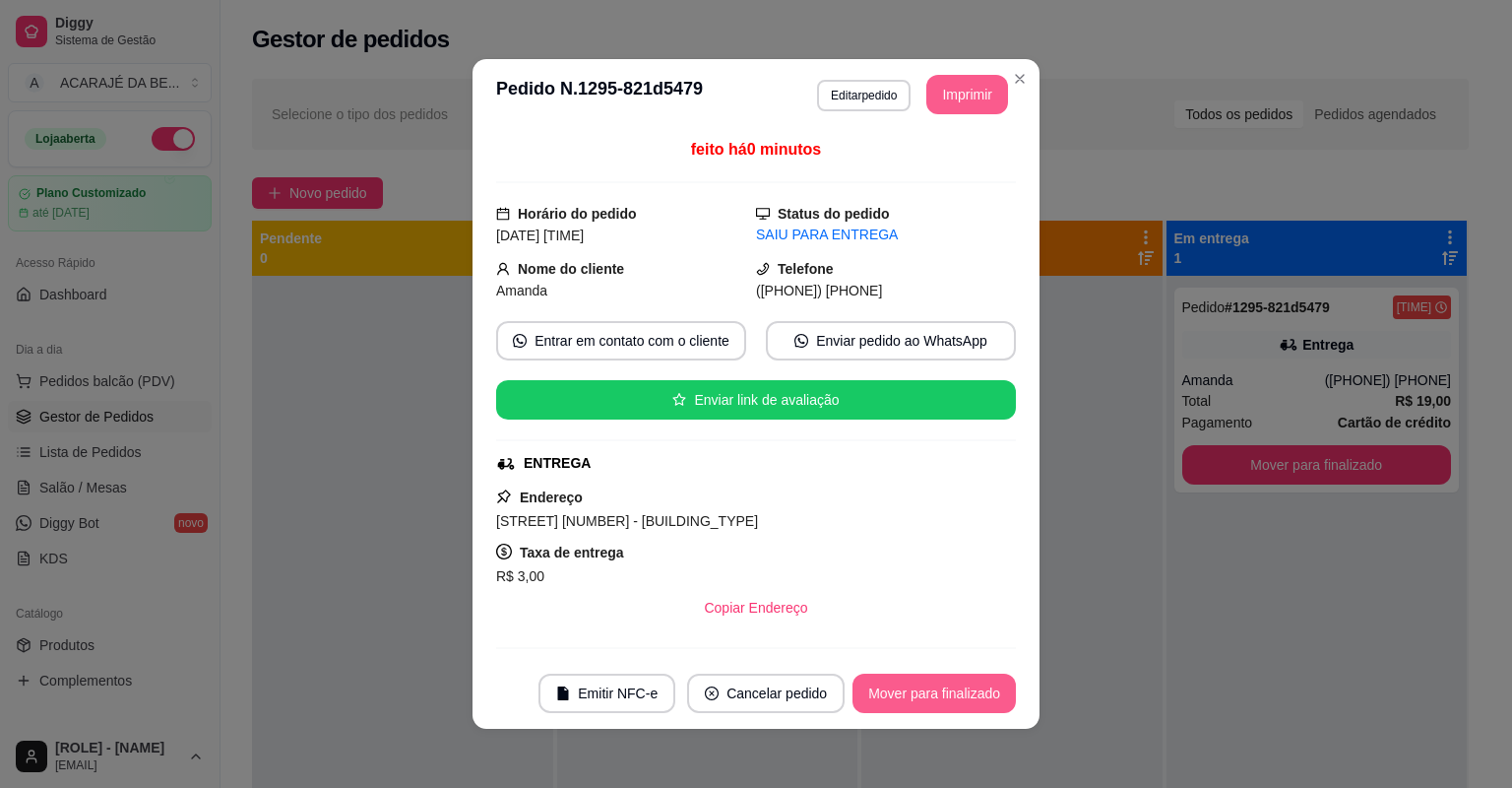 click on "Mover para finalizado" at bounding box center (934, 693) 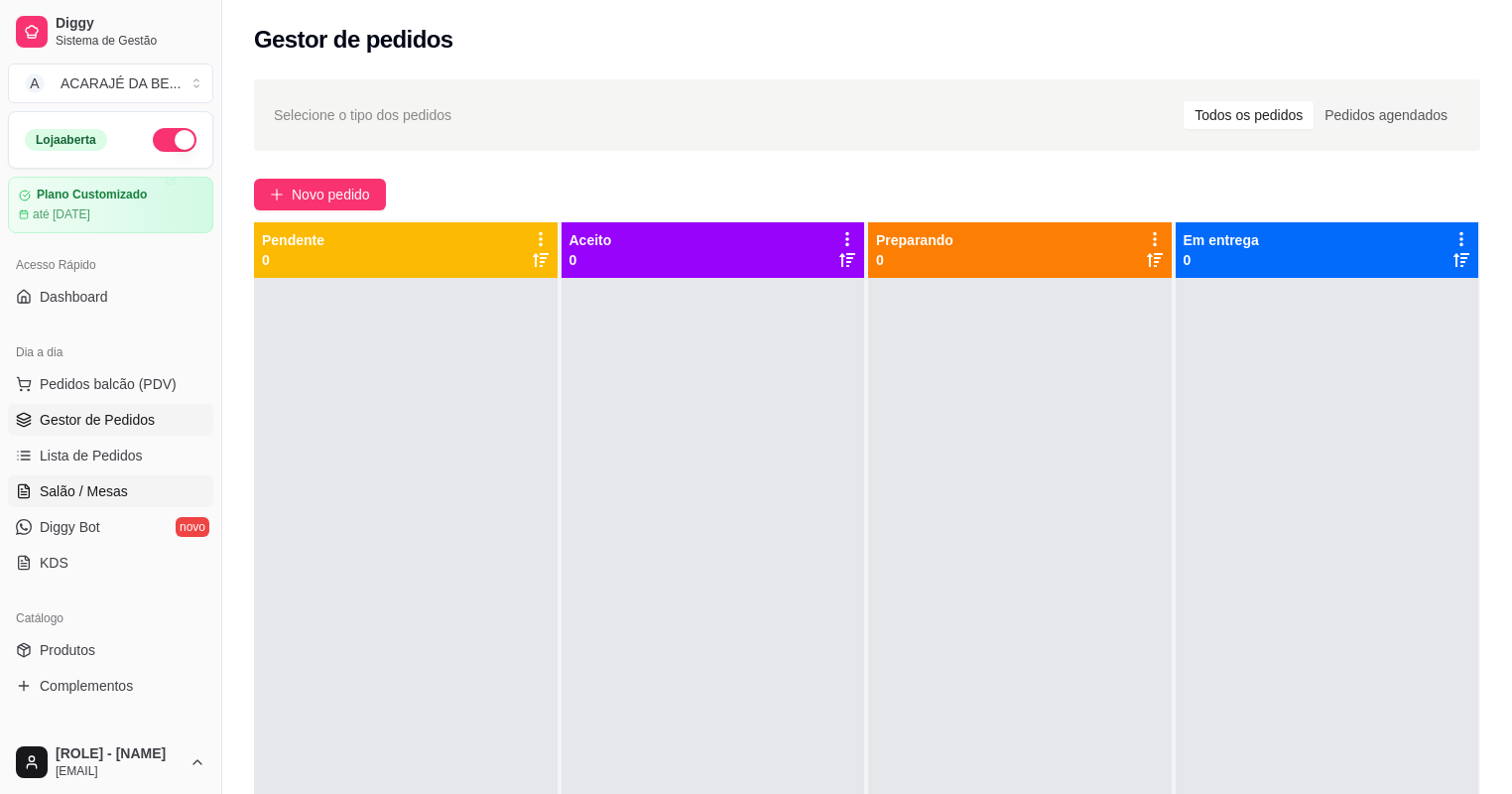 click on "Salão / Mesas" at bounding box center (83, 491) 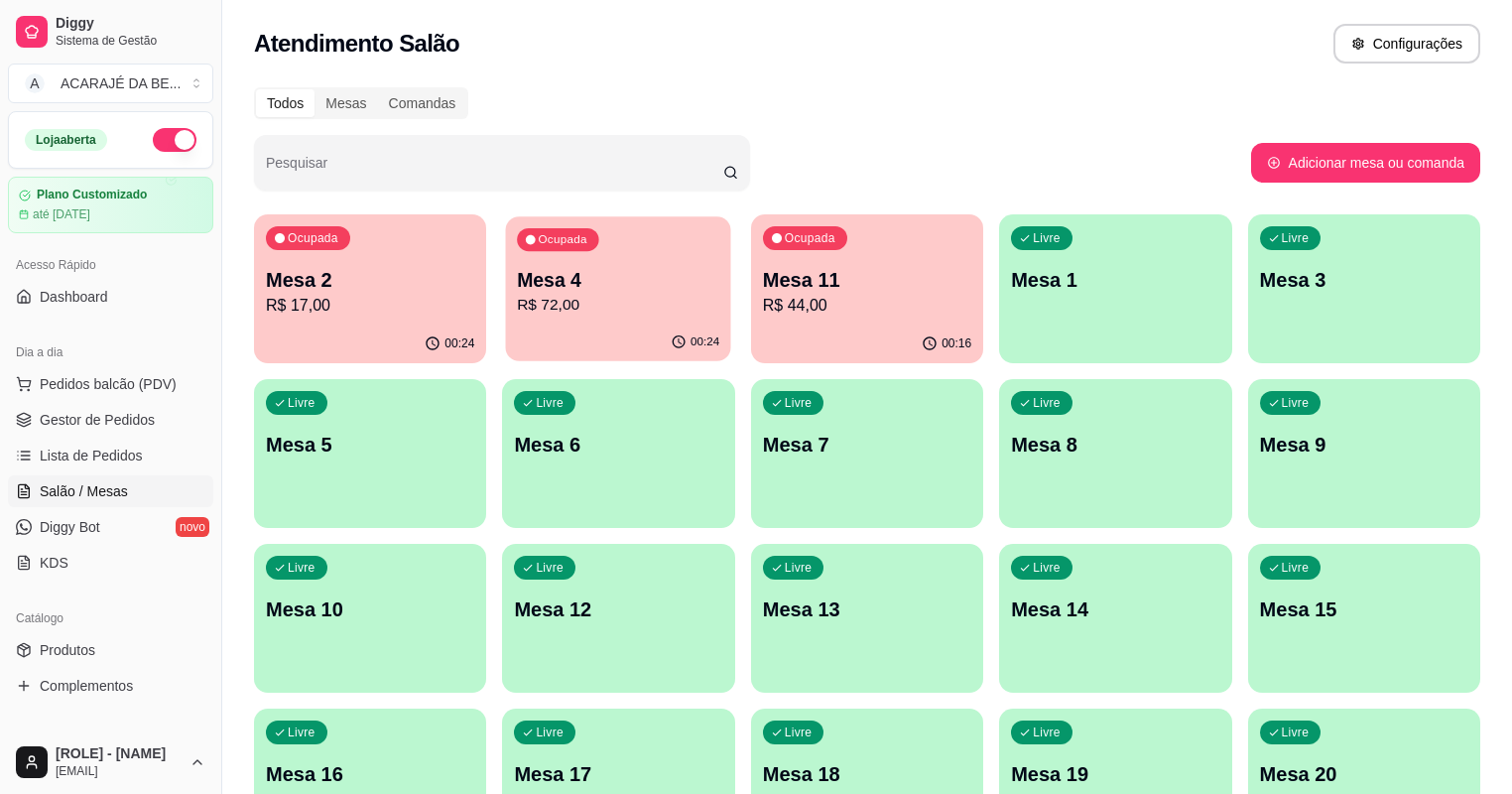 click on "00:24" at bounding box center [618, 342] 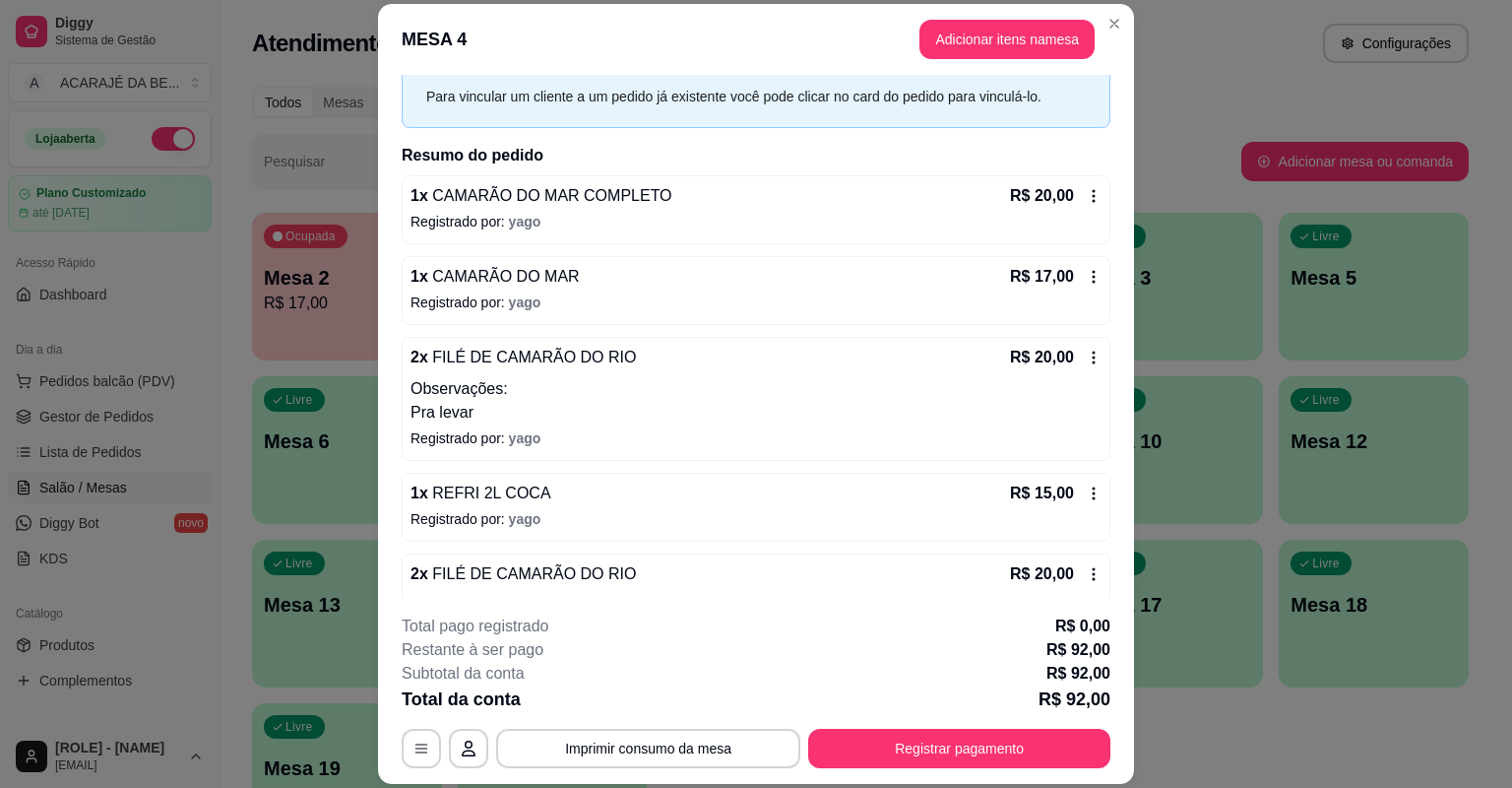 scroll, scrollTop: 169, scrollLeft: 0, axis: vertical 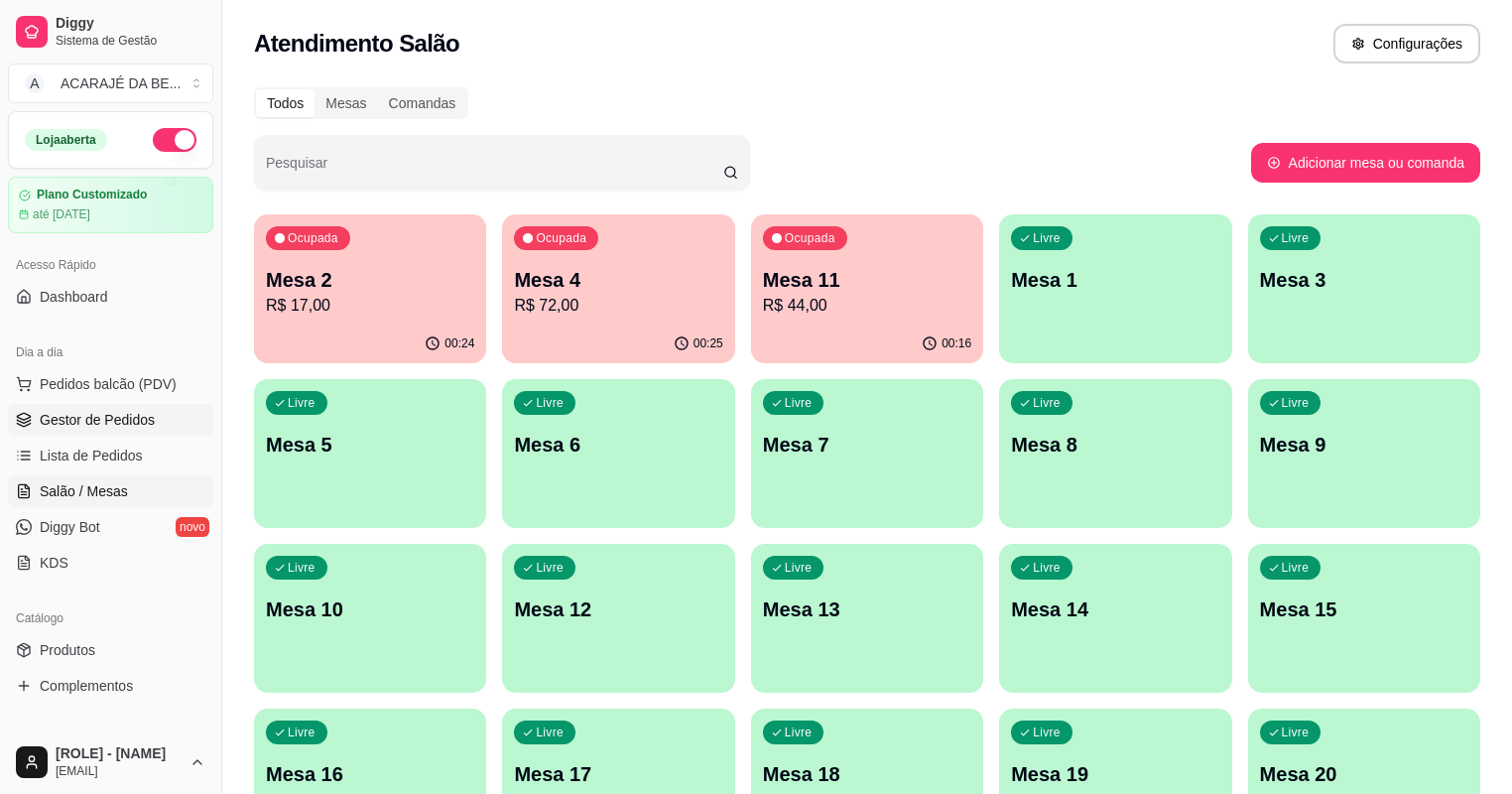 click on "Gestor de Pedidos" at bounding box center (97, 420) 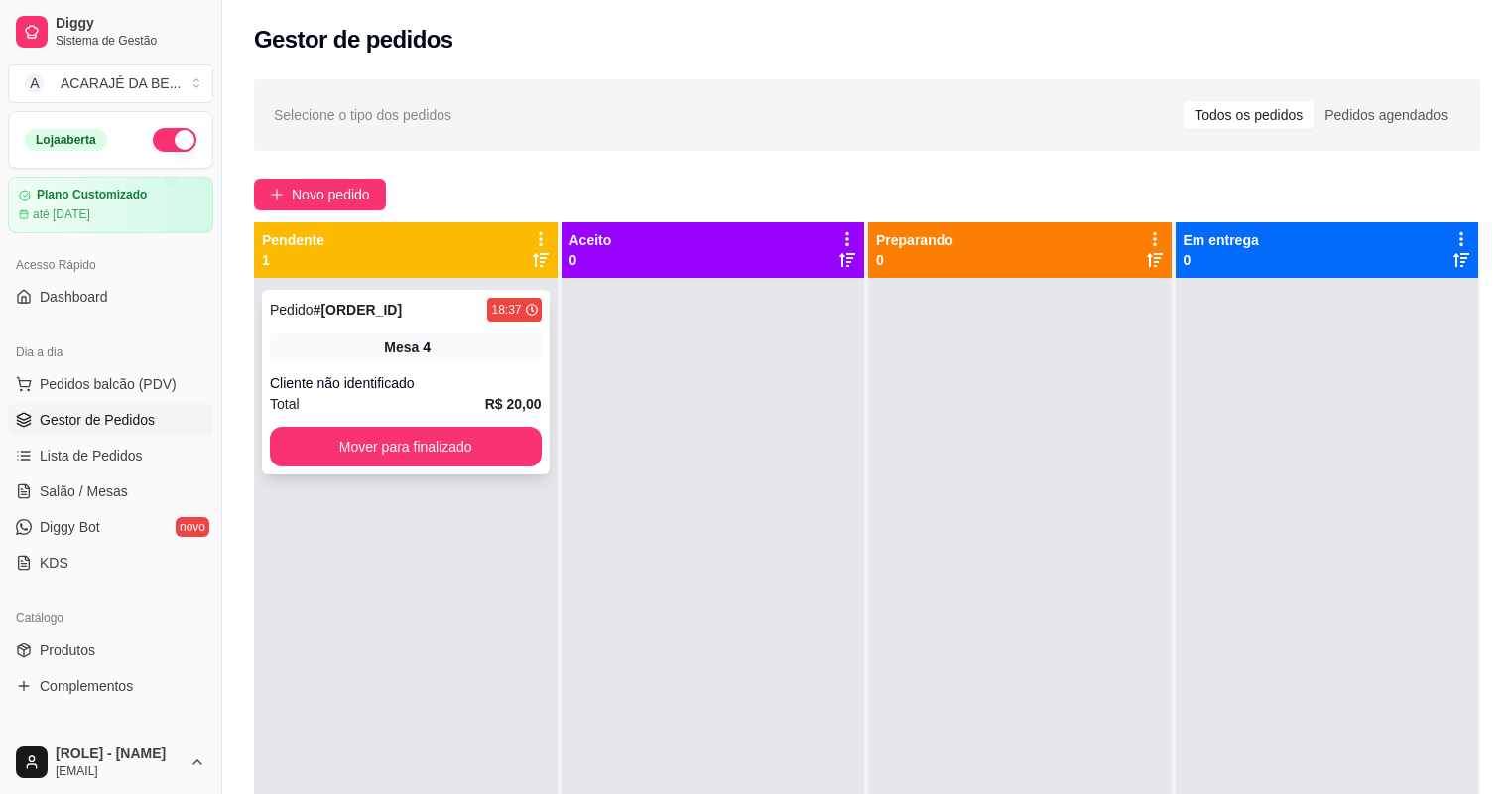click on "Total R$ 20,00" at bounding box center [406, 404] 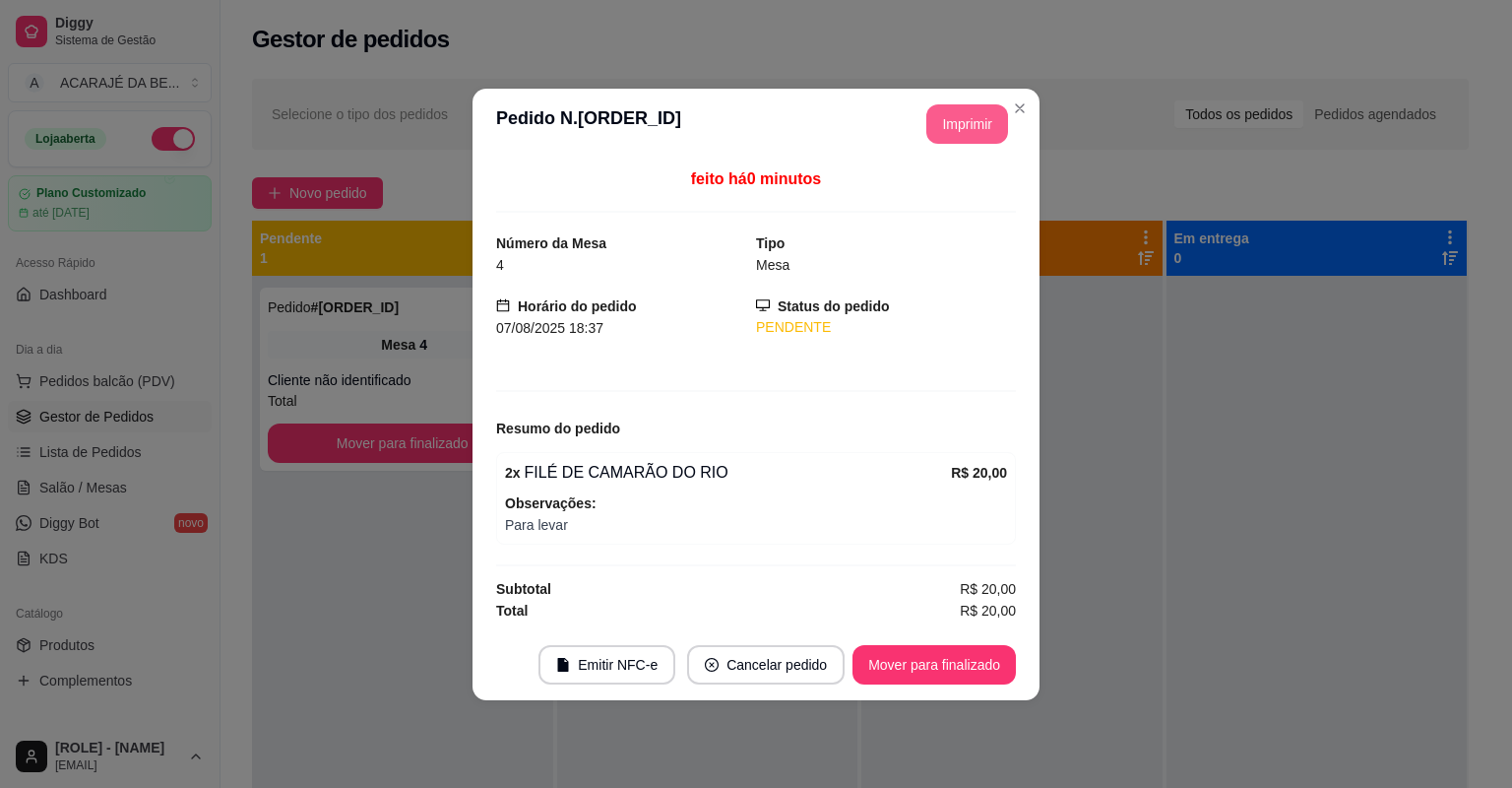 click on "Imprimir" at bounding box center (967, 124) 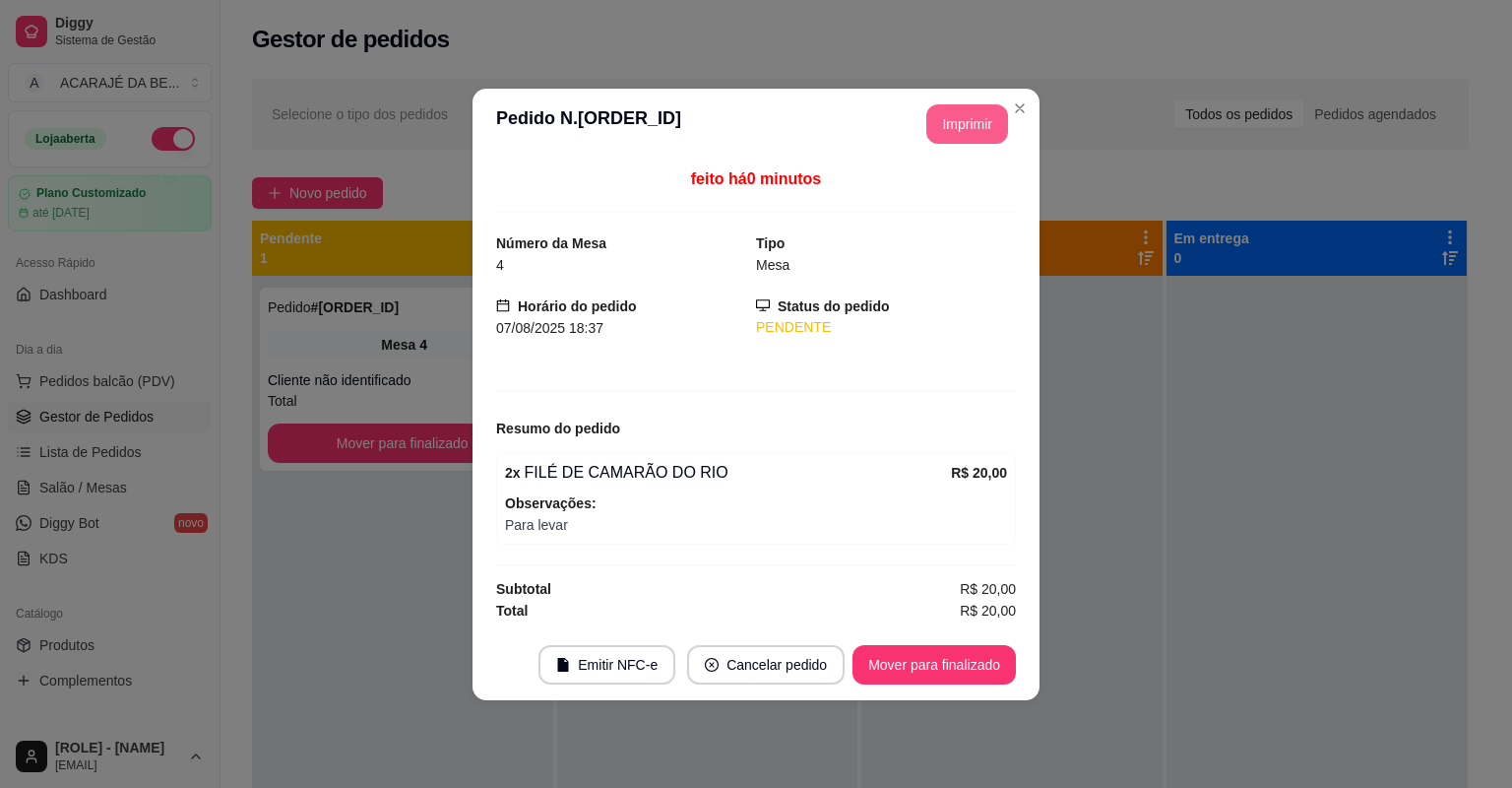 scroll, scrollTop: 0, scrollLeft: 0, axis: both 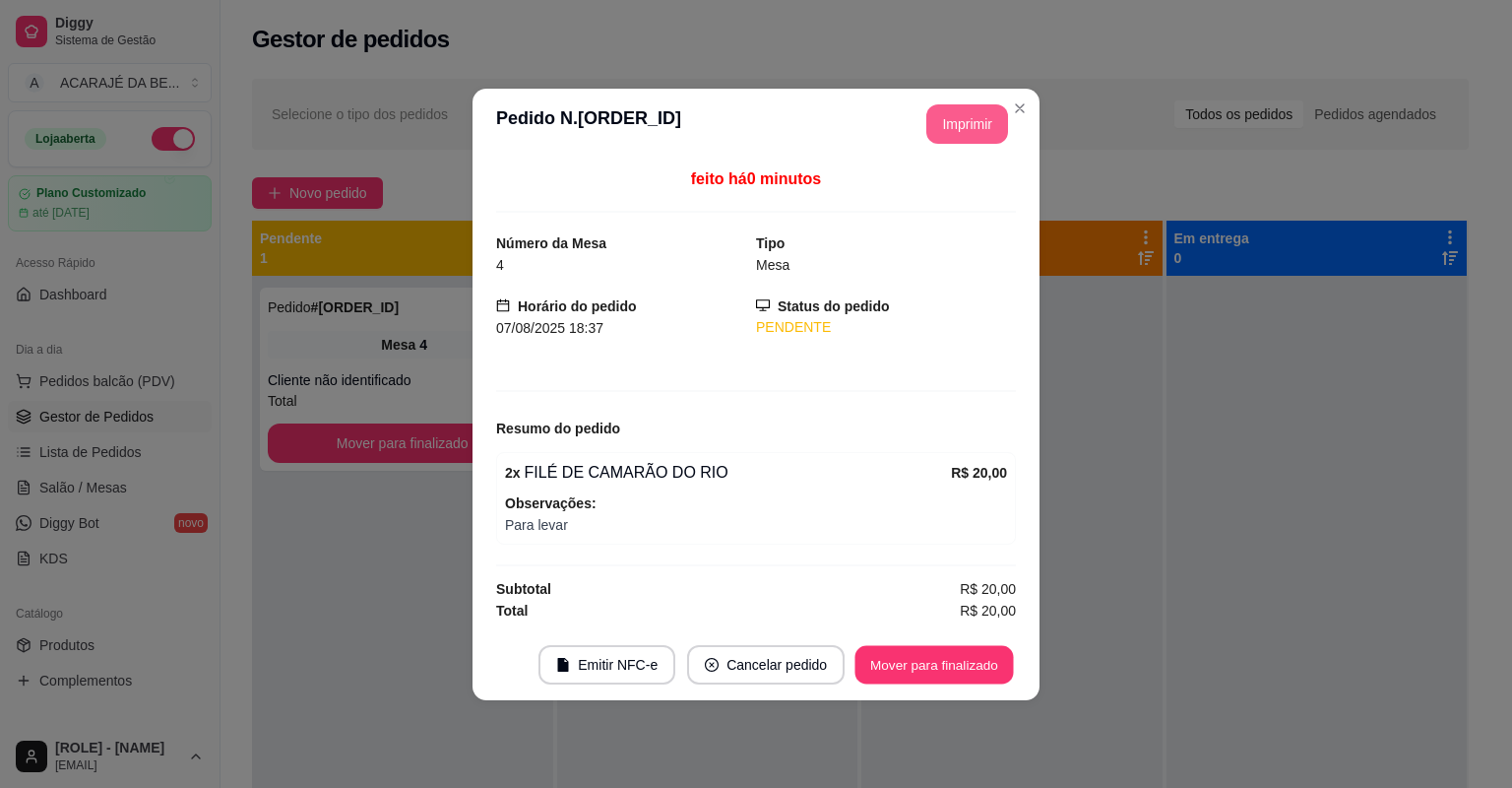 click on "Mover para finalizado" at bounding box center [934, 664] 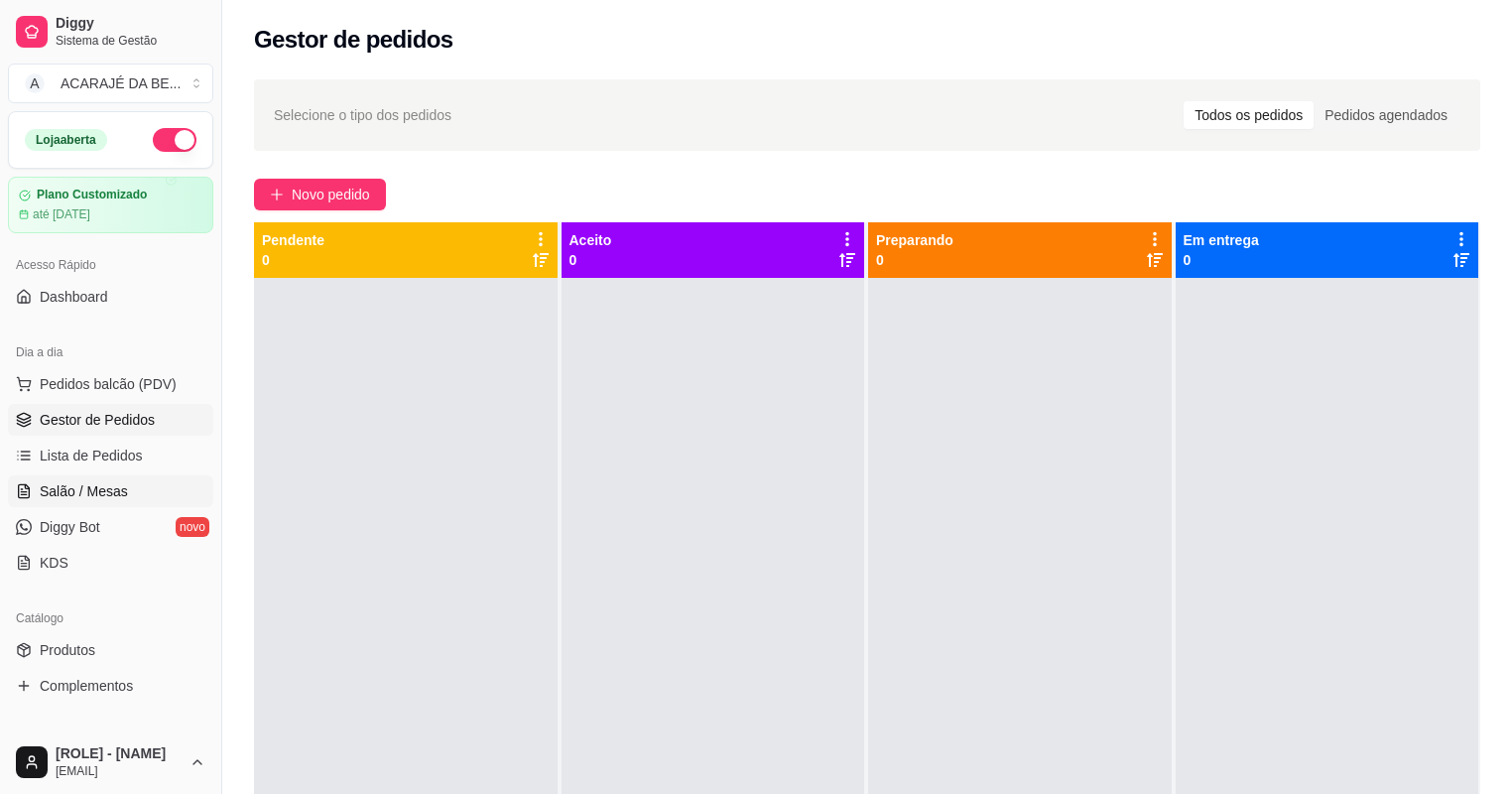 click on "Salão / Mesas" at bounding box center (110, 491) 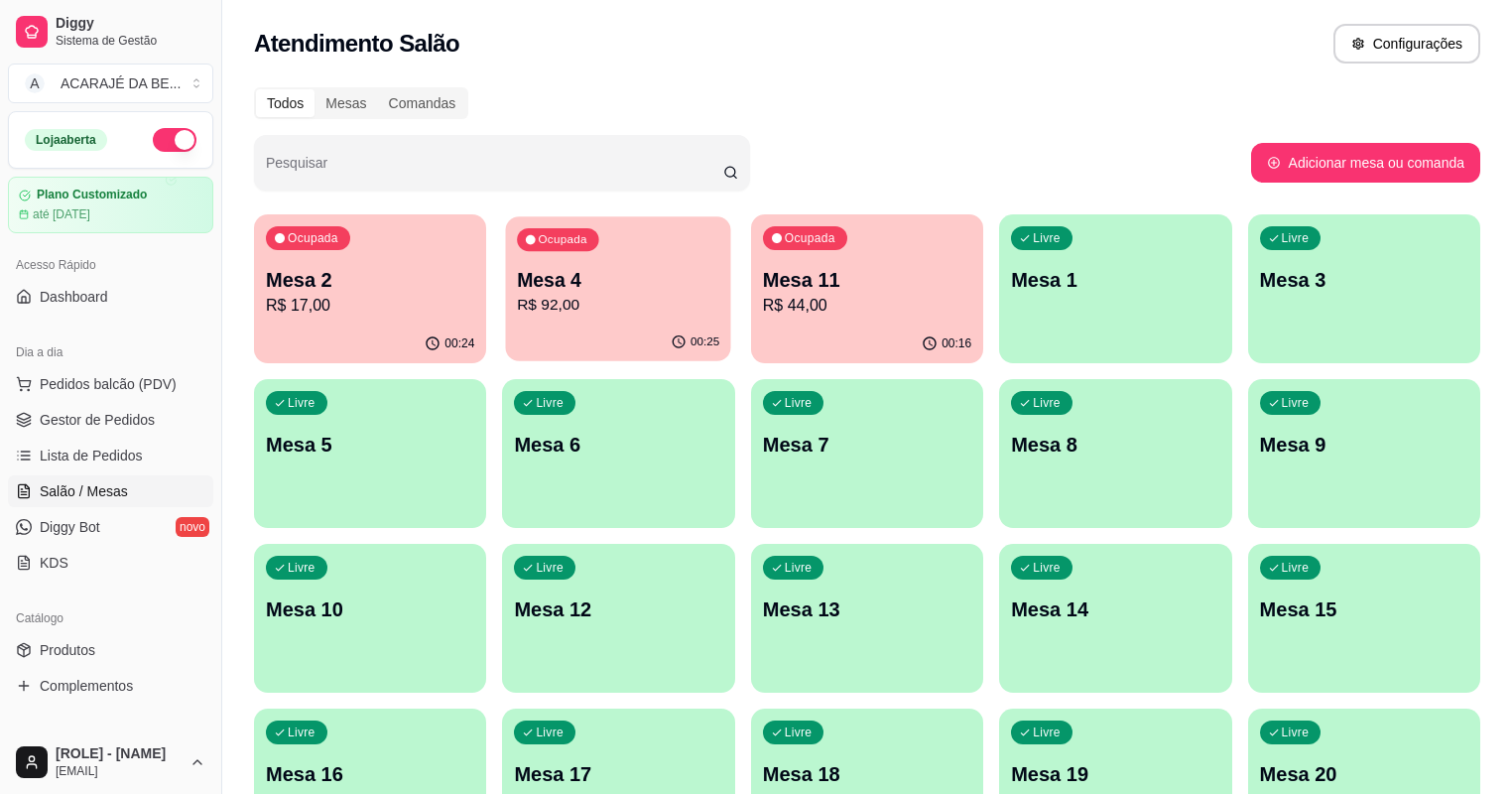 click on "R$ 92,00" at bounding box center [619, 305] 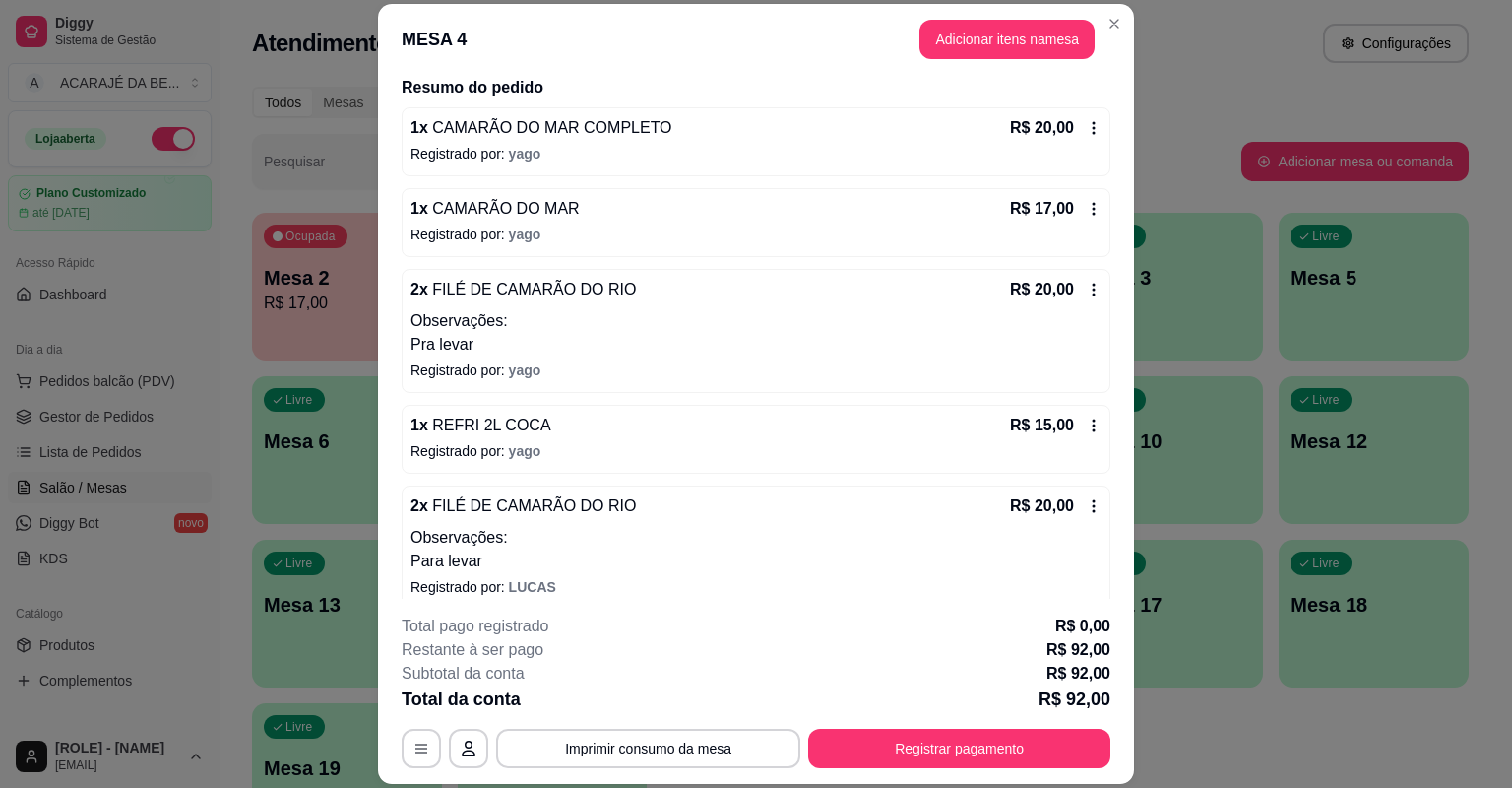 scroll, scrollTop: 169, scrollLeft: 0, axis: vertical 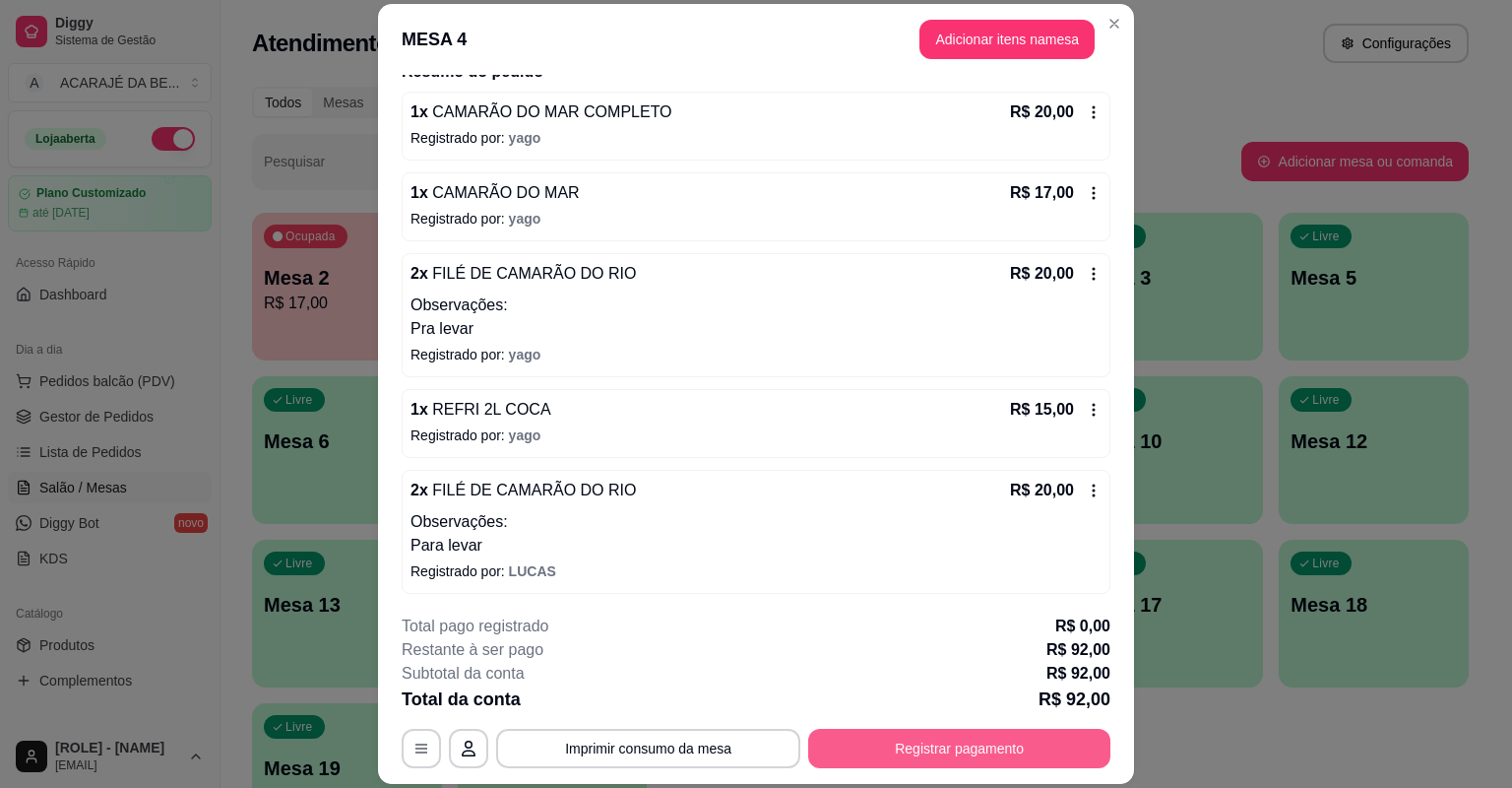 click on "Registrar pagamento" at bounding box center [959, 749] 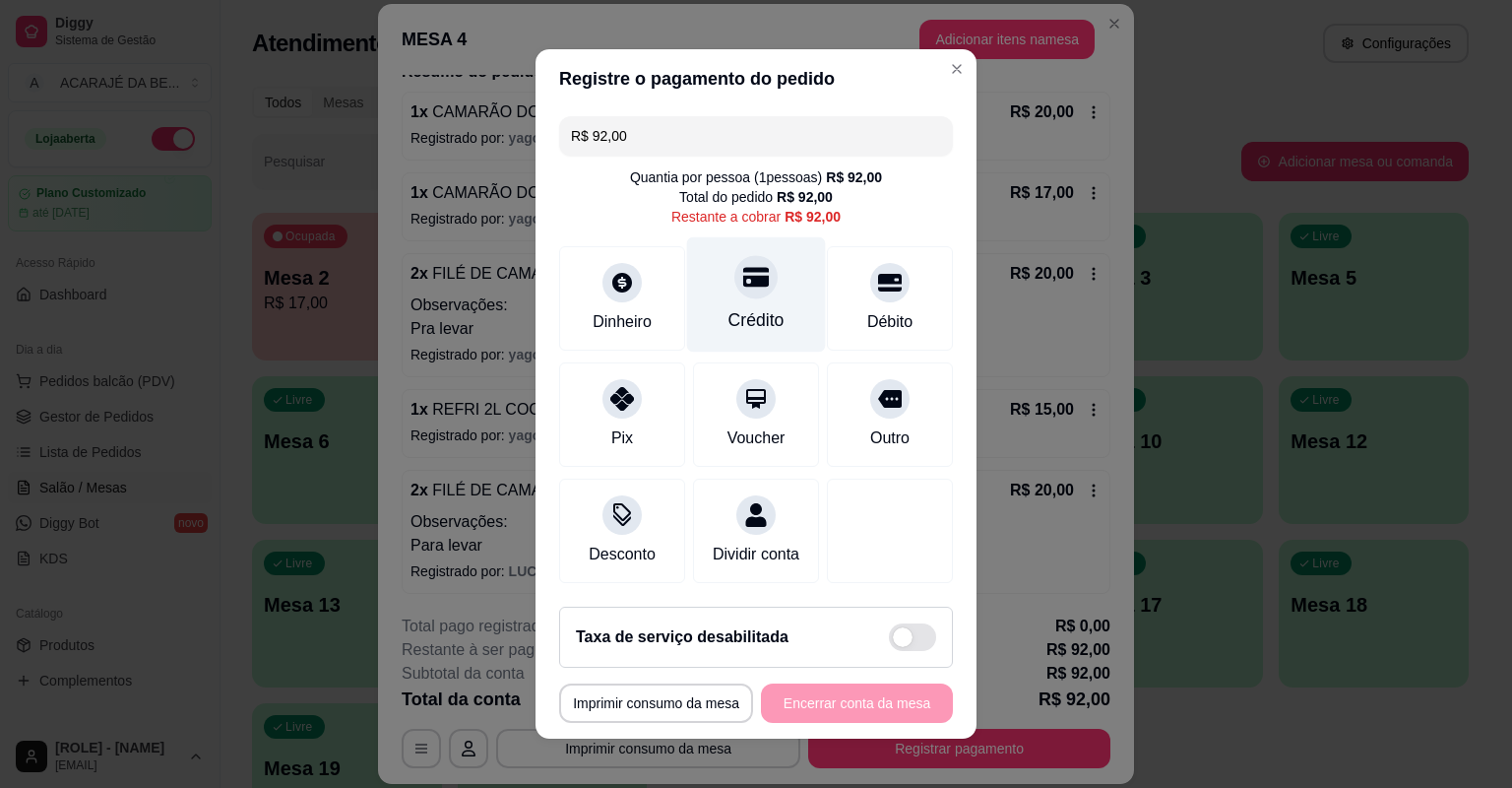 click on "Crédito" at bounding box center (756, 295) 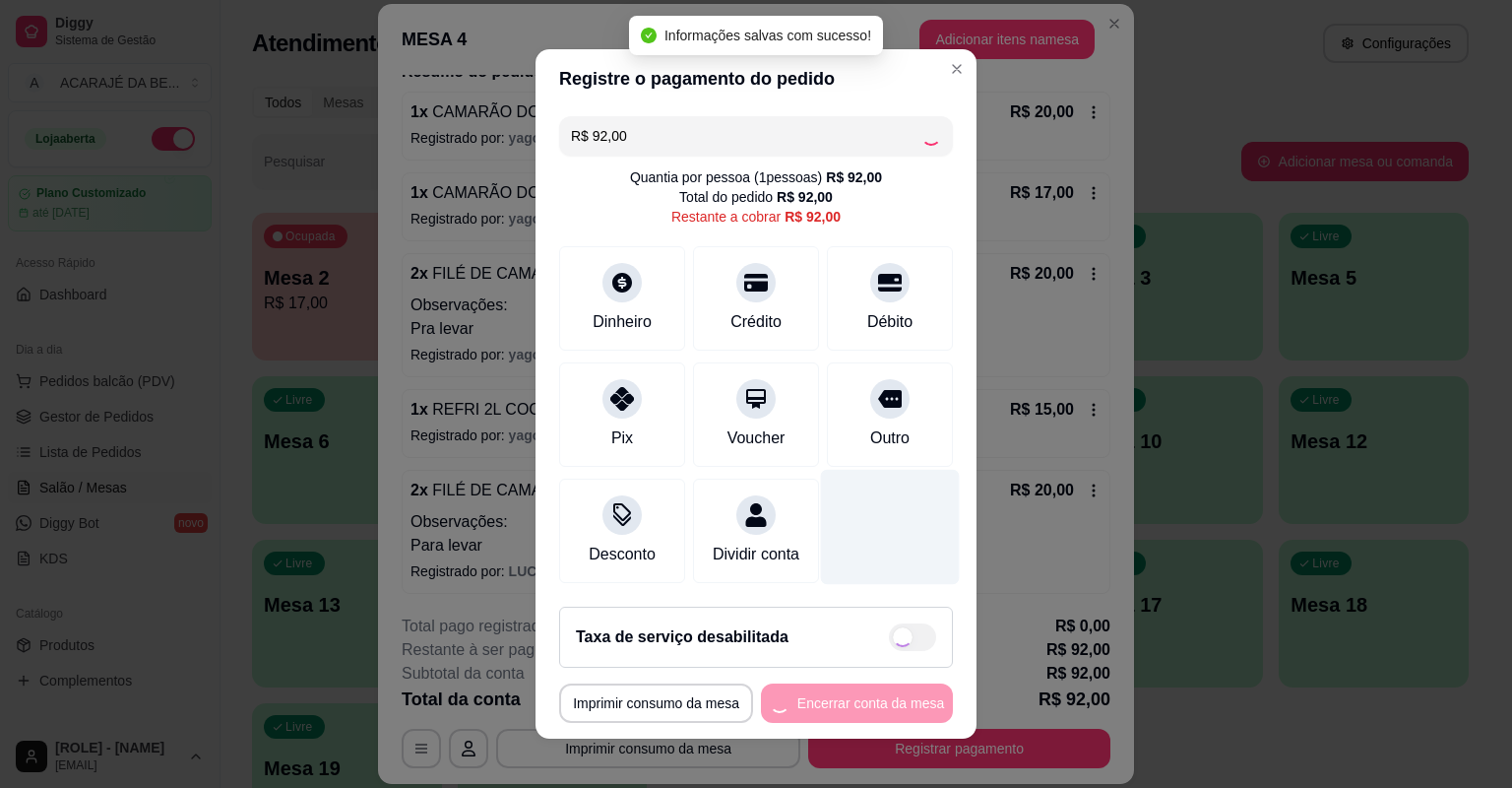 type on "R$ 0,00" 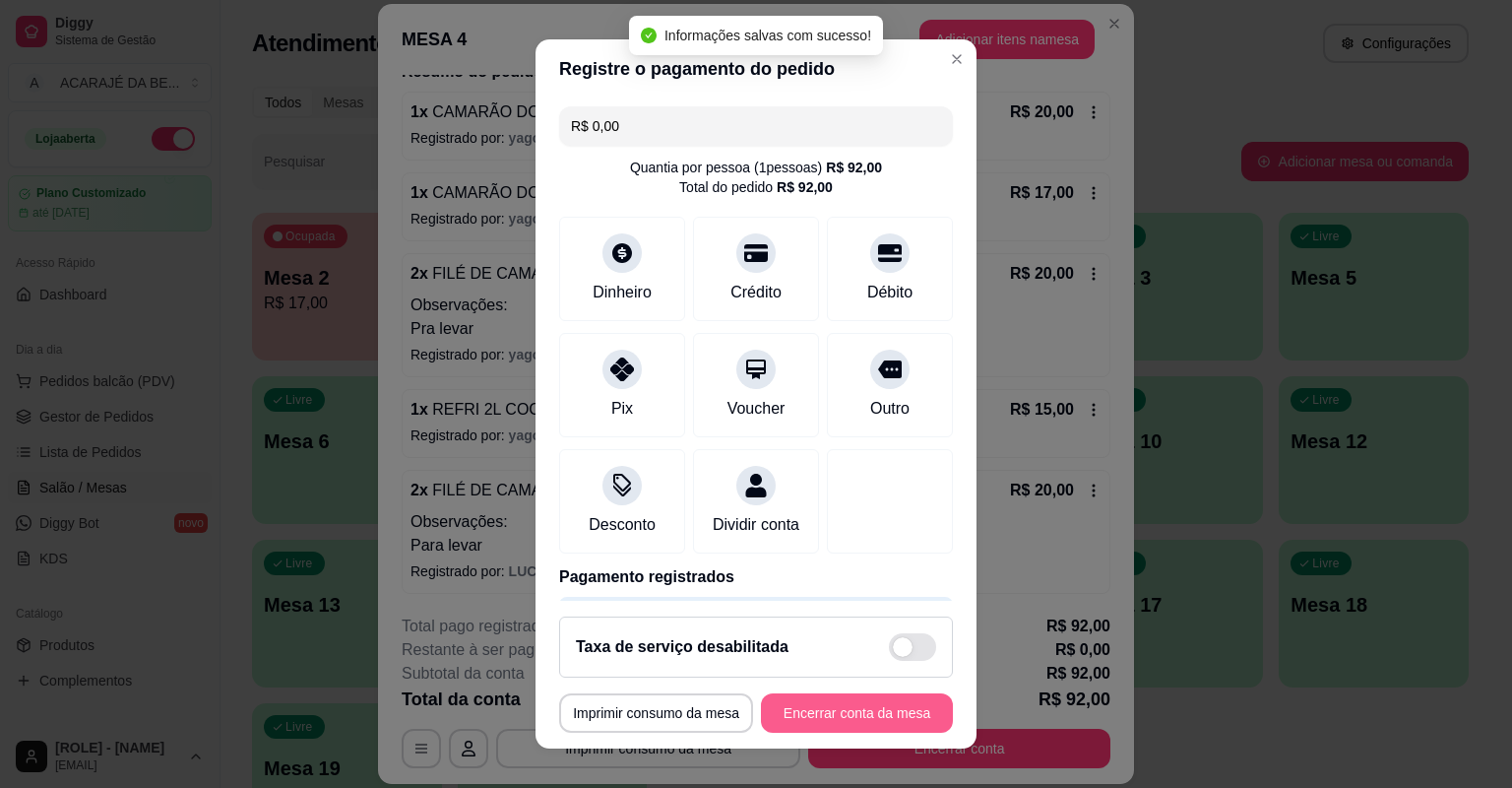 click on "Encerrar conta da mesa" at bounding box center (856, 713) 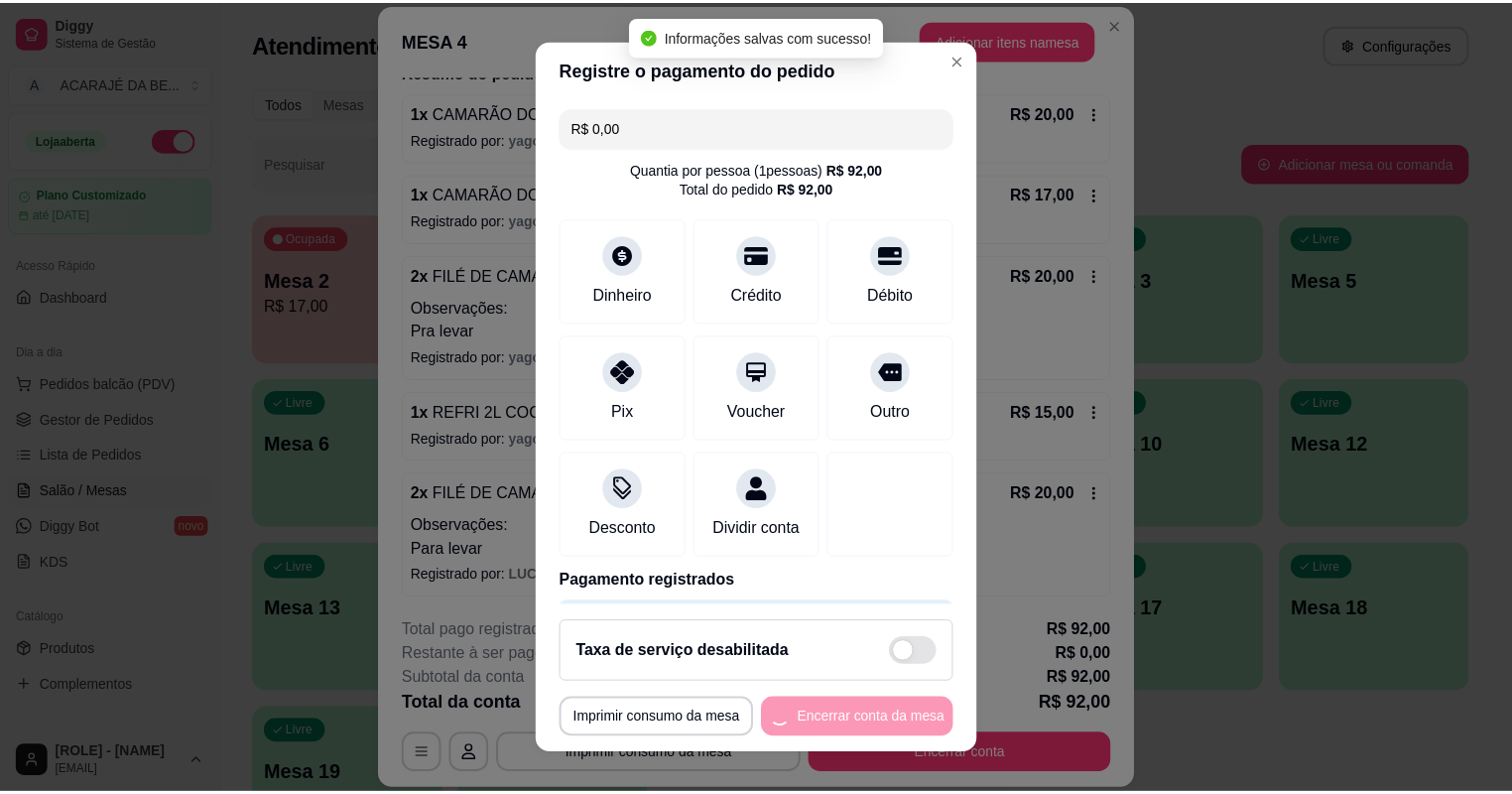 scroll, scrollTop: 0, scrollLeft: 0, axis: both 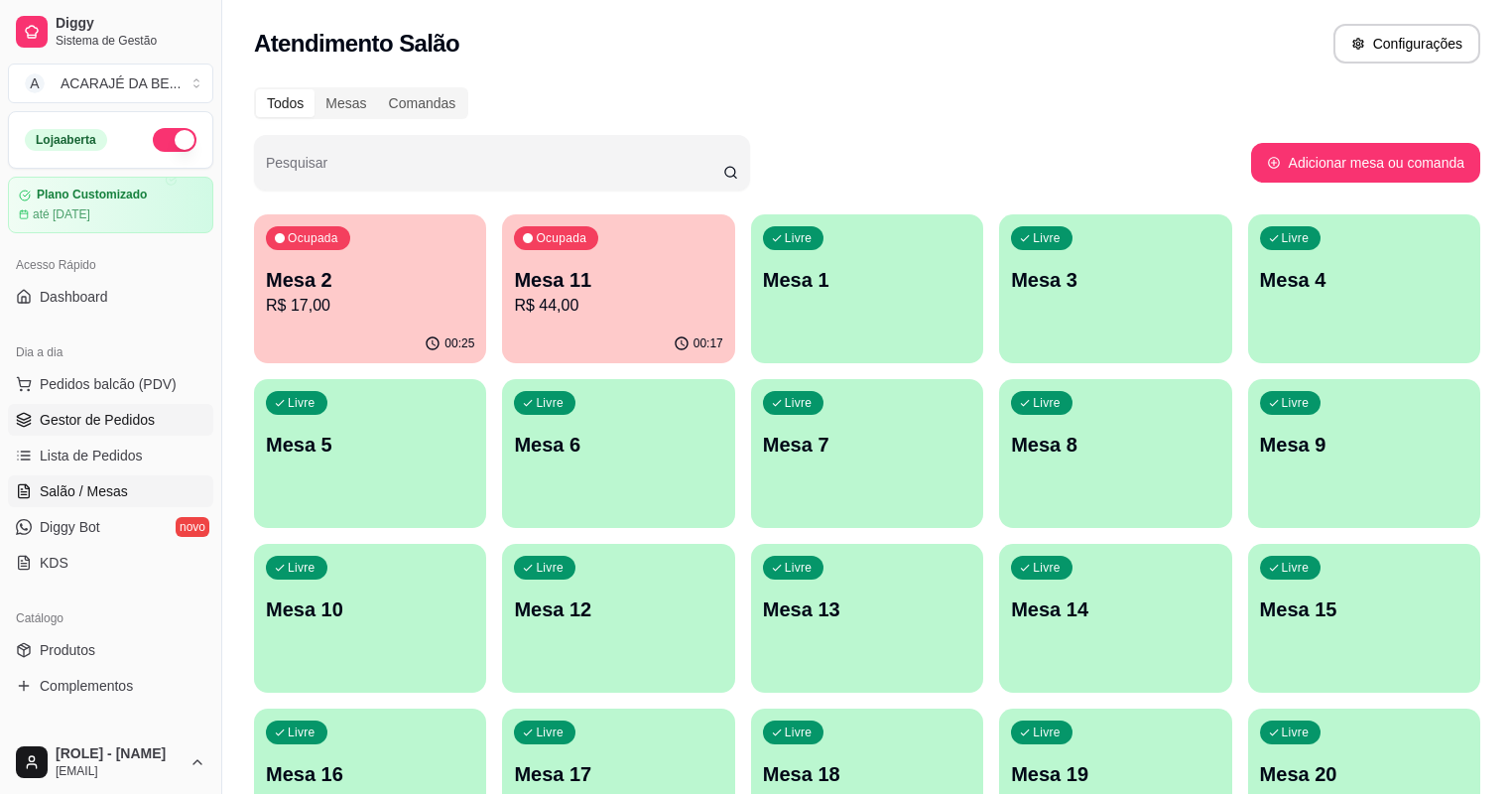 click on "Gestor de Pedidos" at bounding box center [110, 420] 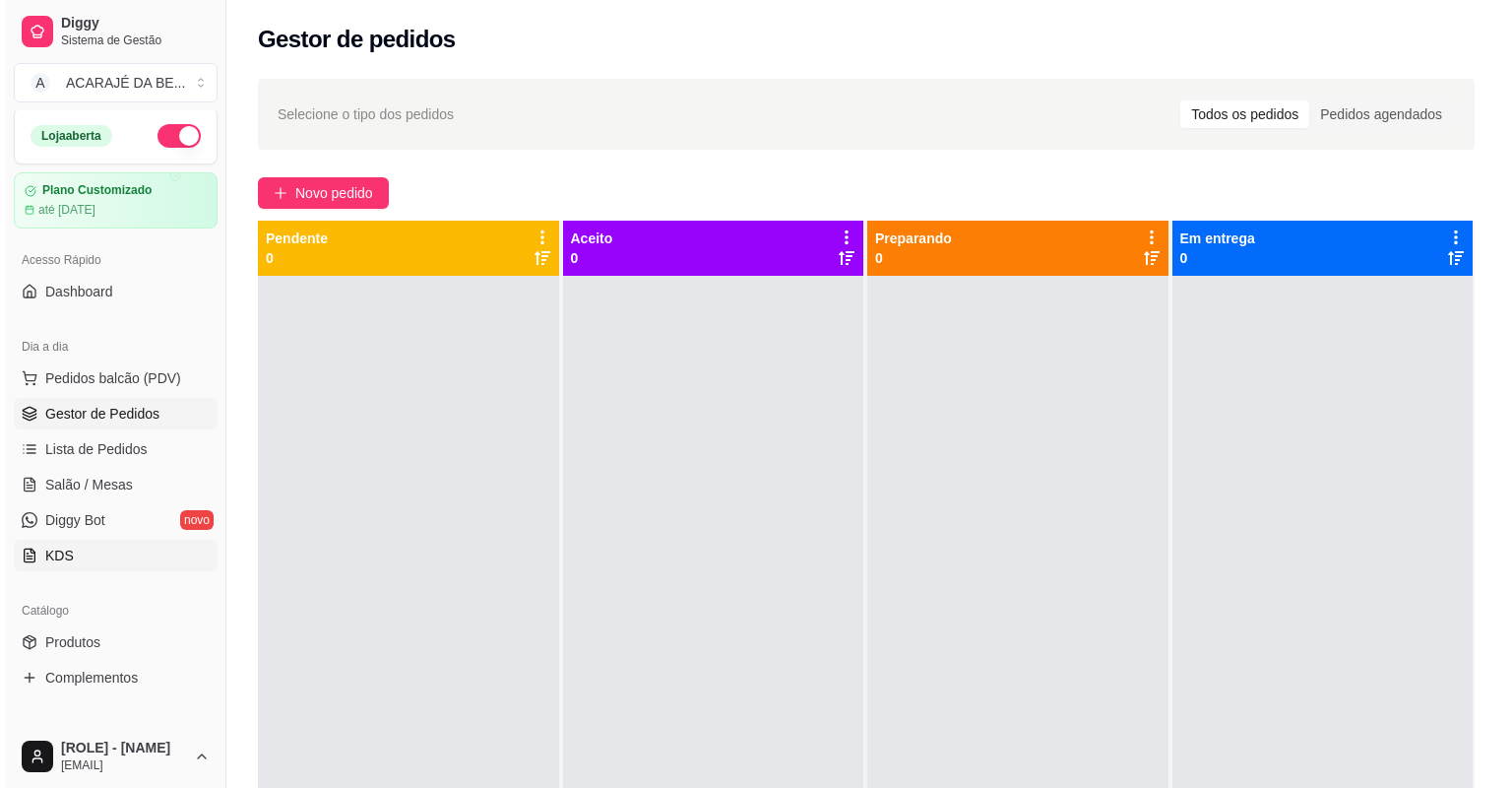 scroll, scrollTop: 0, scrollLeft: 0, axis: both 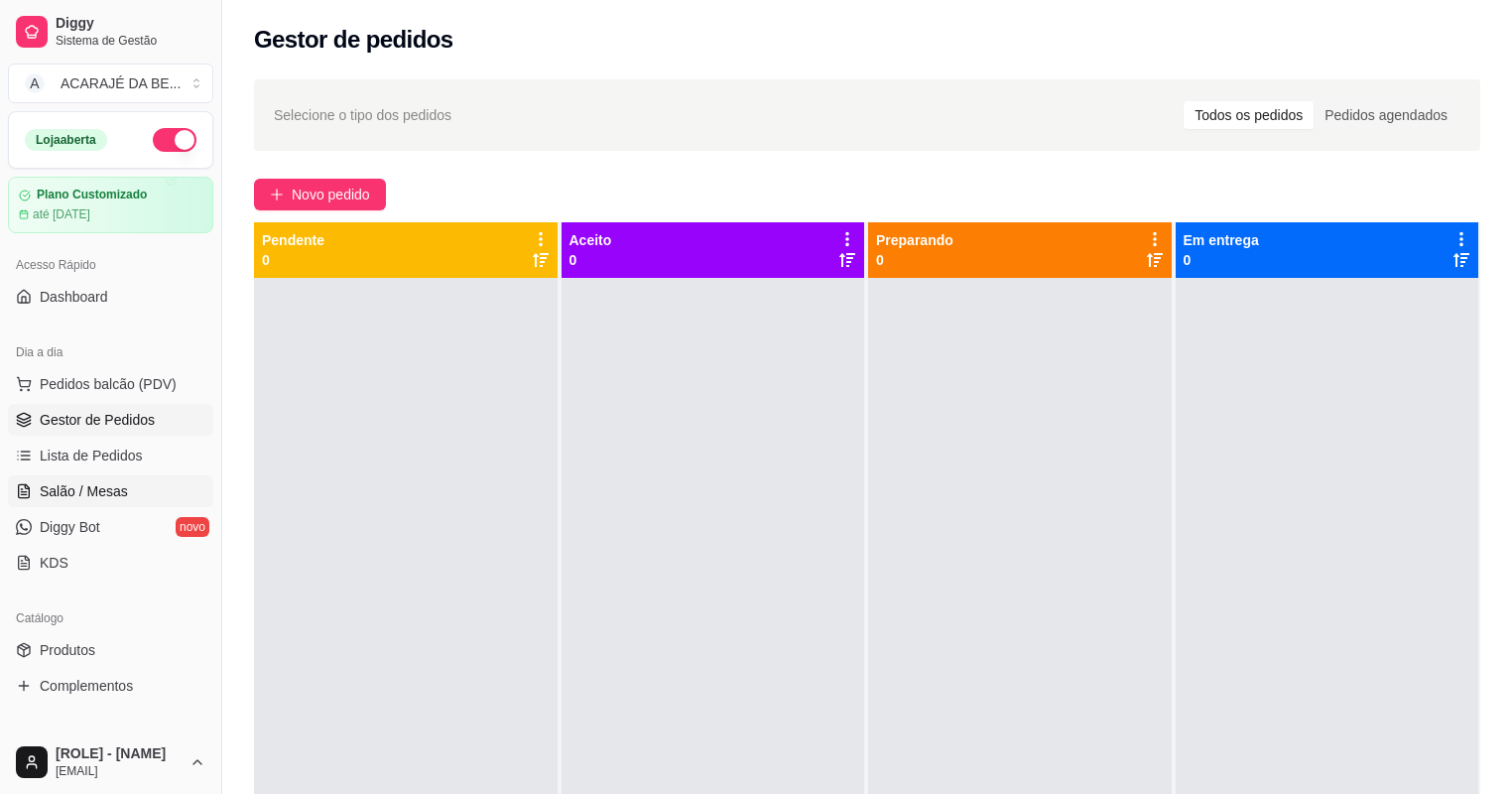 click on "Salão / Mesas" at bounding box center (110, 491) 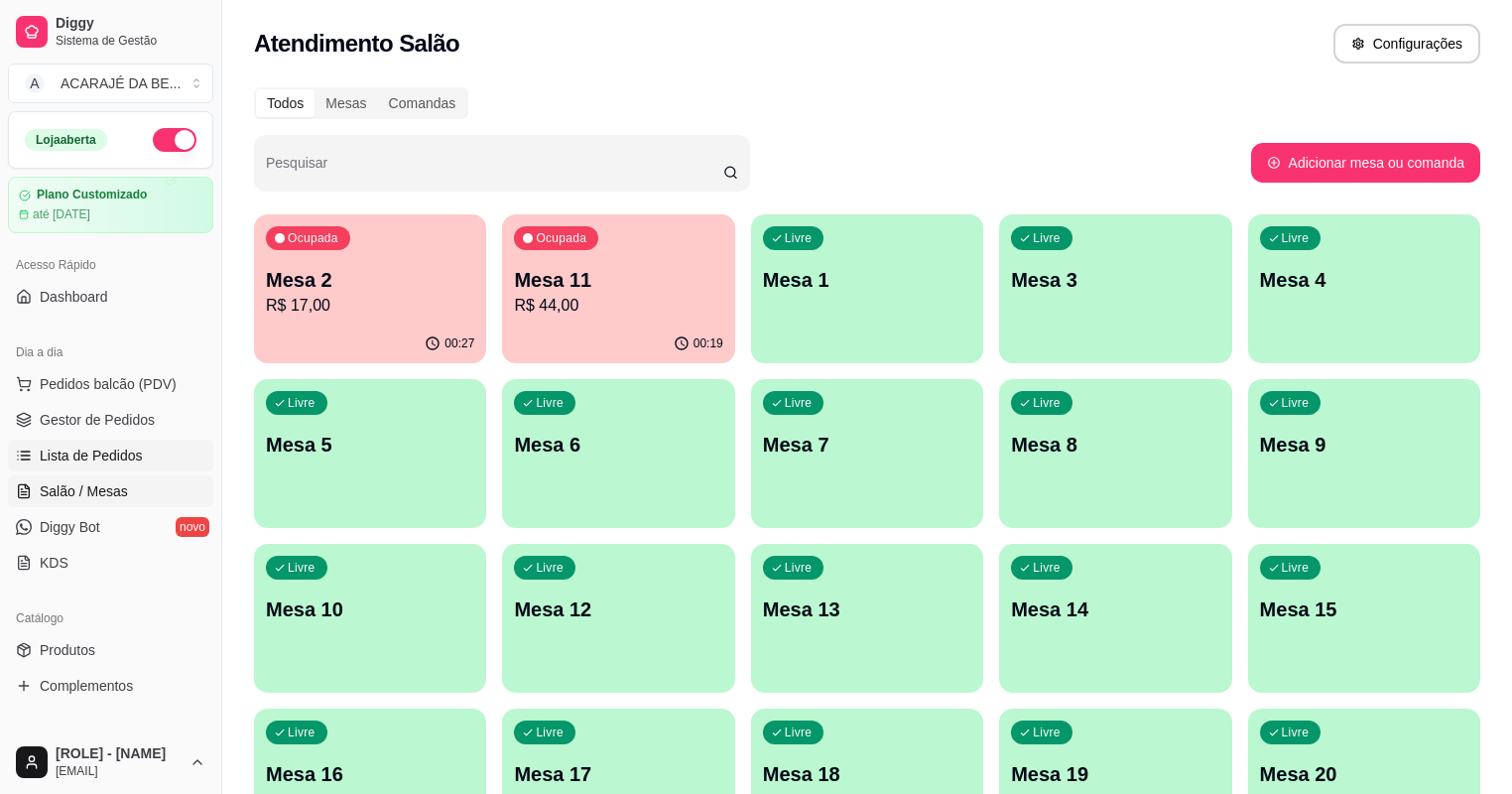 click on "Lista de Pedidos" at bounding box center [91, 456] 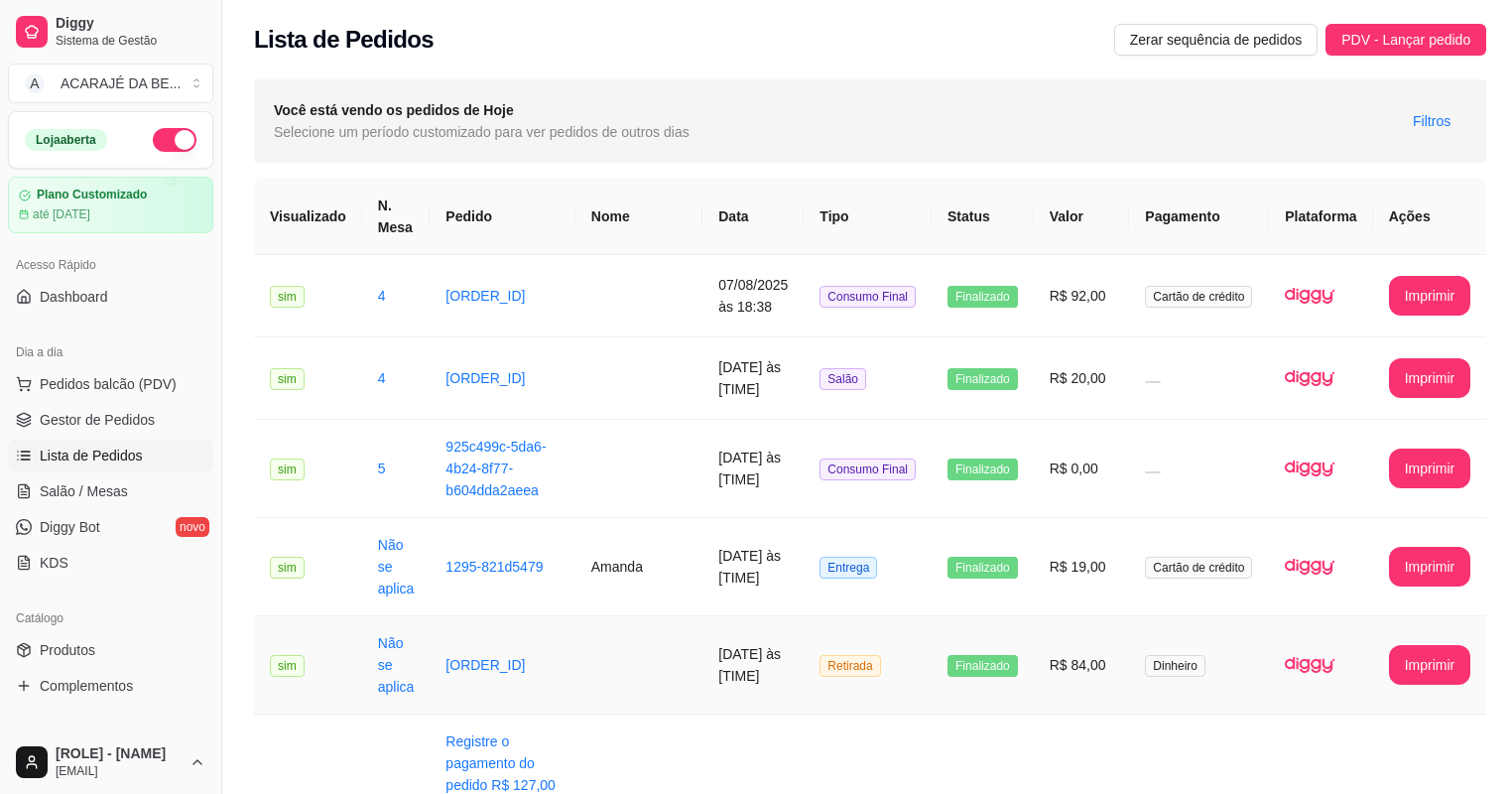 click on "Retirada" at bounding box center [867, 665] 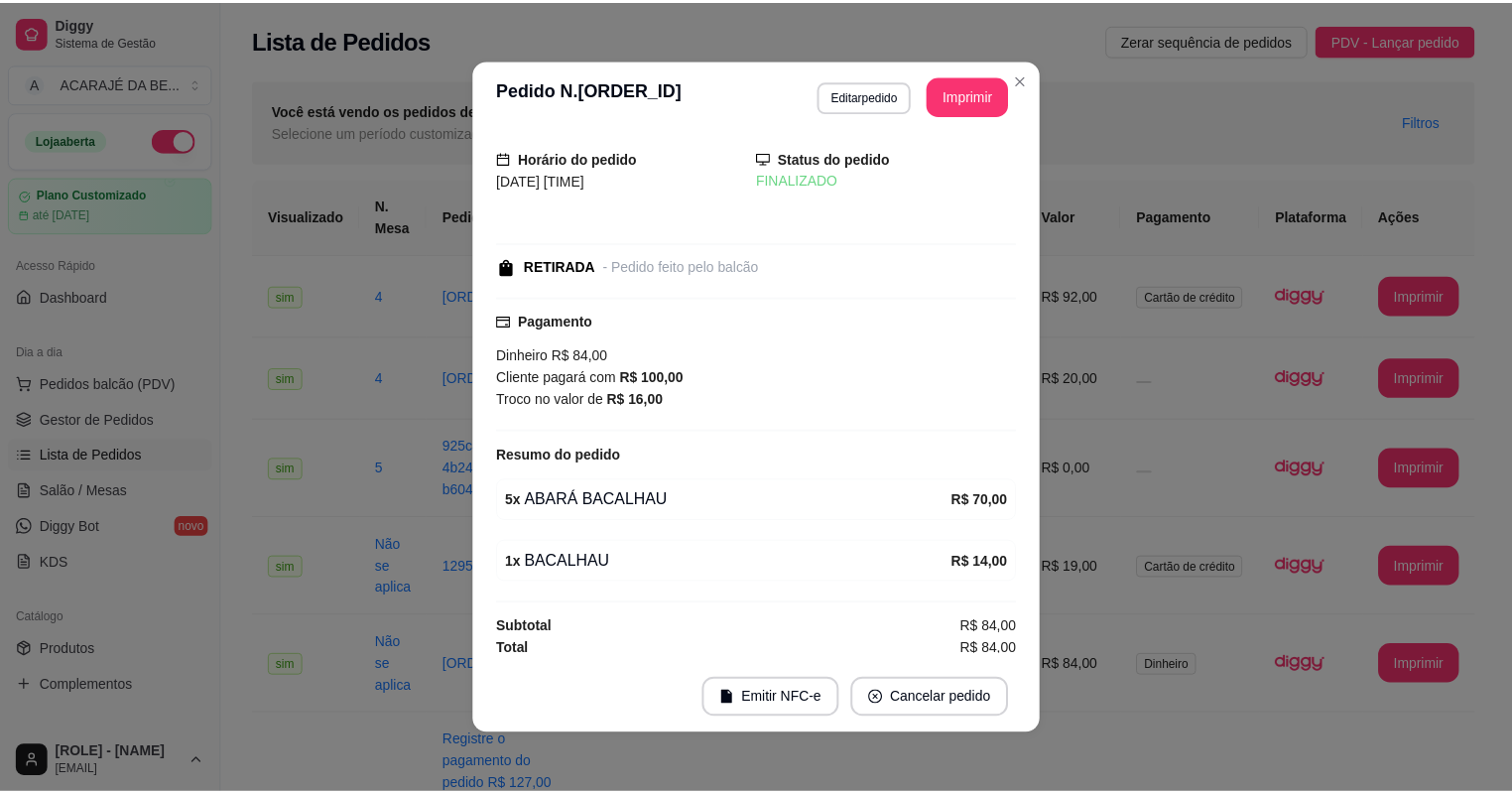 scroll, scrollTop: 14, scrollLeft: 0, axis: vertical 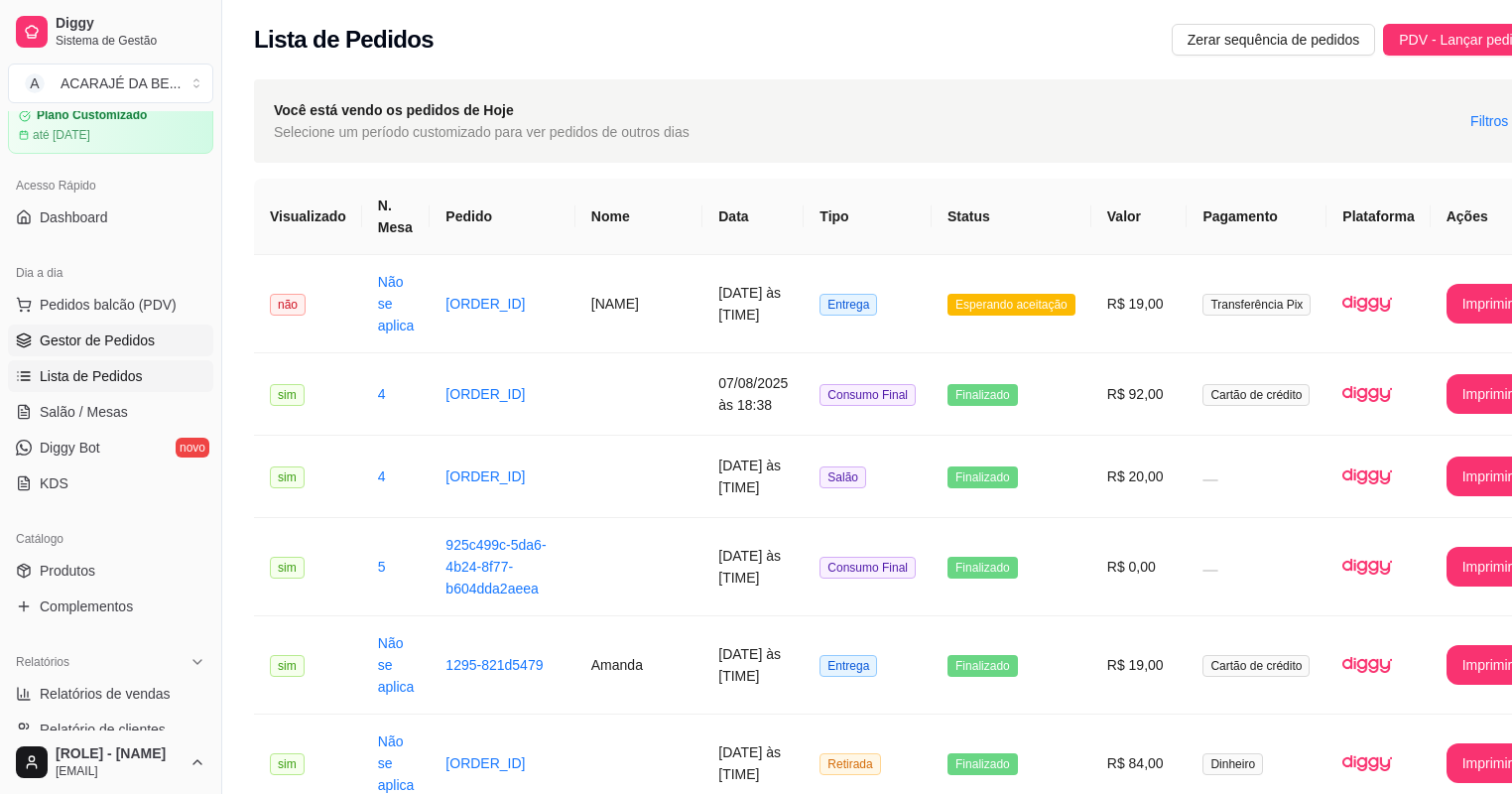 click on "Gestor de Pedidos" at bounding box center (97, 340) 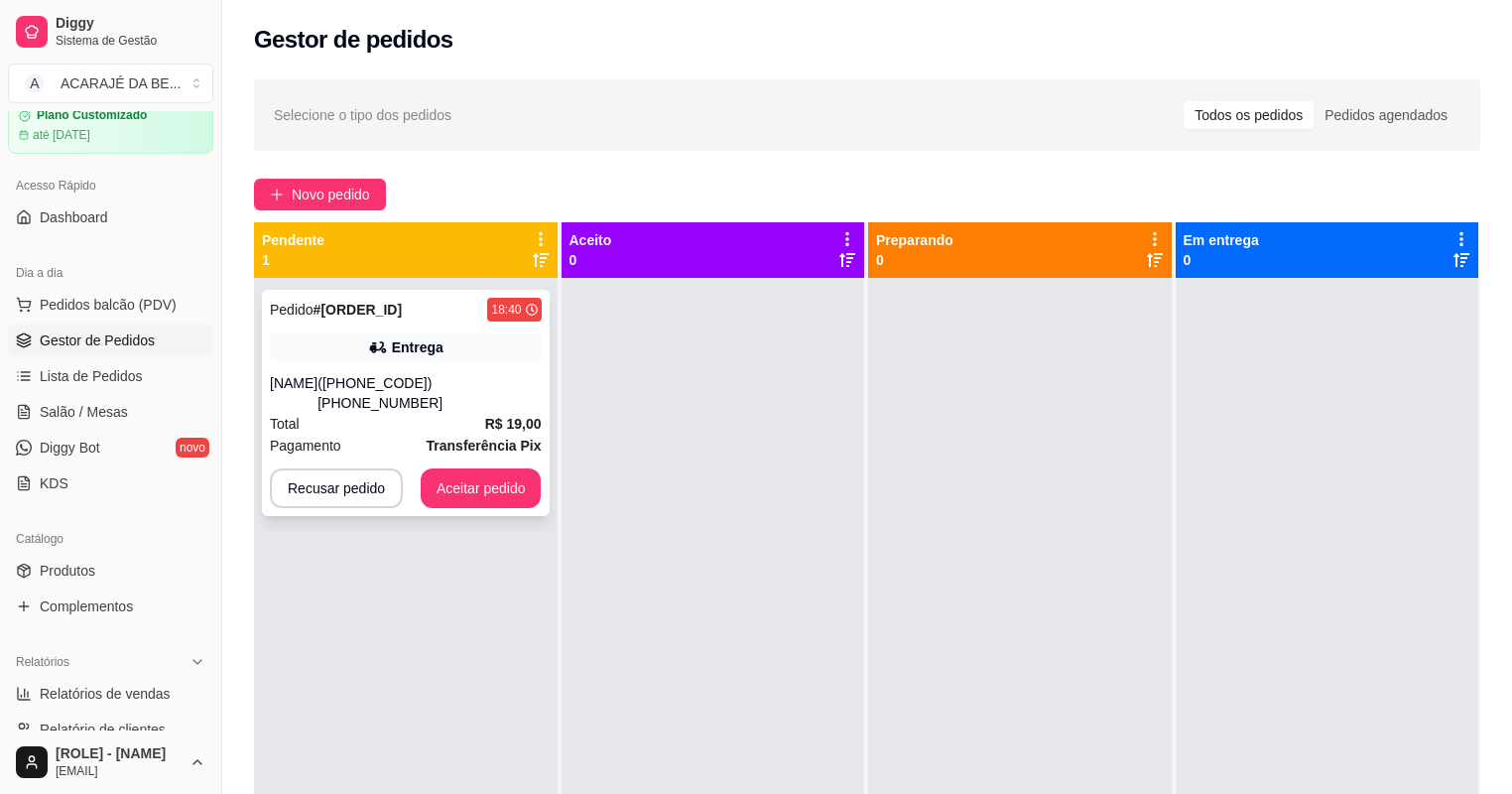 click on "Lucas Bião" at bounding box center (294, 393) 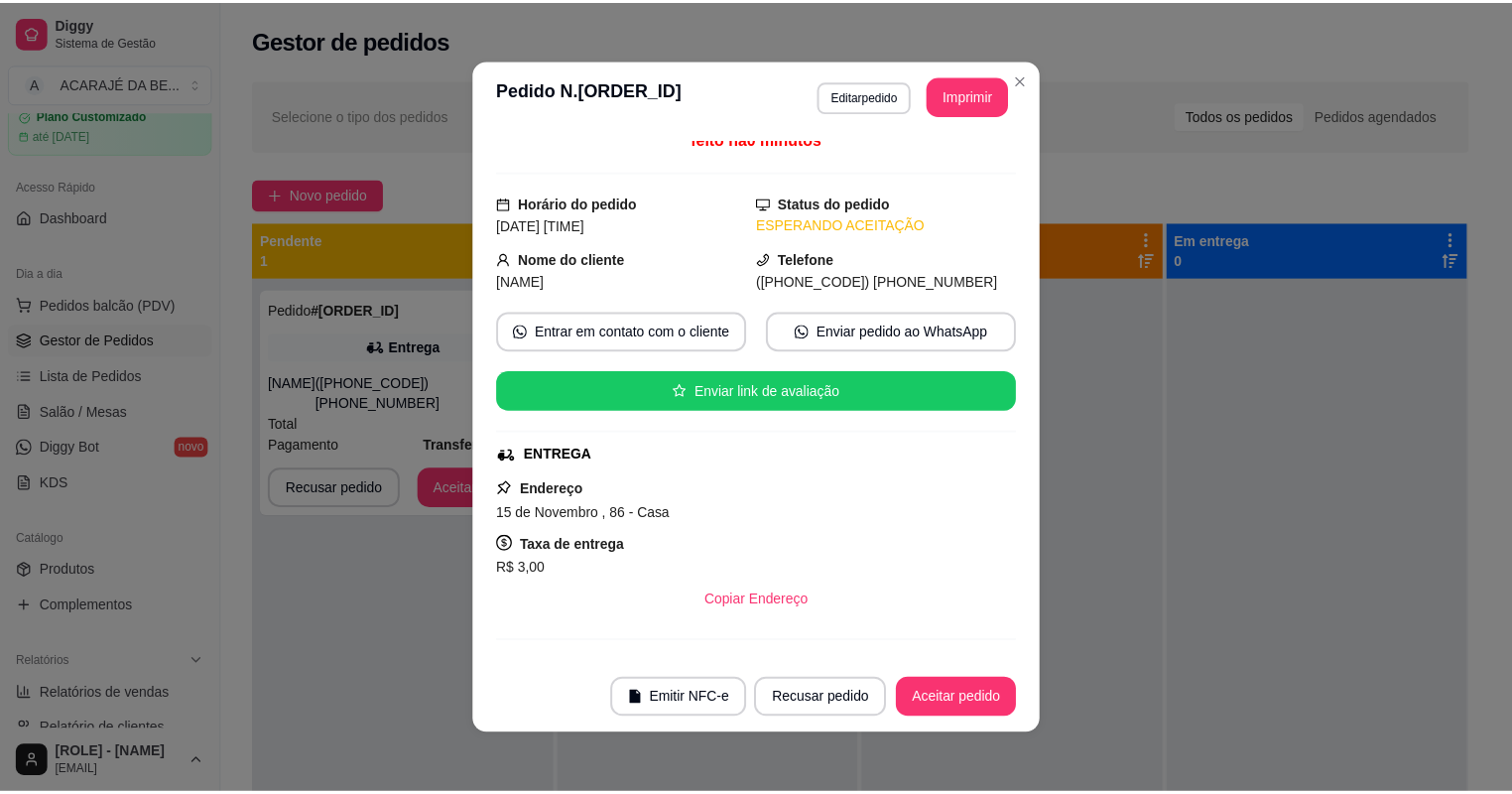 scroll, scrollTop: 0, scrollLeft: 0, axis: both 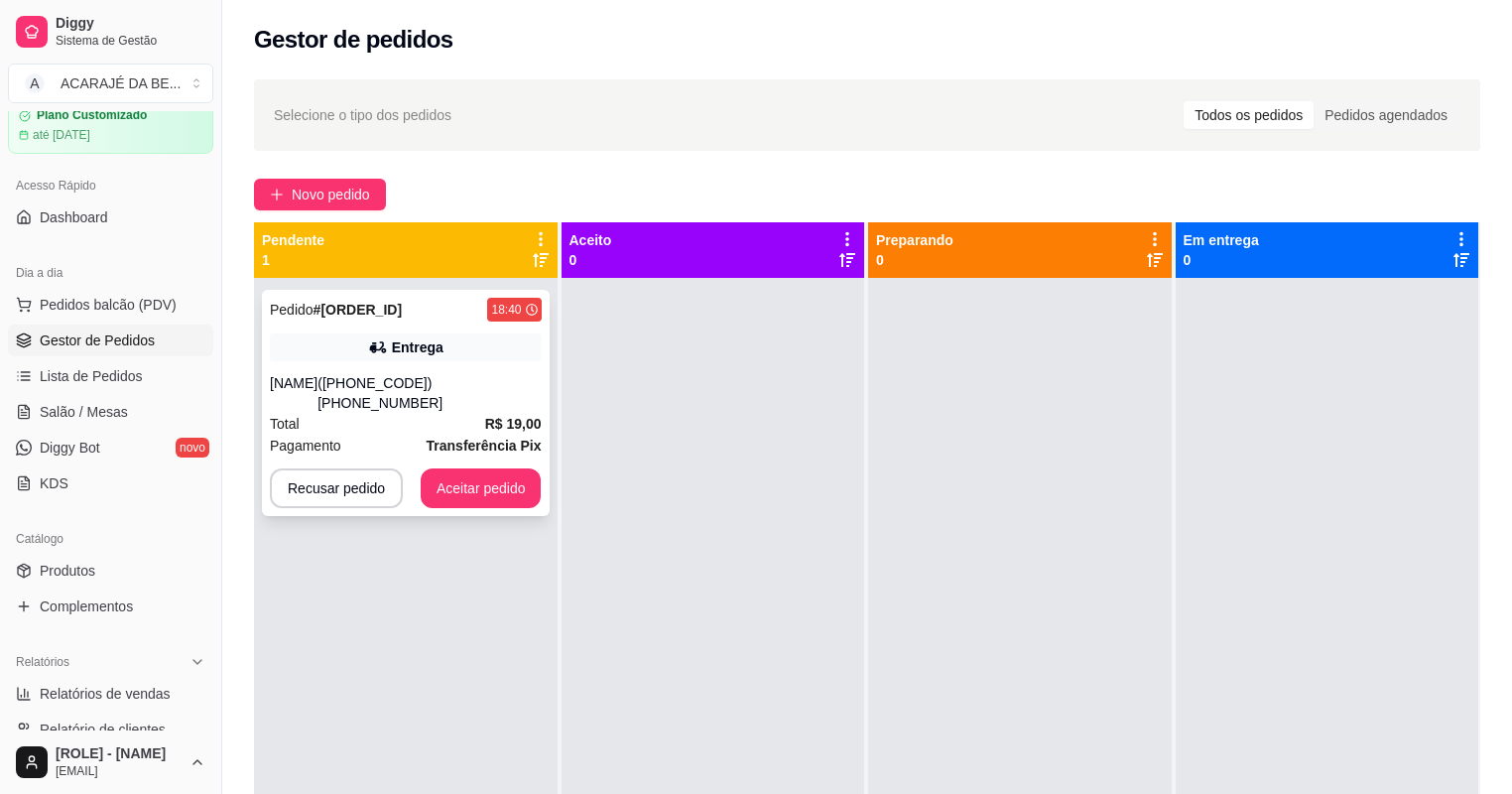 click on "Total R$ 19,00" at bounding box center [406, 424] 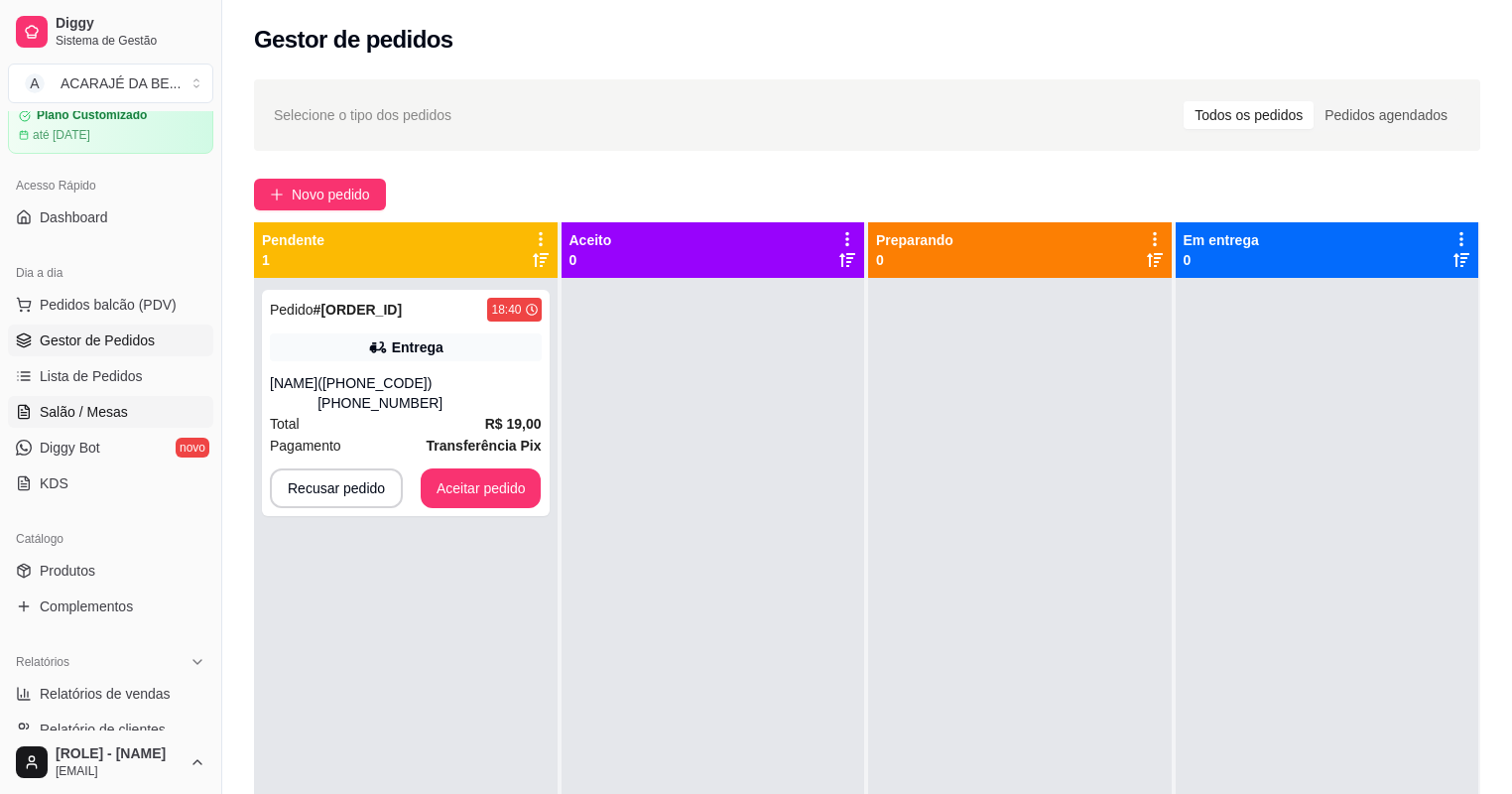 click on "Salão / Mesas" at bounding box center (83, 412) 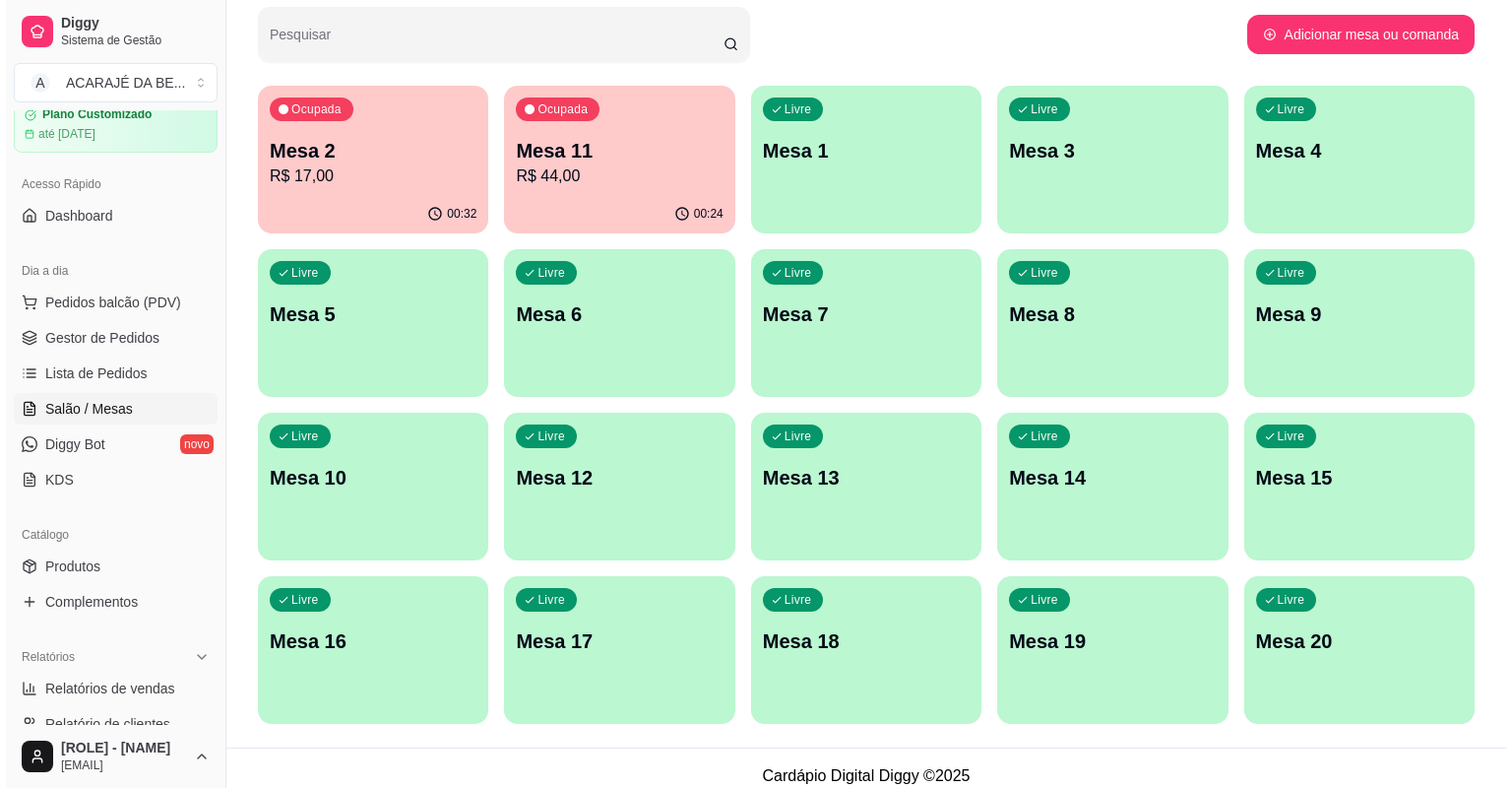 scroll, scrollTop: 142, scrollLeft: 0, axis: vertical 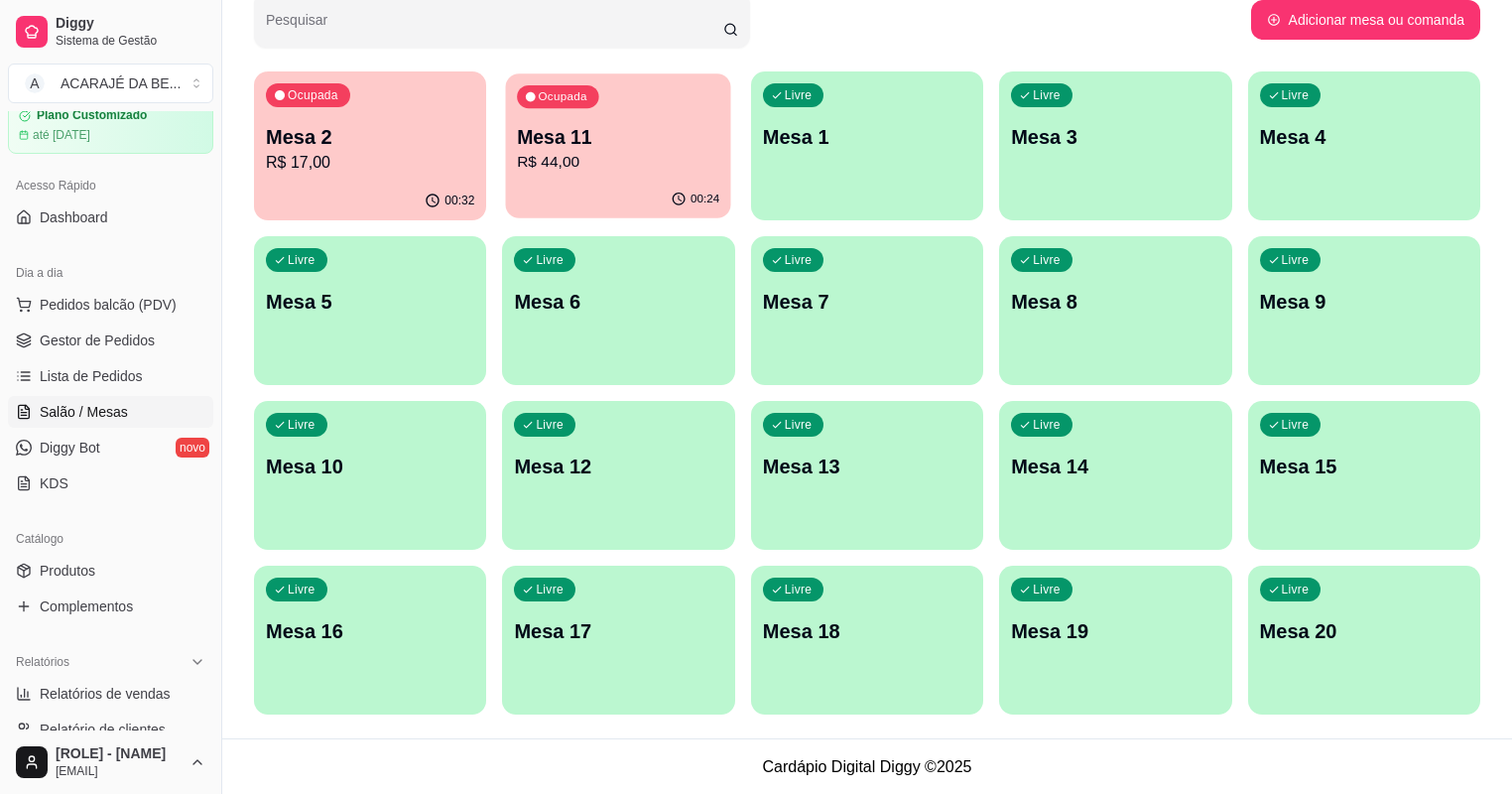 click on "Mesa 11" at bounding box center (619, 137) 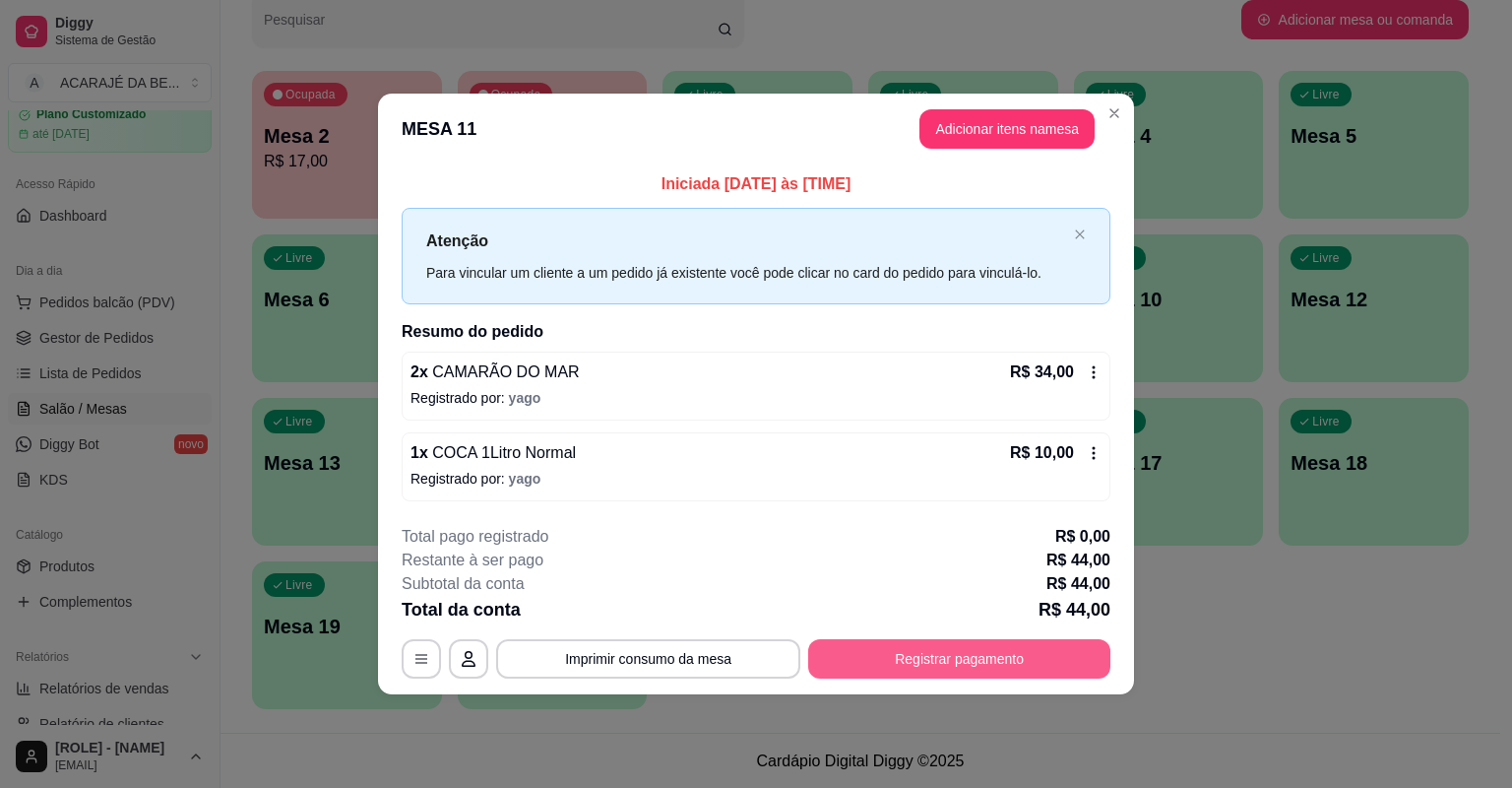 click on "Registrar pagamento" at bounding box center [959, 659] 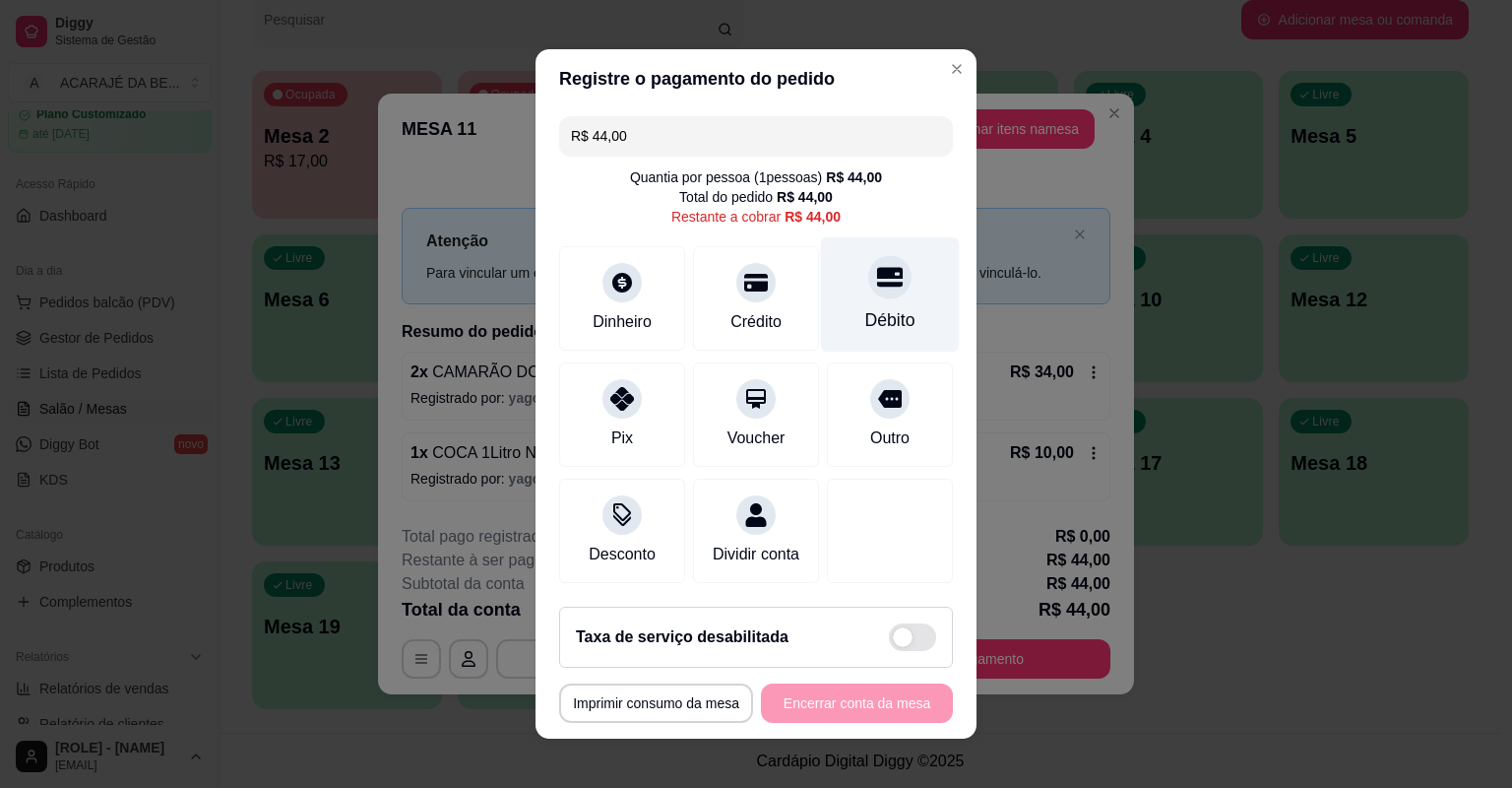 click 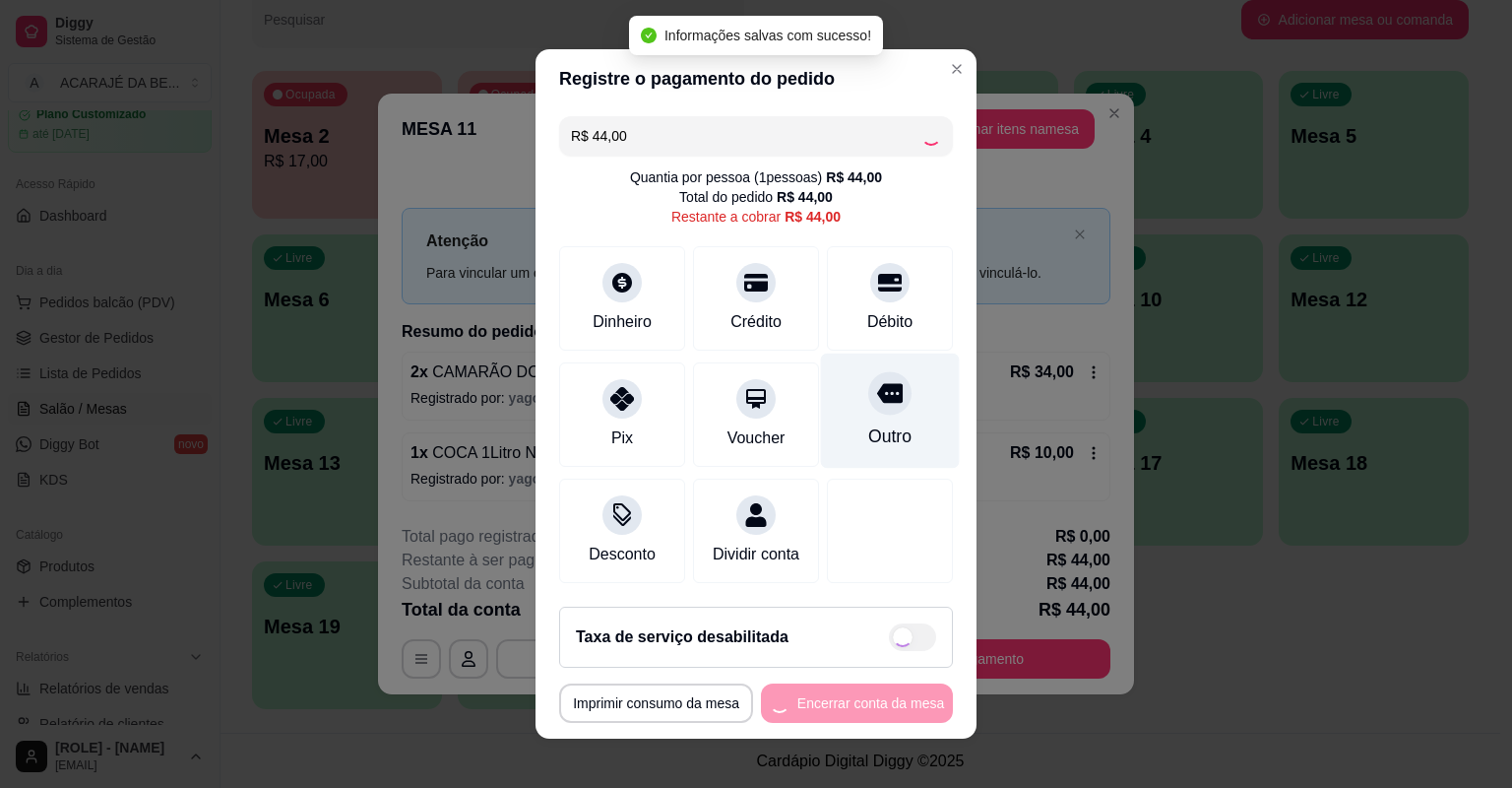 type on "R$ 0,00" 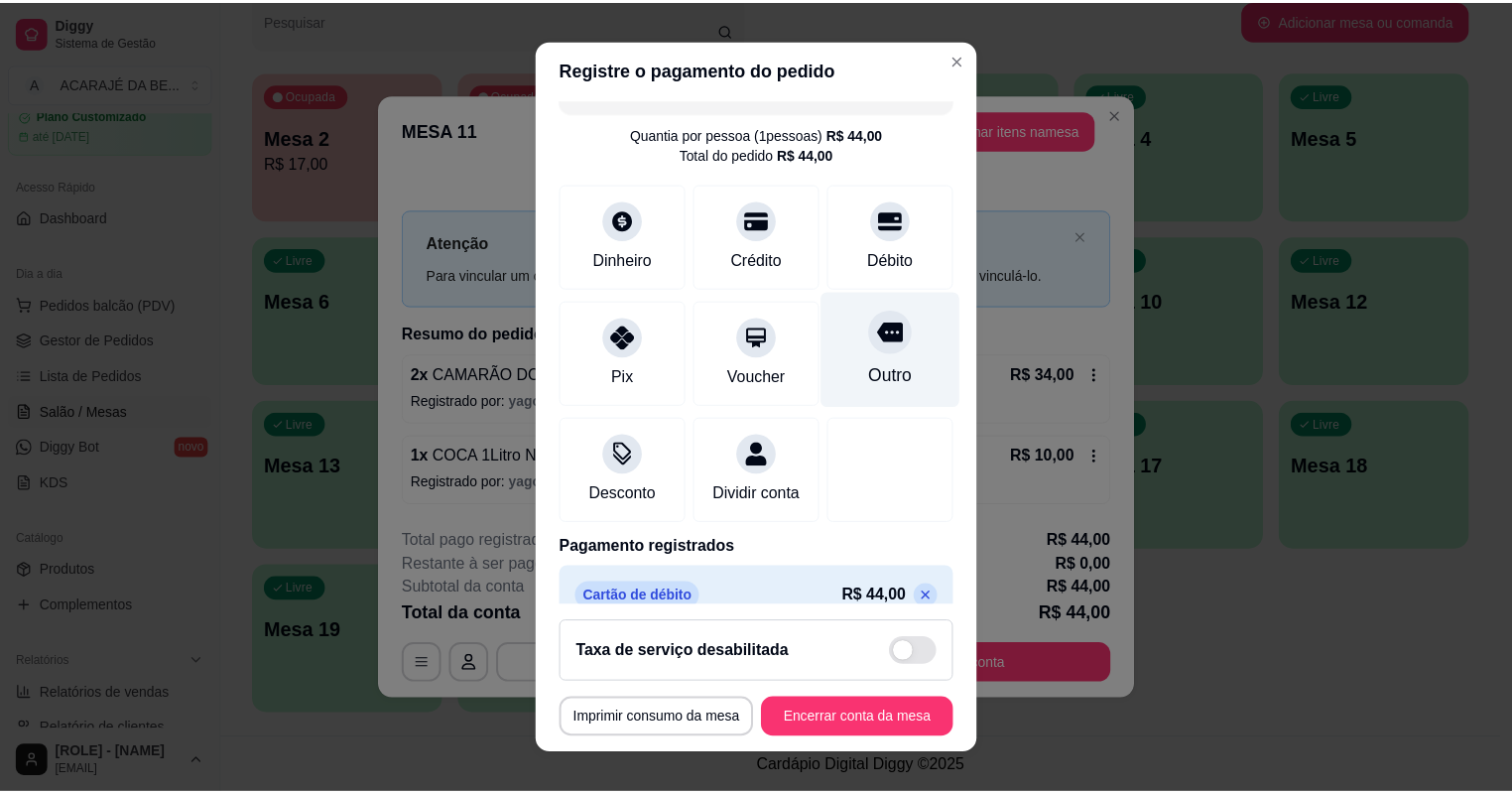 scroll, scrollTop: 85, scrollLeft: 0, axis: vertical 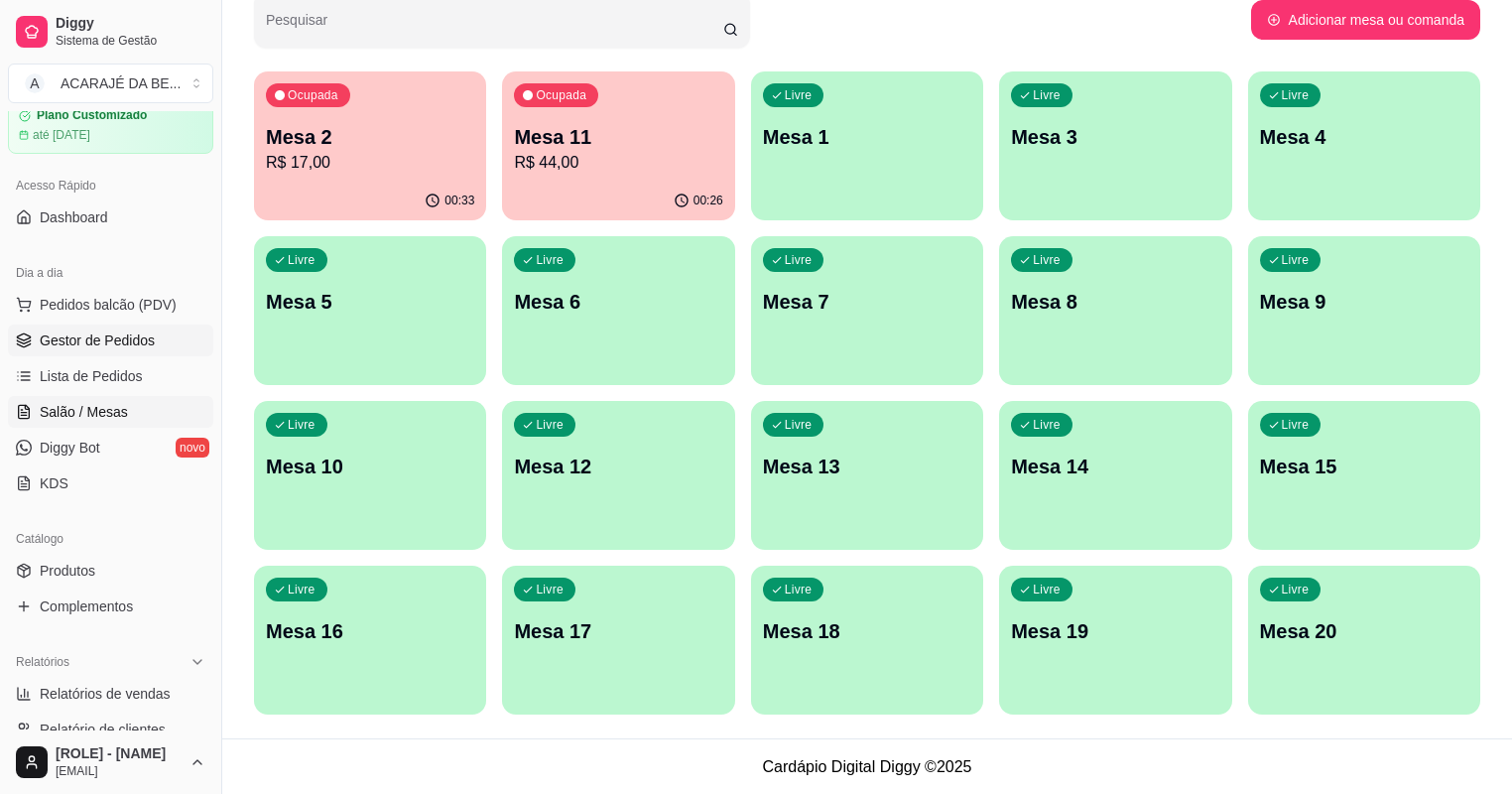 click on "Gestor de Pedidos" at bounding box center [110, 340] 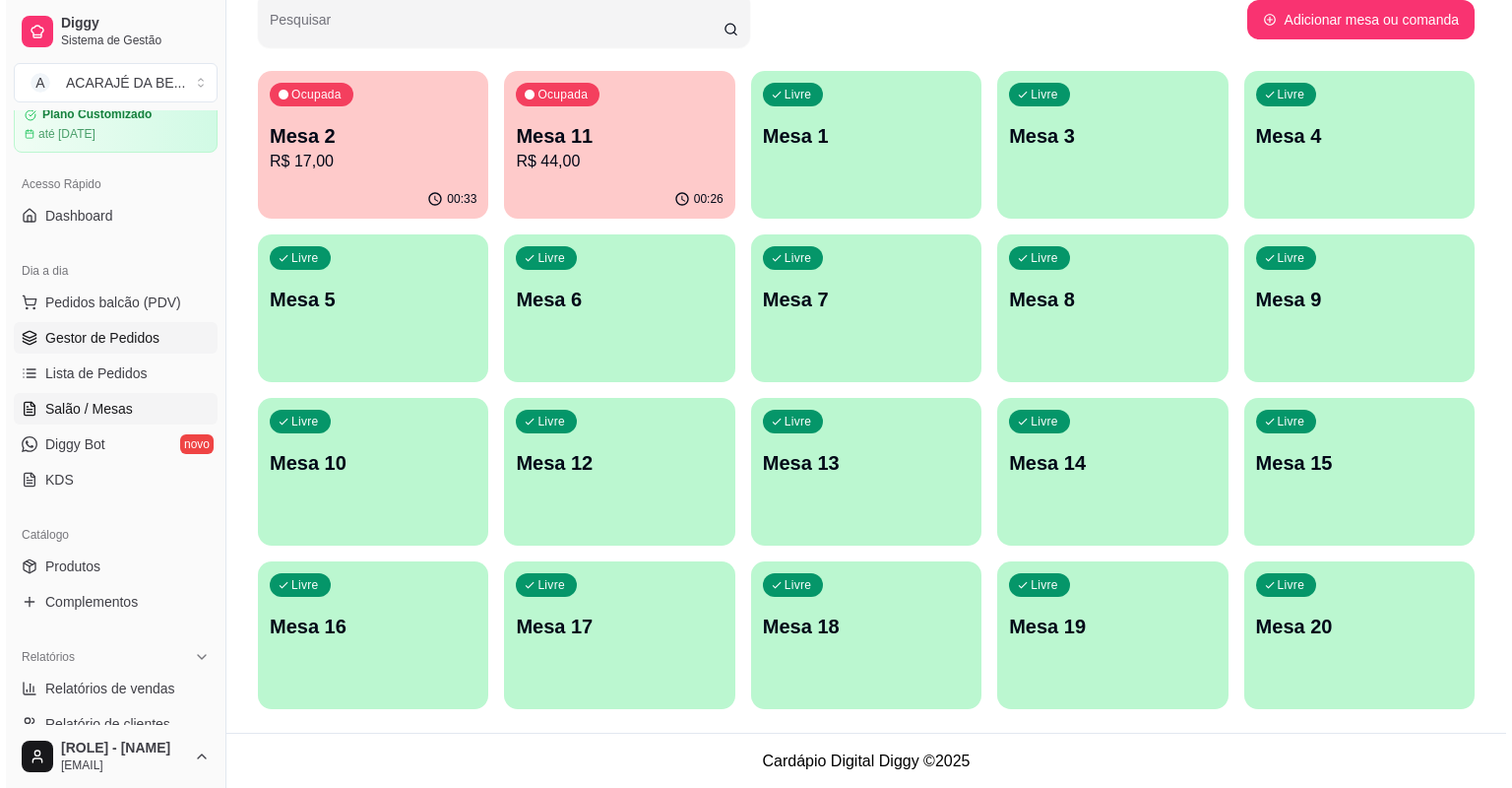 scroll, scrollTop: 0, scrollLeft: 0, axis: both 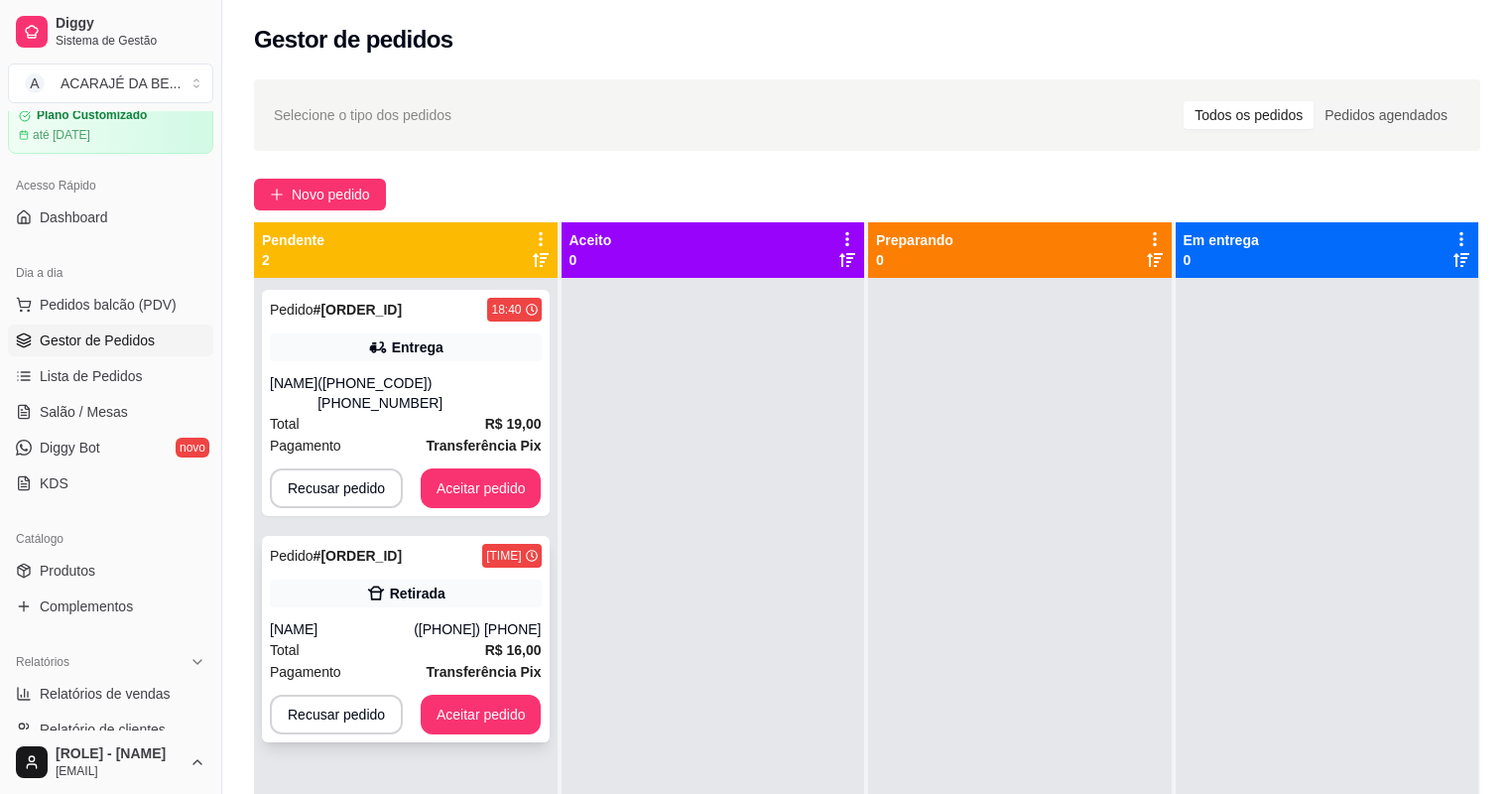 click on "Pagamento Transferência Pix" at bounding box center (406, 672) 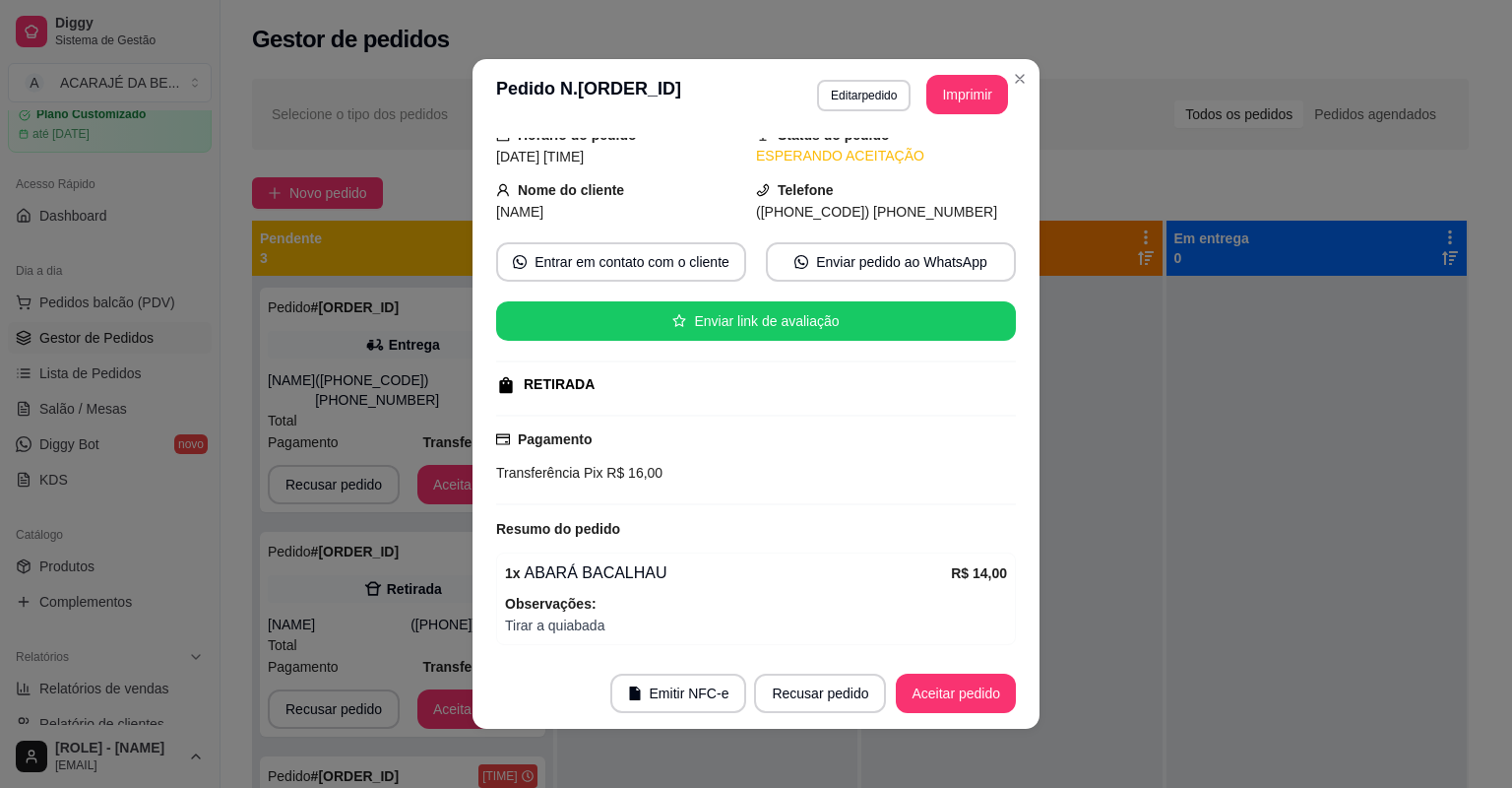 scroll, scrollTop: 209, scrollLeft: 0, axis: vertical 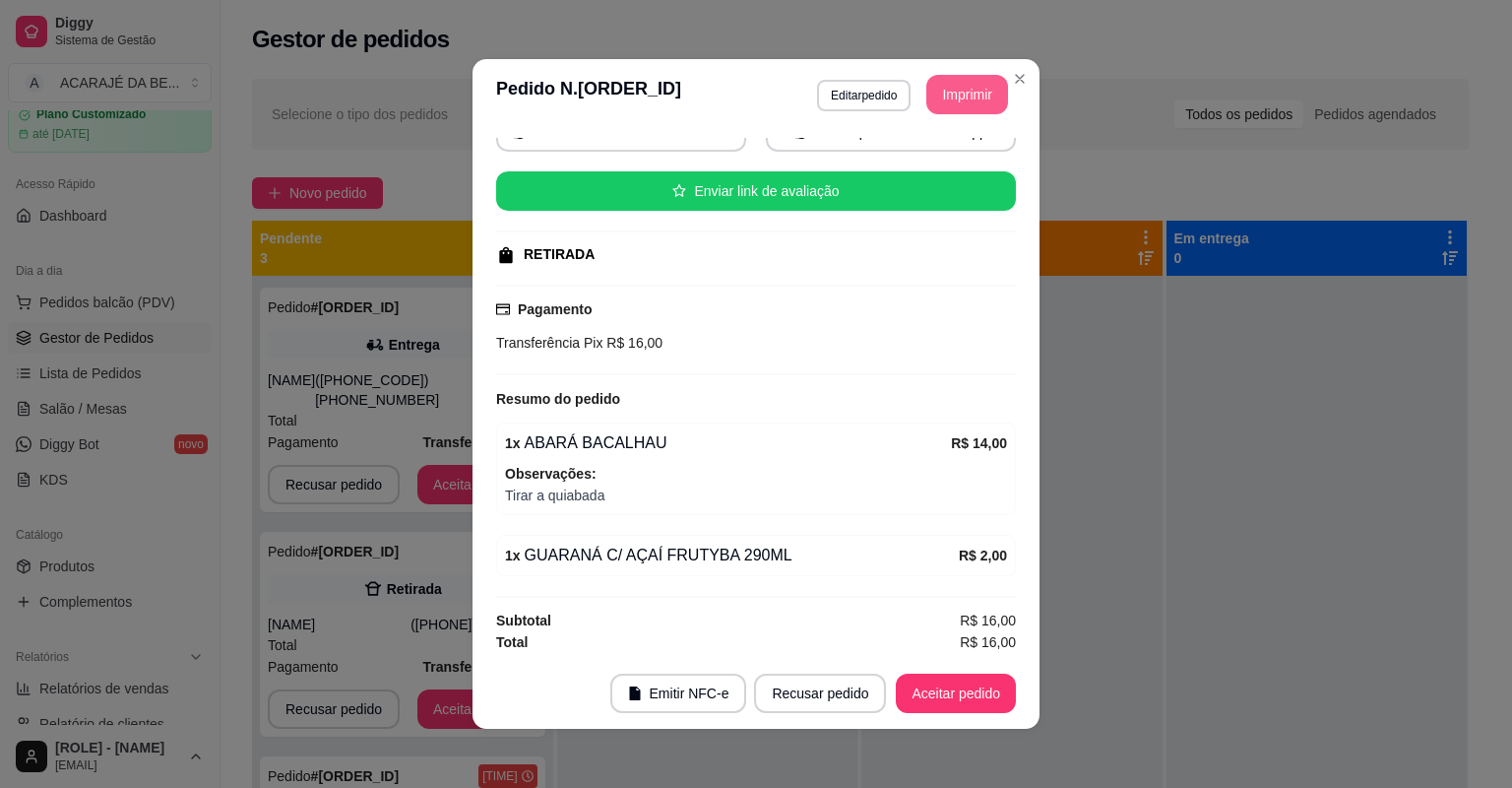 click on "Imprimir" at bounding box center (967, 95) 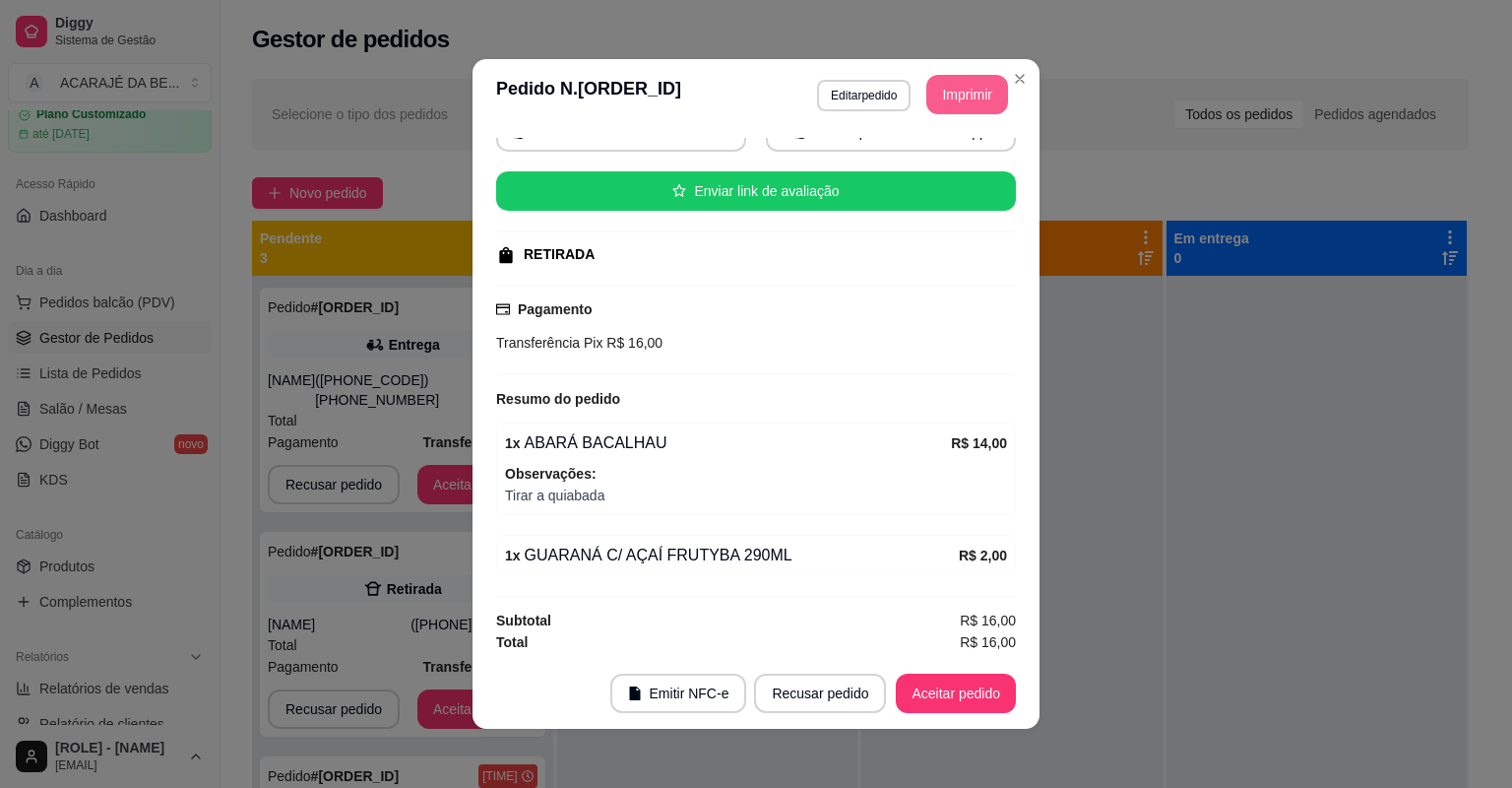 scroll, scrollTop: 0, scrollLeft: 0, axis: both 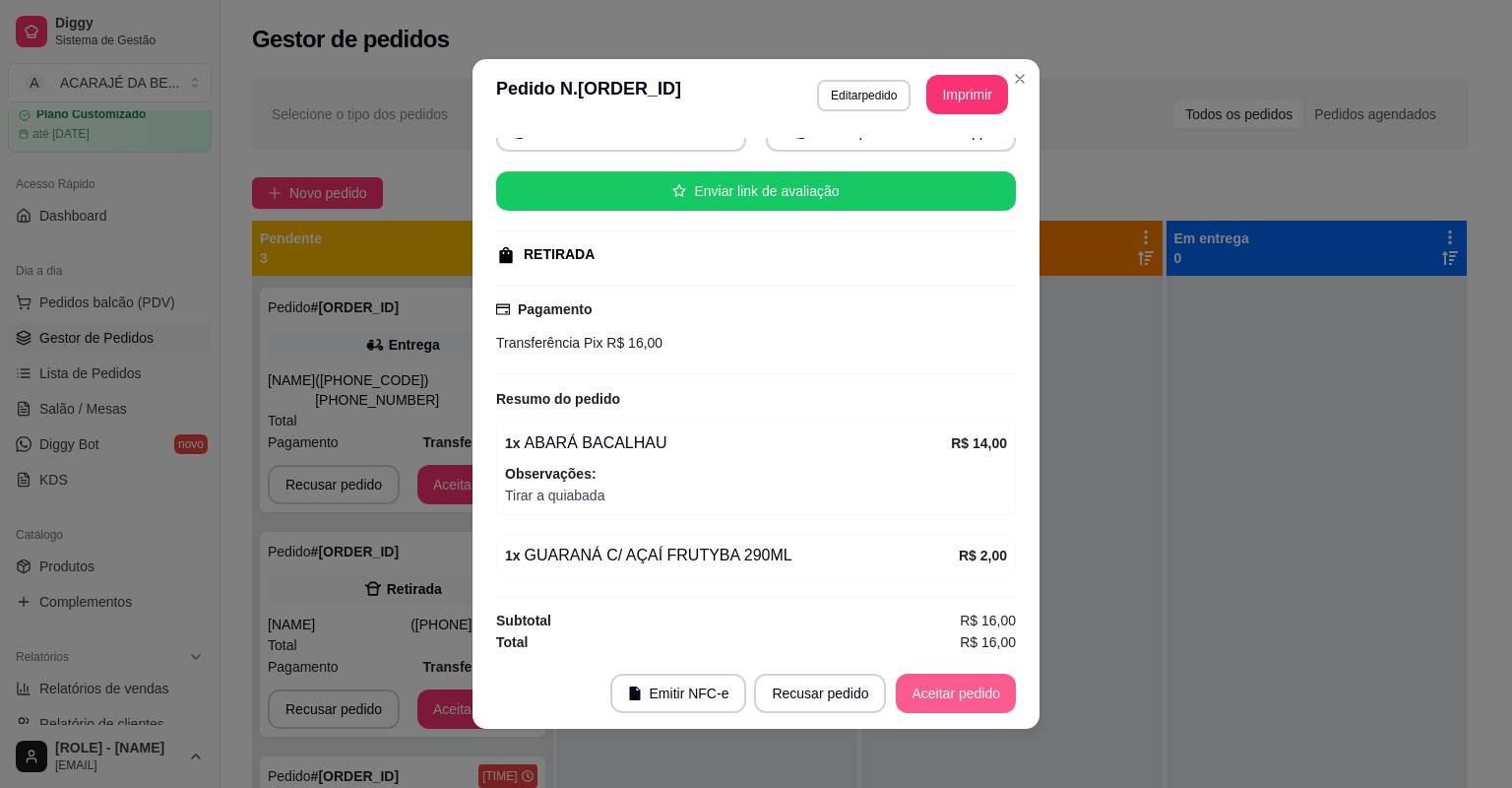 click on "Aceitar pedido" at bounding box center (956, 693) 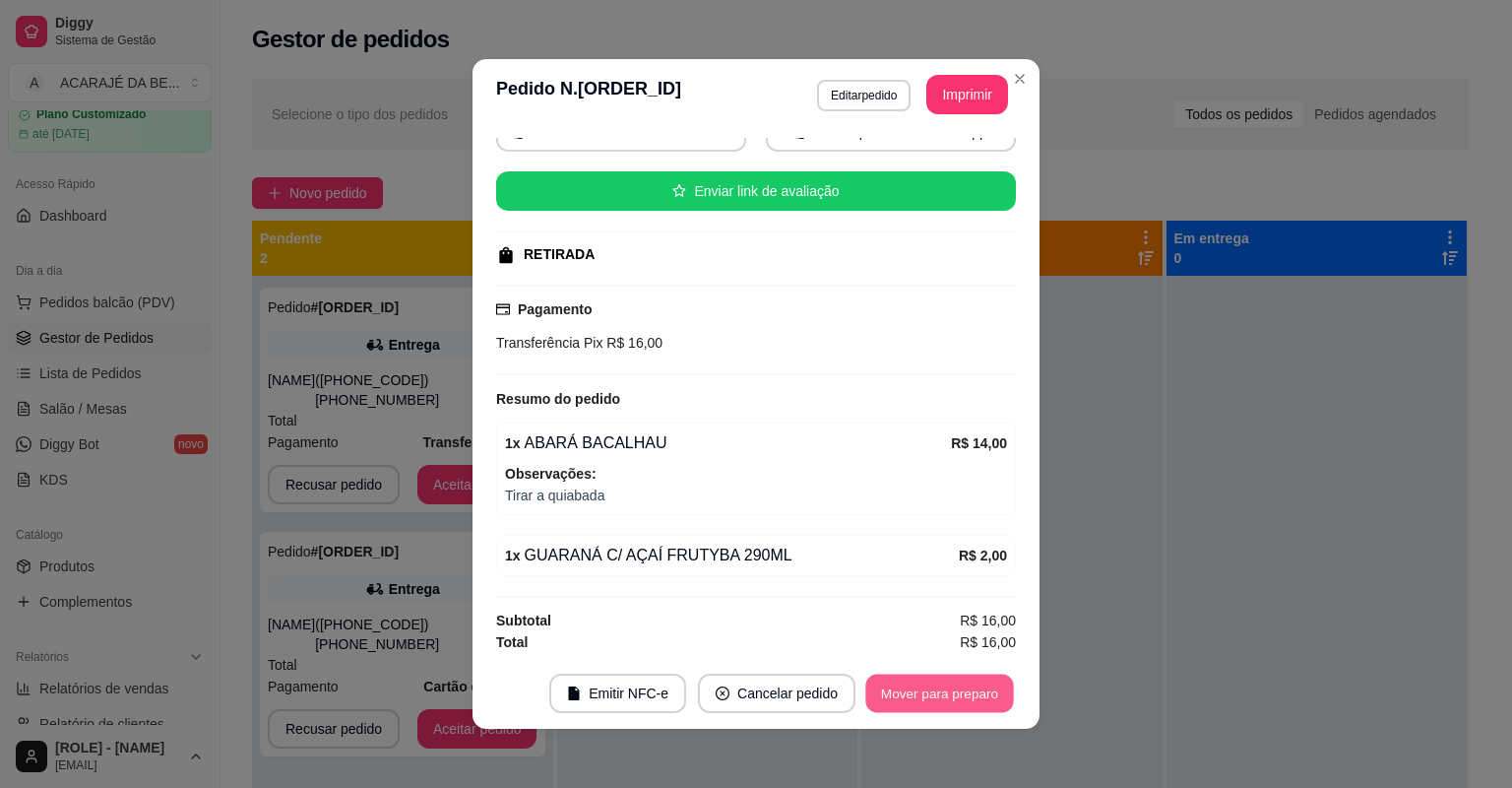 click on "Mover para preparo" at bounding box center (939, 693) 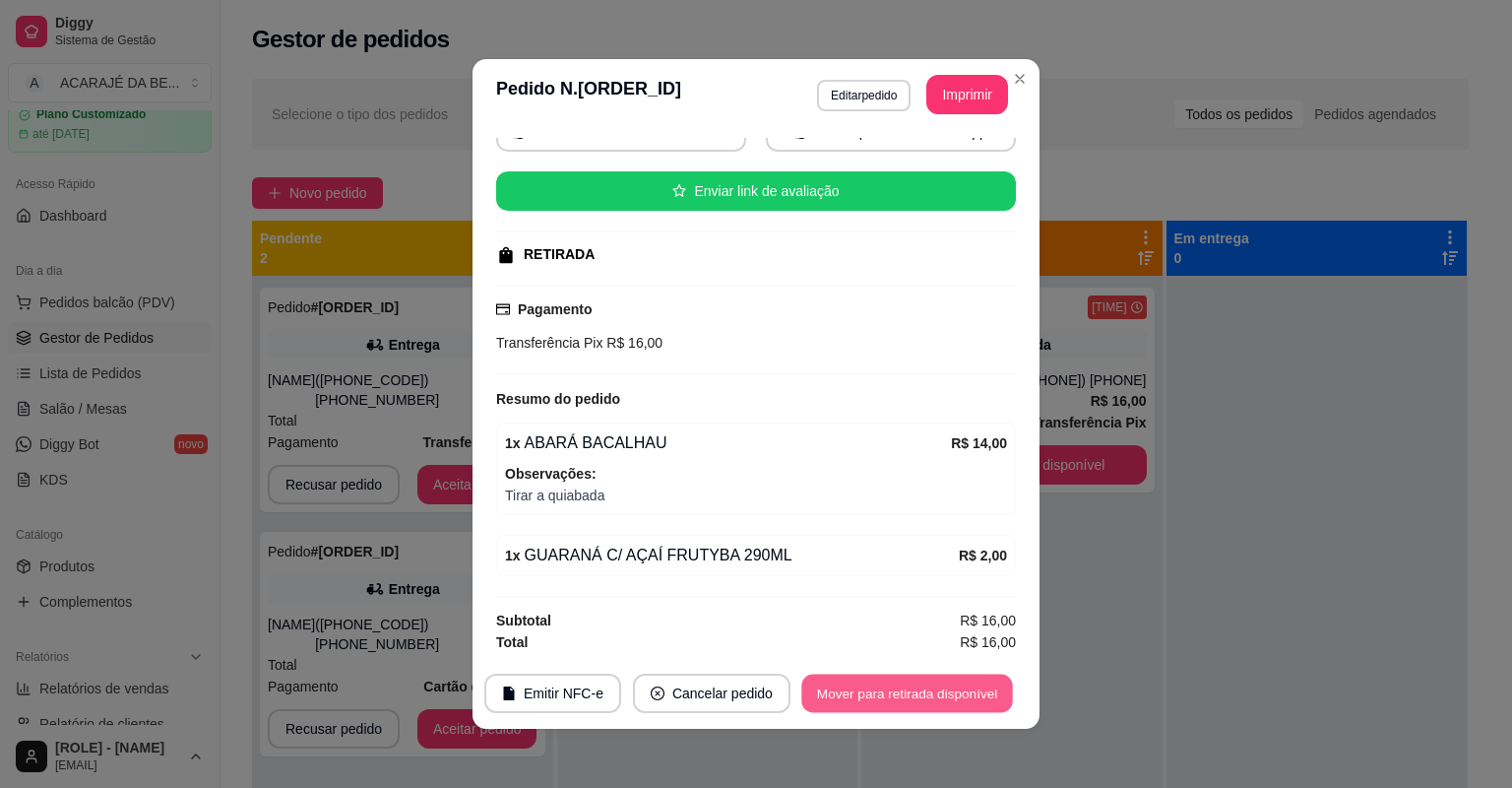 click on "Mover para retirada disponível" at bounding box center (907, 693) 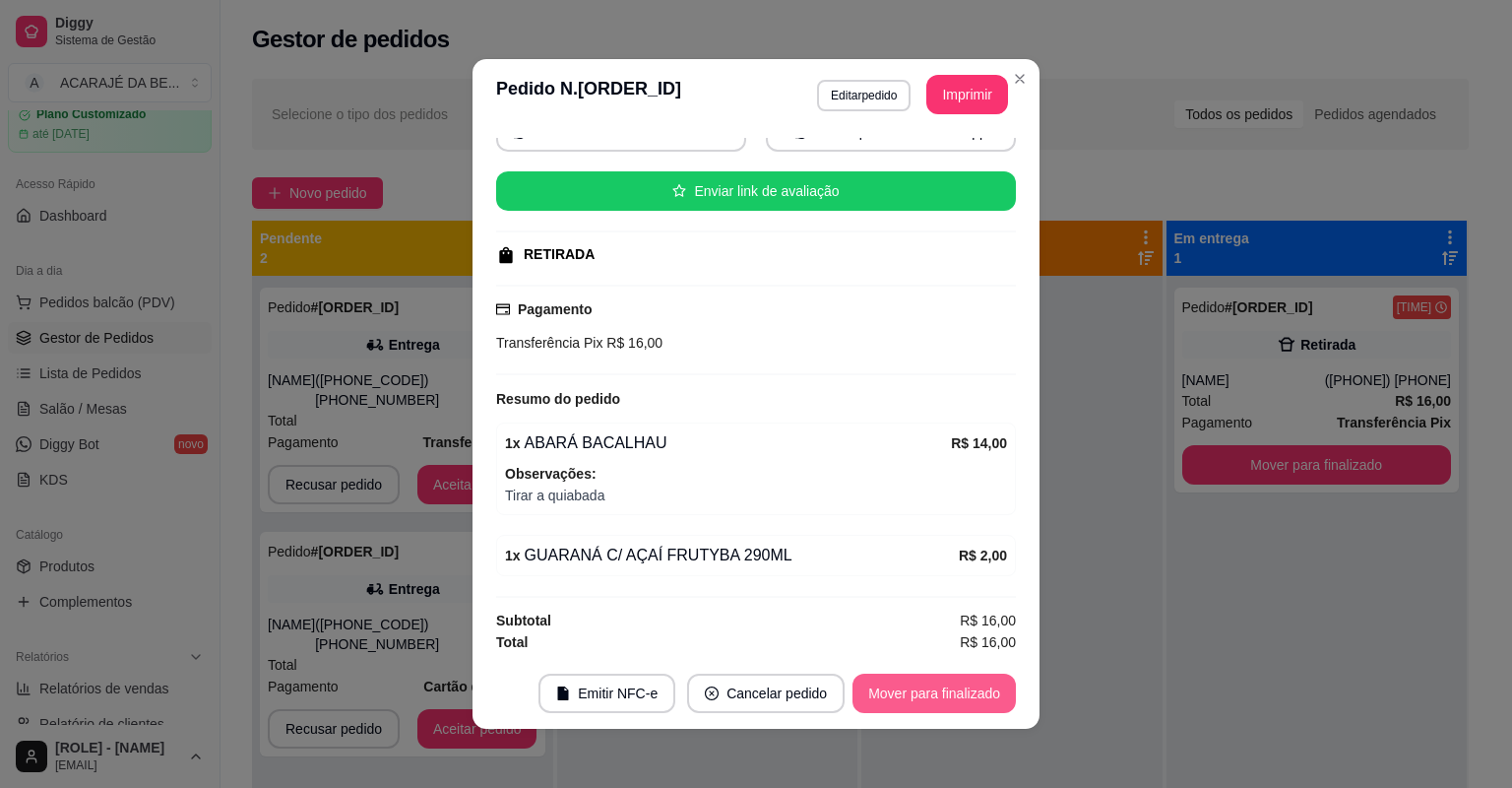 click on "Mover para finalizado" at bounding box center [934, 693] 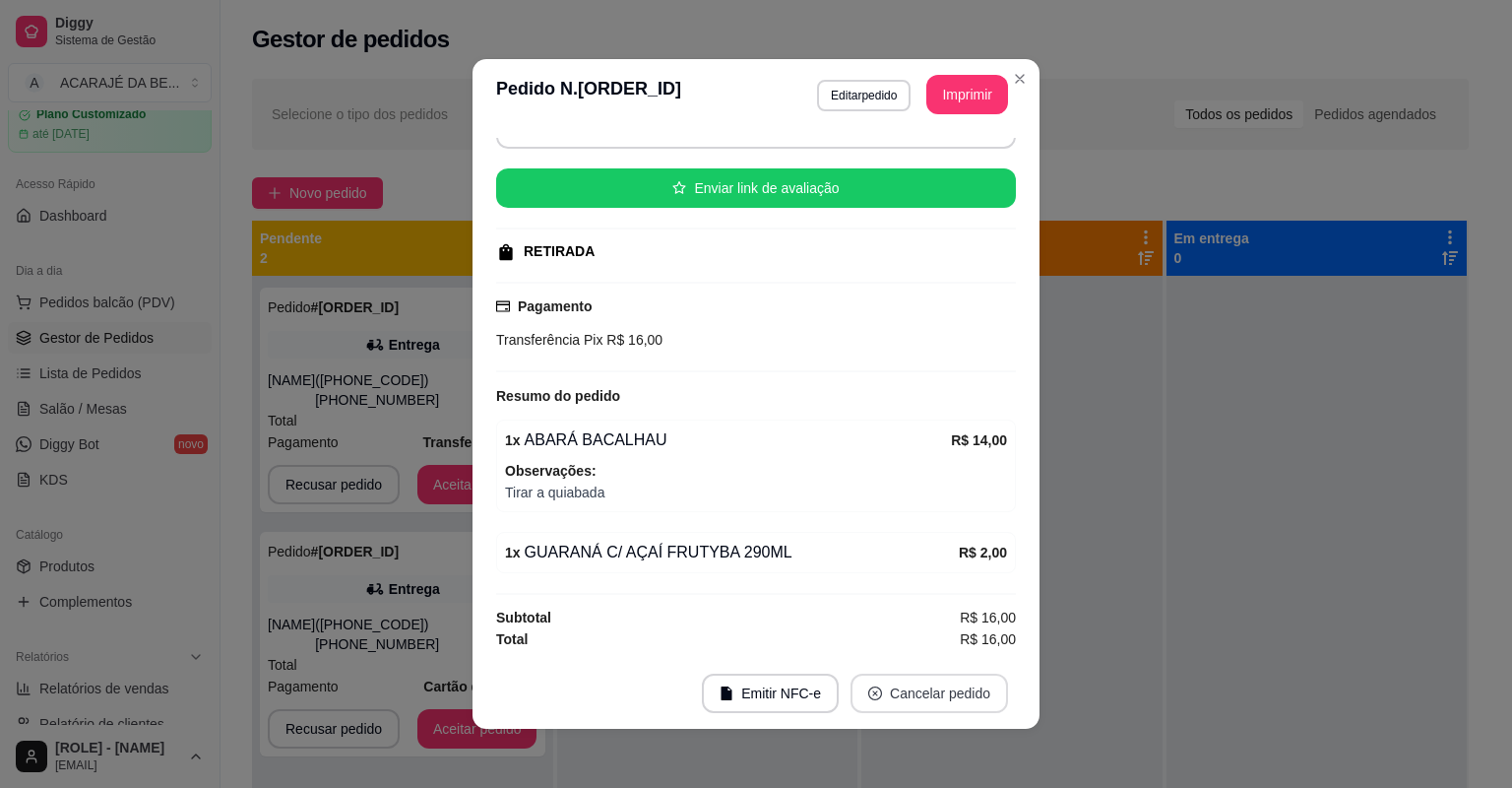 scroll, scrollTop: 164, scrollLeft: 0, axis: vertical 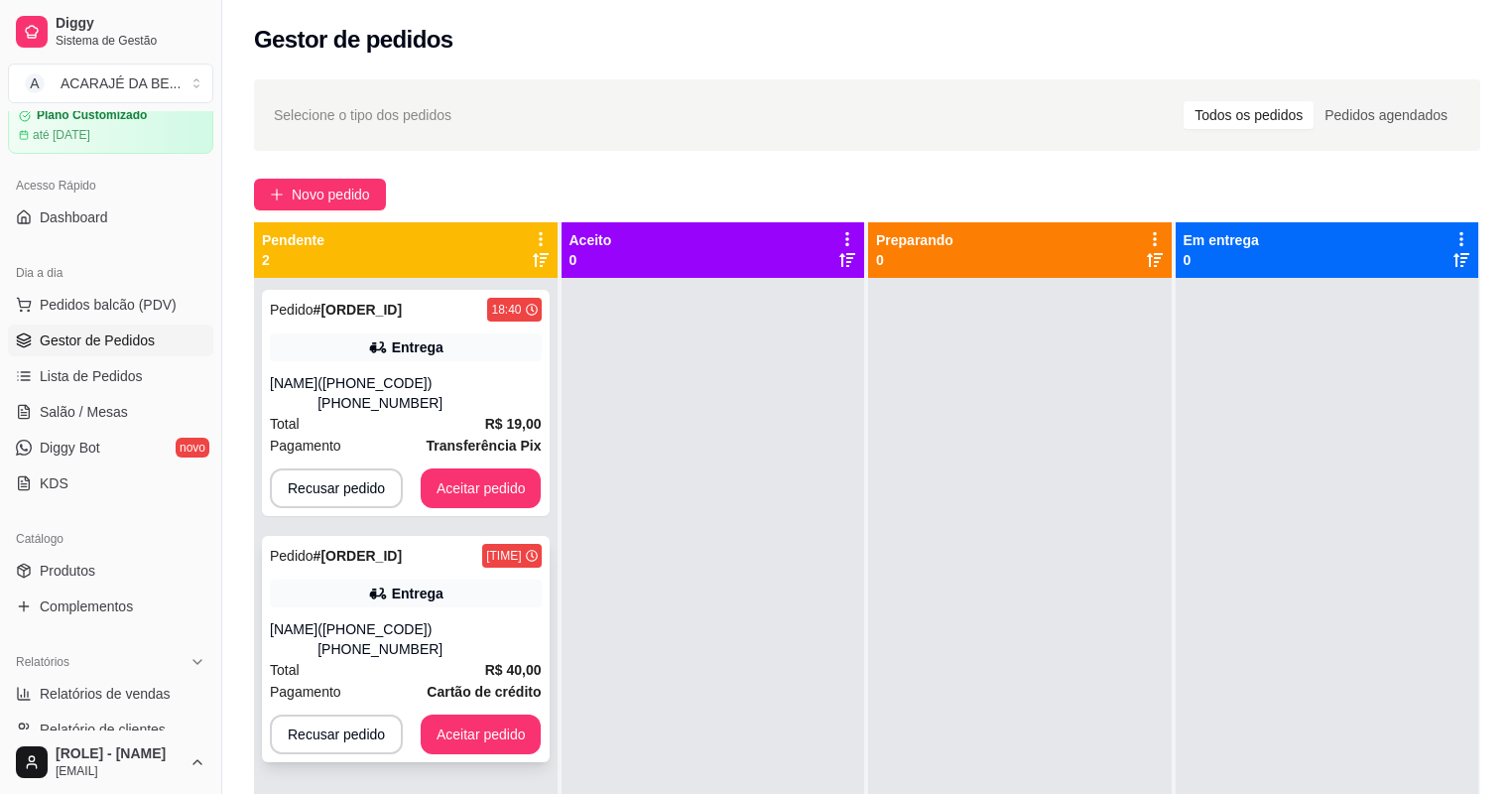 click on "Total R$ 40,00" at bounding box center [406, 670] 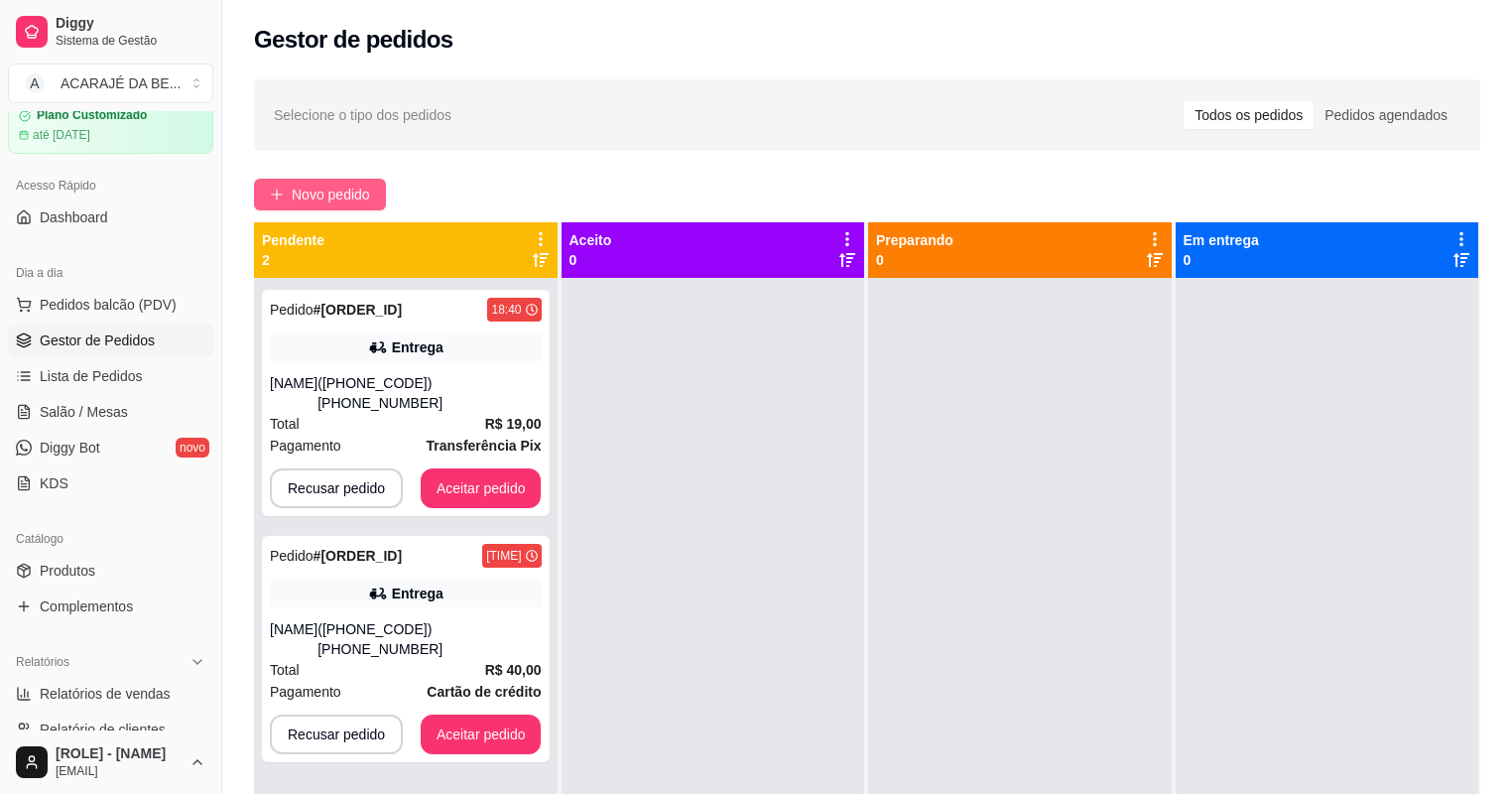 click on "Novo pedido" at bounding box center [330, 195] 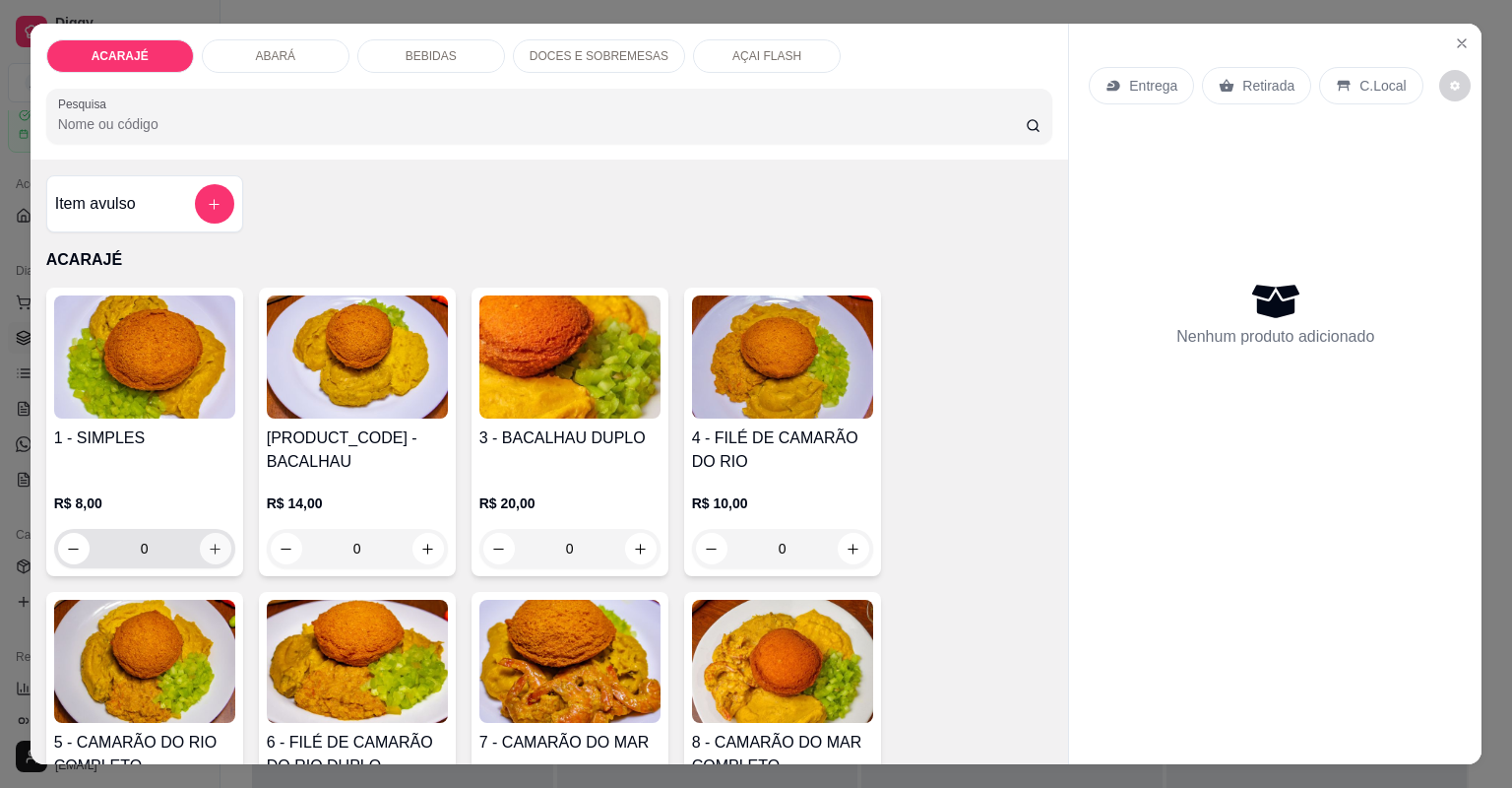 click at bounding box center (216, 549) 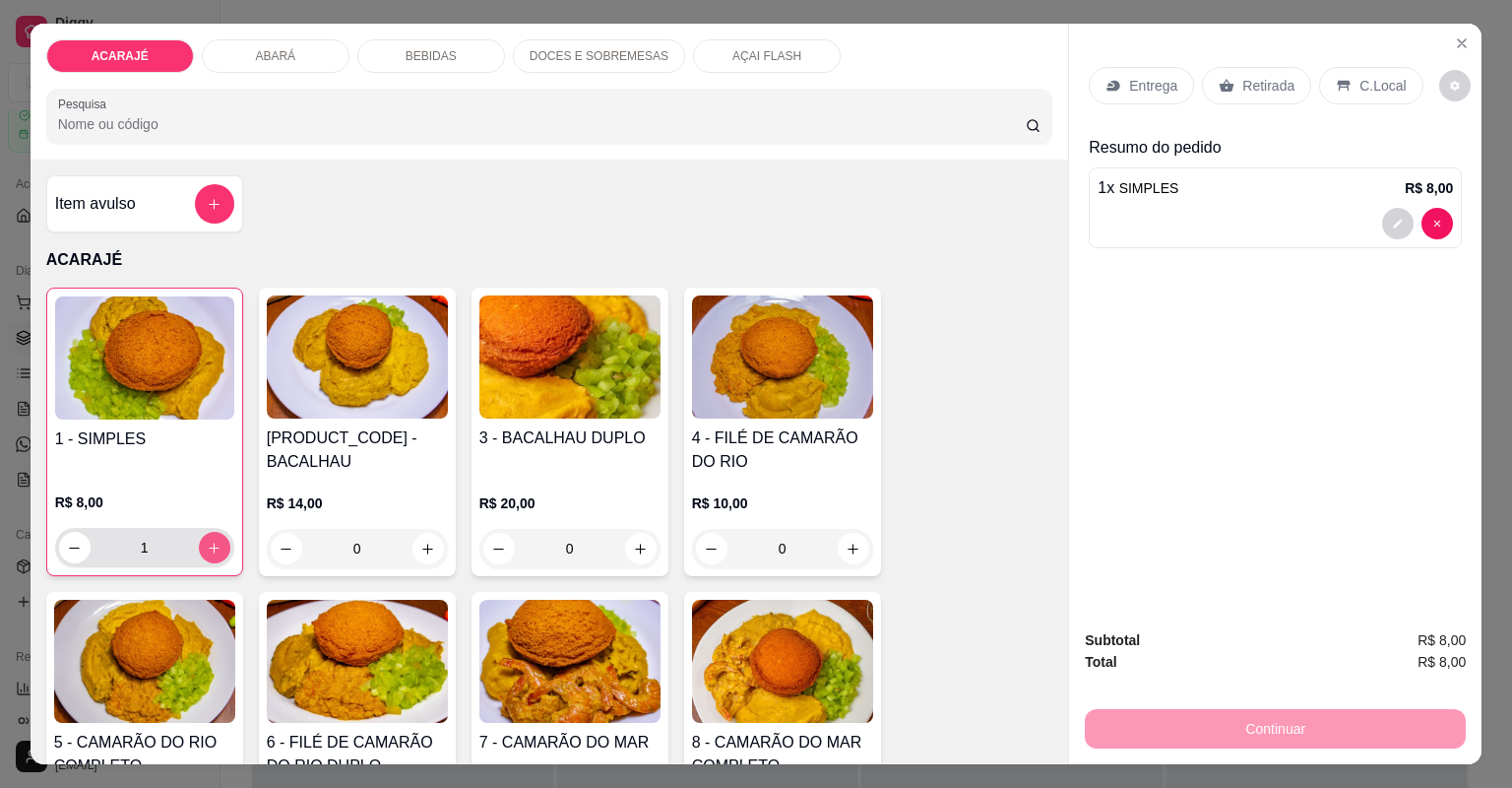 click at bounding box center [215, 548] 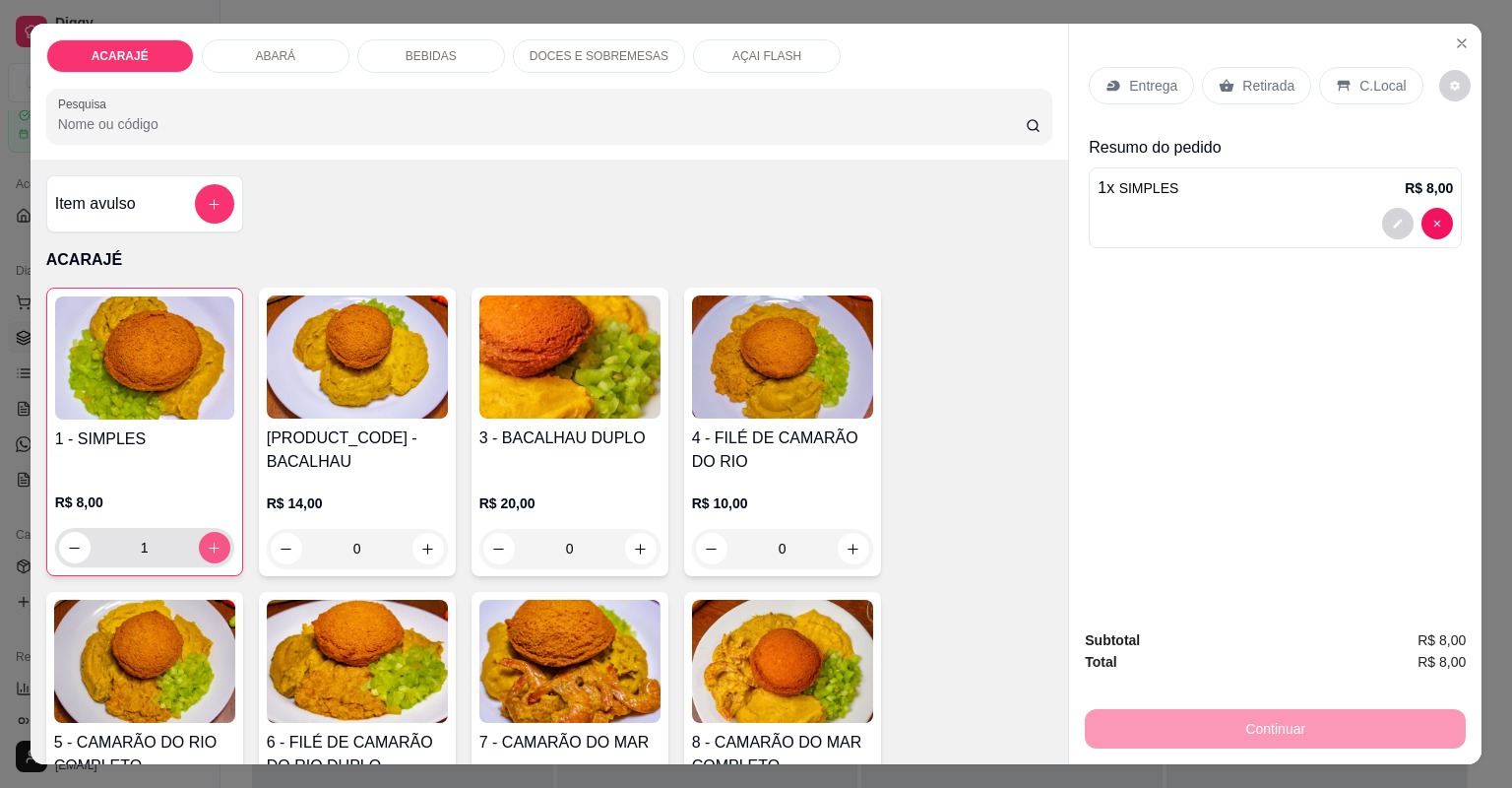 type on "2" 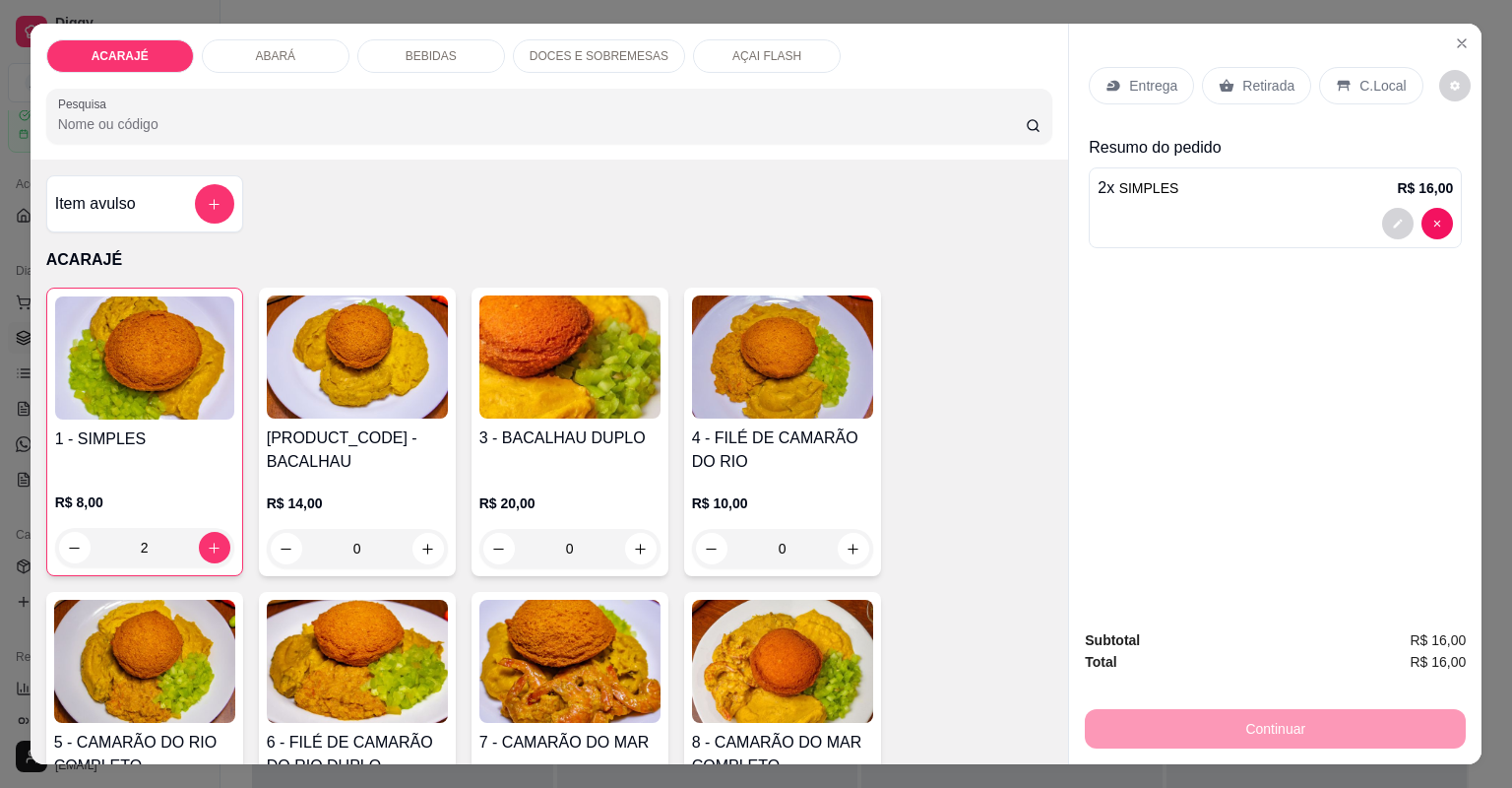 click on "Retirada" at bounding box center [1268, 86] 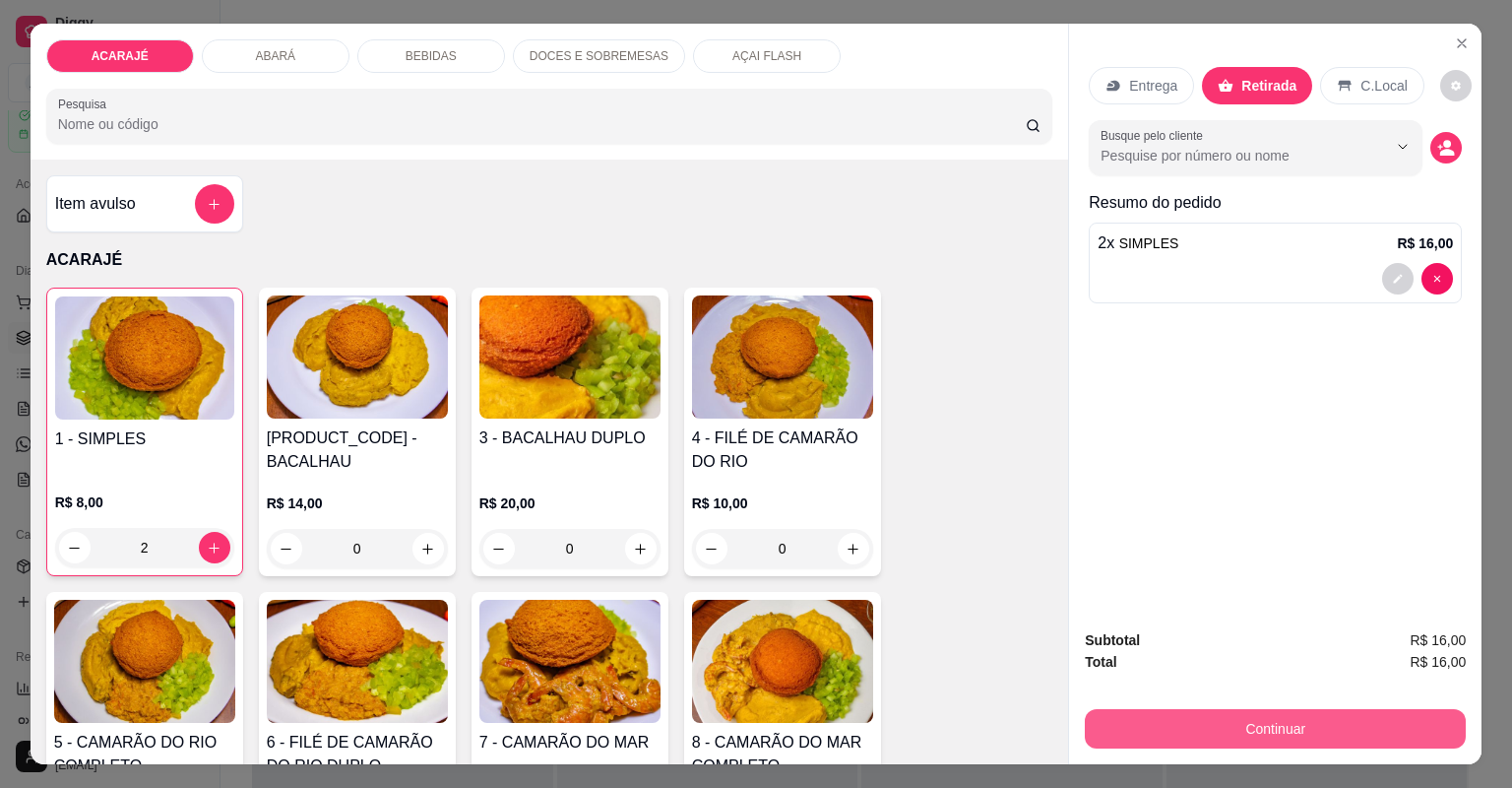click on "Continuar" at bounding box center (1275, 729) 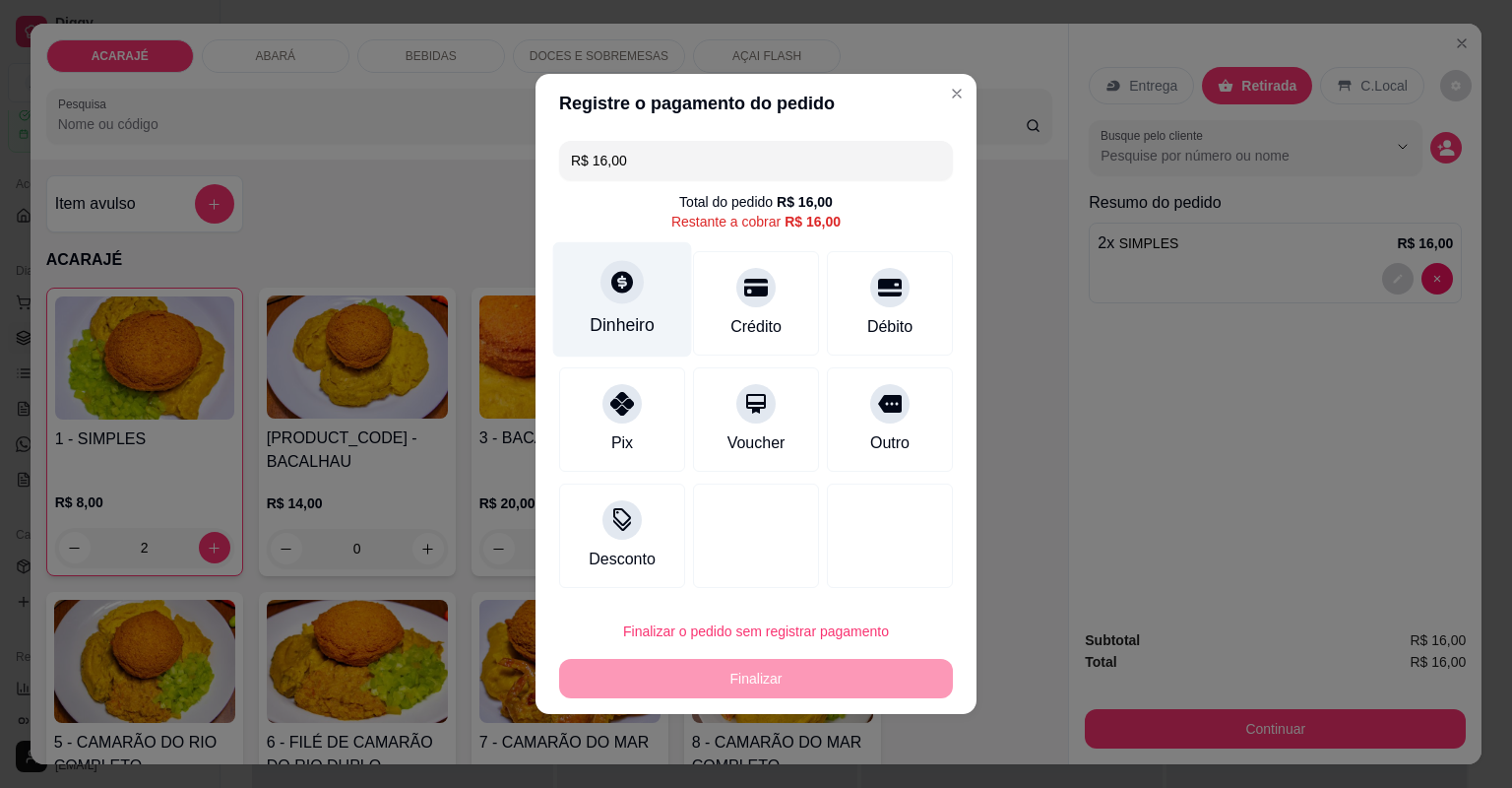 click on "Dinheiro" at bounding box center [622, 299] 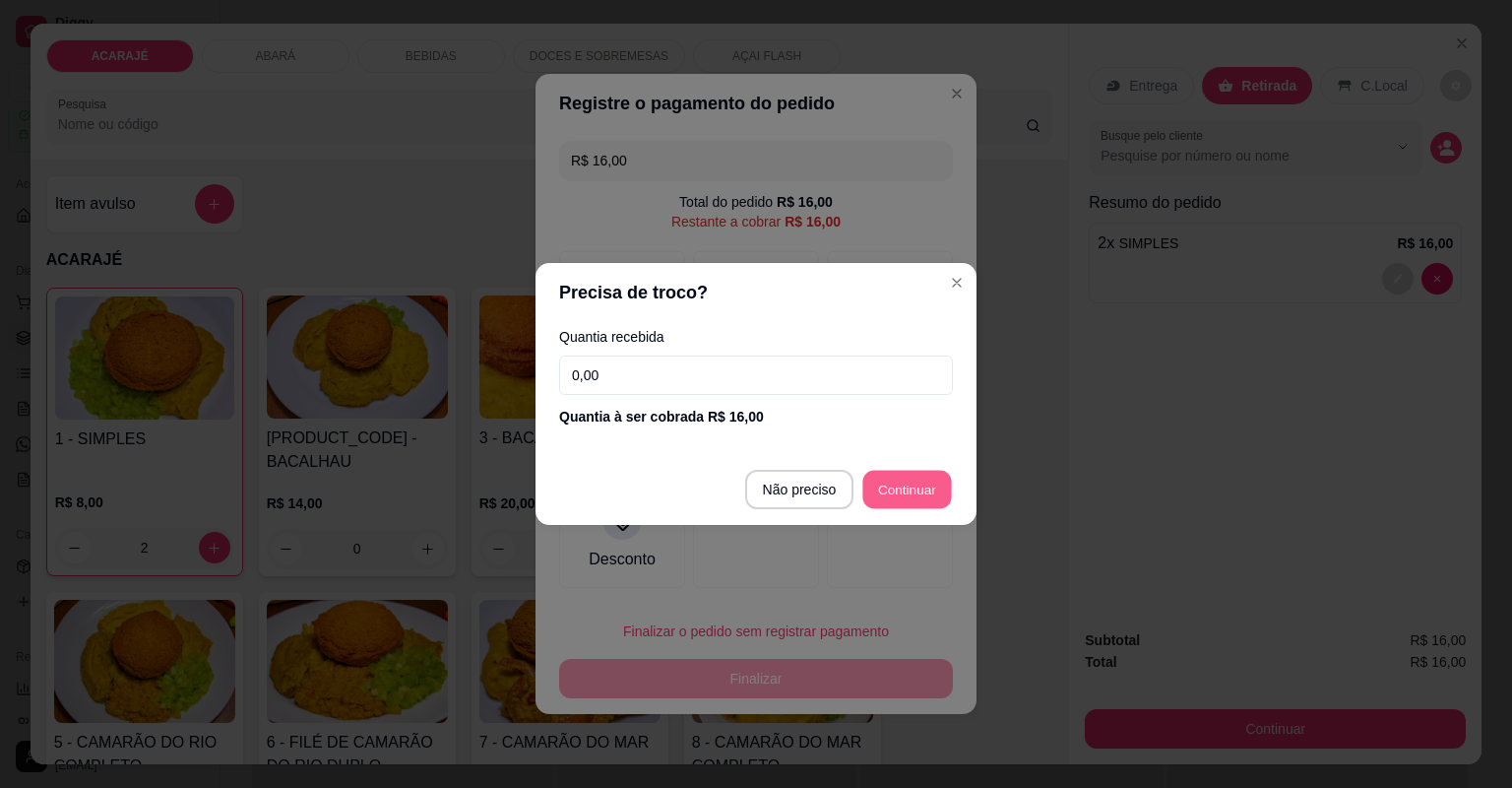 type on "R$ 0,00" 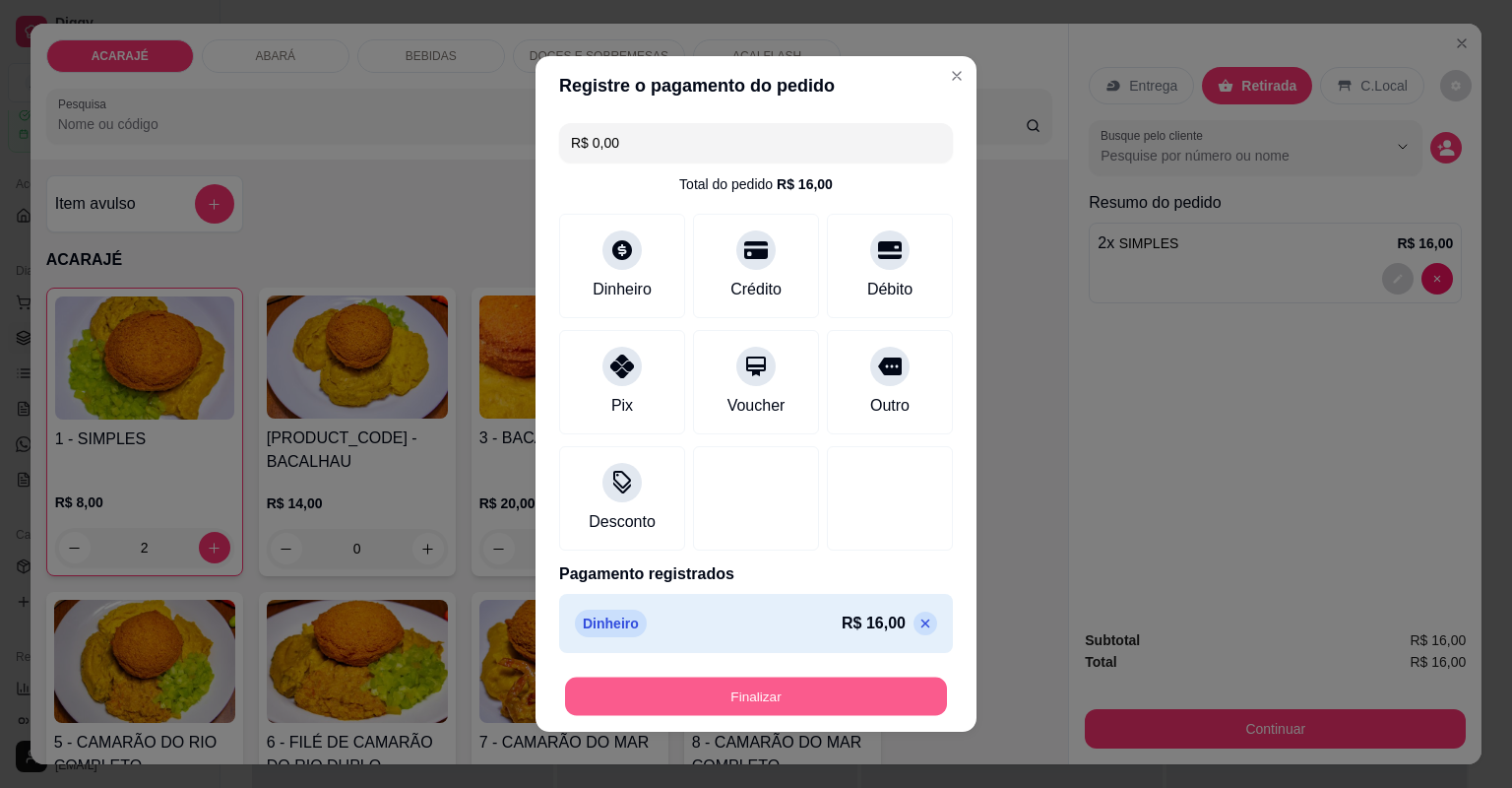 click on "Finalizar" at bounding box center (756, 696) 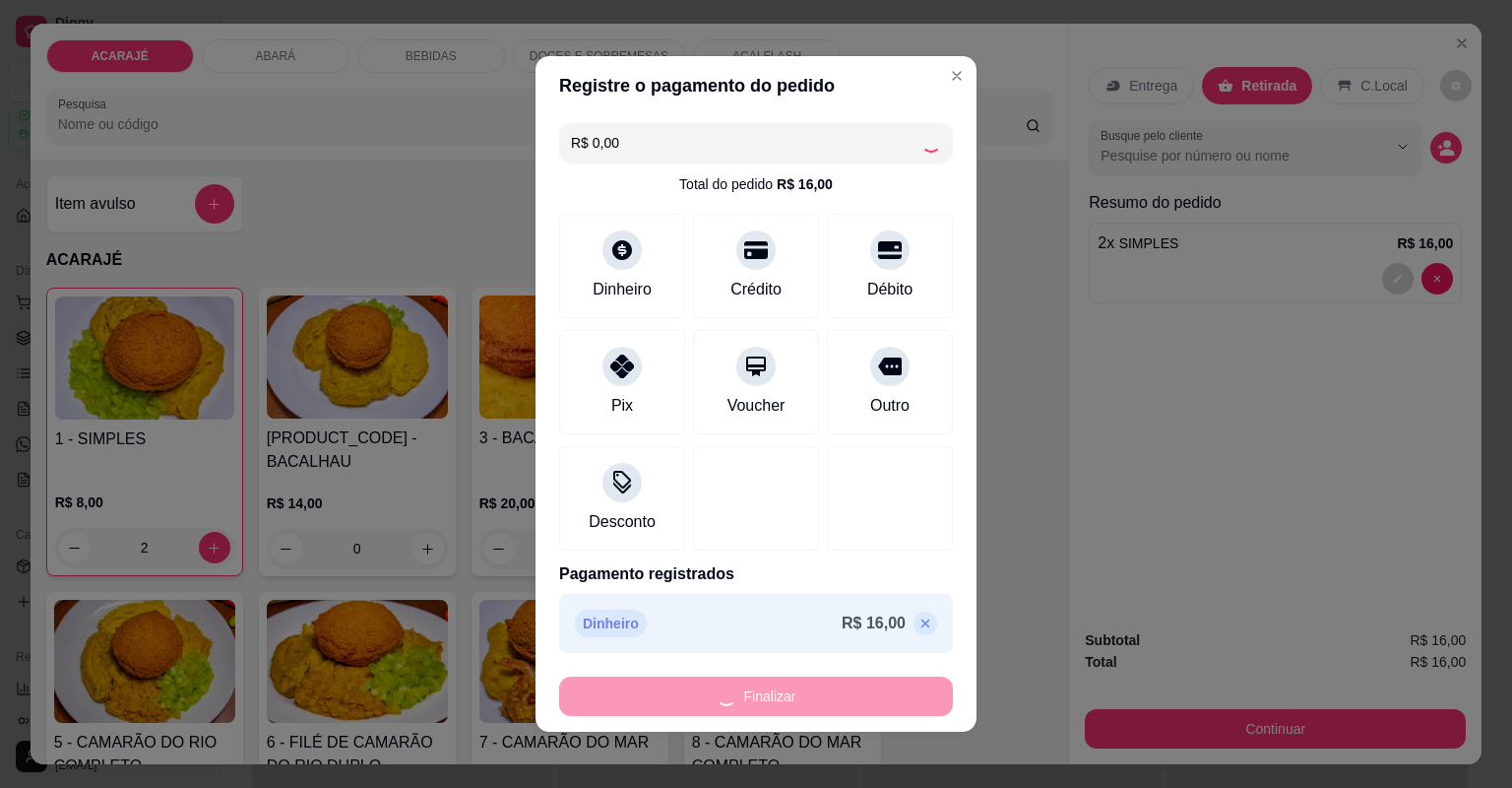 type on "0" 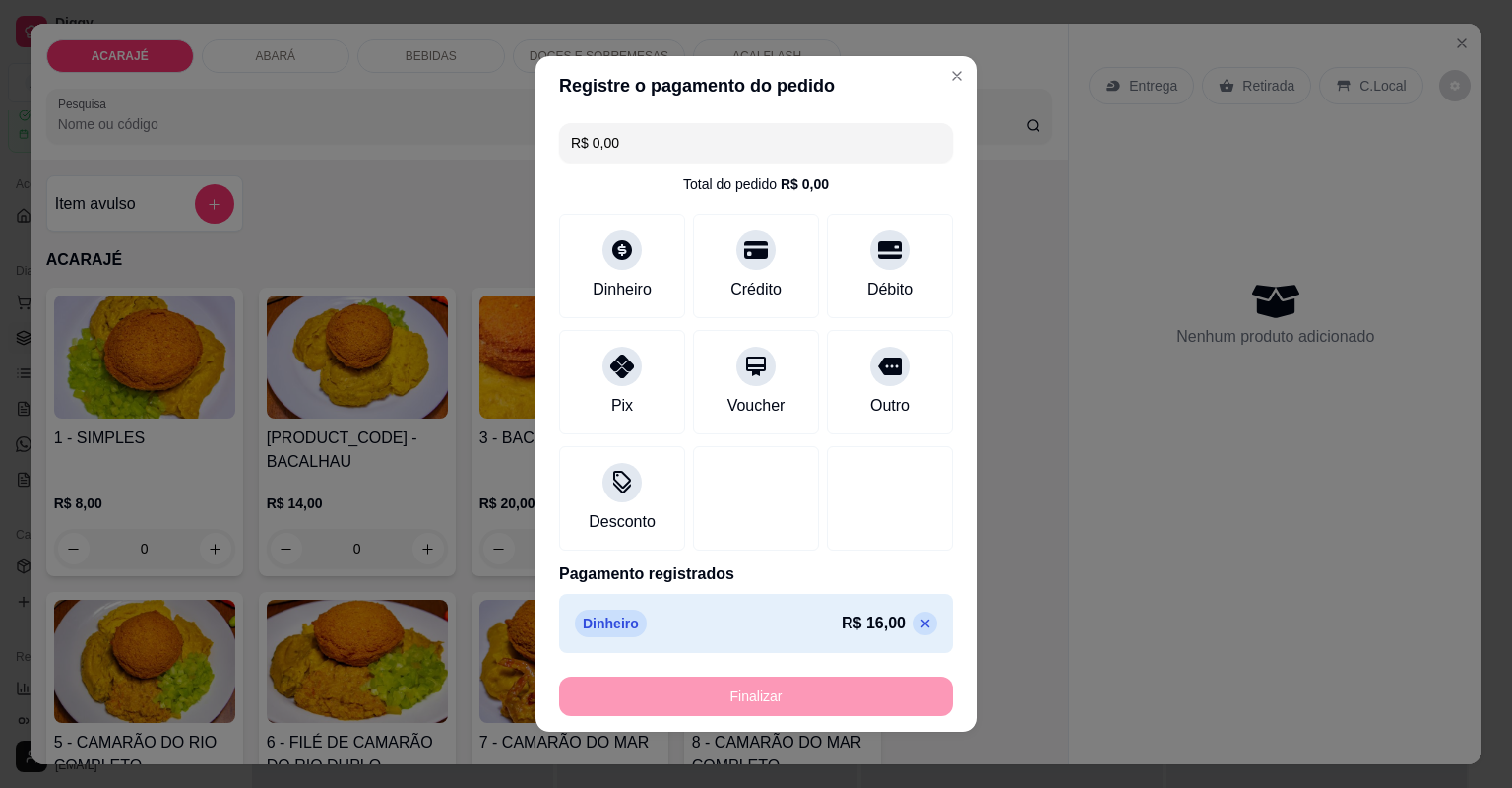 type on "-R$ 16,00" 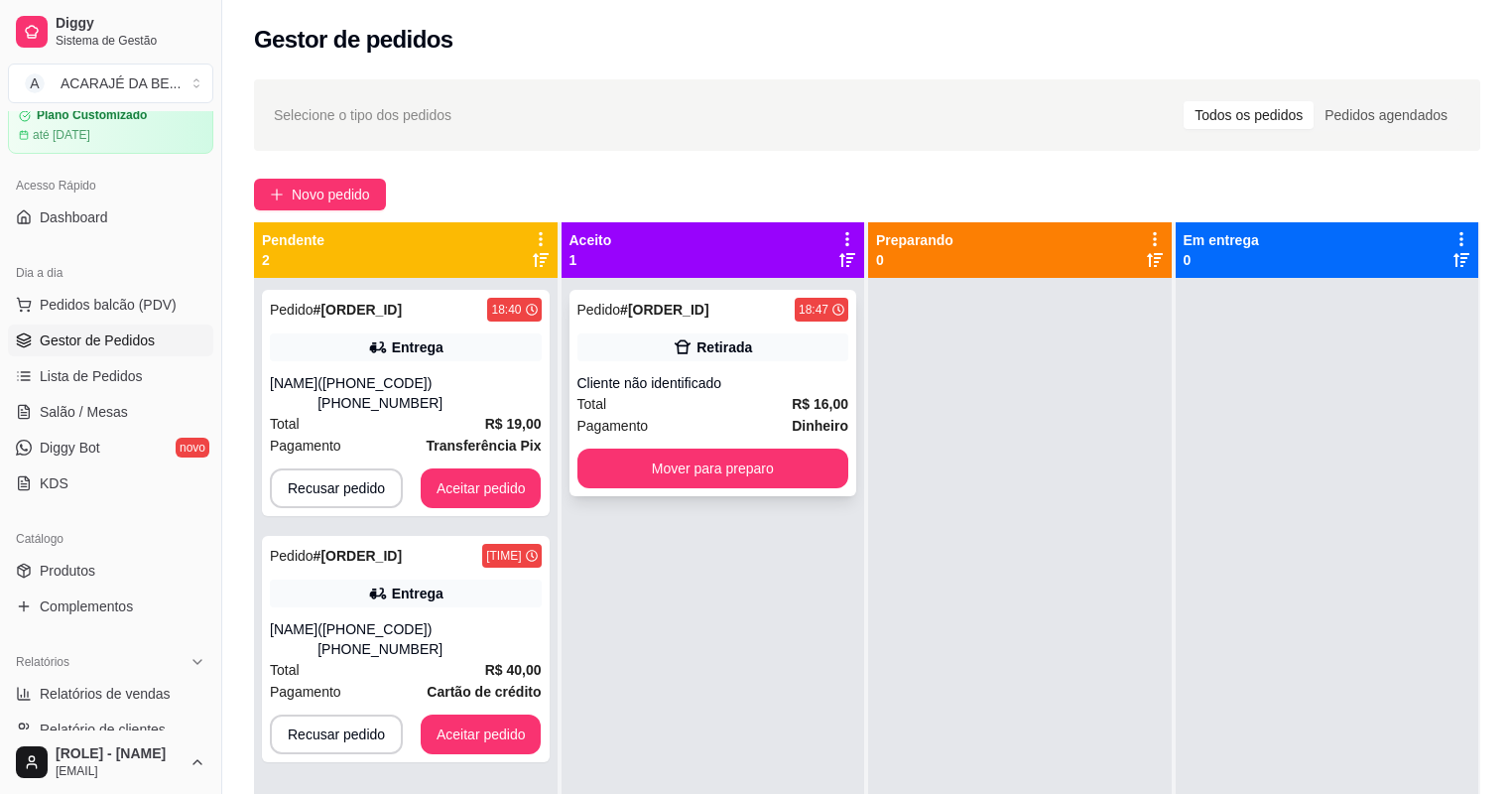 click on "Pagamento Dinheiro" at bounding box center [713, 426] 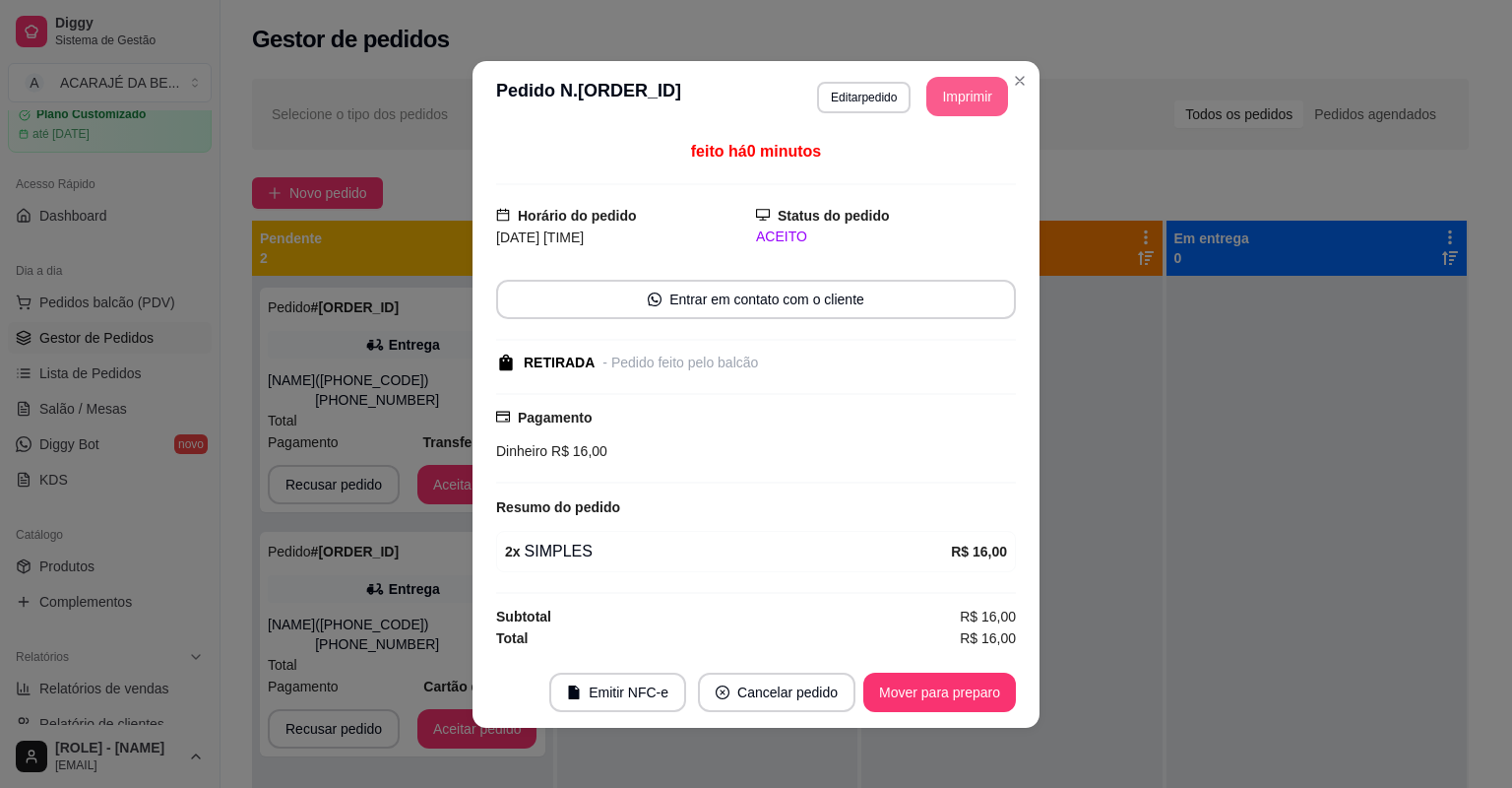 click on "Imprimir" at bounding box center [967, 97] 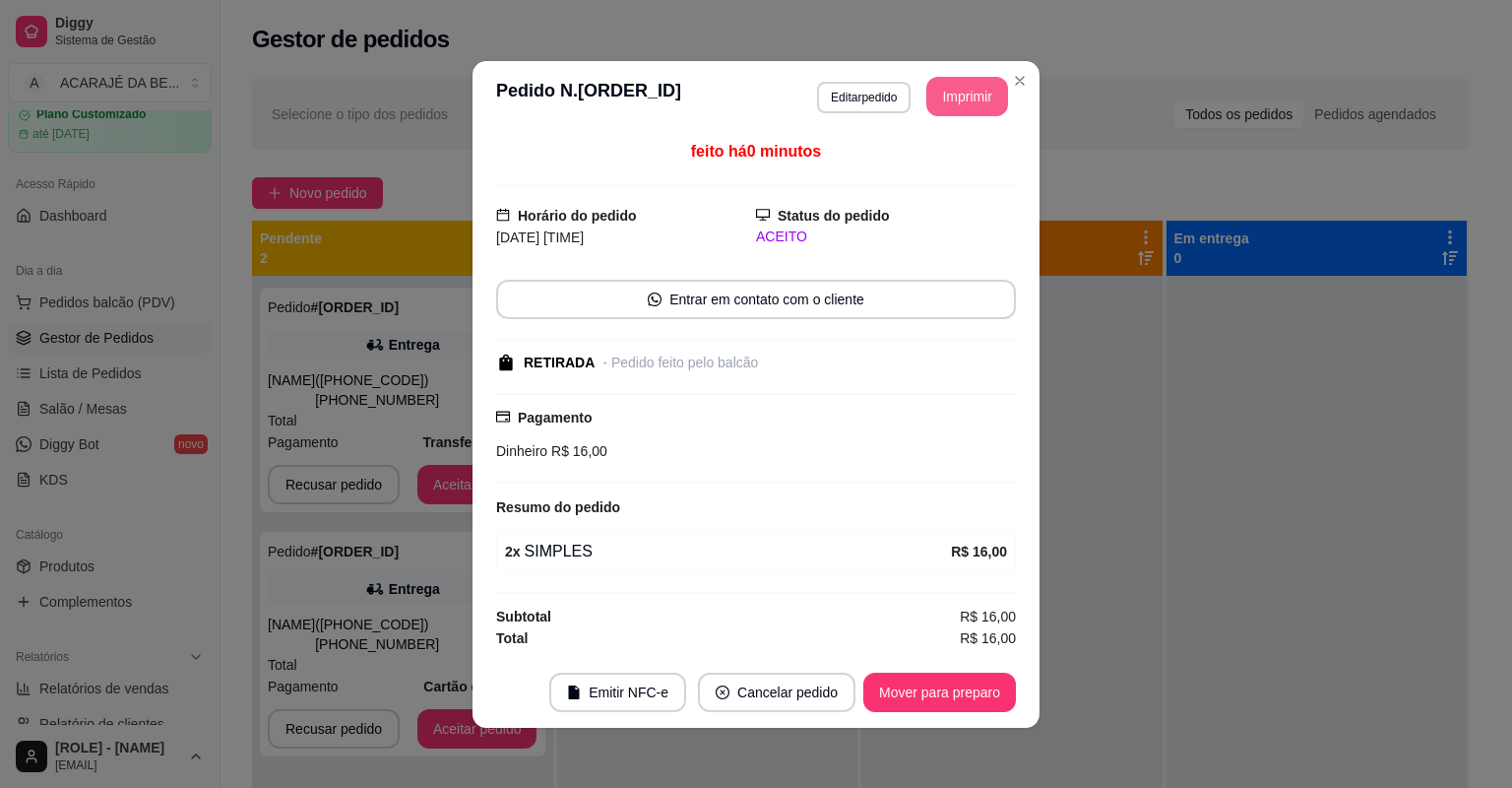 scroll, scrollTop: 0, scrollLeft: 0, axis: both 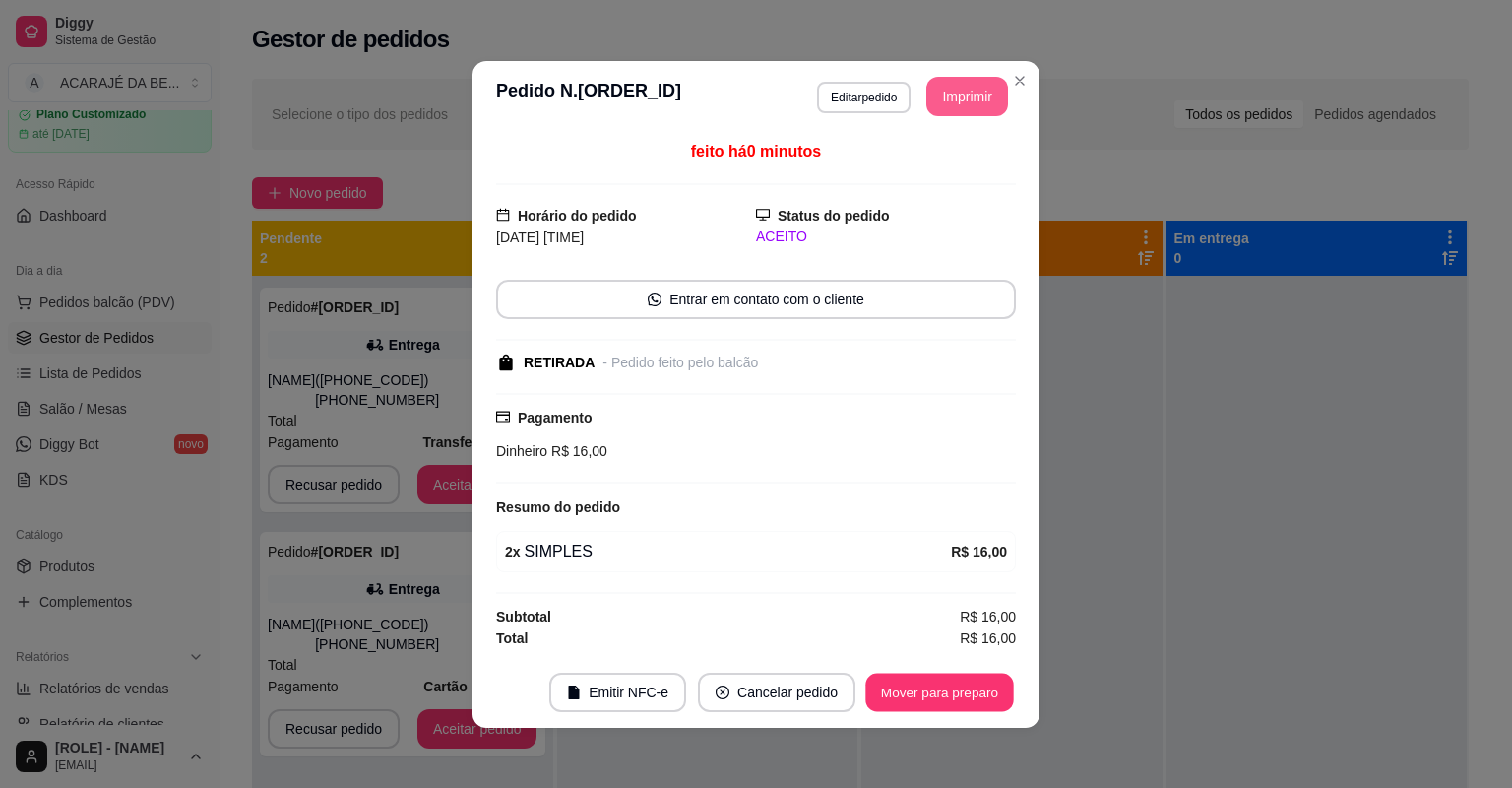 click on "Mover para preparo" at bounding box center [939, 691] 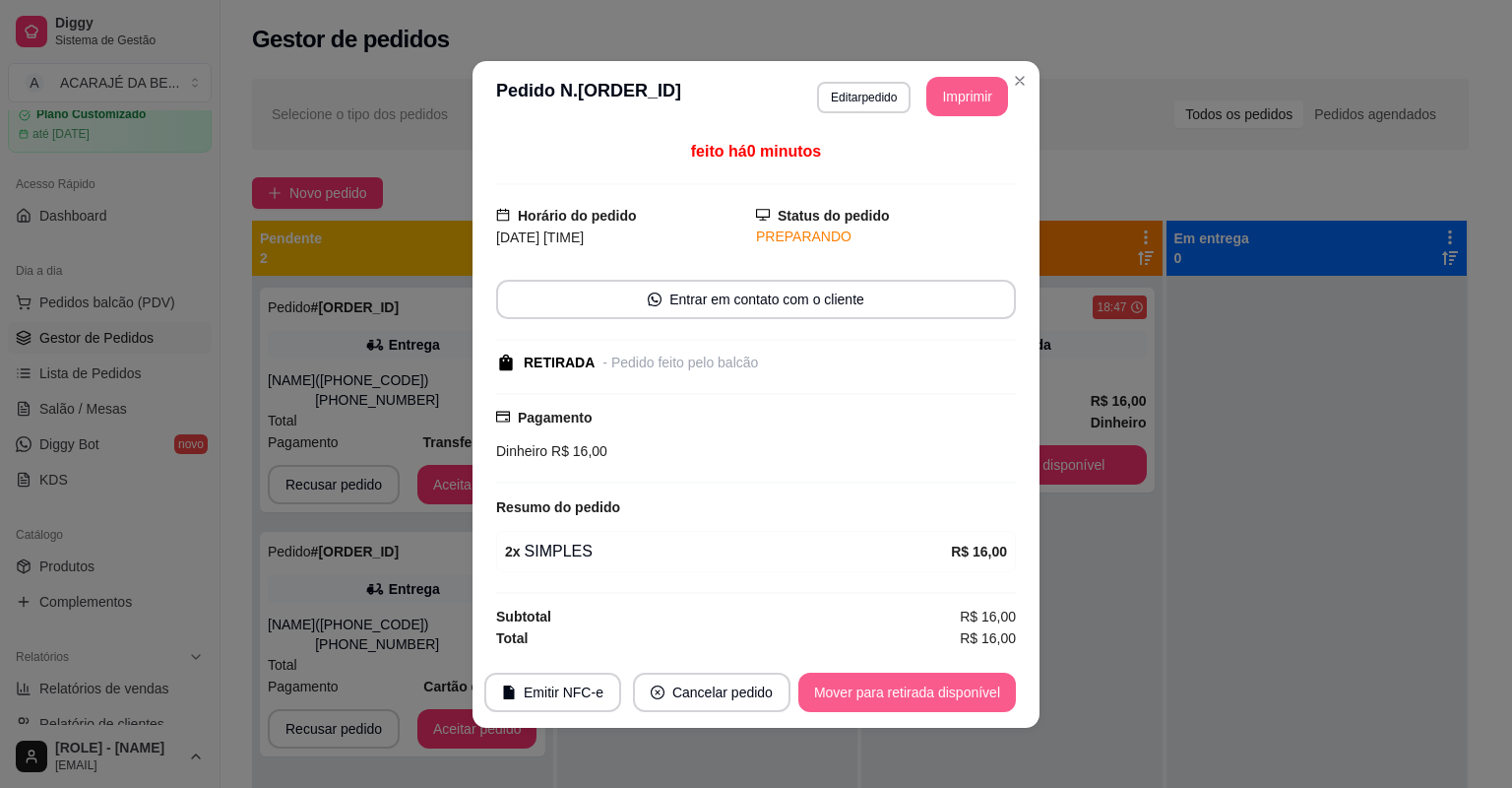 click on "Mover para retirada disponível" at bounding box center [907, 692] 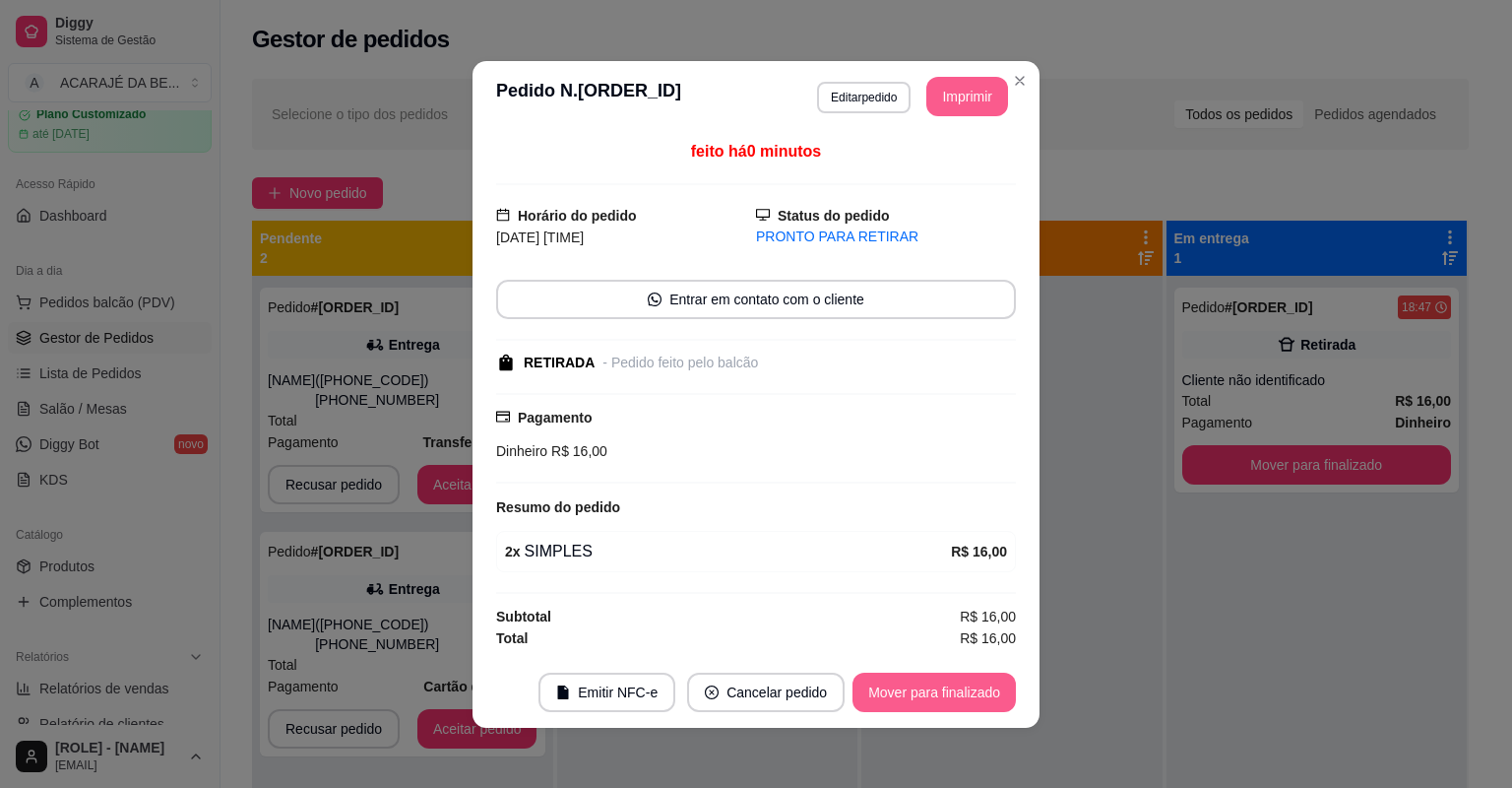 click on "Mover para finalizado" at bounding box center [934, 692] 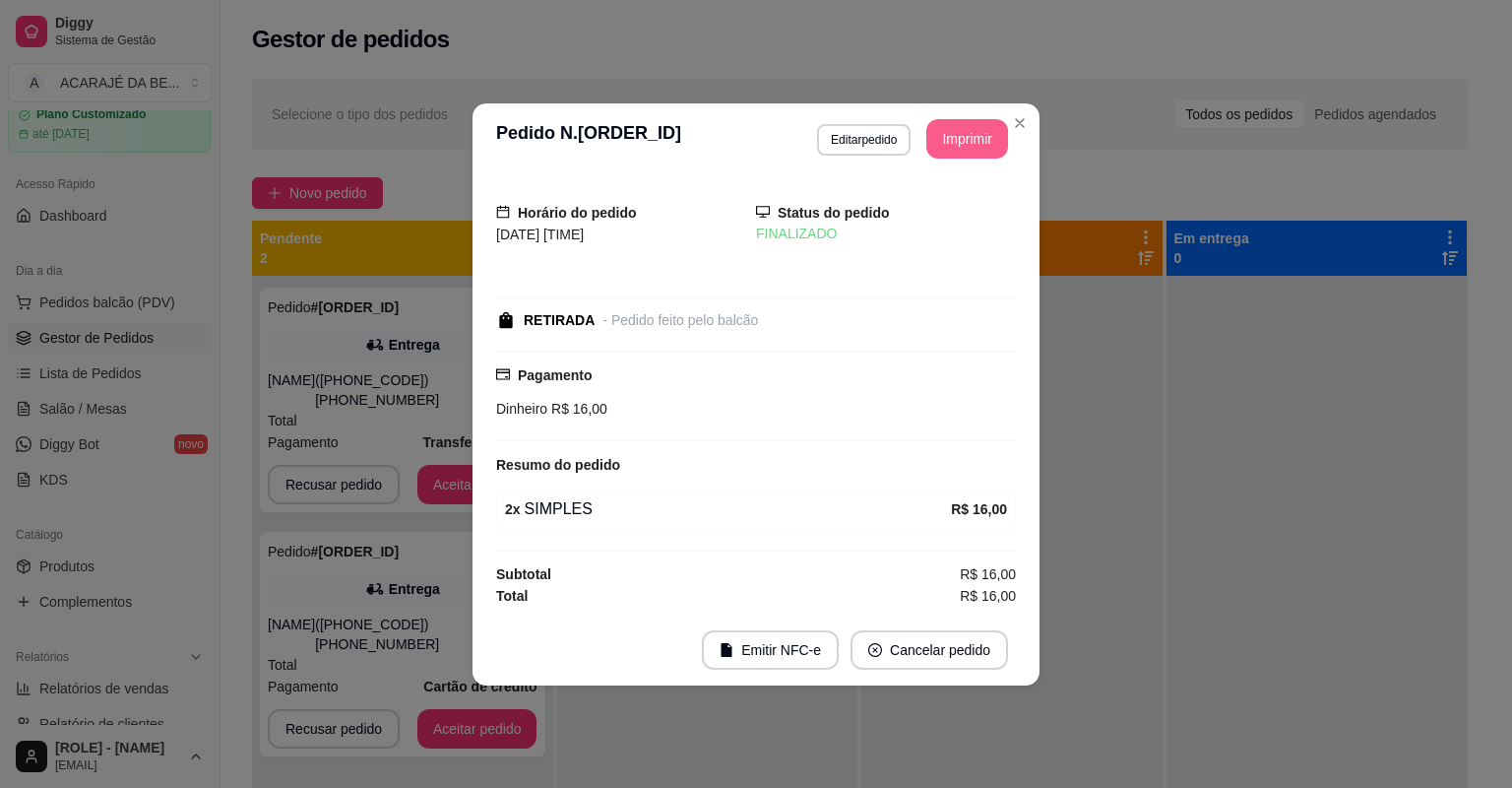 click on "Emitir NFC-e Cancelar pedido" at bounding box center (756, 650) 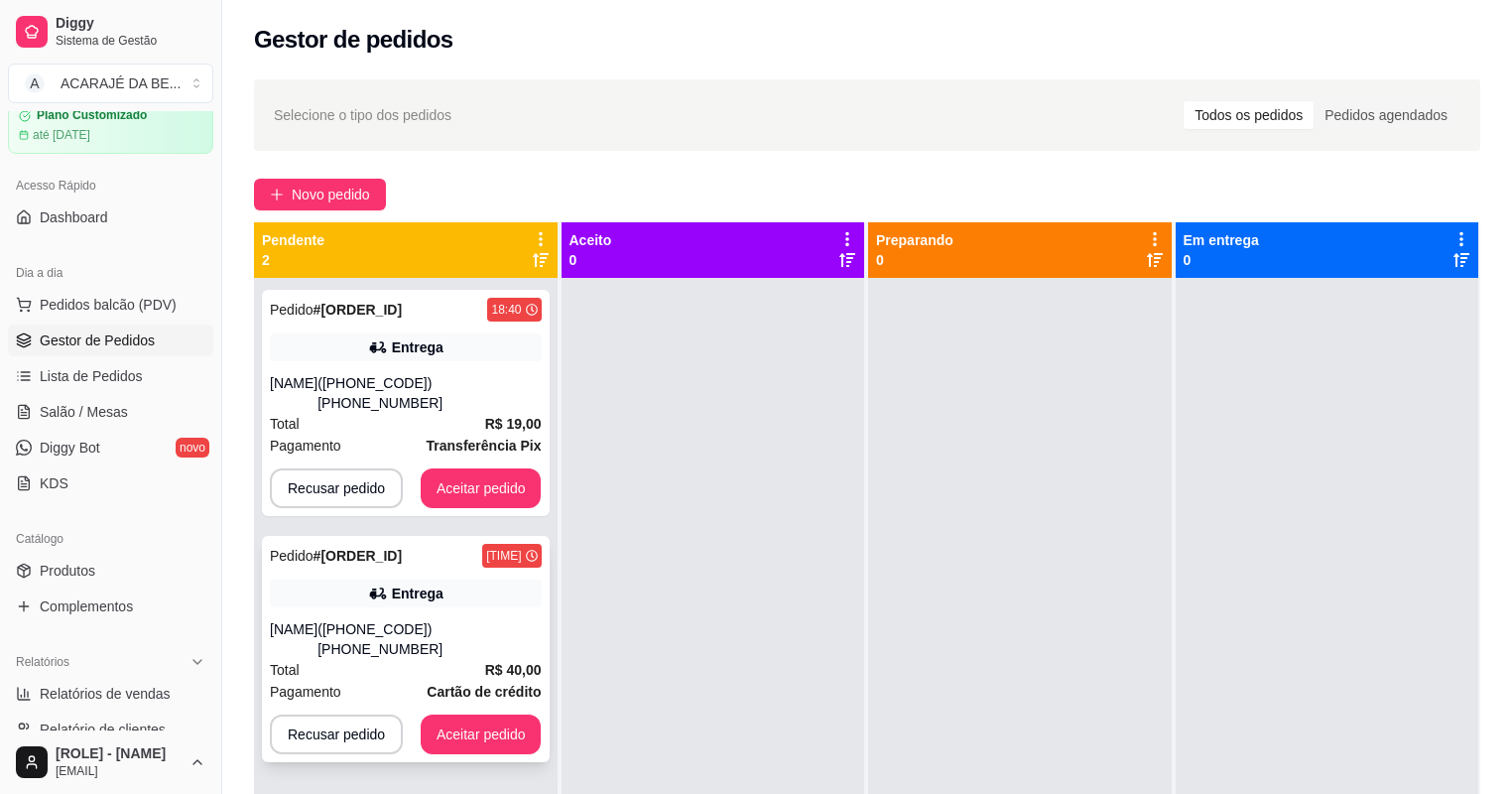 click on "Total R$ 40,00" at bounding box center (406, 670) 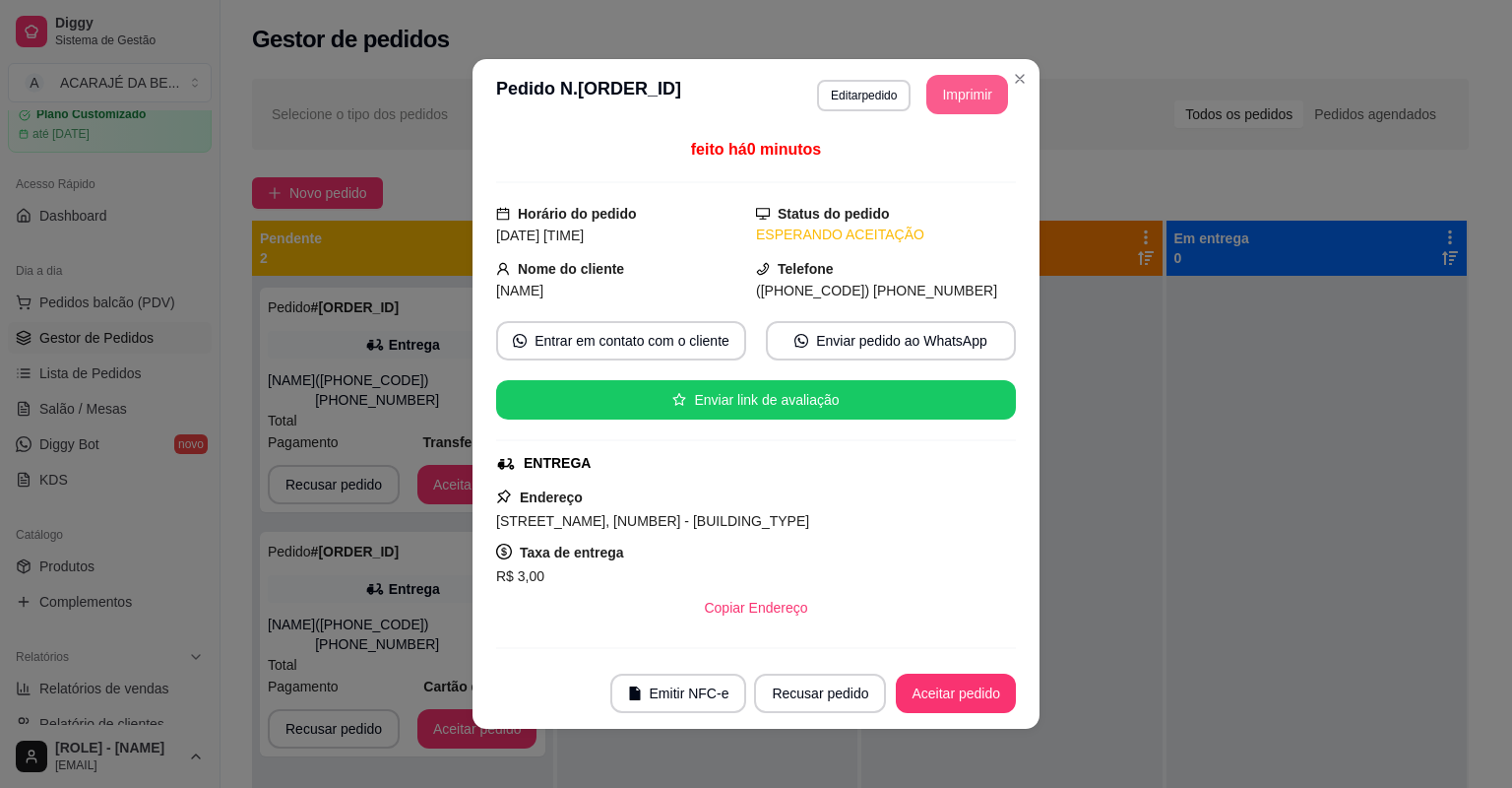 click on "Imprimir" at bounding box center [967, 95] 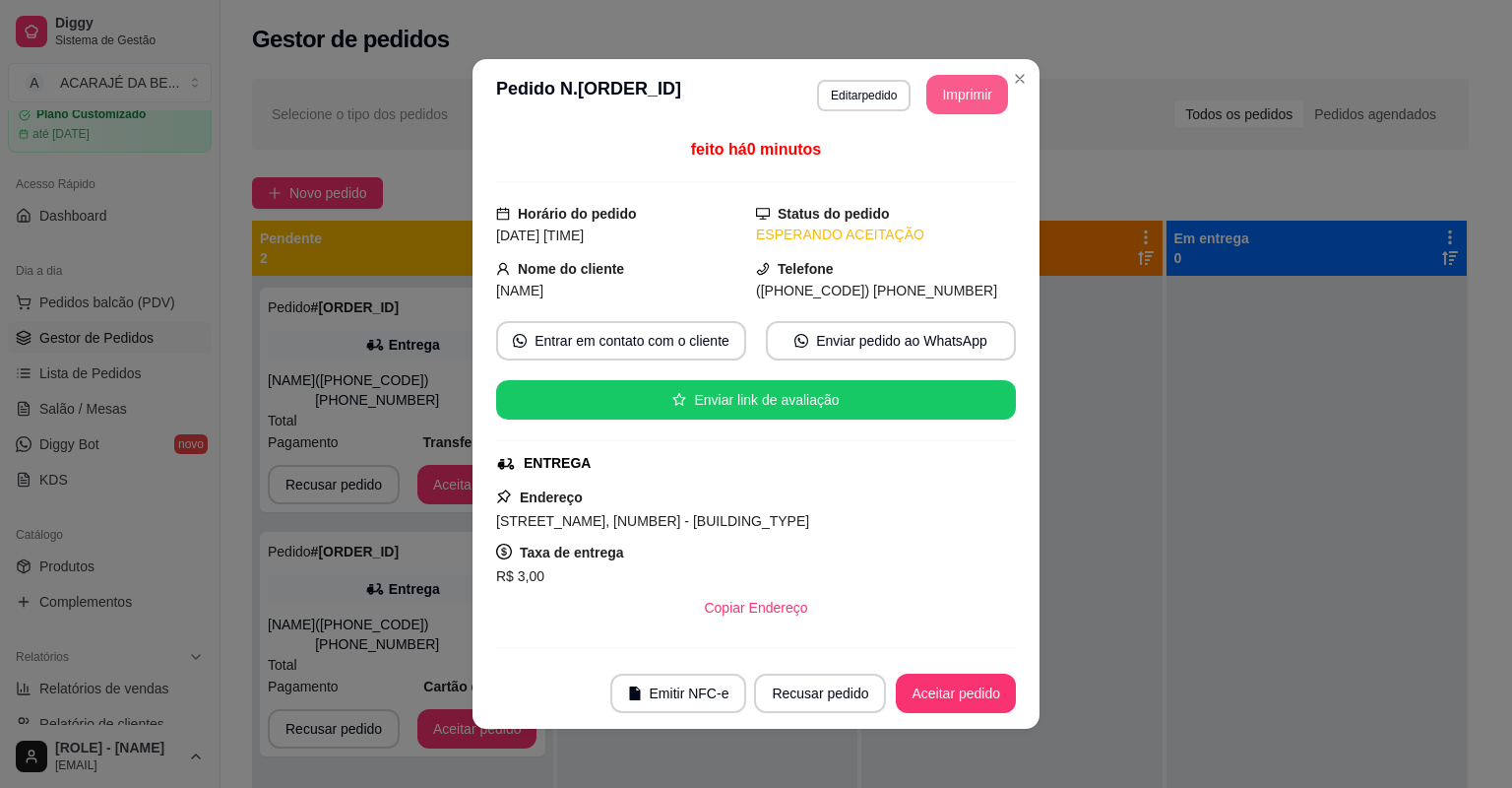 scroll, scrollTop: 0, scrollLeft: 0, axis: both 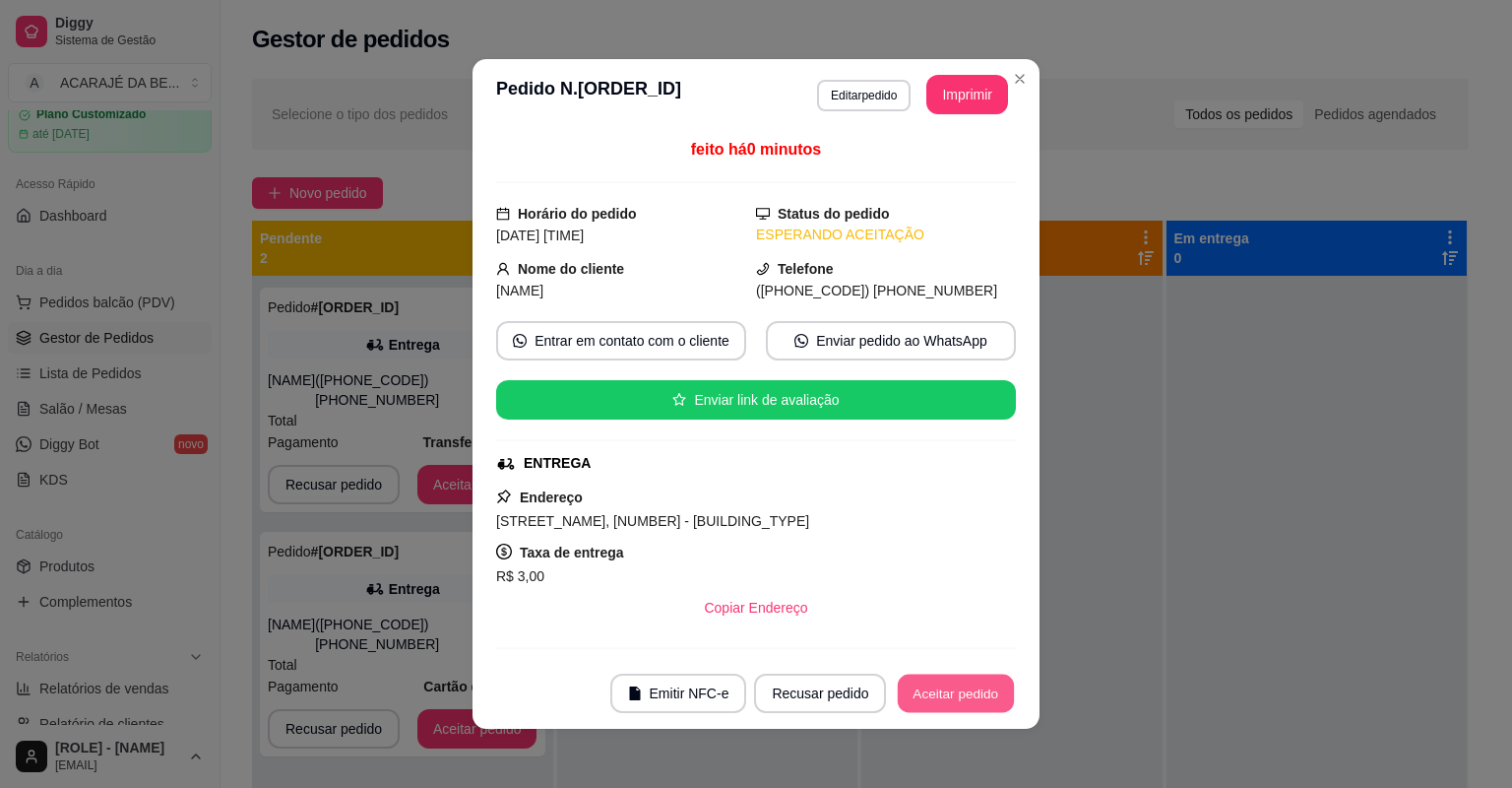 click on "Aceitar pedido" at bounding box center (956, 693) 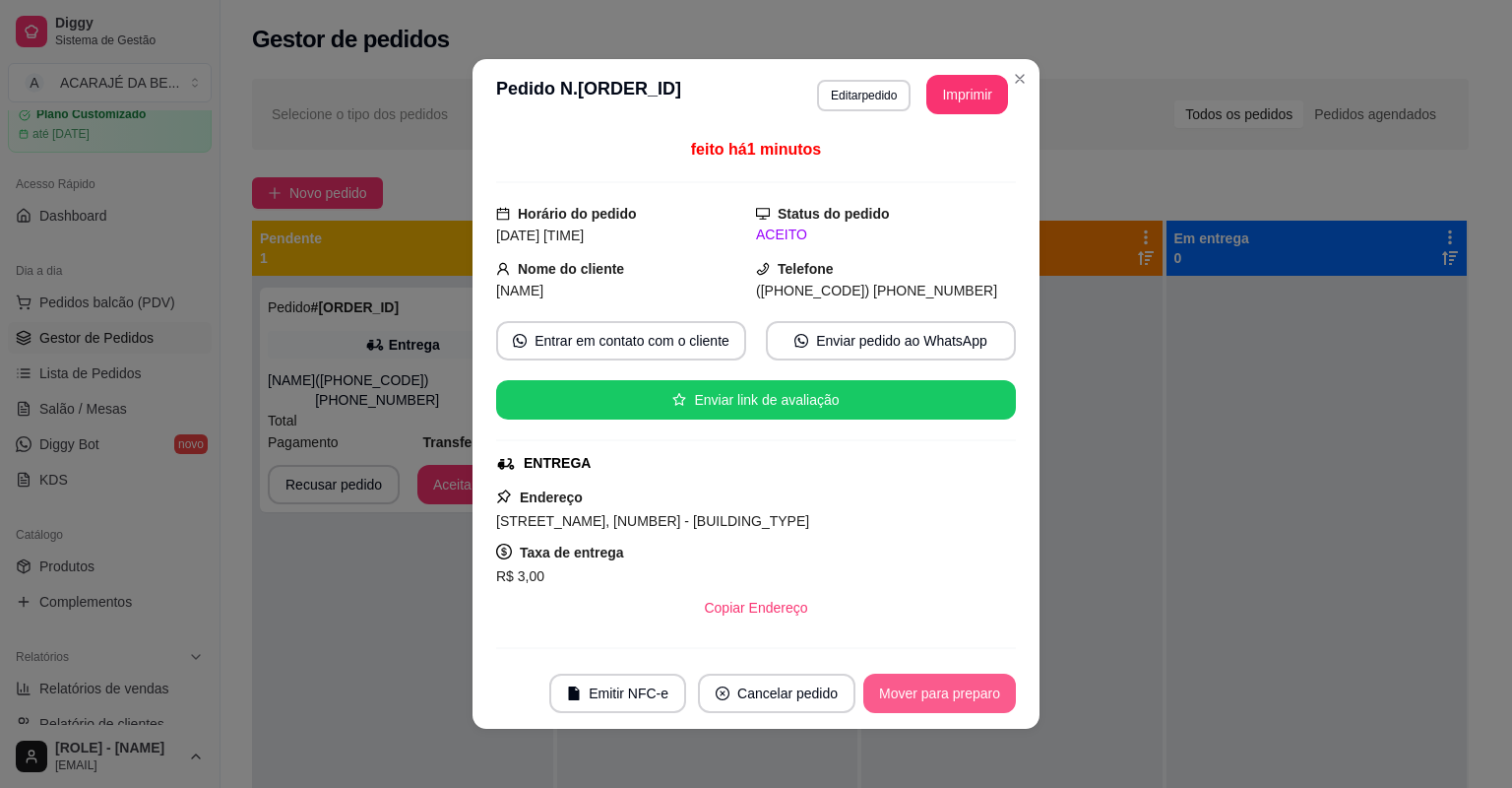 click on "Mover para preparo" at bounding box center (939, 693) 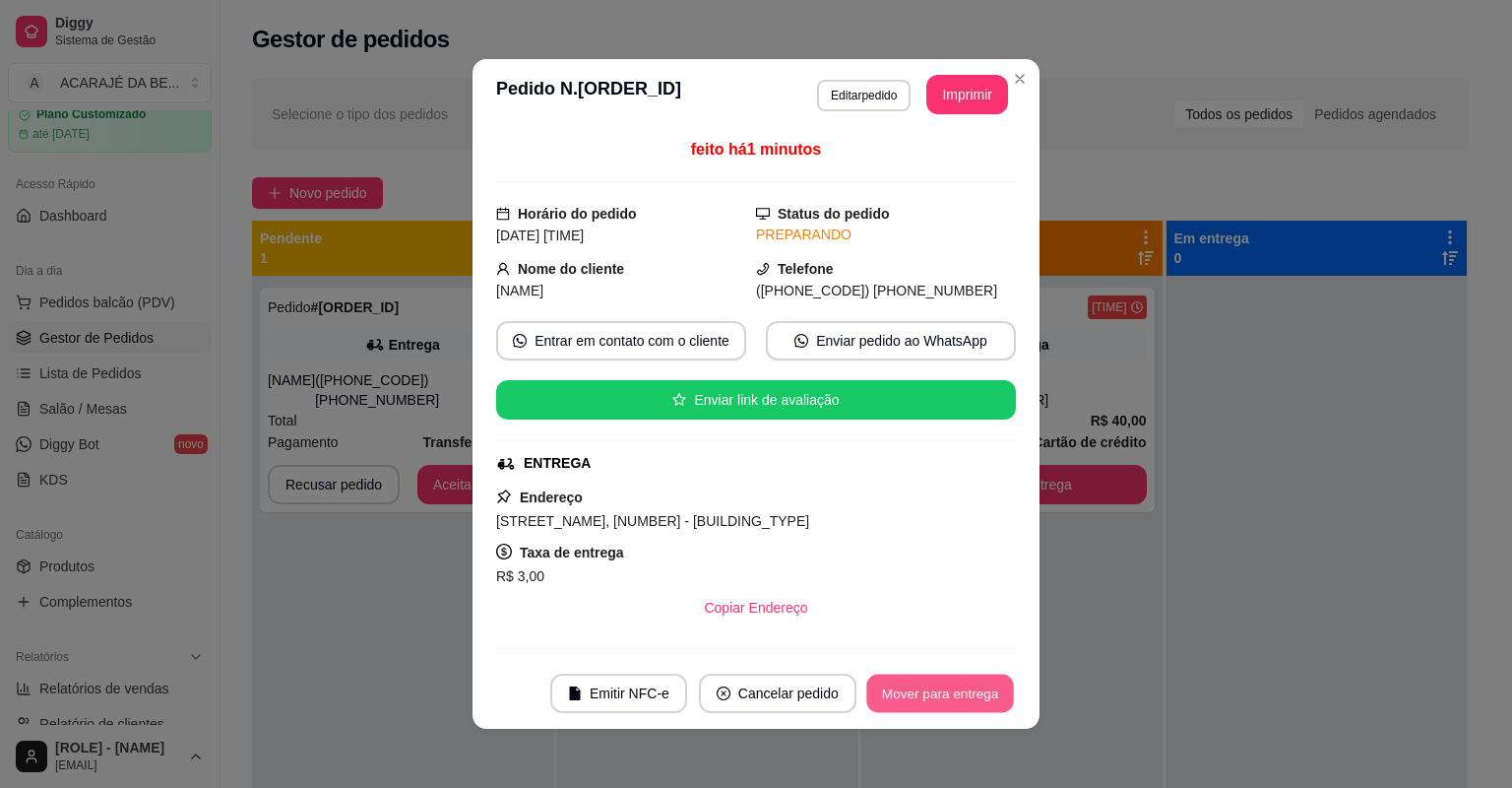 click on "Mover para entrega" at bounding box center [940, 693] 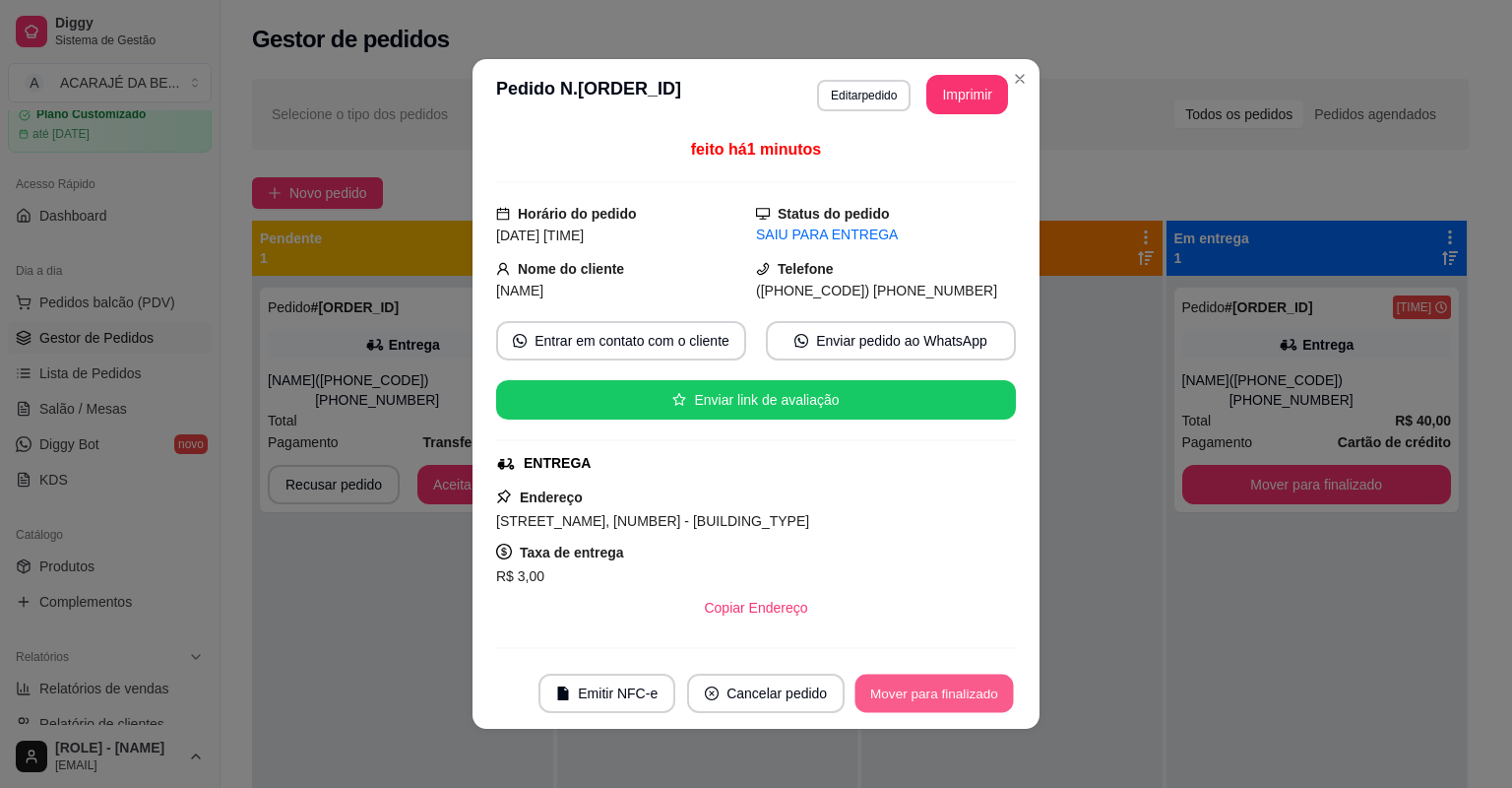 click on "Mover para finalizado" at bounding box center [934, 693] 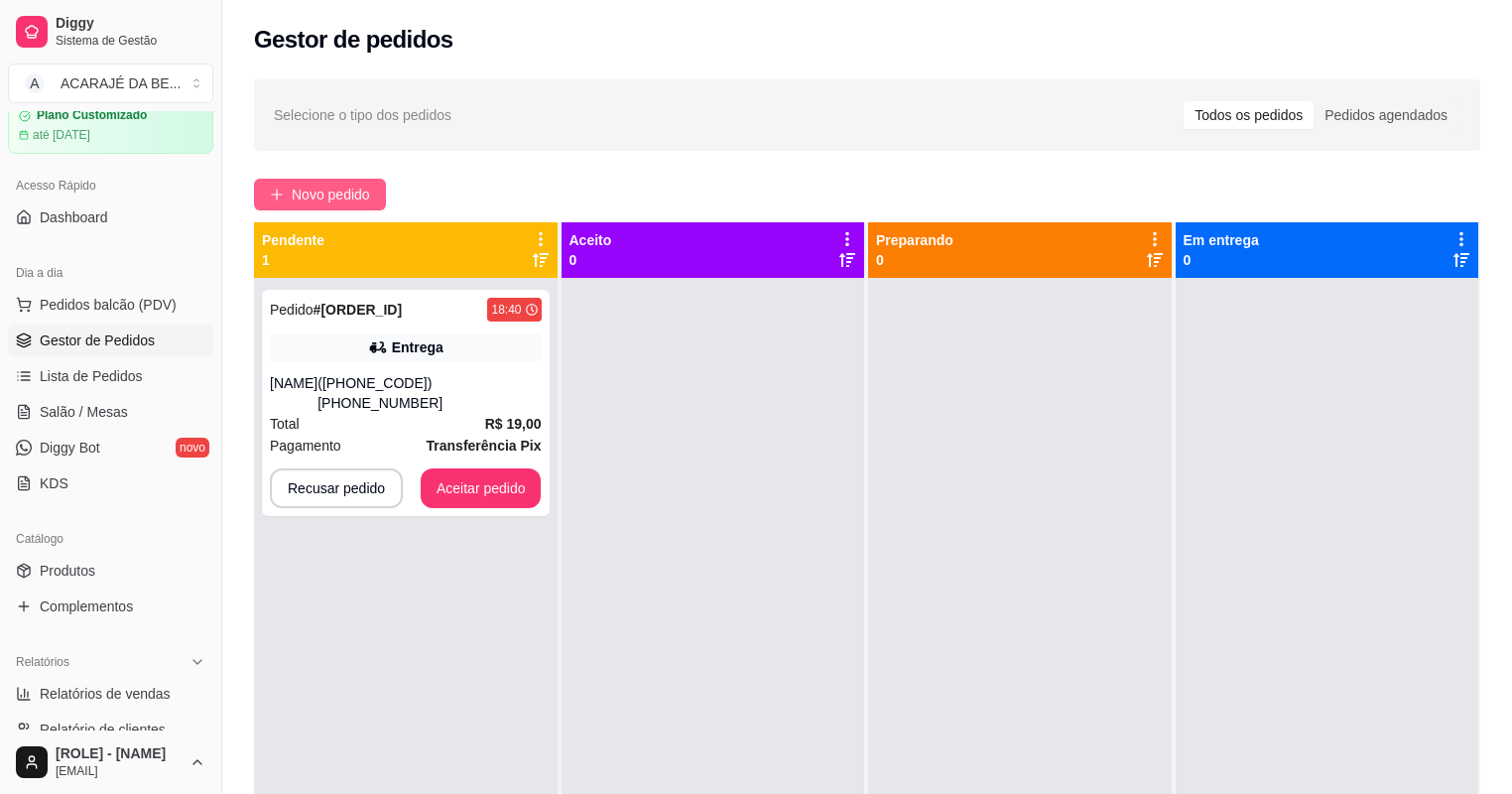 click on "Novo pedido" at bounding box center (330, 195) 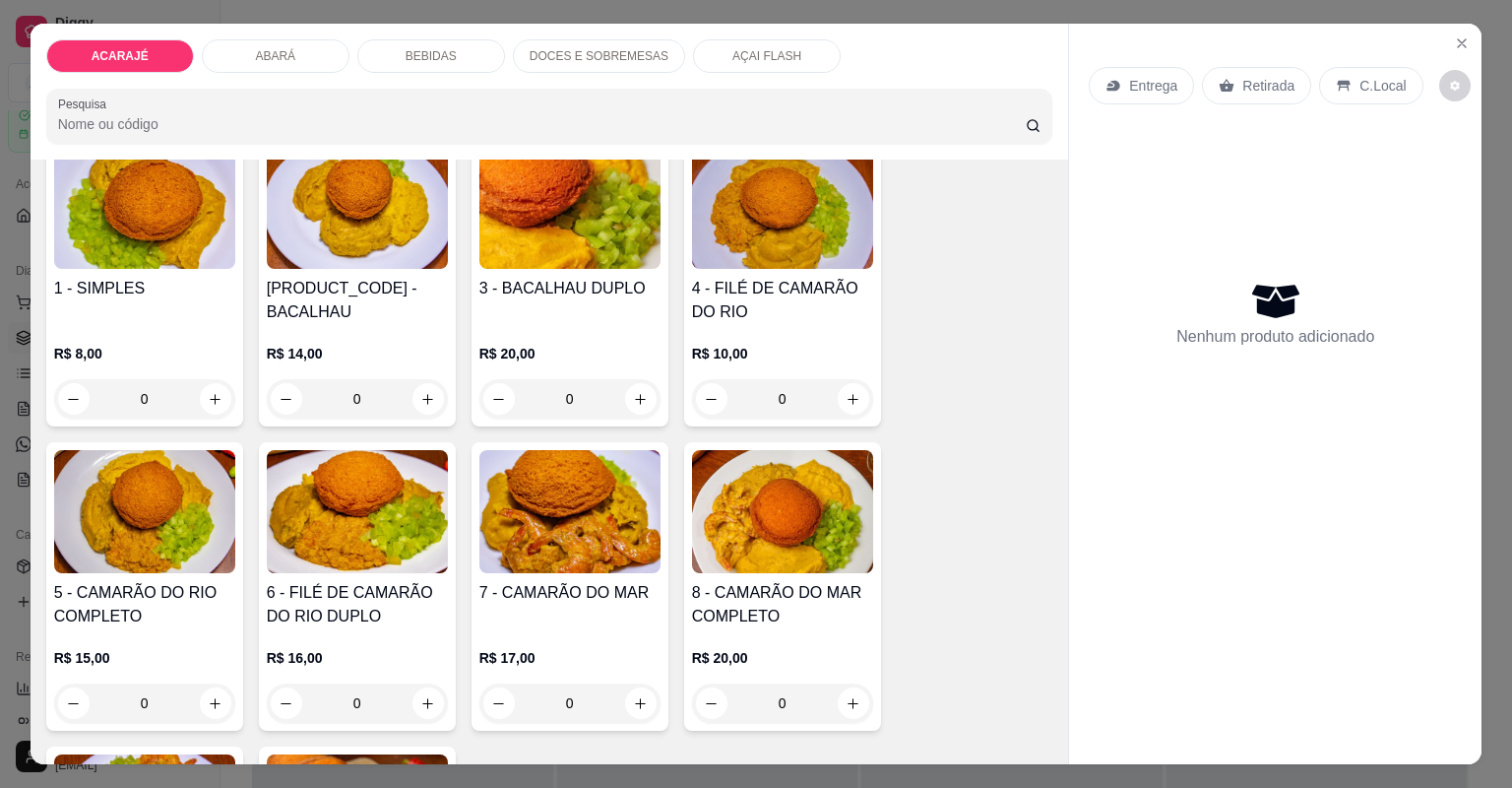 scroll, scrollTop: 236, scrollLeft: 0, axis: vertical 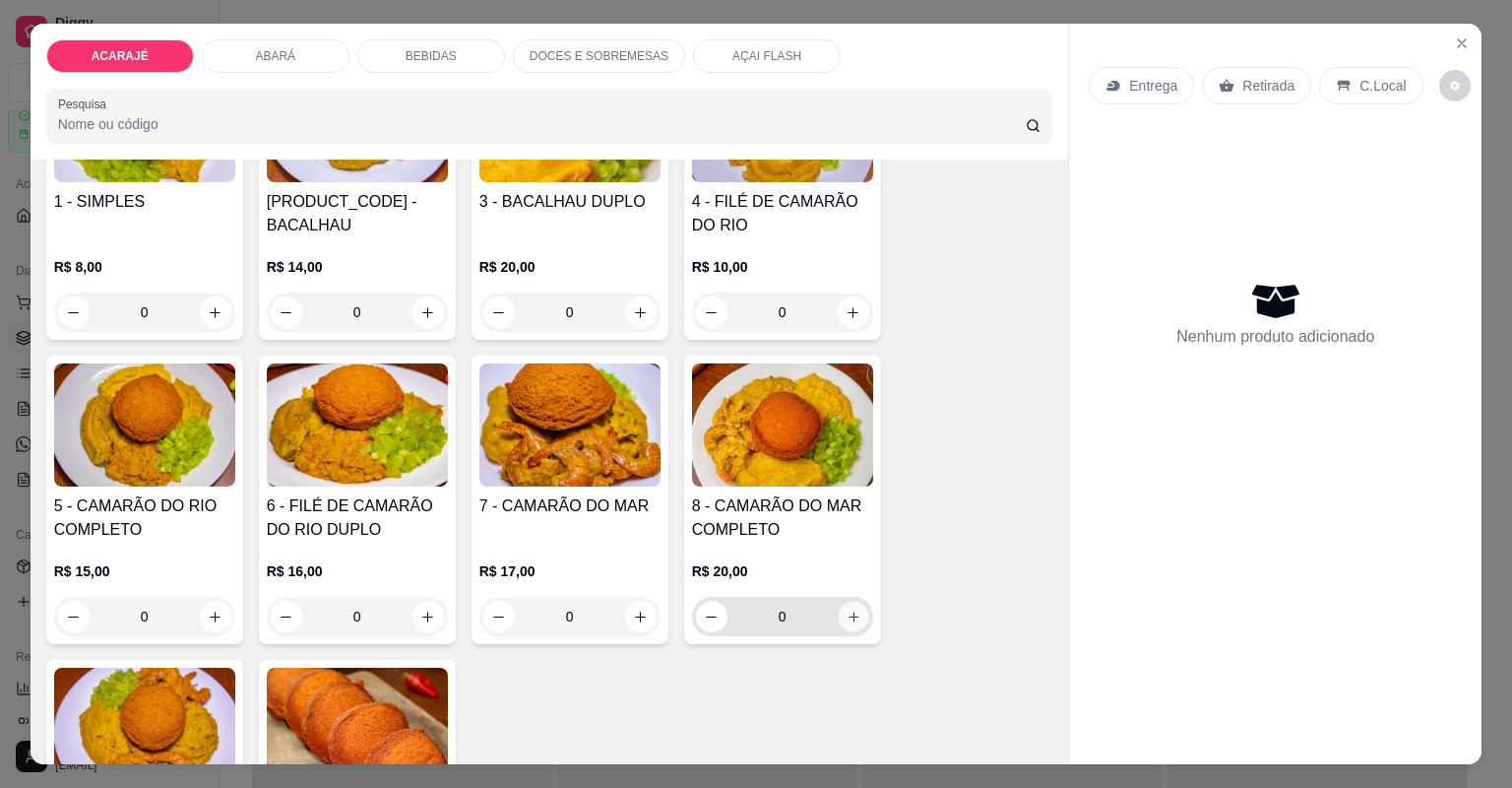 click 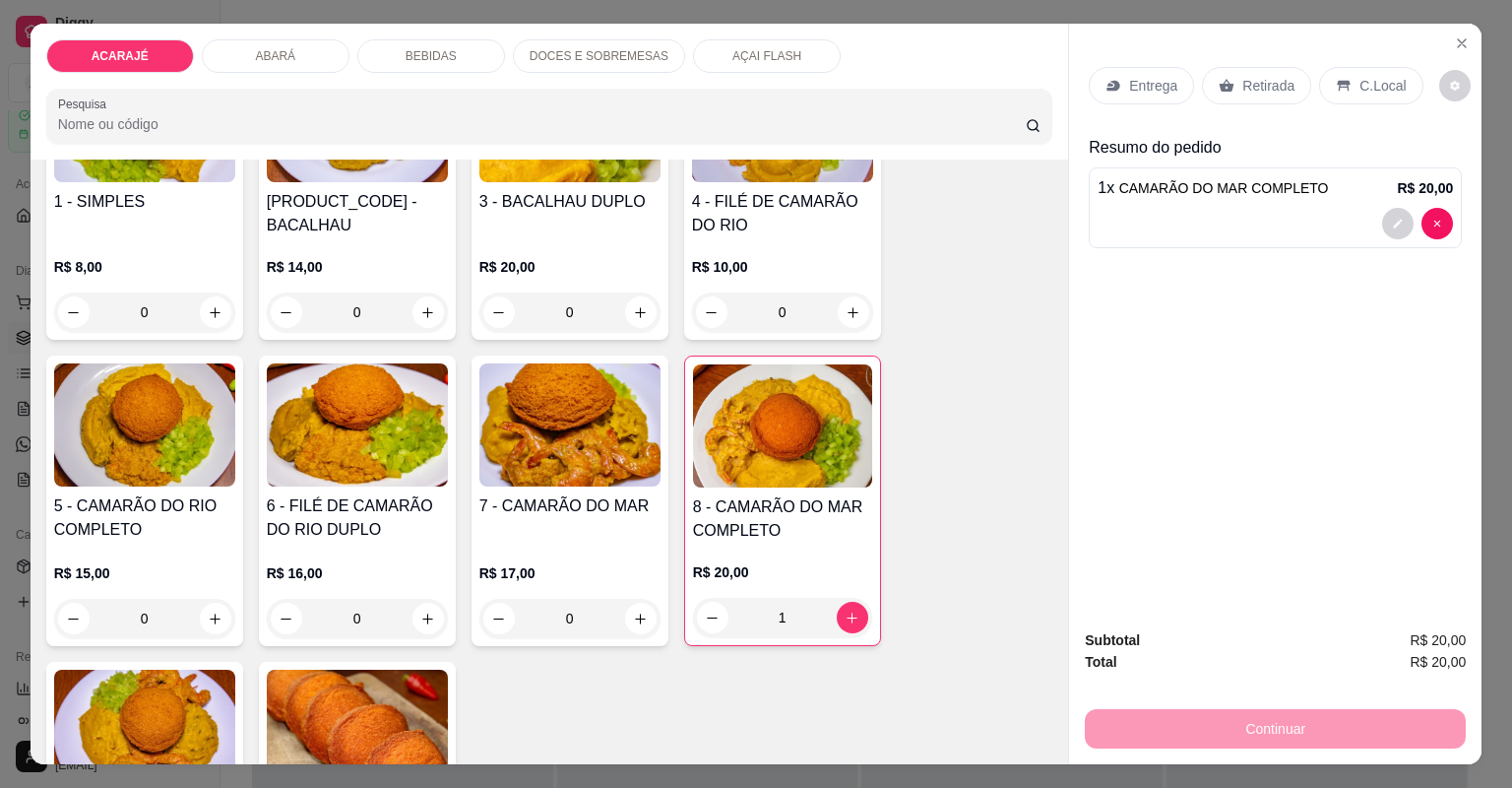 click on "1 - SIMPLES    R$ 8,00 0 2 - BACALHAU    R$ 14,00 0 3 - BACALHAU DUPLO    R$ 20,00 0 4 - FILÉ DE CAMARÃO DO RIO    R$ 10,00 0 5 - CAMARÃO DO RIO COMPLETO    R$ 15,00 0 6 - FILÉ DE CAMARÃO DO RIO DUPLO   R$ 16,00 0 7 - CAMARÃO DO MAR    R$ 17,00 0 8 - CAMARÃO DO MAR COMPLETO    R$ 20,00 1 9 - CAMARÃO DO MAR DUPLO   R$ 30,00 0 11 - BOLINHO DE ACARAJÉ    R$ 4,00 0" at bounding box center [549, 500] 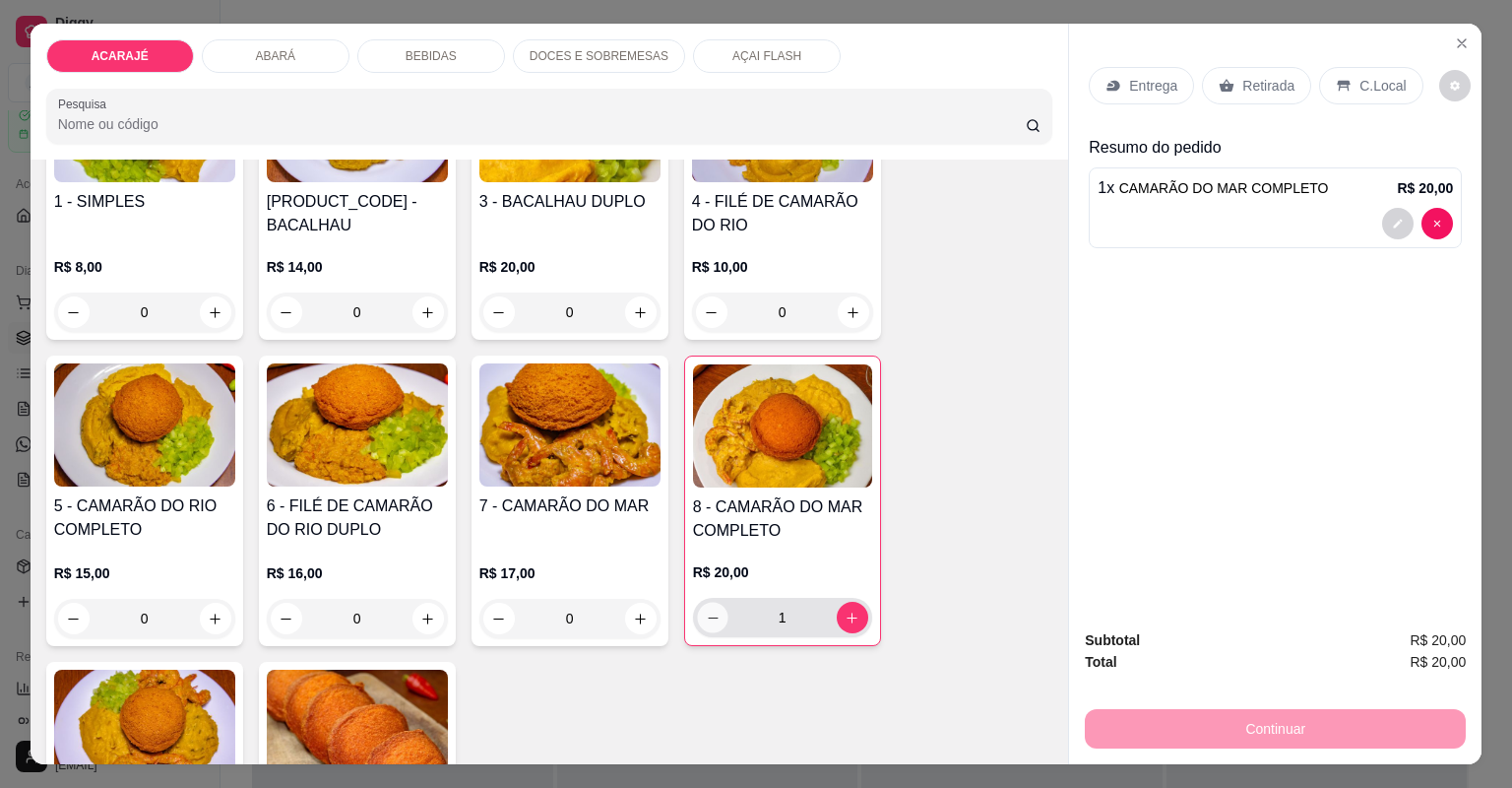 click at bounding box center (712, 617) 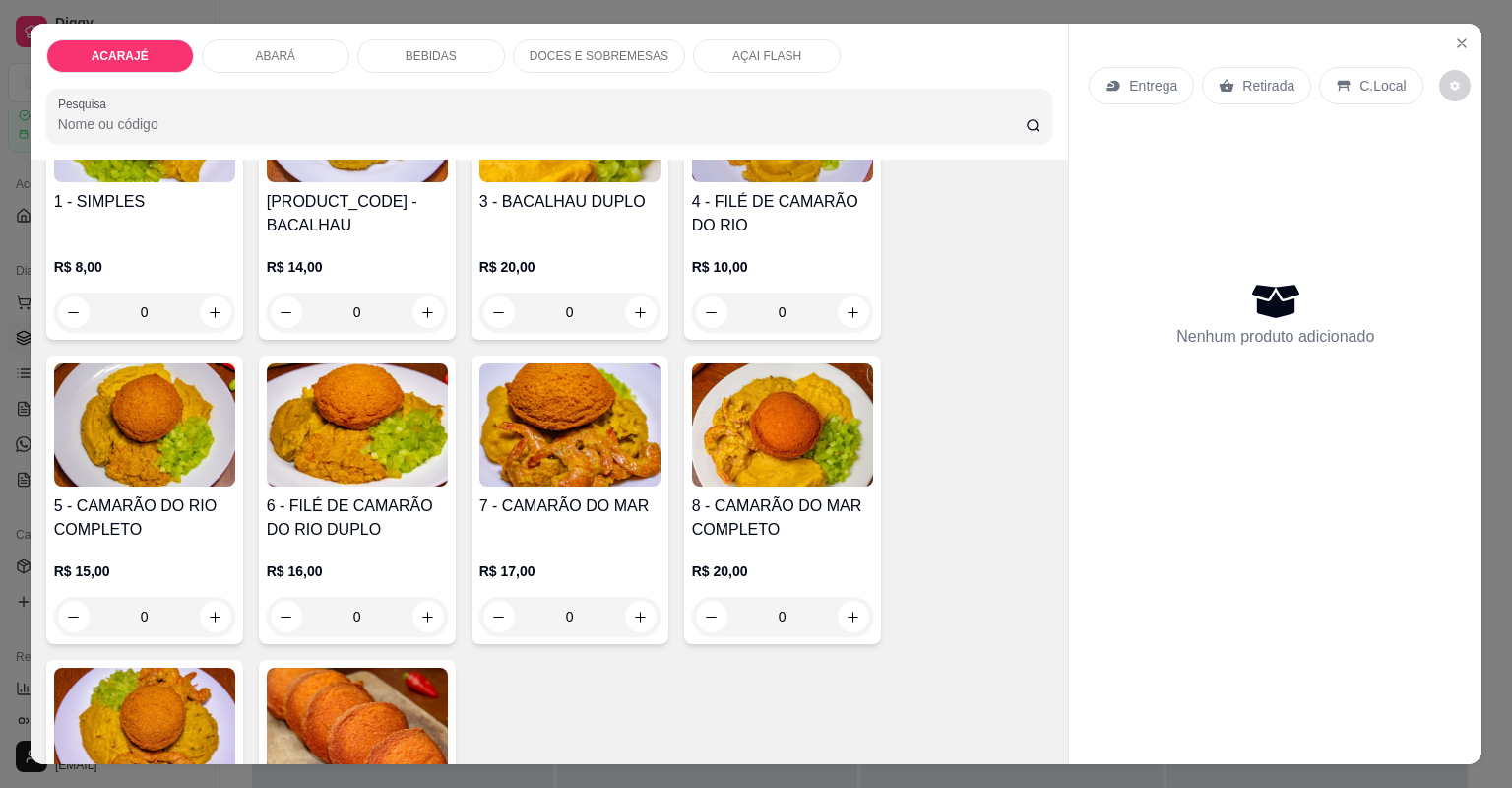 click on "1 - SIMPLES    R$ 8,00 0 2 - BACALHAU    R$ 14,00 0 3 - BACALHAU DUPLO    R$ 20,00 0 4 - FILÉ DE CAMARÃO DO RIO    R$ 10,00 0 5 - CAMARÃO DO RIO COMPLETO    R$ 15,00 0 6 - FILÉ DE CAMARÃO DO RIO DUPLO   R$ 16,00 0 7 - CAMARÃO DO MAR    R$ 17,00 0 8 - CAMARÃO DO MAR COMPLETO    R$ 20,00 0 9 - CAMARÃO DO MAR DUPLO   R$ 30,00 0 11 - BOLINHO DE ACARAJÉ    R$ 4,00 0" at bounding box center (549, 499) 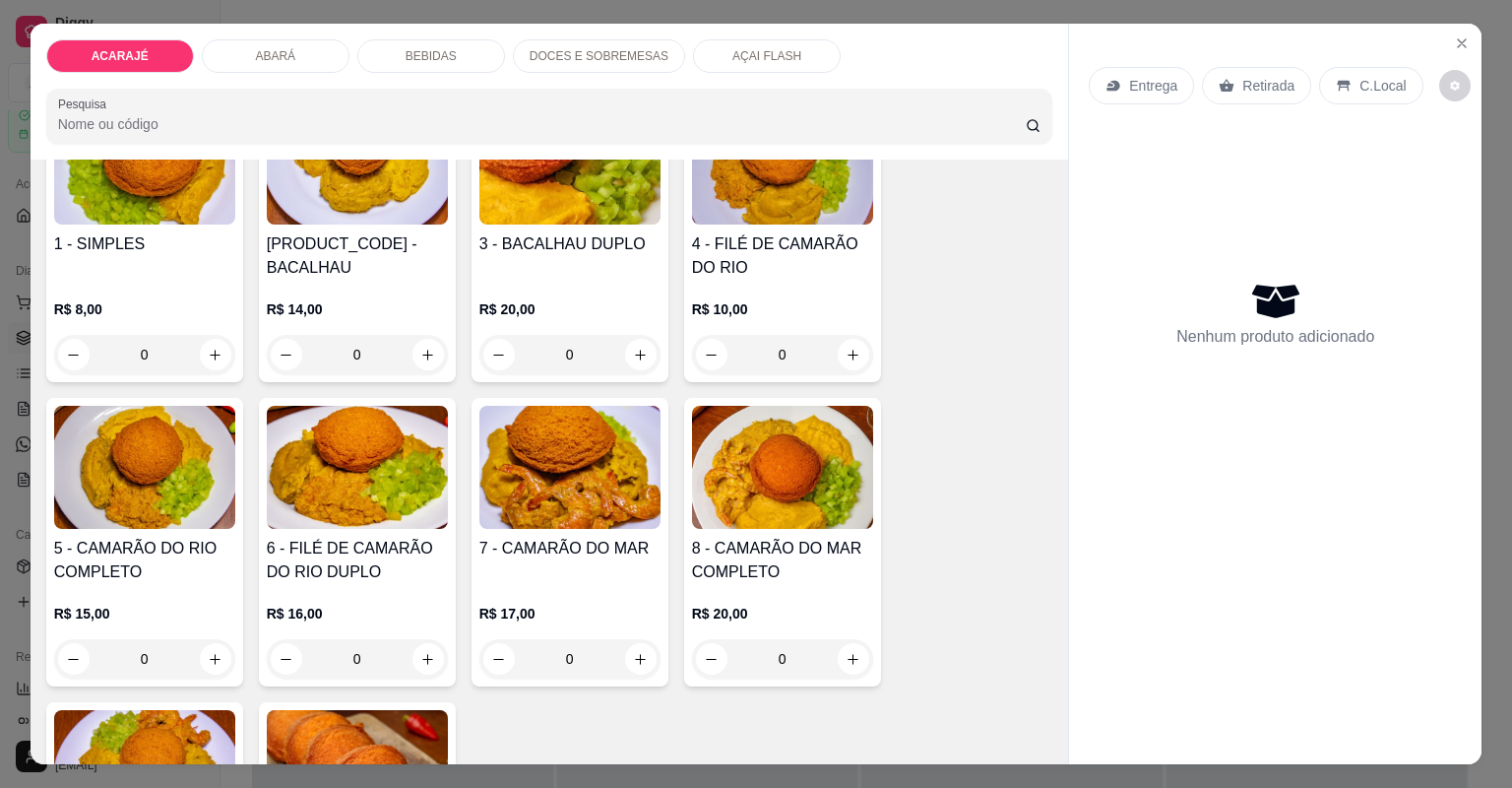 scroll, scrollTop: 158, scrollLeft: 0, axis: vertical 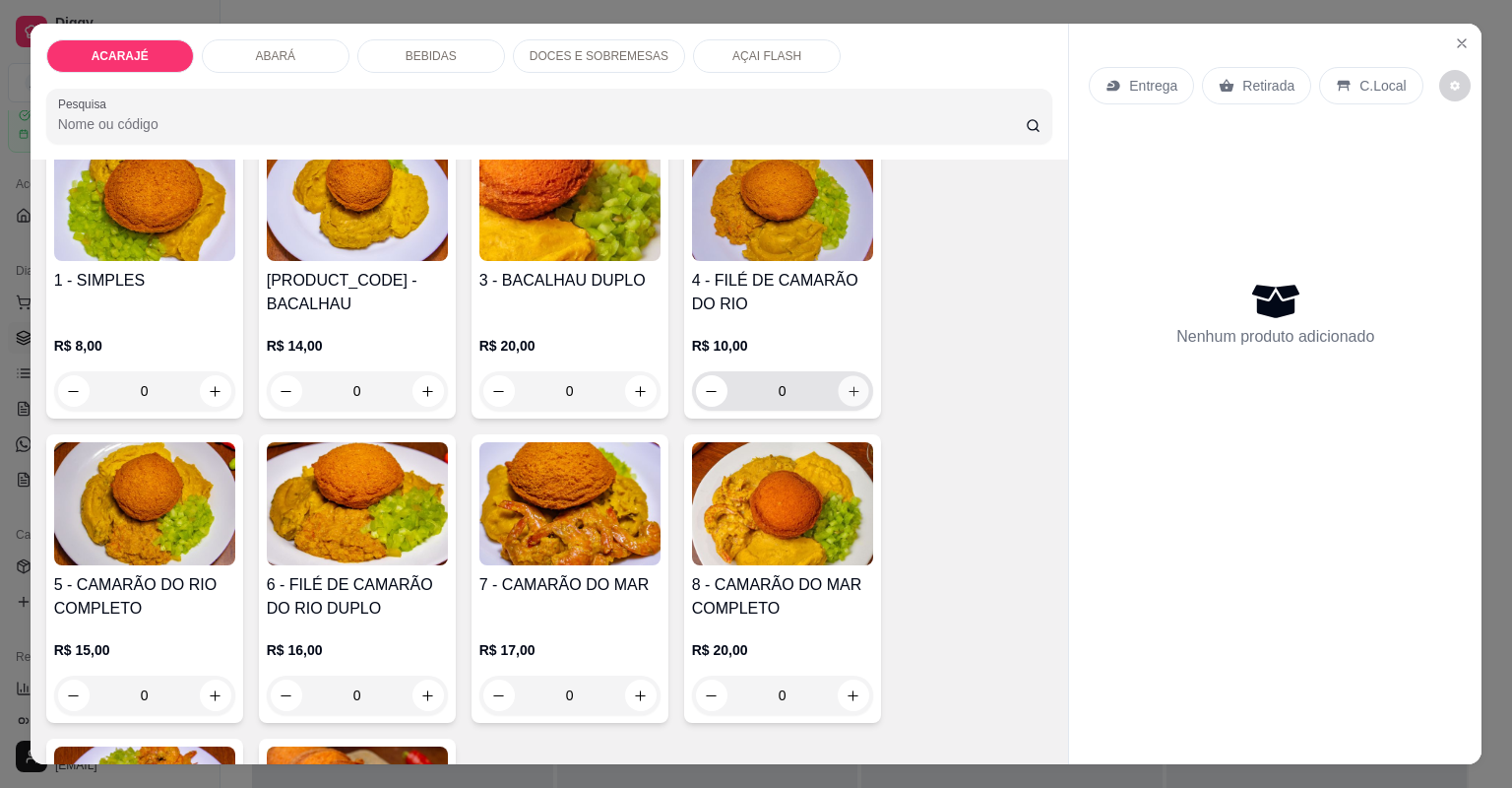 click at bounding box center [852, 390] 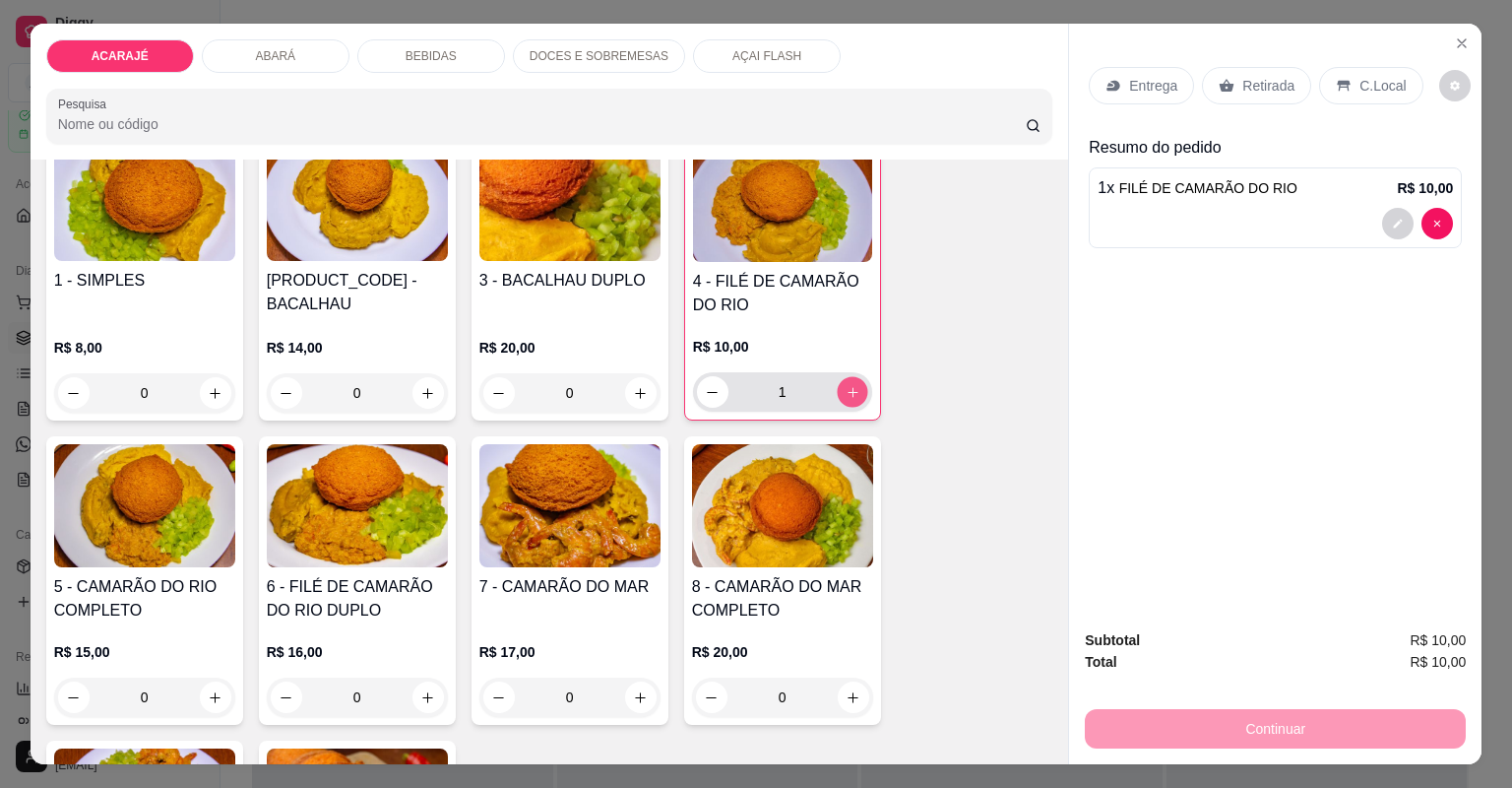 click 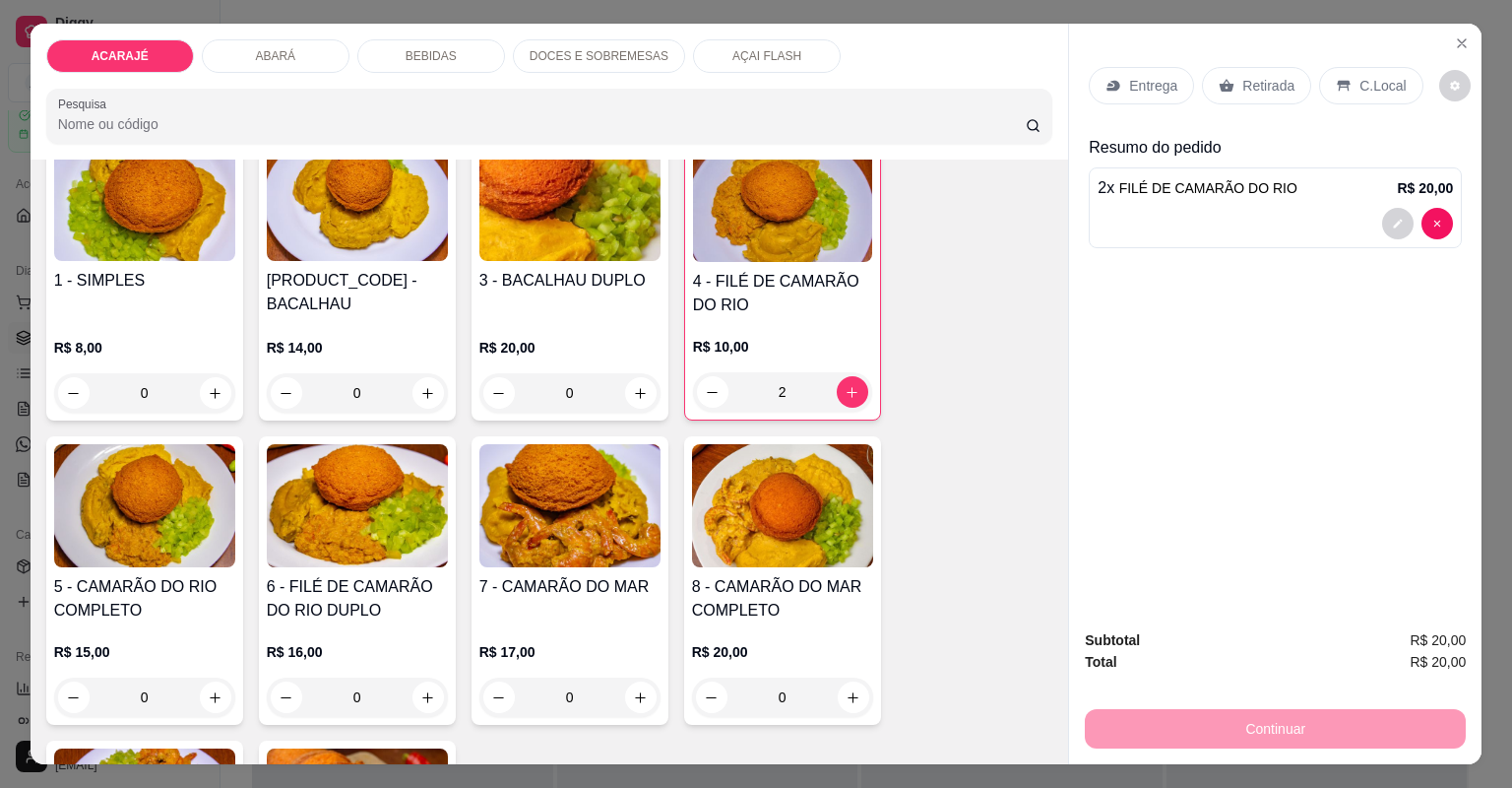 click on "Retirada" at bounding box center (1268, 86) 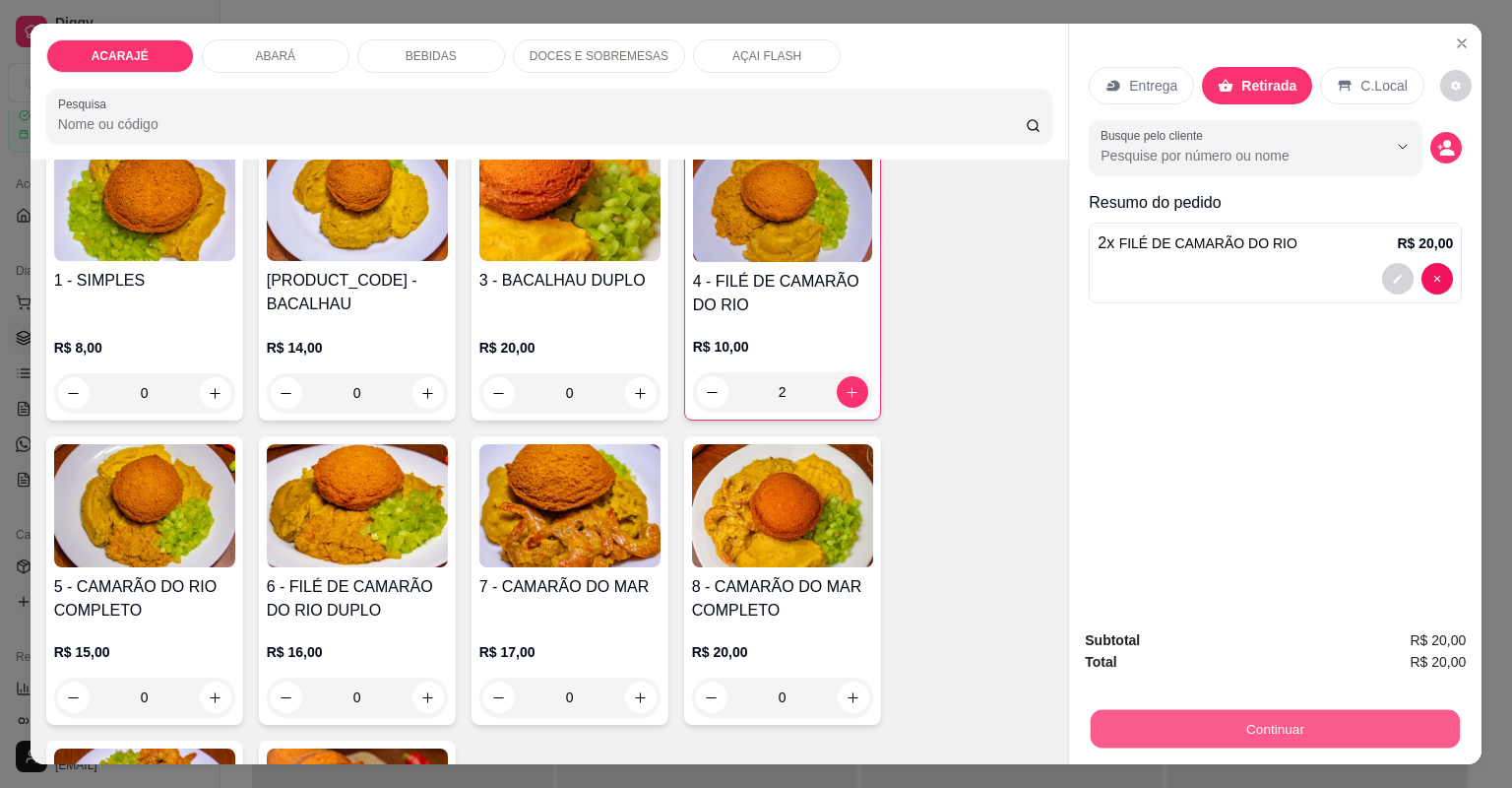 click on "Continuar" at bounding box center [1275, 729] 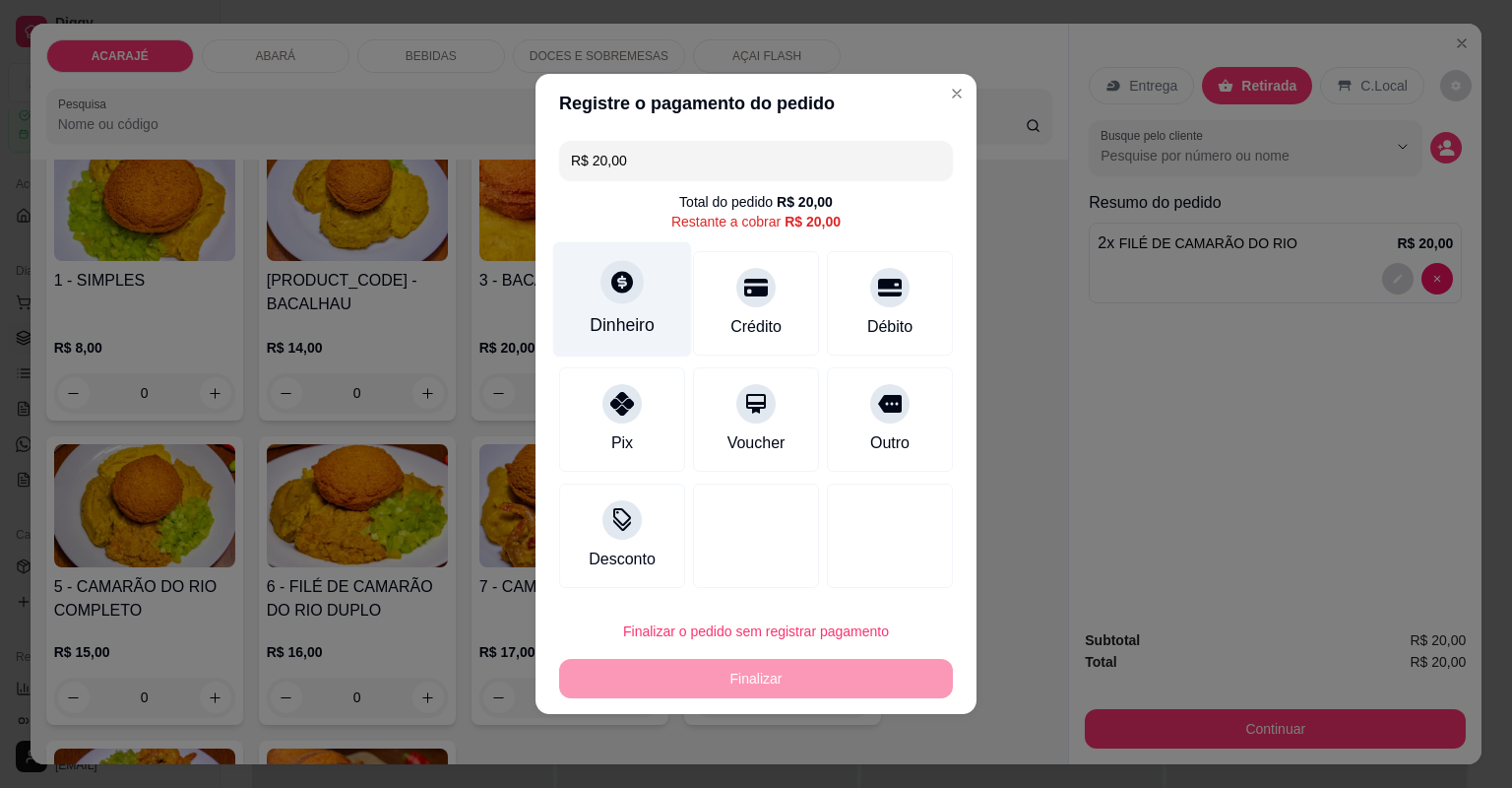 click at bounding box center [622, 282] 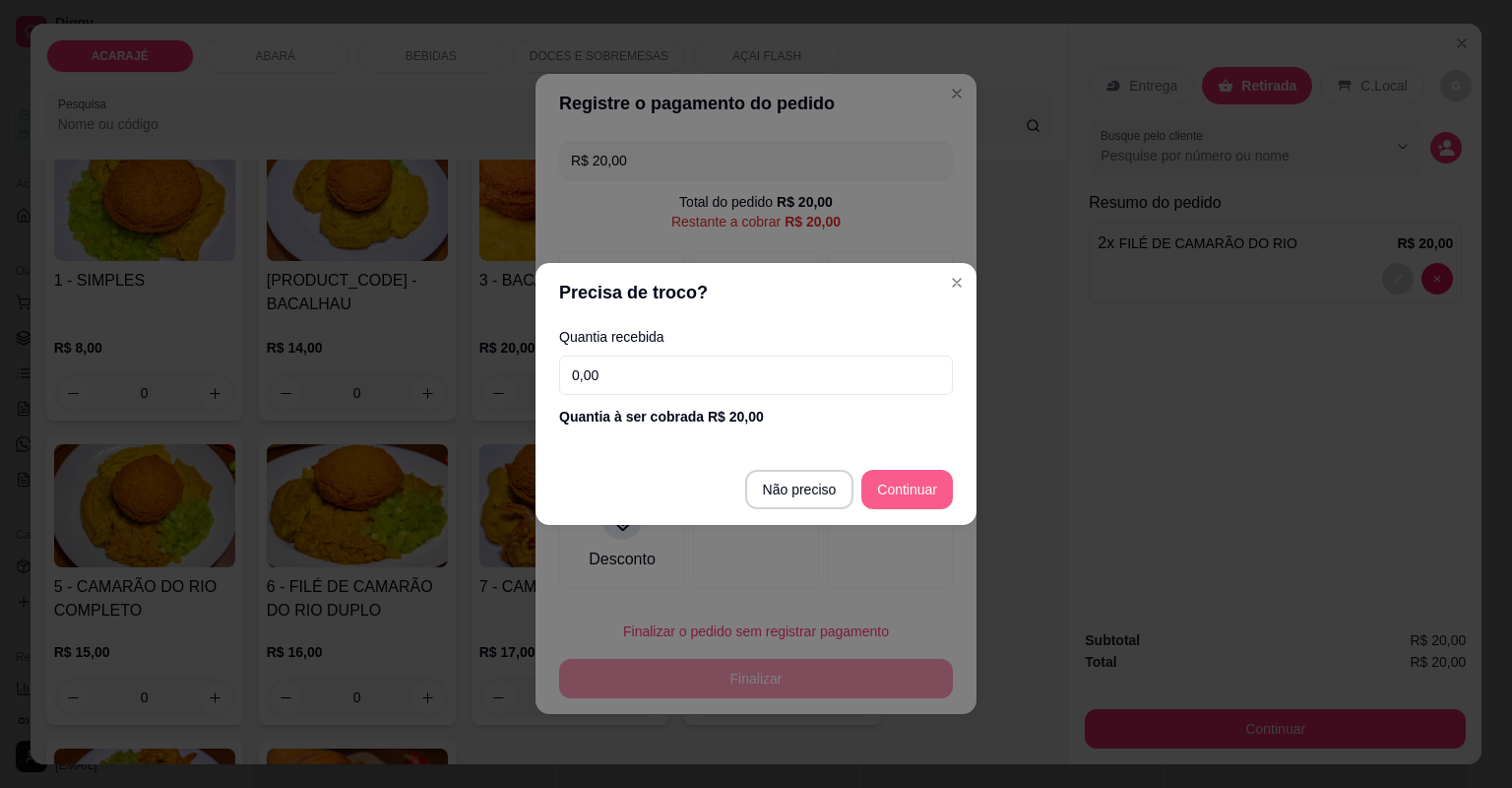type on "R$ 0,00" 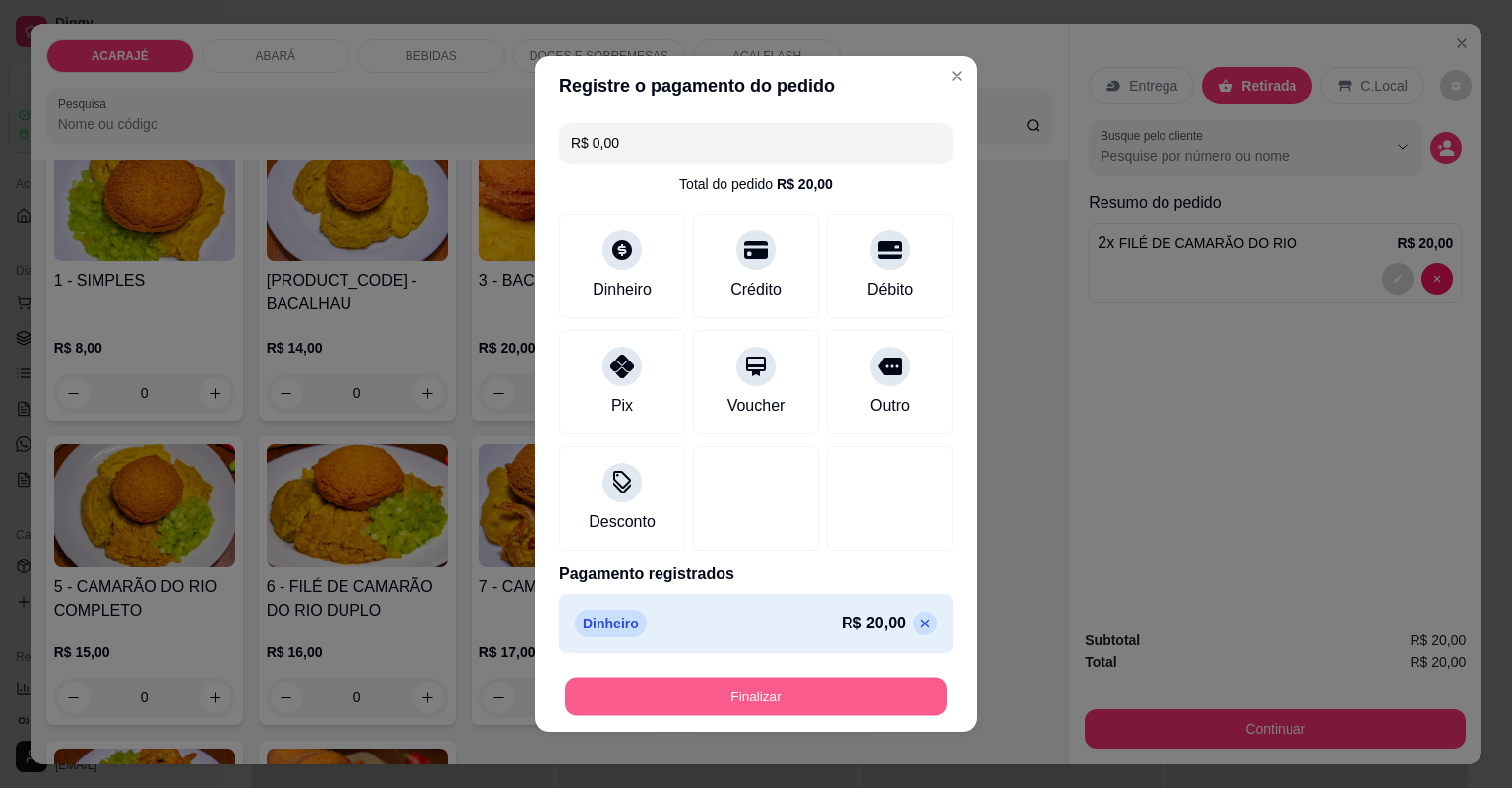 click on "Finalizar" at bounding box center [756, 696] 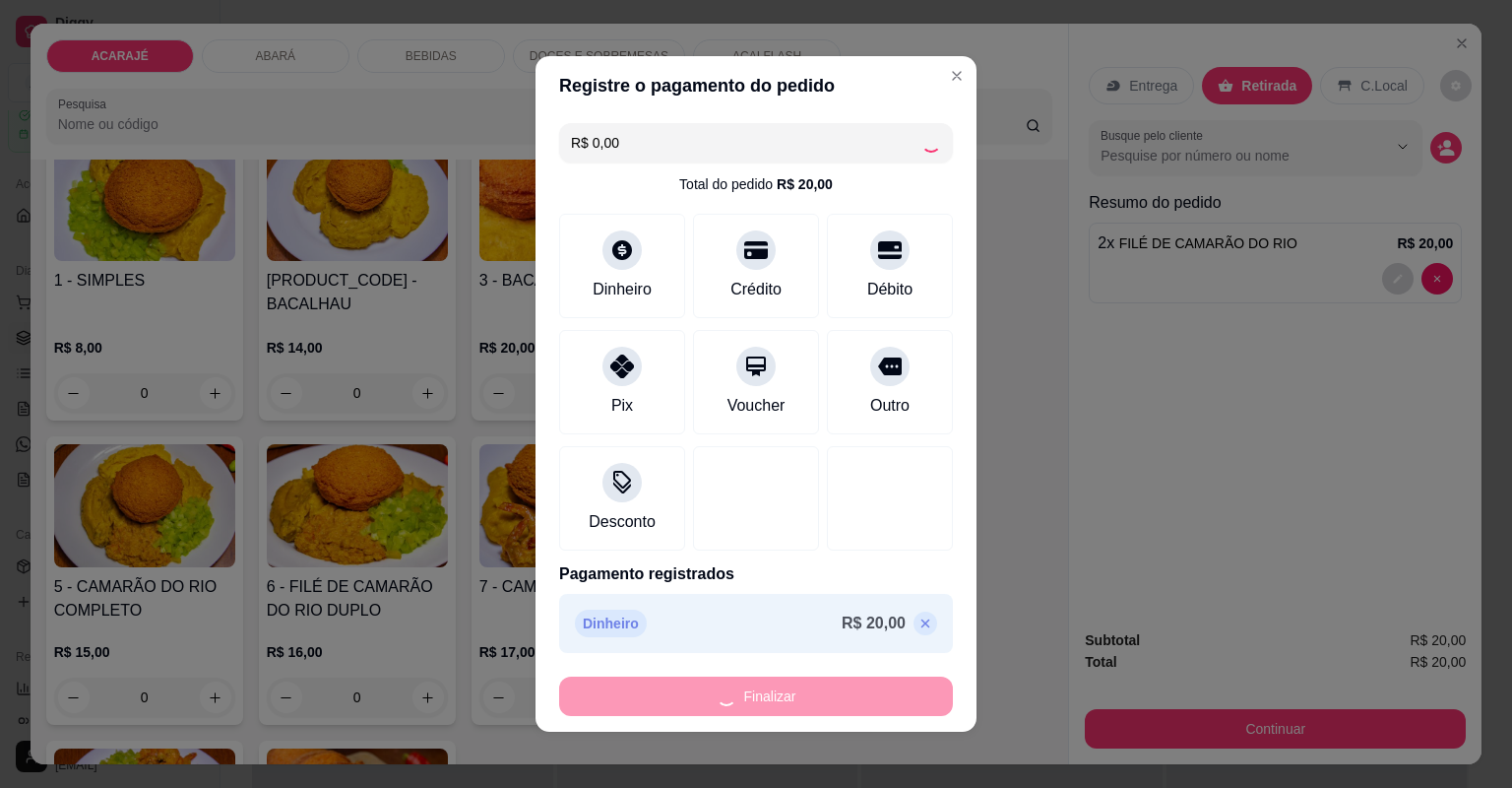 type on "0" 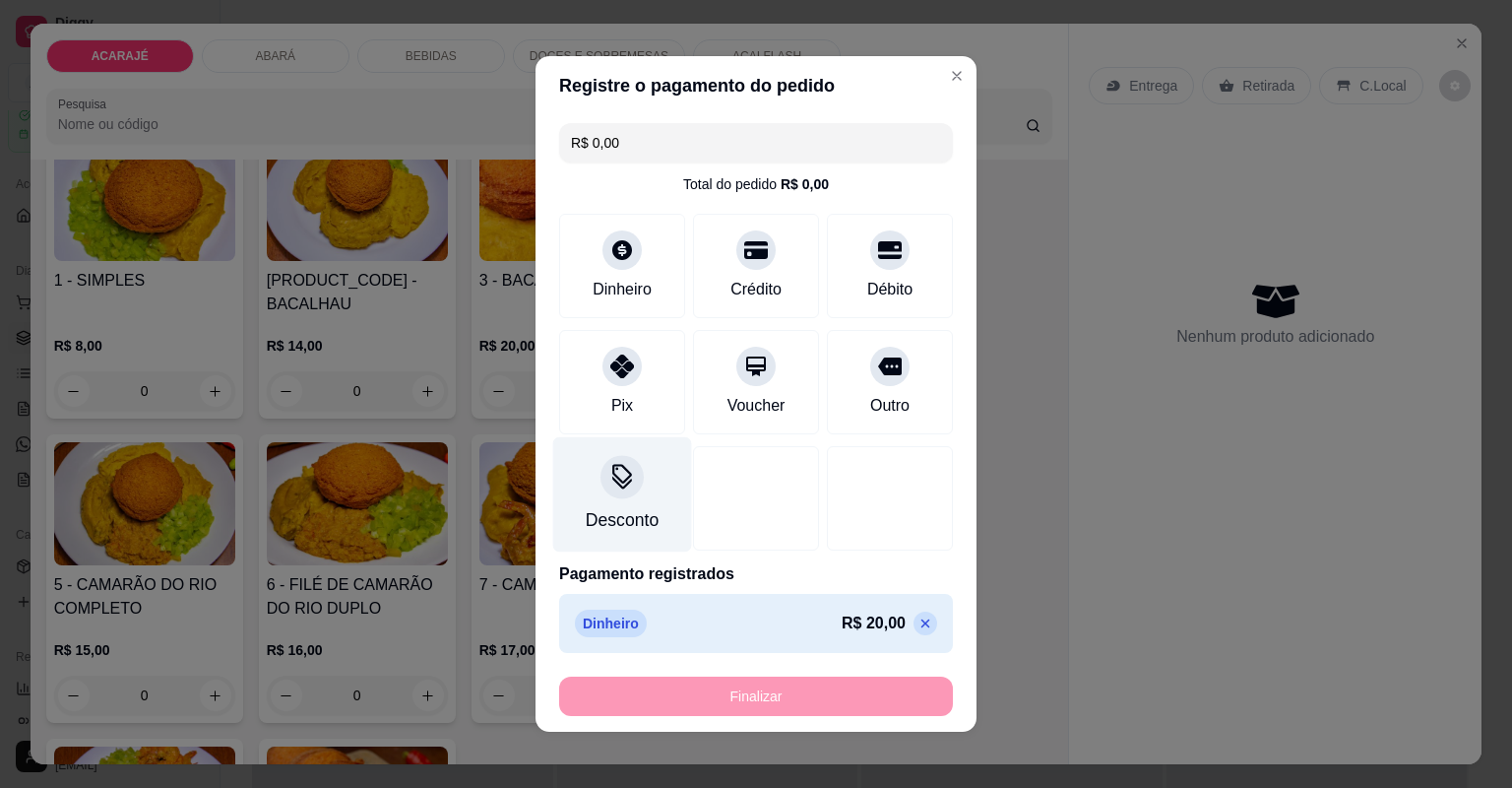 type on "-R$ 20,00" 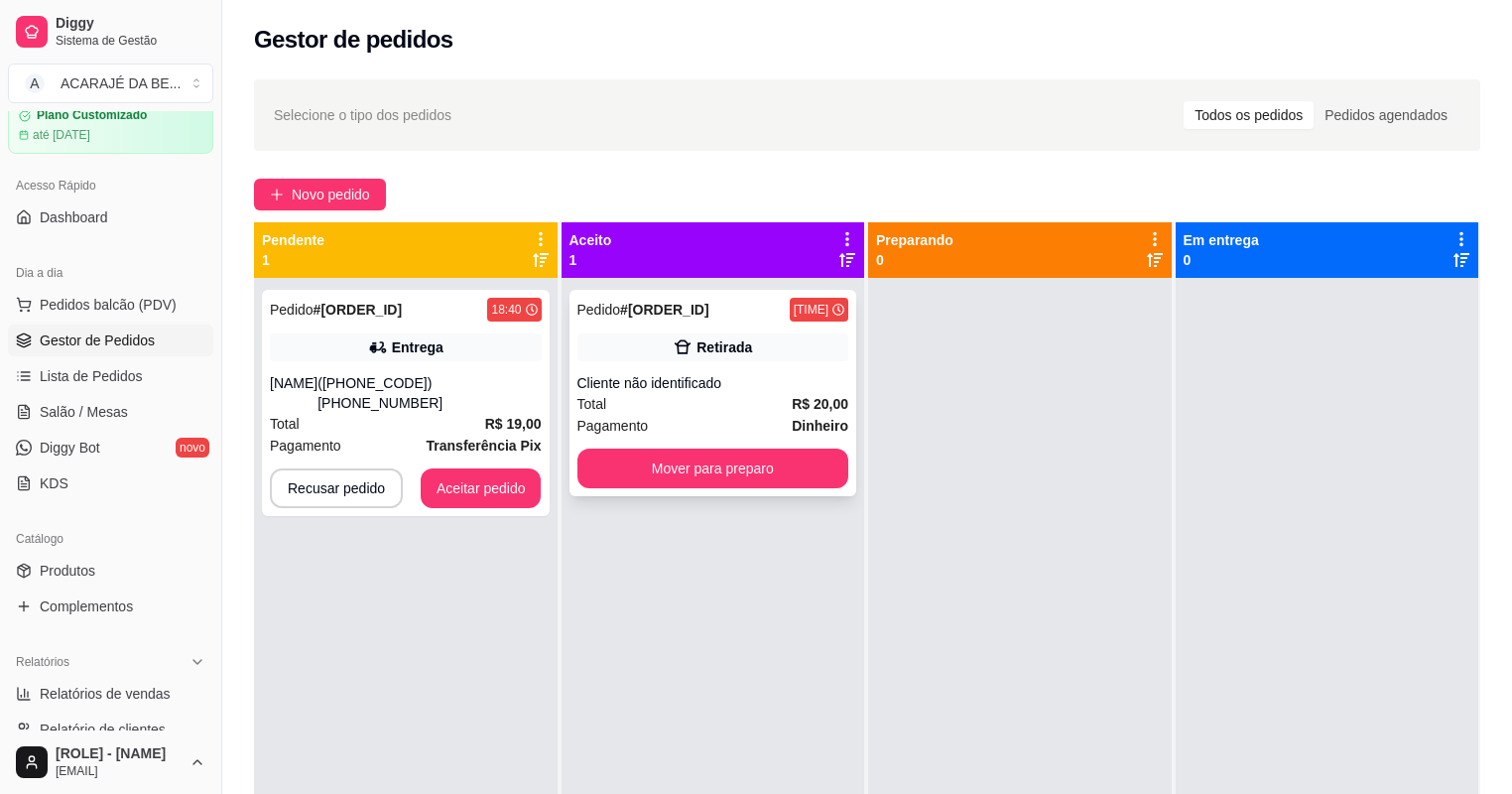 click on "Pagamento Dinheiro" at bounding box center (713, 426) 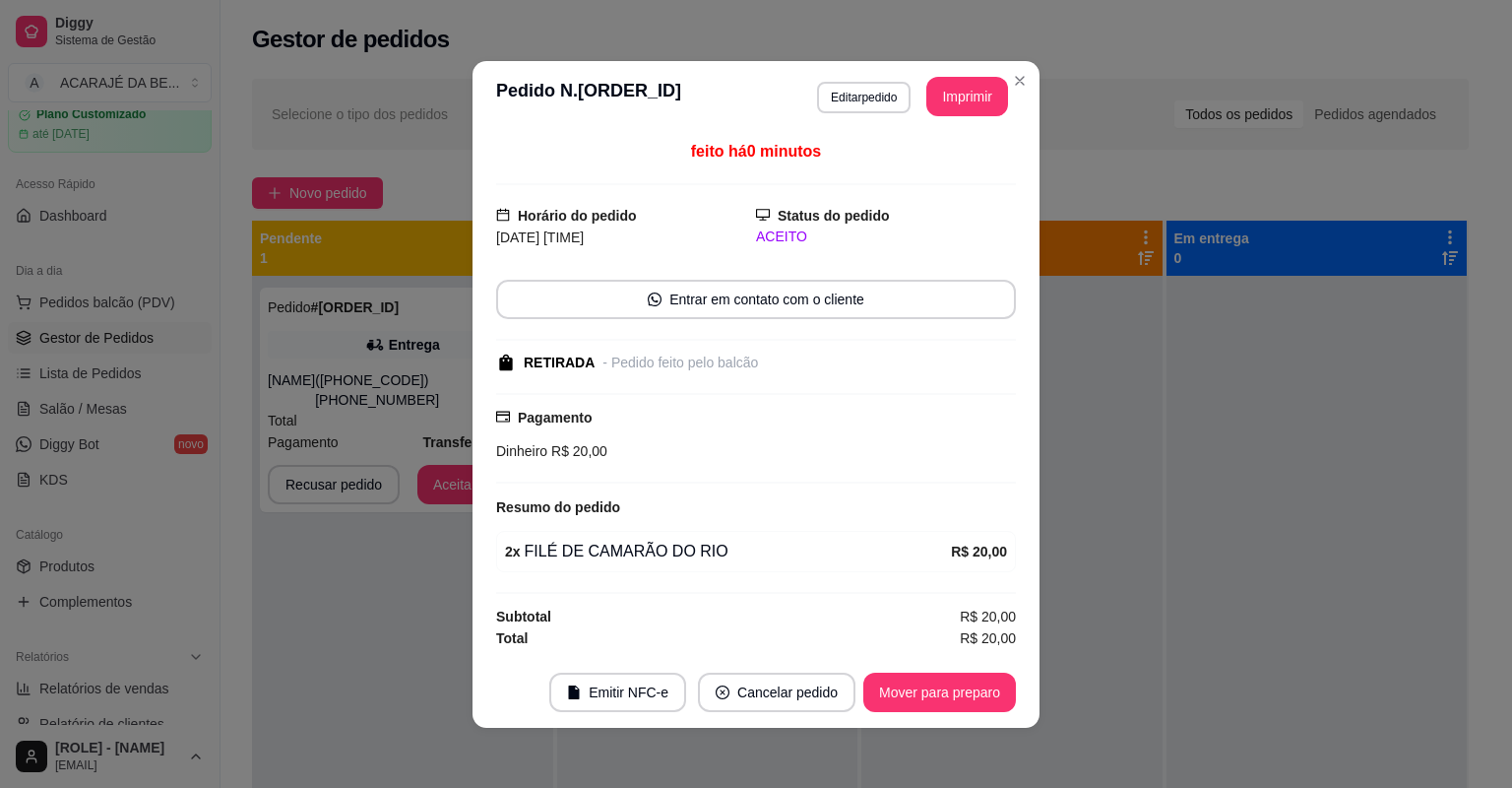 click on "**********" at bounding box center [756, 97] 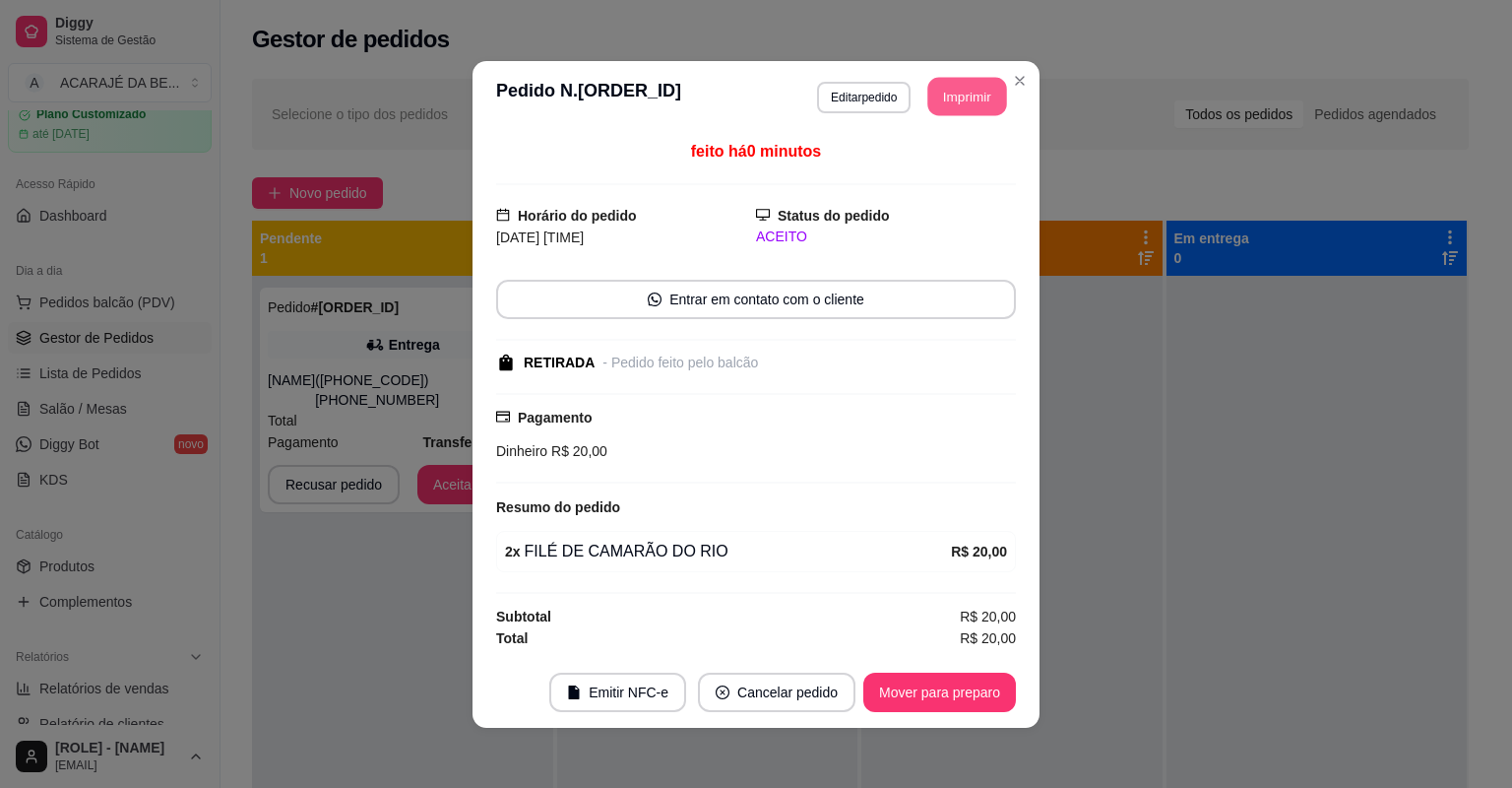 click on "Imprimir" at bounding box center [968, 96] 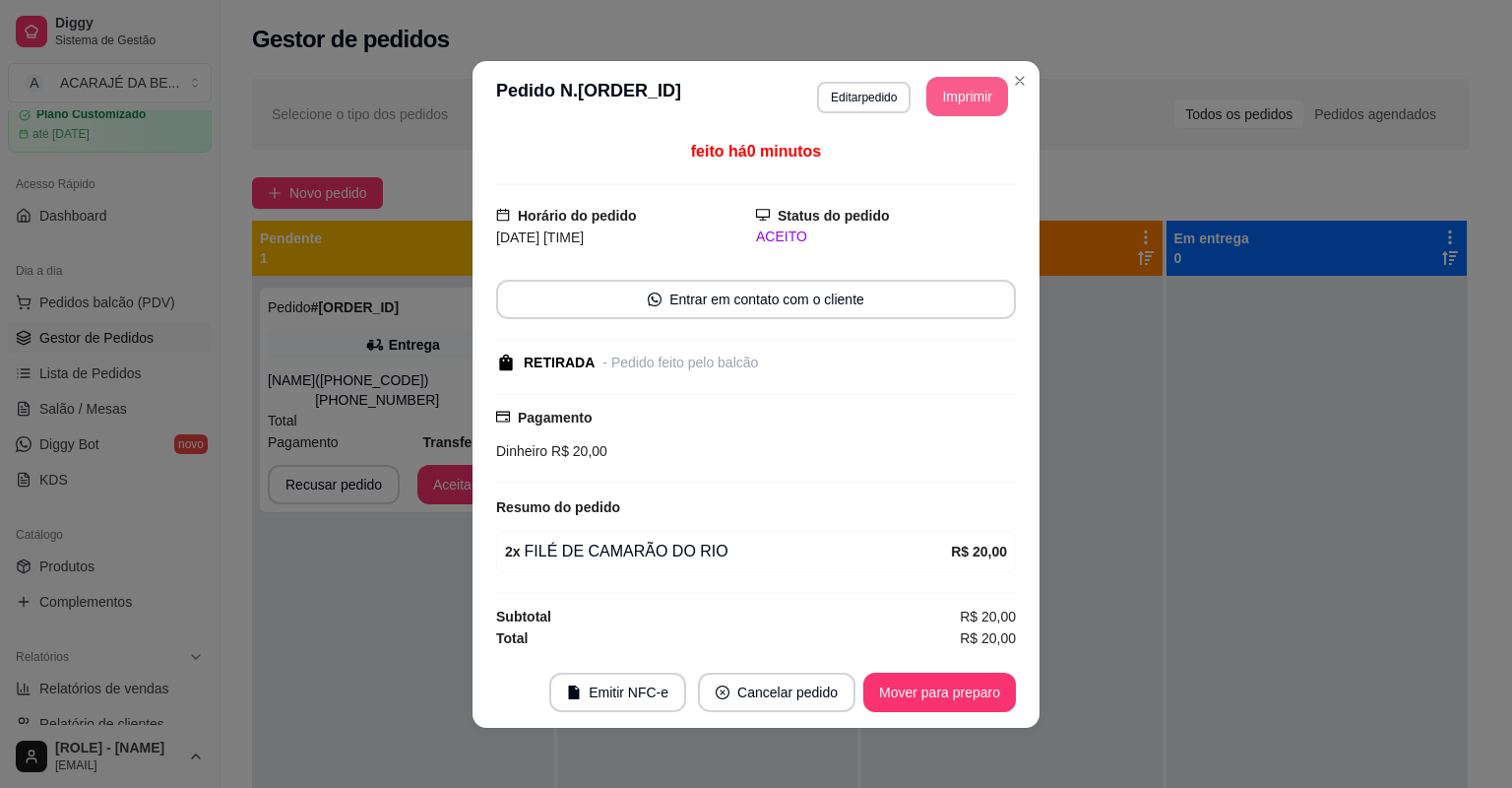 scroll, scrollTop: 0, scrollLeft: 0, axis: both 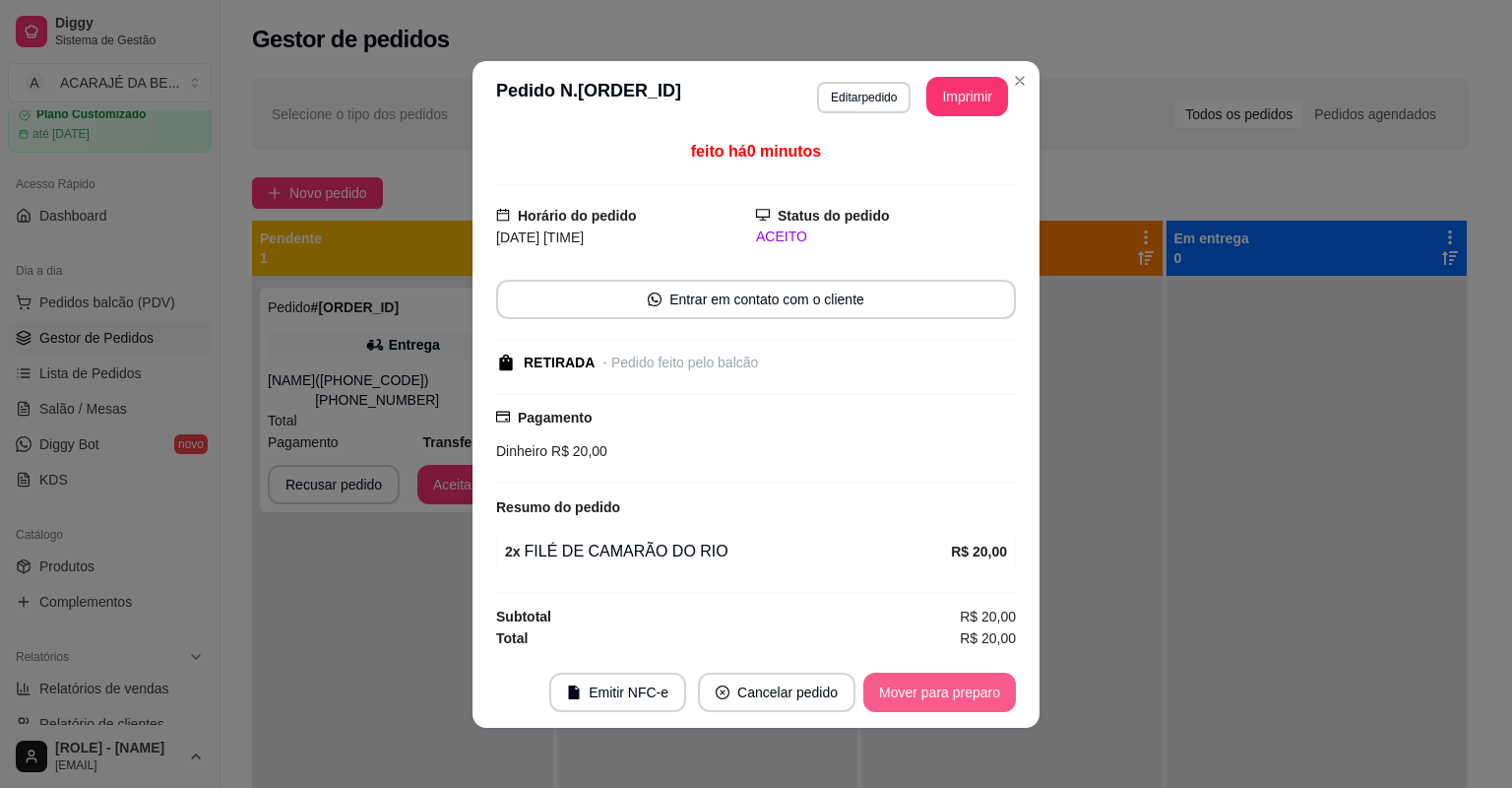 click on "Mover para preparo" at bounding box center [939, 692] 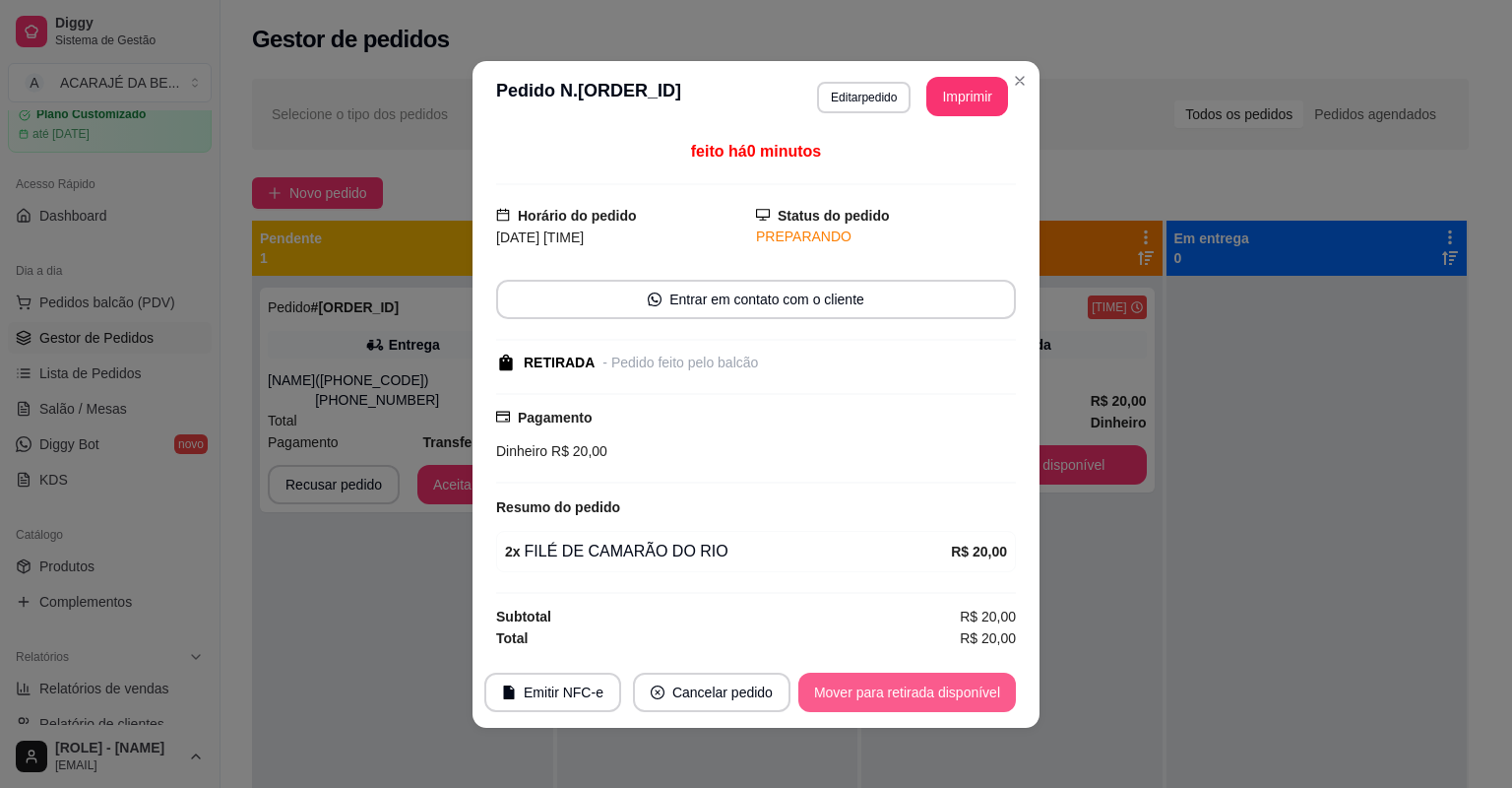 click on "Mover para retirada disponível" at bounding box center [907, 692] 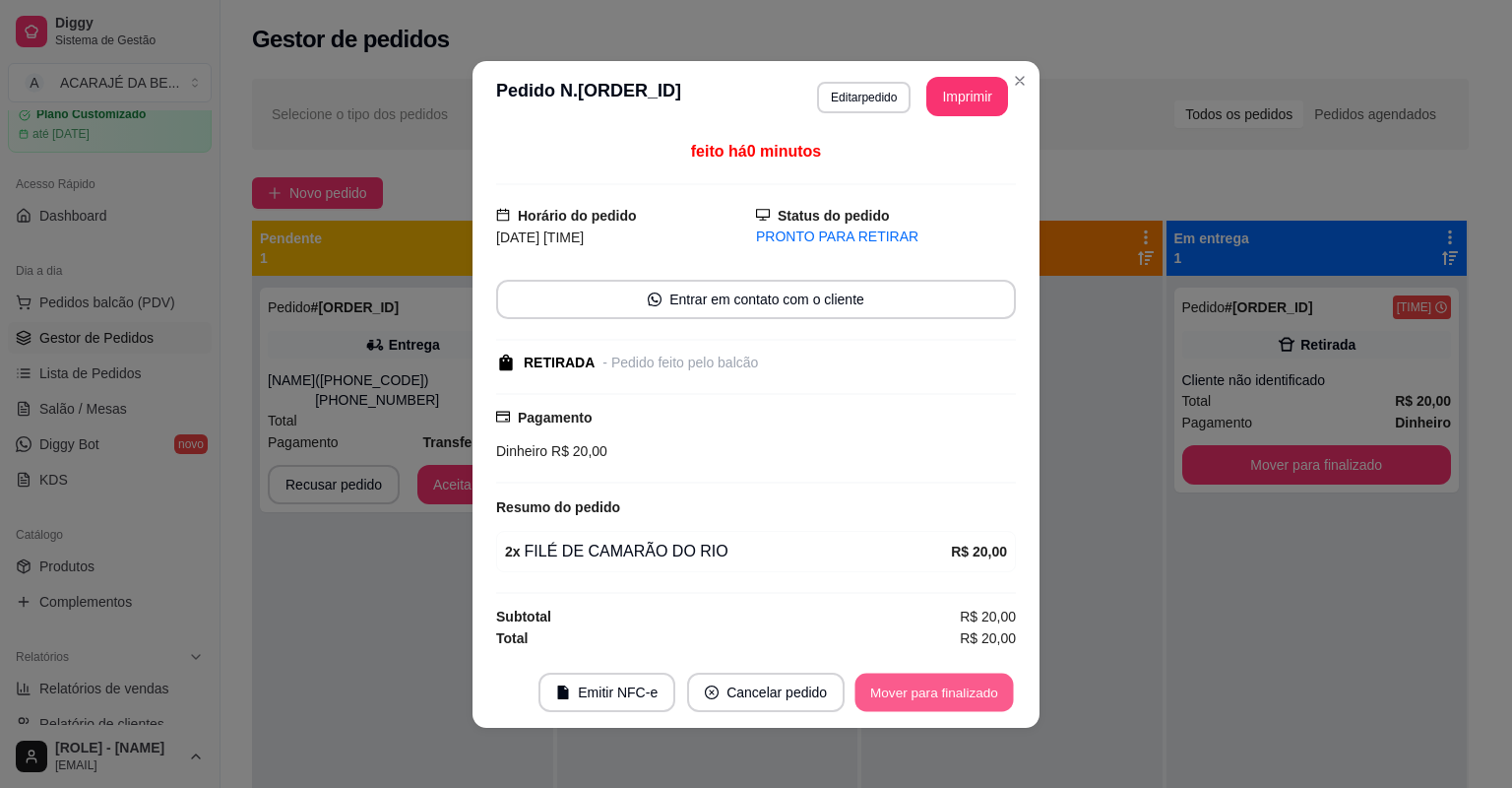 click on "Mover para finalizado" at bounding box center (934, 691) 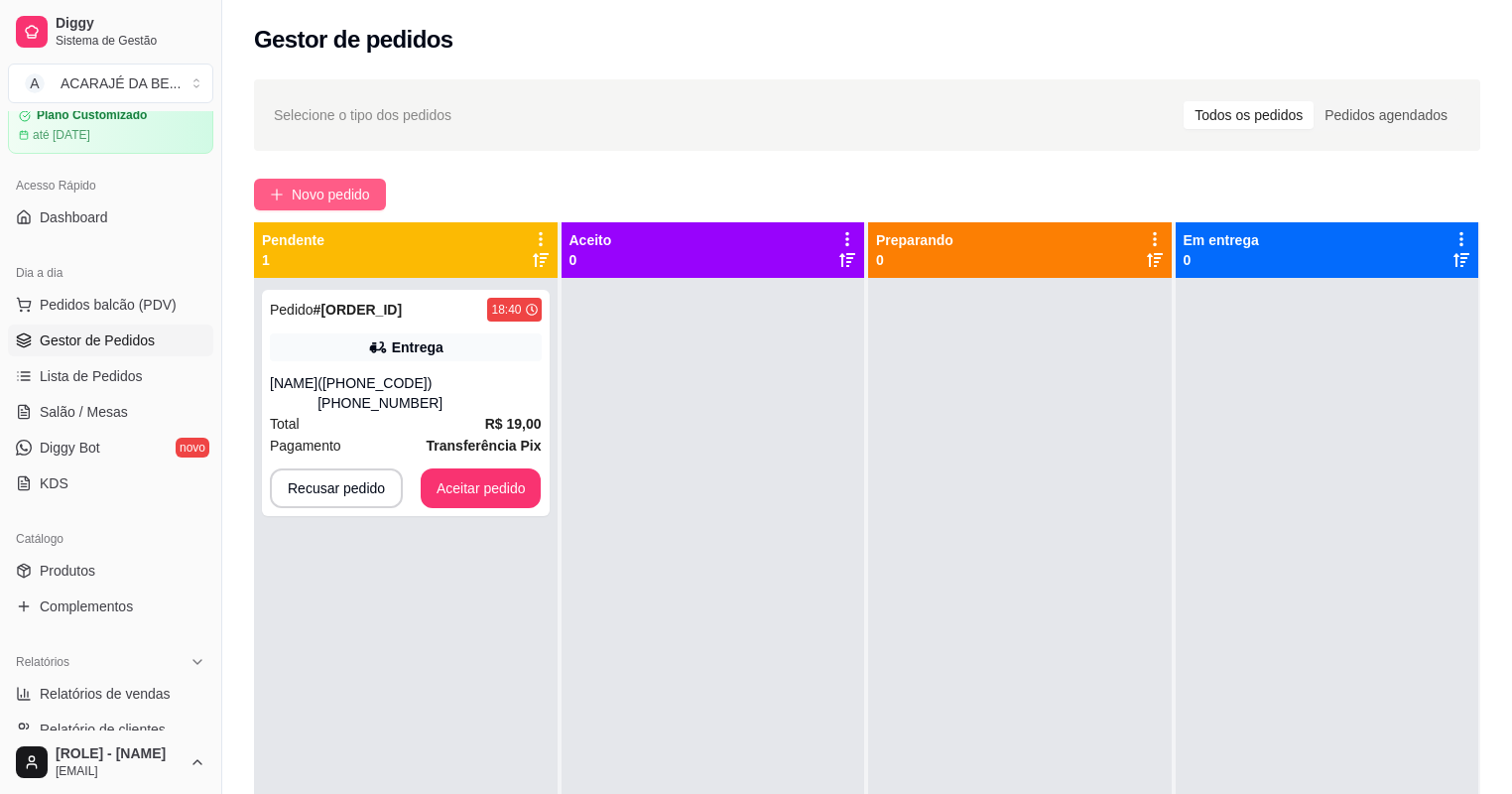 click on "Novo pedido" at bounding box center [330, 195] 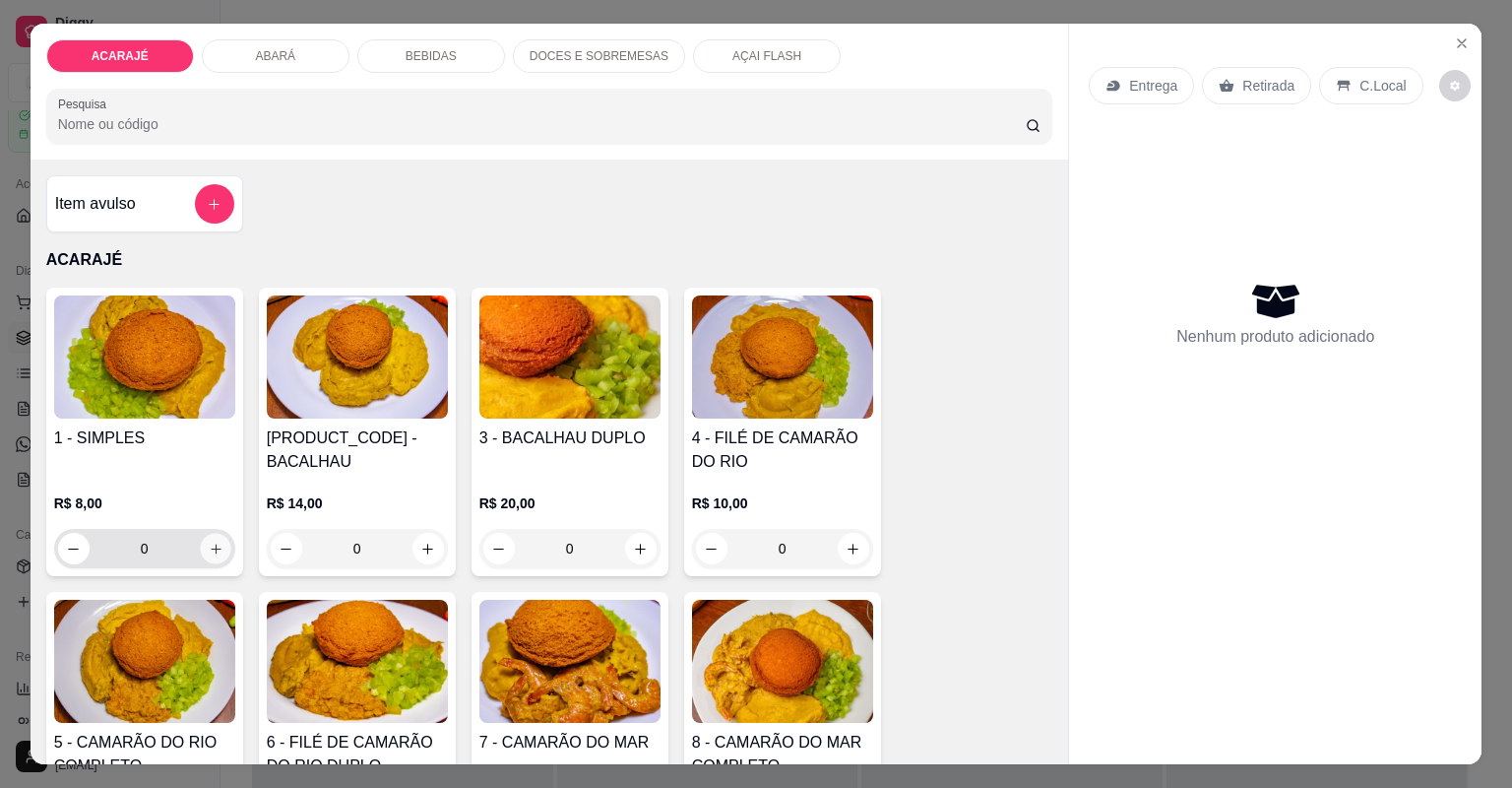 click 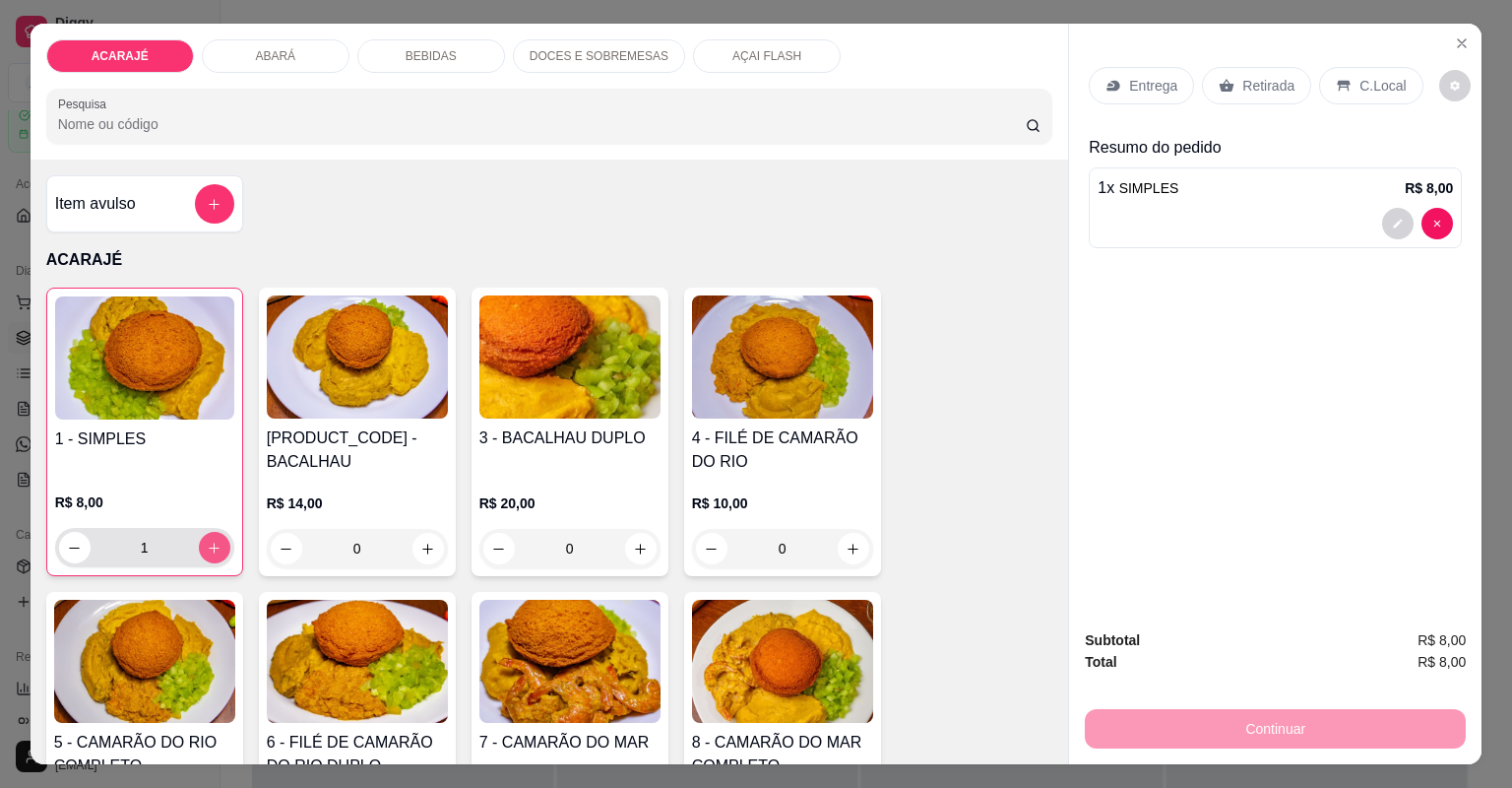 click at bounding box center [215, 548] 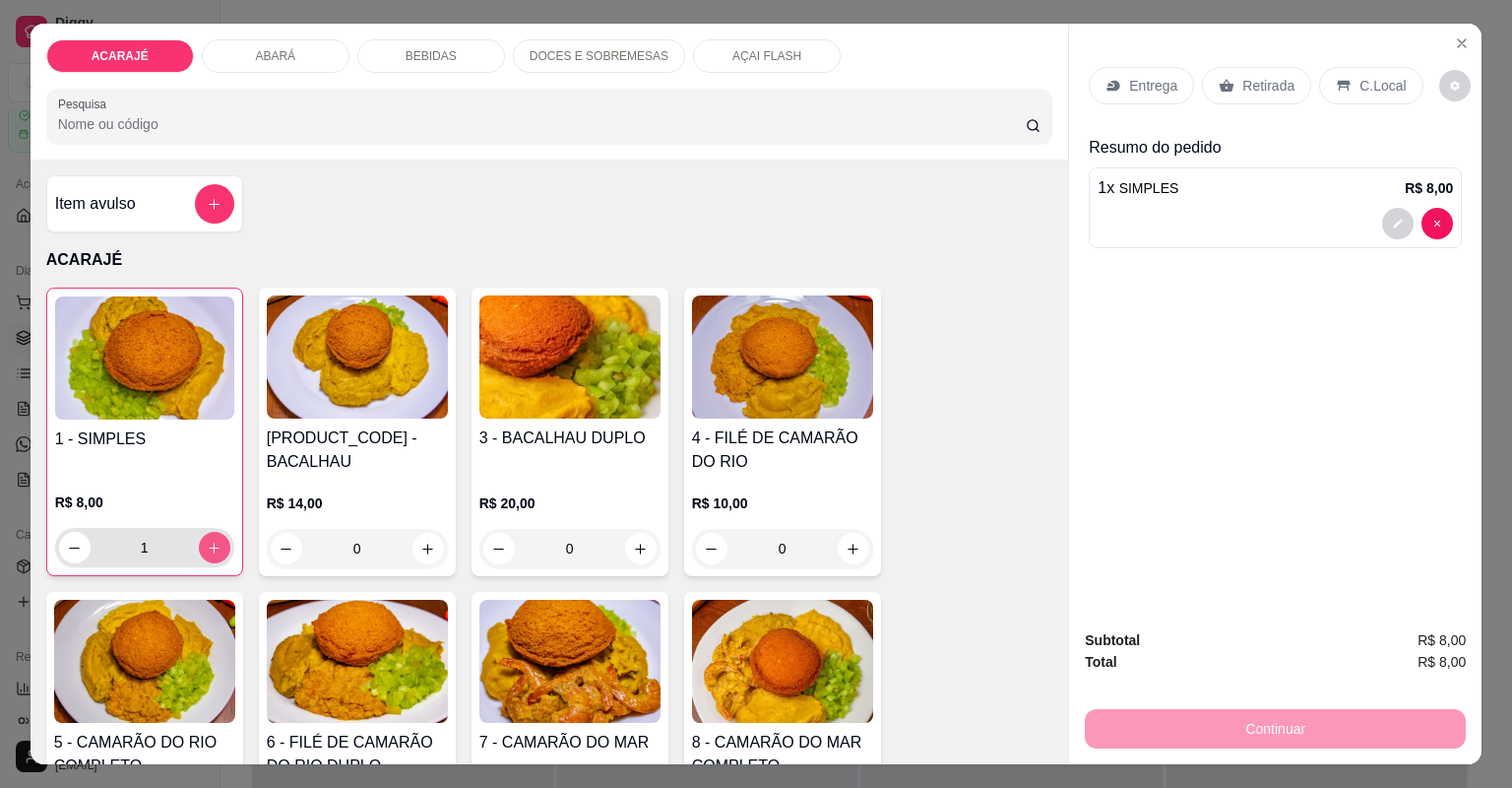 type on "2" 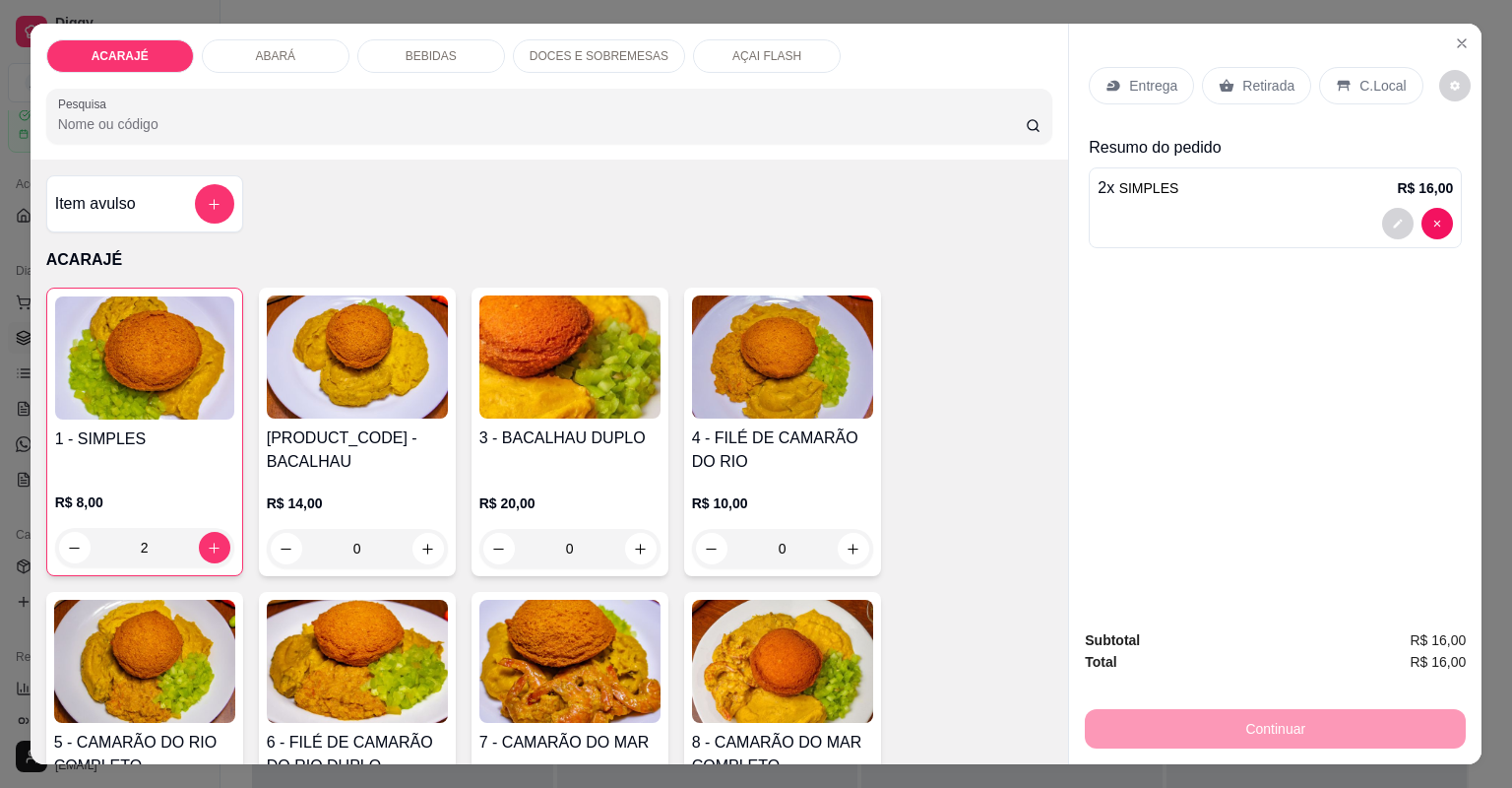 click on "Retirada" at bounding box center [1268, 86] 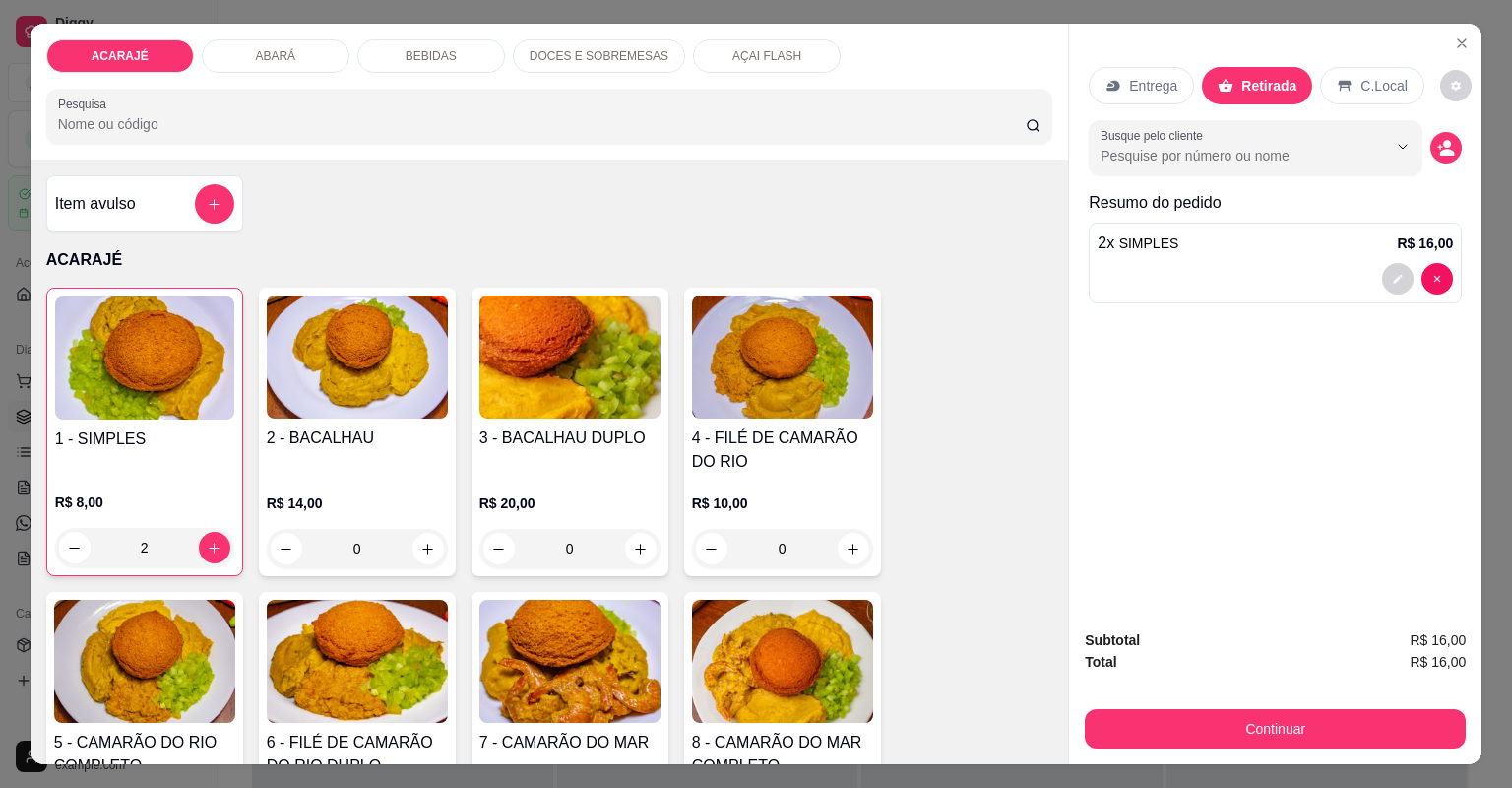 scroll, scrollTop: 0, scrollLeft: 0, axis: both 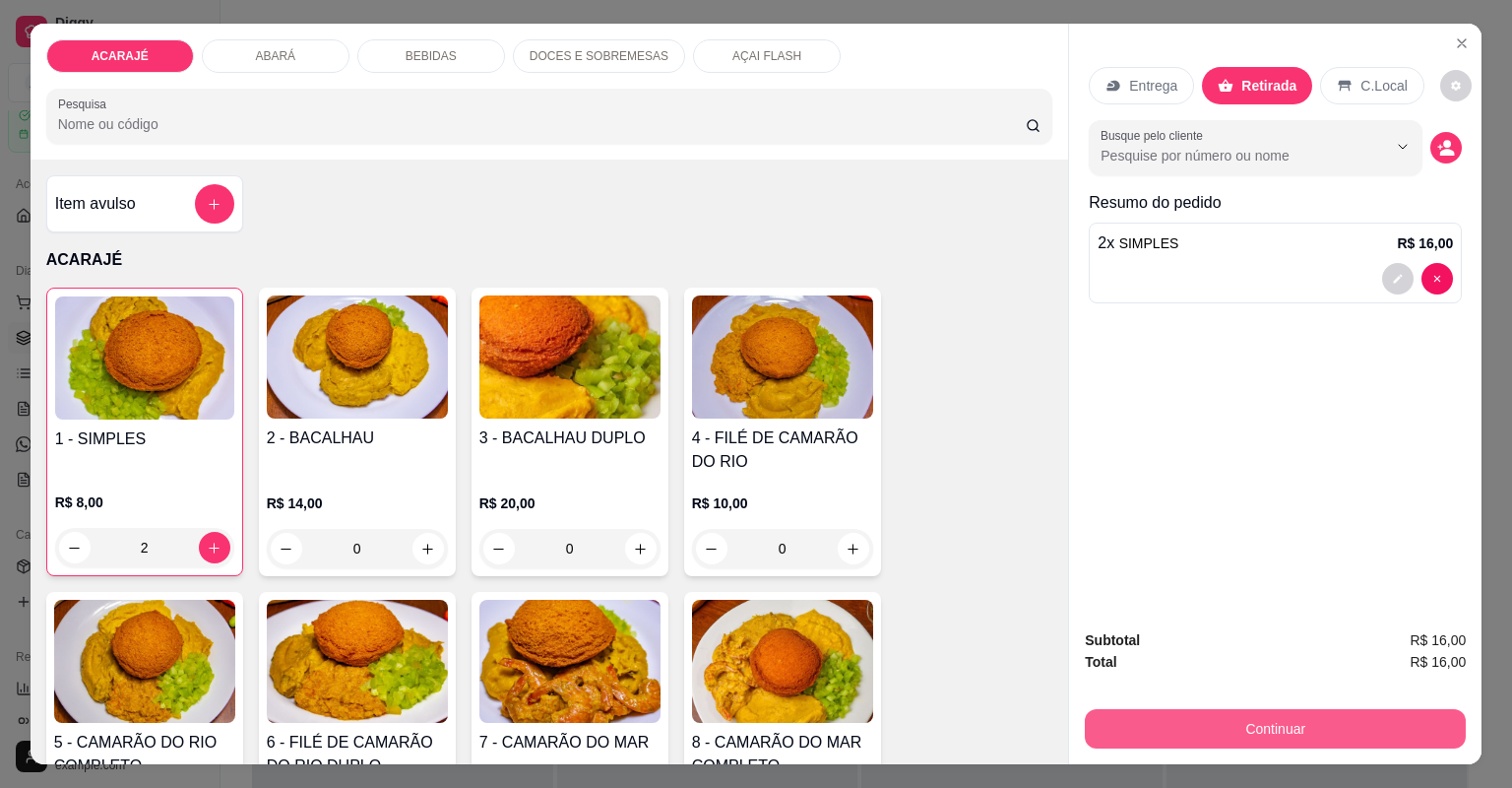 click on "Continuar" at bounding box center (1275, 729) 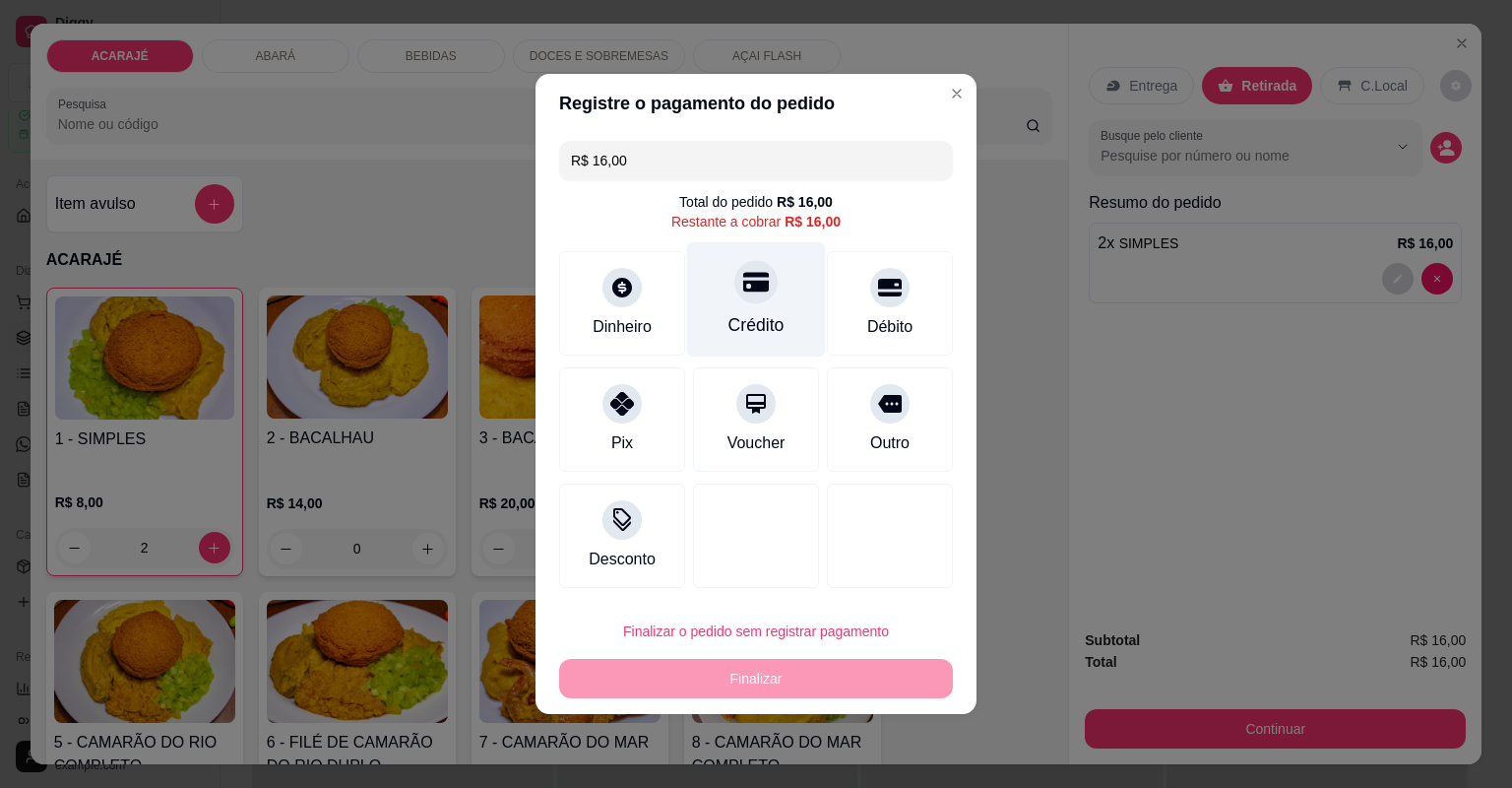 click on "Crédito" at bounding box center (756, 299) 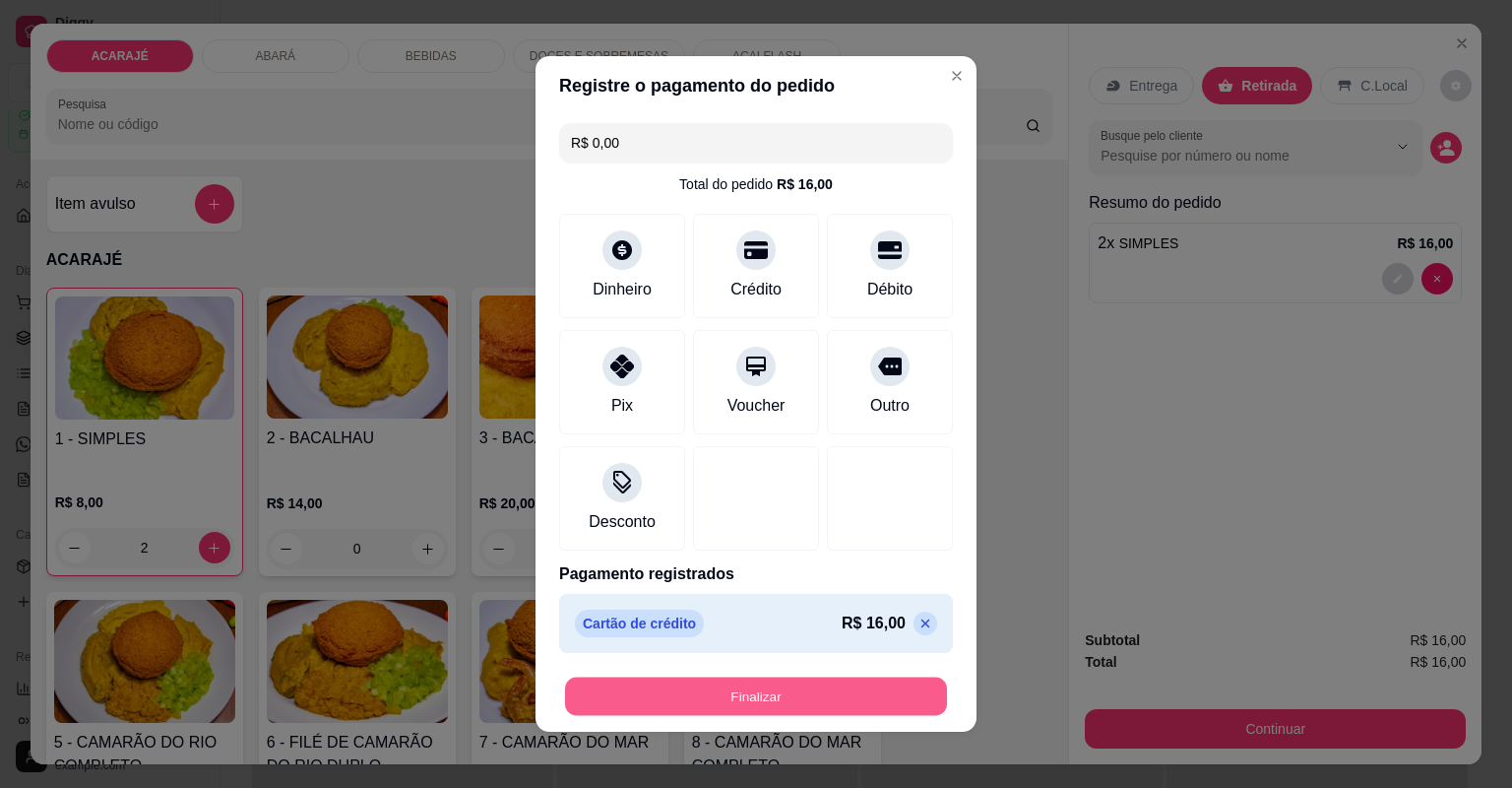 click on "Finalizar" at bounding box center [756, 696] 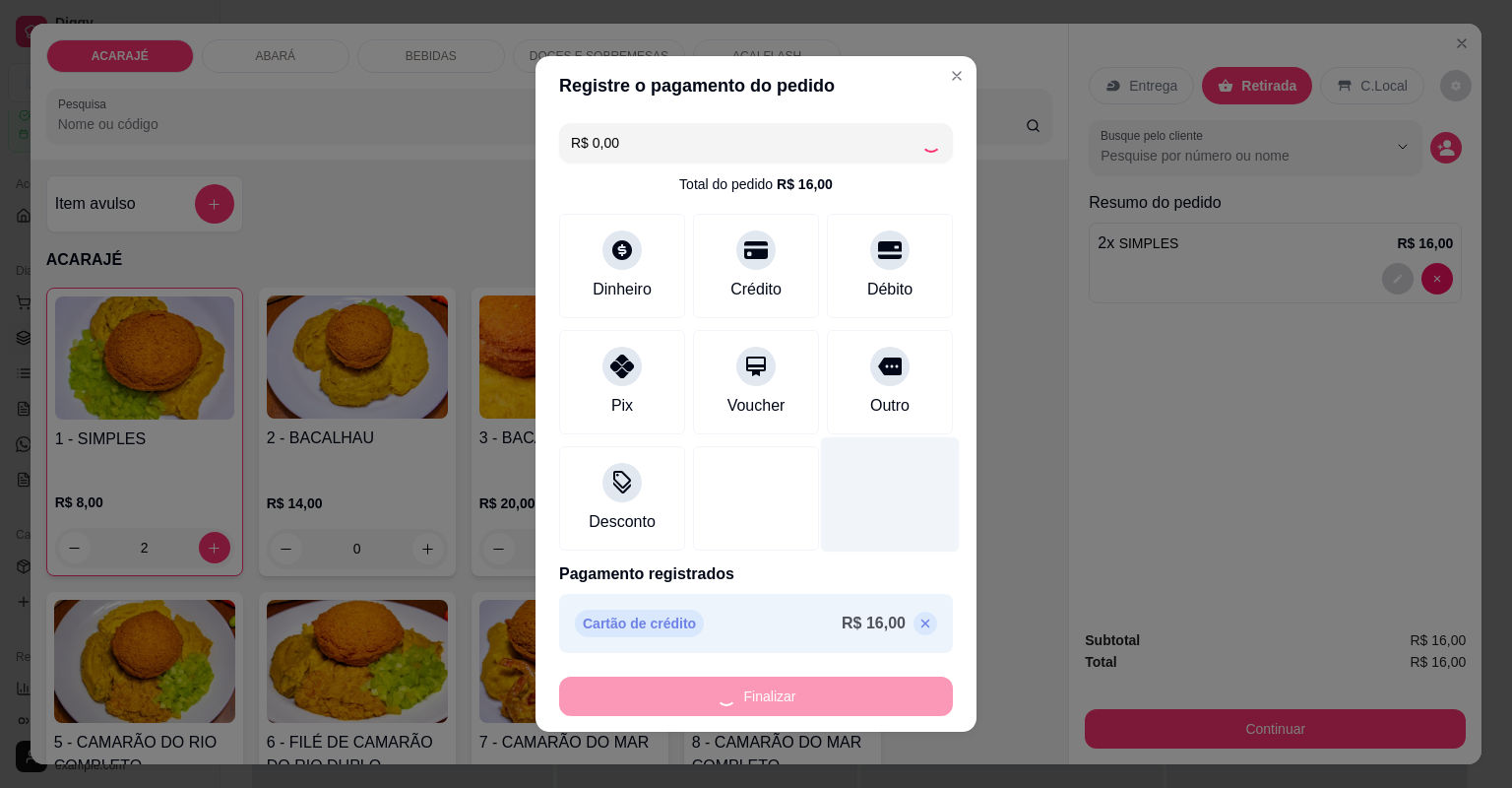 type on "0" 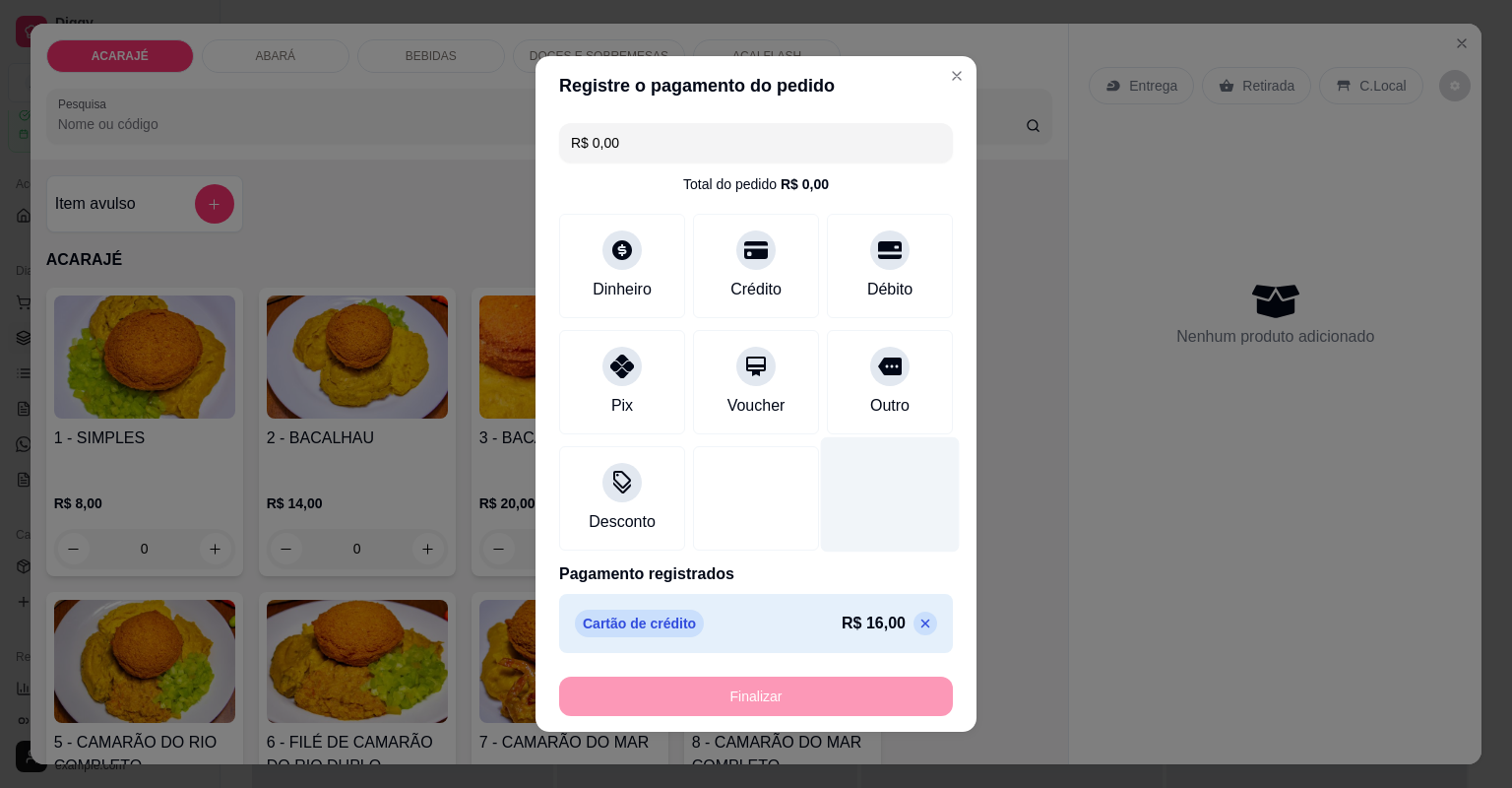 type on "-R$ 16,00" 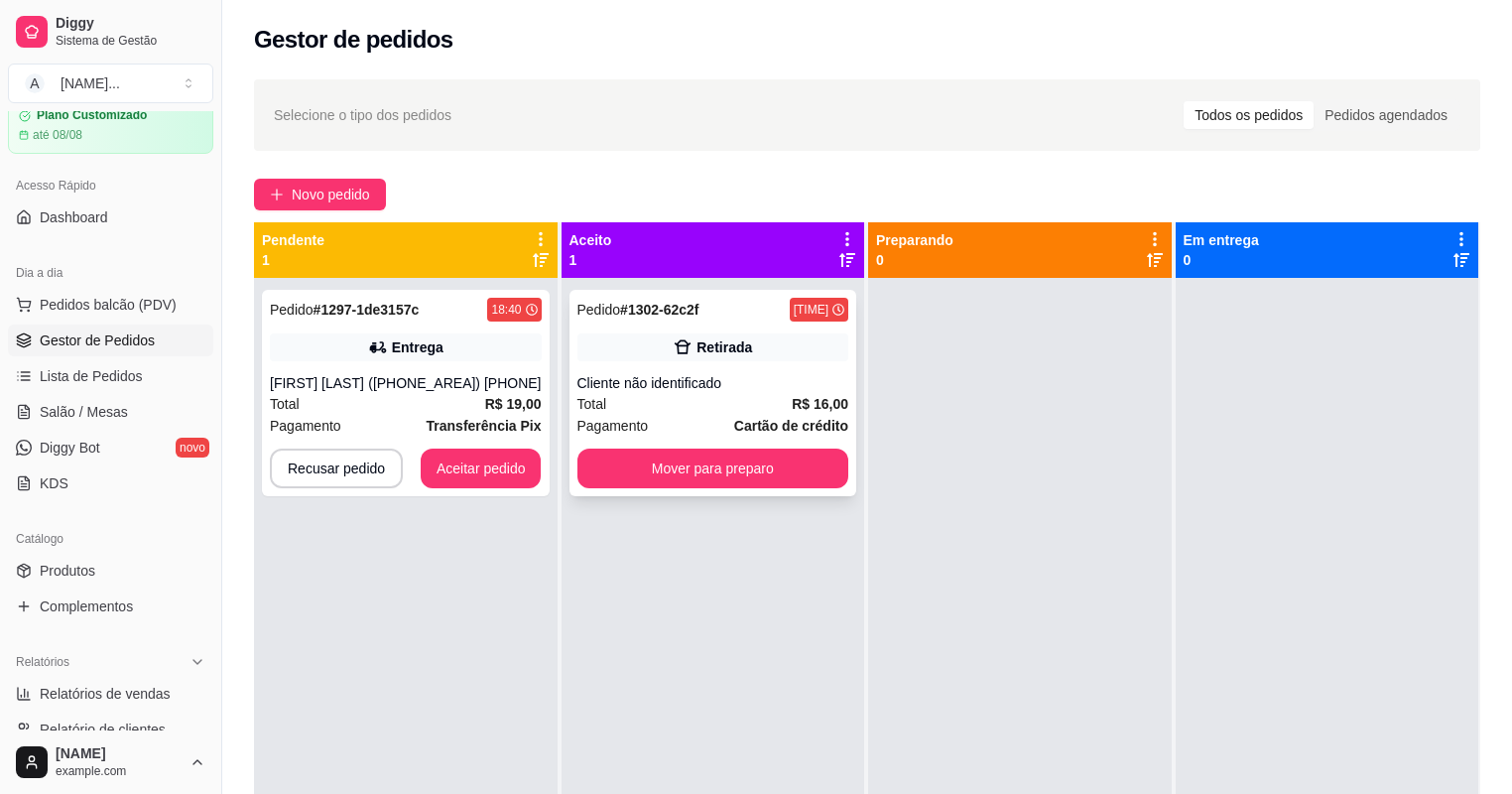 click on "Total R$ 16,00" at bounding box center (713, 404) 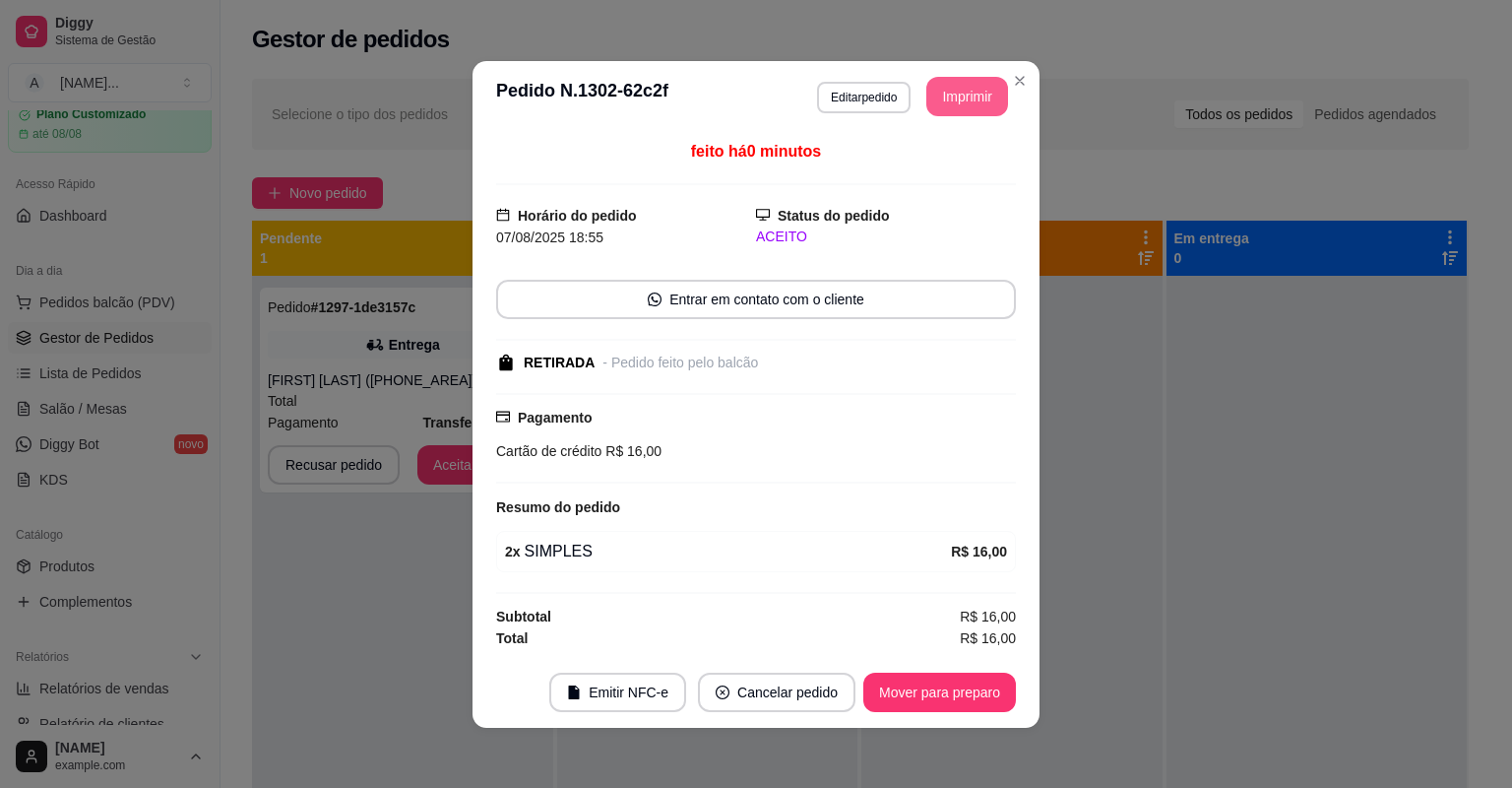 click on "Imprimir" at bounding box center [967, 97] 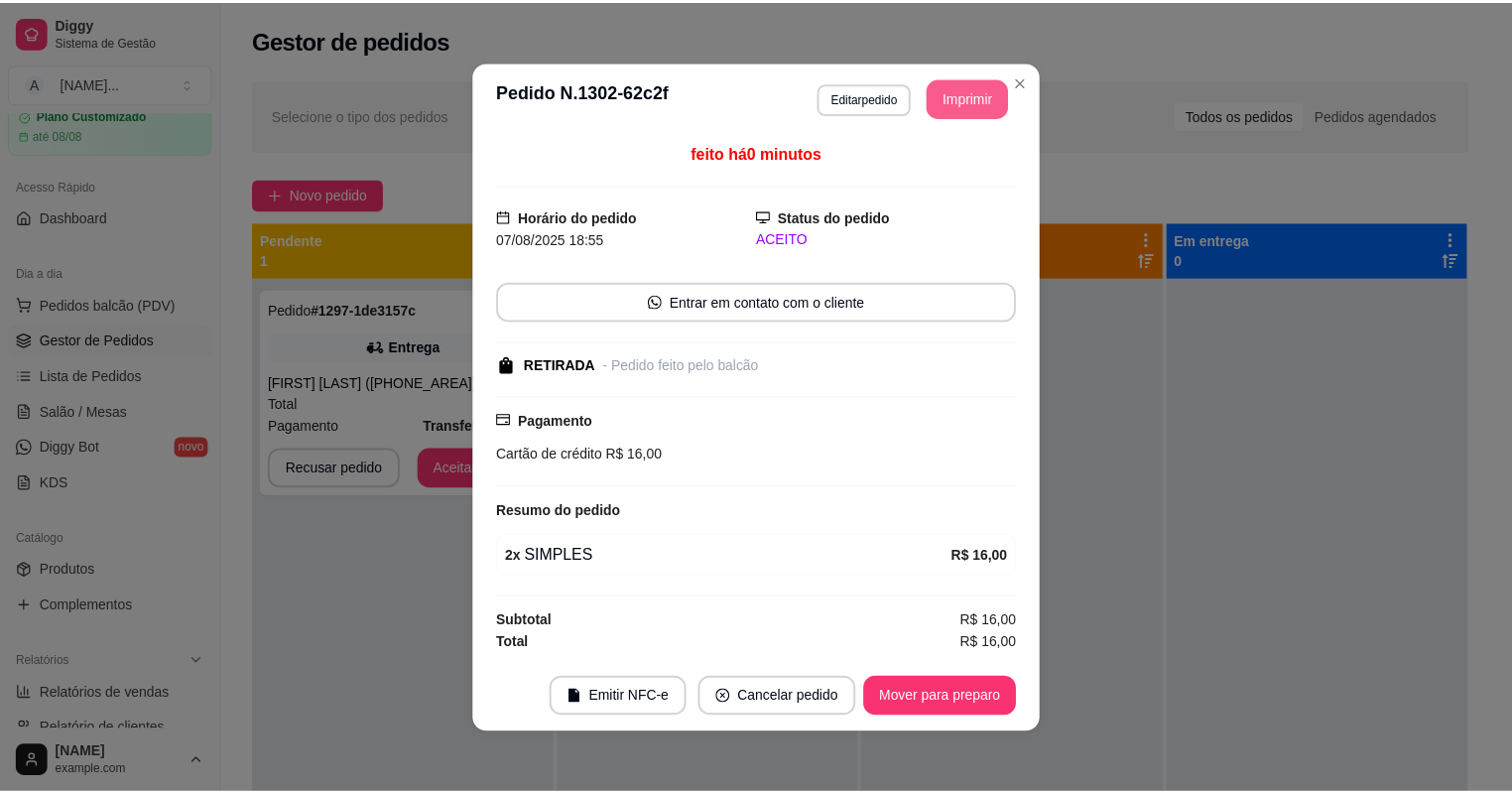 scroll, scrollTop: 0, scrollLeft: 0, axis: both 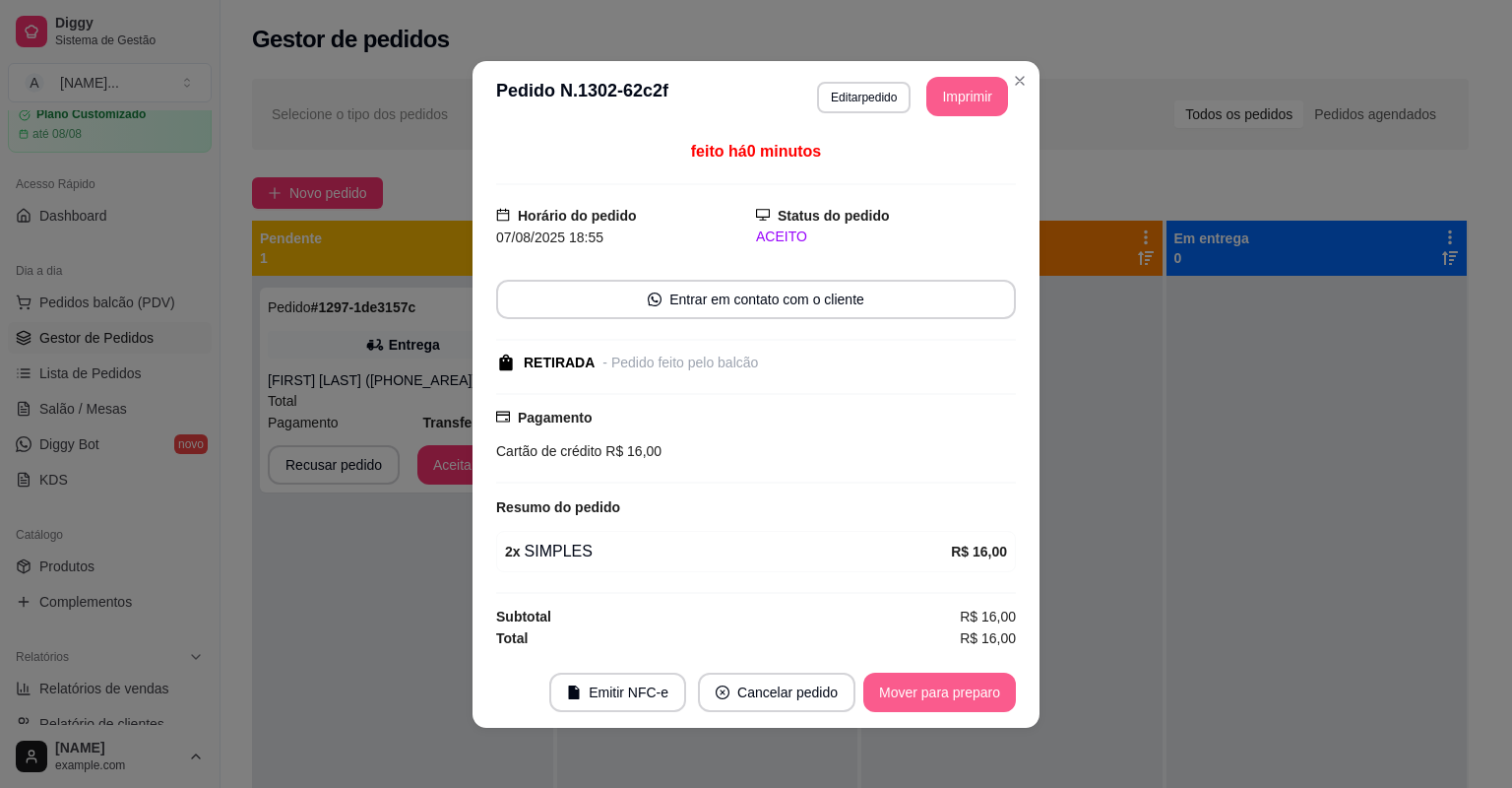 click on "Mover para preparo" at bounding box center (939, 692) 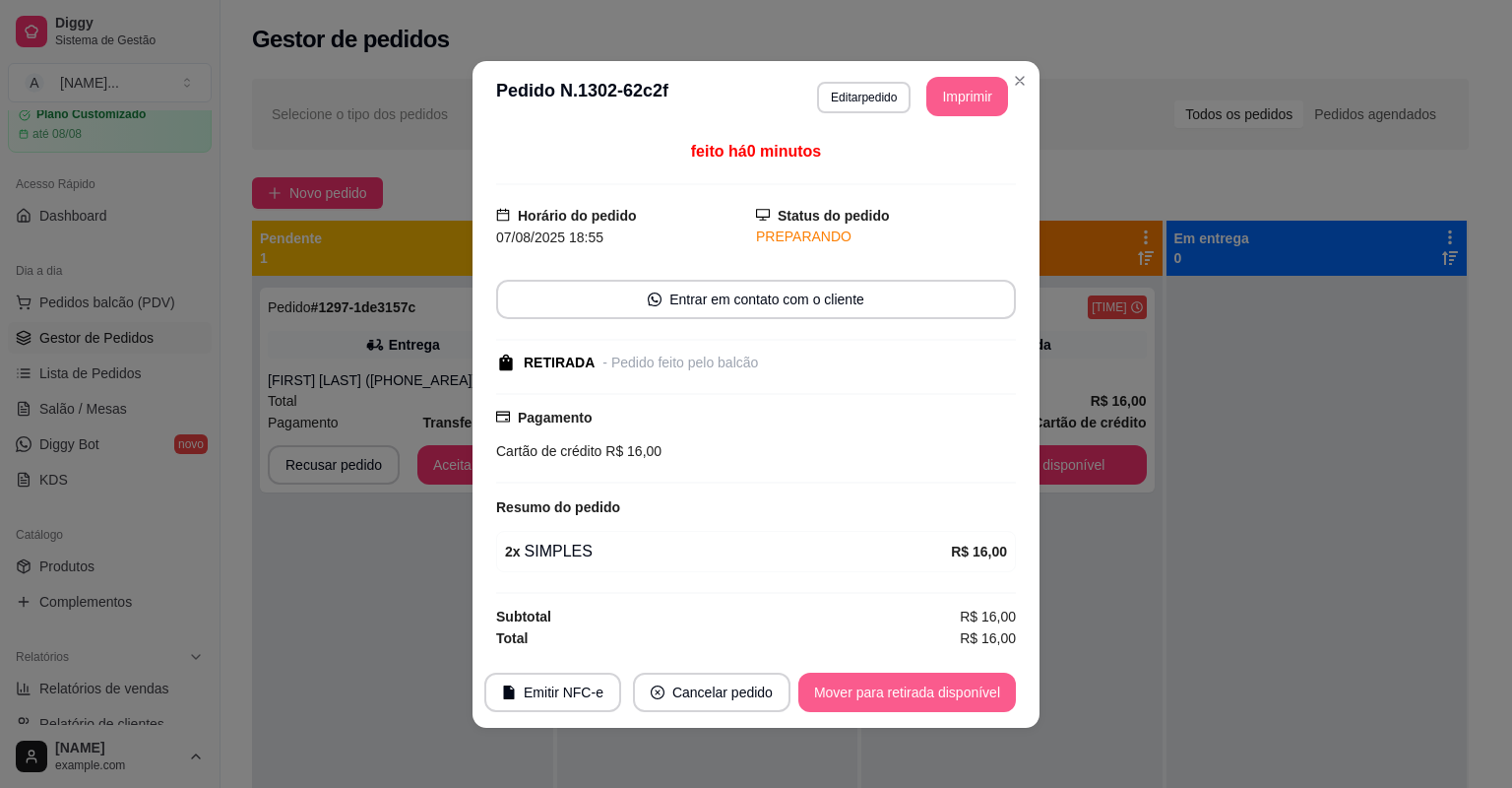 click on "Mover para retirada disponível" at bounding box center (907, 692) 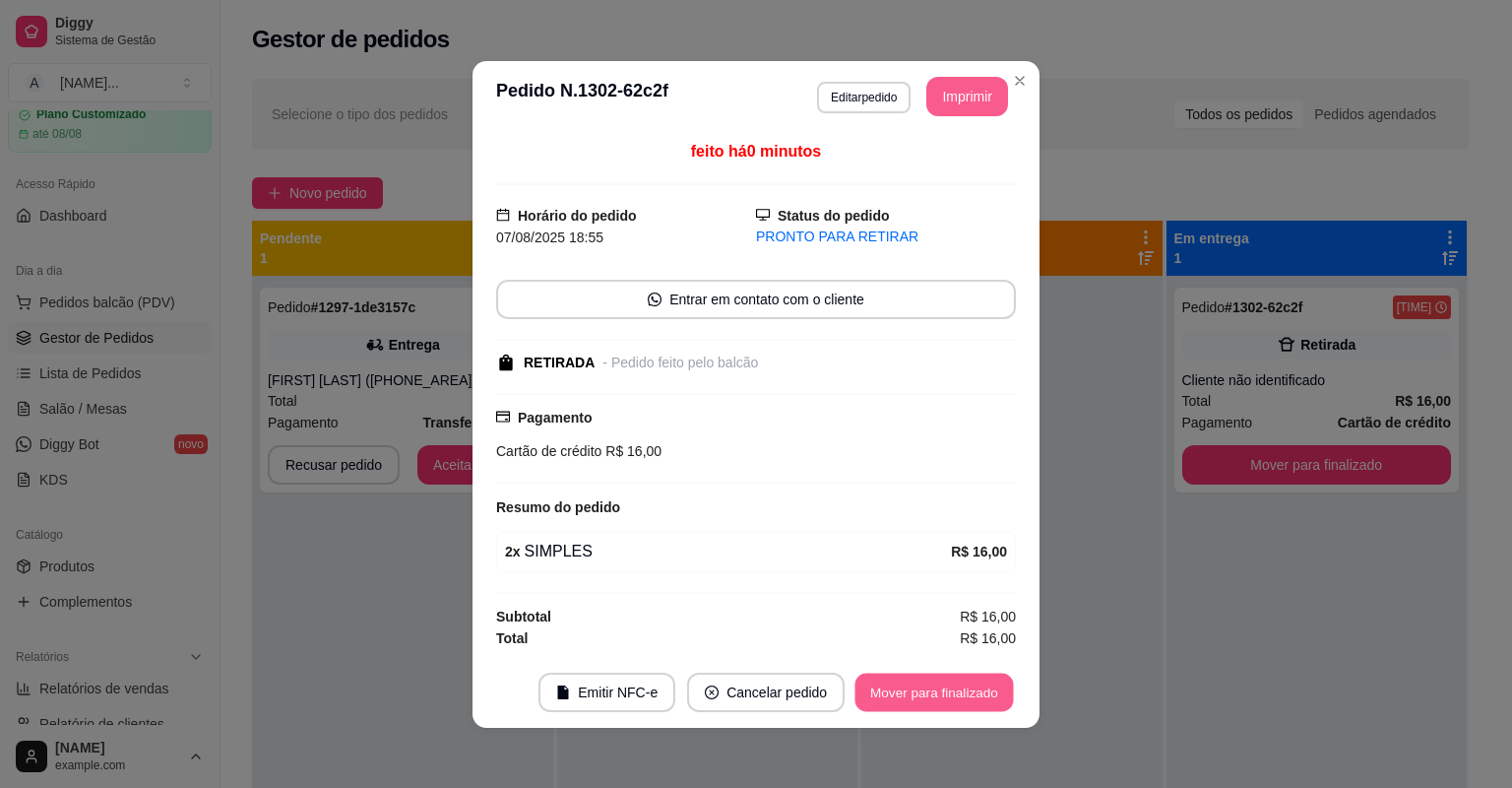 click on "Mover para finalizado" at bounding box center [934, 691] 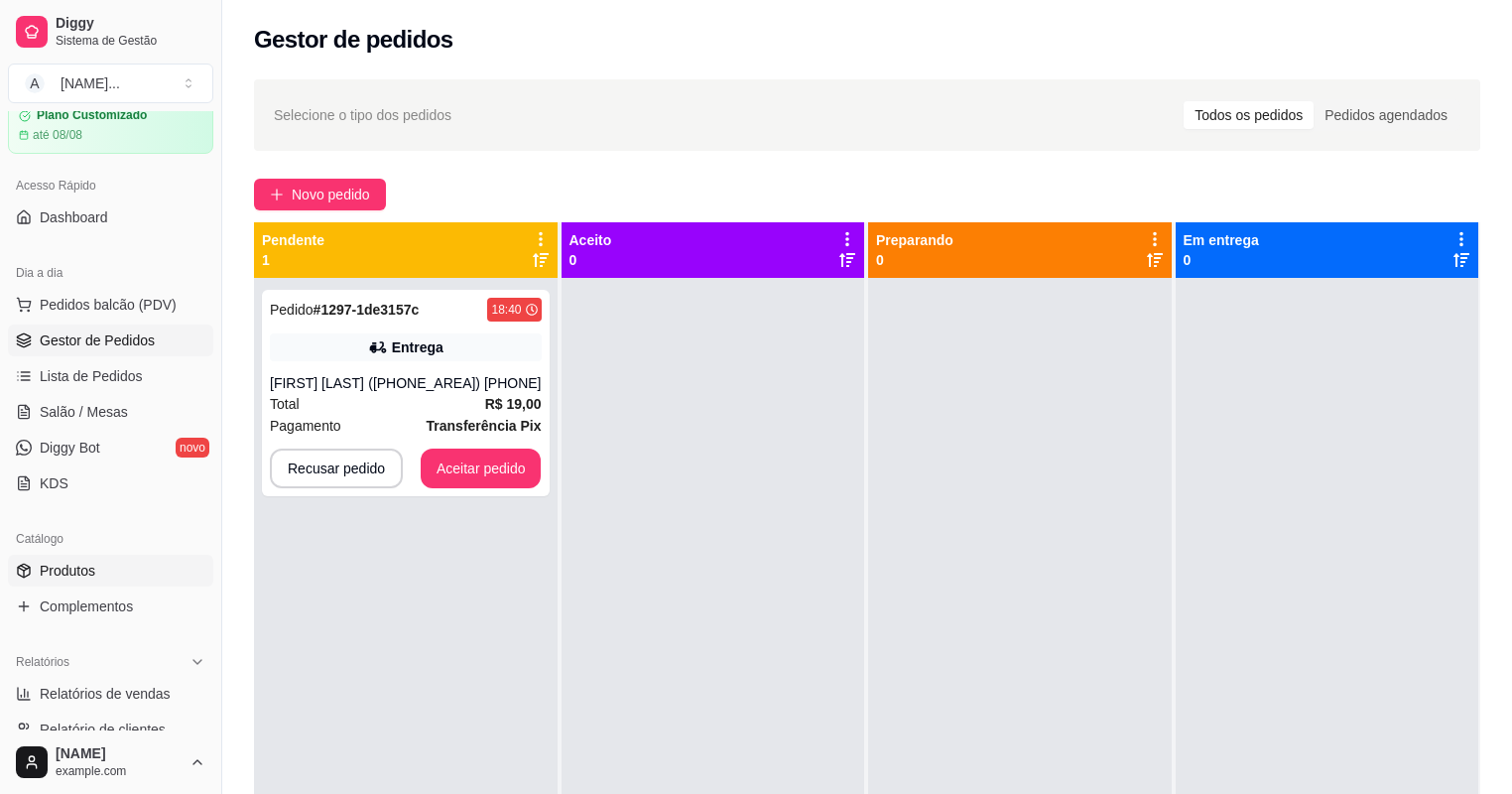 click on "Produtos" at bounding box center (67, 571) 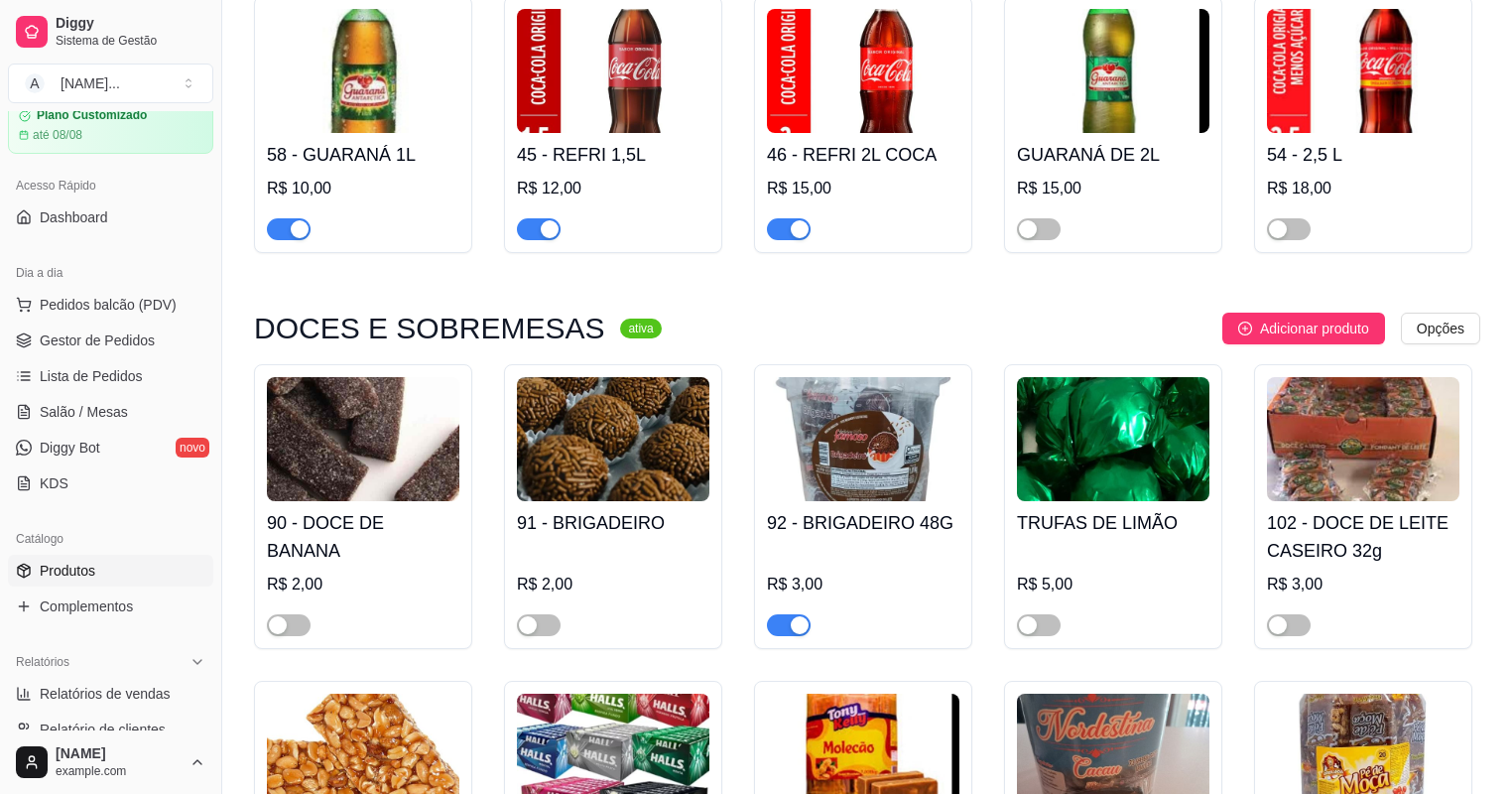 scroll, scrollTop: 4526, scrollLeft: 0, axis: vertical 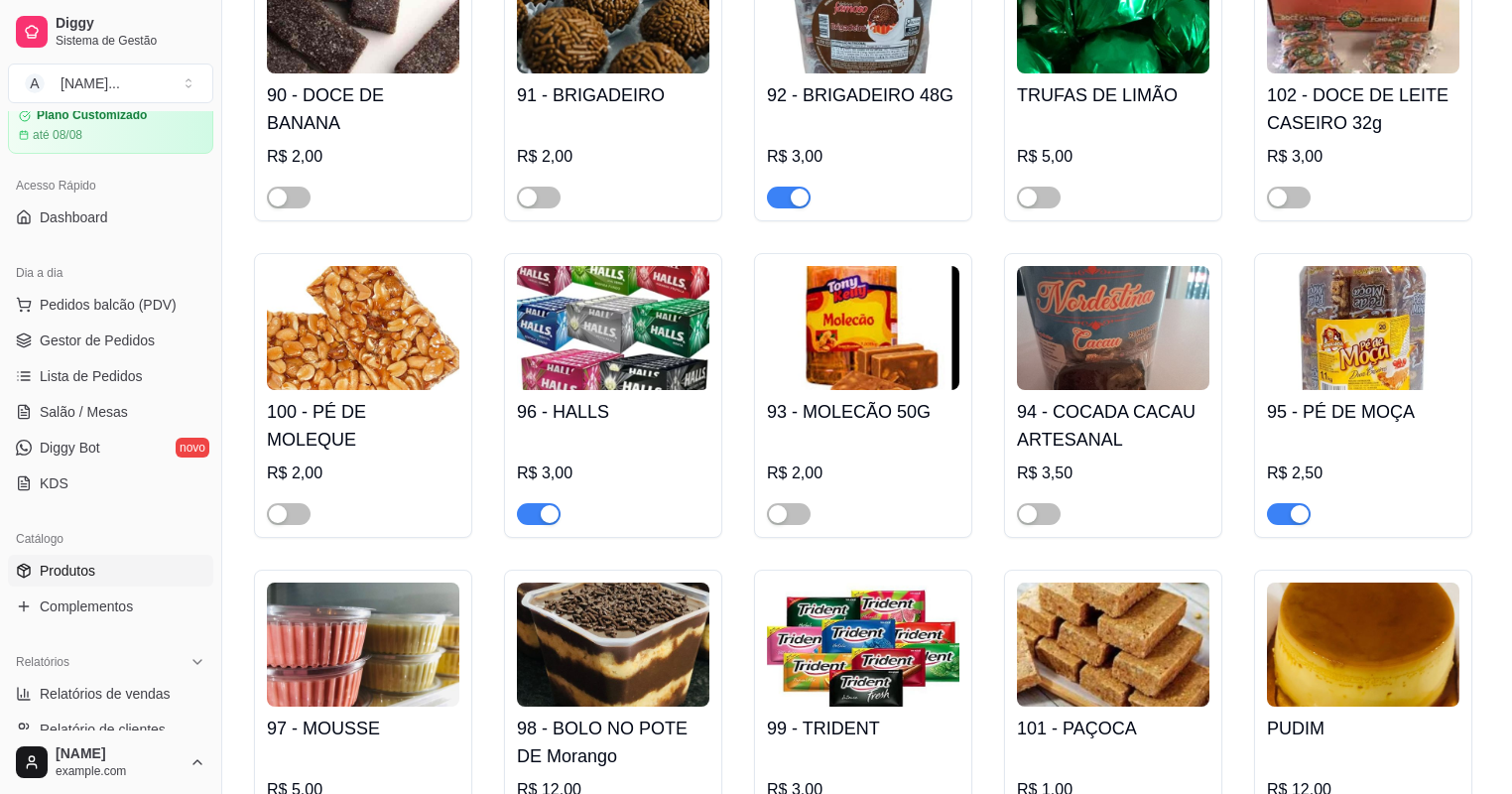 click at bounding box center (789, 198) 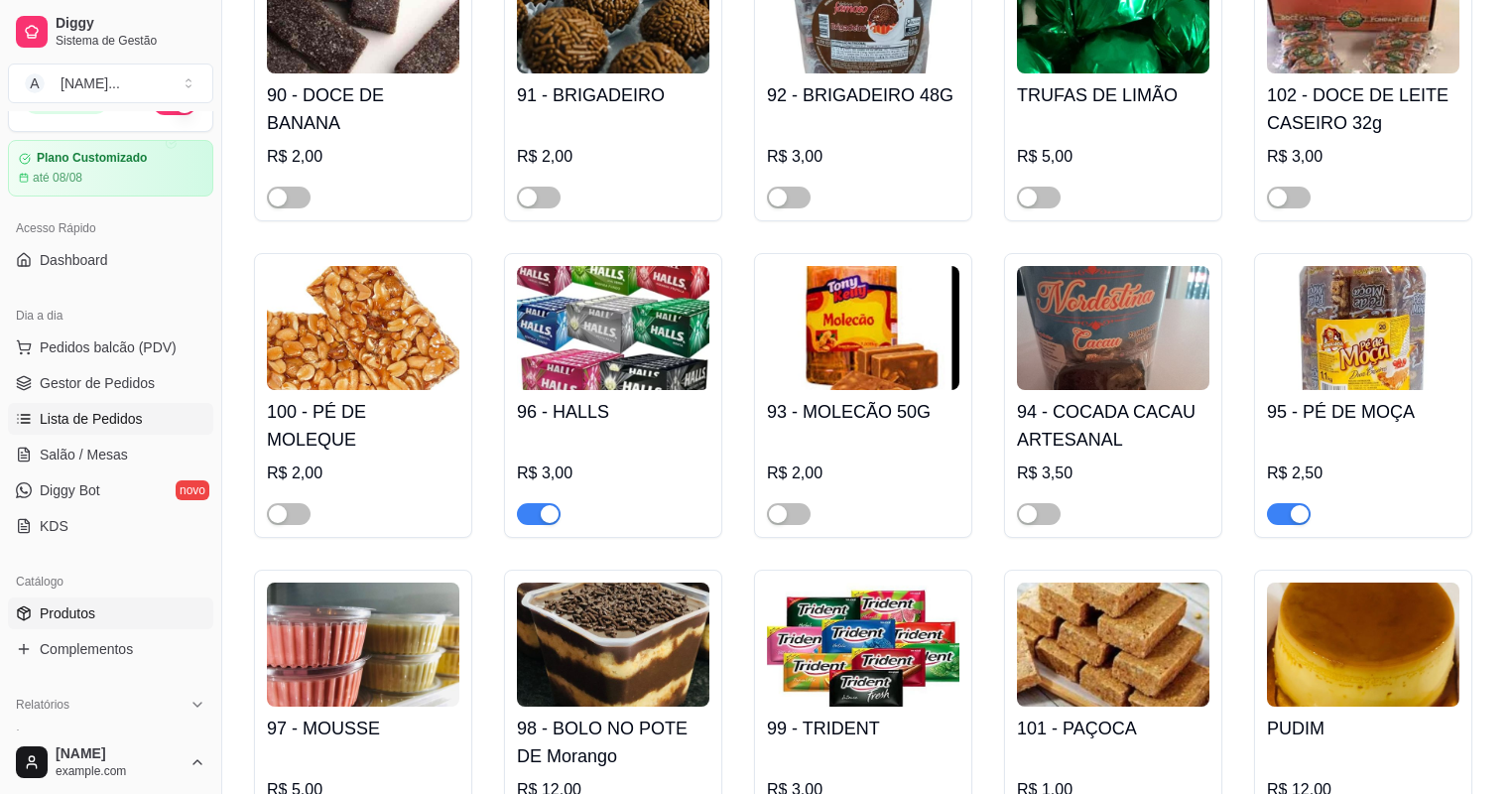 scroll, scrollTop: 0, scrollLeft: 0, axis: both 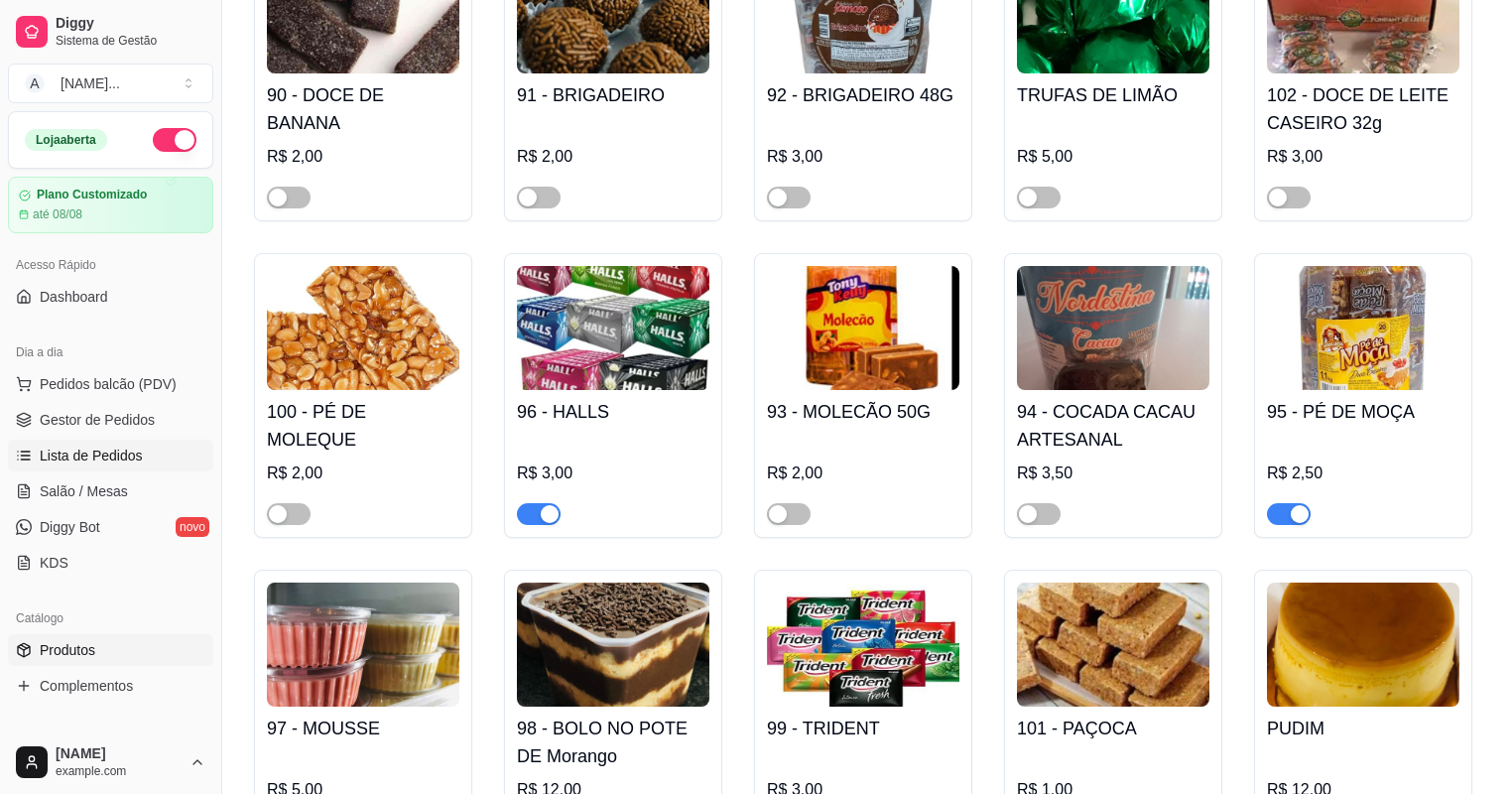 click on "Lista de Pedidos" at bounding box center [110, 456] 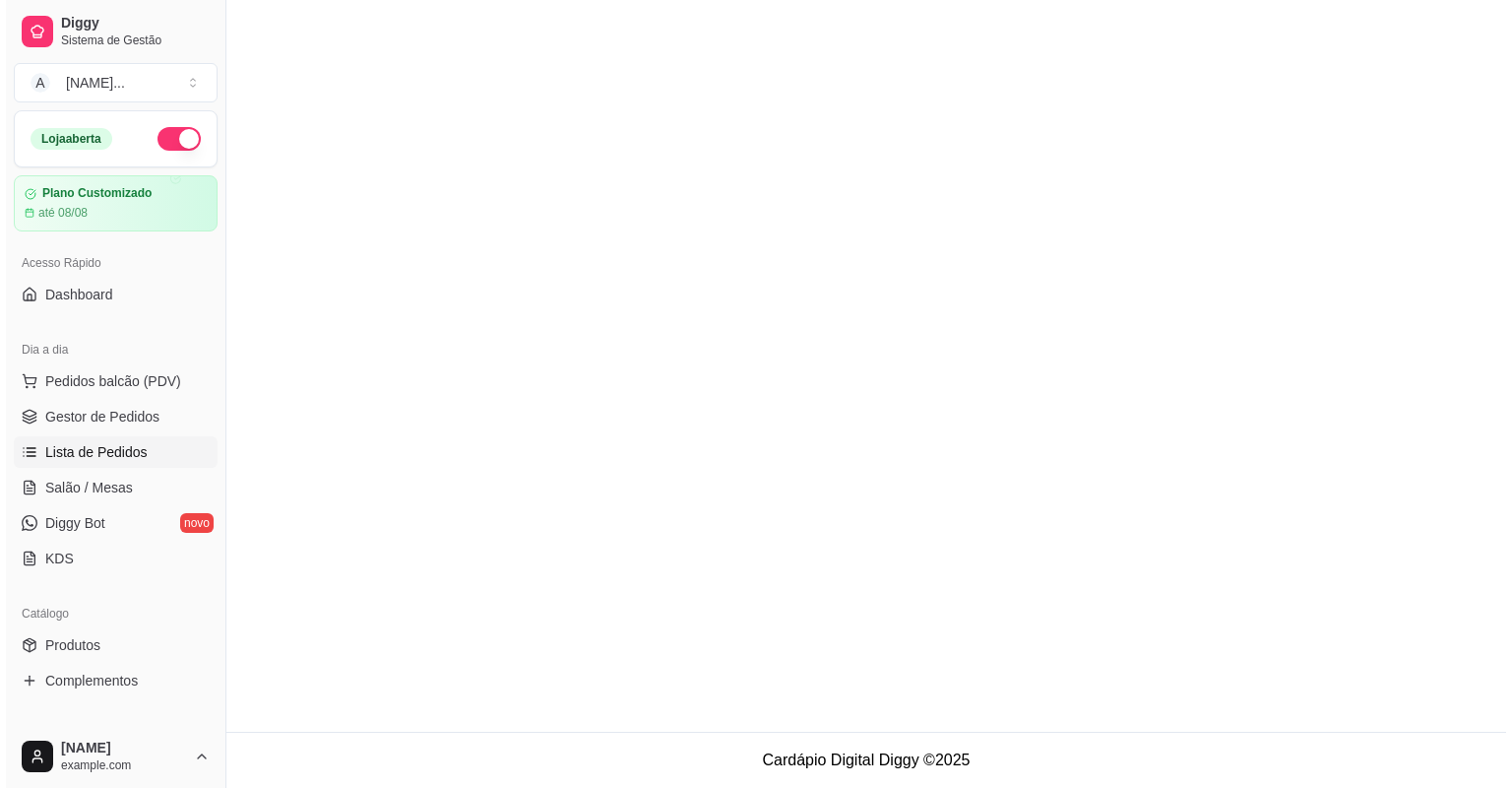 scroll, scrollTop: 0, scrollLeft: 0, axis: both 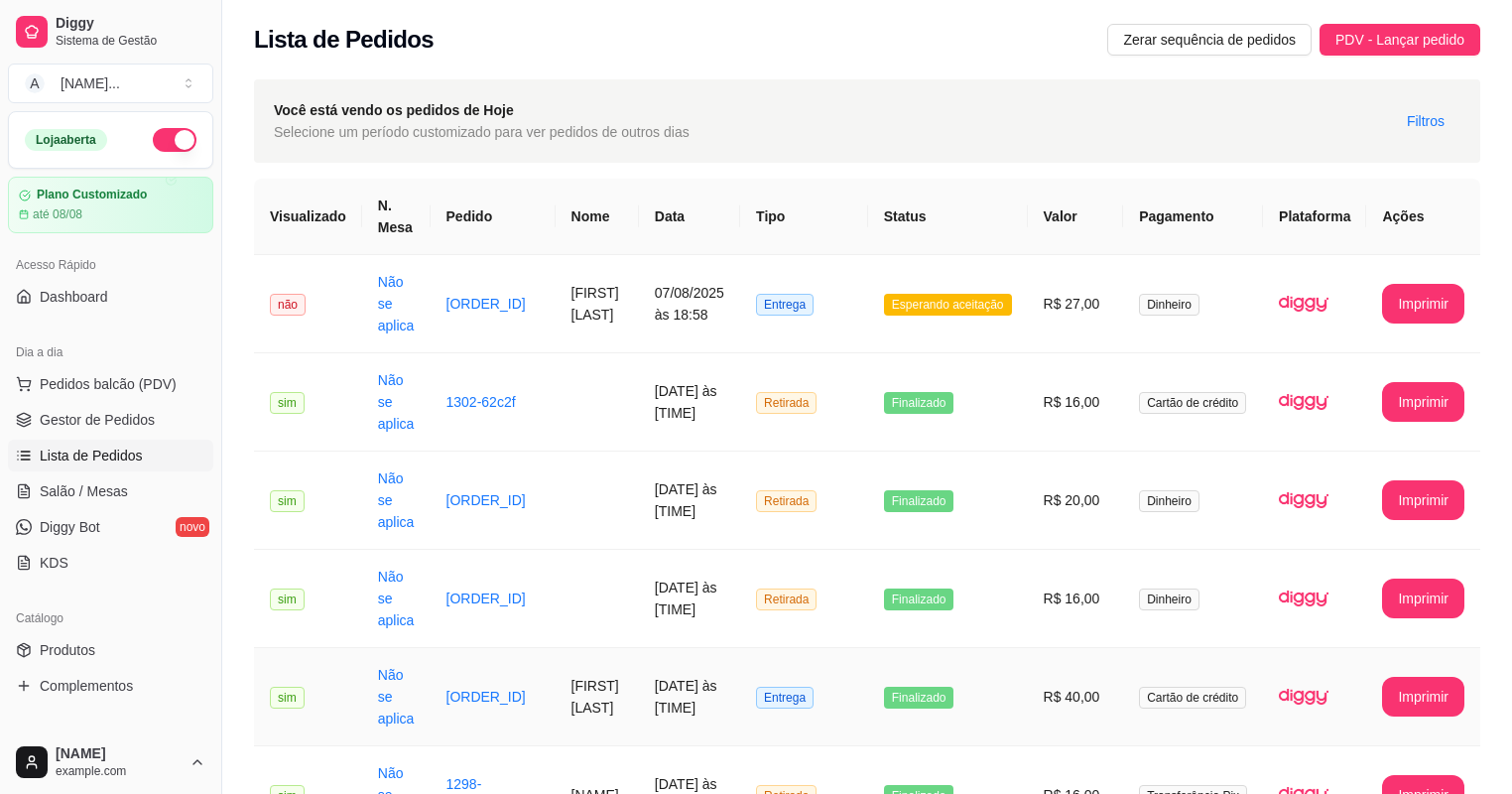 click on "07/08/2025 às 18:46" at bounding box center [690, 697] 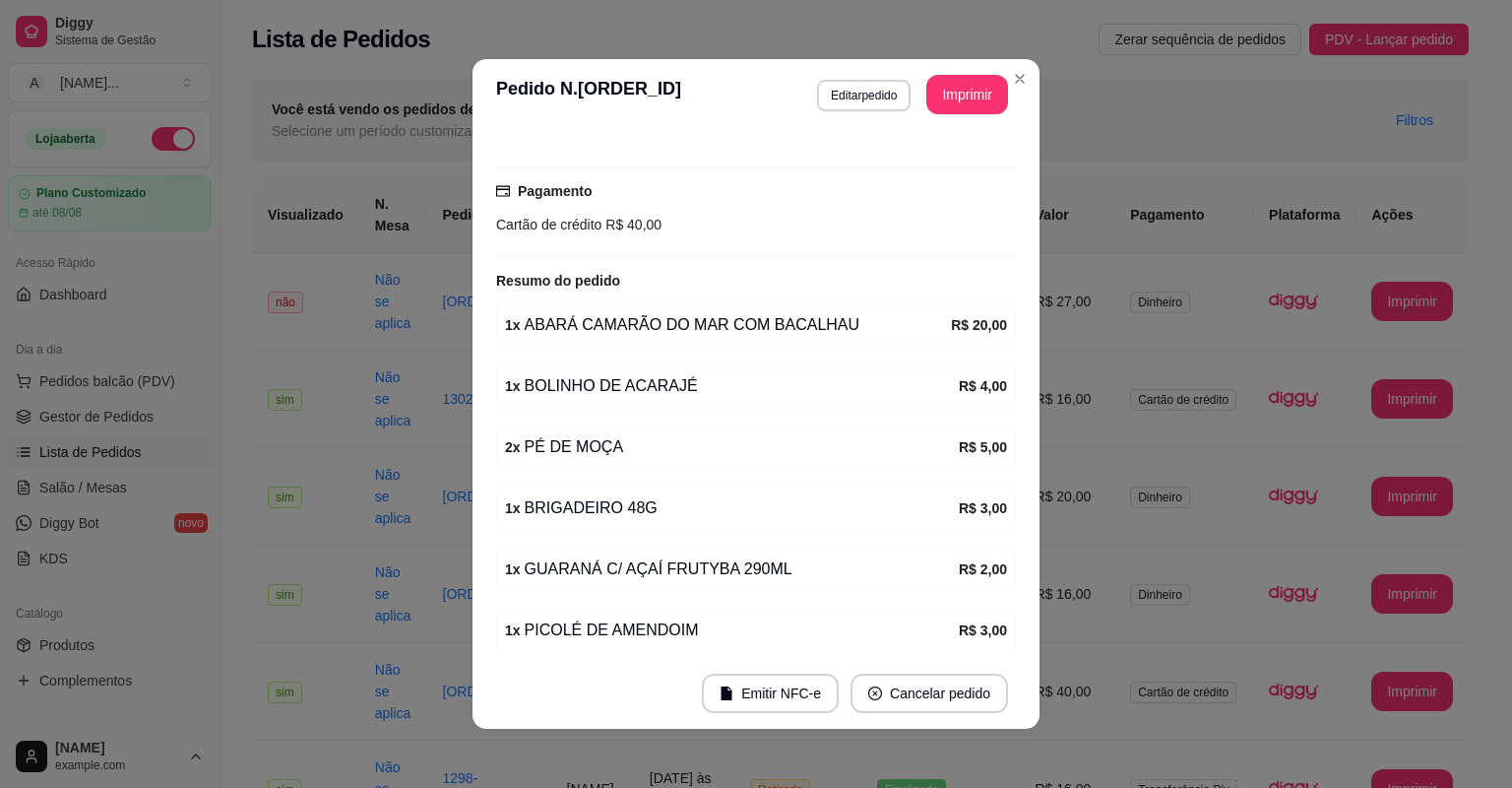 scroll, scrollTop: 473, scrollLeft: 0, axis: vertical 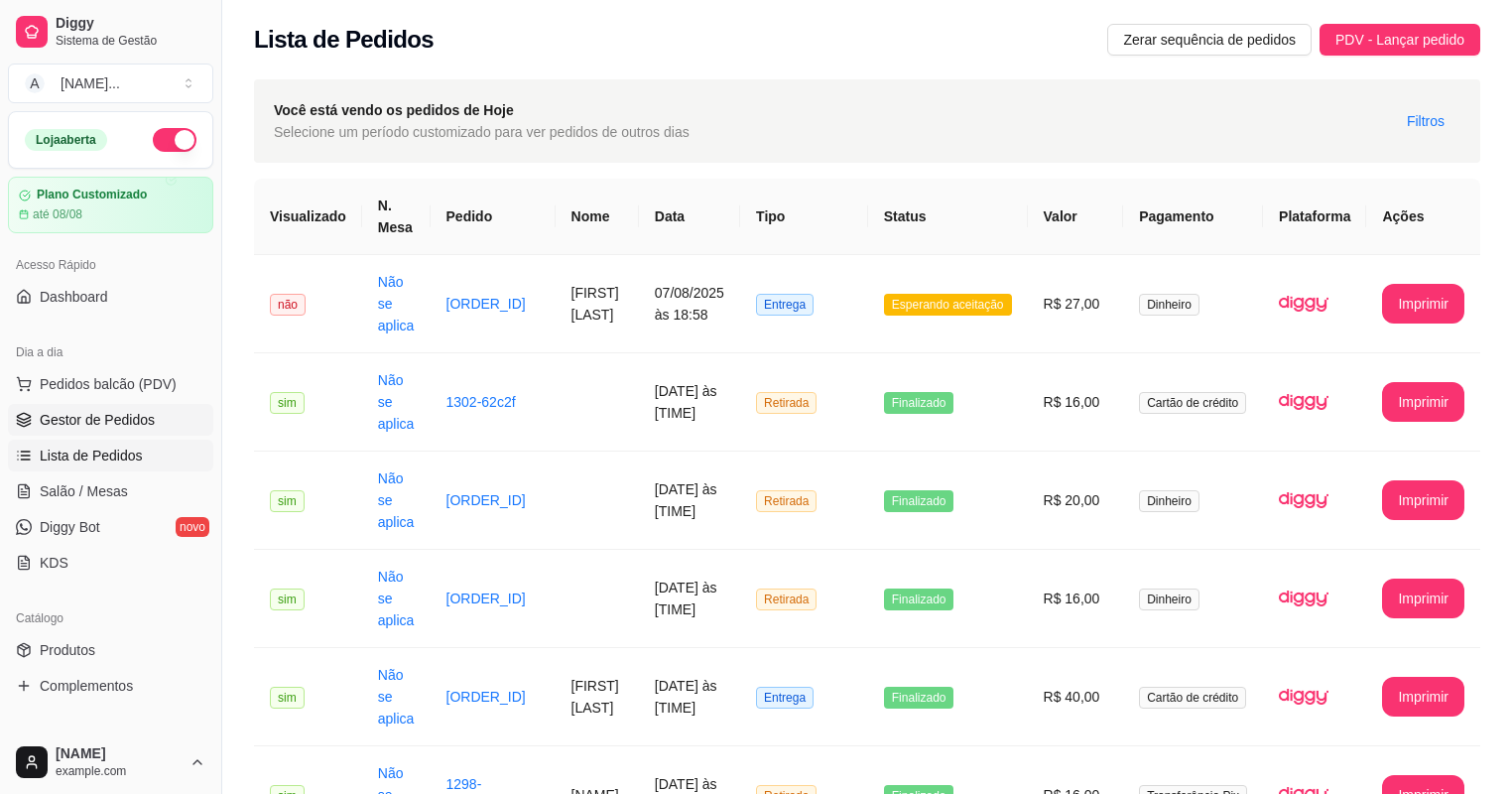 click on "Gestor de Pedidos" at bounding box center (97, 420) 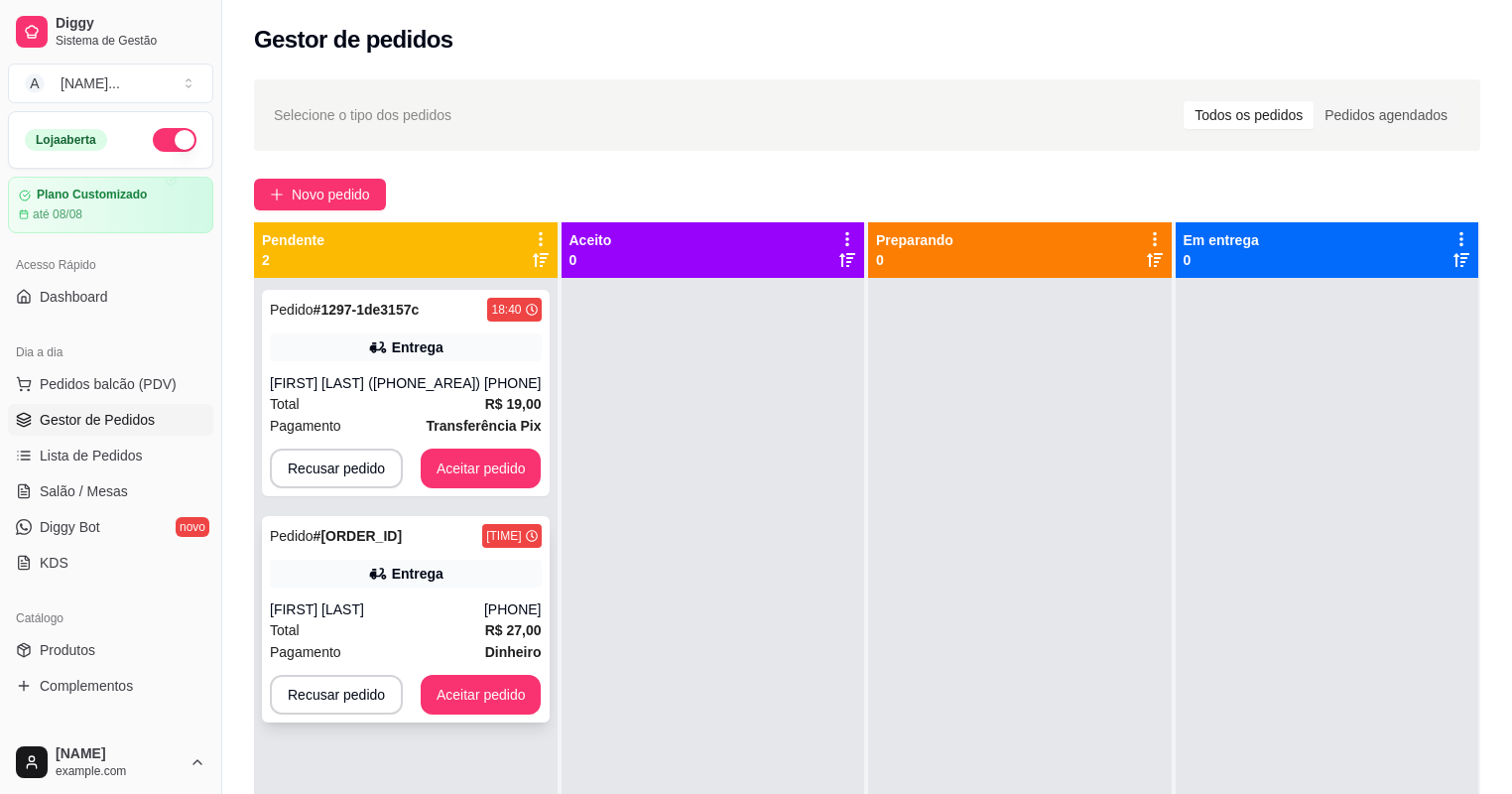 click on "Pagamento Dinheiro" at bounding box center [406, 652] 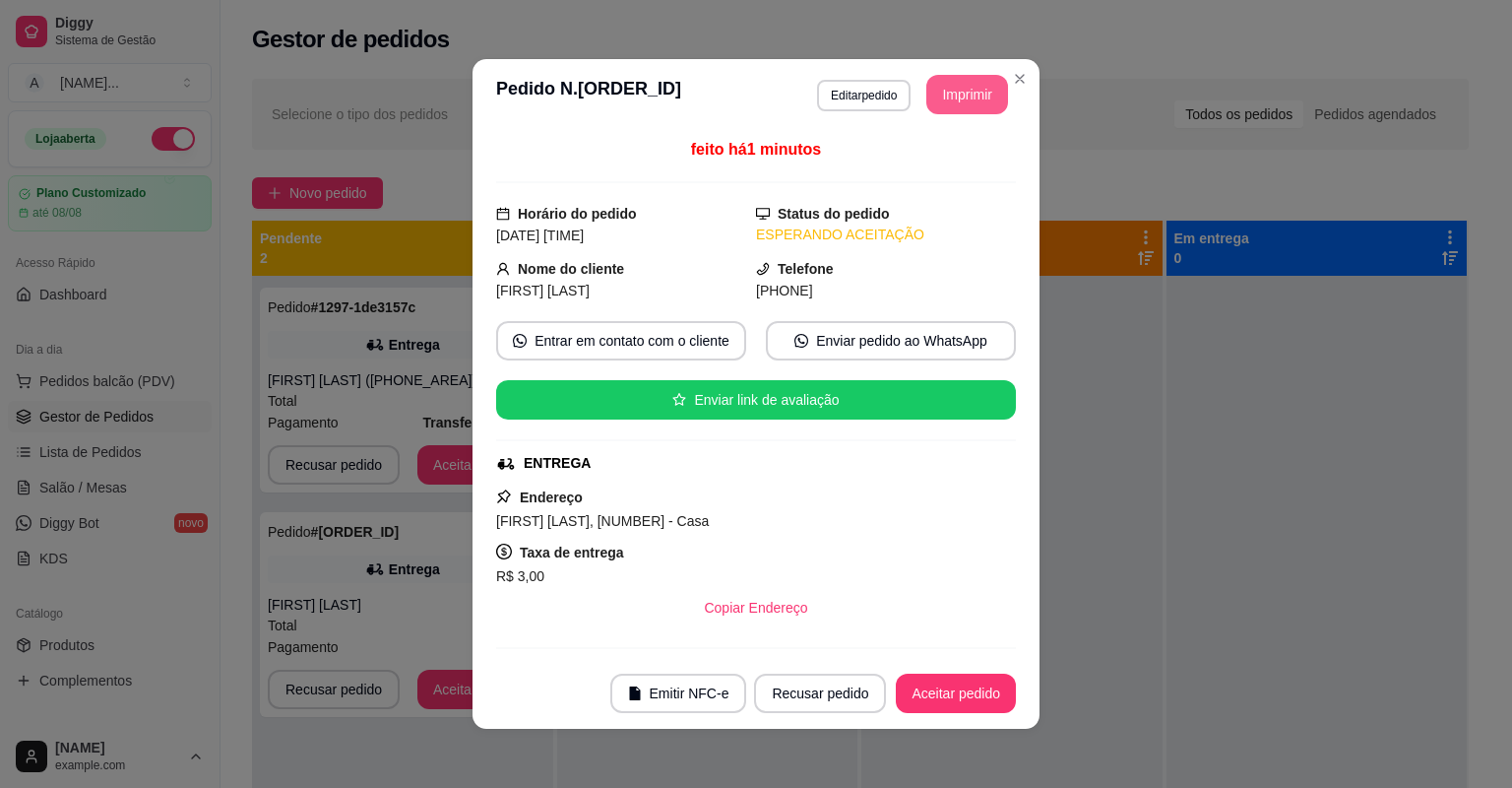 click on "Imprimir" at bounding box center (967, 95) 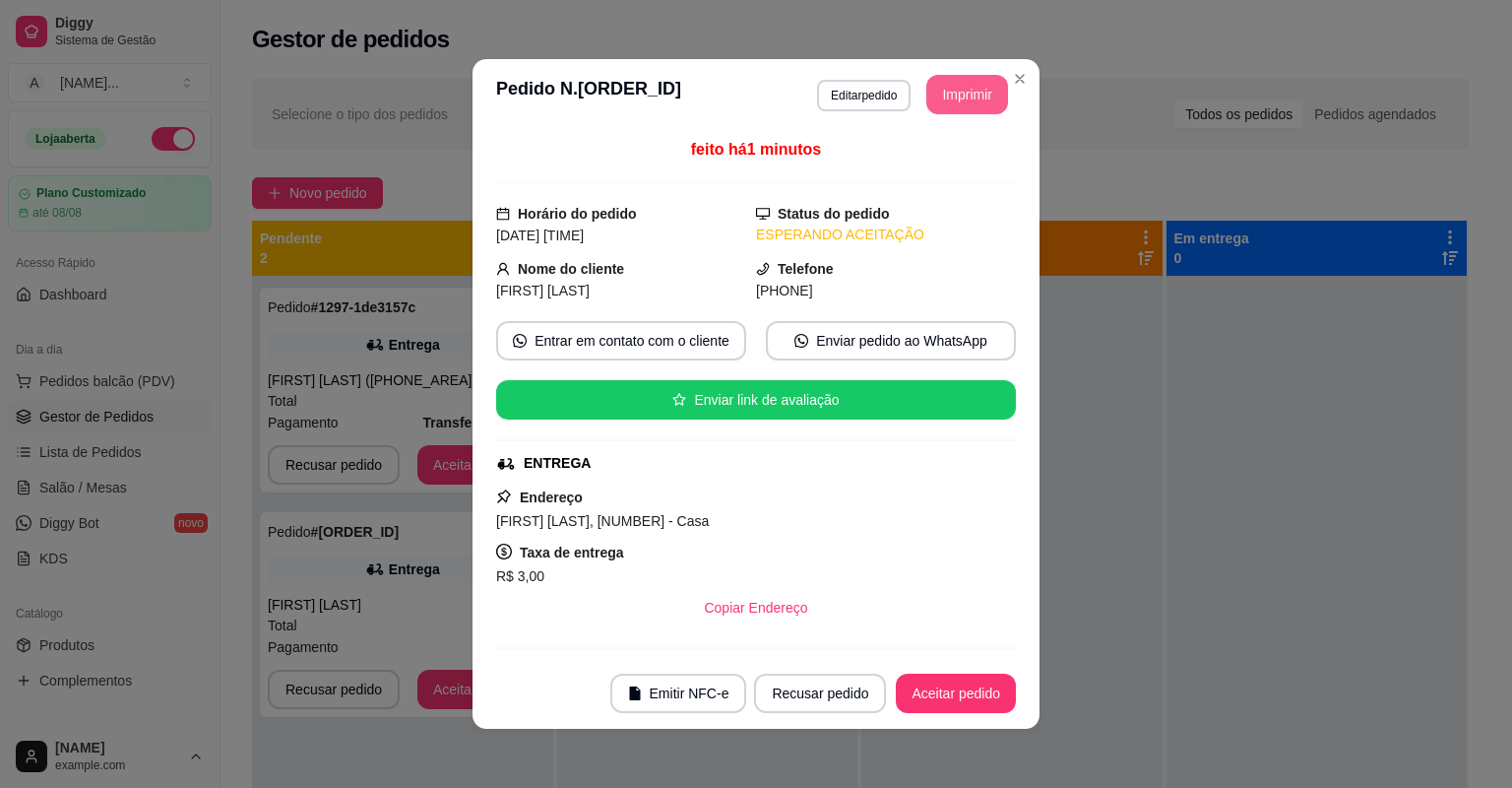 scroll, scrollTop: 0, scrollLeft: 0, axis: both 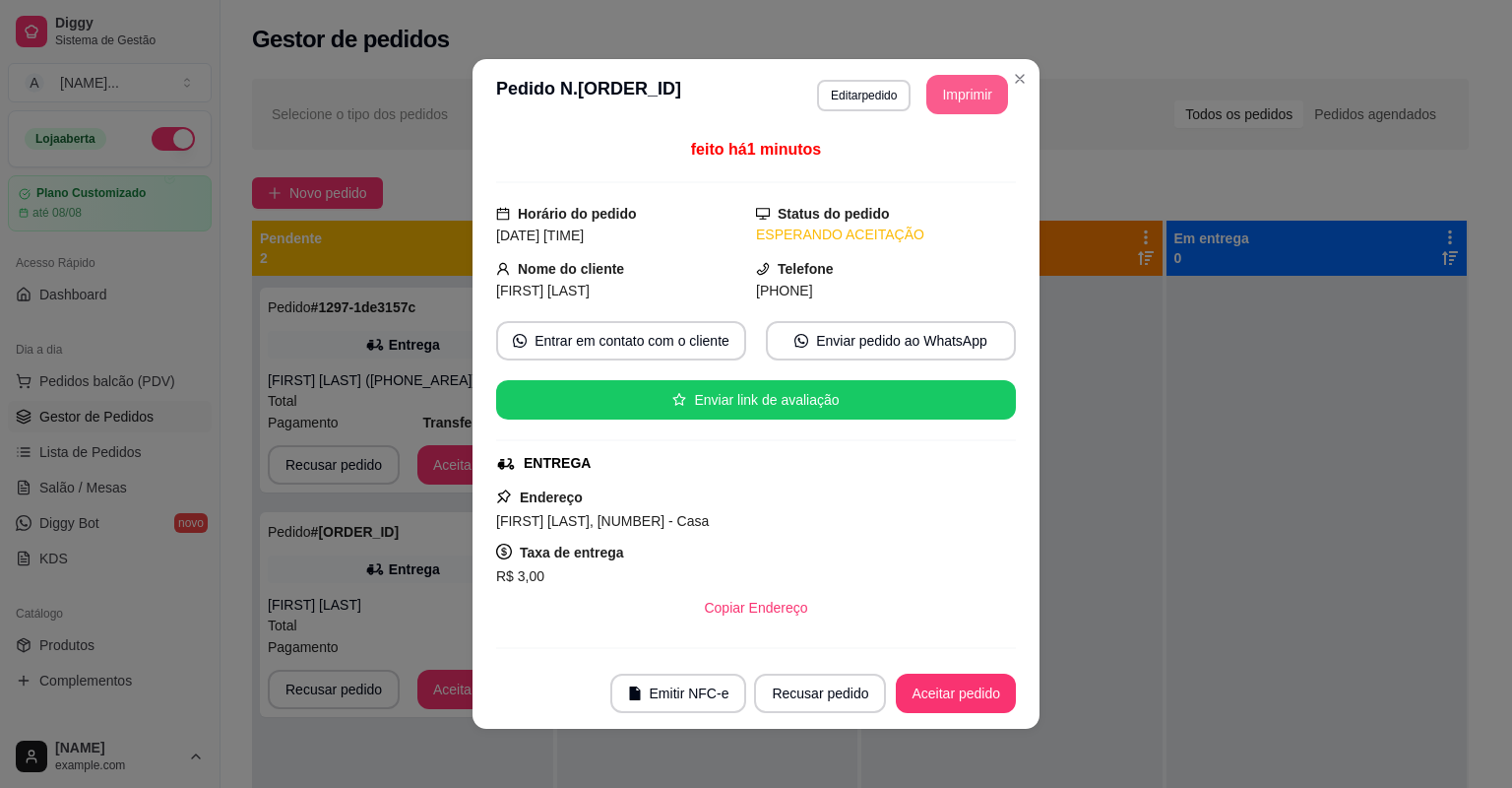 click on "Aceitar pedido" at bounding box center (956, 693) 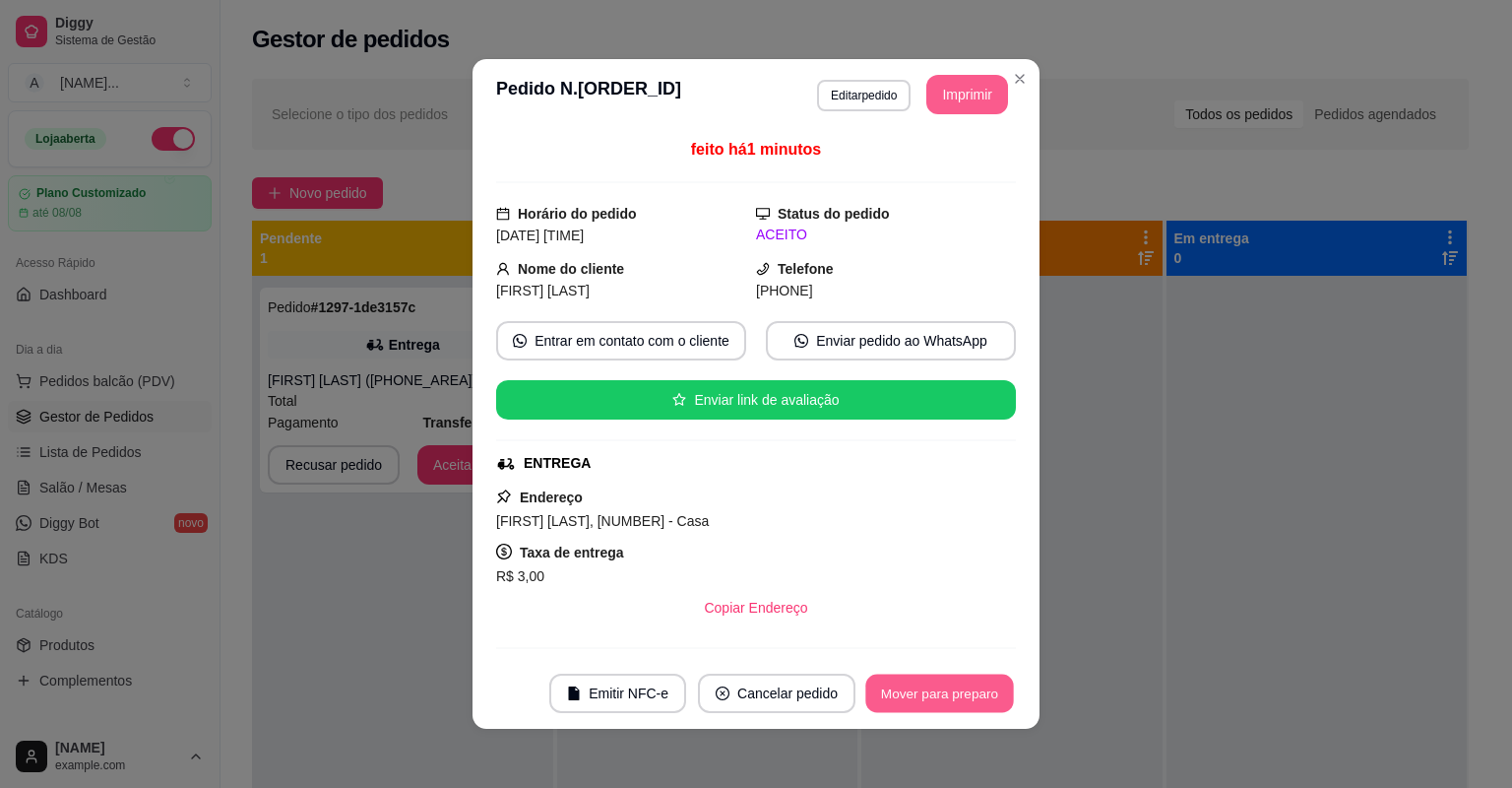 click on "Mover para preparo" at bounding box center (939, 693) 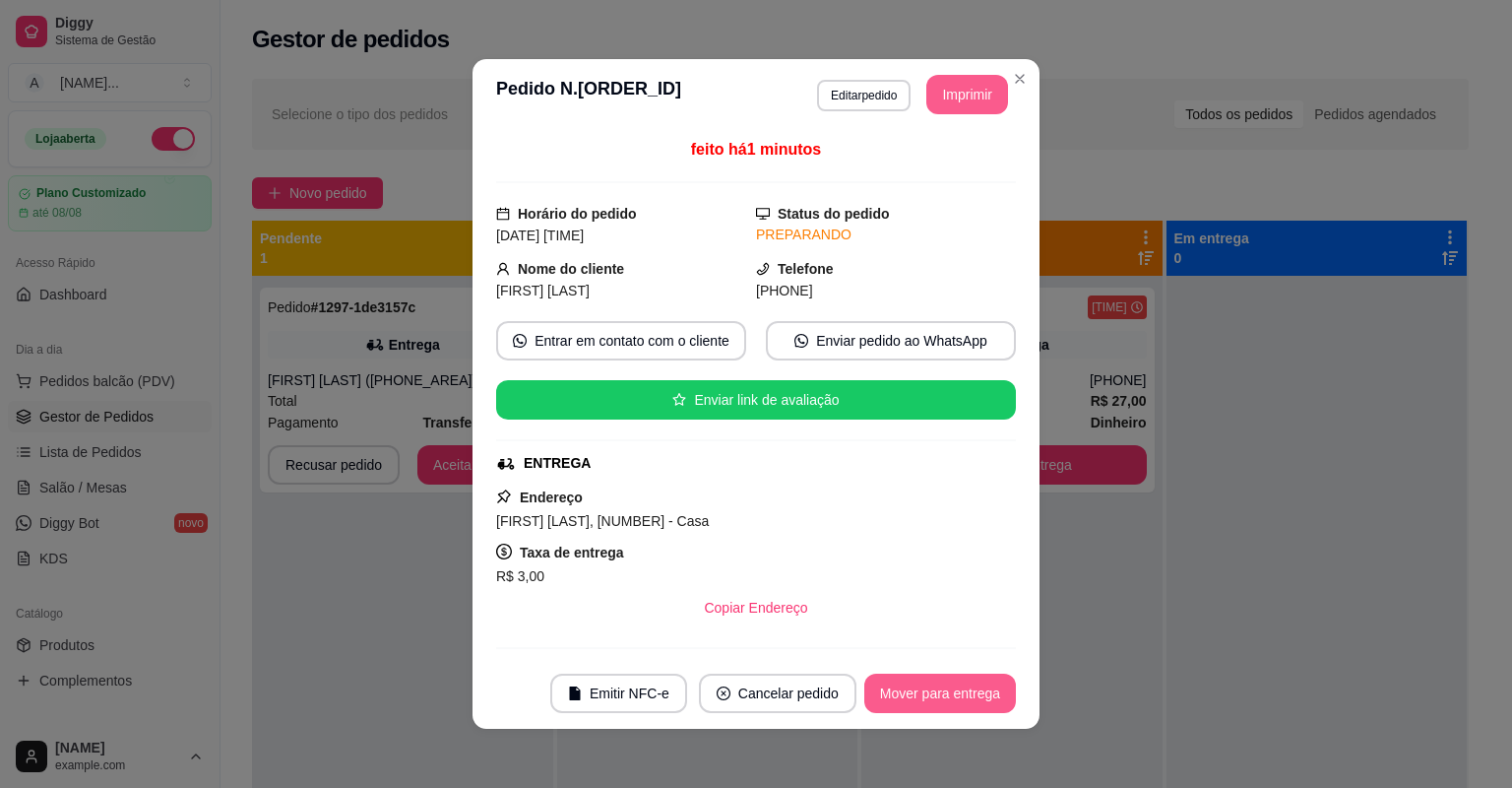 click on "Mover para entrega" at bounding box center [940, 693] 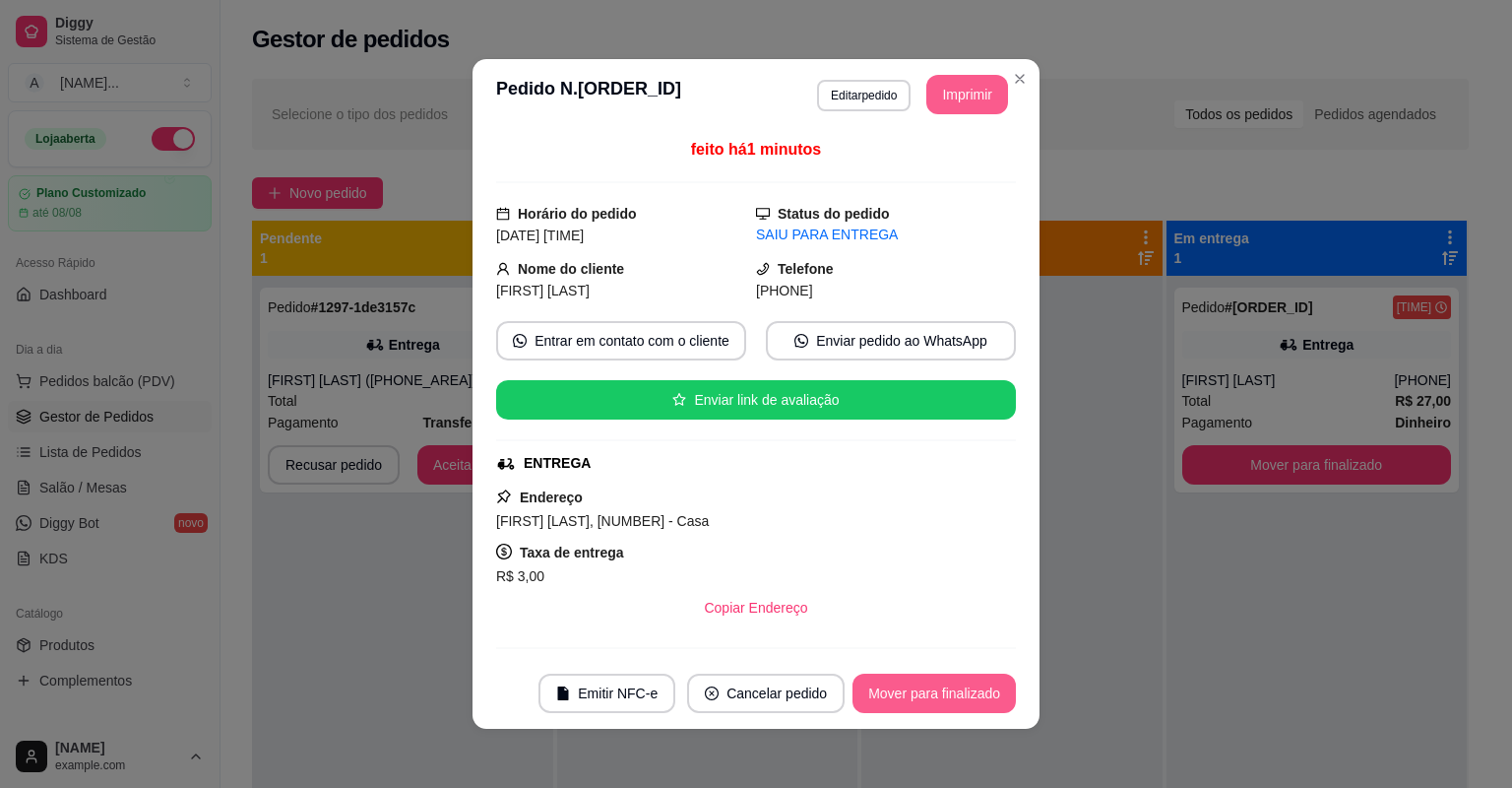 click on "Mover para finalizado" at bounding box center [934, 693] 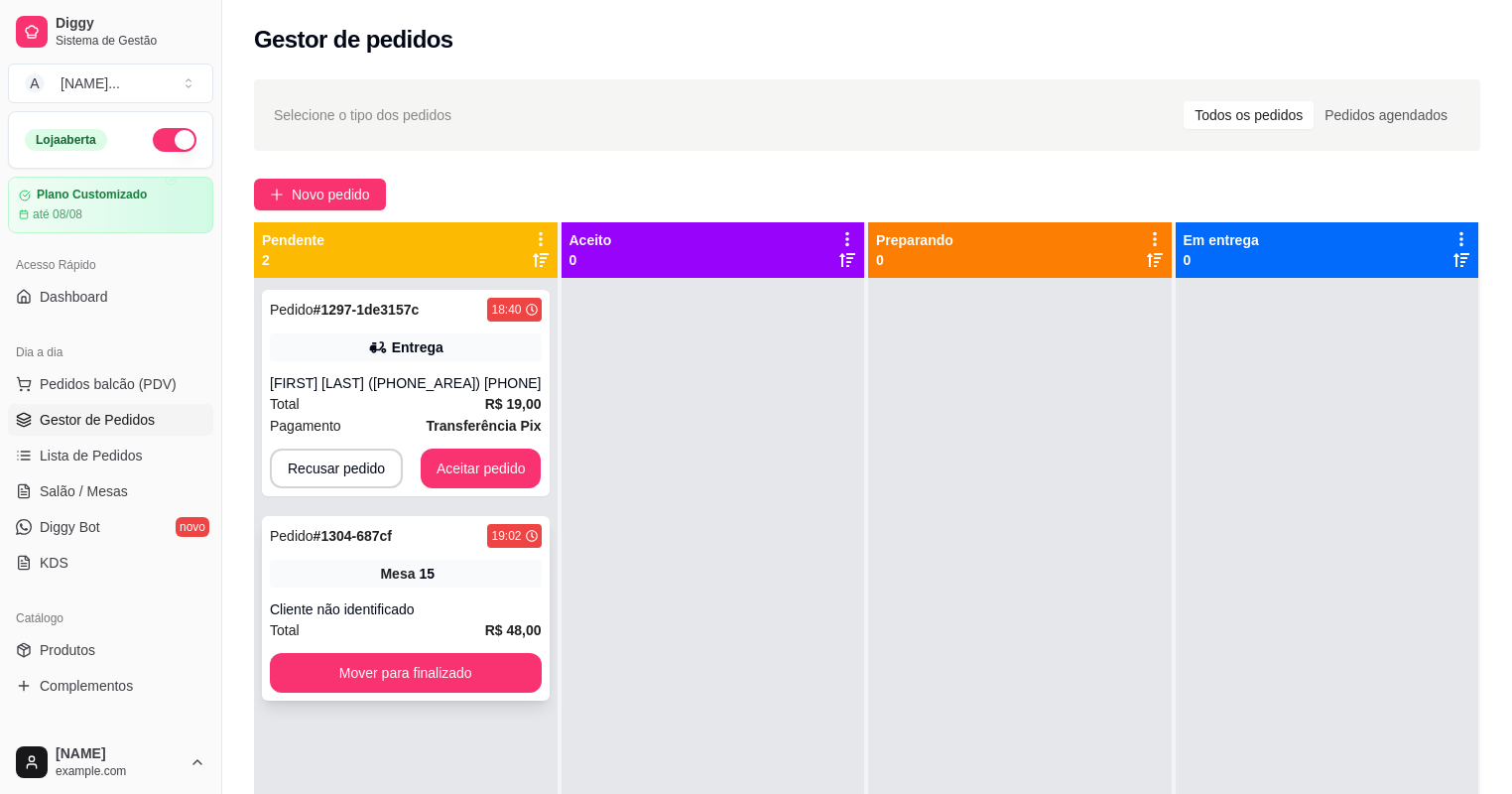 click on "Cliente não identificado" at bounding box center (406, 609) 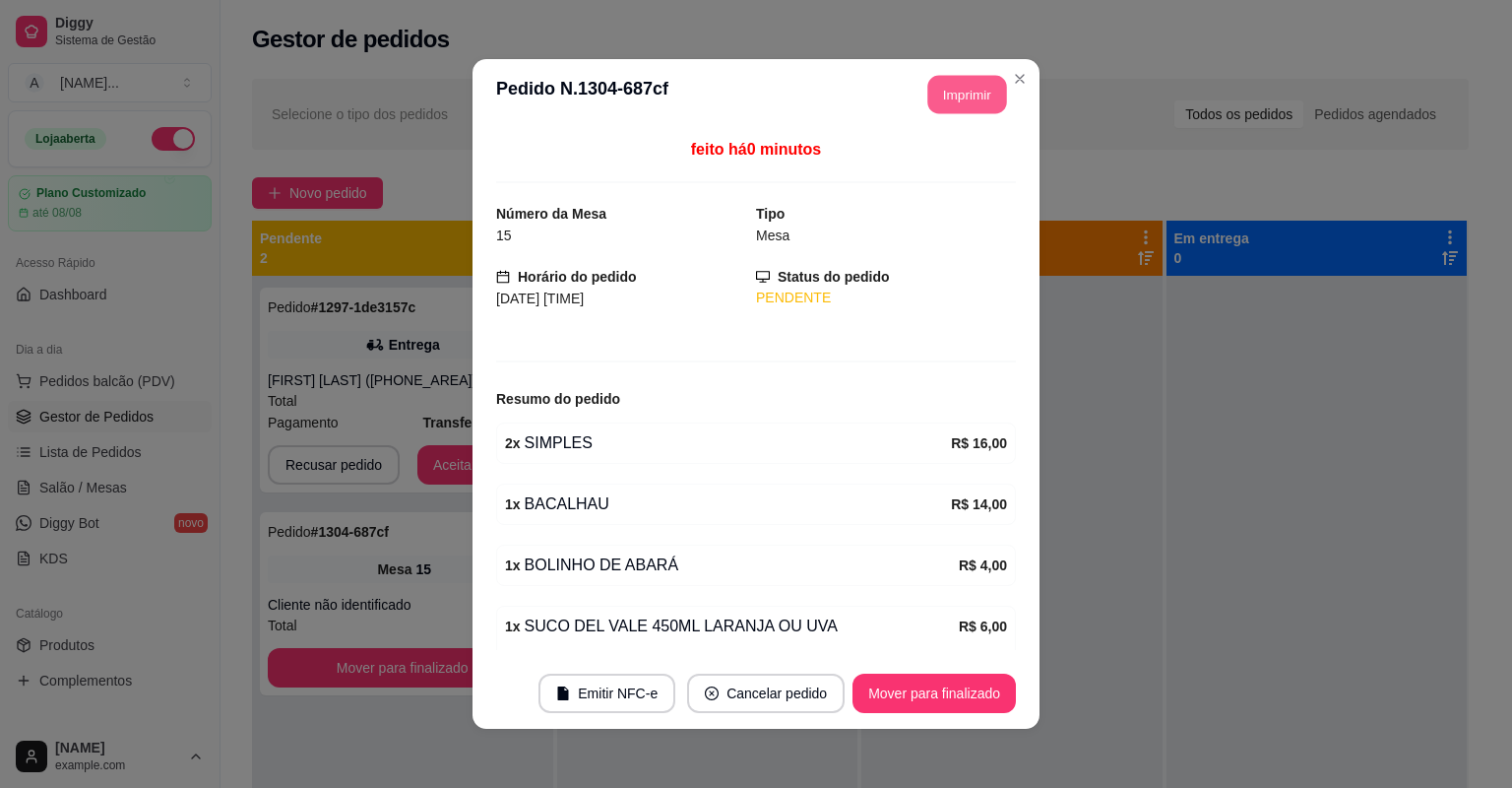 click on "Imprimir" at bounding box center (968, 95) 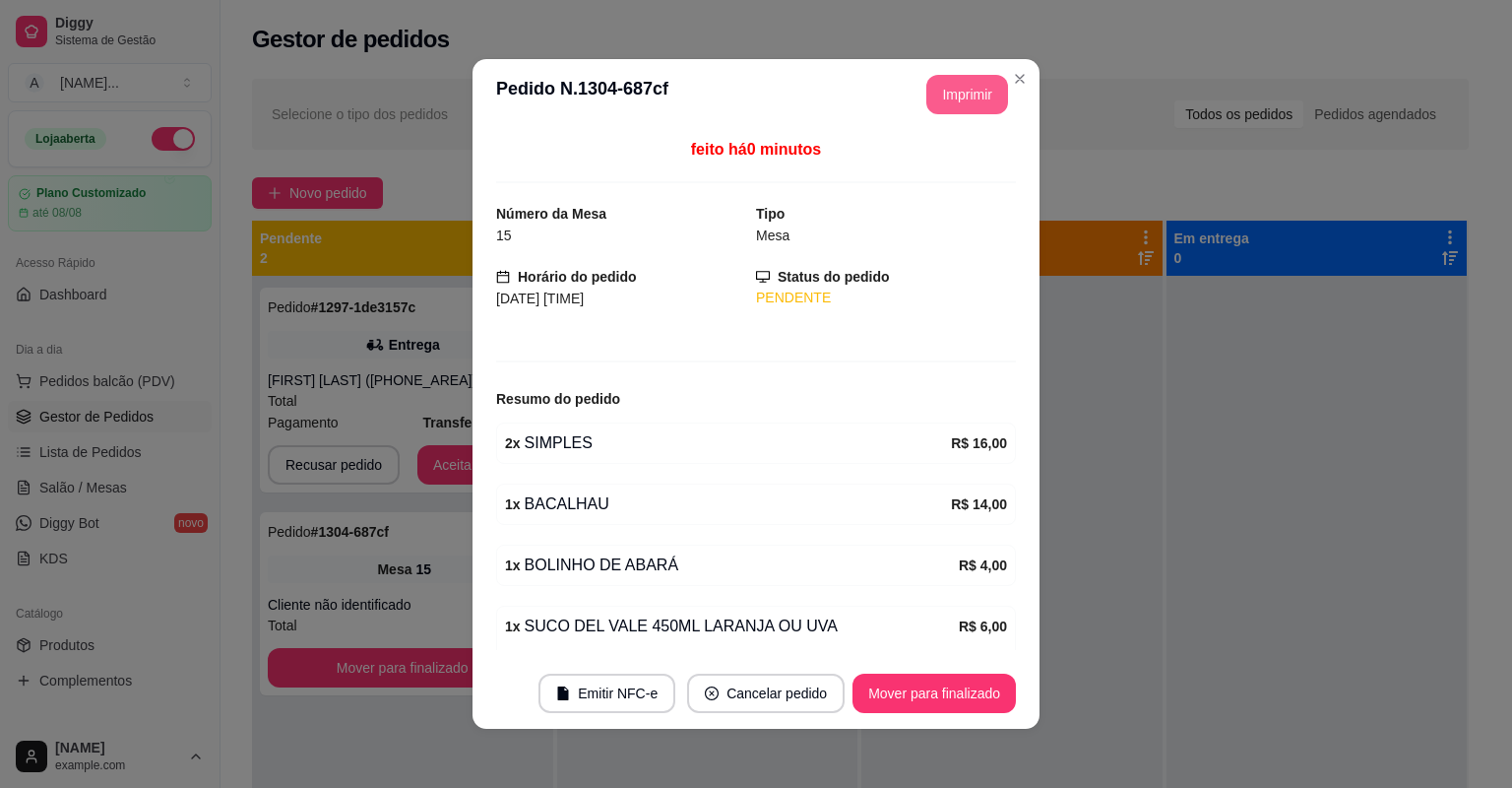 scroll, scrollTop: 0, scrollLeft: 0, axis: both 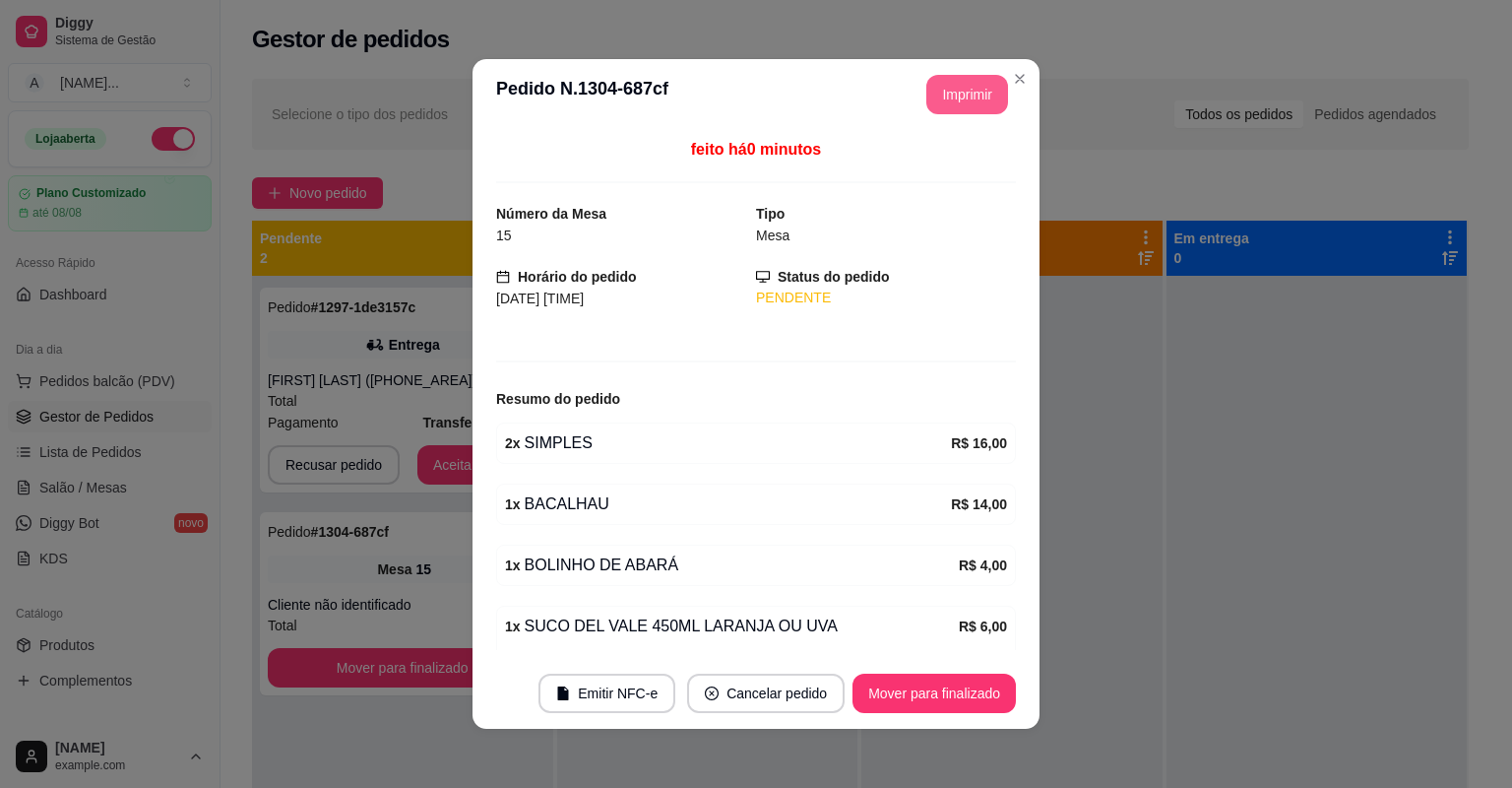 click on "Mover para finalizado" at bounding box center [934, 693] 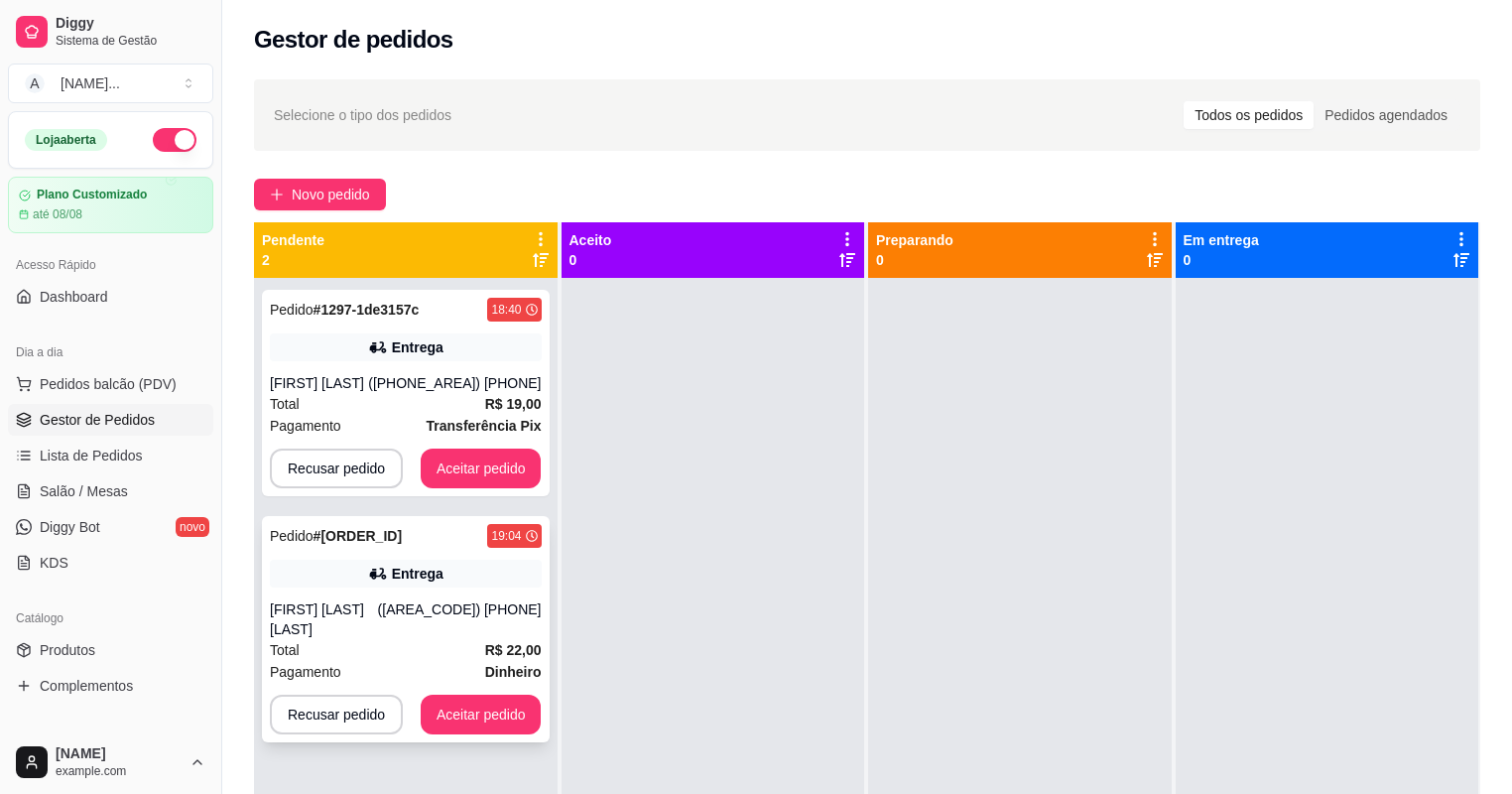 click on "Pagamento Dinheiro" at bounding box center [406, 672] 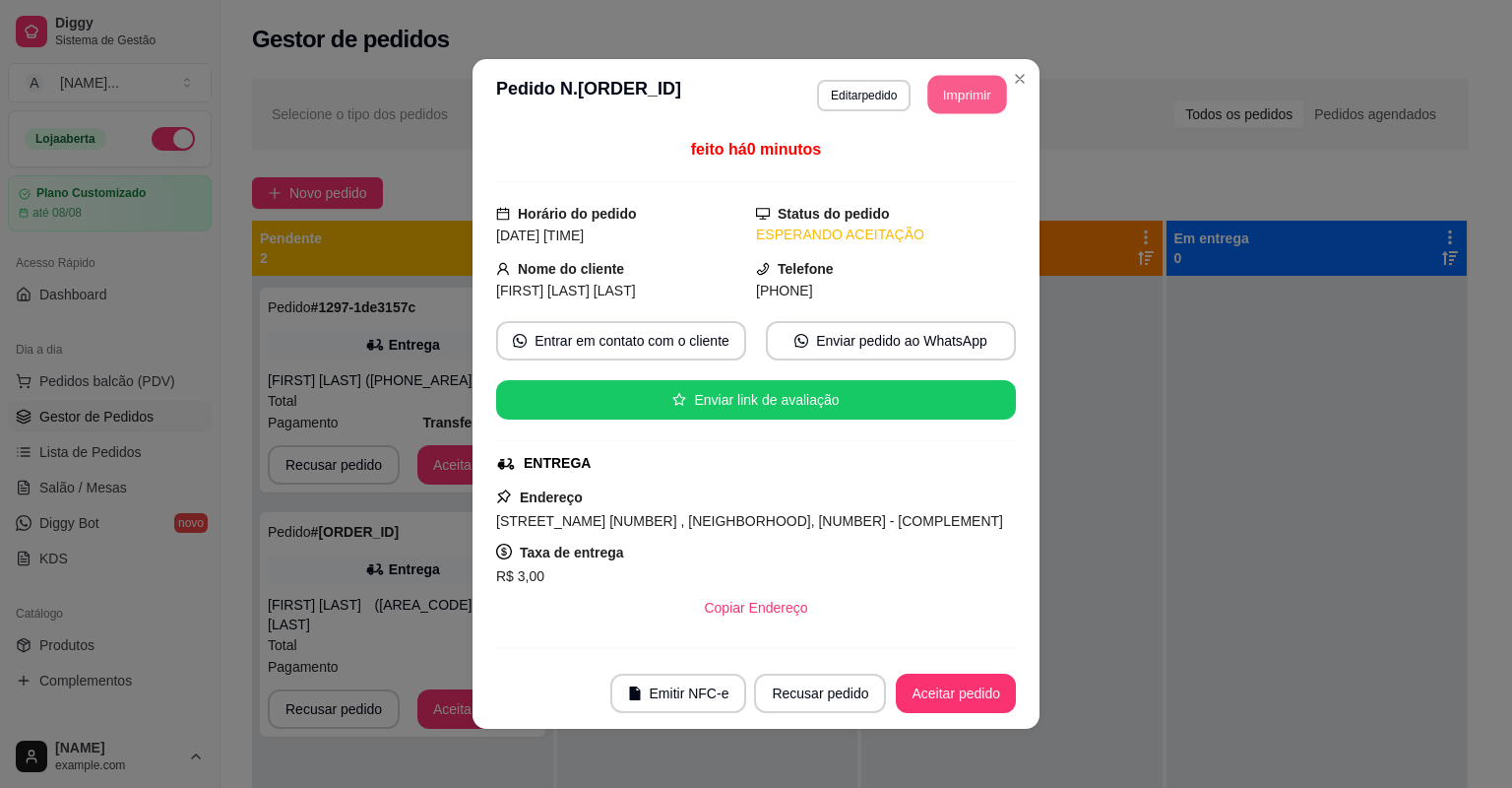 click on "Imprimir" at bounding box center [968, 95] 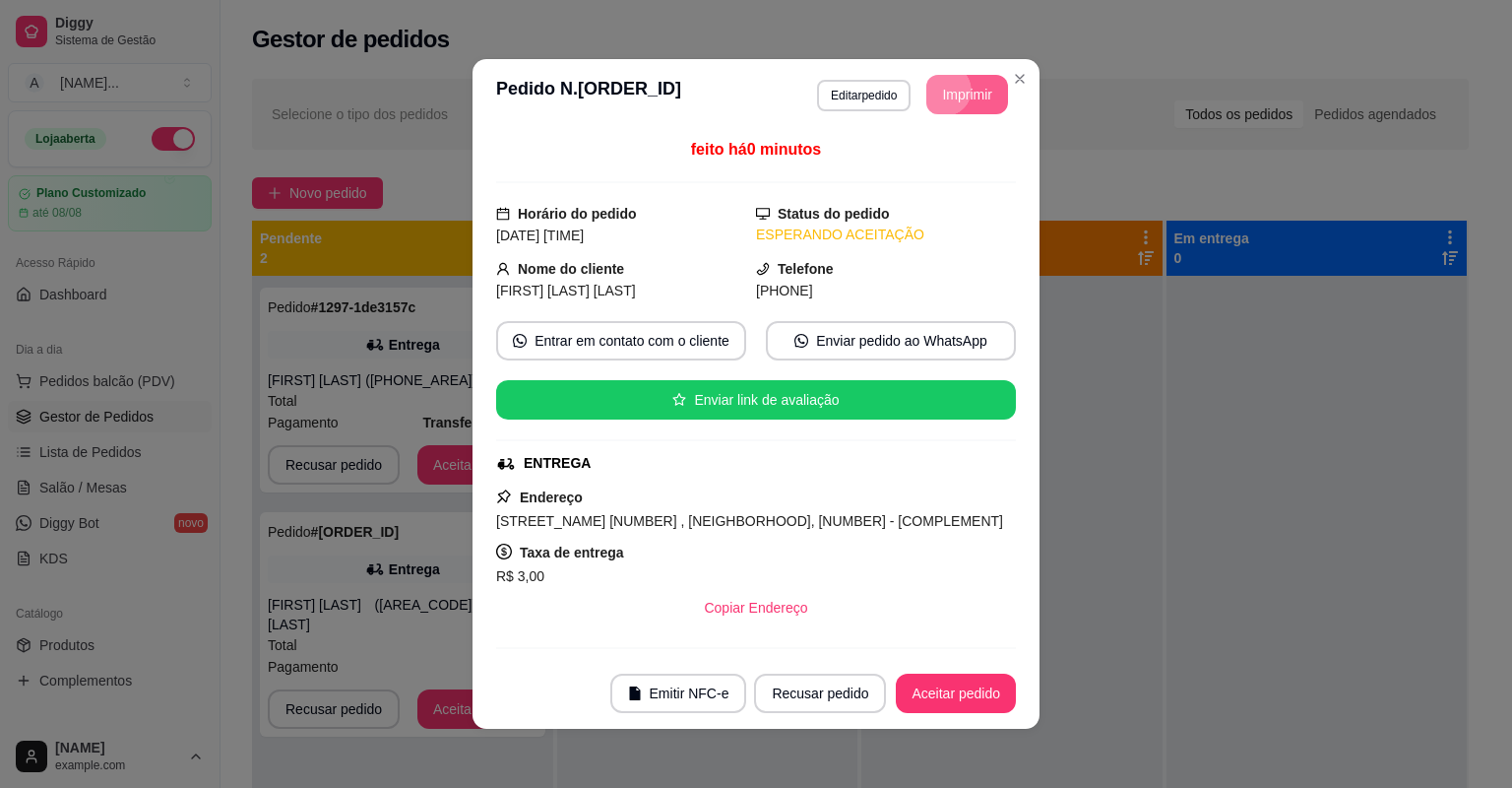 scroll, scrollTop: 0, scrollLeft: 0, axis: both 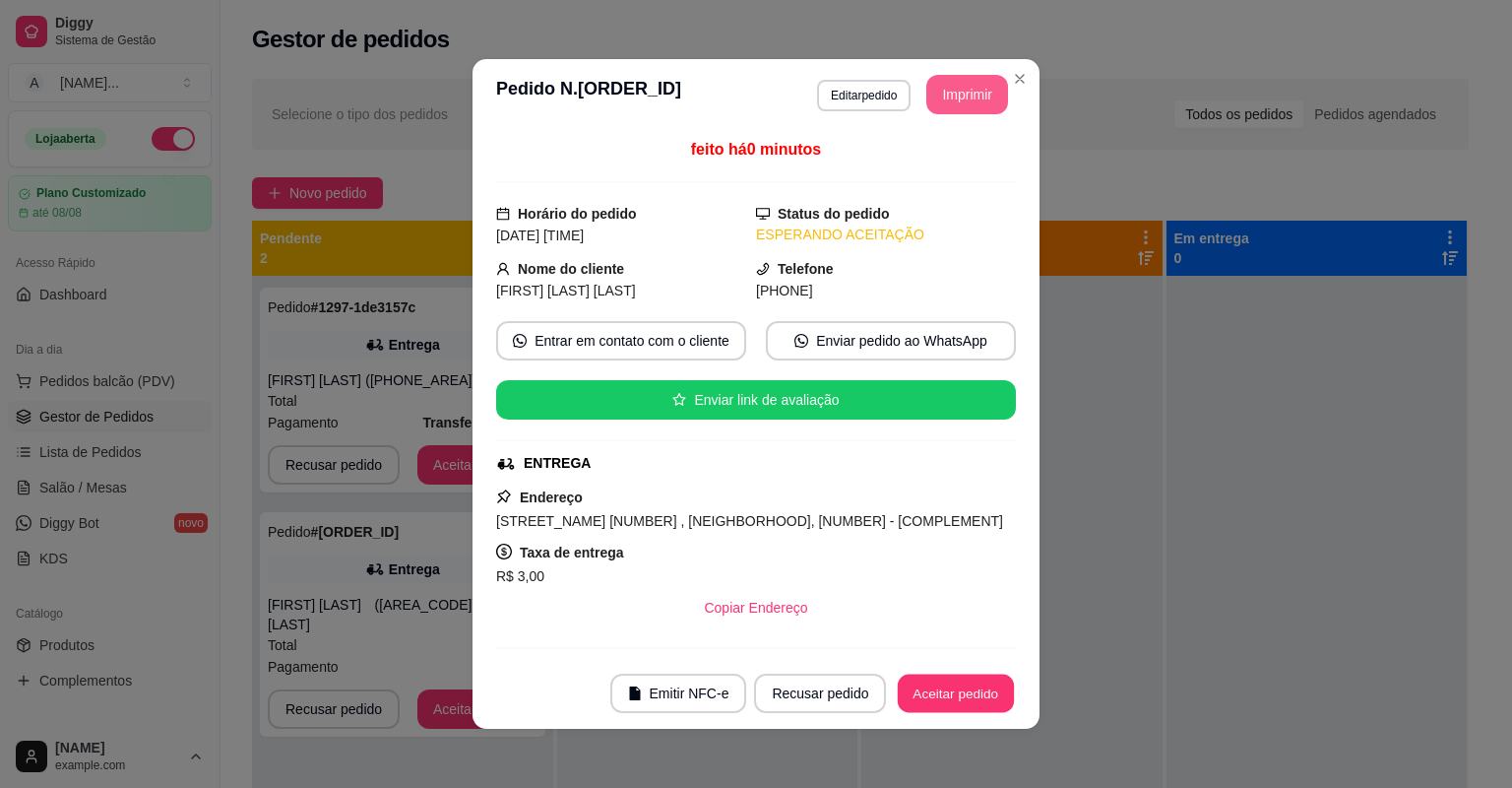 click on "Aceitar pedido" at bounding box center (956, 693) 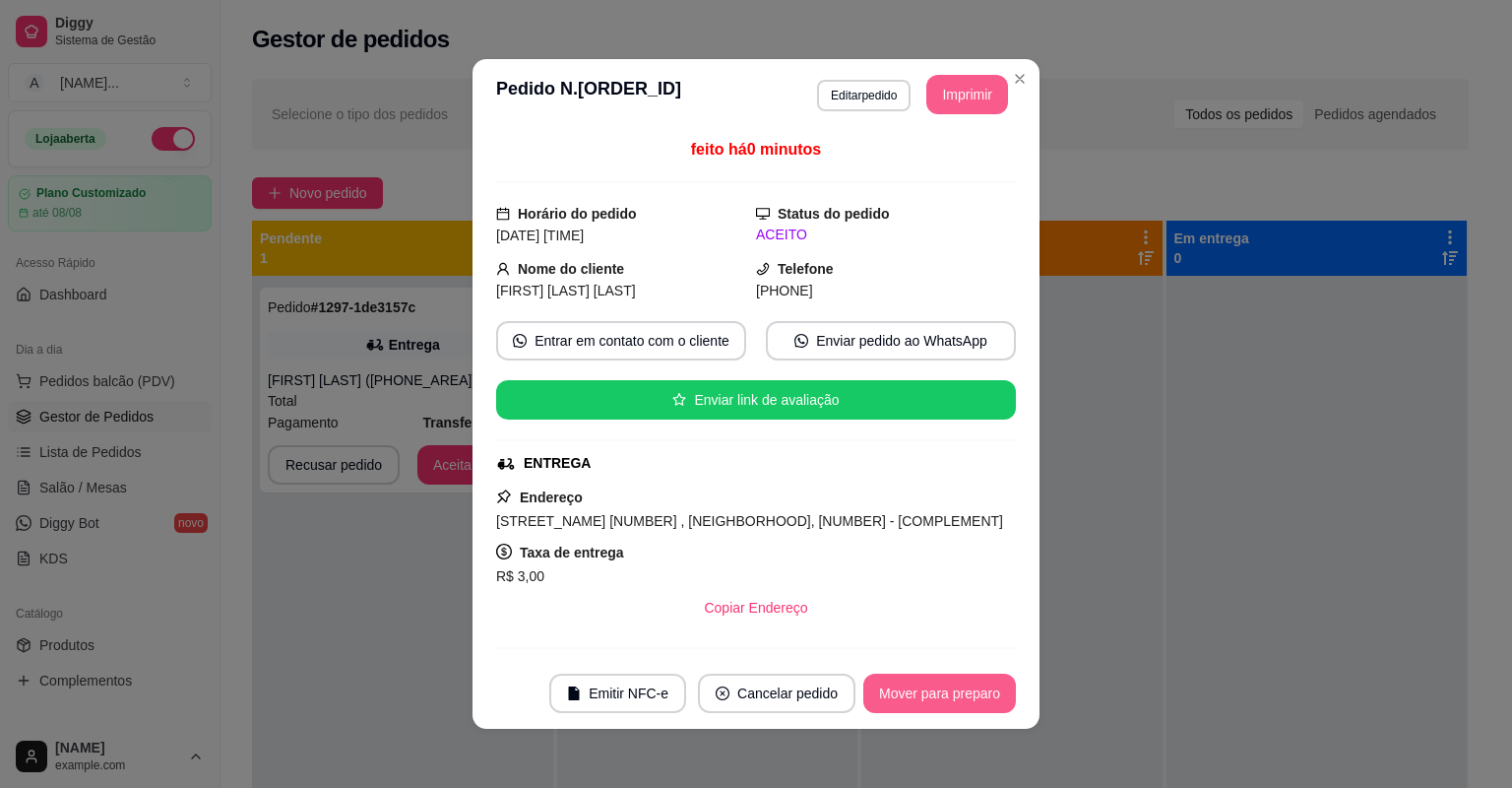 click on "Mover para preparo" at bounding box center [939, 693] 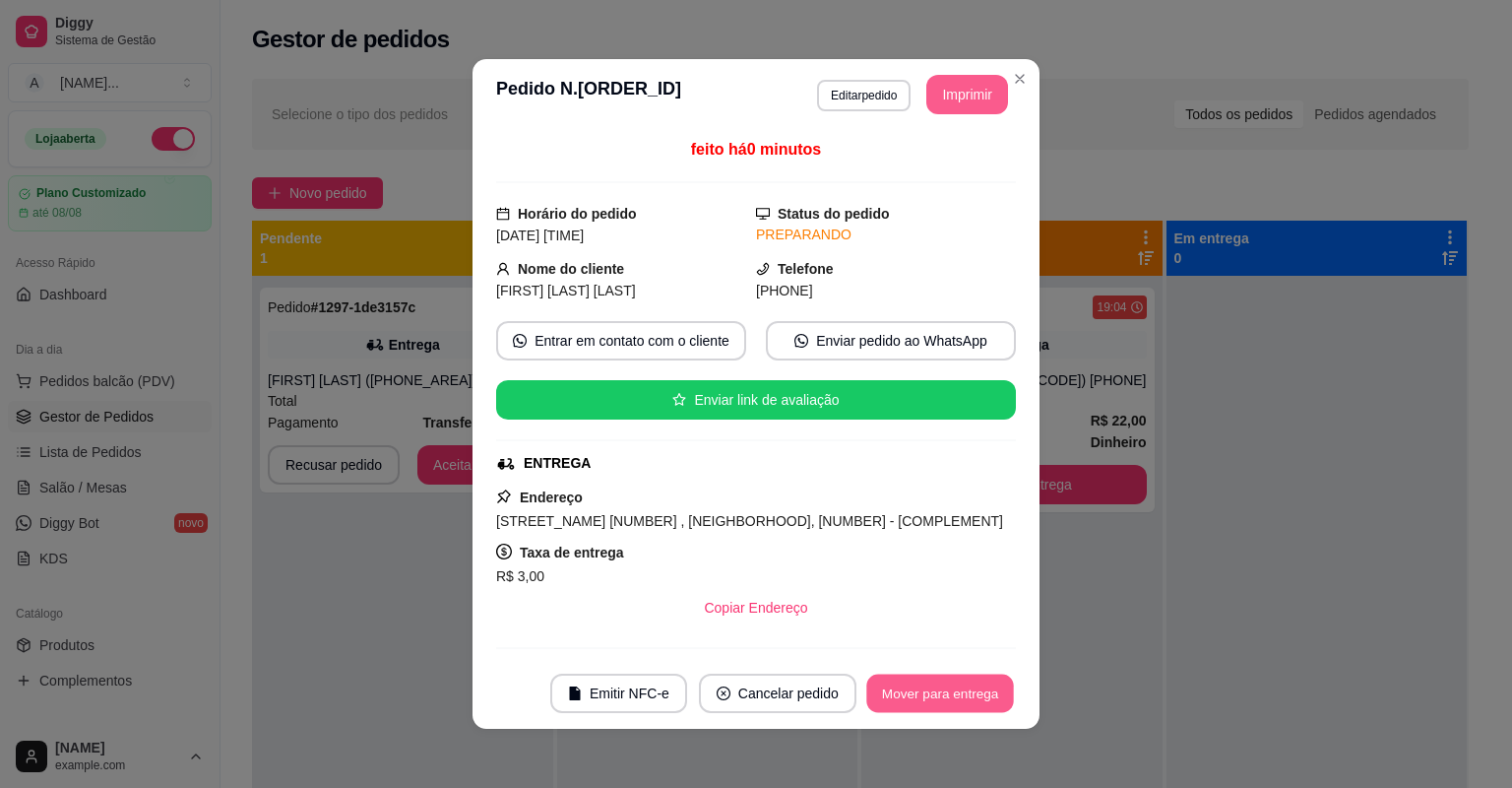 click on "Mover para entrega" at bounding box center (940, 693) 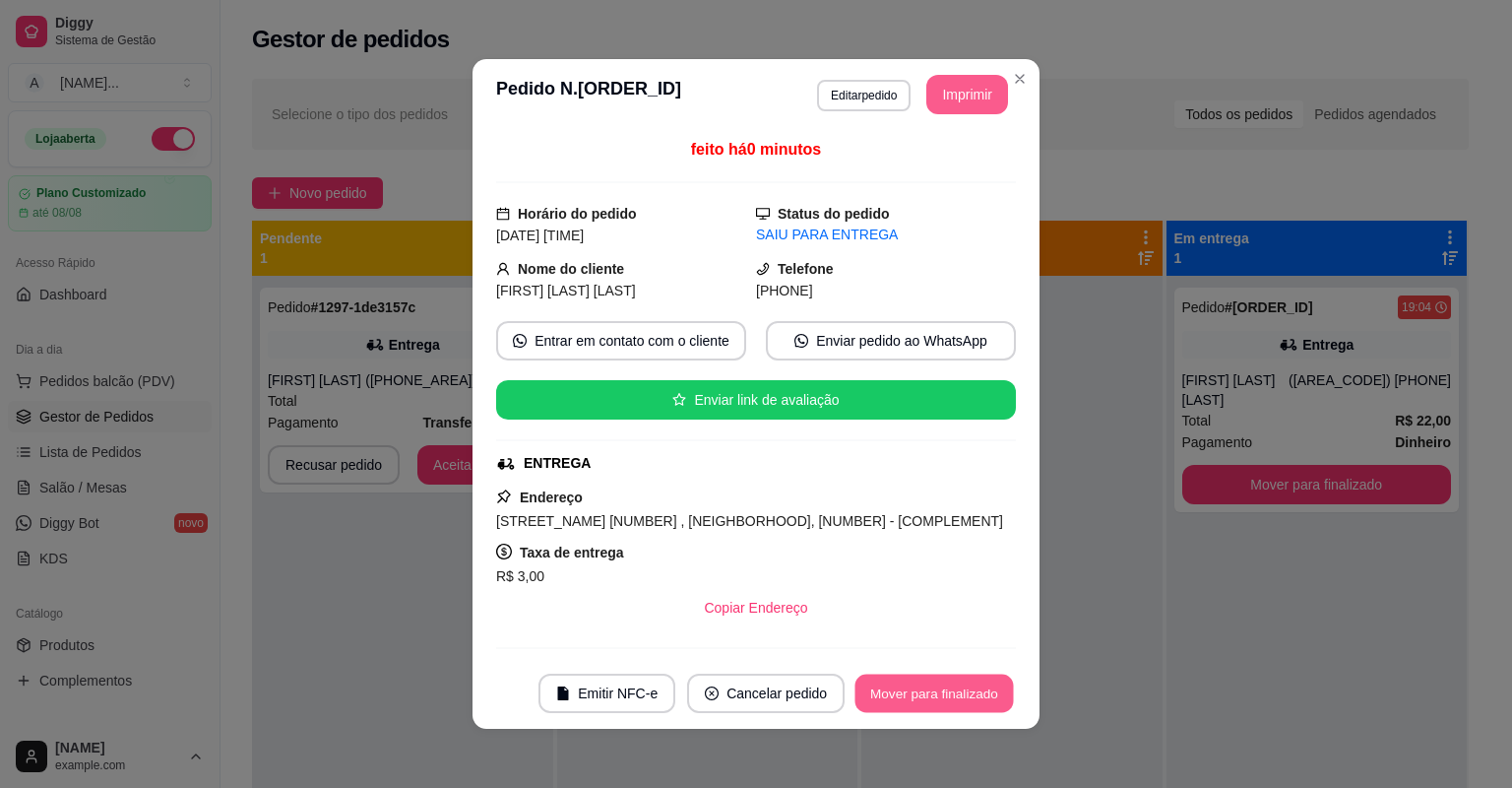 click on "Mover para finalizado" at bounding box center [934, 693] 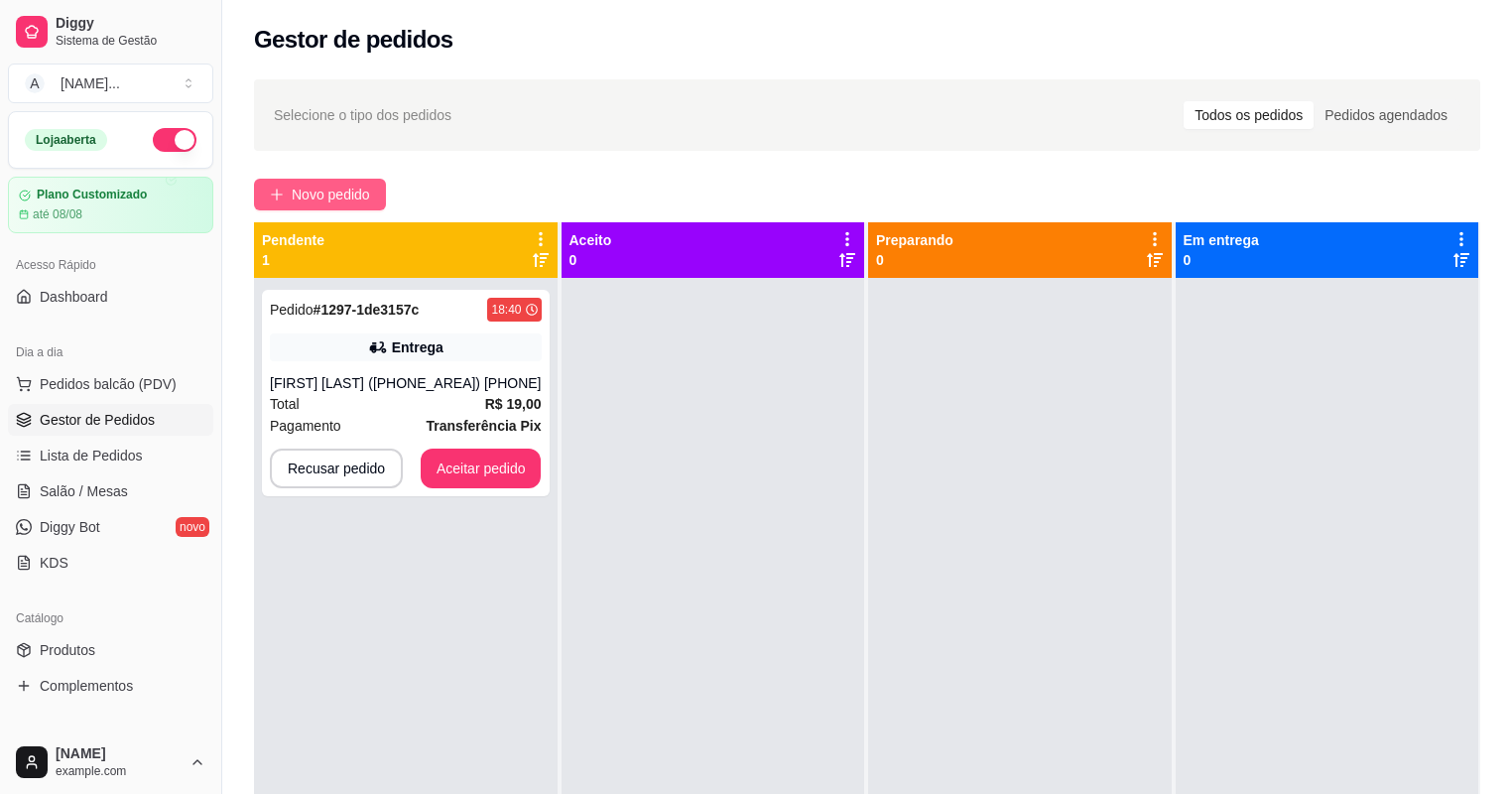 click on "Novo pedido" at bounding box center (330, 195) 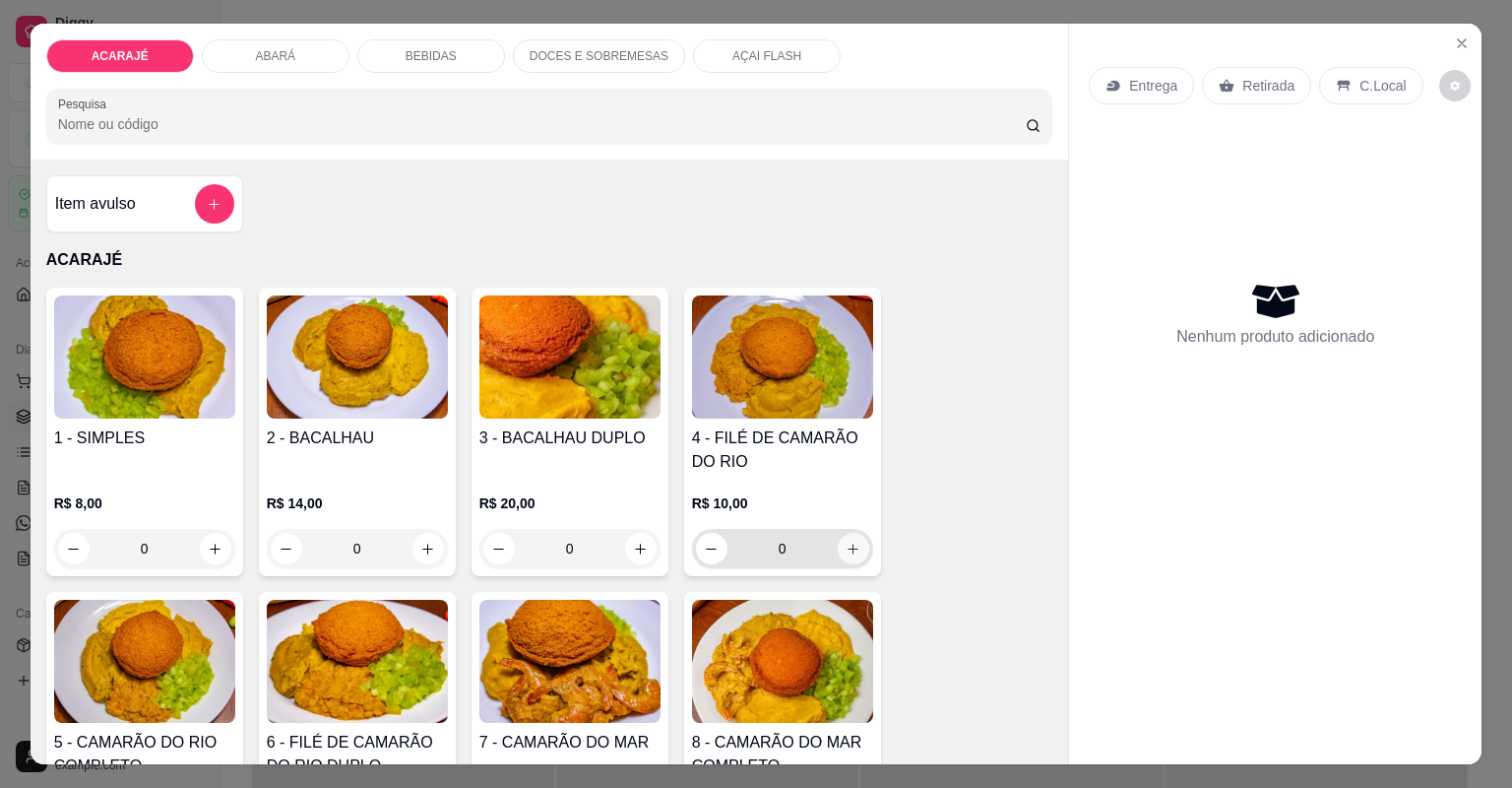 click 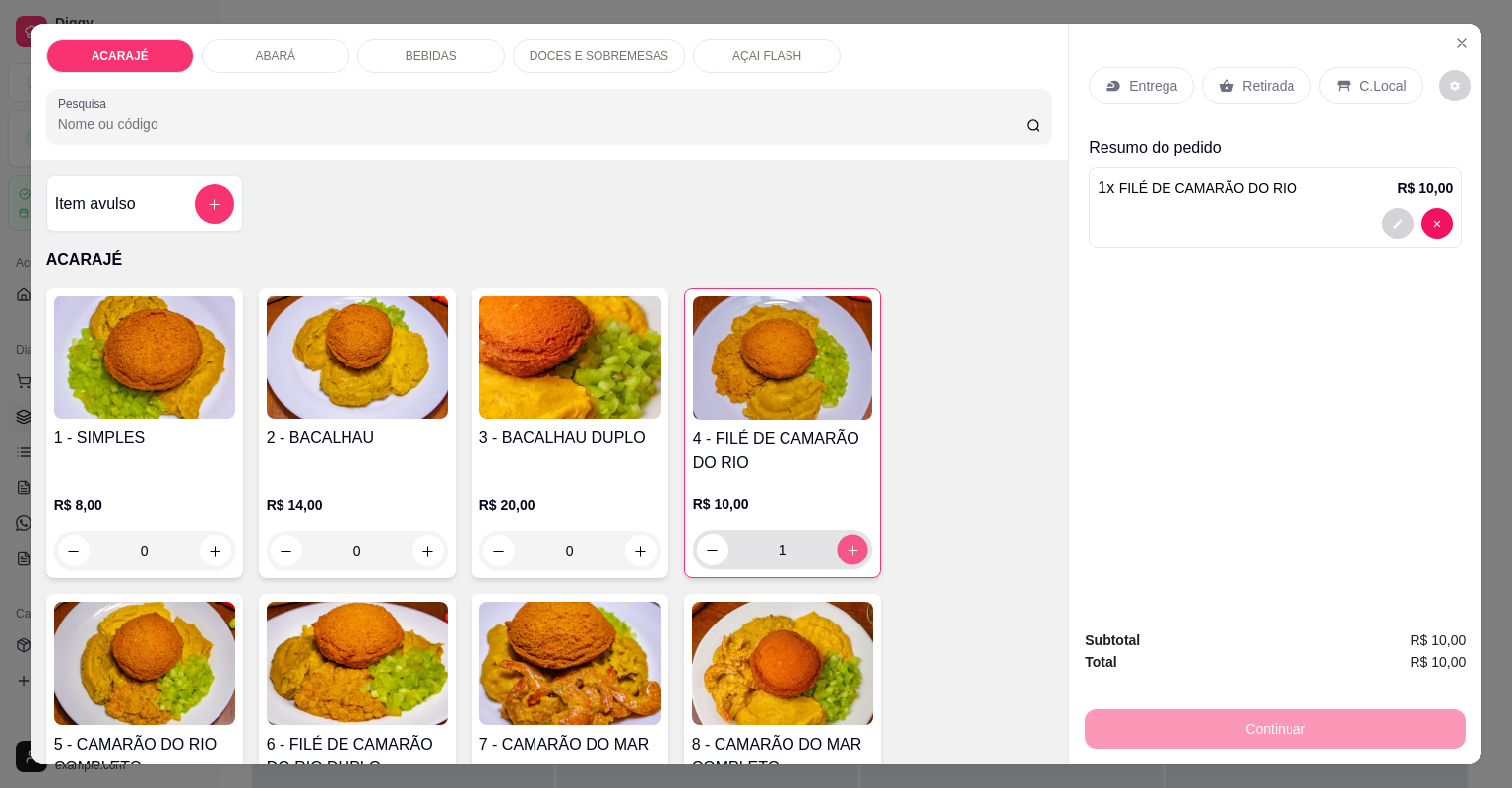 click 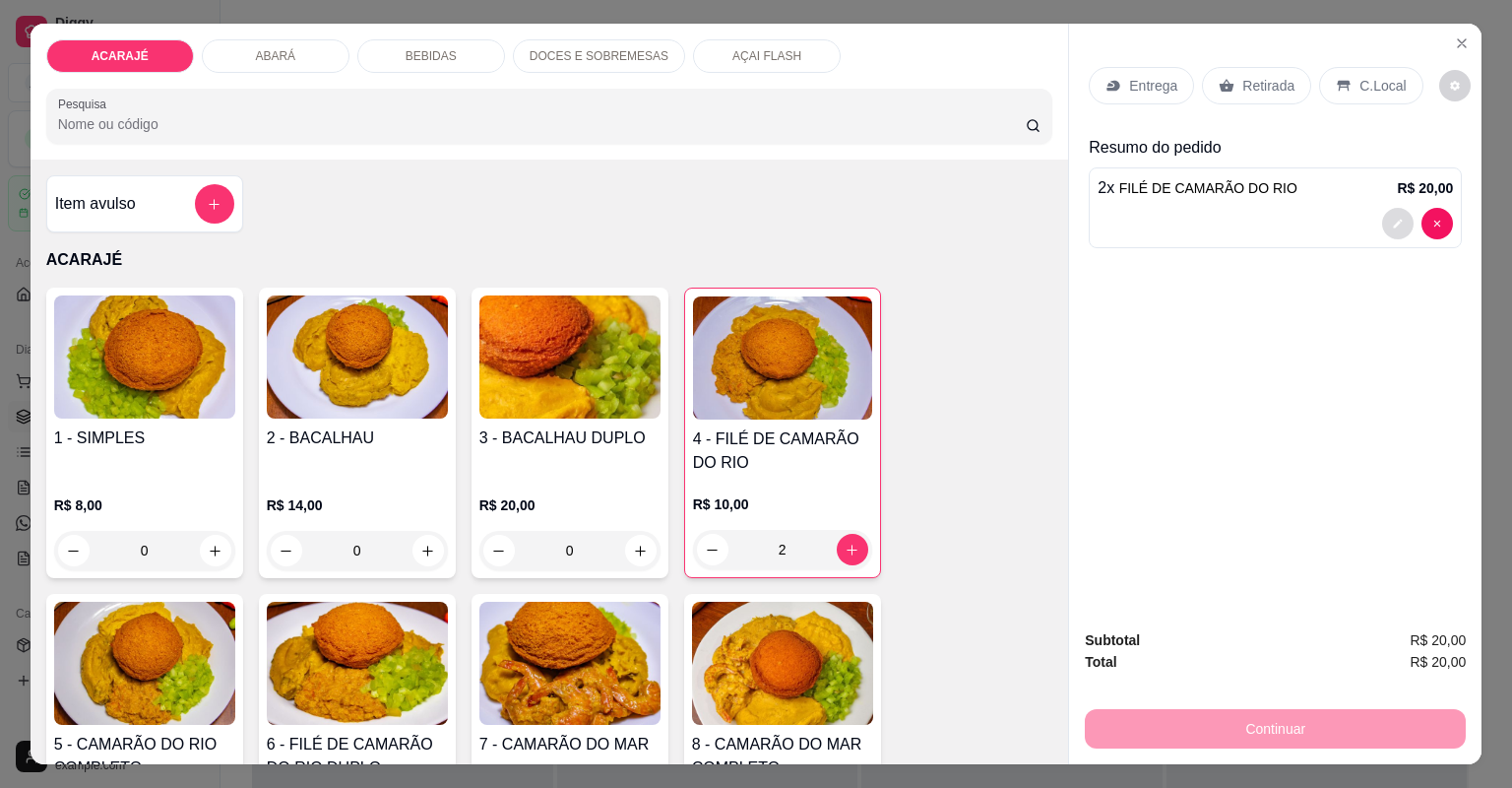 click 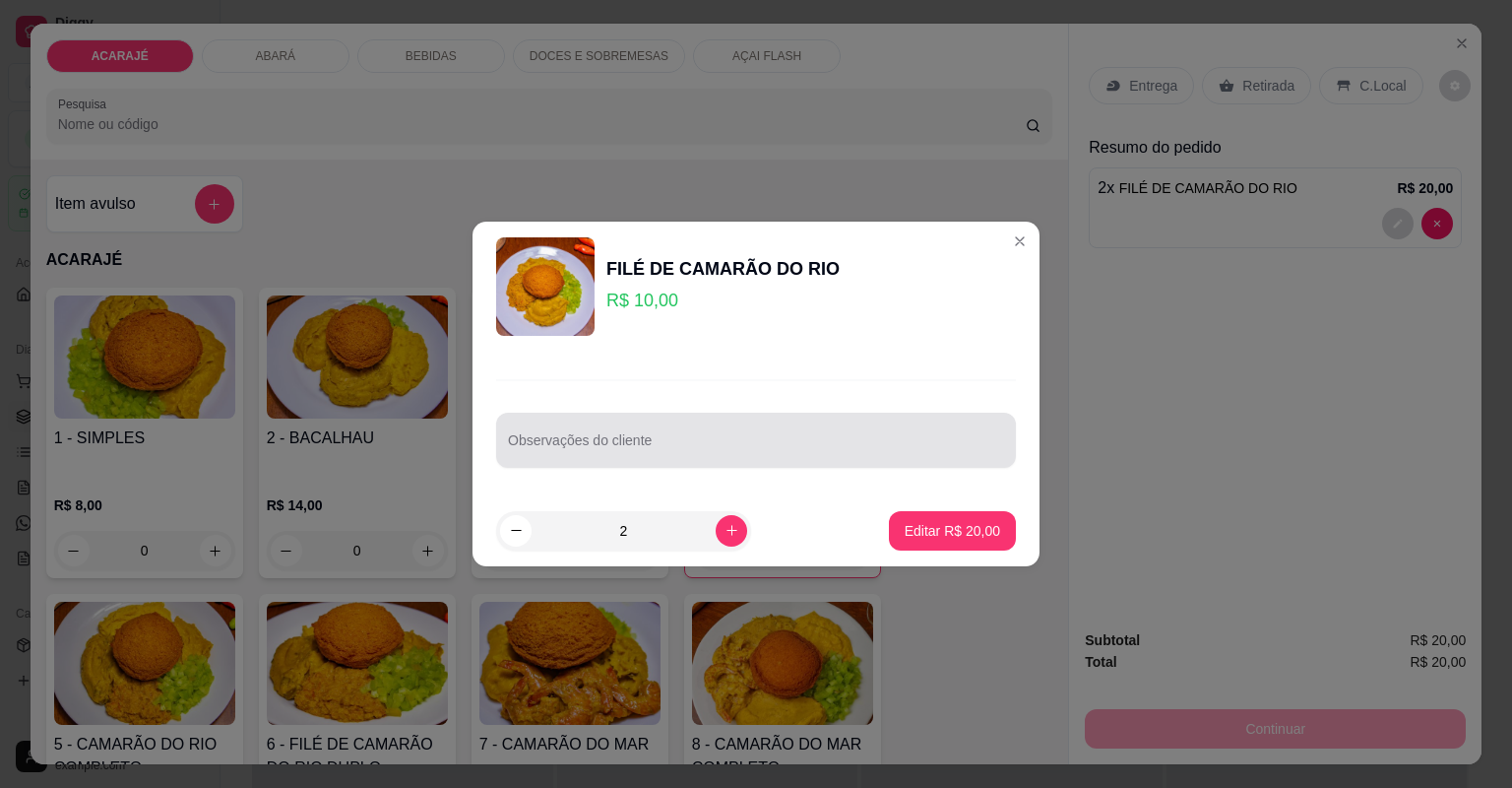 click on "Observações do cliente" at bounding box center [756, 448] 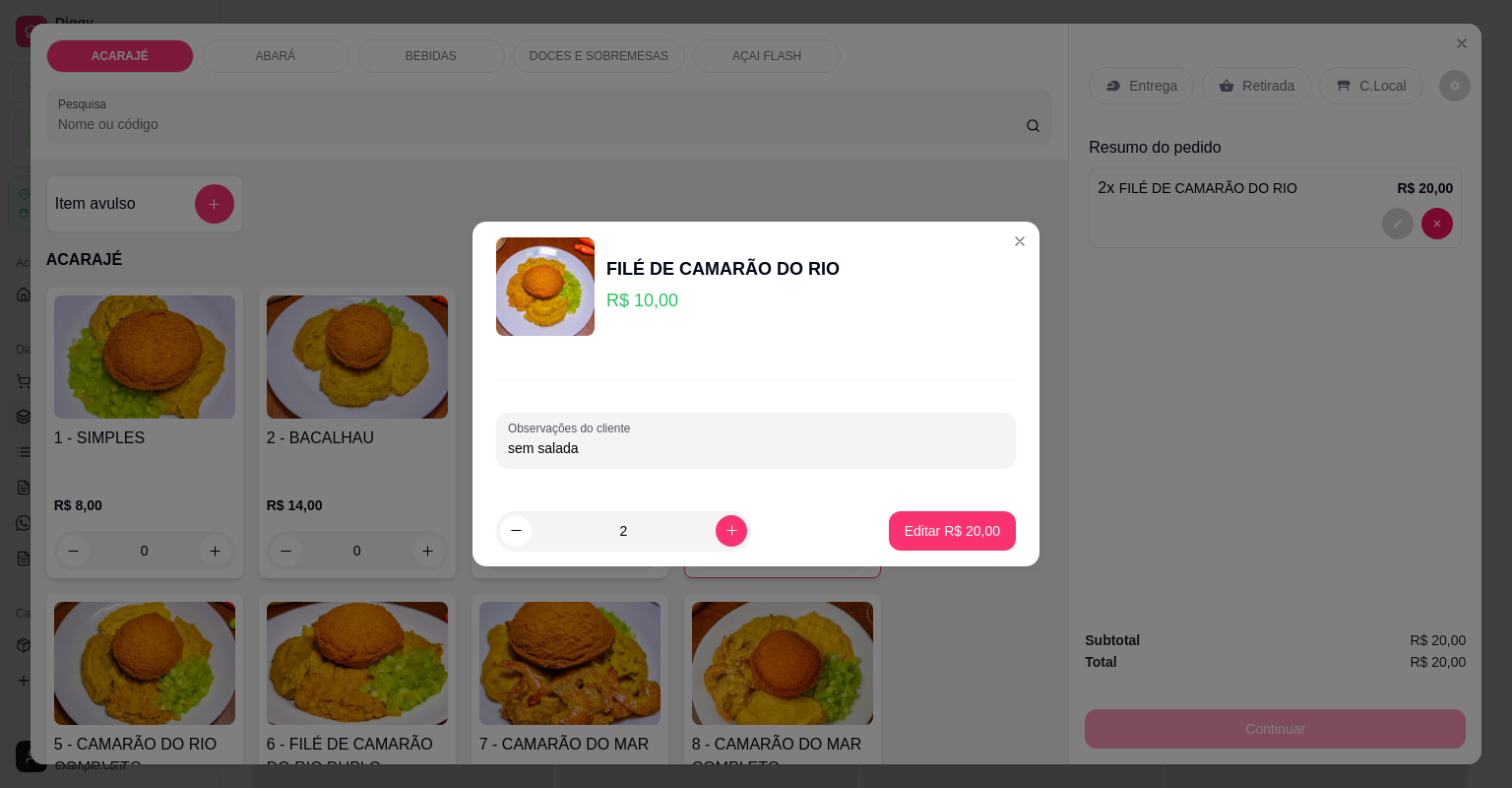 type on "sem salada" 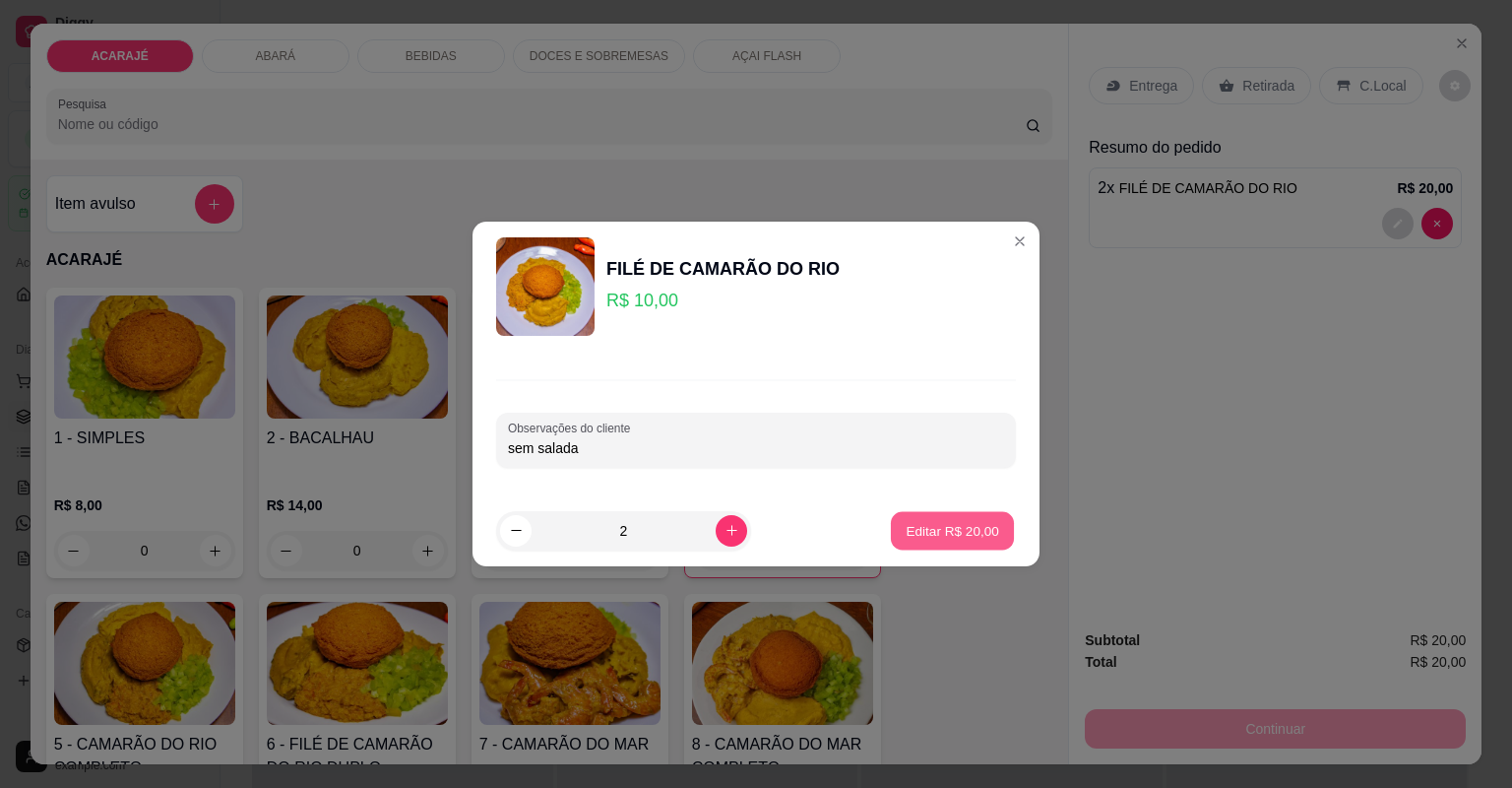 click on "Editar   R$ 20,00" at bounding box center (952, 530) 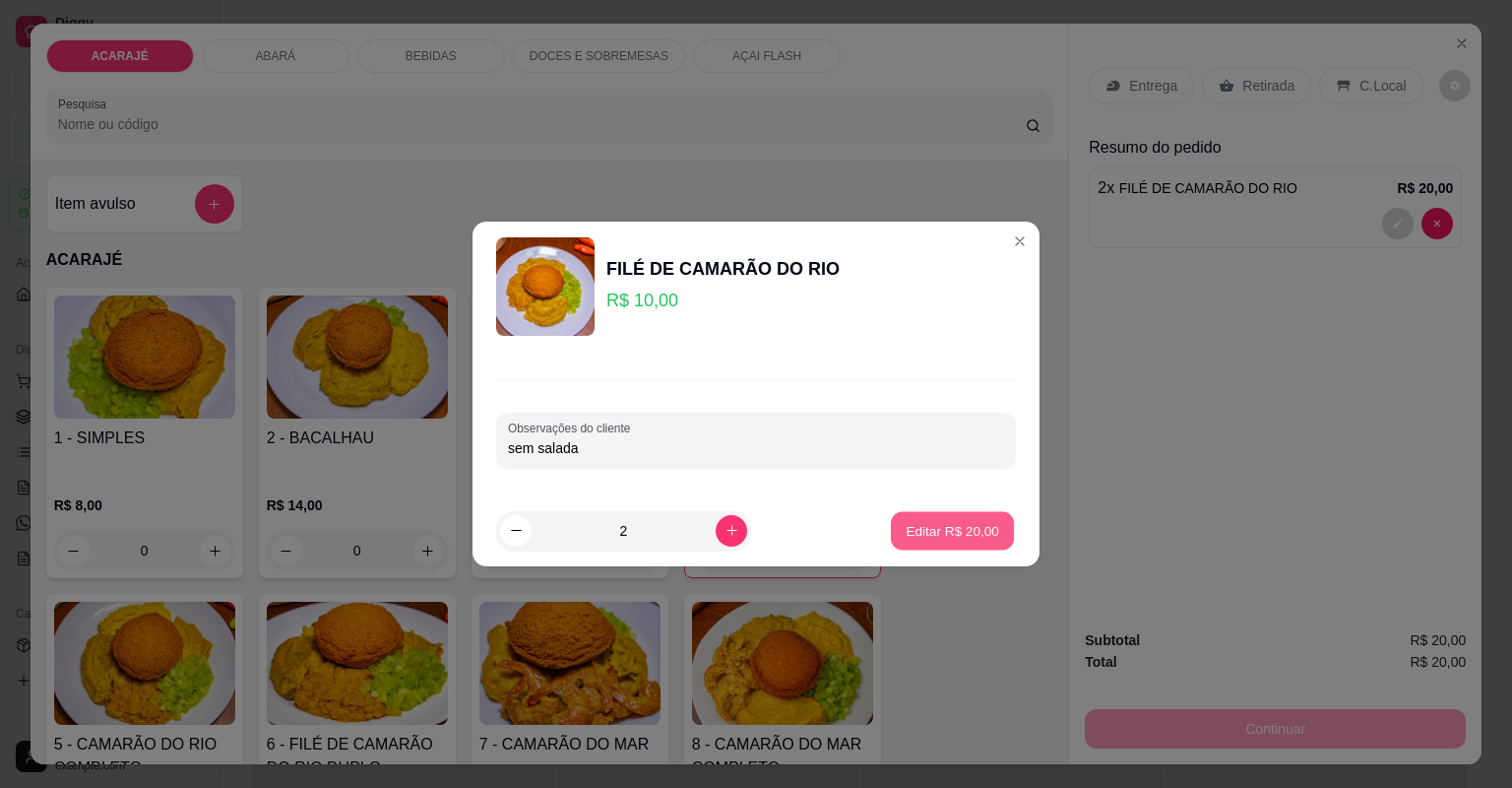 type on "0" 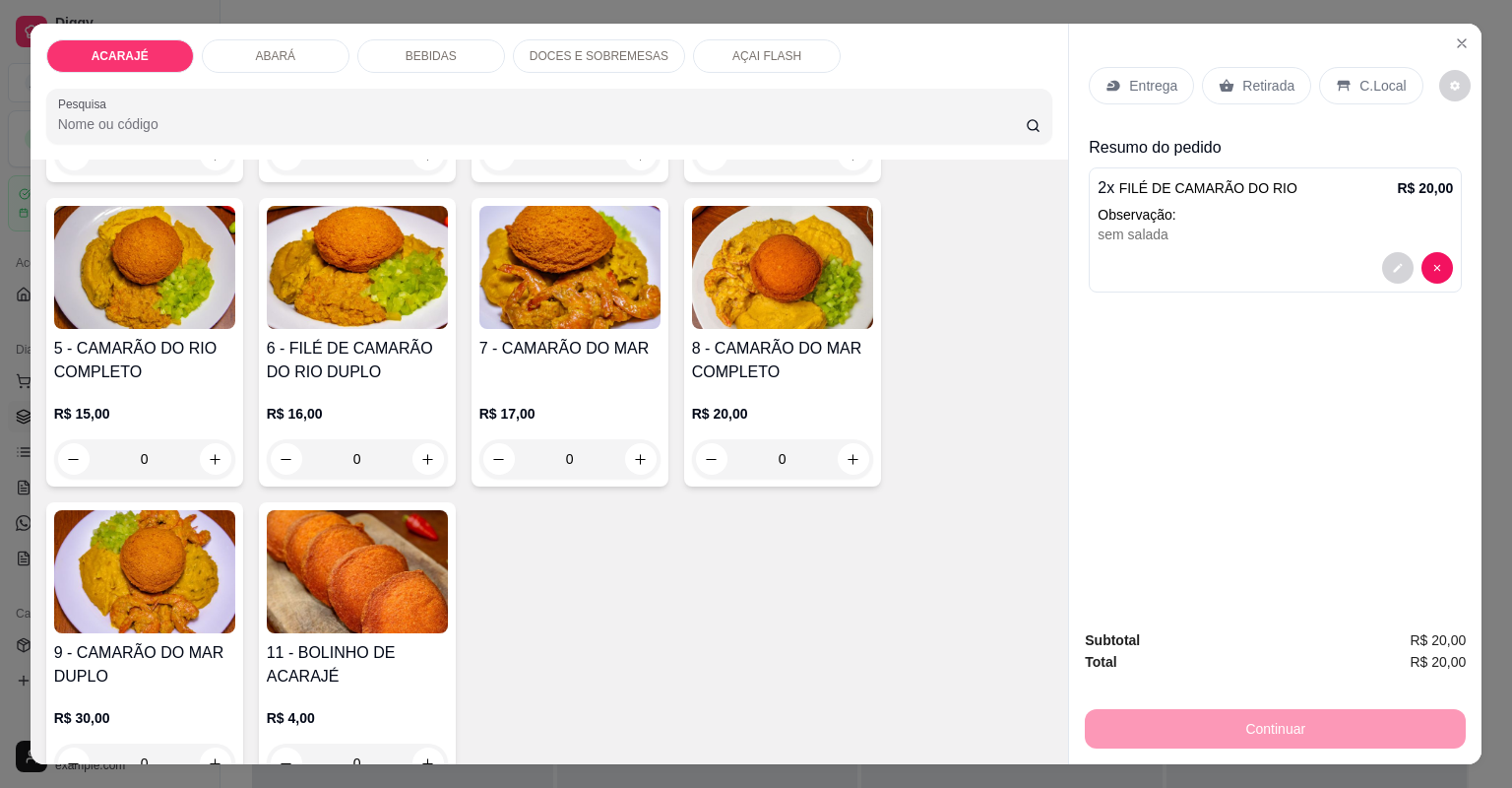 scroll, scrollTop: 473, scrollLeft: 0, axis: vertical 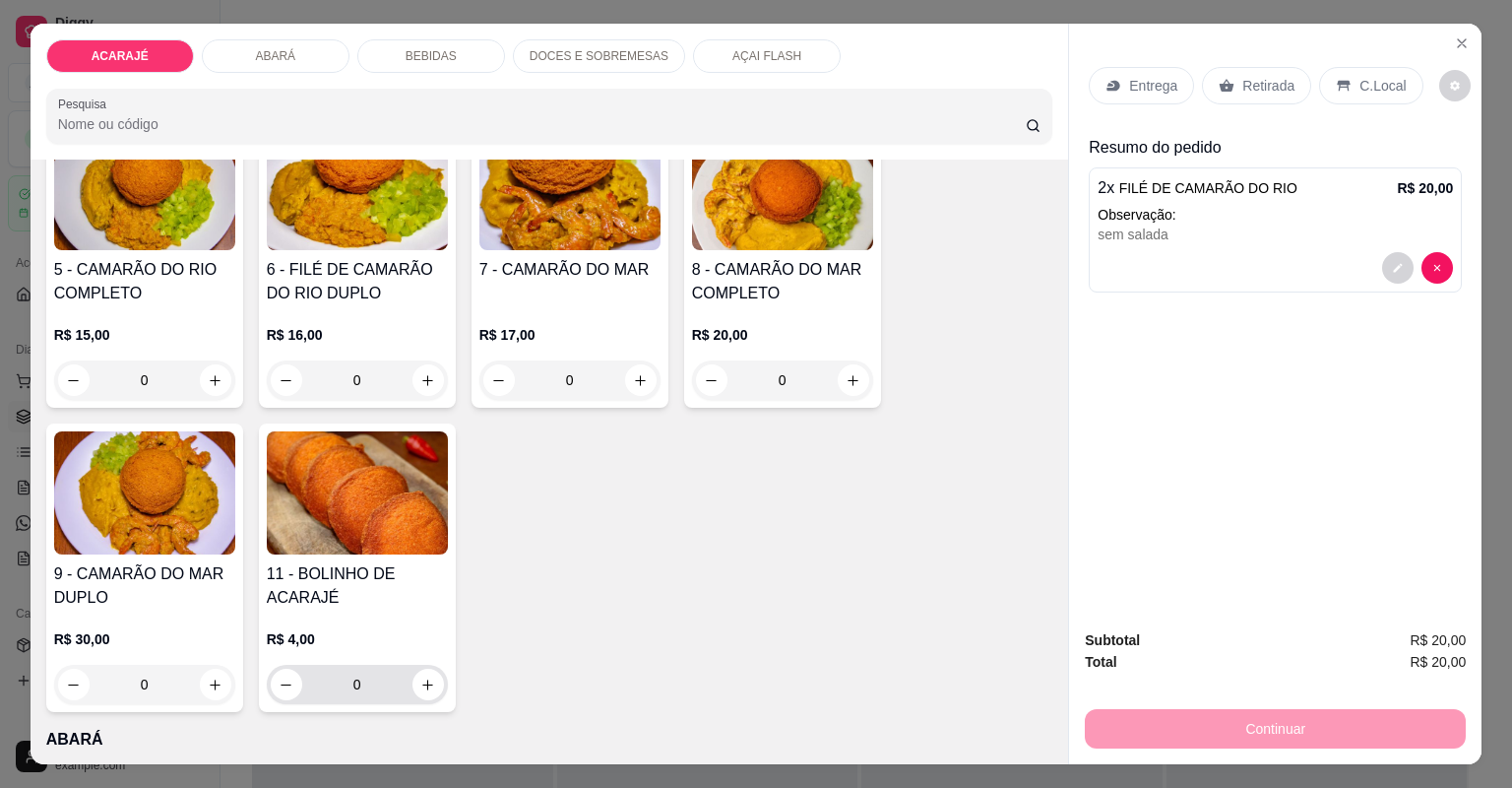 click on "0" at bounding box center (357, 685) 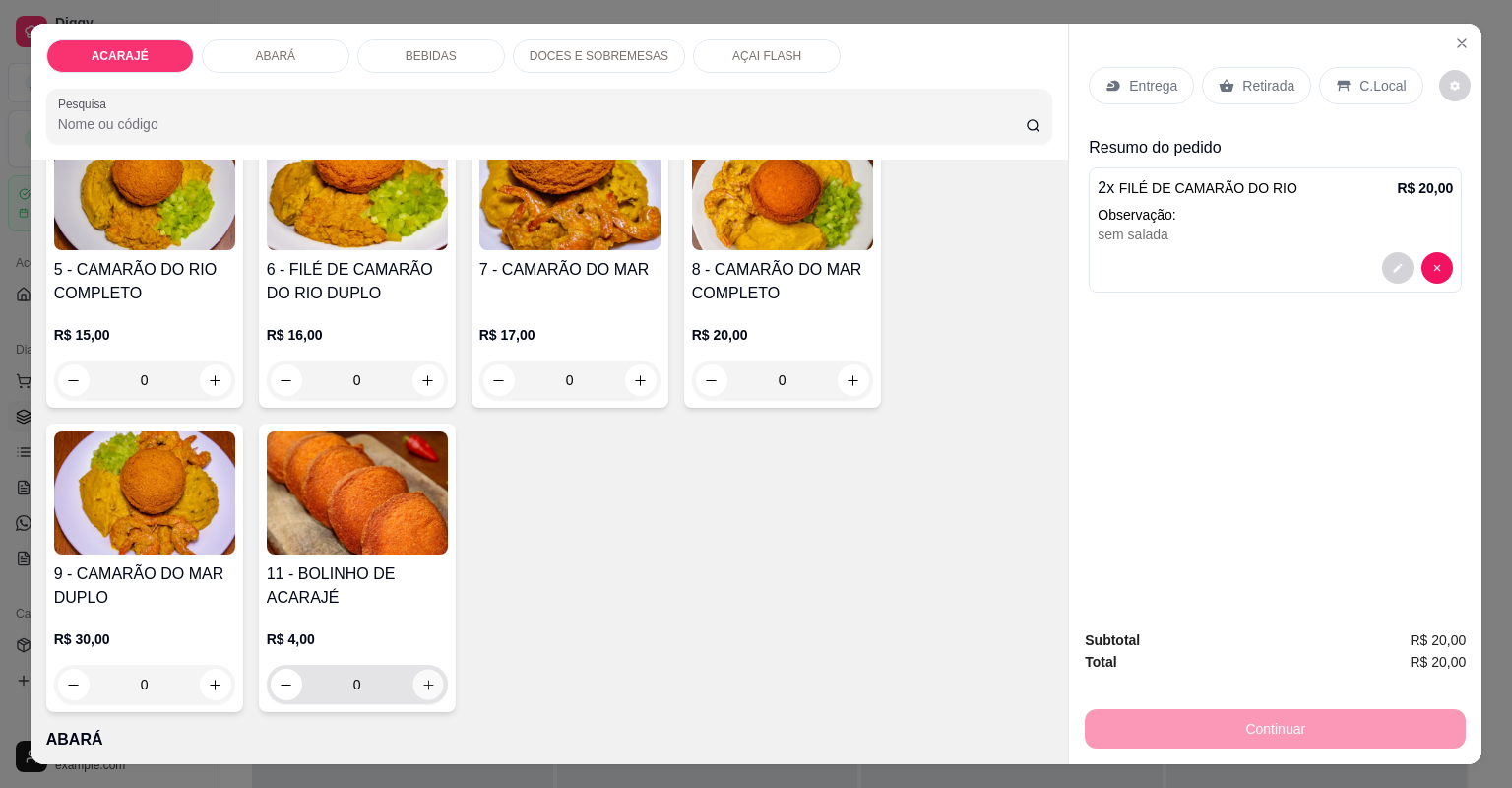 click at bounding box center (427, 684) 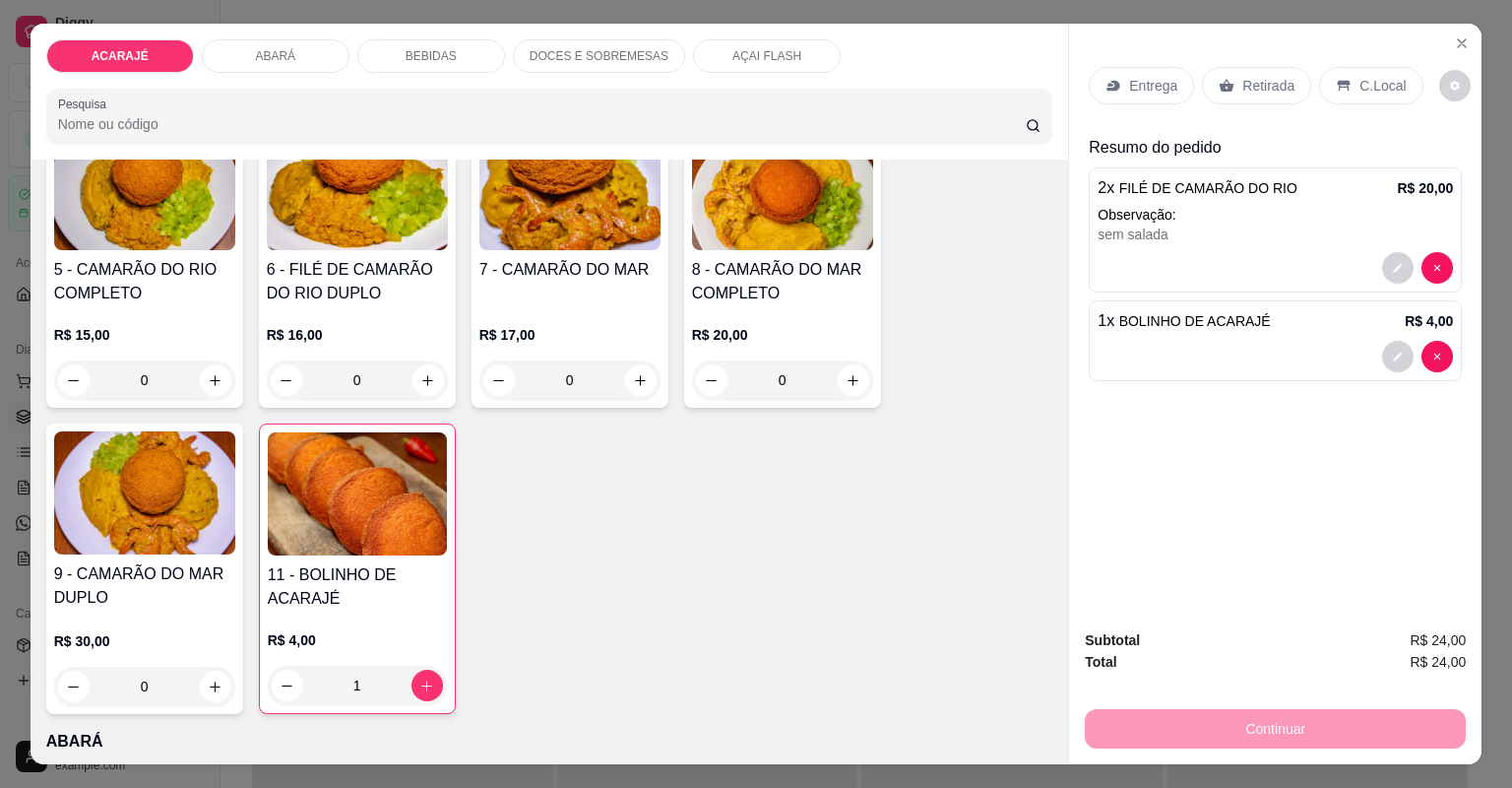 click on "Retirada" at bounding box center [1268, 86] 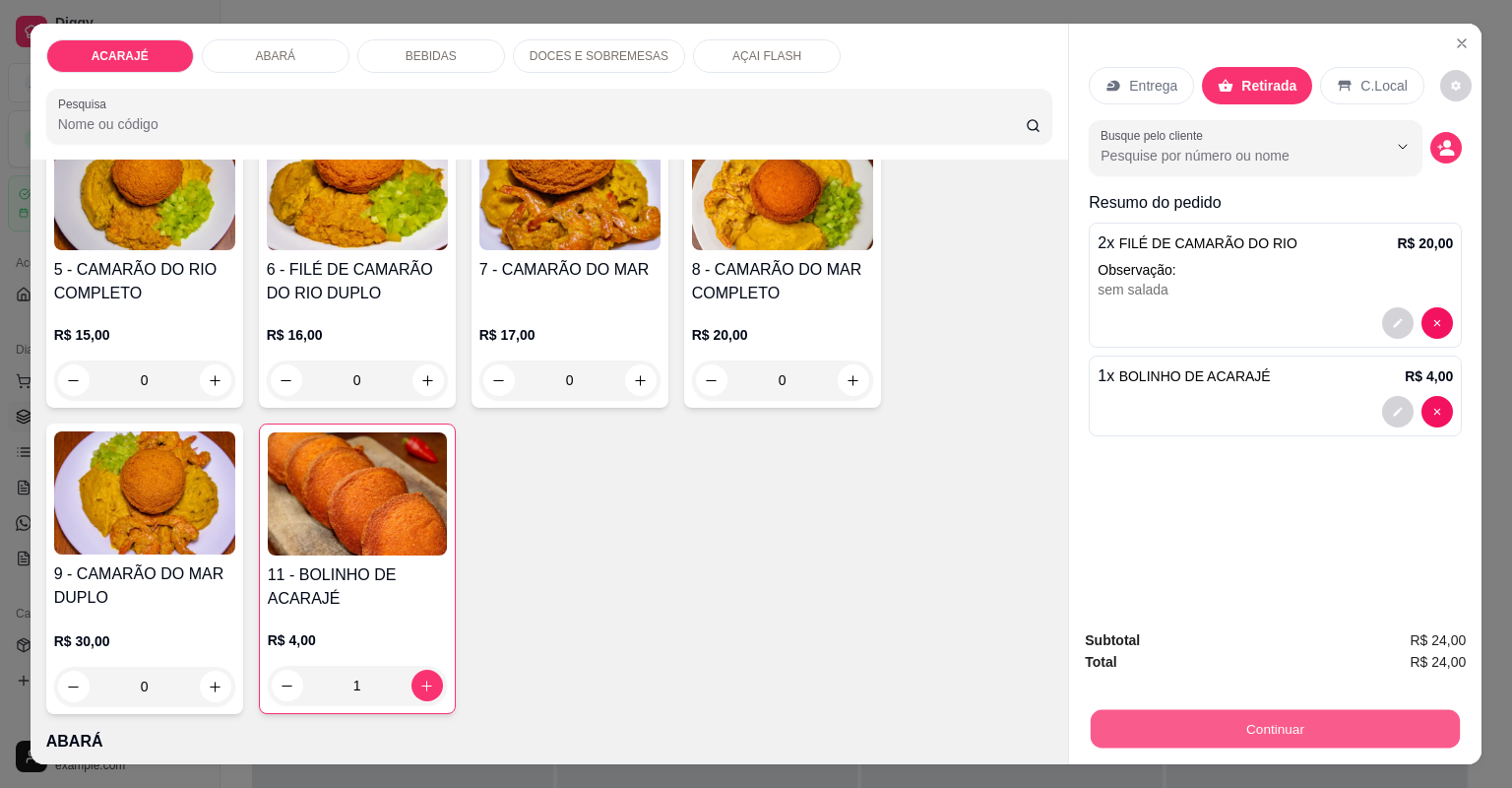 click on "Continuar" at bounding box center [1275, 729] 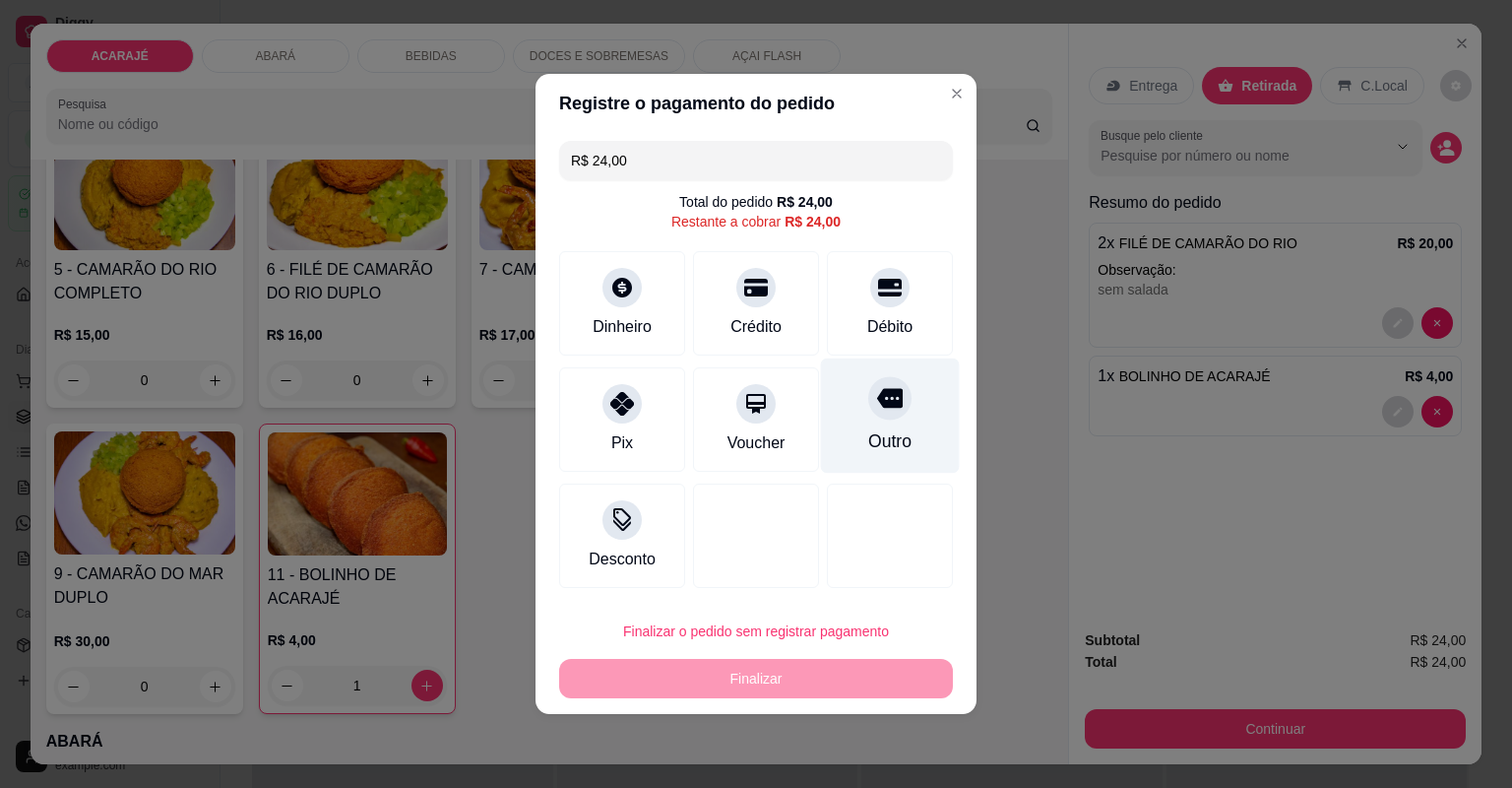 click on "Outro" at bounding box center [890, 416] 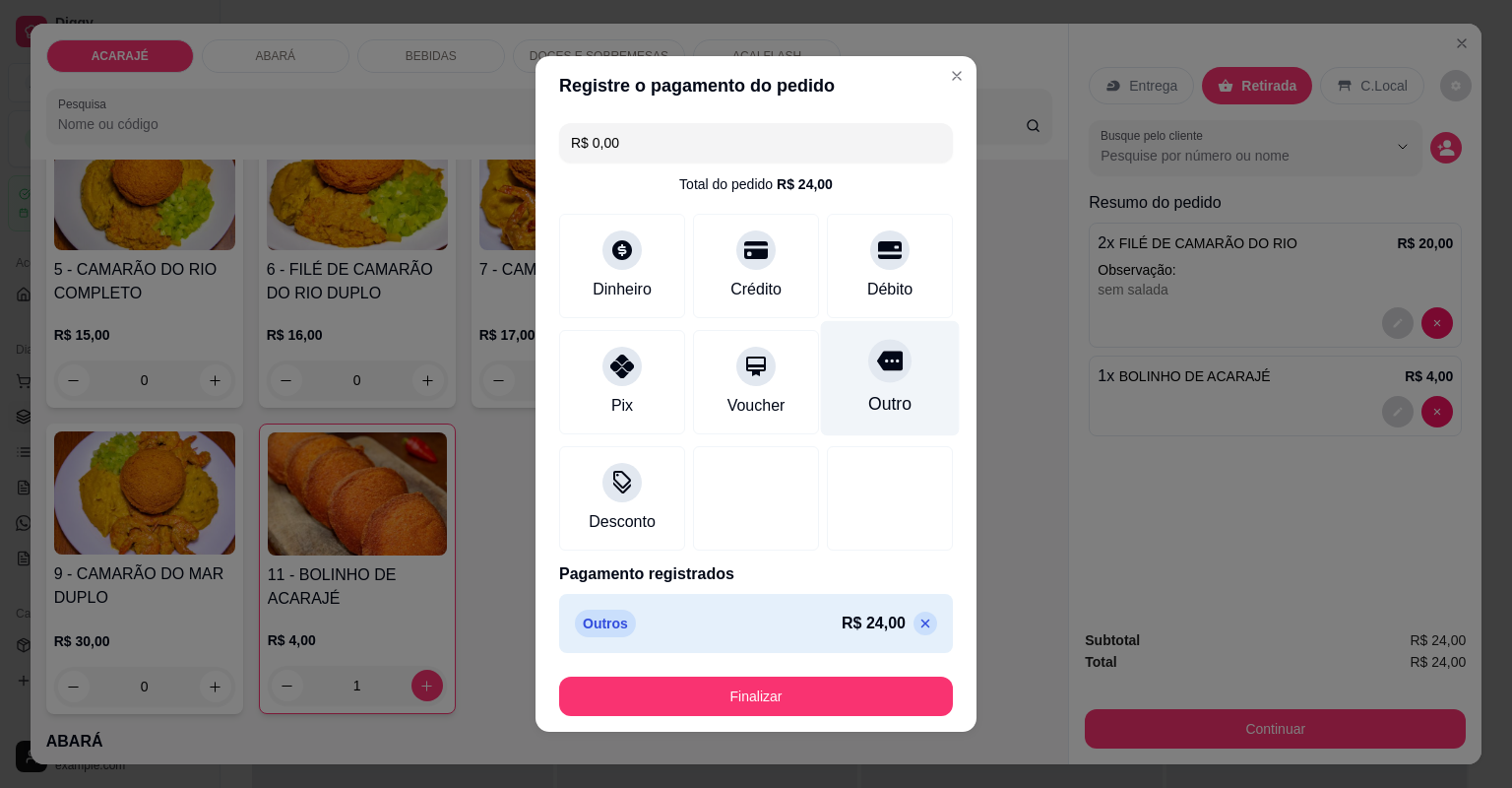 type on "R$ 0,00" 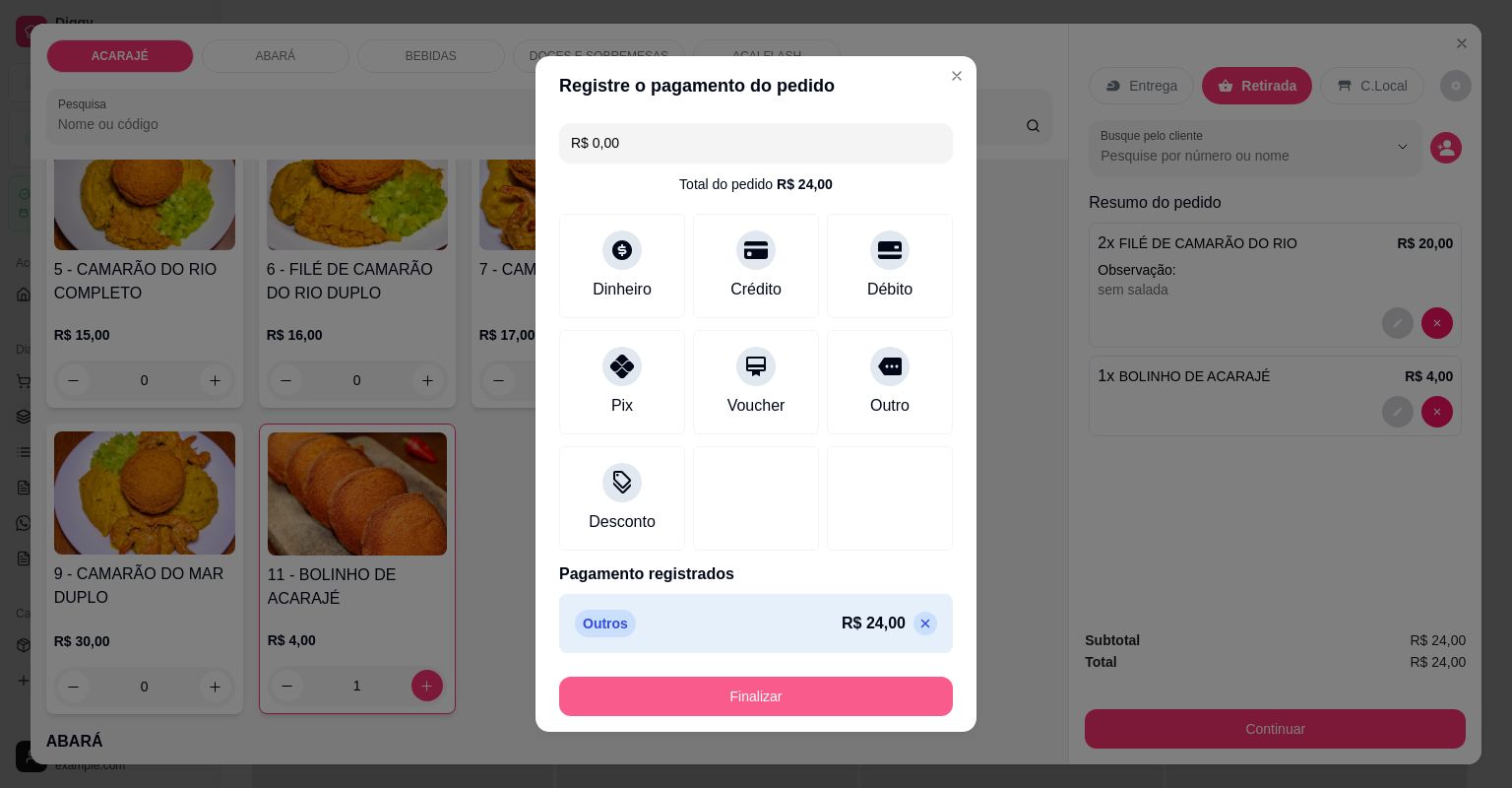 click on "Finalizar" at bounding box center (756, 696) 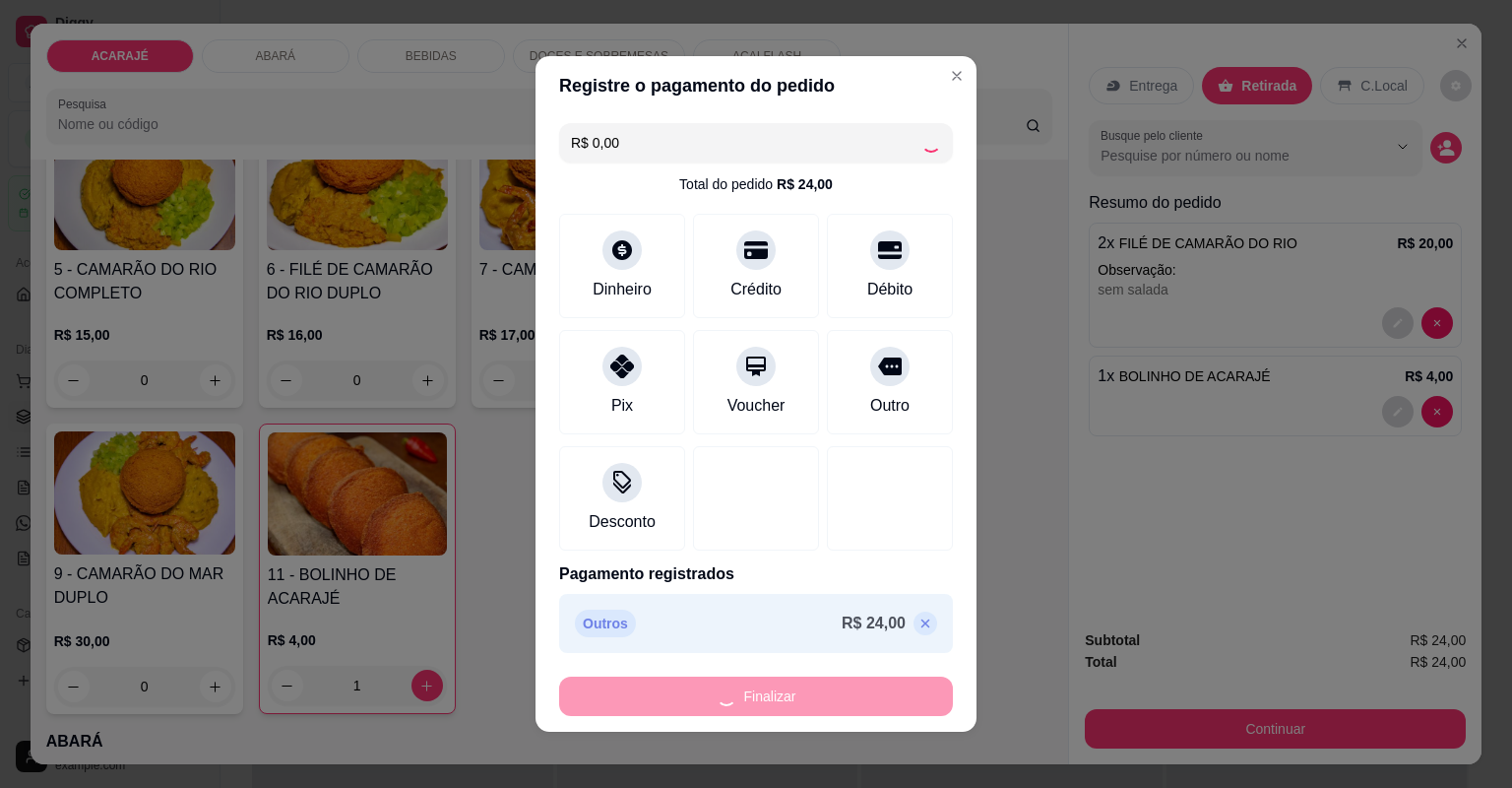type on "0" 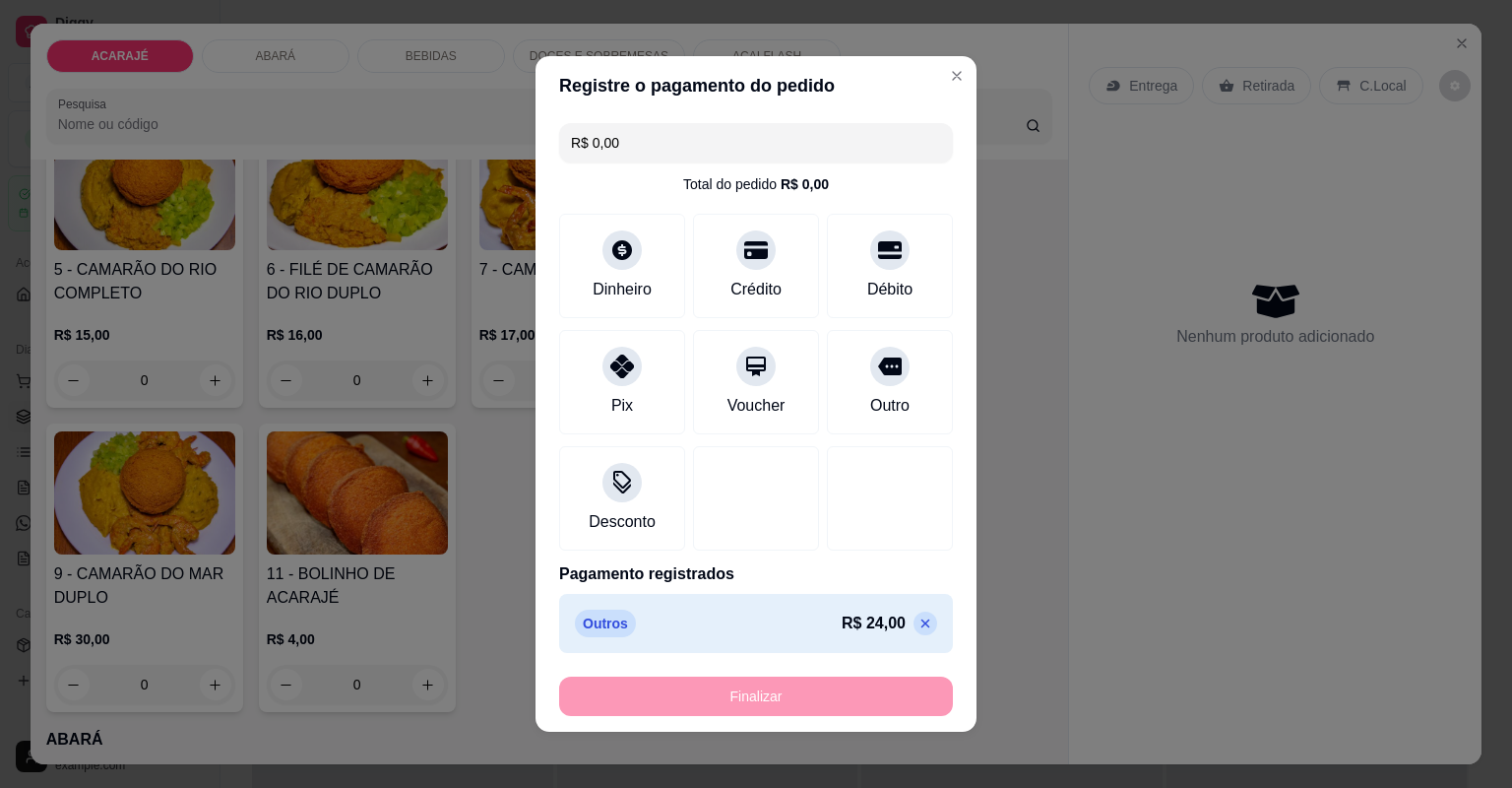 type on "-R$ 24,00" 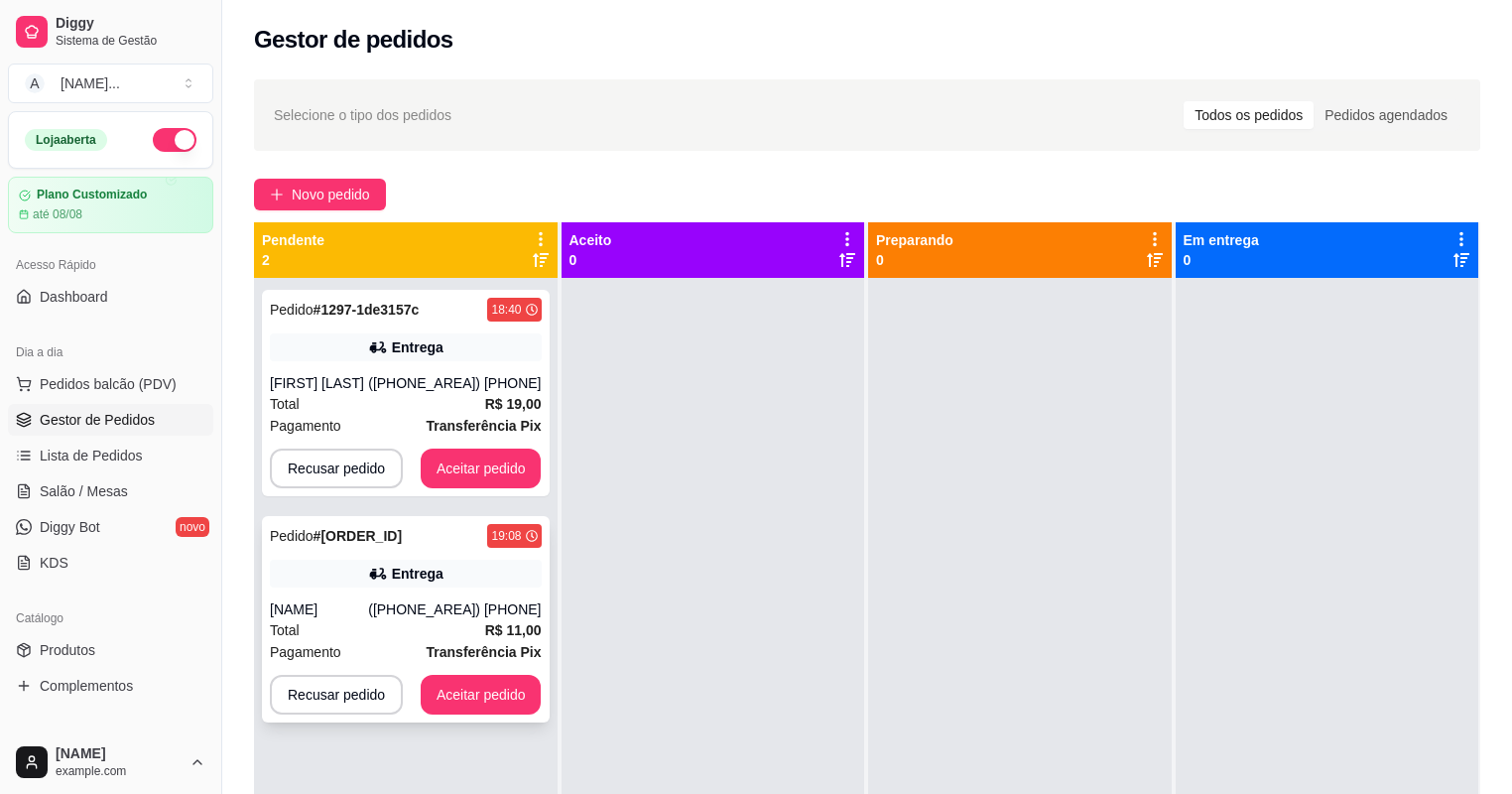 click on "Total R$ 11,00" at bounding box center (406, 630) 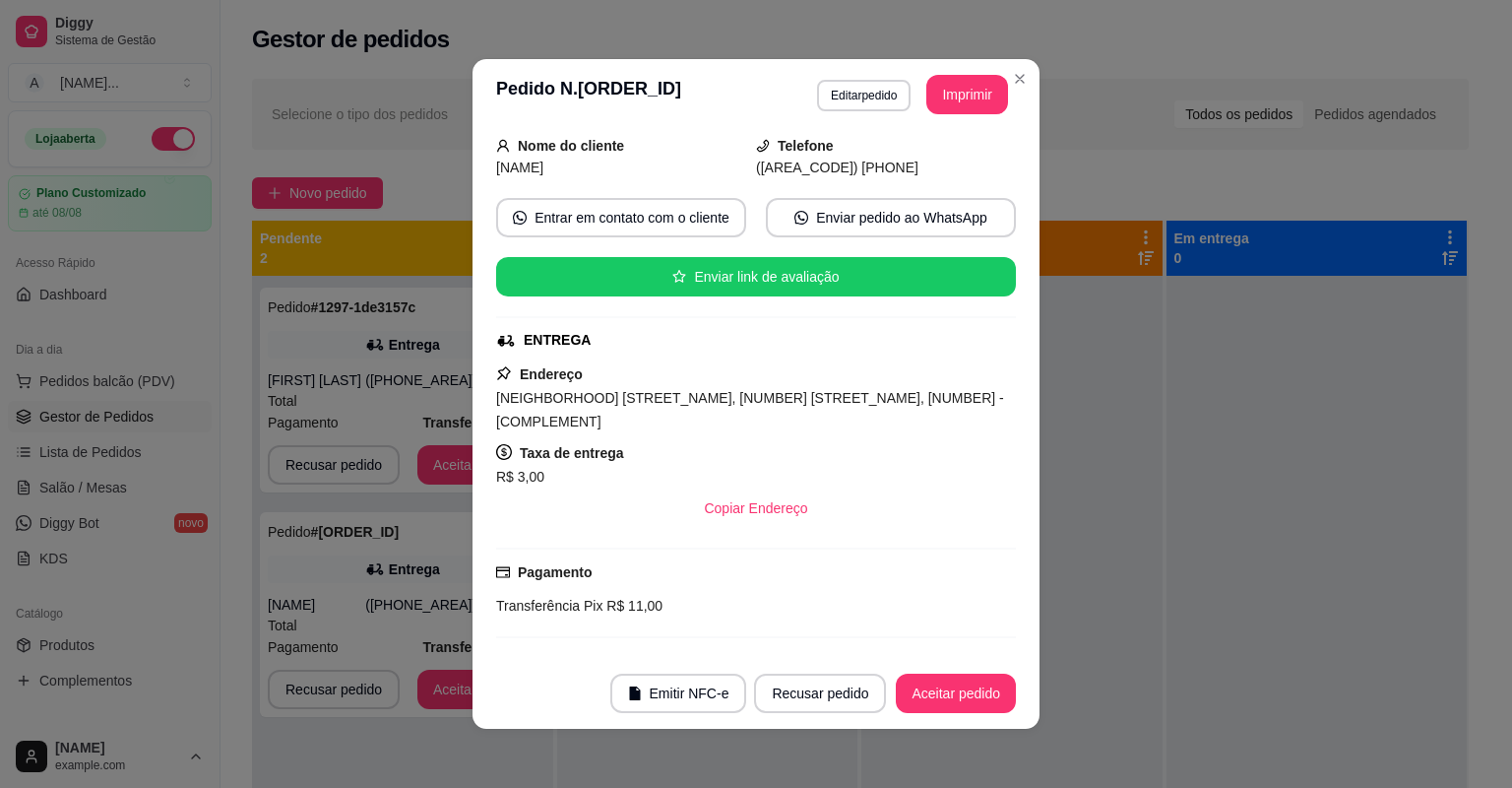 scroll, scrollTop: 250, scrollLeft: 0, axis: vertical 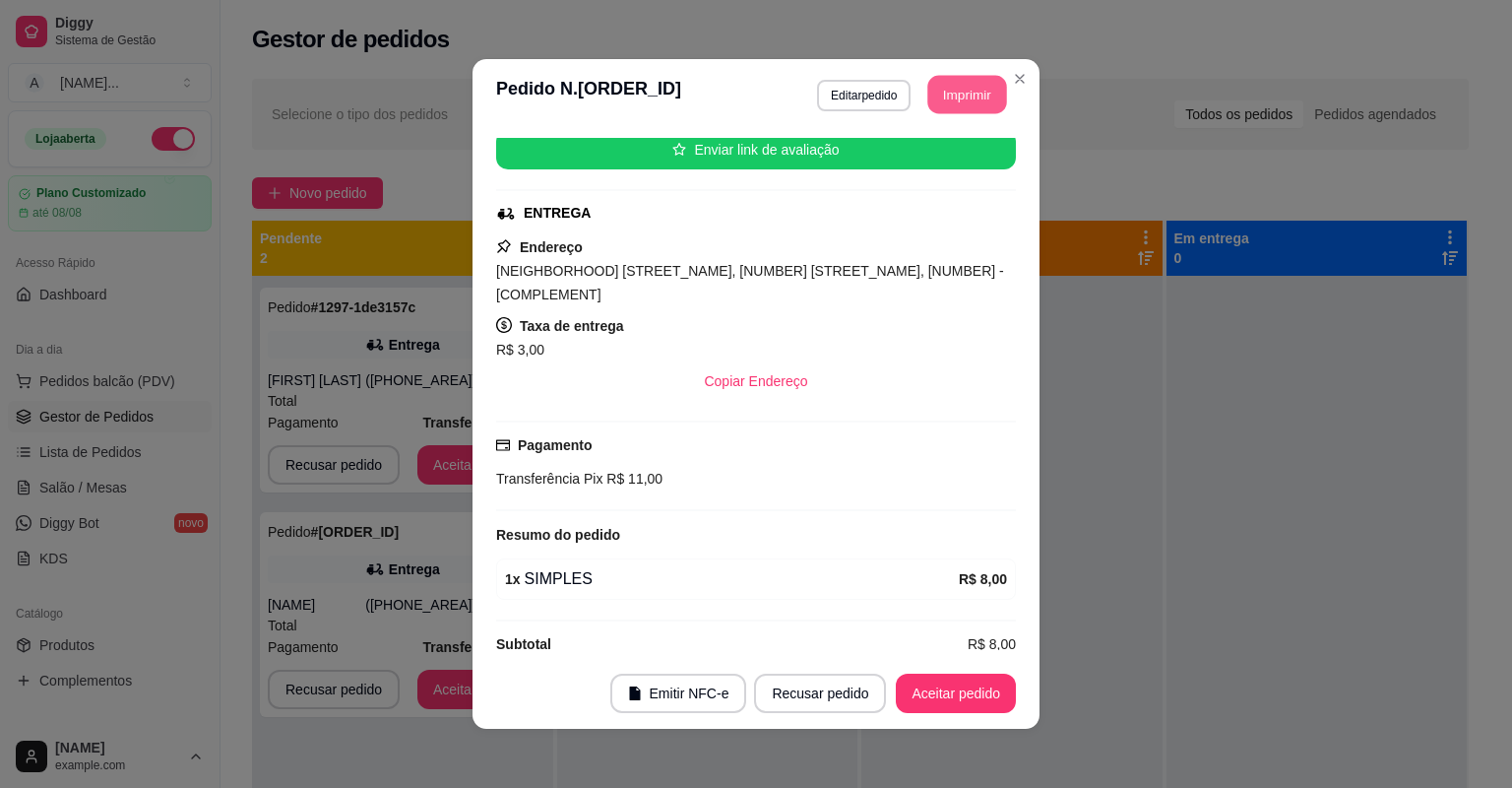 click on "Imprimir" at bounding box center (968, 95) 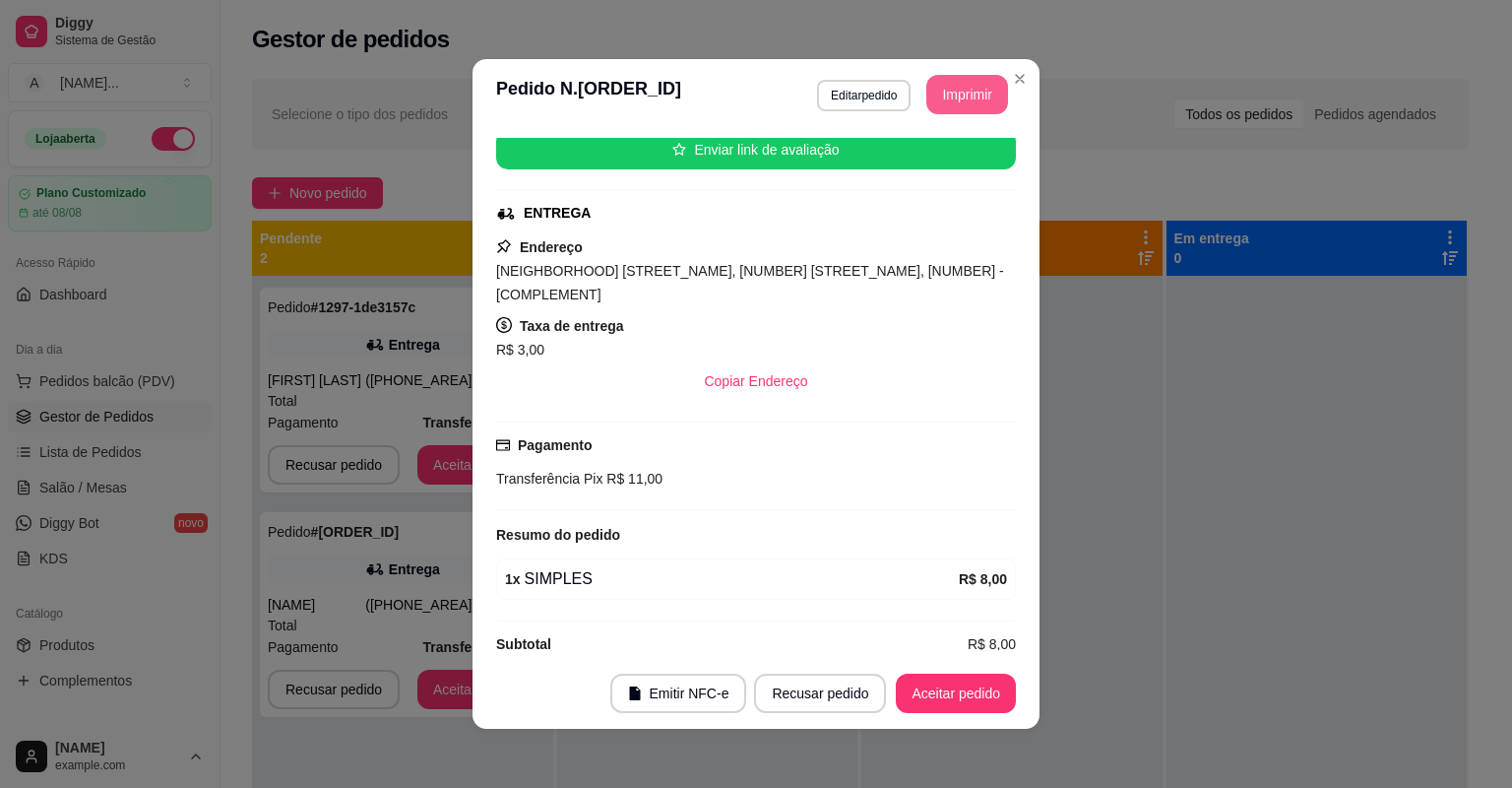 scroll, scrollTop: 0, scrollLeft: 0, axis: both 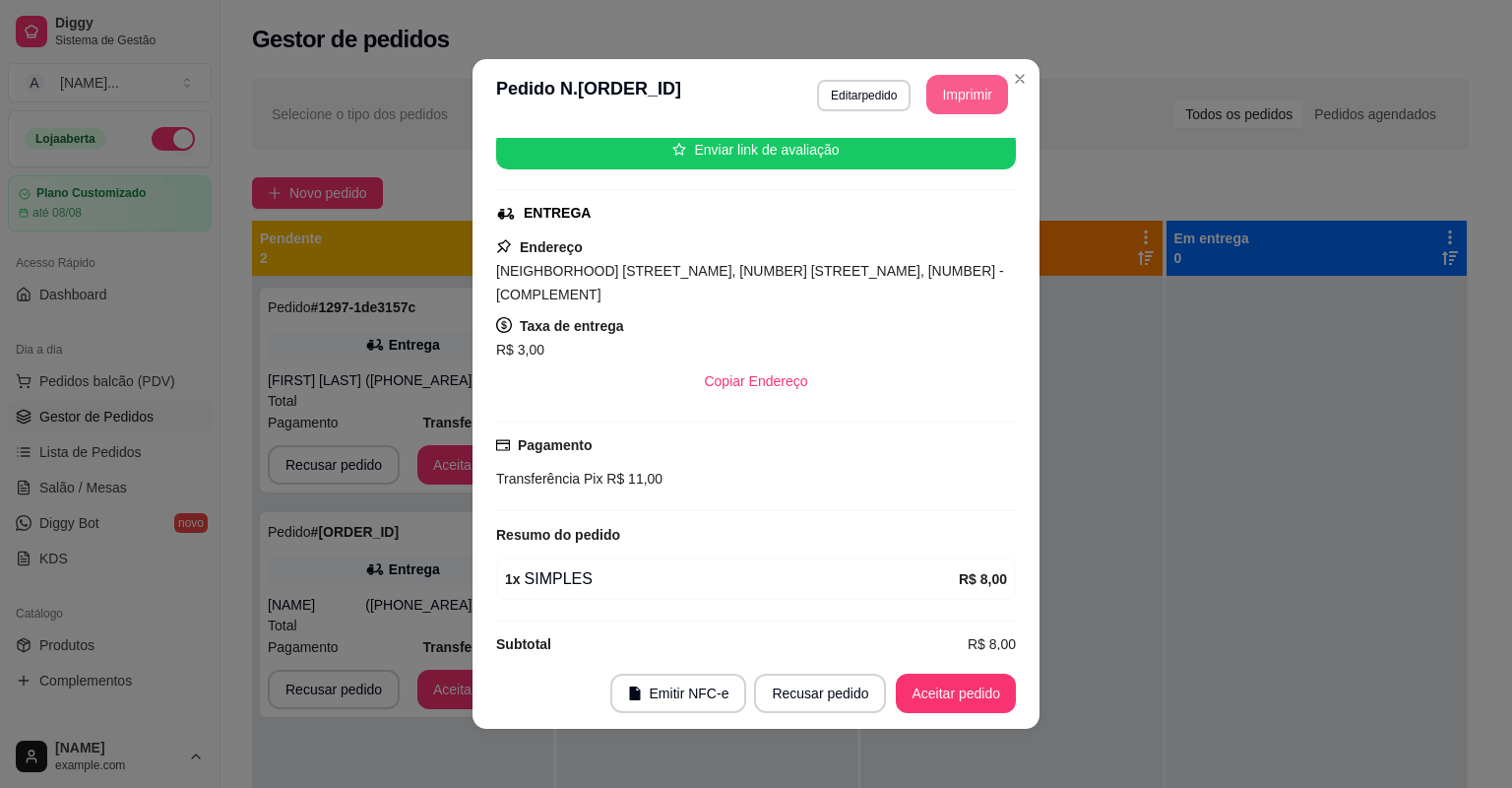 click on "Aceitar pedido" at bounding box center (956, 693) 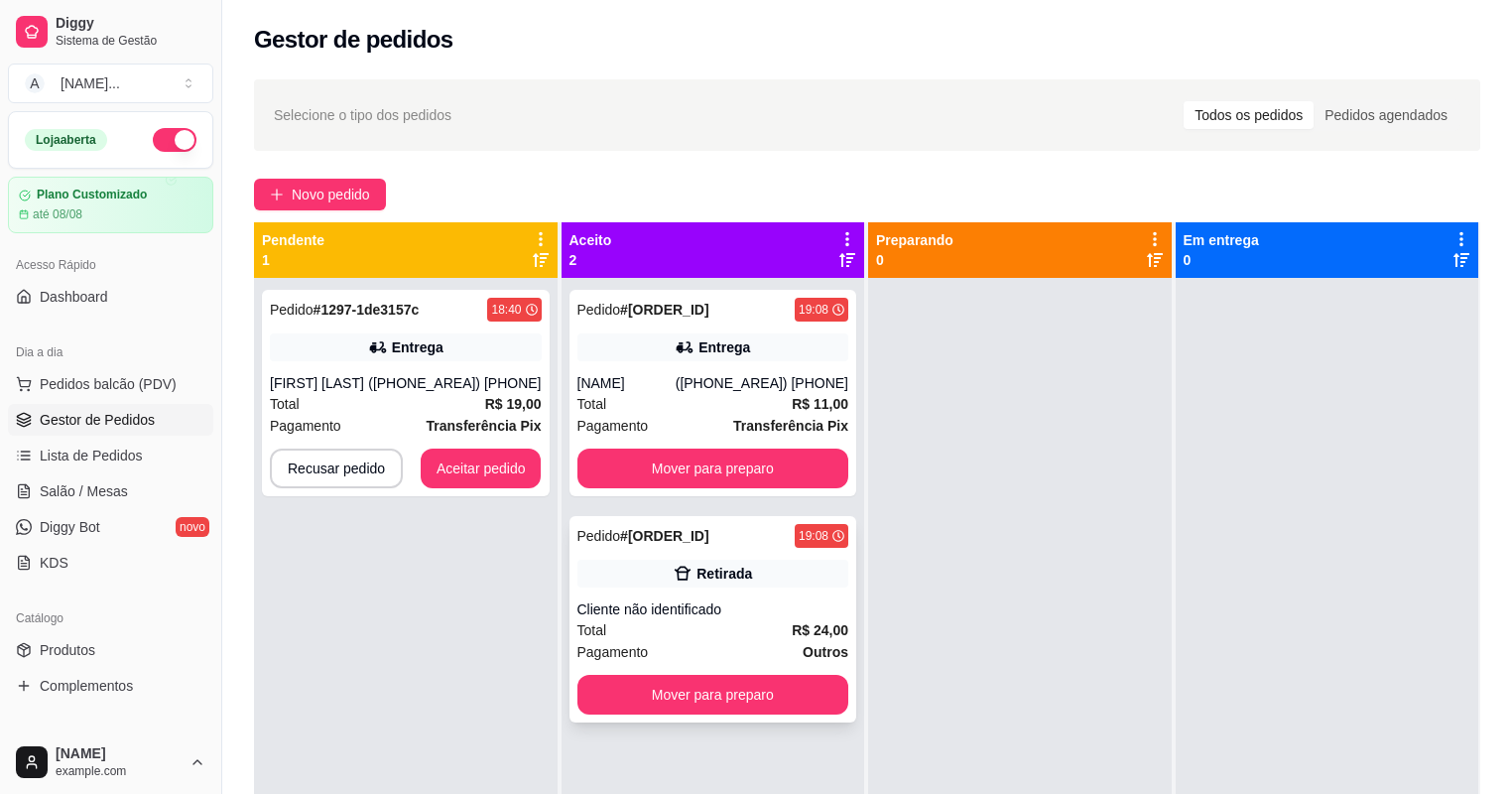 click on "Pagamento Outros" at bounding box center (713, 652) 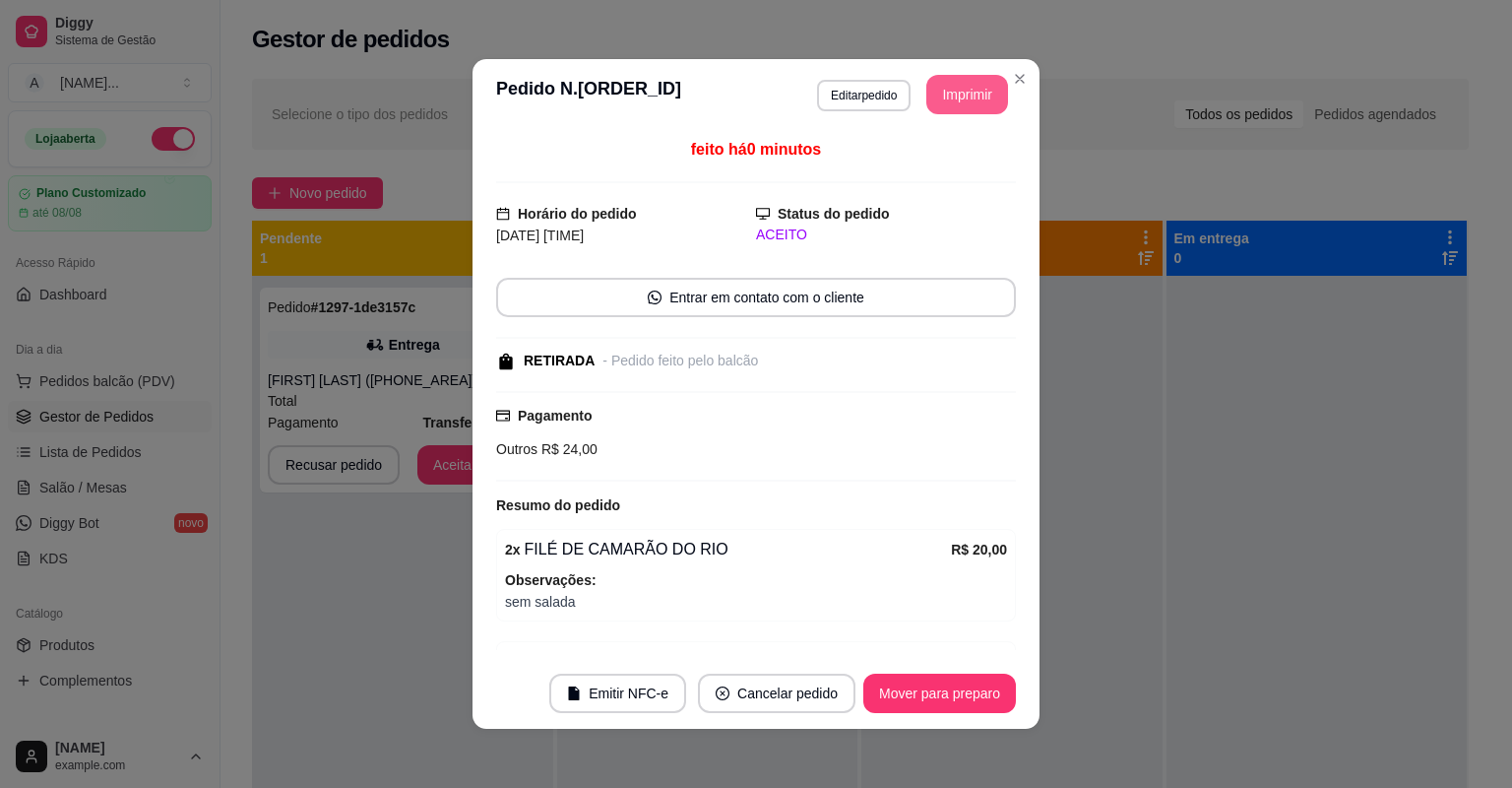 click on "Imprimir" at bounding box center [967, 95] 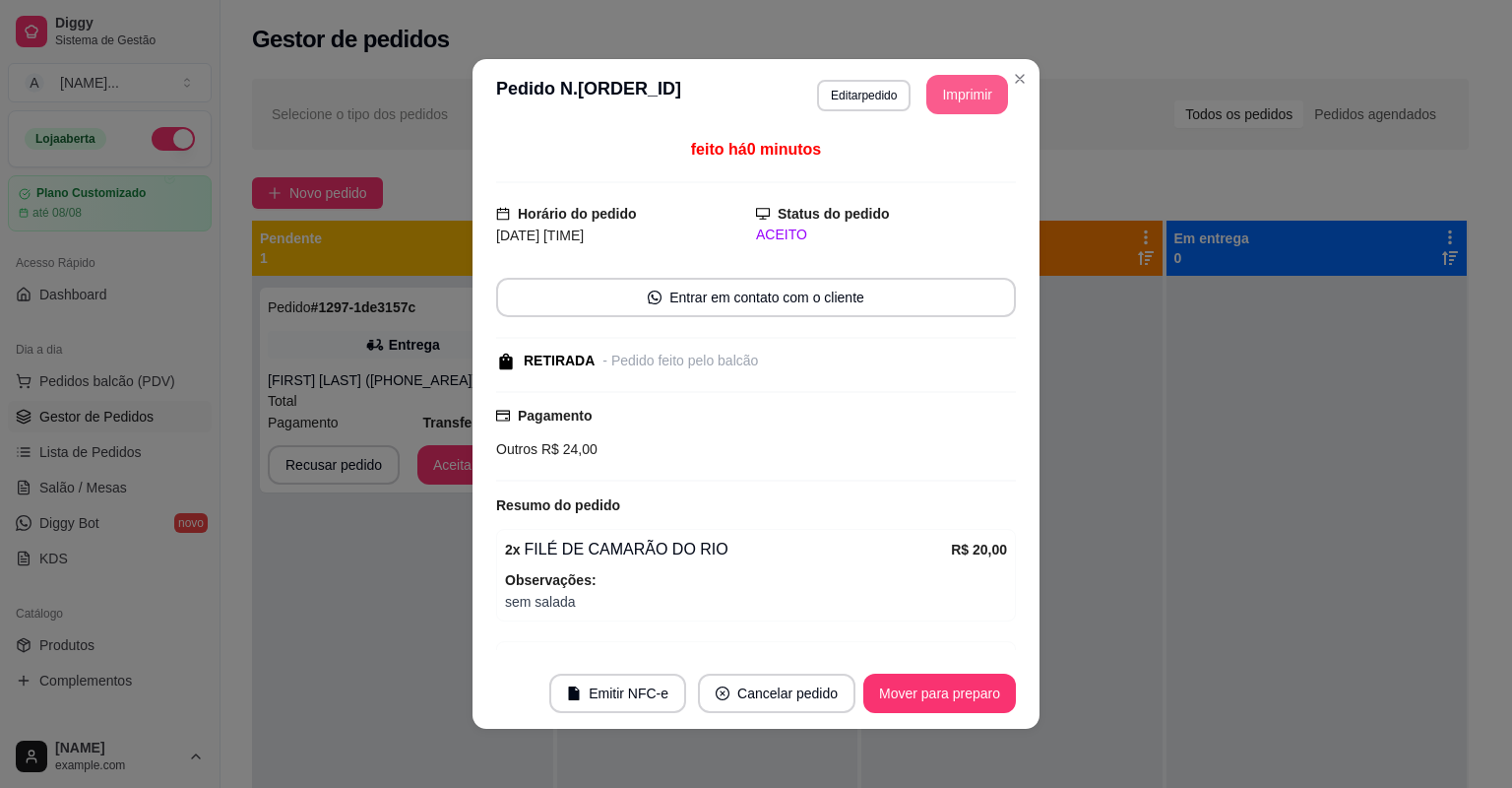 scroll, scrollTop: 0, scrollLeft: 0, axis: both 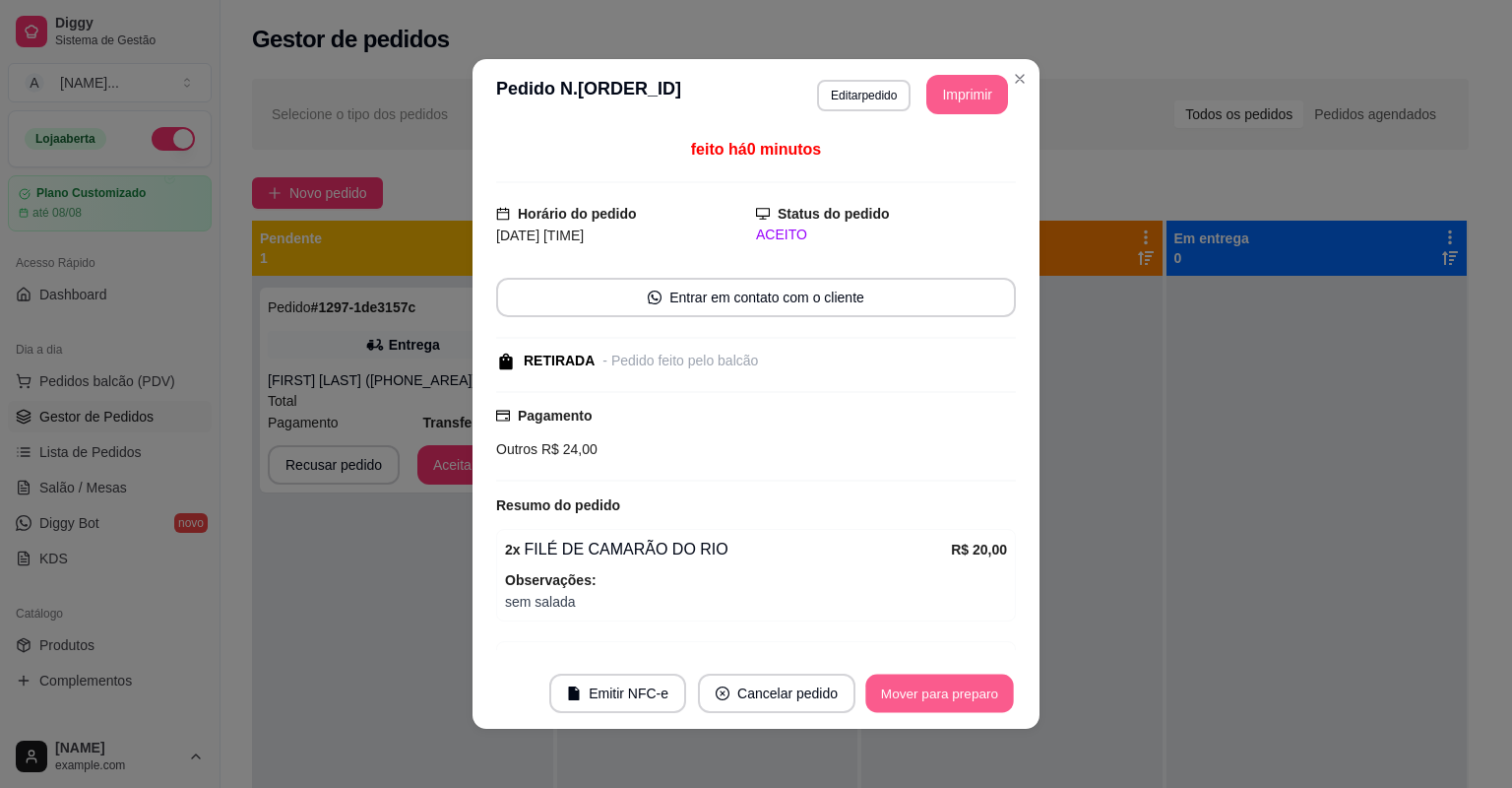 click on "Mover para preparo" at bounding box center [939, 693] 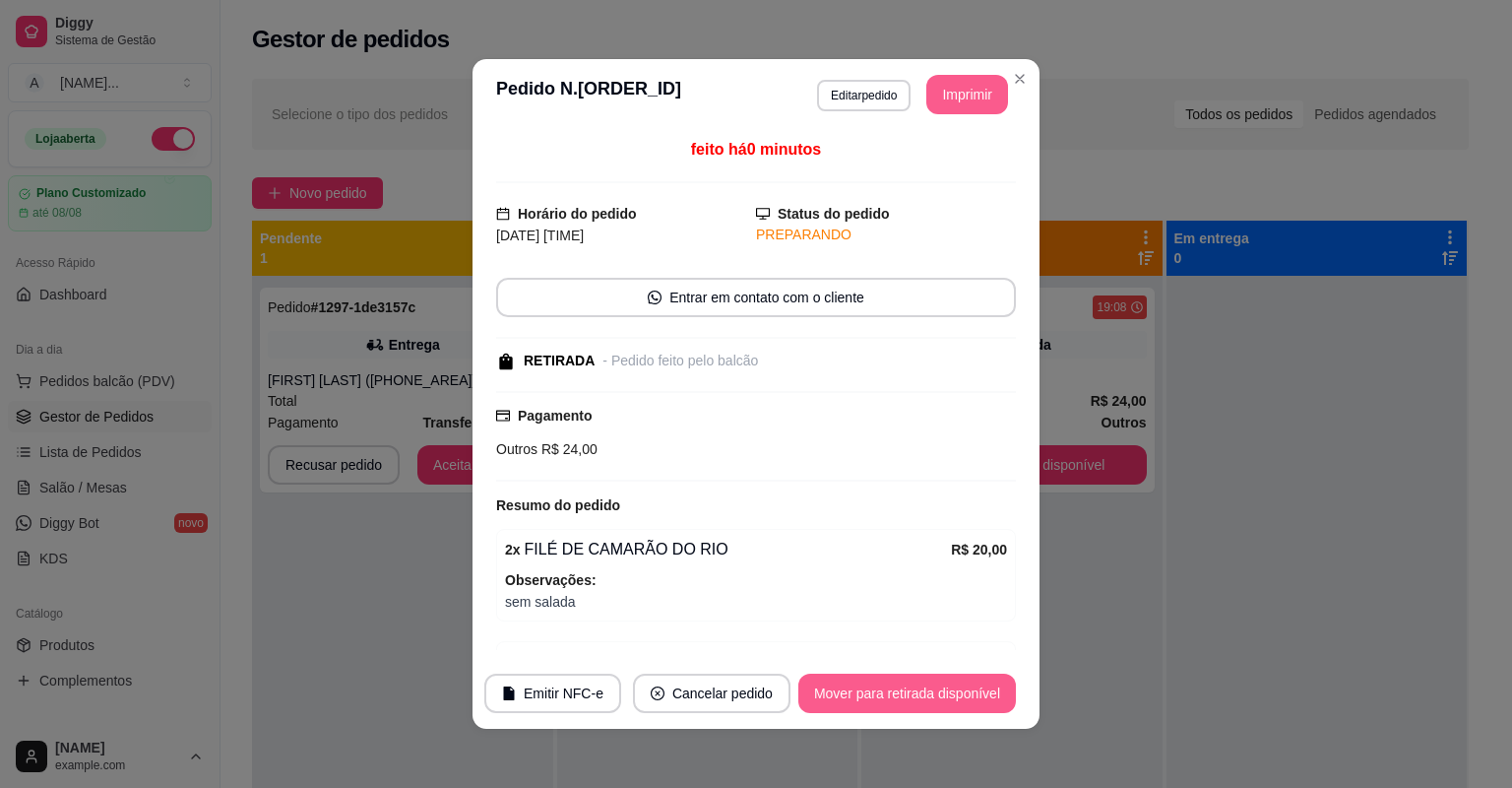 click on "Mover para retirada disponível" at bounding box center [907, 693] 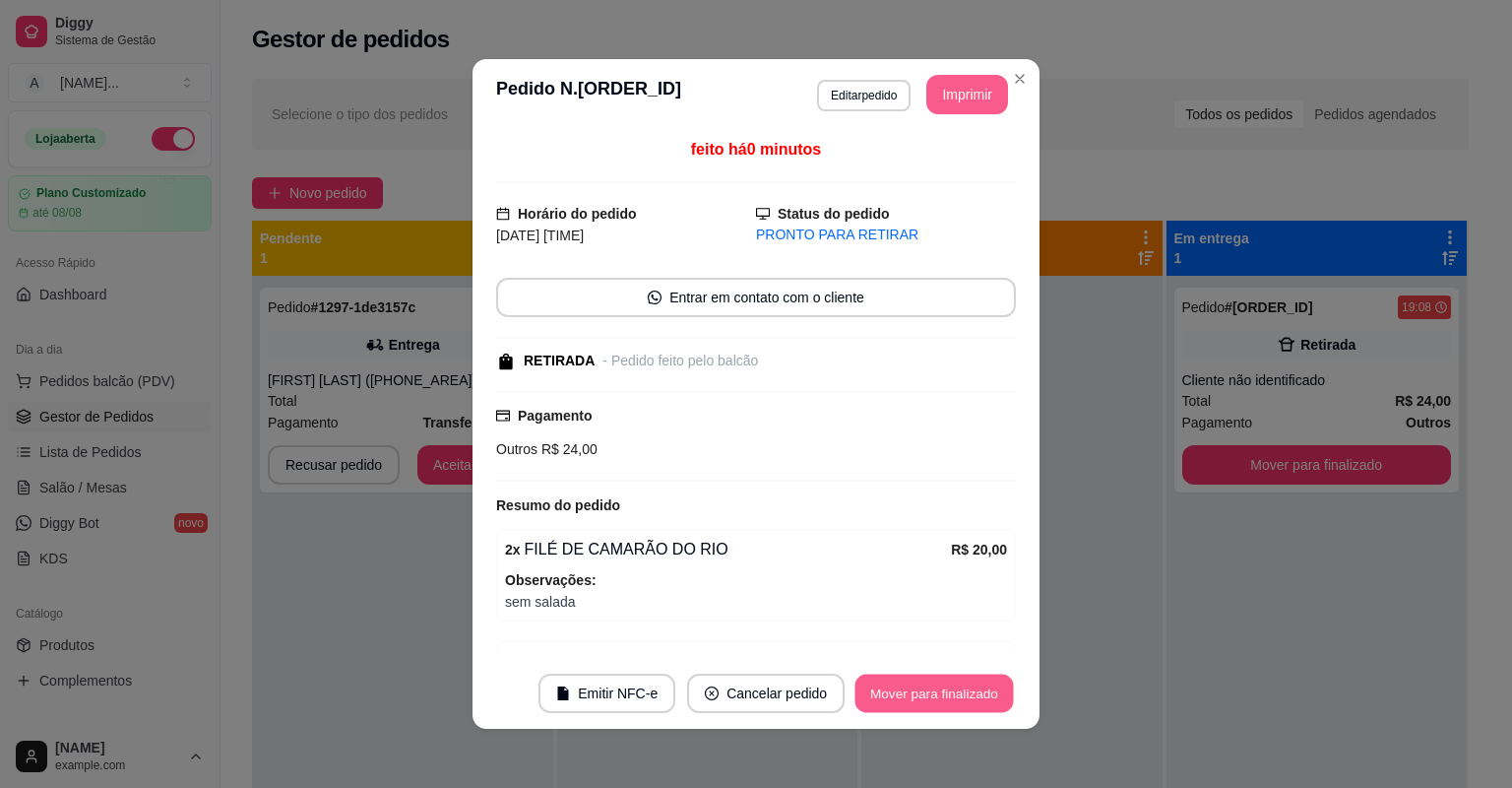 click on "Mover para finalizado" at bounding box center [934, 693] 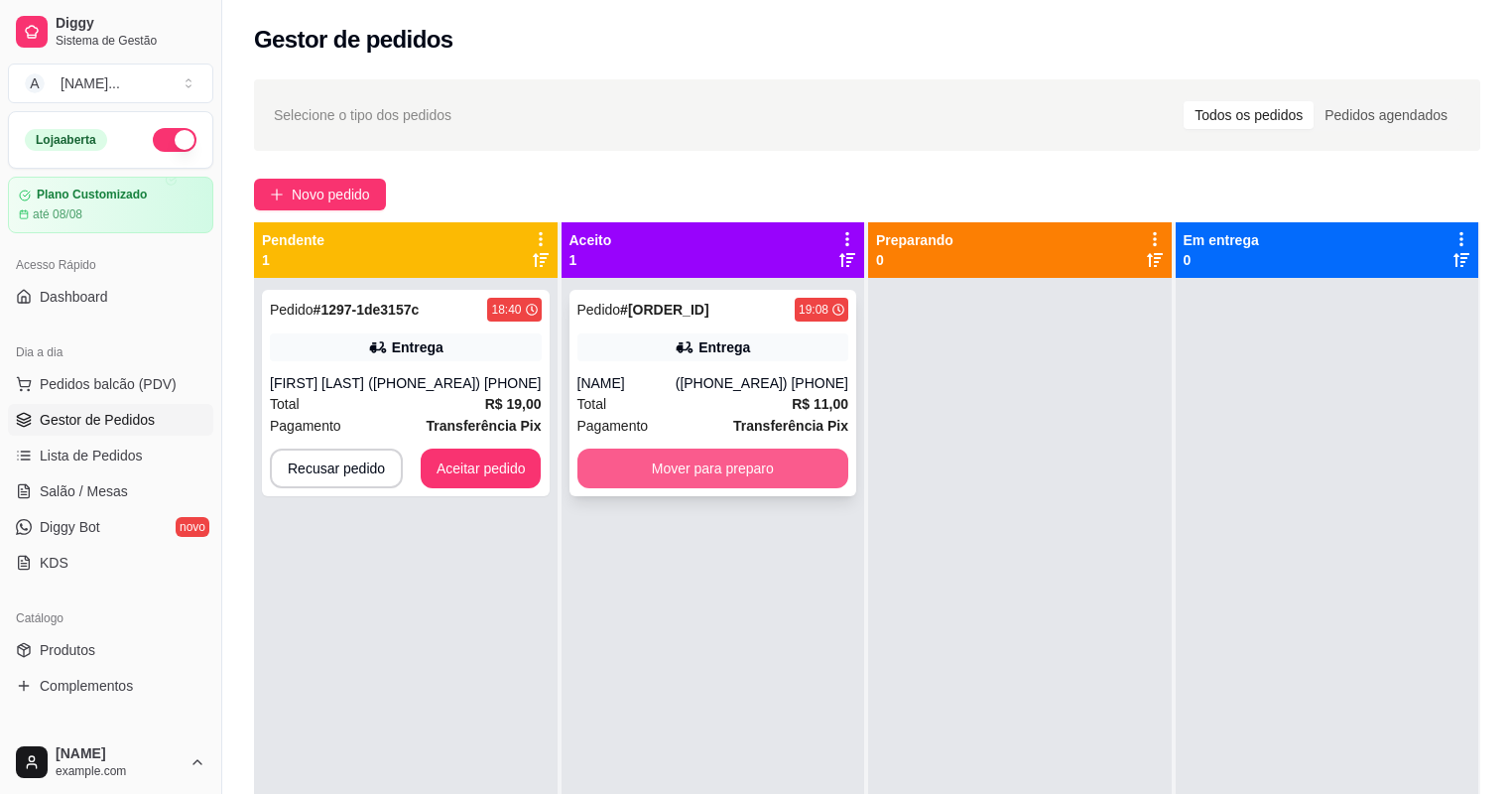 click on "Mover para preparo" at bounding box center (713, 468) 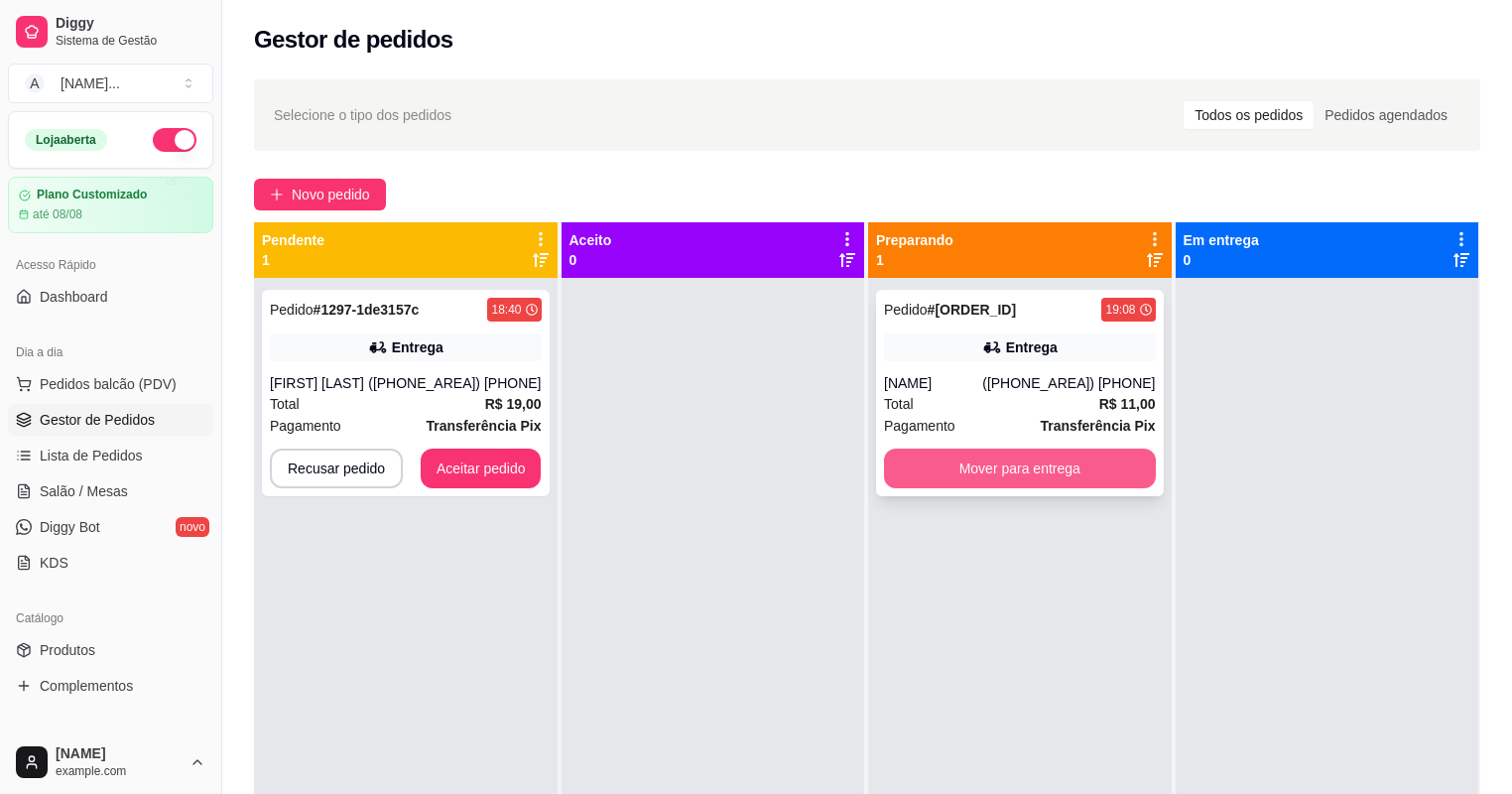click on "Mover para entrega" at bounding box center [1020, 468] 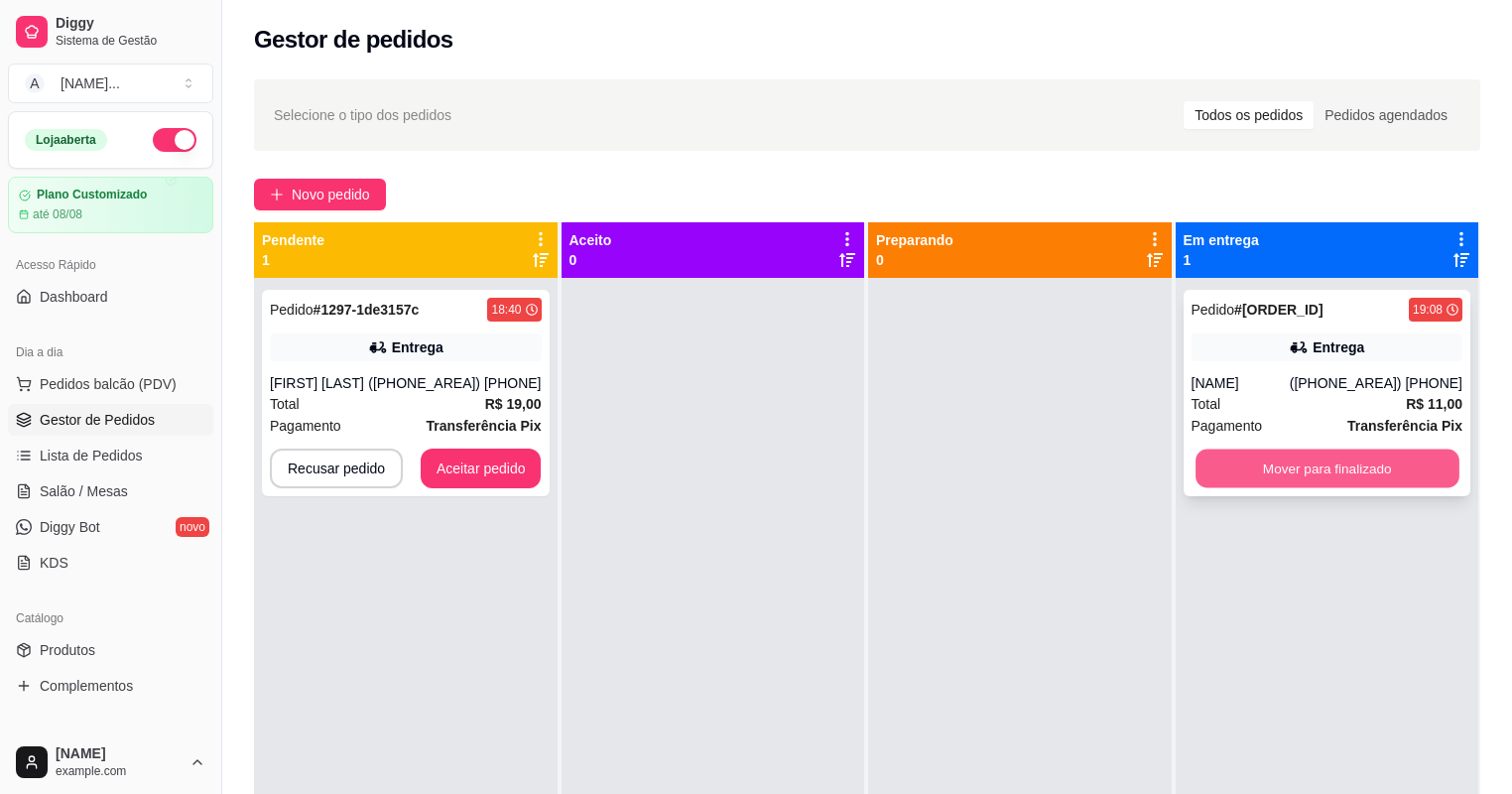 click on "Mover para finalizado" at bounding box center (1326, 468) 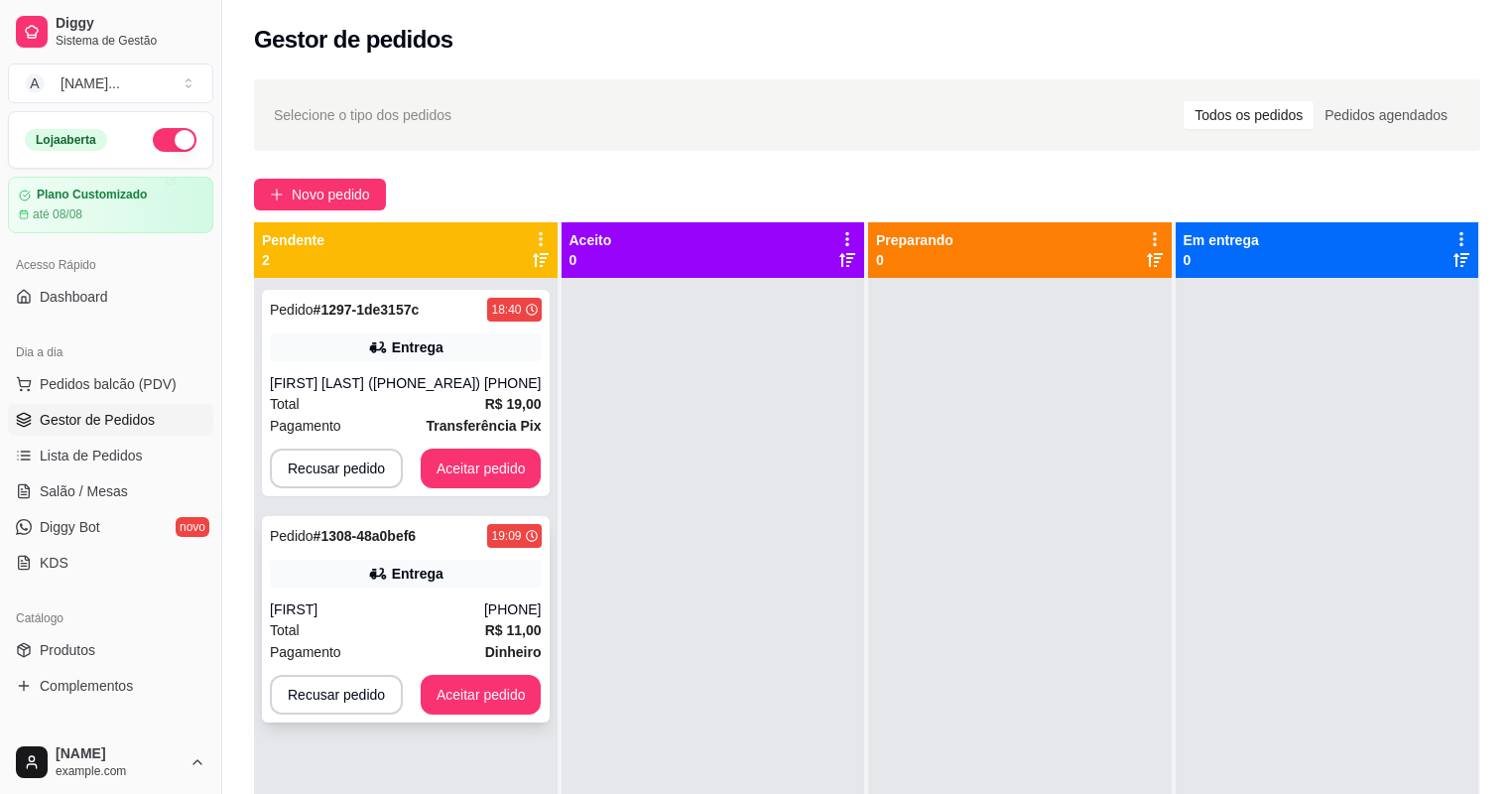 click on "Total R$ 11,00" at bounding box center [406, 630] 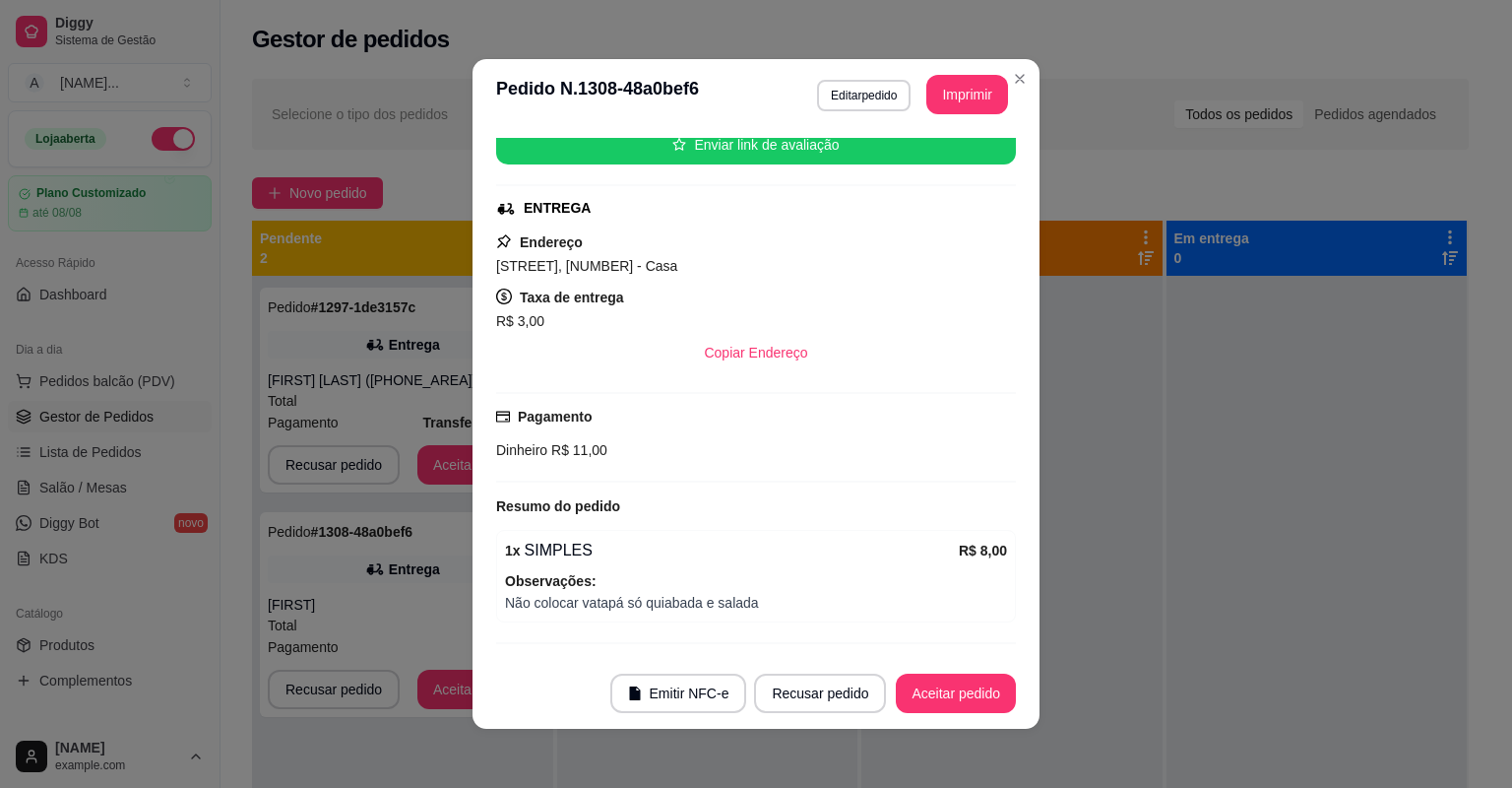 scroll, scrollTop: 301, scrollLeft: 0, axis: vertical 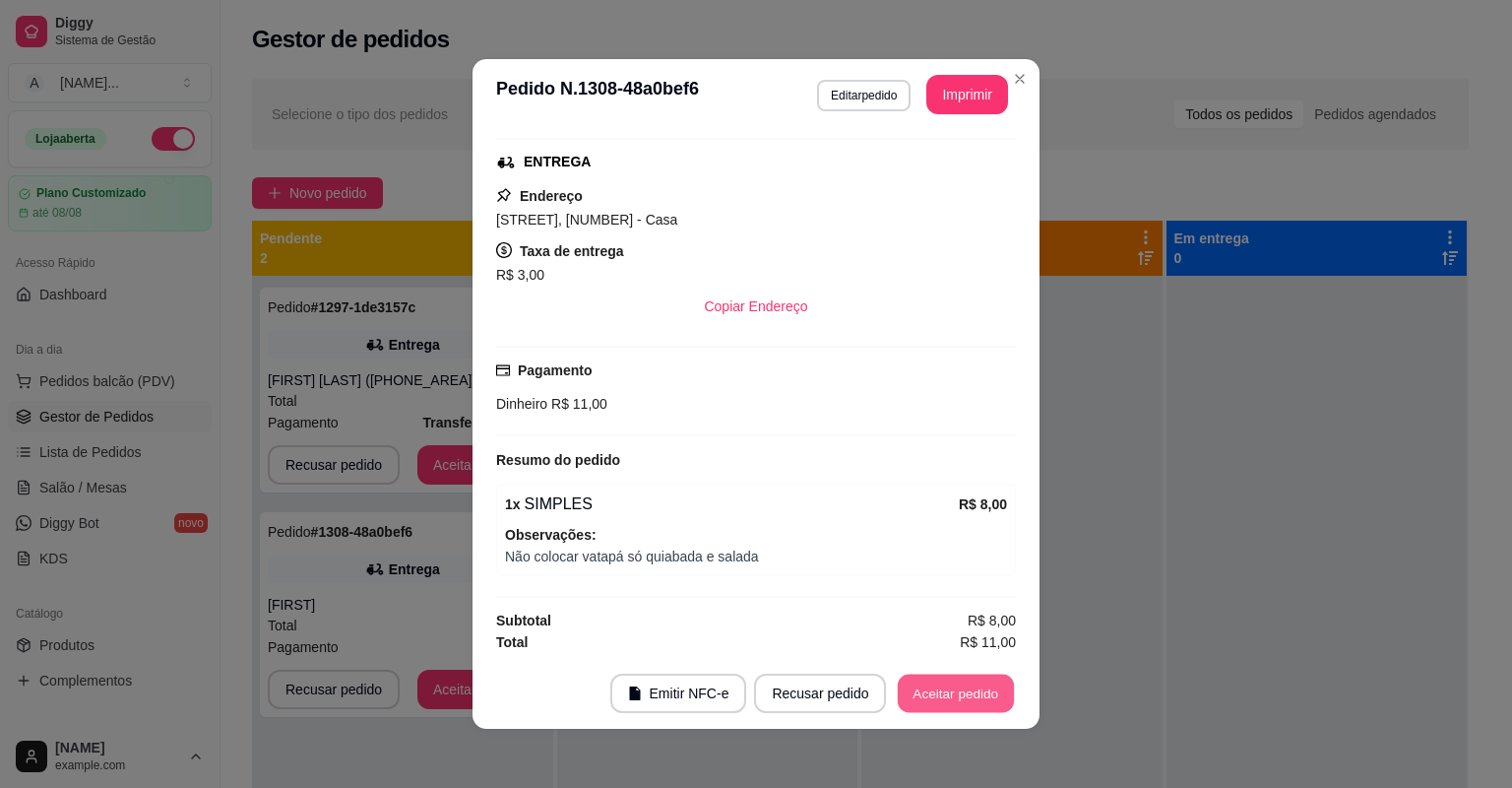 click on "Aceitar pedido" at bounding box center (956, 693) 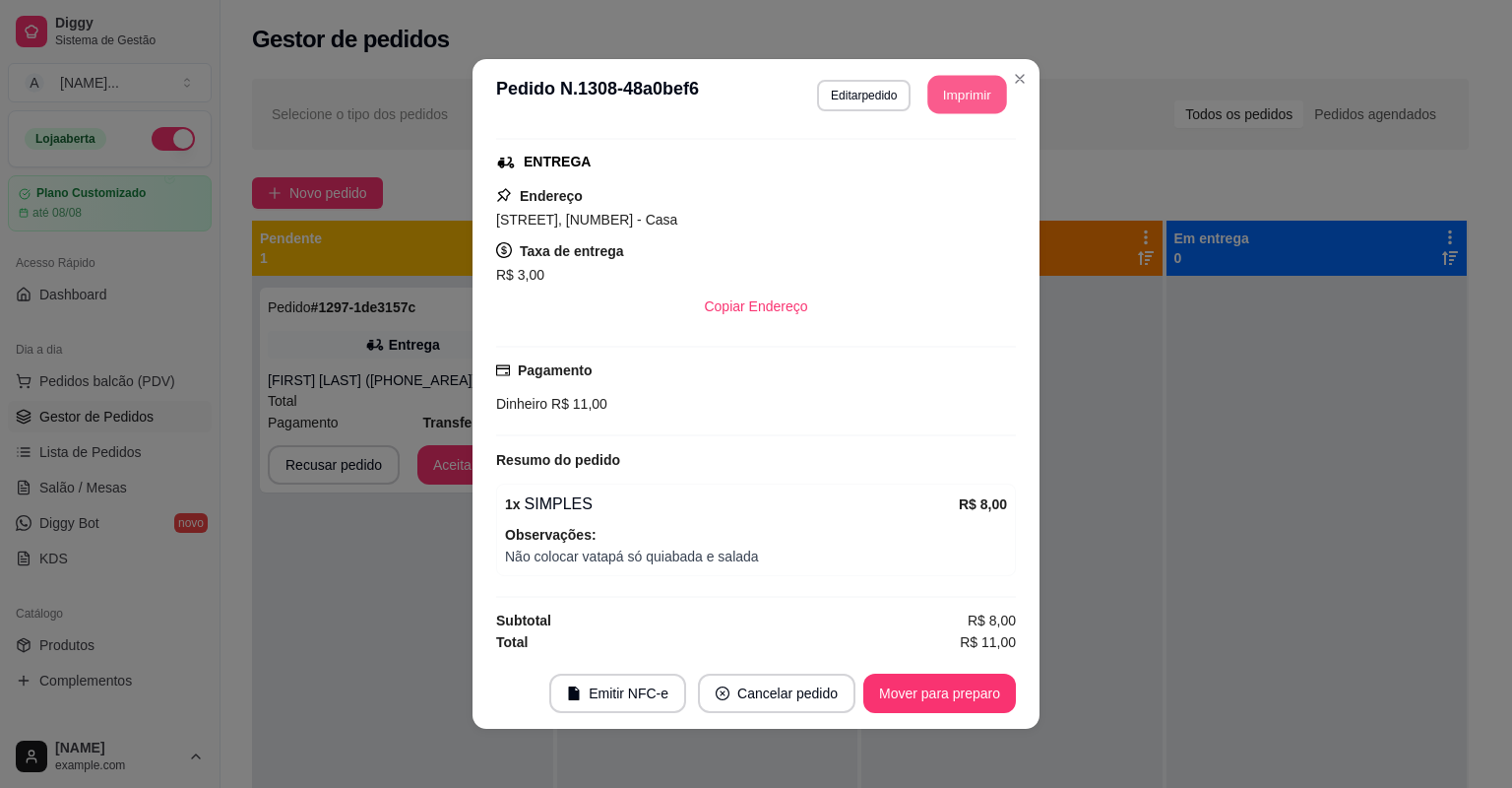 click on "Imprimir" at bounding box center [968, 95] 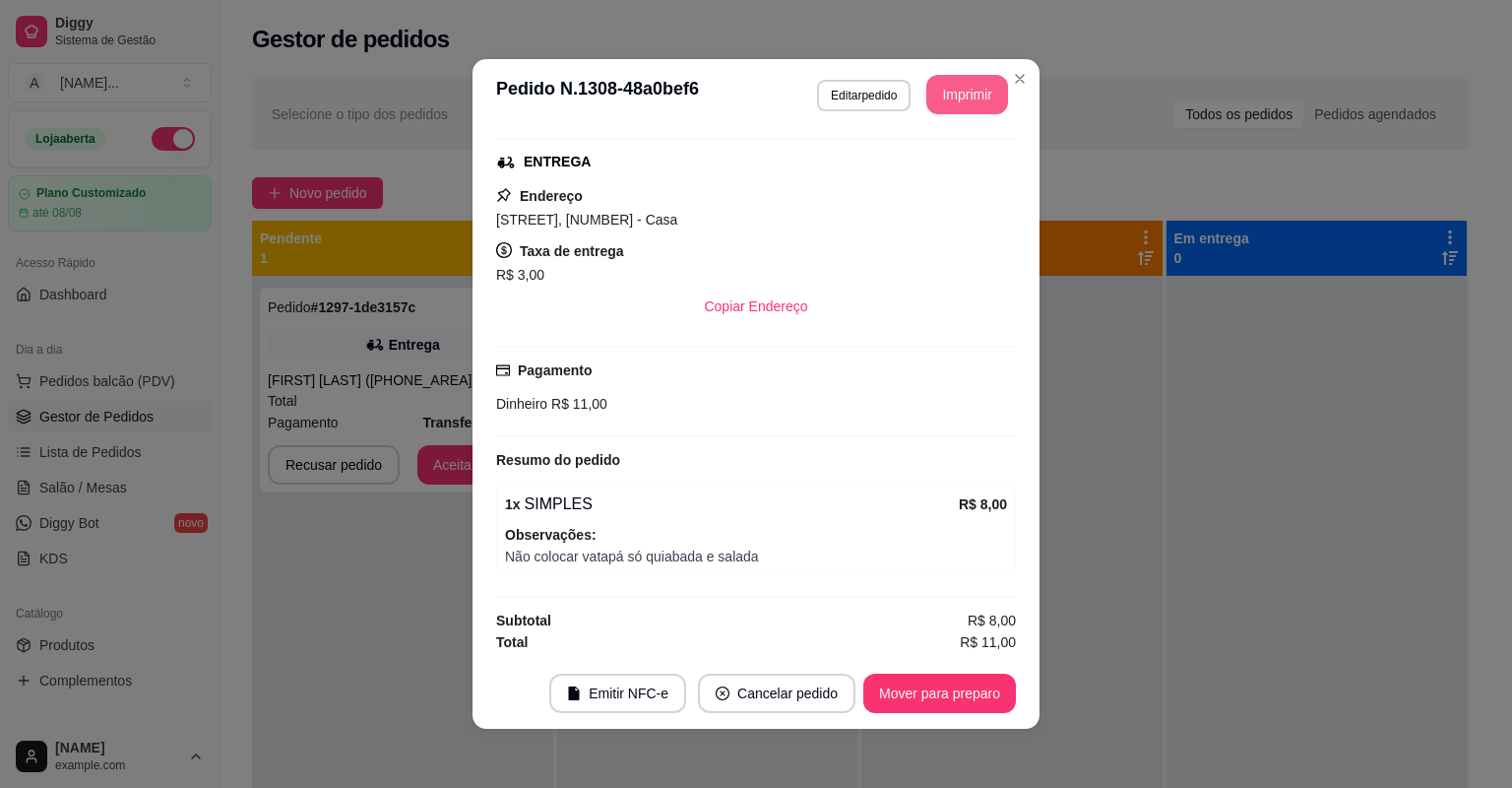 scroll, scrollTop: 0, scrollLeft: 0, axis: both 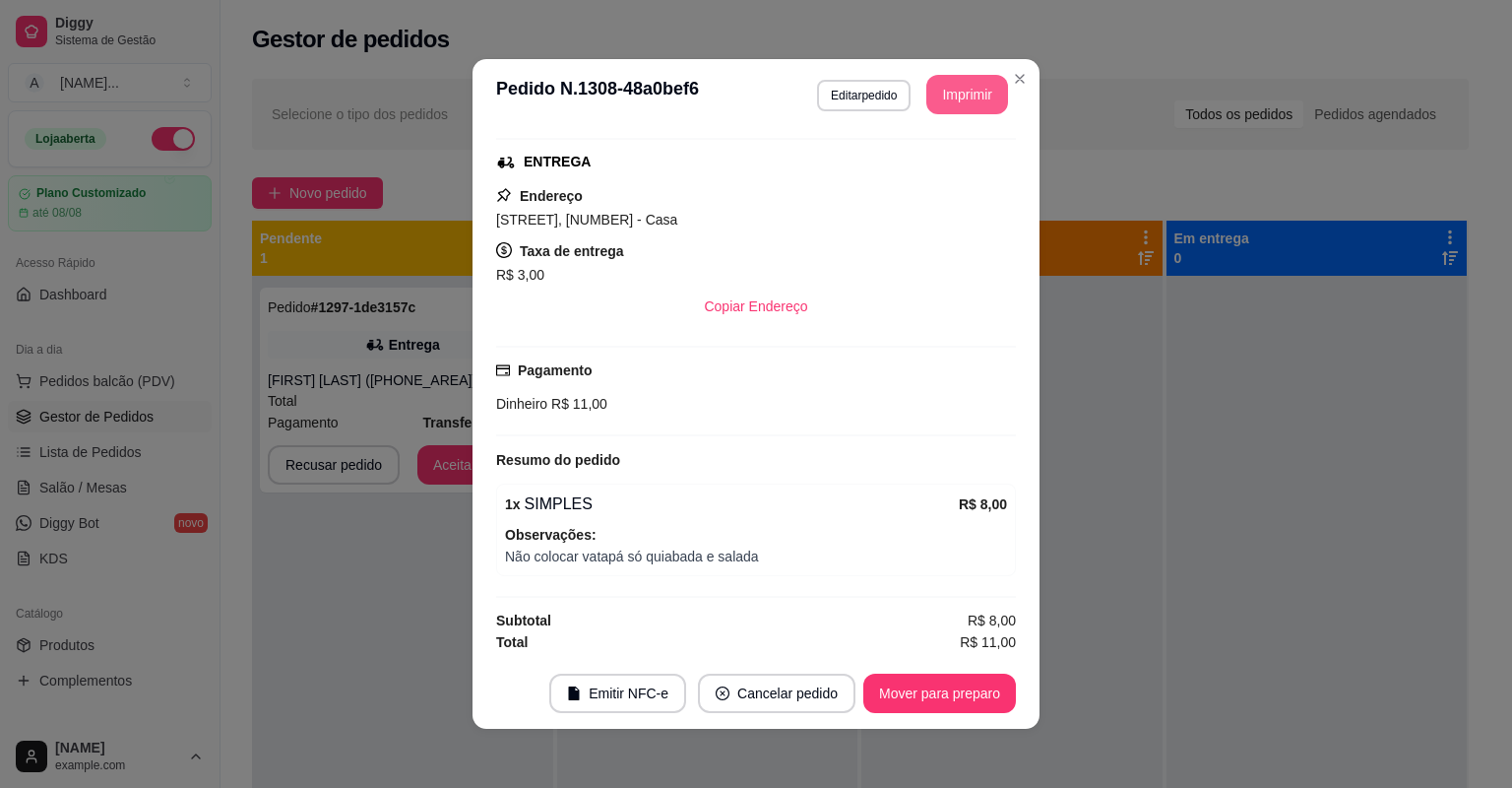 click on "Mover para preparo" at bounding box center [939, 693] 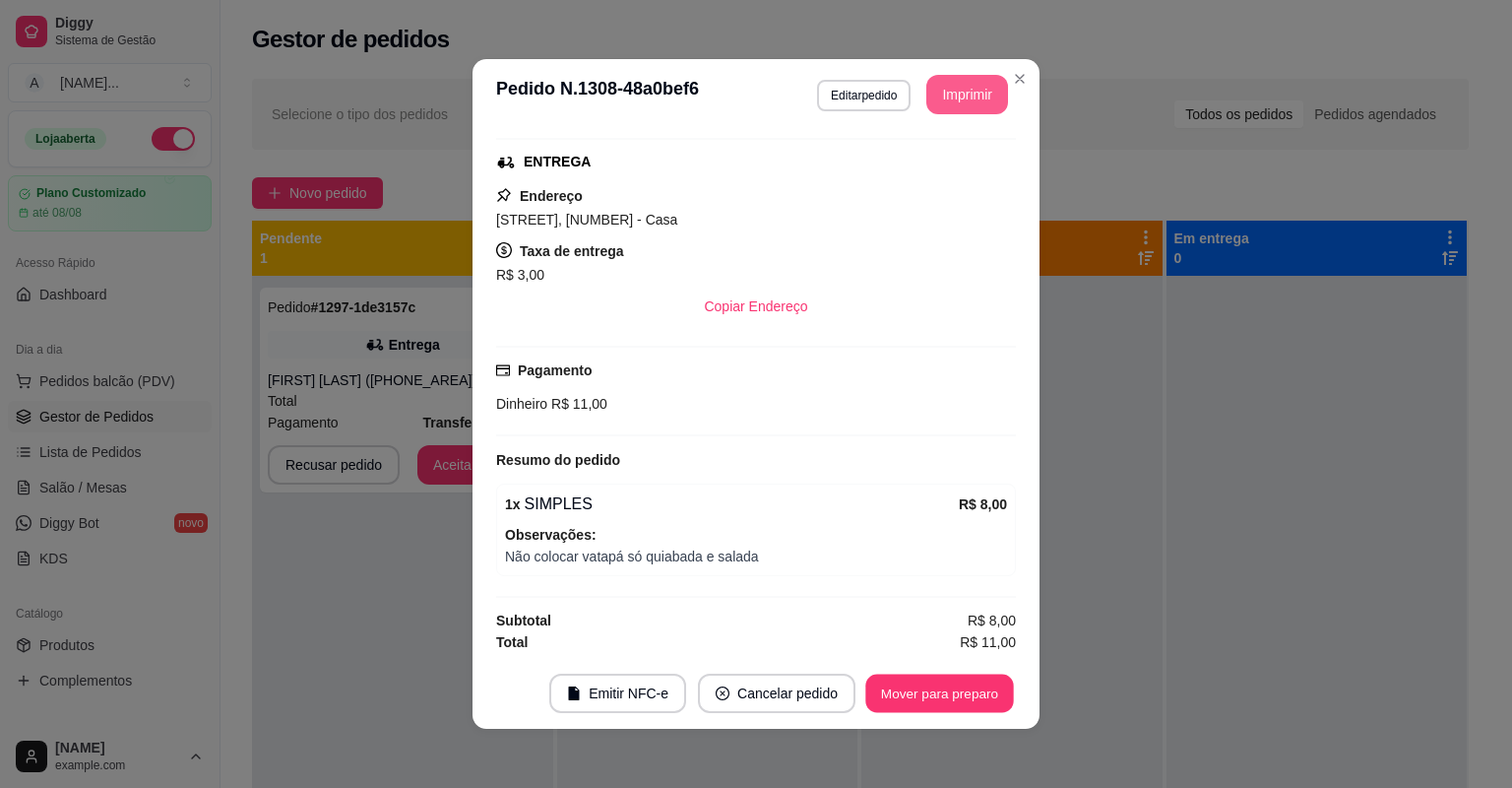 click on "Mover para preparo" at bounding box center (939, 693) 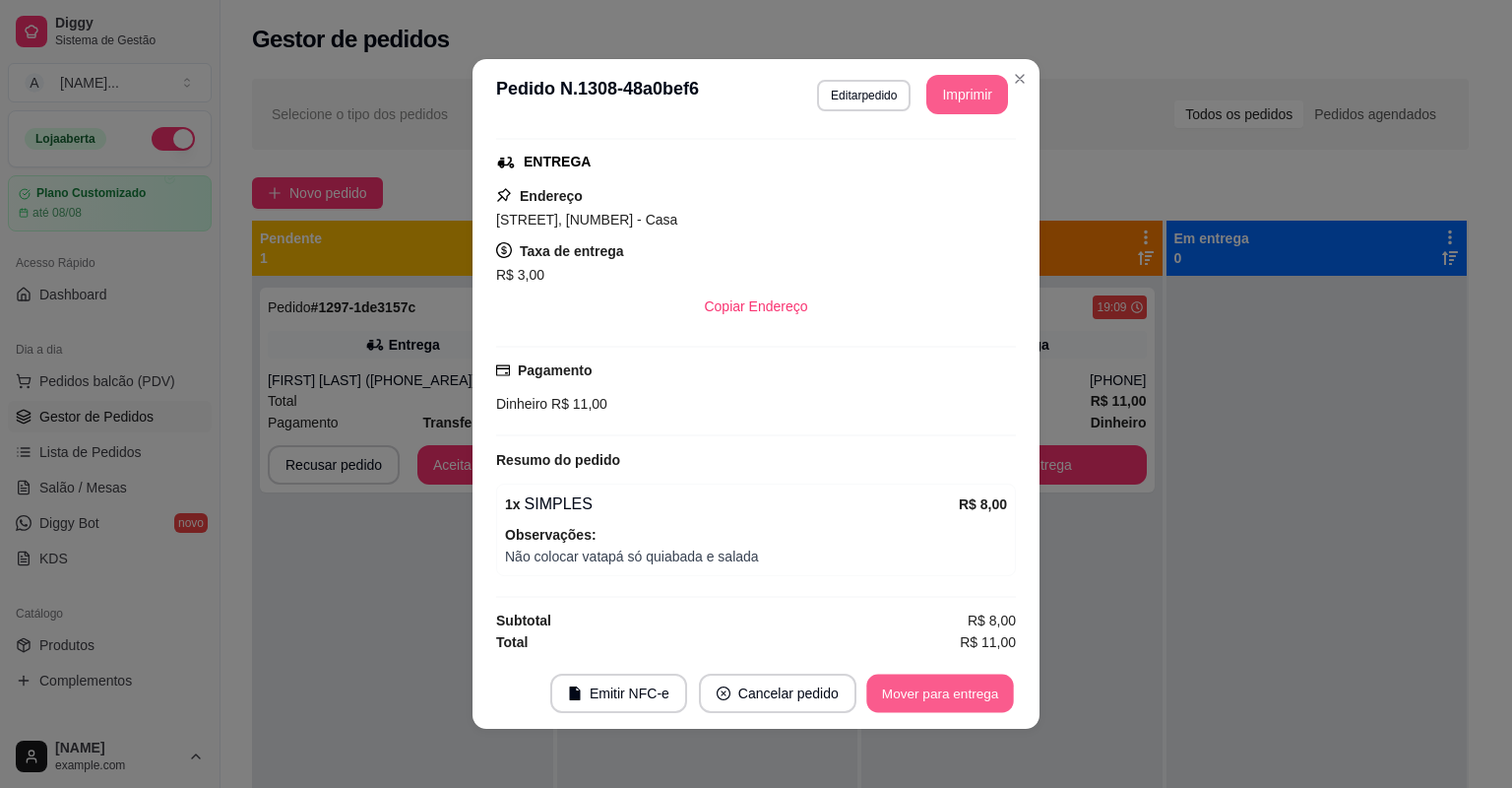 click on "Mover para entrega" at bounding box center (940, 693) 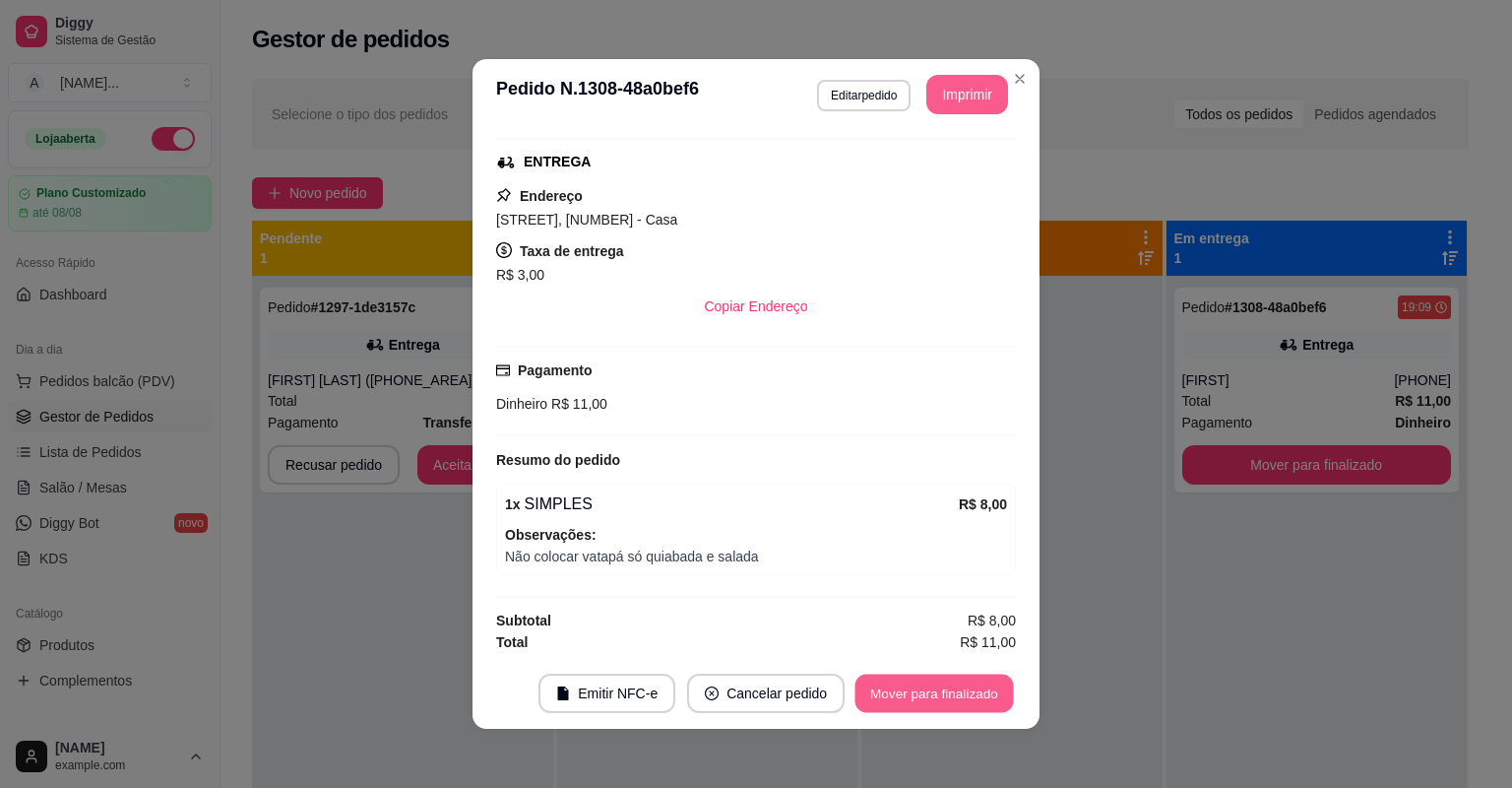 click on "Mover para finalizado" at bounding box center (934, 693) 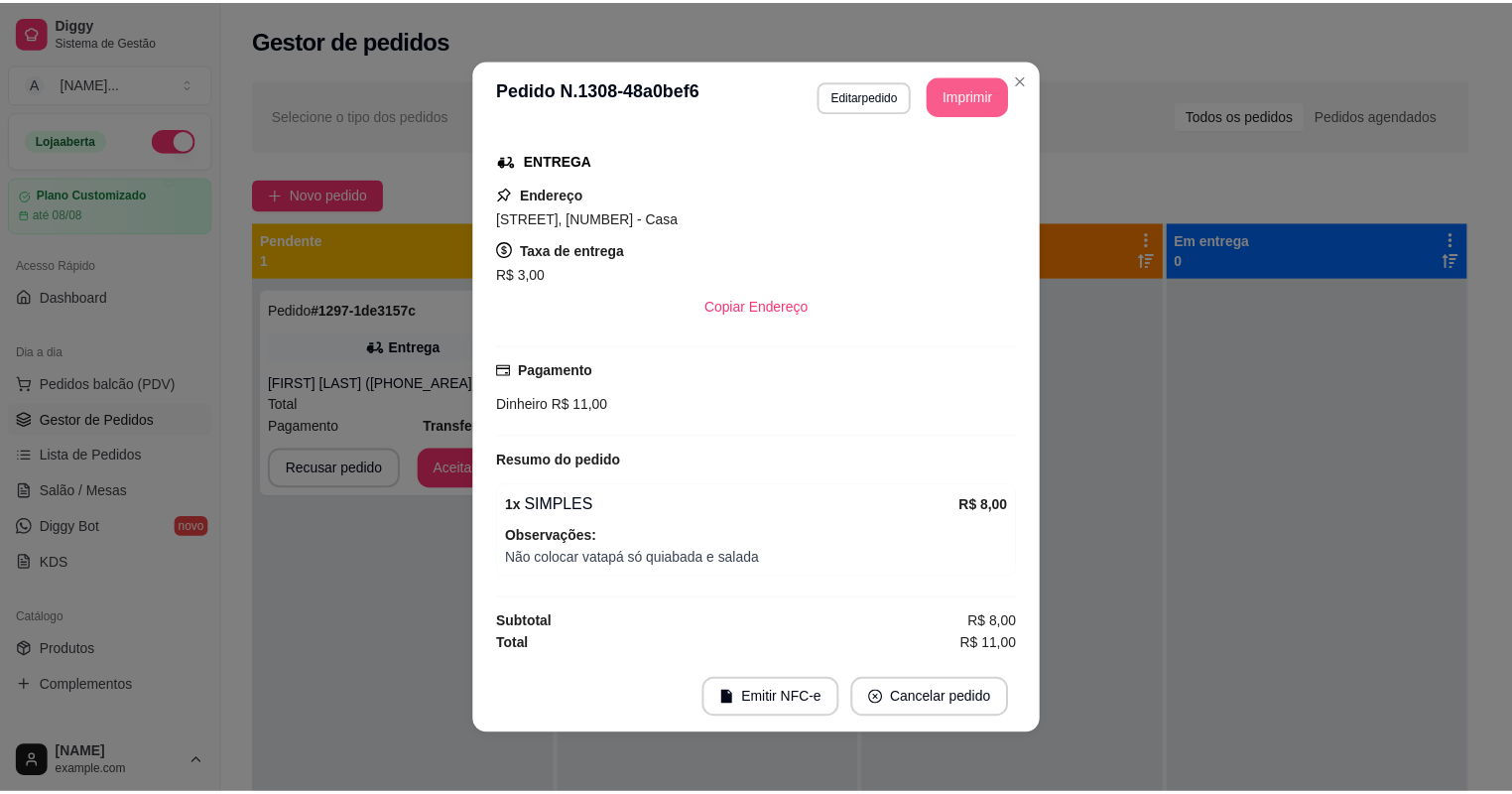 scroll, scrollTop: 258, scrollLeft: 0, axis: vertical 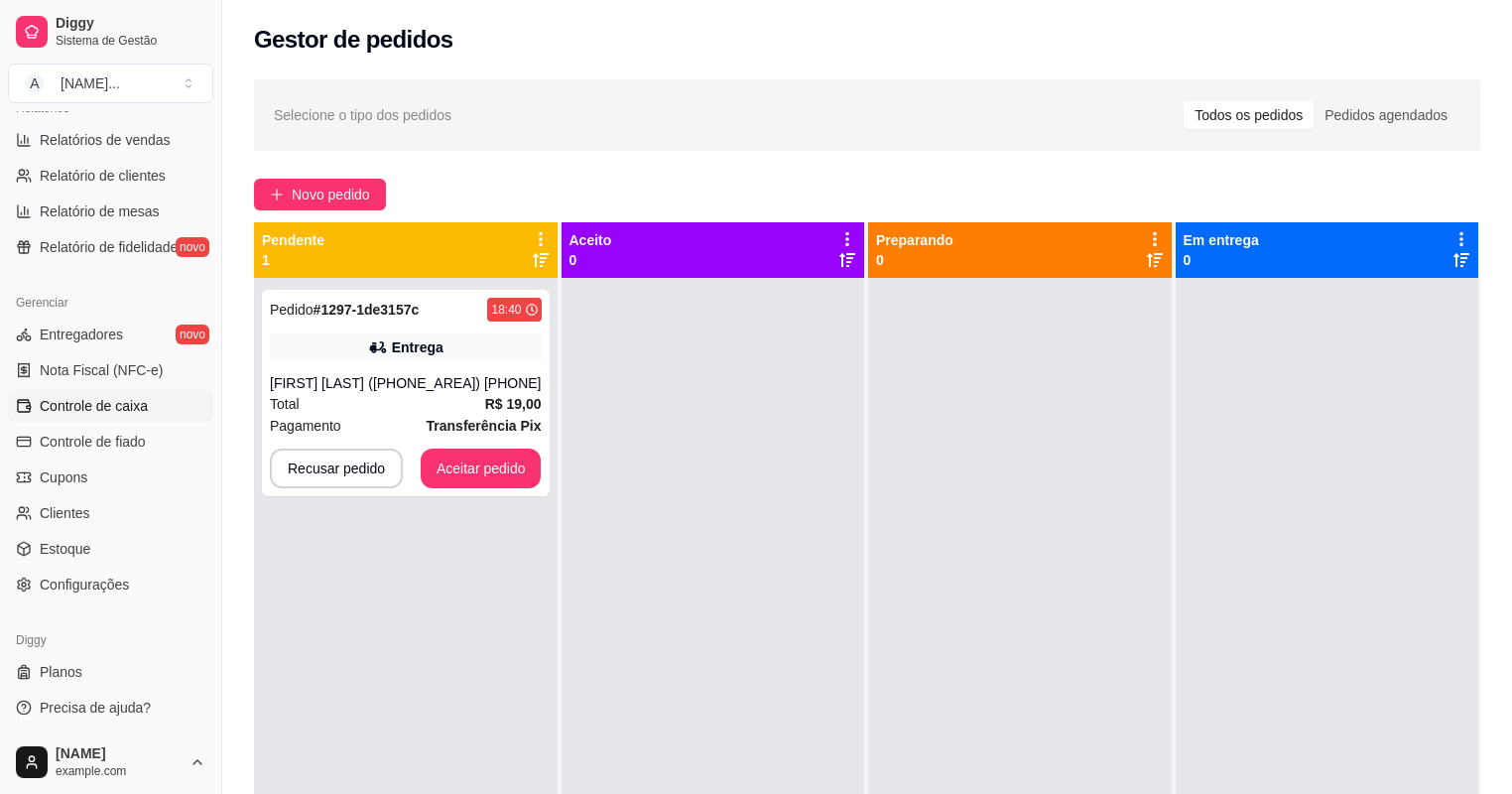 click on "Controle de caixa" at bounding box center (110, 406) 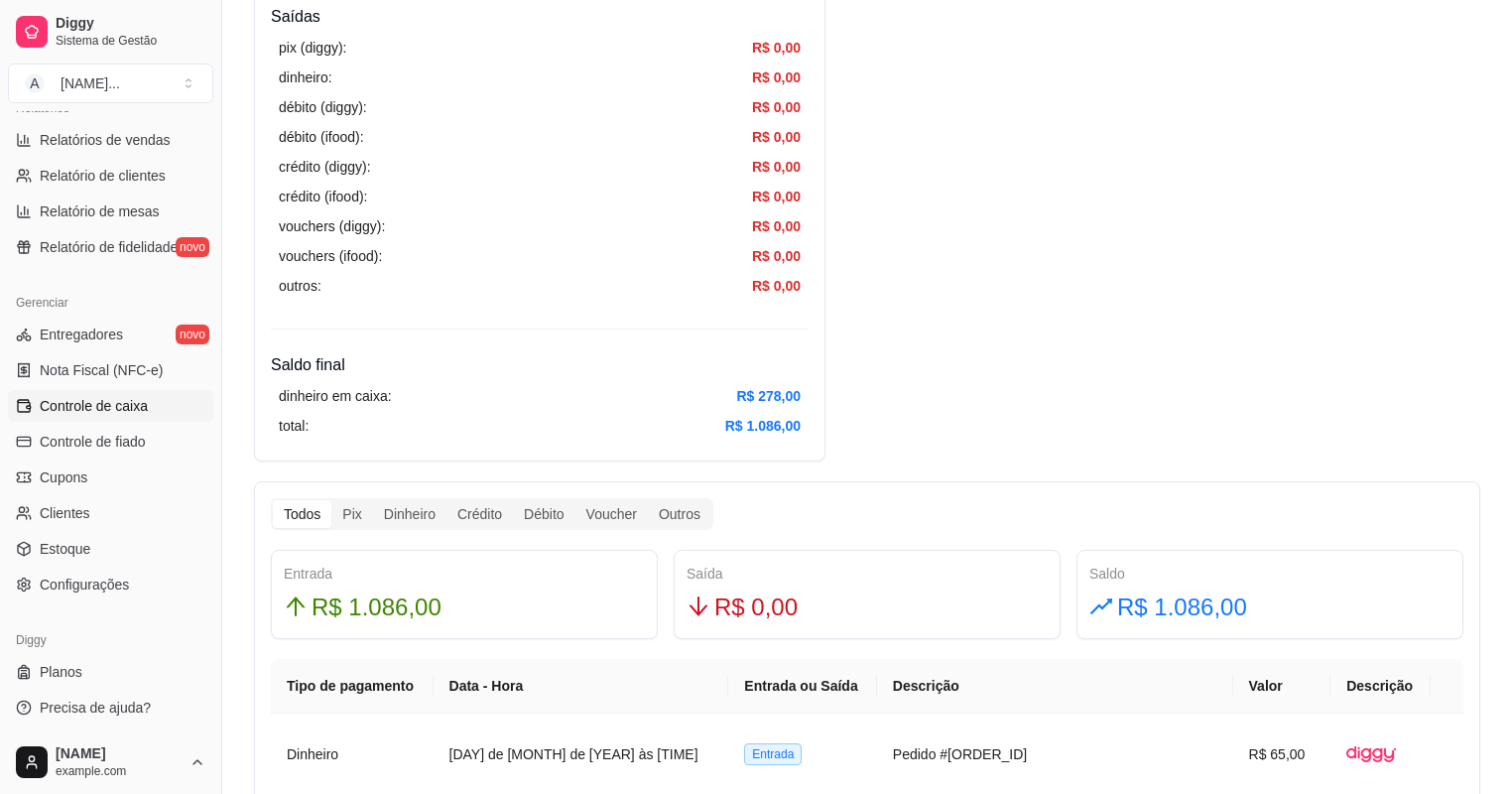 scroll, scrollTop: 873, scrollLeft: 0, axis: vertical 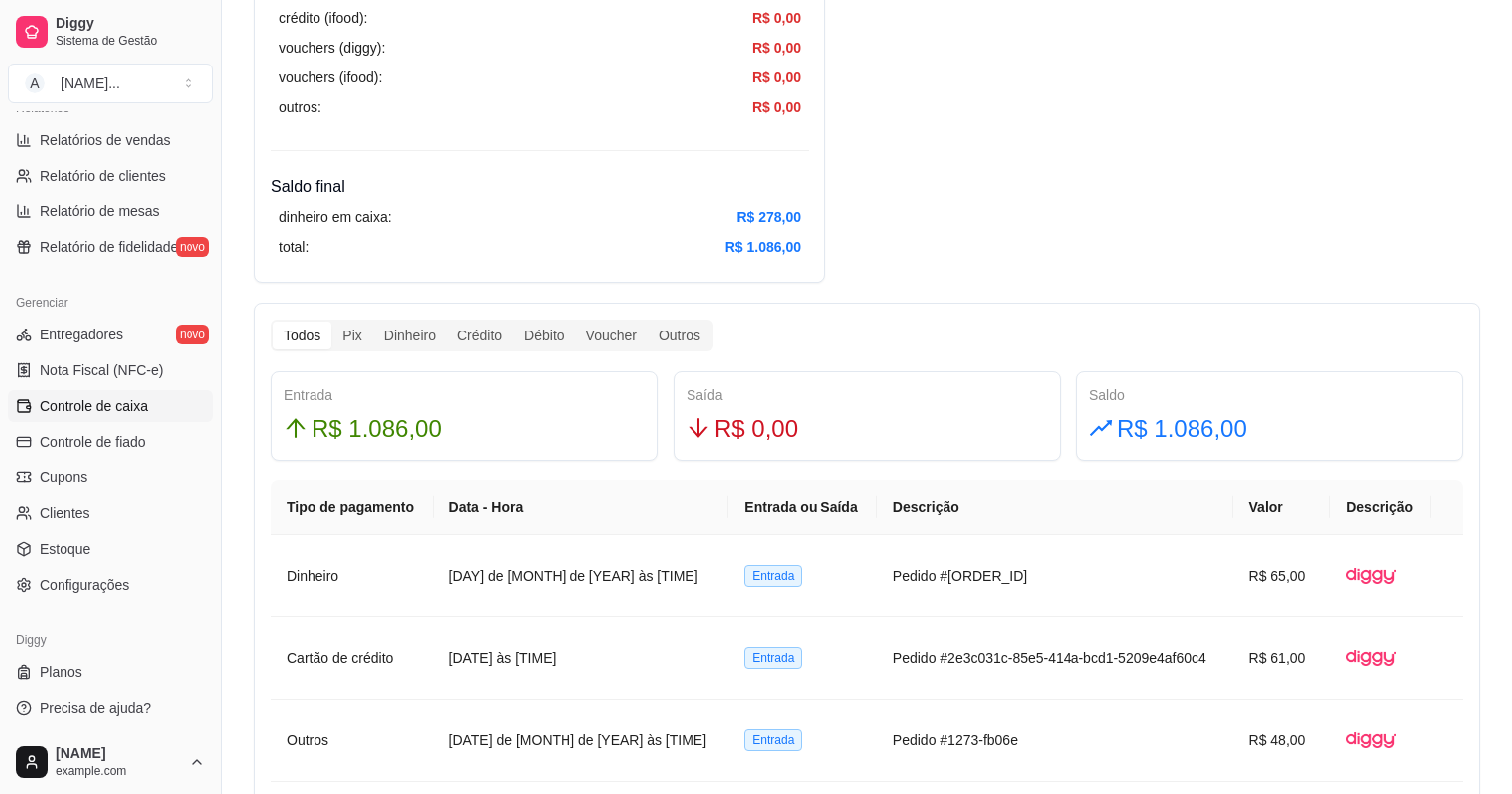 click on "Resumo Adicionar entrada/saída Data de abertura: 7 de ago de 2025 às 17:39 Saldo inícial Dinheiro: R$ 0,00 Entradas pix (diggy): R$ 267,00 pix online (diggy): R$ 0,00 pix online (iFood) R$ 0,00 débito (diggy): R$ 139,00 débito (ifood): R$ 0,00 crédito (diggy): R$ 290,00 crédito (ifood): R$ 0,00 dinheiro: R$ 278,00 vouchers (diggy): R$ 0,00 vouchers (ifood): R$ 0,00 sem pagamento (diggy): R$ 0,00 fiado: R$ 0,00 outros: R$ 112,00 Saídas pix (diggy): R$ 0,00 dinheiro: R$ 0,00 débito (diggy): R$ 0,00 débito (ifood): R$ 0,00 crédito (diggy): R$ 0,00 crédito (ifood): R$ 0,00 vouchers (diggy): R$ 0,00 vouchers (ifood): R$ 0,00 outros: R$ 0,00 Saldo final dinheiro em caixa: R$ 278,00 total: R$ 1.086,00 Todos Pix Dinheiro Crédito Débito Voucher Outros Entrada R$ 1.086,00 Saída R$ 0,00 Saldo R$ 1.086,00 Tipo de pagamento Data - Hora Entrada ou Saída Descrição Valor Descrição Dinheiro 7 de ago de 2025 às 17:40 Entrada Pedido #1270-b3629f7f R$ 65,00 Cartão de crédito 1" at bounding box center [867, 727] 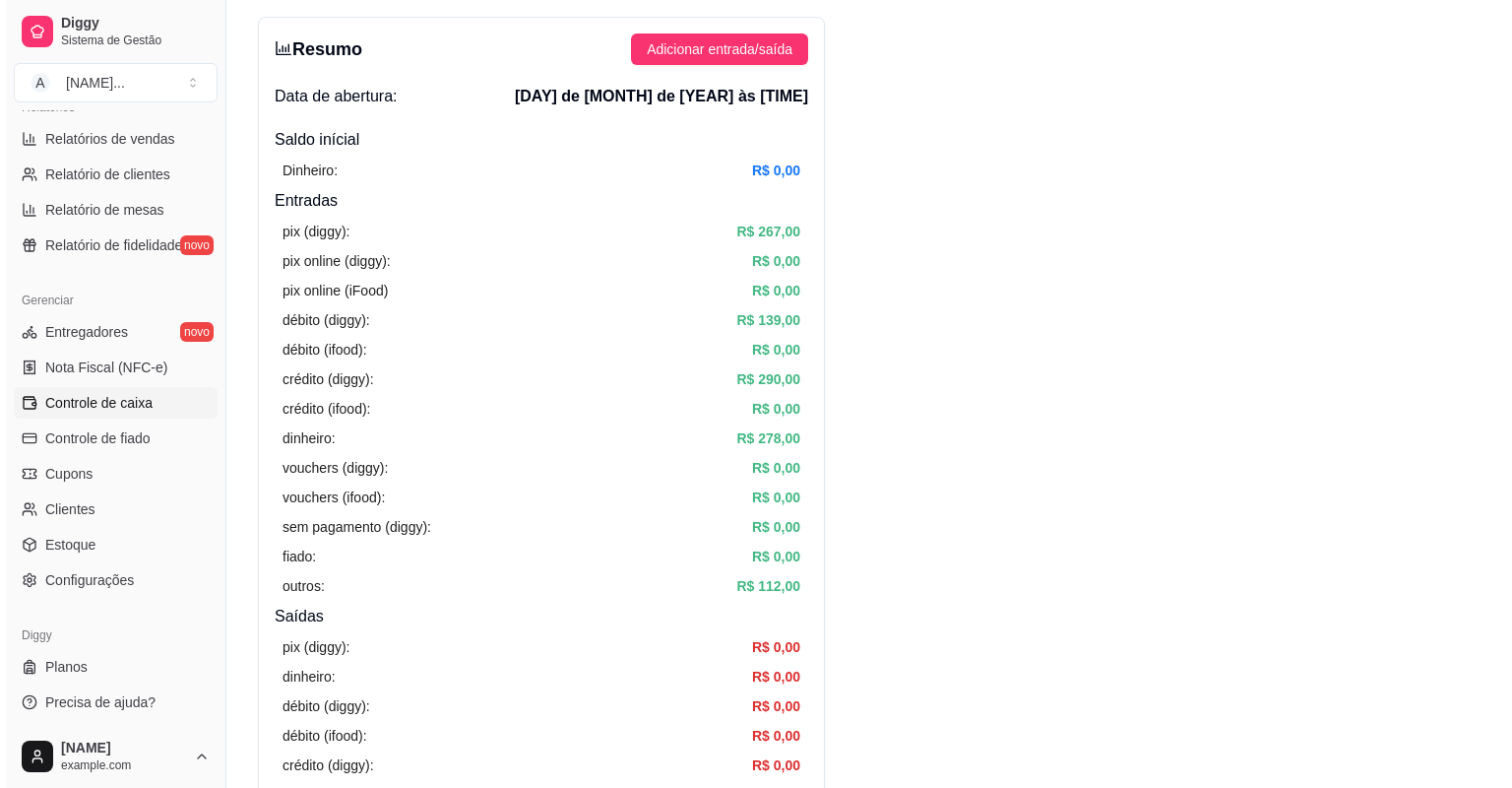 scroll, scrollTop: 0, scrollLeft: 0, axis: both 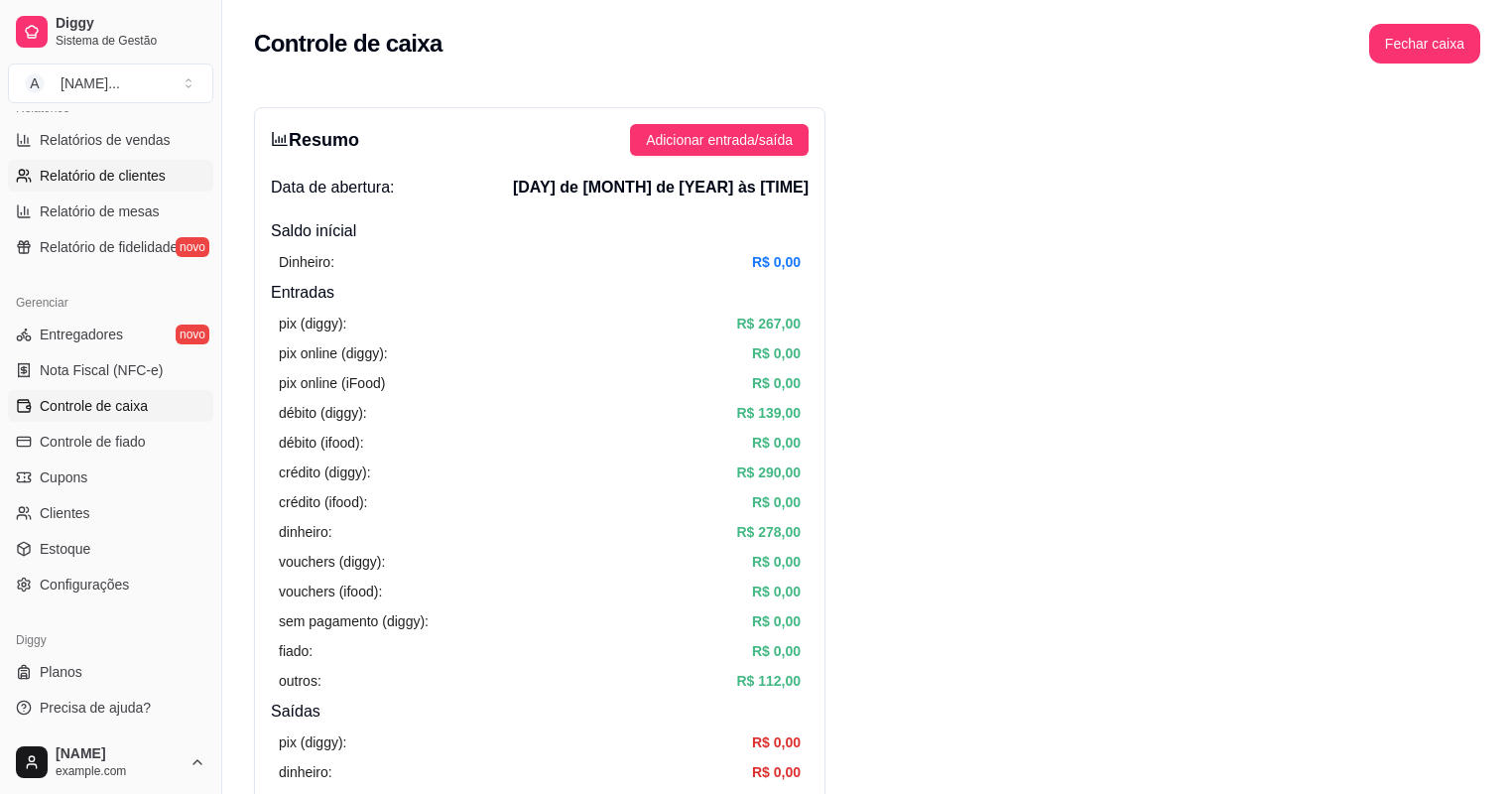 click on "Relatório de clientes" at bounding box center (102, 176) 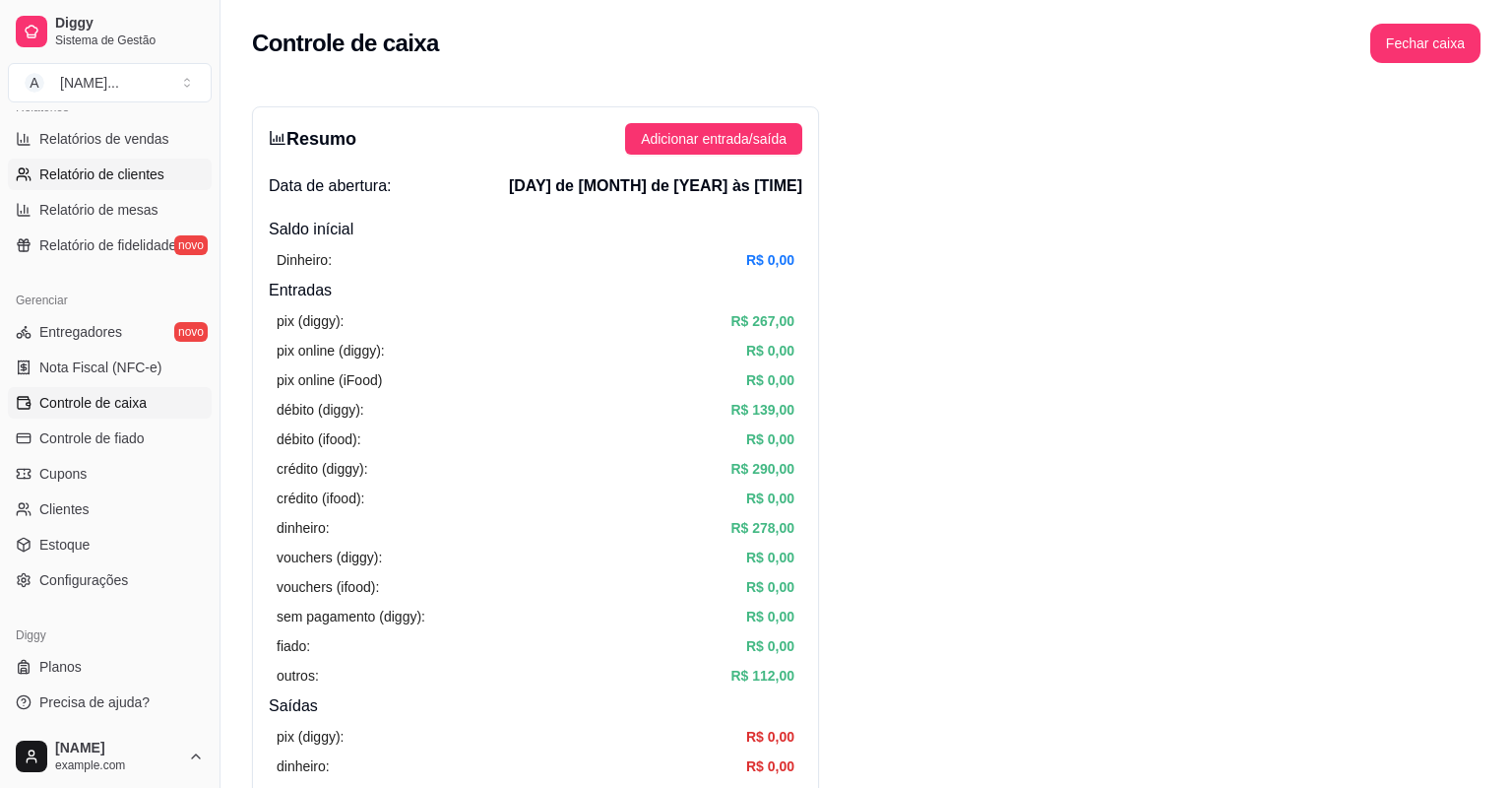 select on "30" 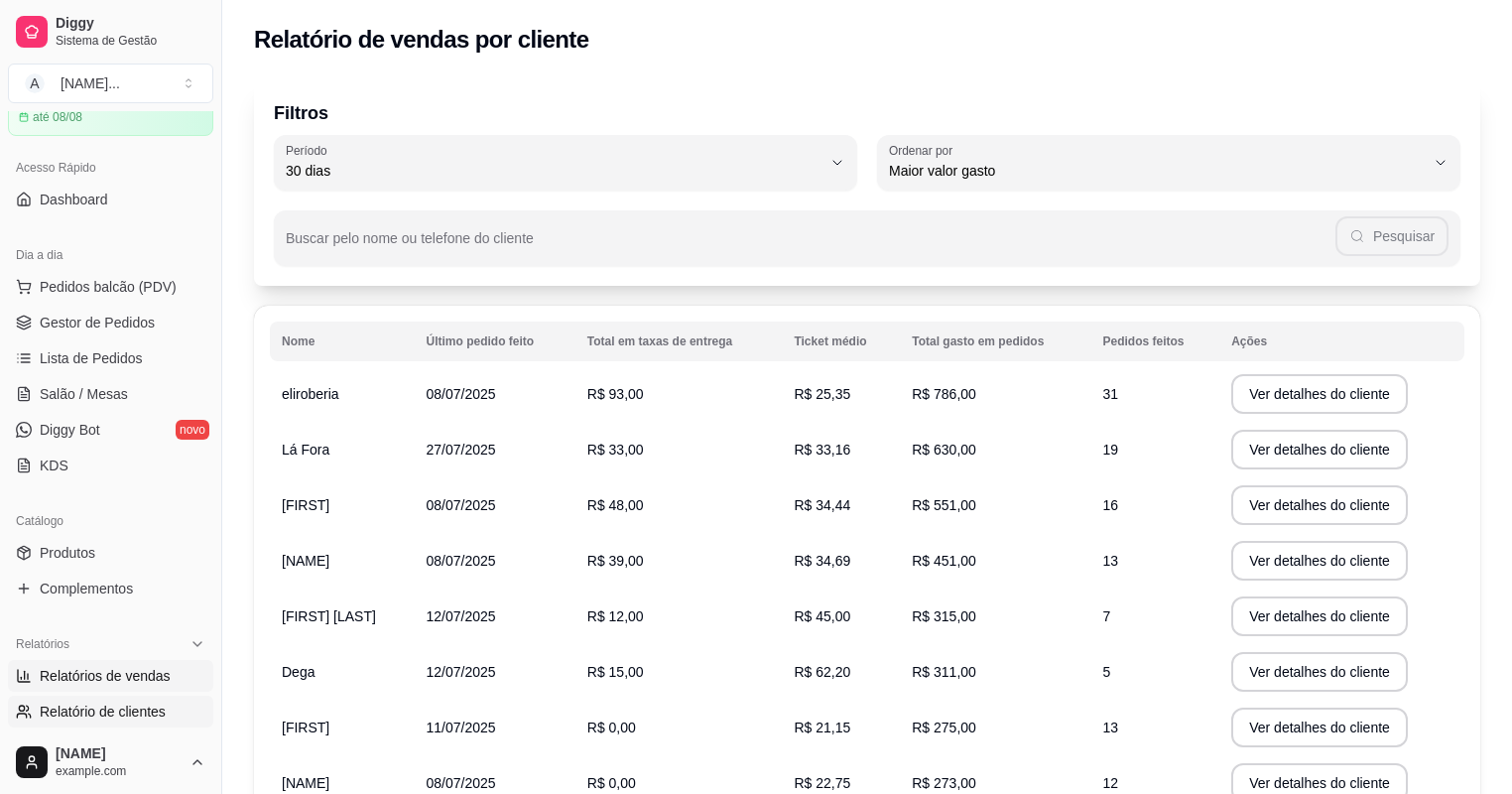 scroll, scrollTop: 77, scrollLeft: 0, axis: vertical 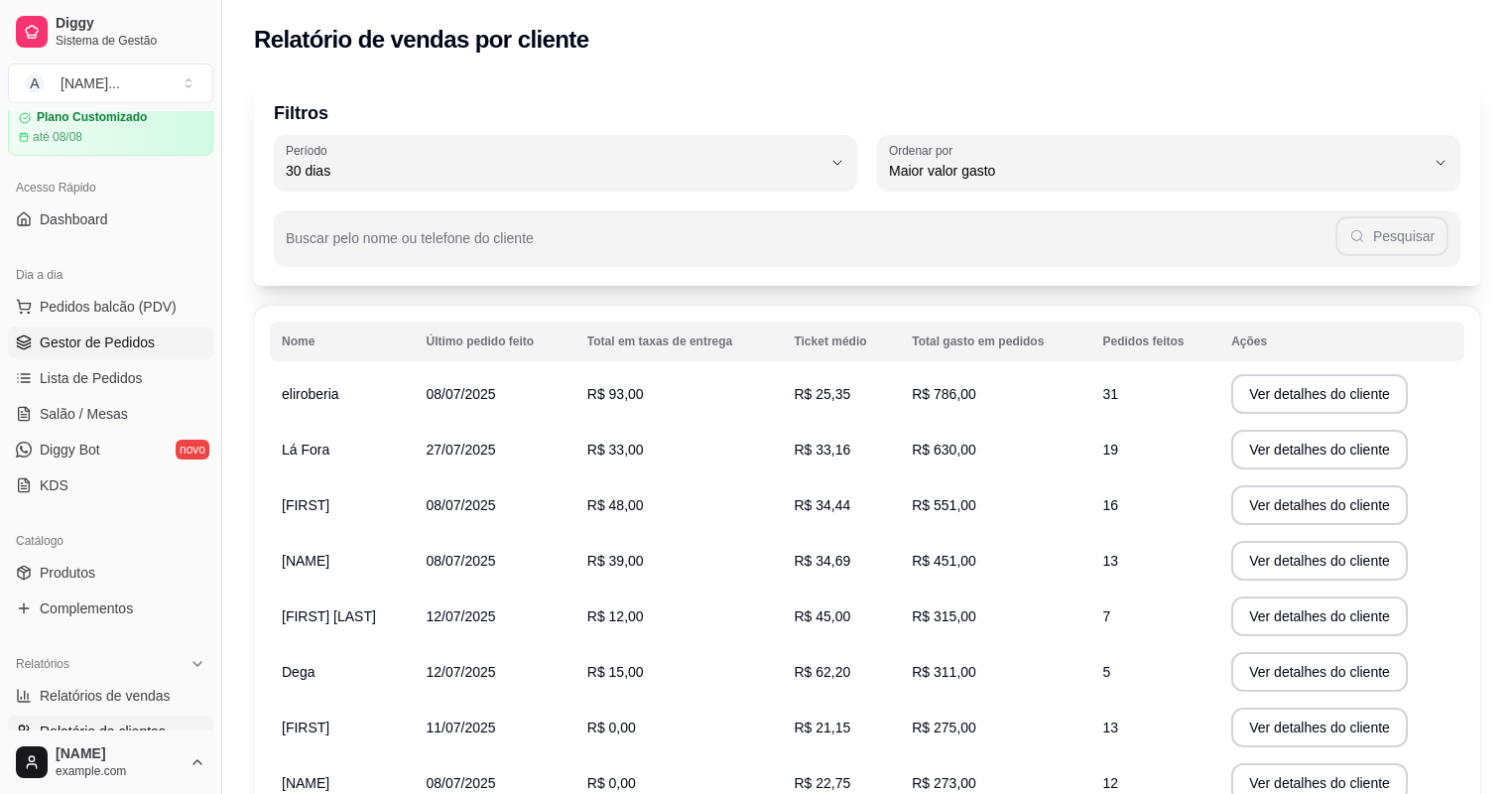 click on "Gestor de Pedidos" at bounding box center (97, 342) 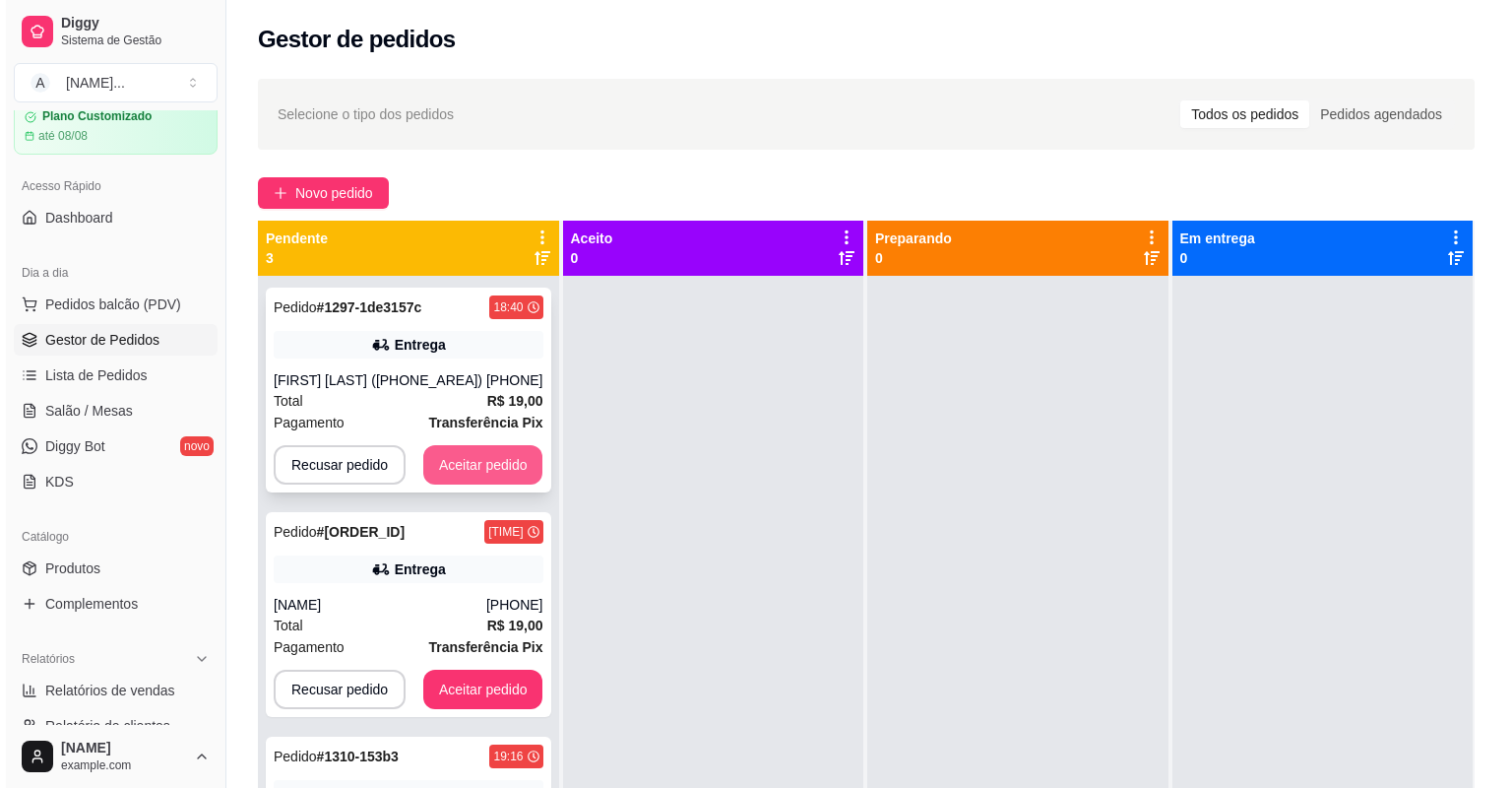 scroll, scrollTop: 55, scrollLeft: 0, axis: vertical 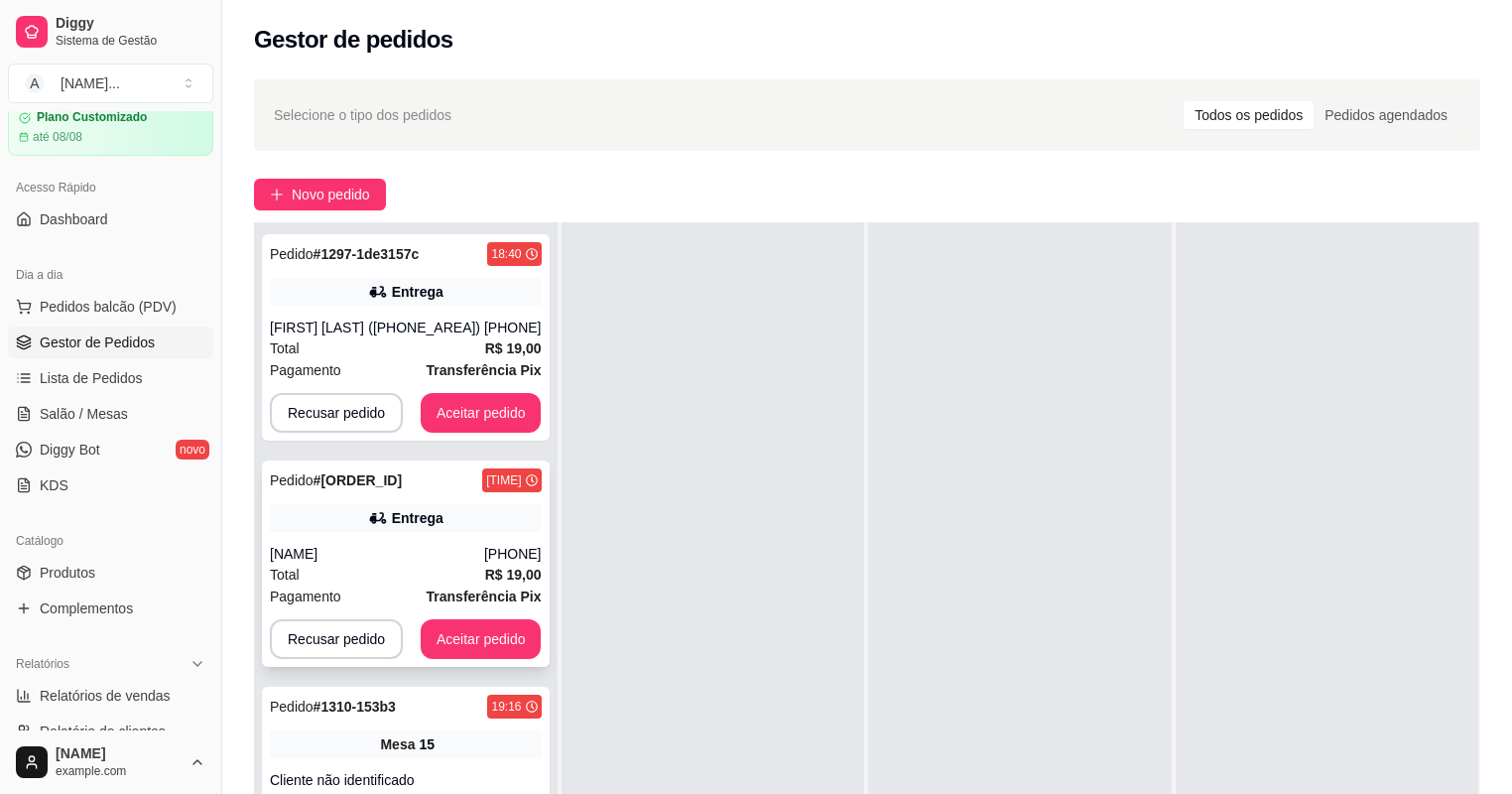 click on "Pagamento Transferência Pix" at bounding box center (406, 596) 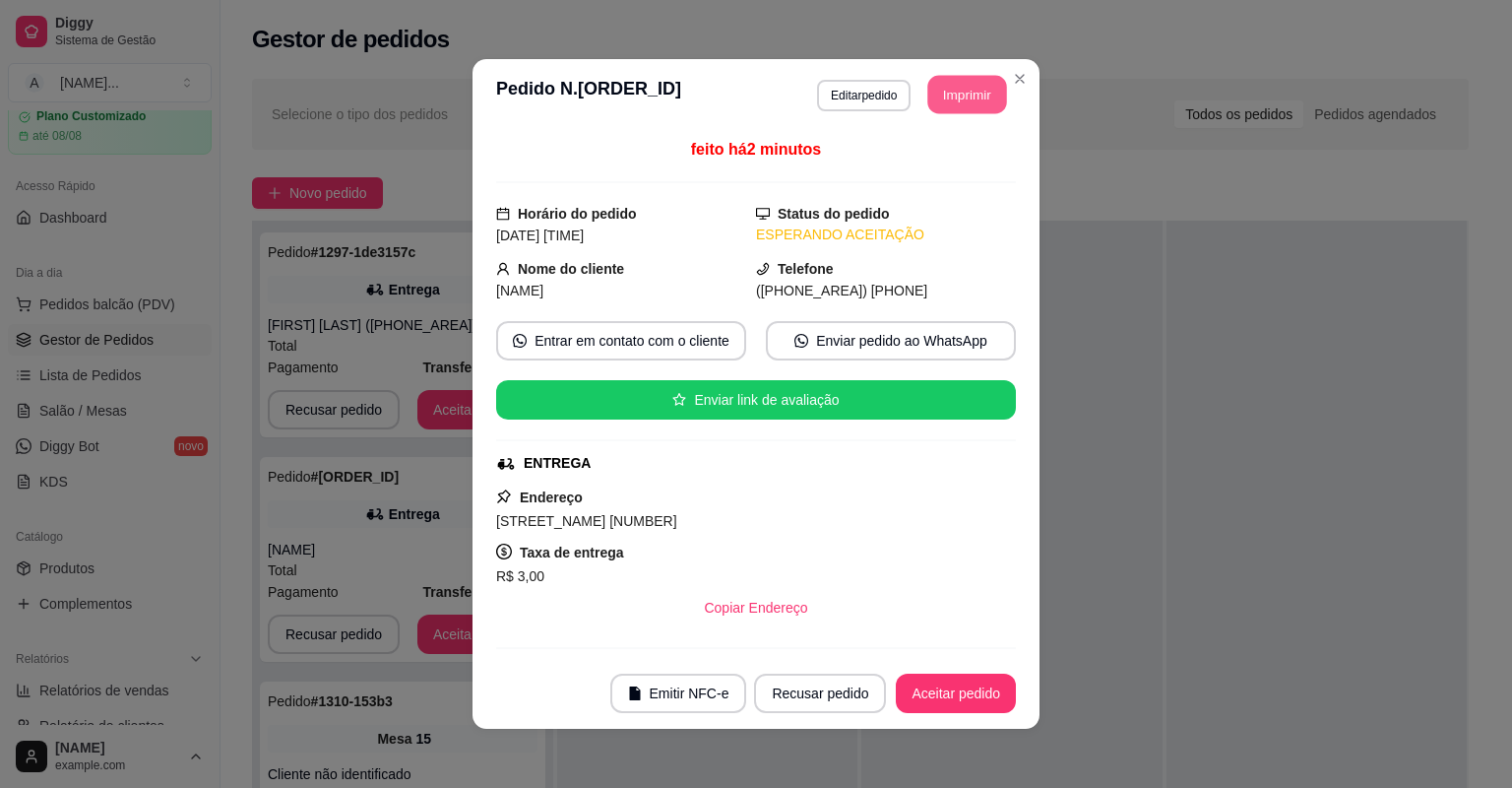 click on "Imprimir" at bounding box center [968, 95] 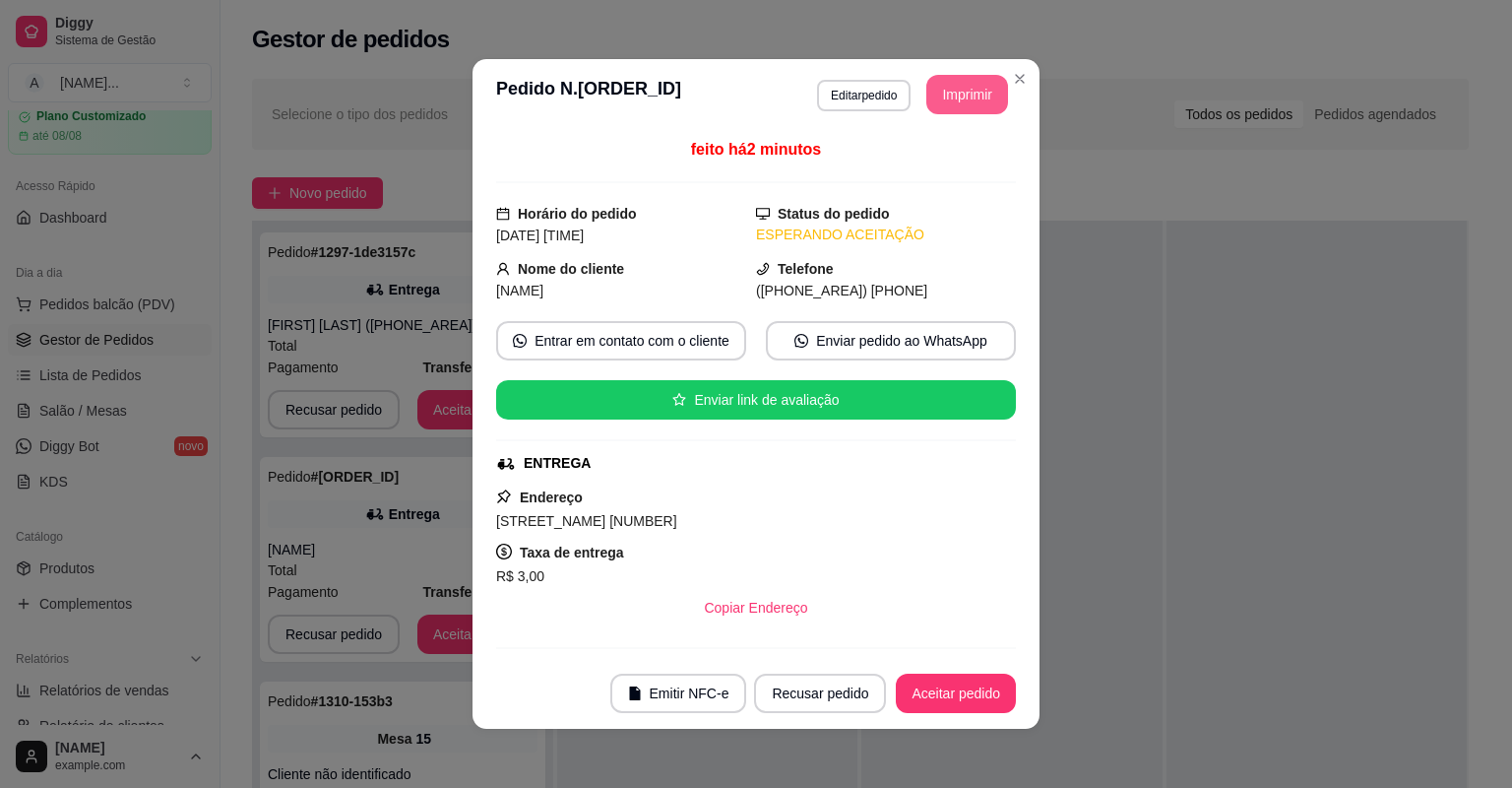 scroll, scrollTop: 0, scrollLeft: 0, axis: both 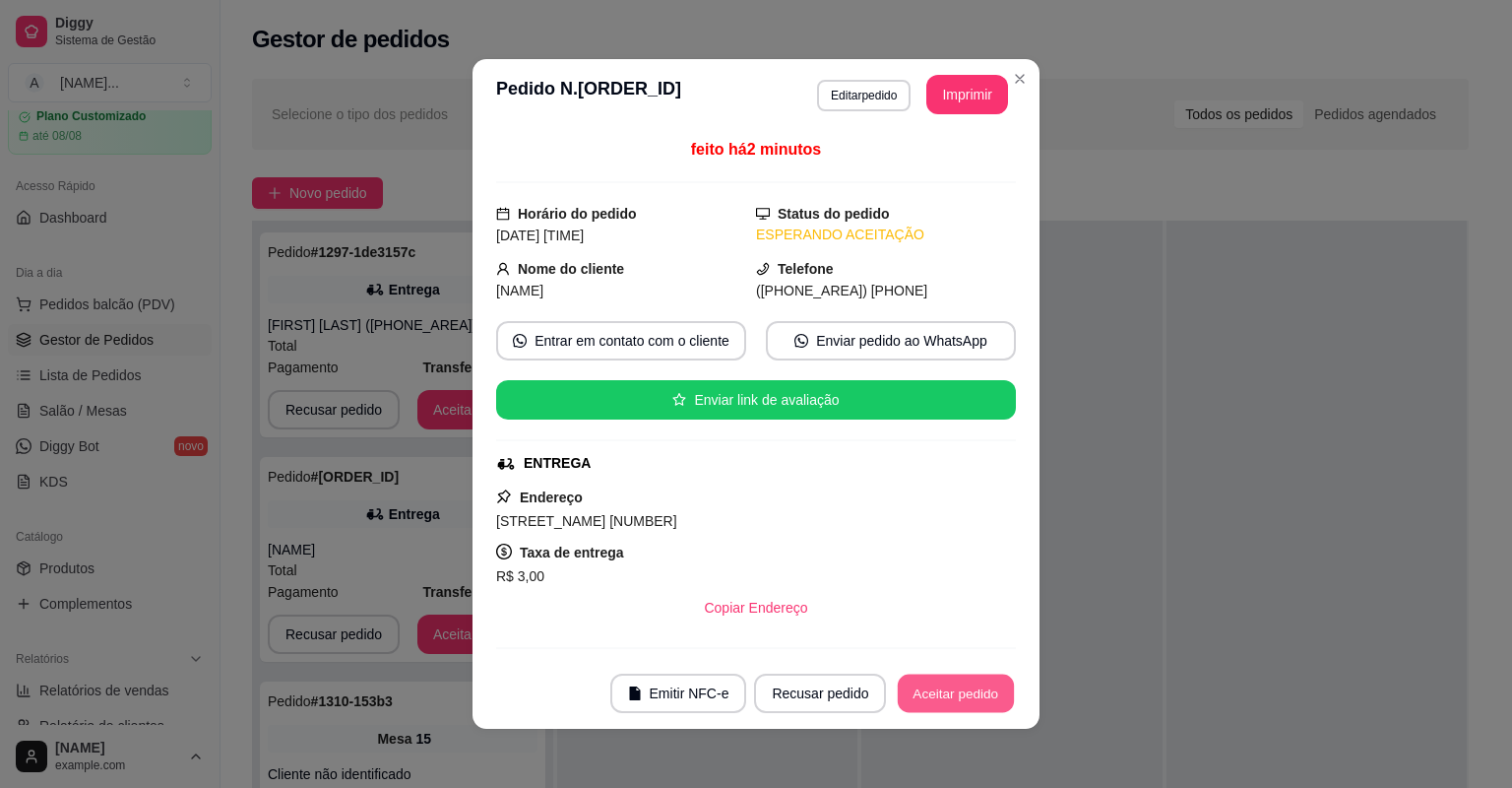 click on "Aceitar pedido" at bounding box center [956, 693] 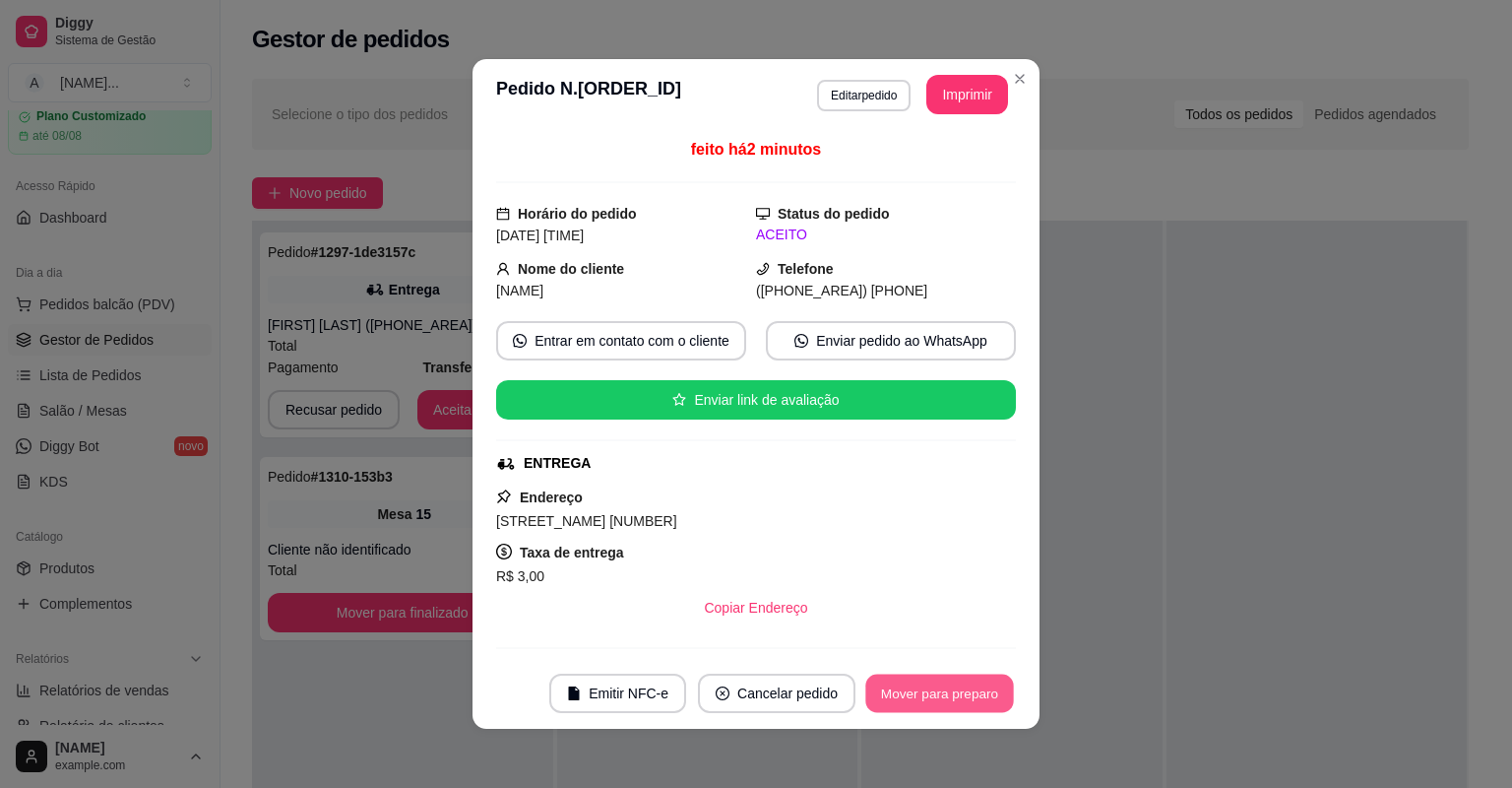click on "Mover para preparo" at bounding box center [939, 693] 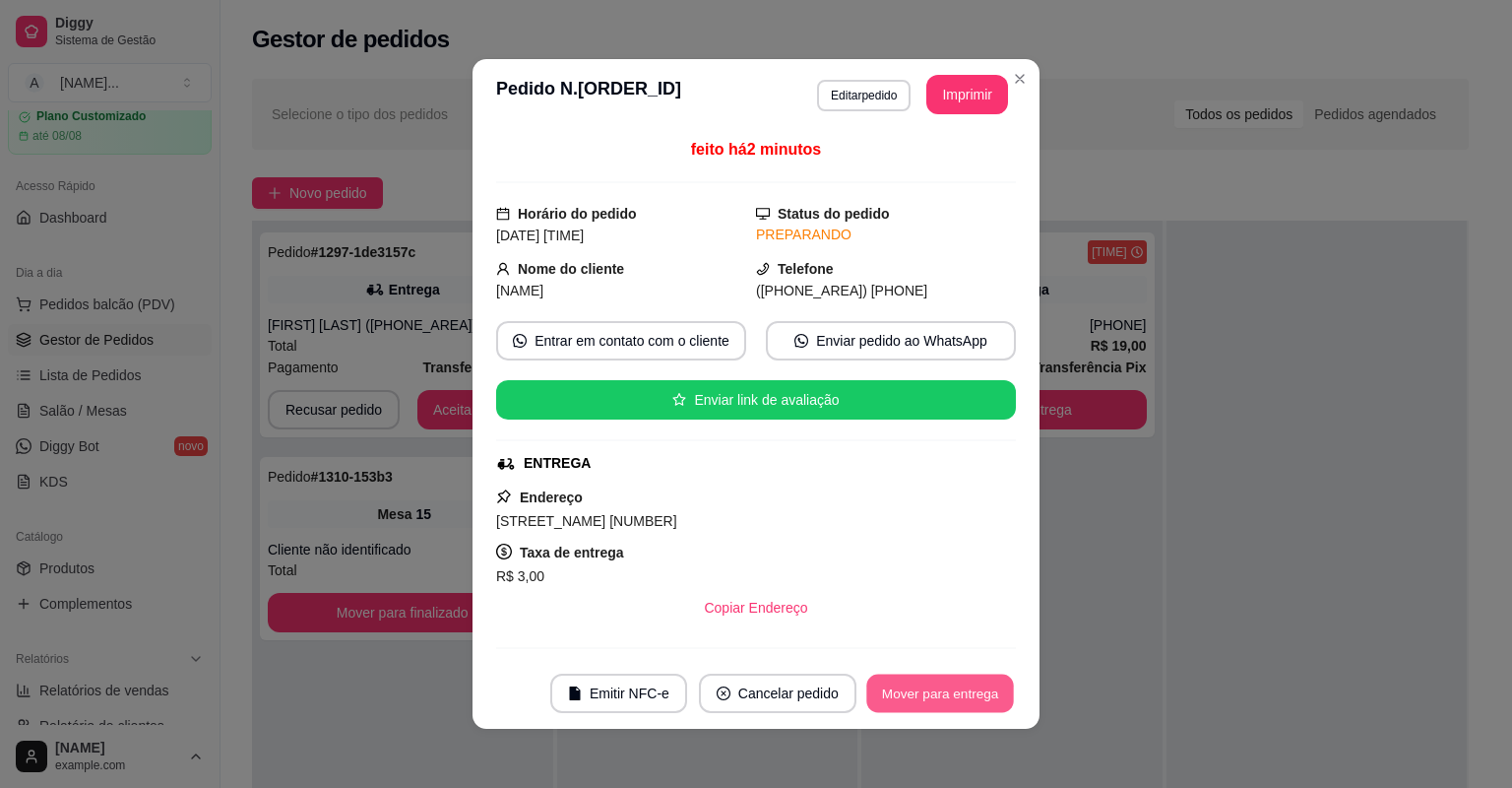 click on "Mover para entrega" at bounding box center (940, 693) 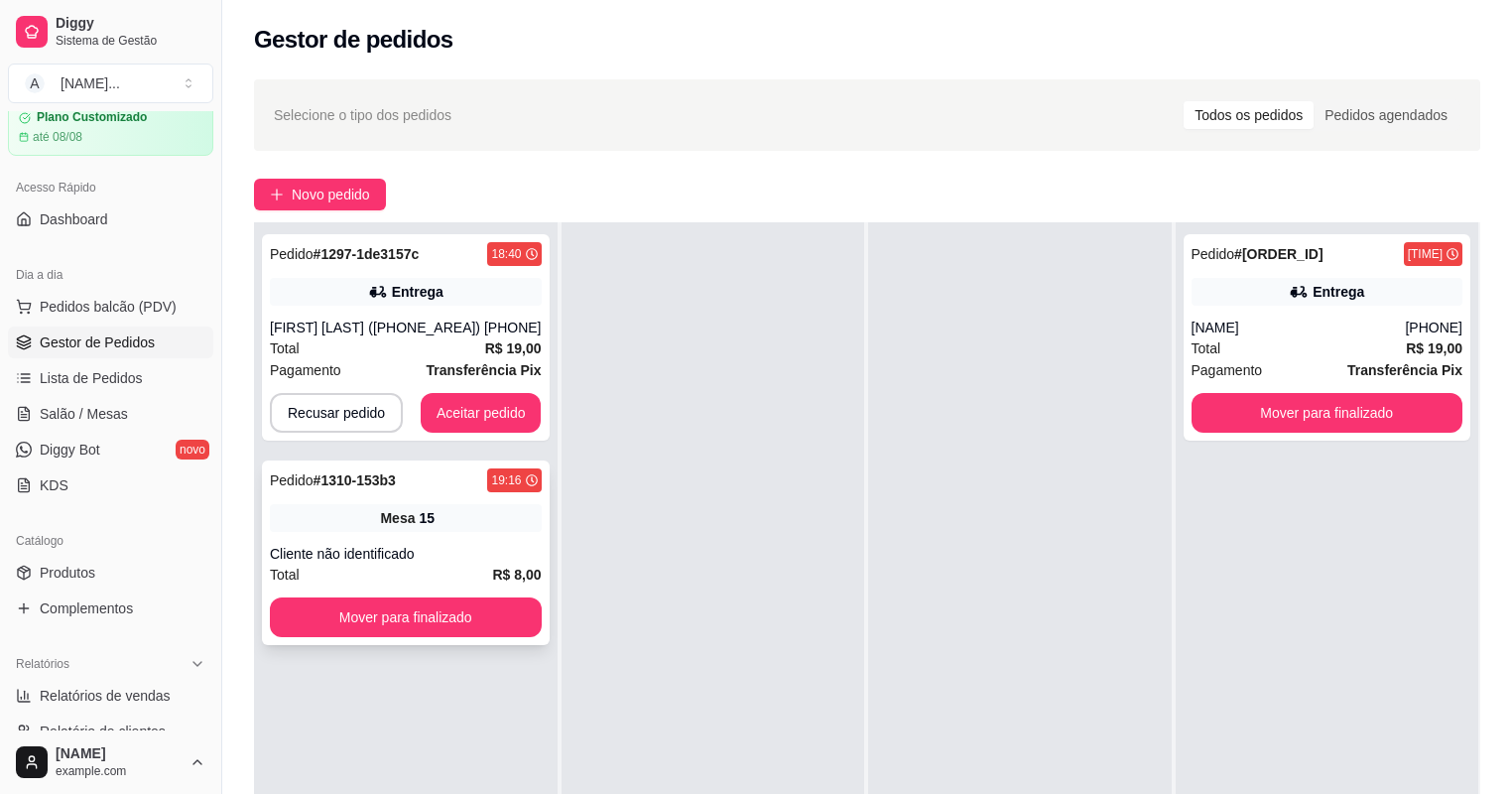 click on "Cliente não identificado" at bounding box center (406, 554) 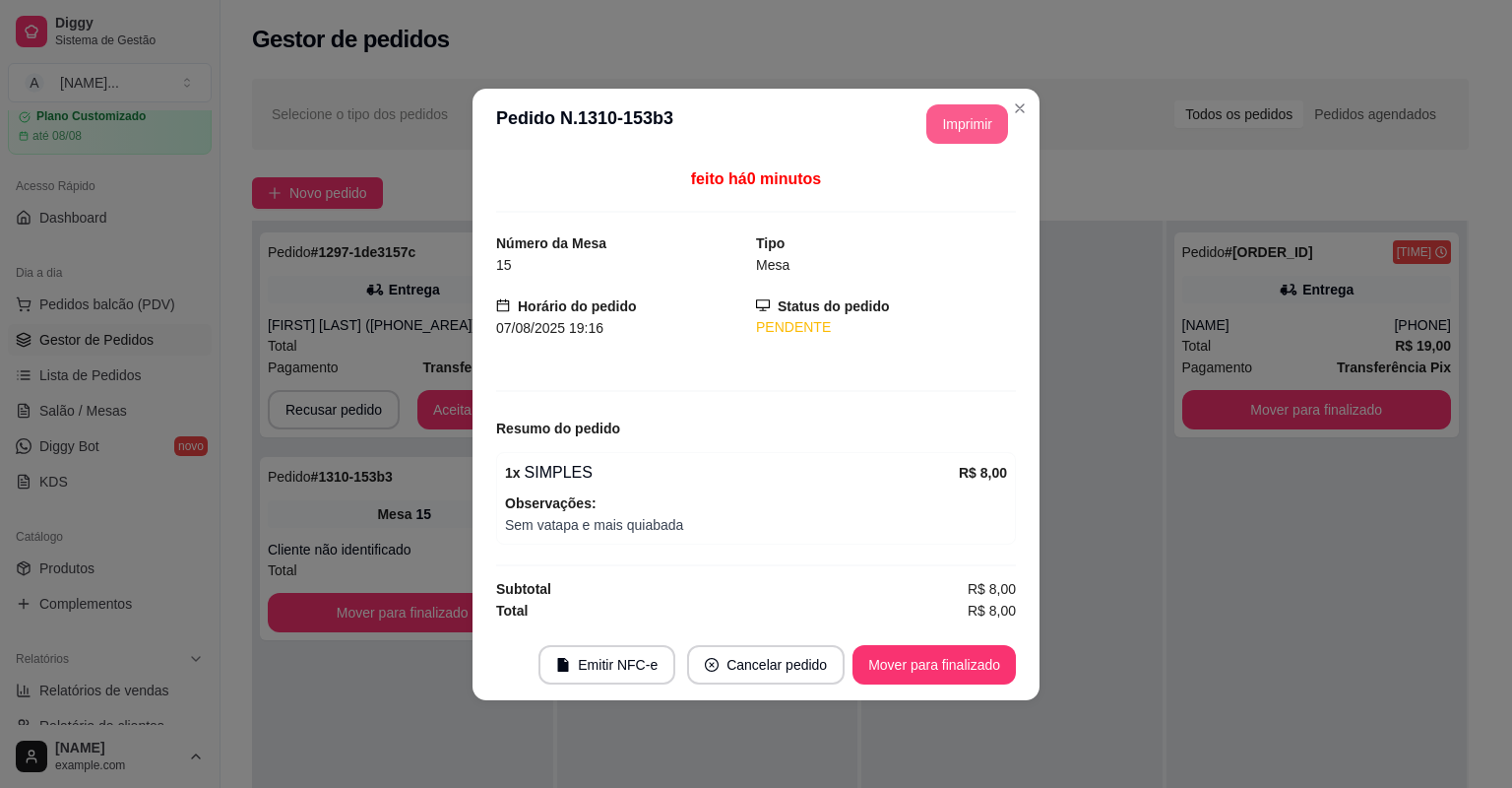 click on "Imprimir" at bounding box center [967, 124] 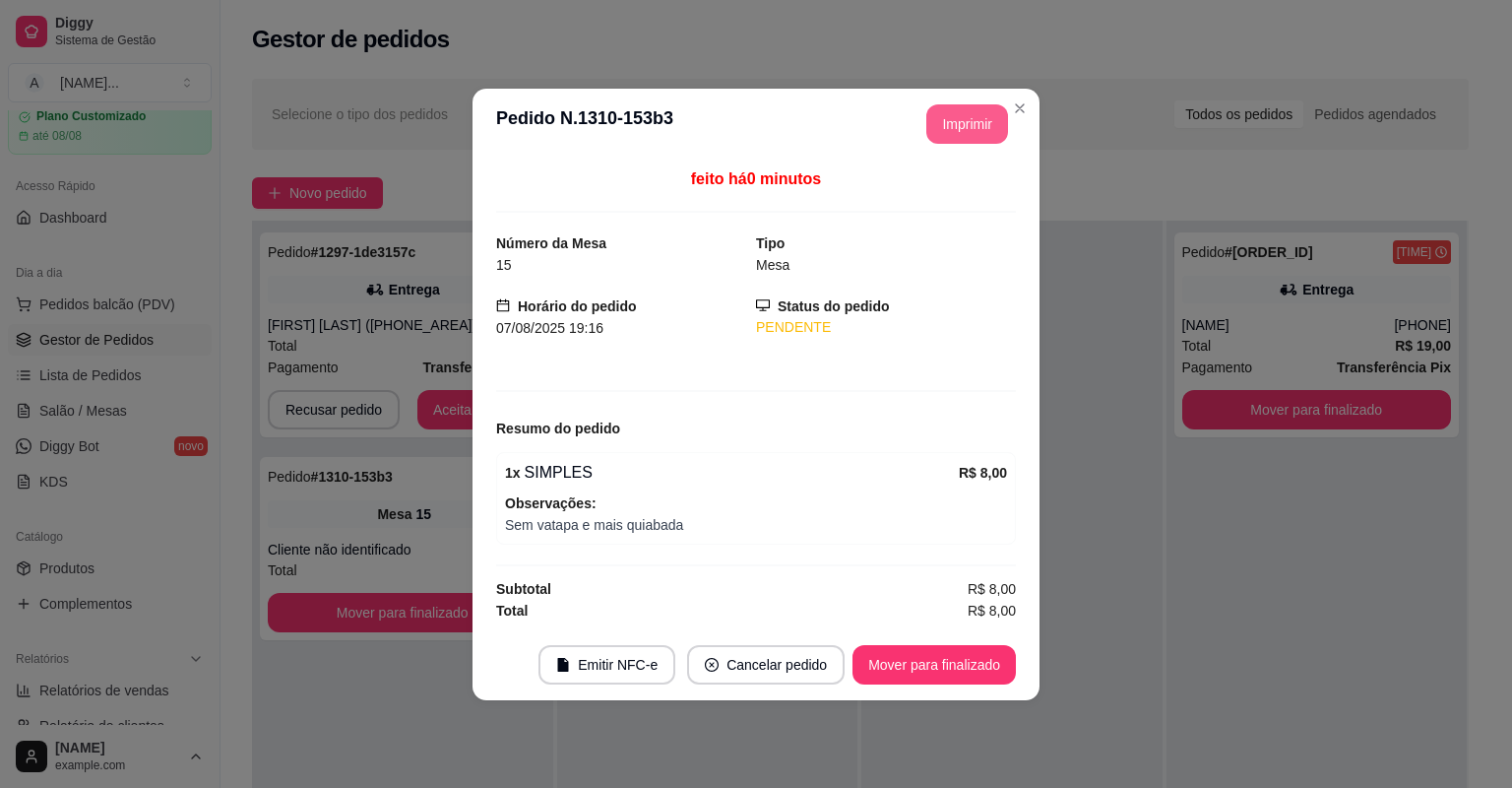 scroll, scrollTop: 0, scrollLeft: 0, axis: both 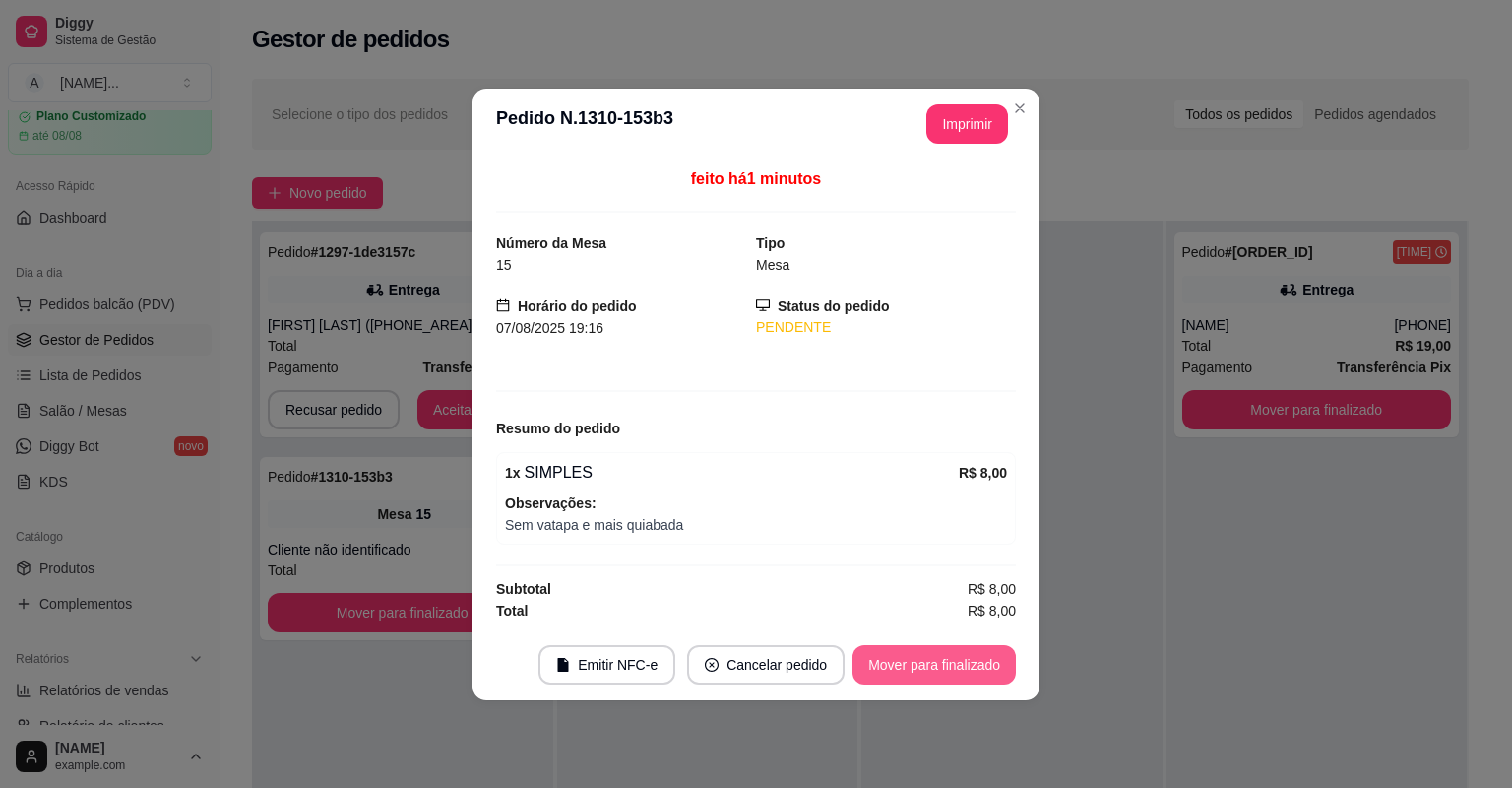 click on "Mover para finalizado" at bounding box center [934, 665] 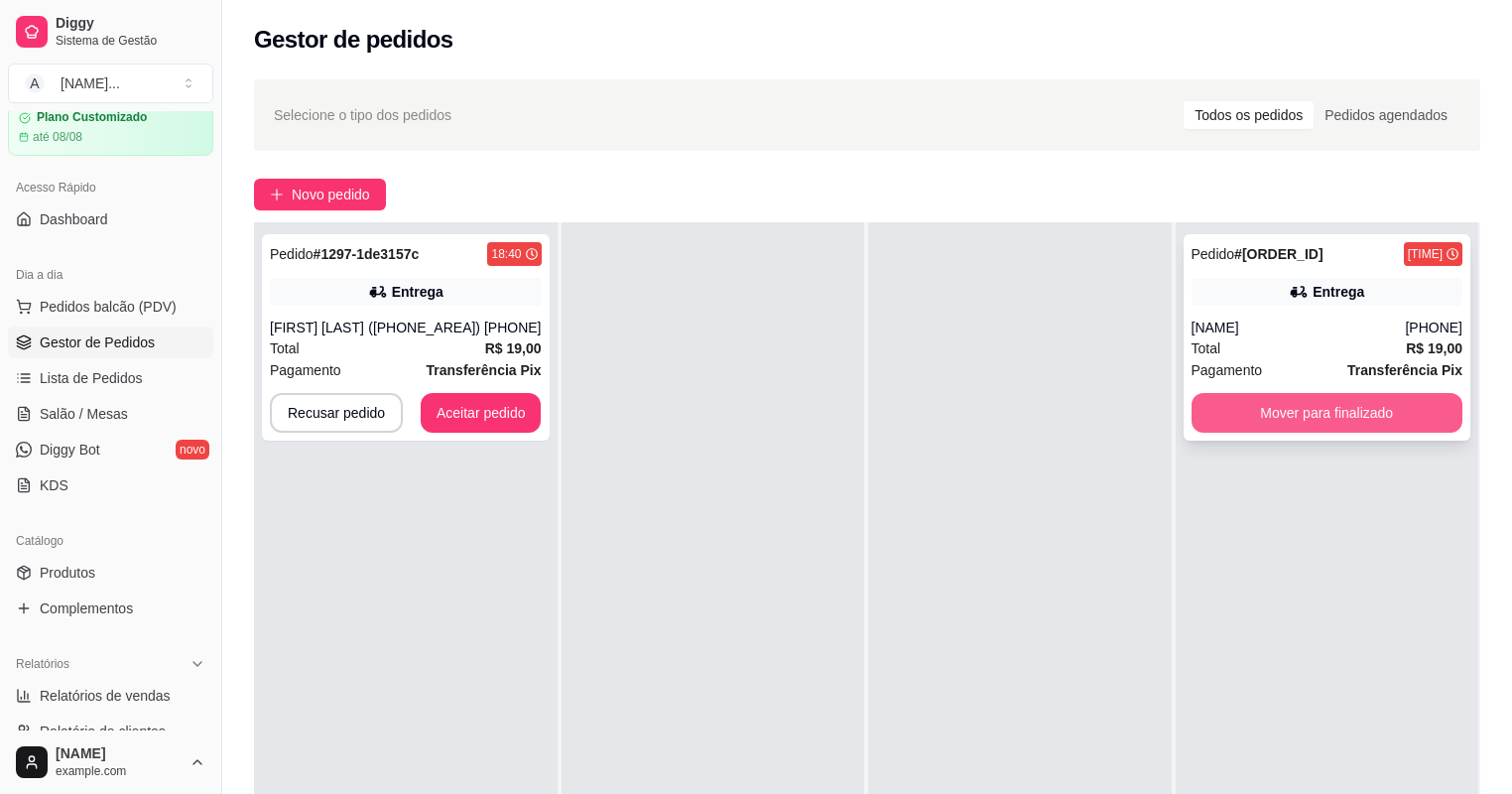 click on "Mover para finalizado" at bounding box center (1327, 413) 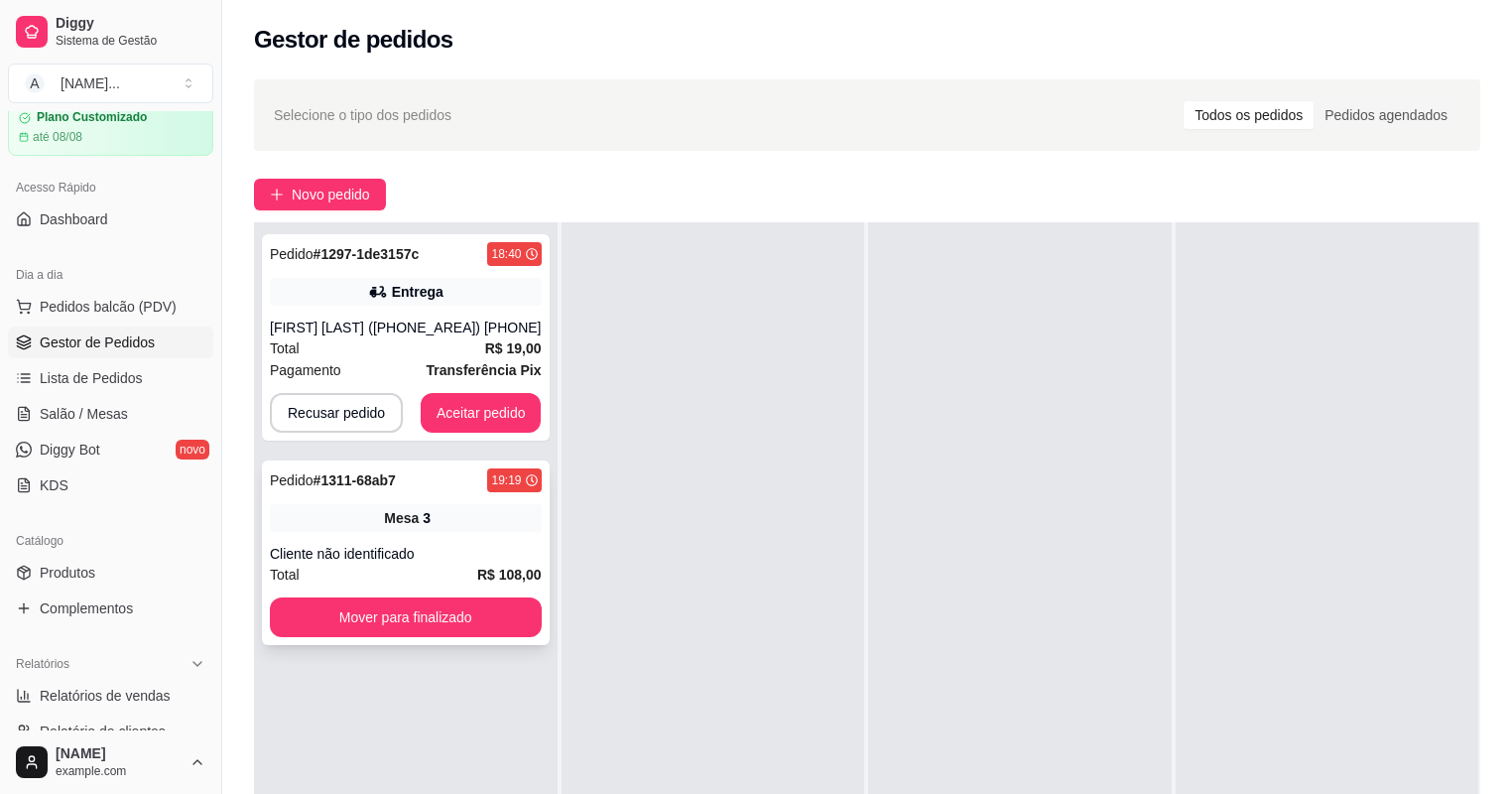 click on "Total R$ 108,00" at bounding box center (406, 575) 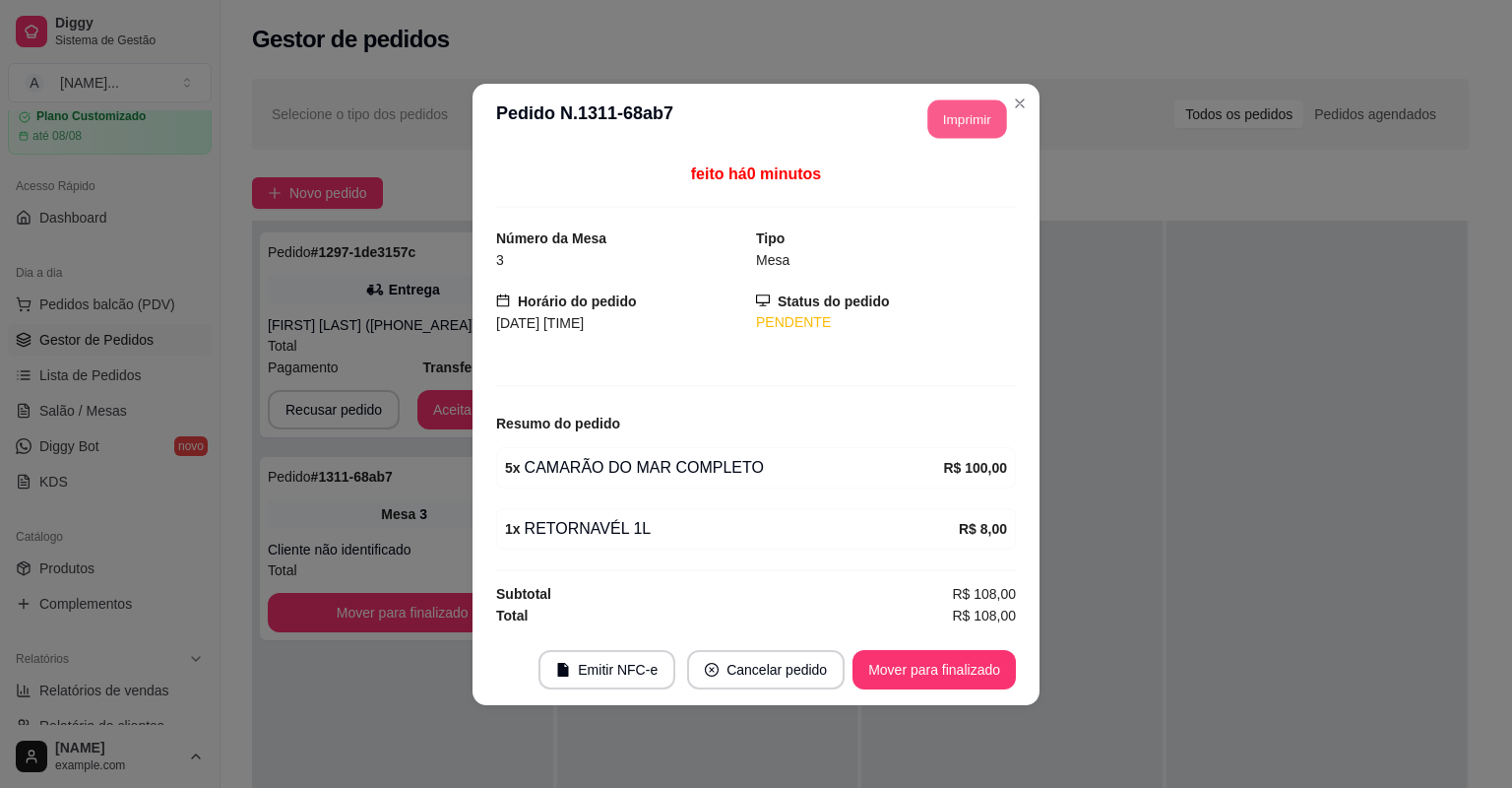 click on "Imprimir" at bounding box center (968, 118) 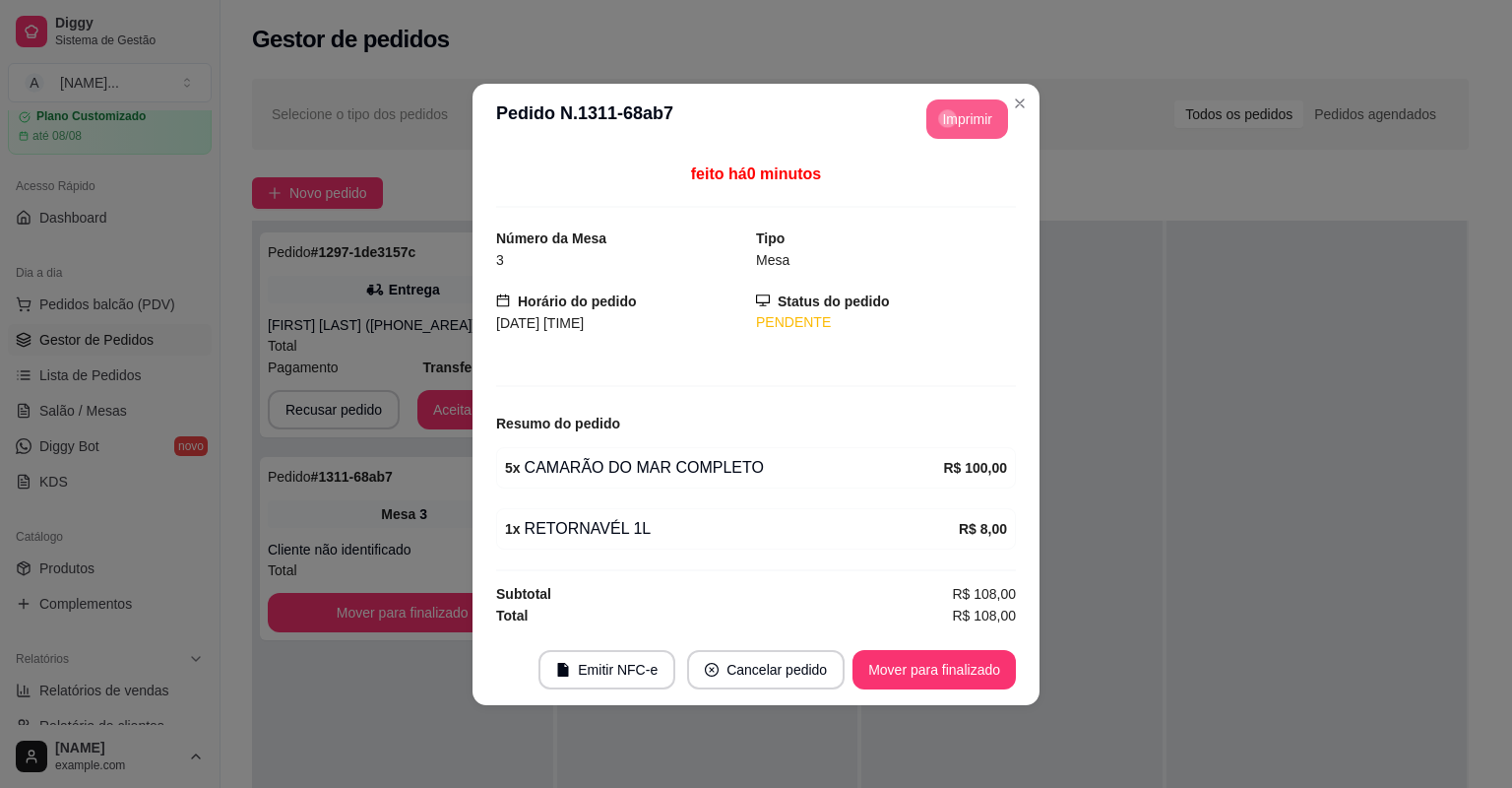 scroll, scrollTop: 0, scrollLeft: 0, axis: both 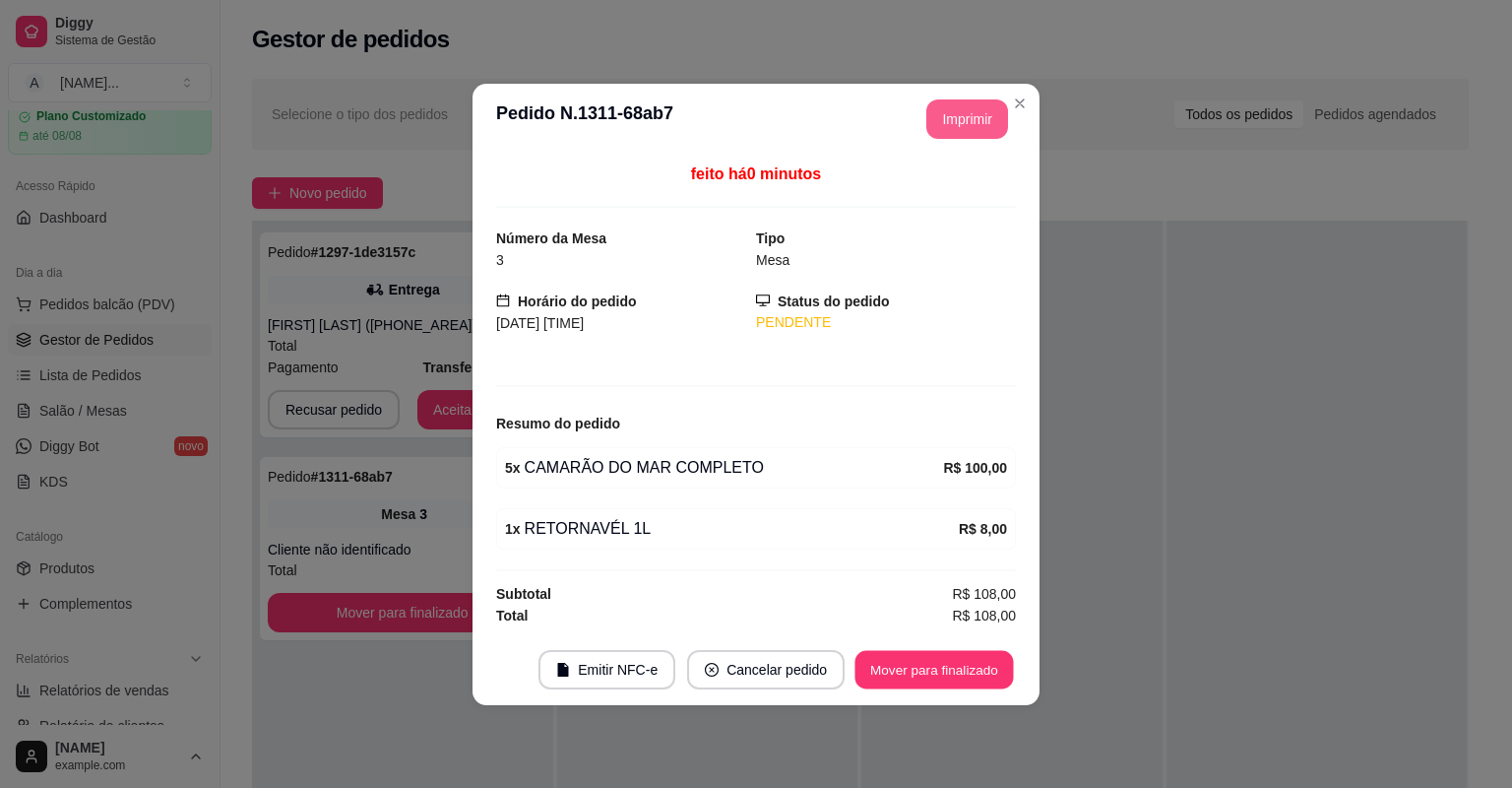 click on "Mover para finalizado" at bounding box center [934, 669] 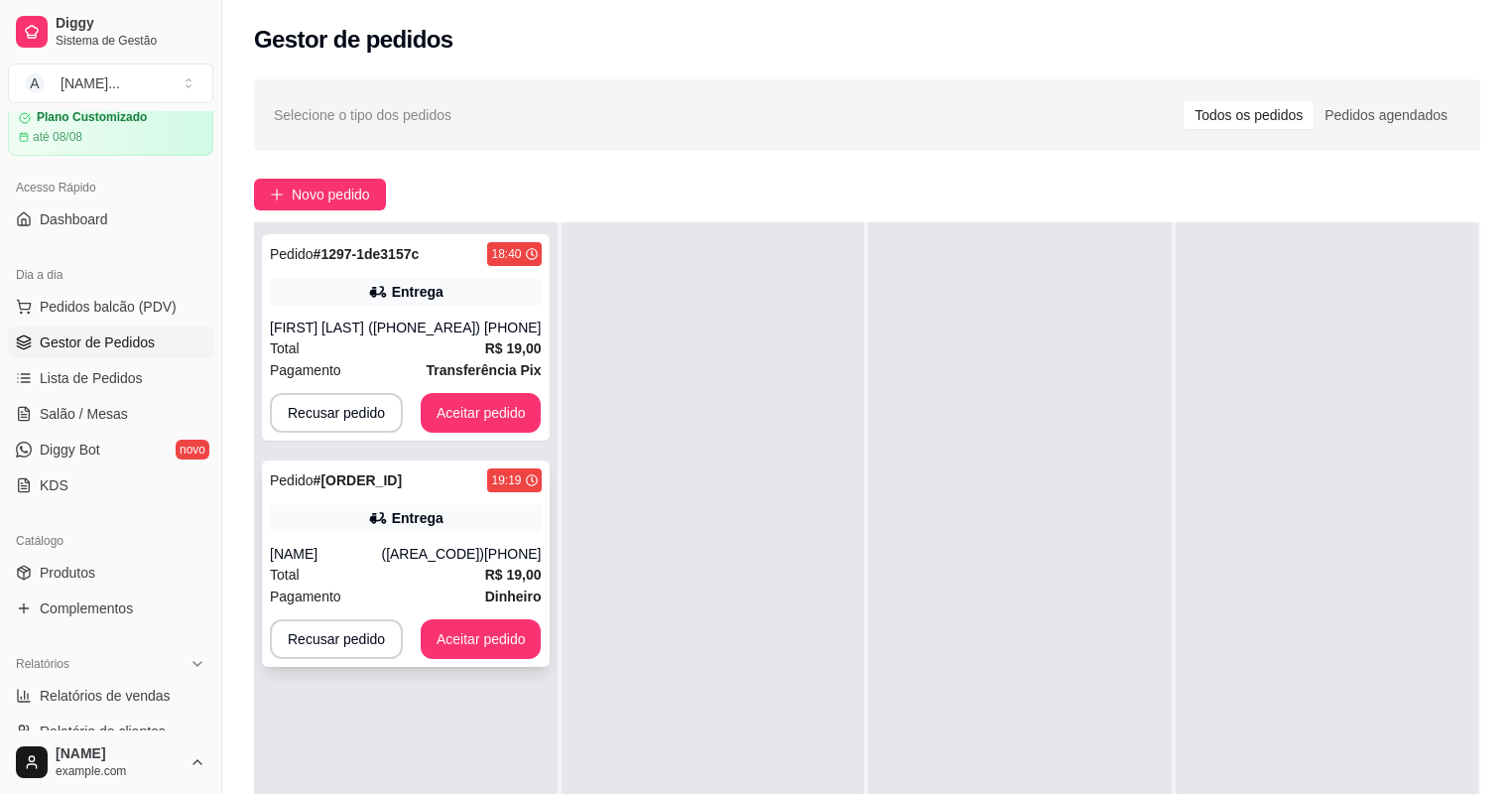 click on "Total R$ 19,00" at bounding box center [406, 575] 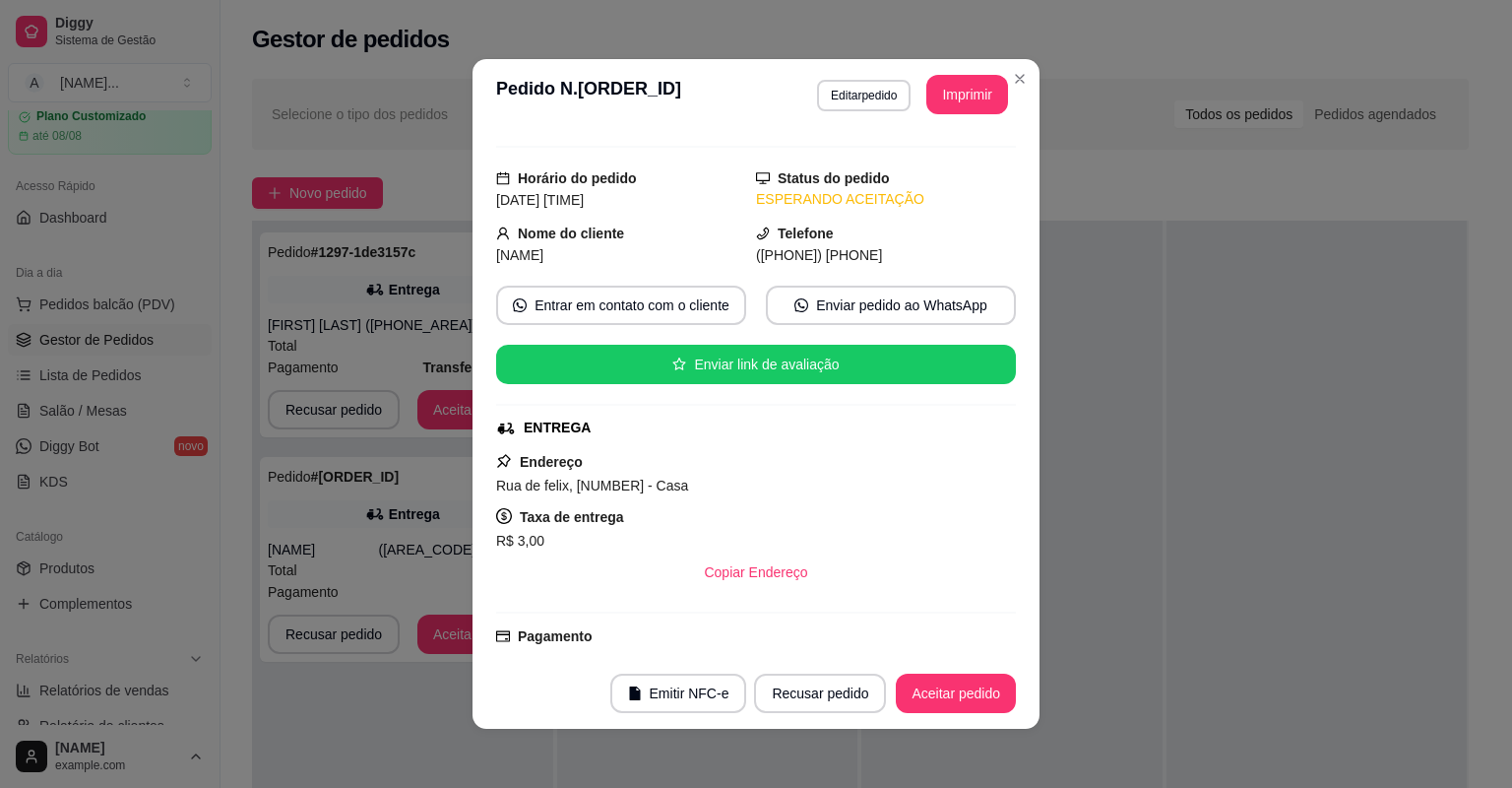 scroll, scrollTop: 0, scrollLeft: 0, axis: both 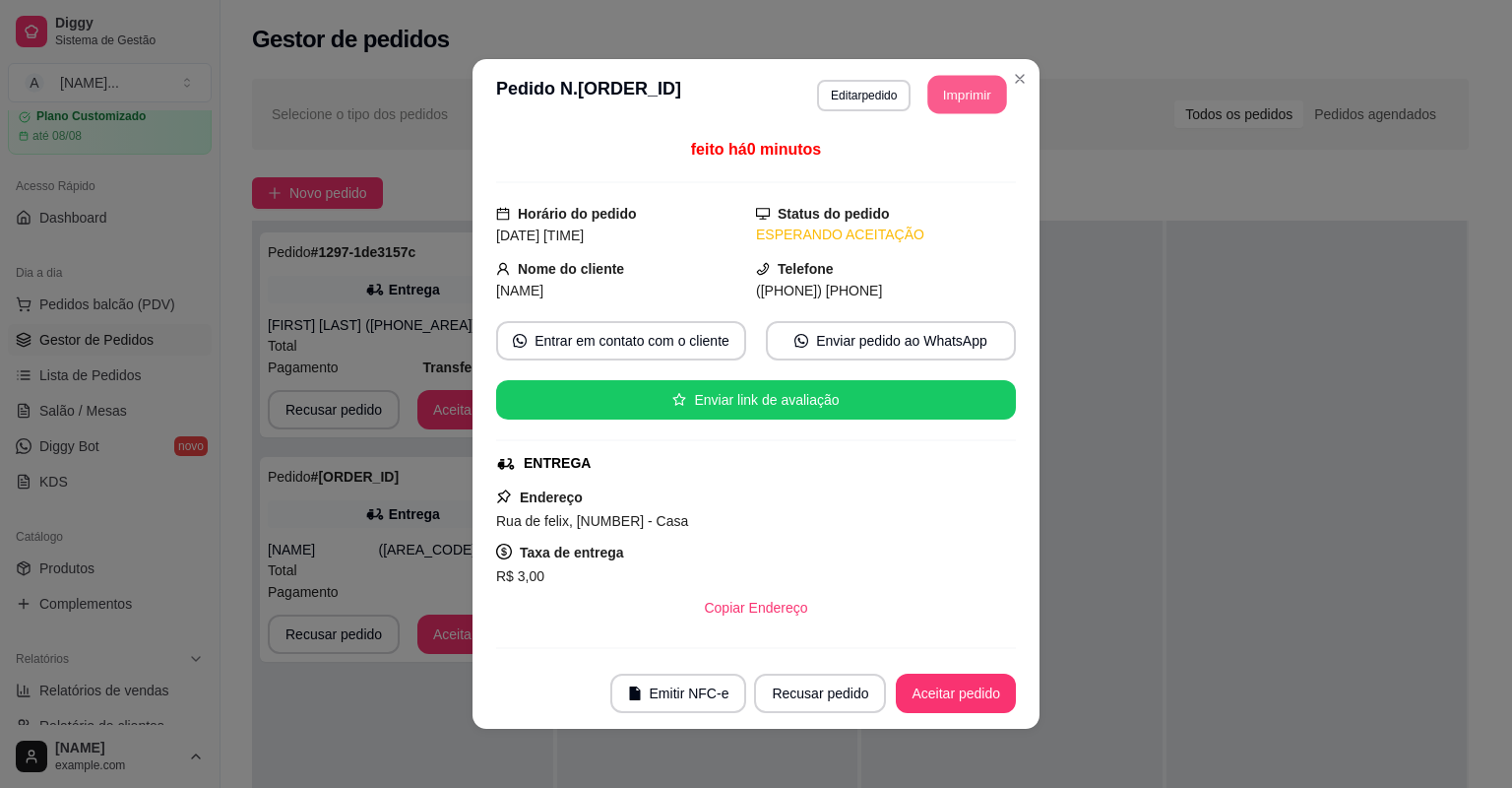 click on "Imprimir" at bounding box center (968, 95) 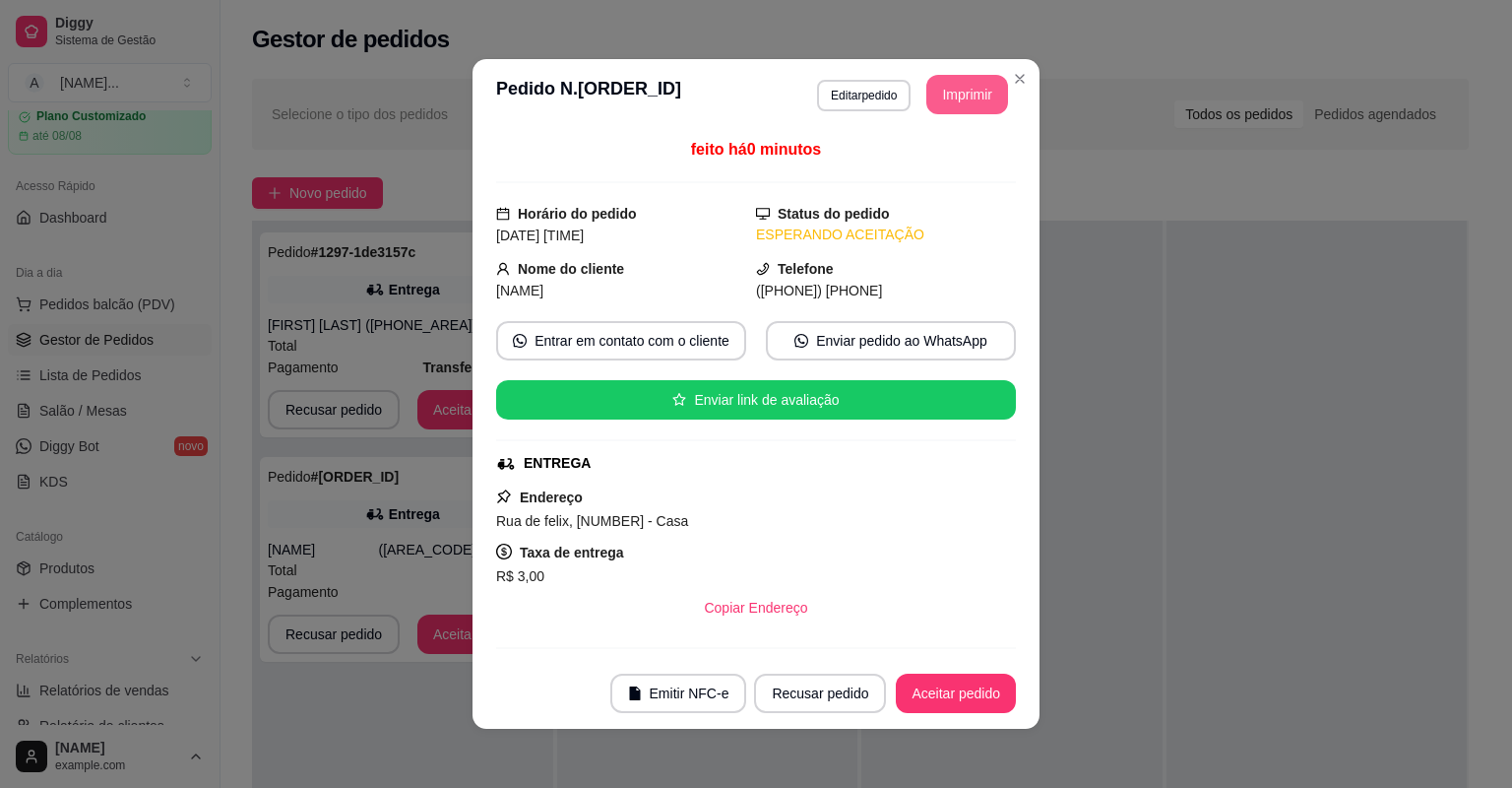 scroll, scrollTop: 0, scrollLeft: 0, axis: both 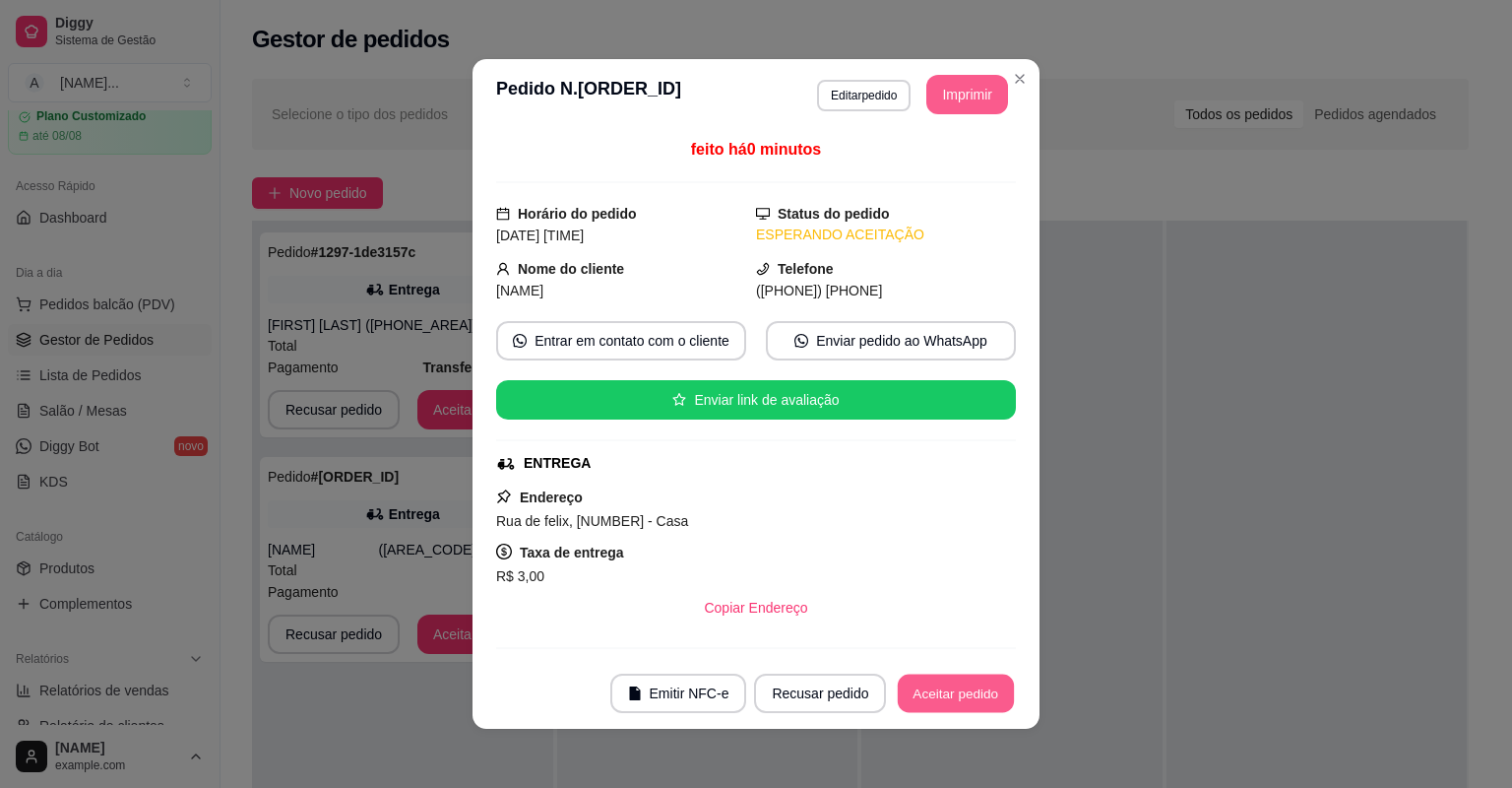 click on "Aceitar pedido" at bounding box center (956, 693) 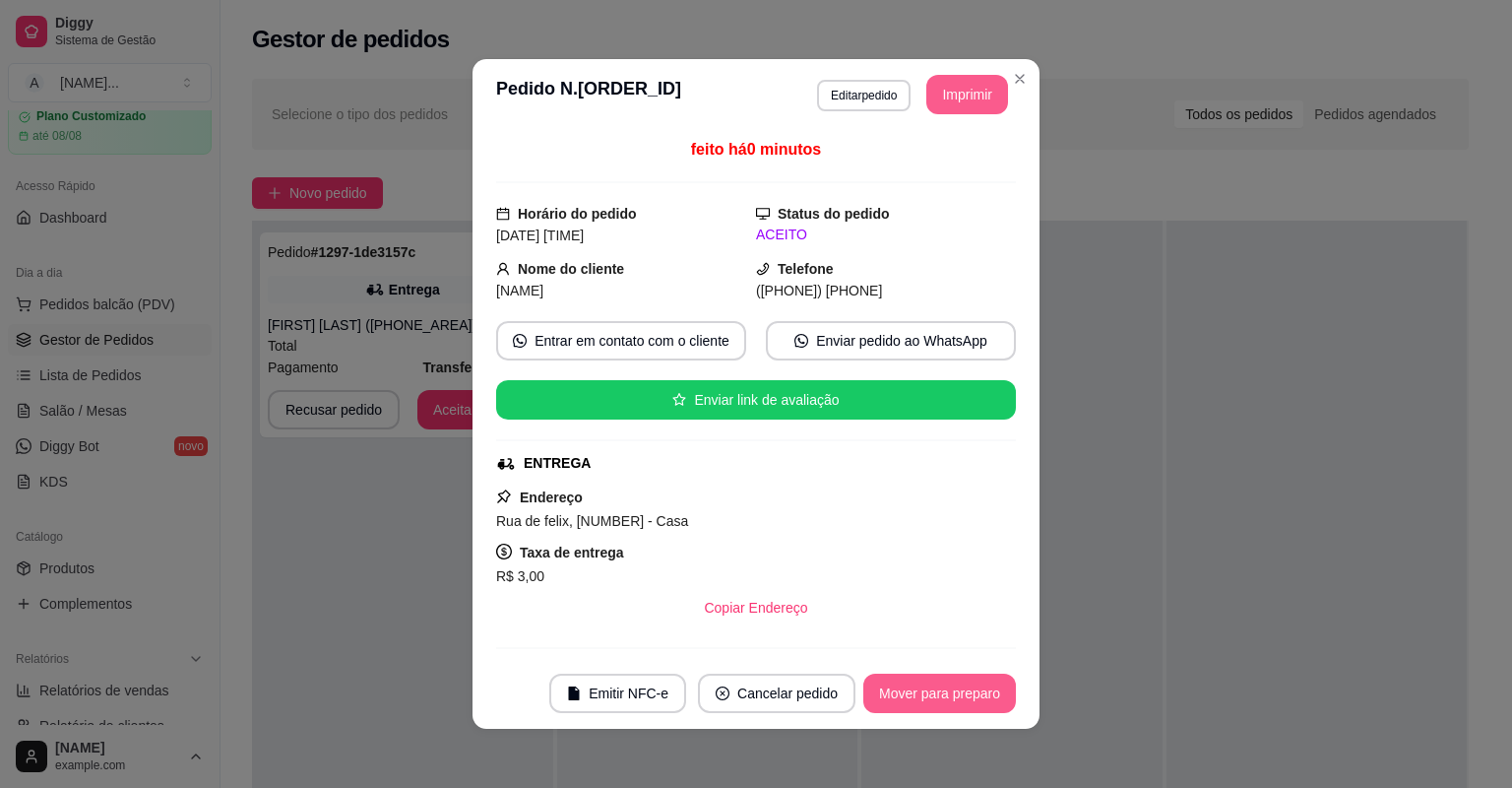 click on "Mover para preparo" at bounding box center [939, 693] 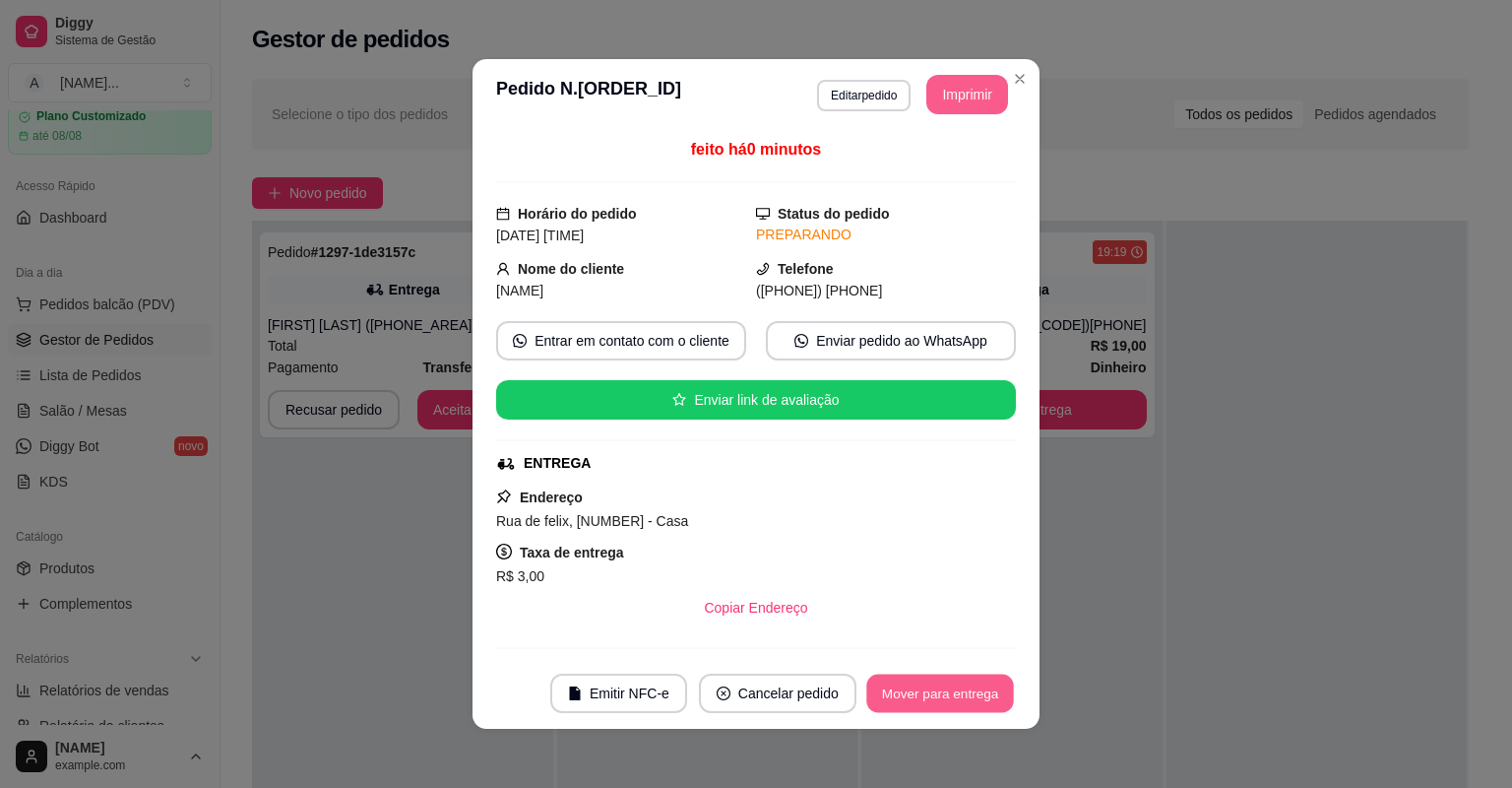 click on "Mover para entrega" at bounding box center [940, 693] 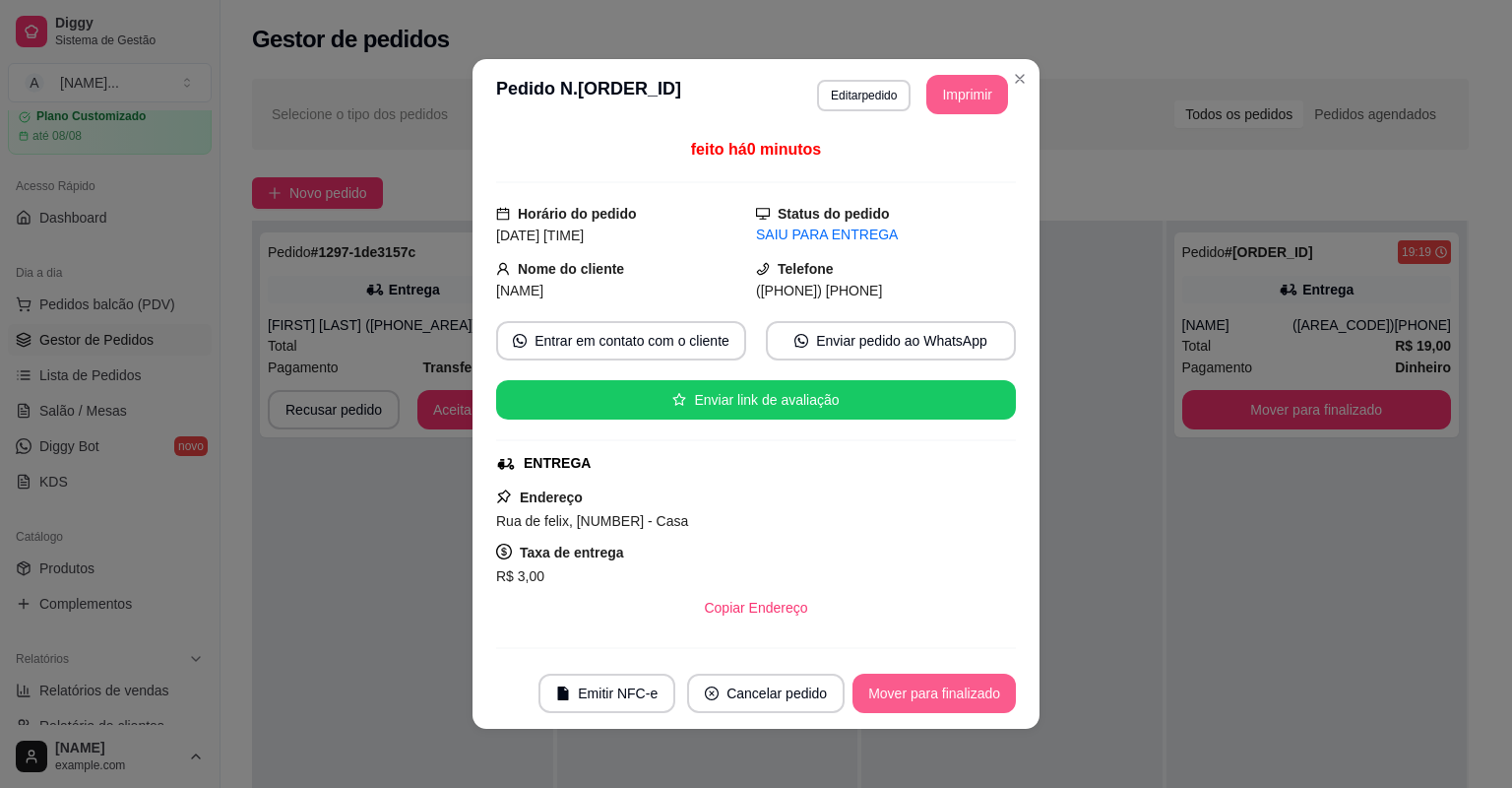click on "Mover para finalizado" at bounding box center [934, 693] 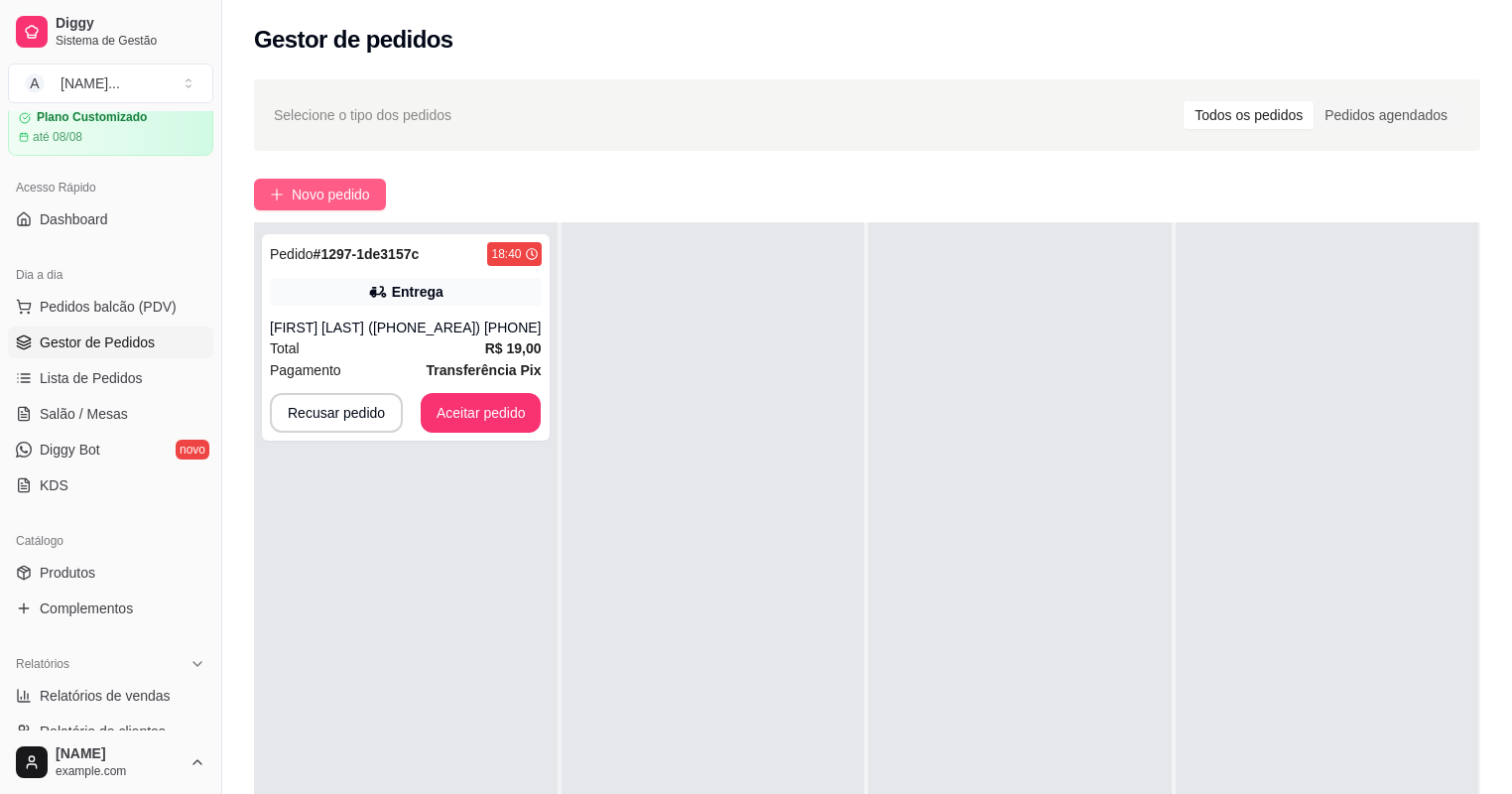 click on "Novo pedido" at bounding box center [330, 195] 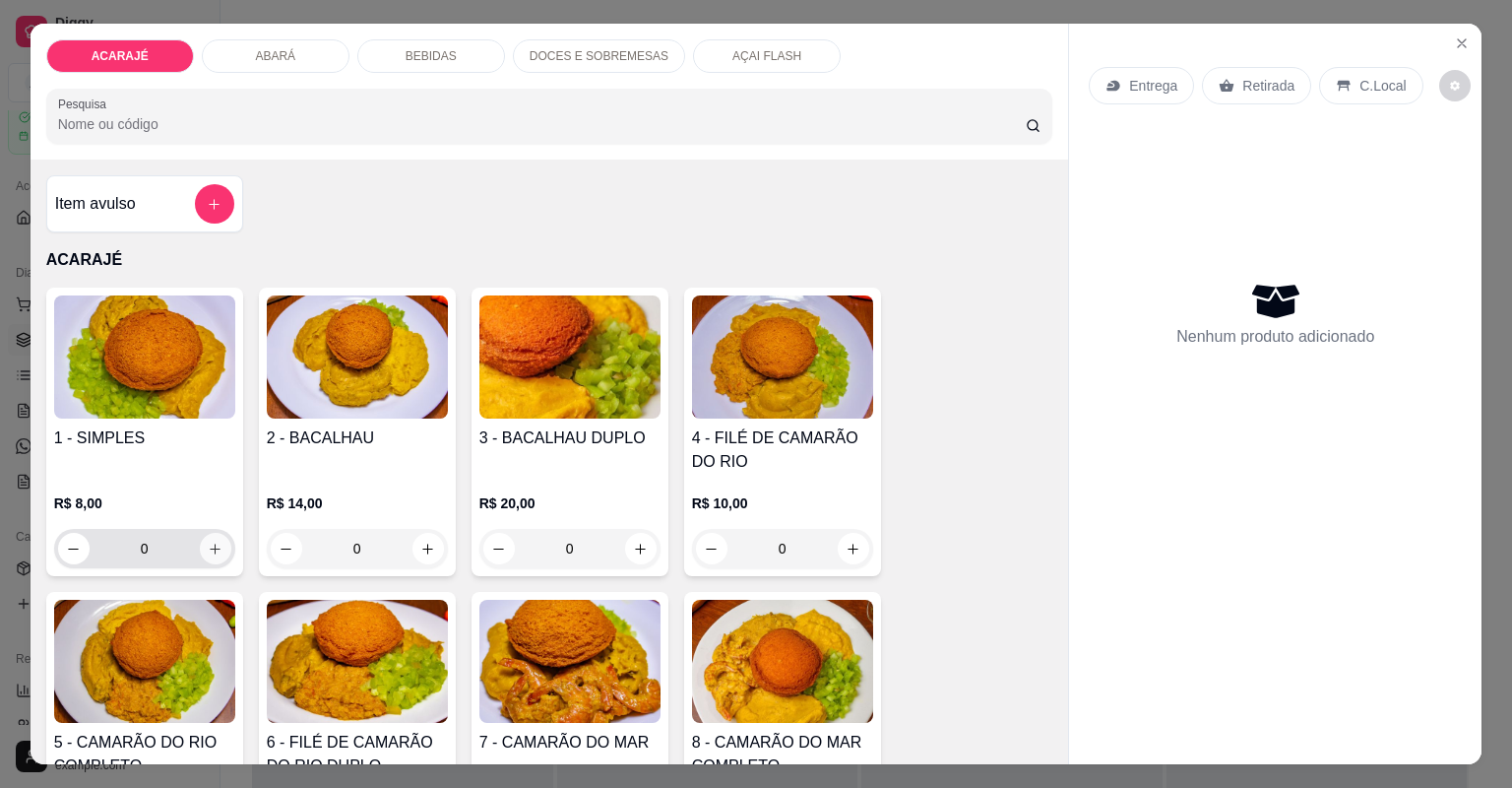 click 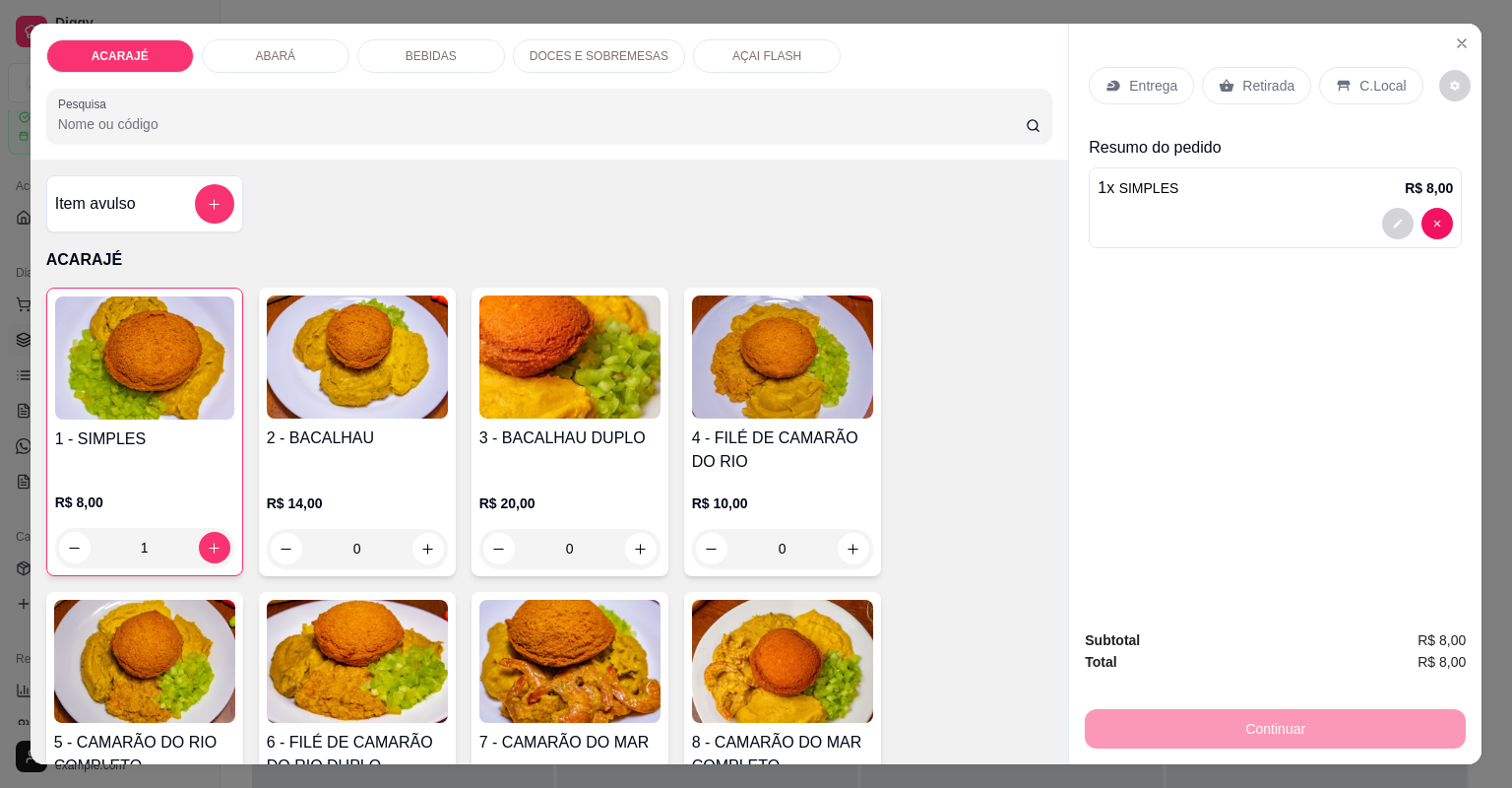 click on "Retirada" at bounding box center (1268, 86) 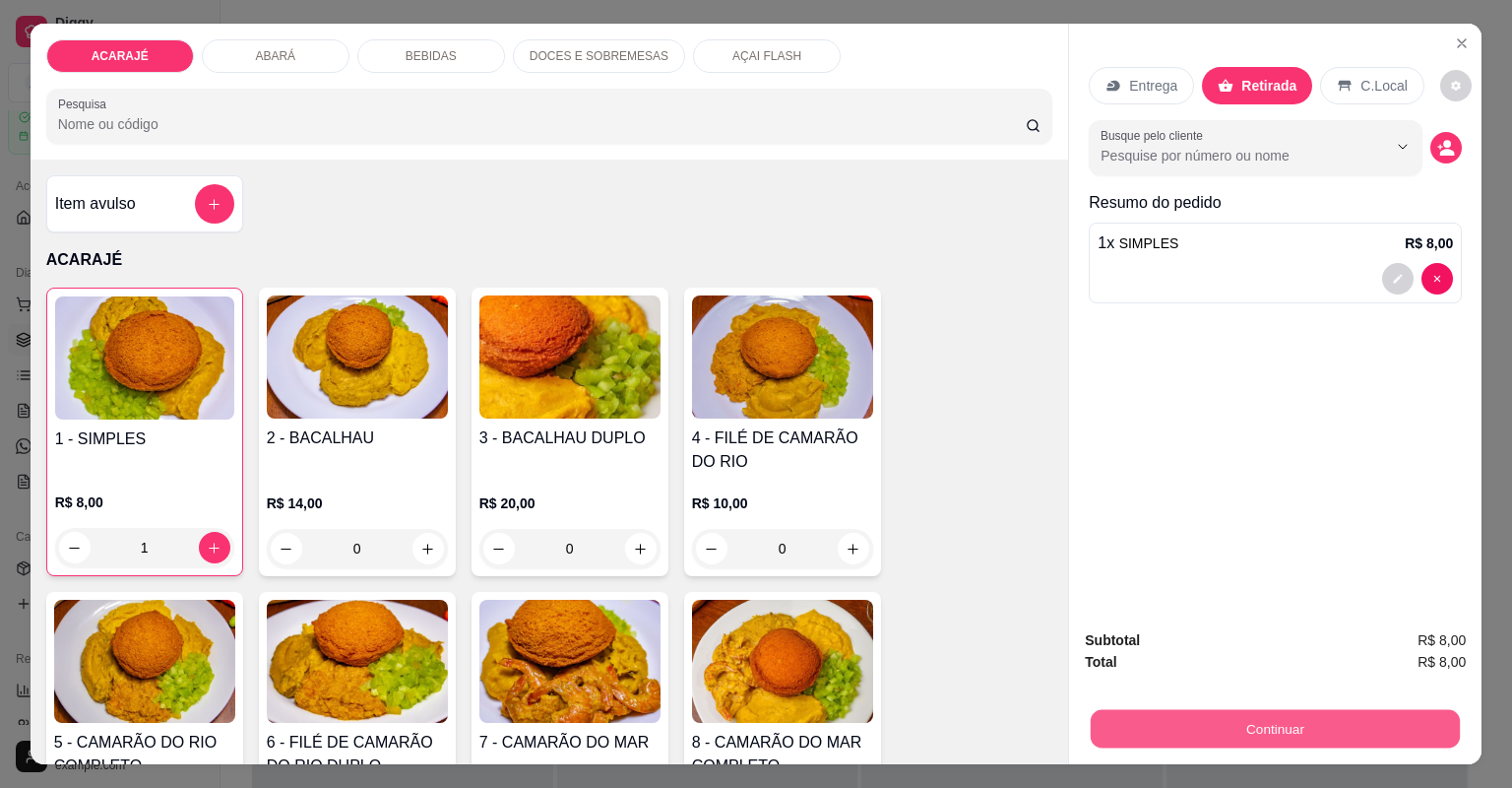 click on "Continuar" at bounding box center [1275, 729] 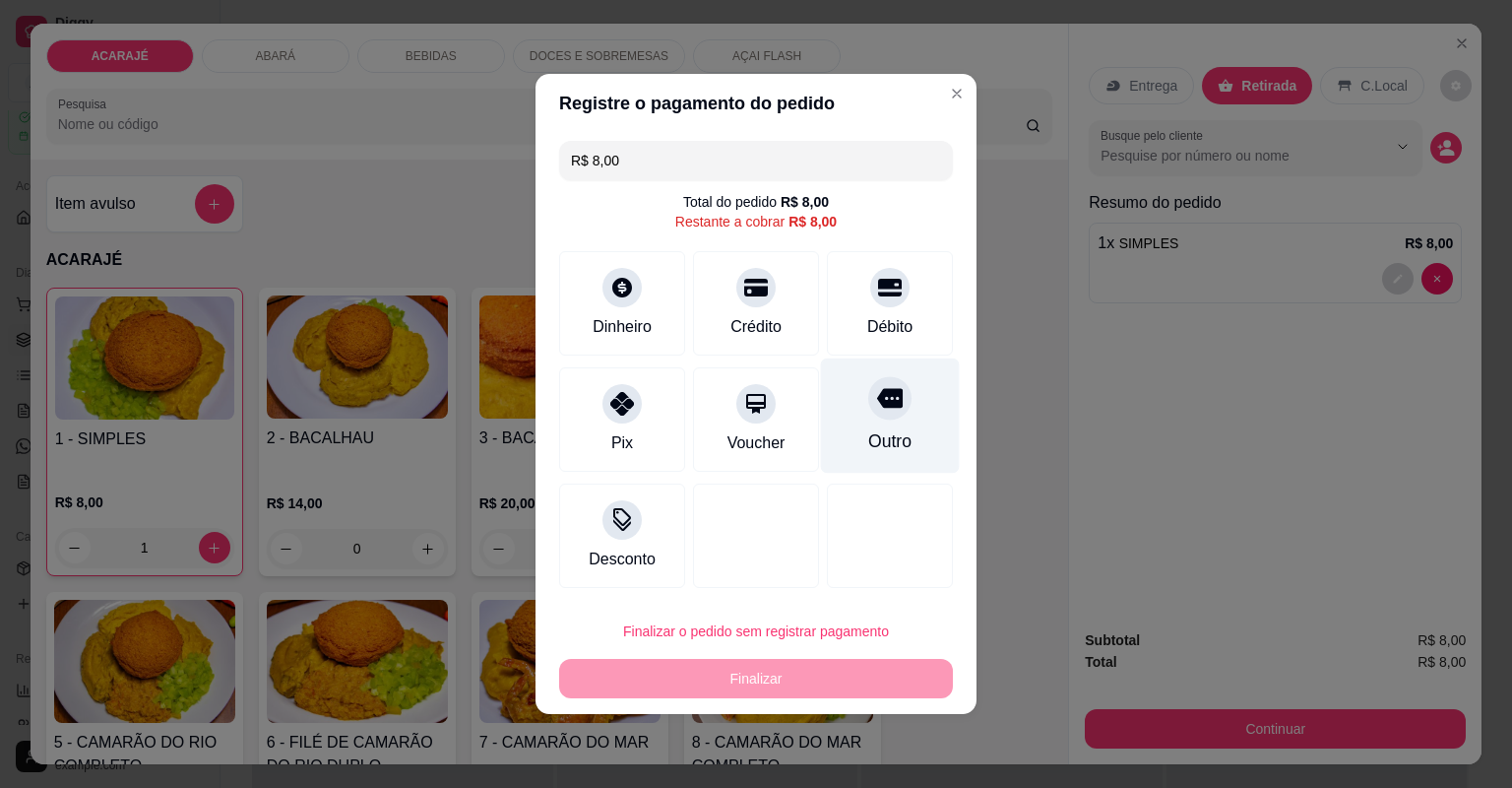 click on "Outro" at bounding box center [890, 416] 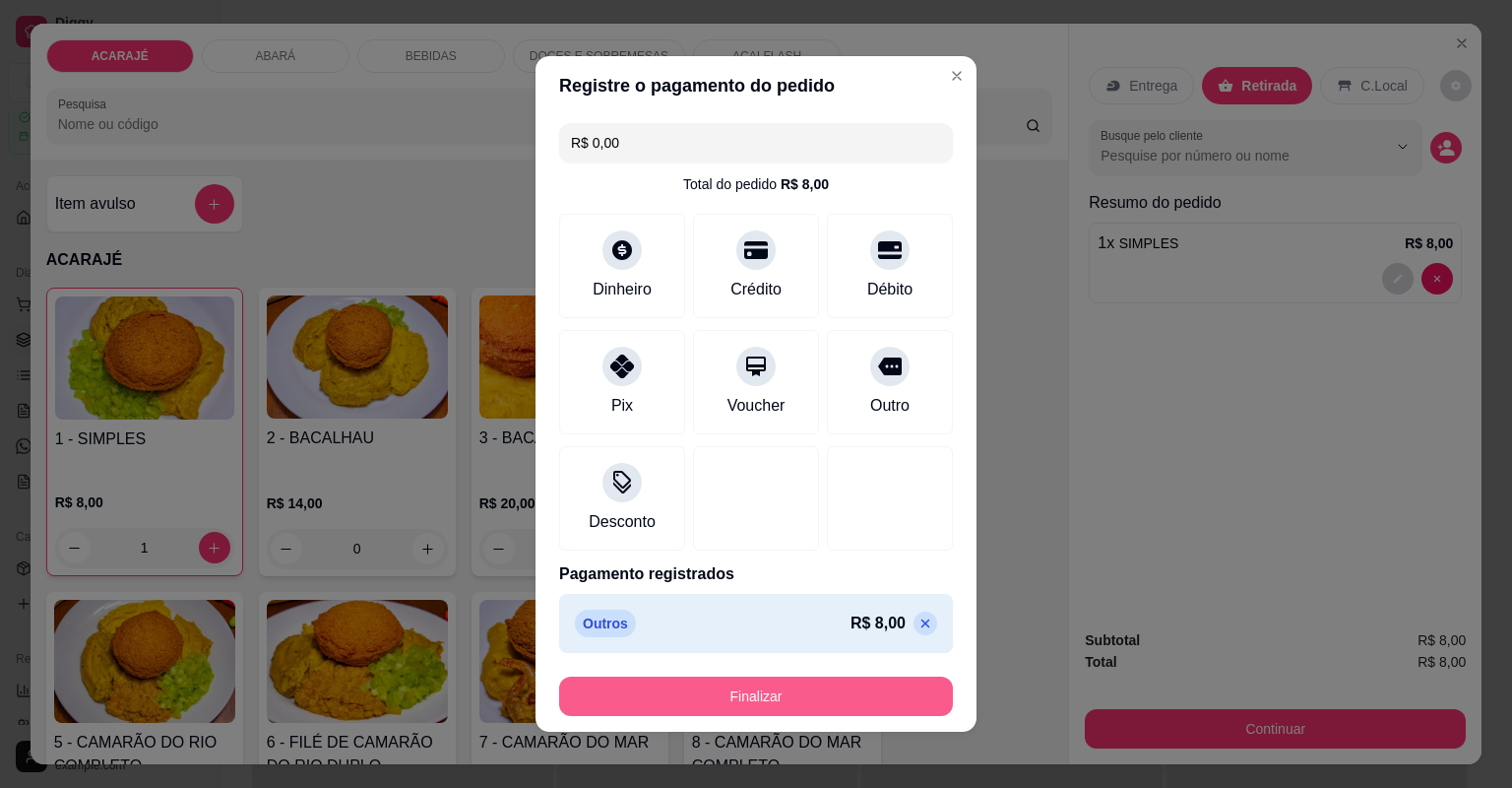 click on "Finalizar" at bounding box center (756, 696) 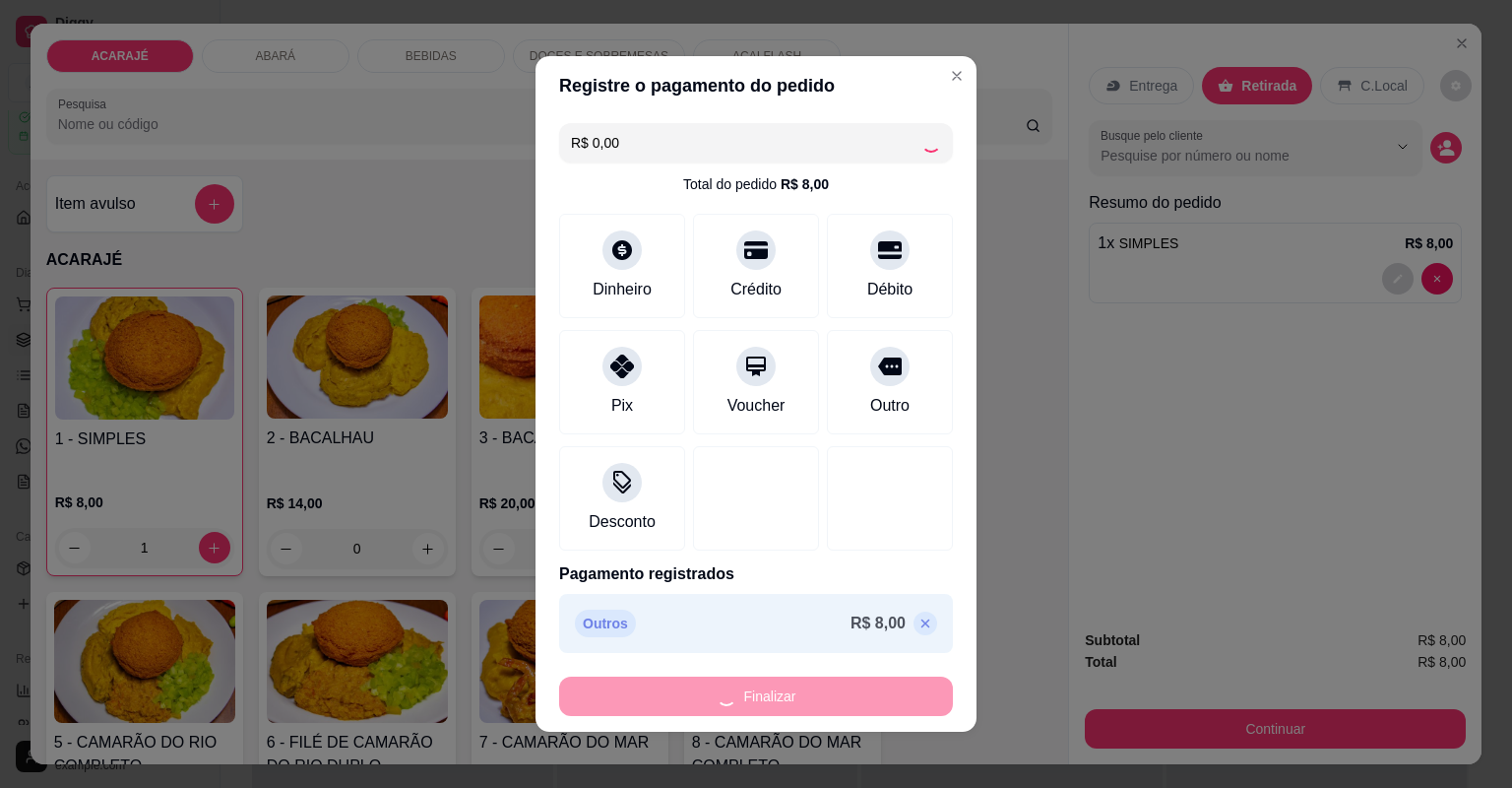 type on "0" 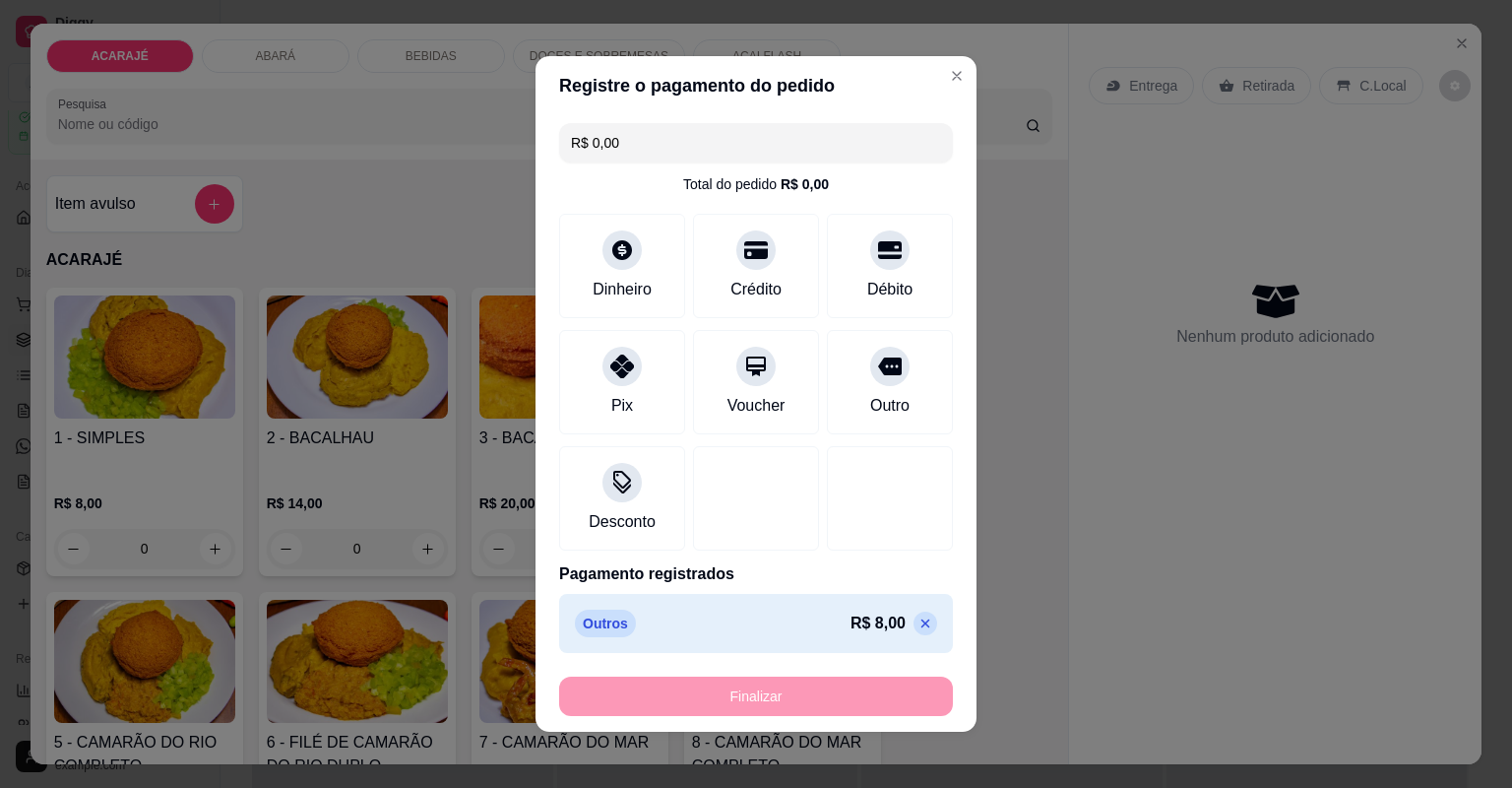 type on "-R$ 8,00" 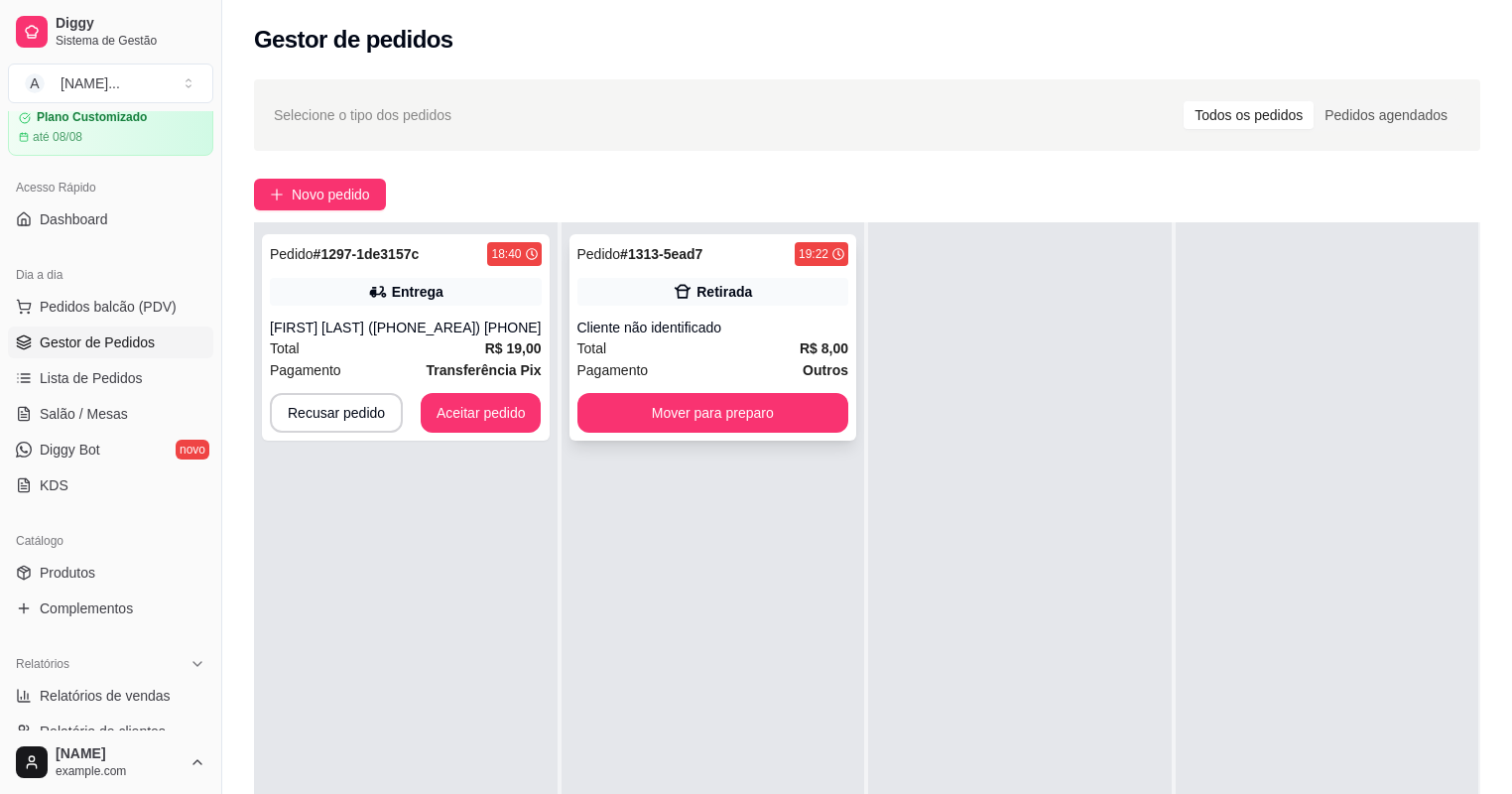 click on "Total R$ 8,00" at bounding box center (713, 348) 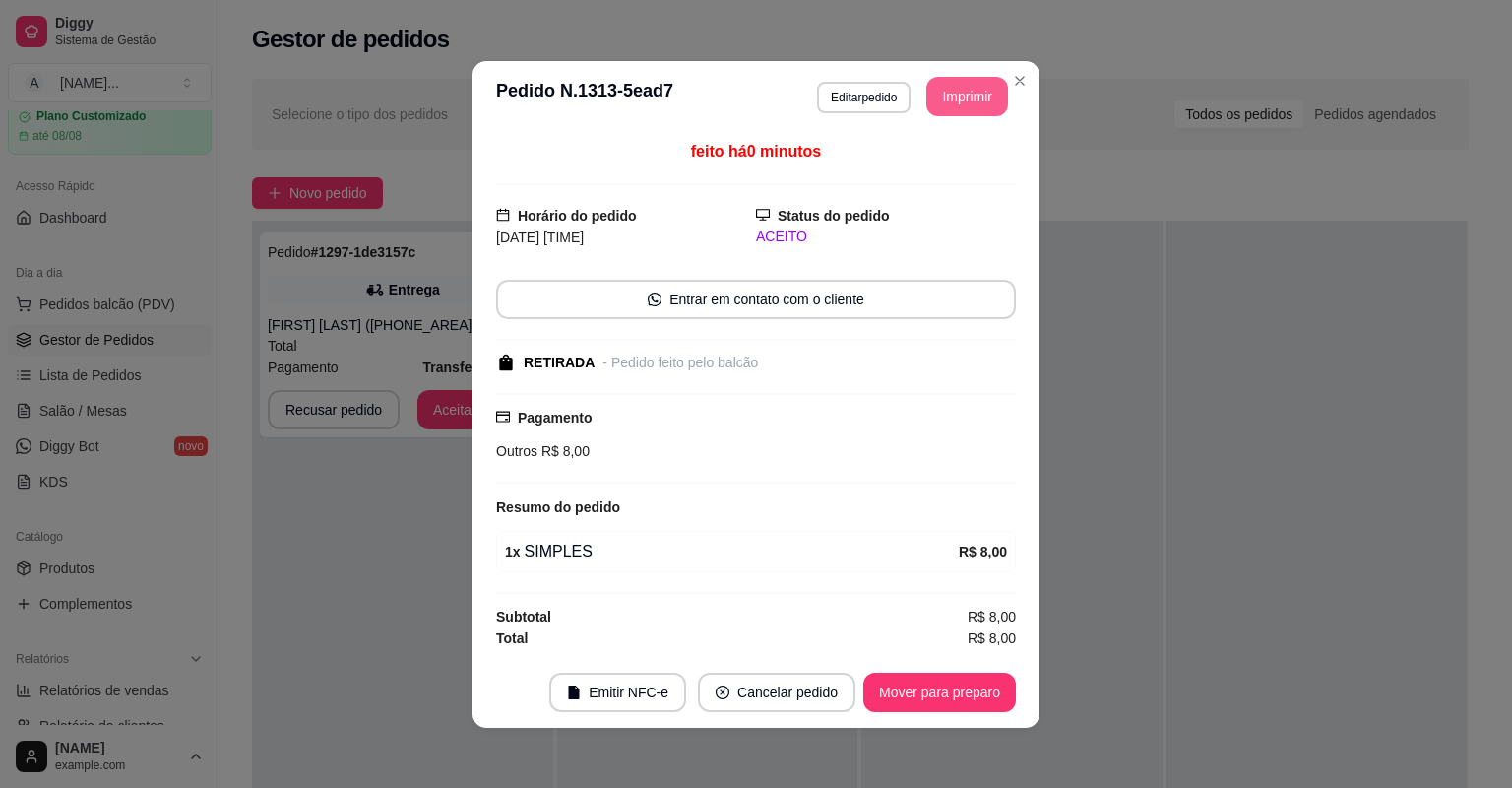 click on "Imprimir" at bounding box center (967, 97) 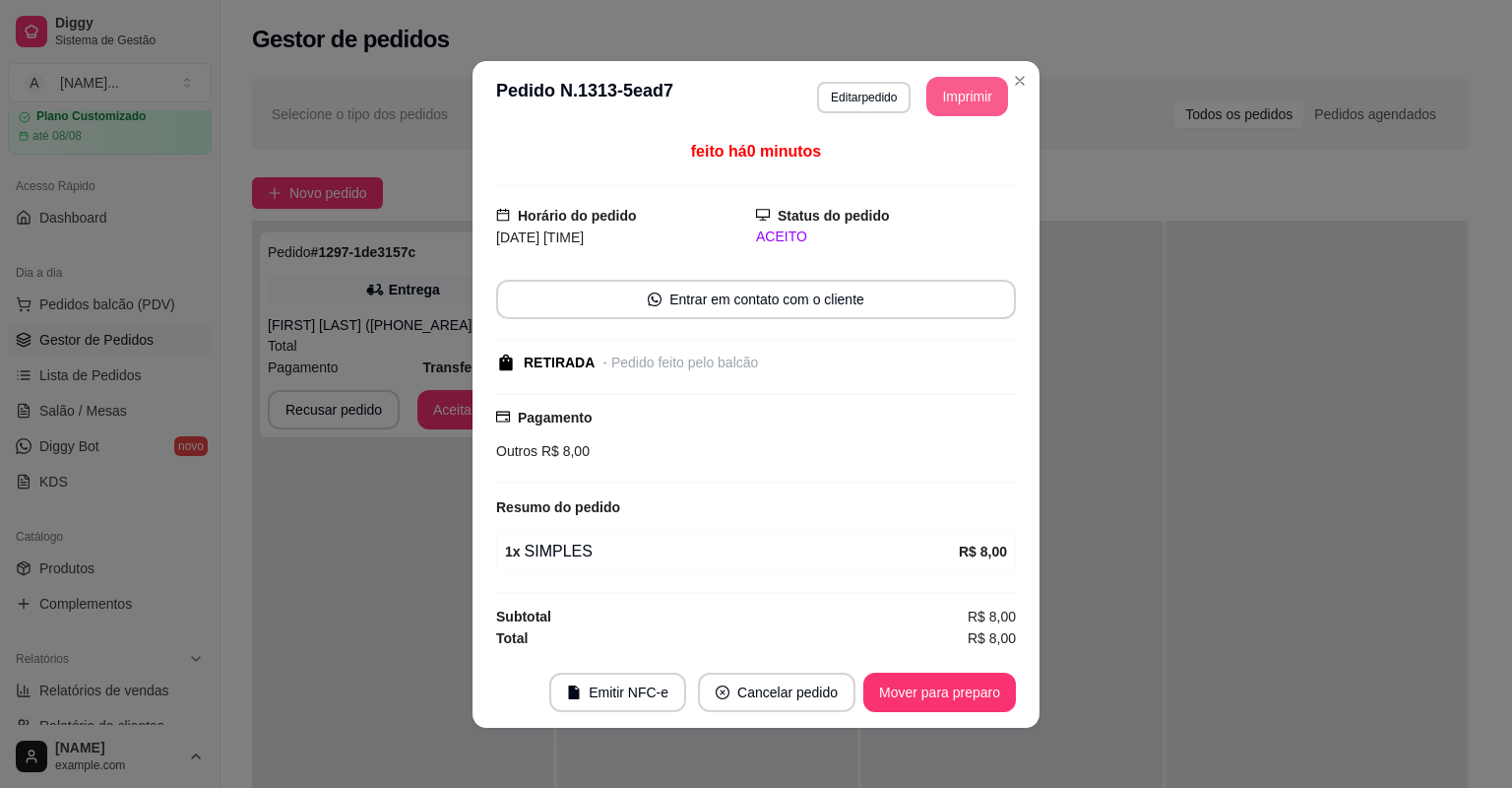 scroll, scrollTop: 0, scrollLeft: 0, axis: both 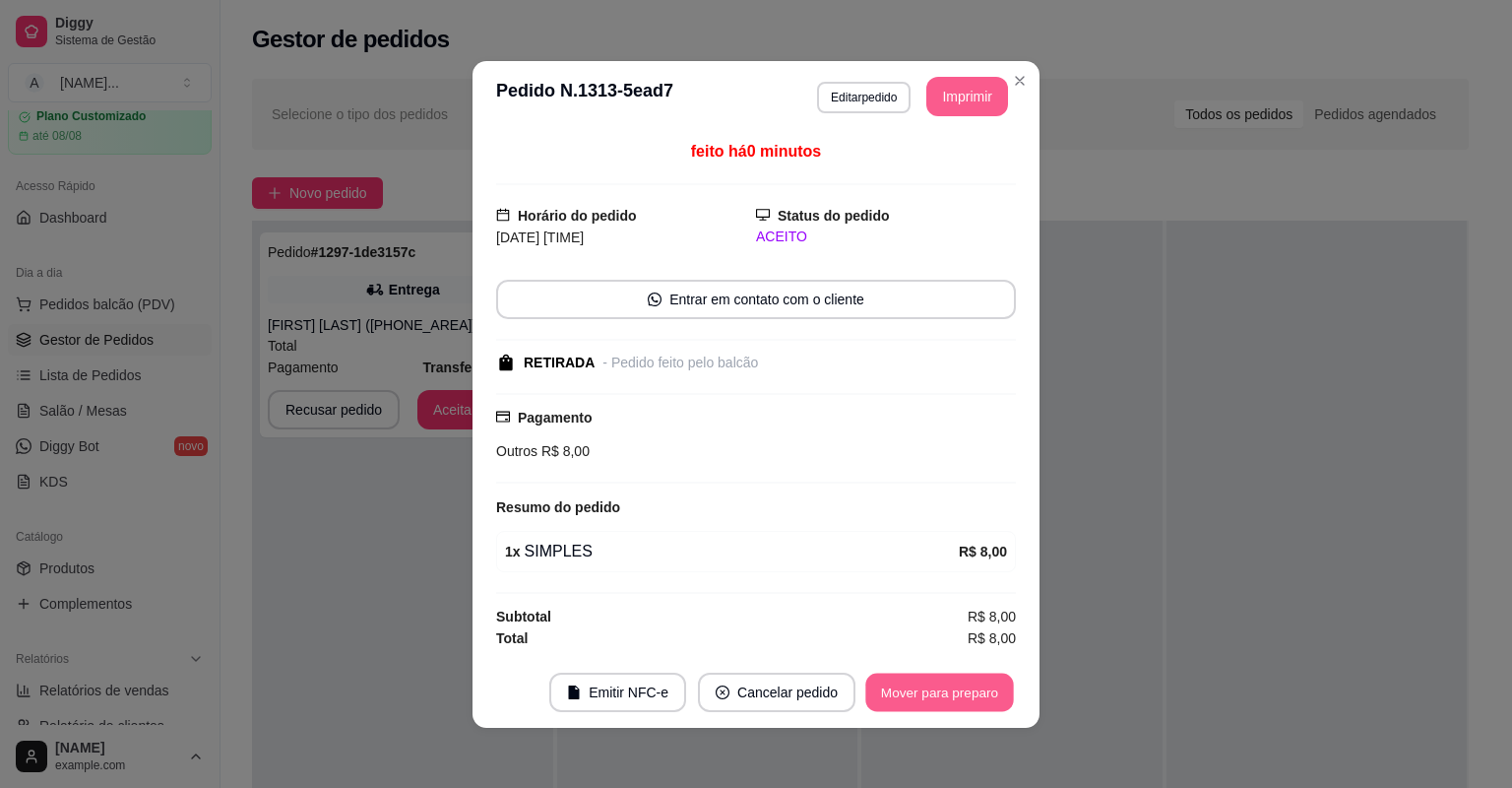 click on "Mover para preparo" at bounding box center (939, 691) 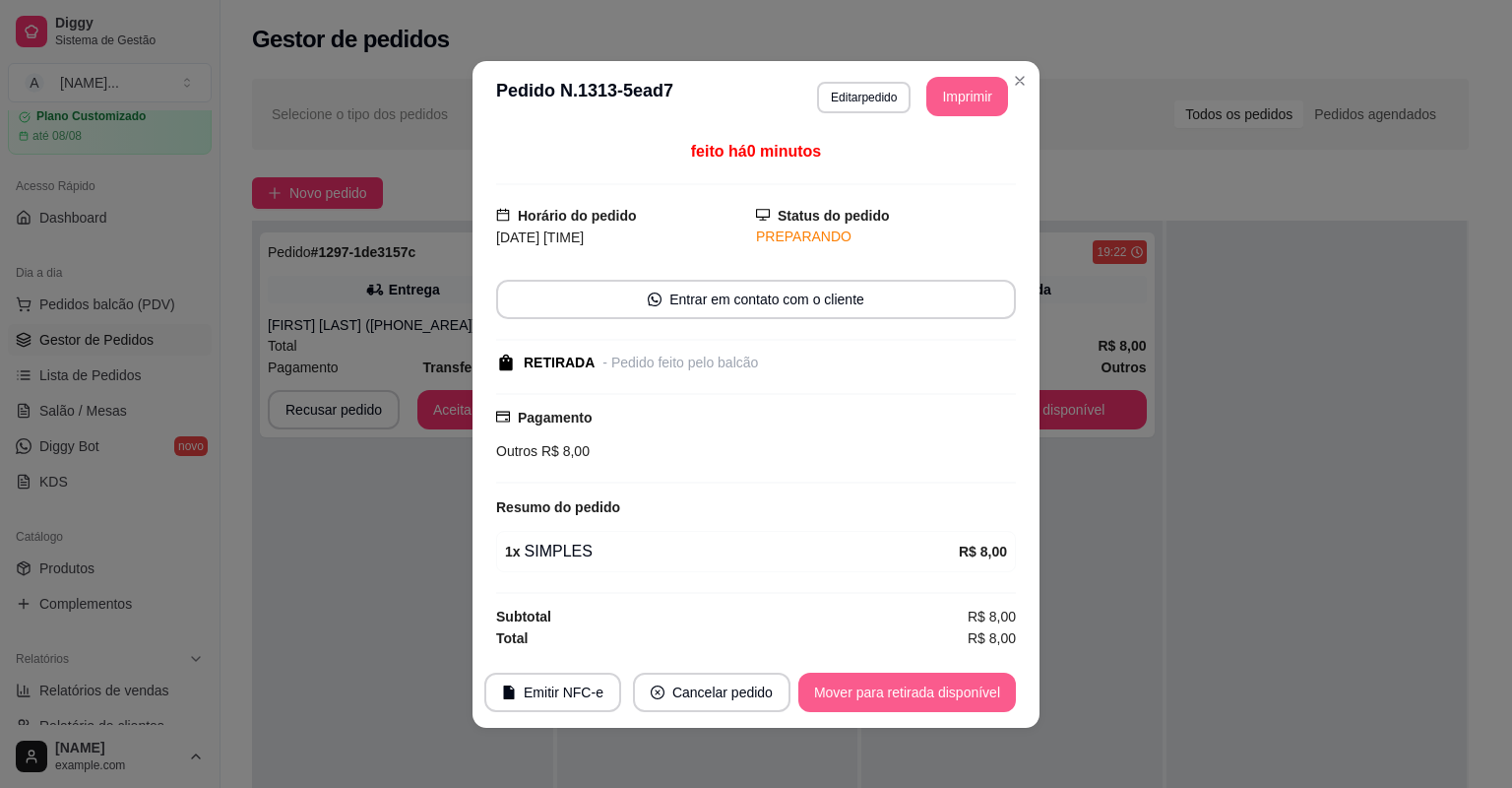 click on "Mover para retirada disponível" at bounding box center [907, 692] 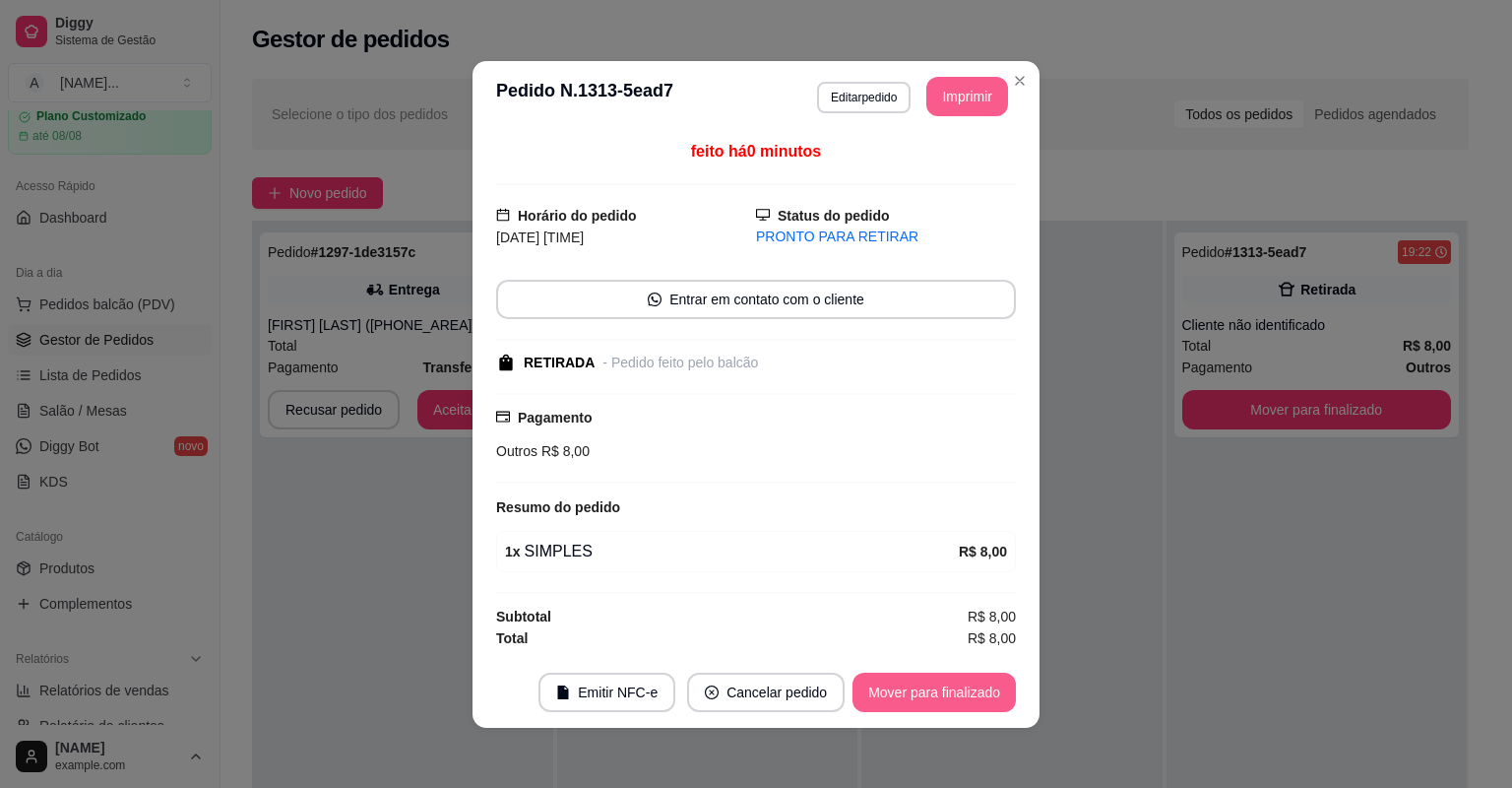 click on "Mover para finalizado" at bounding box center [934, 692] 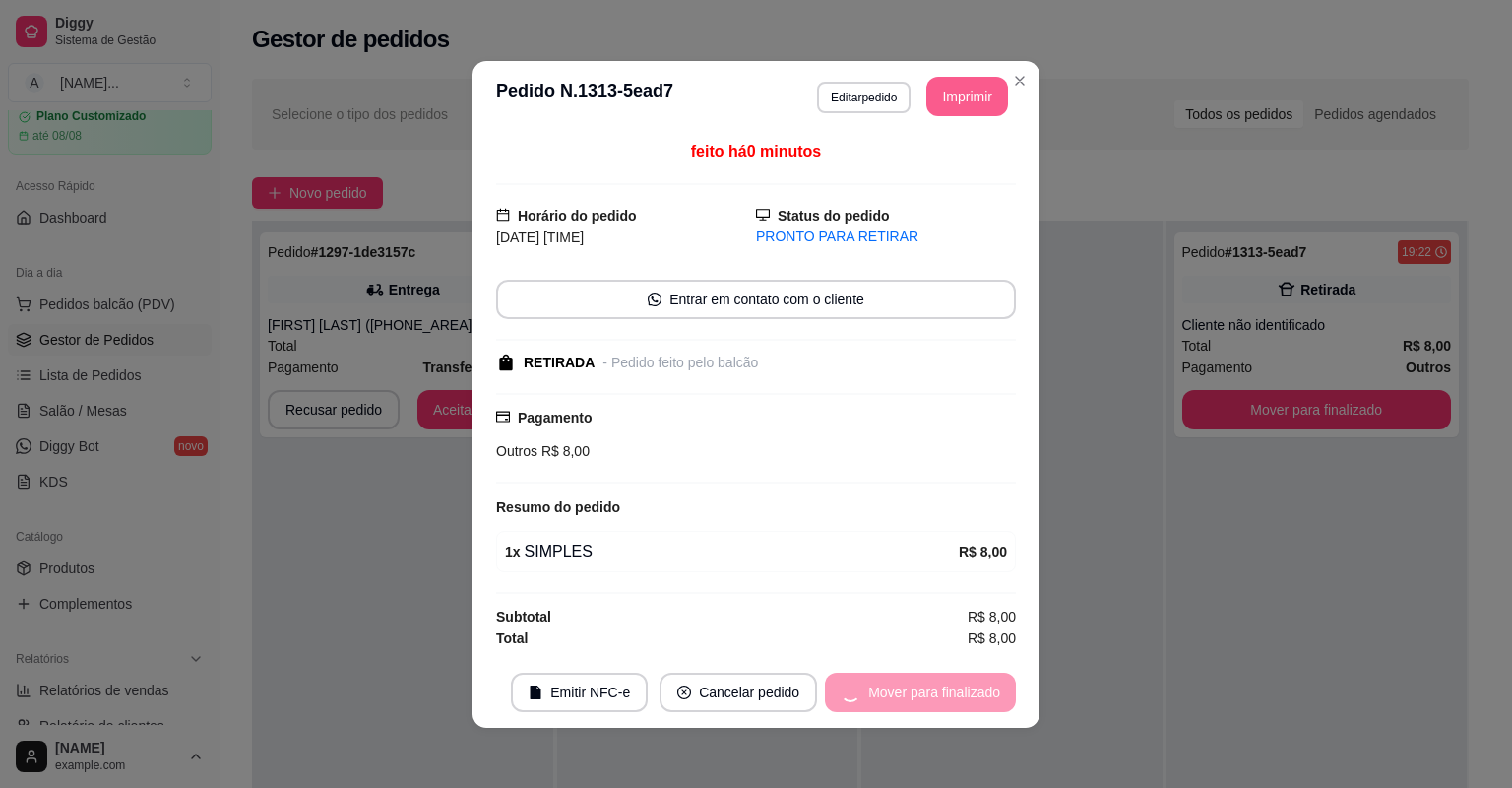 click on "Mover para finalizado" at bounding box center (920, 692) 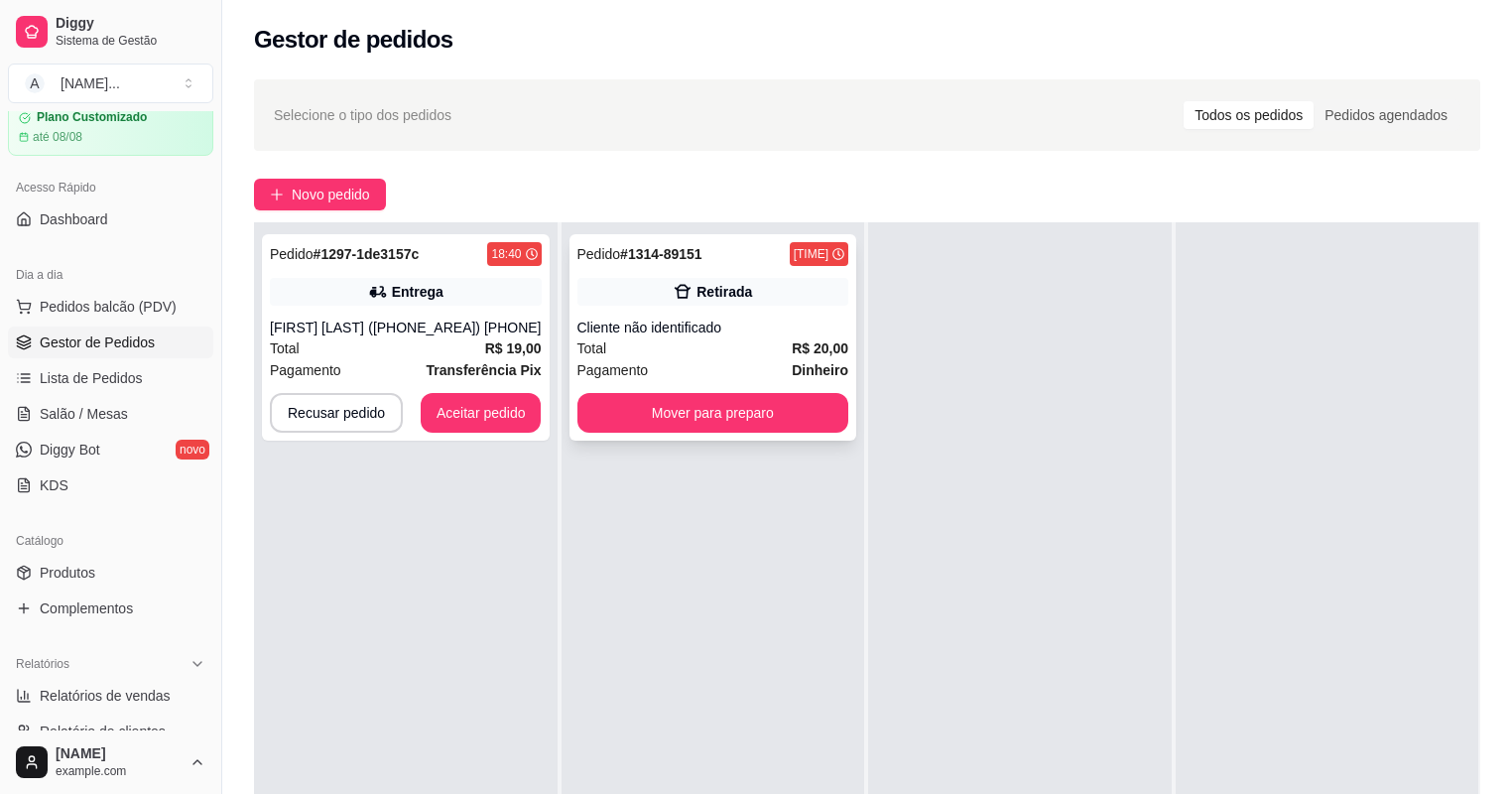 click on "Pagamento Dinheiro" at bounding box center (713, 370) 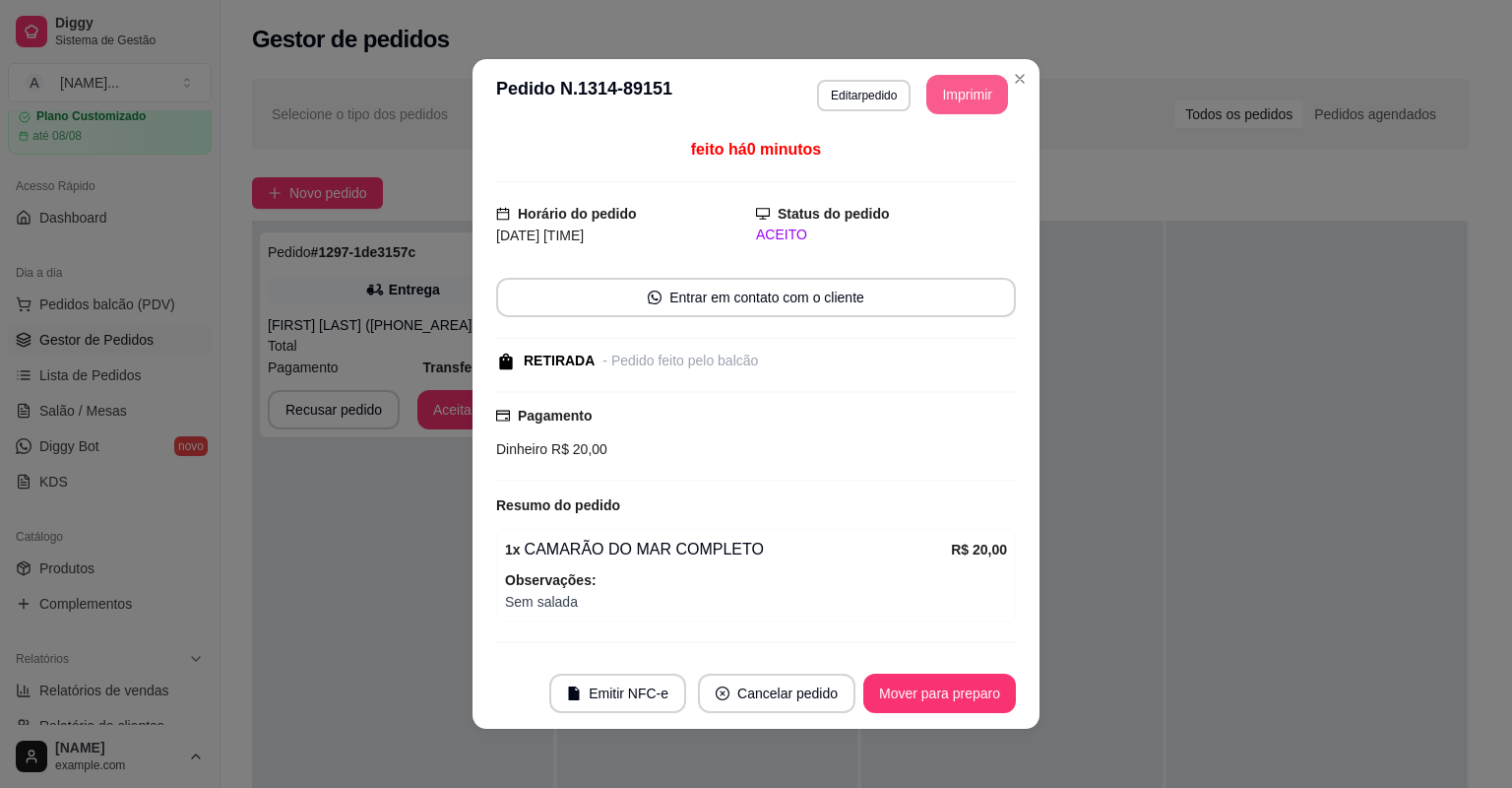 click on "Imprimir" at bounding box center [967, 95] 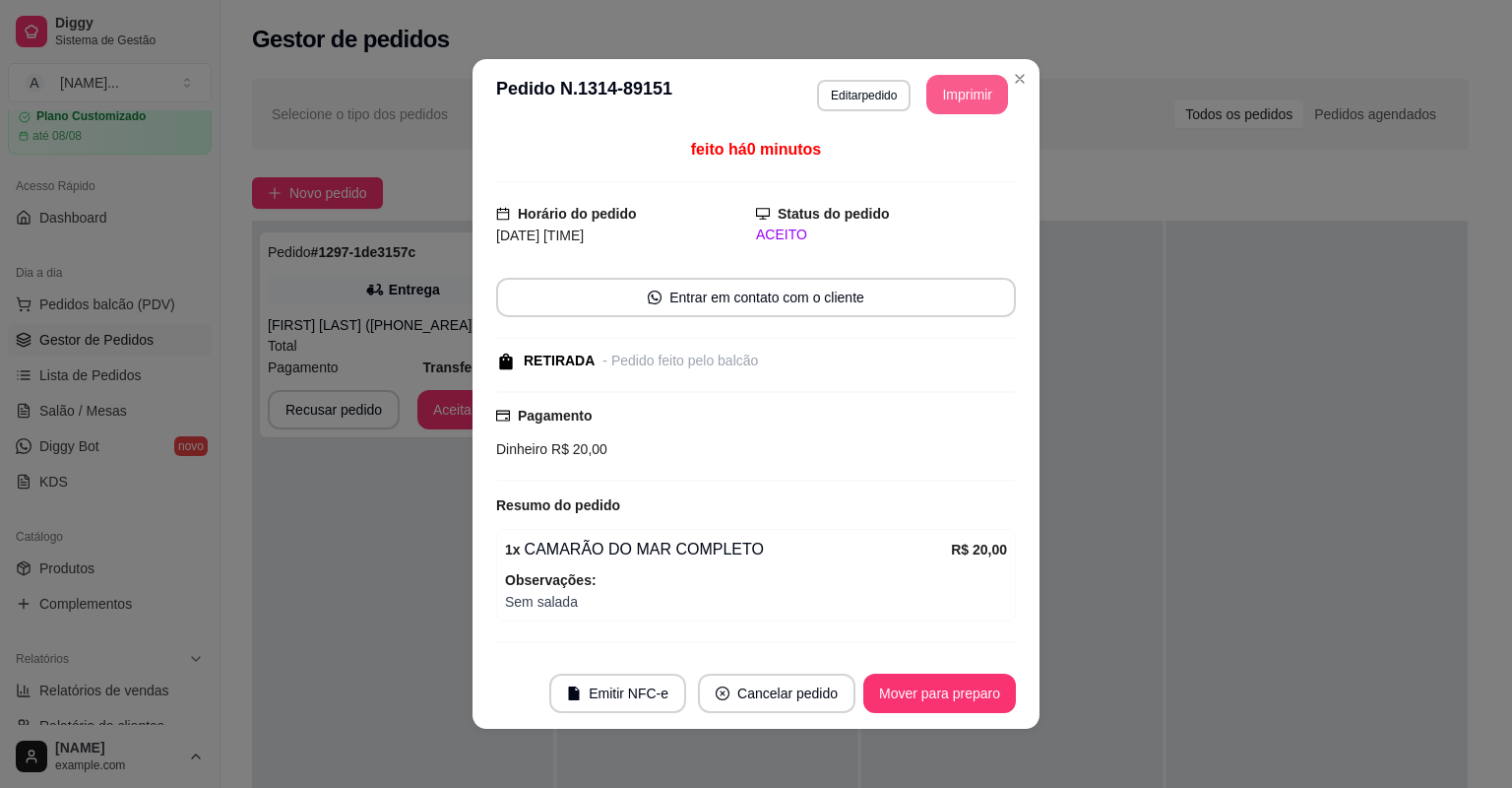 scroll, scrollTop: 0, scrollLeft: 0, axis: both 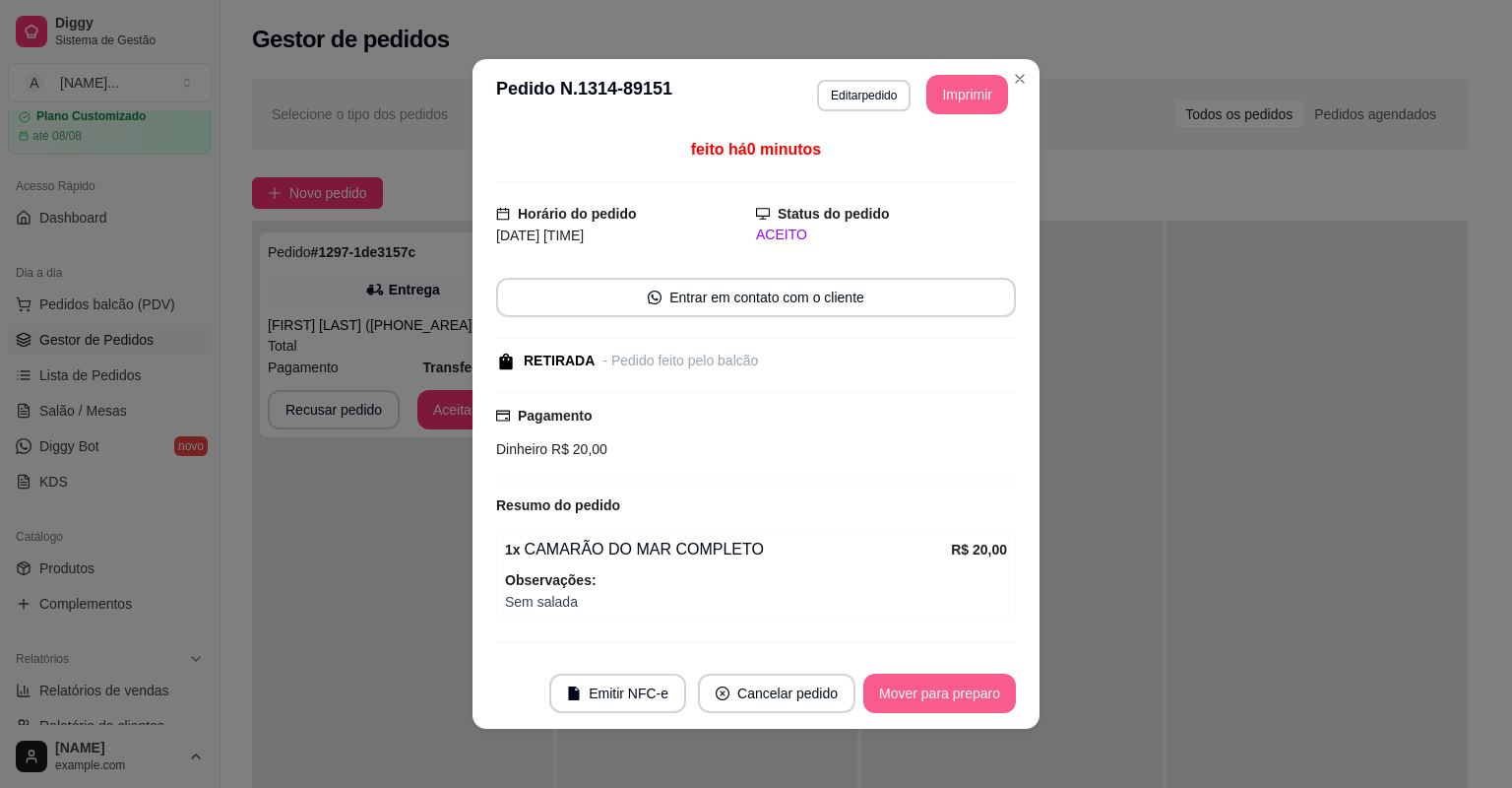click on "Mover para preparo" at bounding box center [939, 693] 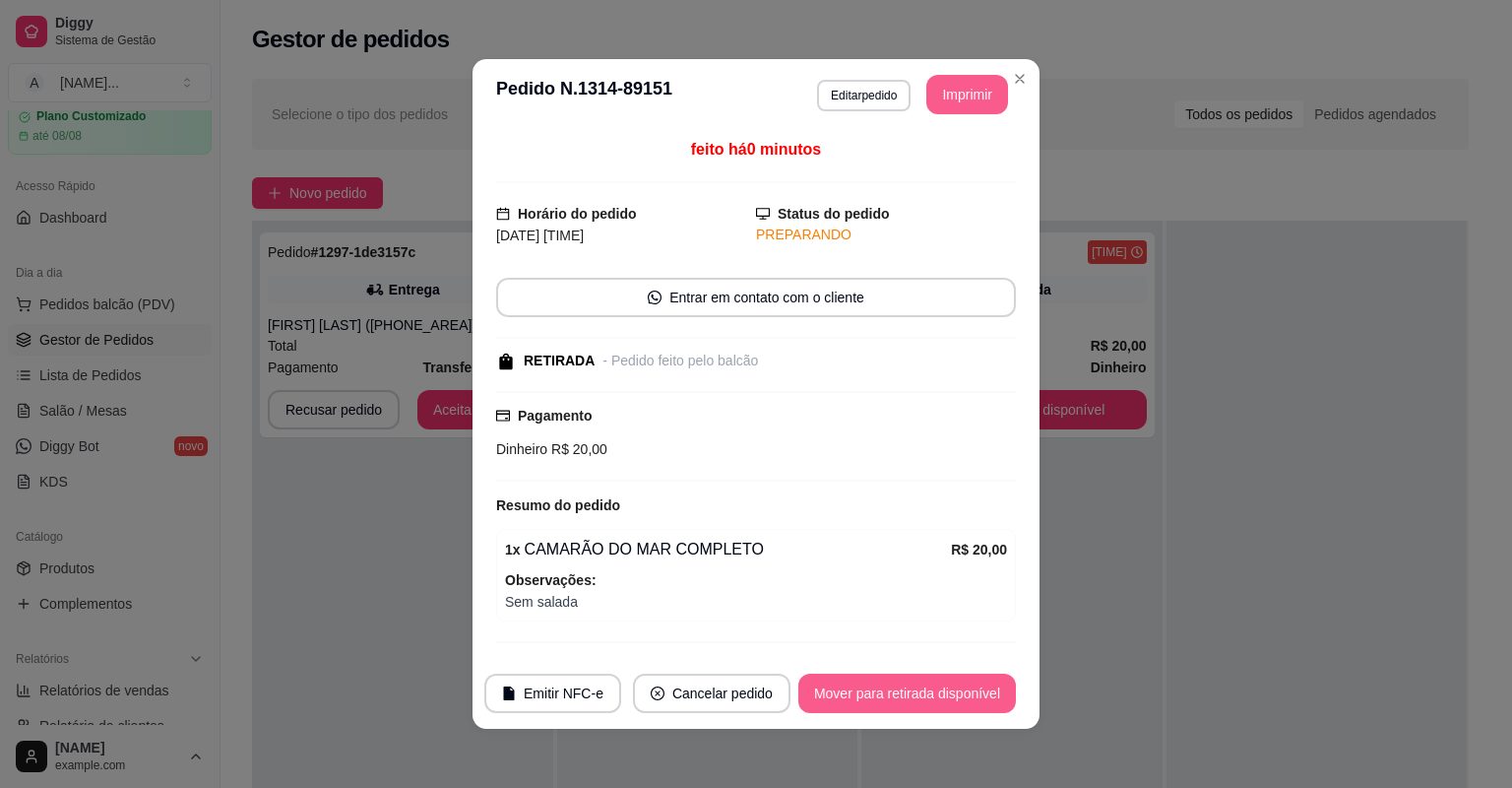 click on "Mover para retirada disponível" at bounding box center (907, 693) 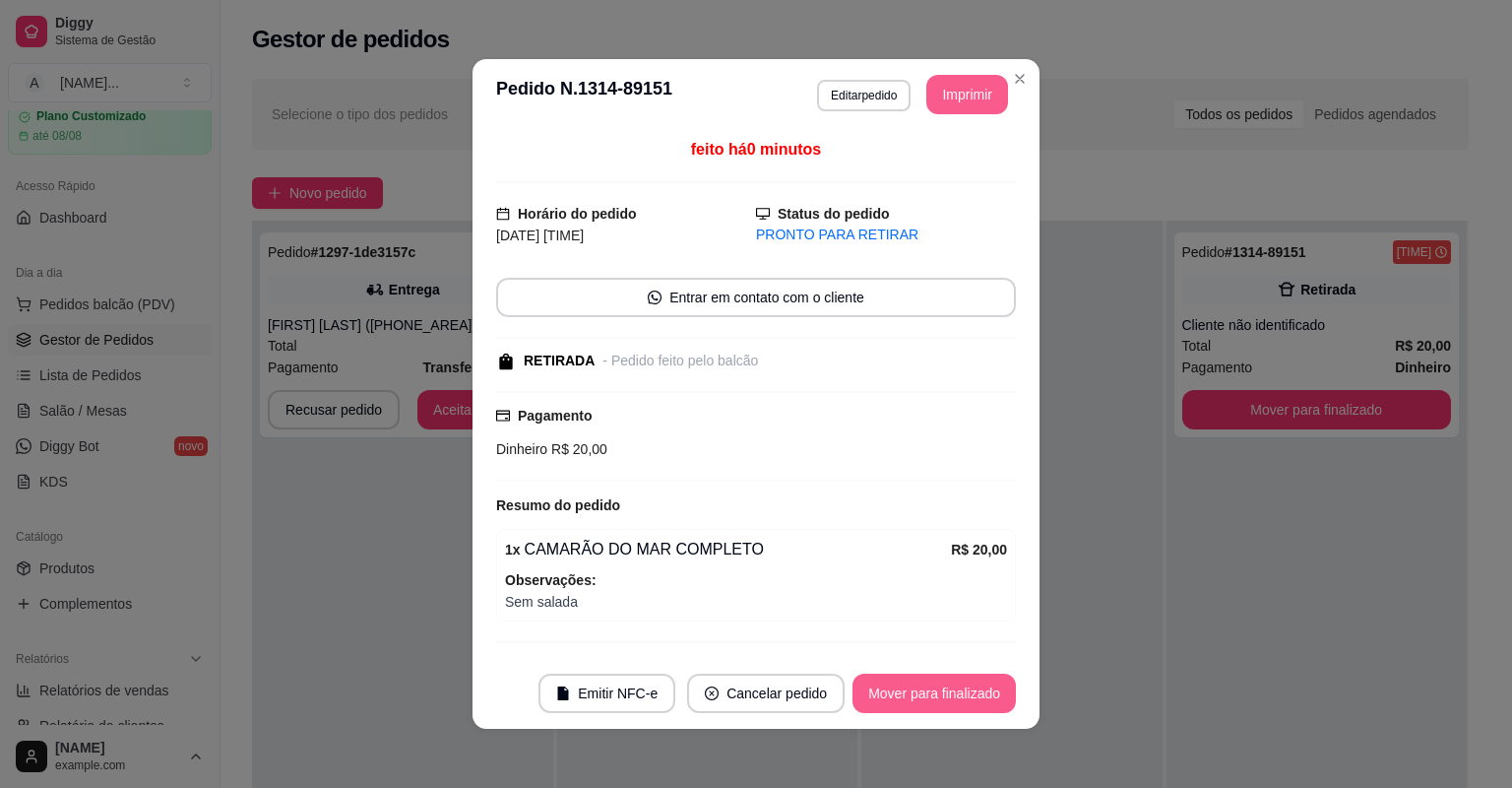 click on "Mover para finalizado" at bounding box center (934, 693) 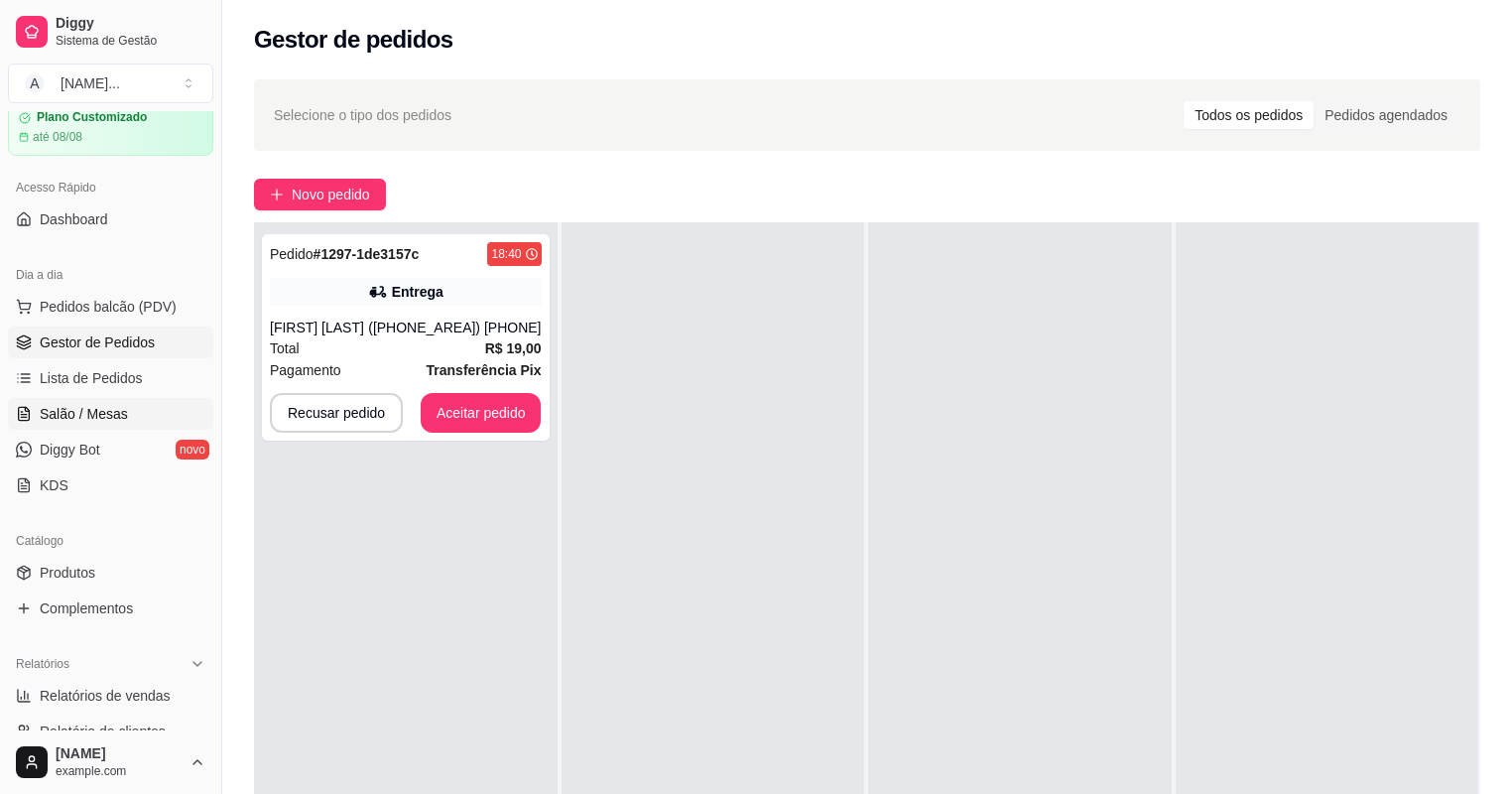 click on "Salão / Mesas" at bounding box center [83, 414] 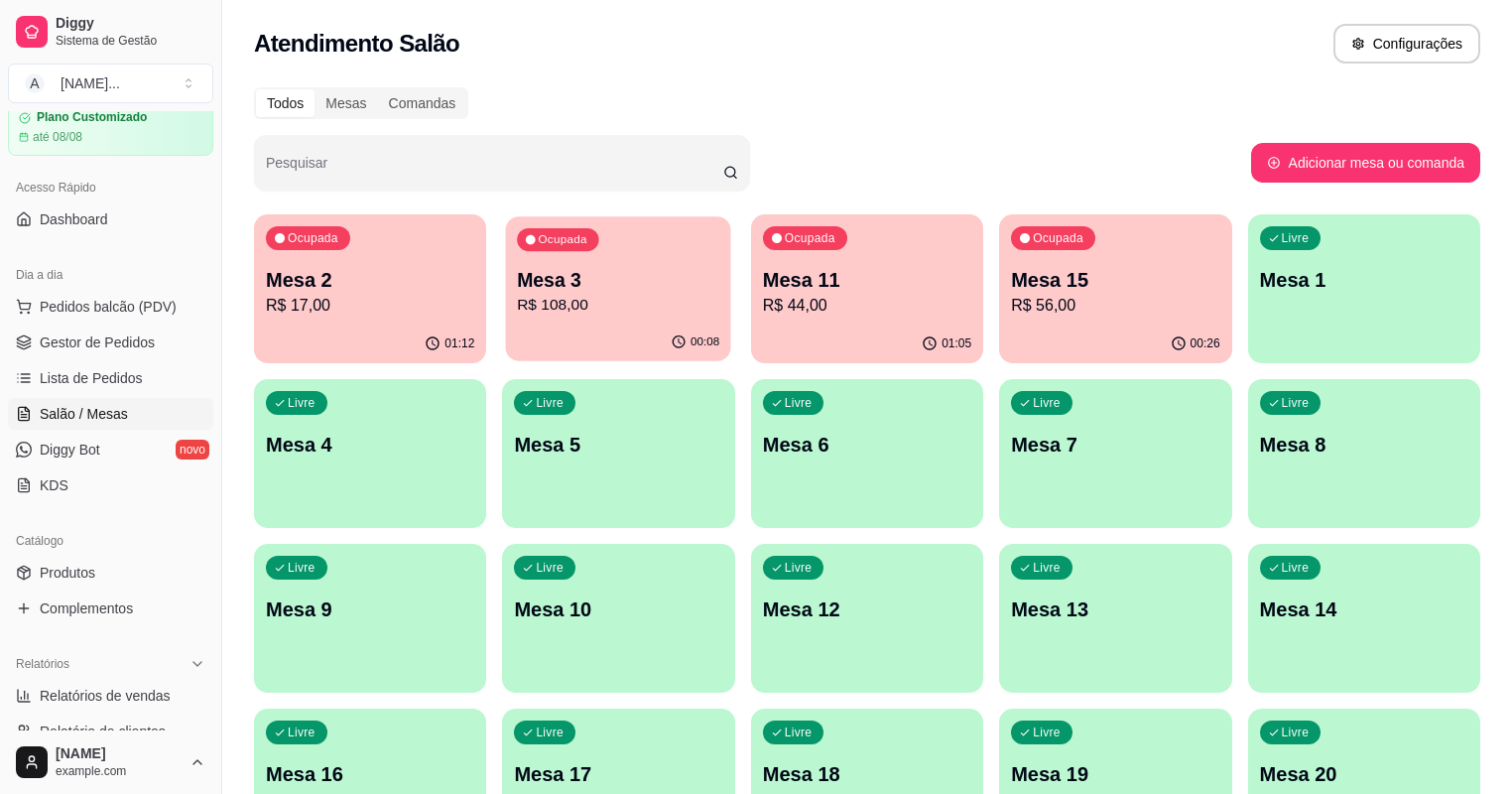 click on "R$ 108,00" at bounding box center [619, 305] 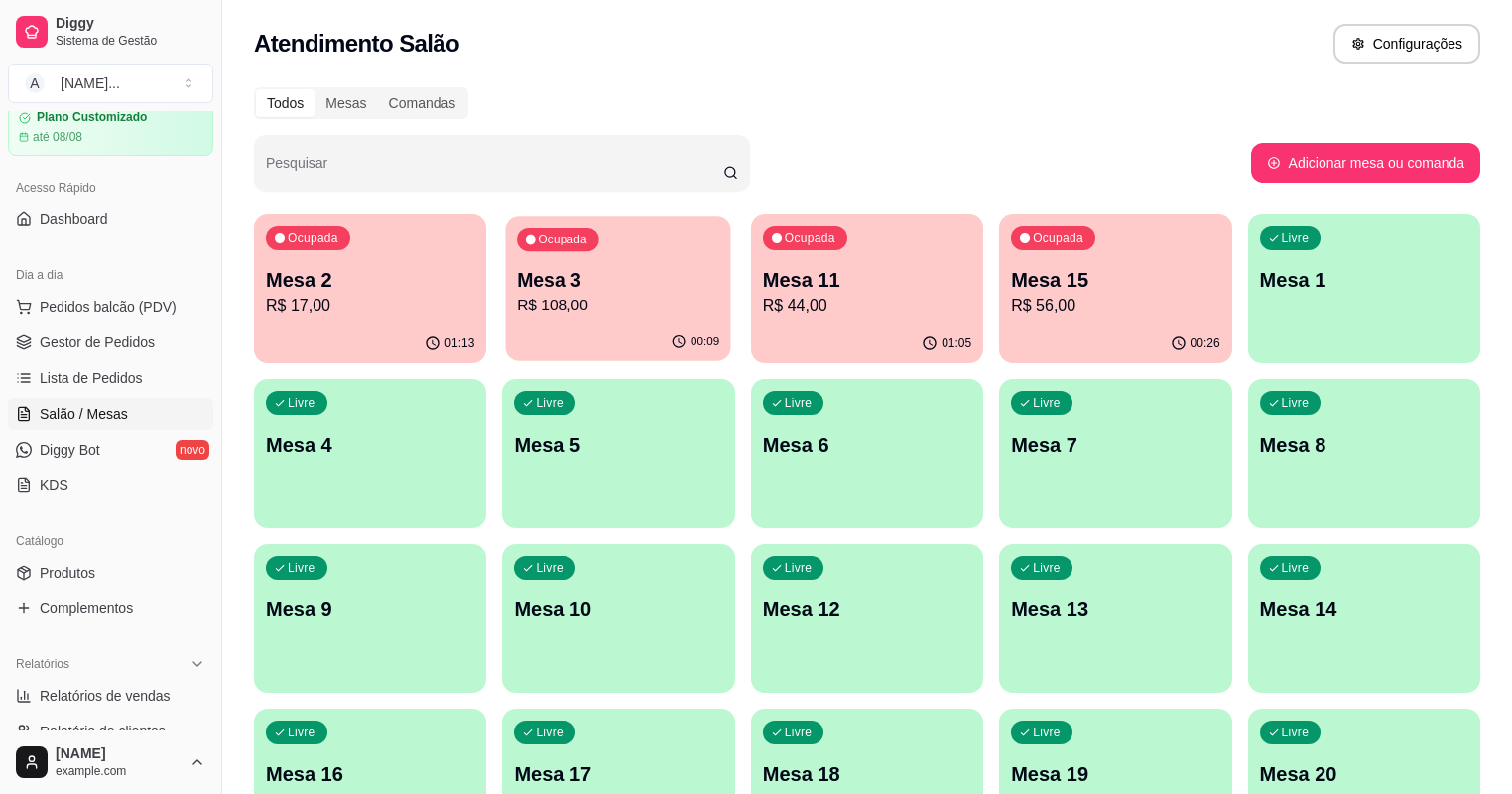 click on "Ocupada Mesa 3 R$ 108,00" at bounding box center (618, 270) 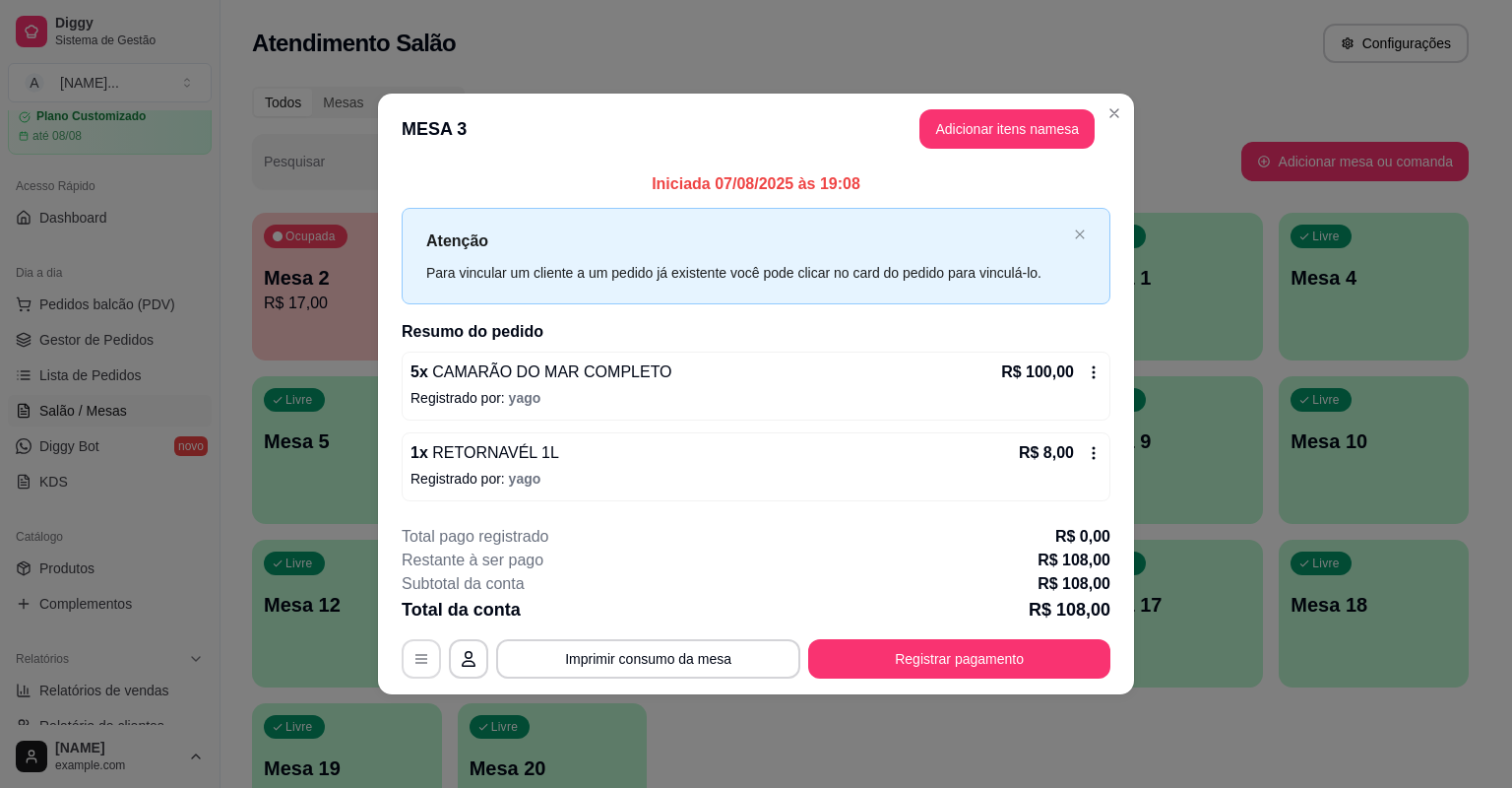 click at bounding box center [421, 659] 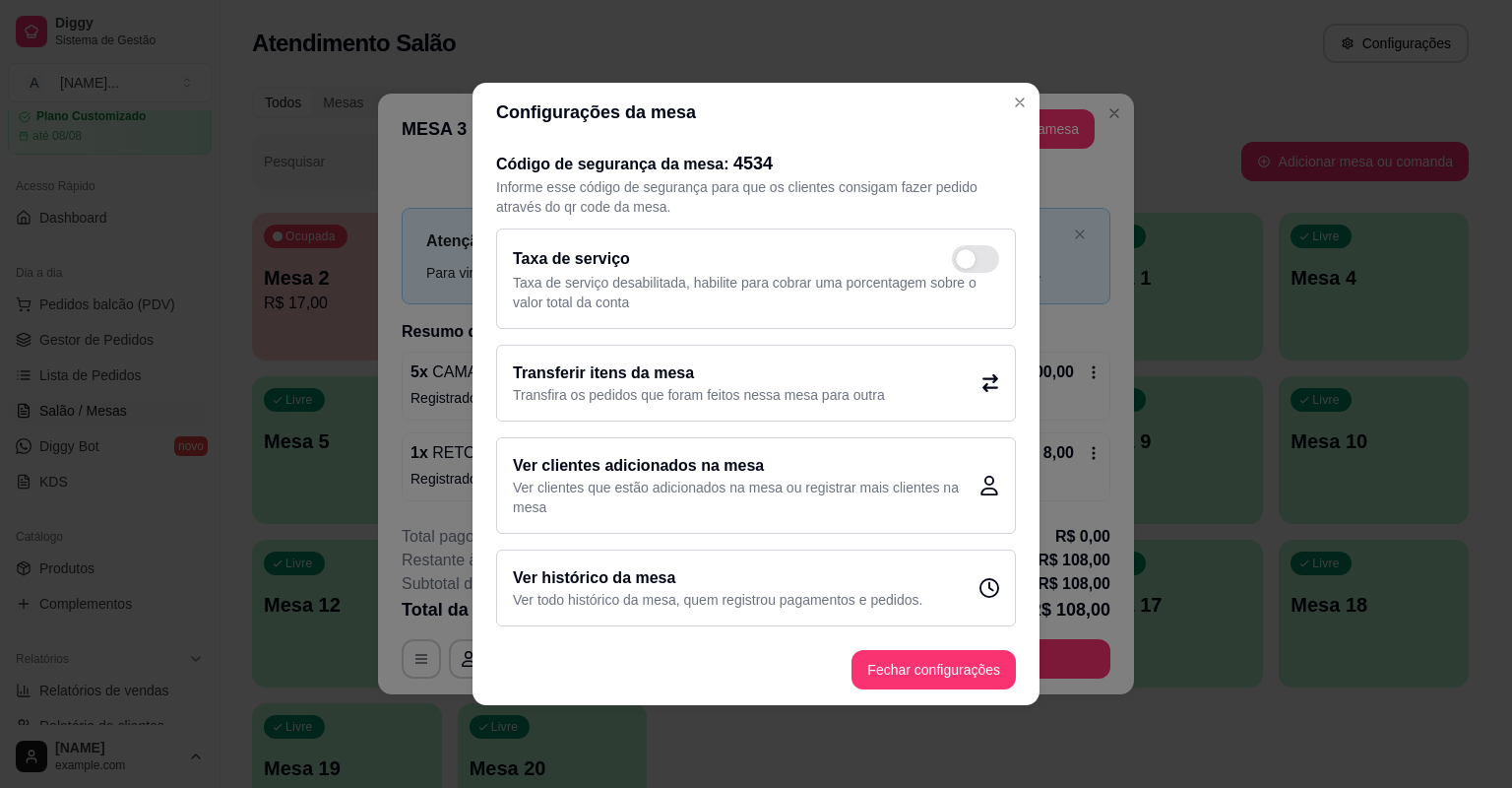 click on "Transferir itens da mesa Transfira os pedidos que foram feitos nessa mesa para outra" at bounding box center [756, 383] 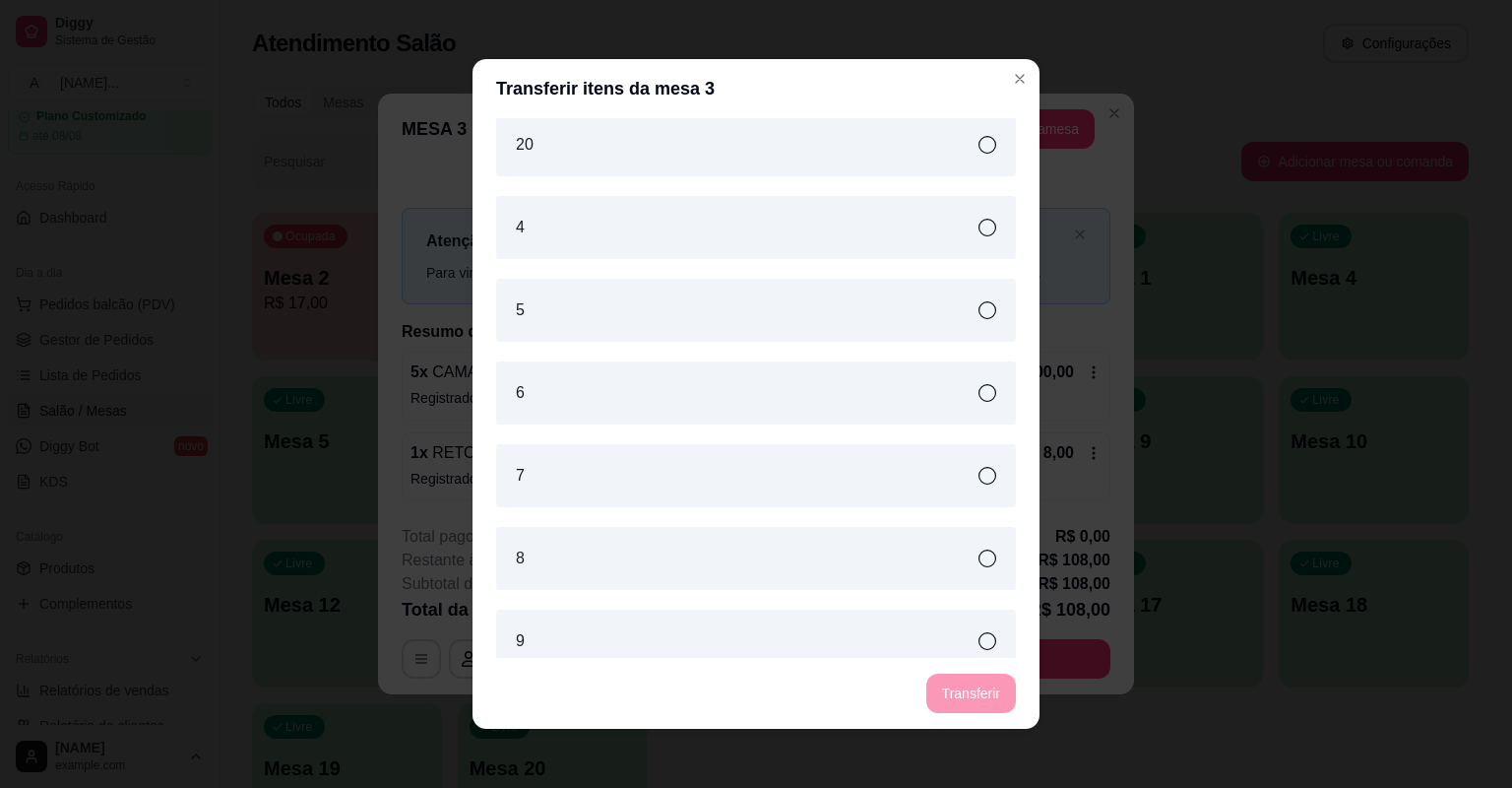 scroll, scrollTop: 780, scrollLeft: 0, axis: vertical 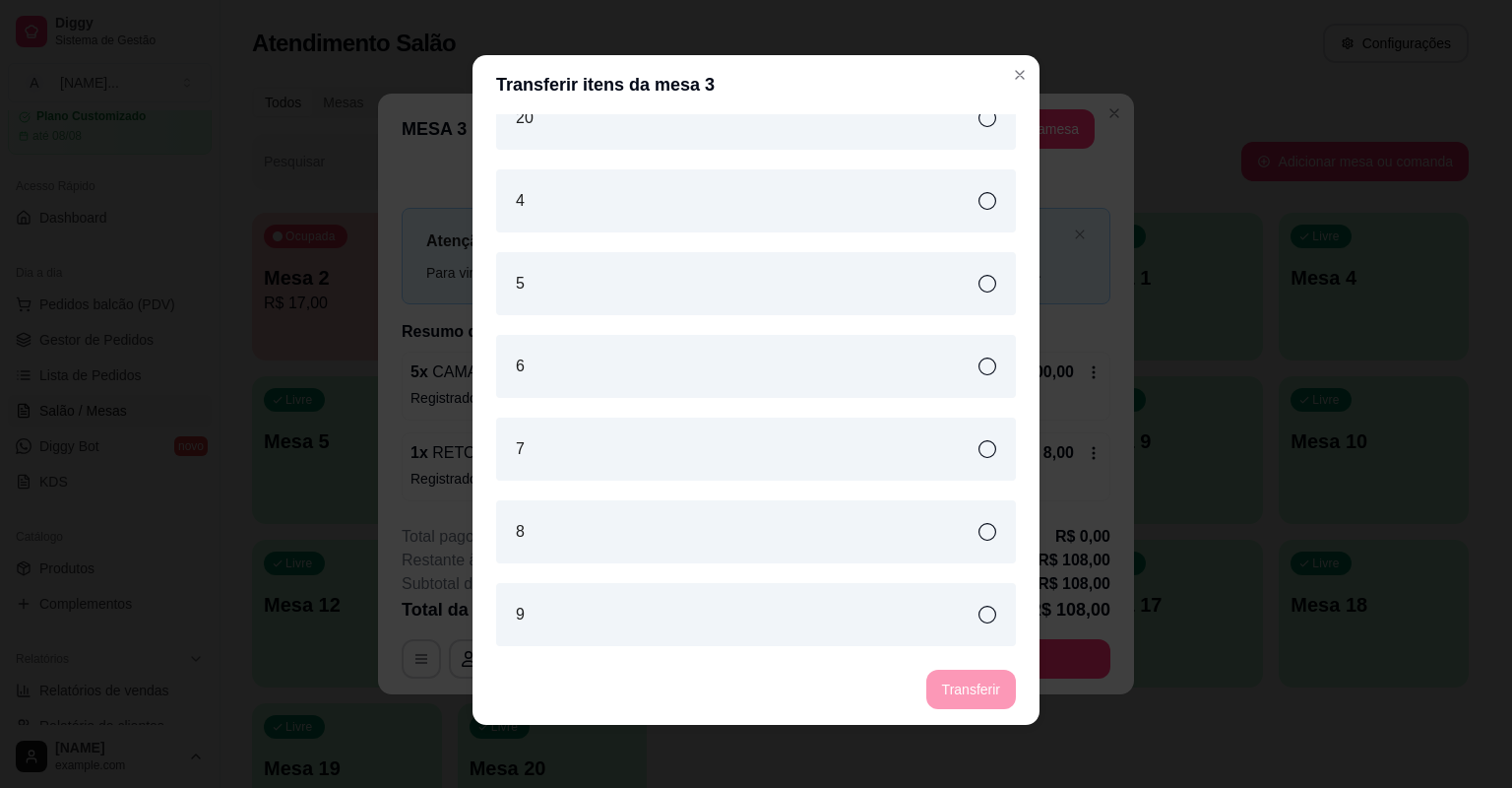 click on "9" at bounding box center [756, 615] 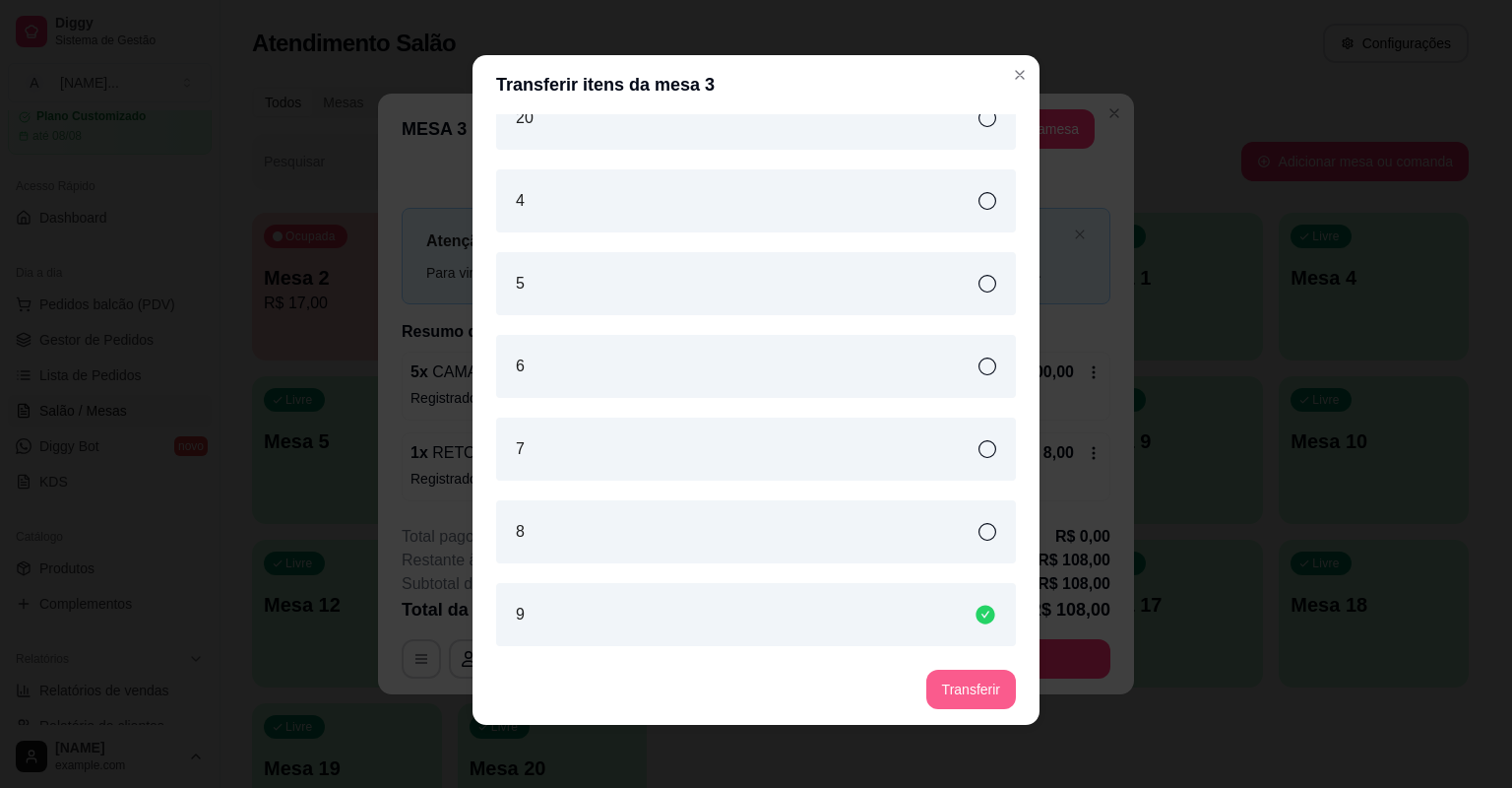 click on "Transferir" at bounding box center [971, 690] 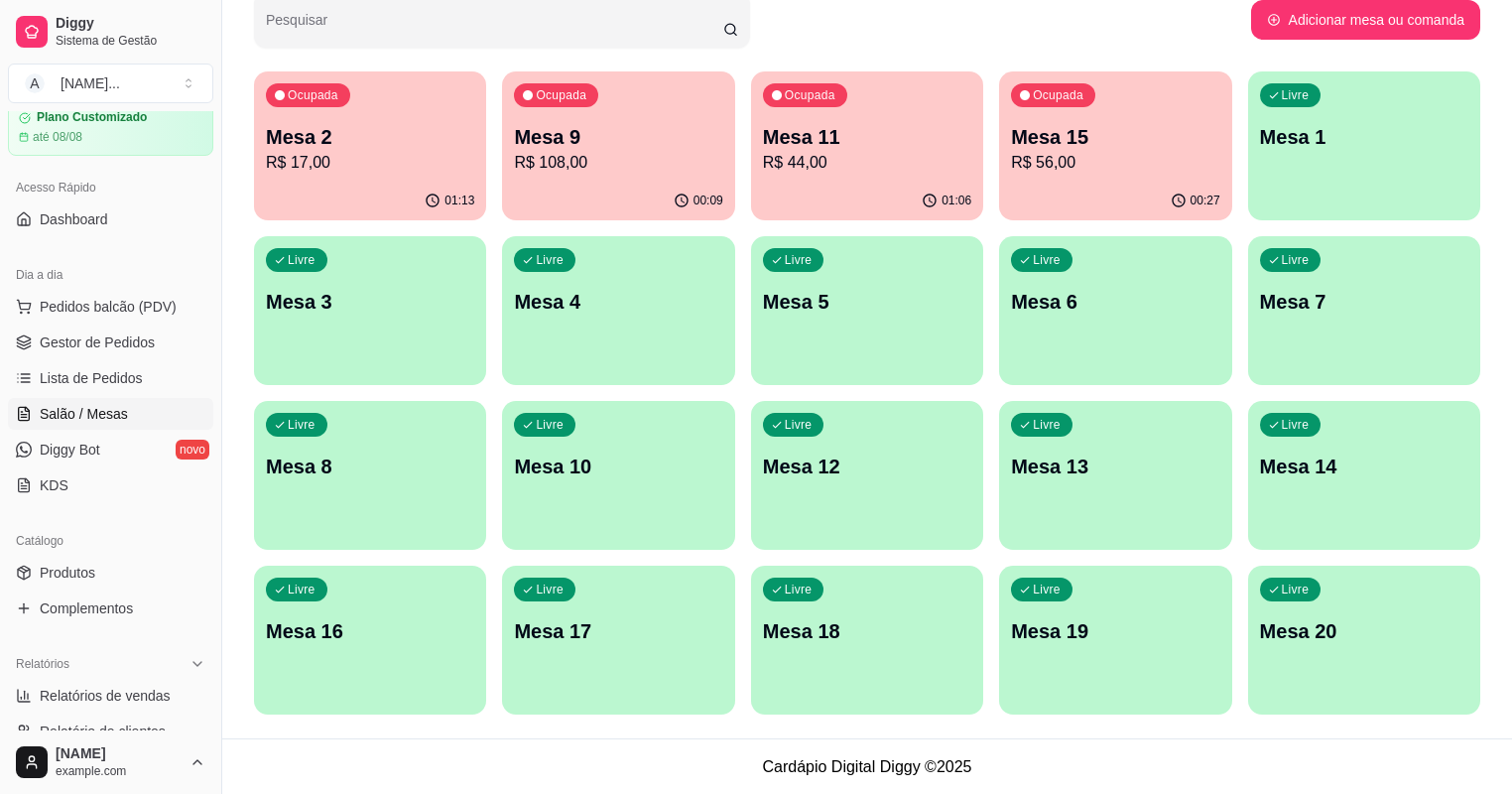 scroll, scrollTop: 64, scrollLeft: 0, axis: vertical 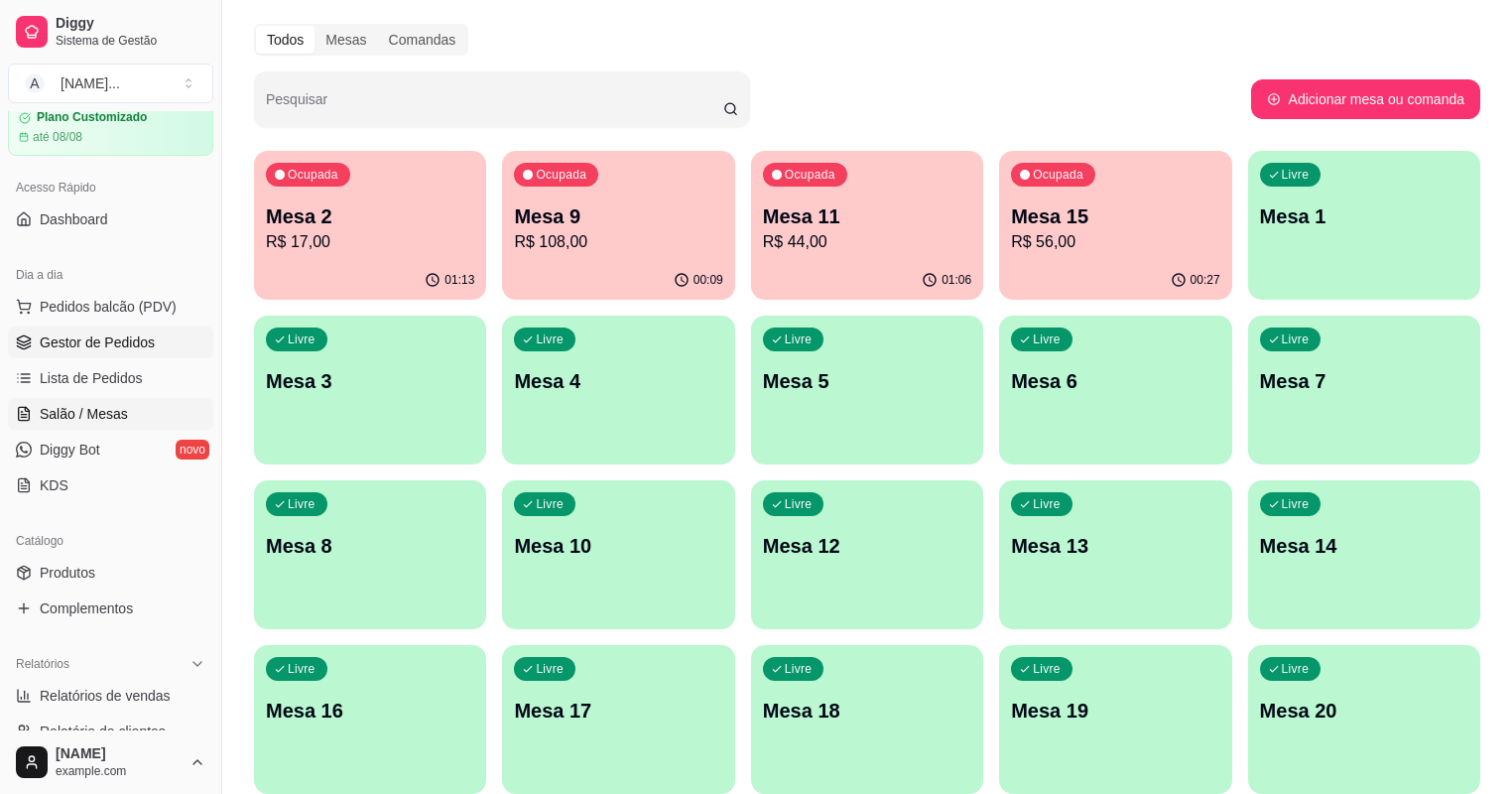 click on "Gestor de Pedidos" at bounding box center [97, 342] 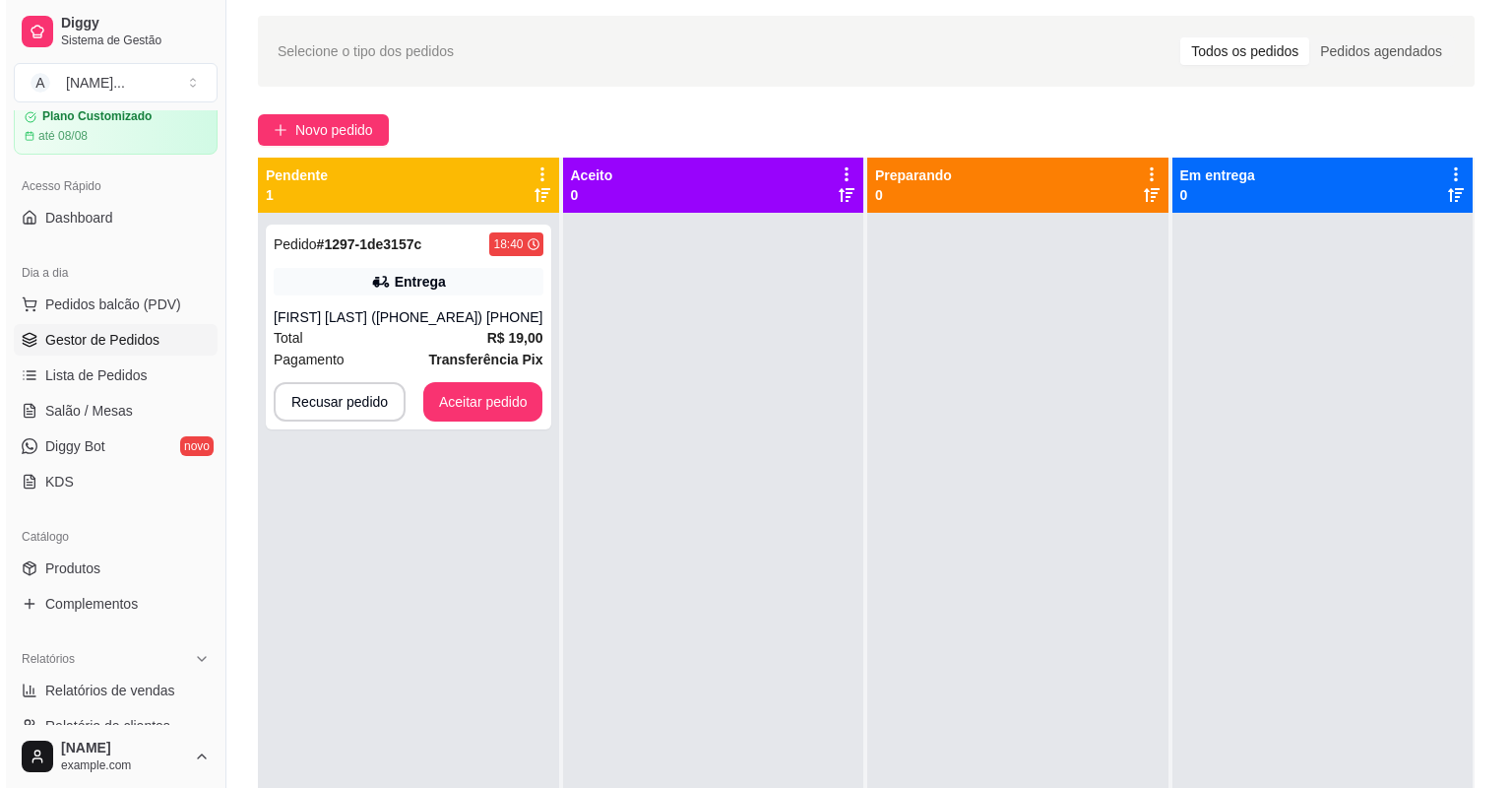 scroll, scrollTop: 0, scrollLeft: 0, axis: both 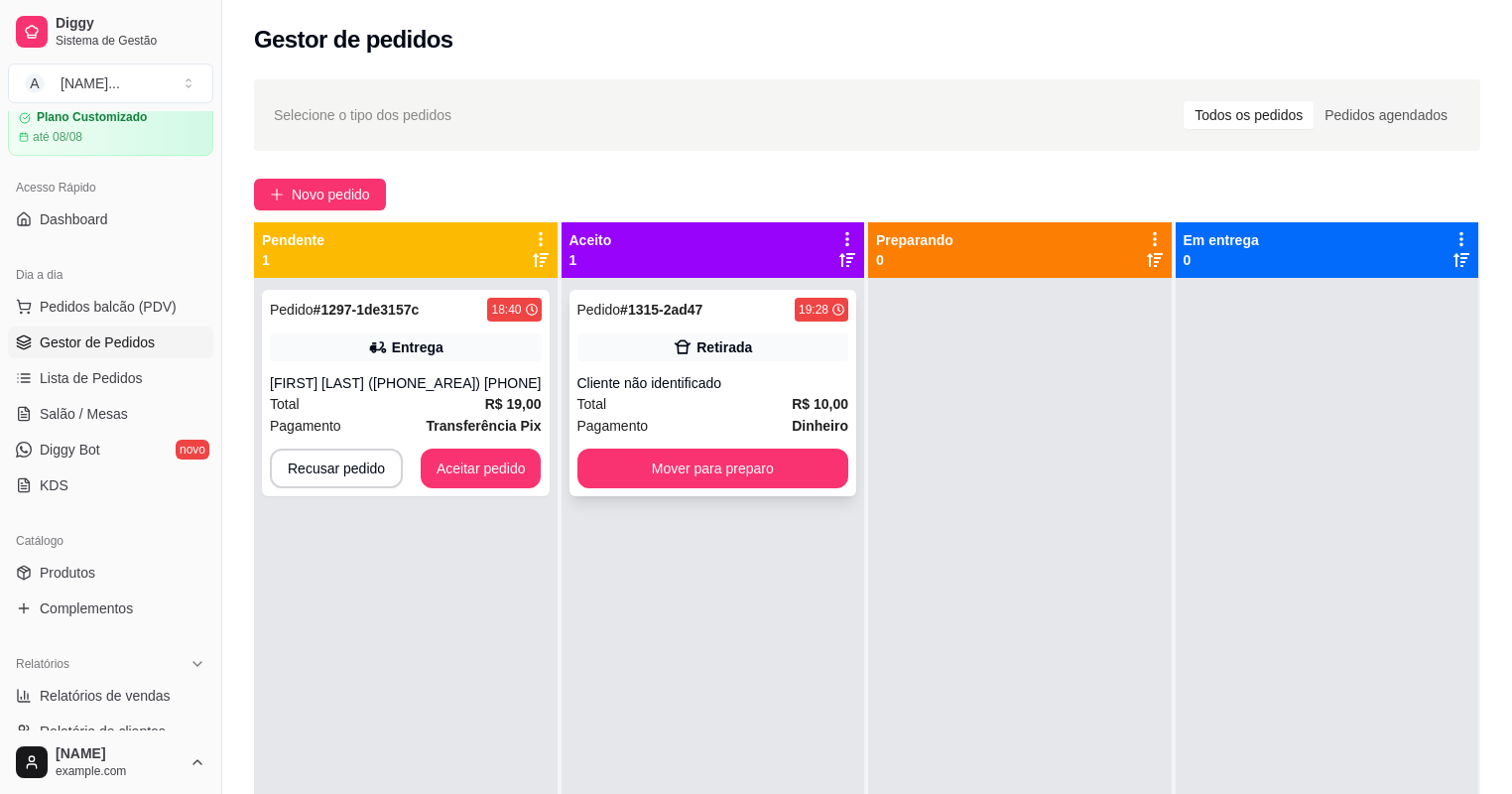 click on "Cliente não identificado" at bounding box center [713, 383] 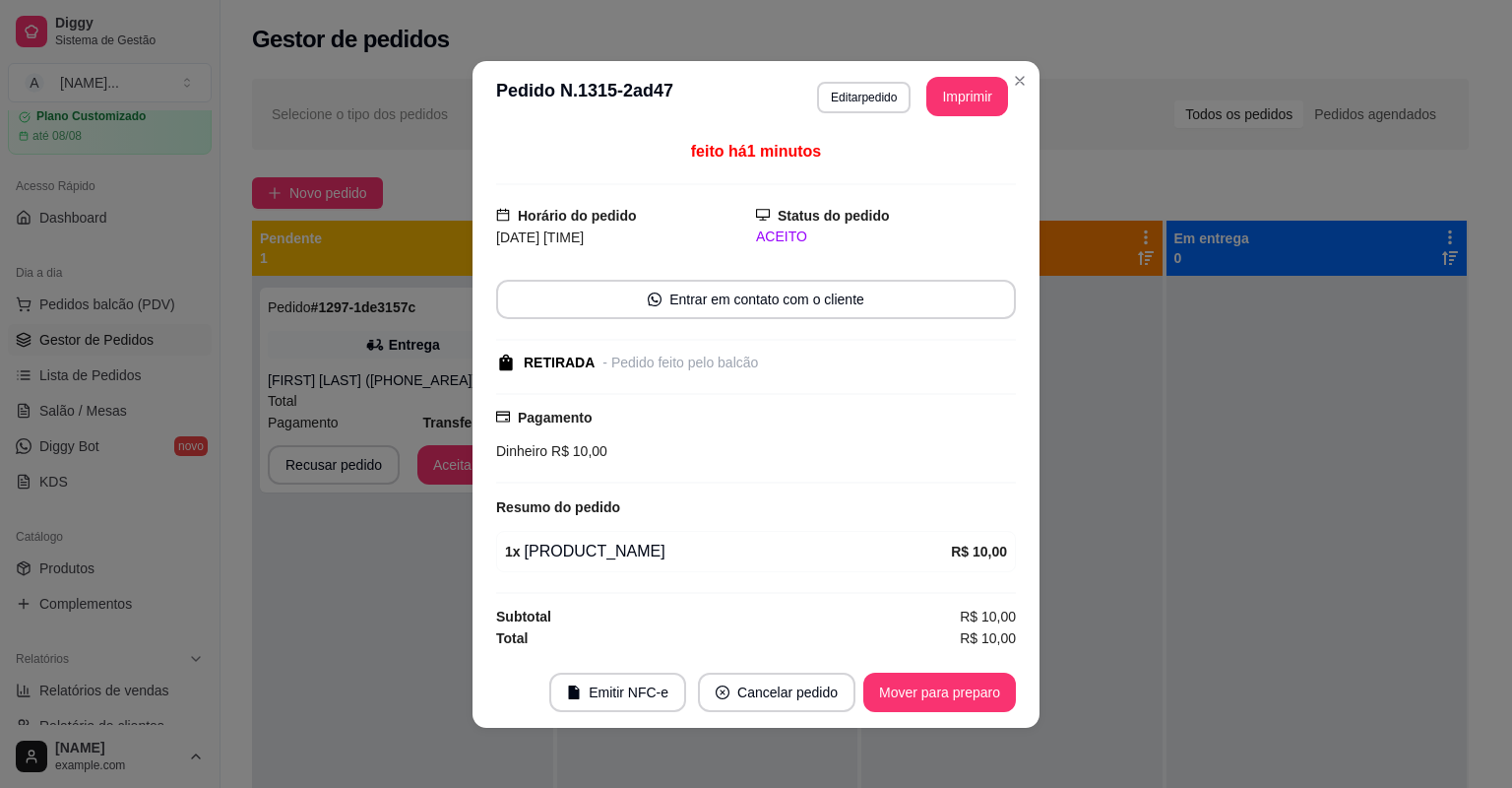 scroll, scrollTop: 1, scrollLeft: 0, axis: vertical 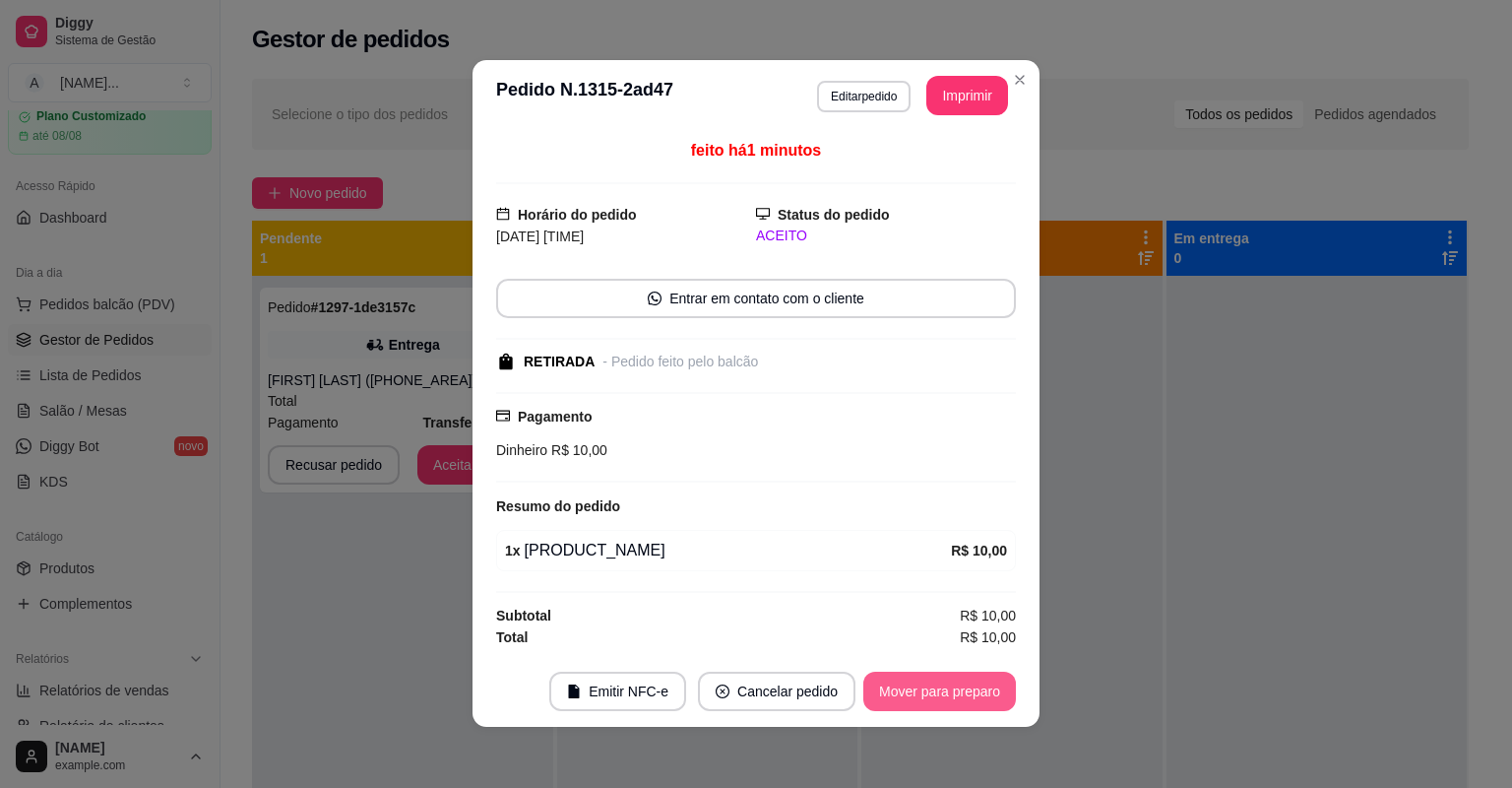 click on "Mover para preparo" at bounding box center [939, 691] 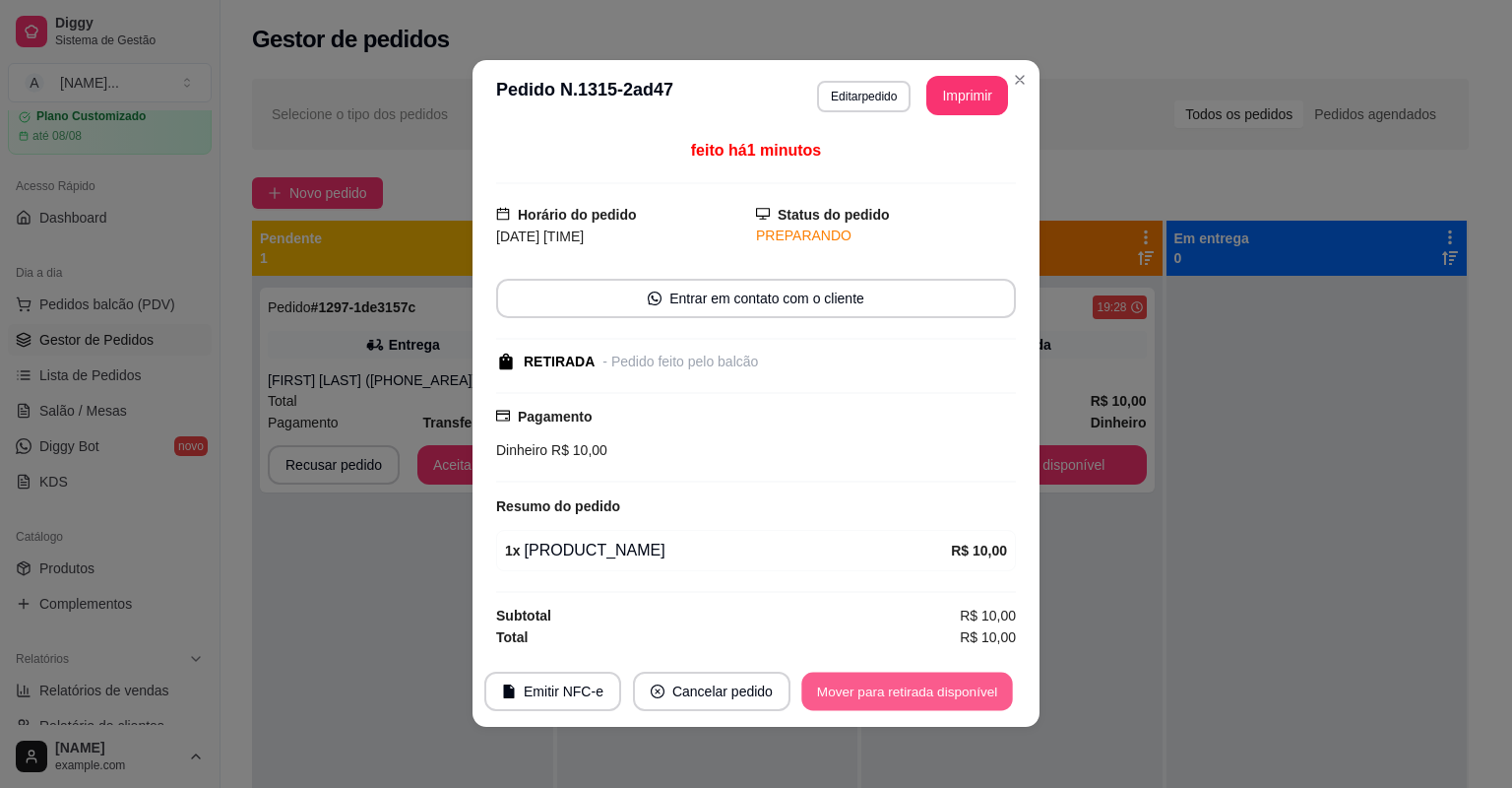 click on "Mover para retirada disponível" at bounding box center [907, 690] 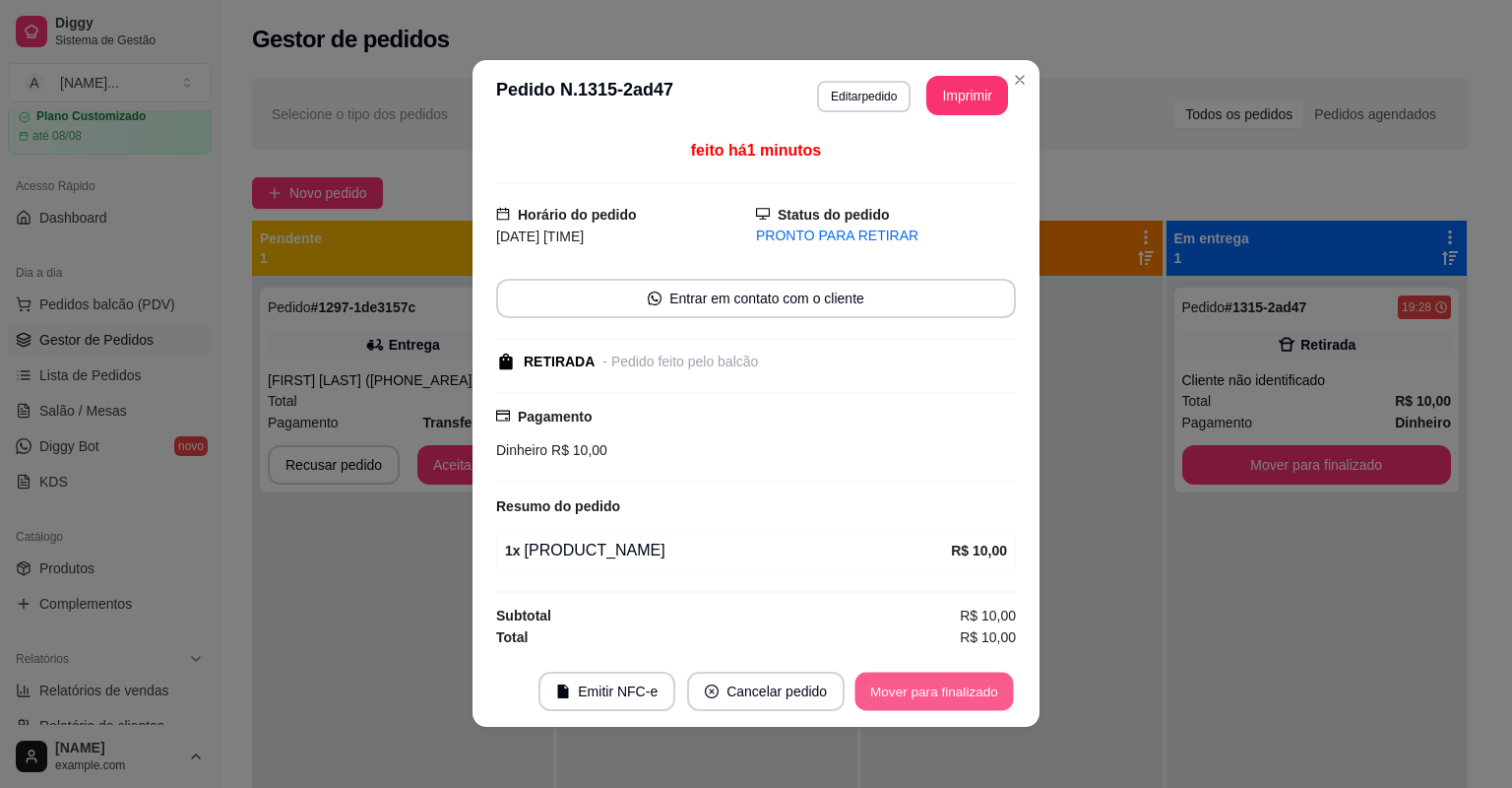 click on "Mover para finalizado" at bounding box center (934, 690) 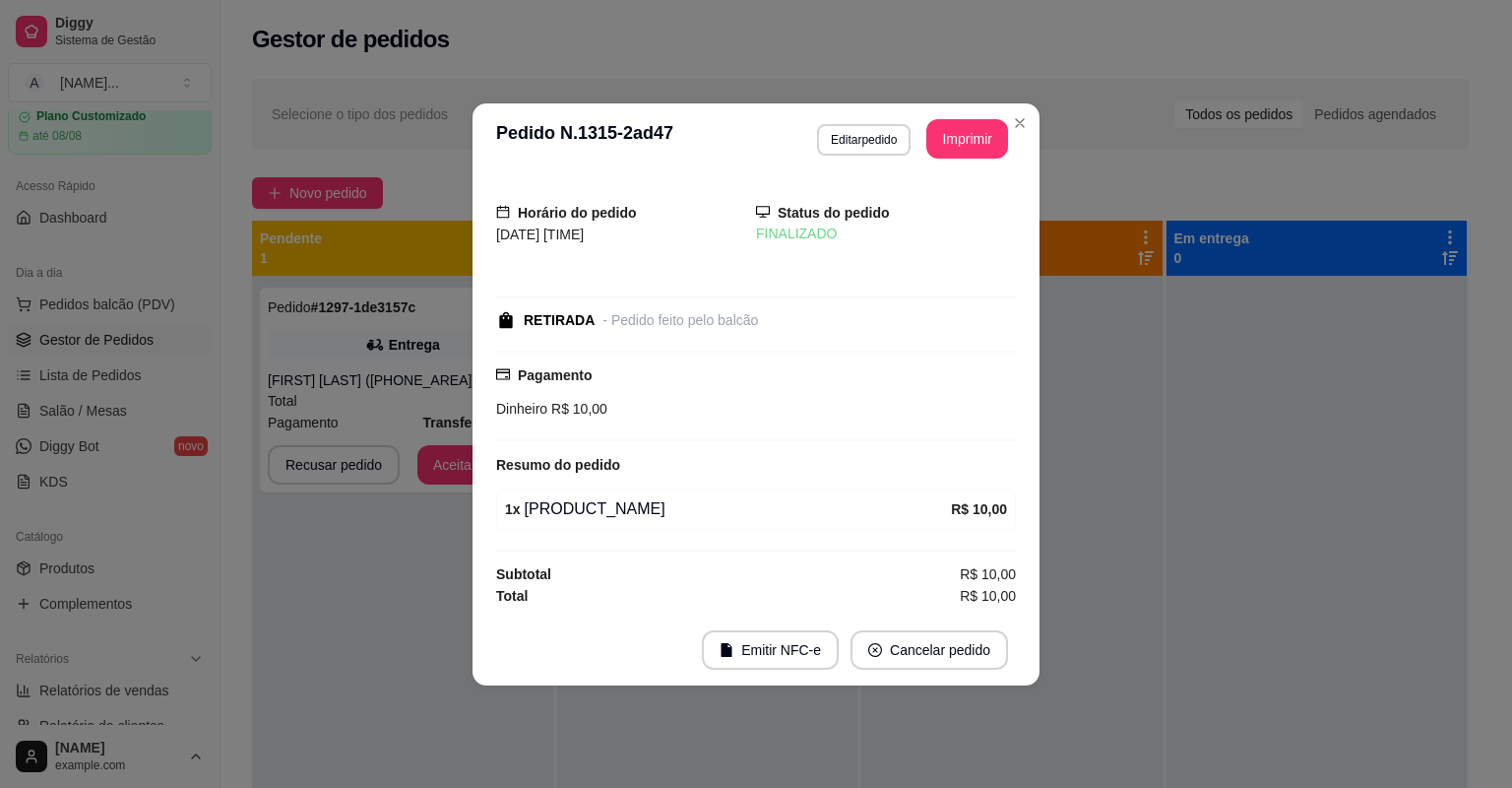 scroll, scrollTop: 0, scrollLeft: 0, axis: both 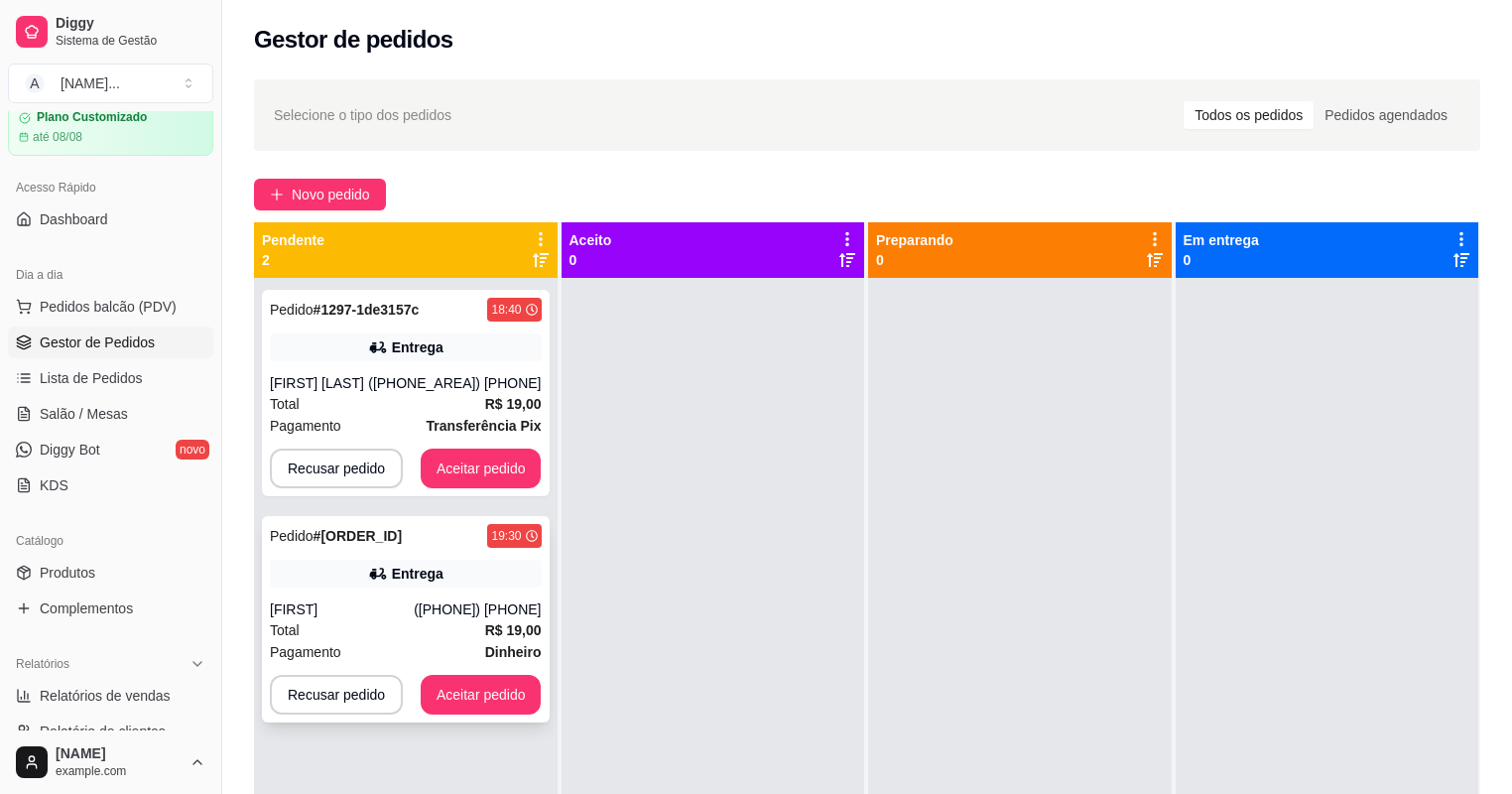 click on "Total R$ 19,00" at bounding box center [406, 630] 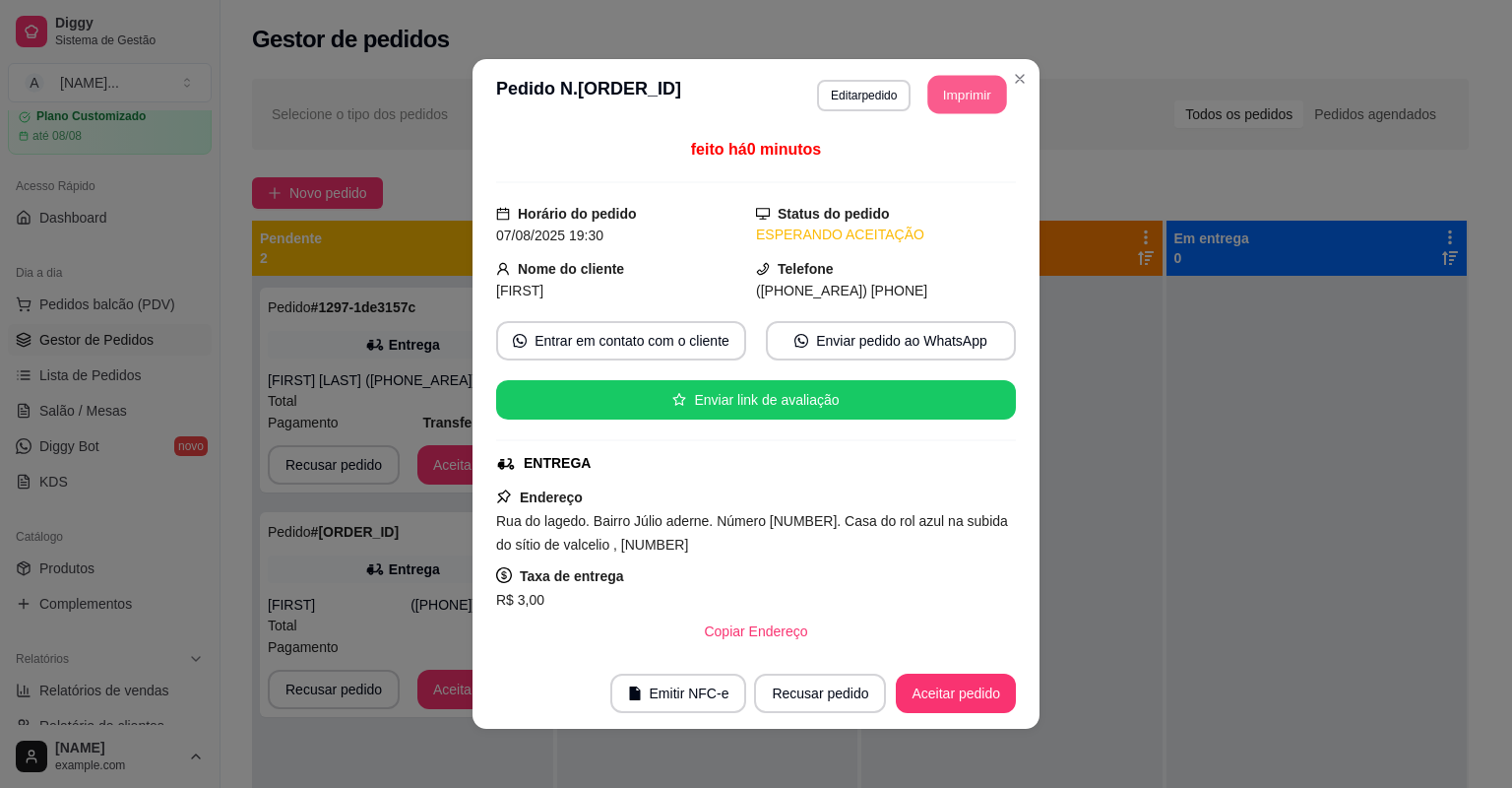 click on "Imprimir" at bounding box center (968, 95) 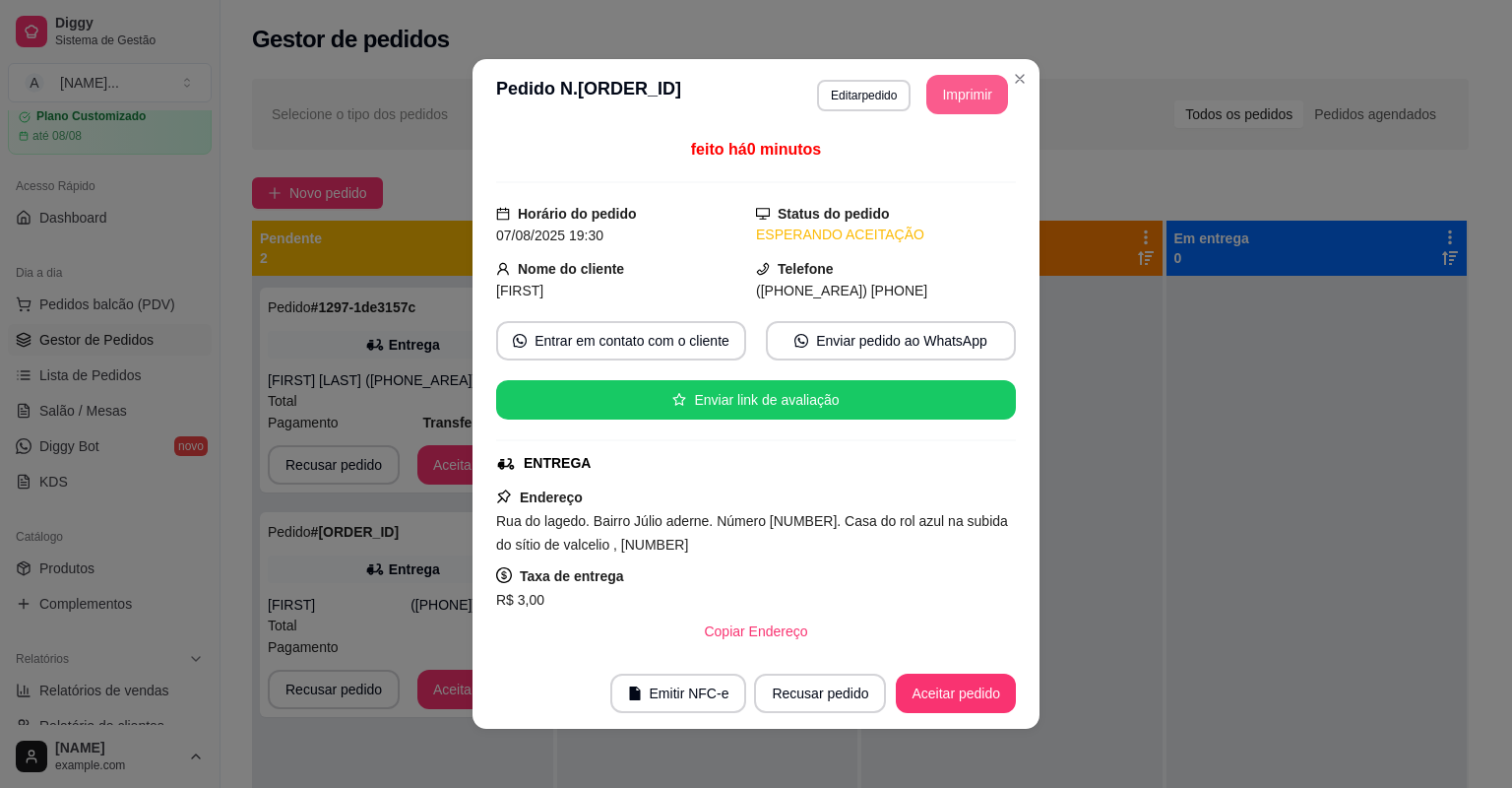 scroll, scrollTop: 0, scrollLeft: 0, axis: both 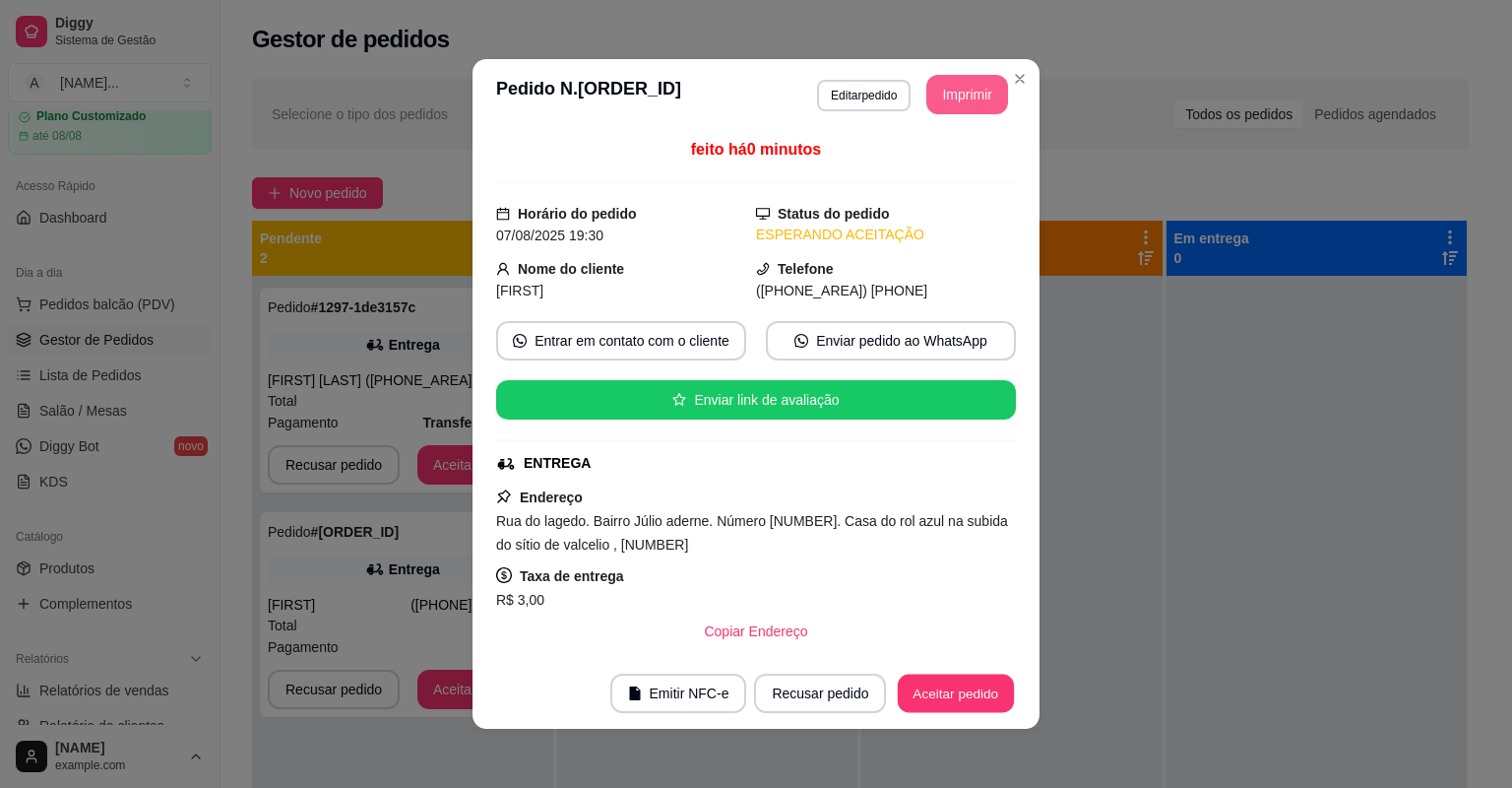click on "Aceitar pedido" at bounding box center [956, 693] 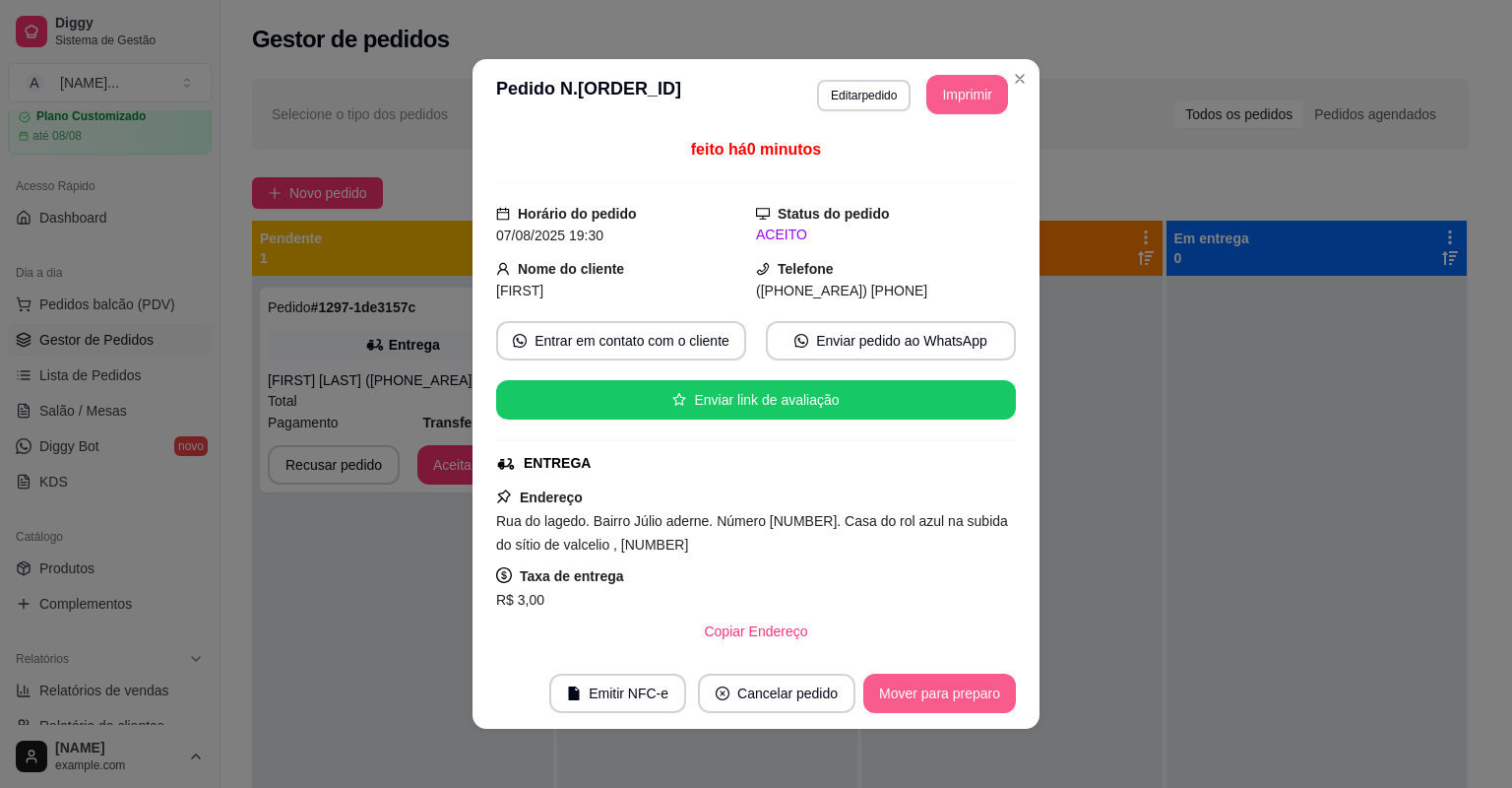 click on "Mover para preparo" at bounding box center [939, 693] 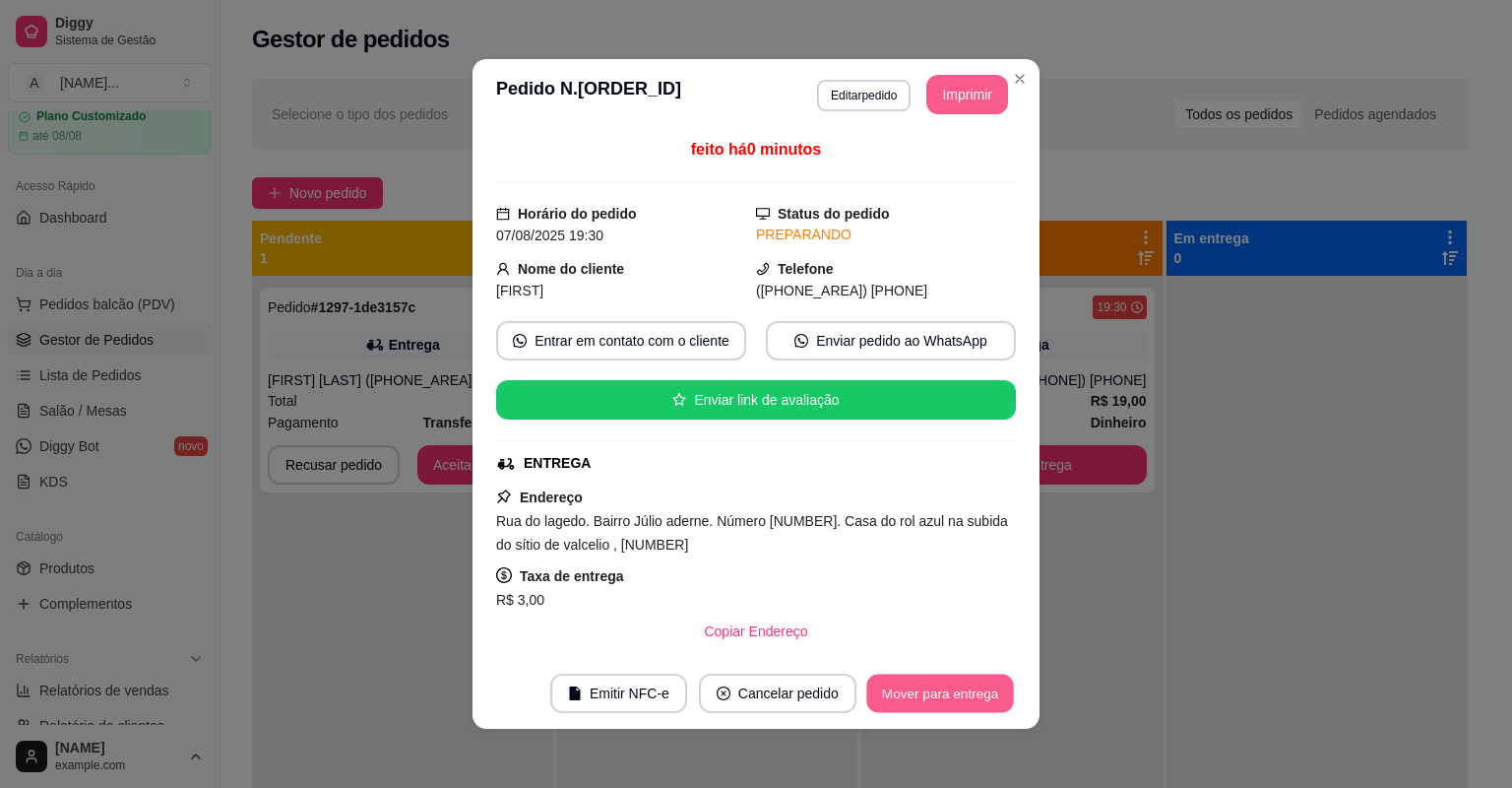click on "Mover para entrega" at bounding box center (940, 693) 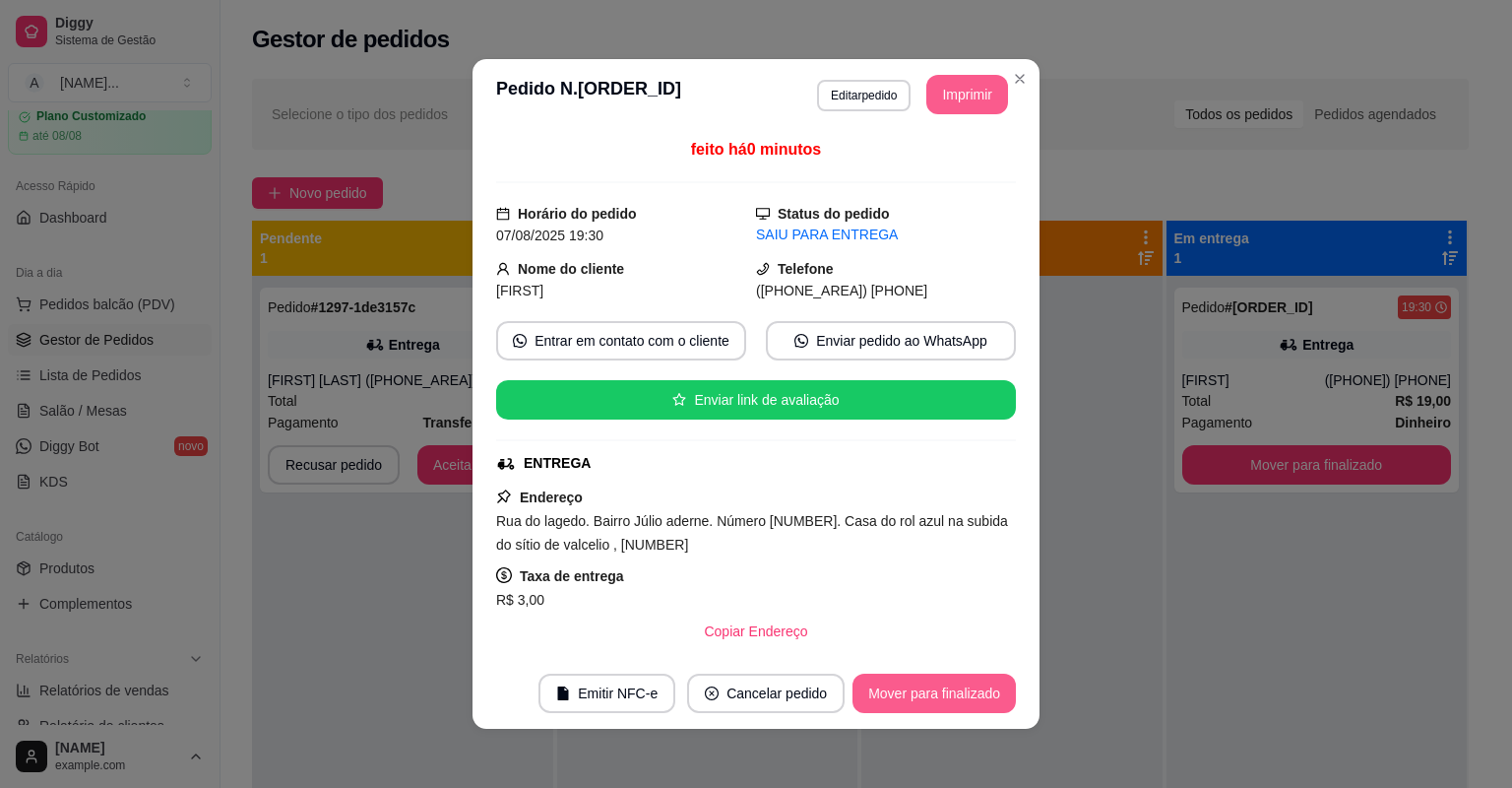 click on "Mover para finalizado" at bounding box center [934, 693] 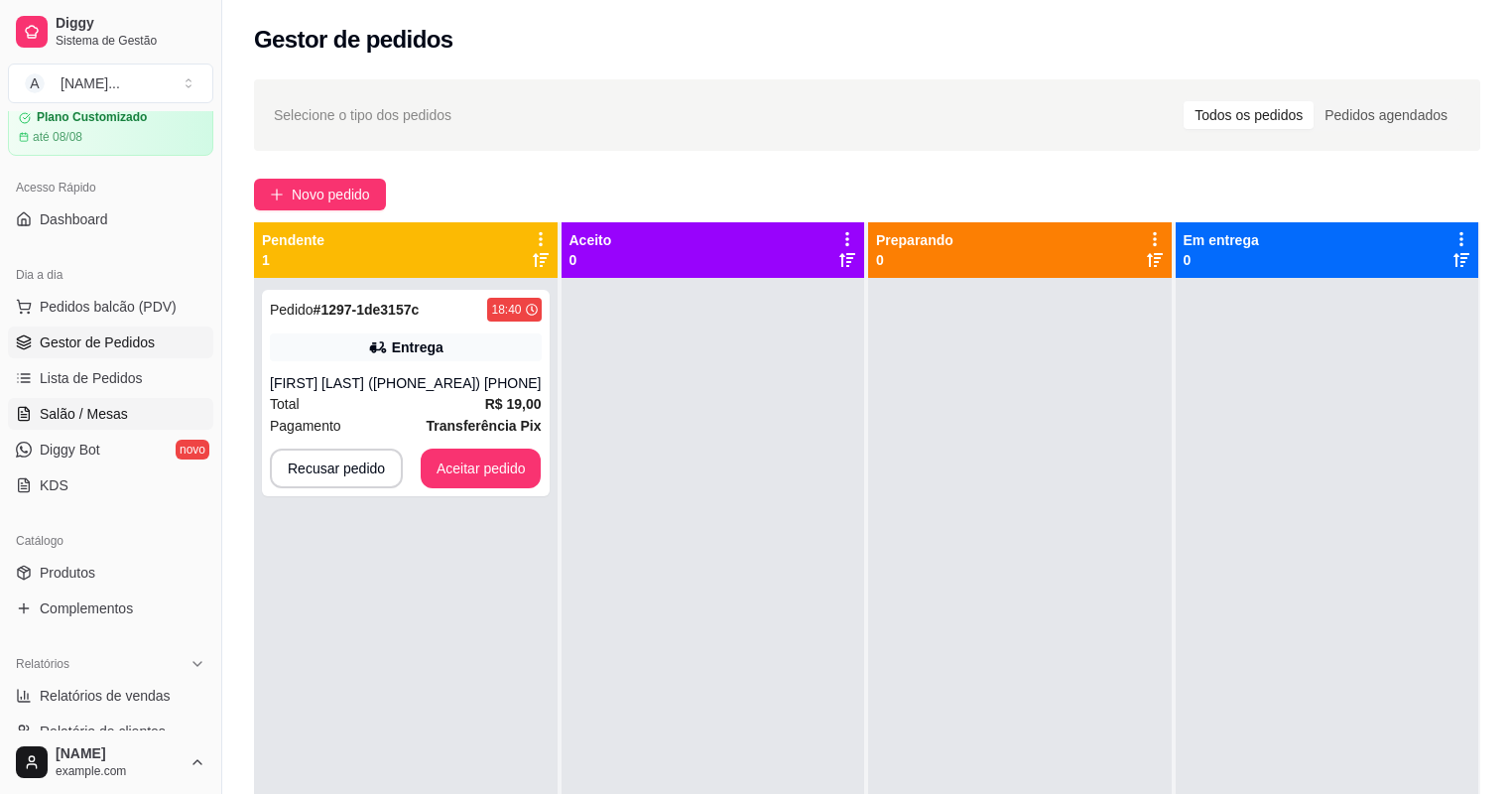 click on "Salão / Mesas" at bounding box center (83, 414) 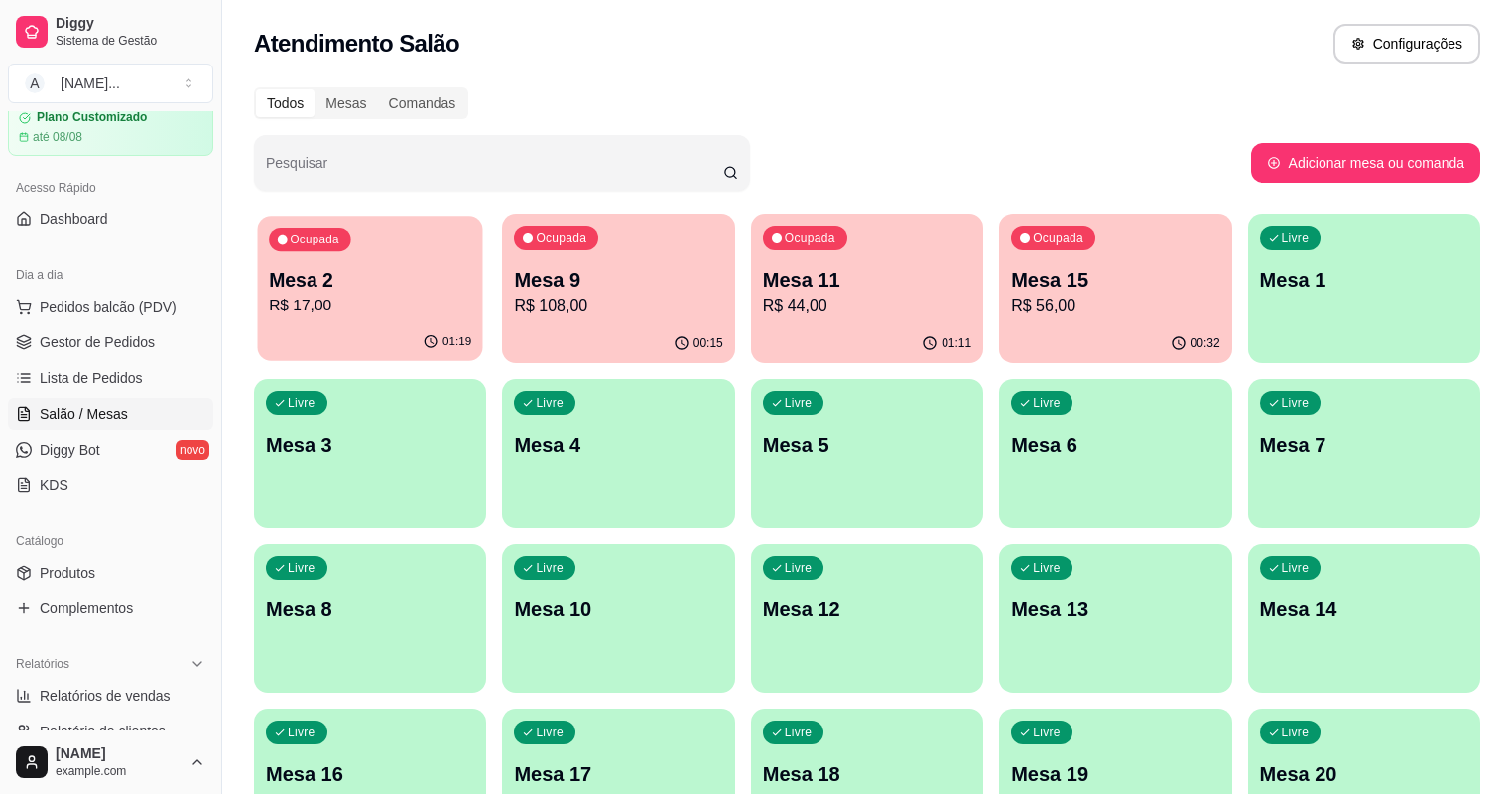 click on "Mesa 2" at bounding box center [370, 280] 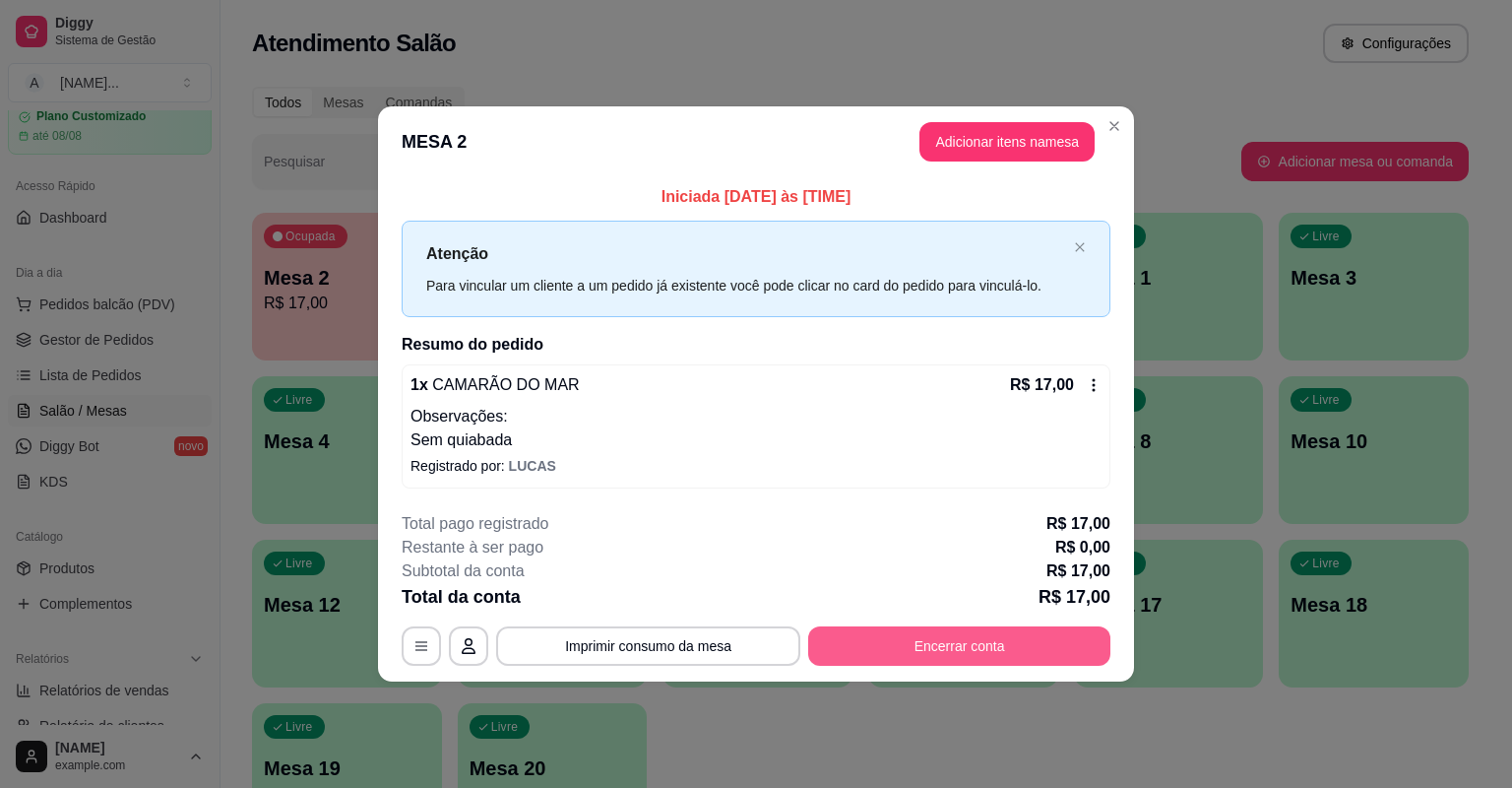 click on "Encerrar conta" at bounding box center [959, 646] 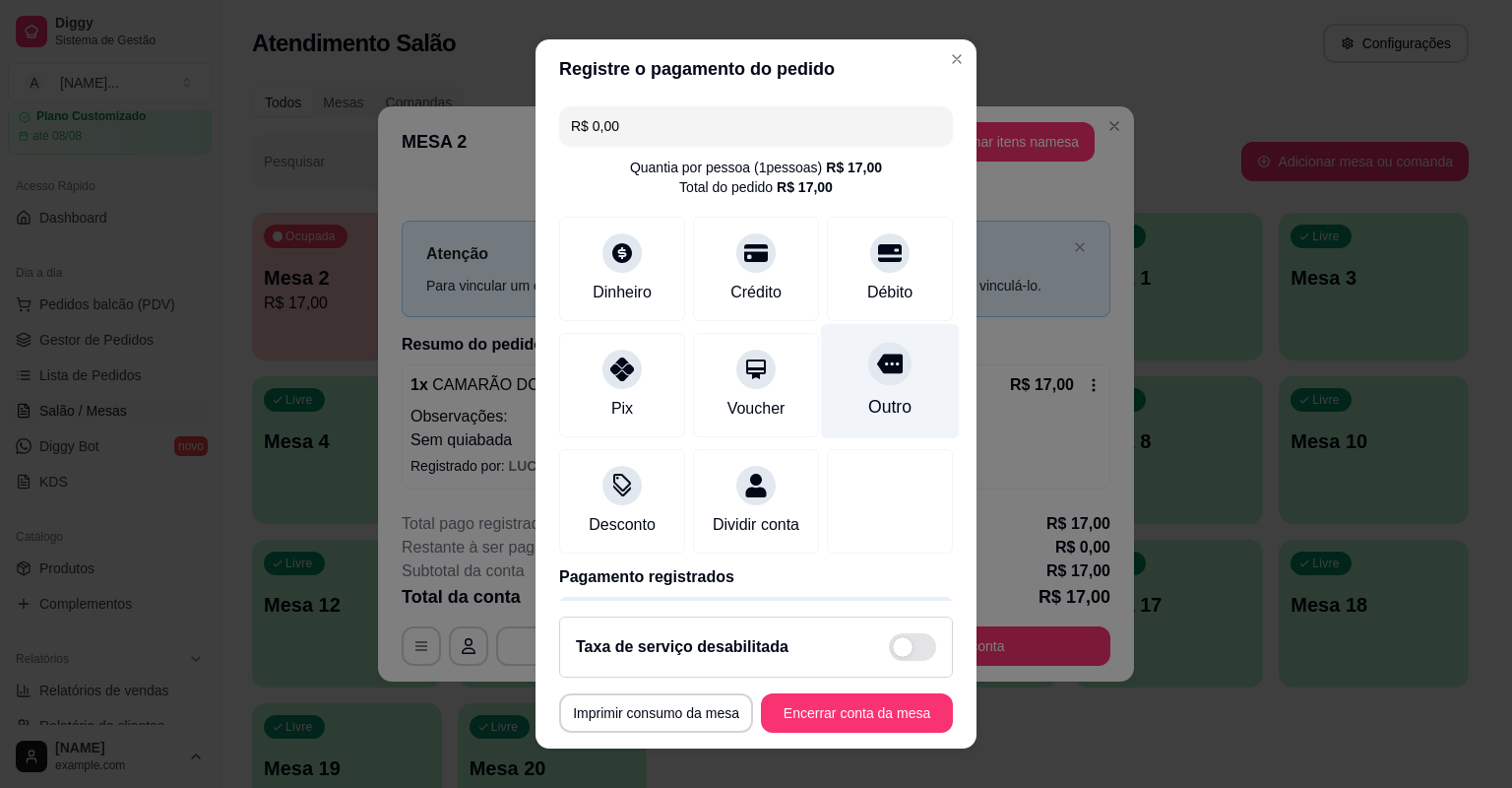 click on "Outro" at bounding box center [890, 381] 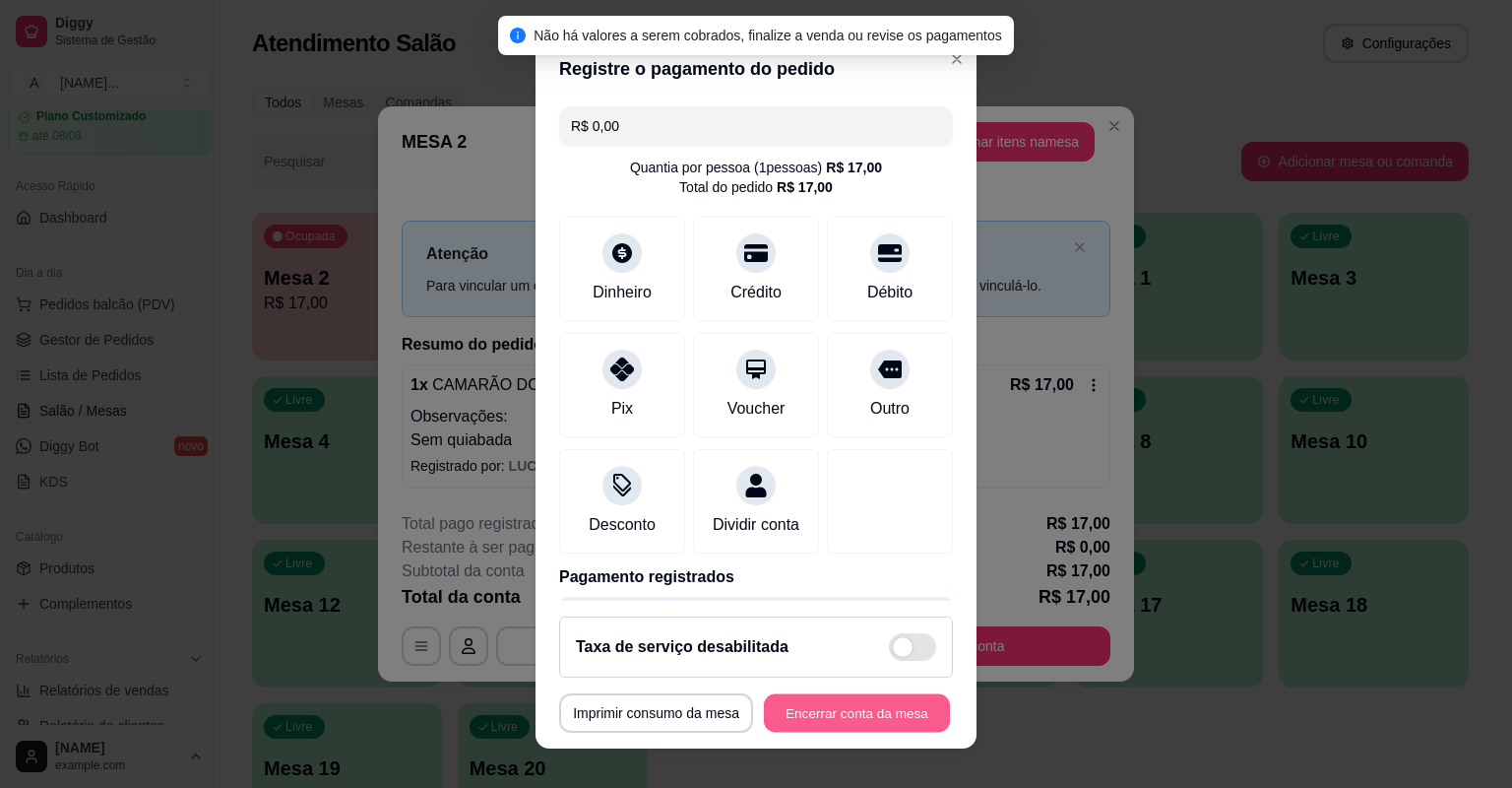 click on "Encerrar conta da mesa" at bounding box center (856, 713) 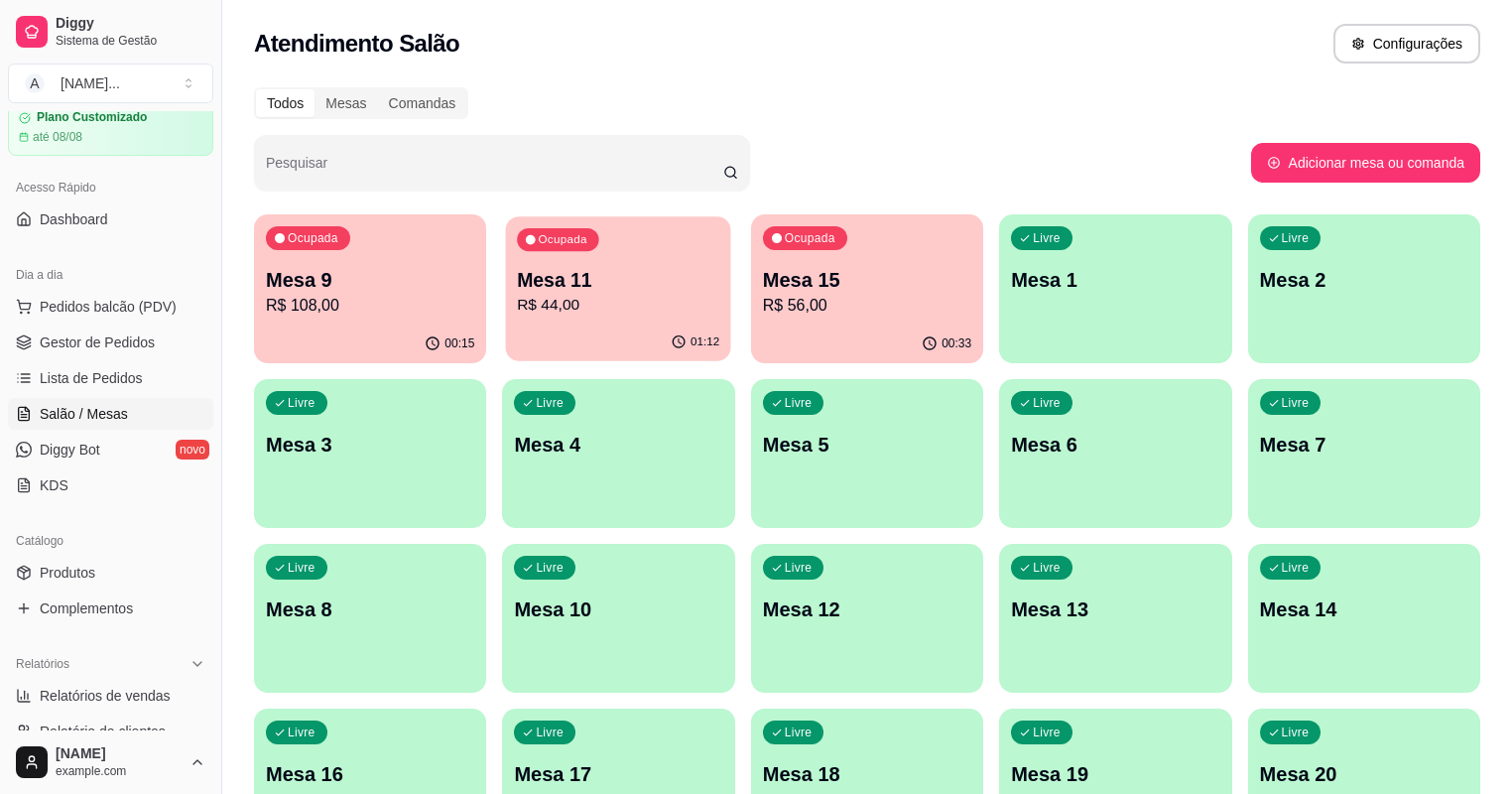 click on "R$ 44,00" at bounding box center (619, 305) 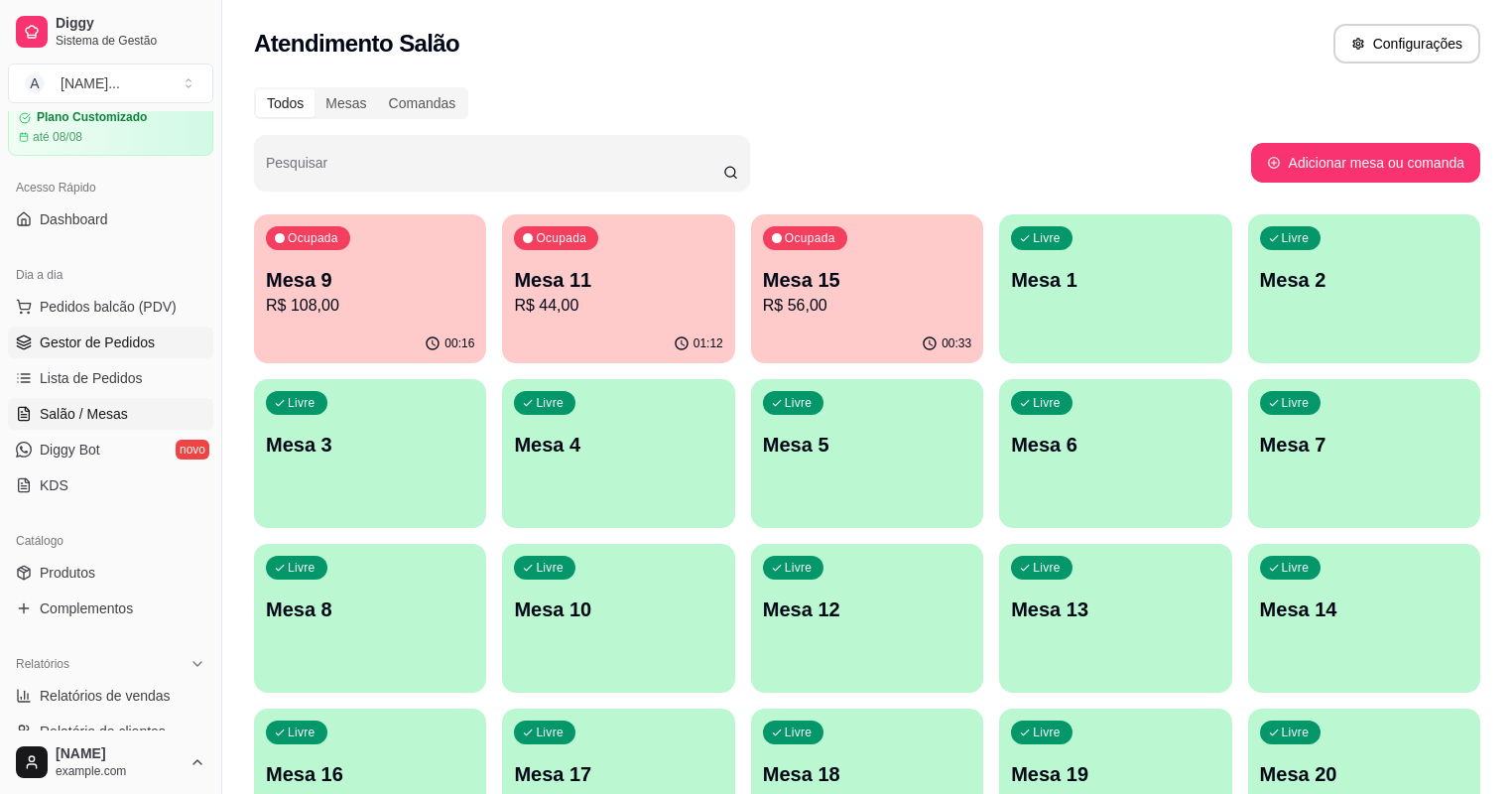 click on "Gestor de Pedidos" at bounding box center [110, 342] 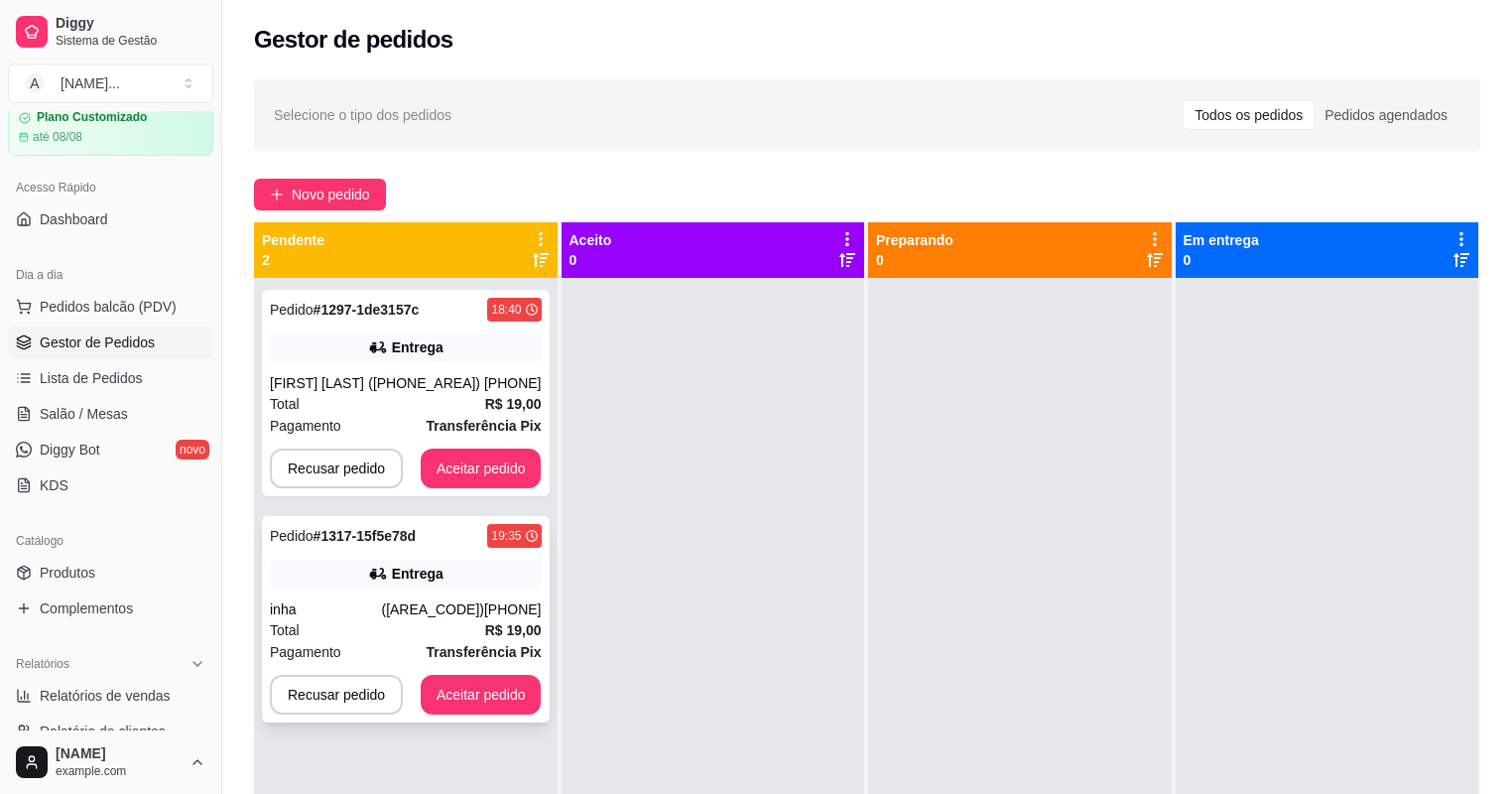 click on "Total R$ 19,00" at bounding box center [406, 630] 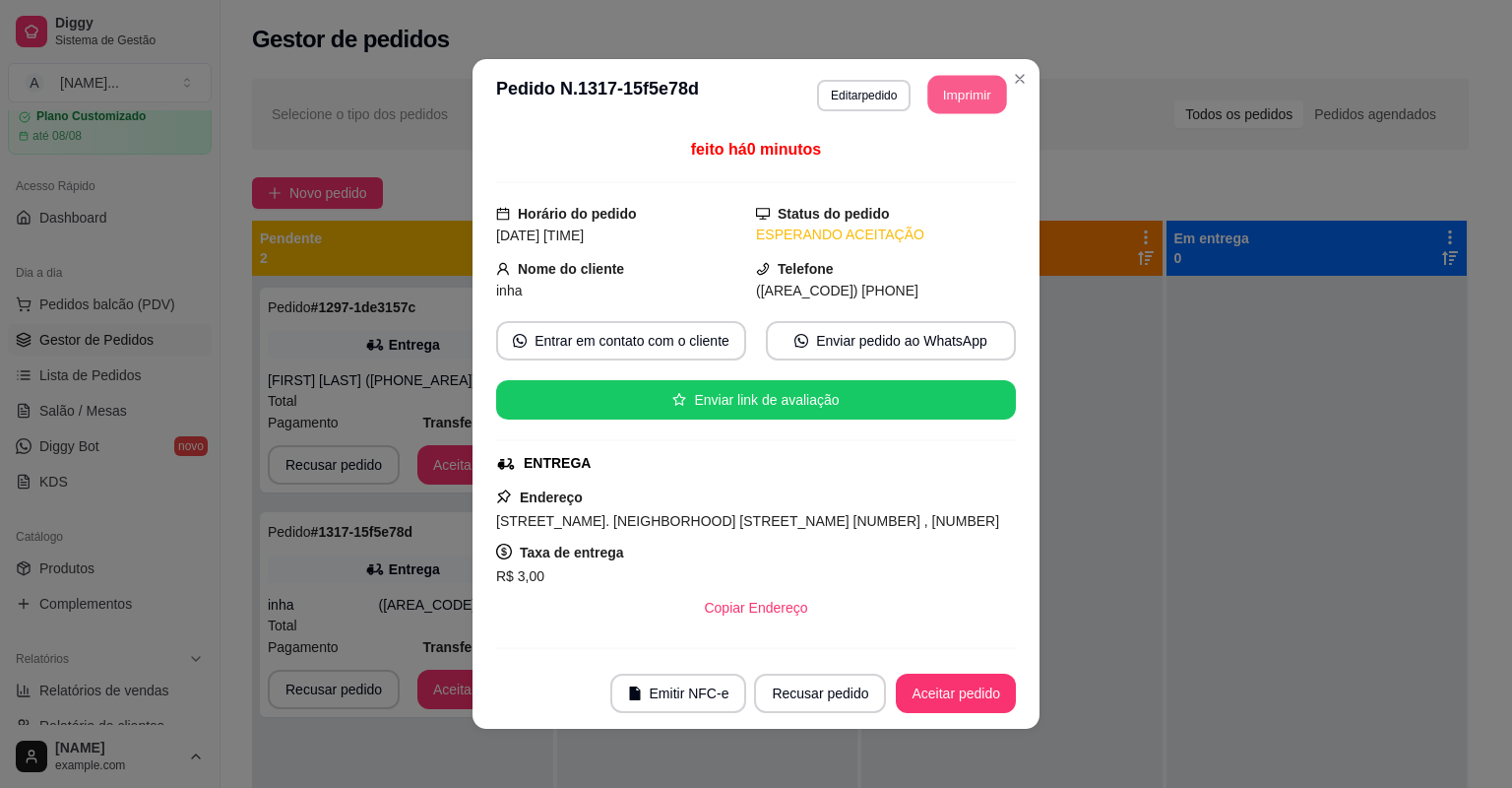 click on "Imprimir" at bounding box center (968, 95) 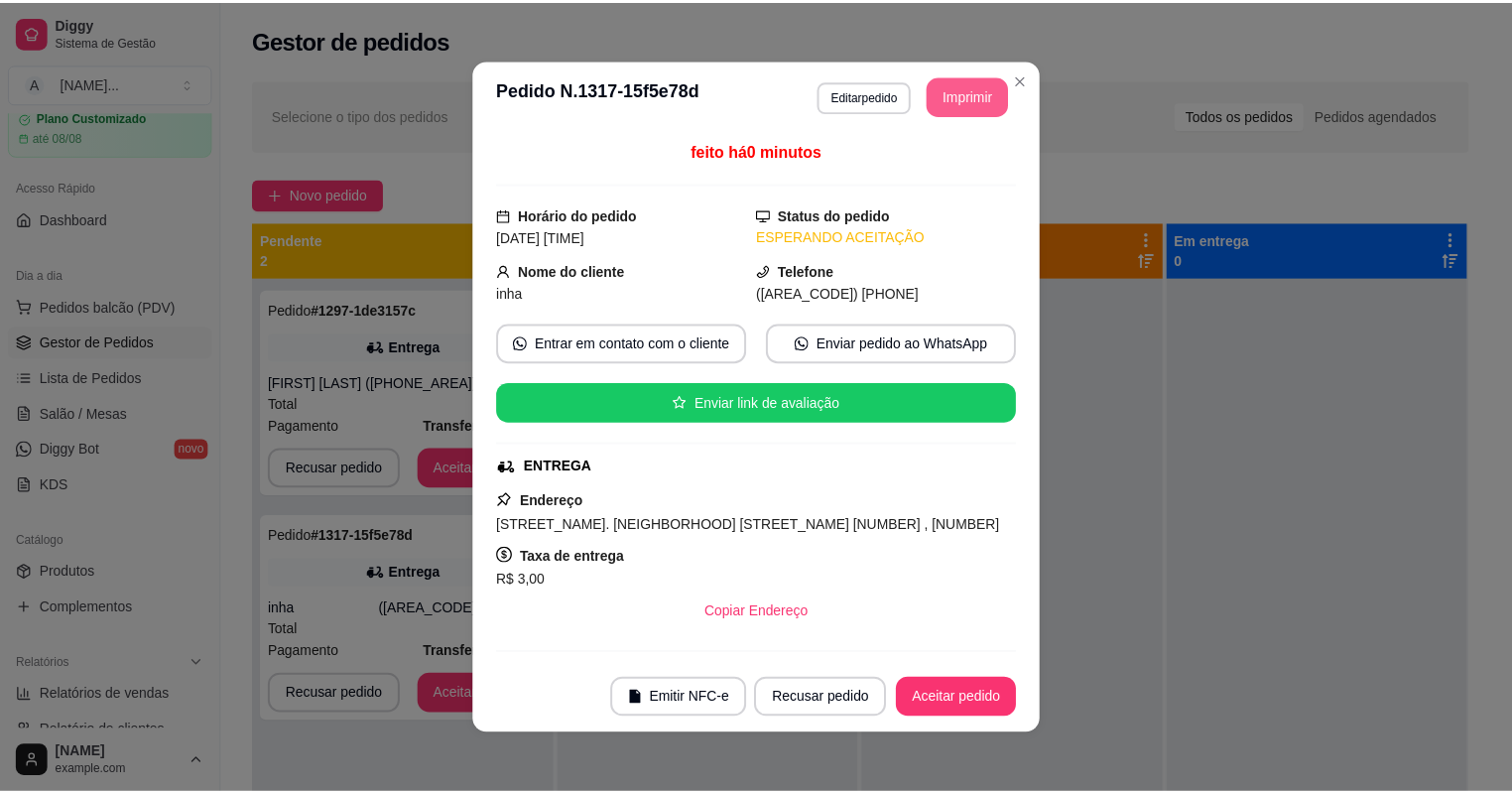 scroll, scrollTop: 0, scrollLeft: 0, axis: both 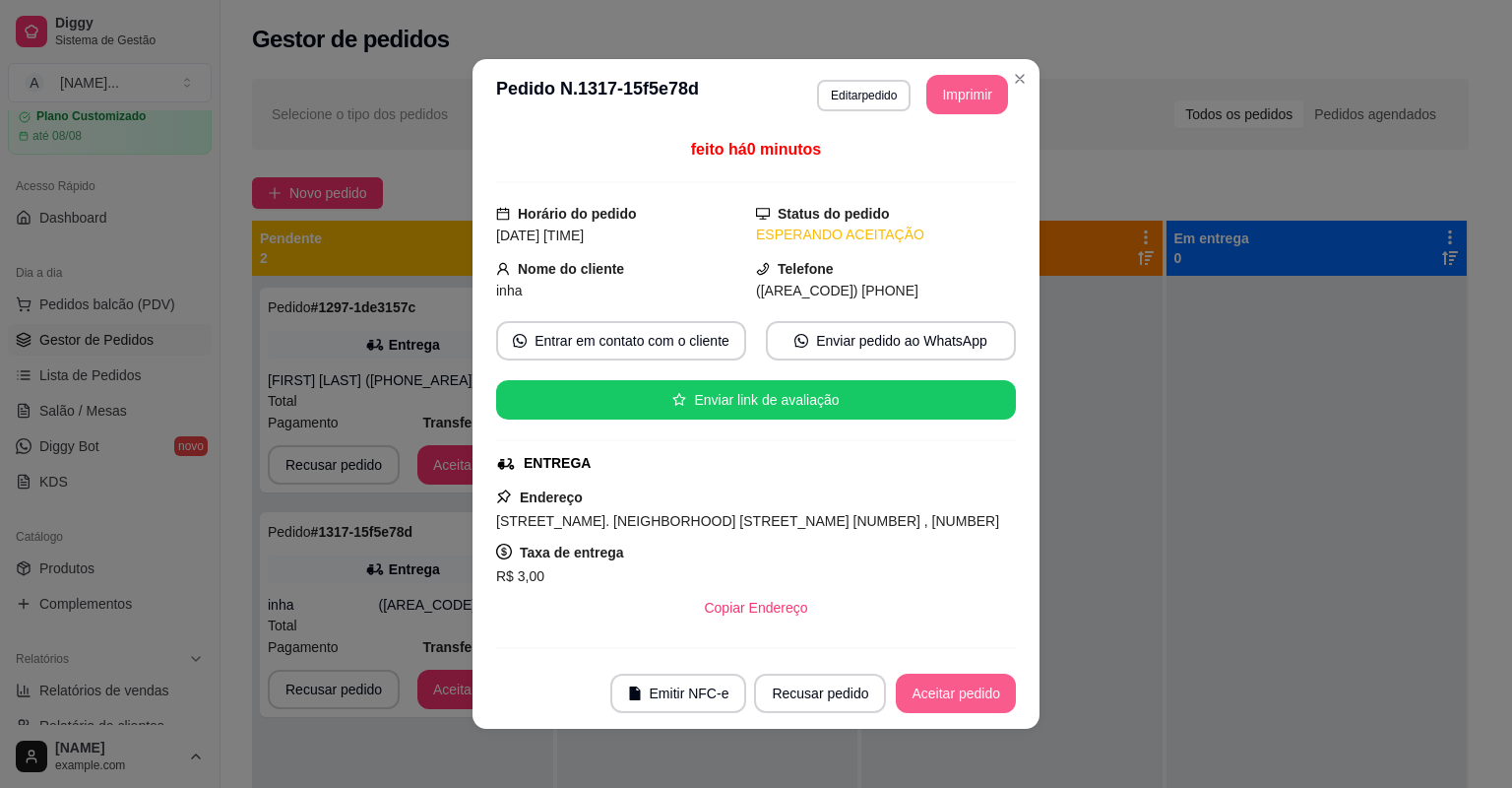 click on "Aceitar pedido" at bounding box center (956, 693) 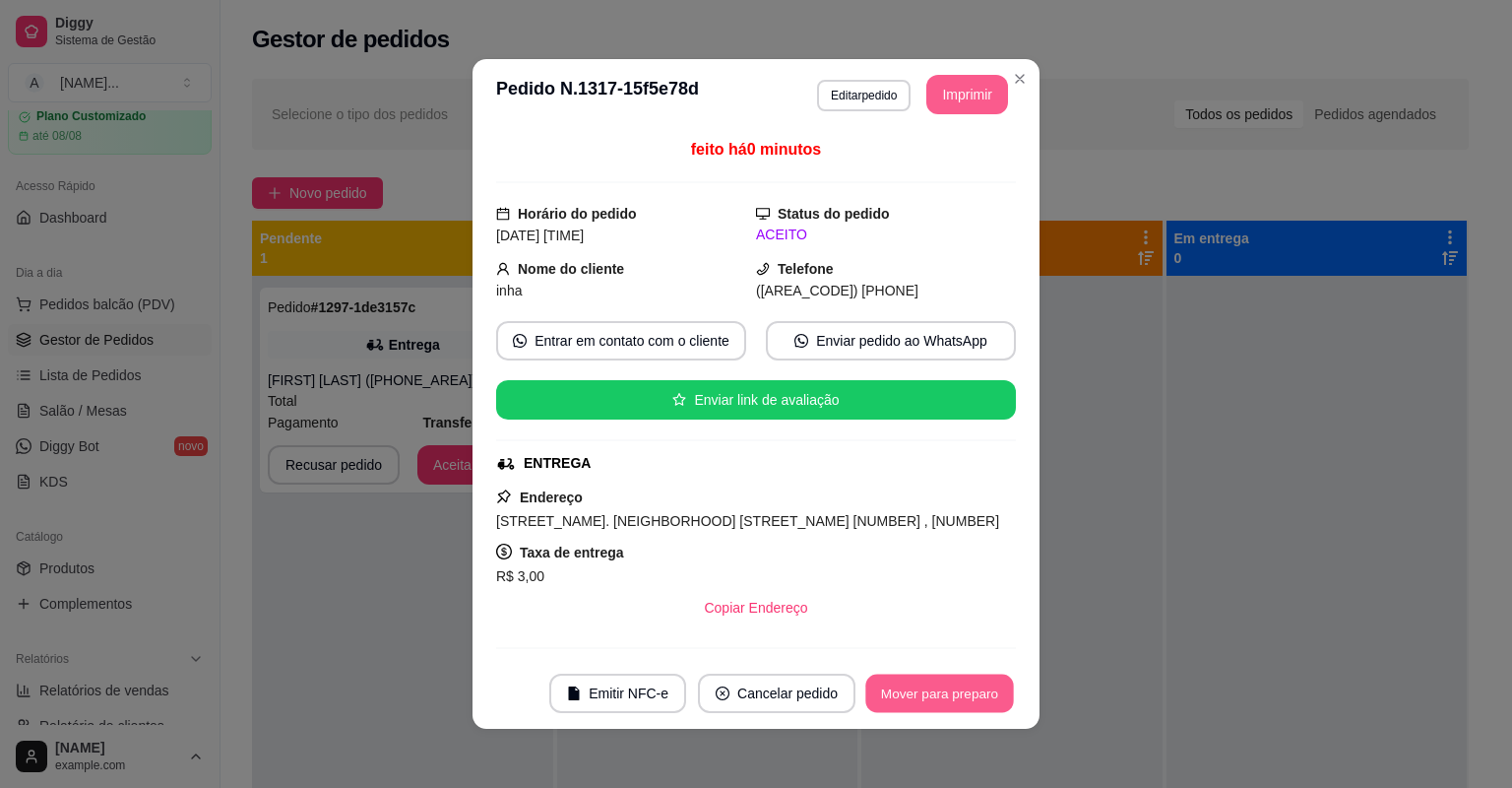 click on "Mover para preparo" at bounding box center (939, 693) 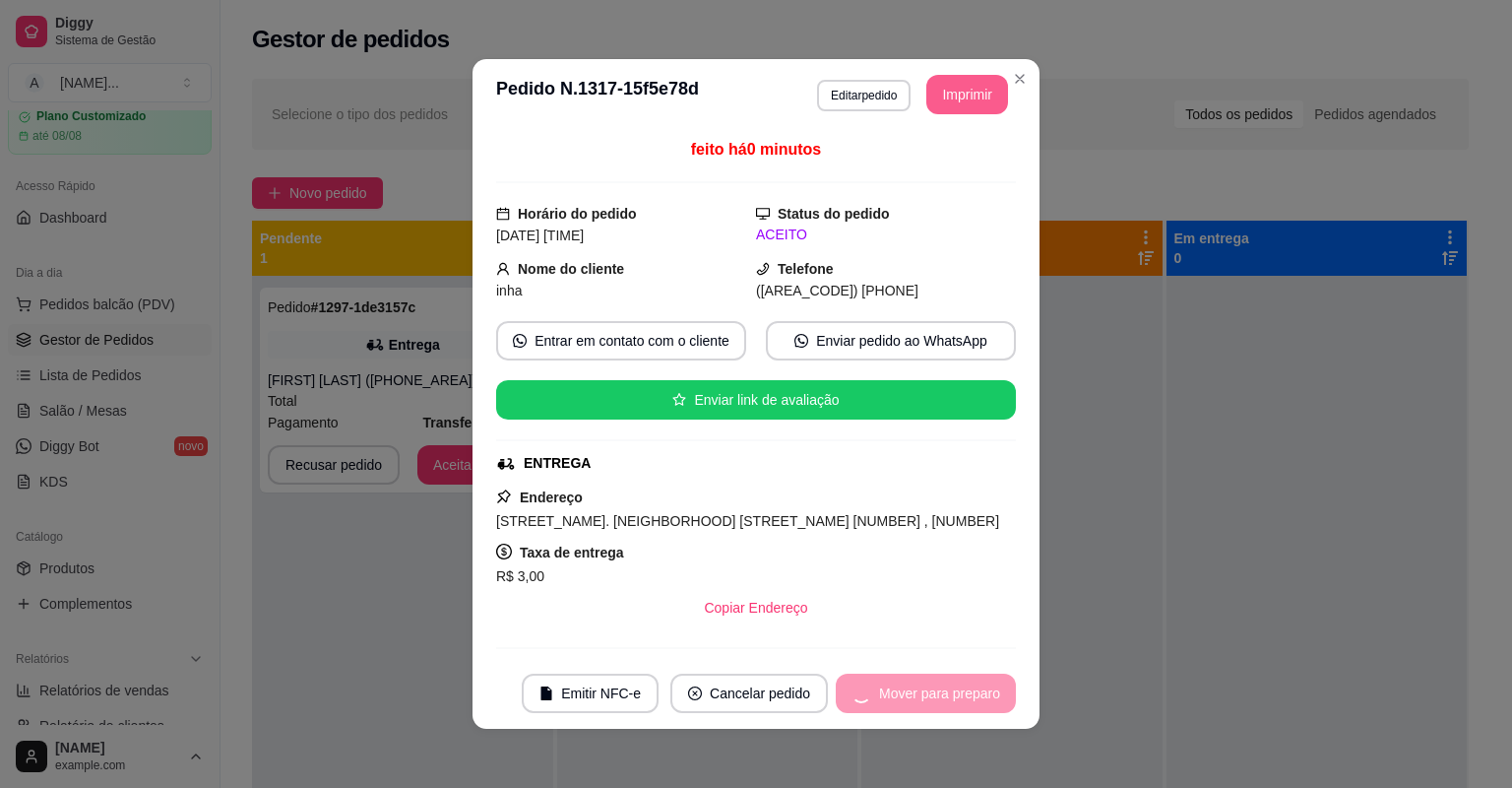 click on "Mover para preparo" at bounding box center (925, 693) 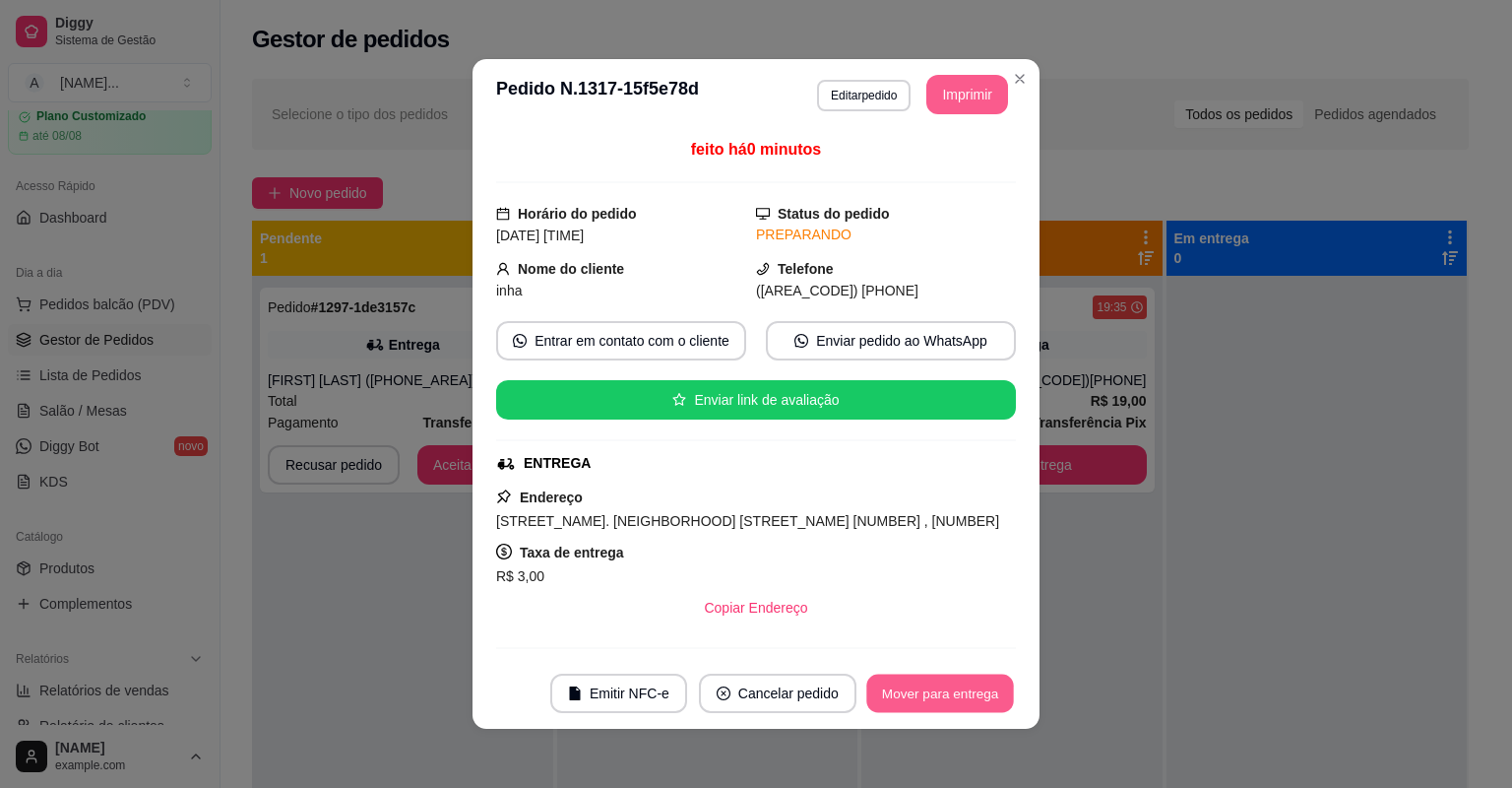 click on "Mover para entrega" at bounding box center [940, 693] 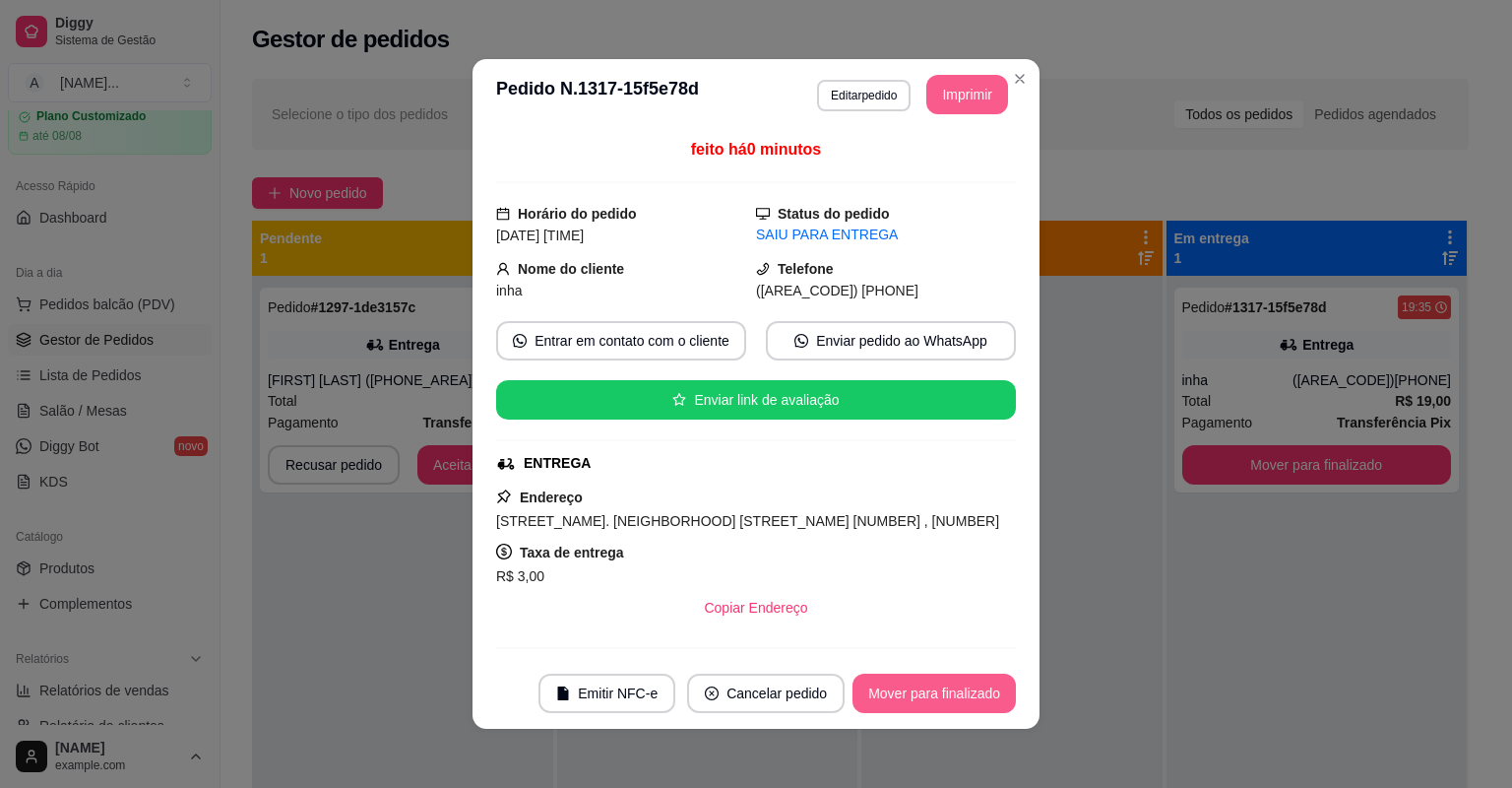 click on "Mover para finalizado" at bounding box center (934, 693) 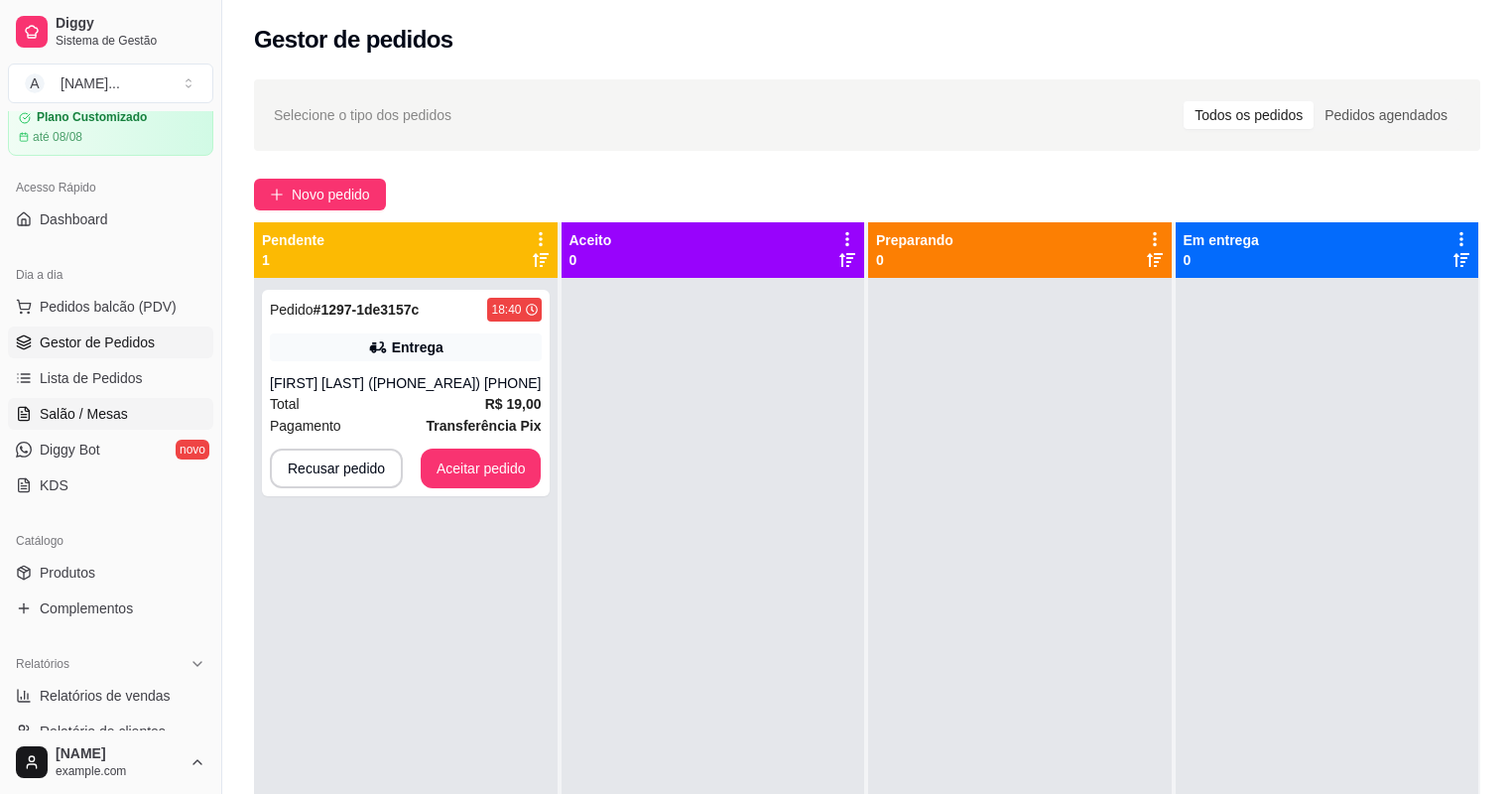 click on "Salão / Mesas" at bounding box center [83, 414] 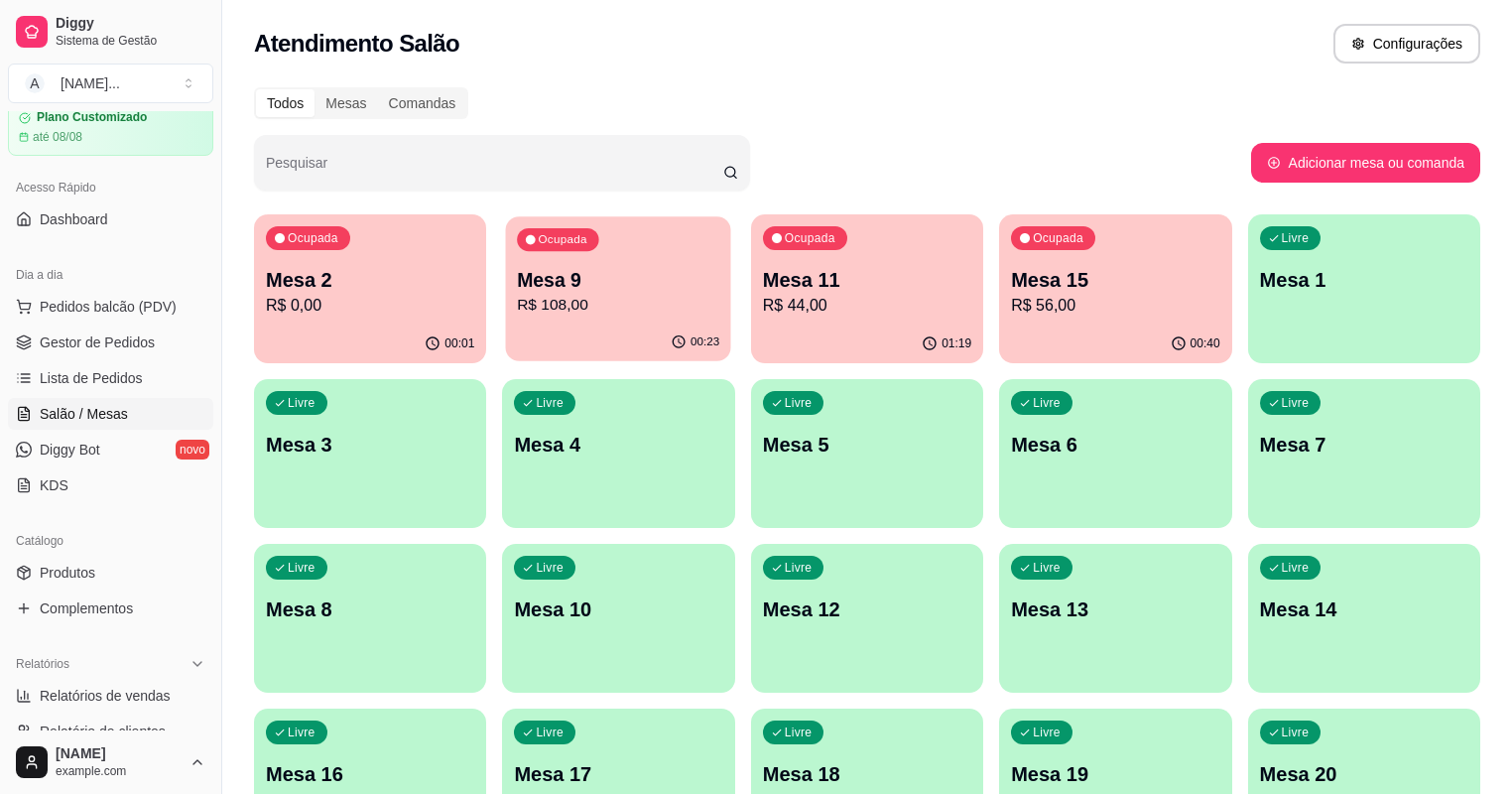 click on "R$ 108,00" at bounding box center [619, 305] 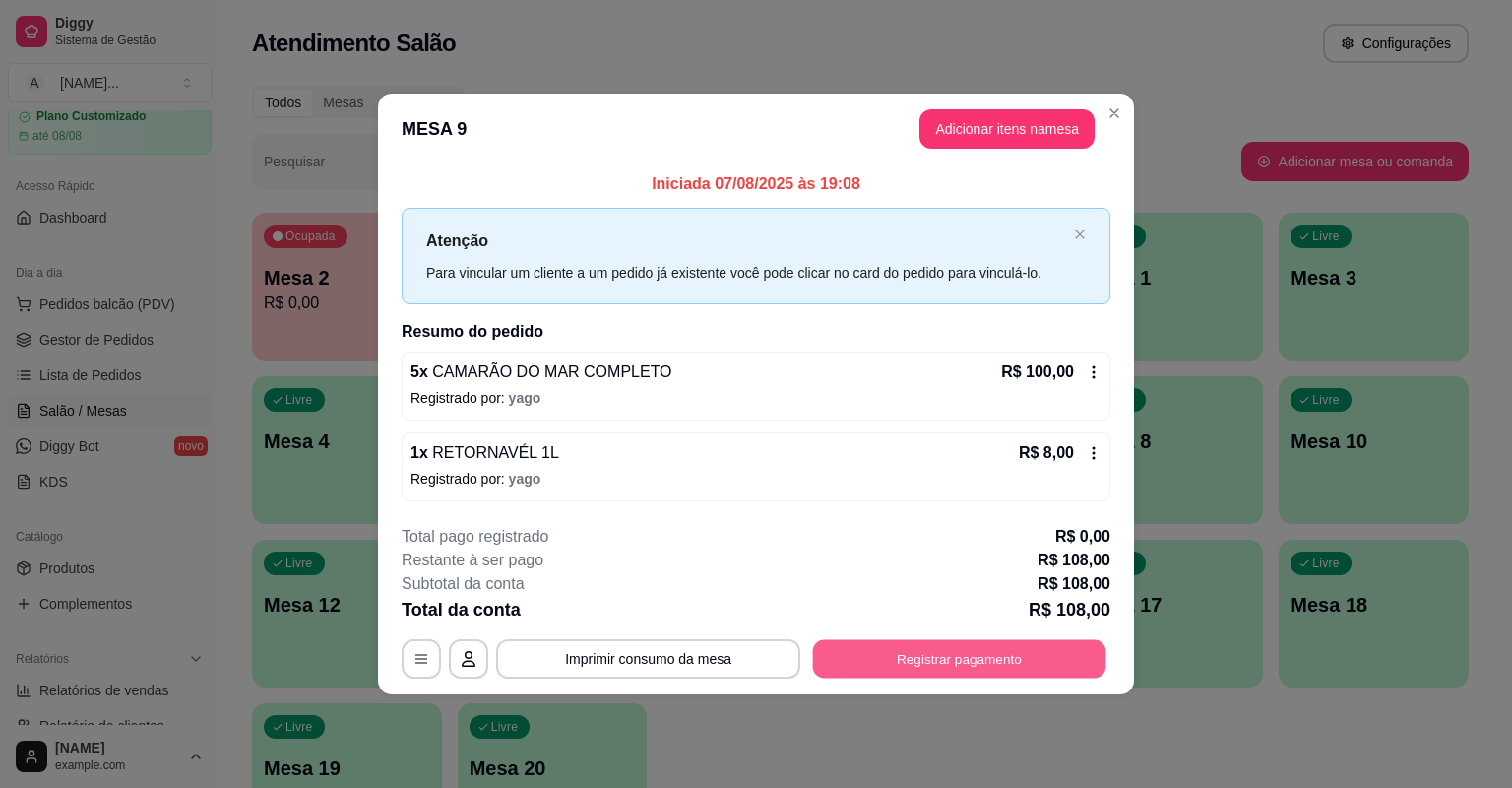 click on "Registrar pagamento" at bounding box center [960, 658] 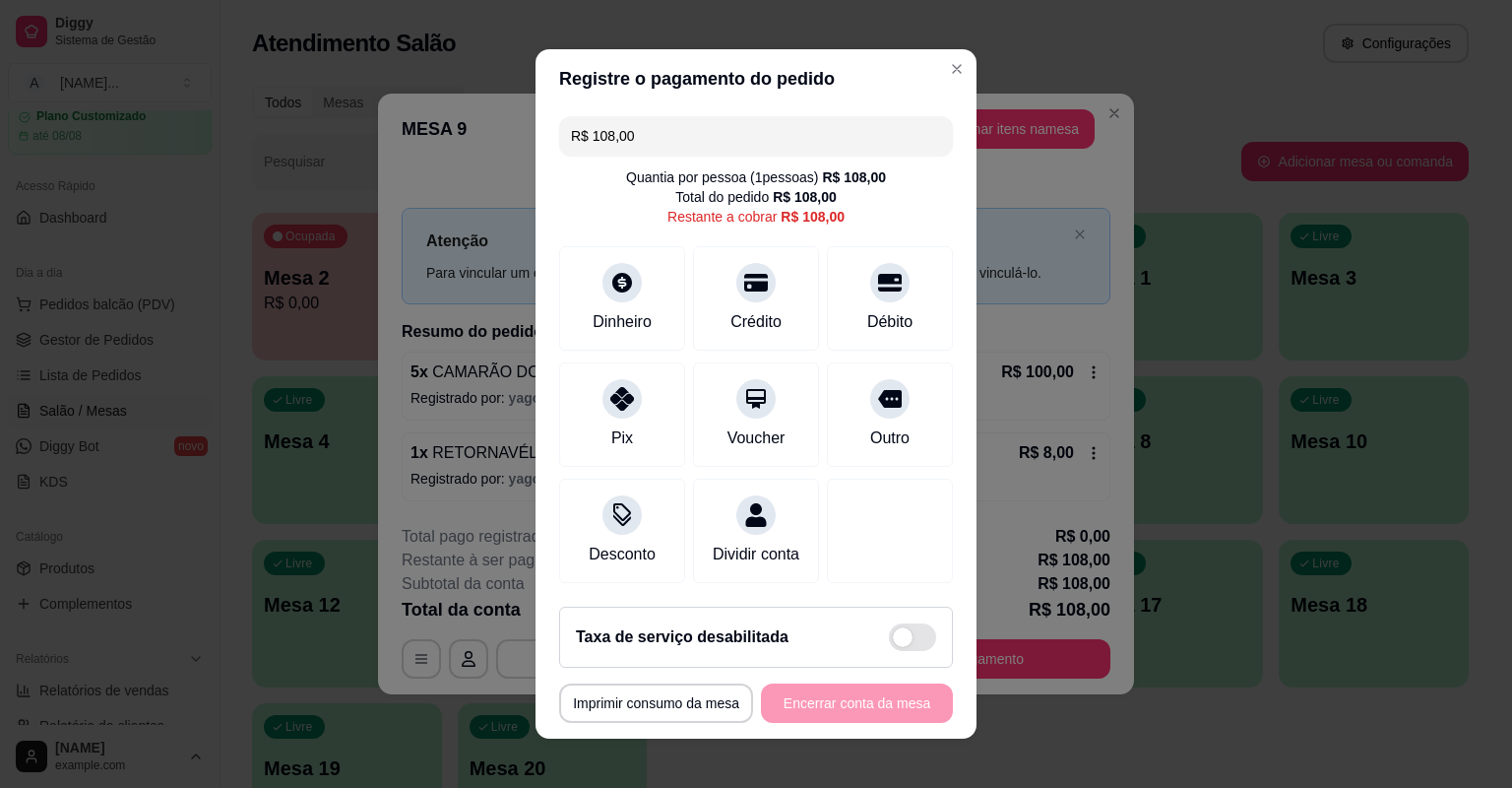 drag, startPoint x: 740, startPoint y: 151, endPoint x: 585, endPoint y: 158, distance: 155.15798 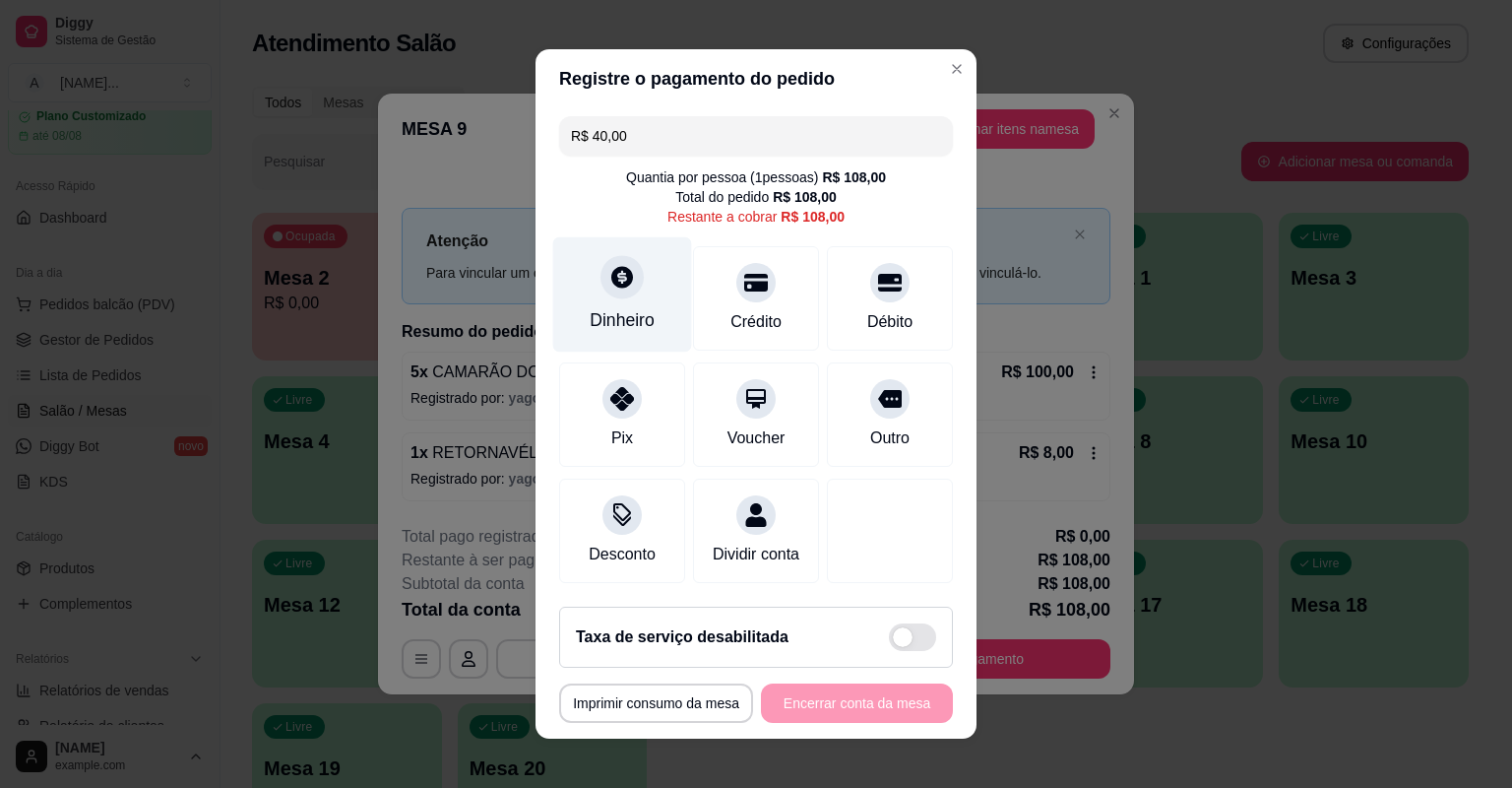 click 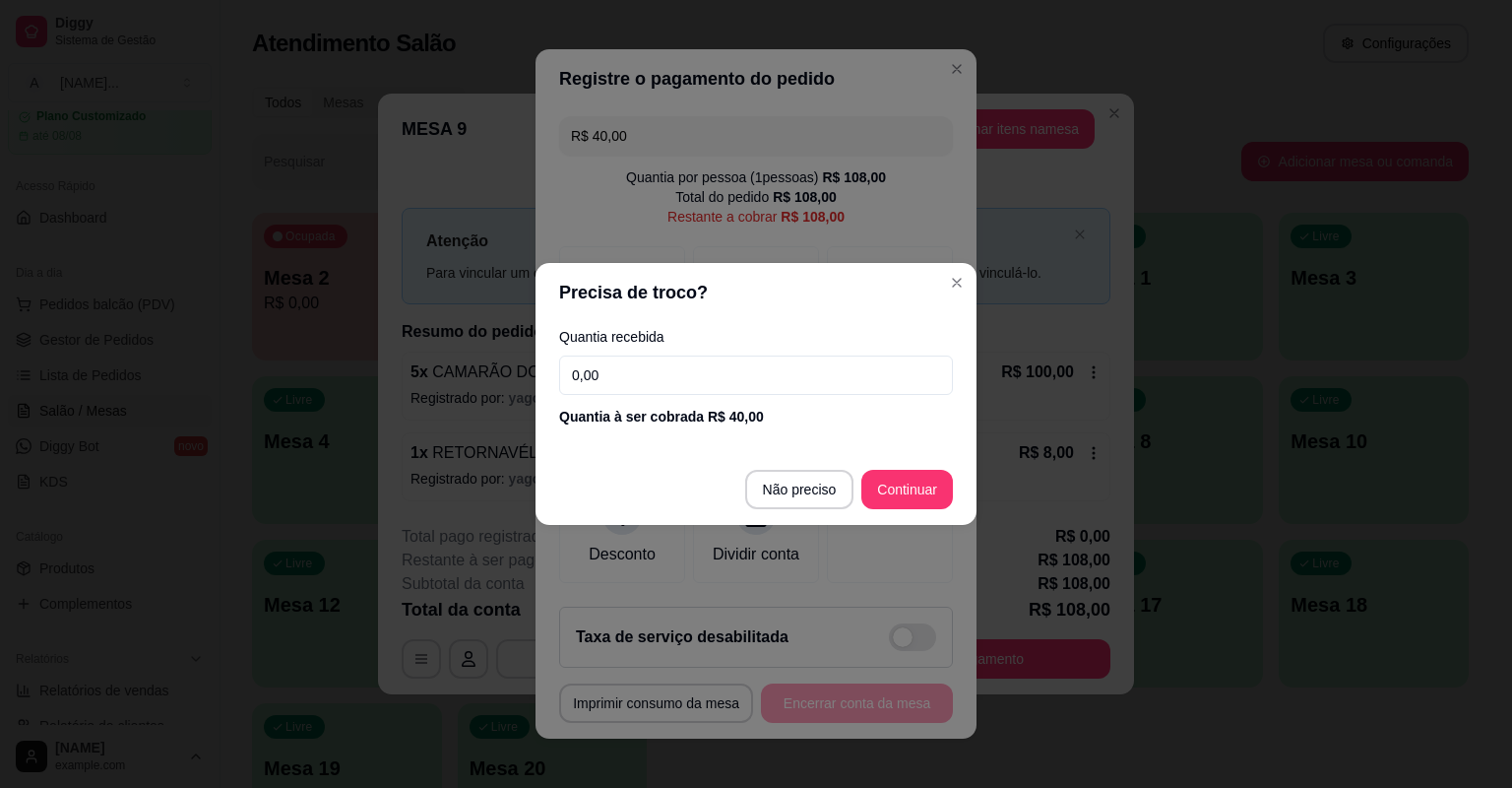 click on "0,00" at bounding box center (756, 375) 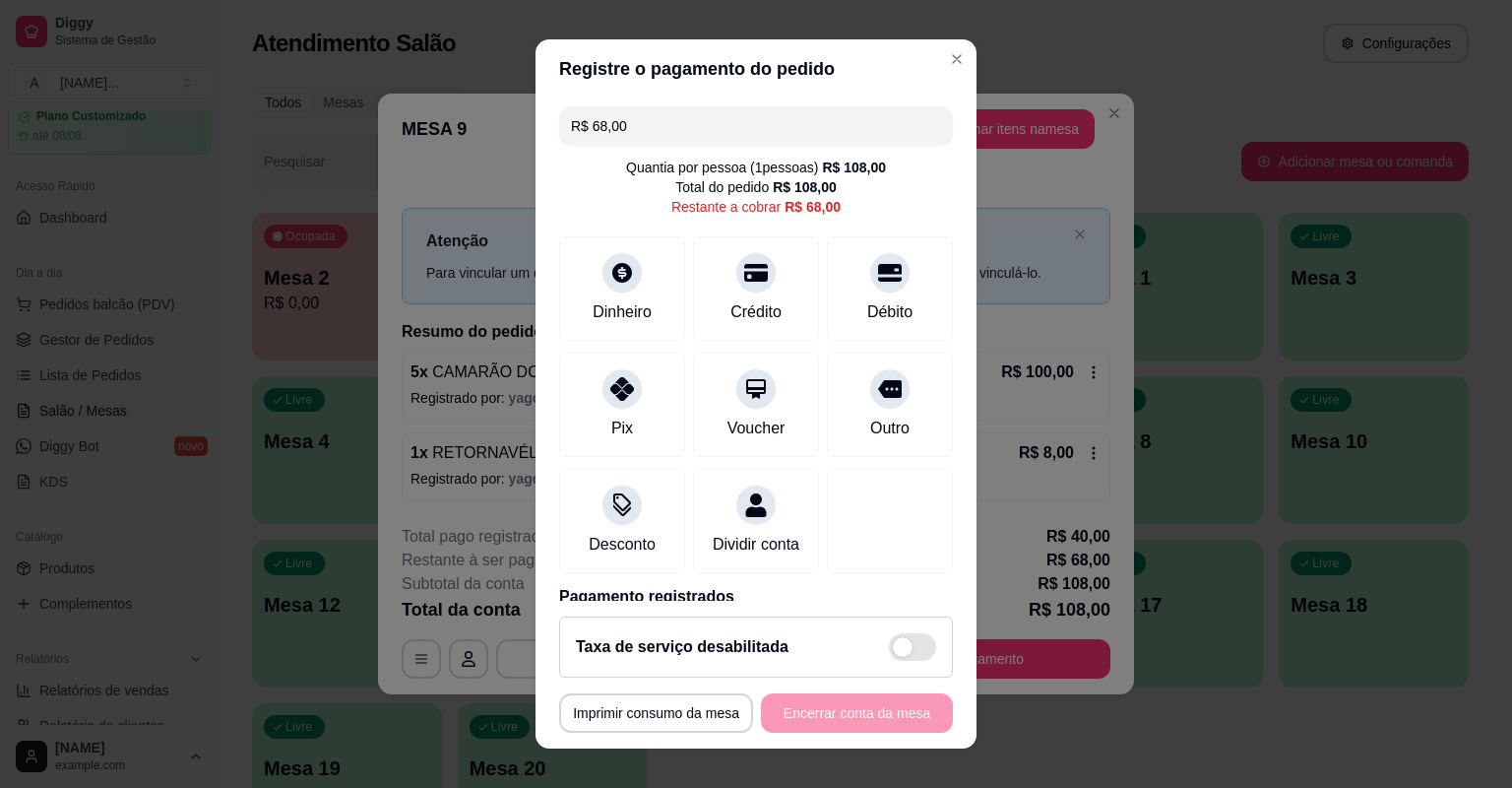 click on "R$ 68,00" at bounding box center (756, 126) 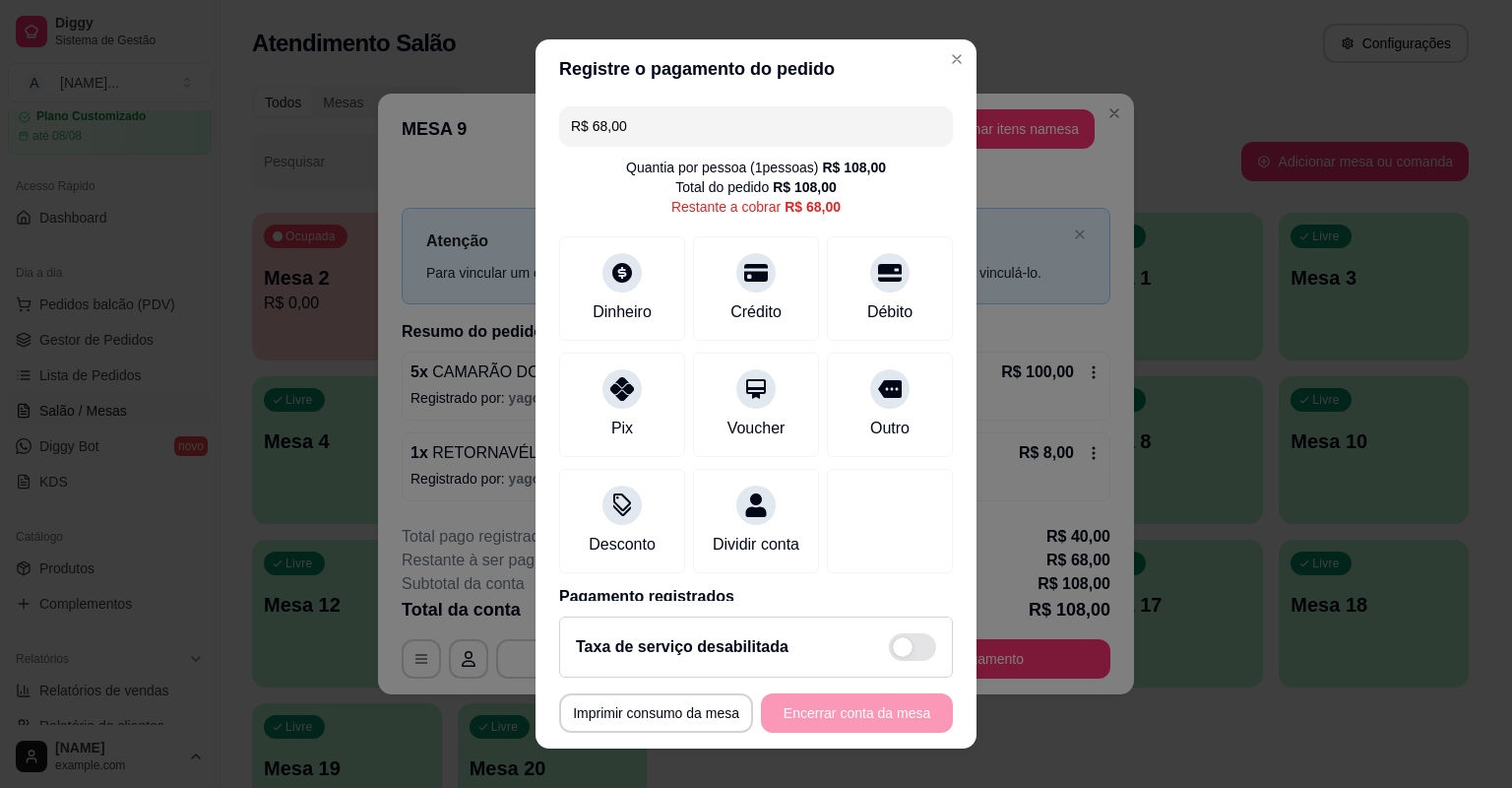 drag, startPoint x: 652, startPoint y: 125, endPoint x: 587, endPoint y: 126, distance: 65.007692 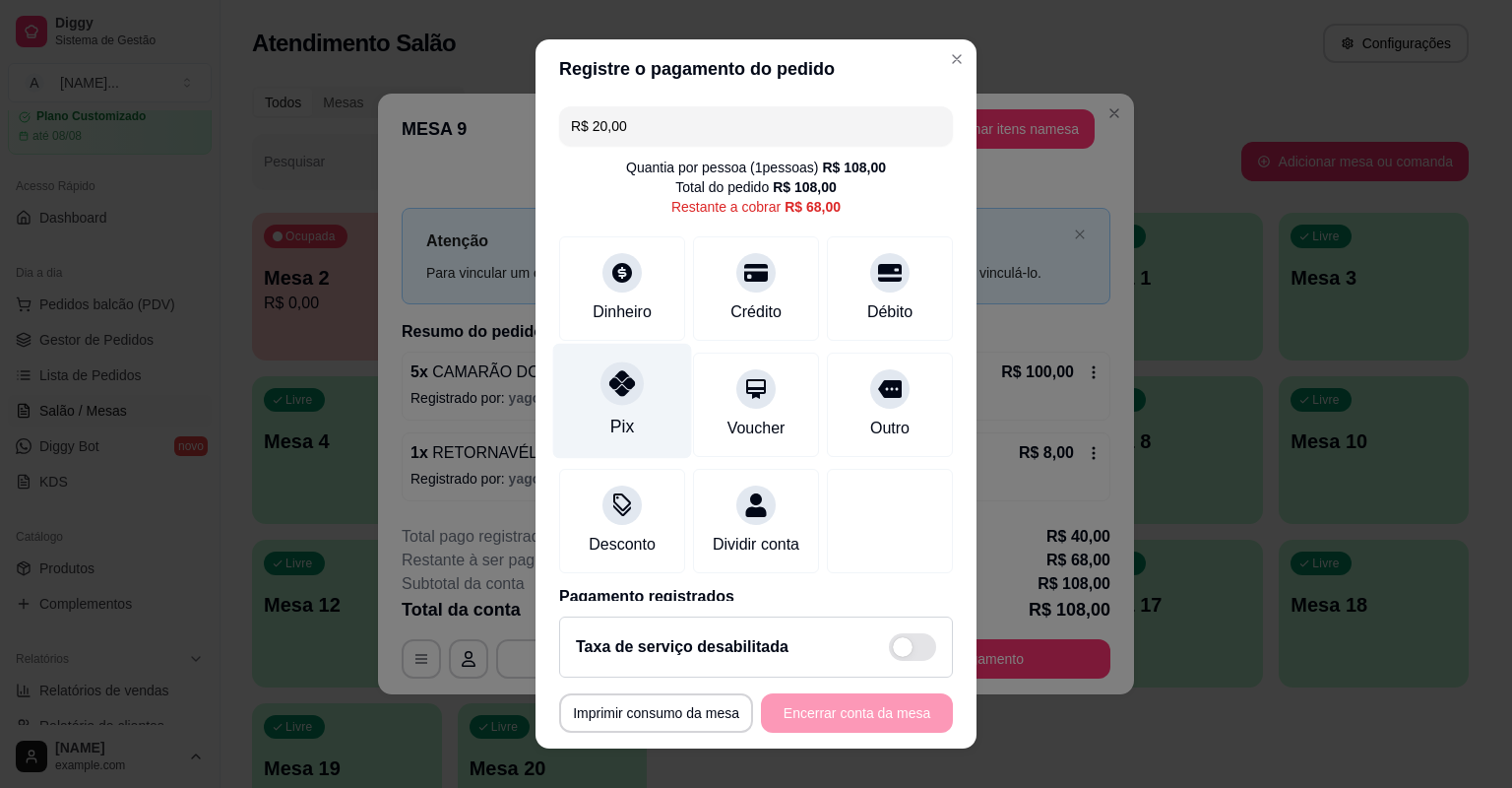 click on "Pix" at bounding box center [622, 401] 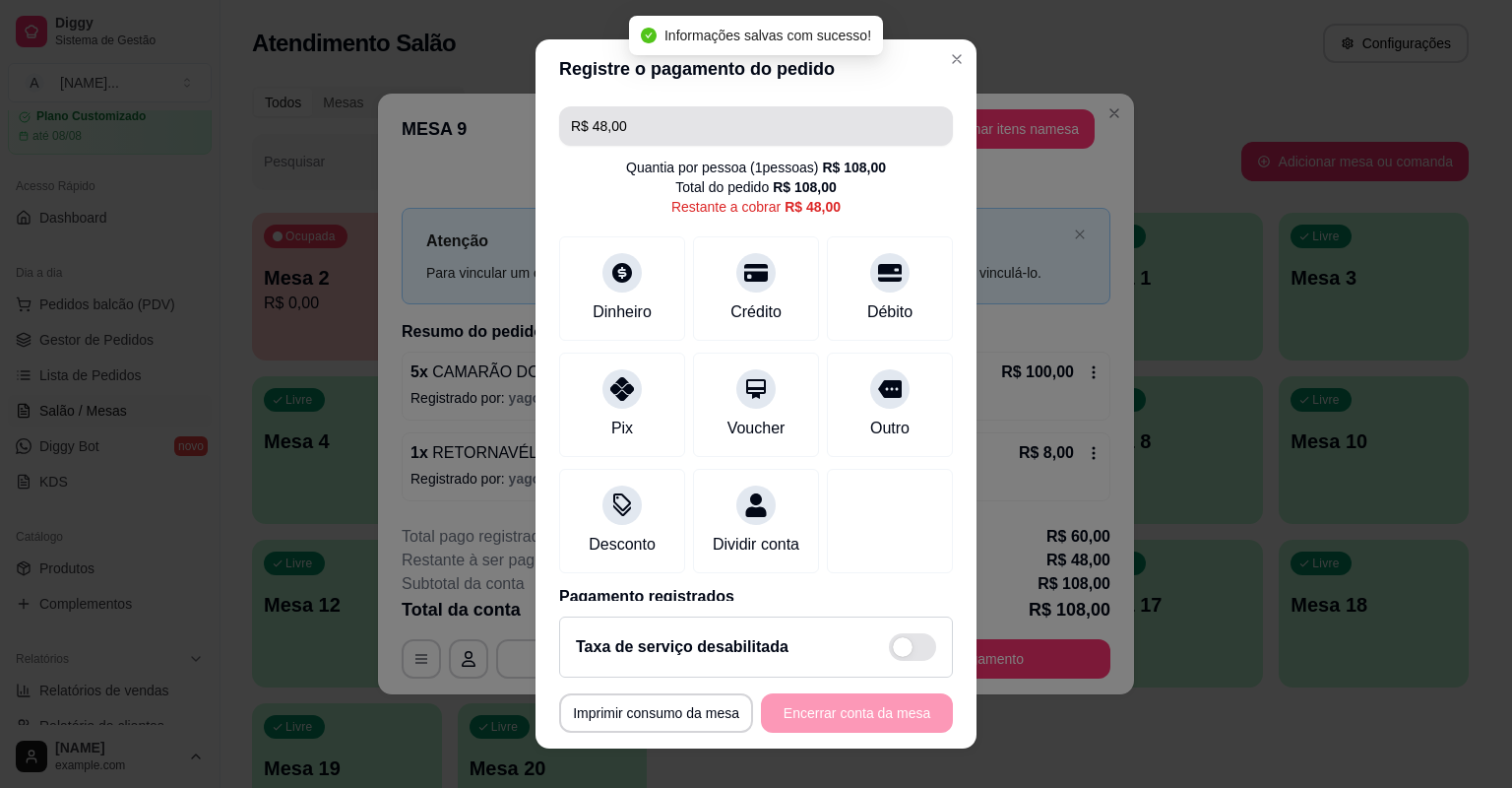 click on "R$ 48,00" at bounding box center (756, 126) 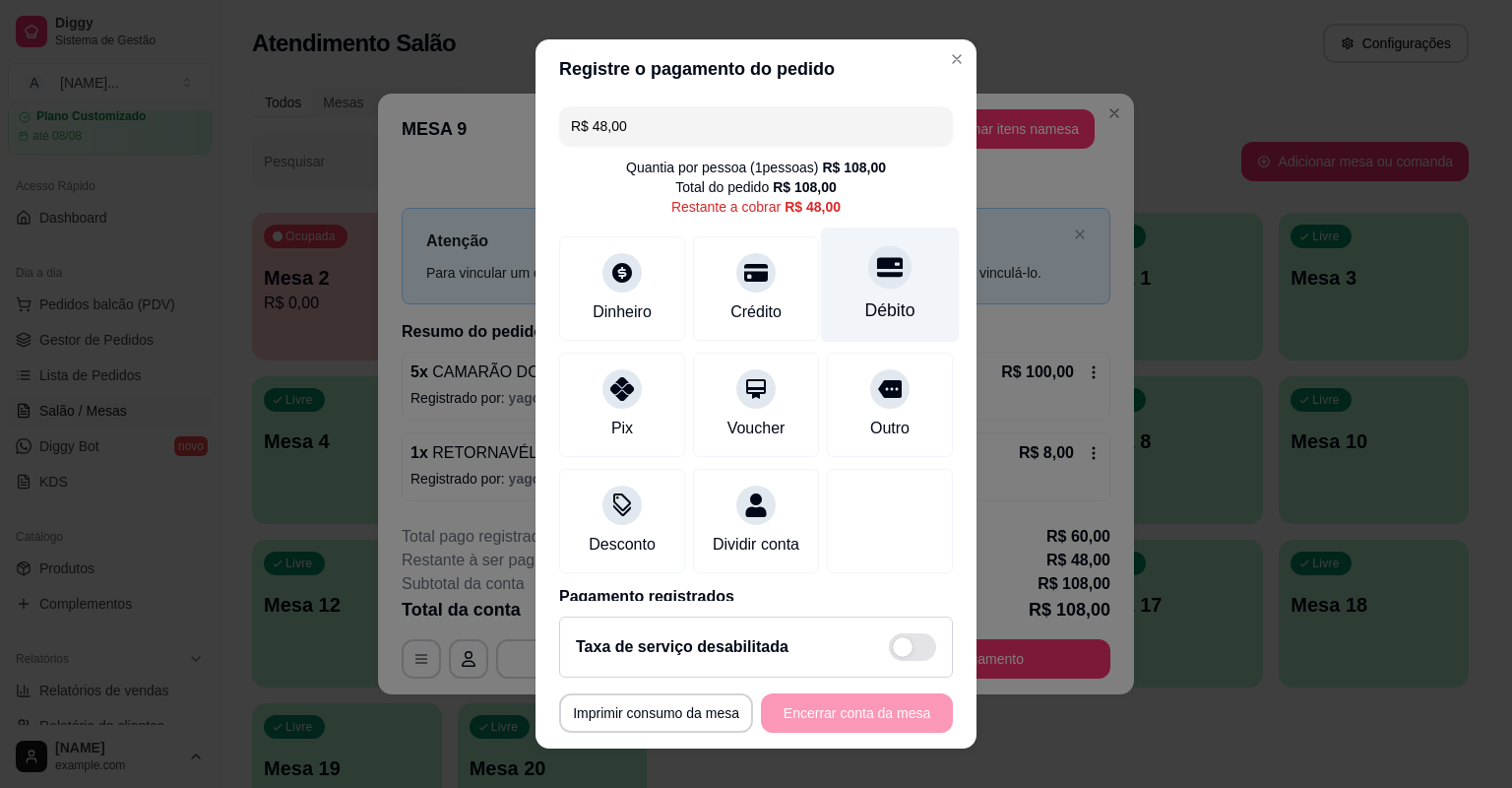 click on "Débito" at bounding box center [890, 285] 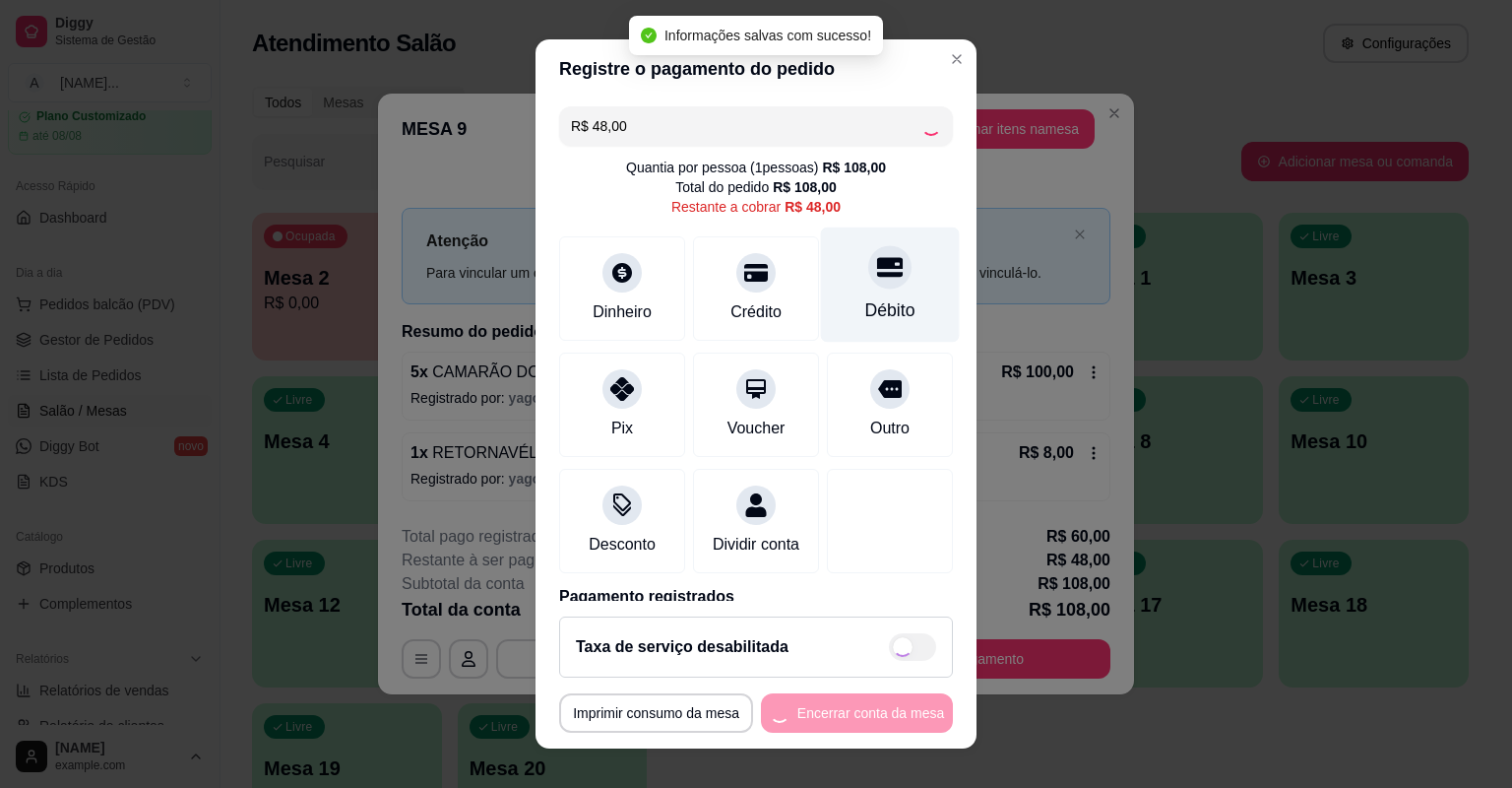 type on "R$ 0,00" 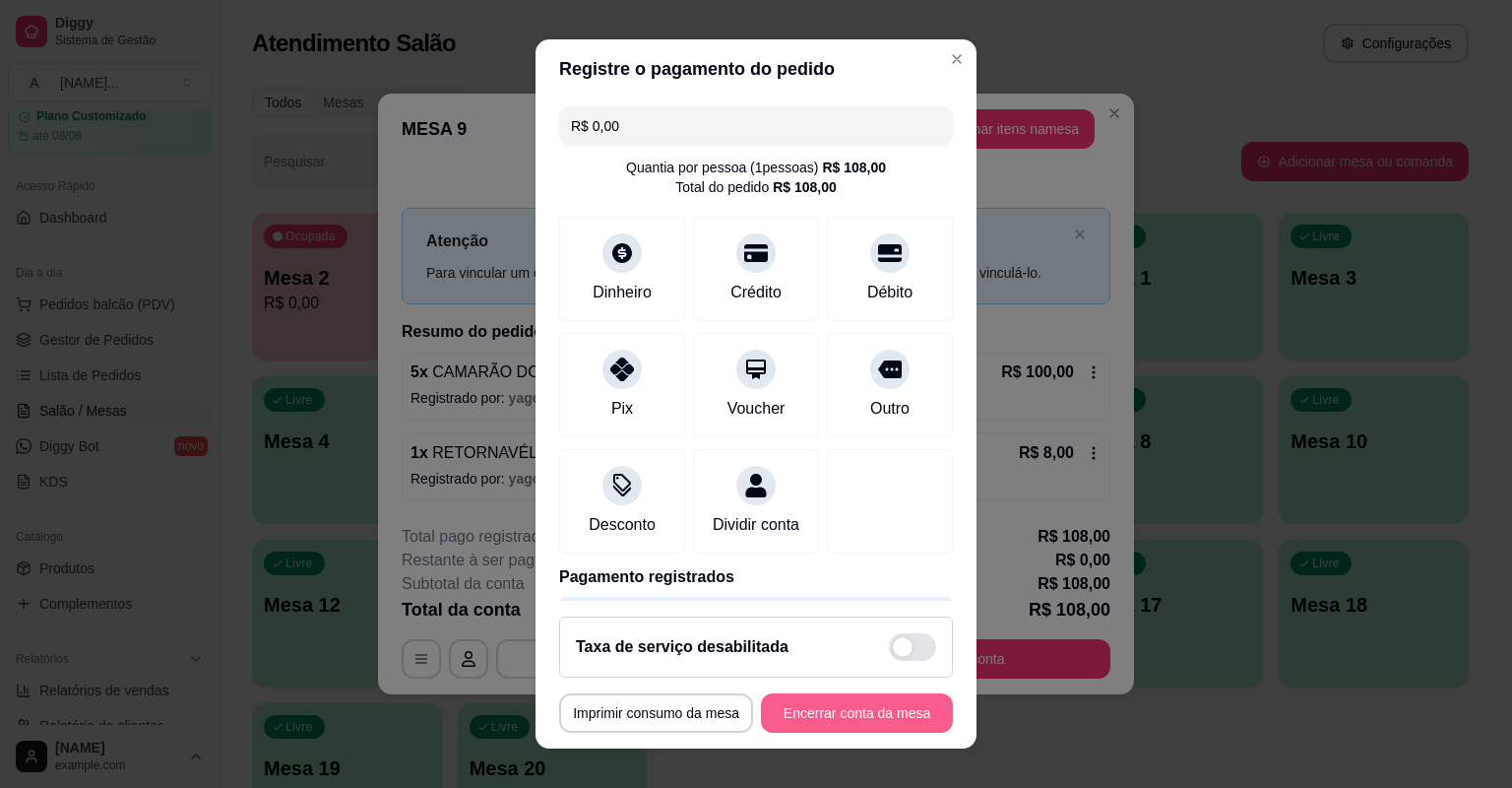 click on "Encerrar conta da mesa" at bounding box center (856, 713) 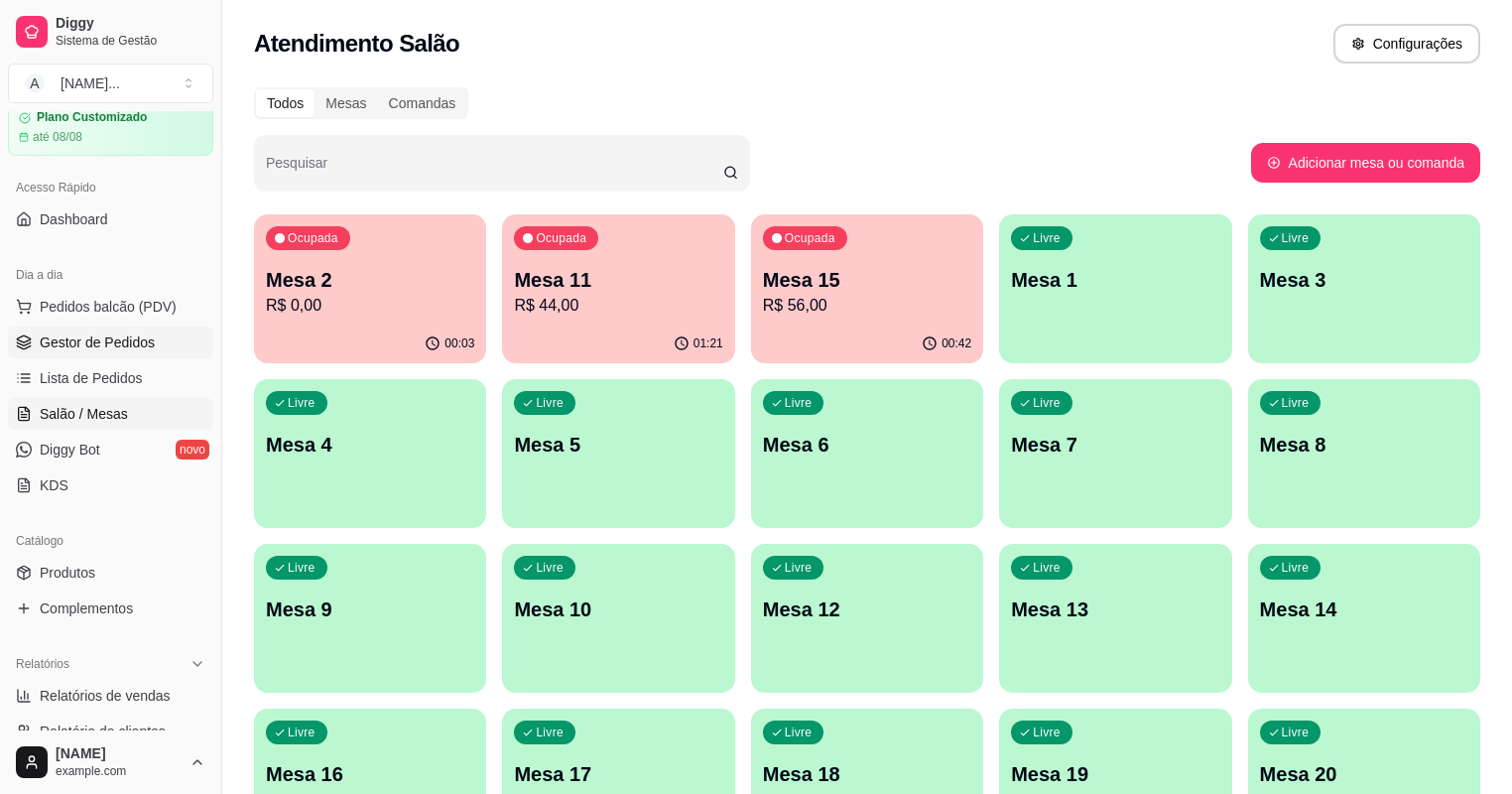click on "Gestor de Pedidos" at bounding box center (97, 342) 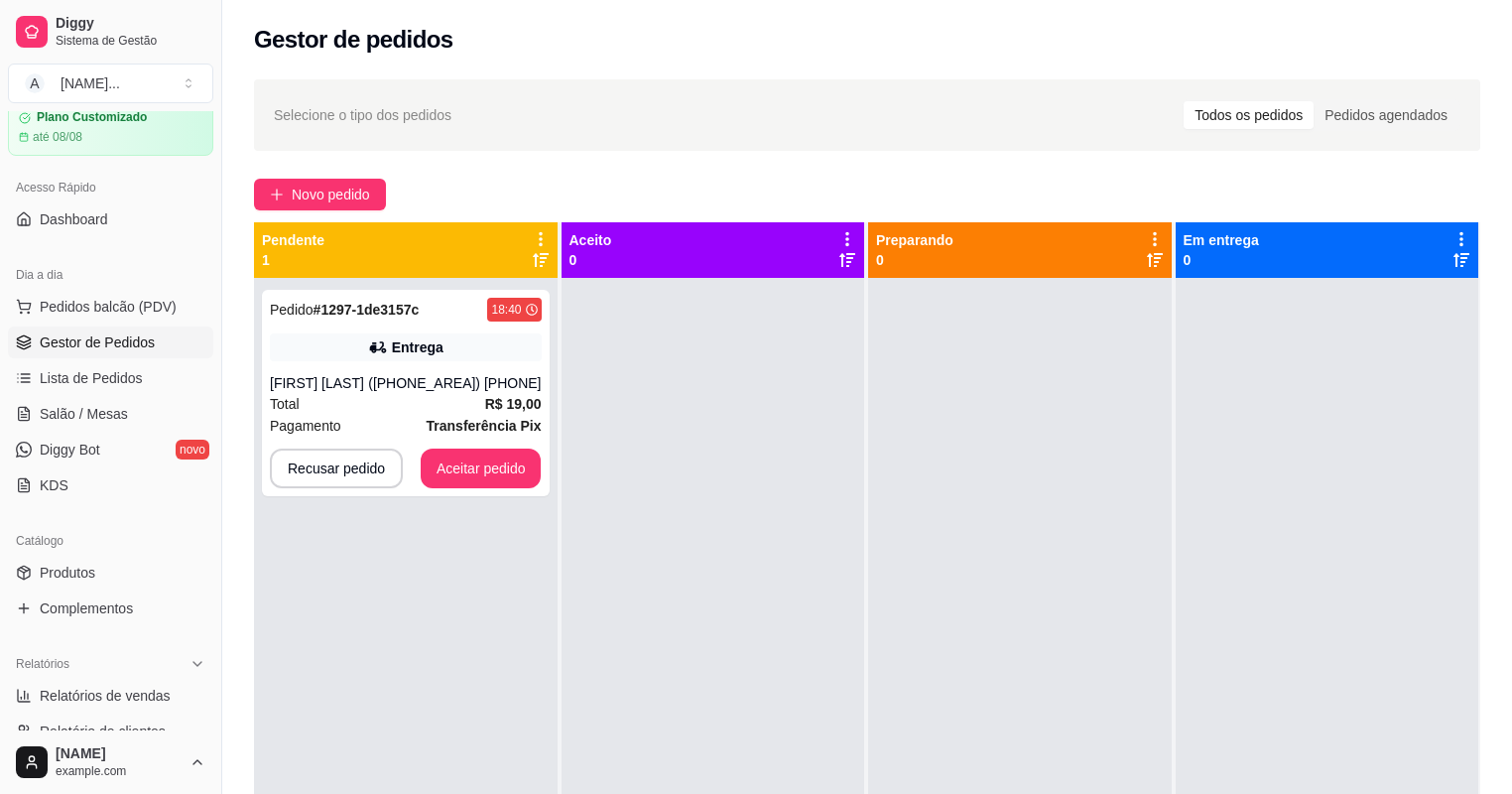 click on "Gestor de Pedidos" at bounding box center (97, 342) 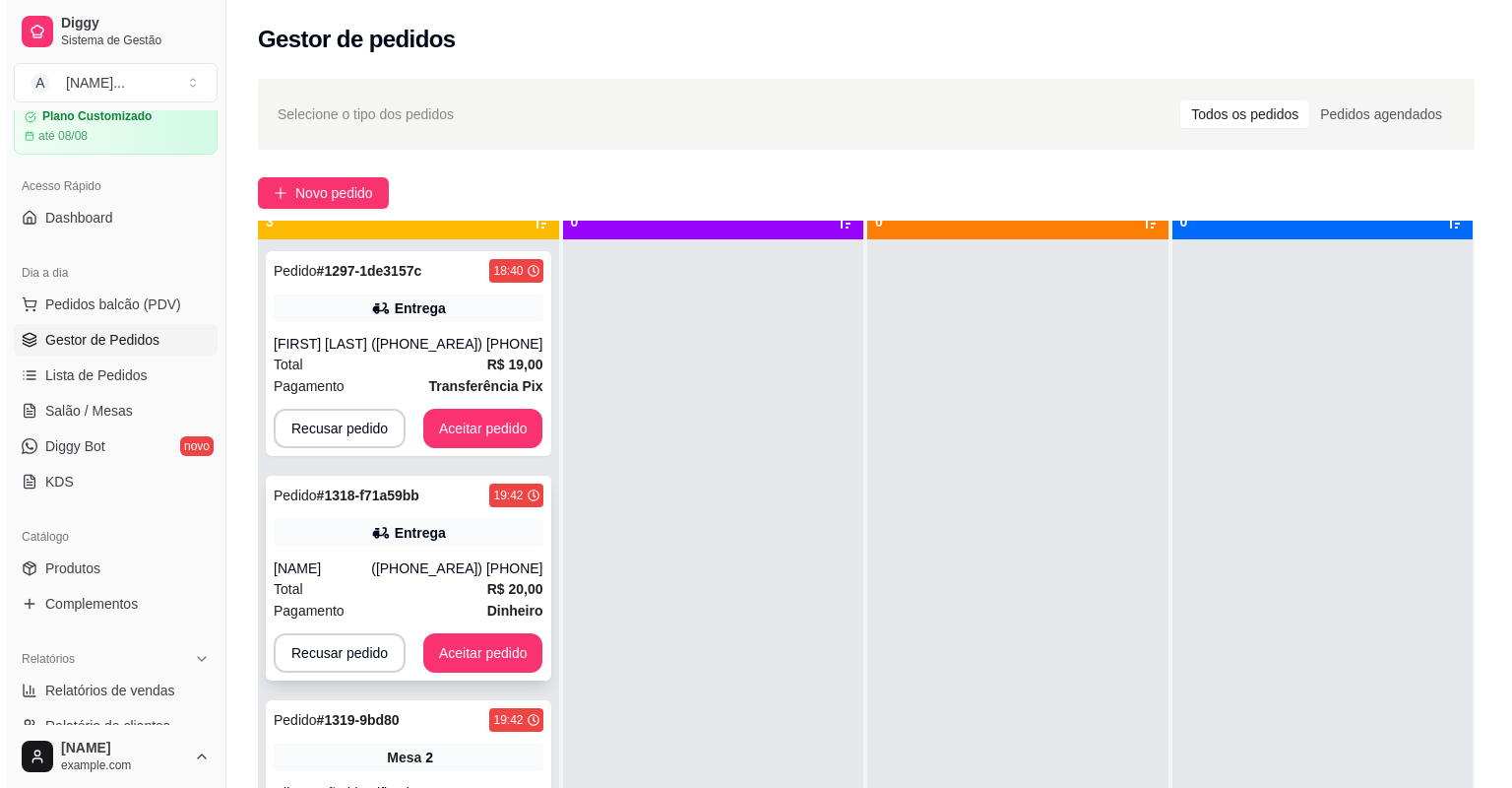 scroll, scrollTop: 55, scrollLeft: 0, axis: vertical 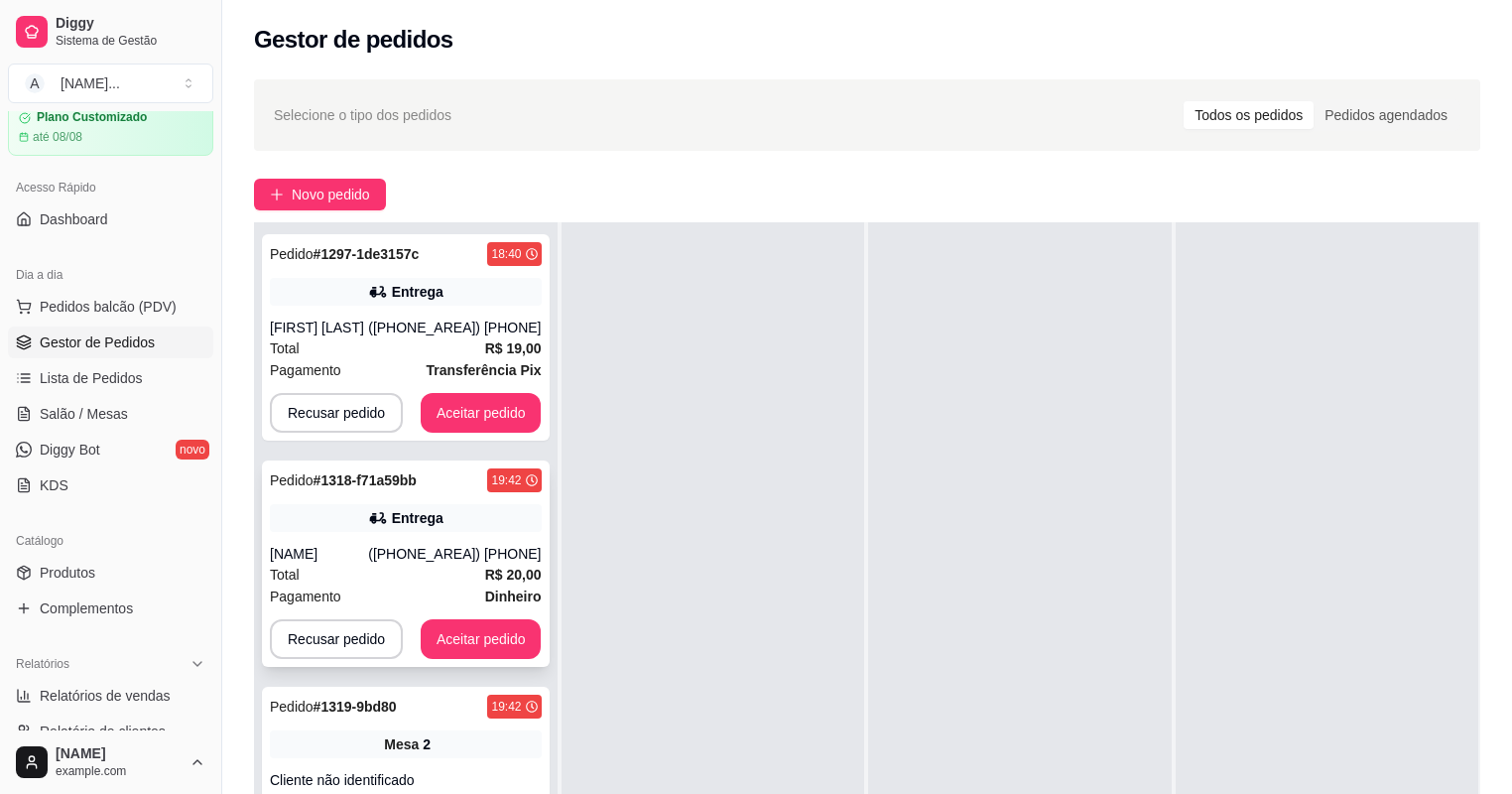 click on "Total R$ 20,00" at bounding box center (406, 575) 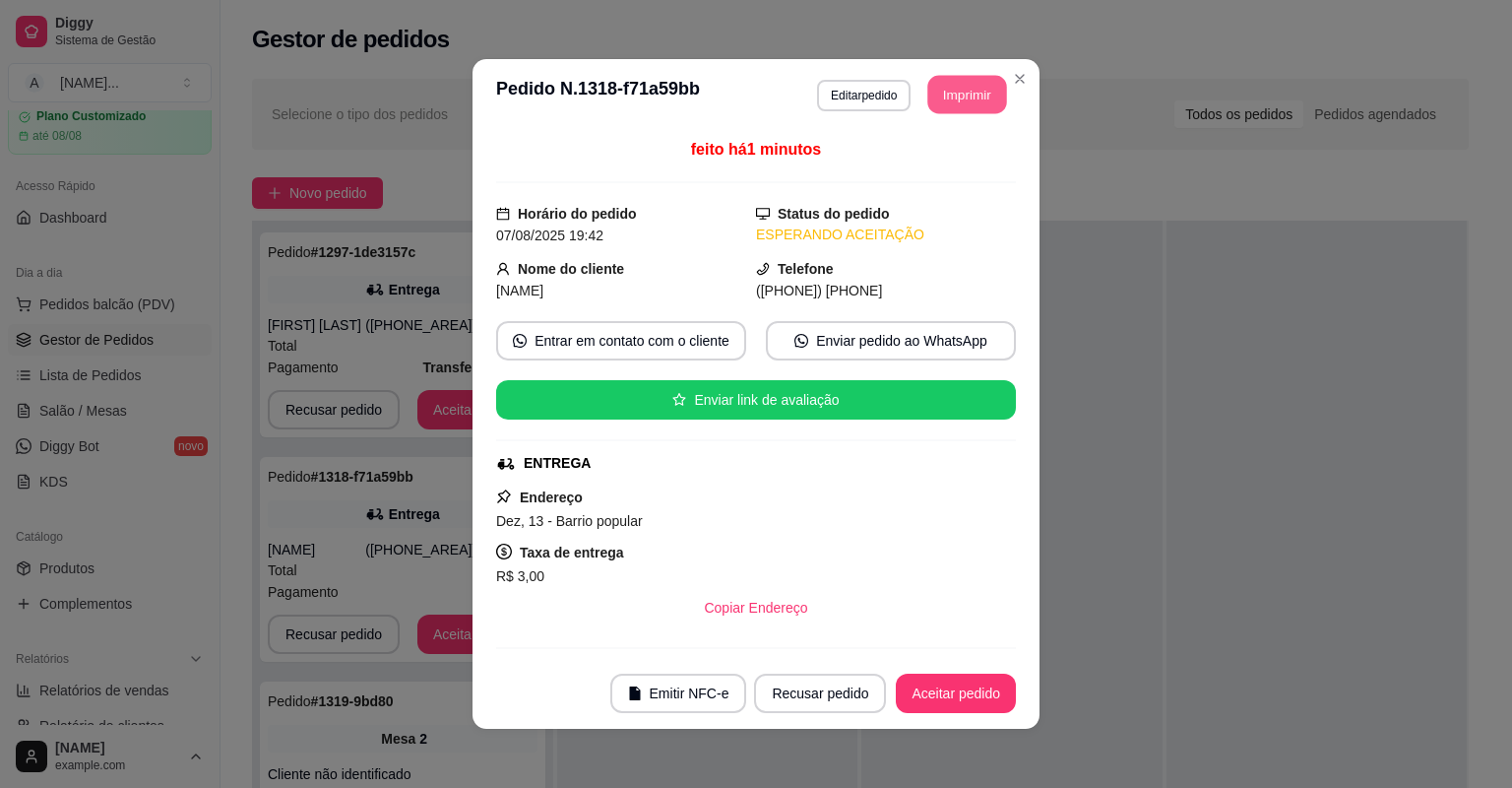 click on "Imprimir" at bounding box center (968, 95) 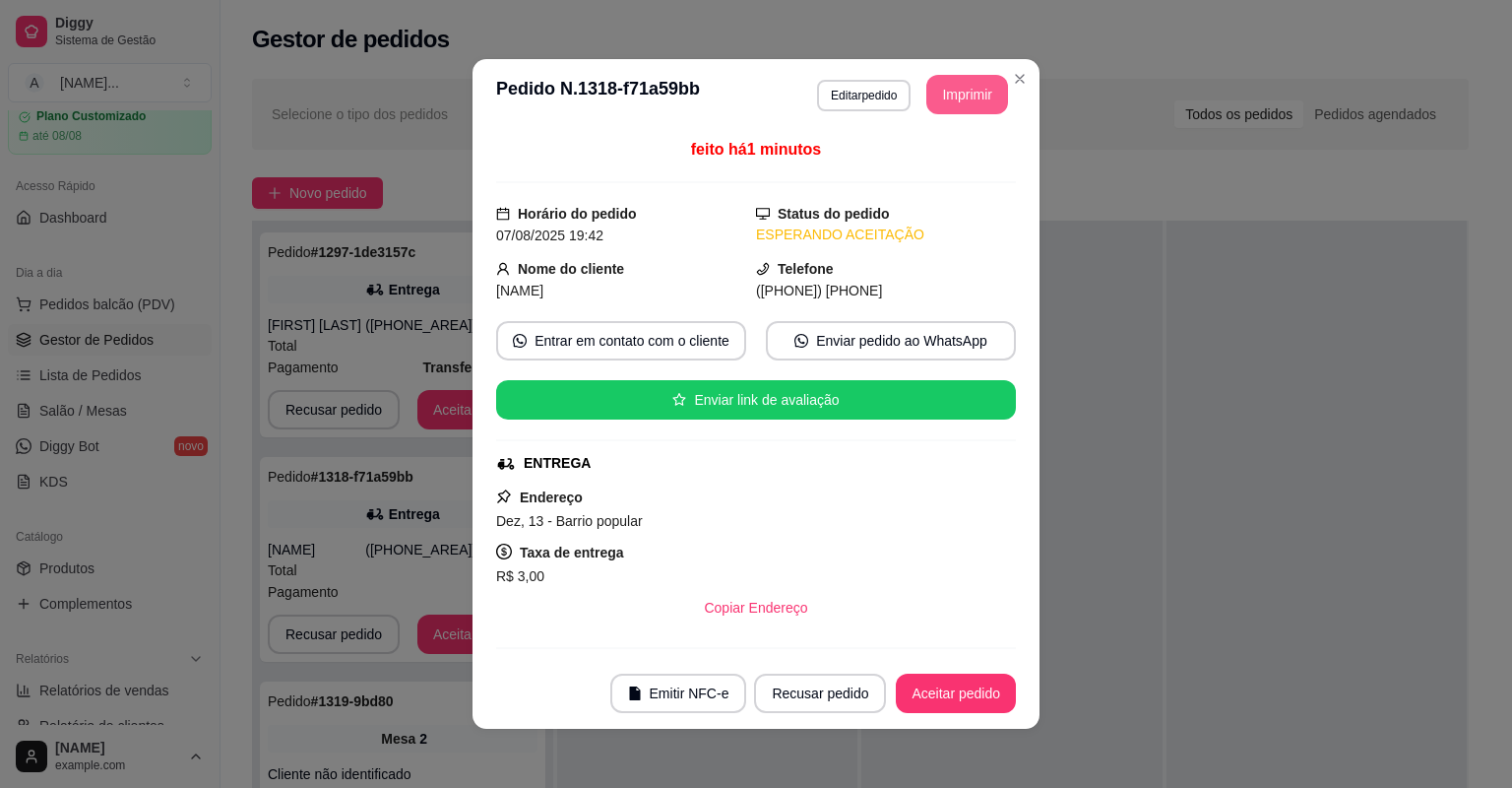 scroll, scrollTop: 0, scrollLeft: 0, axis: both 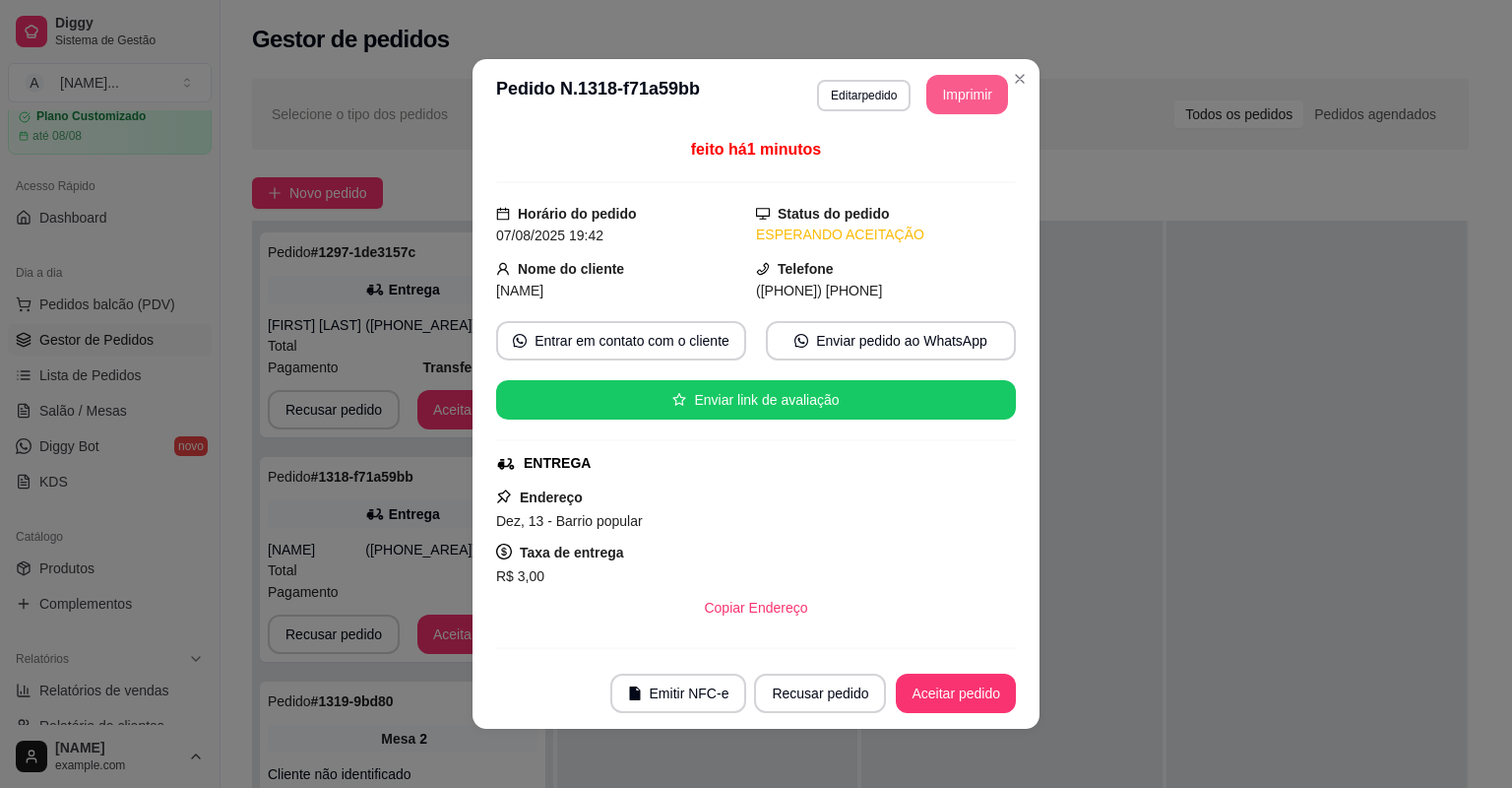 click on "Aceitar pedido" at bounding box center (956, 693) 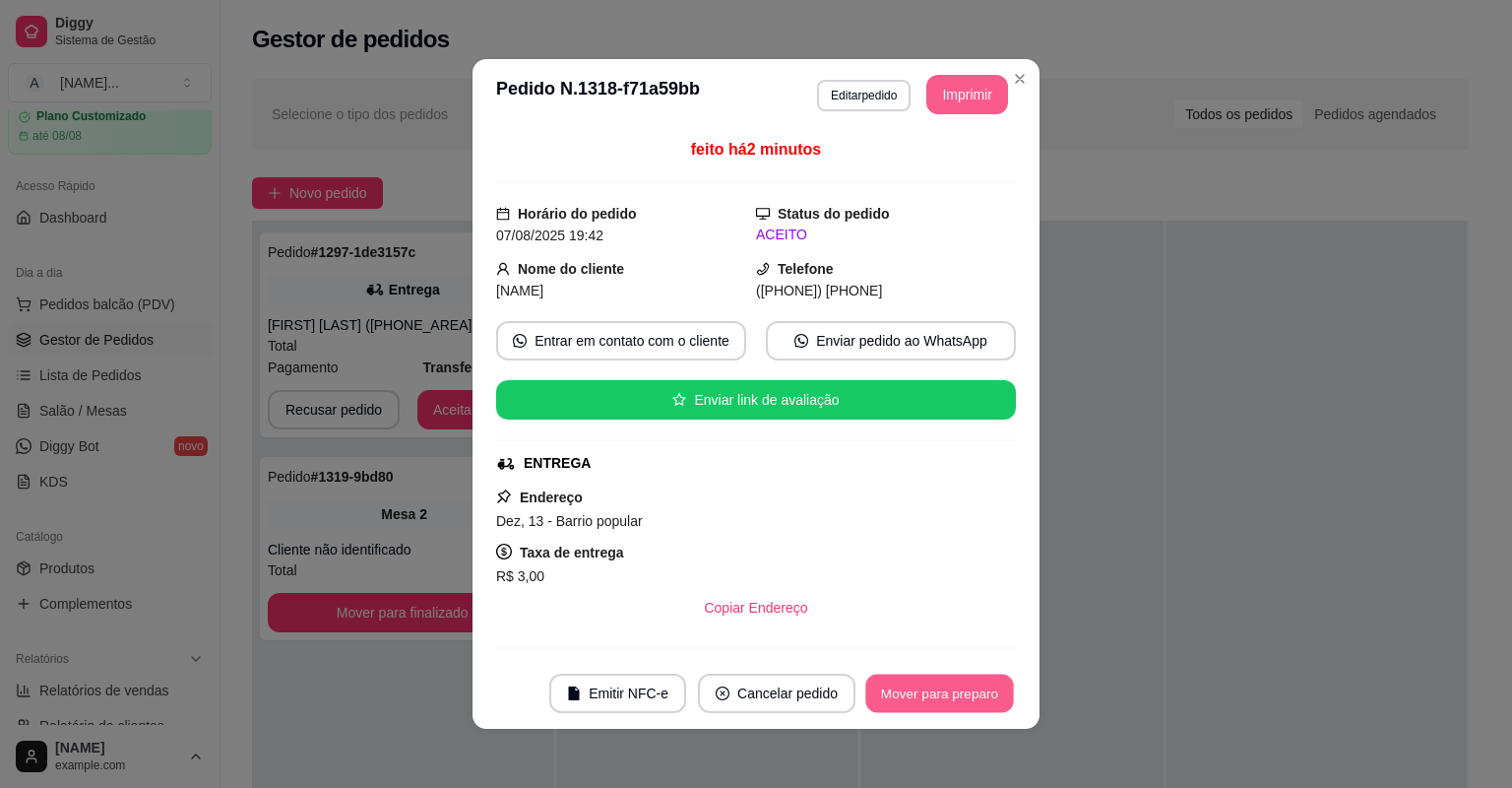 click on "Mover para preparo" at bounding box center (939, 693) 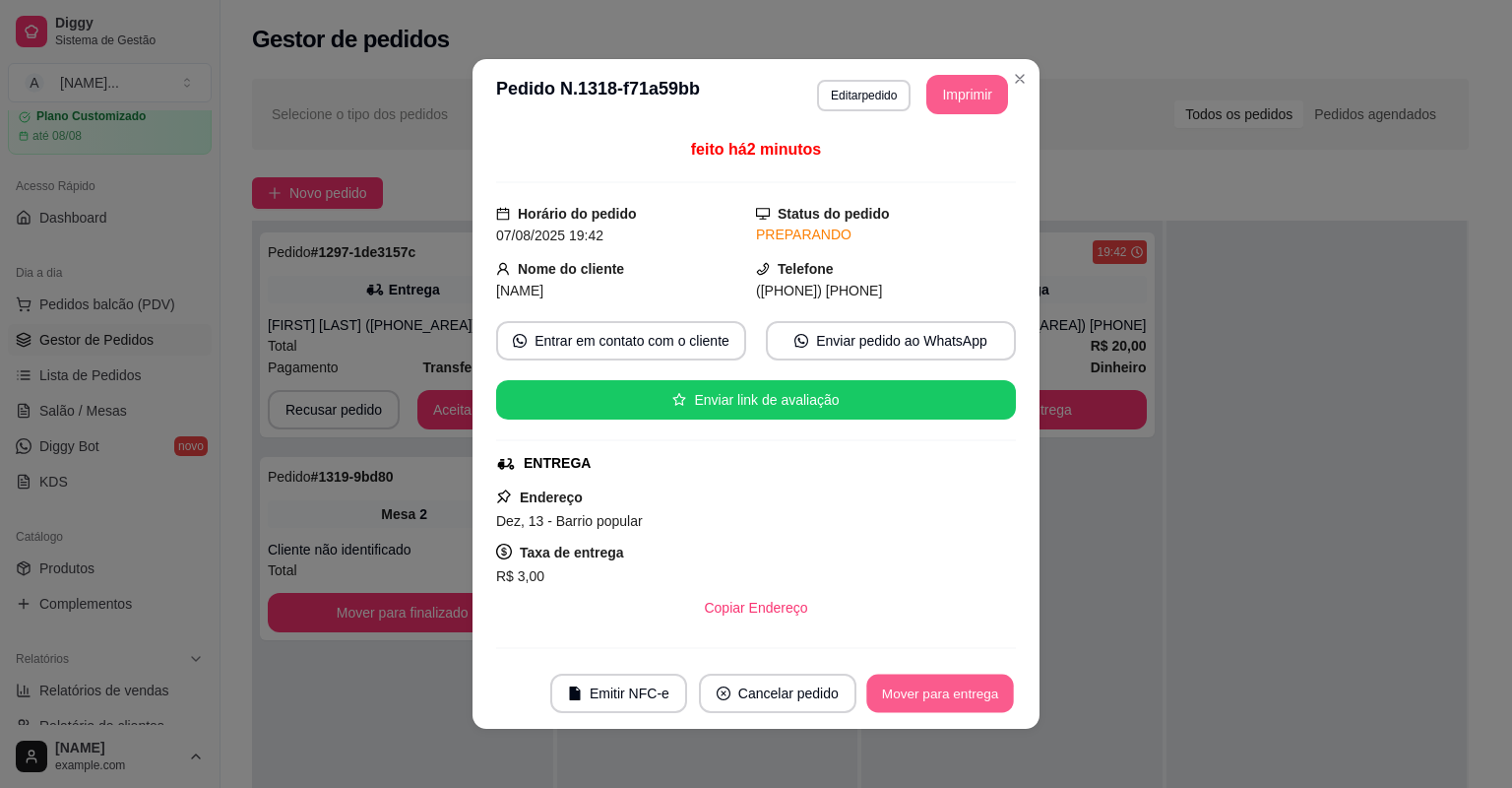 click on "Mover para entrega" at bounding box center [940, 693] 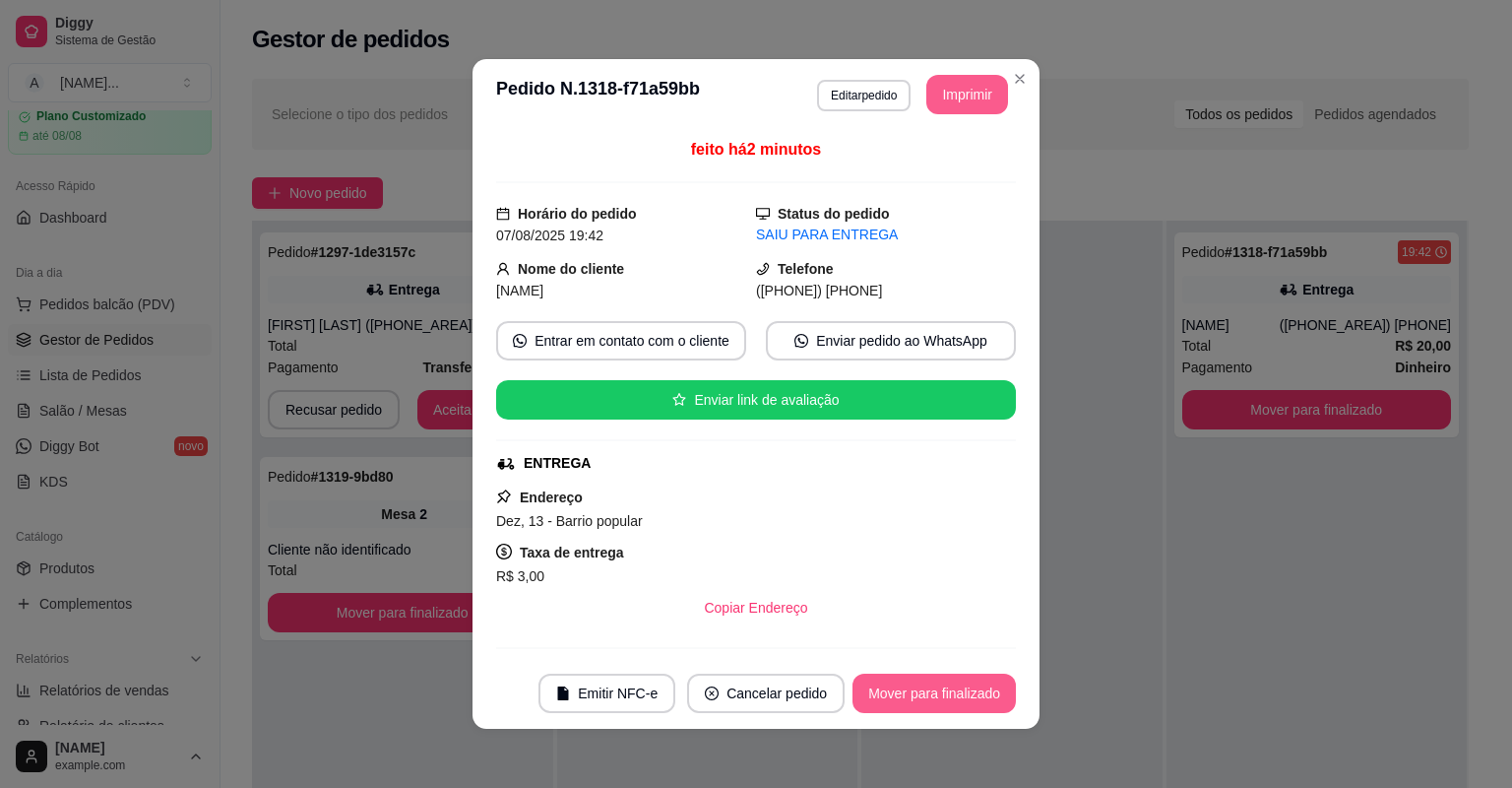 click on "Mover para finalizado" at bounding box center (934, 693) 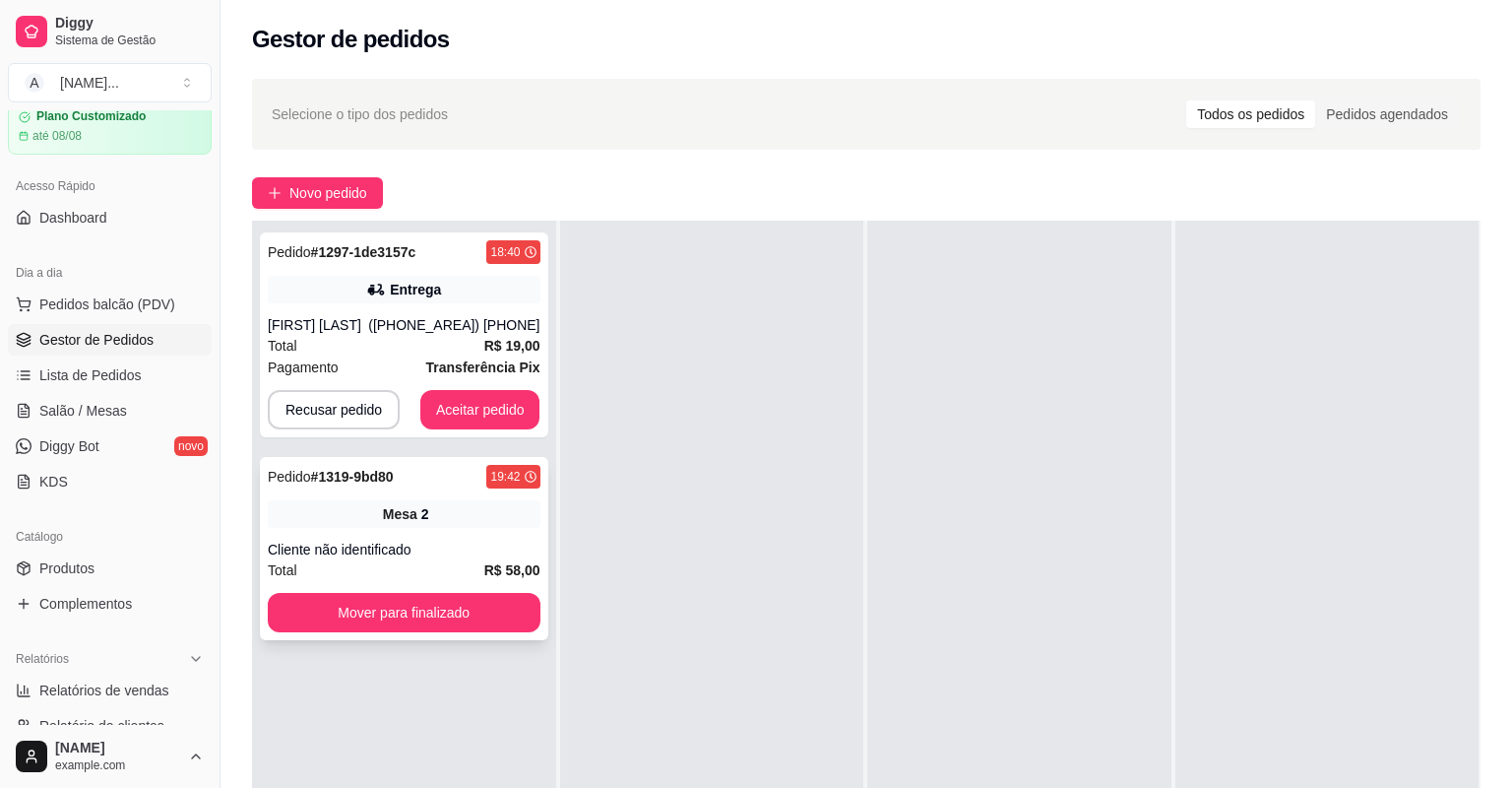 click on "Cliente não identificado" at bounding box center (404, 550) 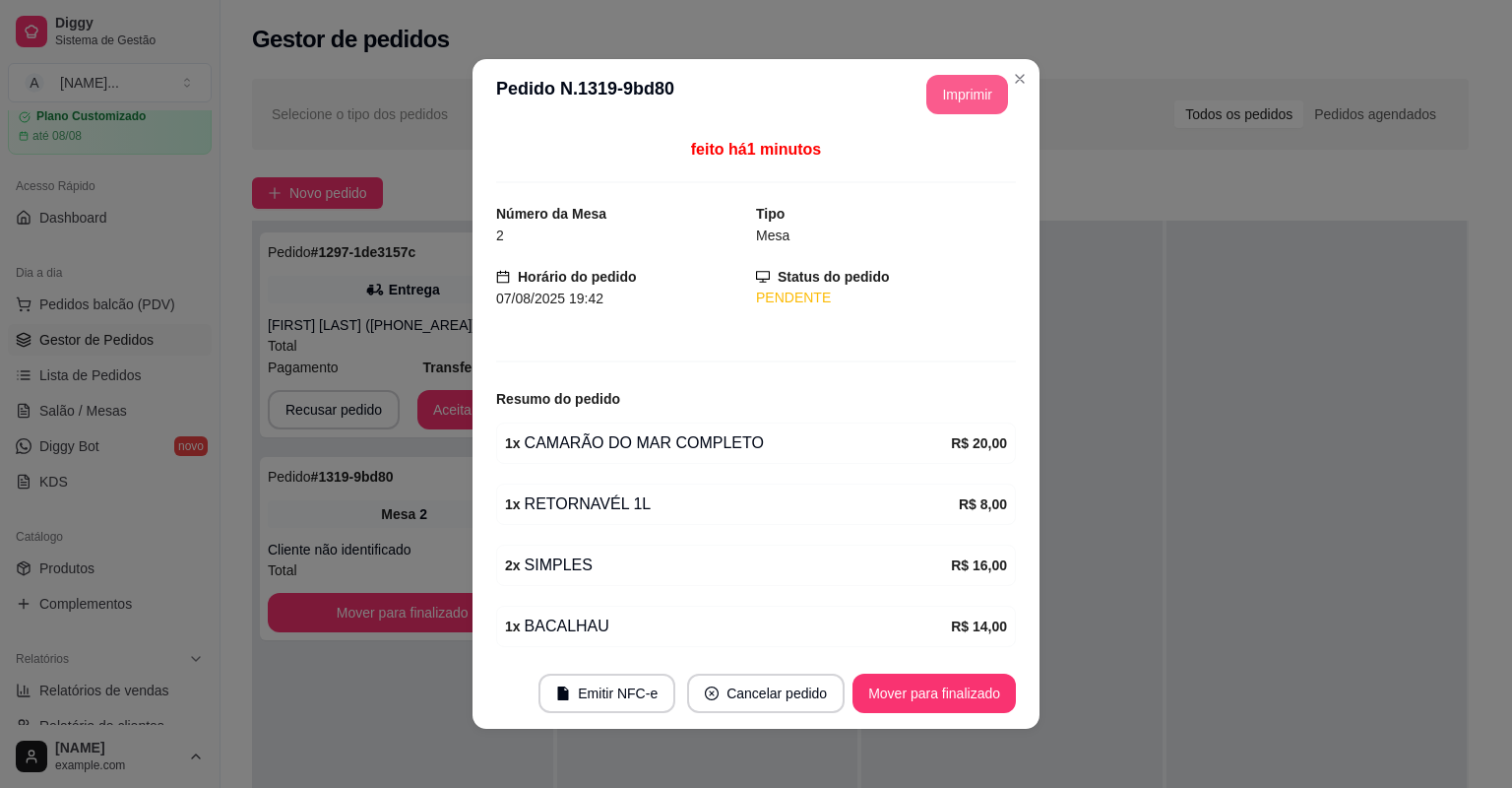 click on "Imprimir" at bounding box center [967, 95] 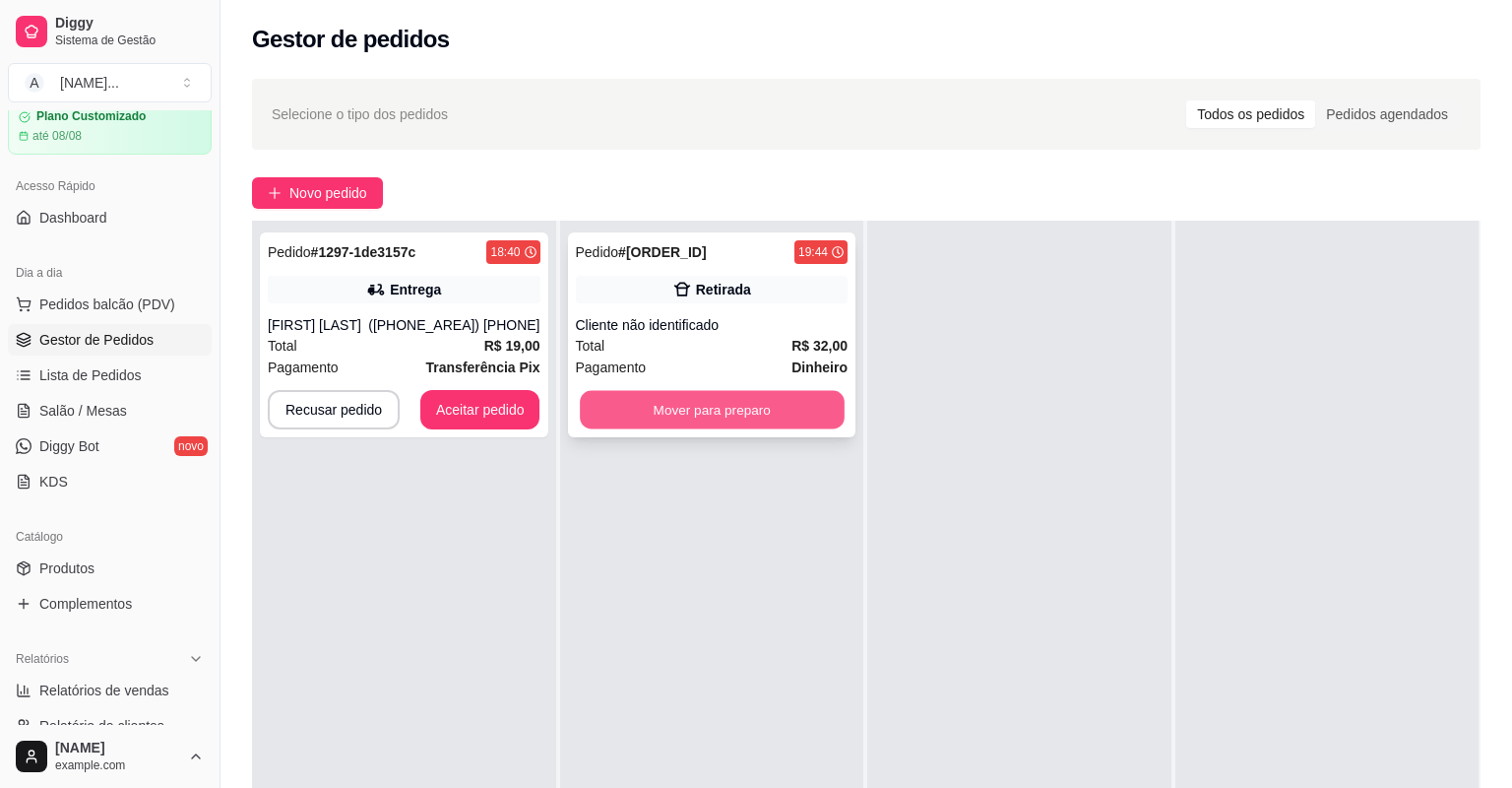 click on "Mover para preparo" at bounding box center (712, 410) 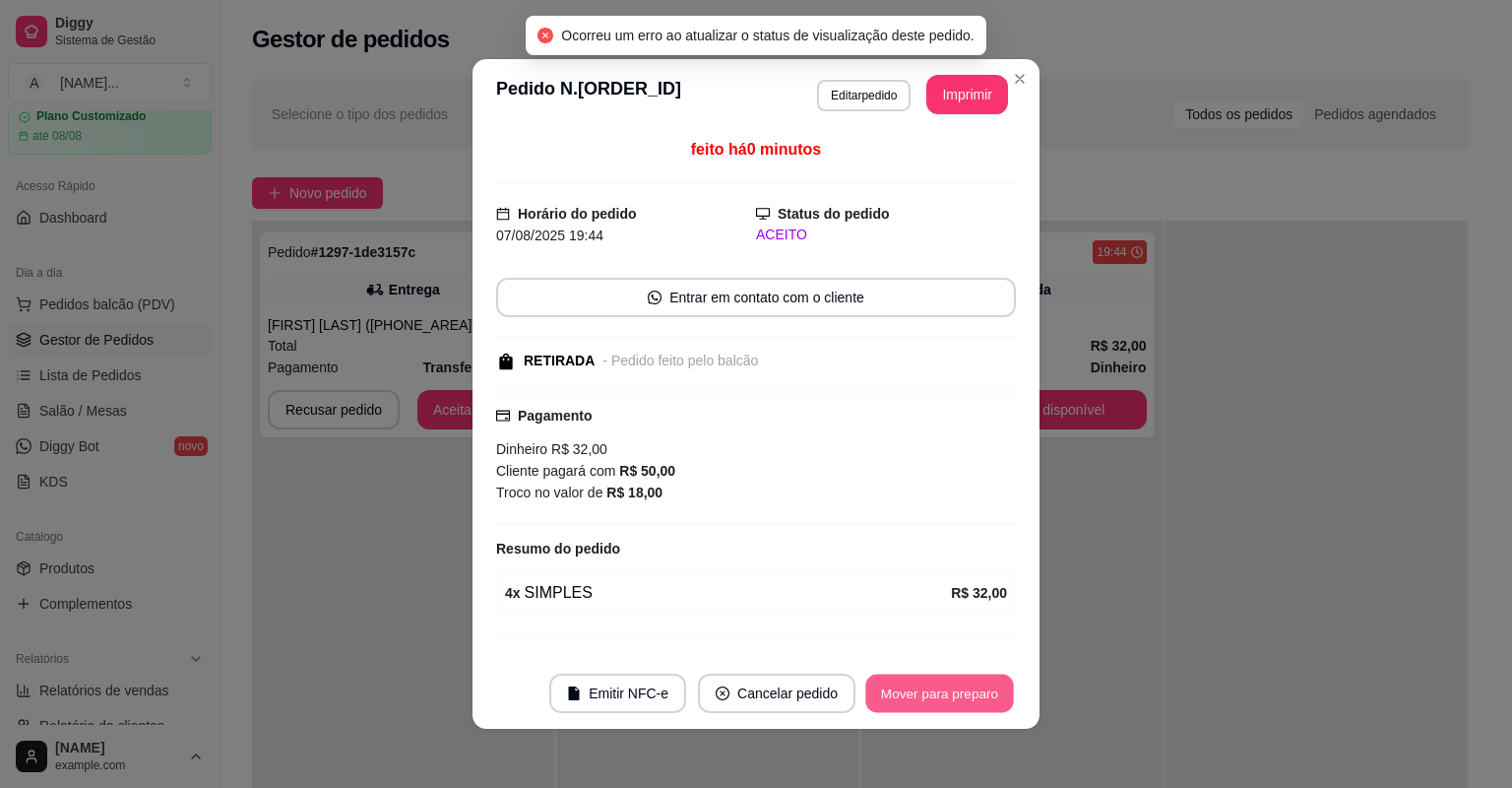 click on "Mover para preparo" at bounding box center (939, 693) 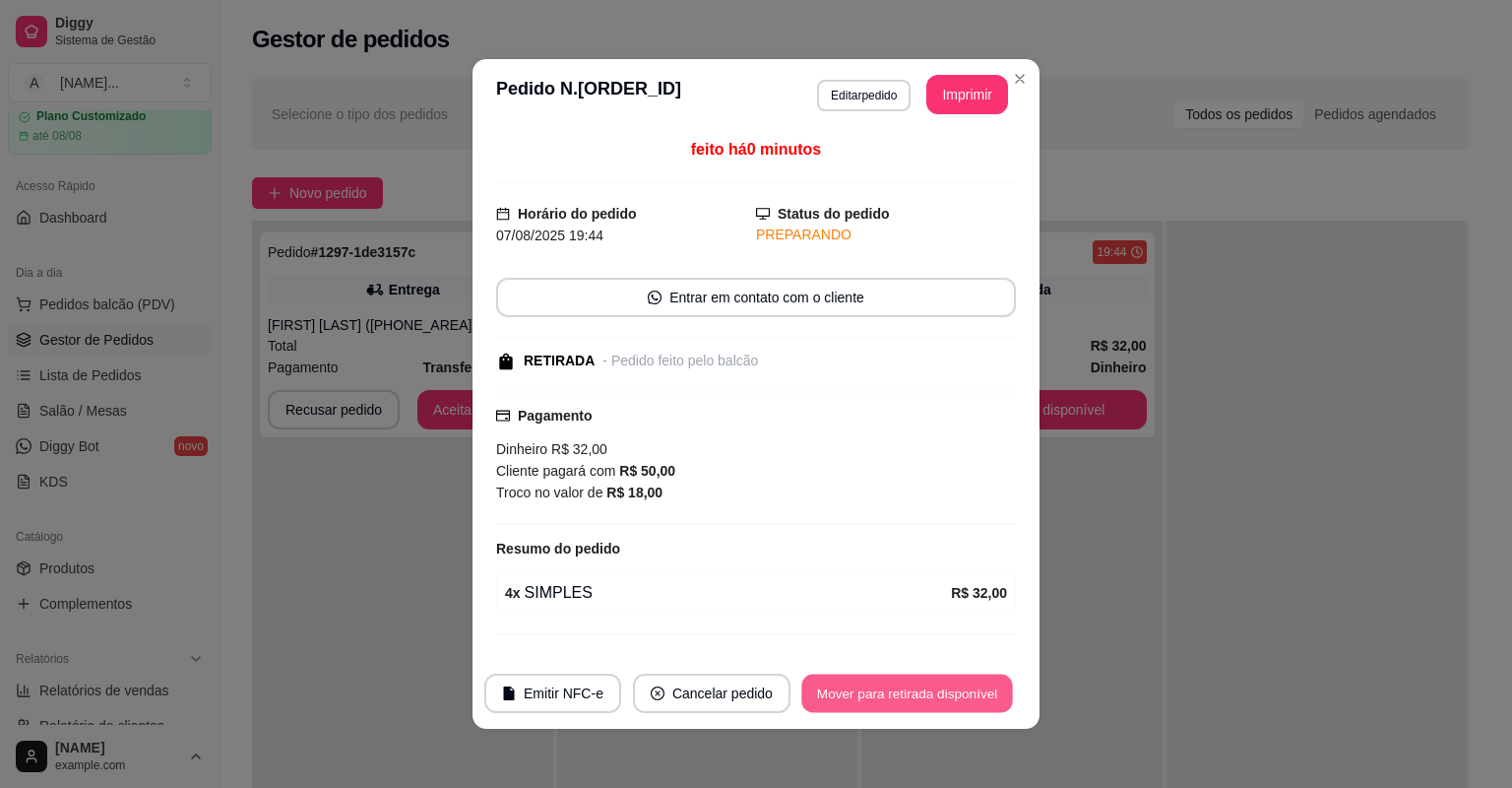 click on "Mover para retirada disponível" at bounding box center [907, 693] 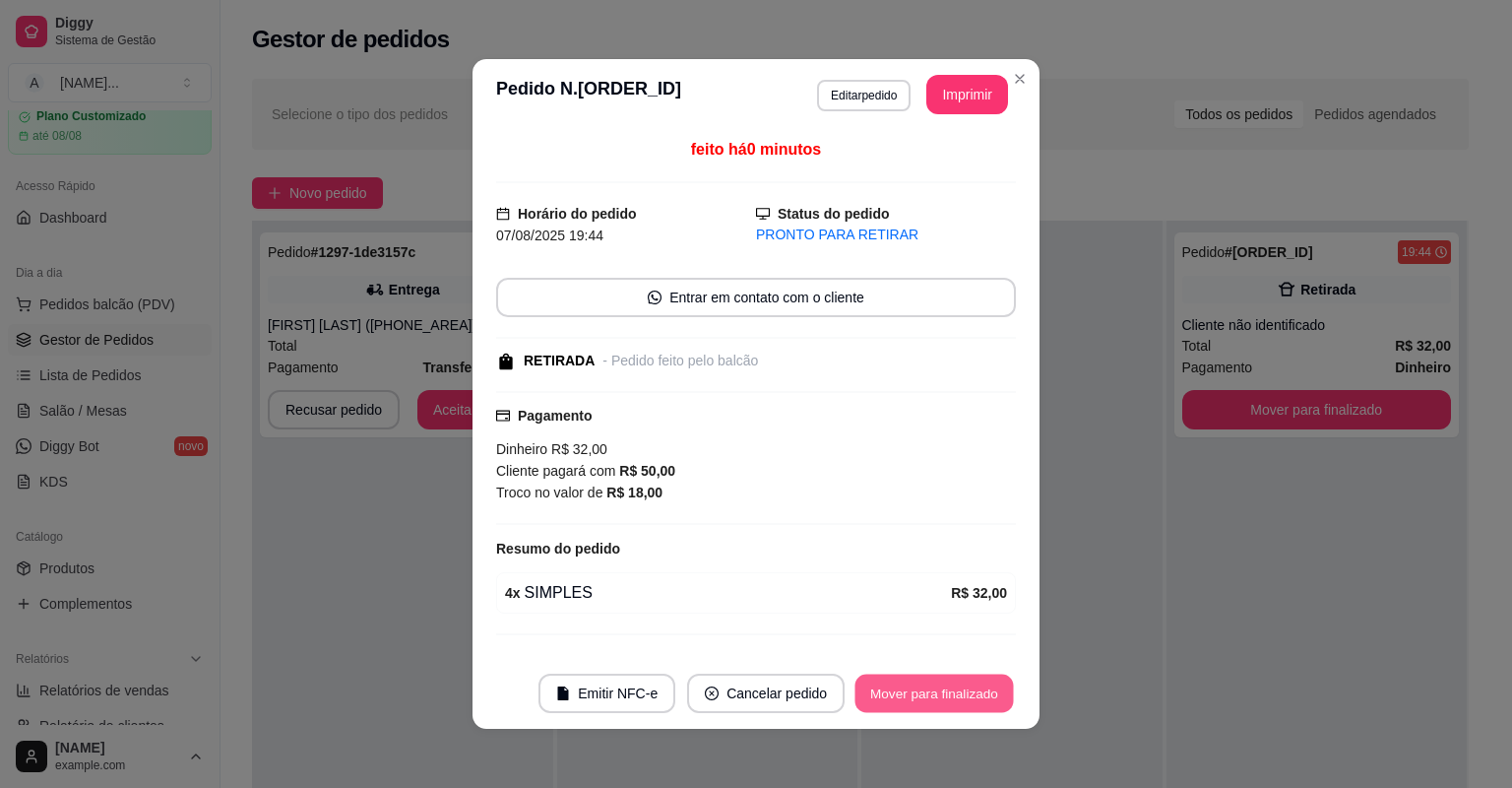 click on "Mover para finalizado" at bounding box center (934, 693) 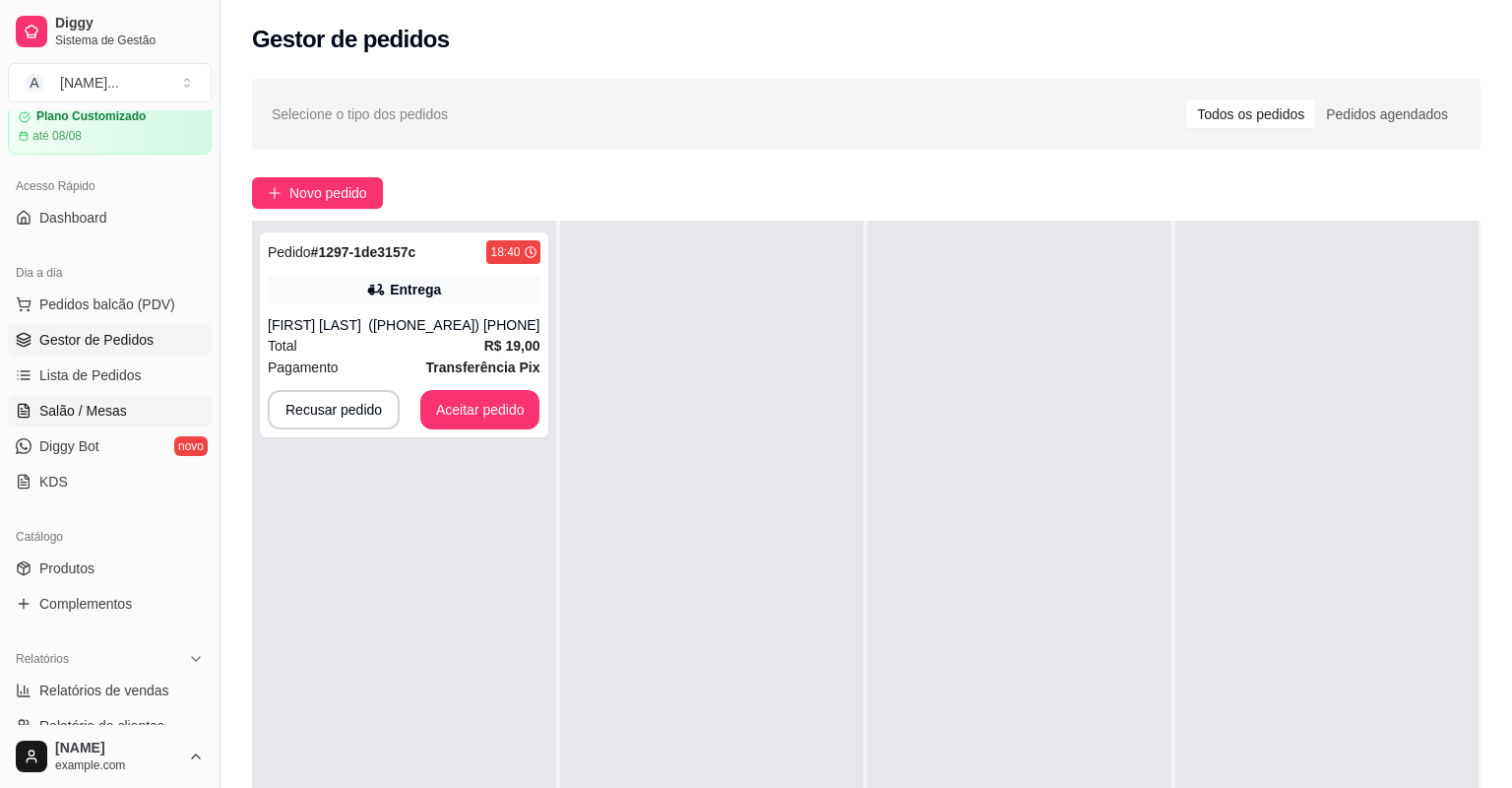 click on "Salão / Mesas" at bounding box center [83, 411] 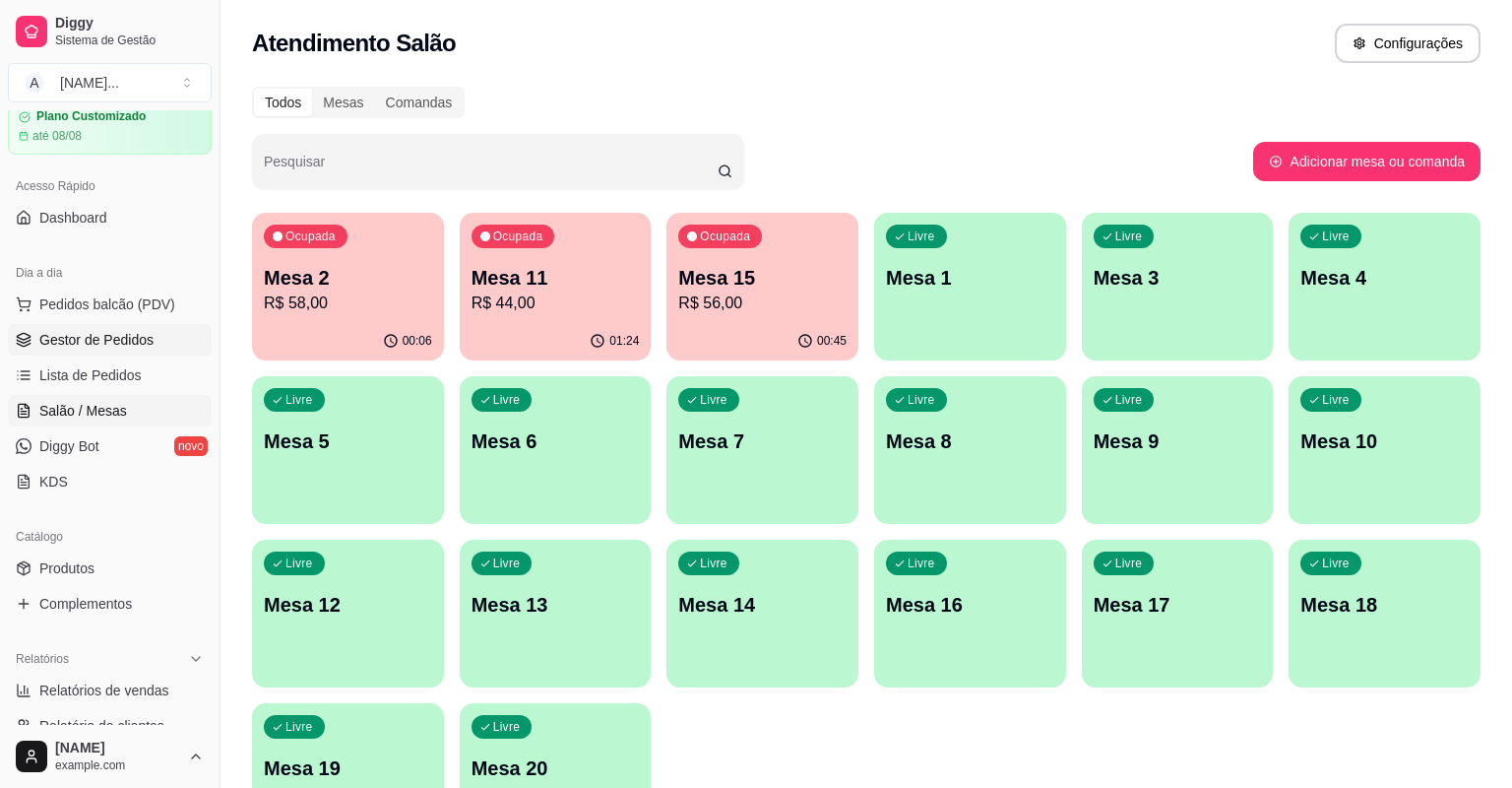 click on "Gestor de Pedidos" at bounding box center [96, 340] 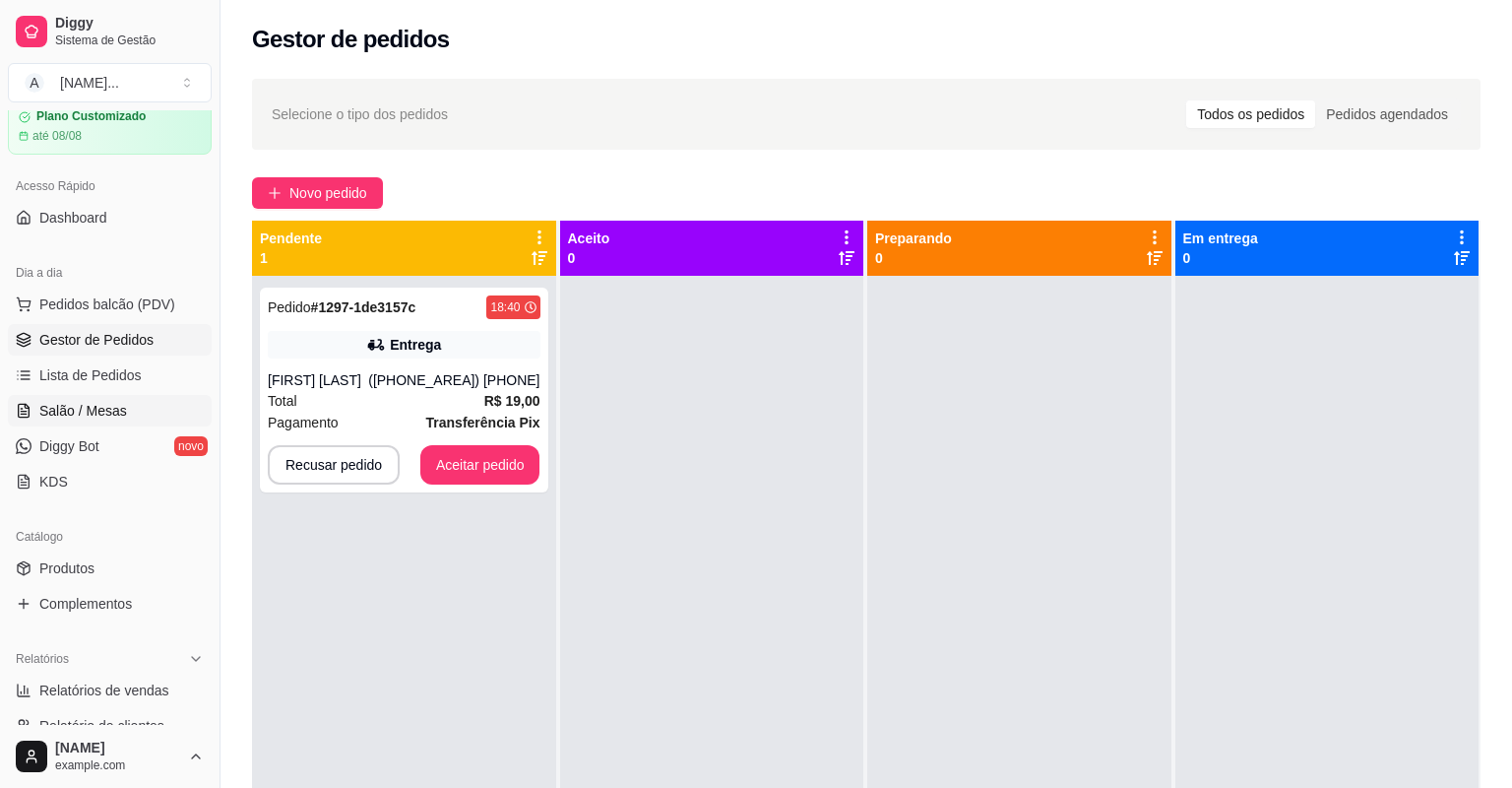 click on "Salão / Mesas" at bounding box center [83, 411] 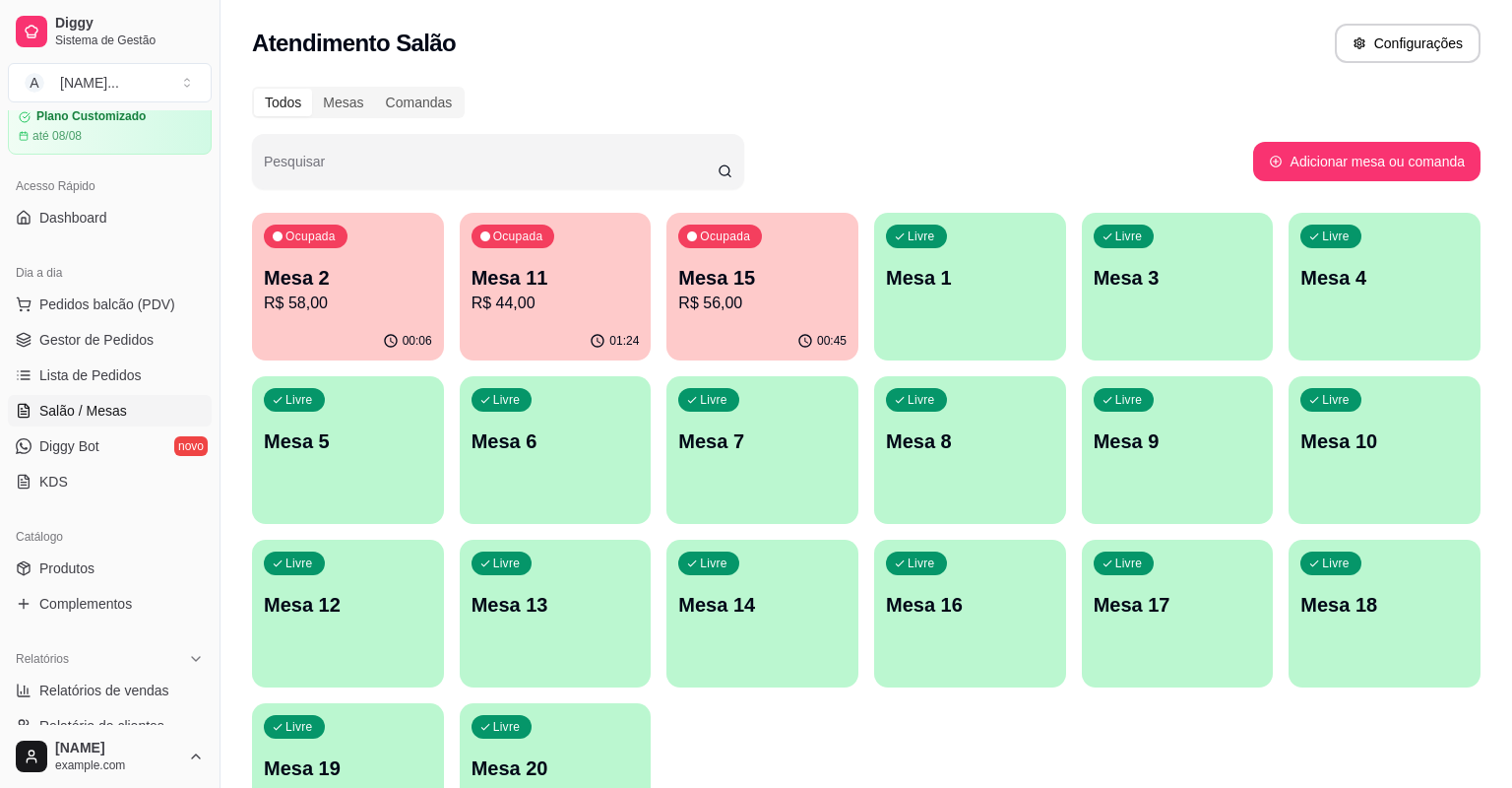 click on "Mesa 15" at bounding box center (762, 278) 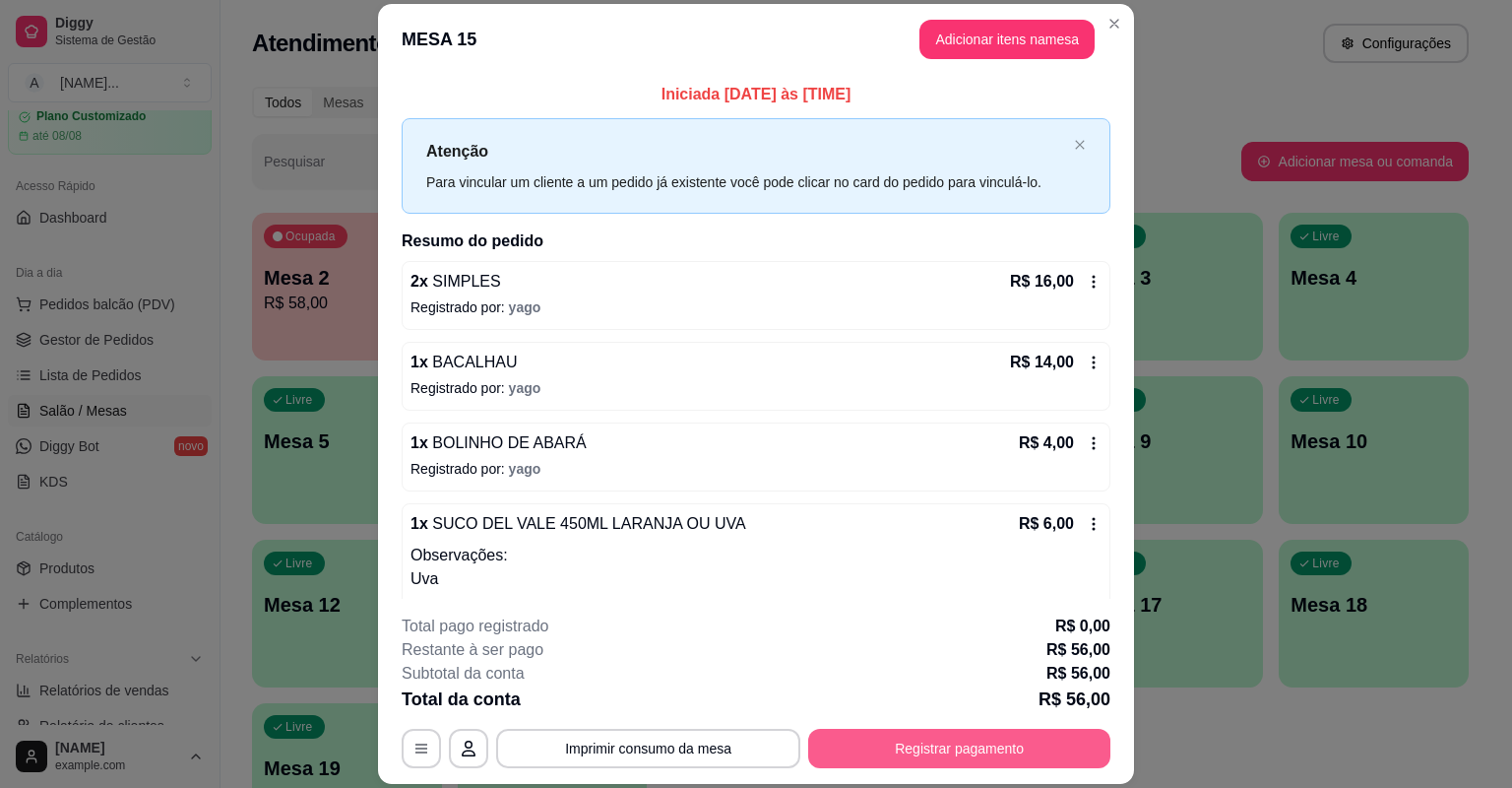 click on "Registrar pagamento" at bounding box center (959, 749) 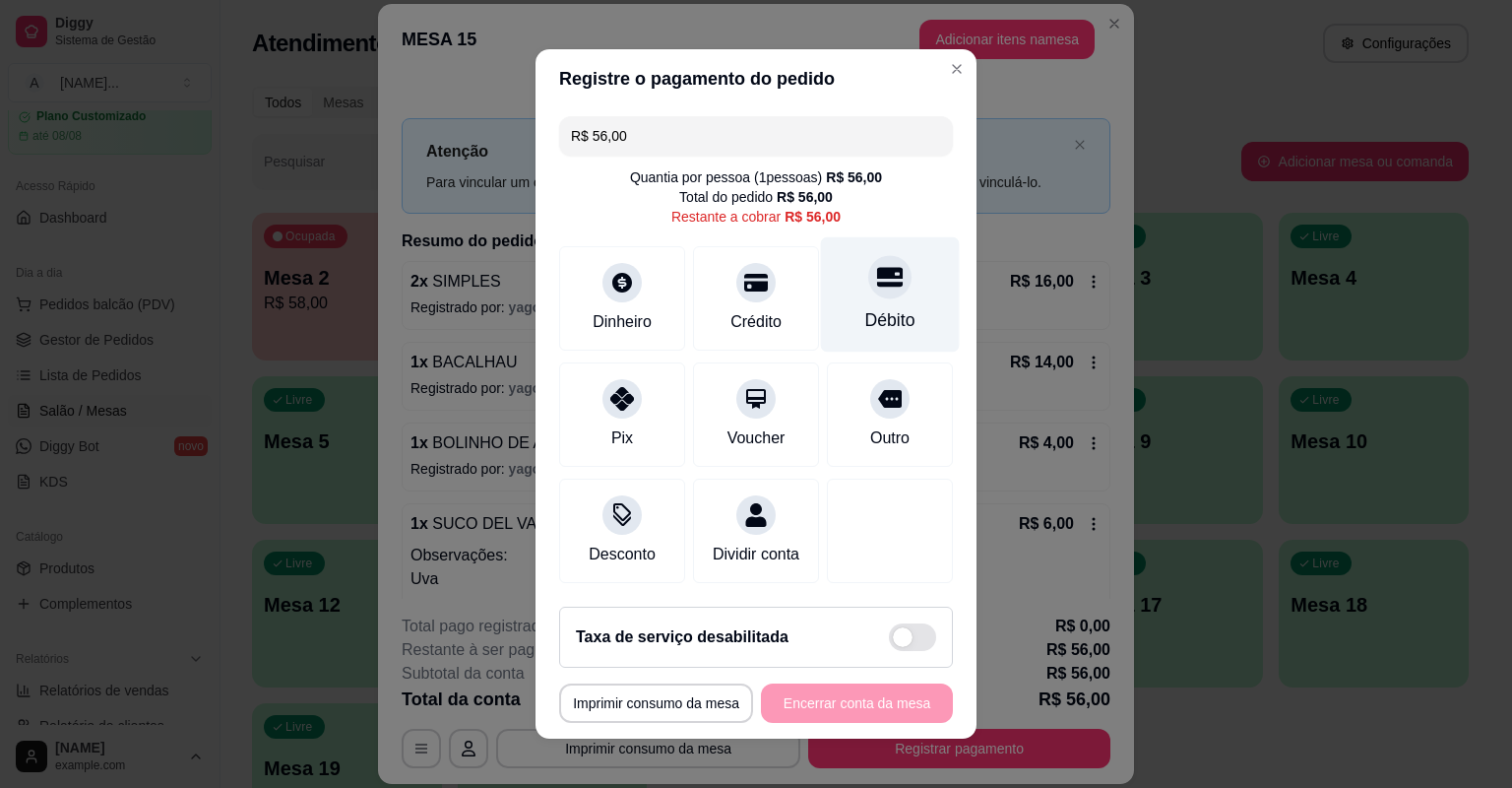 click on "Débito" at bounding box center (890, 295) 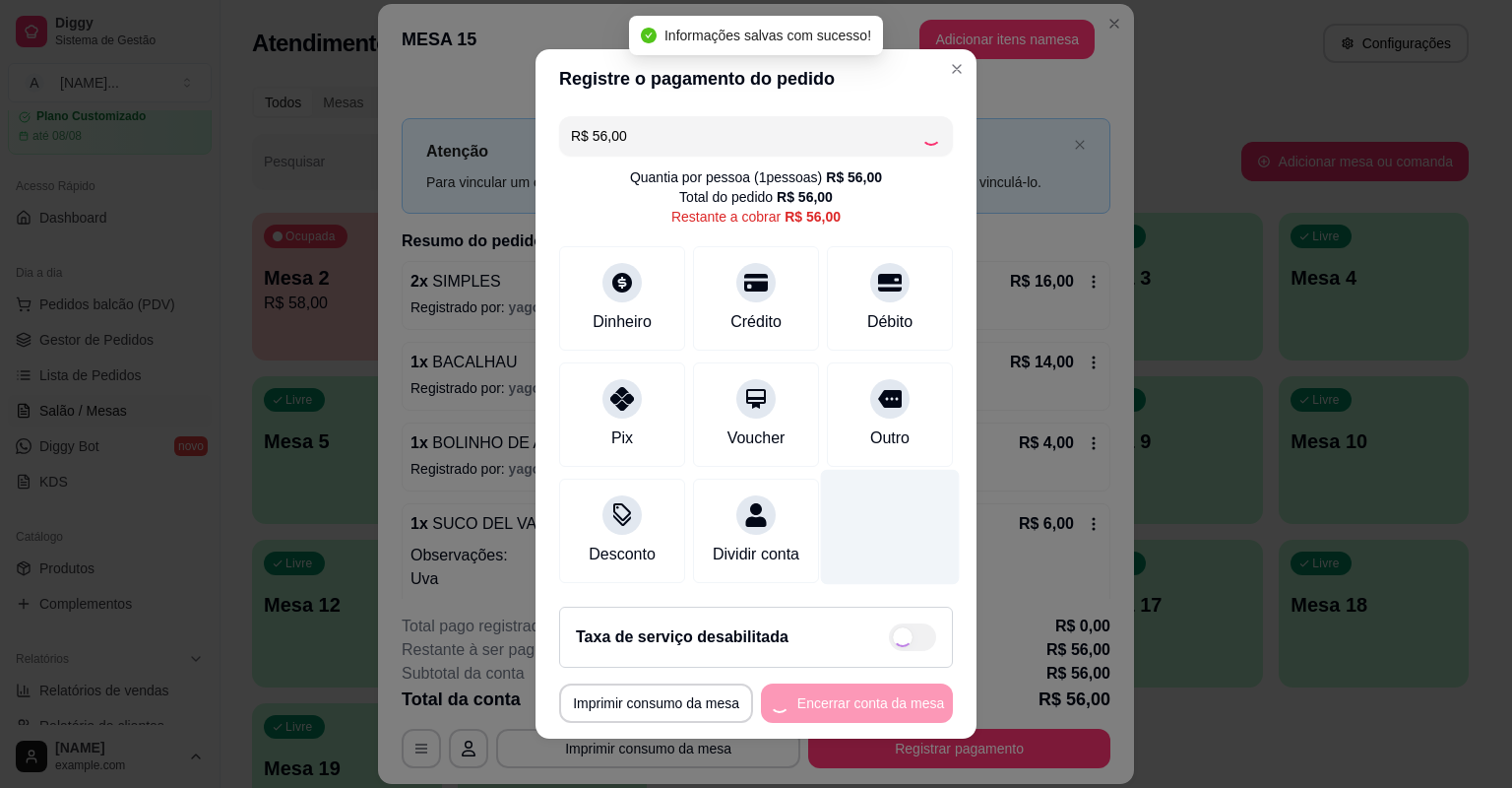 type on "R$ 0,00" 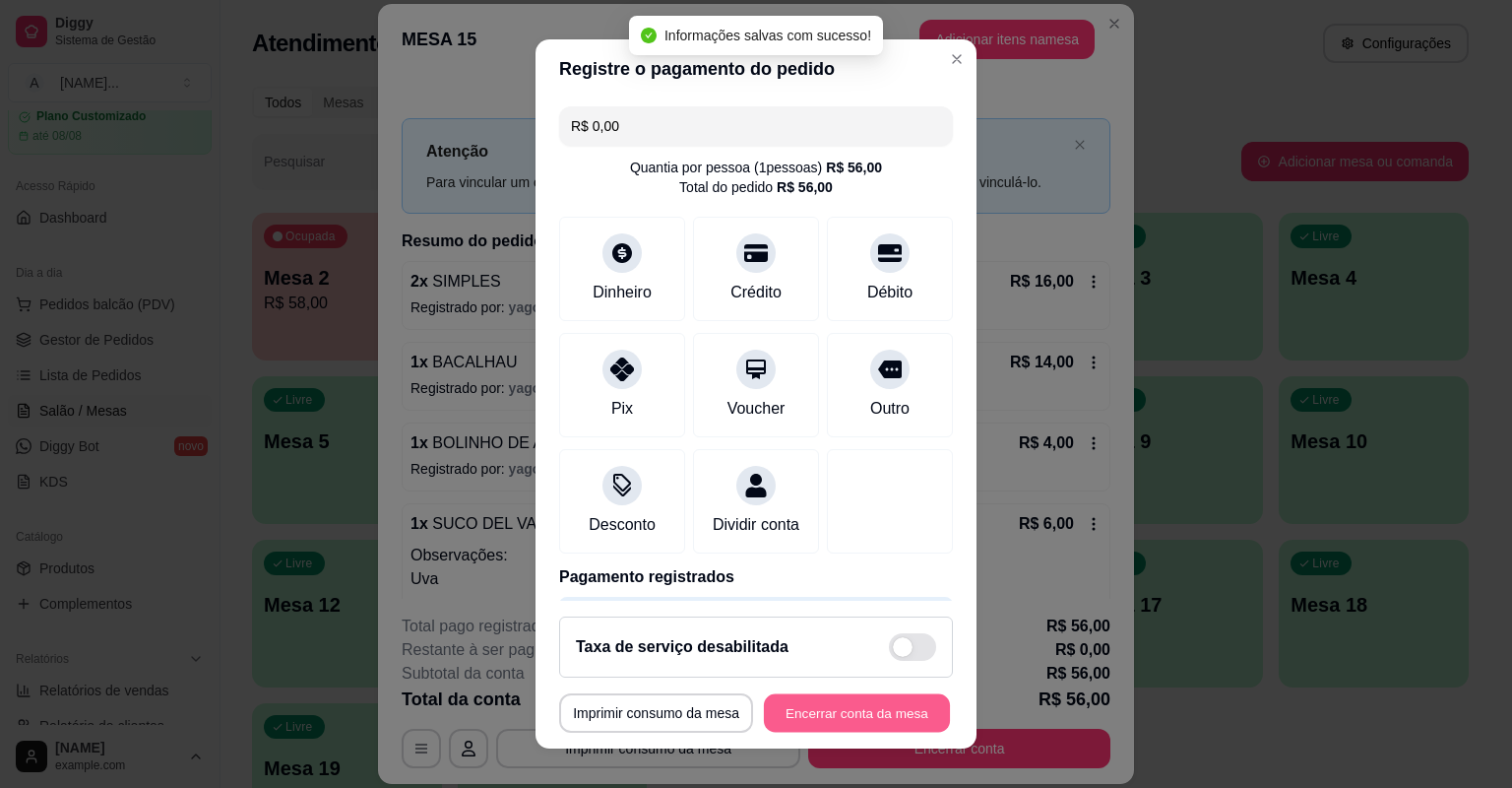 click on "Encerrar conta da mesa" at bounding box center (856, 713) 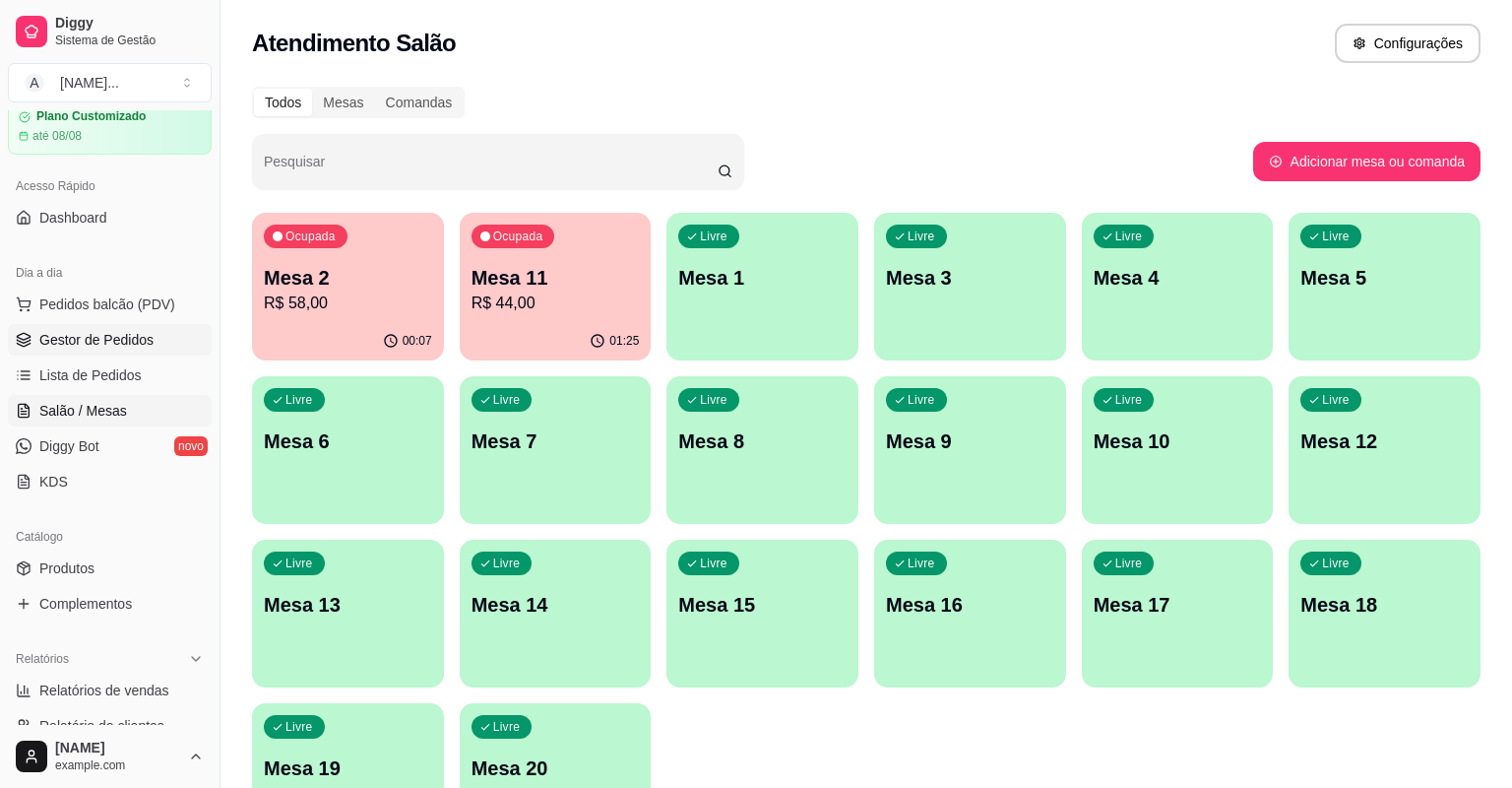 click on "Gestor de Pedidos" at bounding box center (96, 340) 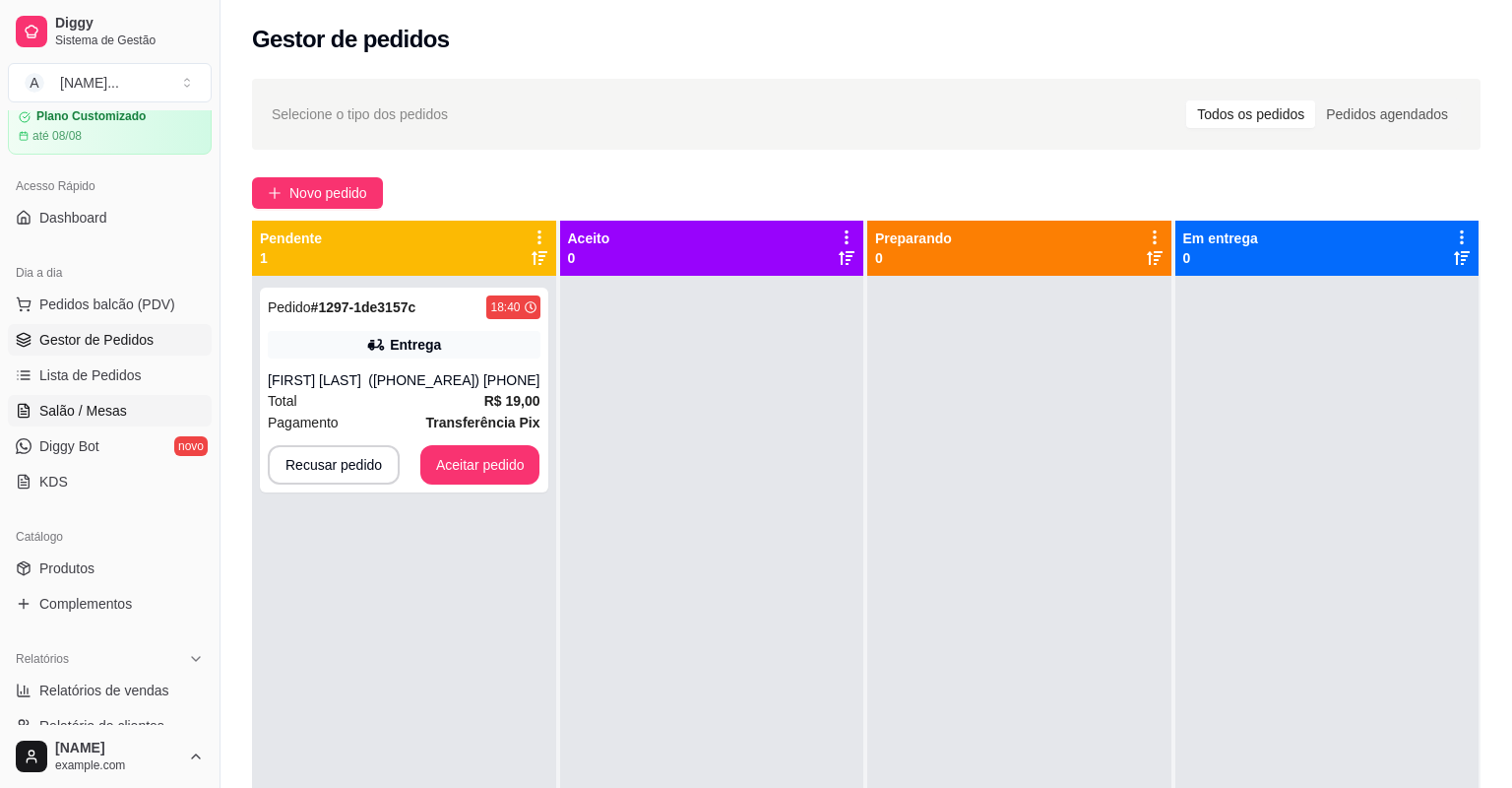 click on "Salão / Mesas" at bounding box center (83, 411) 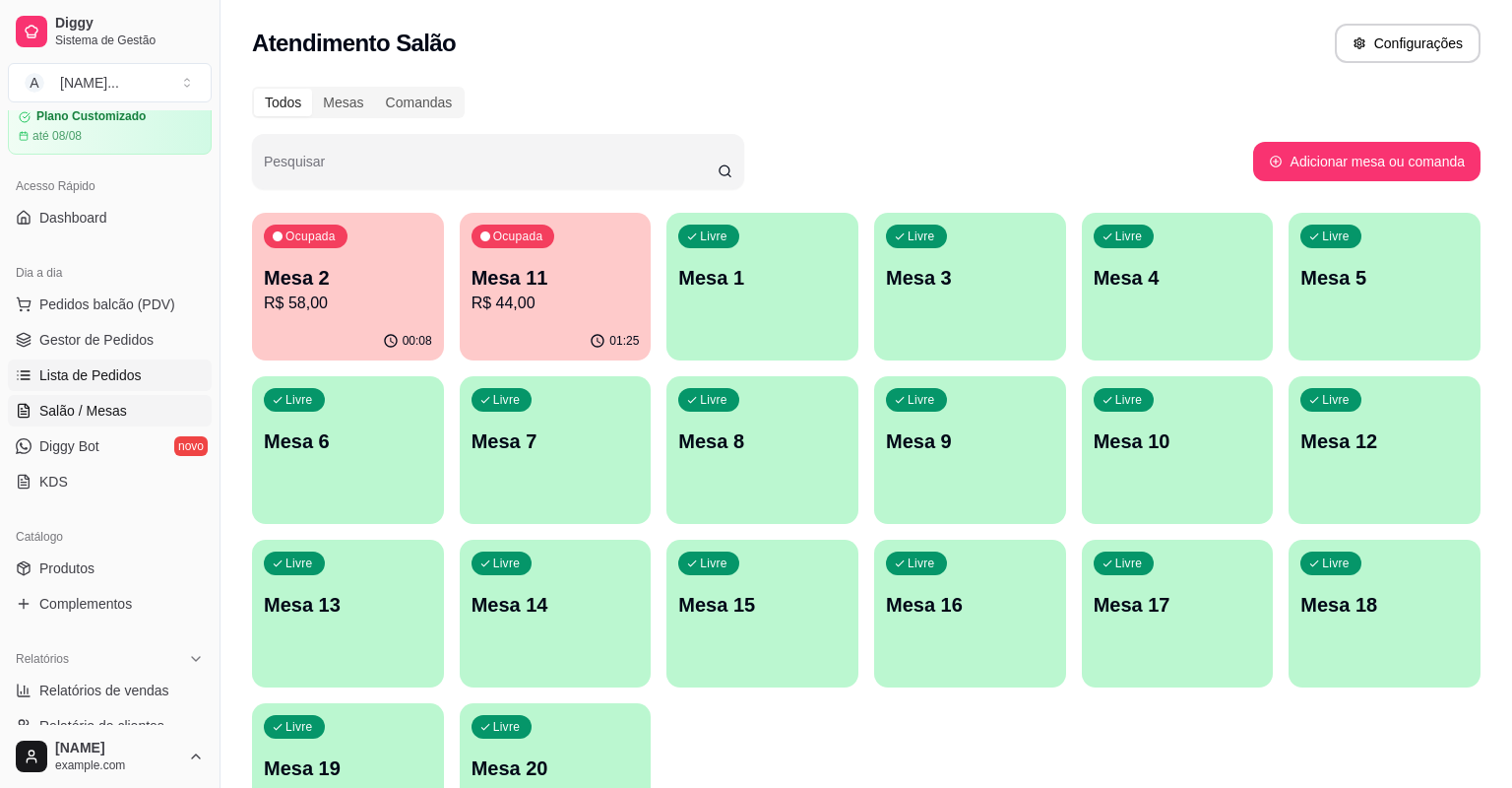 click on "Lista de Pedidos" at bounding box center [91, 375] 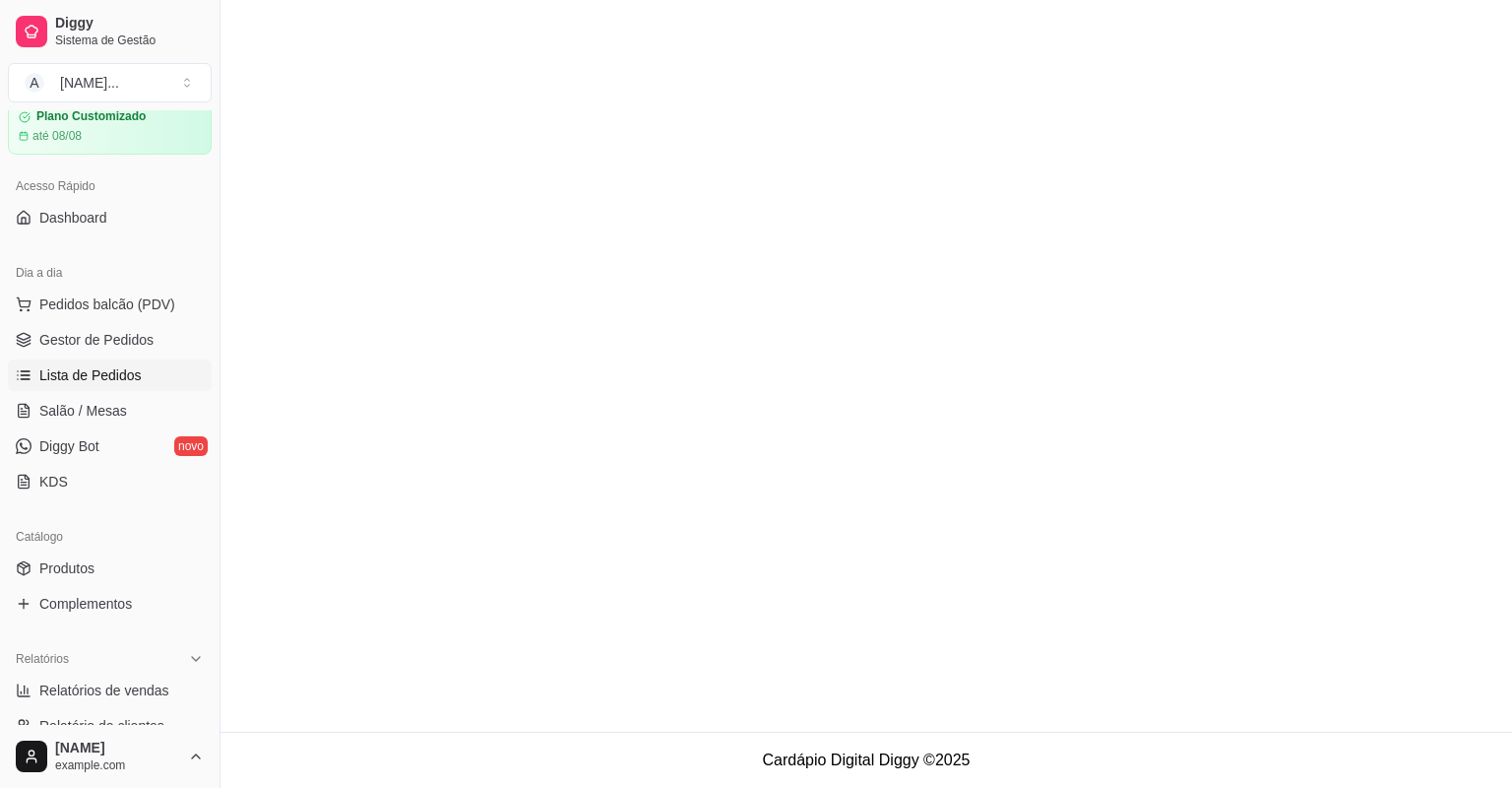 scroll, scrollTop: 0, scrollLeft: 0, axis: both 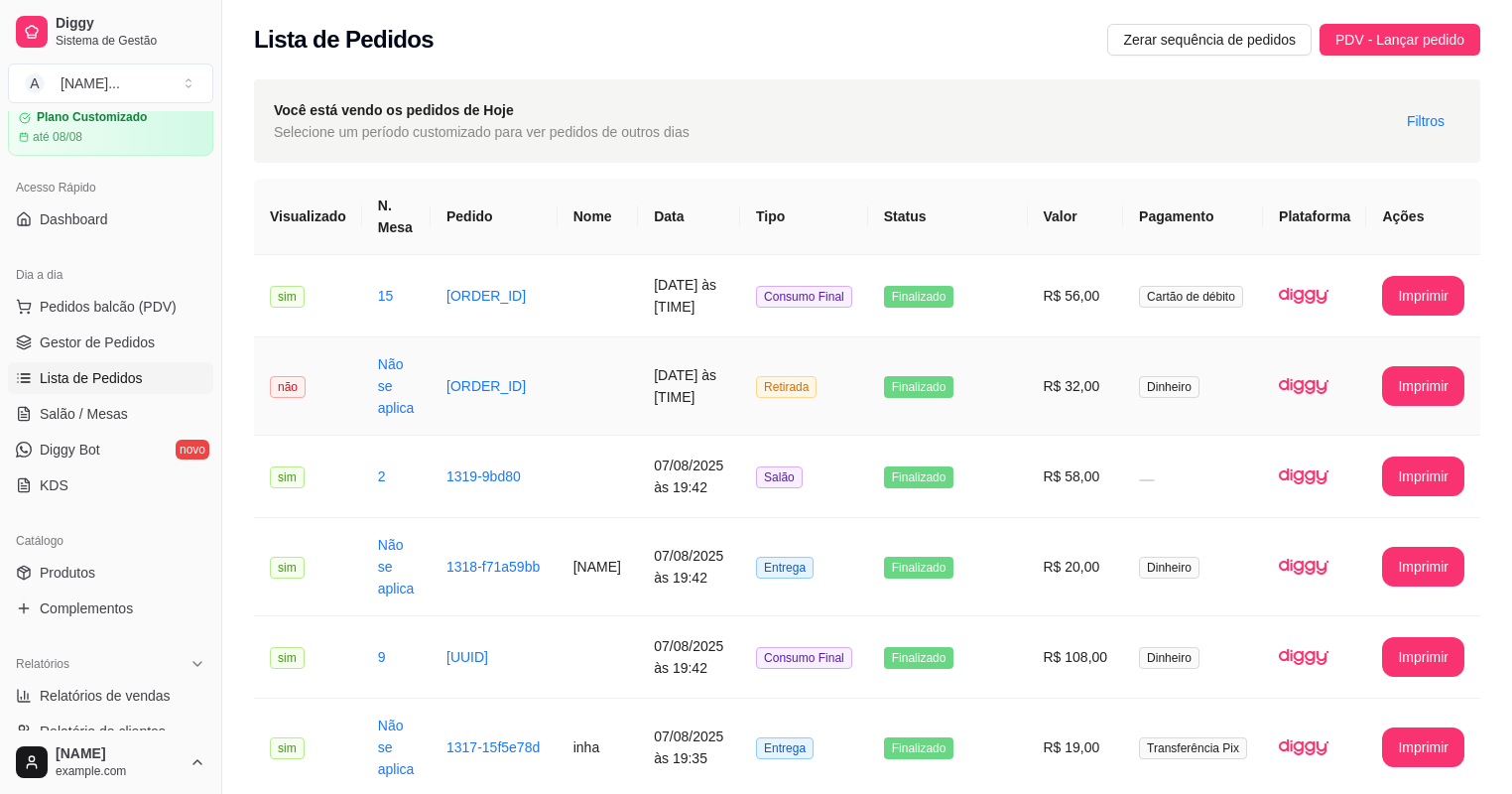 click on "Finalizado" at bounding box center (947, 386) 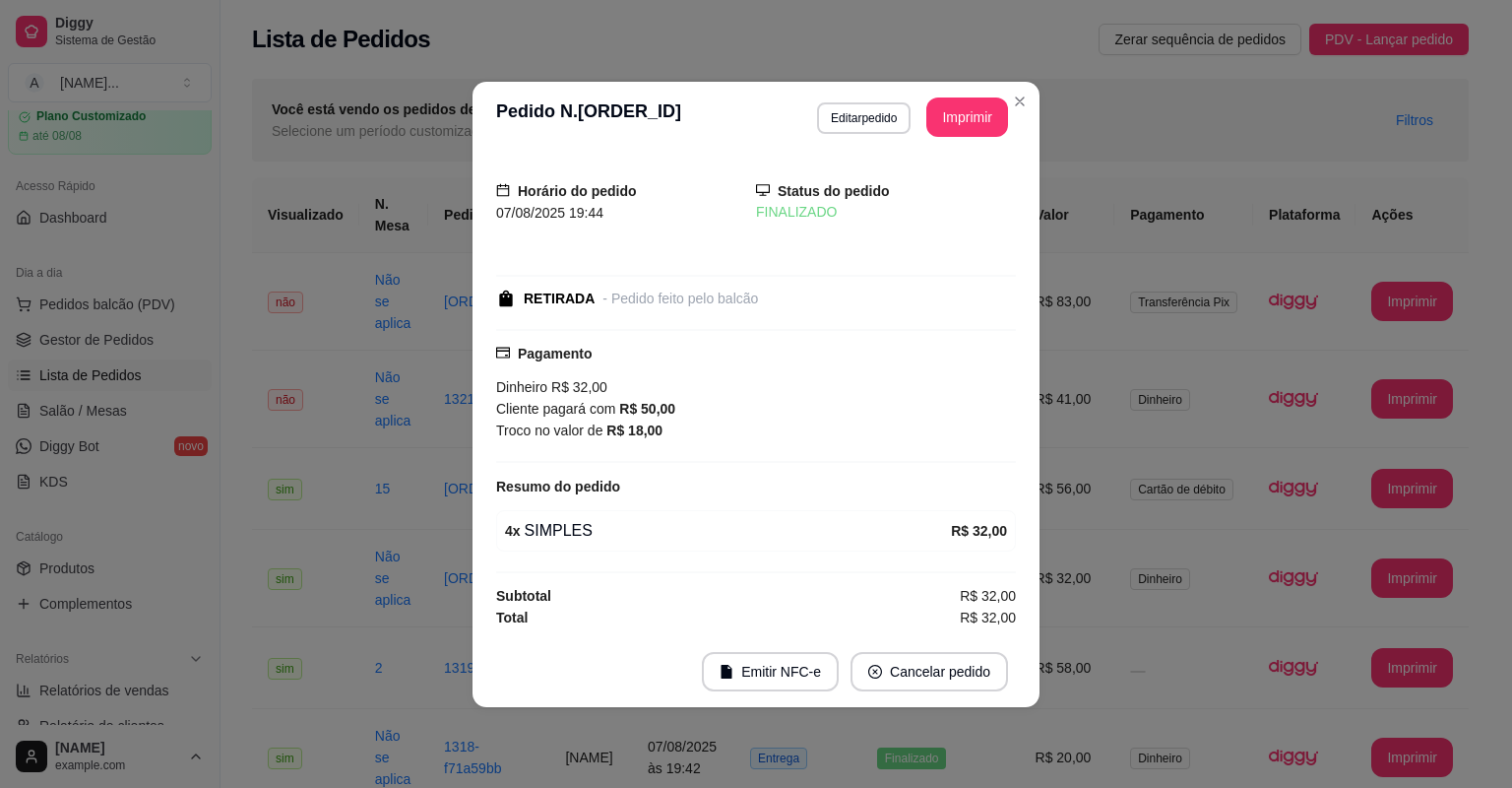 click on "**********" at bounding box center [756, 394] 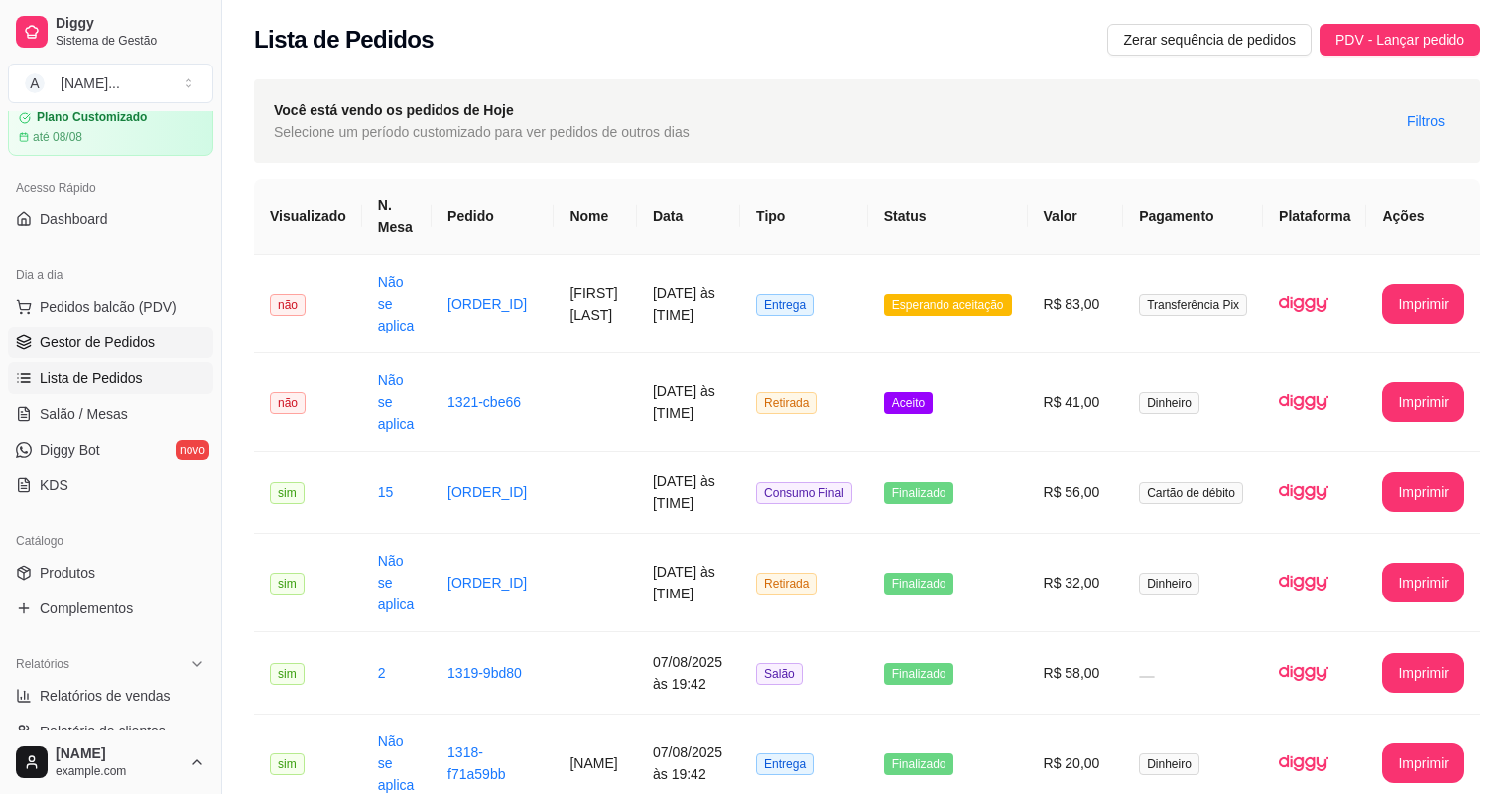 click on "Gestor de Pedidos" at bounding box center [110, 342] 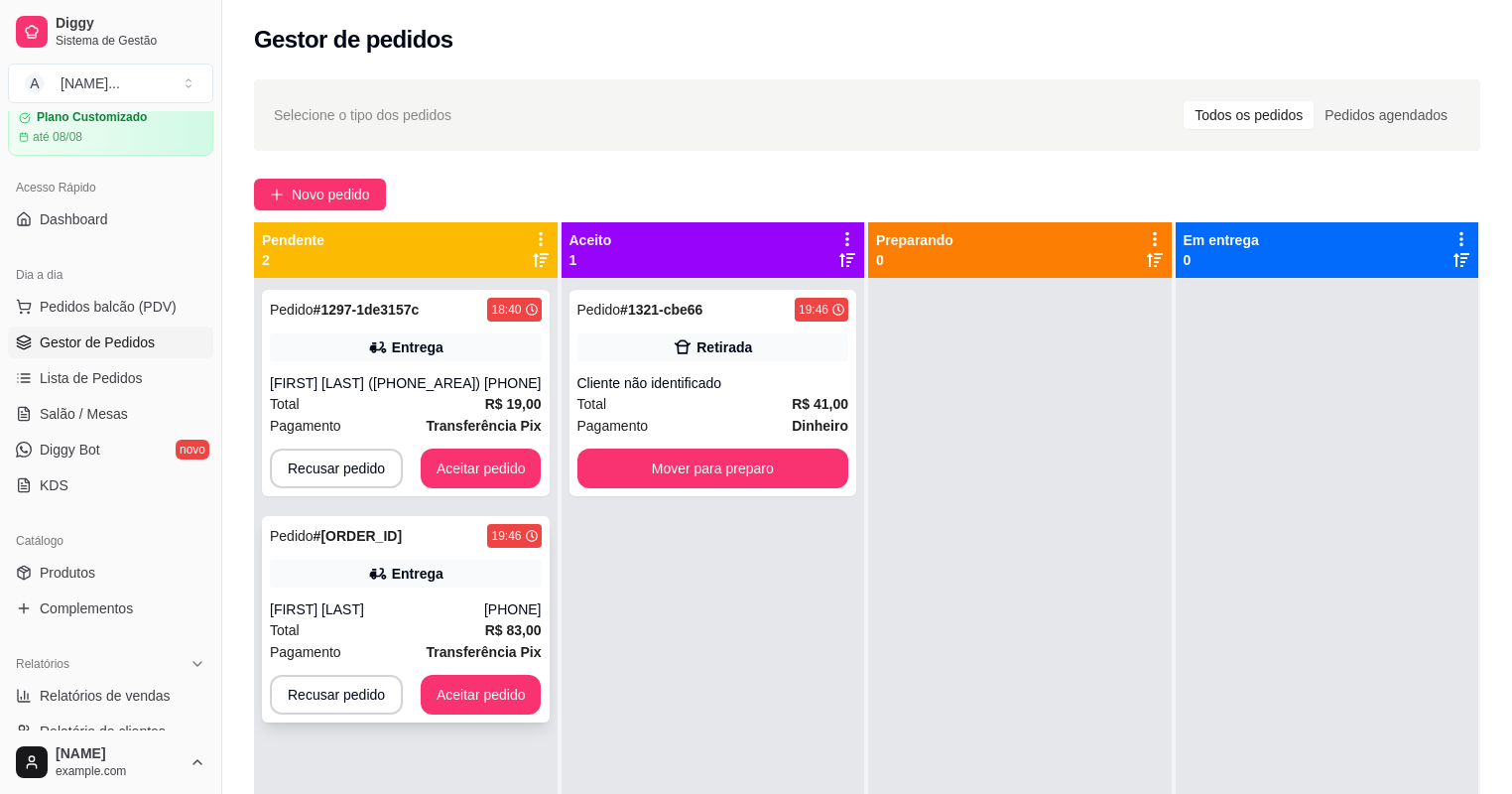 click on "(73) 98875-0733" at bounding box center (513, 609) 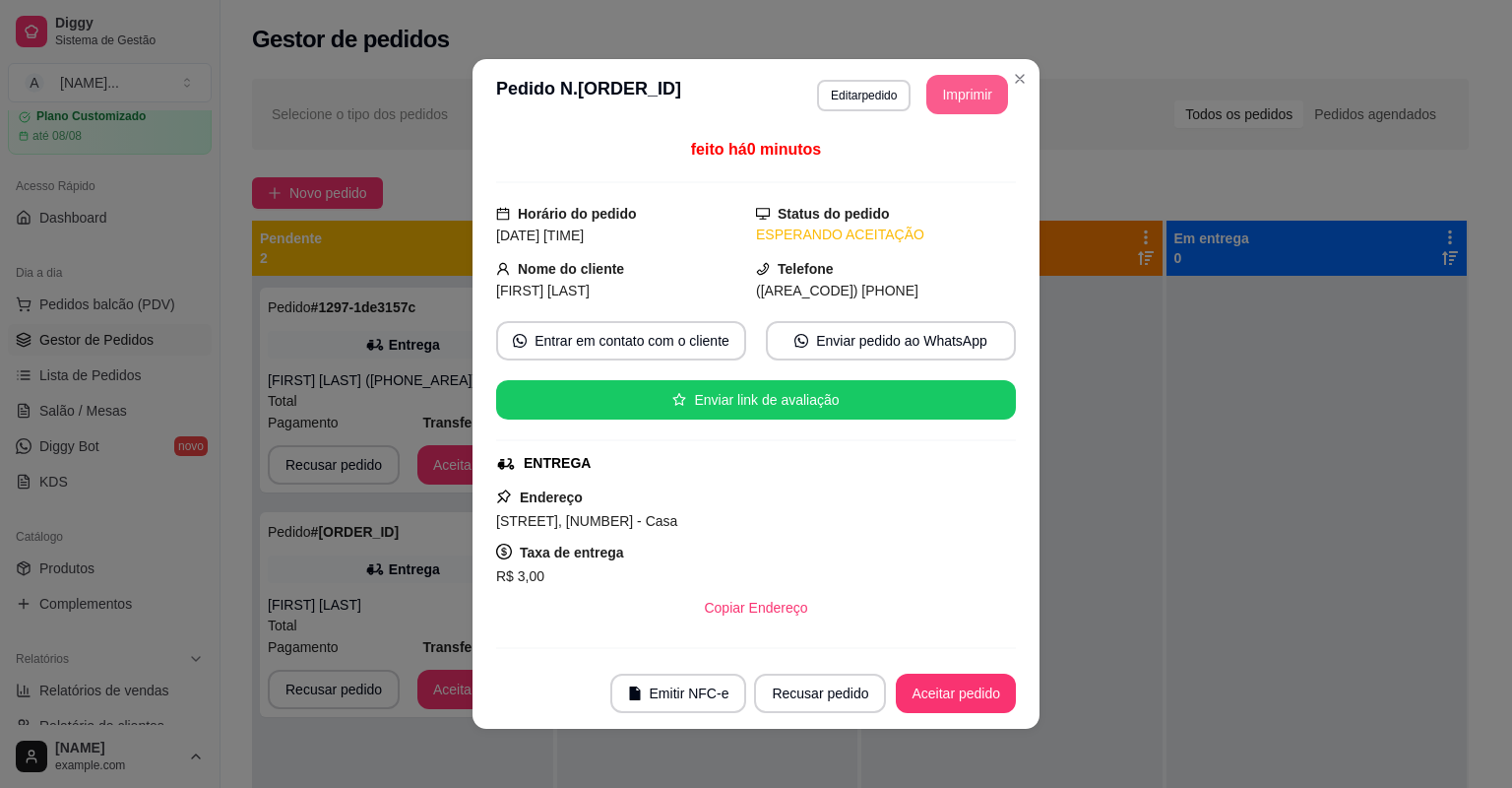 click on "Imprimir" at bounding box center [967, 95] 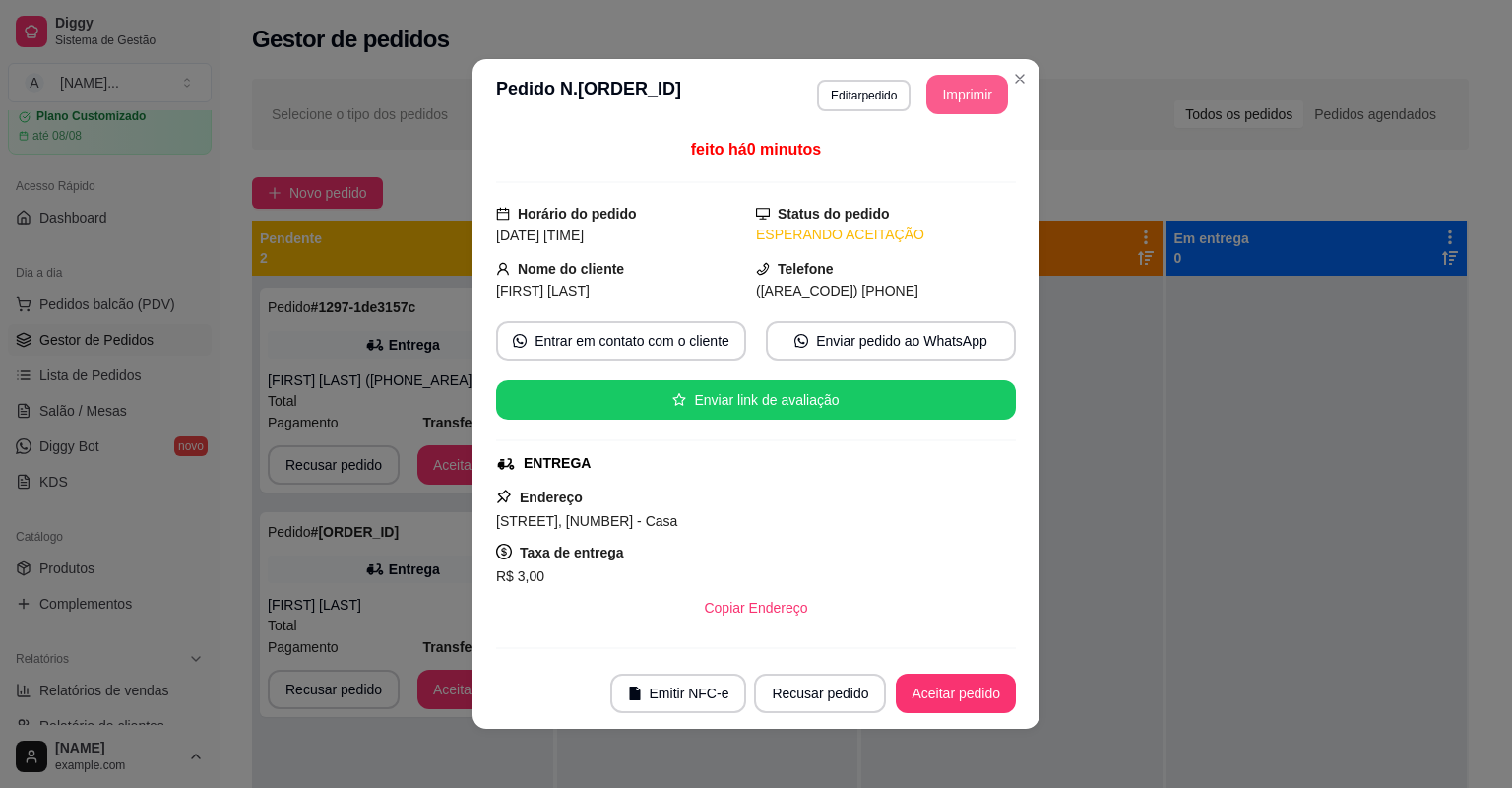 scroll, scrollTop: 0, scrollLeft: 0, axis: both 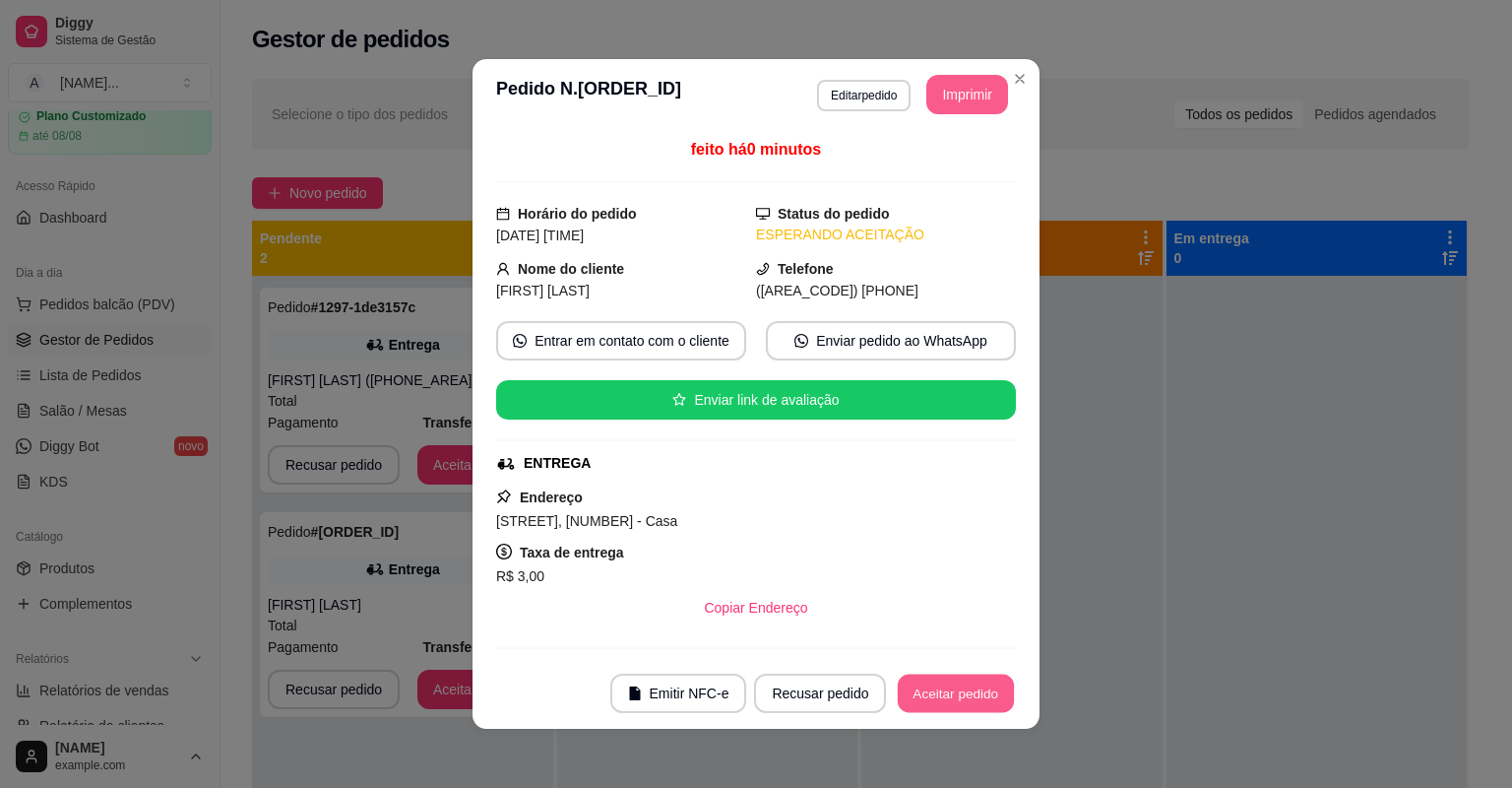 click on "Aceitar pedido" at bounding box center [956, 693] 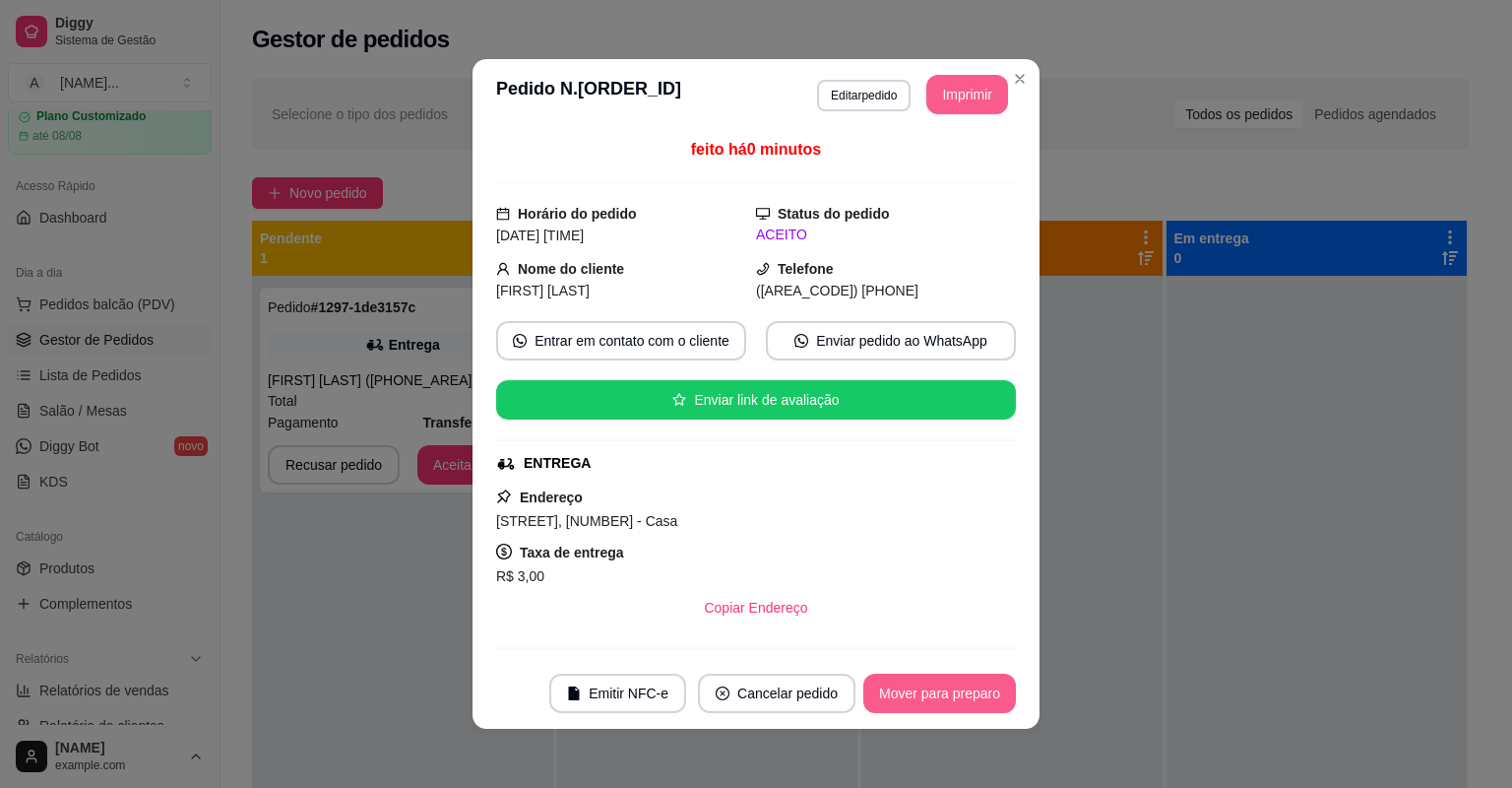 click on "Mover para preparo" at bounding box center [939, 693] 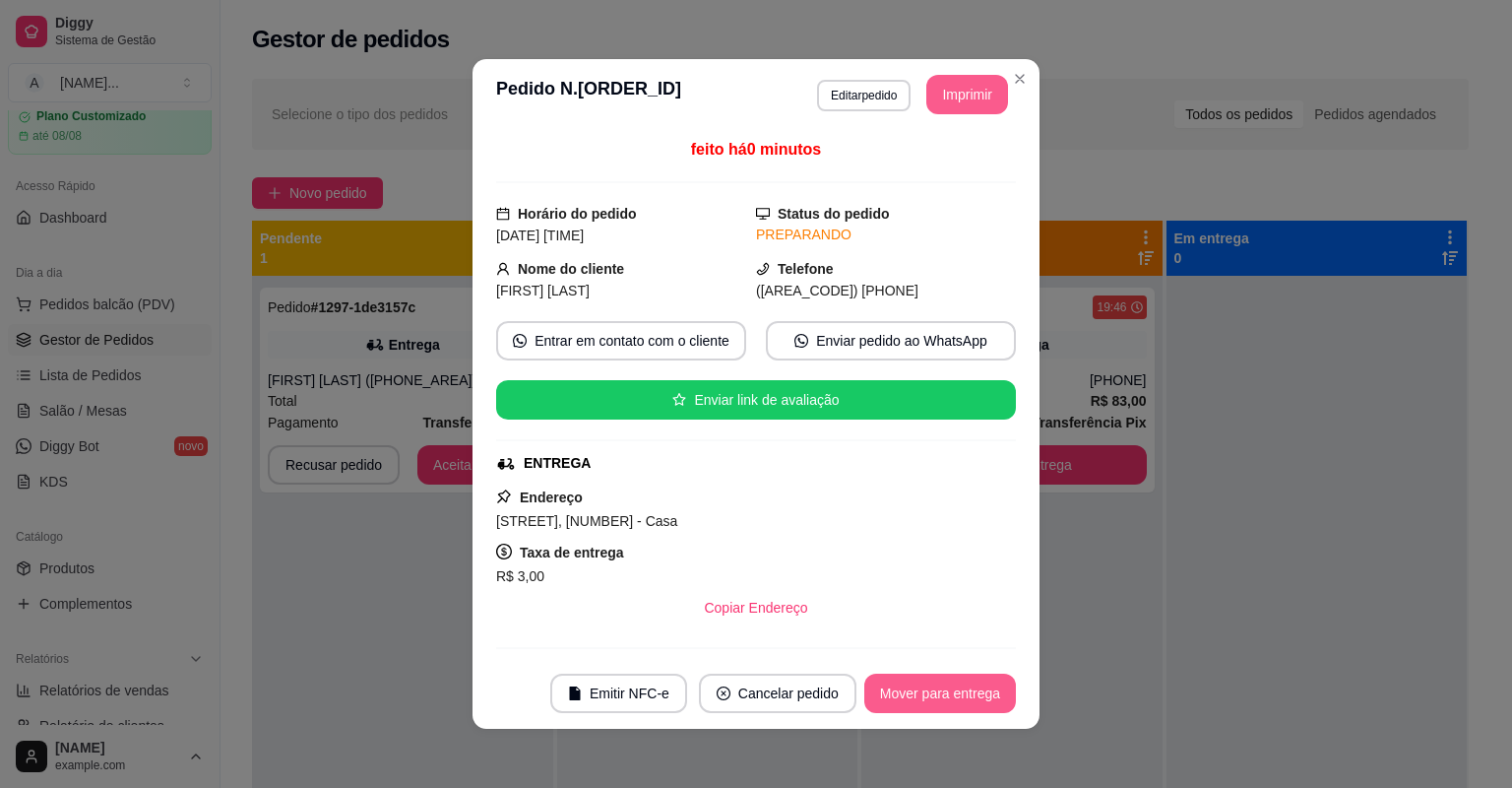 click on "Mover para entrega" at bounding box center (940, 693) 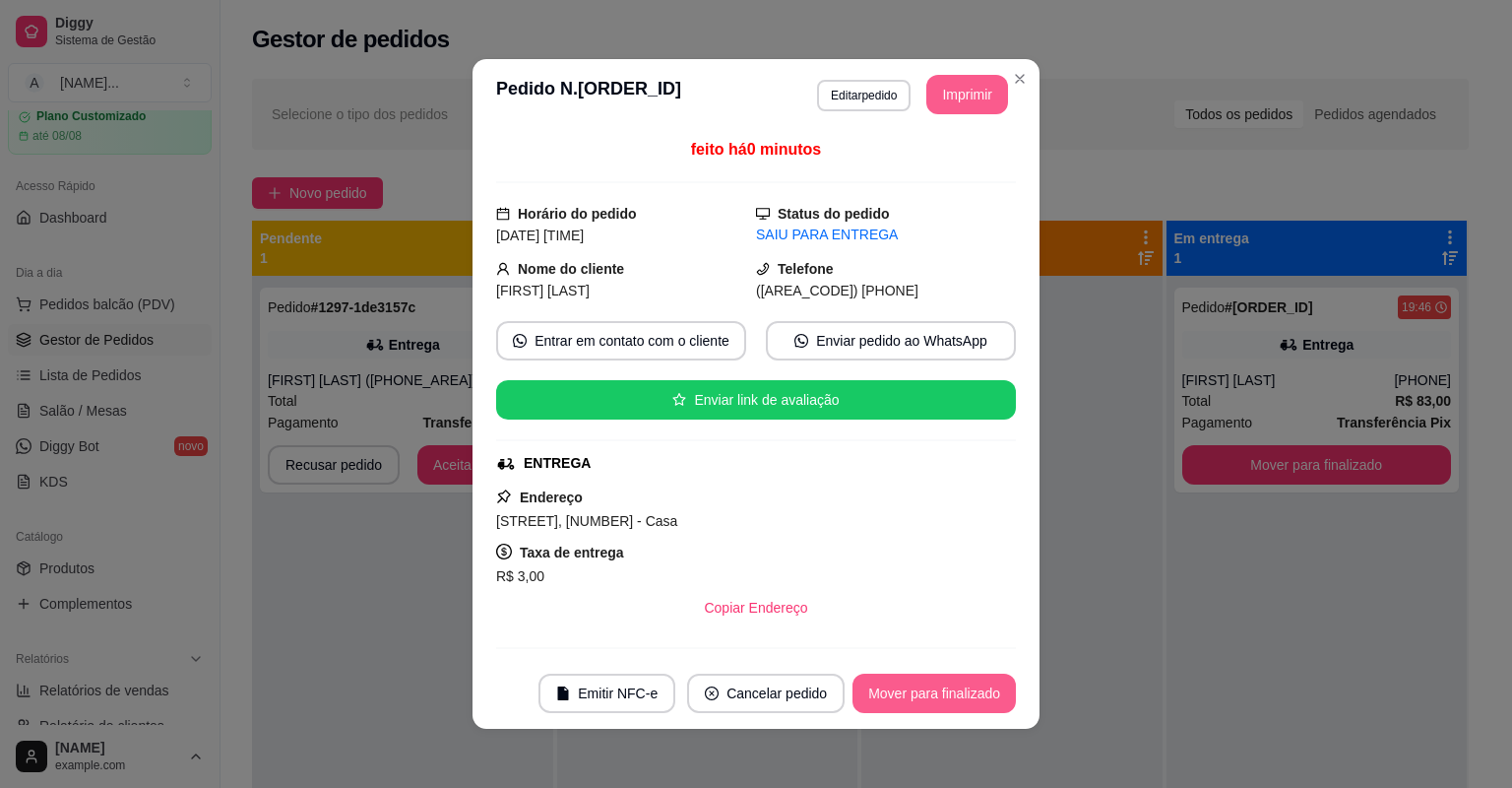 click on "Mover para finalizado" at bounding box center [934, 693] 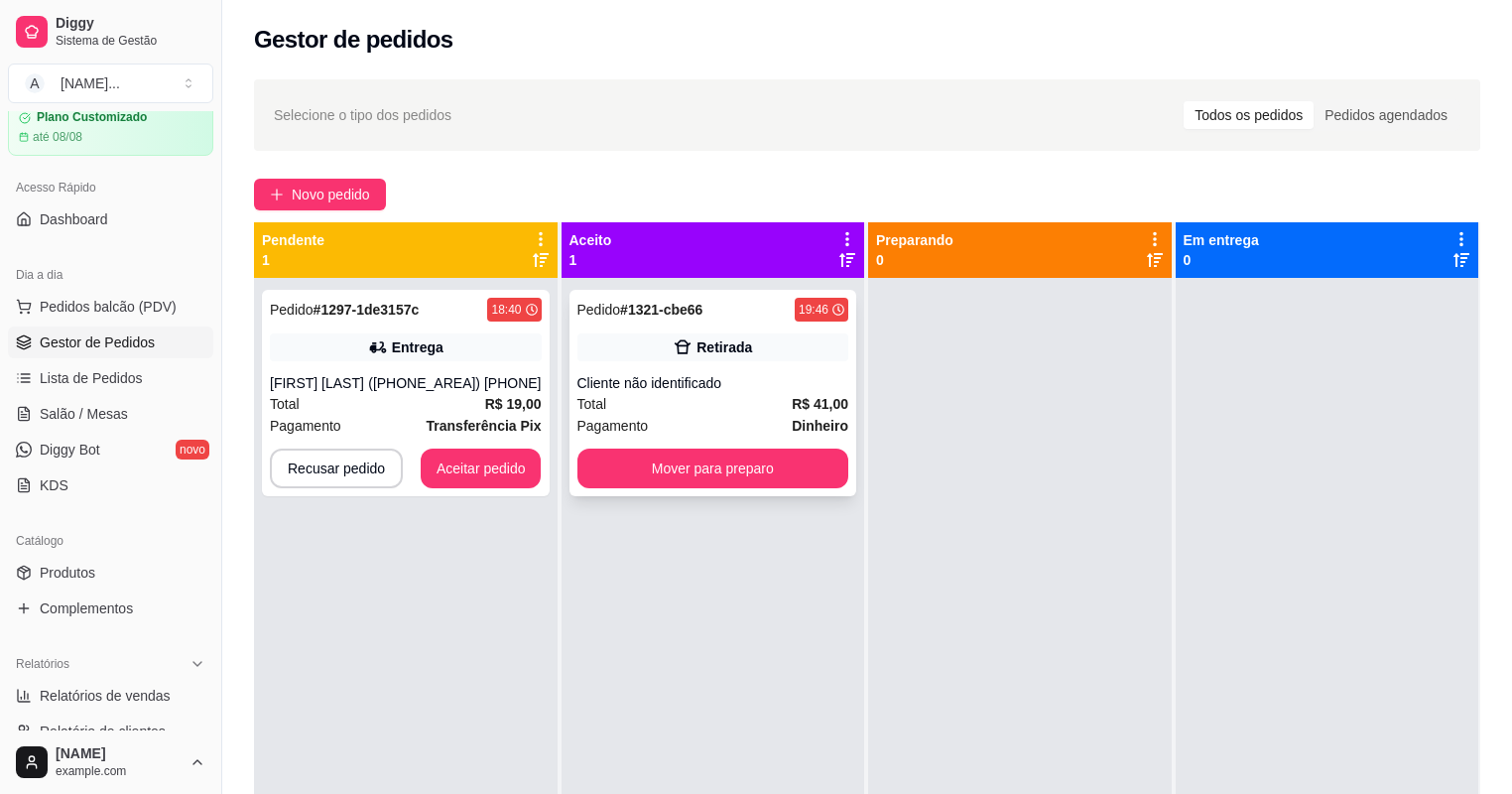 click on "Total R$ 41,00" at bounding box center (713, 404) 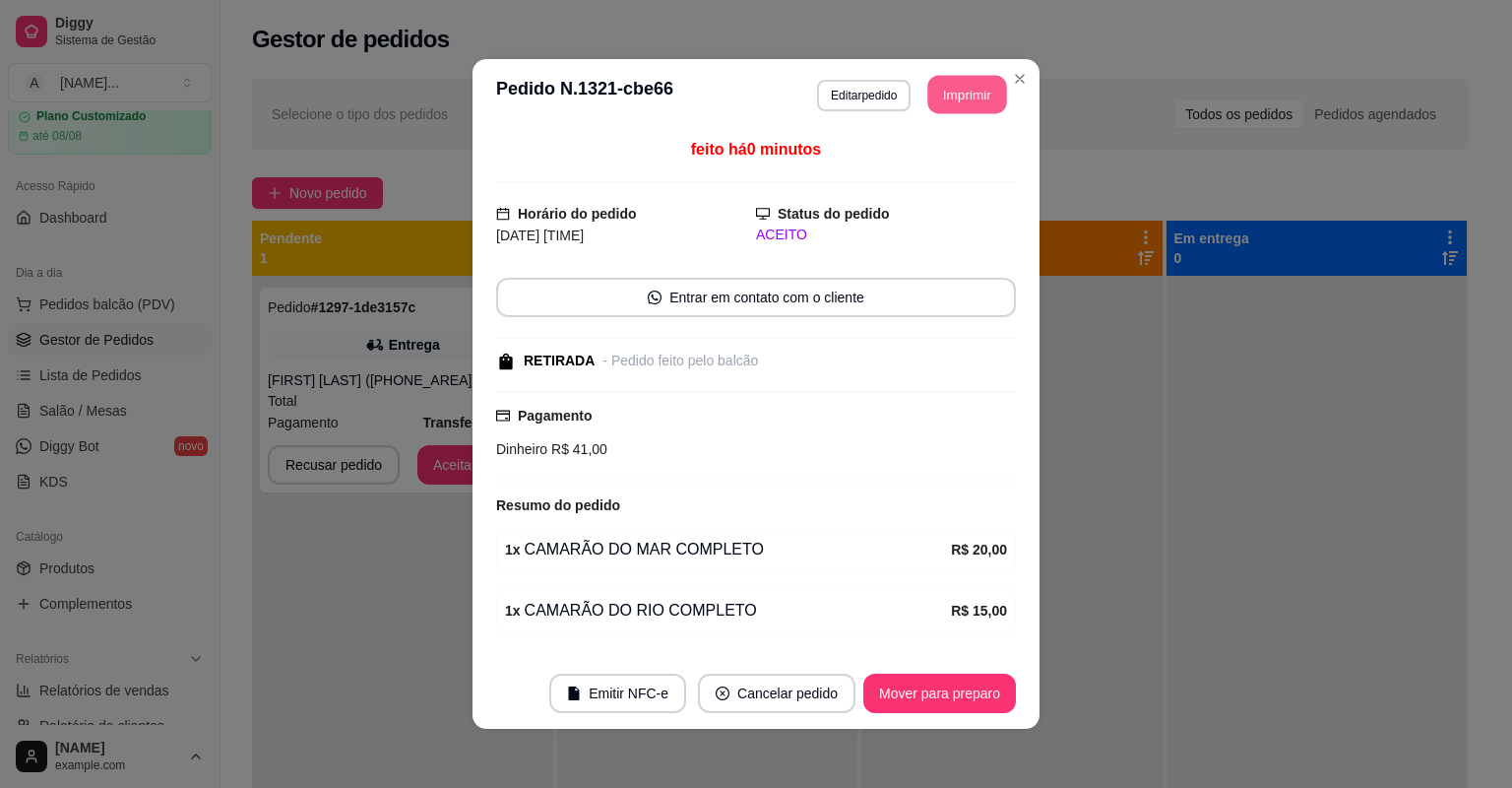 click on "Imprimir" at bounding box center [968, 95] 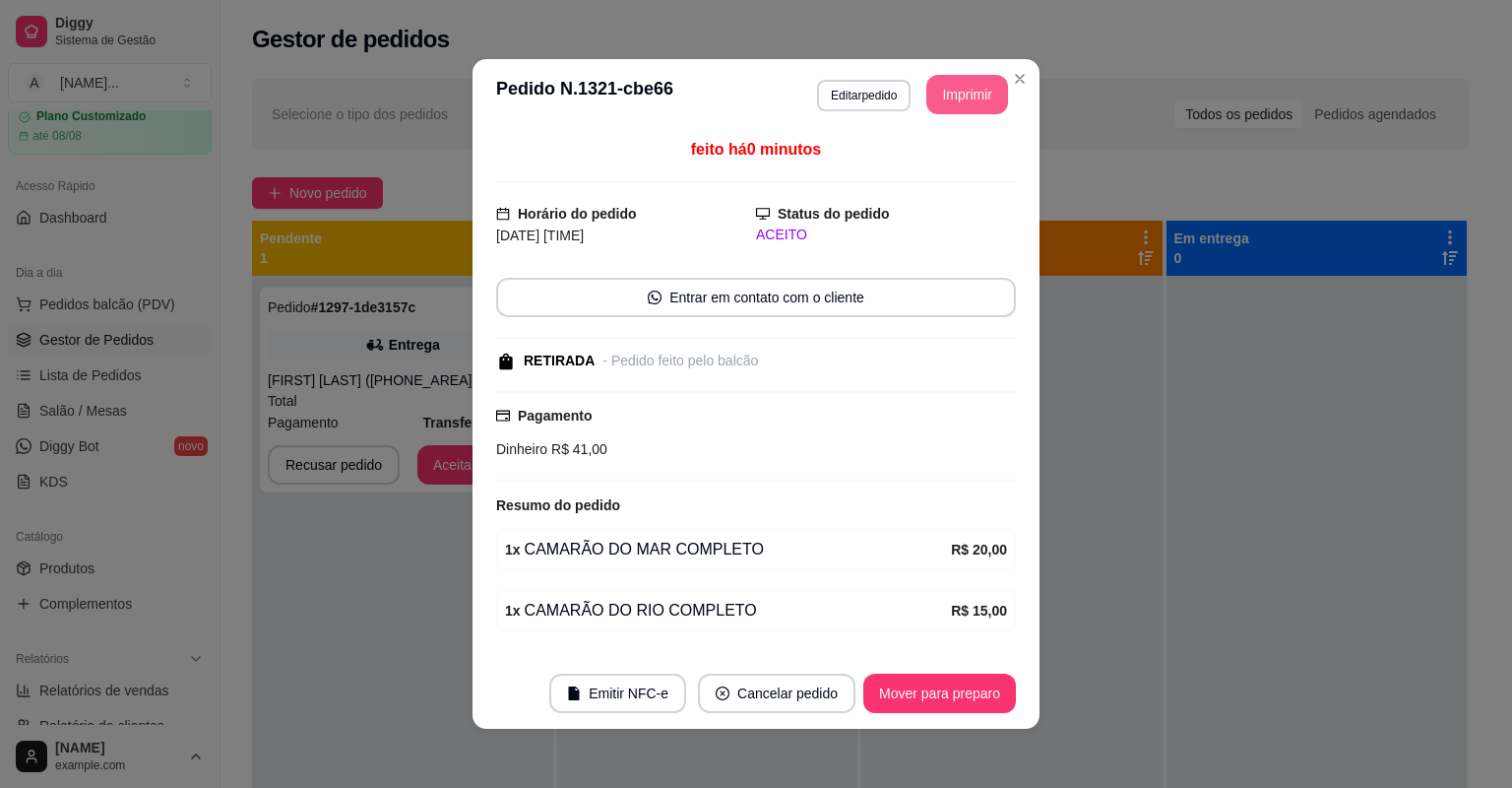 scroll, scrollTop: 0, scrollLeft: 0, axis: both 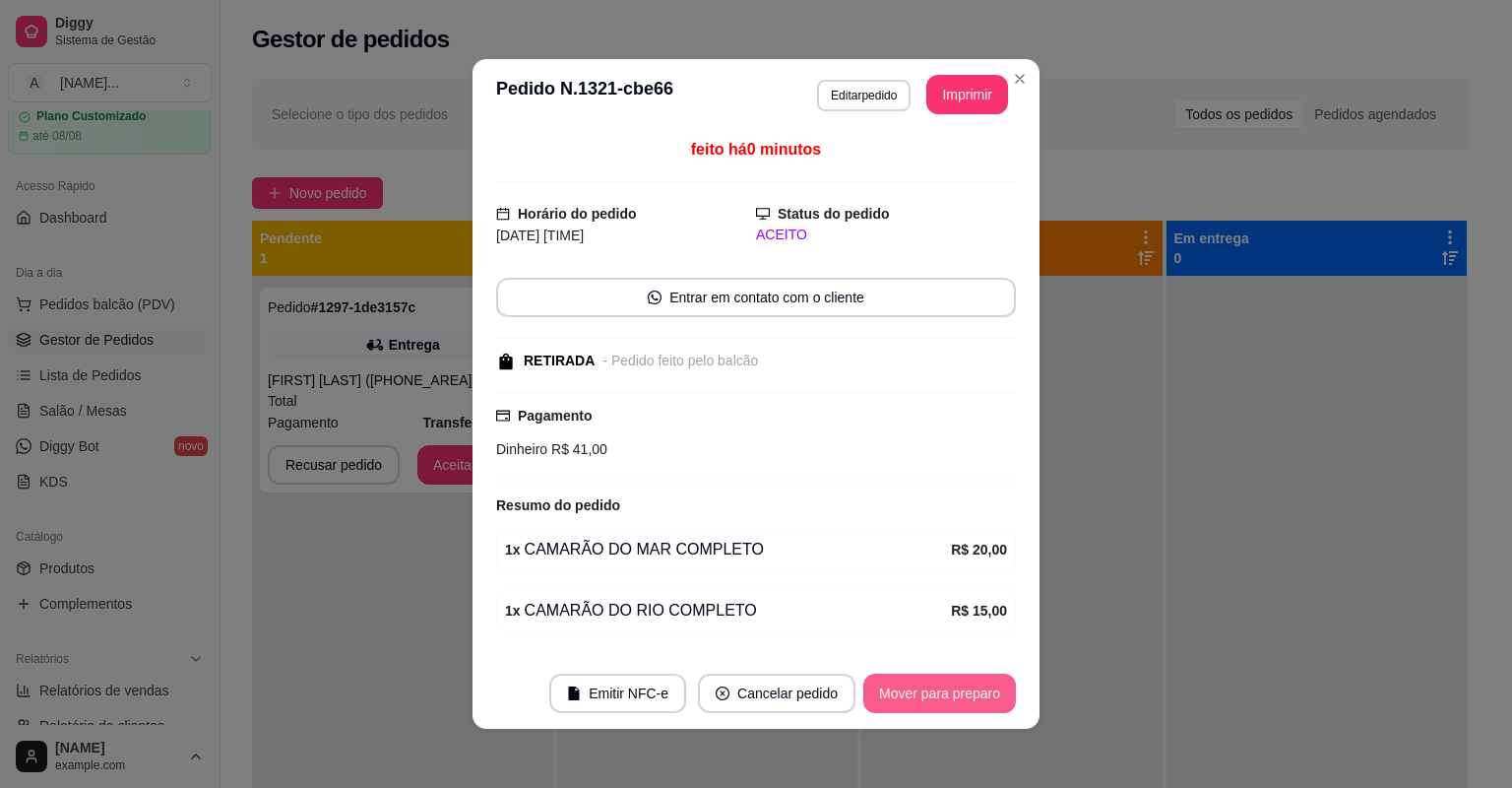 click on "Mover para preparo" at bounding box center [939, 693] 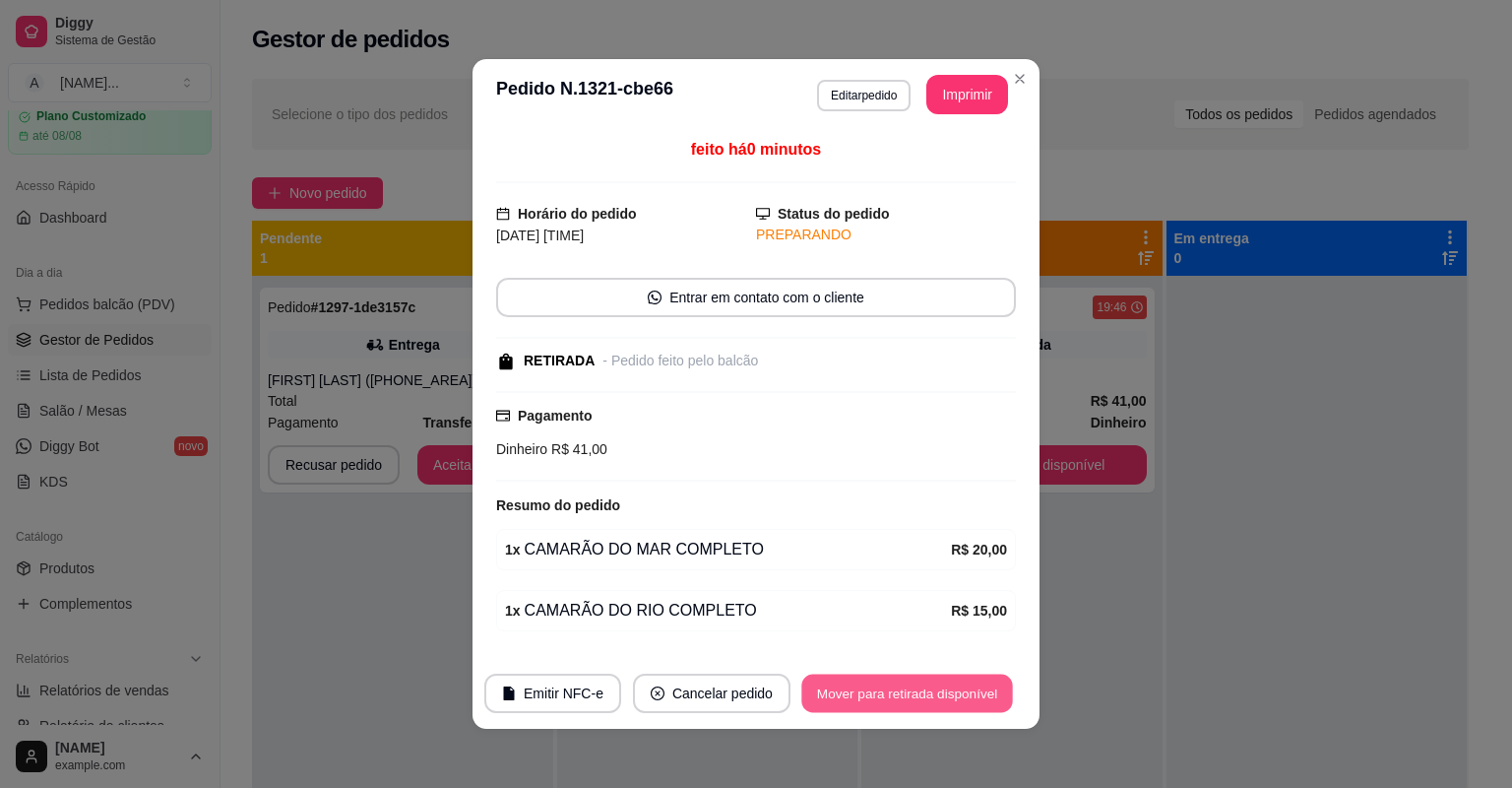 click on "Mover para retirada disponível" at bounding box center [907, 693] 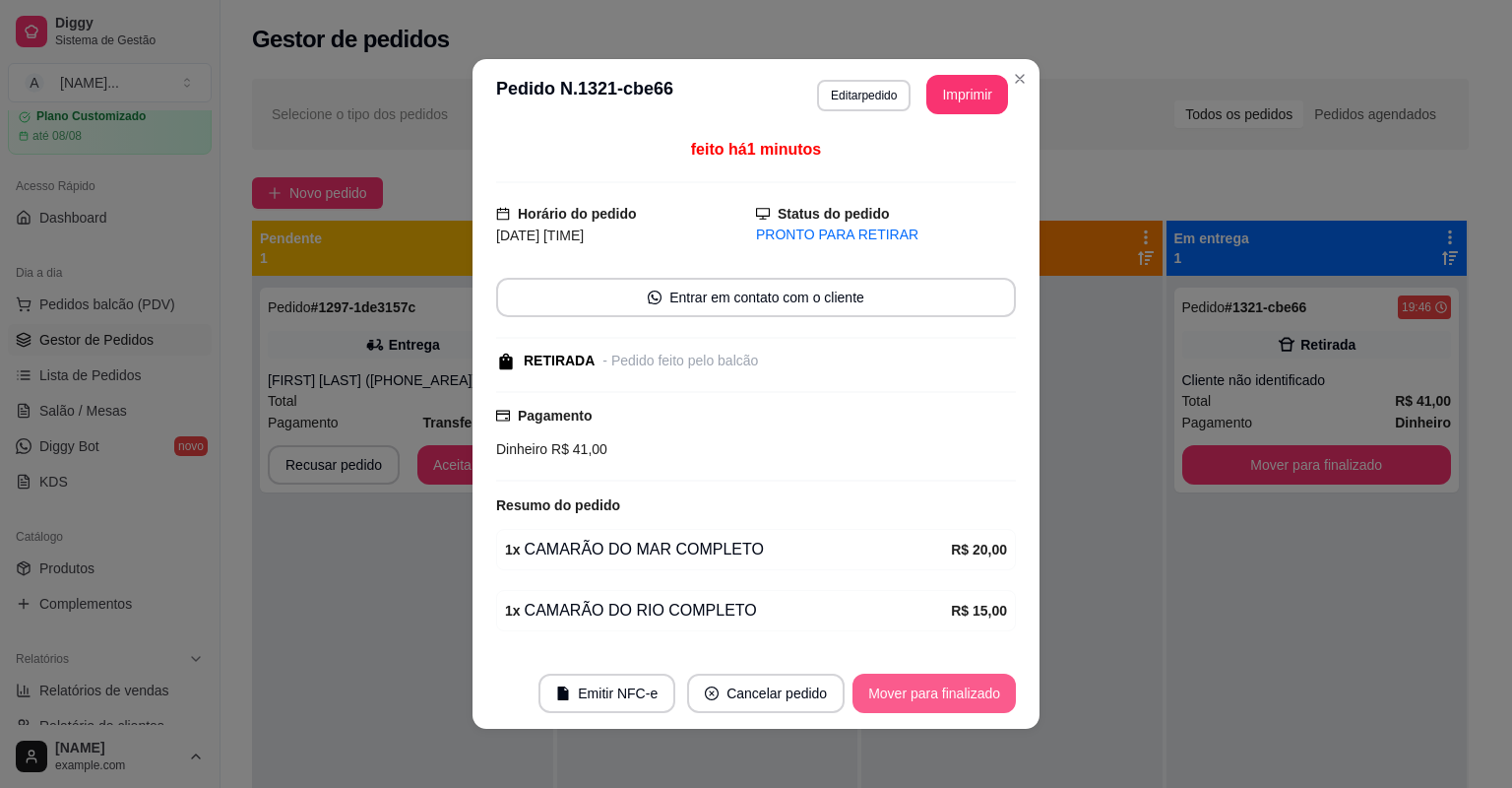 click on "Mover para finalizado" at bounding box center (934, 693) 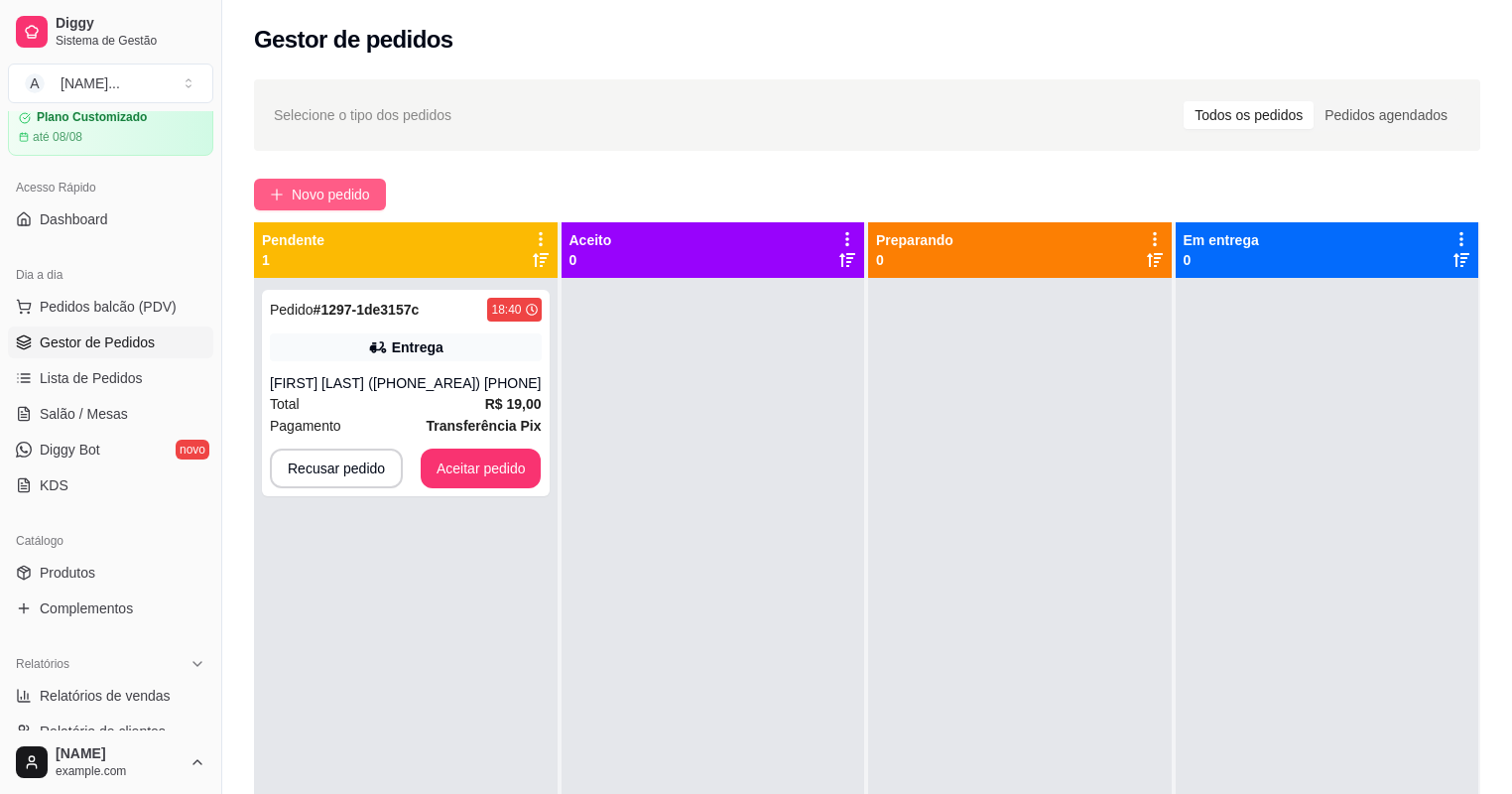 click on "Novo pedido" at bounding box center (330, 195) 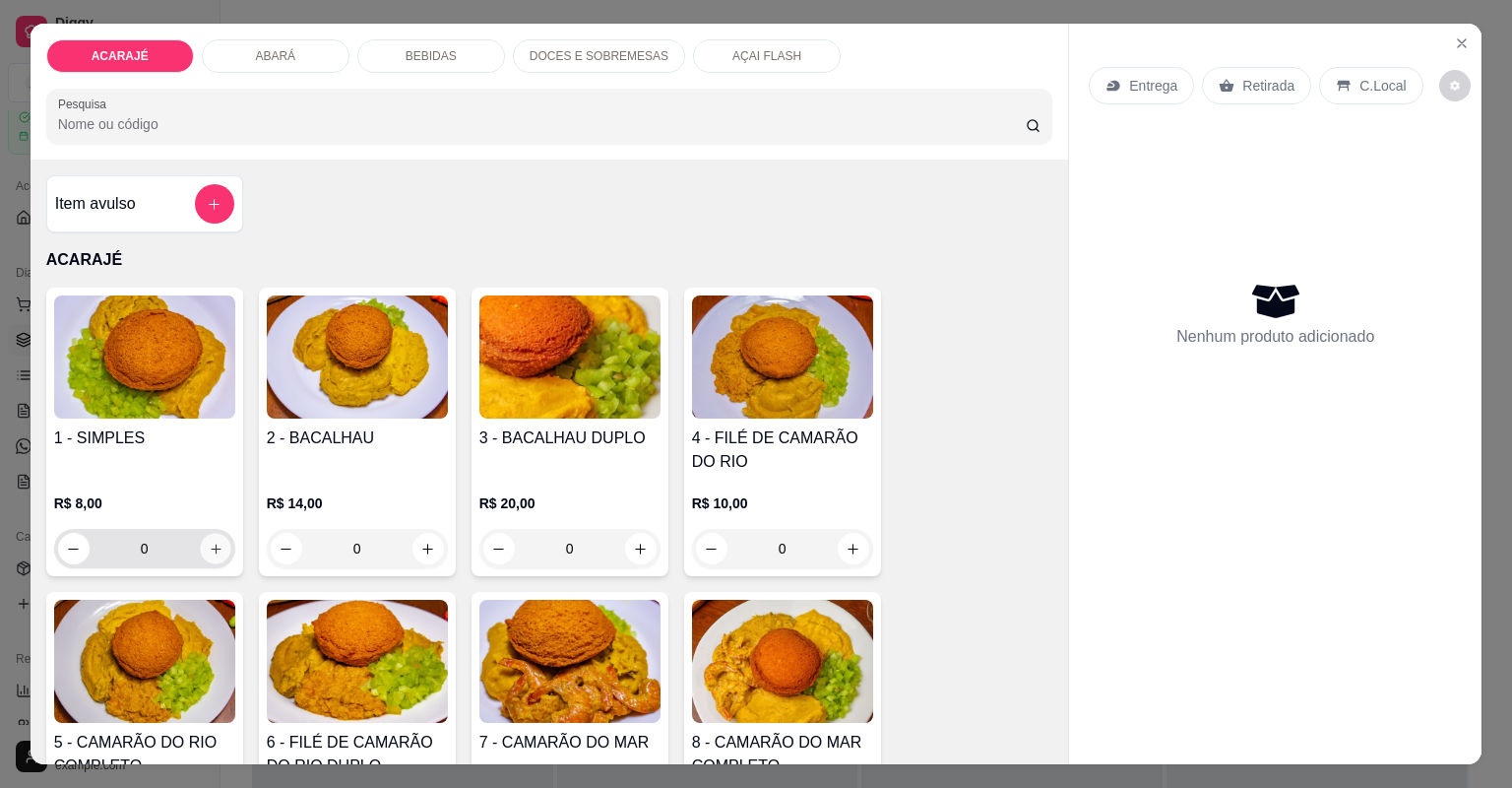 click 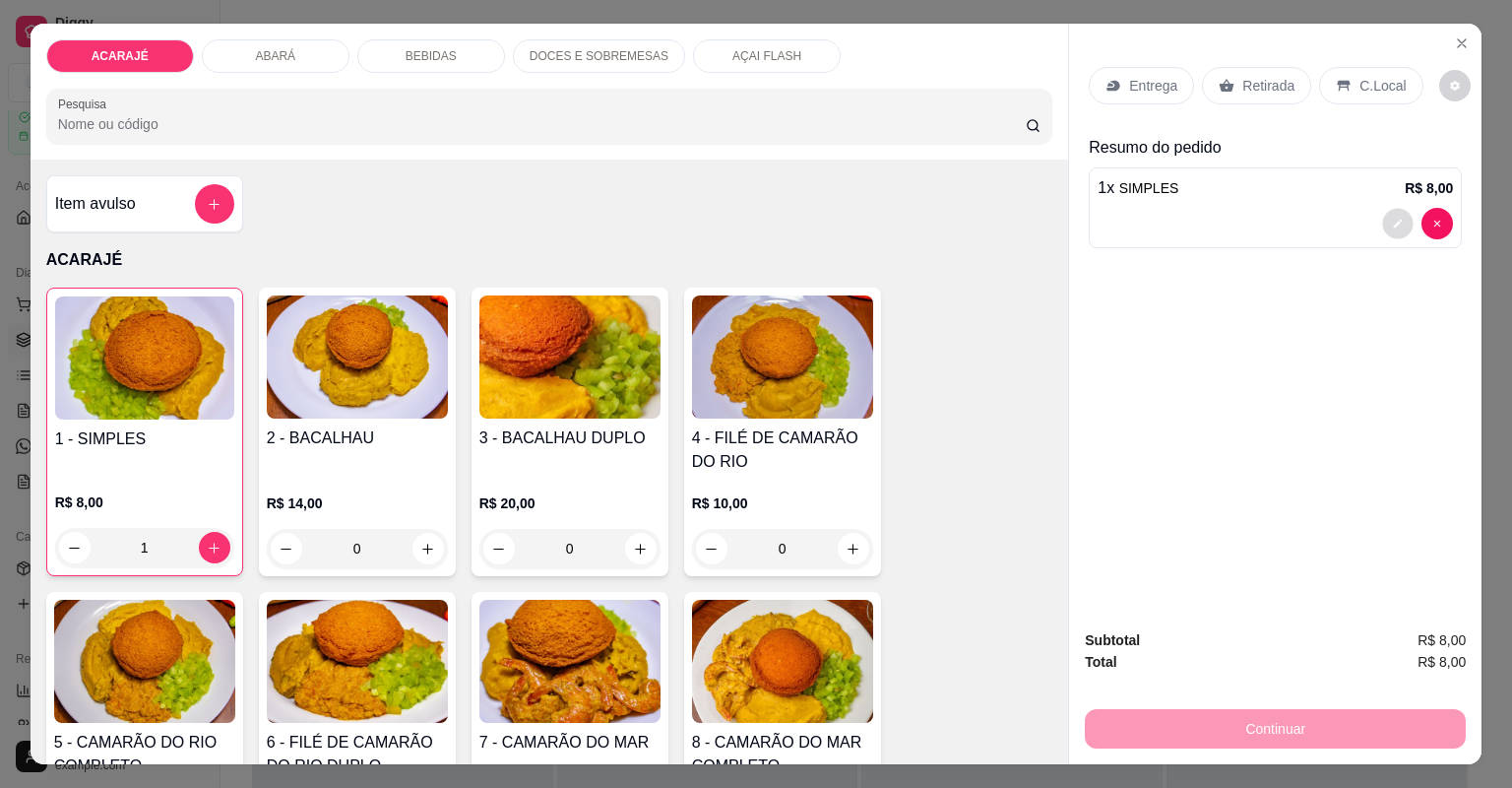 click 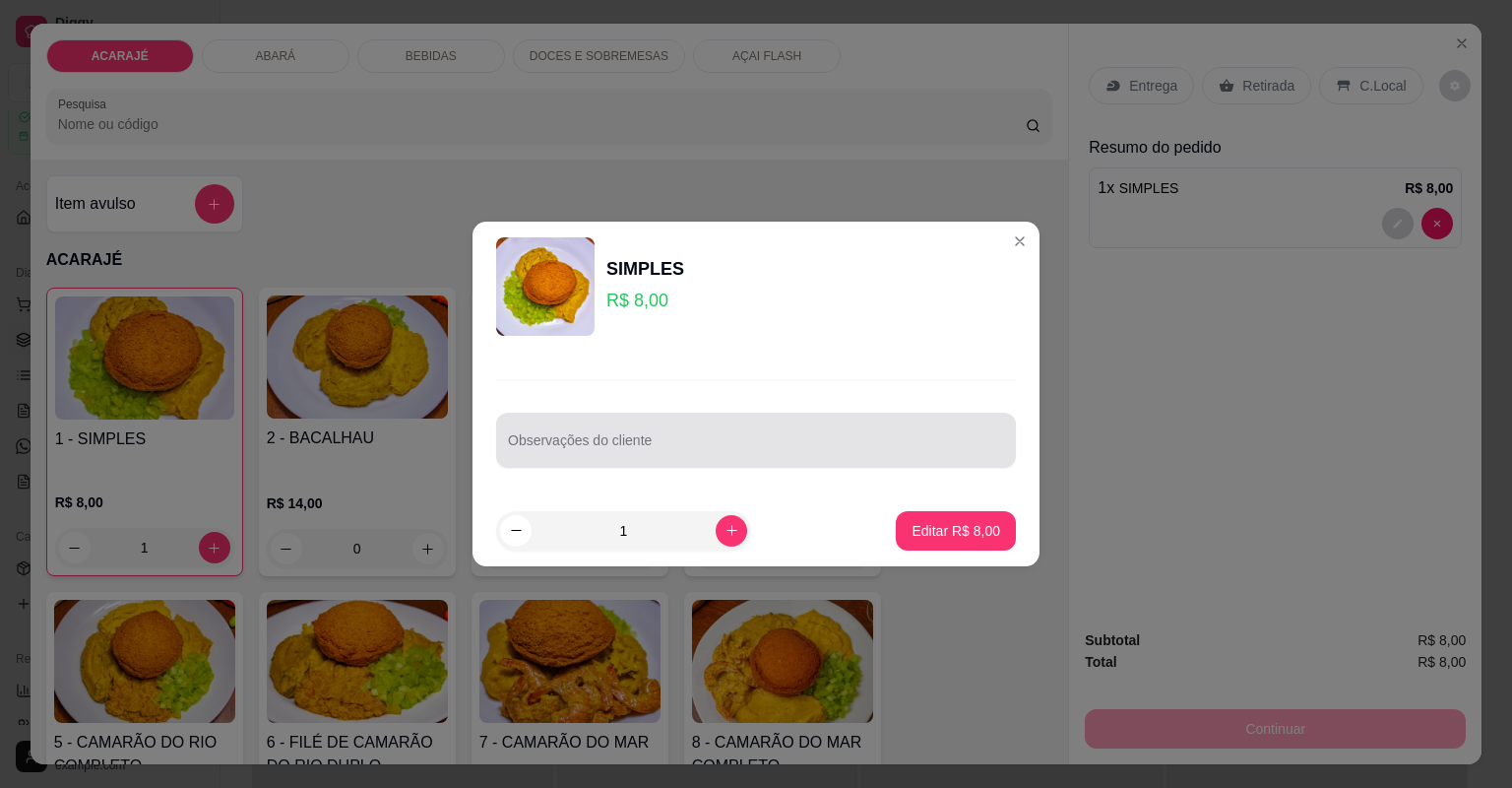 click on "Observações do cliente" at bounding box center (756, 448) 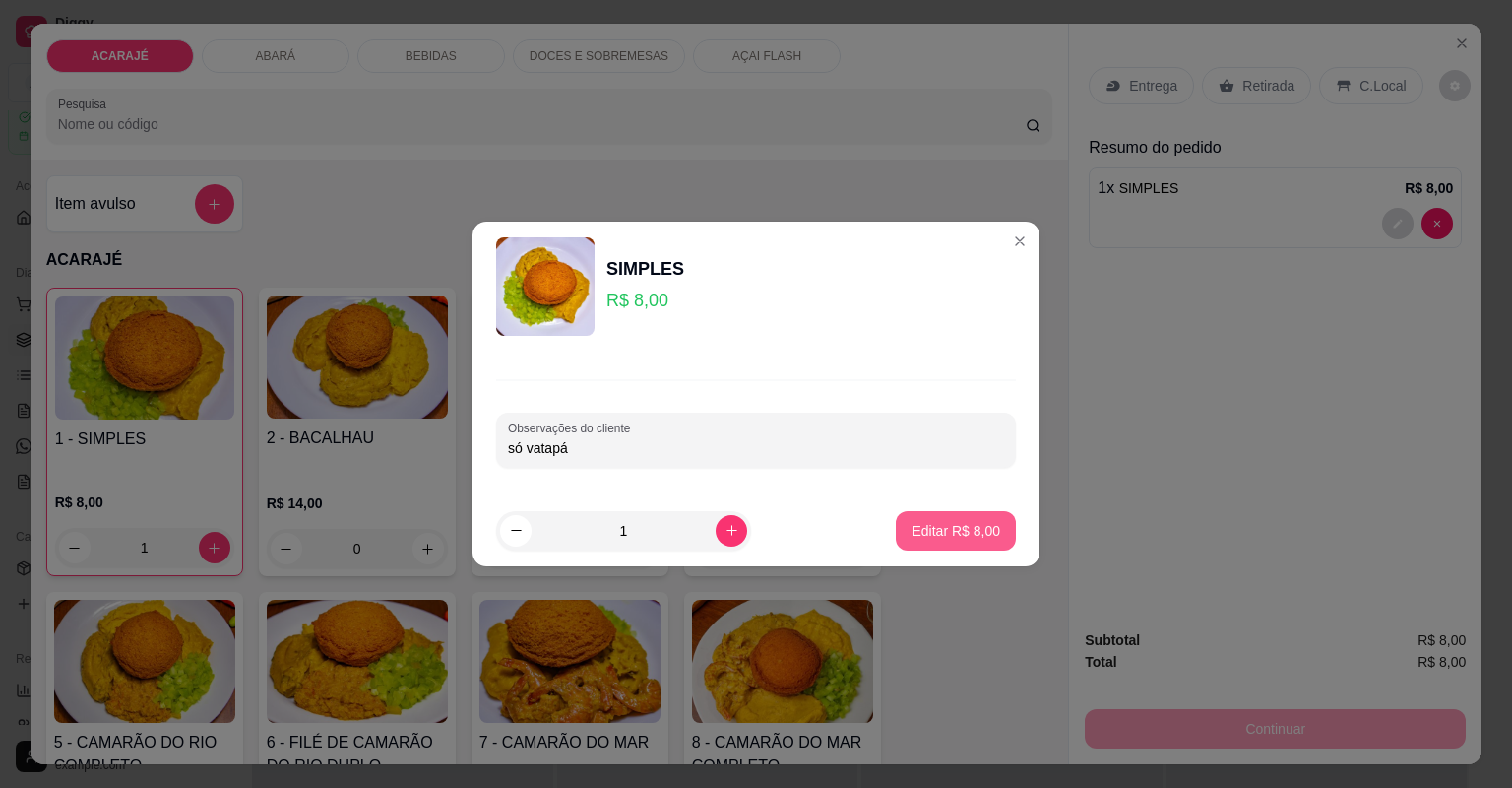 type on "só vatapá" 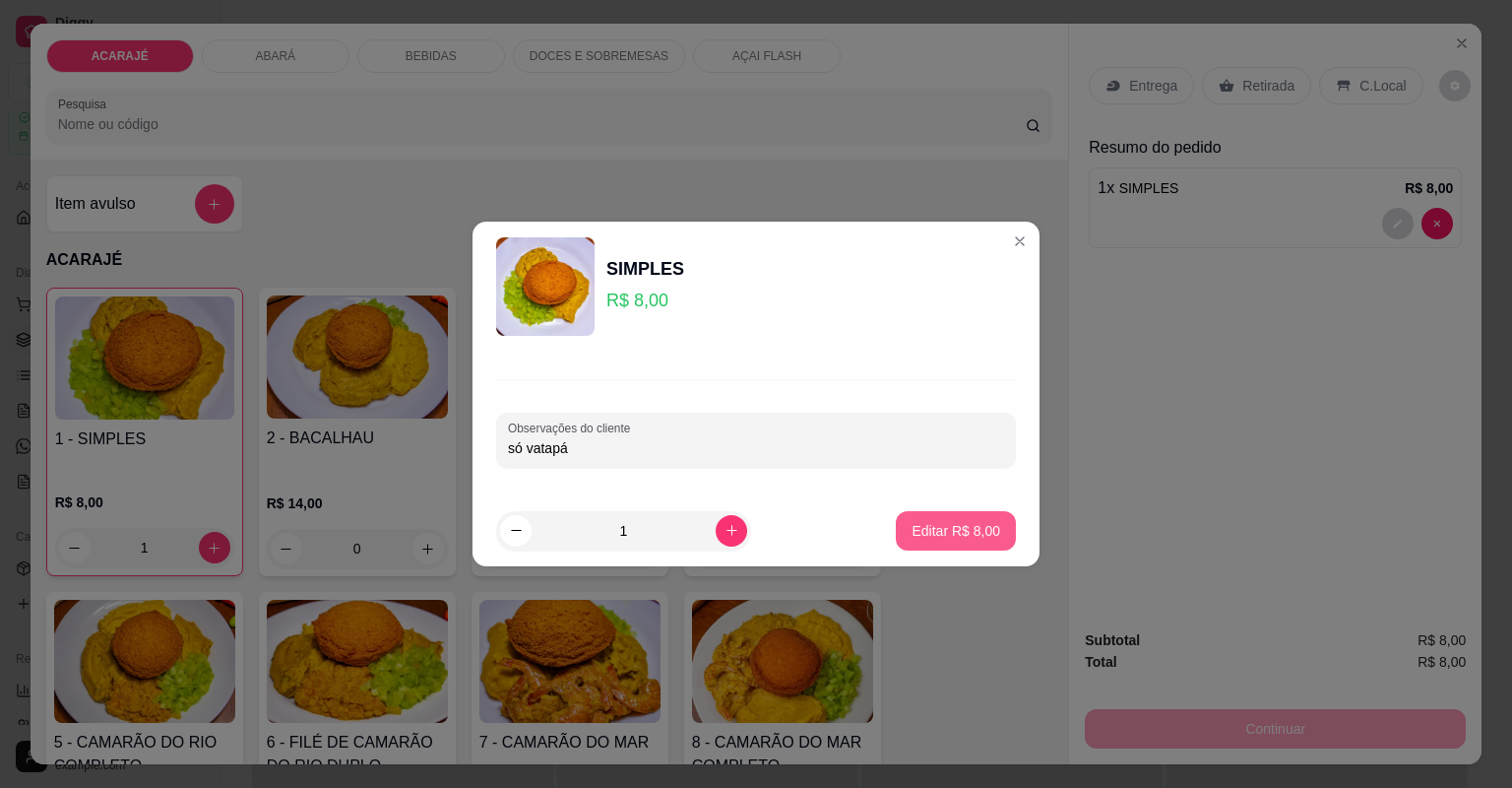 click on "Editar   R$ 8,00" at bounding box center [956, 531] 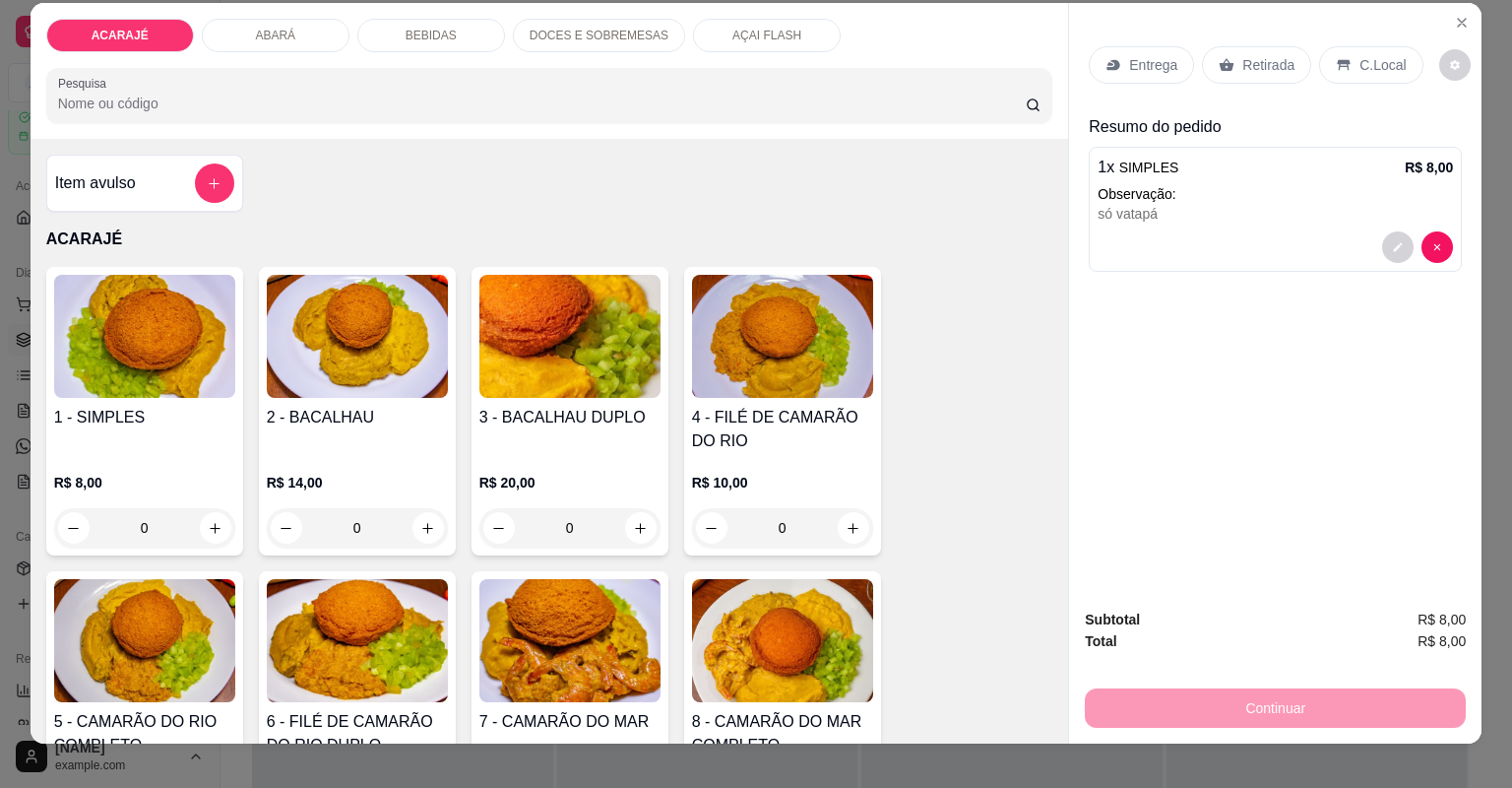 scroll, scrollTop: 39, scrollLeft: 0, axis: vertical 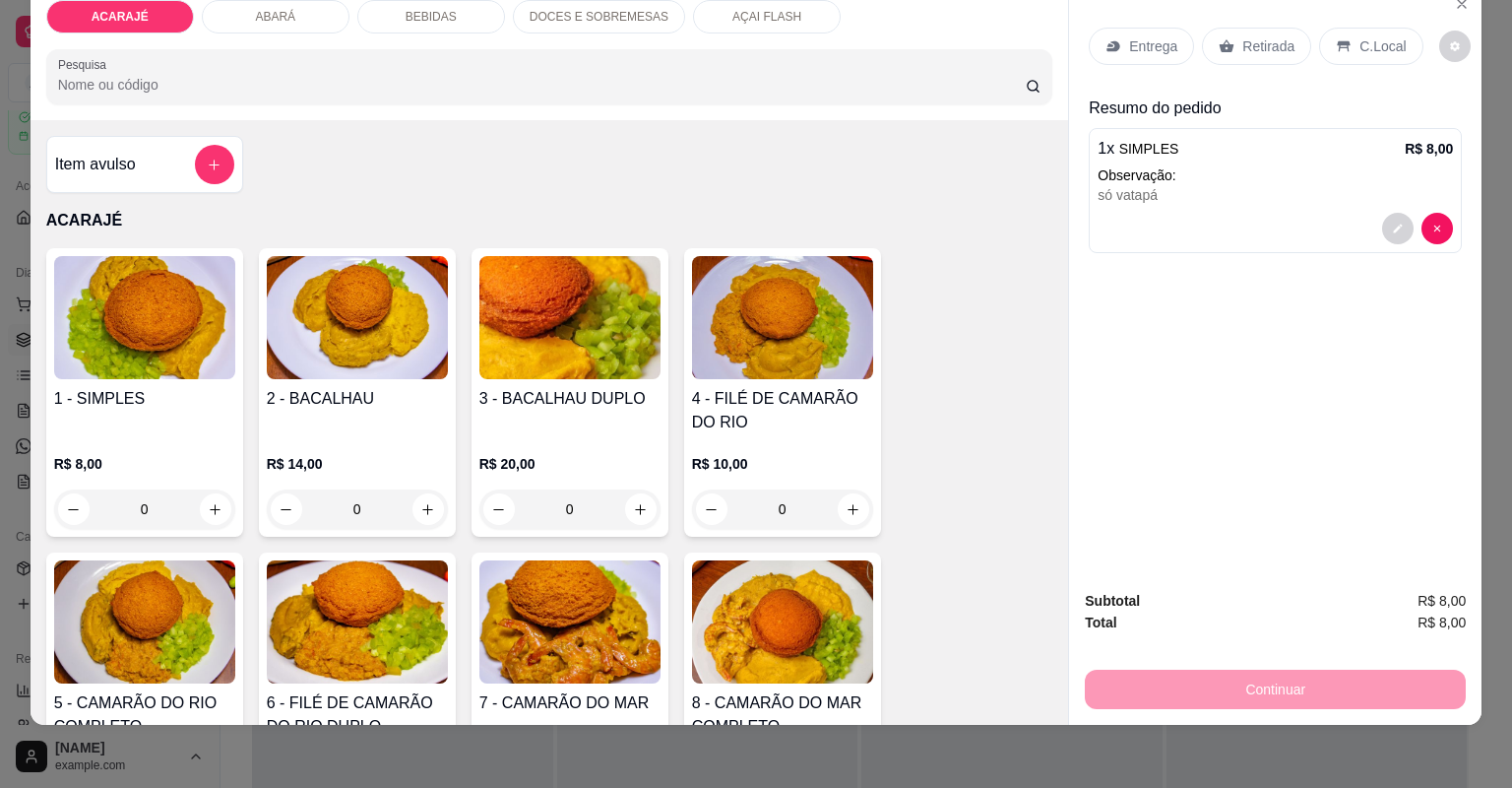 click on "Retirada" at bounding box center [1268, 46] 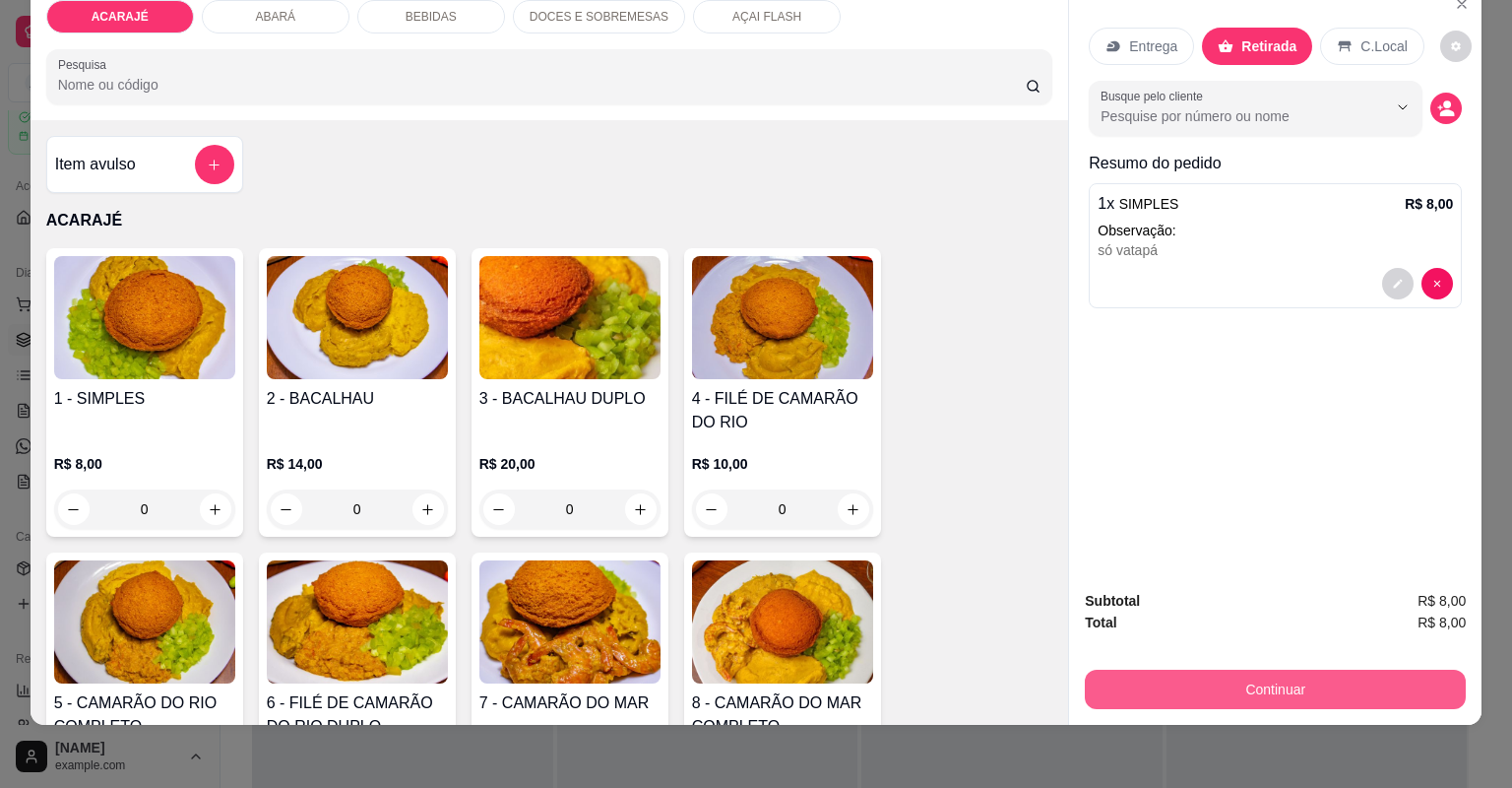 click on "Continuar" at bounding box center [1275, 690] 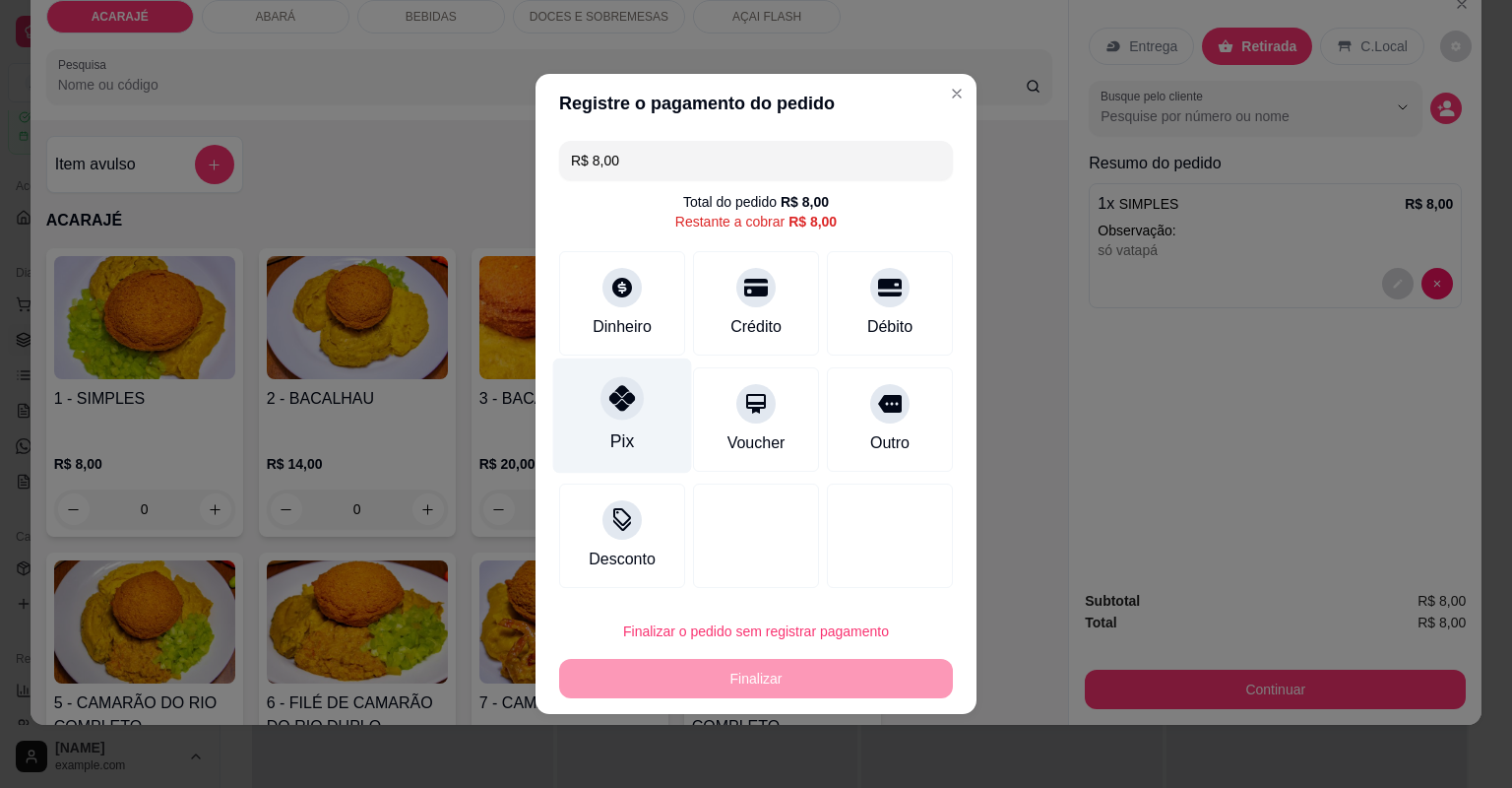 click on "Pix" at bounding box center [622, 441] 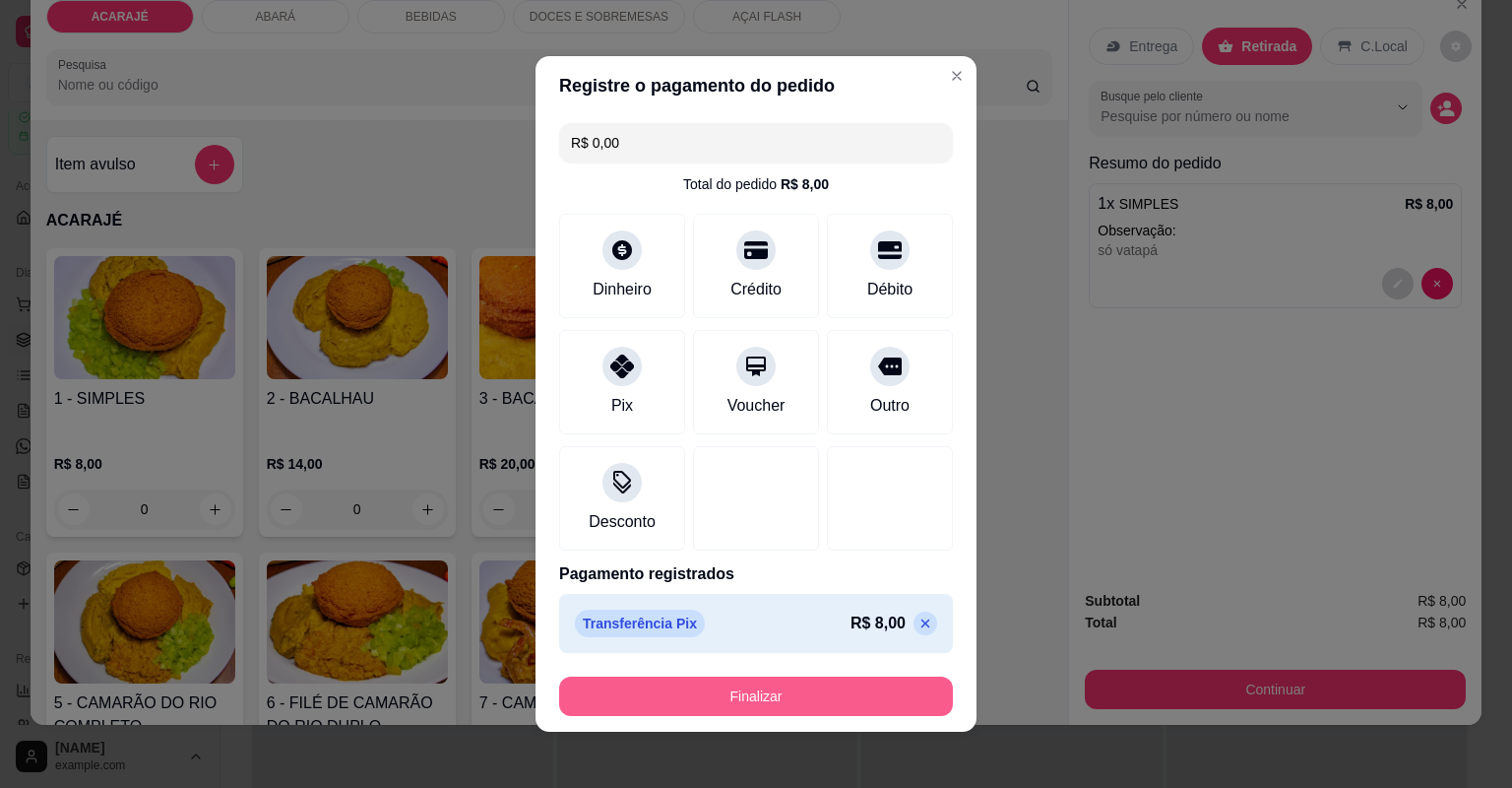 click on "Finalizar" at bounding box center [756, 696] 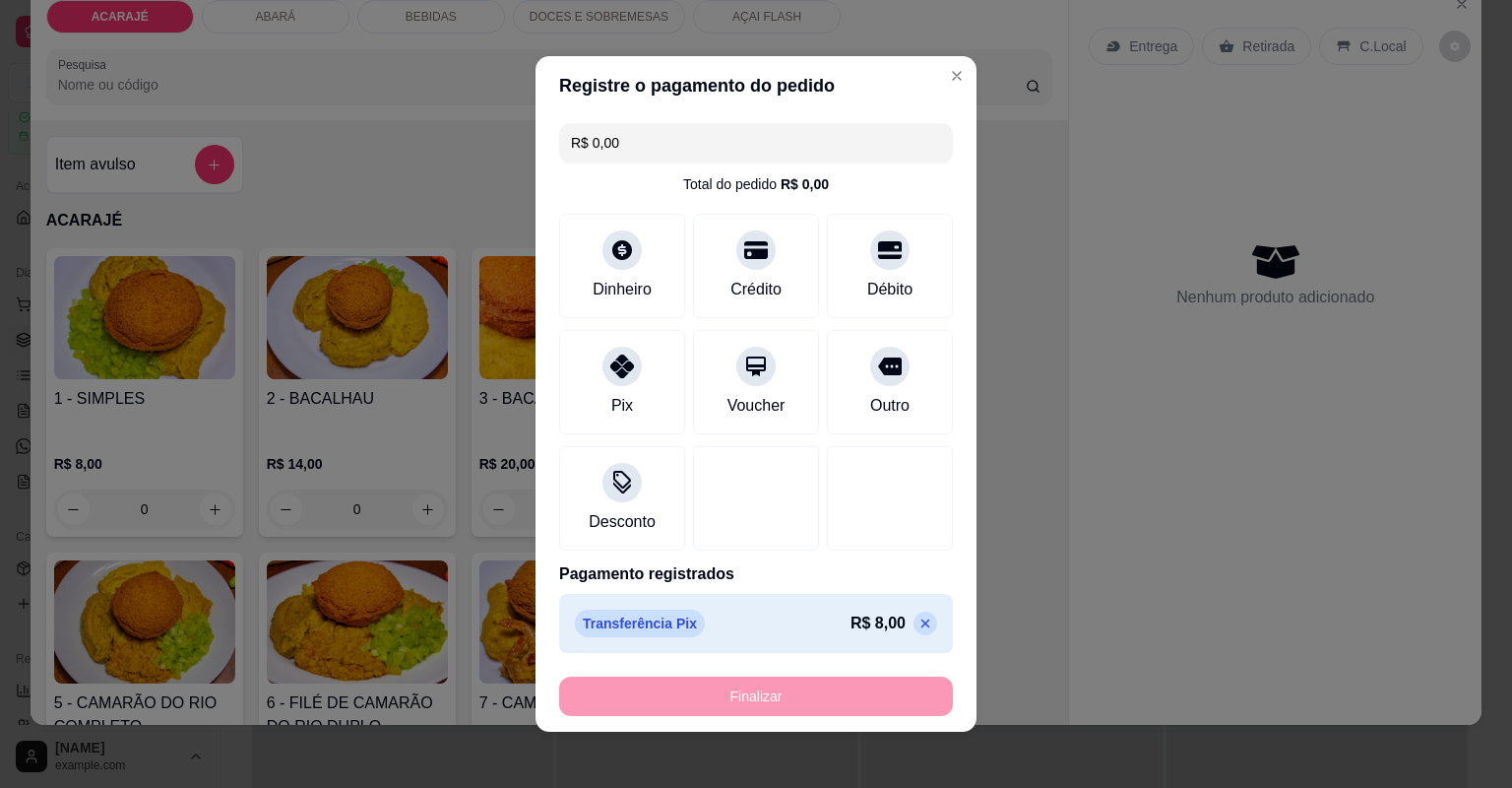 type on "-R$ 8,00" 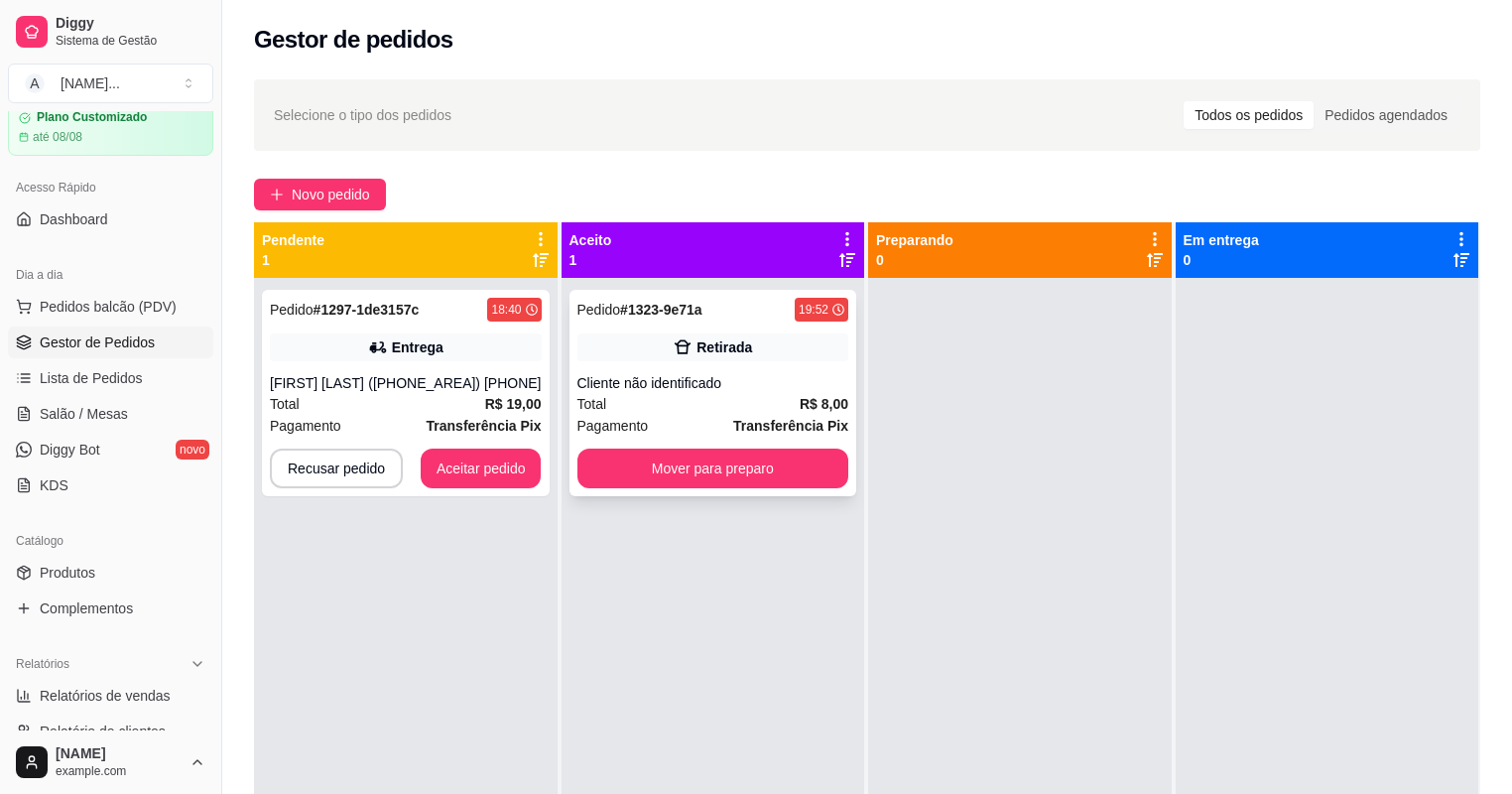 click on "Total R$ 8,00" at bounding box center (713, 404) 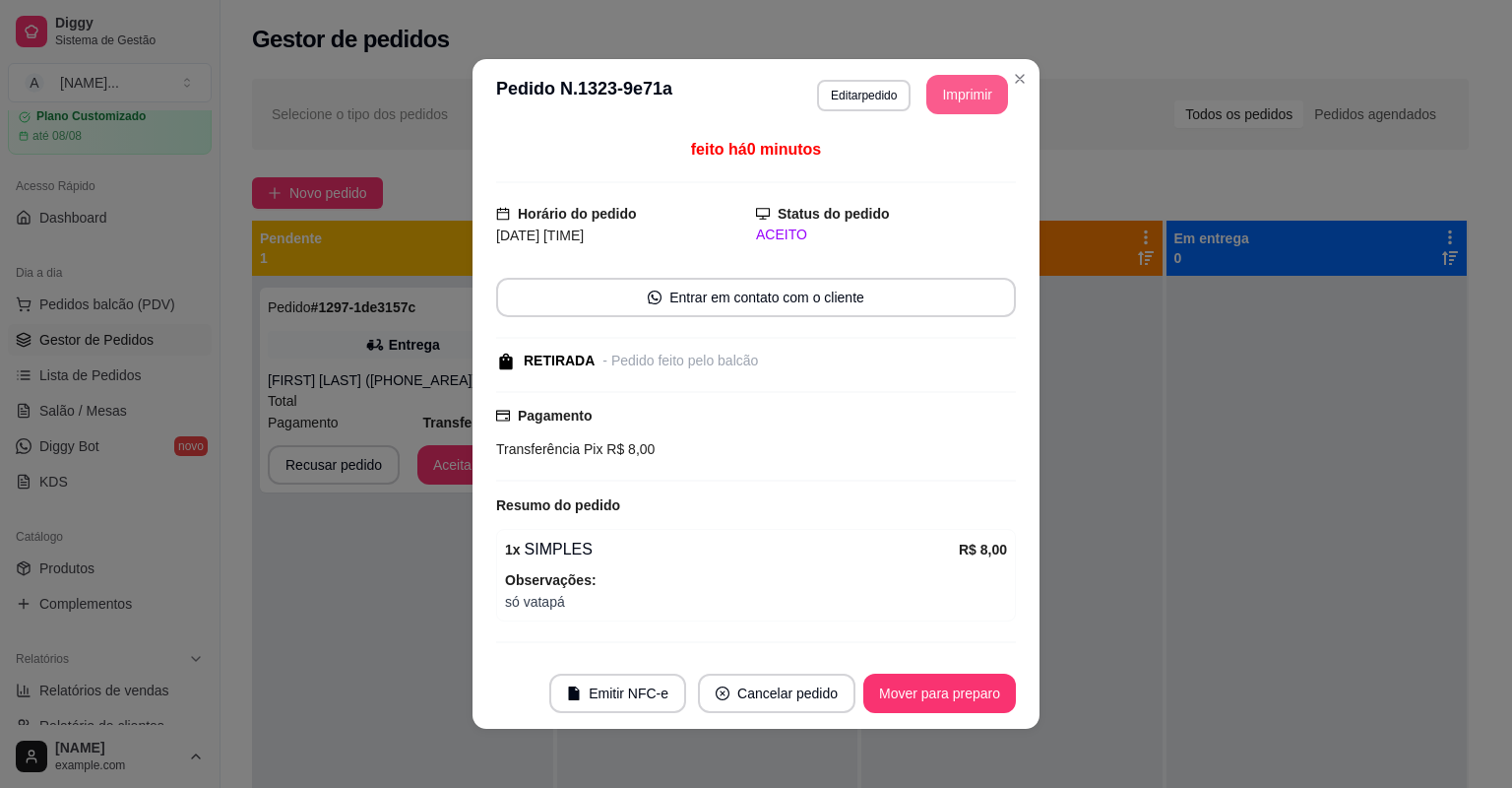 click on "Imprimir" at bounding box center (967, 95) 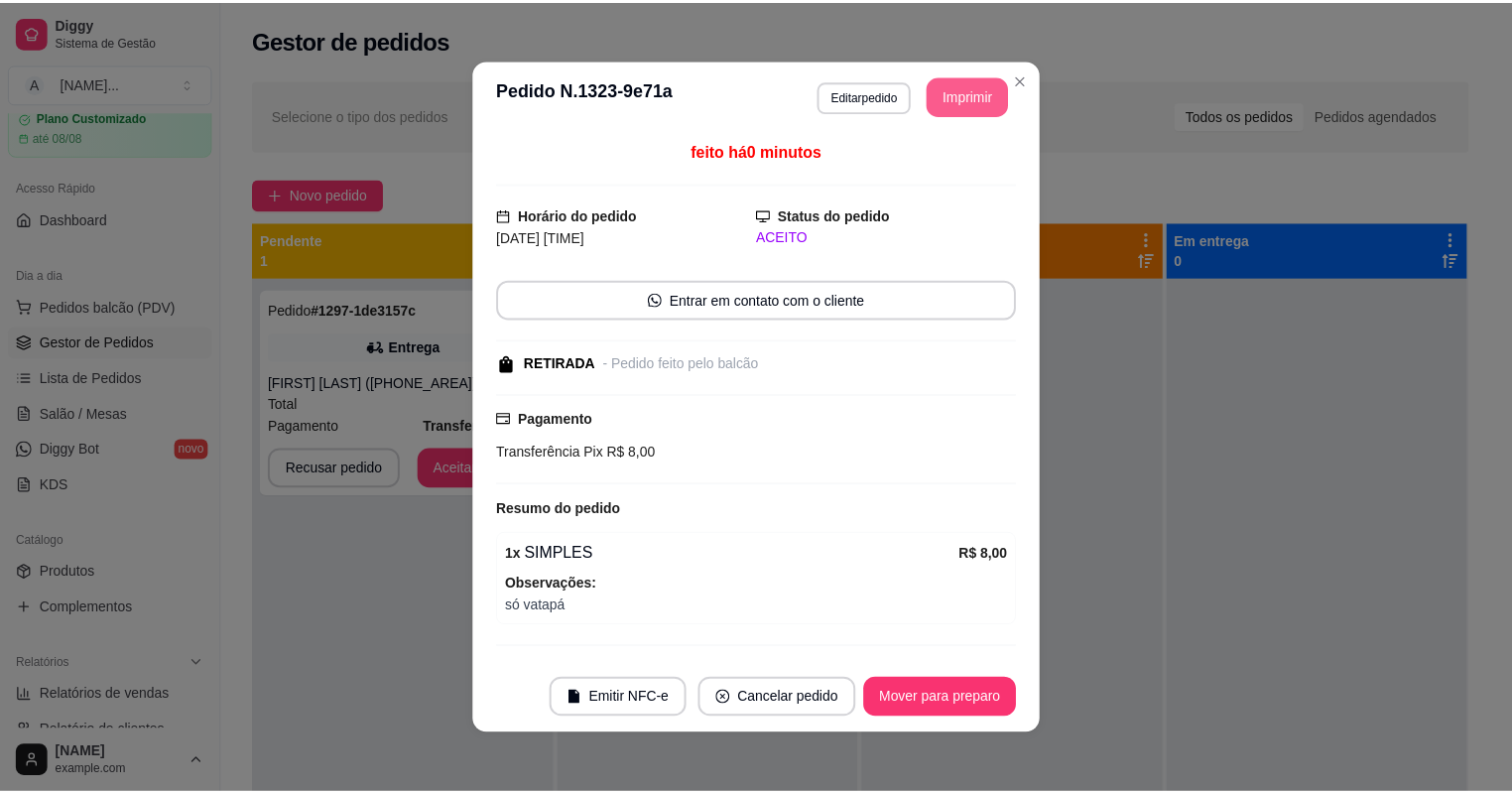 scroll, scrollTop: 0, scrollLeft: 0, axis: both 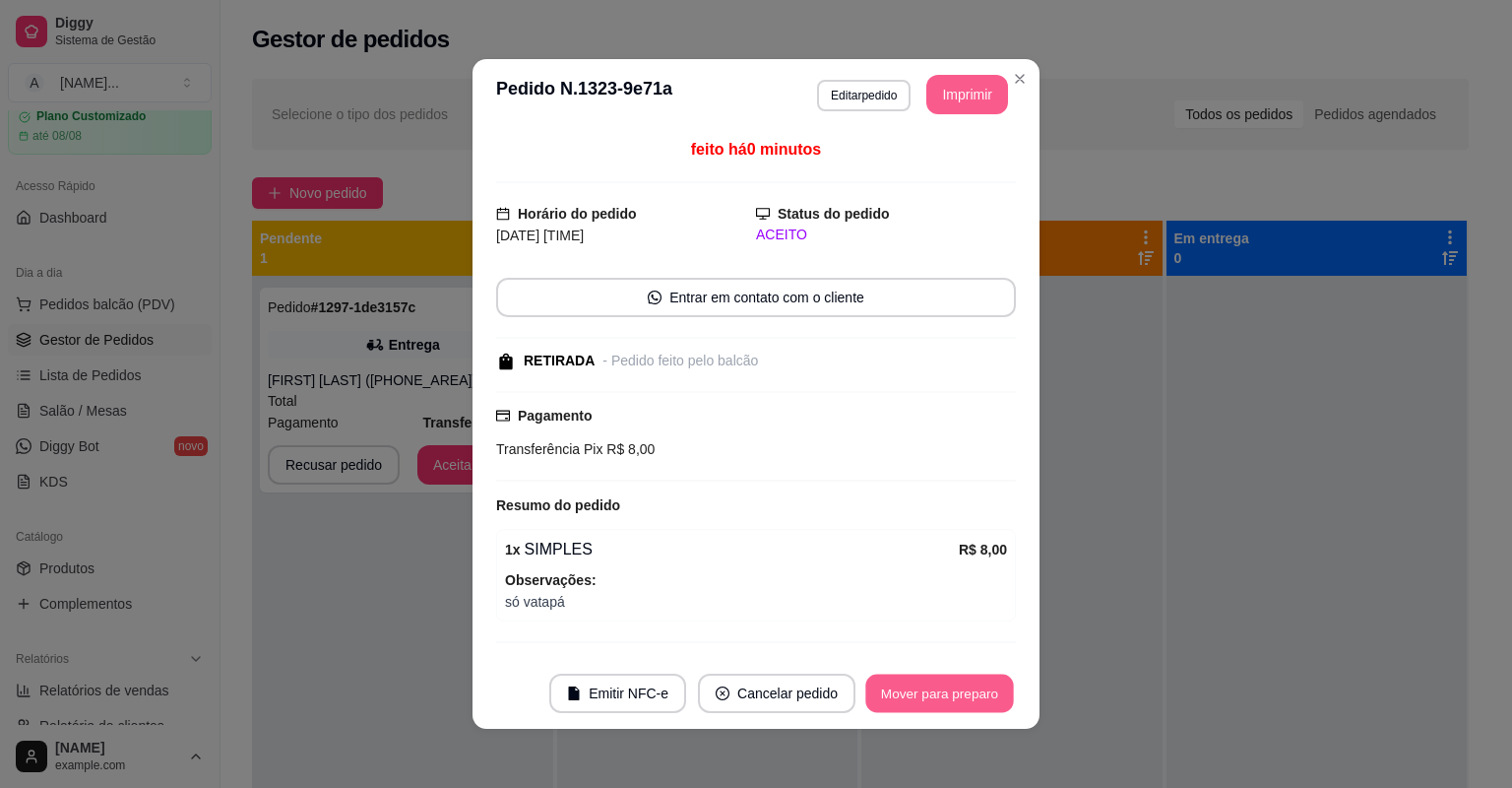 click on "Mover para preparo" at bounding box center (939, 693) 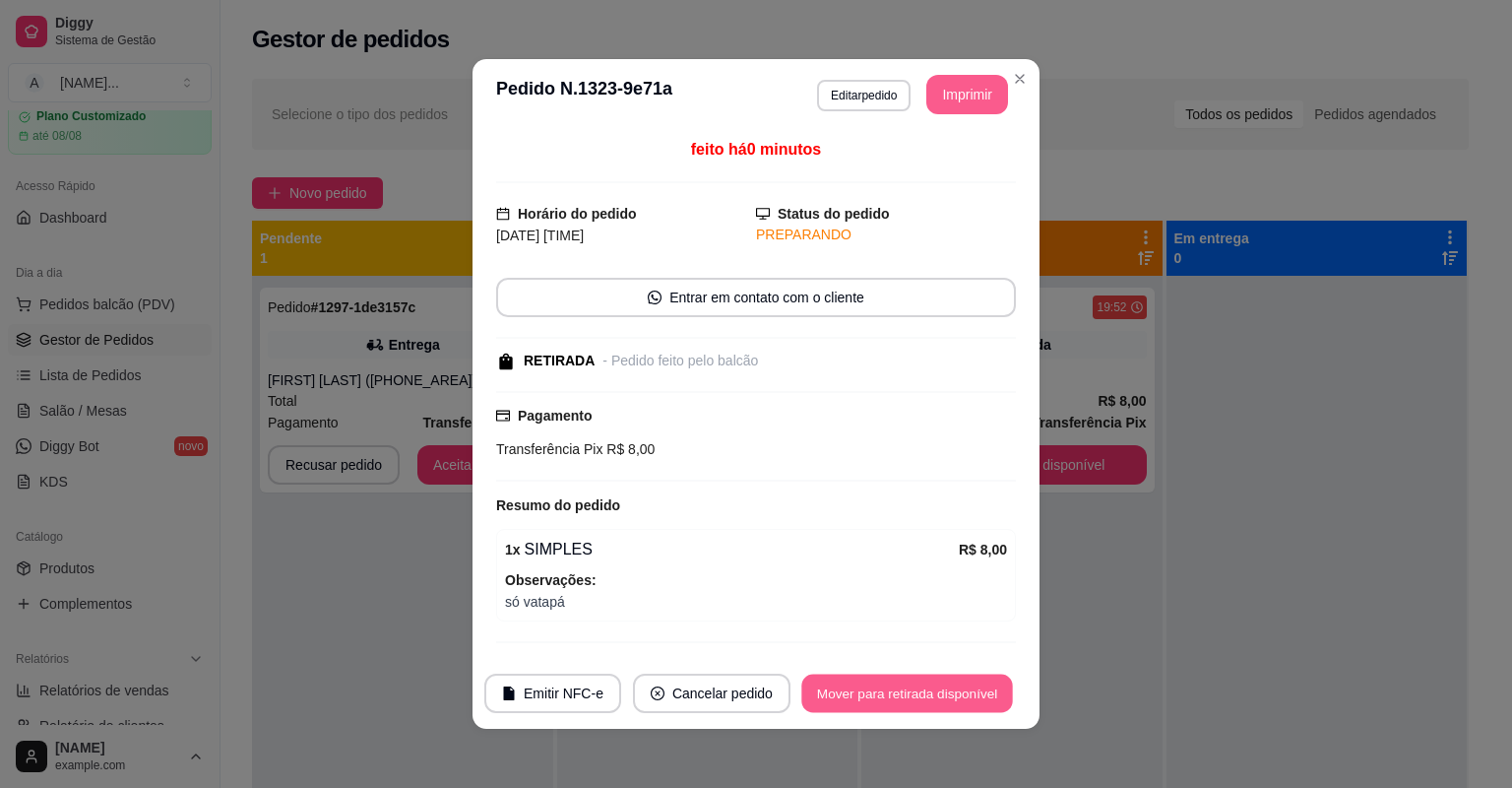 click on "Mover para retirada disponível" at bounding box center (907, 693) 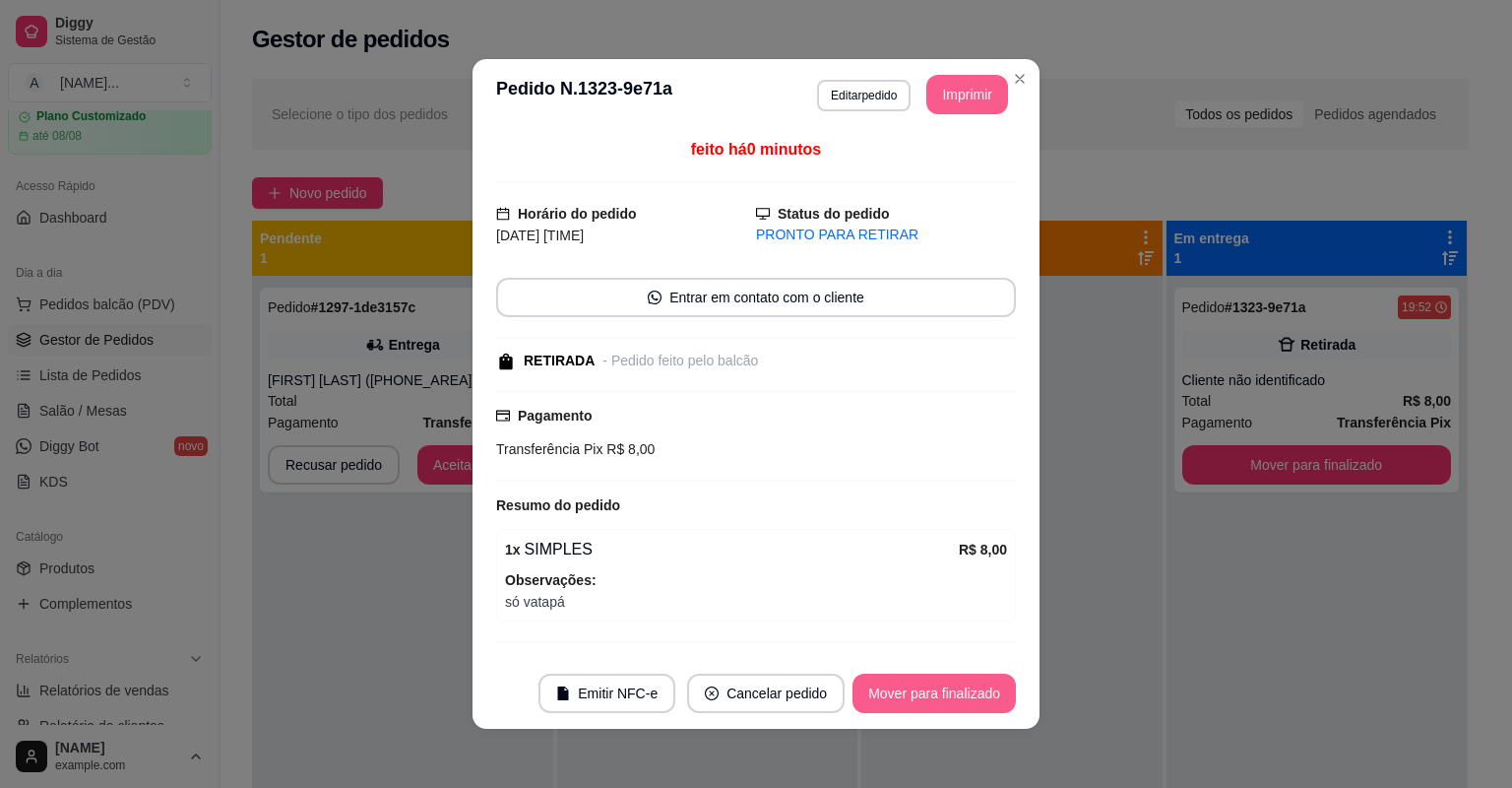 click on "Mover para finalizado" at bounding box center [934, 693] 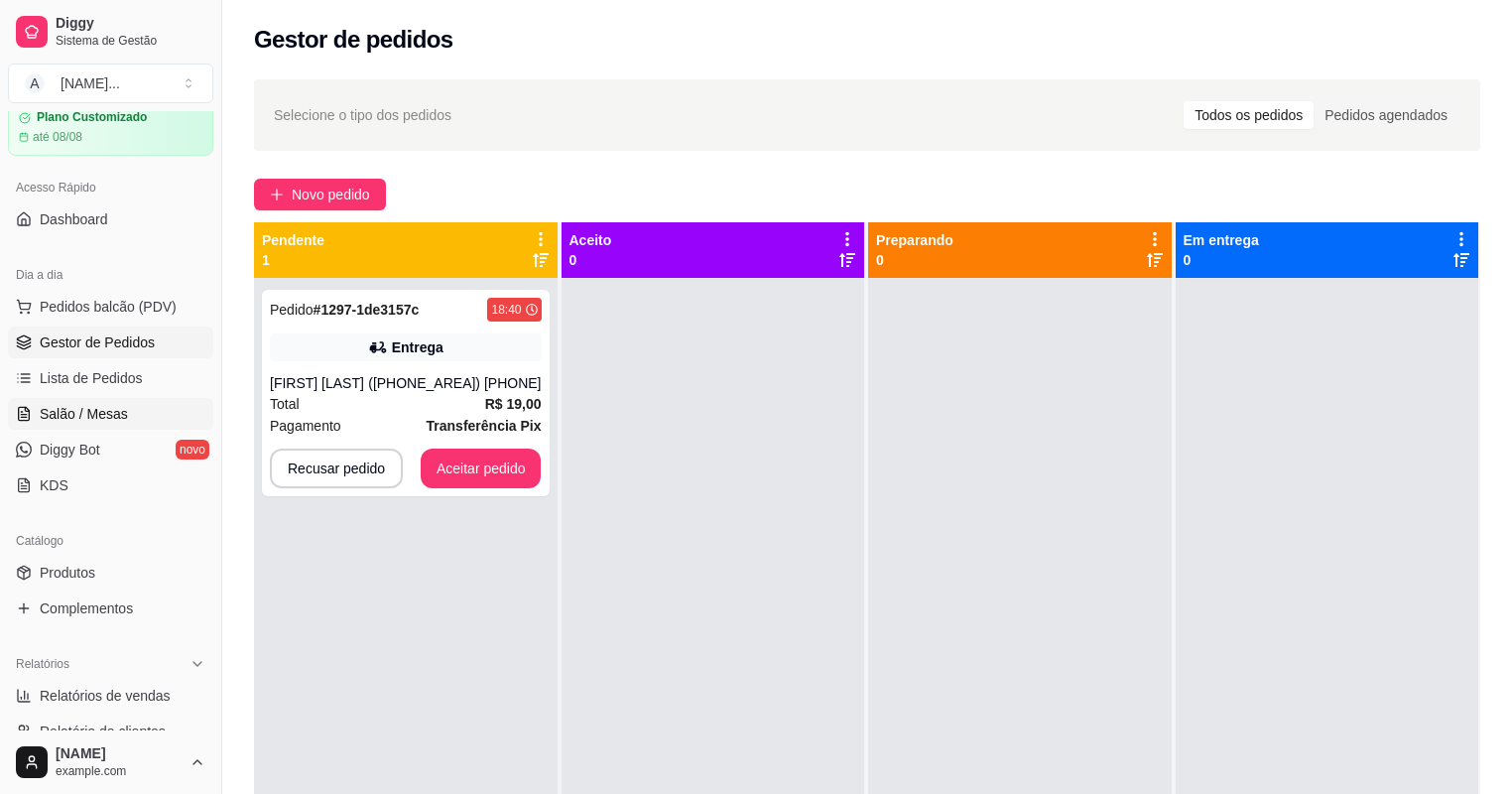 click on "Salão / Mesas" at bounding box center [83, 414] 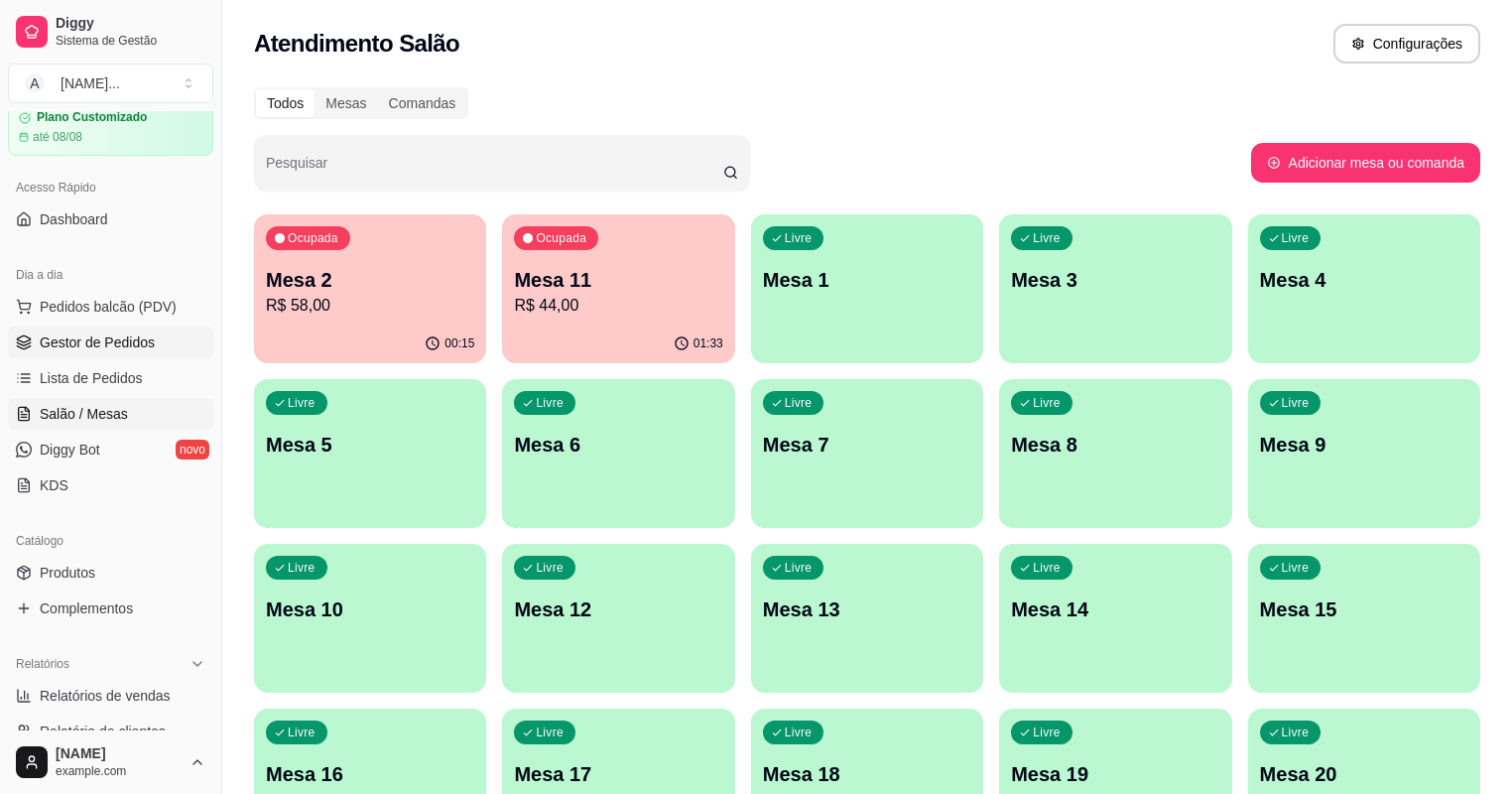 click on "Gestor de Pedidos" at bounding box center (97, 342) 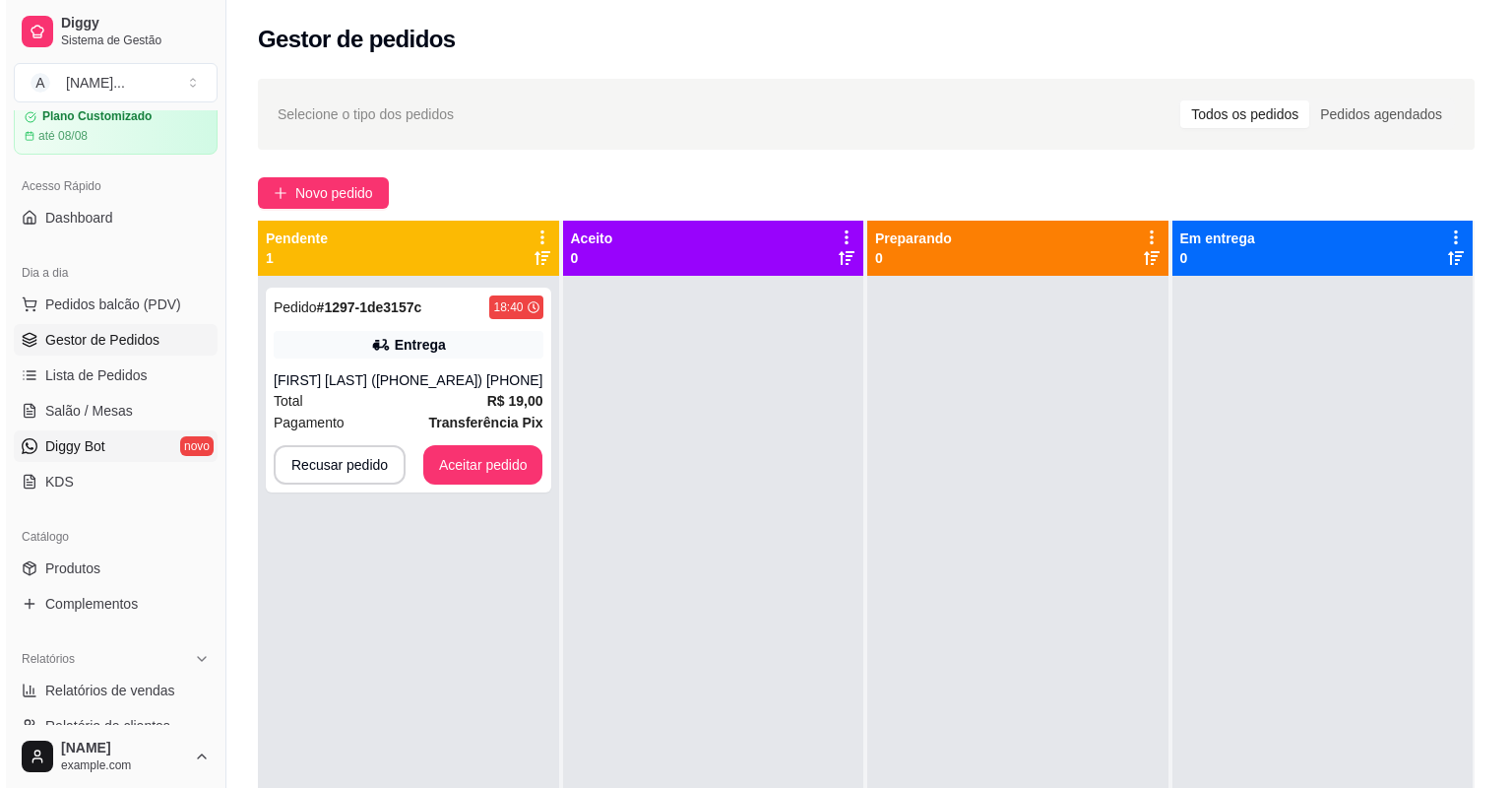 scroll, scrollTop: 0, scrollLeft: 0, axis: both 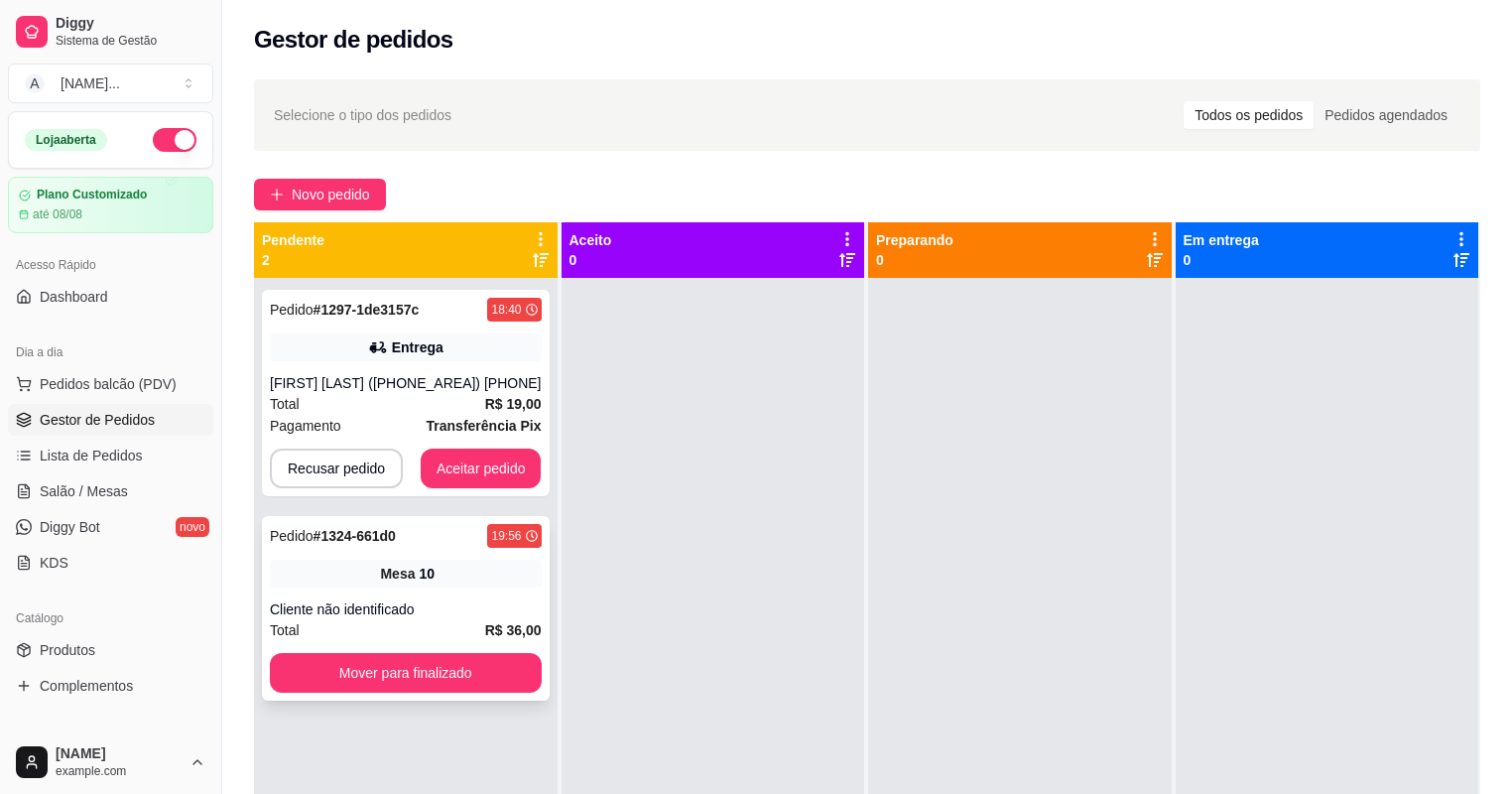 click on "Total R$ 36,00" at bounding box center (406, 630) 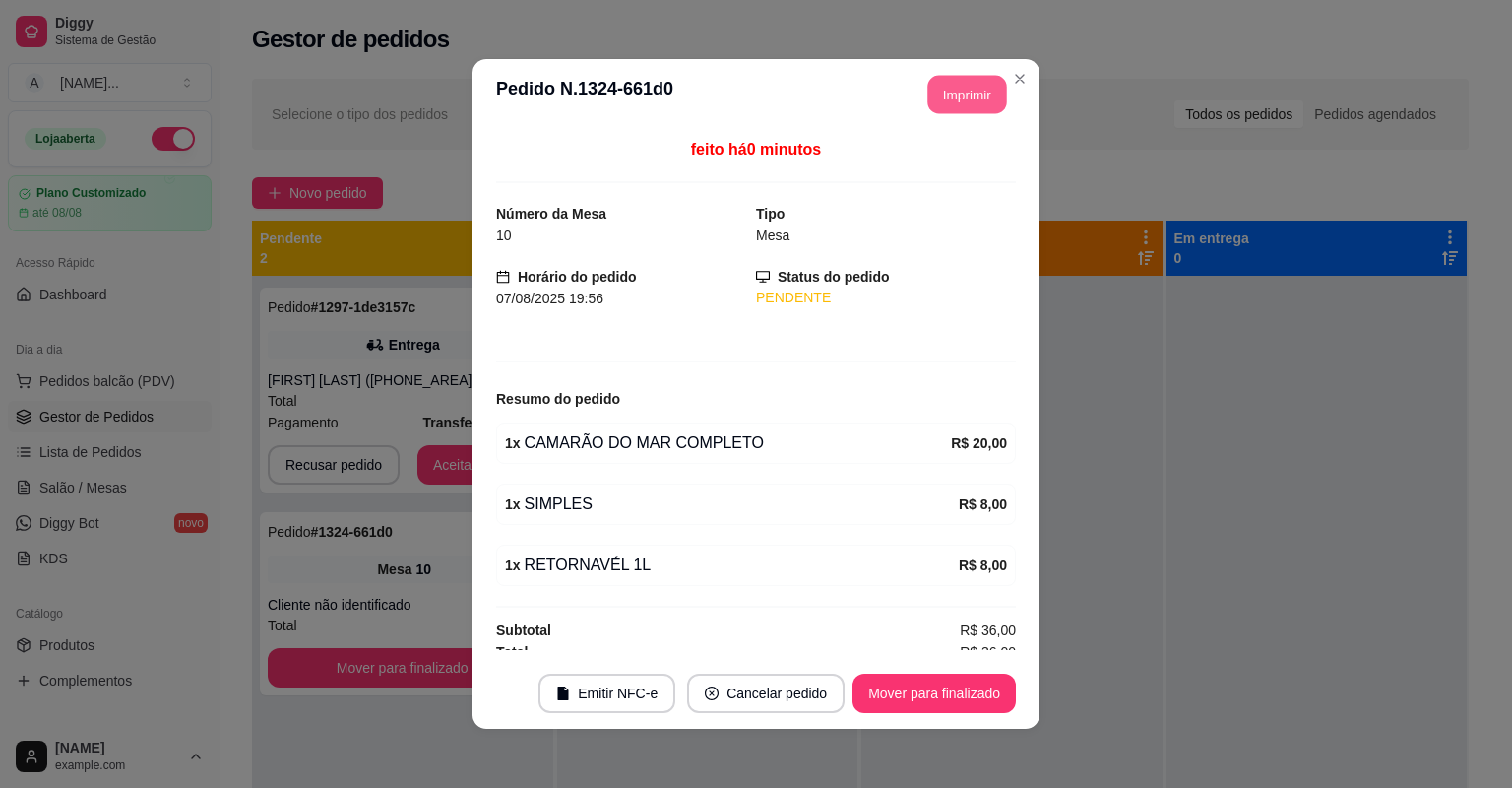 click on "Imprimir" at bounding box center (968, 95) 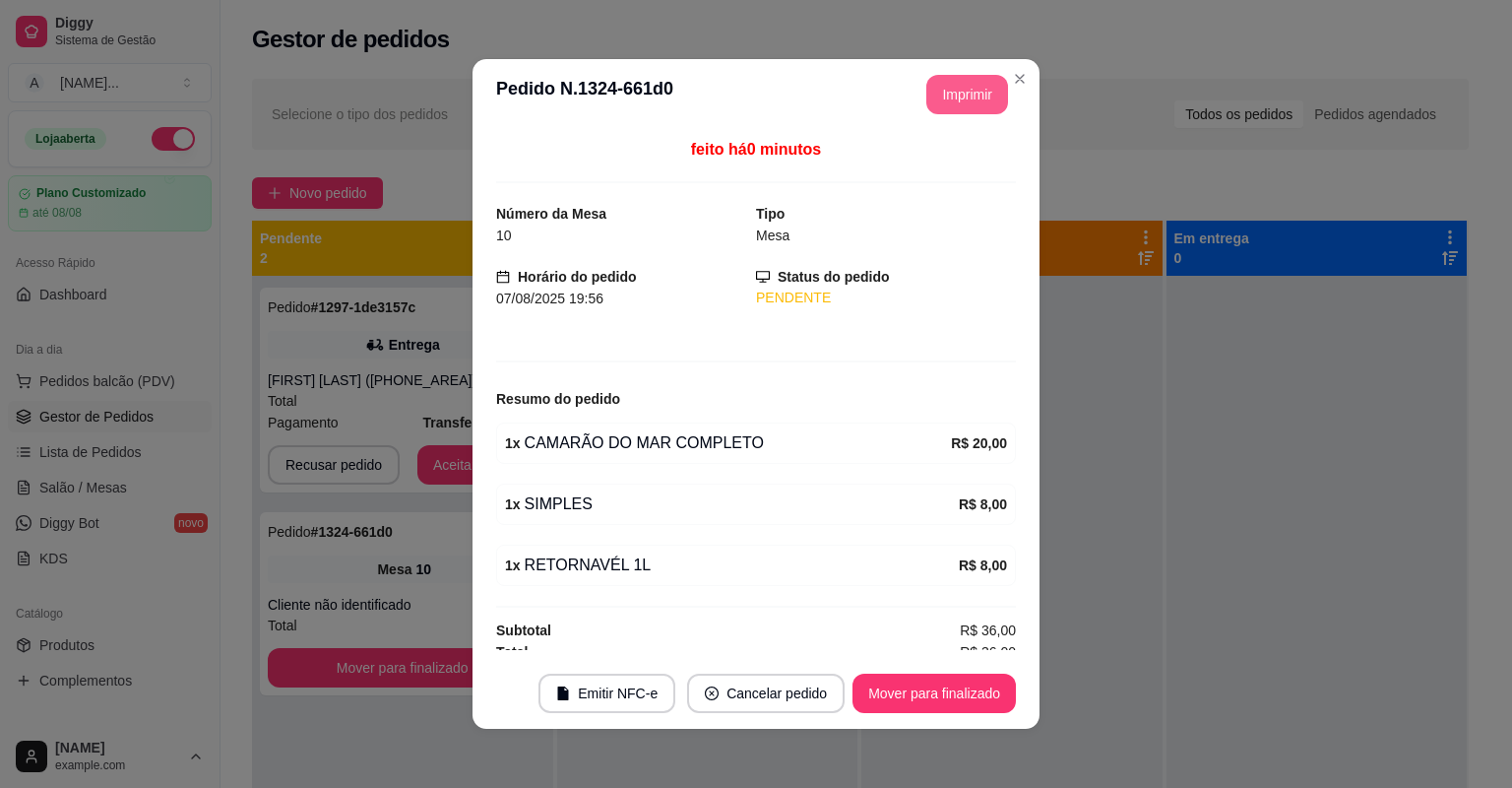 scroll, scrollTop: 0, scrollLeft: 0, axis: both 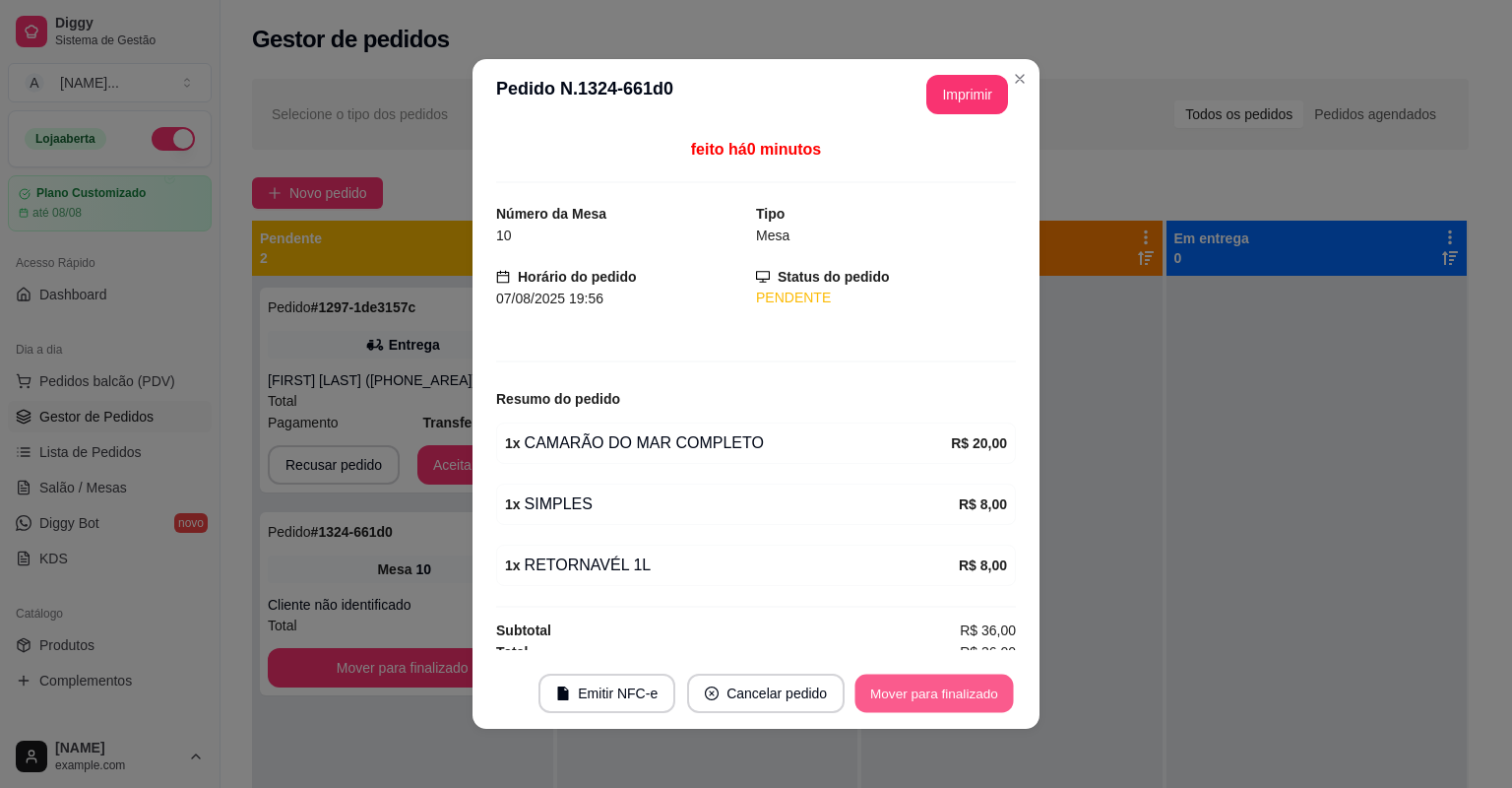 click on "Mover para finalizado" at bounding box center (934, 693) 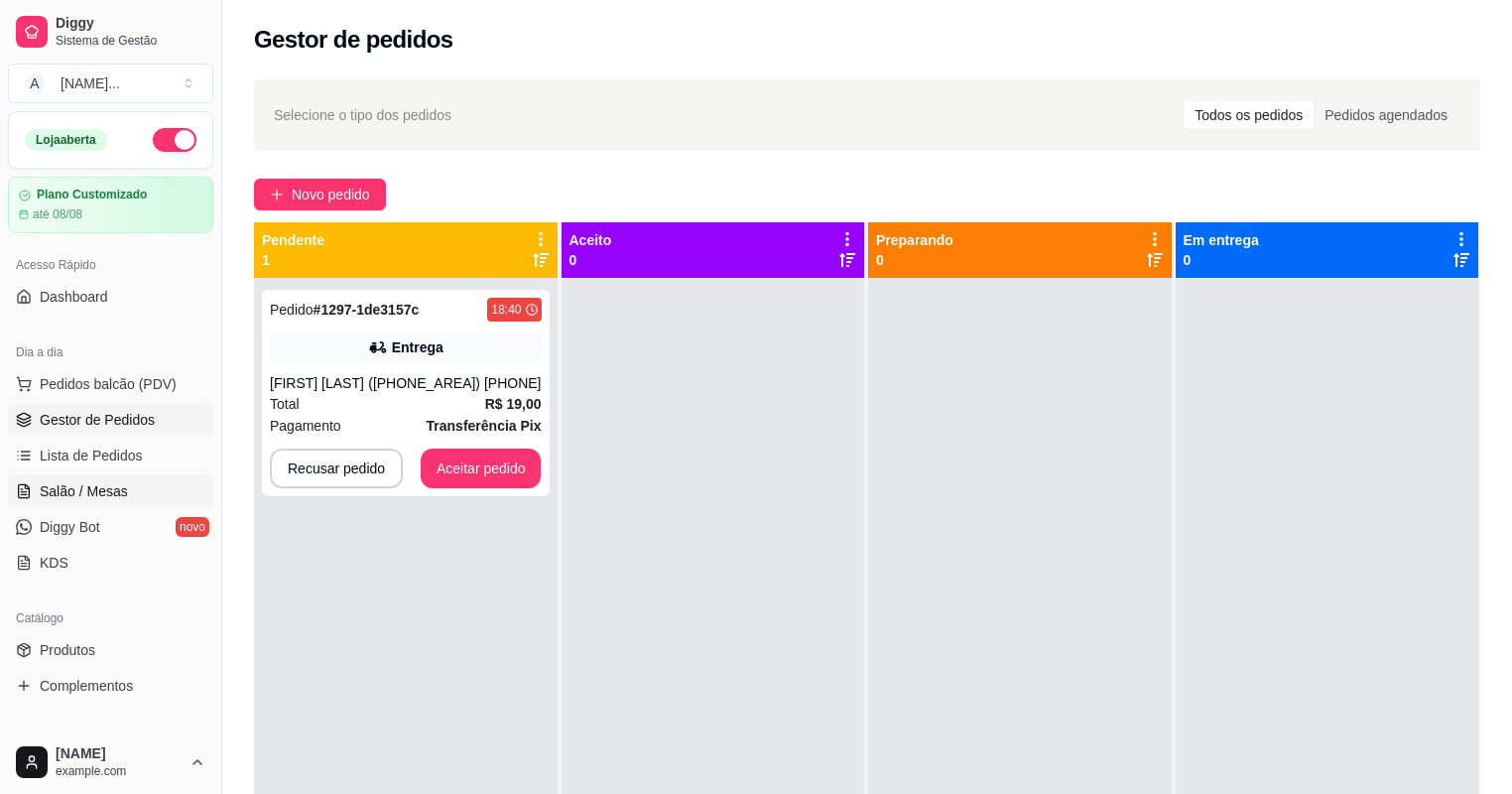 click on "Salão / Mesas" at bounding box center [110, 491] 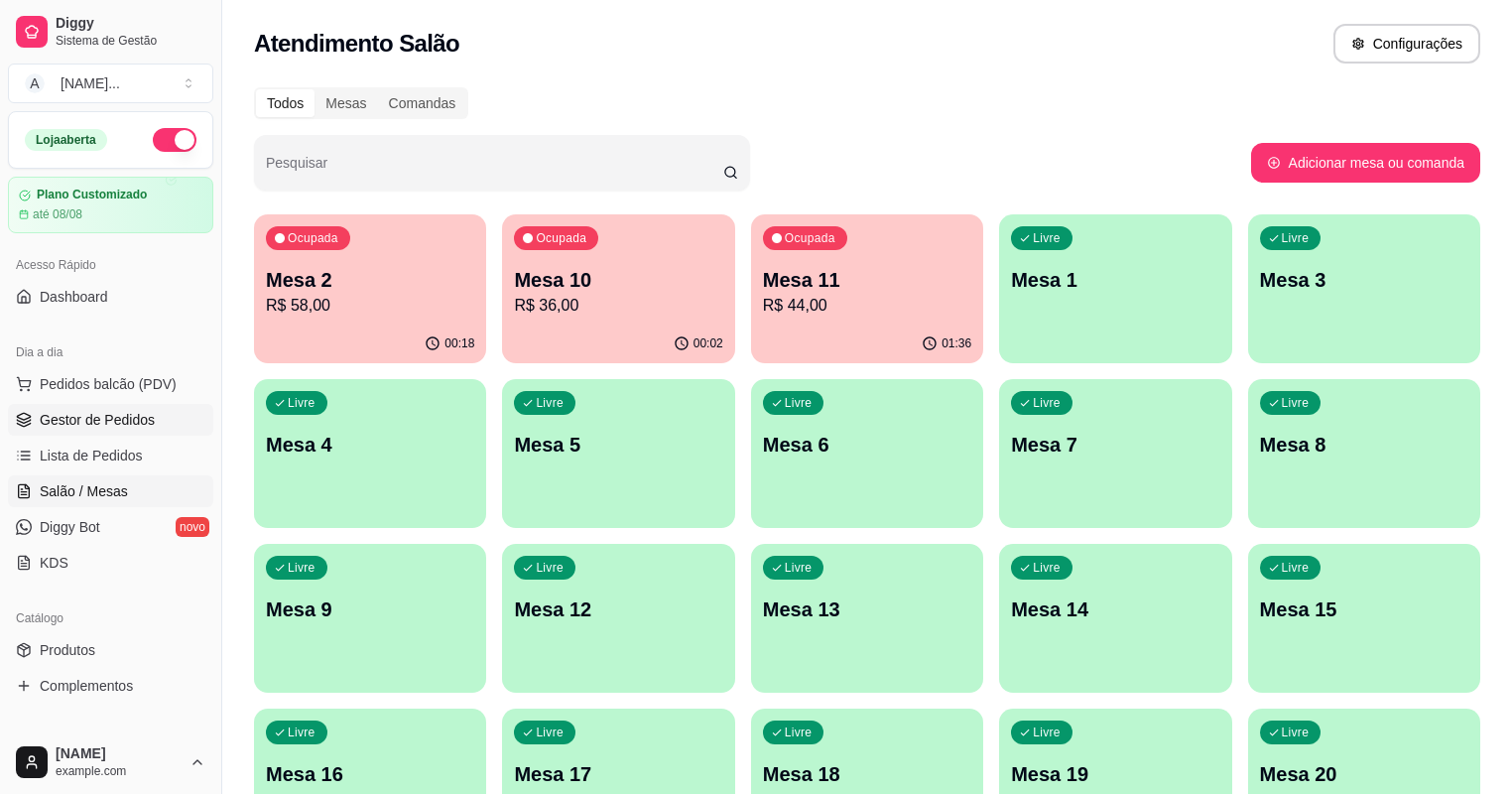 click on "Gestor de Pedidos" at bounding box center (110, 420) 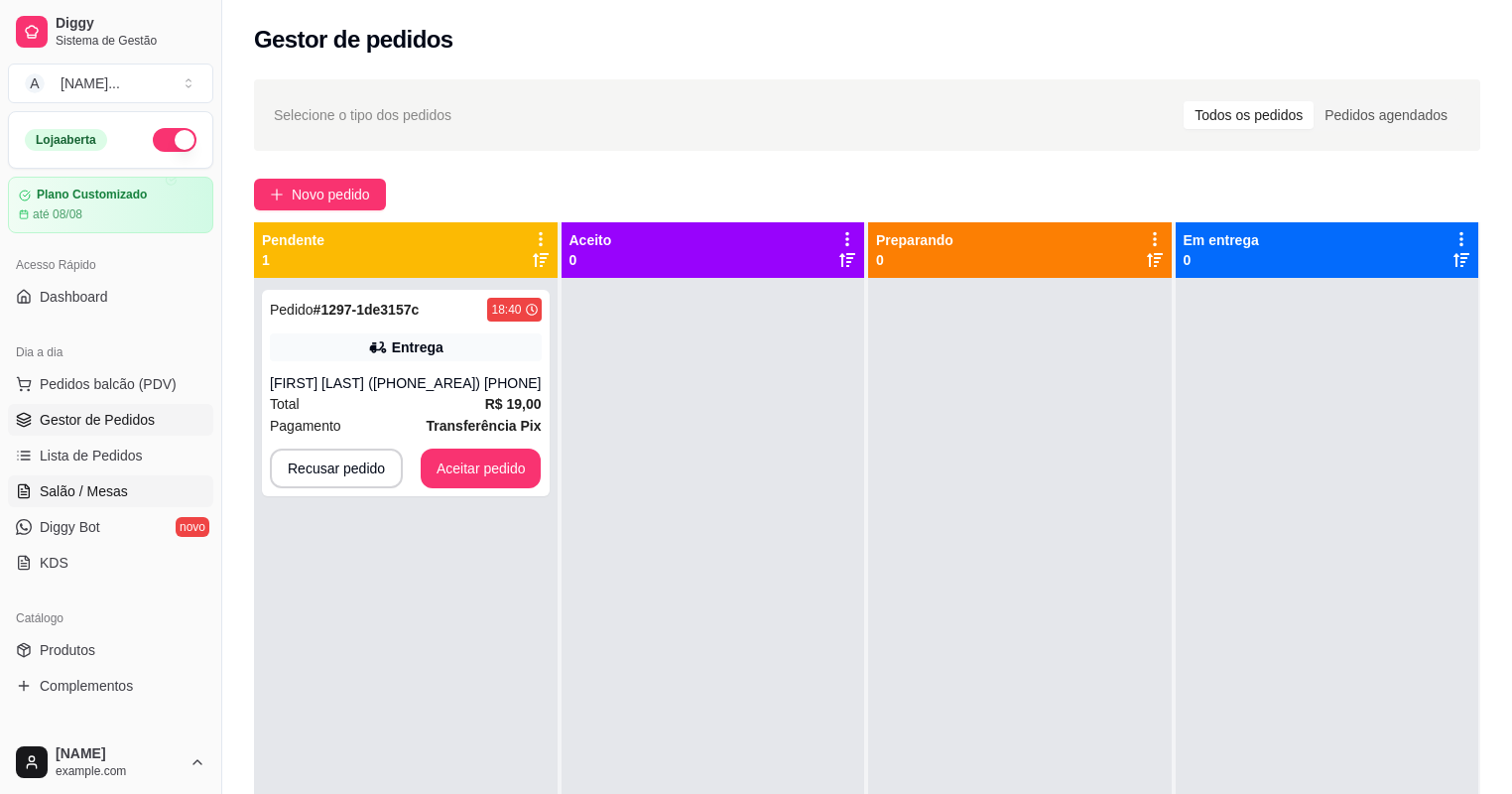 click on "Salão / Mesas" at bounding box center [110, 491] 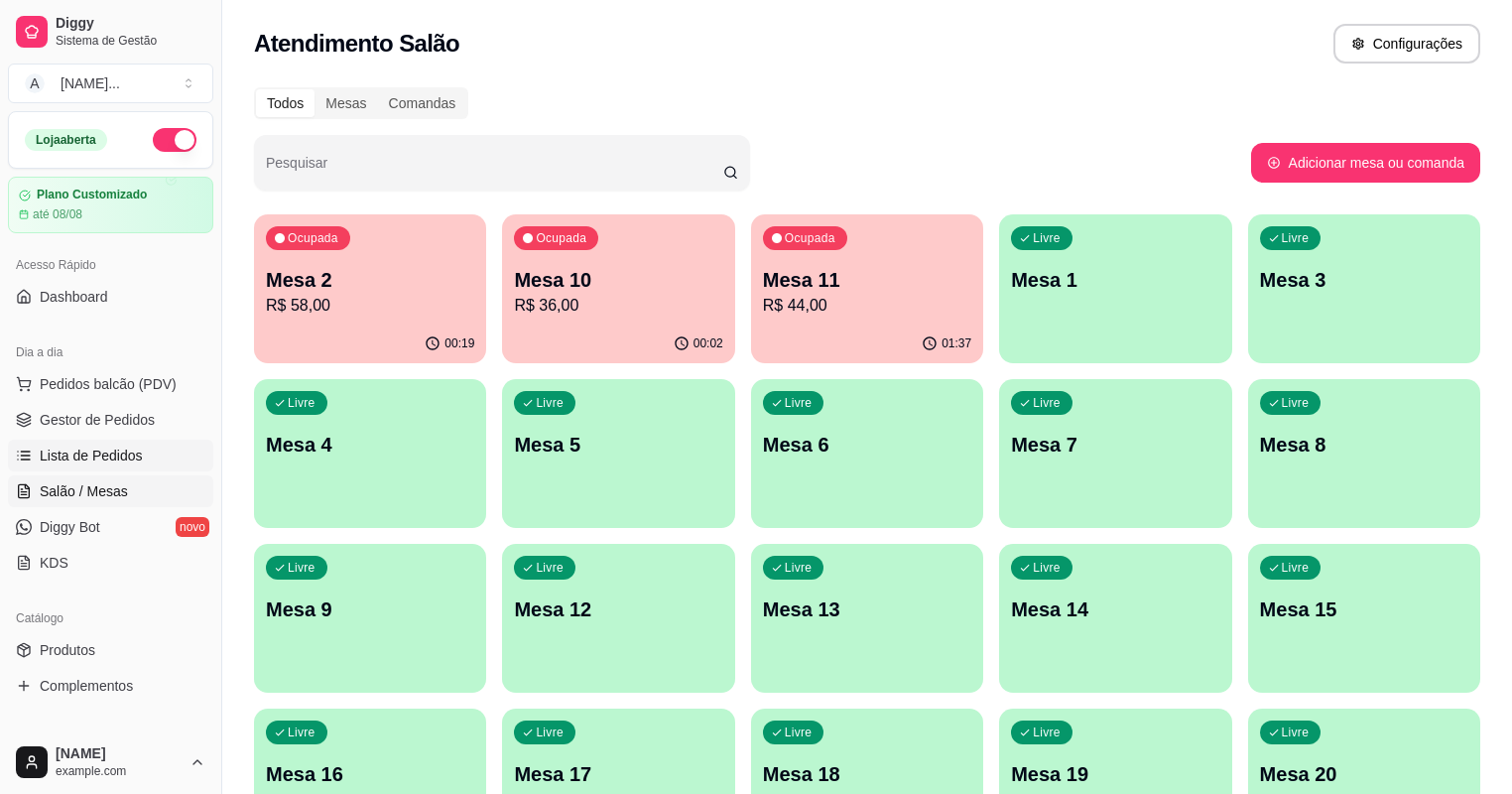 click on "Lista de Pedidos" at bounding box center [91, 456] 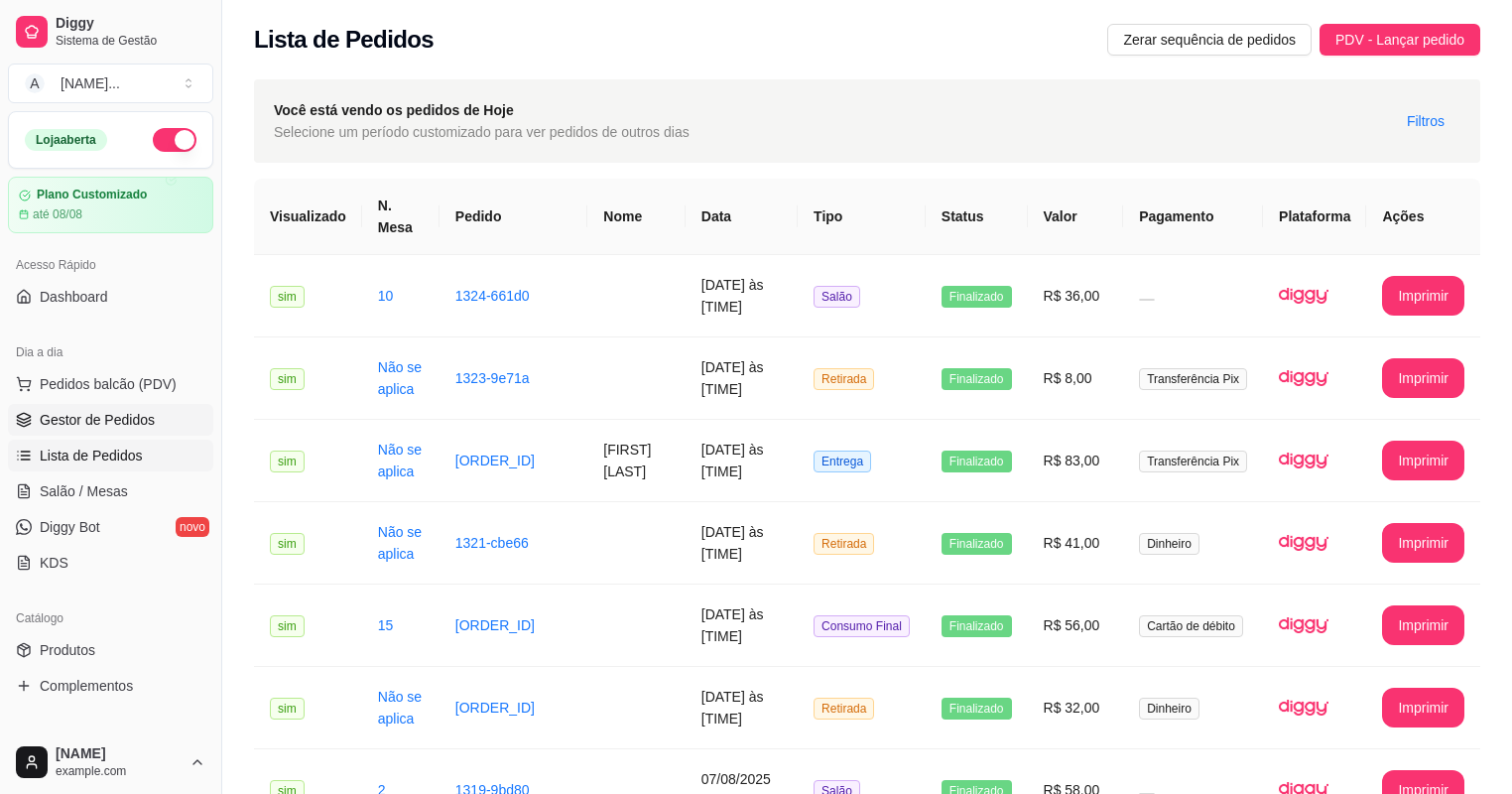 click on "Gestor de Pedidos" at bounding box center [110, 420] 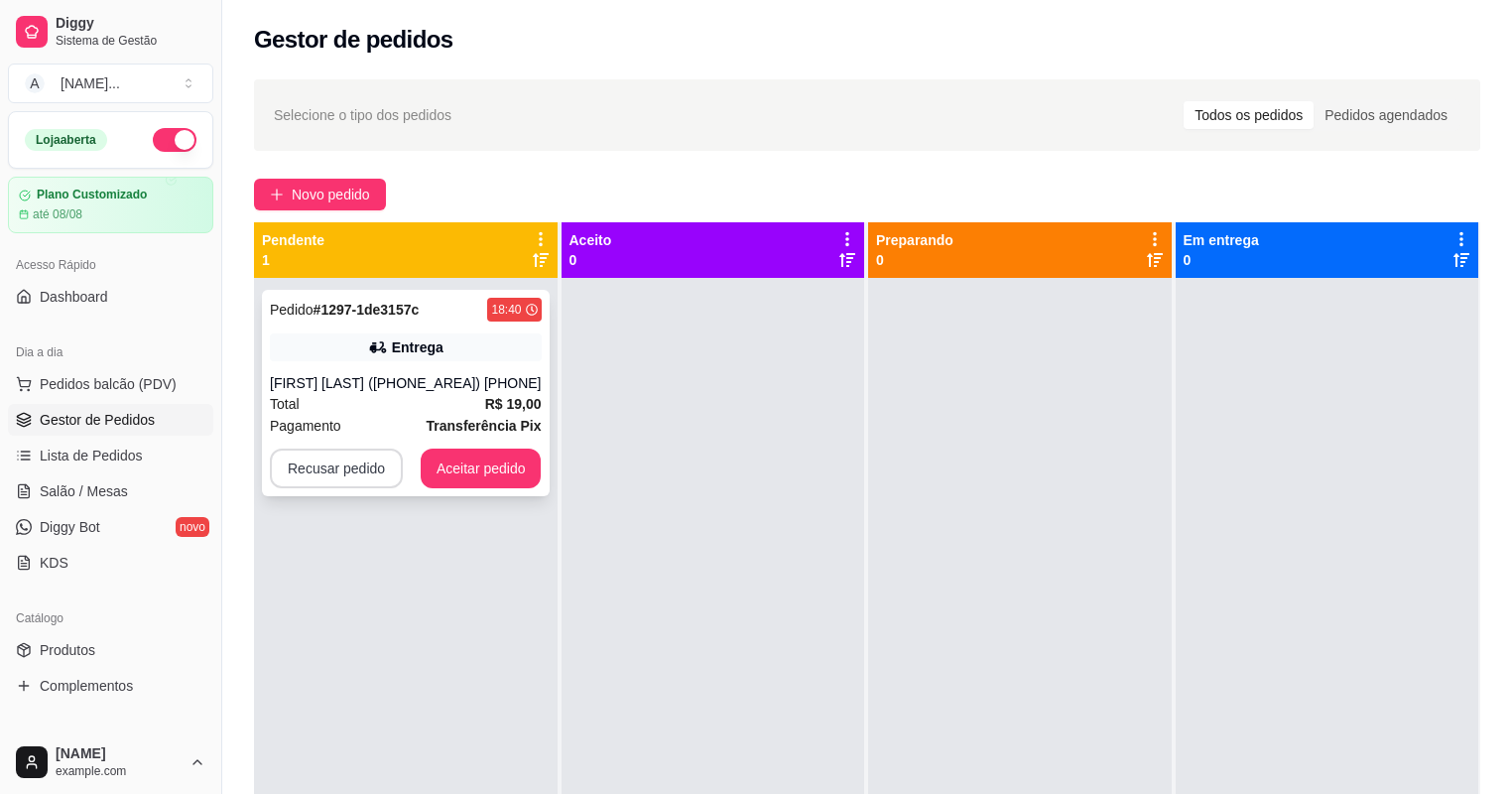click on "Recusar pedido" at bounding box center (336, 468) 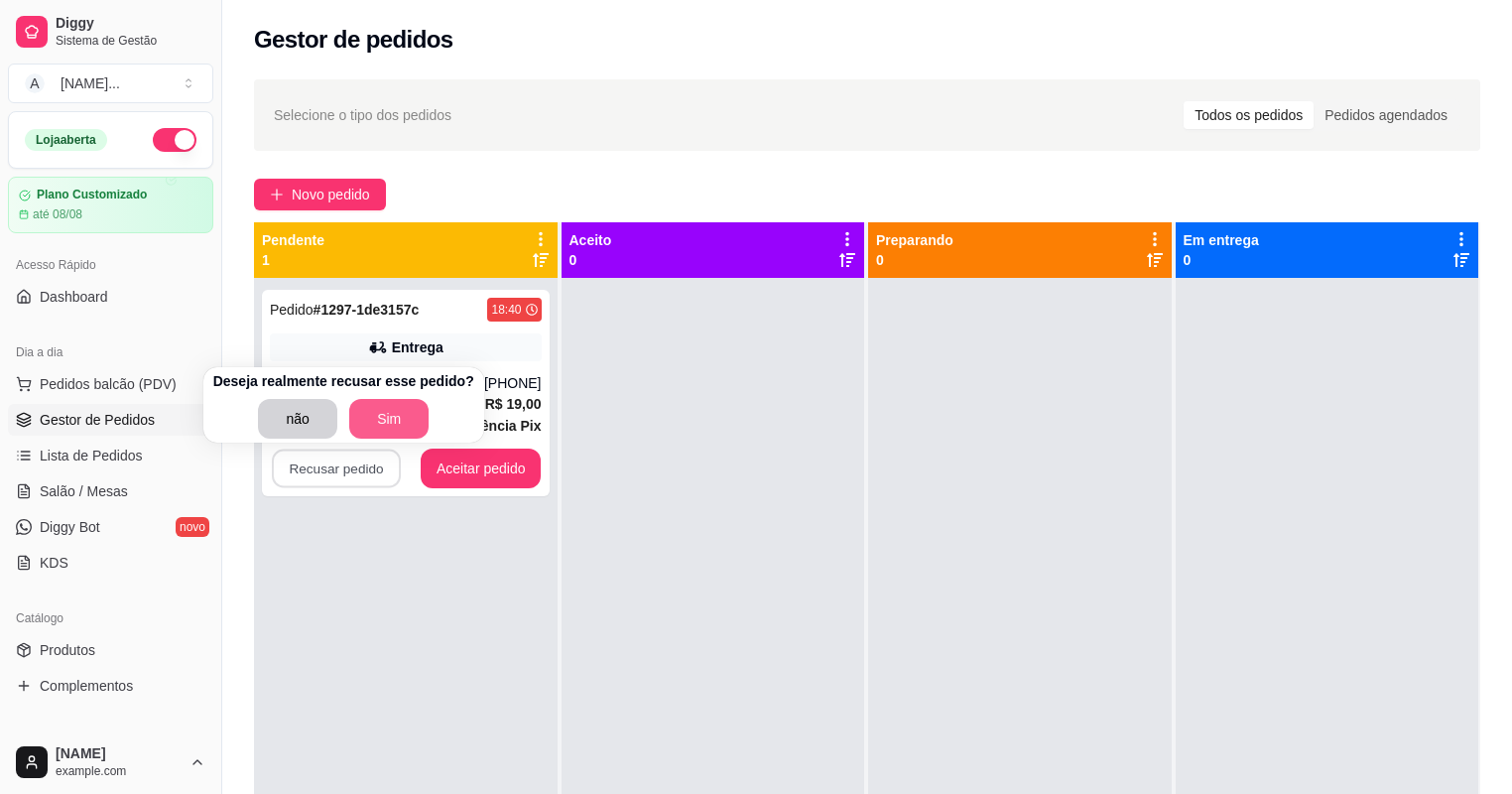 click on "Sim" at bounding box center (389, 419) 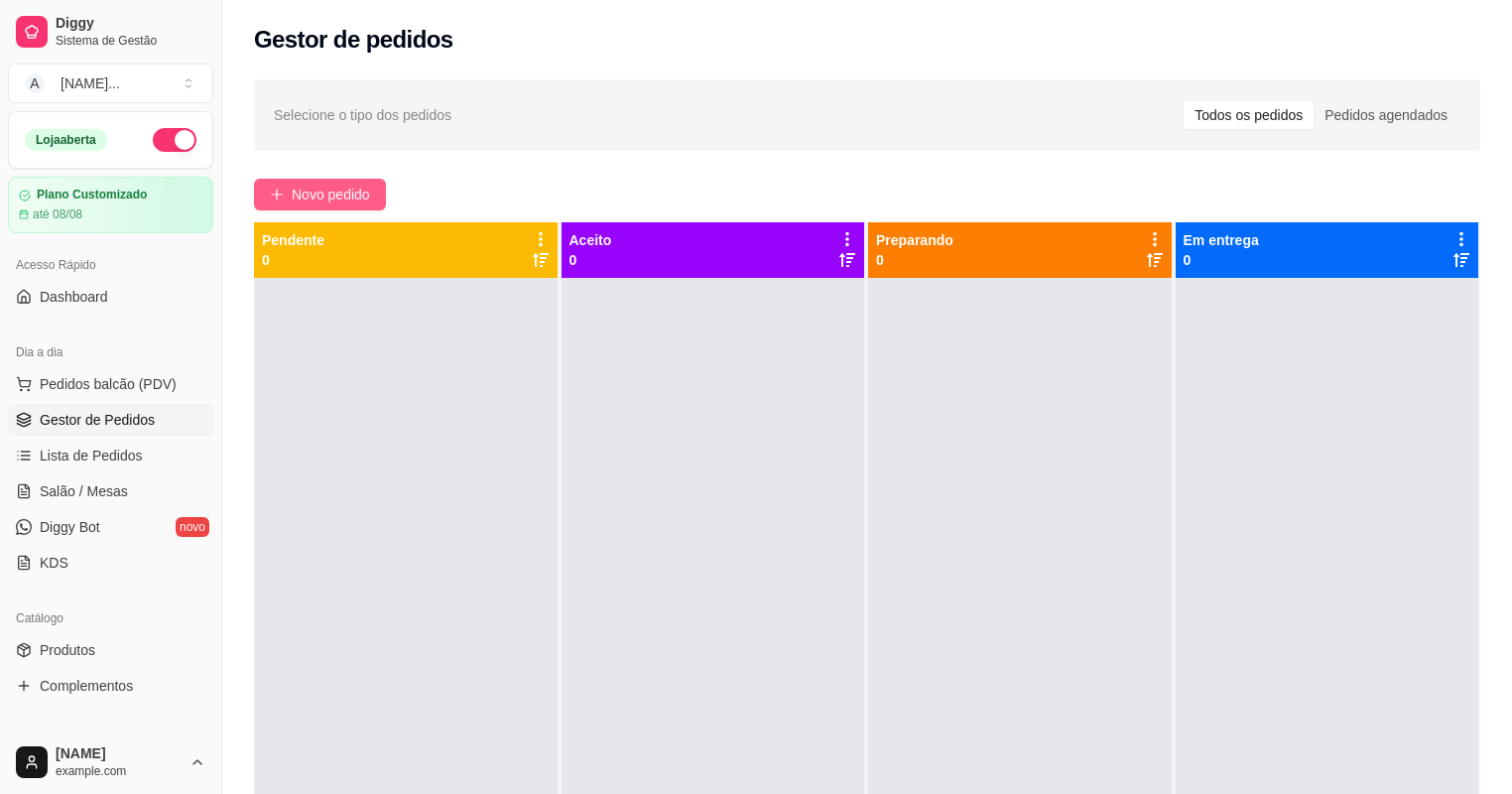 click on "Novo pedido" at bounding box center (319, 195) 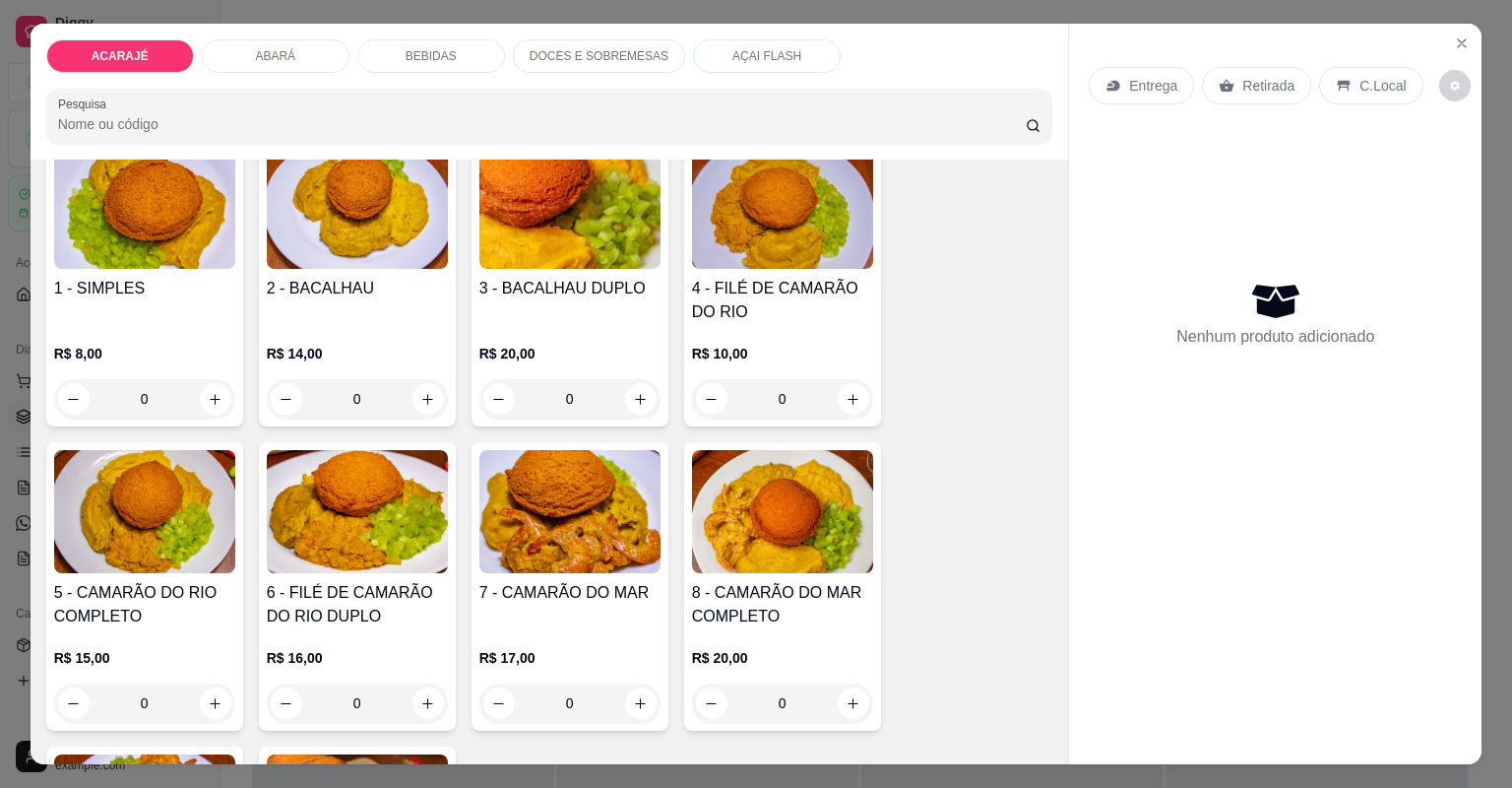 scroll, scrollTop: 158, scrollLeft: 0, axis: vertical 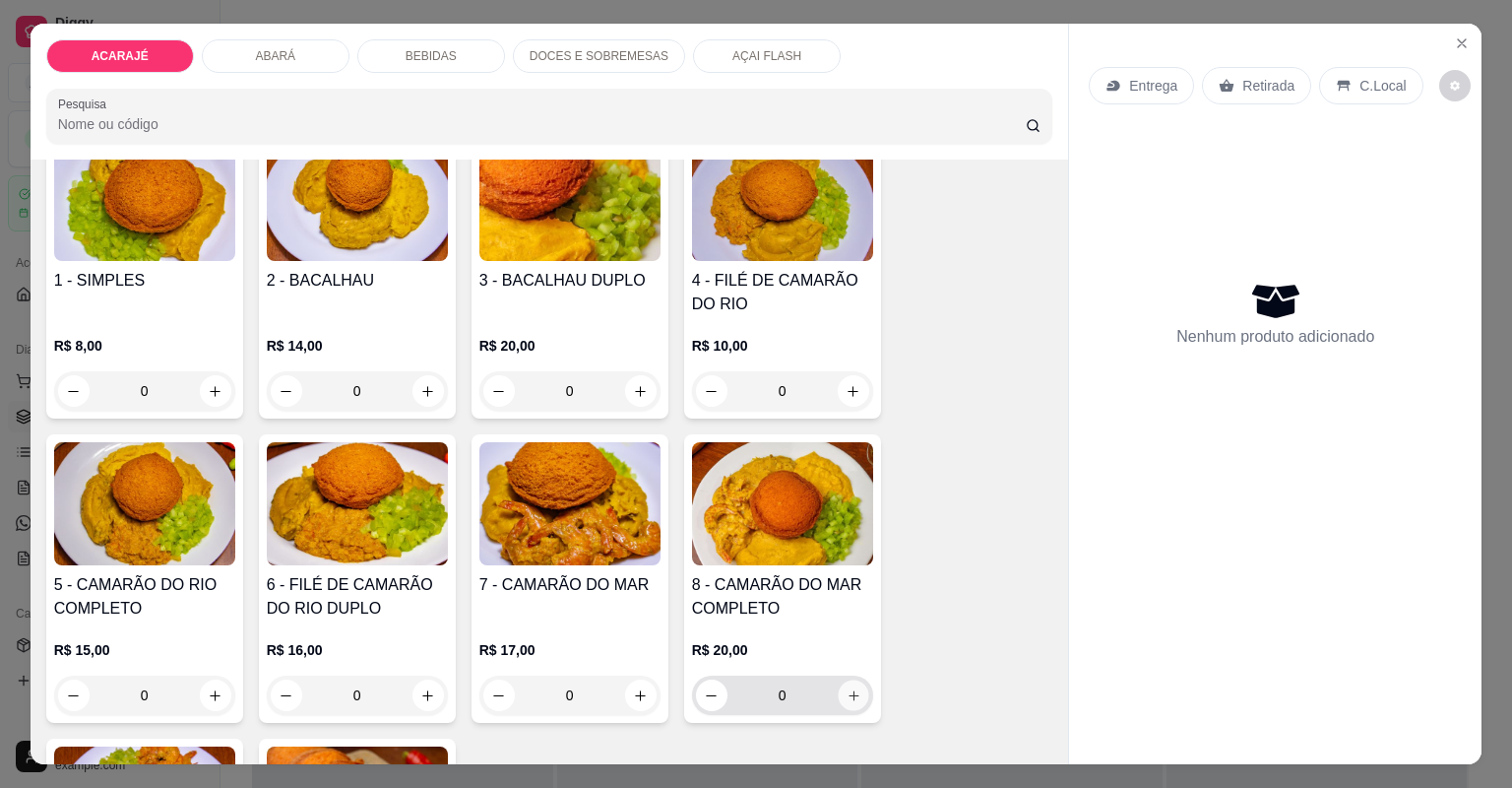 click at bounding box center [852, 694] 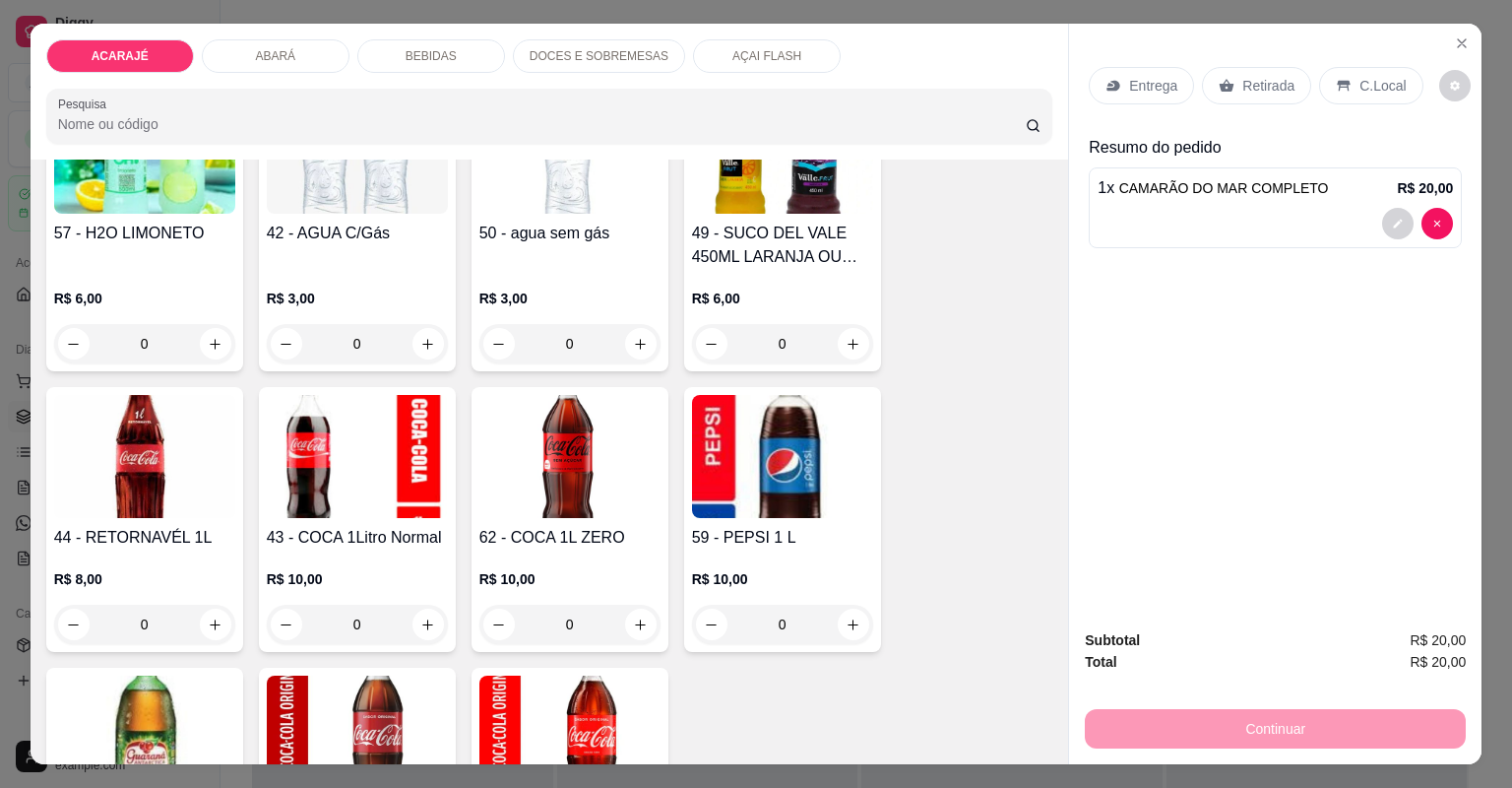 scroll, scrollTop: 2758, scrollLeft: 0, axis: vertical 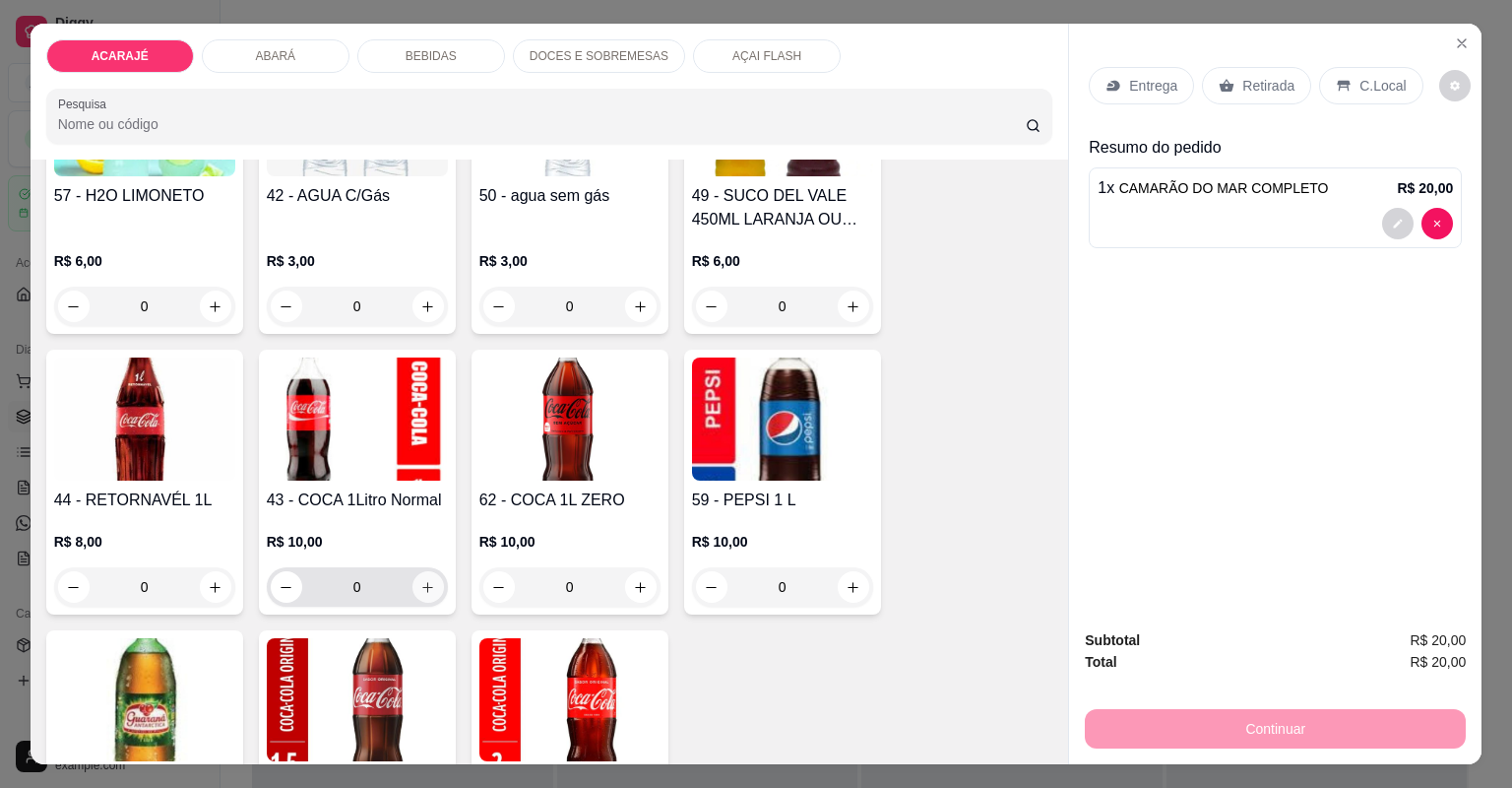 click 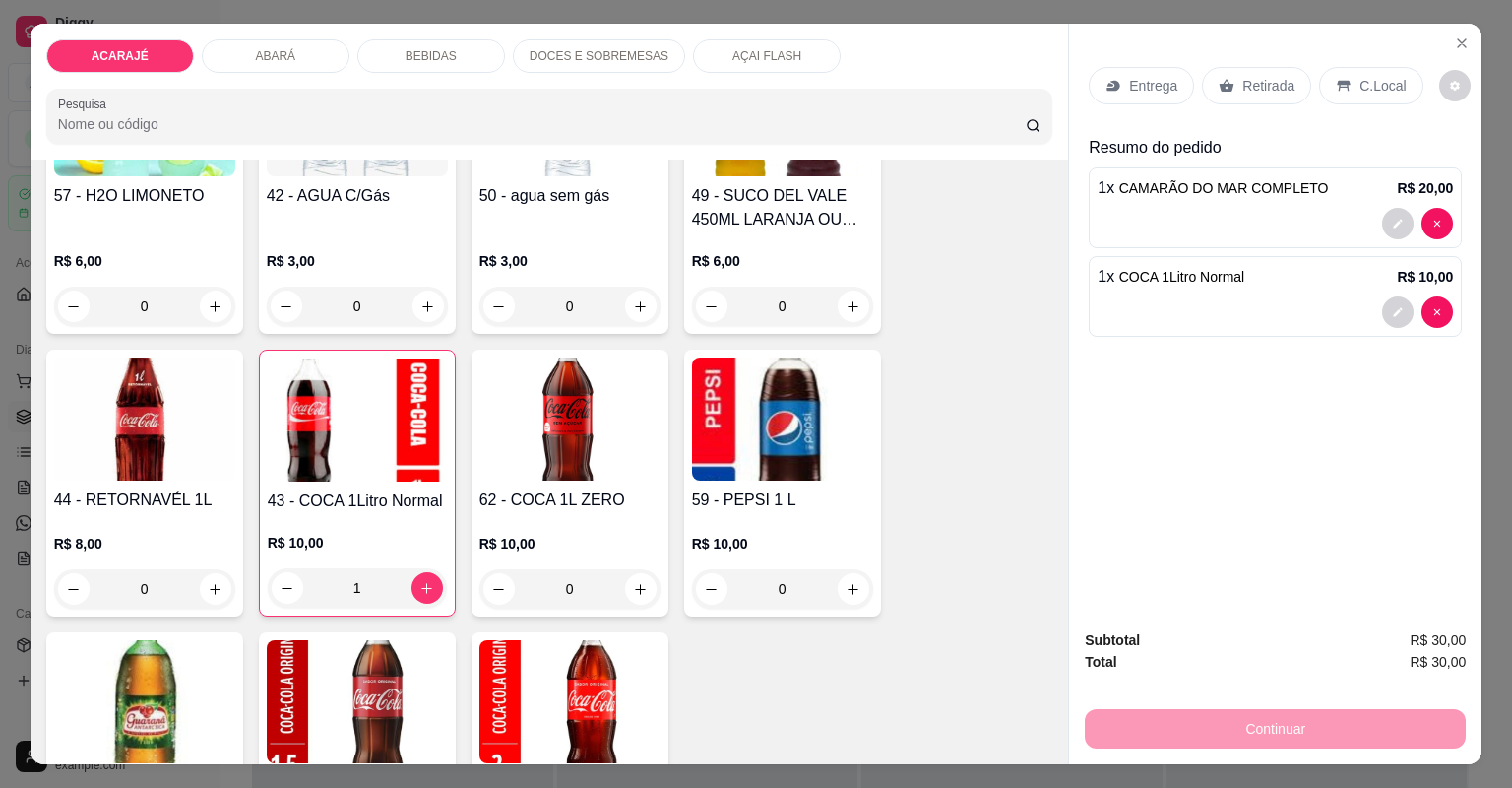 click on "Entrega" at bounding box center (1153, 86) 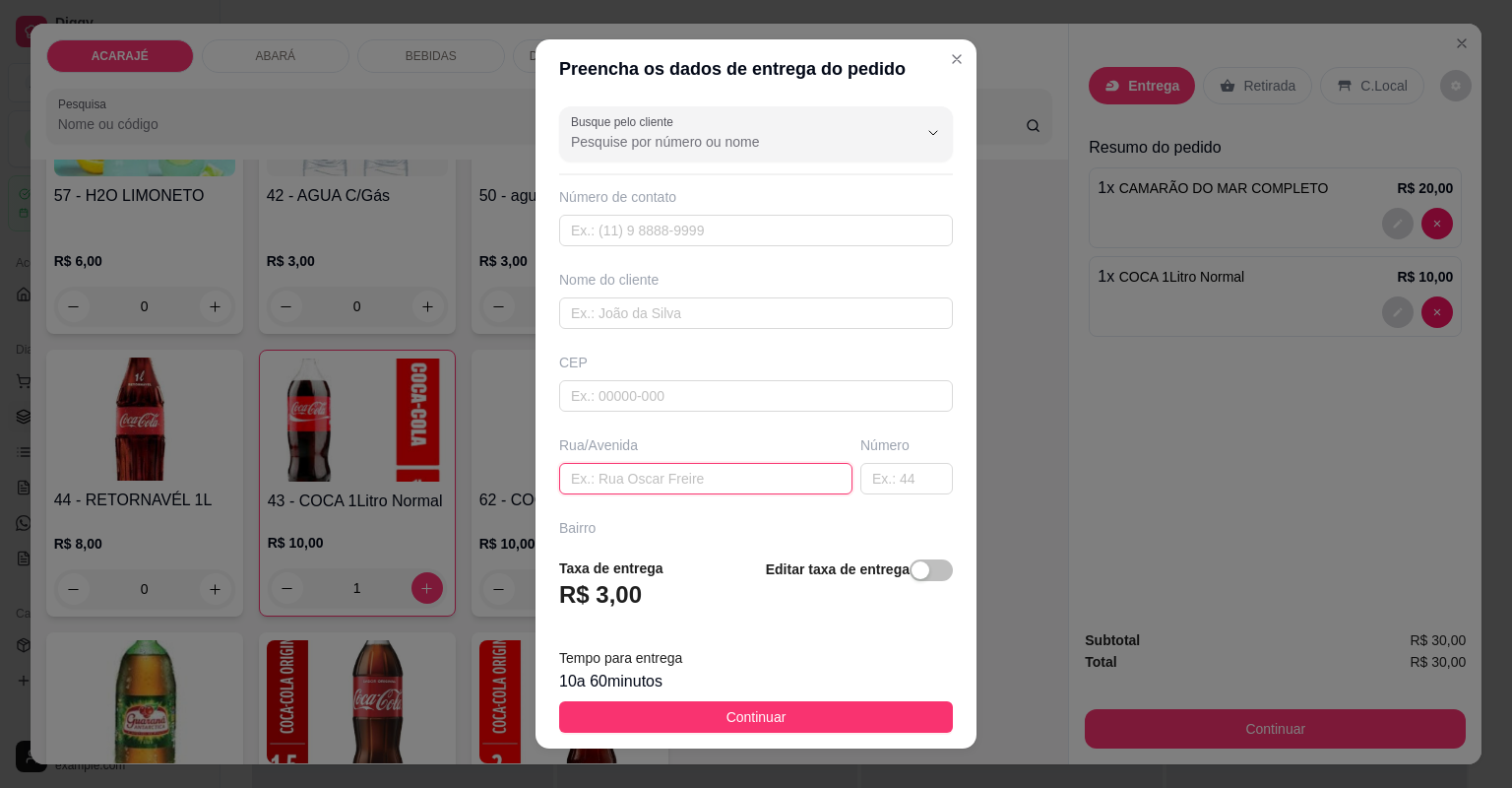 paste on "Rua E Bairro novo camamuzinho prédio 03" 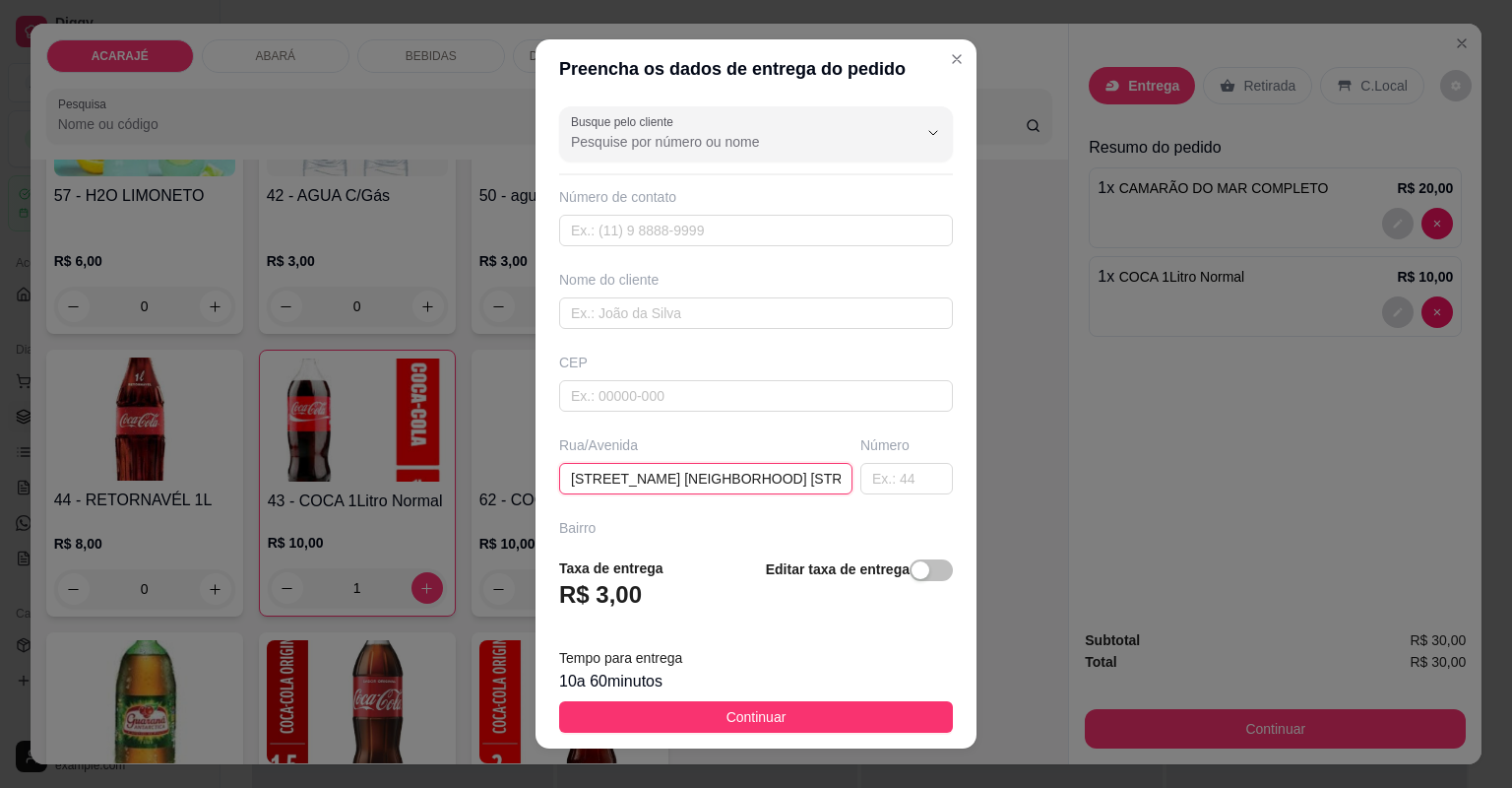 scroll, scrollTop: 0, scrollLeft: 6, axis: horizontal 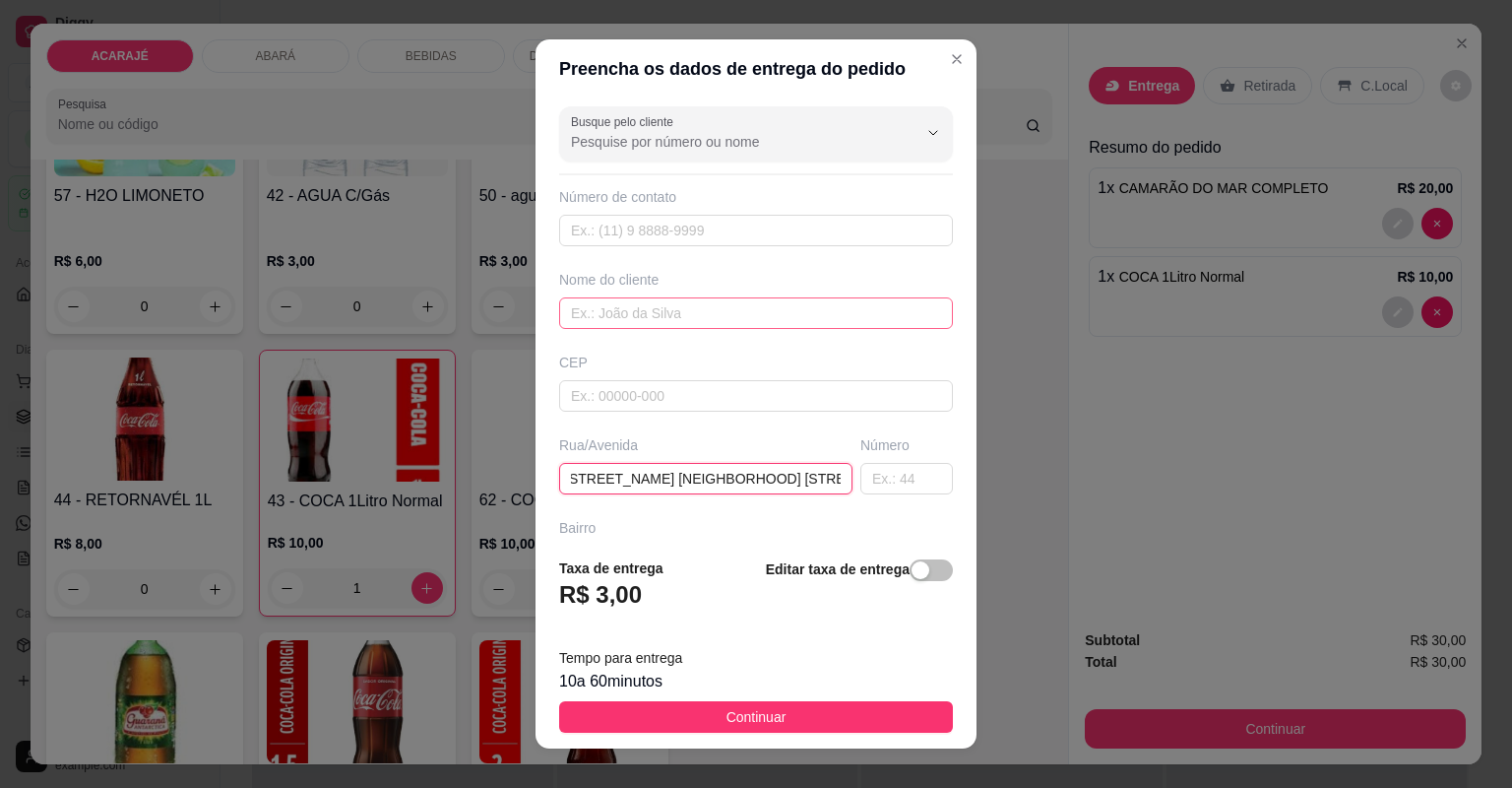 type on "Rua E Bairro novo camamuzinho prédio 03" 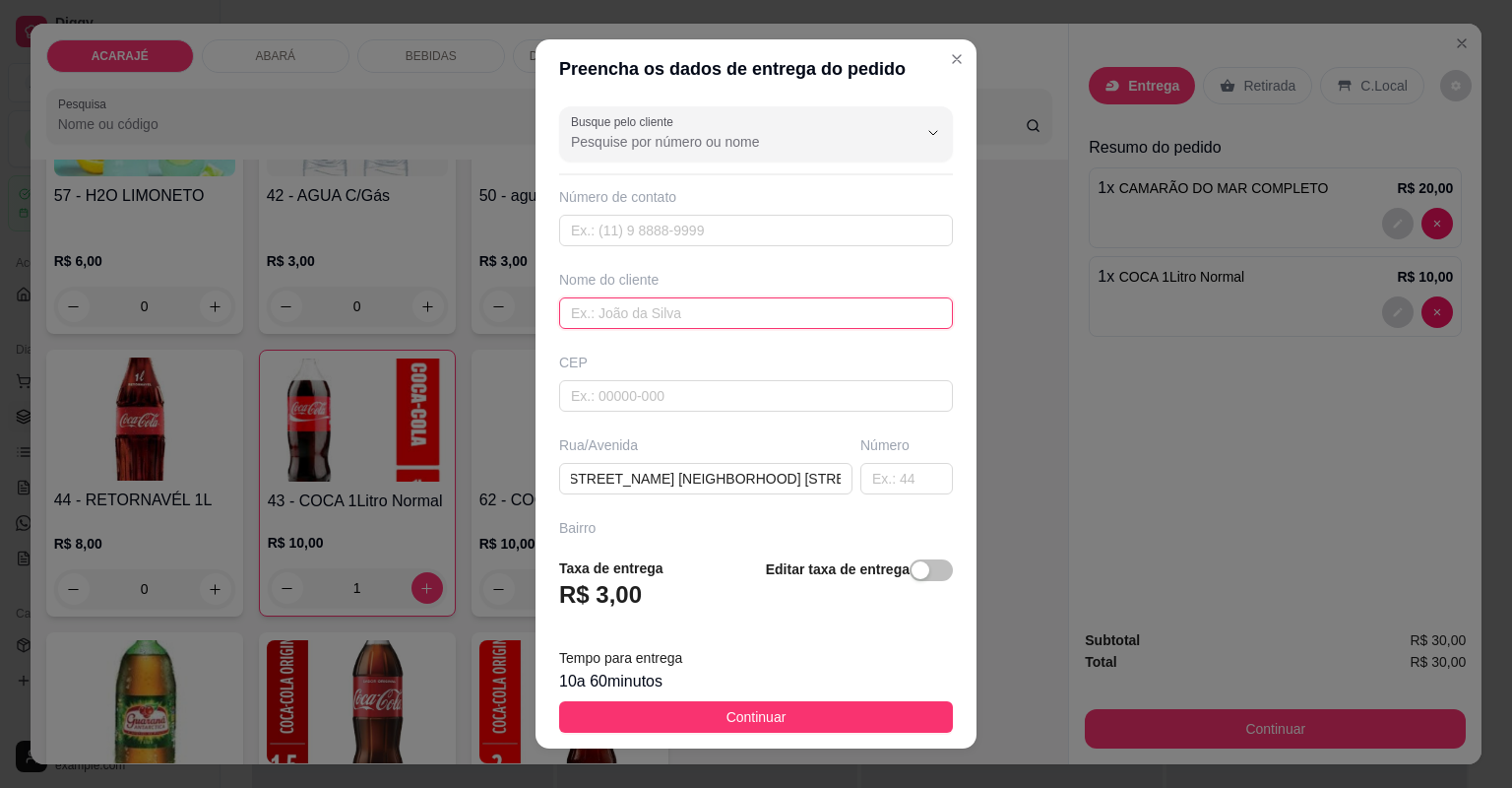 click at bounding box center [756, 313] 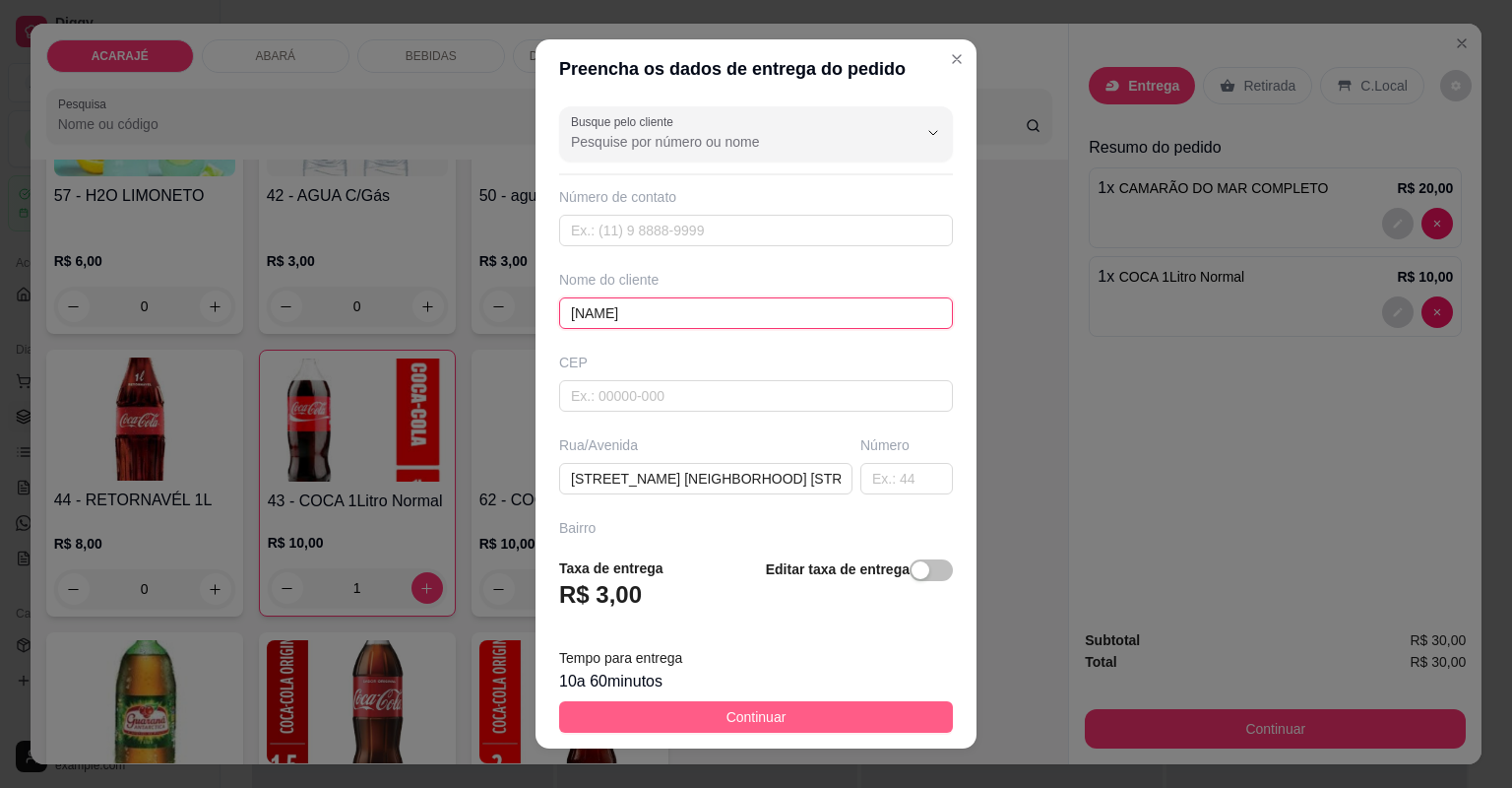 type on "kailane" 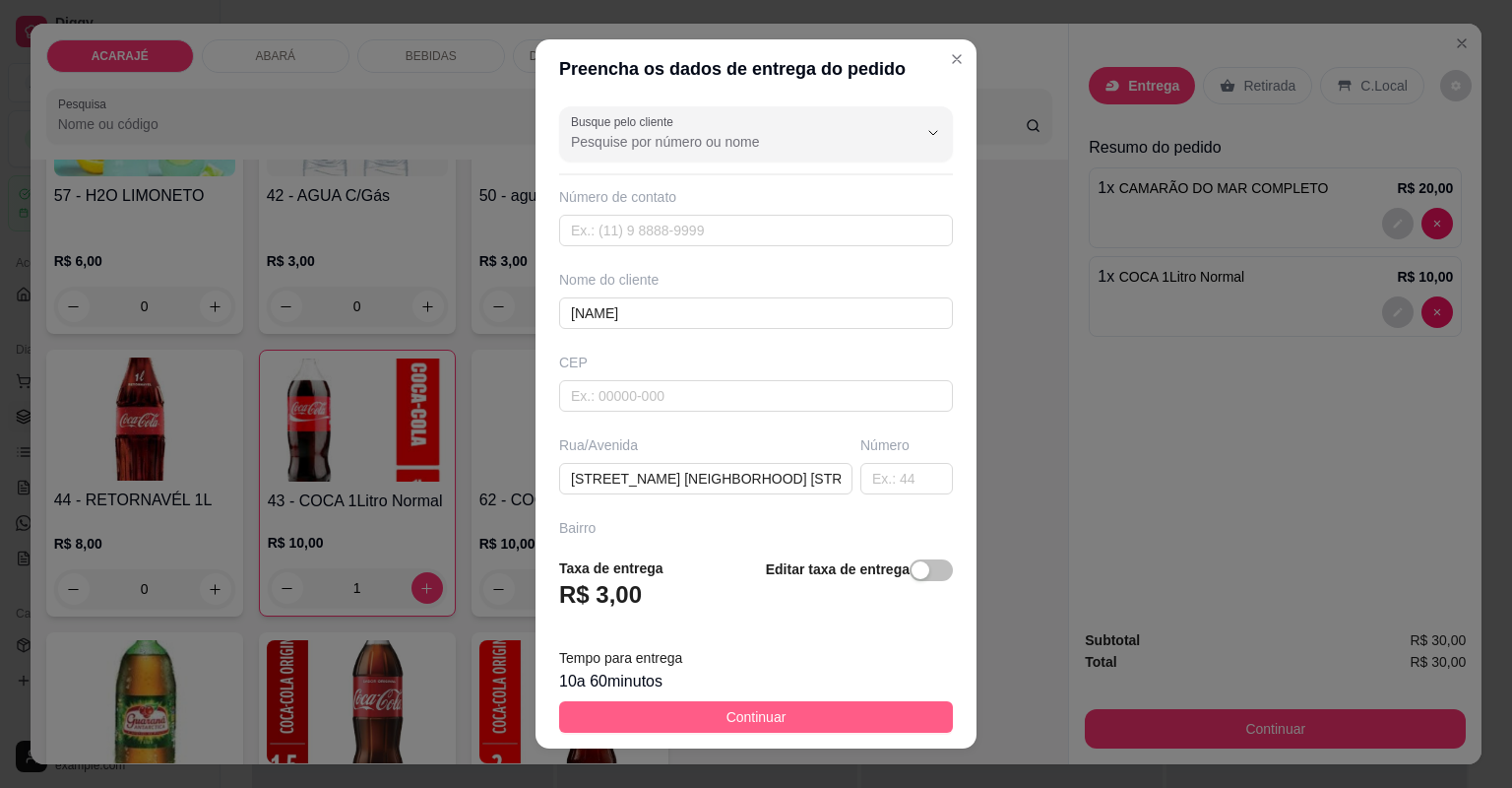 click on "Continuar" at bounding box center (756, 717) 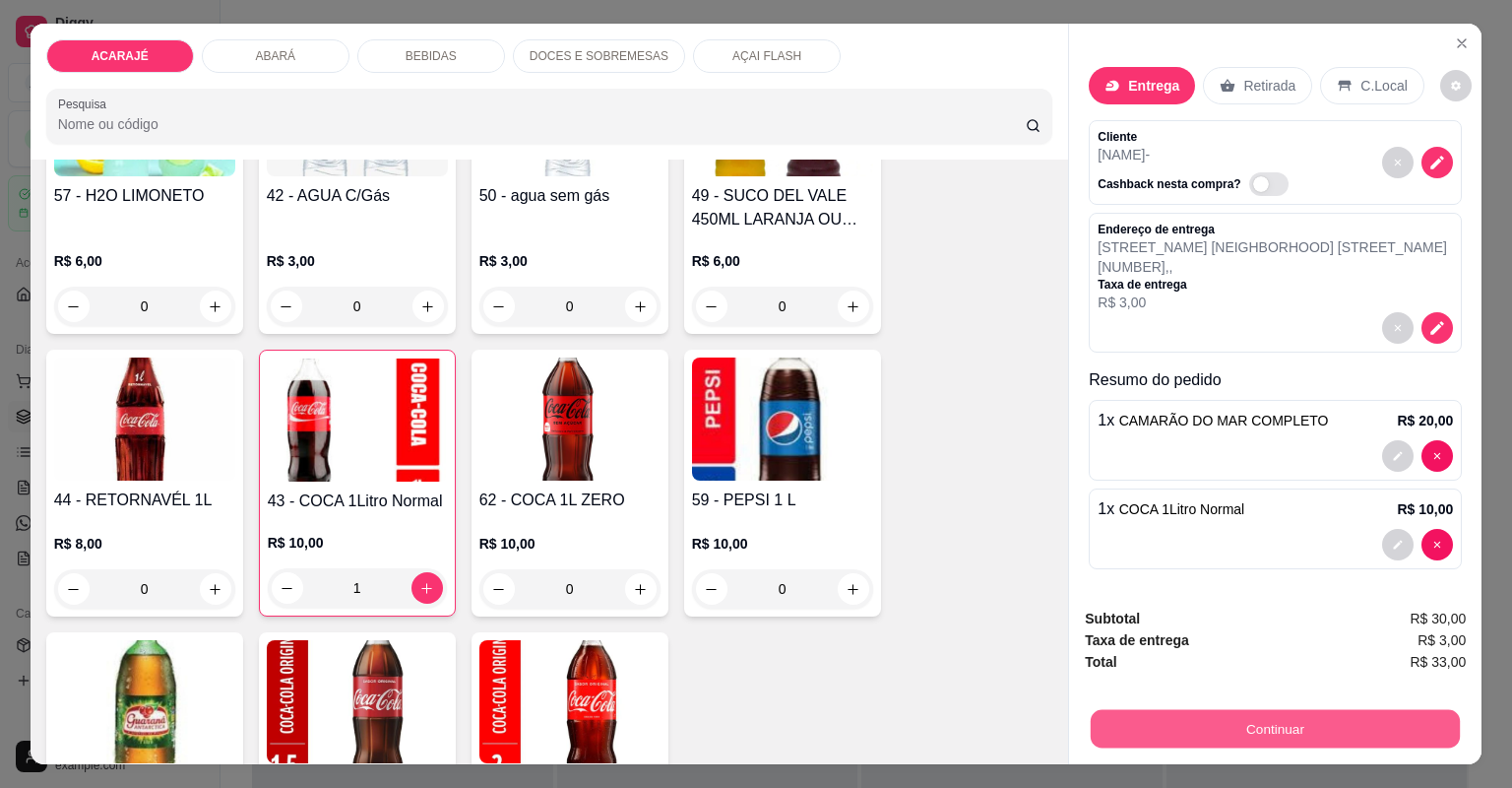 click on "Continuar" at bounding box center (1275, 729) 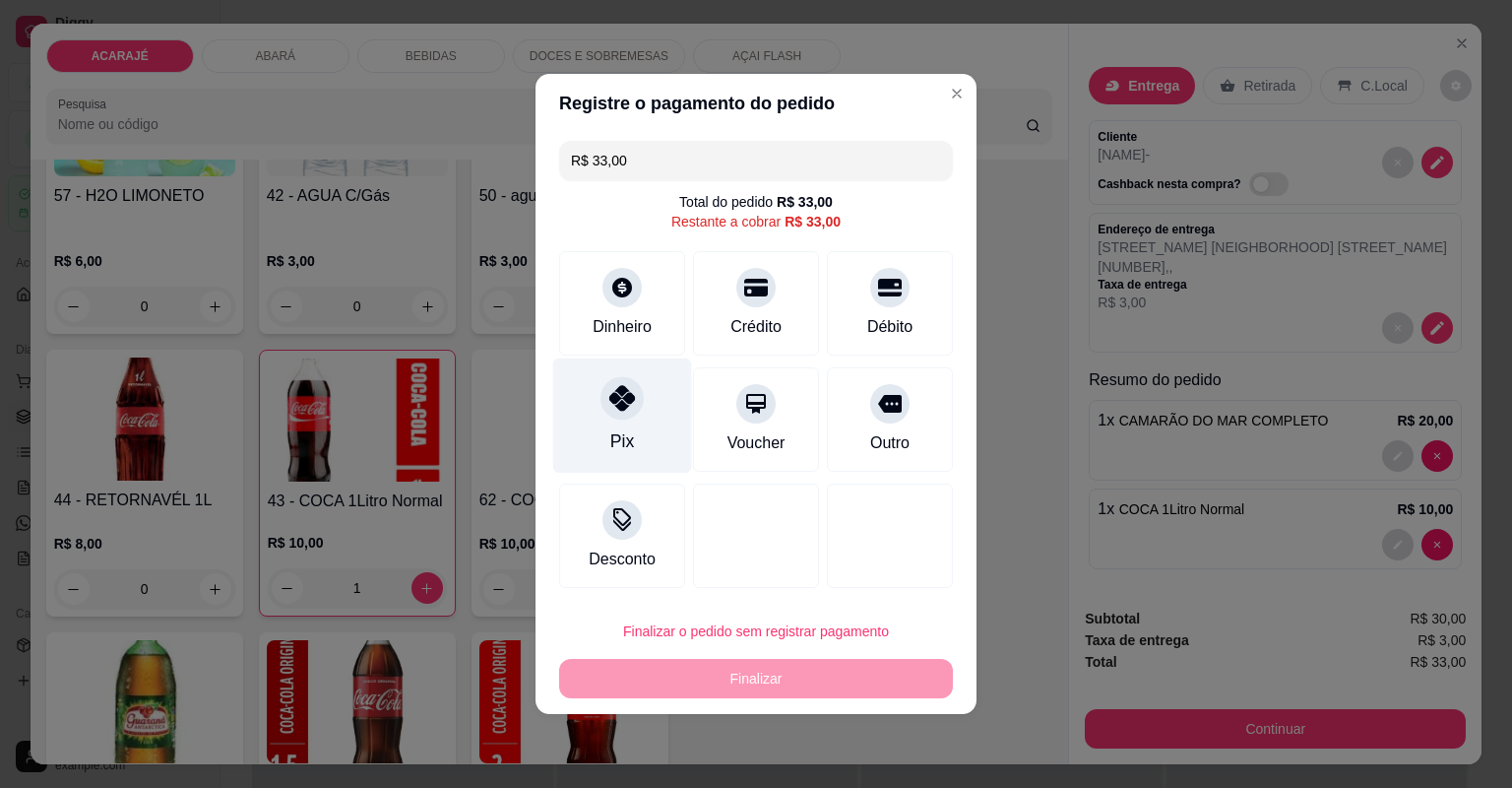 click on "Pix" at bounding box center (622, 441) 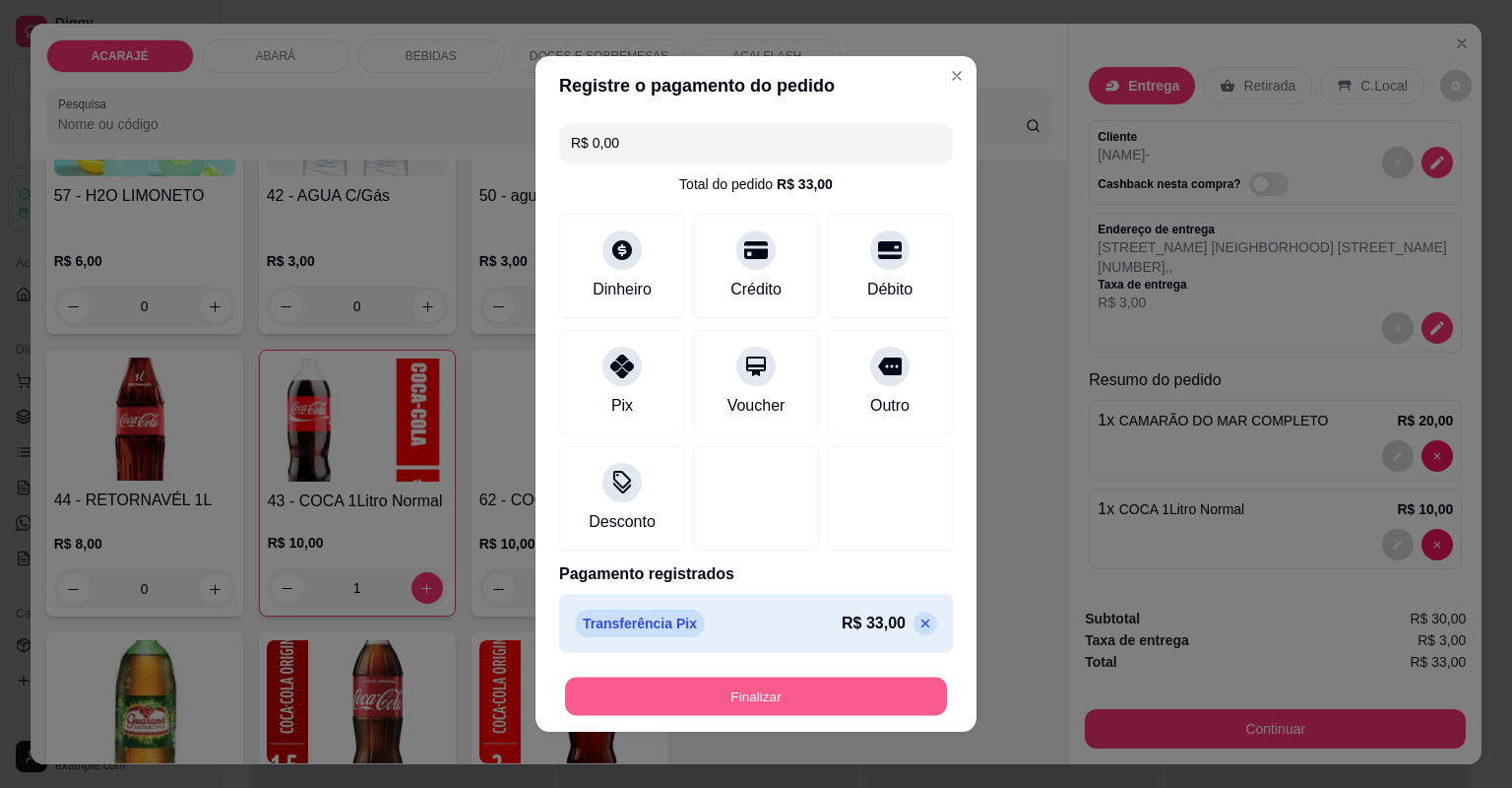 click on "Finalizar" at bounding box center (756, 696) 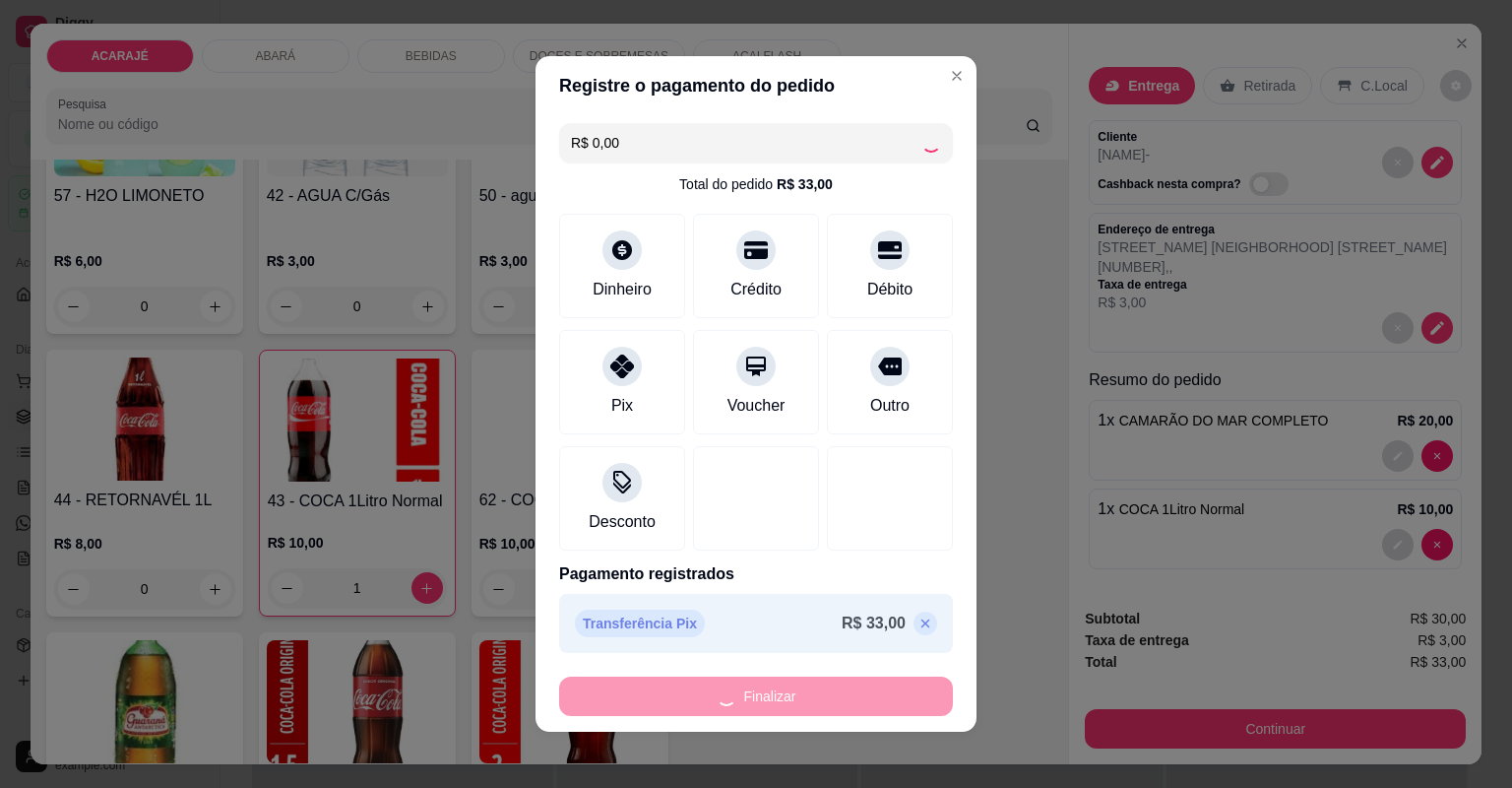 type on "0" 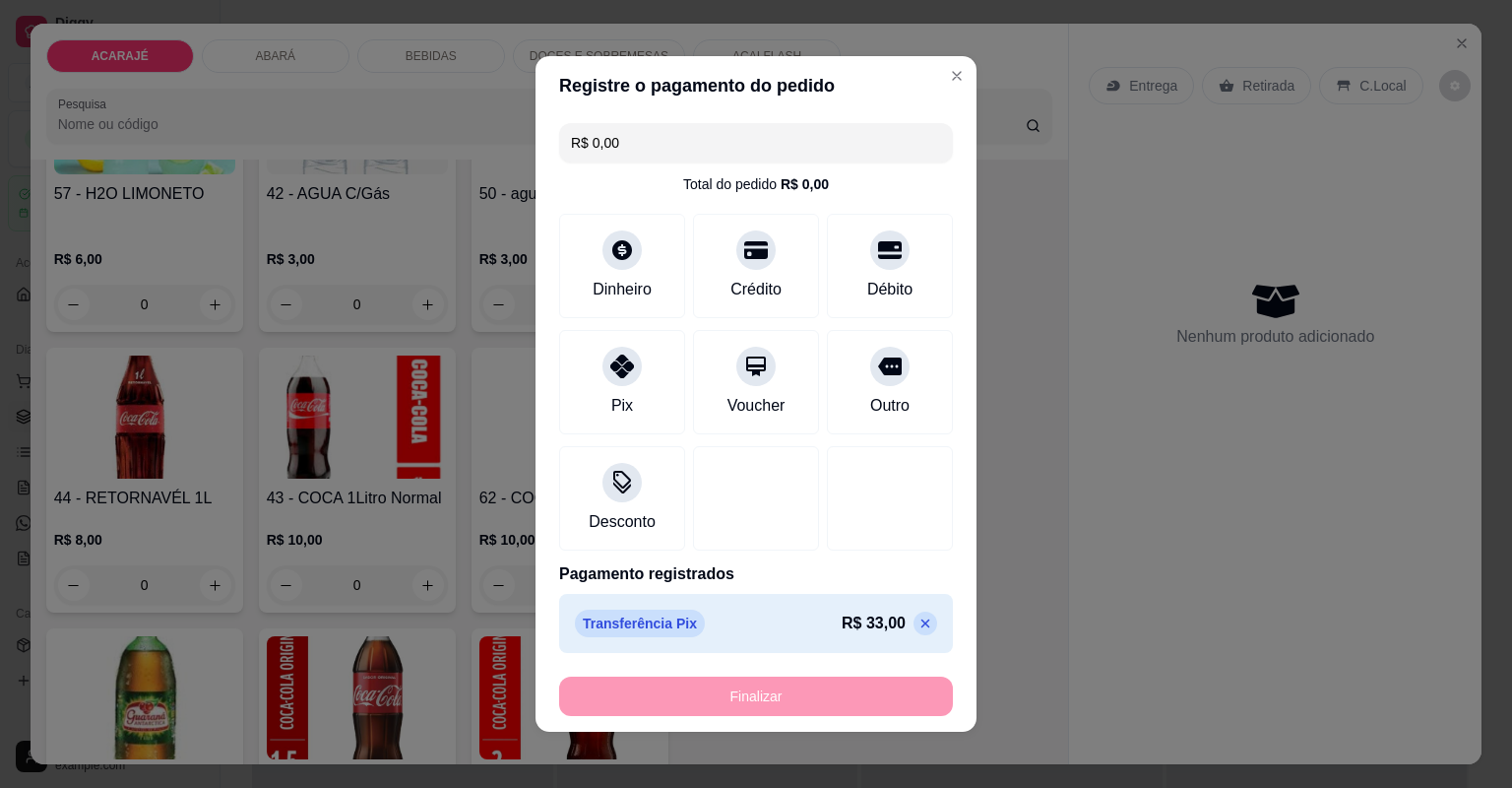 type on "-R$ 33,00" 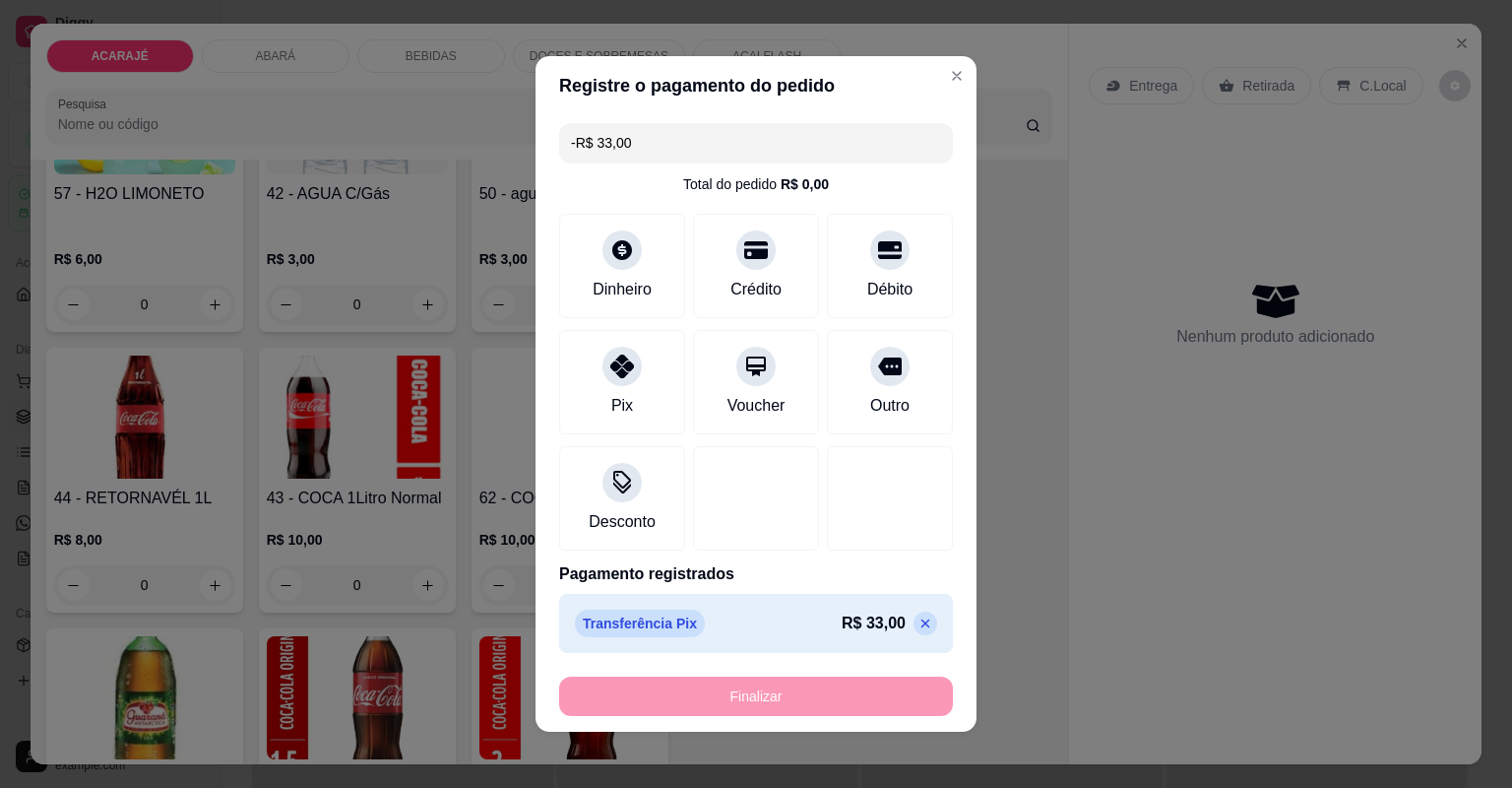 scroll, scrollTop: 2756, scrollLeft: 0, axis: vertical 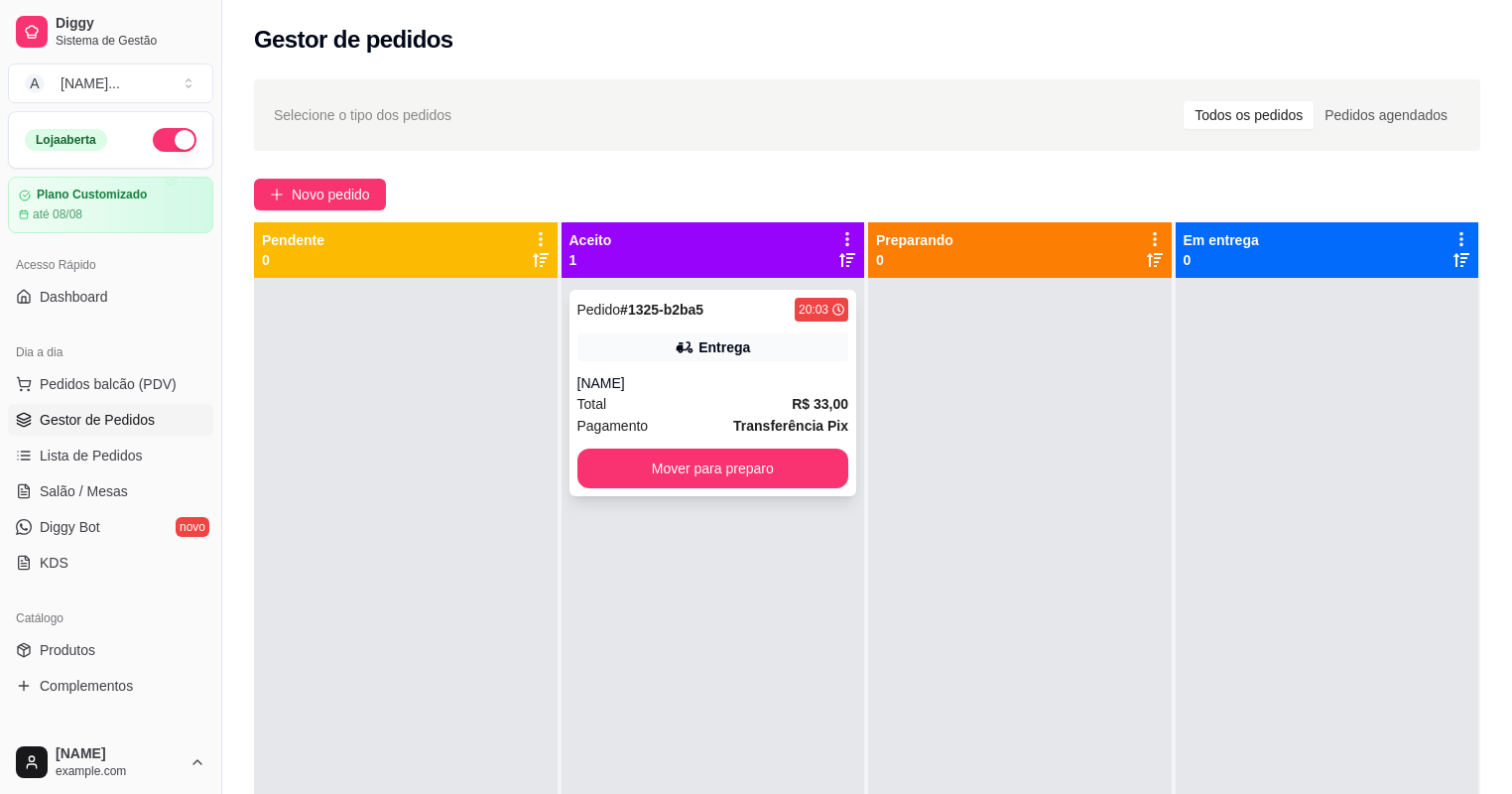 click on "Total R$ 33,00" at bounding box center [713, 404] 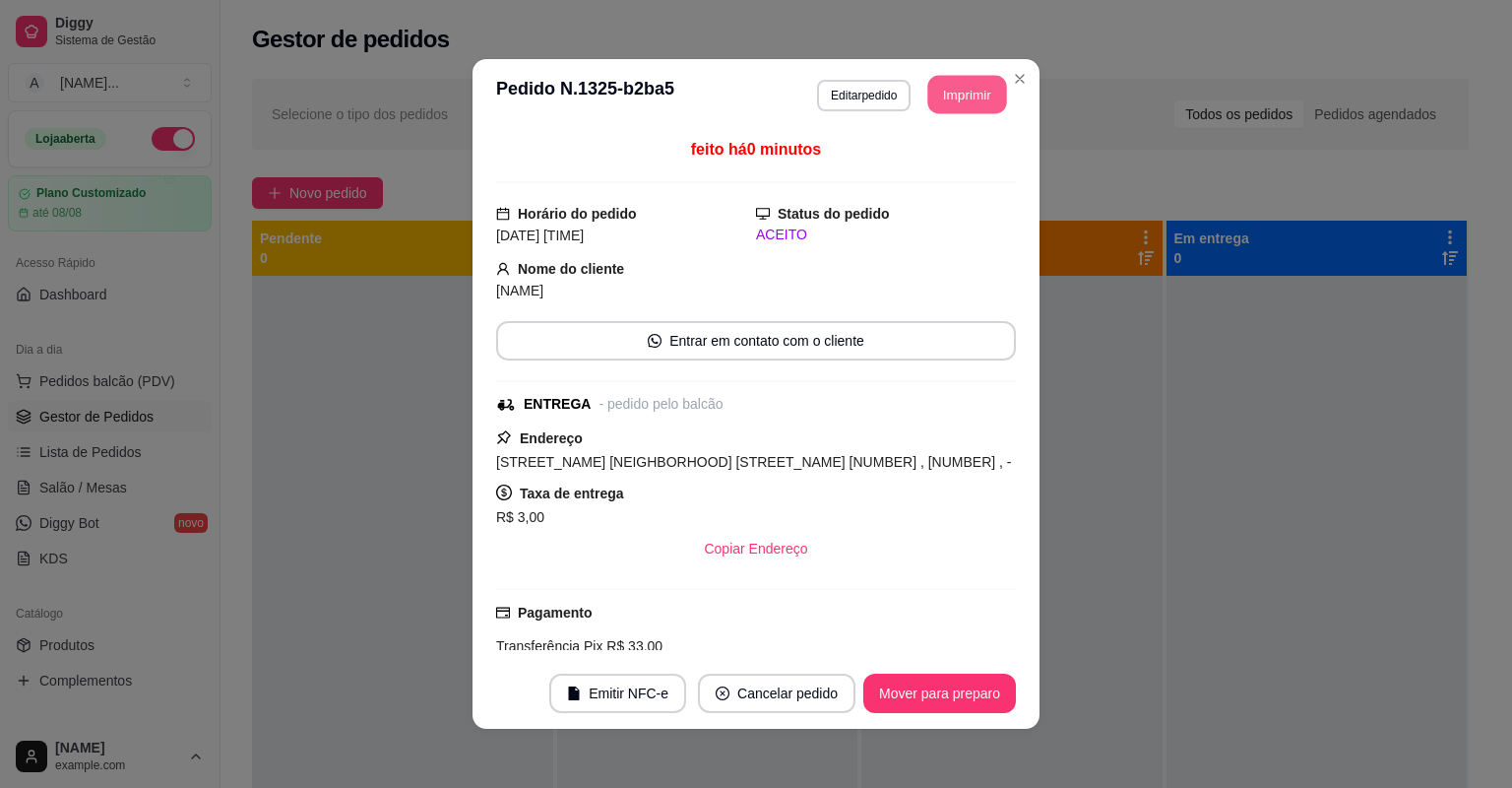 click on "Imprimir" at bounding box center [968, 95] 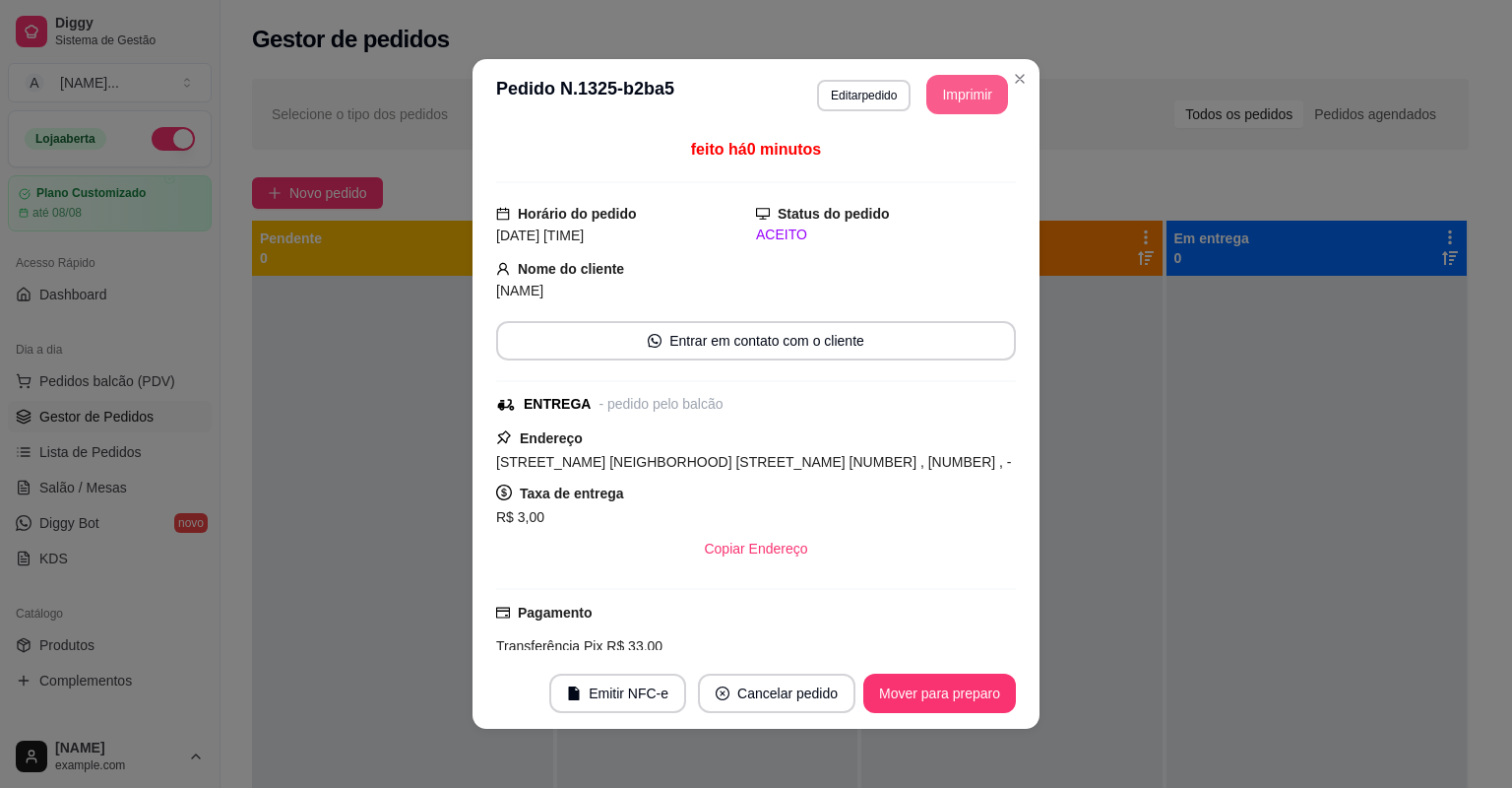 scroll, scrollTop: 0, scrollLeft: 0, axis: both 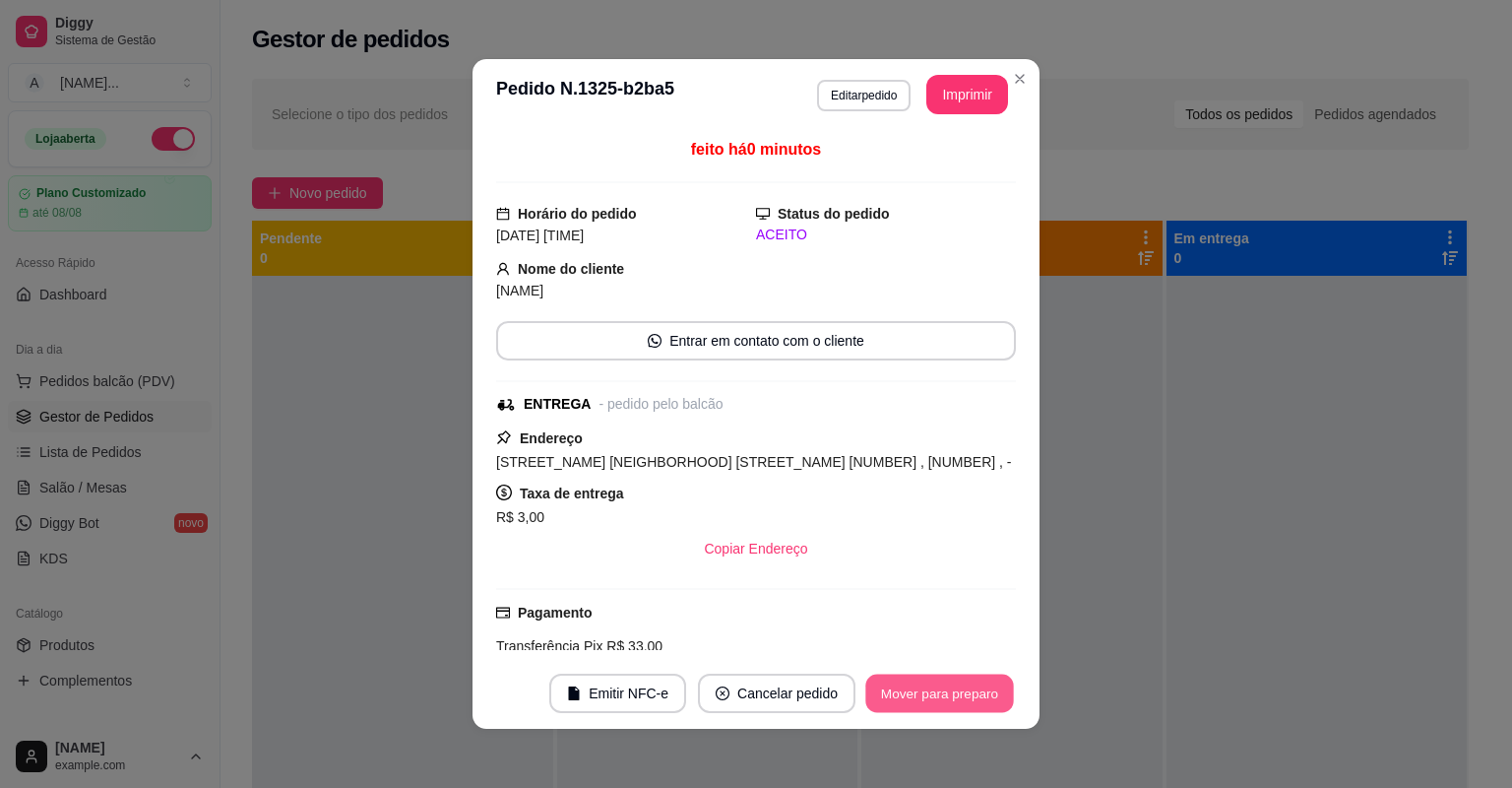 click on "Mover para preparo" at bounding box center (939, 693) 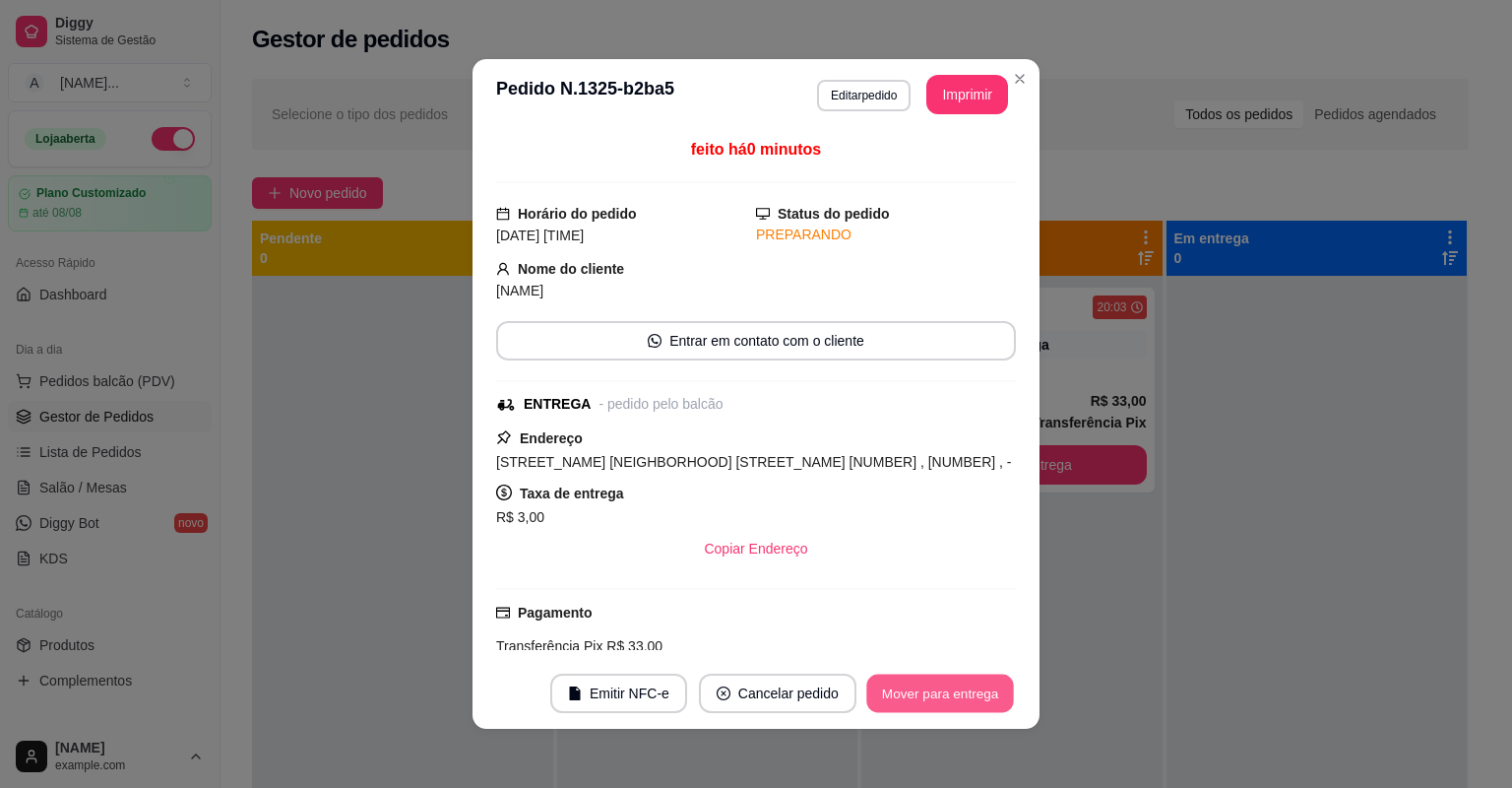 click on "Mover para entrega" at bounding box center (940, 693) 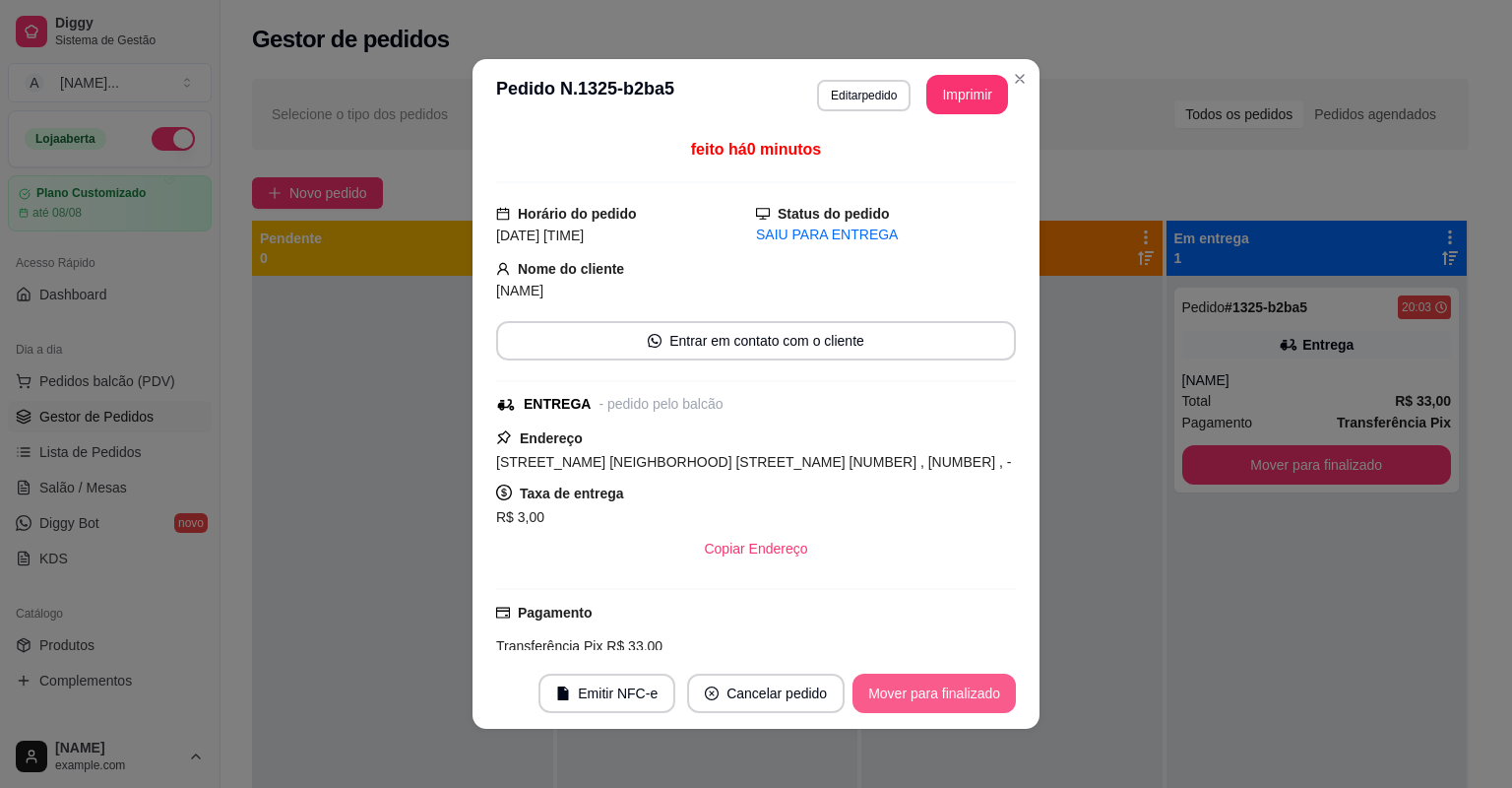 click on "Mover para finalizado" at bounding box center (934, 693) 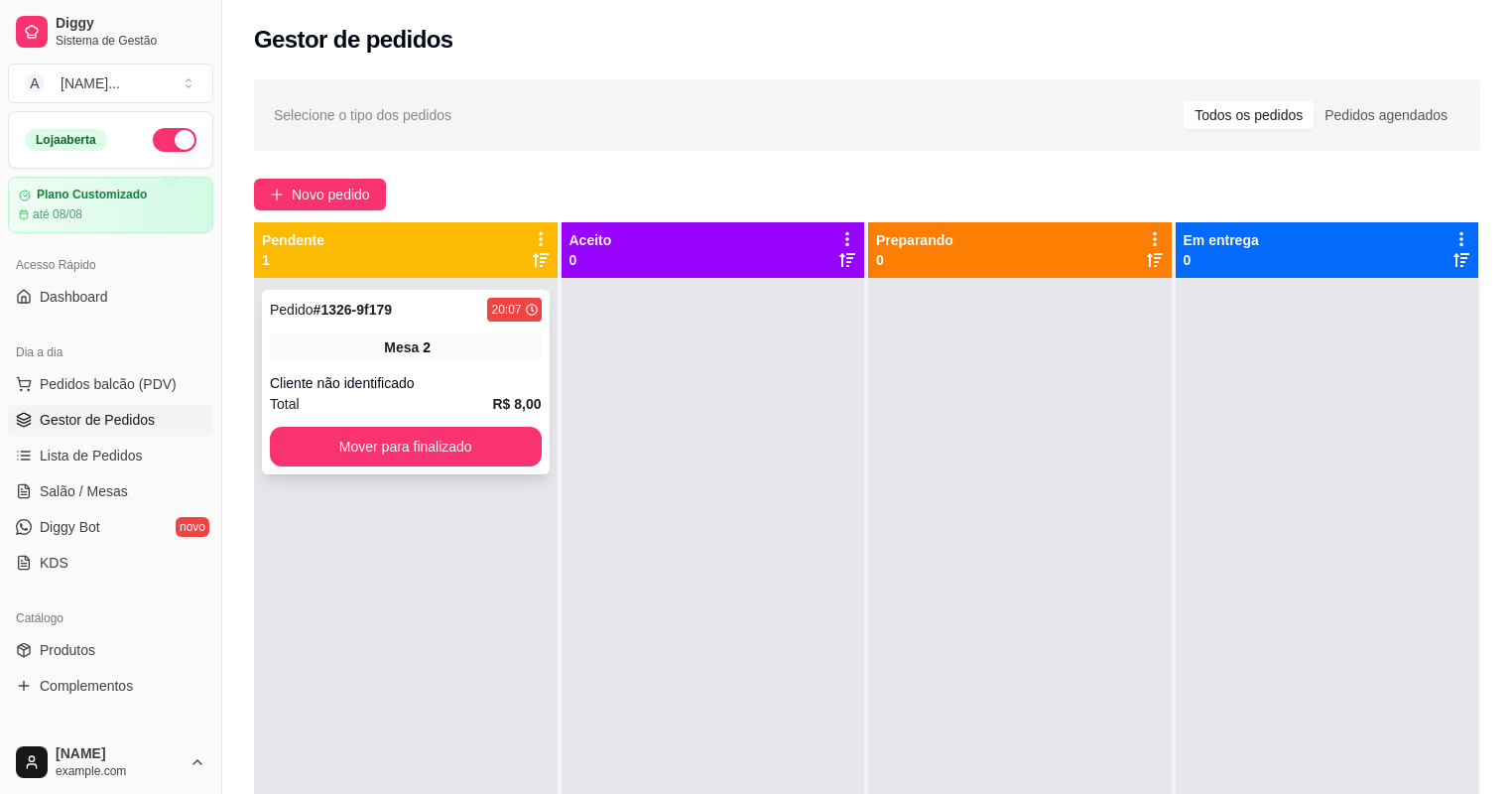click on "Pedido  # 1326-9f179 20:07 Mesa 2 Cliente não identificado Total R$ 8,00 Mover para finalizado" at bounding box center [406, 382] 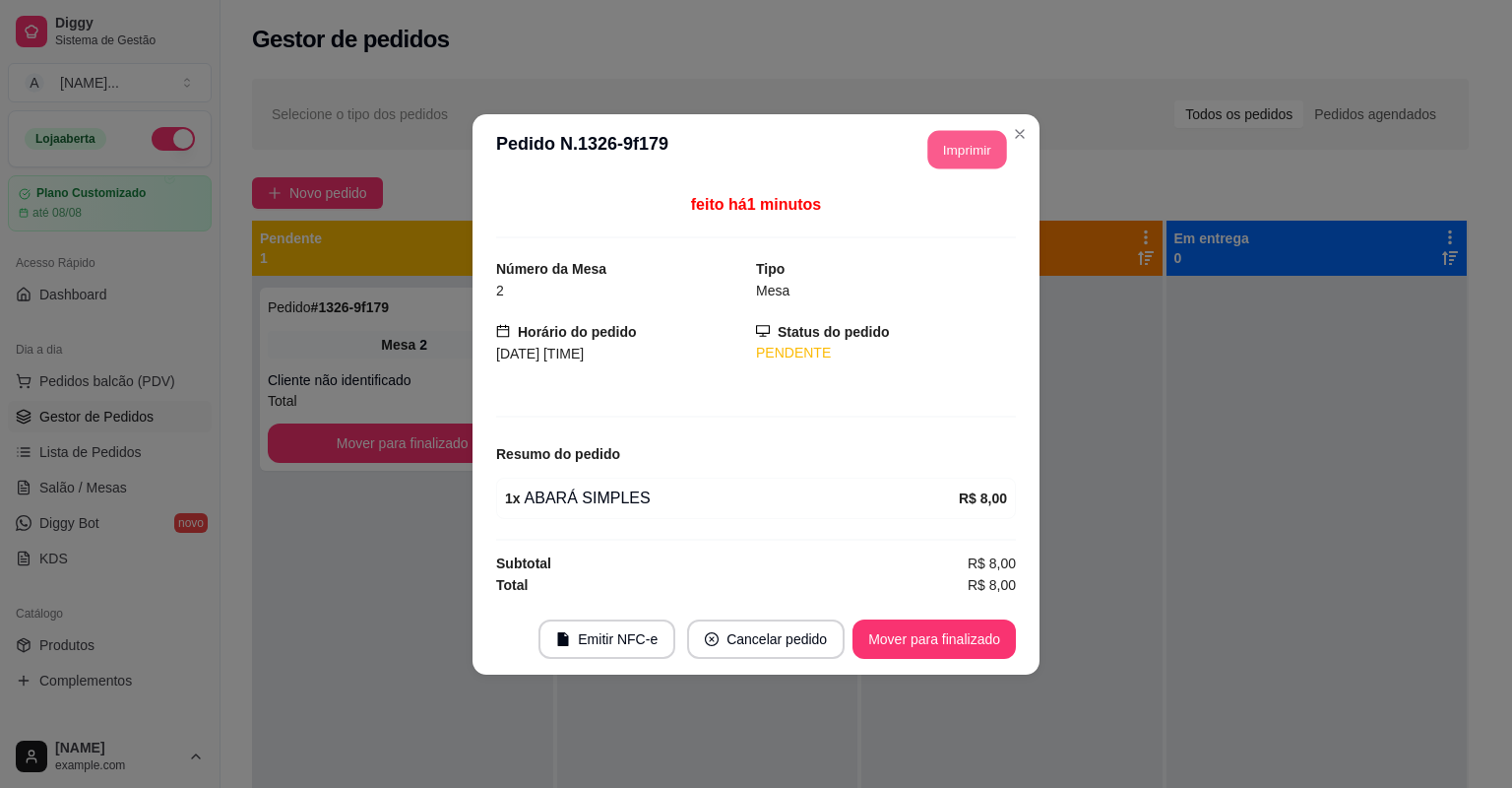 click on "Imprimir" at bounding box center [968, 149] 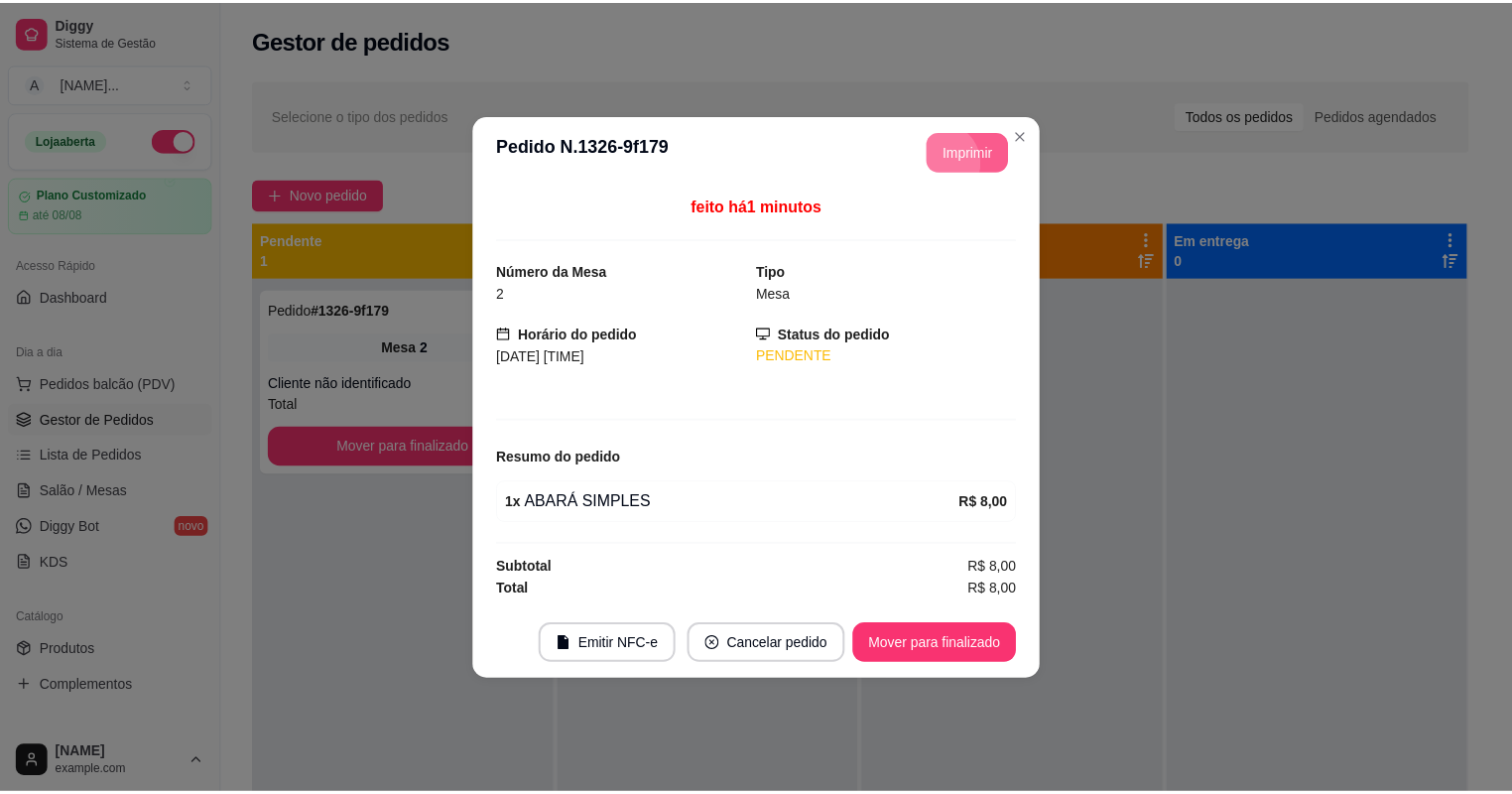 scroll, scrollTop: 0, scrollLeft: 0, axis: both 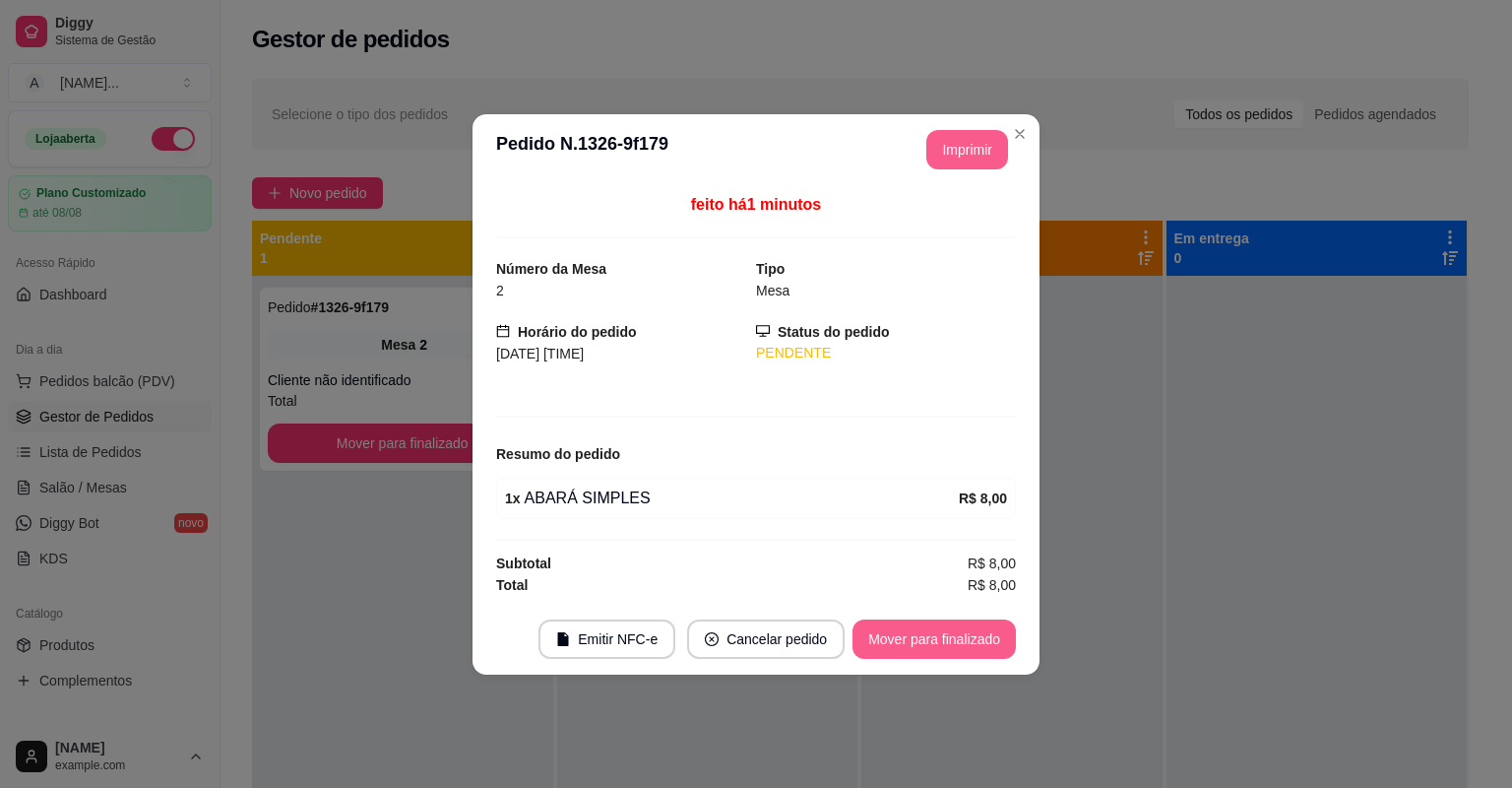click on "Mover para finalizado" at bounding box center [934, 639] 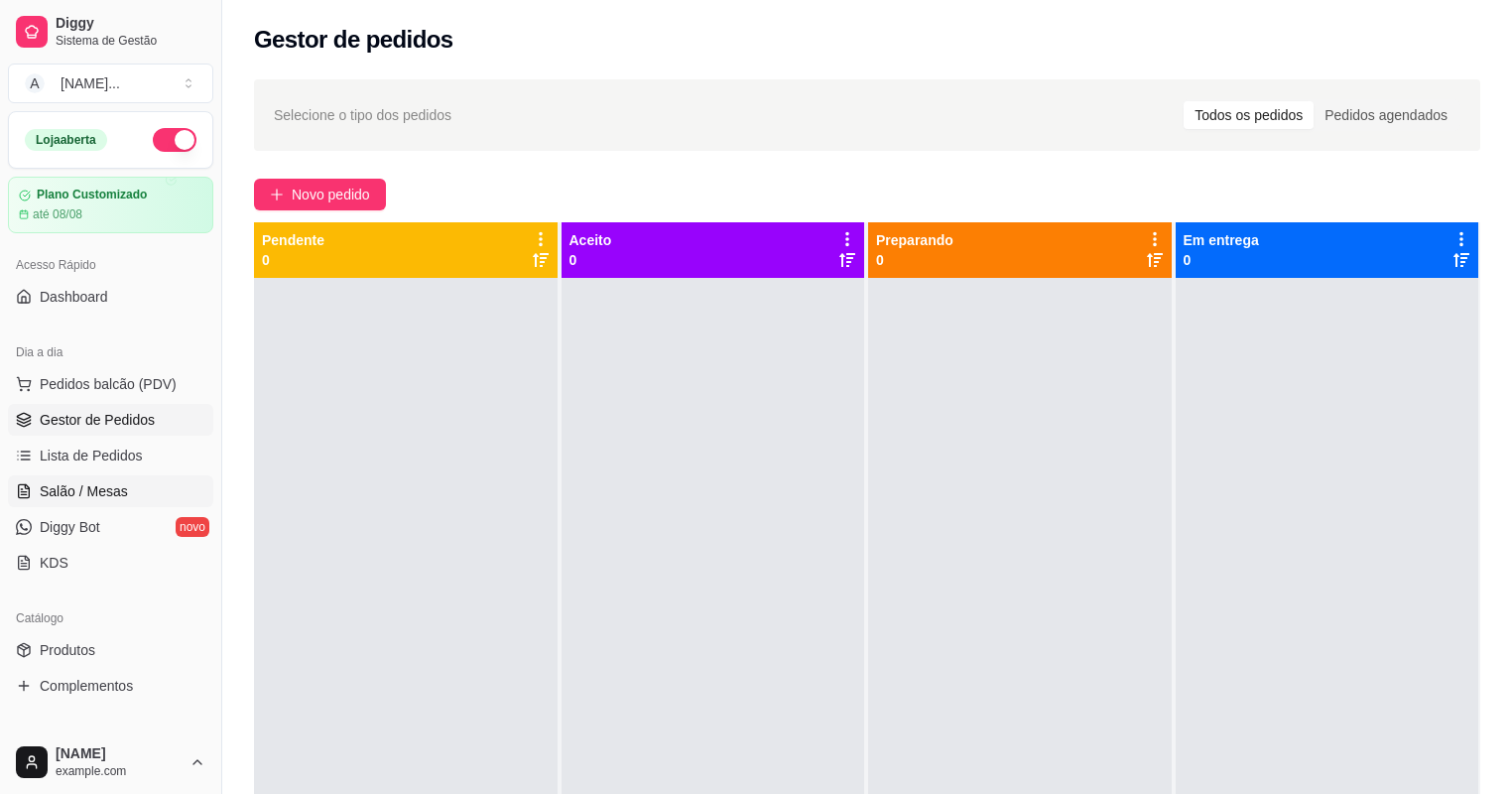 click on "Salão / Mesas" at bounding box center (83, 491) 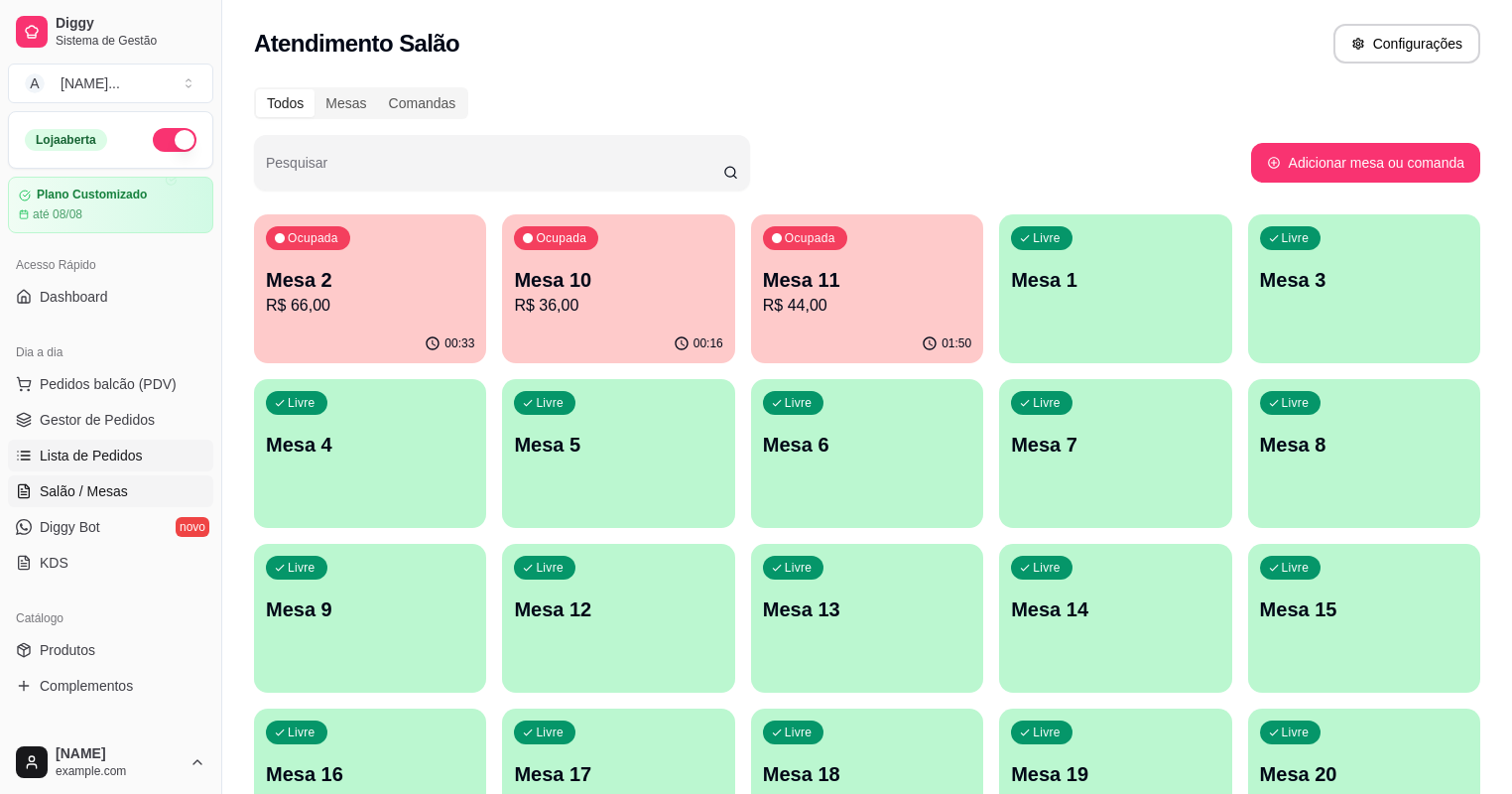 click on "Lista de Pedidos" at bounding box center [91, 456] 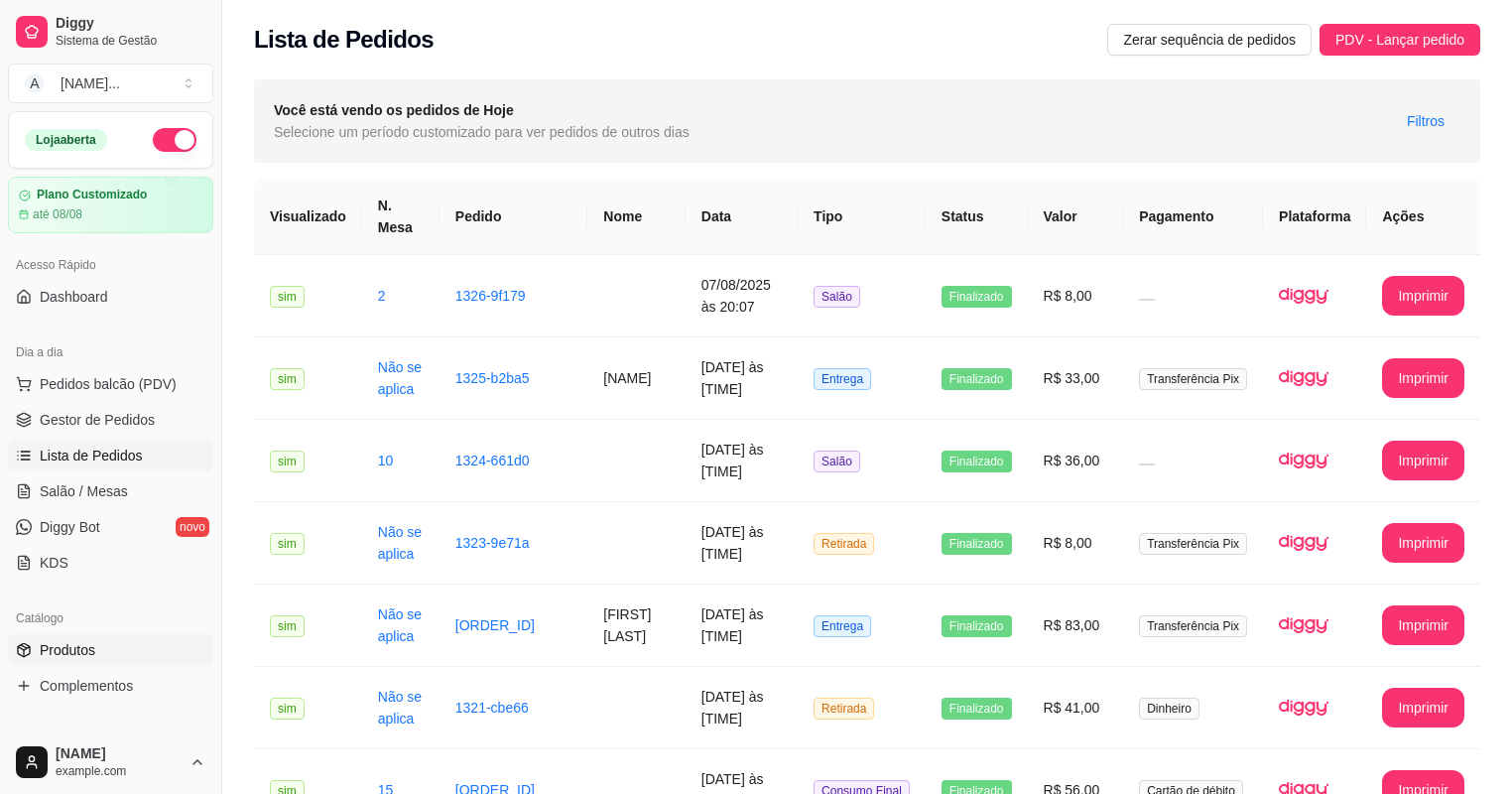 click on "Produtos" at bounding box center [67, 650] 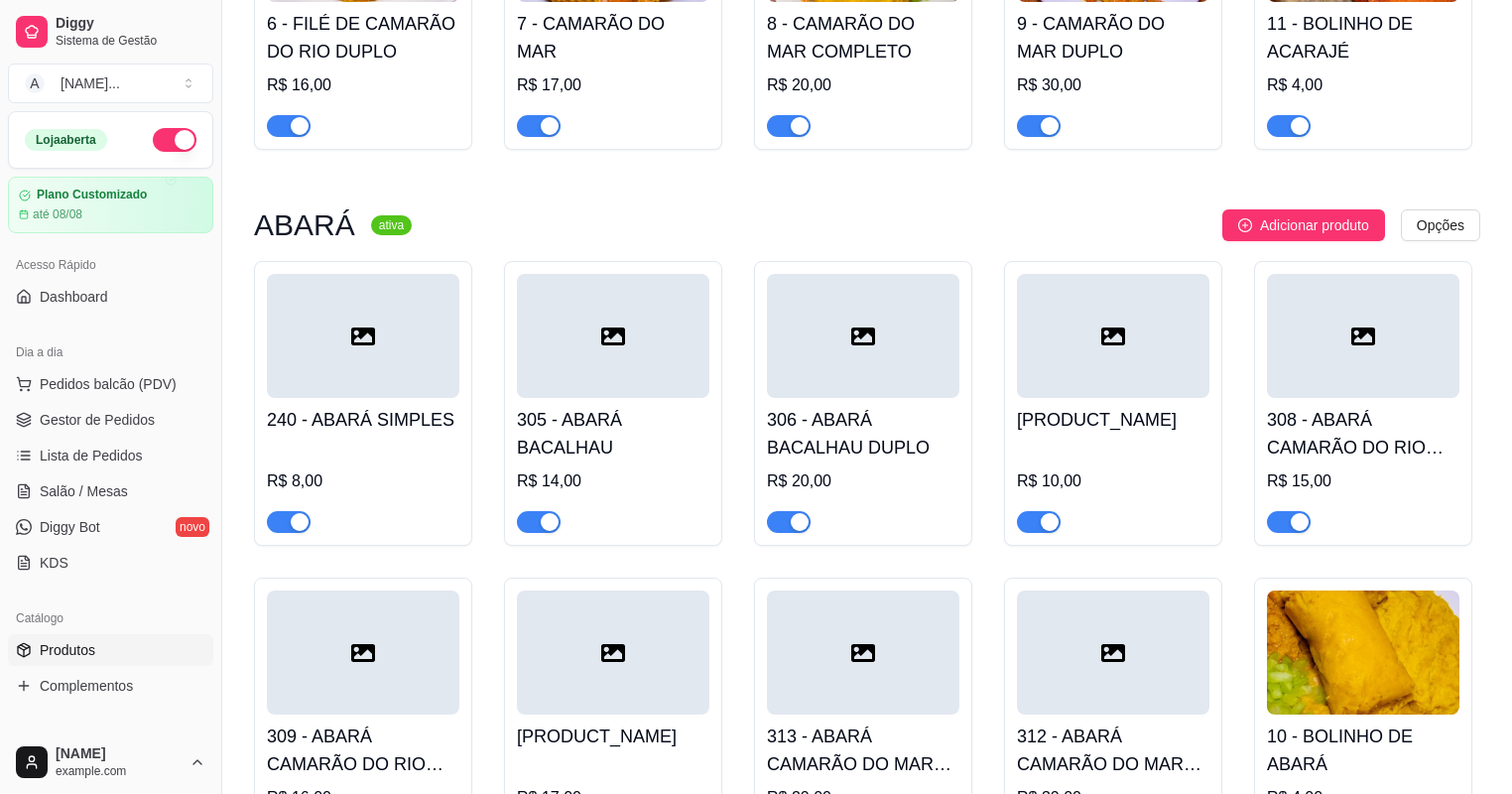 scroll, scrollTop: 794, scrollLeft: 0, axis: vertical 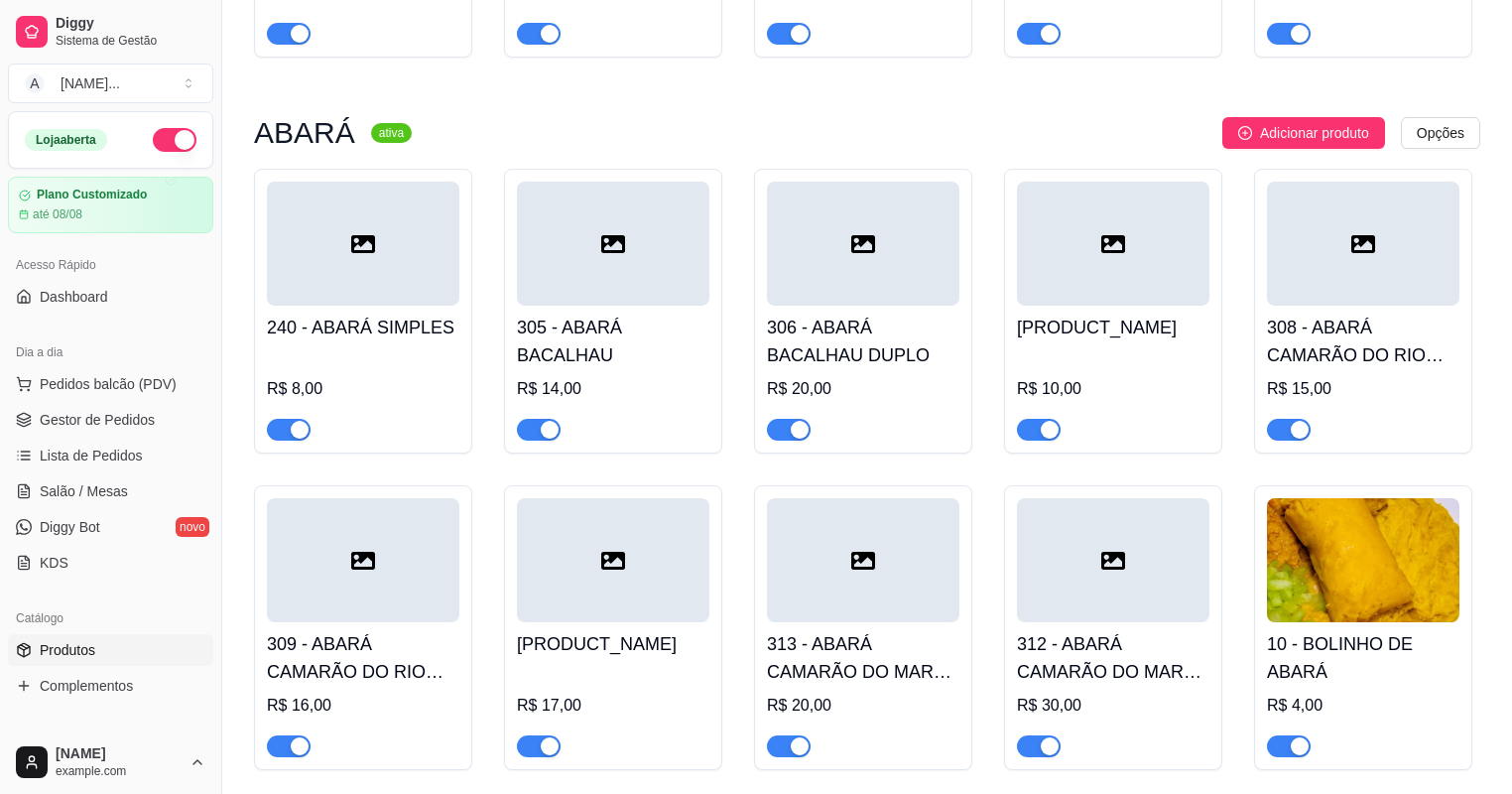 click at bounding box center [289, 430] 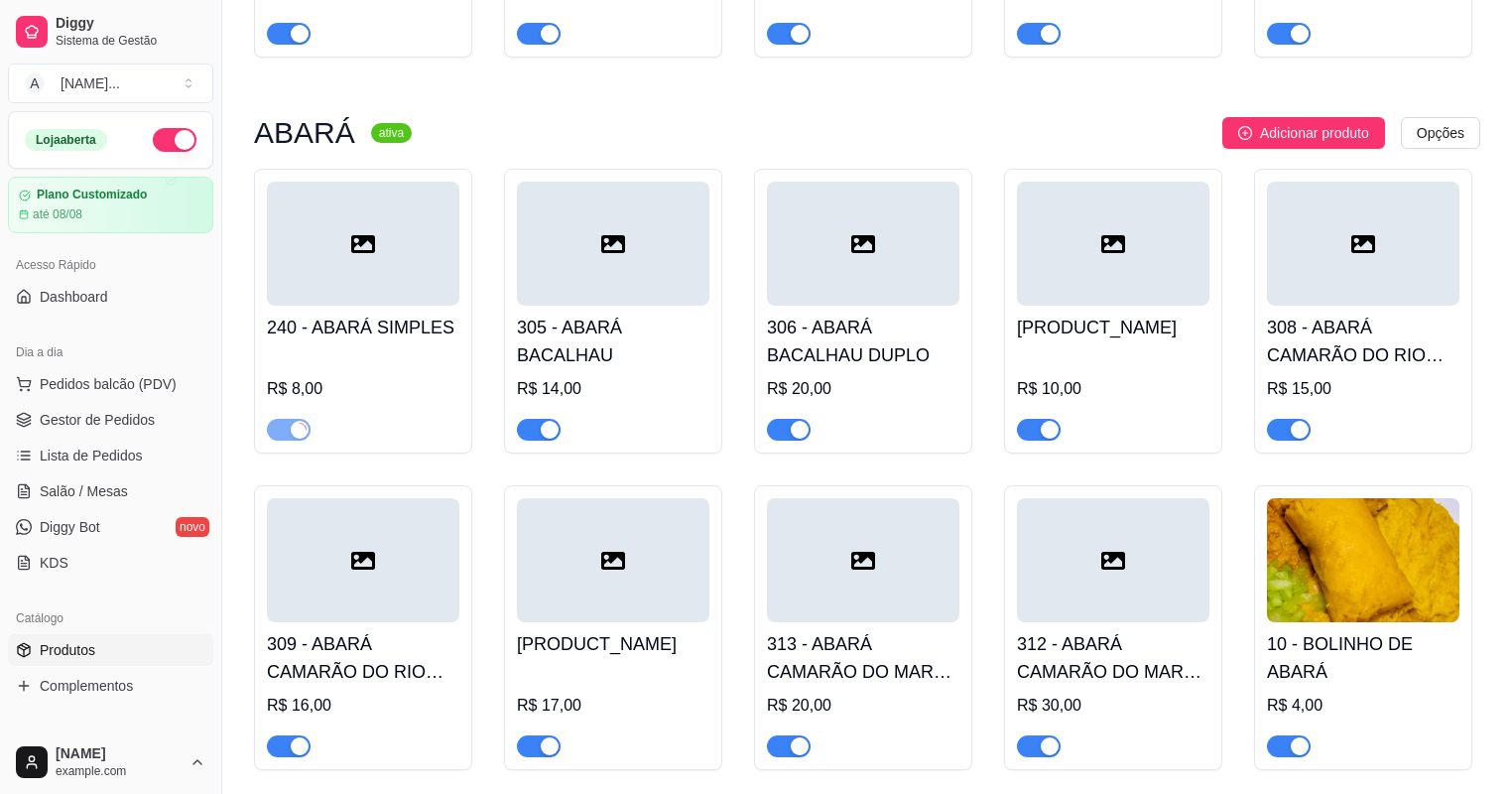 click at bounding box center [539, 430] 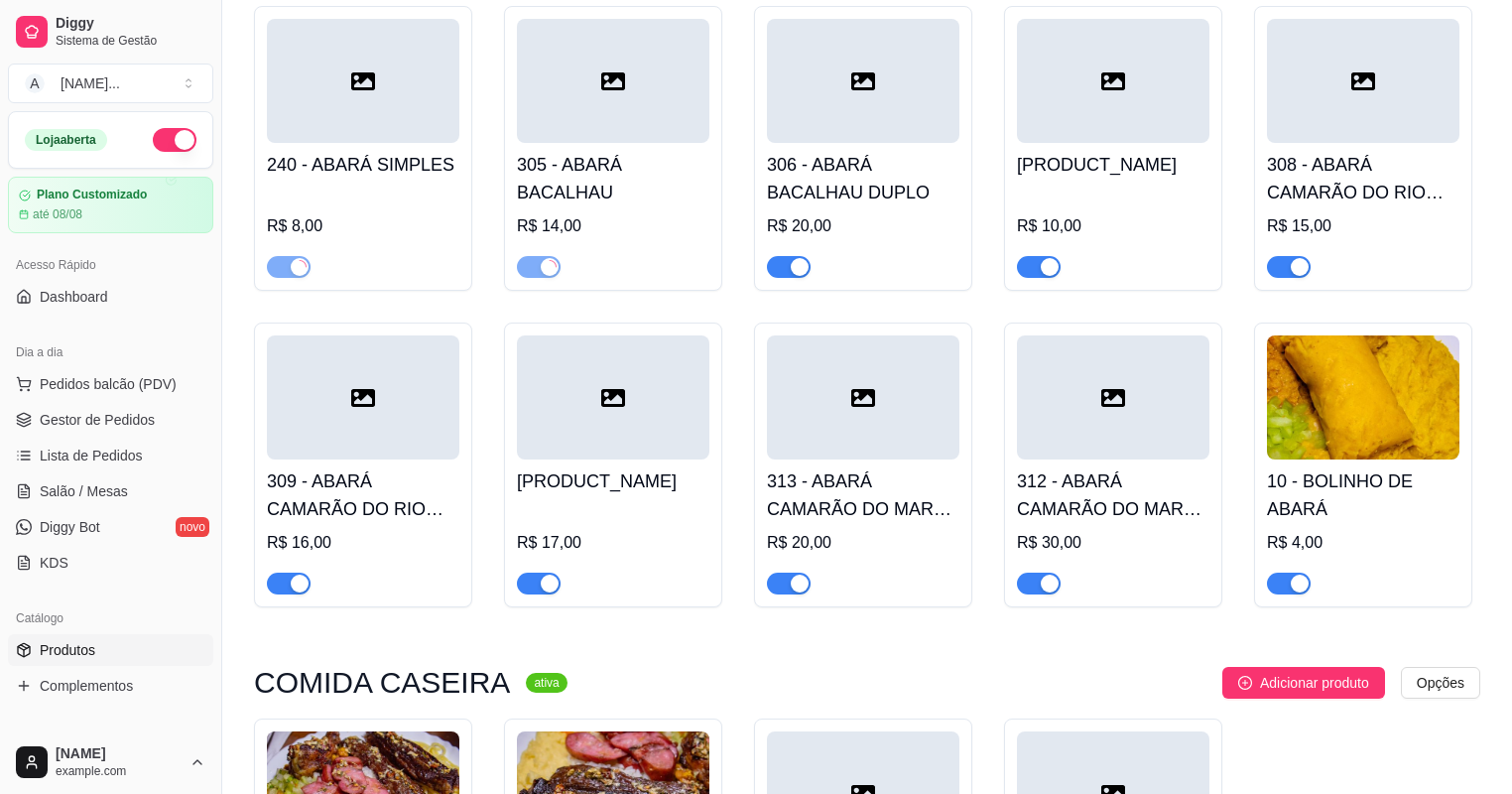 scroll, scrollTop: 1032, scrollLeft: 0, axis: vertical 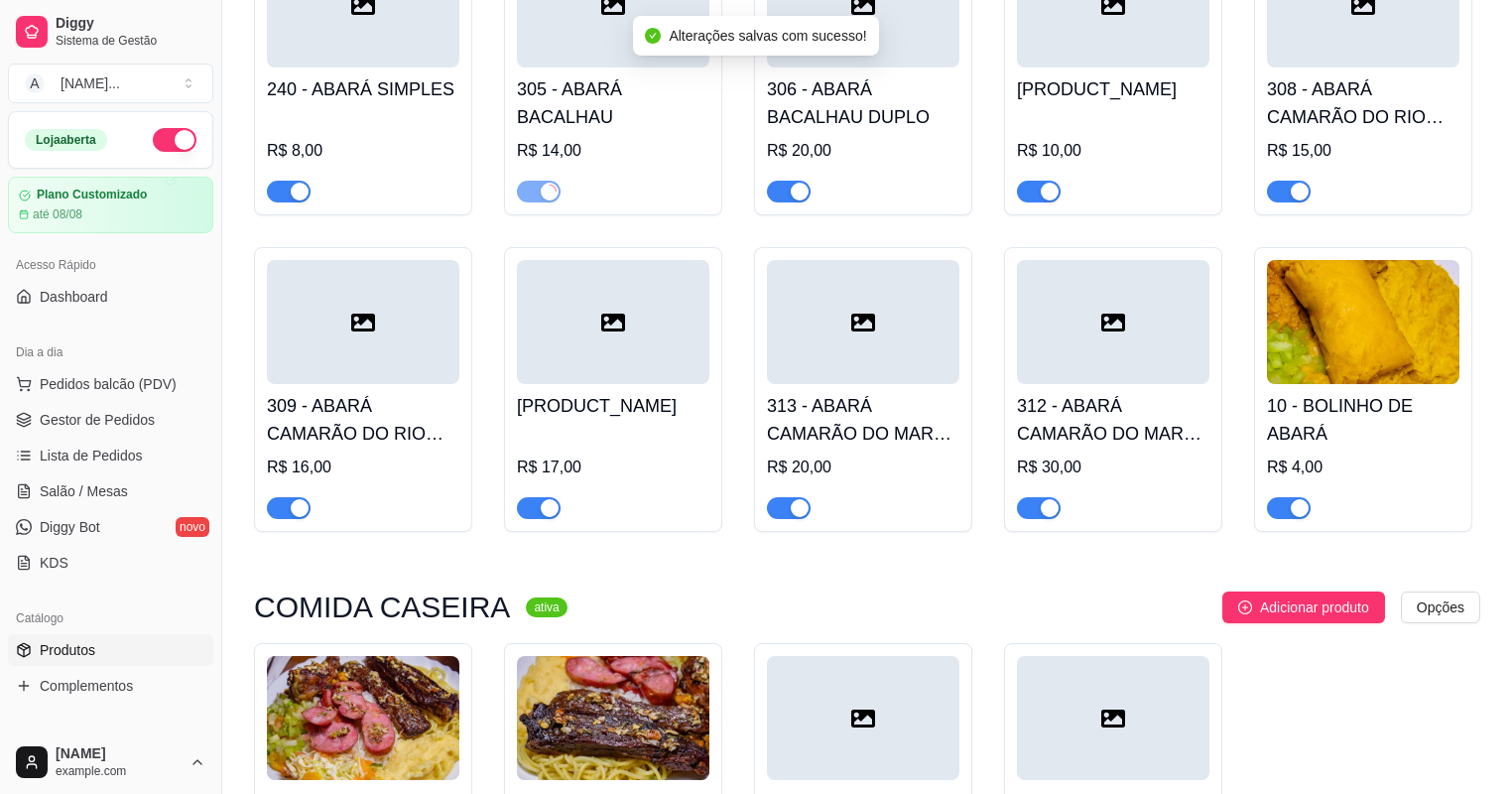 click on "306 - ABARÁ BACALHAU DUPLO   R$ 20,00" at bounding box center [863, 72] 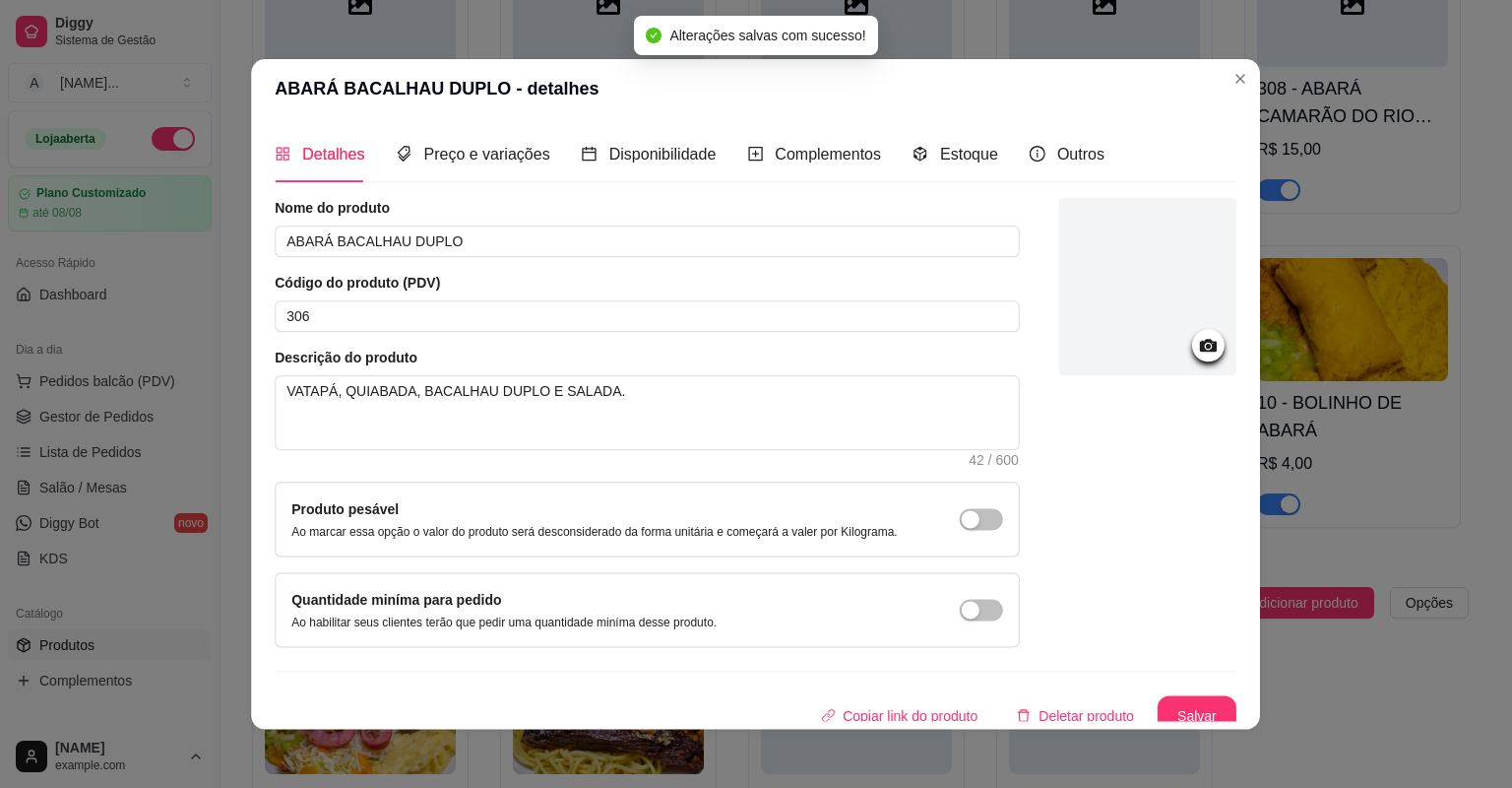 type 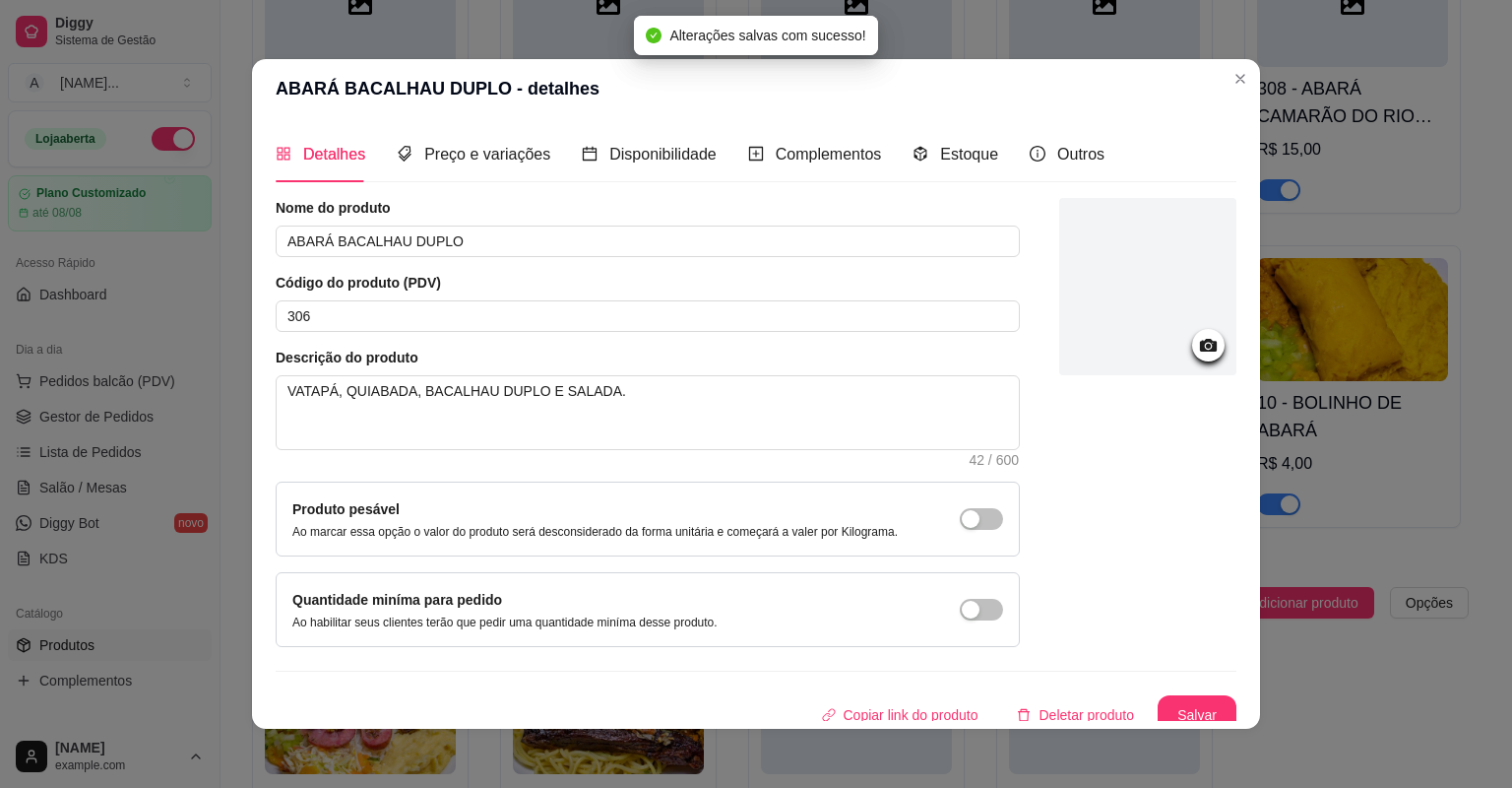 click on "Detalhes Preço e variações Disponibilidade Complementos Estoque Outros Nome do produto ABARÁ BACALHAU DUPLO Código do produto (PDV) 306 Descrição do produto VATAPÁ, QUIABADA, BACALHAU DUPLO E SALADA. 42 / 600 Produto pesável Ao marcar essa opção o valor do produto será desconsiderado da forma unitária e começará a valer por Kilograma. Quantidade miníma para pedido Ao habilitar seus clientes terão que pedir uma quantidade miníma desse produto. Copiar link do produto Deletar produto Salvar" at bounding box center [756, 424] 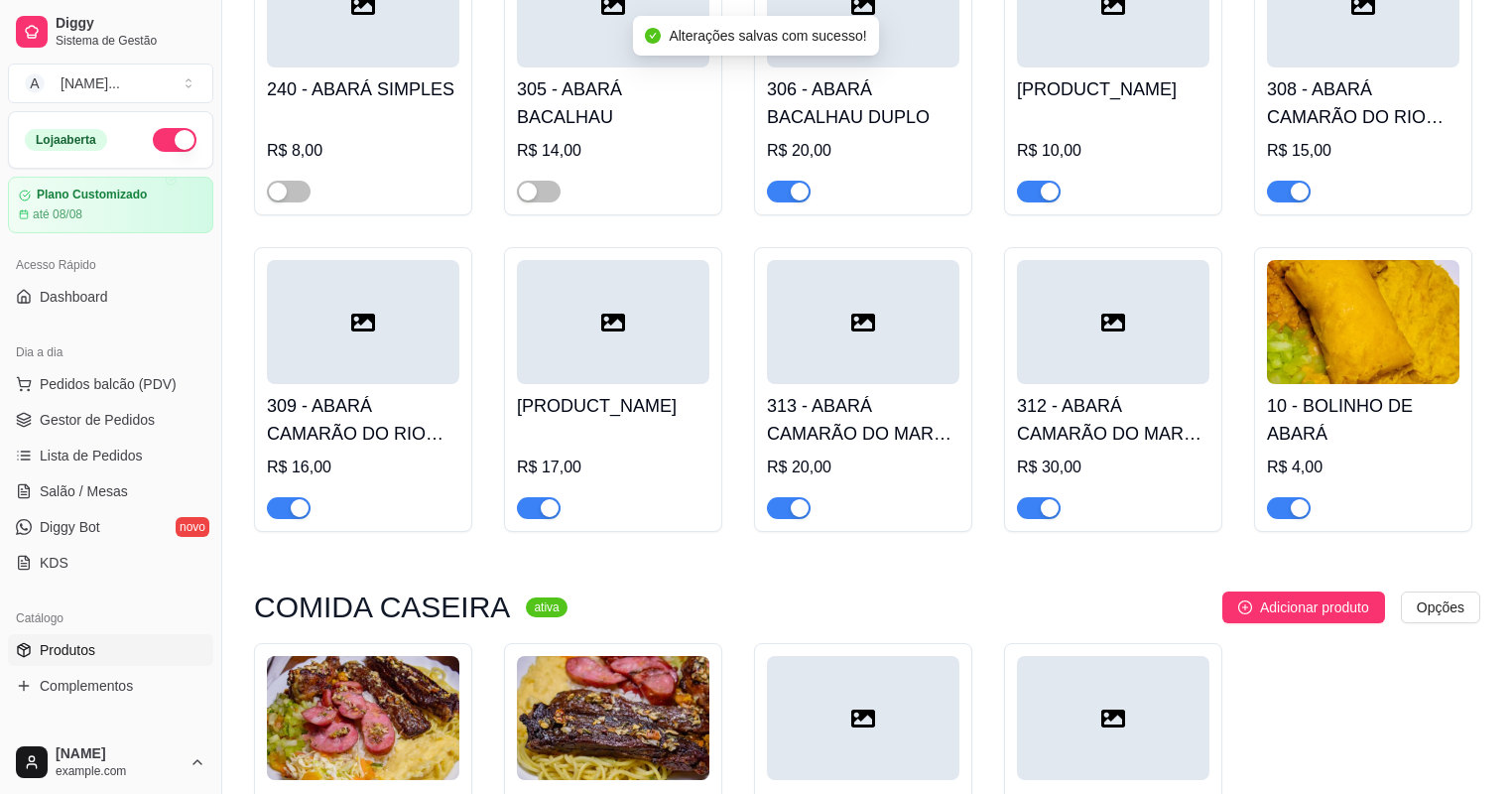 click at bounding box center [800, 192] 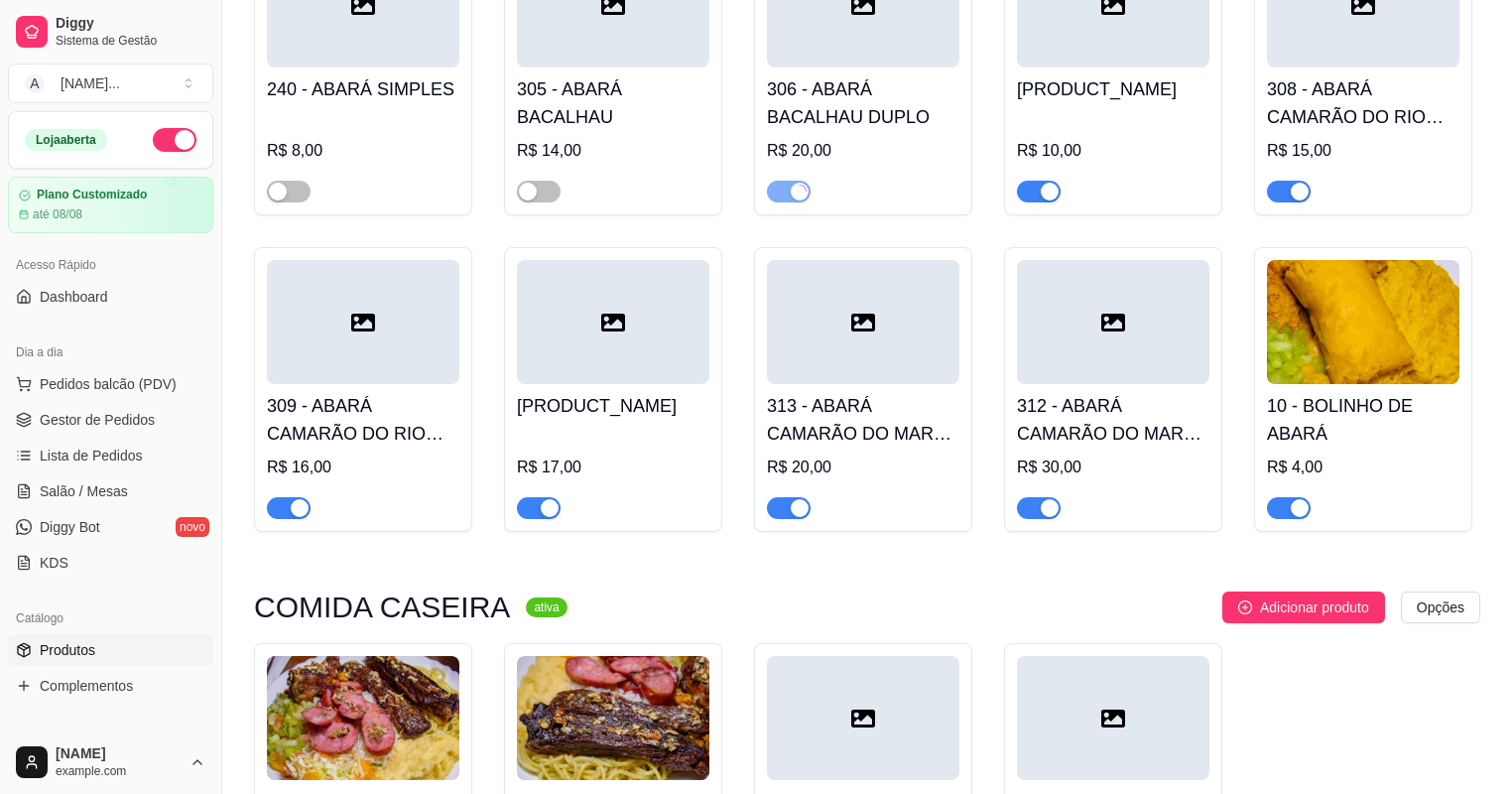 click at bounding box center [1039, 192] 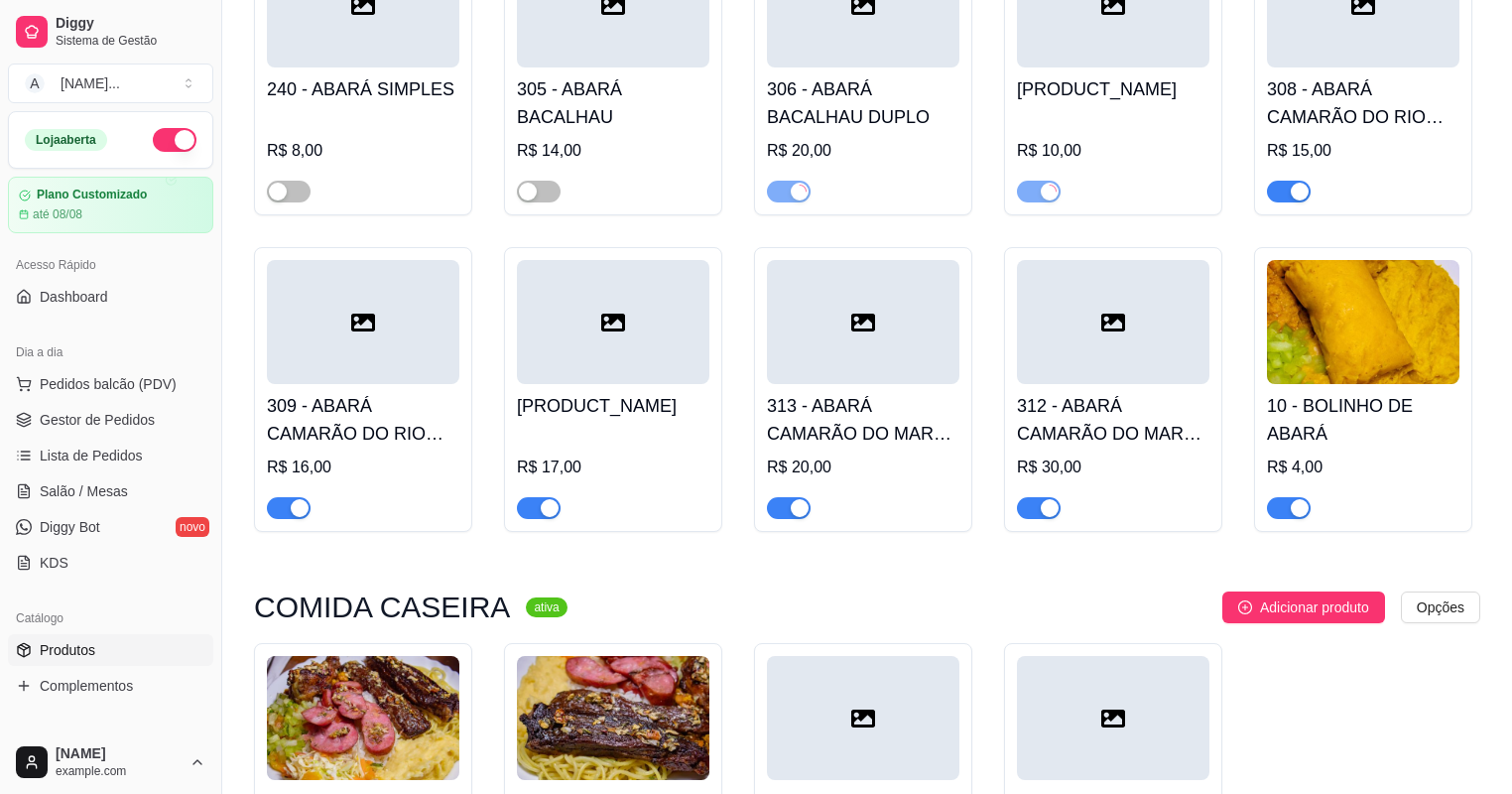 click at bounding box center (1289, 192) 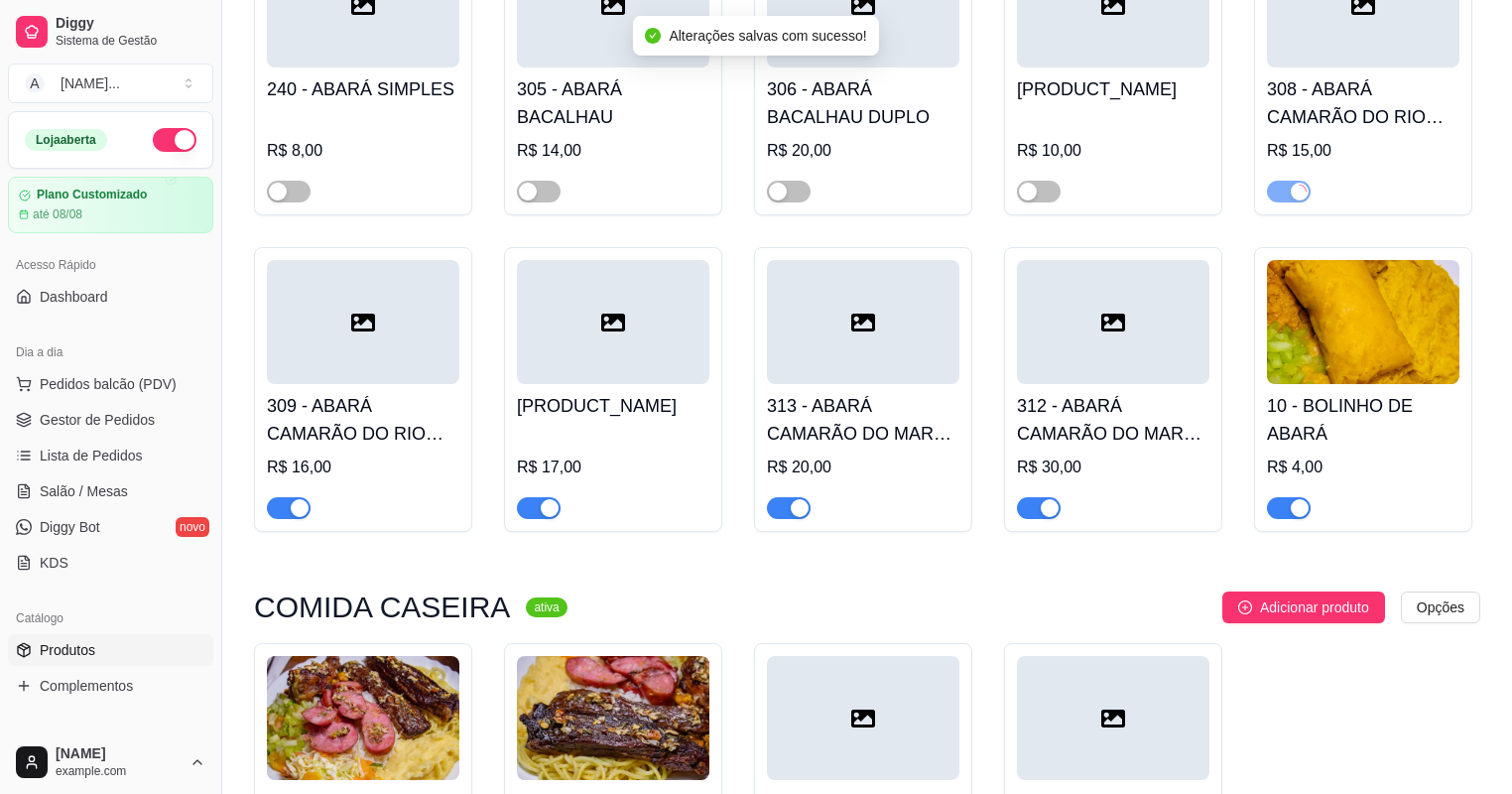 click at bounding box center (1289, 508) 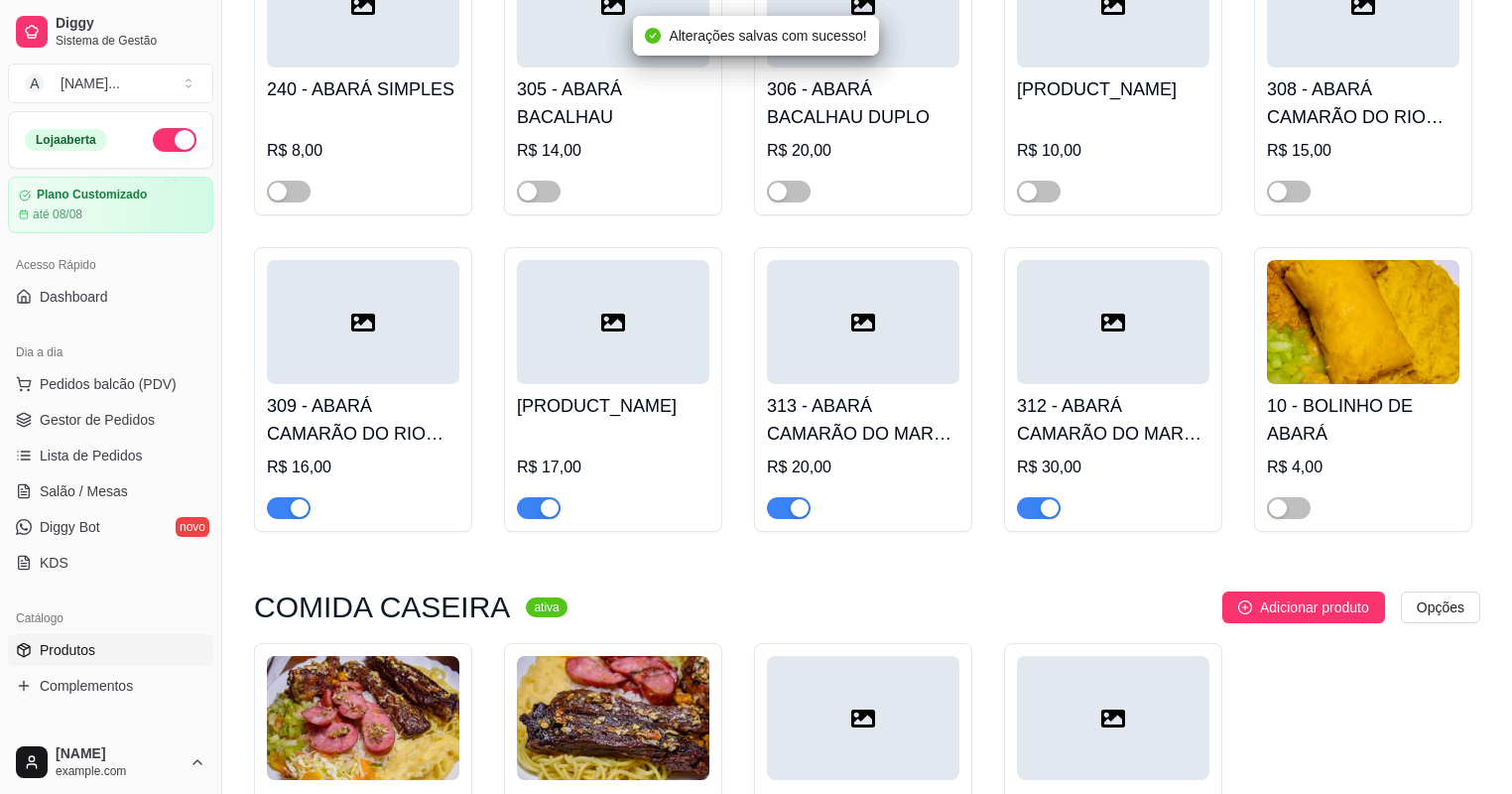 click at bounding box center [1039, 508] 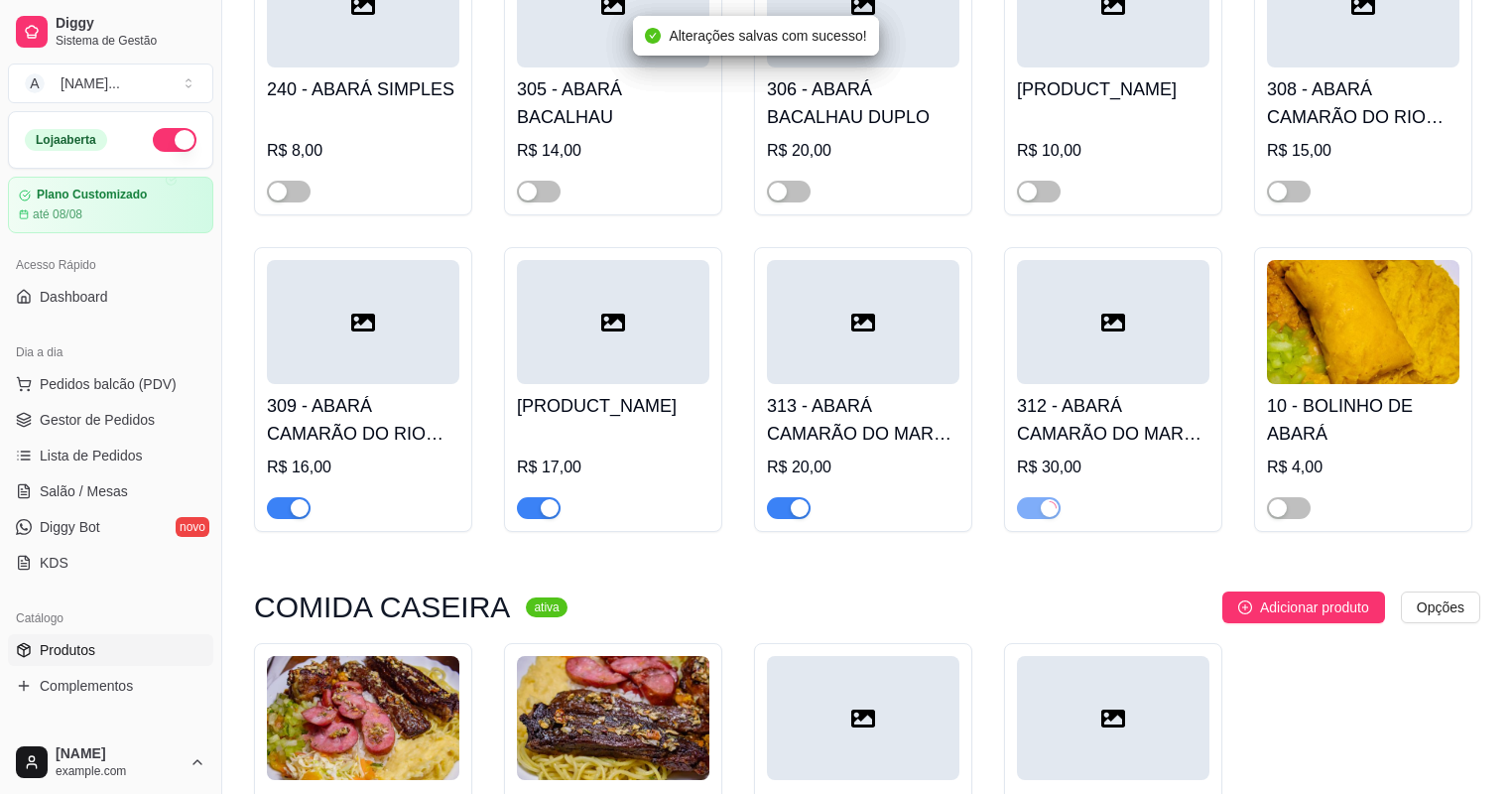 click at bounding box center [789, 508] 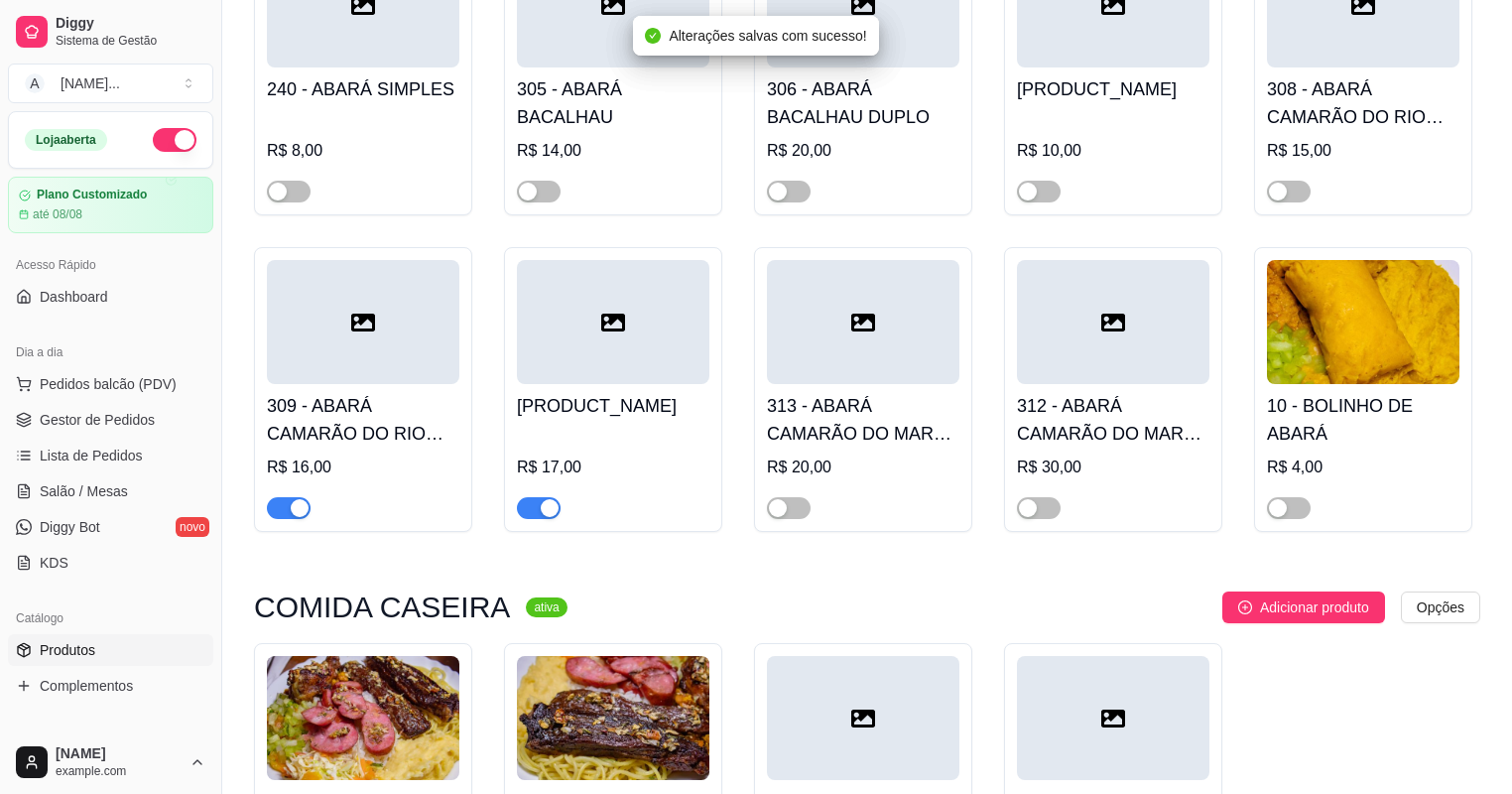 click at bounding box center (539, 508) 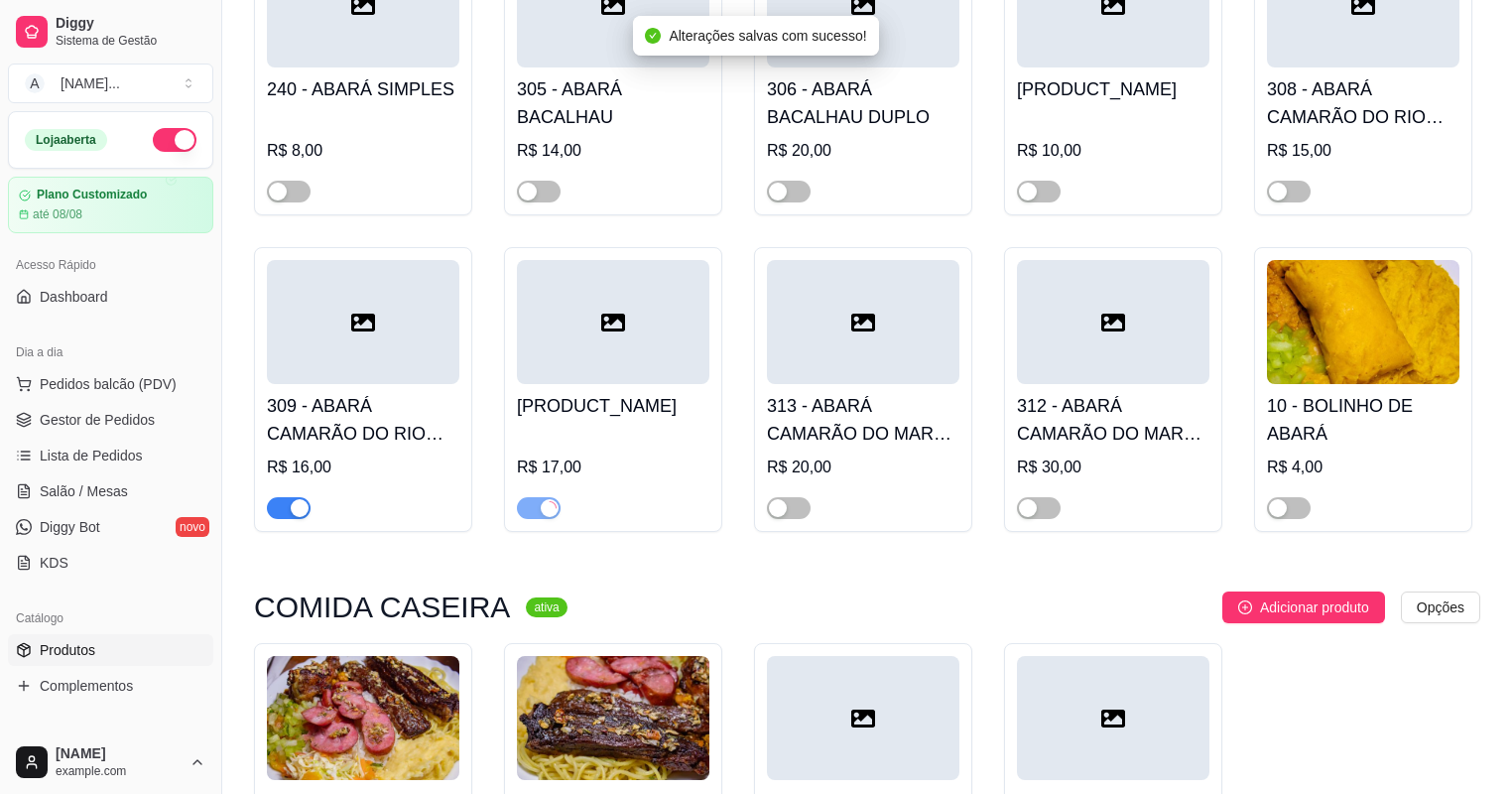 click at bounding box center [289, 508] 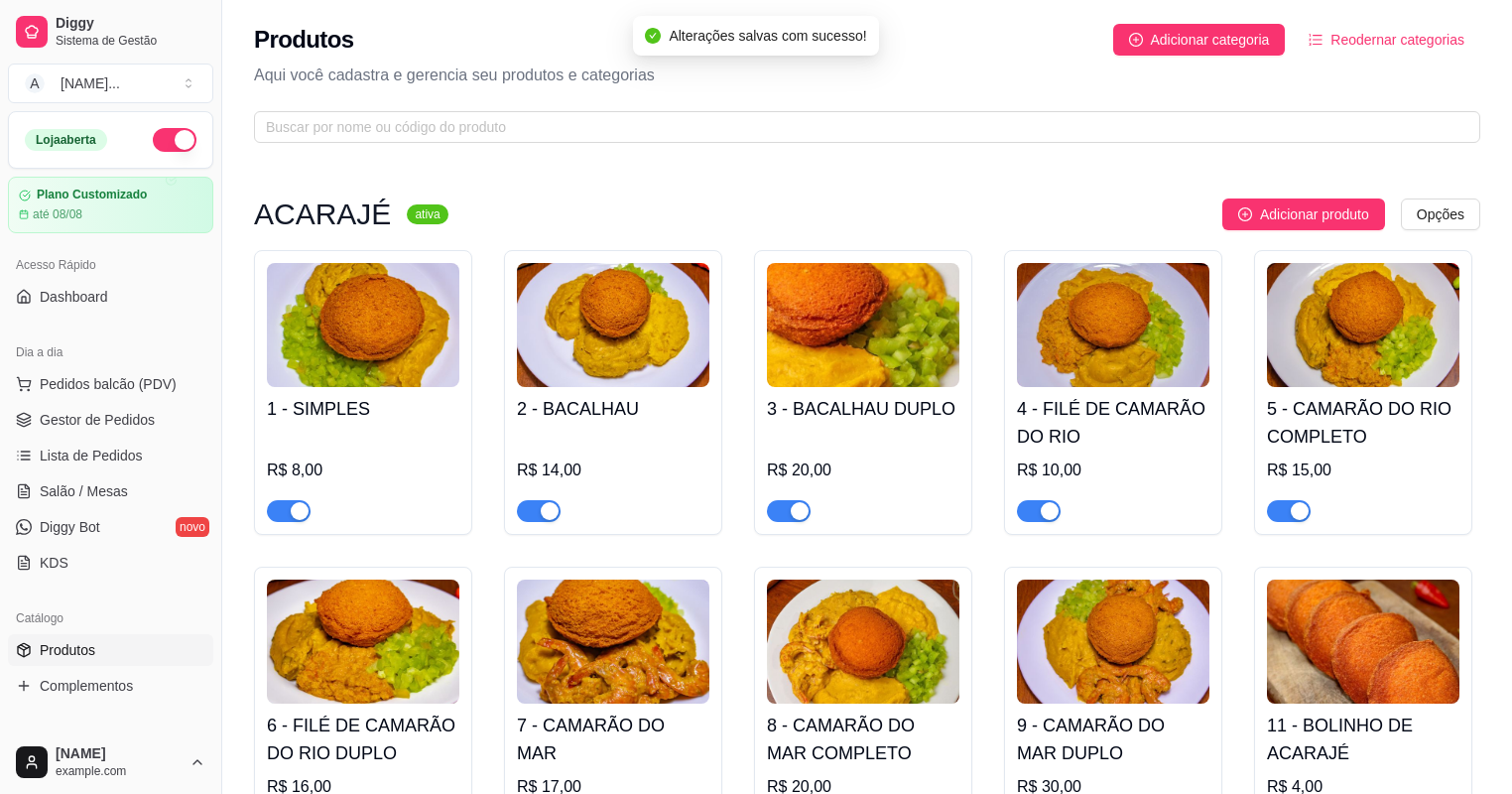 scroll, scrollTop: 0, scrollLeft: 0, axis: both 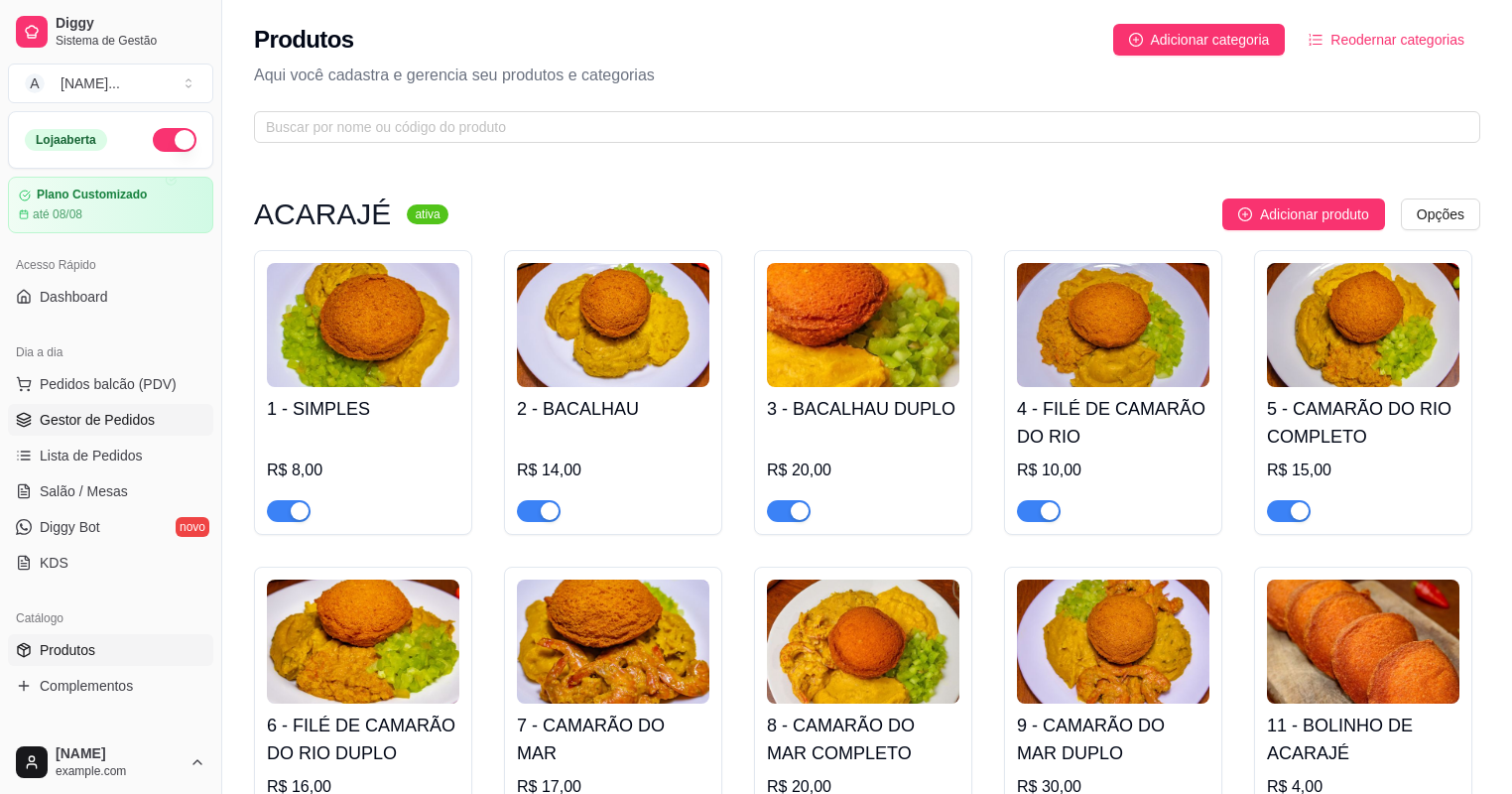 click on "Gestor de Pedidos" at bounding box center (97, 420) 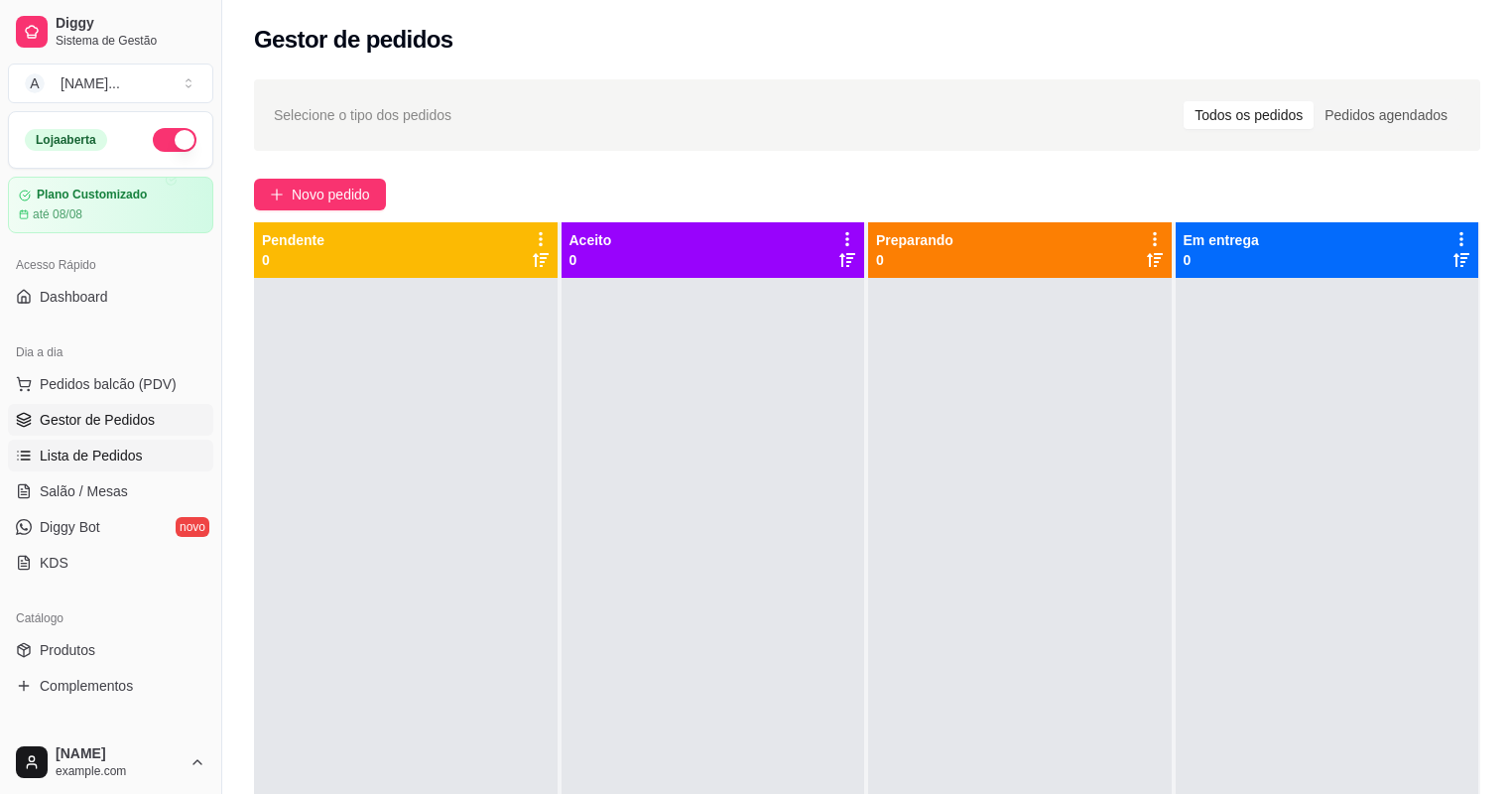 click on "Lista de Pedidos" at bounding box center [91, 456] 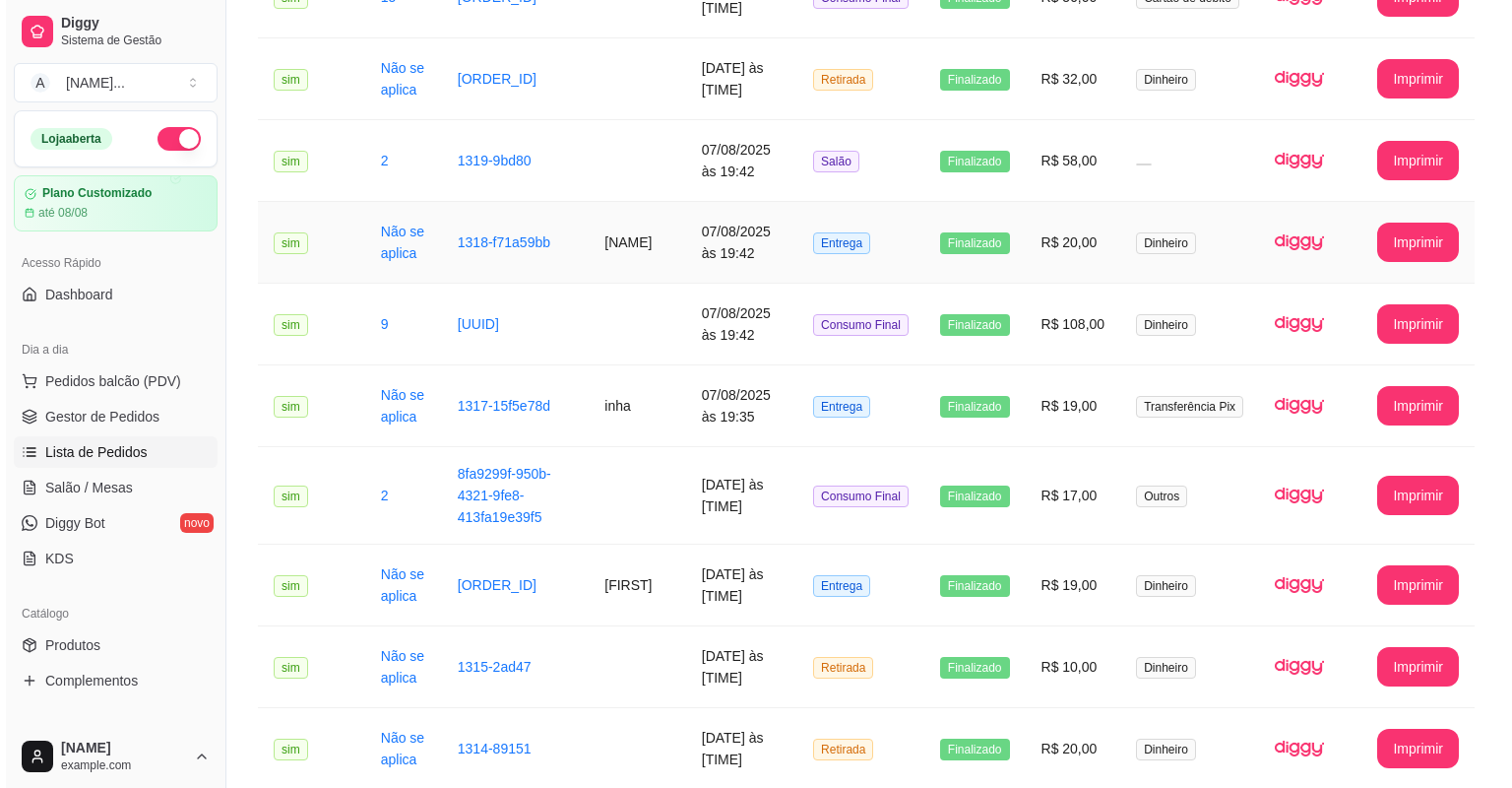 scroll, scrollTop: 788, scrollLeft: 0, axis: vertical 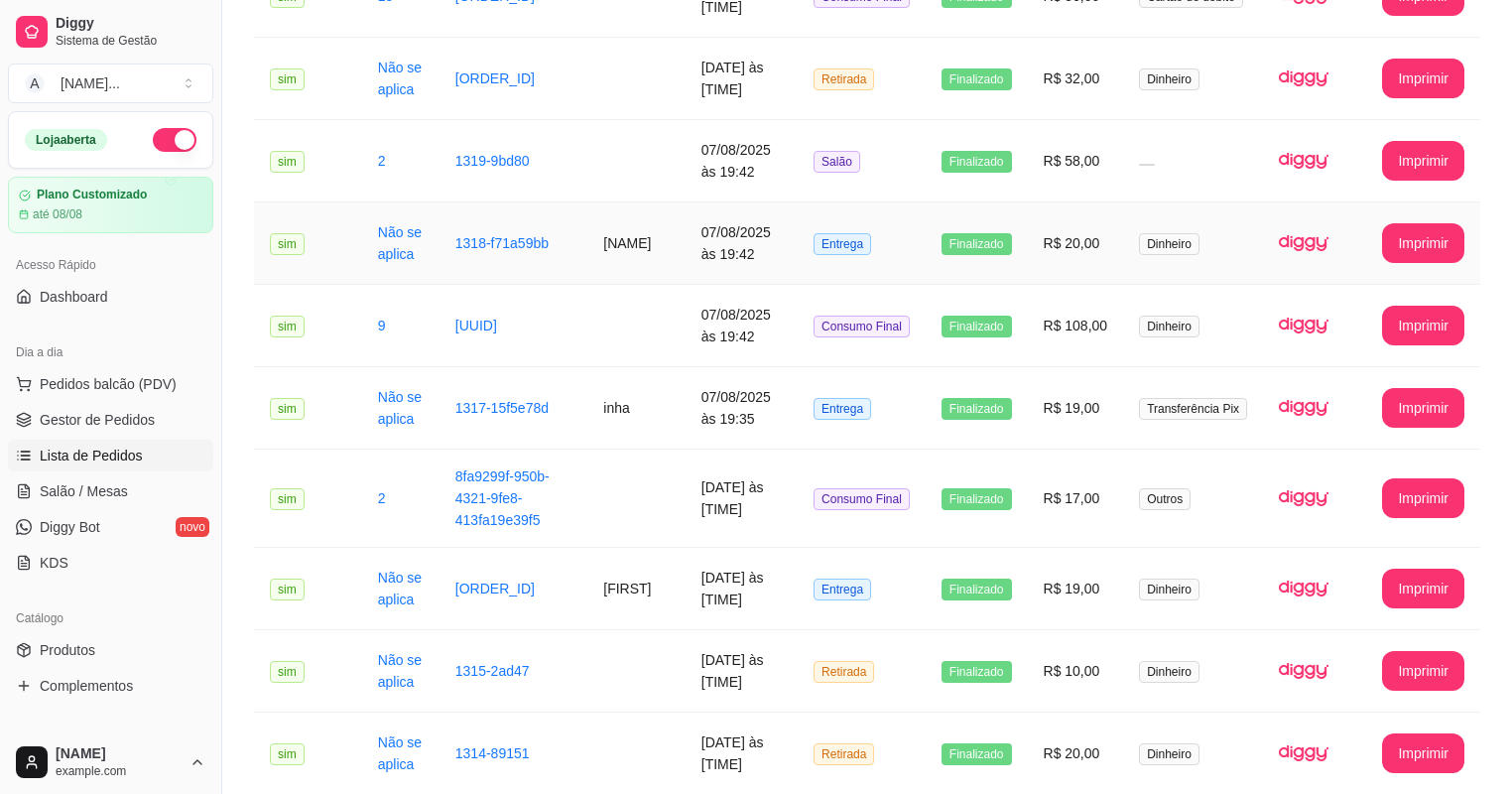 click on "Gabriela" at bounding box center [636, 243] 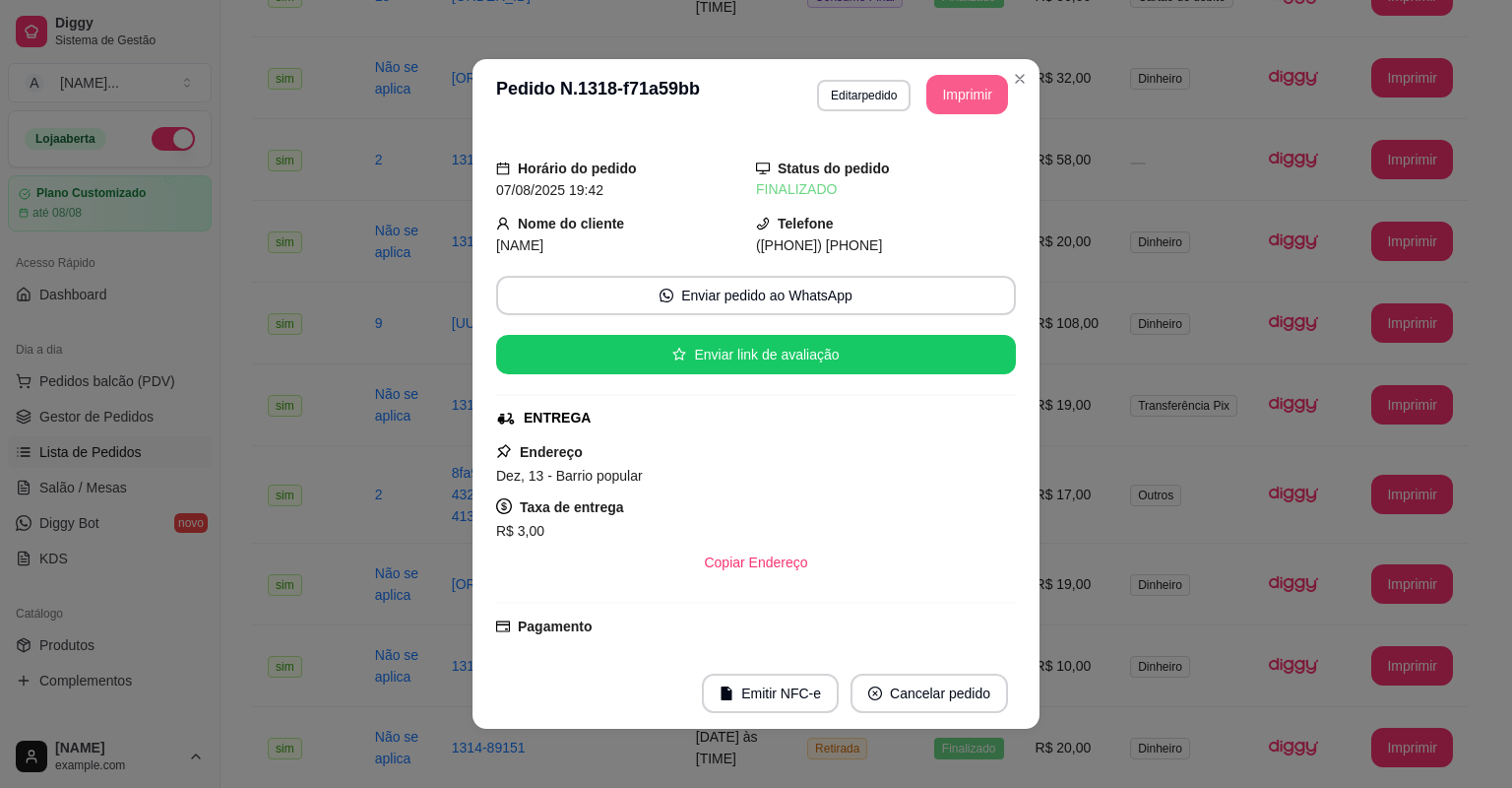 click on "Imprimir" at bounding box center [967, 95] 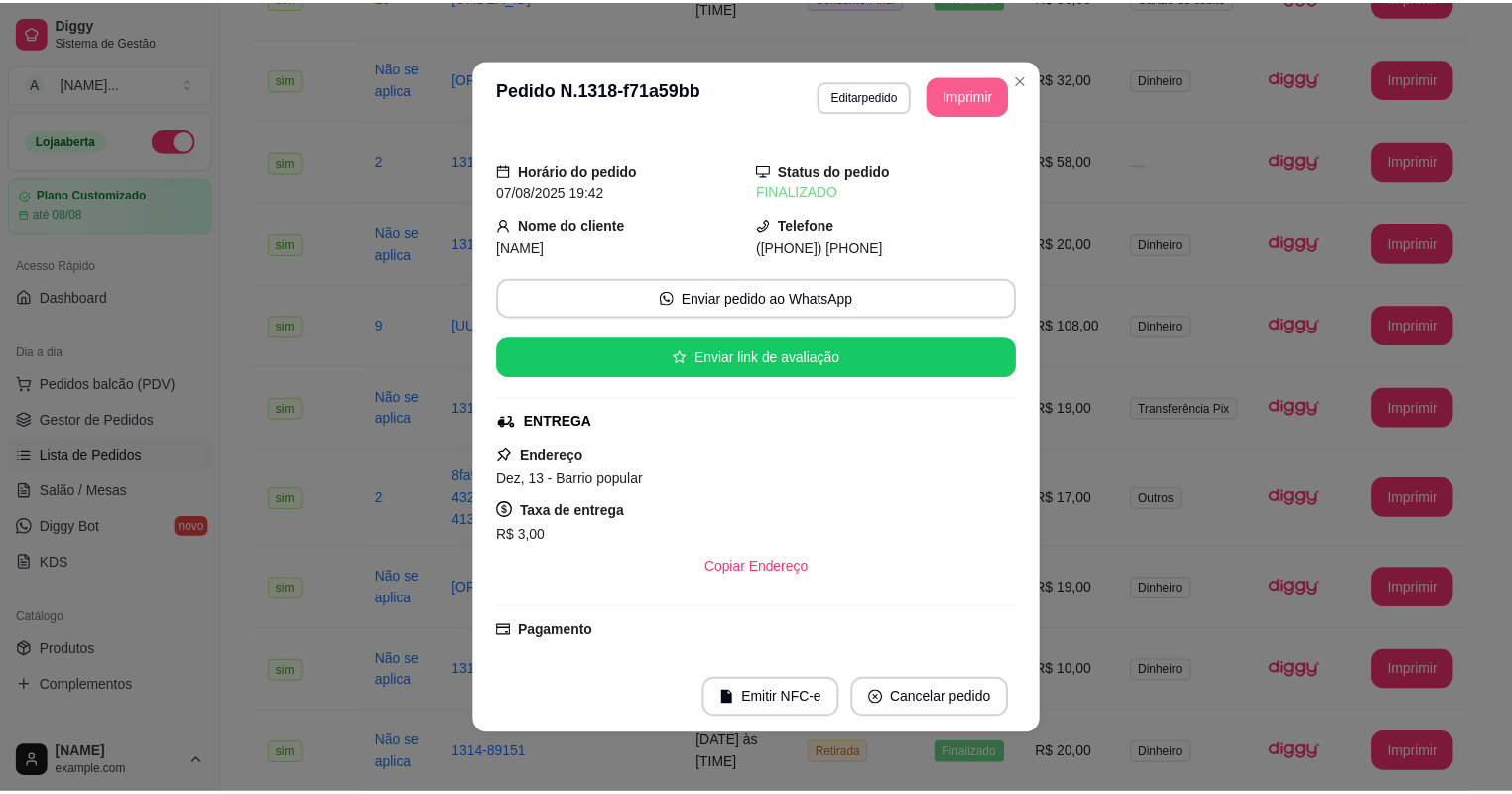 scroll, scrollTop: 0, scrollLeft: 0, axis: both 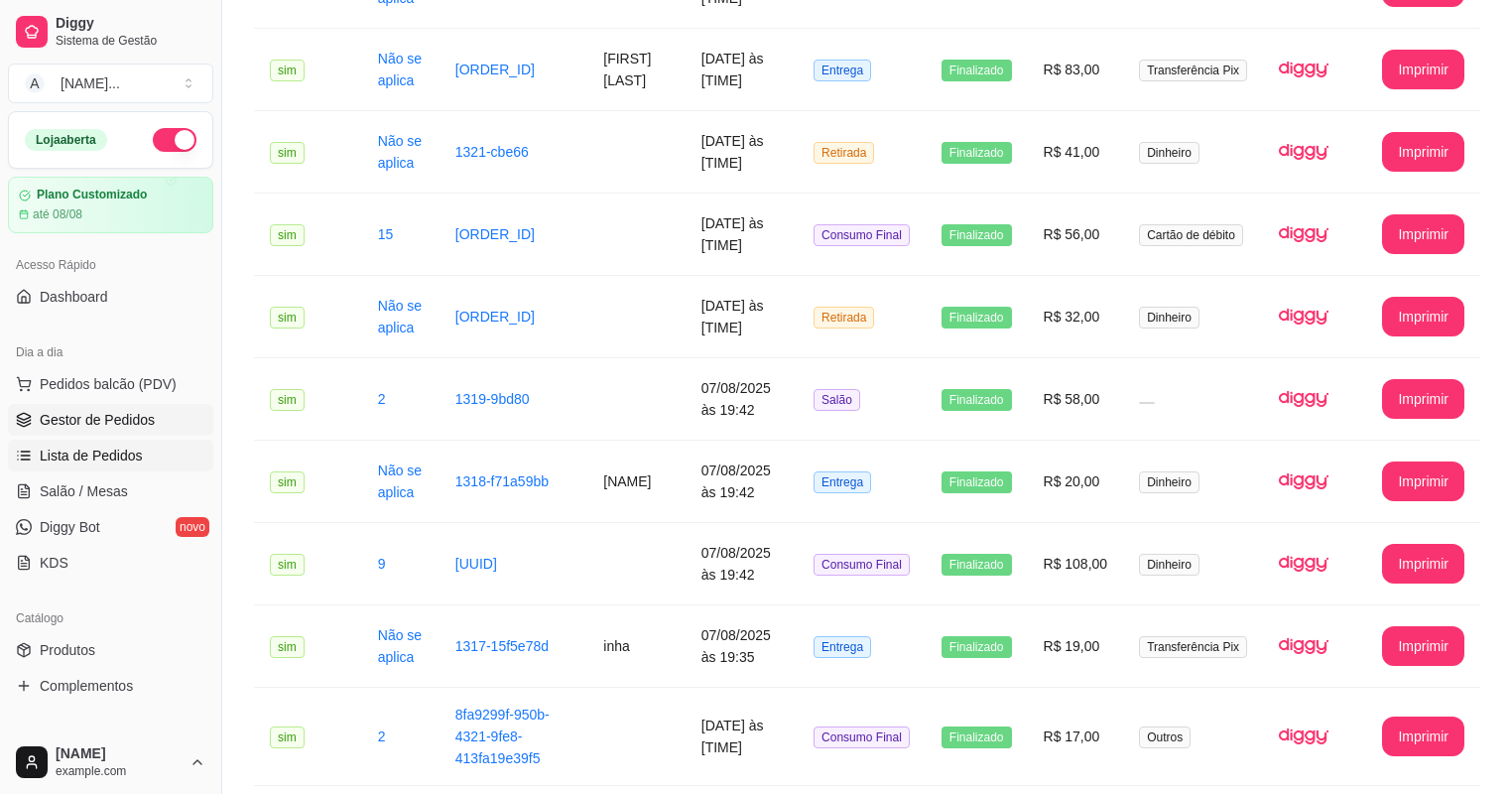 click on "Gestor de Pedidos" at bounding box center [97, 420] 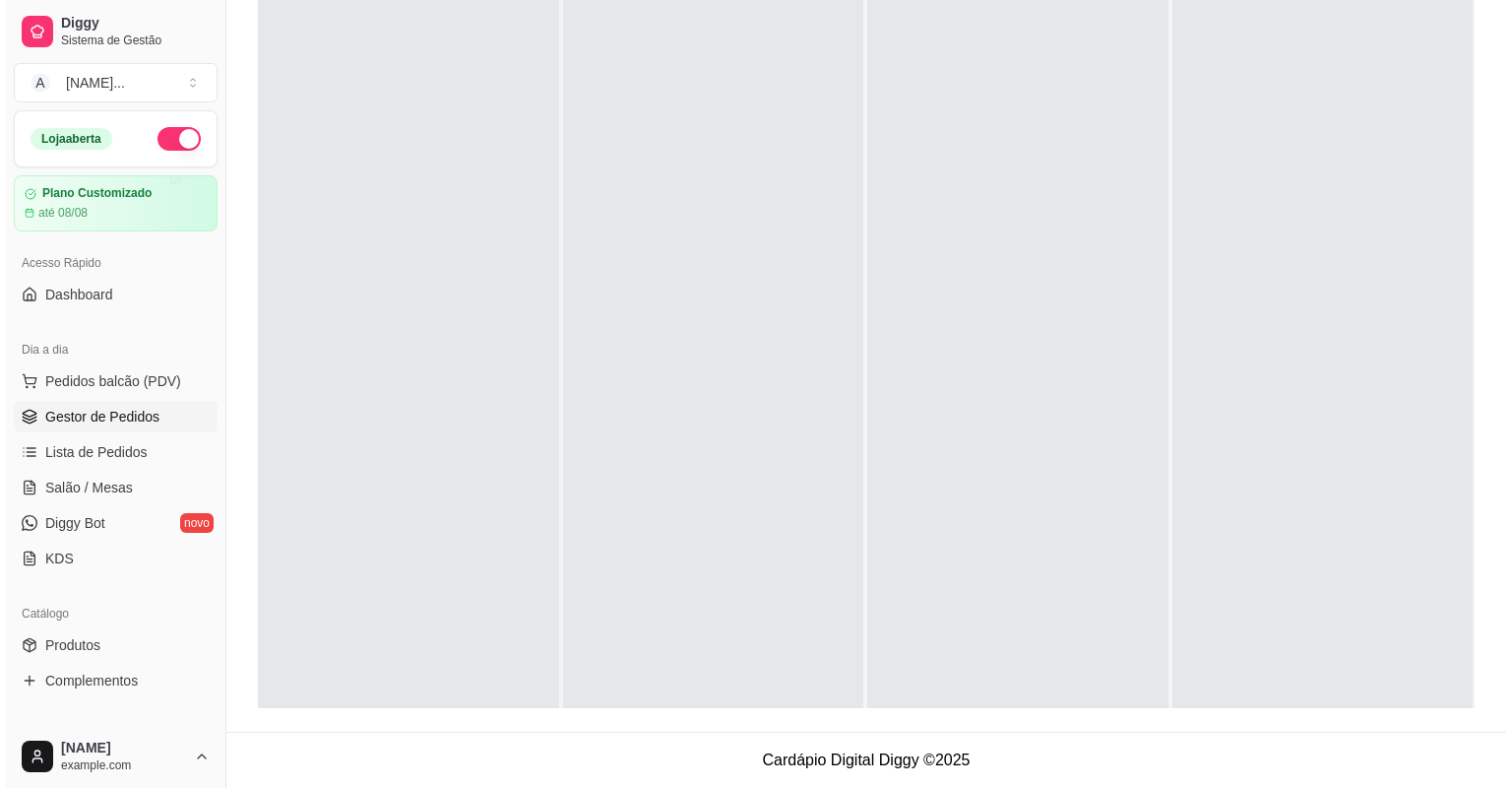 scroll, scrollTop: 0, scrollLeft: 0, axis: both 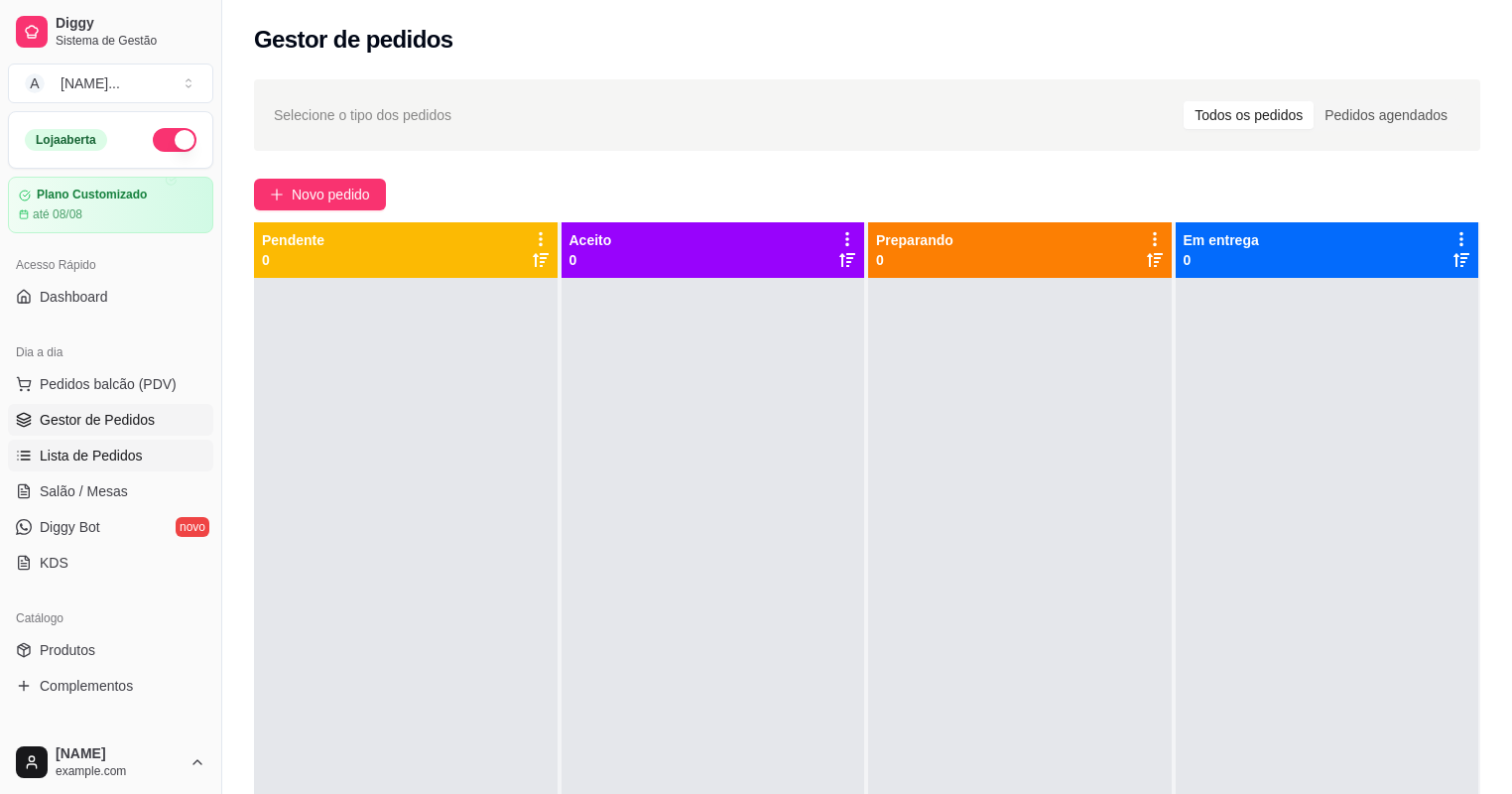 click on "Lista de Pedidos" at bounding box center (91, 456) 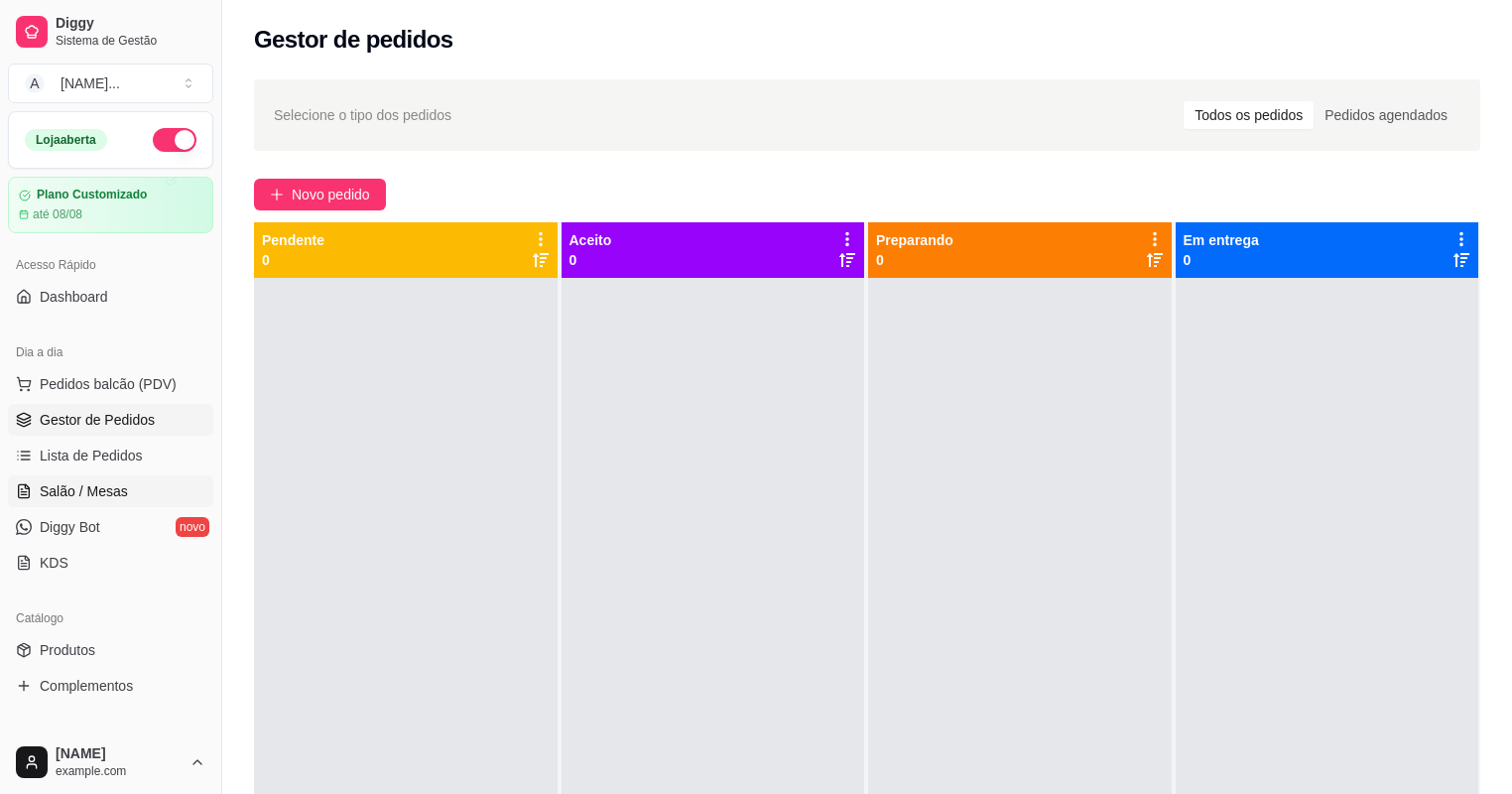 click on "Salão / Mesas" at bounding box center [83, 491] 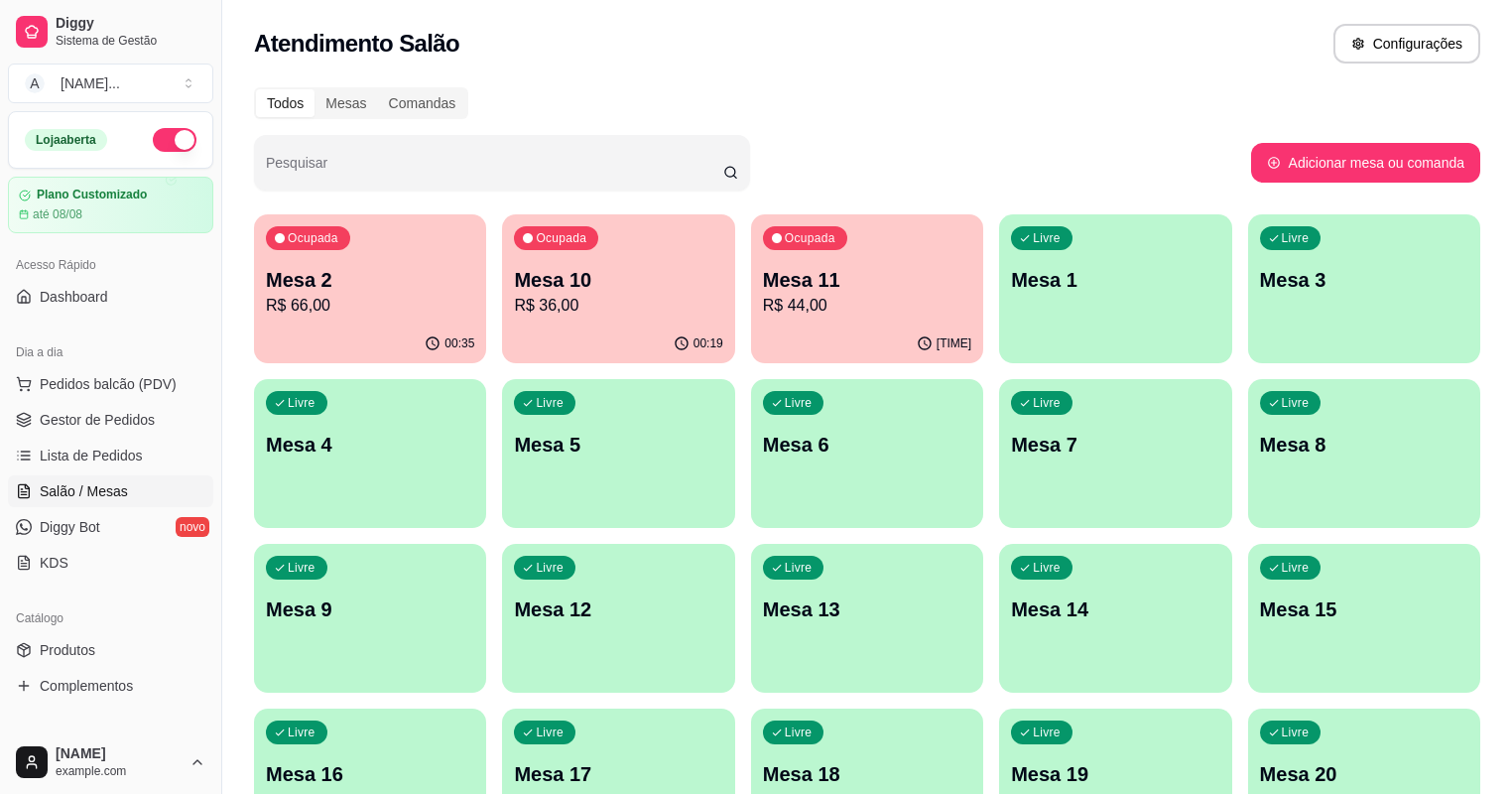 click on "Salão / Mesas" at bounding box center (83, 491) 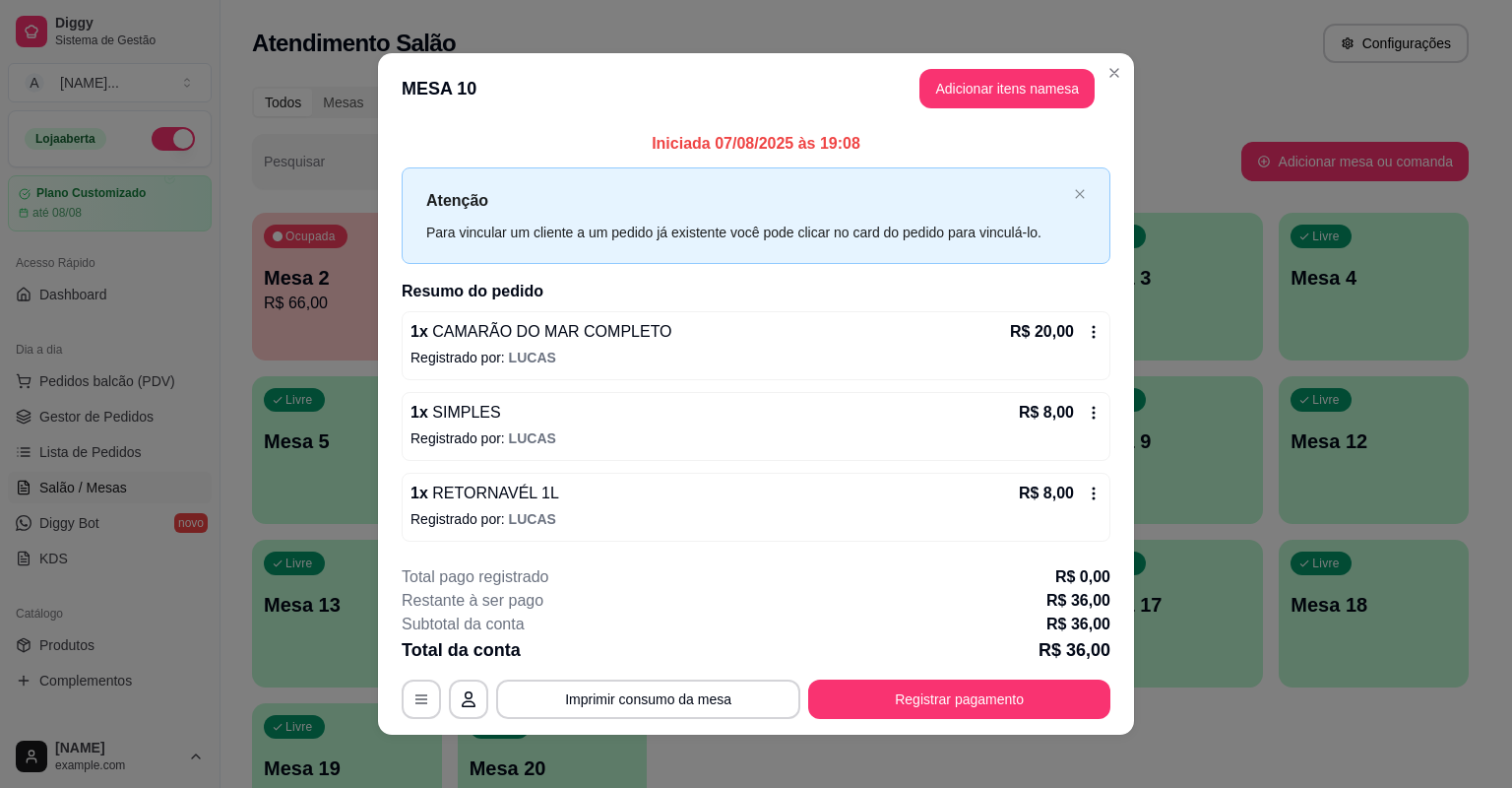 click on "**********" at bounding box center (756, 394) 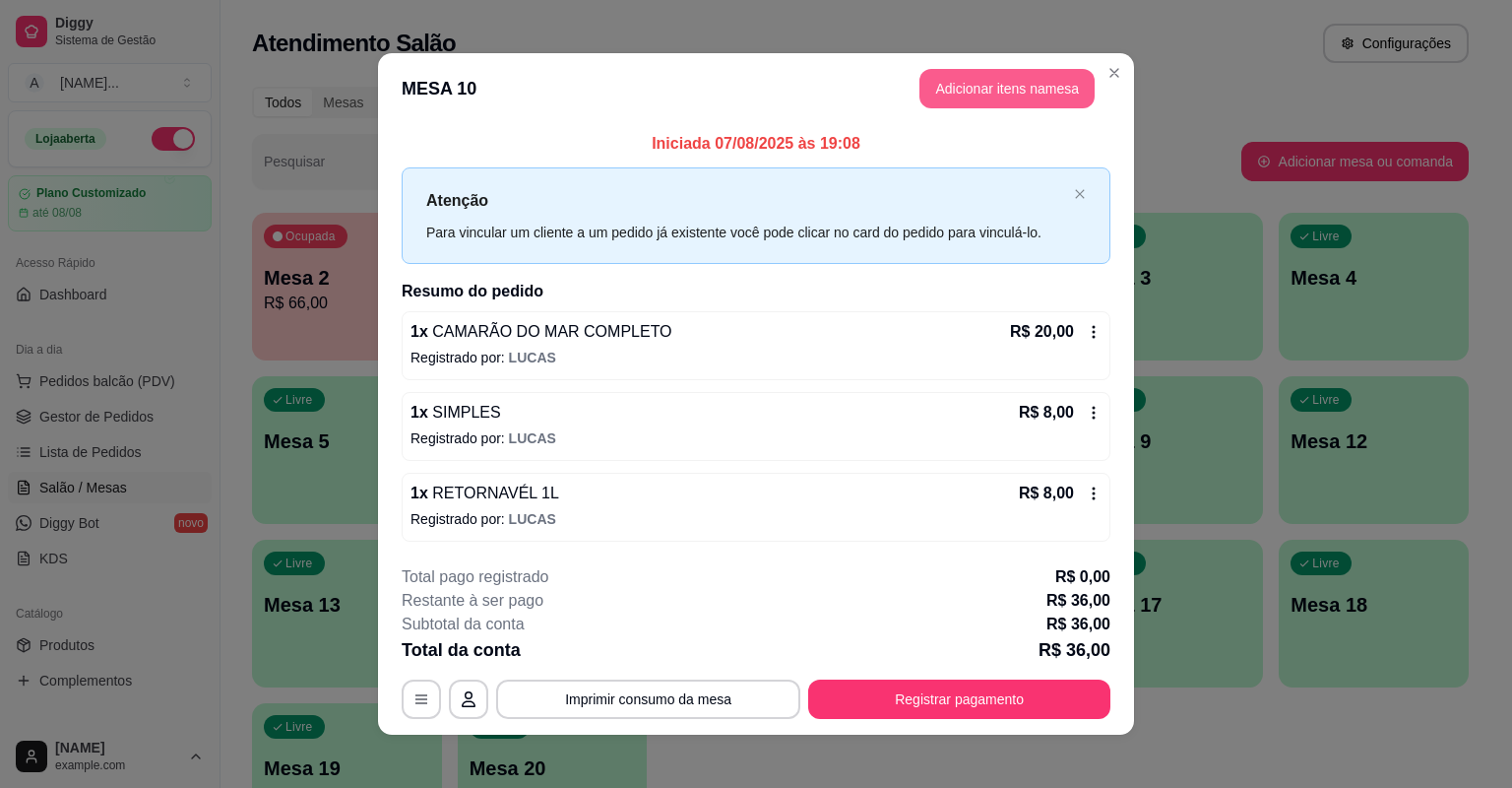 click on "Adicionar itens na  mesa" at bounding box center (1007, 89) 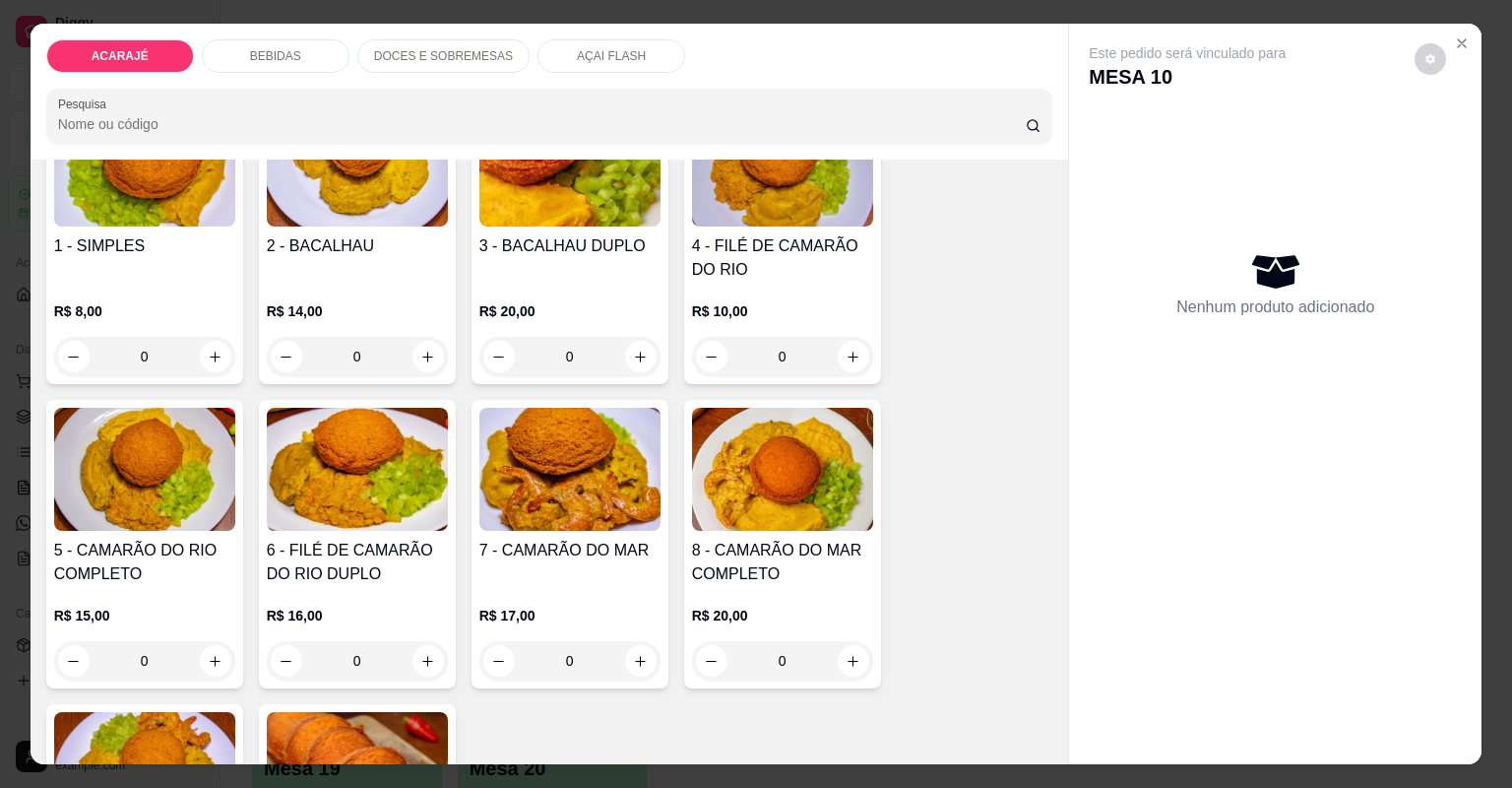 scroll, scrollTop: 236, scrollLeft: 0, axis: vertical 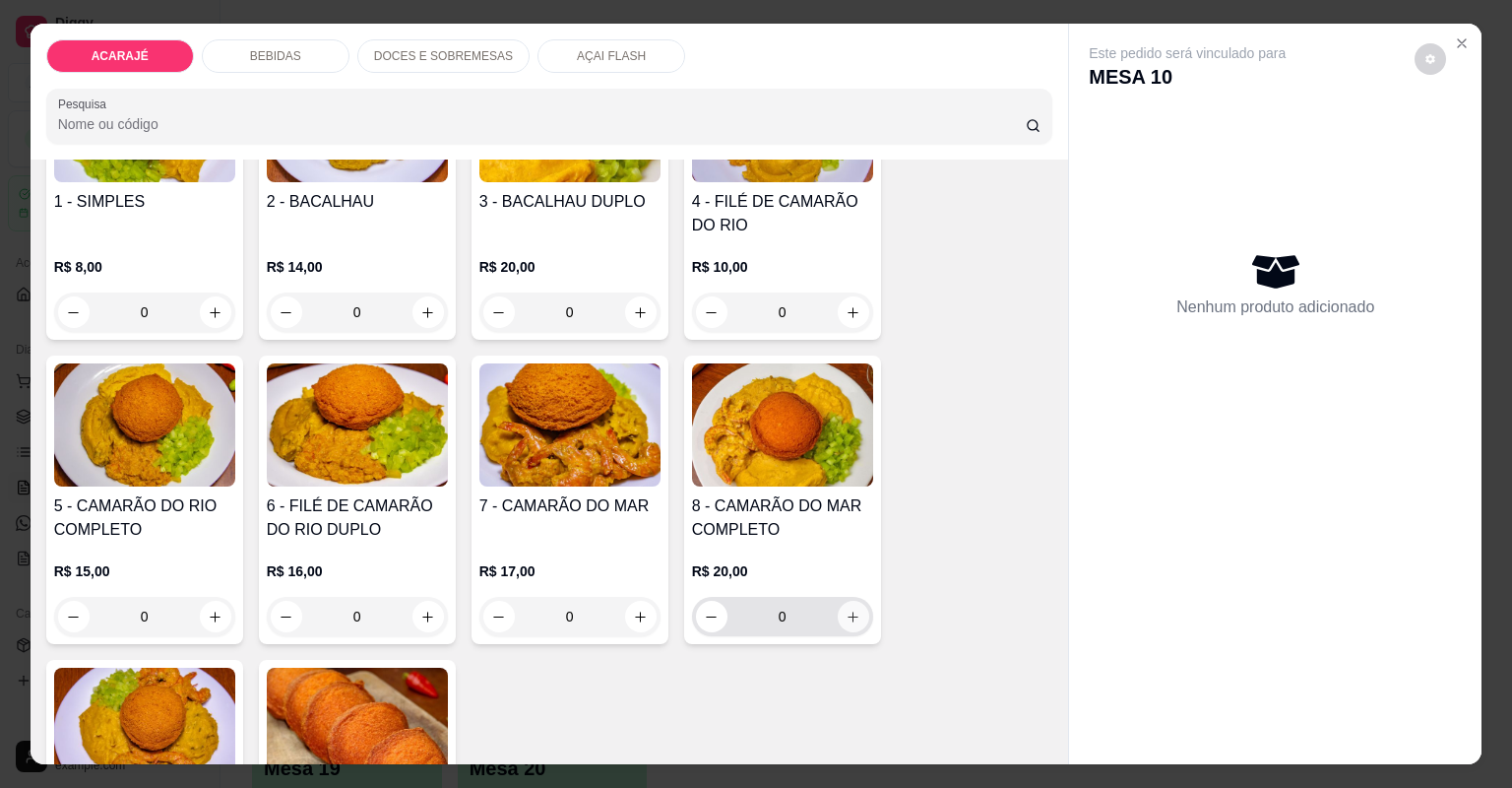click at bounding box center [853, 617] 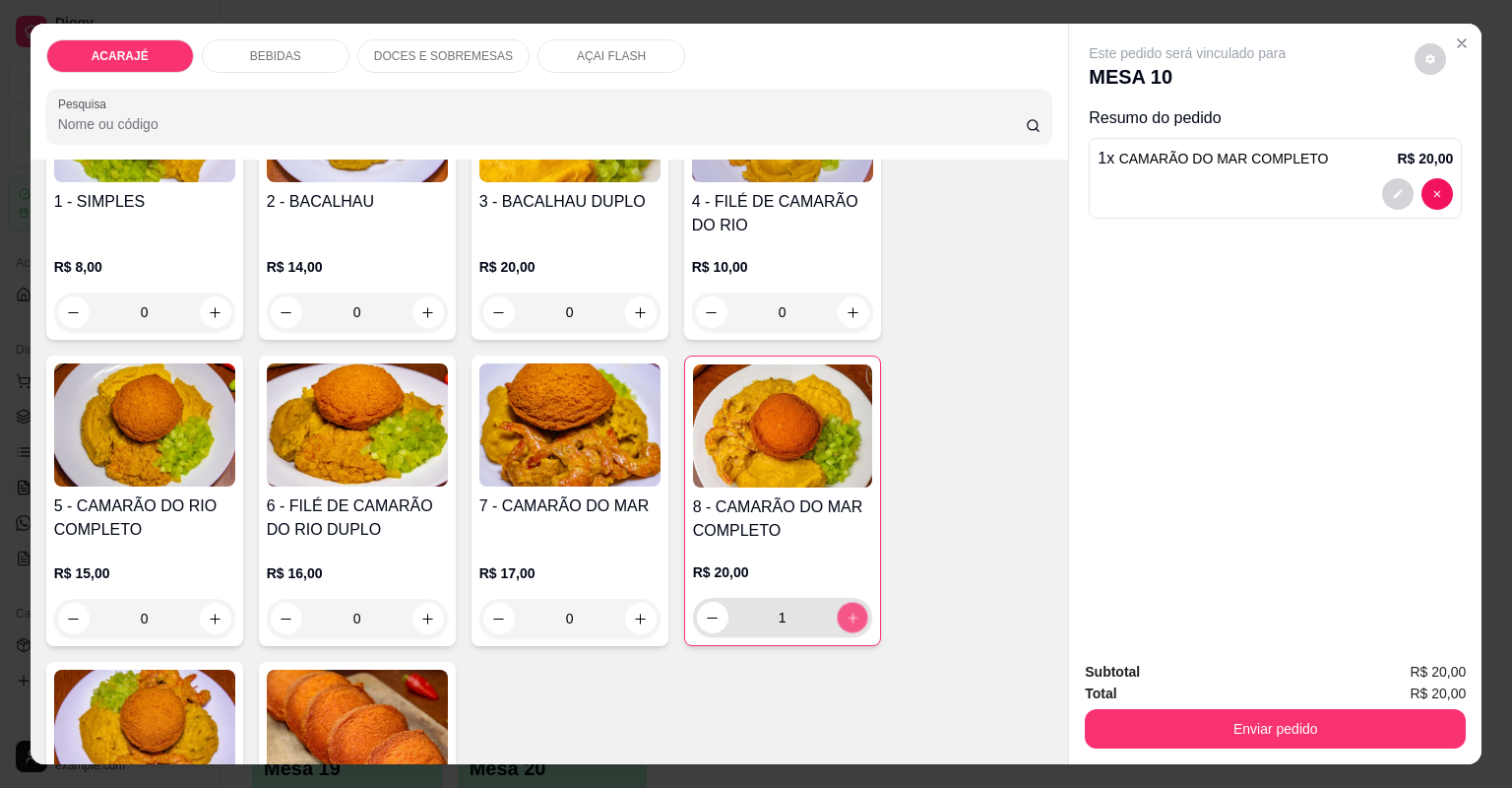 click at bounding box center [851, 617] 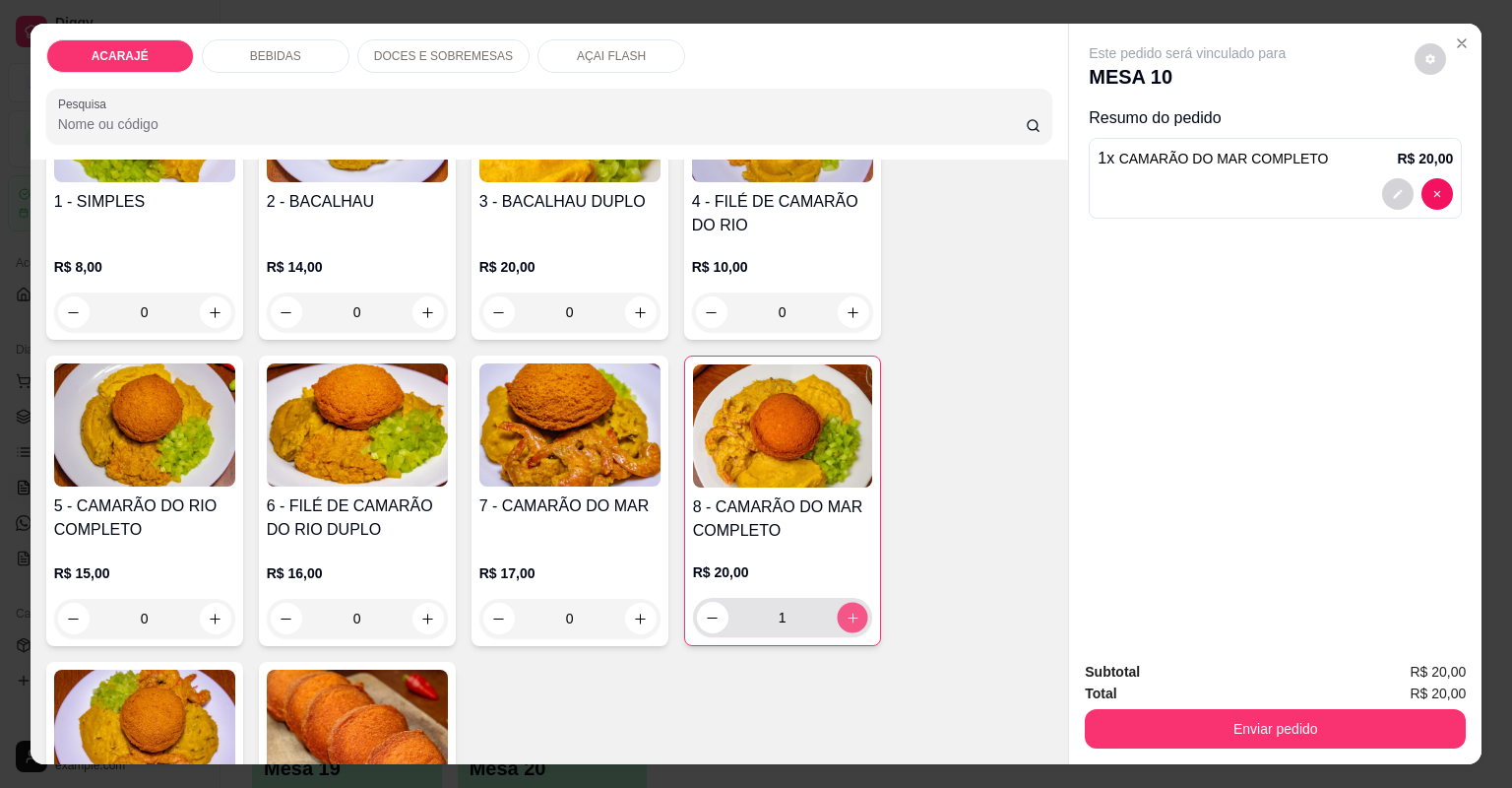 type on "2" 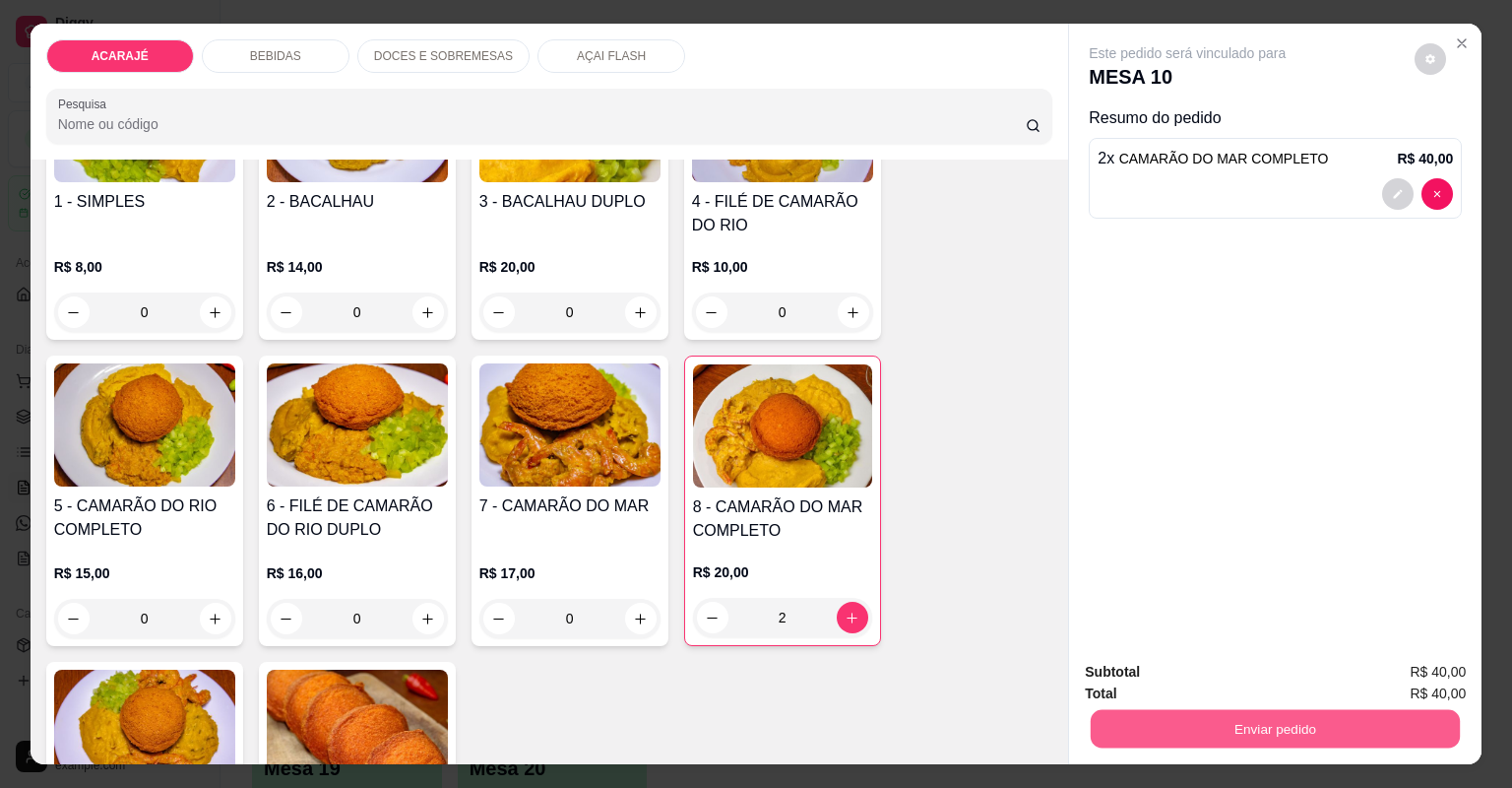 click on "Enviar pedido" at bounding box center [1275, 729] 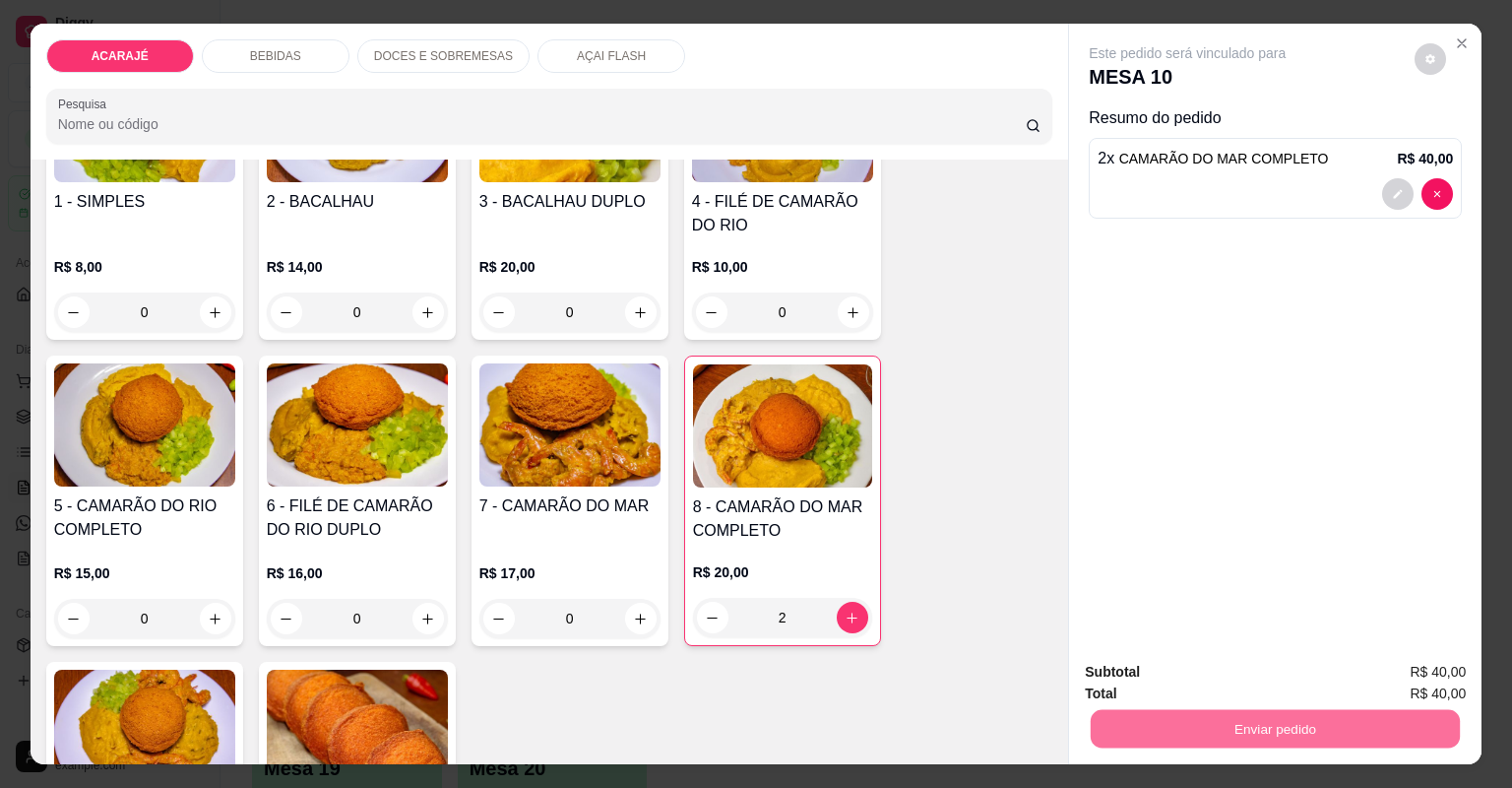 click on "Não registrar e enviar pedido" at bounding box center [1212, 680] 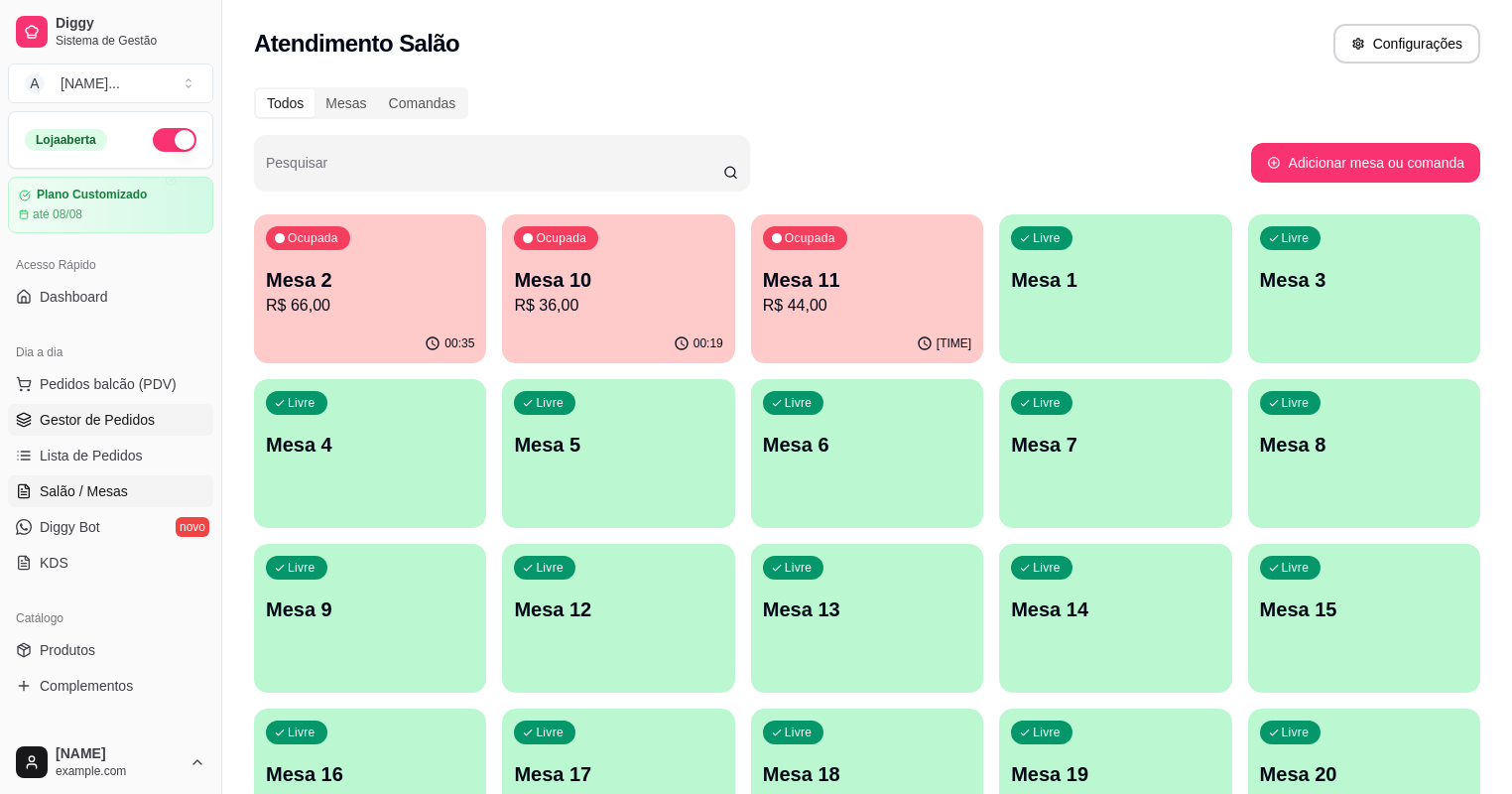 click on "Gestor de Pedidos" at bounding box center [97, 420] 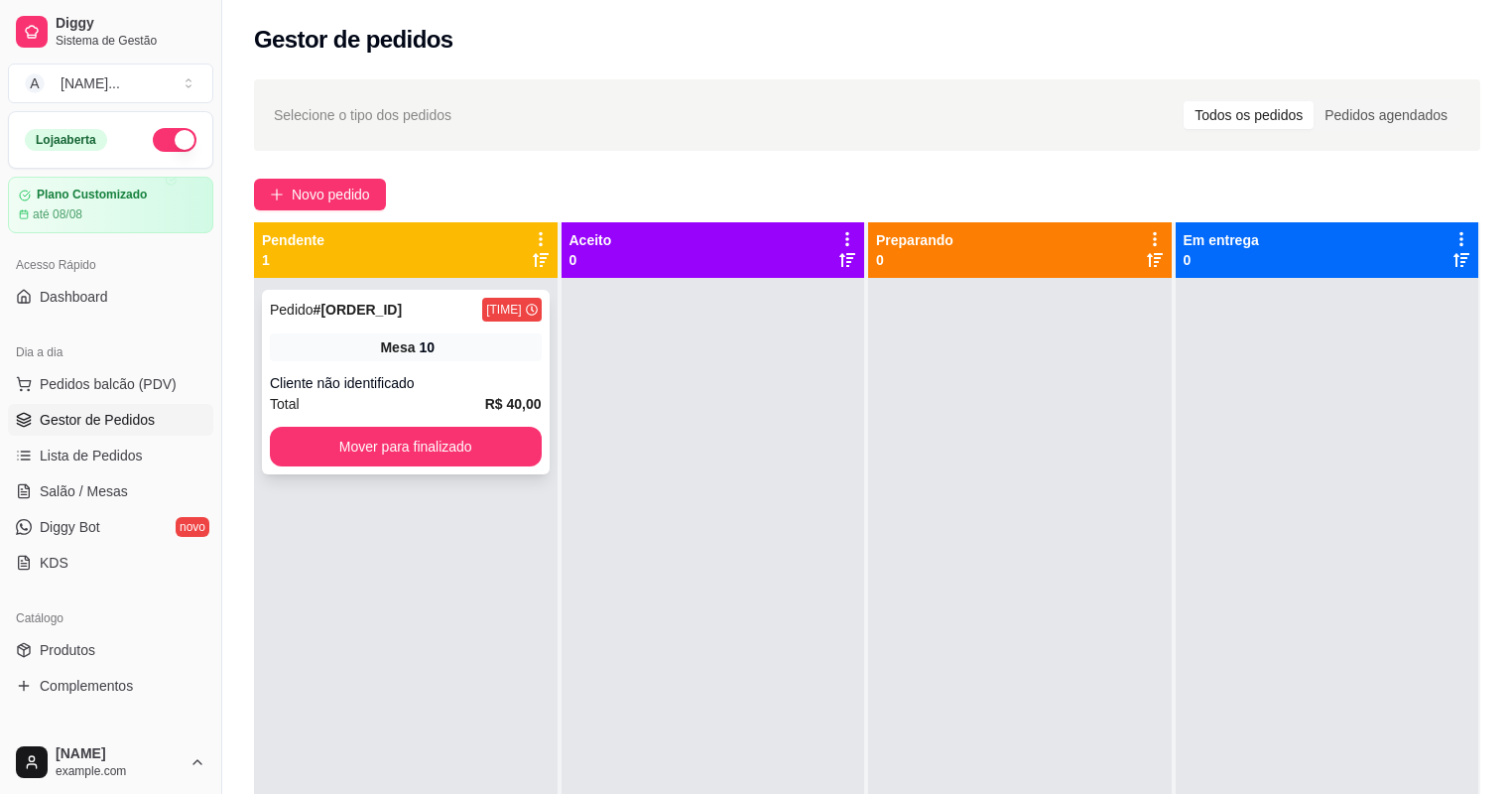 click on "Cliente não identificado" at bounding box center (406, 383) 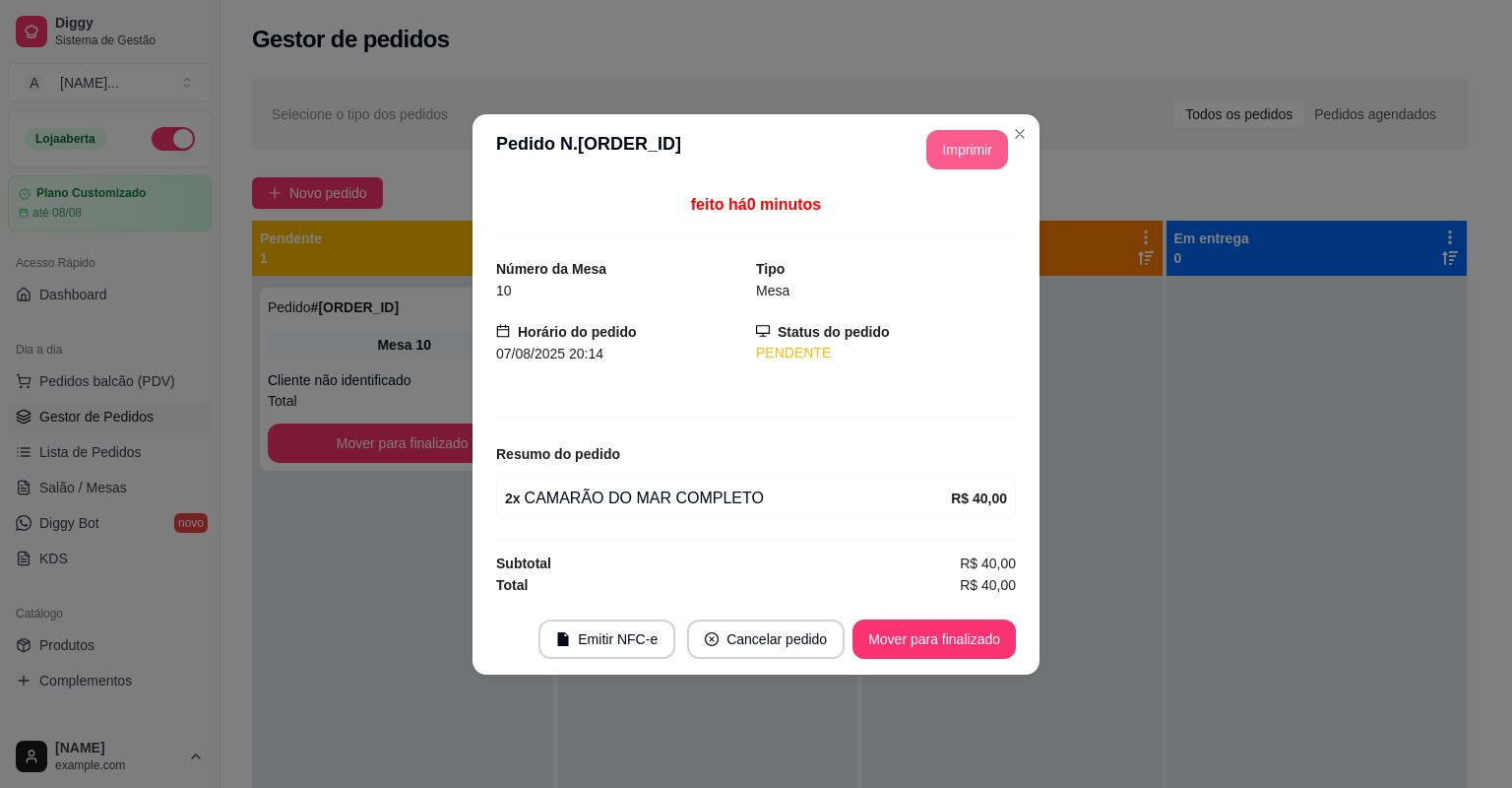 click on "Imprimir" at bounding box center [967, 150] 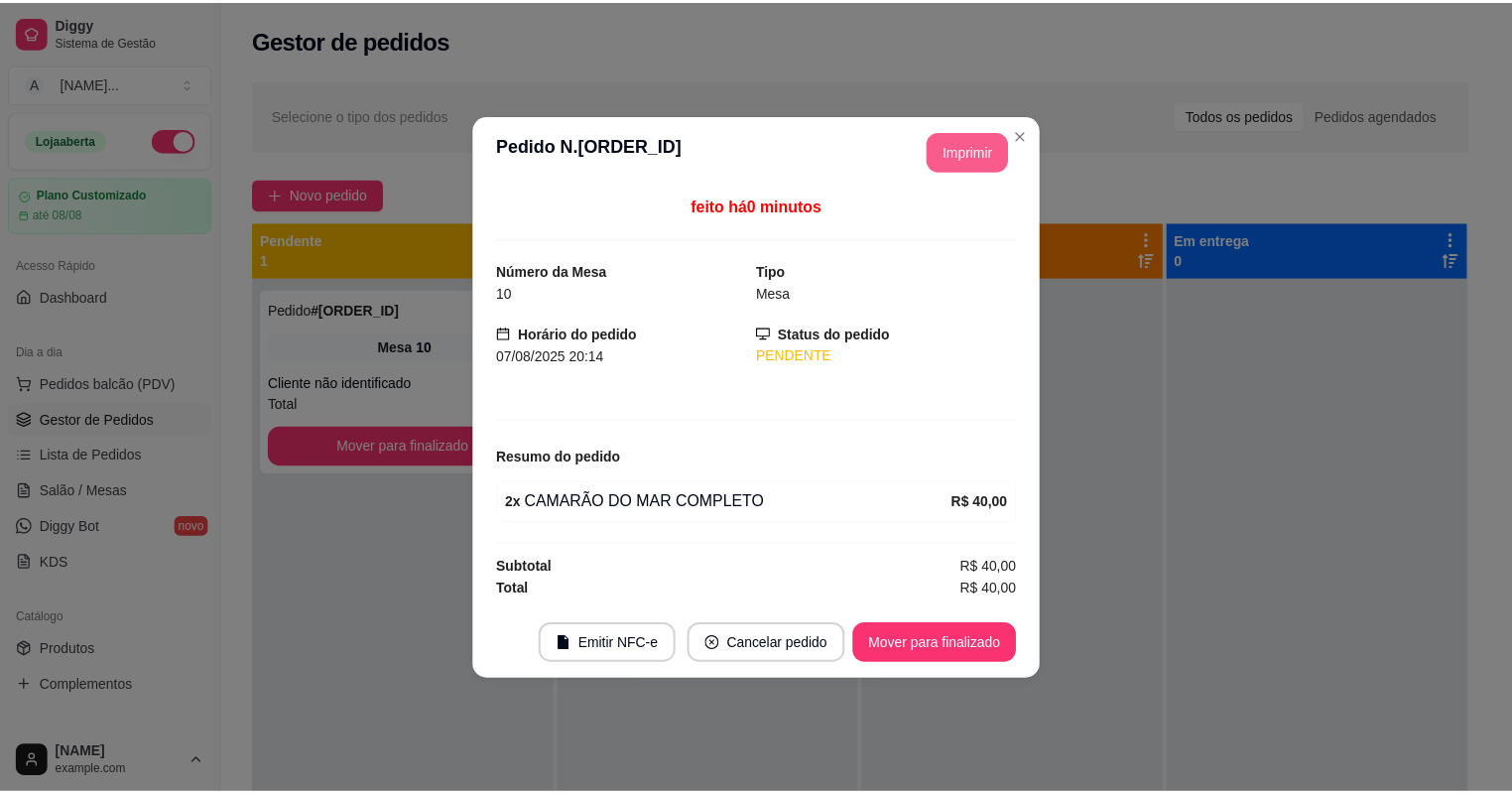 scroll, scrollTop: 0, scrollLeft: 0, axis: both 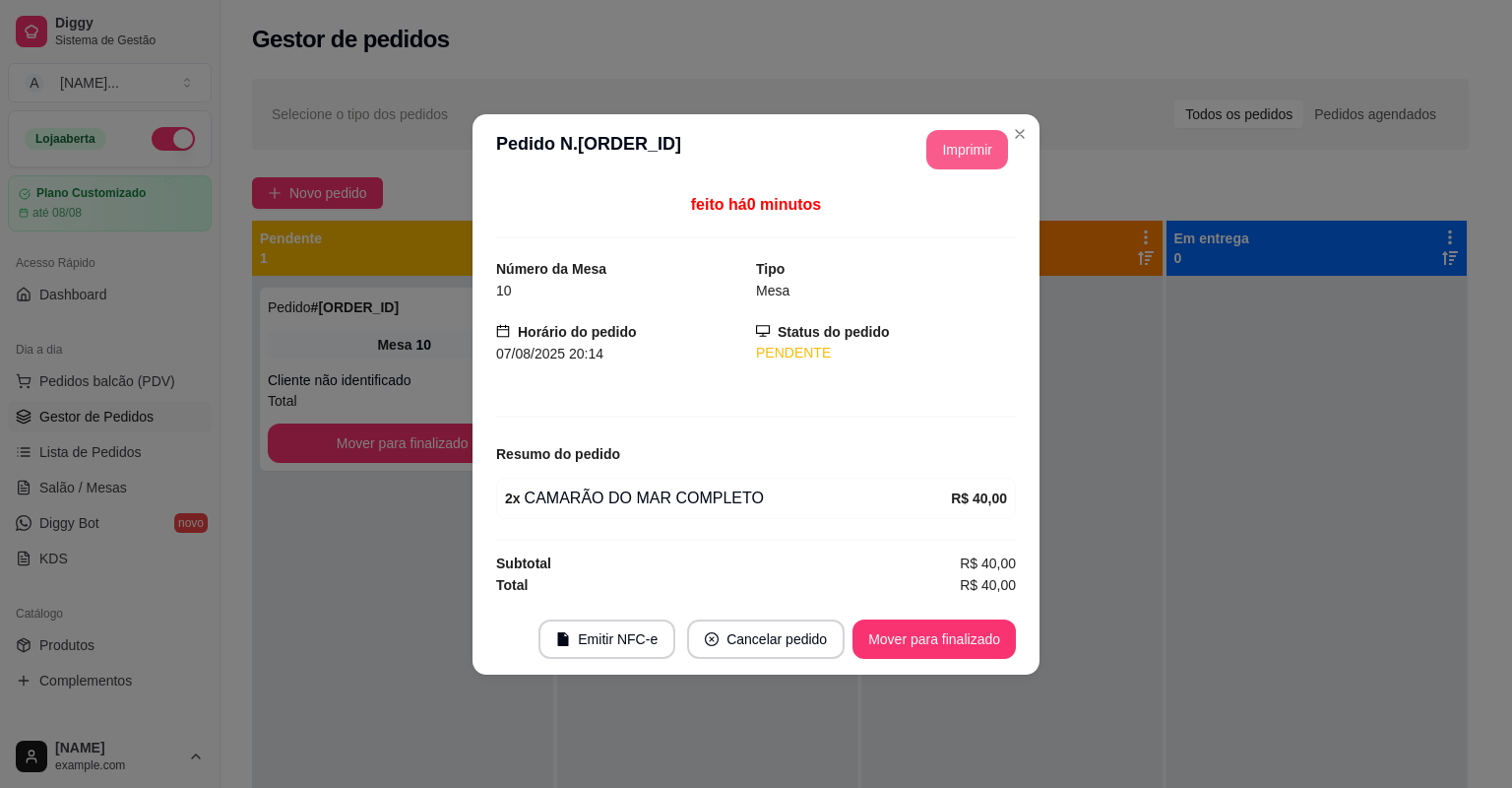 click on "Mover para finalizado" at bounding box center [934, 639] 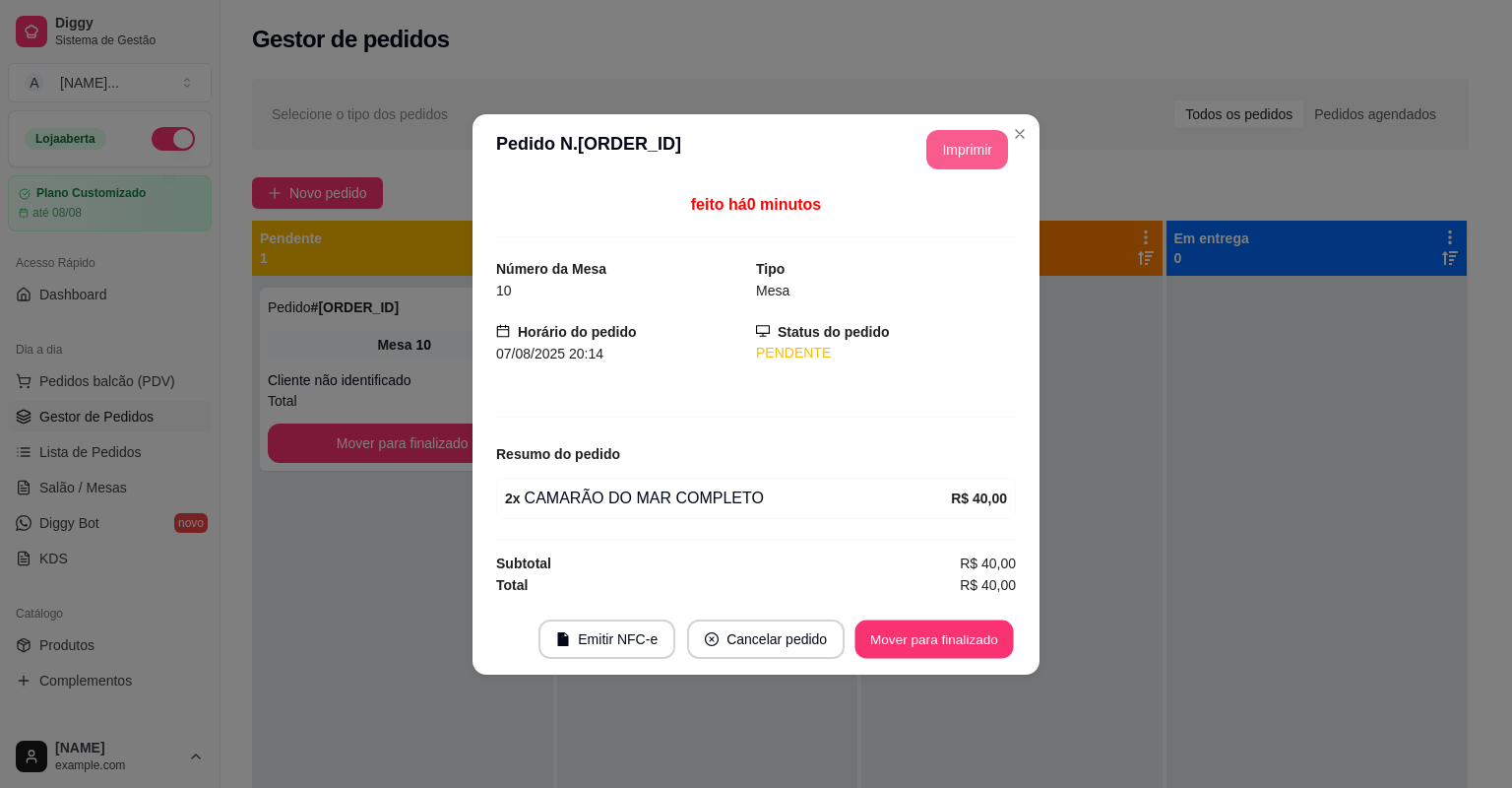 click on "Mover para finalizado" at bounding box center (934, 638) 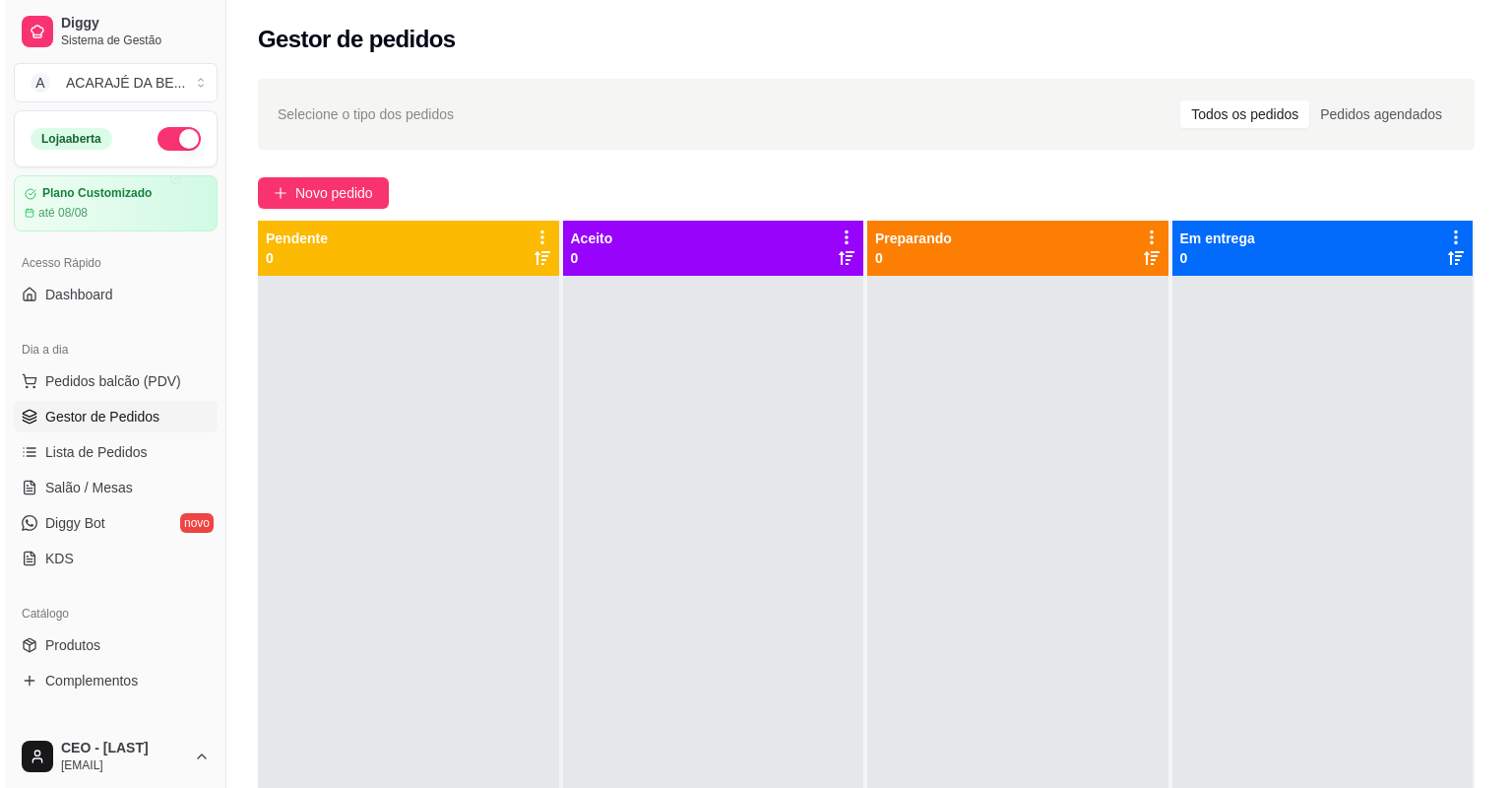scroll, scrollTop: 0, scrollLeft: 0, axis: both 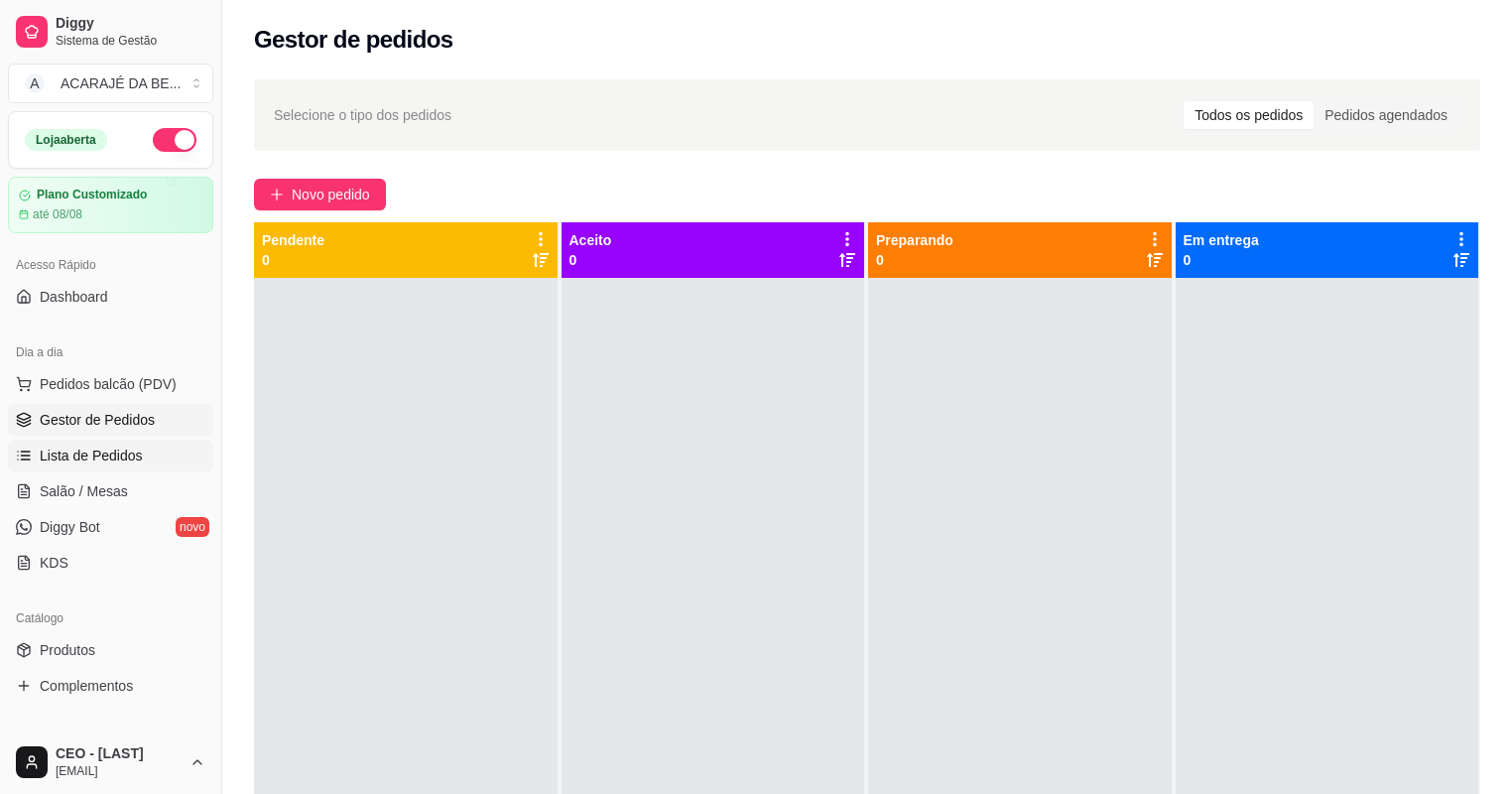 click on "Lista de Pedidos" at bounding box center (110, 456) 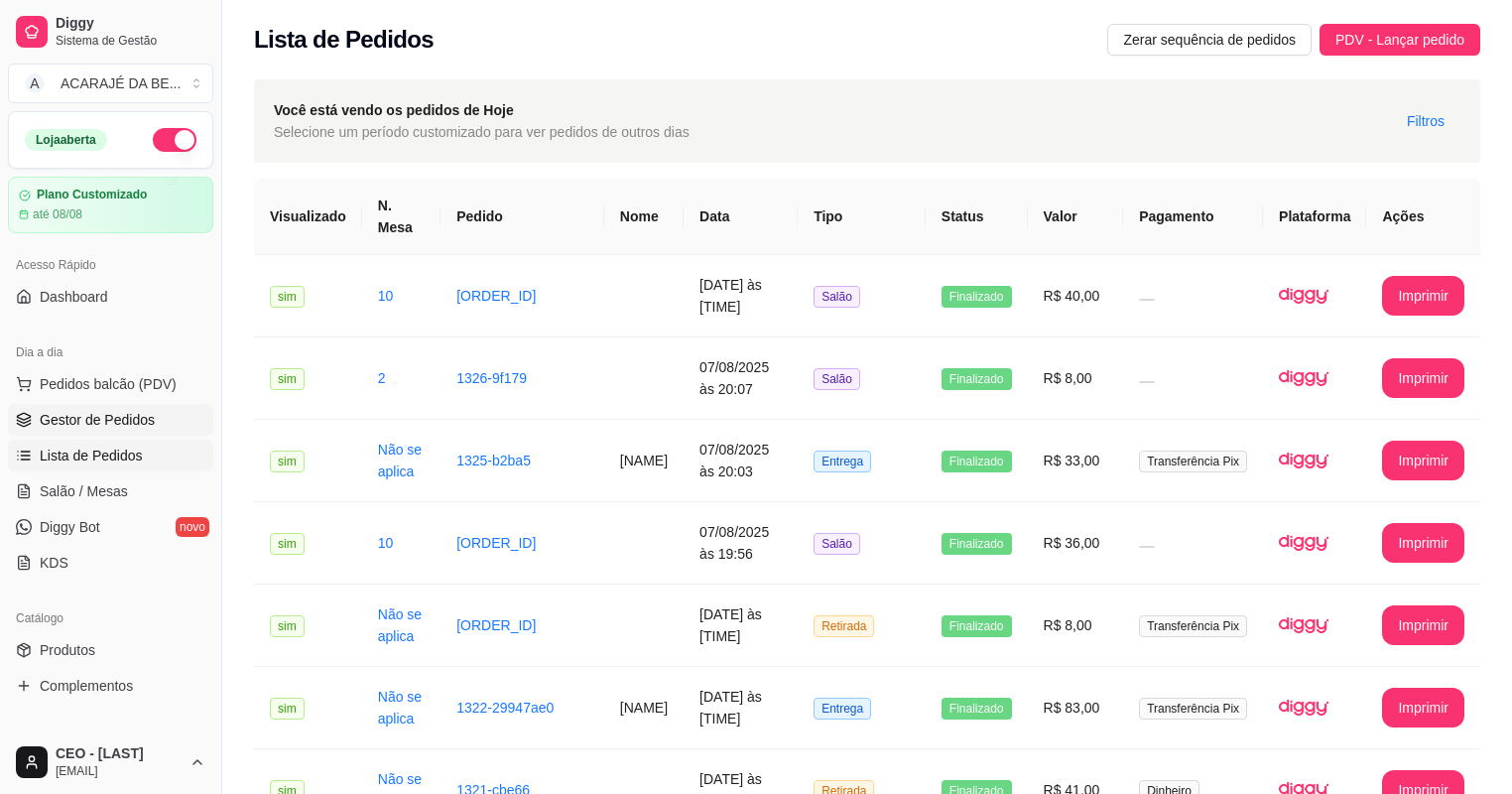 click on "Gestor de Pedidos" at bounding box center (97, 420) 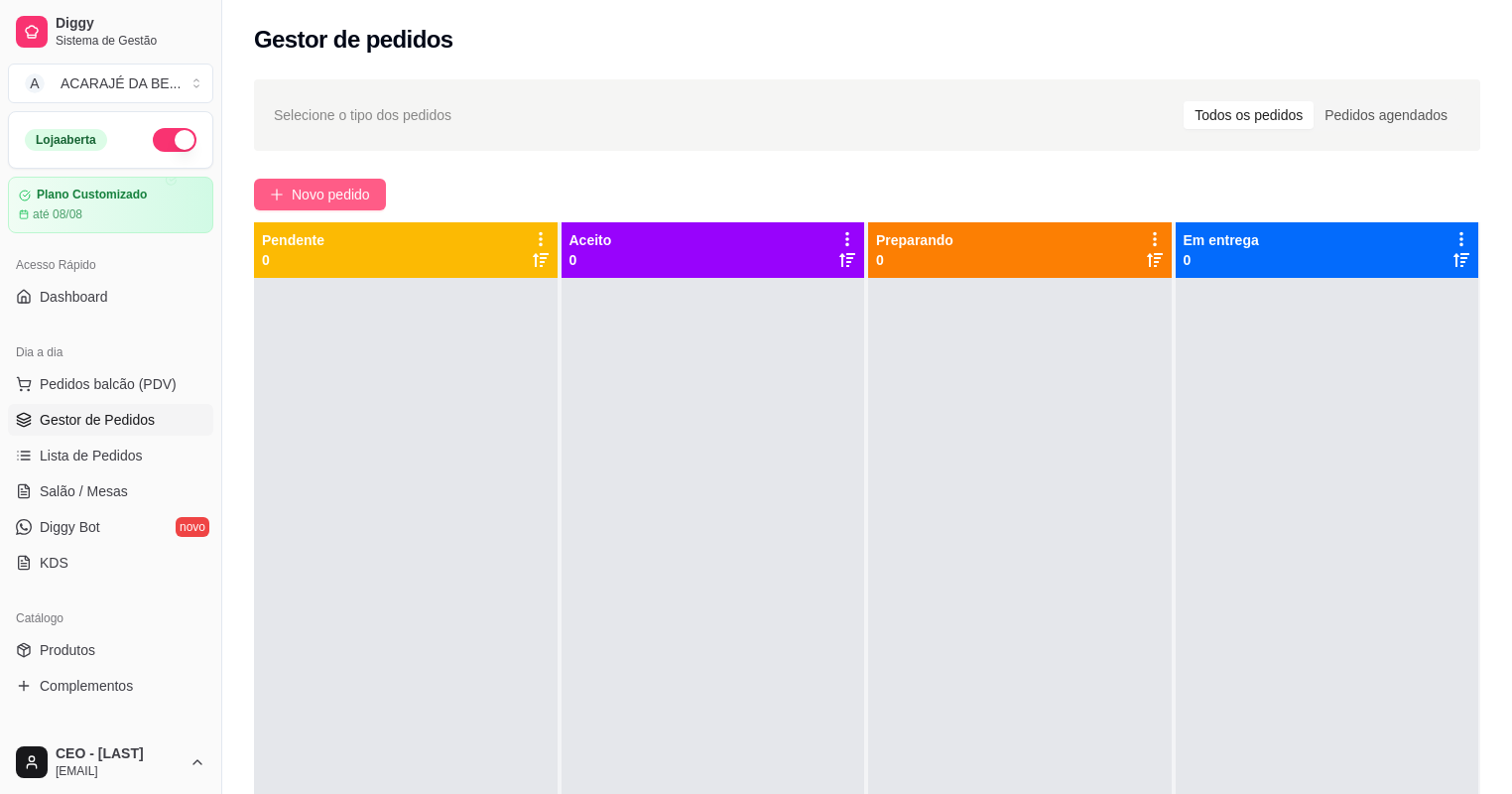 click on "Novo pedido" at bounding box center (330, 195) 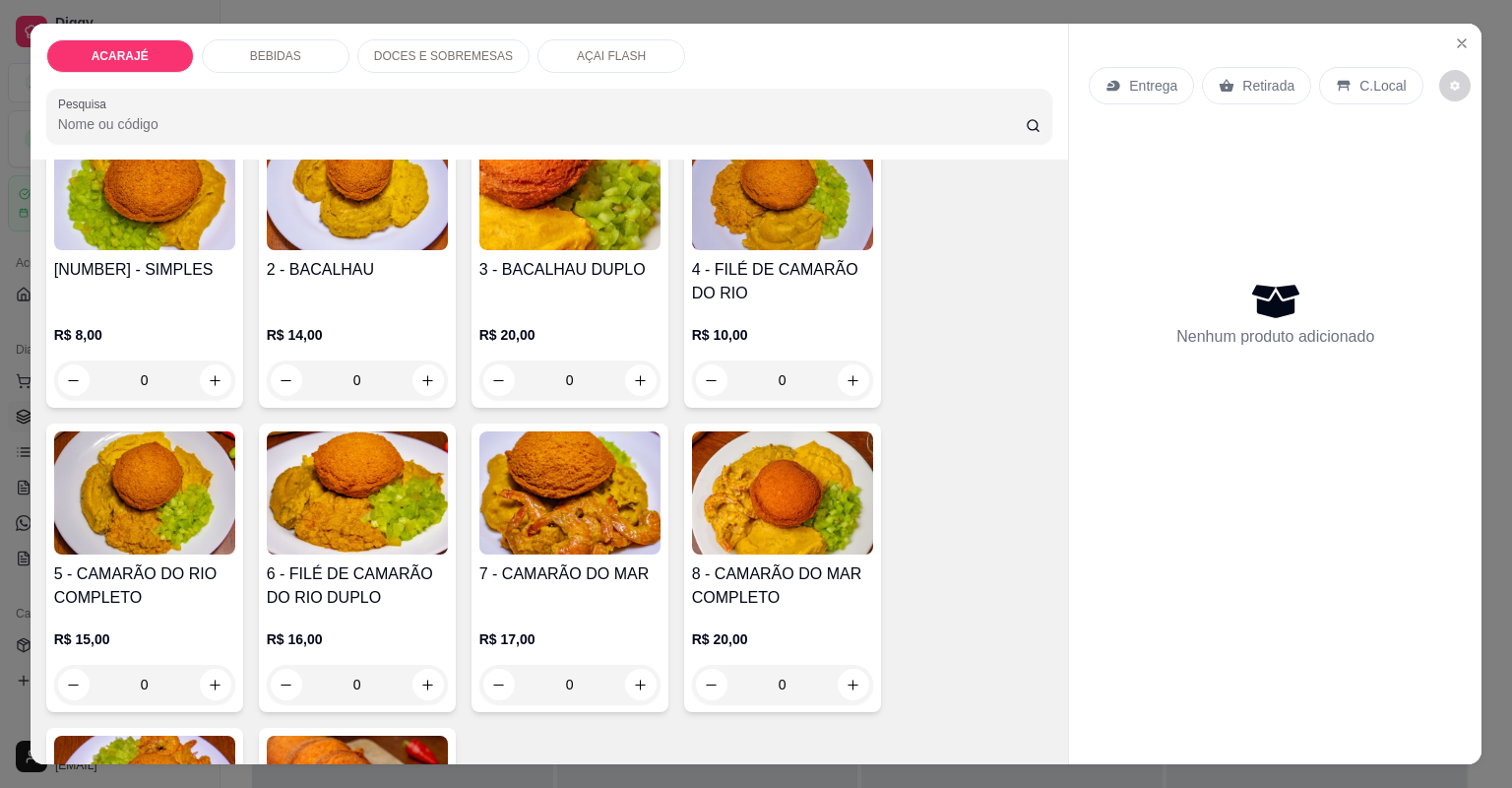 scroll, scrollTop: 394, scrollLeft: 0, axis: vertical 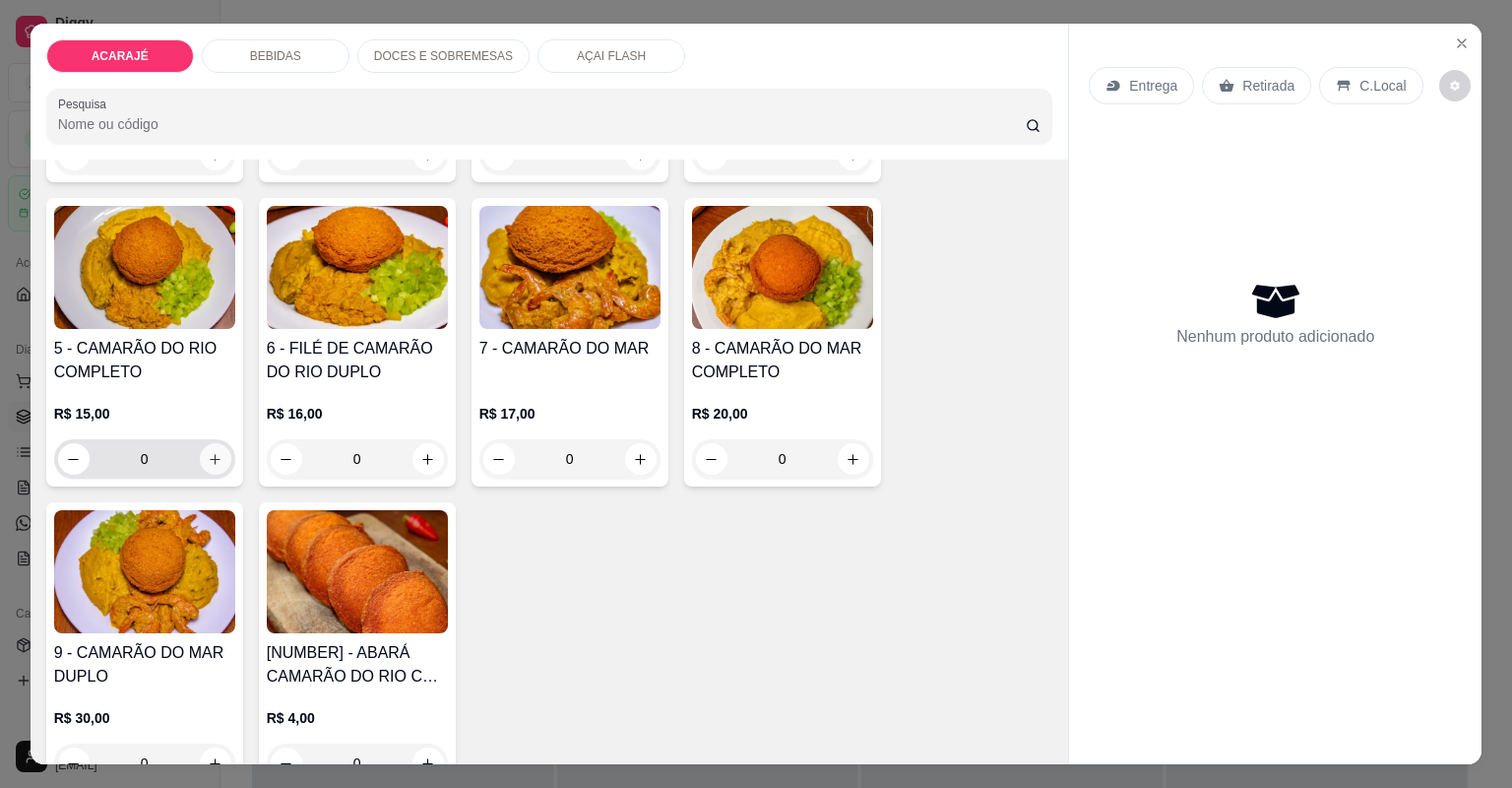click 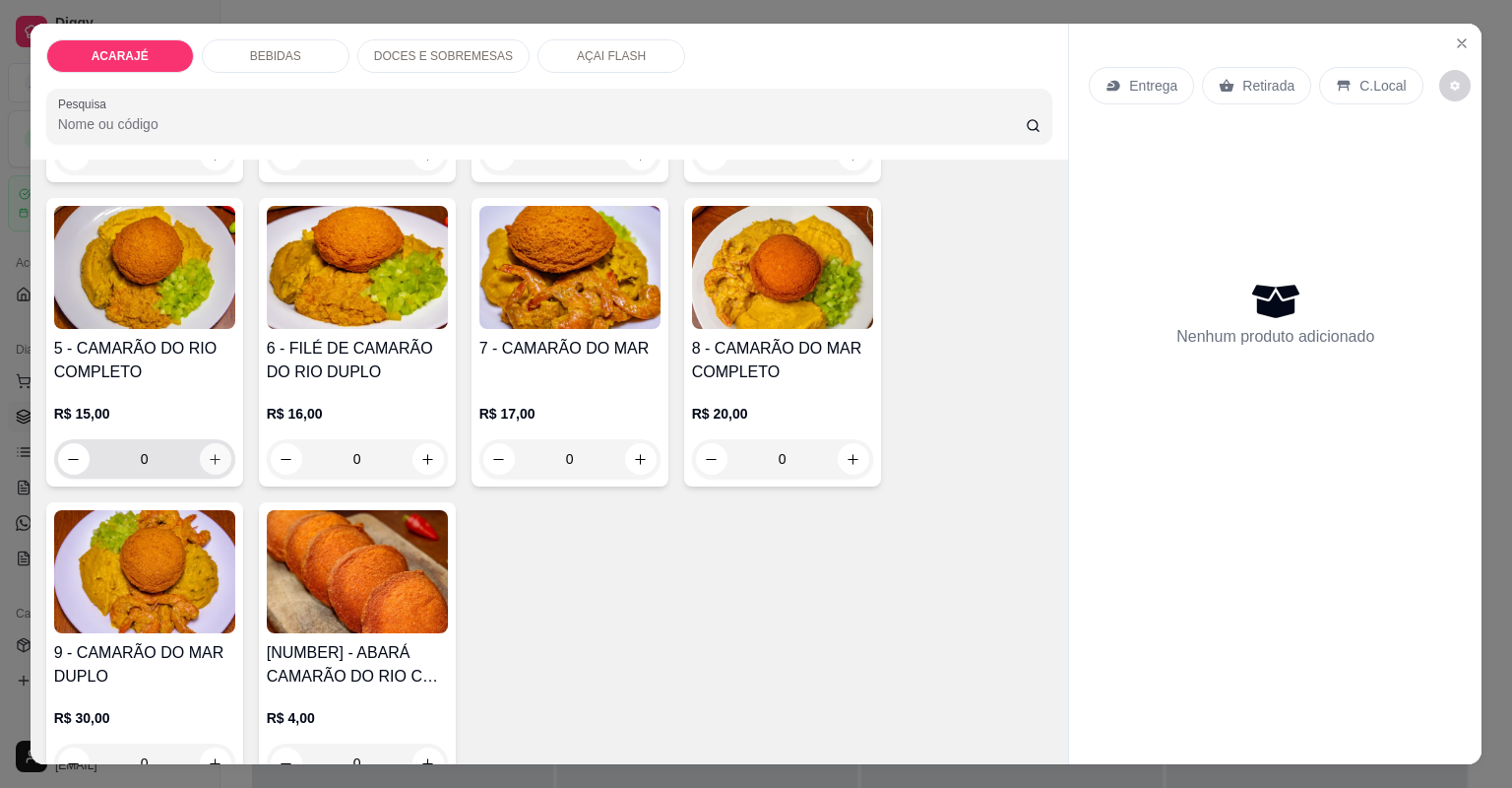 type on "1" 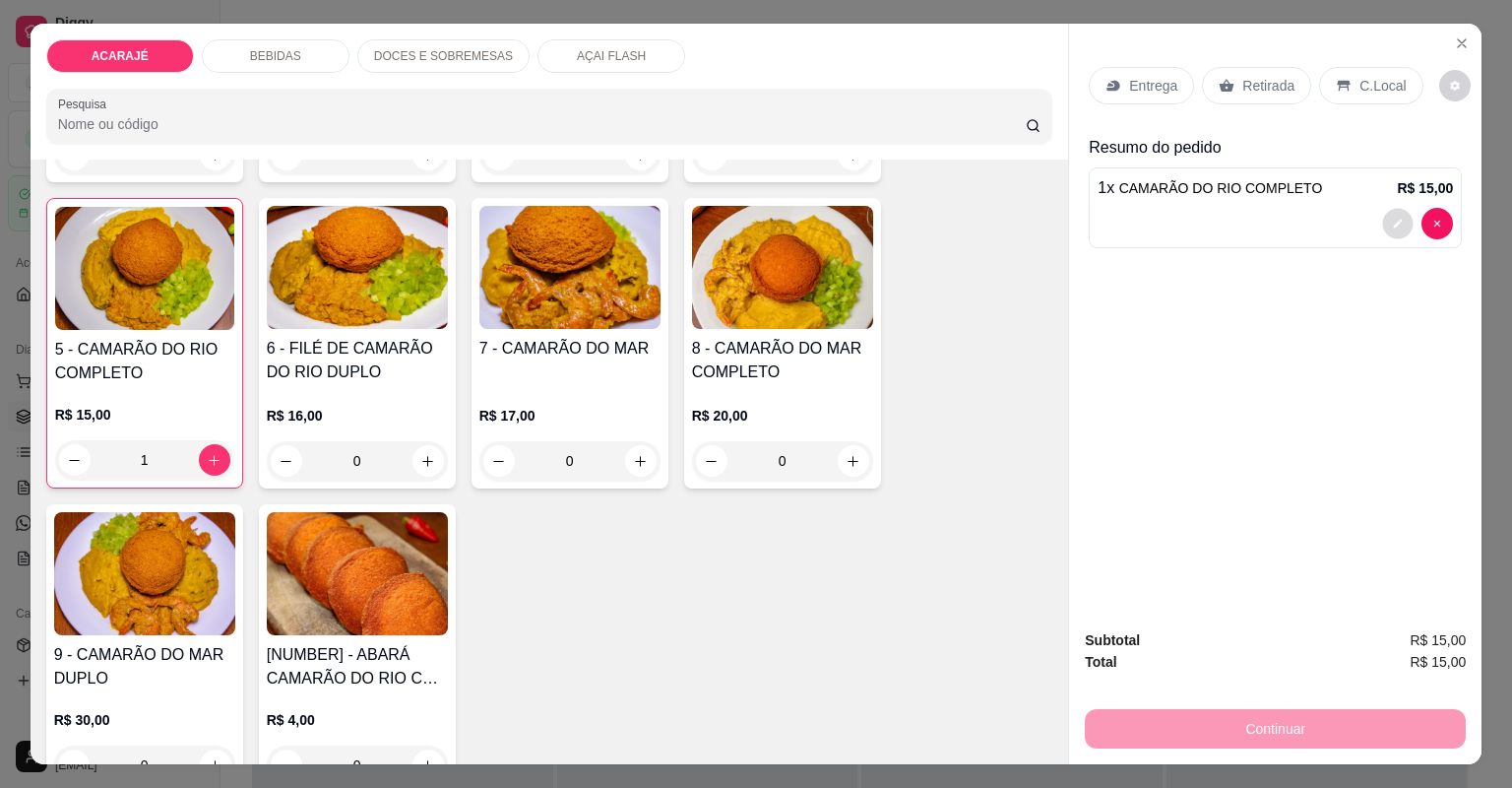 click at bounding box center [1398, 223] 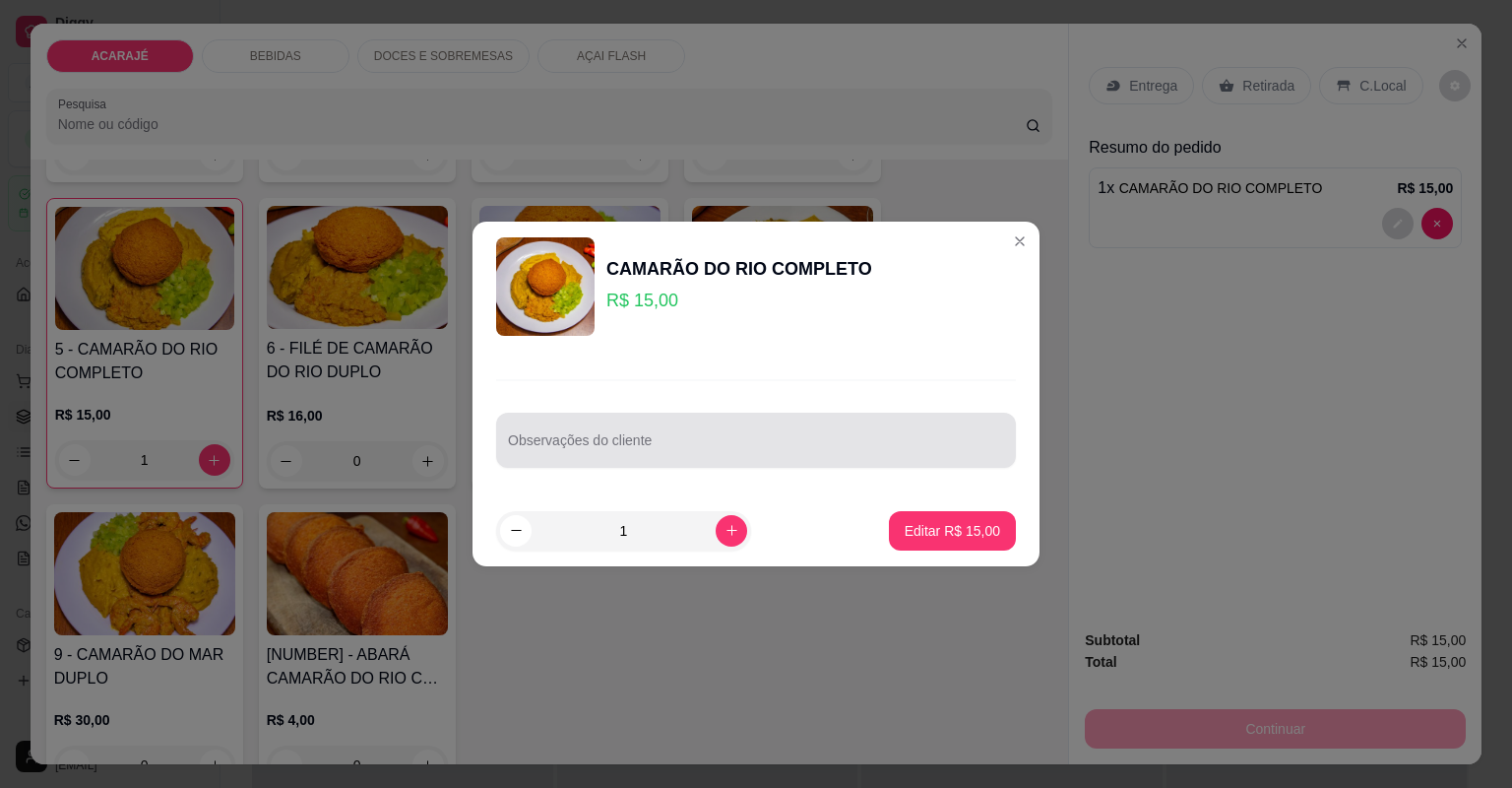 click at bounding box center [756, 440] 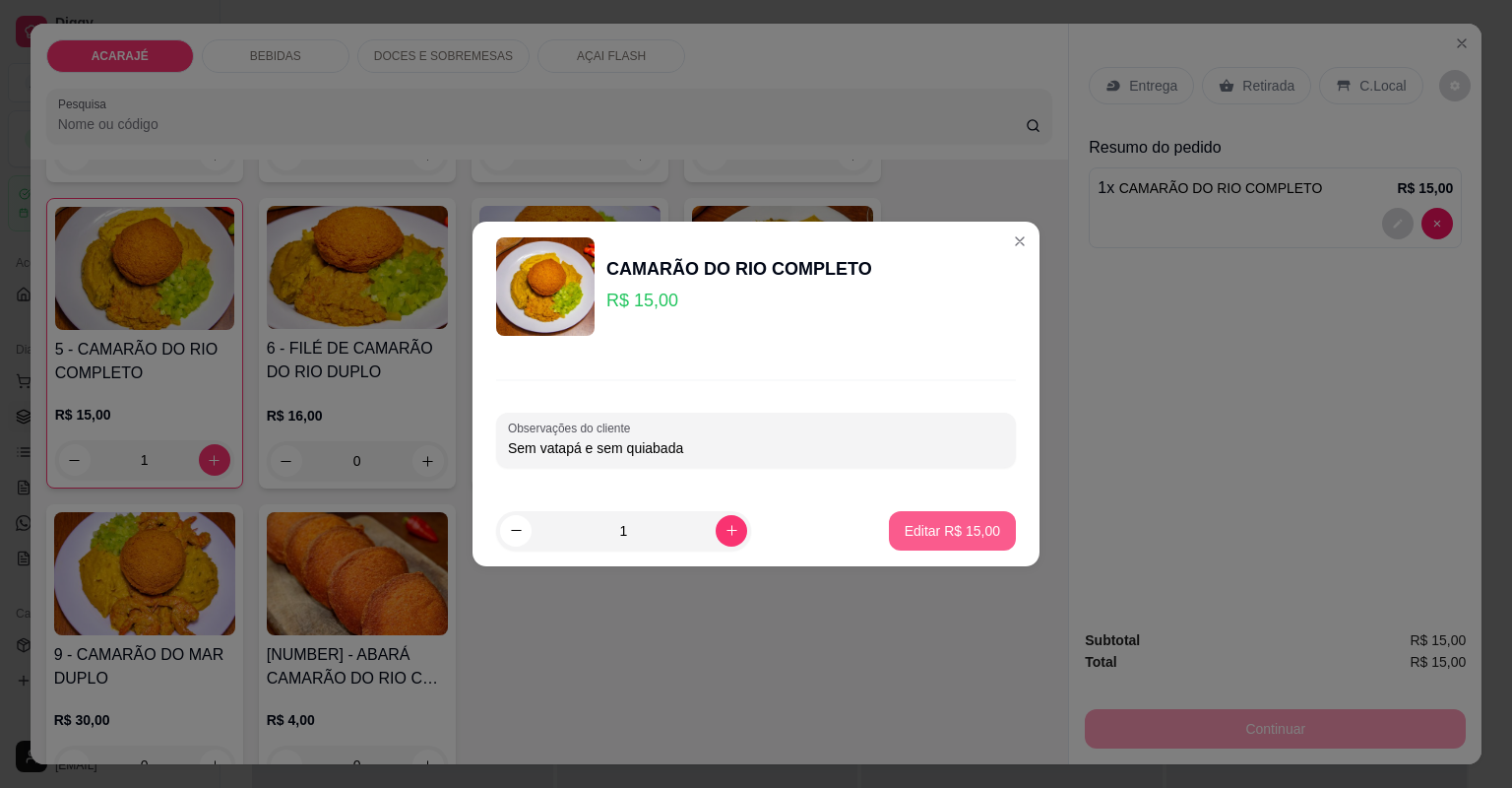 type on "Sem vatapá e sem quiabada" 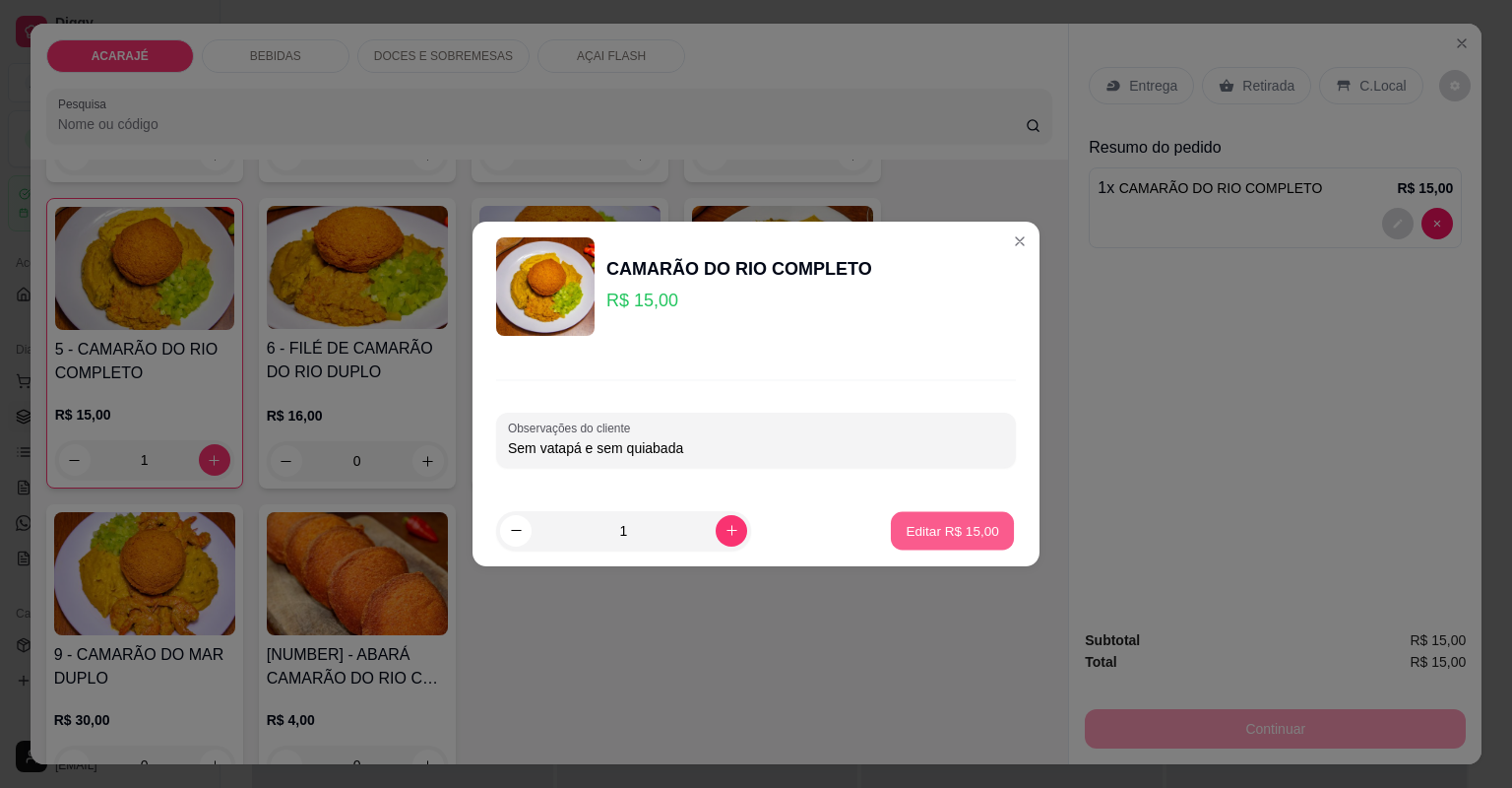 click on "Editar   R$ 15,00" at bounding box center [952, 530] 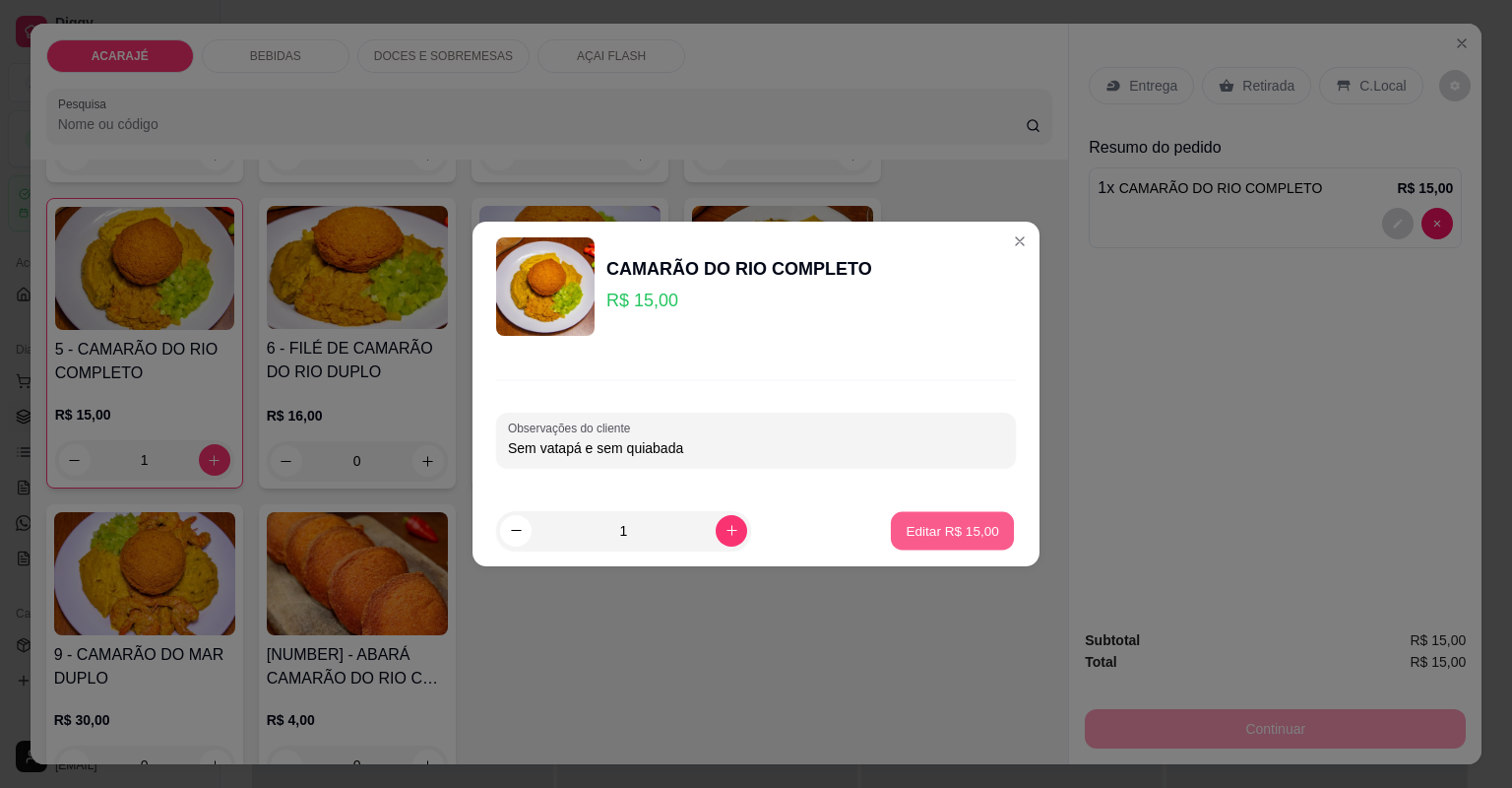 type on "0" 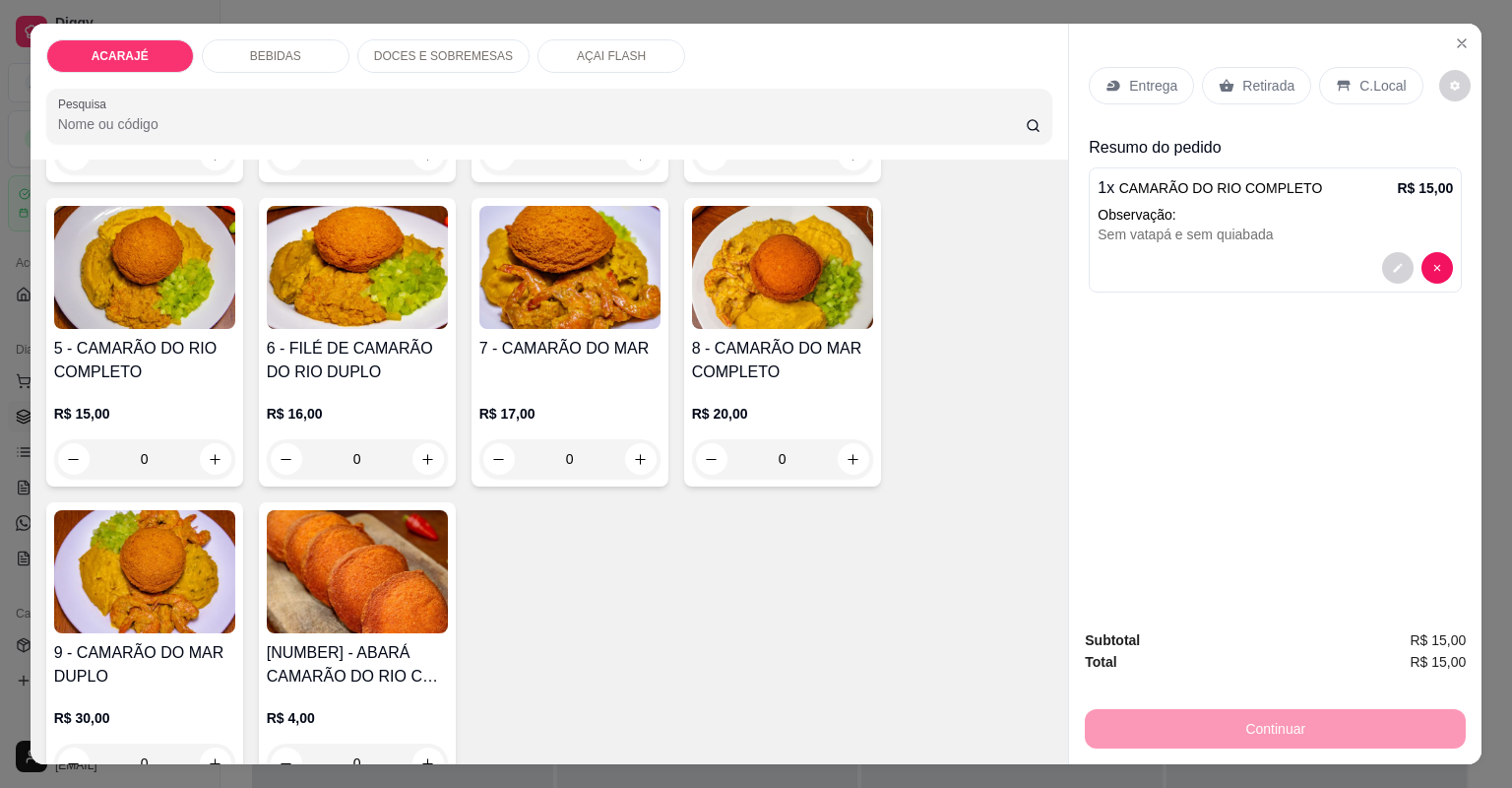 click on "Entrega" at bounding box center [1153, 86] 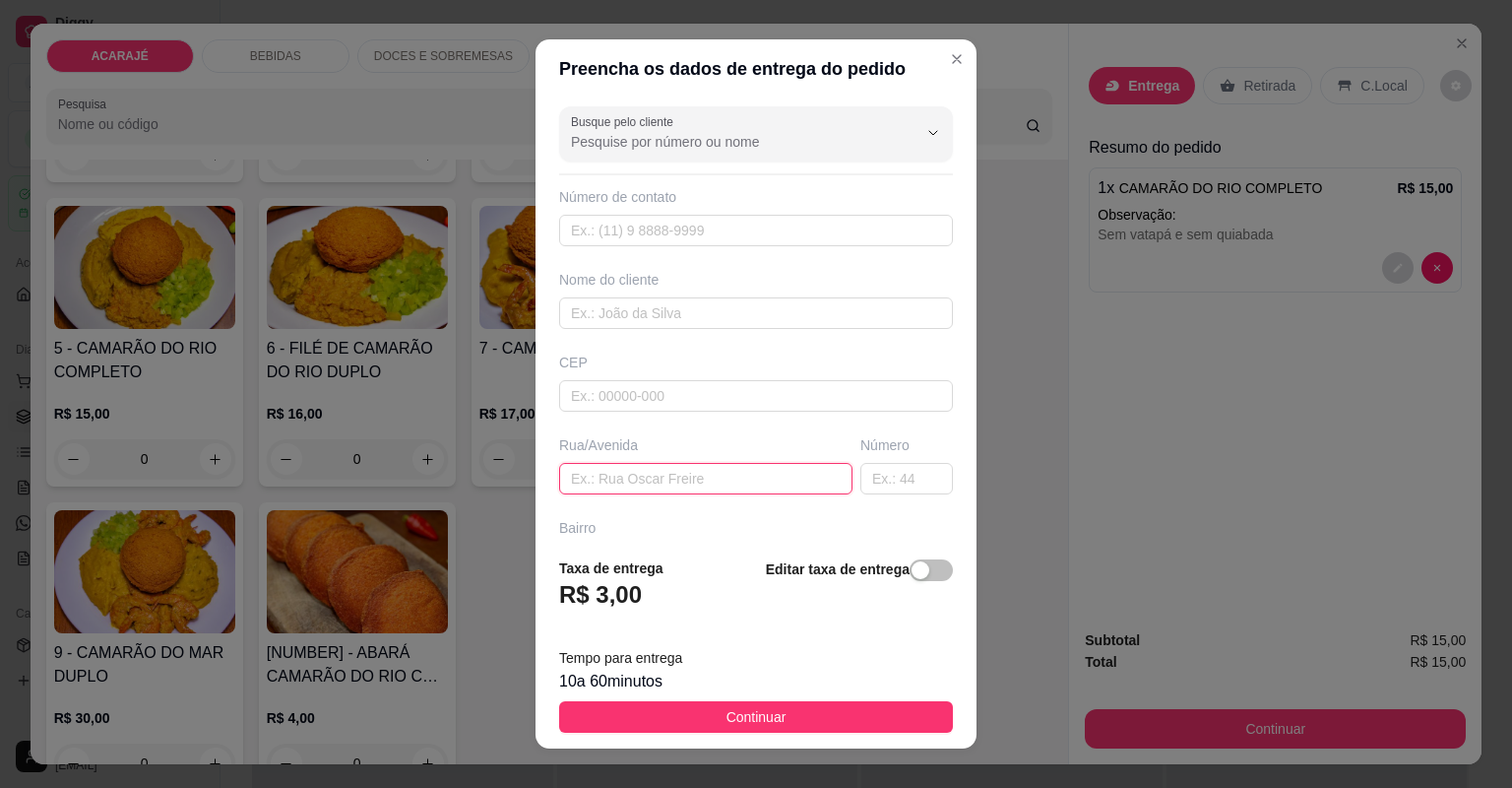 paste on "Sem quiabada sem batata" 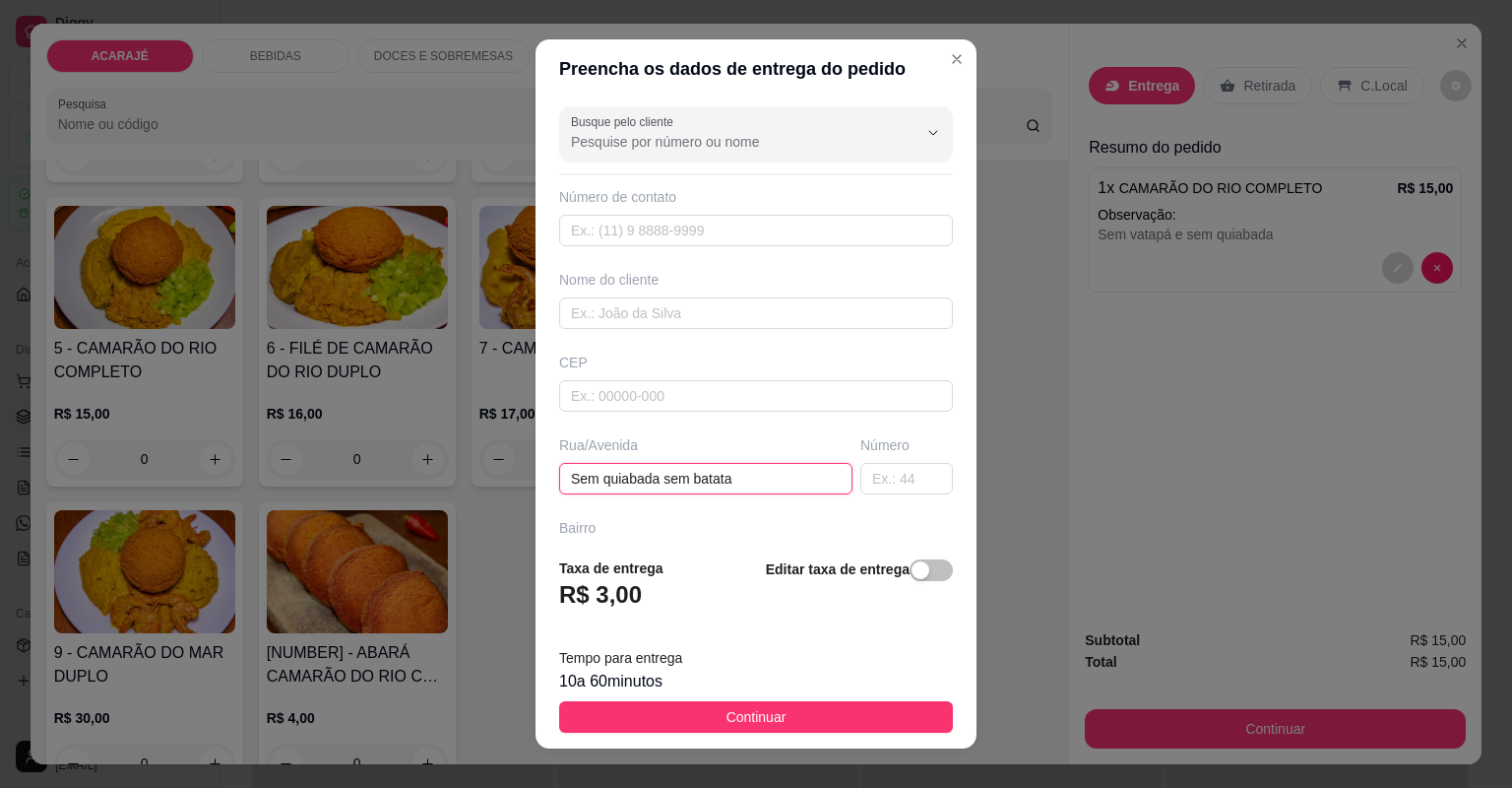 drag, startPoint x: 755, startPoint y: 483, endPoint x: 488, endPoint y: 461, distance: 267.9048 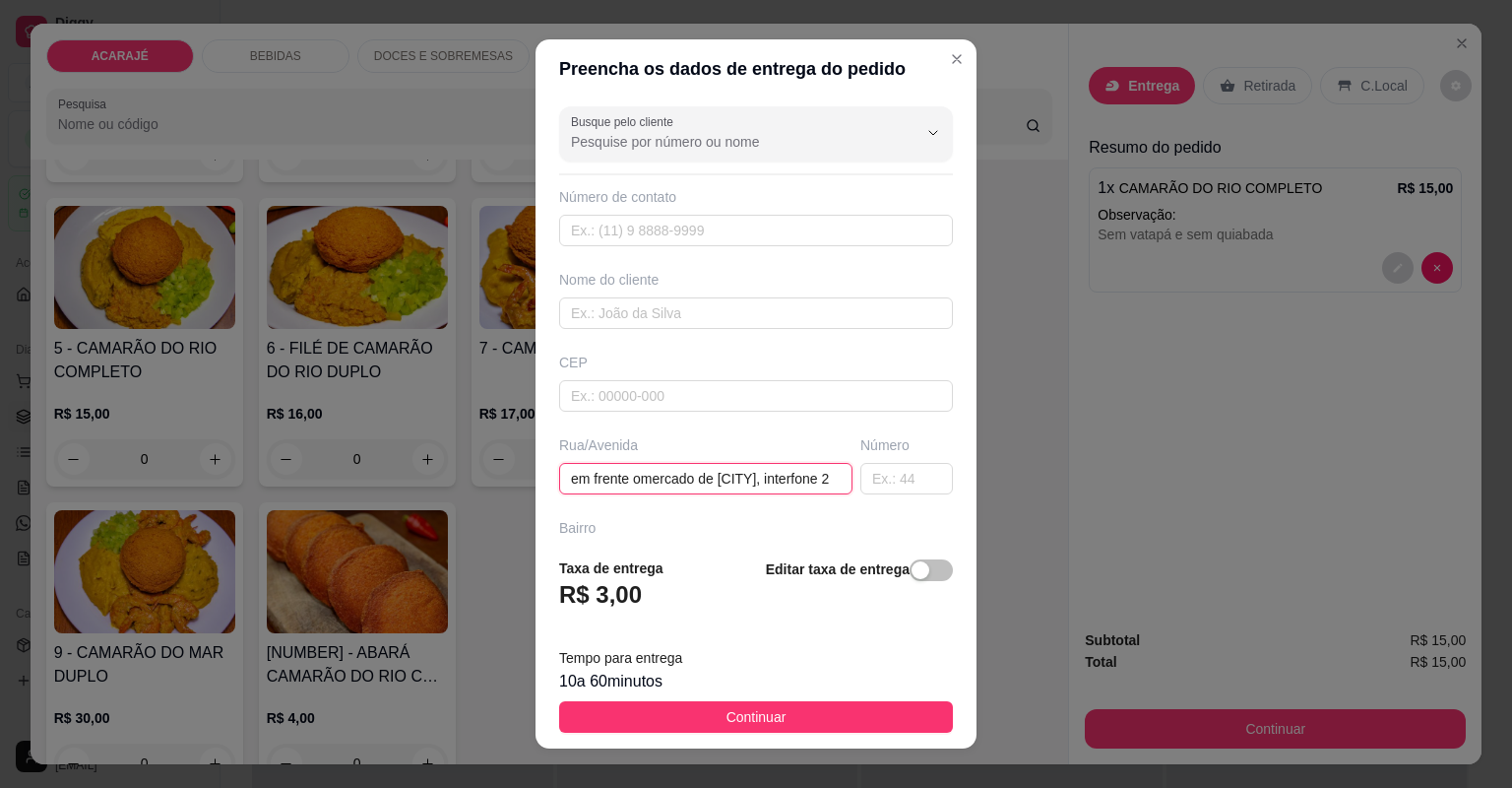 scroll, scrollTop: 0, scrollLeft: 14, axis: horizontal 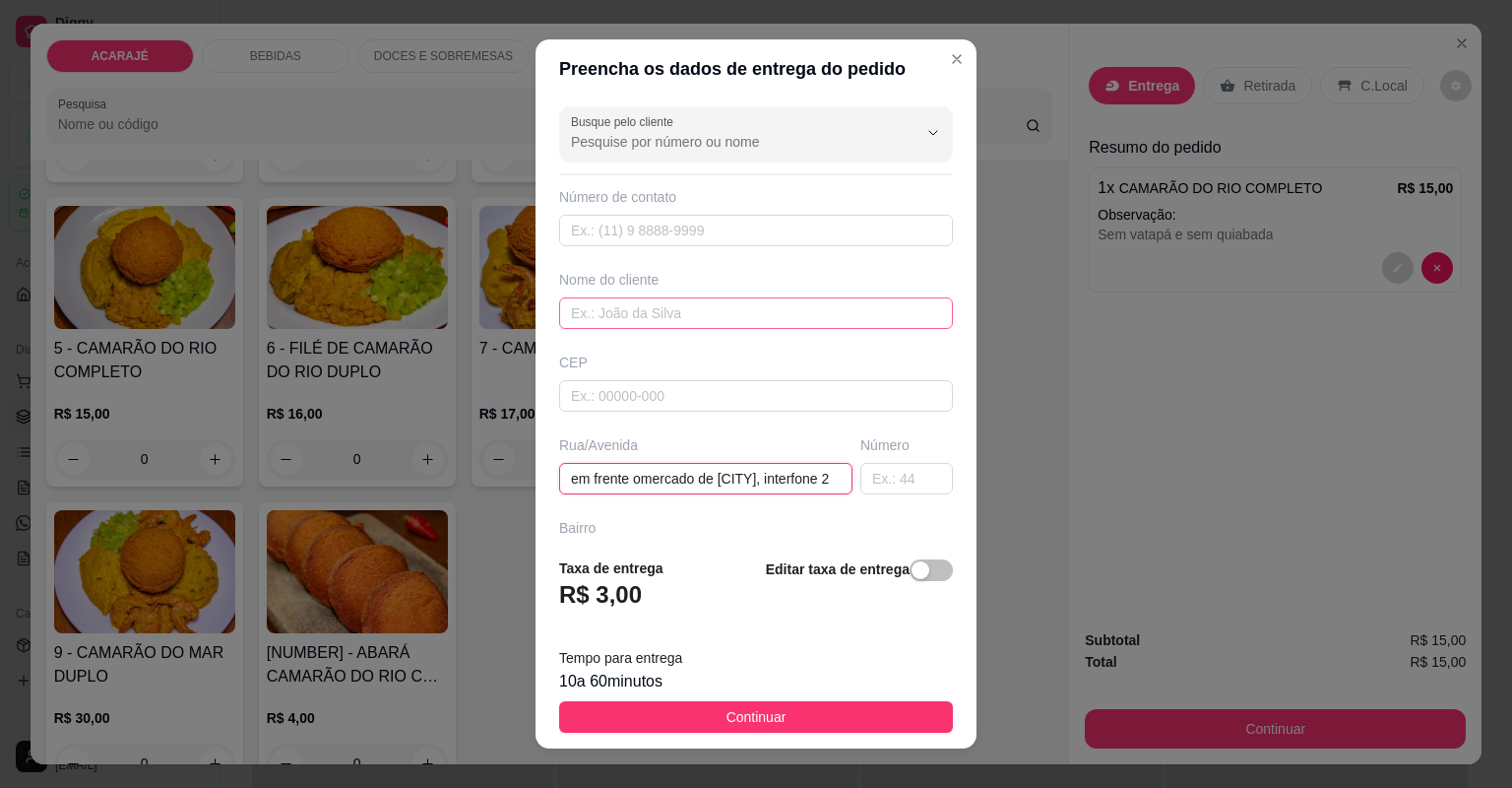 type on "em frente omercado de edvalvo, interfone 2" 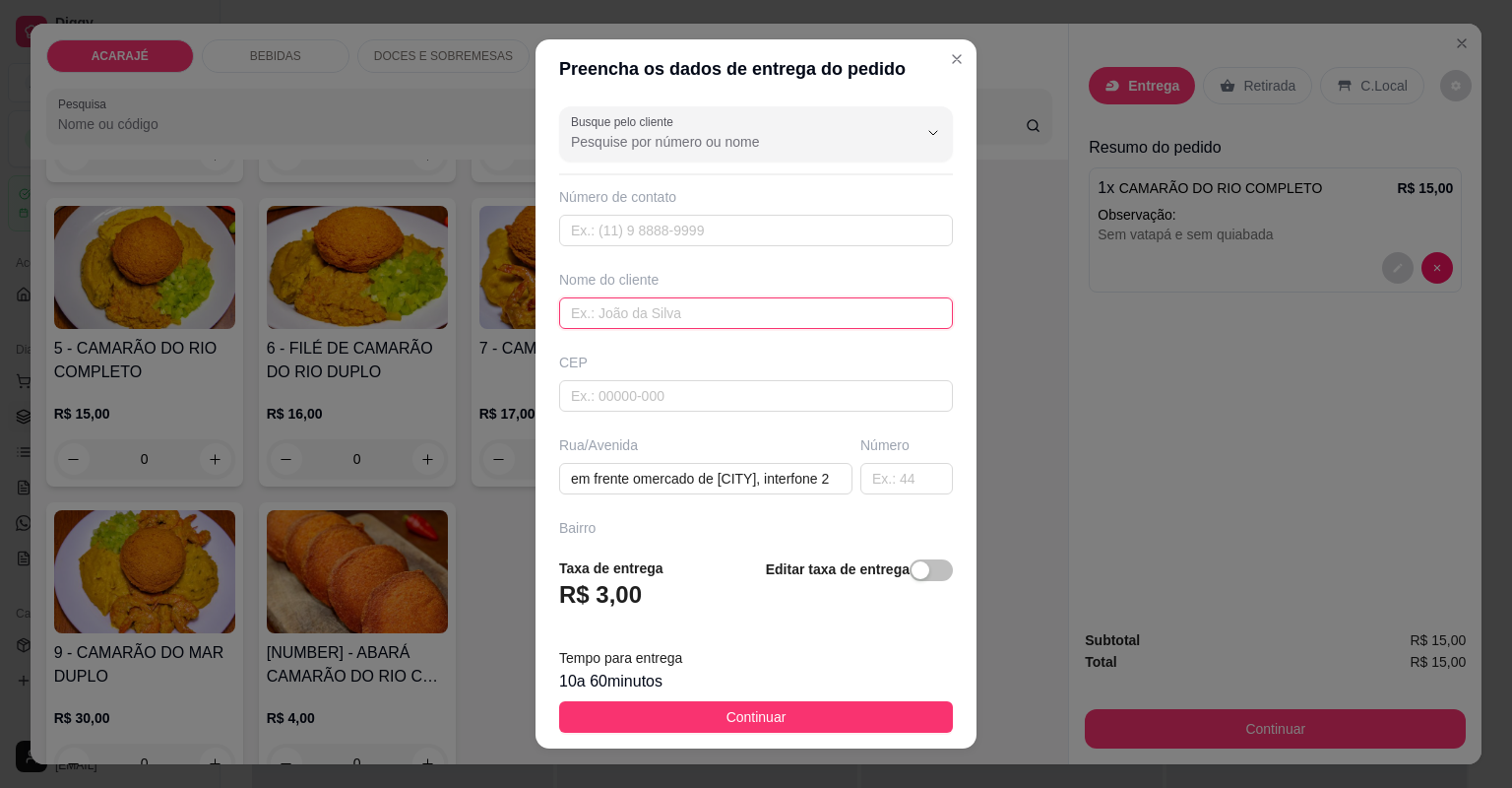 click at bounding box center (756, 313) 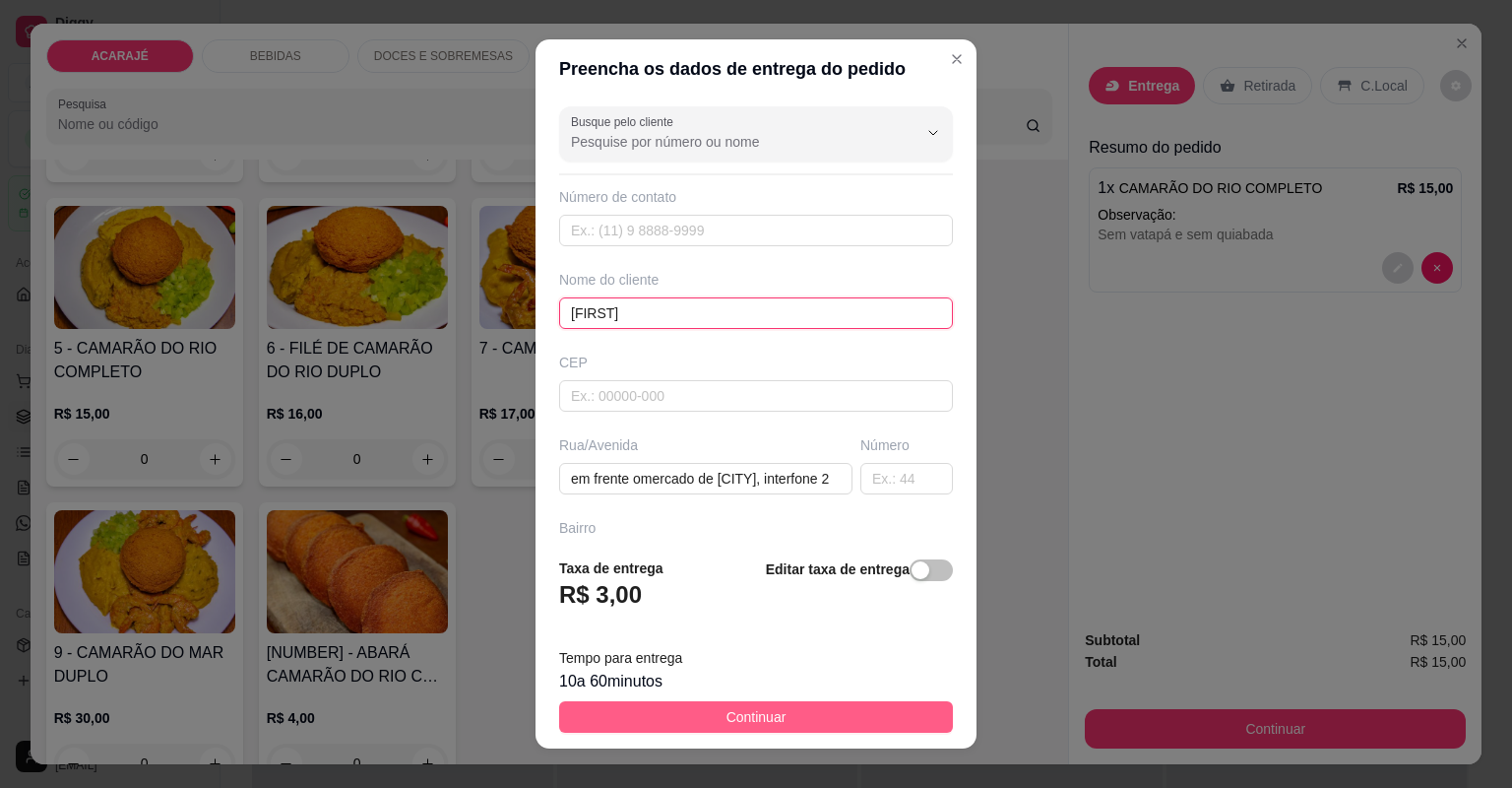 type on "kethelyn" 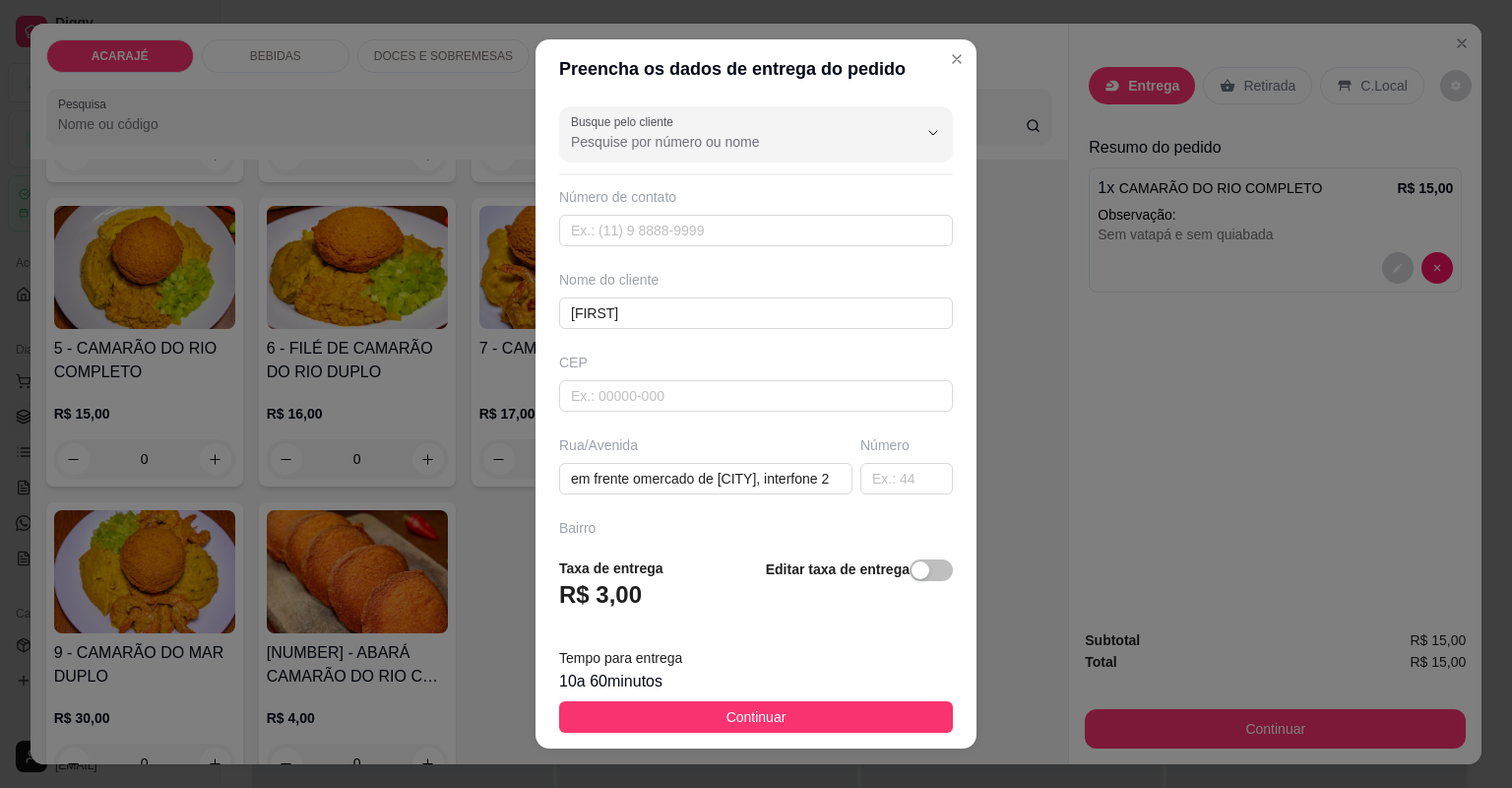 click on "Continuar" at bounding box center [756, 717] 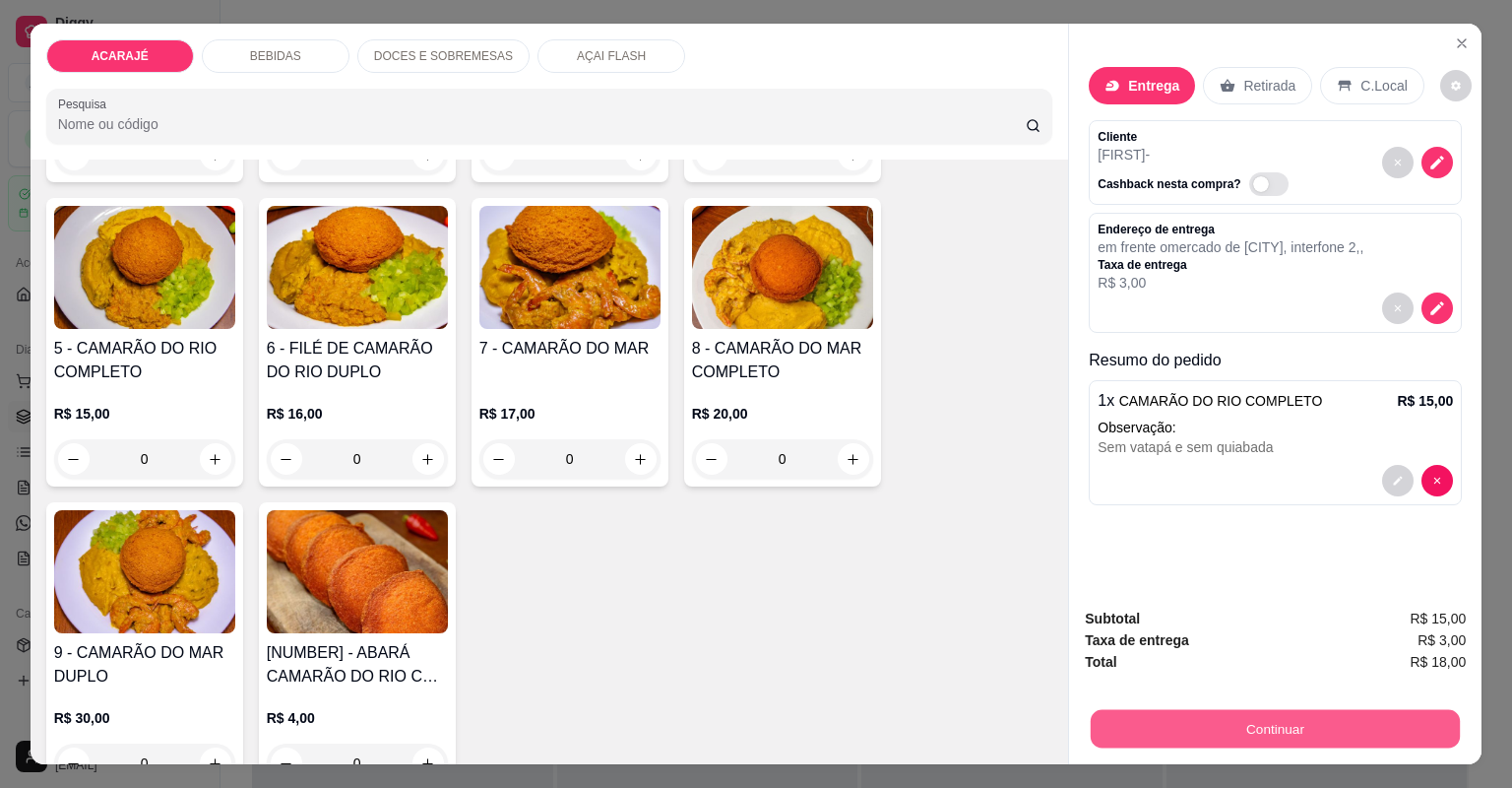 click on "Continuar" at bounding box center (1275, 729) 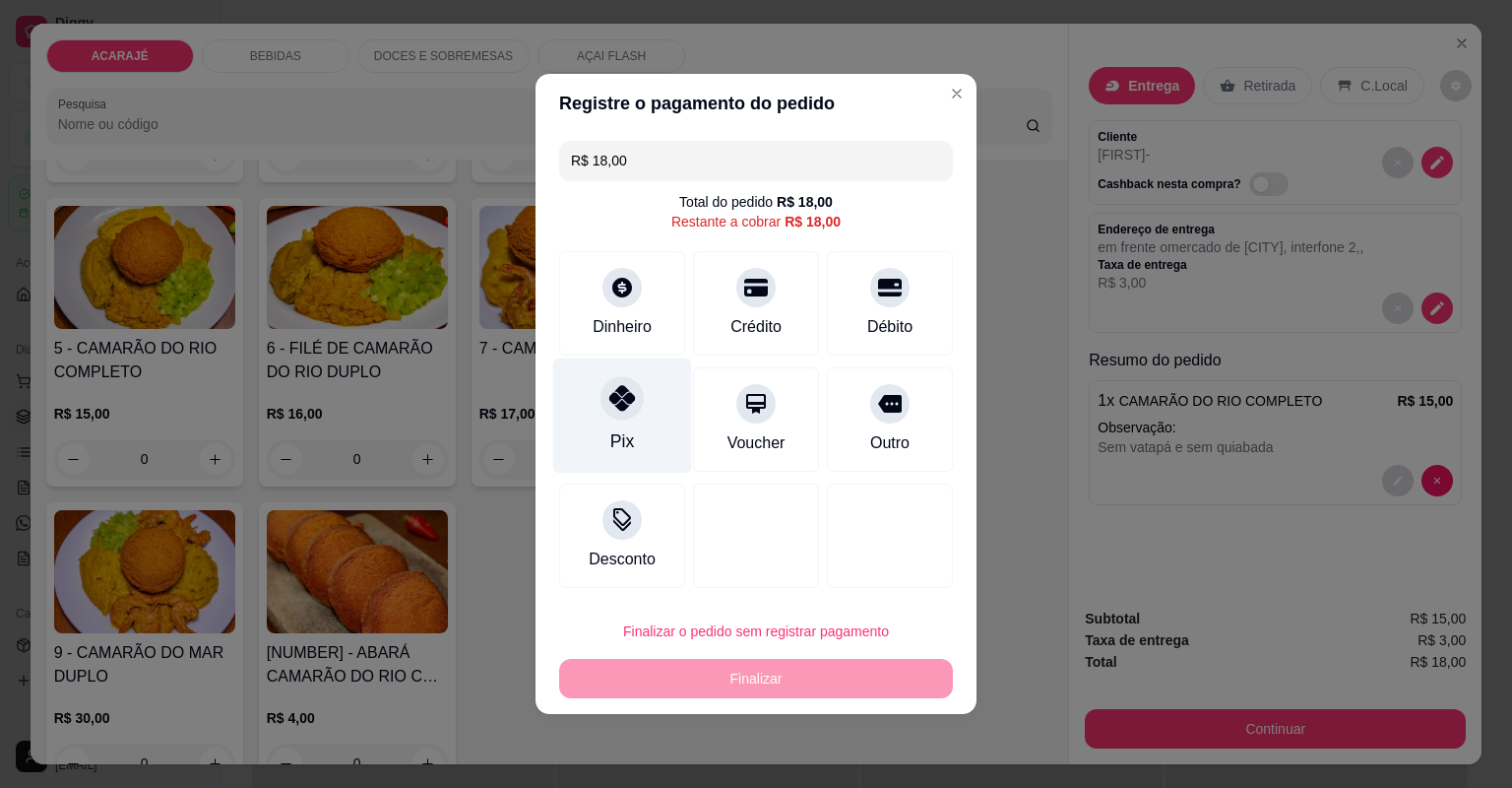 click on "Pix" at bounding box center (622, 416) 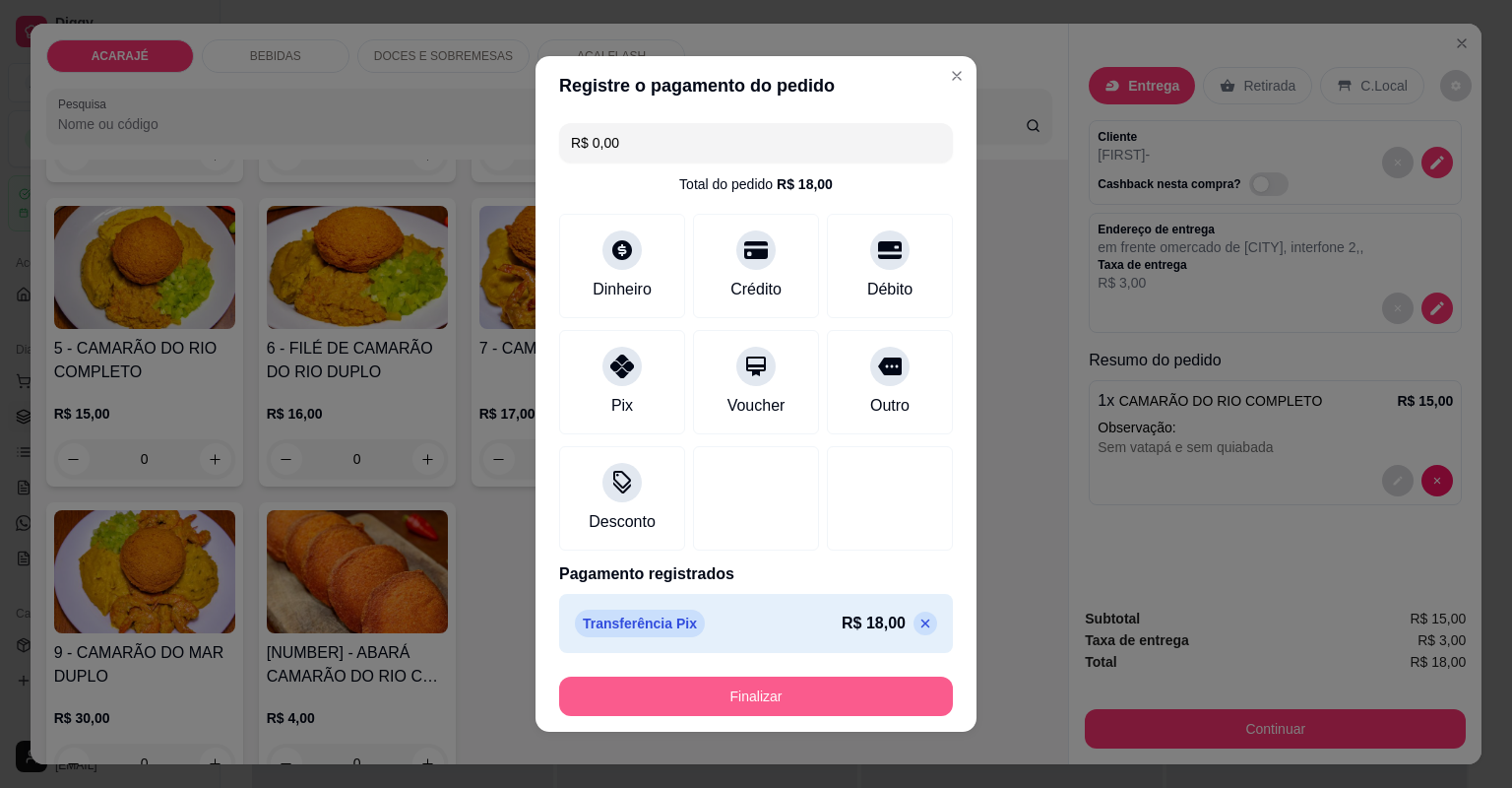 click on "Finalizar" at bounding box center (756, 696) 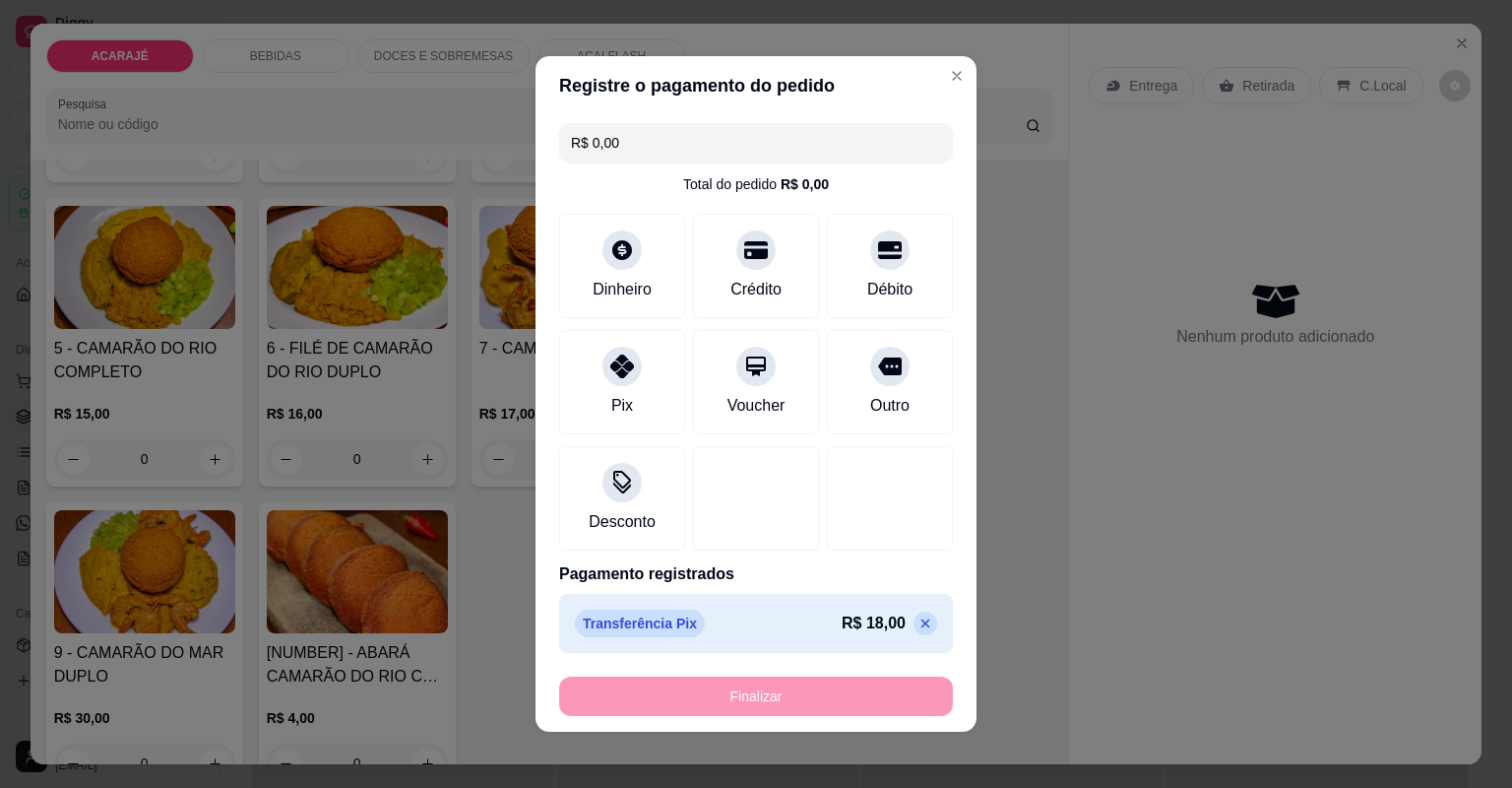 type on "-R$ 18,00" 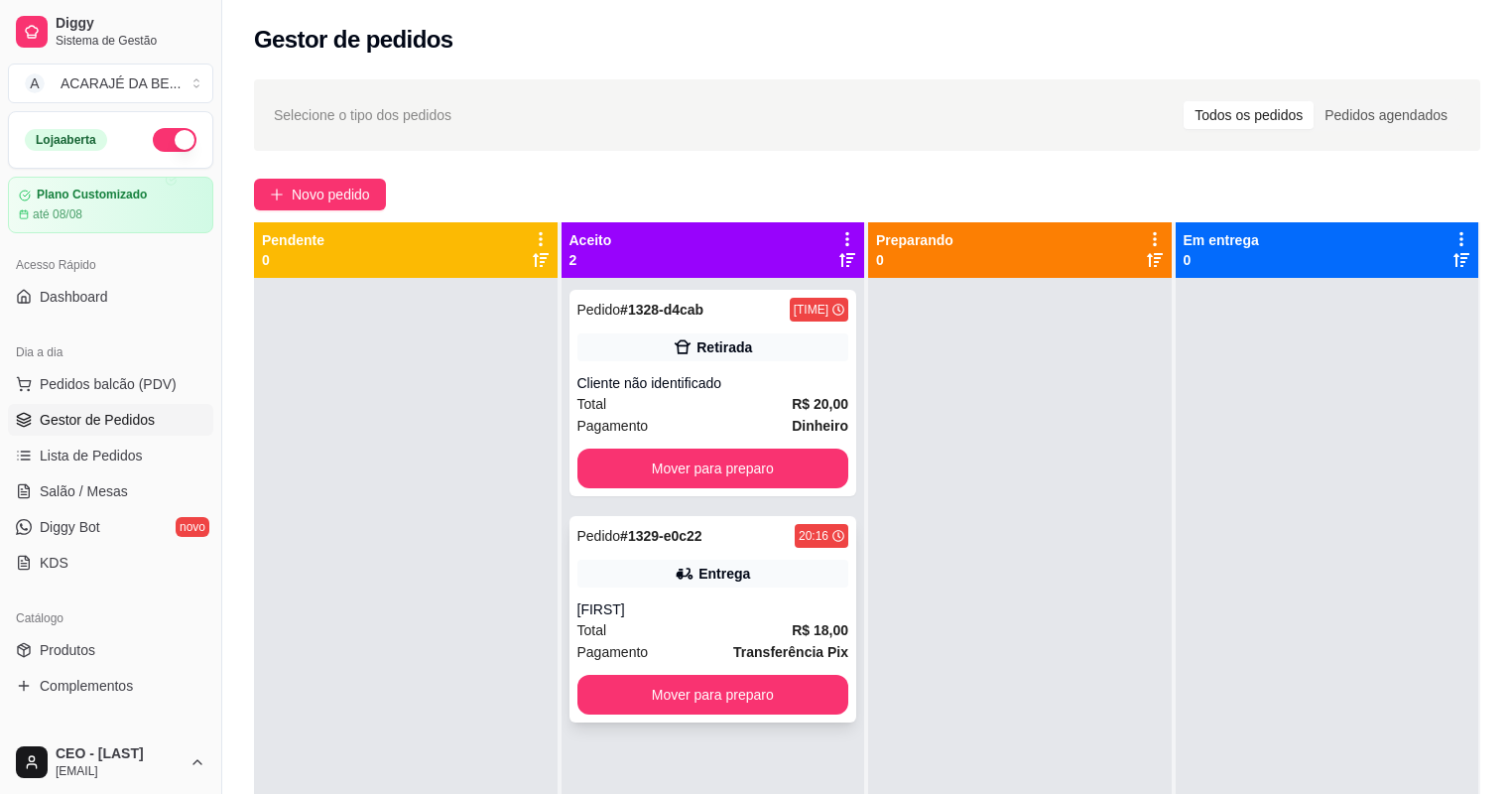 click on "kethelyn" at bounding box center [713, 609] 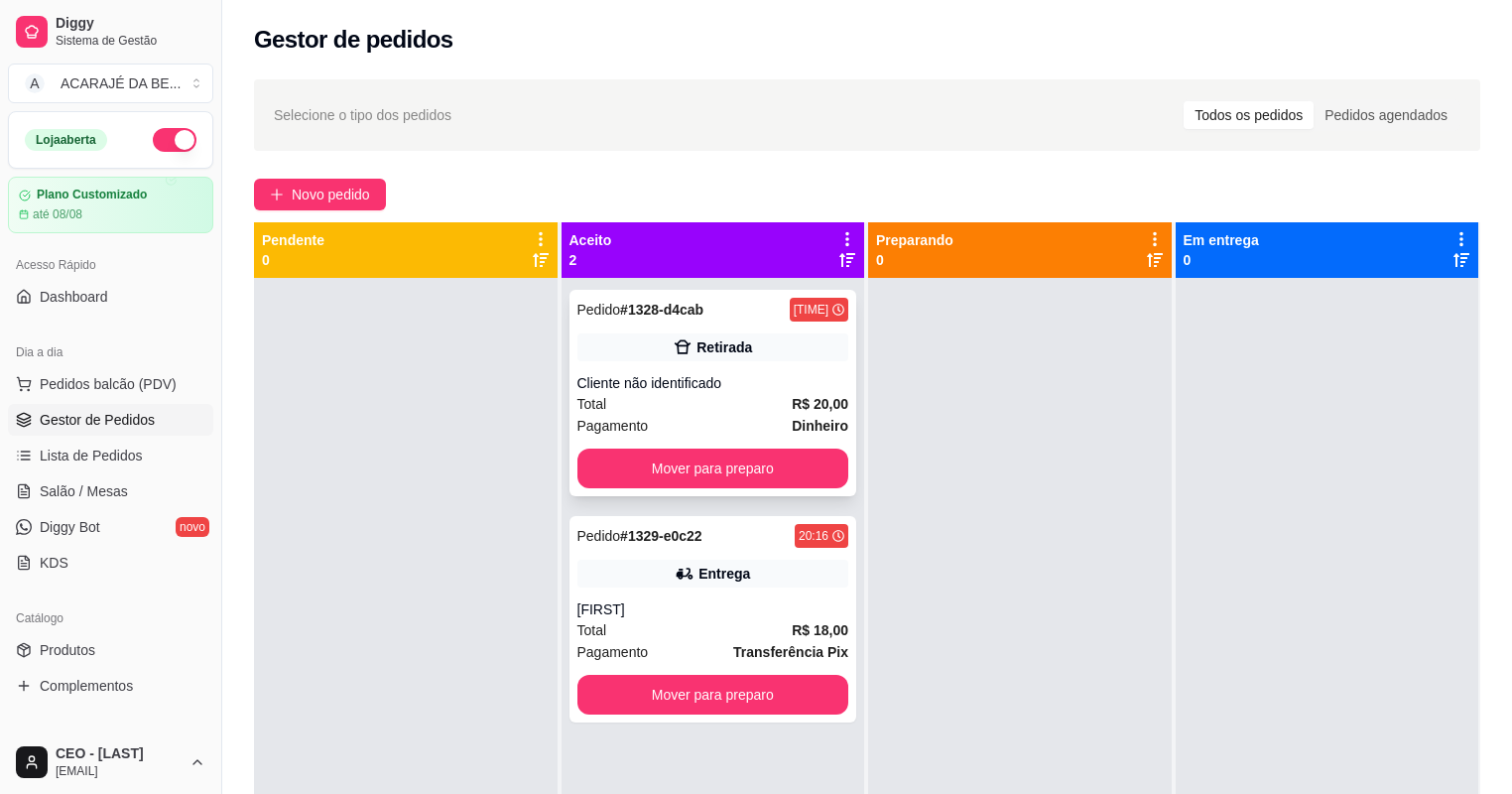 click on "Total R$ 20,00" at bounding box center [713, 404] 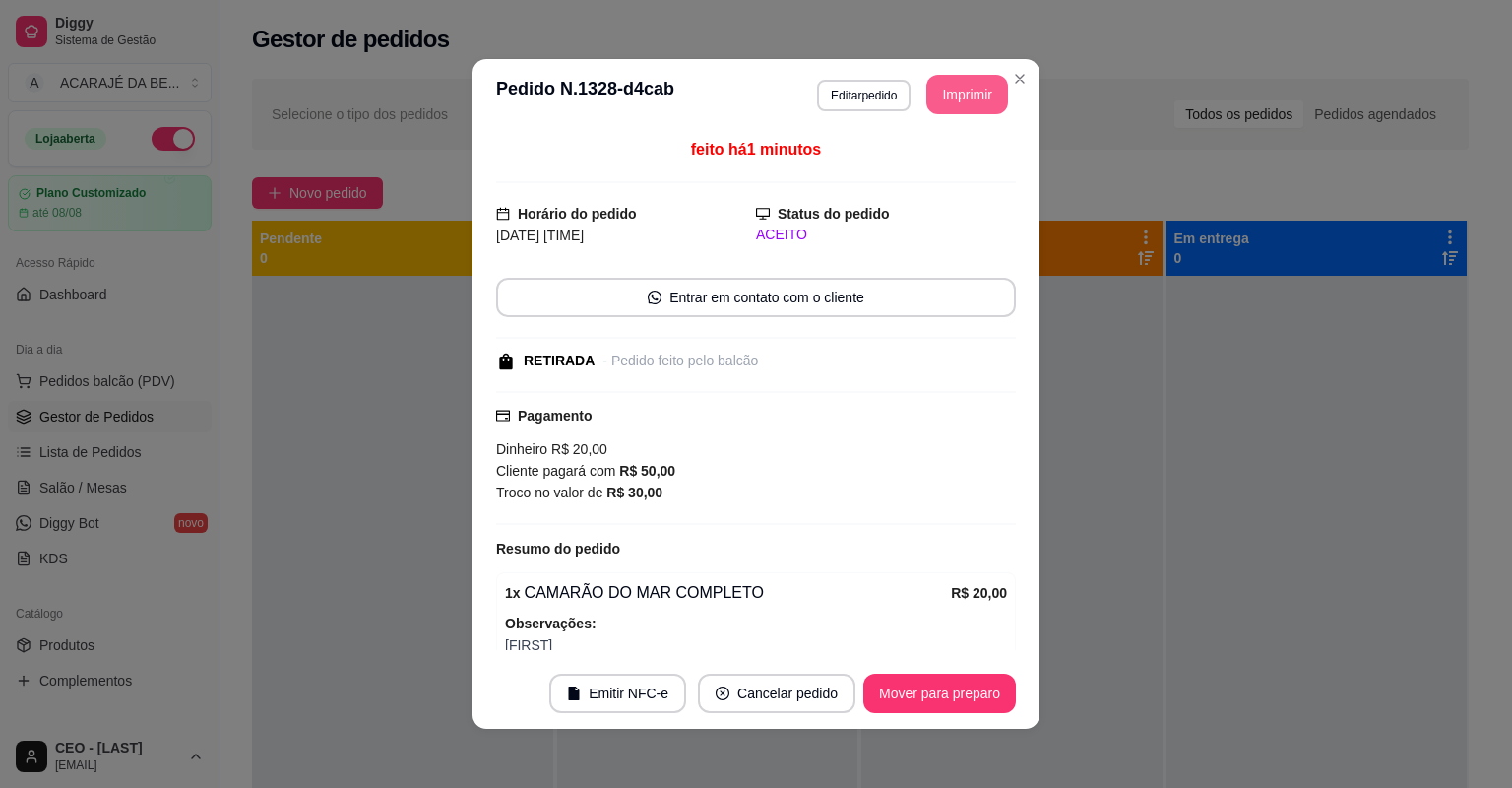 click on "Imprimir" at bounding box center (967, 95) 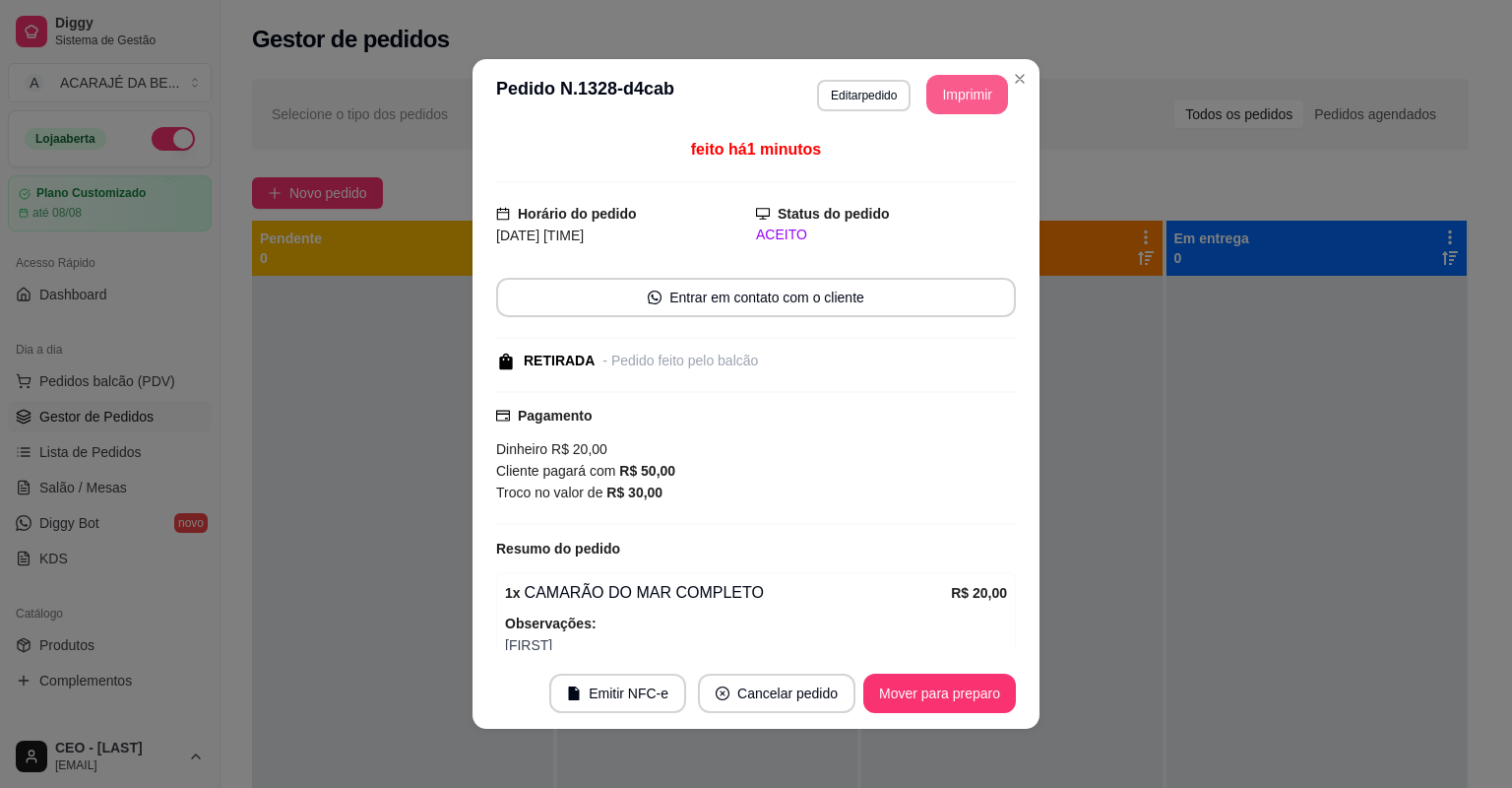 scroll, scrollTop: 0, scrollLeft: 0, axis: both 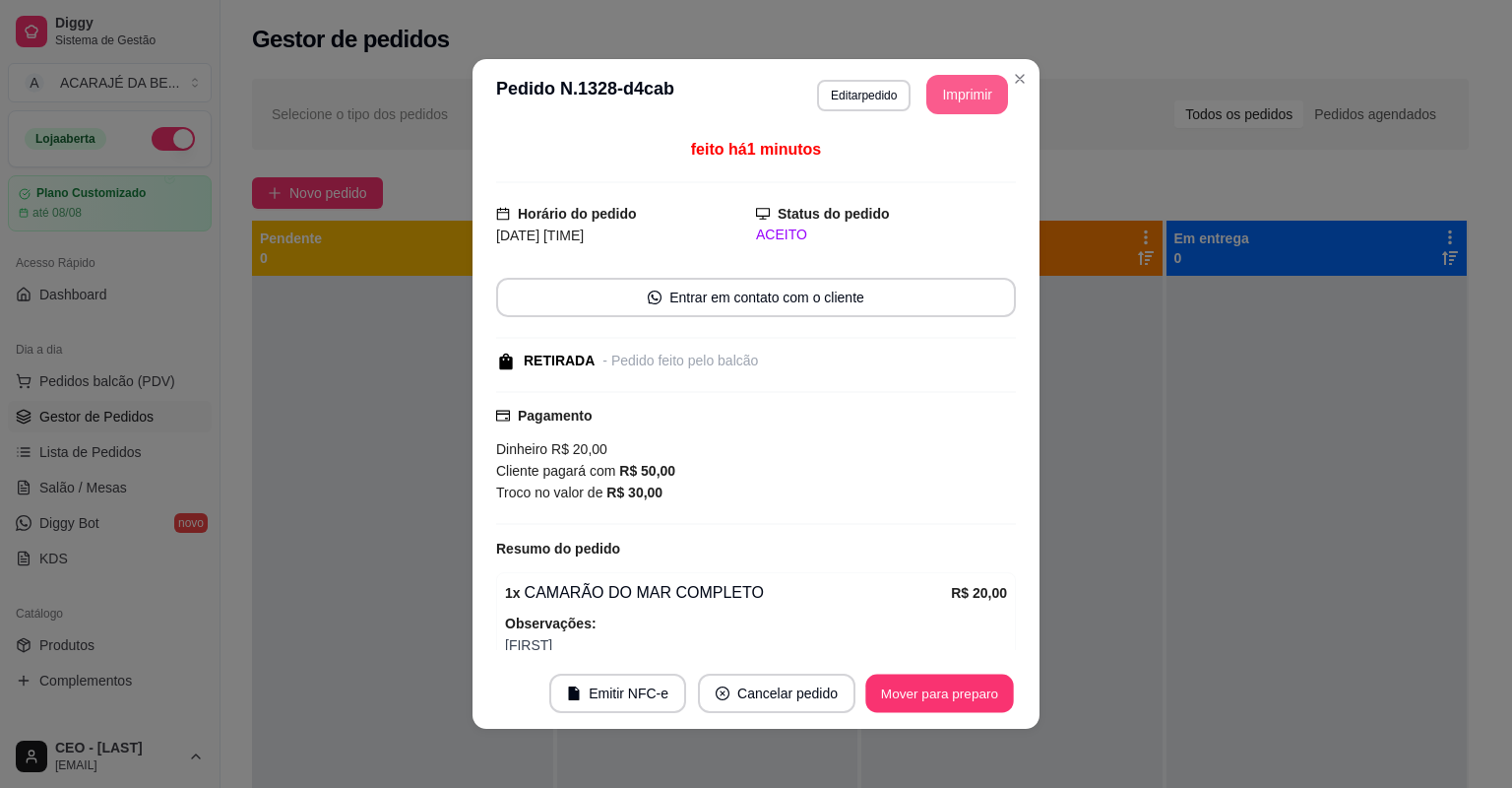 click on "Mover para preparo" at bounding box center [939, 693] 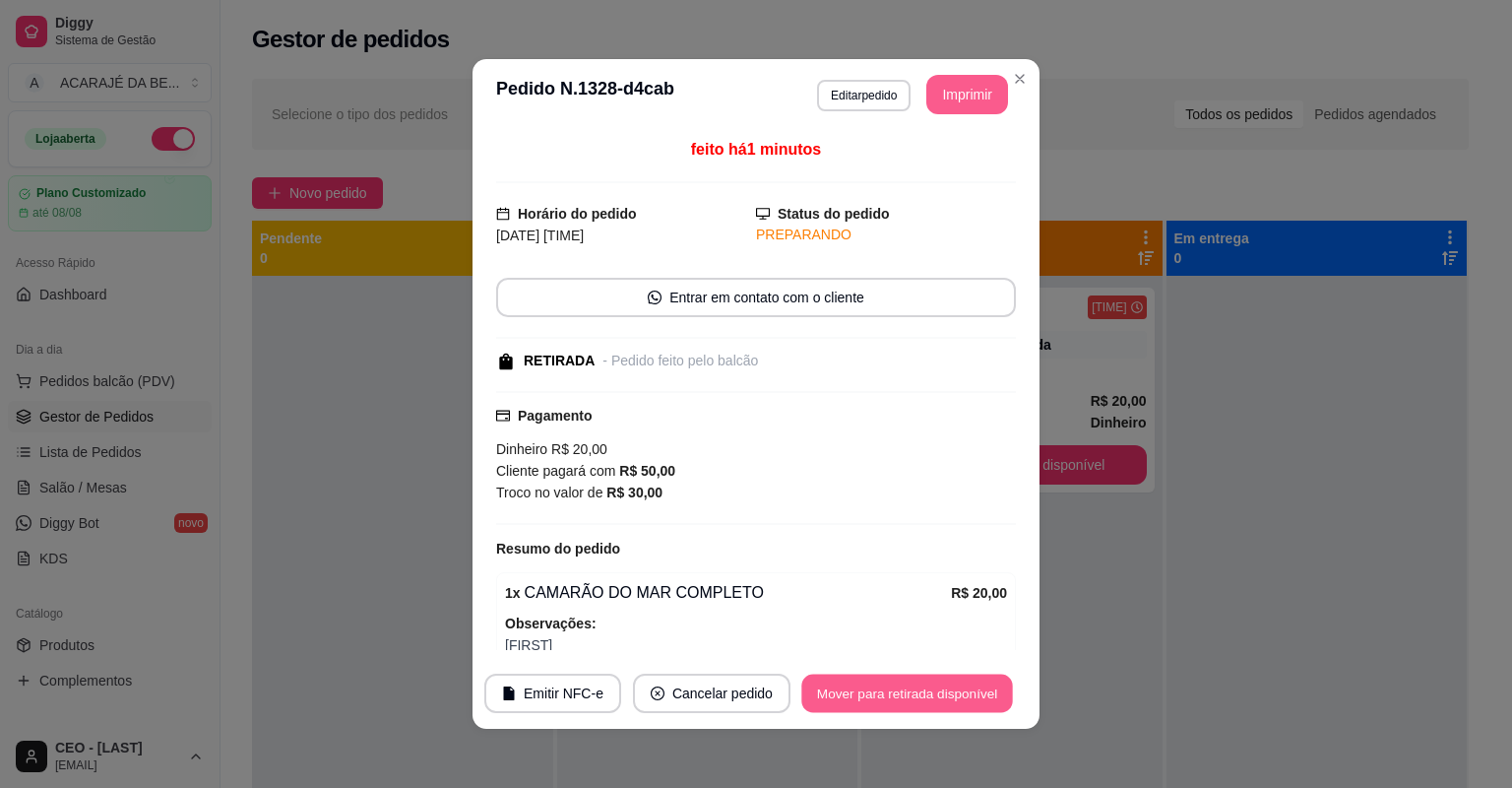 click on "Mover para retirada disponível" at bounding box center (907, 693) 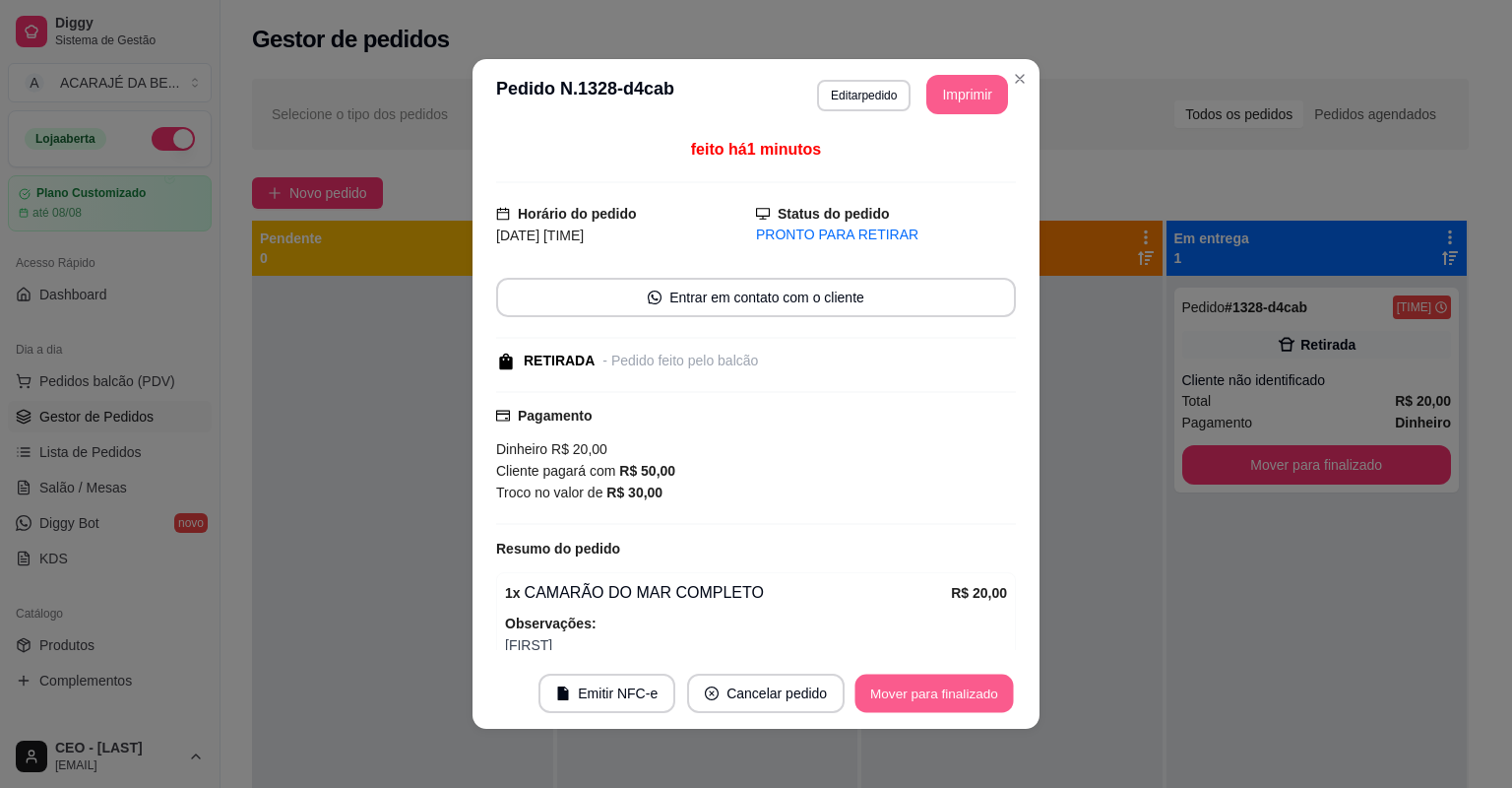 click on "Mover para finalizado" at bounding box center [934, 693] 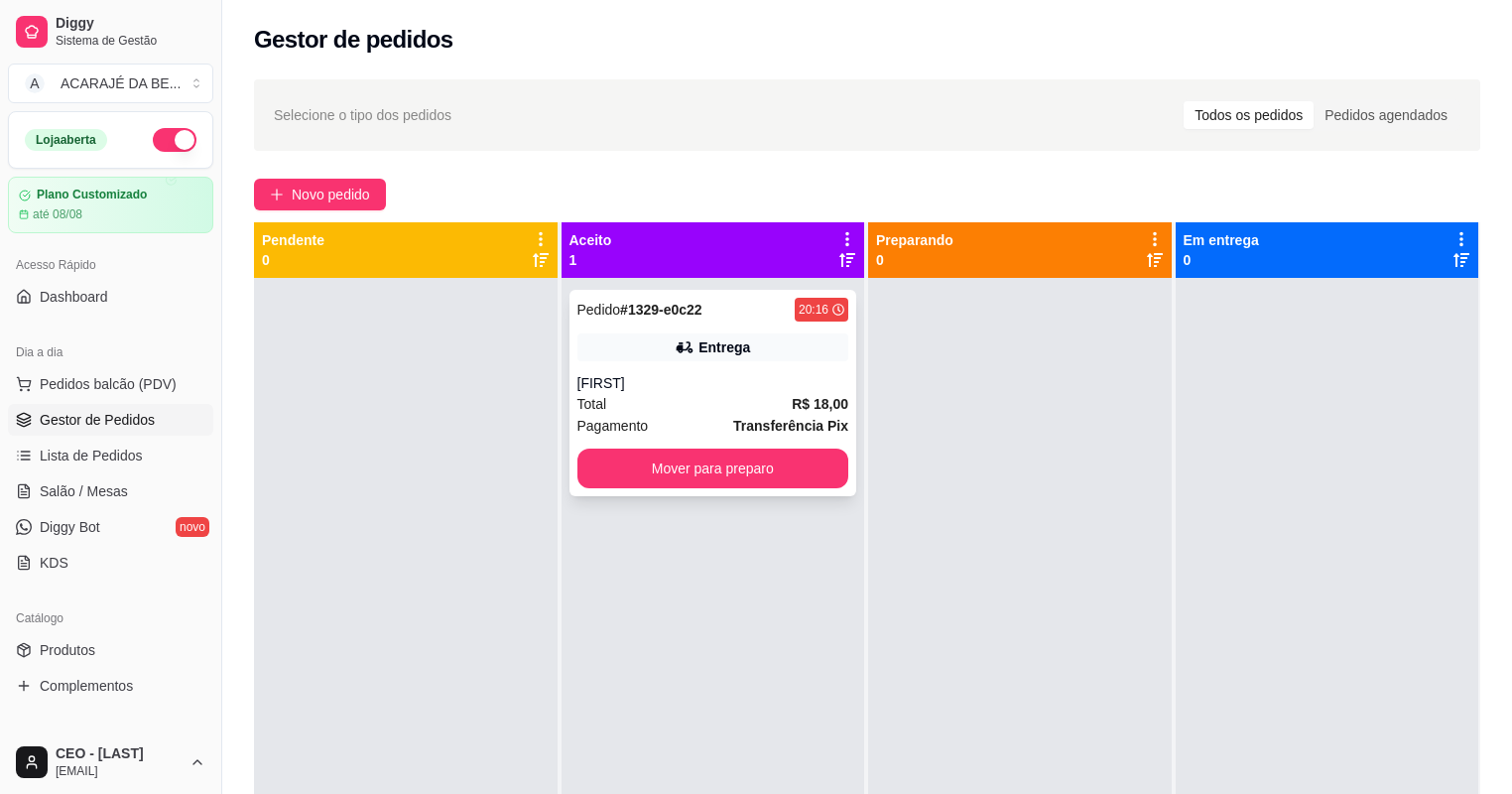 click on "kethelyn" at bounding box center [713, 383] 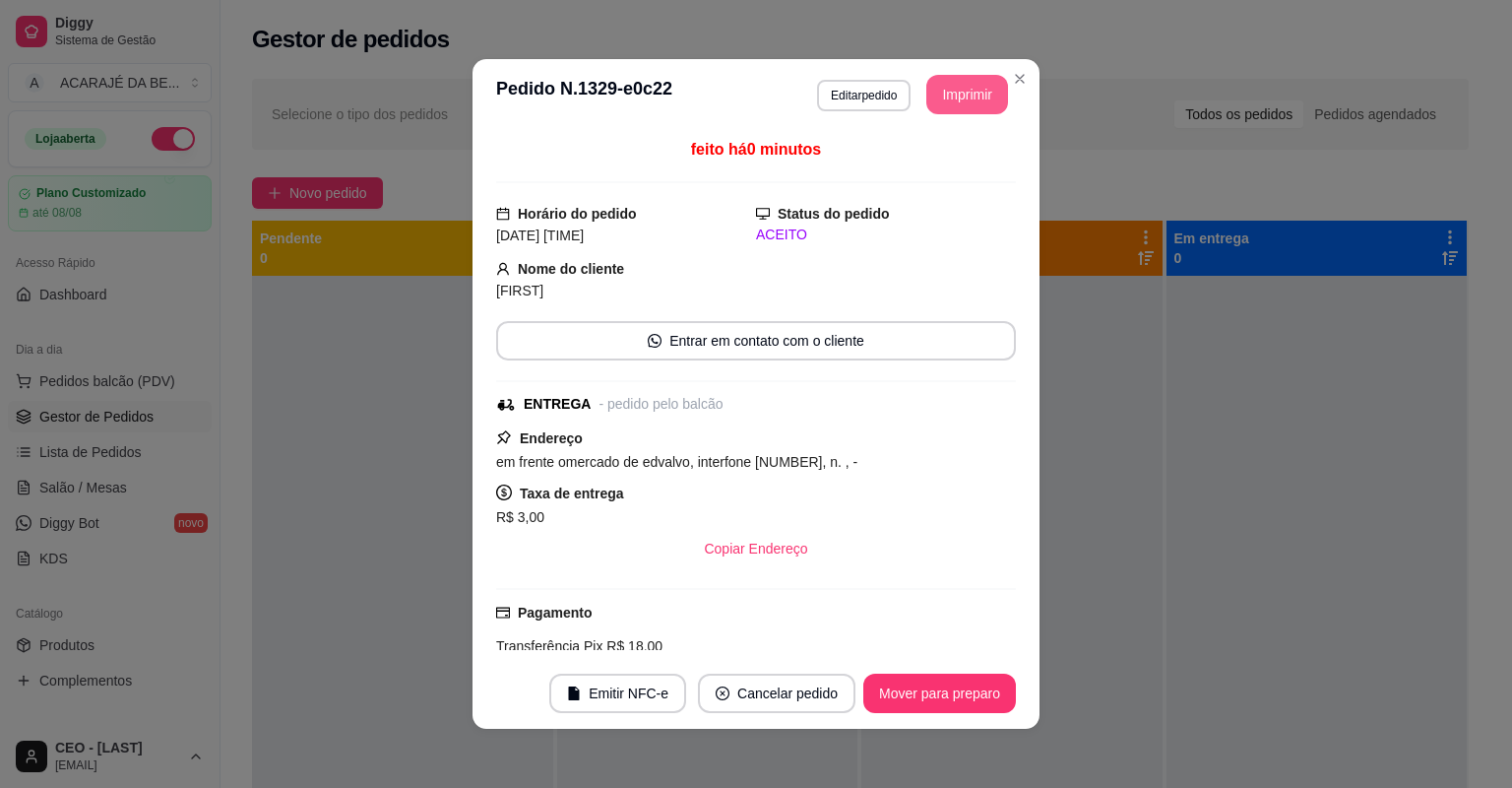 click on "Imprimir" at bounding box center (967, 95) 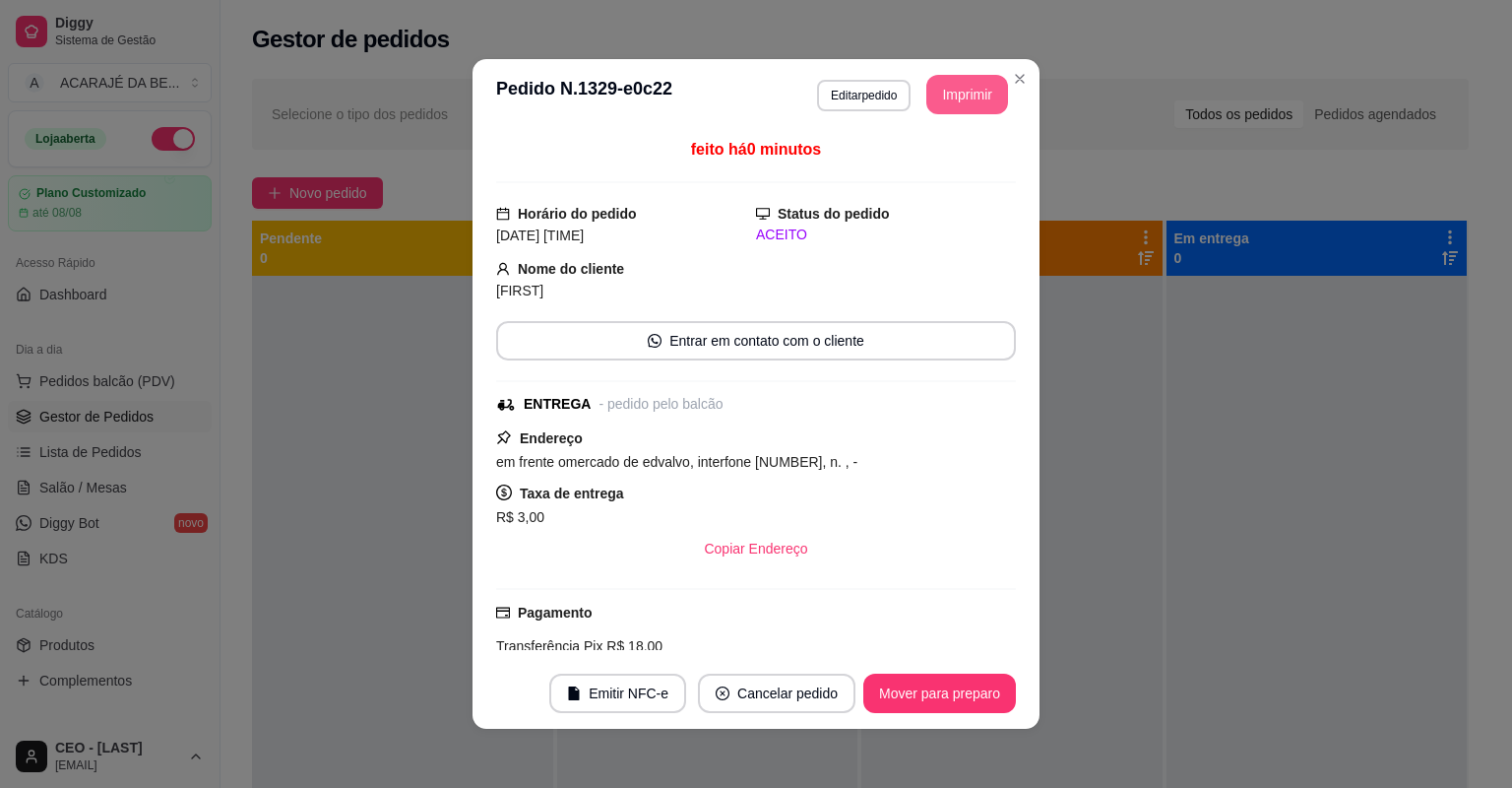 scroll, scrollTop: 0, scrollLeft: 0, axis: both 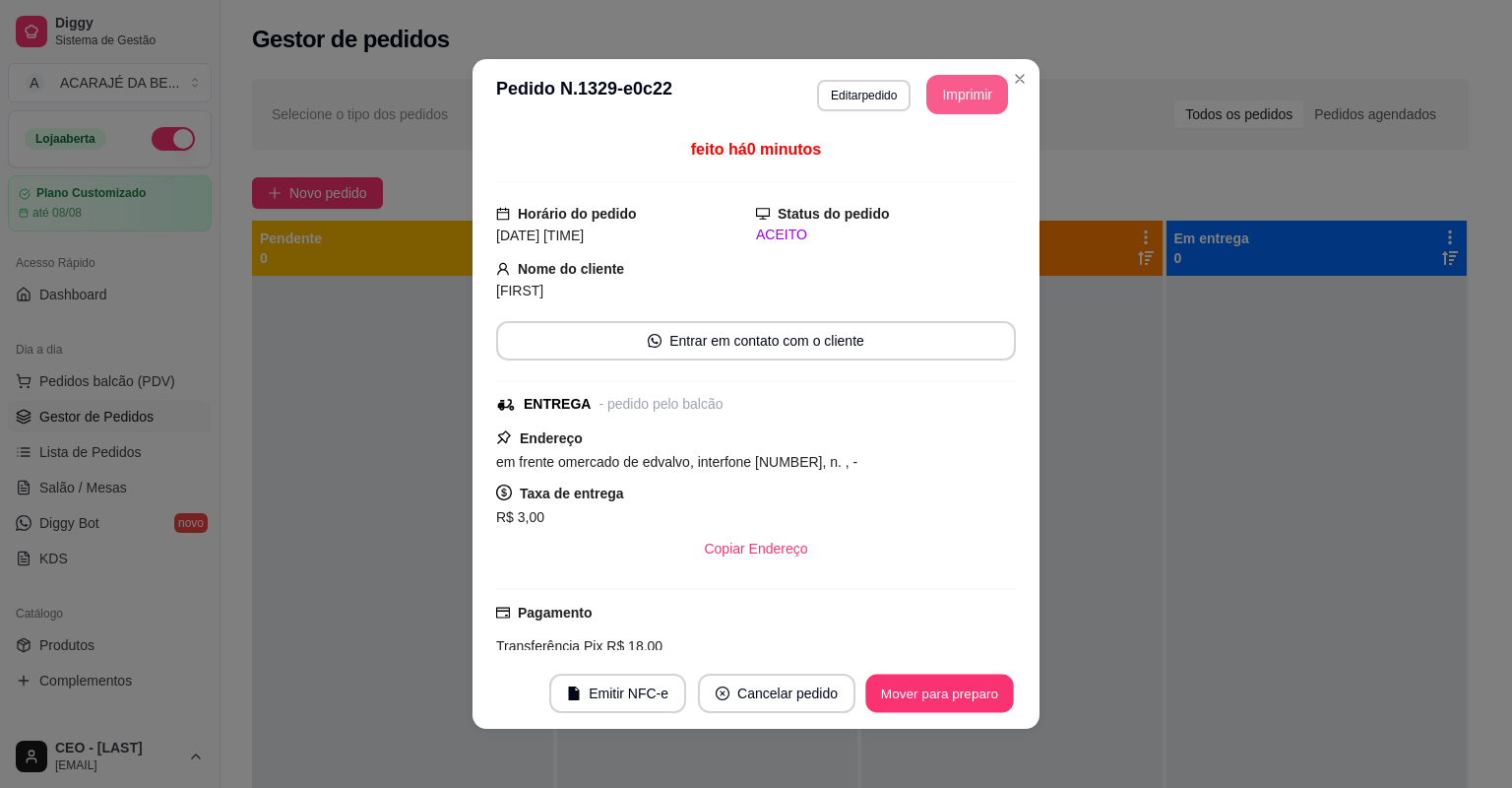 click on "Mover para preparo" at bounding box center (939, 693) 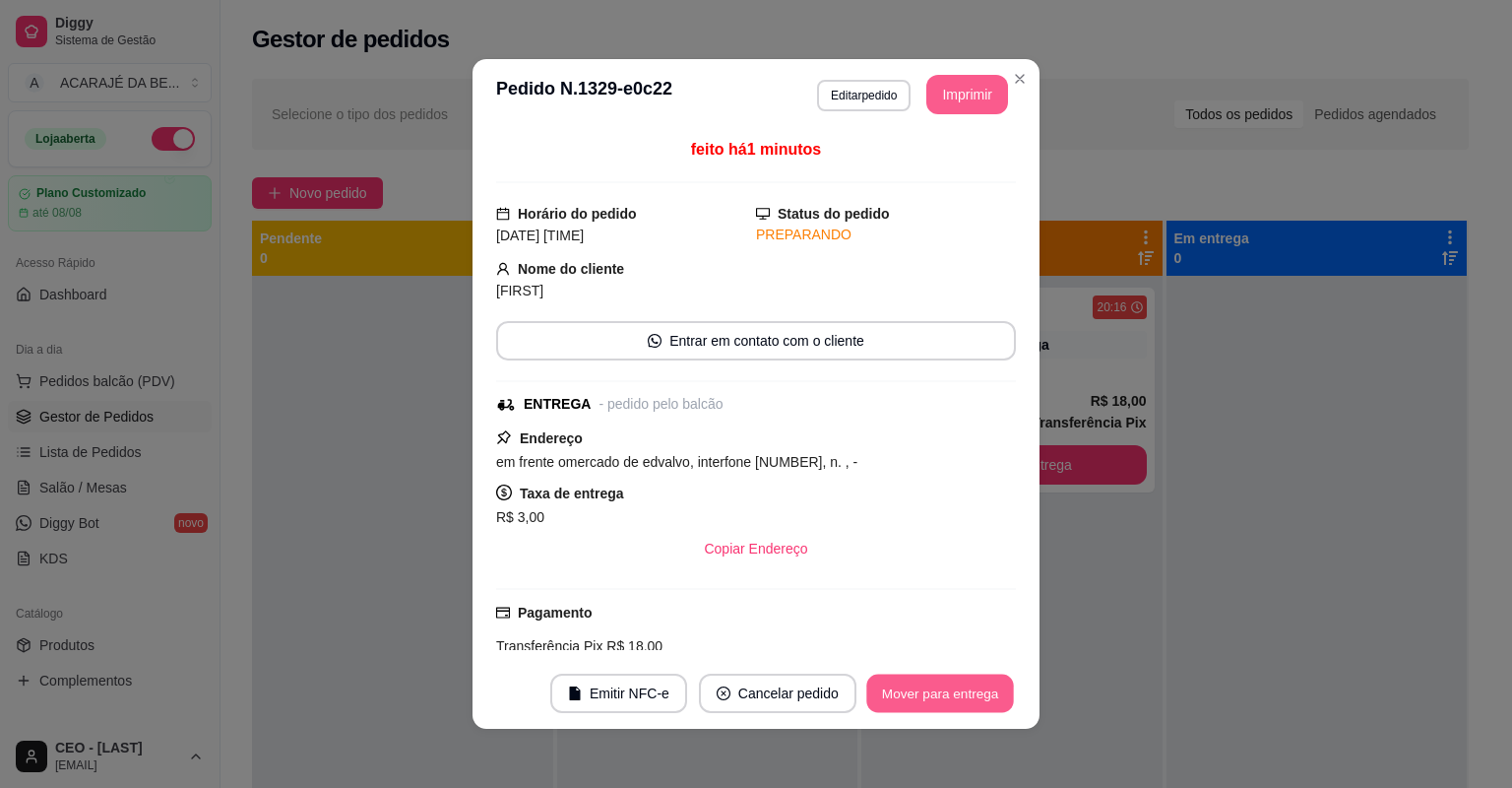 click on "Mover para entrega" at bounding box center [940, 693] 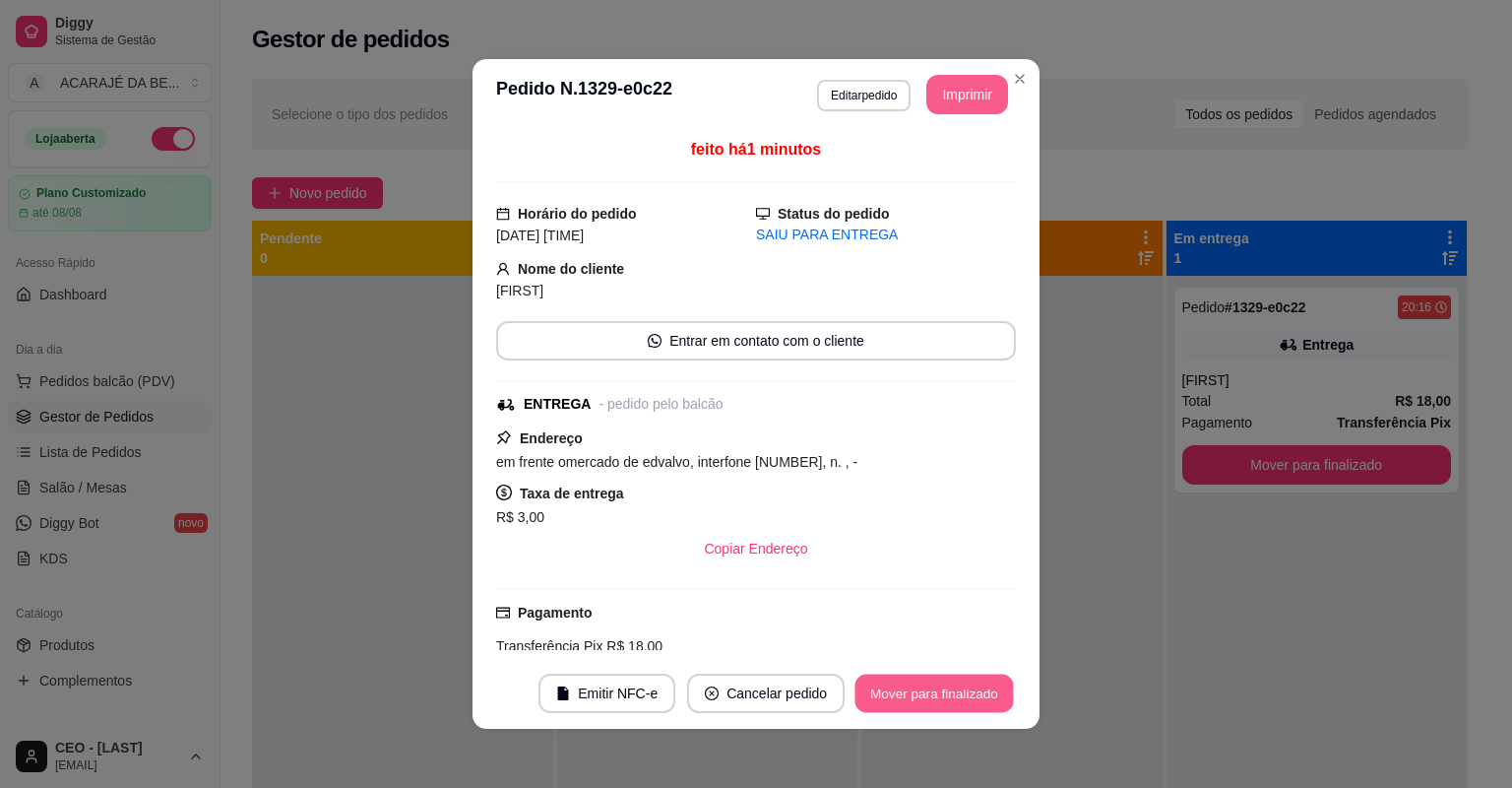 click on "Mover para finalizado" at bounding box center [934, 693] 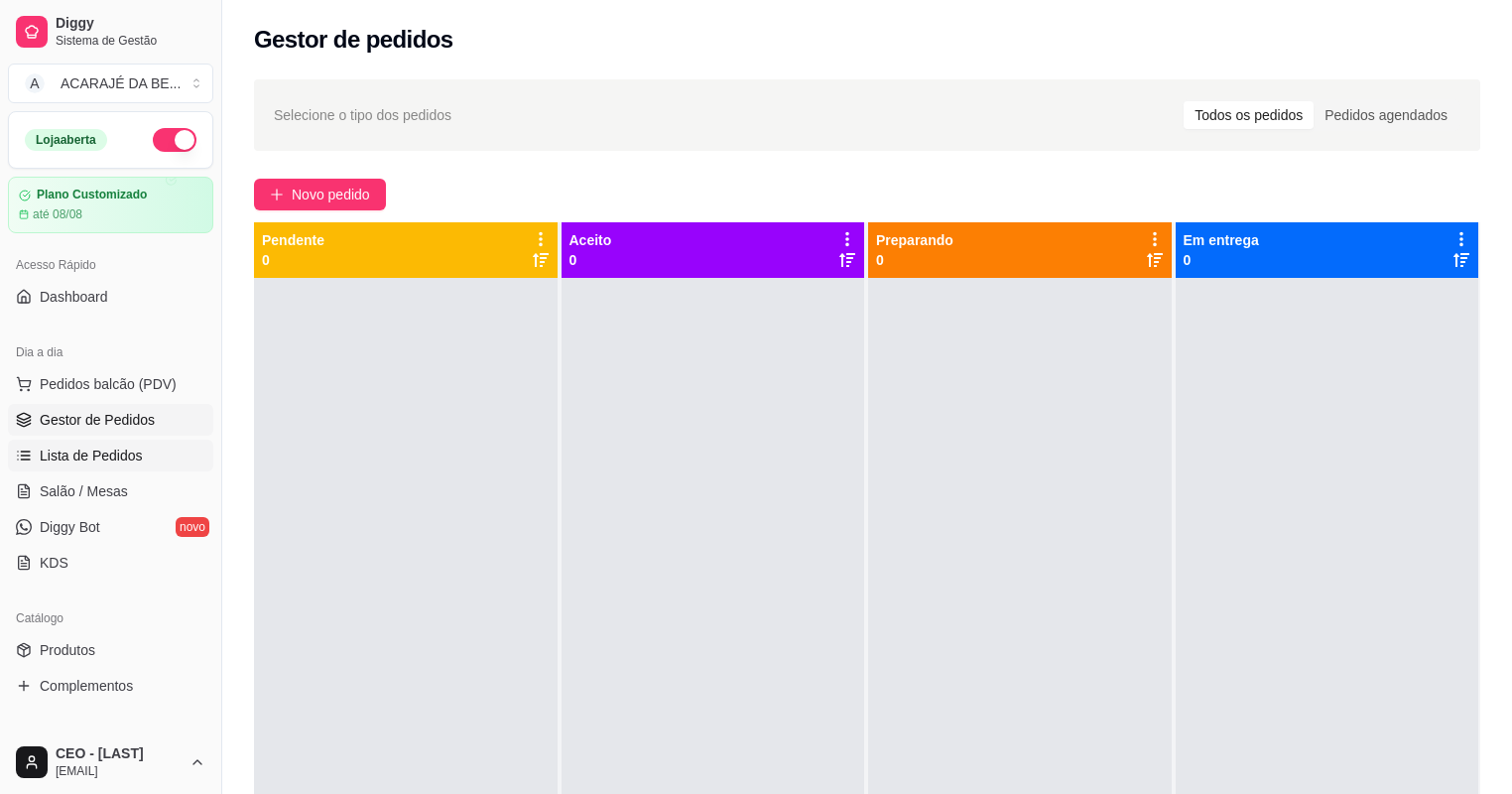 click on "Lista de Pedidos" at bounding box center (91, 456) 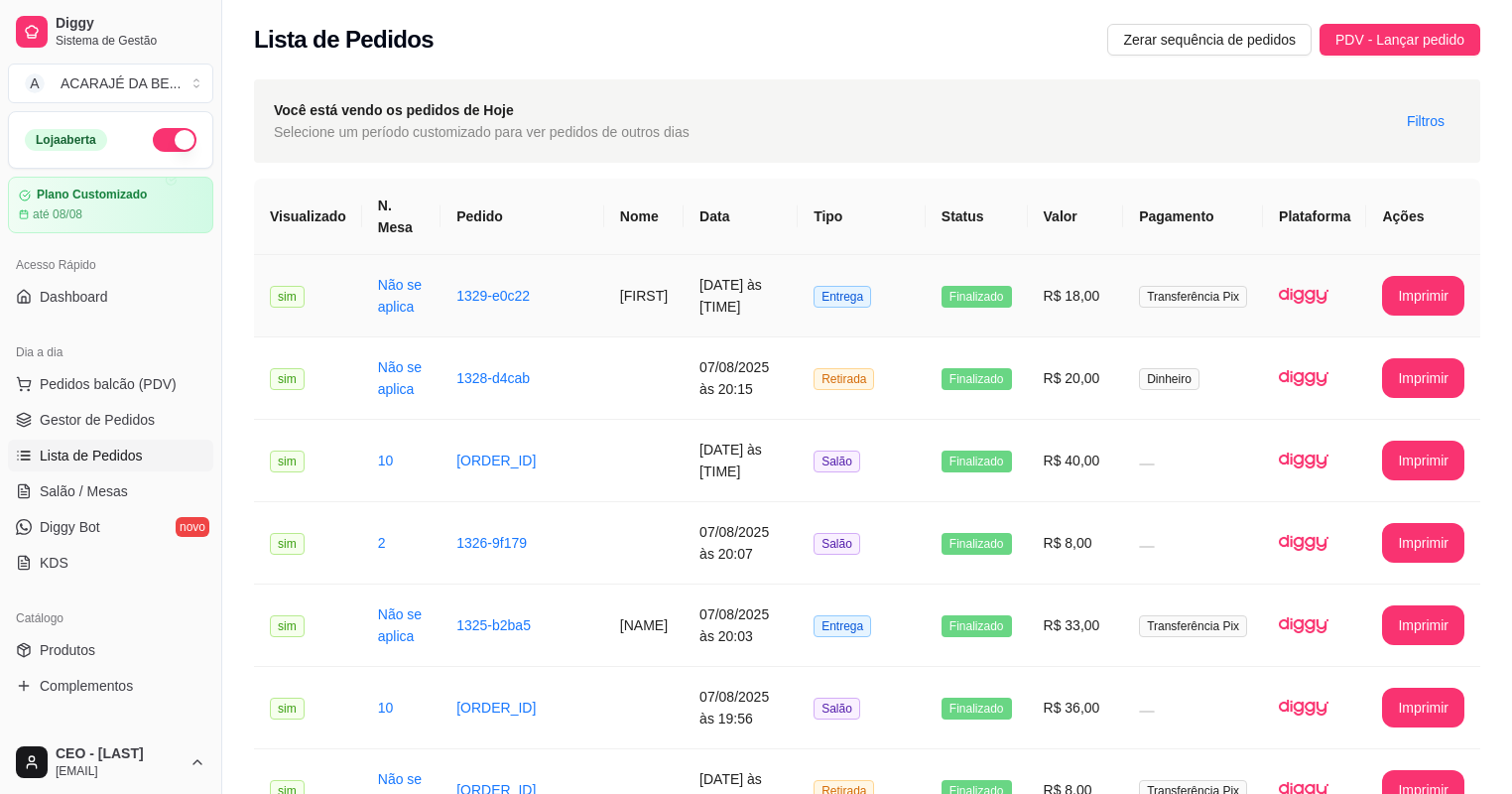 click on "kethelyn" at bounding box center (644, 296) 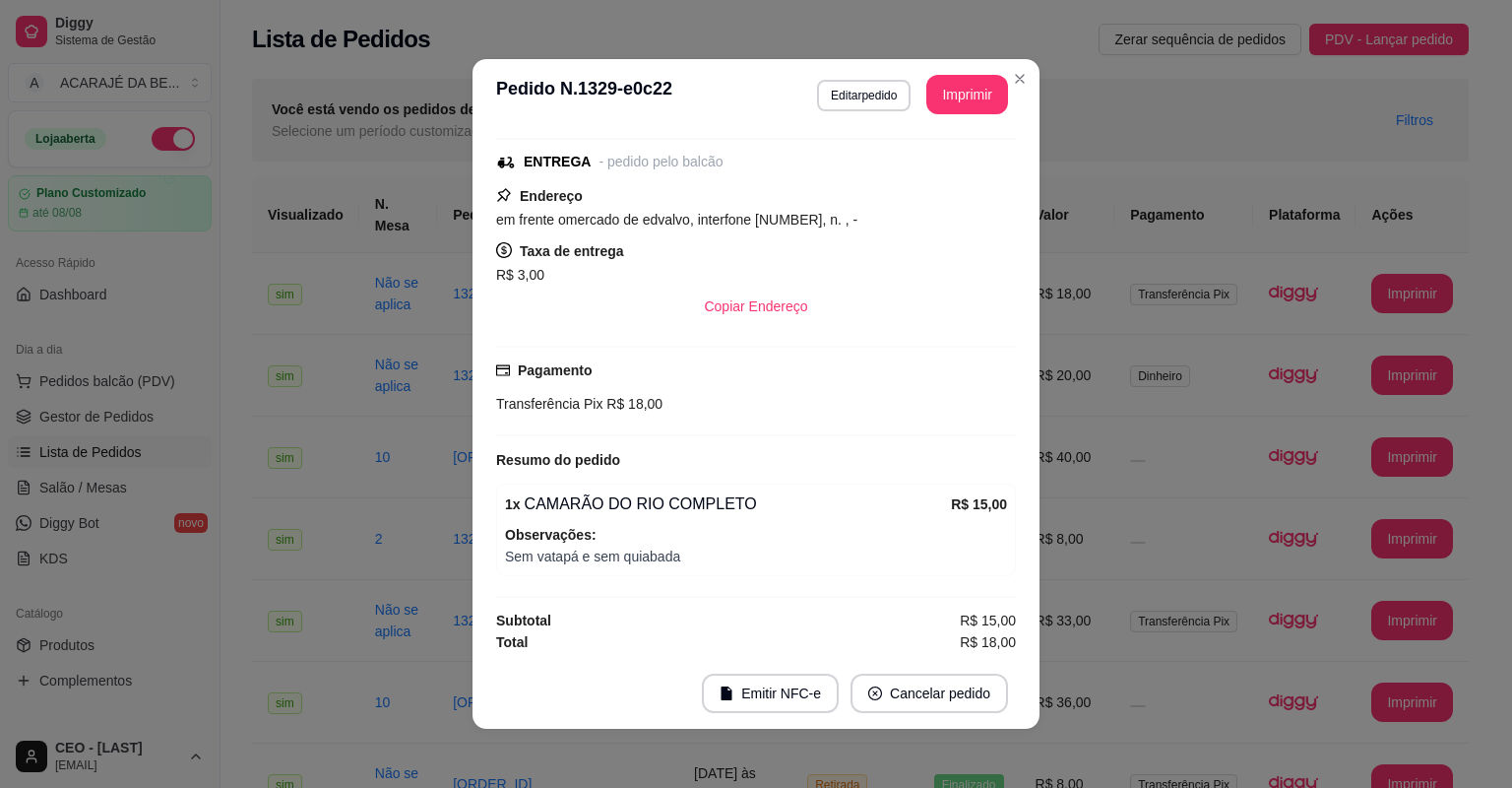 scroll, scrollTop: 158, scrollLeft: 0, axis: vertical 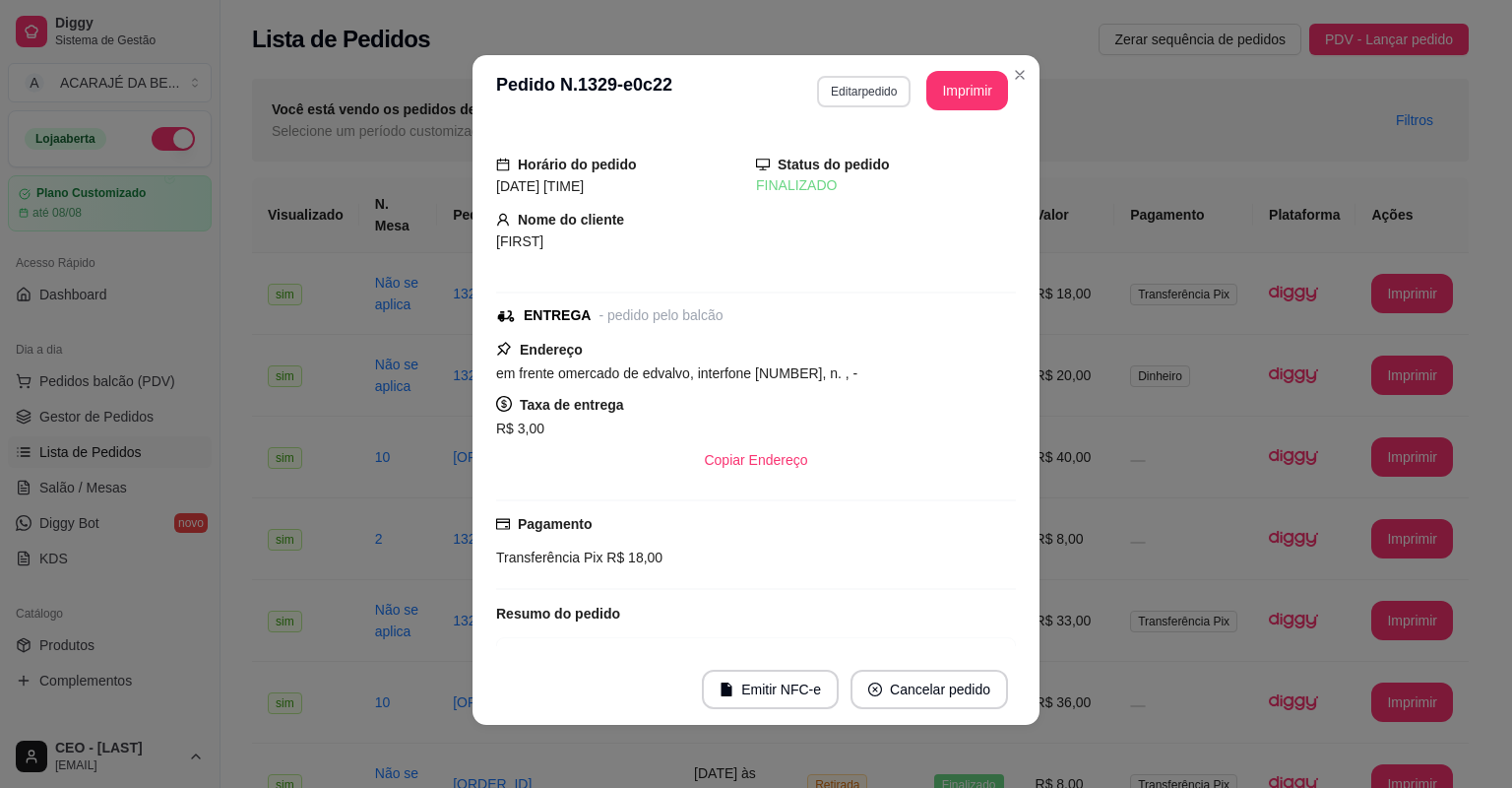 click on "Editar  pedido" at bounding box center [863, 92] 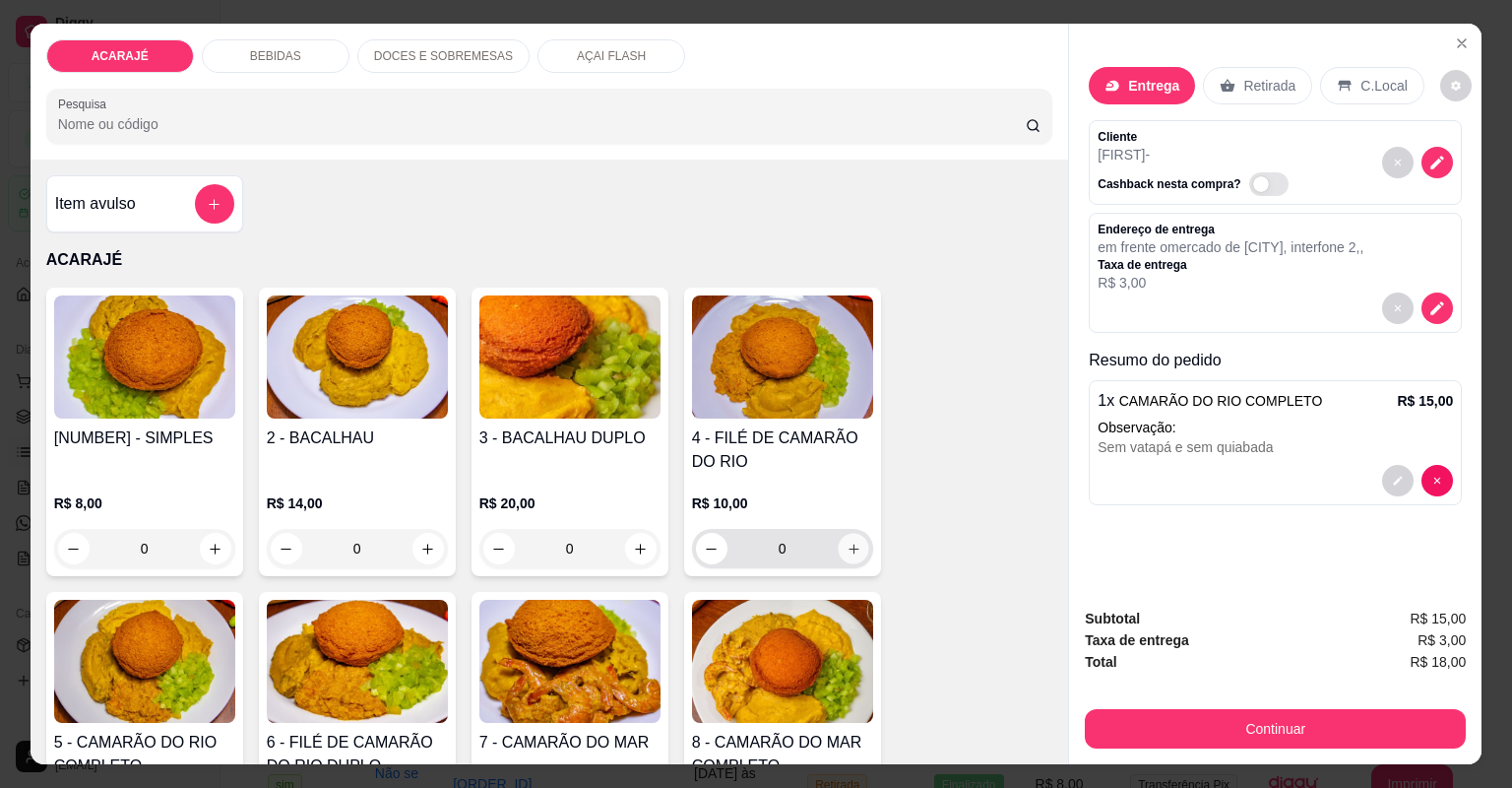 click 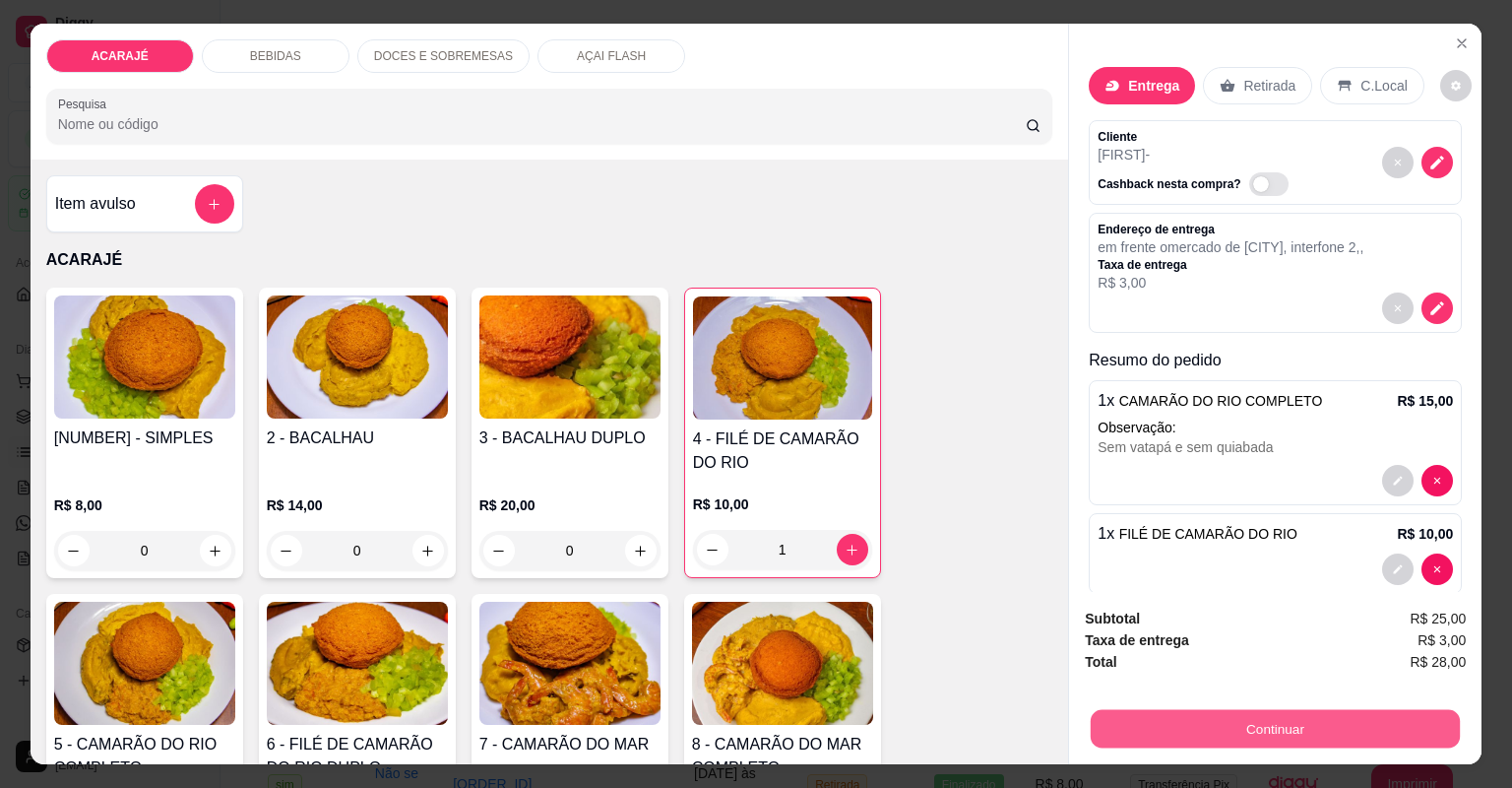 click on "Continuar" at bounding box center (1275, 729) 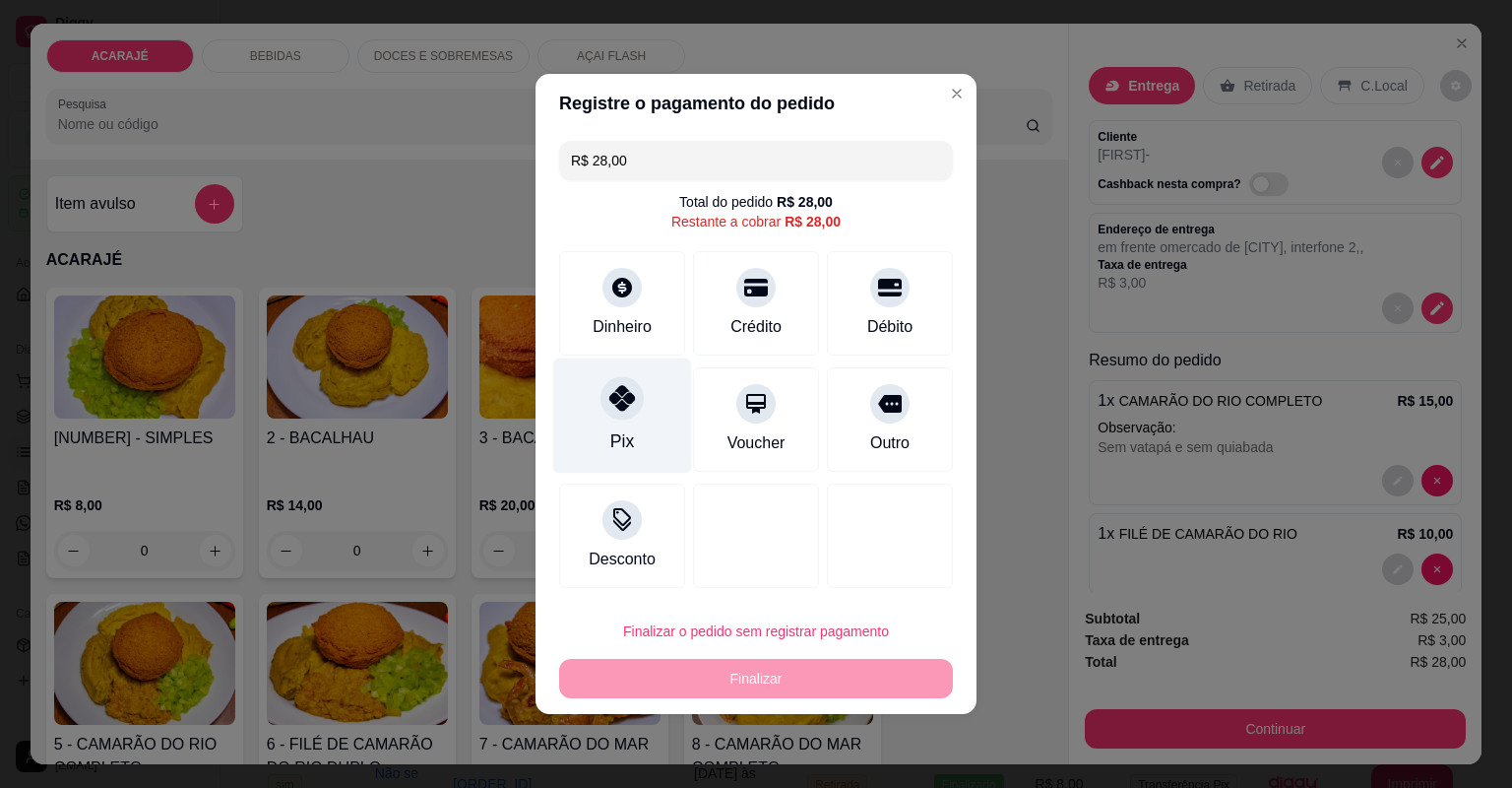 click at bounding box center (622, 398) 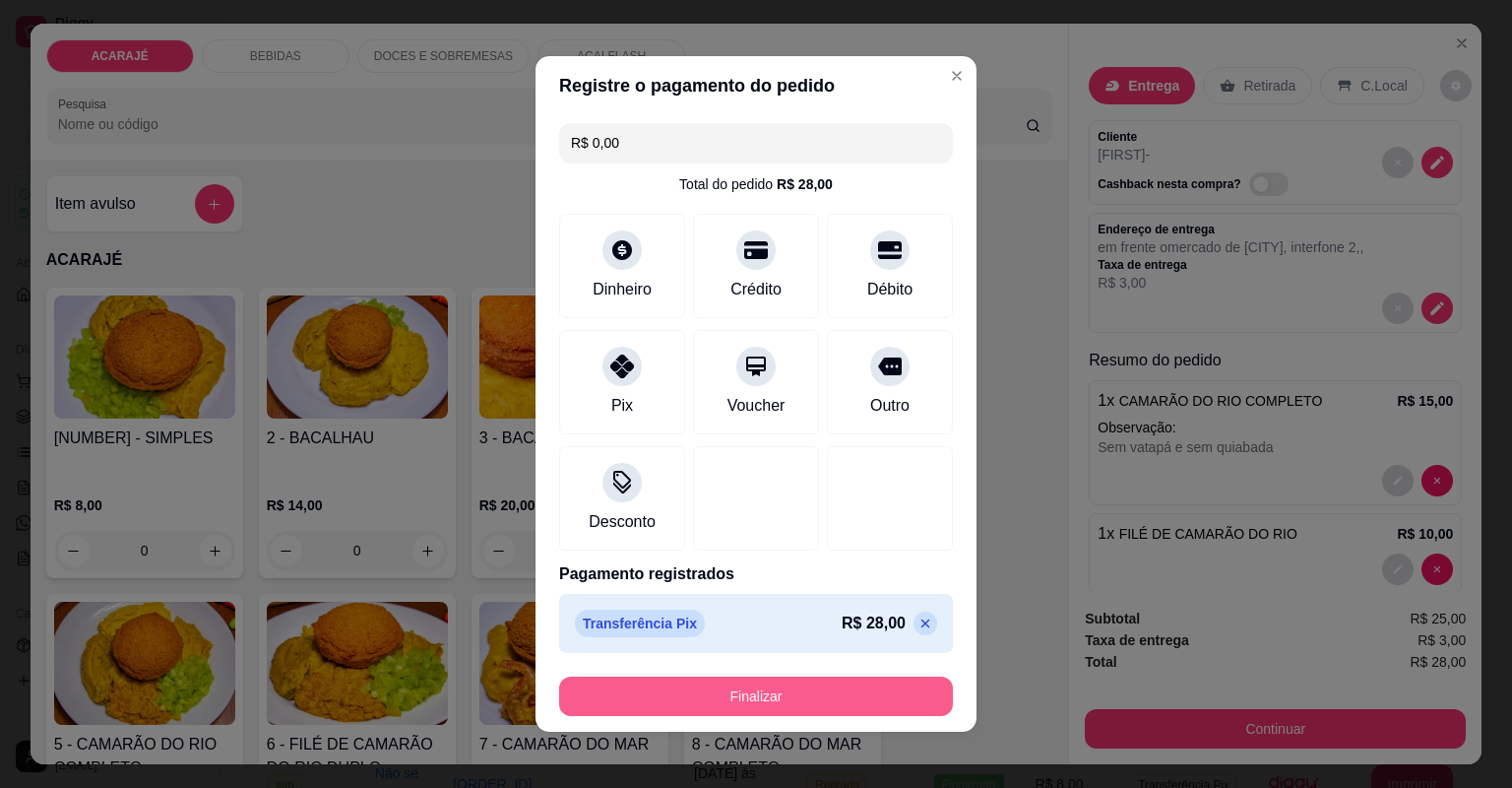 click on "Finalizar" at bounding box center [756, 696] 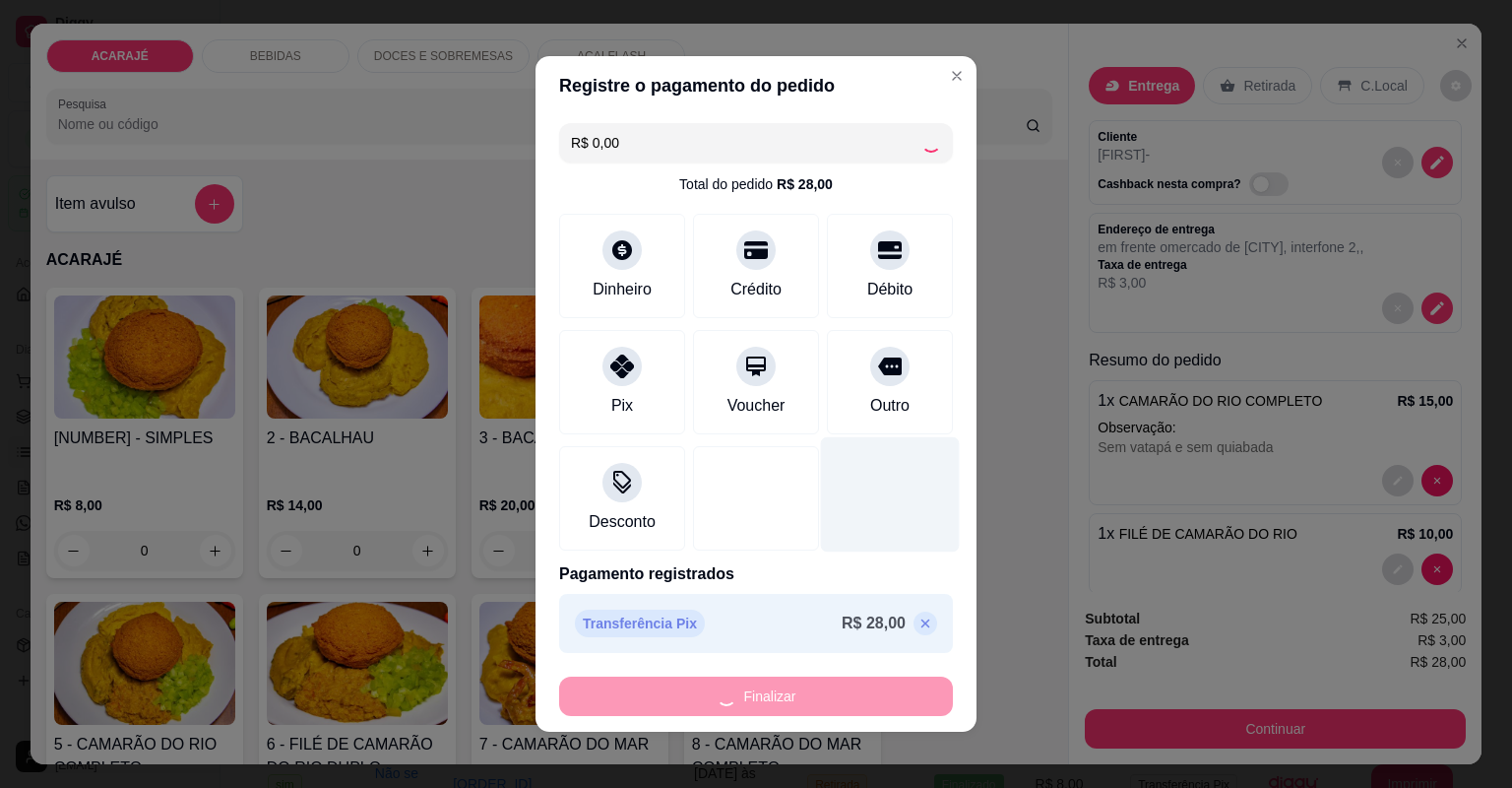 type on "0" 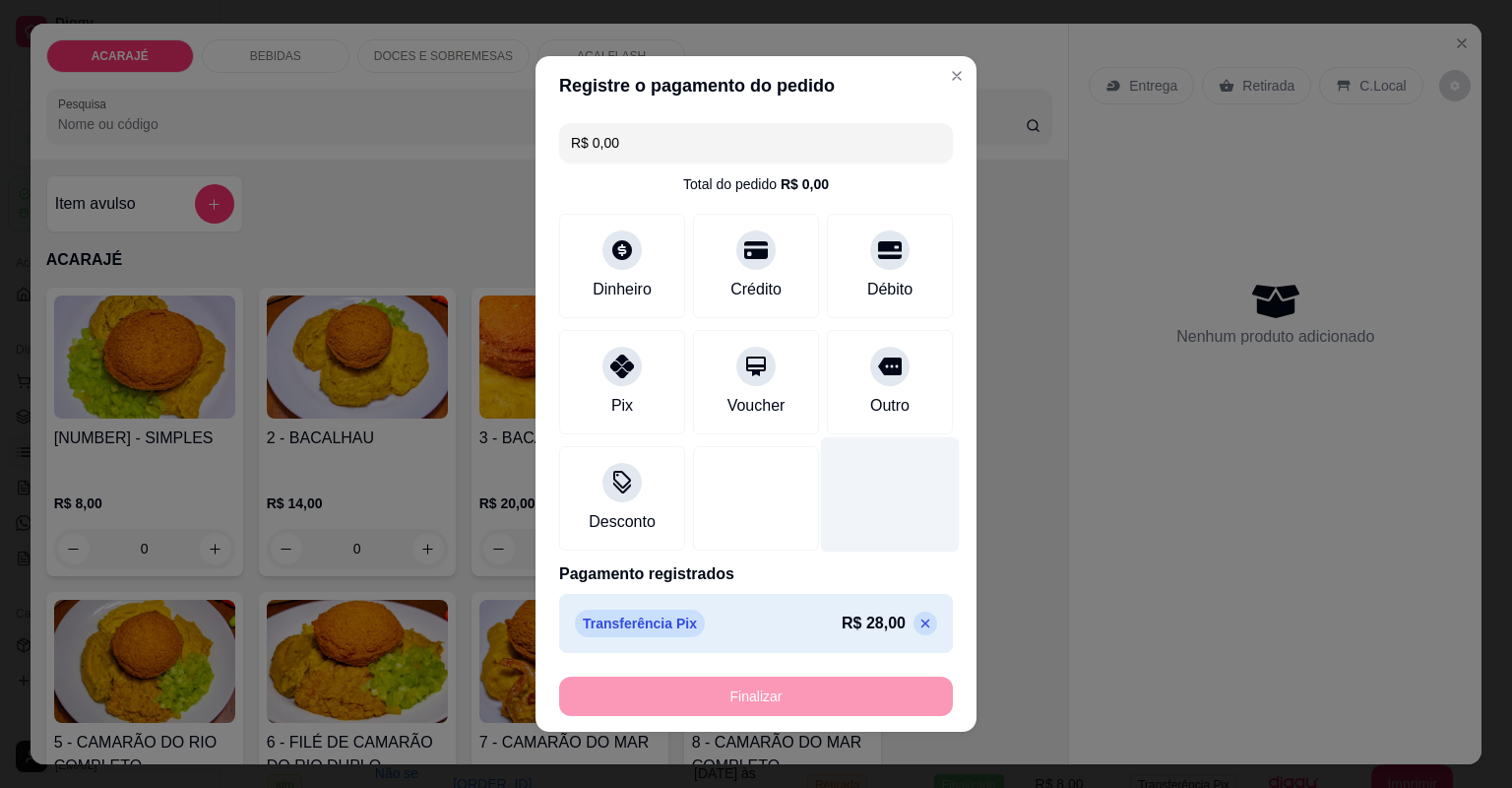 type on "-R$ 28,00" 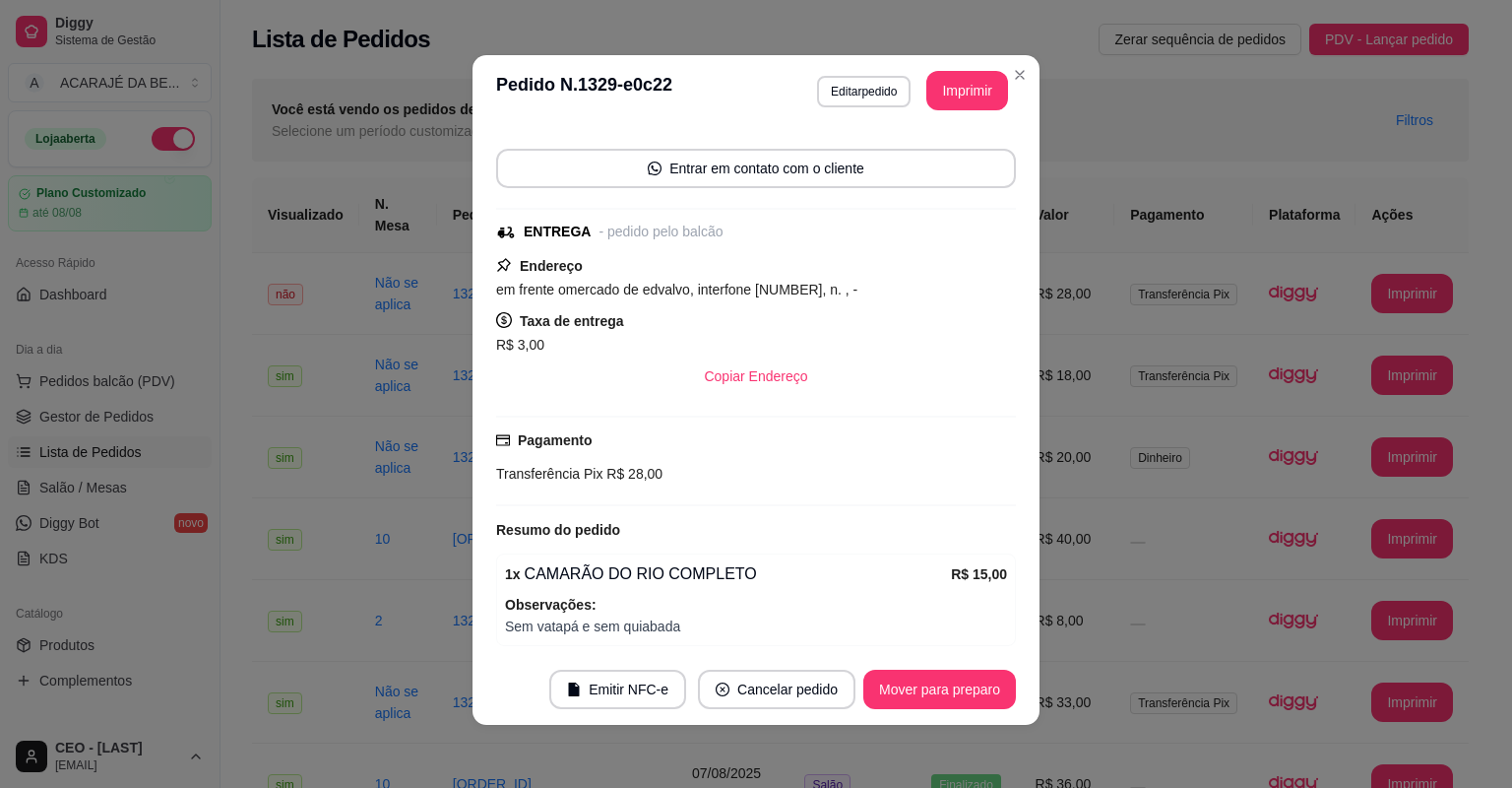 scroll, scrollTop: 347, scrollLeft: 0, axis: vertical 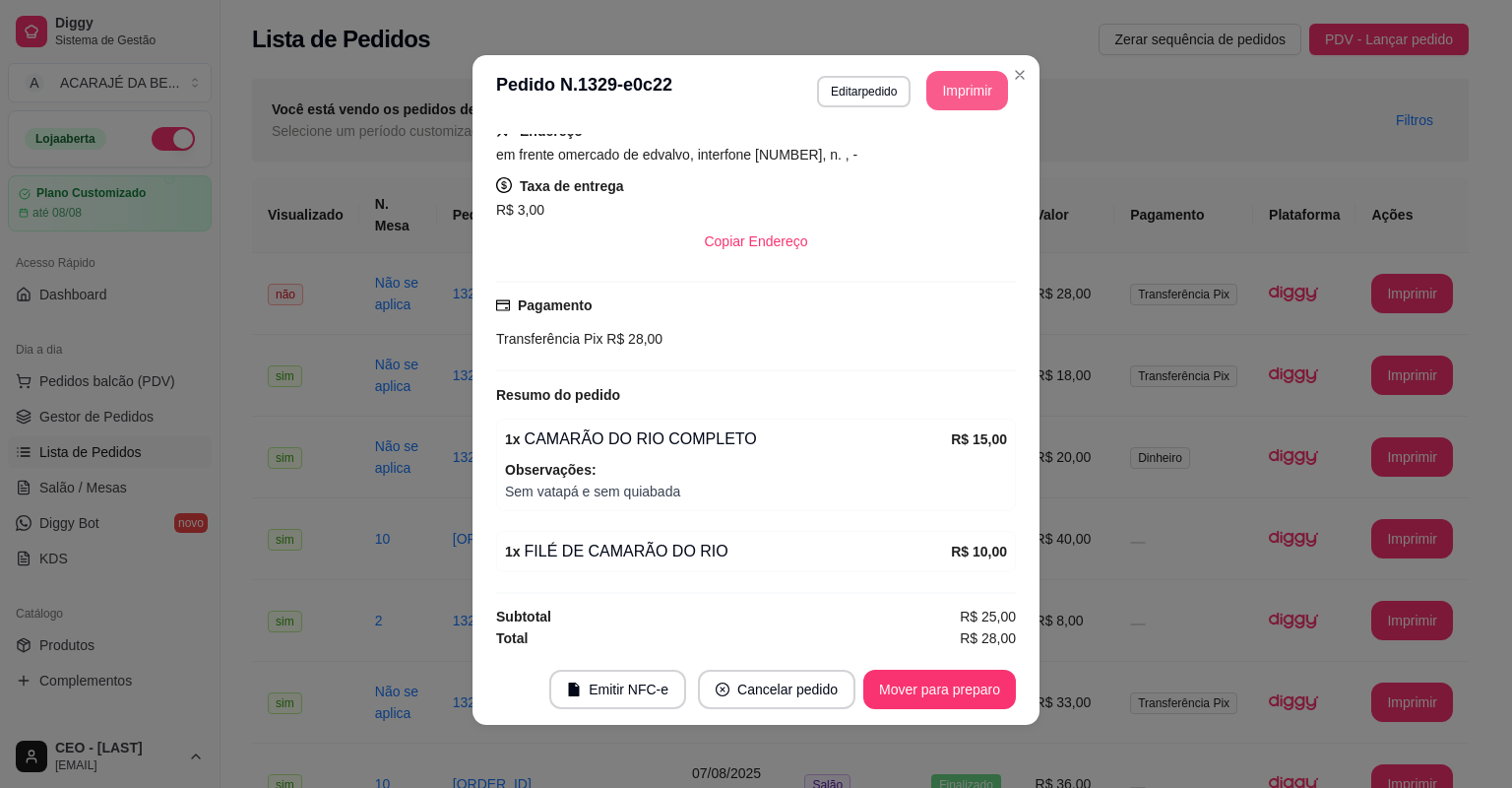 click on "Imprimir" at bounding box center [967, 91] 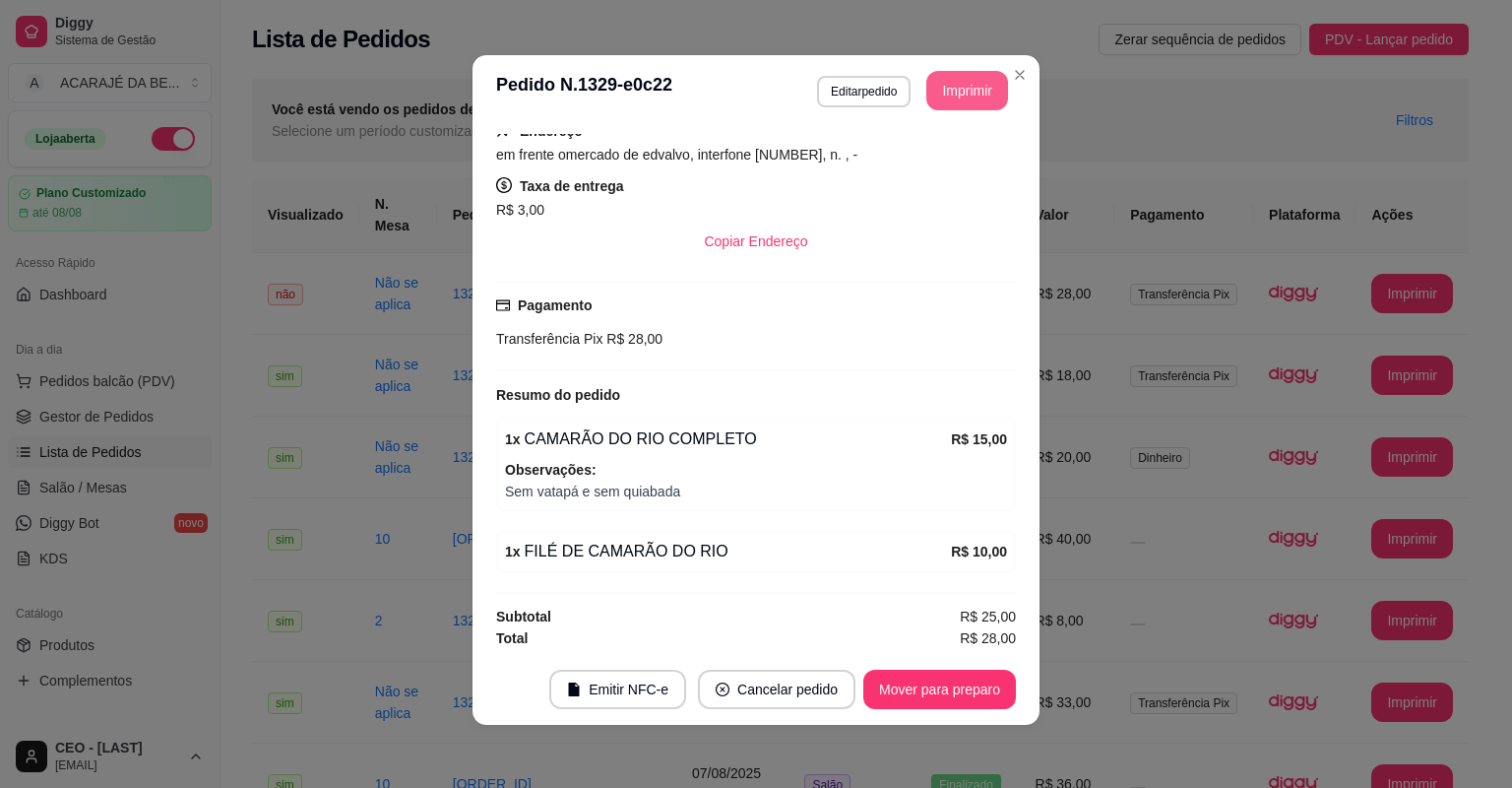scroll, scrollTop: 0, scrollLeft: 0, axis: both 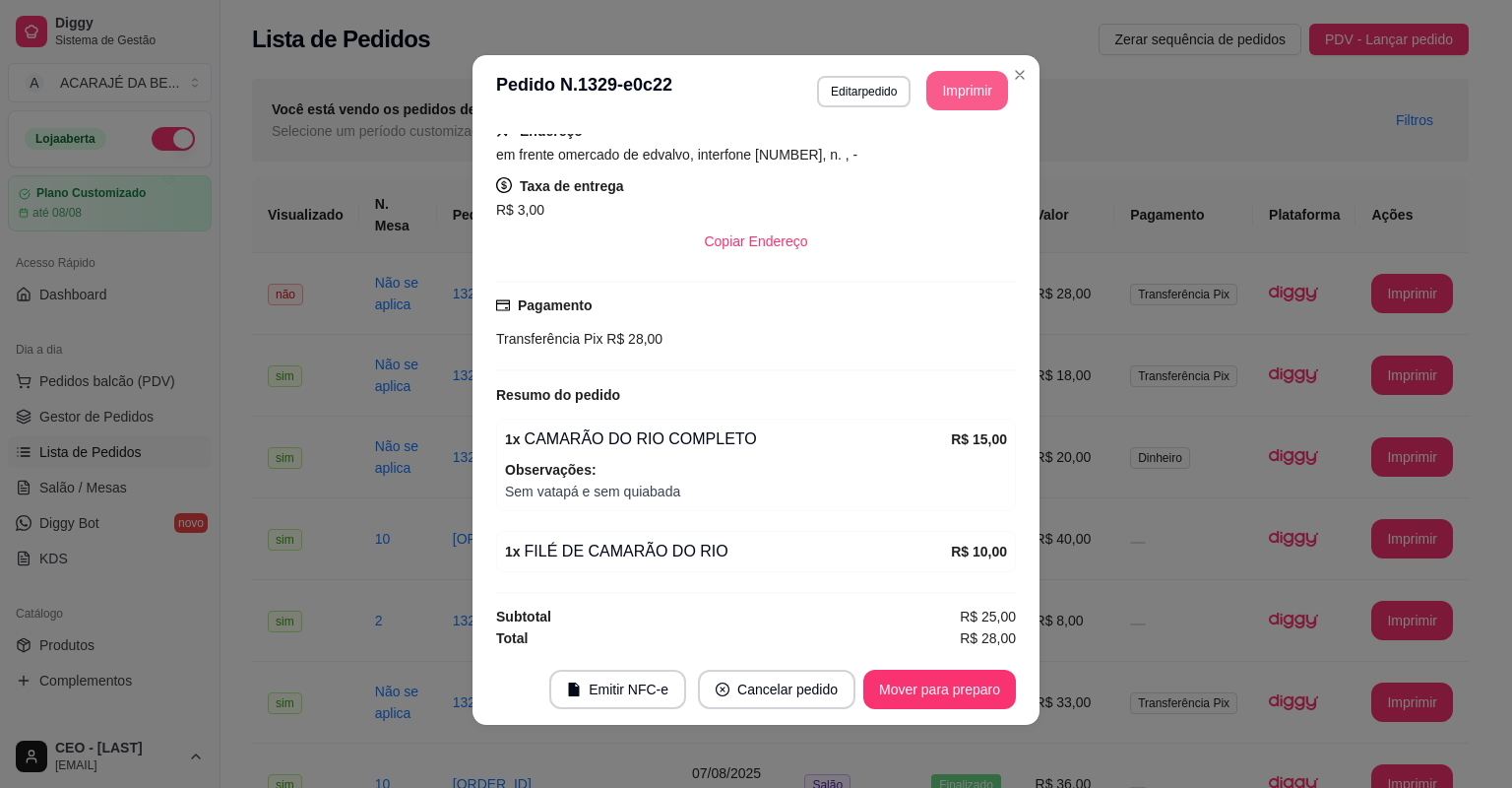 click on "Mover para preparo" at bounding box center (939, 690) 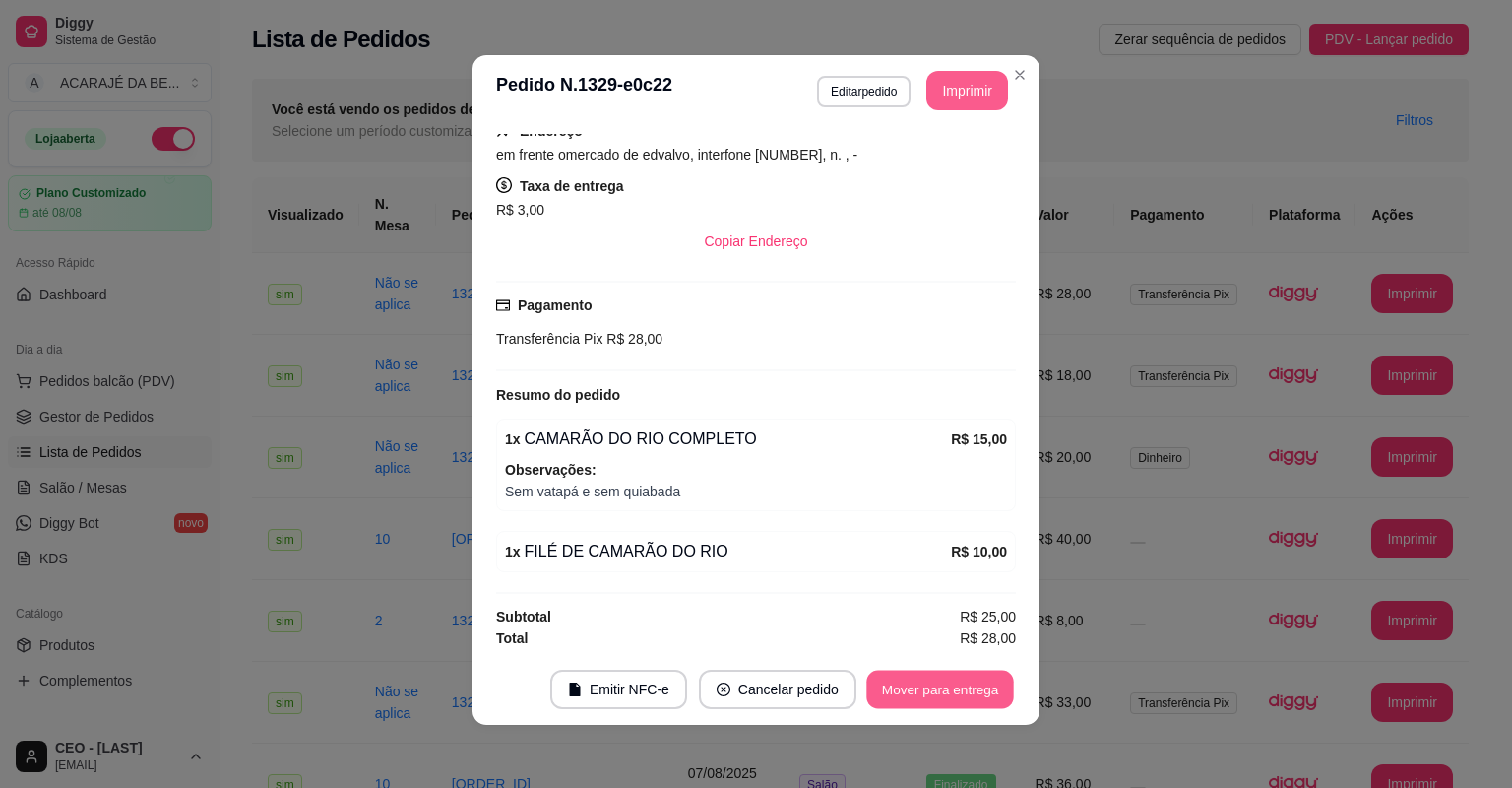 click on "Mover para entrega" at bounding box center (940, 690) 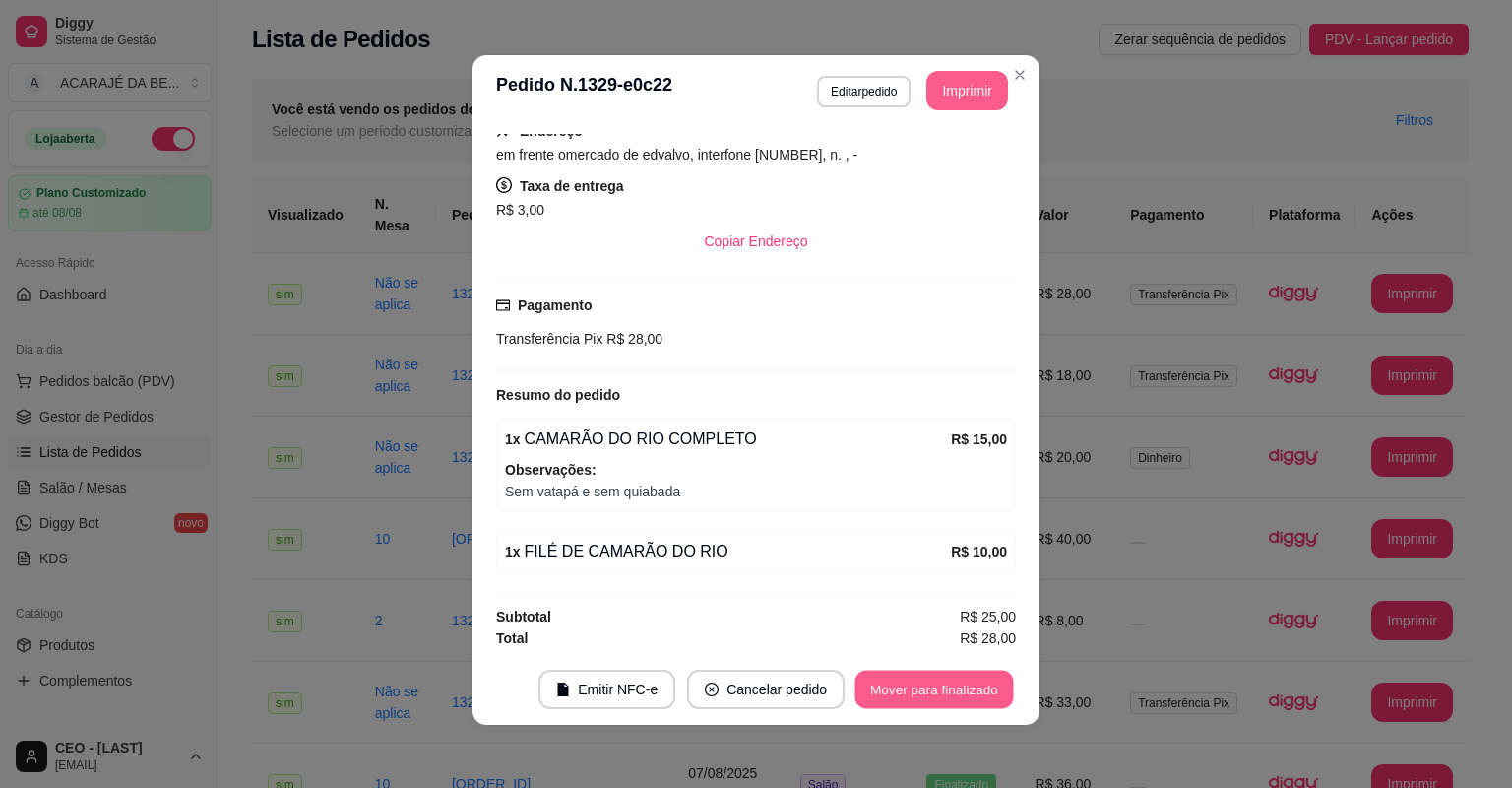click on "Mover para finalizado" at bounding box center (934, 690) 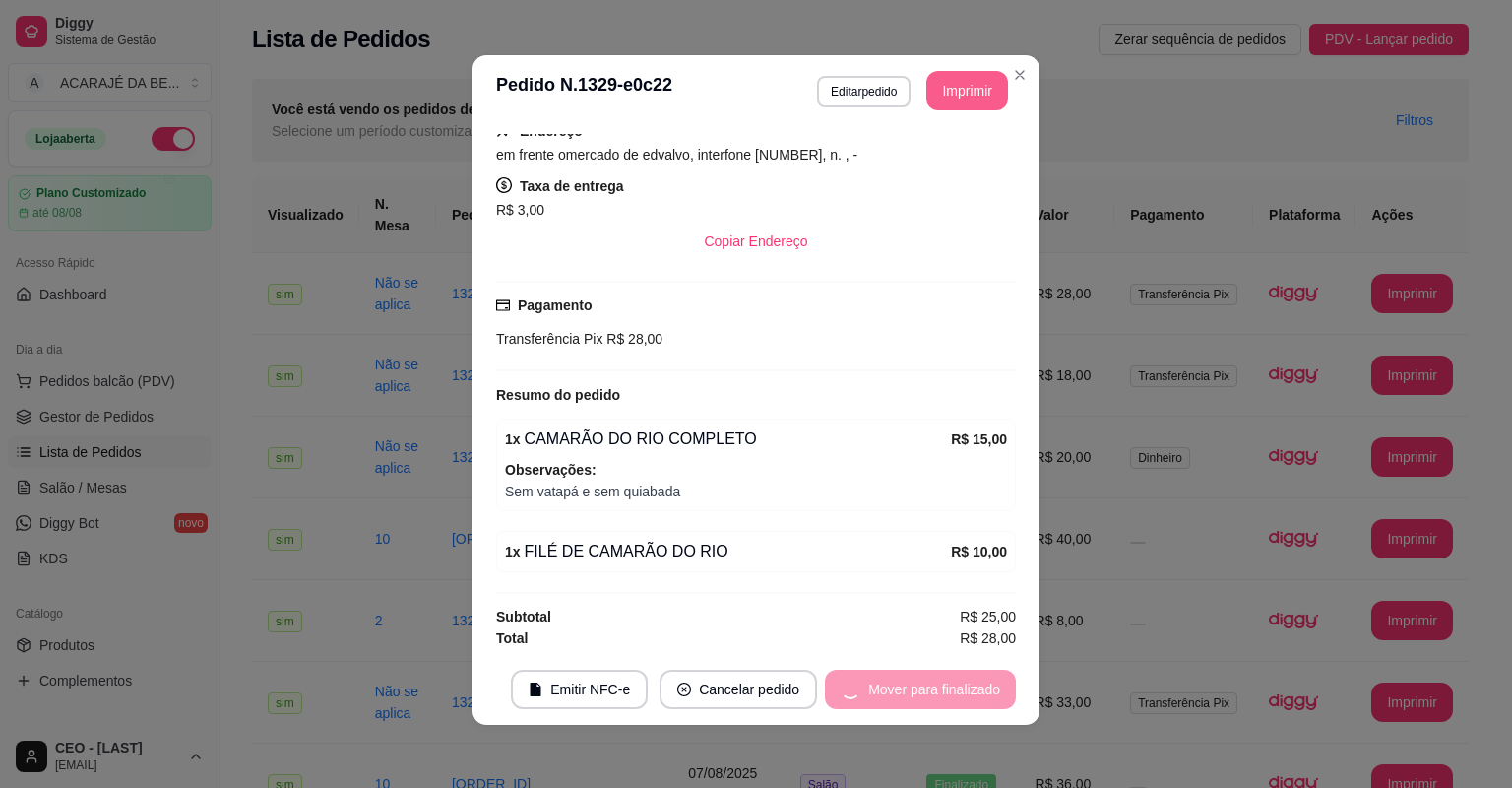 scroll, scrollTop: 242, scrollLeft: 0, axis: vertical 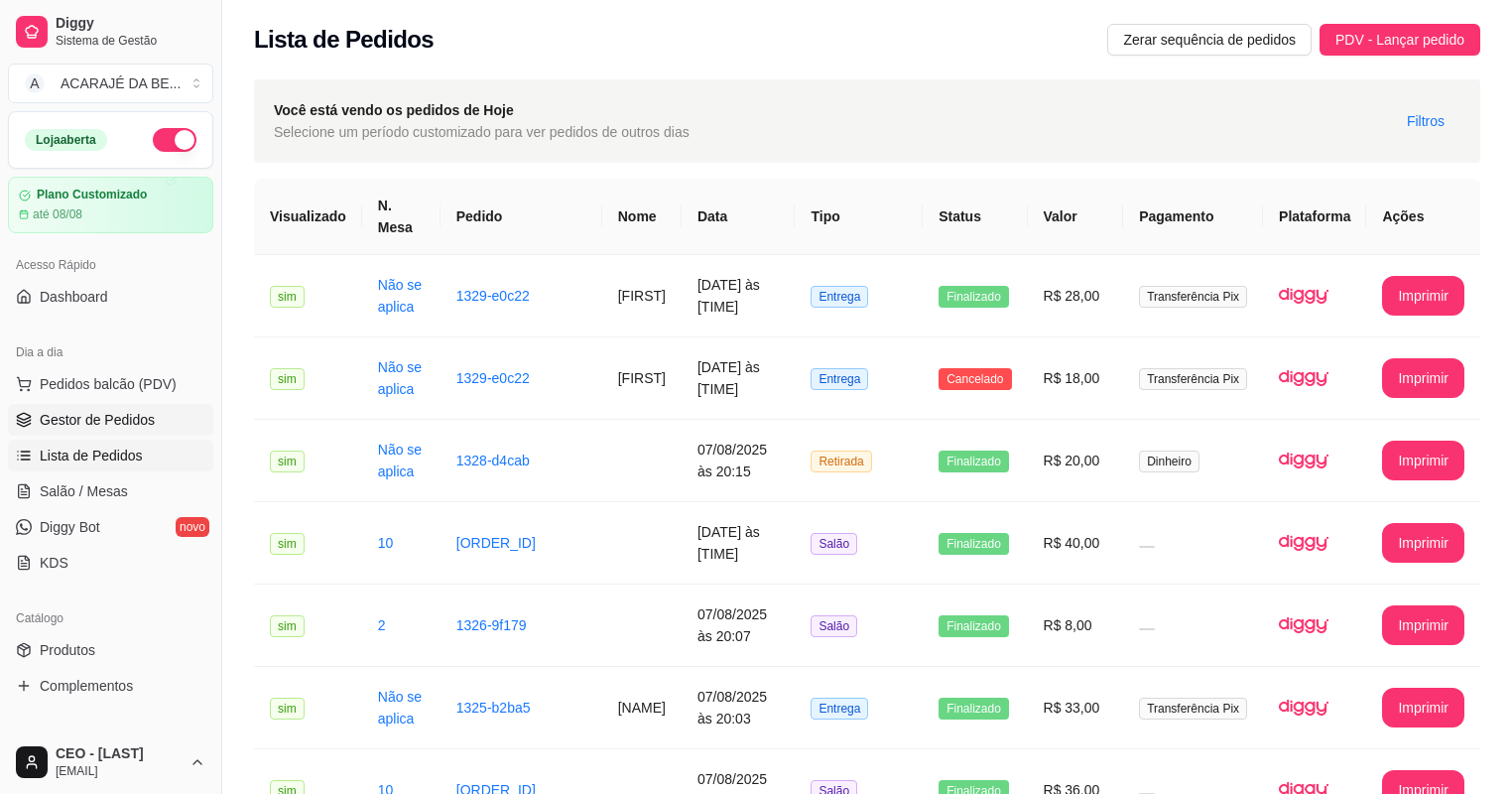 click on "Gestor de Pedidos" at bounding box center (97, 420) 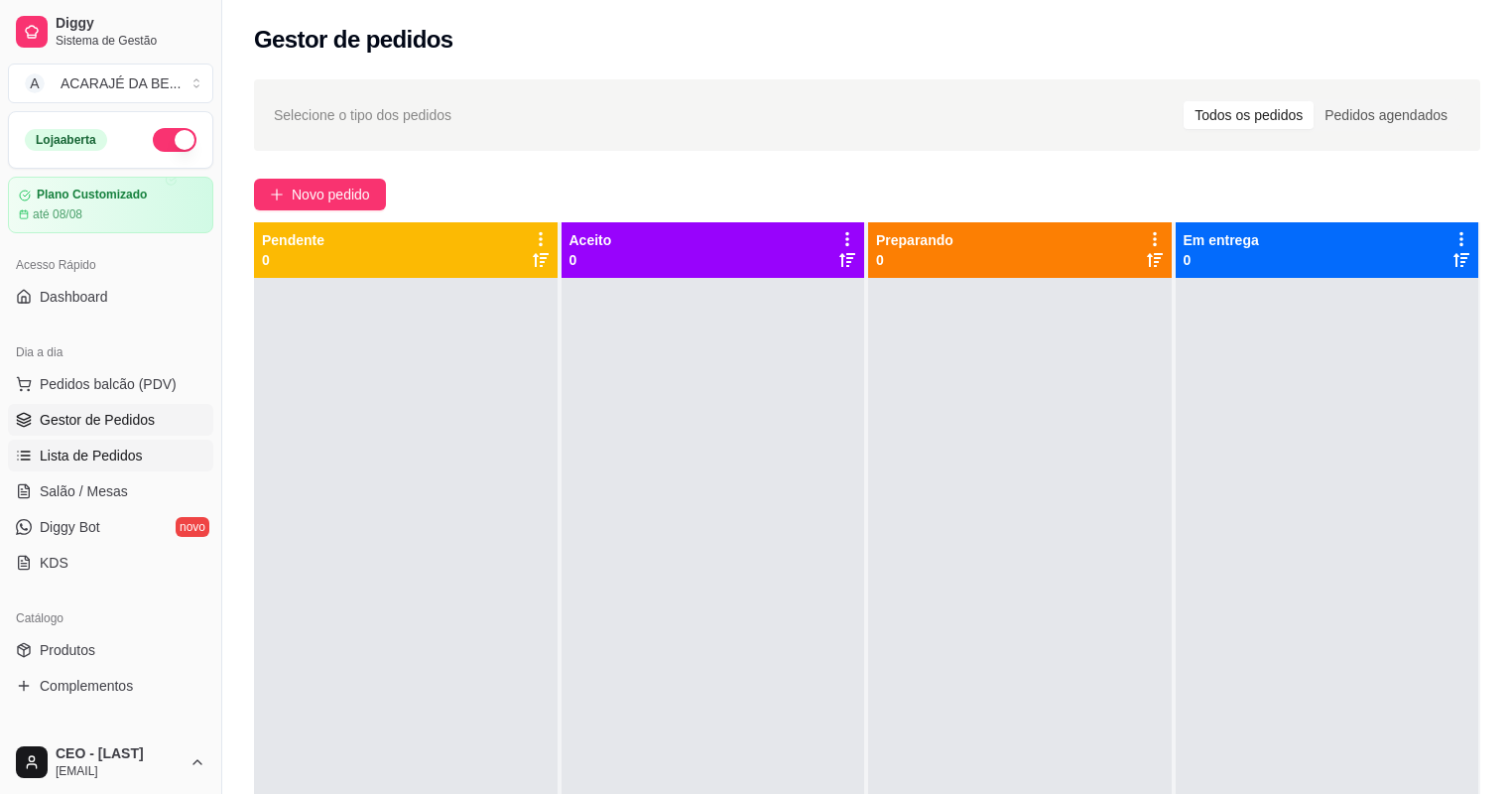 click on "Lista de Pedidos" at bounding box center [91, 456] 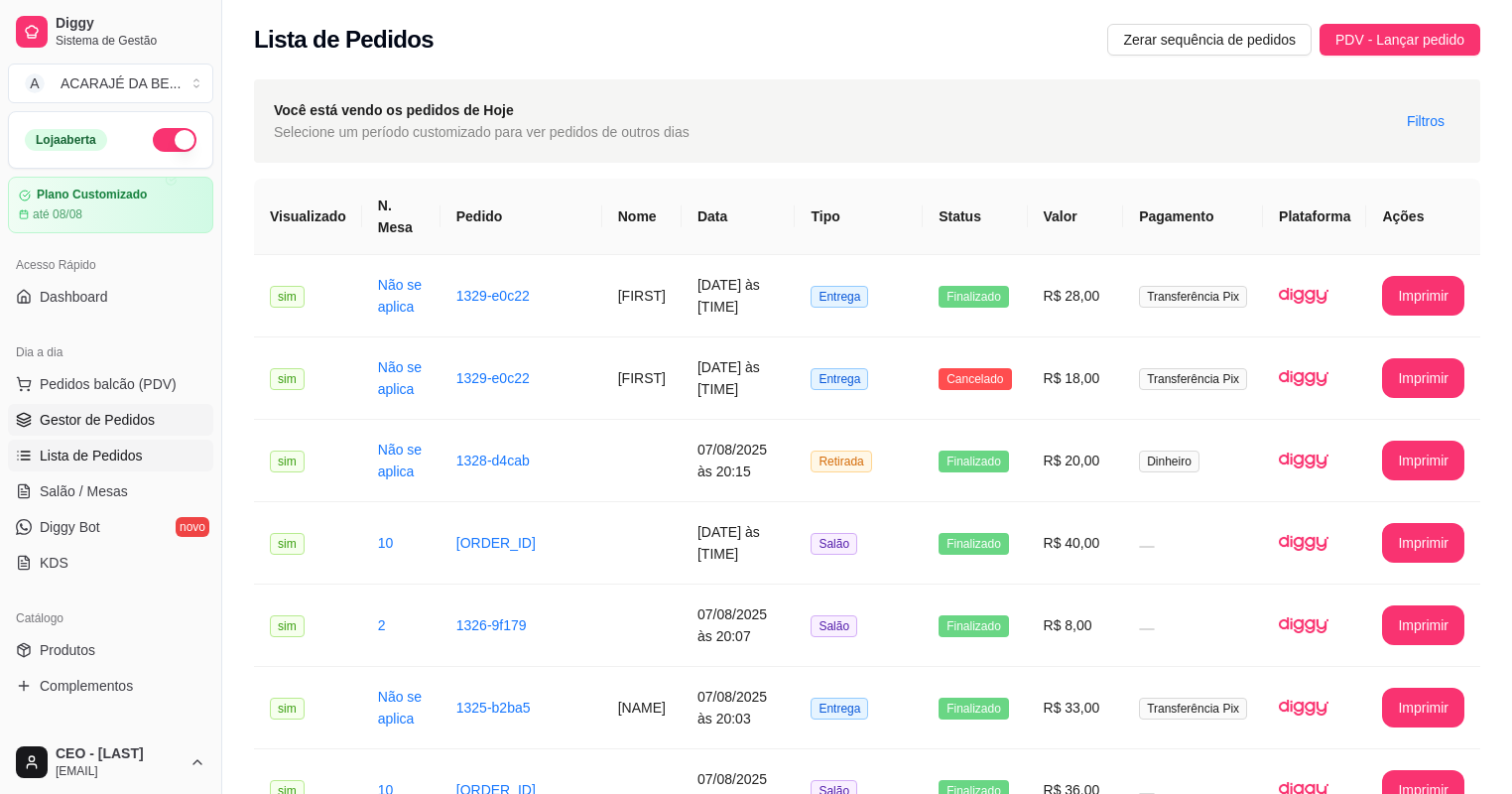 click on "Gestor de Pedidos" at bounding box center [97, 420] 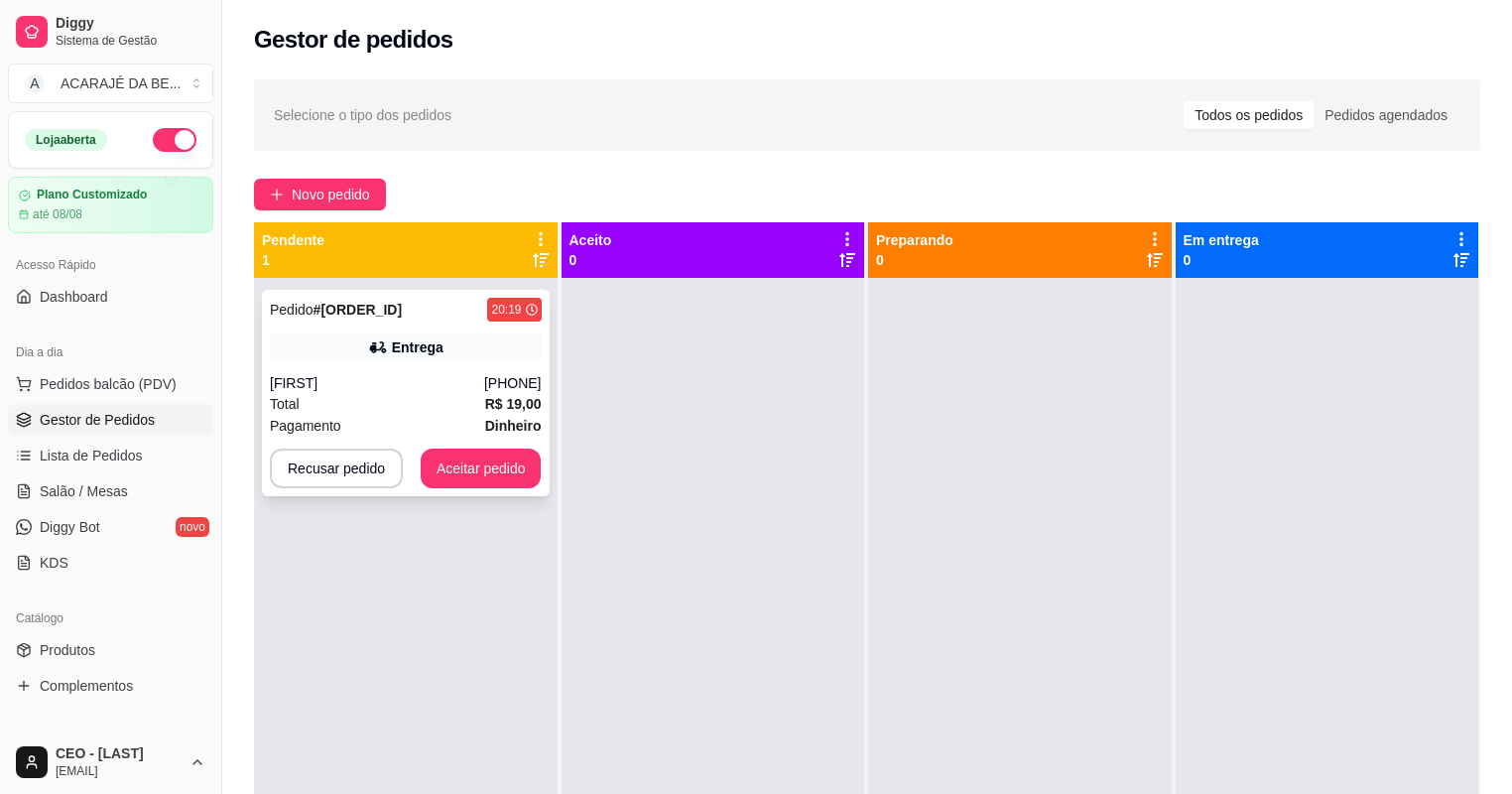 click on "Total R$ 19,00" at bounding box center (406, 404) 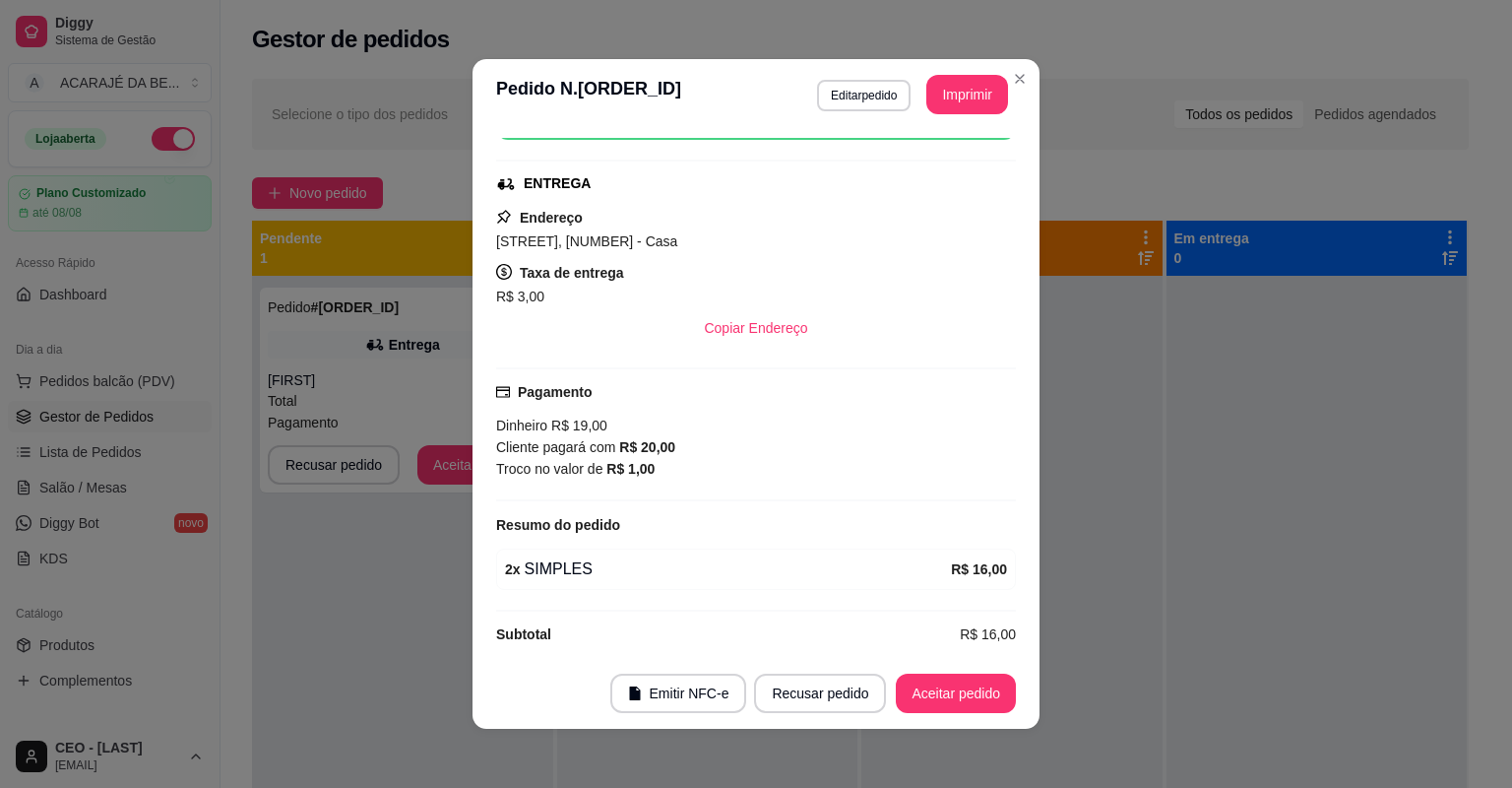 scroll, scrollTop: 294, scrollLeft: 0, axis: vertical 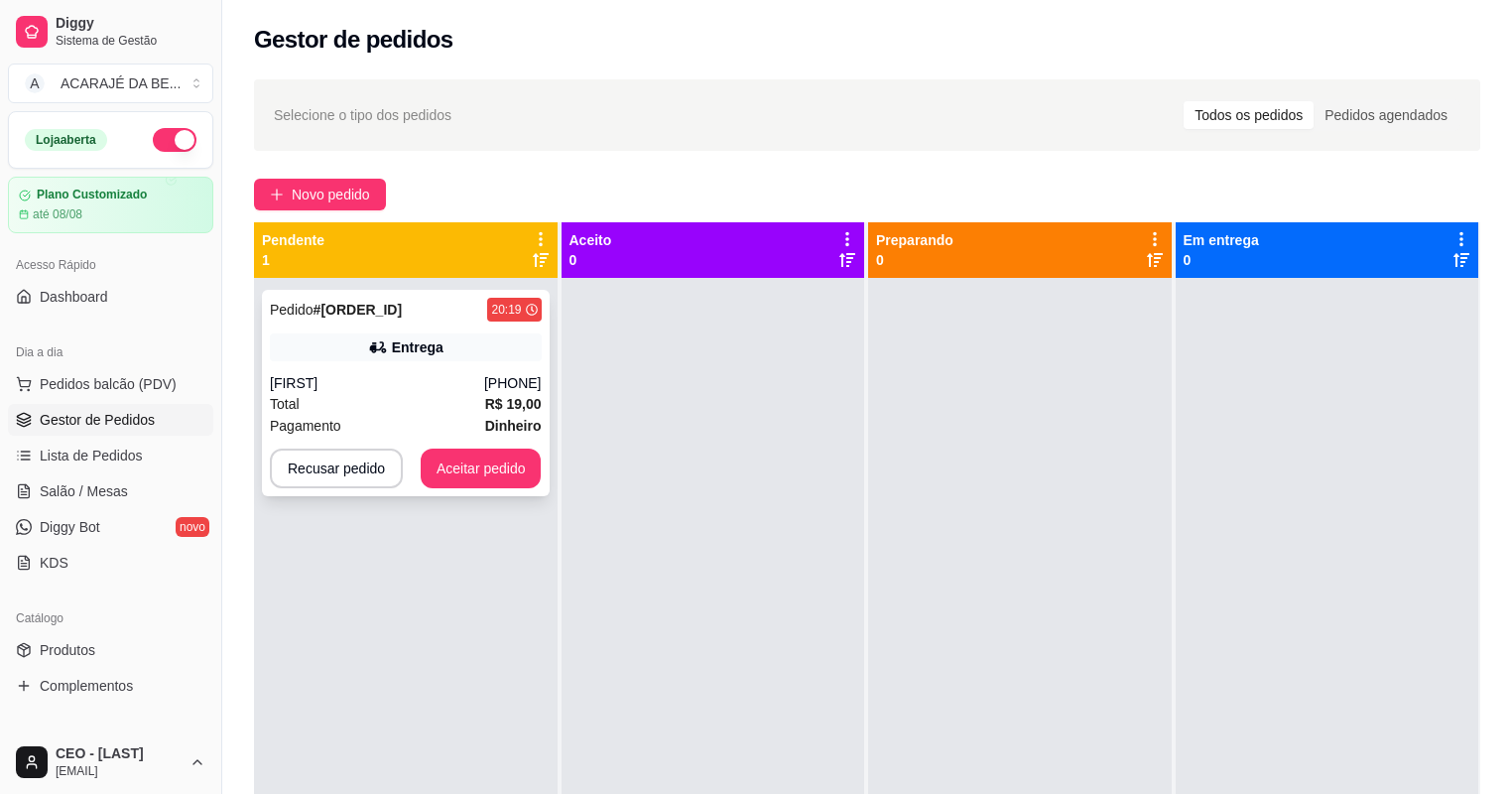 click on "Total R$ 19,00" at bounding box center (406, 404) 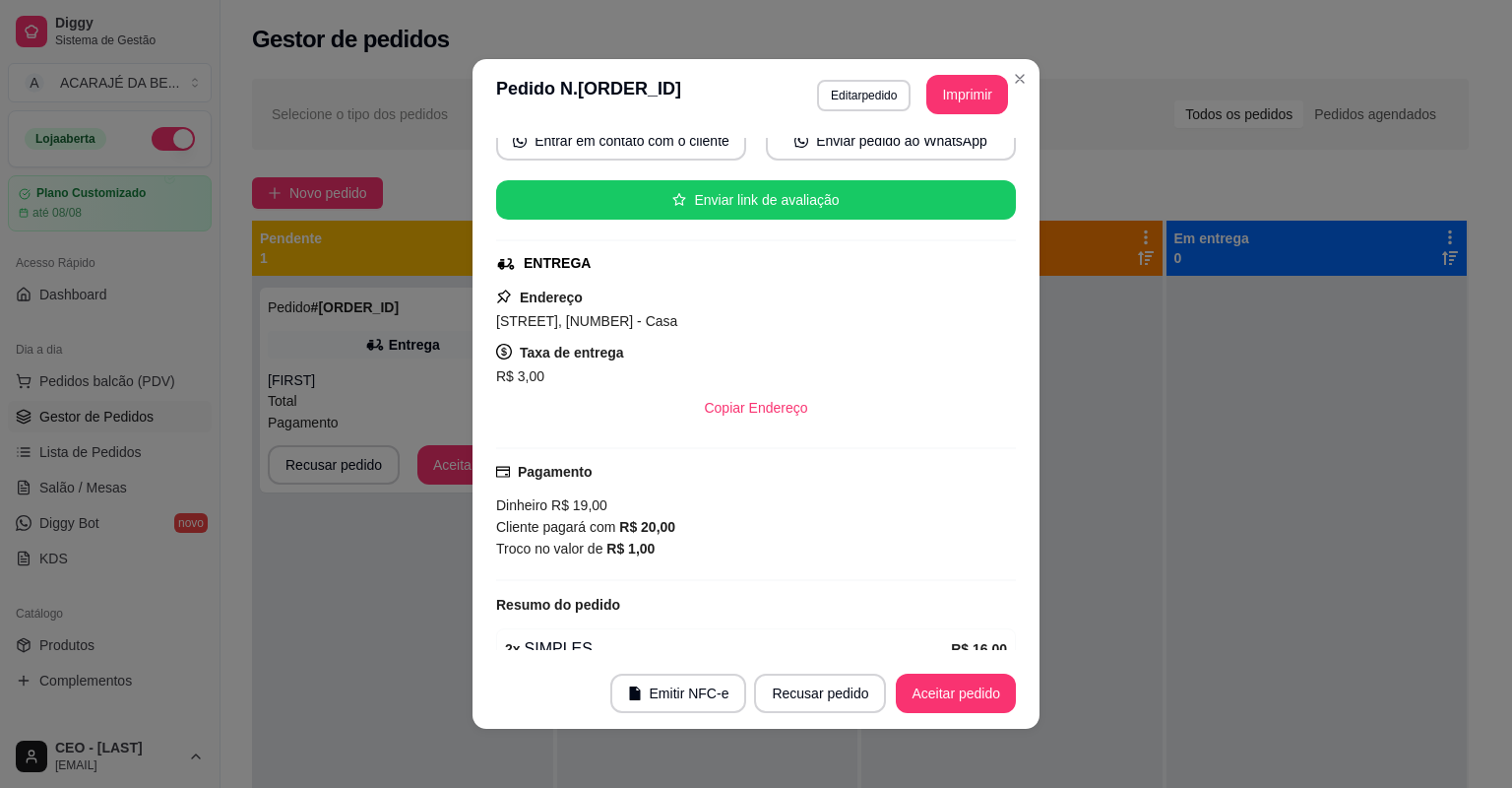 scroll, scrollTop: 294, scrollLeft: 0, axis: vertical 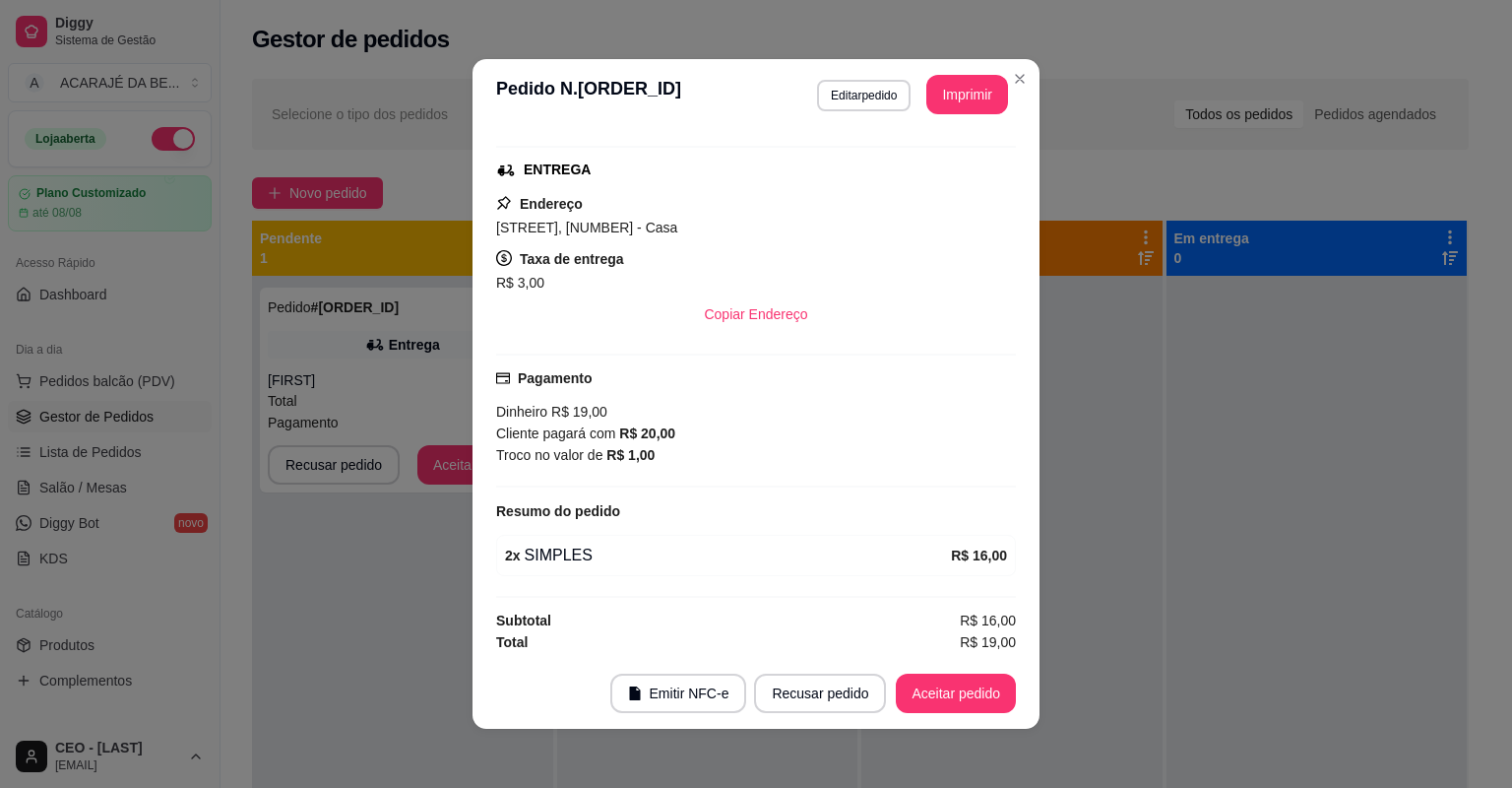 click on "**********" at bounding box center [756, 95] 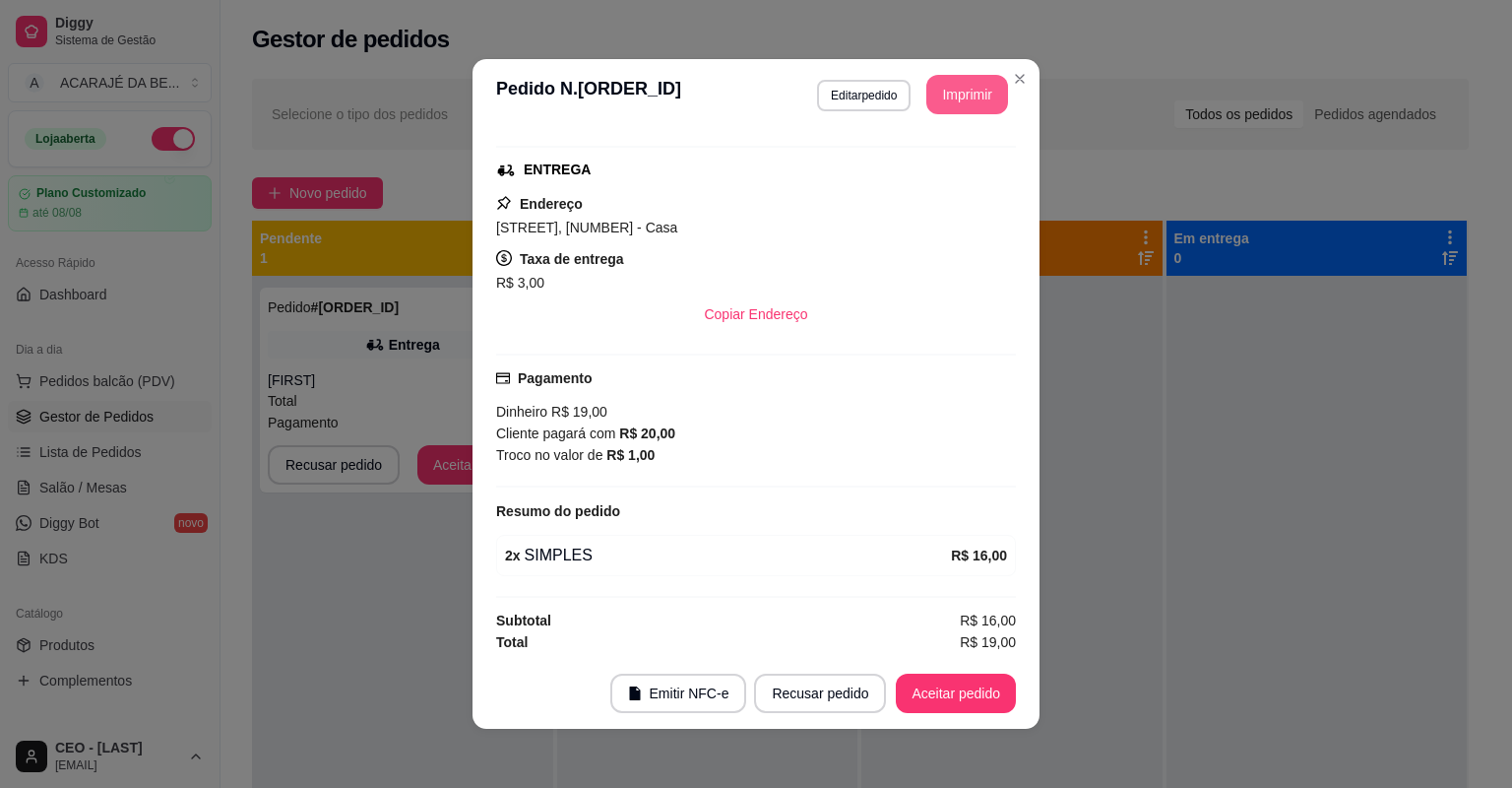 click on "Imprimir" at bounding box center [967, 95] 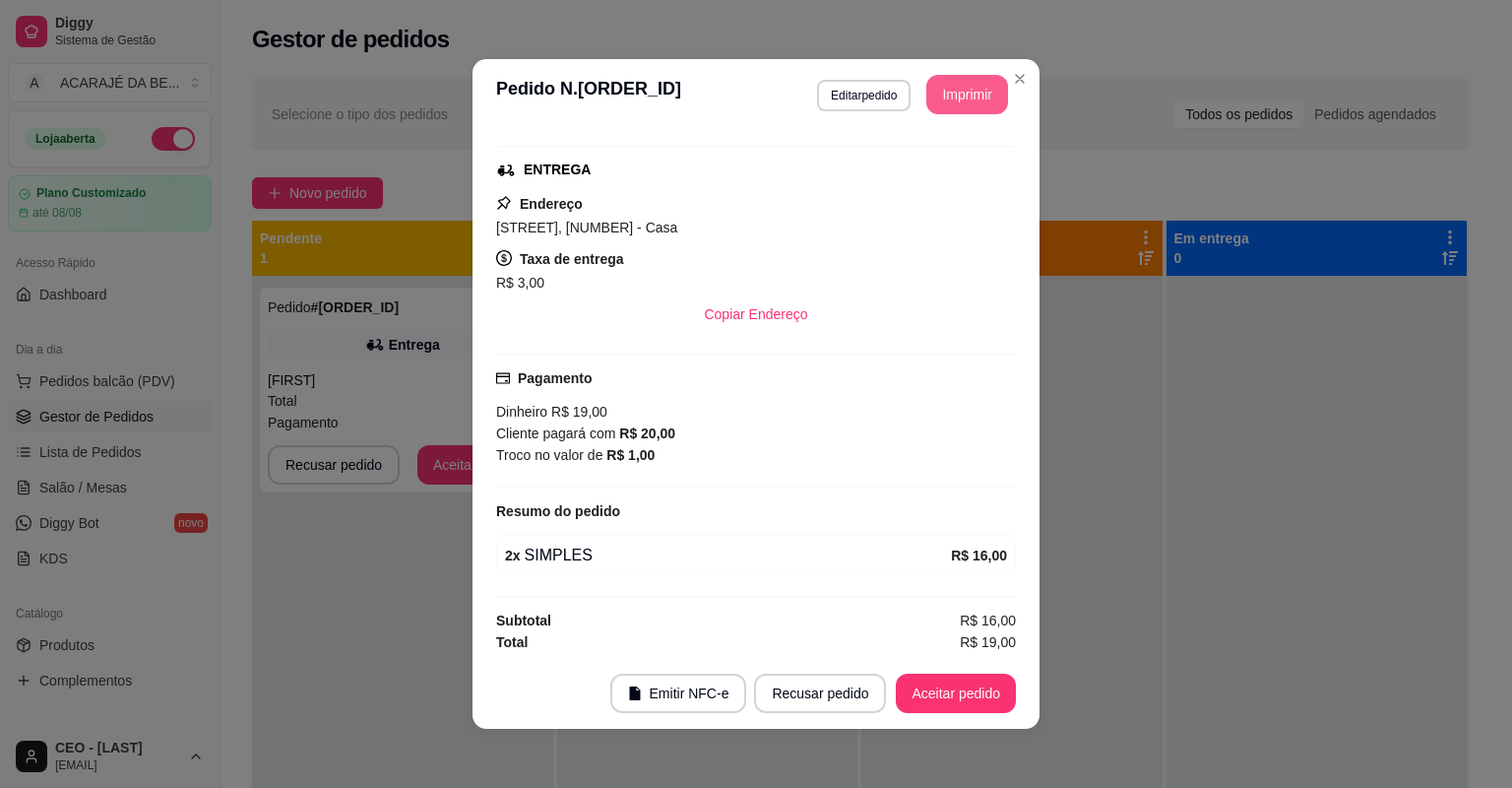 scroll, scrollTop: 0, scrollLeft: 0, axis: both 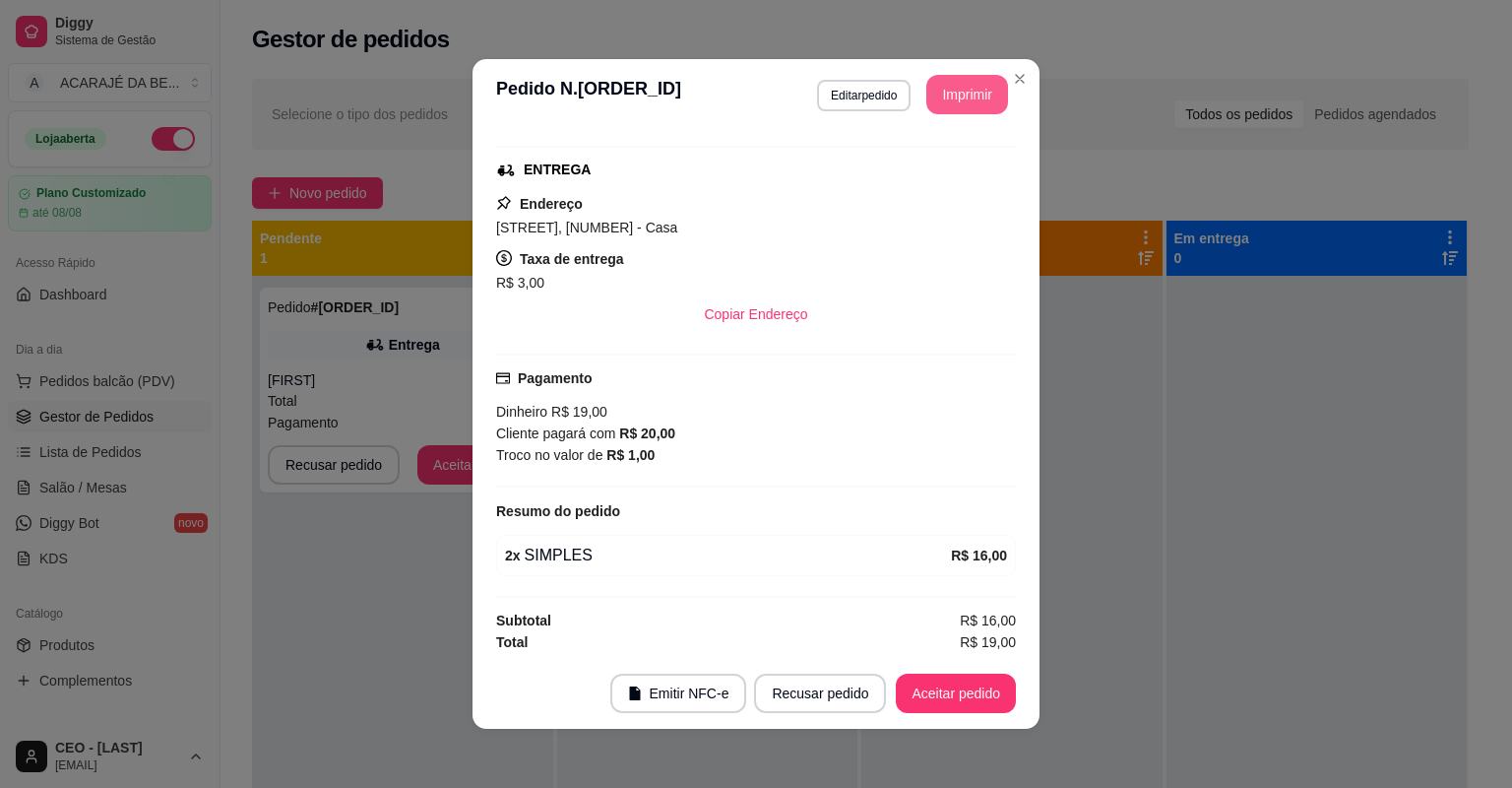 click on "Aceitar pedido" at bounding box center (956, 693) 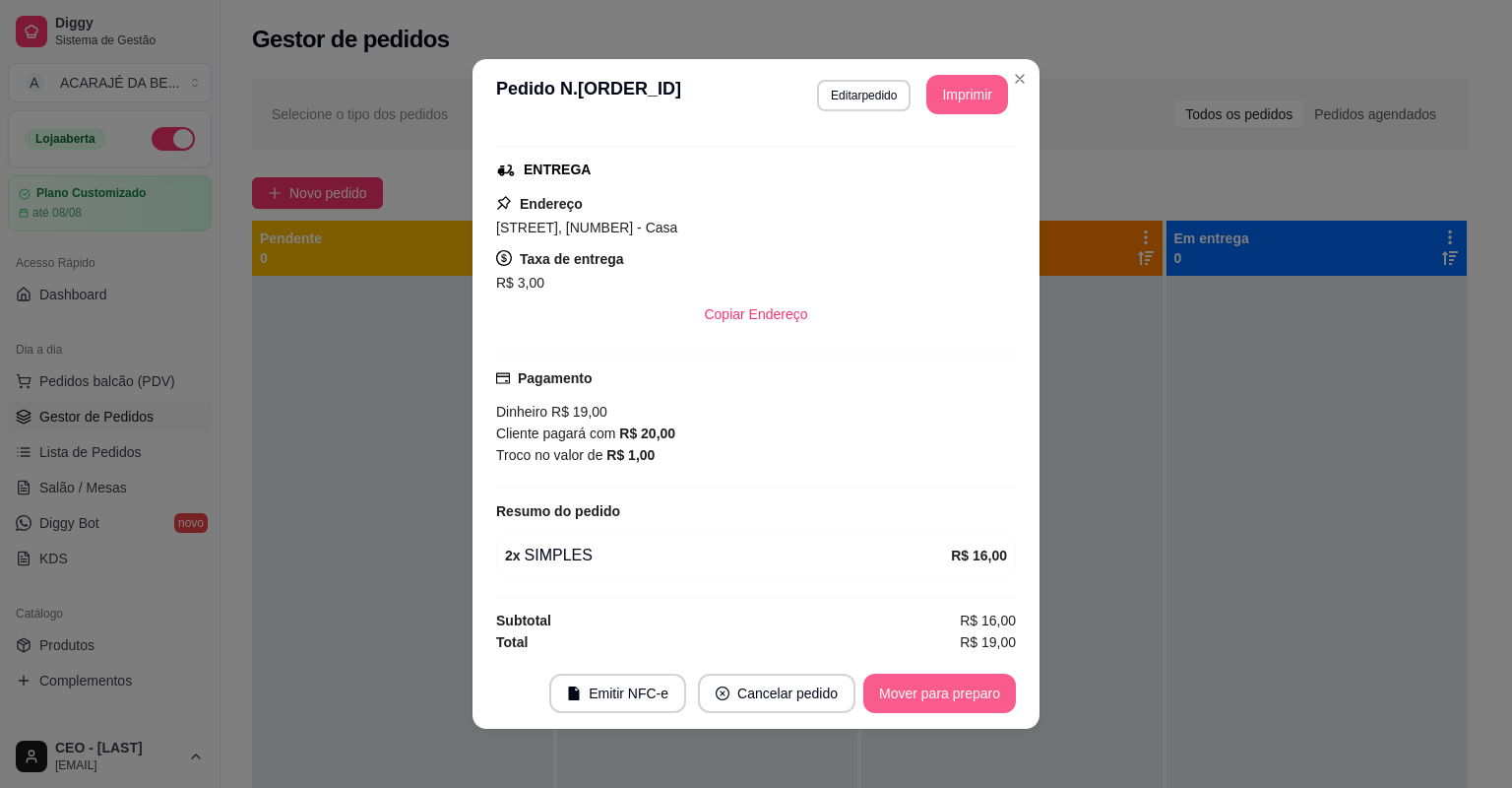 click on "Mover para preparo" at bounding box center [939, 693] 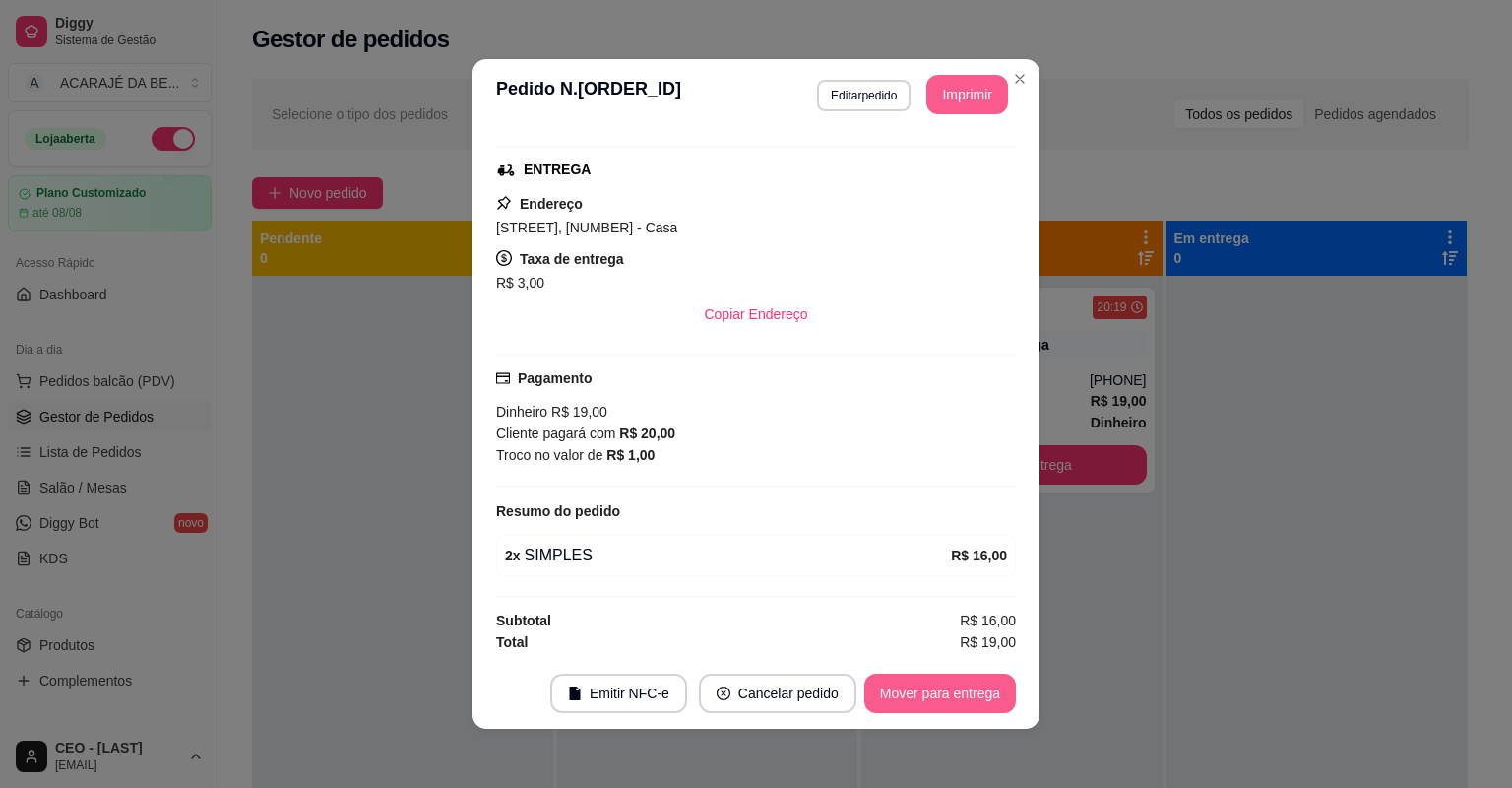 click on "Mover para entrega" at bounding box center [940, 693] 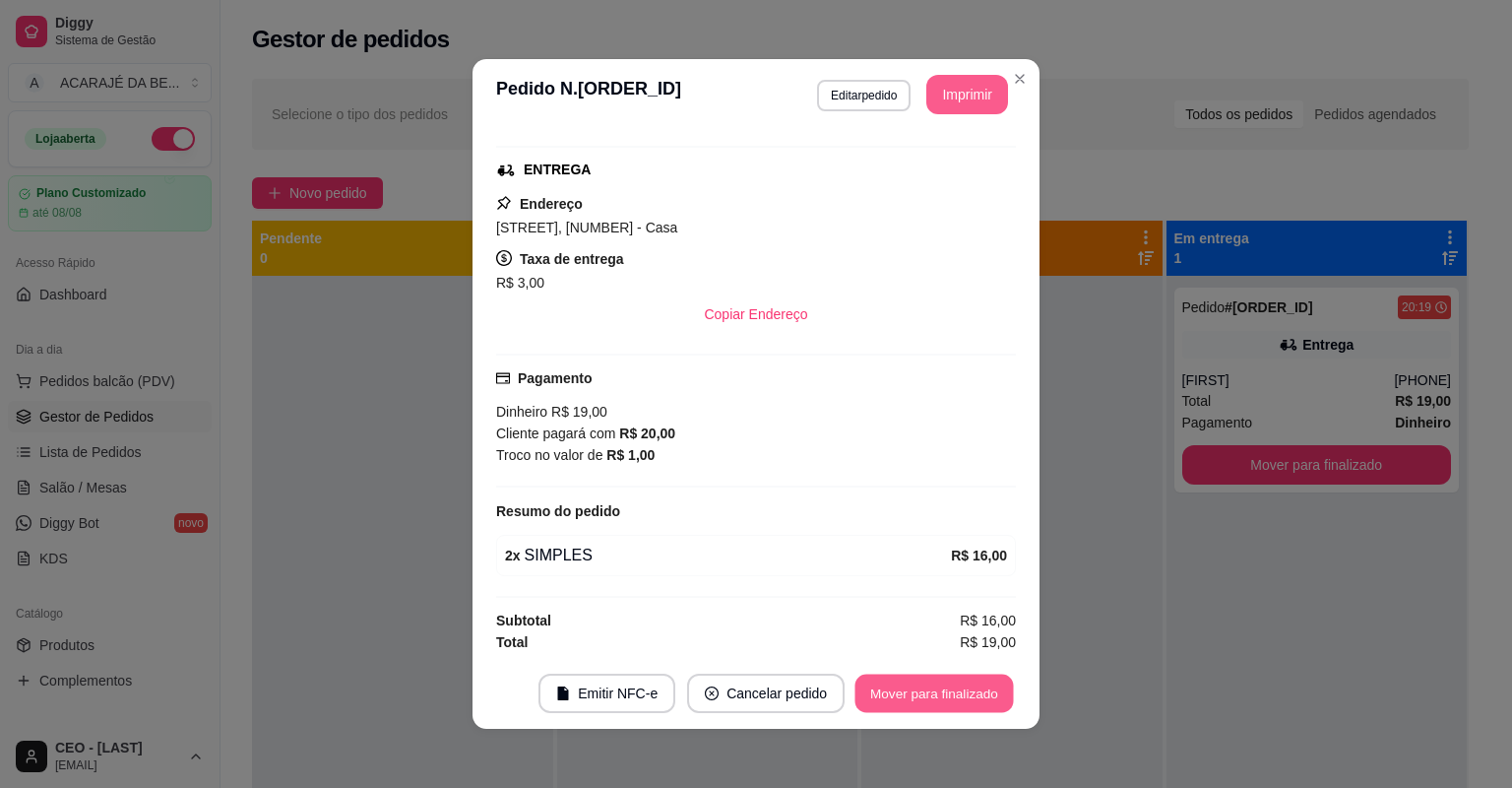 click on "Mover para finalizado" at bounding box center [934, 693] 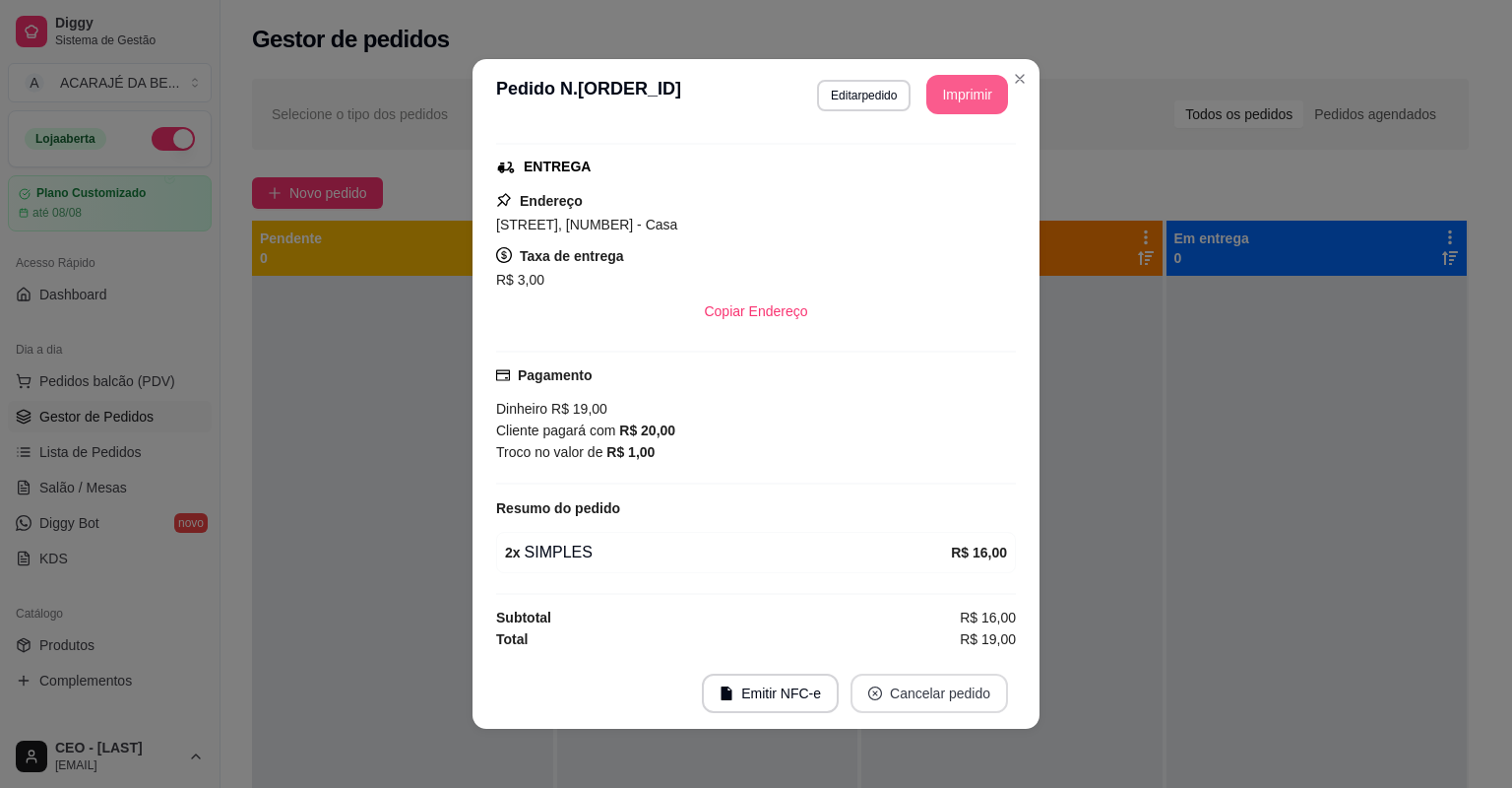 scroll, scrollTop: 248, scrollLeft: 0, axis: vertical 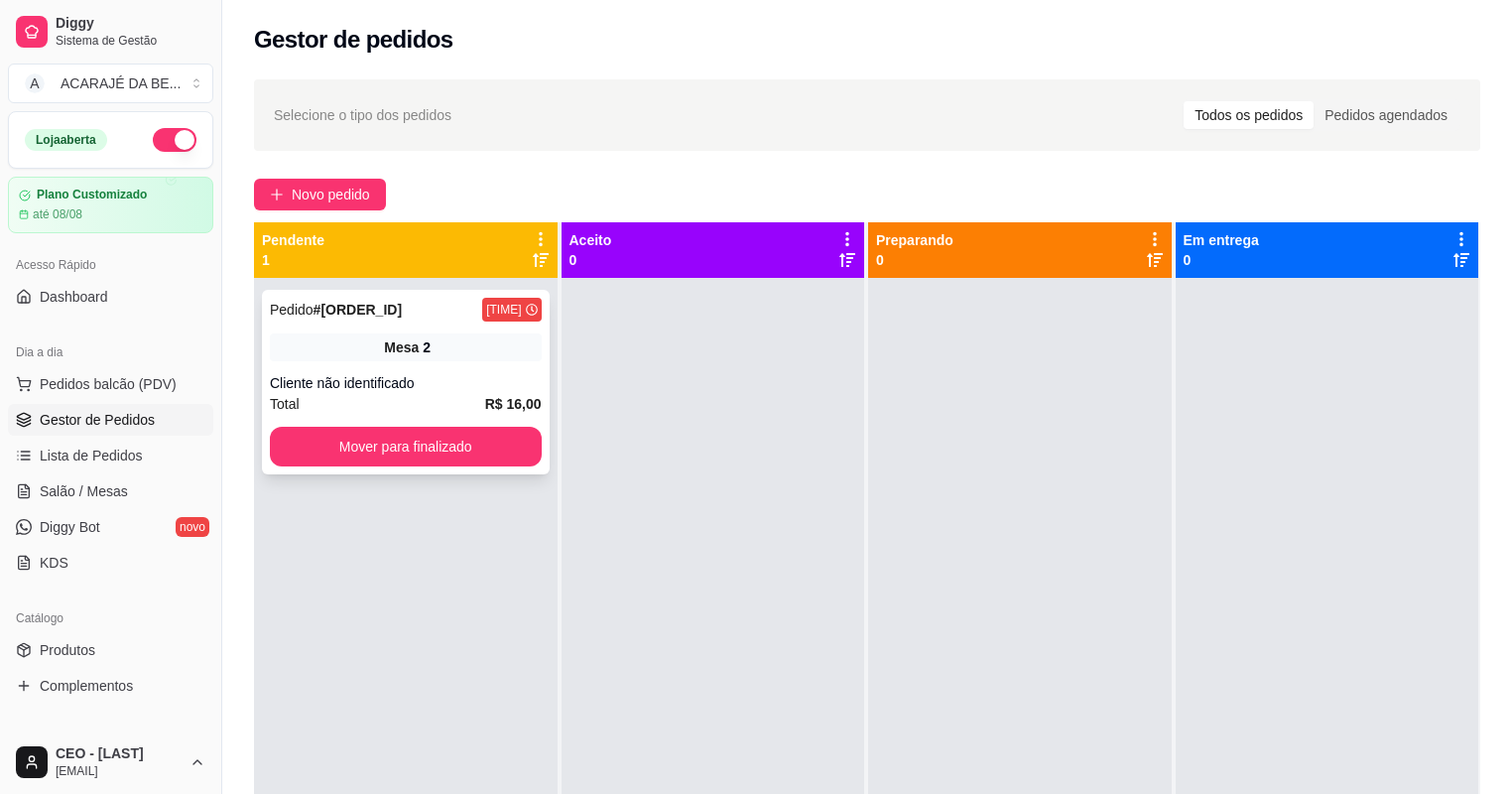 click on "Cliente não identificado" at bounding box center (406, 383) 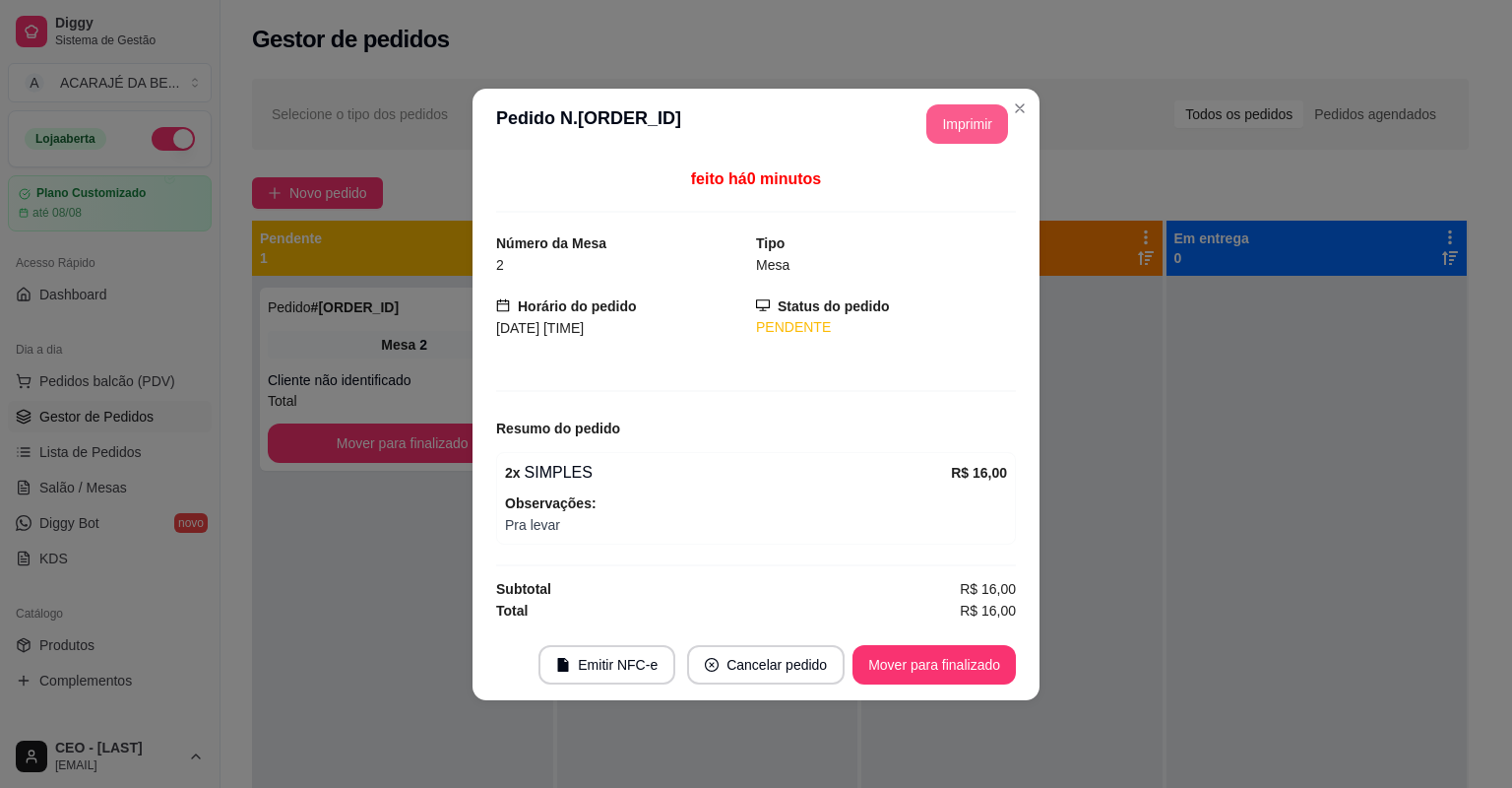 click on "Imprimir" at bounding box center [967, 124] 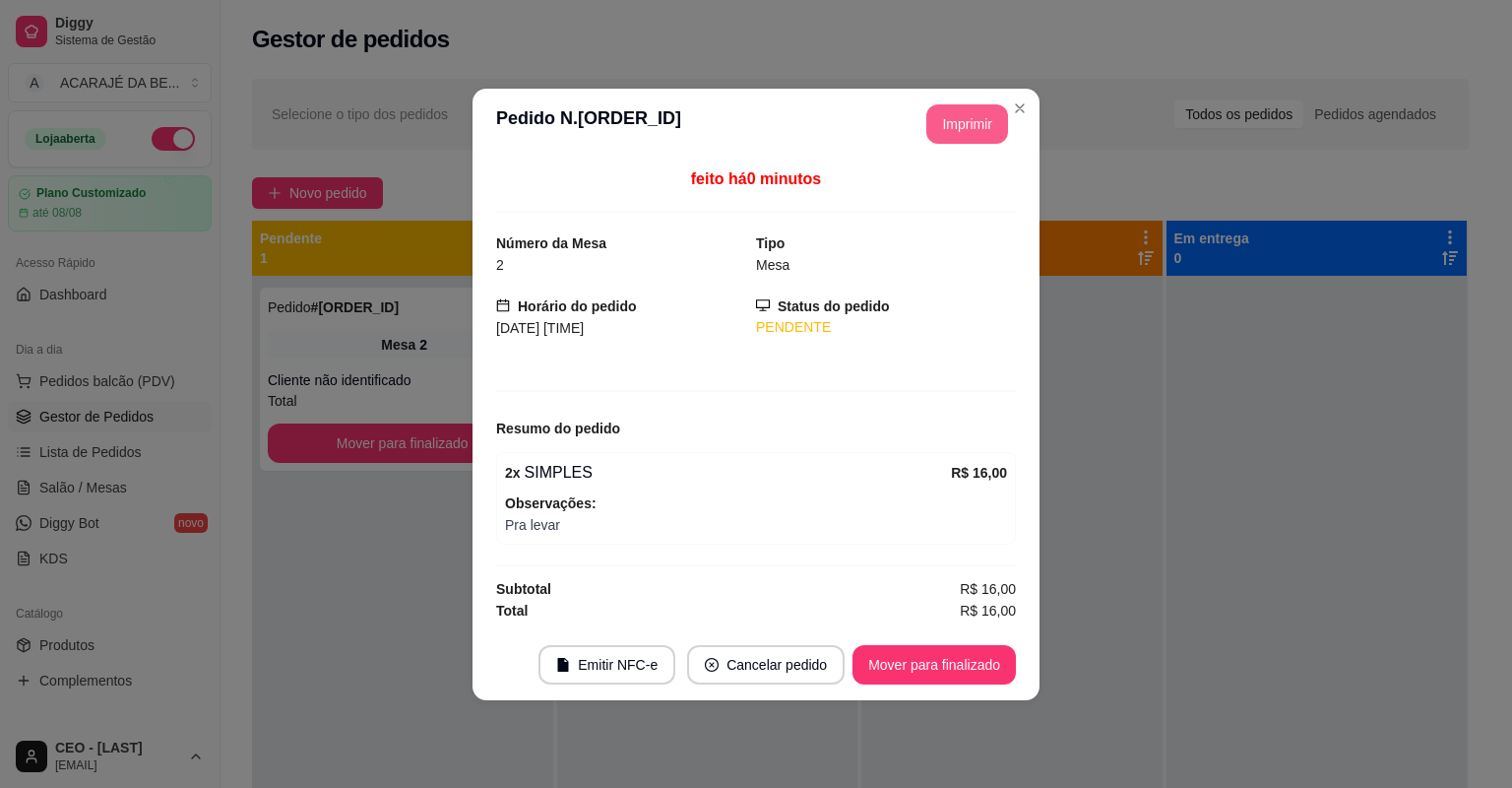 scroll, scrollTop: 0, scrollLeft: 0, axis: both 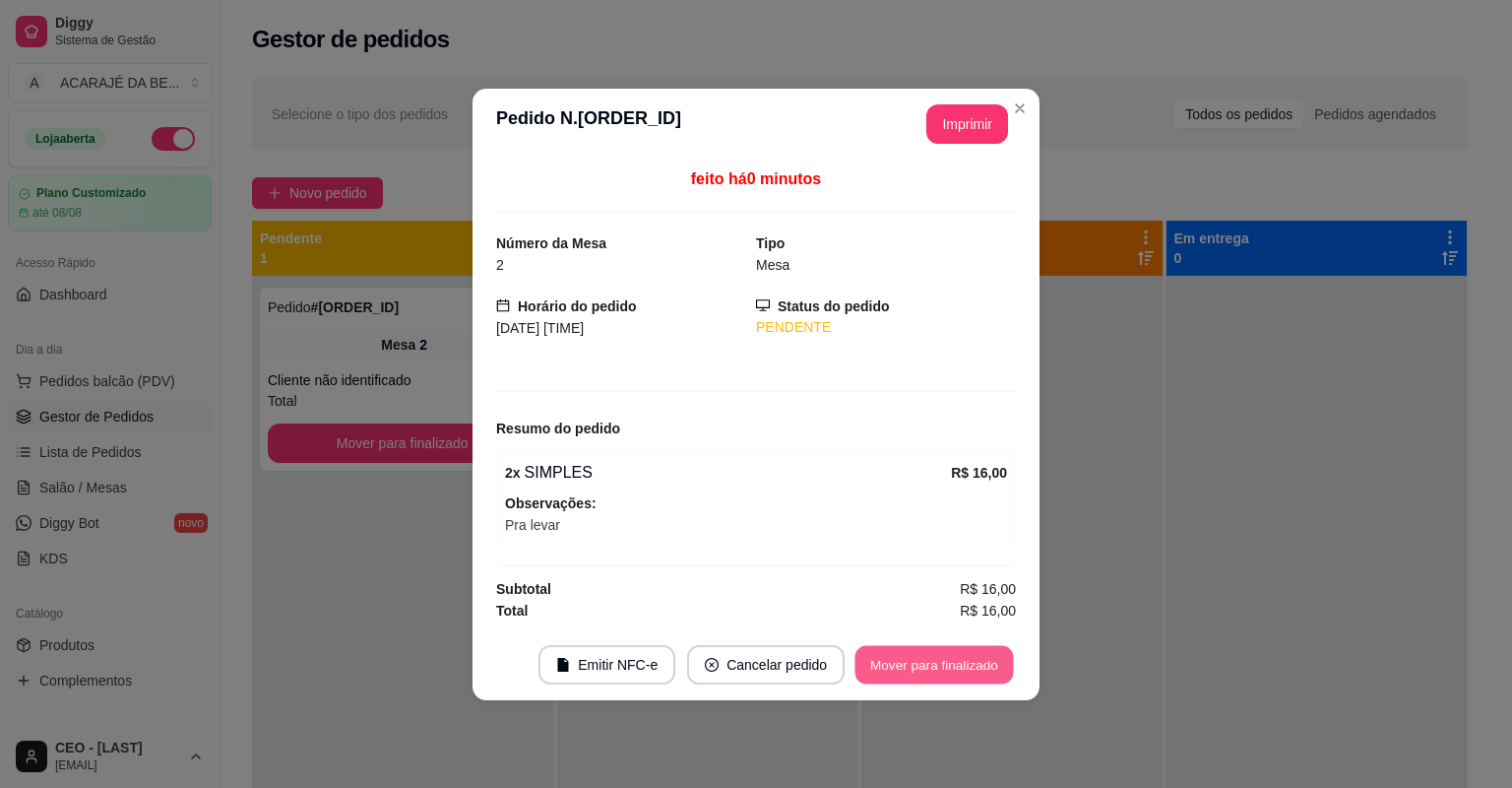 click on "Mover para finalizado" at bounding box center (934, 664) 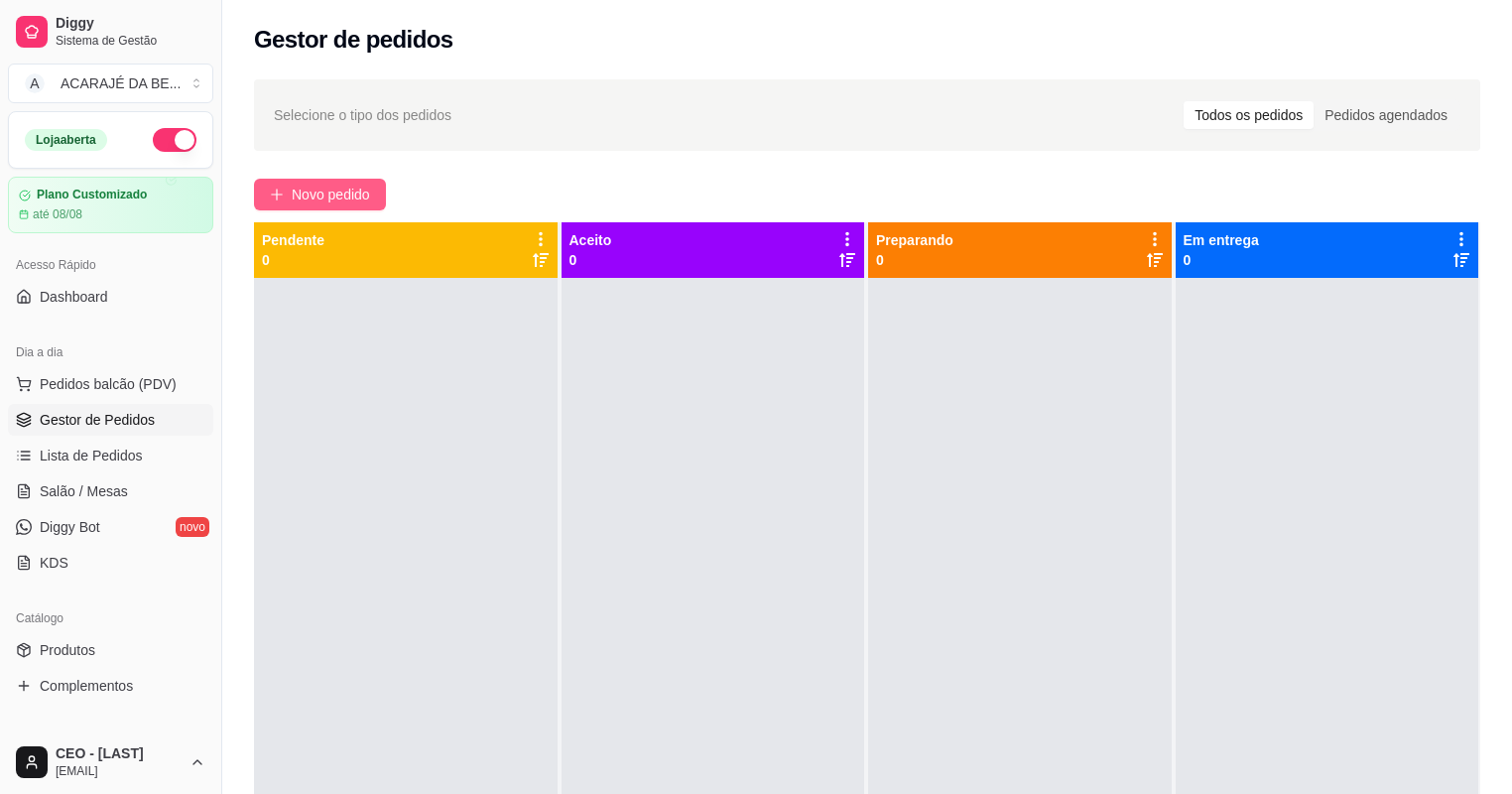 click on "Novo pedido" at bounding box center [330, 195] 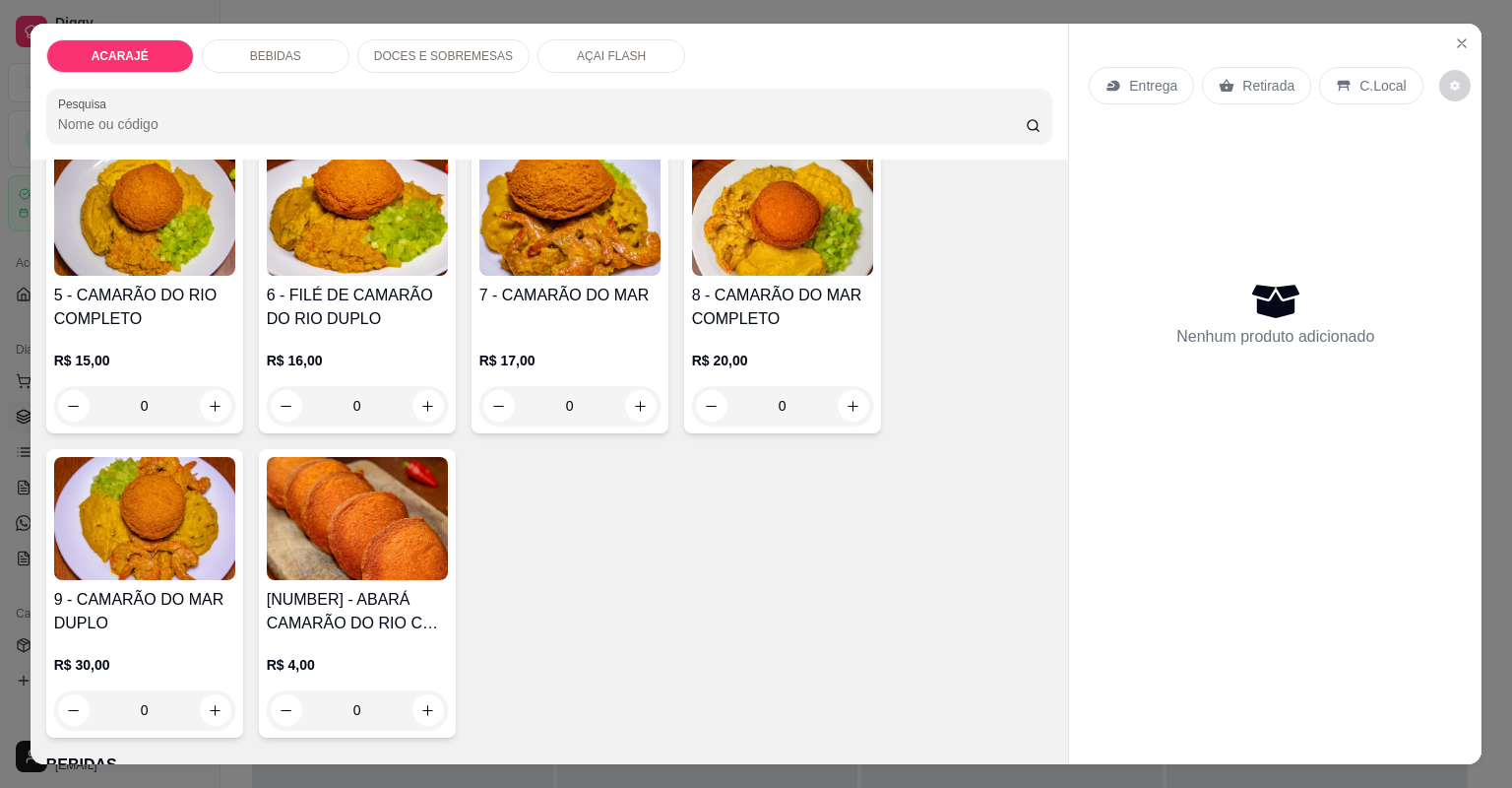 scroll, scrollTop: 552, scrollLeft: 0, axis: vertical 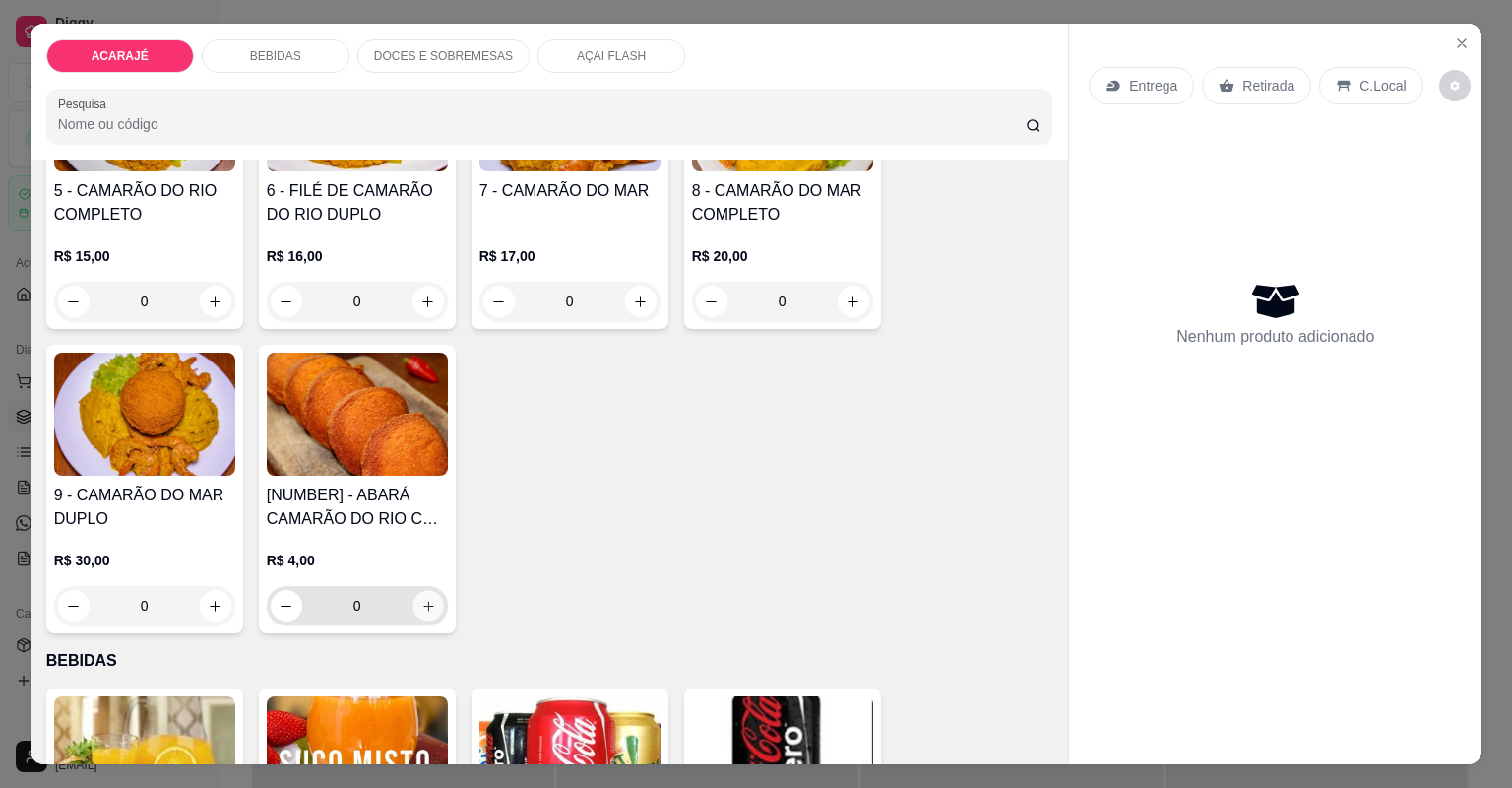 click 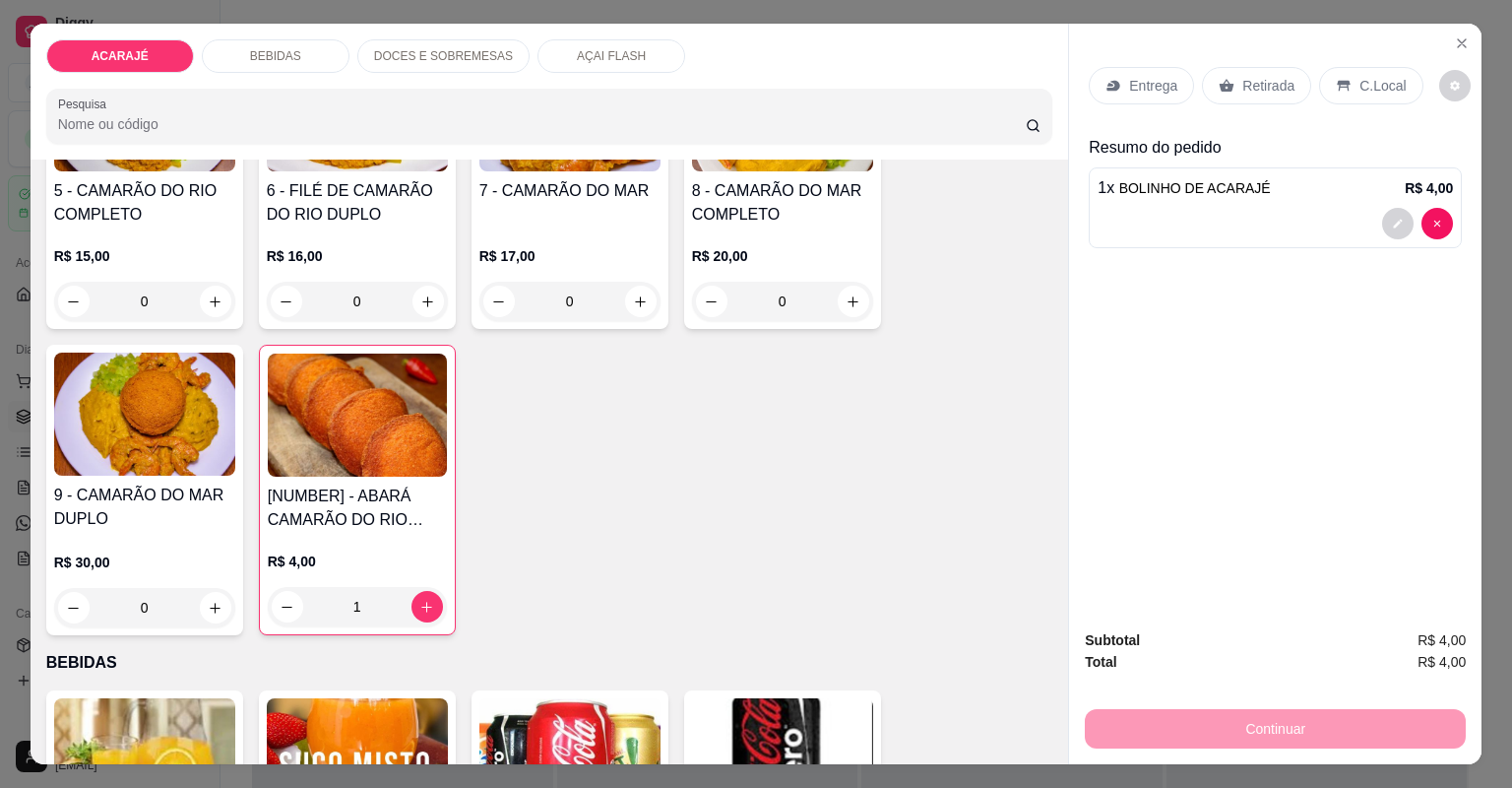 click on "Entrega" at bounding box center [1153, 86] 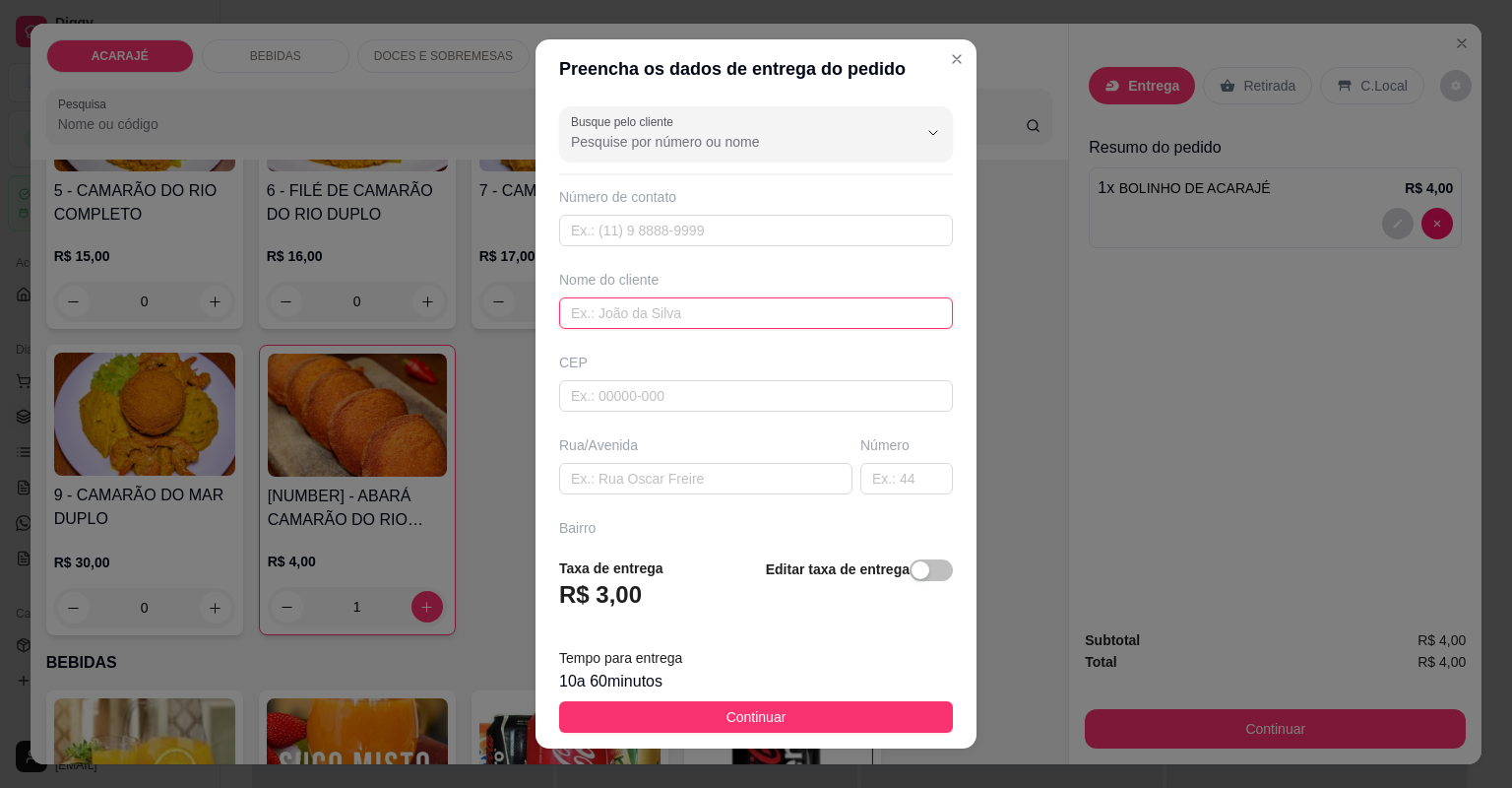 click at bounding box center (756, 313) 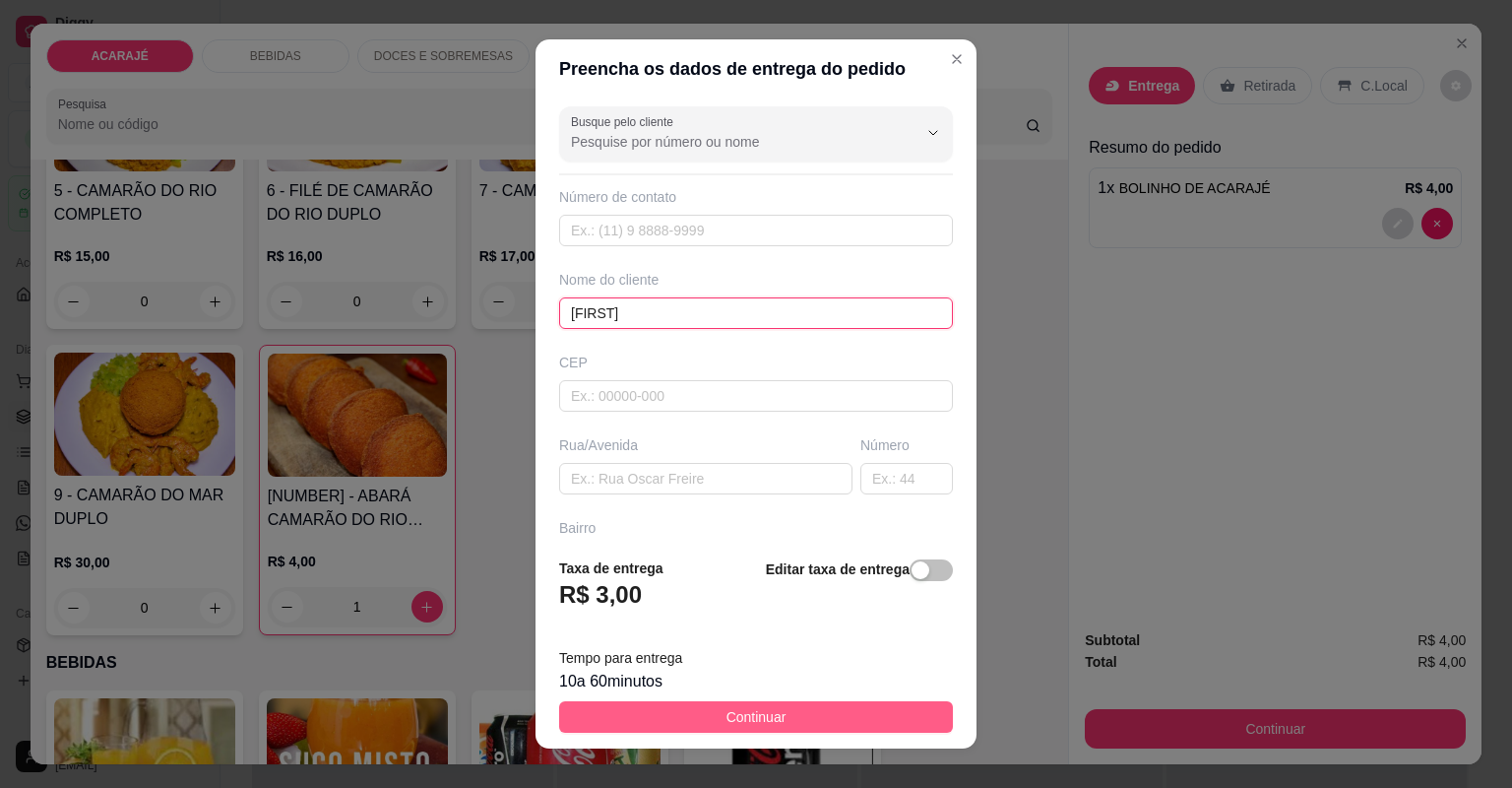 type on "[NAME]" 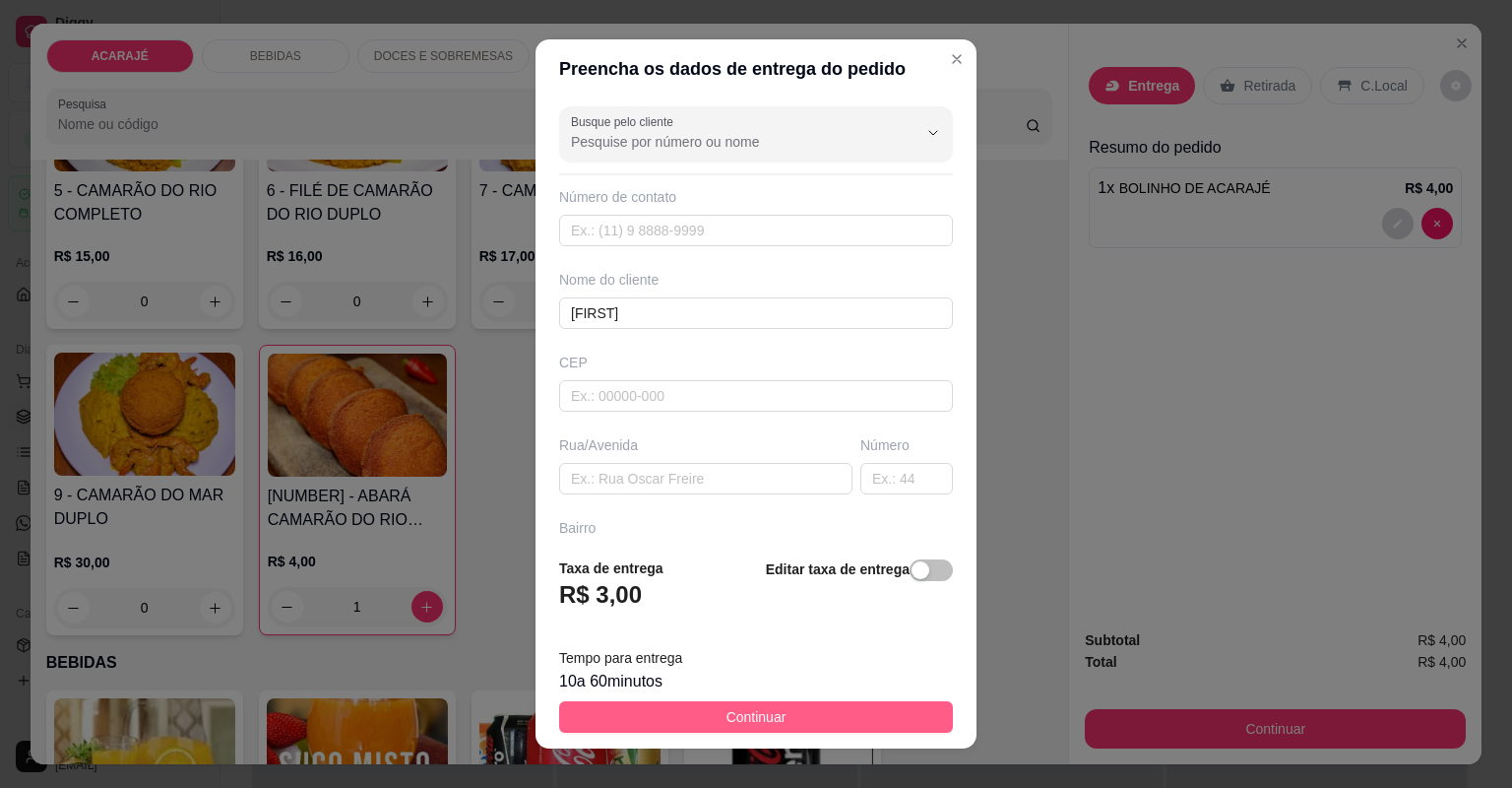 click on "Continuar" at bounding box center (756, 717) 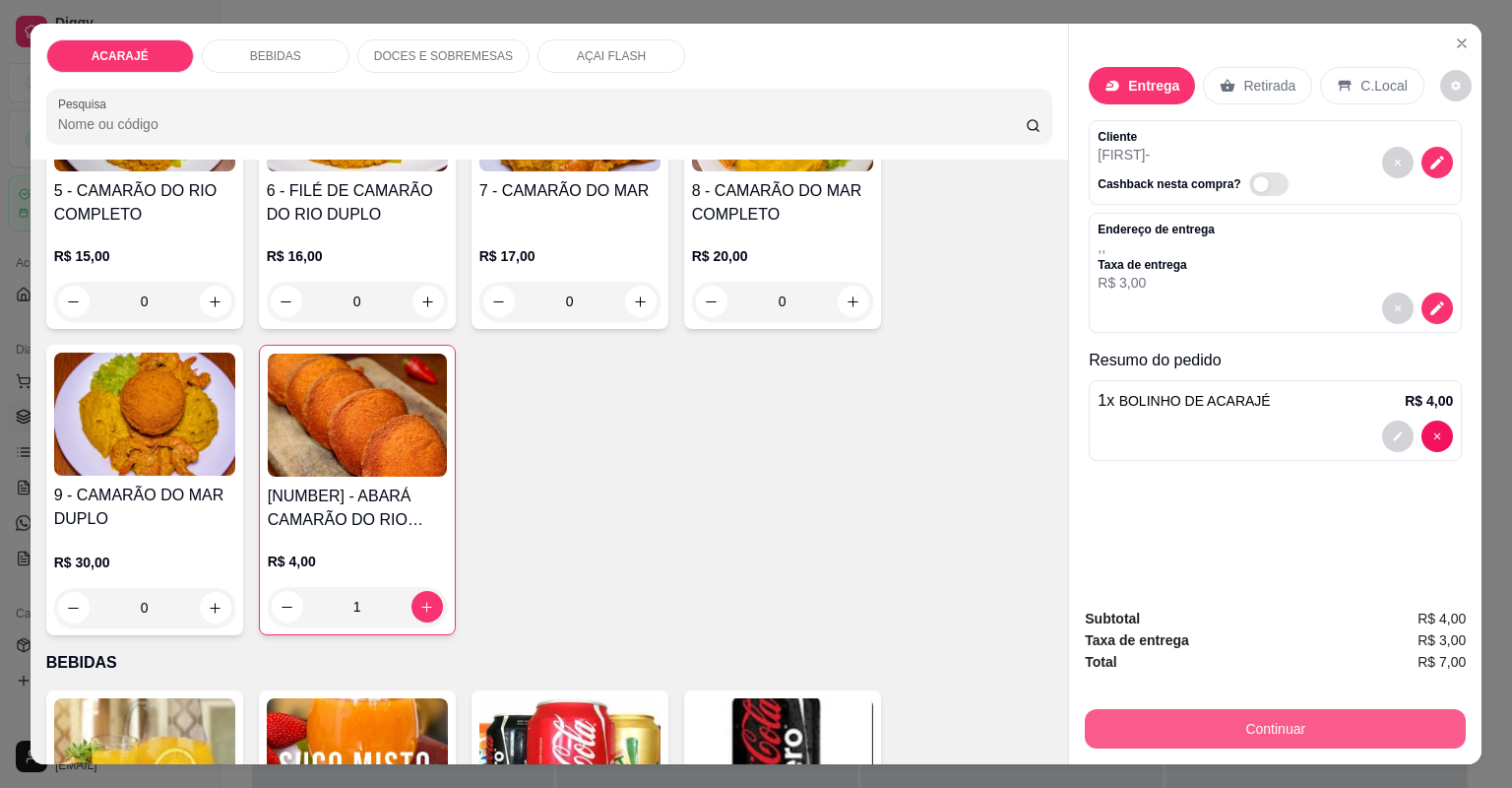 click on "Continuar" at bounding box center (1275, 729) 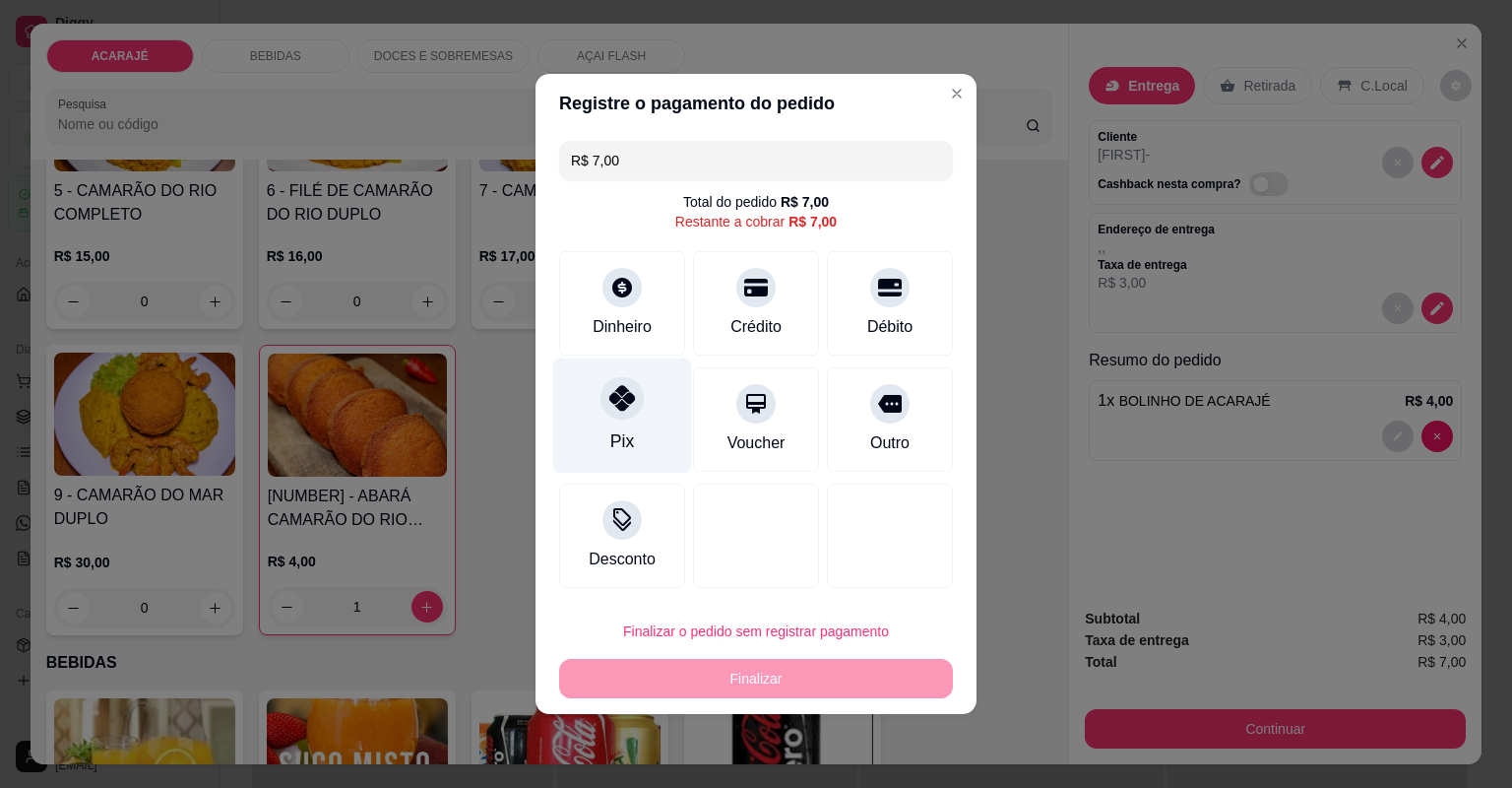 click on "Pix" at bounding box center (622, 416) 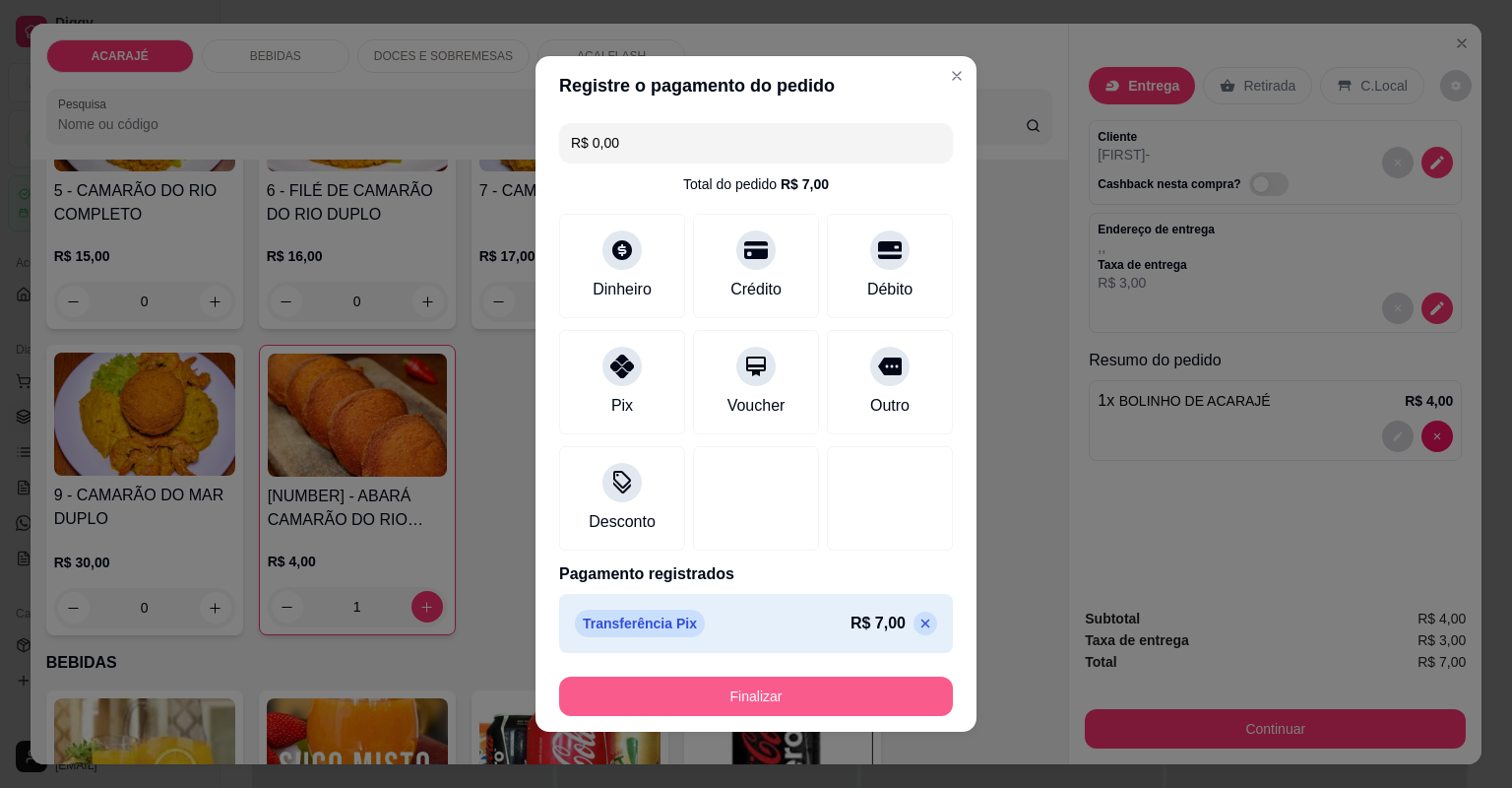click on "Finalizar" at bounding box center (756, 696) 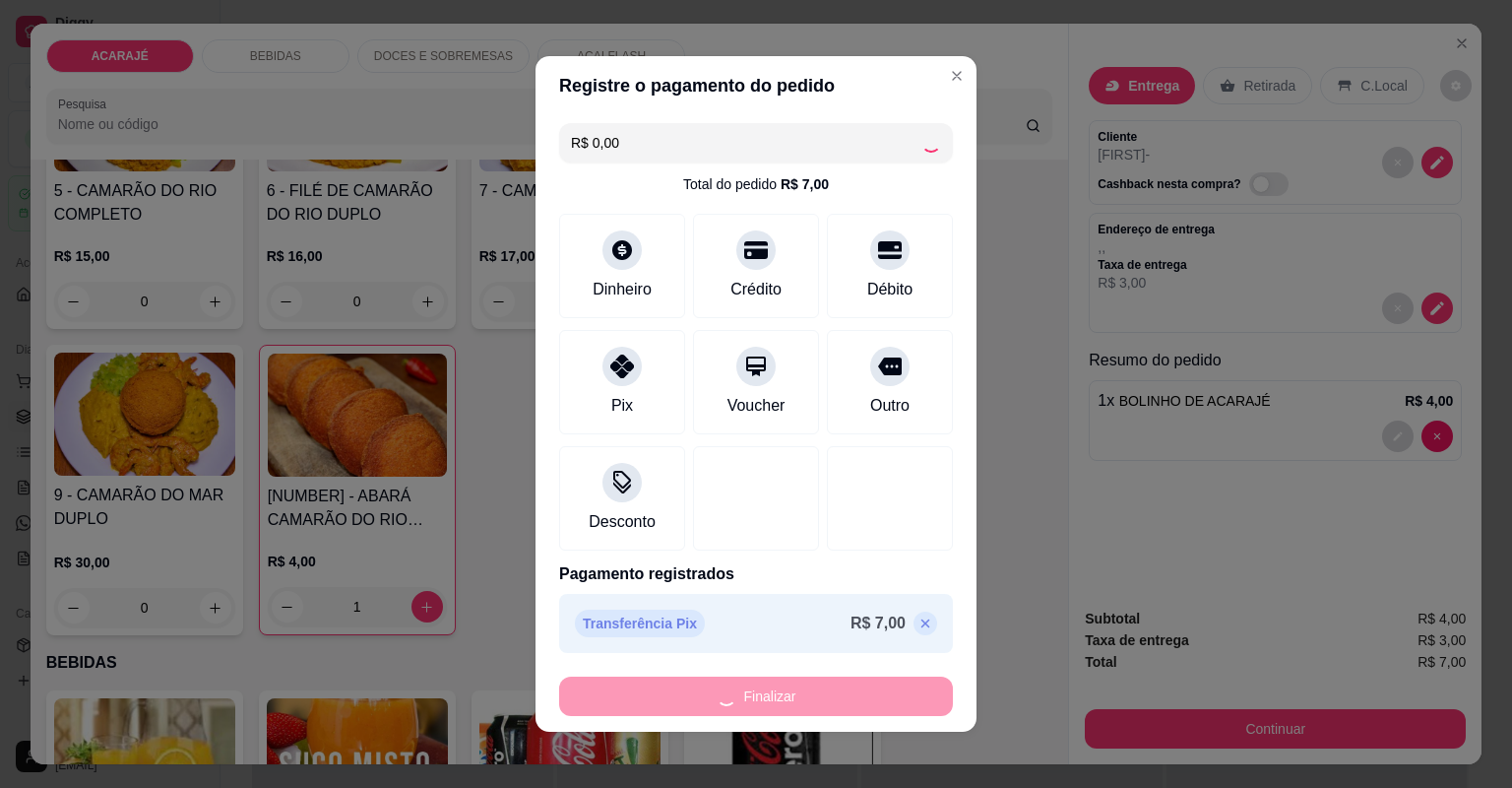 type on "0" 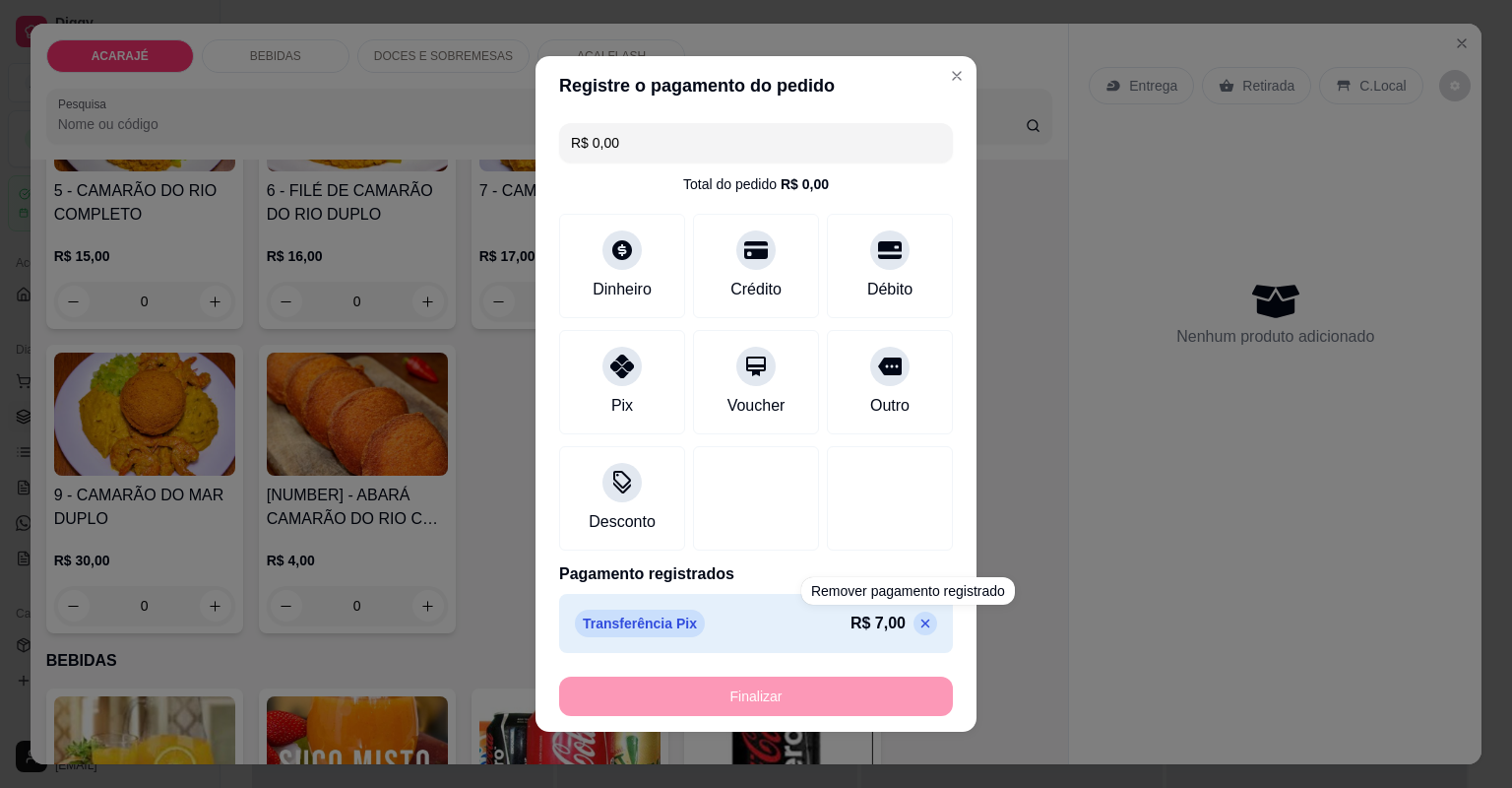 type on "-R$ 7,00" 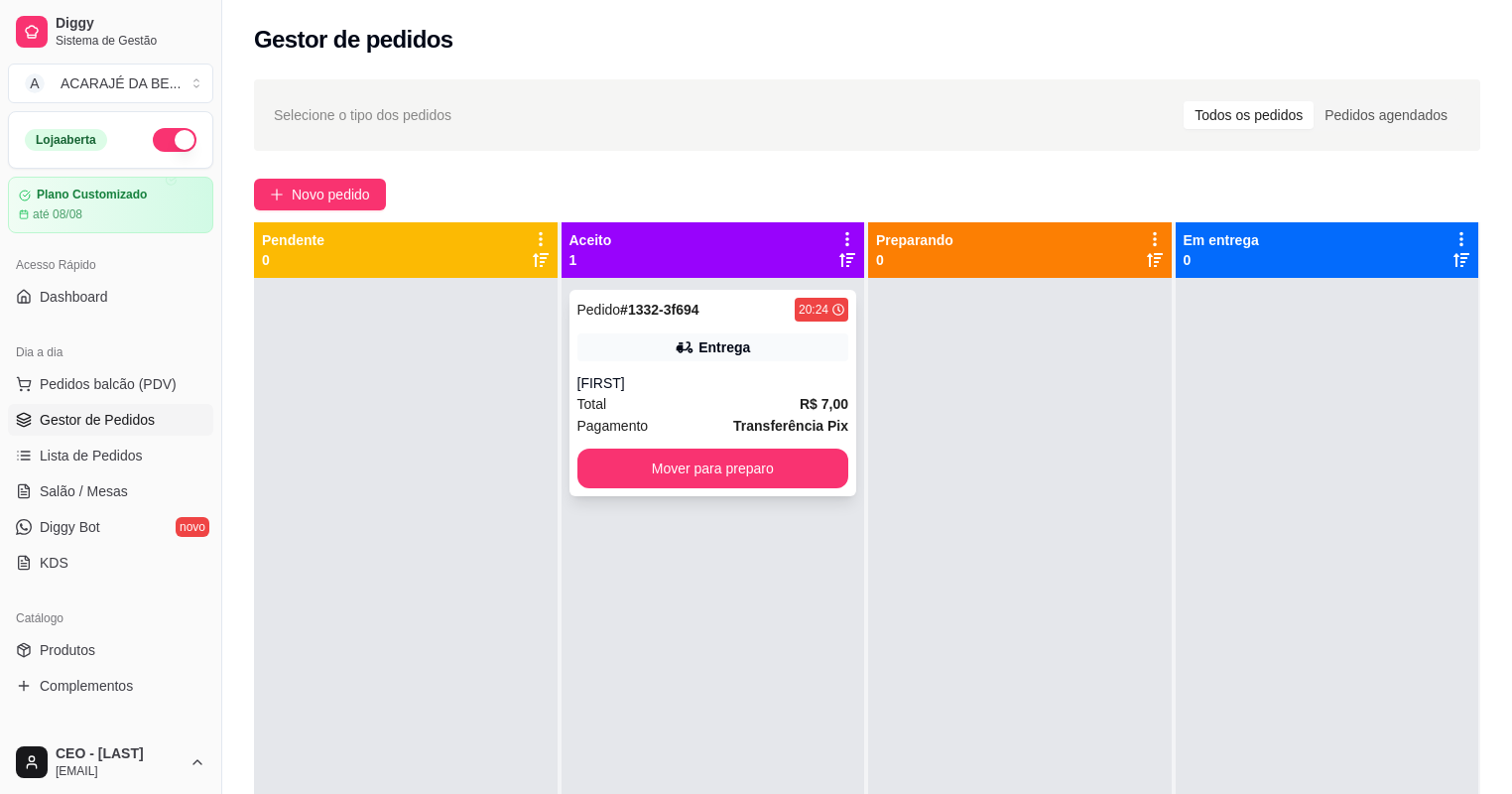 click on "Total R$ 7,00" at bounding box center (713, 404) 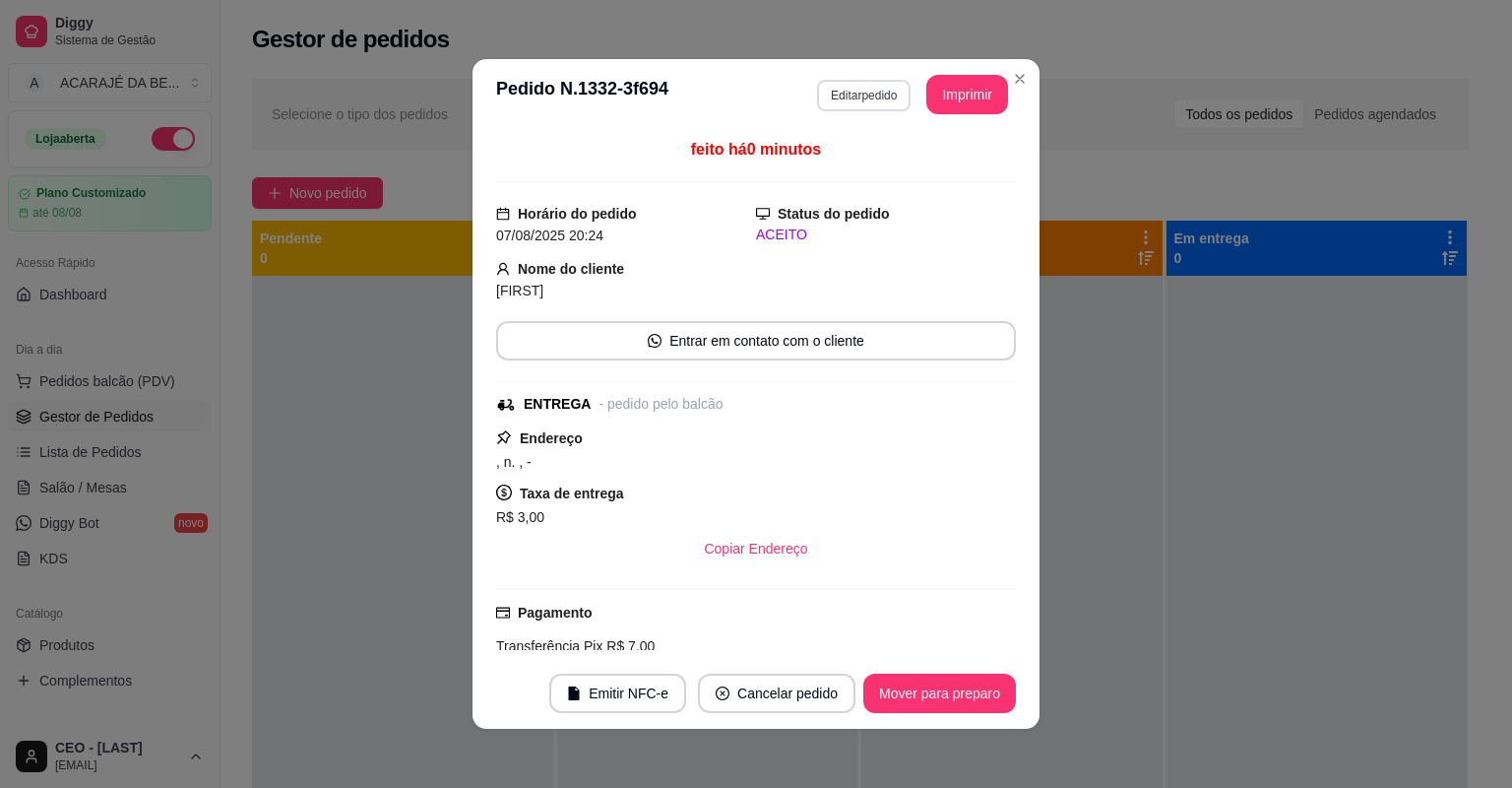 click on "Editar  pedido" at bounding box center [863, 96] 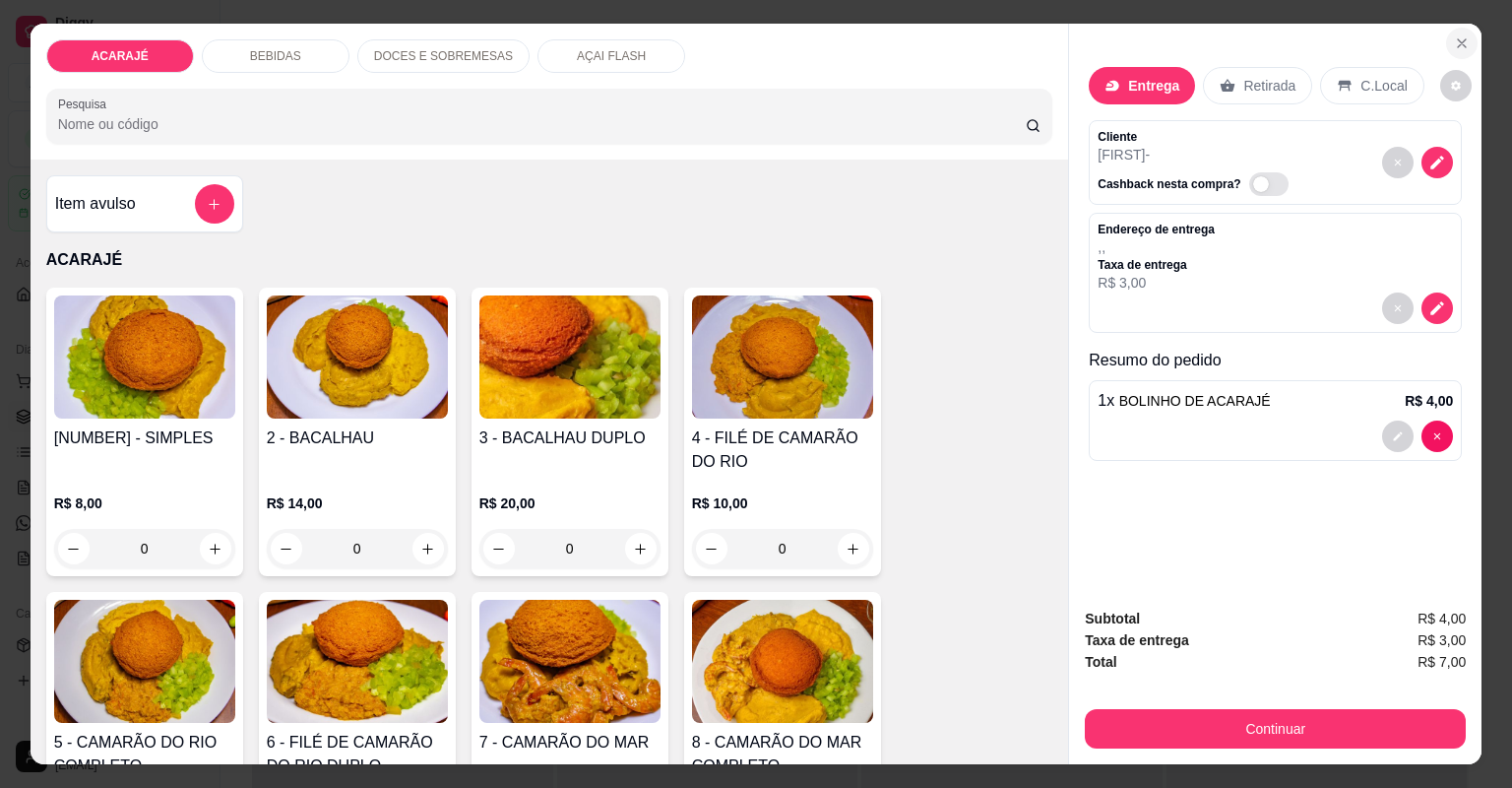 click 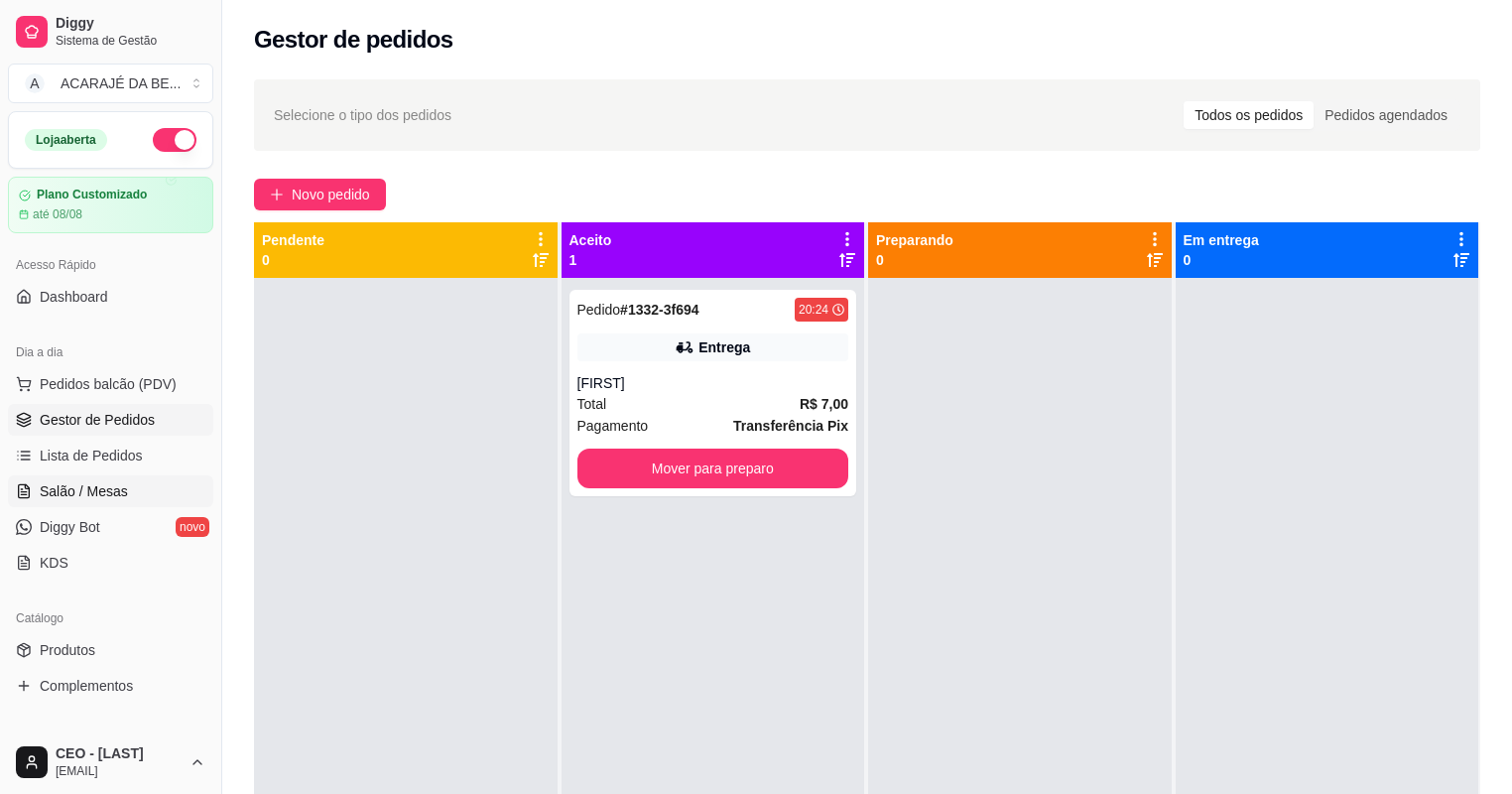 click on "Salão / Mesas" at bounding box center (83, 491) 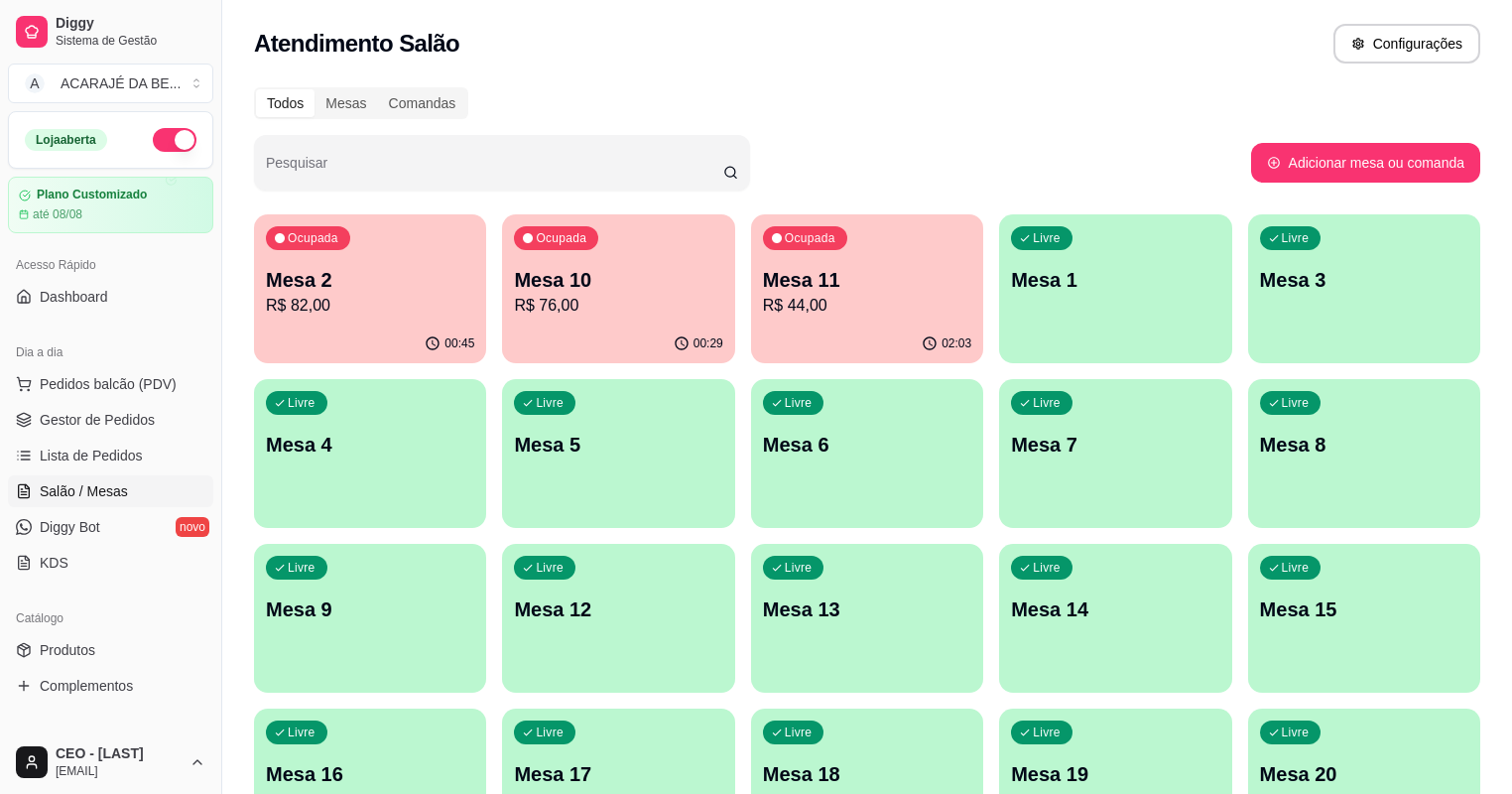 click on "Mesa 7" at bounding box center (1115, 445) 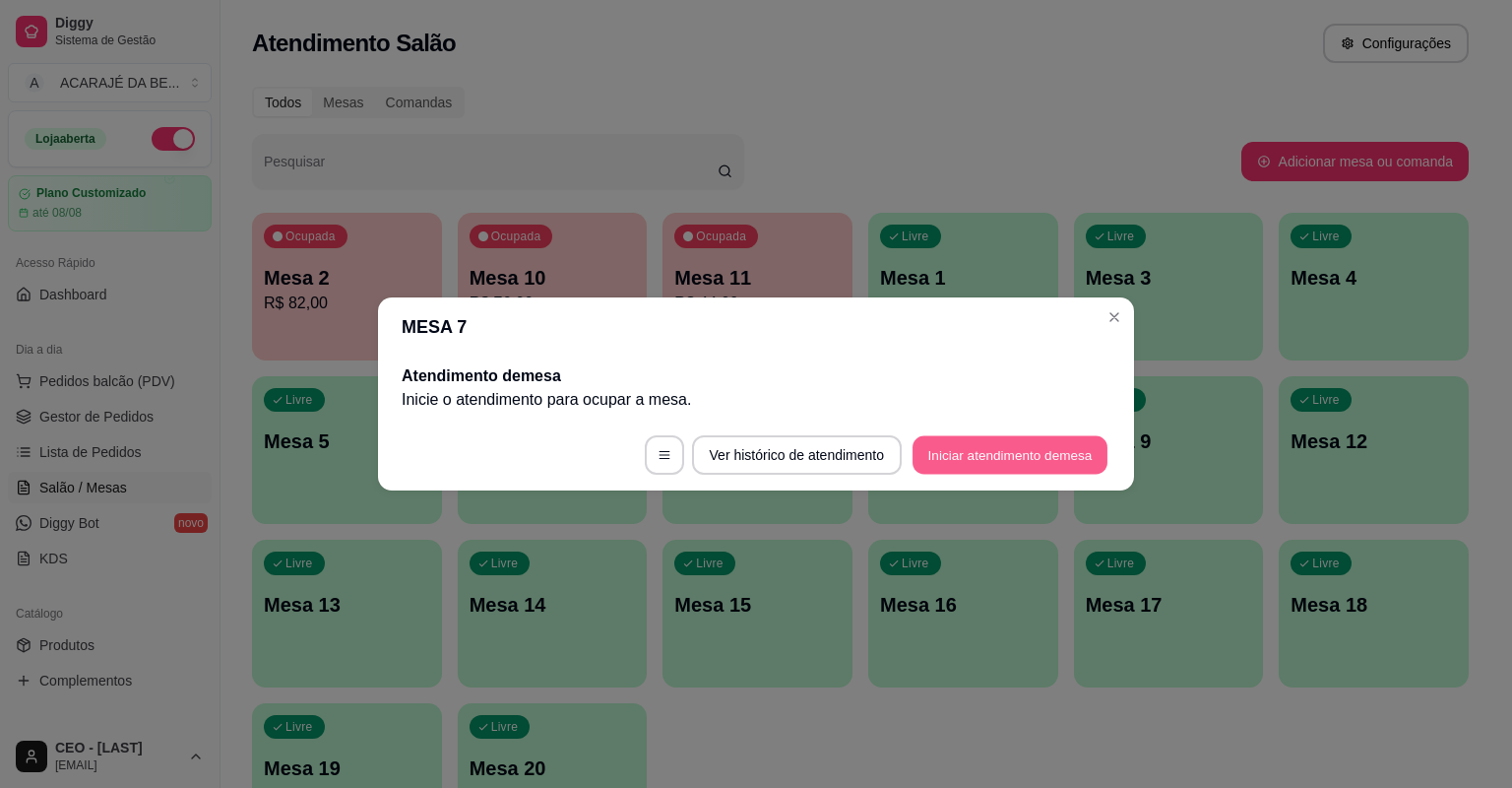 click on "Iniciar atendimento de  mesa" at bounding box center (1010, 455) 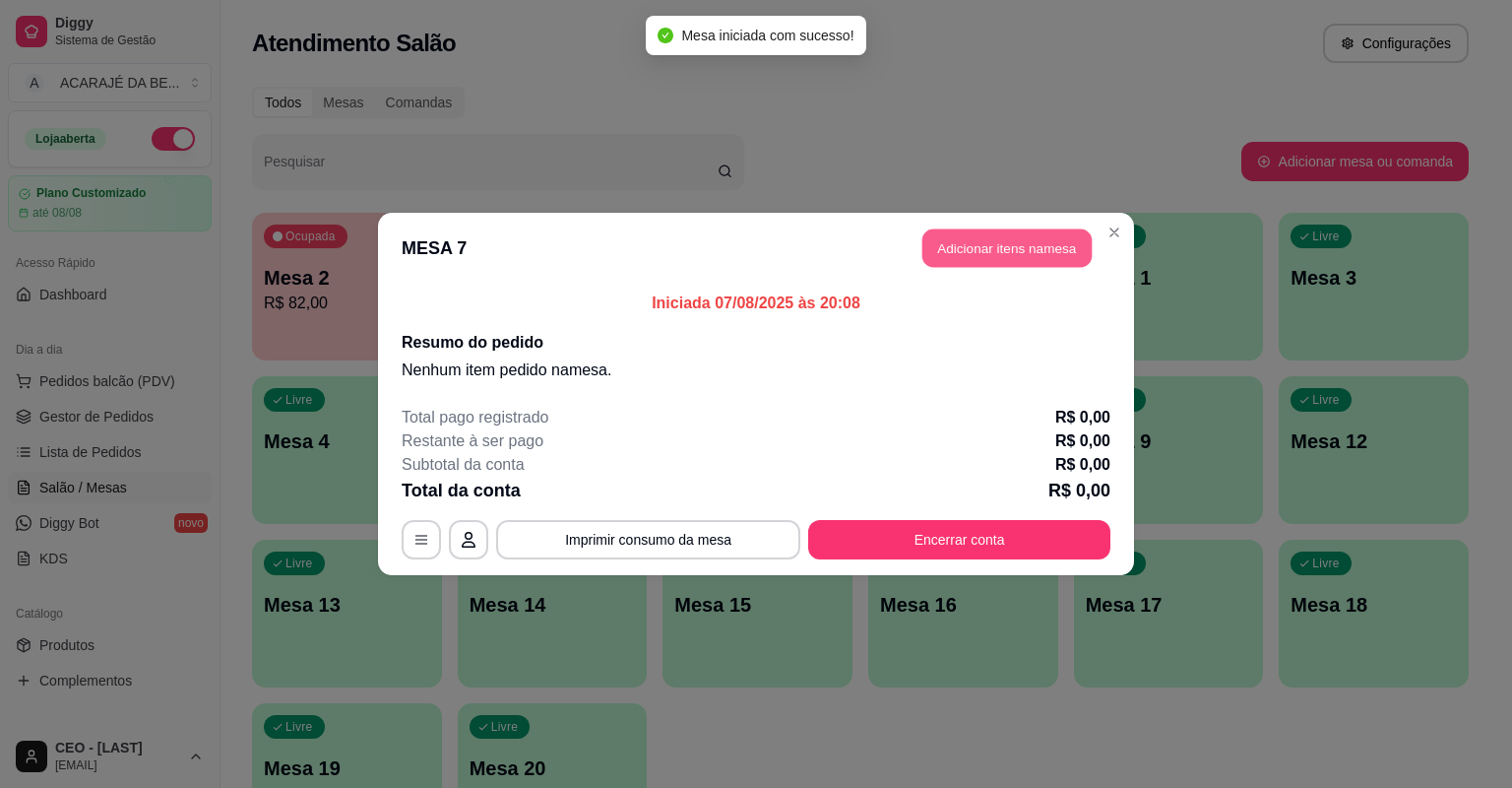 click on "Adicionar itens na  mesa" at bounding box center [1007, 248] 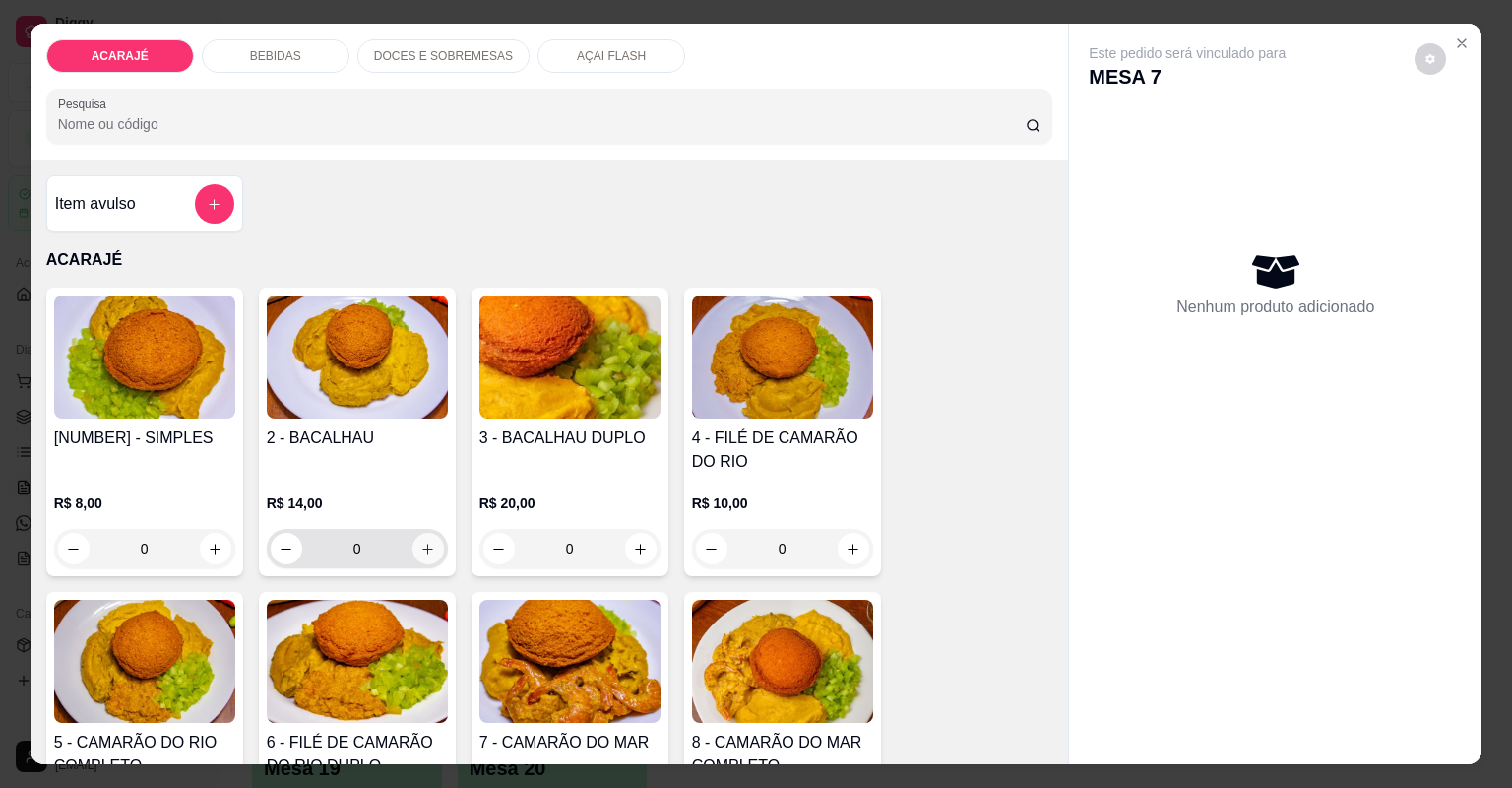 click 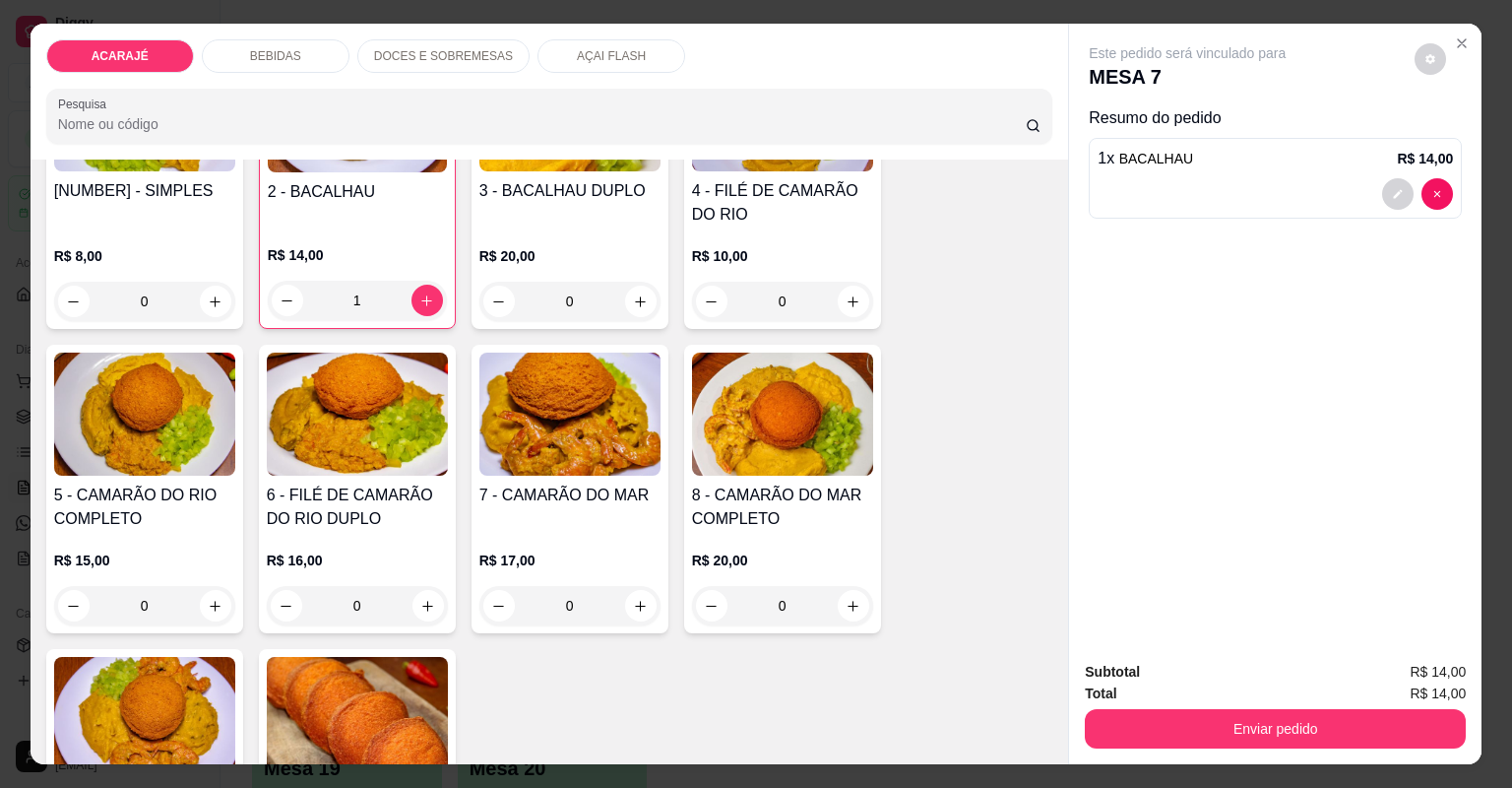 scroll, scrollTop: 315, scrollLeft: 0, axis: vertical 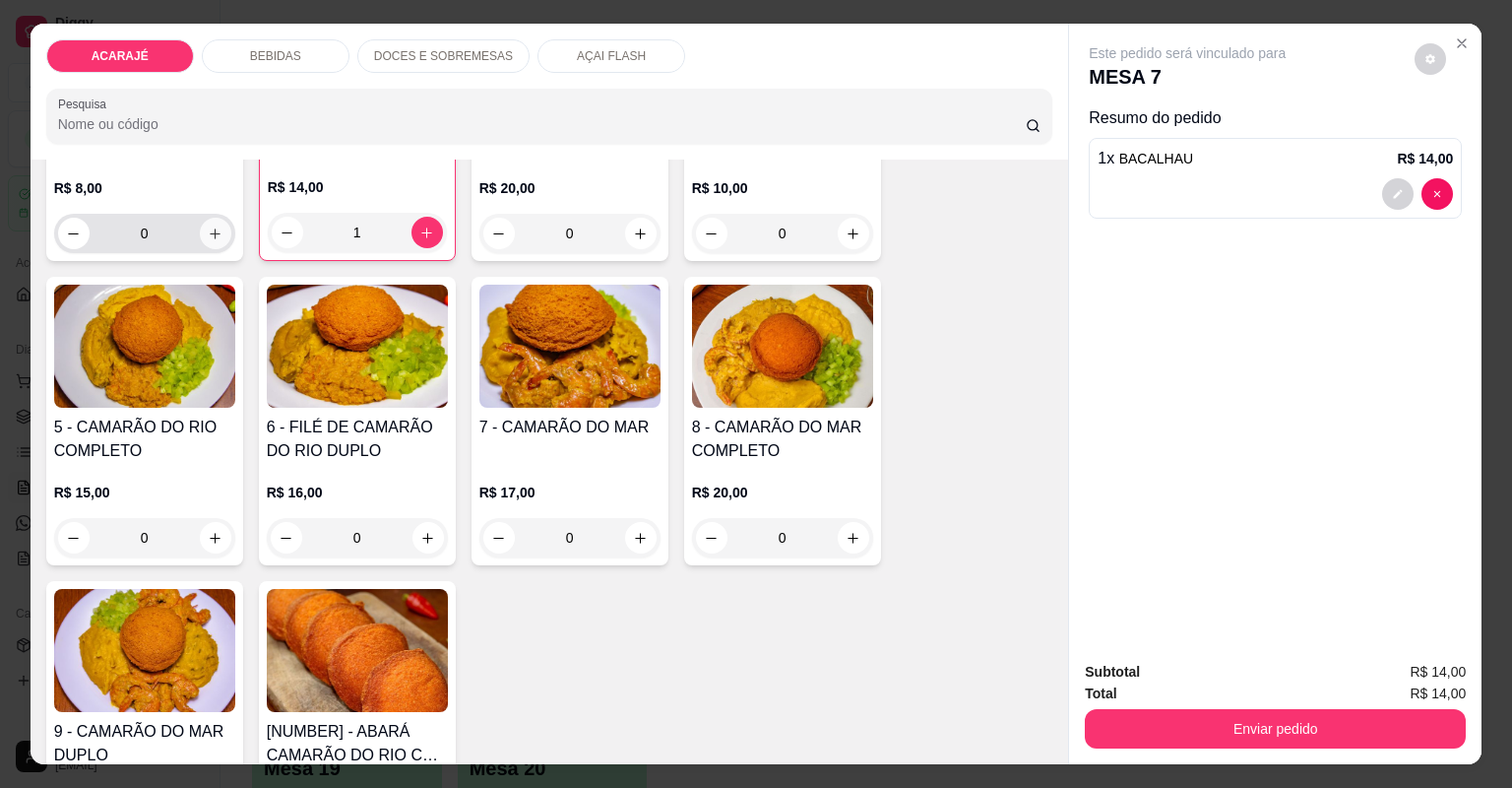 click 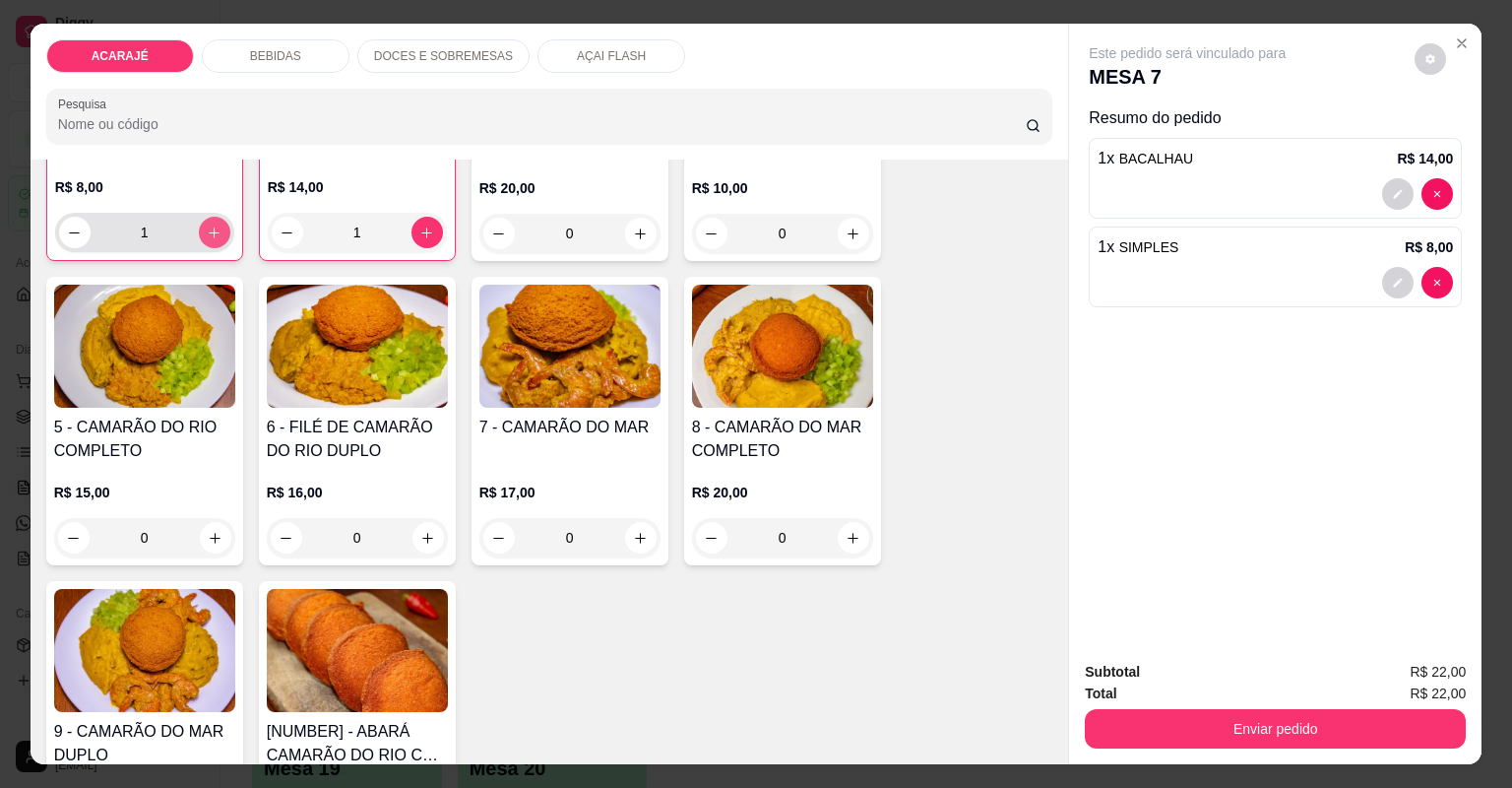 scroll, scrollTop: 314, scrollLeft: 0, axis: vertical 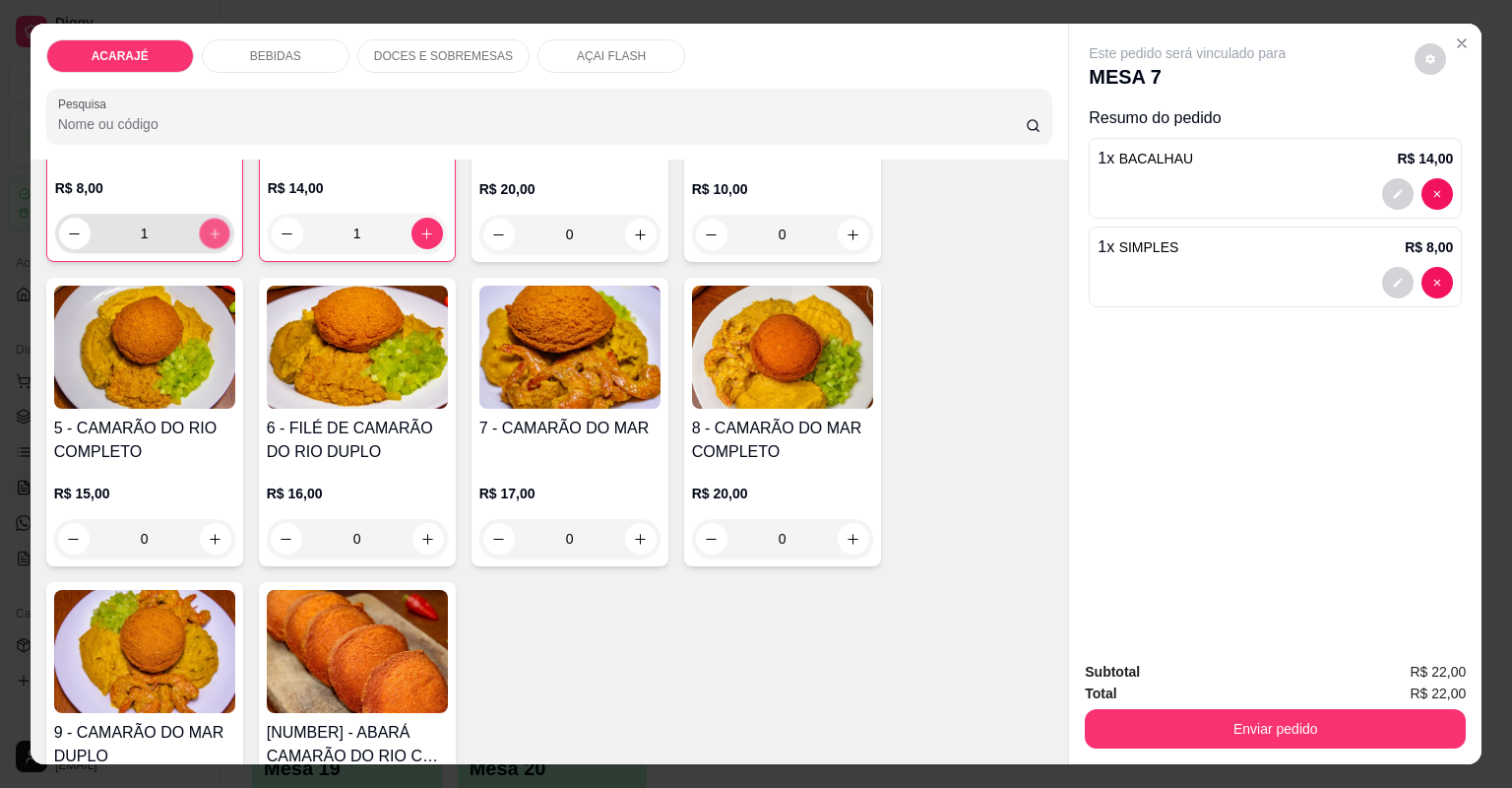 click 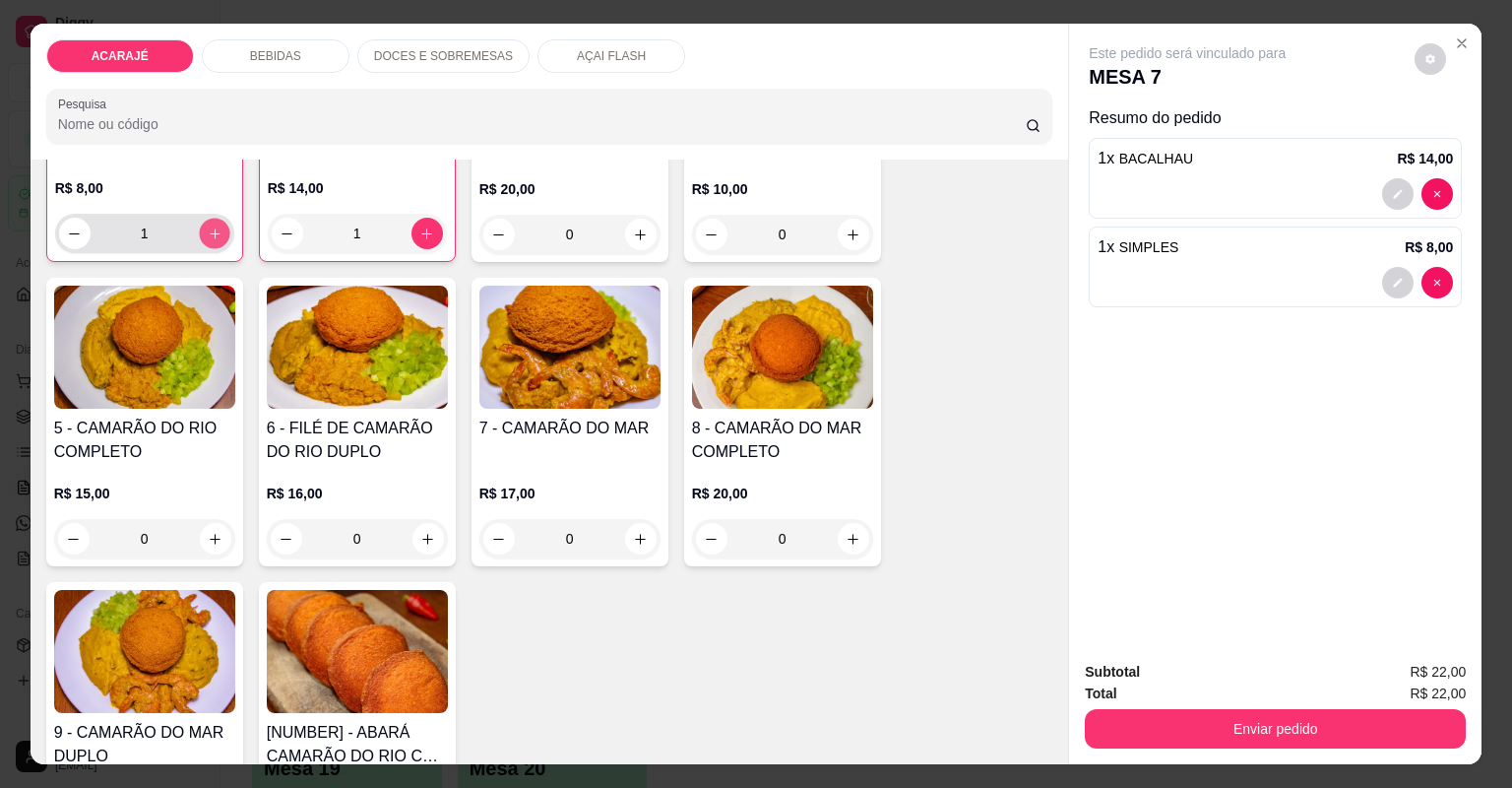 type on "2" 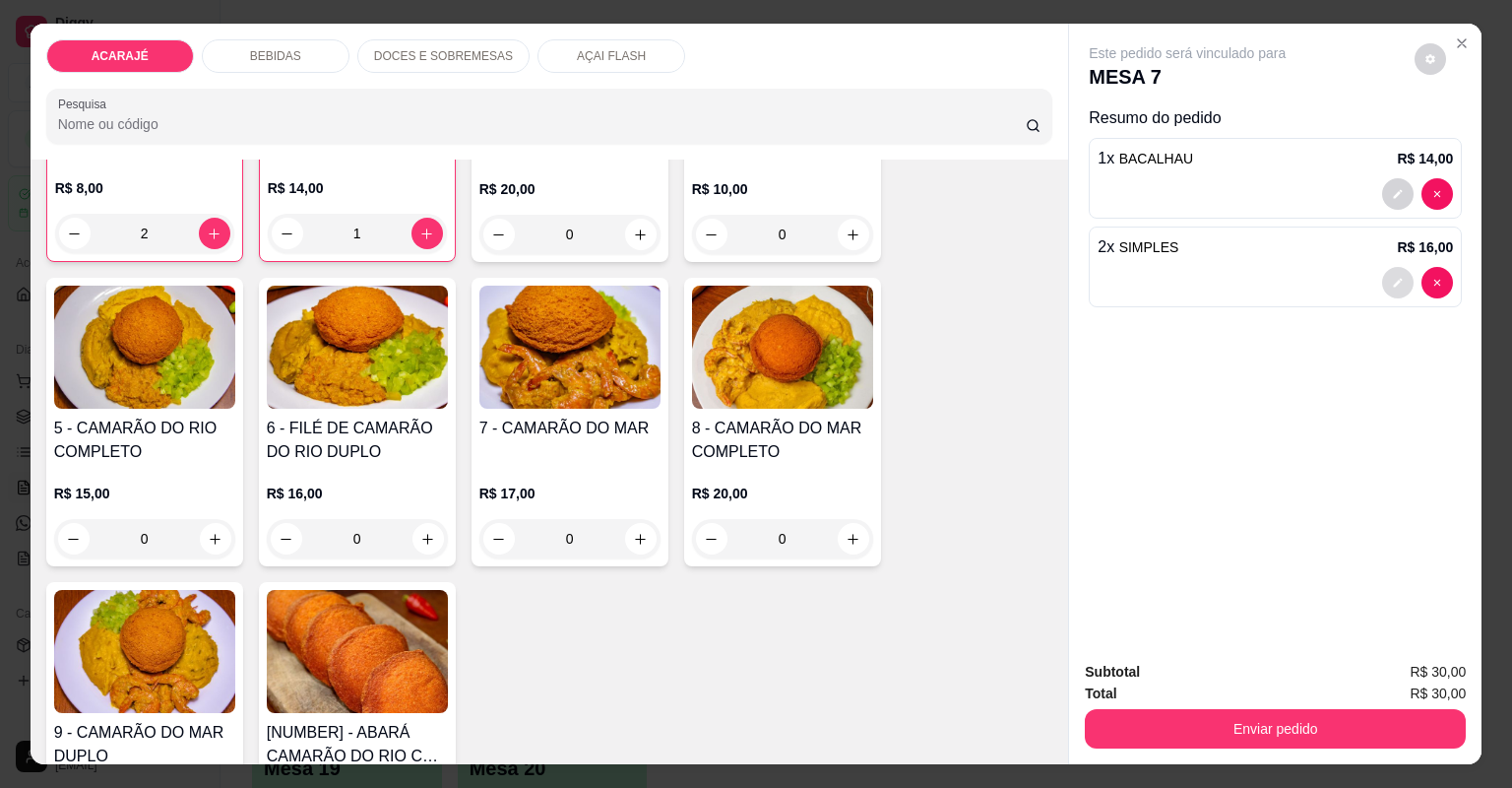 click 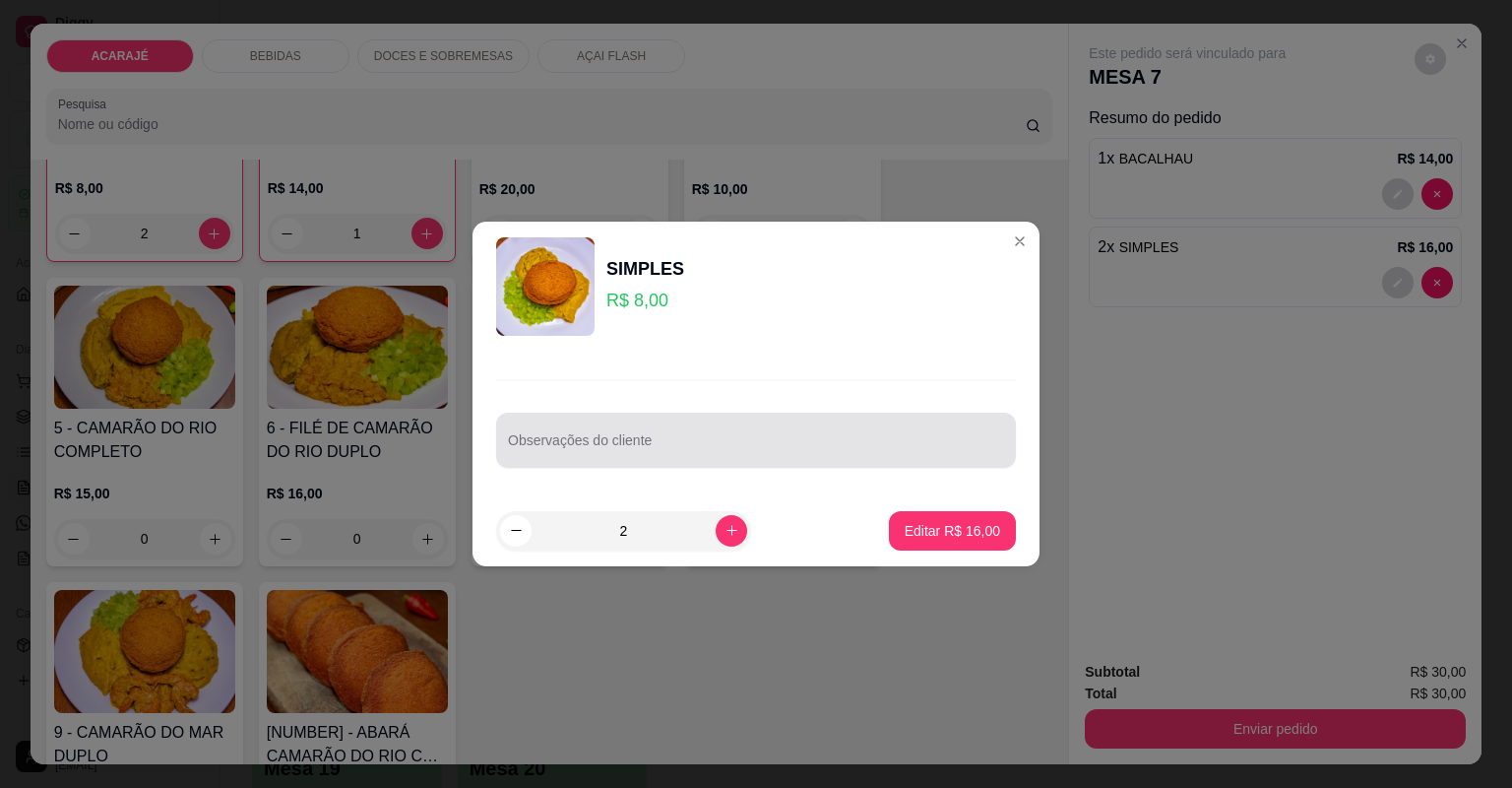 click on "Observações do cliente" at bounding box center [756, 448] 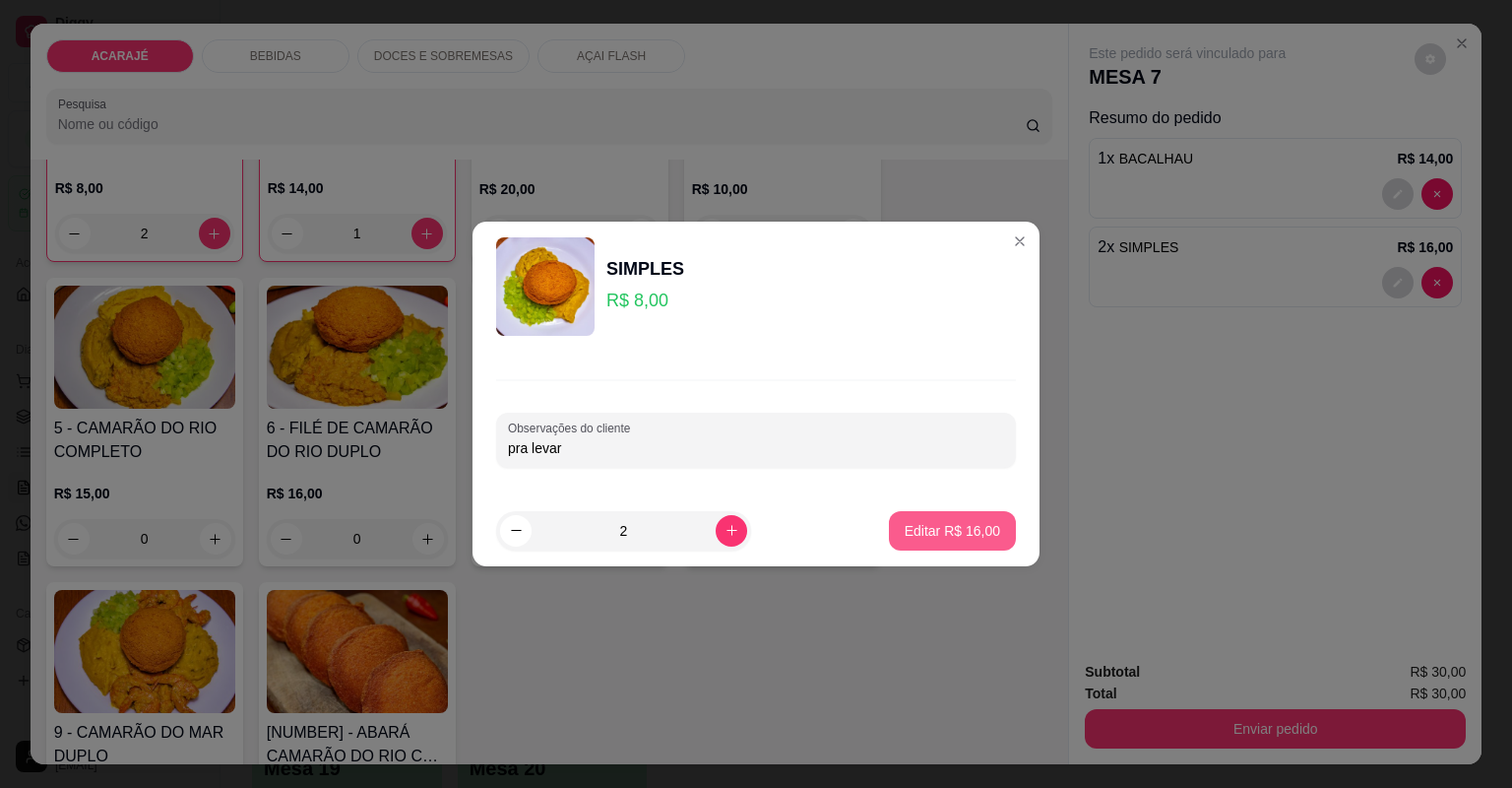 type on "pra levar" 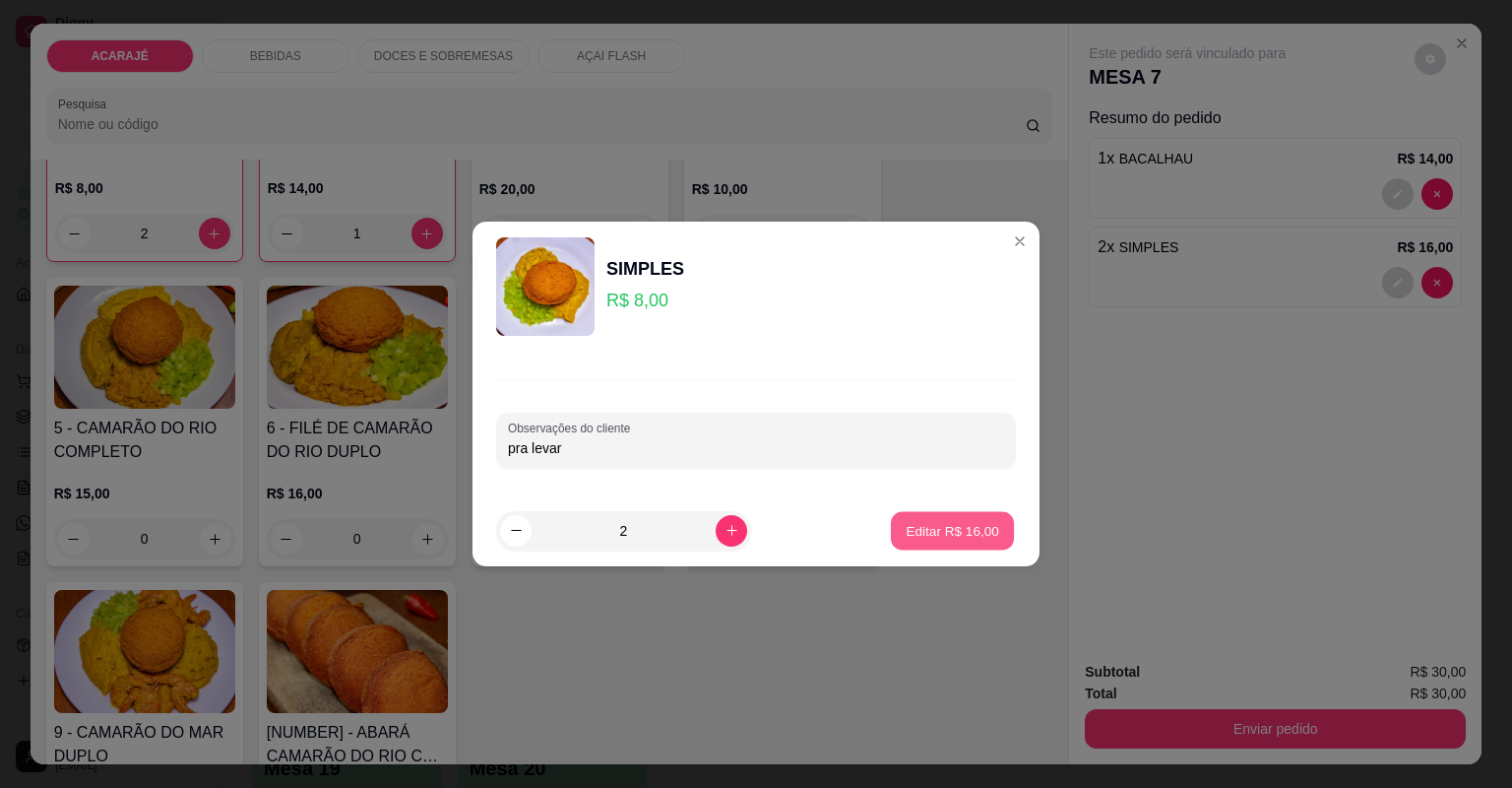 click on "Editar   R$ 16,00" at bounding box center [952, 530] 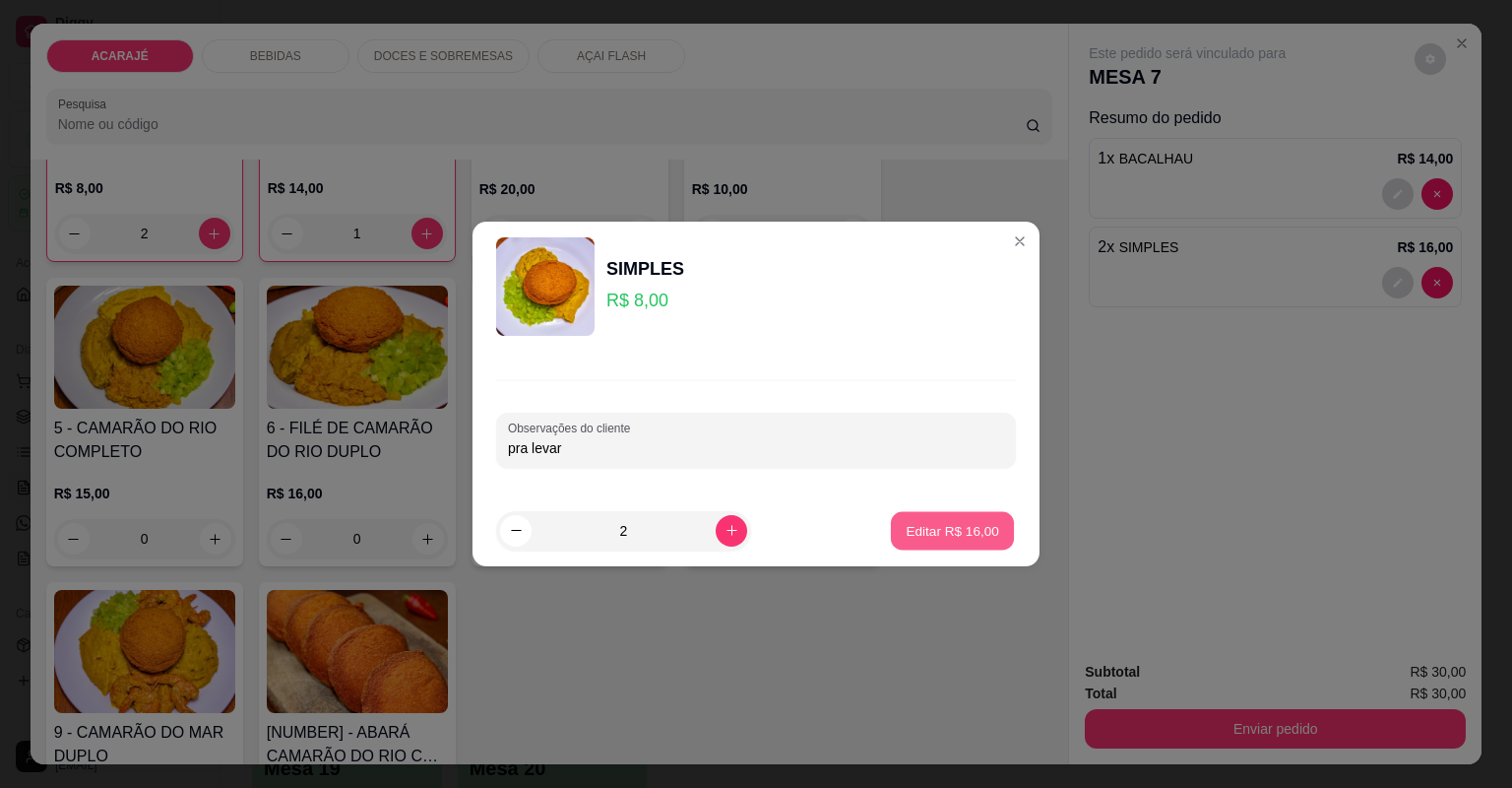 type on "0" 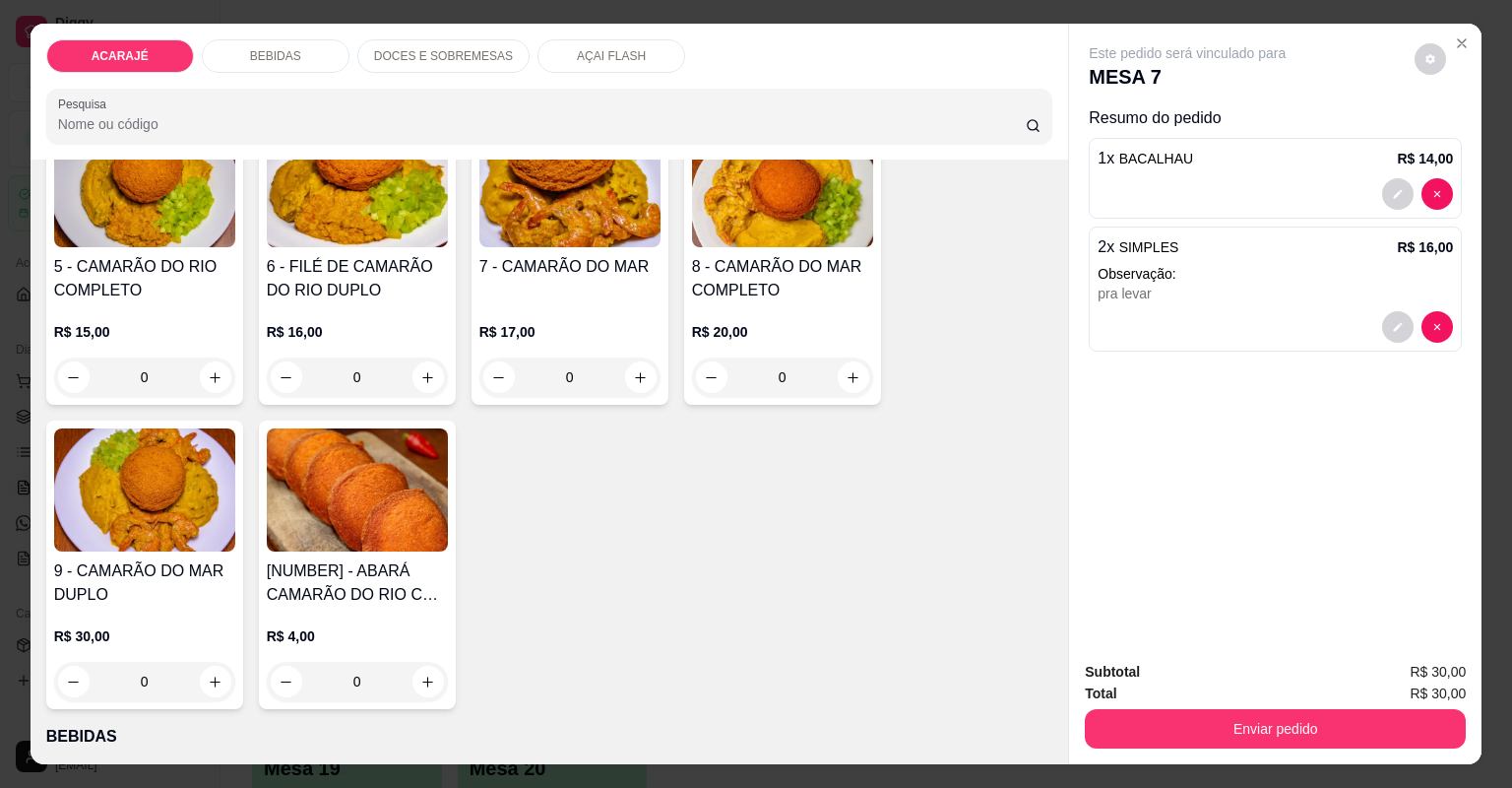 scroll, scrollTop: 867, scrollLeft: 0, axis: vertical 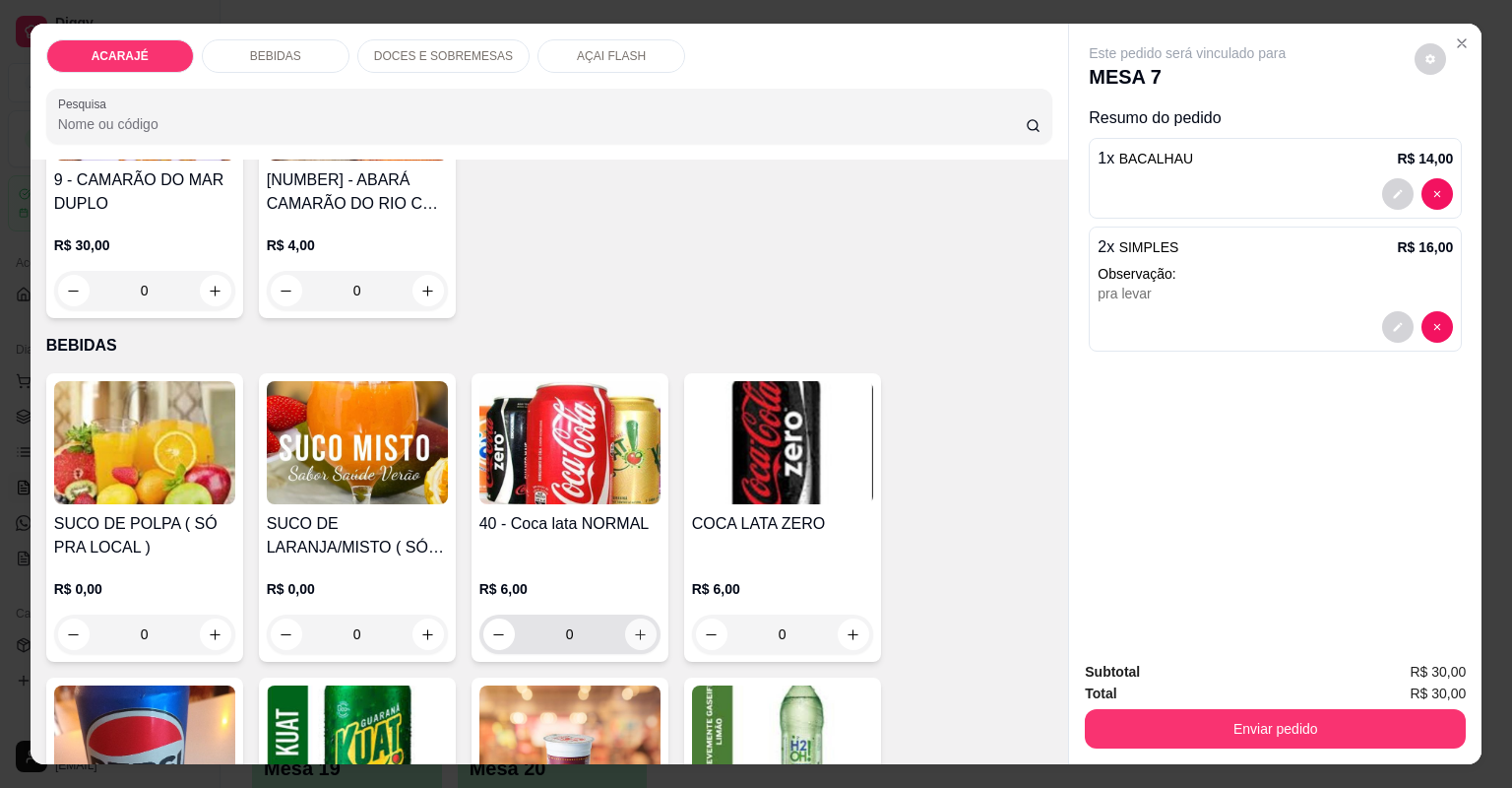 click 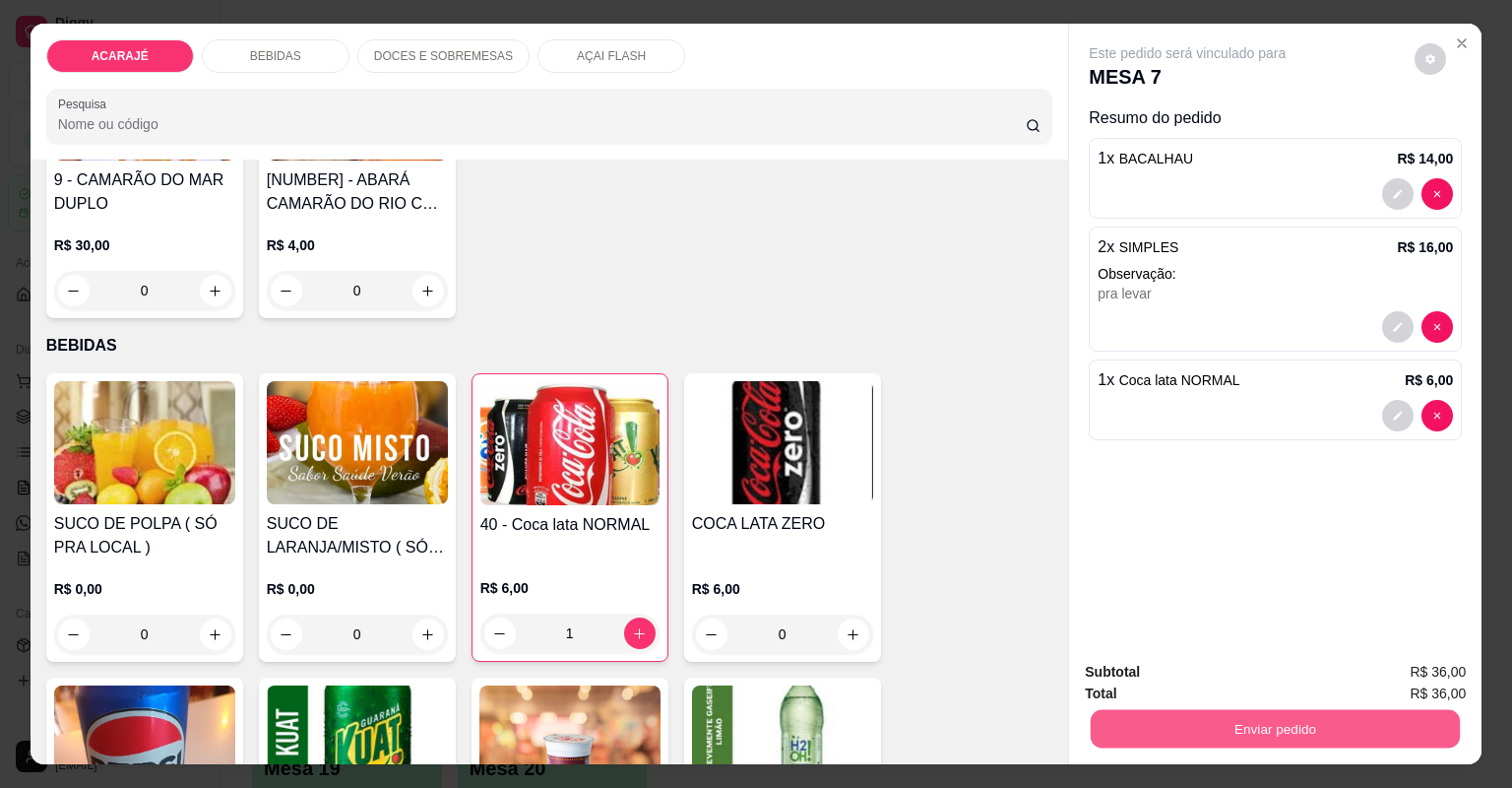 click on "Enviar pedido" at bounding box center [1275, 729] 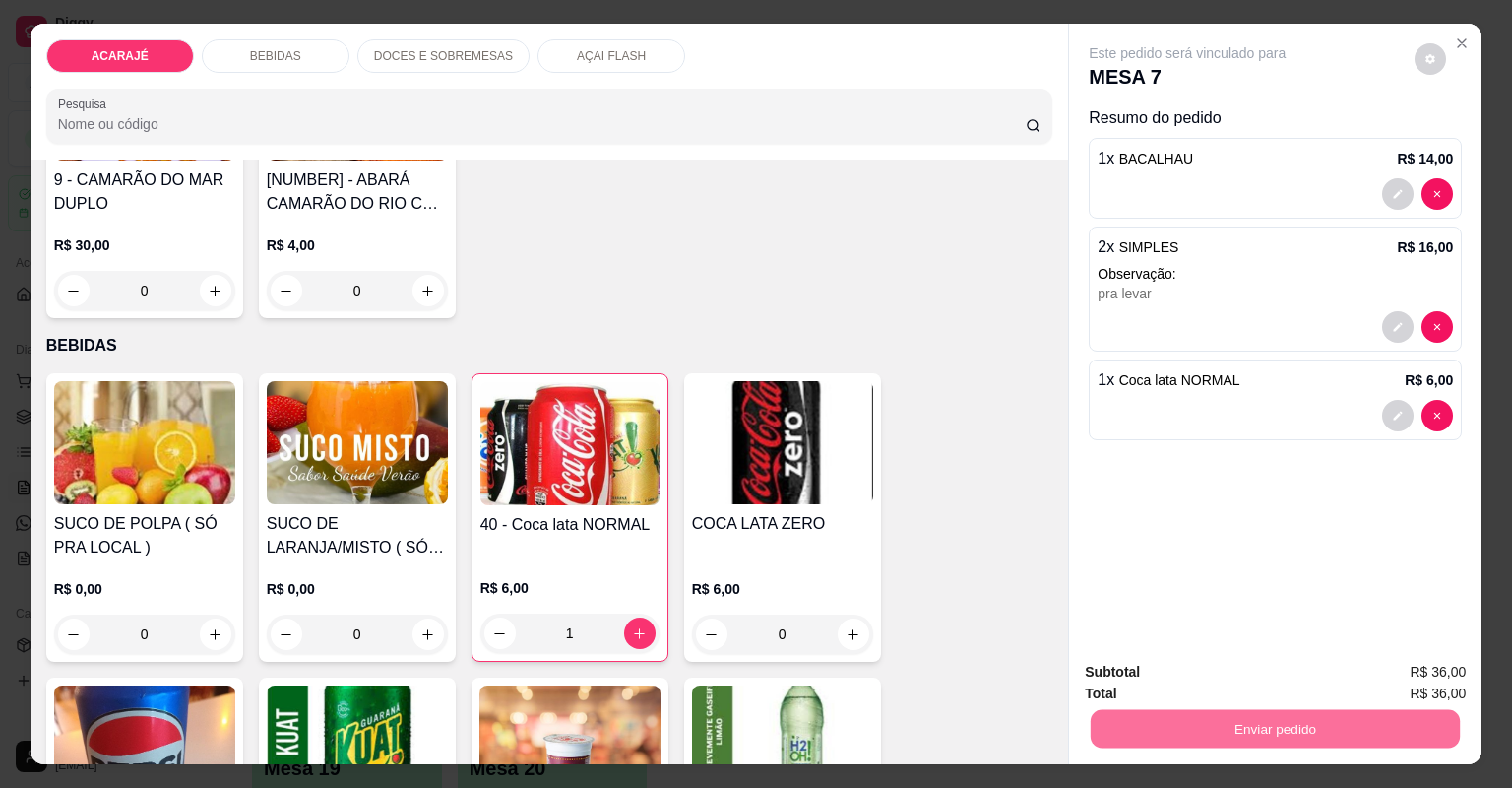 click on "Não registrar e enviar pedido" at bounding box center (1212, 680) 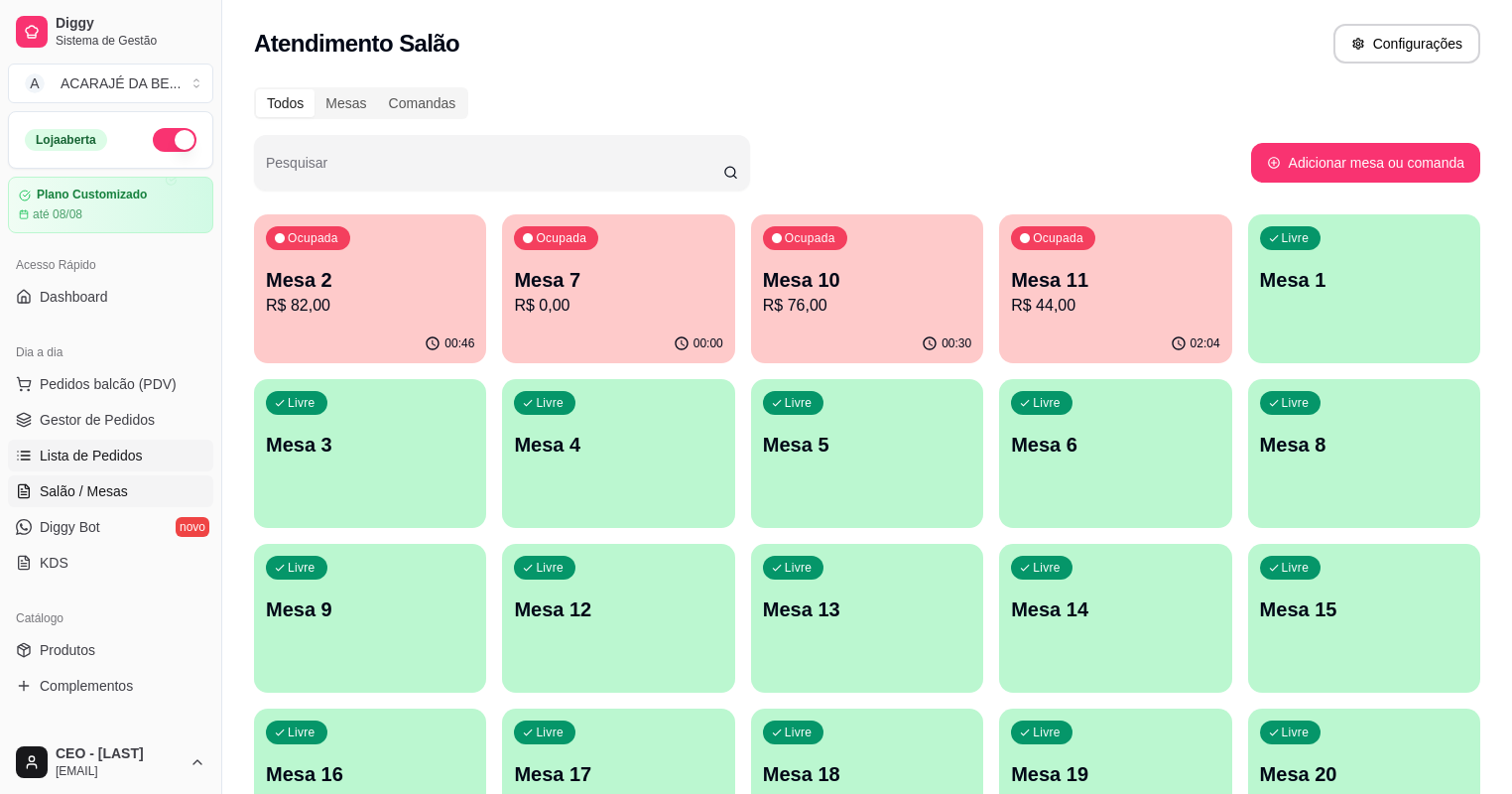 click on "Lista de Pedidos" at bounding box center (91, 456) 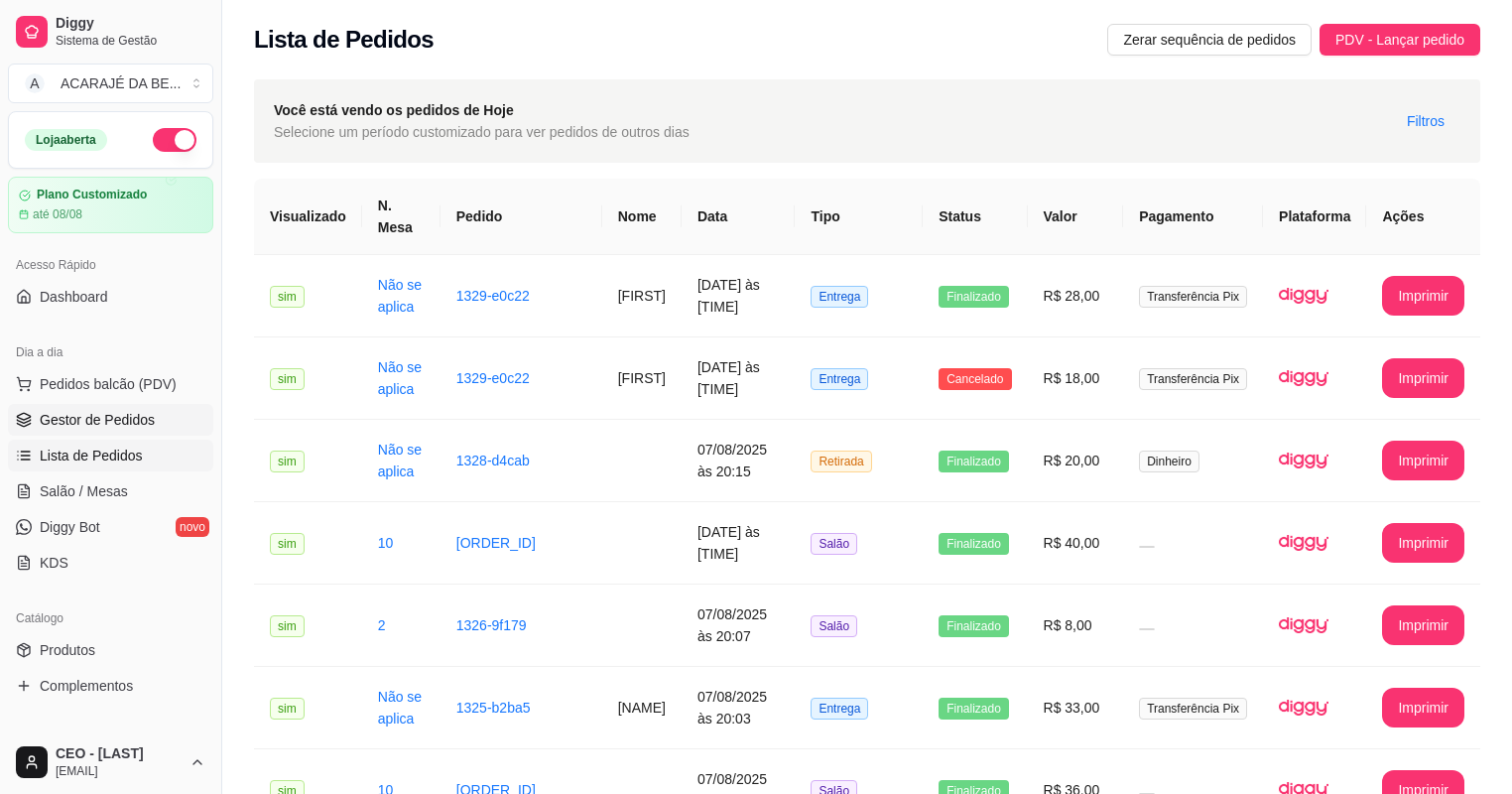 click on "Gestor de Pedidos" at bounding box center [97, 420] 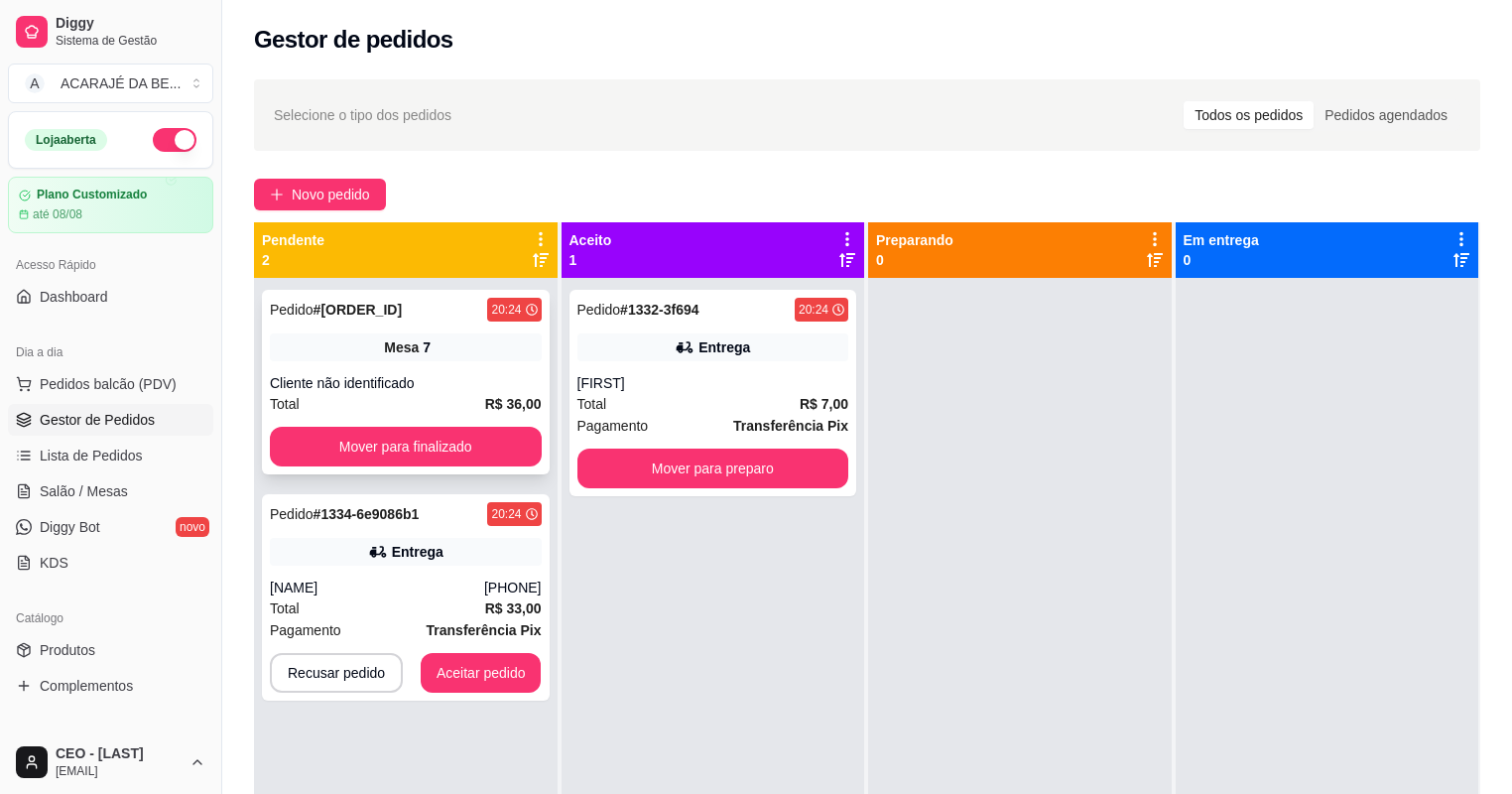 click on "Total R$ 36,00" at bounding box center [406, 404] 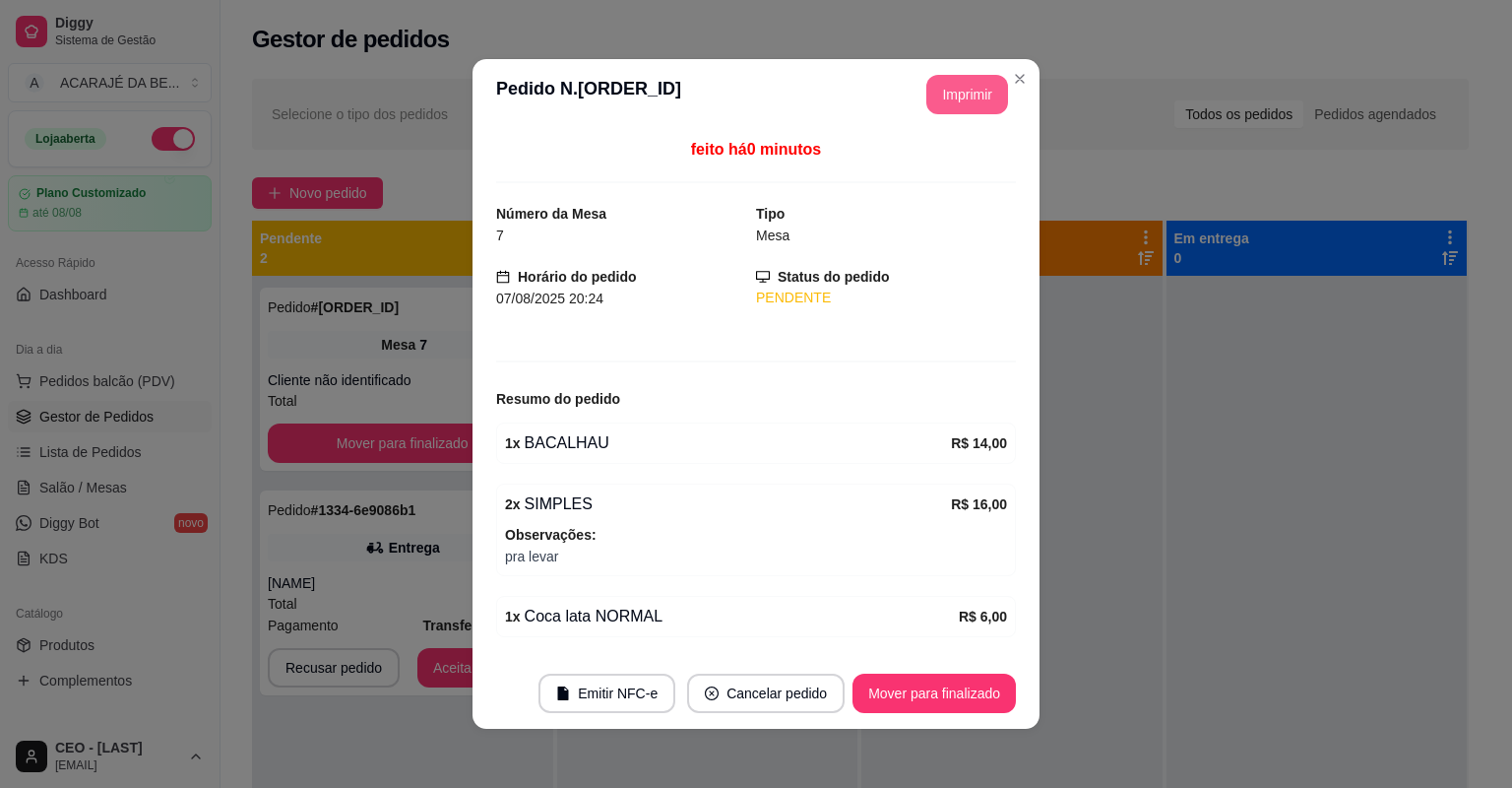 click on "Imprimir" at bounding box center (967, 95) 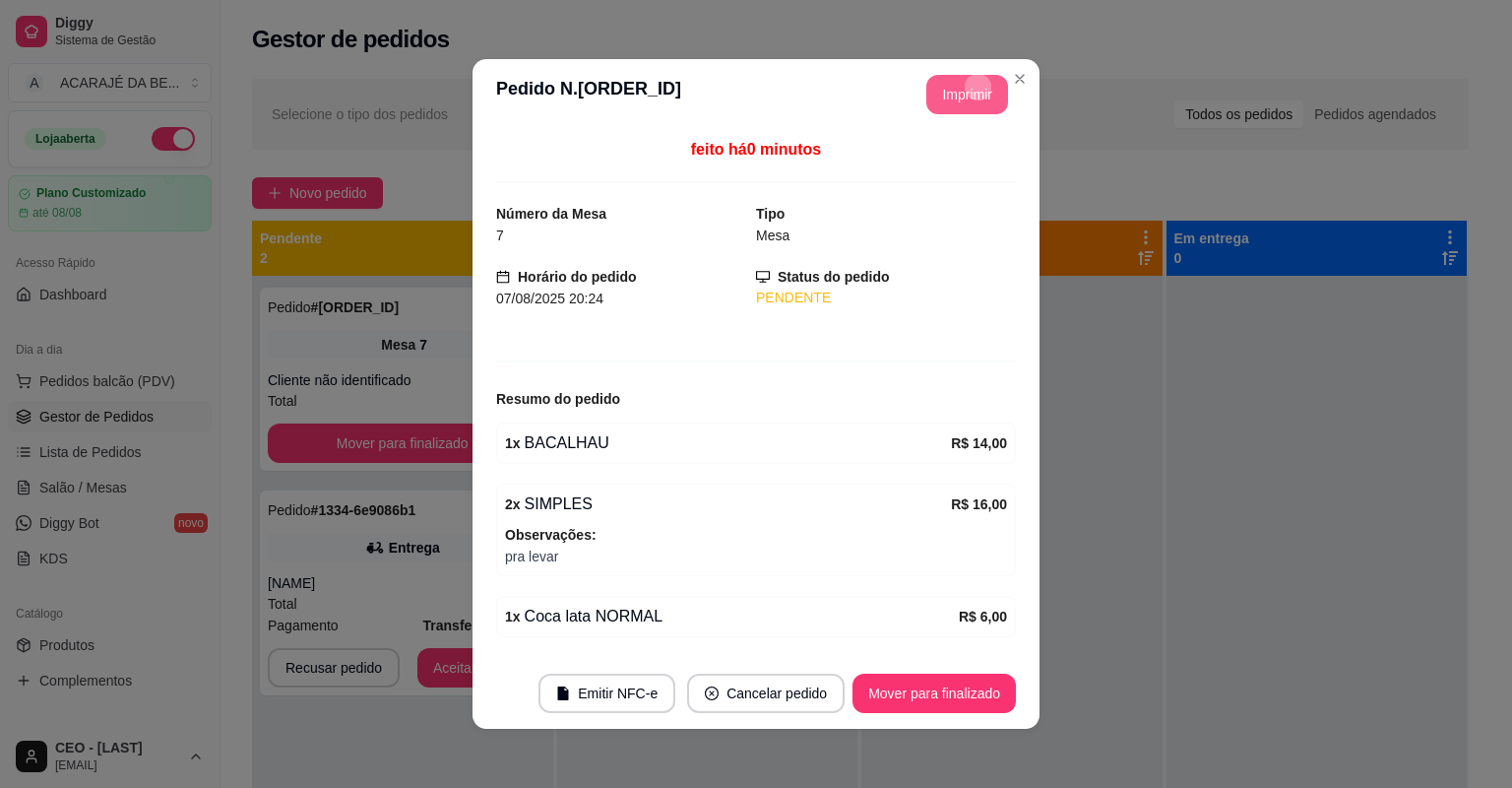 scroll, scrollTop: 0, scrollLeft: 0, axis: both 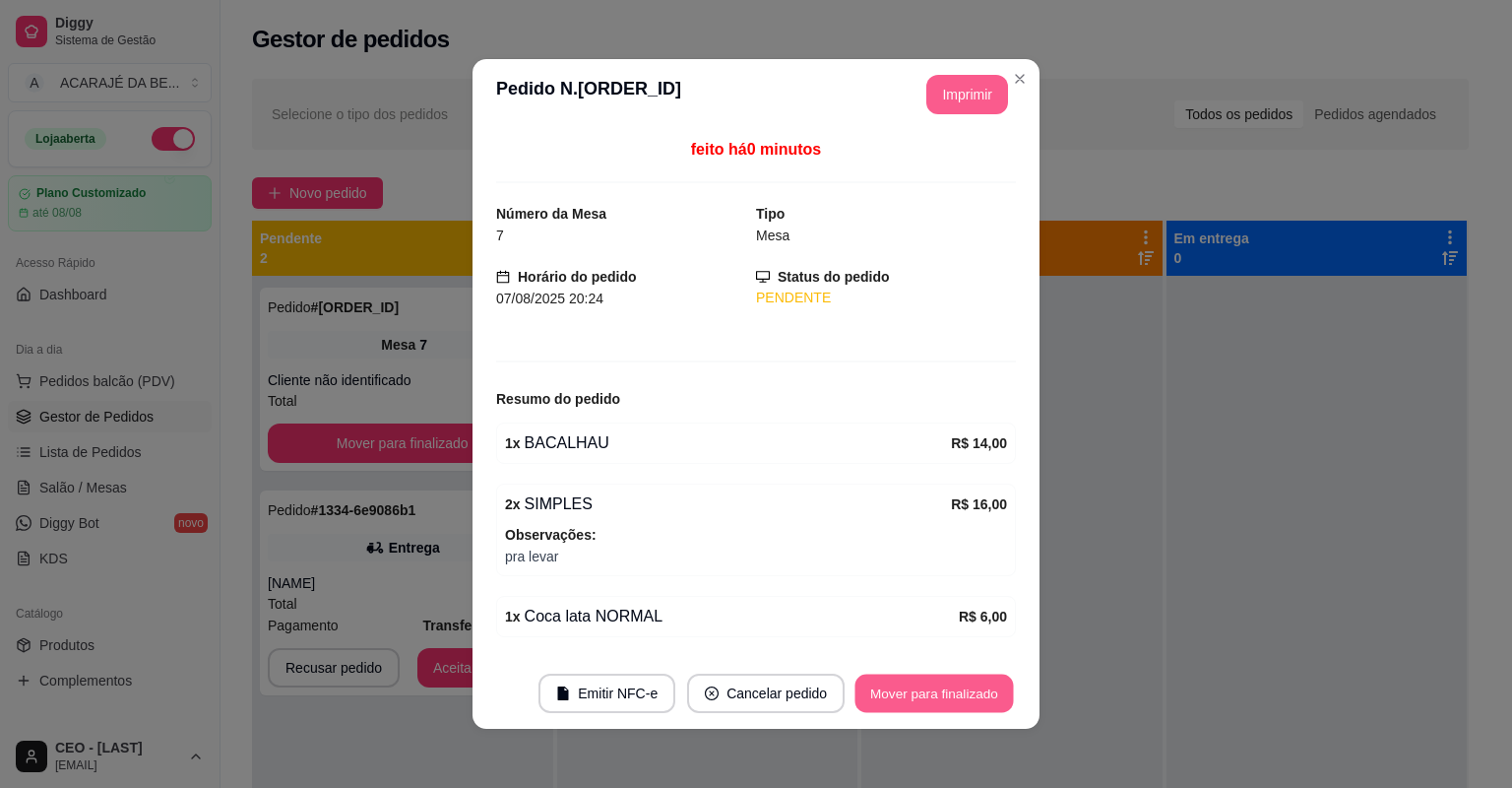 click on "Mover para finalizado" at bounding box center [934, 693] 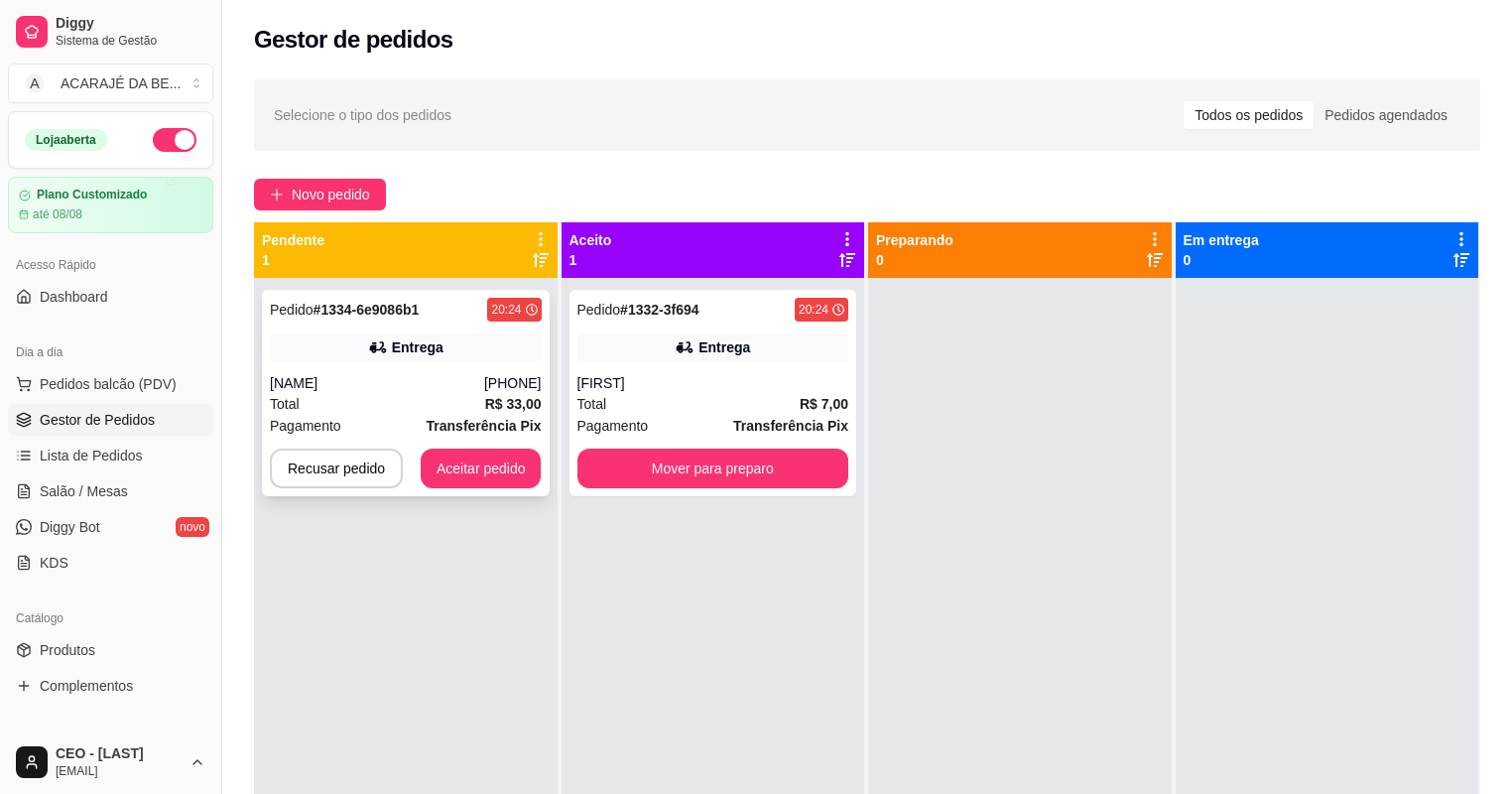 click on "Total R$ 33,00" at bounding box center (406, 404) 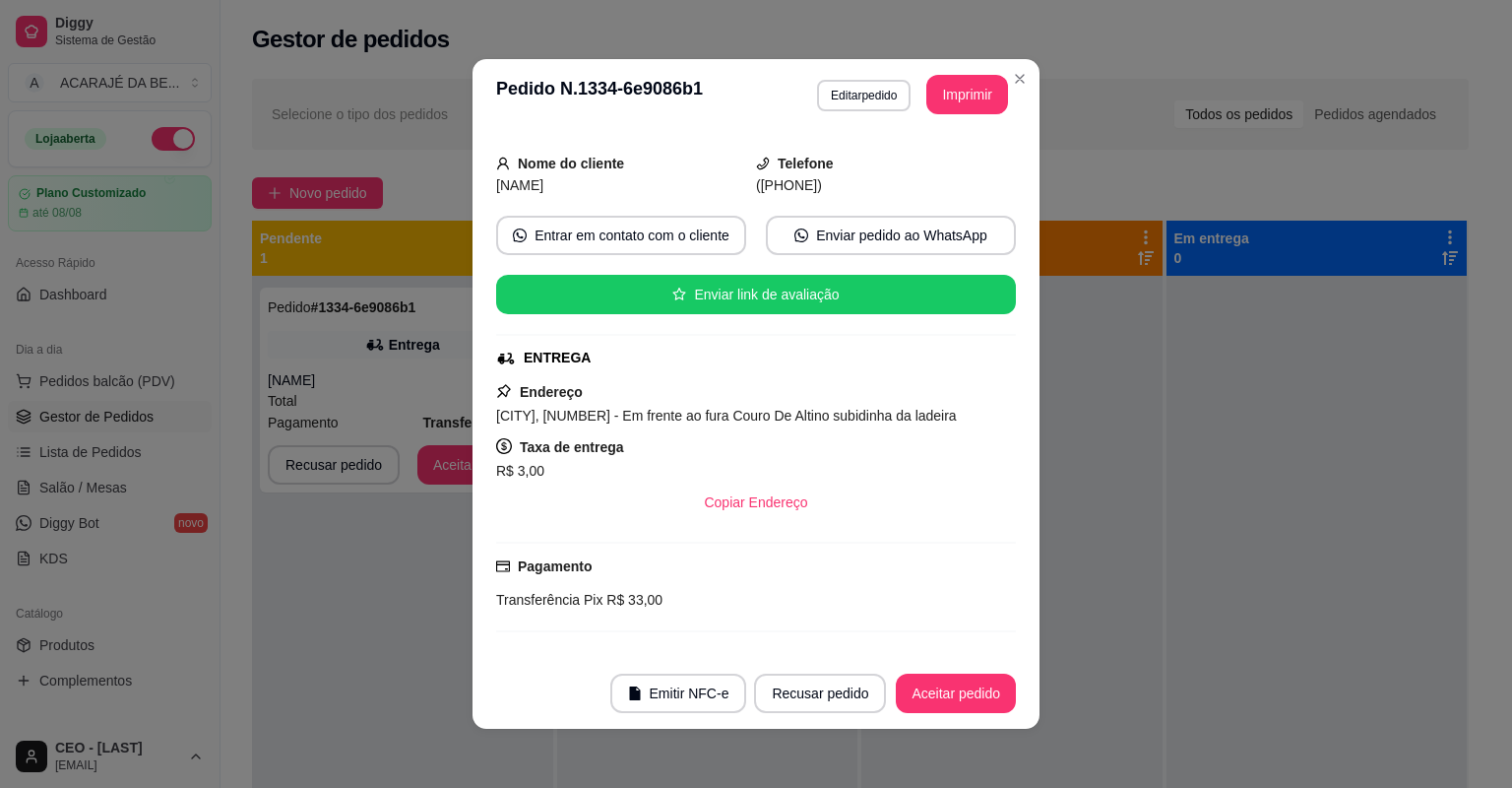 scroll, scrollTop: 236, scrollLeft: 0, axis: vertical 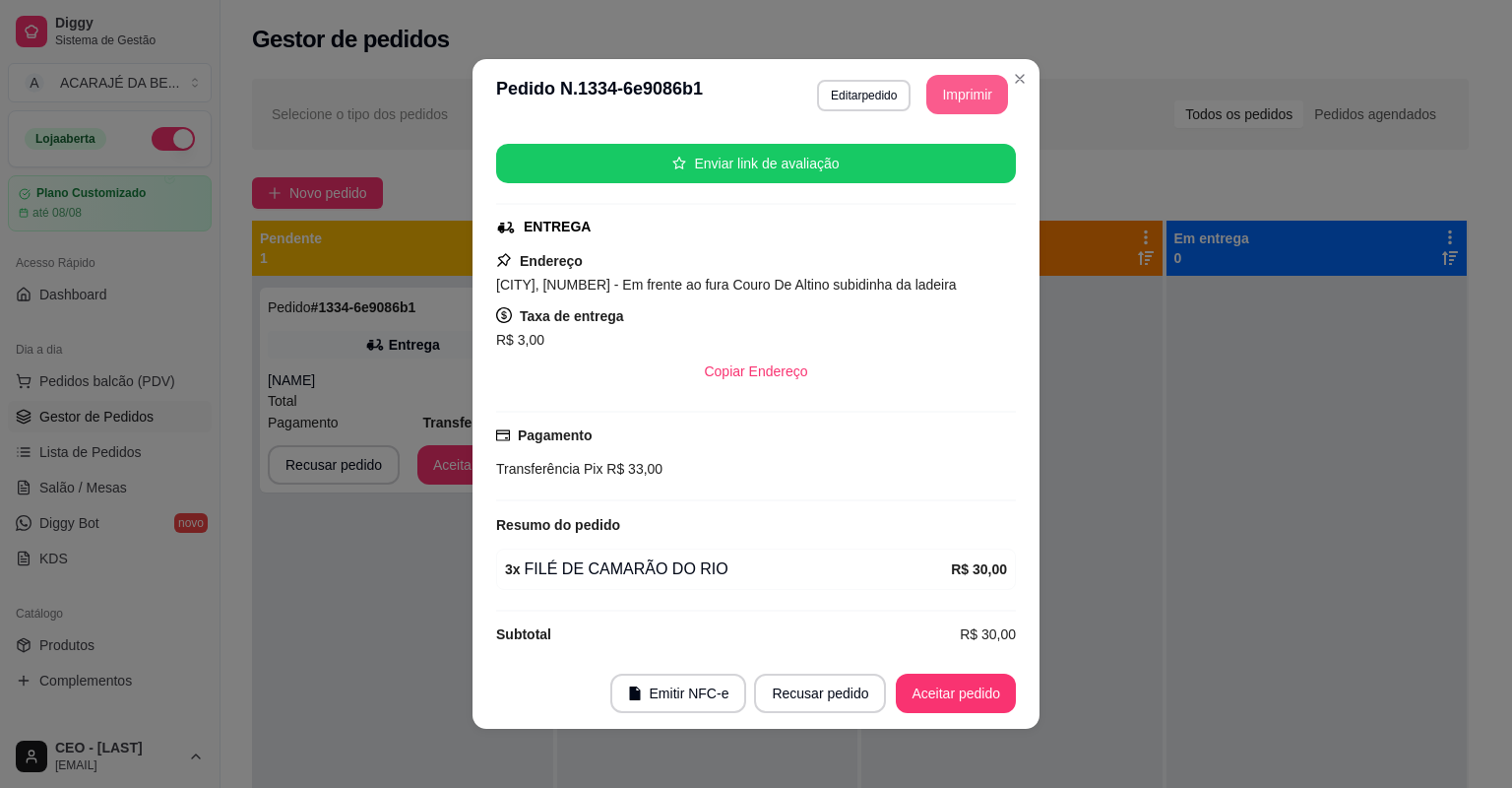 click on "Imprimir" at bounding box center (967, 95) 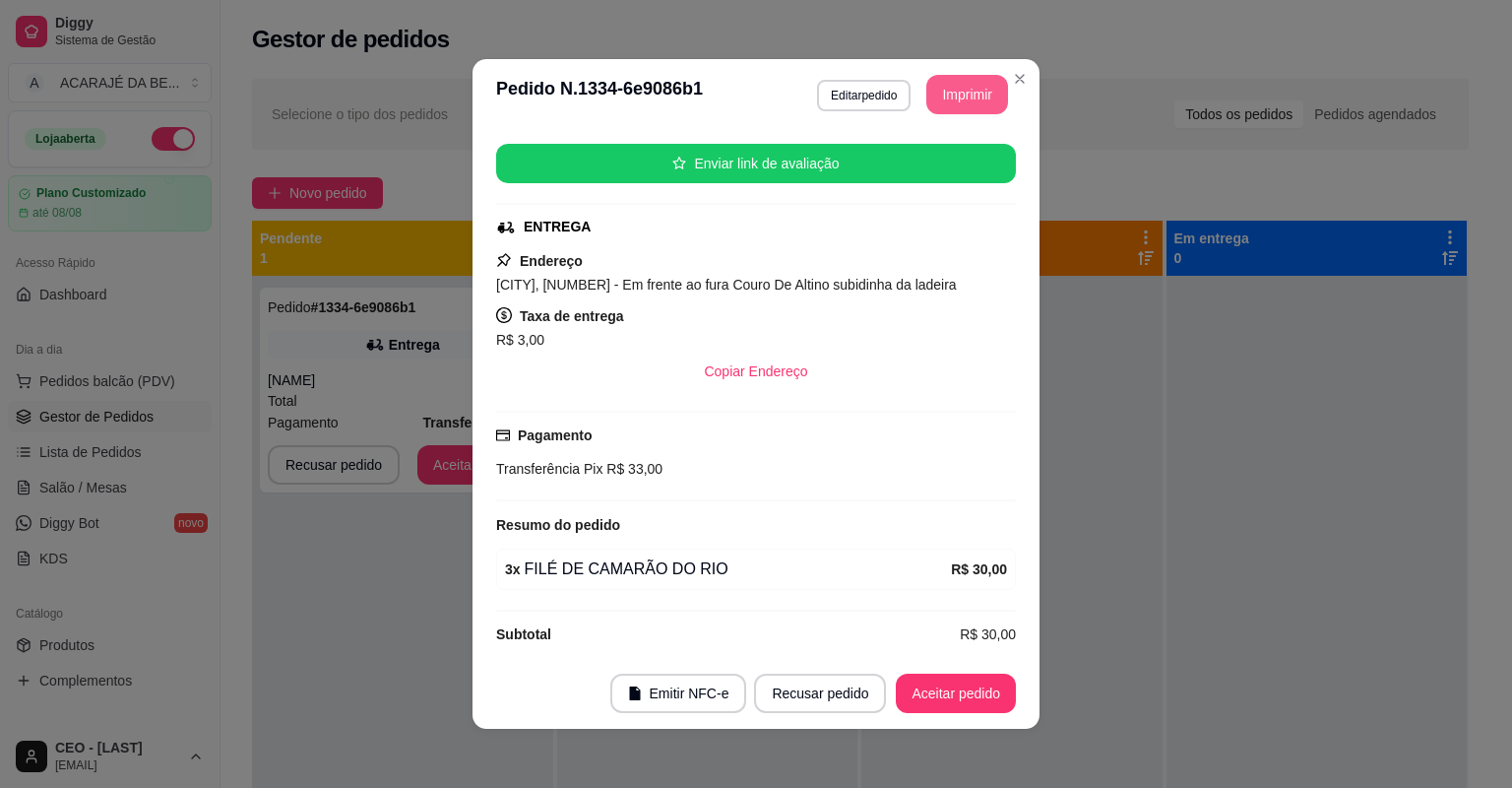 scroll, scrollTop: 0, scrollLeft: 0, axis: both 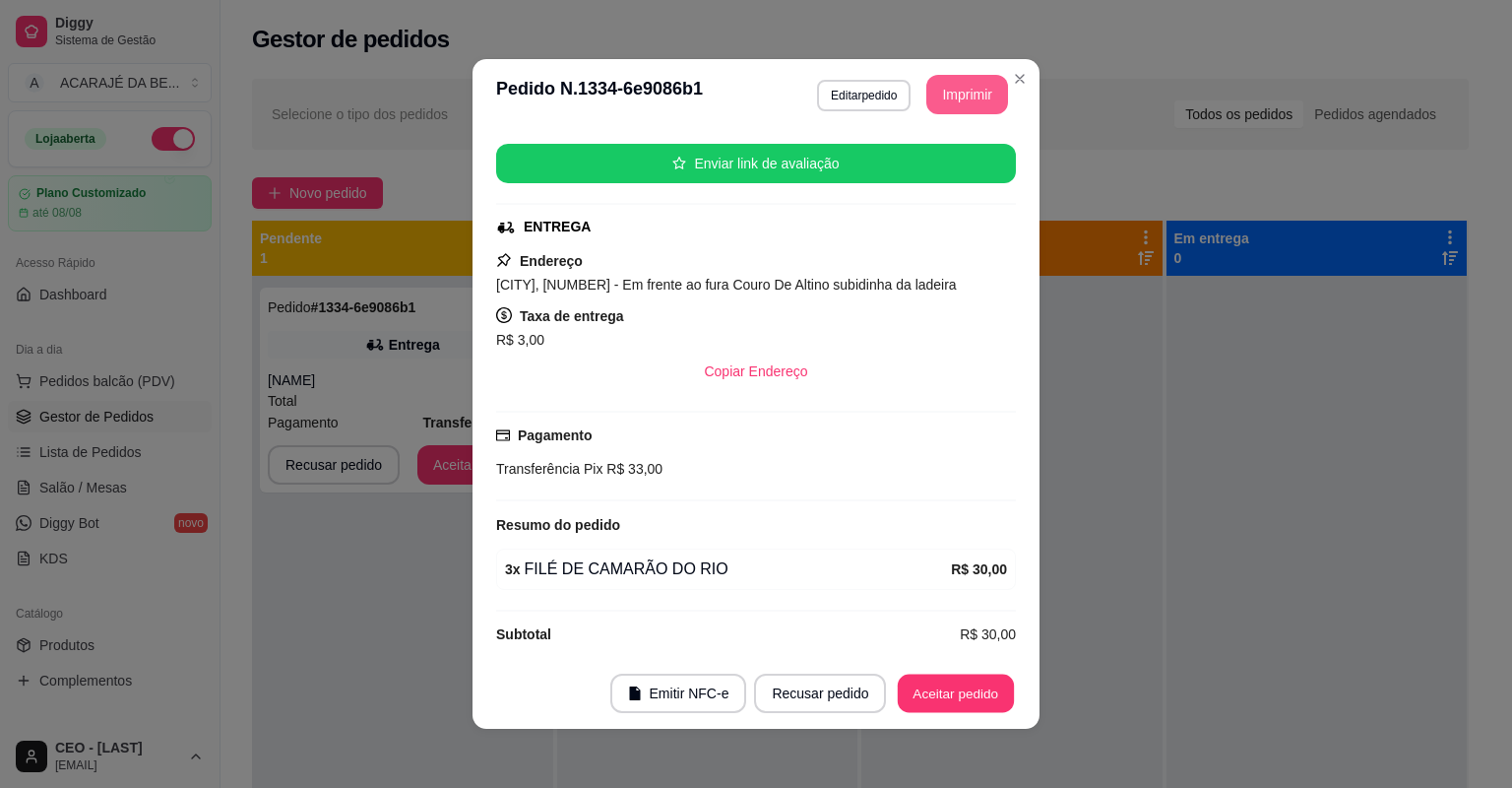 click on "Aceitar pedido" at bounding box center (956, 693) 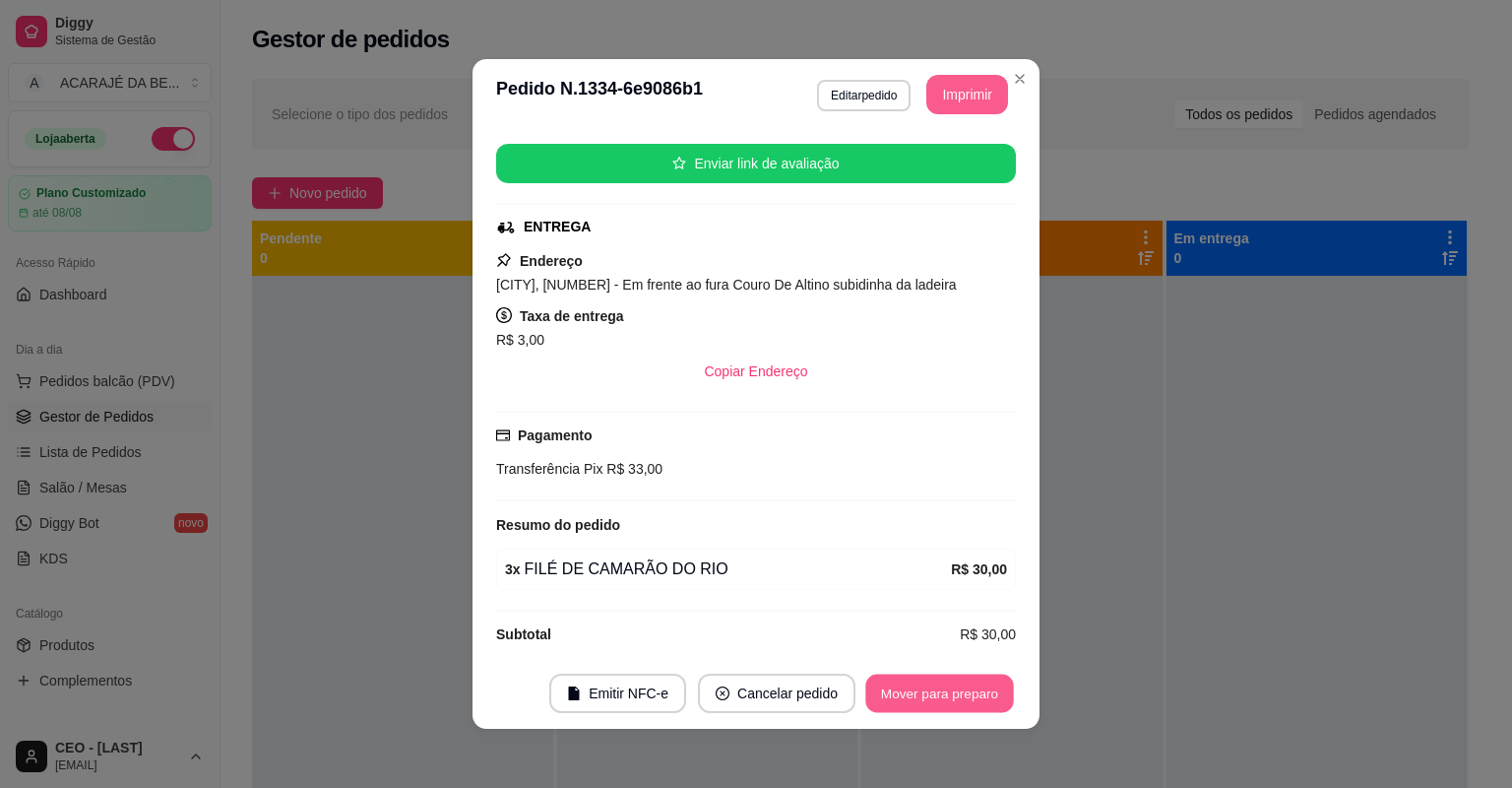 click on "Mover para preparo" at bounding box center [939, 693] 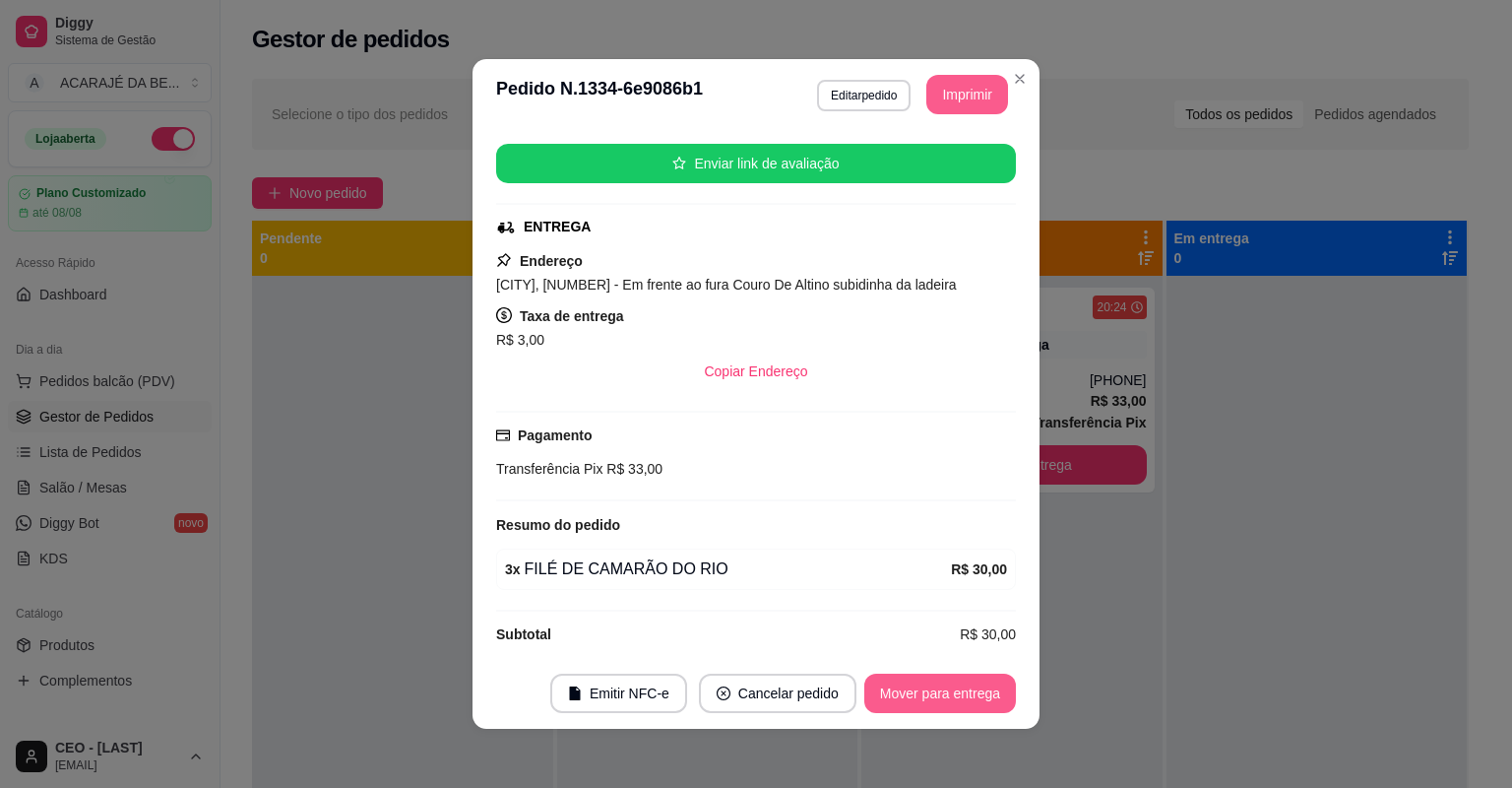 click on "Mover para entrega" at bounding box center [940, 693] 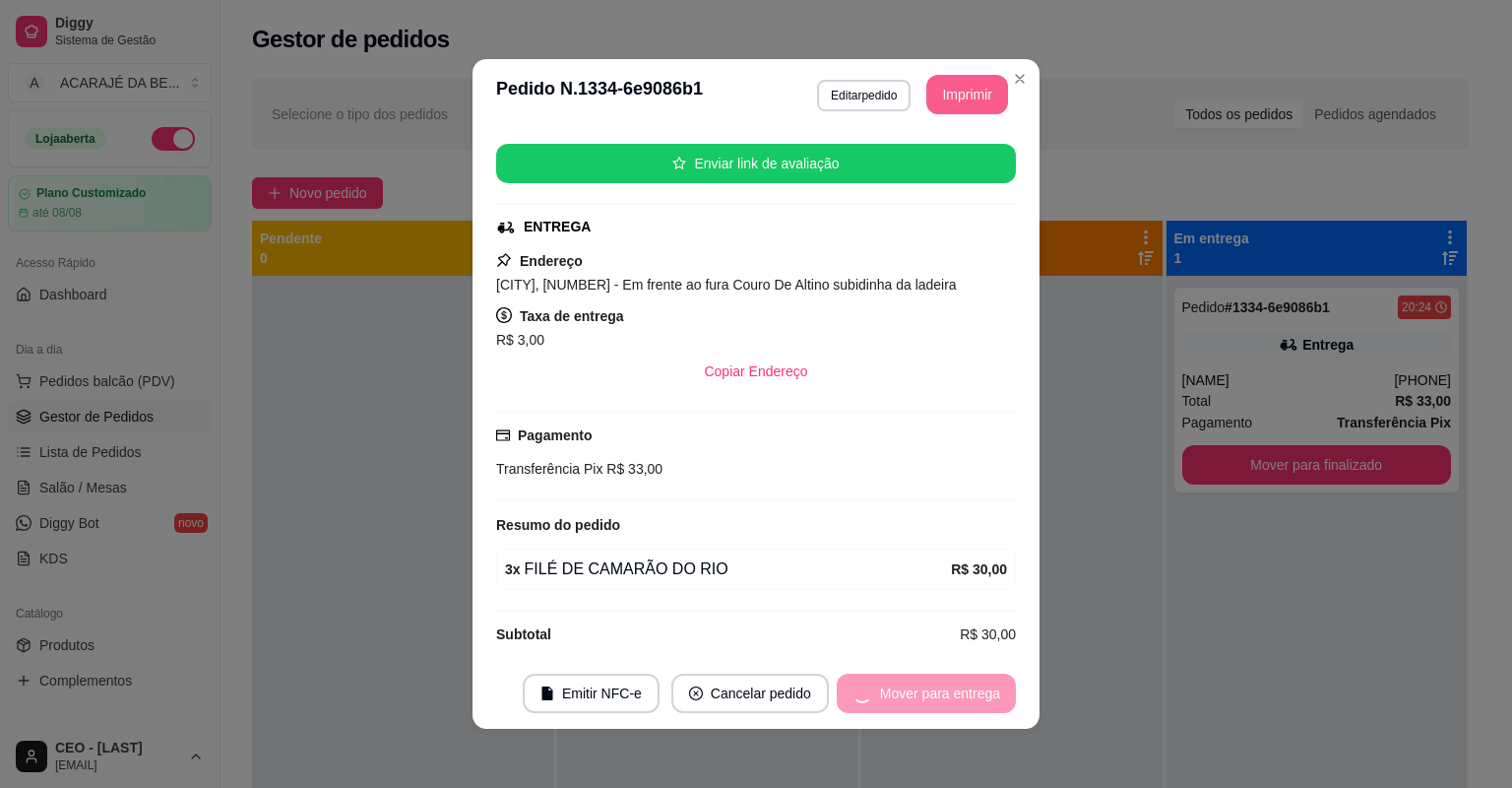 click on "Mover para entrega" at bounding box center [926, 693] 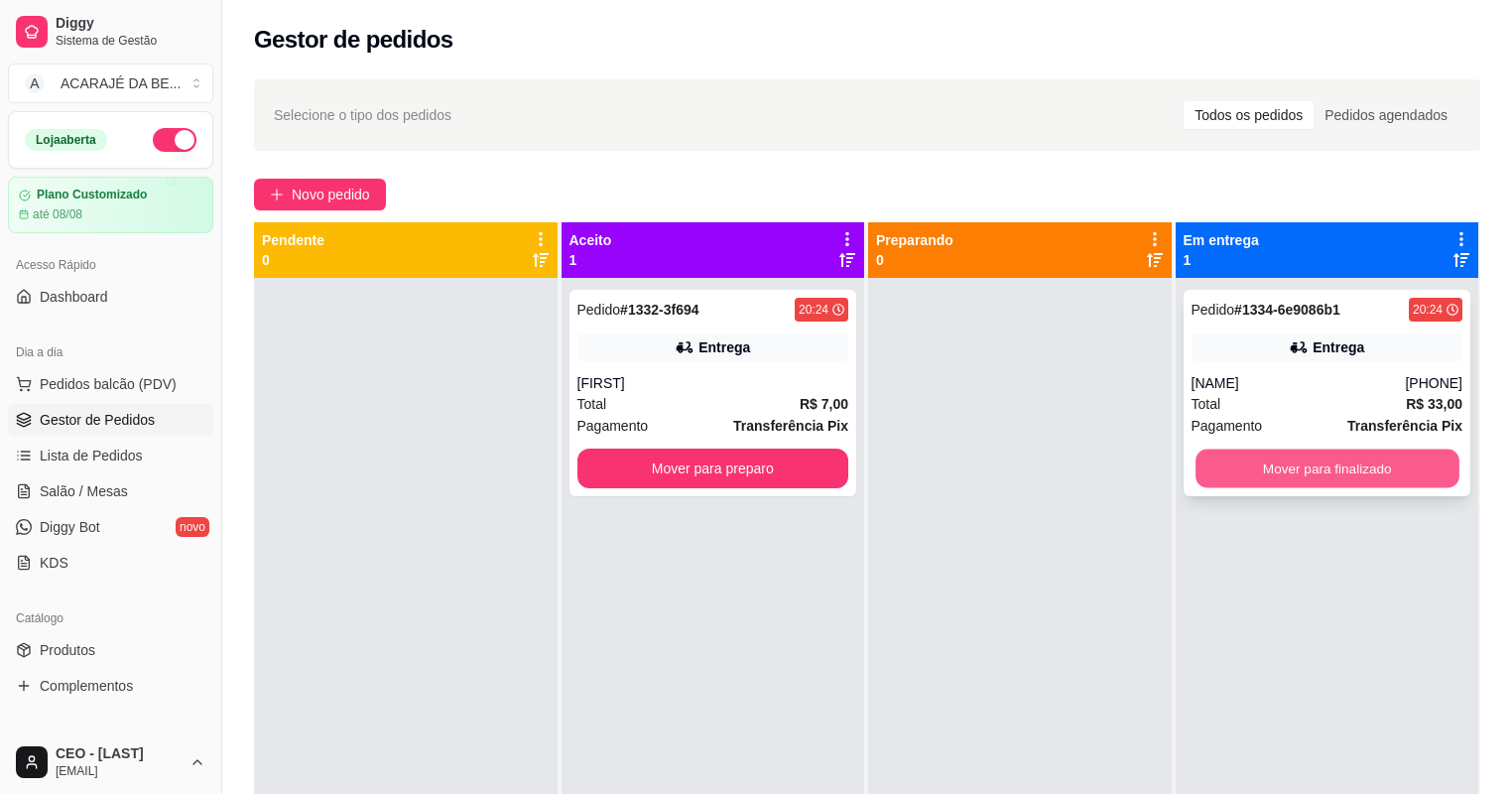 click on "Mover para finalizado" at bounding box center (1326, 468) 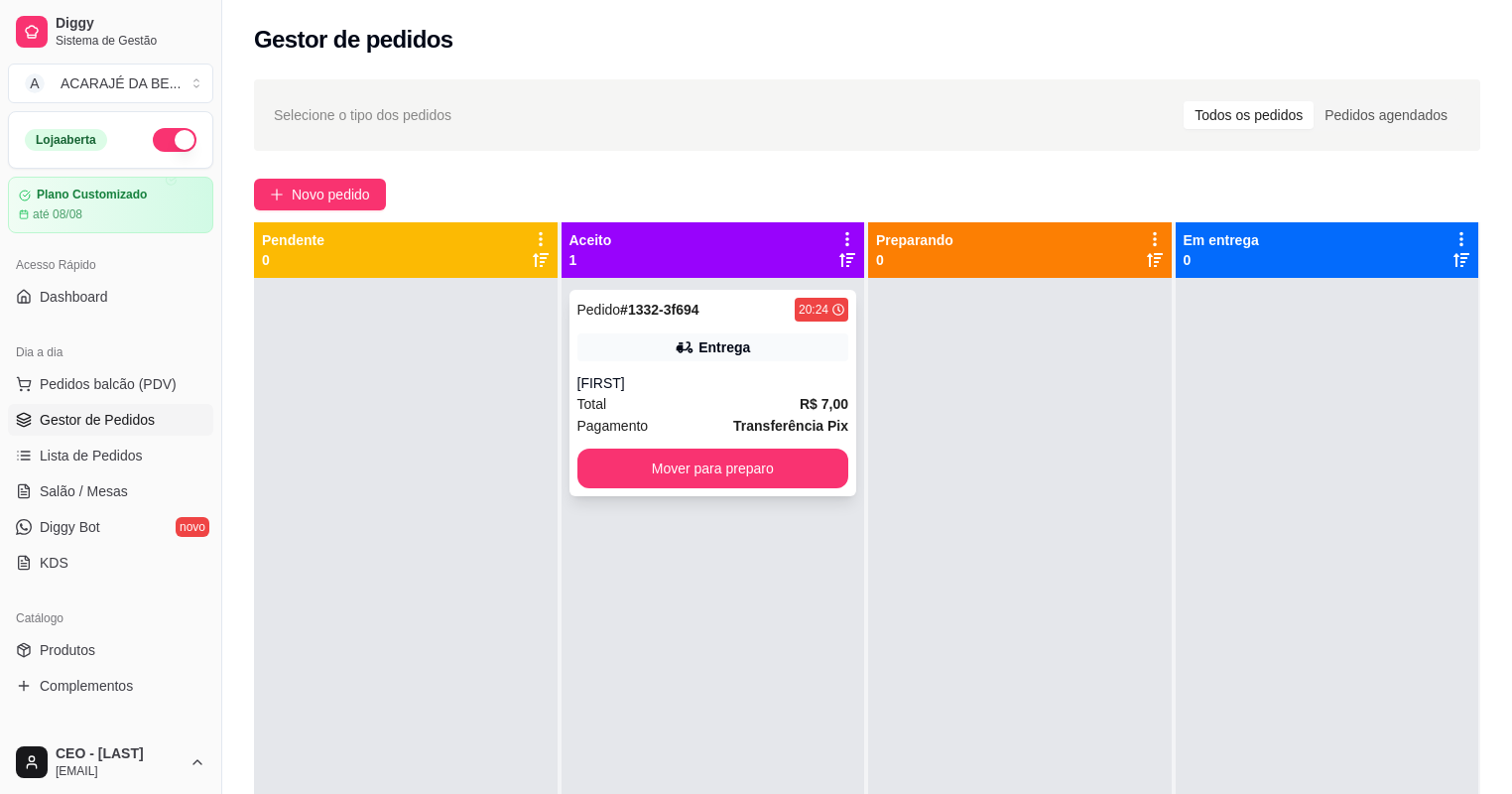 click on "Total R$ 7,00" at bounding box center (713, 404) 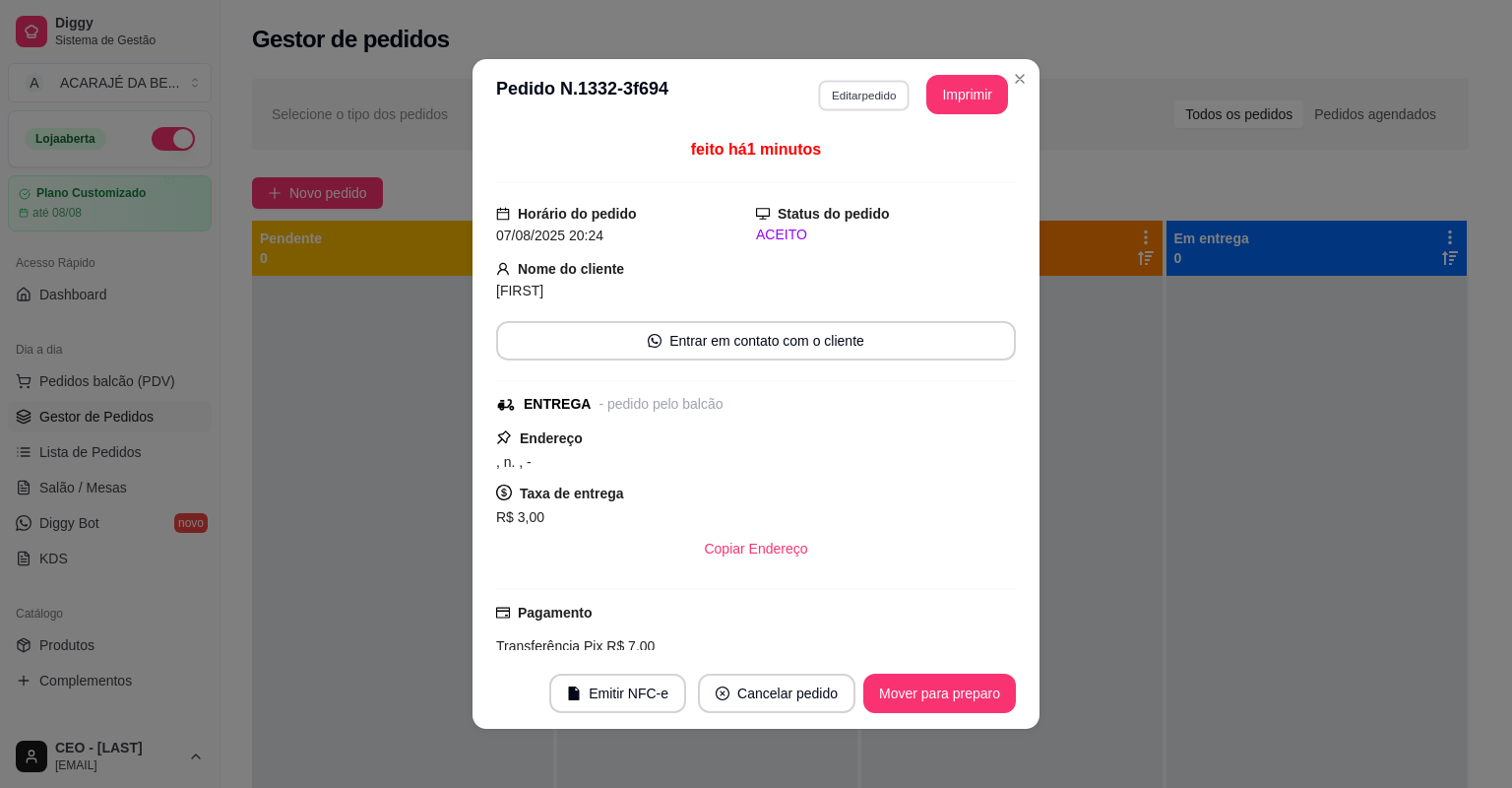click on "Editar  pedido" at bounding box center (863, 95) 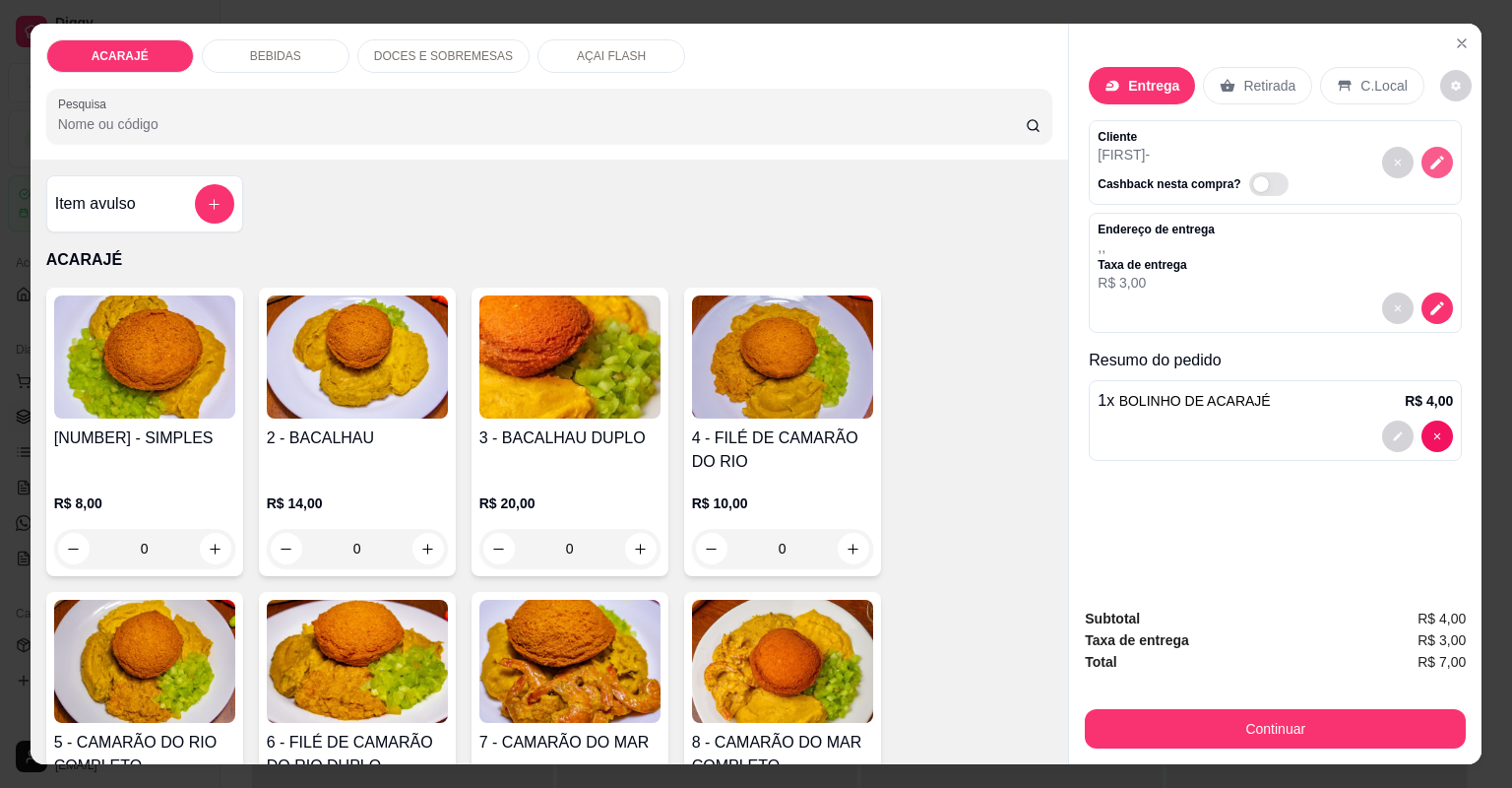 click 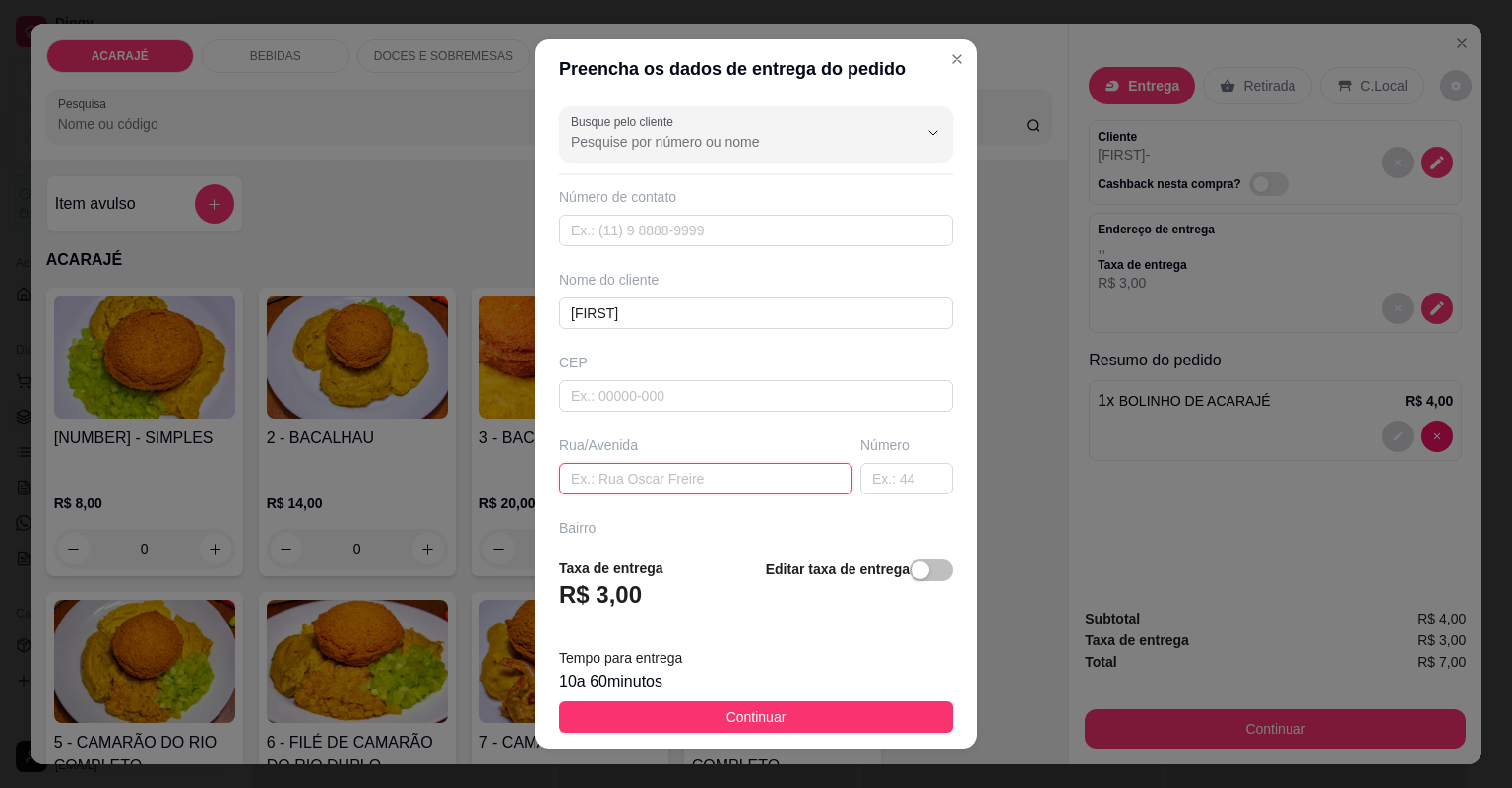 click at bounding box center (706, 479) 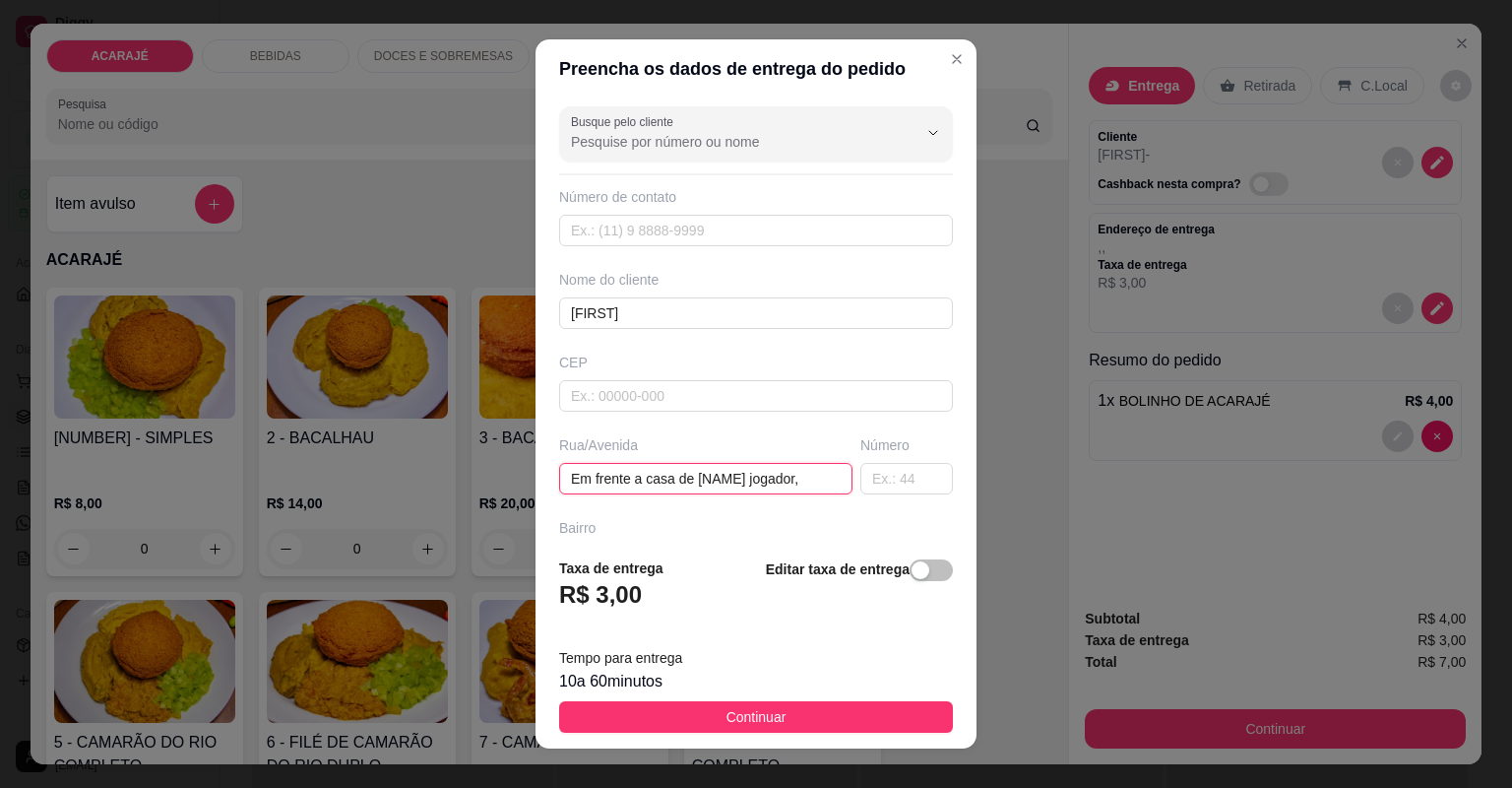 paste on "Bairro São Raimundo" 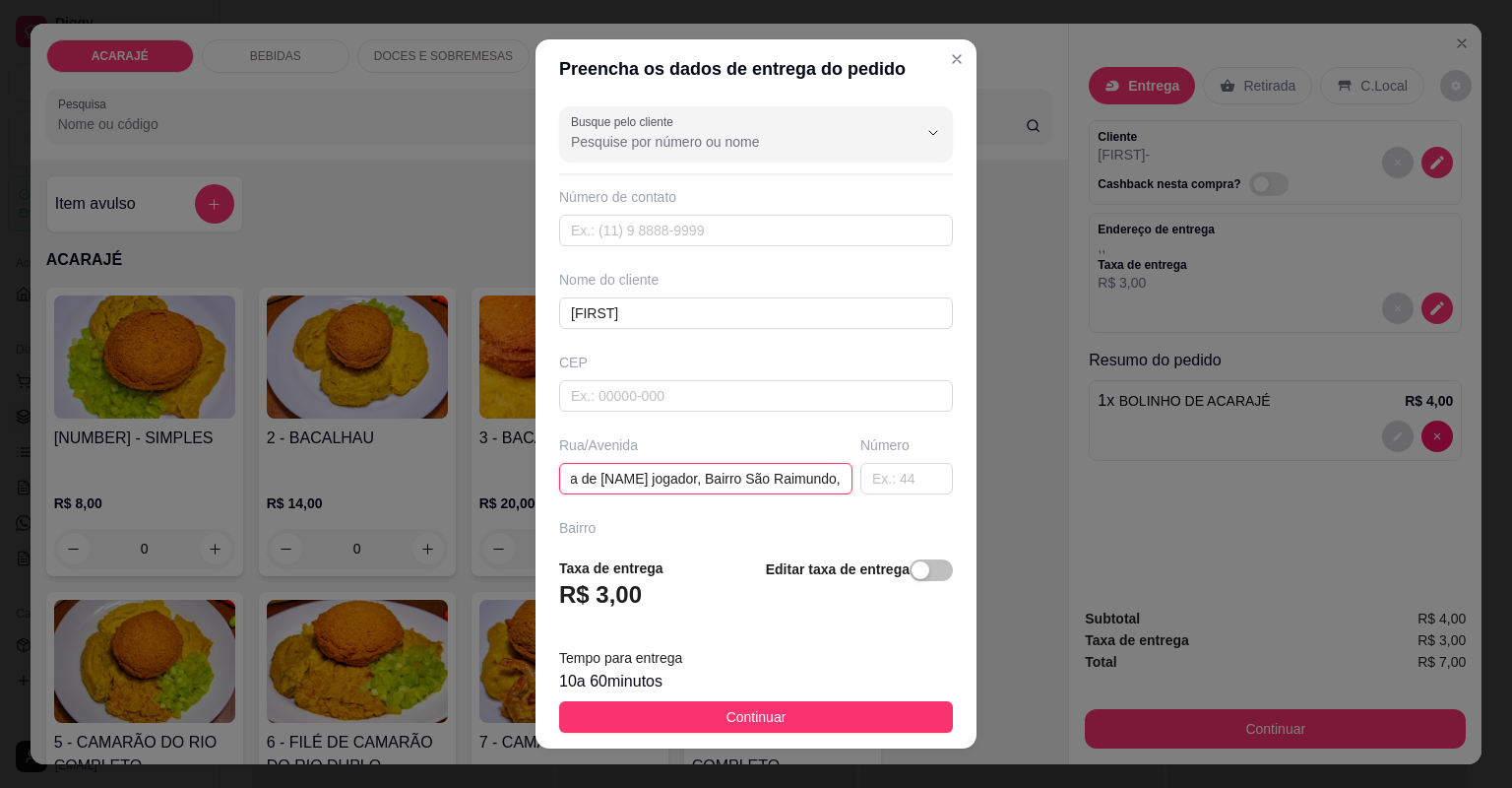 scroll, scrollTop: 0, scrollLeft: 102, axis: horizontal 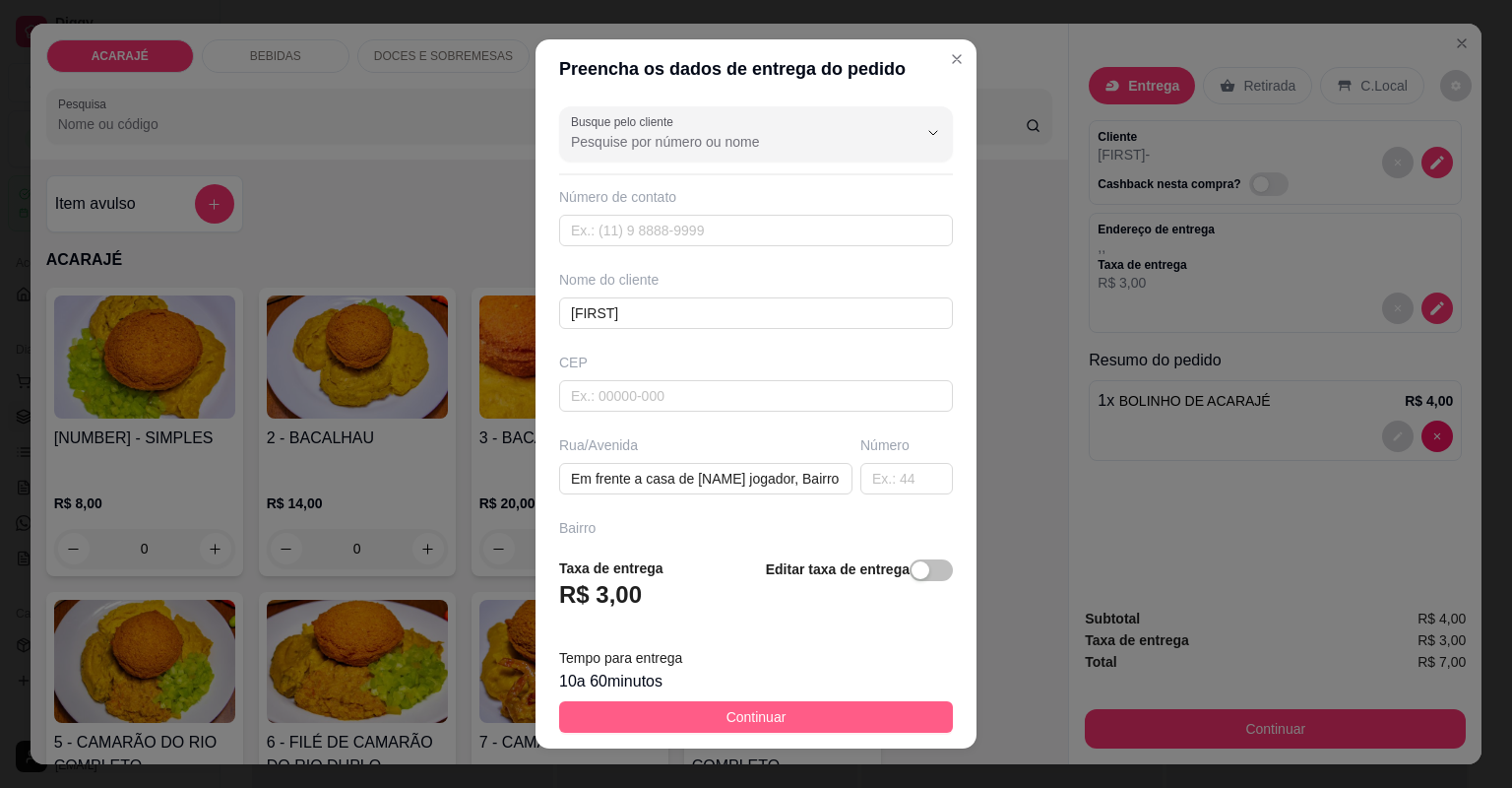 click on "Continuar" at bounding box center [756, 717] 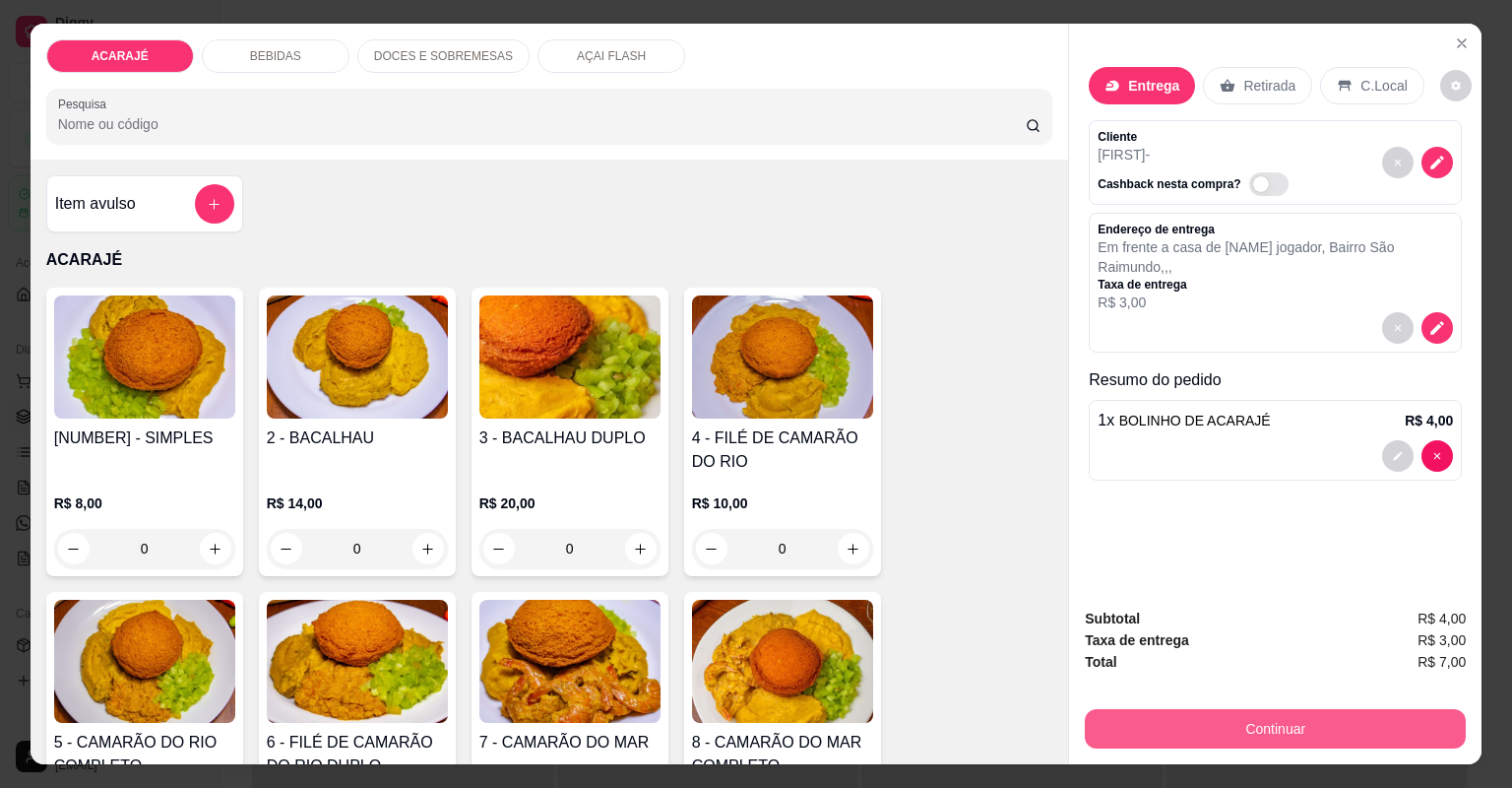 click on "Continuar" at bounding box center [1275, 729] 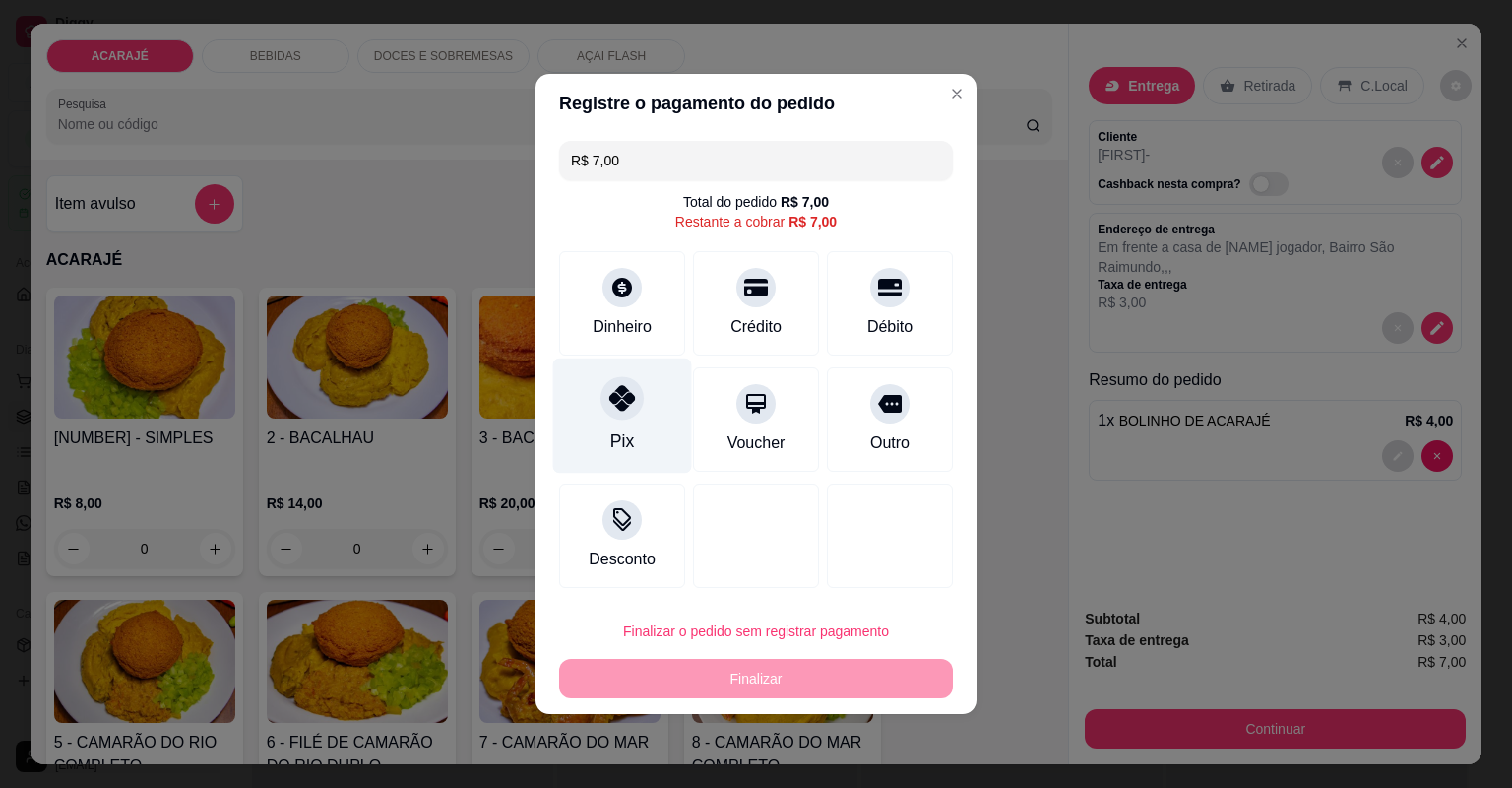 click on "Pix" at bounding box center [622, 416] 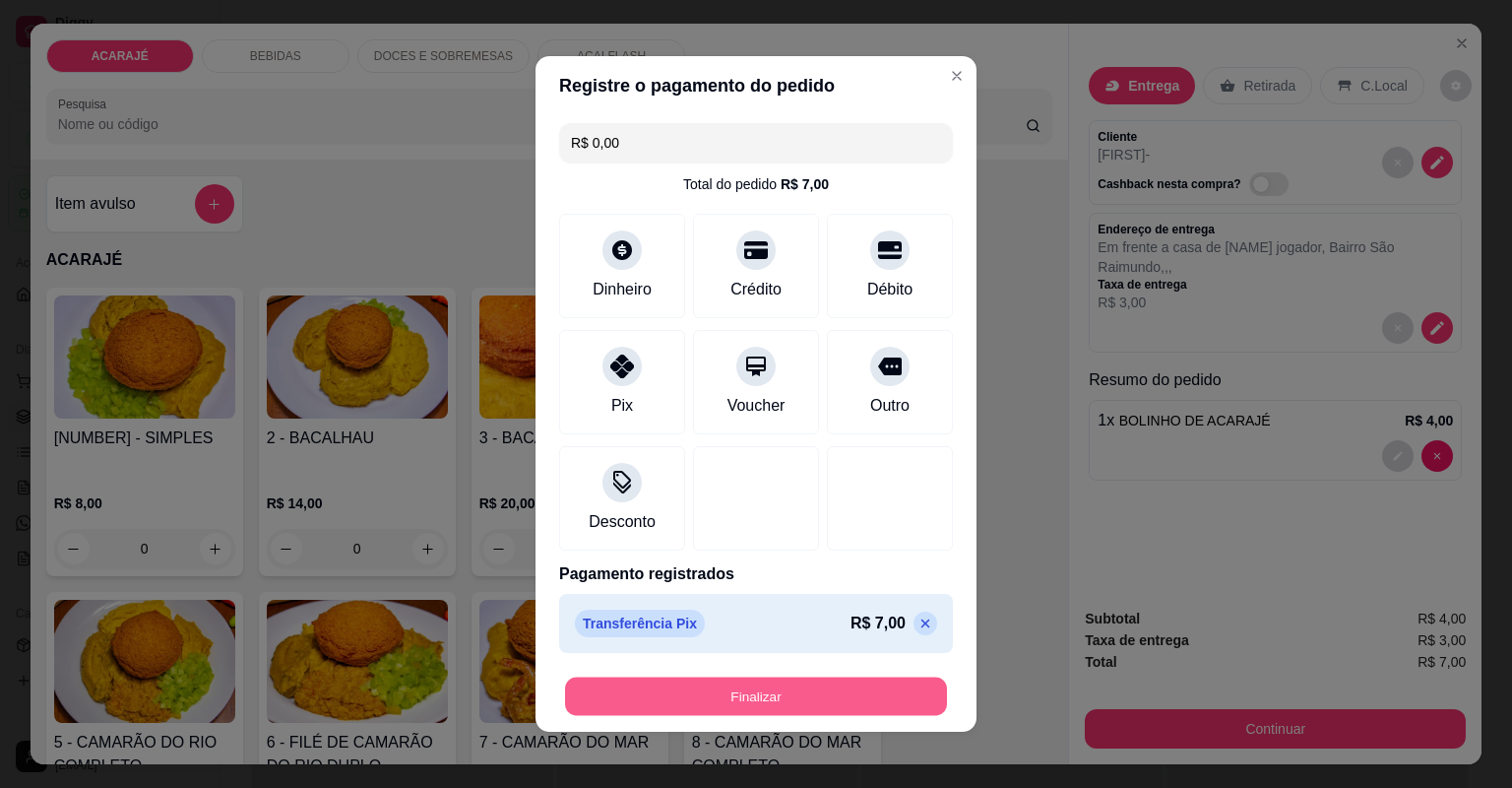 click on "Finalizar" at bounding box center [756, 696] 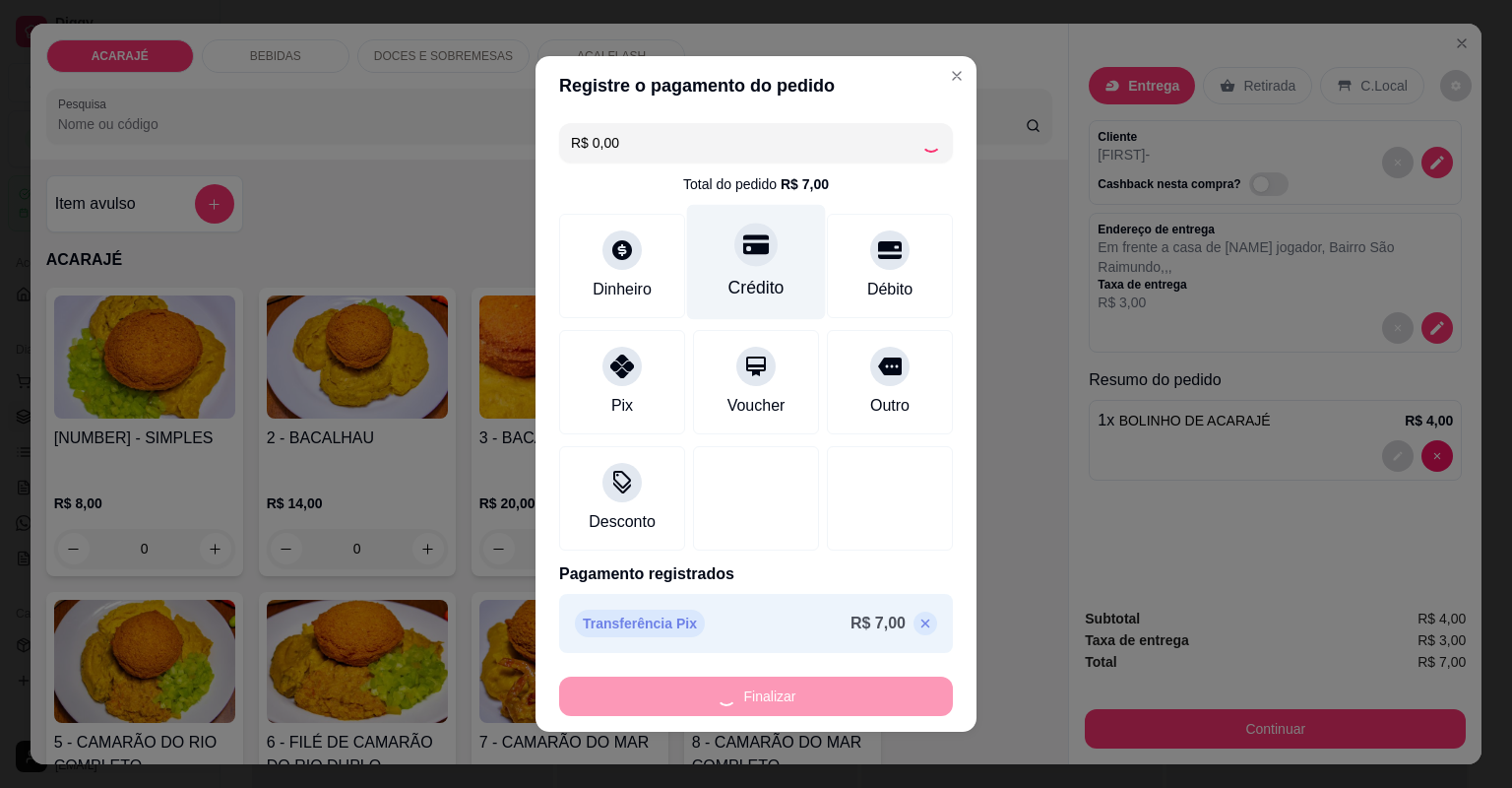 type on "0" 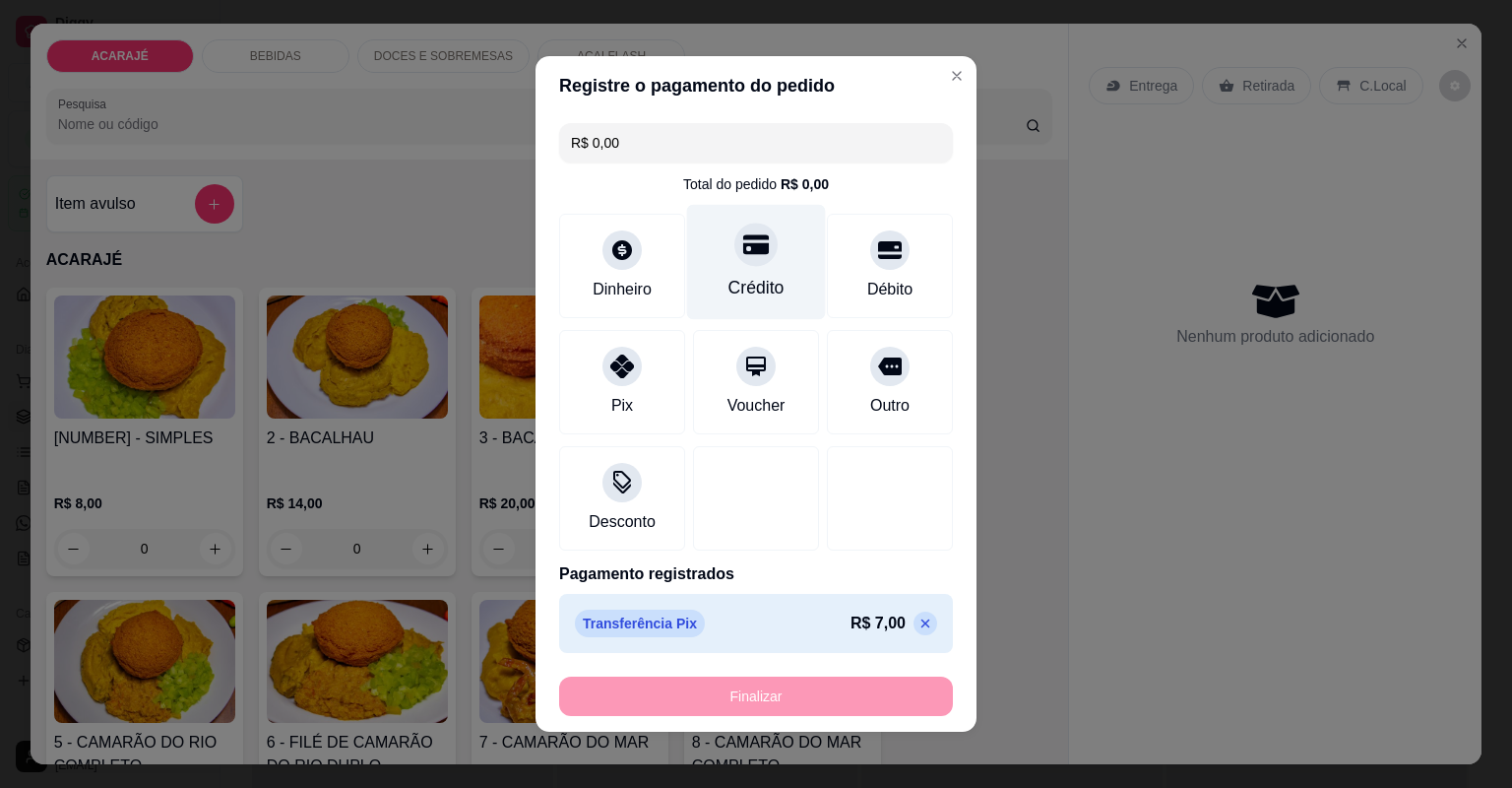 type on "-R$ 7,00" 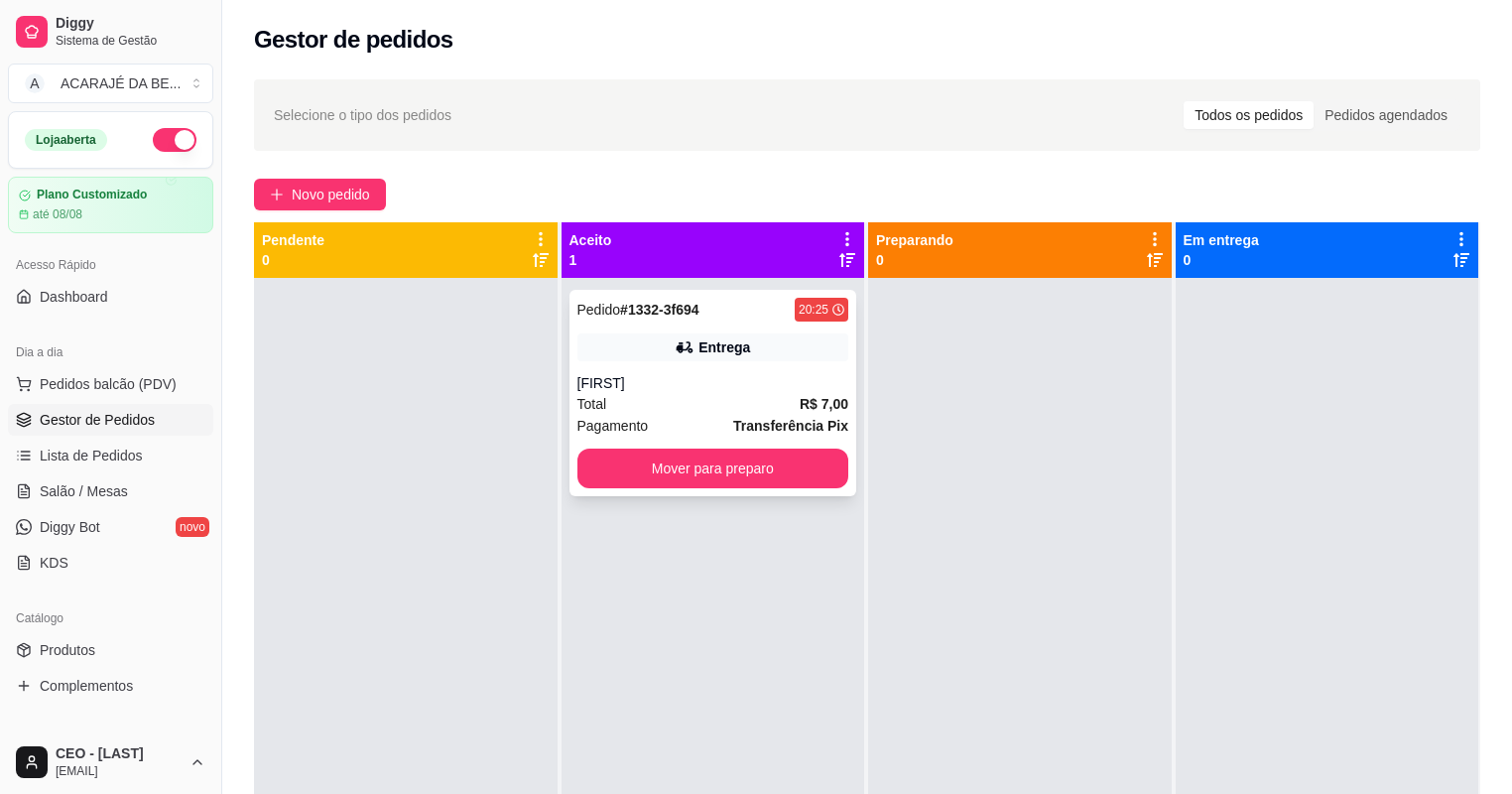 click on "Total R$ 7,00" at bounding box center (713, 404) 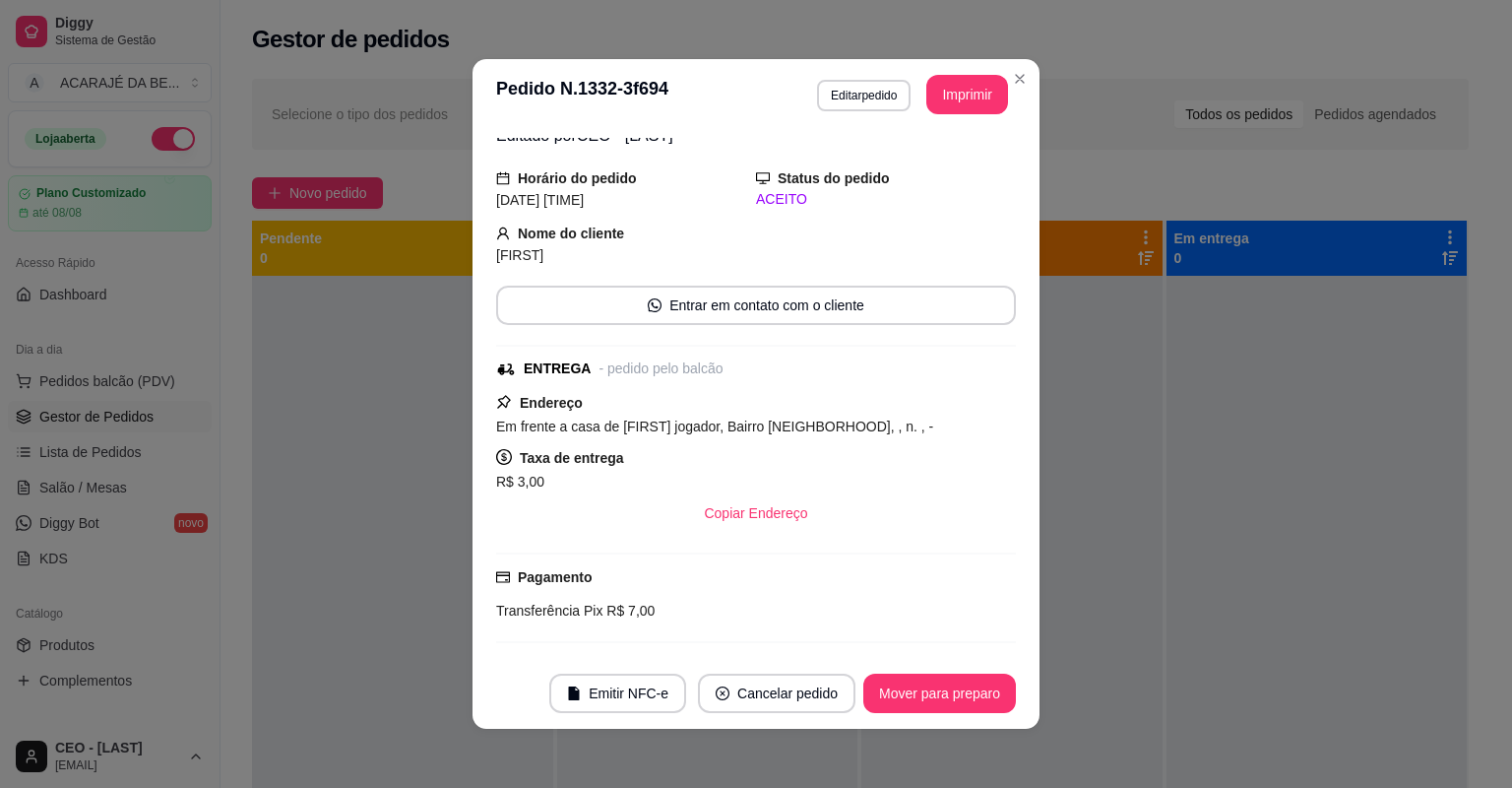 scroll, scrollTop: 158, scrollLeft: 0, axis: vertical 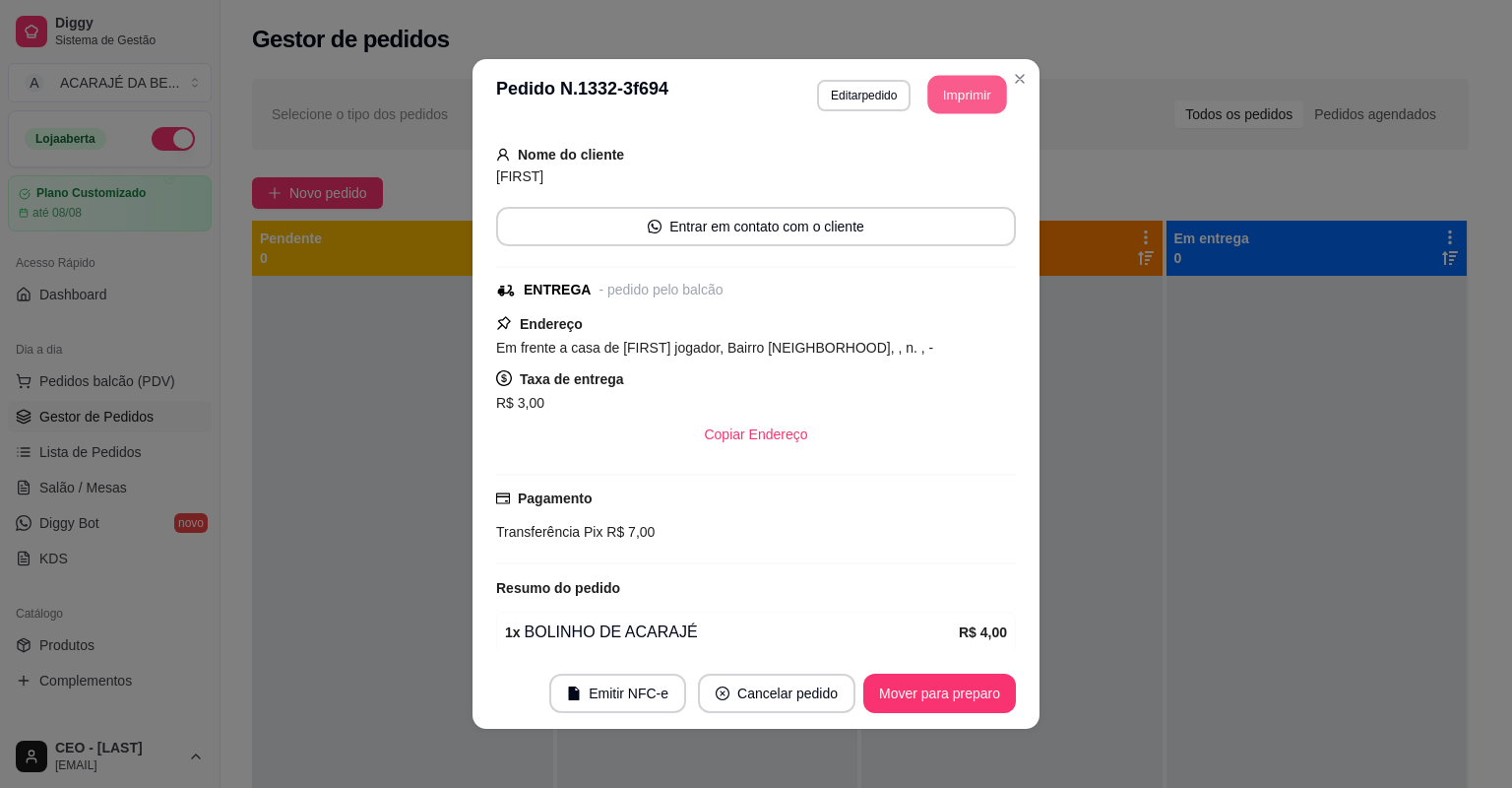 click on "Imprimir" at bounding box center [968, 95] 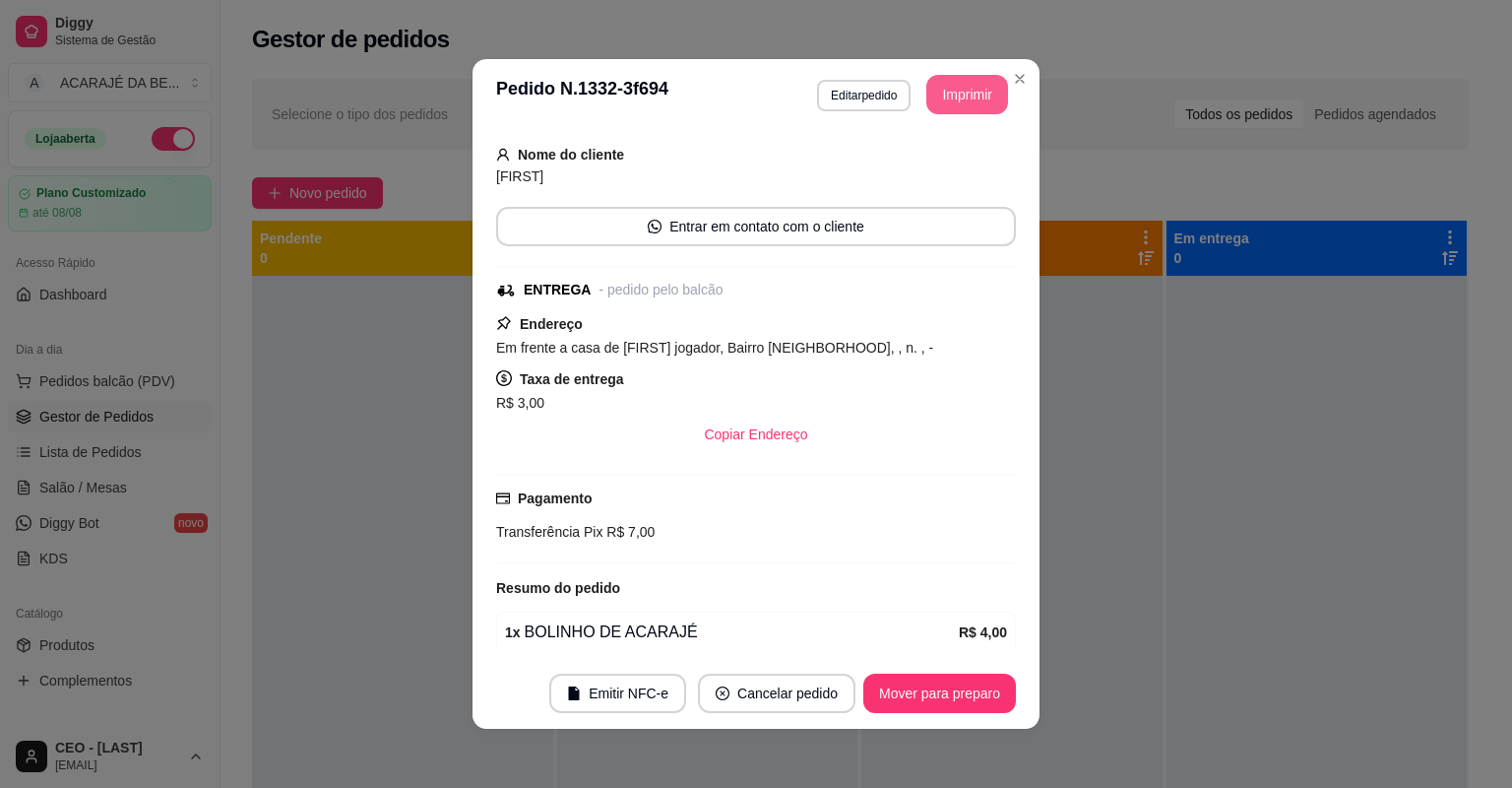 scroll, scrollTop: 0, scrollLeft: 0, axis: both 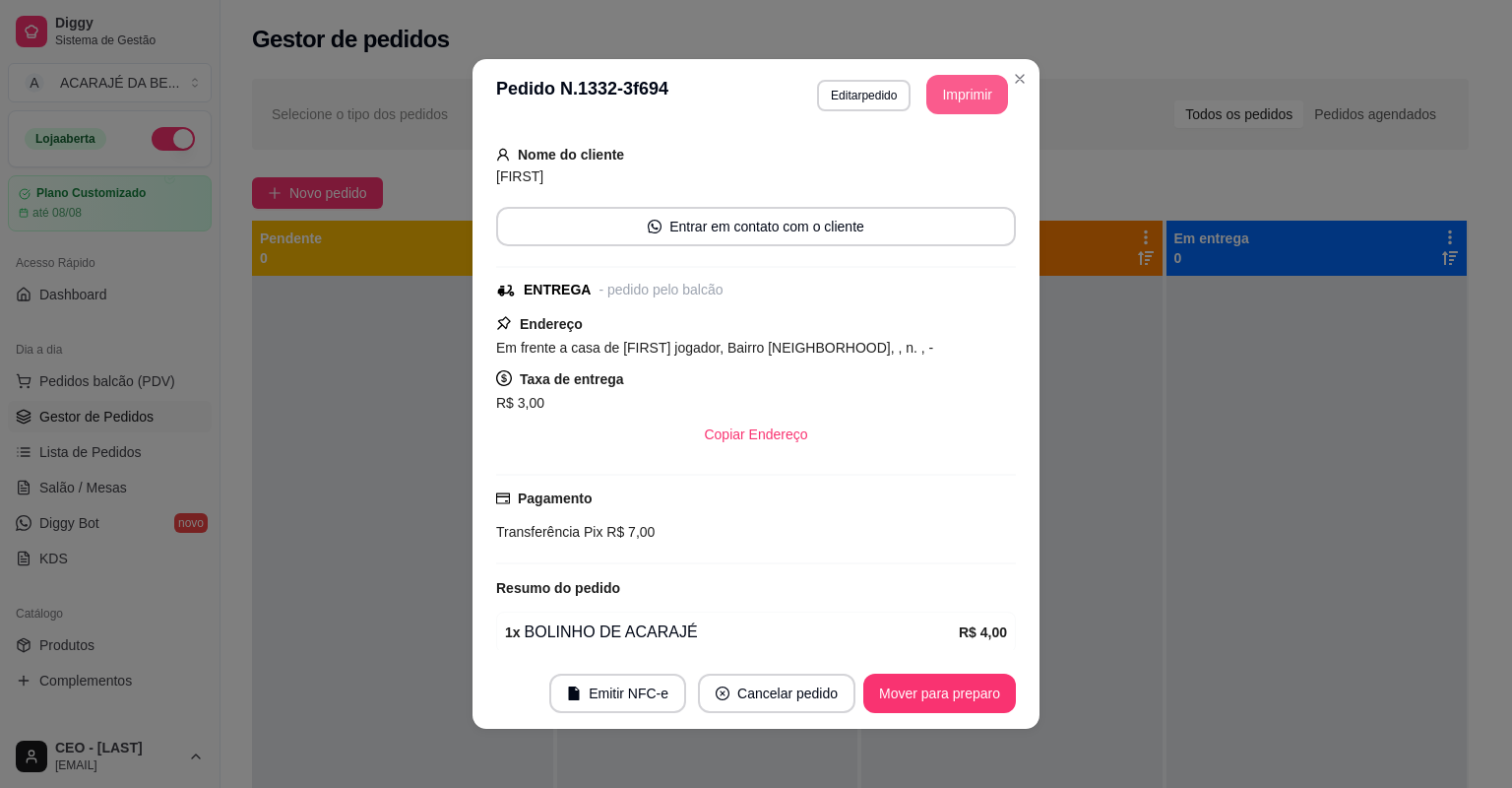 click on "Mover para preparo" at bounding box center (939, 693) 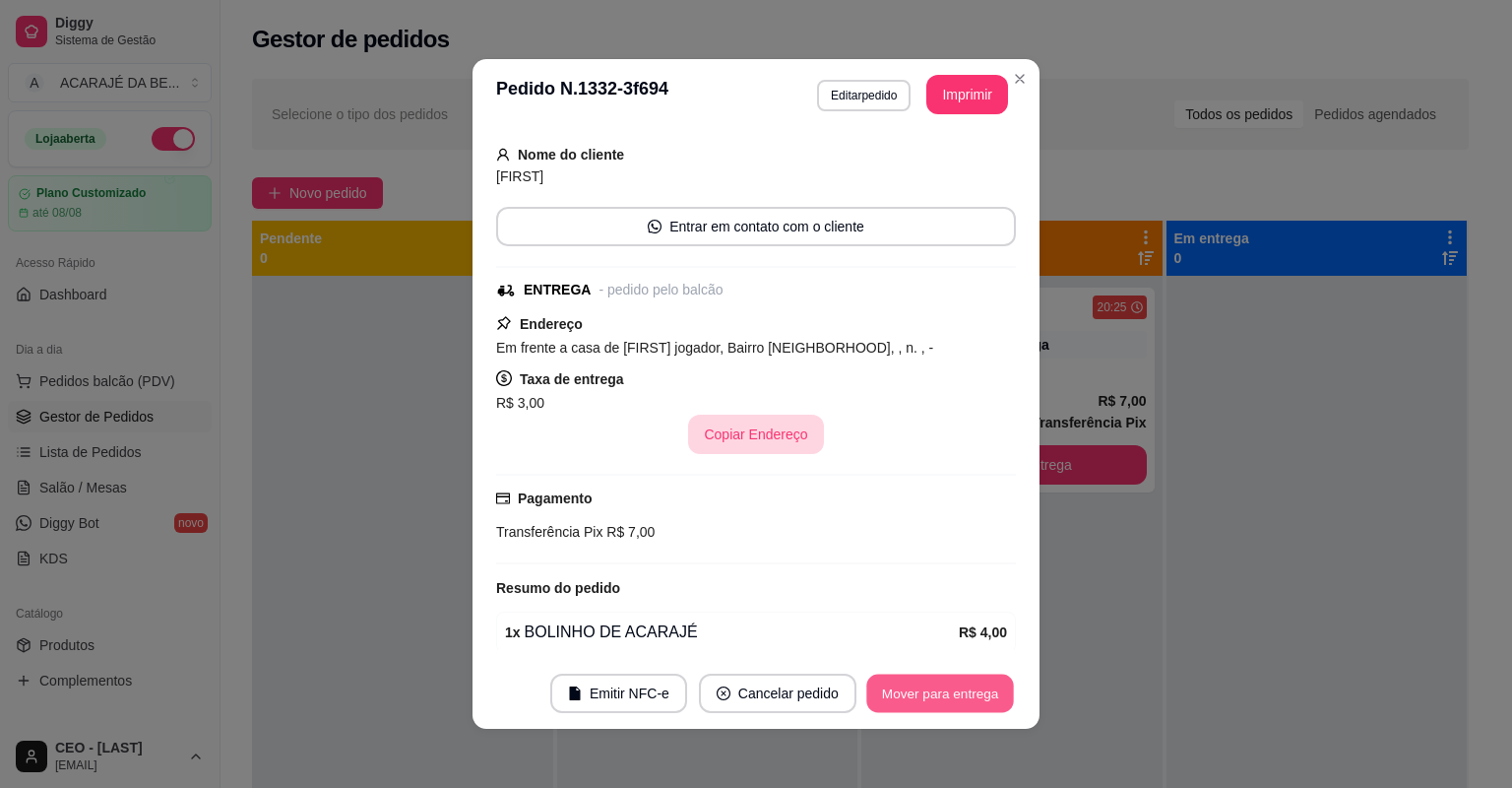 click on "Mover para entrega" at bounding box center [940, 693] 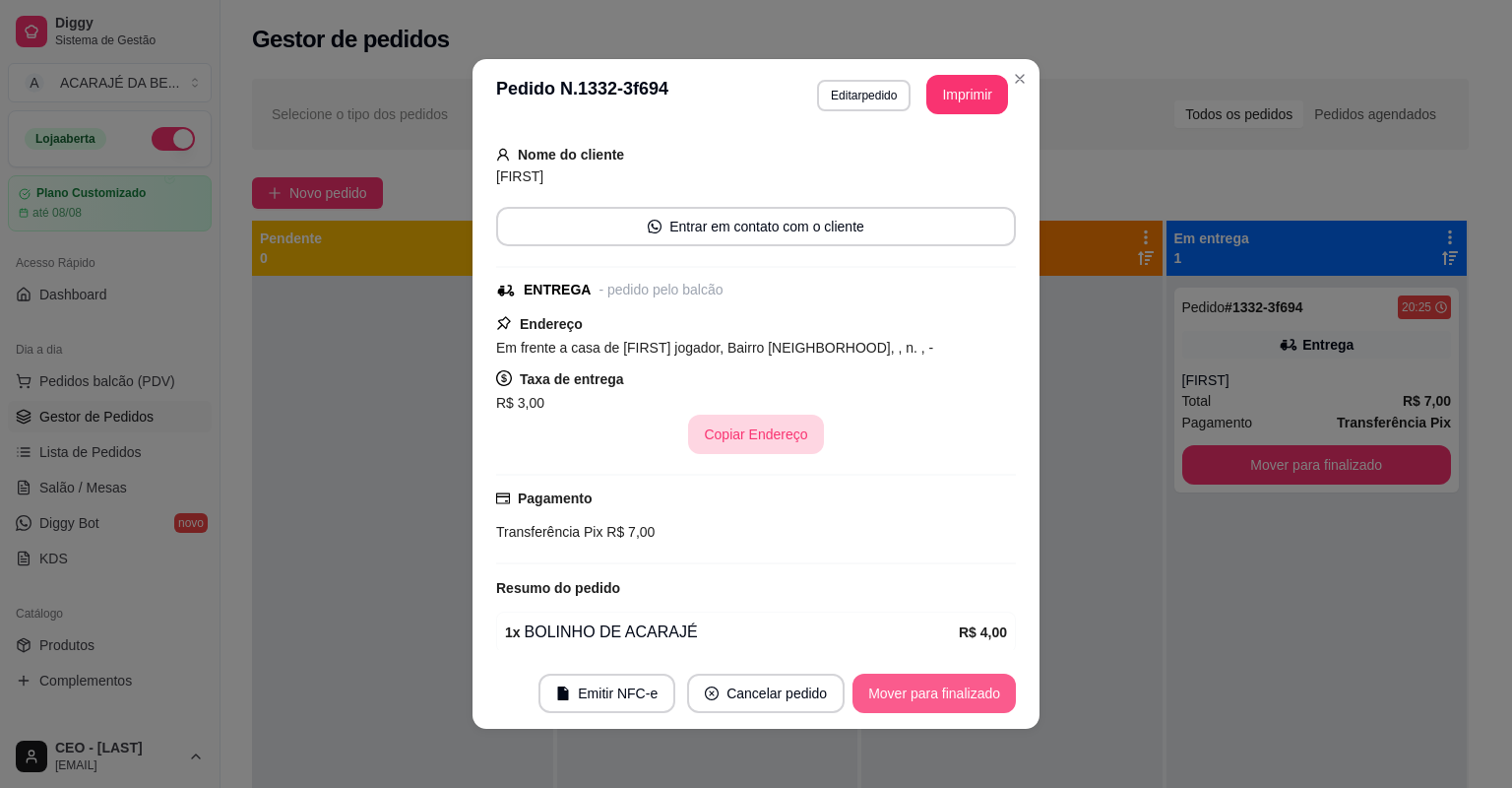 click on "Mover para finalizado" at bounding box center [934, 693] 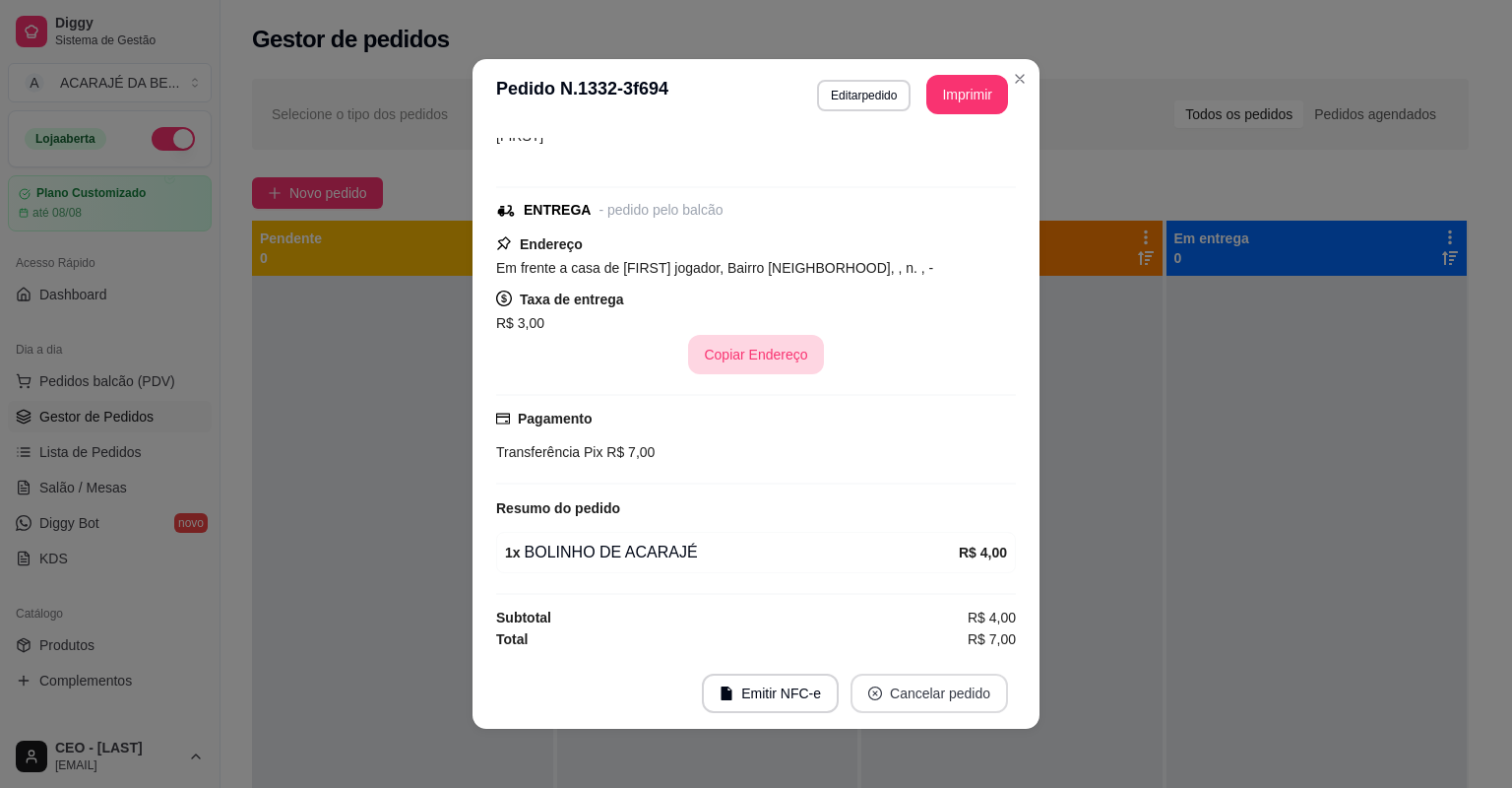 scroll, scrollTop: 93, scrollLeft: 0, axis: vertical 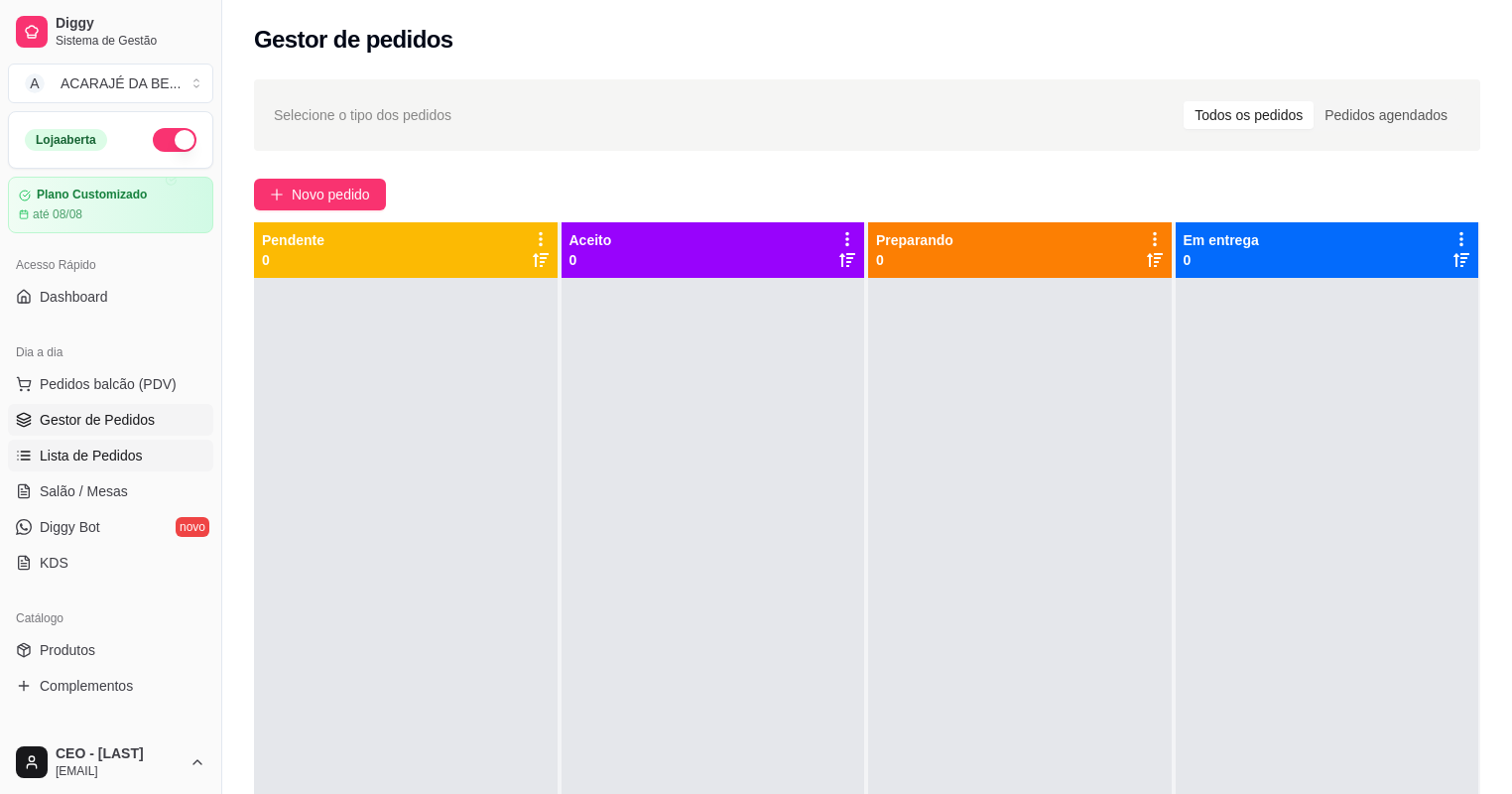 click on "Lista de Pedidos" at bounding box center [91, 456] 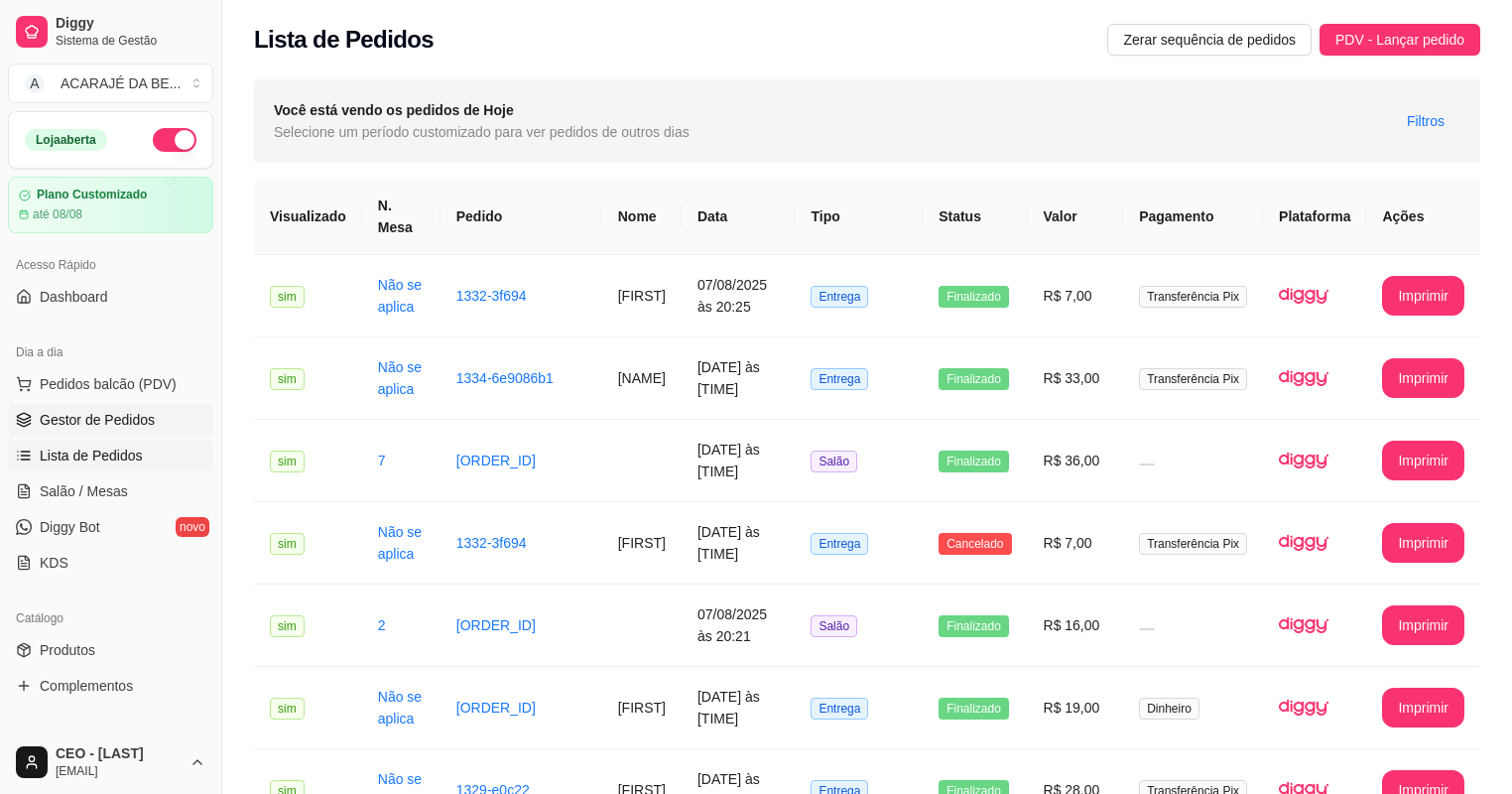 click on "Gestor de Pedidos" at bounding box center (110, 420) 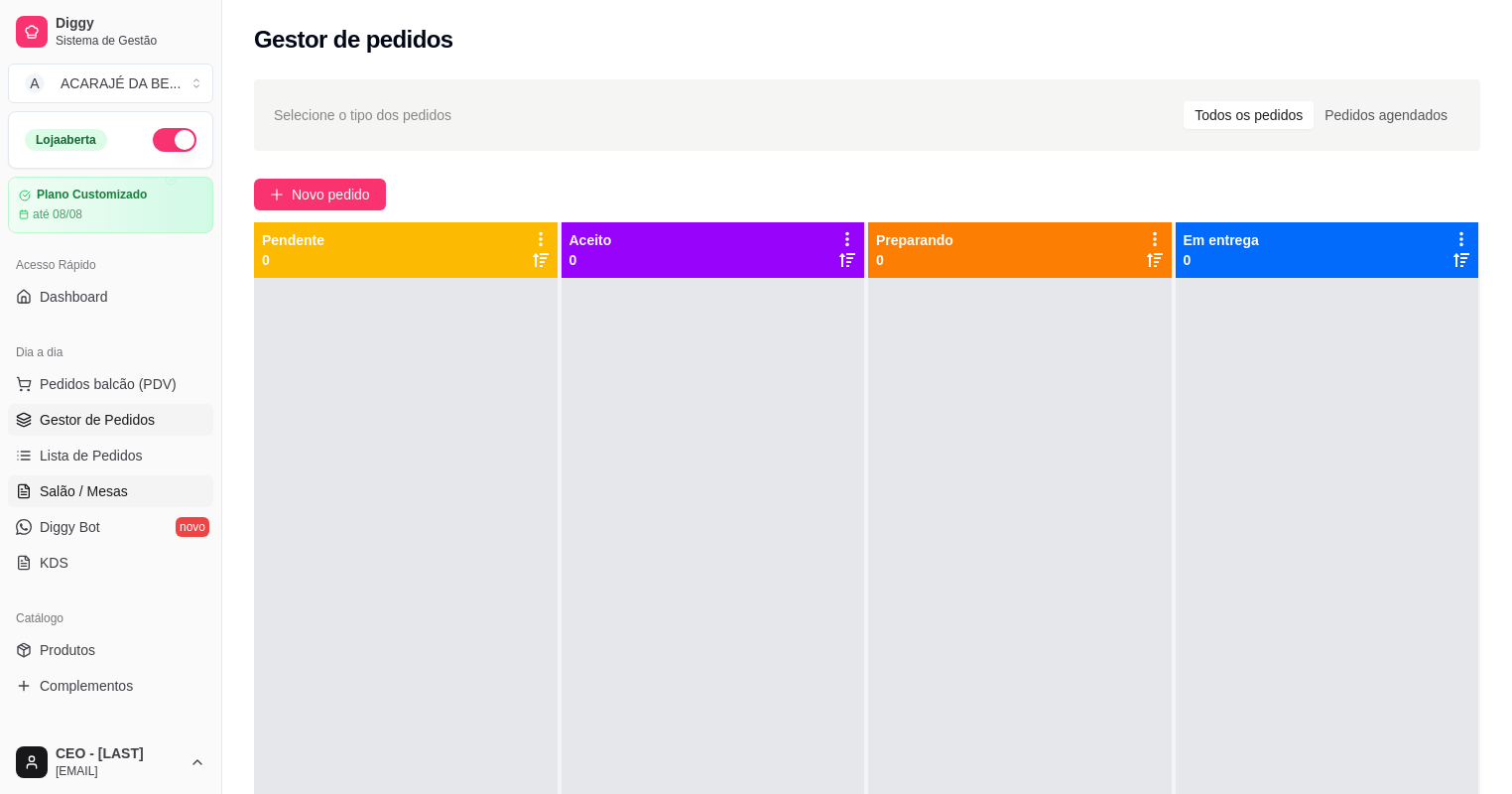 click on "Salão / Mesas" at bounding box center (110, 491) 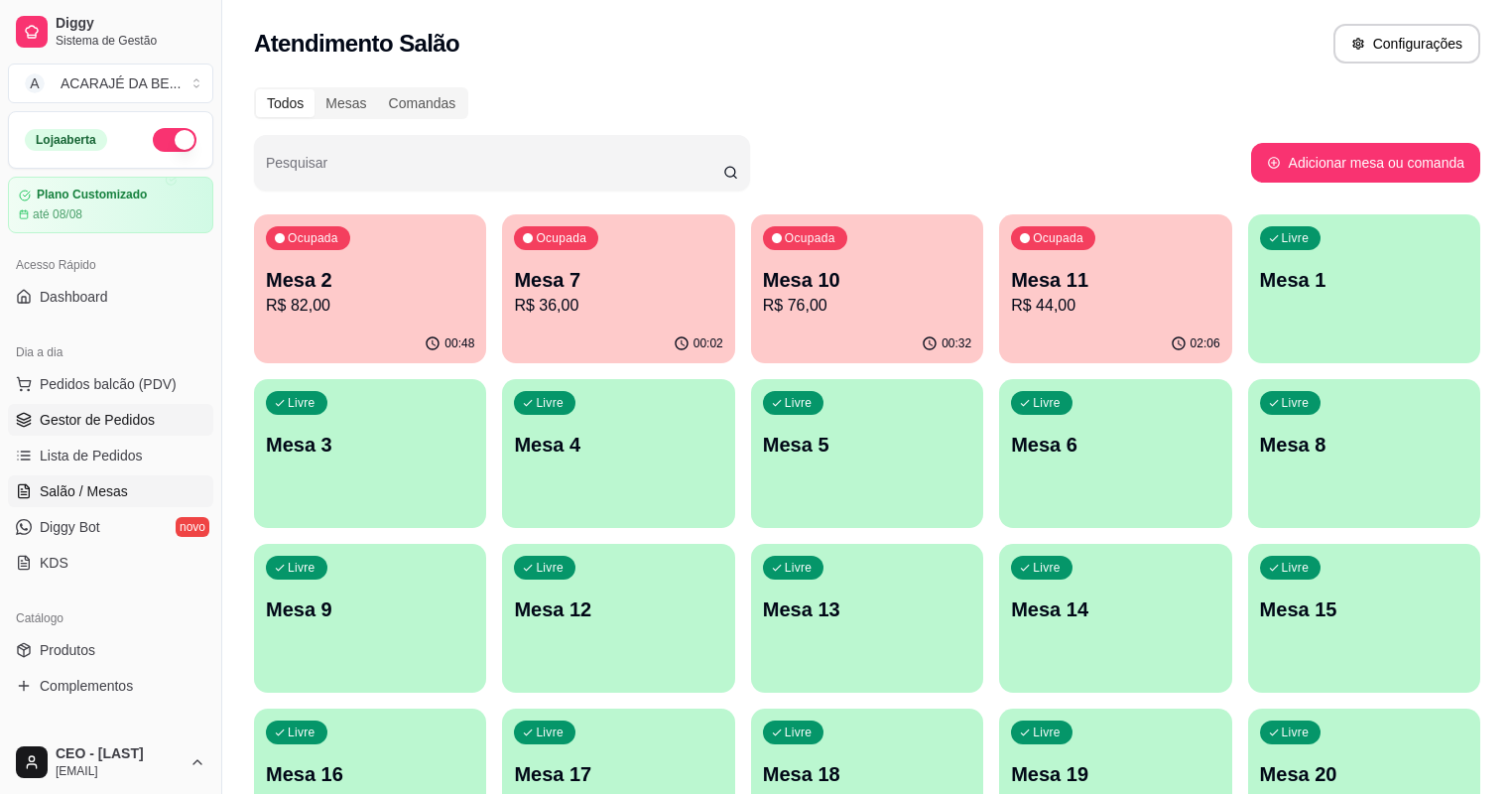 click on "Gestor de Pedidos" at bounding box center (110, 420) 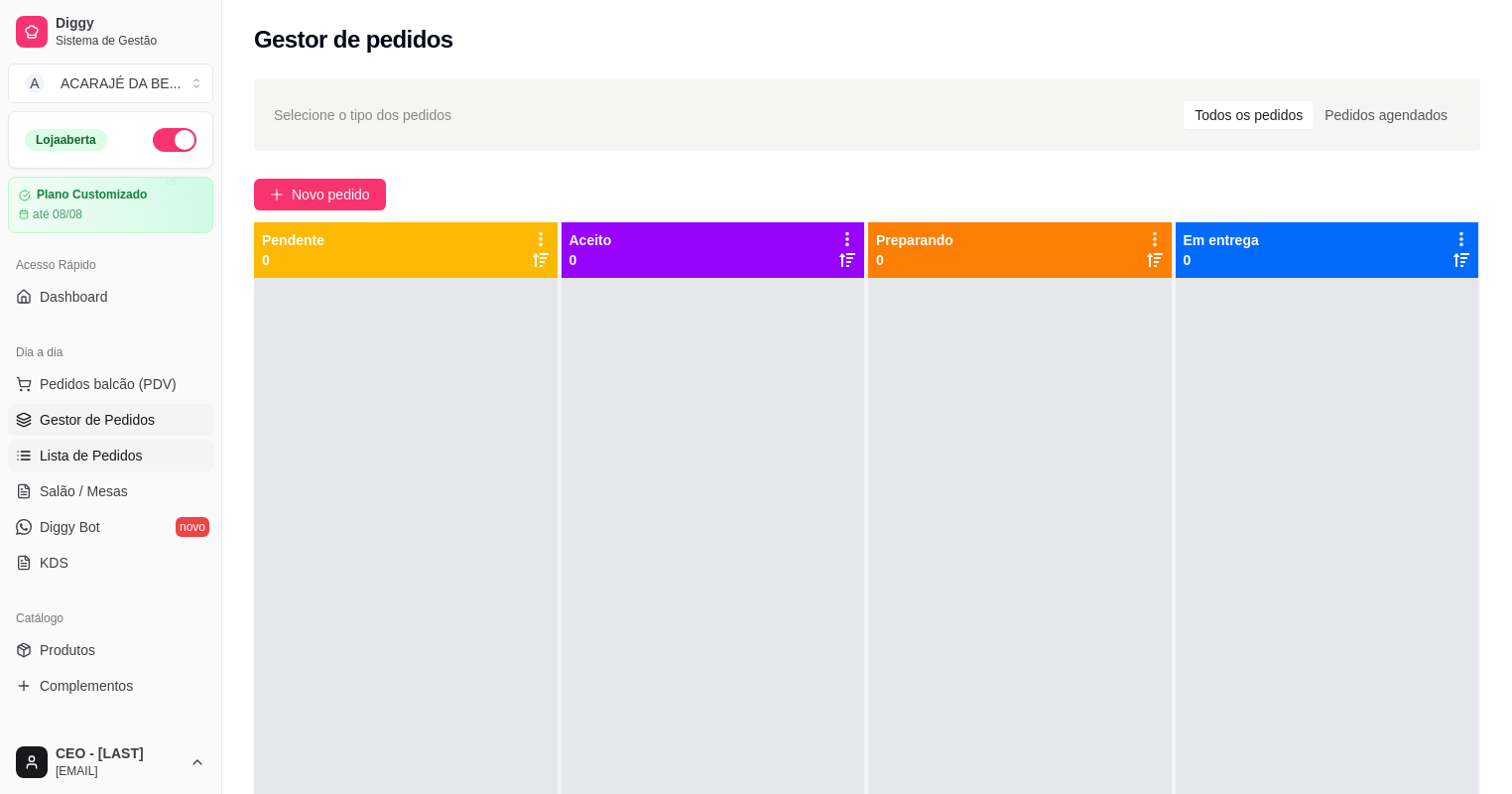 click on "Lista de Pedidos" at bounding box center (91, 456) 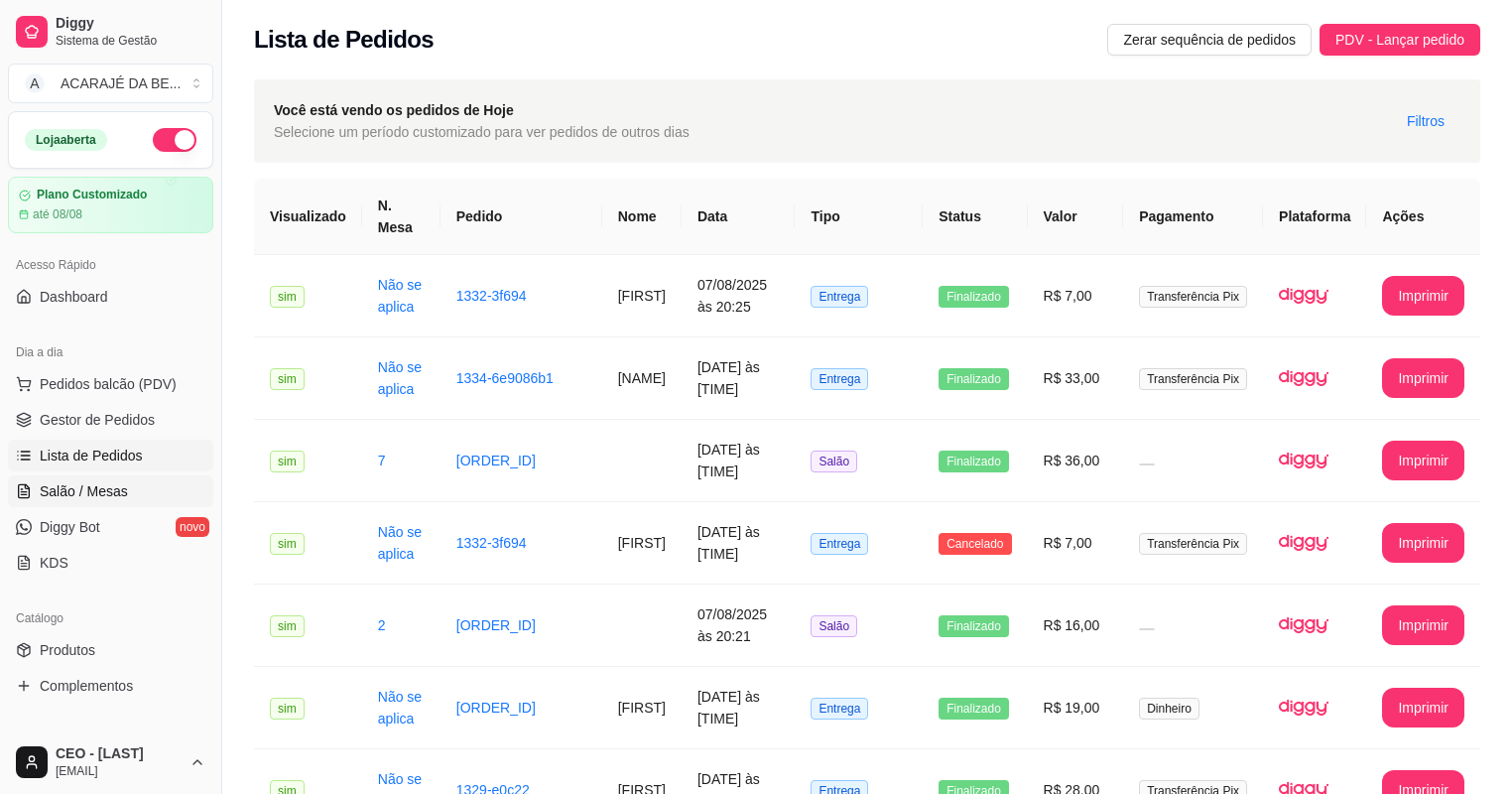 click on "Salão / Mesas" at bounding box center (83, 491) 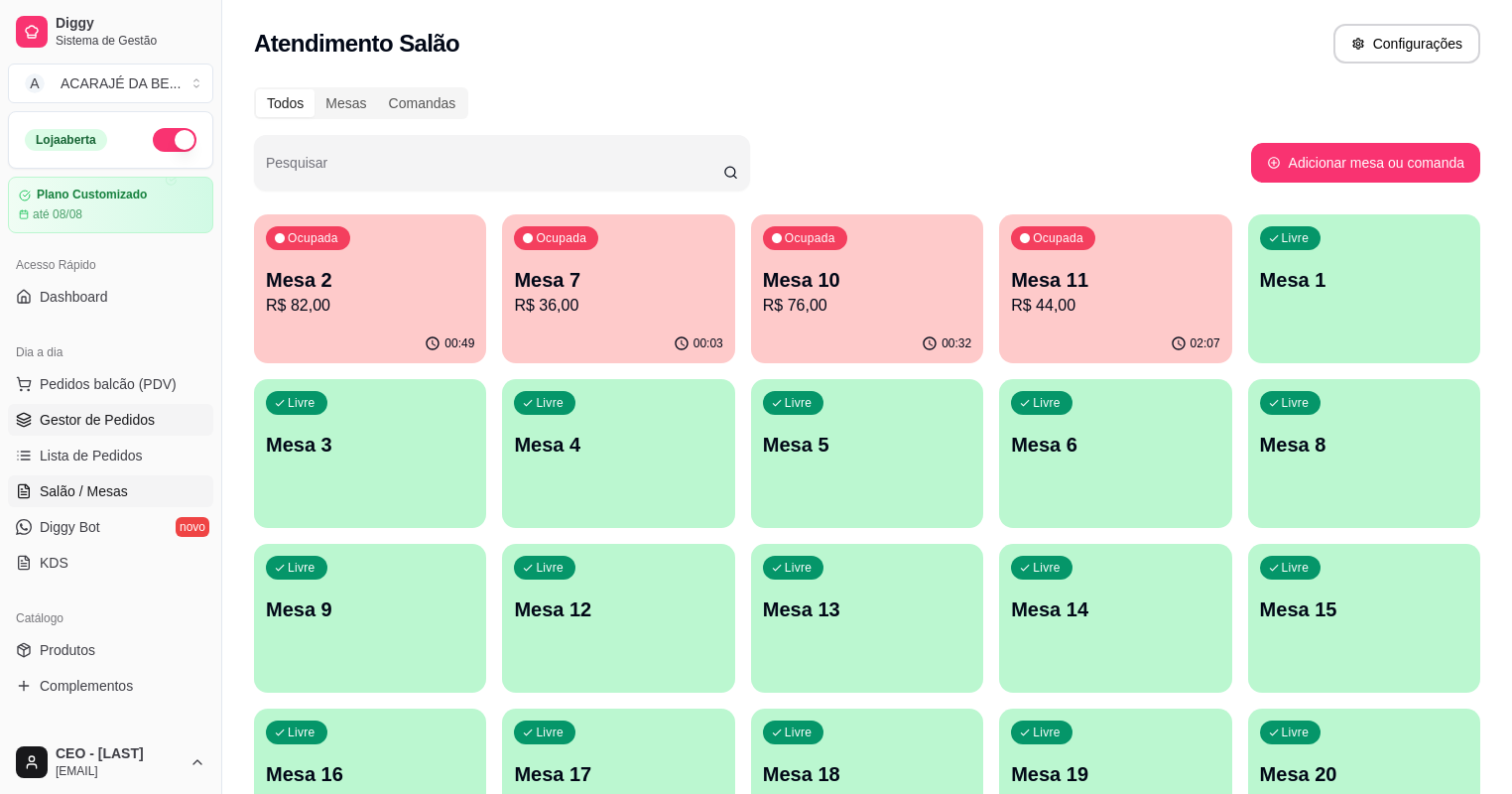 click on "Gestor de Pedidos" at bounding box center [97, 420] 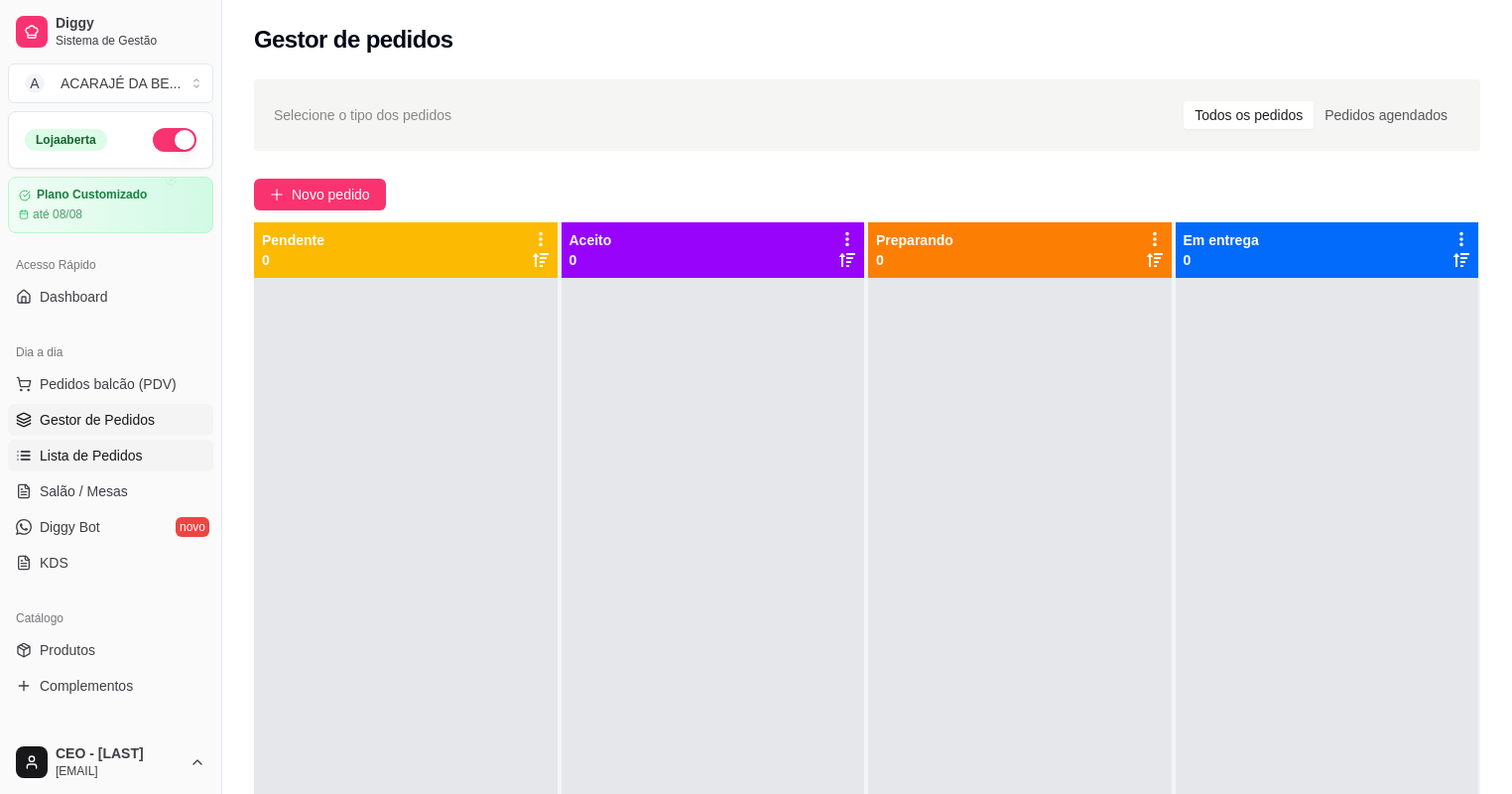 click on "Lista de Pedidos" at bounding box center [91, 456] 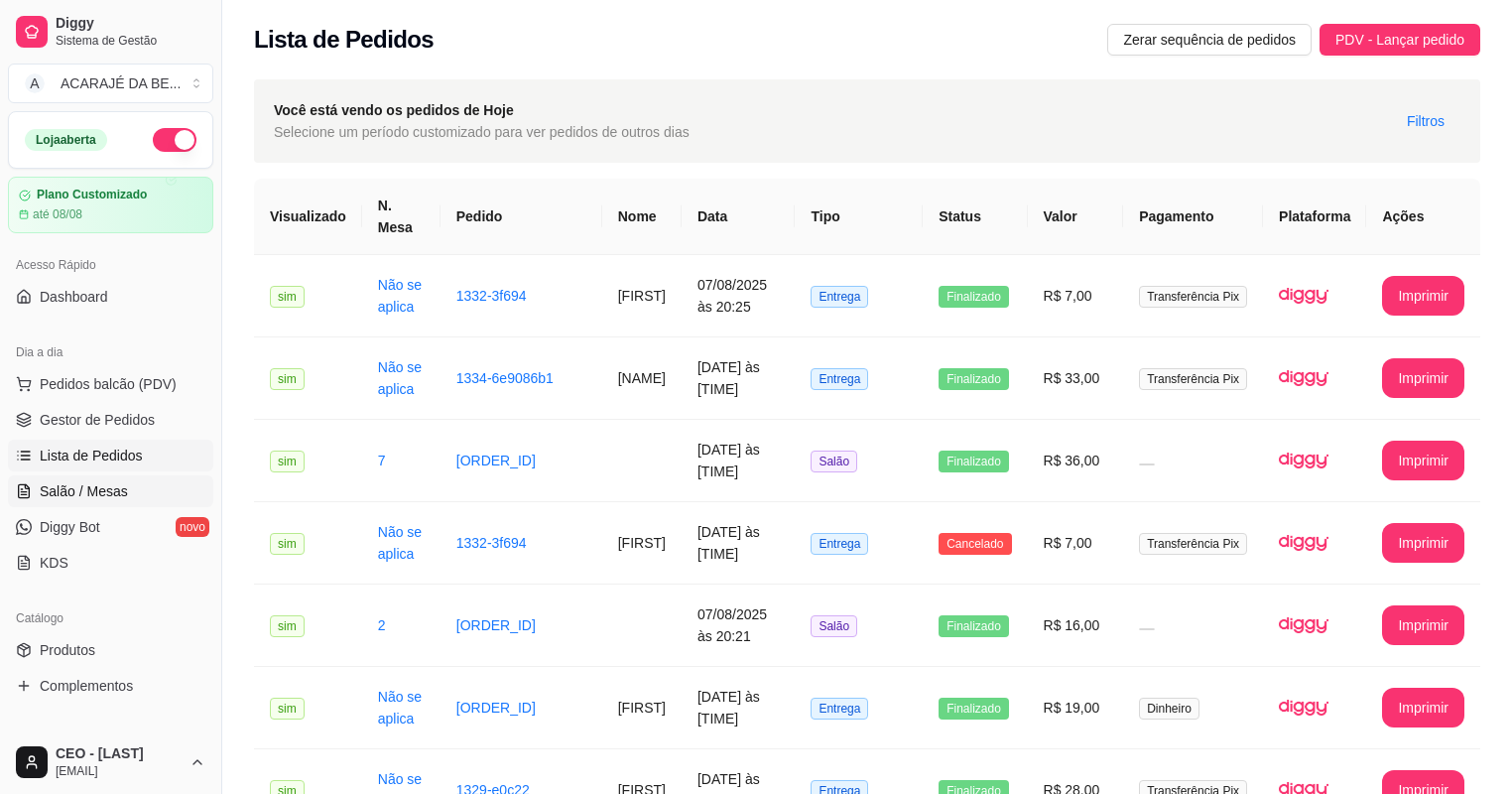 click on "Salão / Mesas" at bounding box center (83, 491) 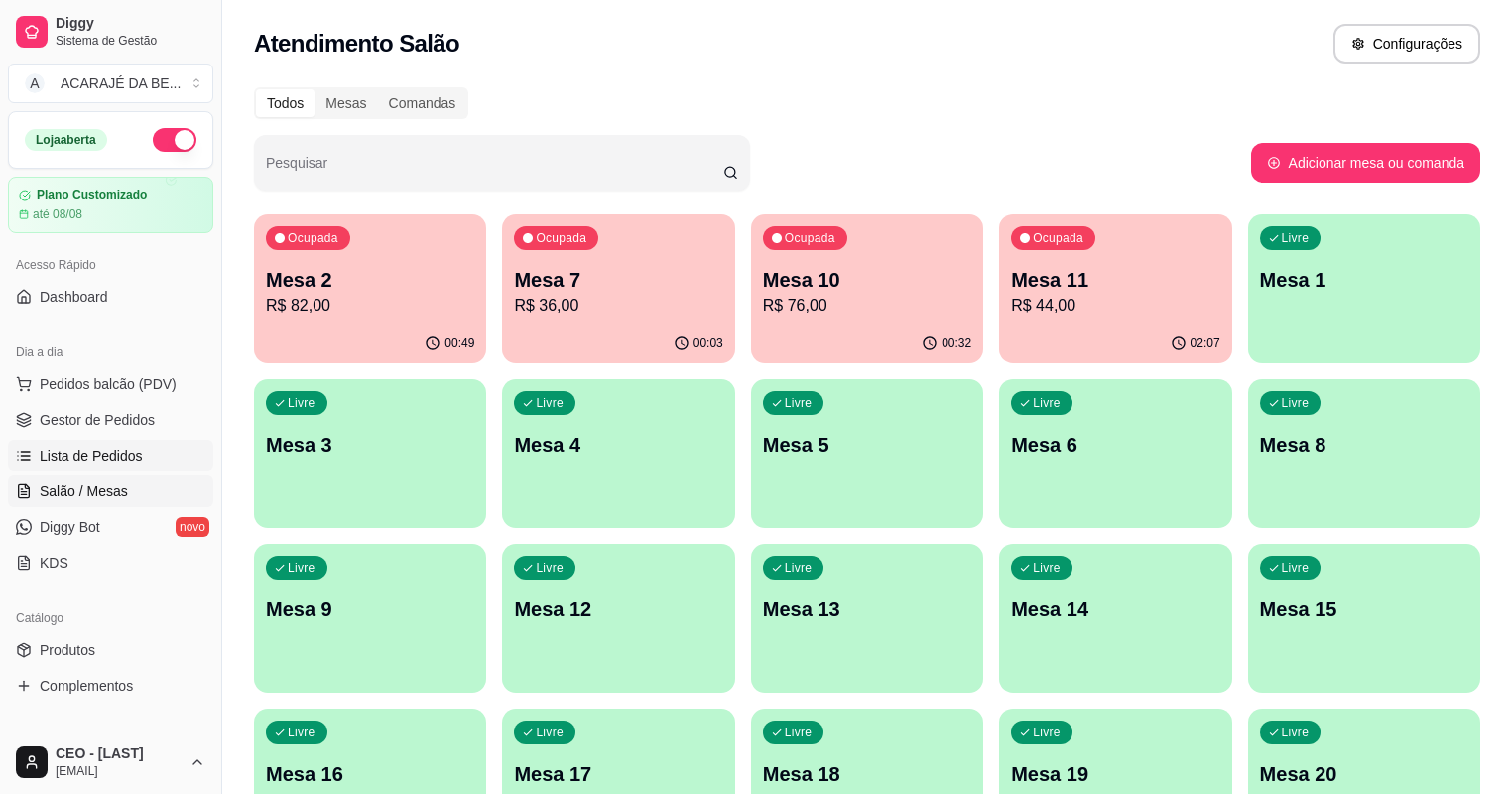 click on "Lista de Pedidos" at bounding box center [110, 456] 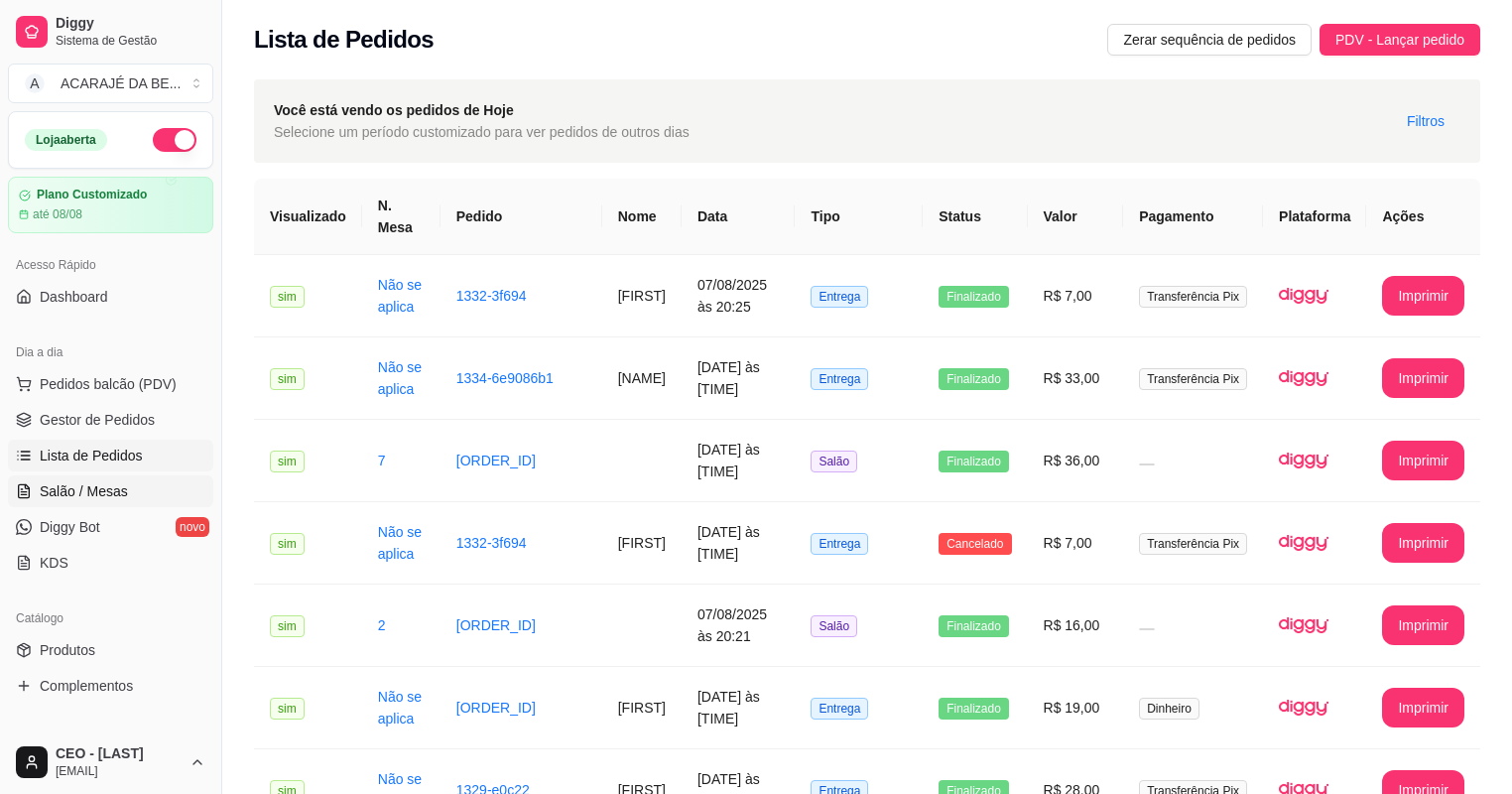 click on "Salão / Mesas" at bounding box center [83, 491] 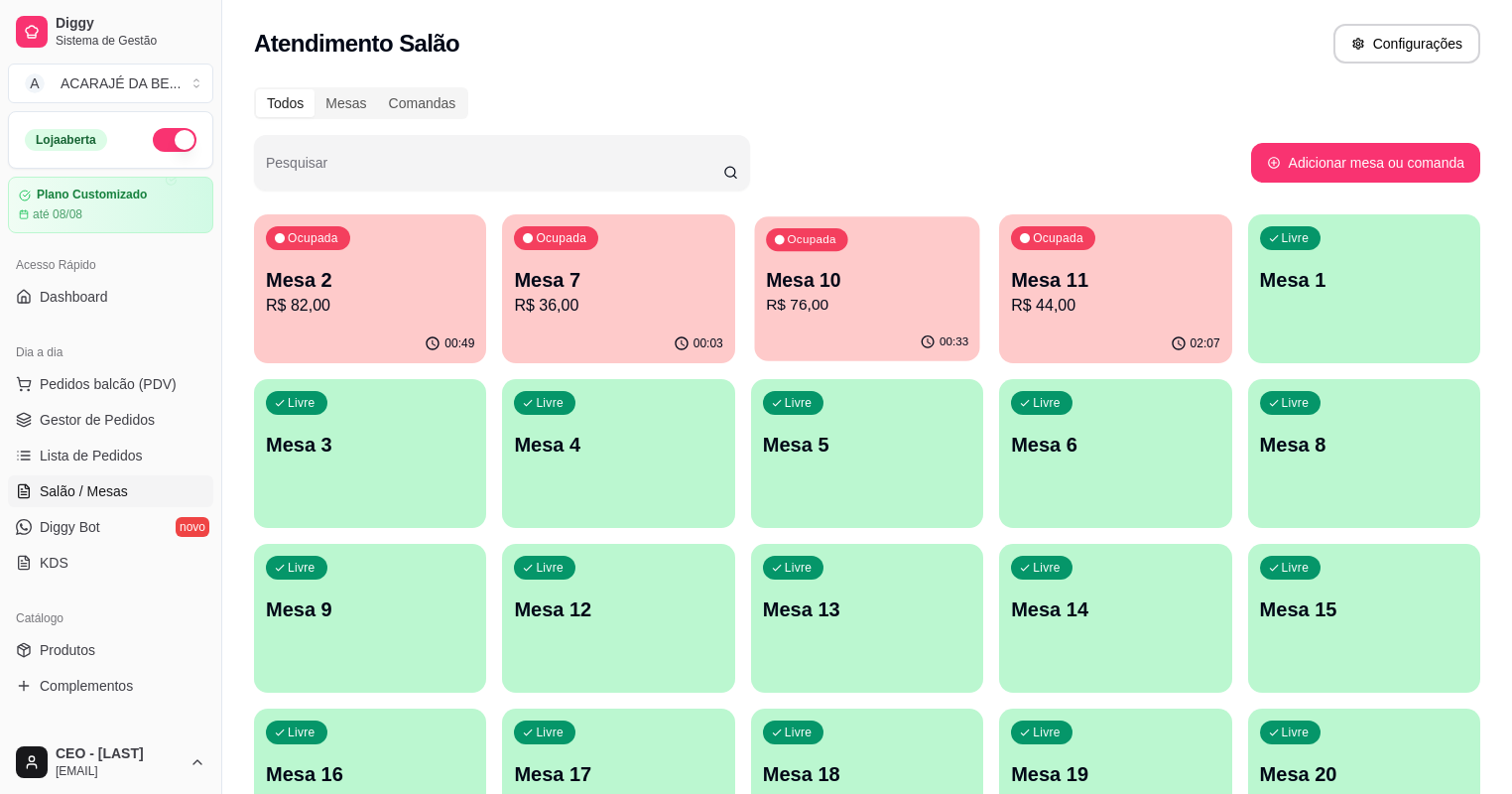 click on "Mesa 10" at bounding box center [867, 280] 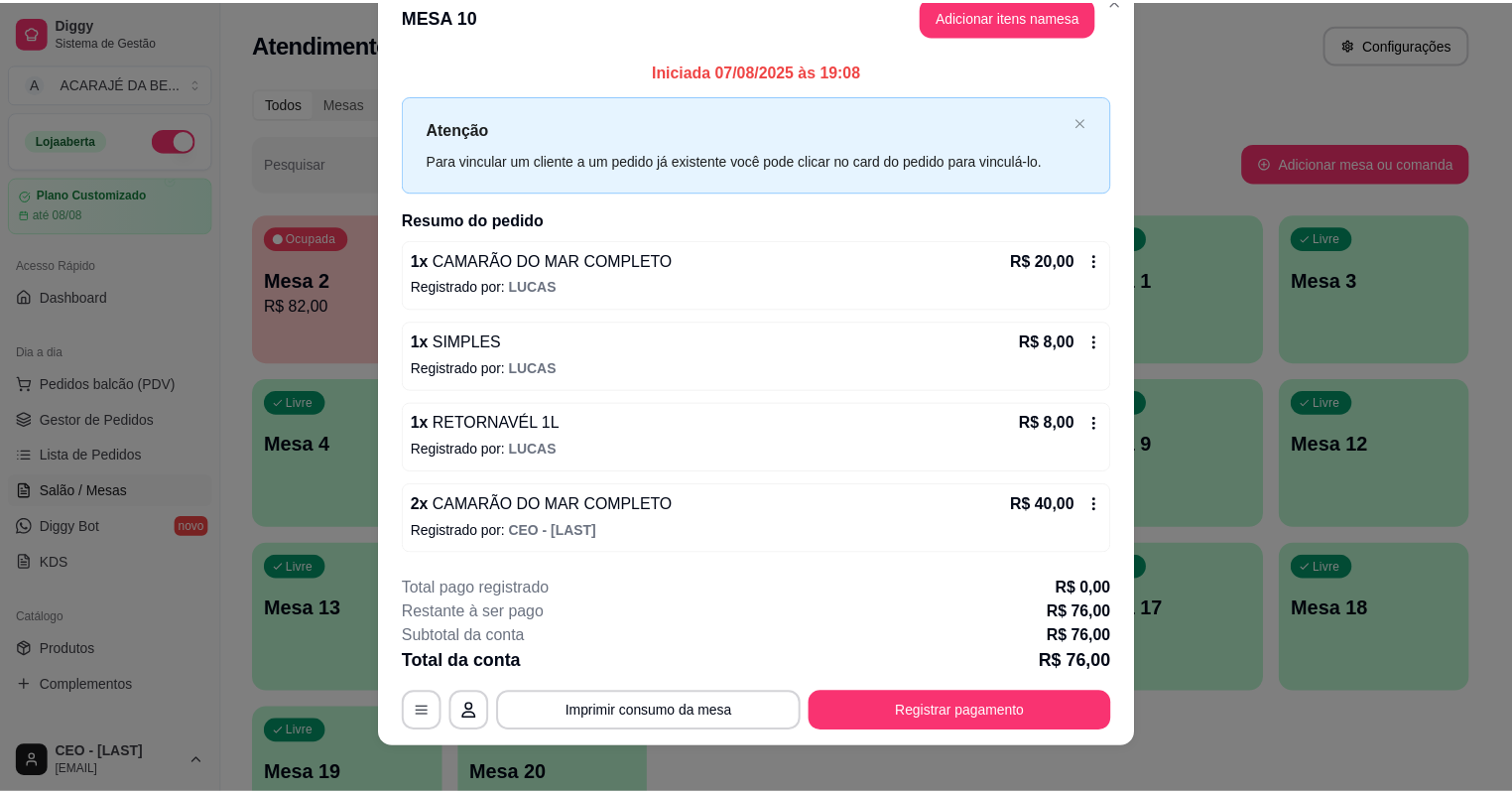 scroll, scrollTop: 49, scrollLeft: 0, axis: vertical 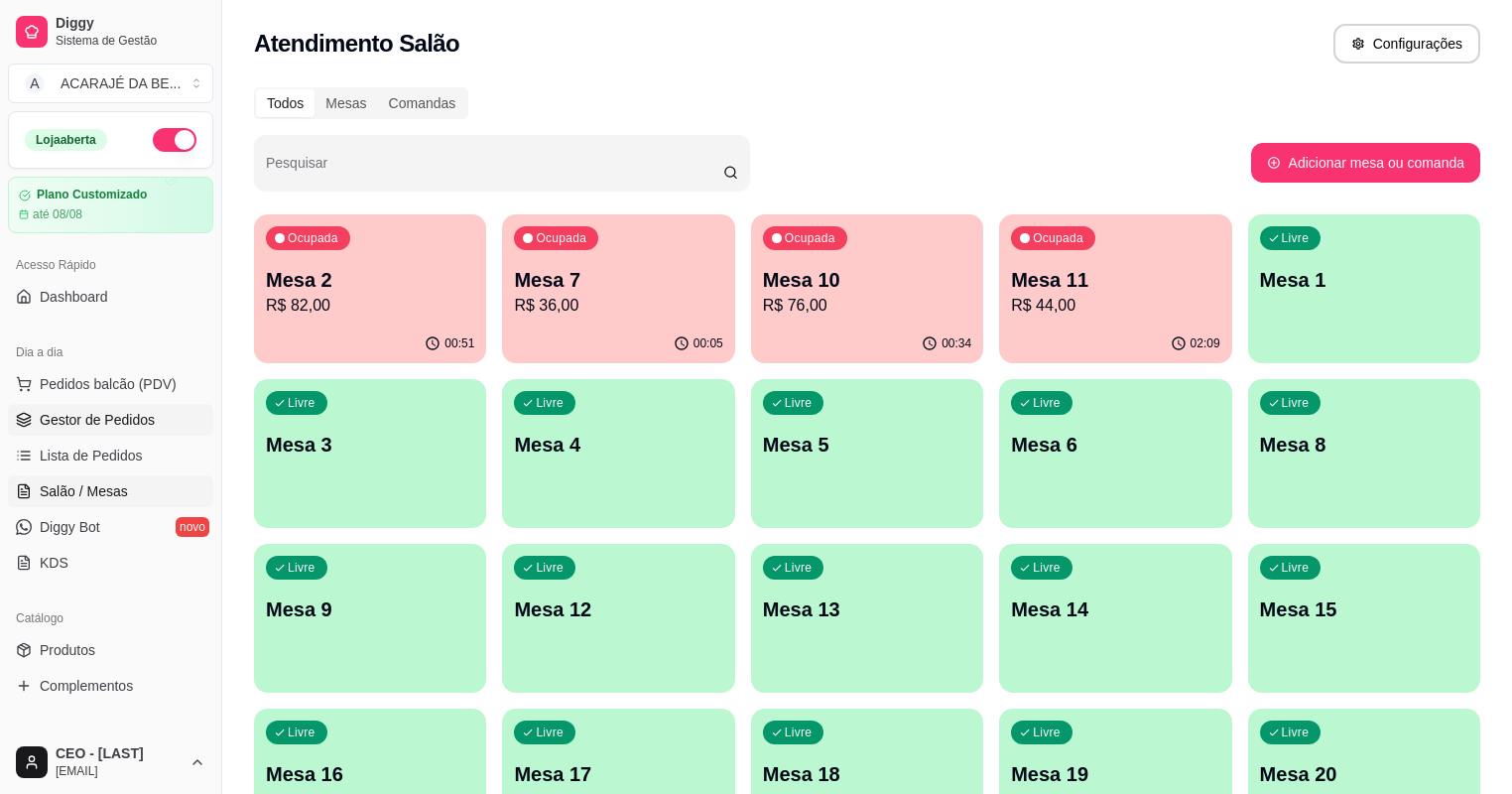 click on "Gestor de Pedidos" at bounding box center [97, 420] 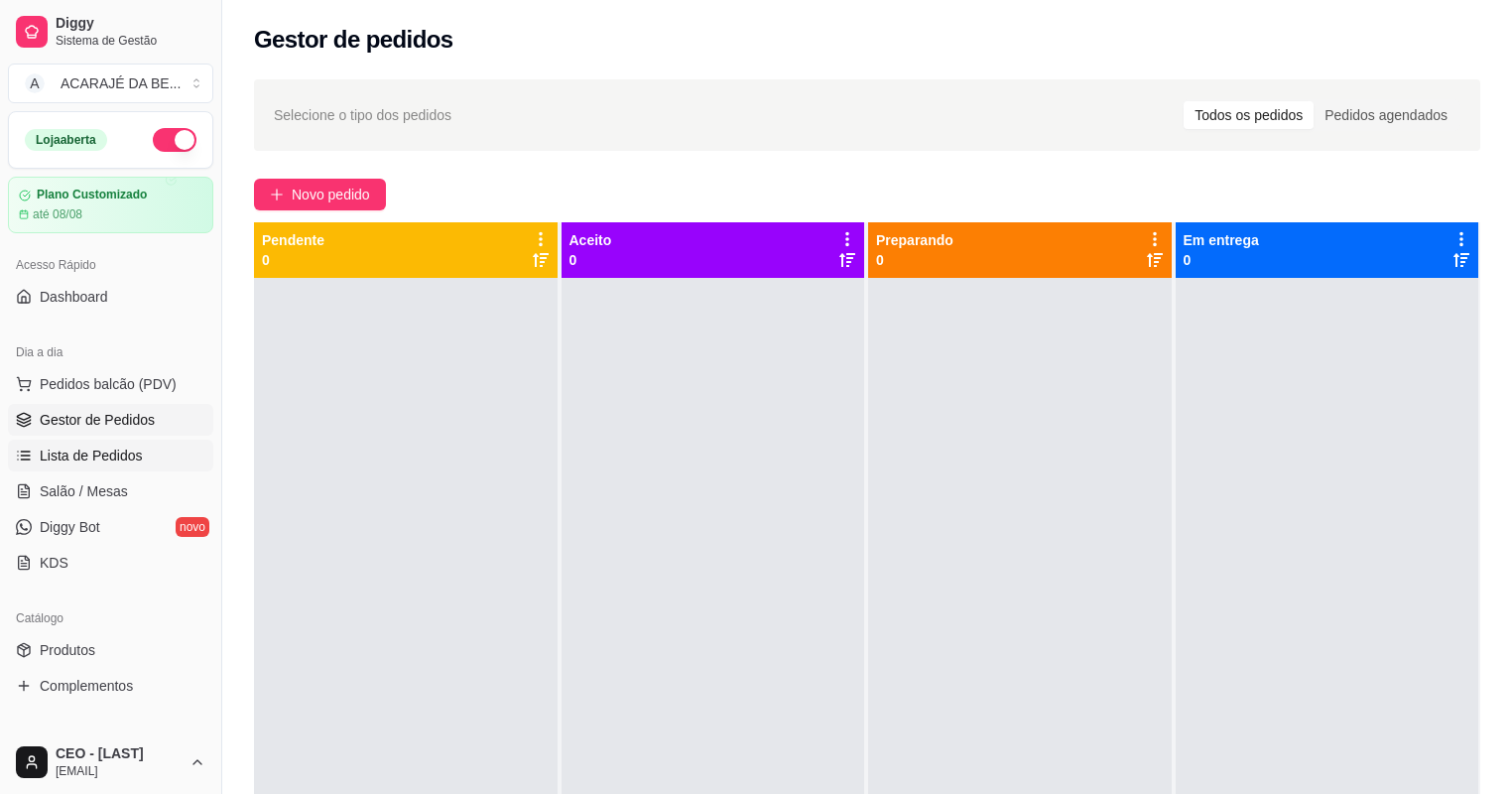 click on "Lista de Pedidos" at bounding box center [91, 456] 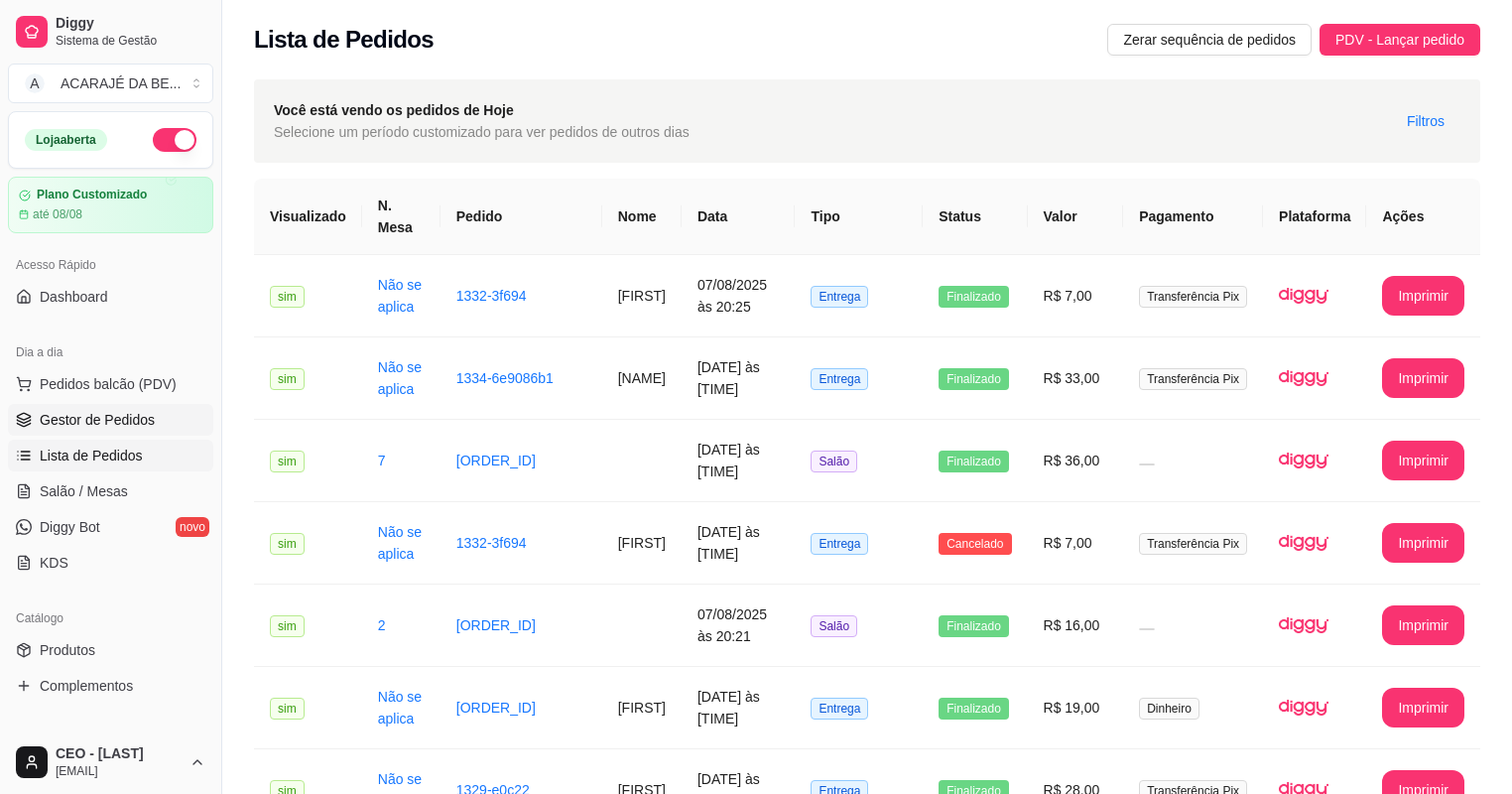 click on "Gestor de Pedidos" at bounding box center (97, 420) 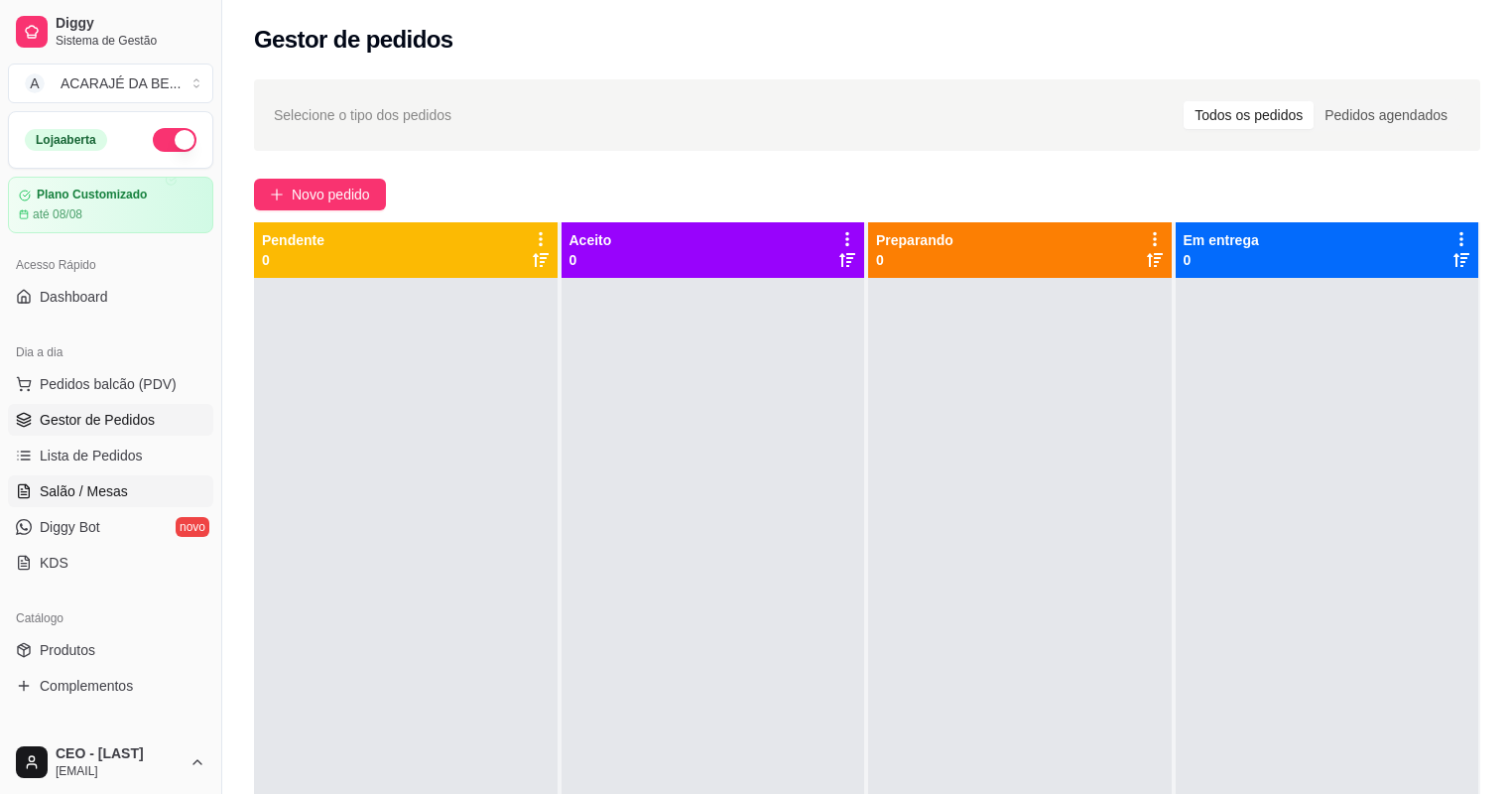click on "Salão / Mesas" at bounding box center [83, 491] 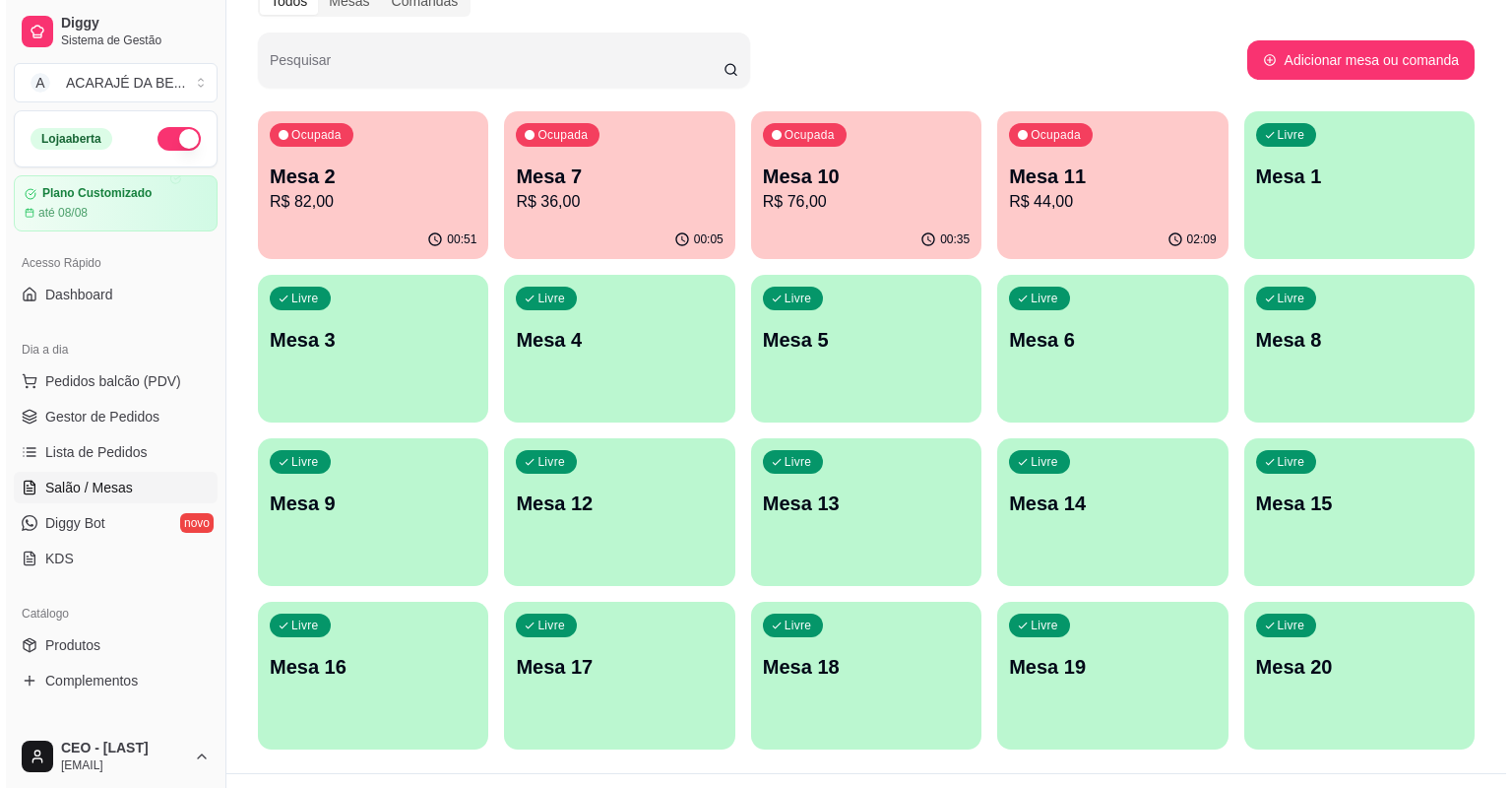 scroll, scrollTop: 63, scrollLeft: 0, axis: vertical 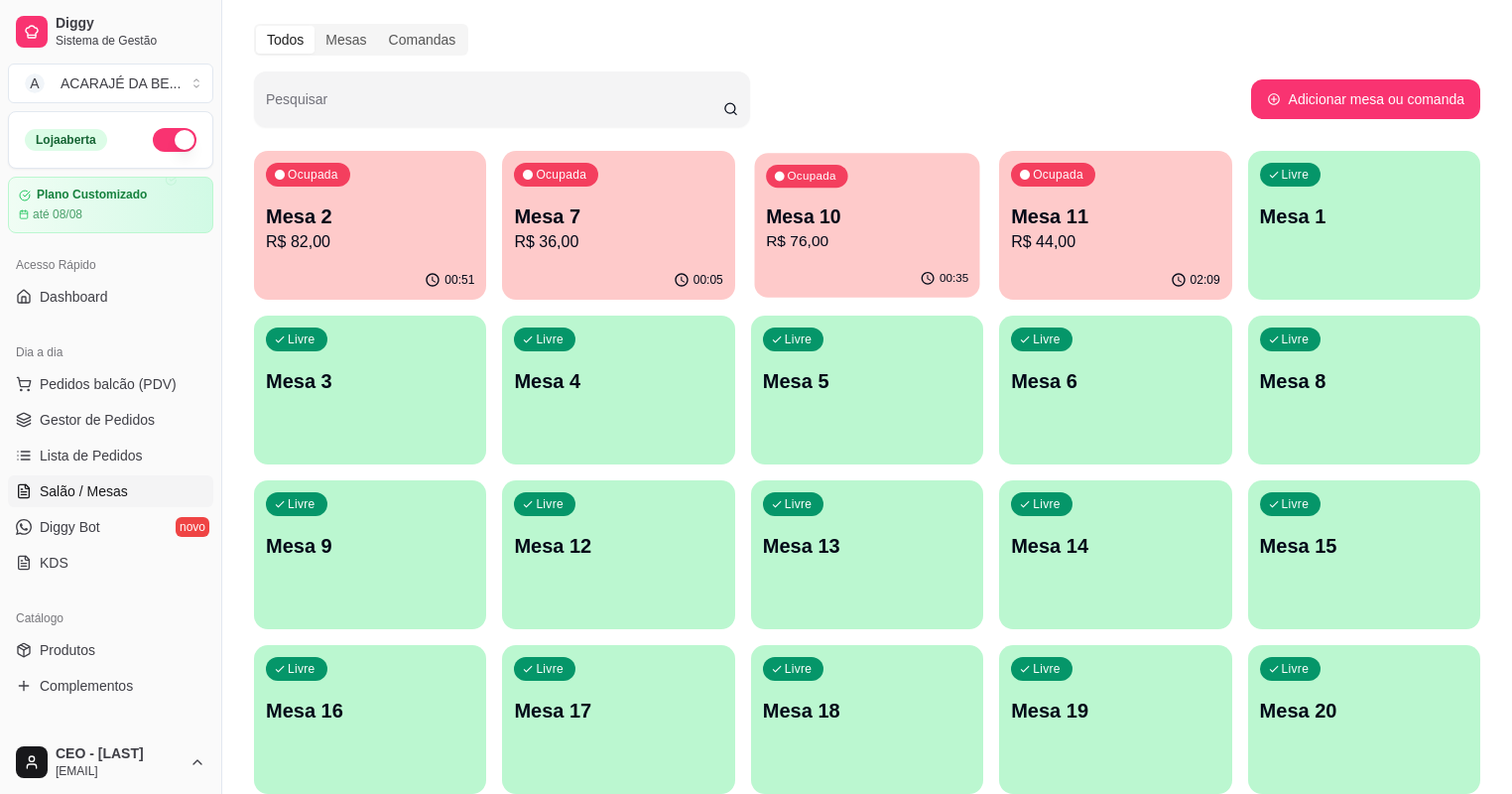 click on "R$ 76,00" at bounding box center (867, 241) 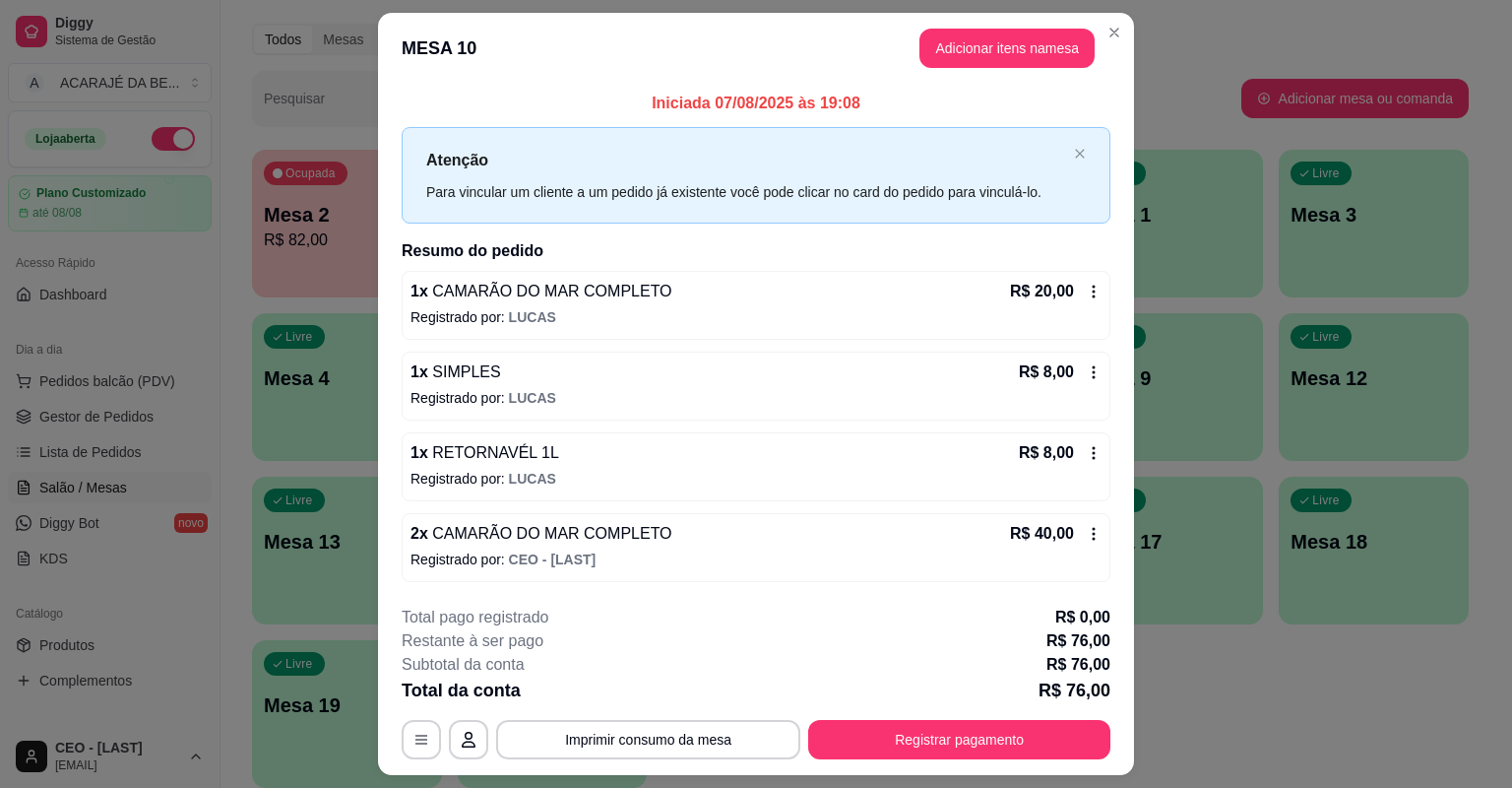 scroll, scrollTop: 48, scrollLeft: 0, axis: vertical 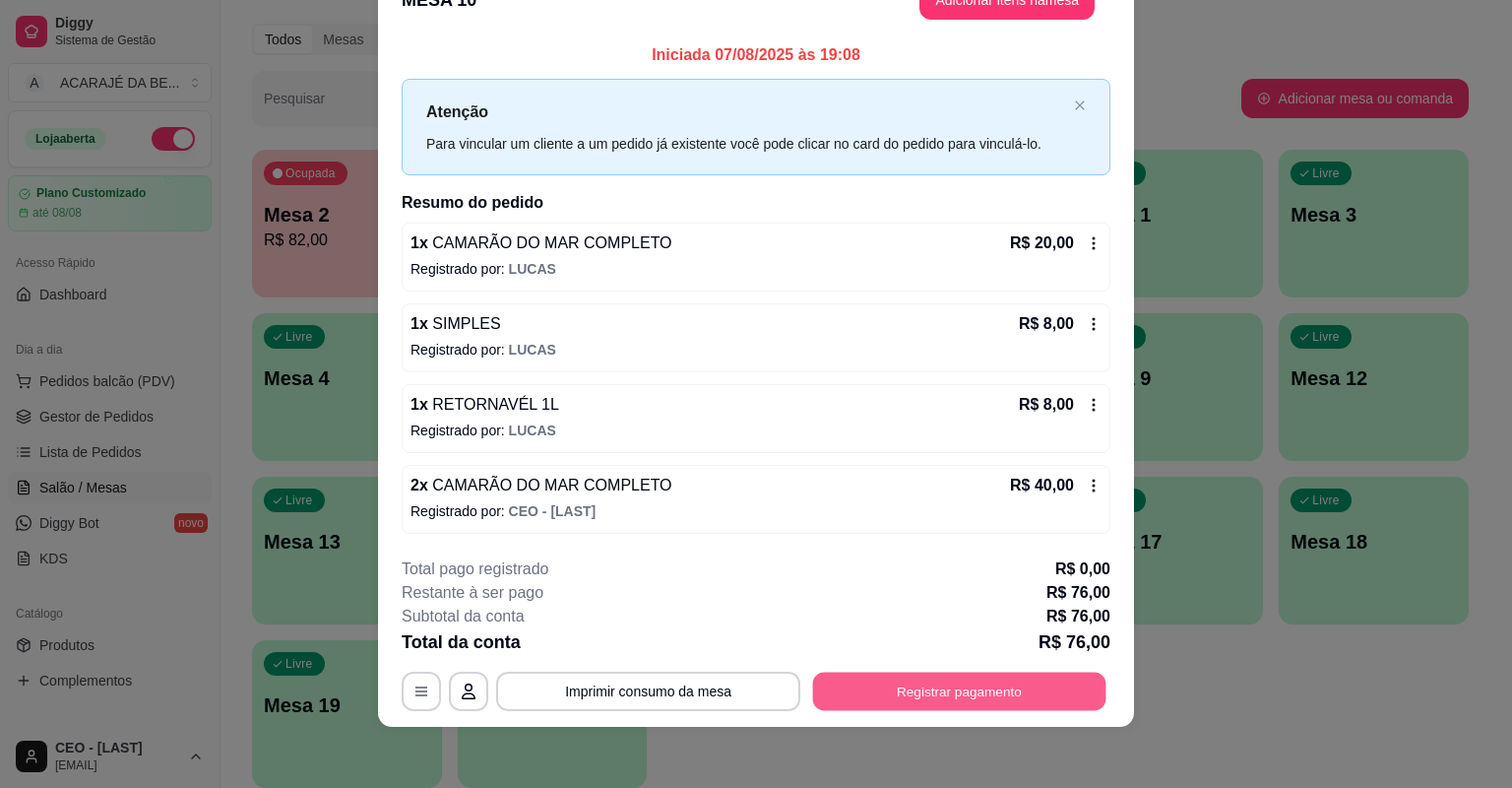 click on "Registrar pagamento" at bounding box center [960, 690] 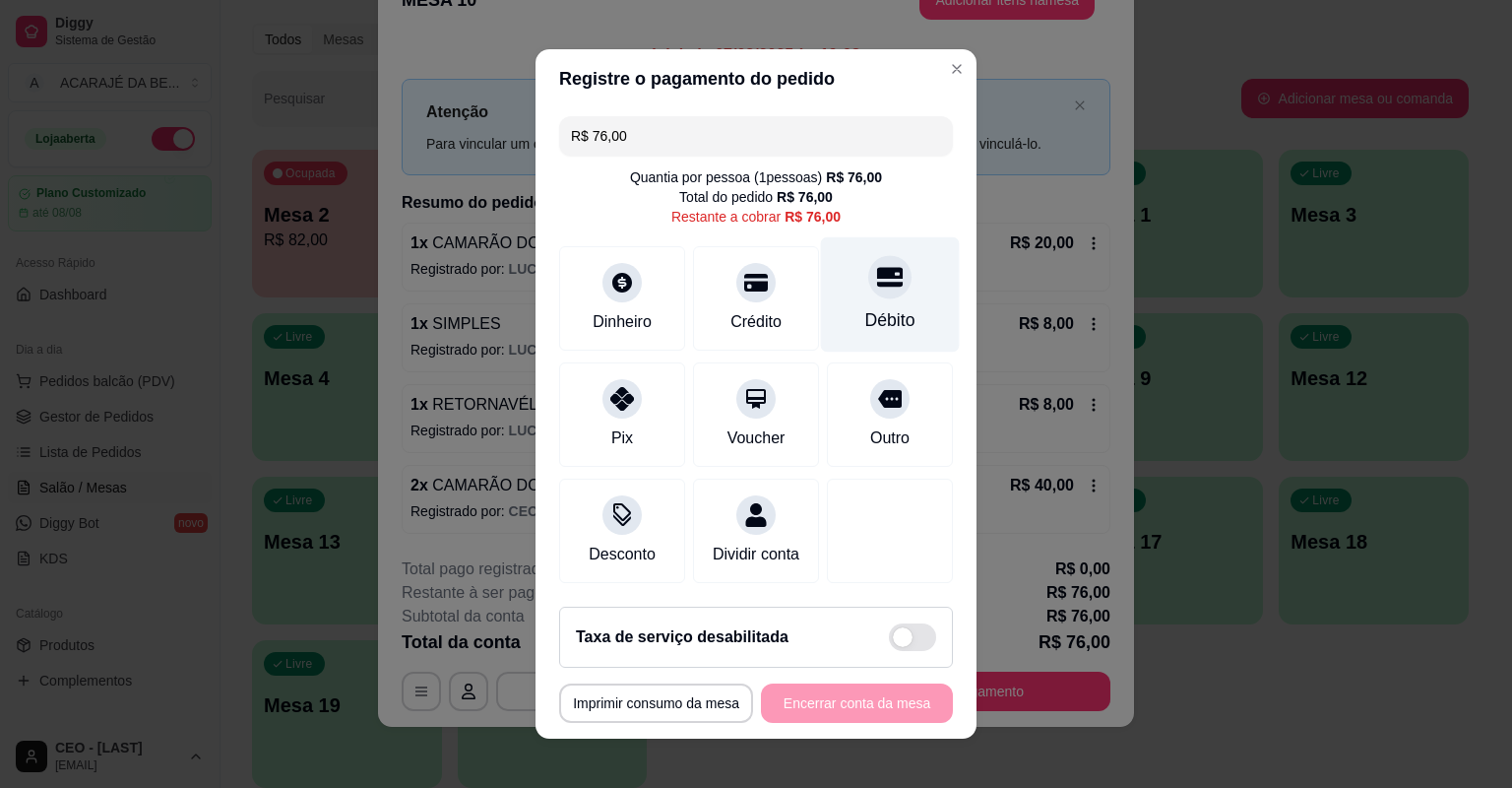 click on "Débito" at bounding box center [890, 295] 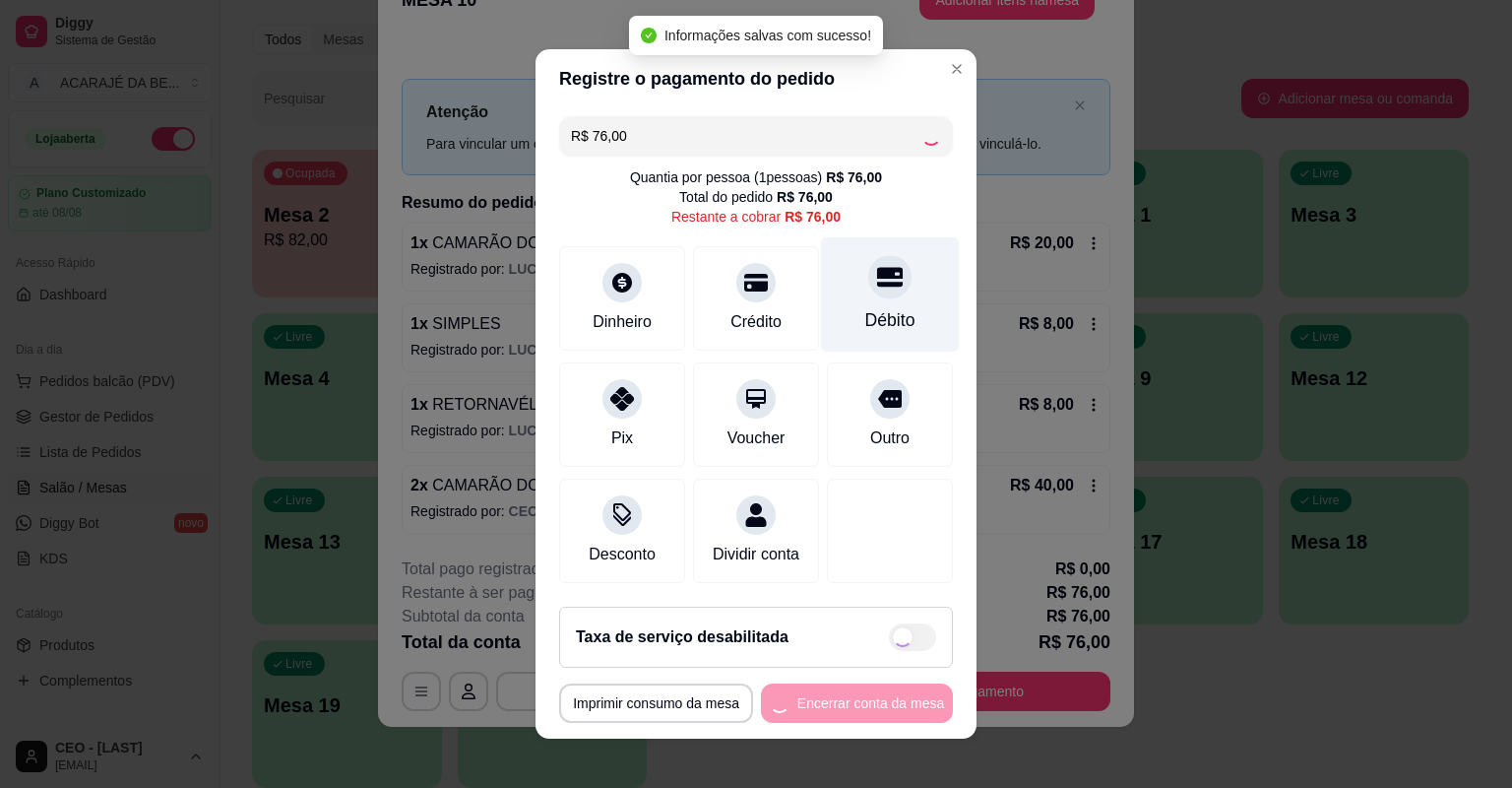type on "R$ 0,00" 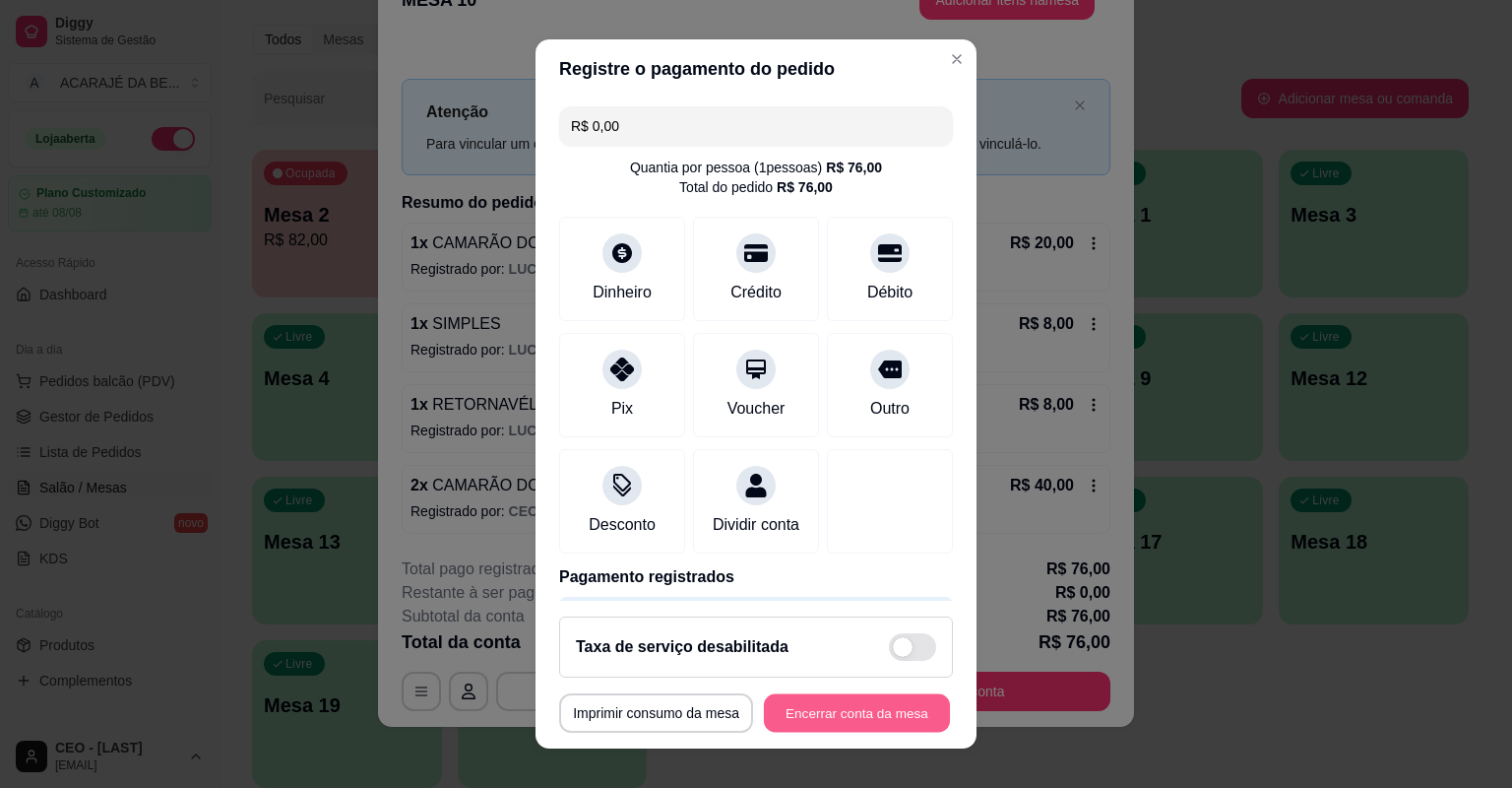click on "Encerrar conta da mesa" at bounding box center [856, 713] 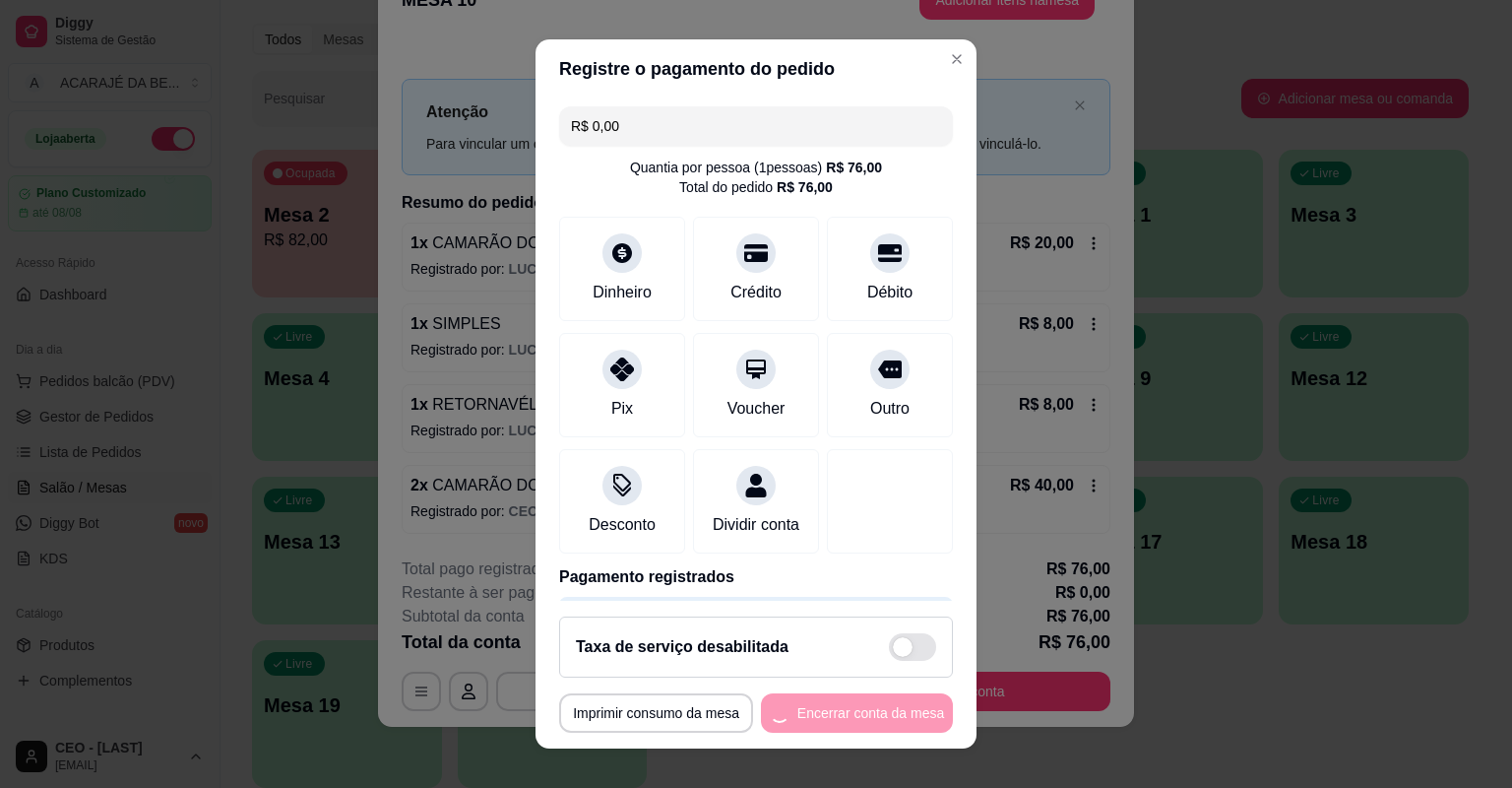 scroll, scrollTop: 0, scrollLeft: 0, axis: both 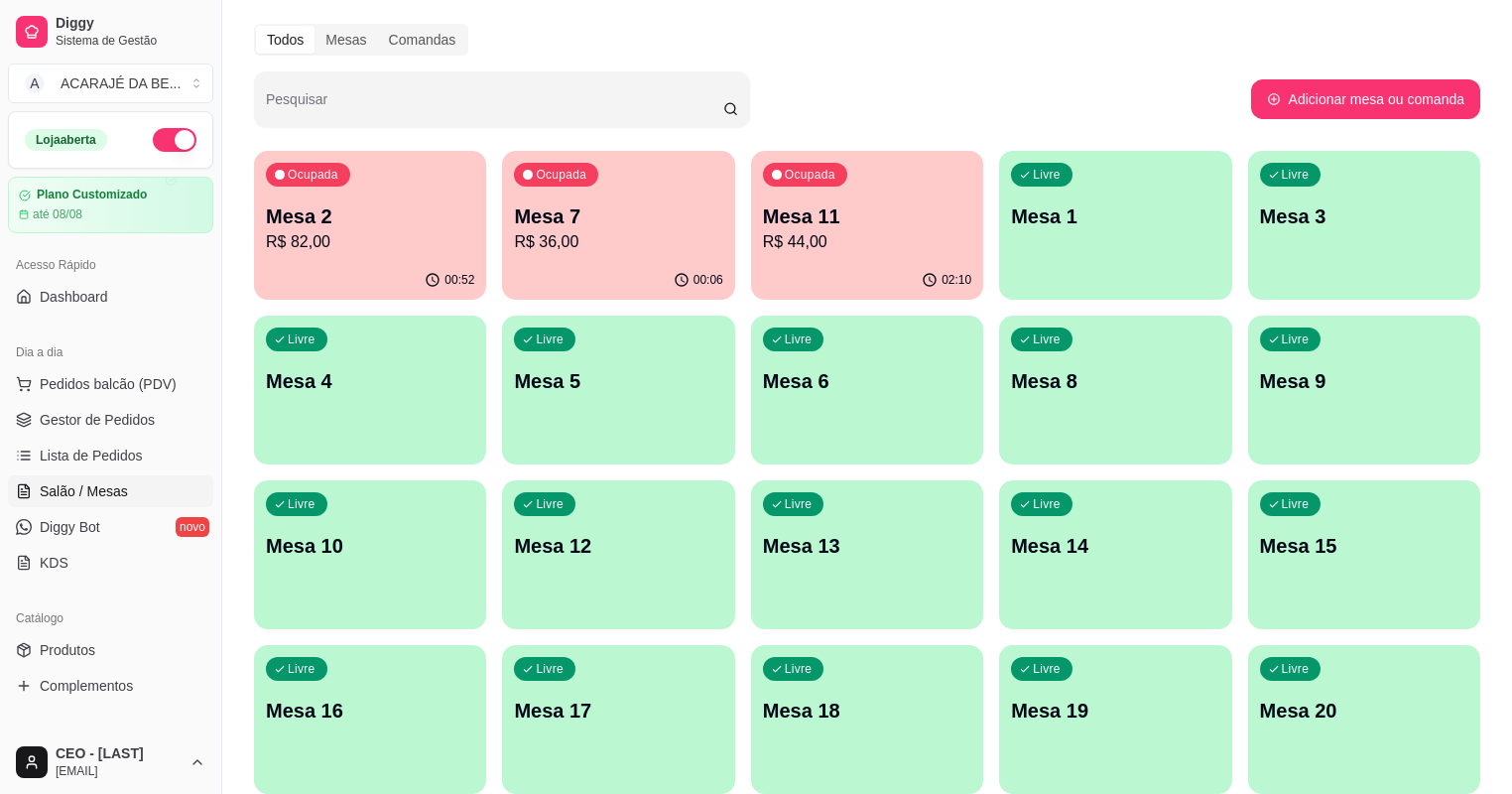 click on "R$ 82,00" at bounding box center [370, 242] 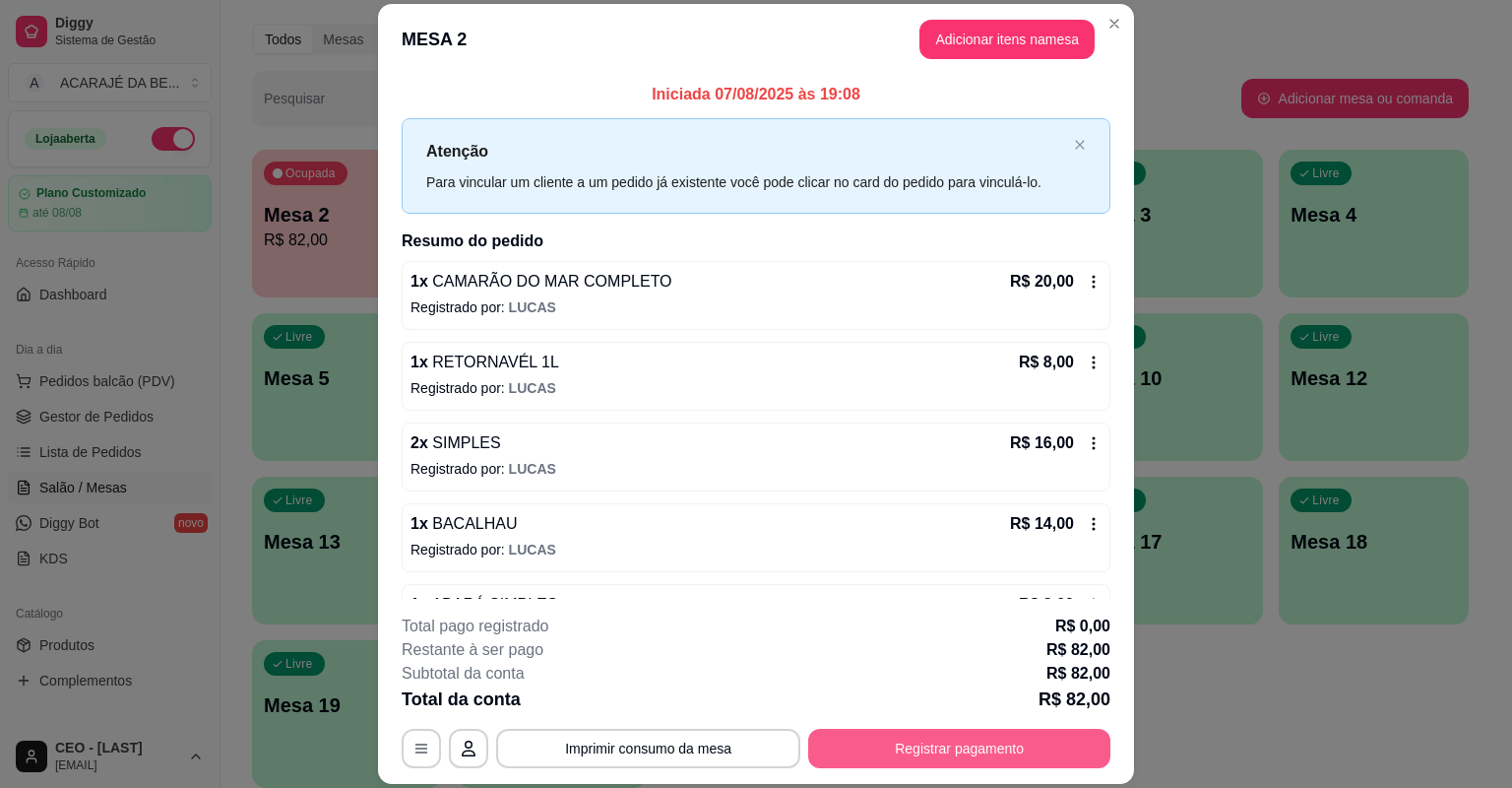 click on "Registrar pagamento" at bounding box center [959, 749] 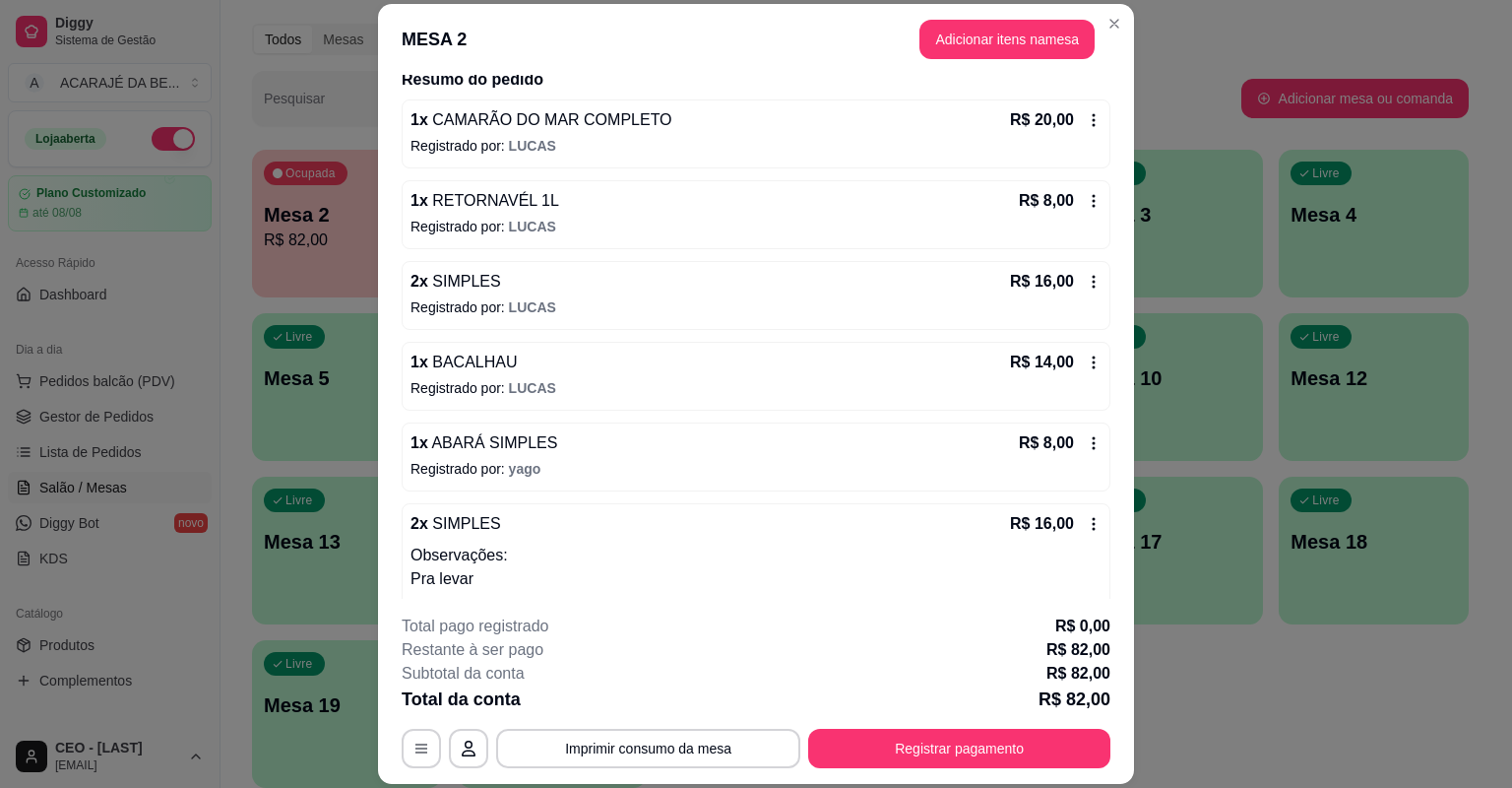 scroll, scrollTop: 195, scrollLeft: 0, axis: vertical 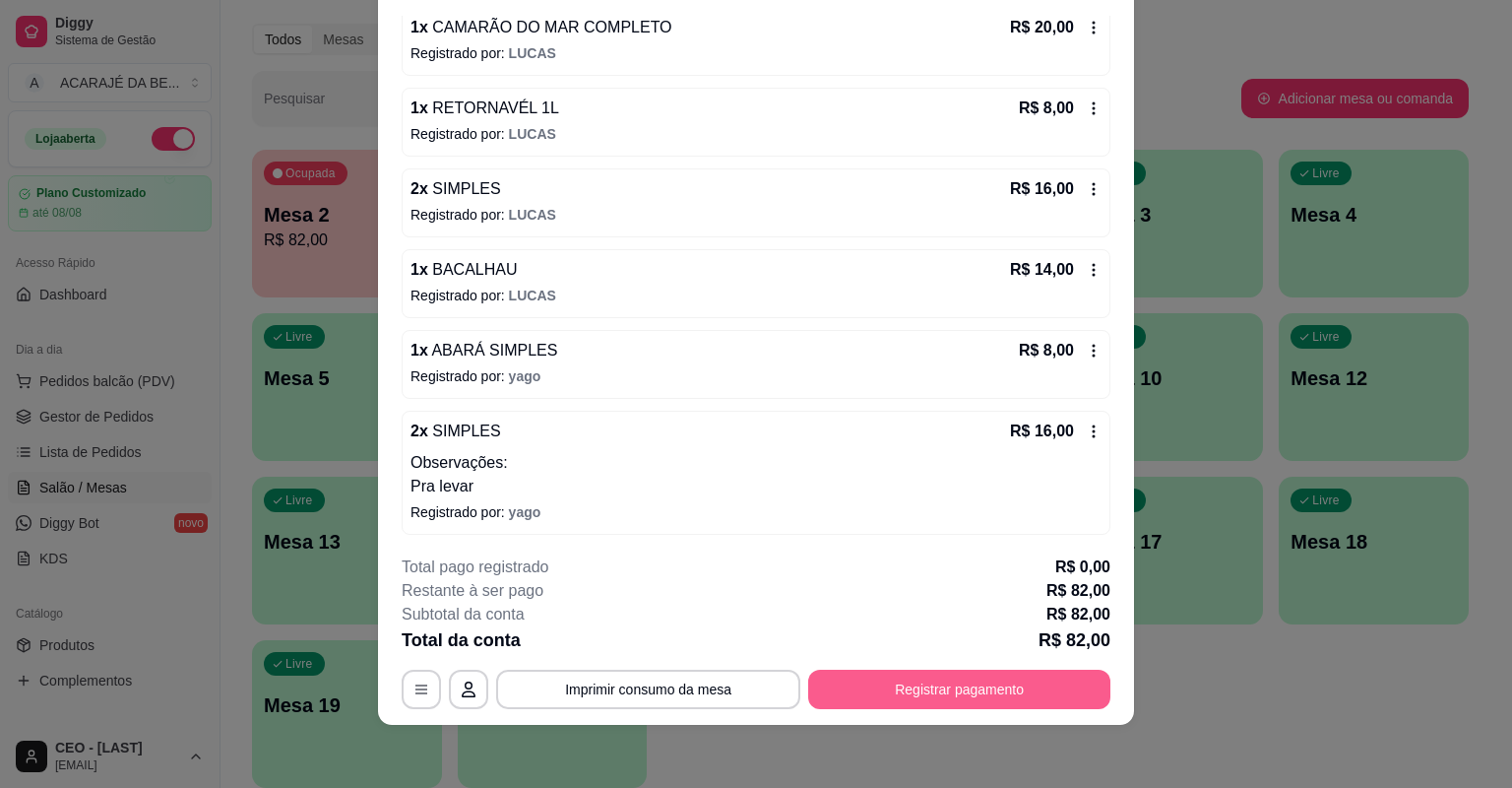 click on "Registrar pagamento" at bounding box center (959, 690) 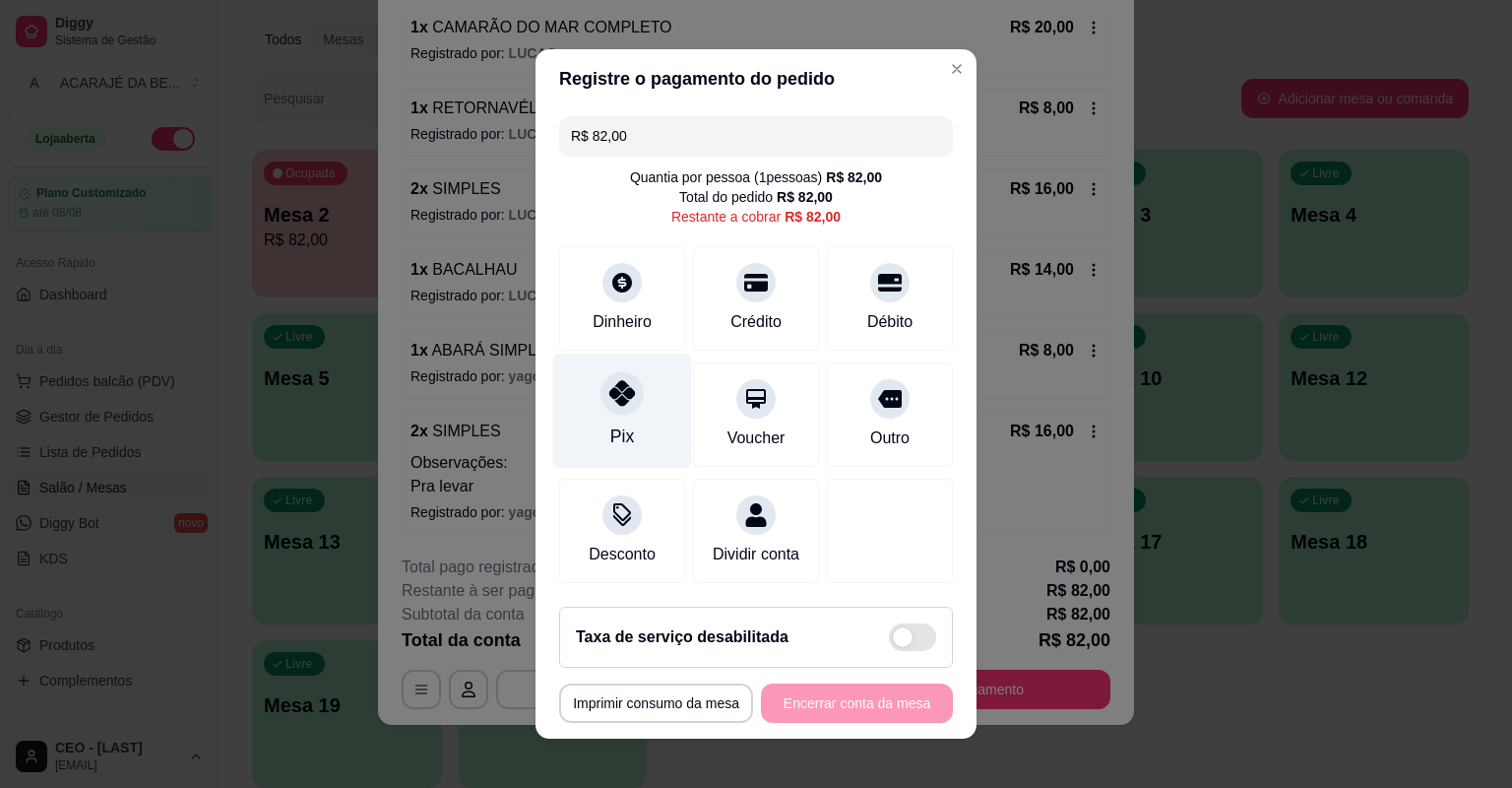 click on "Pix" at bounding box center (622, 411) 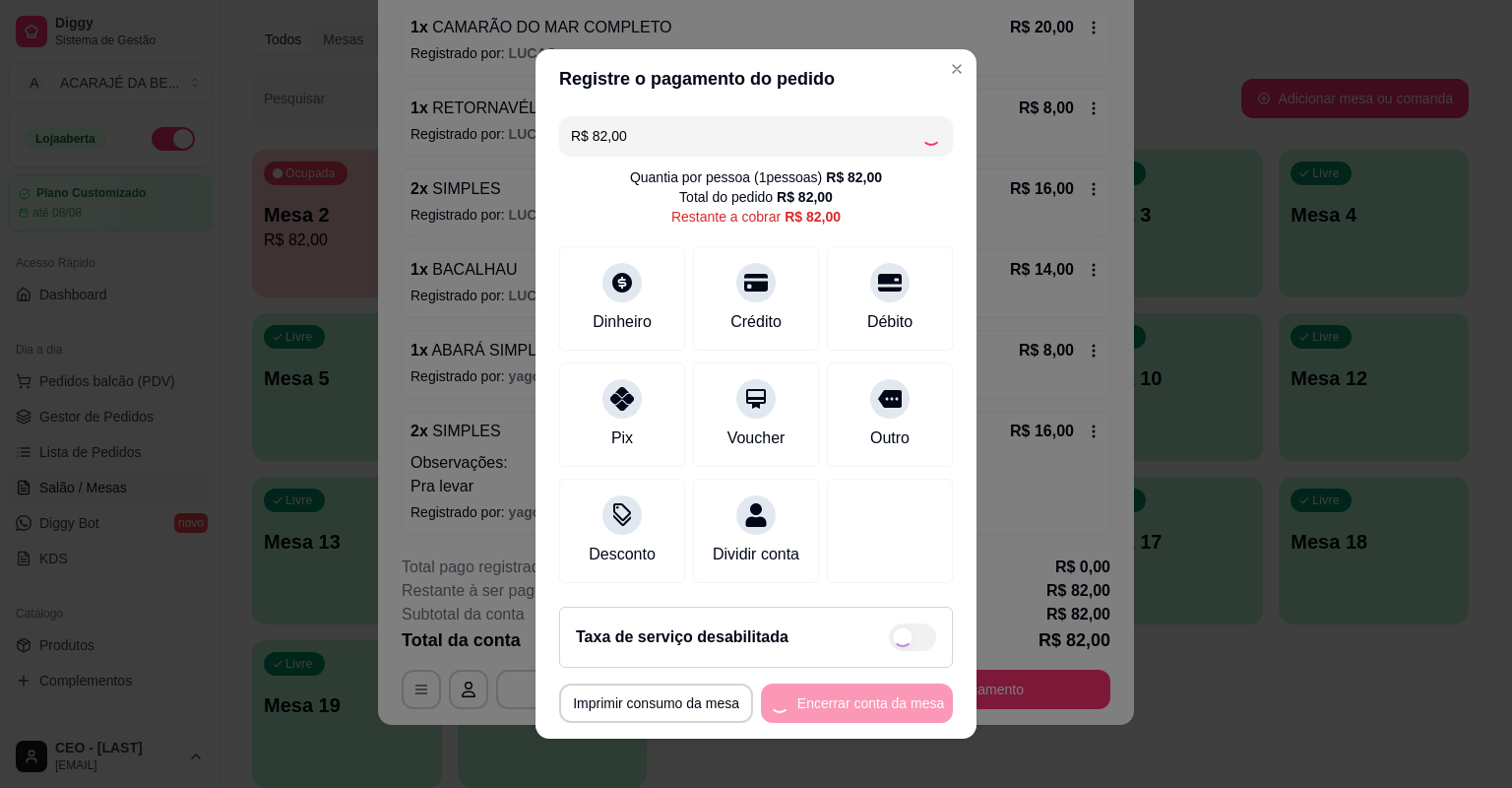 type on "R$ 0,00" 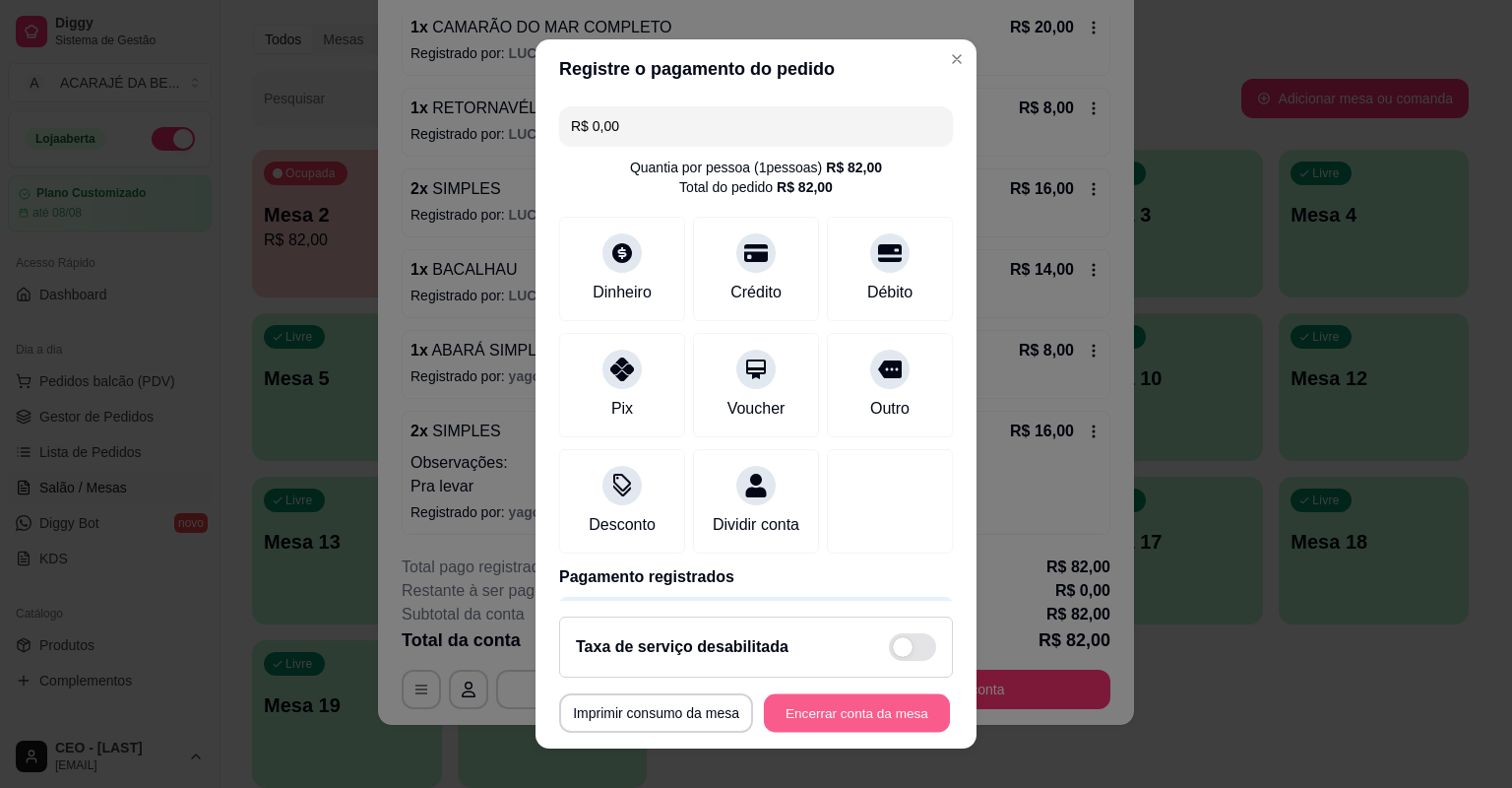 click on "Encerrar conta da mesa" at bounding box center (856, 713) 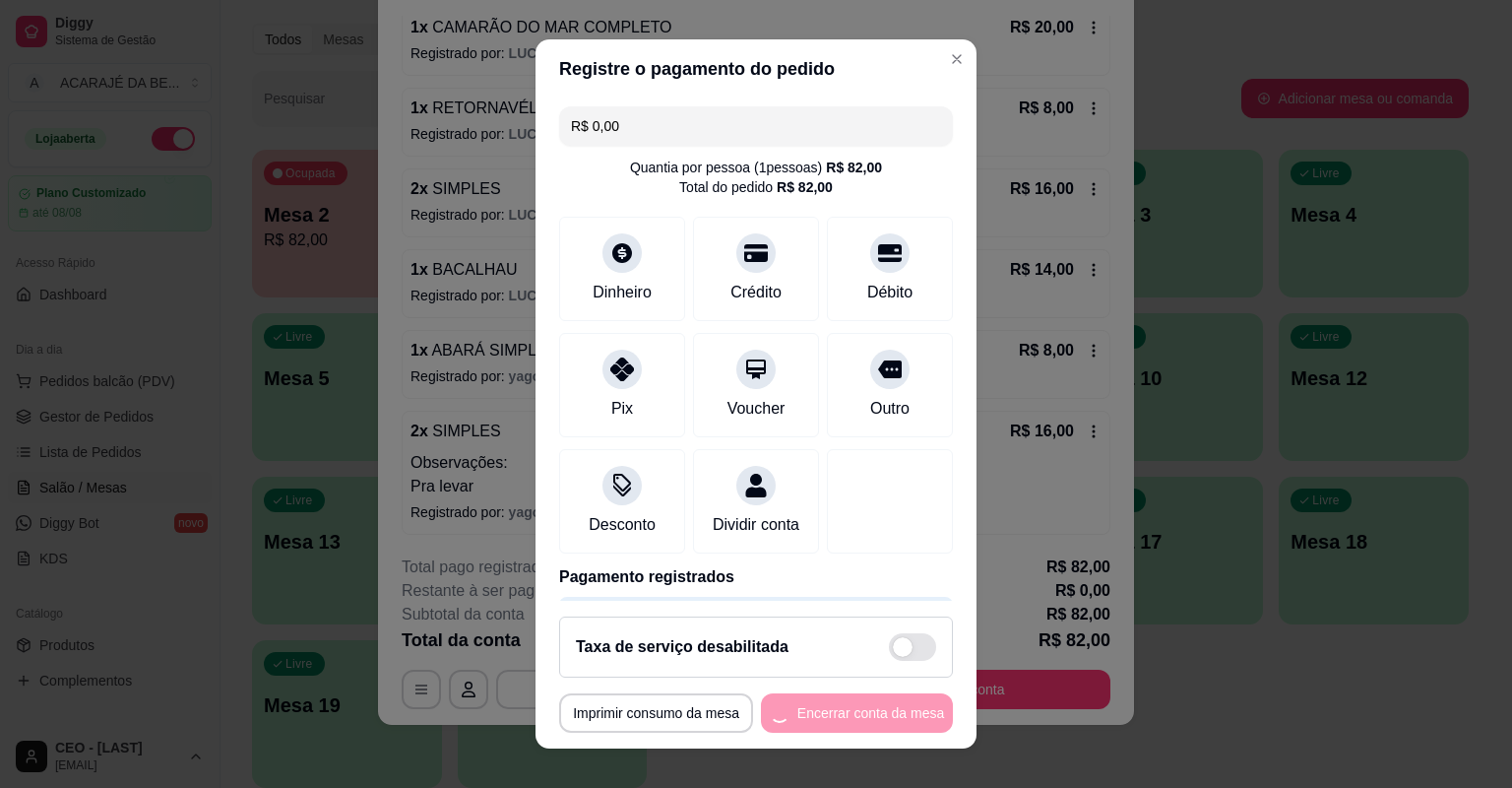 scroll, scrollTop: 0, scrollLeft: 0, axis: both 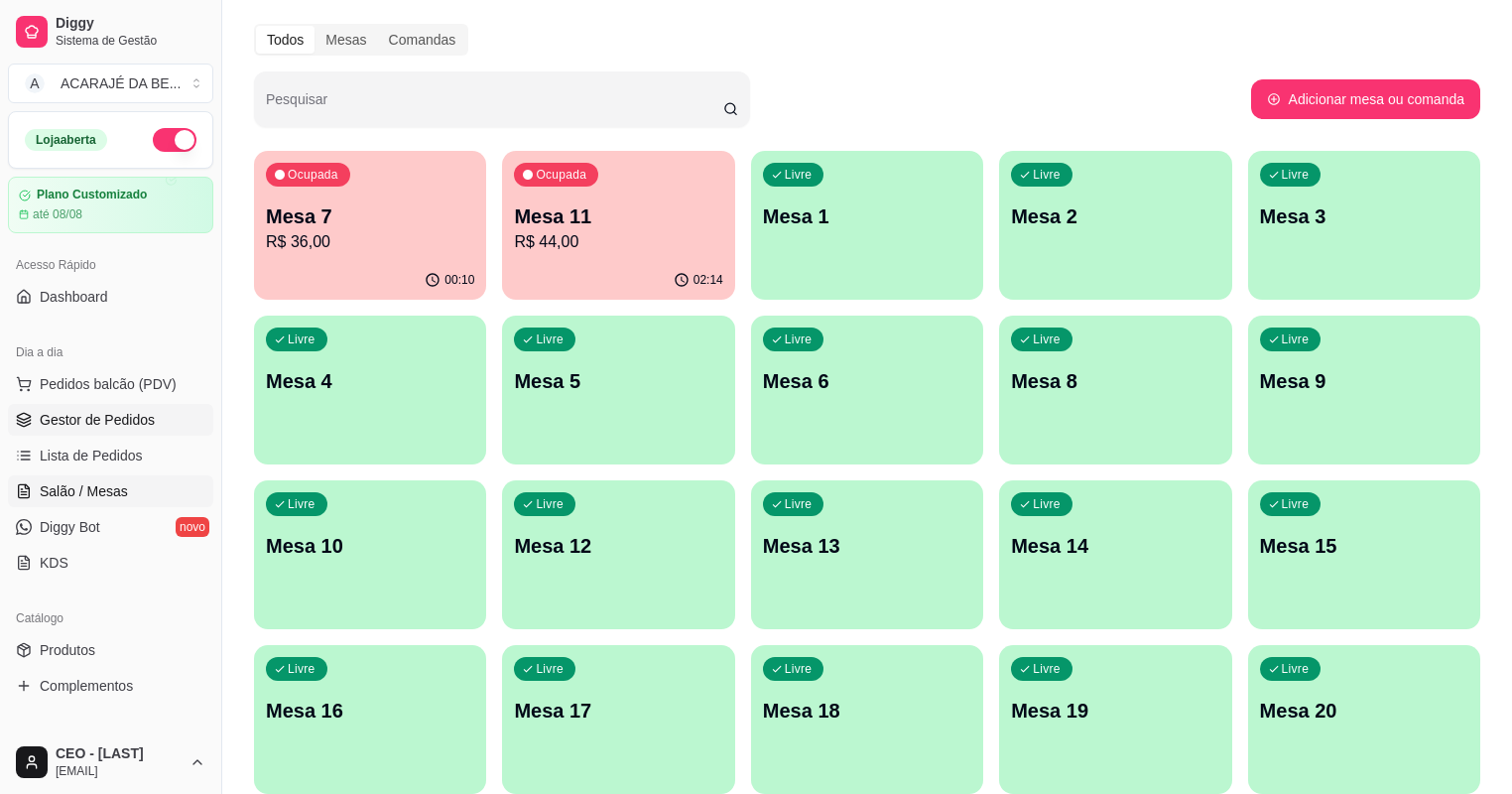 click on "Gestor de Pedidos" at bounding box center (97, 420) 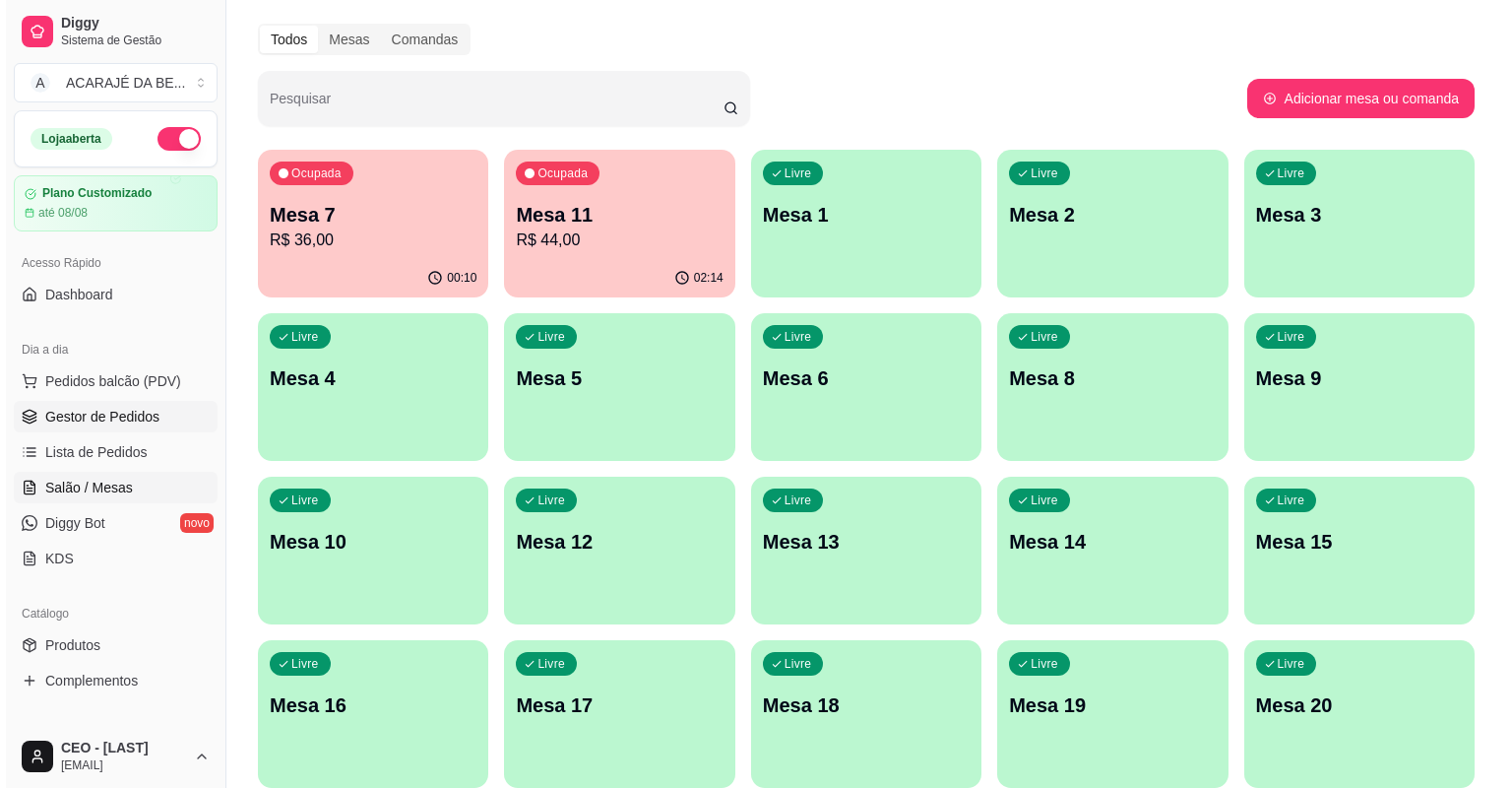 scroll, scrollTop: 0, scrollLeft: 0, axis: both 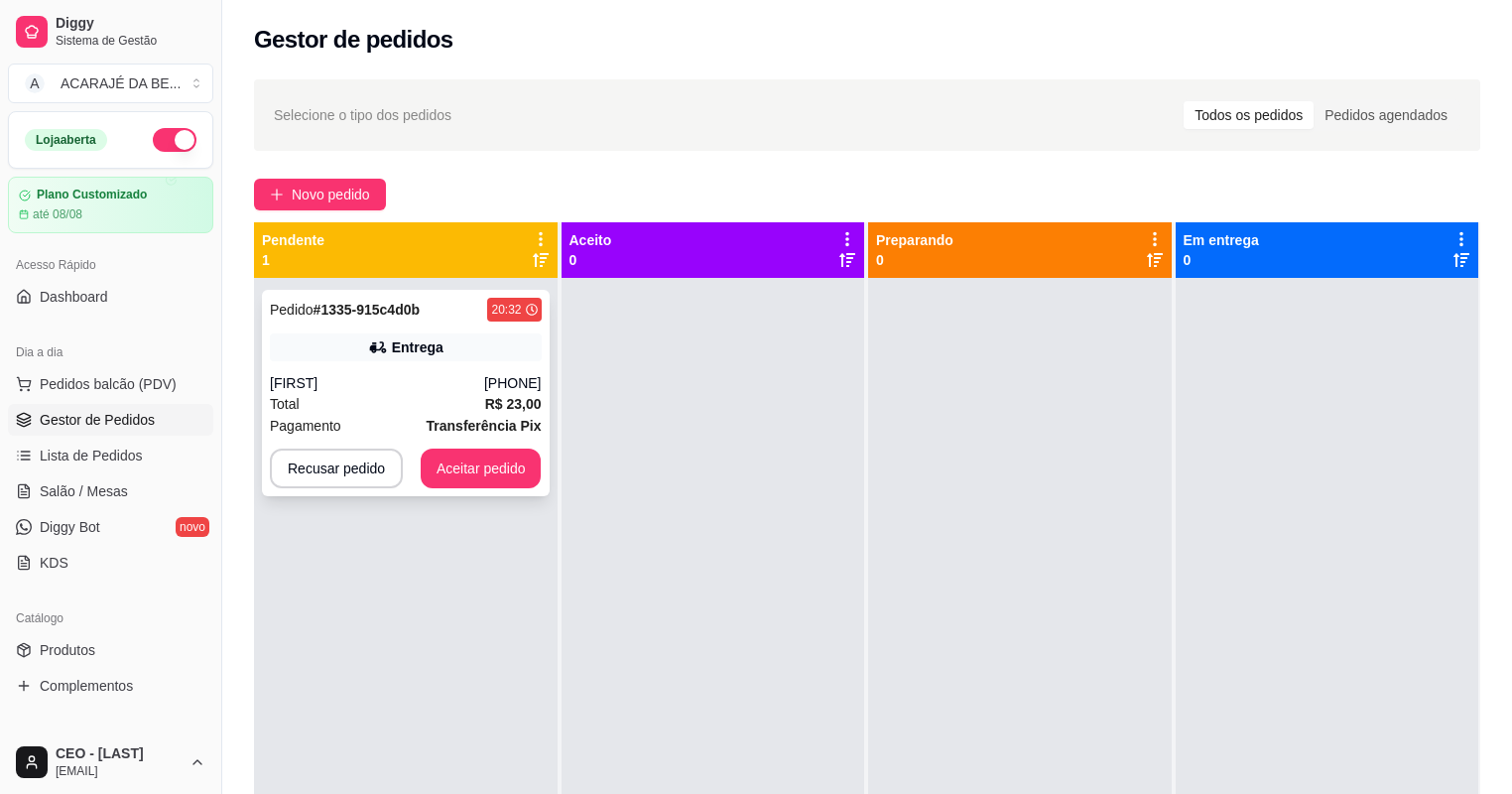 click on "Pagamento Transferência Pix" at bounding box center (406, 426) 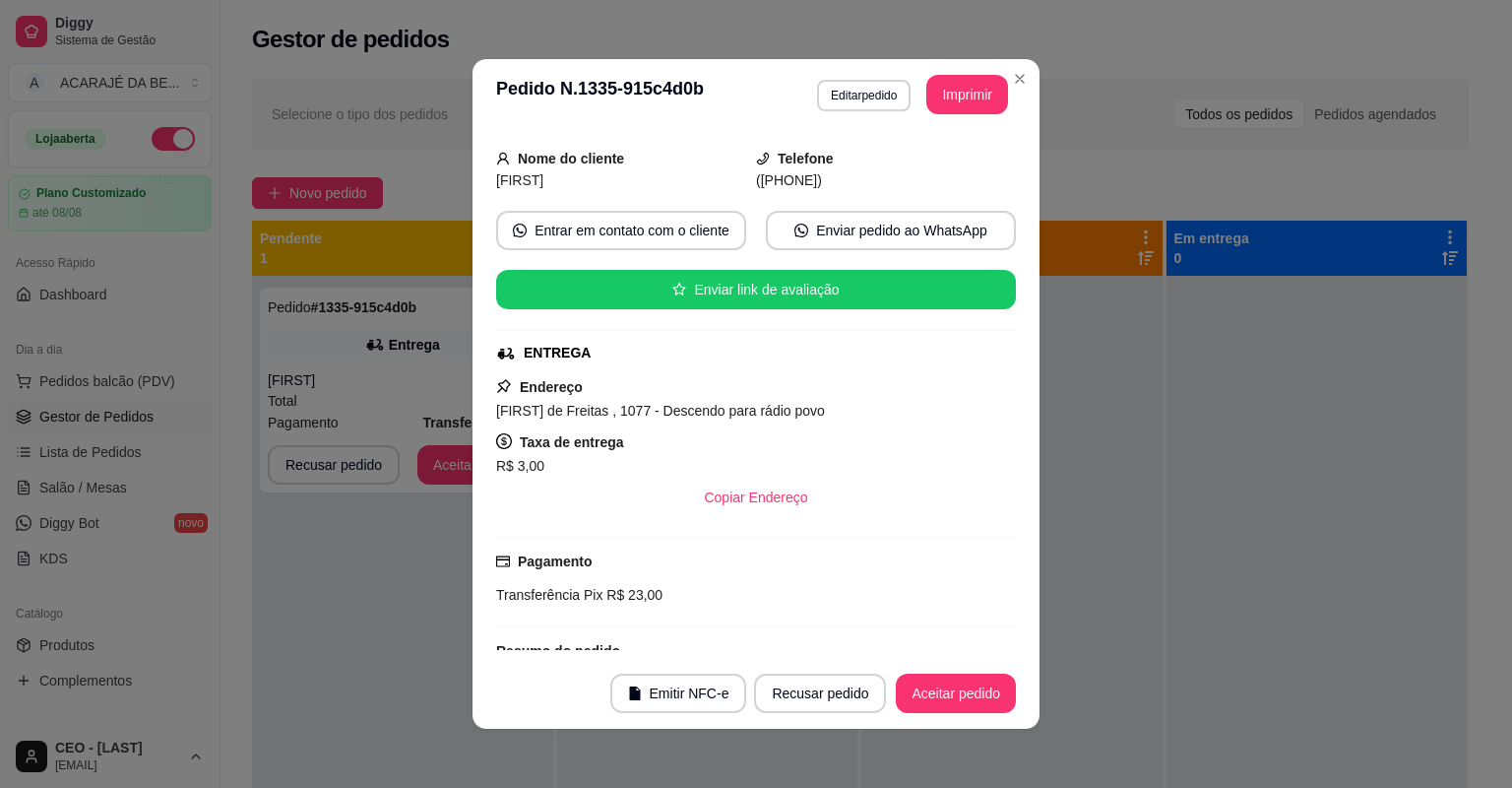 scroll, scrollTop: 250, scrollLeft: 0, axis: vertical 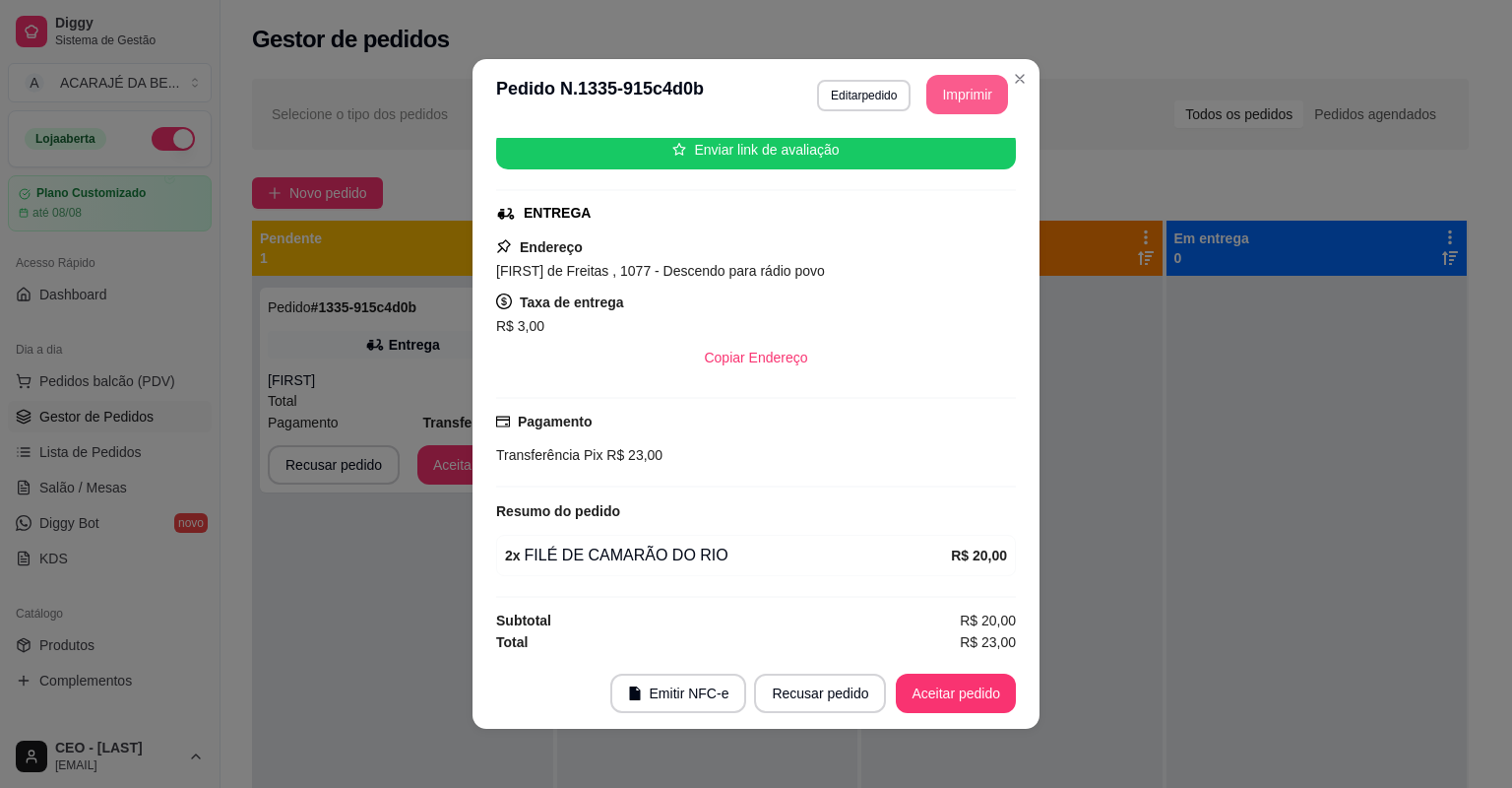 click on "Imprimir" at bounding box center [967, 95] 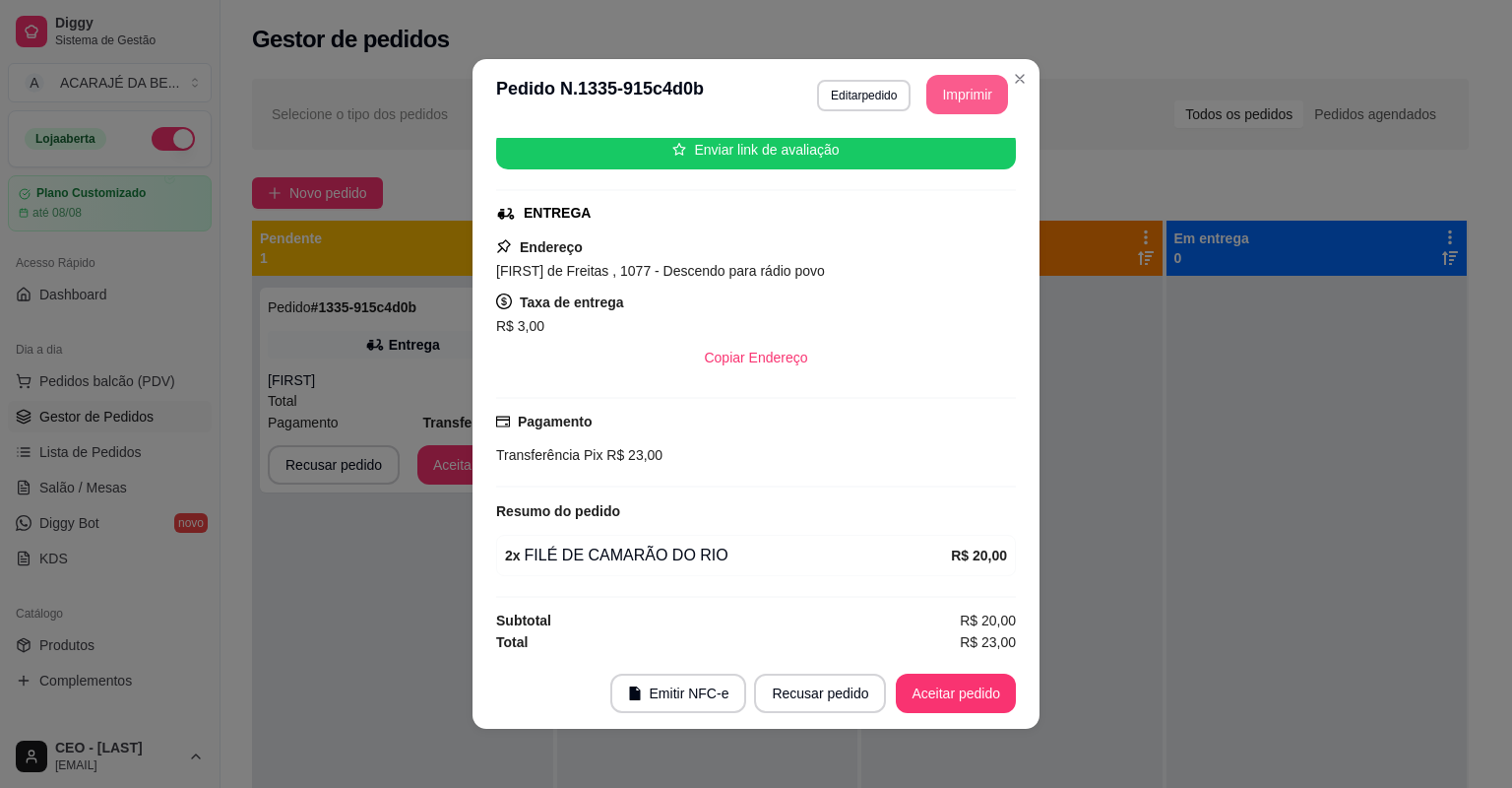 scroll, scrollTop: 0, scrollLeft: 0, axis: both 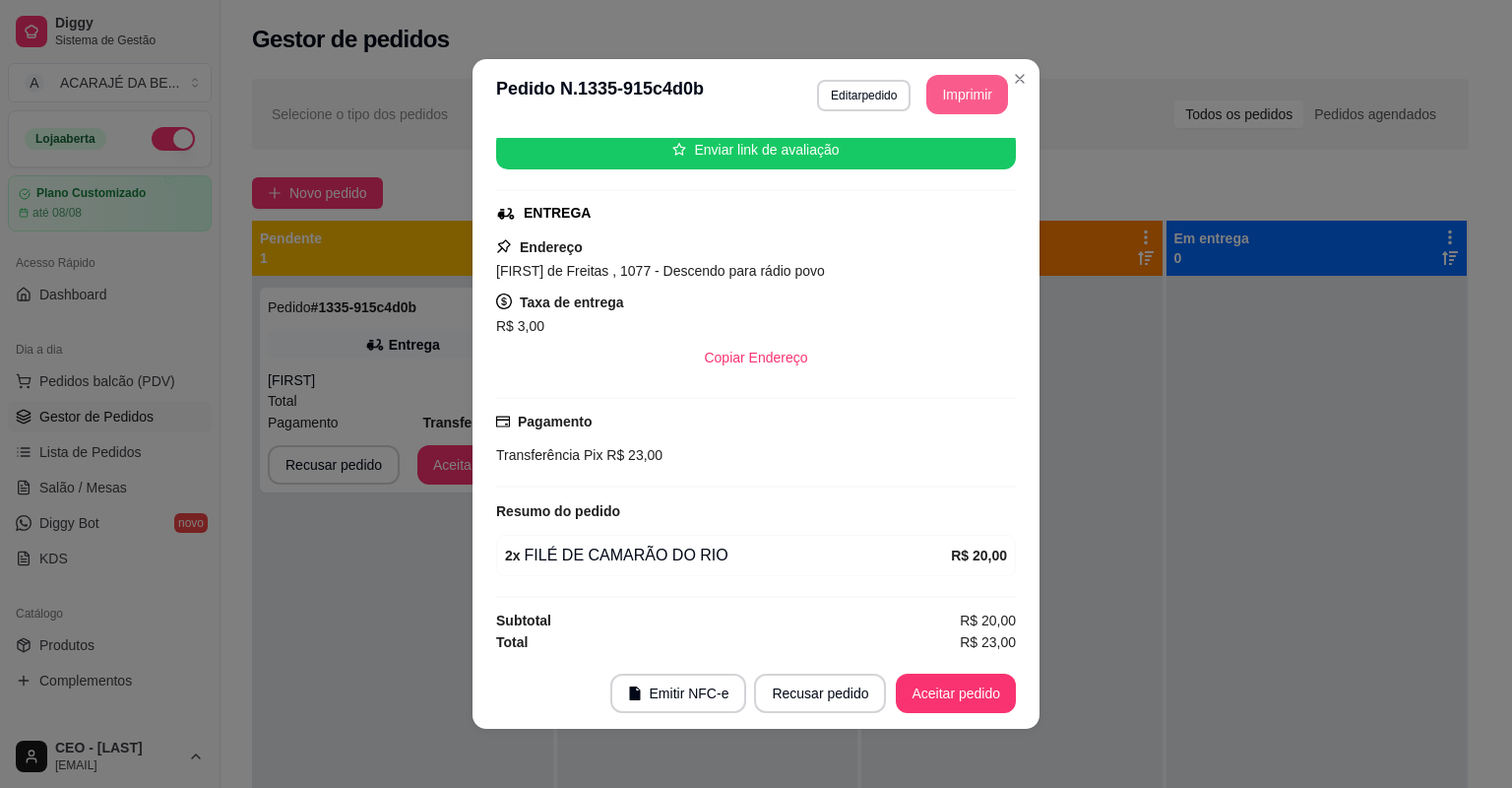 click on "Aceitar pedido" at bounding box center [956, 693] 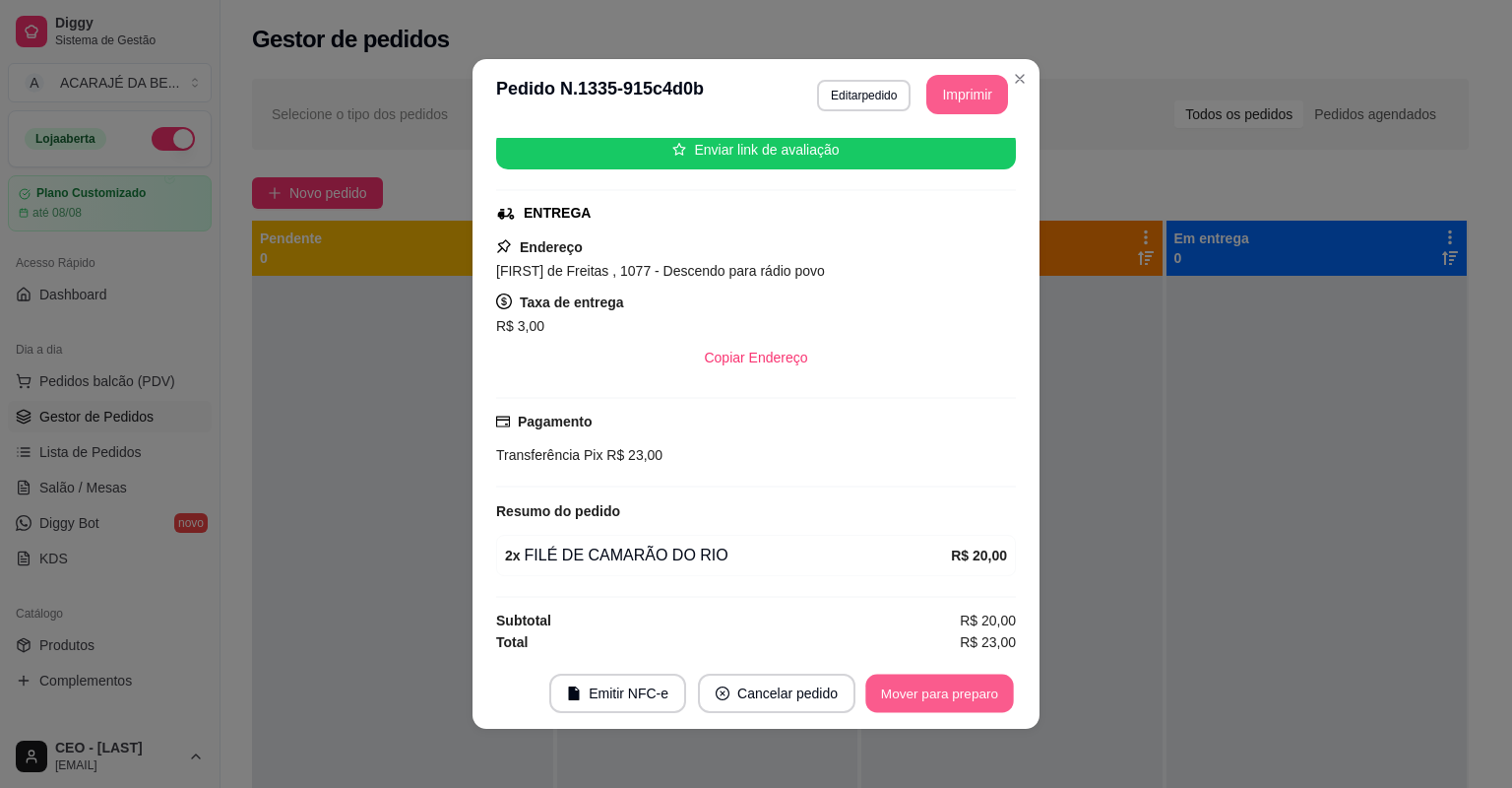 click on "Mover para preparo" at bounding box center (939, 693) 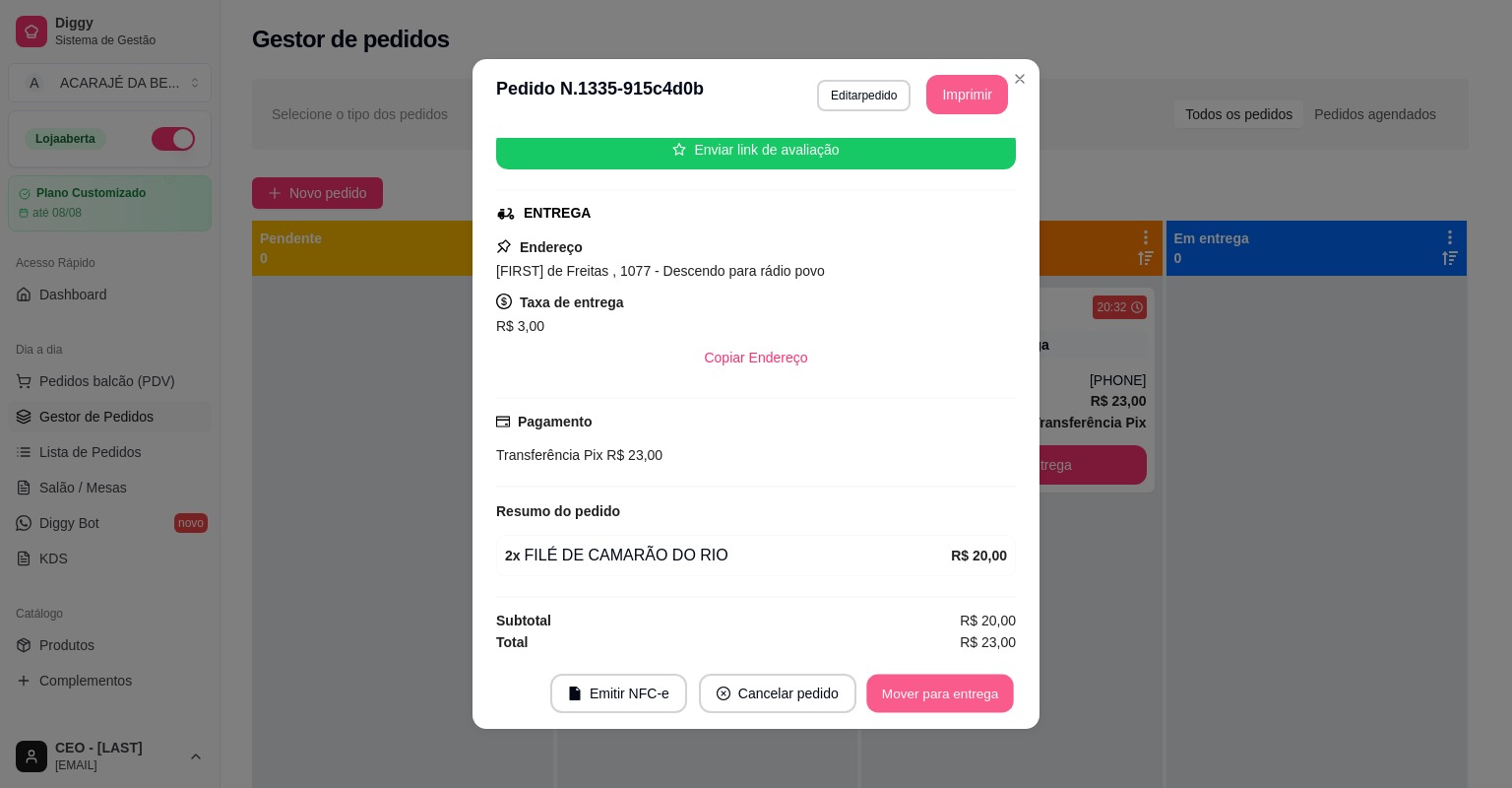 click on "Mover para entrega" at bounding box center [940, 693] 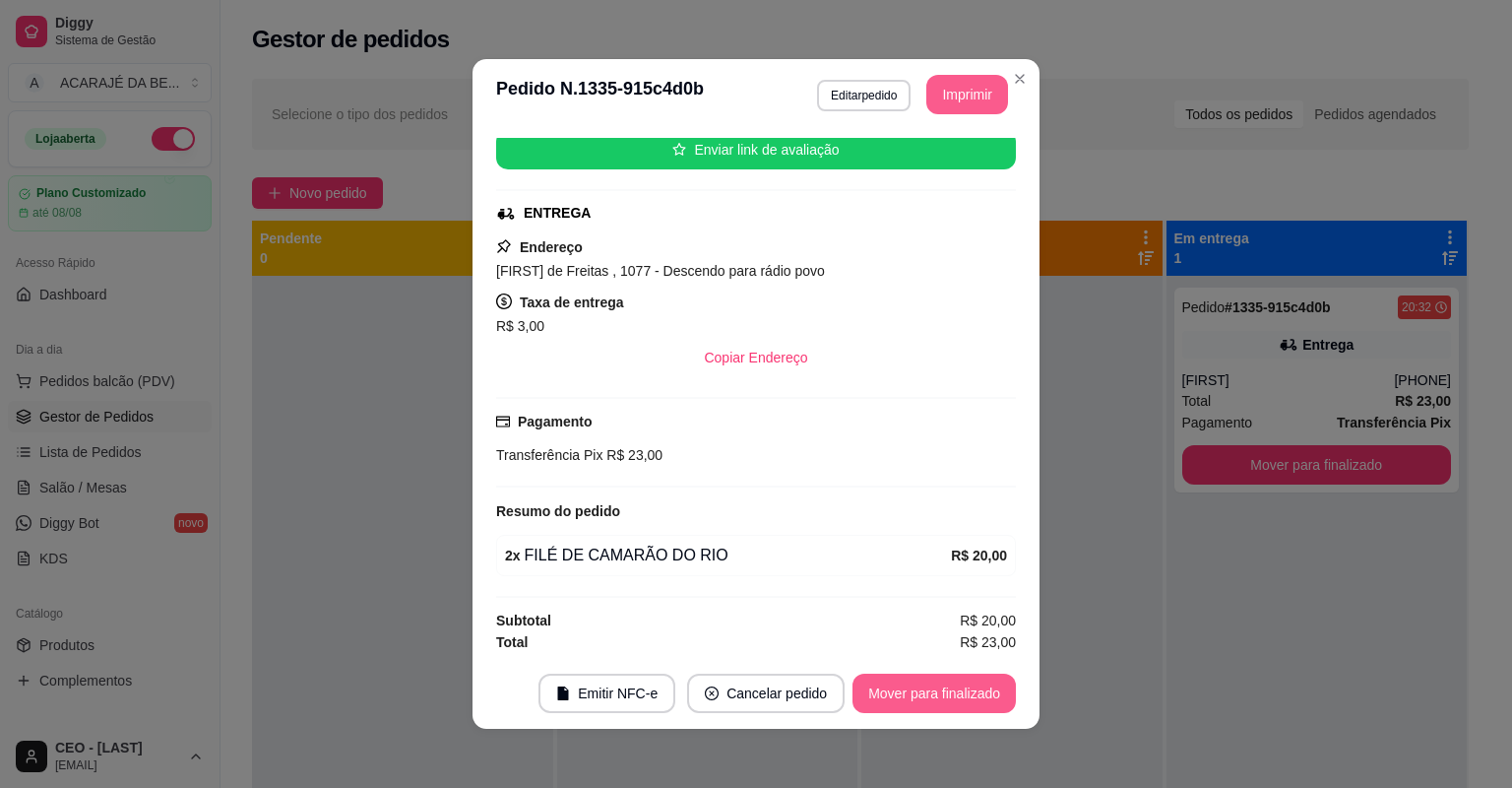 click on "Mover para finalizado" at bounding box center [934, 693] 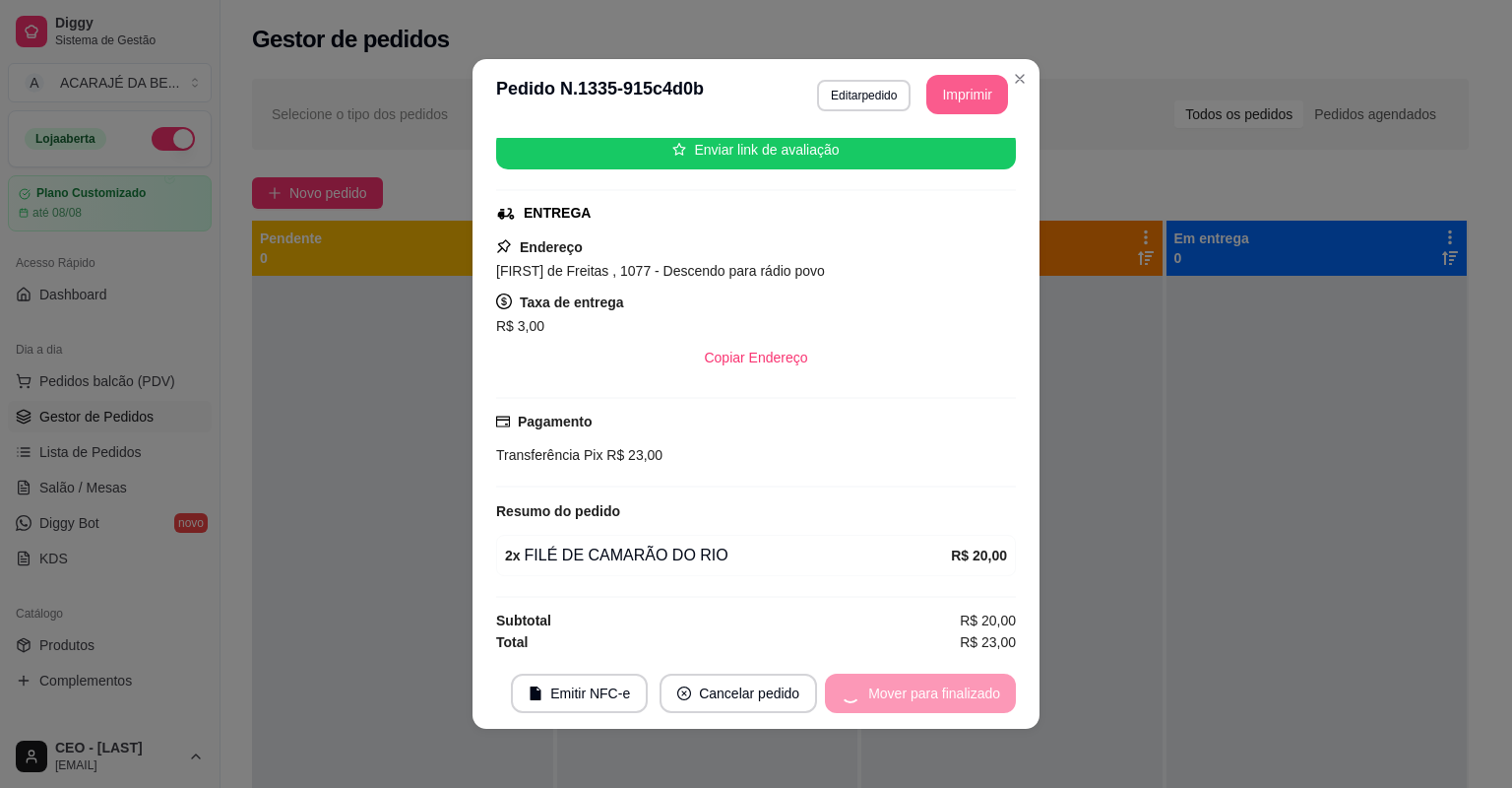 scroll, scrollTop: 205, scrollLeft: 0, axis: vertical 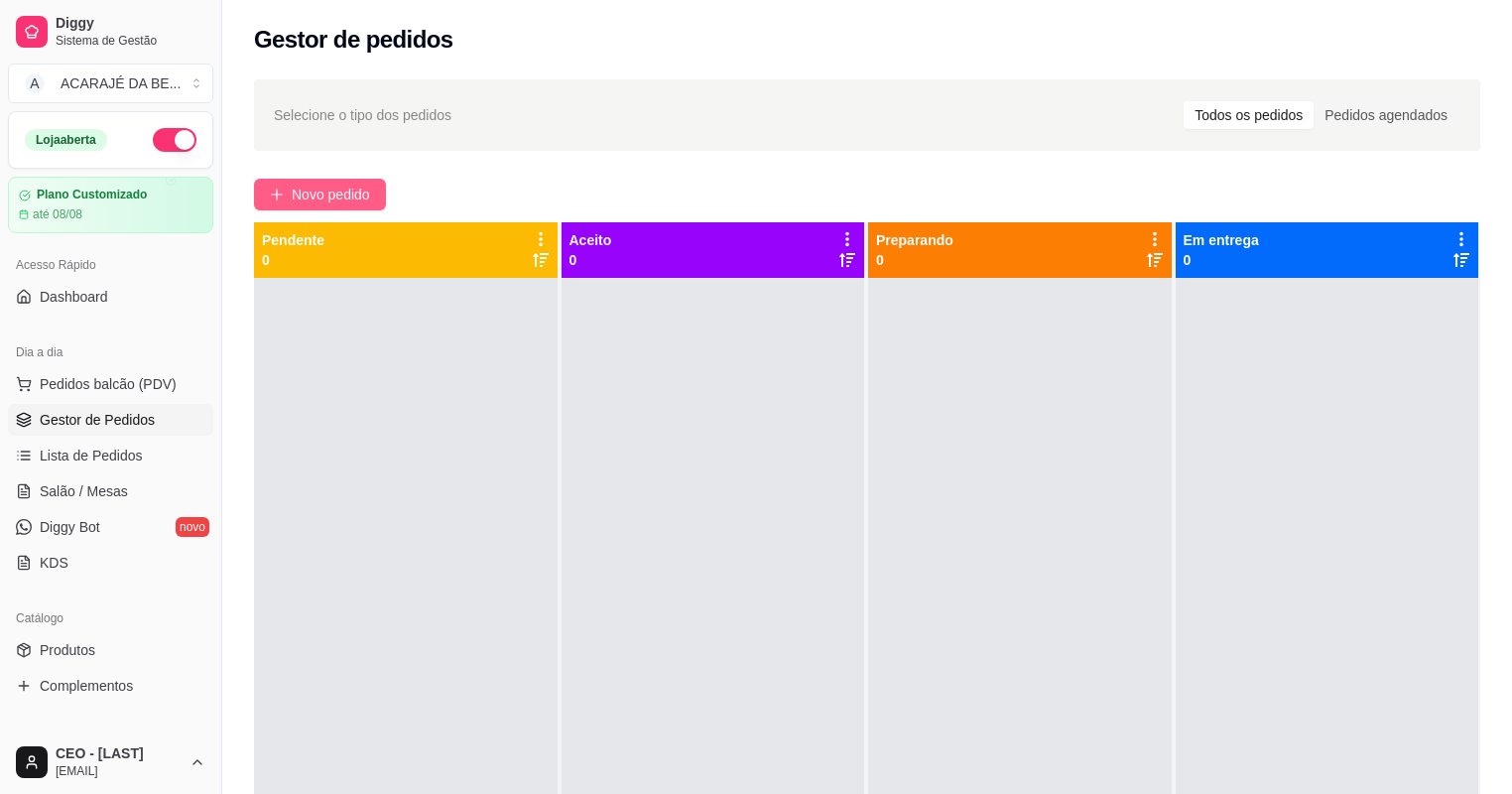 click on "Novo pedido" at bounding box center (330, 195) 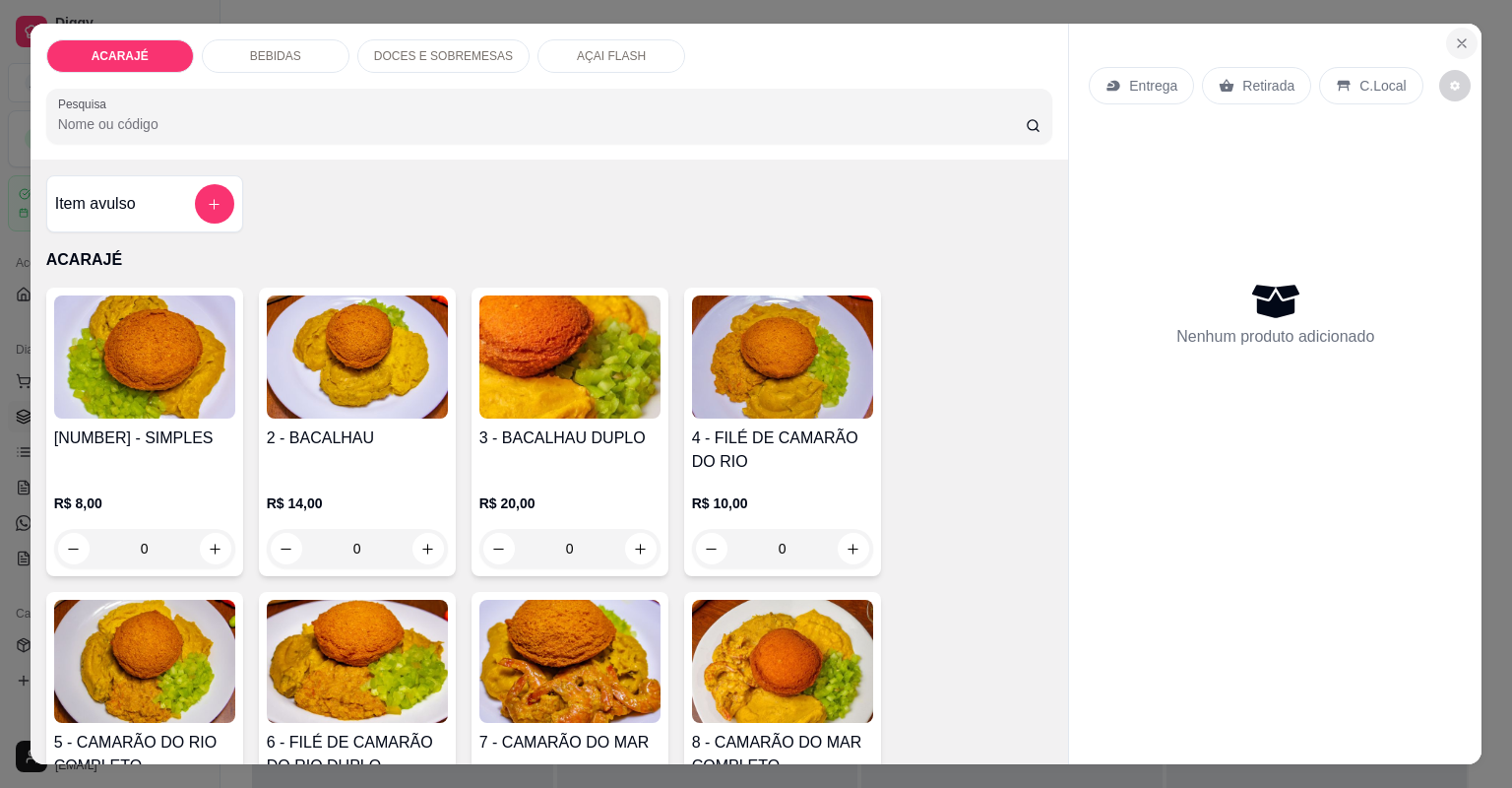 click 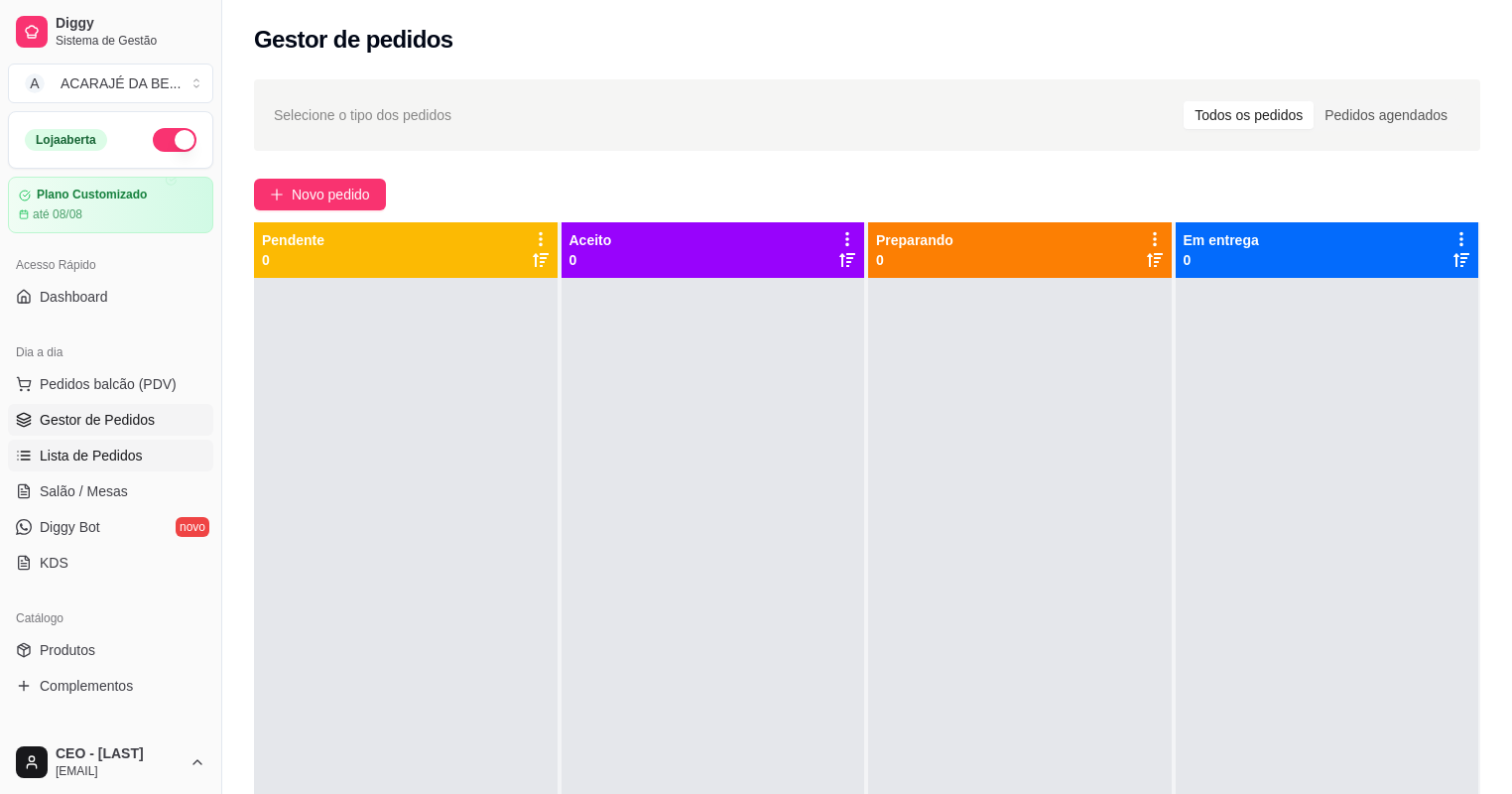 click on "Lista de Pedidos" at bounding box center (110, 456) 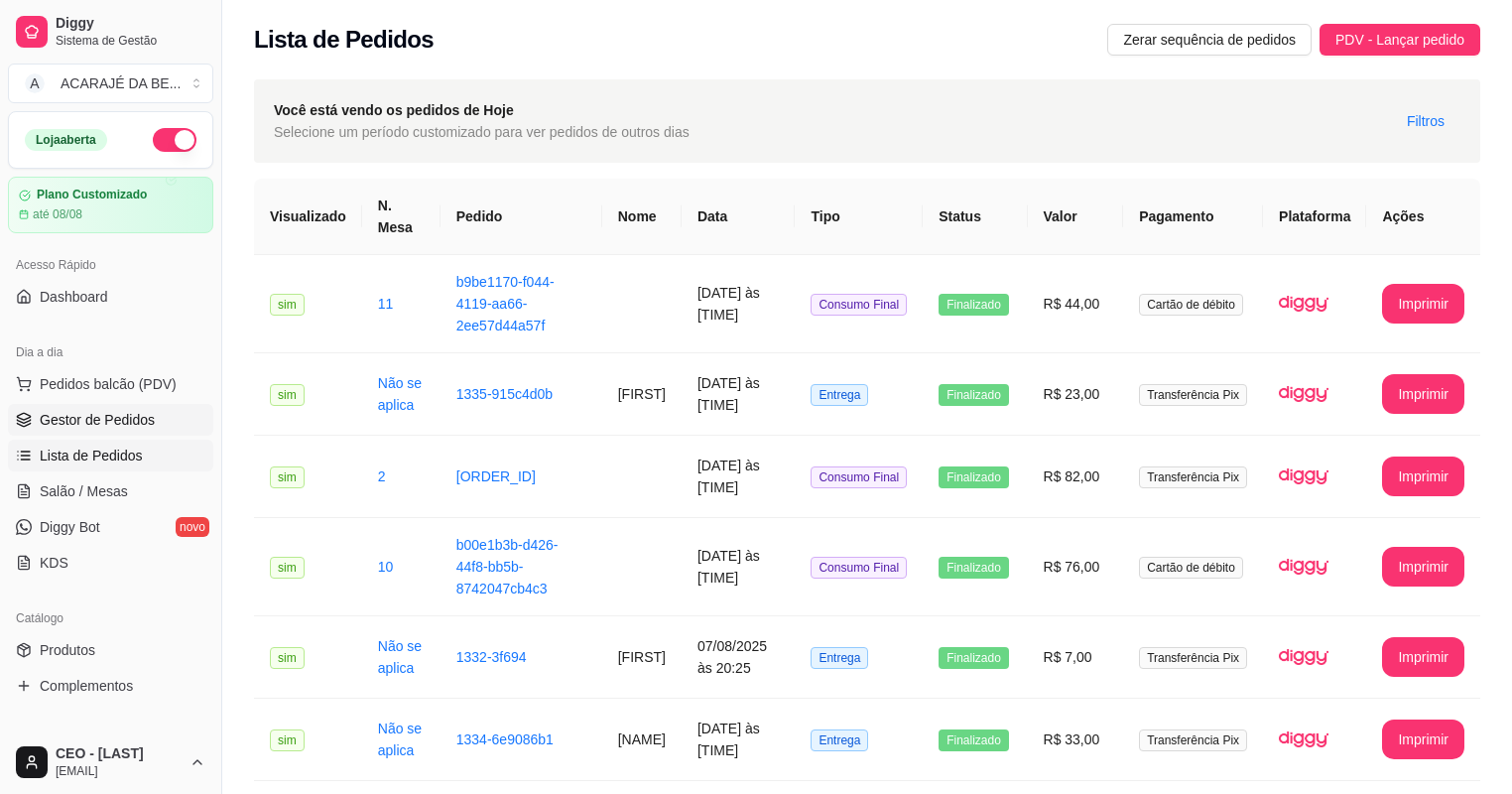 click on "Gestor de Pedidos" at bounding box center [110, 420] 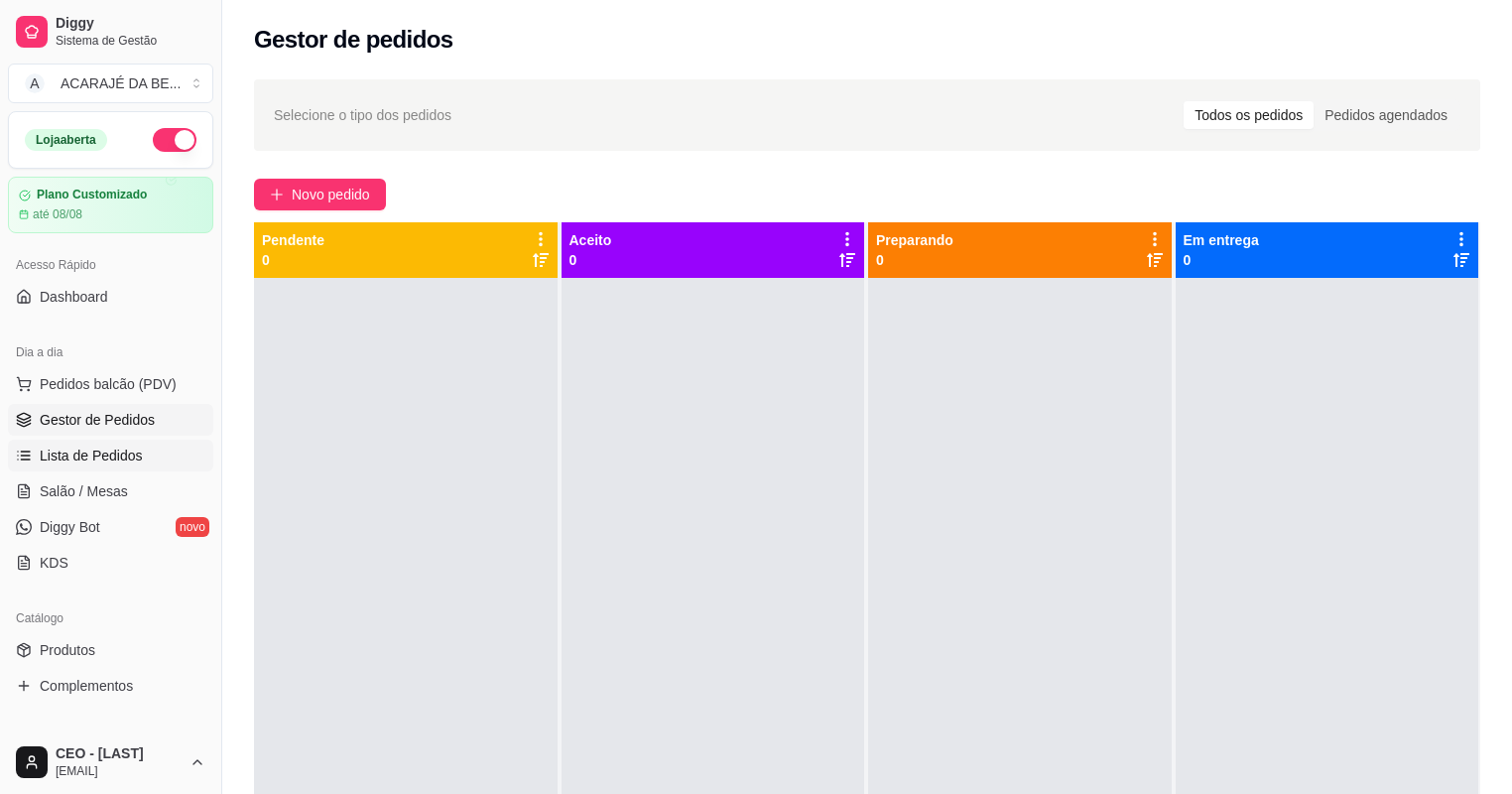 click on "Lista de Pedidos" at bounding box center (91, 456) 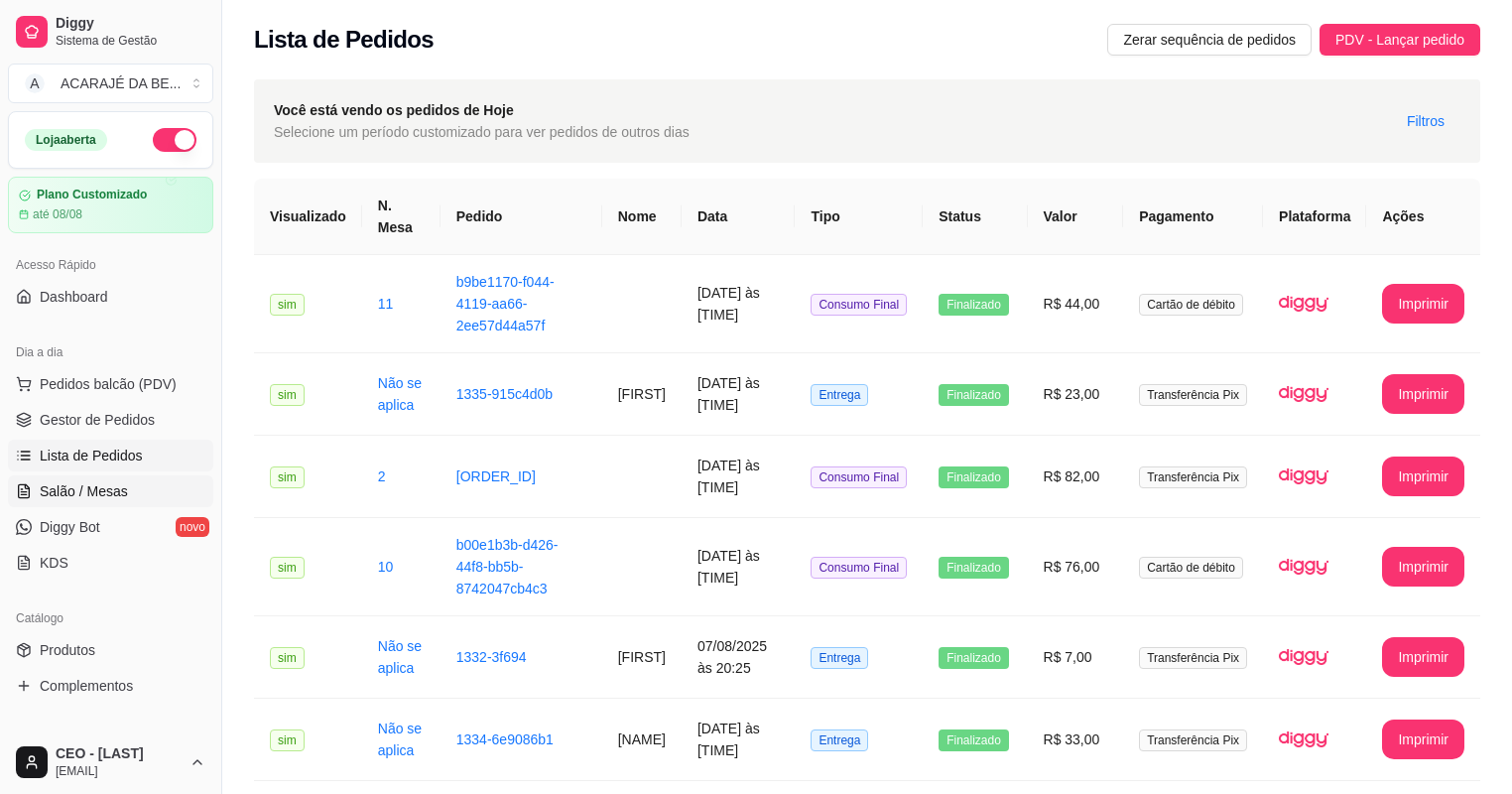 click on "Salão / Mesas" at bounding box center (83, 491) 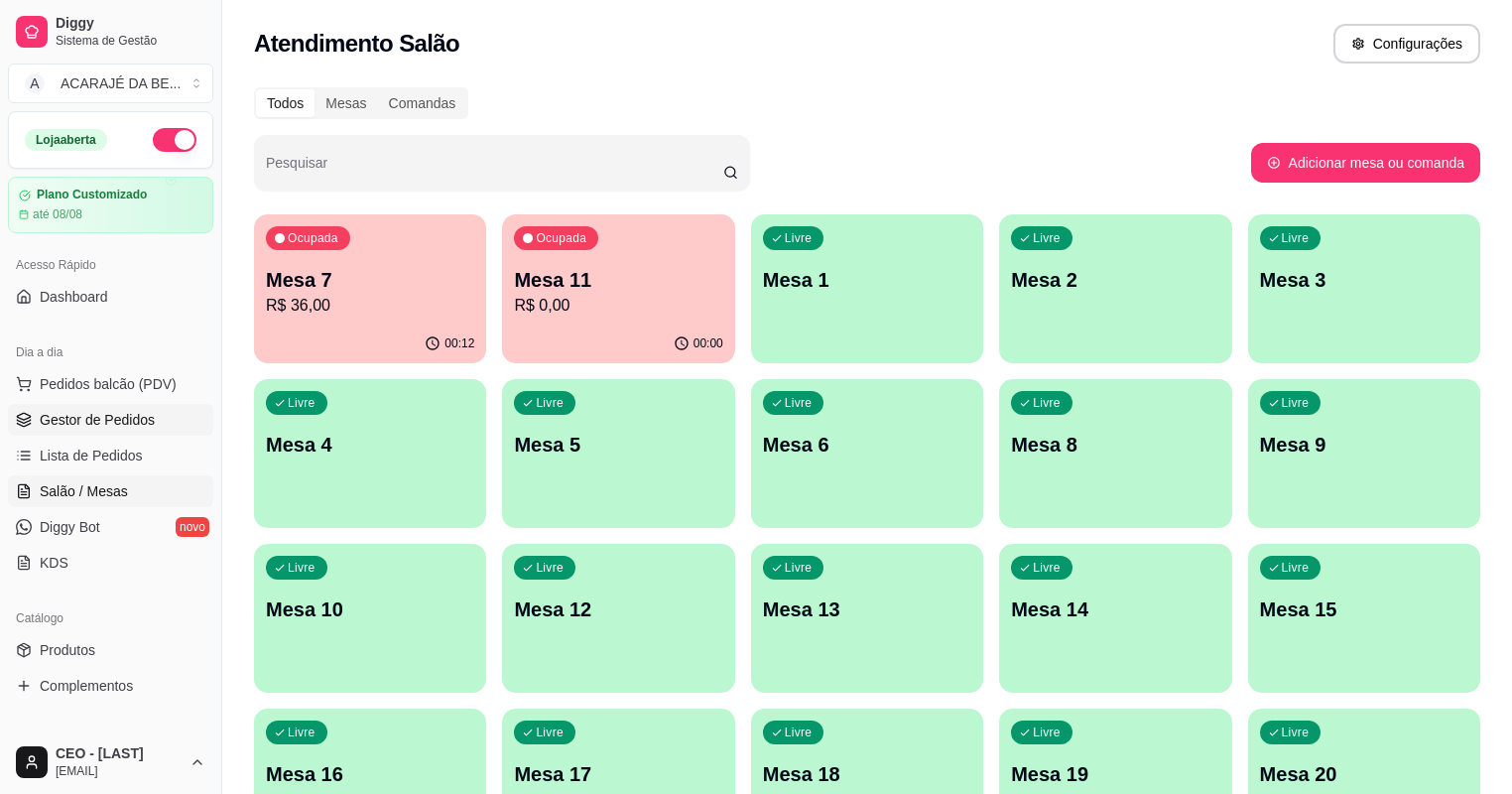 click on "Gestor de Pedidos" at bounding box center (97, 420) 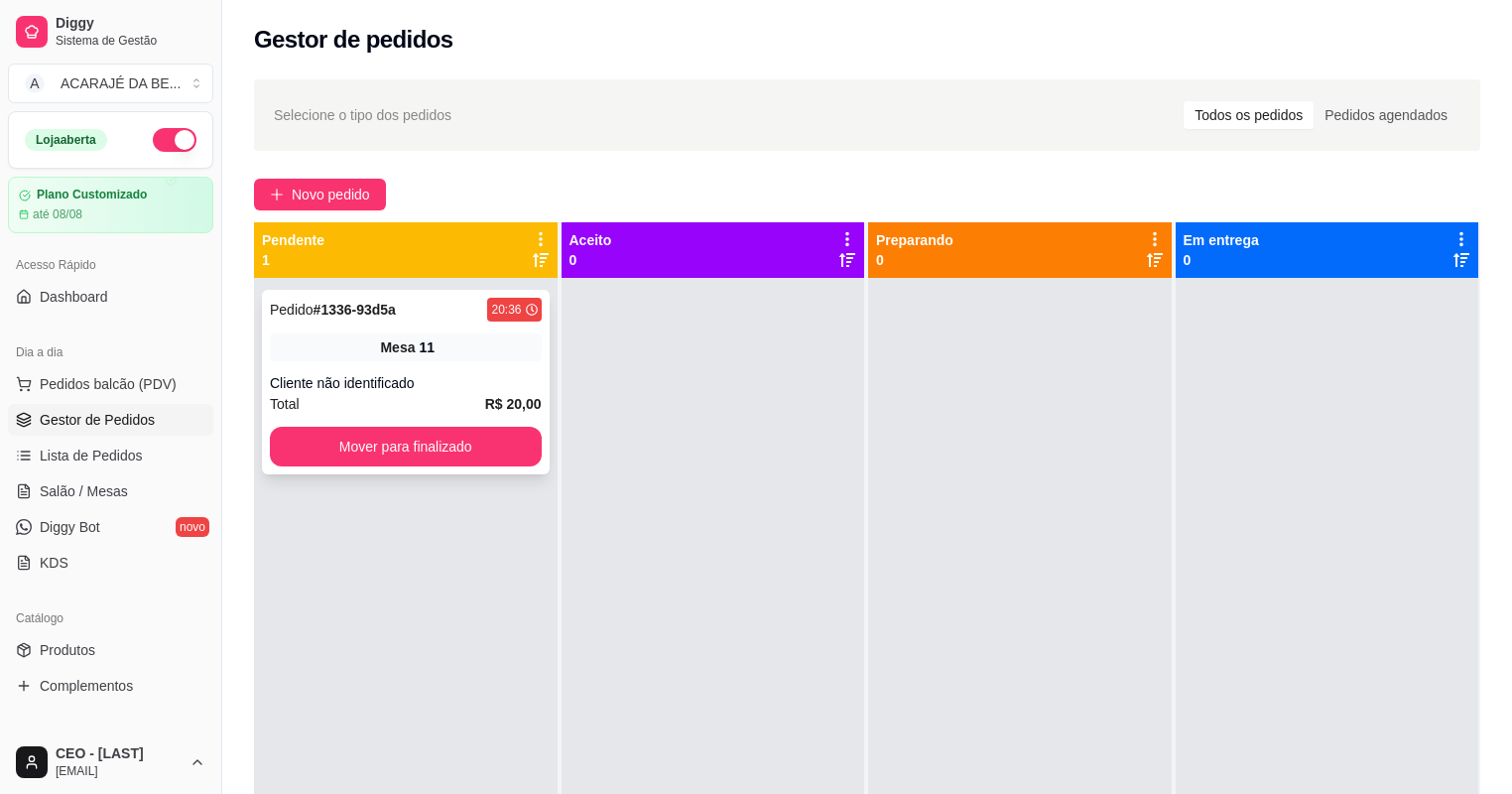 click on "Total R$ 20,00" at bounding box center [406, 404] 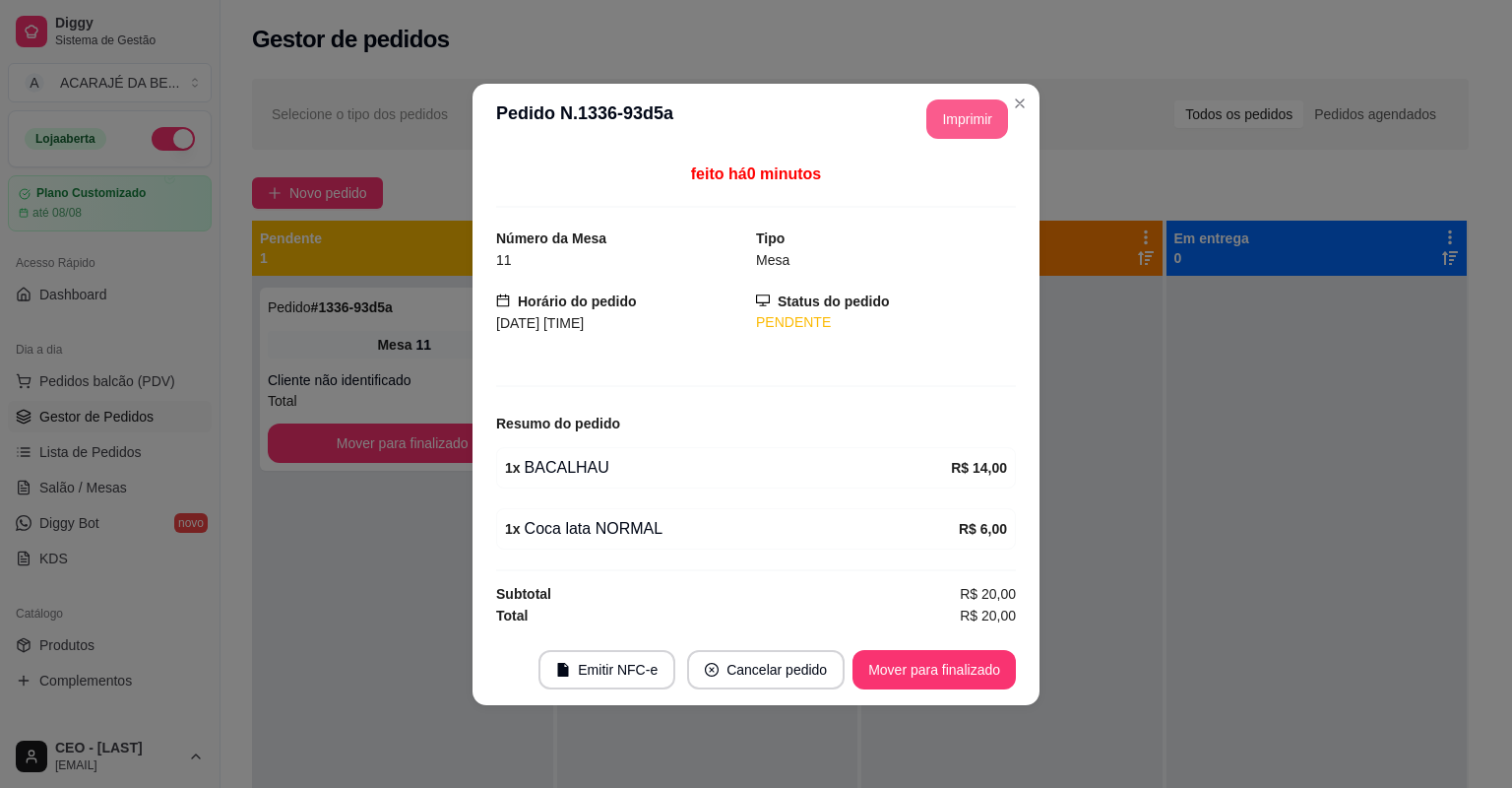 click on "Imprimir" at bounding box center (967, 119) 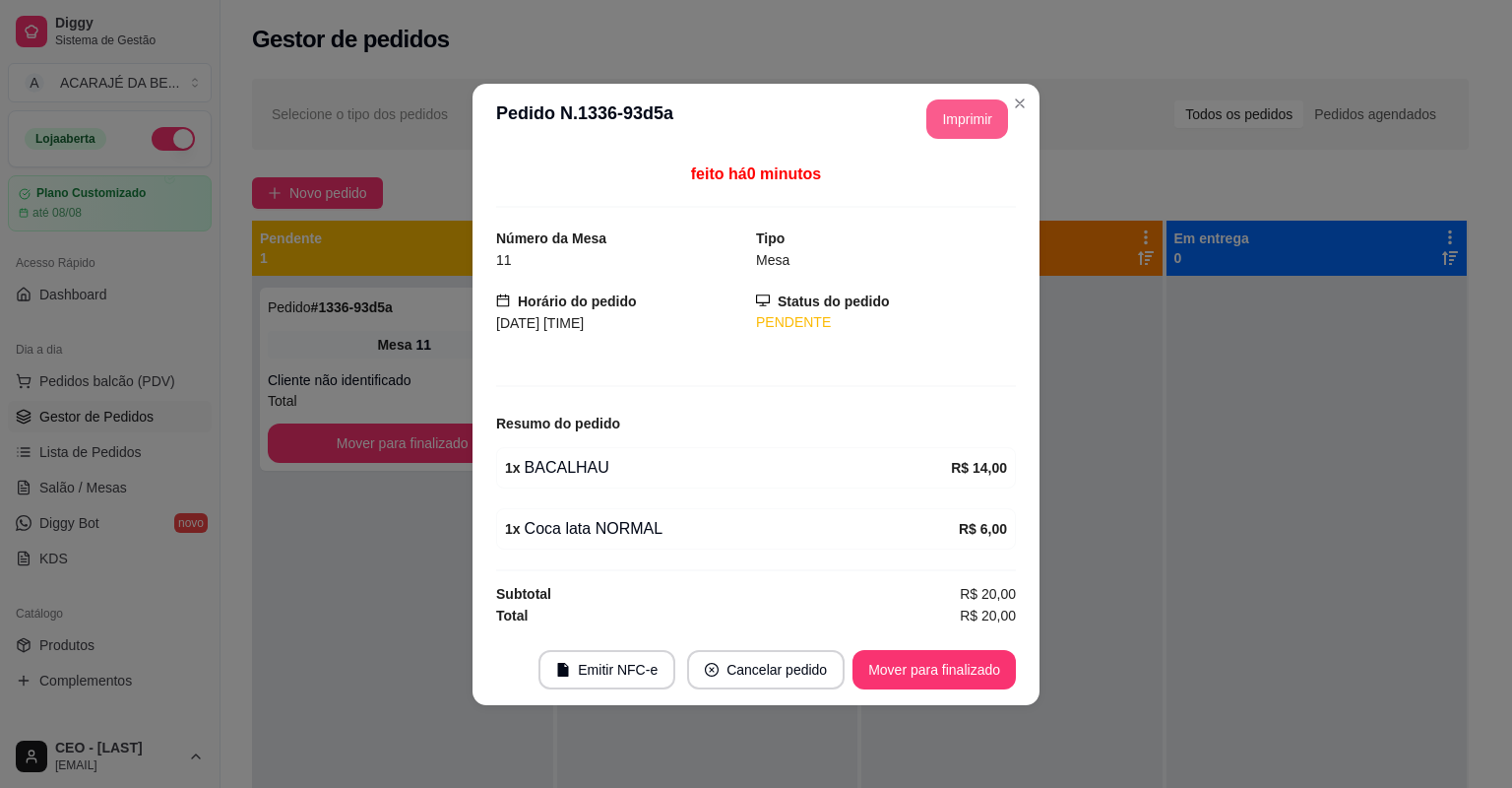 scroll, scrollTop: 0, scrollLeft: 0, axis: both 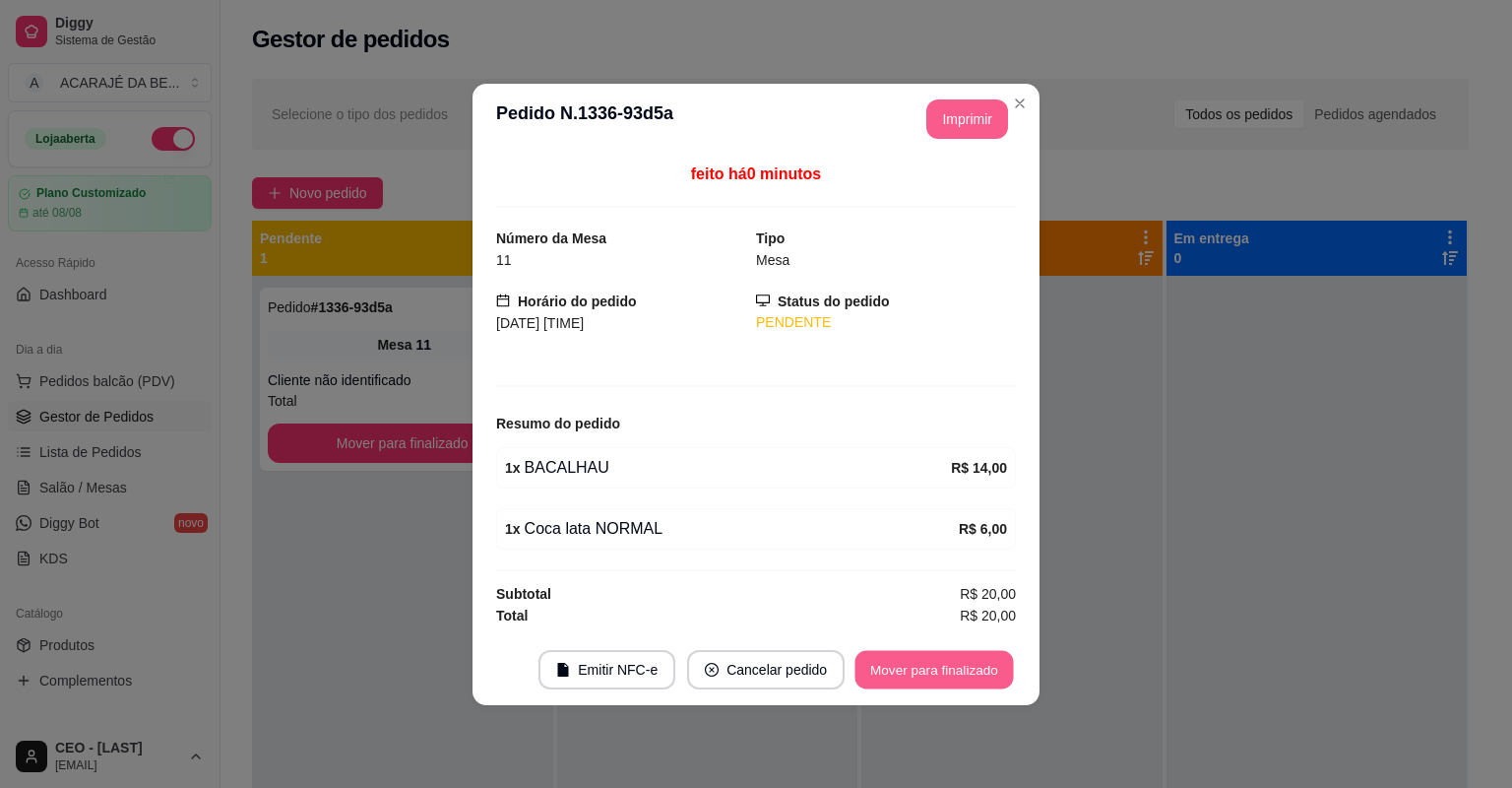 click on "Mover para finalizado" at bounding box center (934, 669) 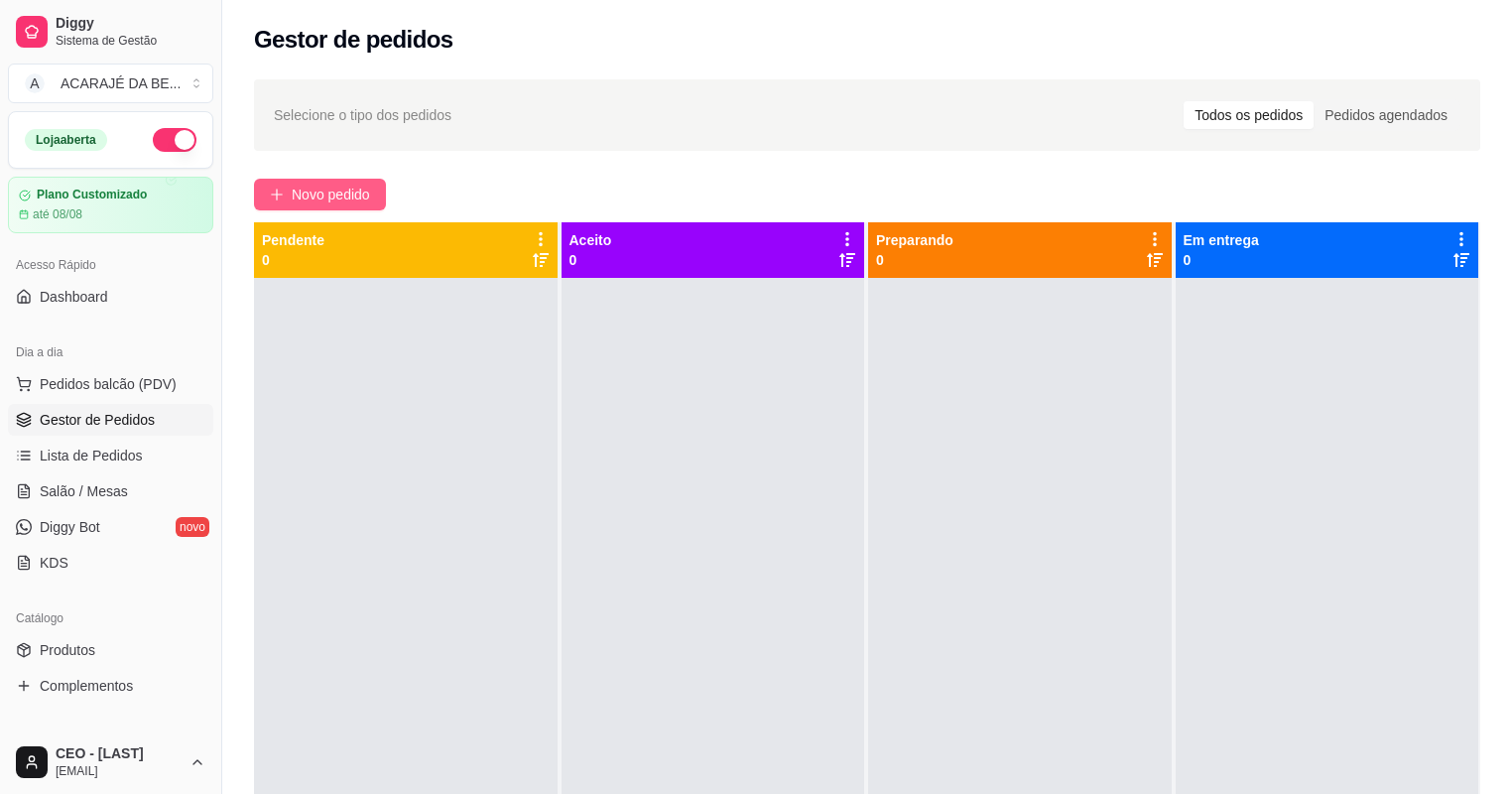 click on "Novo pedido" at bounding box center [330, 195] 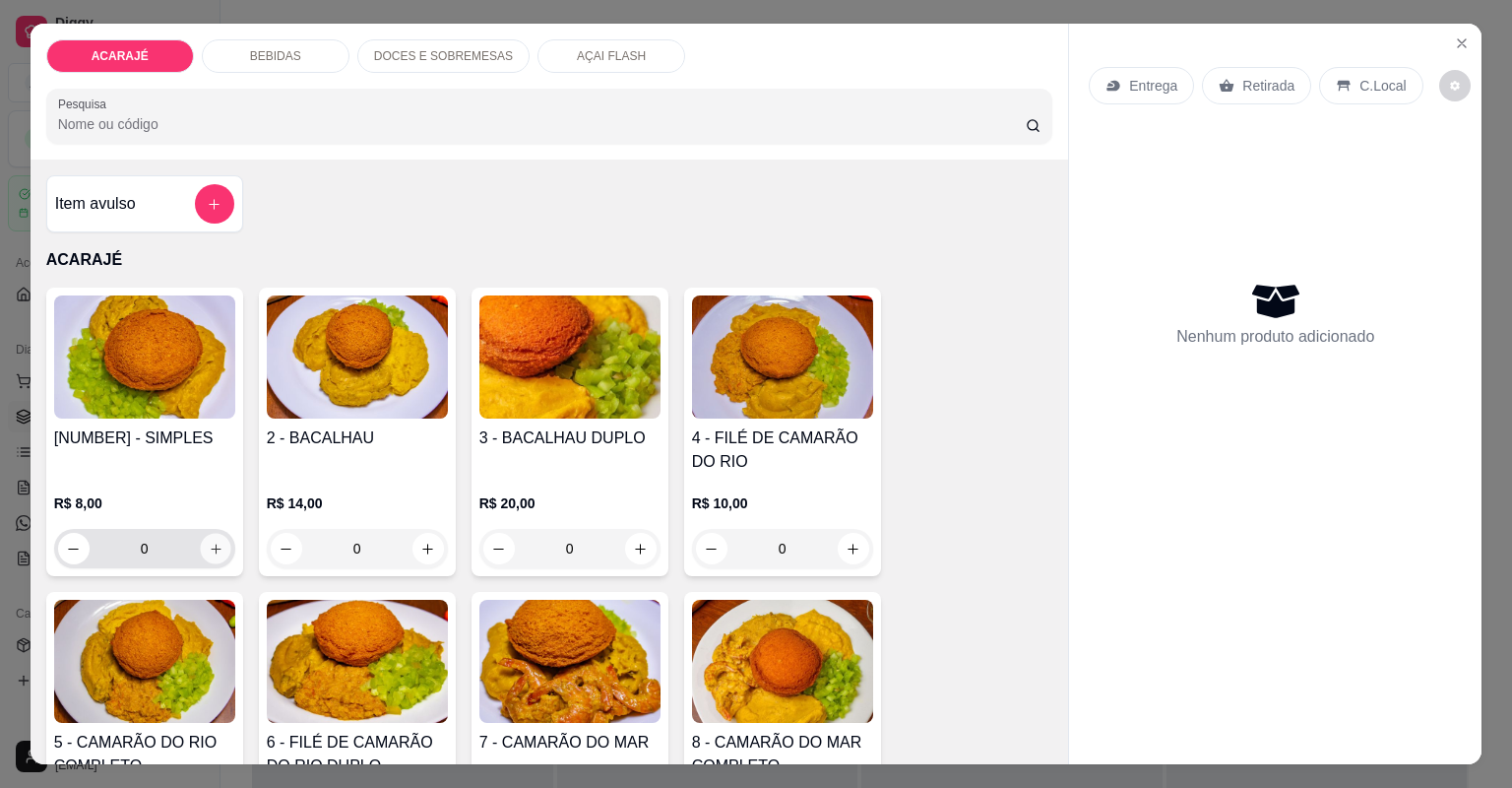 click at bounding box center (215, 548) 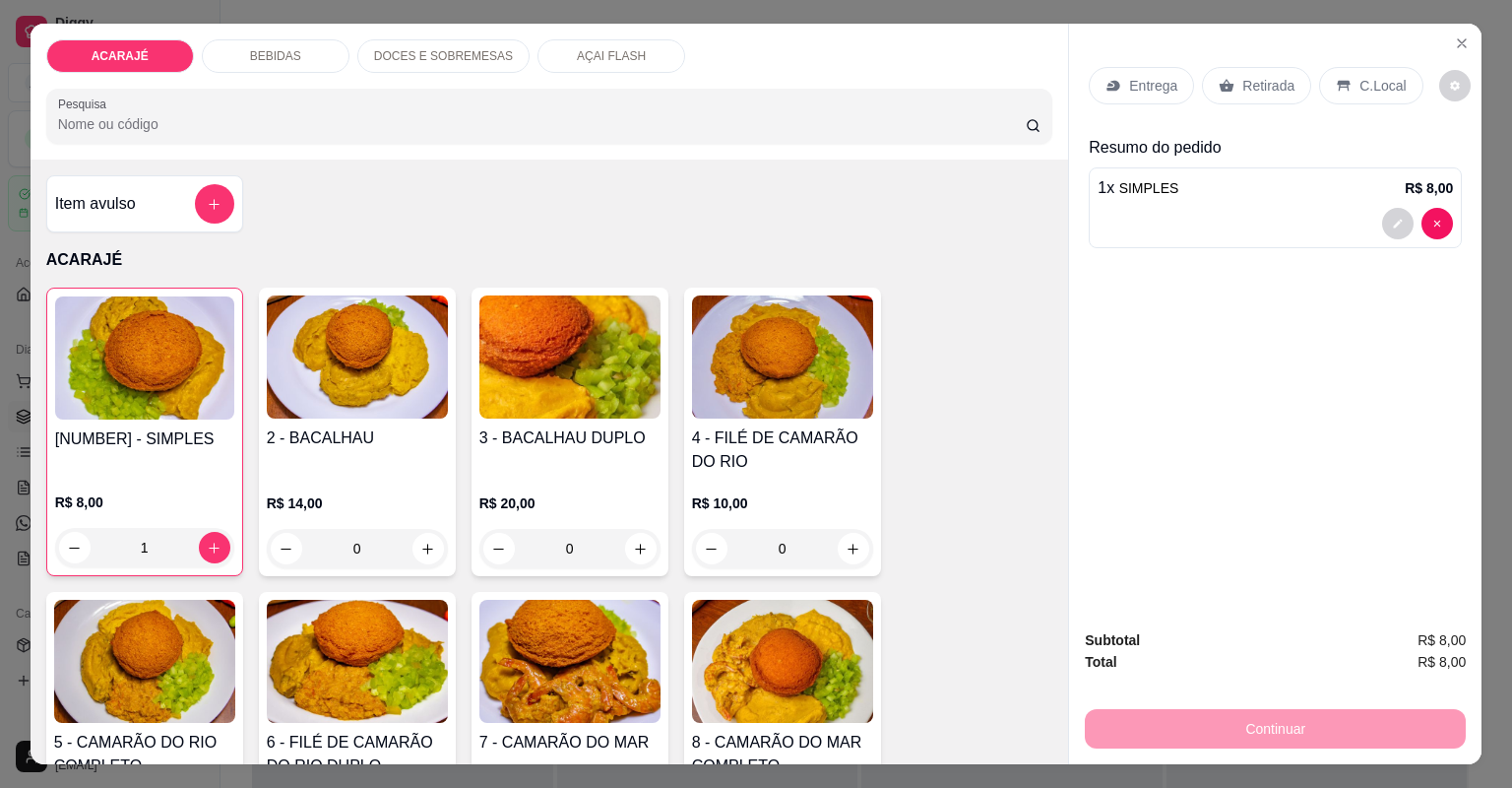 click on "Entrega" at bounding box center [1153, 86] 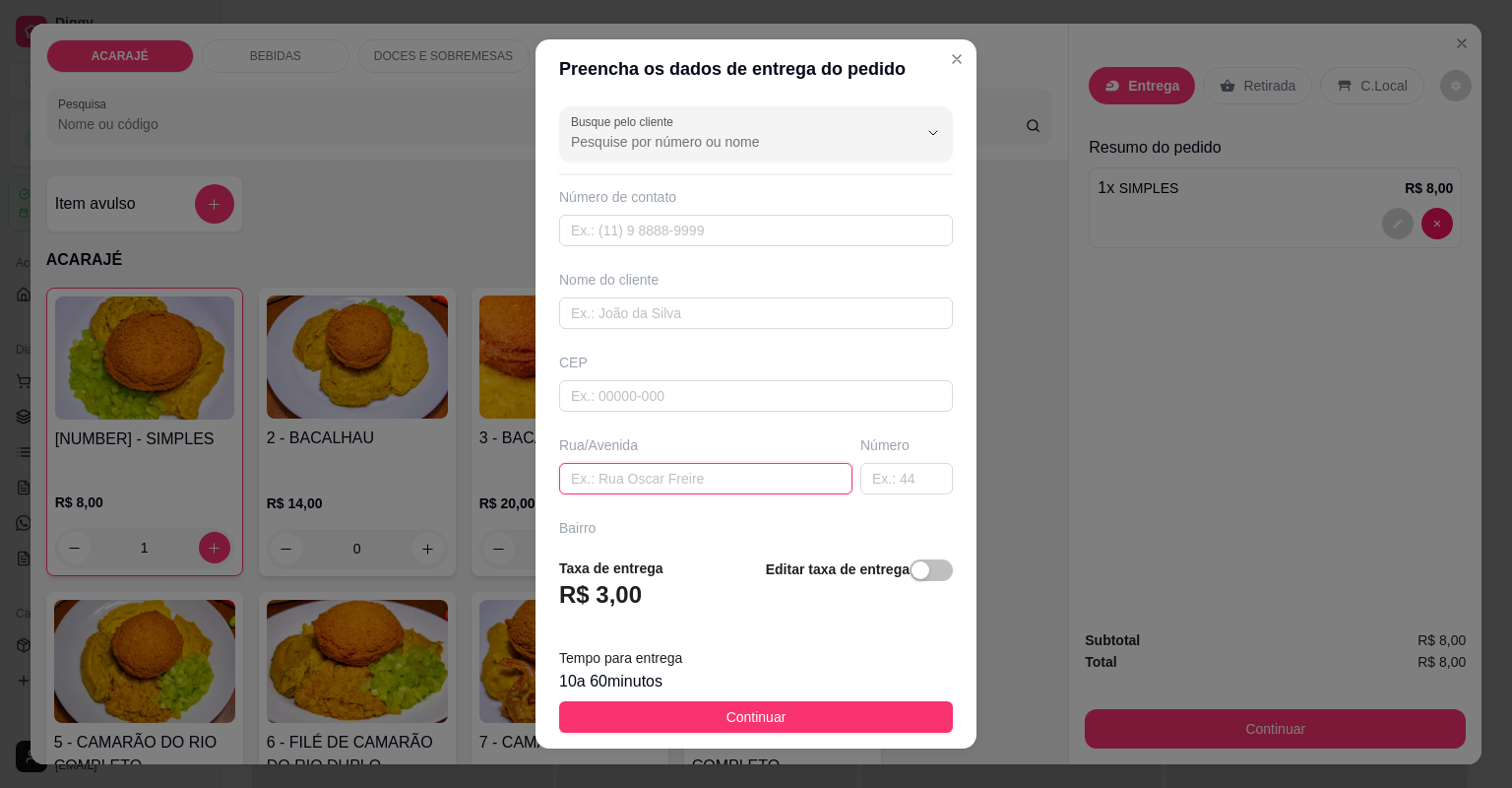 click at bounding box center [706, 479] 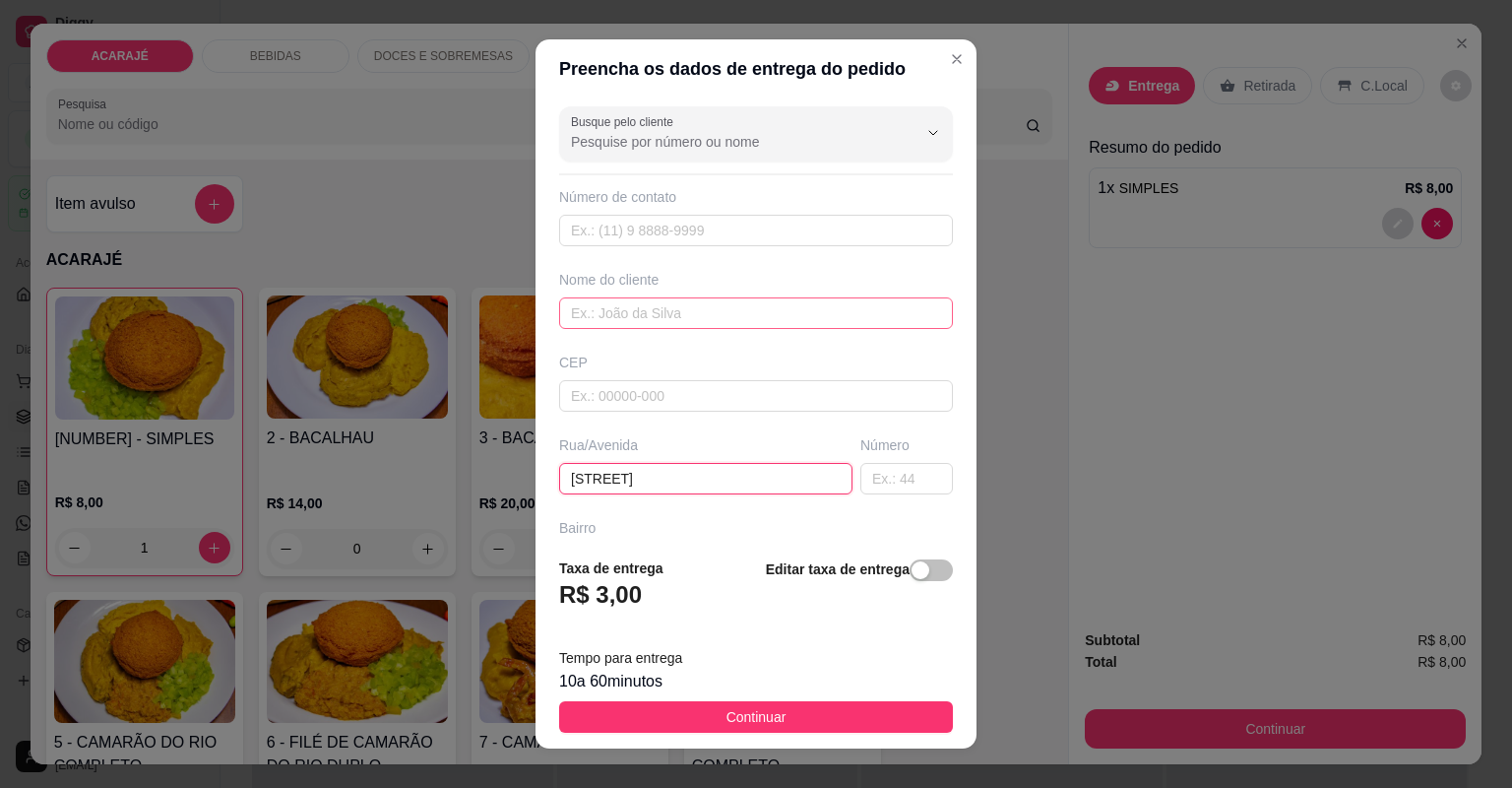 type on "[STREET] de [NAME]" 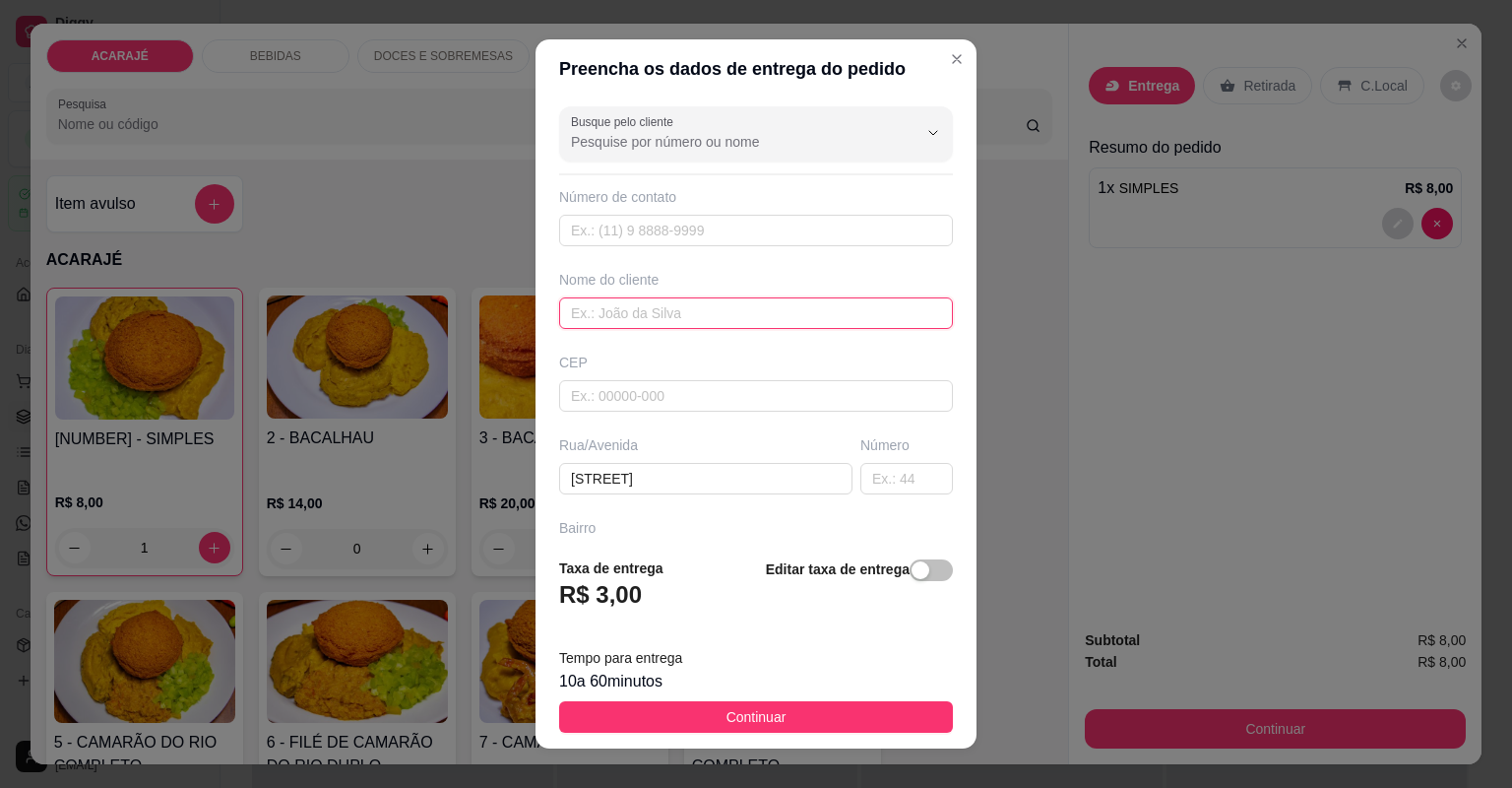 click at bounding box center [756, 313] 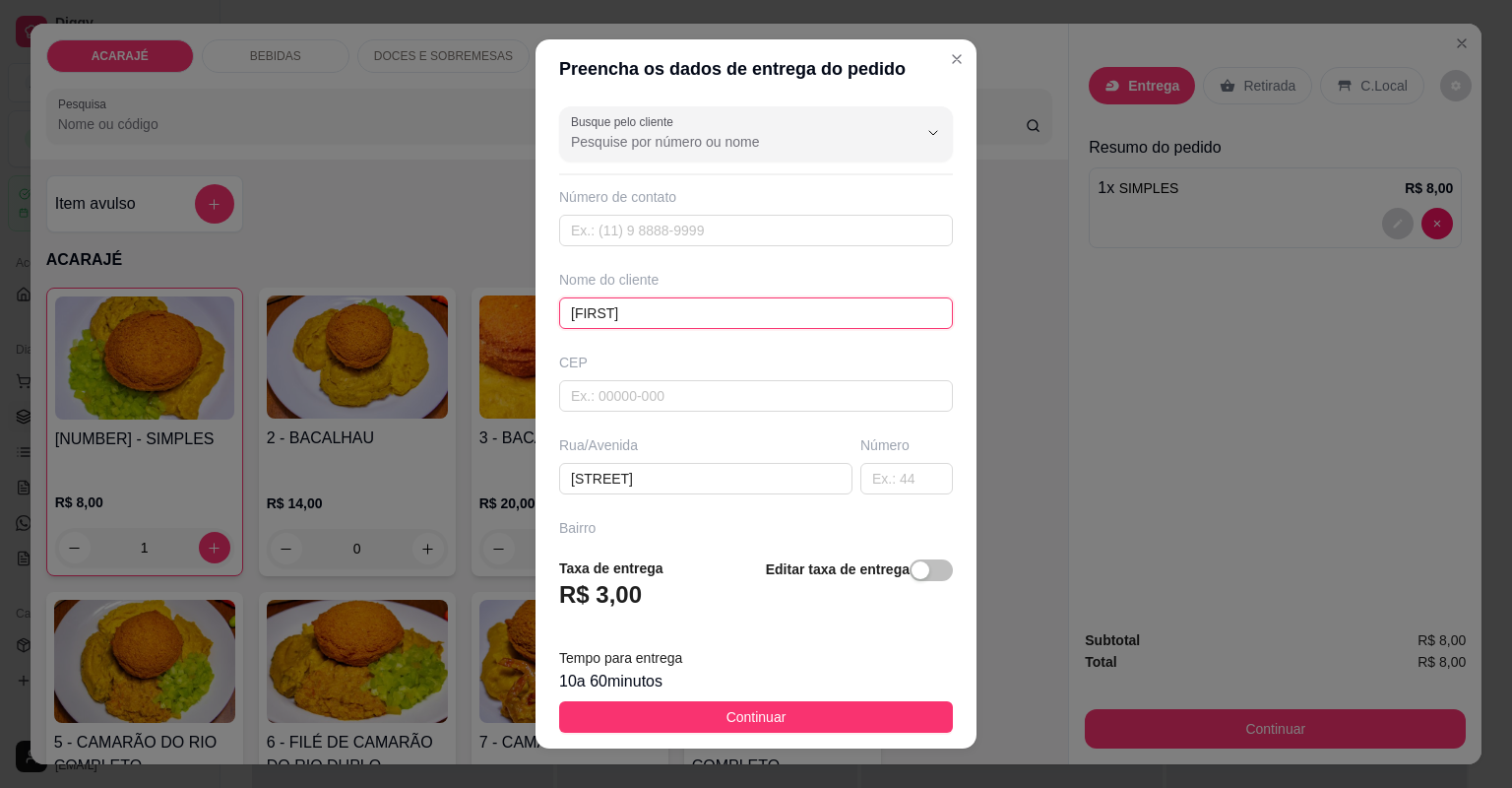 click on "Jackkito" at bounding box center (756, 313) 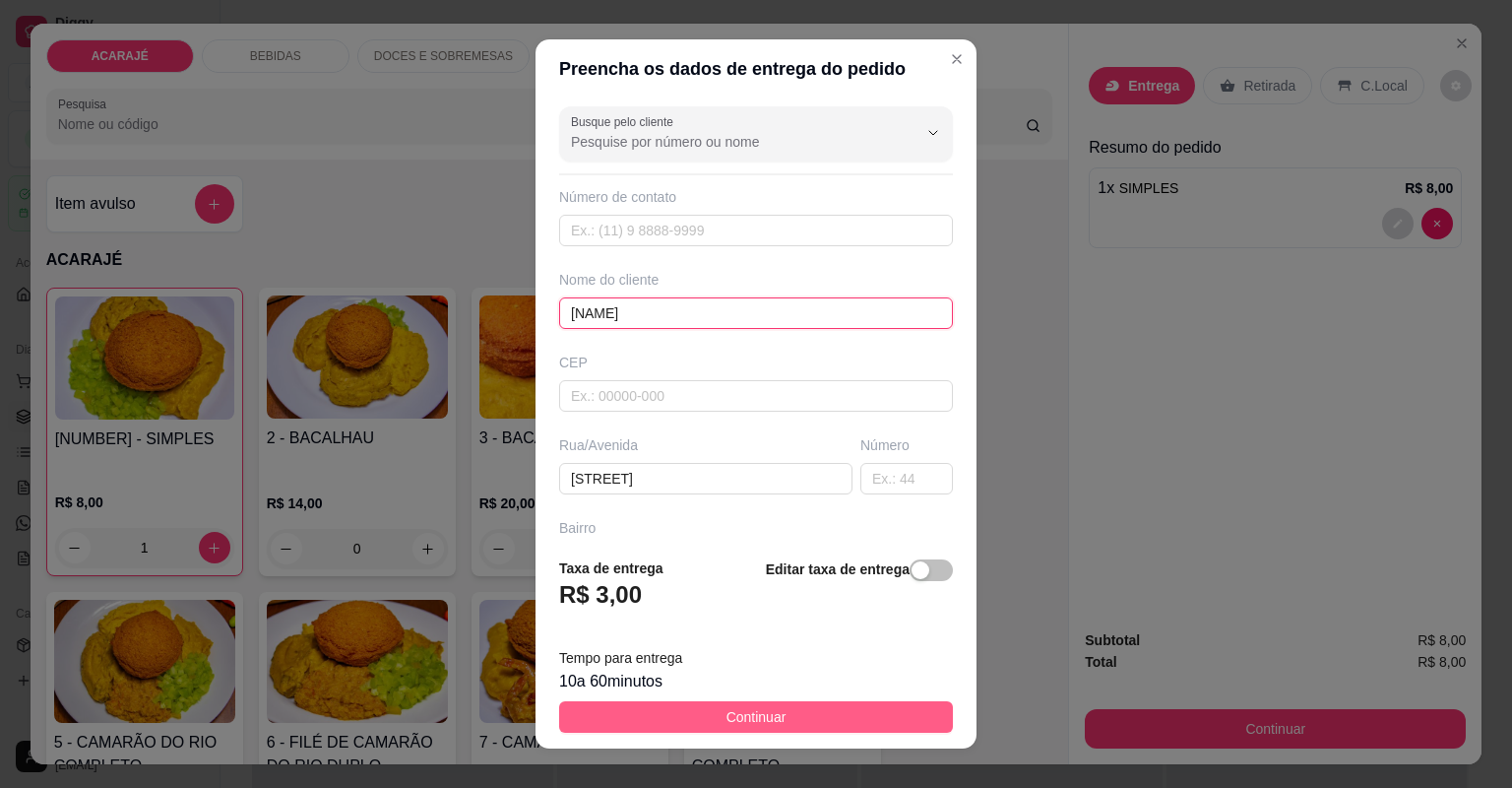 type on "[FIRST]" 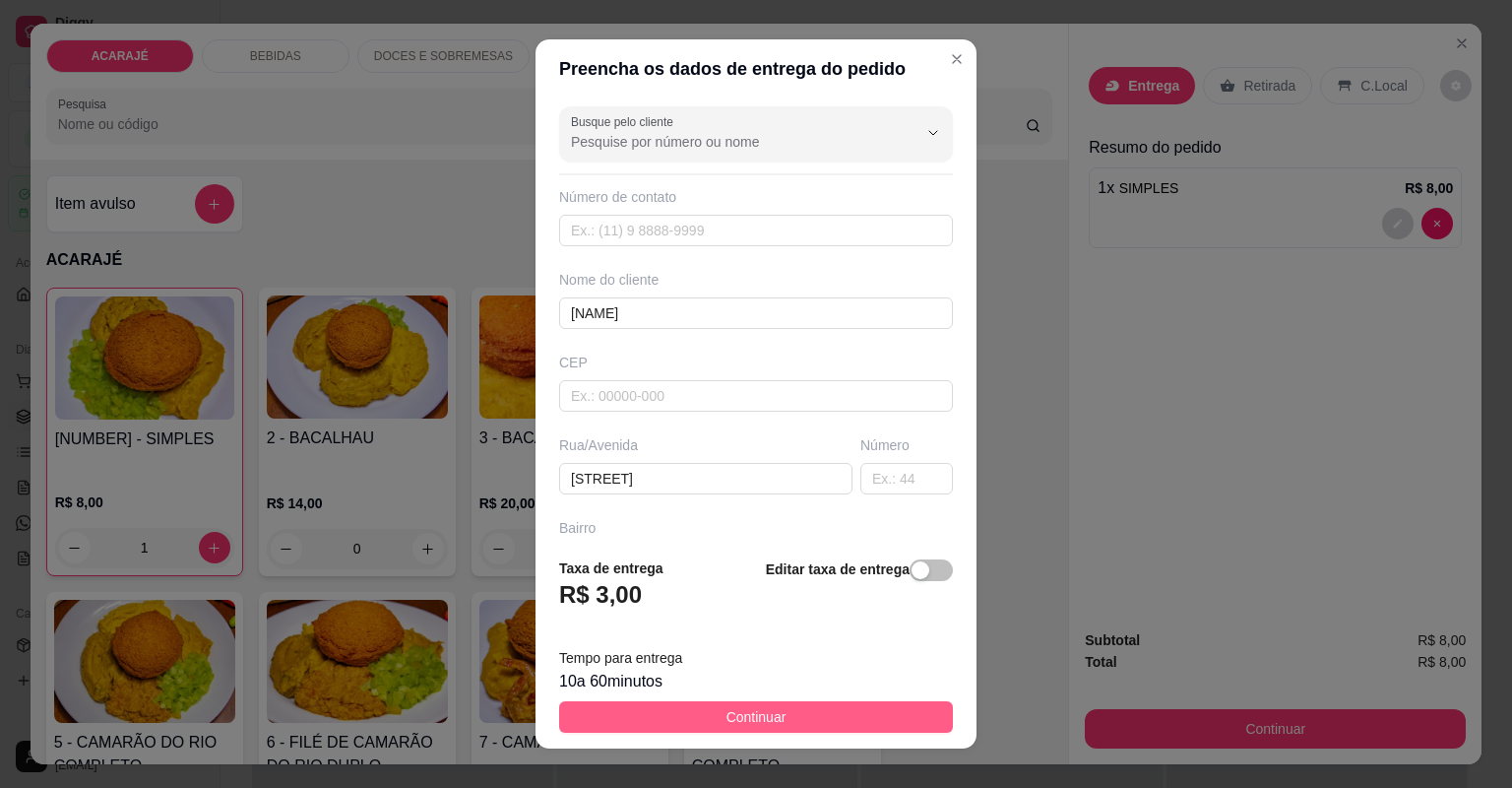 click on "Continuar" at bounding box center (756, 717) 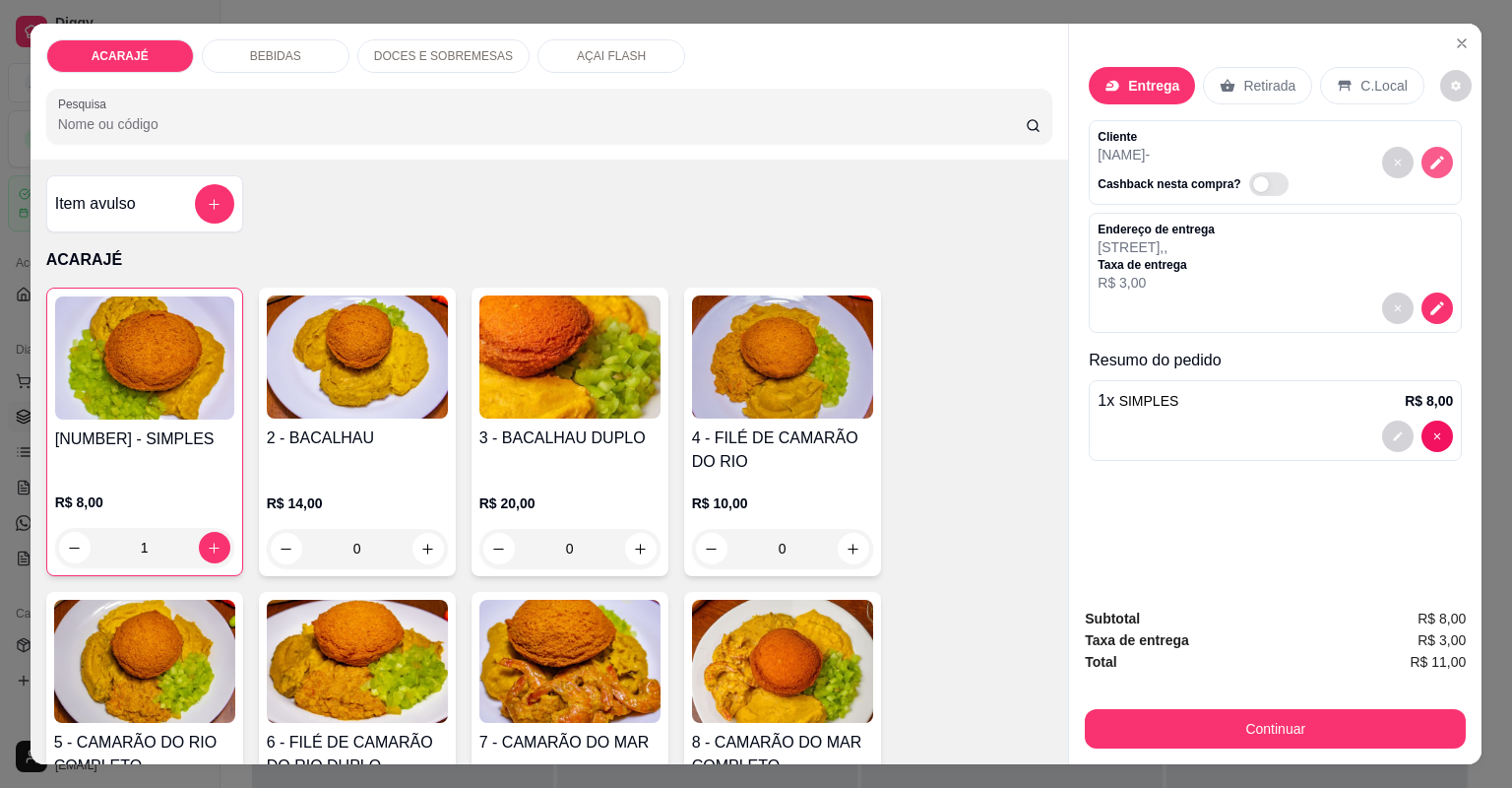 click 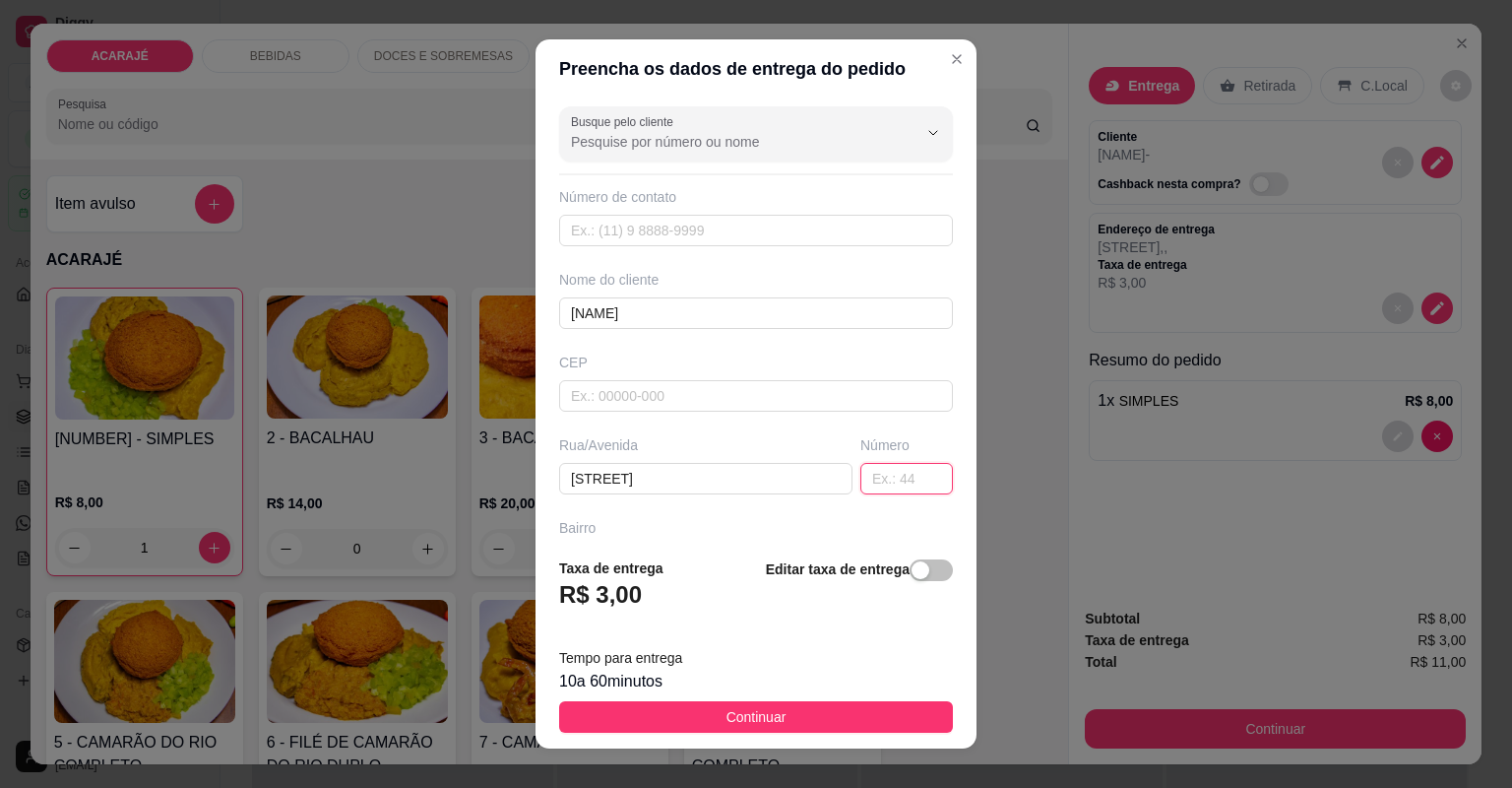 click at bounding box center [907, 479] 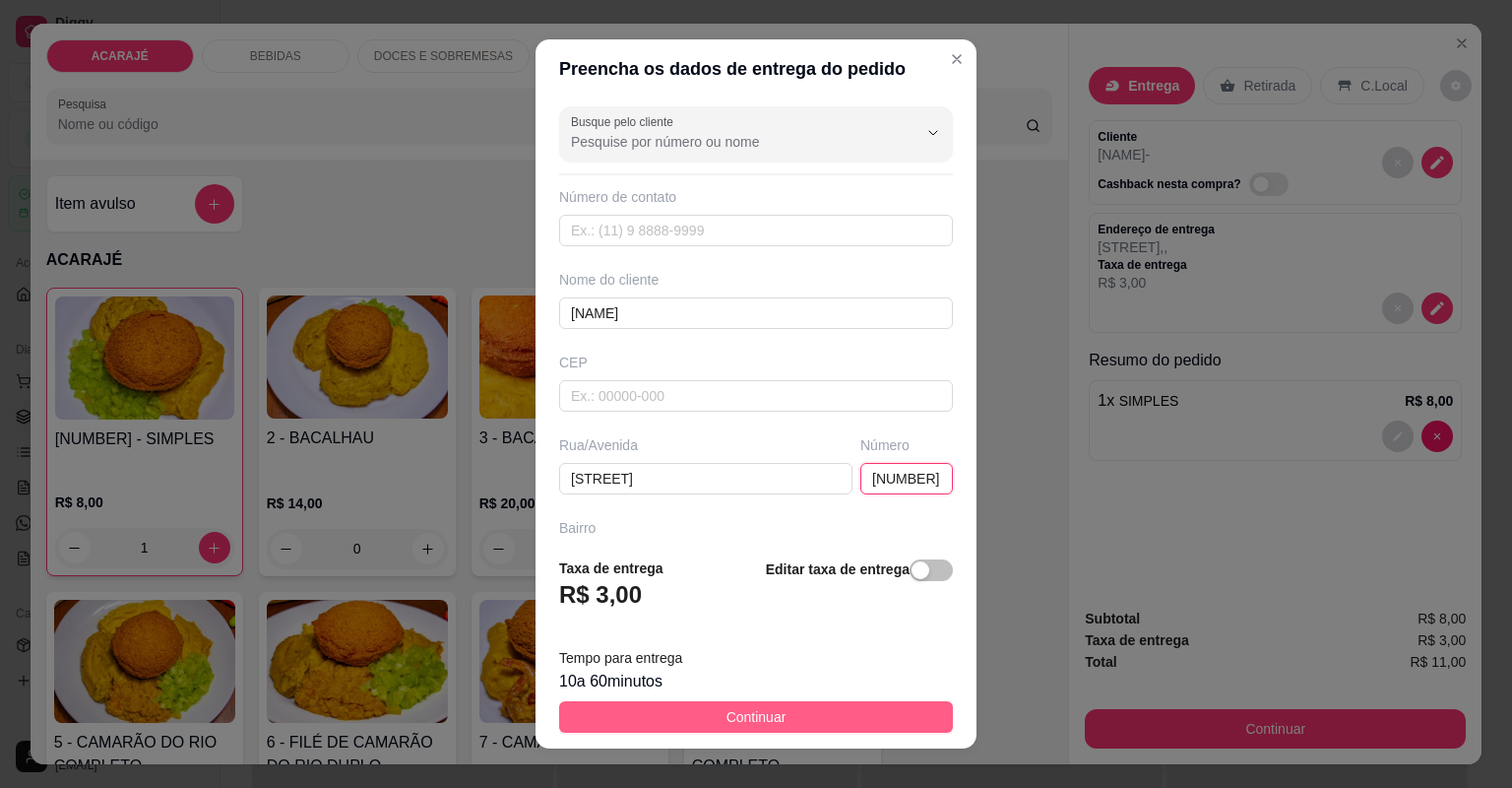 type on "[CODE]" 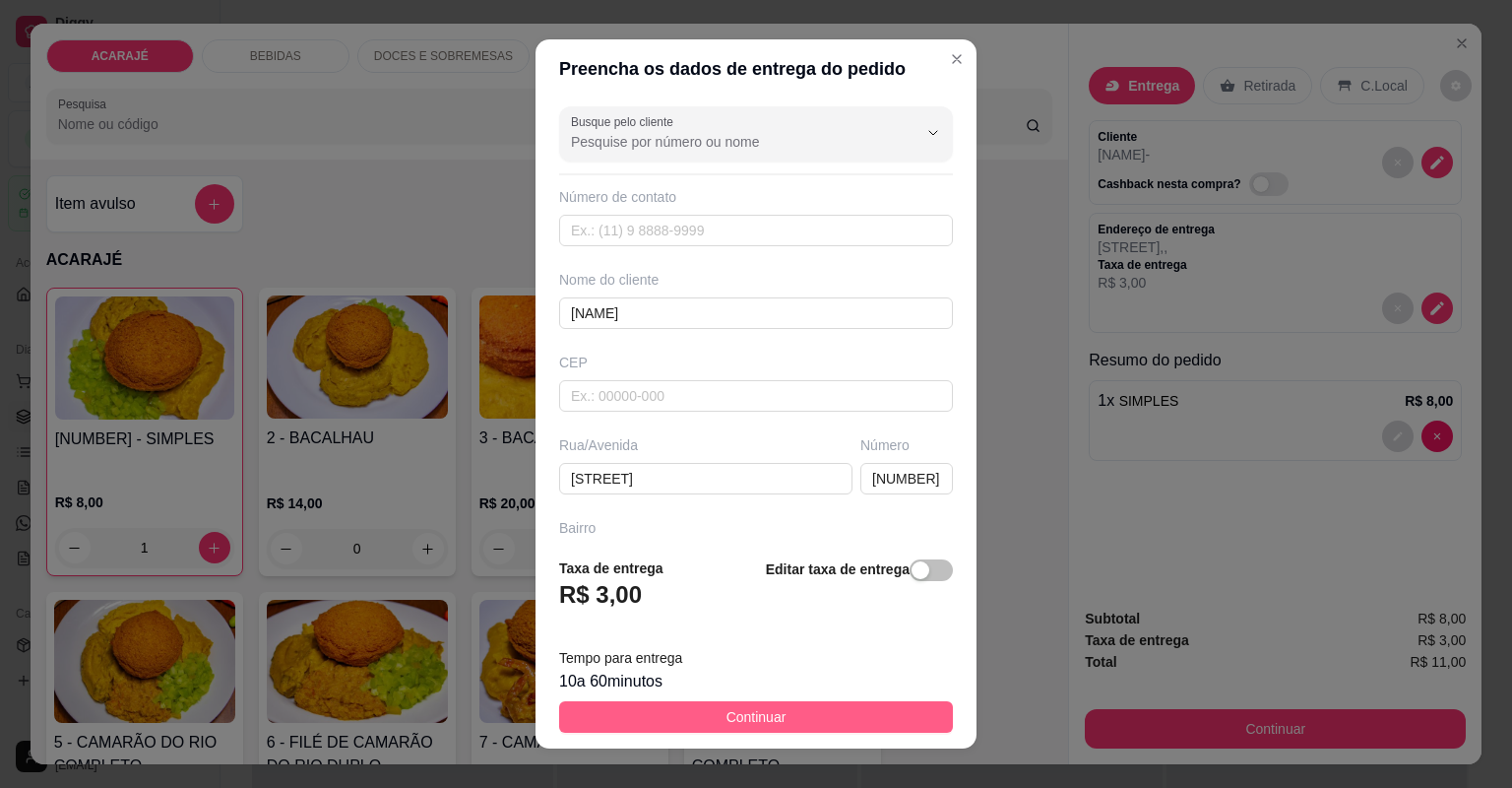 click on "Continuar" at bounding box center [756, 717] 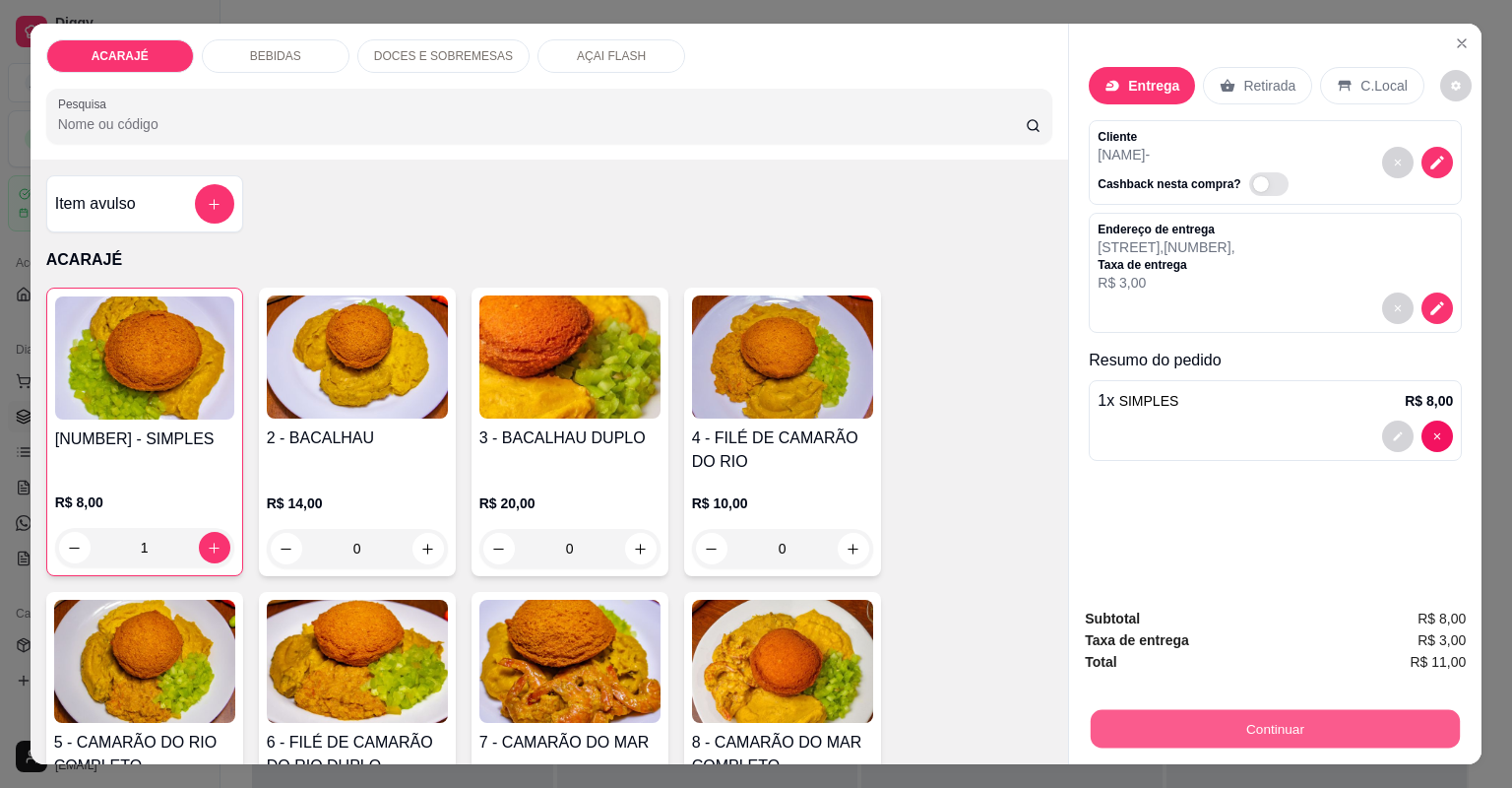 click on "Continuar" at bounding box center [1275, 729] 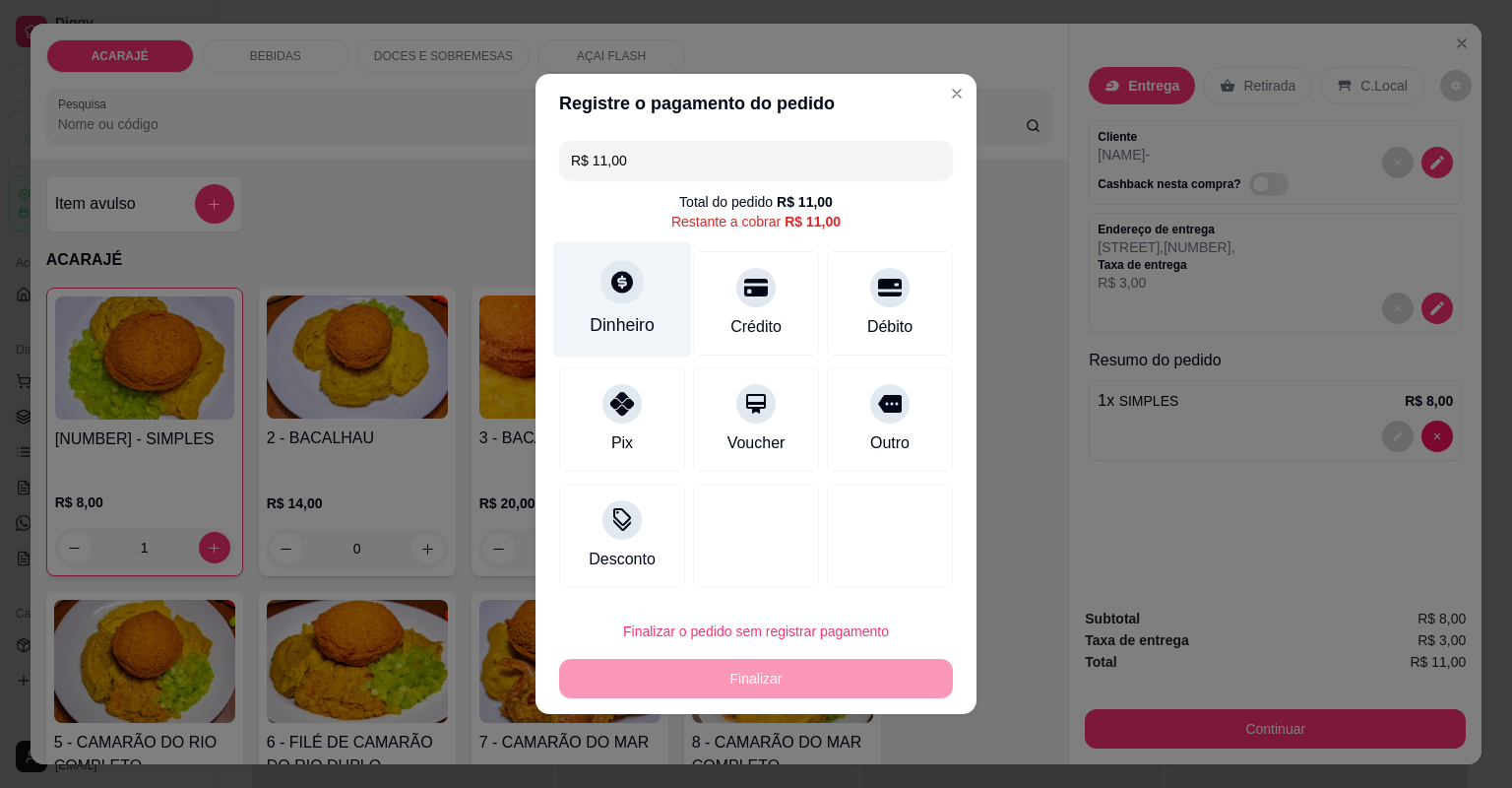click on "Dinheiro" at bounding box center [622, 299] 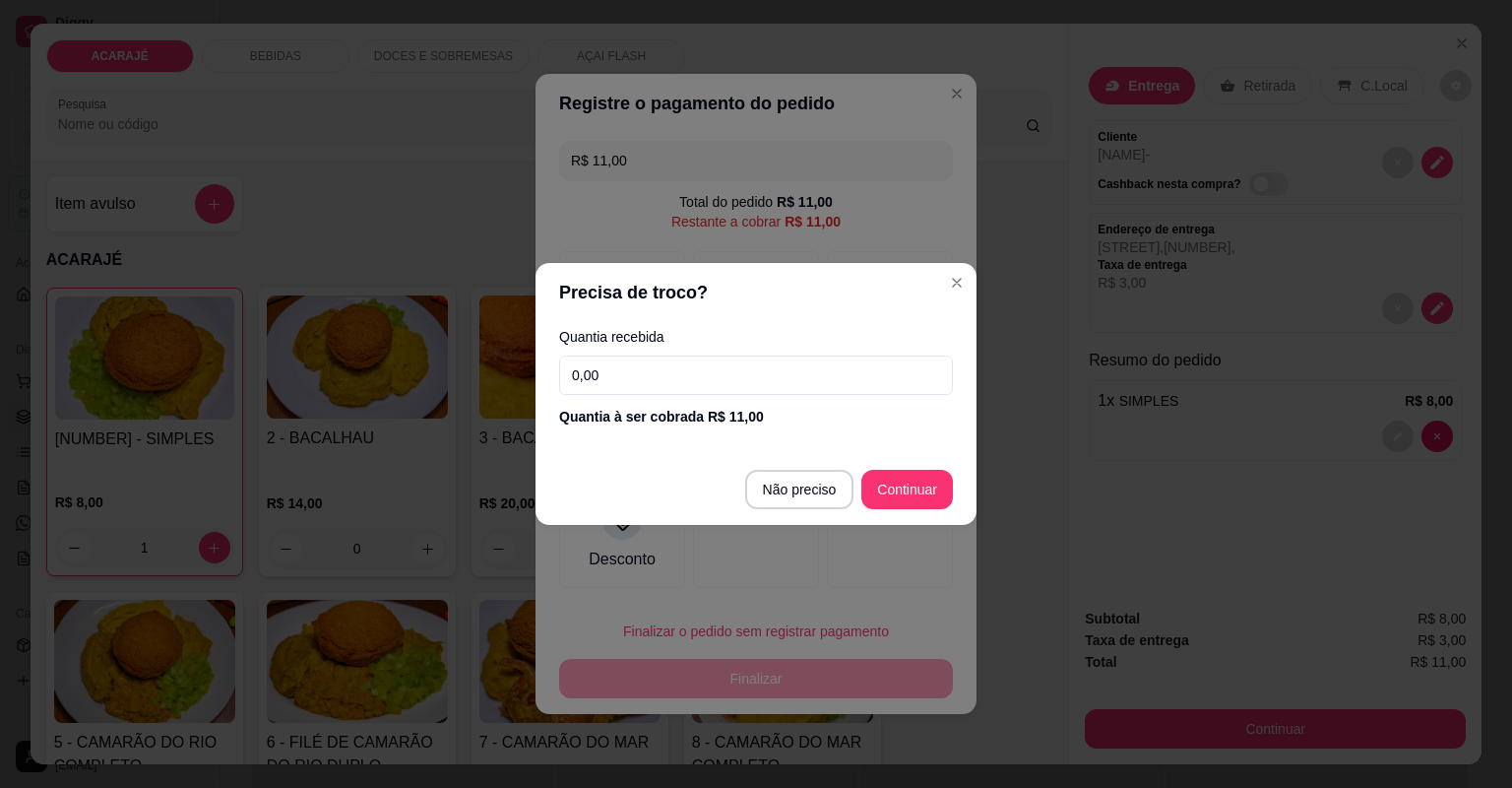 click on "0,00" at bounding box center (756, 375) 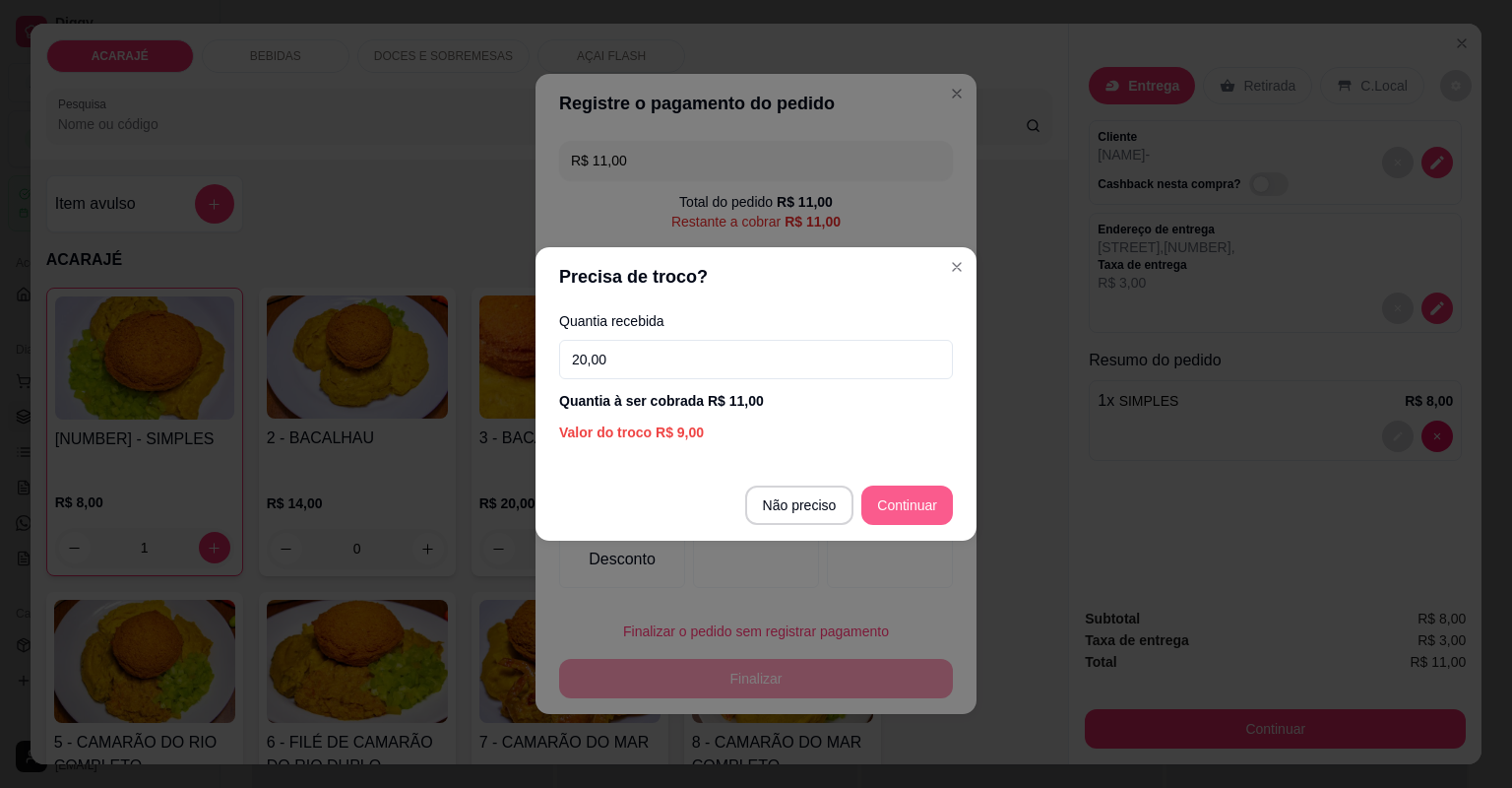 type on "20,00" 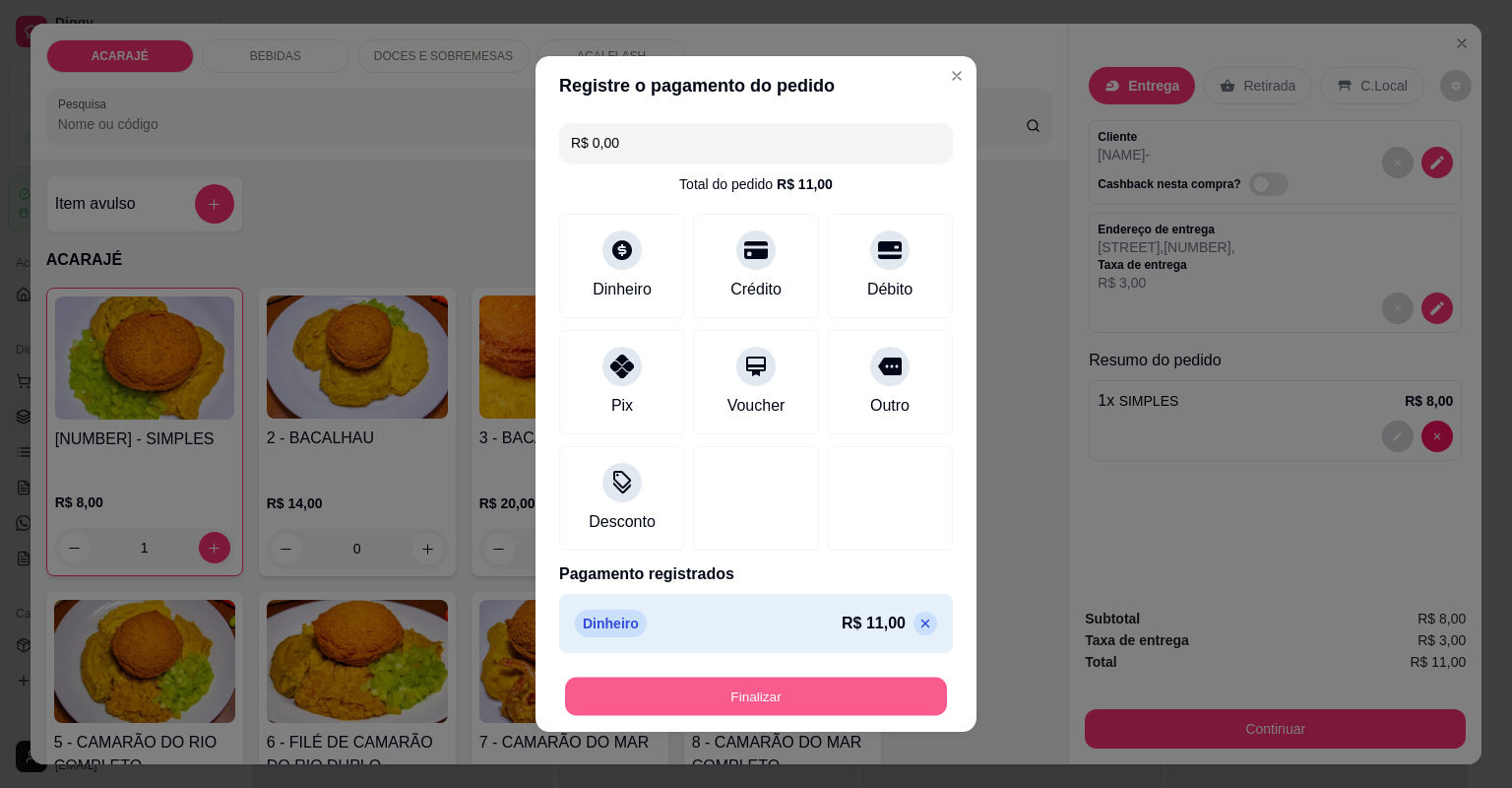 click on "Finalizar" at bounding box center [756, 696] 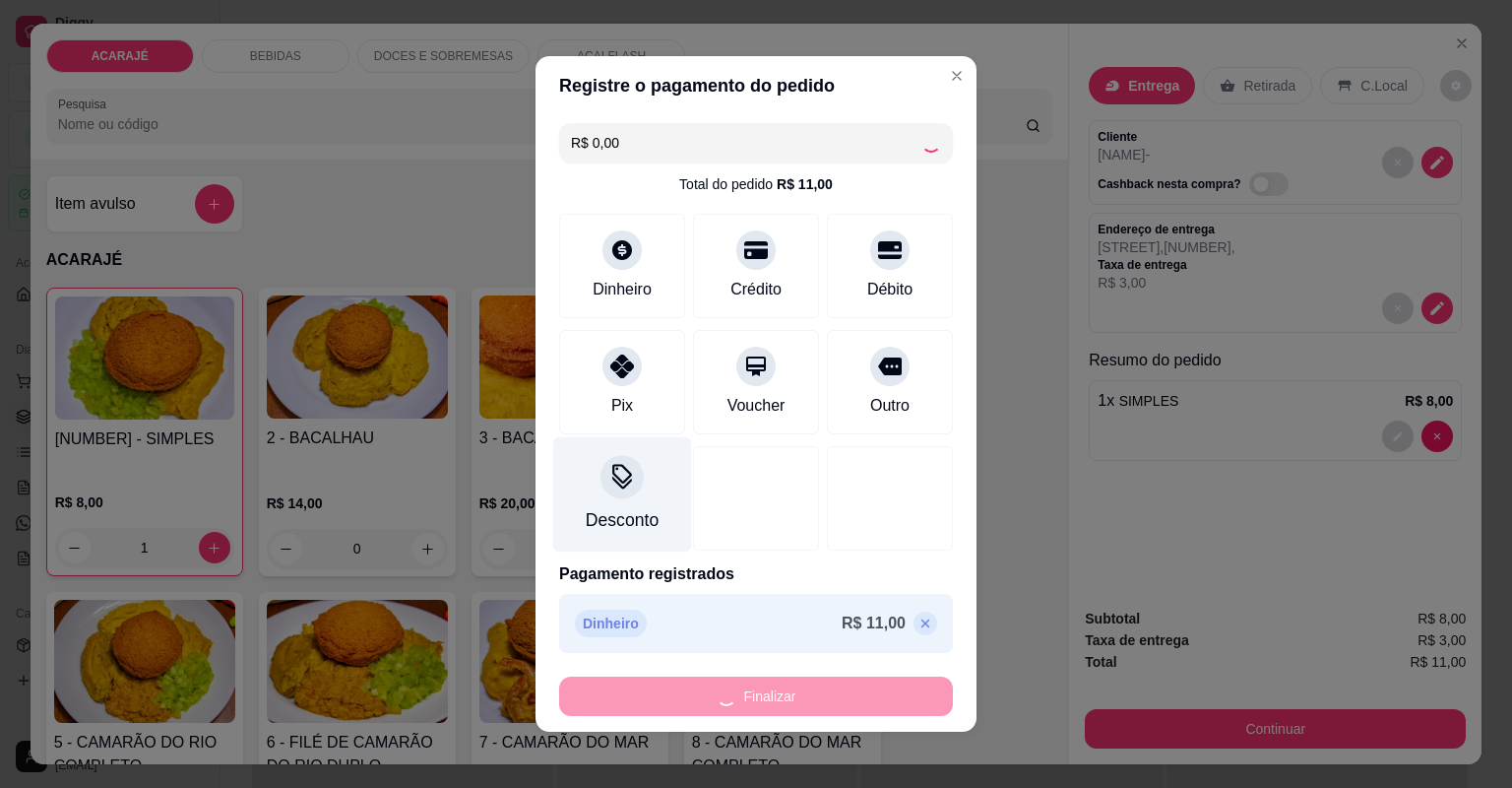 type on "0" 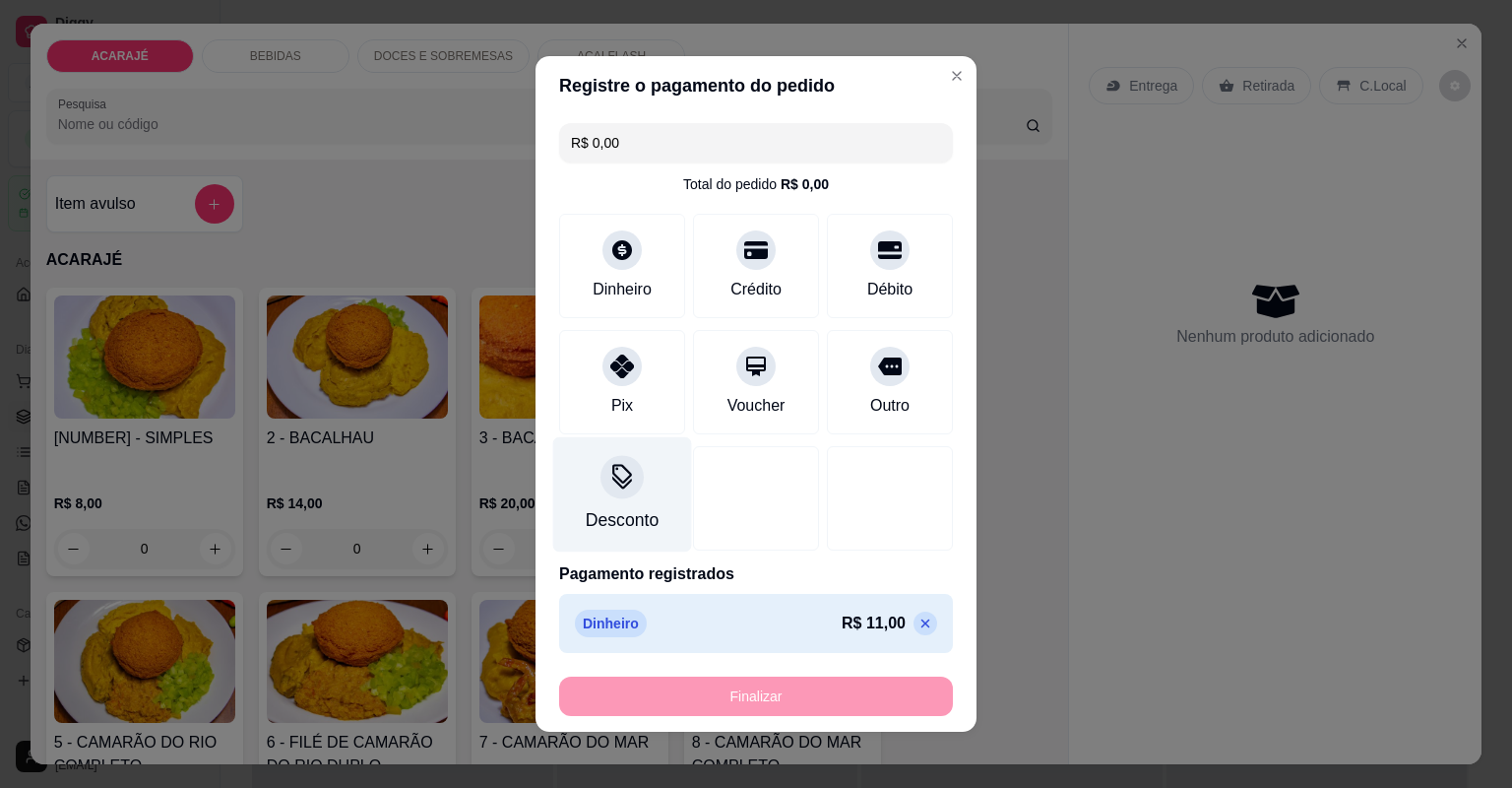 type on "-R$ 11,00" 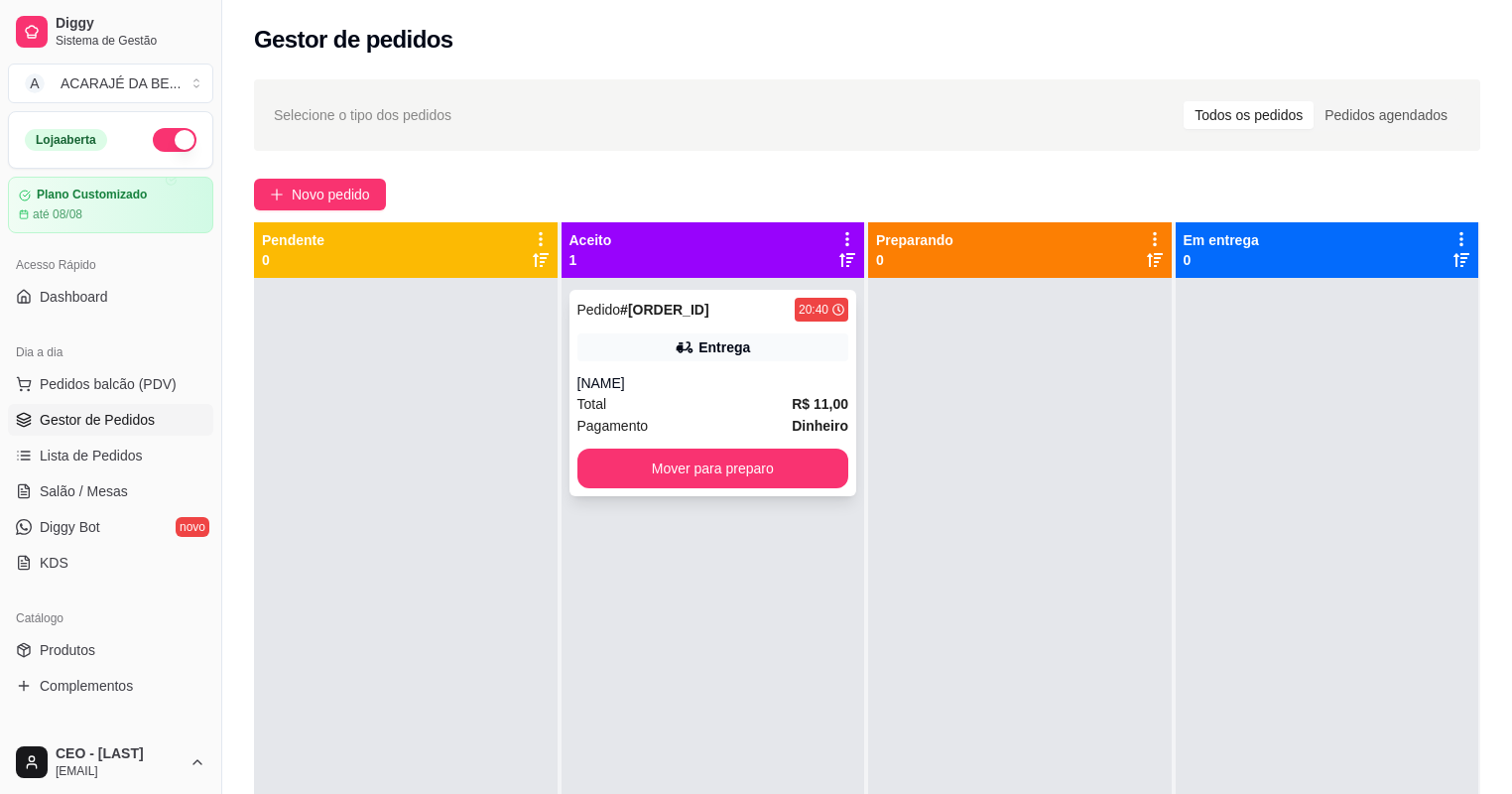 click on "Pagamento Dinheiro" at bounding box center [713, 426] 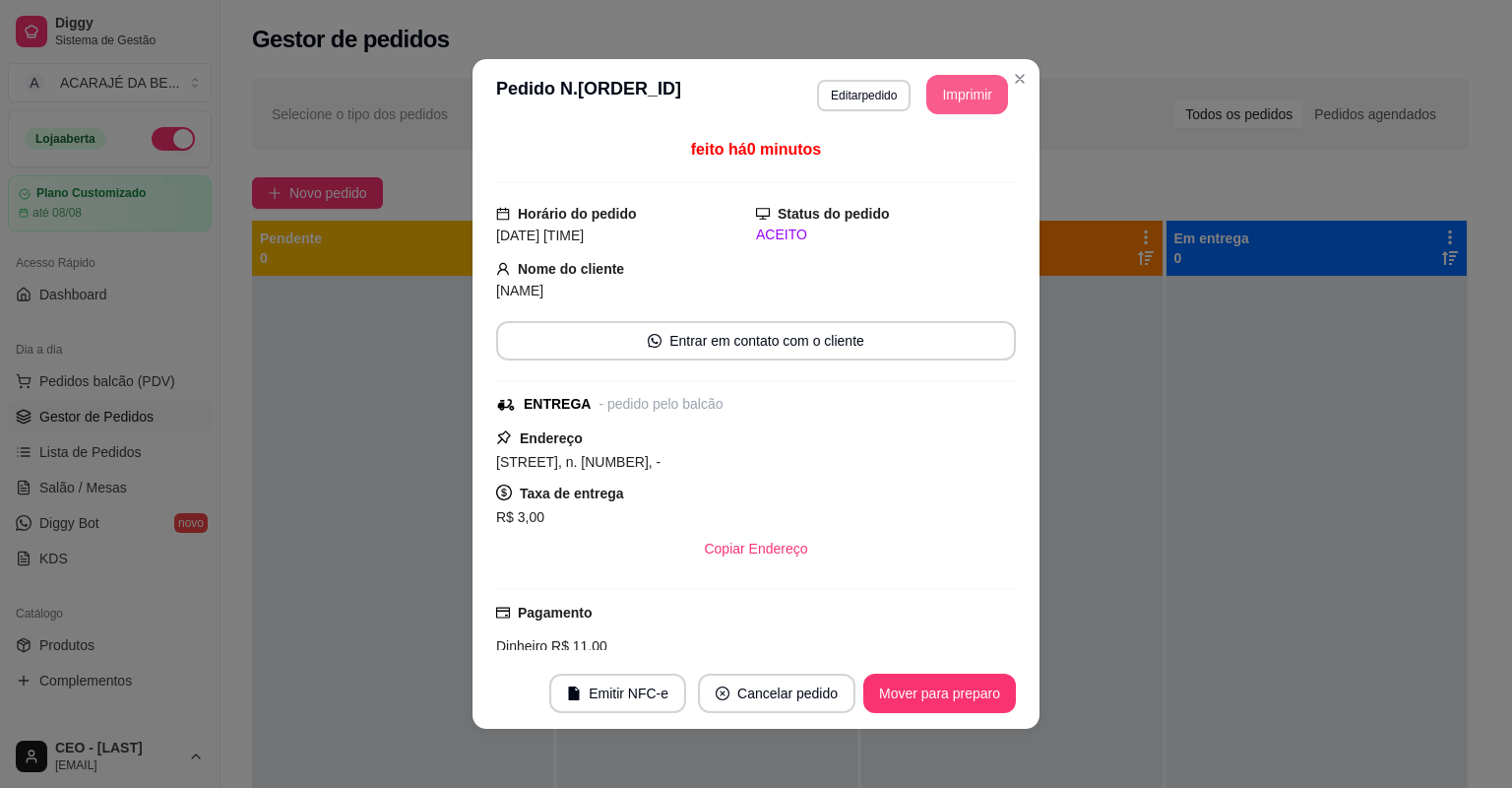 click on "Imprimir" at bounding box center [967, 95] 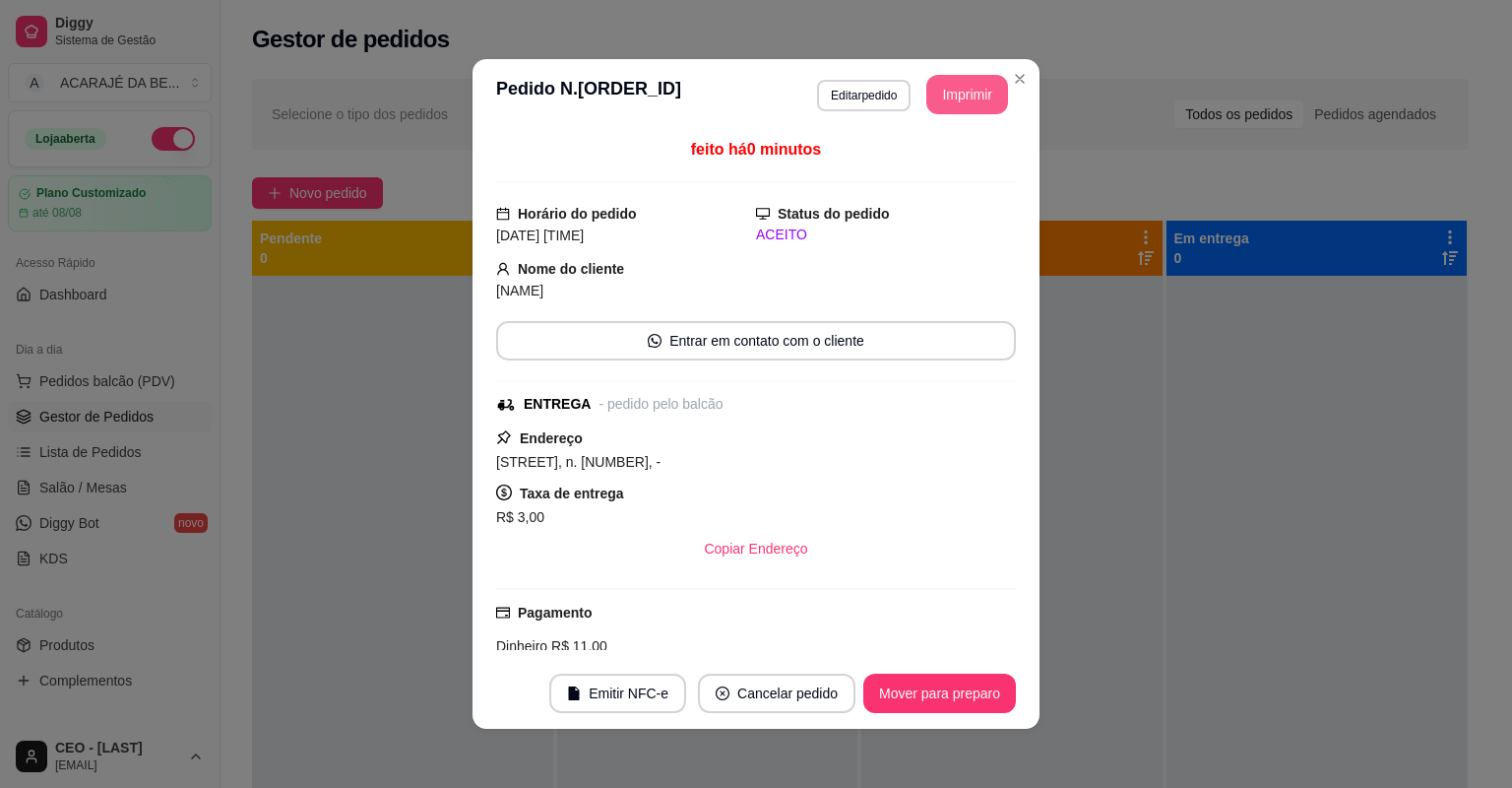 scroll, scrollTop: 0, scrollLeft: 0, axis: both 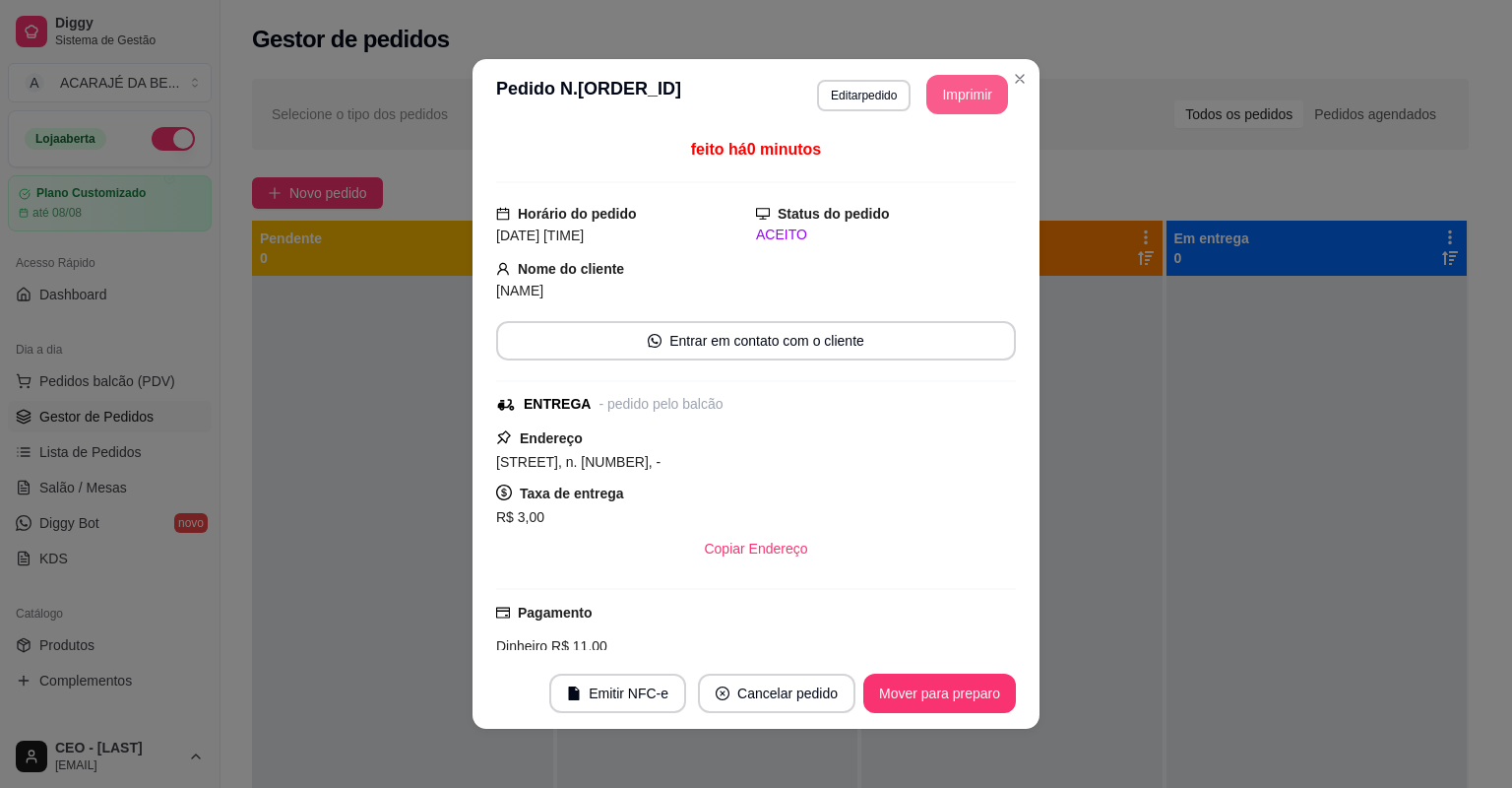 click on "Mover para preparo" at bounding box center [939, 693] 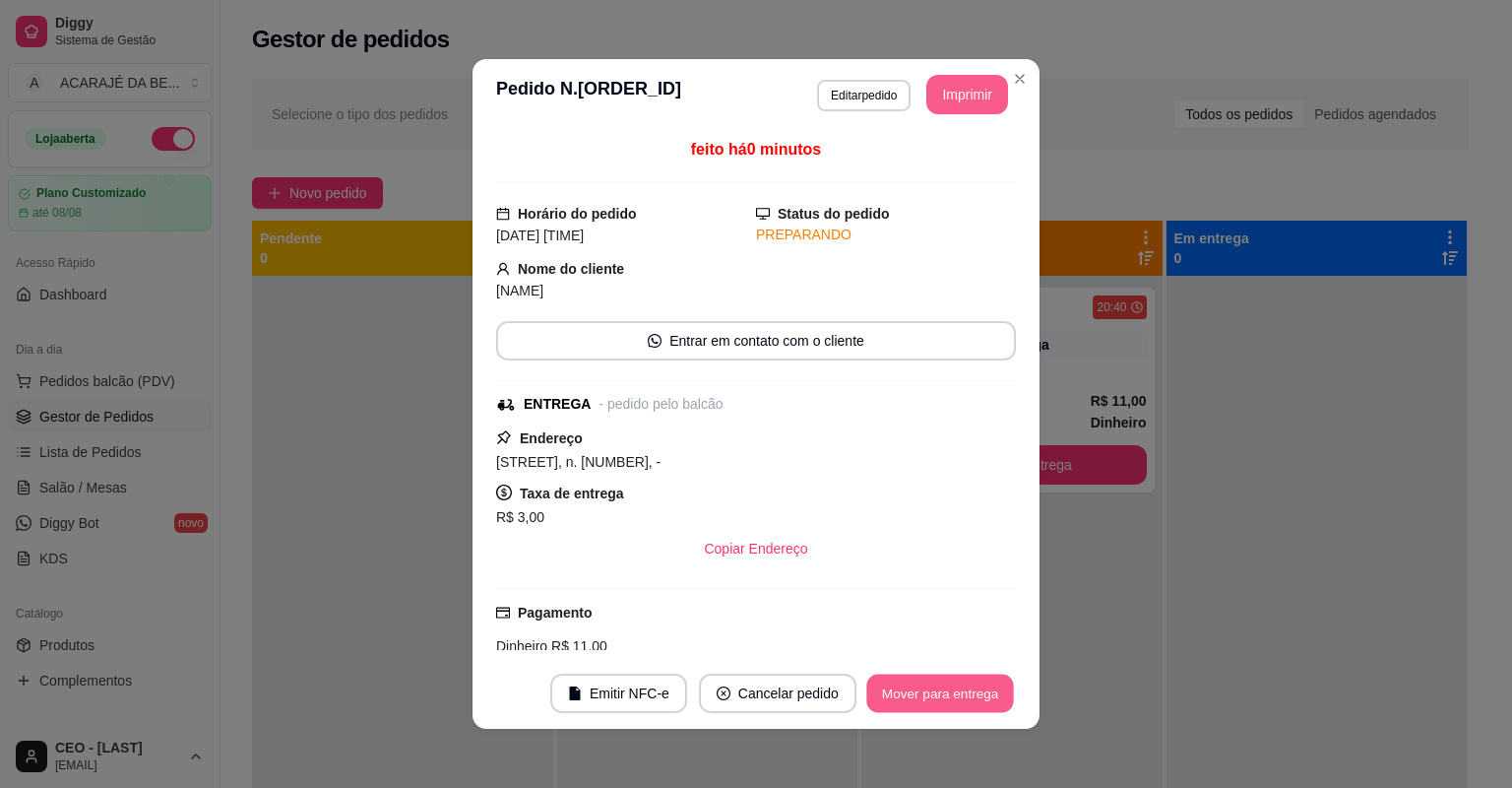 click on "Mover para entrega" at bounding box center (940, 693) 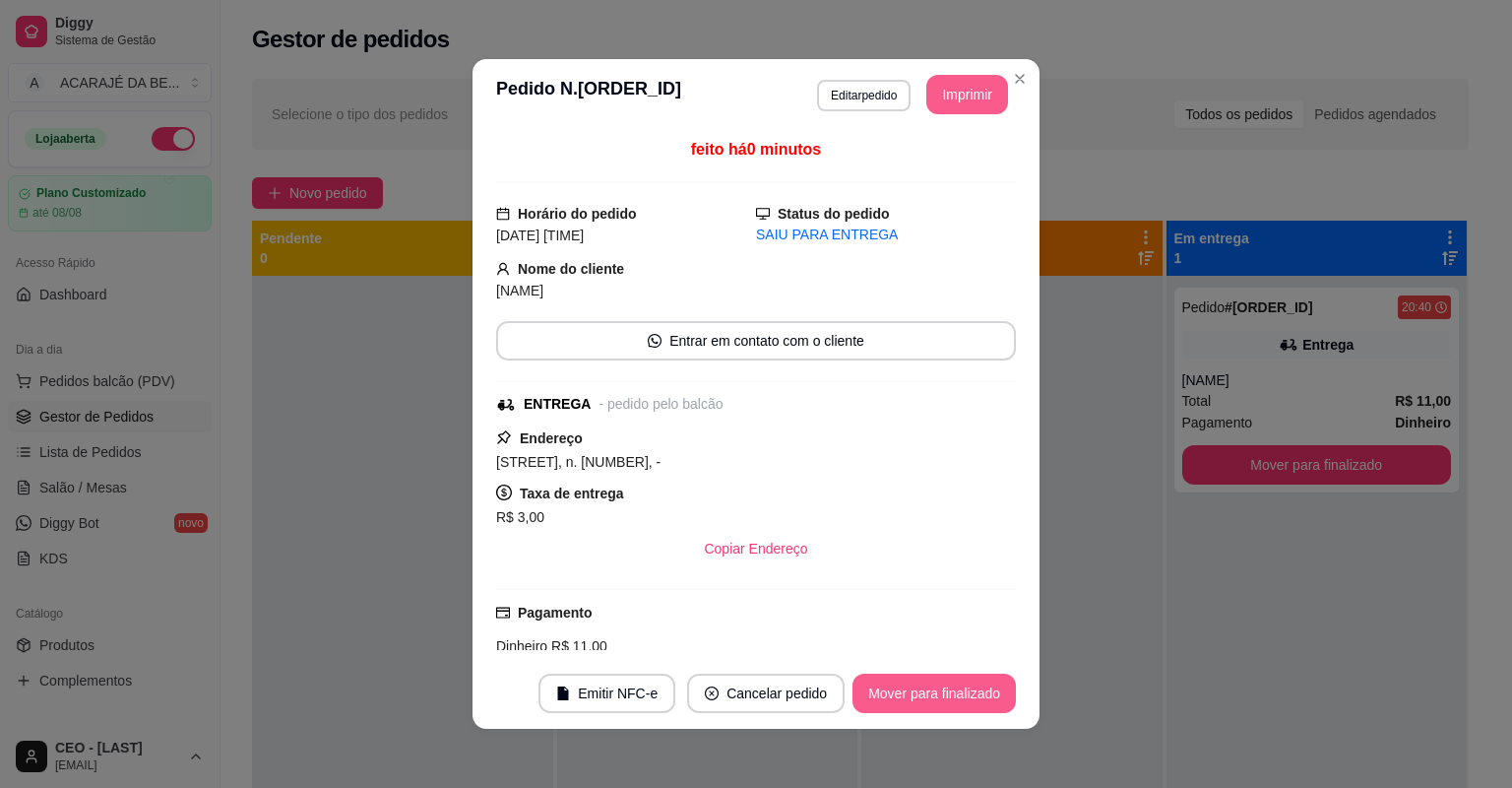 click on "Mover para finalizado" at bounding box center [934, 693] 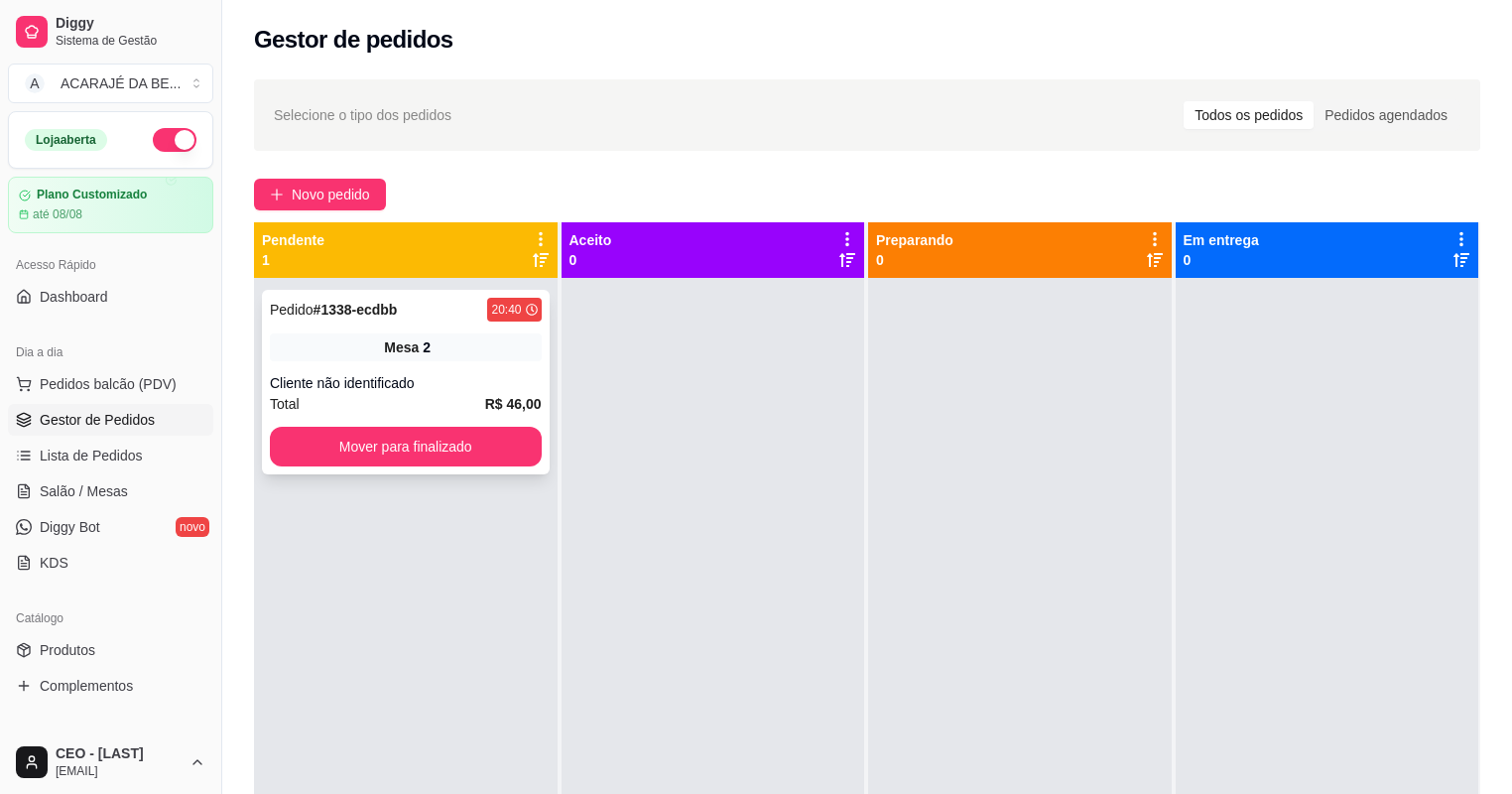 click on "R$ 46,00" at bounding box center (513, 404) 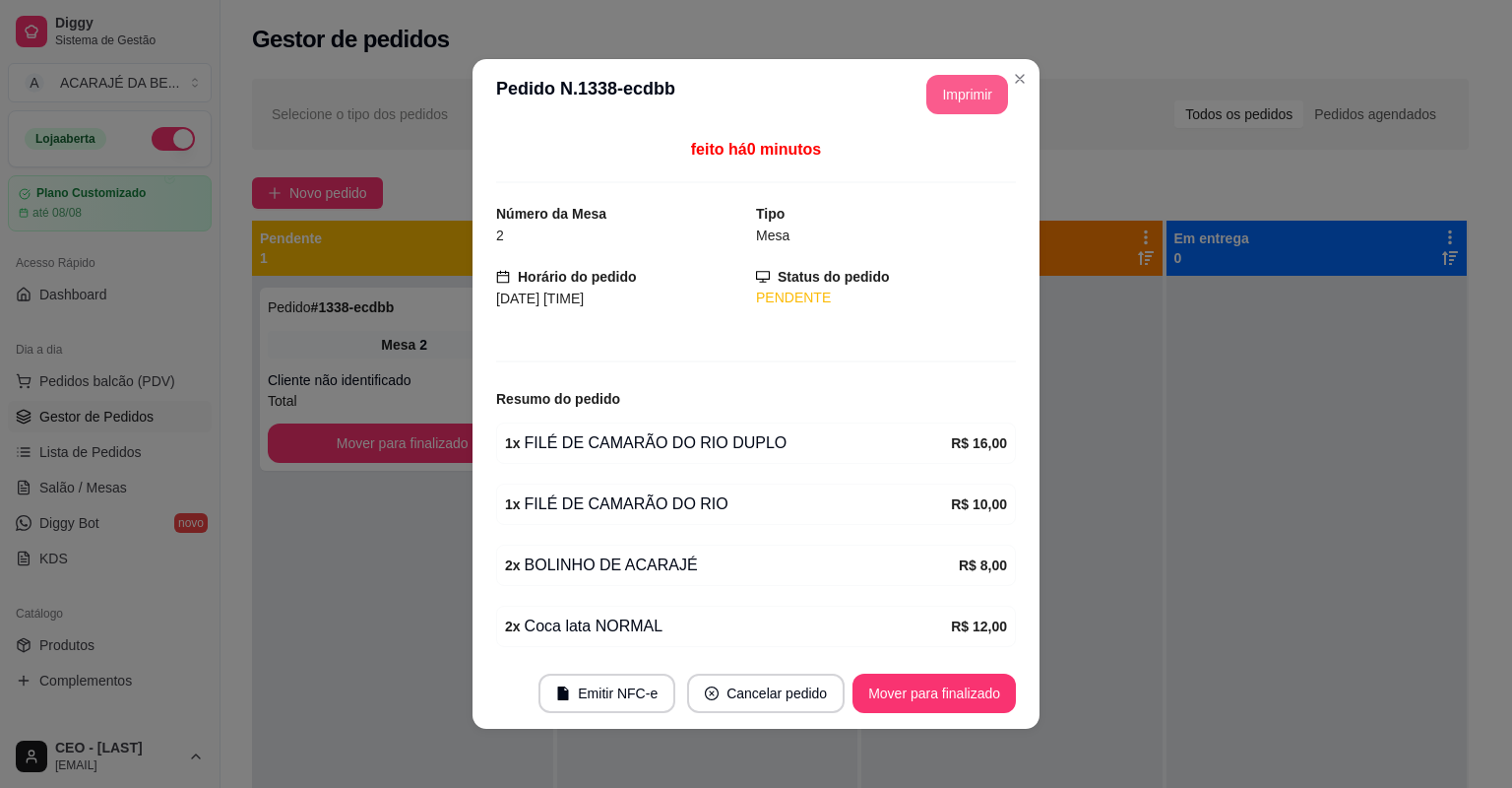 click on "Imprimir" at bounding box center (967, 95) 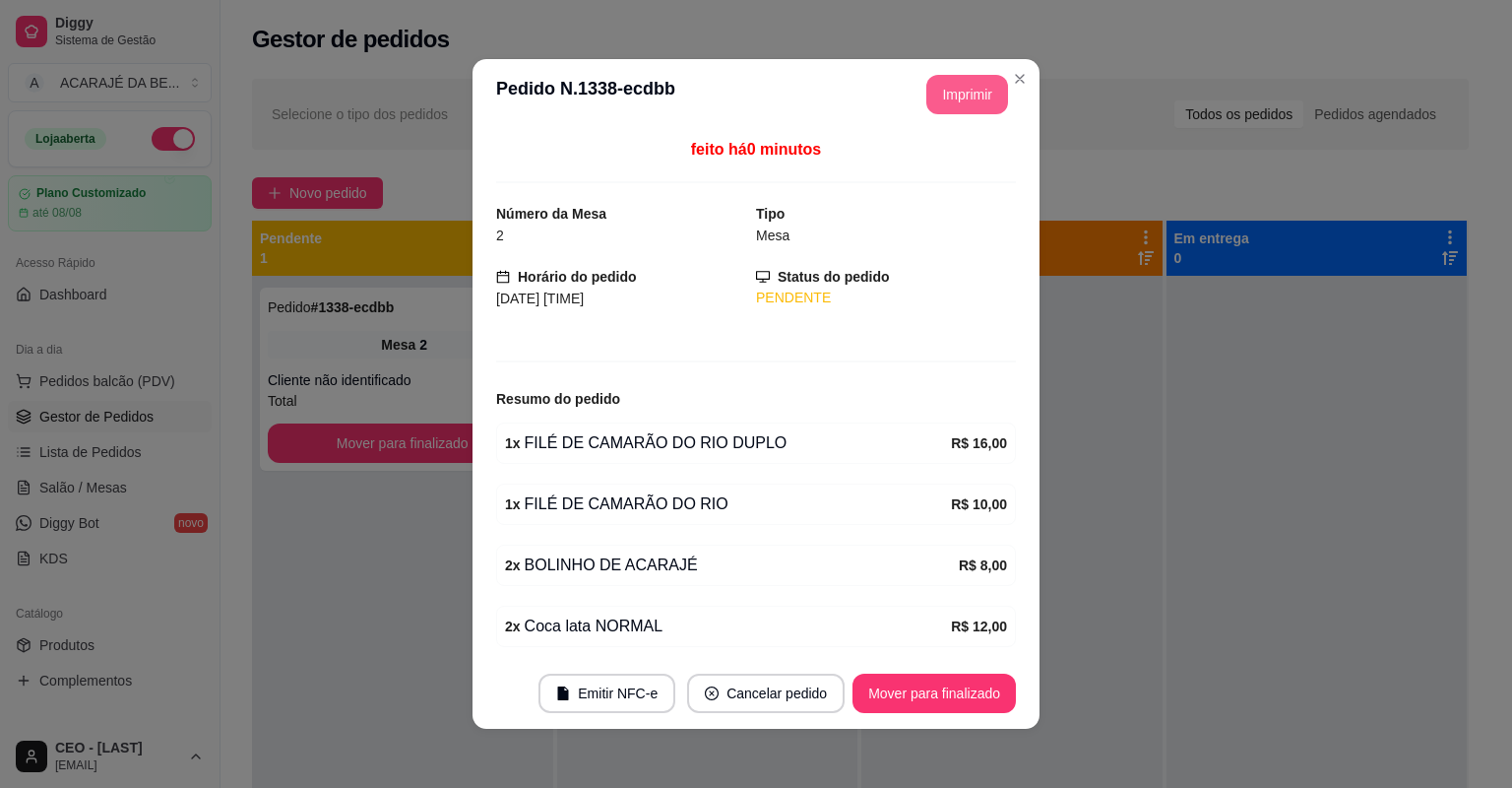scroll, scrollTop: 0, scrollLeft: 0, axis: both 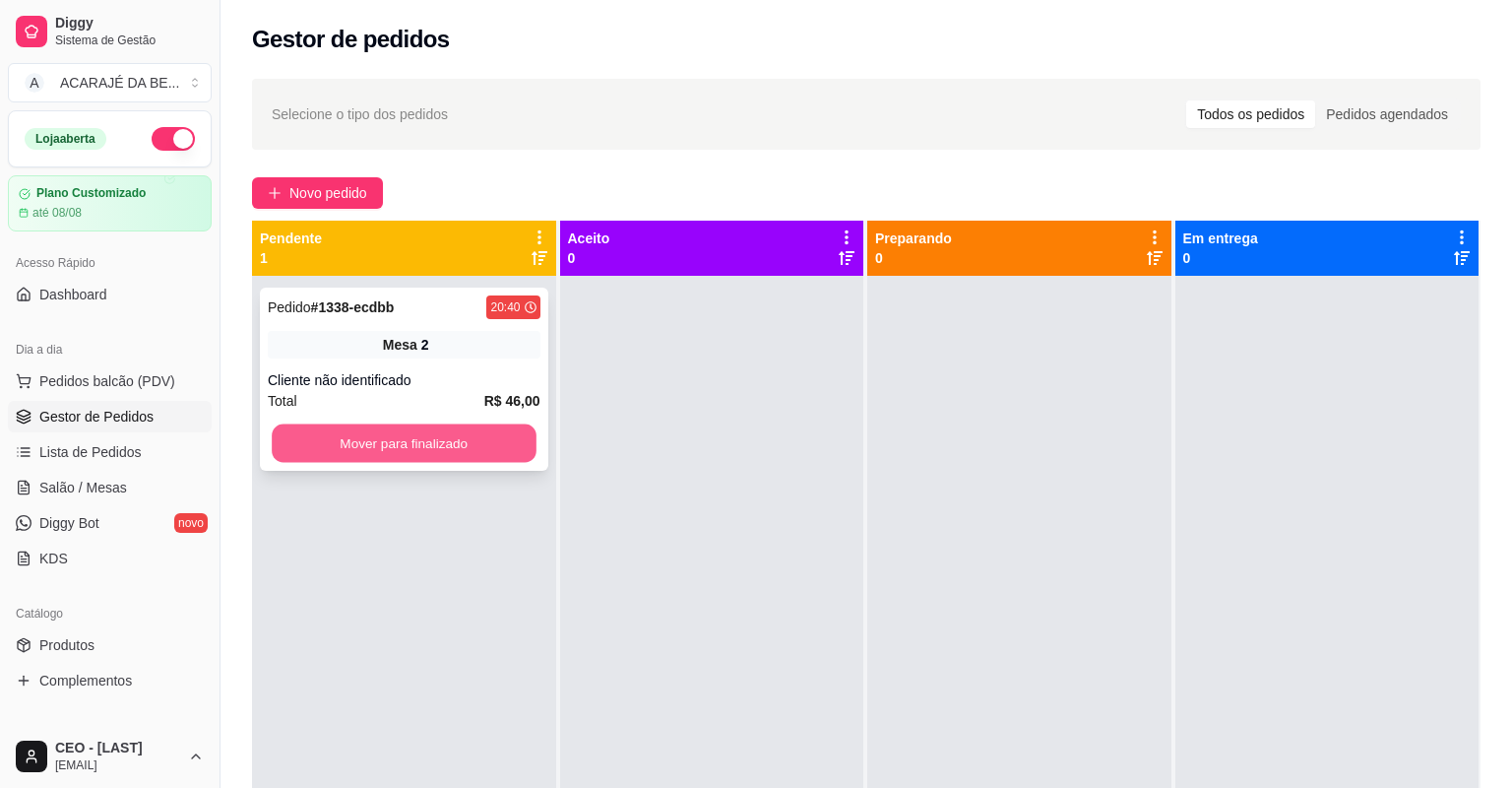 click on "Mover para finalizado" at bounding box center [404, 443] 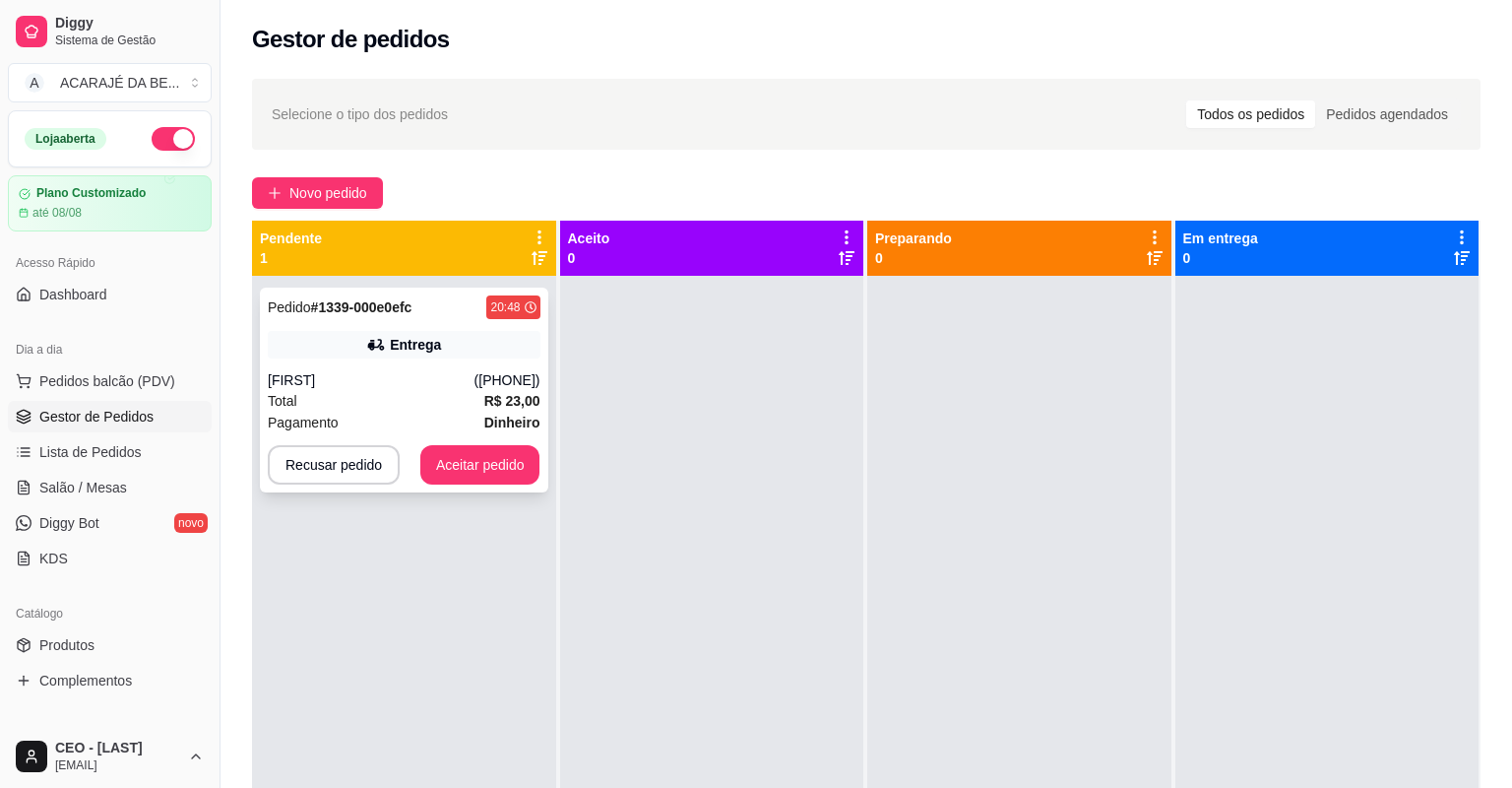 click on "Total R$ 23,00" at bounding box center [404, 401] 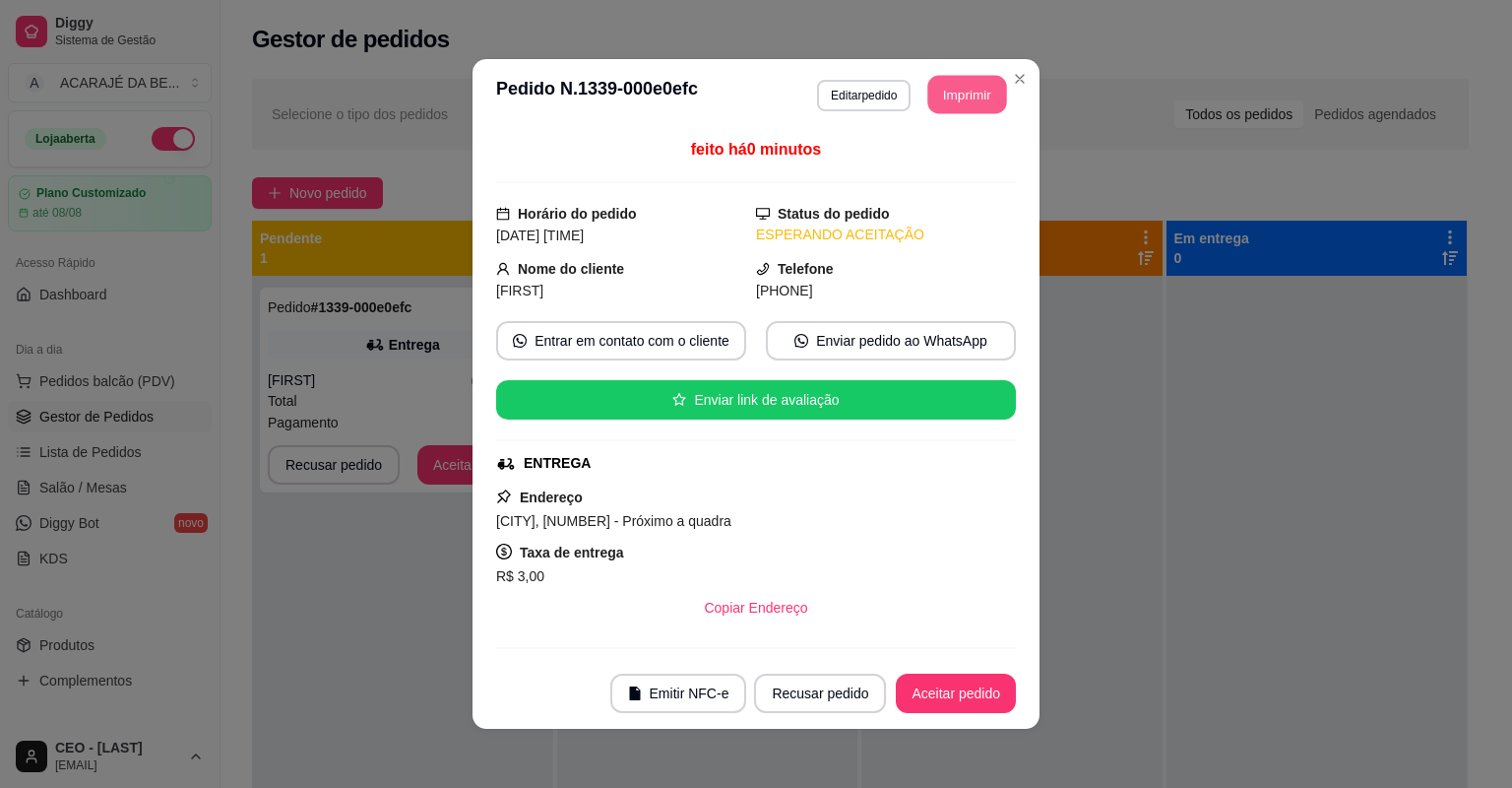 click on "Imprimir" at bounding box center [968, 95] 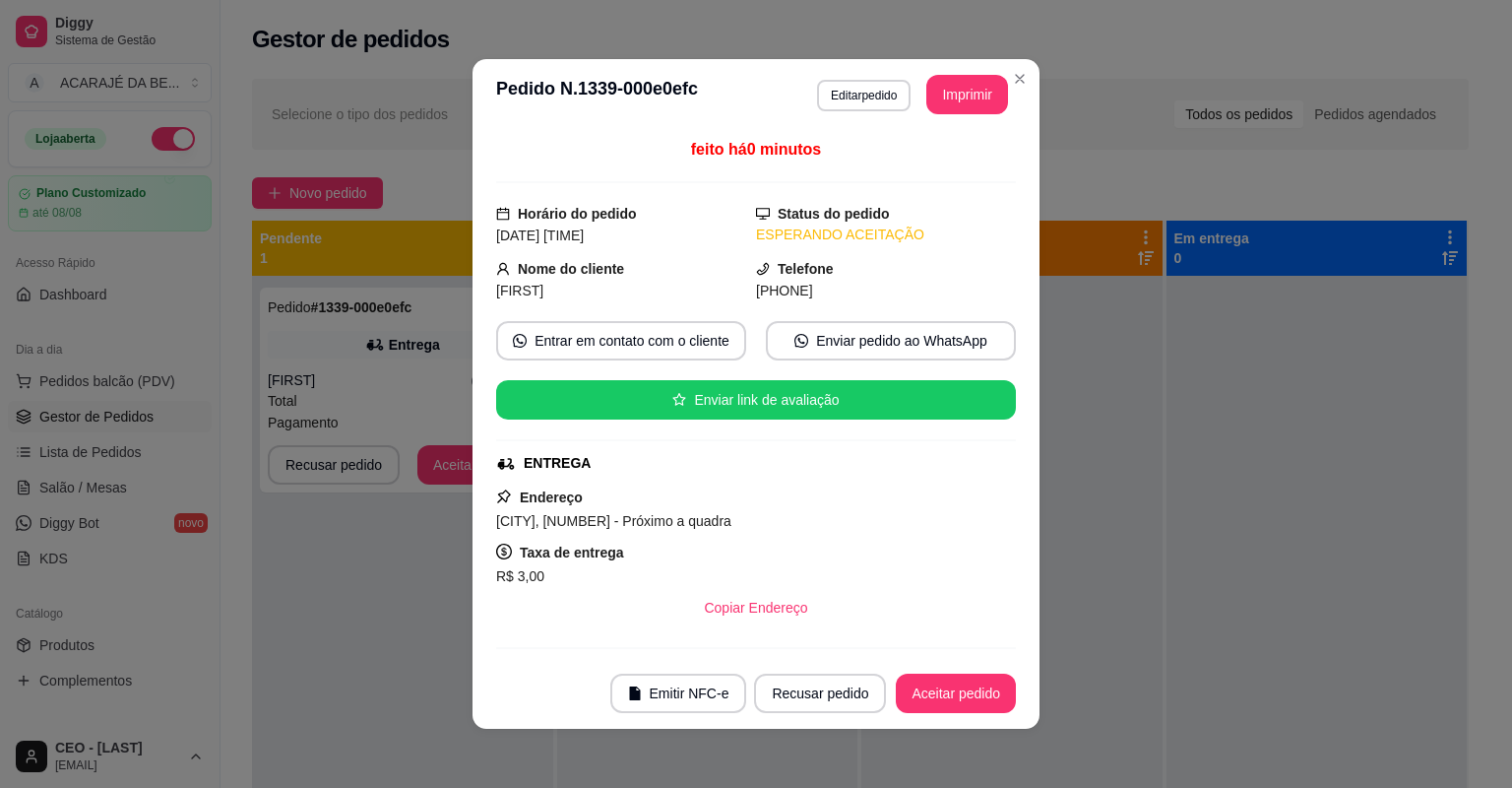 click on "Aceitar pedido" at bounding box center [956, 693] 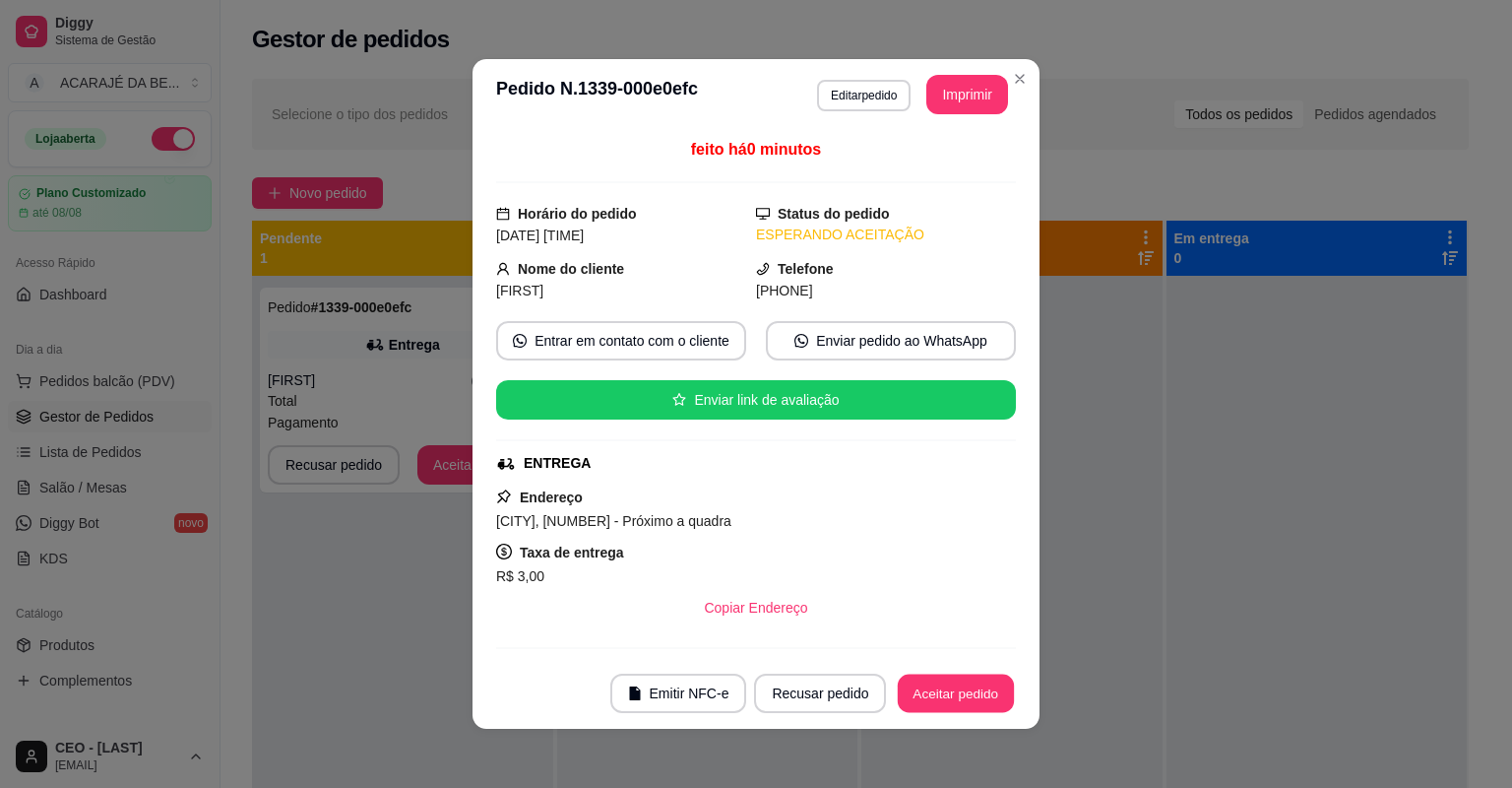 click on "Aceitar pedido" at bounding box center [956, 693] 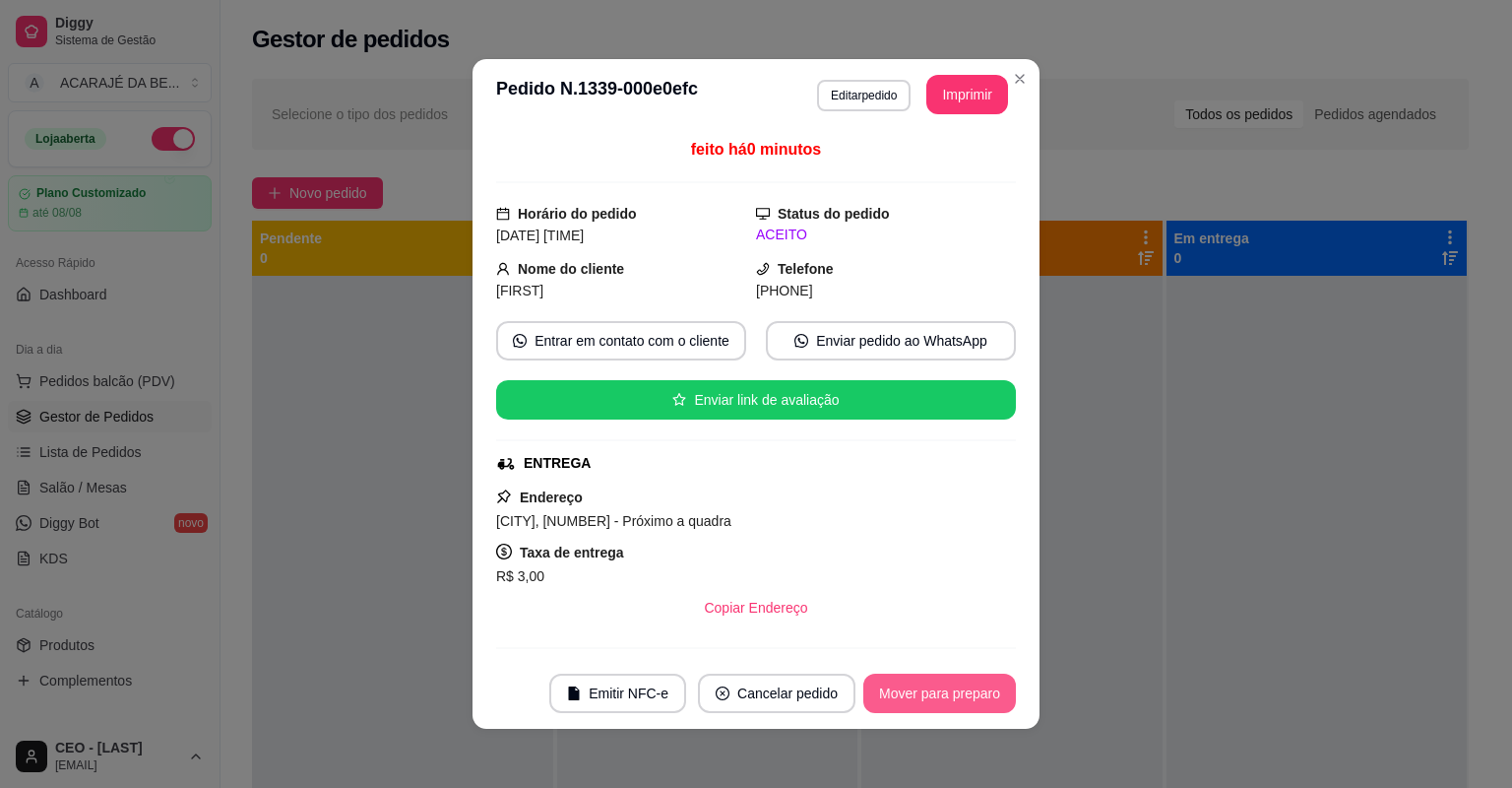 click on "Mover para preparo" at bounding box center (939, 693) 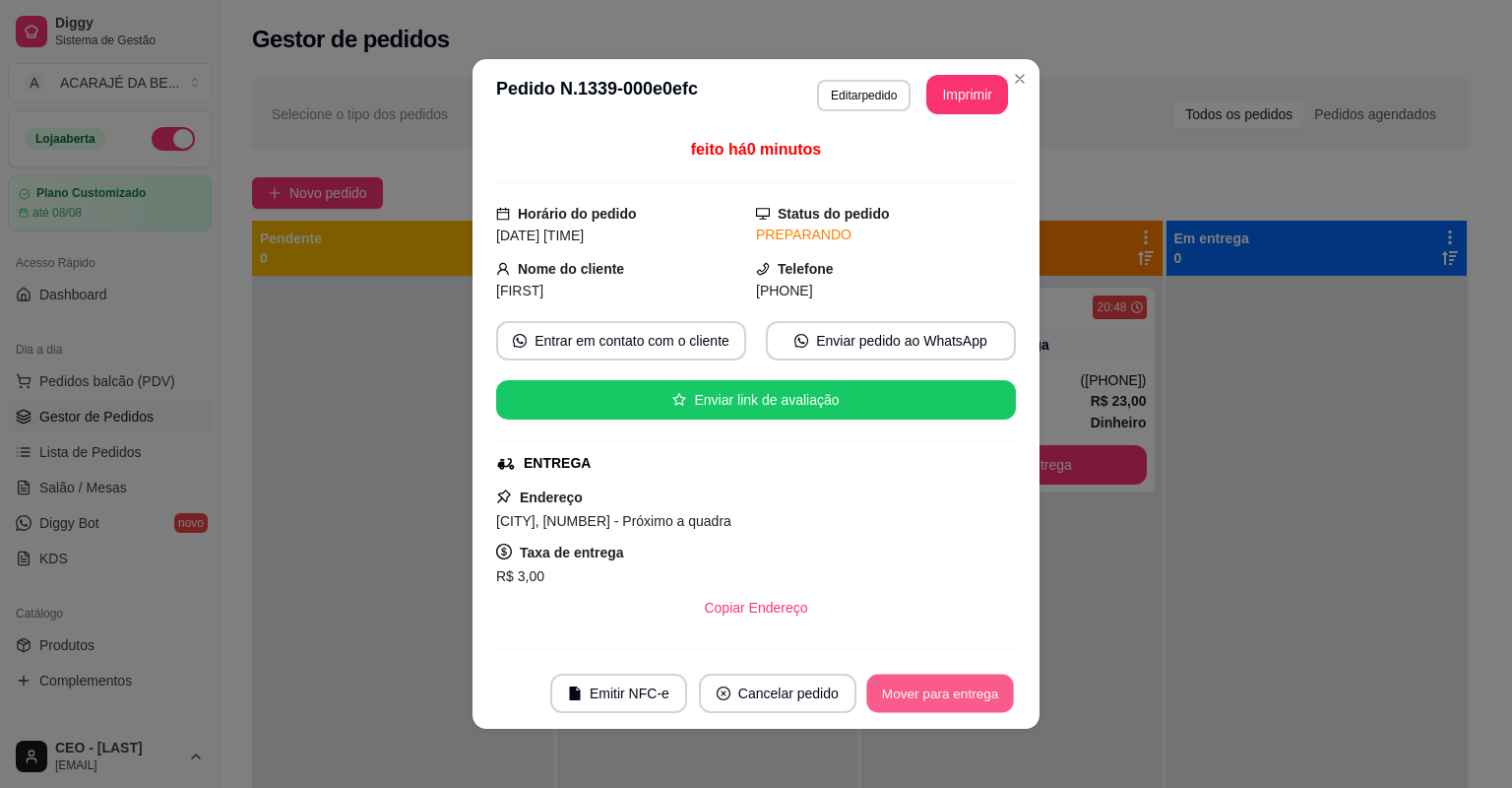 click on "Mover para entrega" at bounding box center [940, 693] 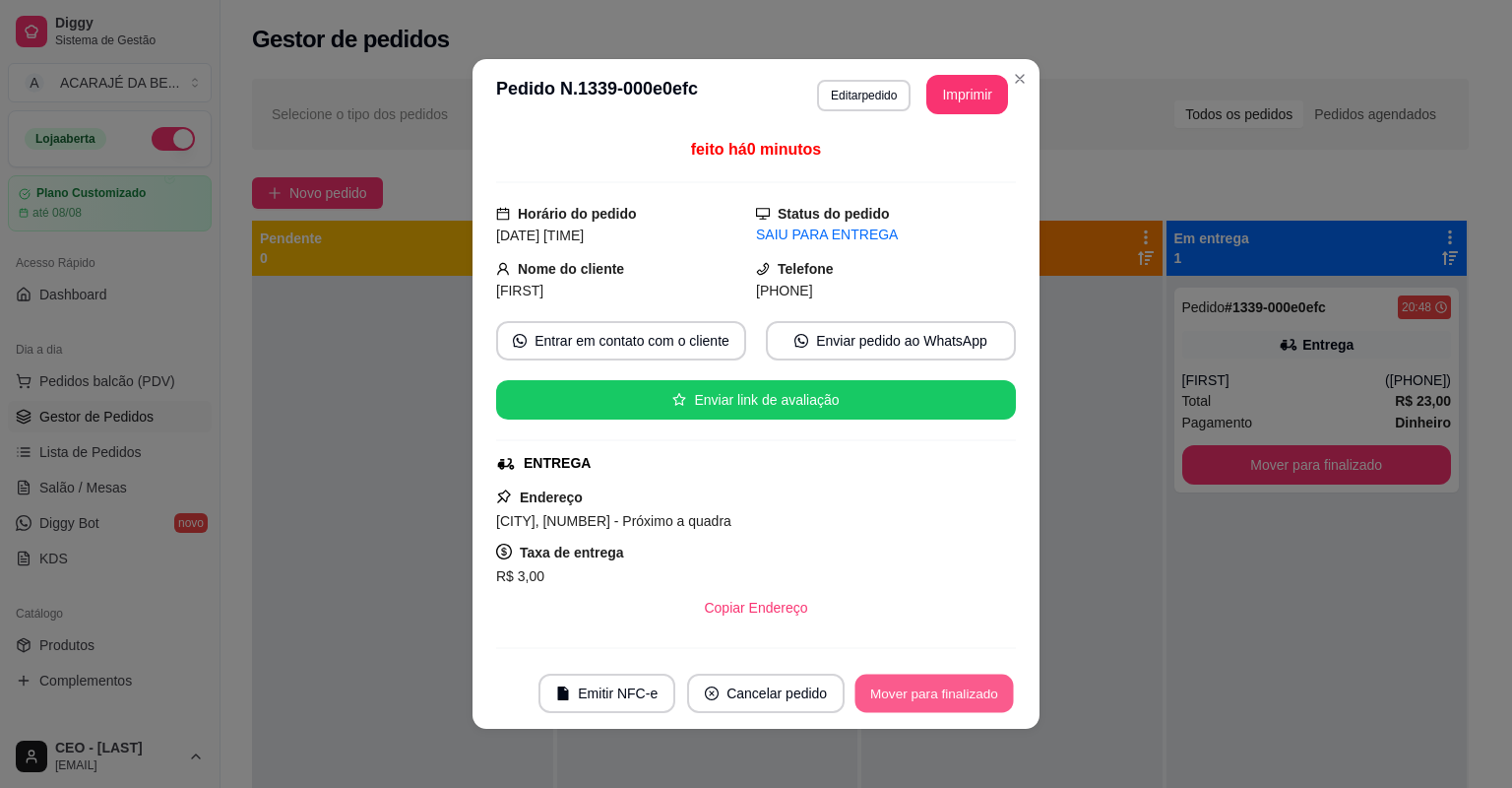 click on "Mover para finalizado" at bounding box center (934, 693) 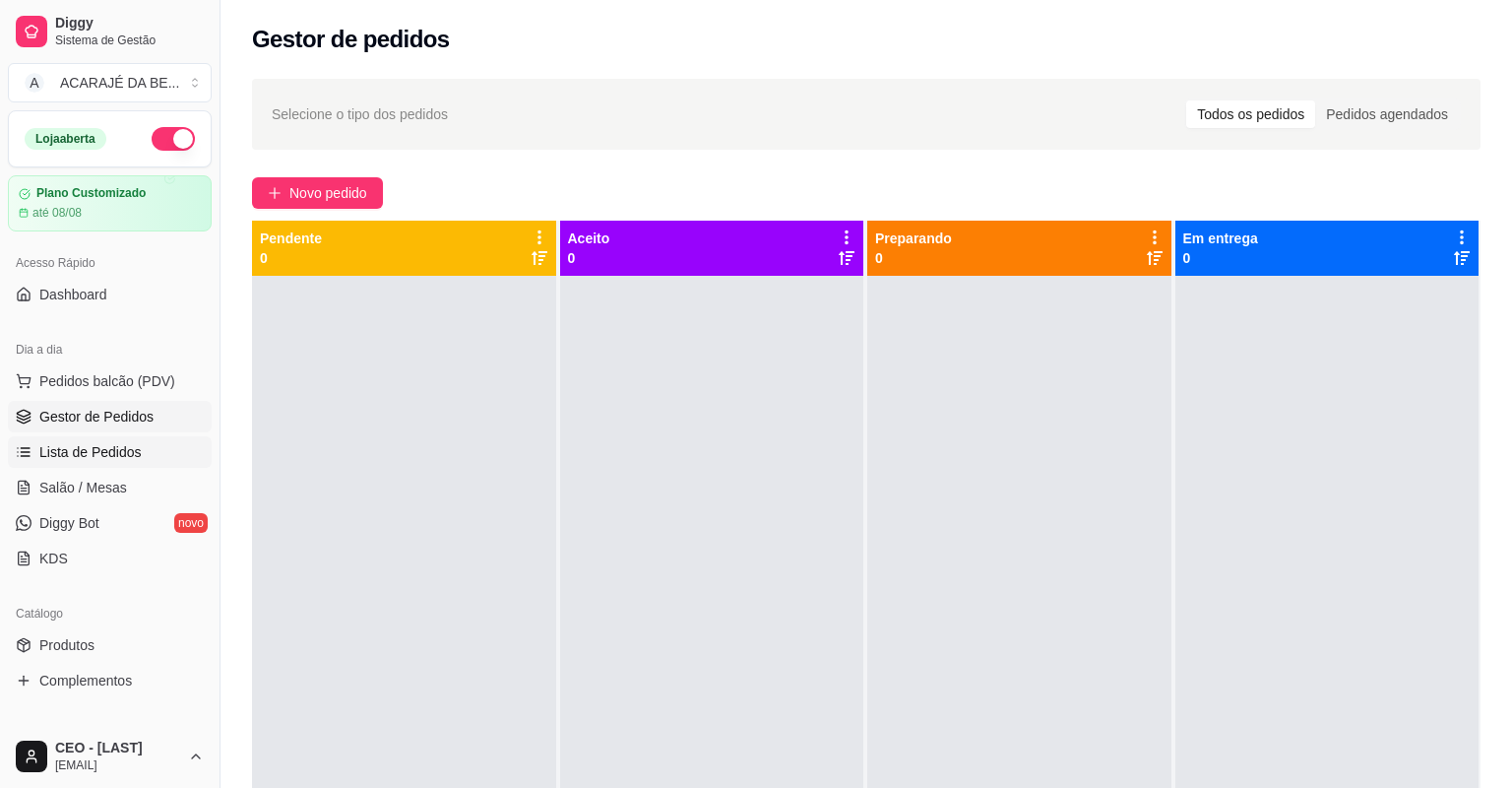 click on "Lista de Pedidos" at bounding box center (91, 452) 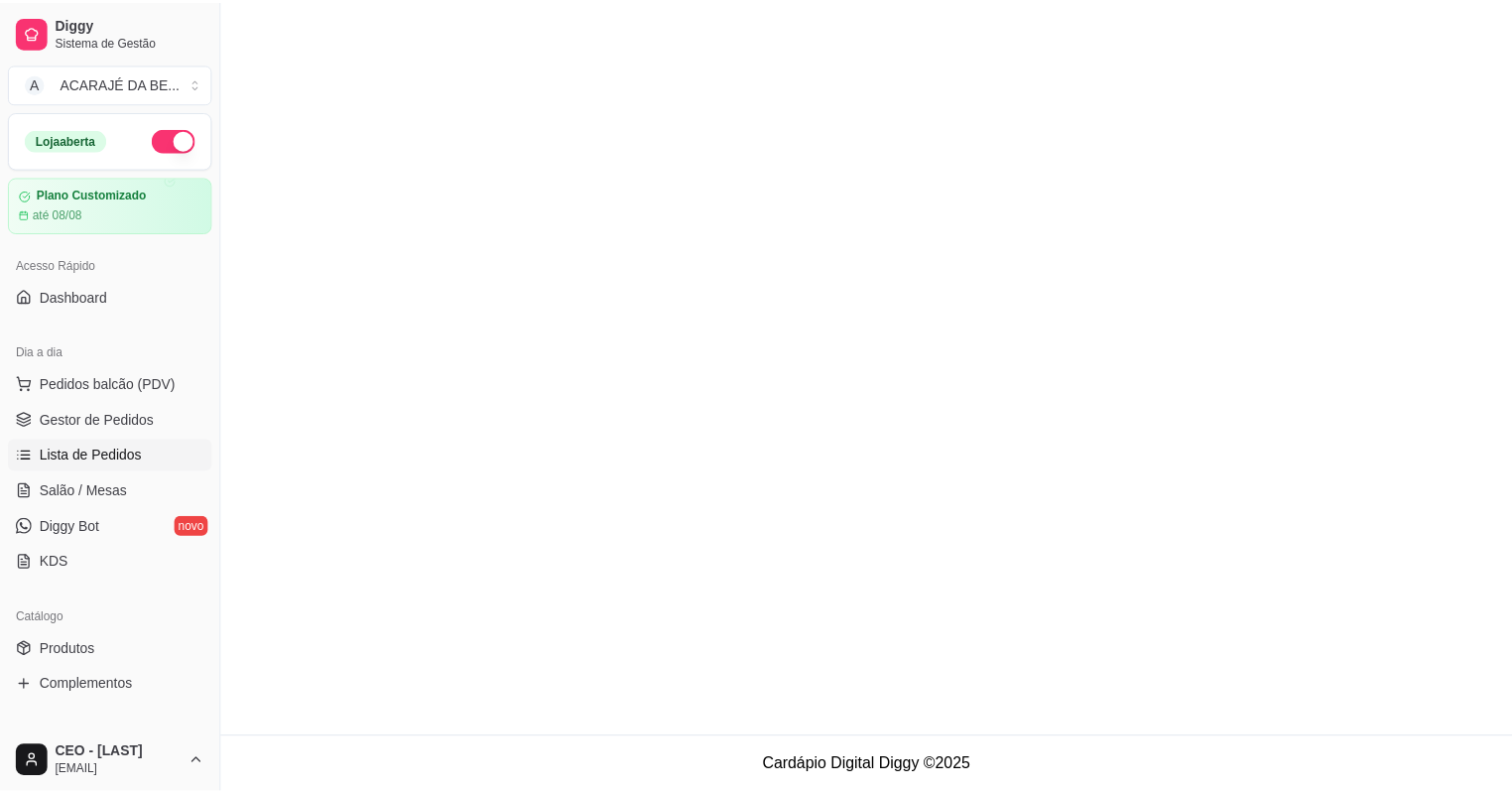 scroll, scrollTop: 0, scrollLeft: 0, axis: both 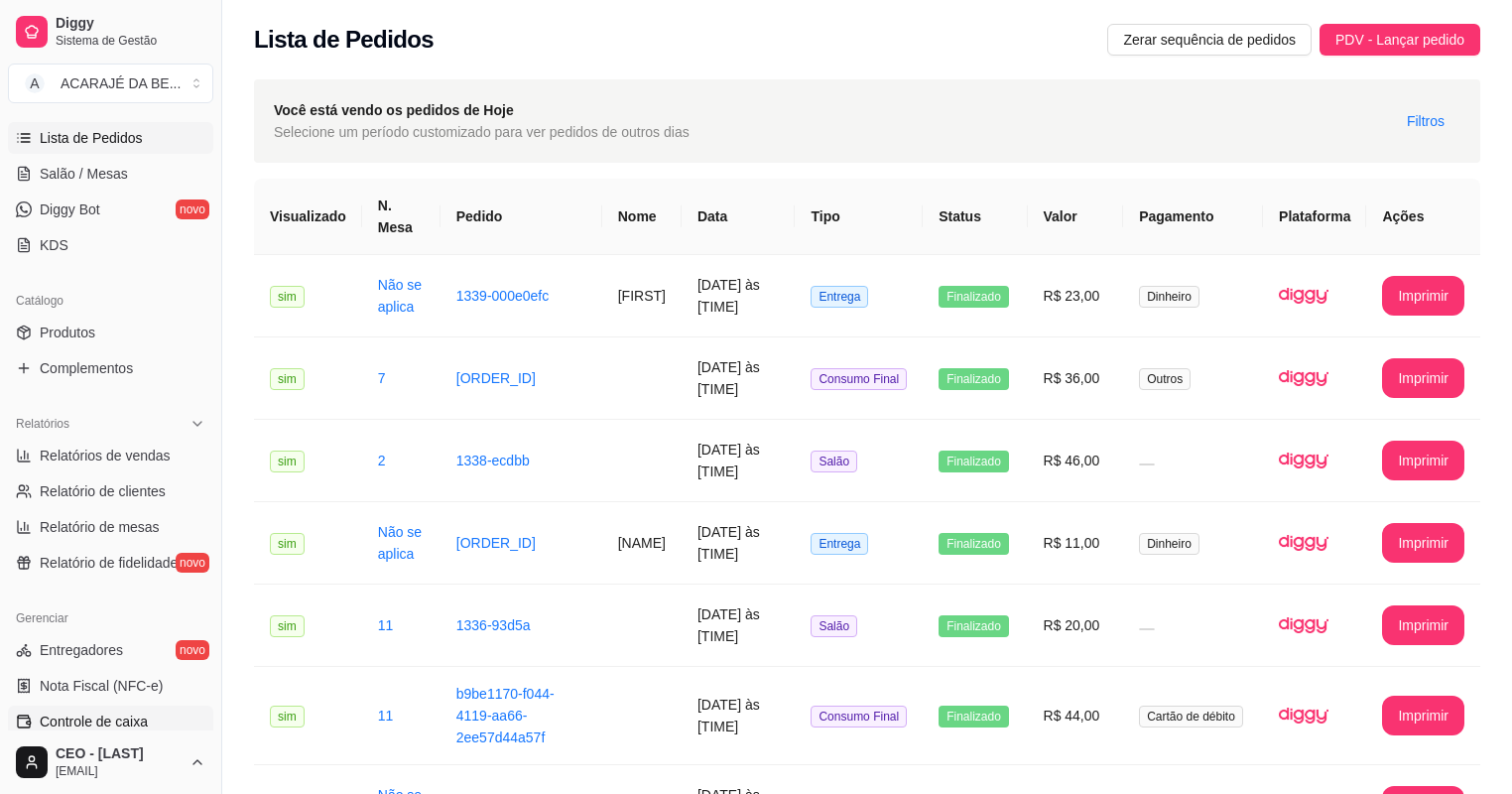click on "Controle de caixa" at bounding box center (93, 722) 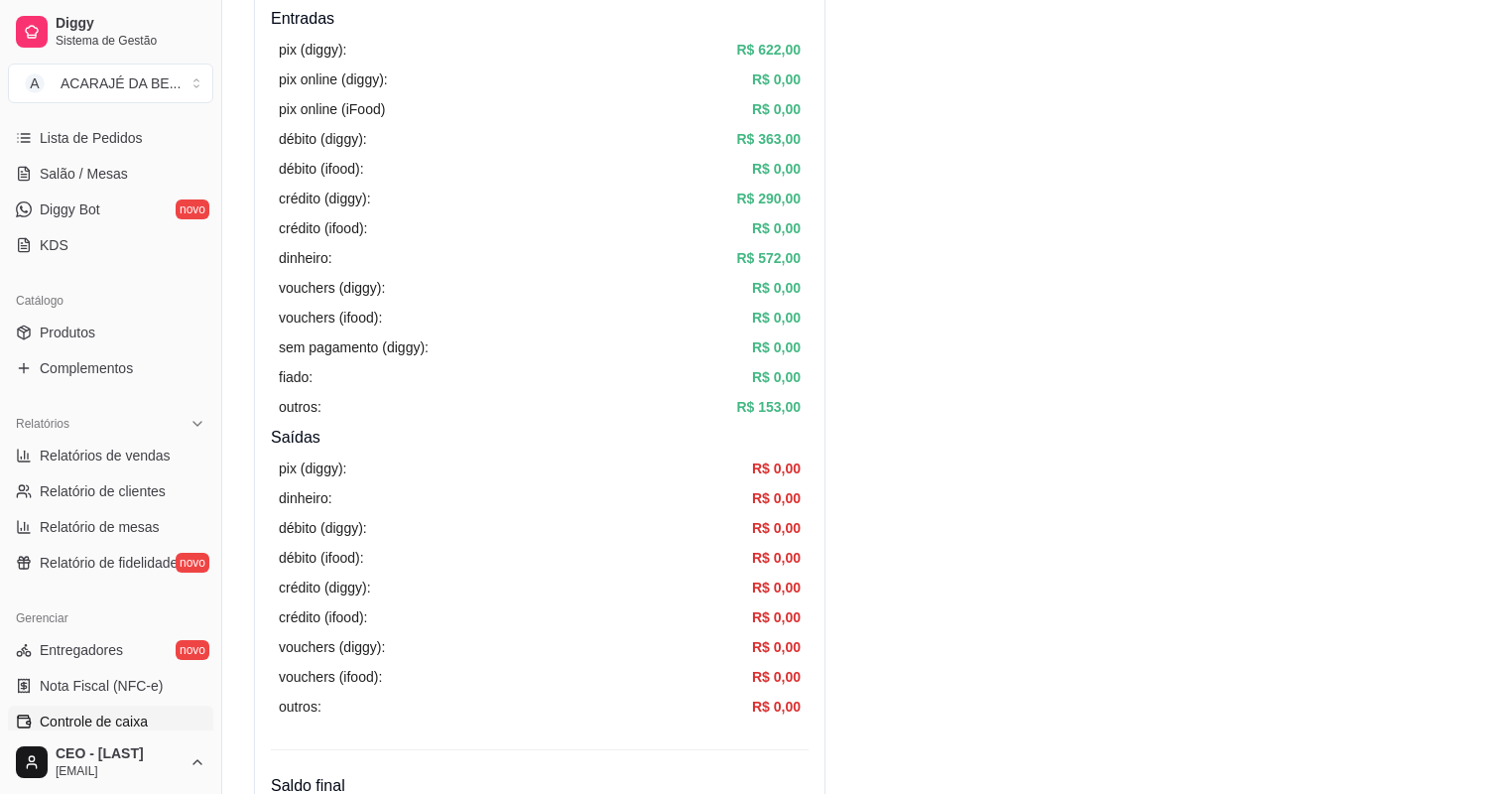 scroll, scrollTop: 0, scrollLeft: 0, axis: both 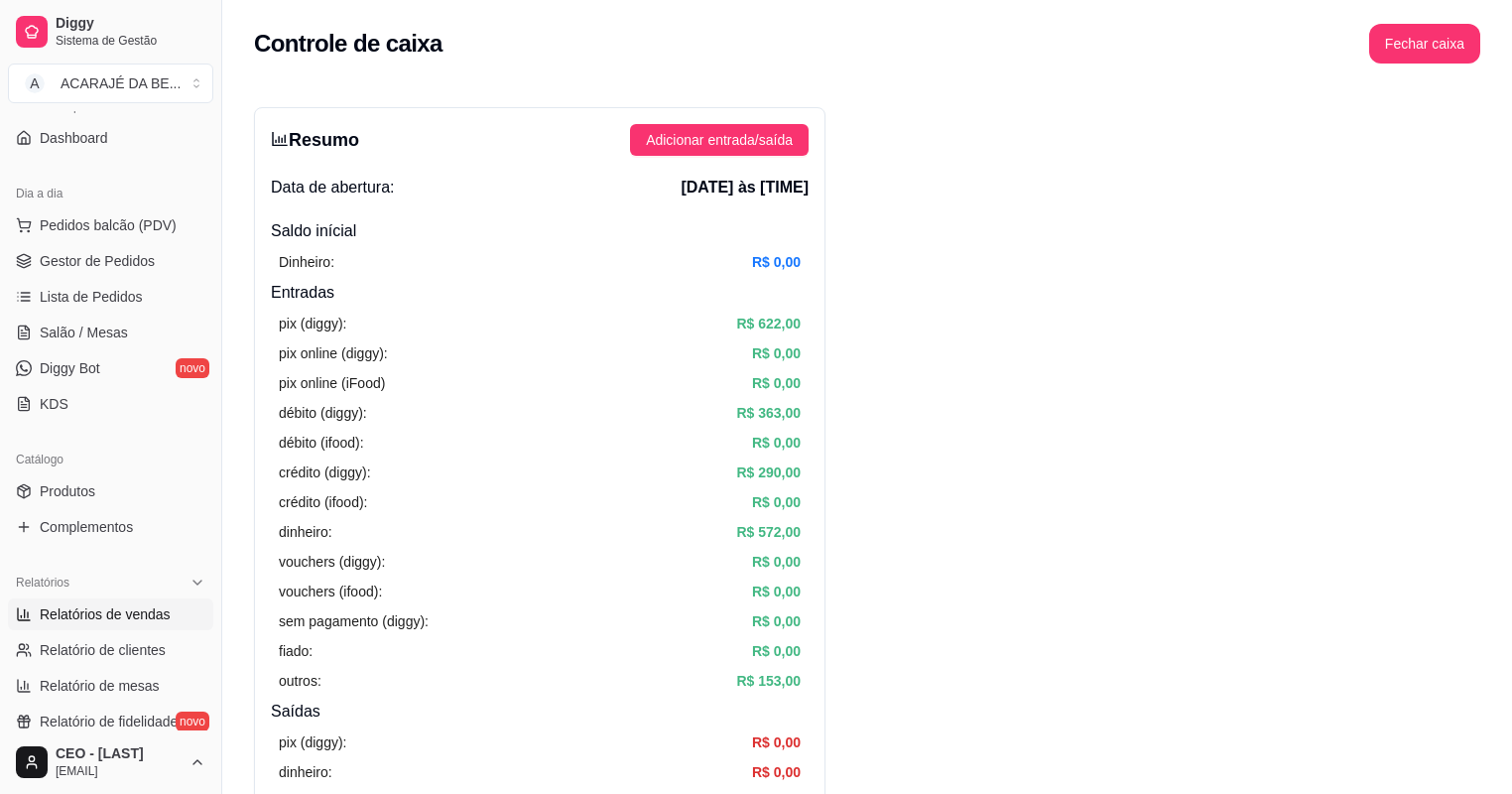 click on "Relatórios de vendas" at bounding box center [105, 614] 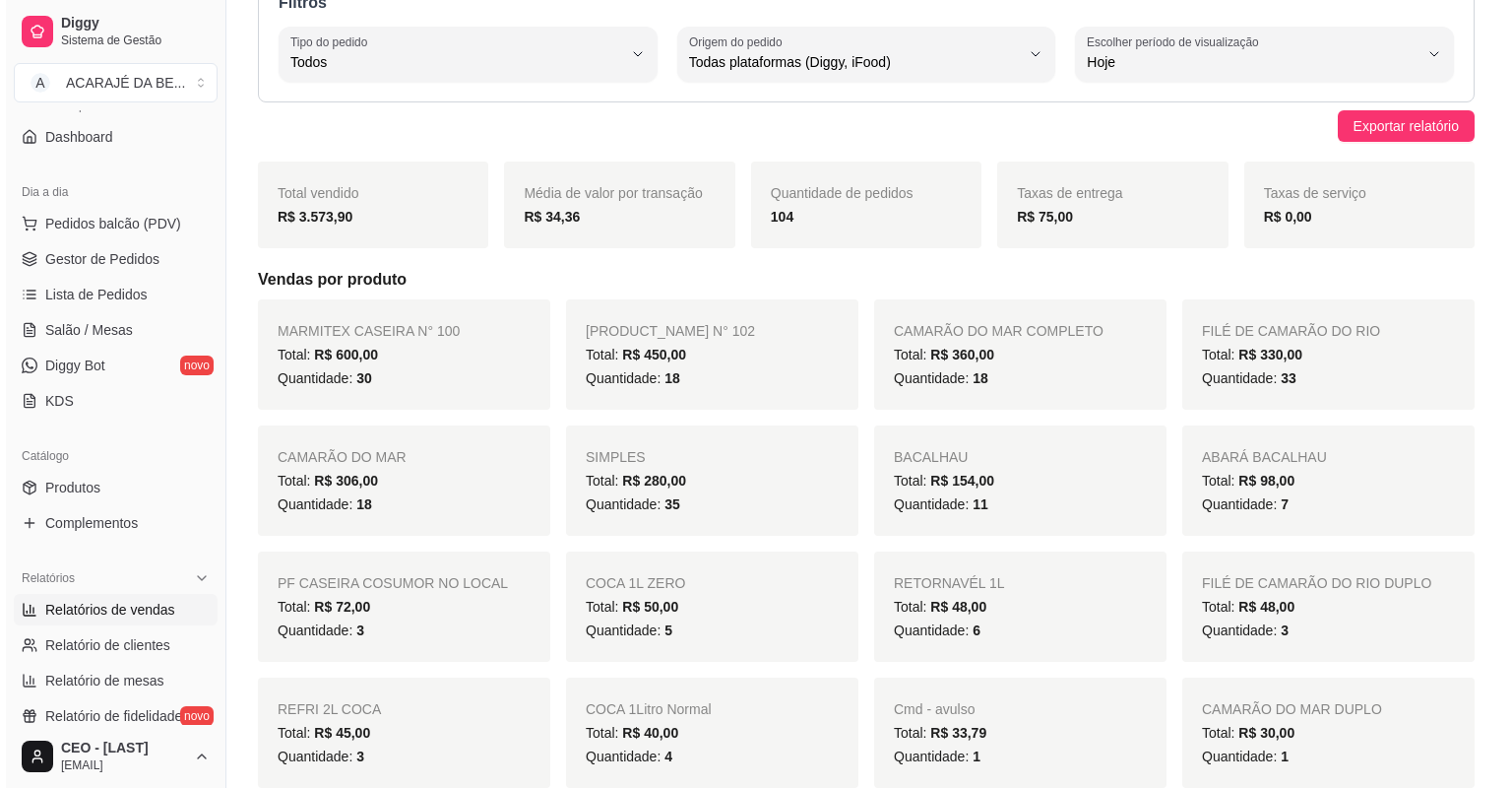 scroll, scrollTop: 0, scrollLeft: 0, axis: both 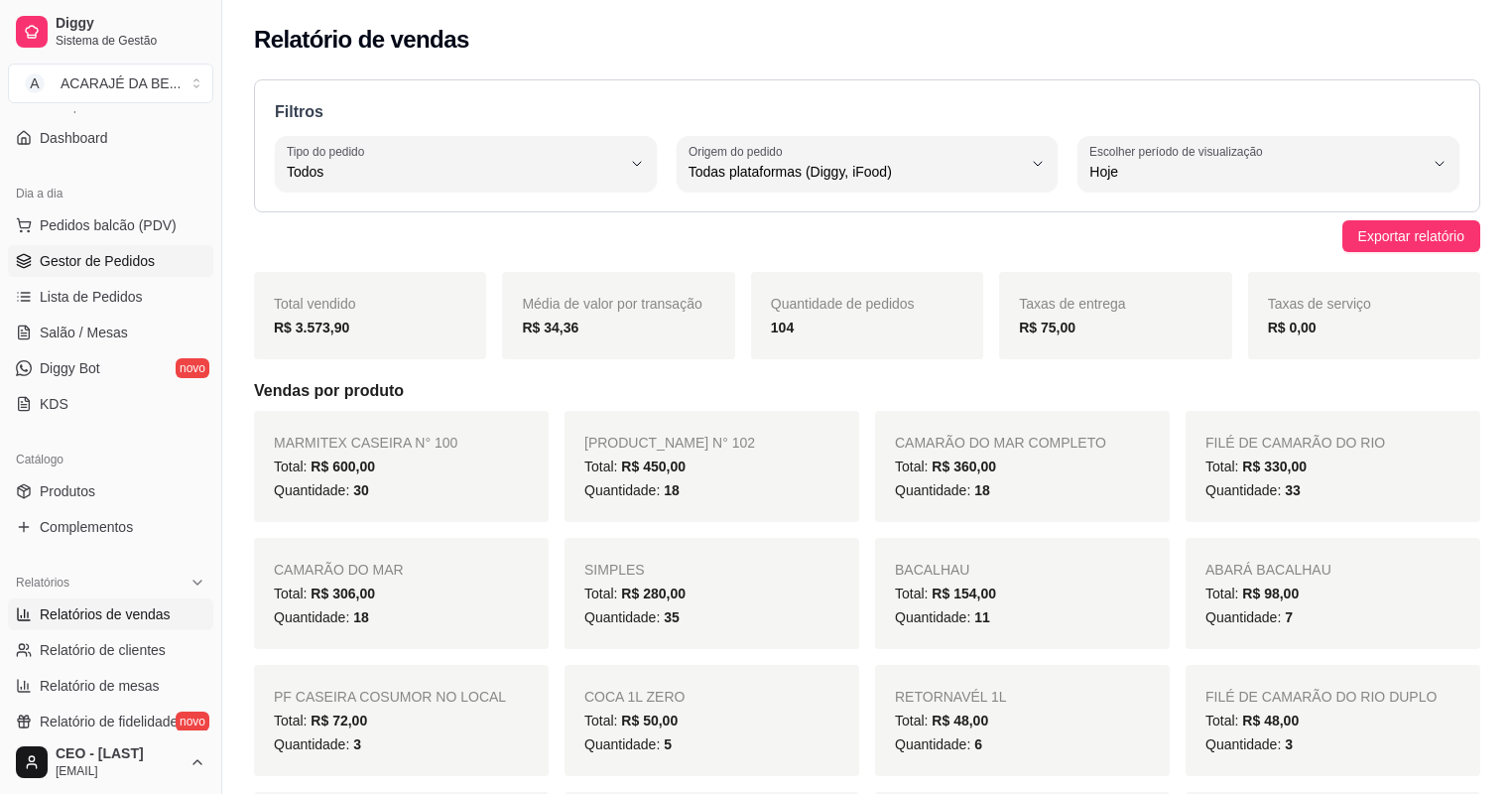 click on "Gestor de Pedidos" at bounding box center (110, 261) 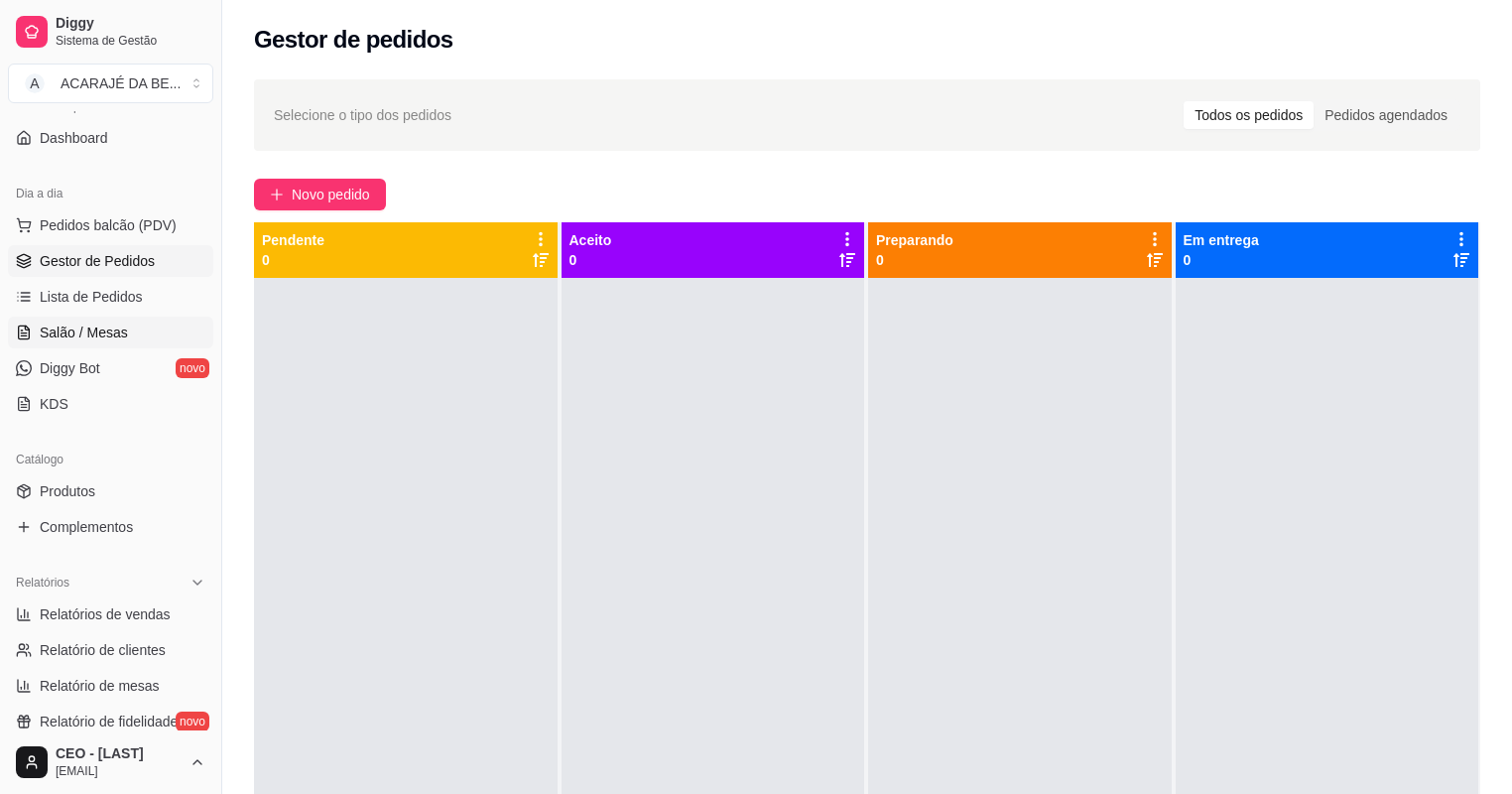 click on "Salão / Mesas" at bounding box center (83, 332) 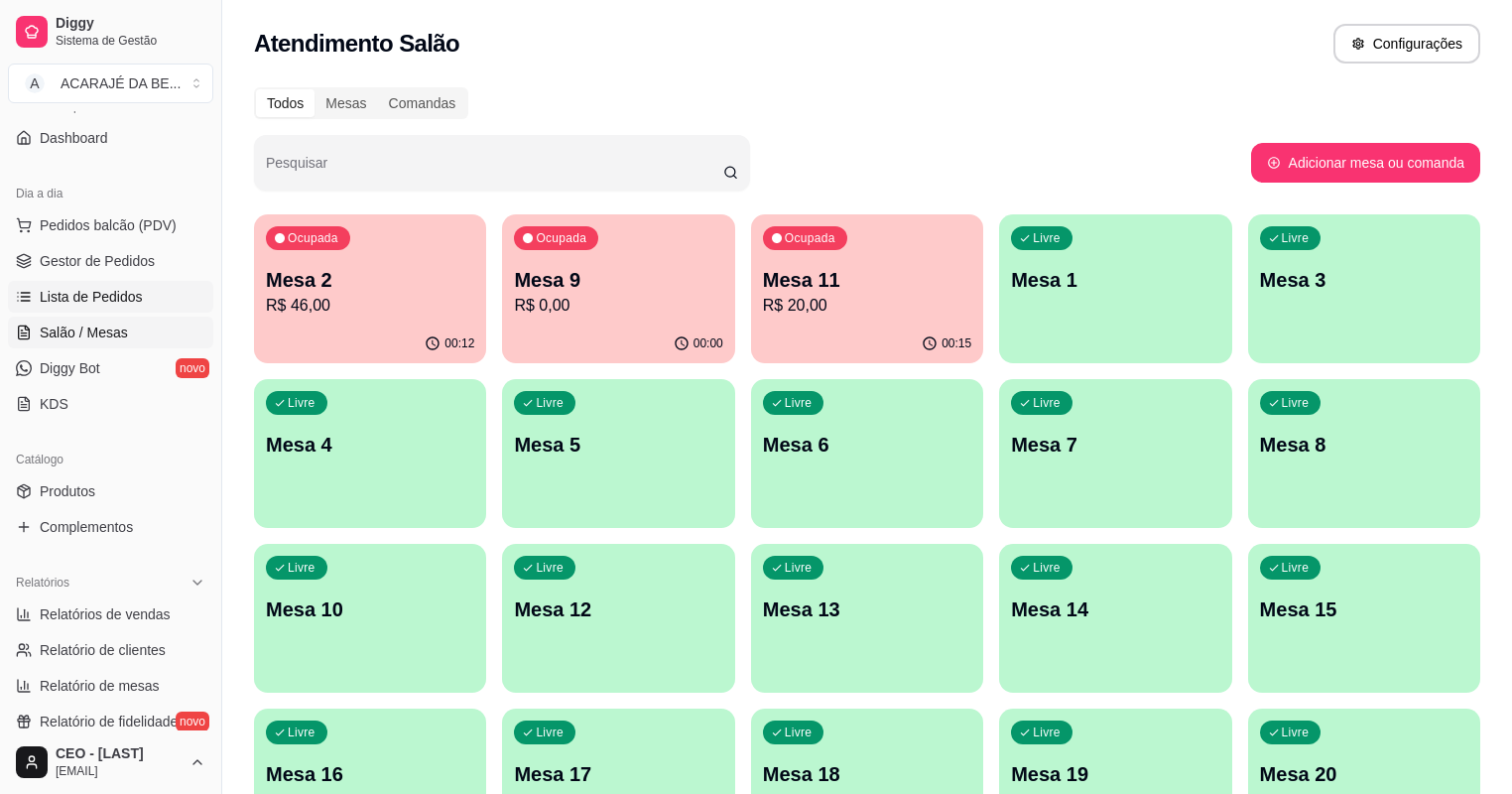 click on "Lista de Pedidos" at bounding box center (110, 297) 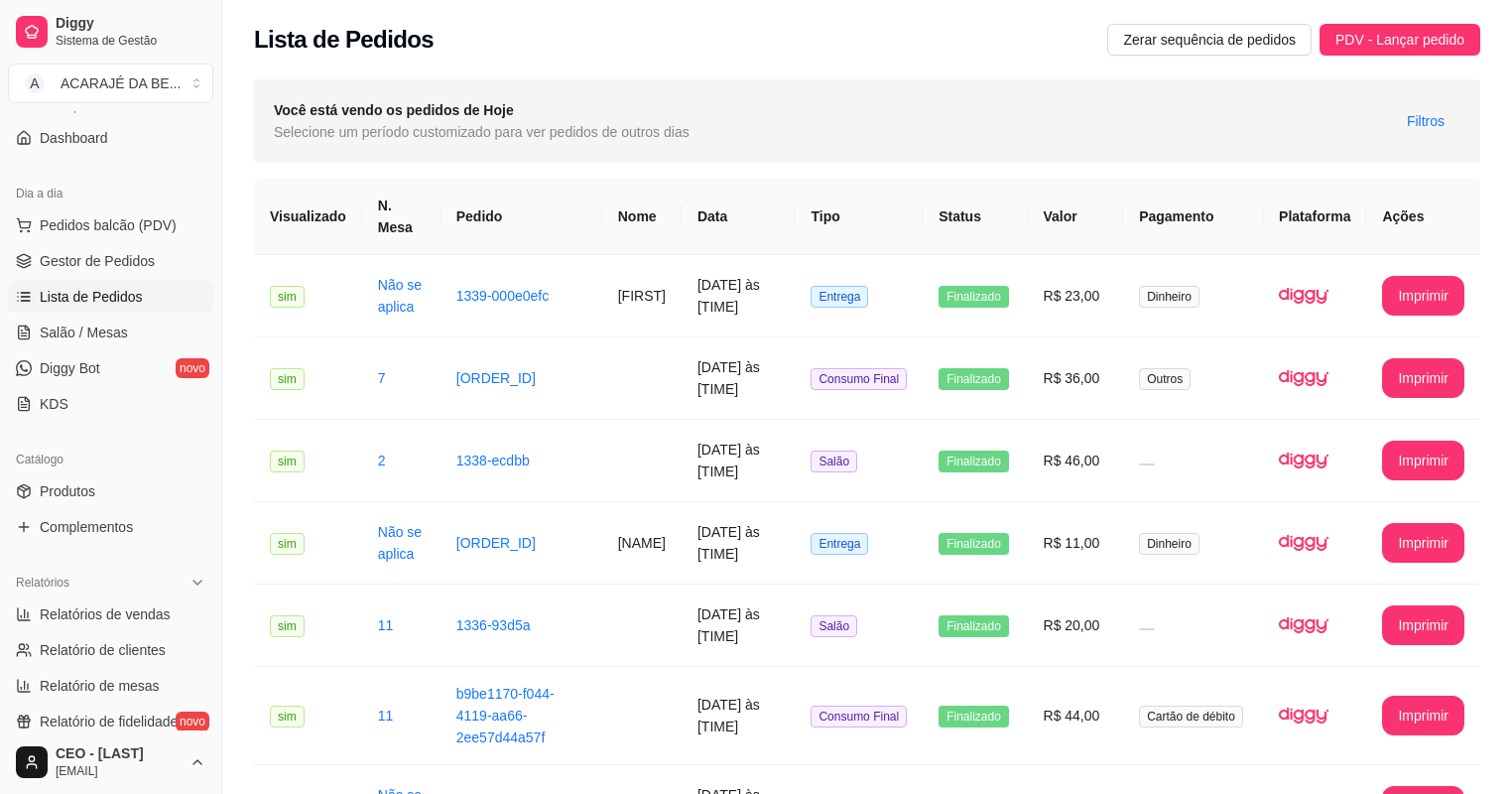 click on "Pedidos balcão (PDV) Gestor de Pedidos Lista de Pedidos Salão / Mesas Diggy Bot novo KDS" at bounding box center (110, 315) 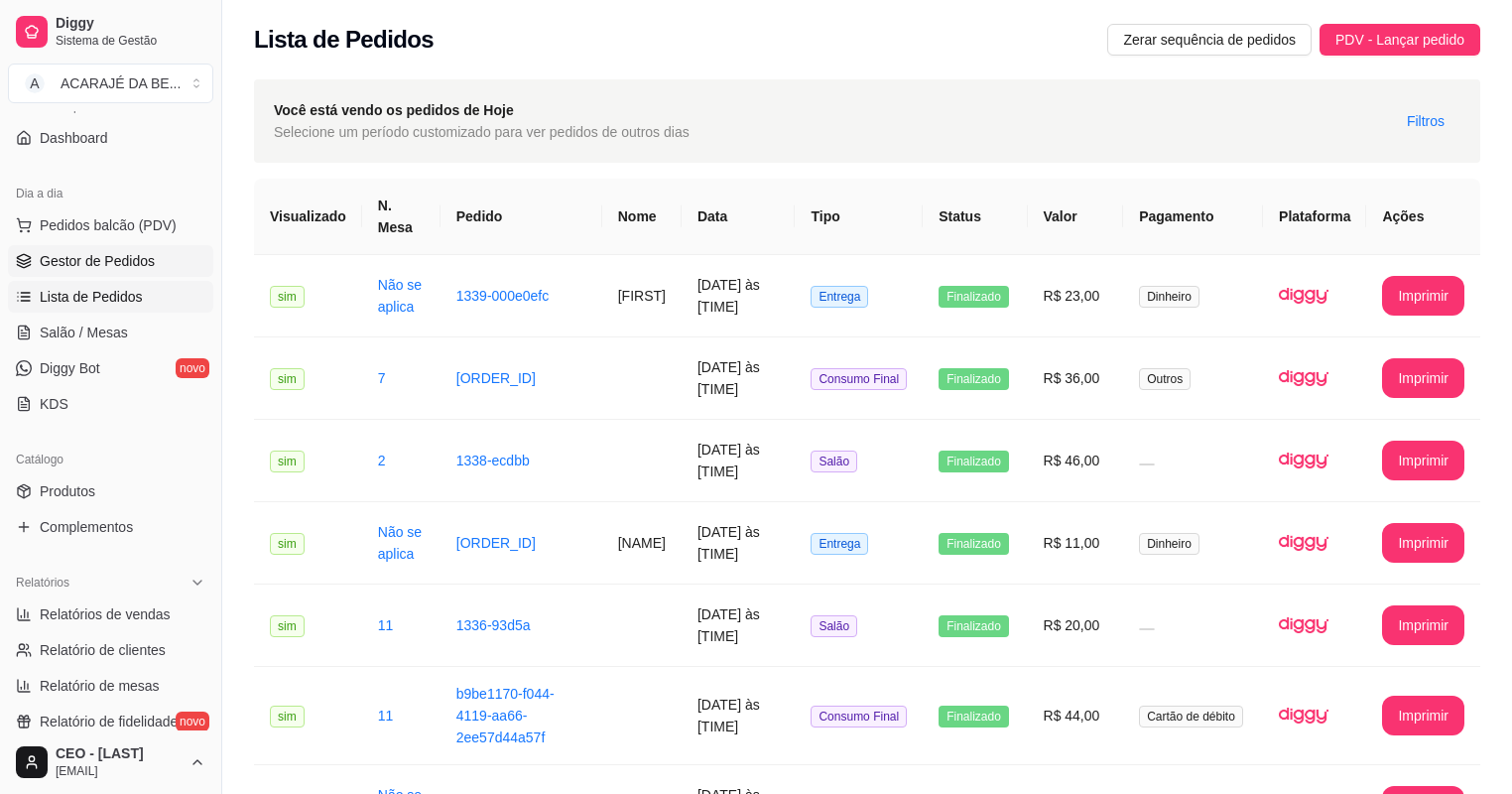 click on "Gestor de Pedidos" at bounding box center [97, 261] 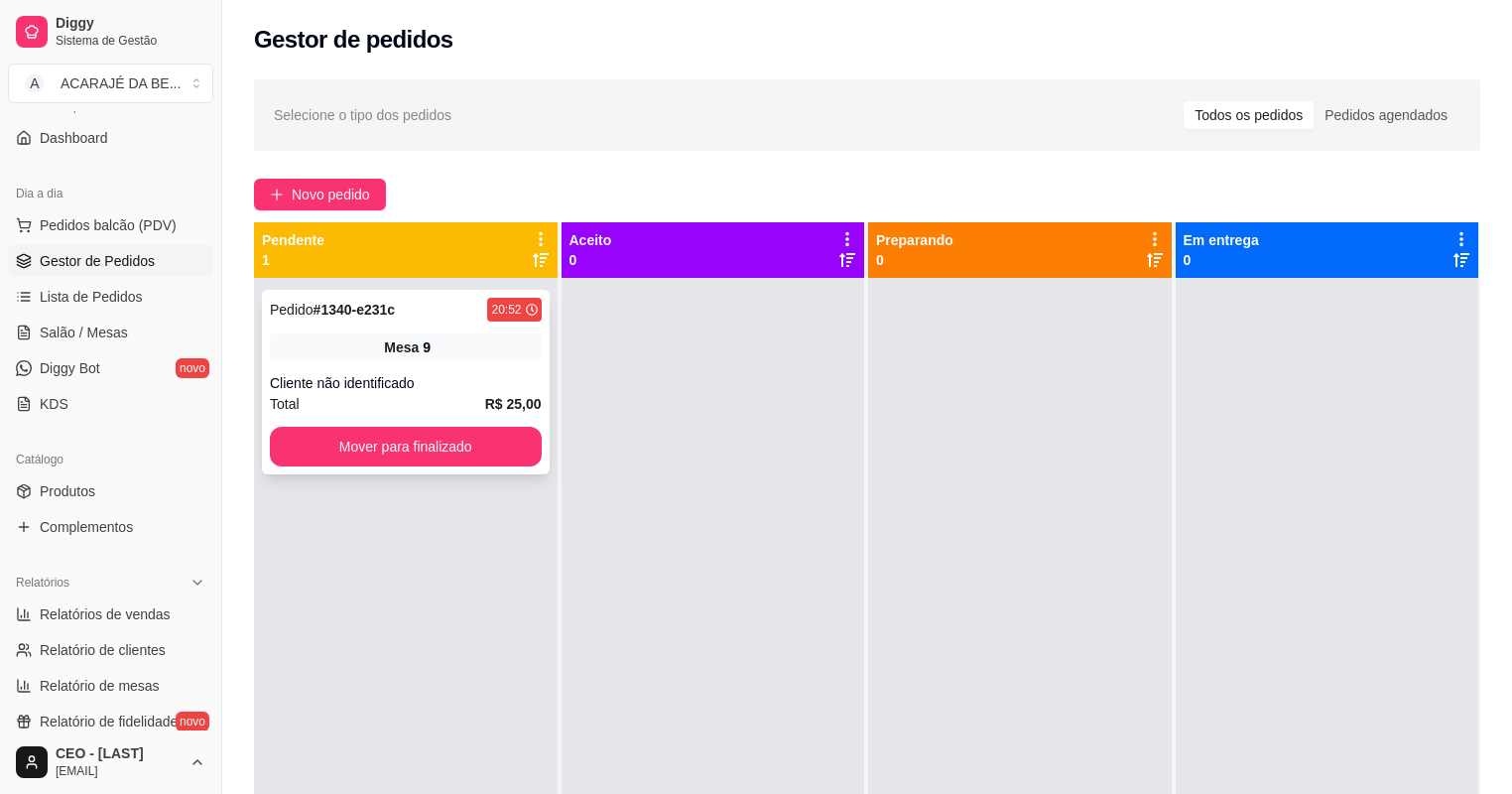 click on "Pedido  # 1340-e231c 20:52 Mesa 9 Cliente não identificado Total R$ 25,00 Mover para finalizado" at bounding box center (406, 382) 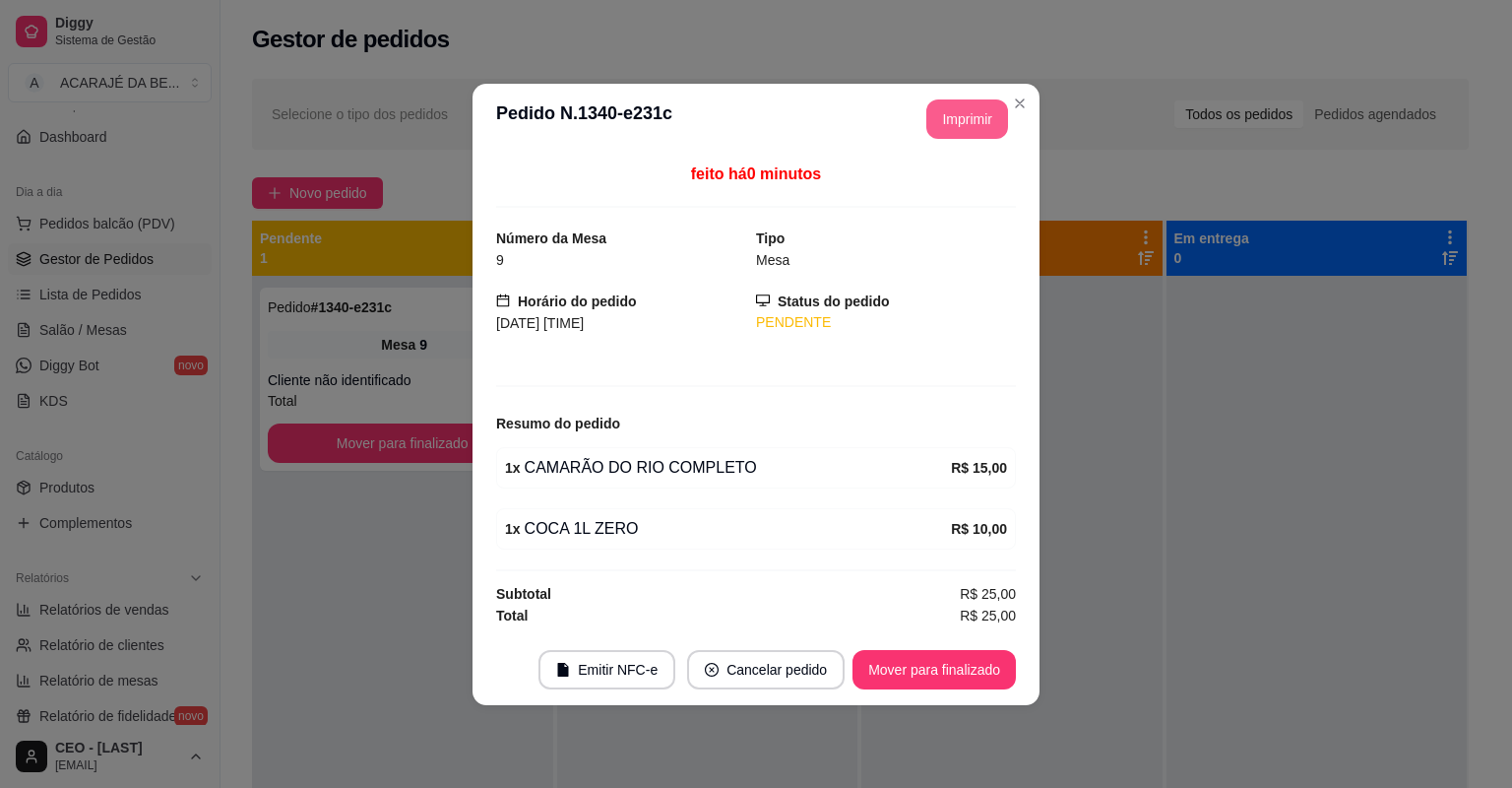 click on "Imprimir" at bounding box center (967, 119) 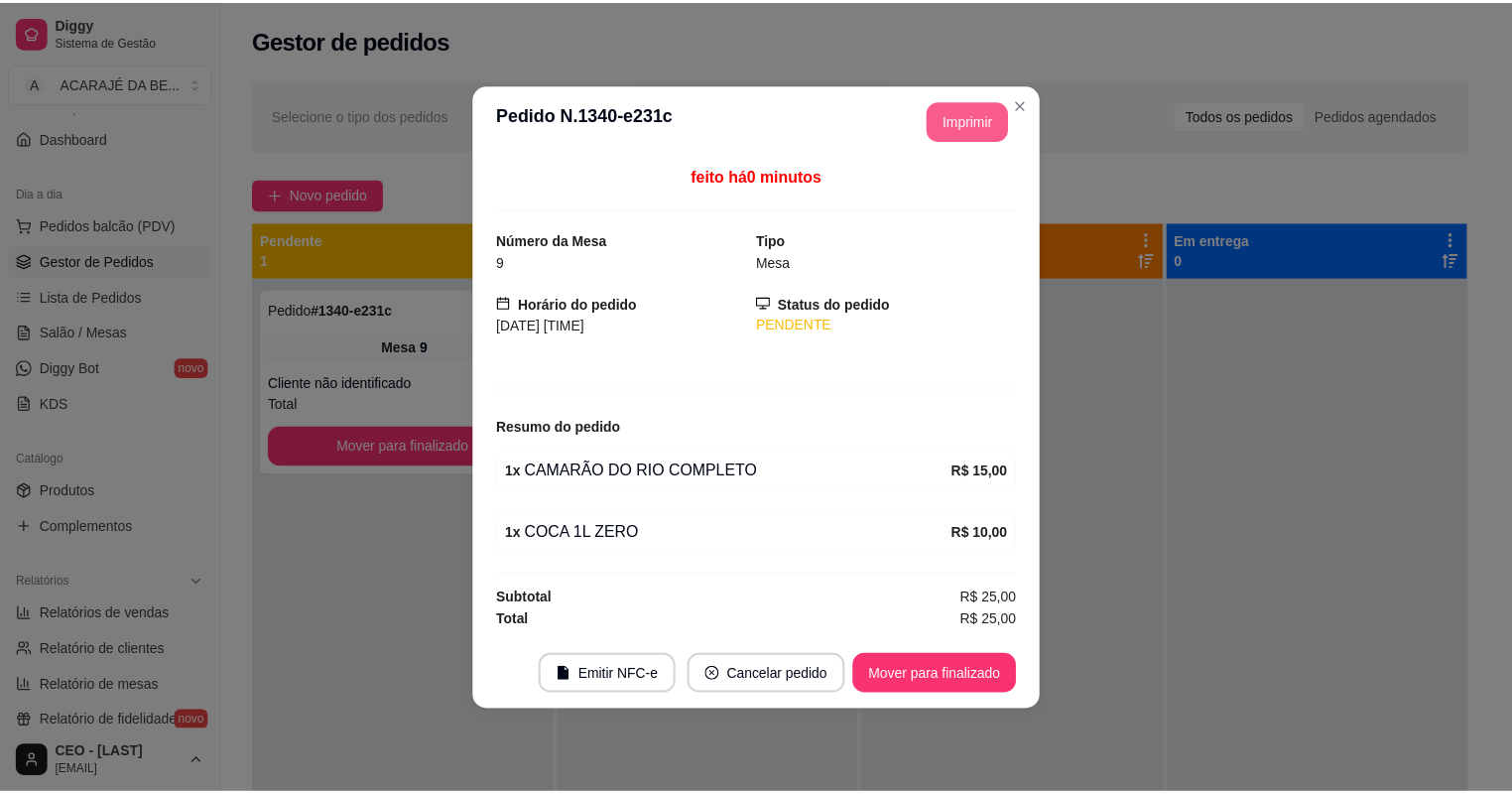 scroll, scrollTop: 0, scrollLeft: 0, axis: both 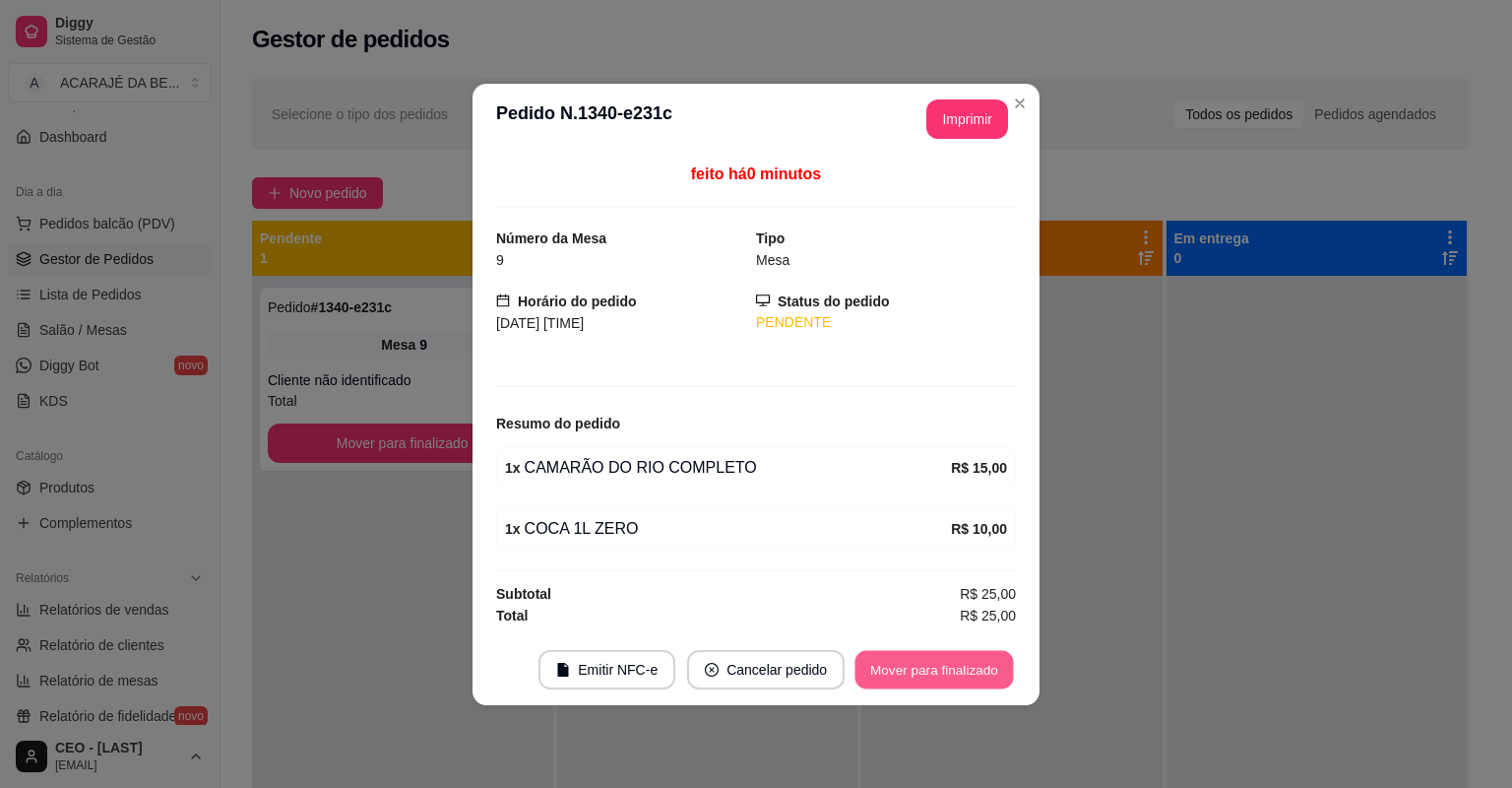 click on "Mover para finalizado" at bounding box center [934, 669] 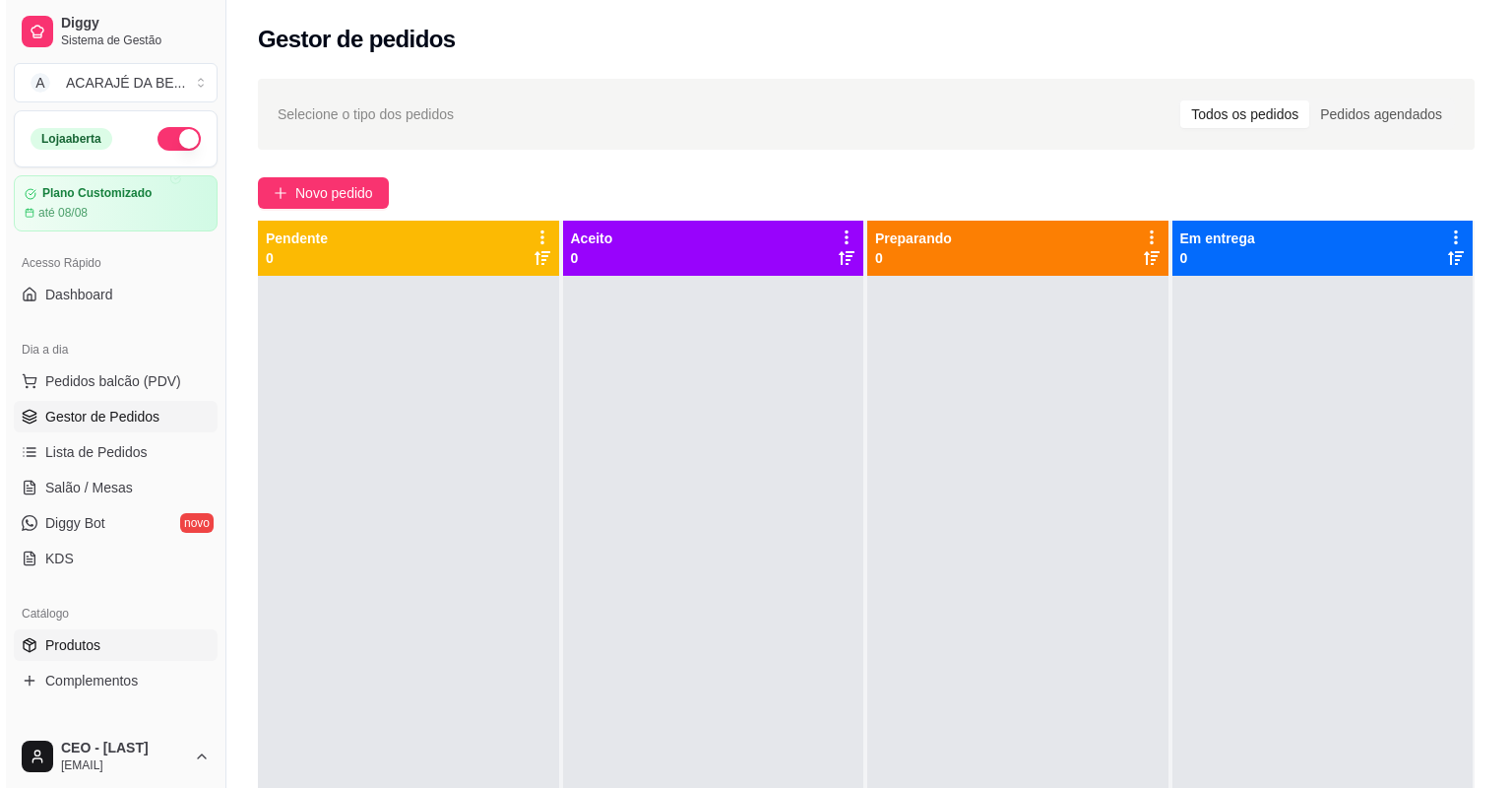 scroll, scrollTop: 0, scrollLeft: 0, axis: both 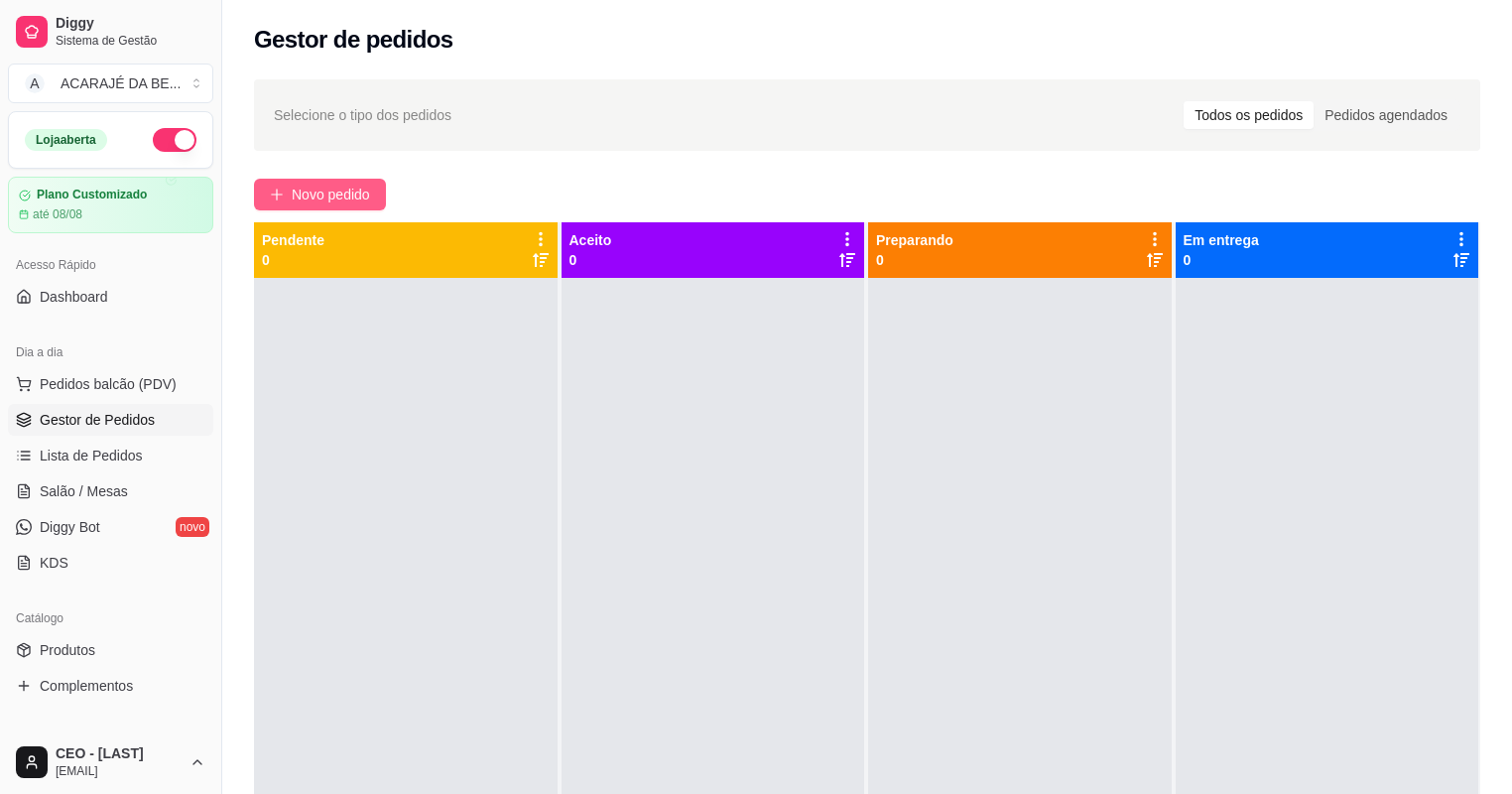 click on "Novo pedido" at bounding box center [319, 195] 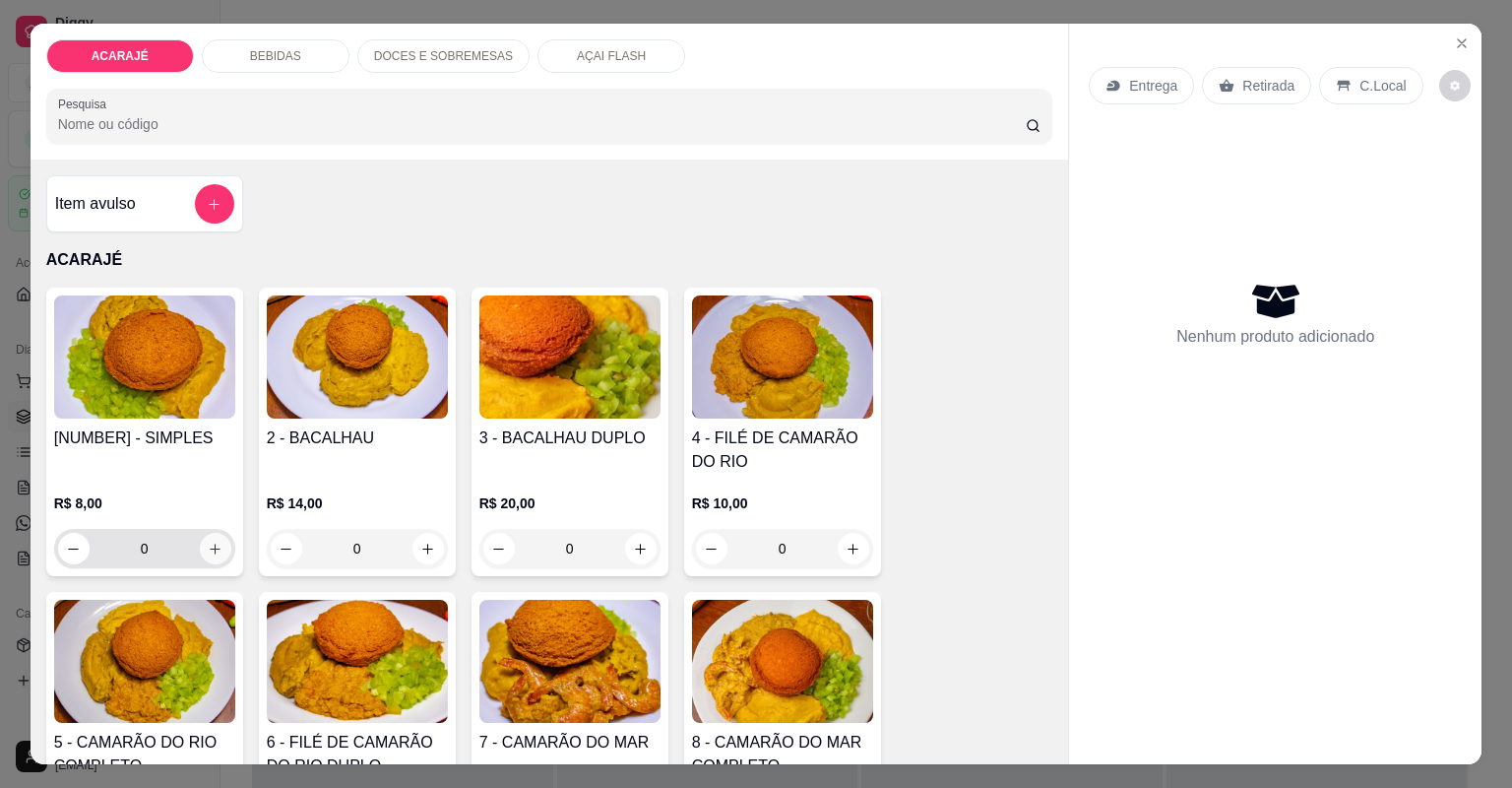 click 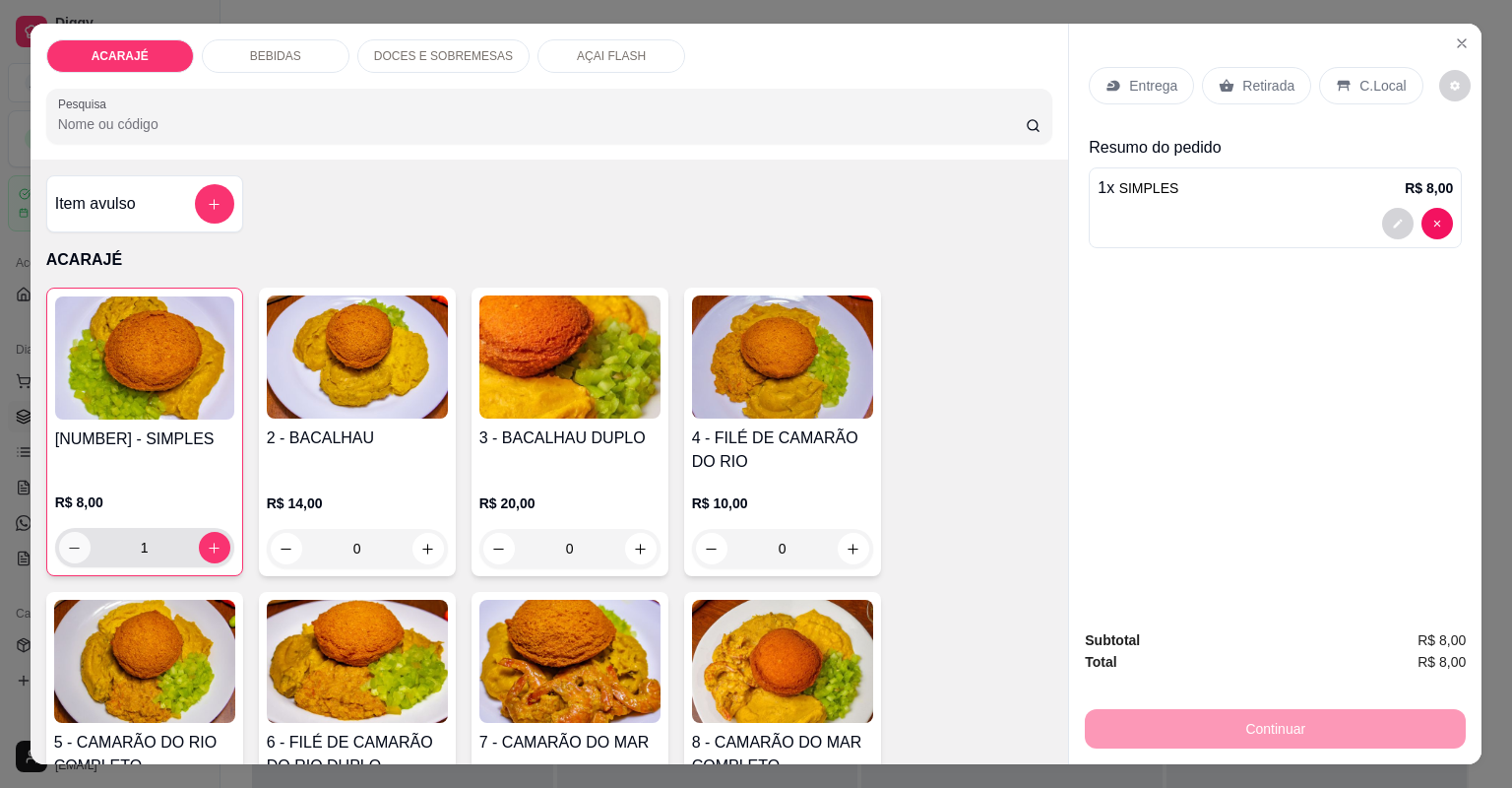 click 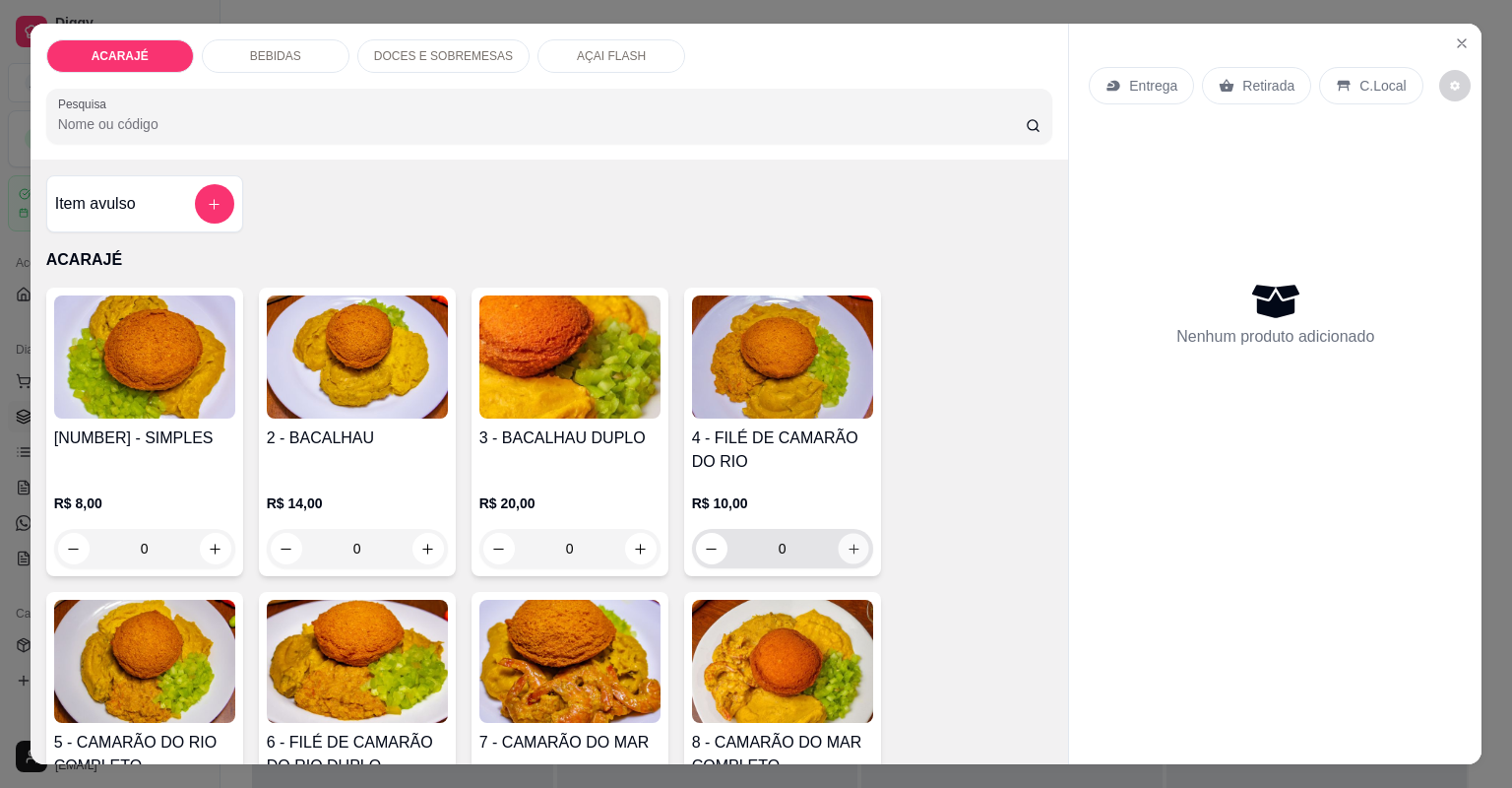 click 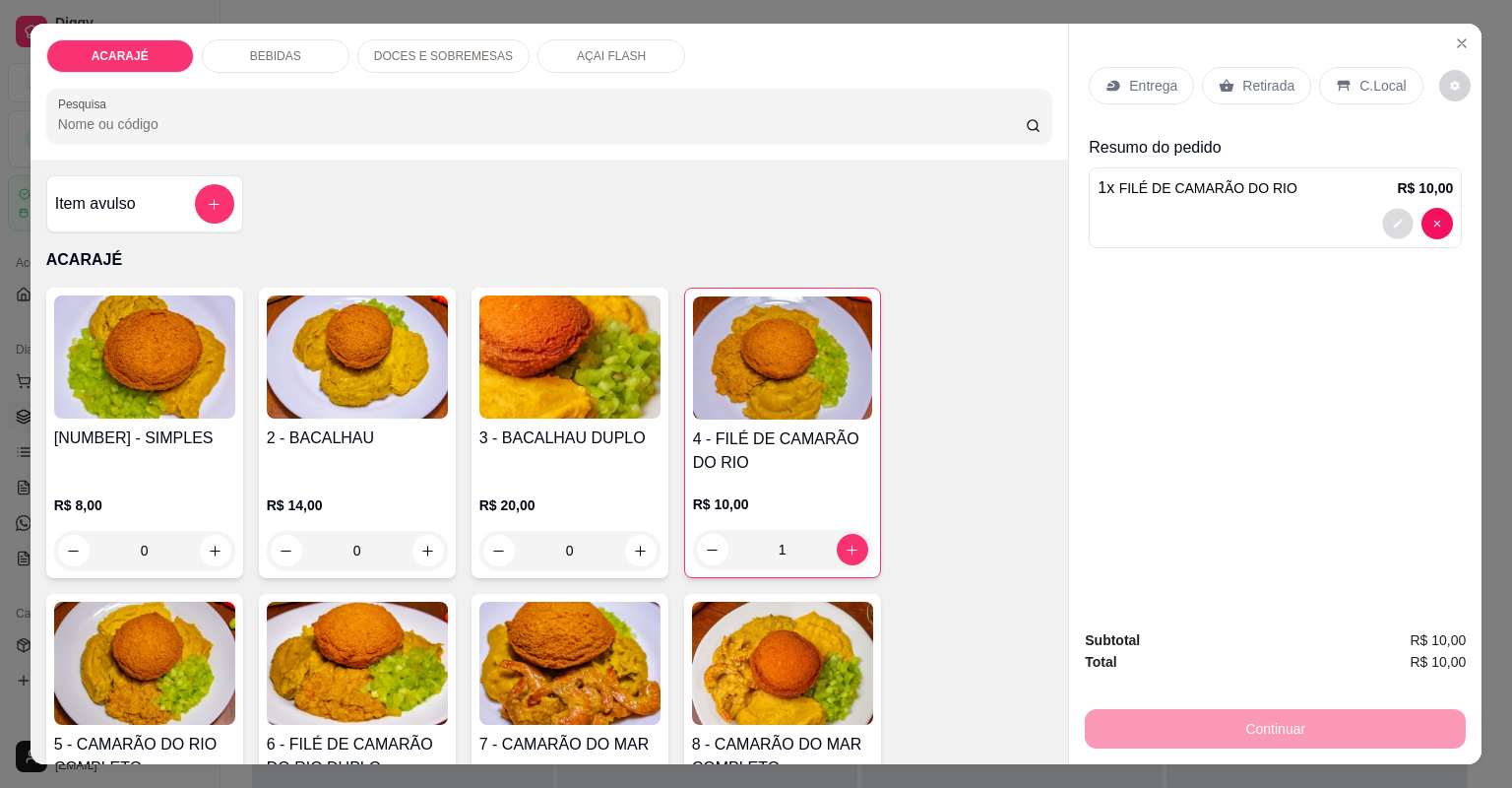 click 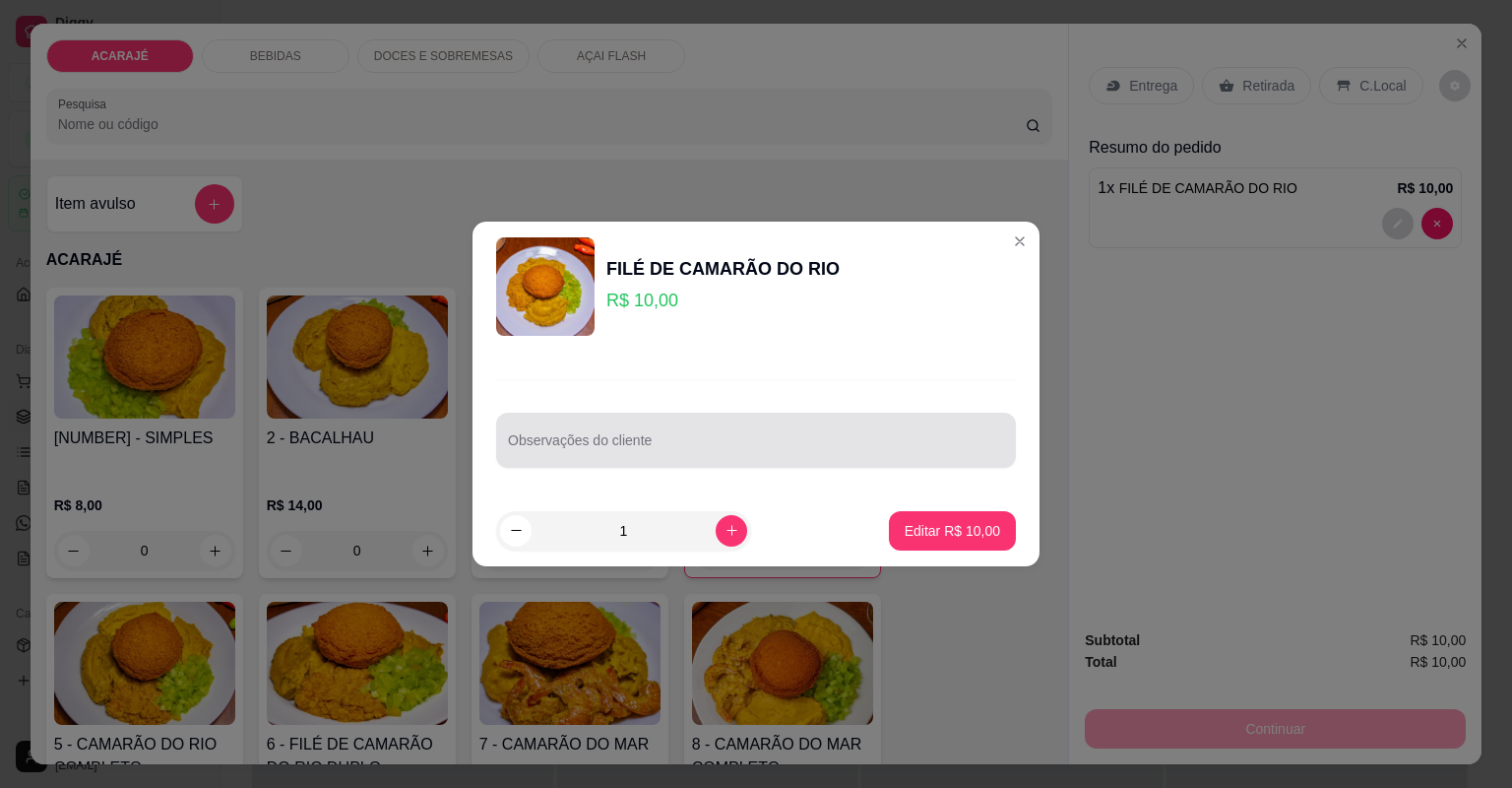 click at bounding box center (756, 440) 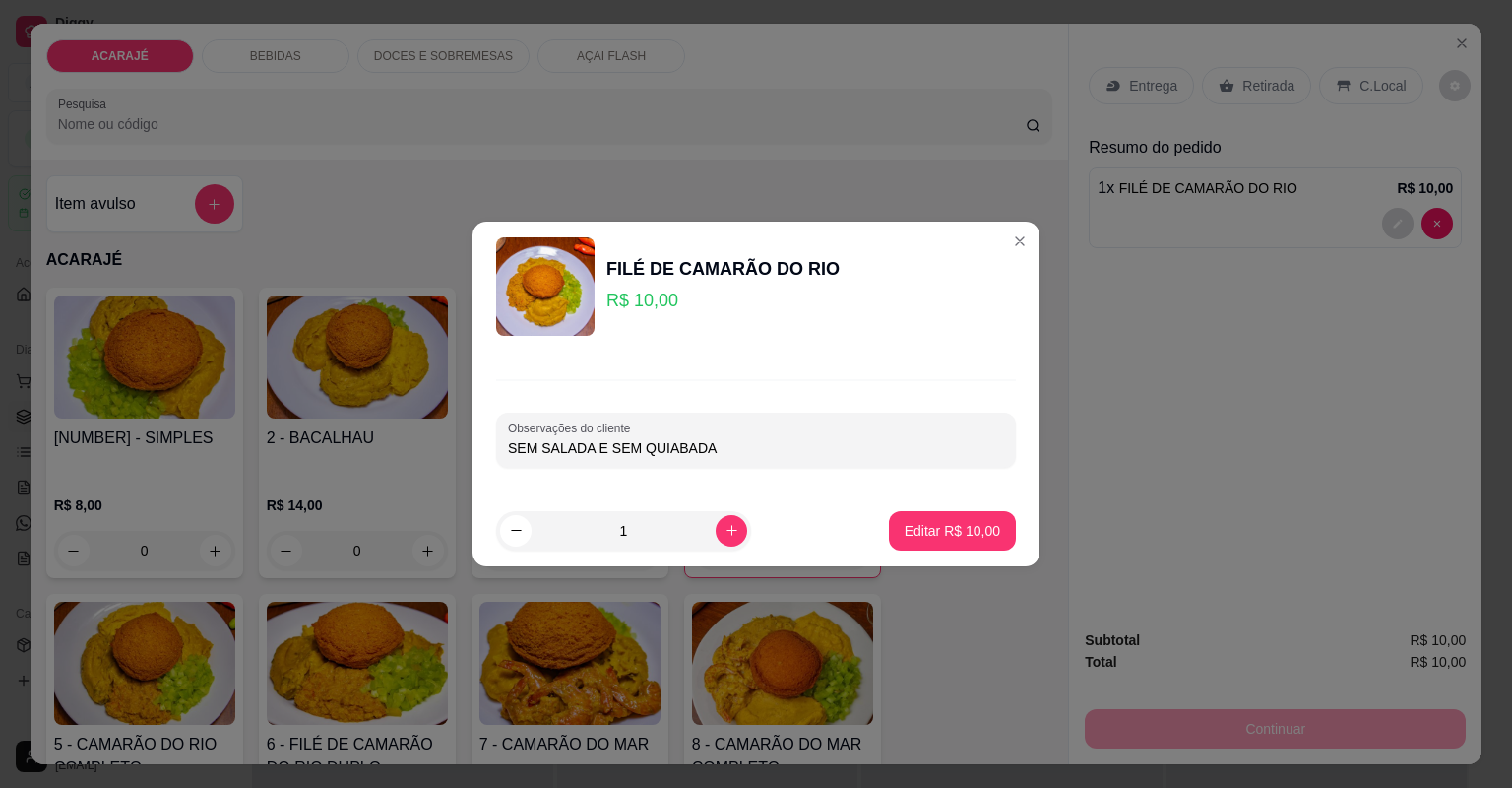 type on "SEM SALADA E SEM QUIABADA" 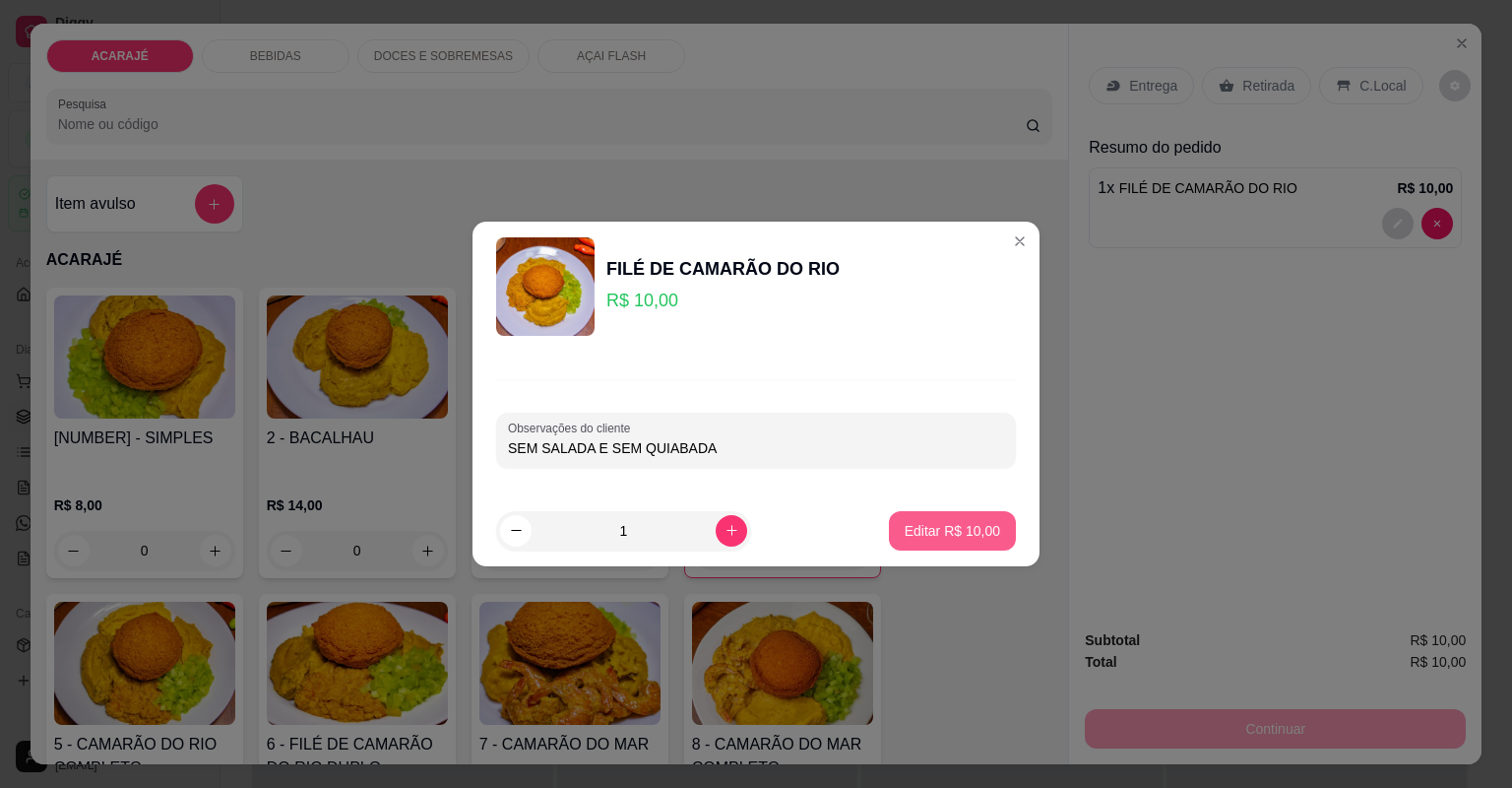 click on "Editar   R$ 10,00" at bounding box center (952, 531) 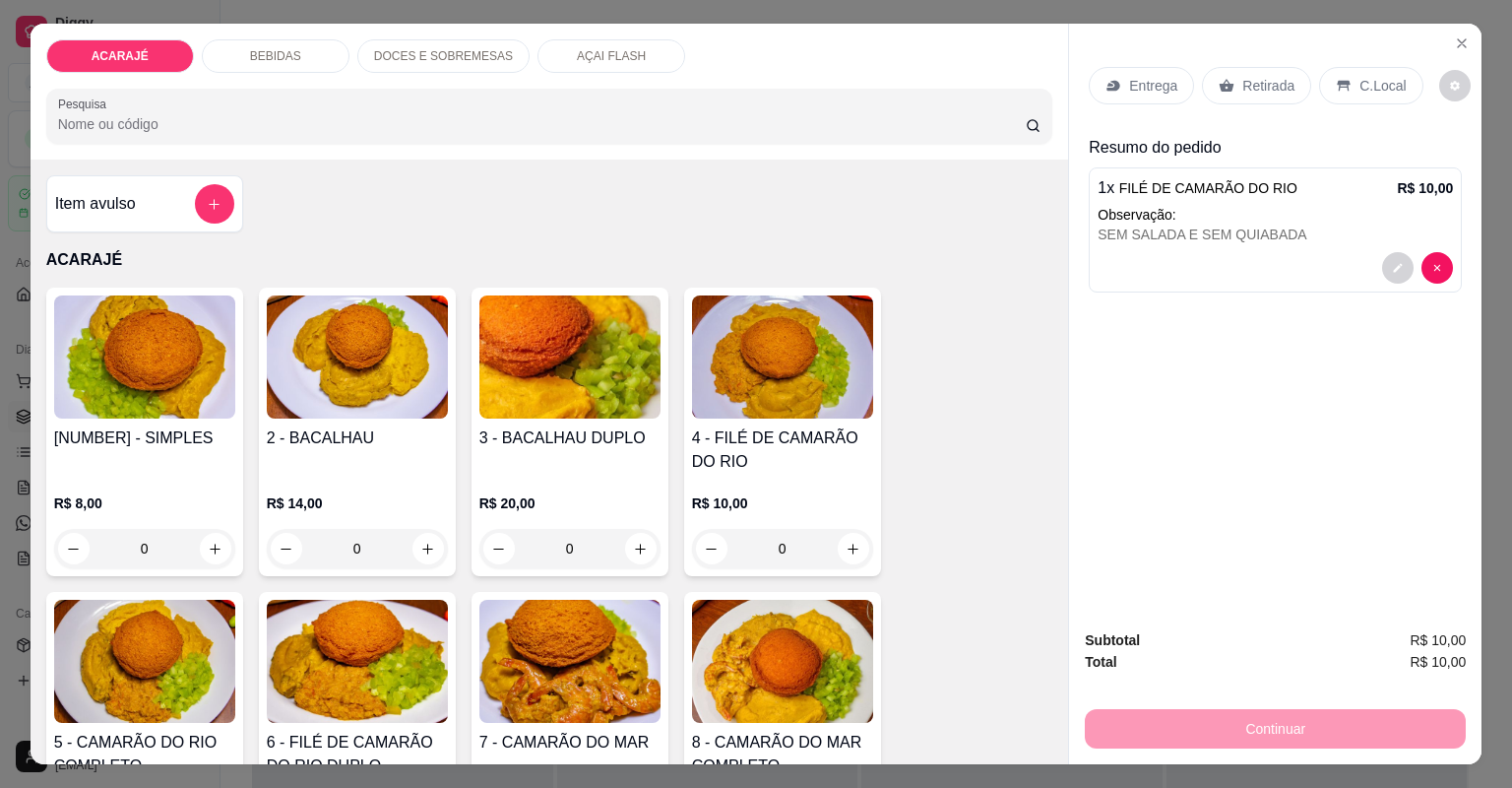 click on "Entrega" at bounding box center (1141, 86) 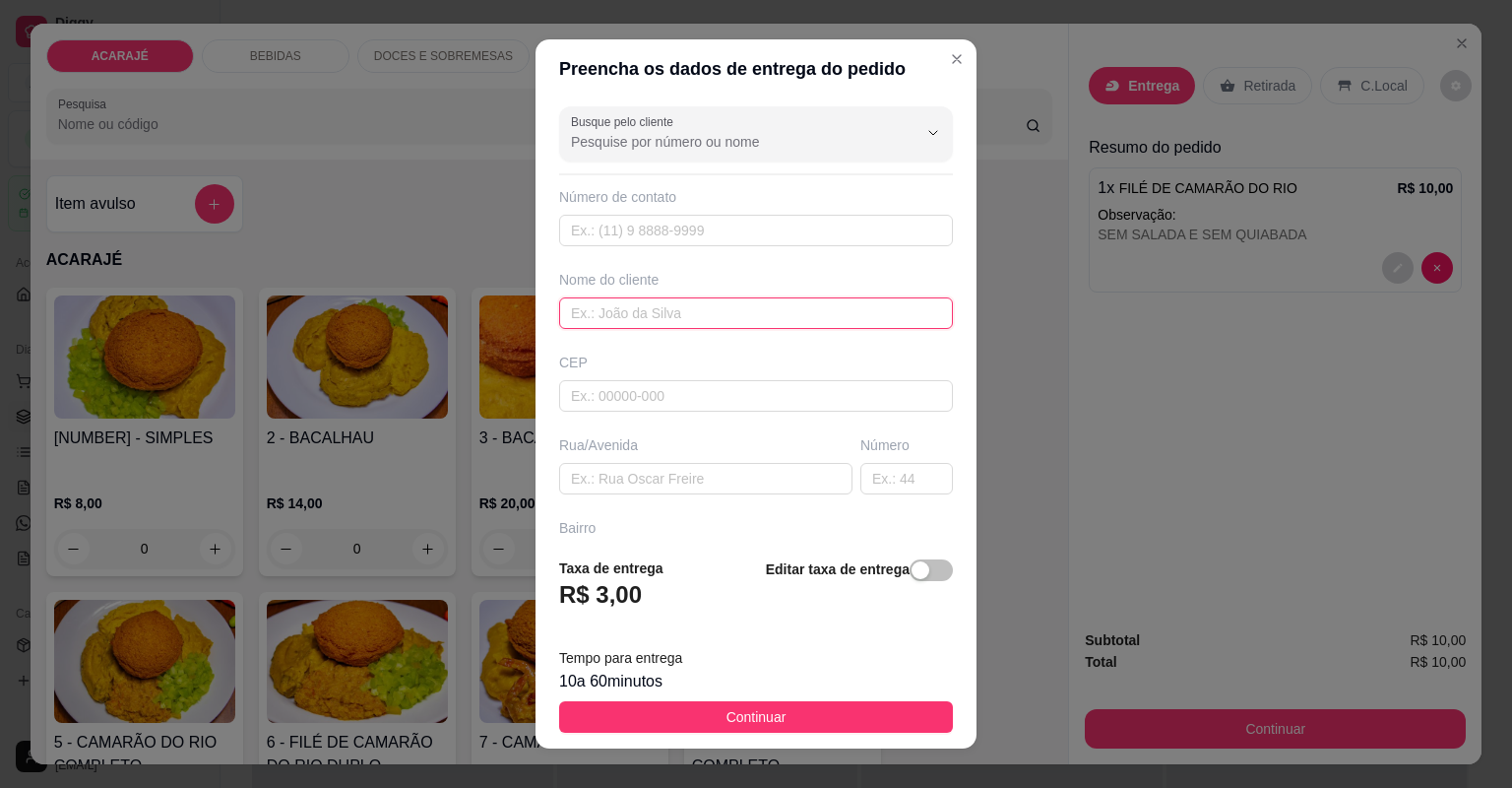 click at bounding box center (756, 313) 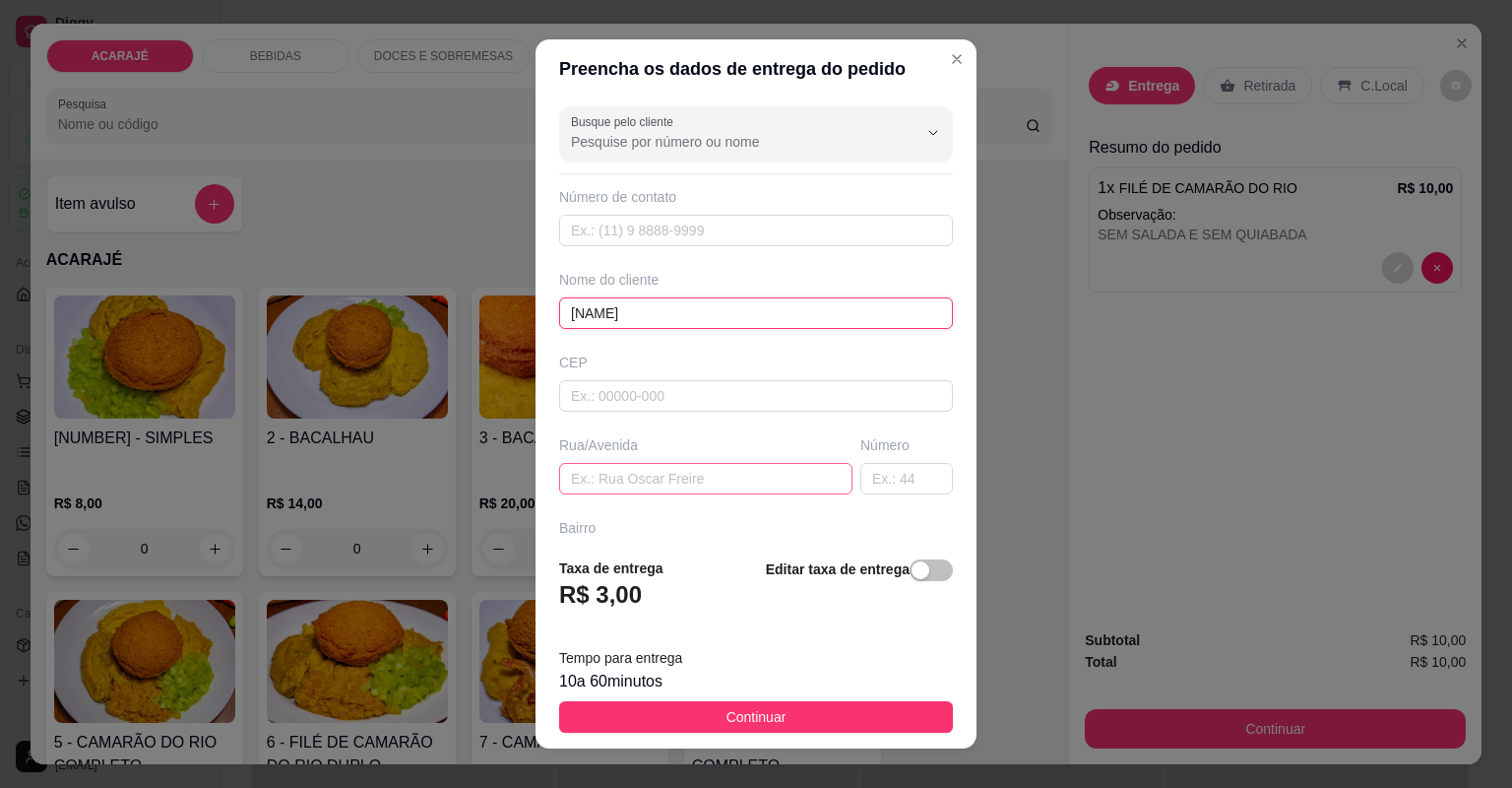 type on "[NAME]" 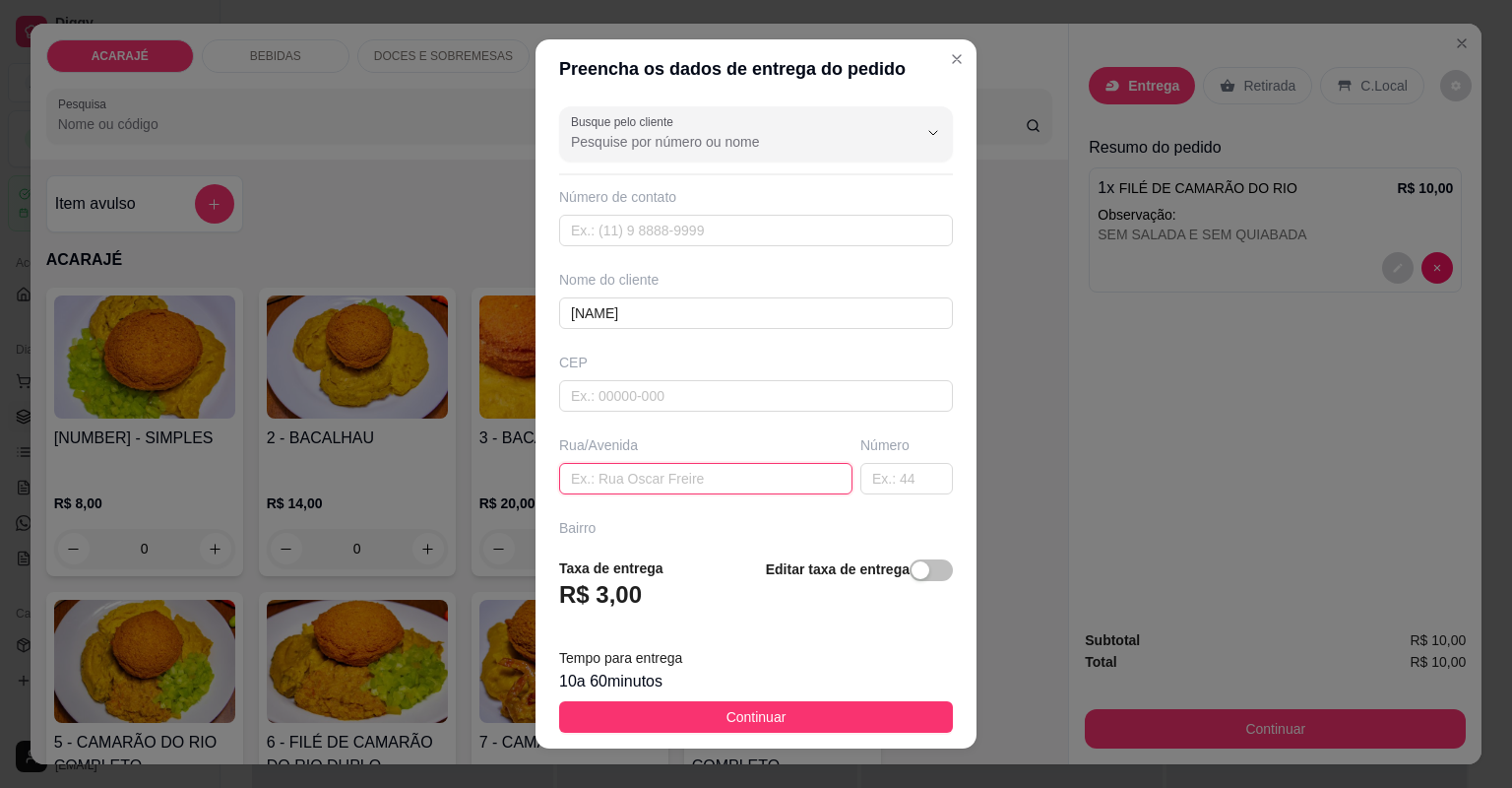 click at bounding box center [706, 479] 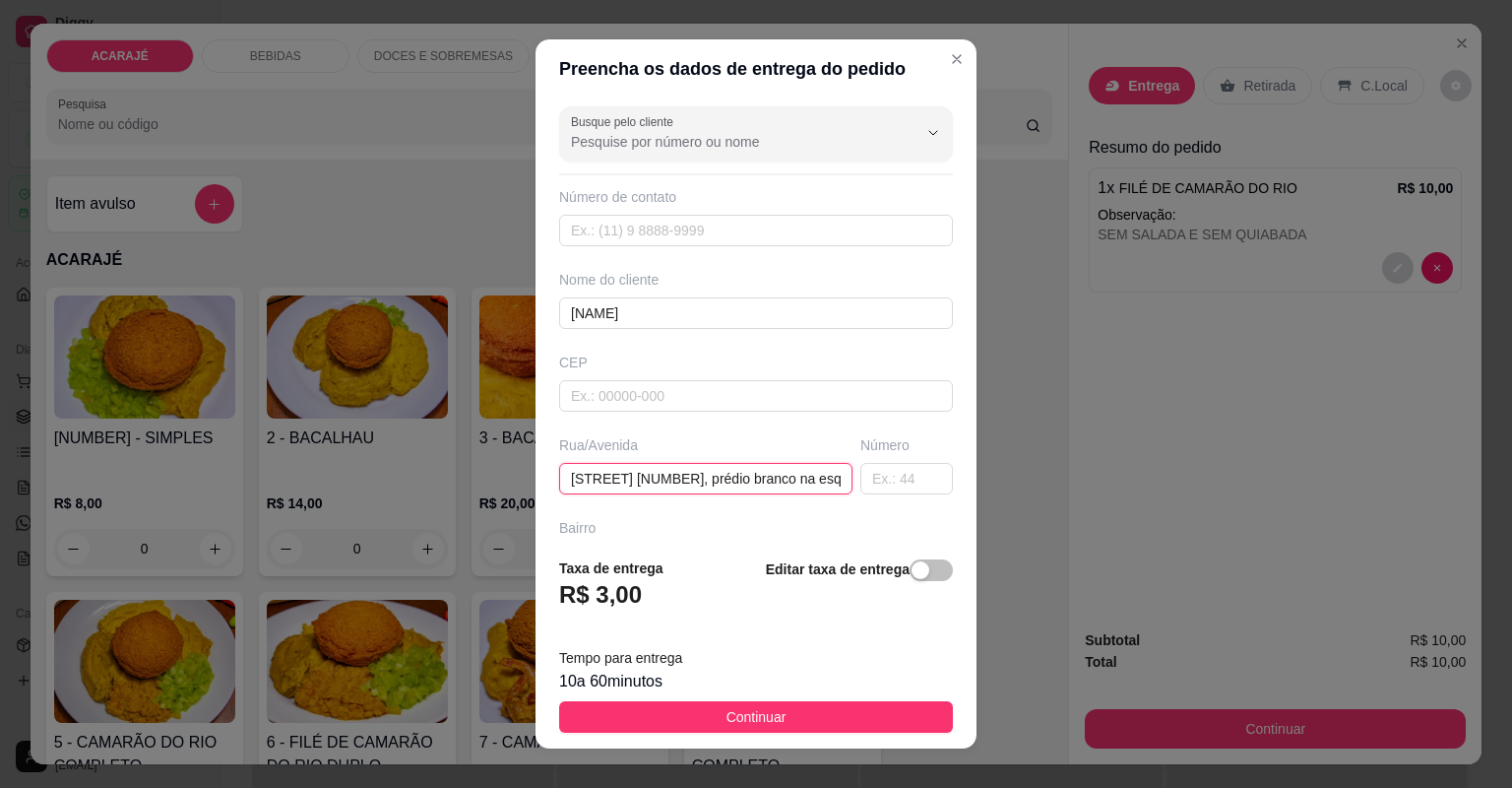 scroll, scrollTop: 0, scrollLeft: 102, axis: horizontal 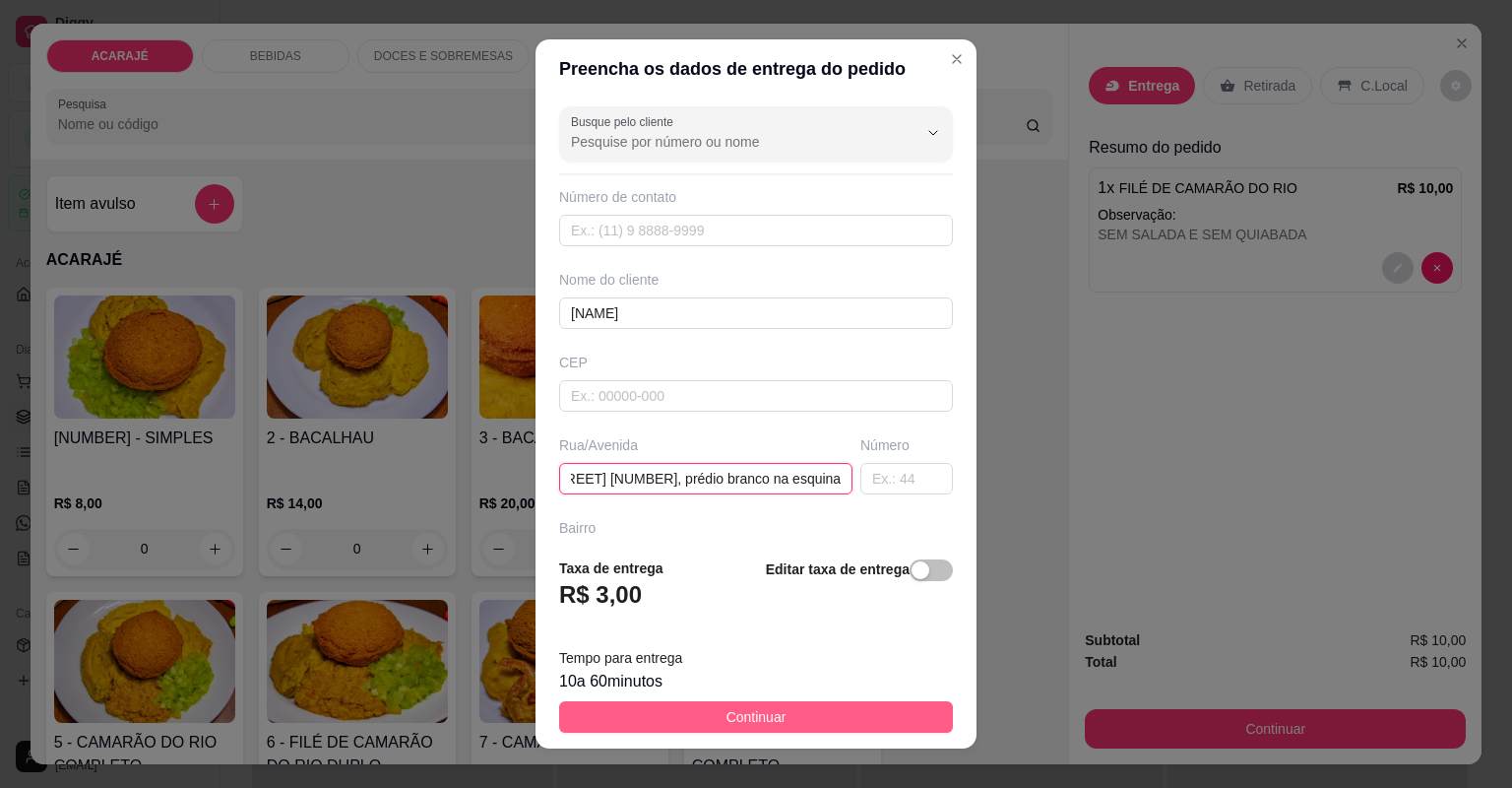 type on "[STREET] [NAME] n[NUMBER], [DESCRIPTION]" 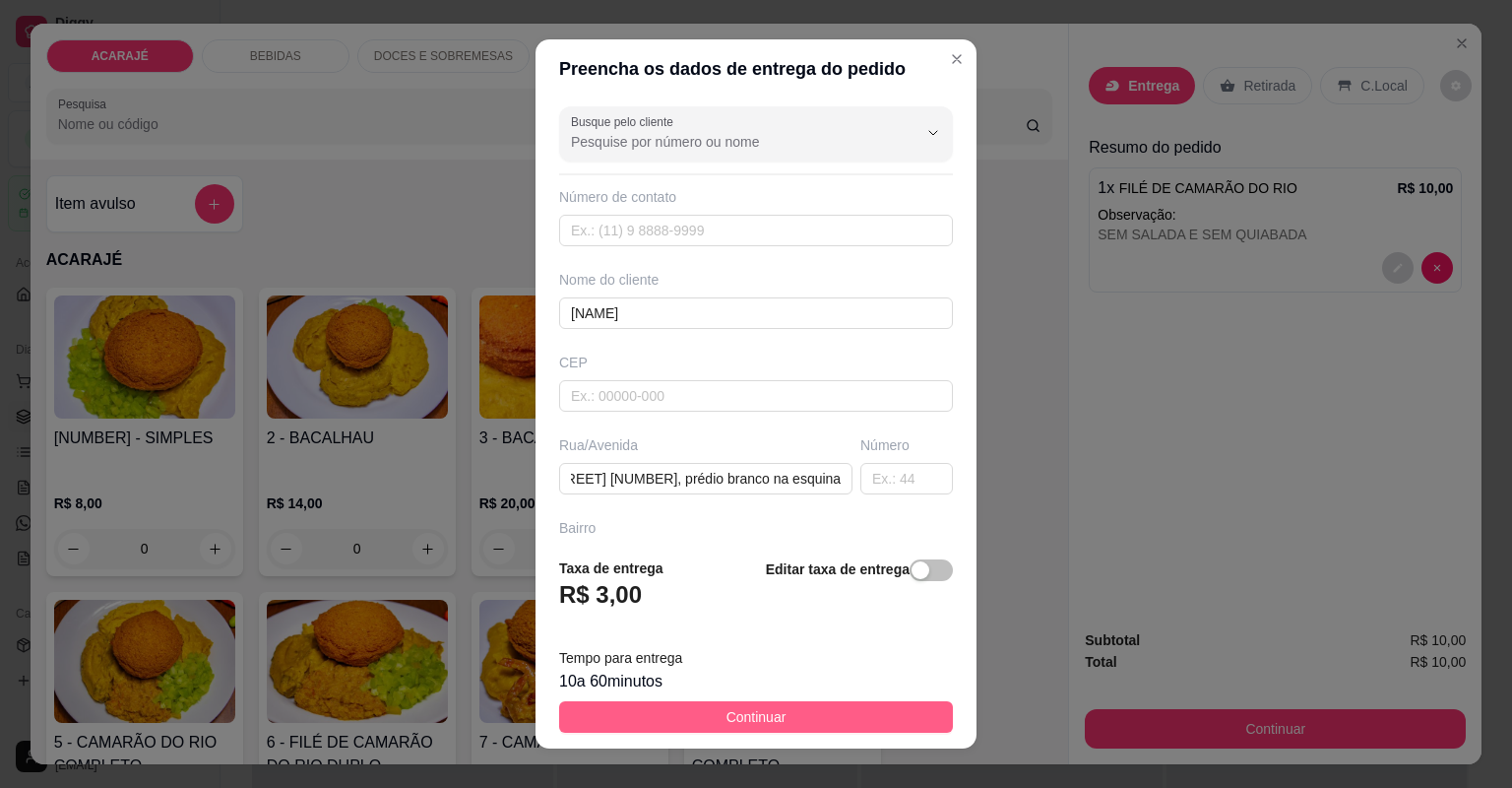click on "Continuar" at bounding box center (756, 717) 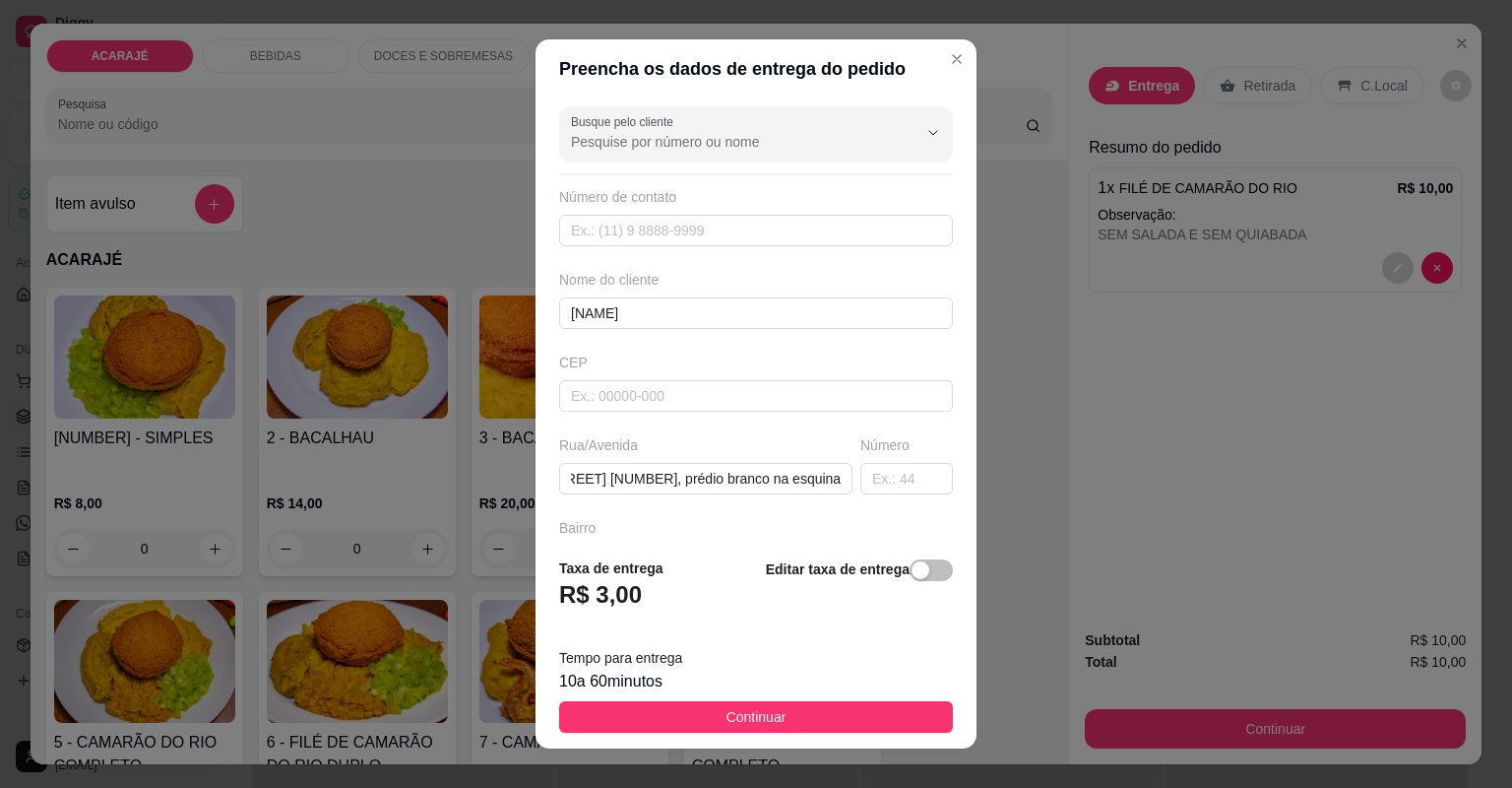 scroll, scrollTop: 0, scrollLeft: 0, axis: both 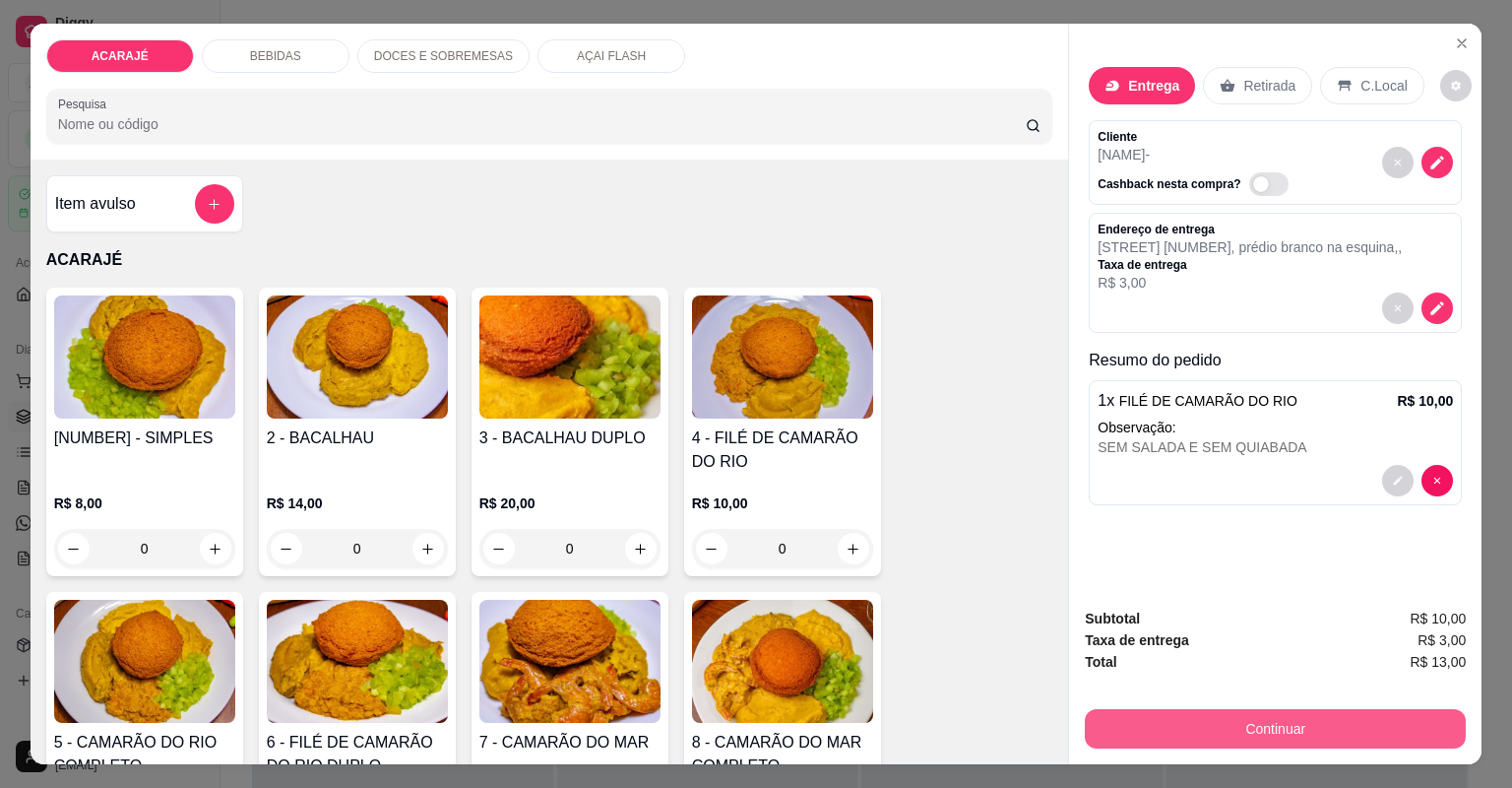 click on "Continuar" at bounding box center [1275, 729] 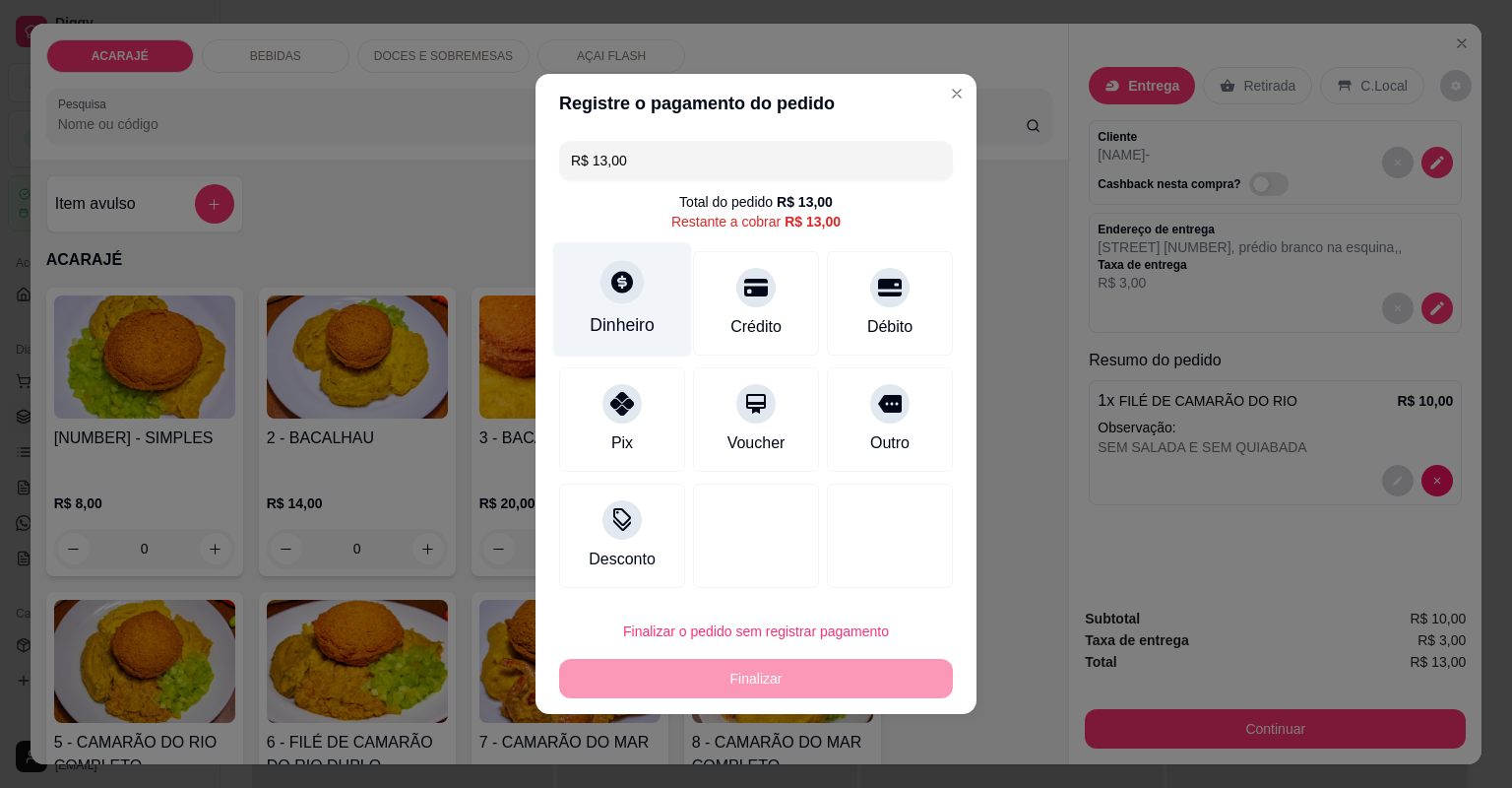 click on "Dinheiro" at bounding box center [622, 299] 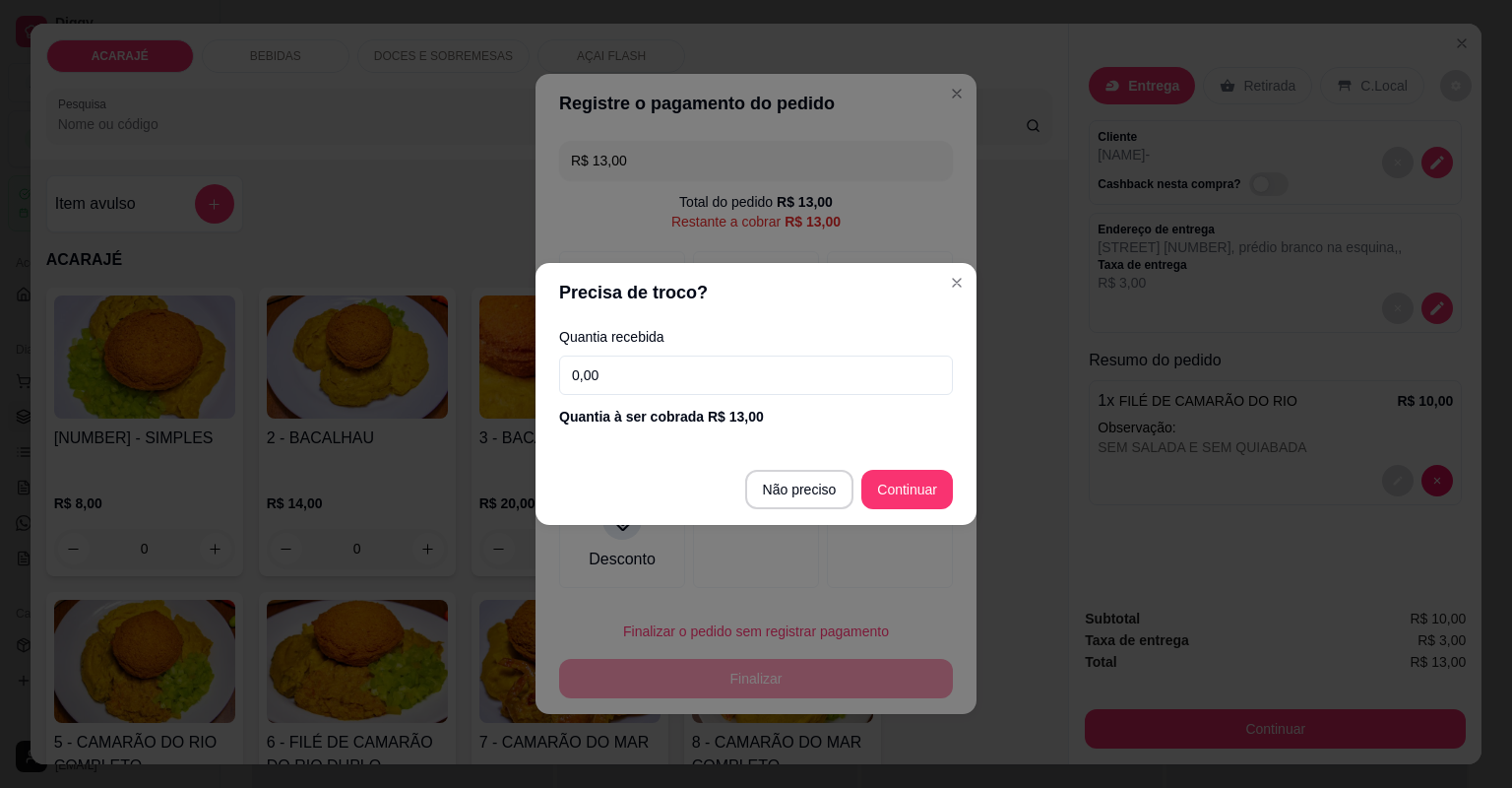 click on "0,00" at bounding box center (756, 375) 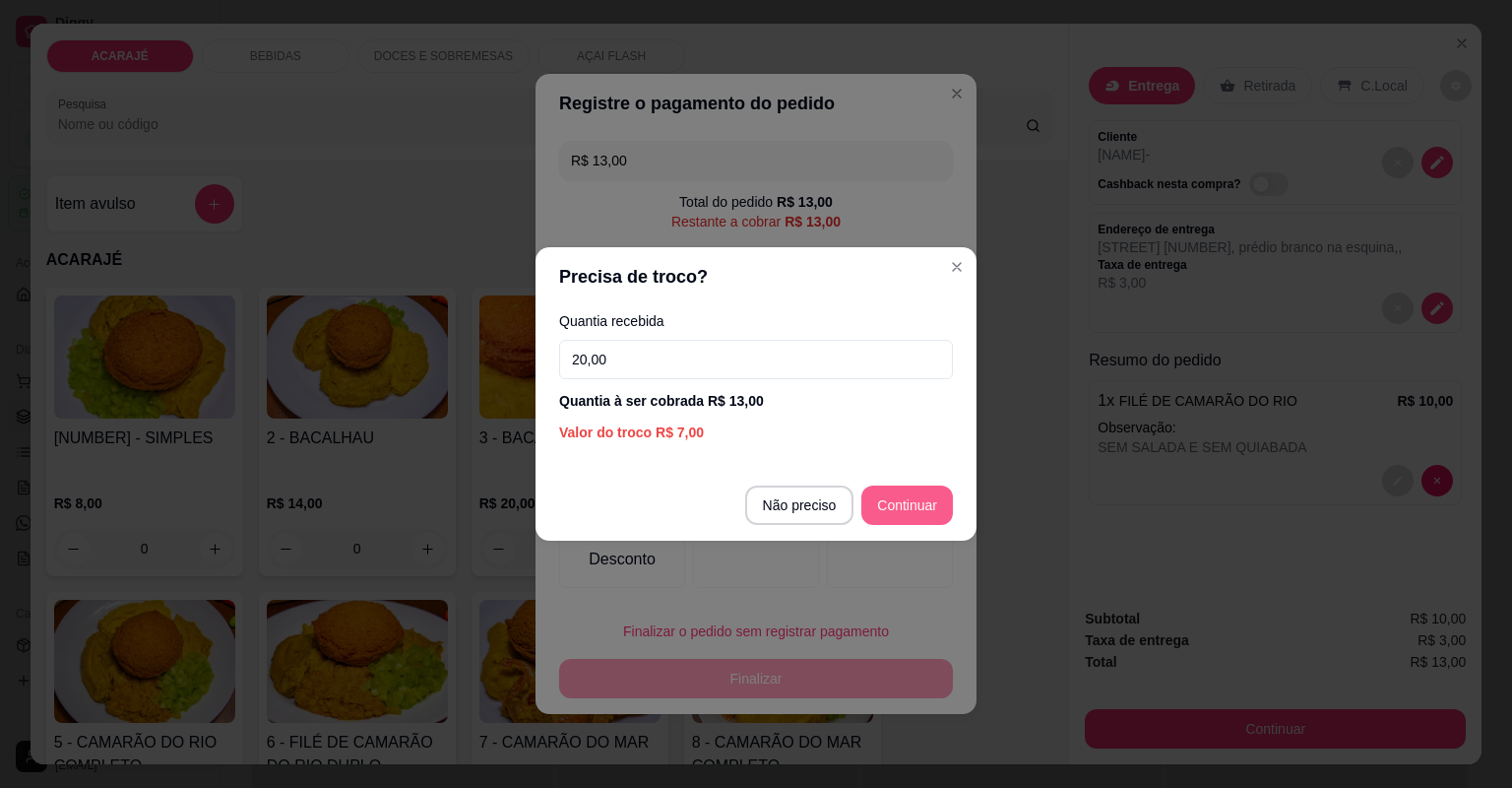 type on "20,00" 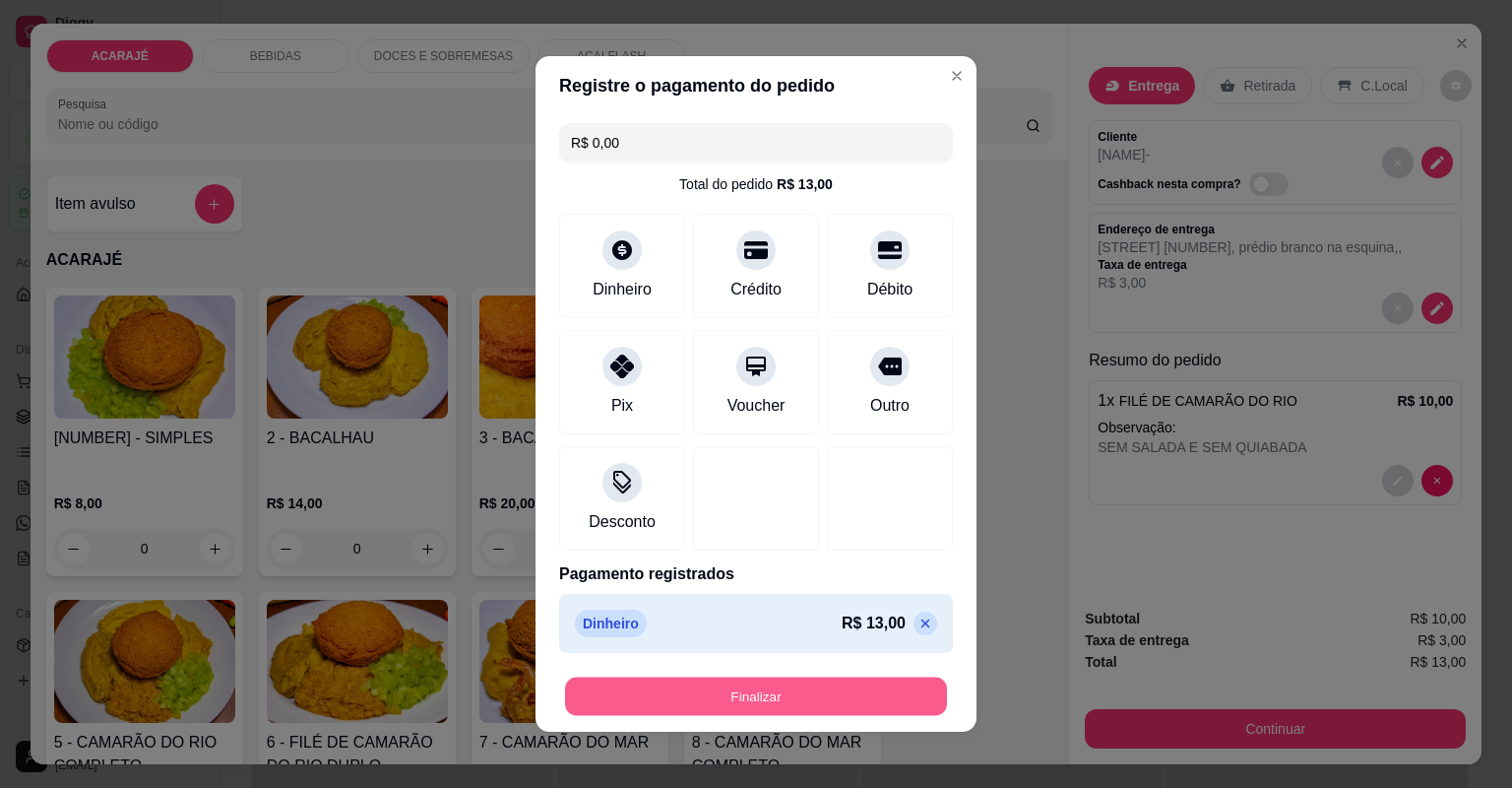 click on "Finalizar" at bounding box center (756, 696) 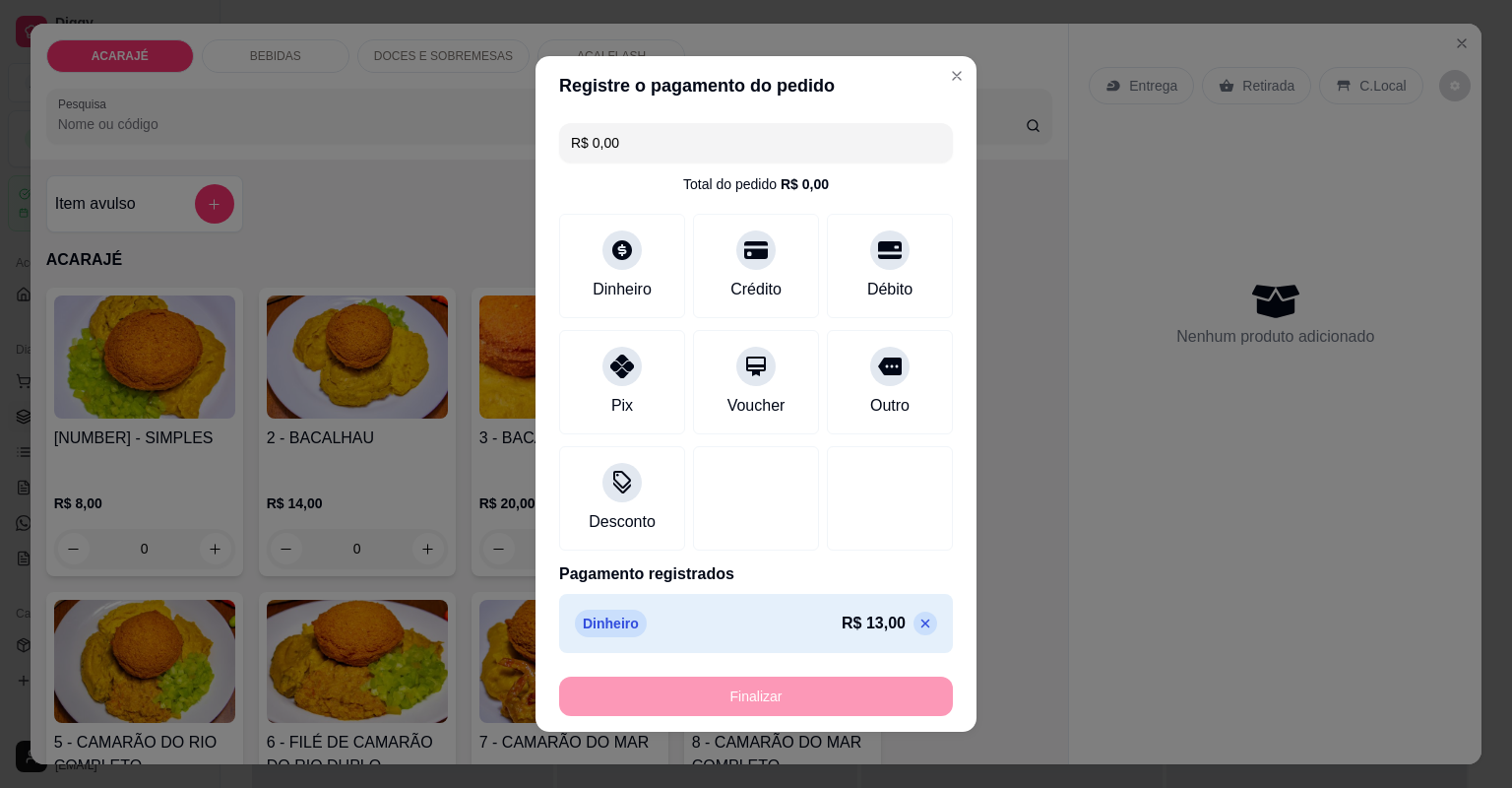 type on "-R$ 13,00" 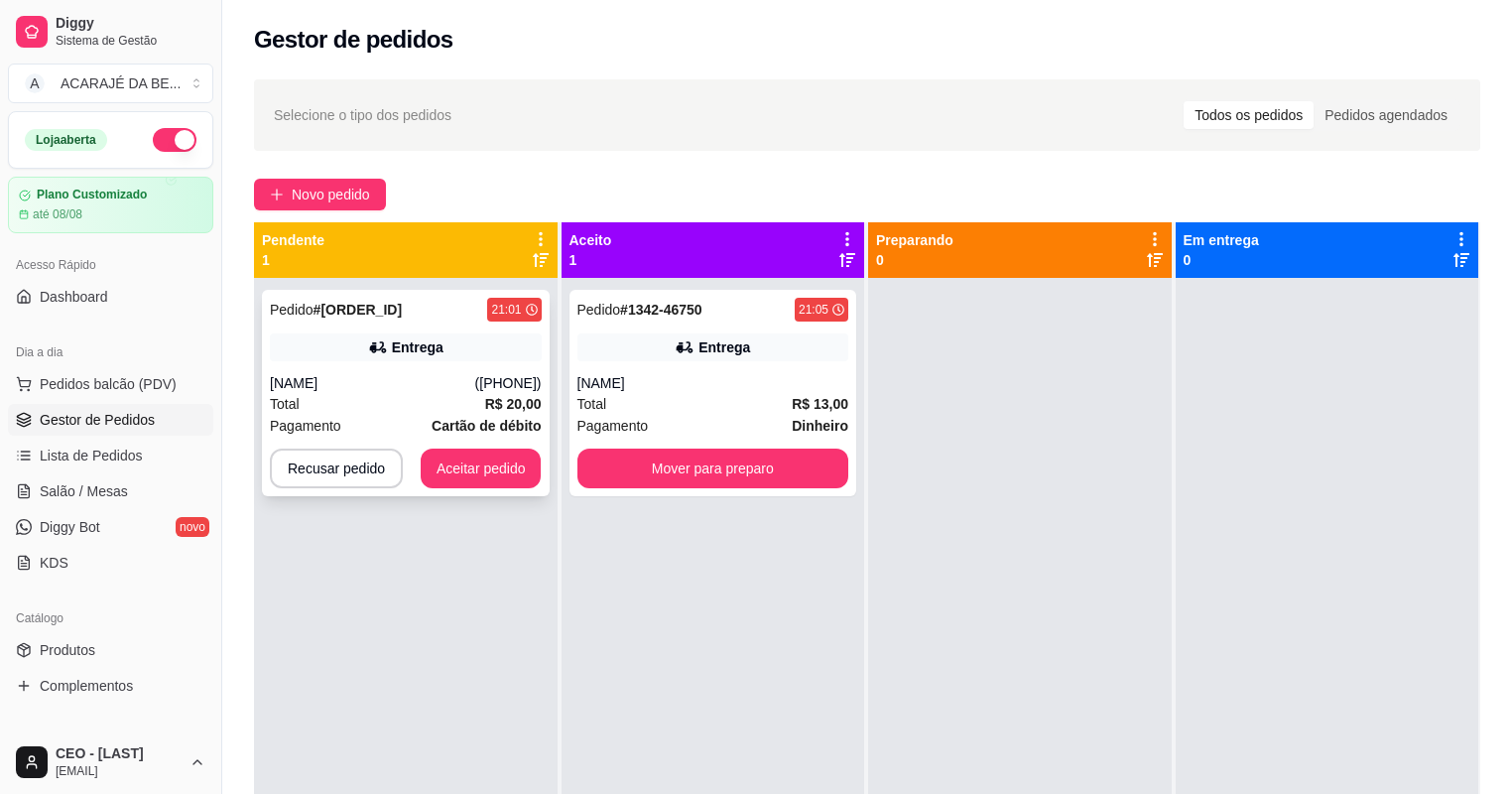 click on "Total R$ 20,00" at bounding box center [406, 404] 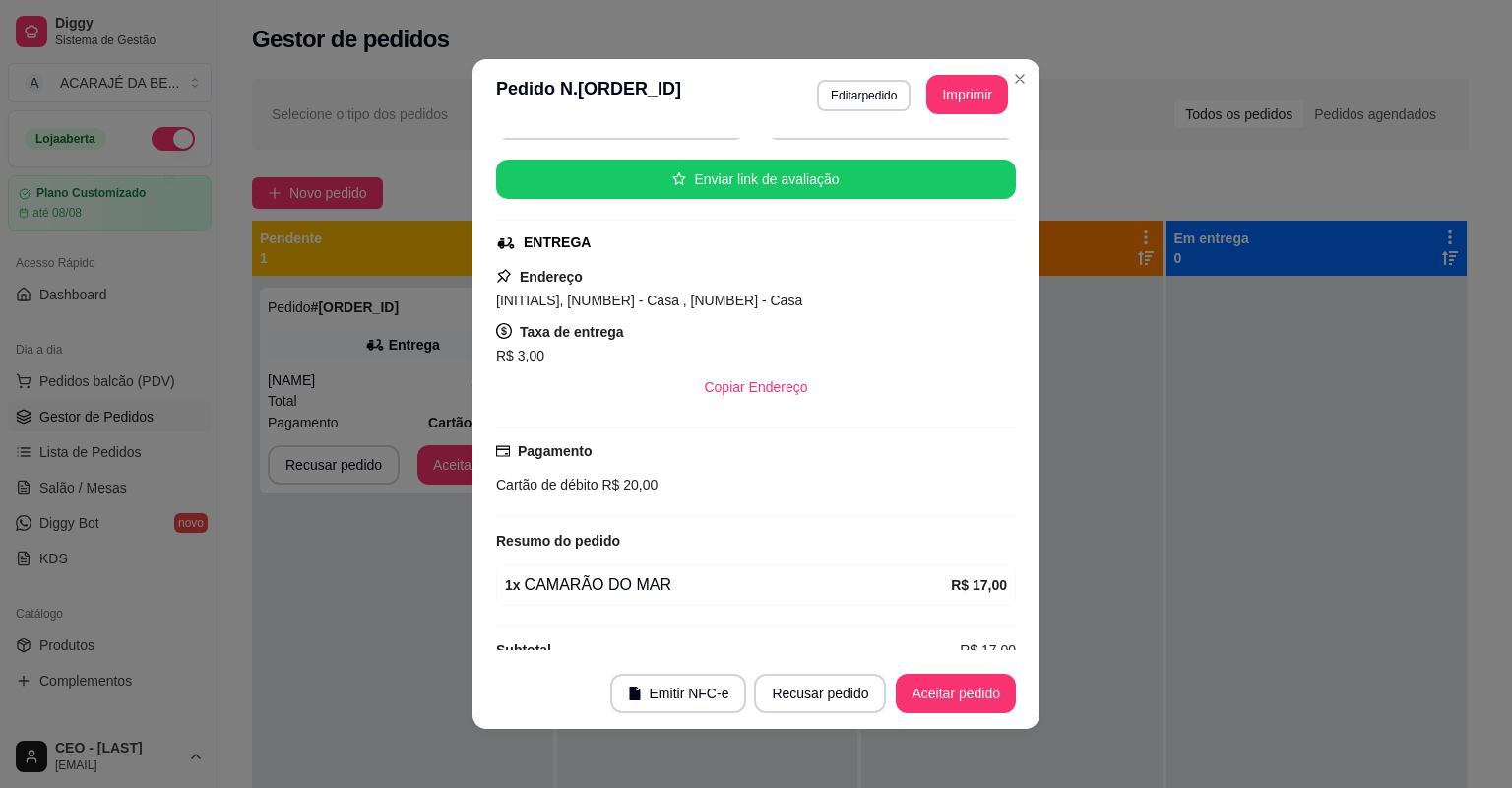 scroll, scrollTop: 250, scrollLeft: 0, axis: vertical 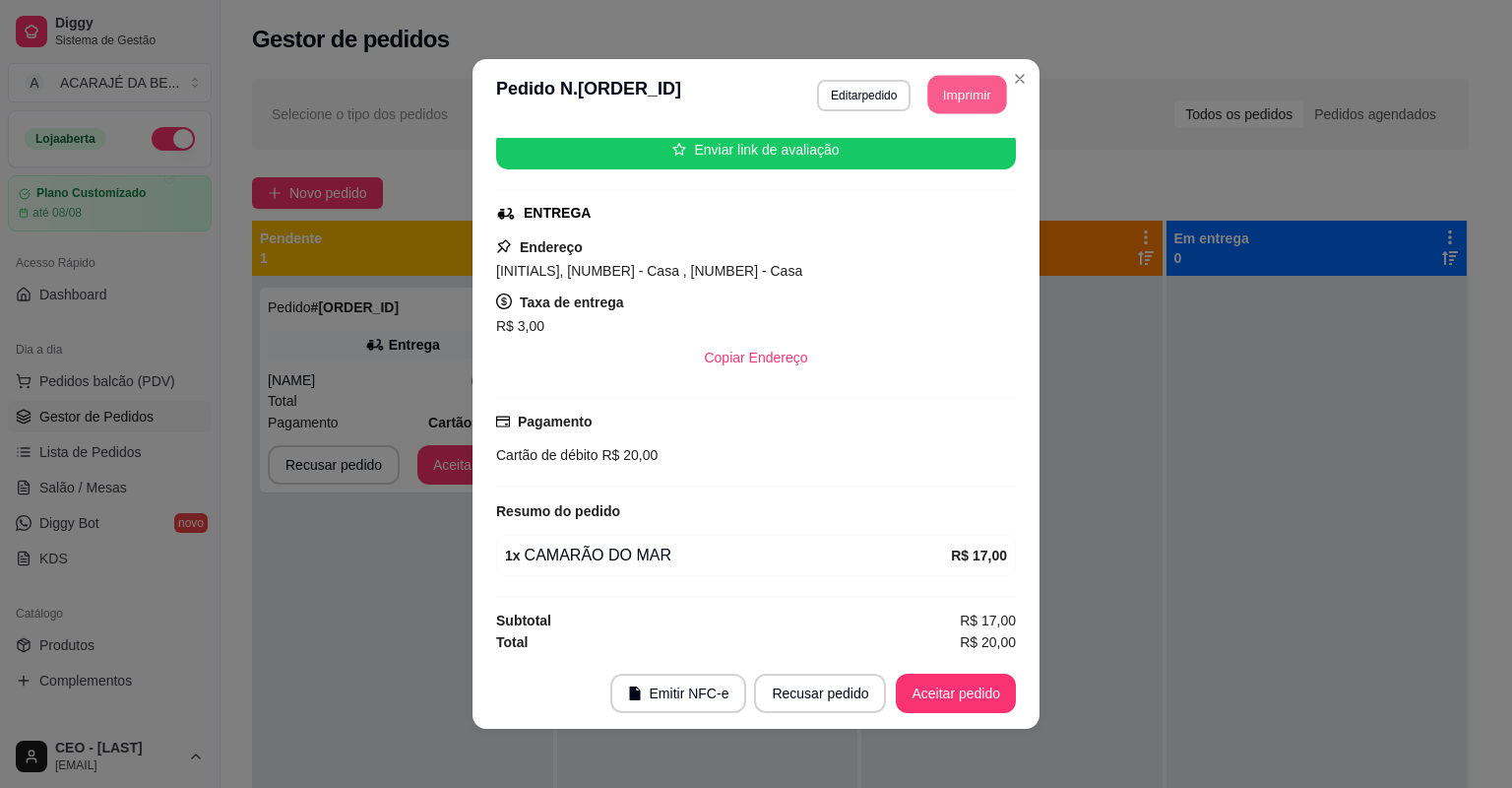 click on "Imprimir" at bounding box center (968, 95) 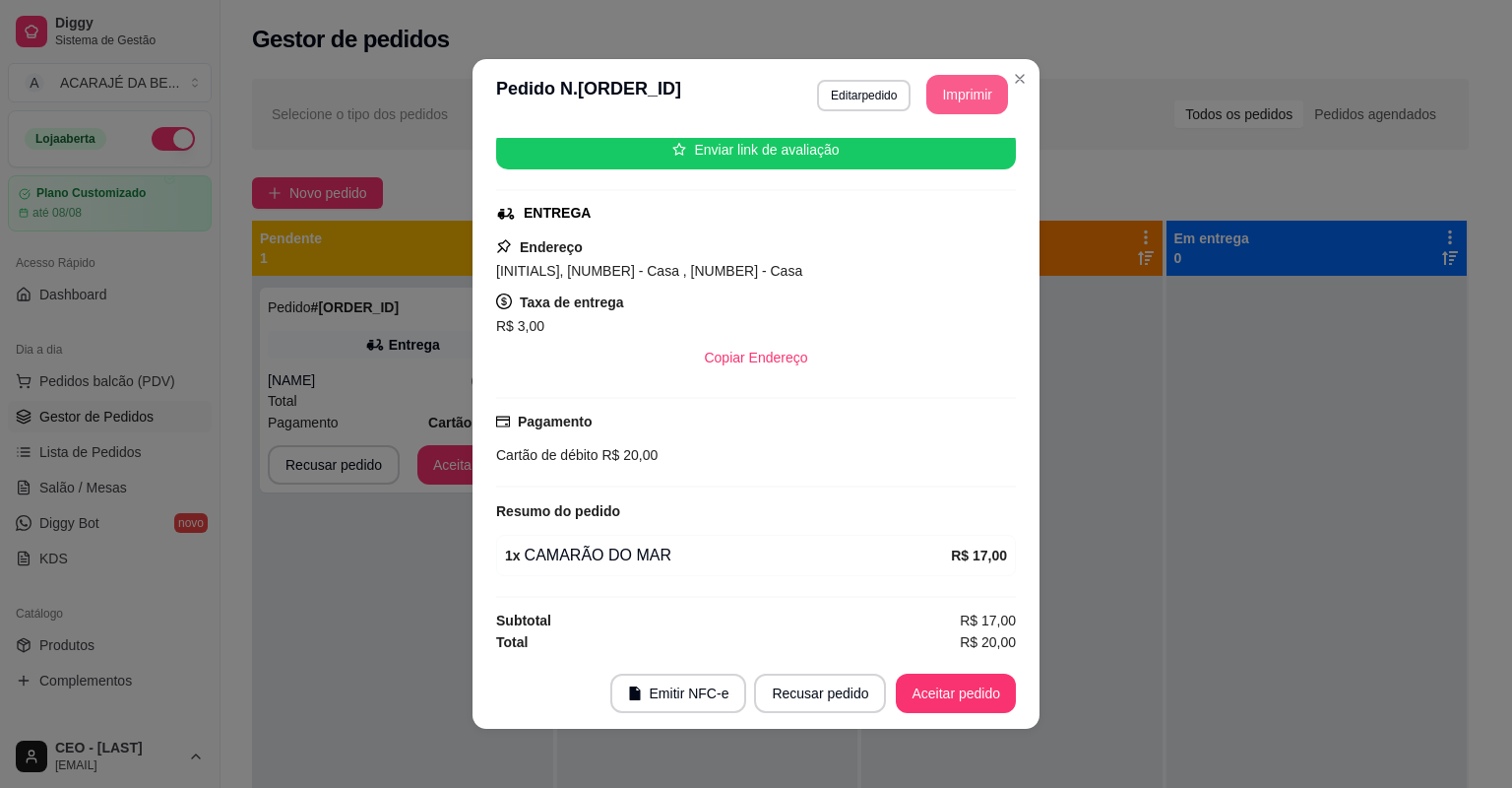 scroll, scrollTop: 0, scrollLeft: 0, axis: both 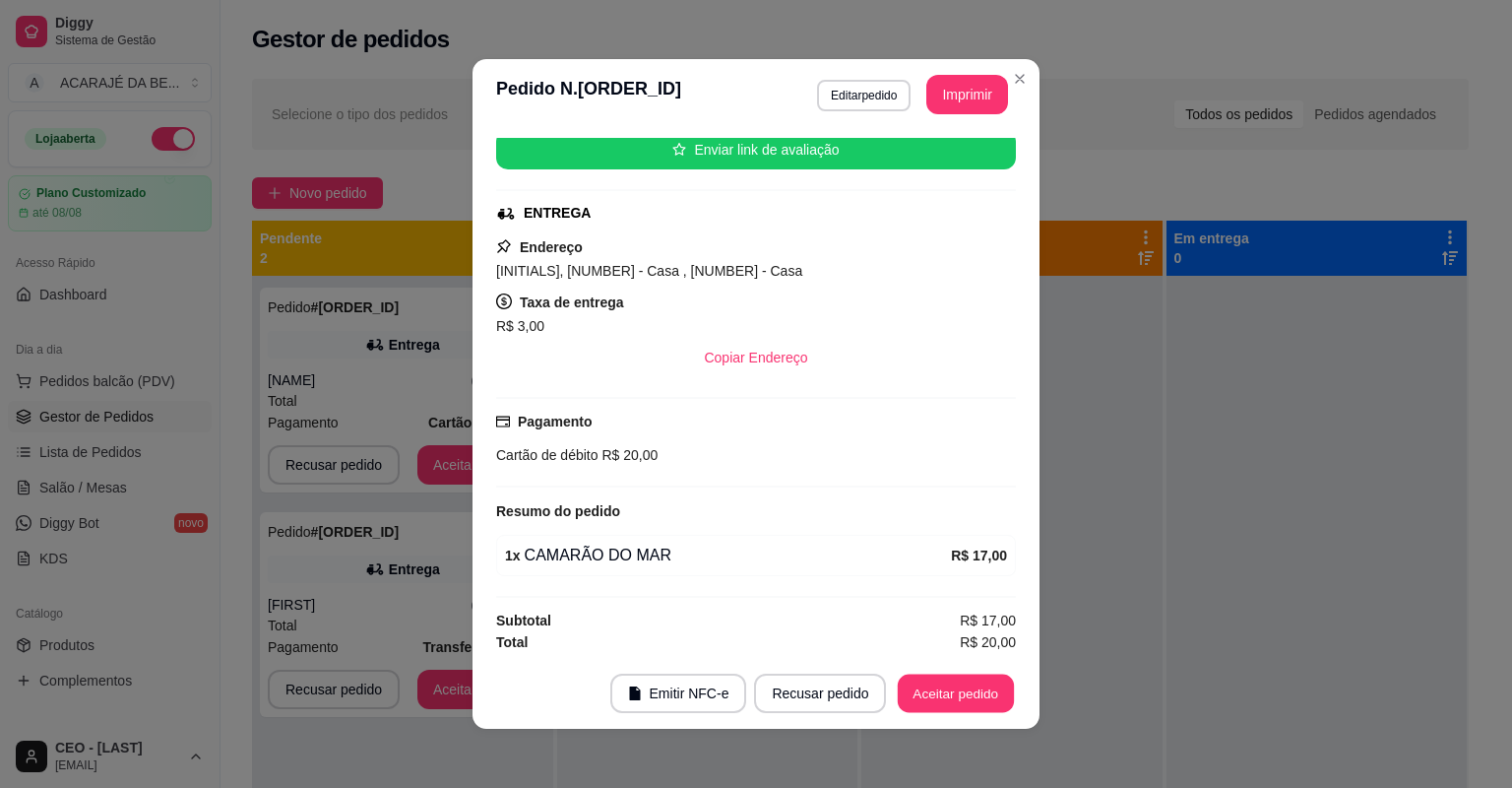 click on "Aceitar pedido" at bounding box center [956, 693] 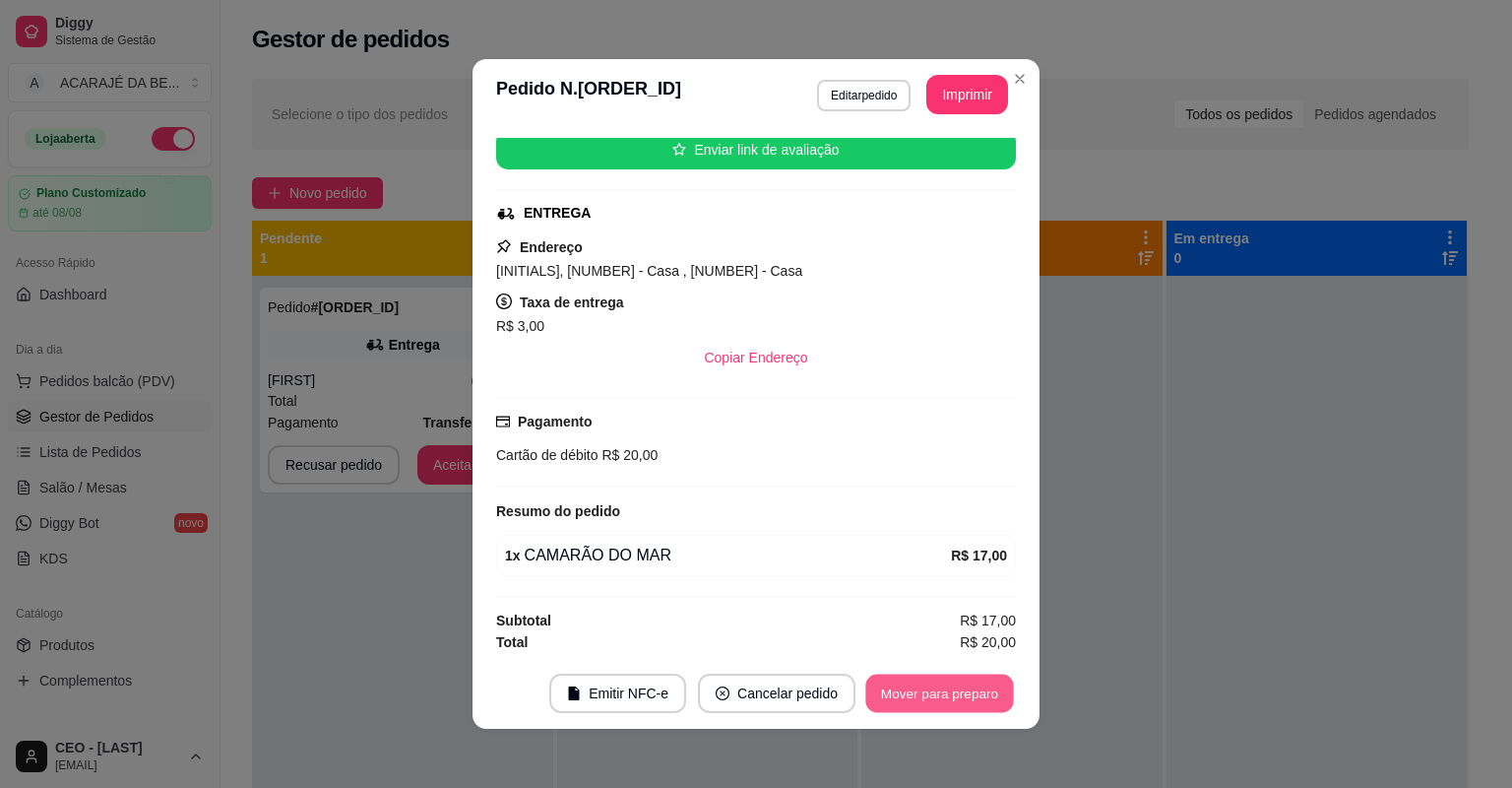 click on "Mover para preparo" at bounding box center (939, 693) 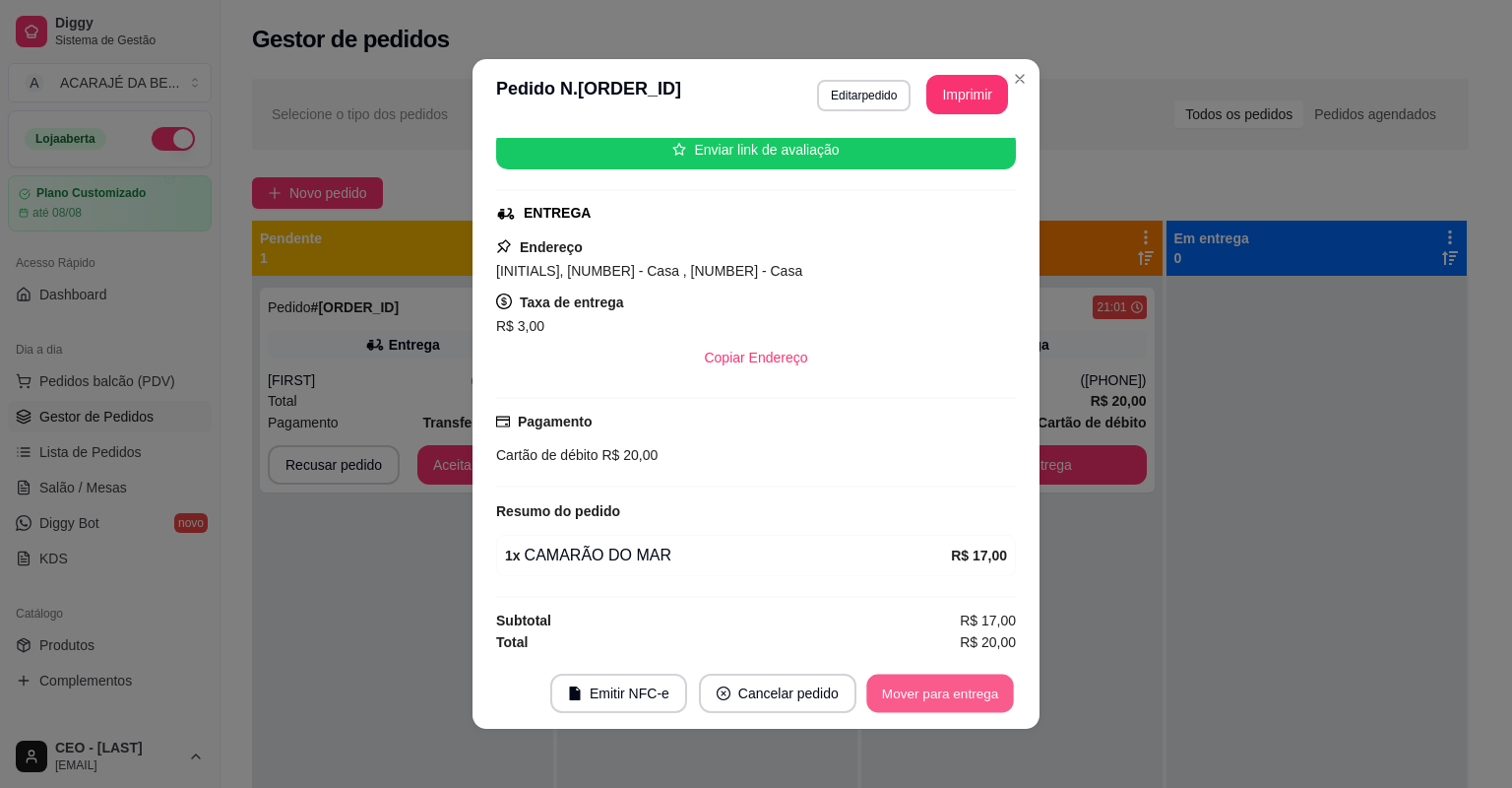 click on "Mover para entrega" at bounding box center (940, 693) 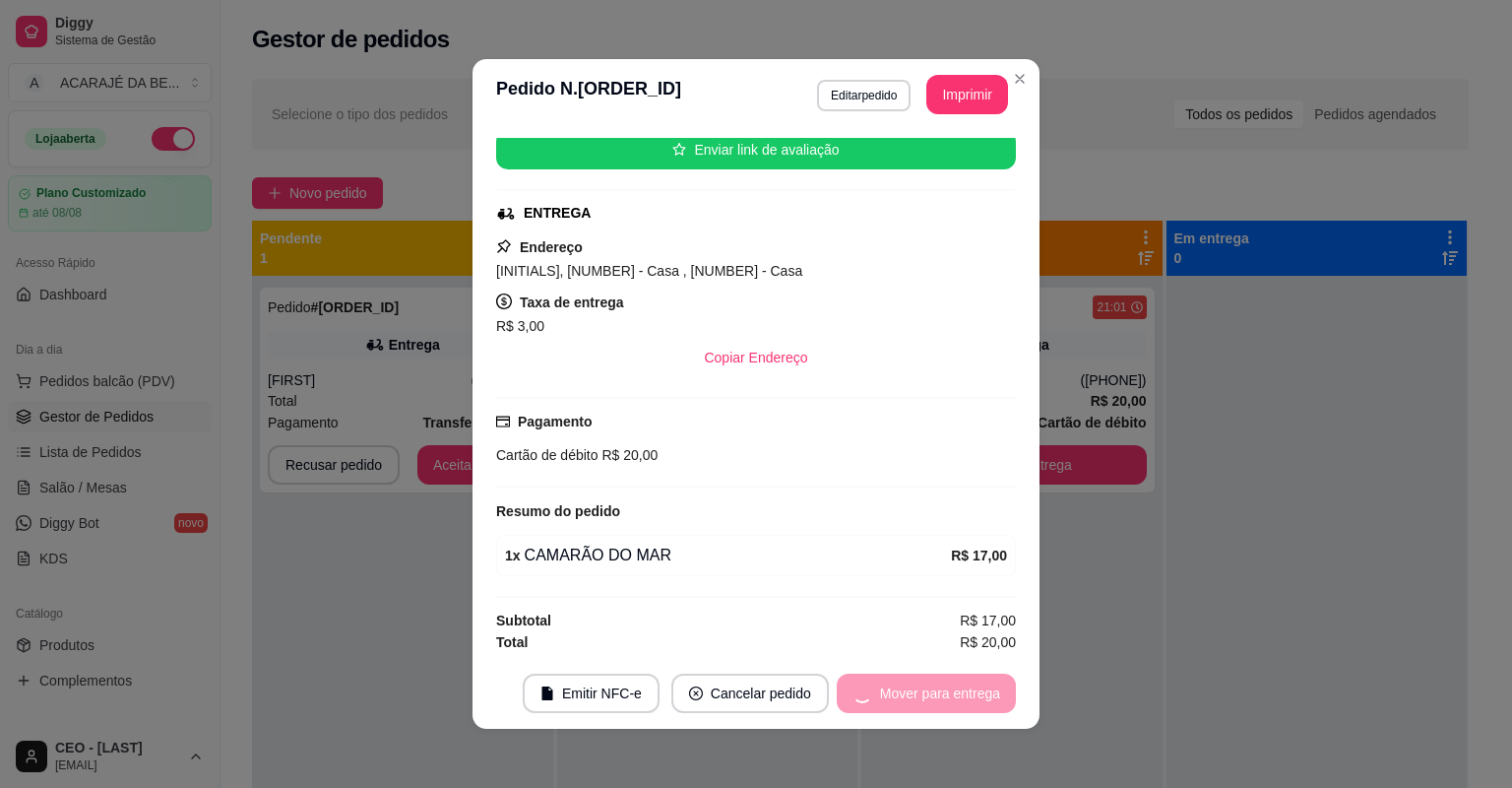 click on "Mover para entrega" at bounding box center [926, 693] 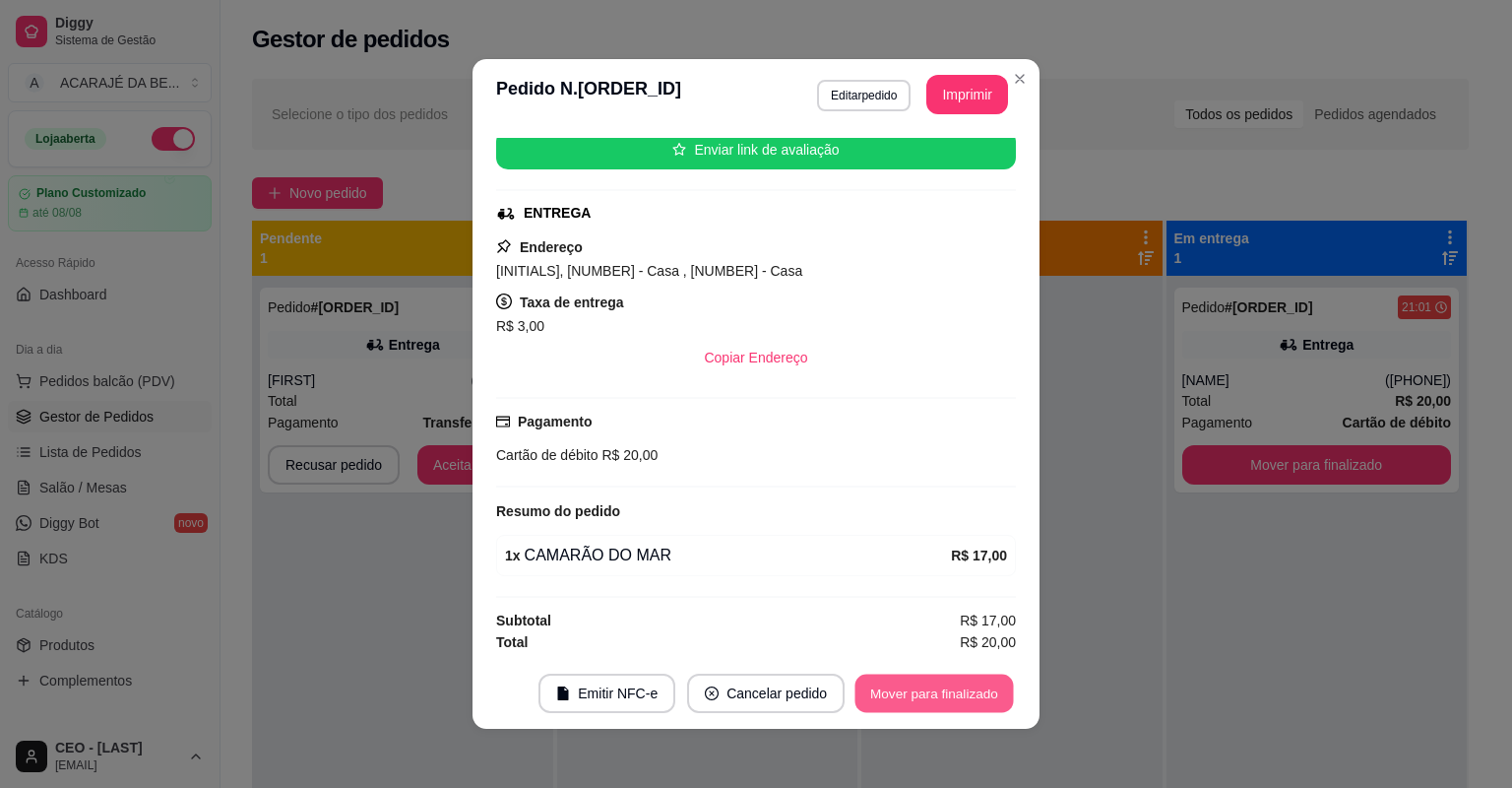 click on "Mover para finalizado" at bounding box center (934, 693) 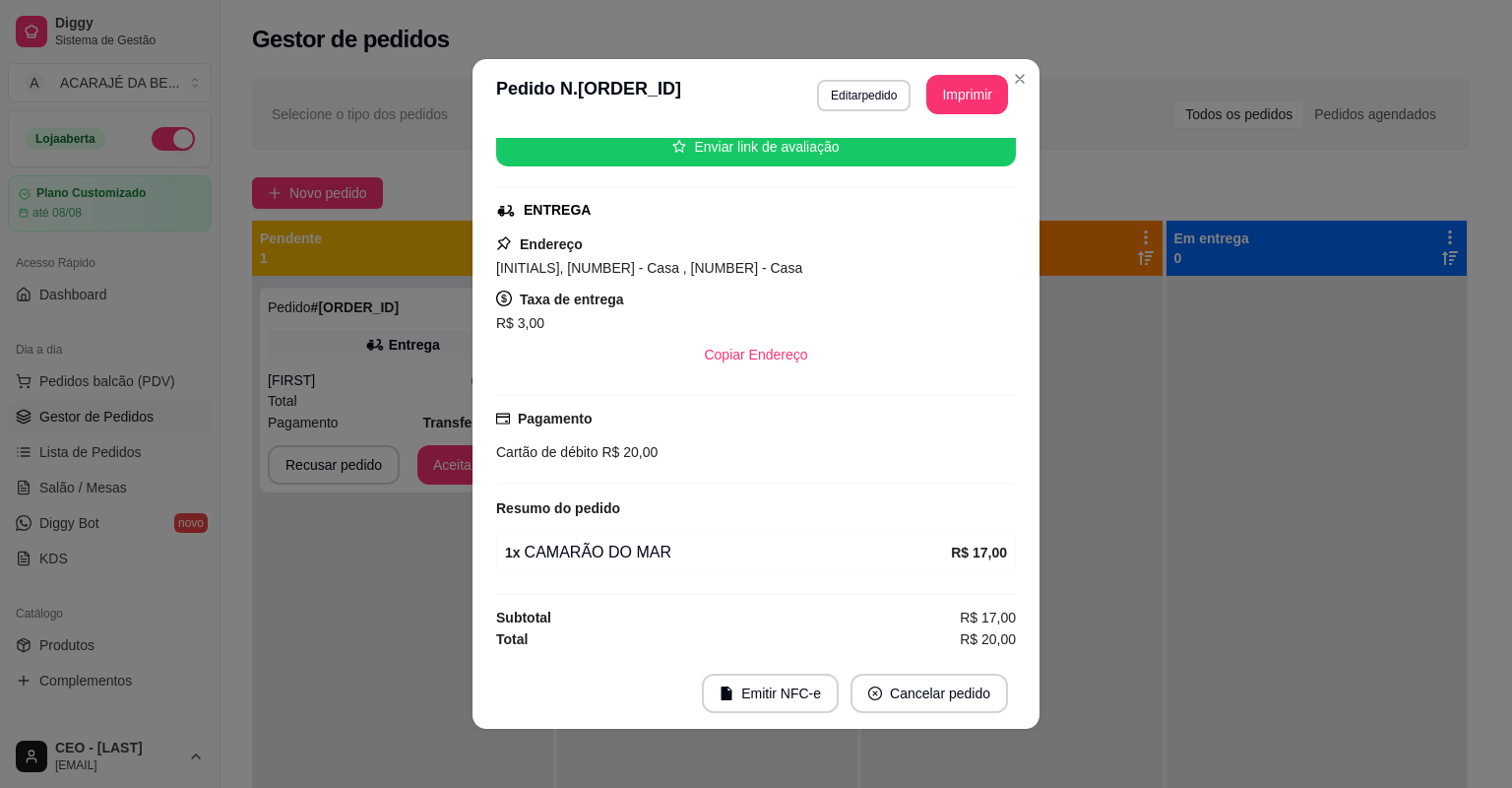 scroll, scrollTop: 205, scrollLeft: 0, axis: vertical 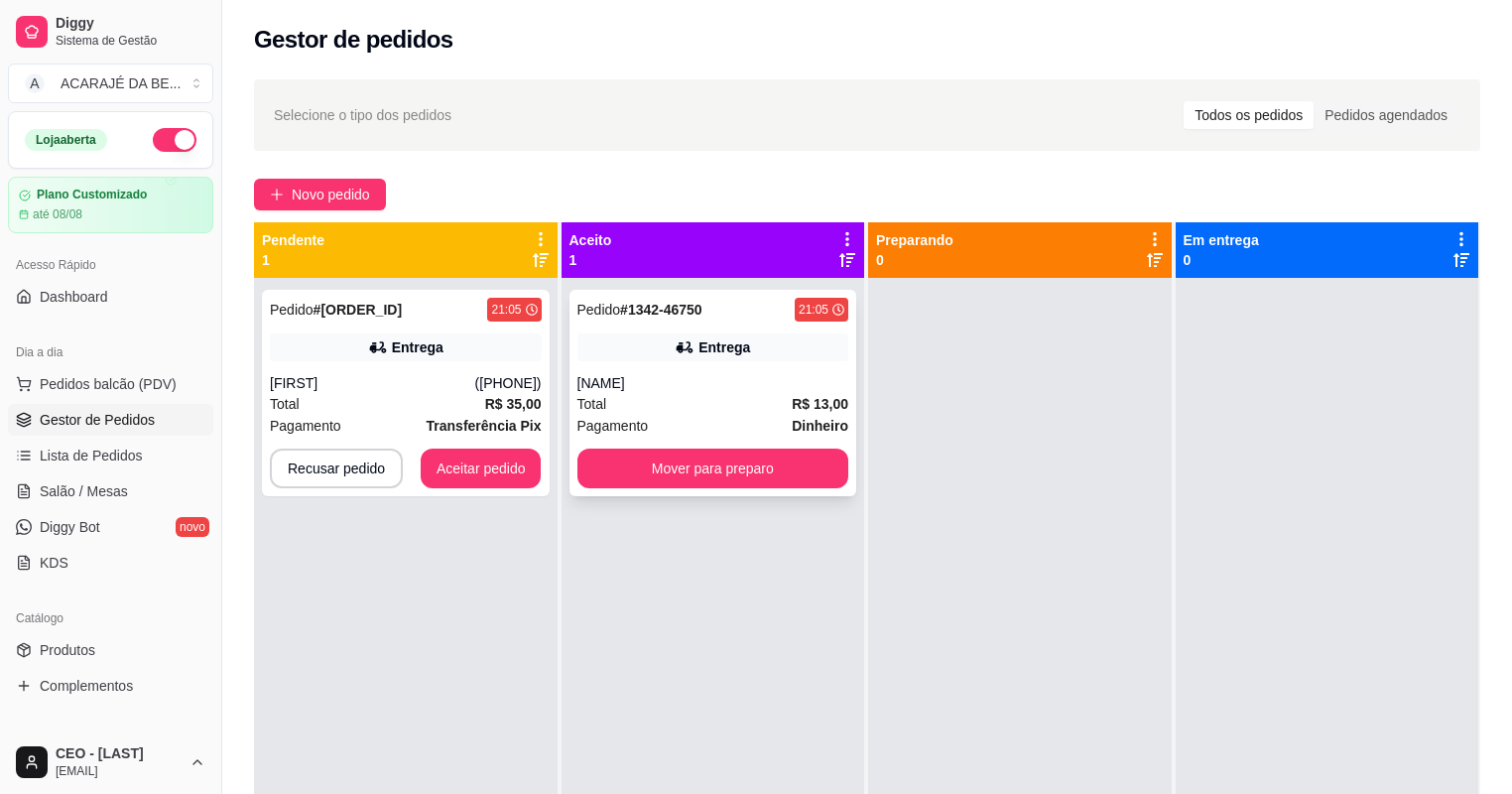 click on "Total R$ 13,00" at bounding box center (713, 404) 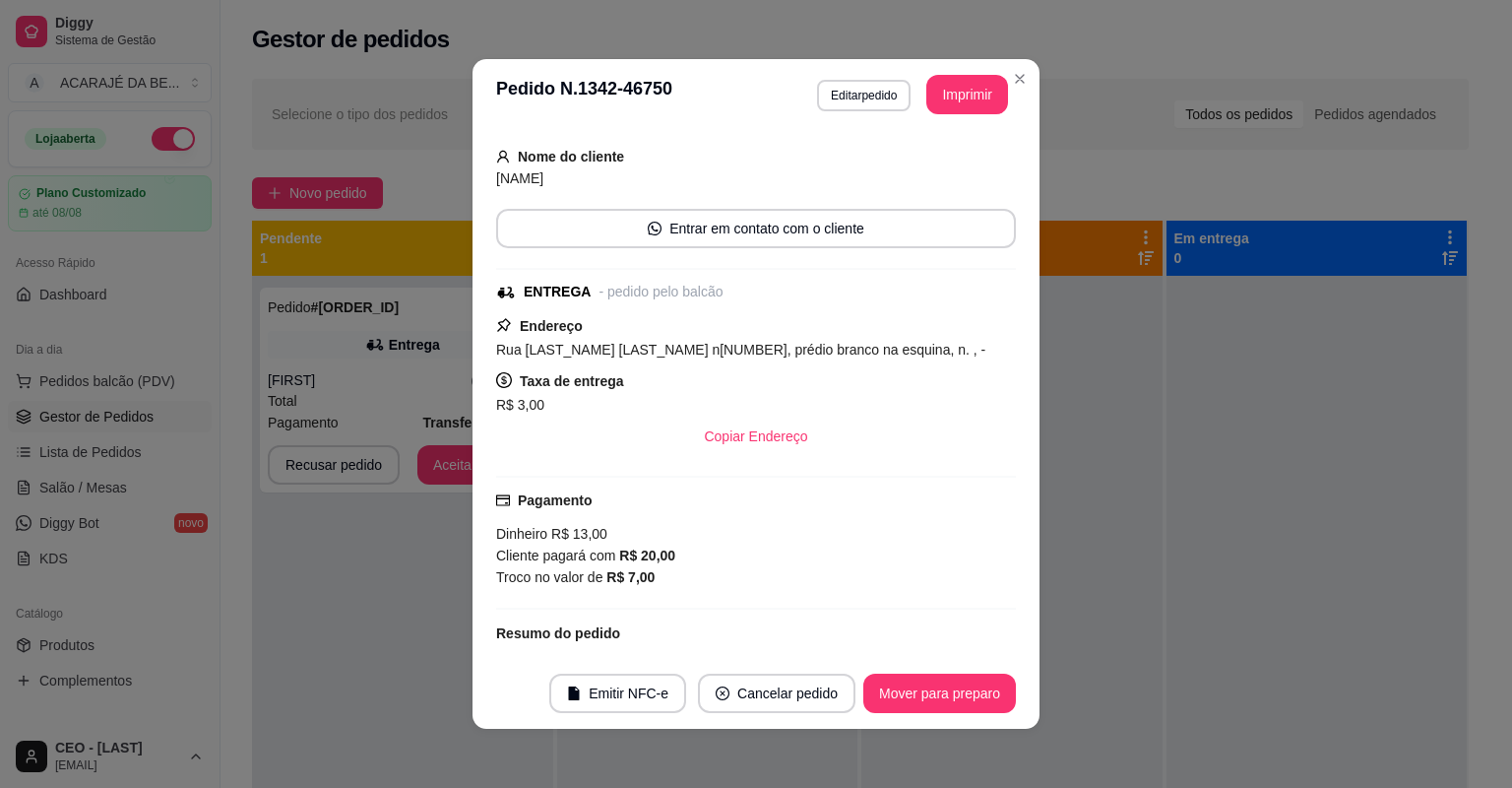 scroll, scrollTop: 286, scrollLeft: 0, axis: vertical 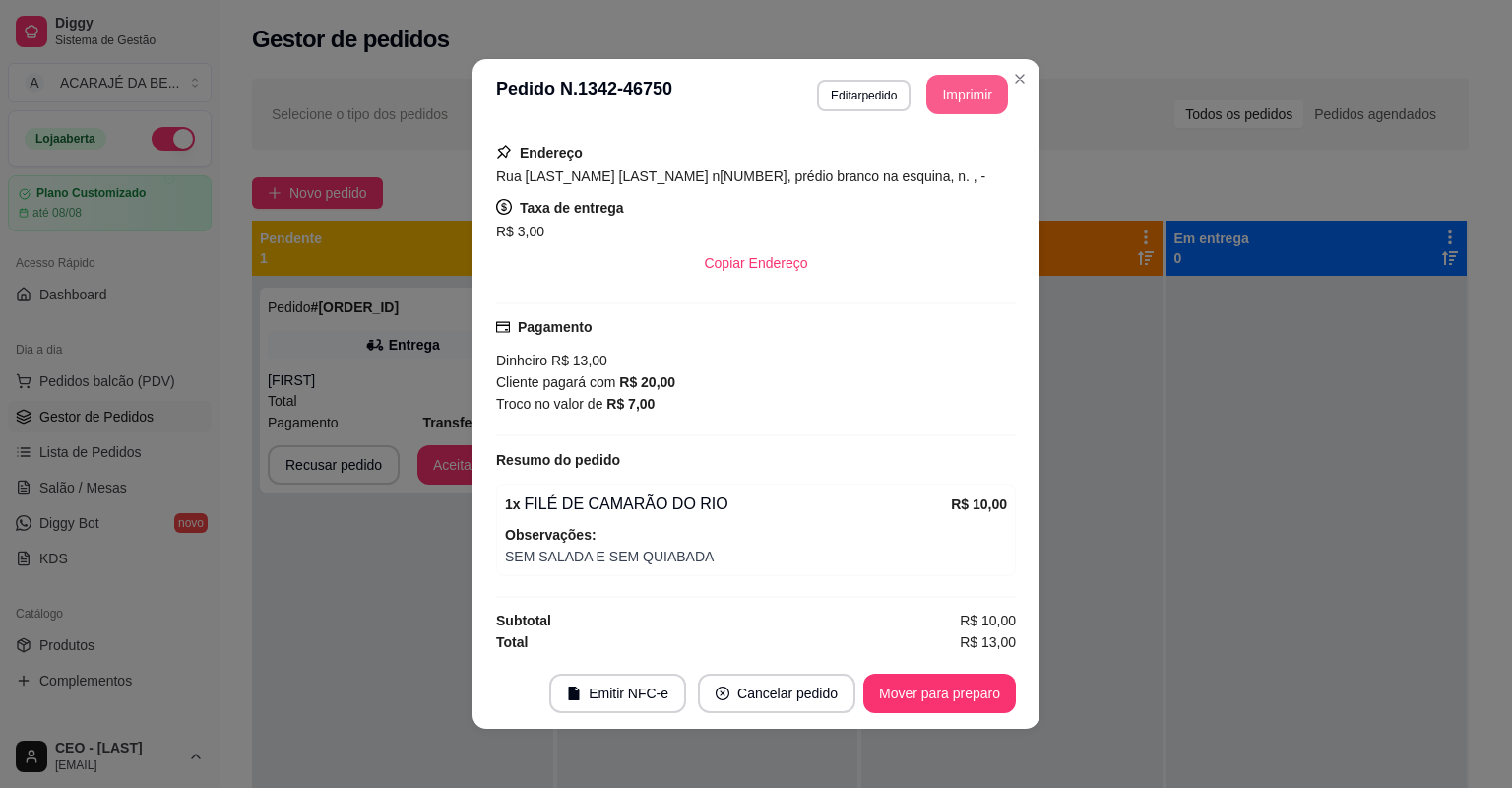 click on "Imprimir" at bounding box center [967, 95] 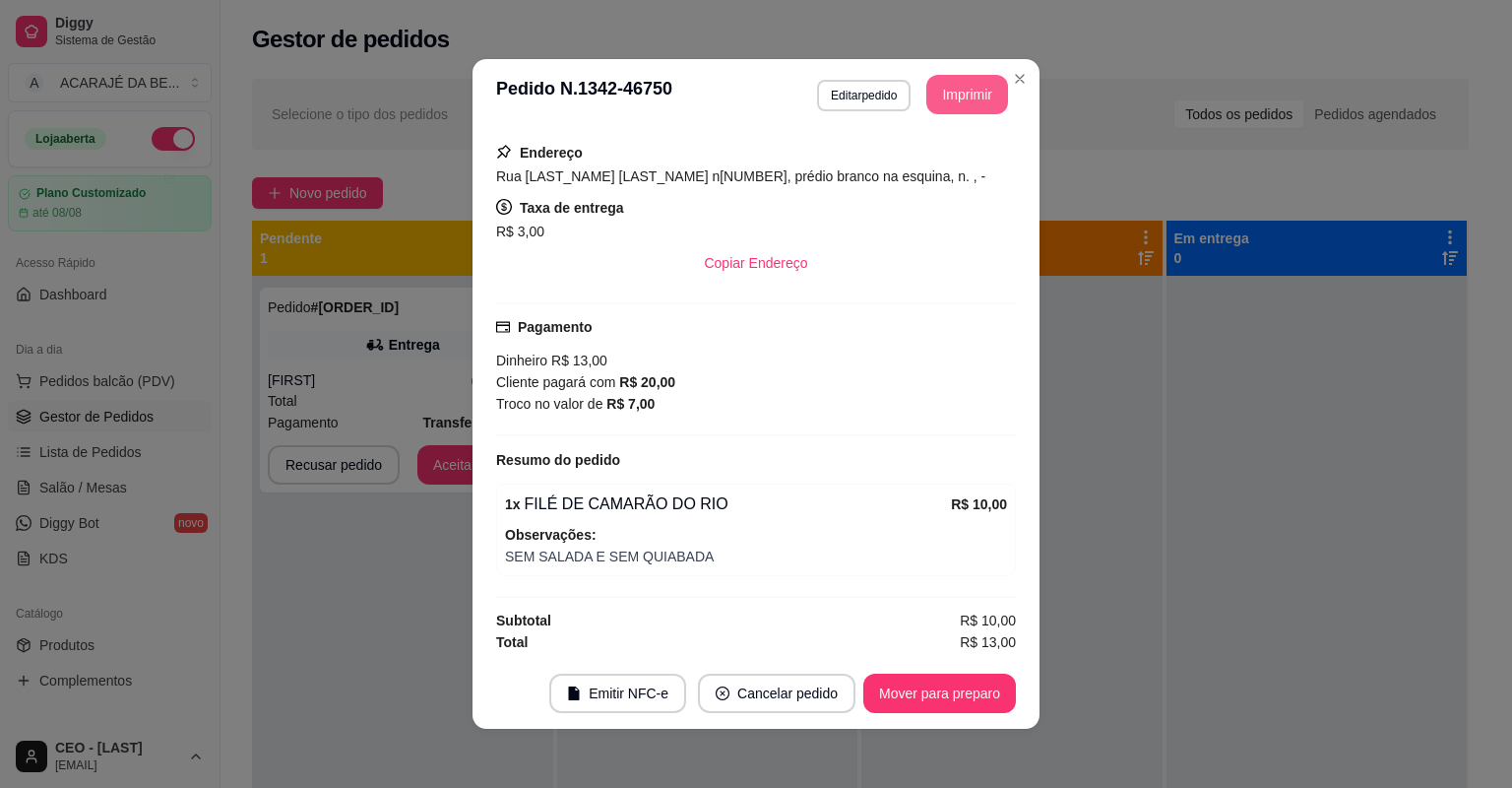 scroll, scrollTop: 0, scrollLeft: 0, axis: both 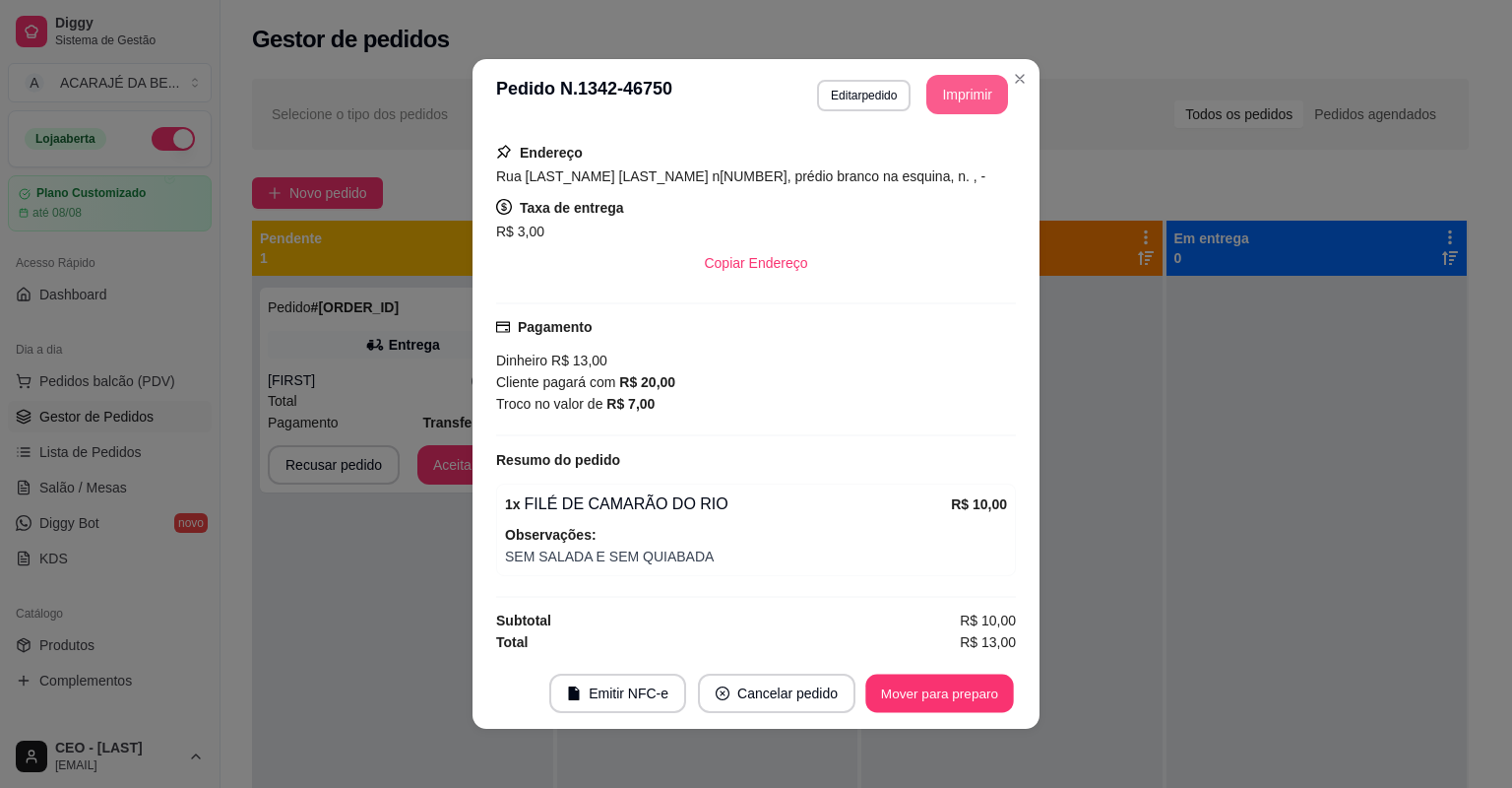 click on "Mover para preparo" at bounding box center (939, 693) 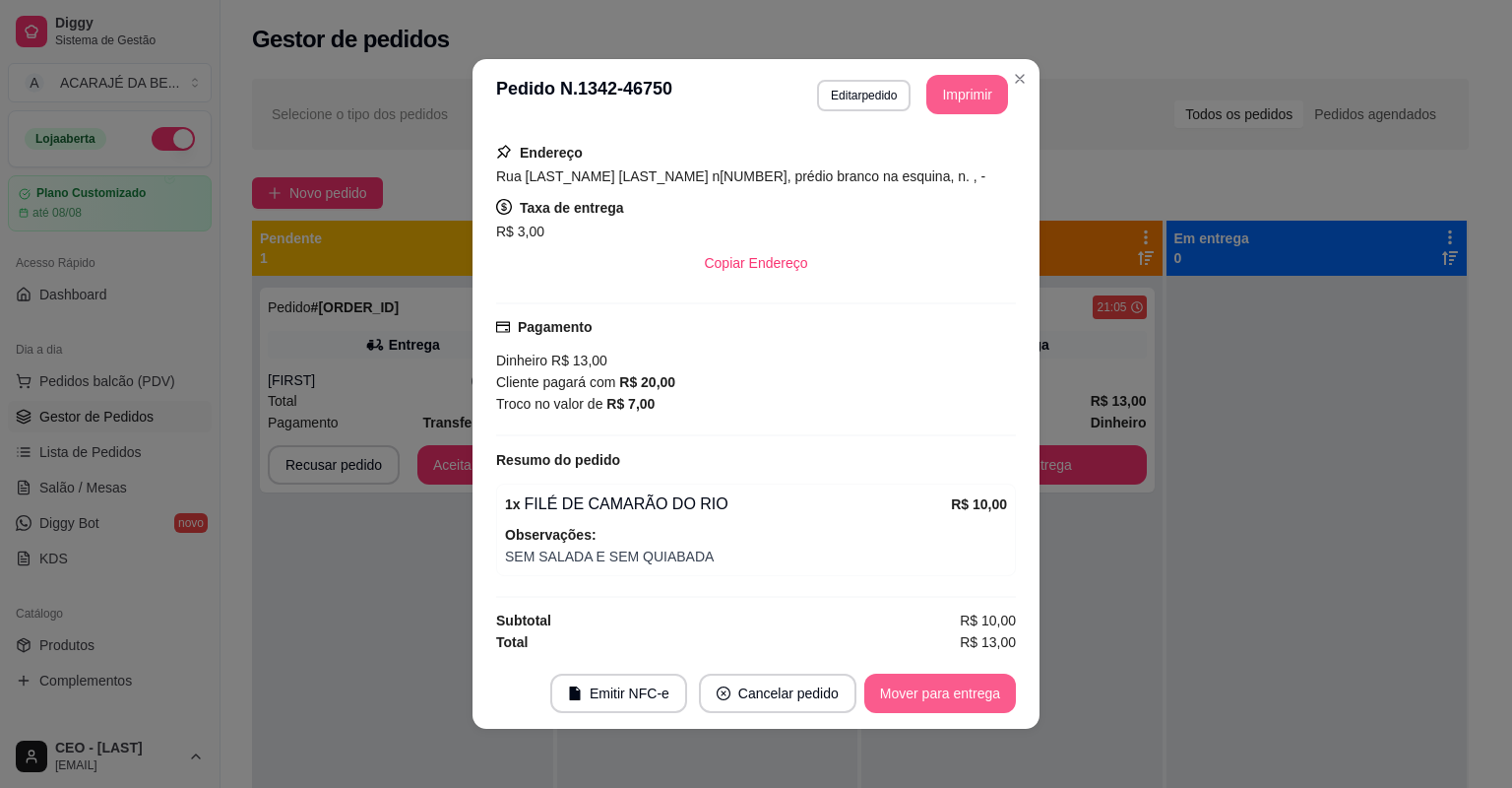 click on "Mover para entrega" at bounding box center (940, 693) 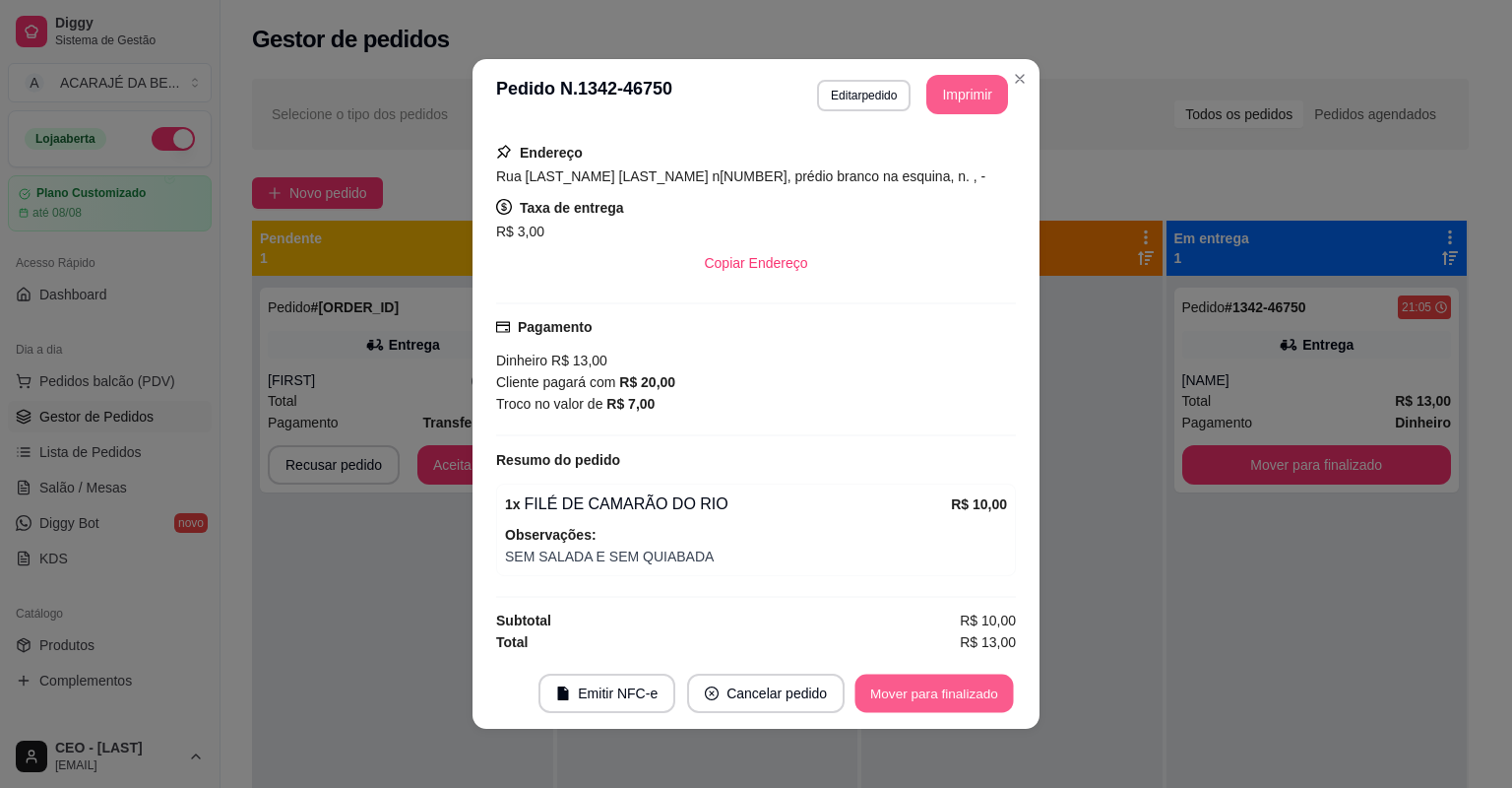 click on "Mover para finalizado" at bounding box center (934, 693) 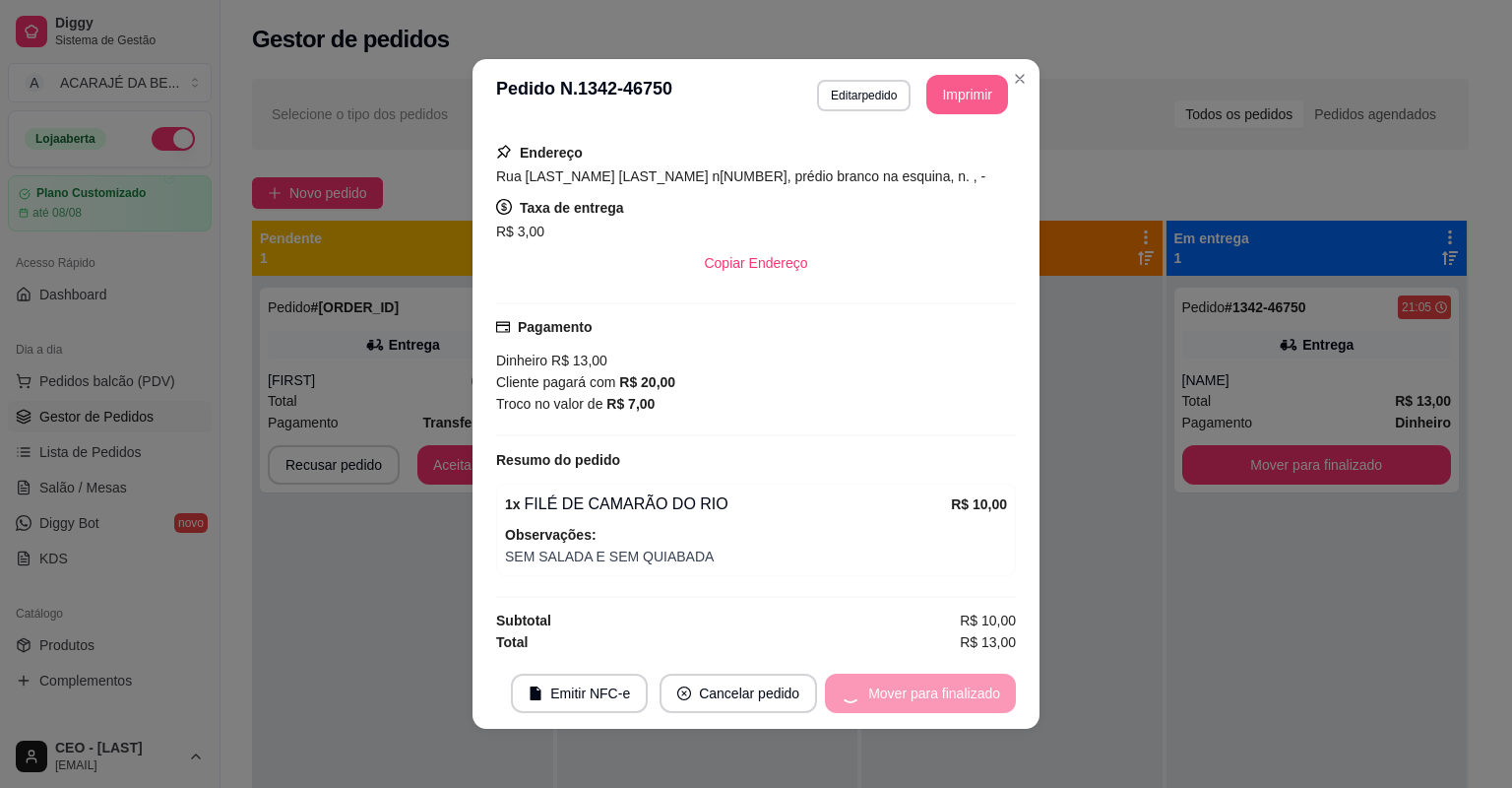 scroll, scrollTop: 201, scrollLeft: 0, axis: vertical 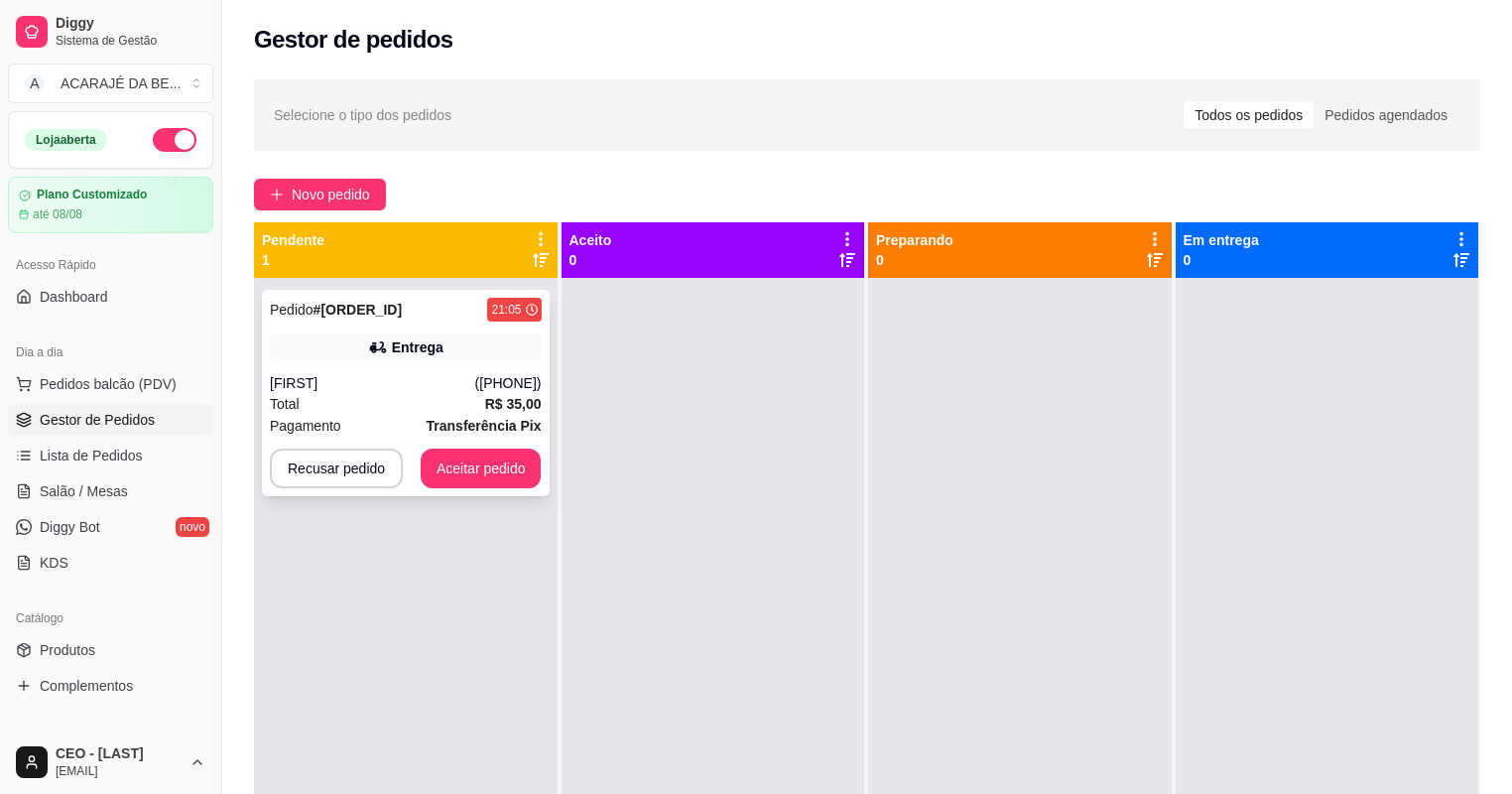 click on "Total R$ 35,00" at bounding box center (406, 404) 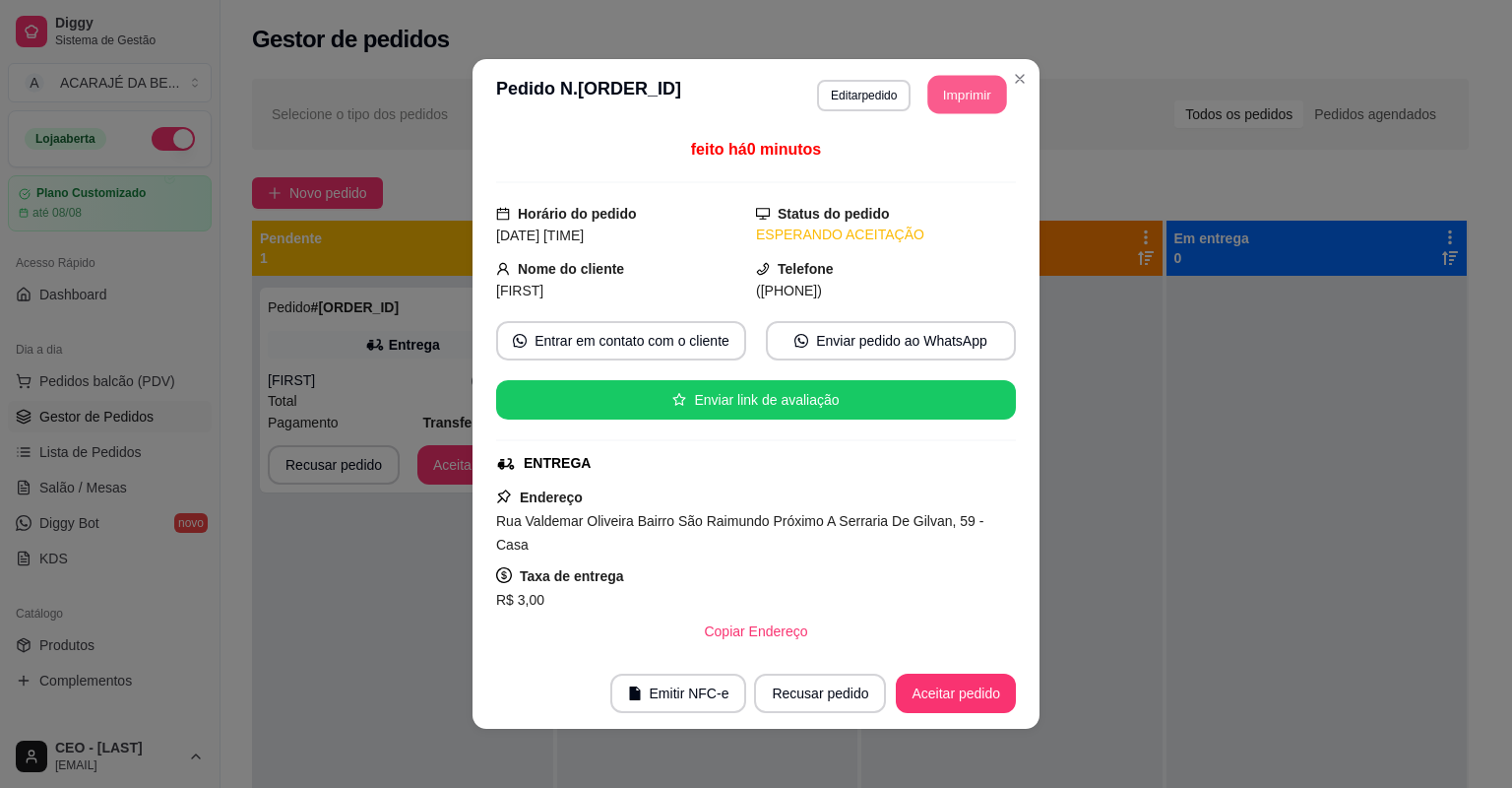 click on "Imprimir" at bounding box center [968, 95] 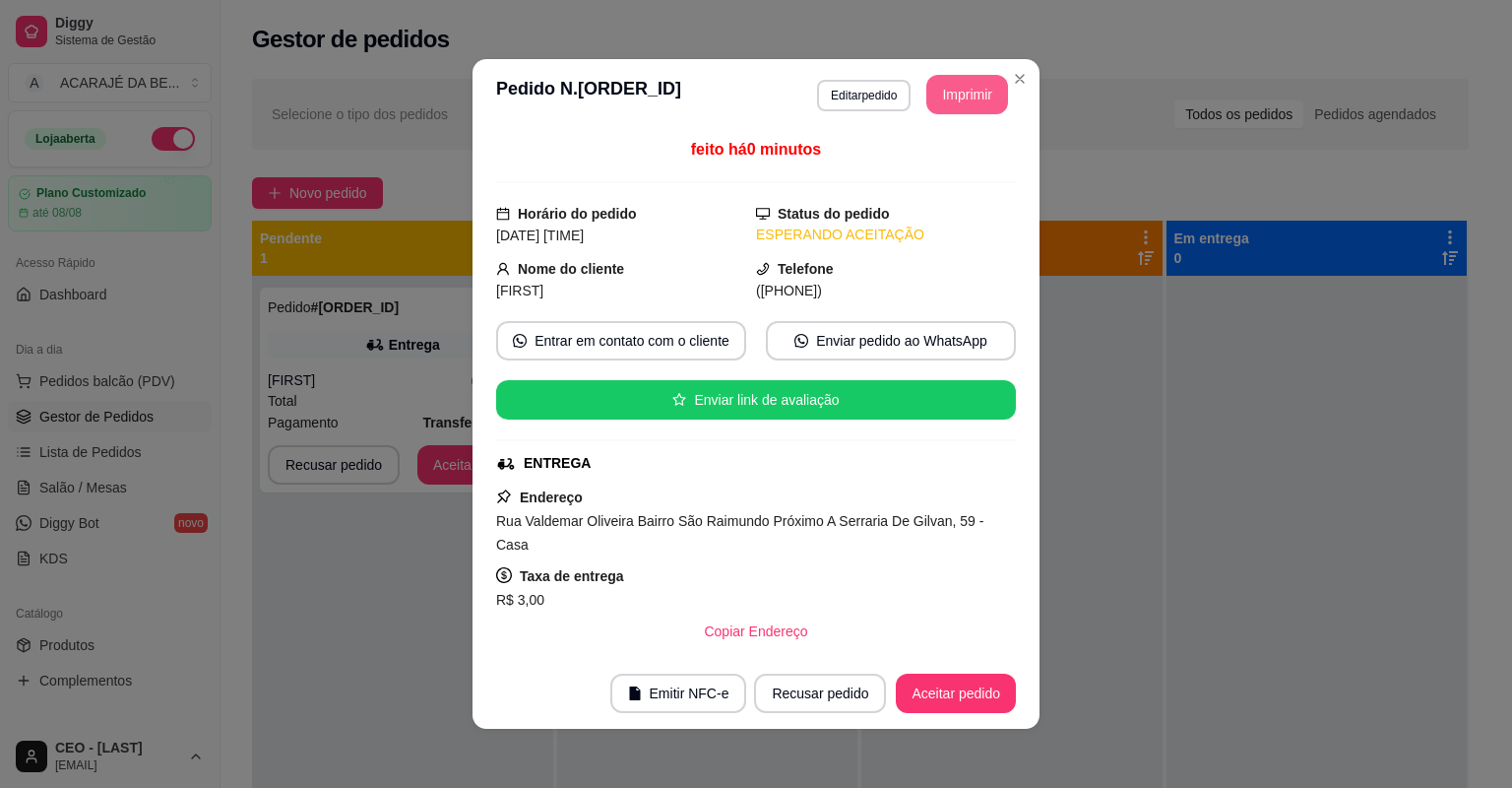scroll, scrollTop: 0, scrollLeft: 0, axis: both 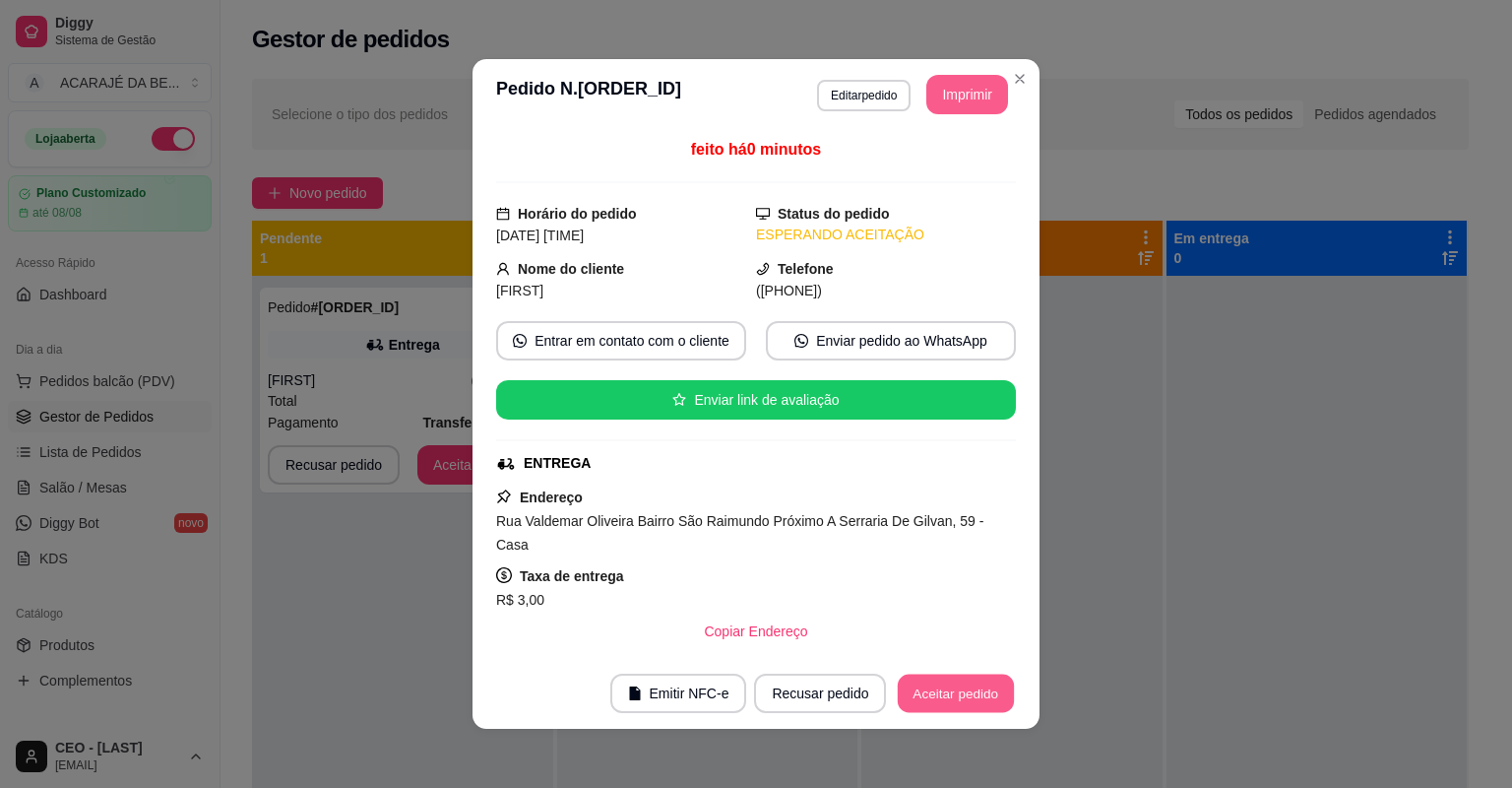 click on "Aceitar pedido" at bounding box center (956, 693) 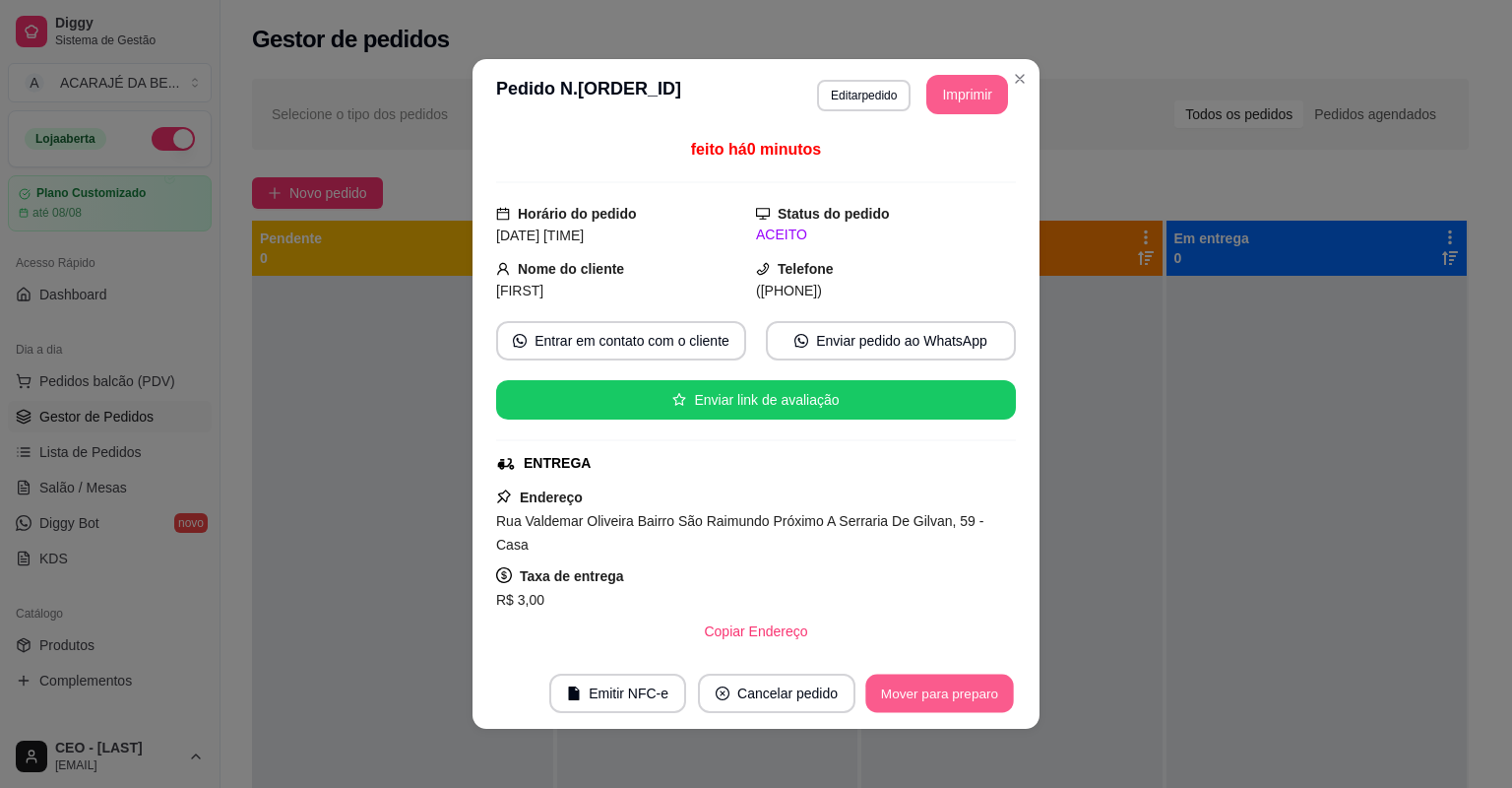 click on "Mover para preparo" at bounding box center (939, 693) 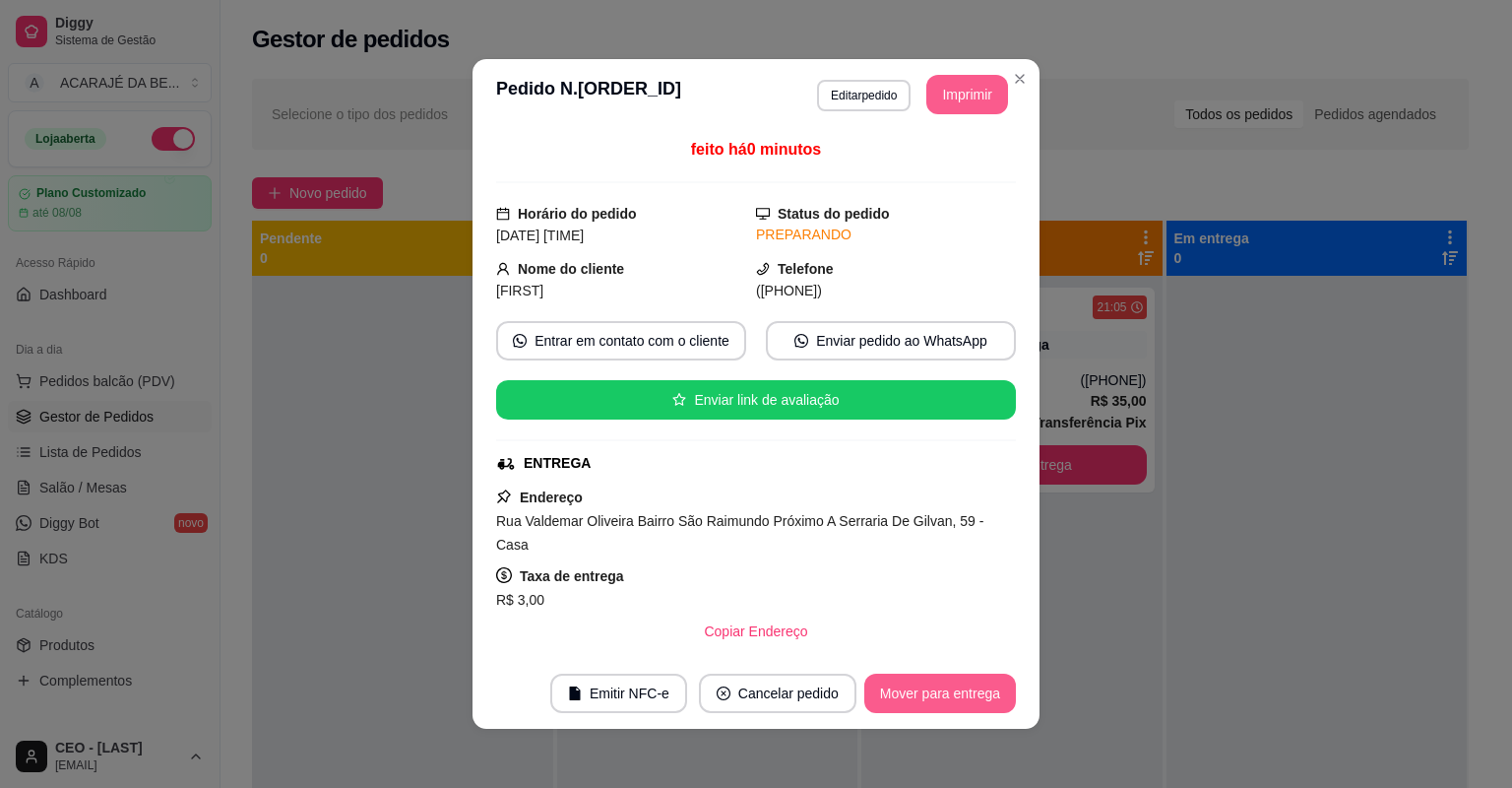 click on "Mover para entrega" at bounding box center [940, 693] 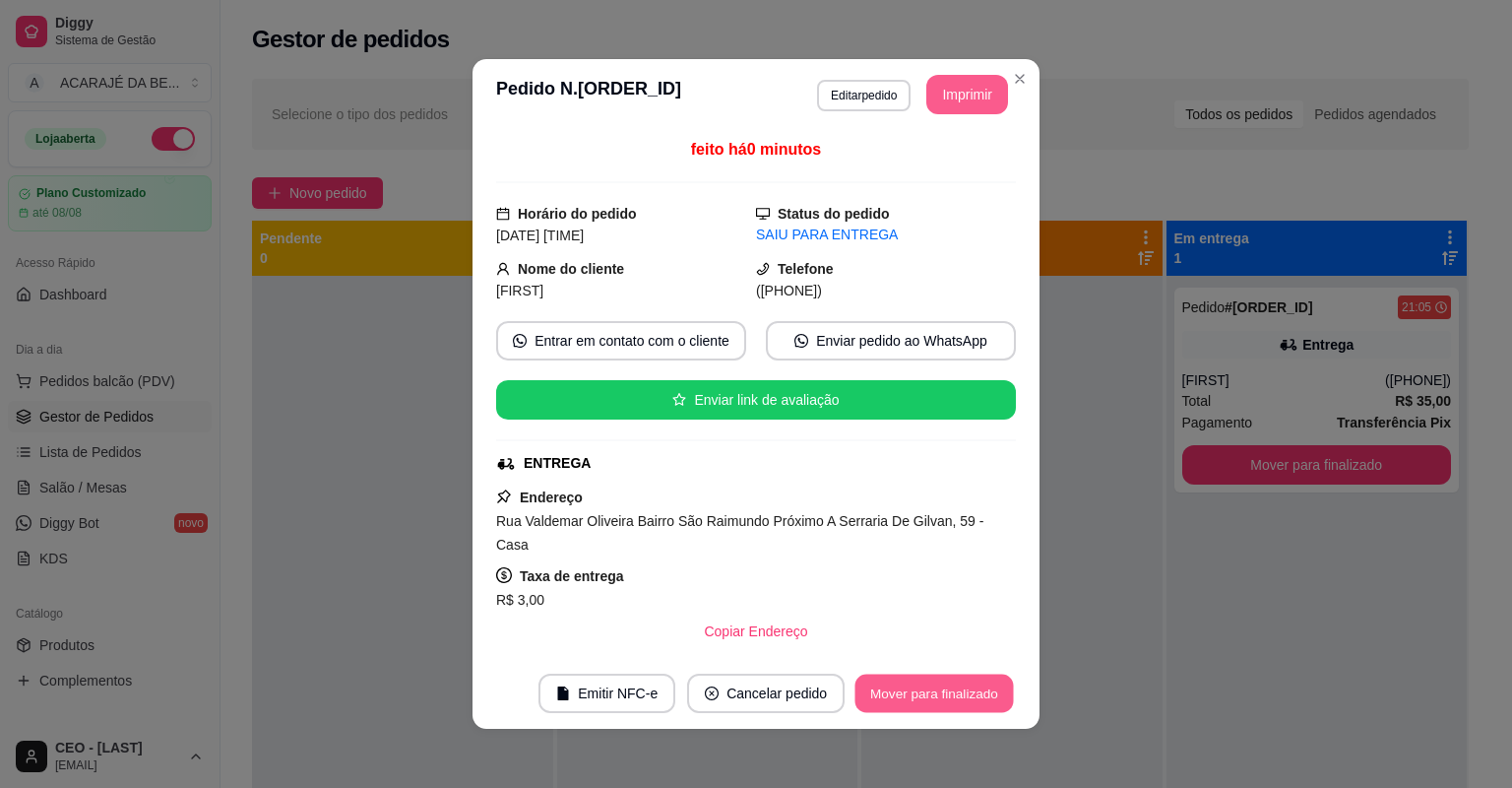 click on "Mover para finalizado" at bounding box center (934, 693) 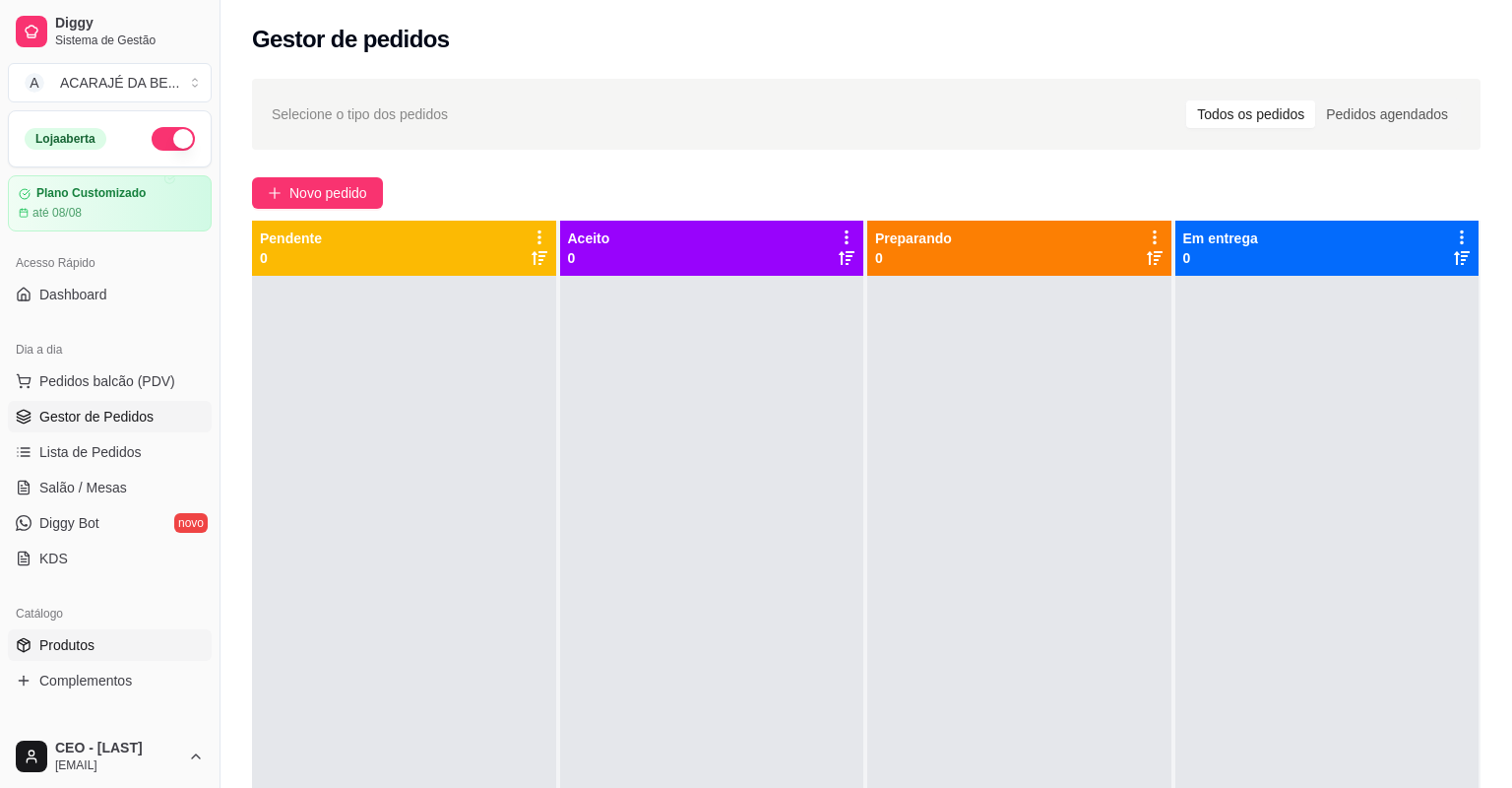 click on "Produtos" at bounding box center (67, 645) 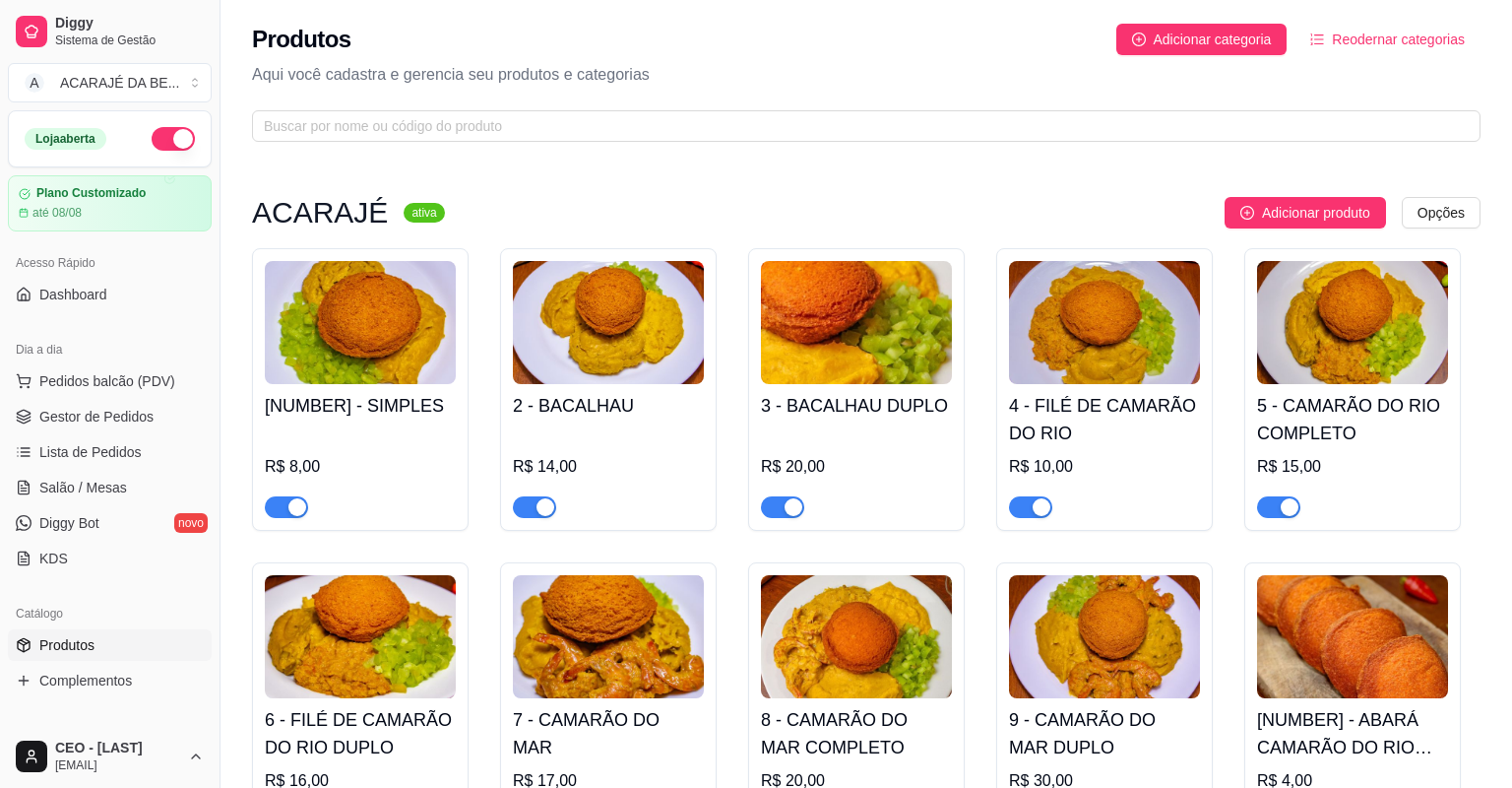 click at bounding box center (1031, 5371) 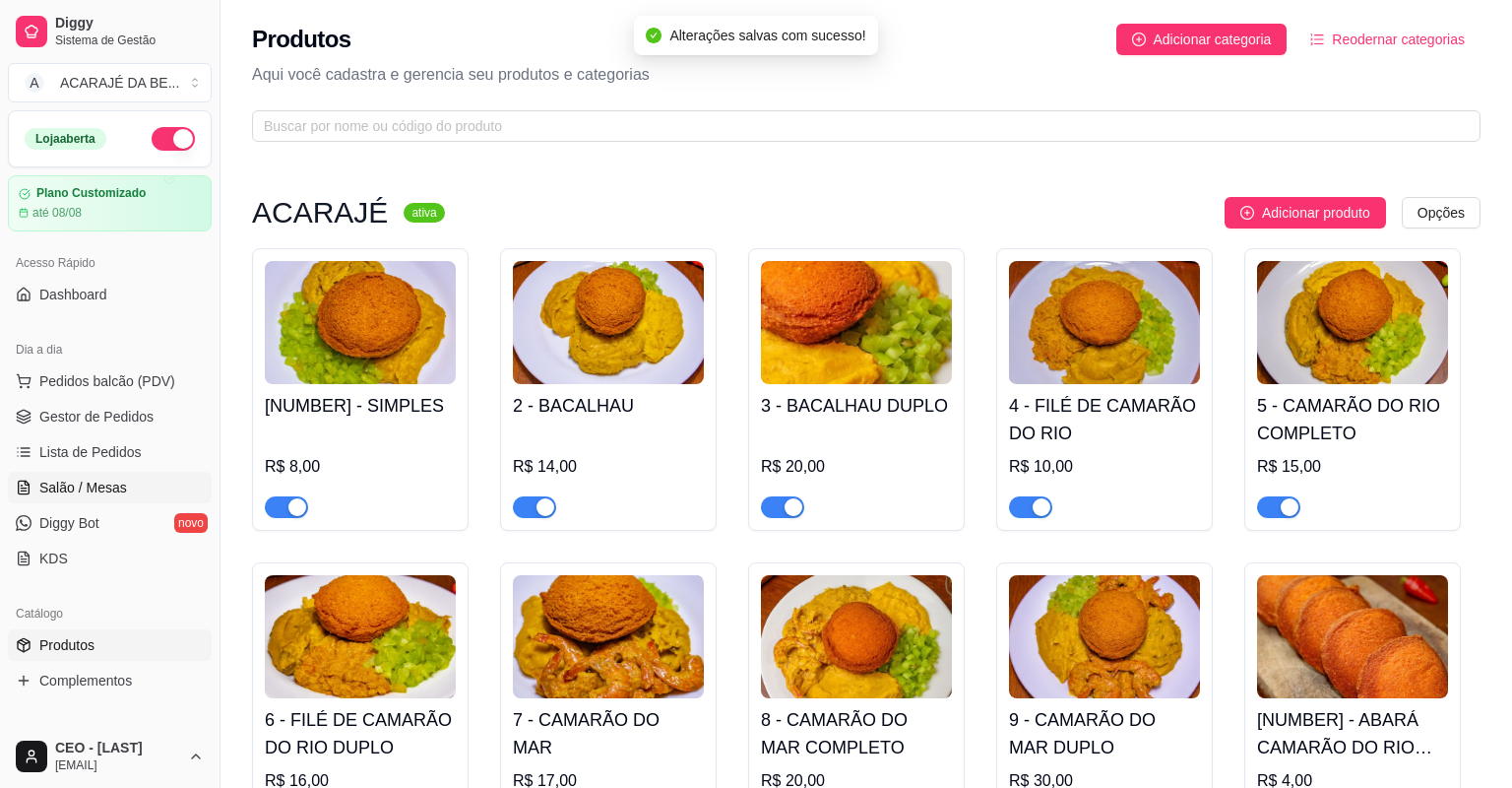 click on "Salão / Mesas" at bounding box center (83, 488) 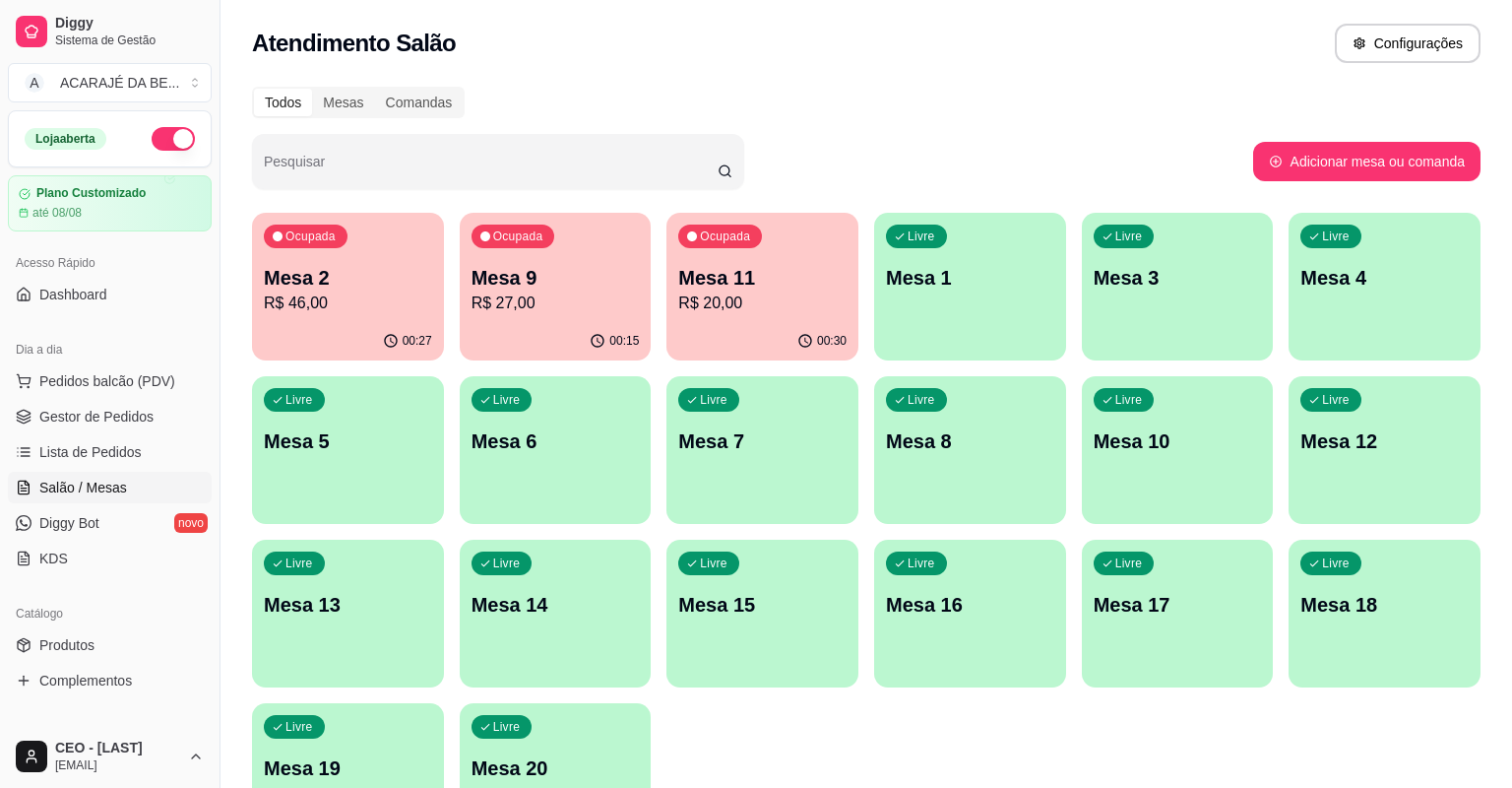 click on "00:27" at bounding box center (347, 341) 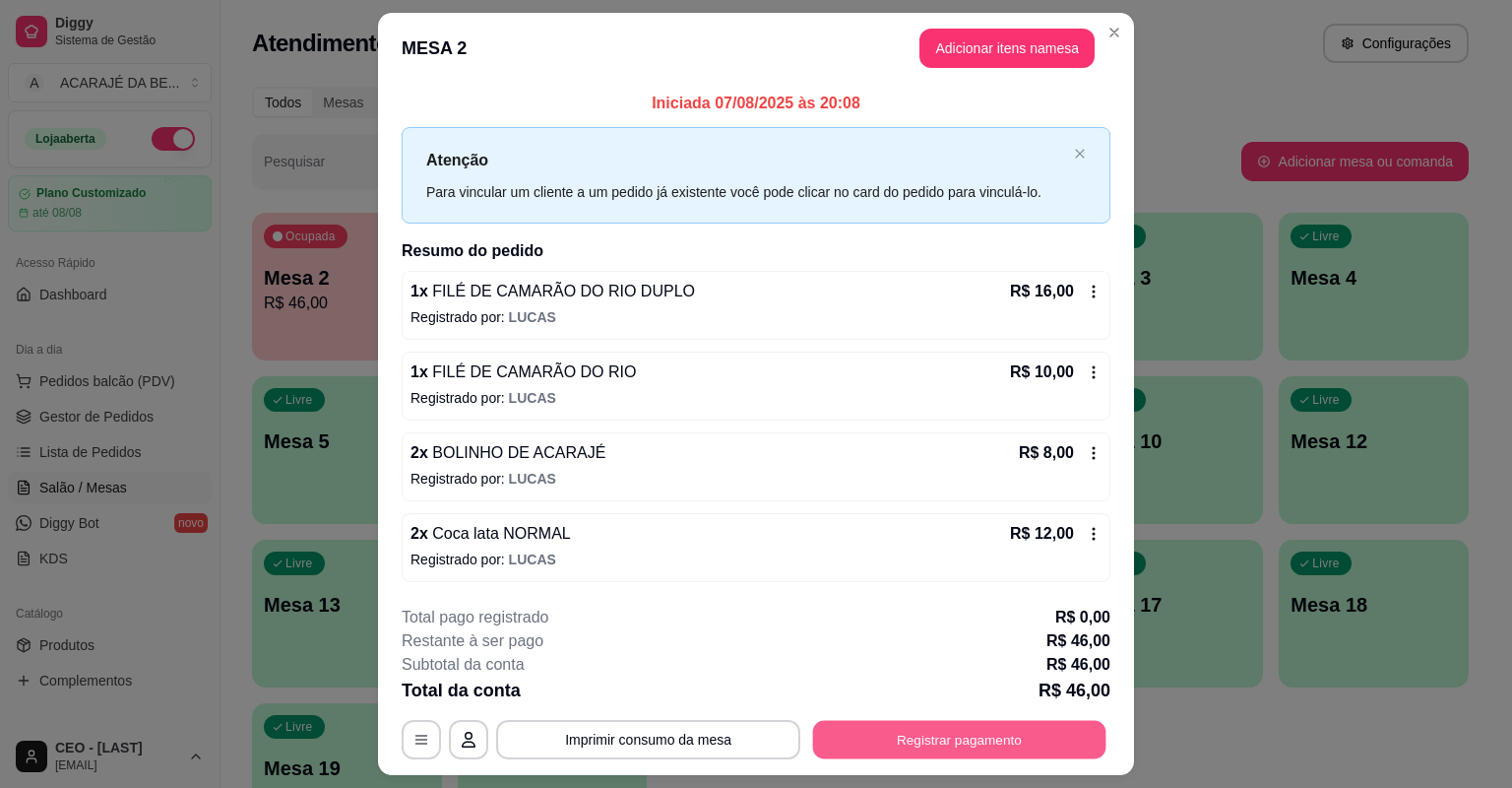 click on "Registrar pagamento" at bounding box center (960, 739) 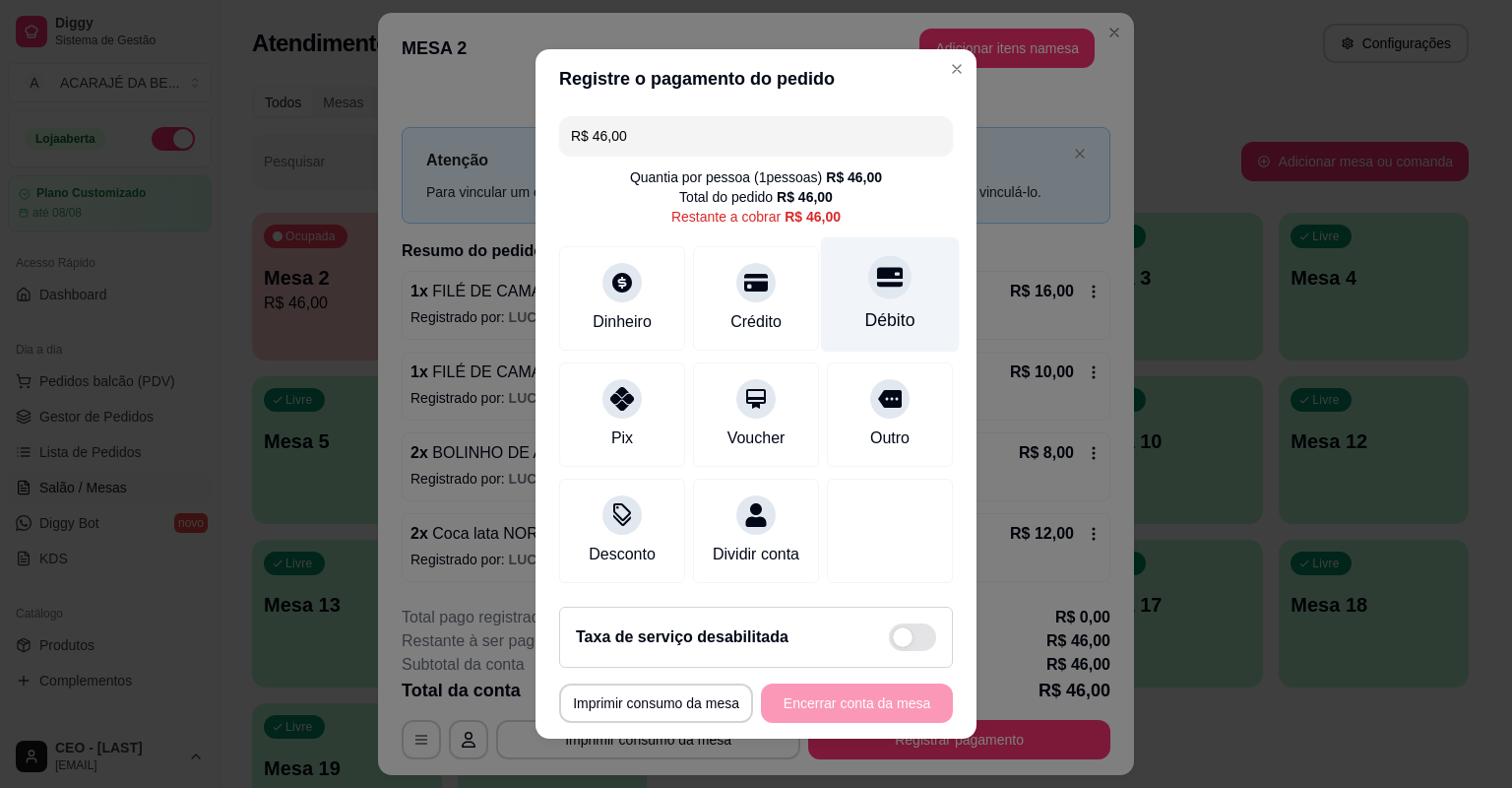 click 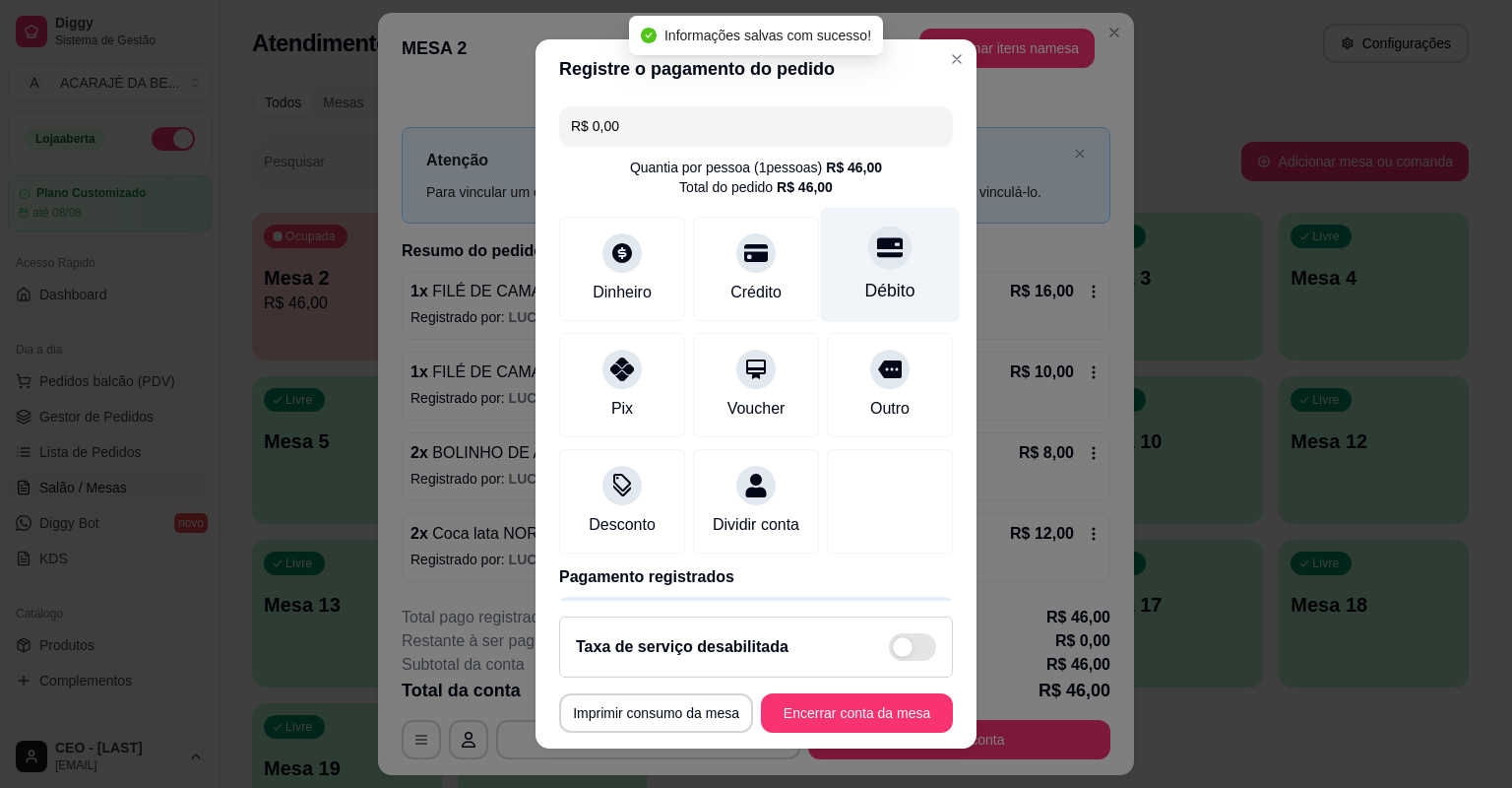 type on "R$ 0,00" 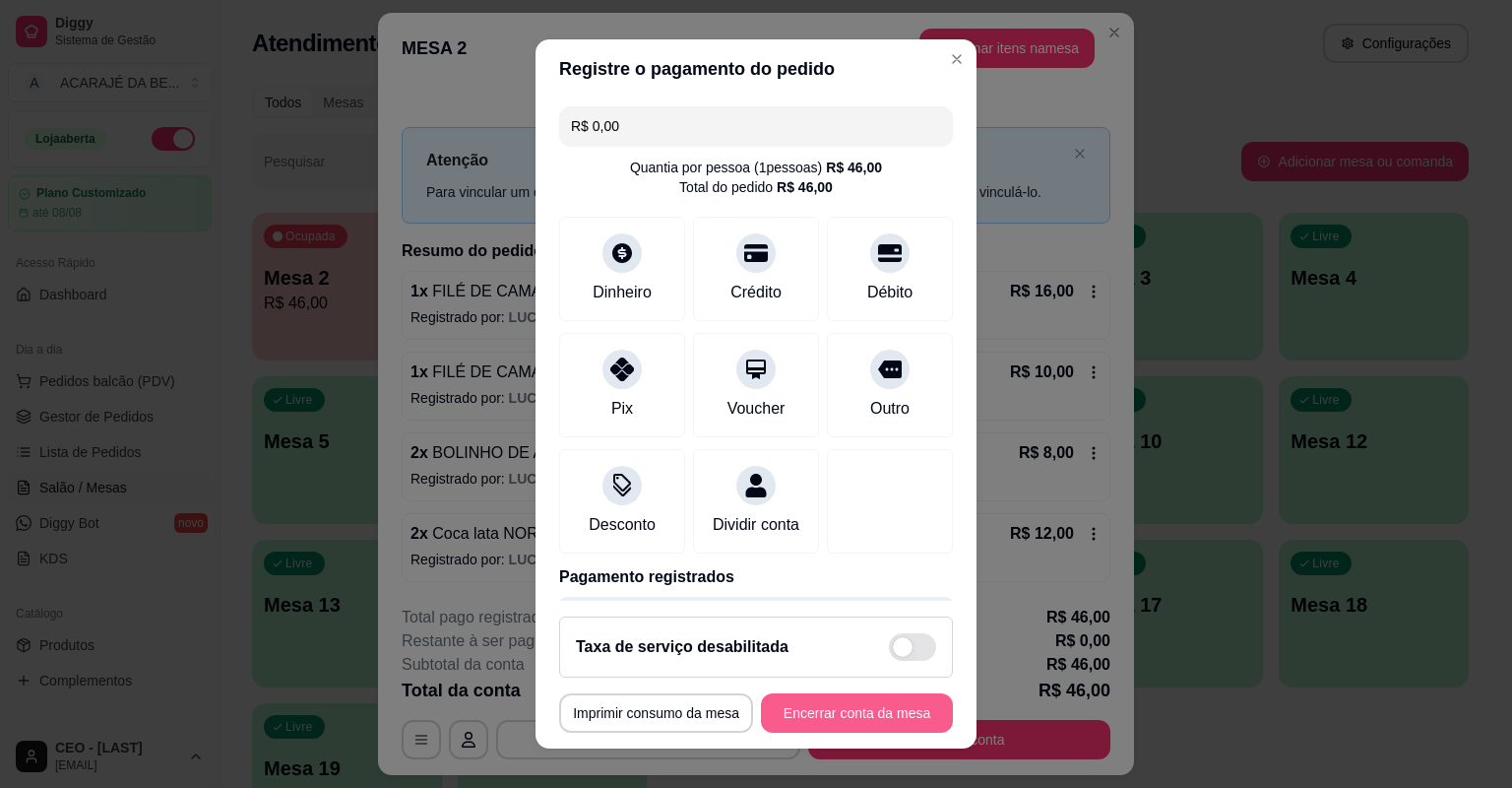 click on "Encerrar conta da mesa" at bounding box center [856, 713] 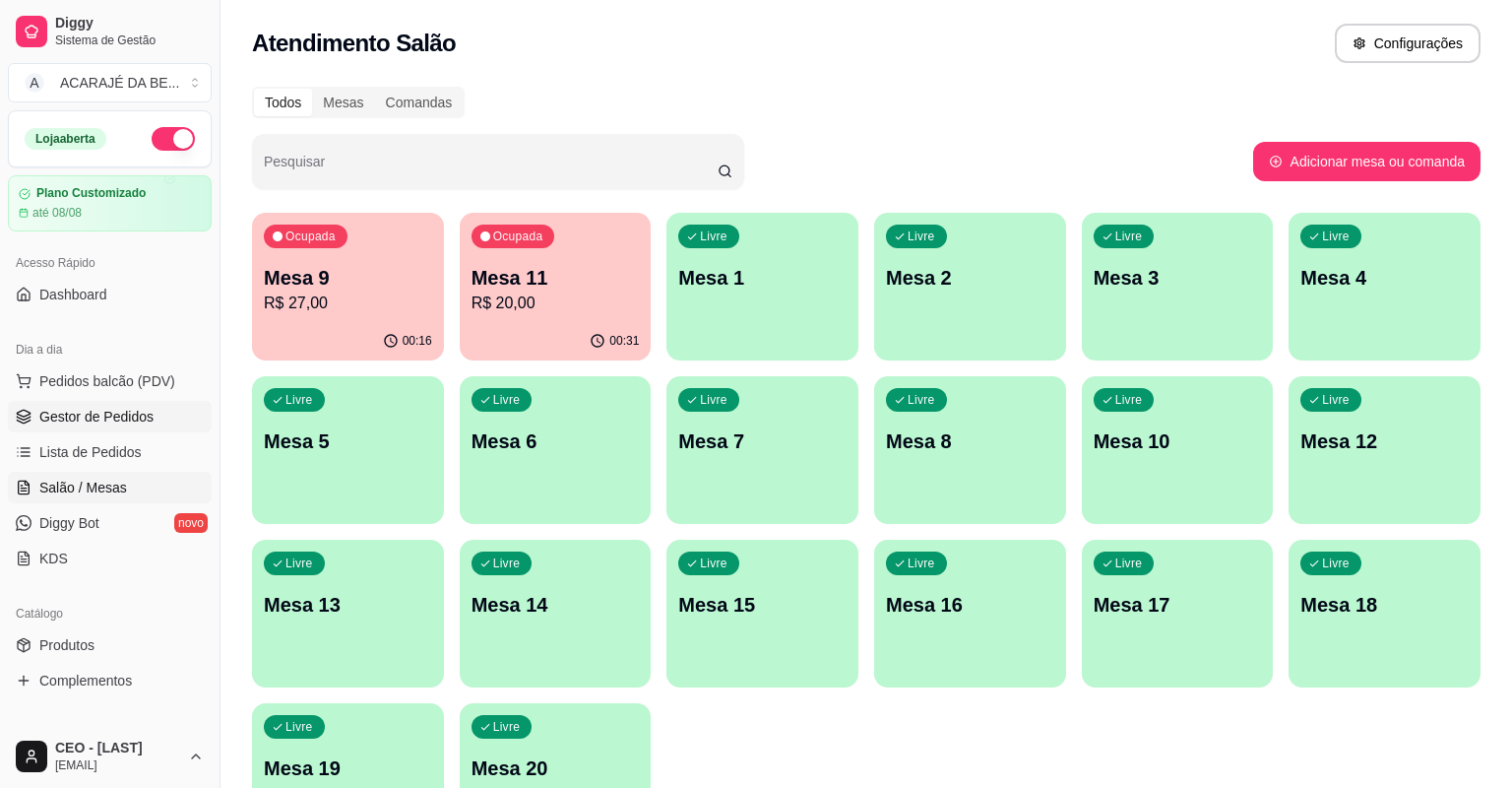 click on "Gestor de Pedidos" at bounding box center [96, 417] 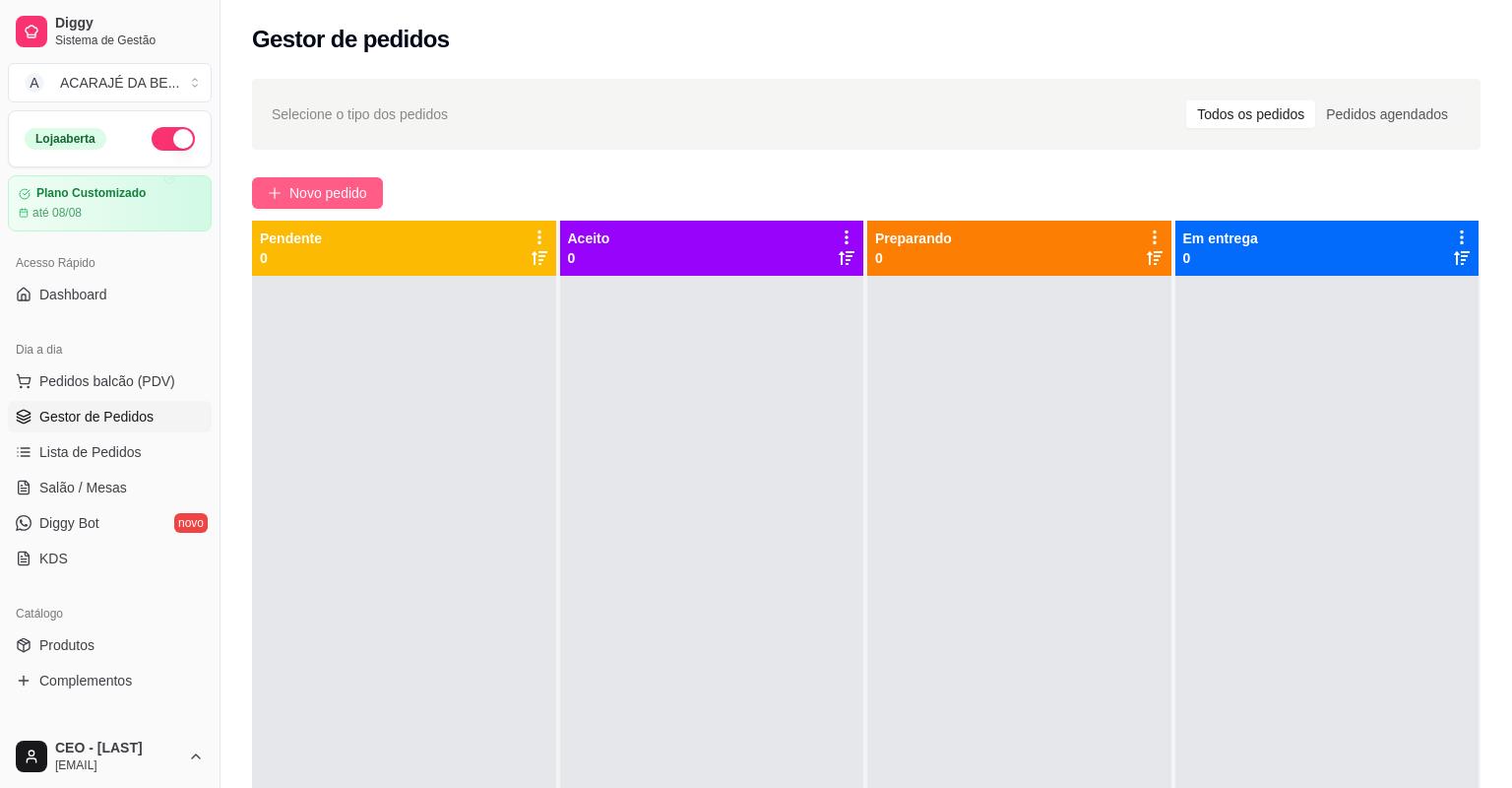 click on "Novo pedido" at bounding box center [328, 193] 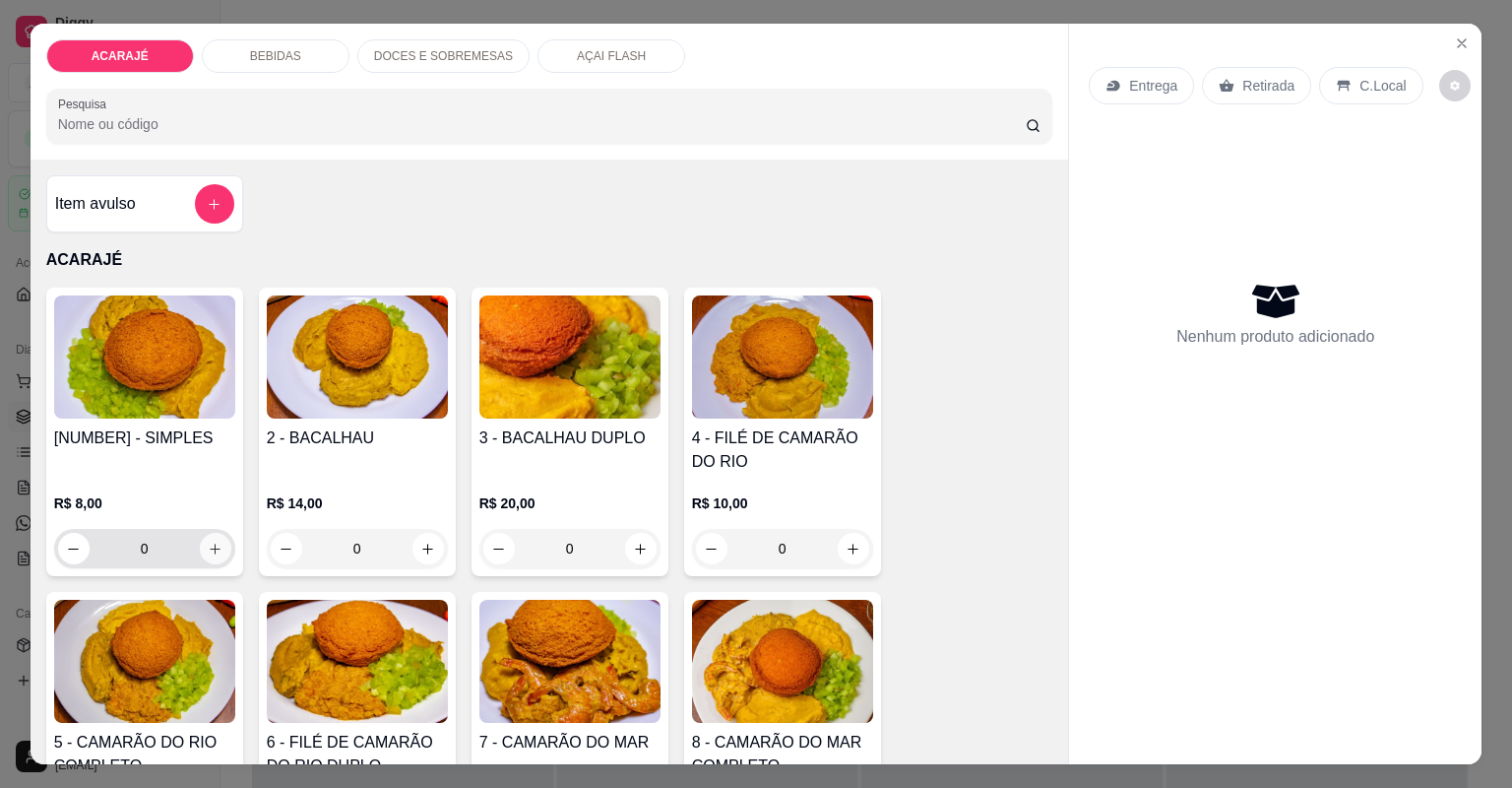 click 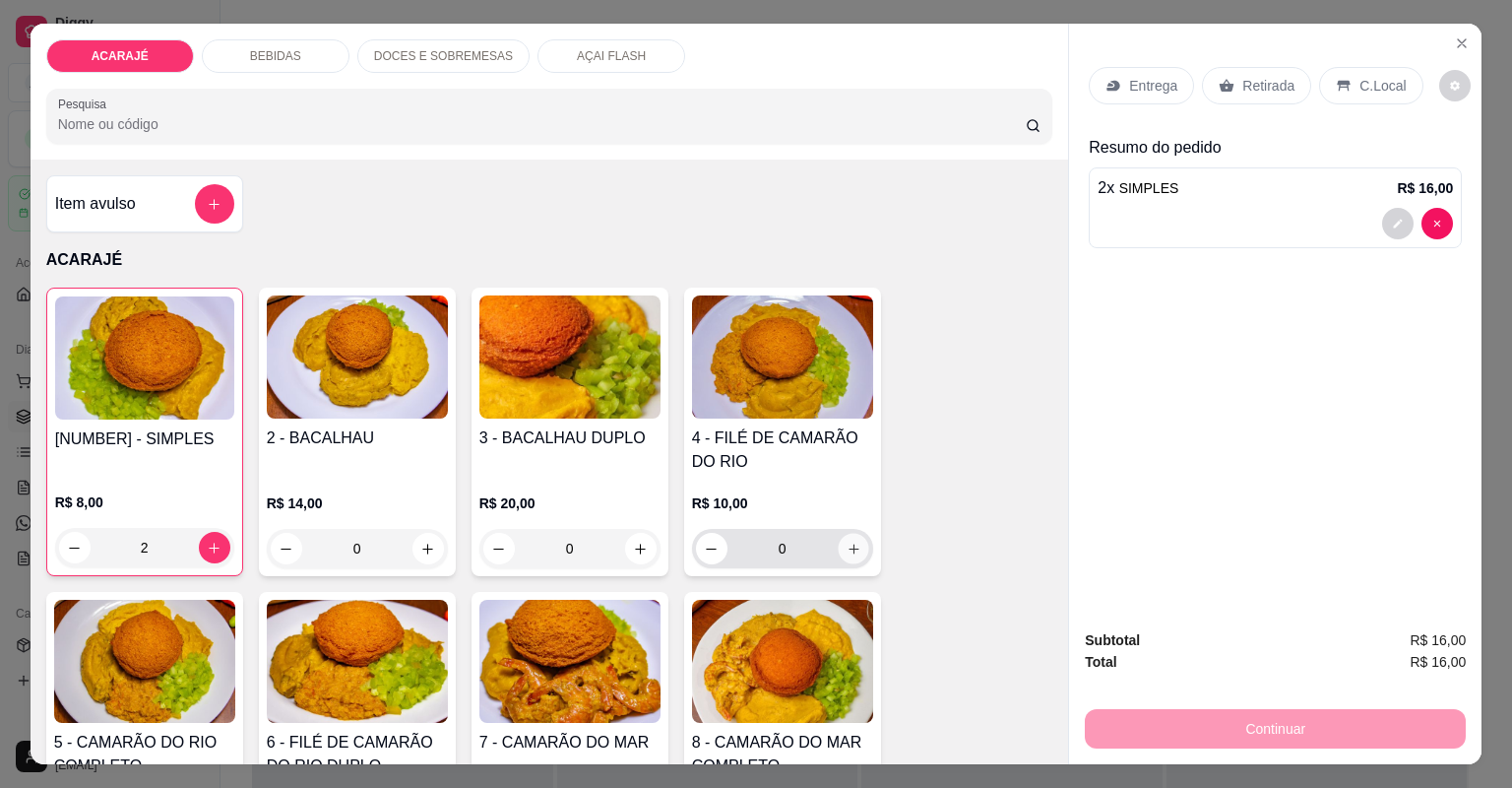 click 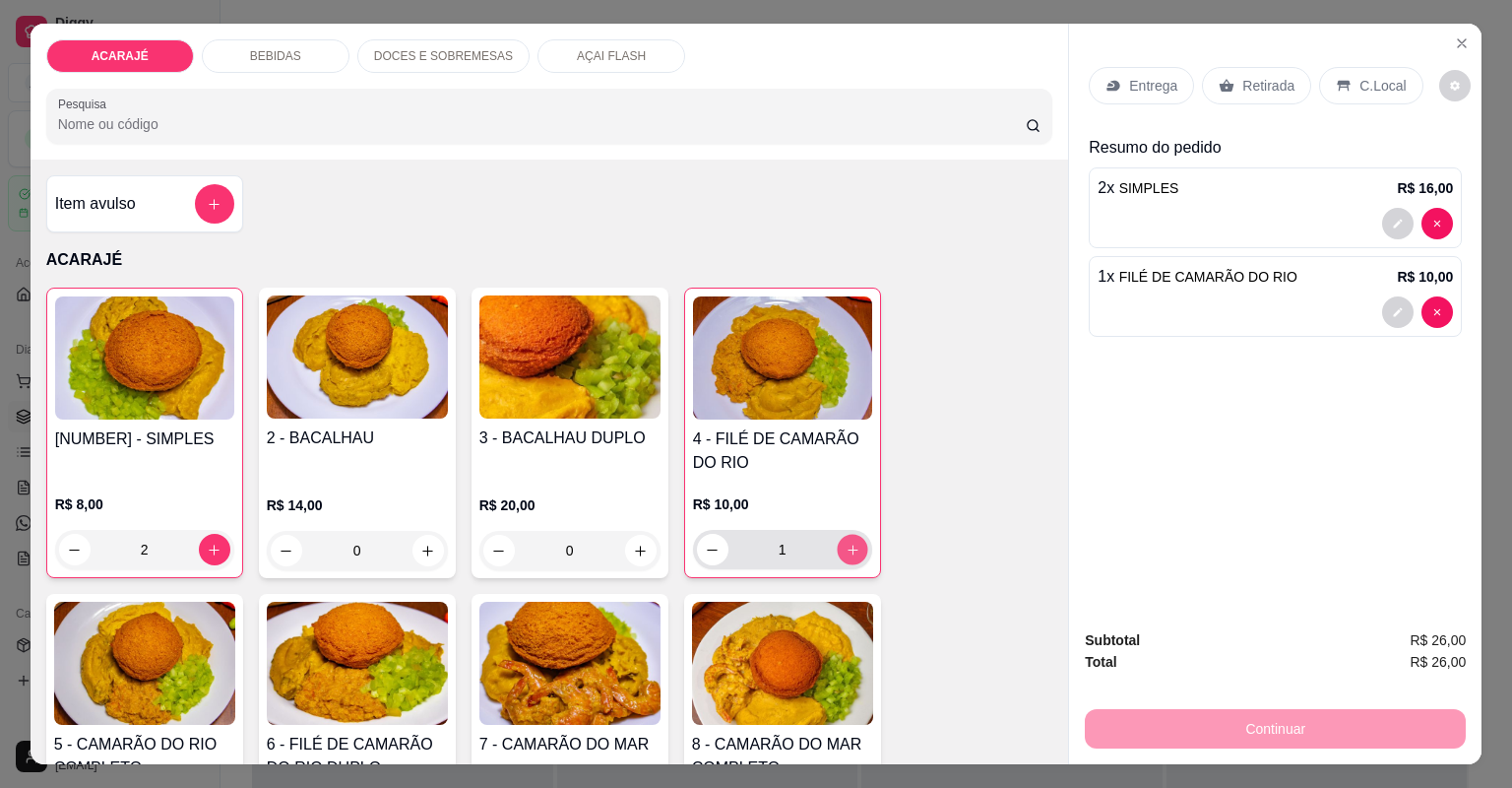 click 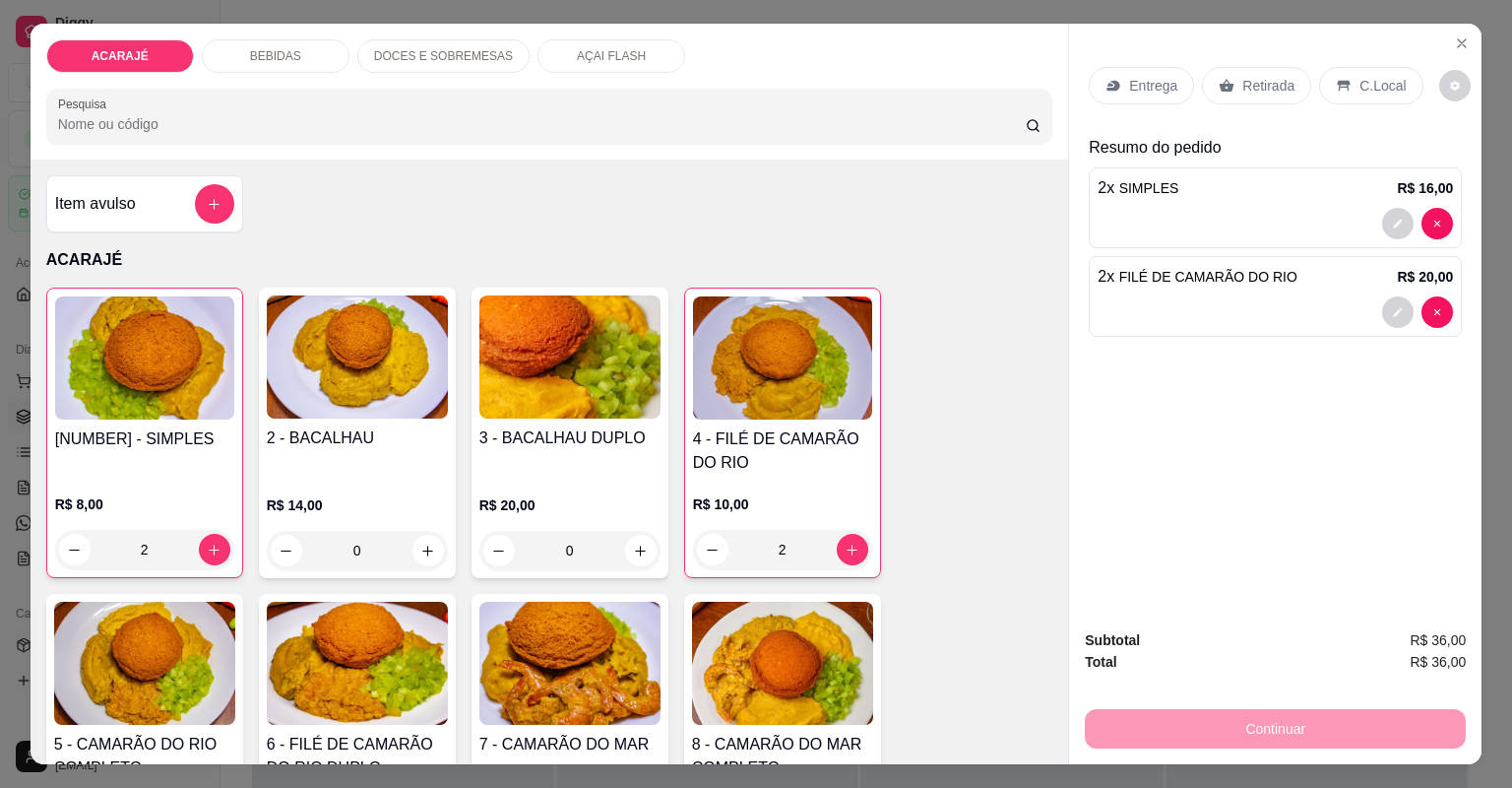 click on "Entrega" at bounding box center (1153, 86) 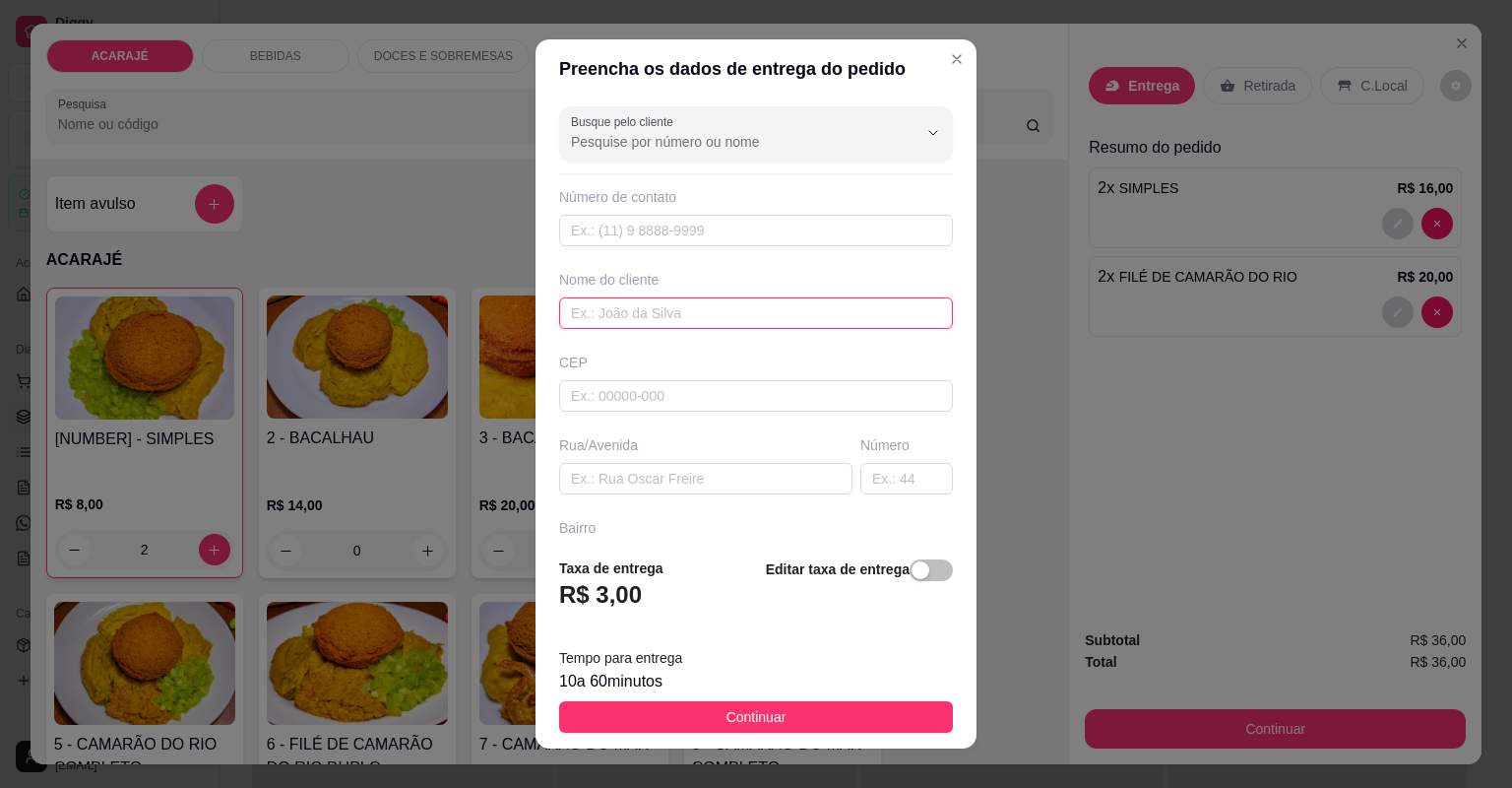 click at bounding box center [756, 313] 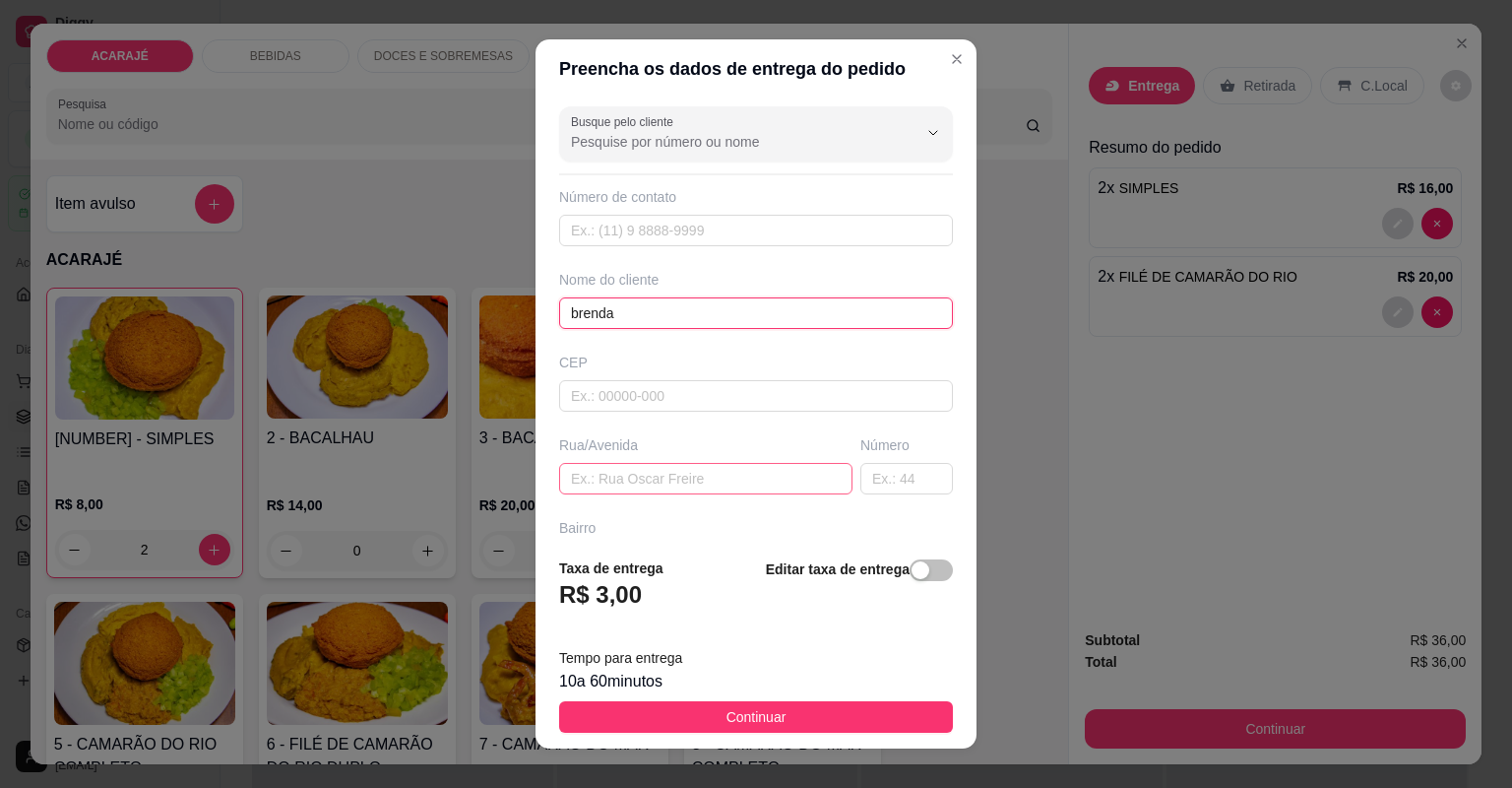 type on "brenda" 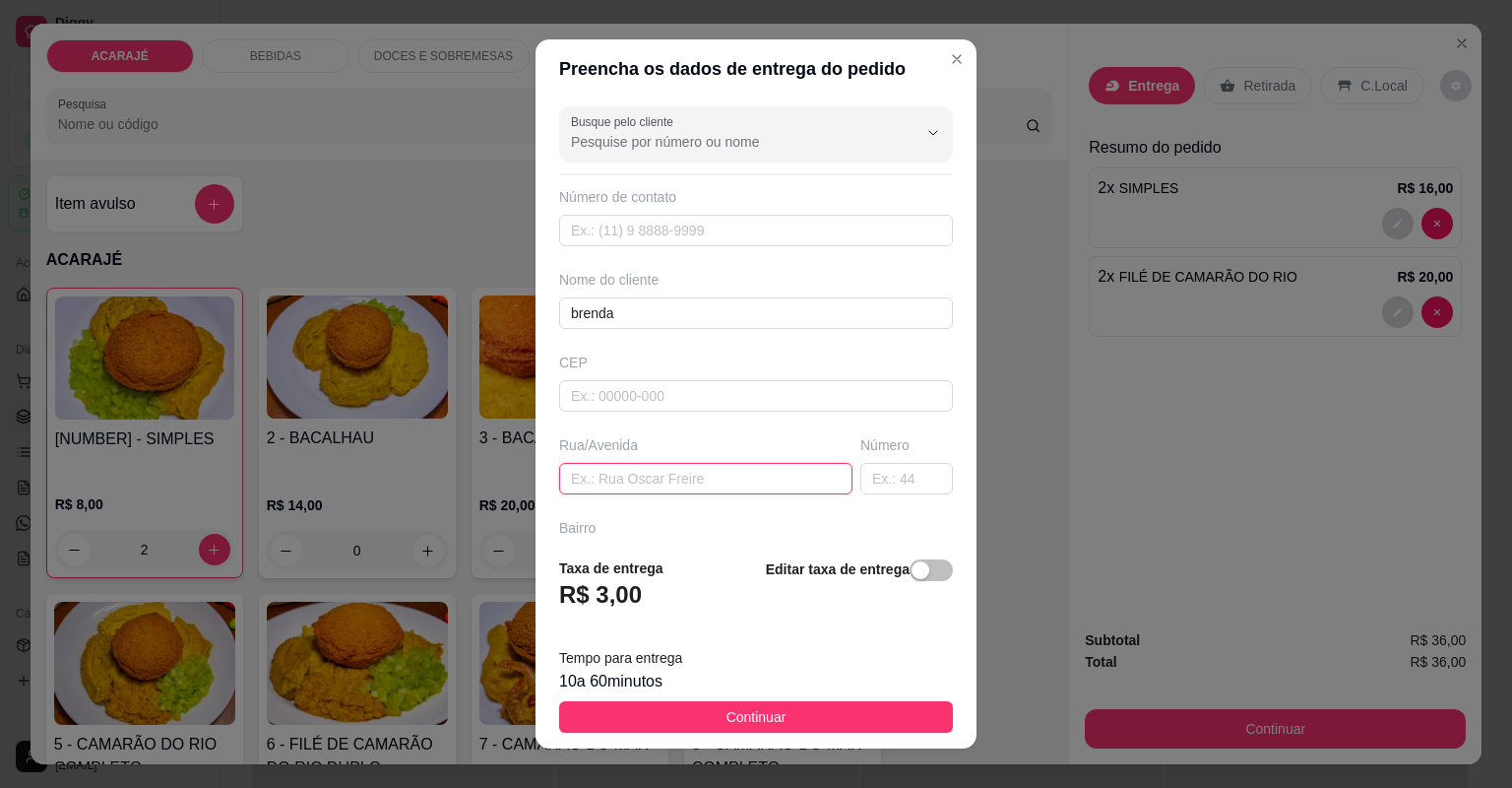 click at bounding box center [706, 479] 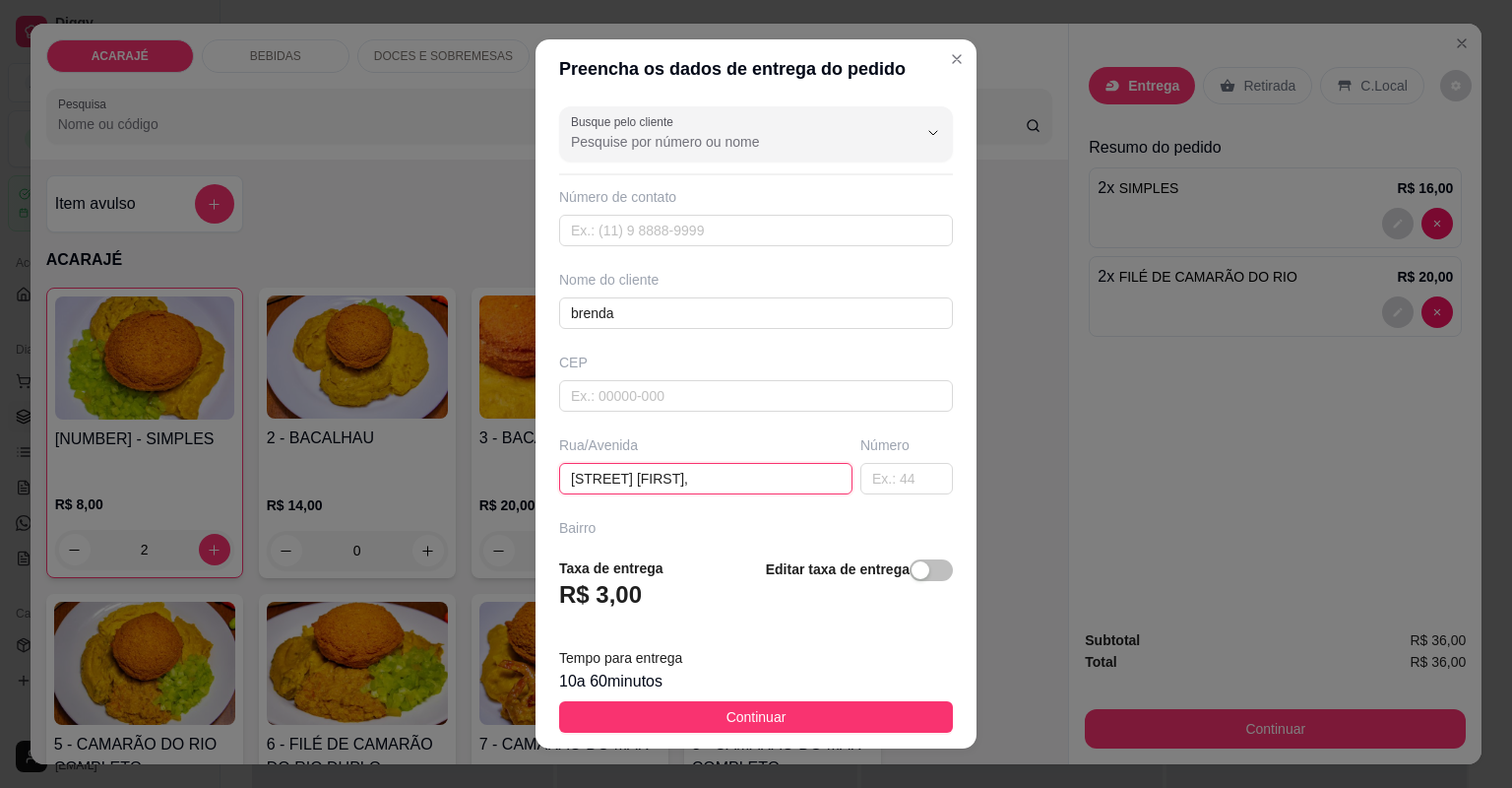 paste on "Bairro Glória" 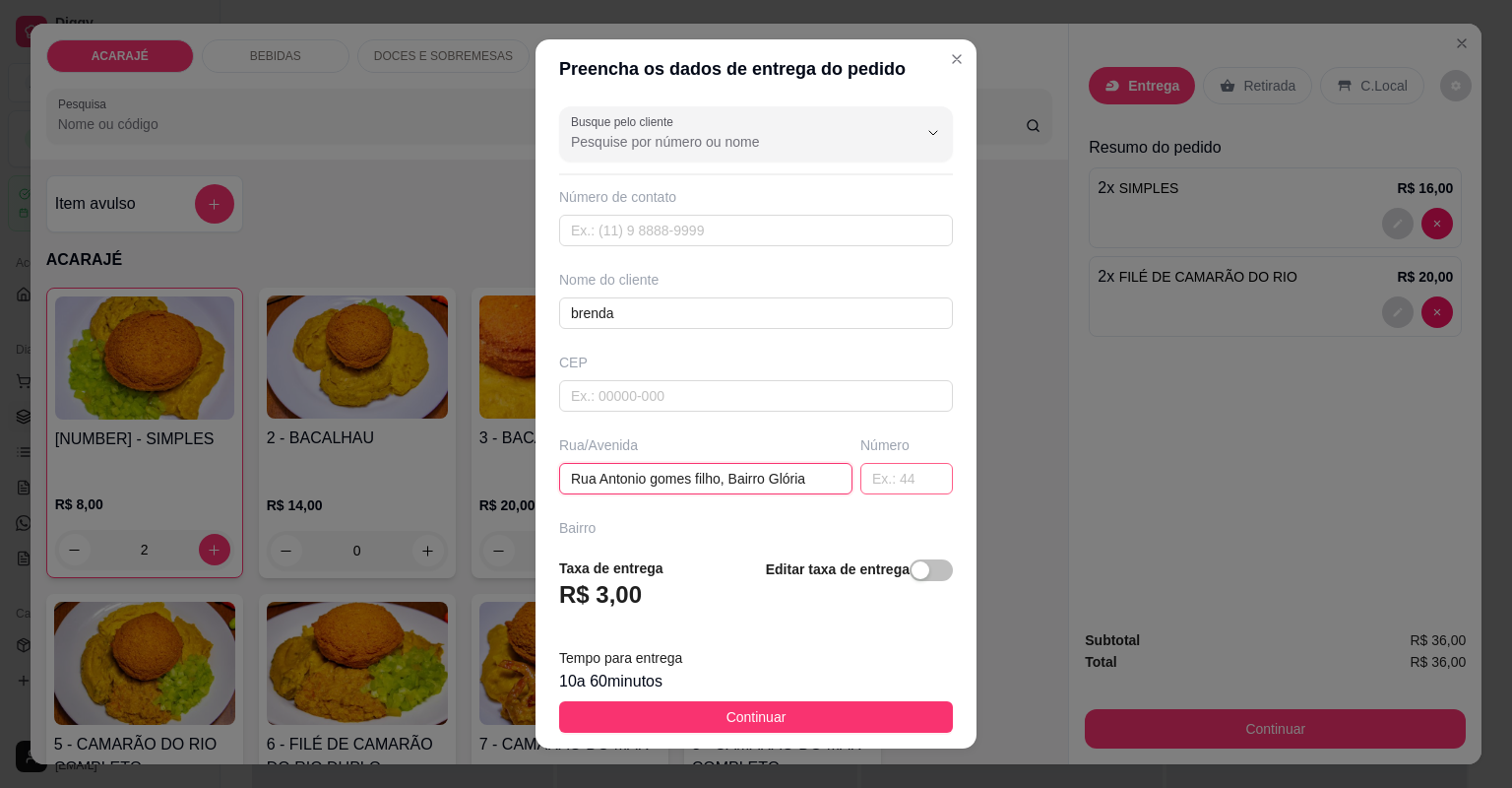 type on "Rua Antonio gomes filho, Bairro Glória" 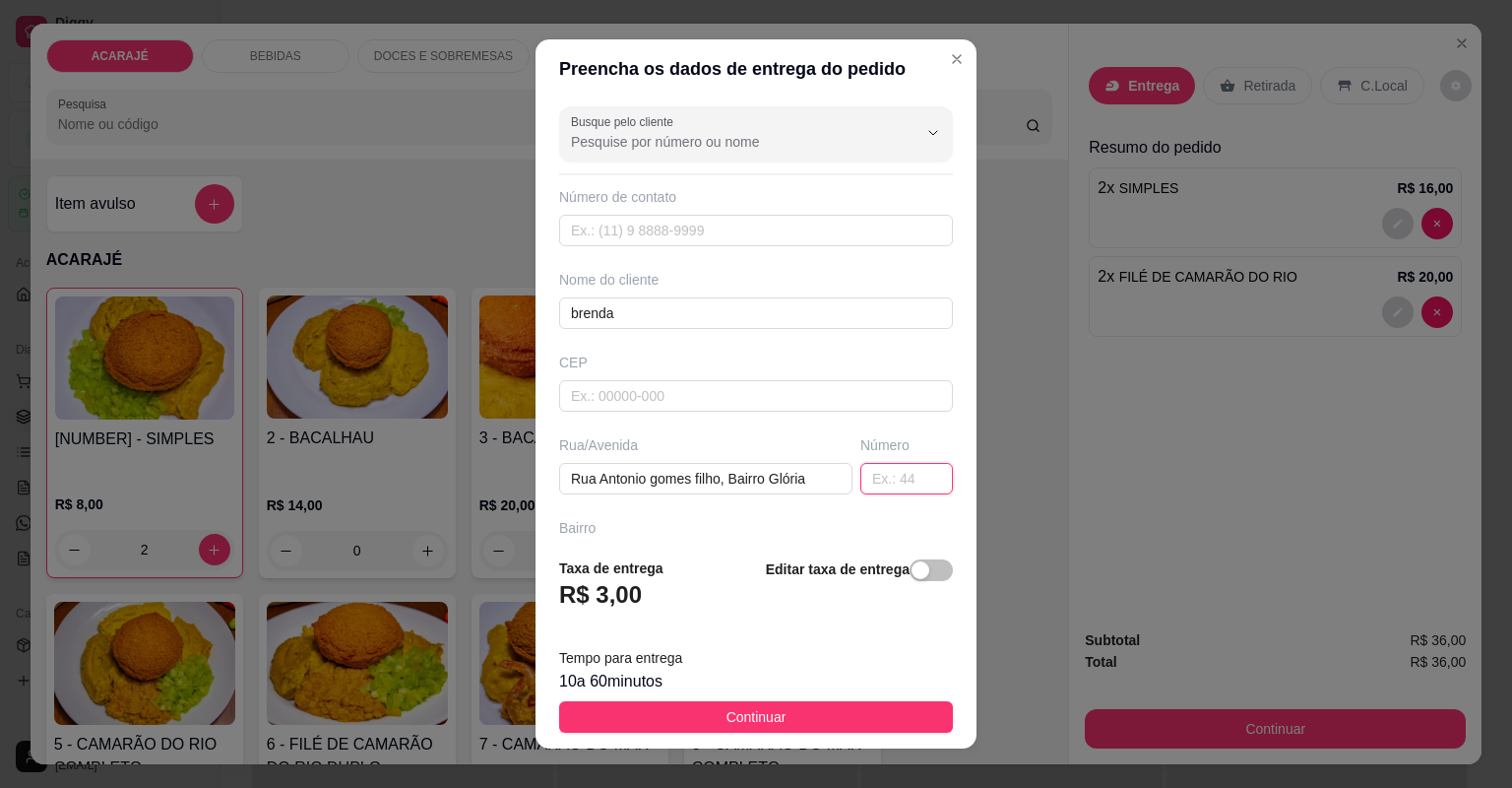 click at bounding box center [907, 479] 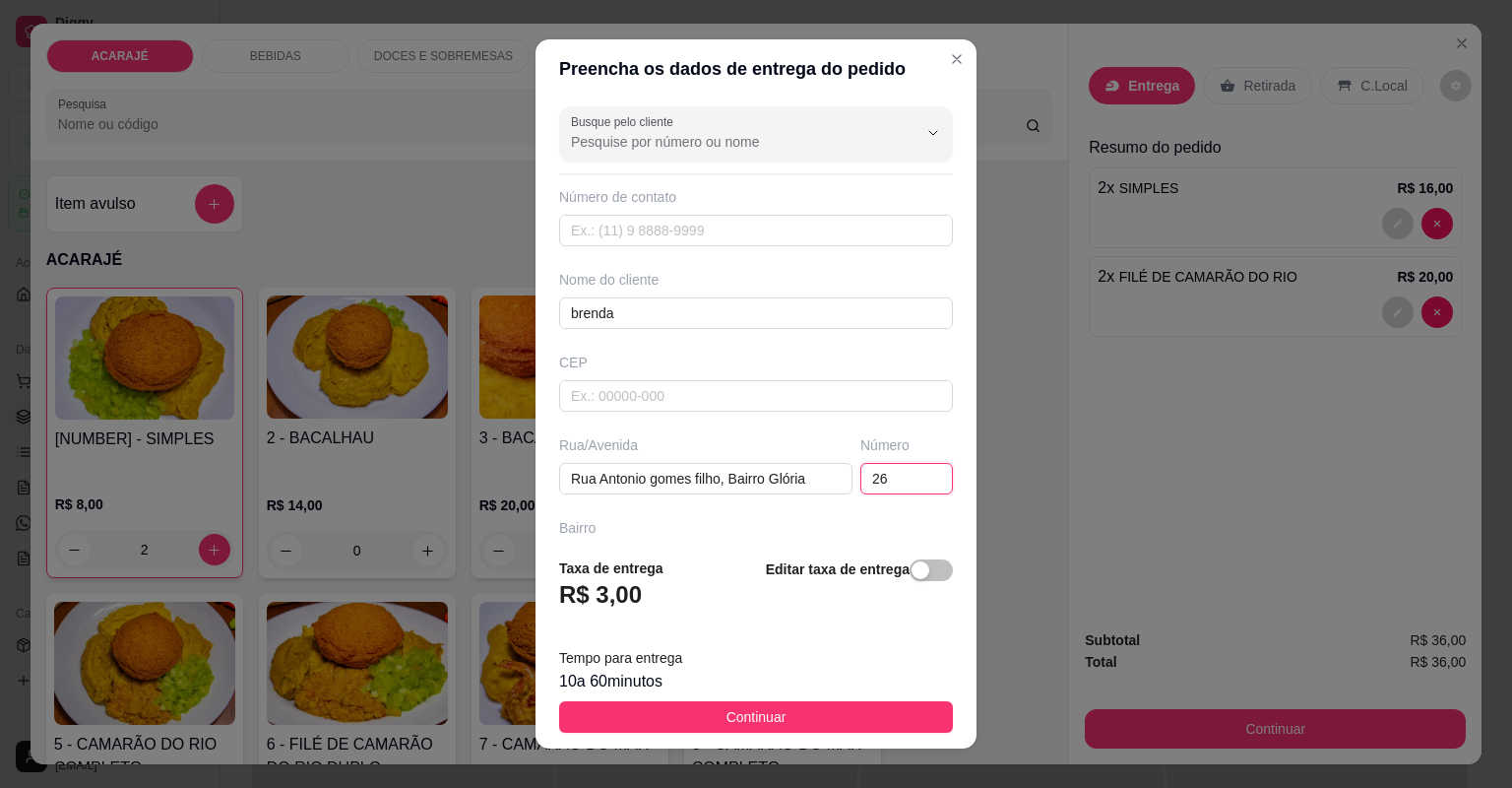 type on "261" 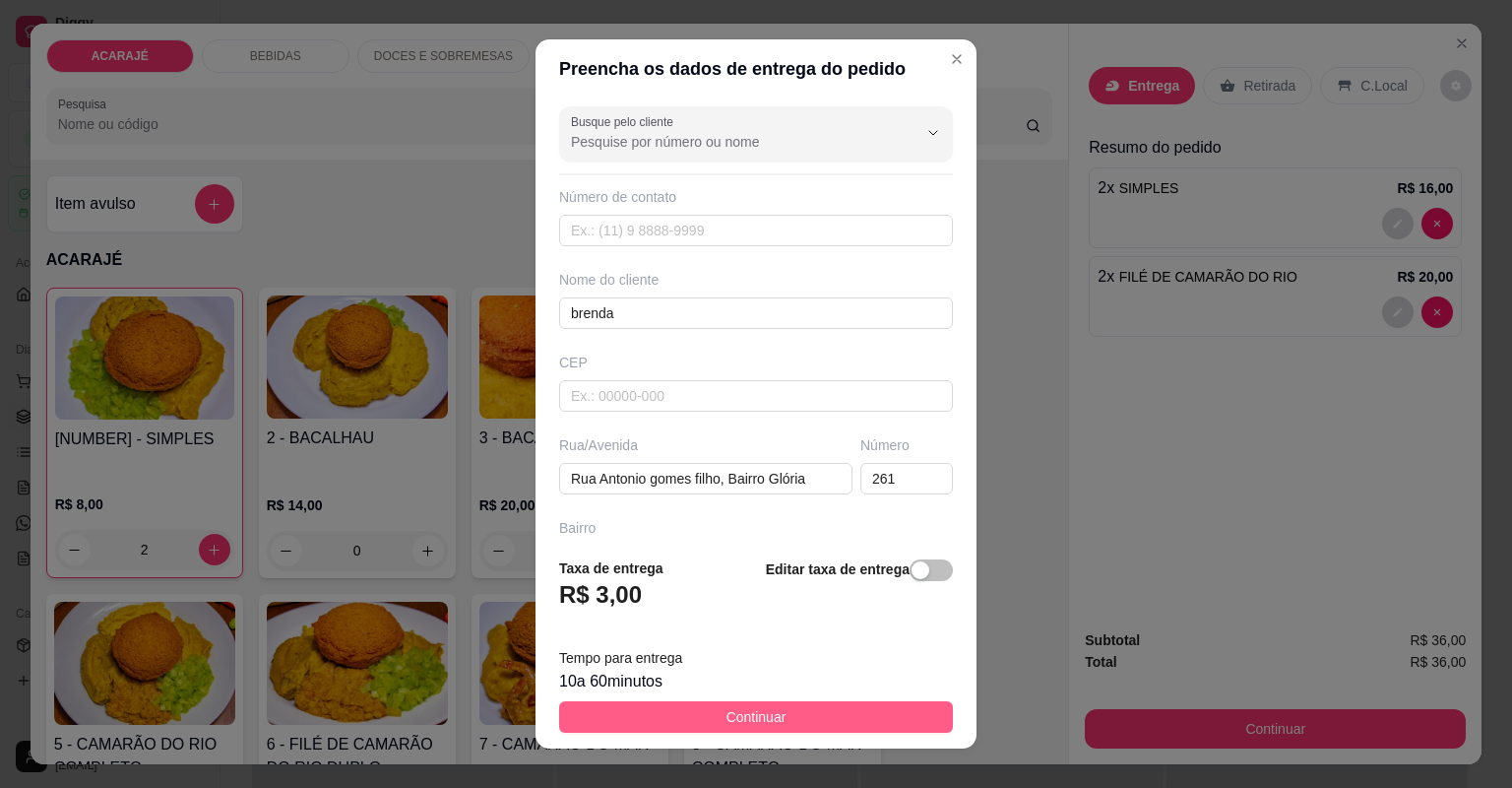 click on "Continuar" at bounding box center [756, 717] 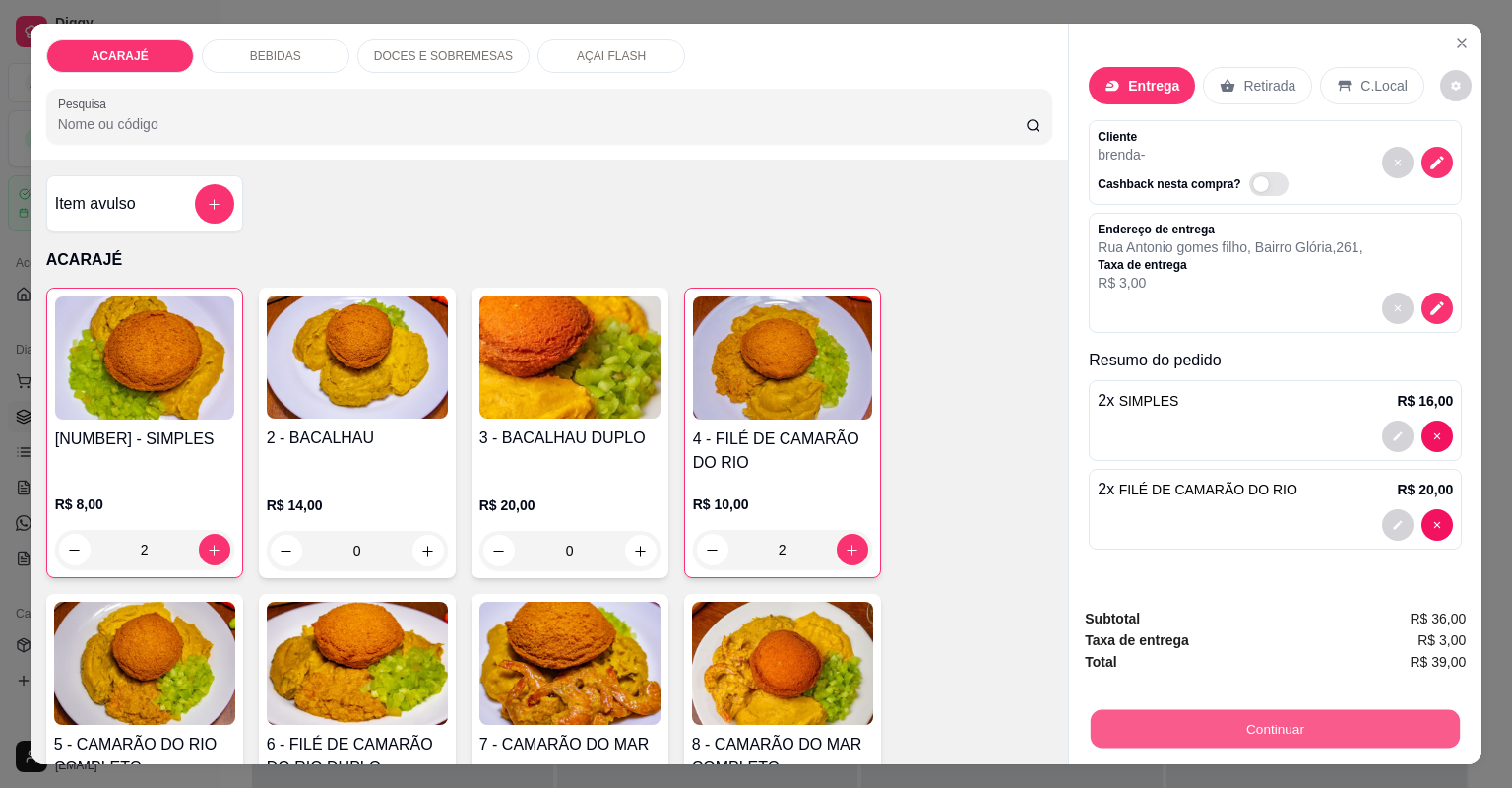 click on "Continuar" at bounding box center [1275, 729] 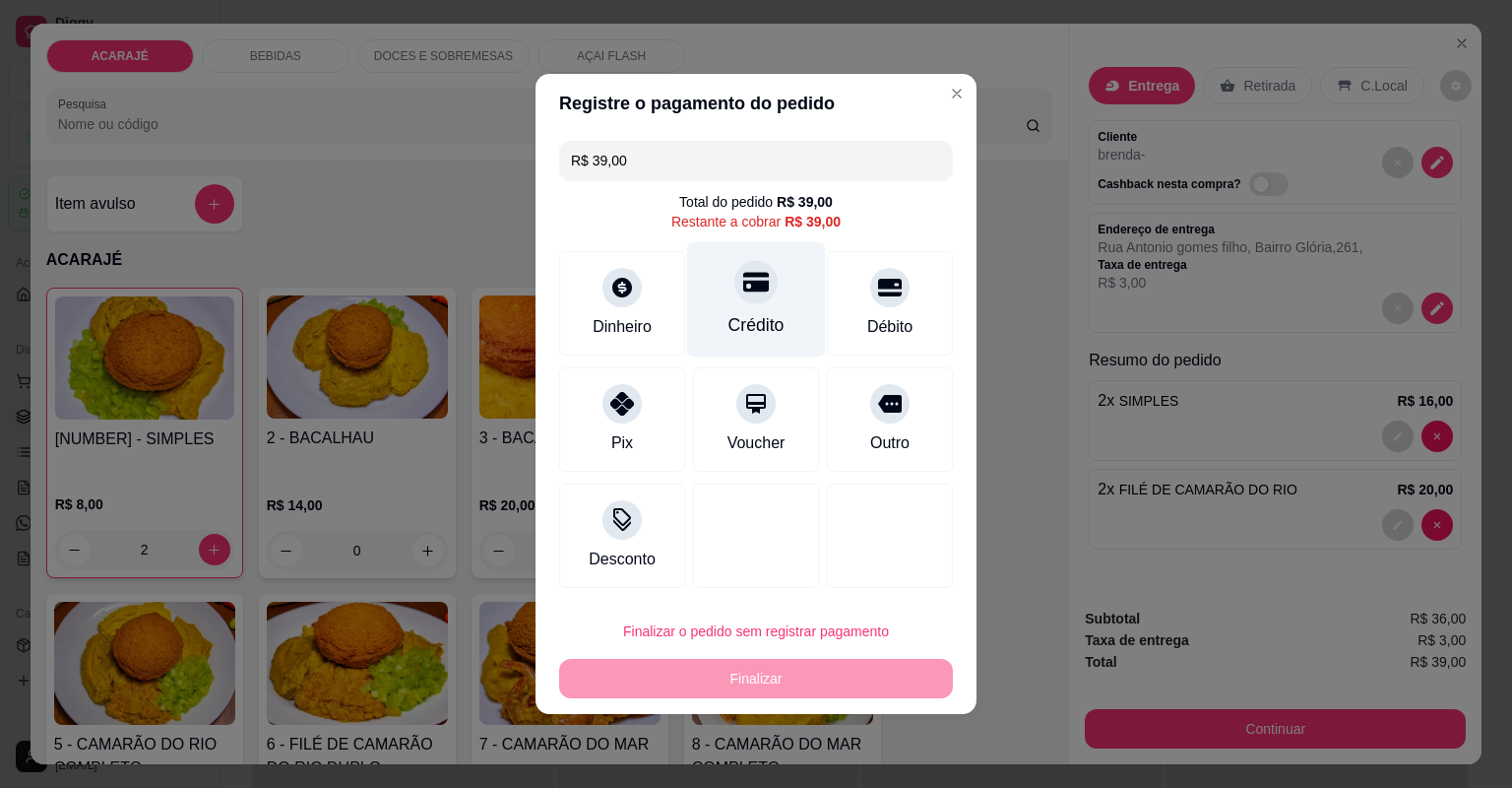 click 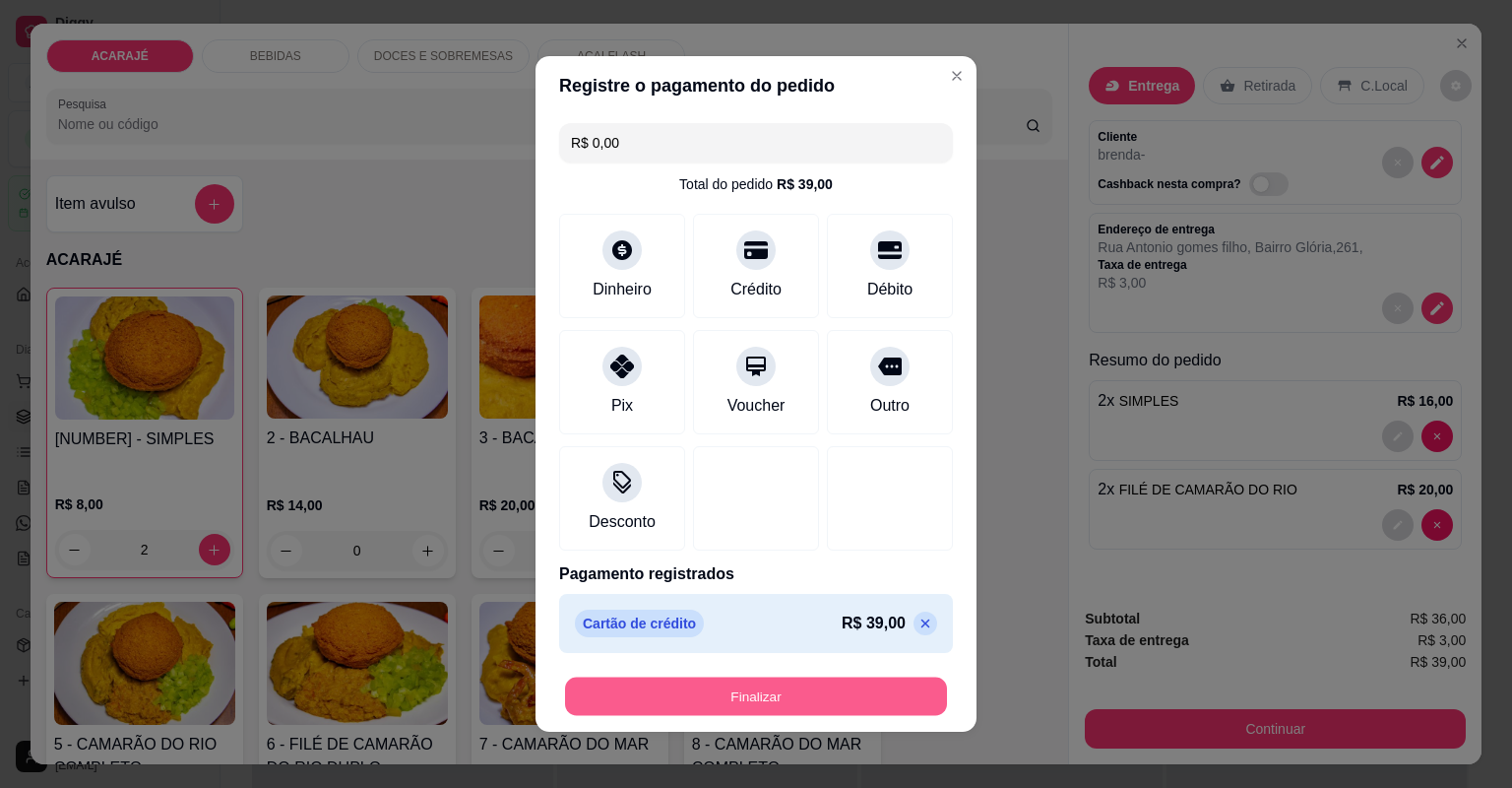 click on "Finalizar" at bounding box center [756, 696] 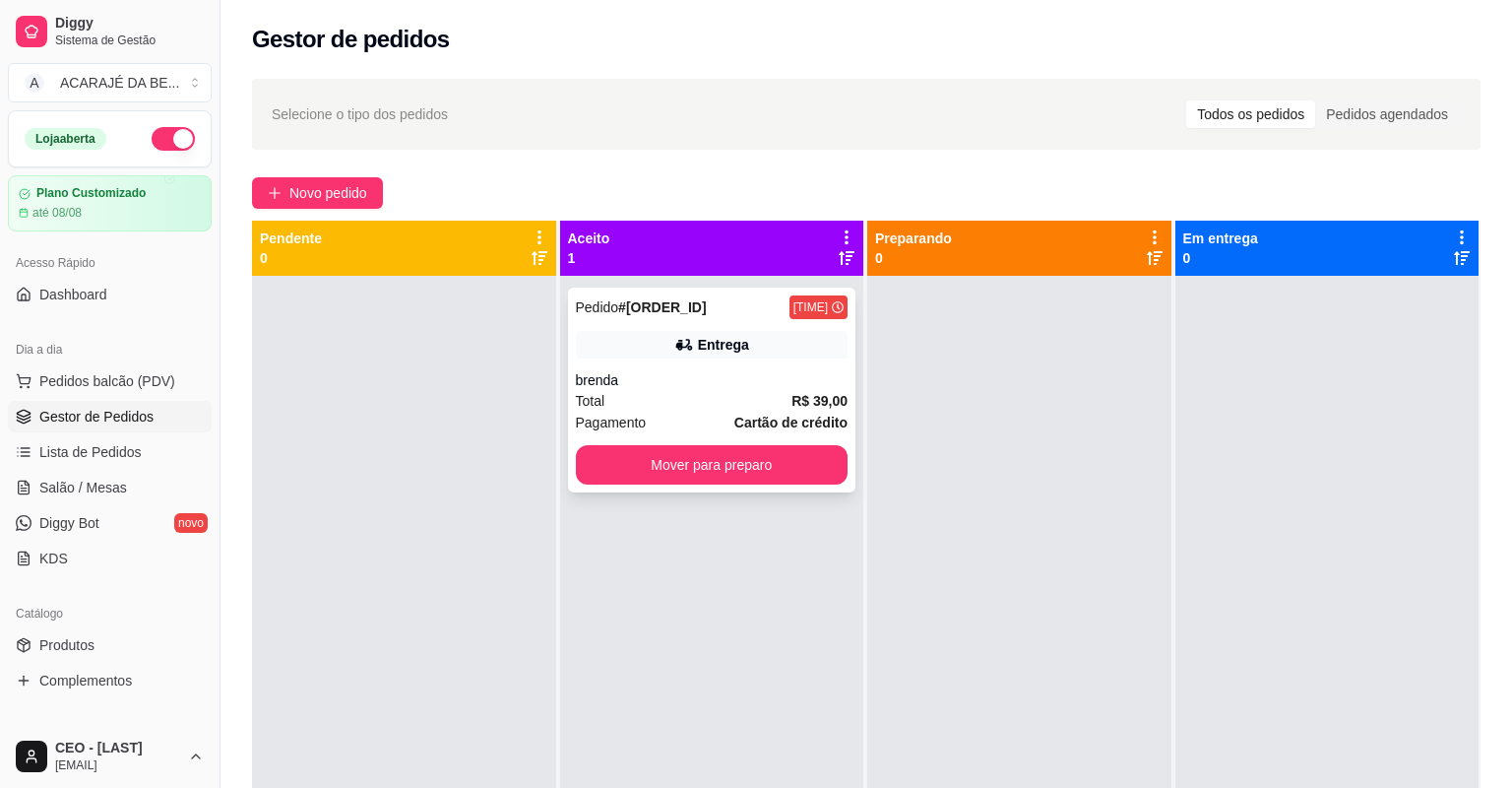 click on "Total R$ 39,00" at bounding box center (712, 401) 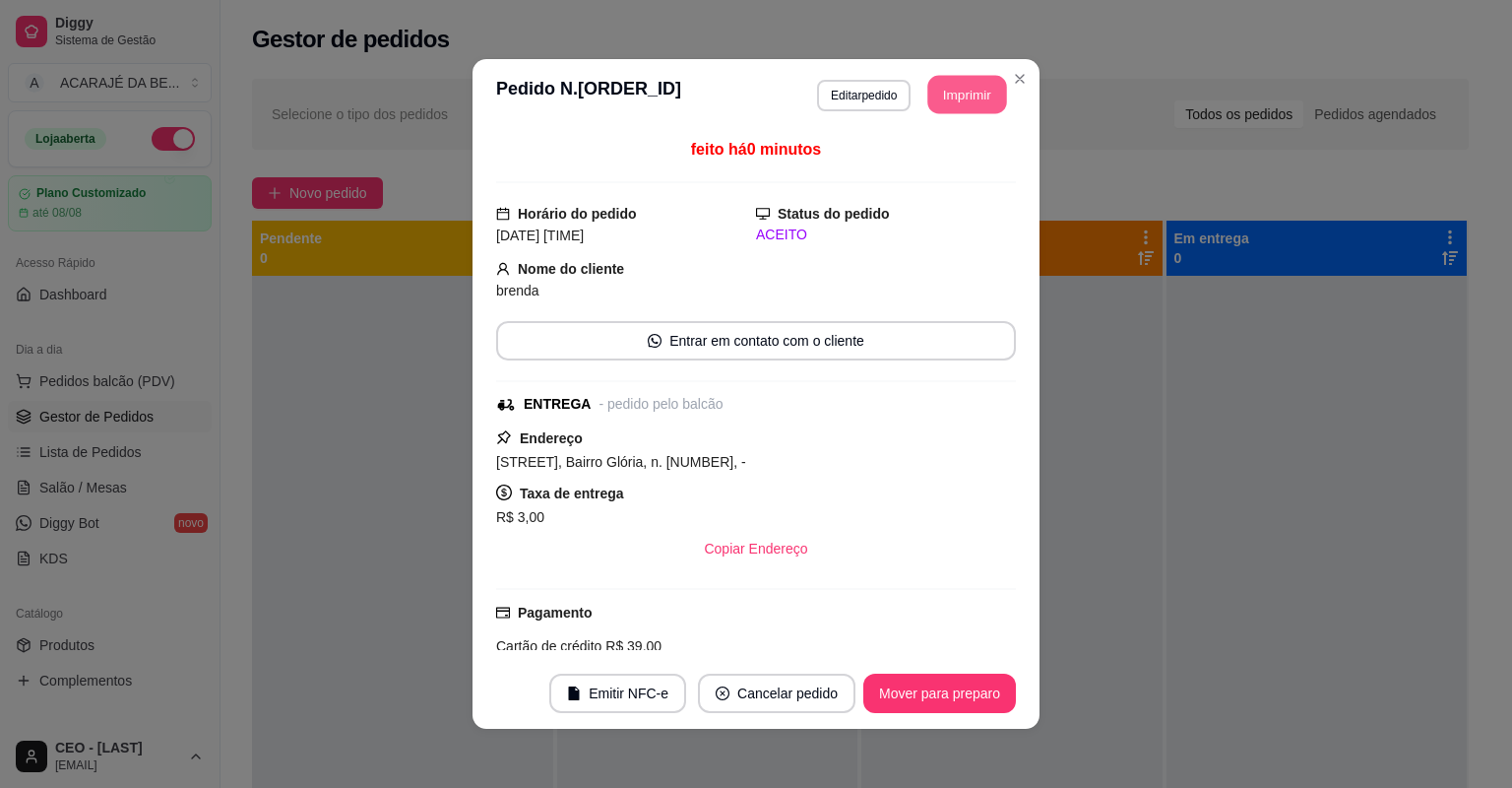 click on "Imprimir" at bounding box center (968, 95) 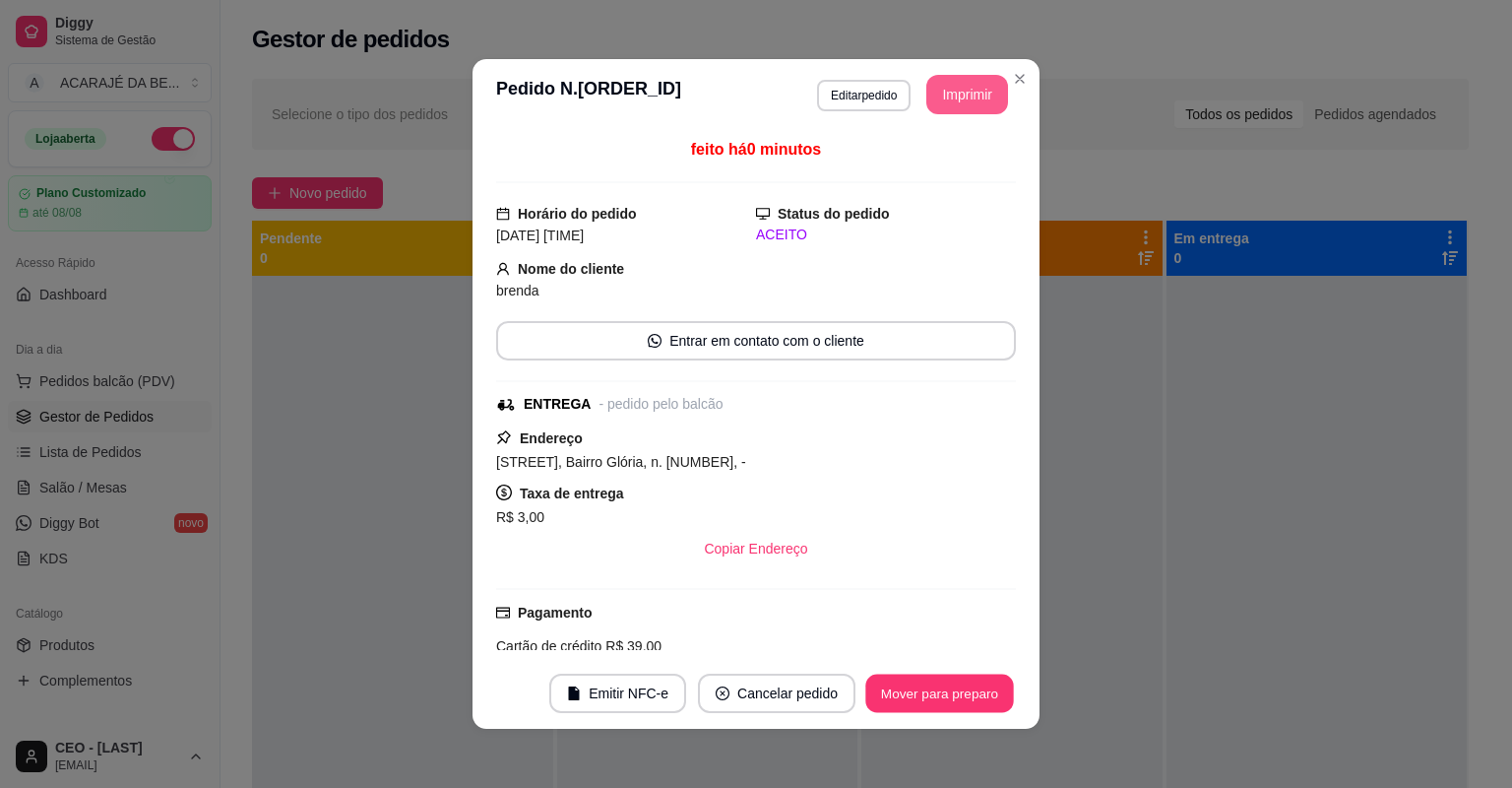 click on "Mover para preparo" at bounding box center (939, 693) 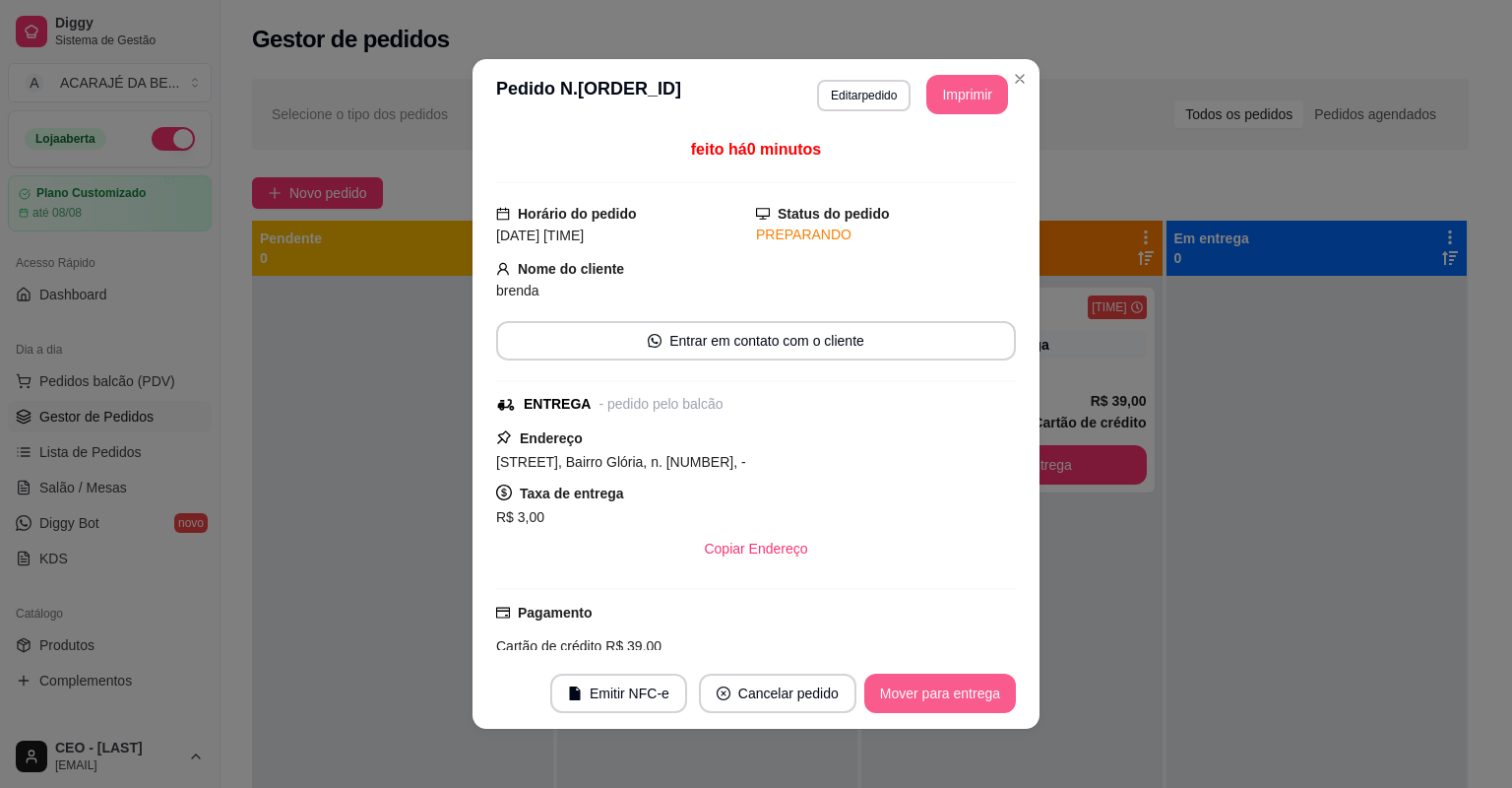 click on "Mover para entrega" at bounding box center [940, 693] 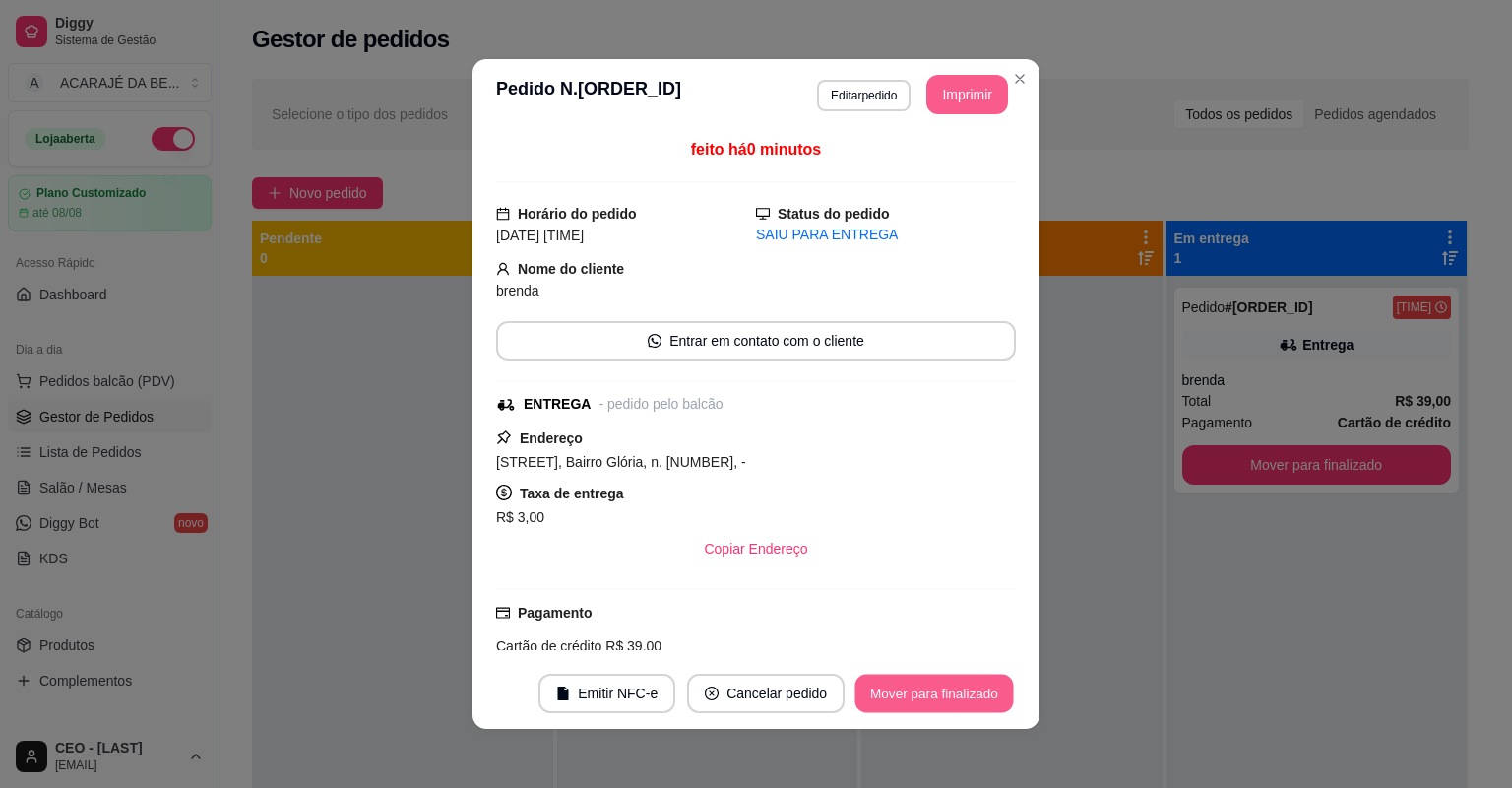 click on "Mover para finalizado" at bounding box center (934, 693) 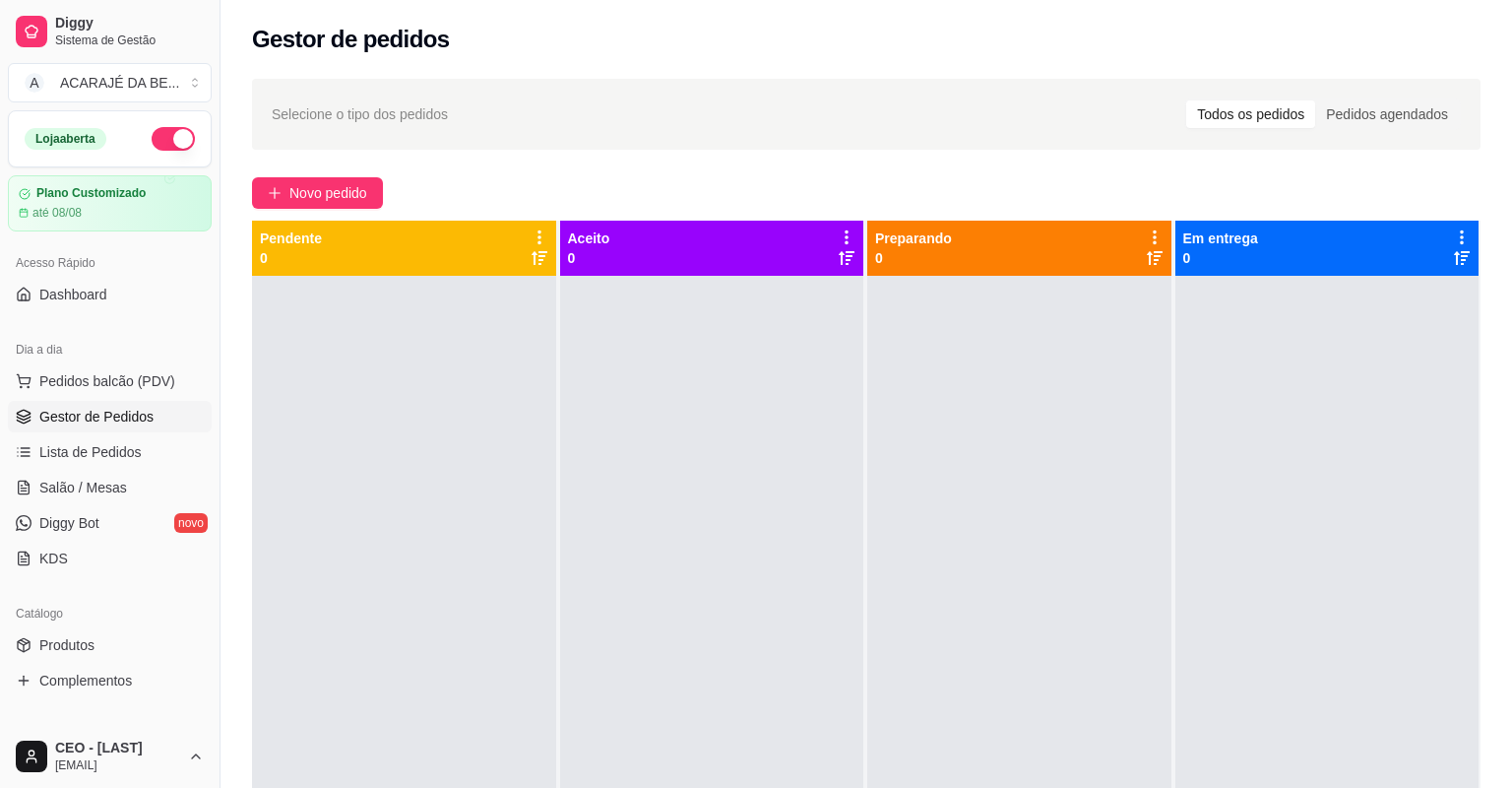 click on "Controle de caixa" at bounding box center (93, 1031) 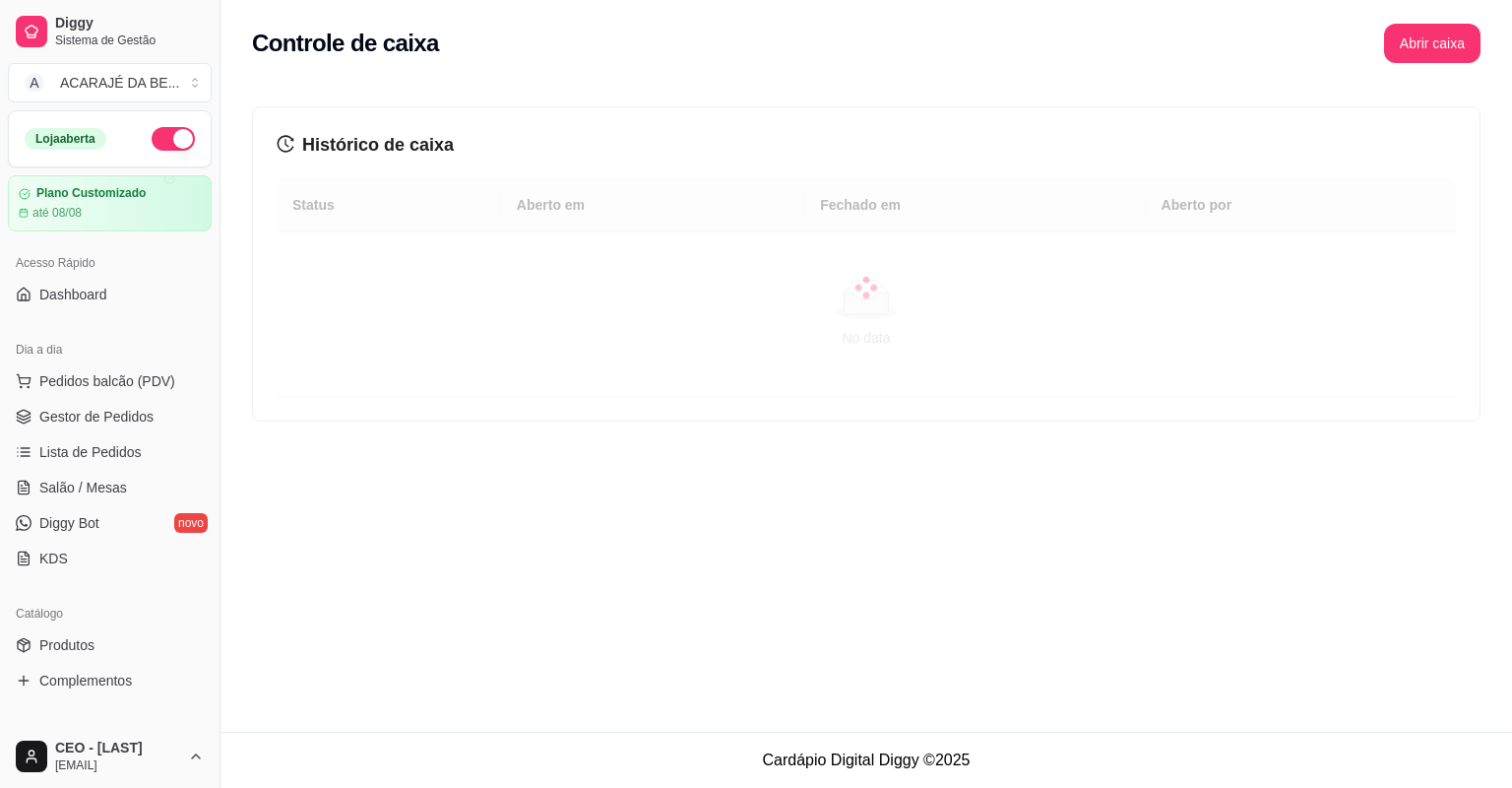 scroll, scrollTop: 628, scrollLeft: 0, axis: vertical 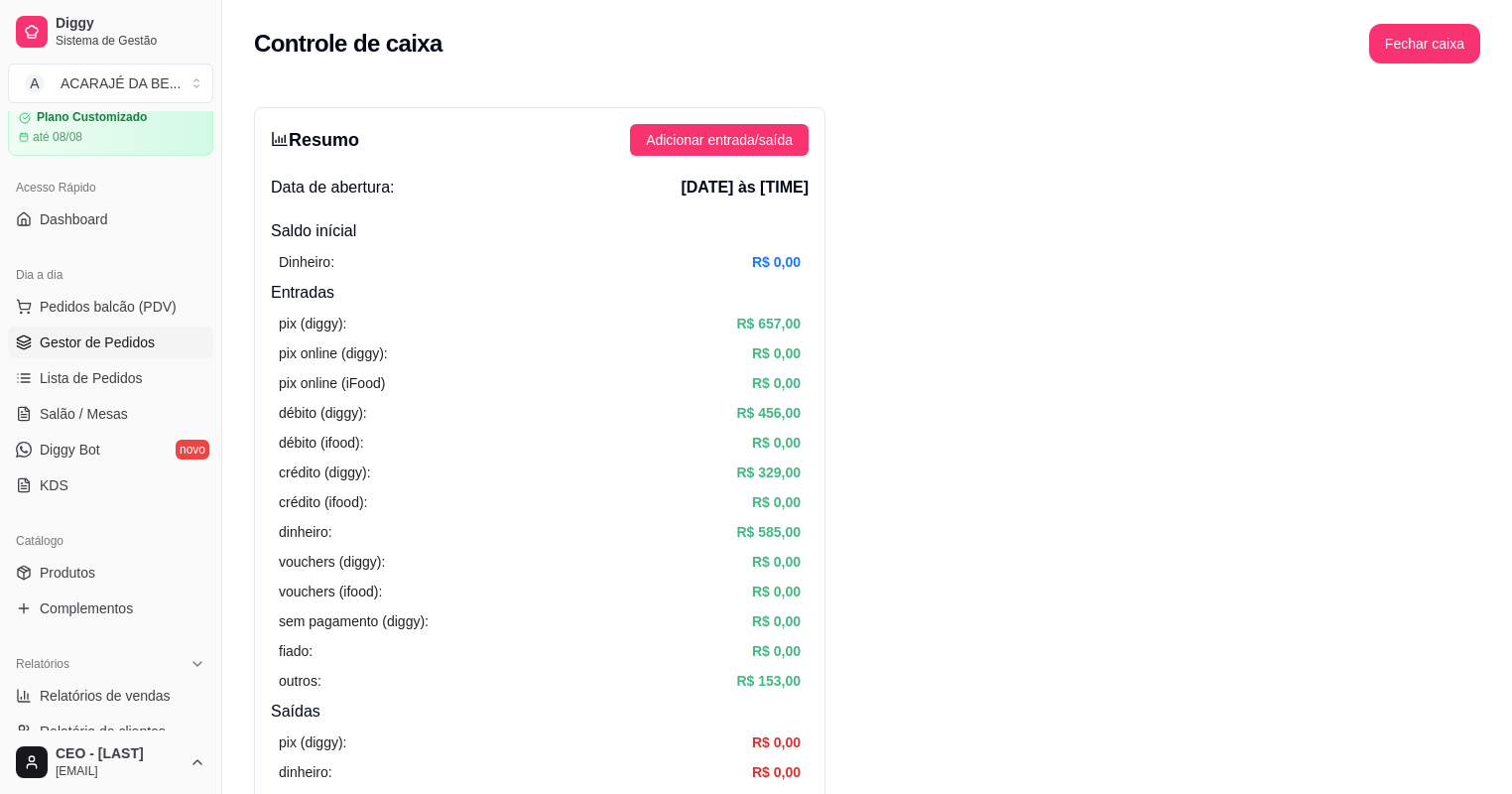 click on "Gestor de Pedidos" at bounding box center [97, 342] 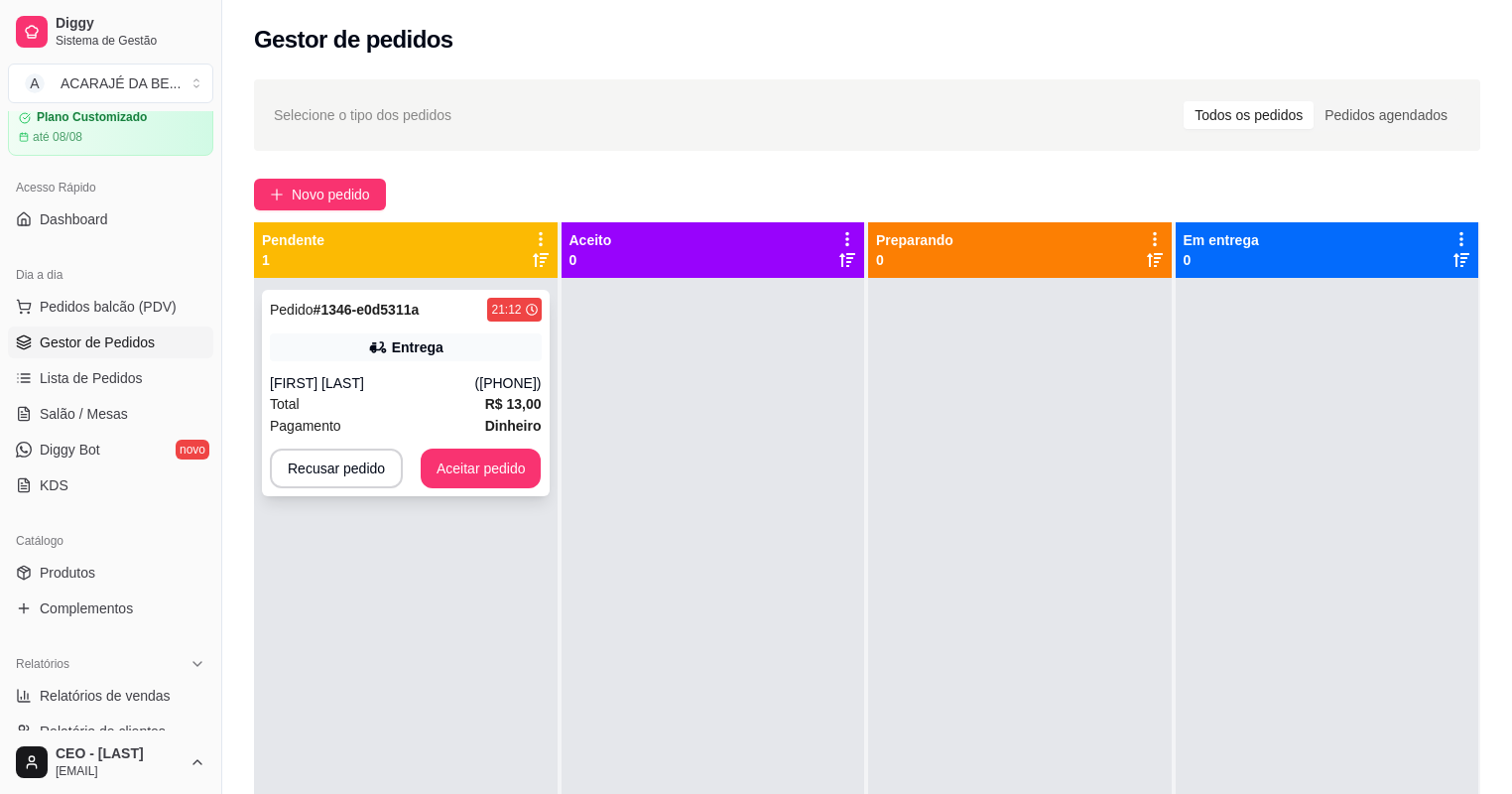 click on "Total R$ 13,00" at bounding box center [406, 404] 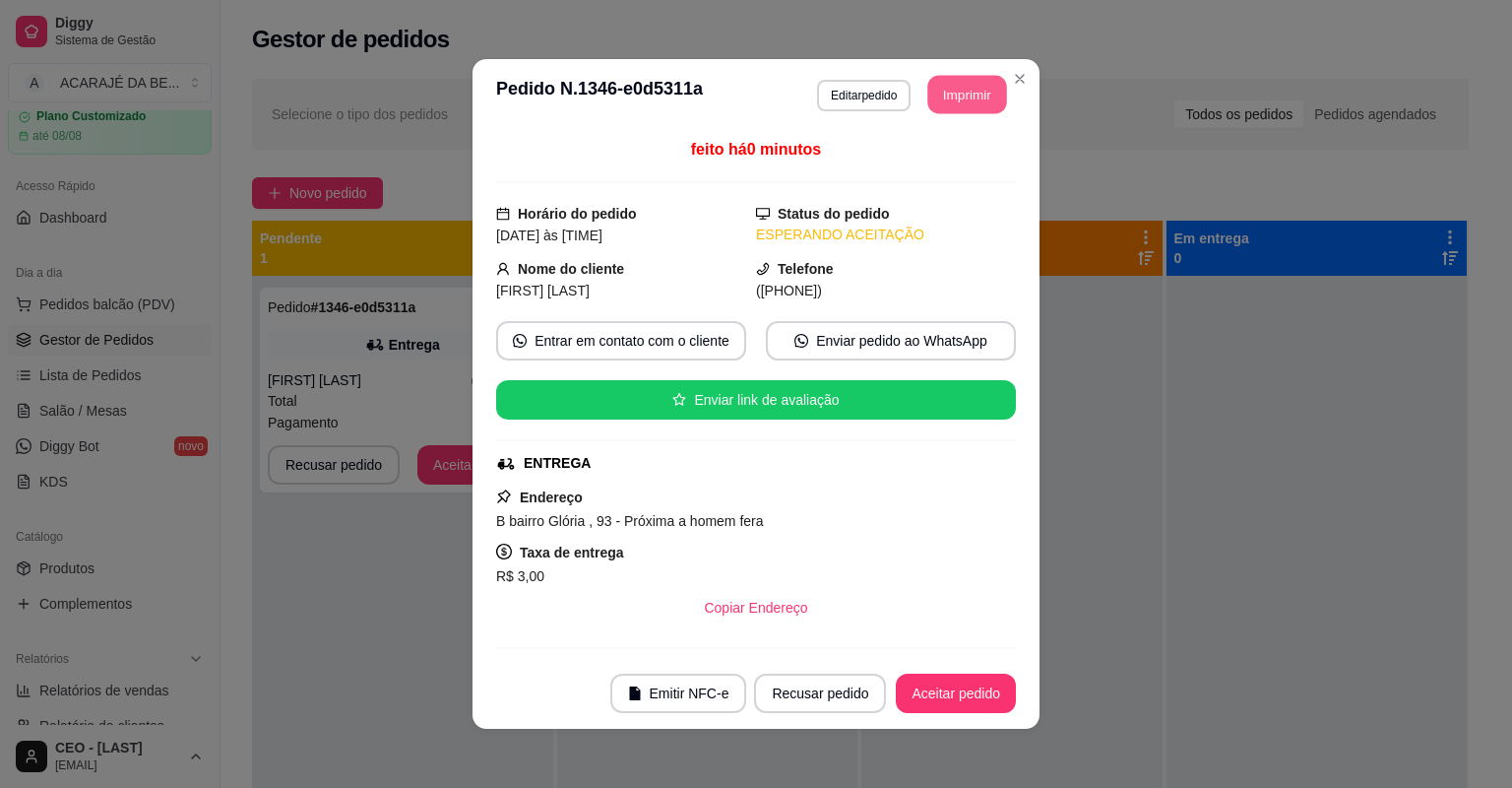 click on "Imprimir" at bounding box center [968, 95] 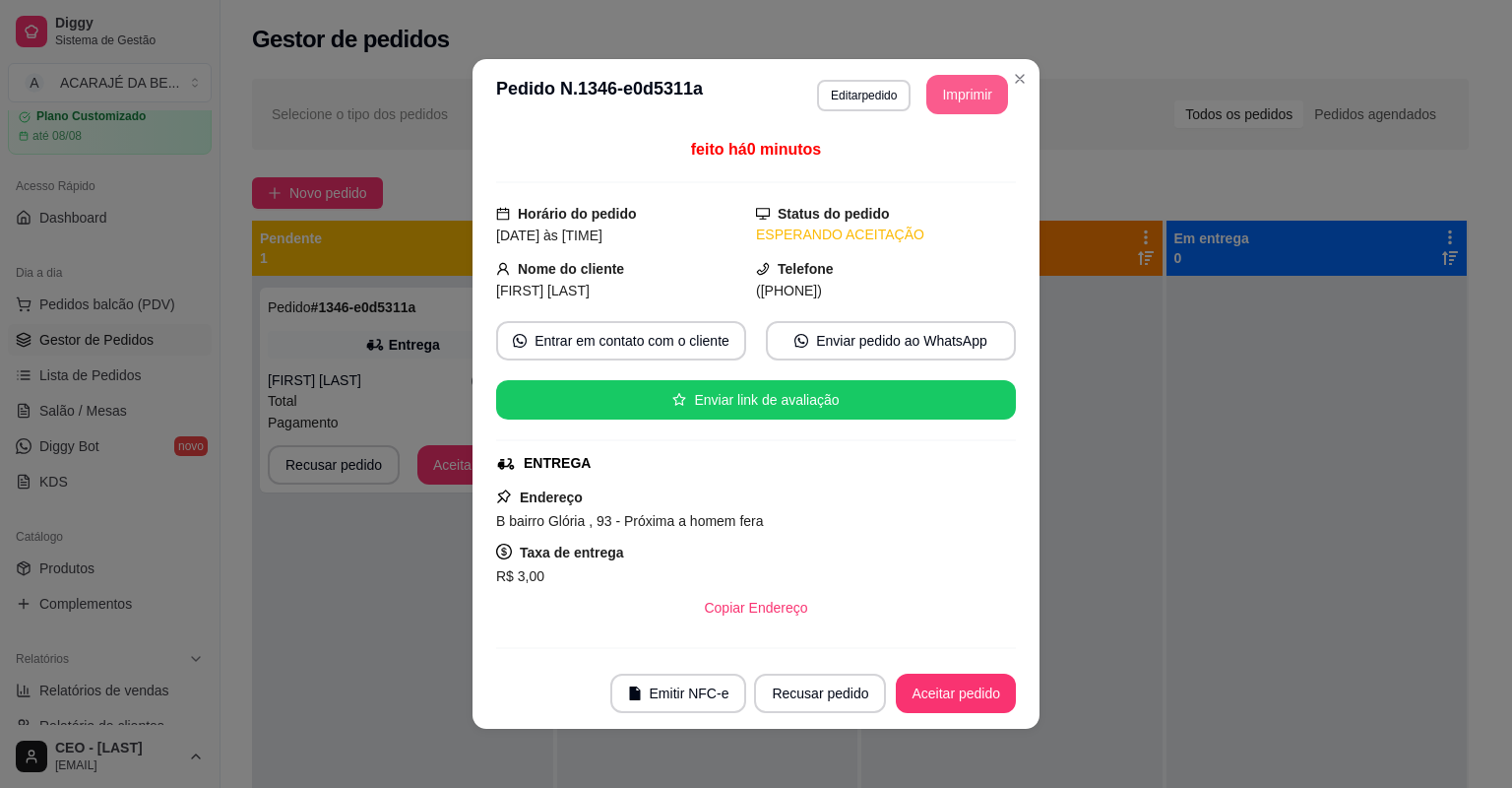 scroll, scrollTop: 0, scrollLeft: 0, axis: both 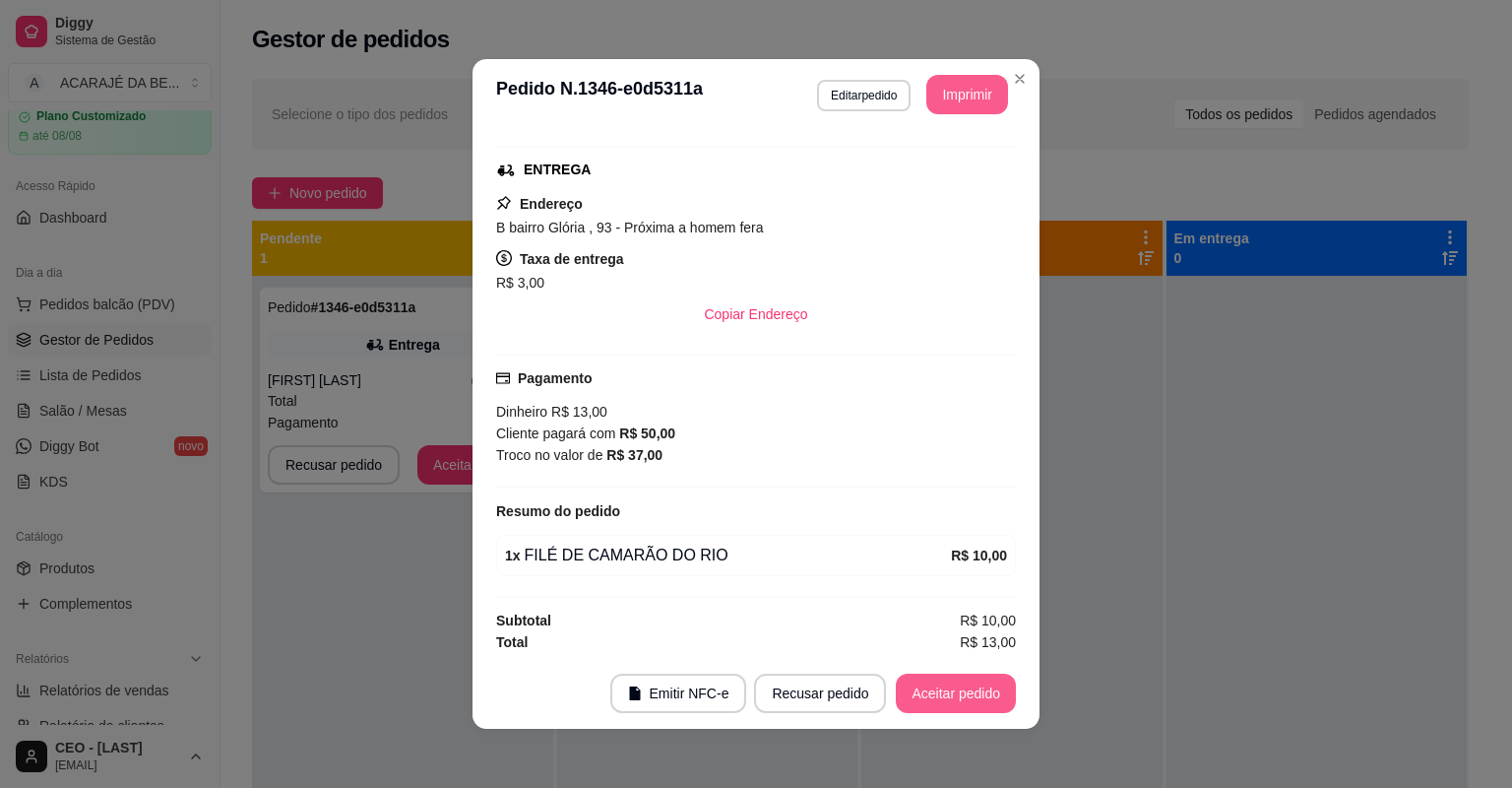 click on "Aceitar pedido" at bounding box center (956, 693) 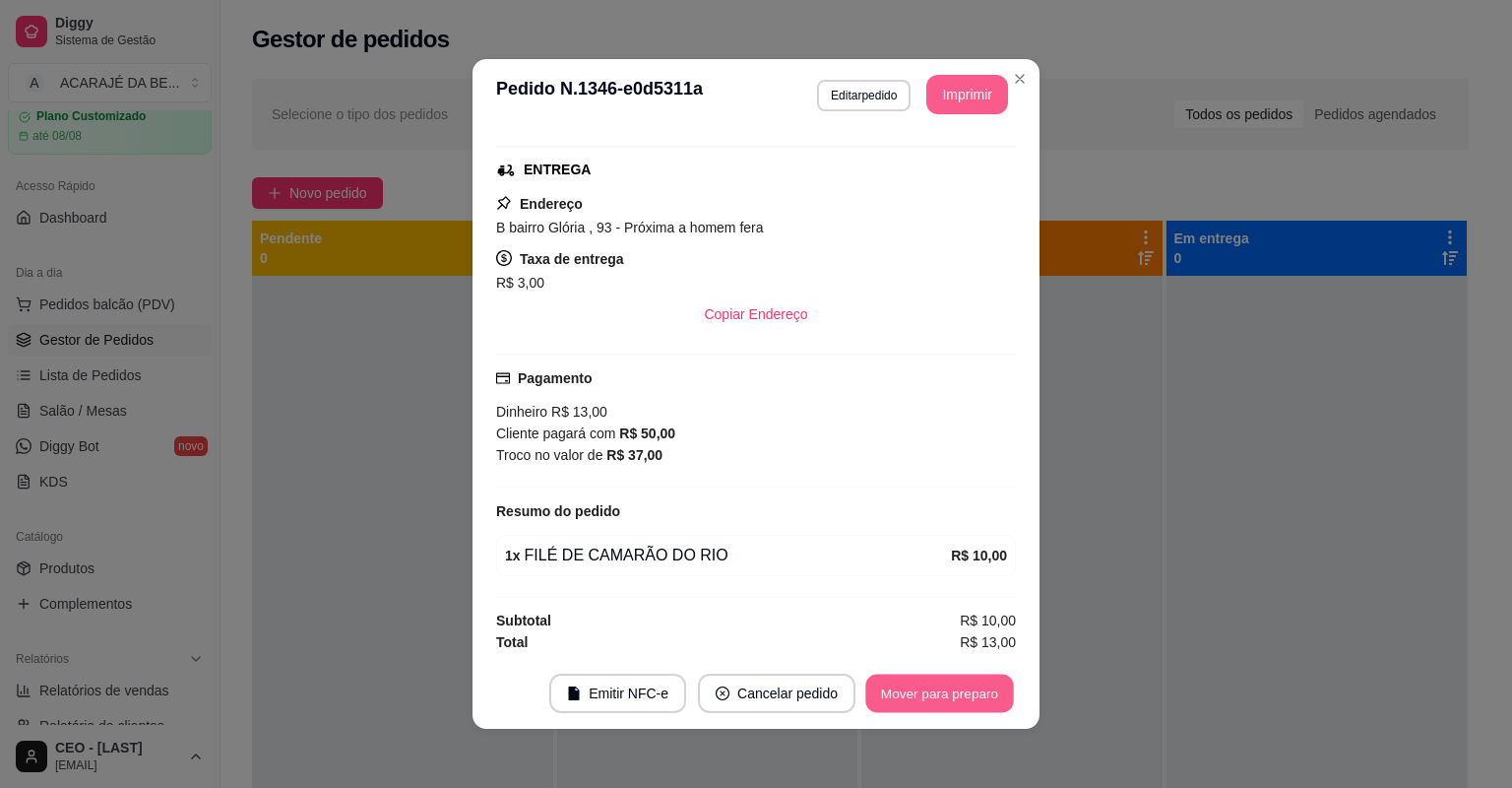 click on "Mover para preparo" at bounding box center [939, 693] 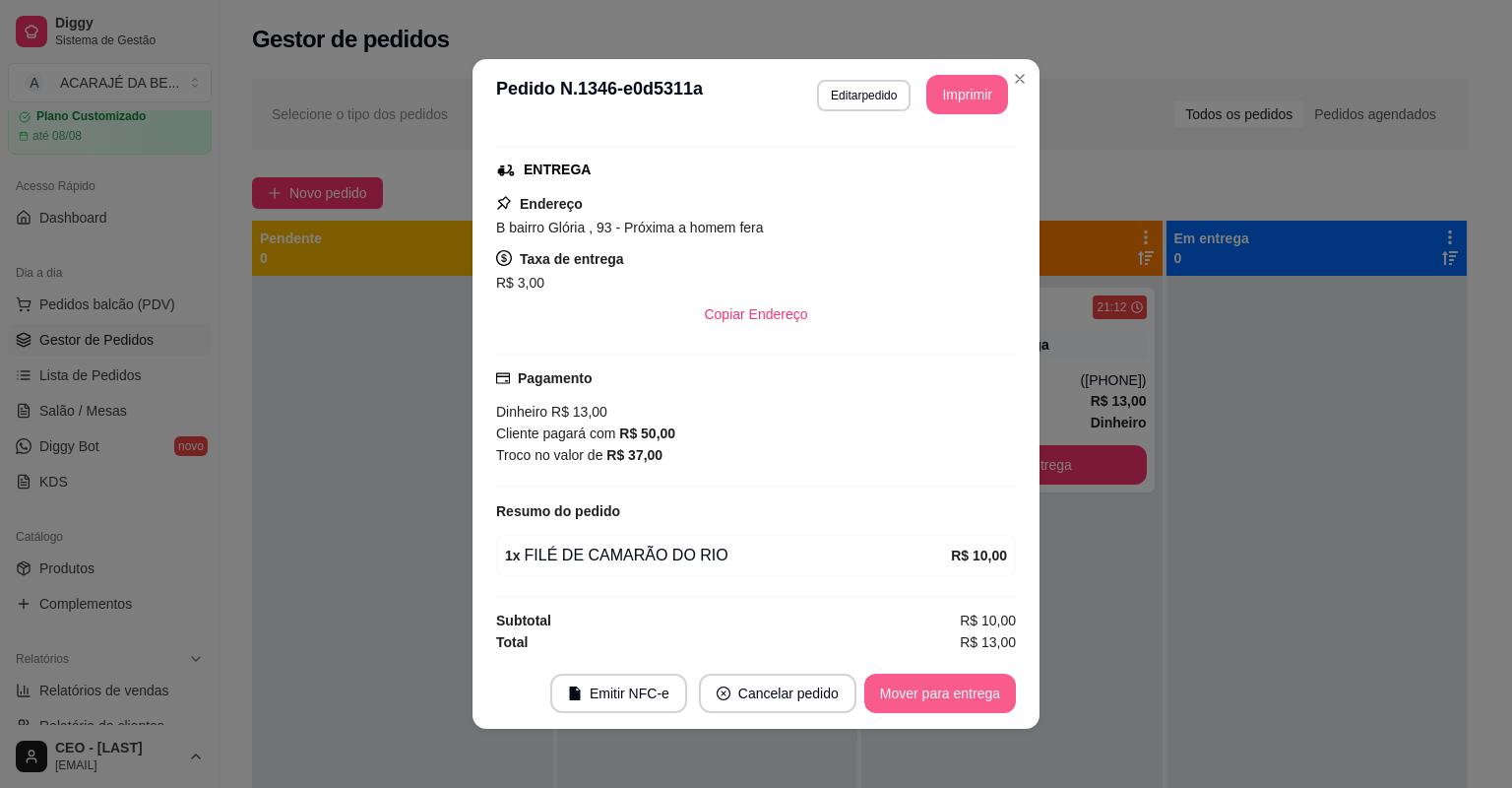 click on "Mover para entrega" at bounding box center (940, 693) 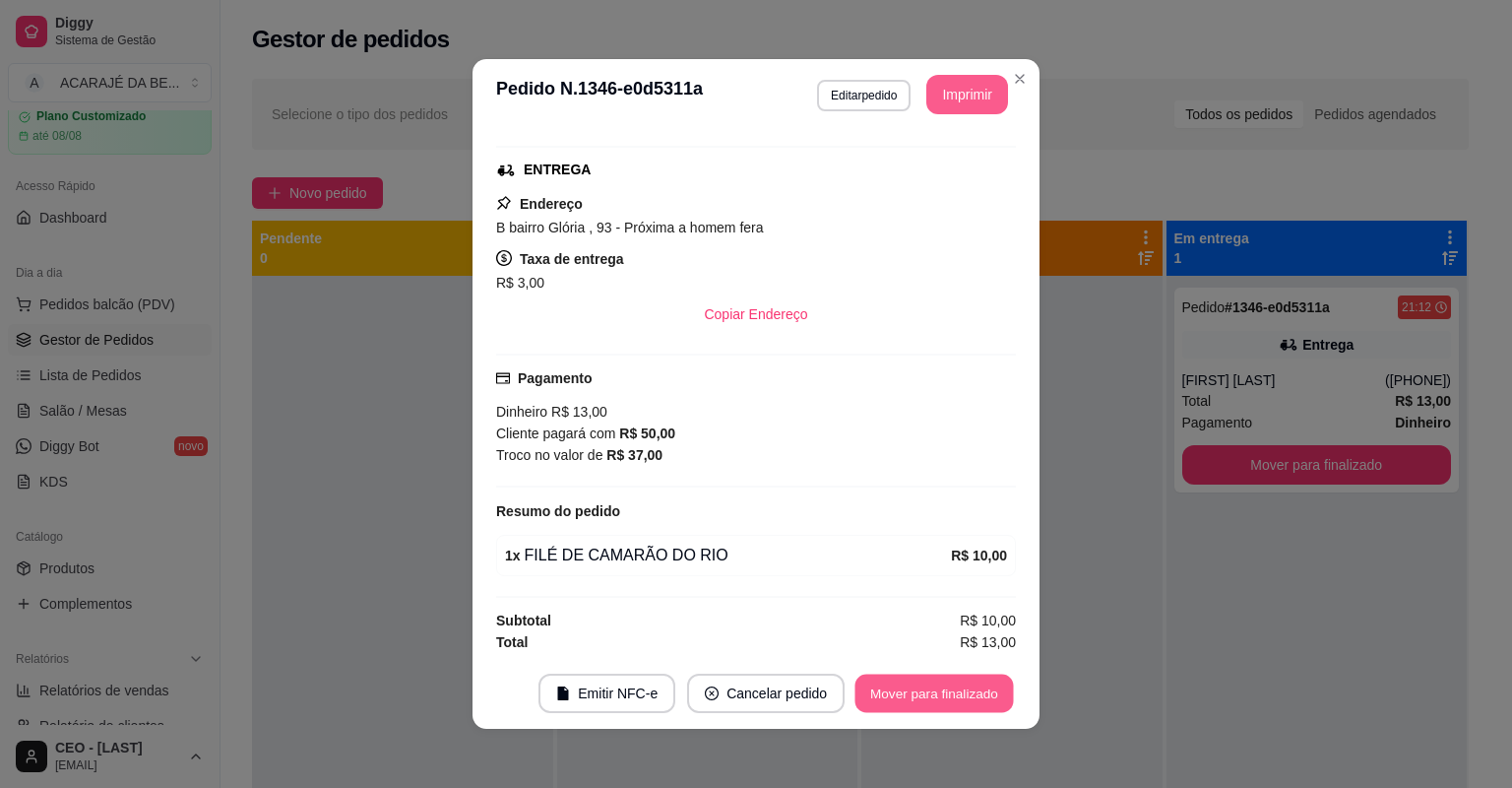 click on "Mover para finalizado" at bounding box center [934, 693] 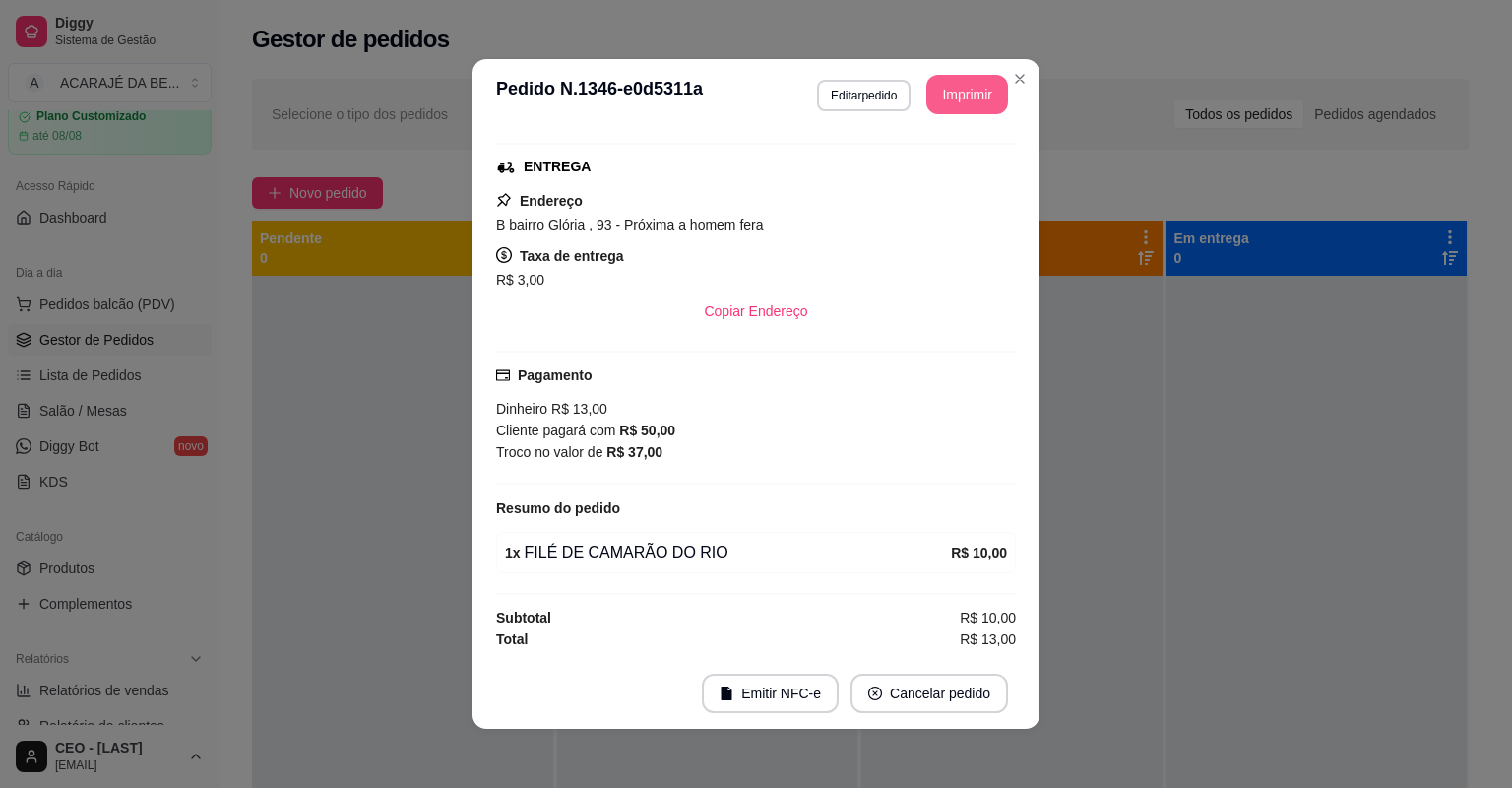 scroll, scrollTop: 248, scrollLeft: 0, axis: vertical 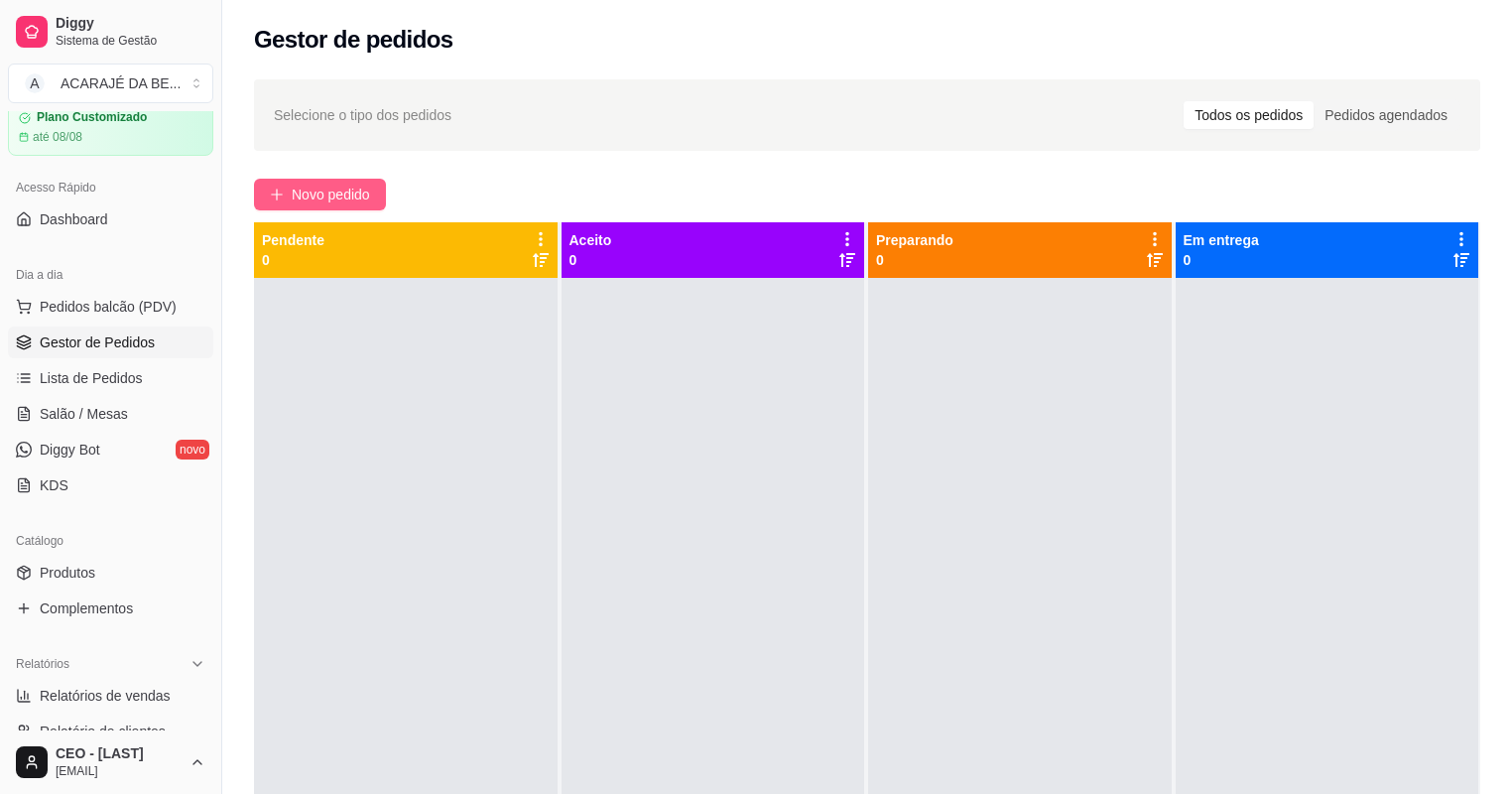 click on "Novo pedido" at bounding box center [319, 195] 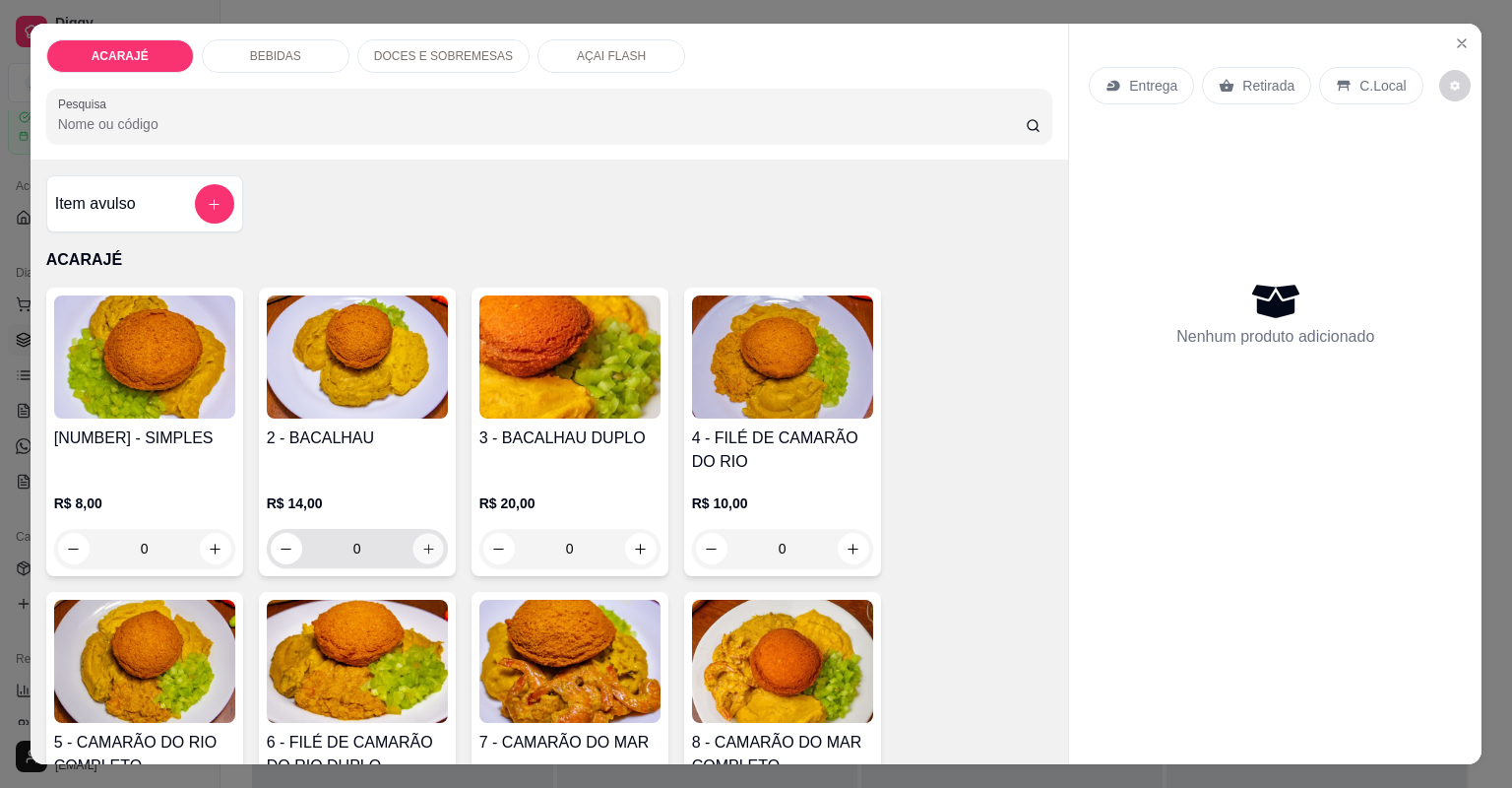 click 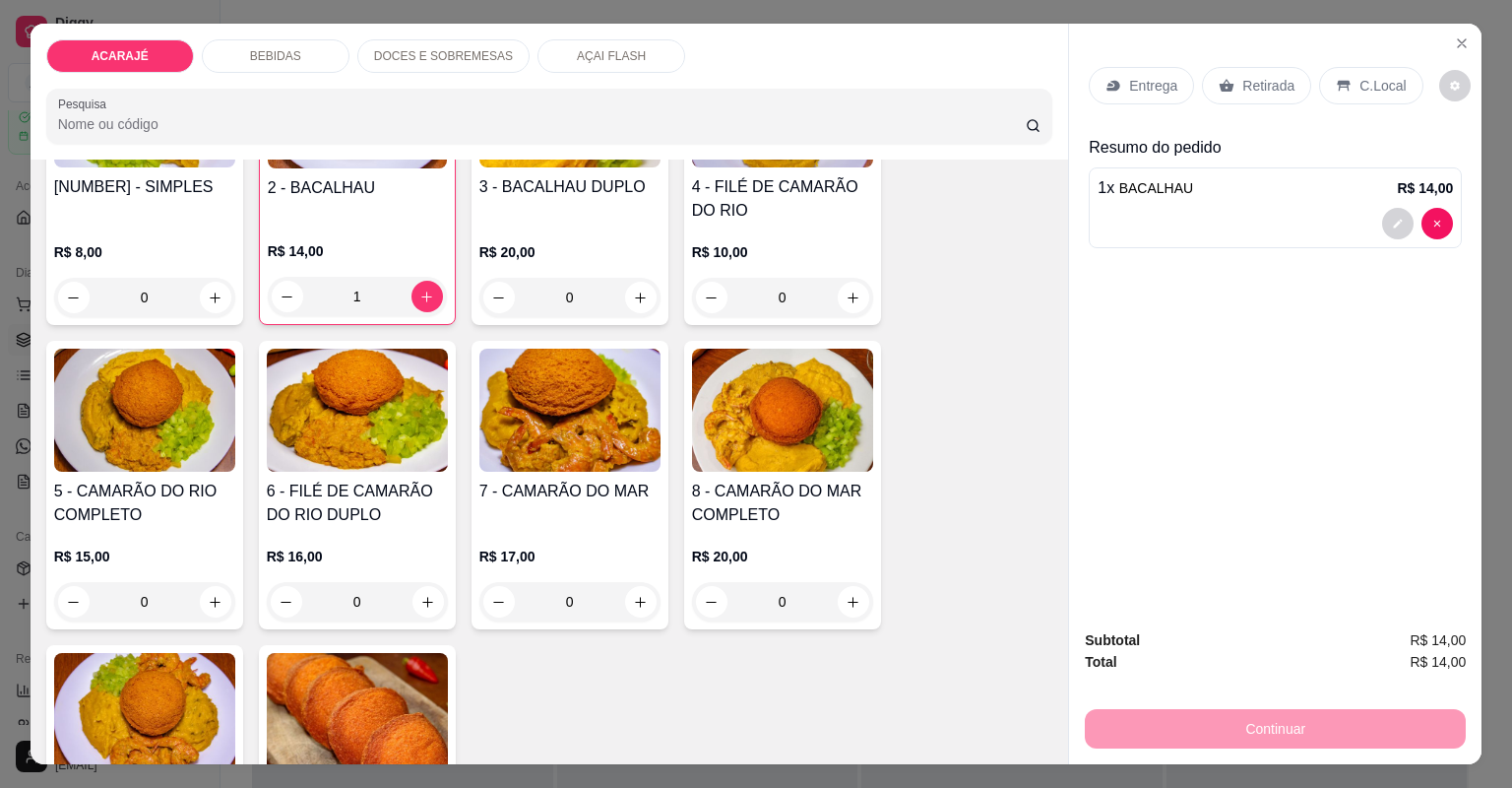 scroll, scrollTop: 315, scrollLeft: 0, axis: vertical 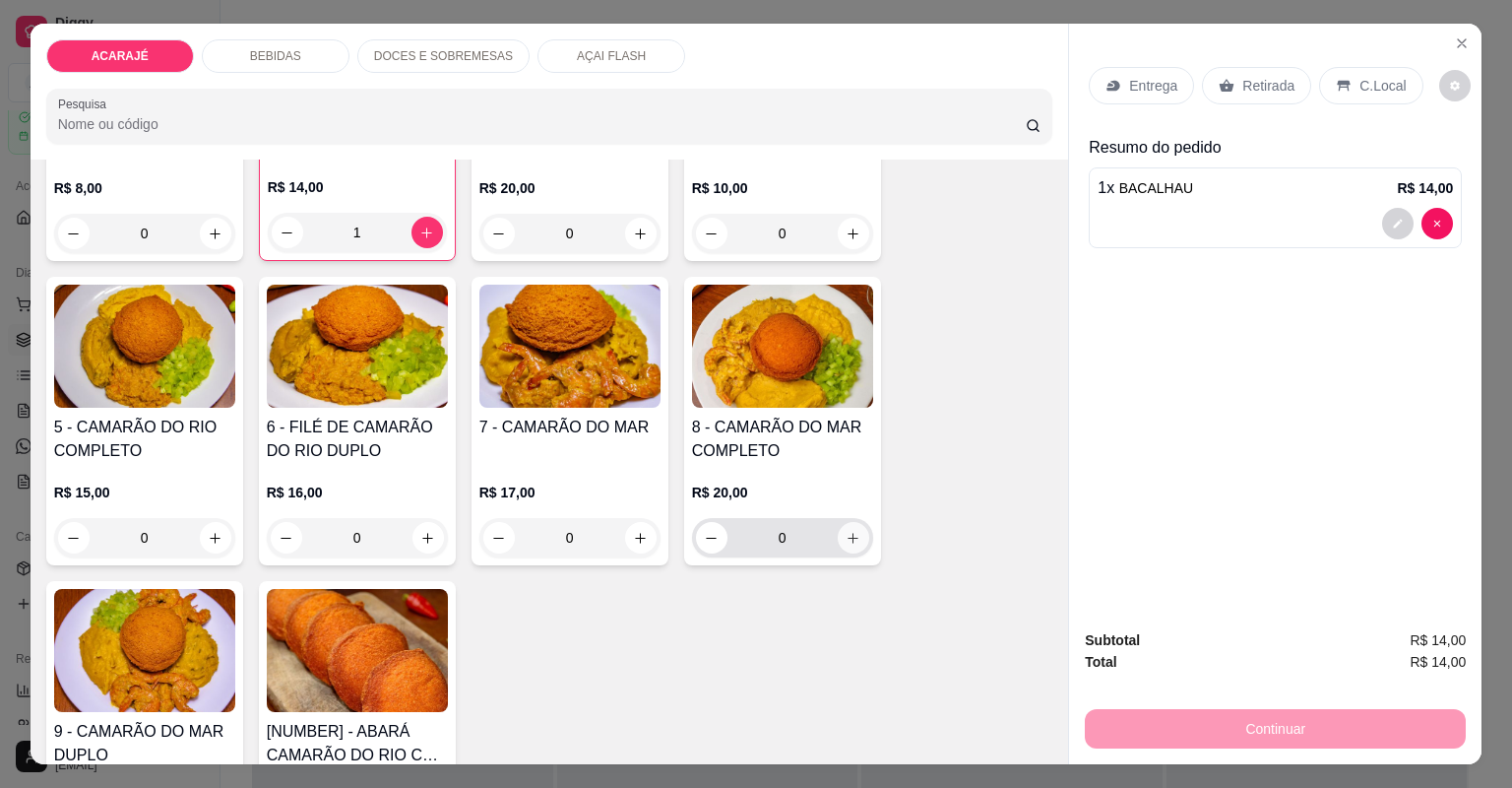 click 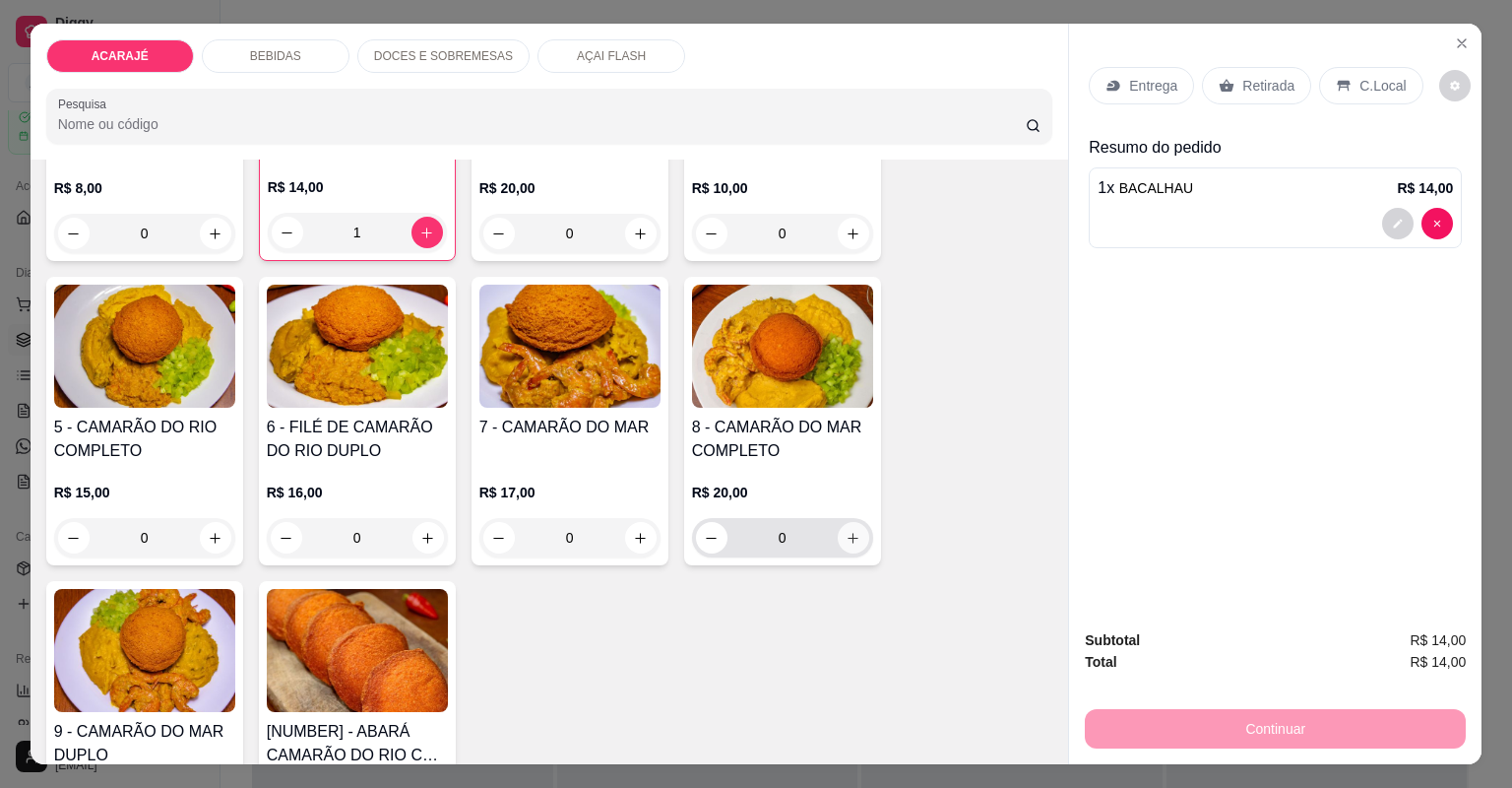 type on "1" 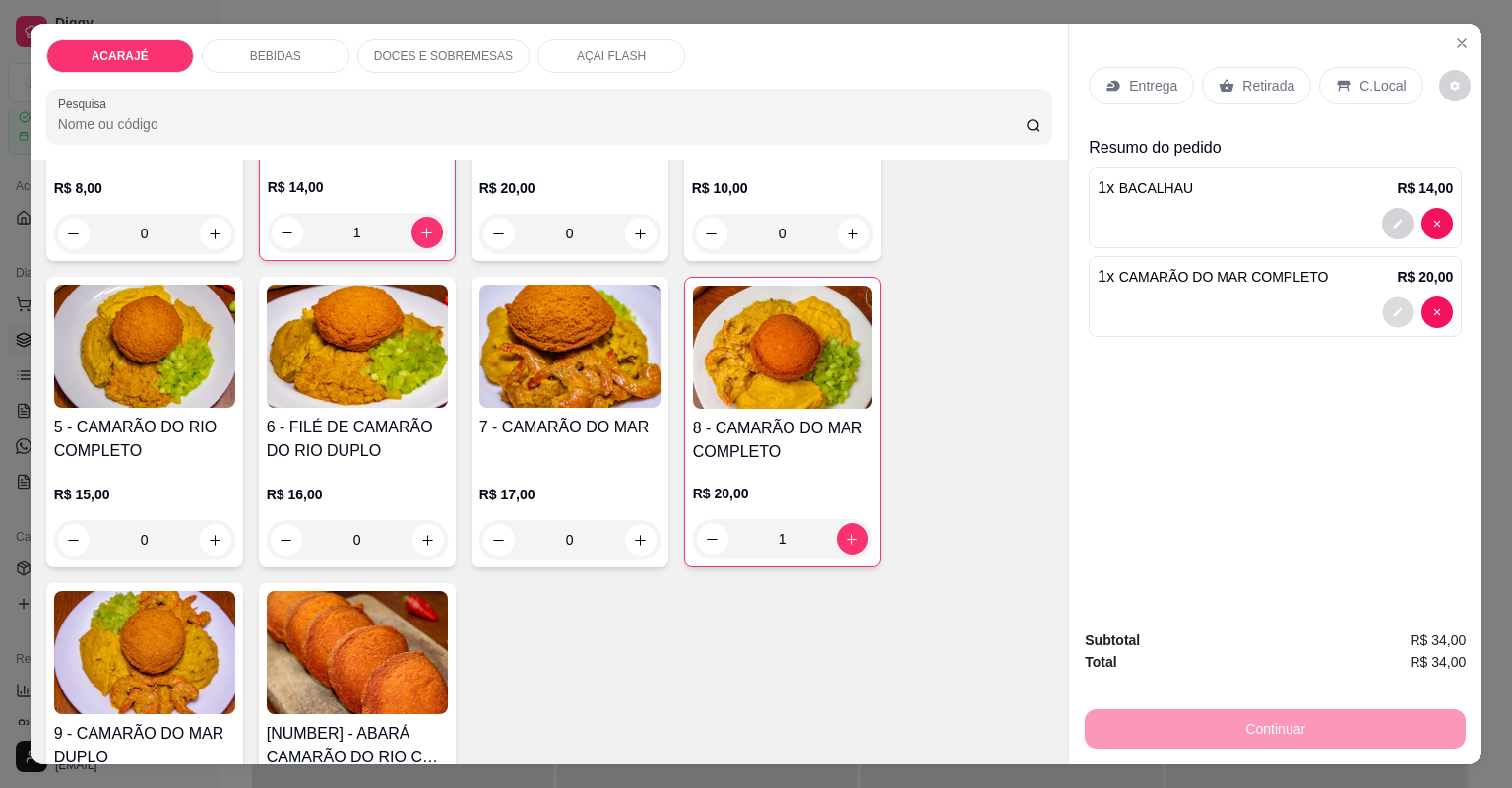 click at bounding box center (1398, 311) 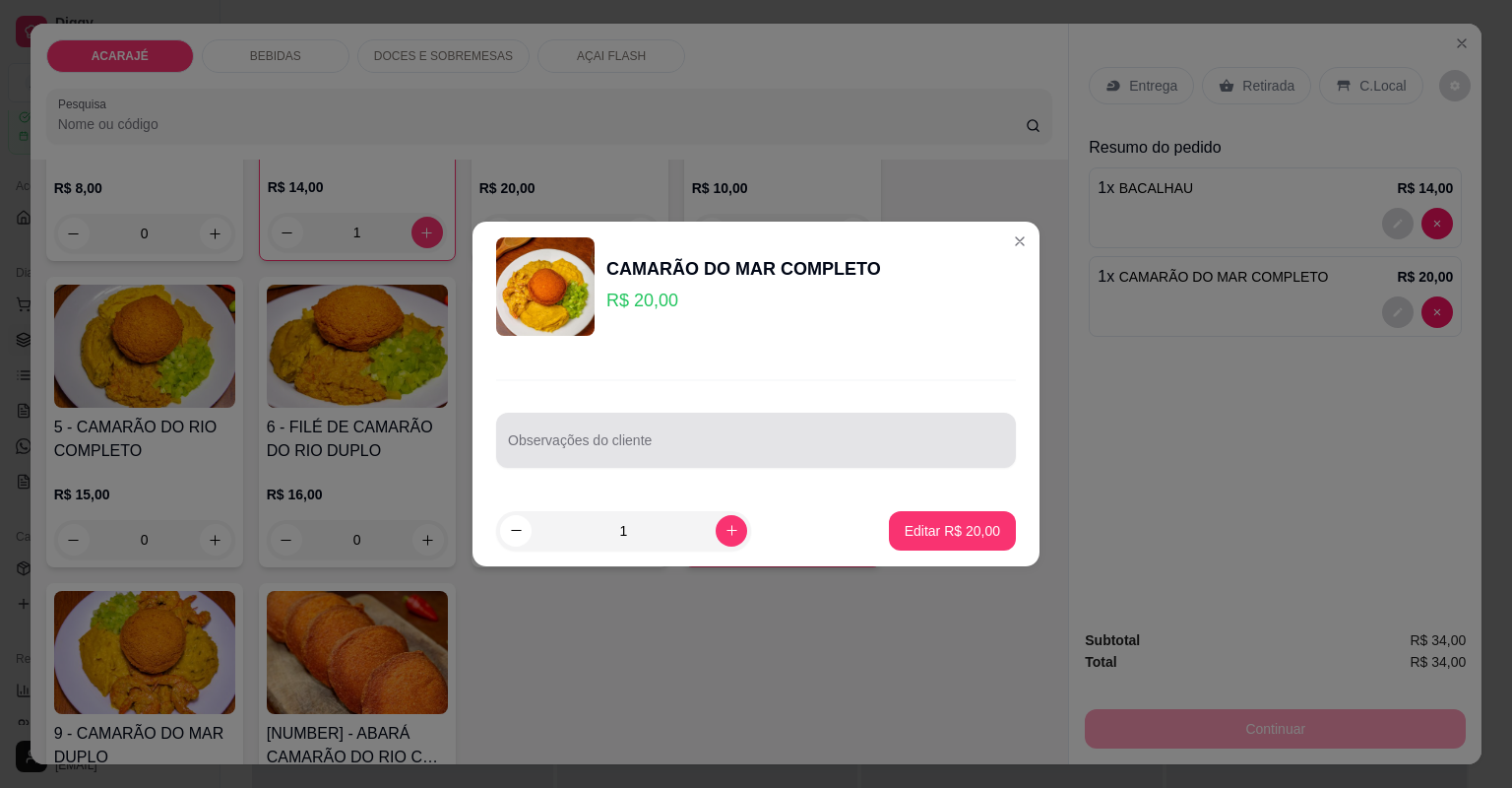 click at bounding box center [756, 440] 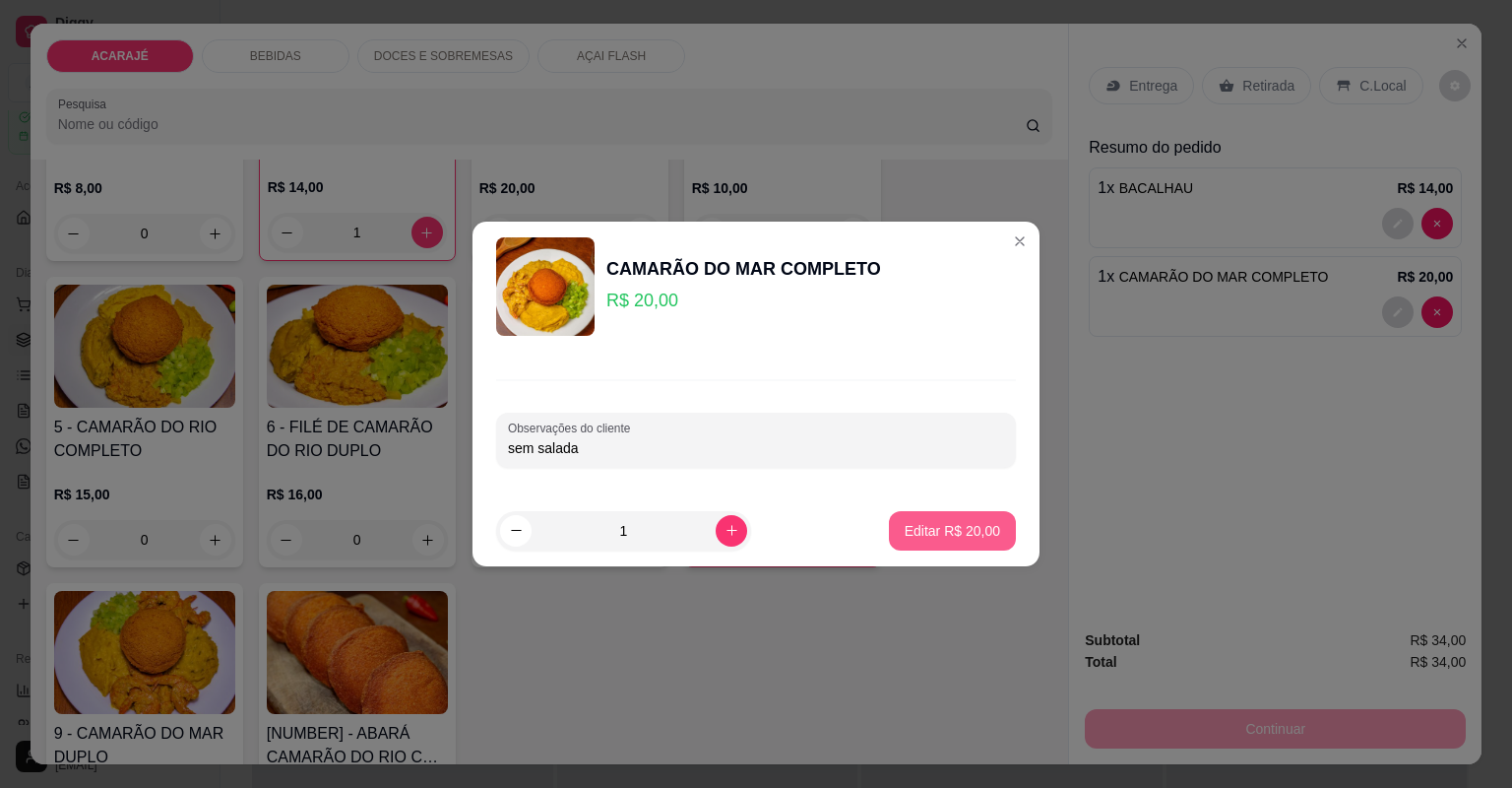 type on "sem salada" 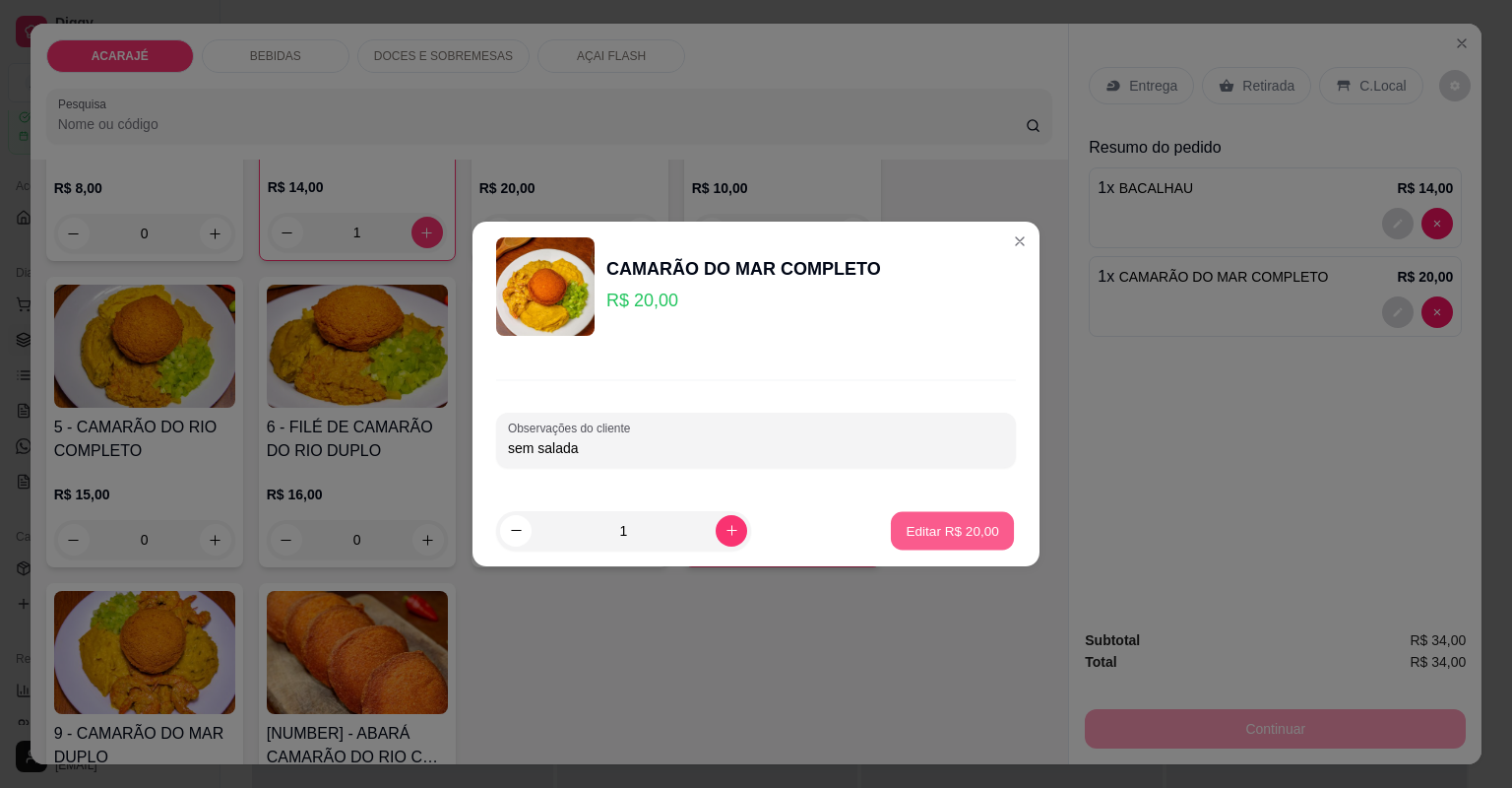 click on "Editar   R$ 20,00" at bounding box center [952, 530] 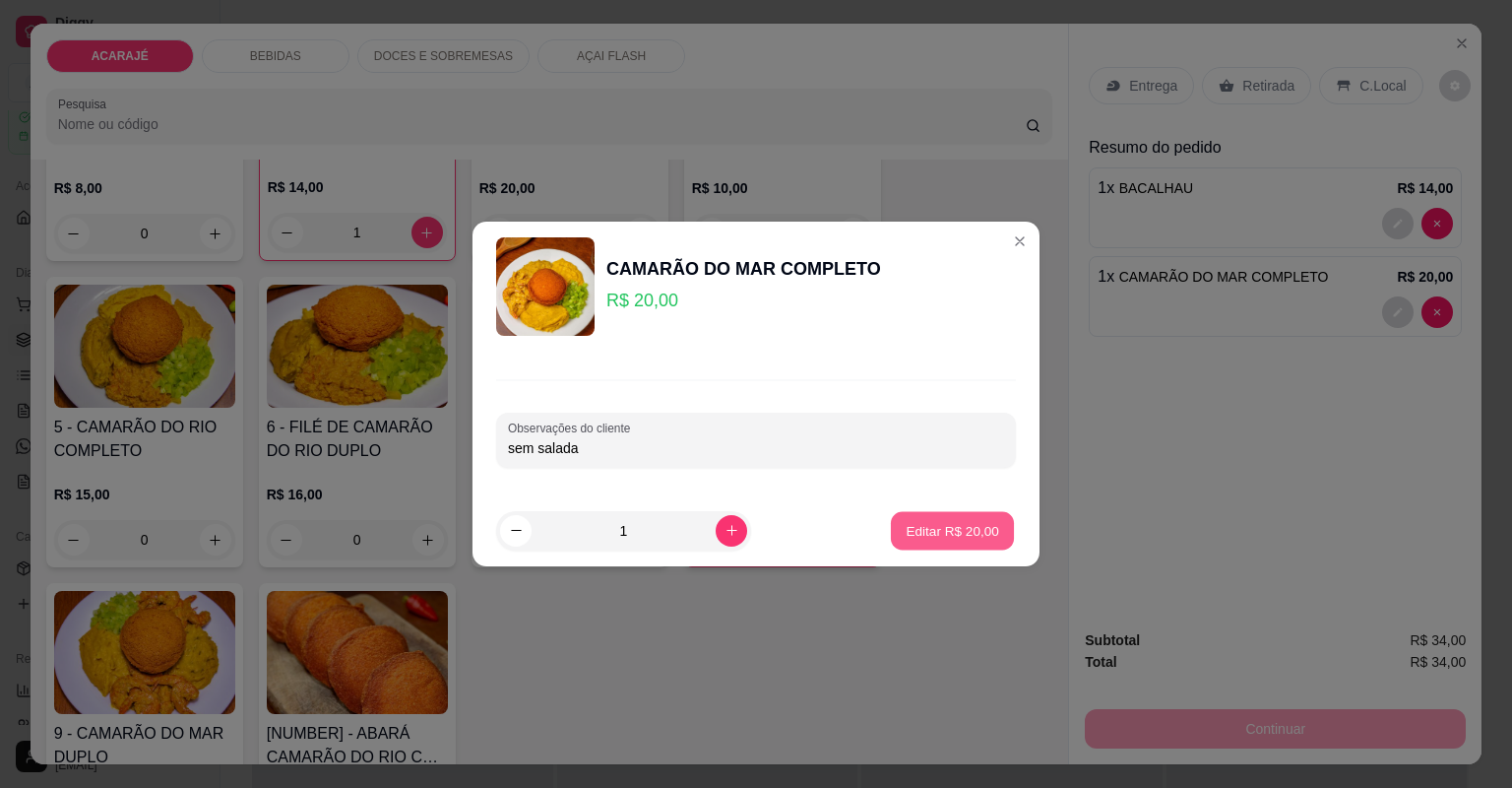 type on "0" 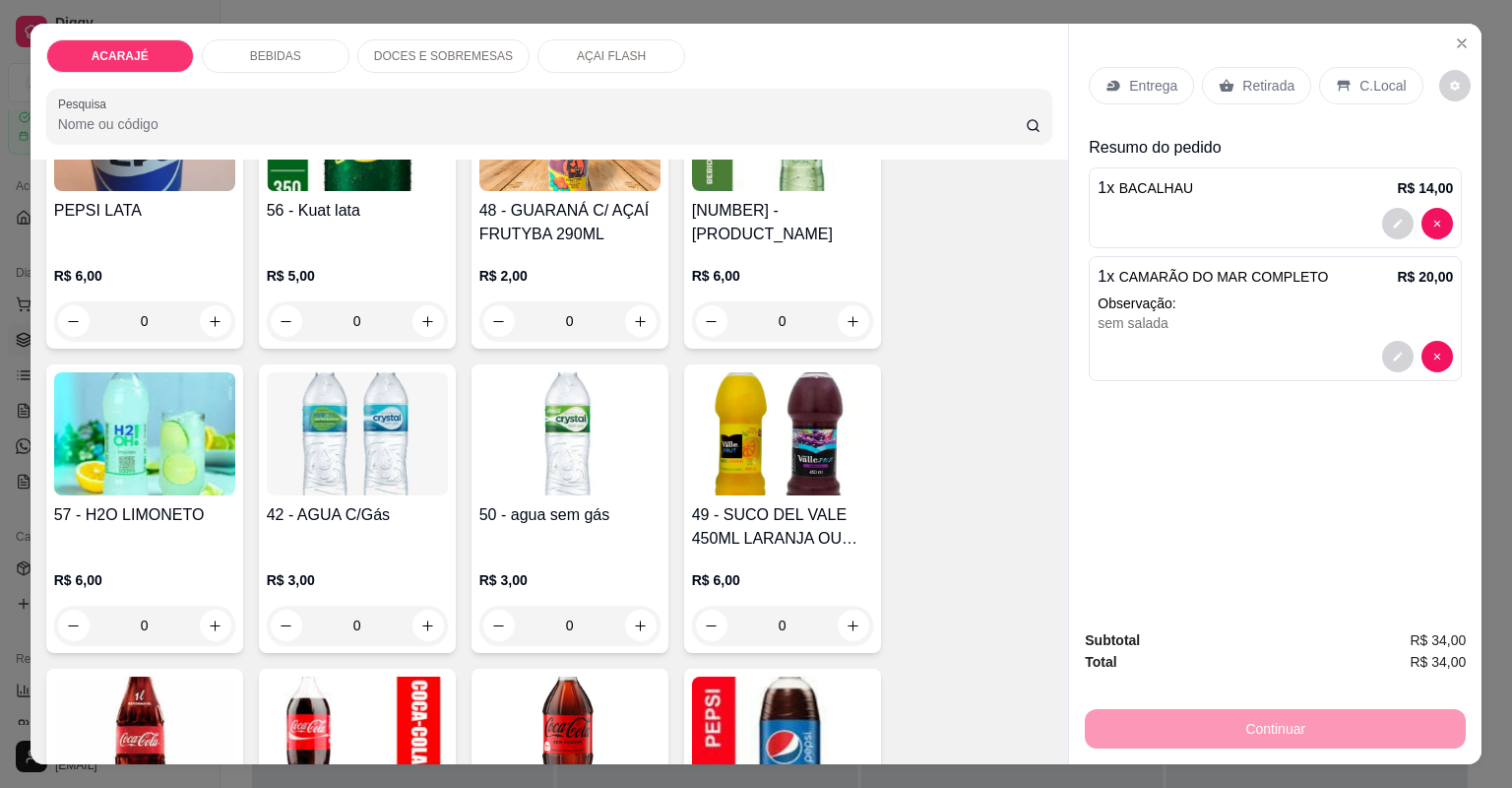 scroll, scrollTop: 1655, scrollLeft: 0, axis: vertical 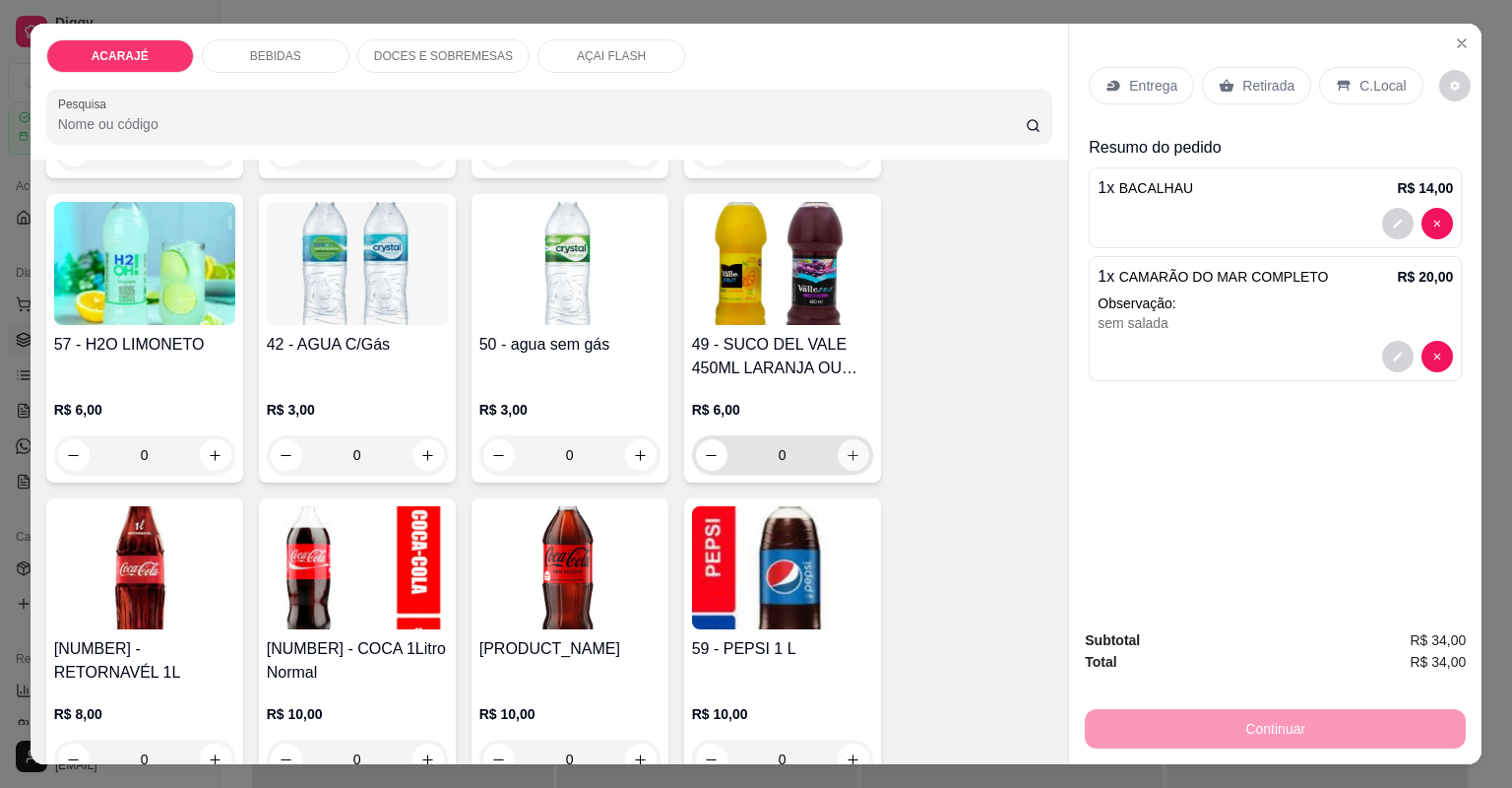 click 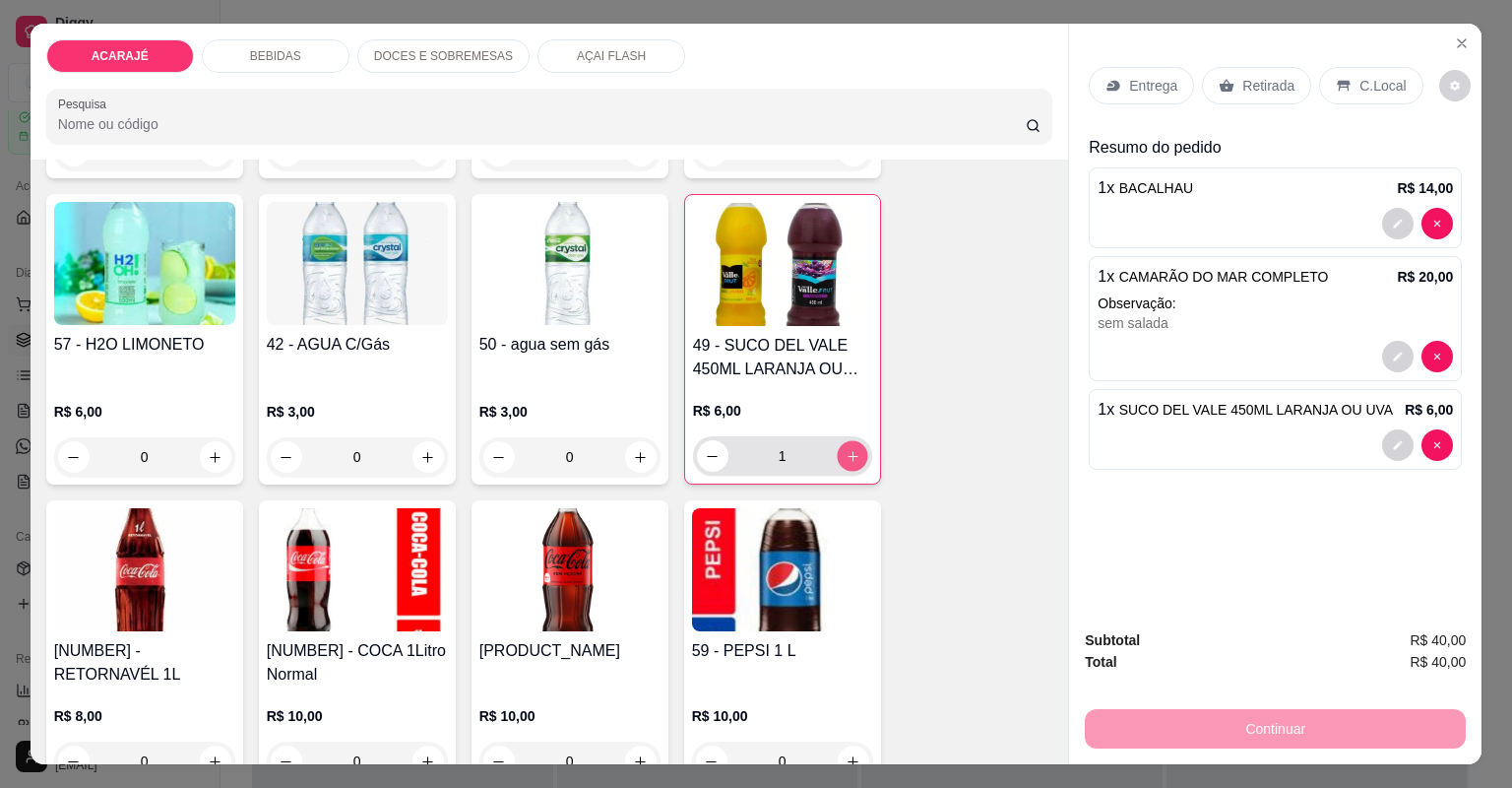 click 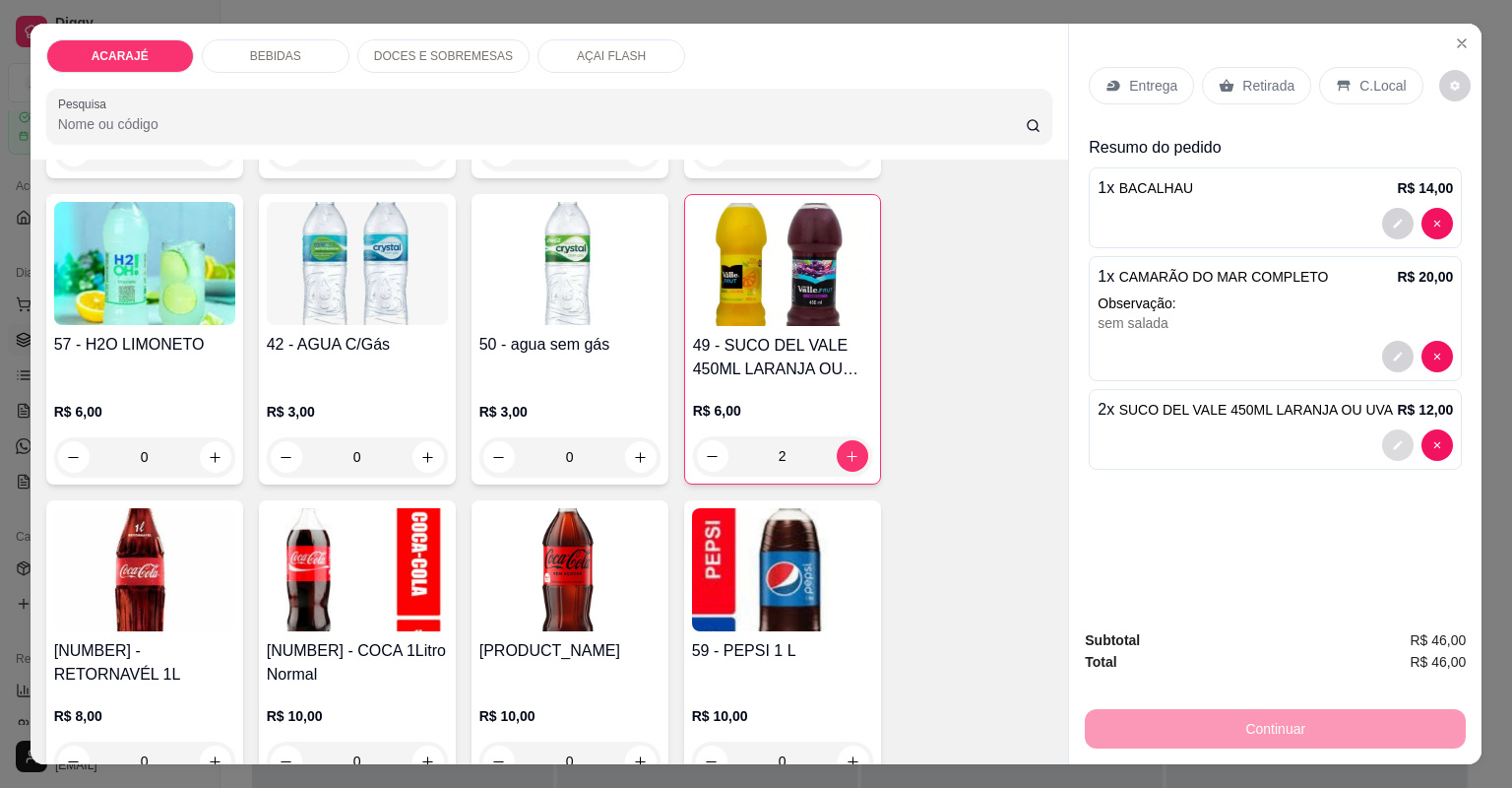 click at bounding box center (1398, 445) 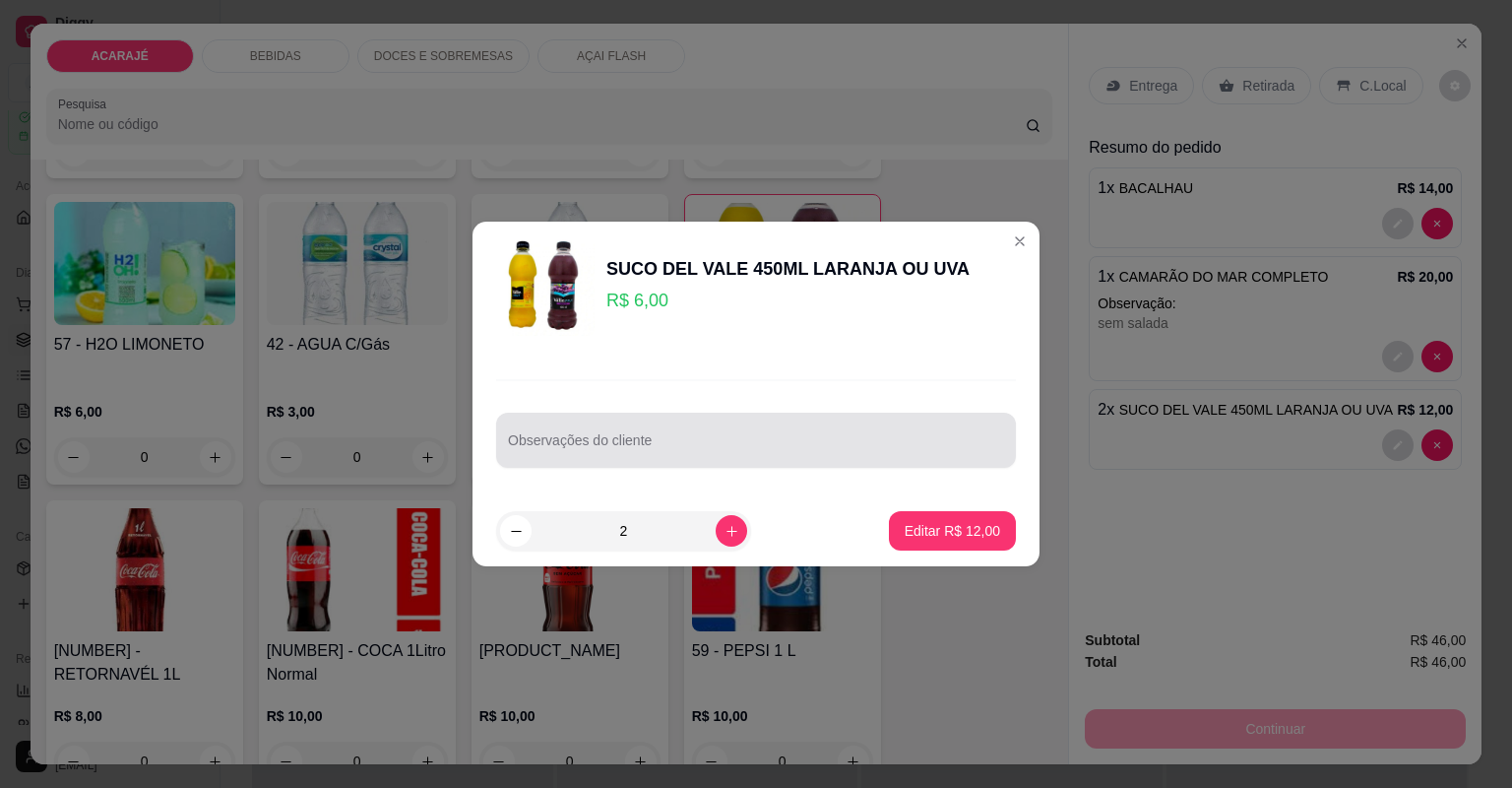 click at bounding box center [756, 440] 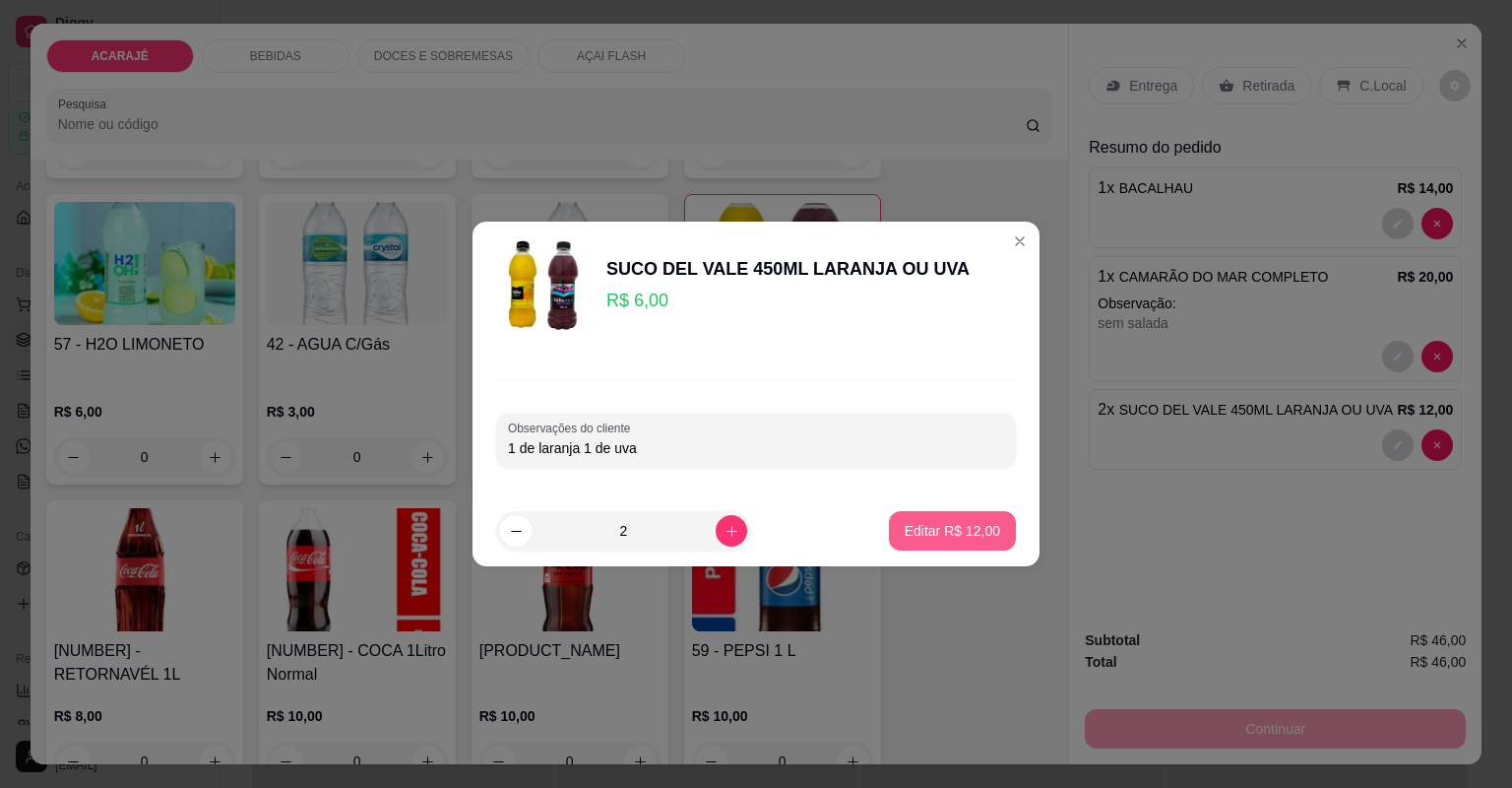 type on "1 de laranja 1 de uva" 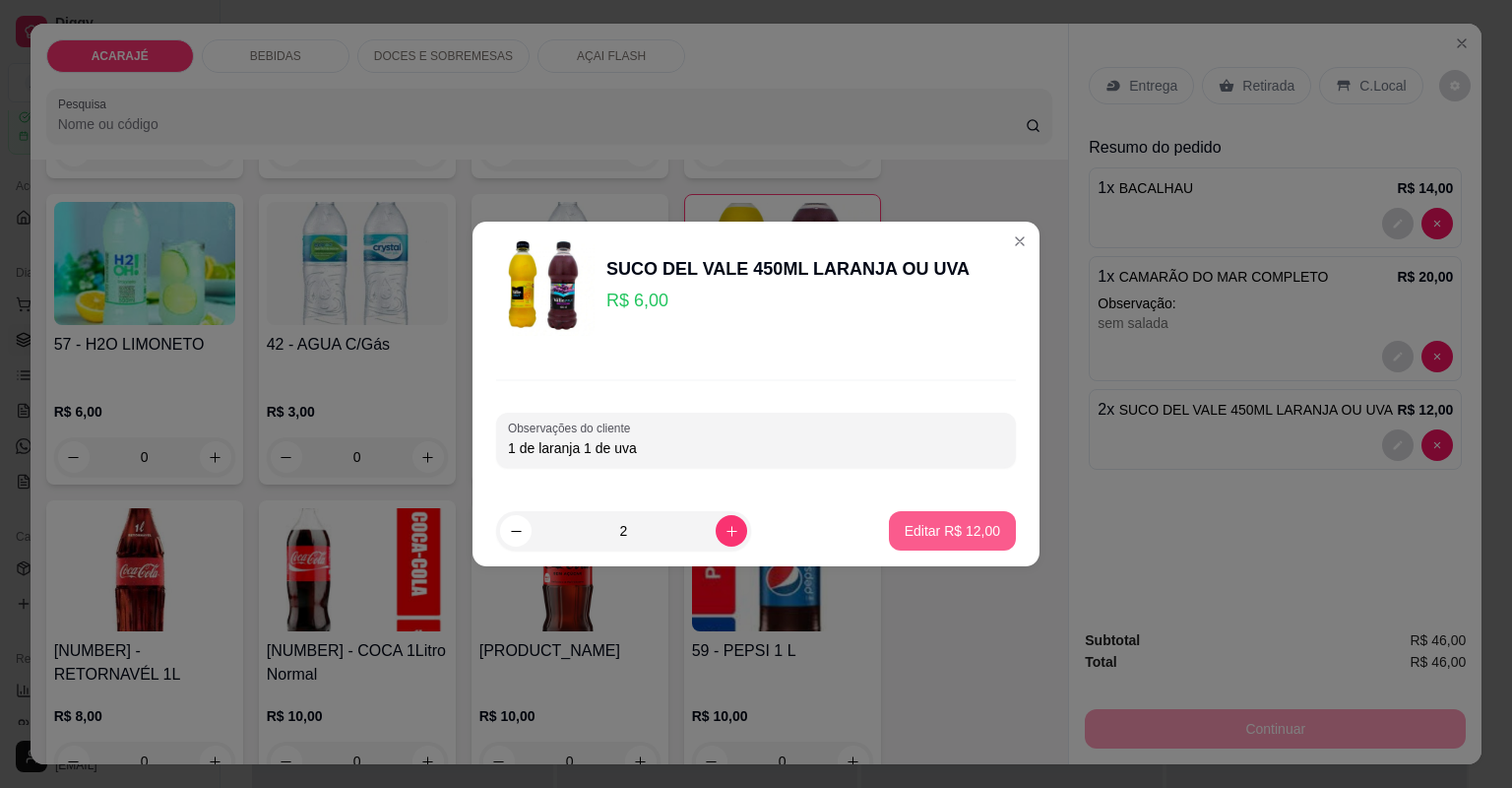 click on "Editar   R$ 12,00" at bounding box center [952, 531] 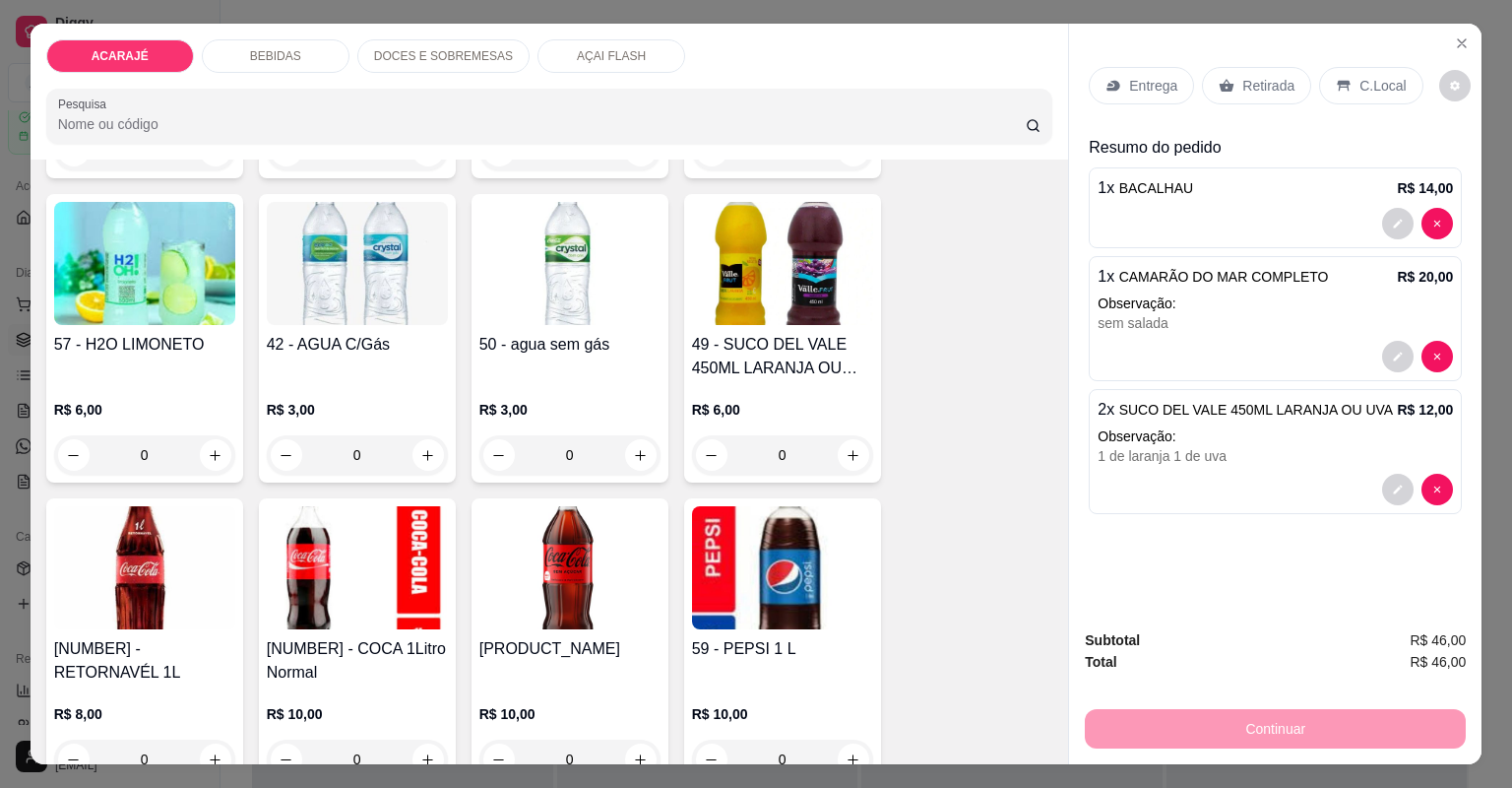 click on "Entrega" at bounding box center [1141, 86] 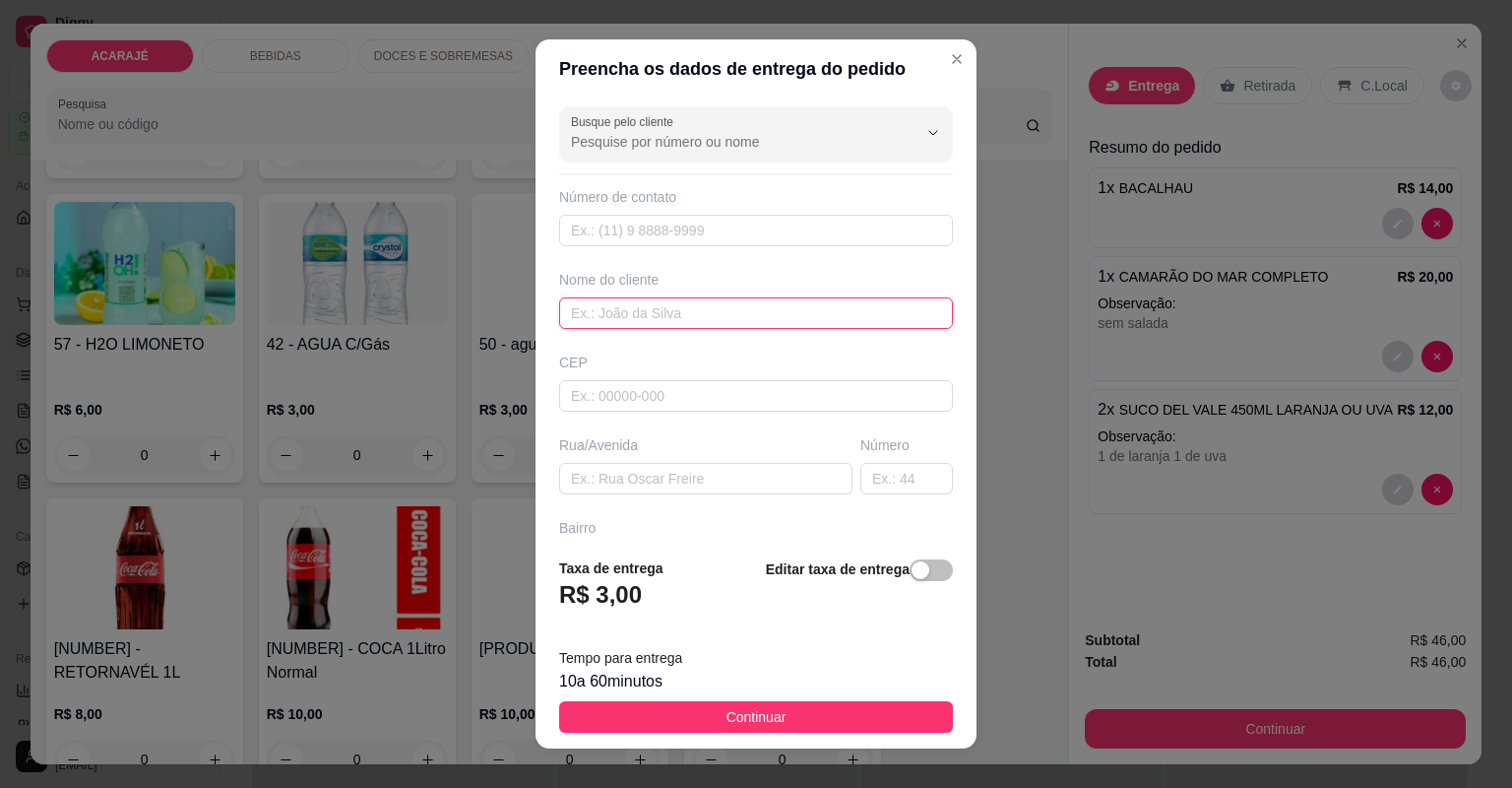 click at bounding box center (756, 313) 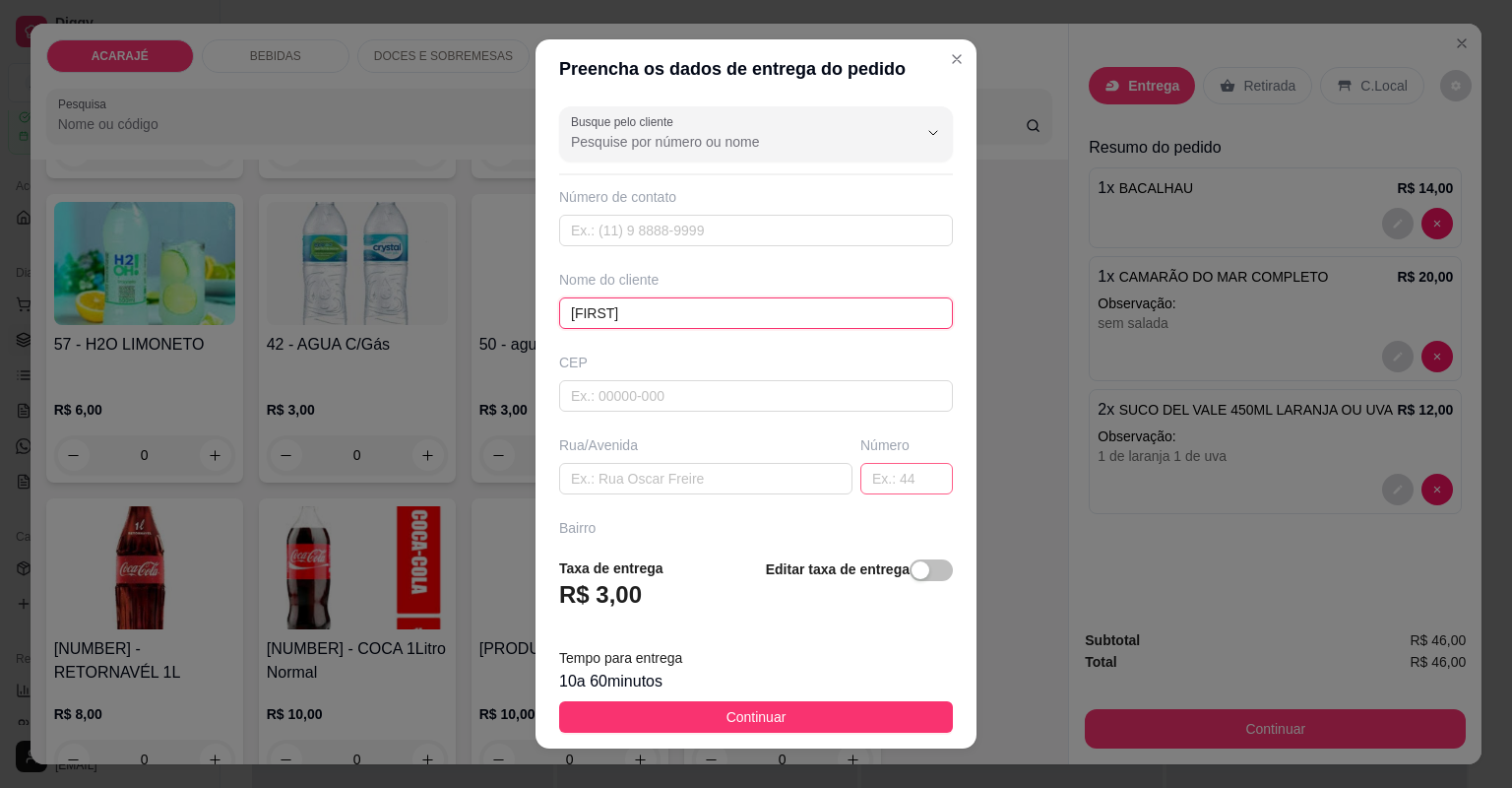 type on "[FIRST]" 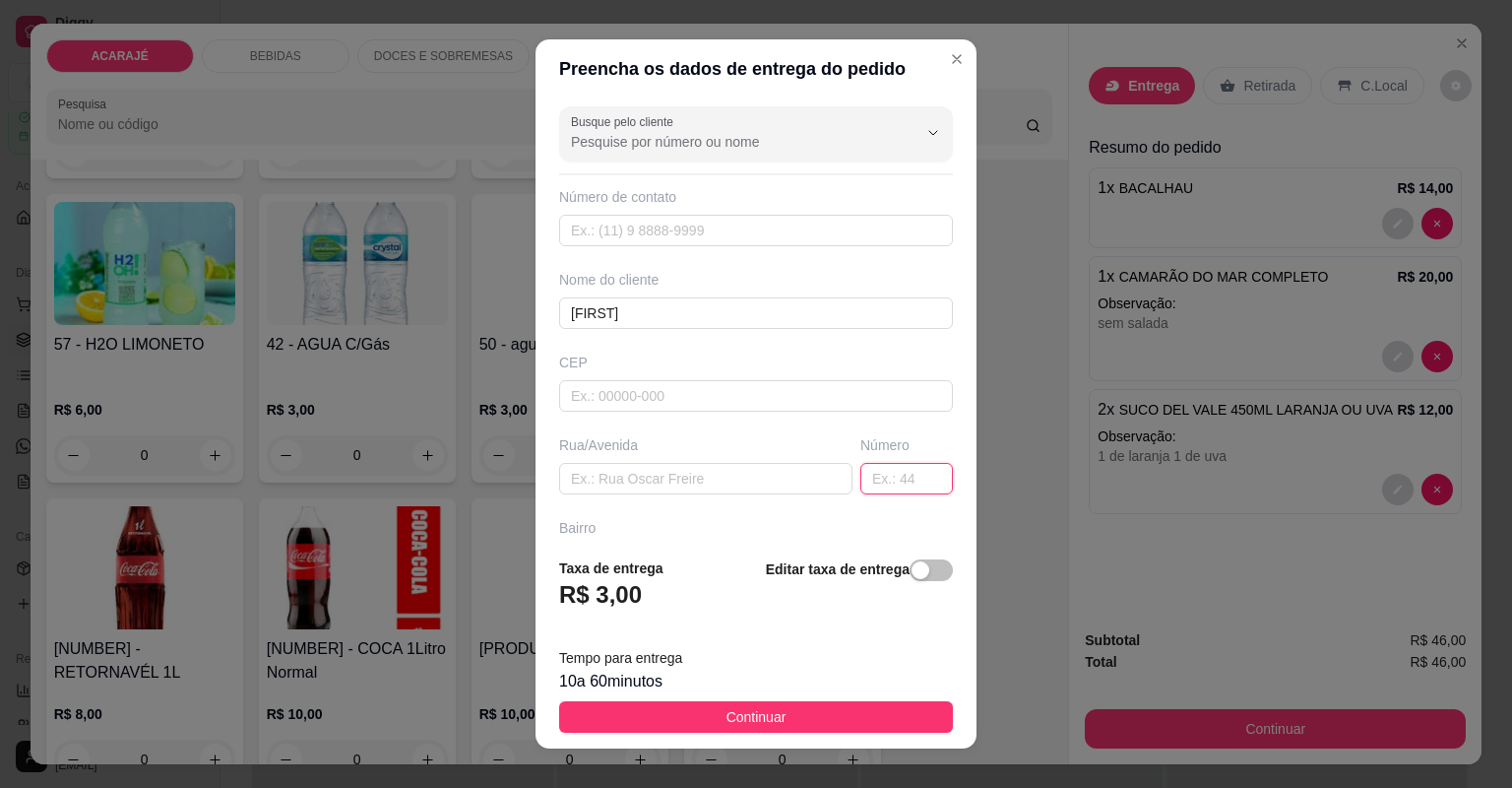 click at bounding box center (907, 479) 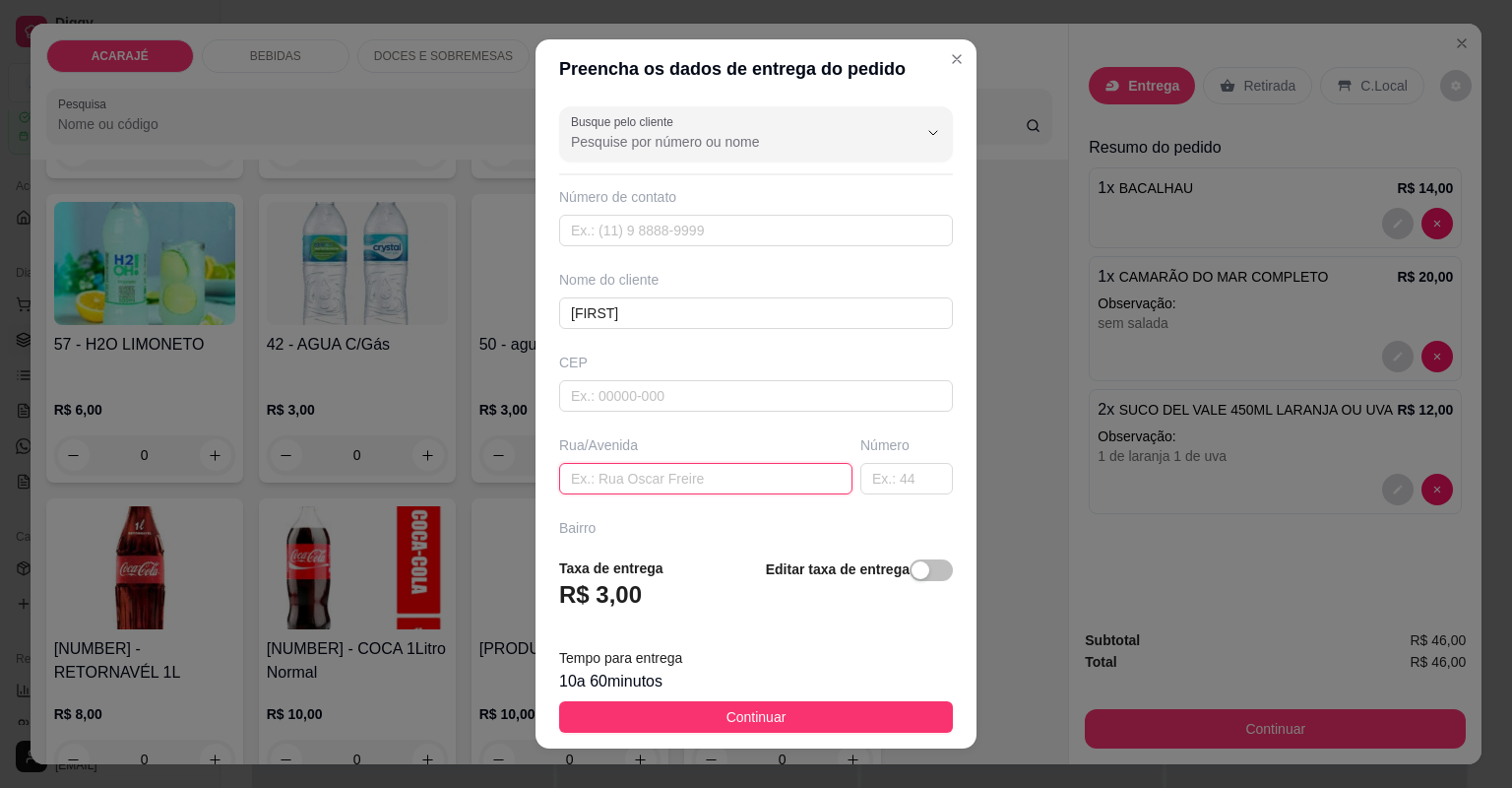 click at bounding box center (706, 479) 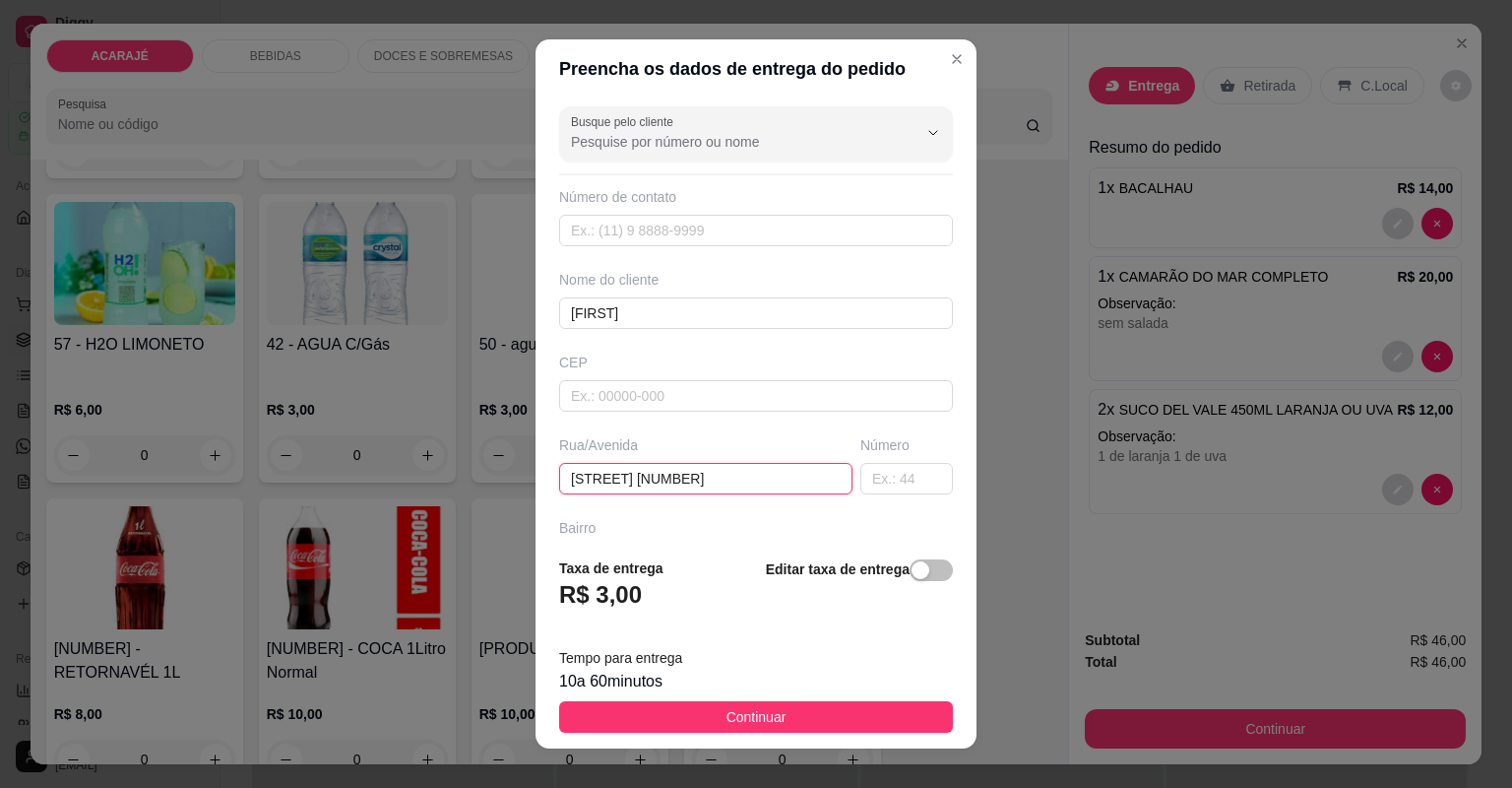 click on "Rua Salgado filho número 306" at bounding box center (706, 479) 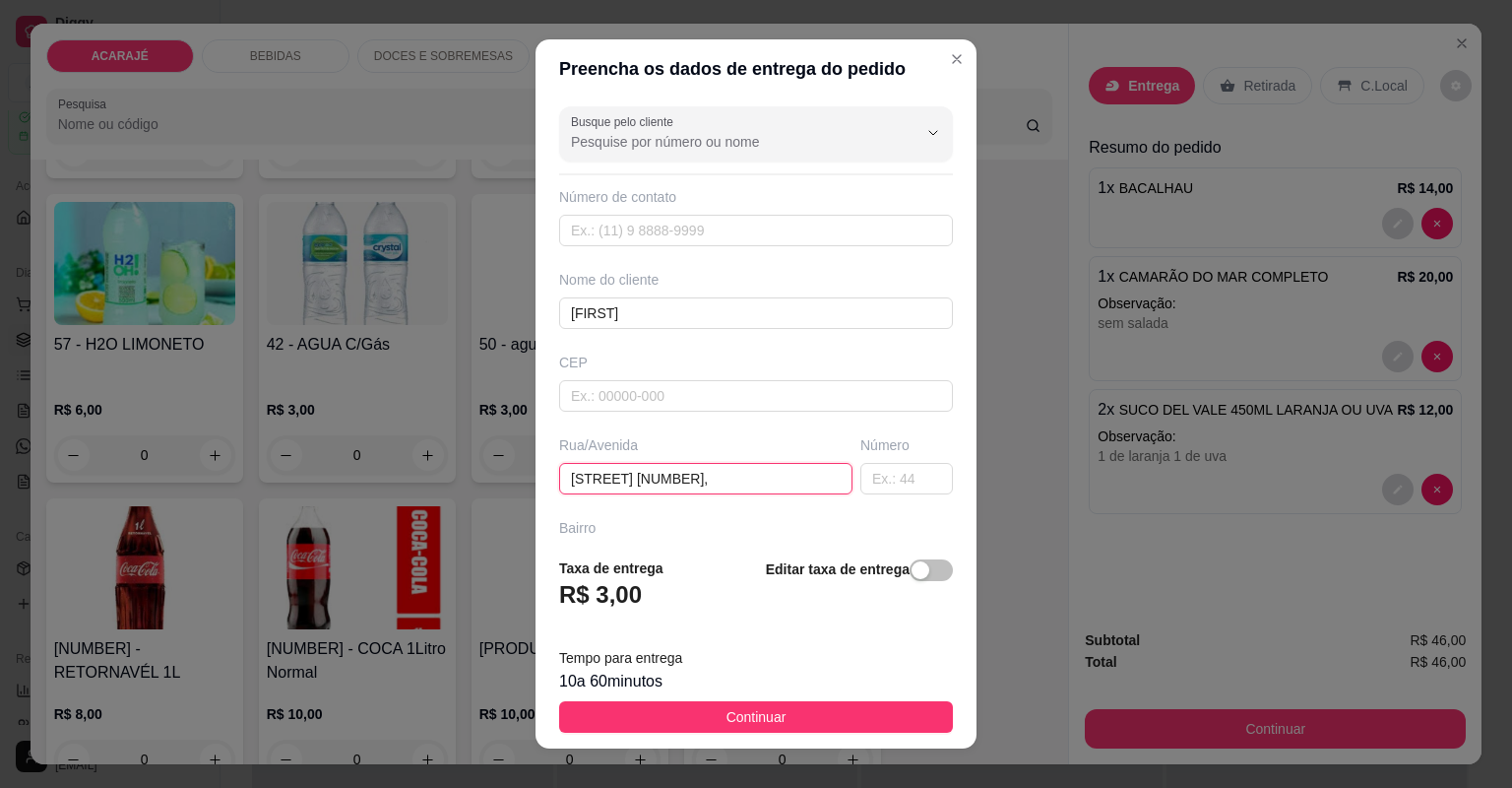 paste on "Na rua da assistência social" 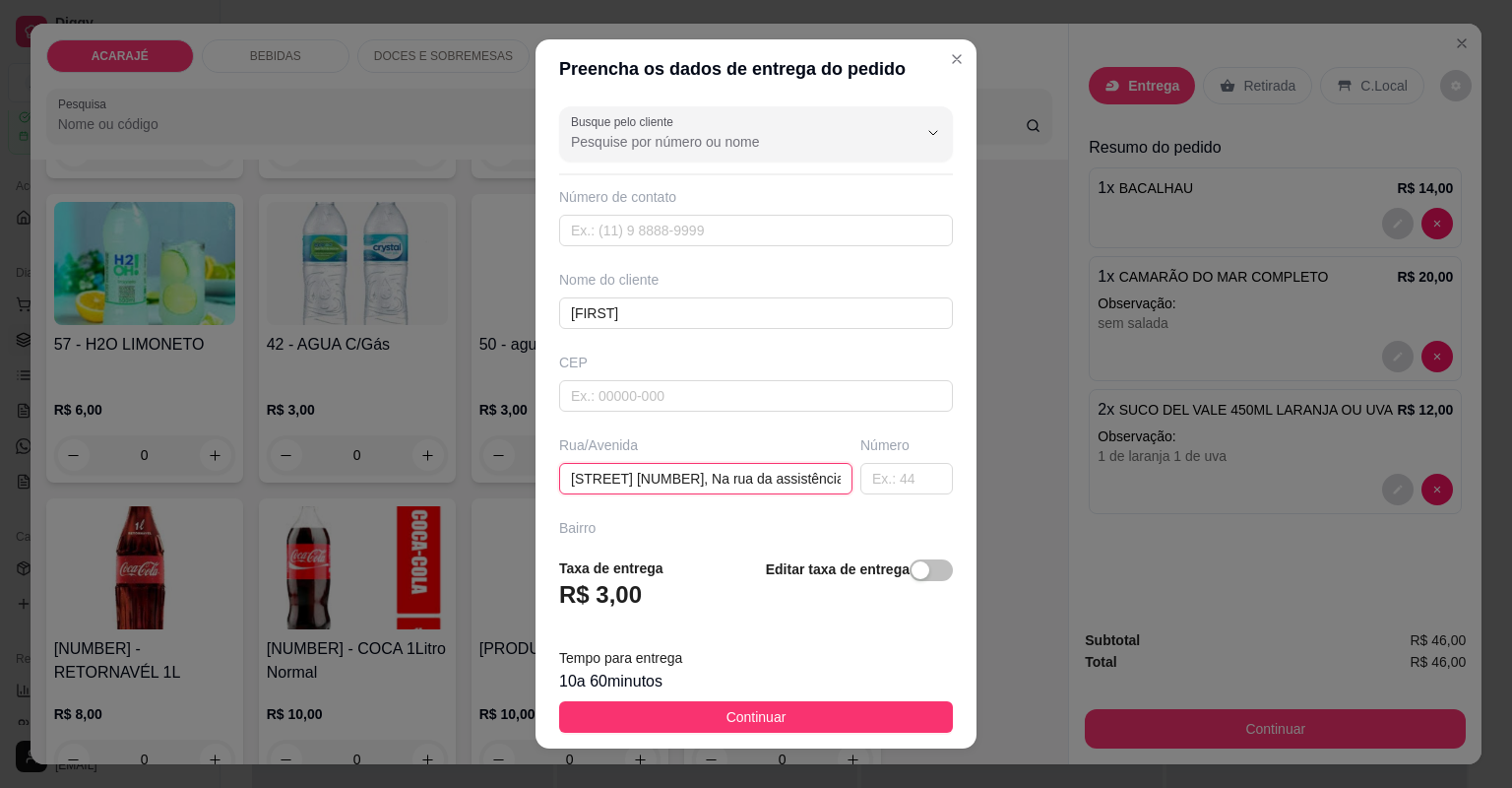 scroll, scrollTop: 0, scrollLeft: 102, axis: horizontal 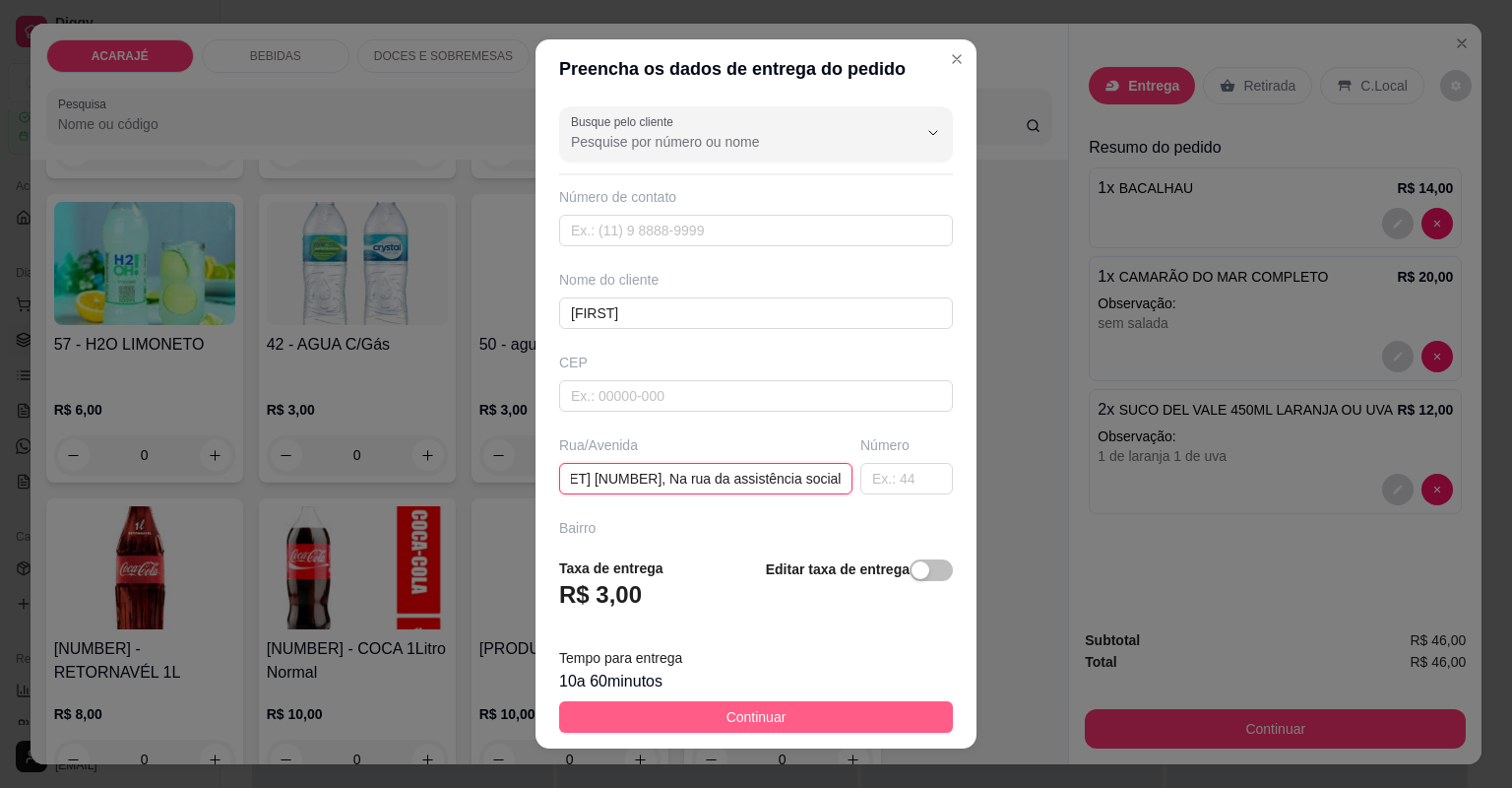 type on "[STREET_NAME] Salgado filho número [NUMBER], Na rua da assistência social" 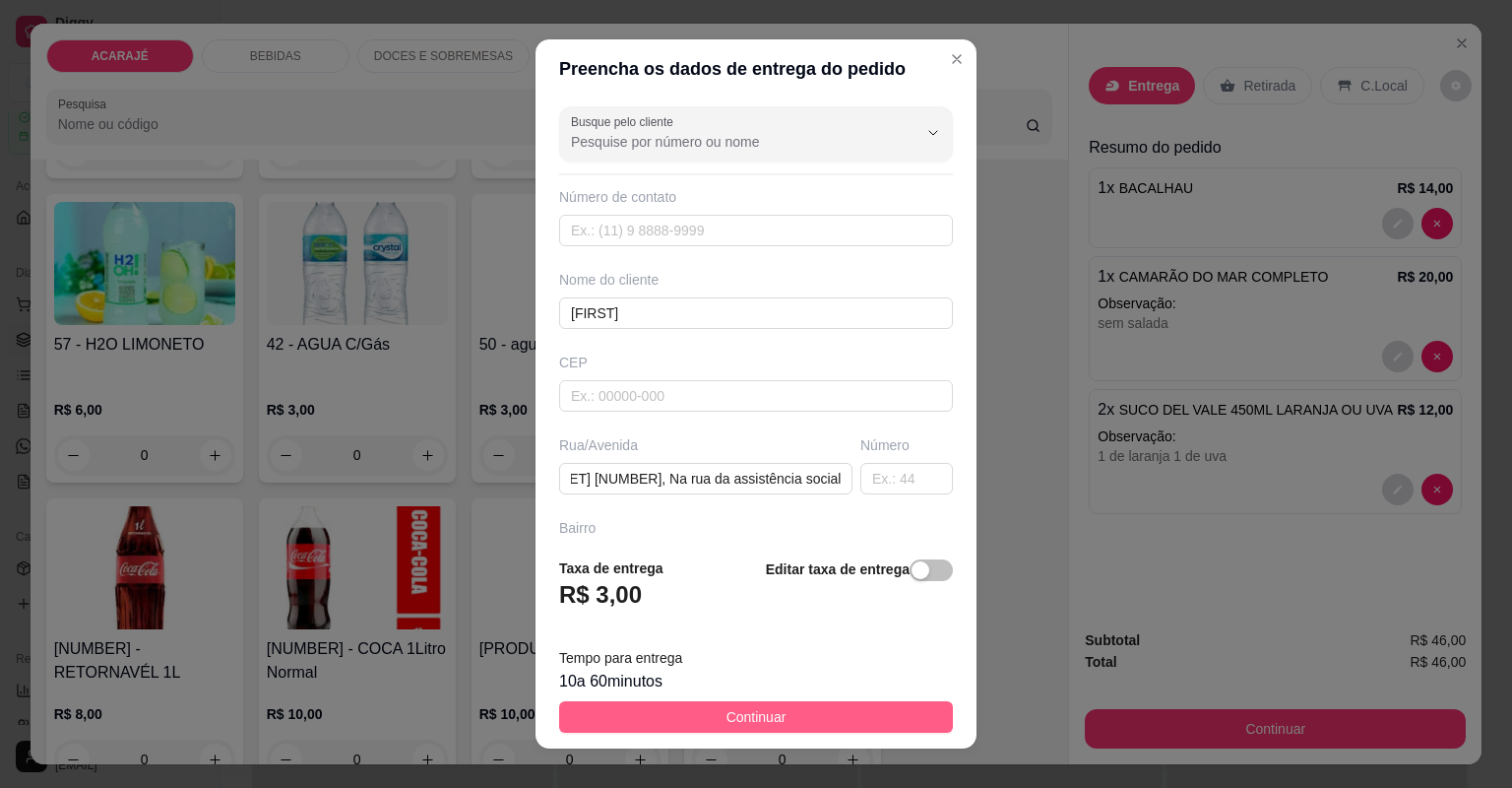 scroll, scrollTop: 0, scrollLeft: 0, axis: both 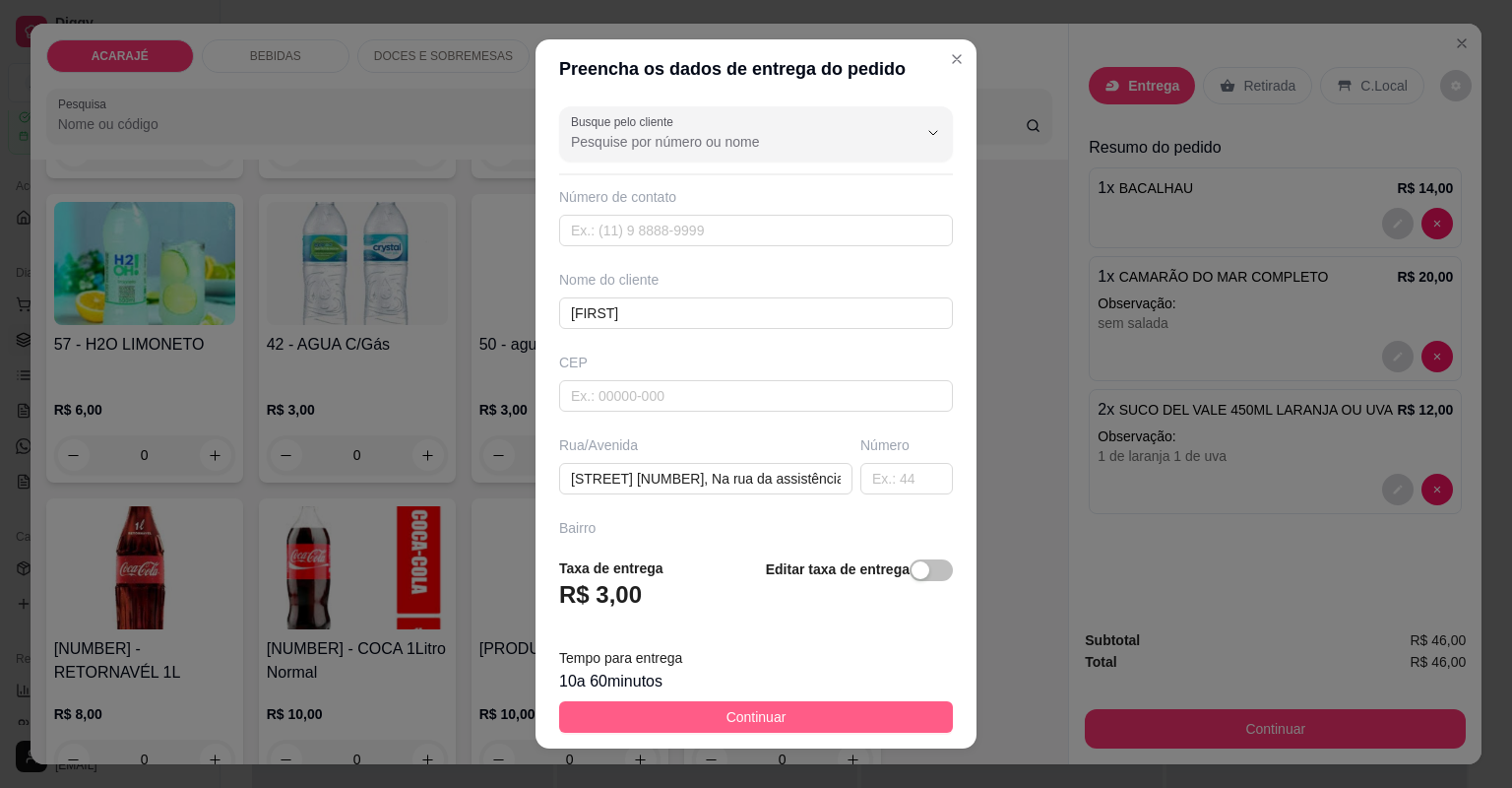 click on "Continuar" at bounding box center [756, 717] 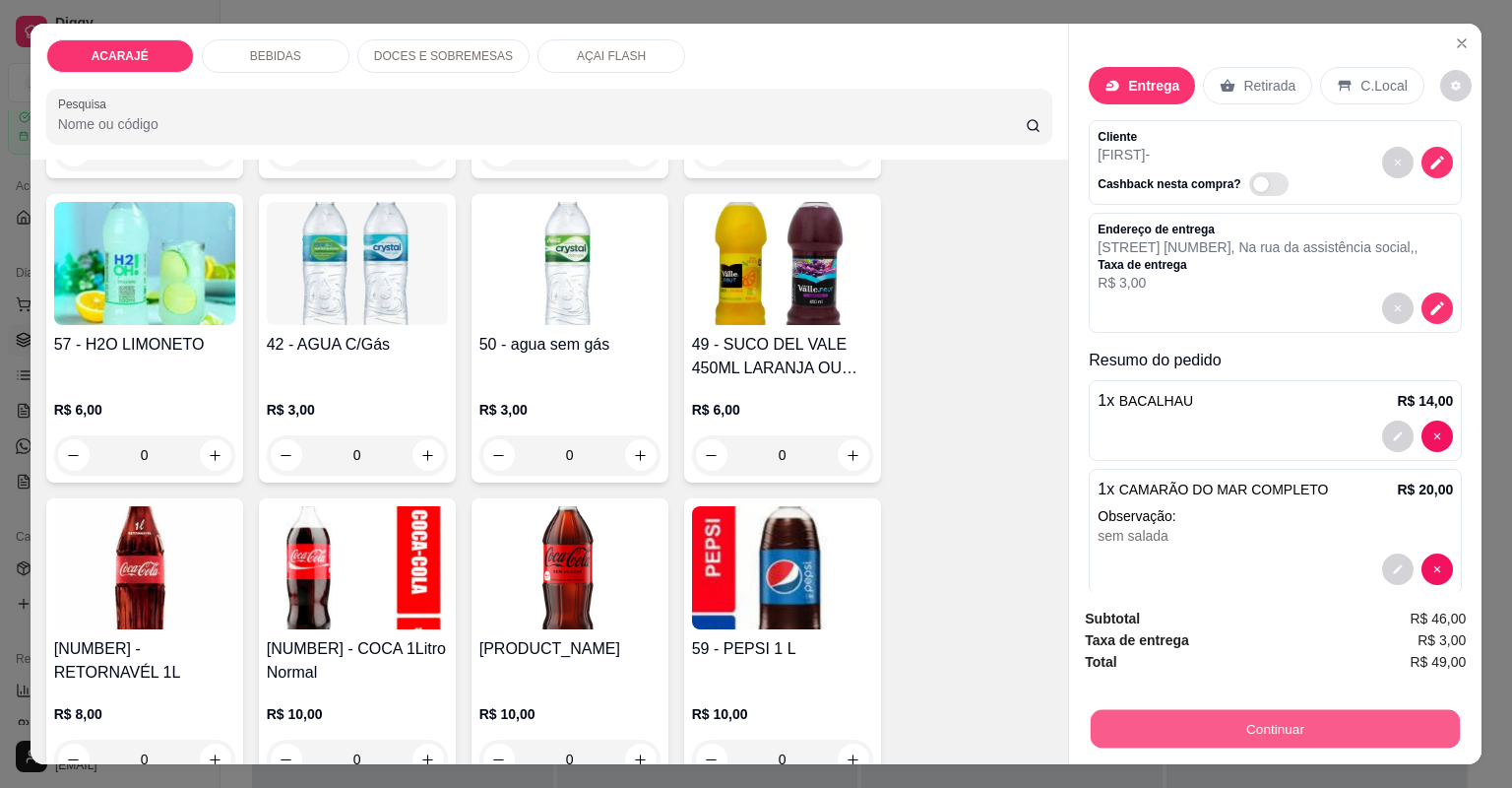 click on "Continuar" at bounding box center (1275, 729) 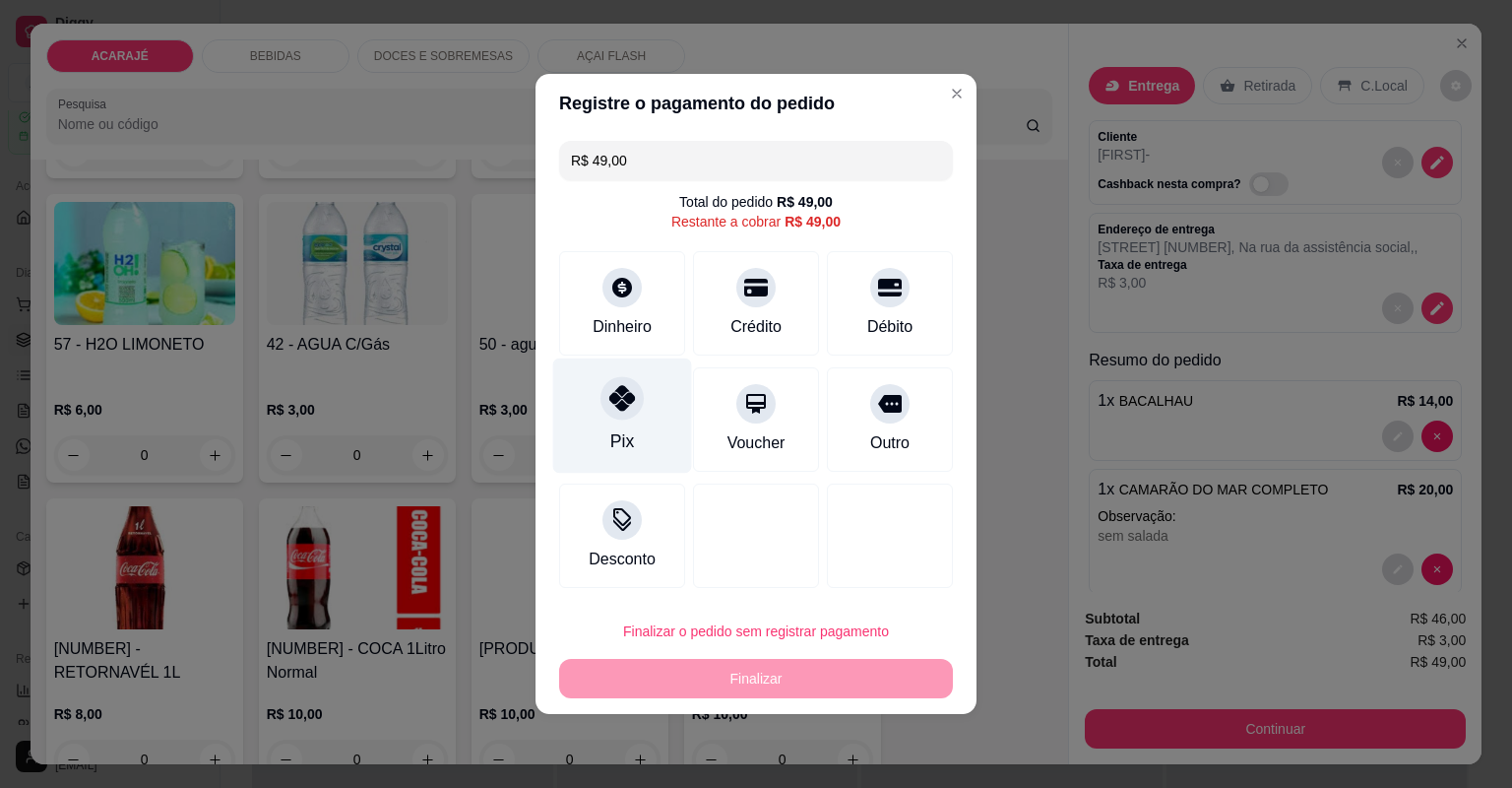 click on "Pix" at bounding box center (622, 441) 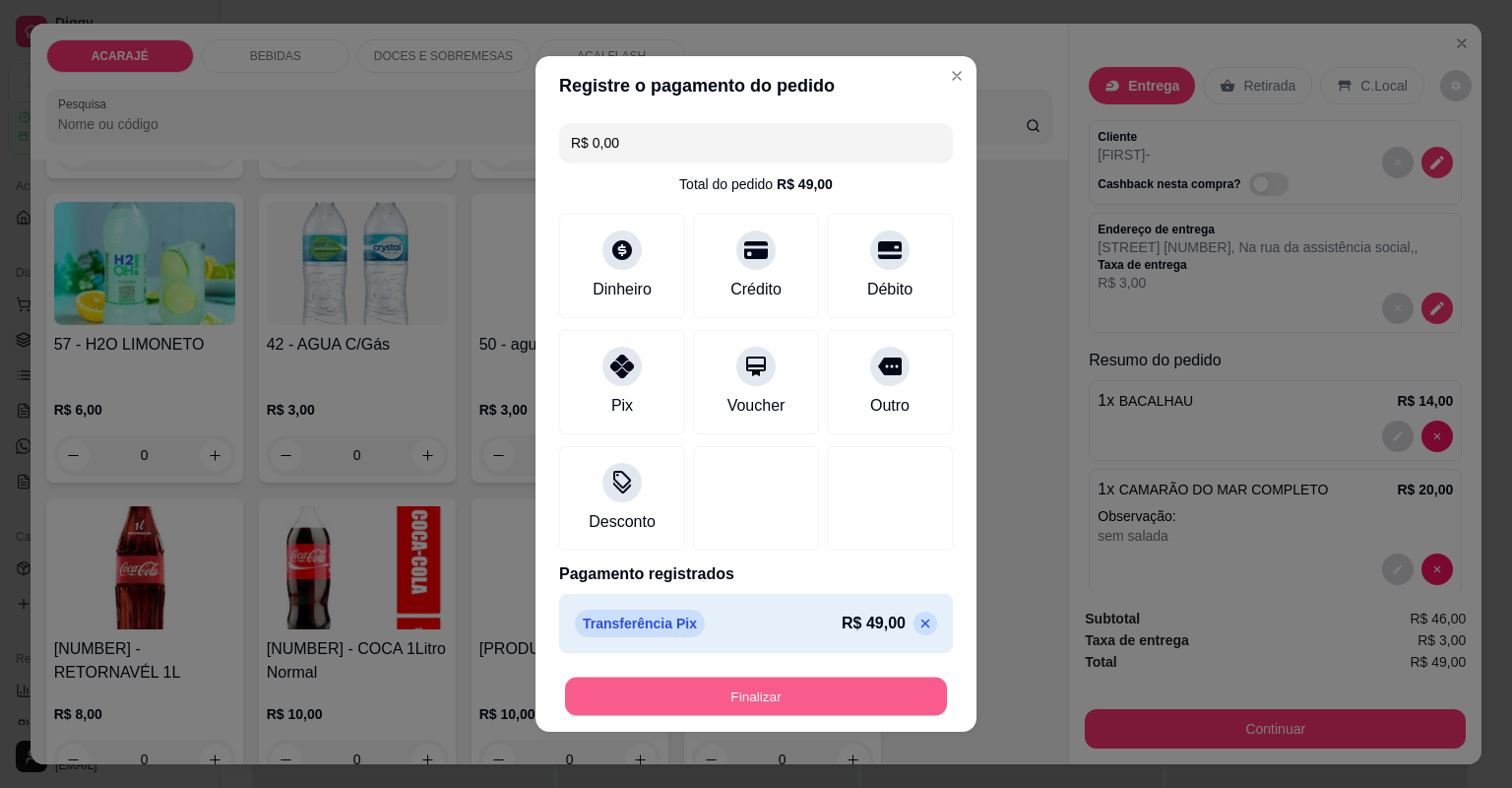 click on "Finalizar" at bounding box center (756, 696) 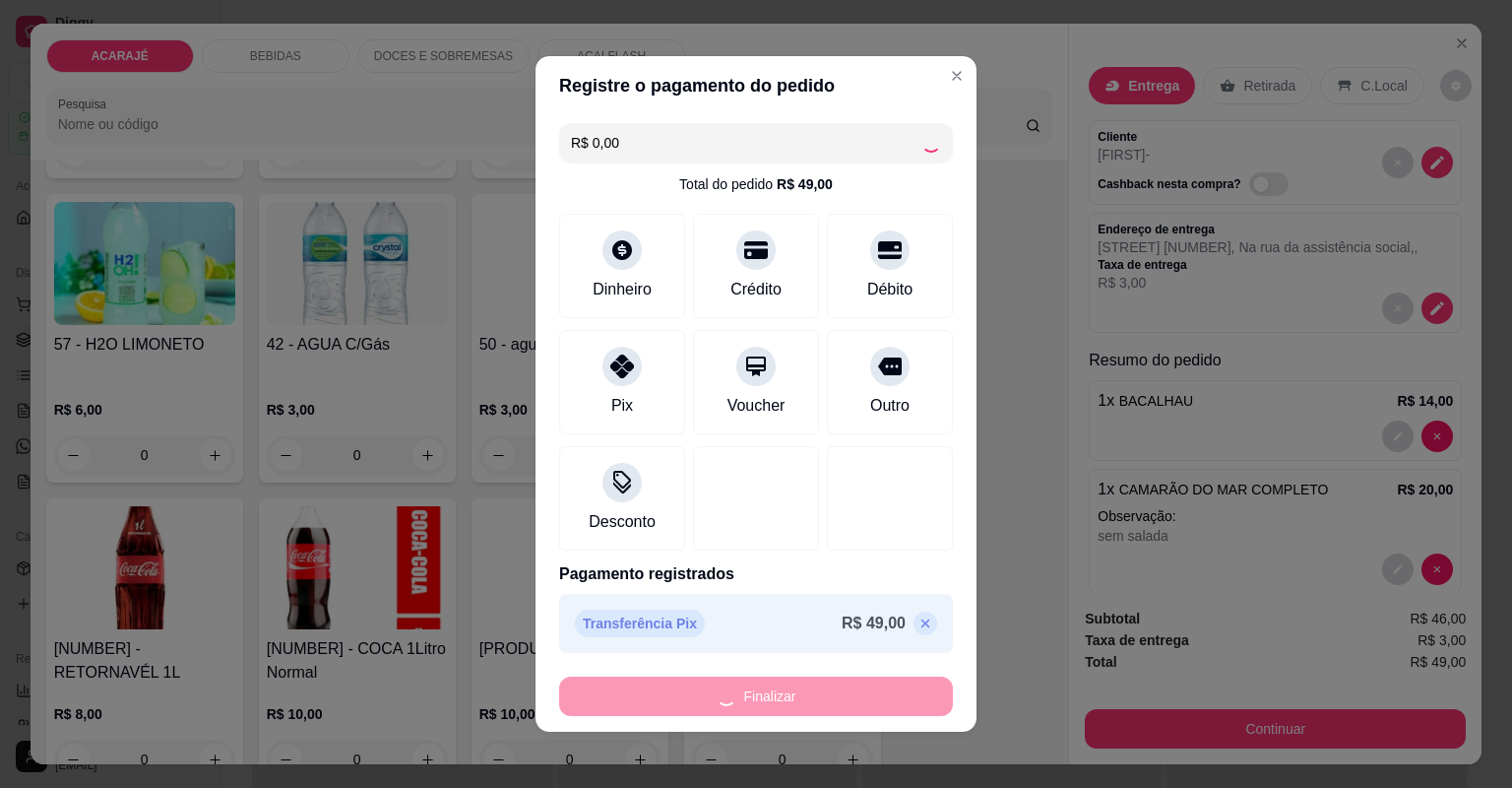 type on "0" 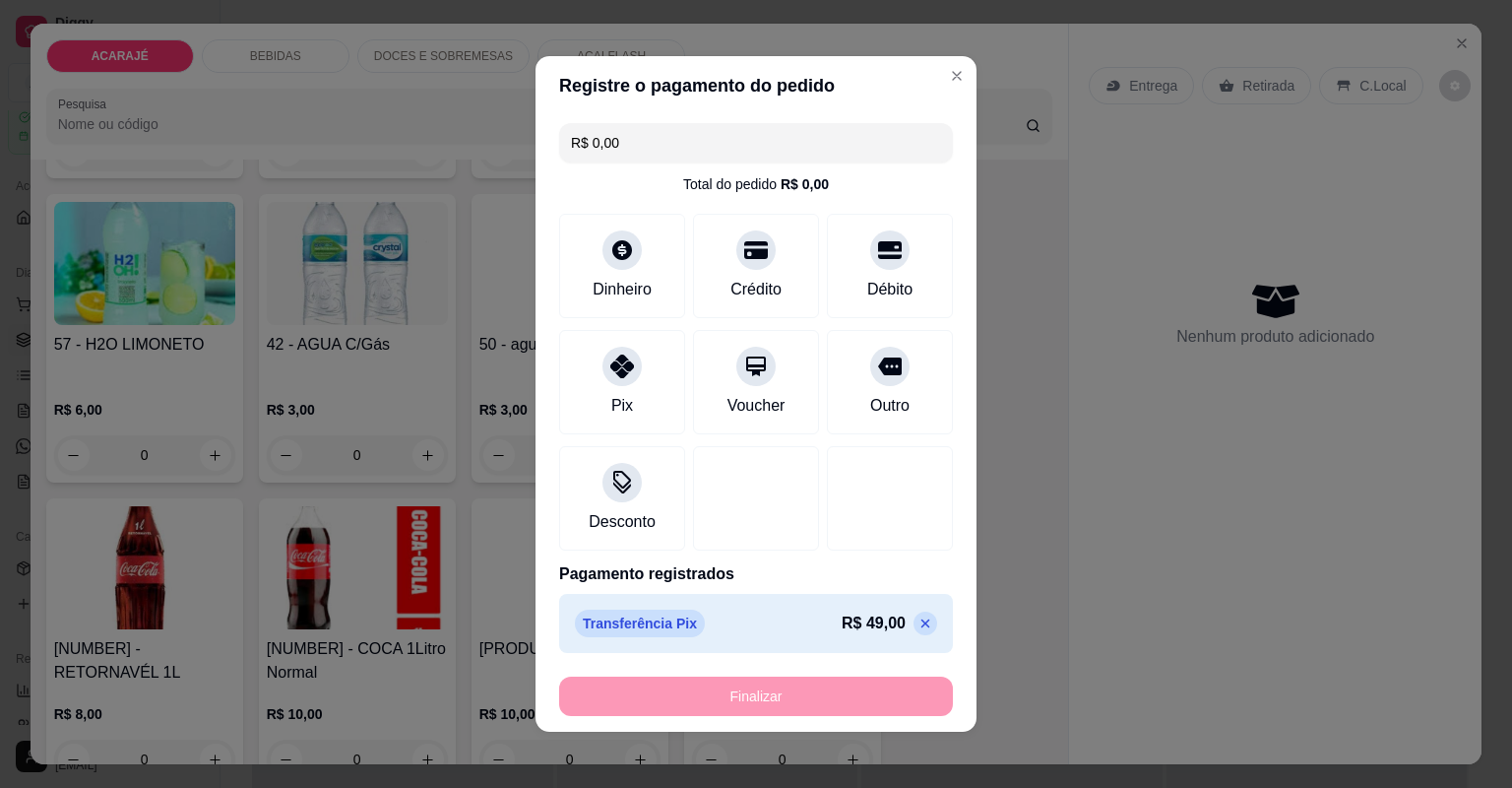 type on "-R$ 49,00" 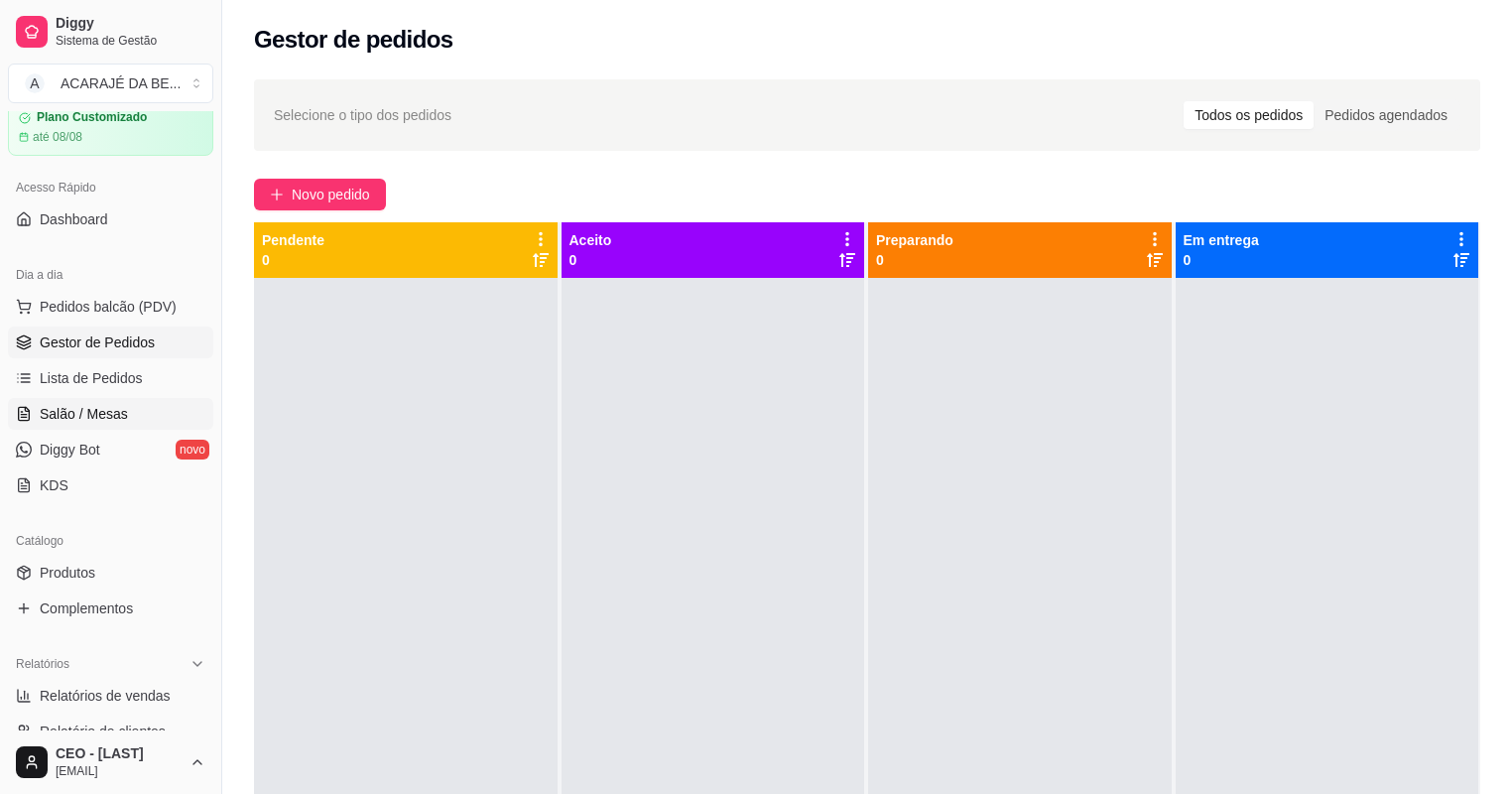 click on "Salão / Mesas" at bounding box center [83, 414] 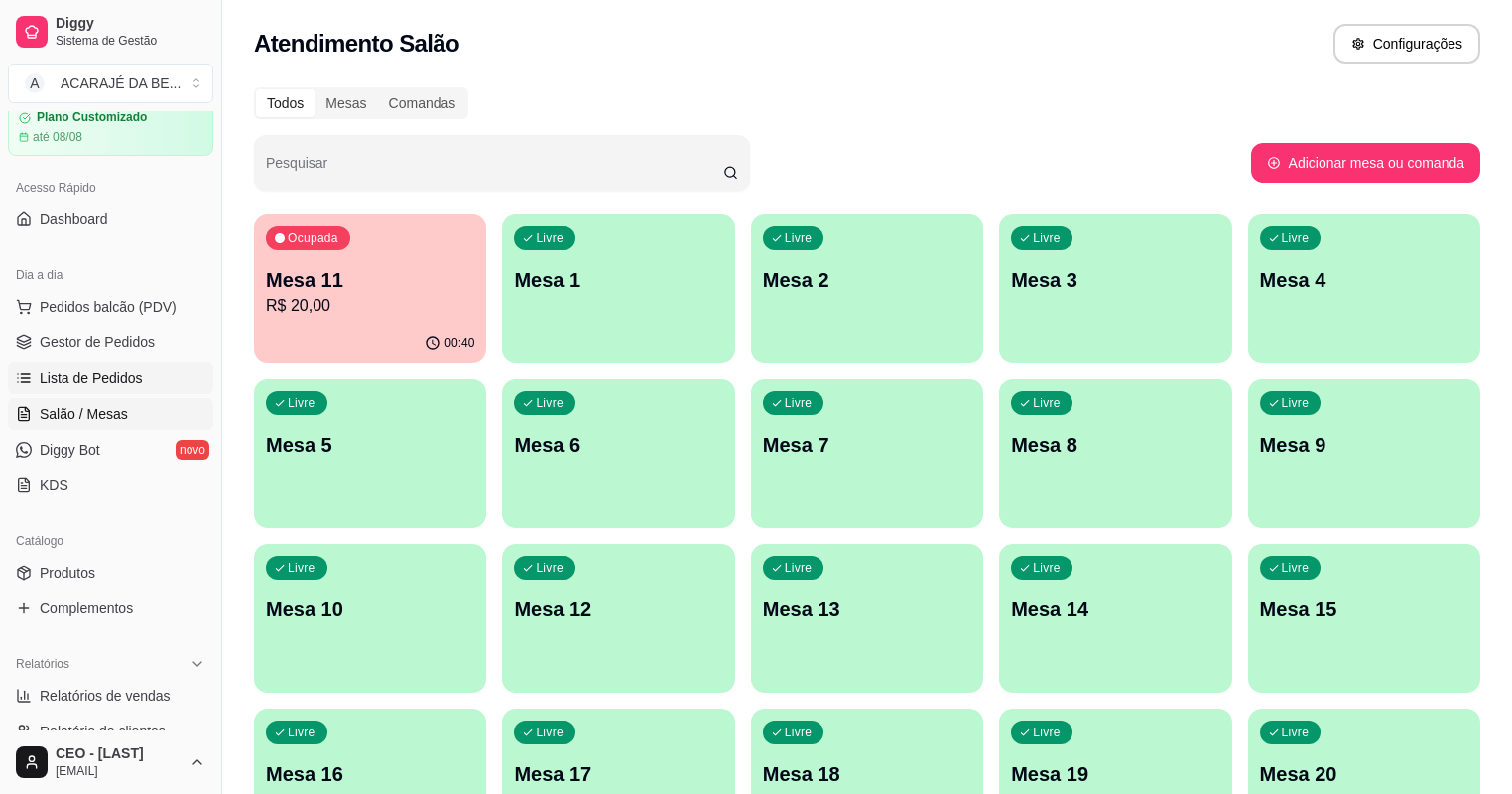 click on "Lista de Pedidos" at bounding box center (91, 378) 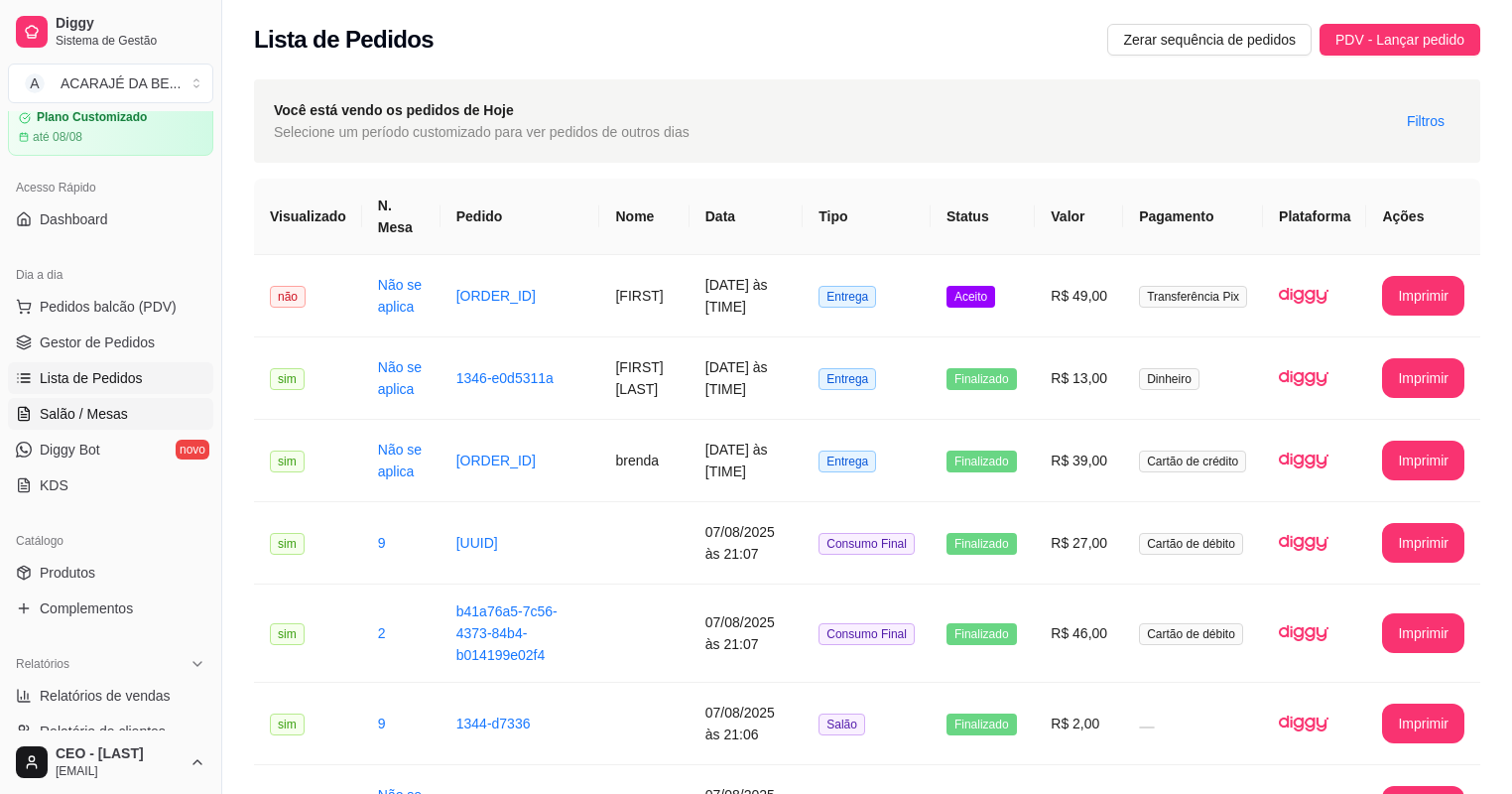click on "Salão / Mesas" at bounding box center [83, 414] 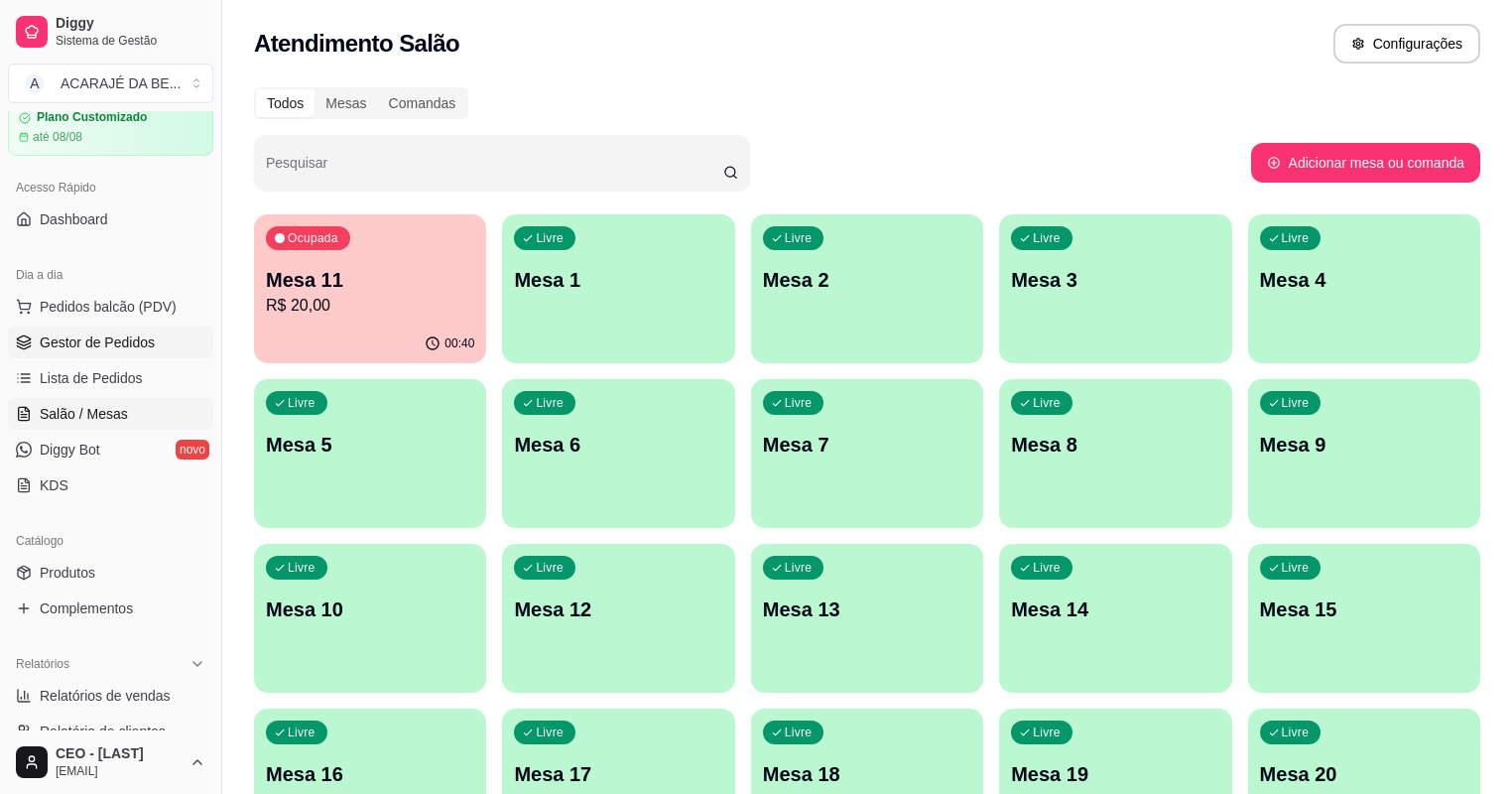 click on "Gestor de Pedidos" at bounding box center (97, 342) 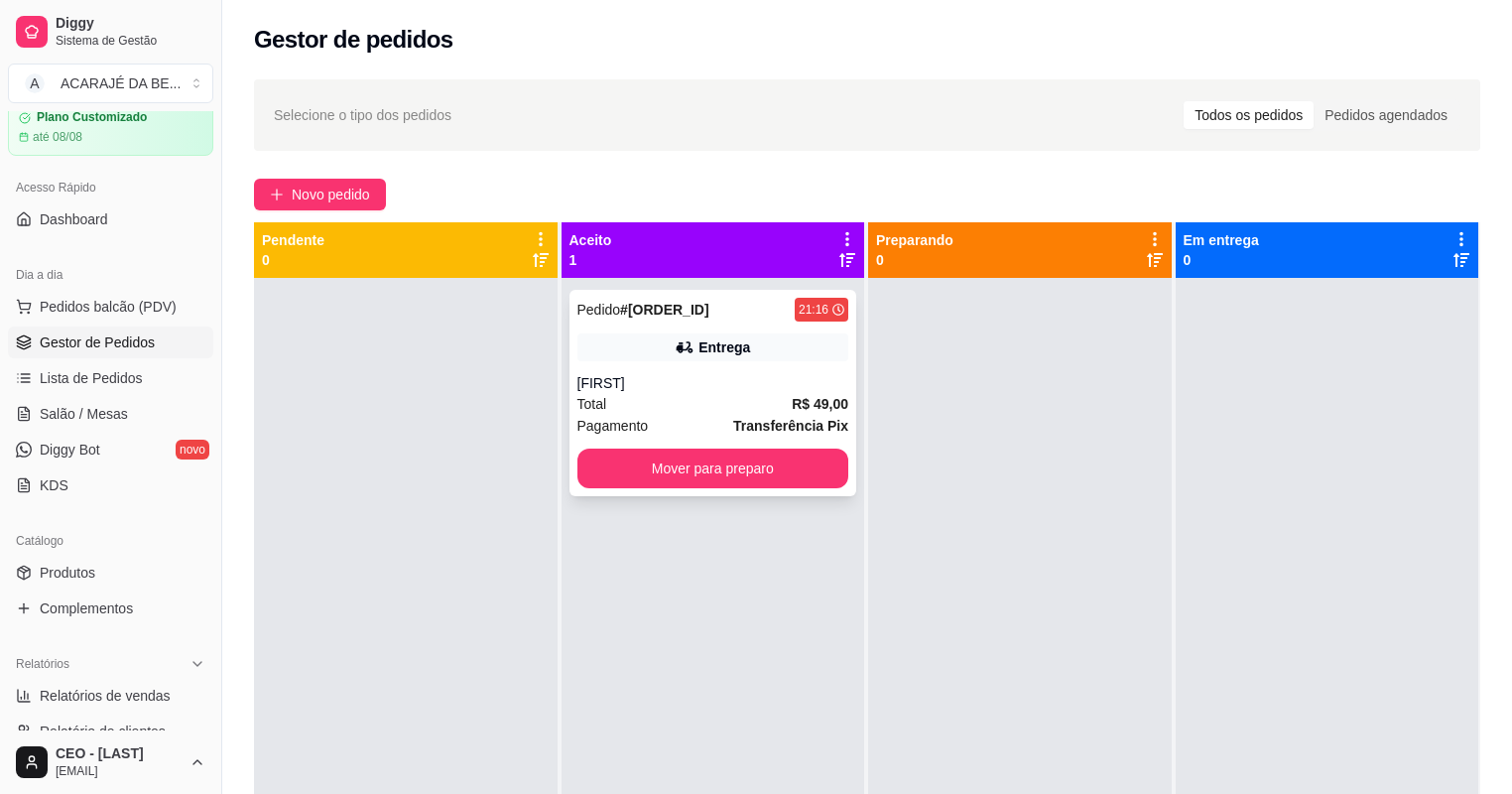 click on "[FIRST]" at bounding box center [713, 383] 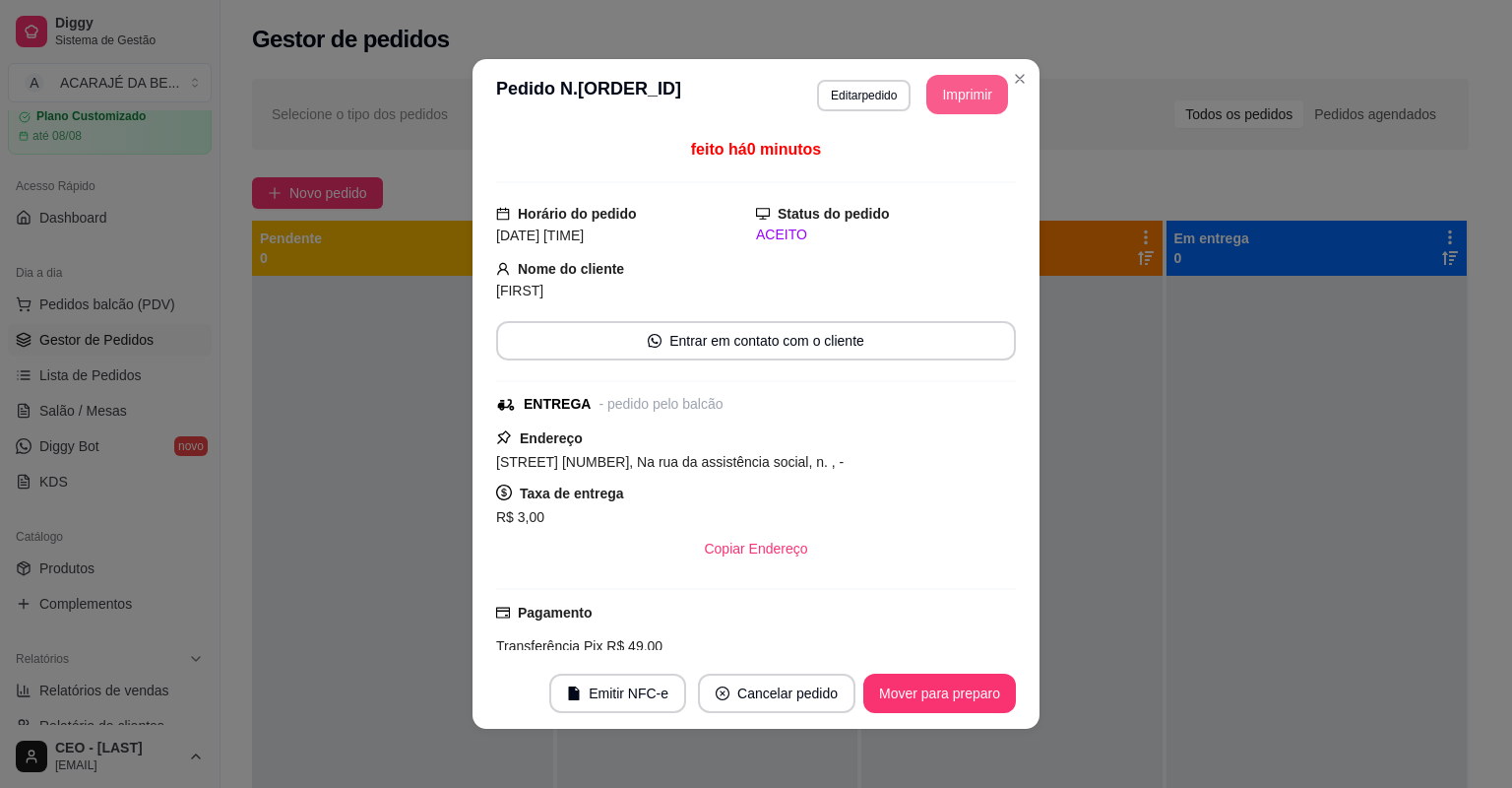 click on "Imprimir" at bounding box center (967, 95) 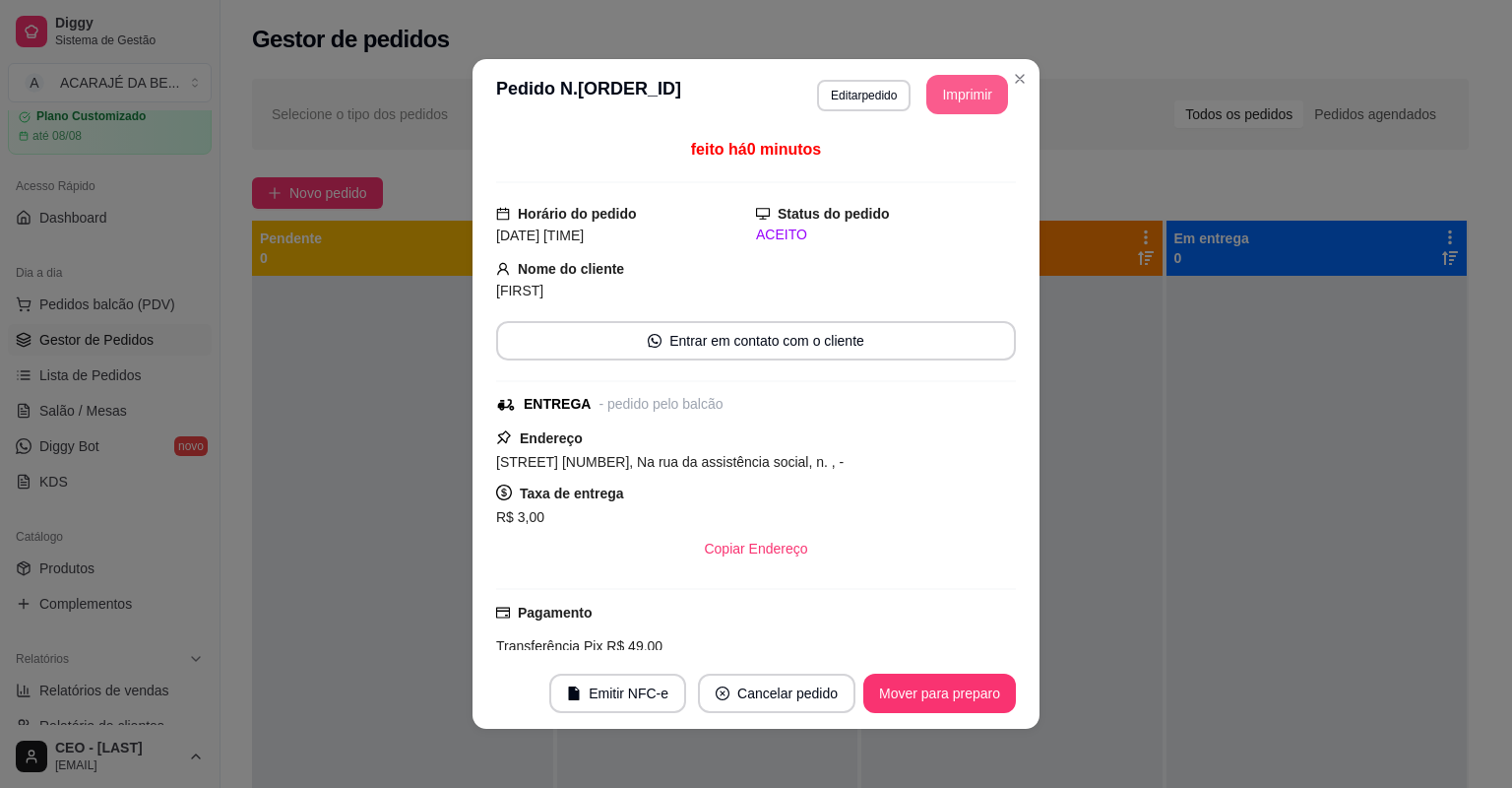 scroll, scrollTop: 0, scrollLeft: 0, axis: both 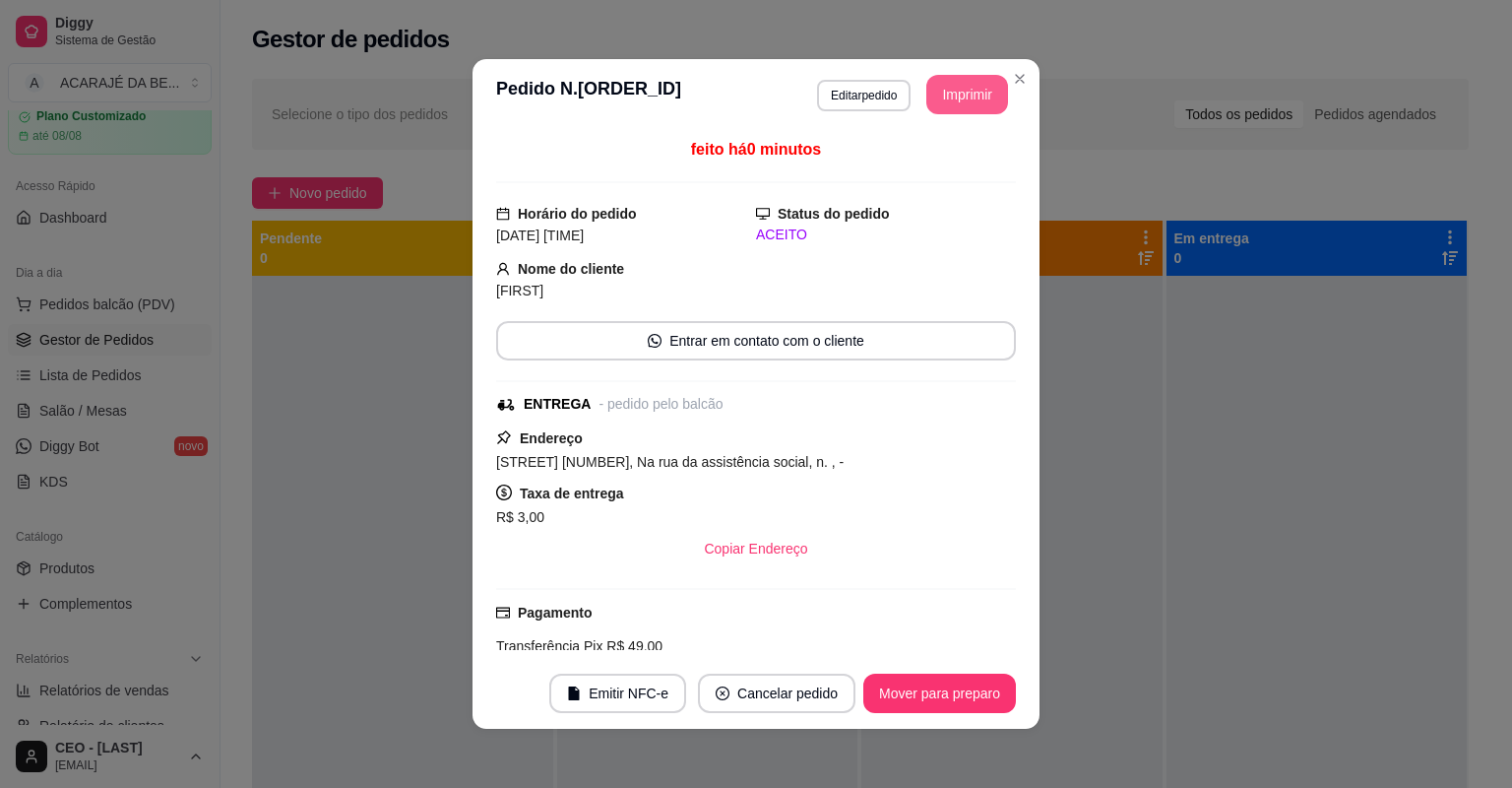 click on "Emitir NFC-e Cancelar pedido Mover para preparo" at bounding box center [756, 693] 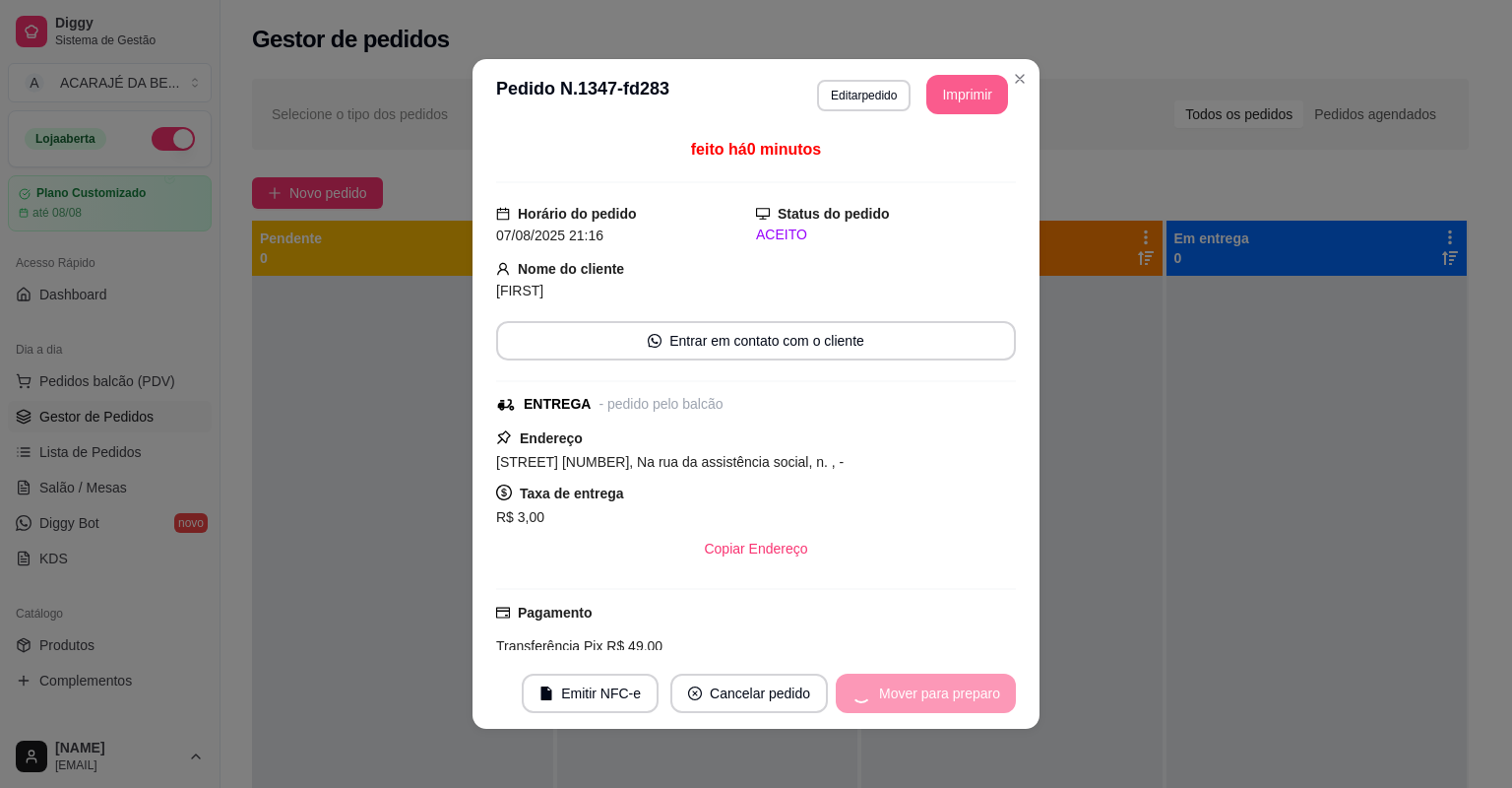 scroll, scrollTop: 0, scrollLeft: 0, axis: both 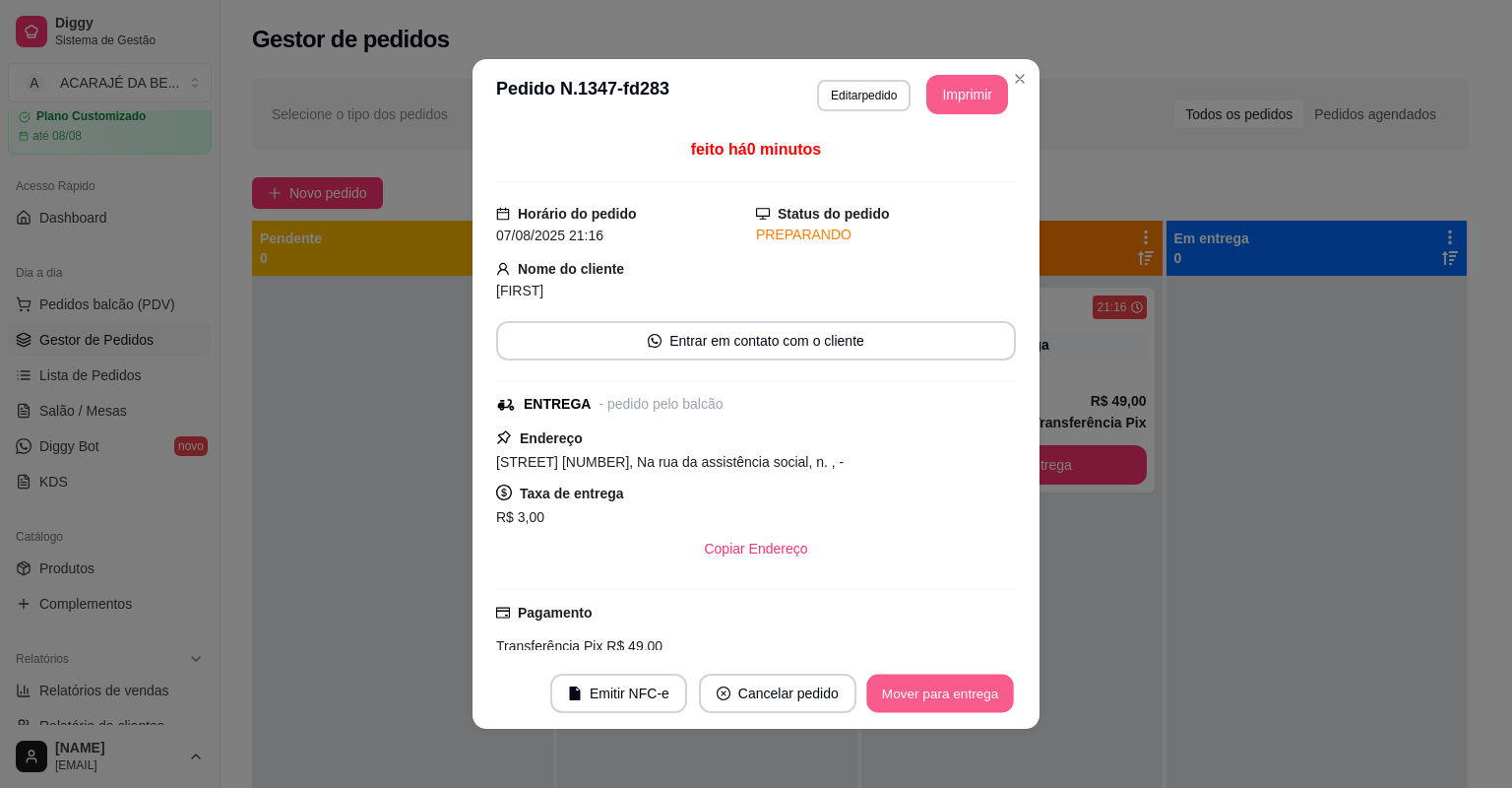 click on "Mover para entrega" at bounding box center [940, 693] 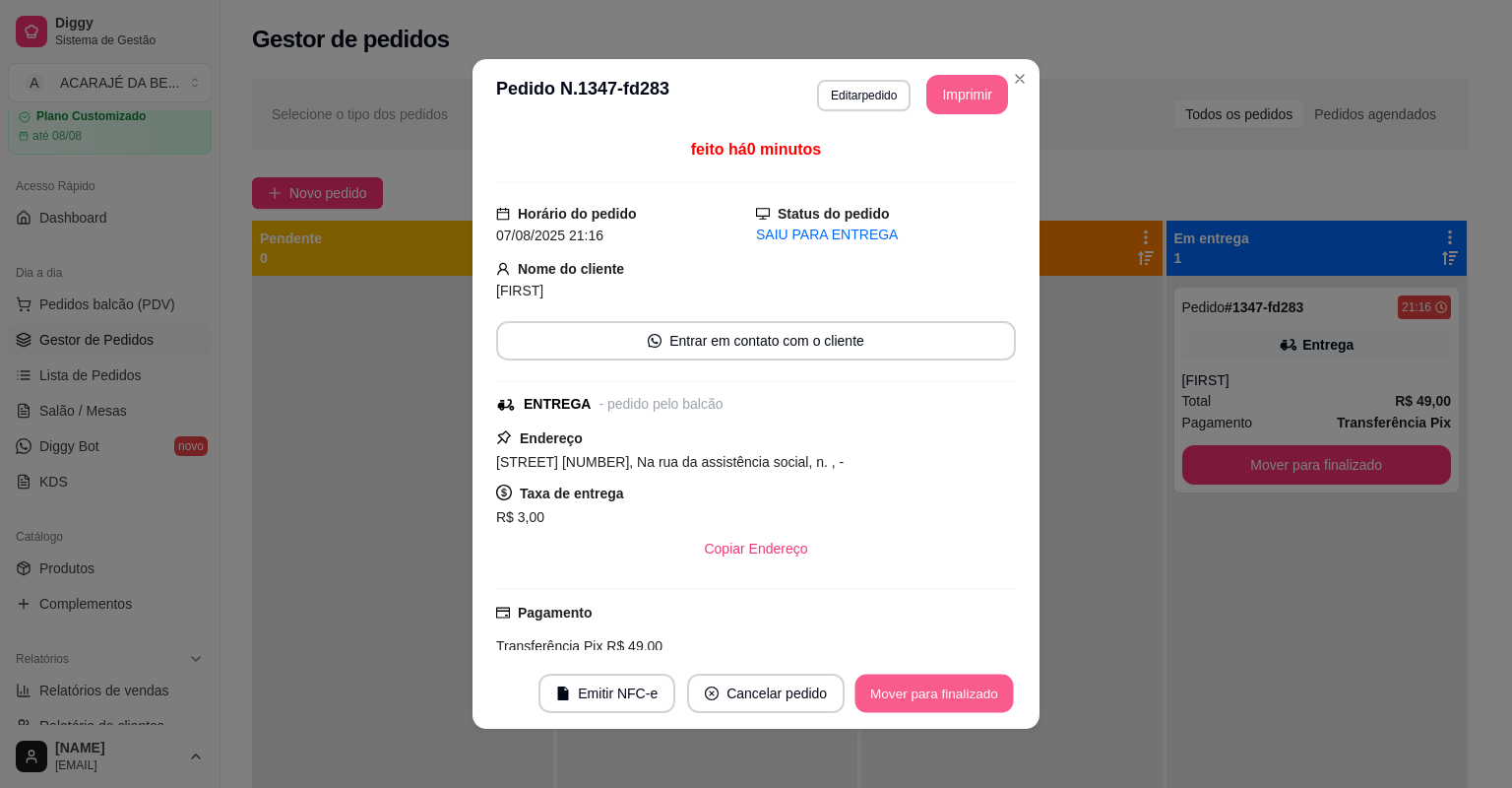 click on "Mover para finalizado" at bounding box center [934, 693] 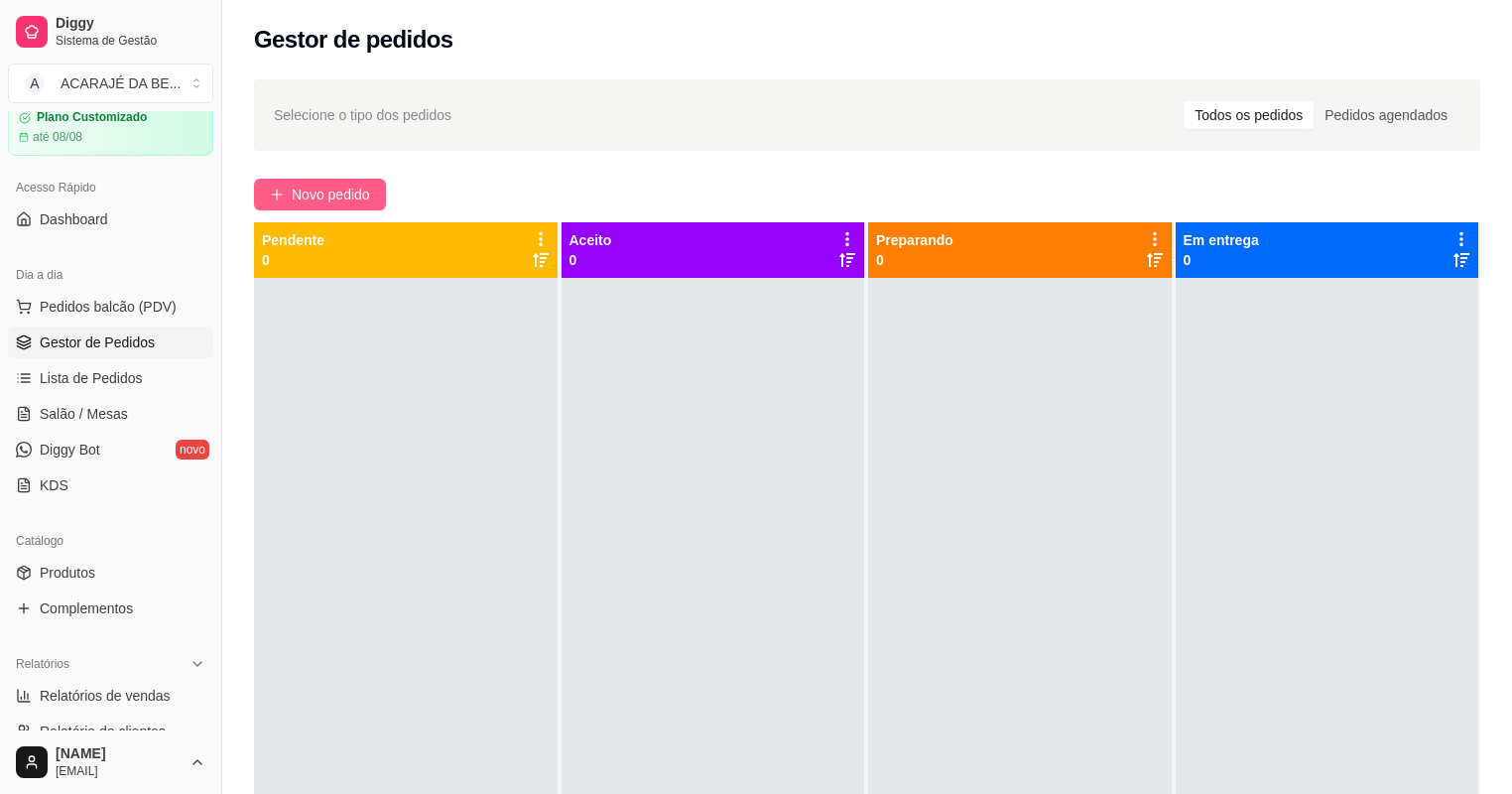 click on "Novo pedido" at bounding box center [330, 195] 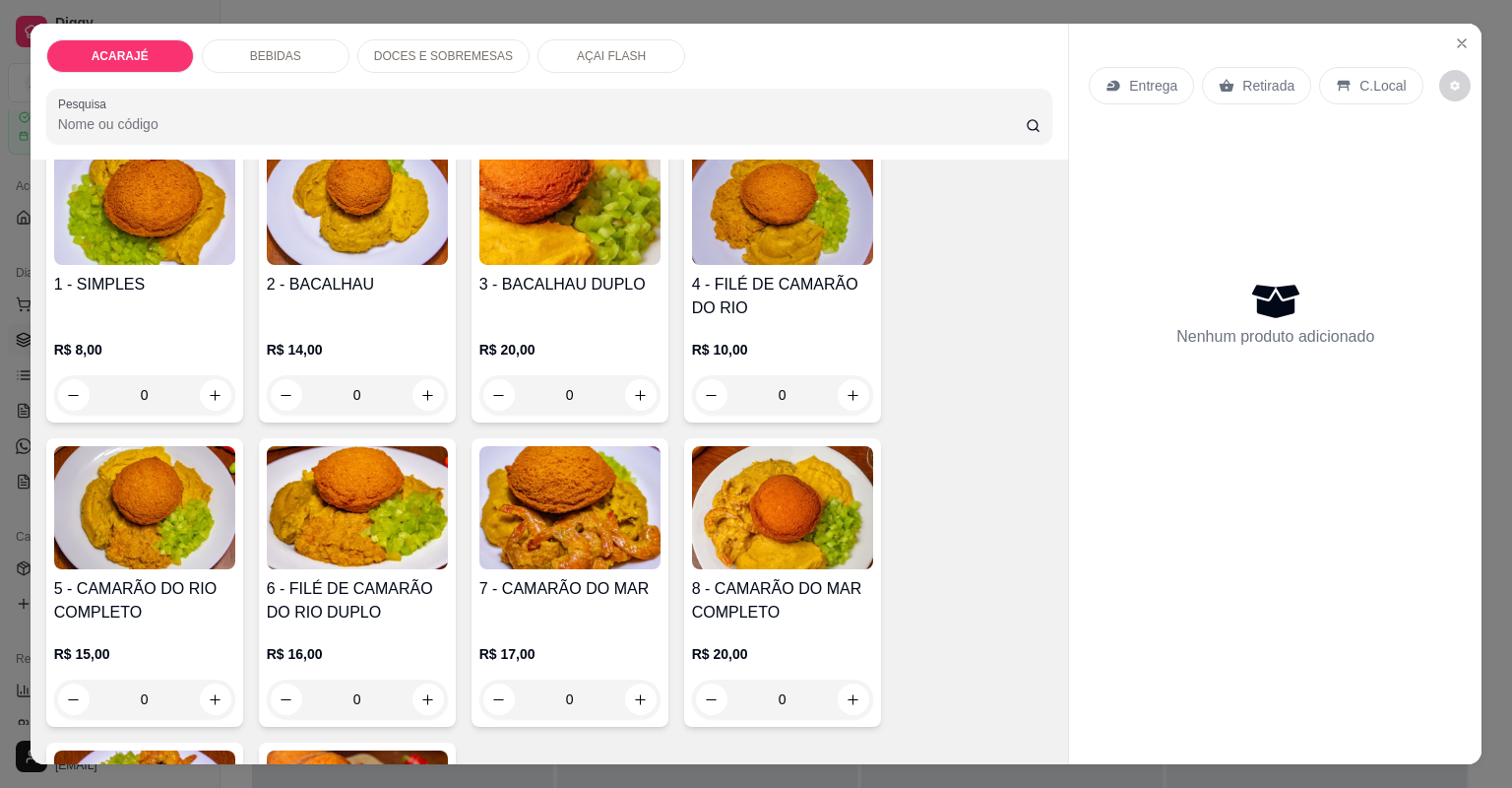 scroll, scrollTop: 158, scrollLeft: 0, axis: vertical 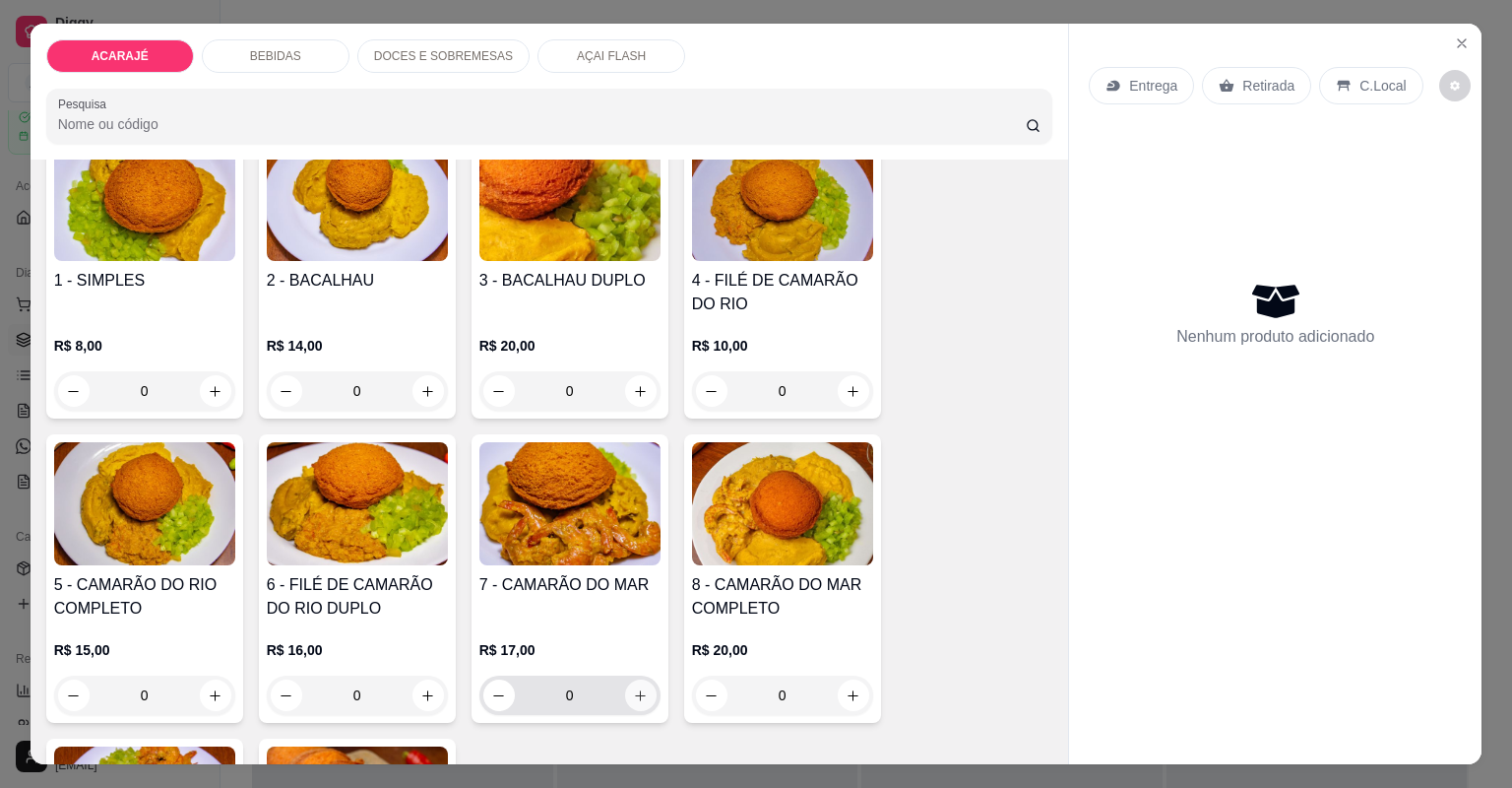 click at bounding box center [641, 695] 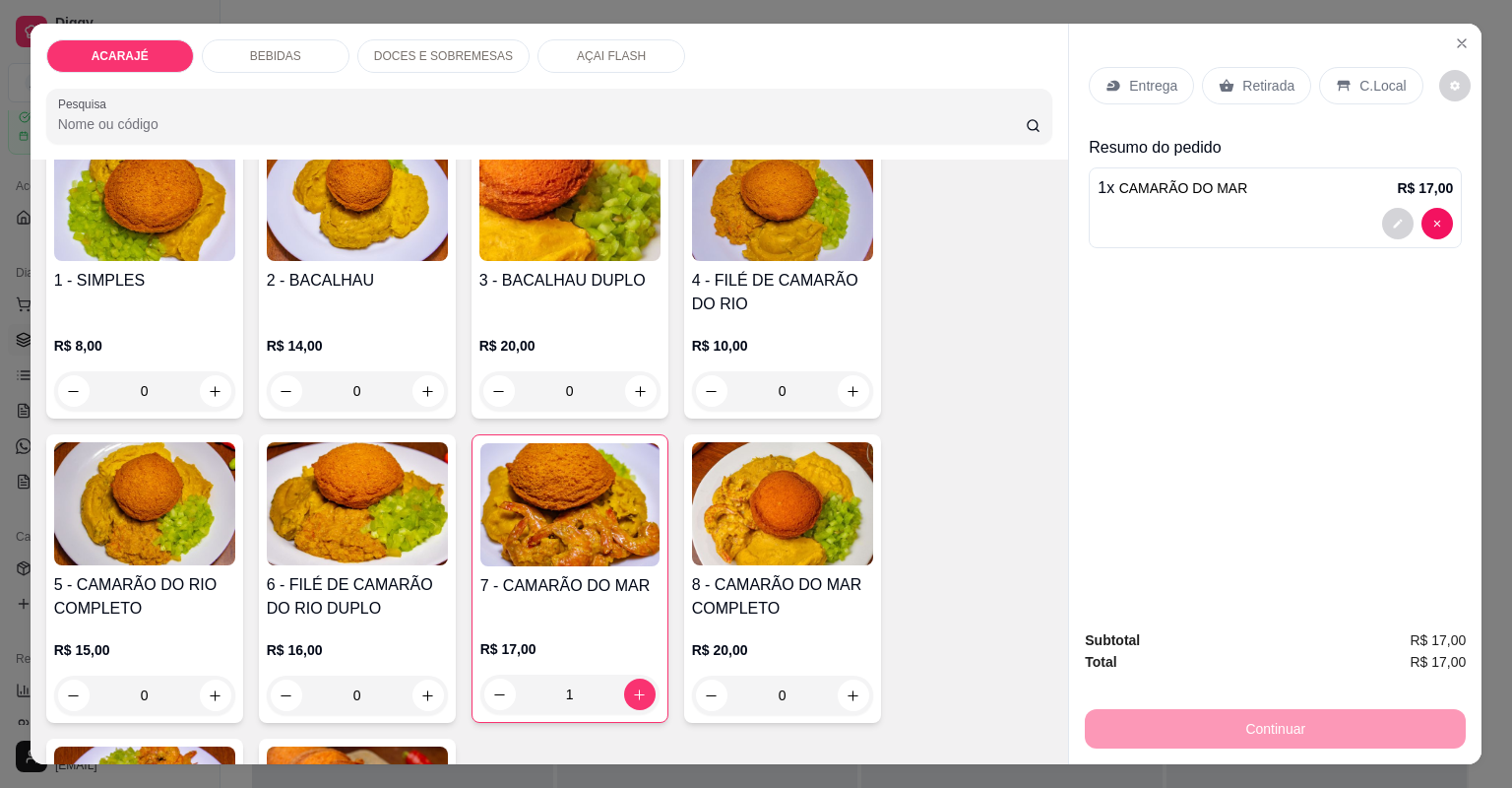 click on "Entrega" at bounding box center [1153, 86] 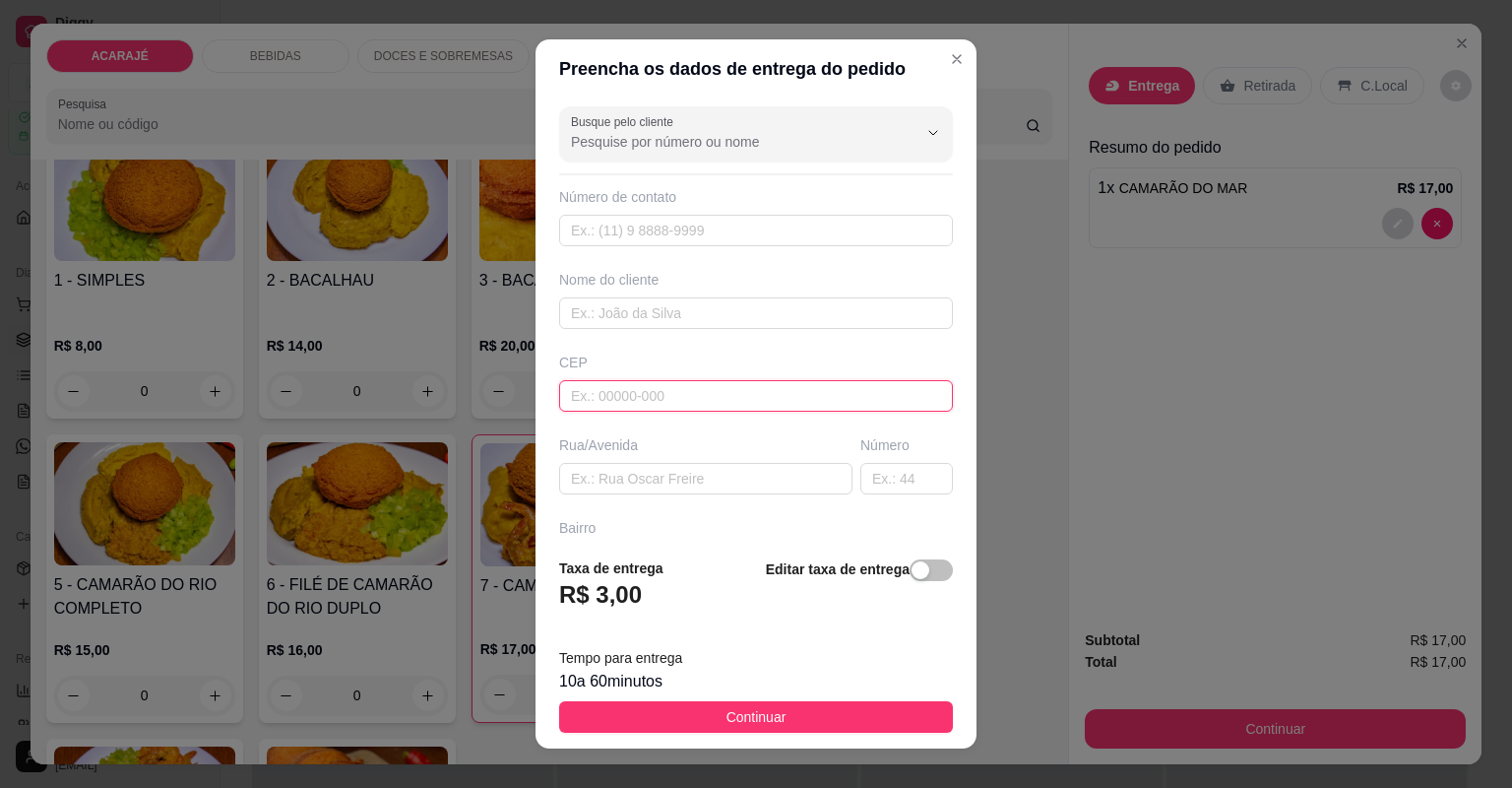 click at bounding box center [756, 396] 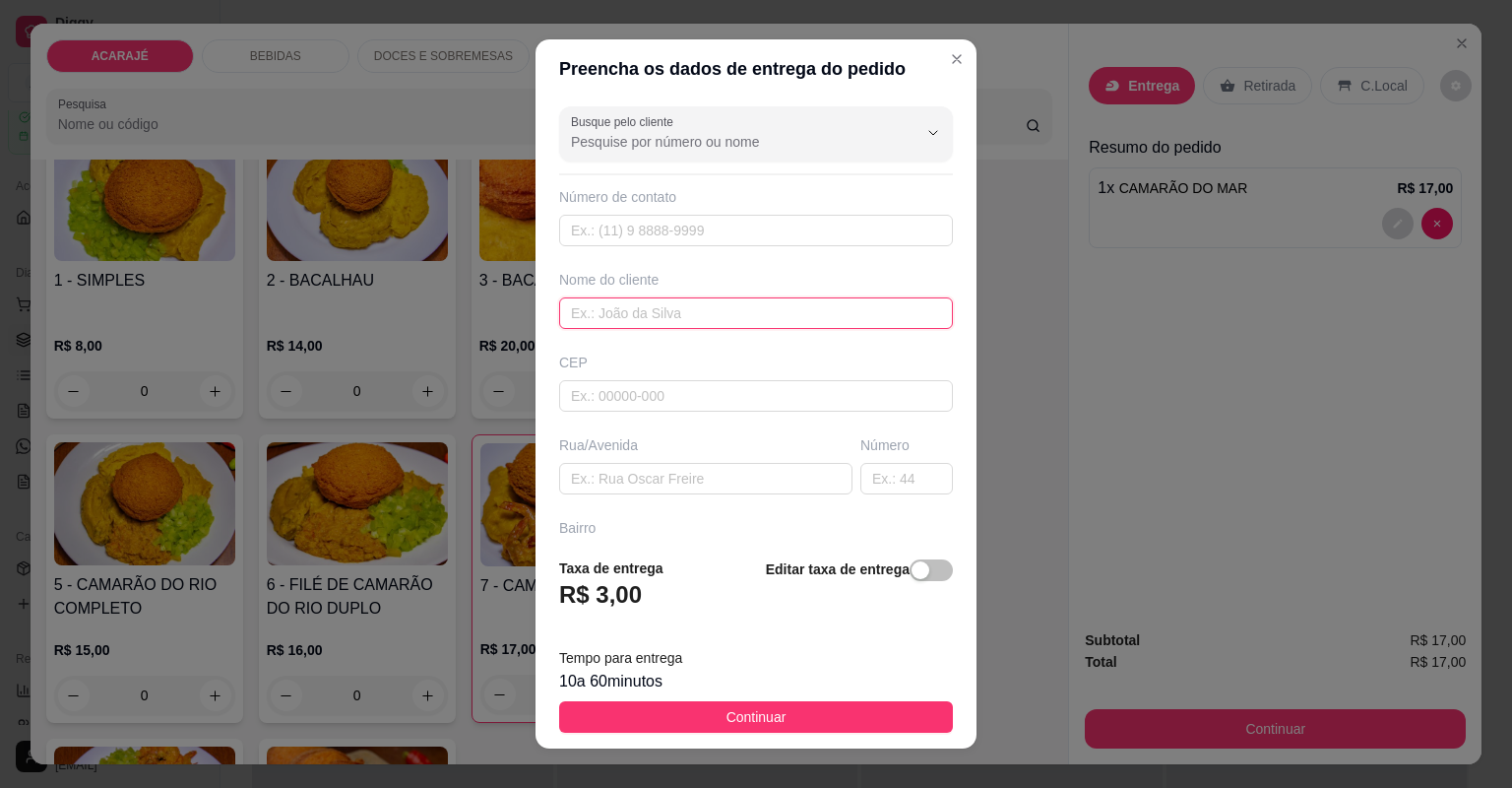 click at bounding box center [756, 313] 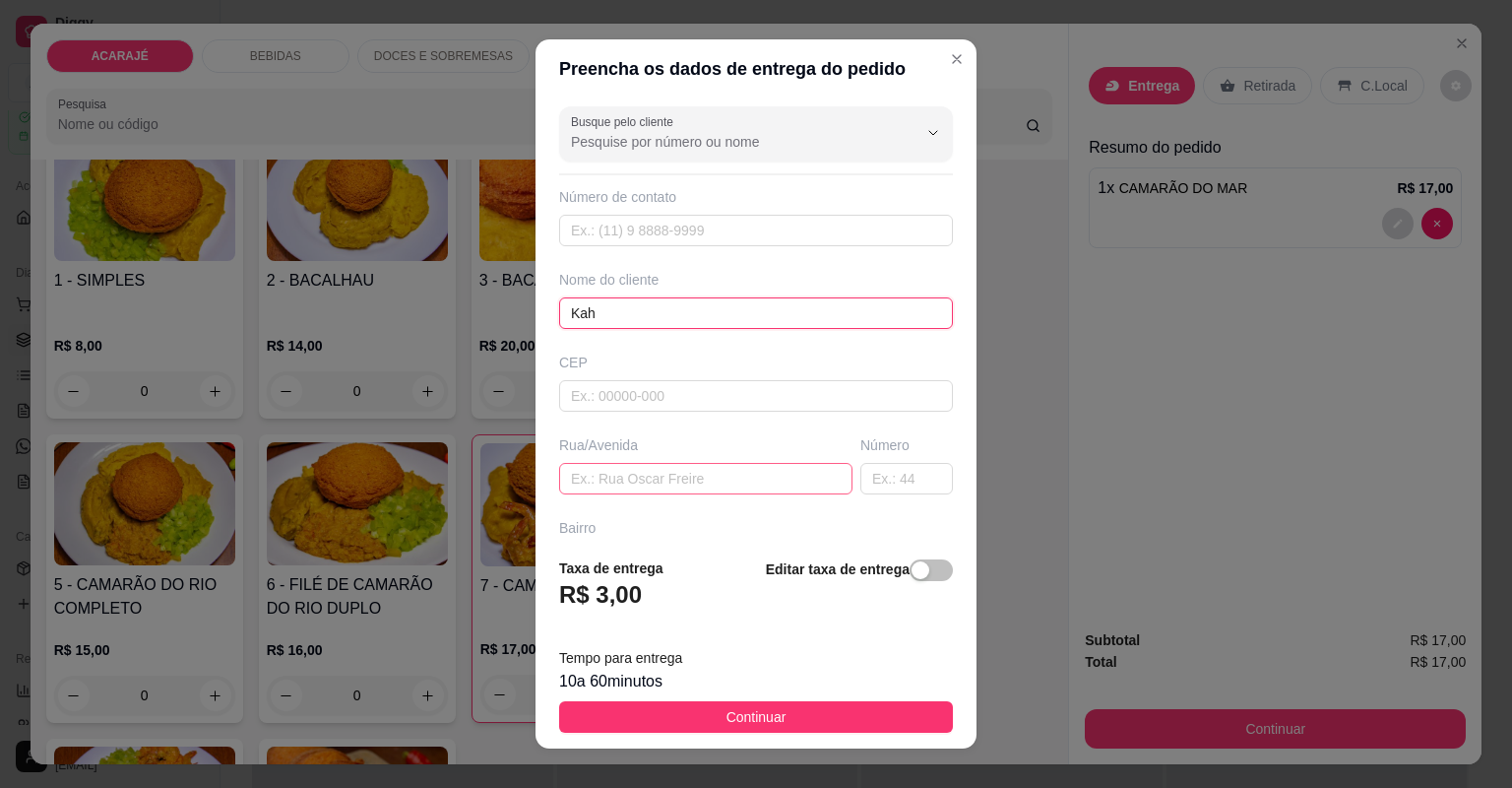 type on "Kah" 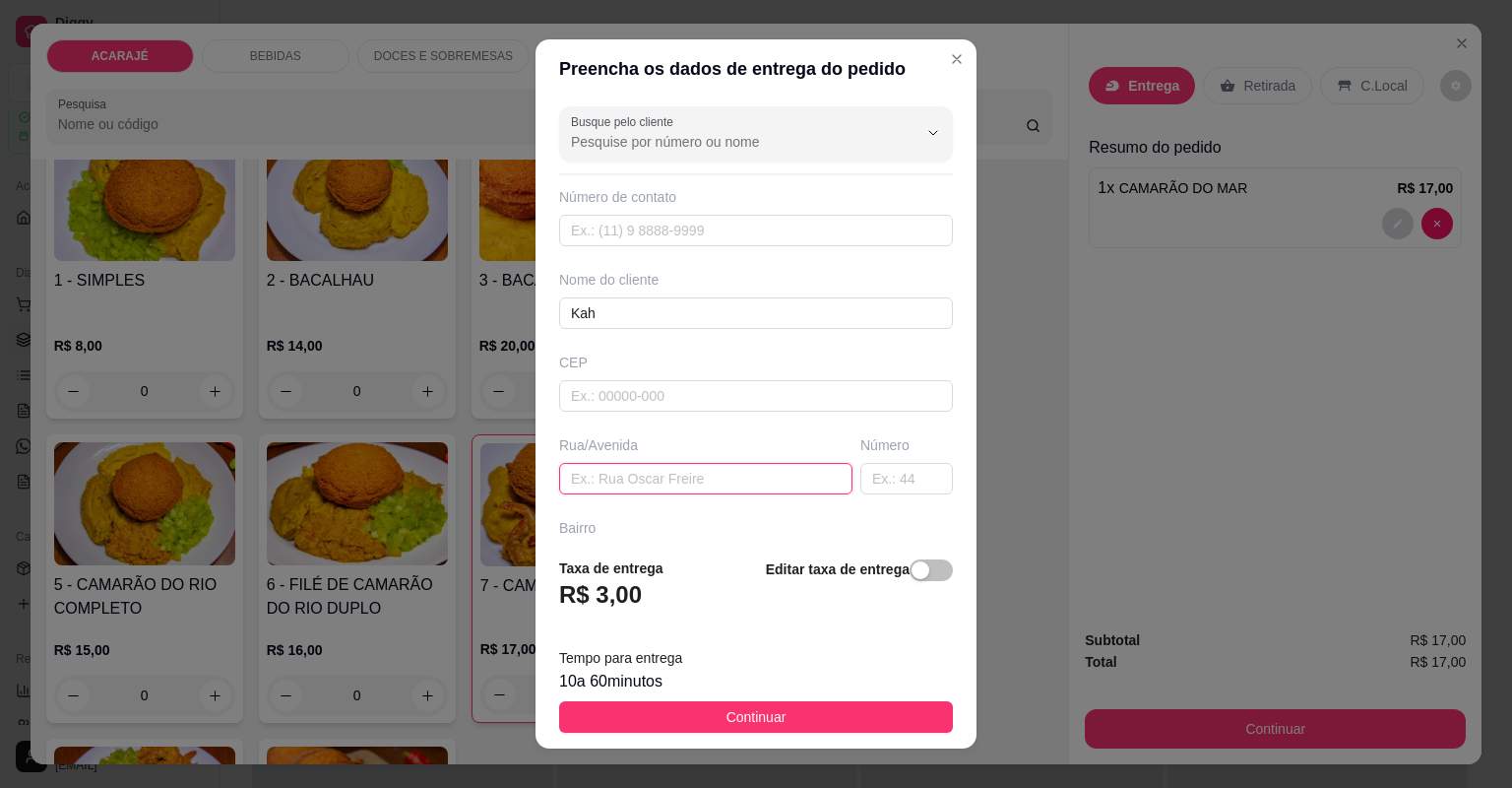 paste on "[STREET] [NUMBER]  - [INTERCOM]" 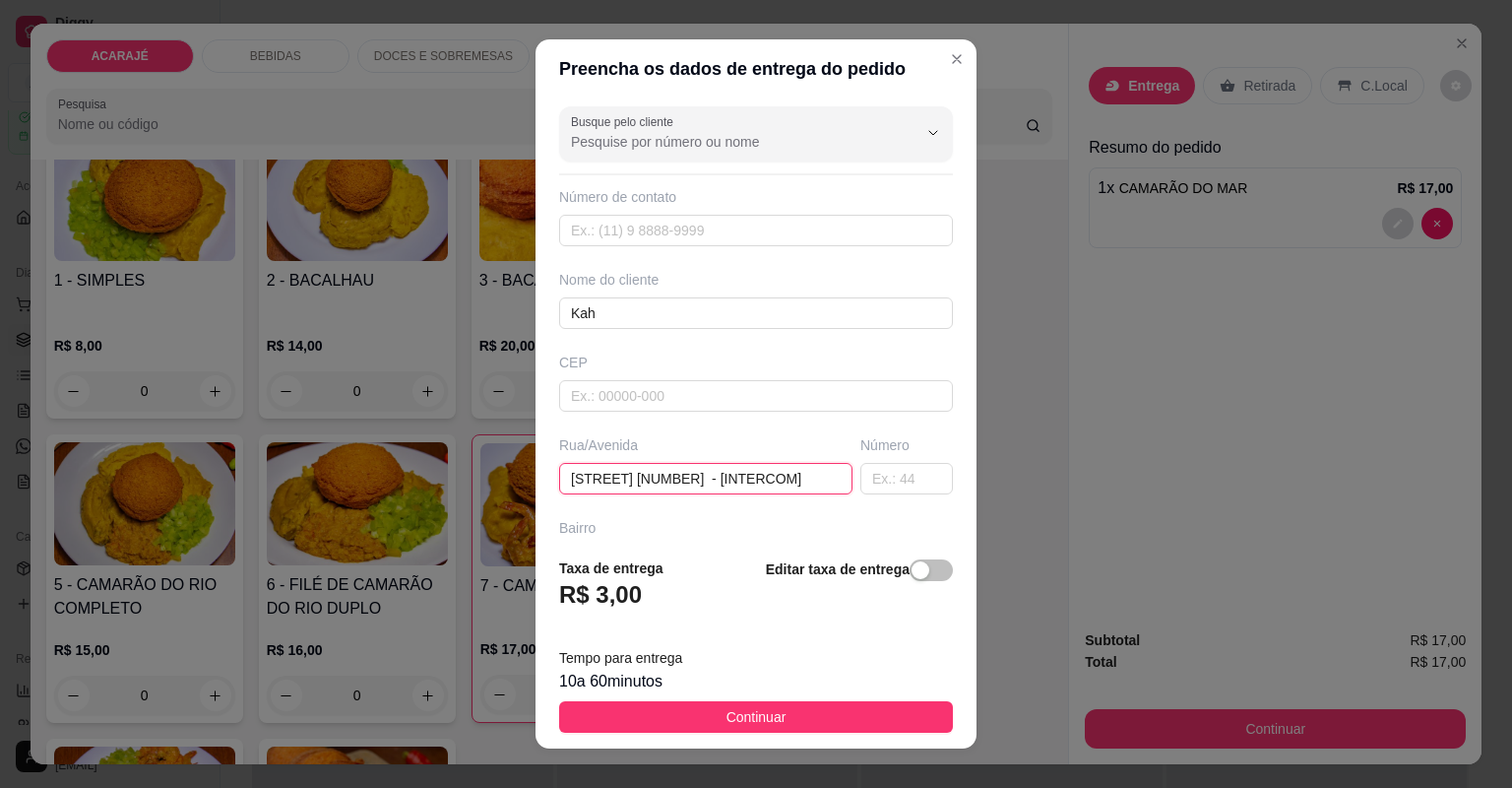 scroll, scrollTop: 0, scrollLeft: 3, axis: horizontal 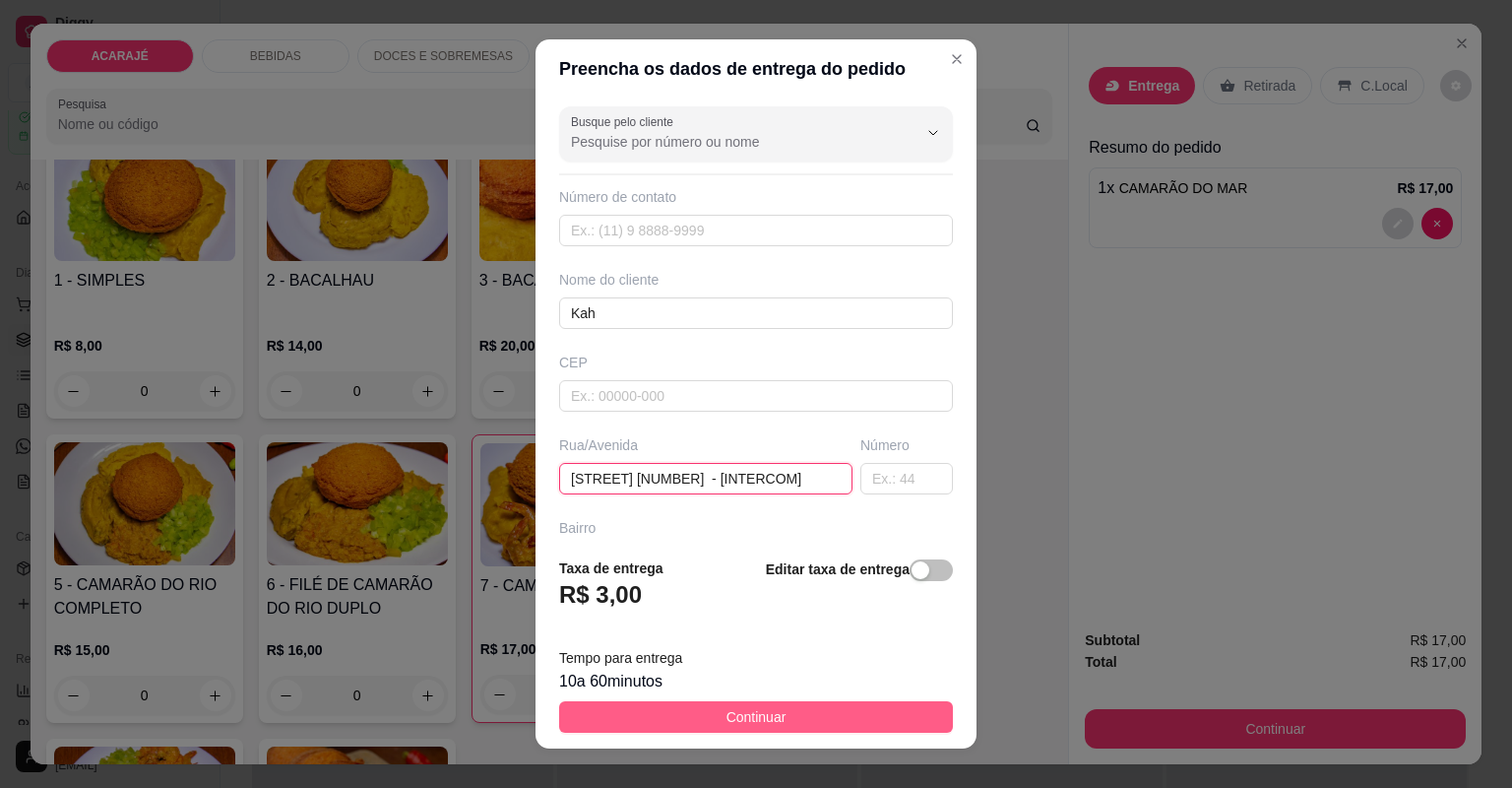 type on "[STREET] [NUMBER]  - [INTERCOM]" 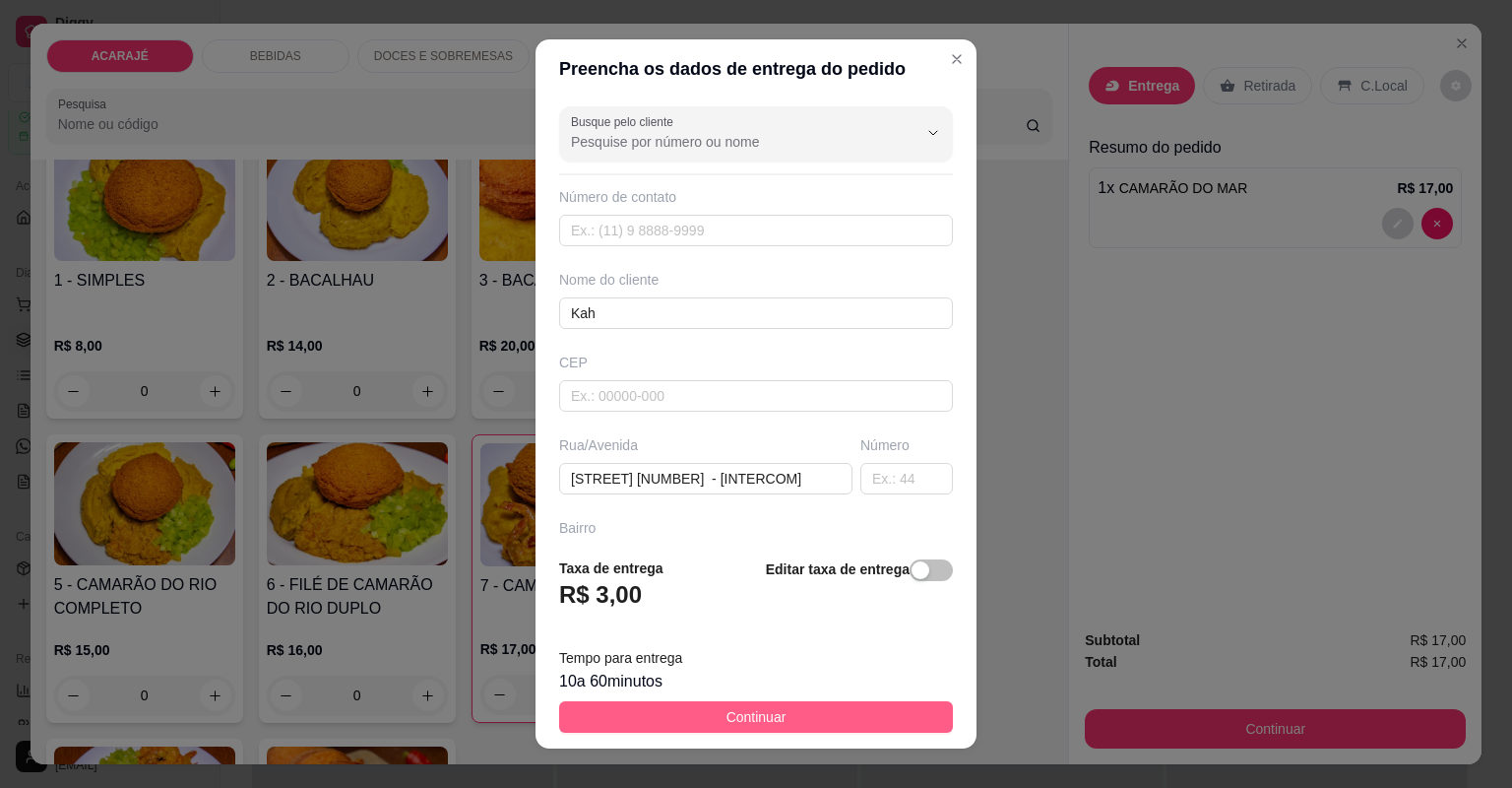 click on "Continuar" at bounding box center [756, 717] 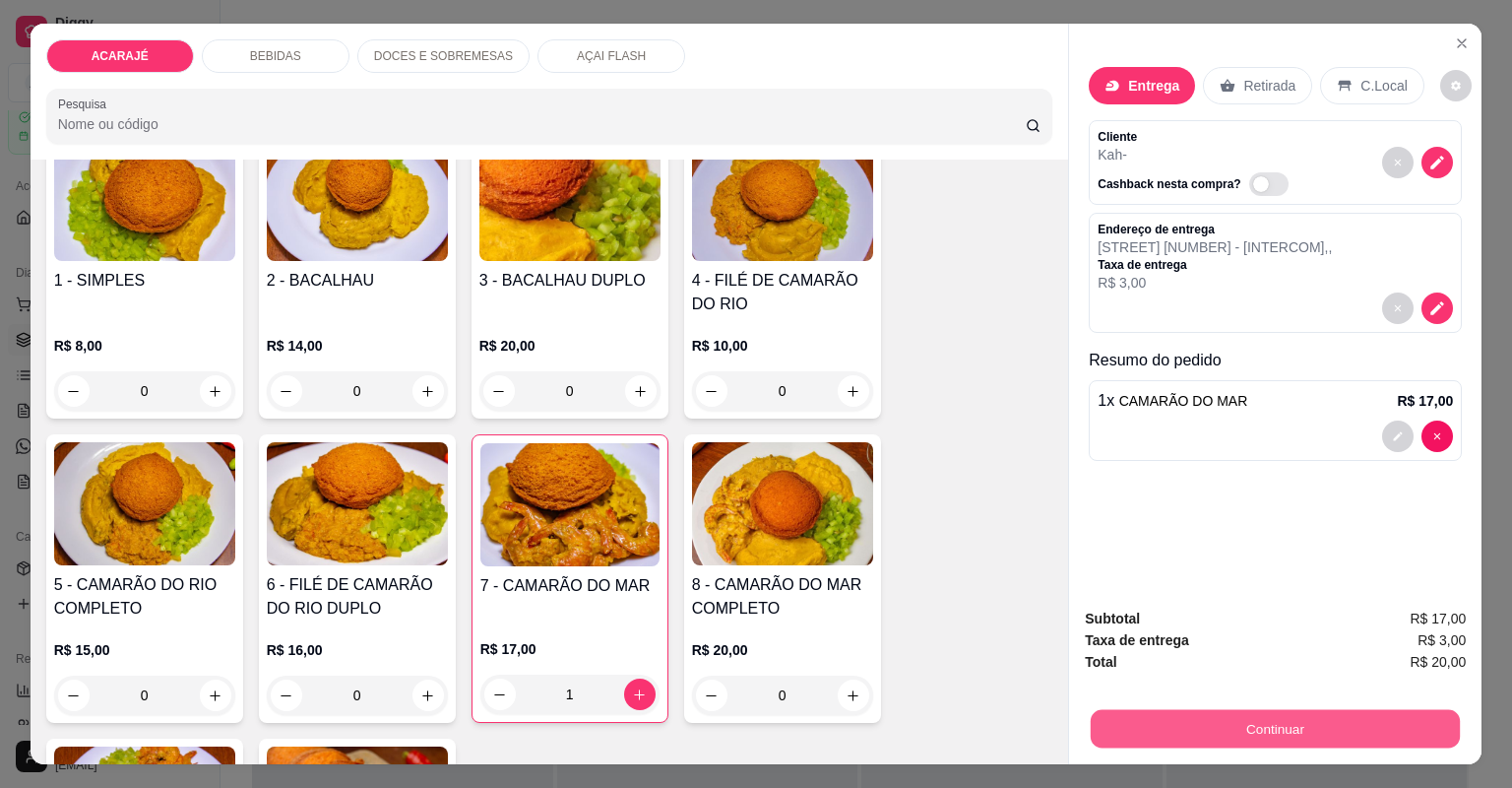 click on "Continuar" at bounding box center [1275, 729] 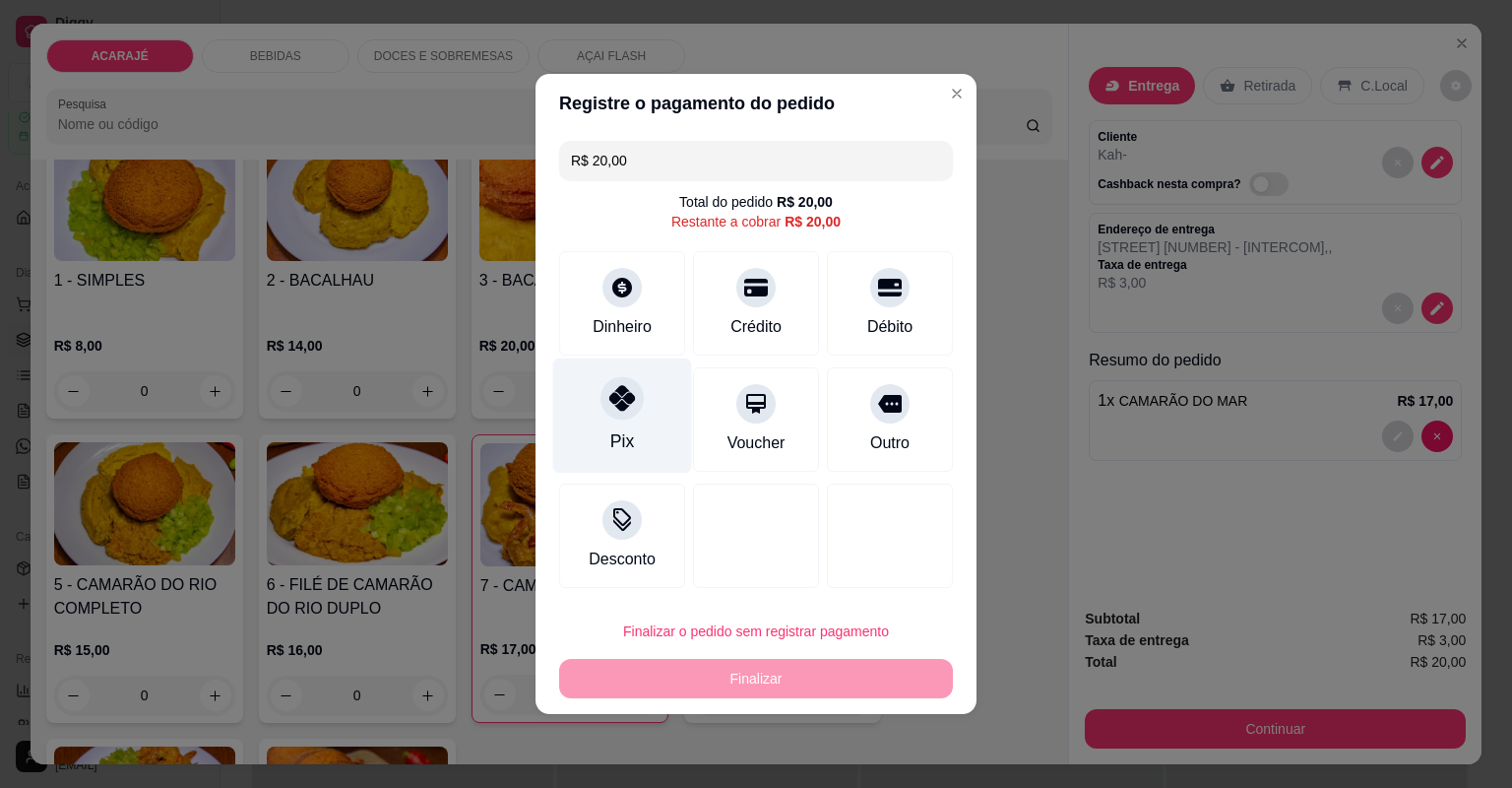click at bounding box center [622, 398] 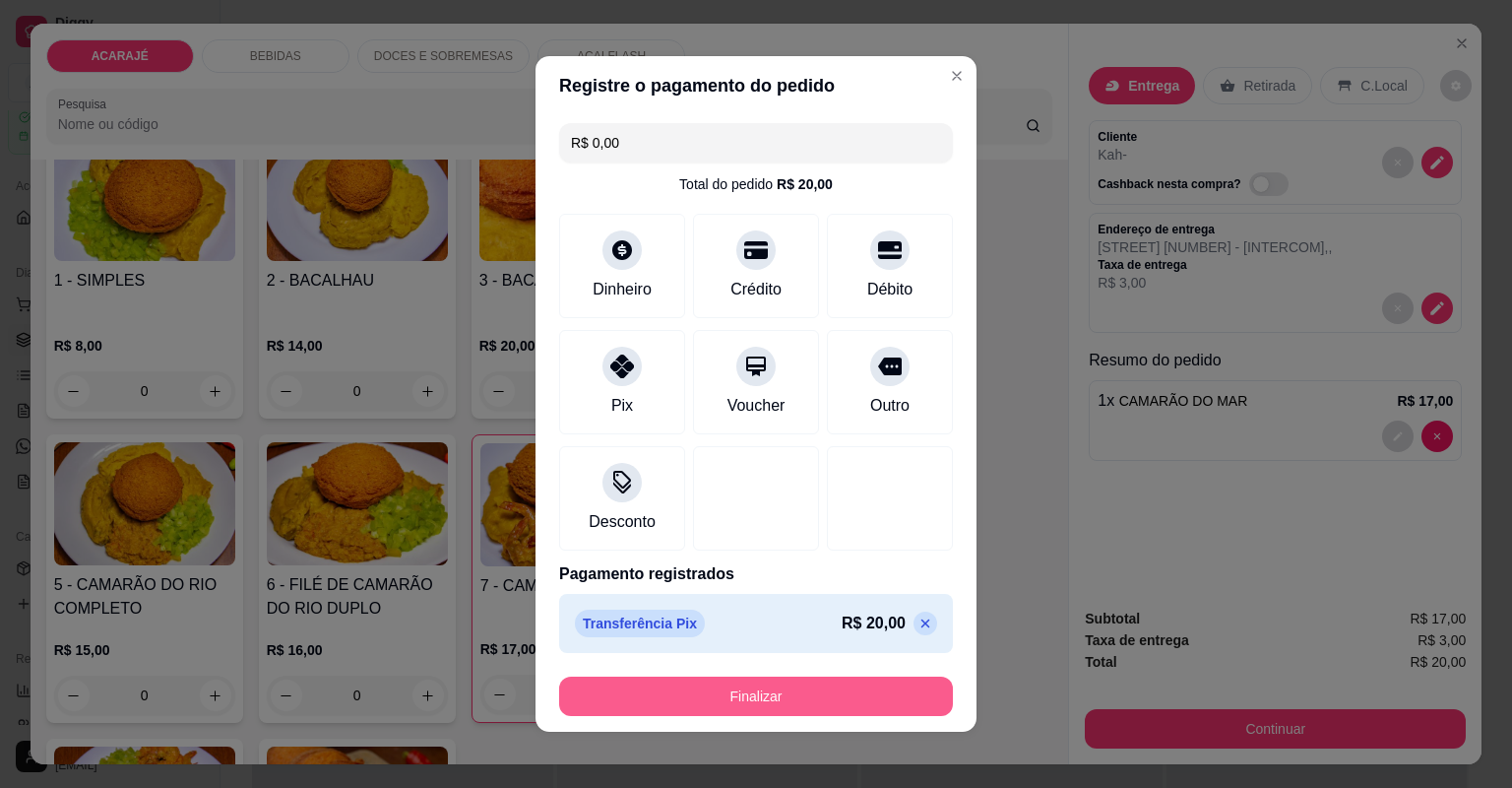 click on "Finalizar" at bounding box center [756, 696] 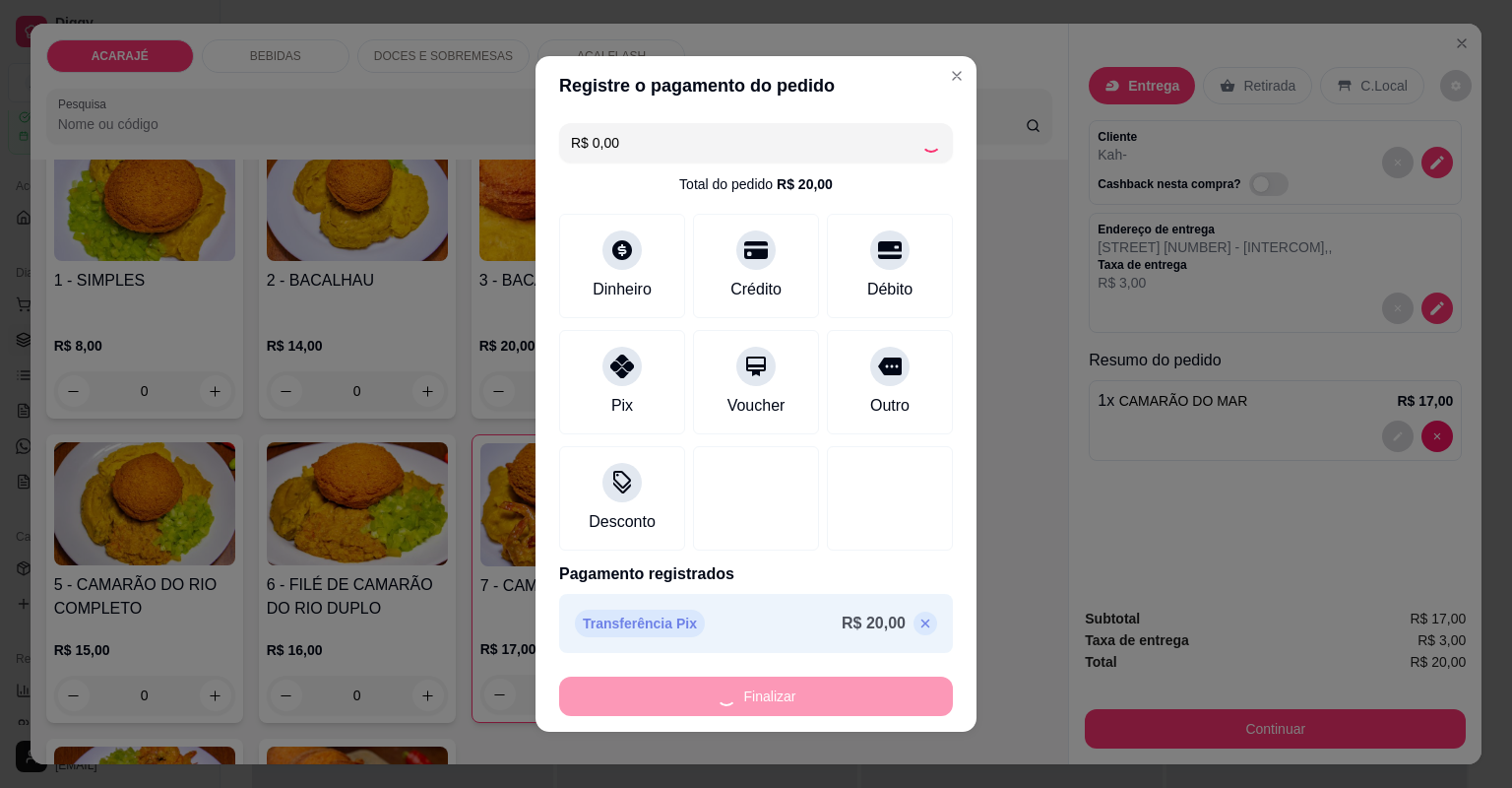 type on "0" 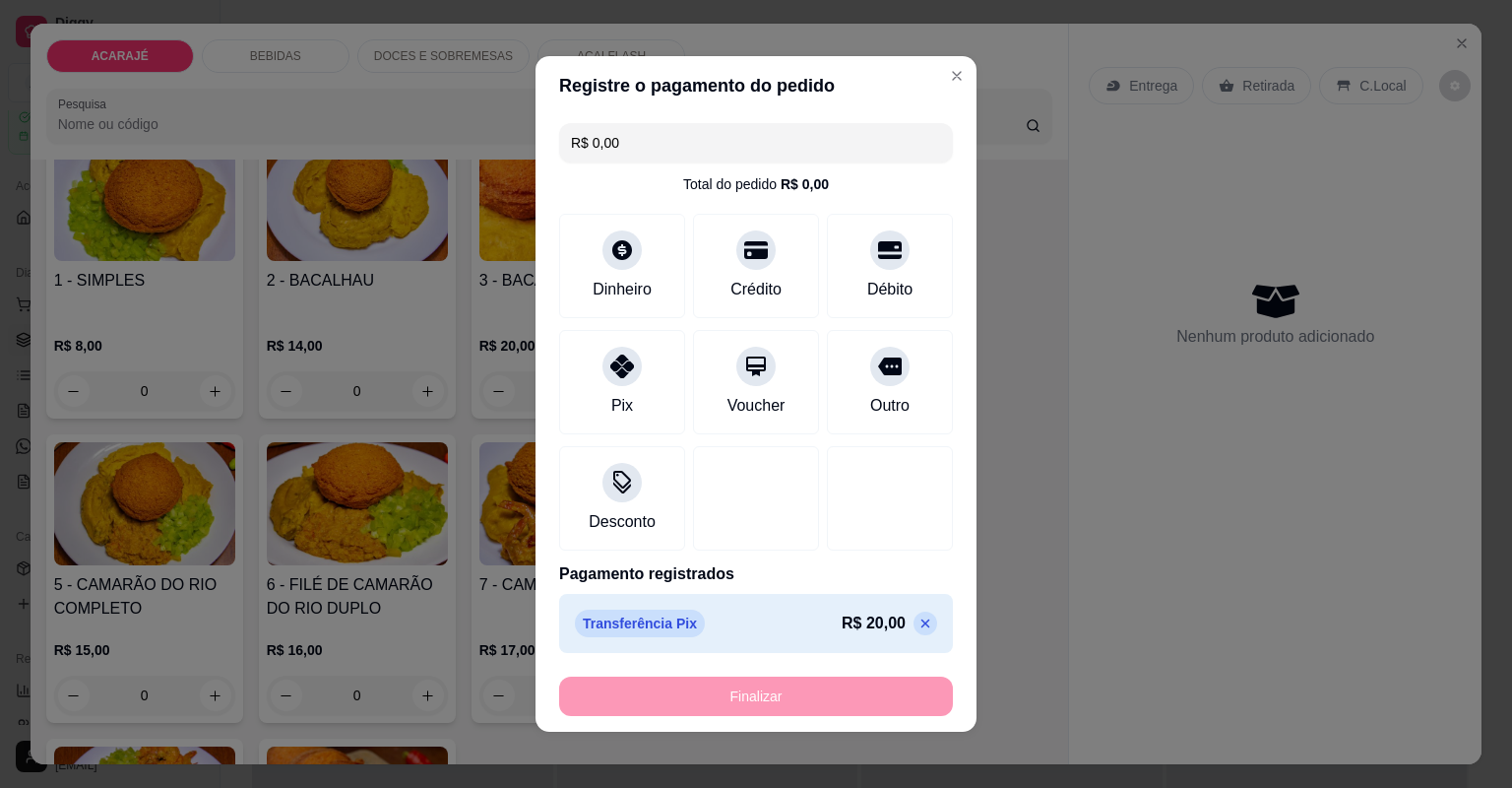 type on "-R$ 20,00" 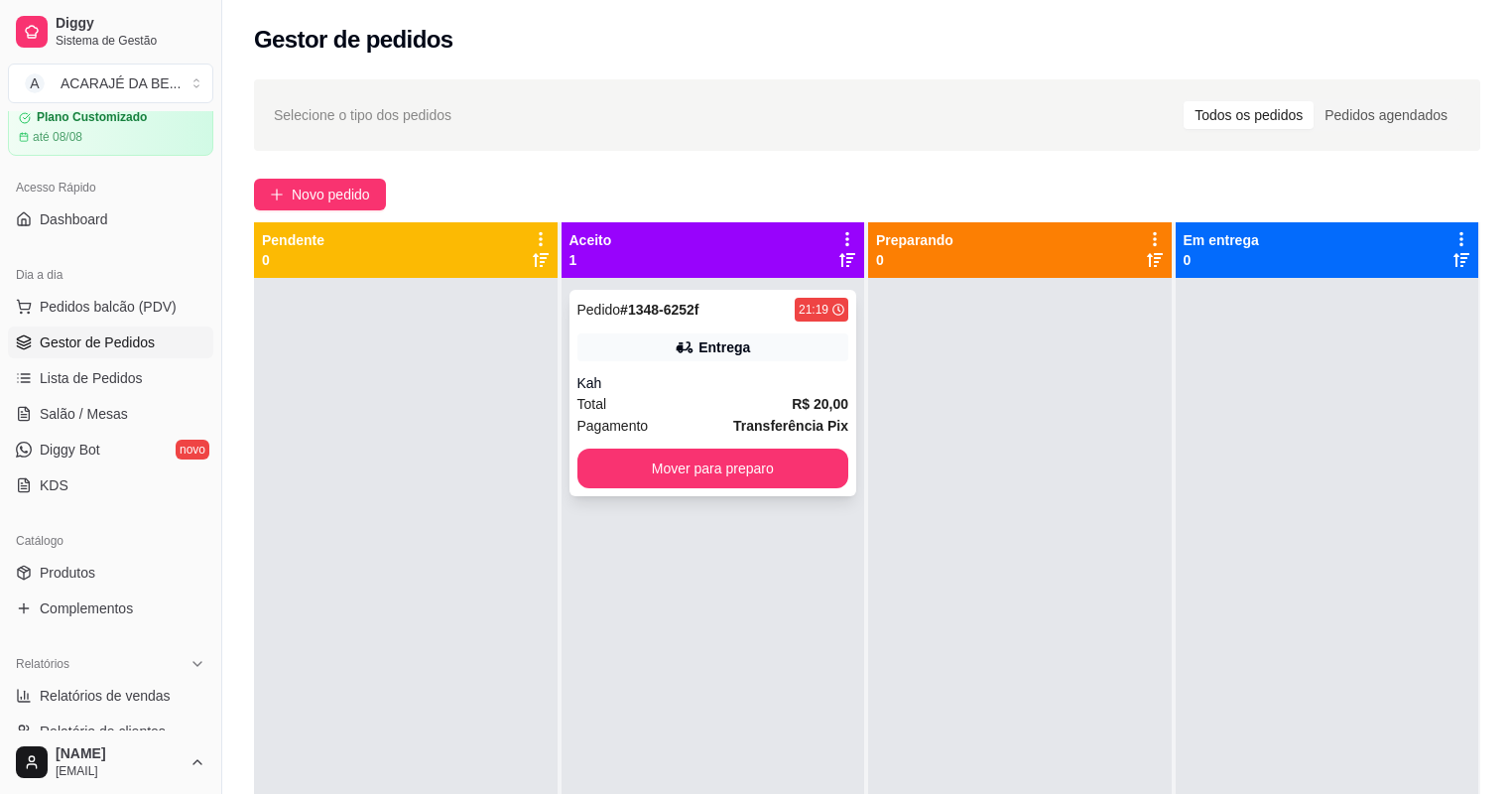 click on "Kah" at bounding box center [713, 383] 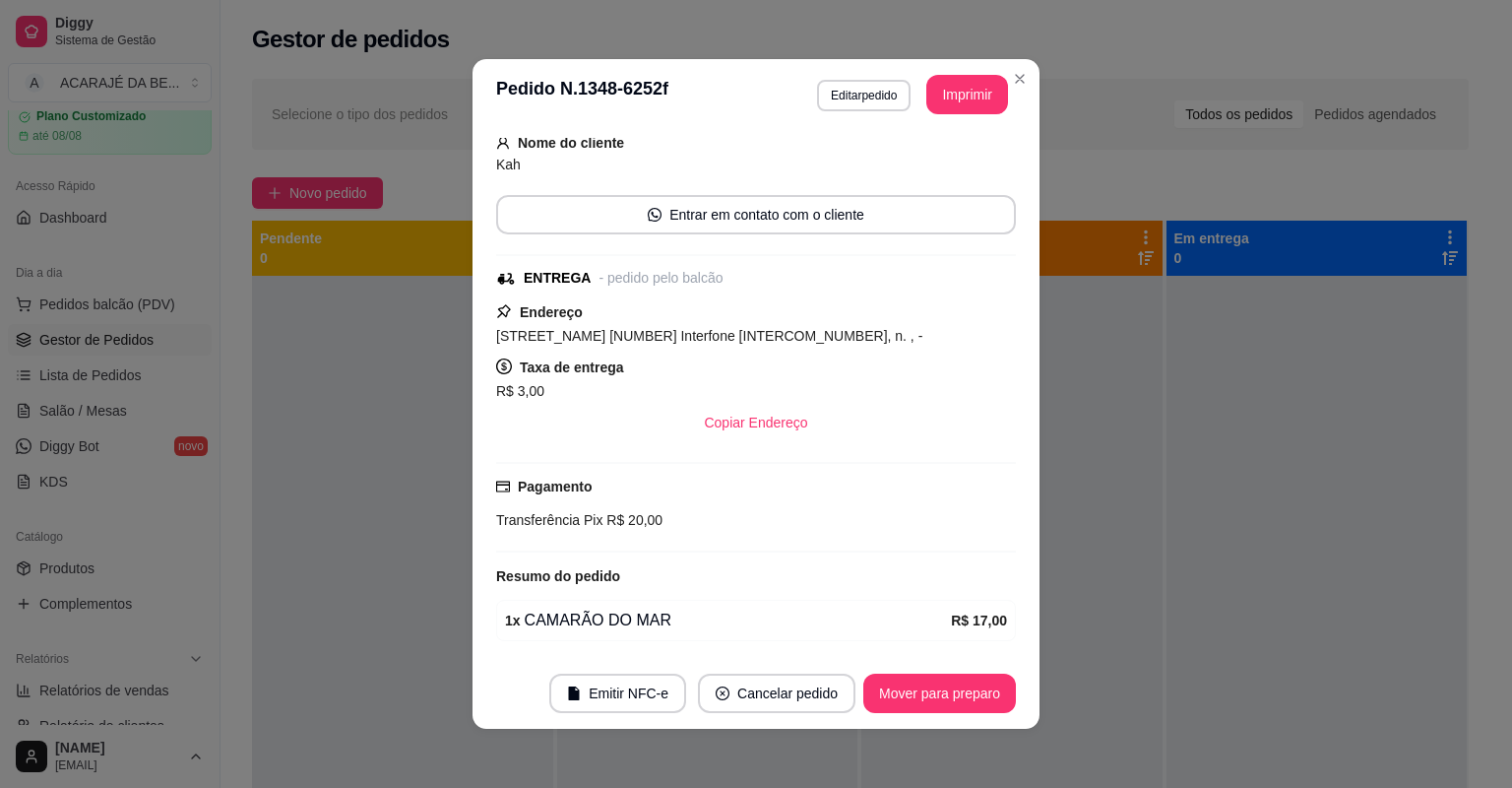 scroll, scrollTop: 191, scrollLeft: 0, axis: vertical 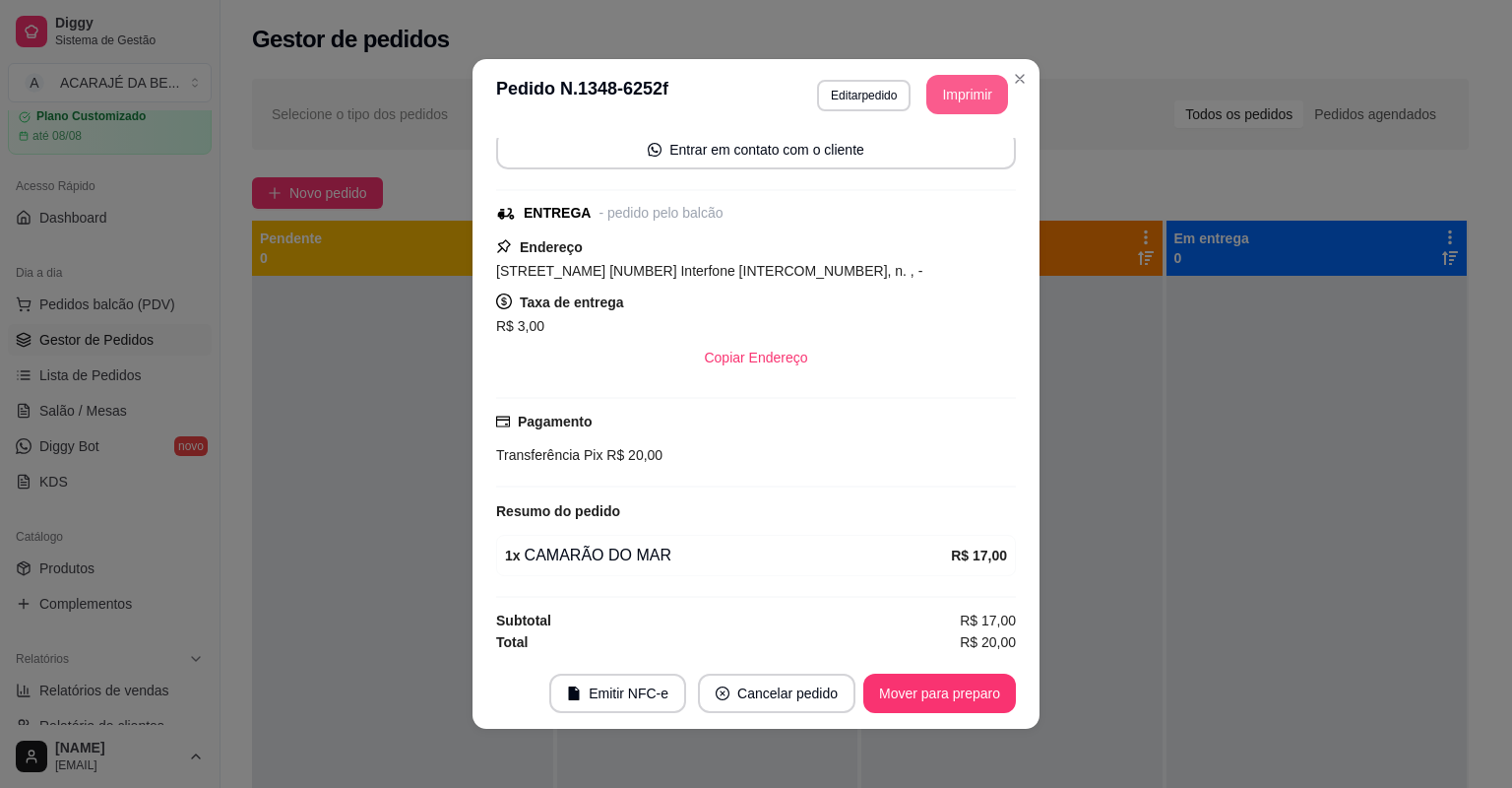 click on "Imprimir" at bounding box center (967, 95) 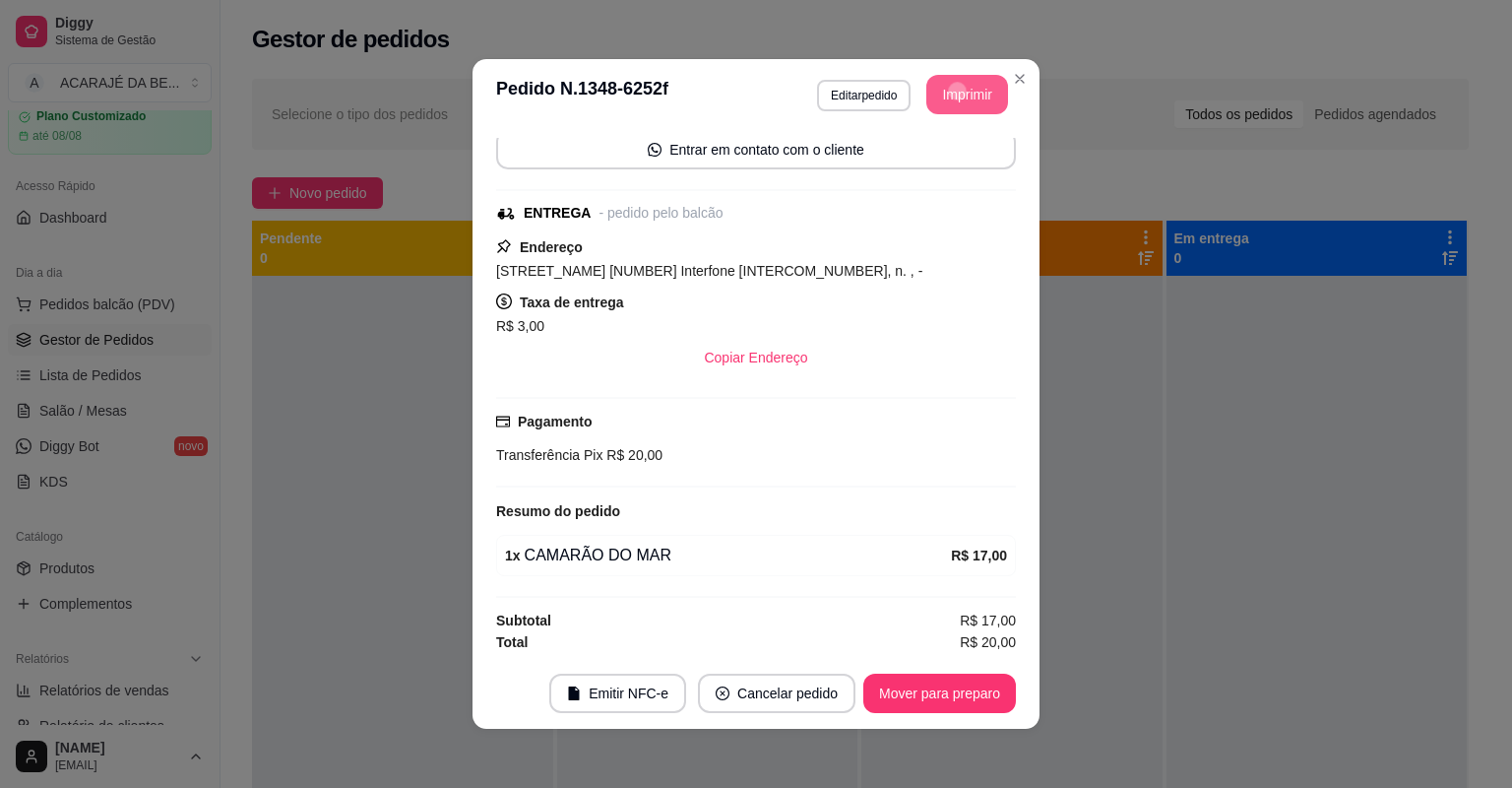 scroll, scrollTop: 0, scrollLeft: 0, axis: both 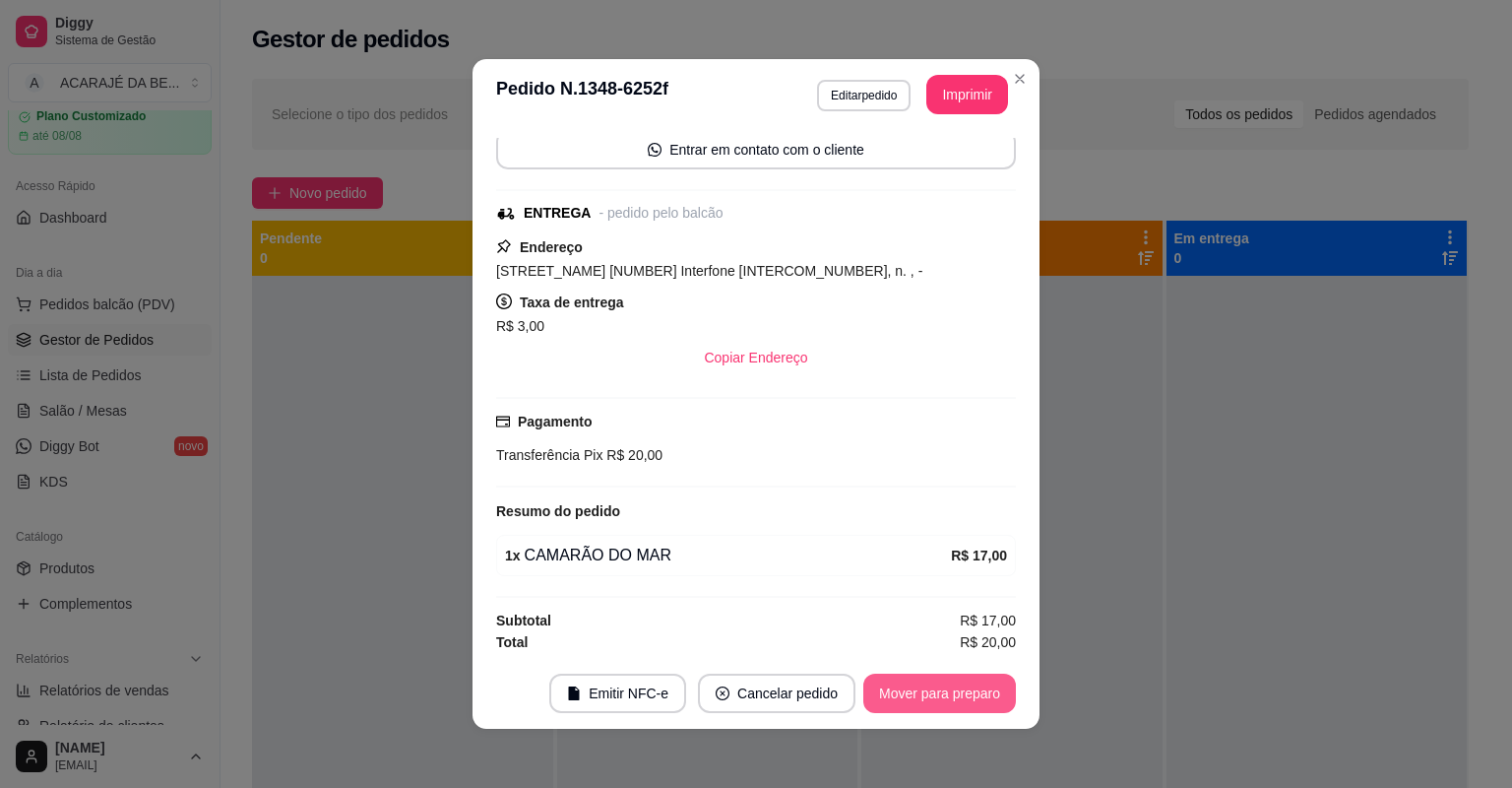 click on "Mover para preparo" at bounding box center [939, 693] 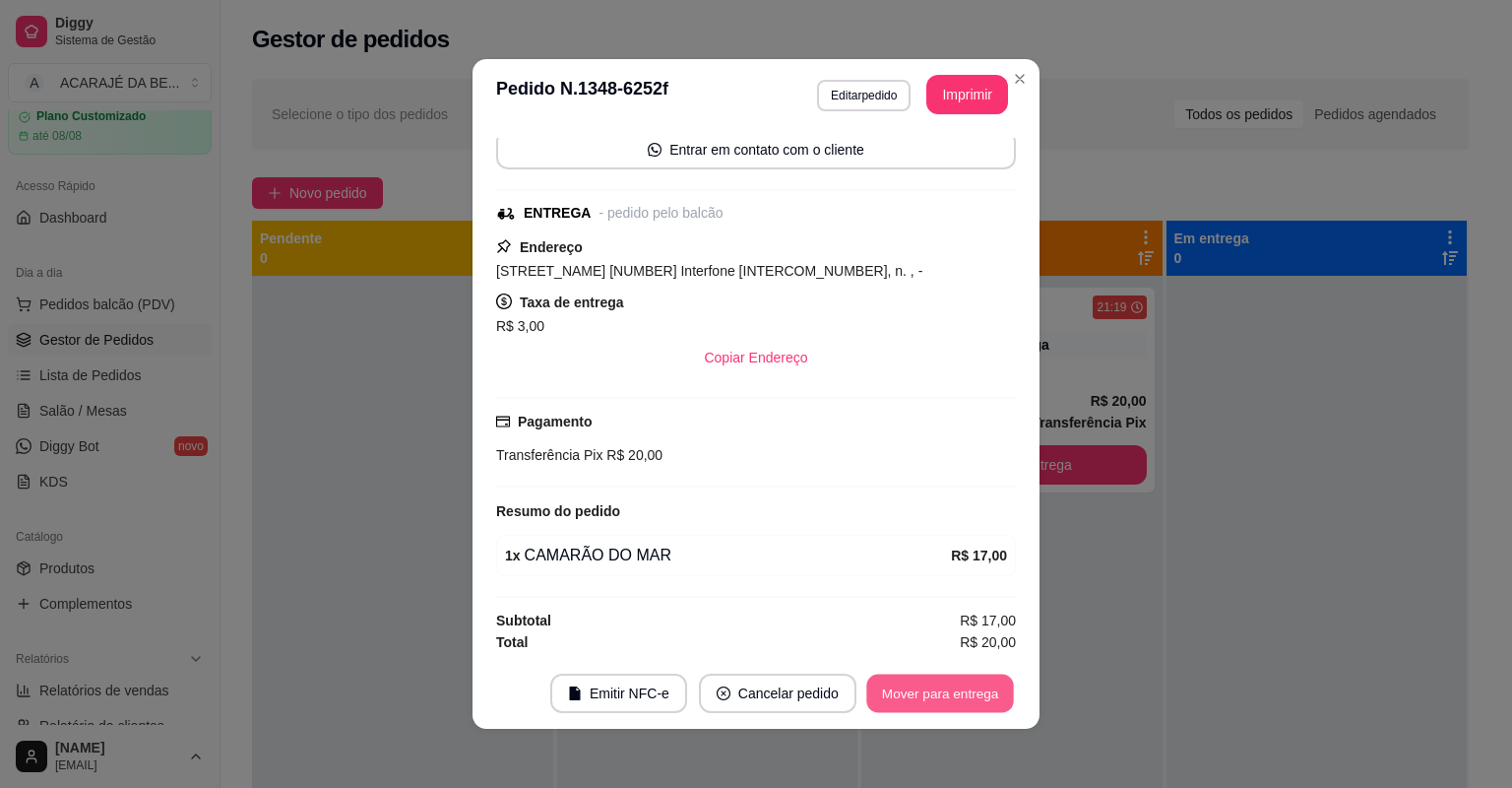 click on "Mover para entrega" at bounding box center [940, 693] 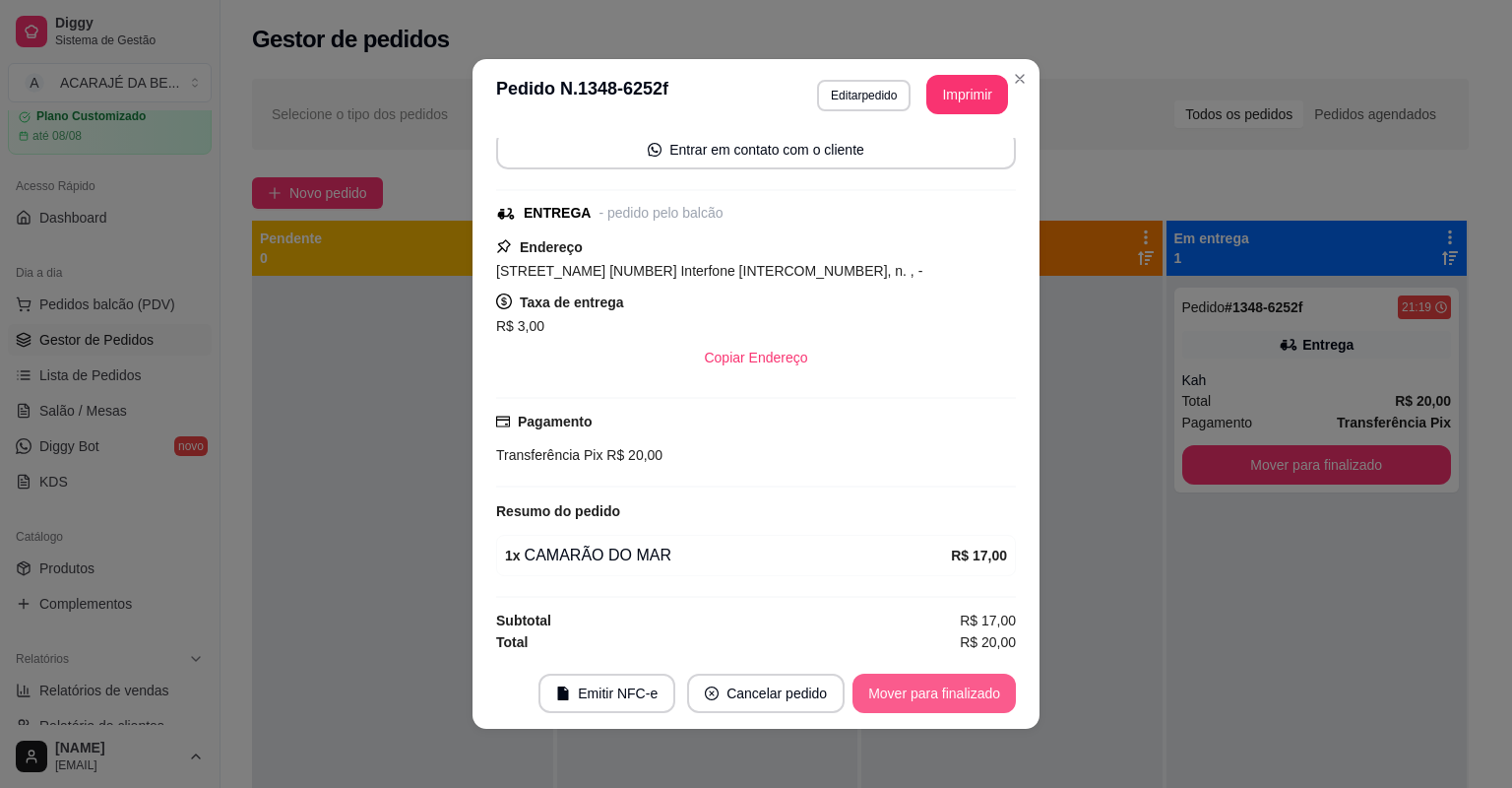 click on "Mover para finalizado" at bounding box center [934, 693] 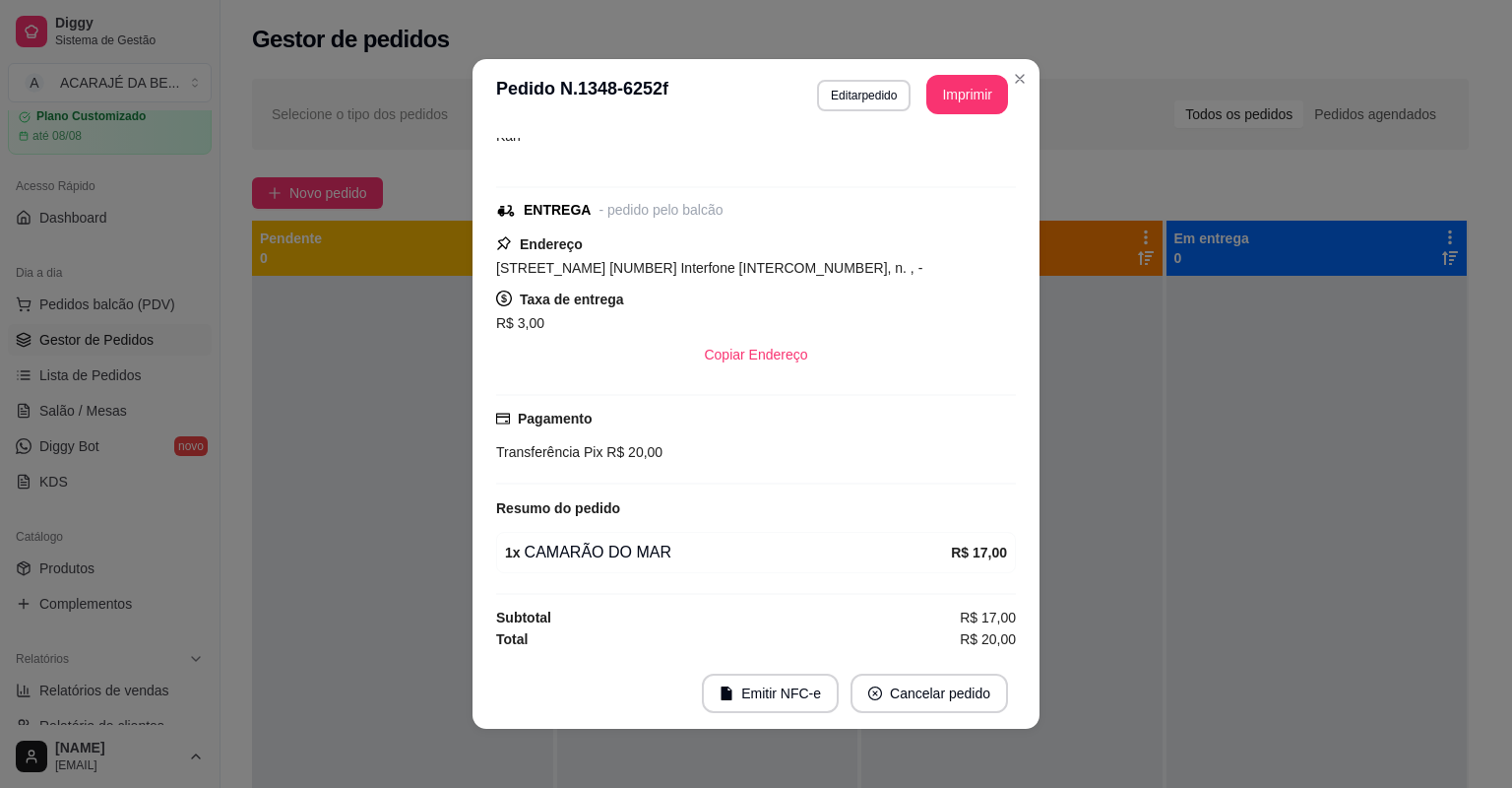 scroll, scrollTop: 106, scrollLeft: 0, axis: vertical 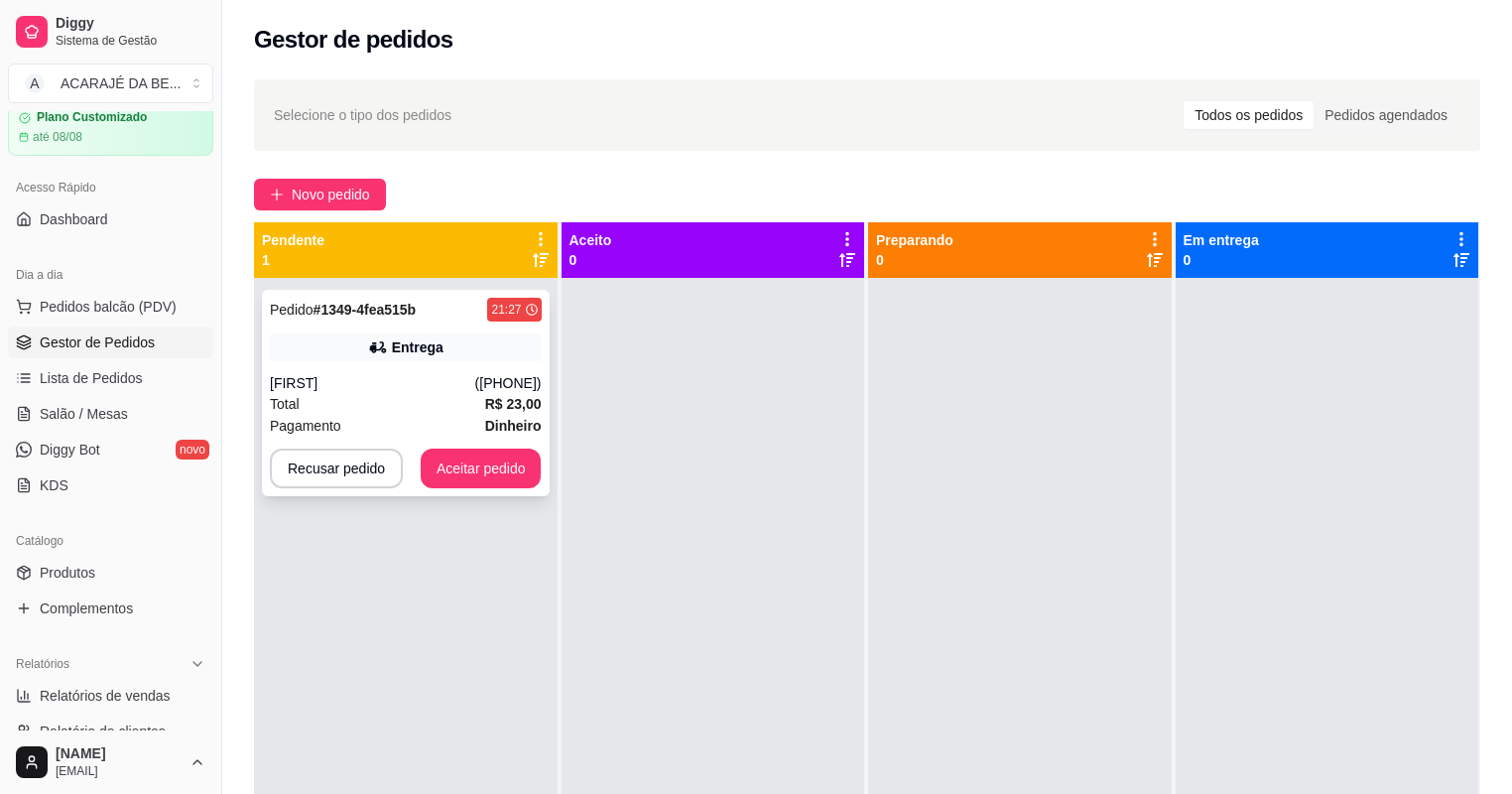 click on "Pagamento Dinheiro" at bounding box center (406, 426) 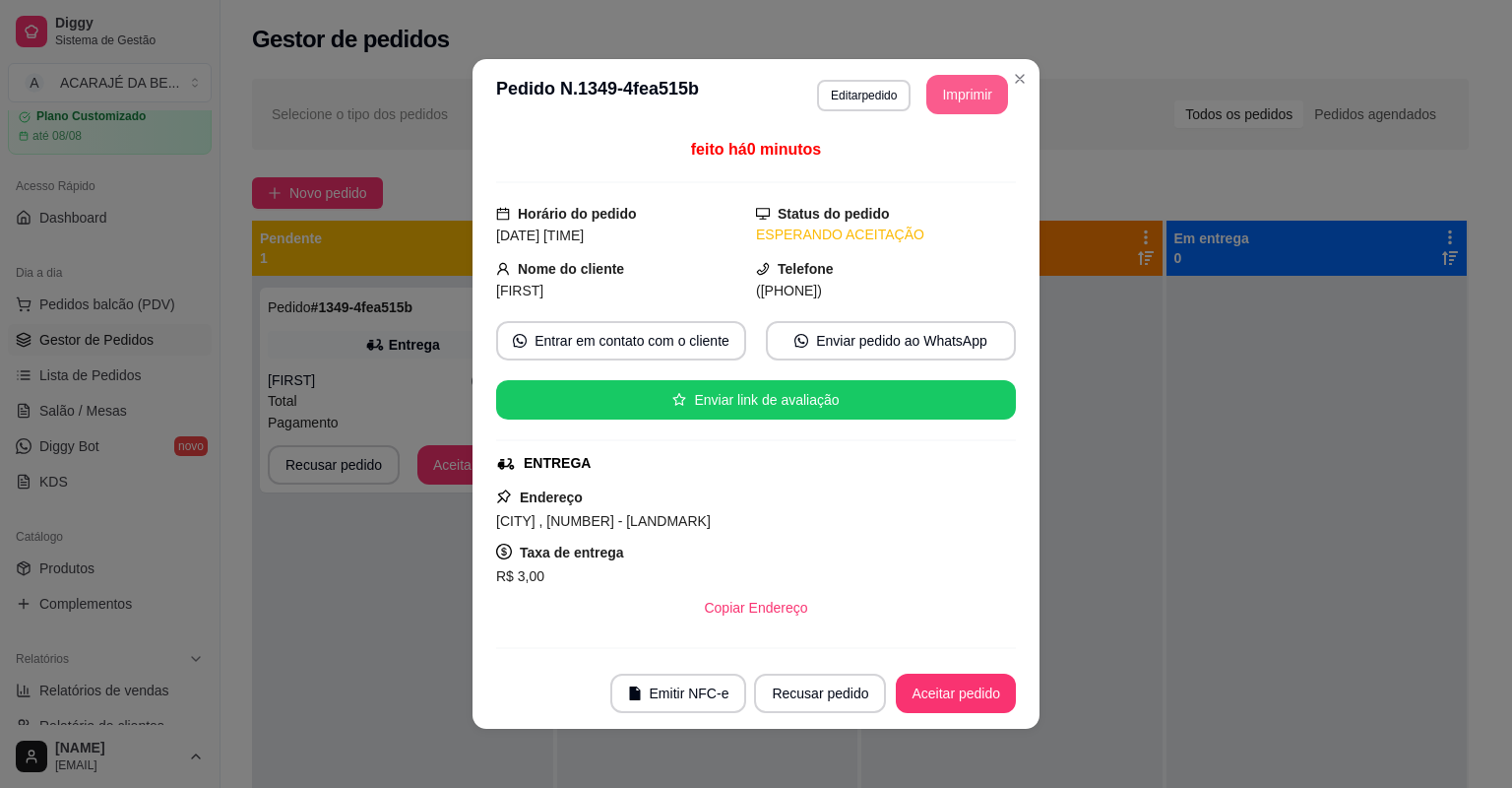 click on "Imprimir" at bounding box center [967, 95] 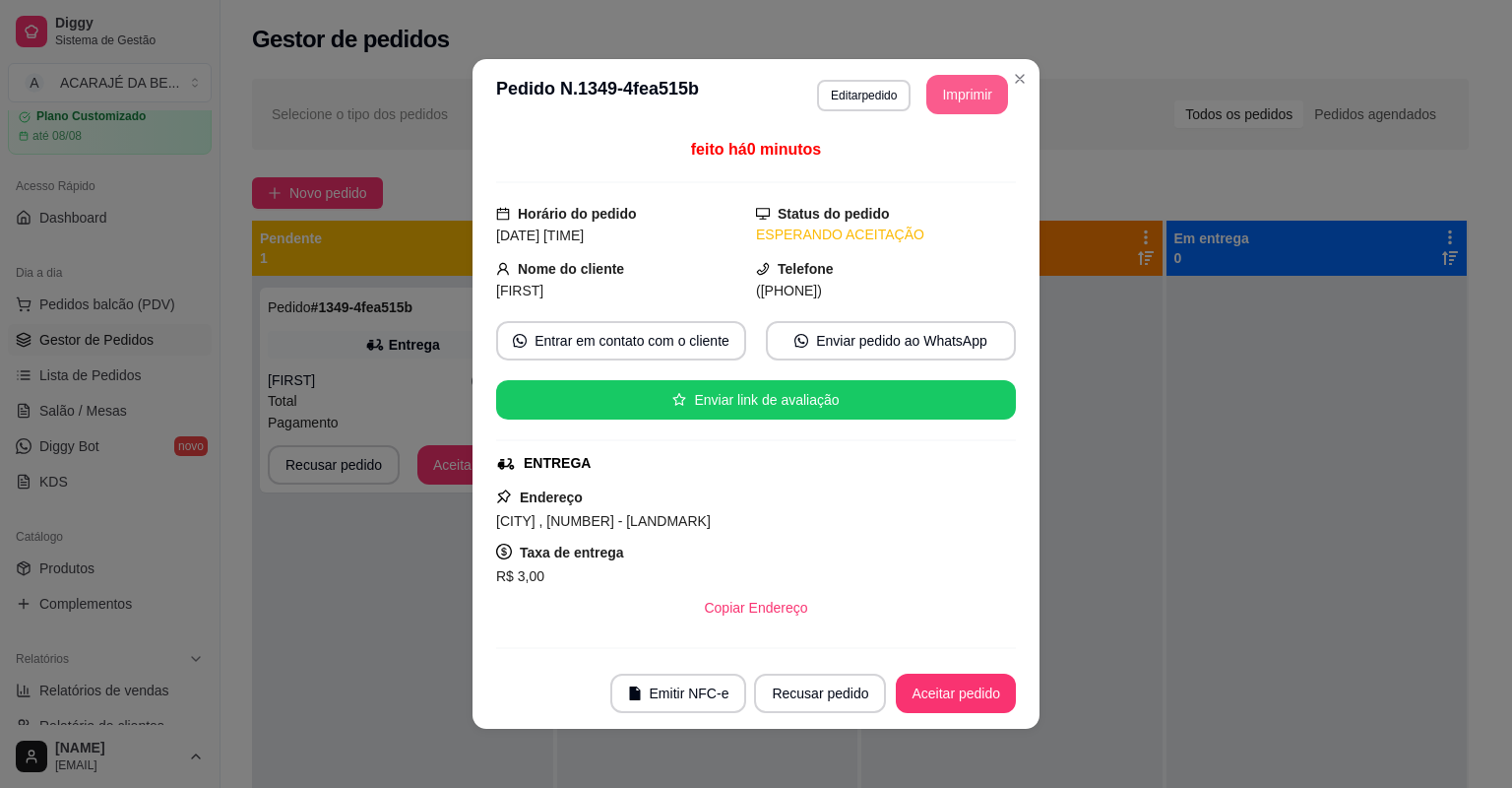 scroll, scrollTop: 0, scrollLeft: 0, axis: both 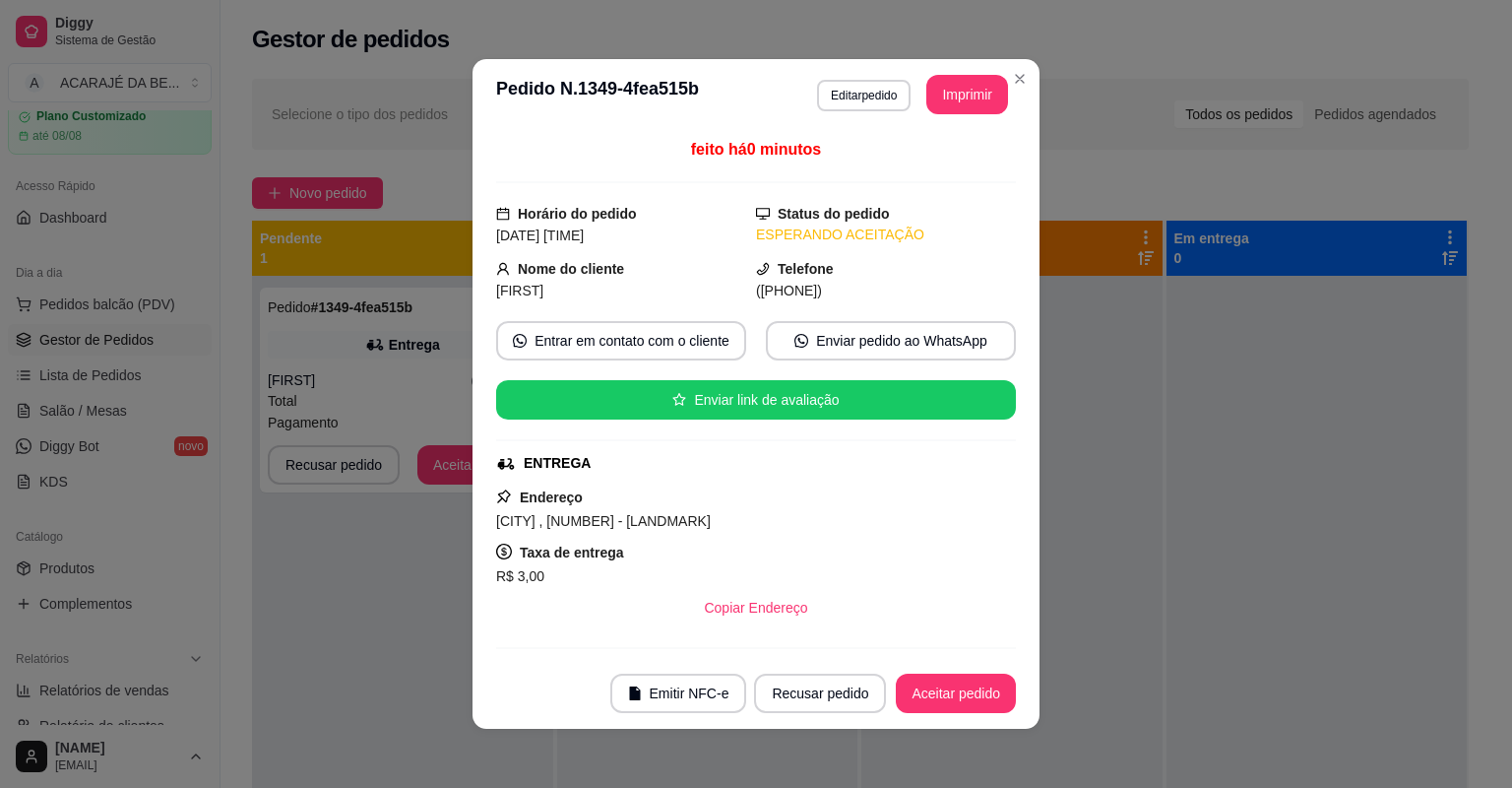 click on "Aceitar pedido" at bounding box center (956, 693) 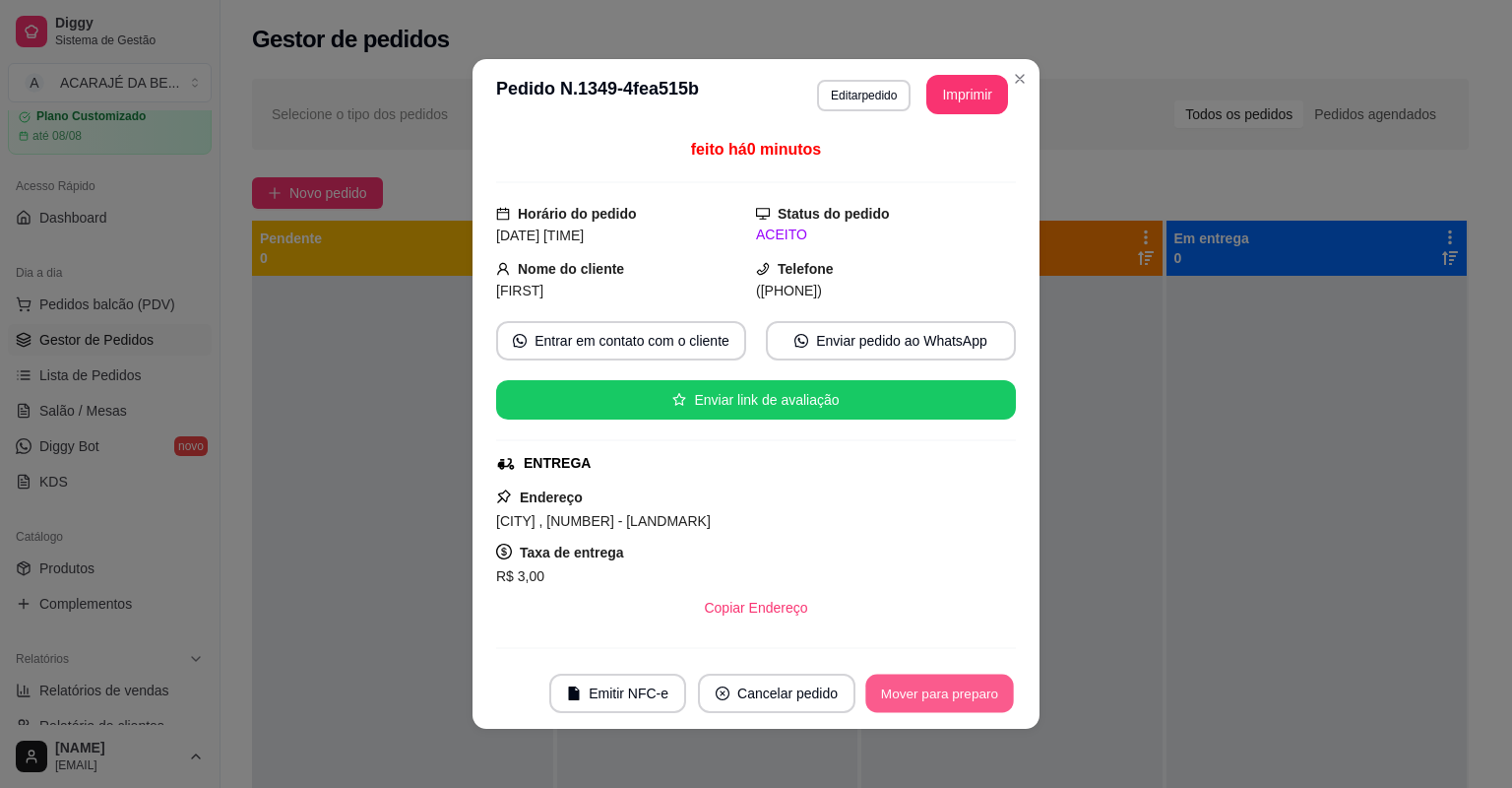 click on "Mover para preparo" at bounding box center [939, 693] 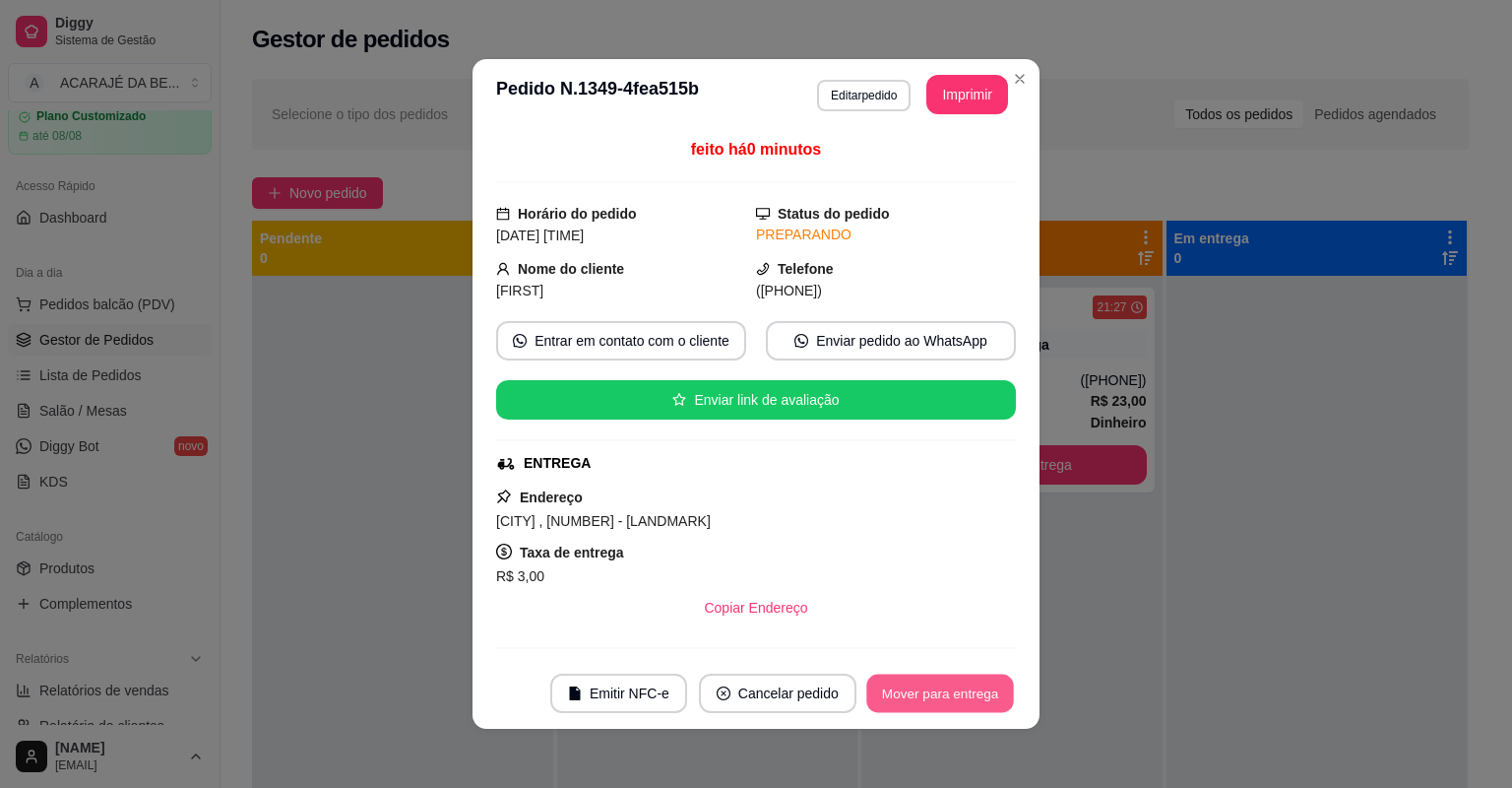 click on "Mover para entrega" at bounding box center (940, 693) 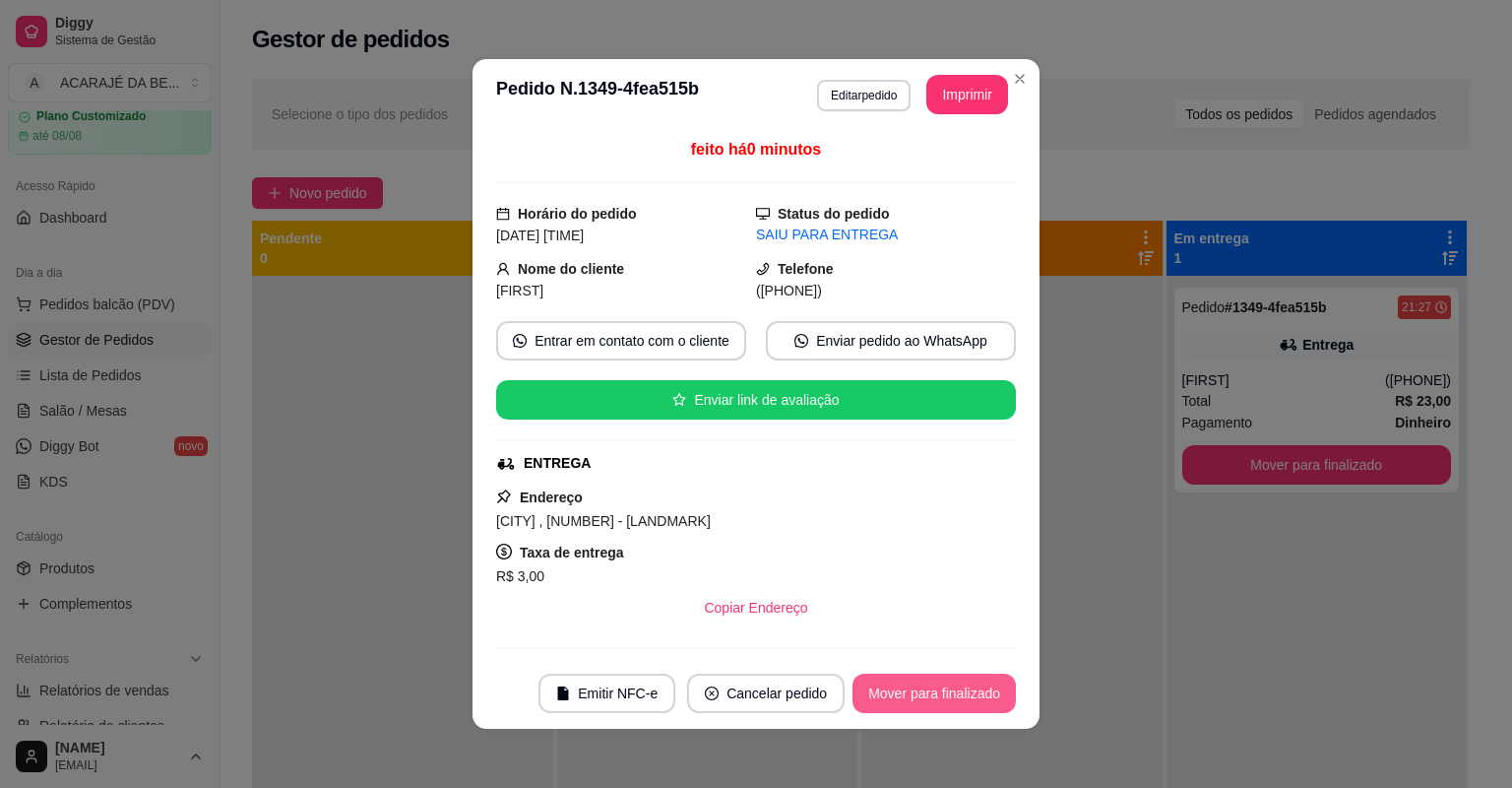 click on "Mover para finalizado" at bounding box center (934, 693) 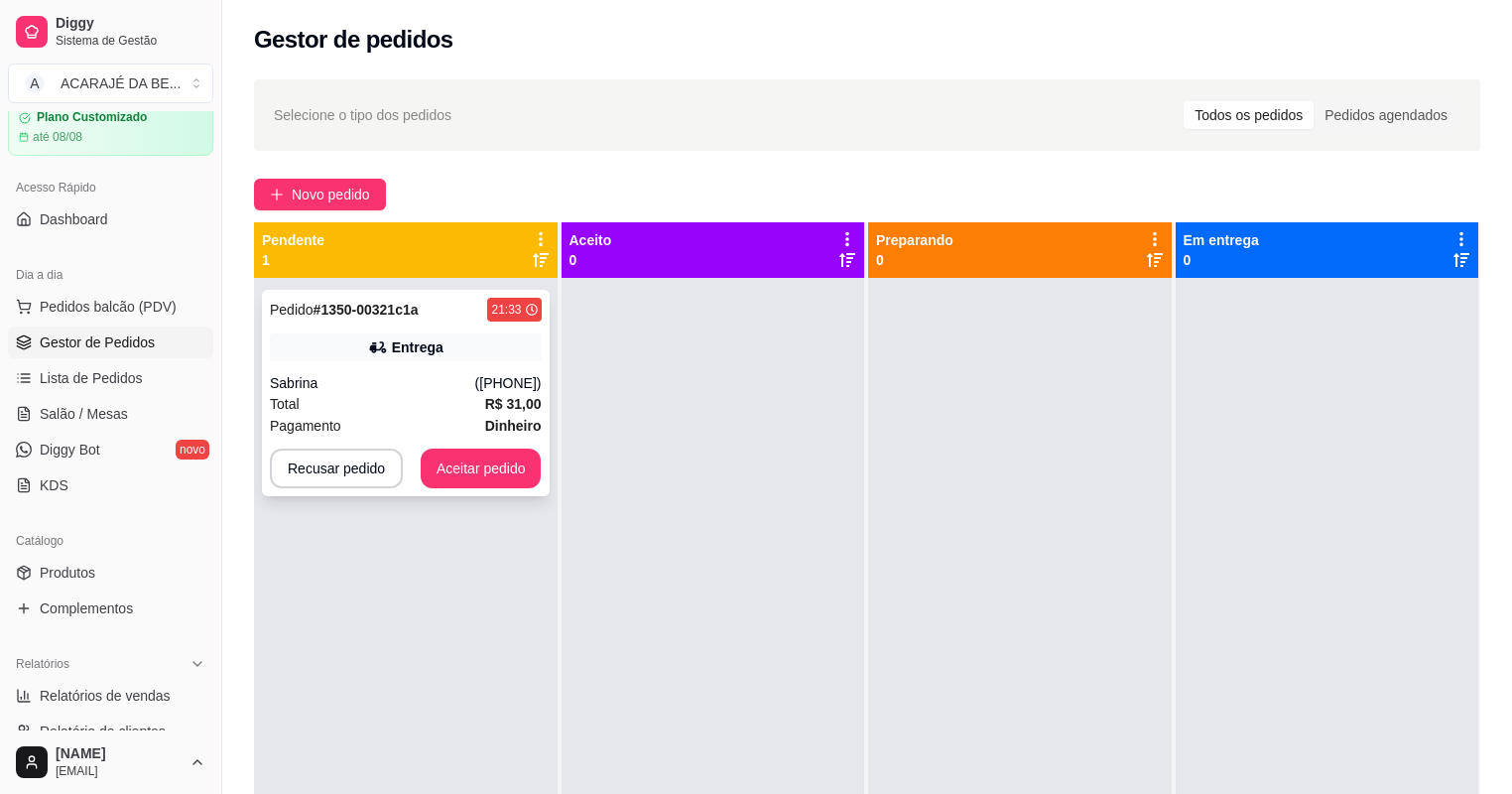 click on "Total R$ 31,00" at bounding box center (406, 404) 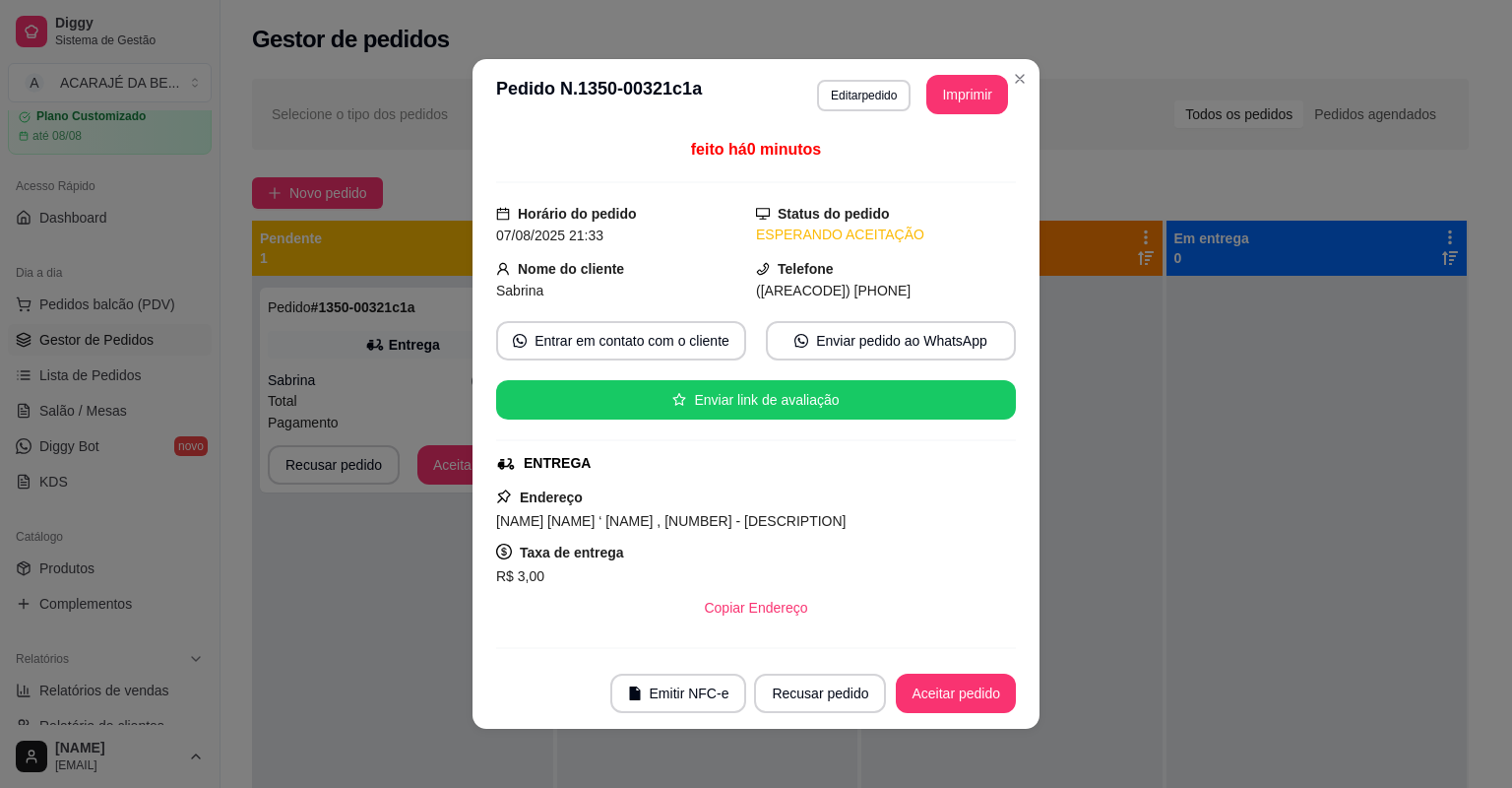 scroll, scrollTop: 294, scrollLeft: 0, axis: vertical 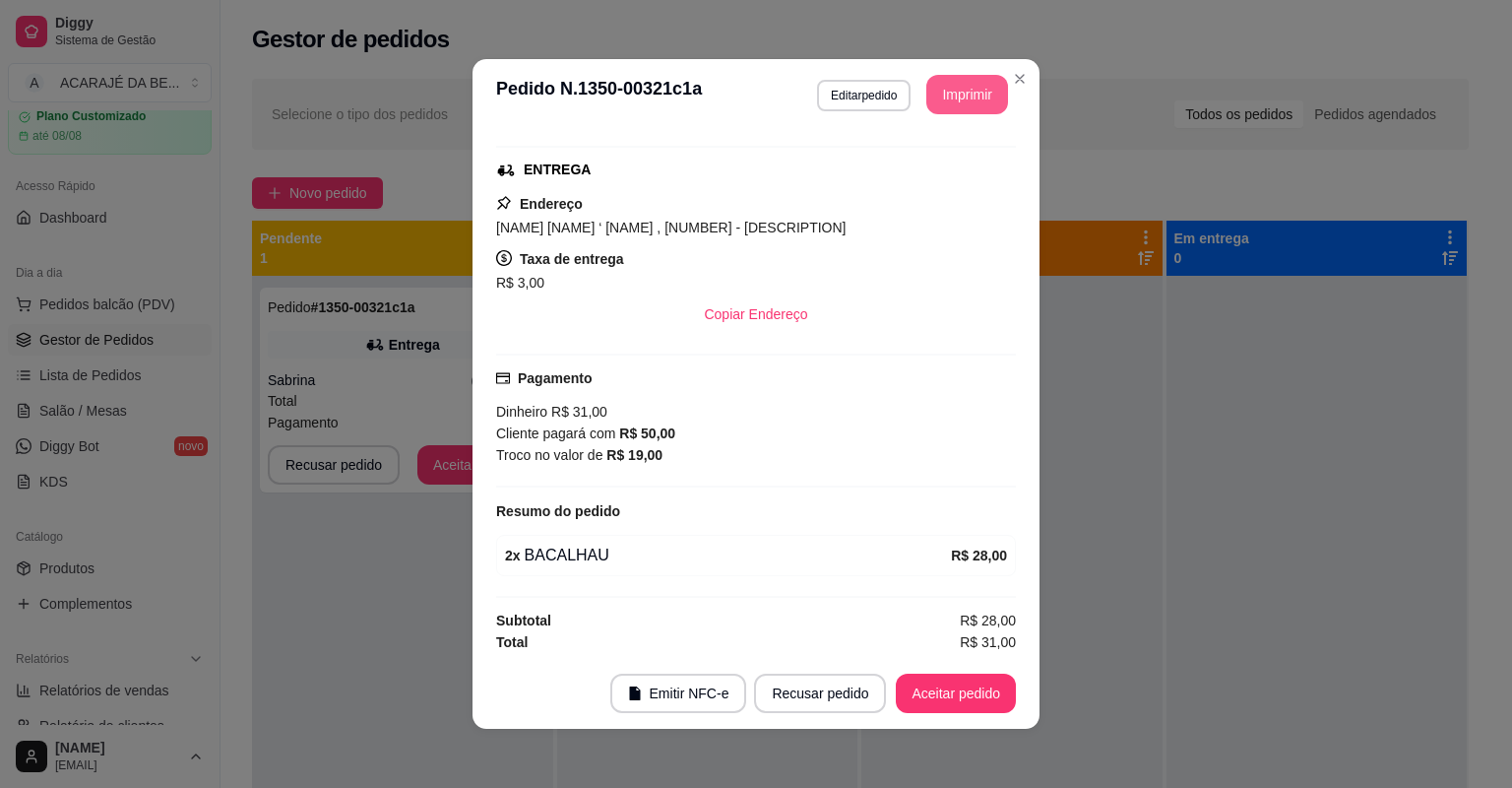 click on "Imprimir" at bounding box center [967, 95] 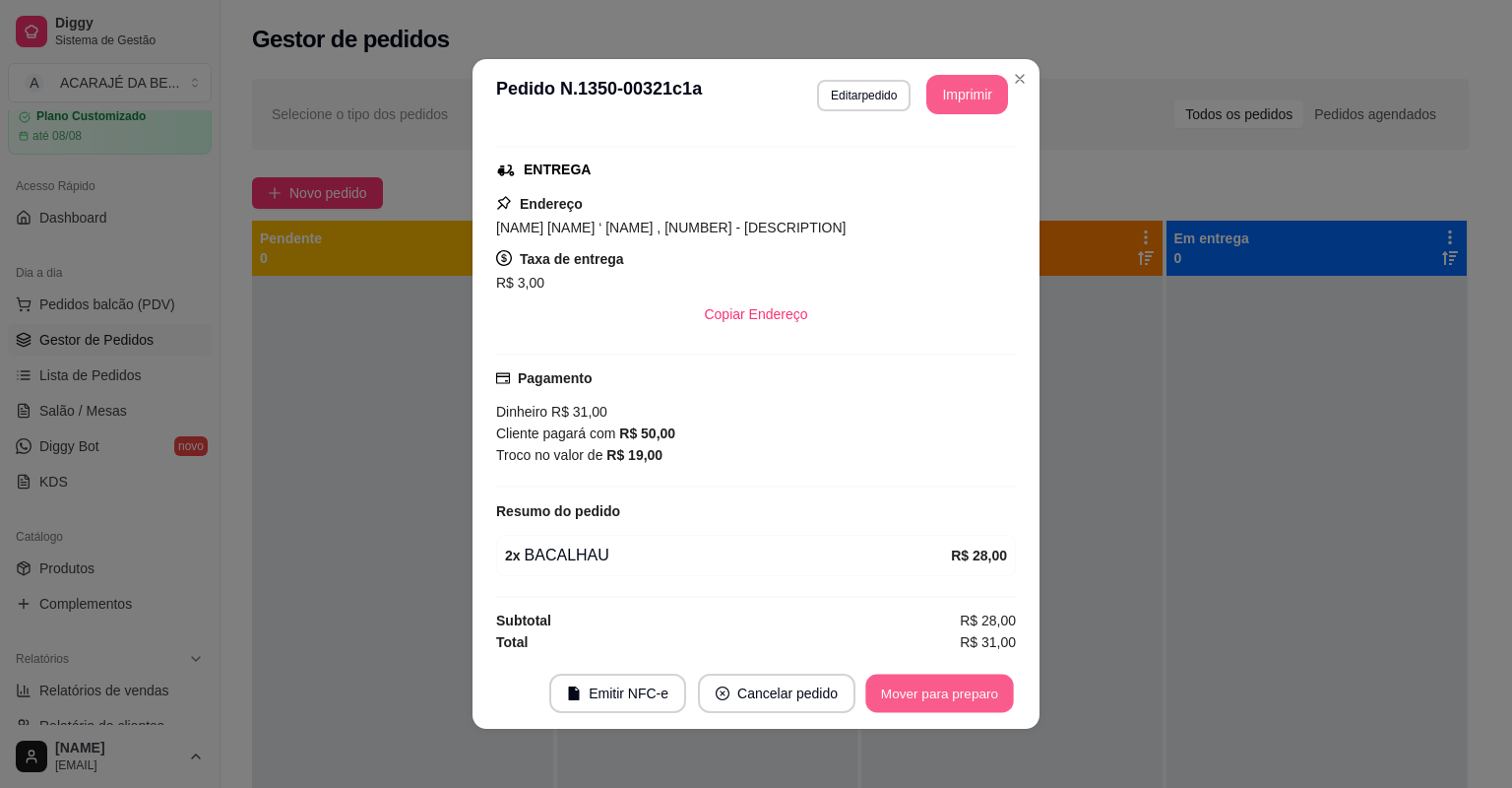 click on "Mover para preparo" at bounding box center [939, 693] 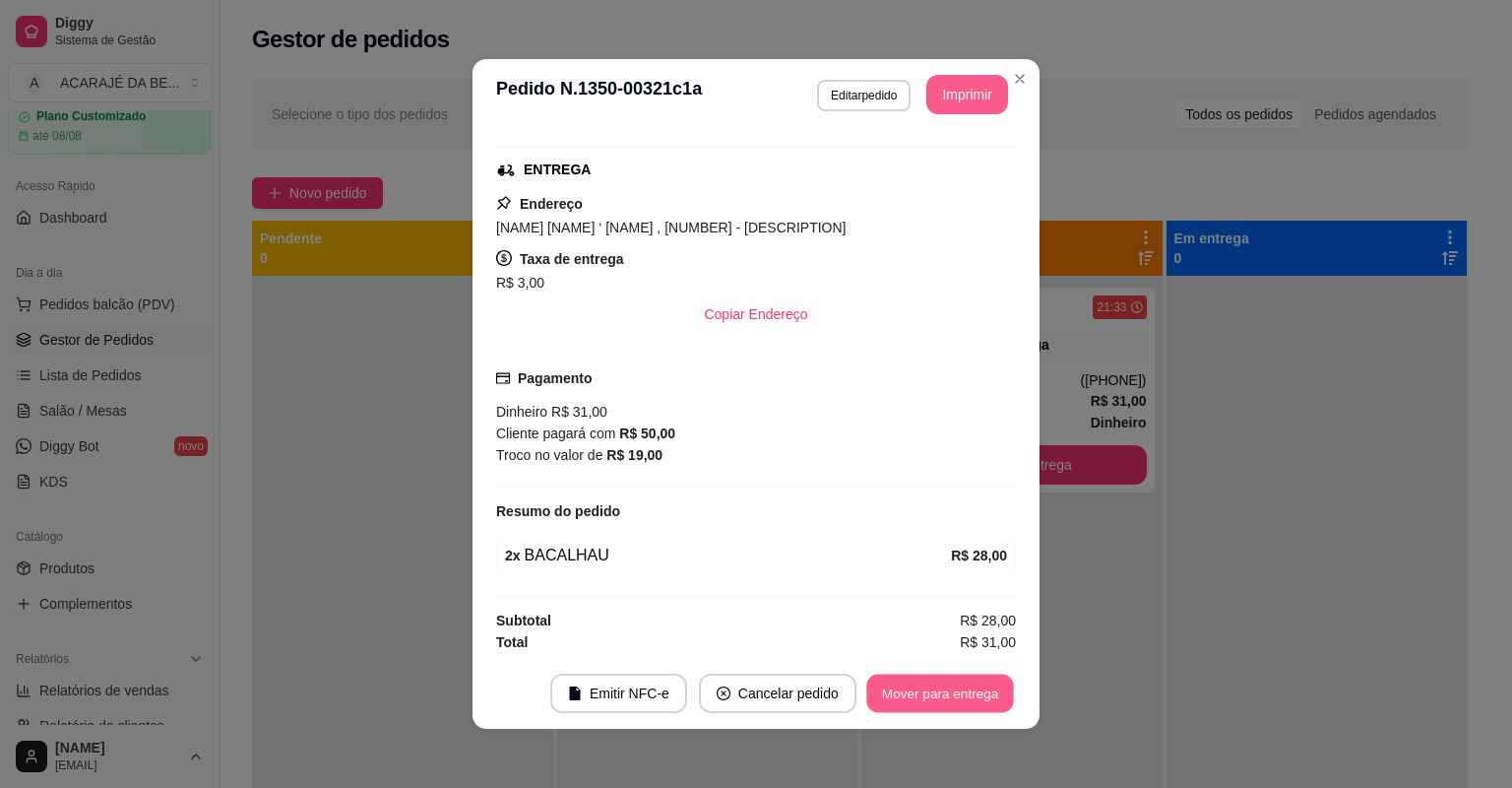 click on "Mover para entrega" at bounding box center (940, 693) 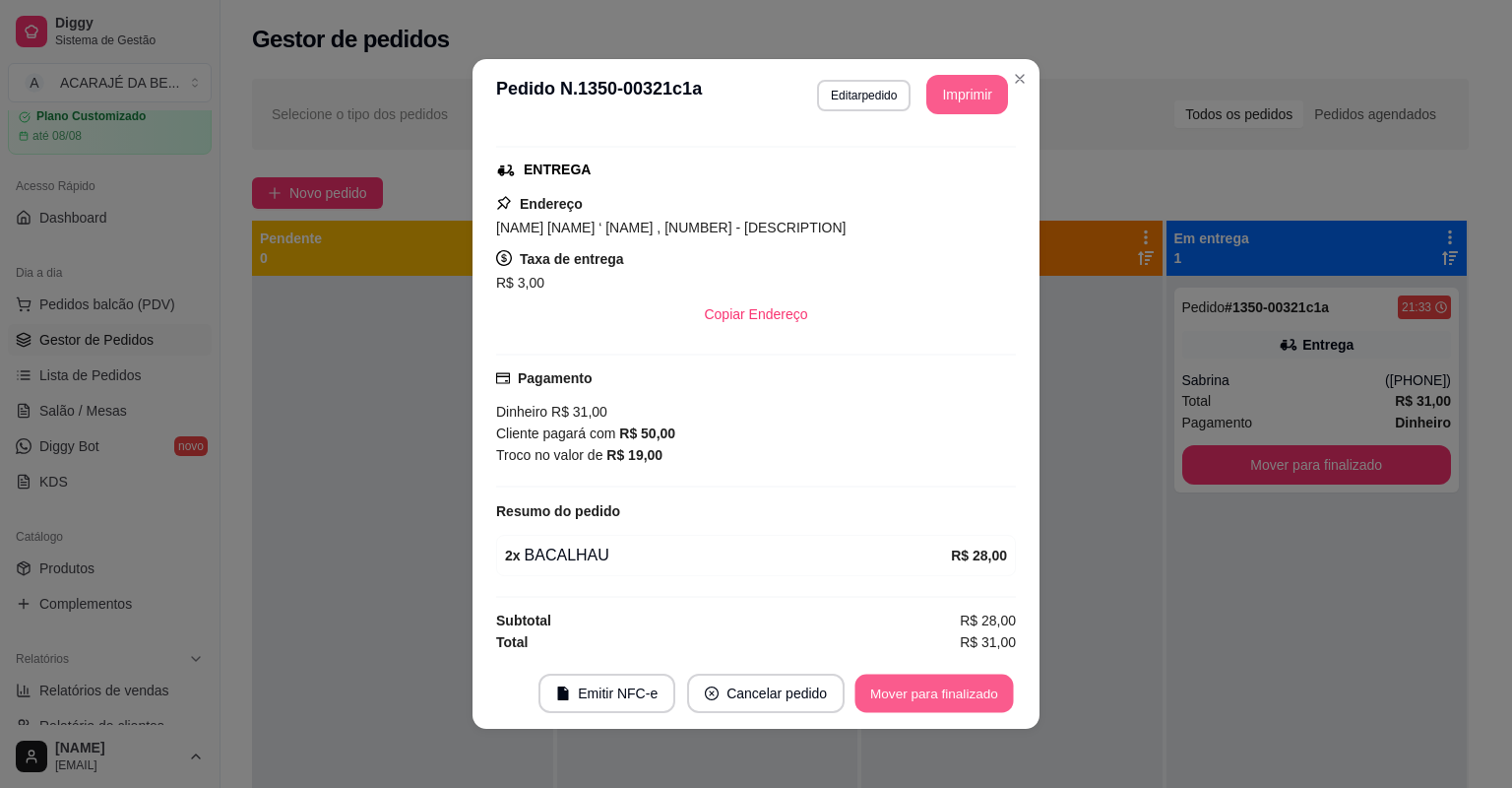 click on "Mover para finalizado" at bounding box center [934, 693] 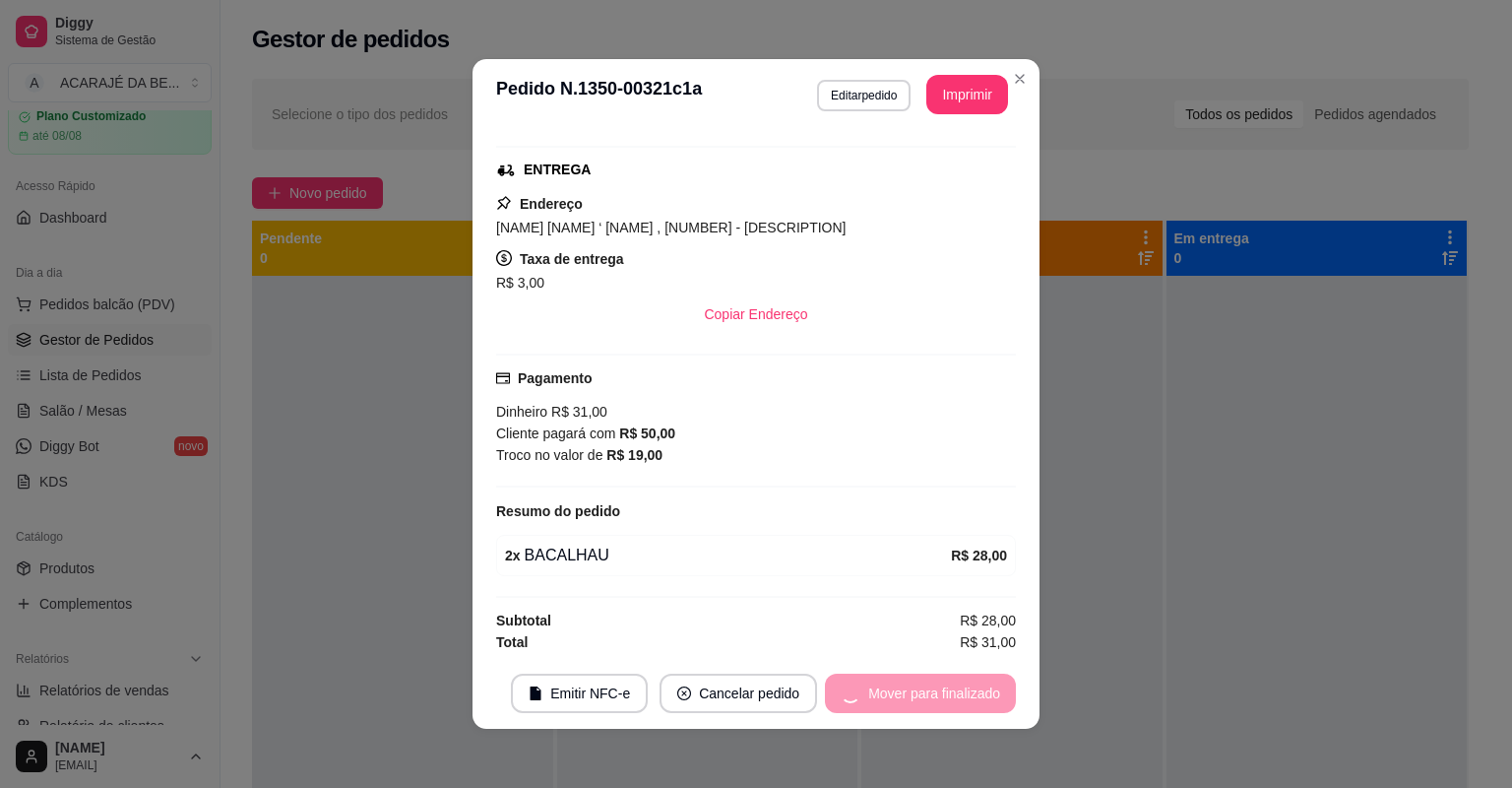 scroll, scrollTop: 248, scrollLeft: 0, axis: vertical 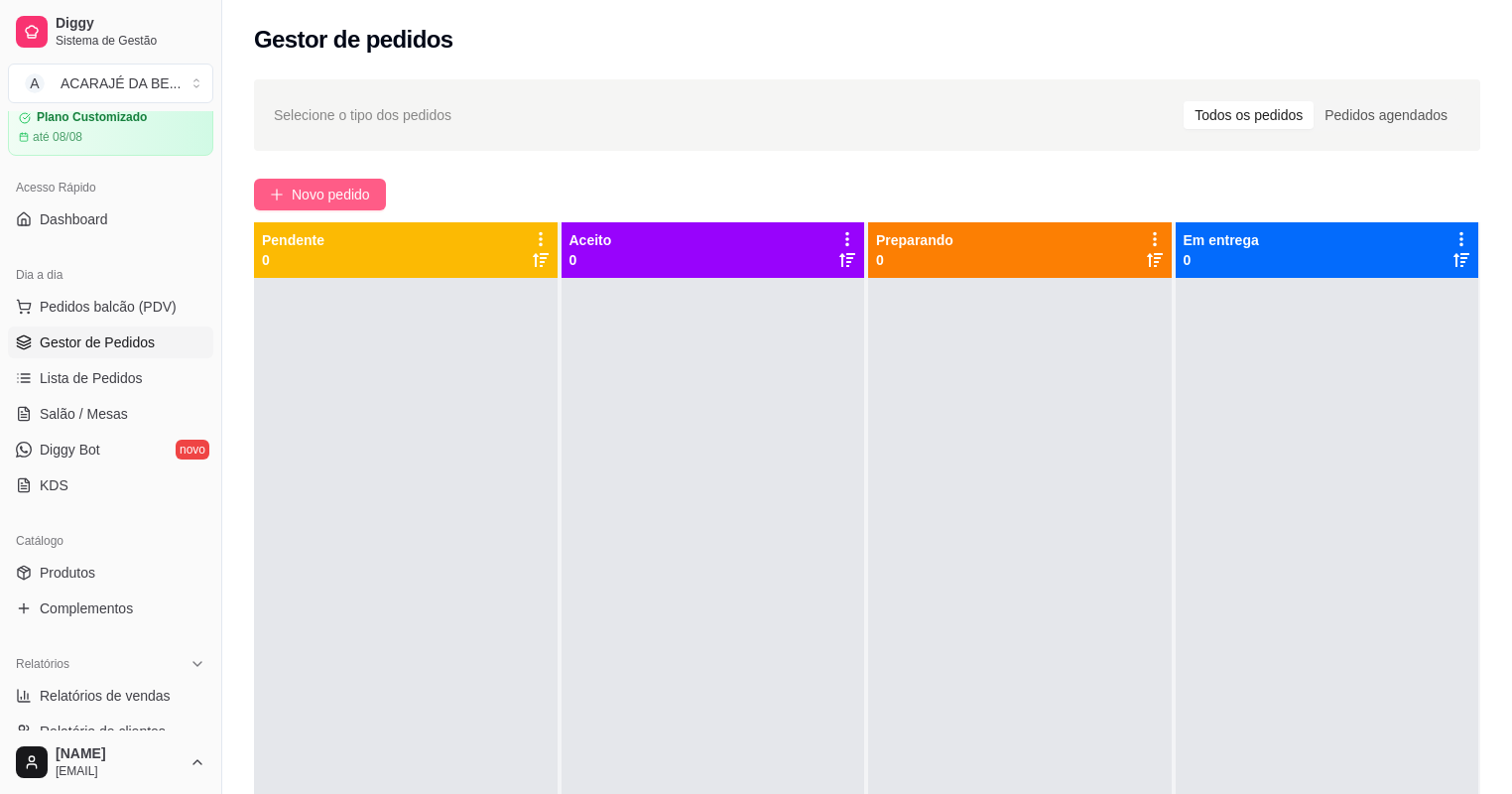 click on "Novo pedido" at bounding box center (330, 195) 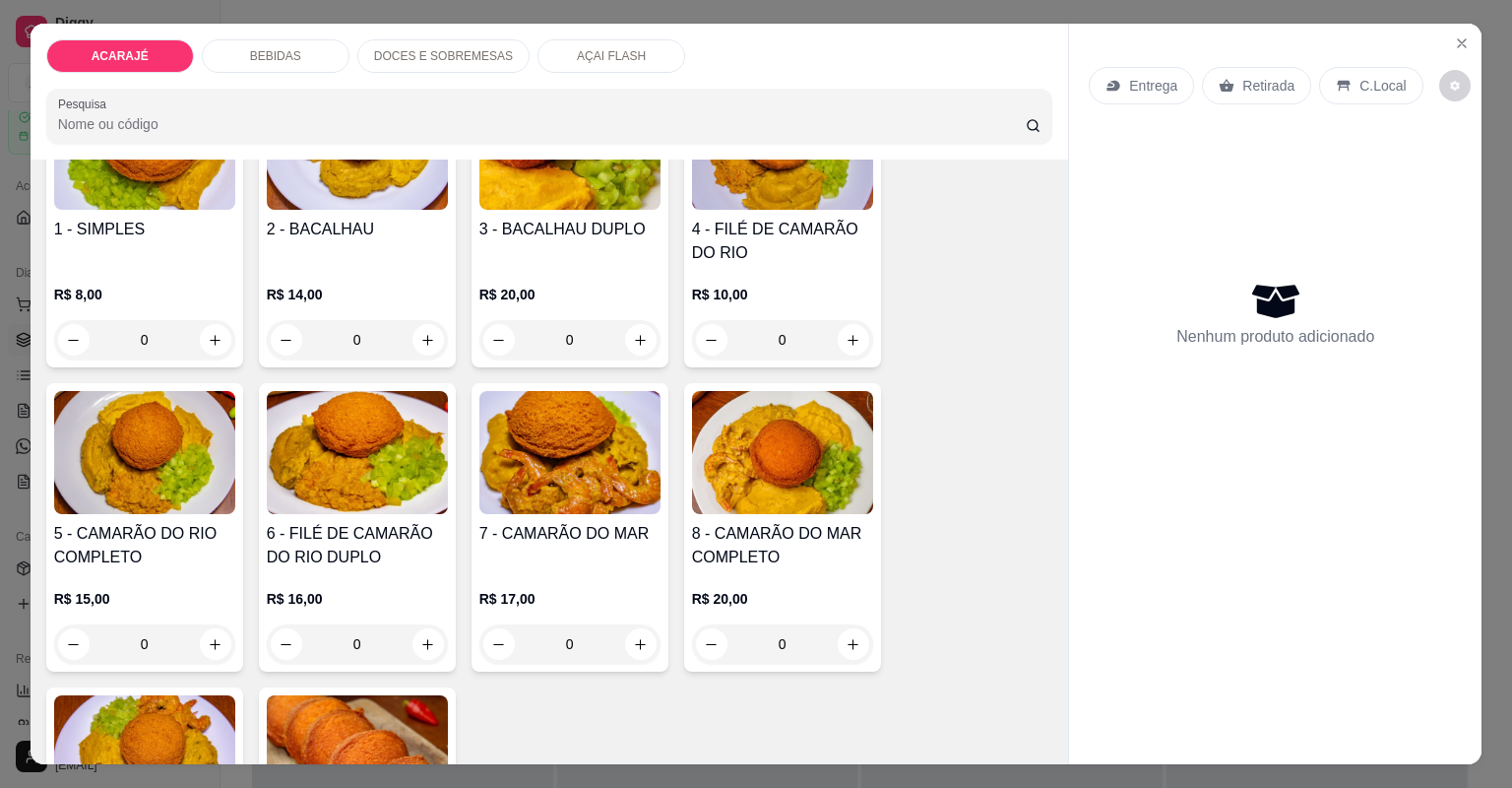 scroll, scrollTop: 158, scrollLeft: 0, axis: vertical 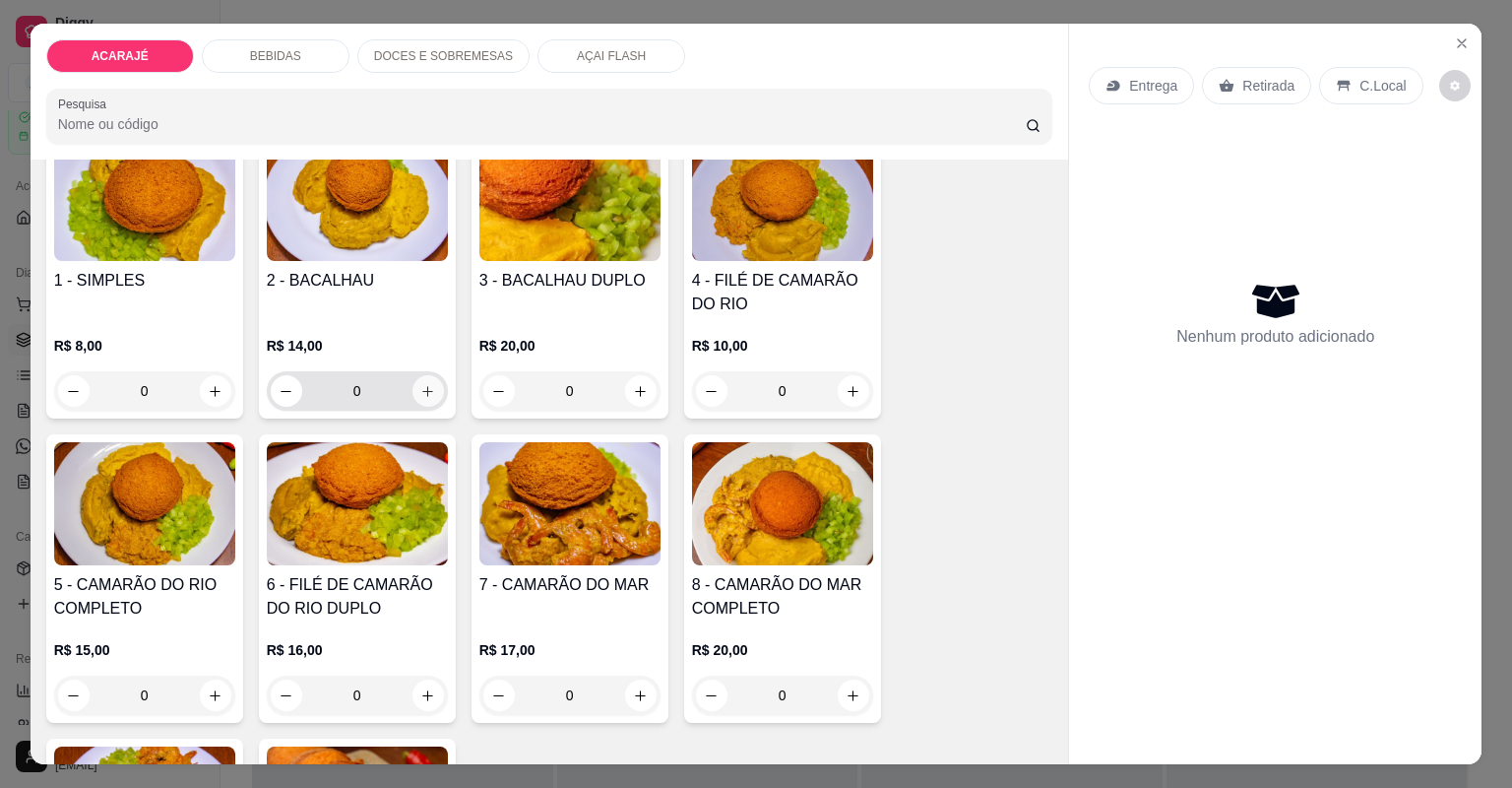 click 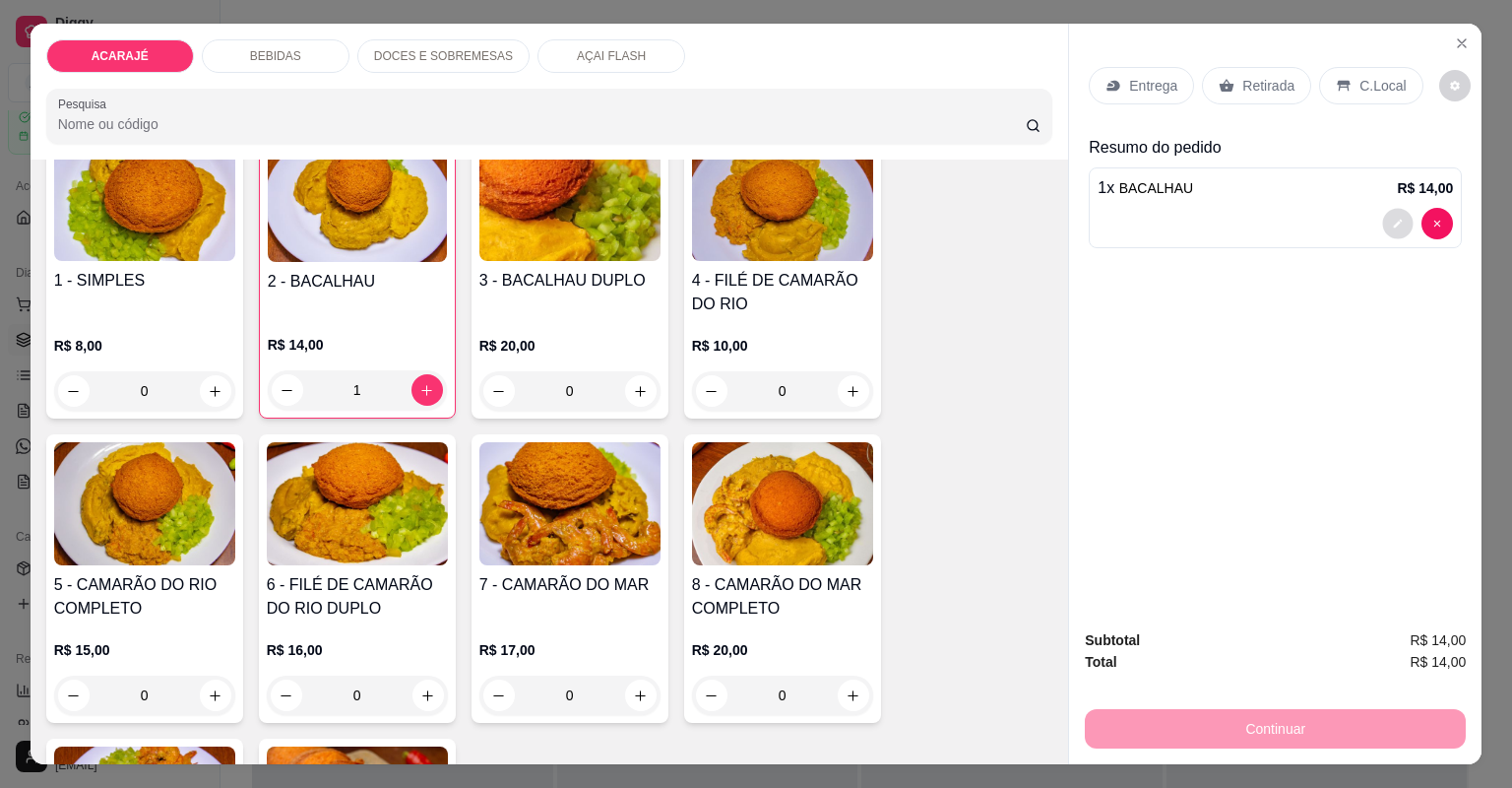 click at bounding box center [1398, 223] 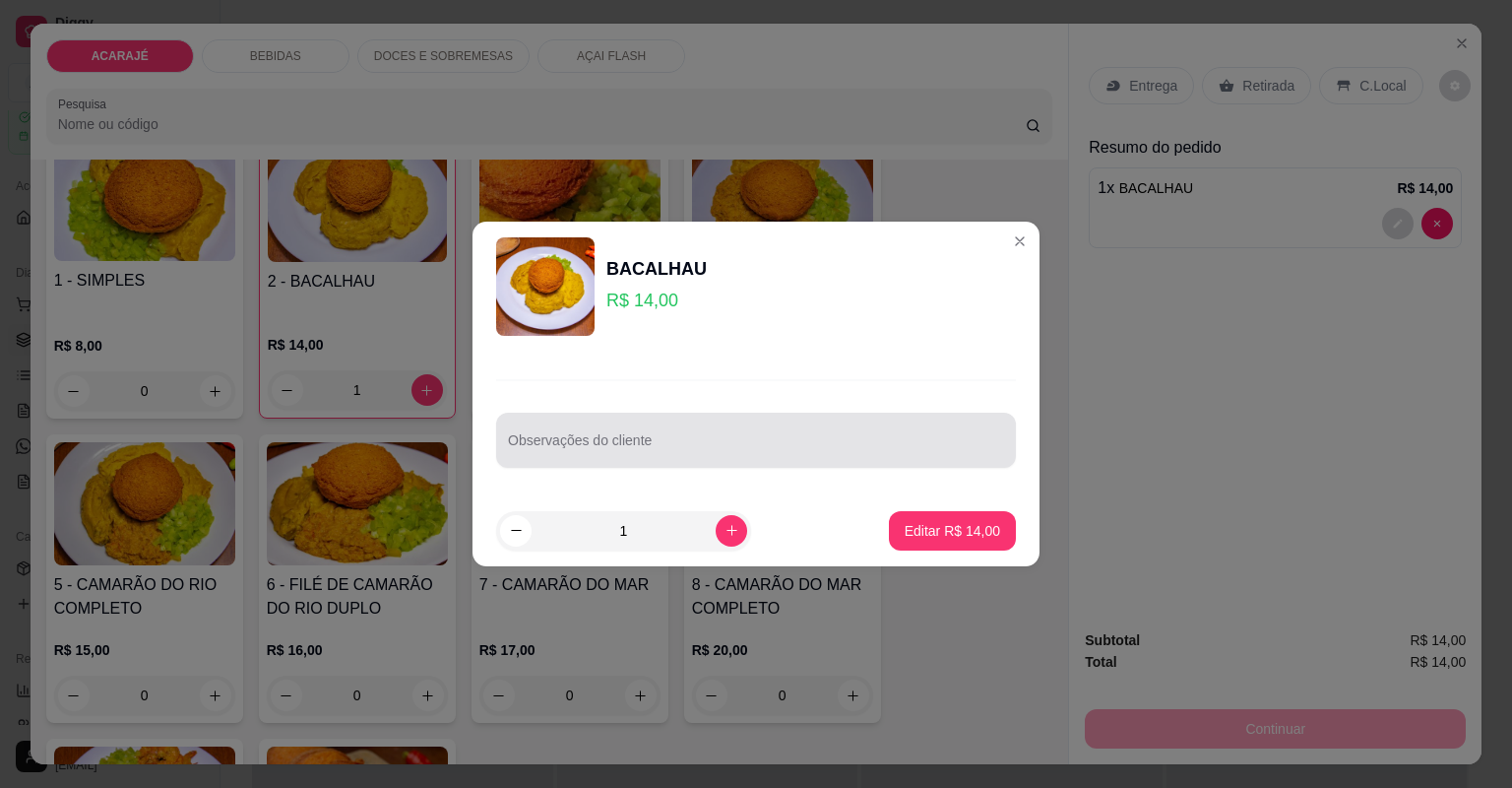 click at bounding box center [756, 440] 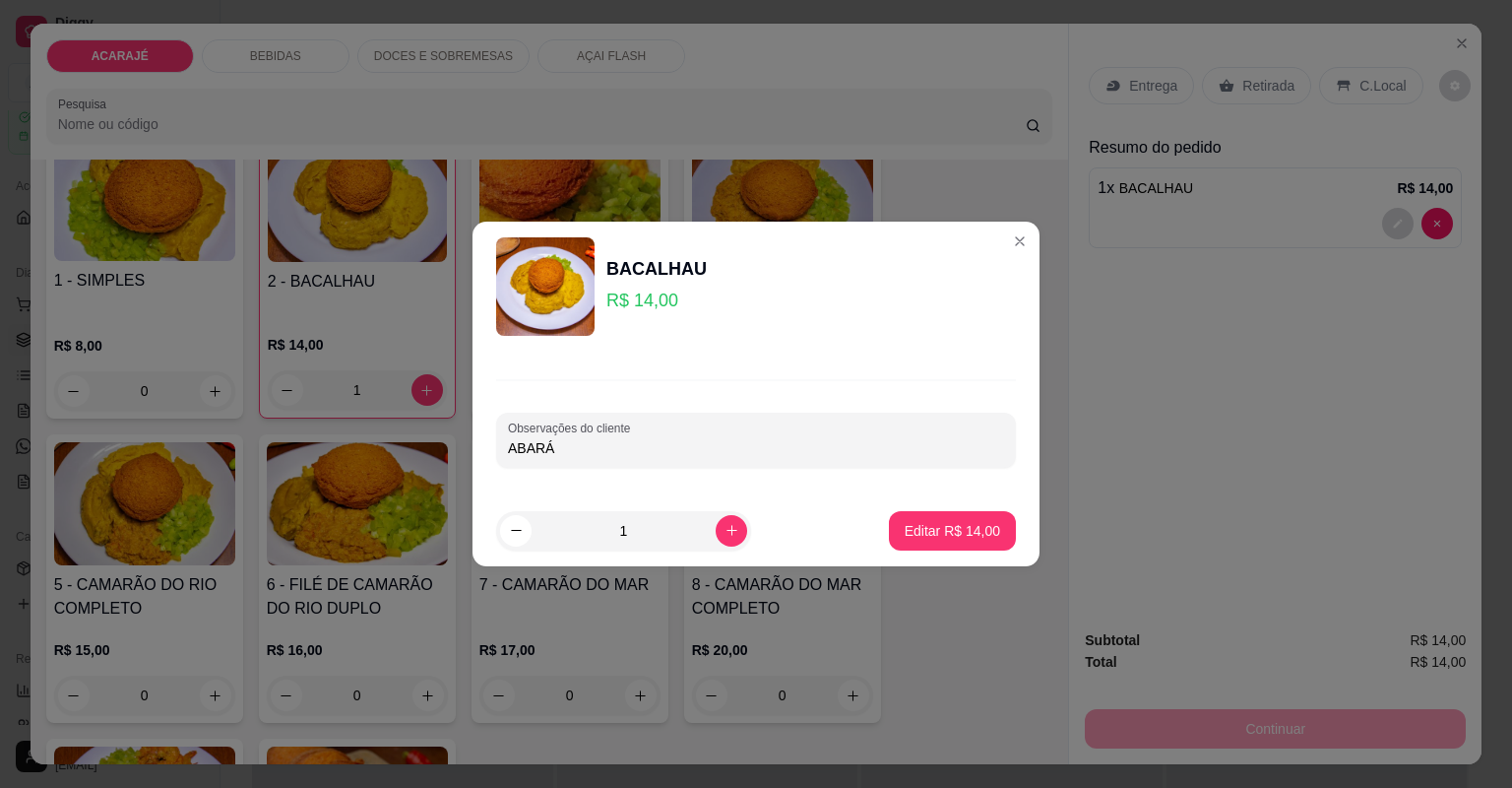 type on "ABARÁ" 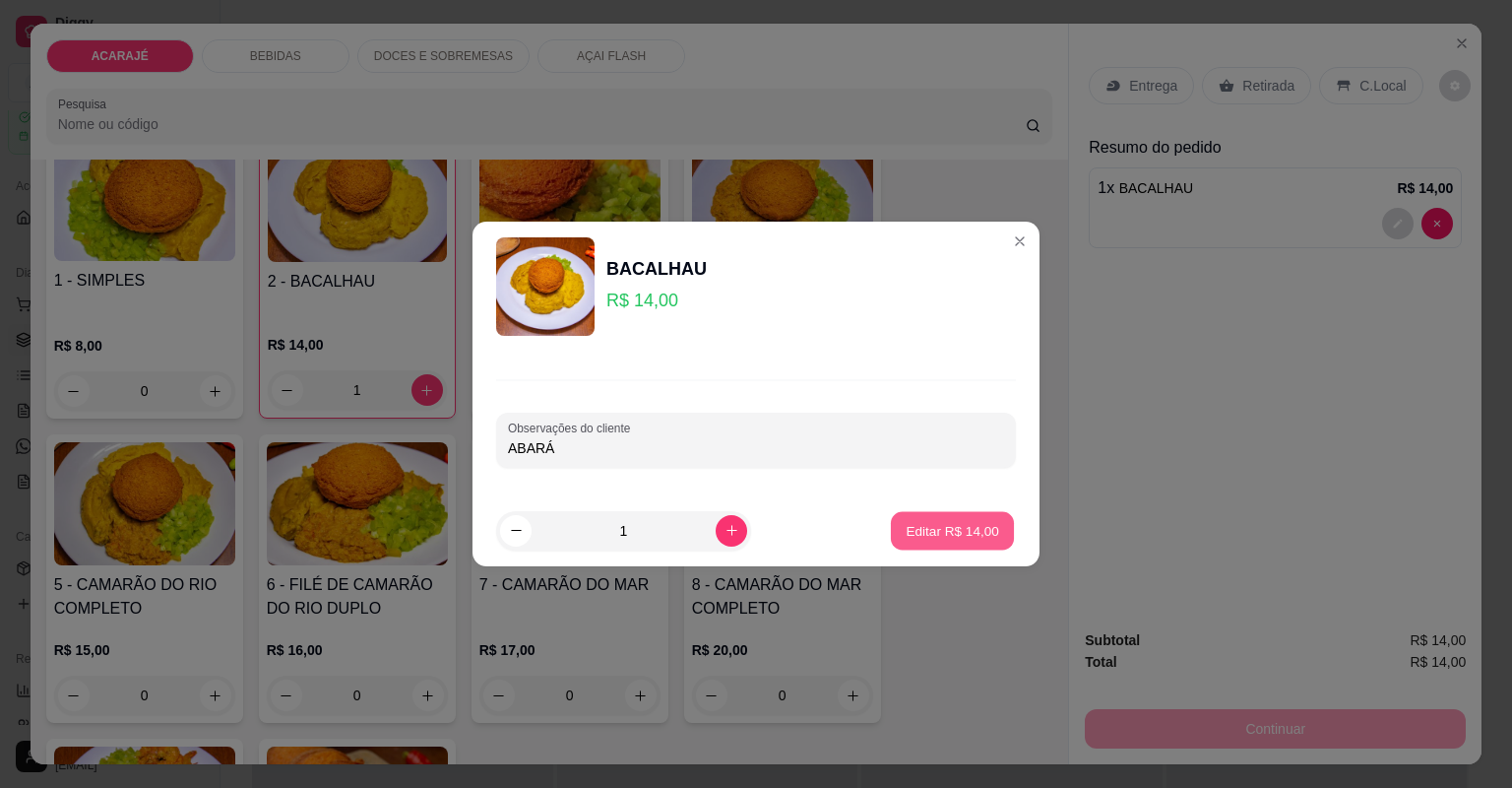 click on "Editar   R$ 14,00" at bounding box center [952, 530] 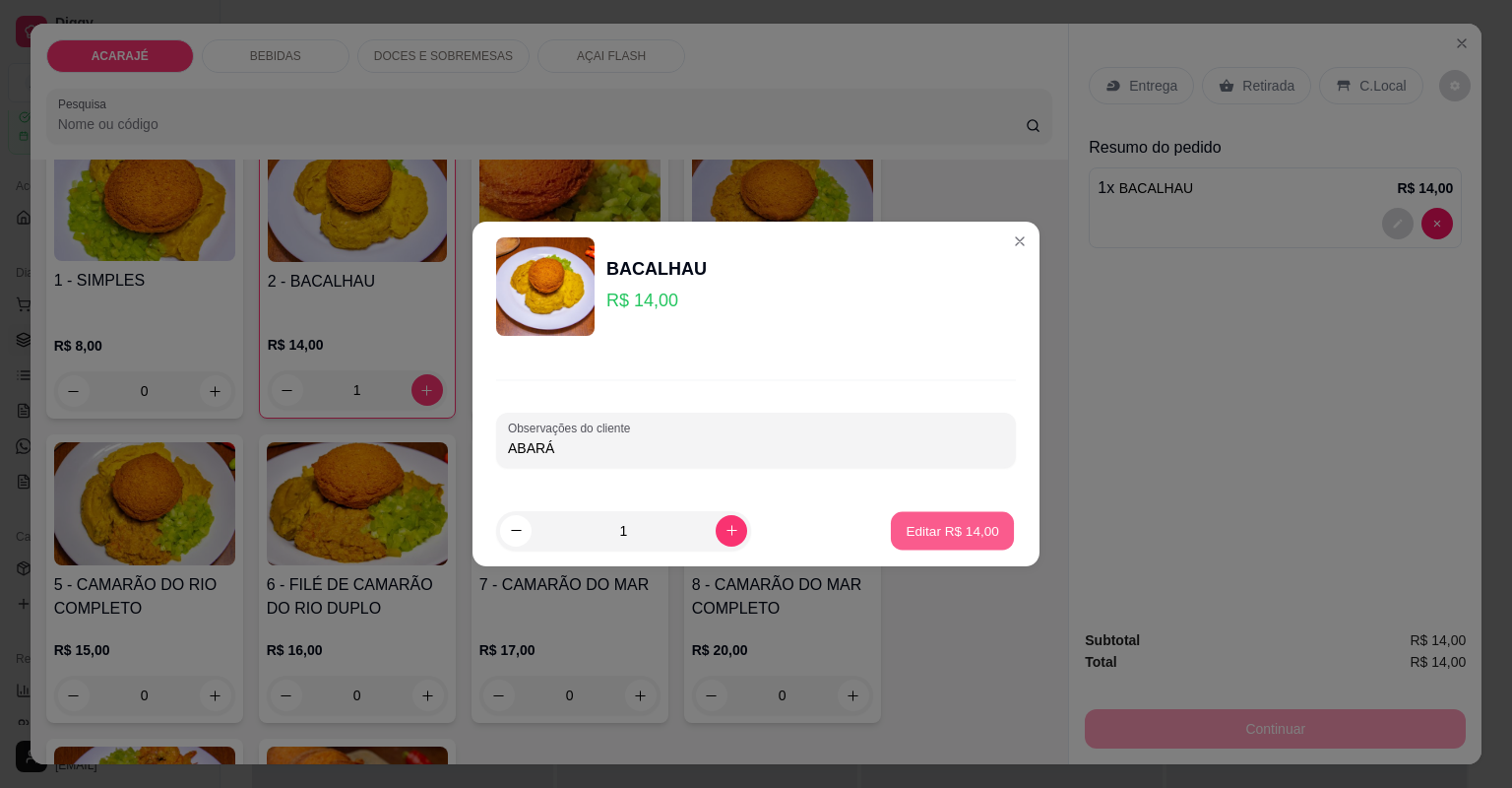 type on "0" 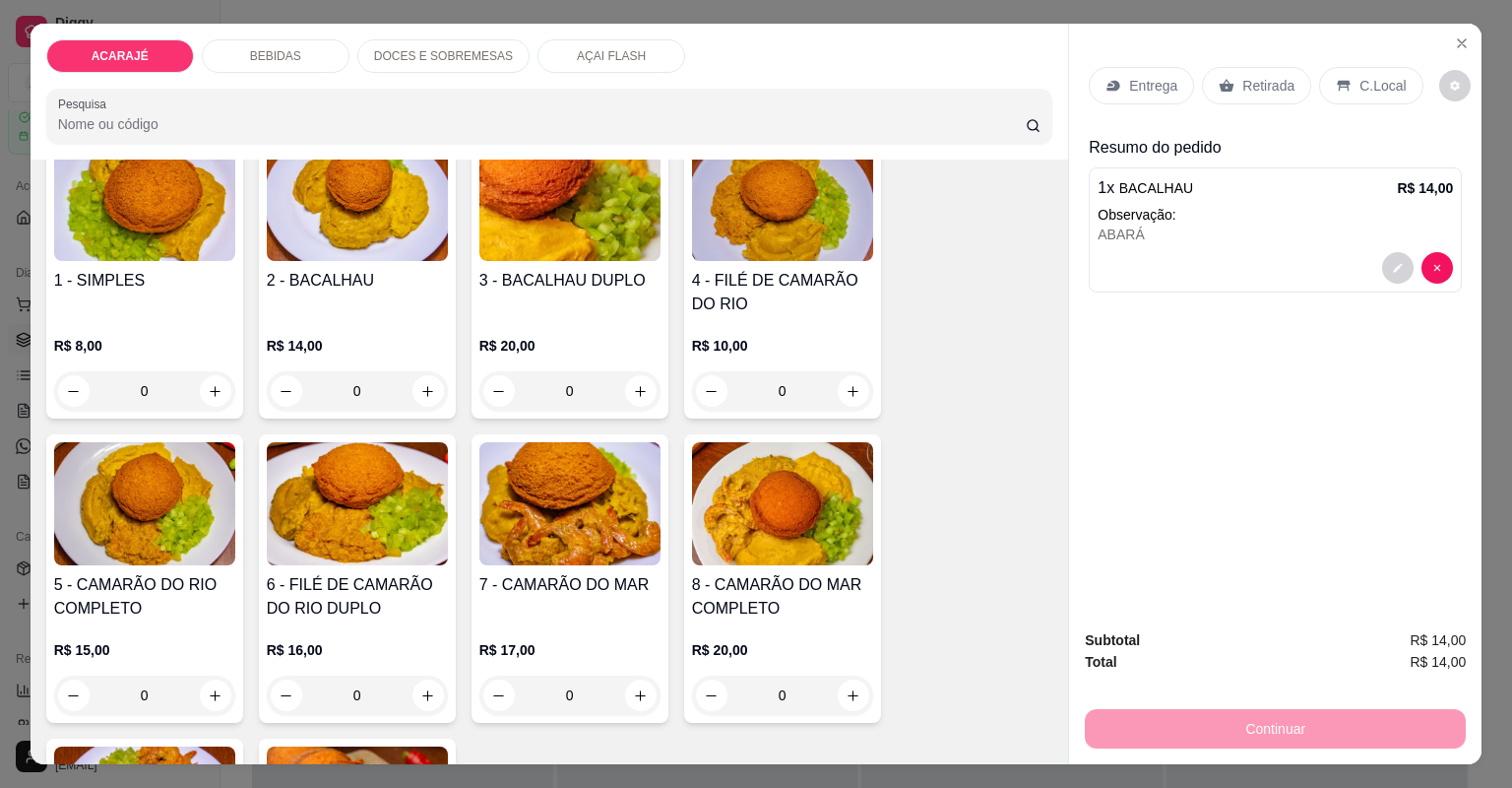 click on "Entrega" at bounding box center [1141, 86] 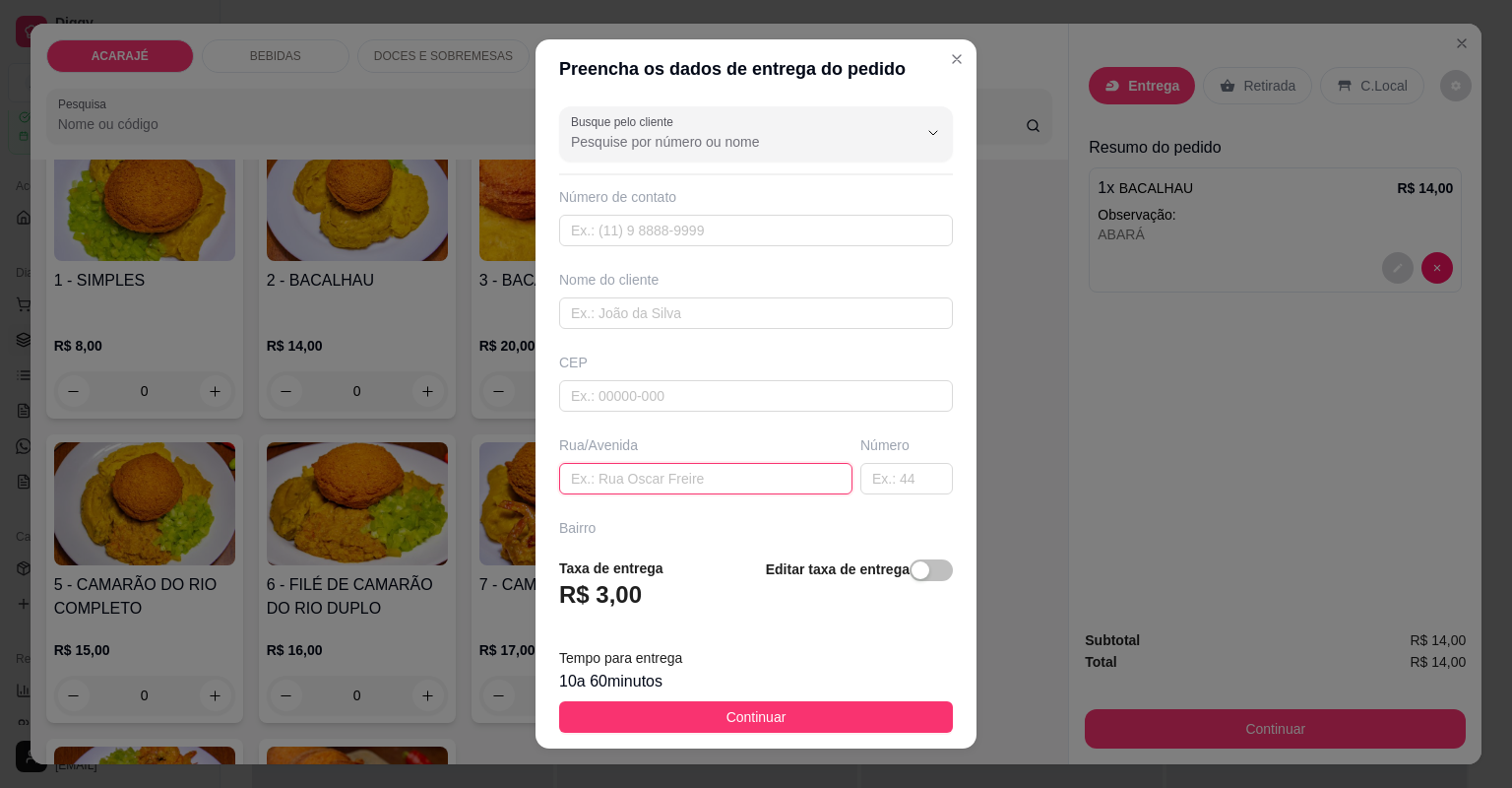 paste on "[NEIGHBORHOOD] novo na subida da serralheria de [NAME]" 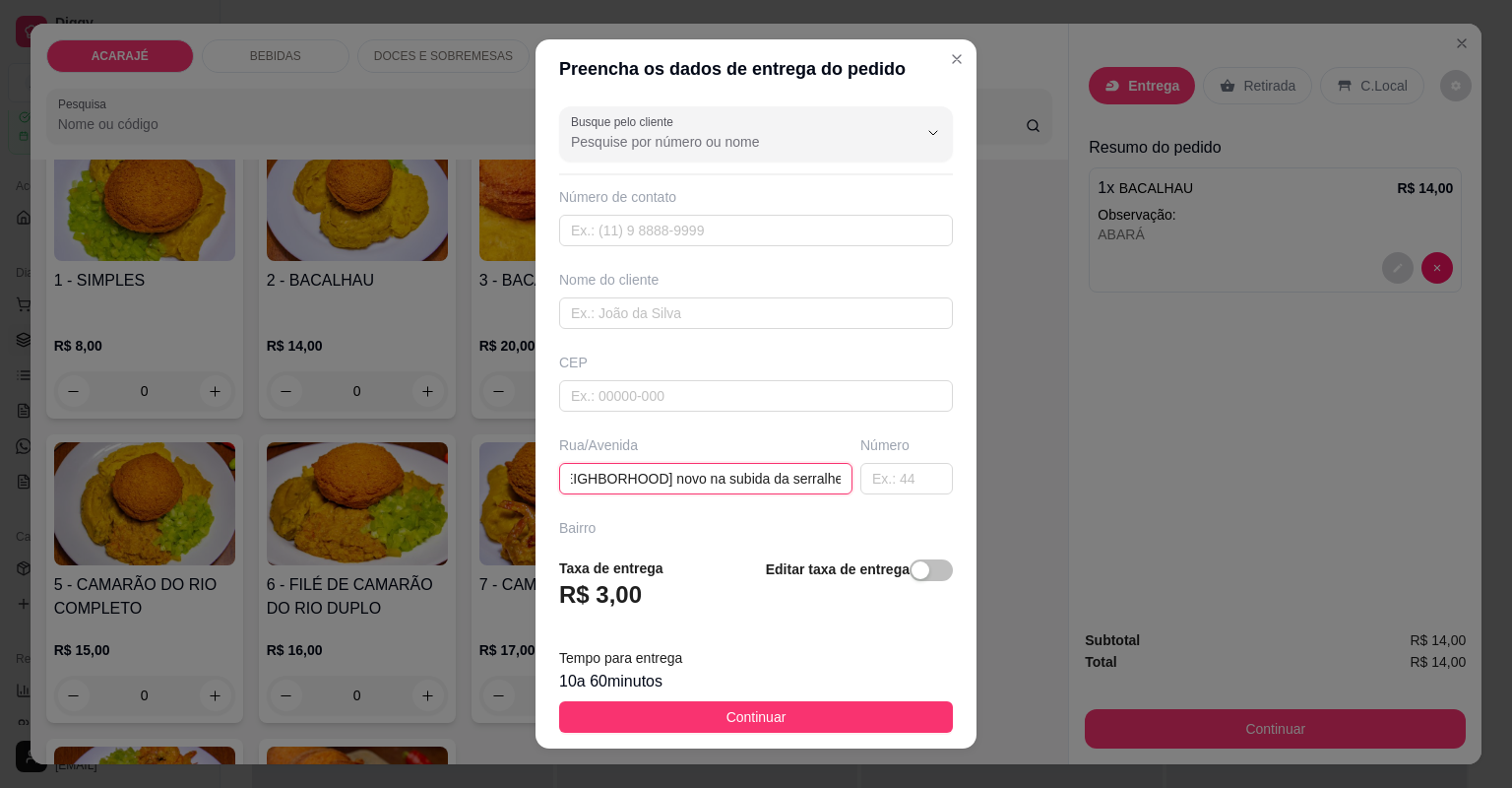 scroll, scrollTop: 0, scrollLeft: 25, axis: horizontal 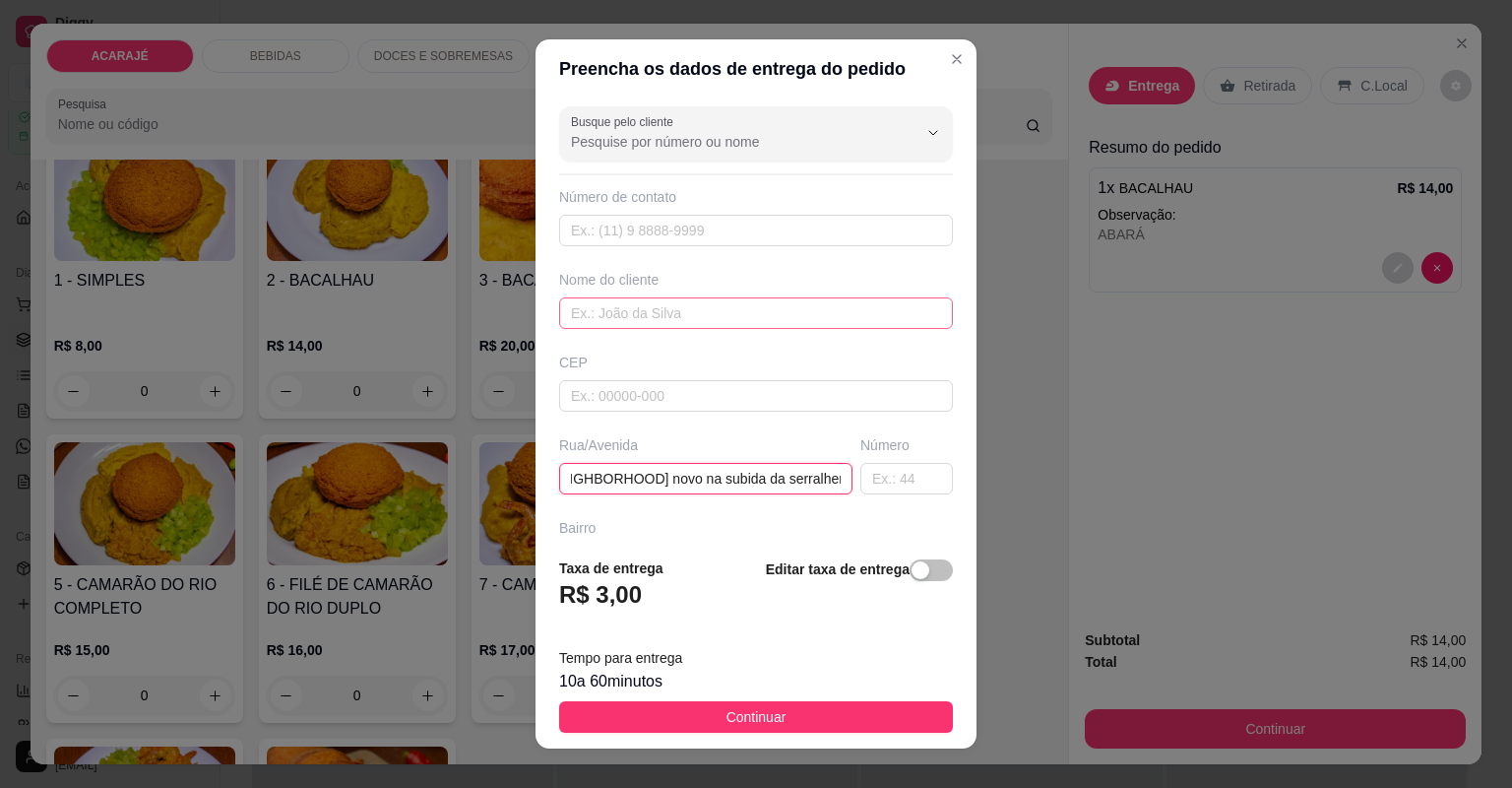 type on "[NEIGHBORHOOD] novo na subida da serralheria de [NAME]" 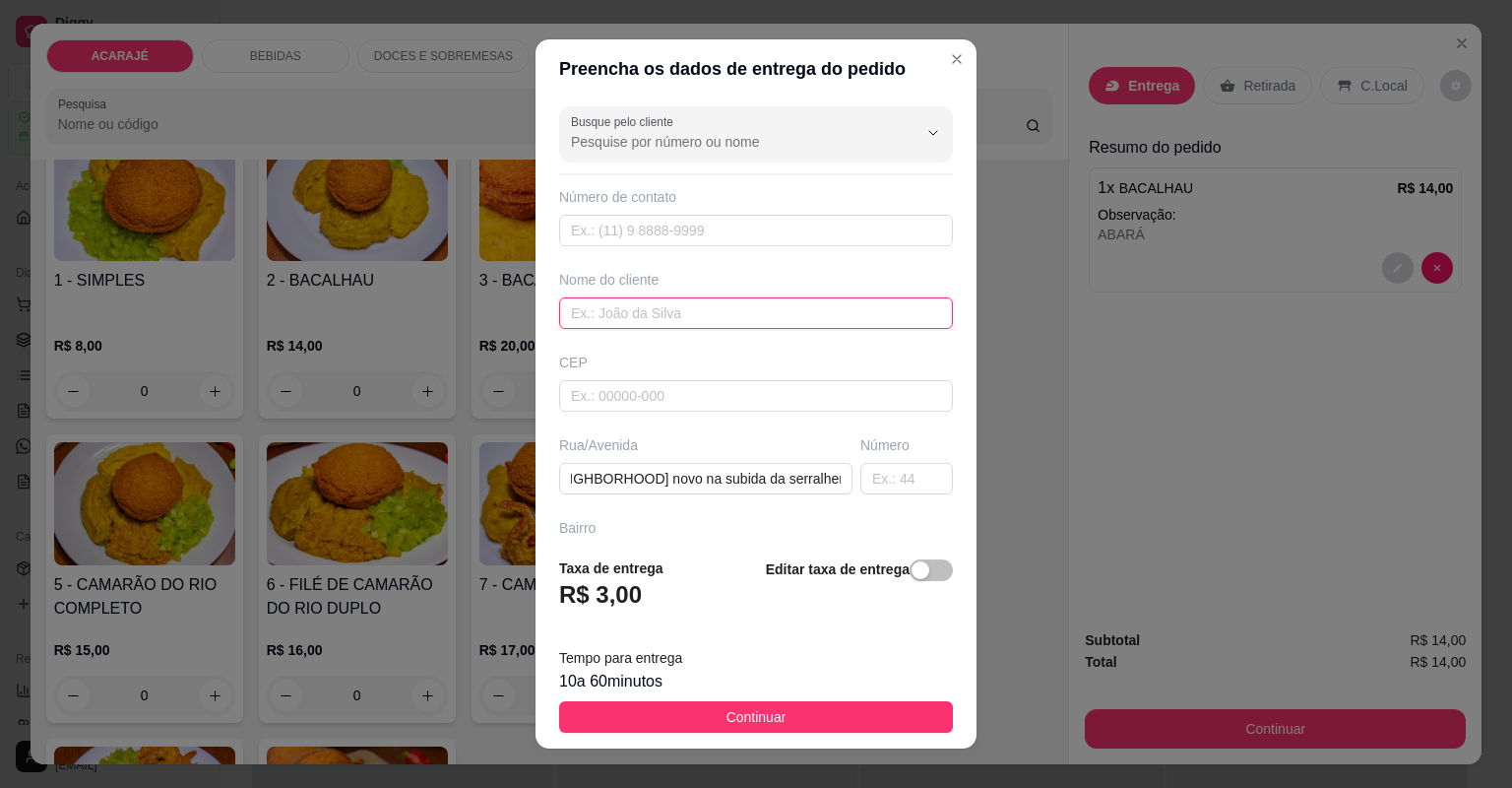 click at bounding box center [756, 313] 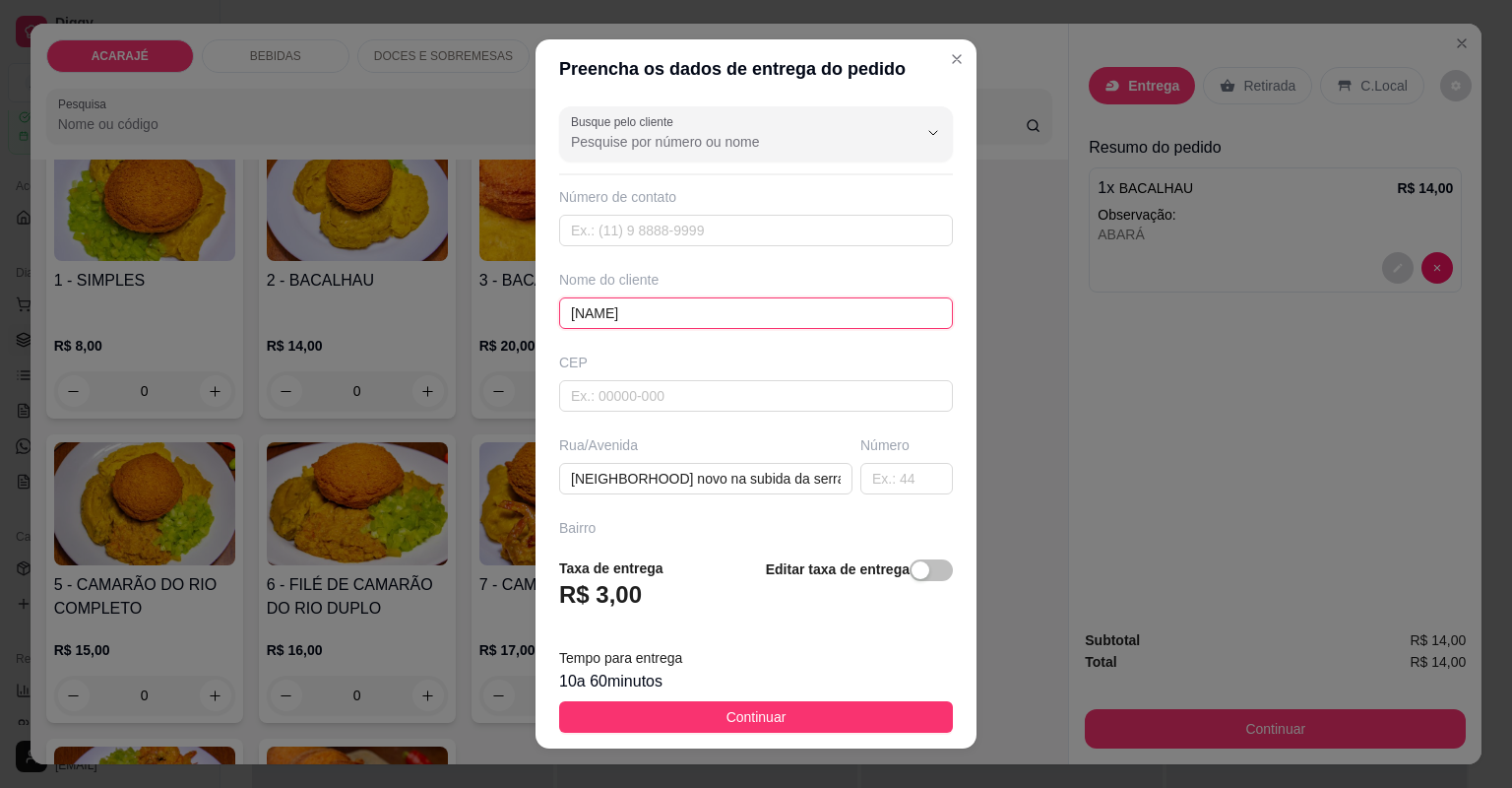 type on "[NAME]" 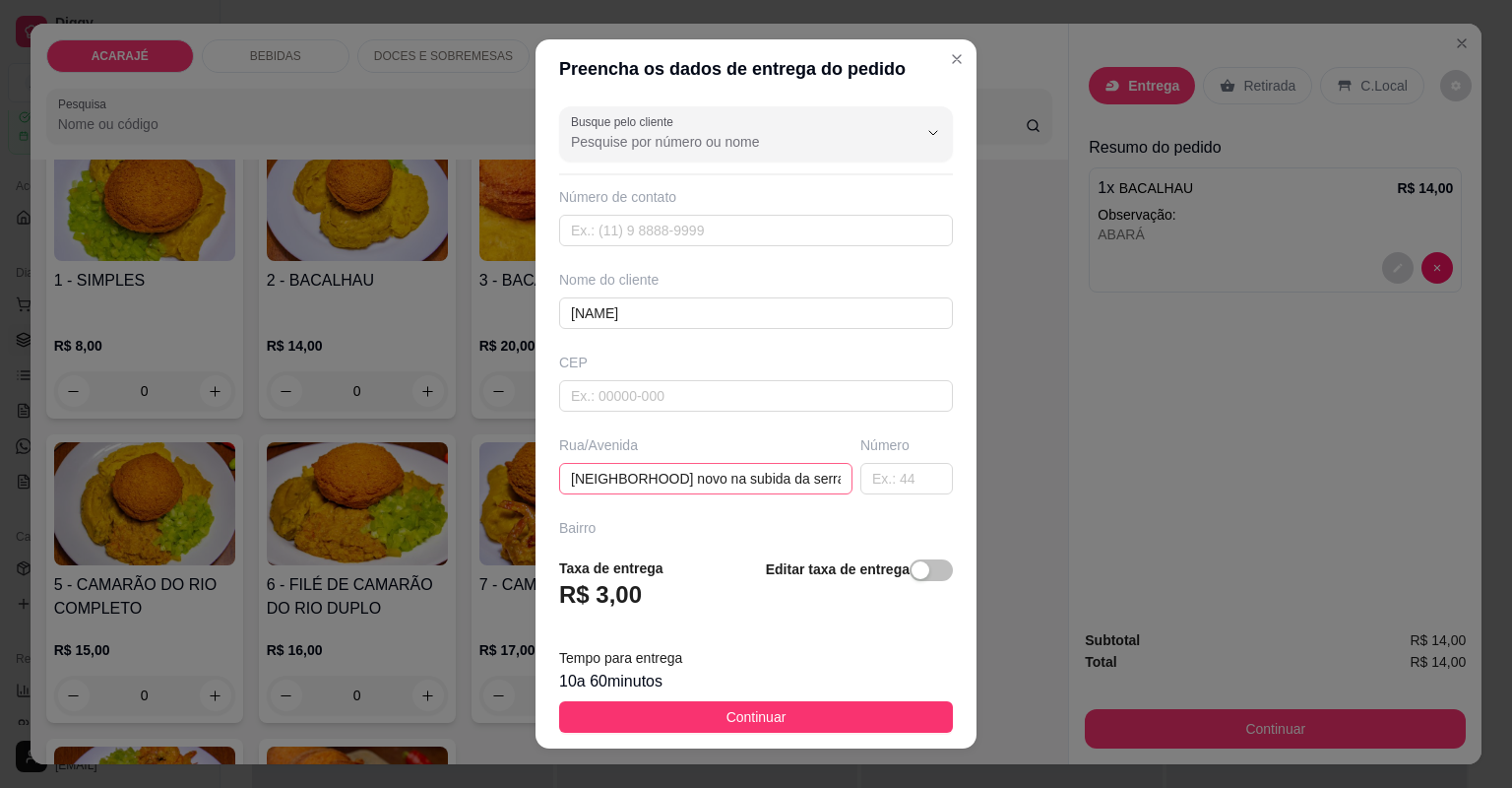 drag, startPoint x: 835, startPoint y: 485, endPoint x: 803, endPoint y: 485, distance: 32 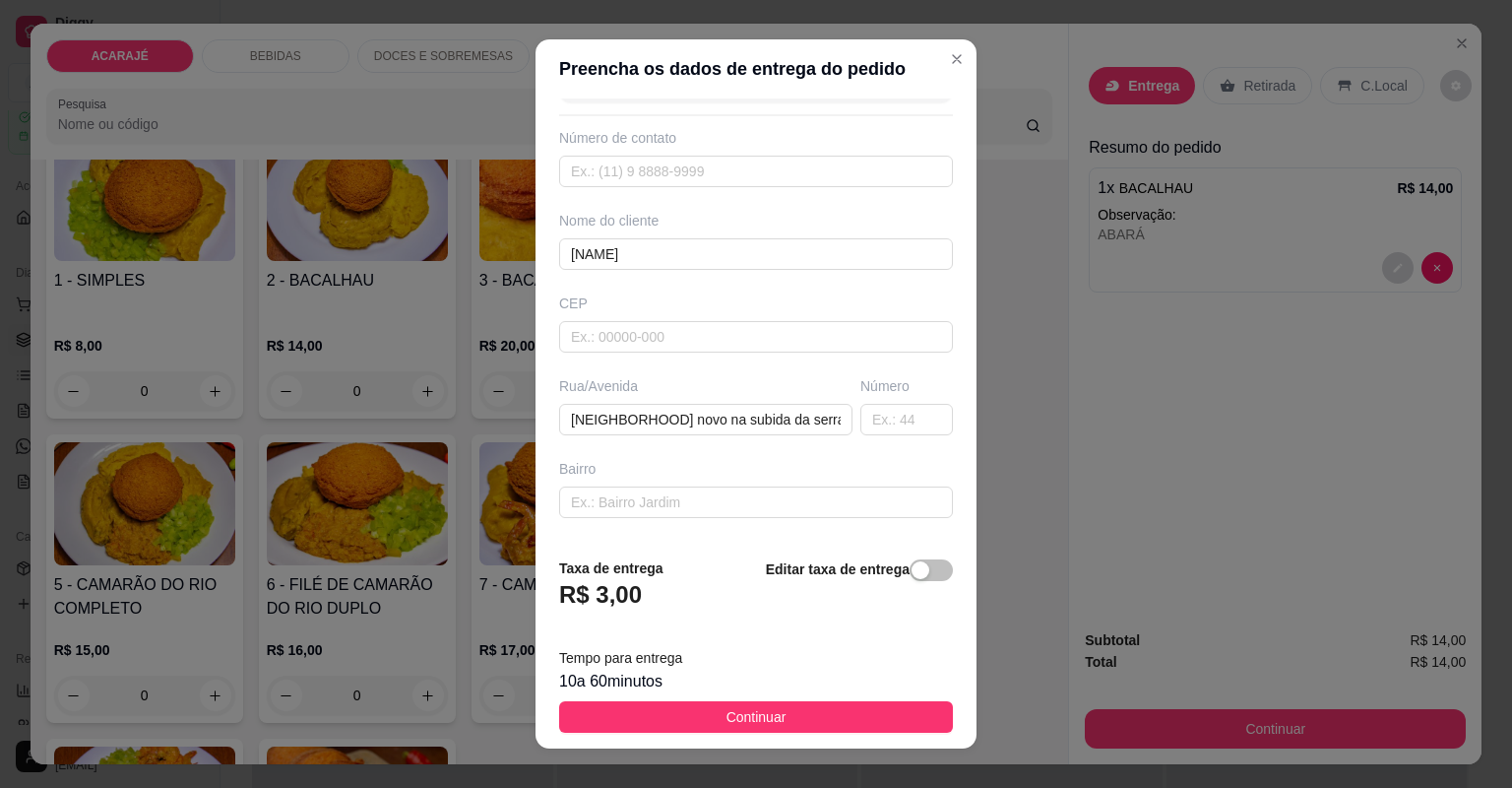 scroll, scrollTop: 217, scrollLeft: 0, axis: vertical 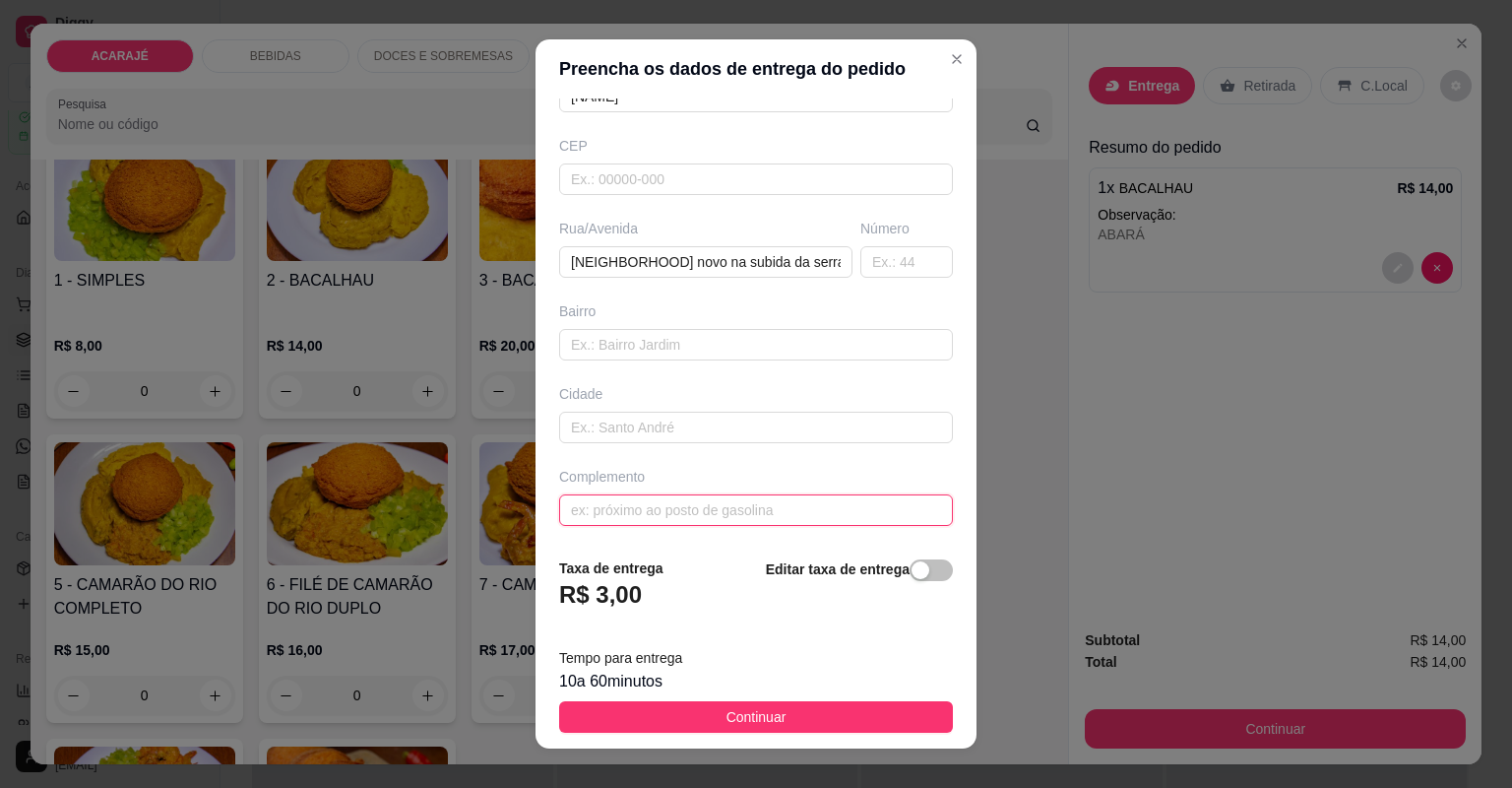 click at bounding box center (756, 510) 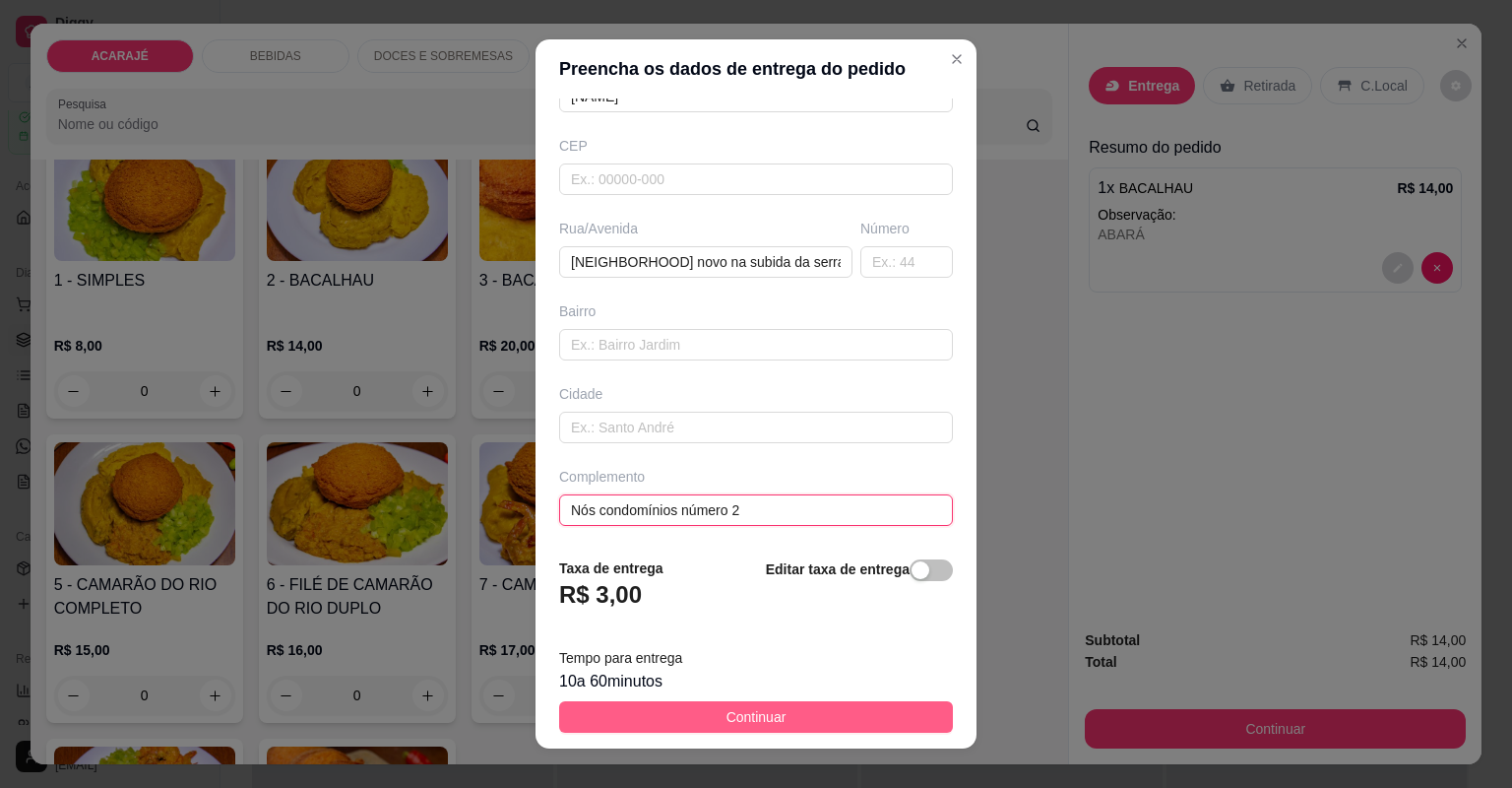 type on "Nós condomínios número 2" 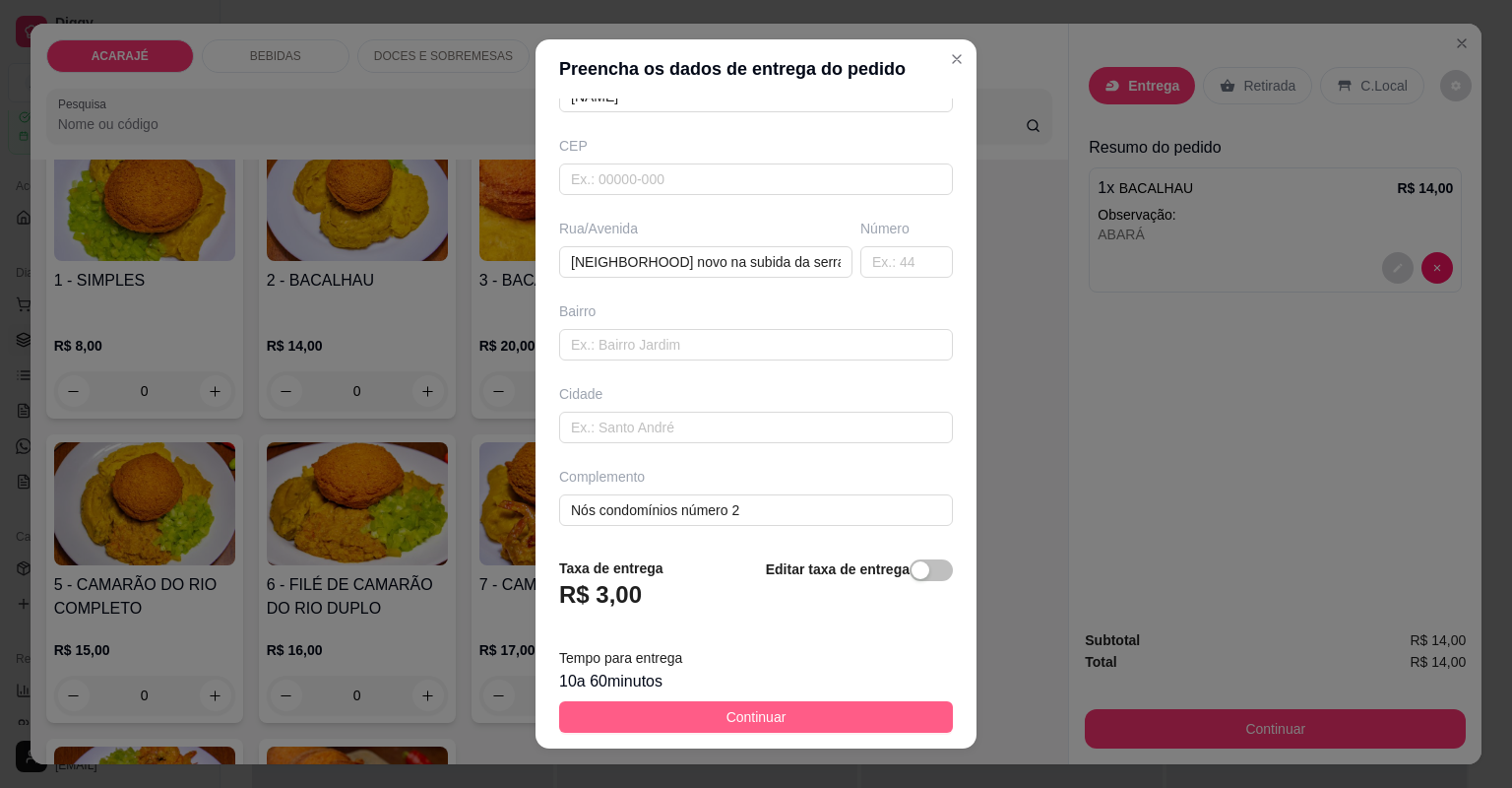 click on "Continuar" at bounding box center (756, 717) 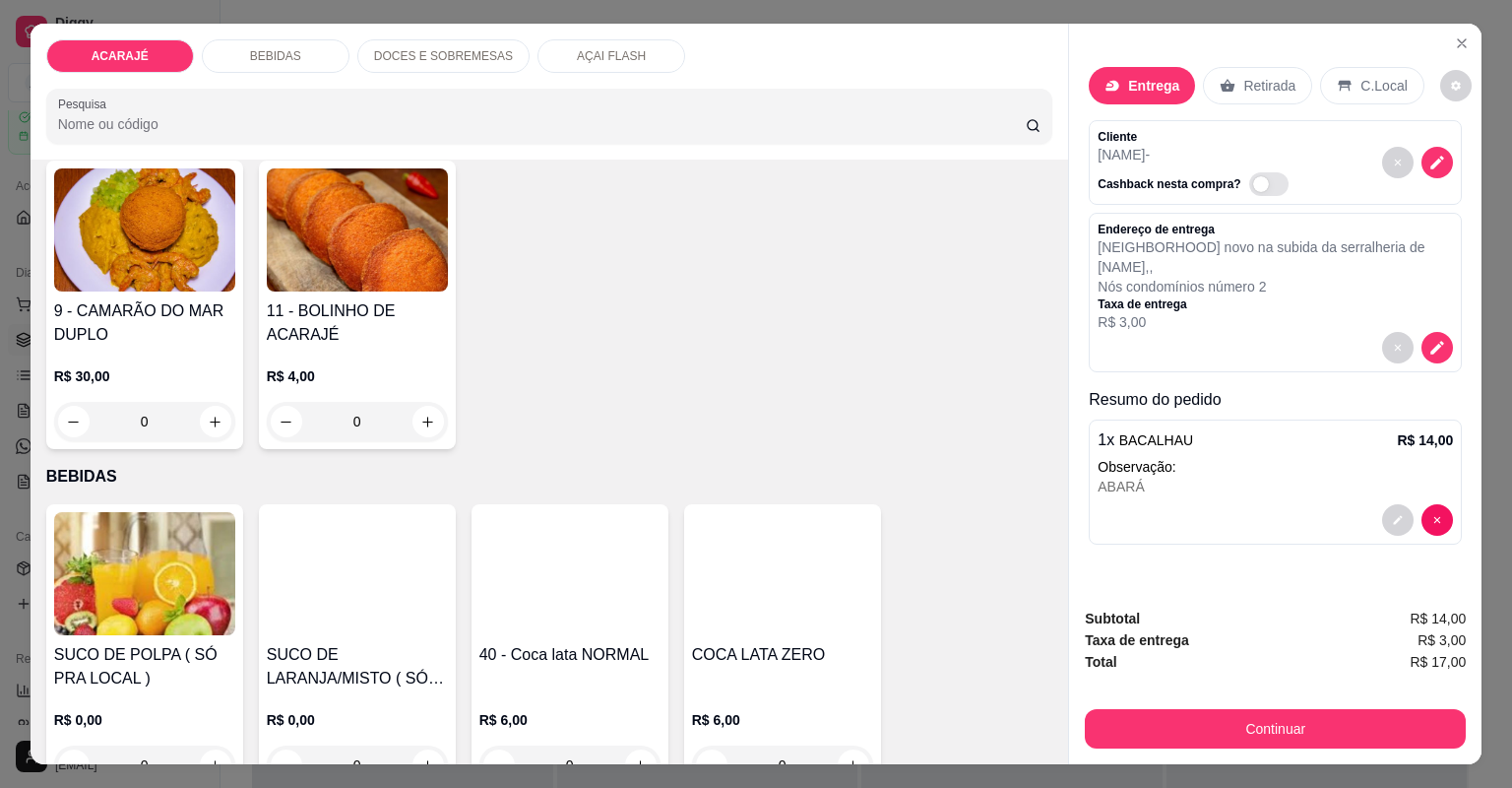 scroll, scrollTop: 867, scrollLeft: 0, axis: vertical 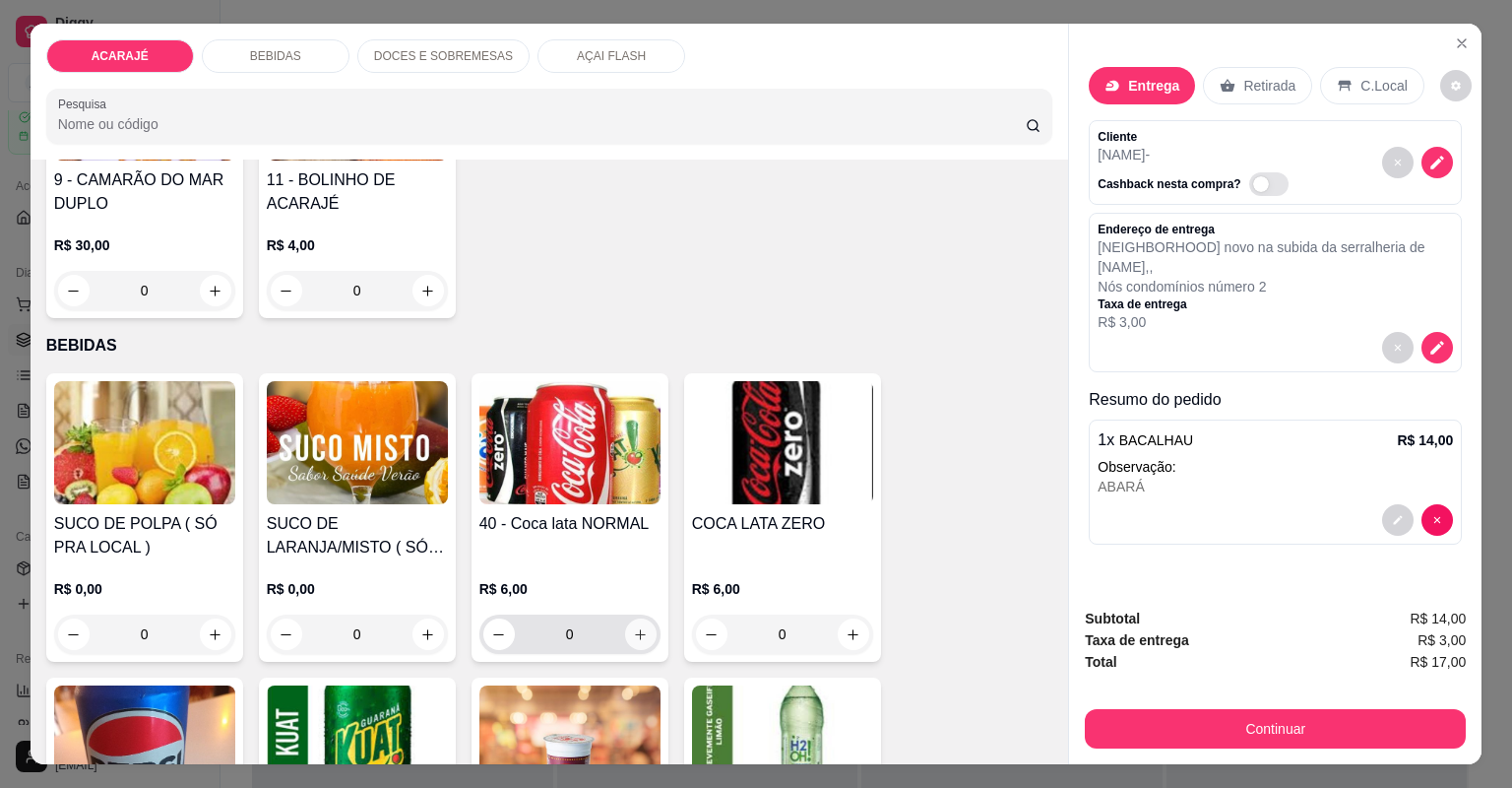click 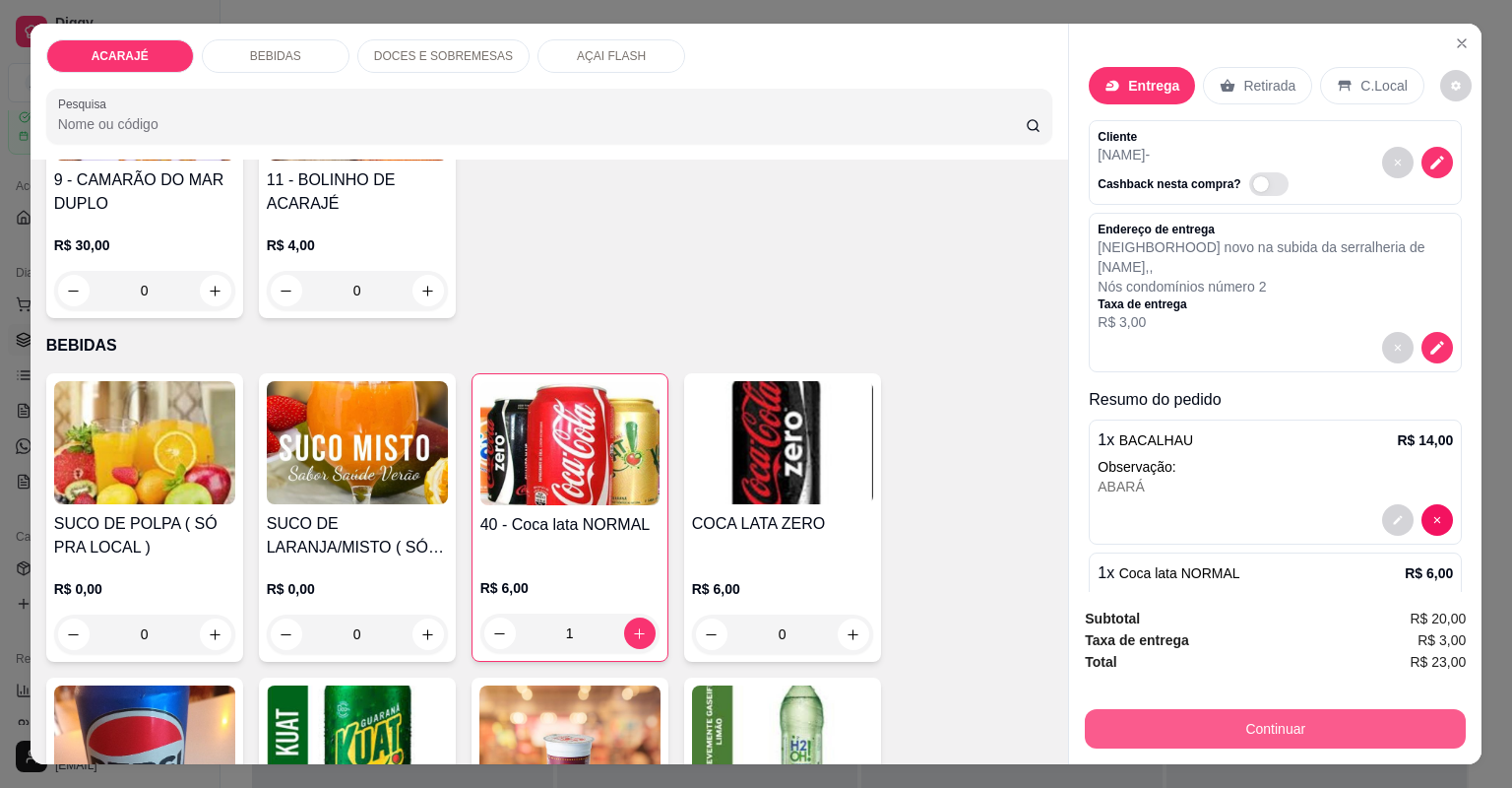 click on "Continuar" at bounding box center [1275, 729] 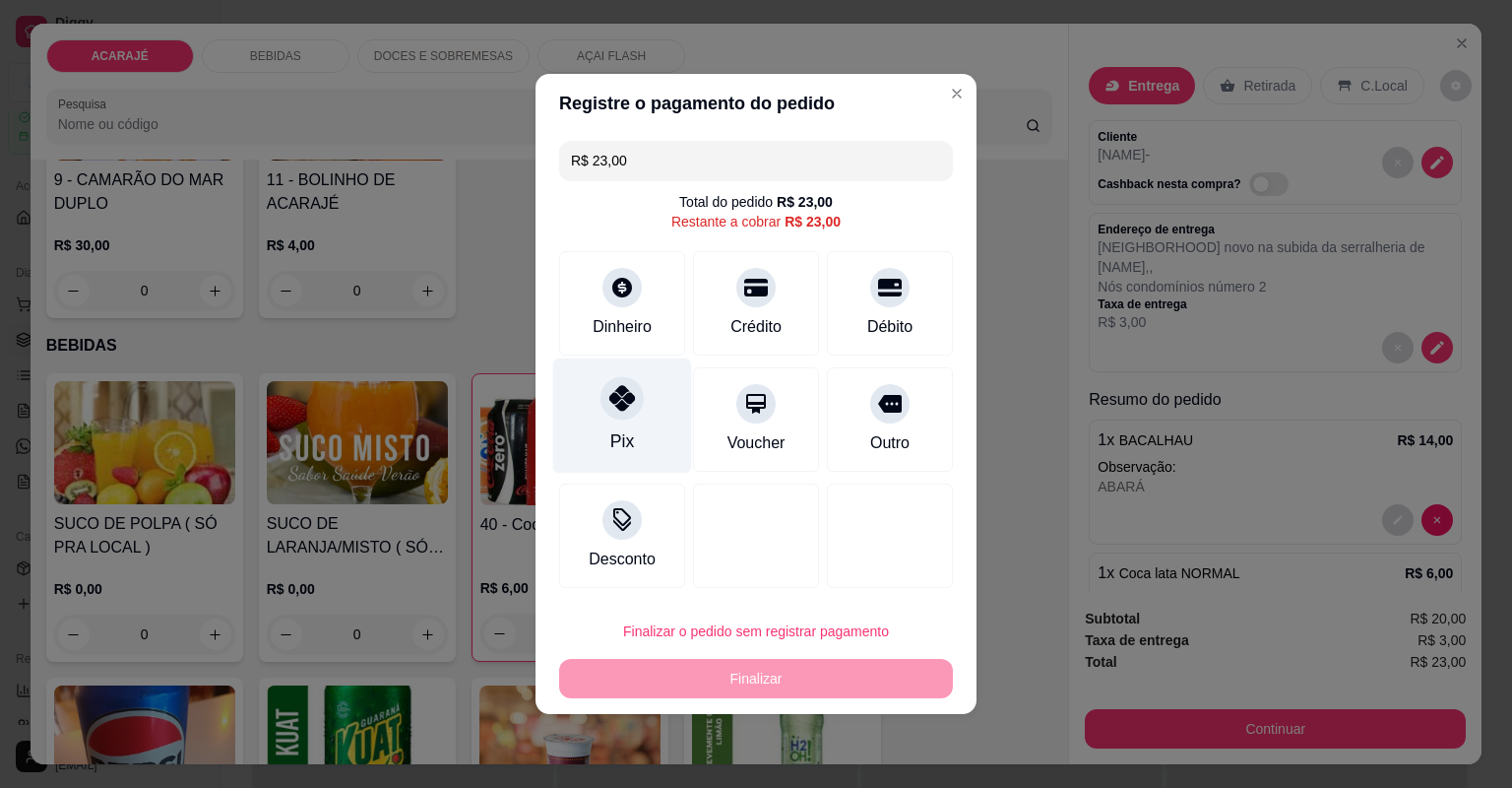 click on "Pix" at bounding box center [622, 416] 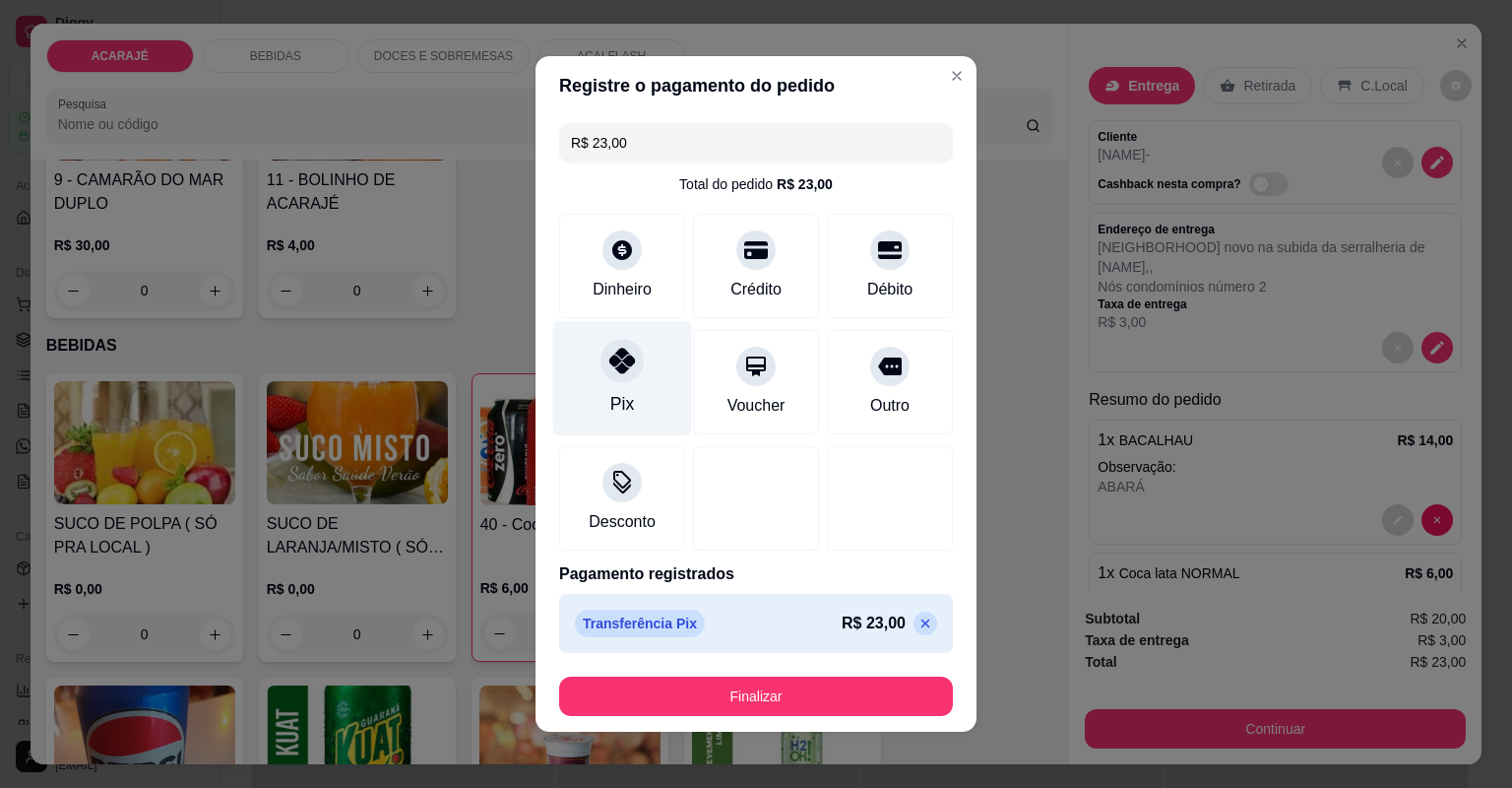 type on "R$ 0,00" 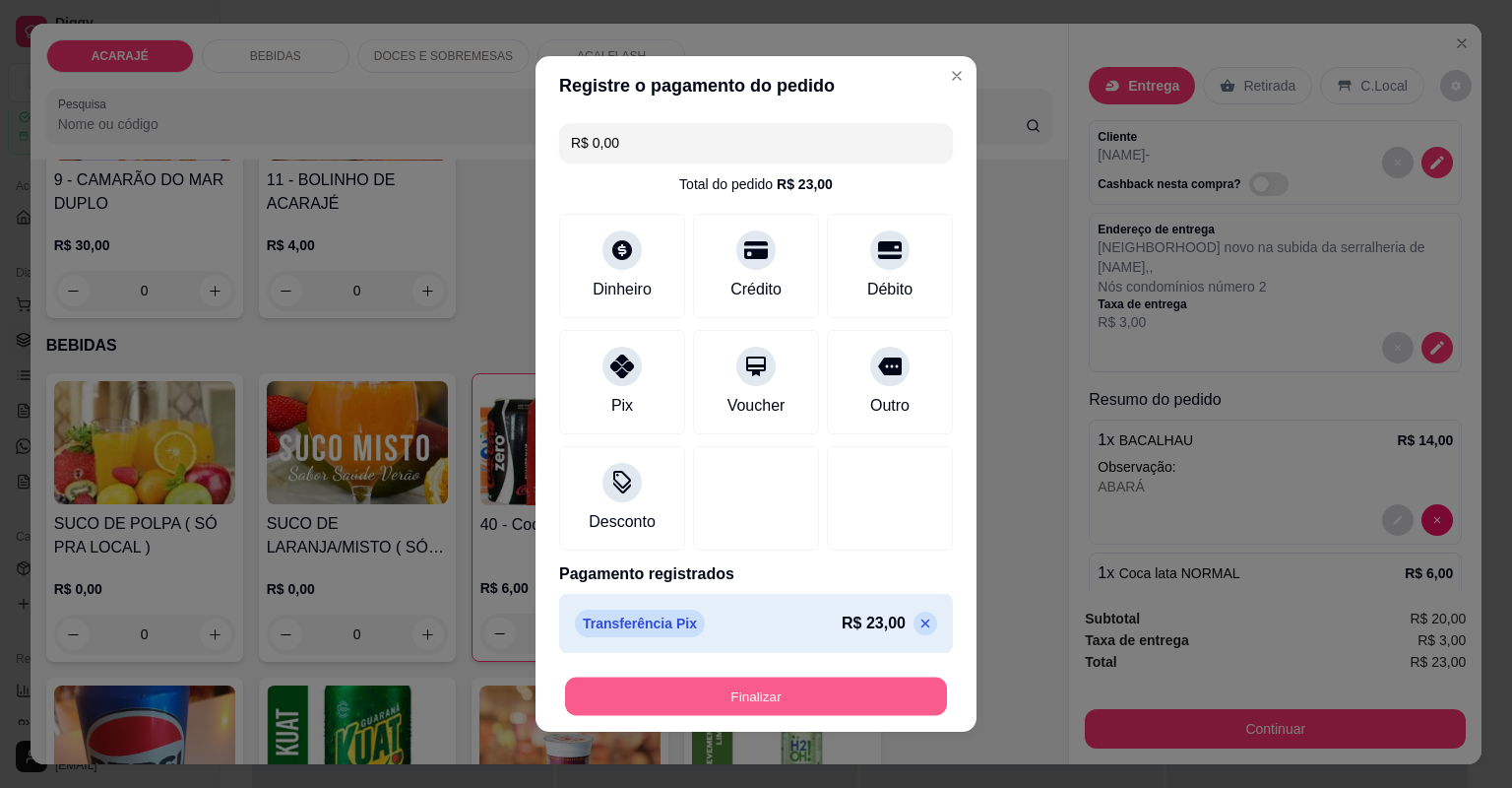 click on "Finalizar" at bounding box center (756, 696) 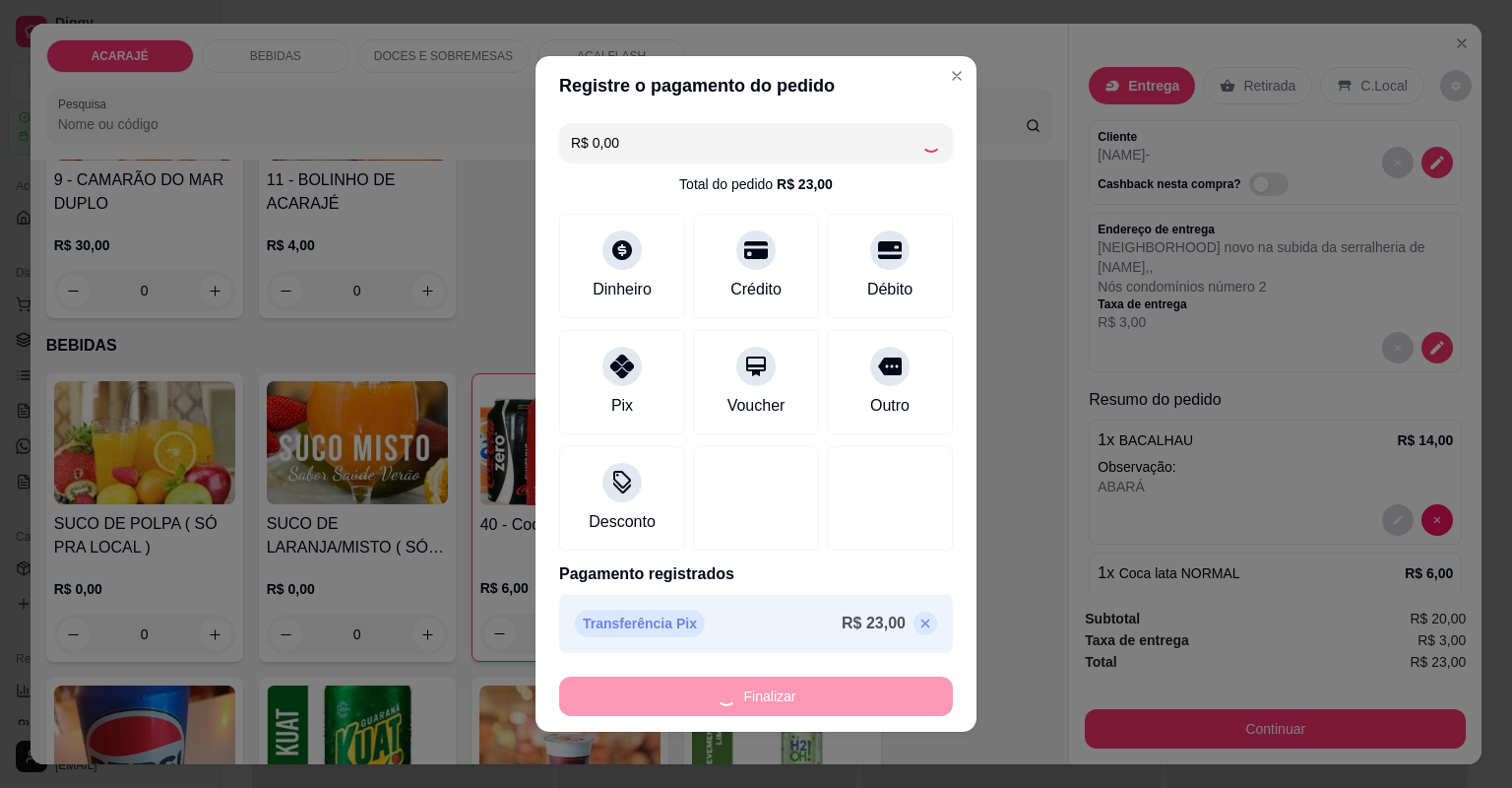 type on "0" 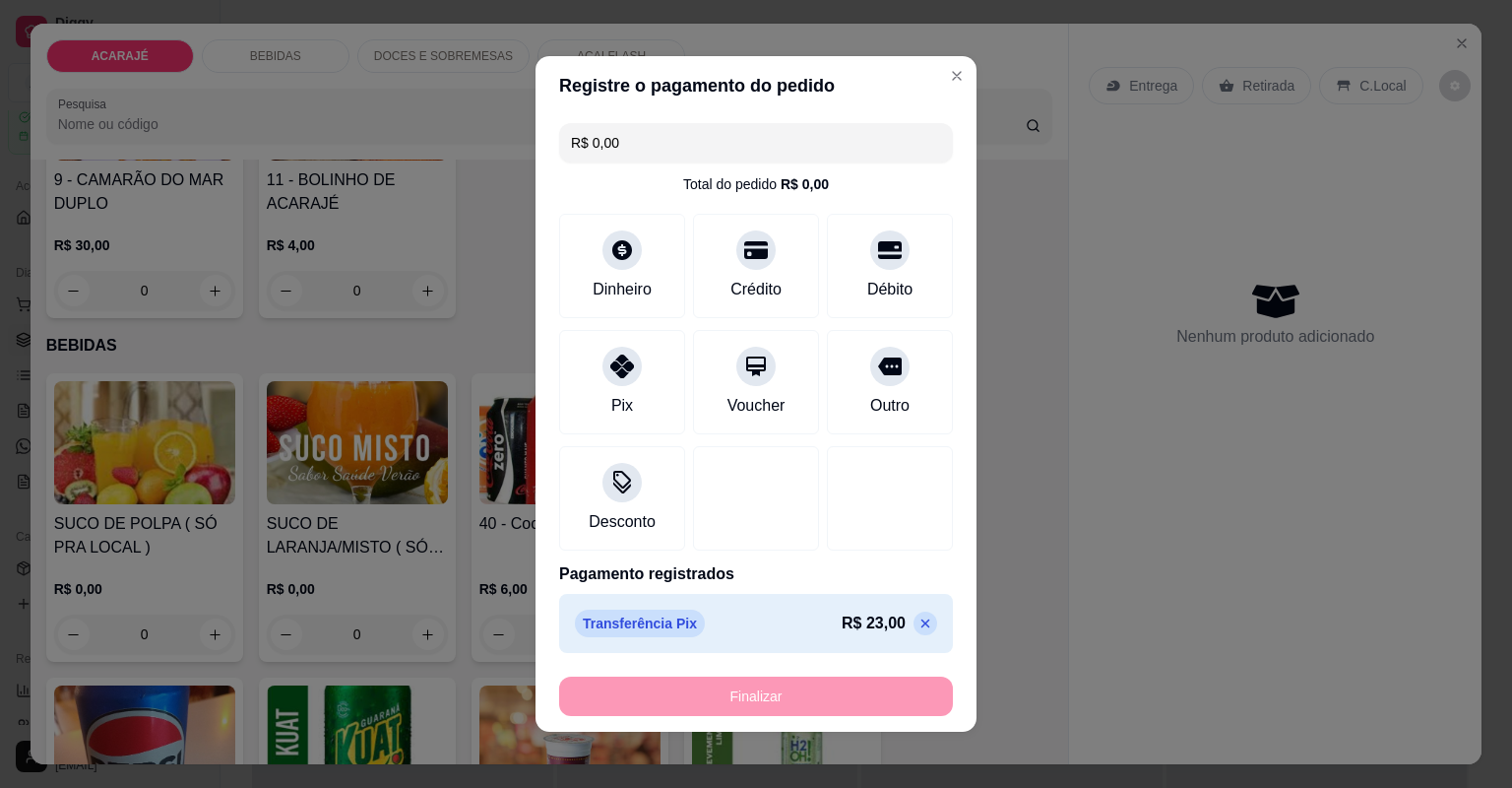type on "-R$ 23,00" 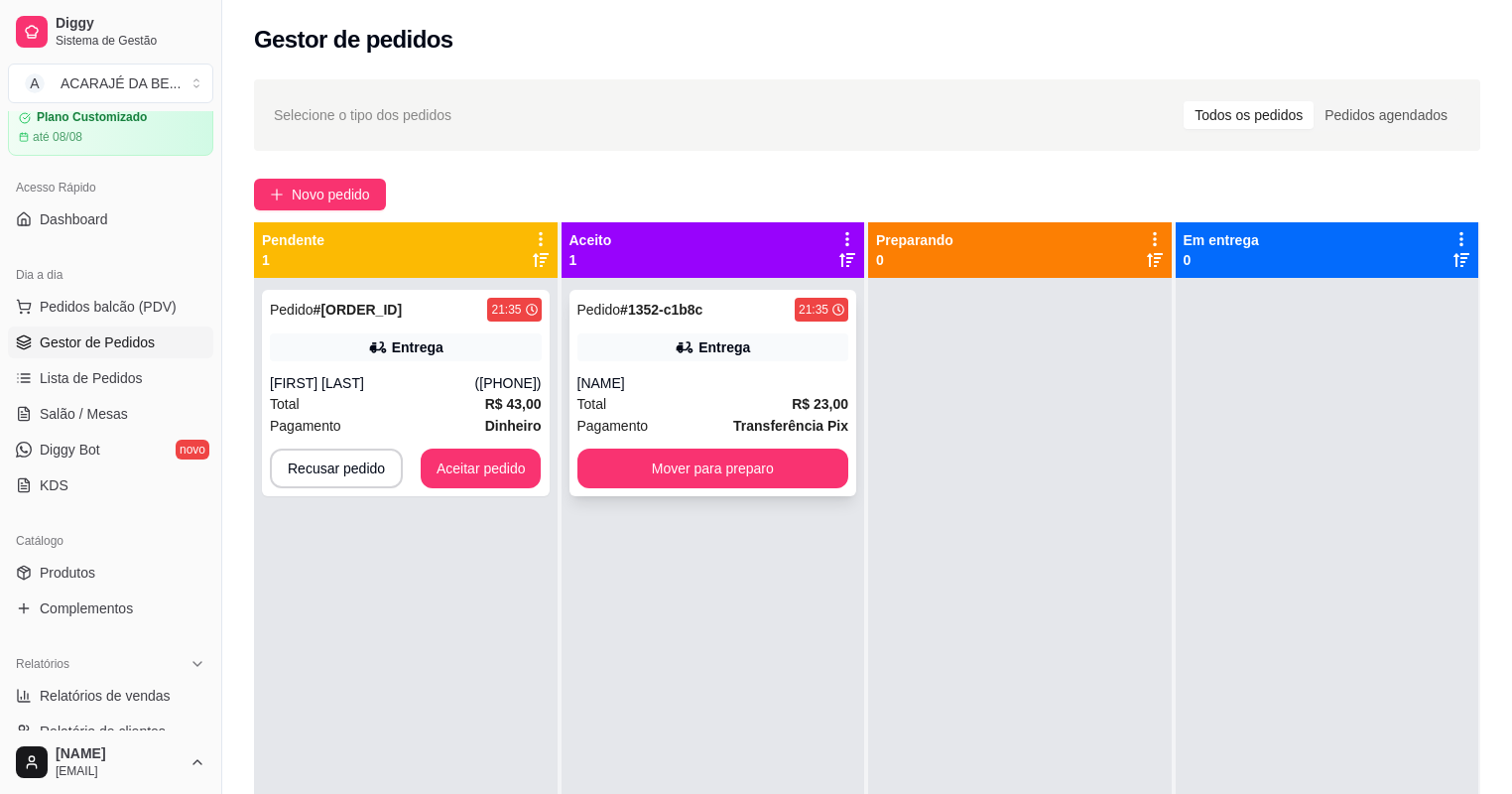 click on "[NAME]" at bounding box center (713, 383) 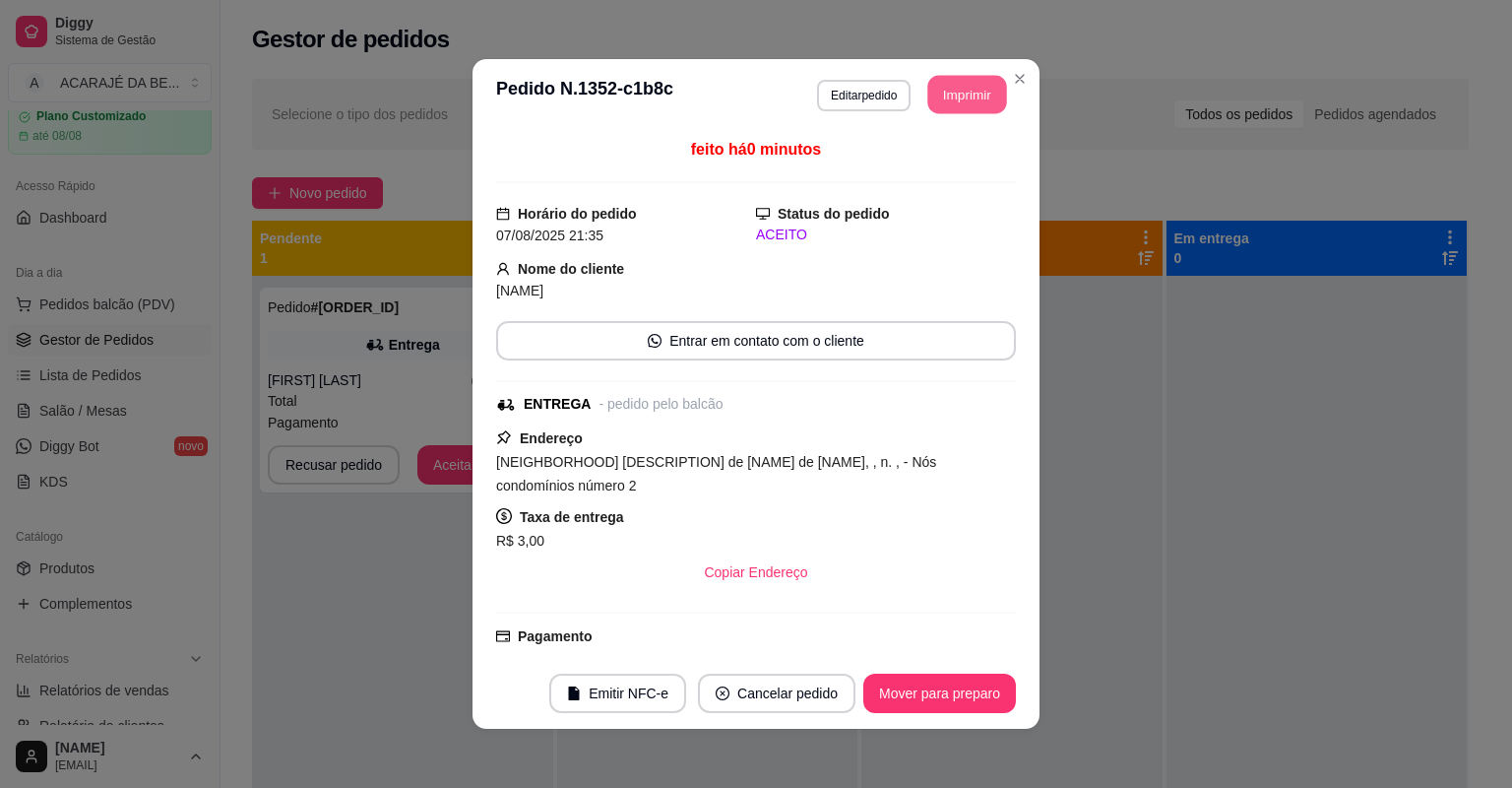 click on "Imprimir" at bounding box center [968, 95] 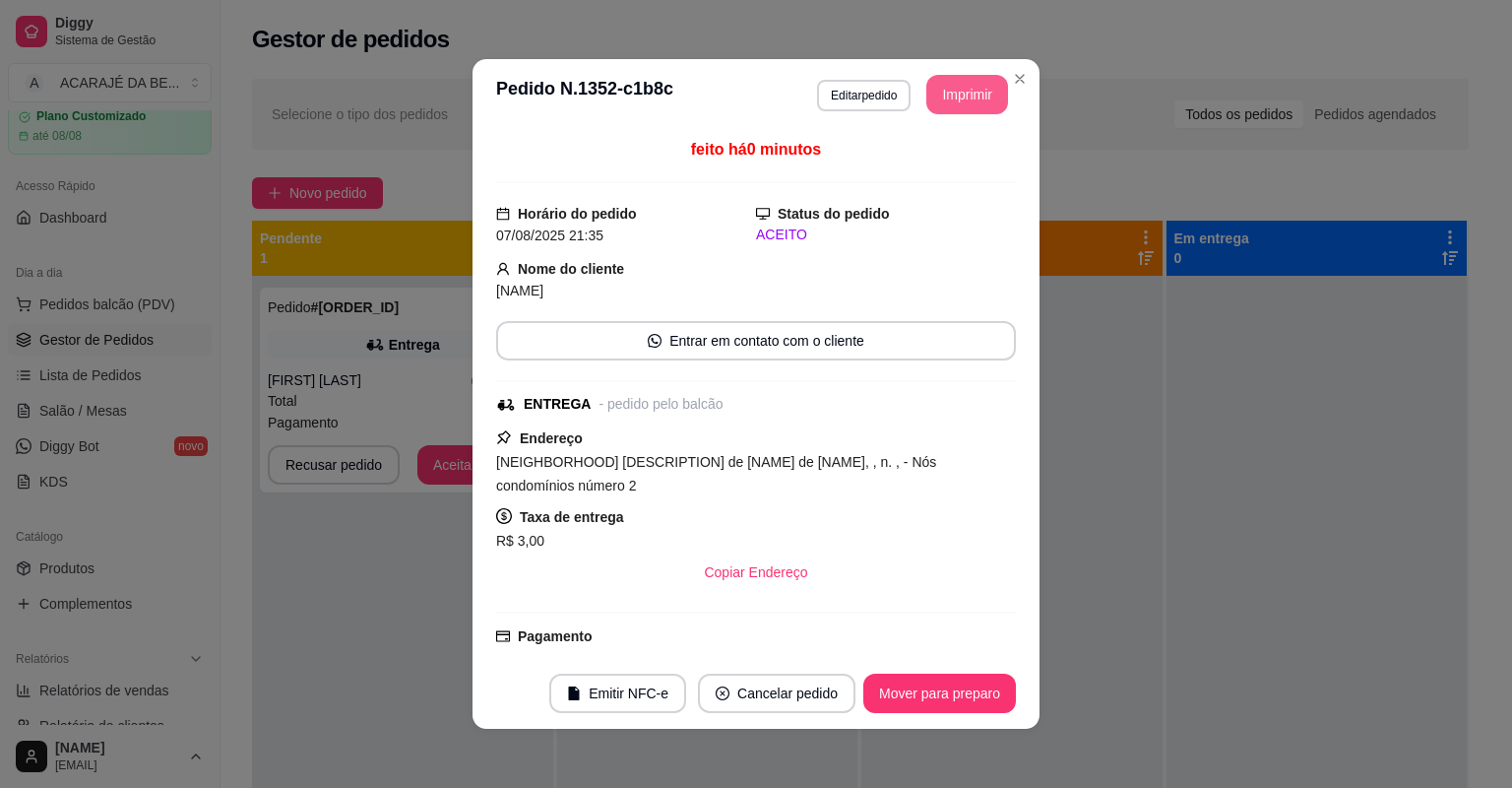 scroll, scrollTop: 0, scrollLeft: 0, axis: both 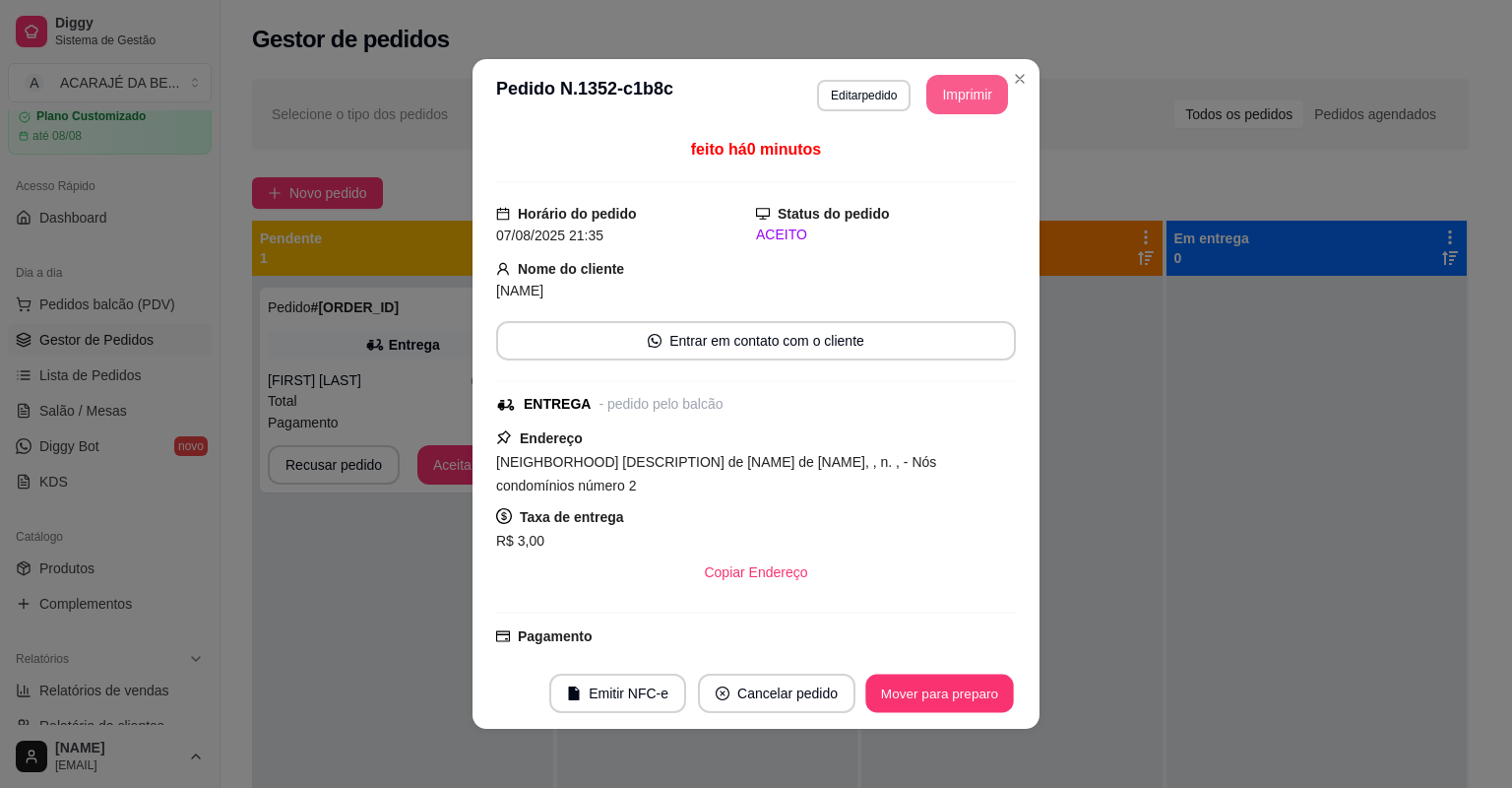 click on "Mover para preparo" at bounding box center [939, 693] 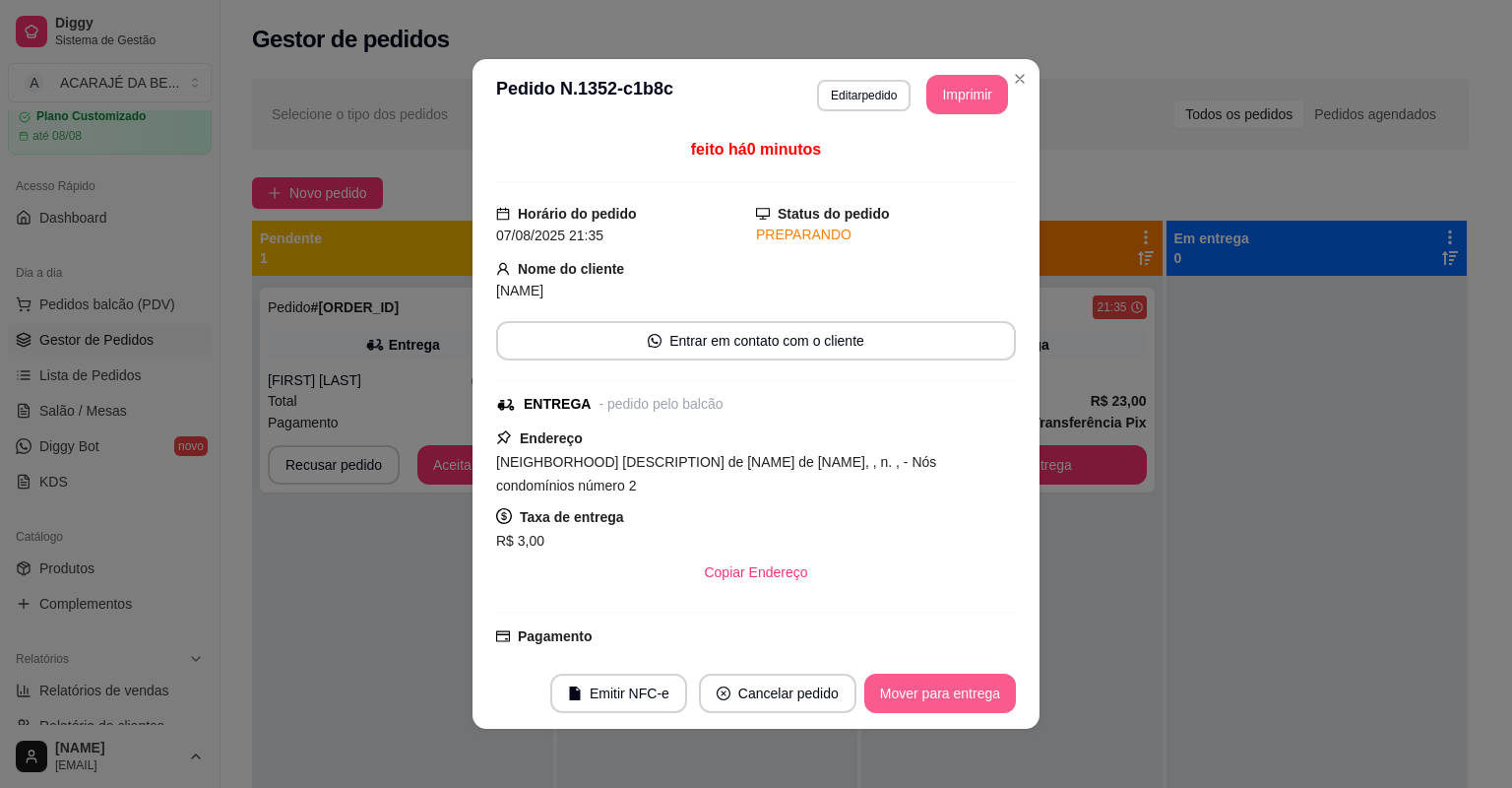 click on "Mover para entrega" at bounding box center (940, 693) 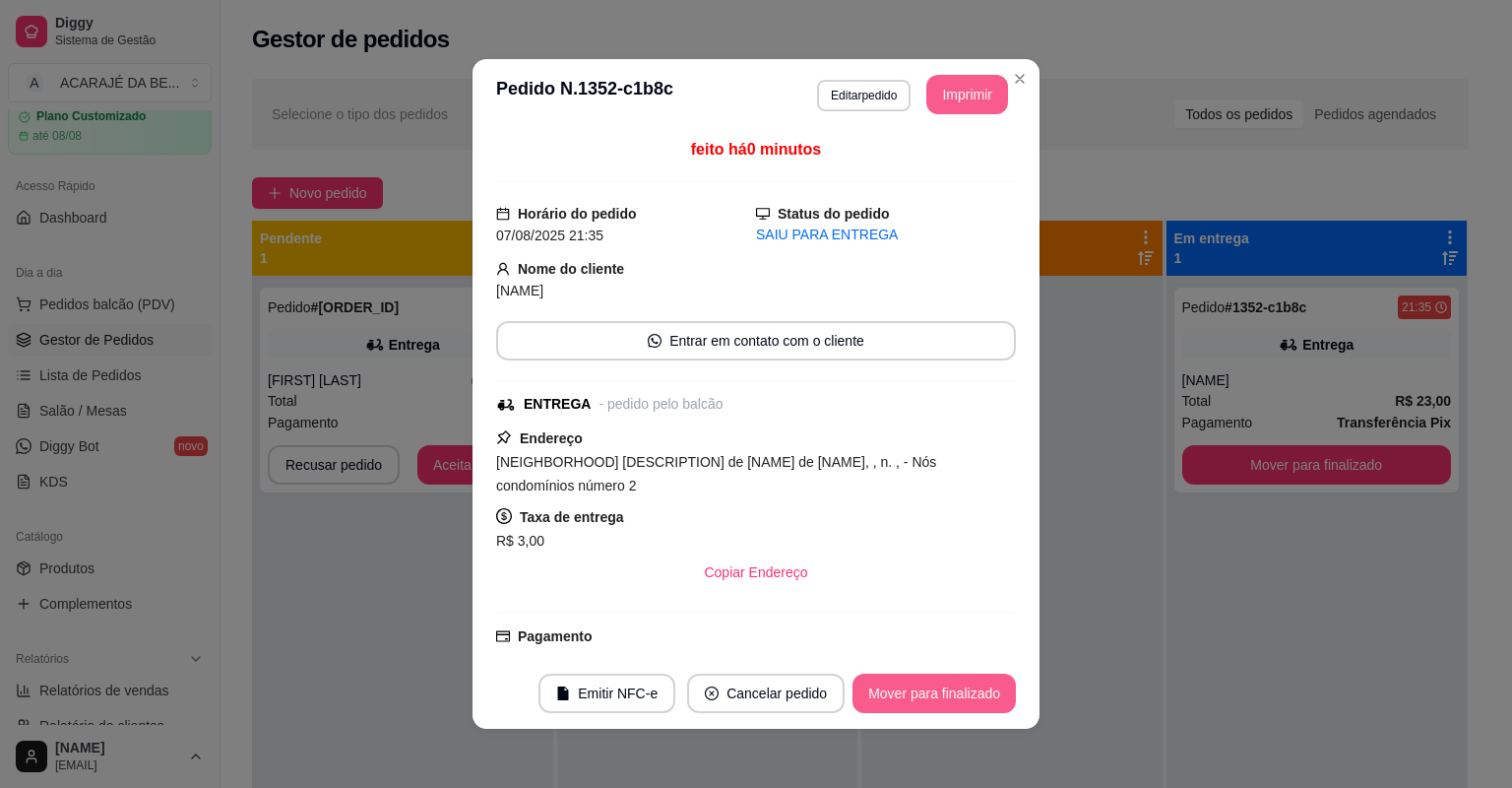 click on "Mover para finalizado" at bounding box center (934, 693) 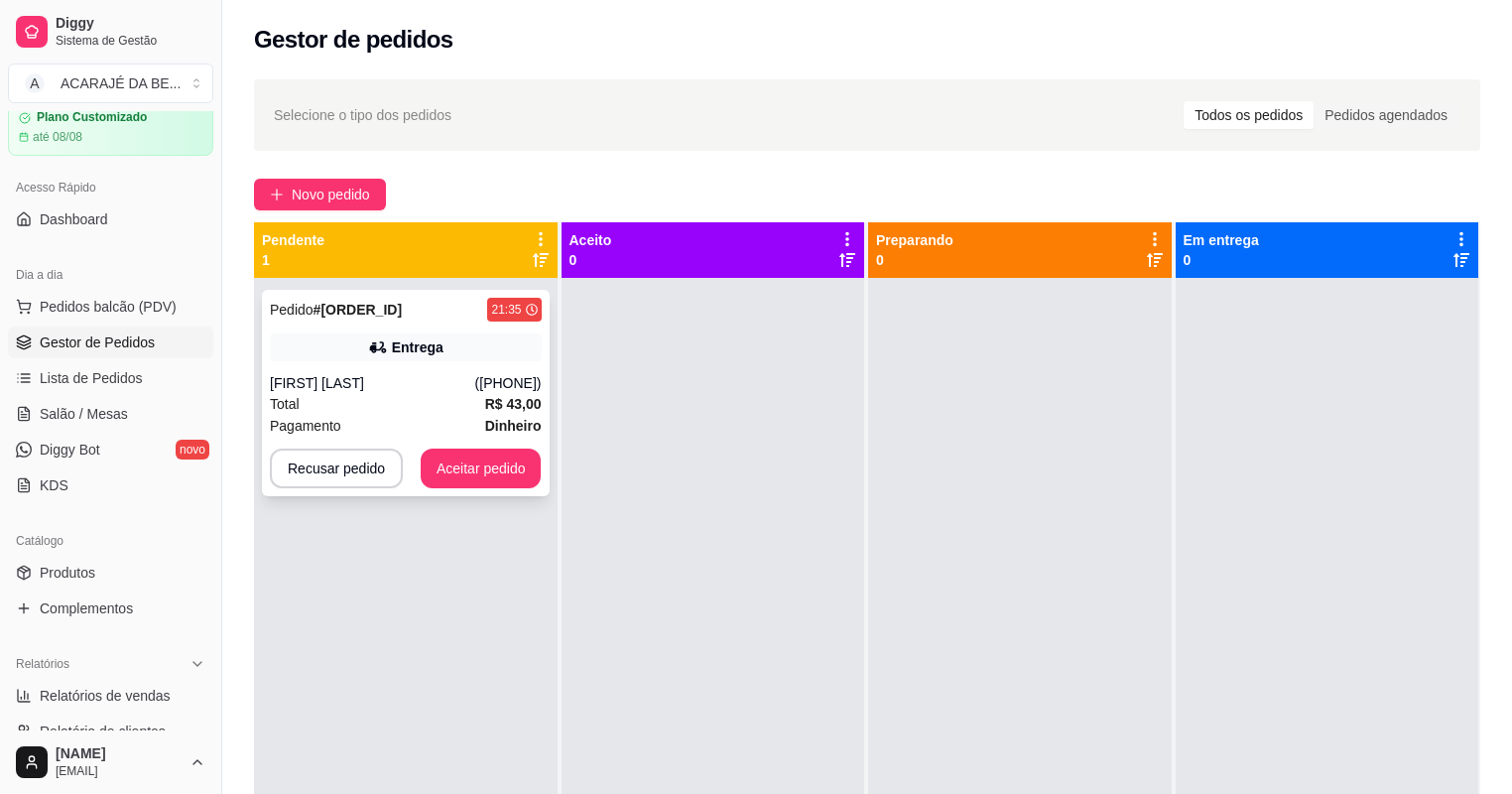 click on "Pagamento Dinheiro" at bounding box center [406, 426] 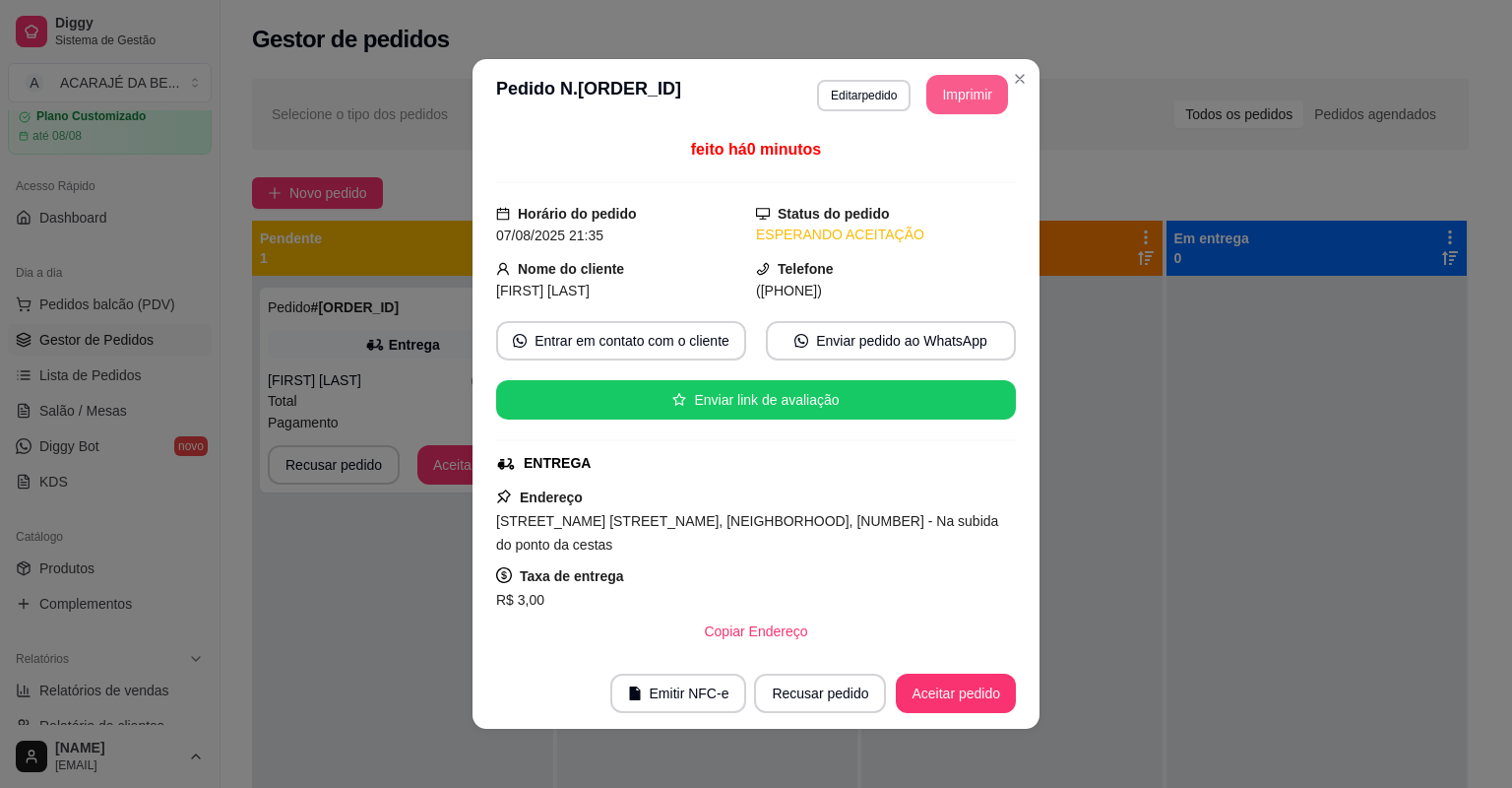 click on "Imprimir" at bounding box center (967, 95) 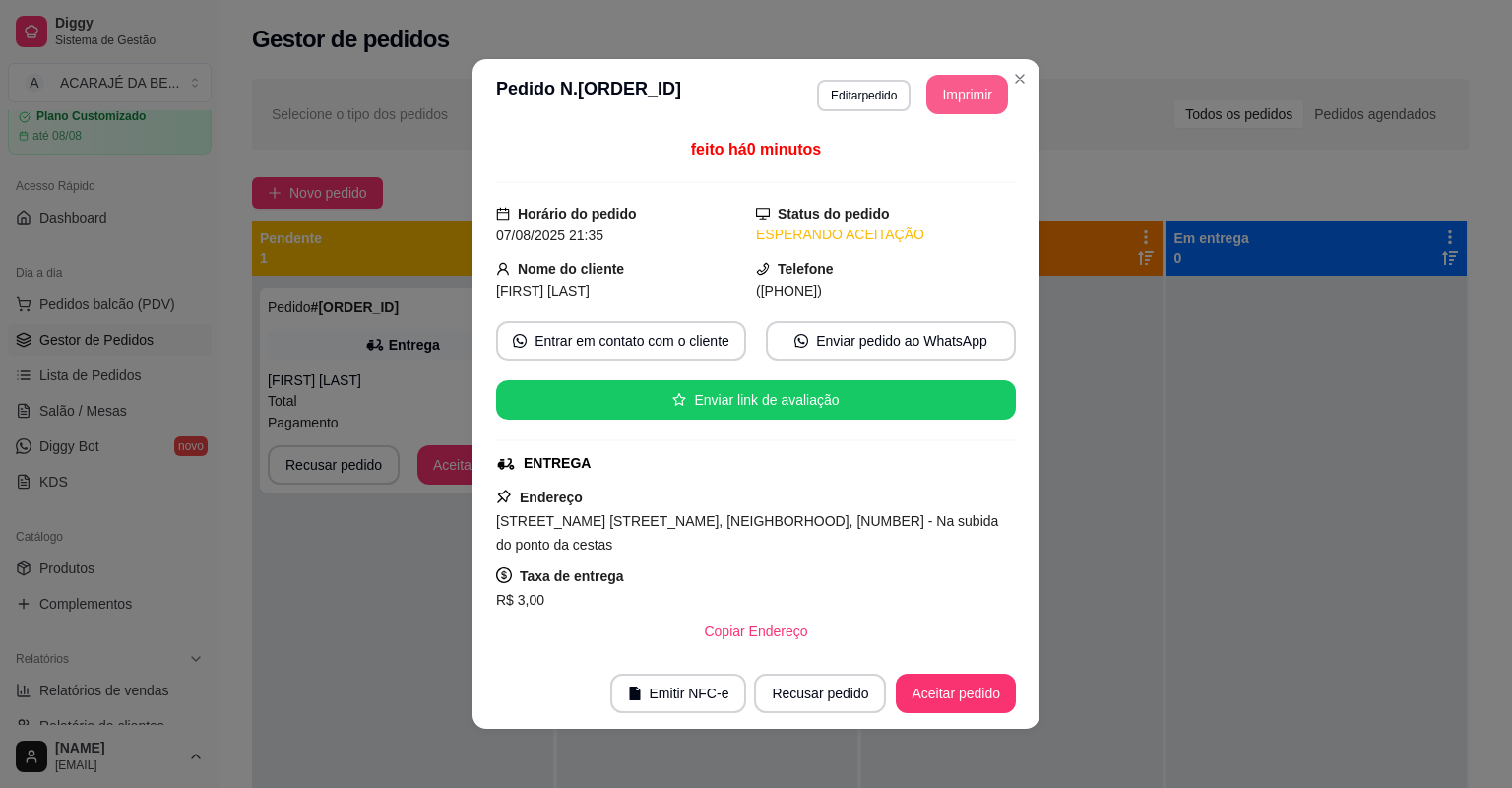 scroll, scrollTop: 0, scrollLeft: 0, axis: both 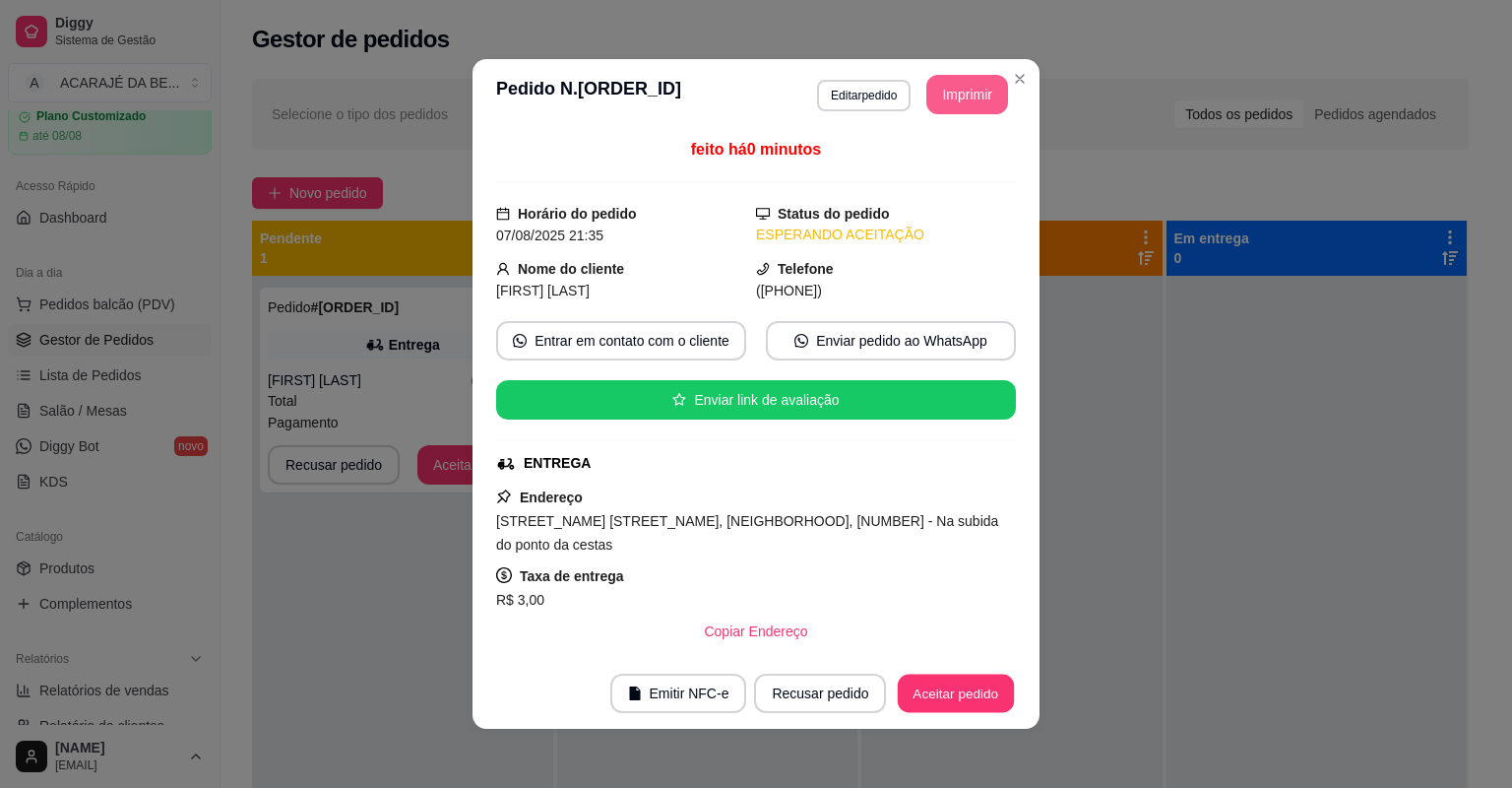 click on "Aceitar pedido" at bounding box center (956, 693) 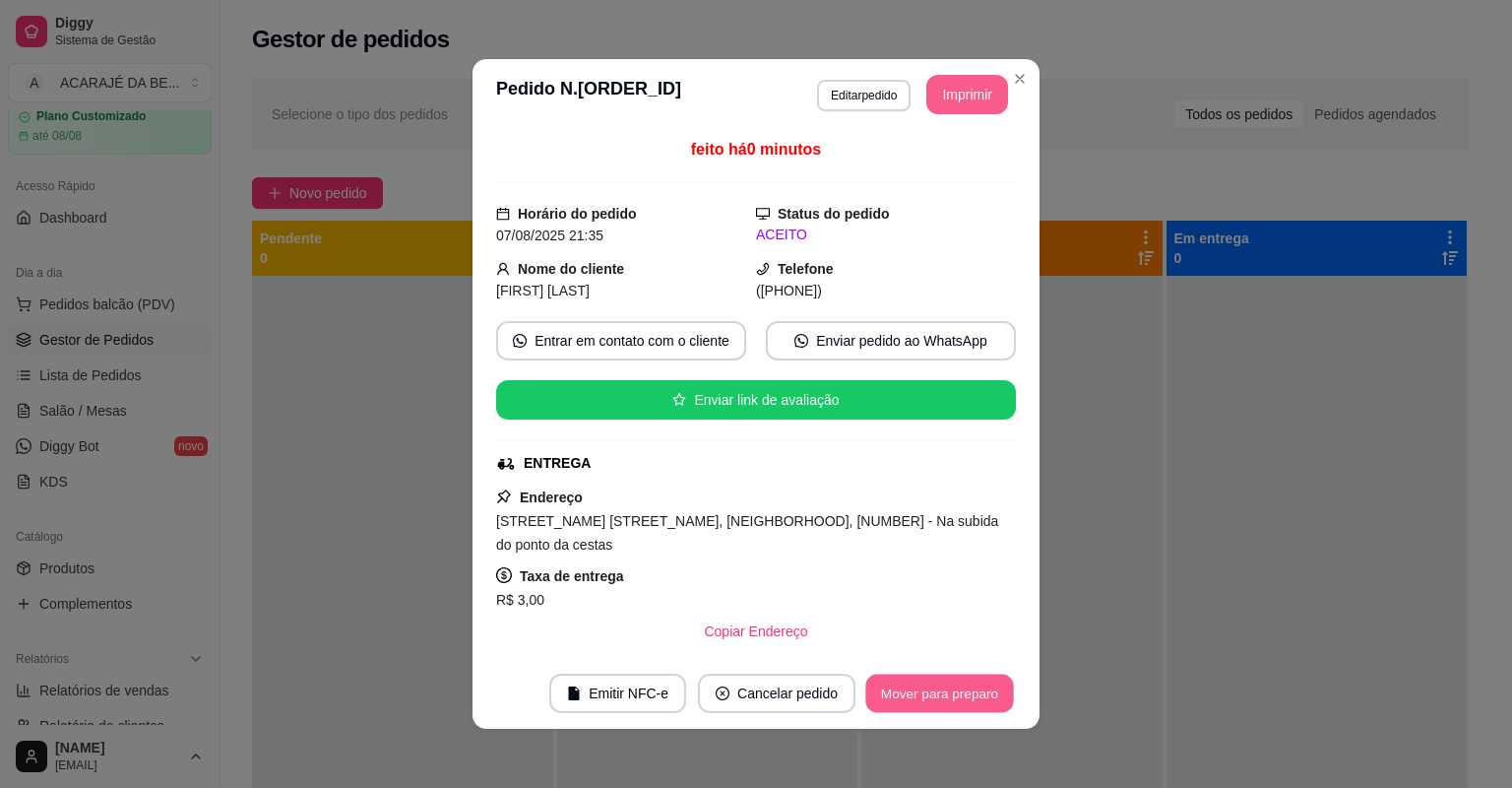 click on "Mover para preparo" at bounding box center [939, 693] 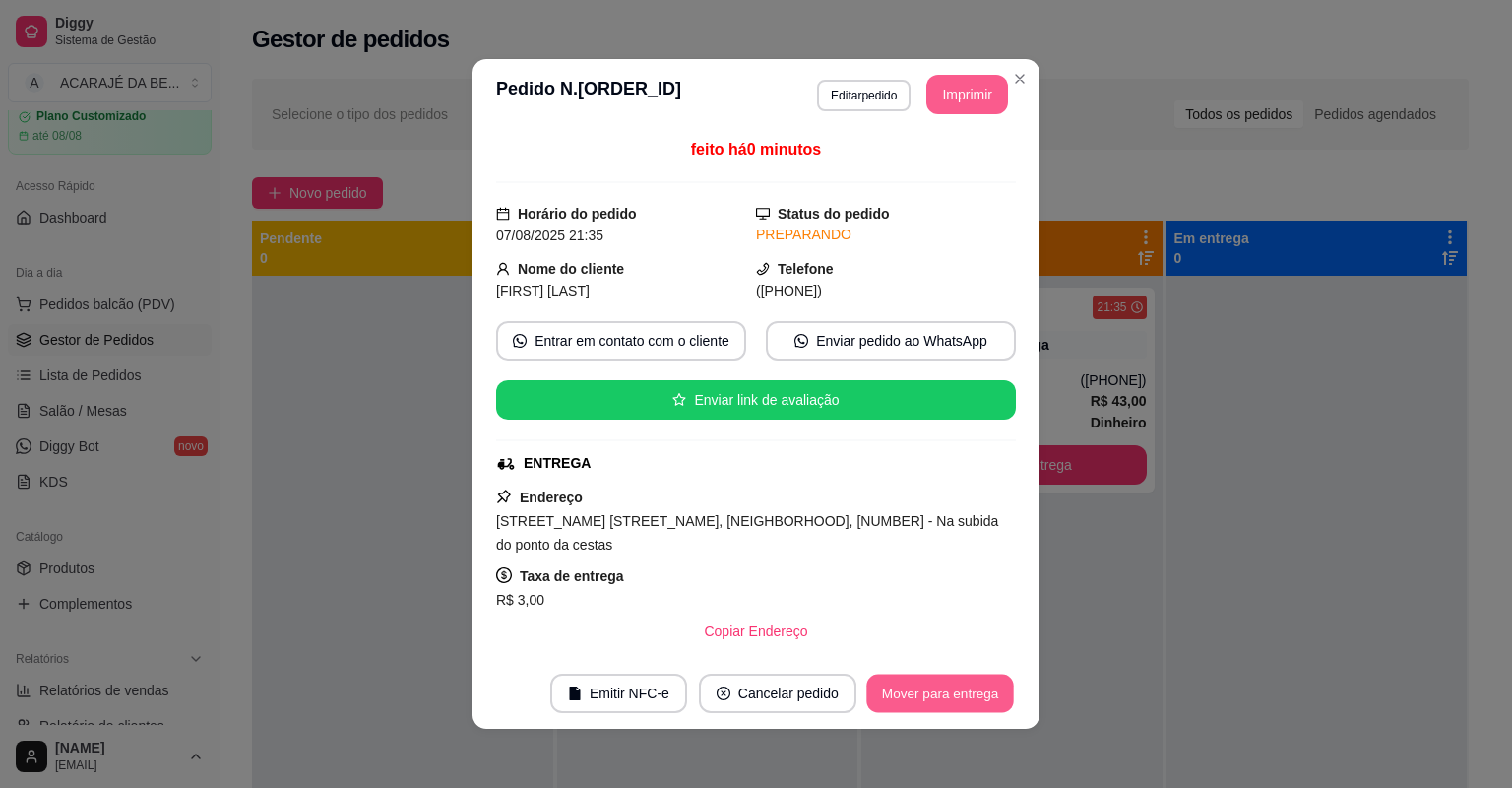 click on "Mover para entrega" at bounding box center (940, 693) 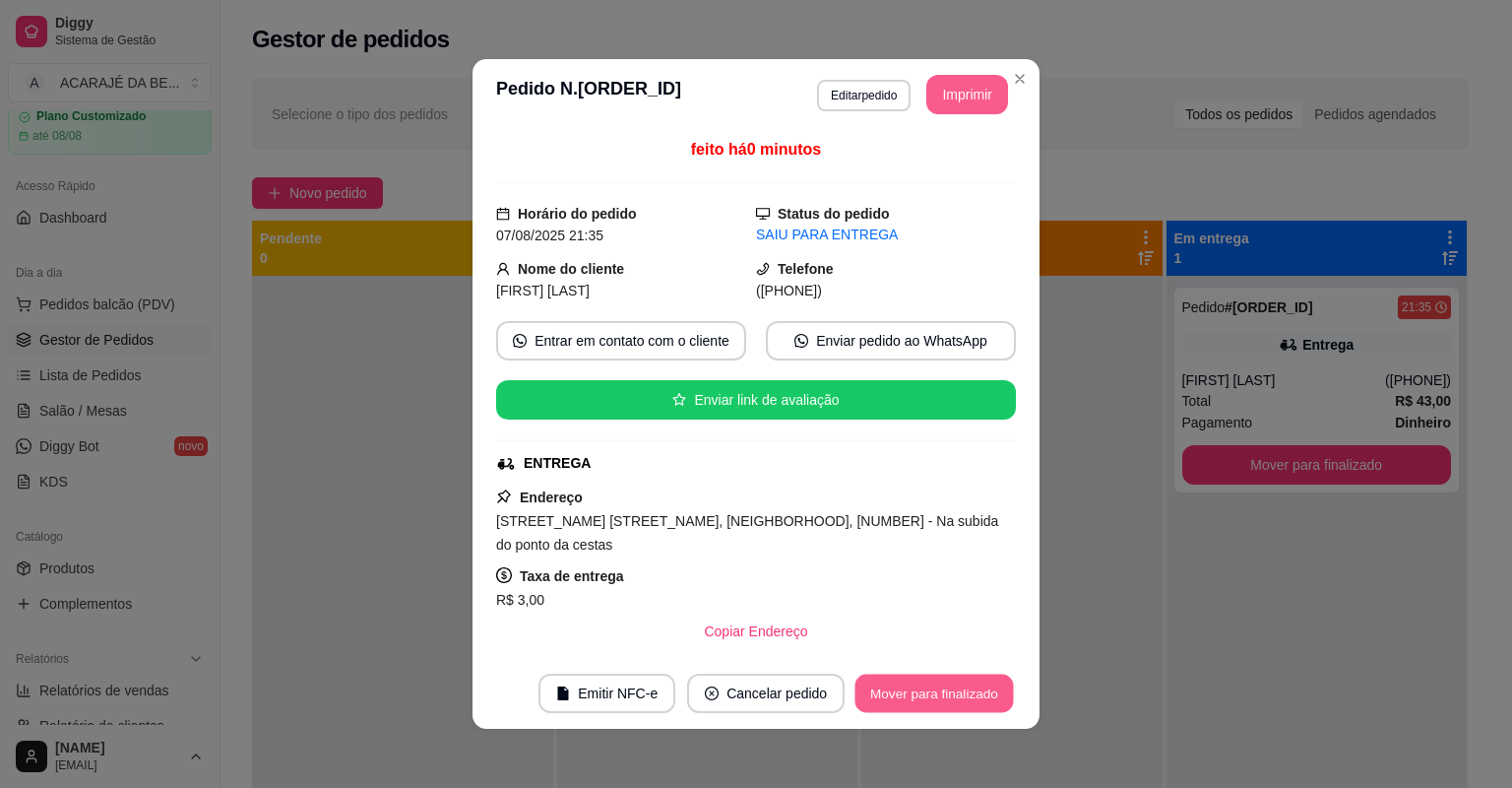click on "Mover para finalizado" at bounding box center [934, 693] 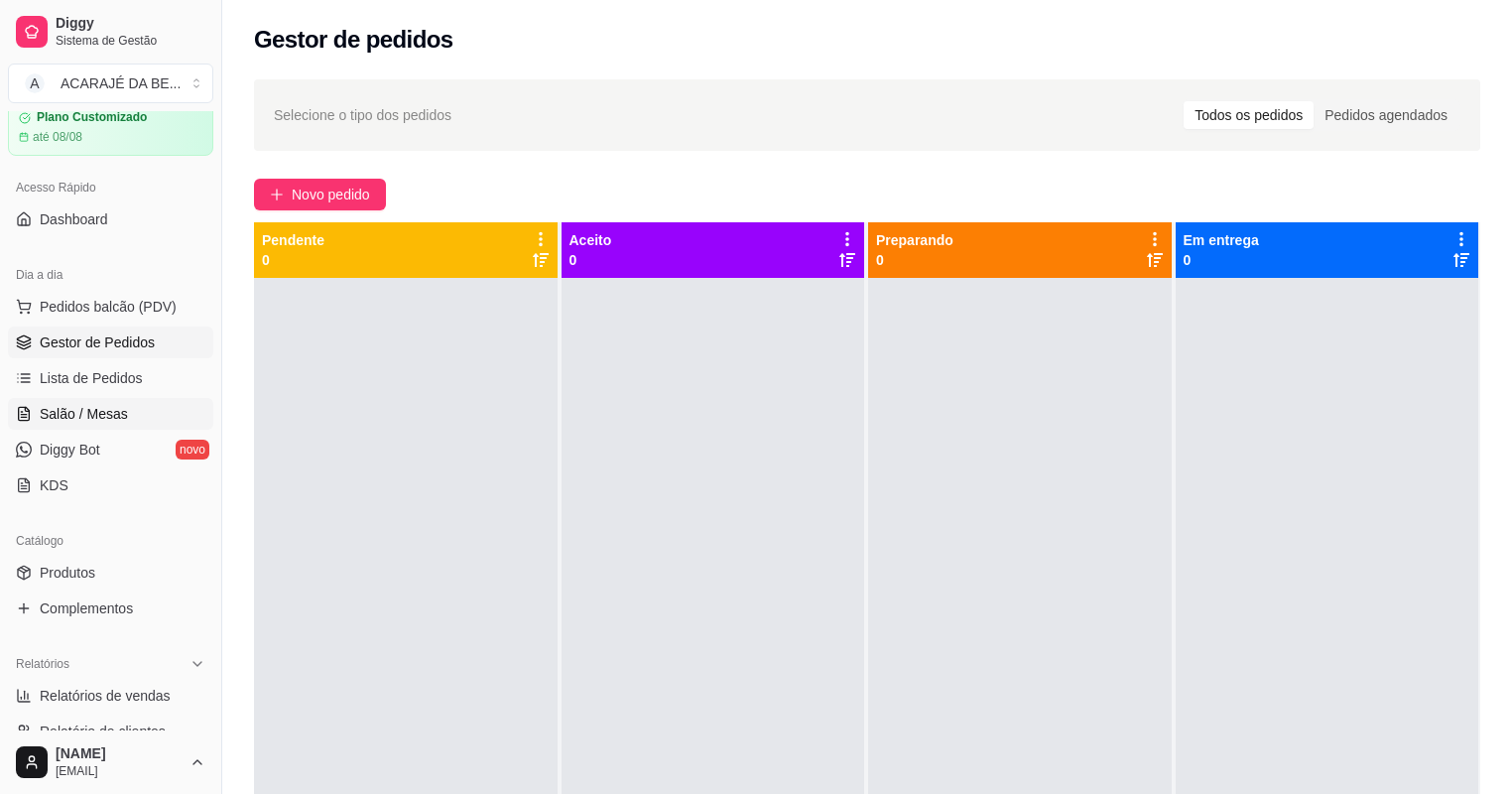 click on "Salão / Mesas" at bounding box center (83, 414) 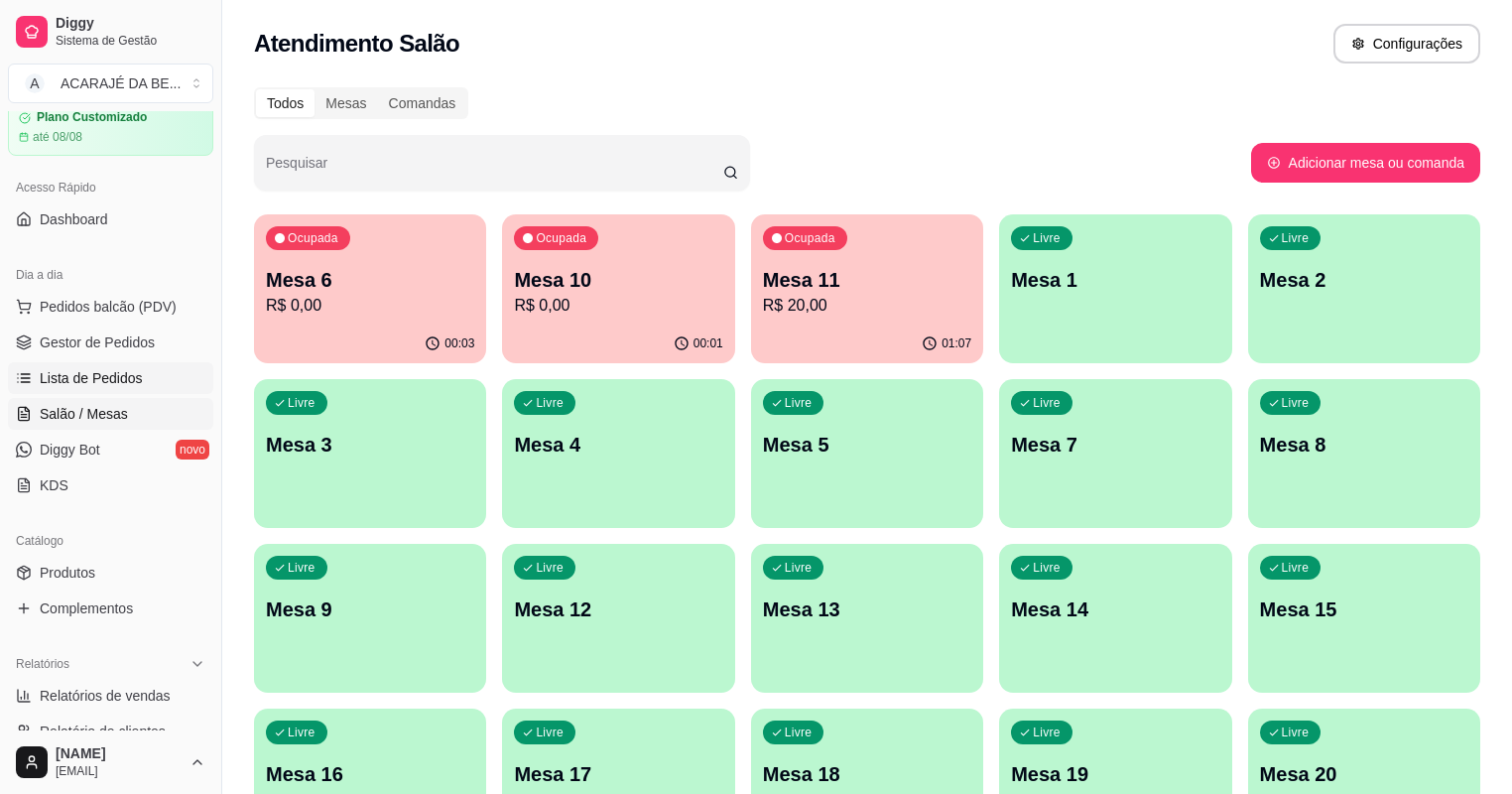 click on "Lista de Pedidos" at bounding box center [91, 378] 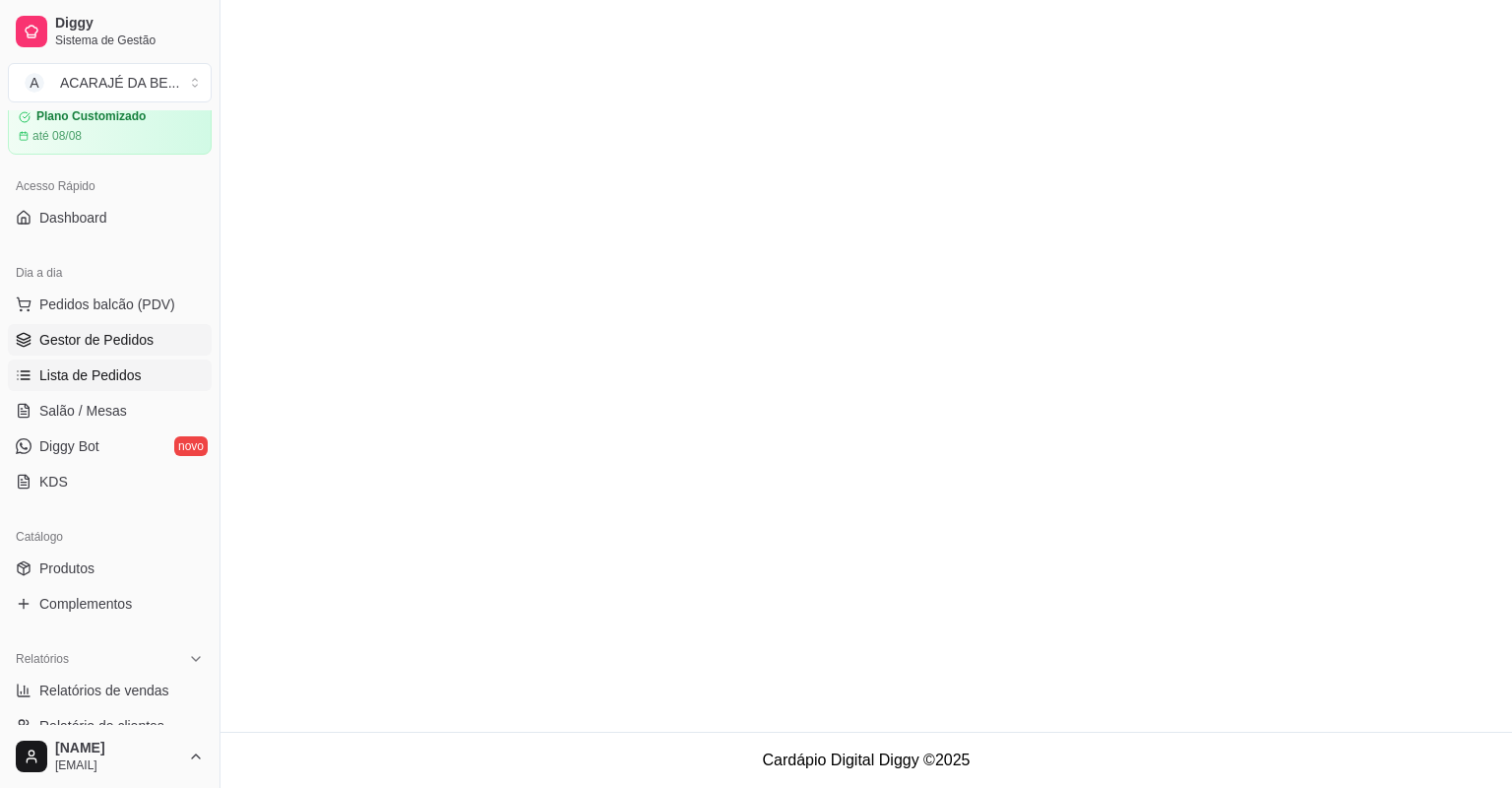 click on "Gestor de Pedidos" at bounding box center [109, 340] 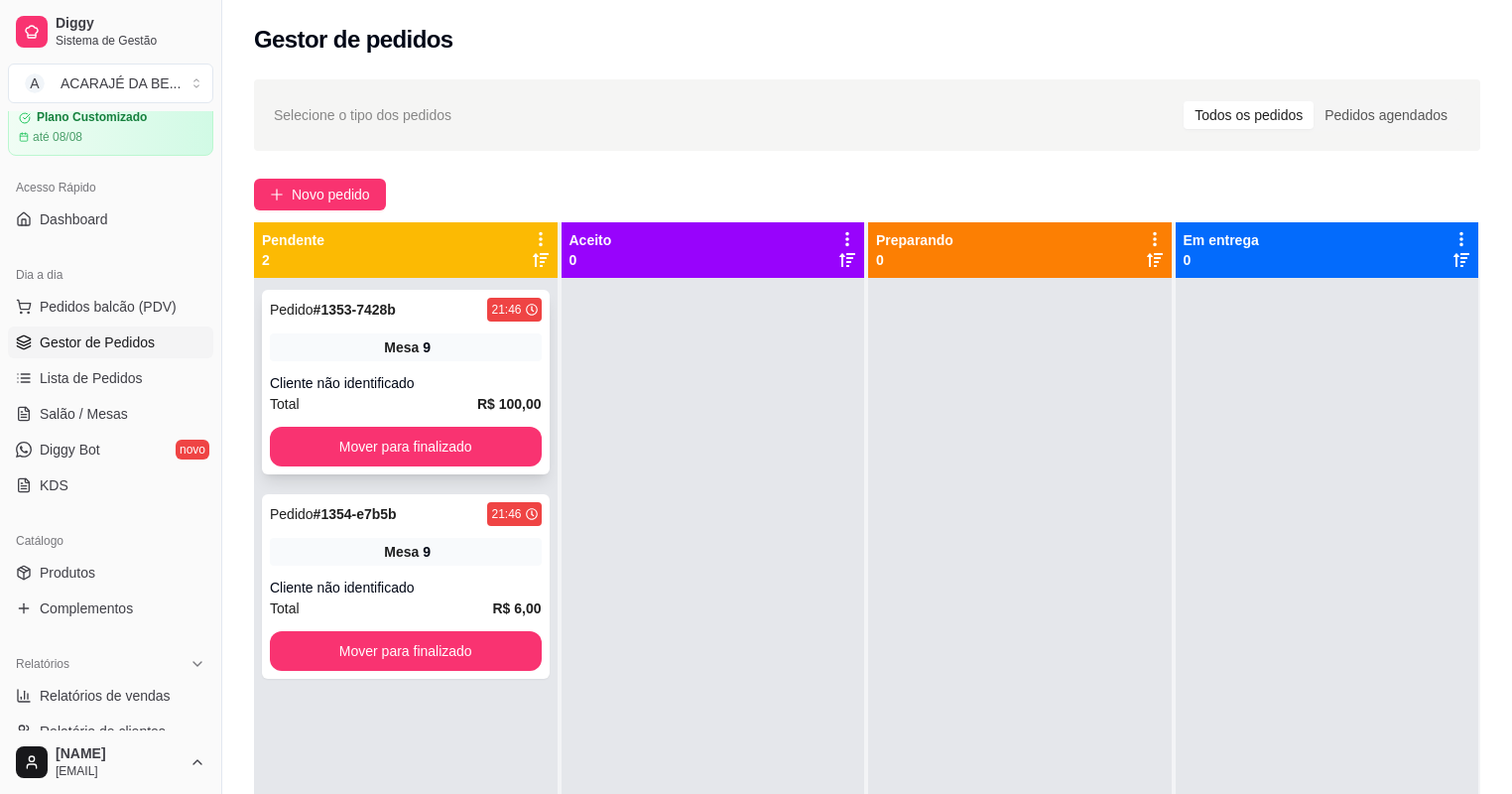 click on "Total R$ 100,00" at bounding box center (406, 404) 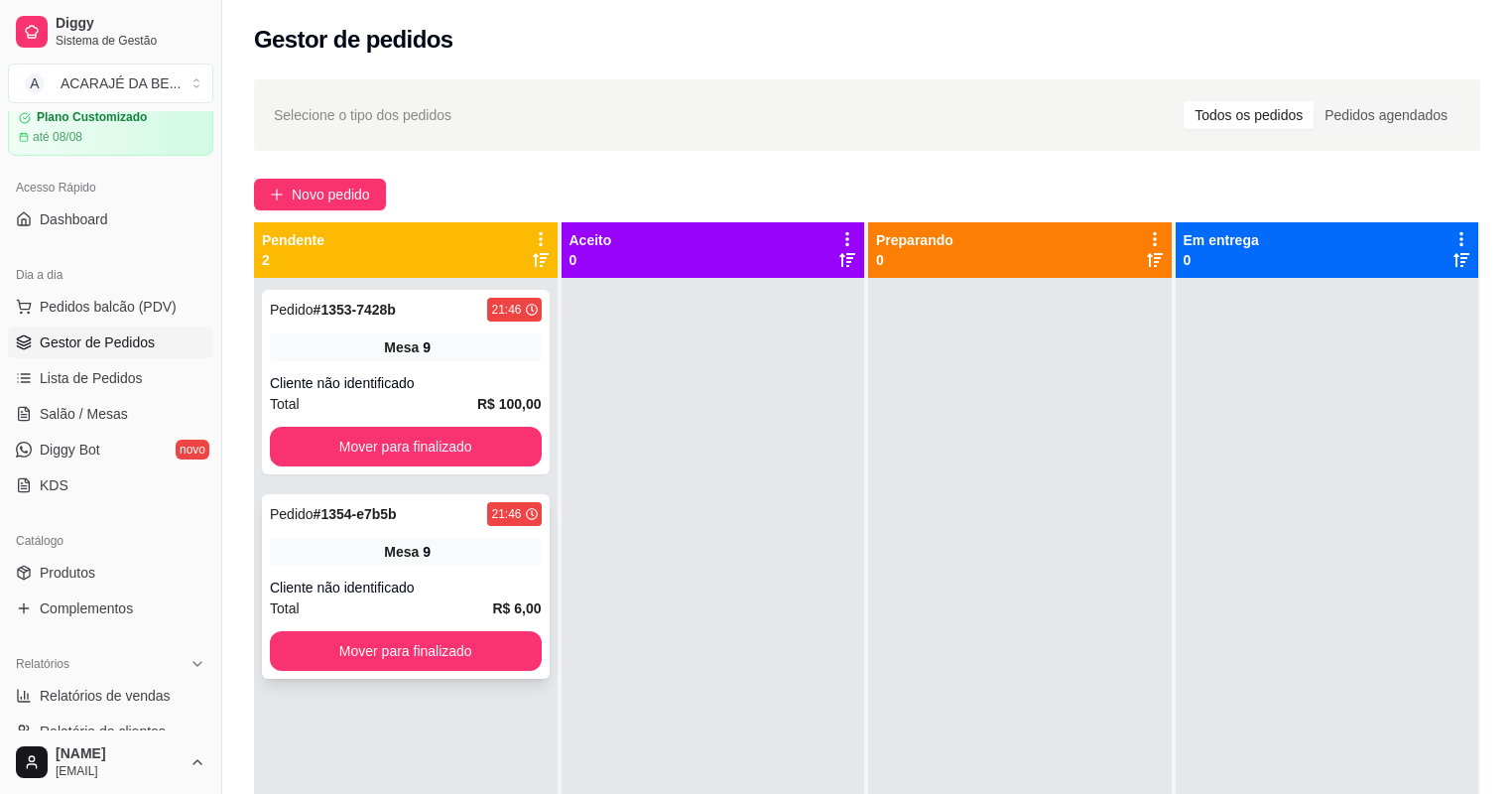 click on "Cliente não identificado" at bounding box center (406, 588) 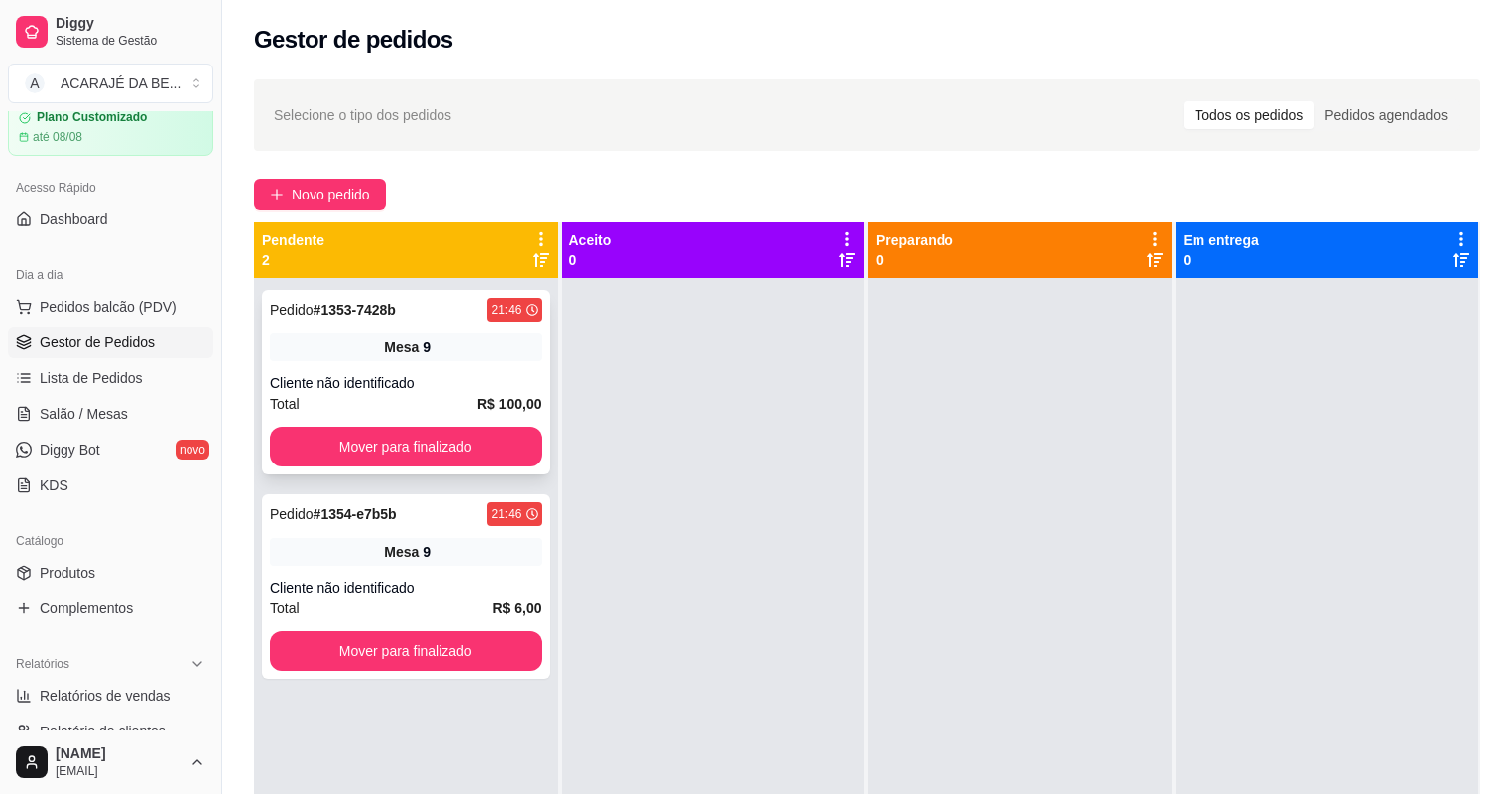 click on "Pedido # [ID] [TIME] Mesa 9 Cliente não identificado Total R$ 100,00 Mover para finalizado" at bounding box center [406, 382] 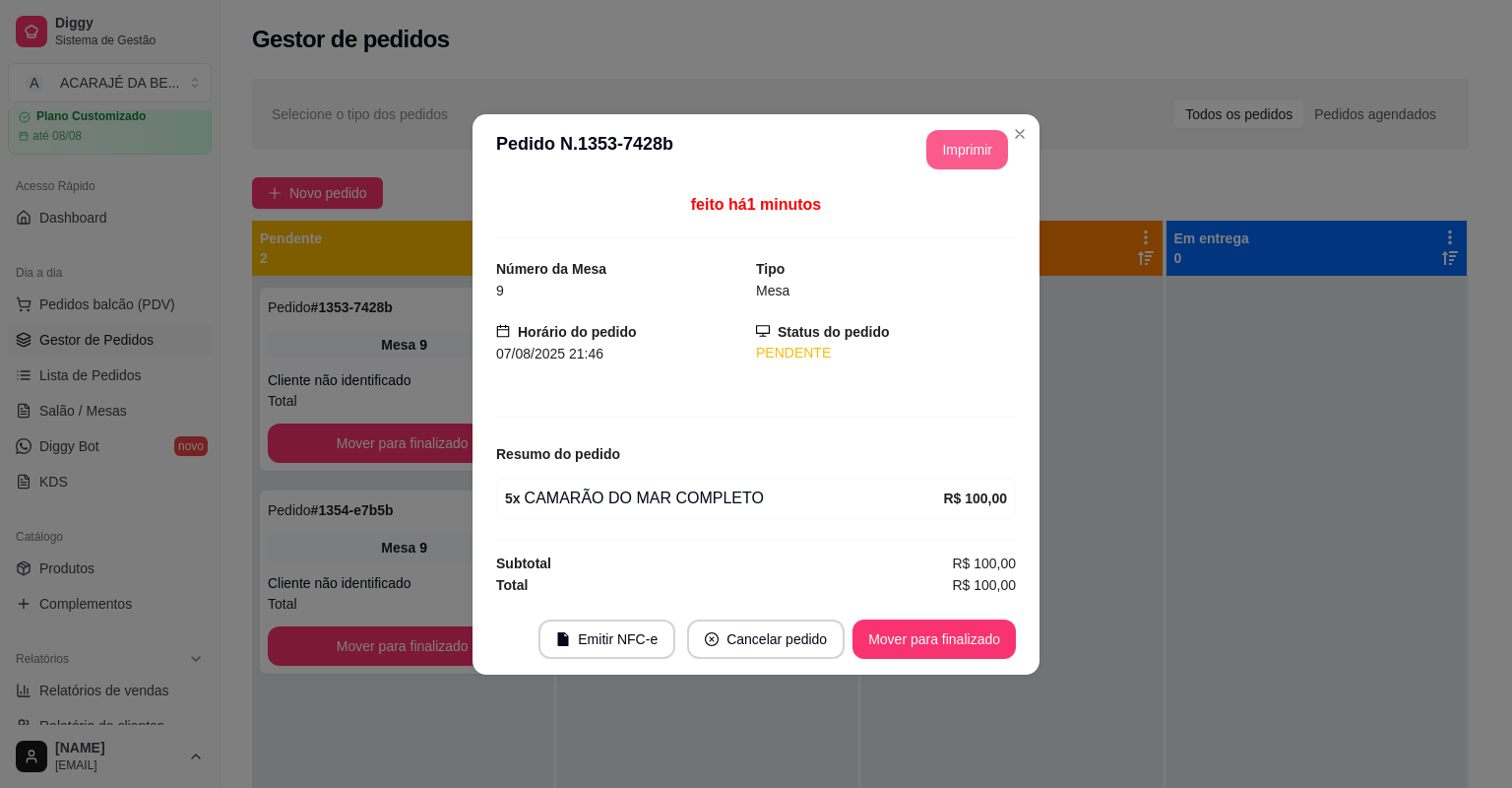 click on "Imprimir" at bounding box center [967, 150] 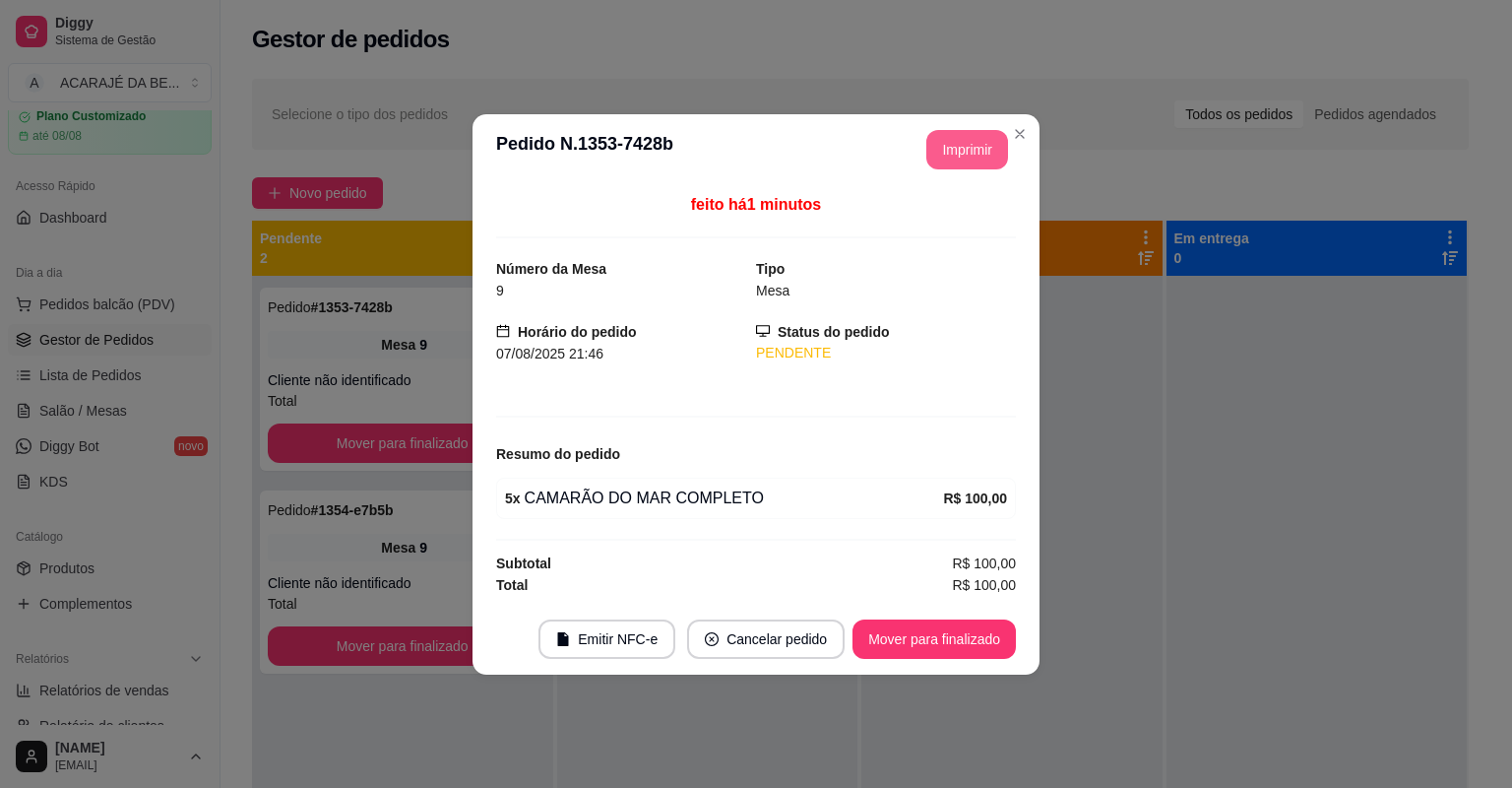 scroll, scrollTop: 0, scrollLeft: 0, axis: both 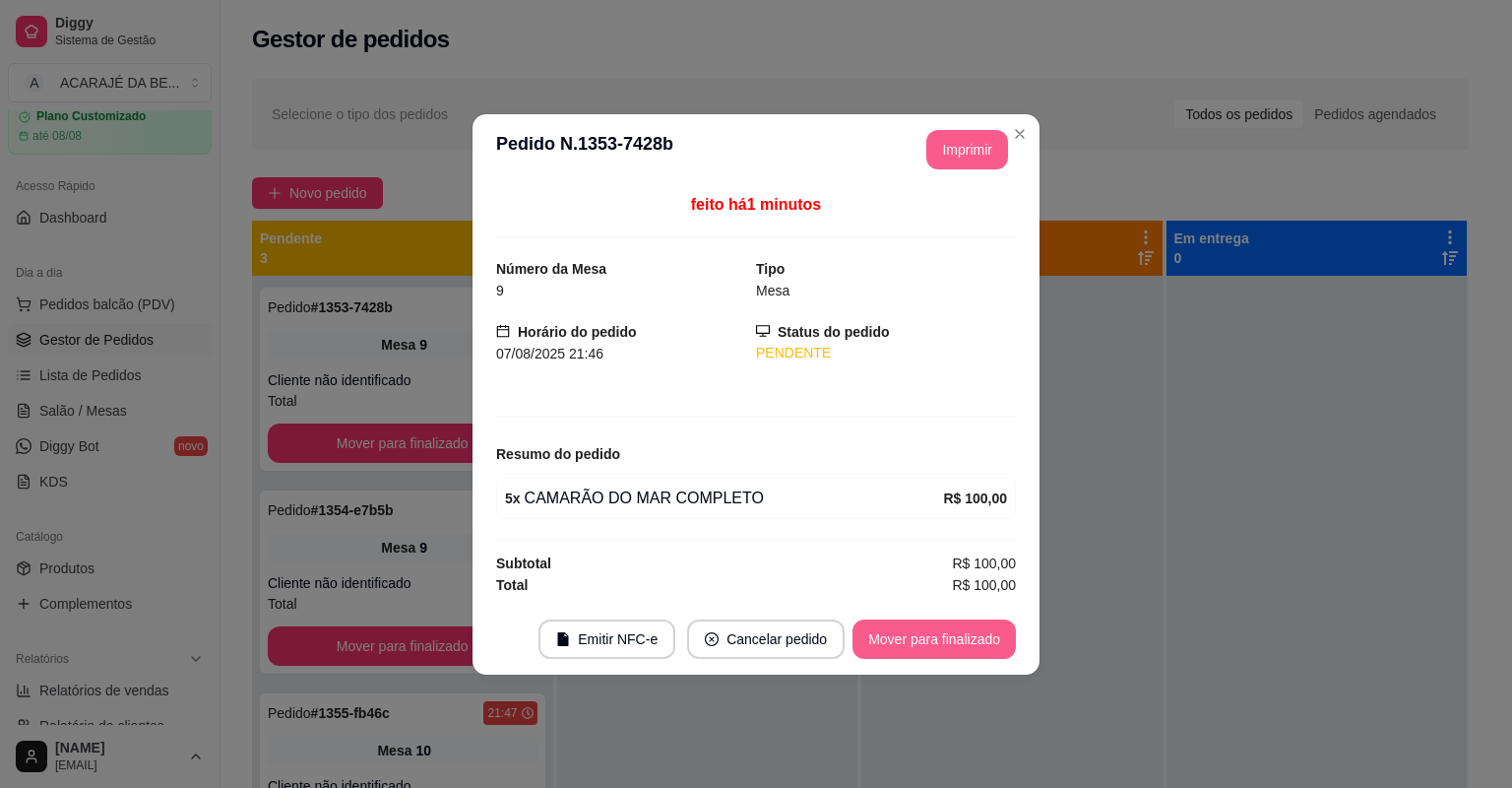 click on "Mover para finalizado" at bounding box center [934, 639] 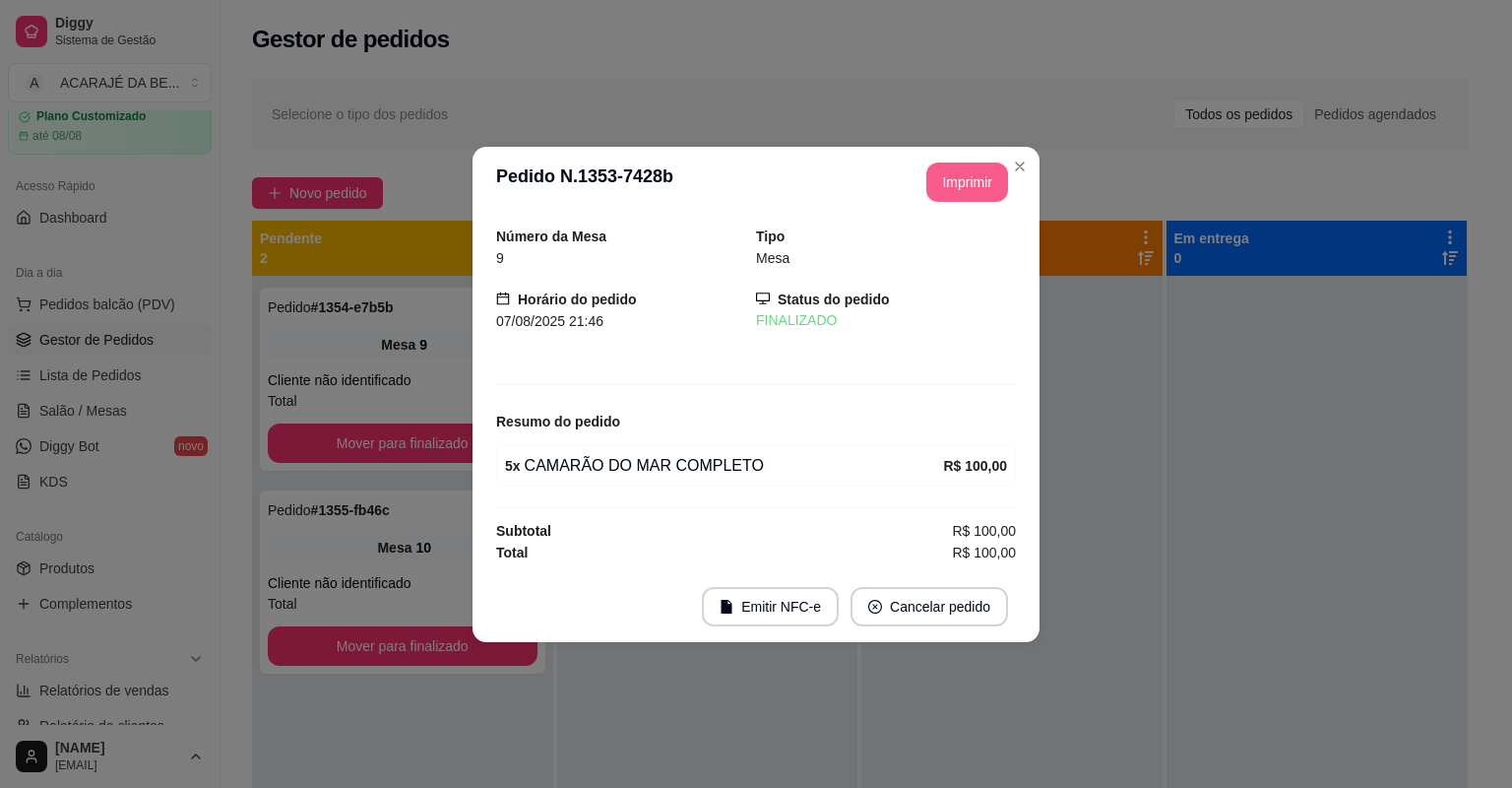 click on "Emitir NFC-e Cancelar pedido" at bounding box center (756, 607) 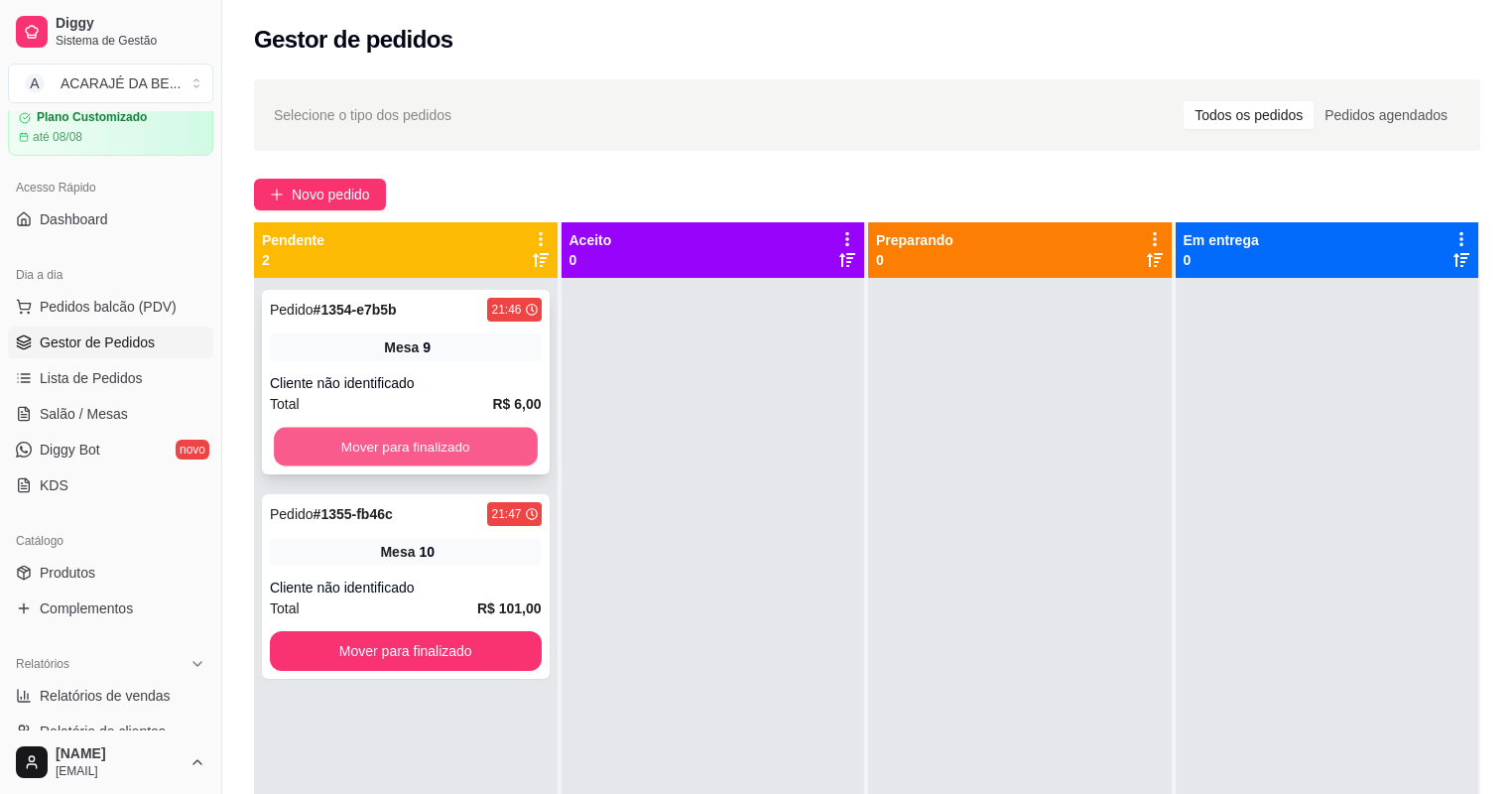 click on "Mover para finalizado" at bounding box center (405, 447) 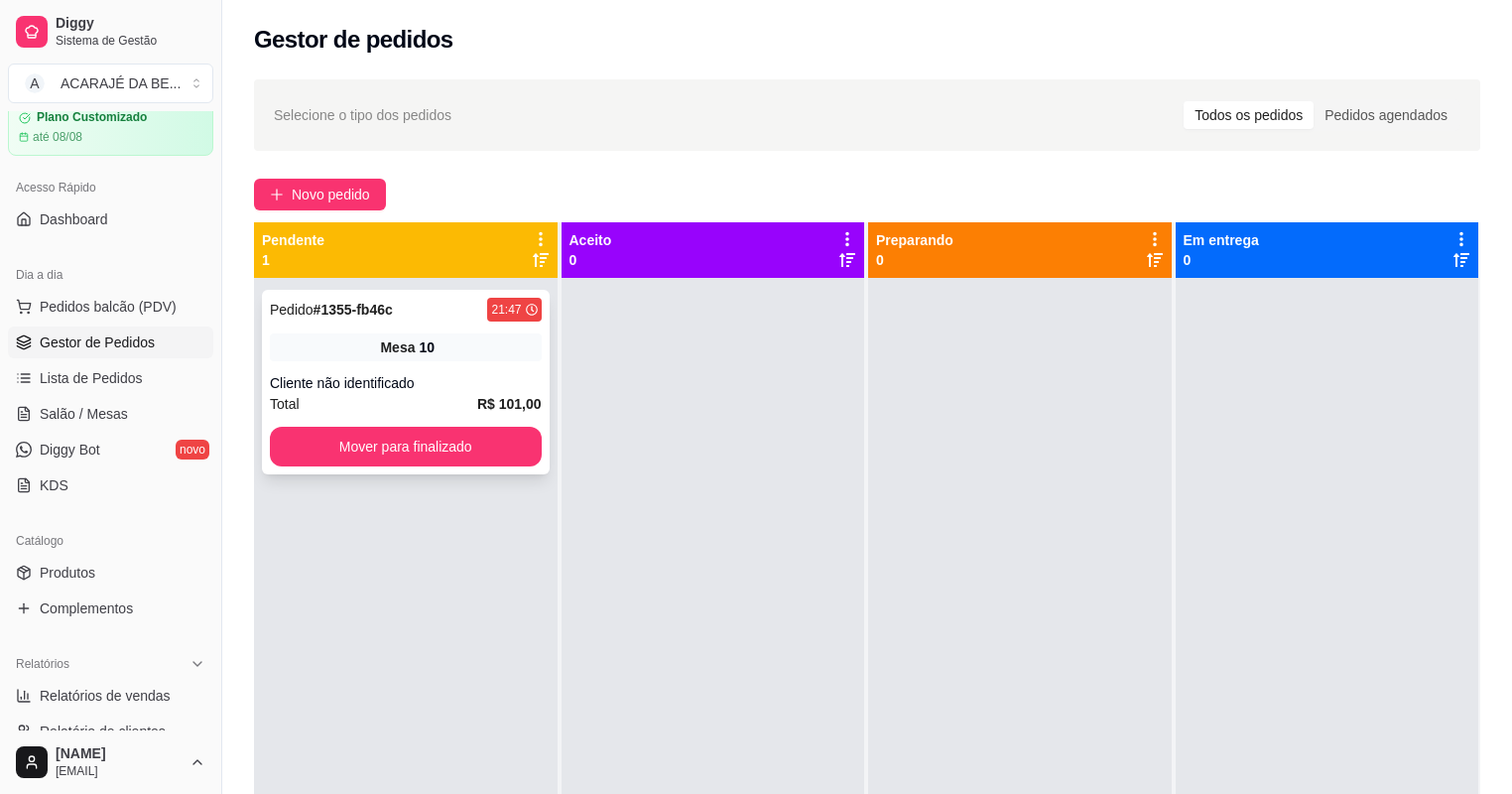 click on "Total R$ 101,00" at bounding box center [406, 404] 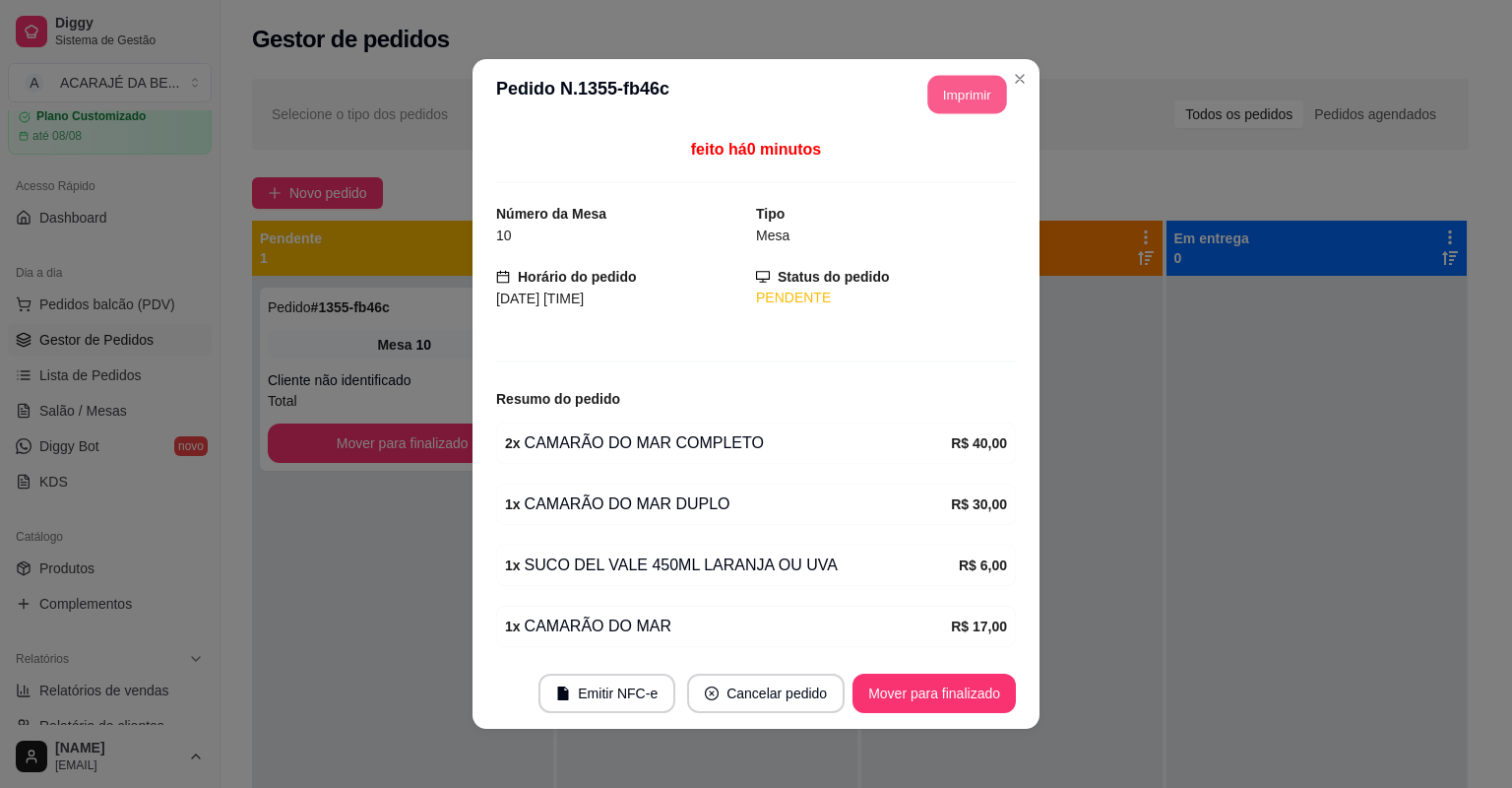 click on "Imprimir" at bounding box center (968, 95) 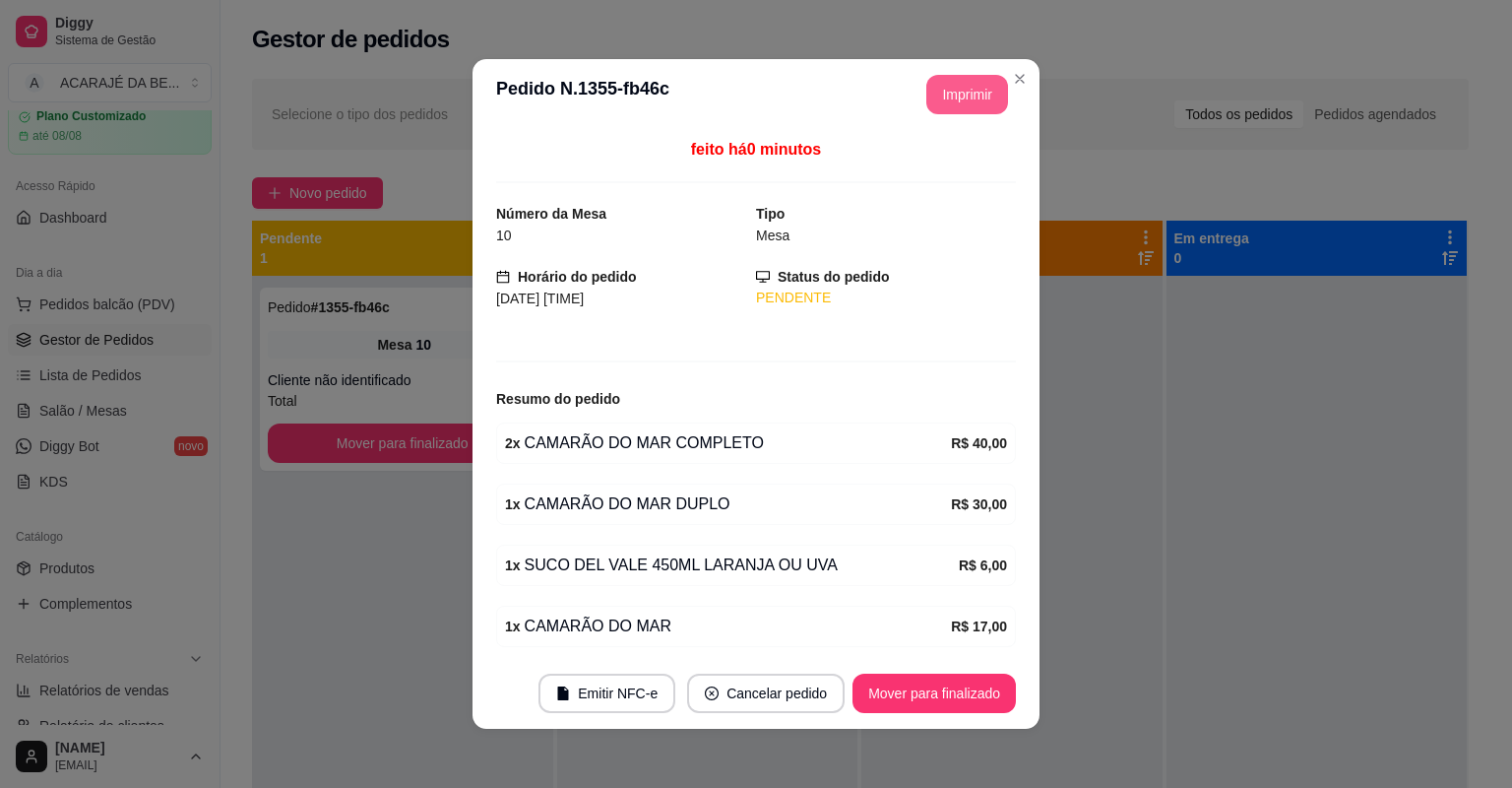 scroll, scrollTop: 0, scrollLeft: 0, axis: both 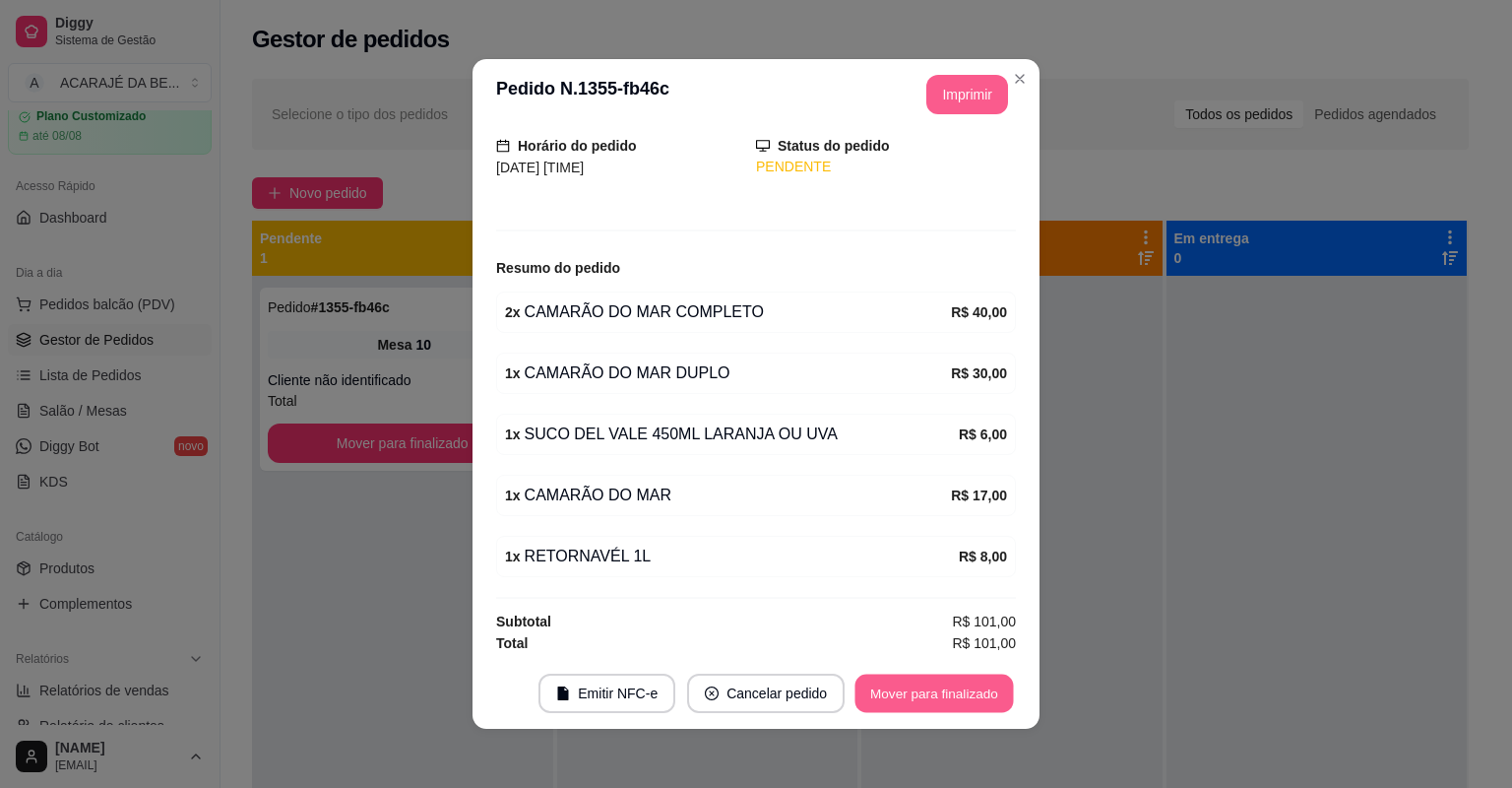 click on "Mover para finalizado" at bounding box center [934, 693] 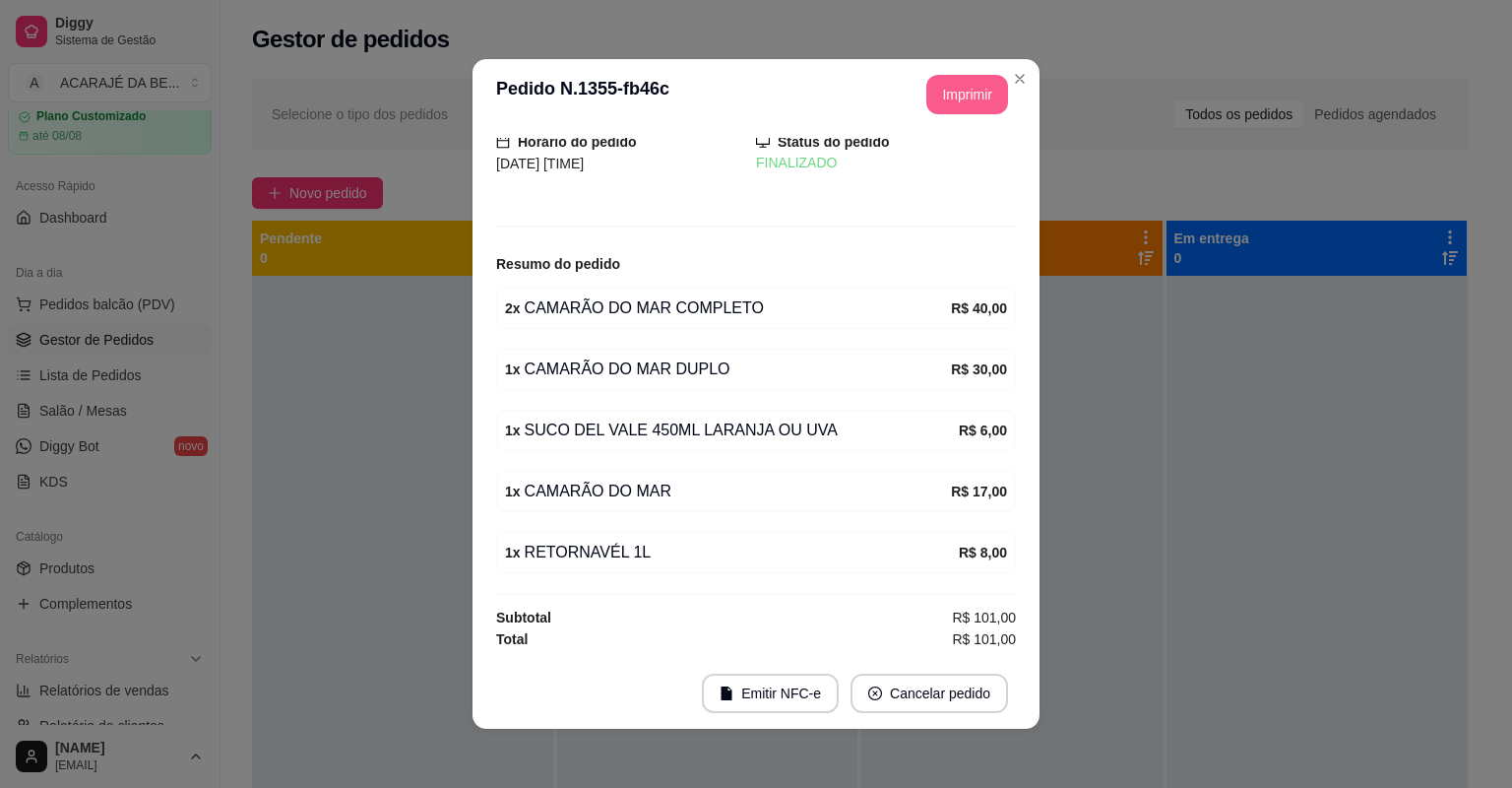scroll, scrollTop: 67, scrollLeft: 0, axis: vertical 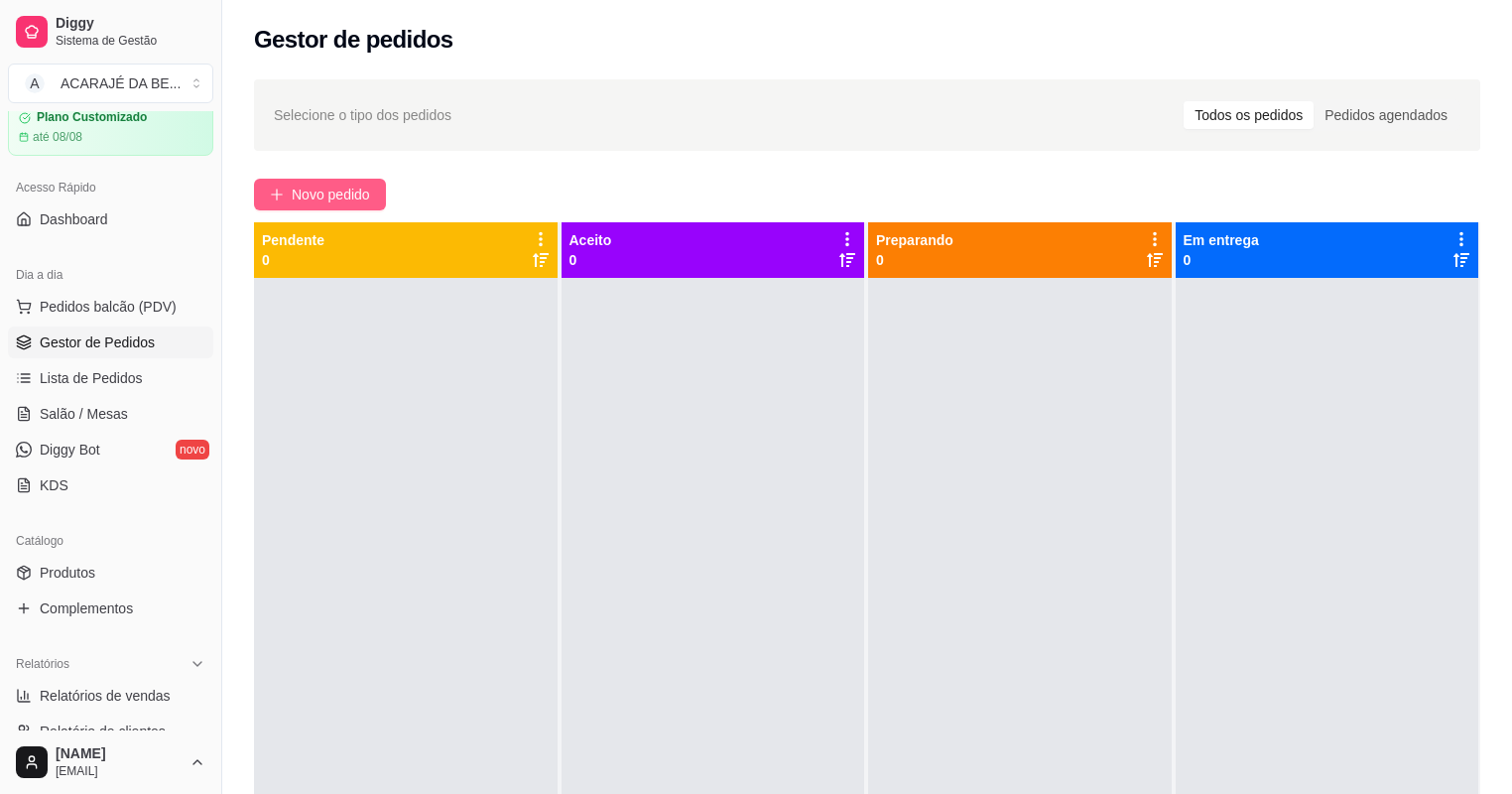 click on "Novo pedido" at bounding box center [330, 195] 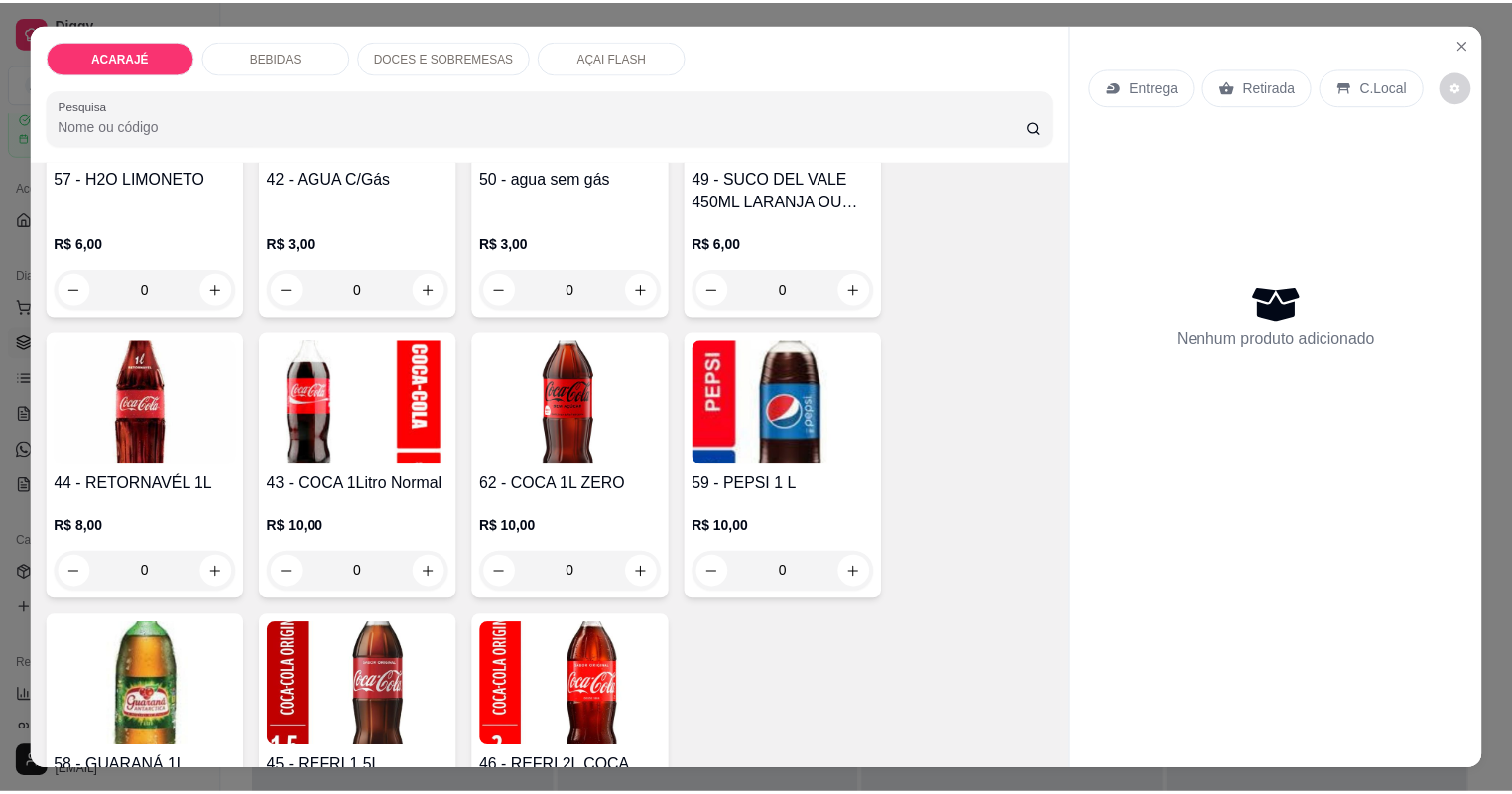 scroll, scrollTop: 1747, scrollLeft: 0, axis: vertical 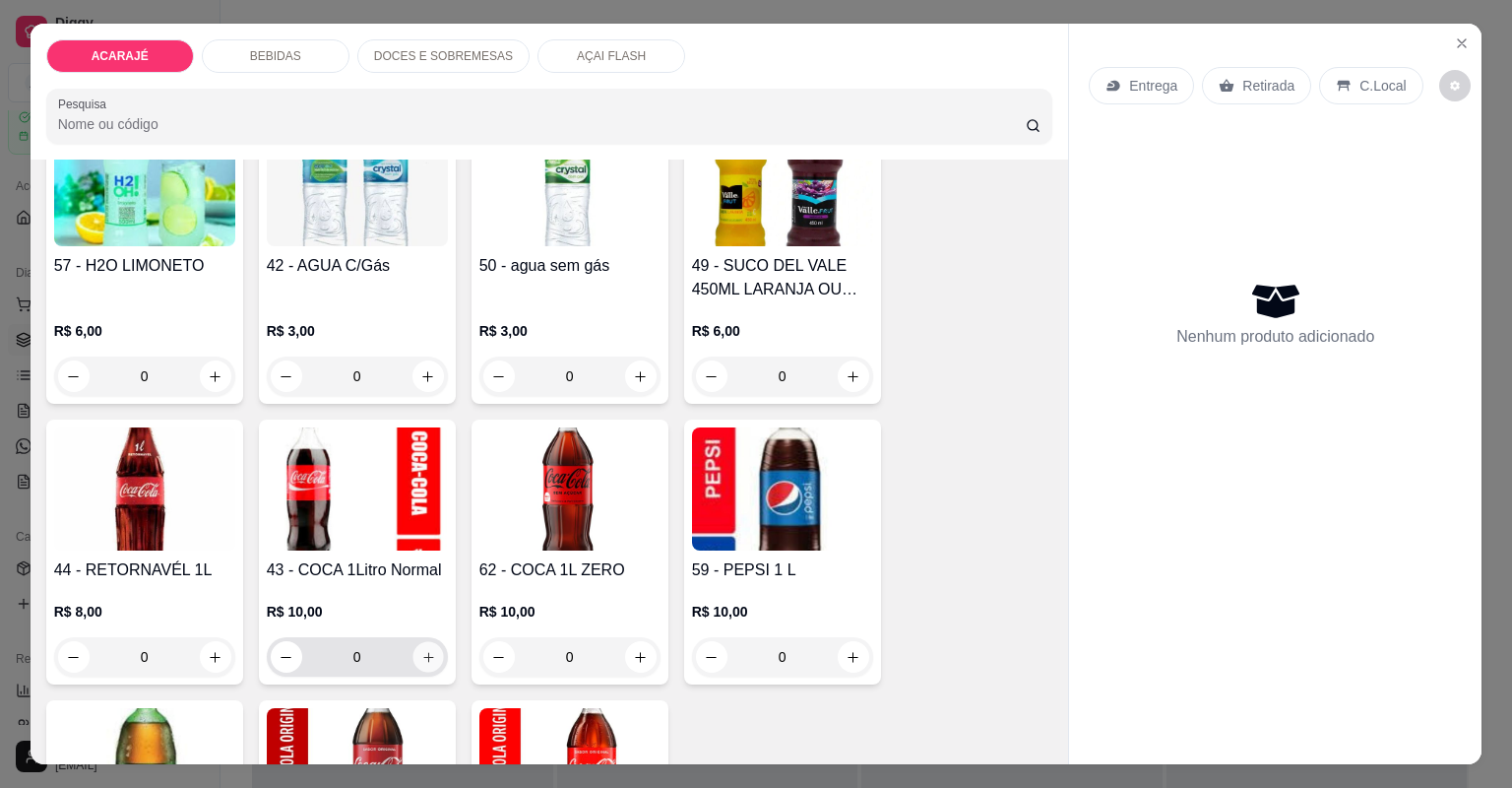 click 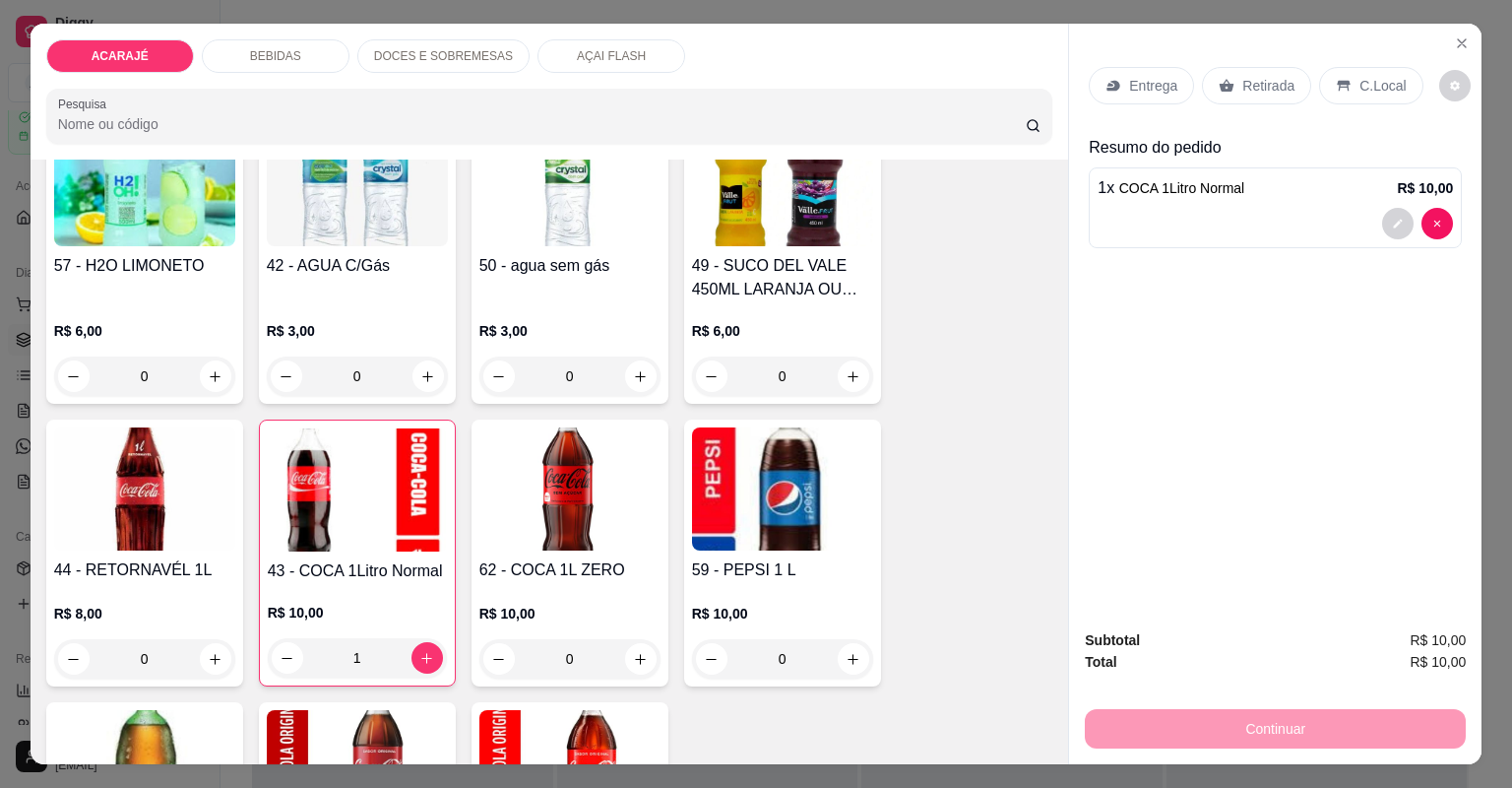click 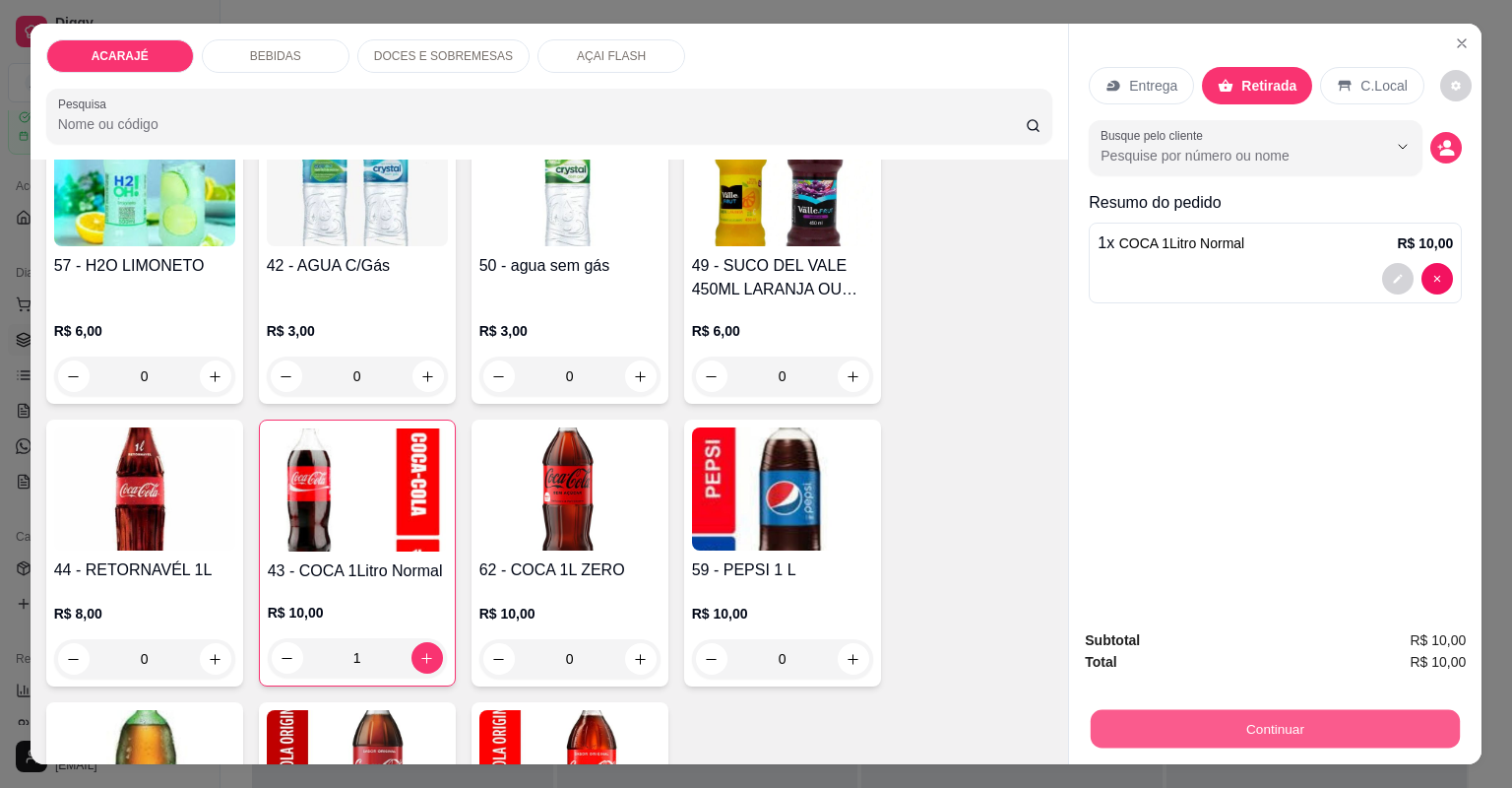 click on "Continuar" at bounding box center [1275, 729] 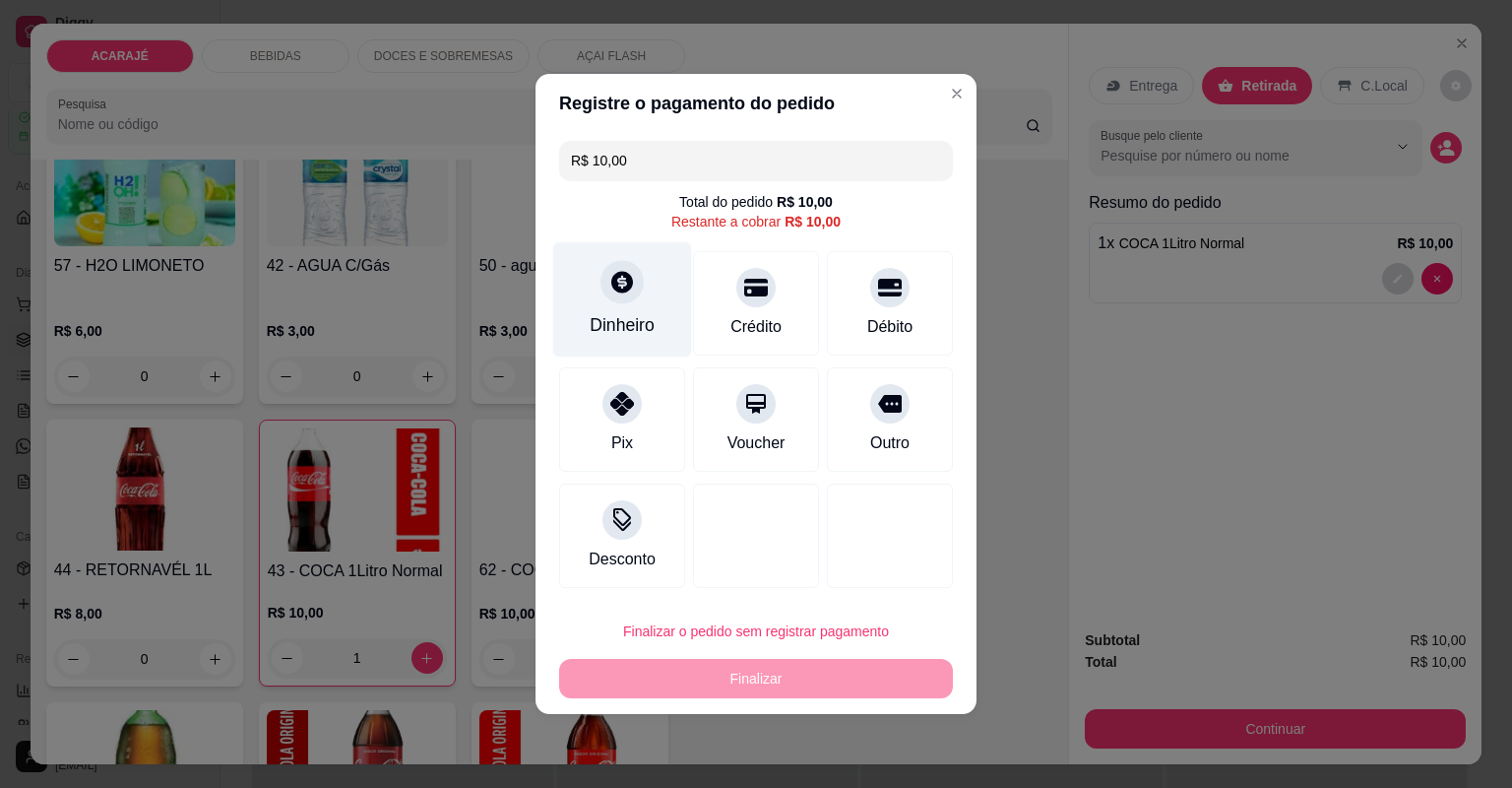 click at bounding box center [622, 282] 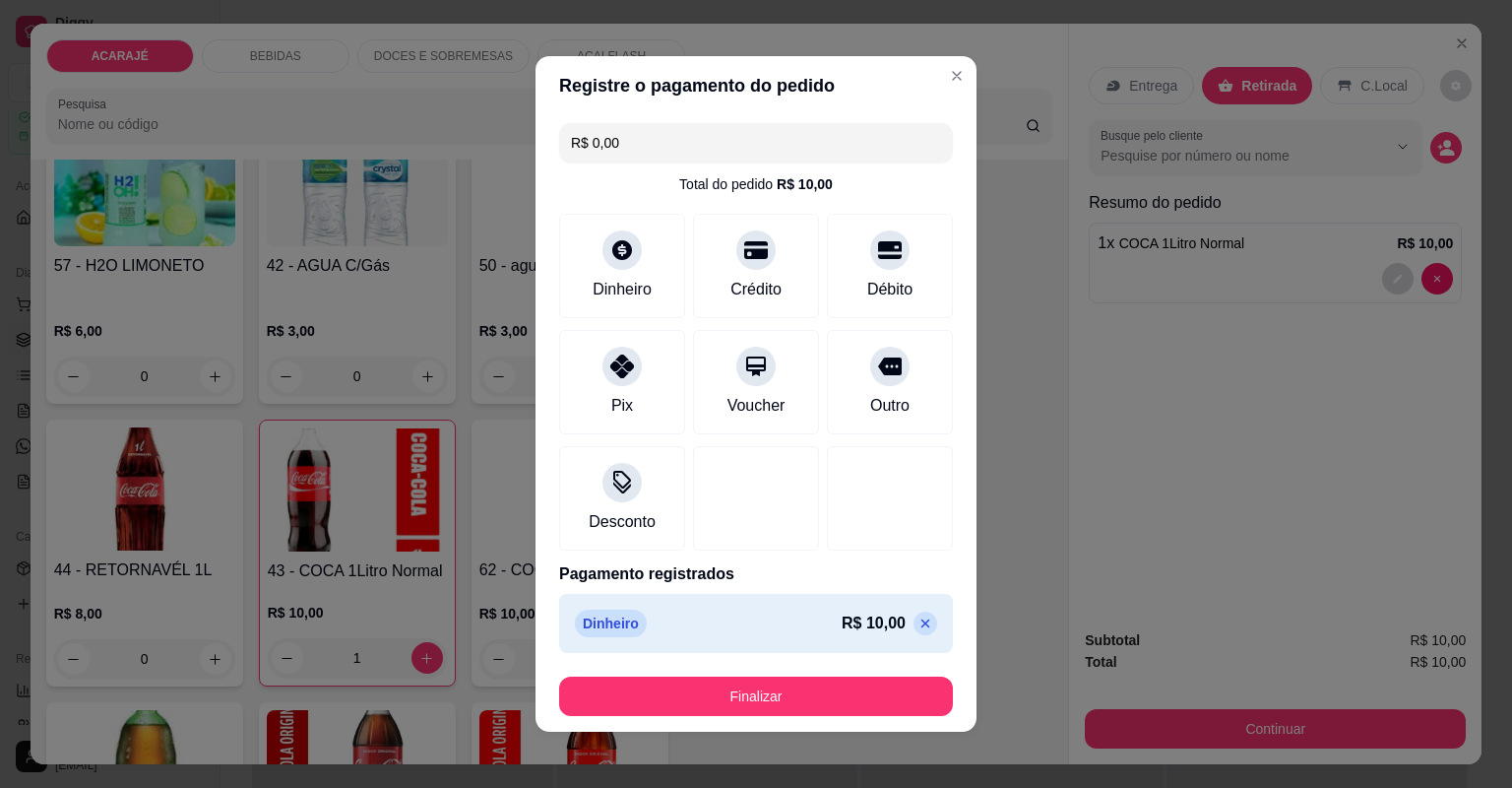 type on "R$ 0,00" 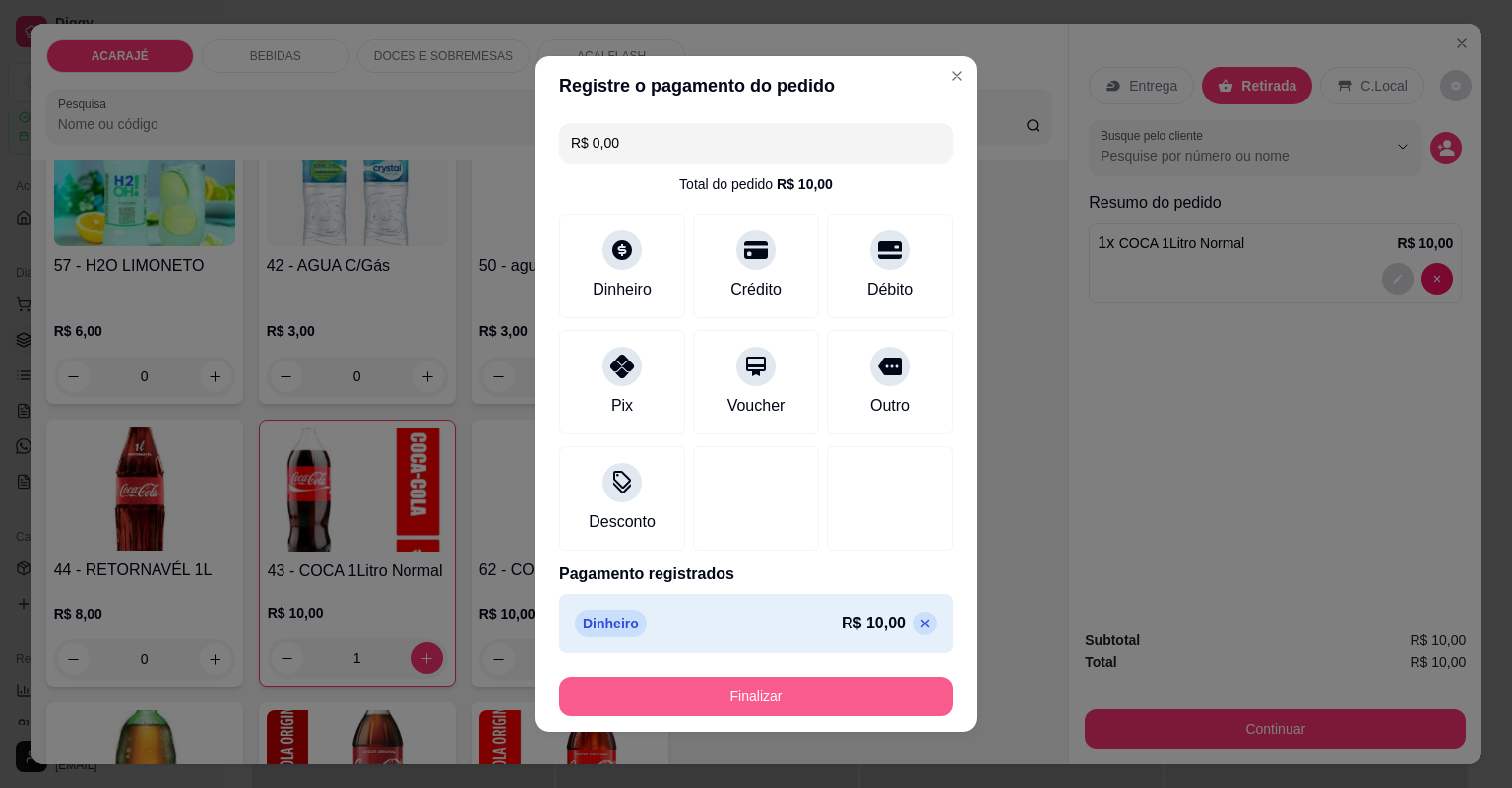 click on "Finalizar" at bounding box center [756, 696] 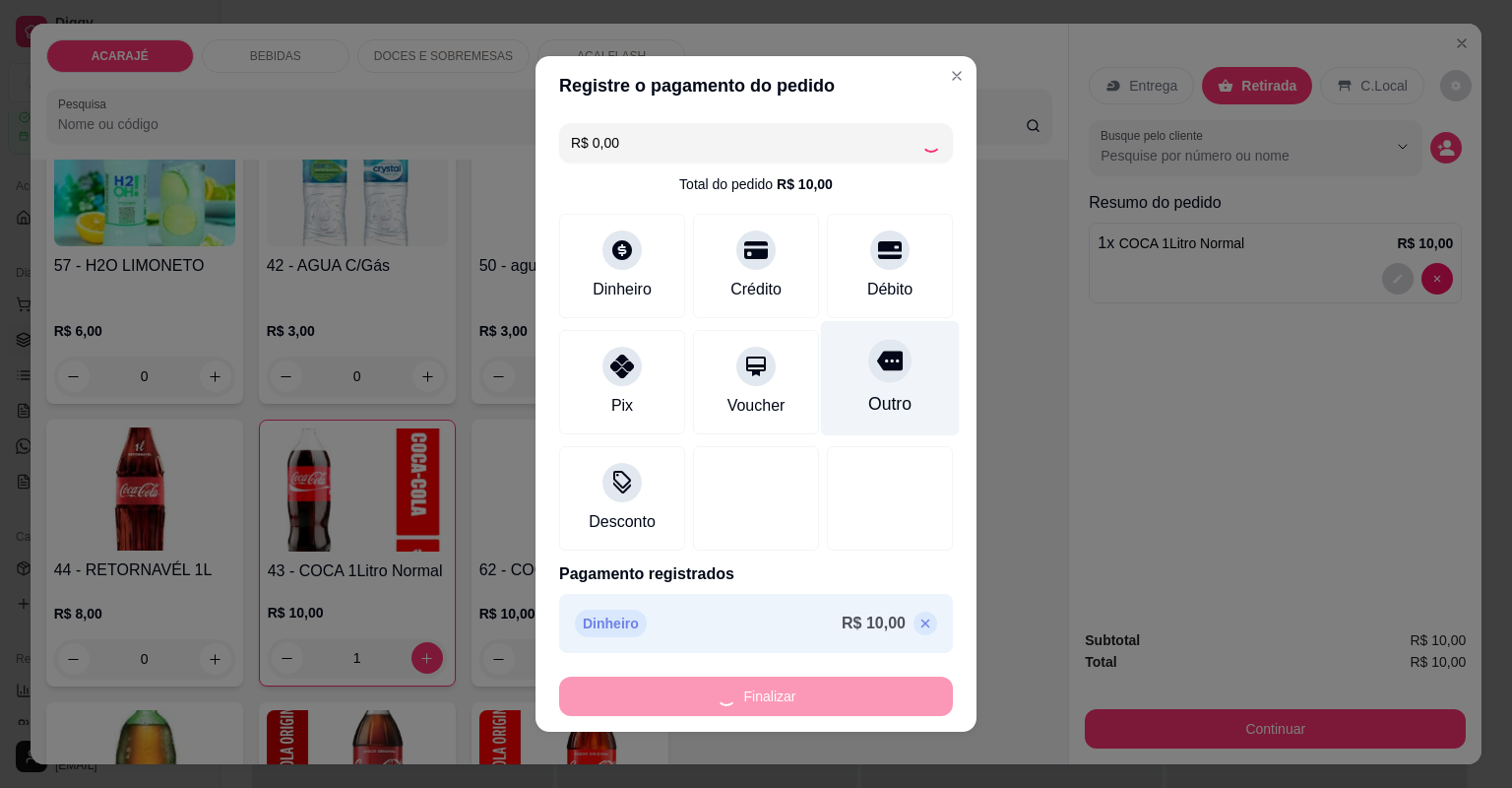 type on "0" 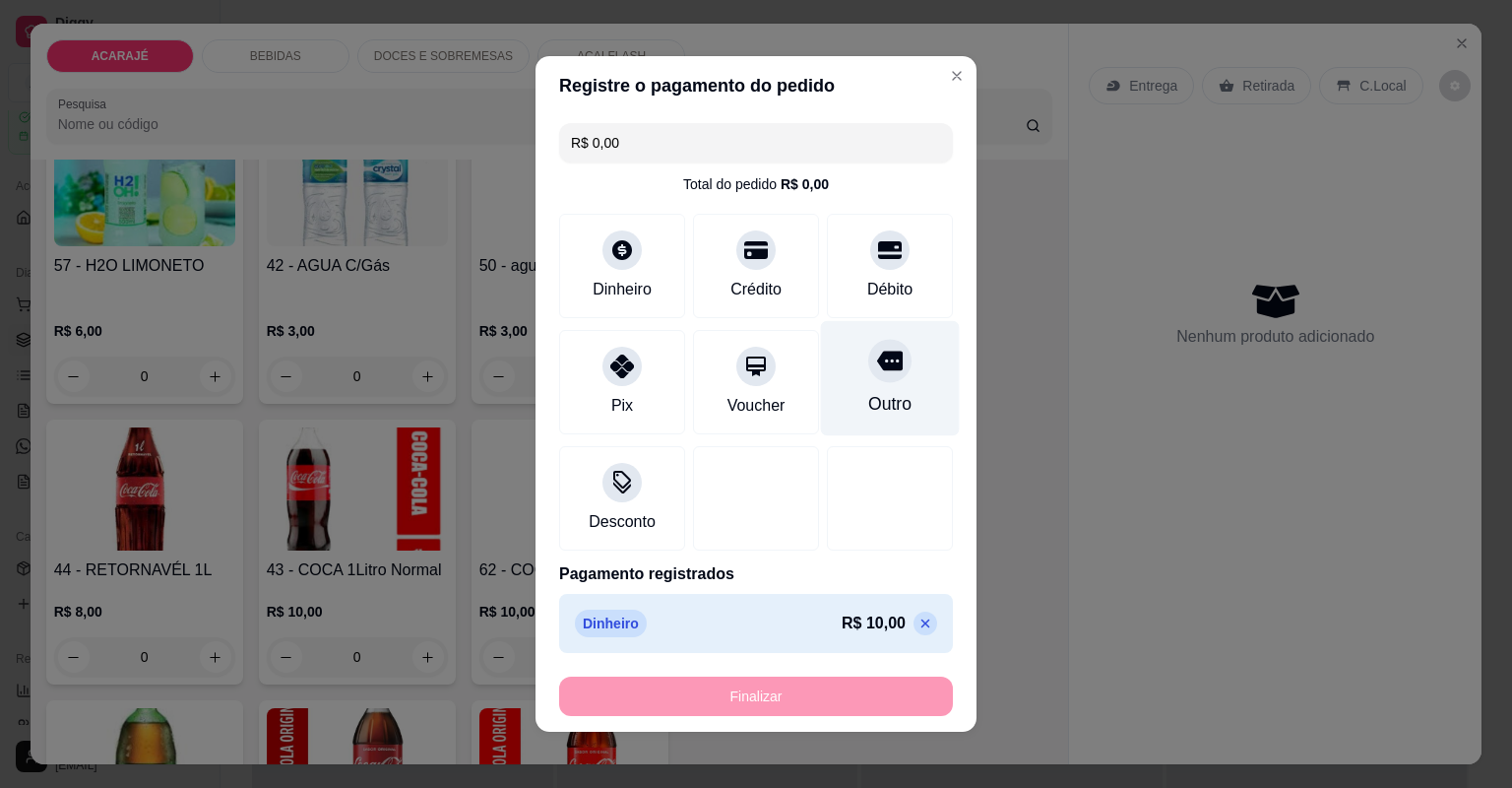 type on "-R$ 10,00" 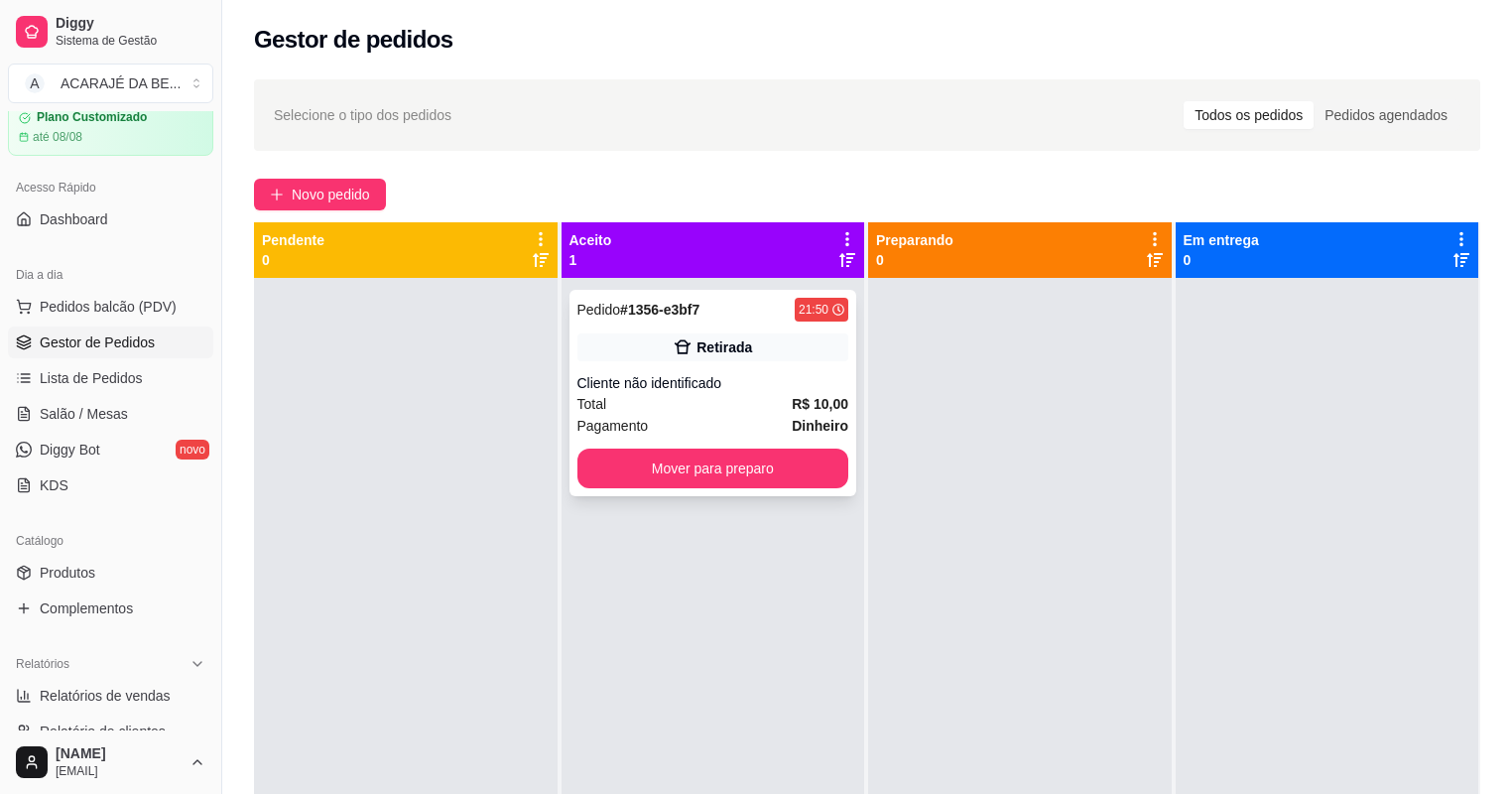 click on "Pagamento Dinheiro" at bounding box center (713, 426) 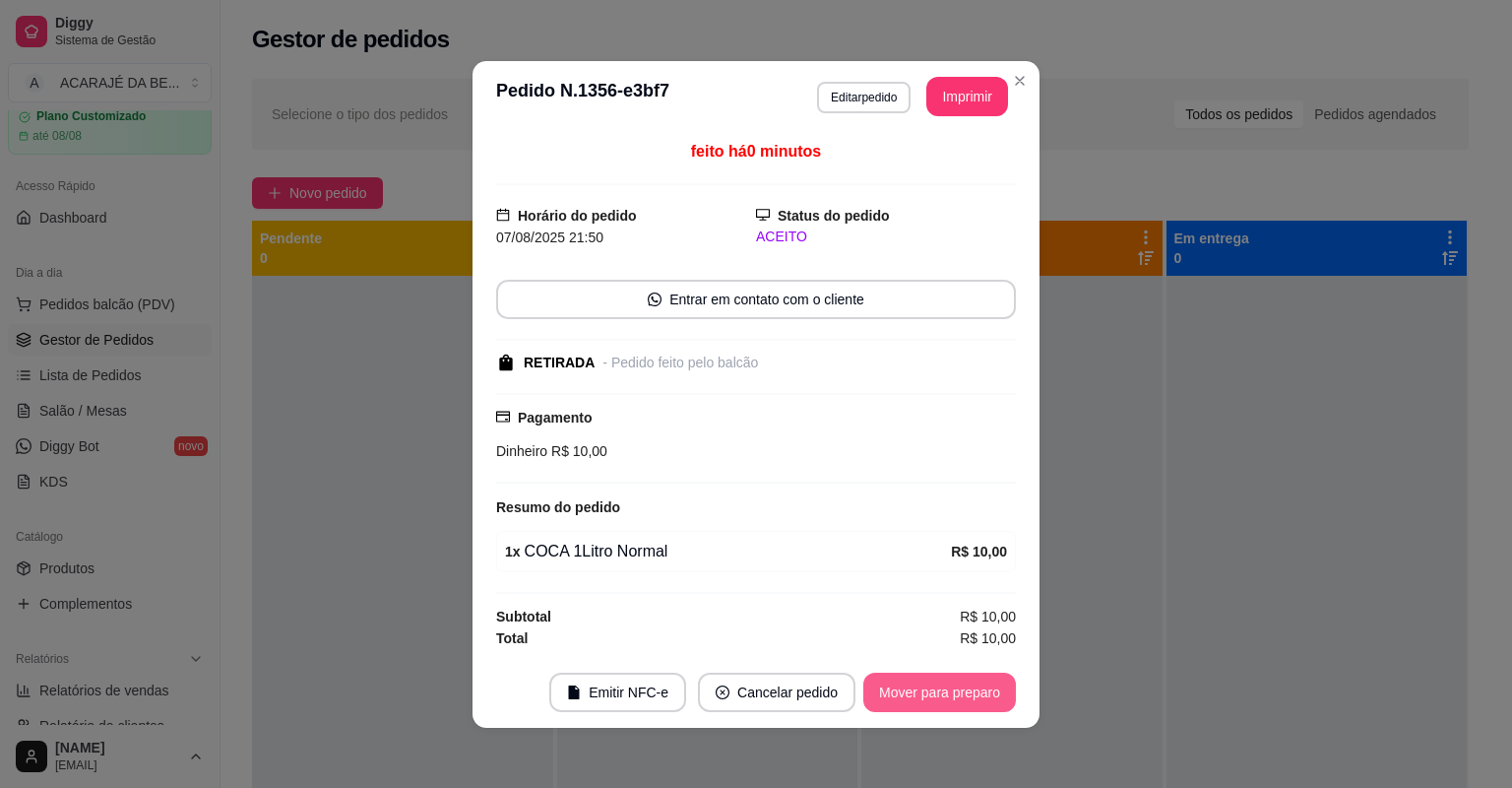 click on "Mover para preparo" at bounding box center (939, 692) 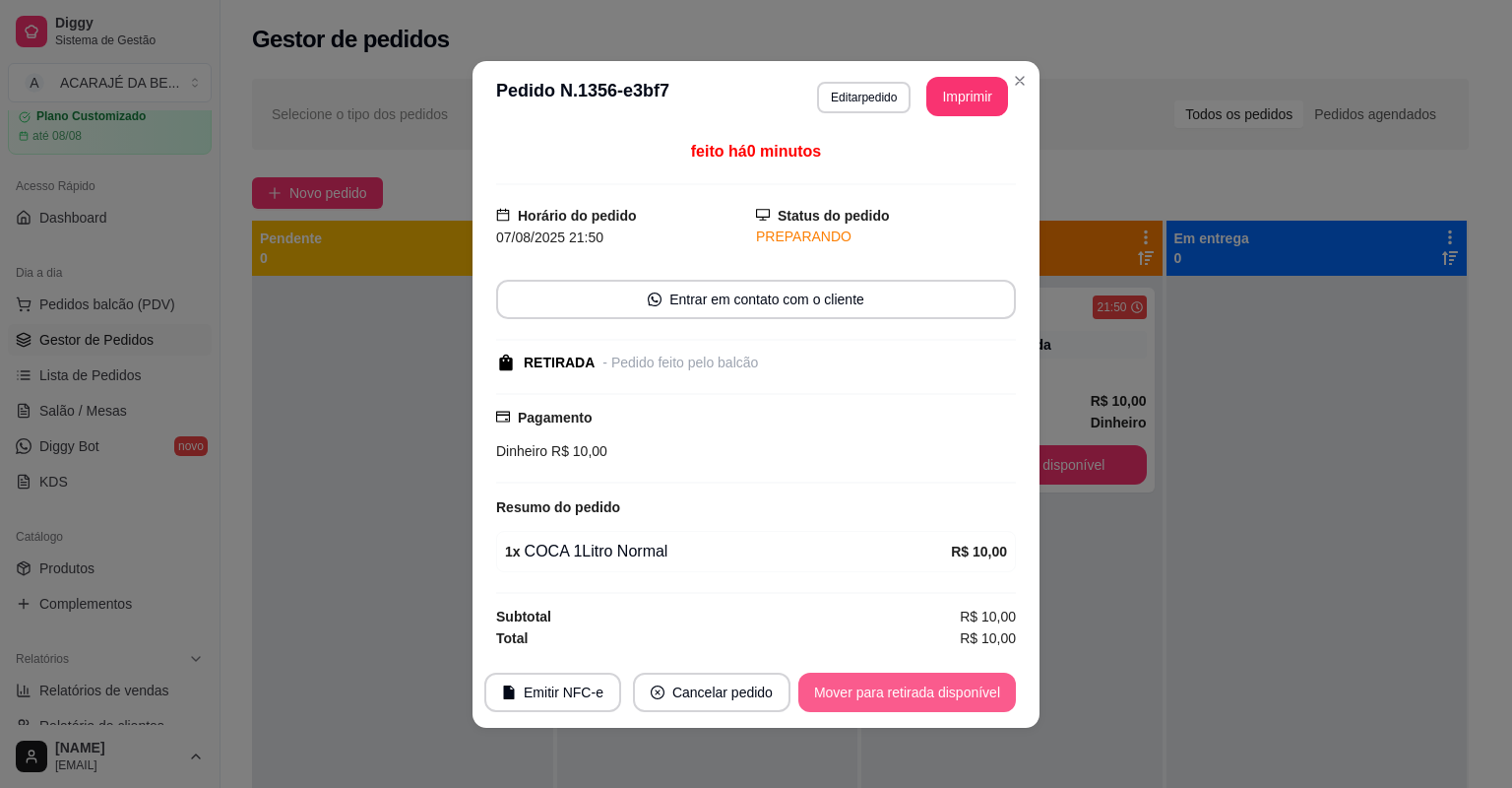 click on "Mover para retirada disponível" at bounding box center [907, 692] 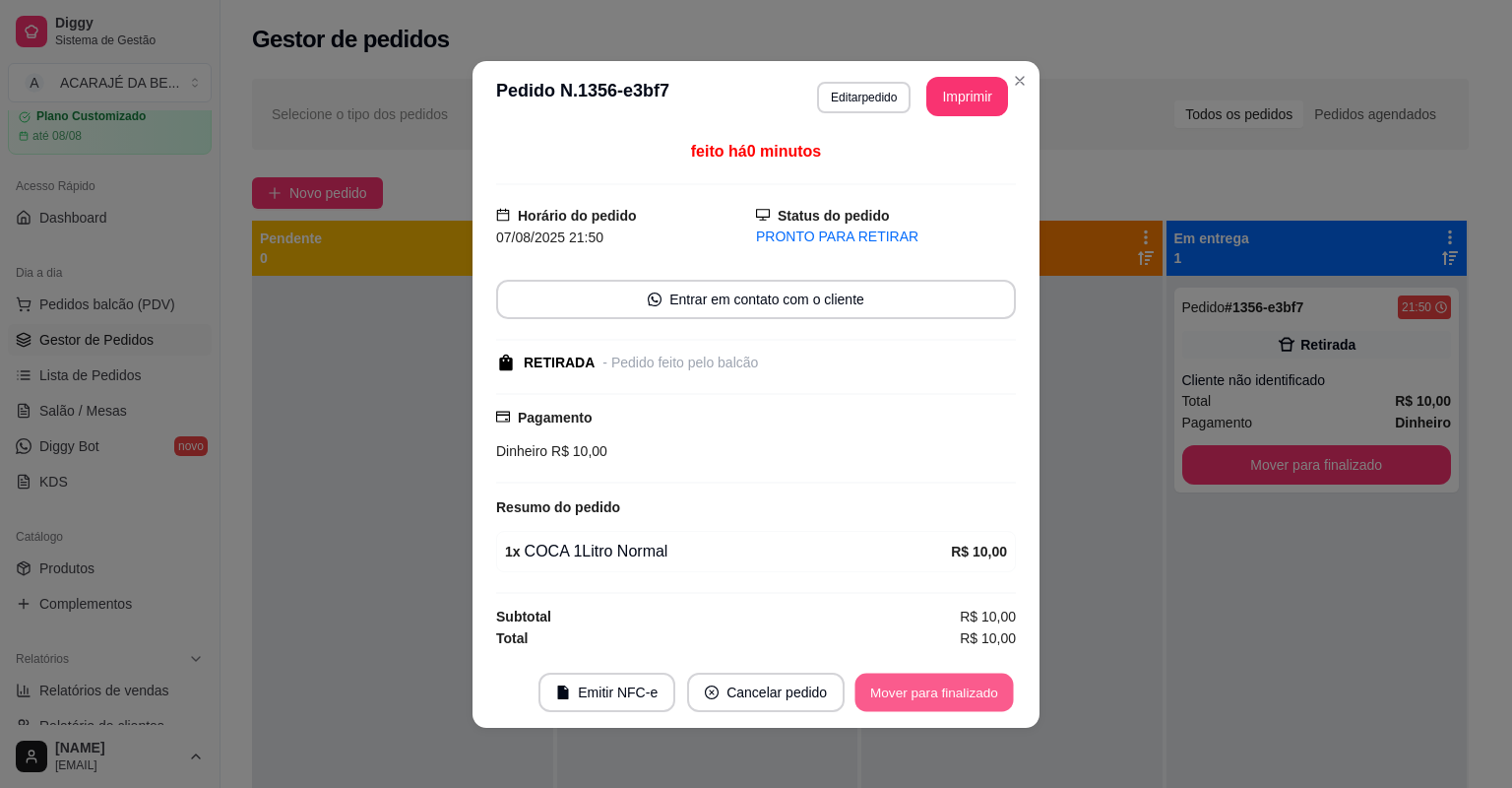 click on "Mover para finalizado" at bounding box center (934, 691) 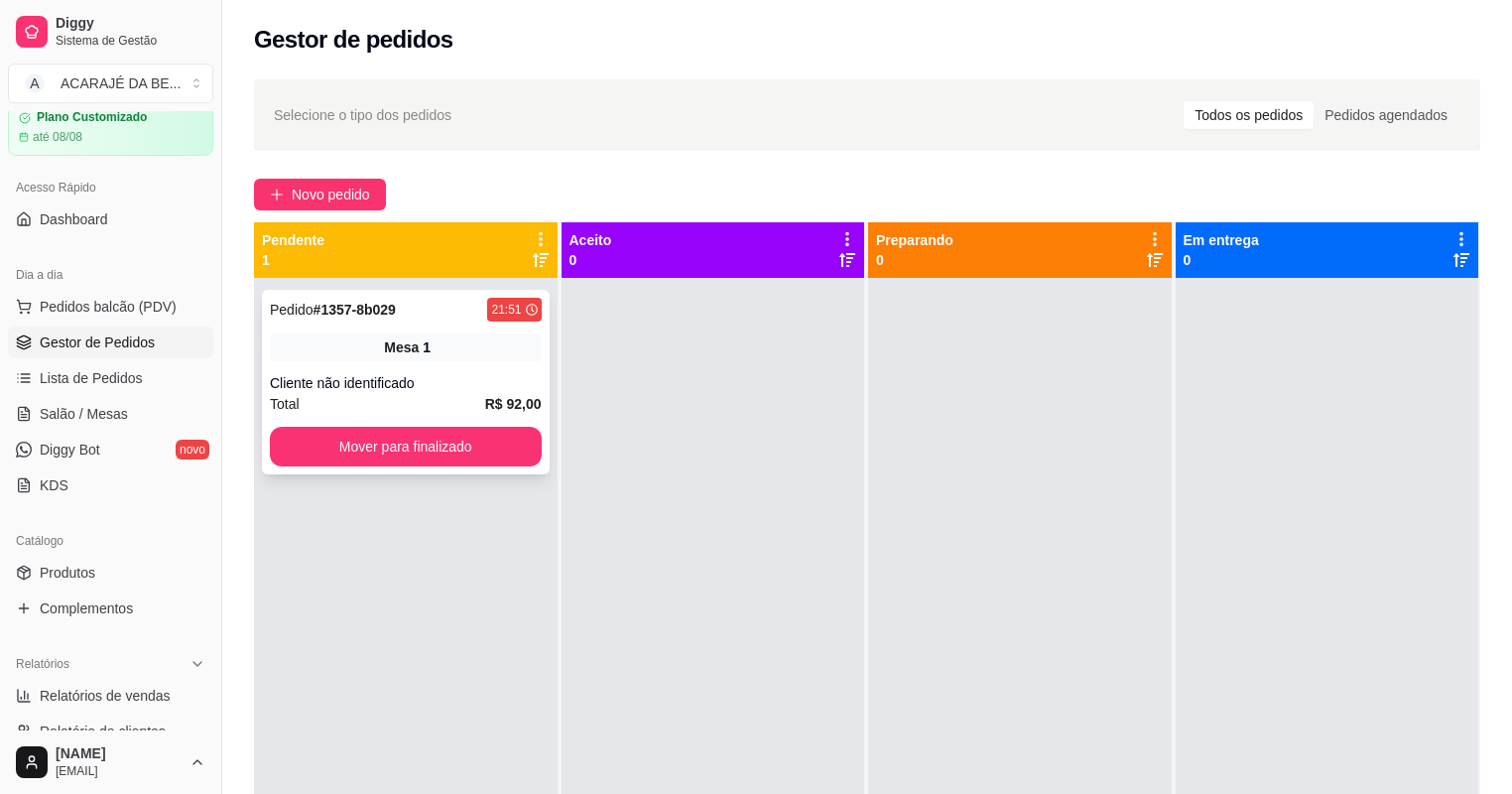 click on "Cliente não identificado" at bounding box center [406, 383] 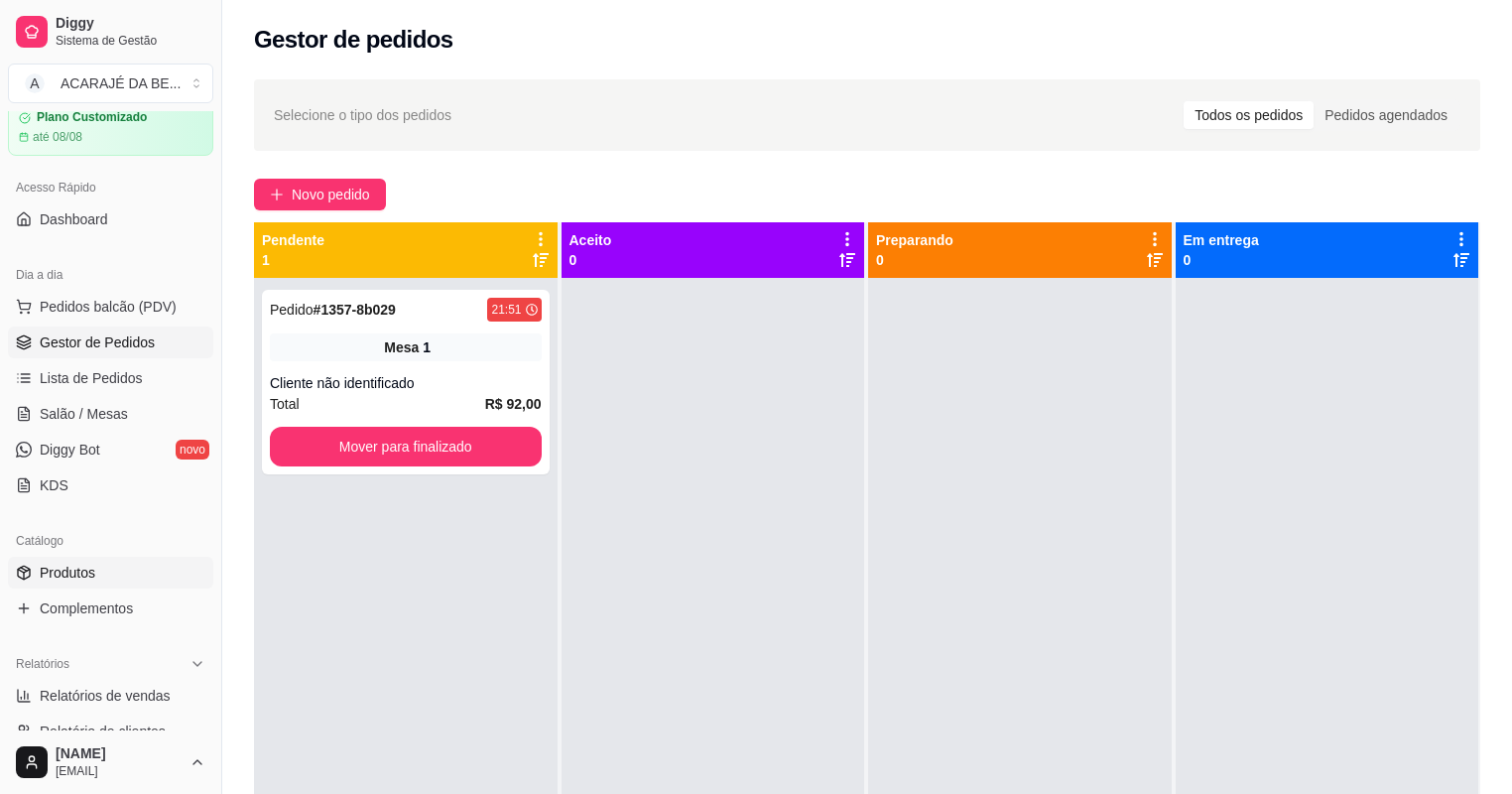 click on "Produtos" at bounding box center [67, 573] 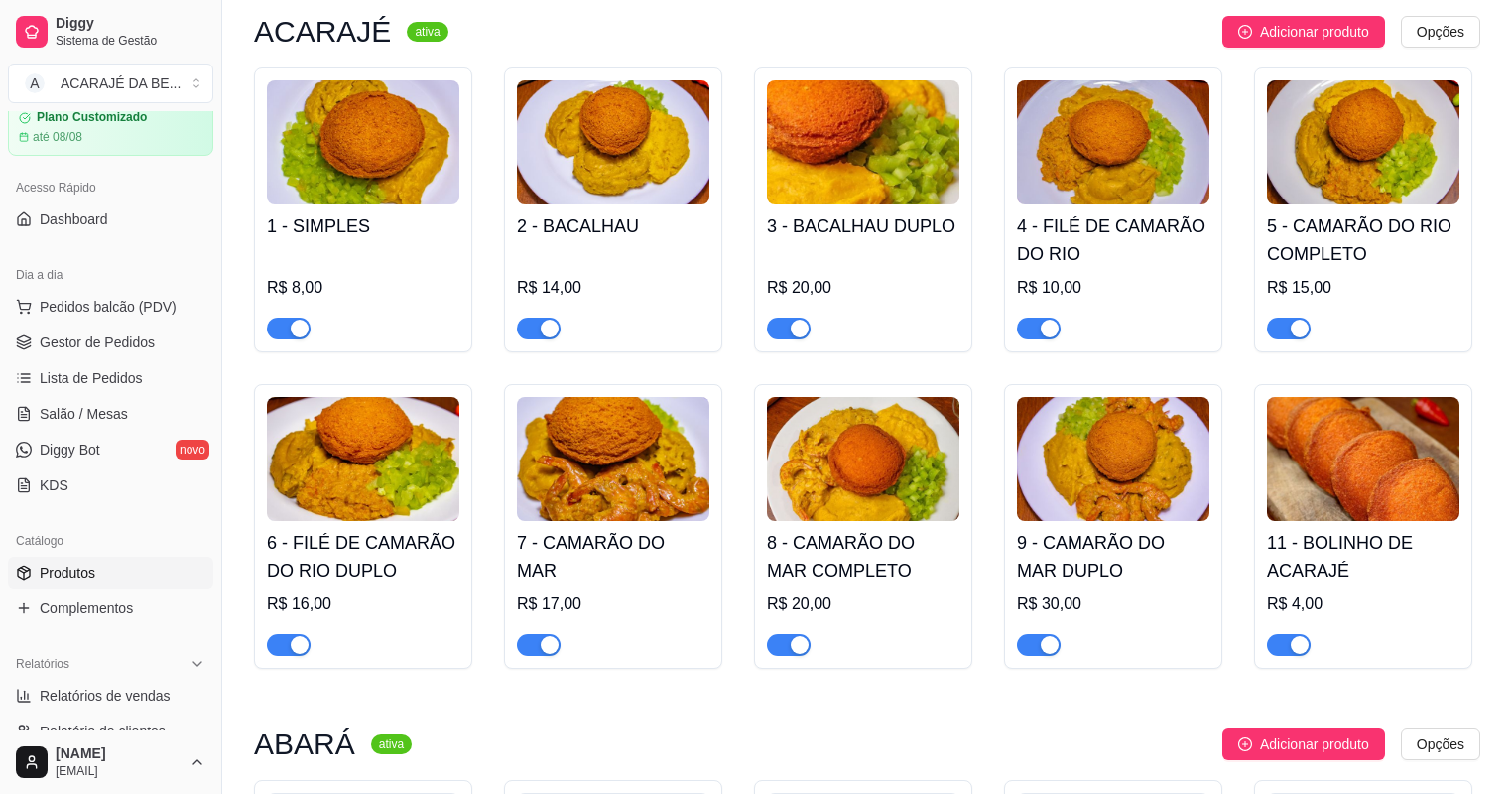 scroll, scrollTop: 238, scrollLeft: 0, axis: vertical 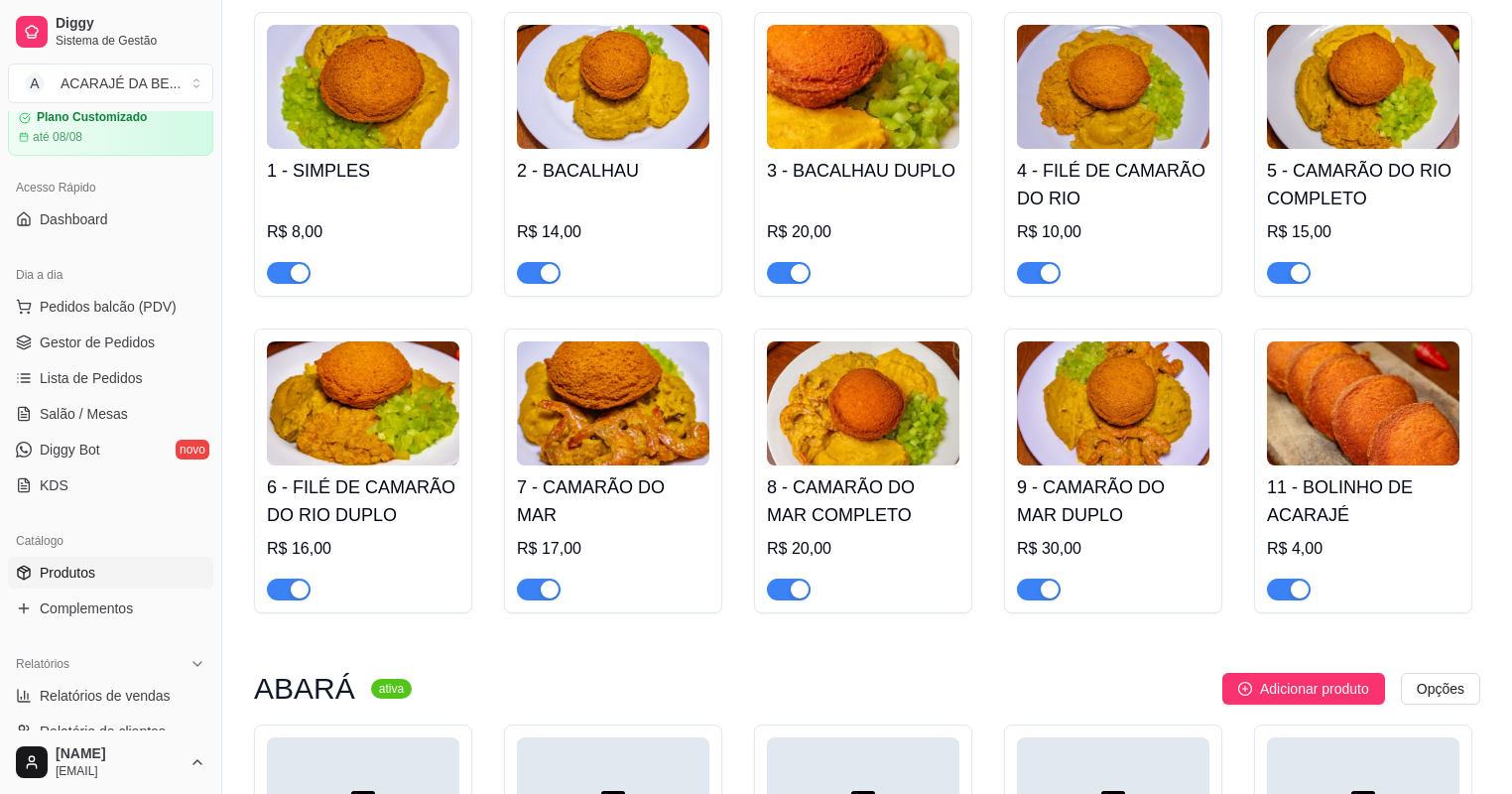 click at bounding box center [789, 590] 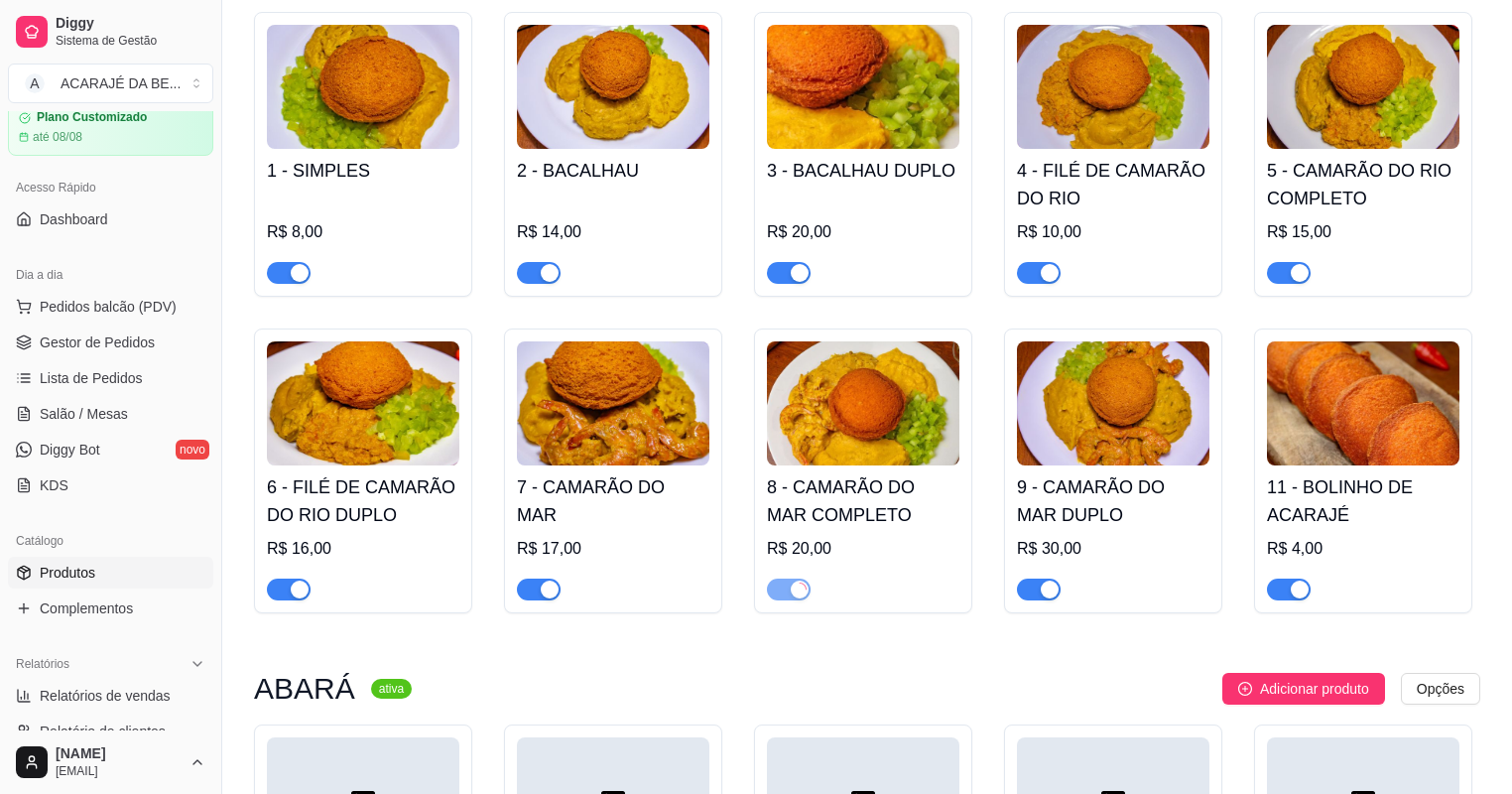 click at bounding box center (1039, 590) 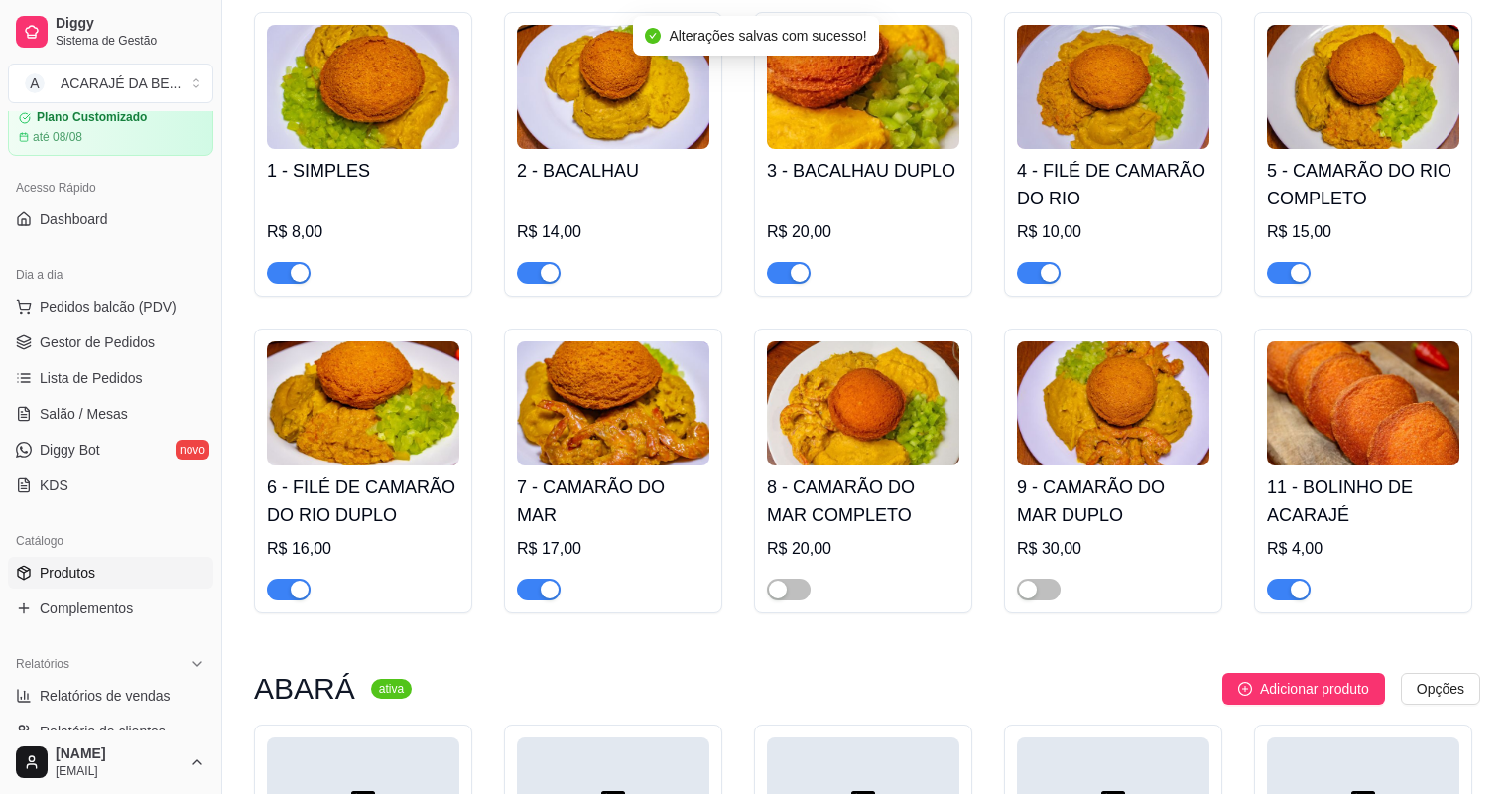 click at bounding box center [539, 590] 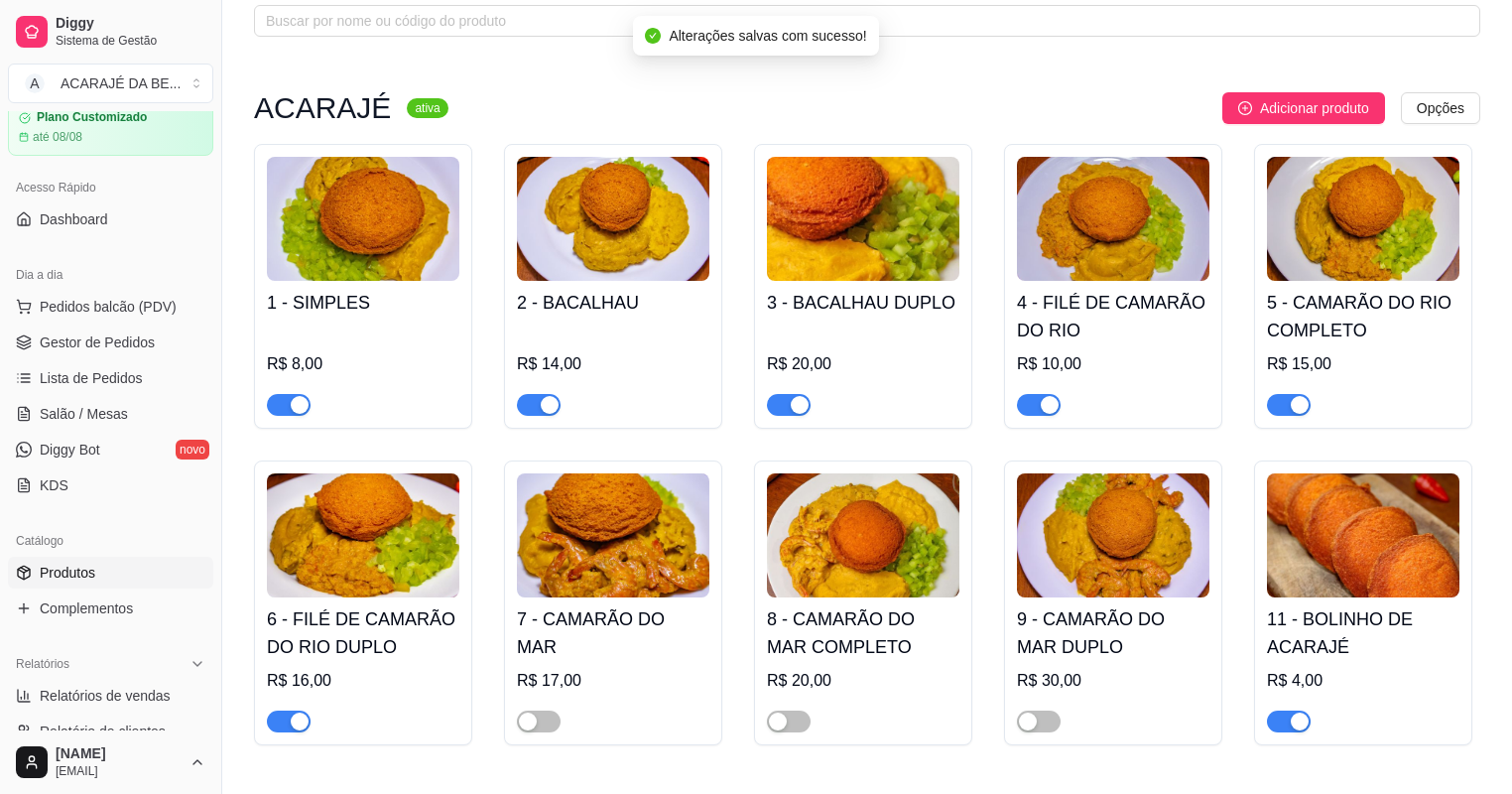 scroll, scrollTop: 79, scrollLeft: 0, axis: vertical 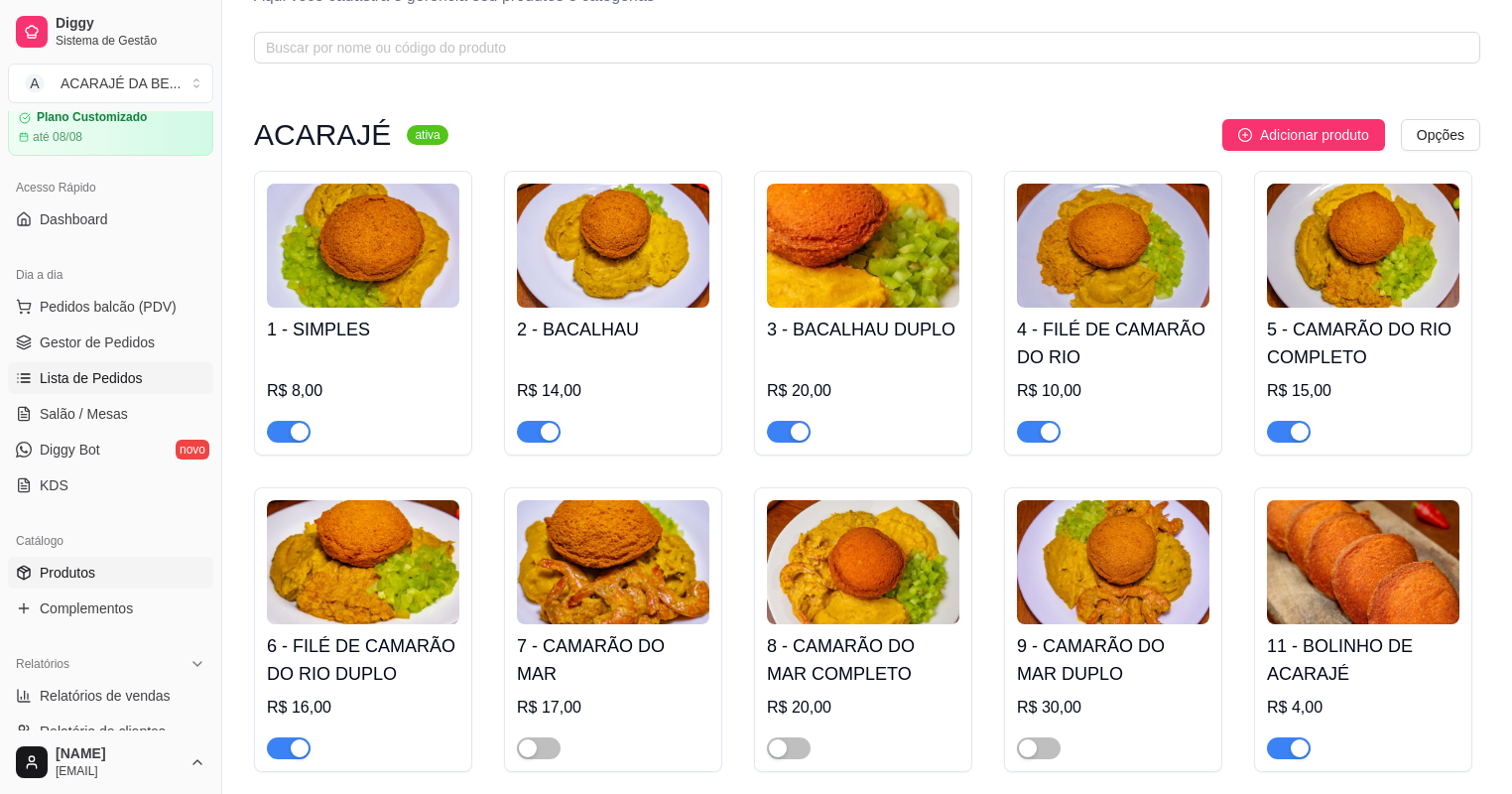 click on "Lista de Pedidos" at bounding box center [110, 378] 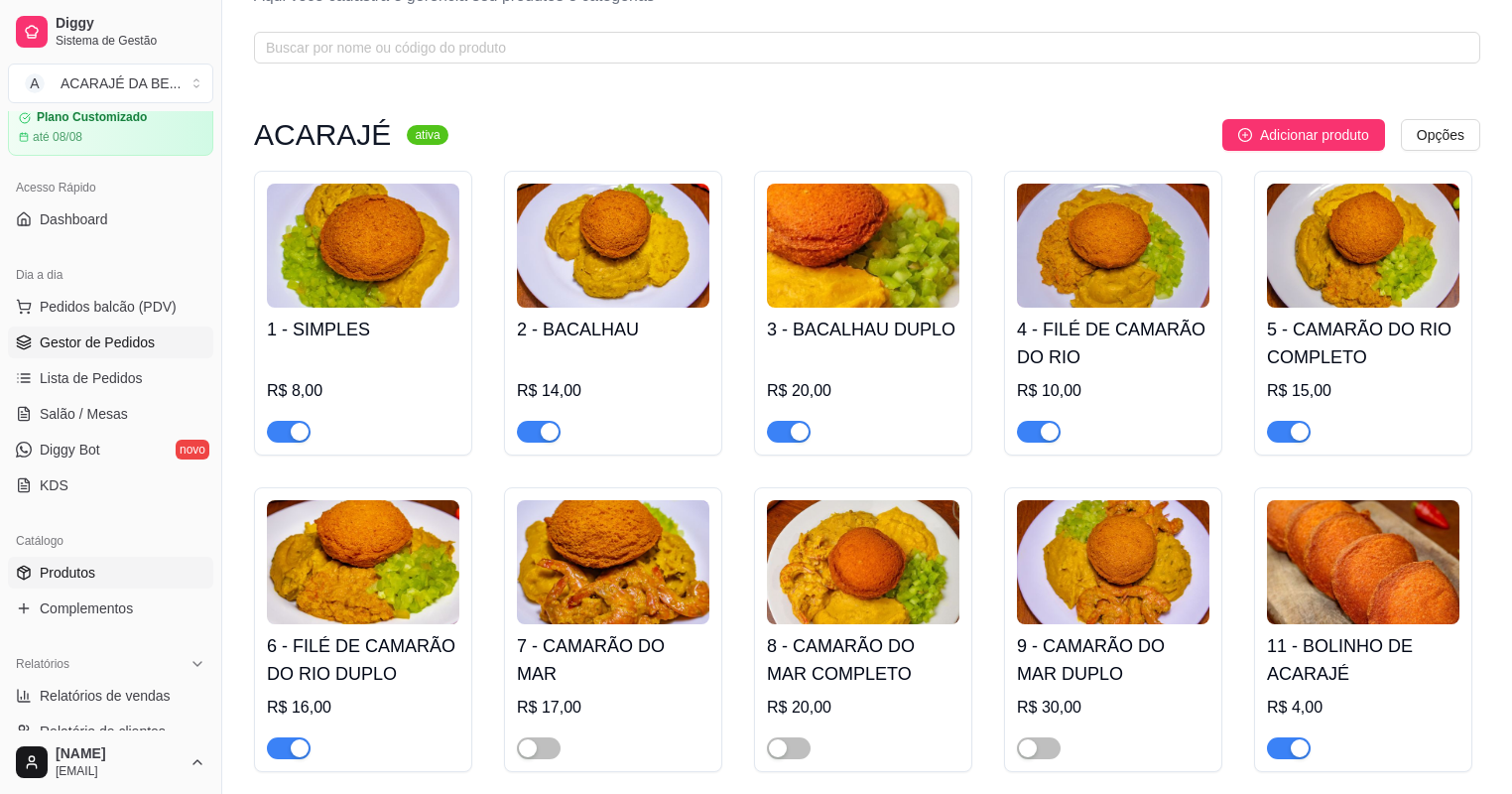 click on "Gestor de Pedidos" at bounding box center (97, 342) 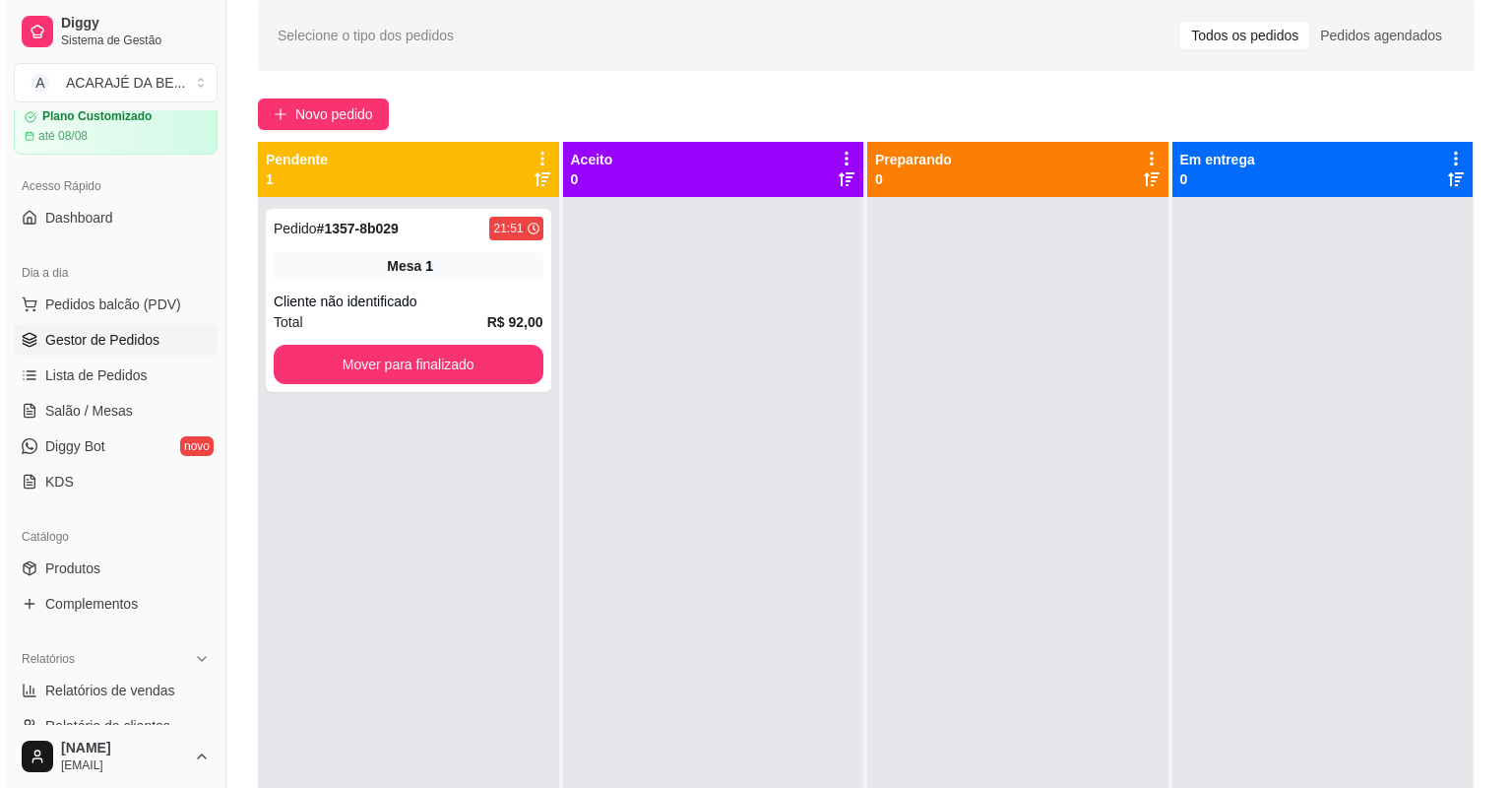 scroll, scrollTop: 0, scrollLeft: 0, axis: both 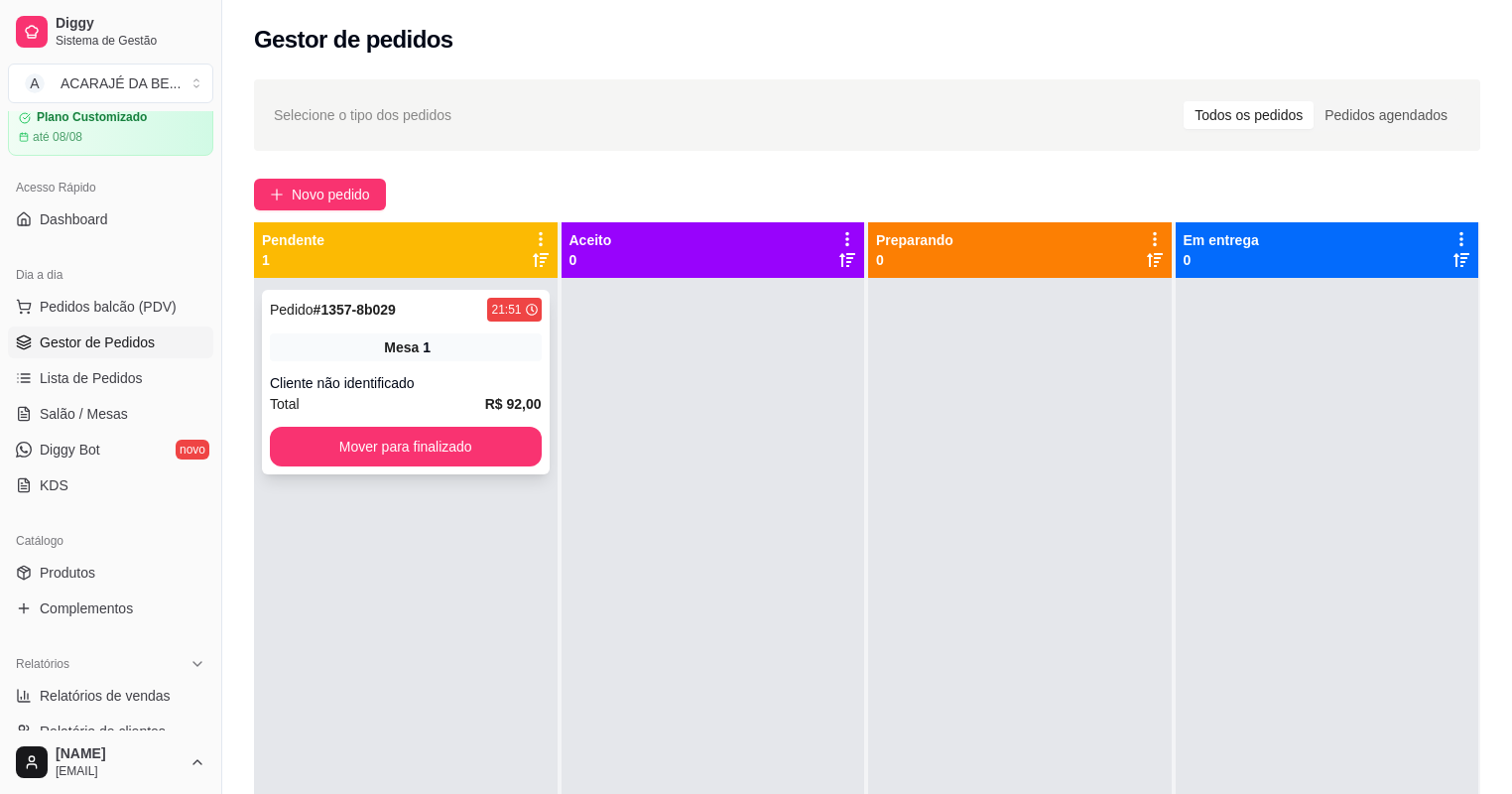 click on "Total R$ 92,00" at bounding box center (406, 404) 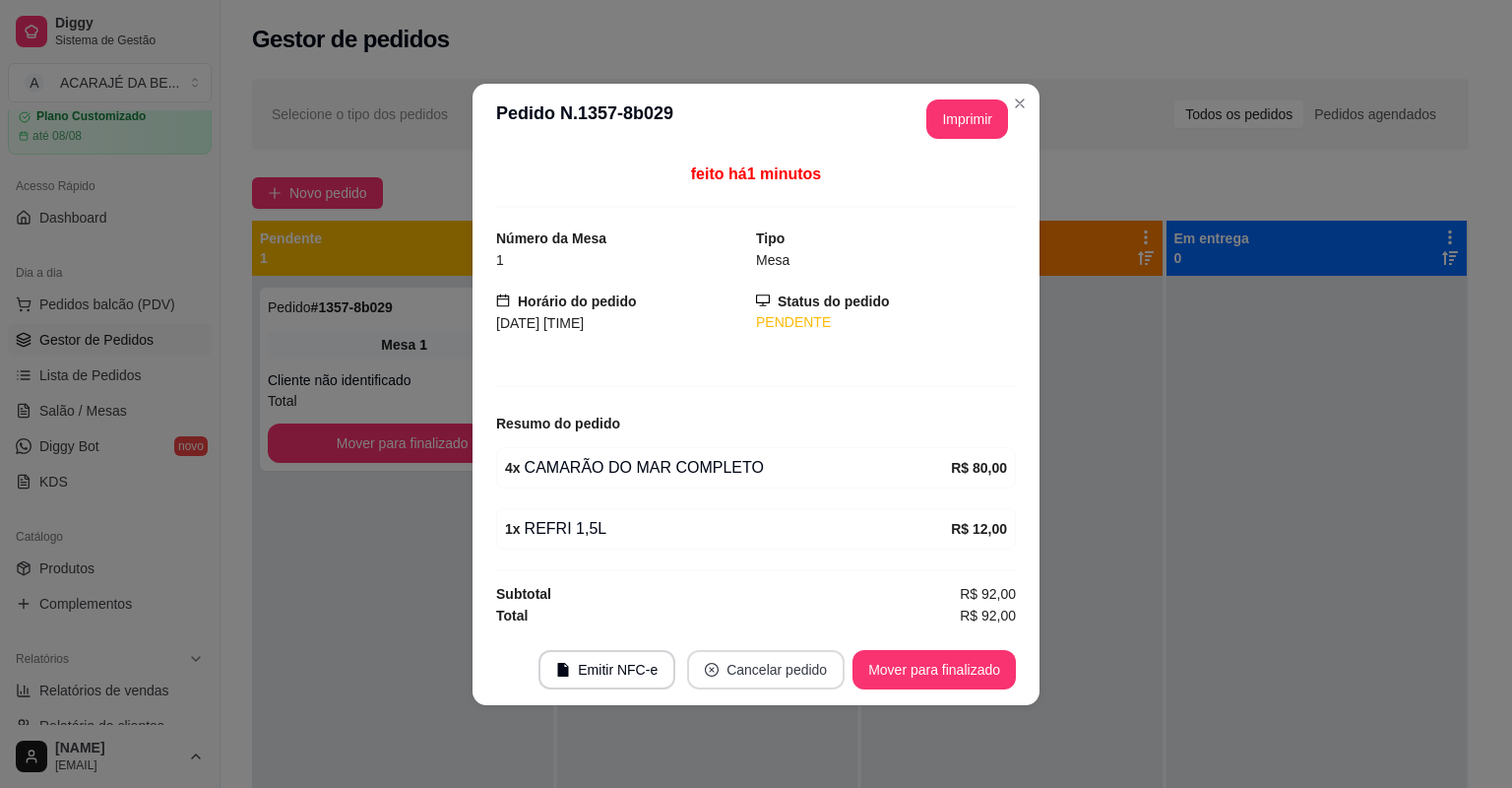 click on "Cancelar pedido" at bounding box center (766, 670) 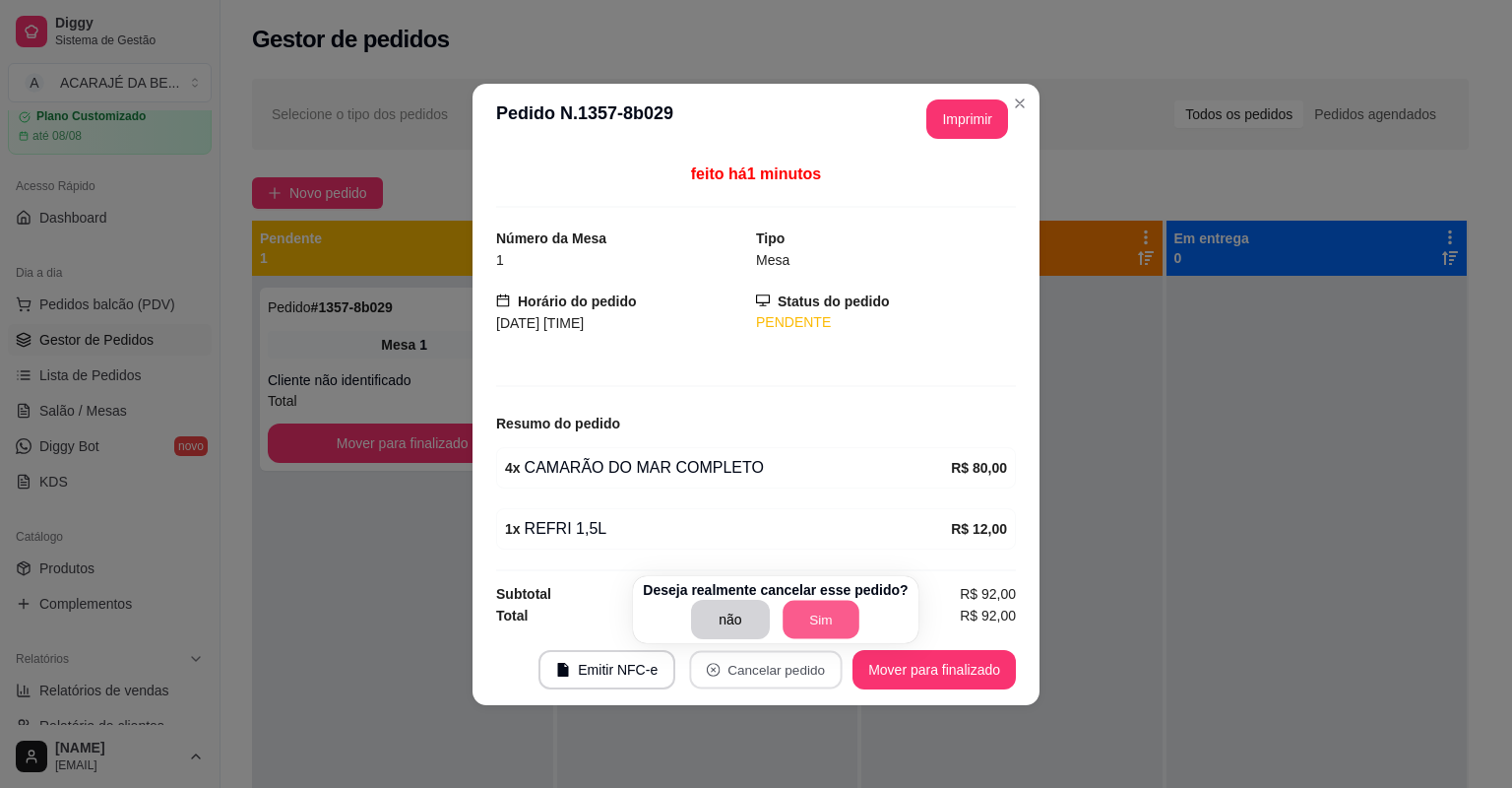 click on "Sim" at bounding box center [821, 620] 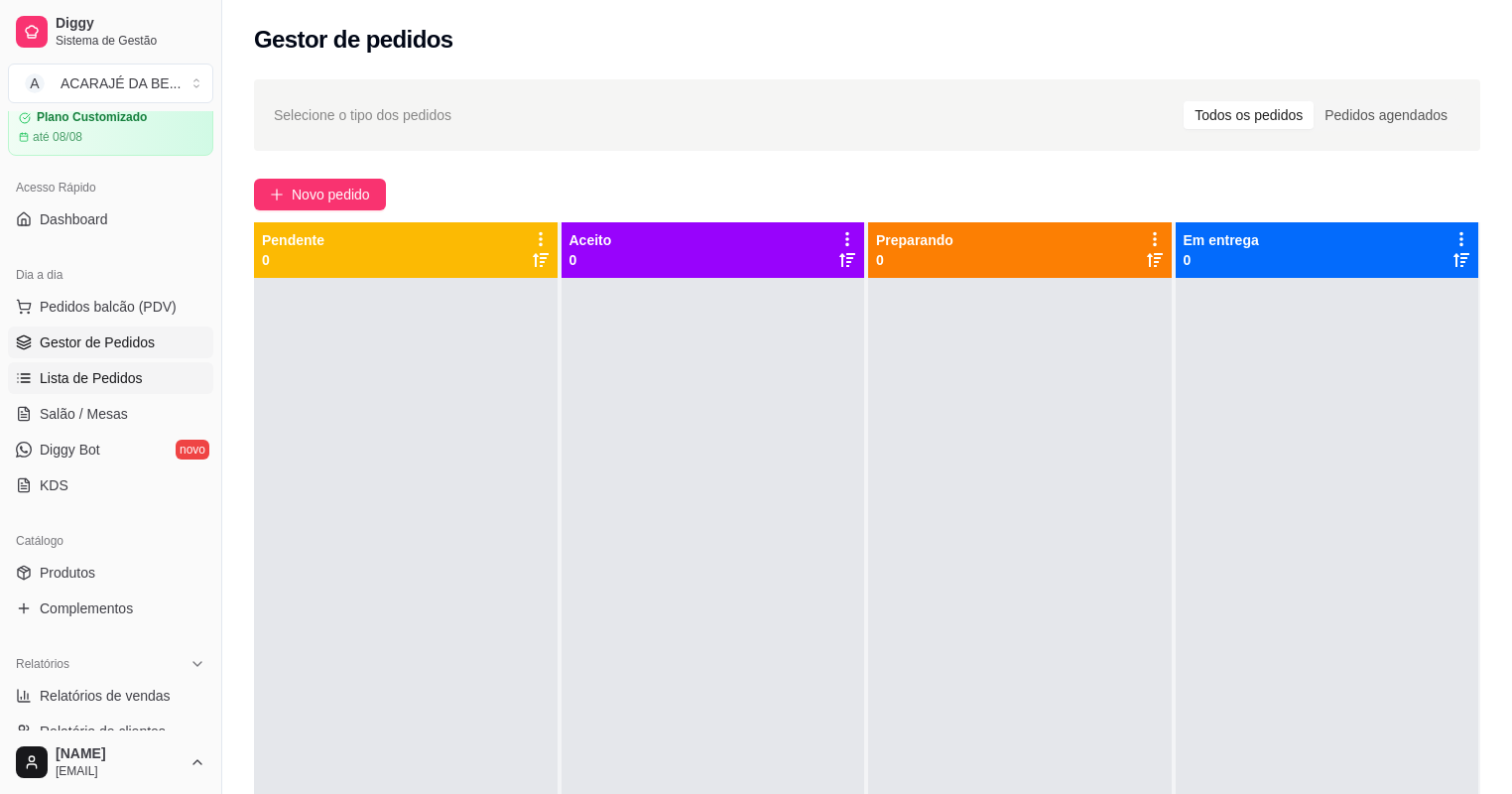click on "Lista de Pedidos" at bounding box center [110, 378] 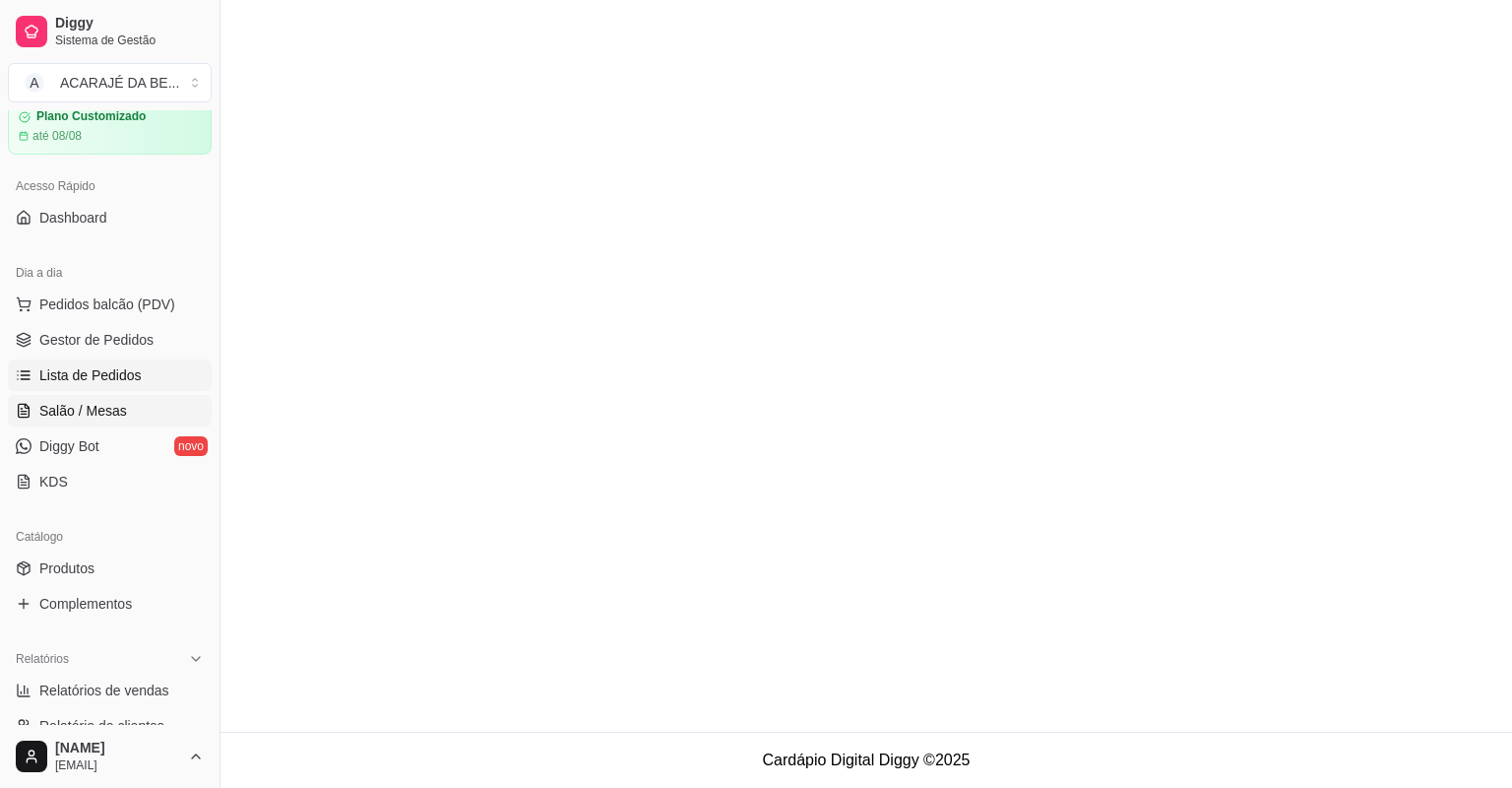 click on "Salão / Mesas" at bounding box center (83, 411) 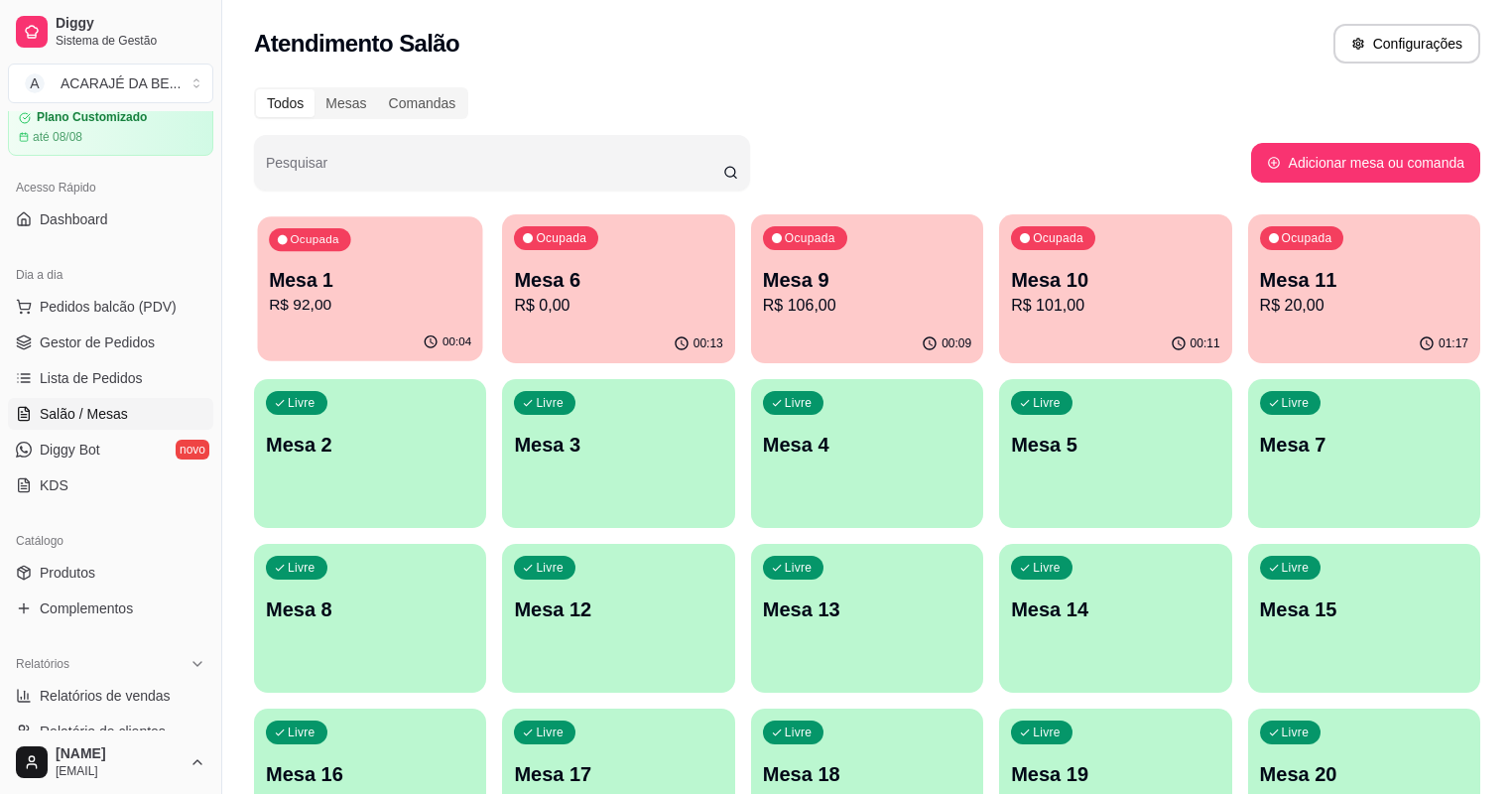 click on "00:04" at bounding box center [370, 342] 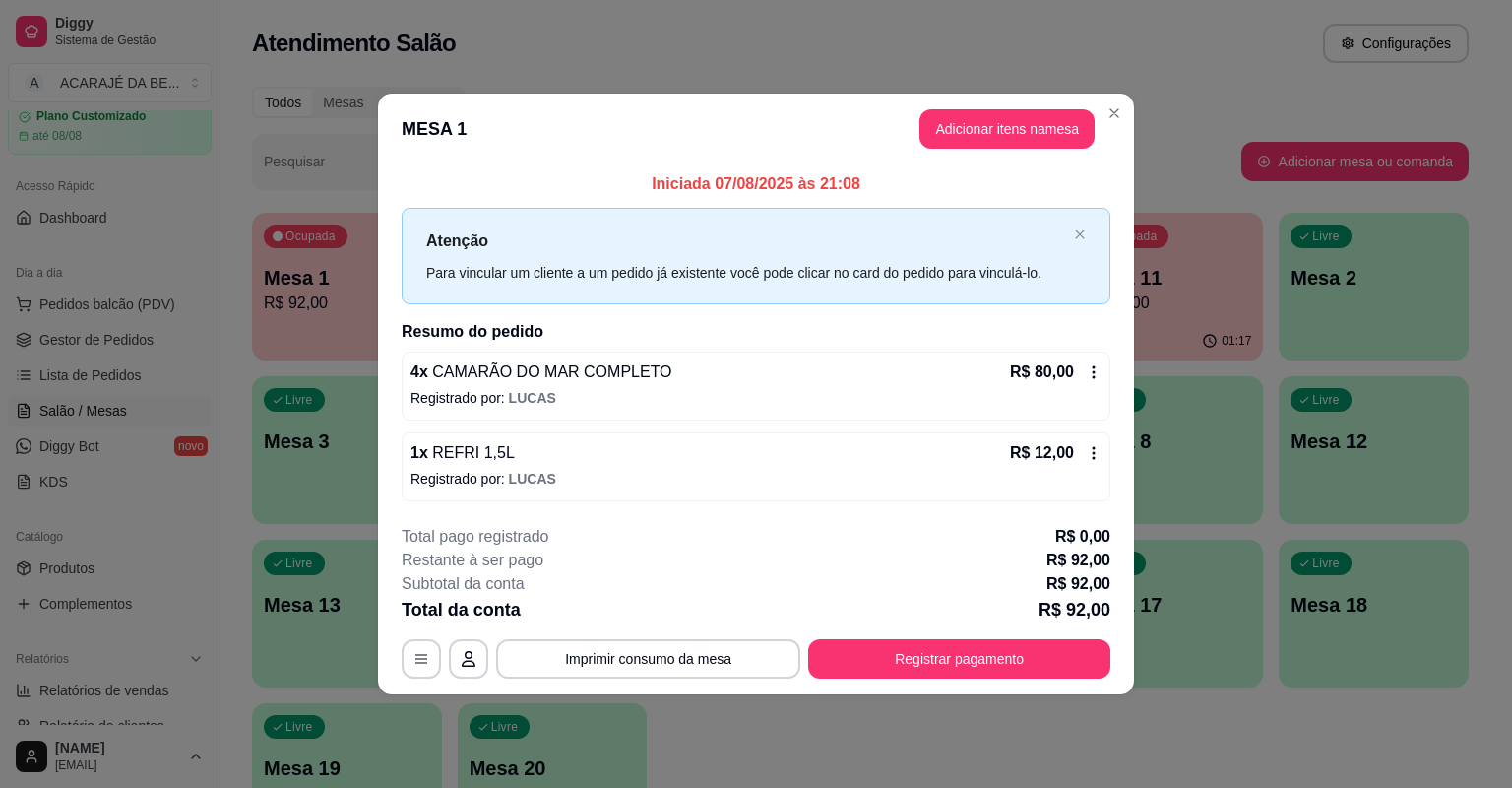 click 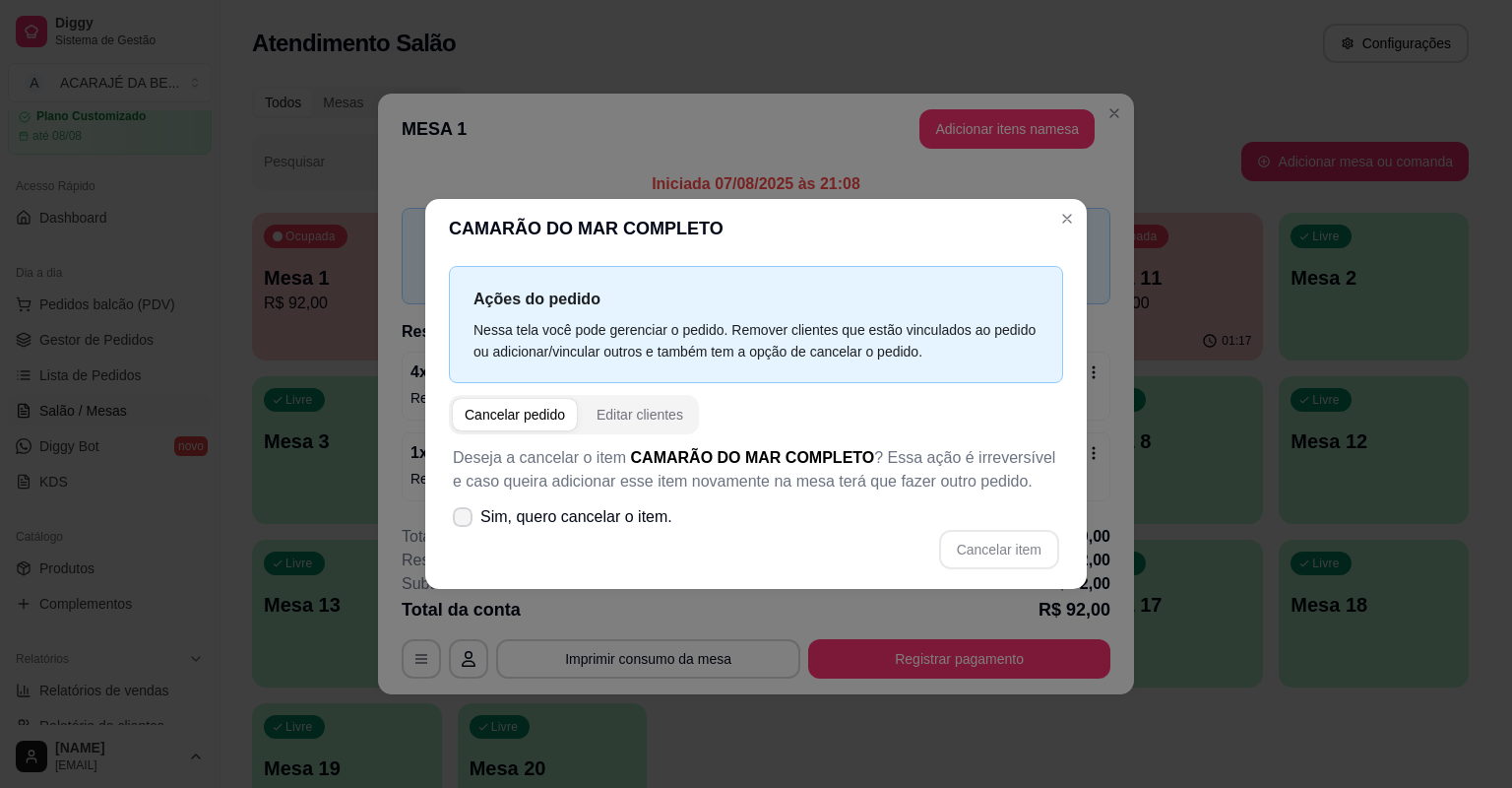 click 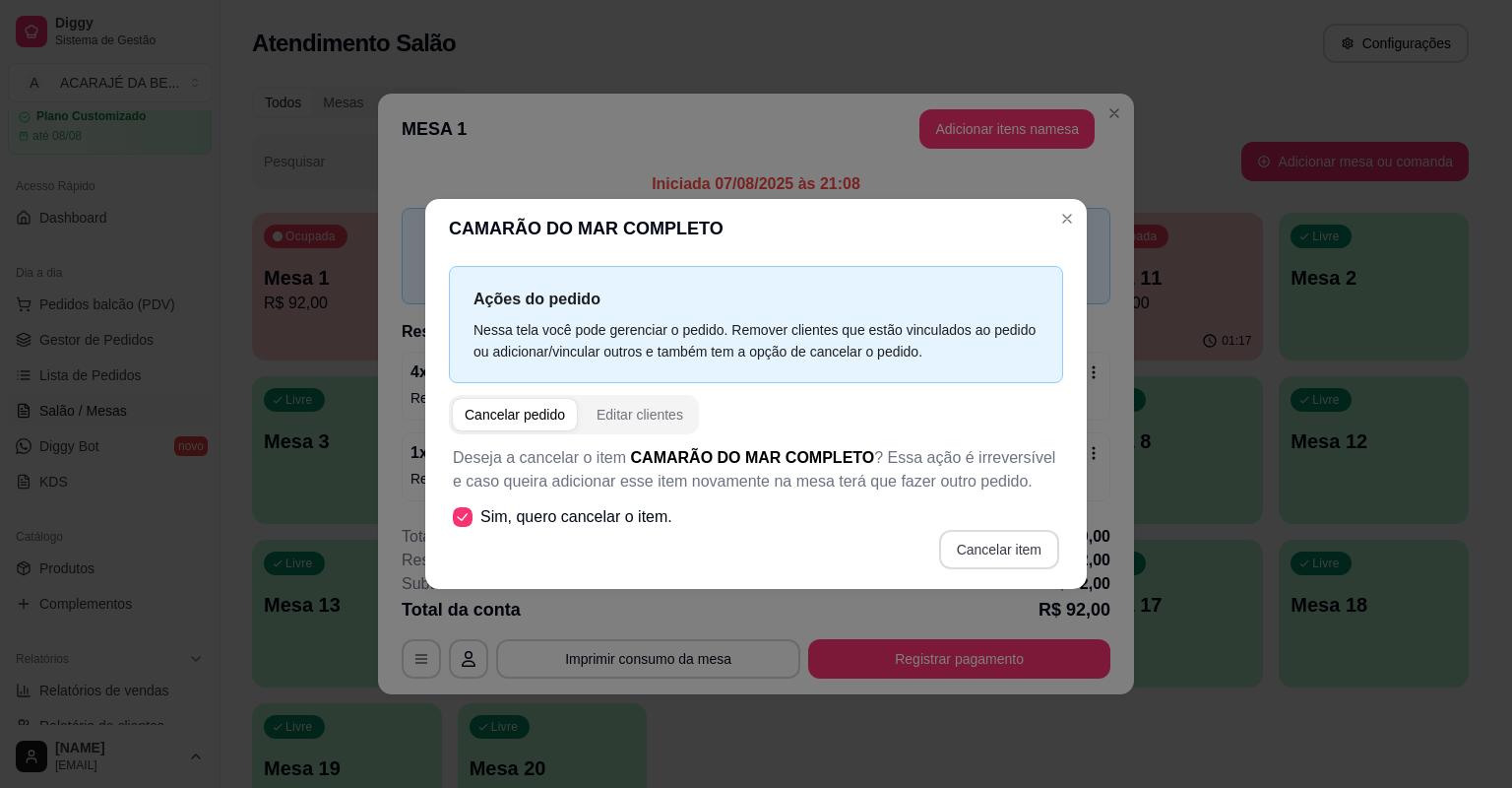 click on "Cancelar item" at bounding box center (999, 550) 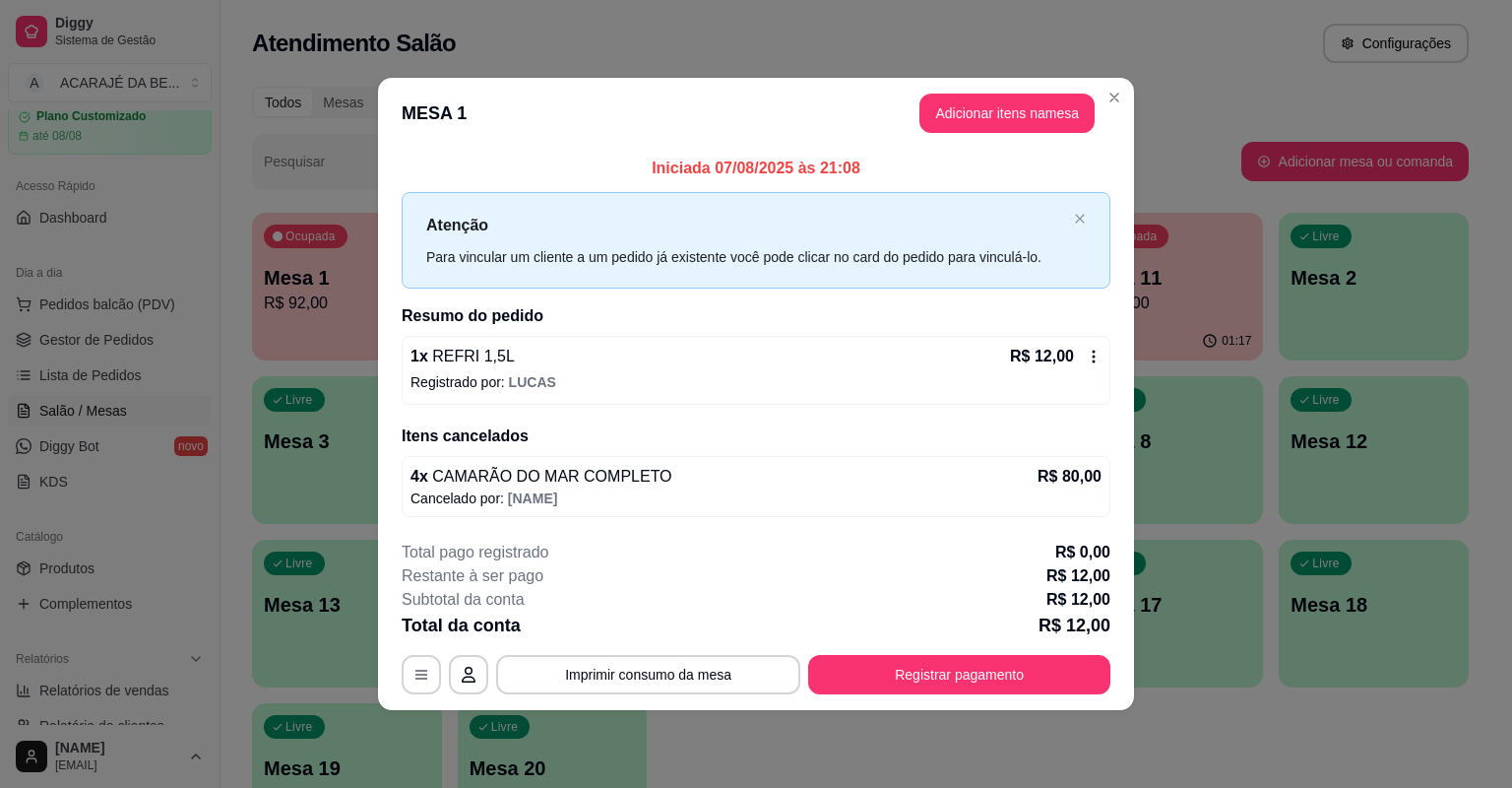 click 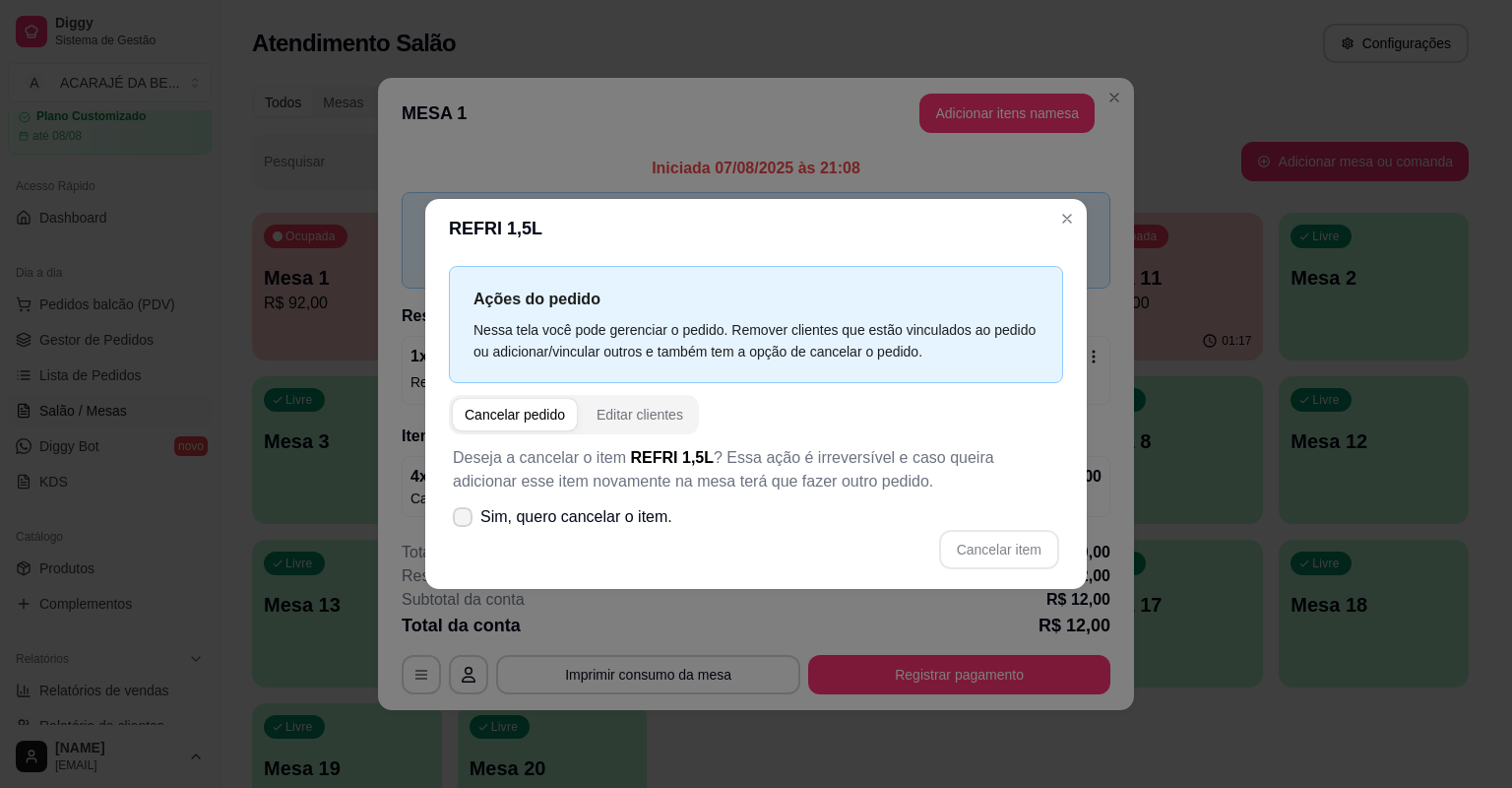 click on "Sim, quero cancelar o item." at bounding box center (576, 517) 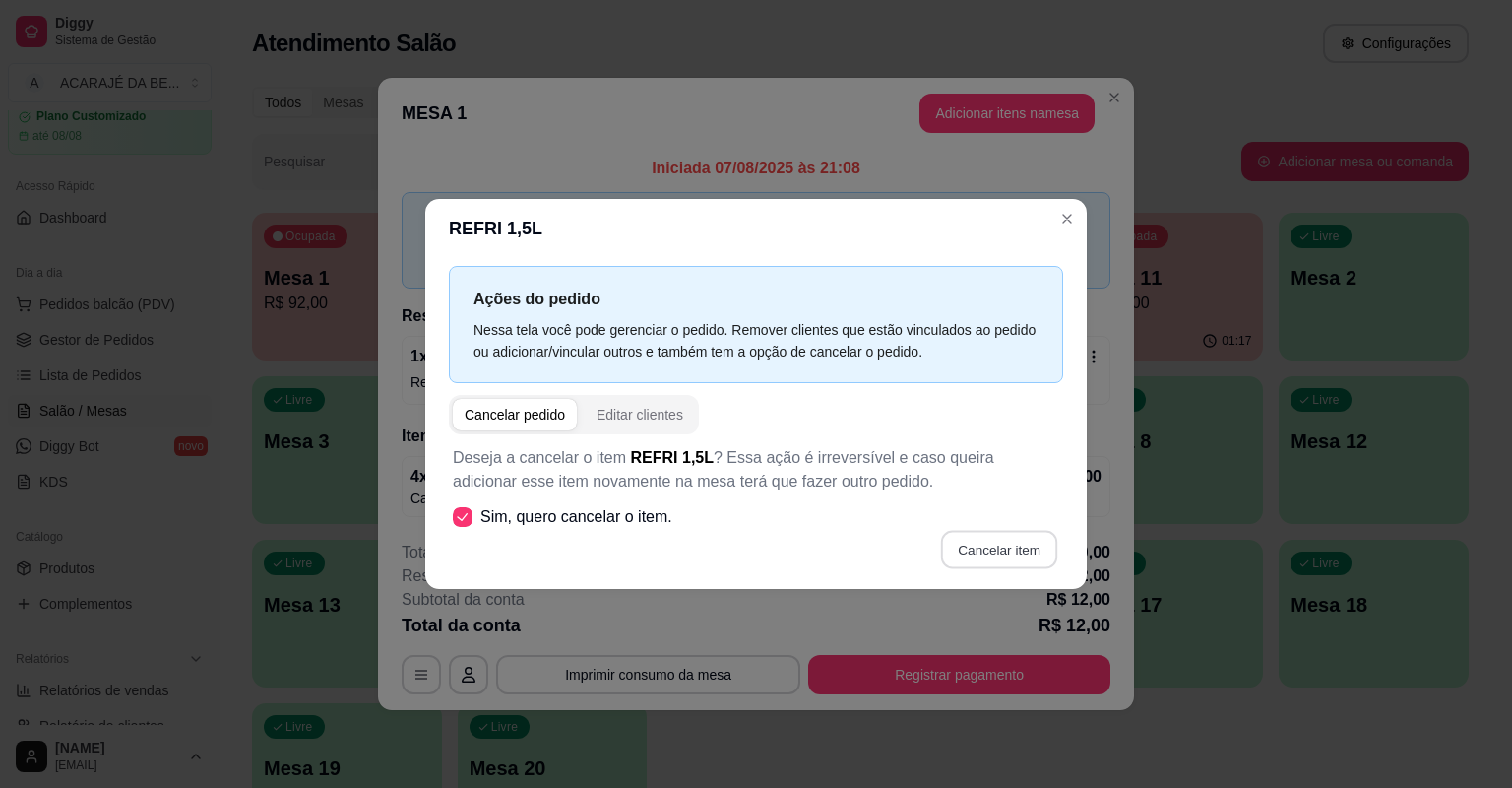 click on "Cancelar item" at bounding box center [998, 550] 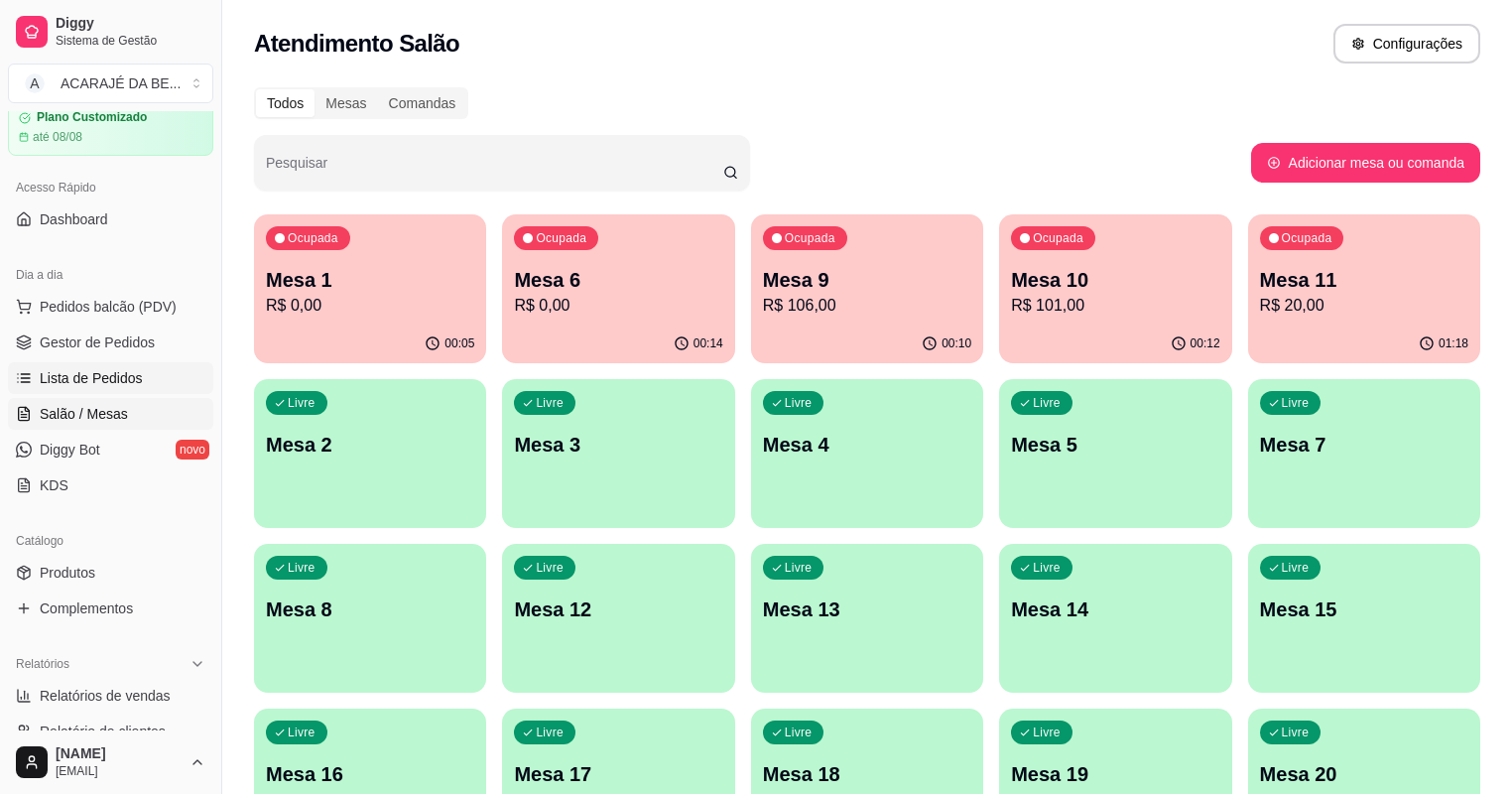 click on "Lista de Pedidos" at bounding box center (91, 378) 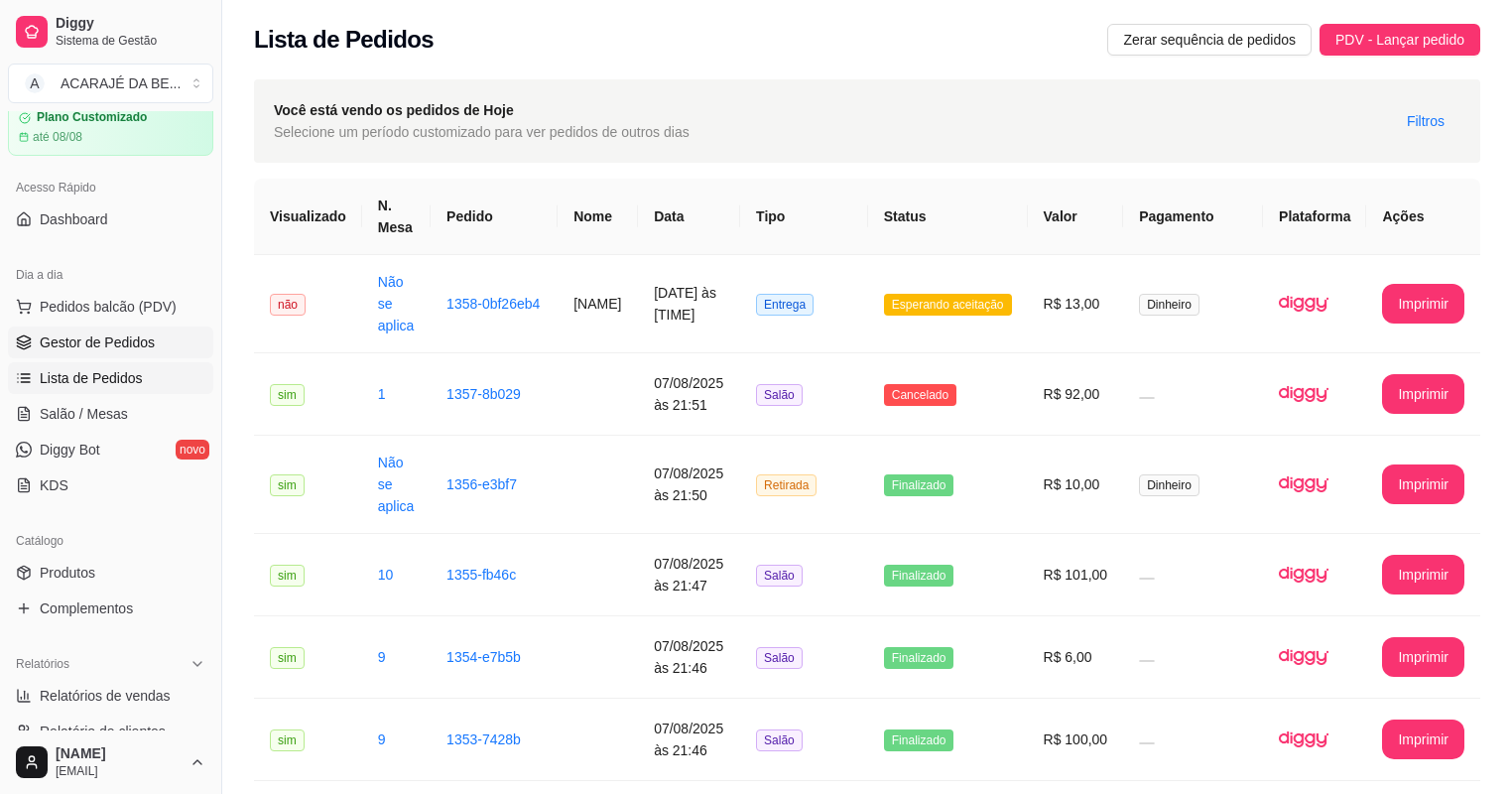 click on "Gestor de Pedidos" at bounding box center [97, 342] 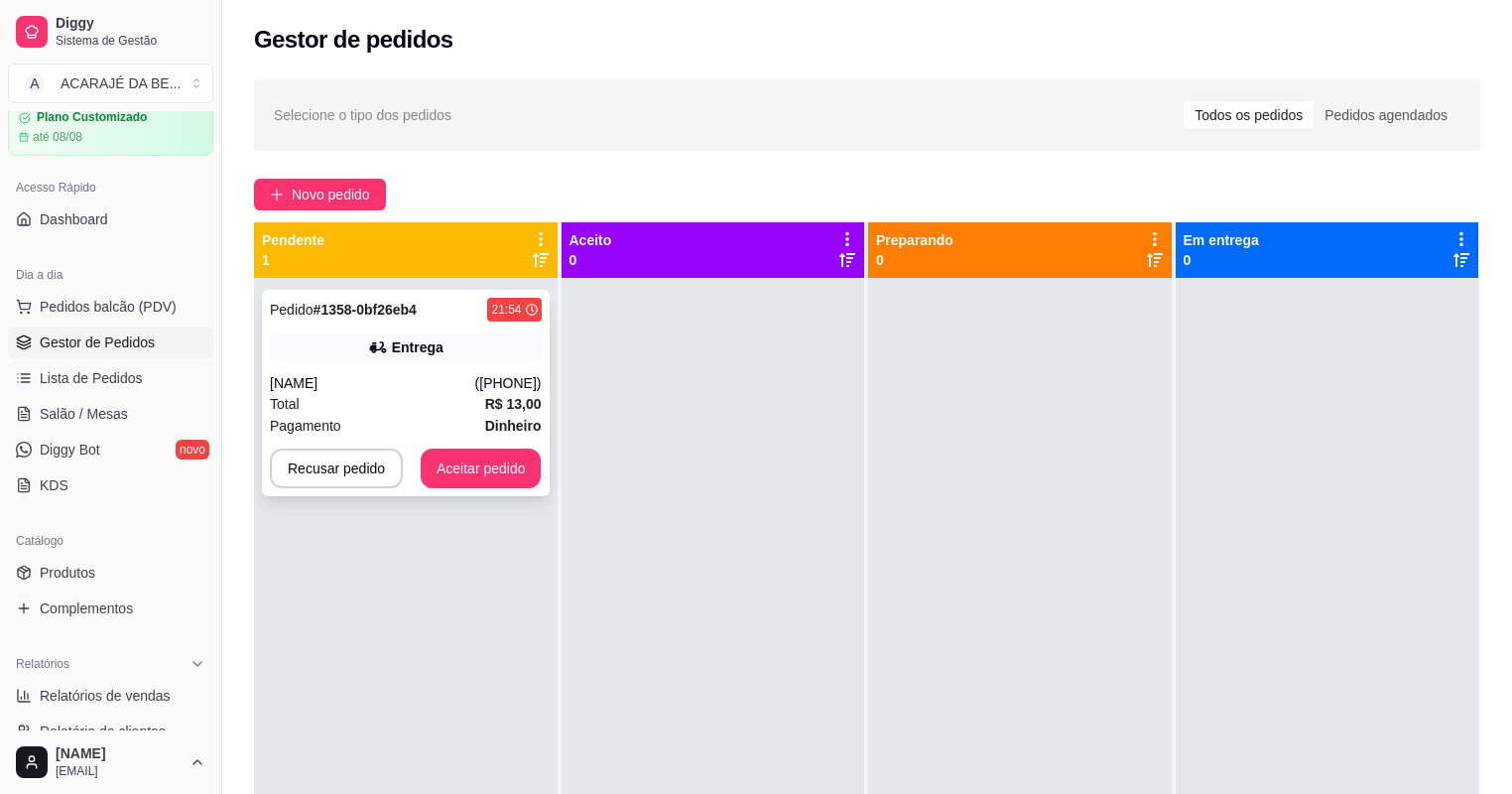 click on "Total R$ 13,00" at bounding box center (406, 404) 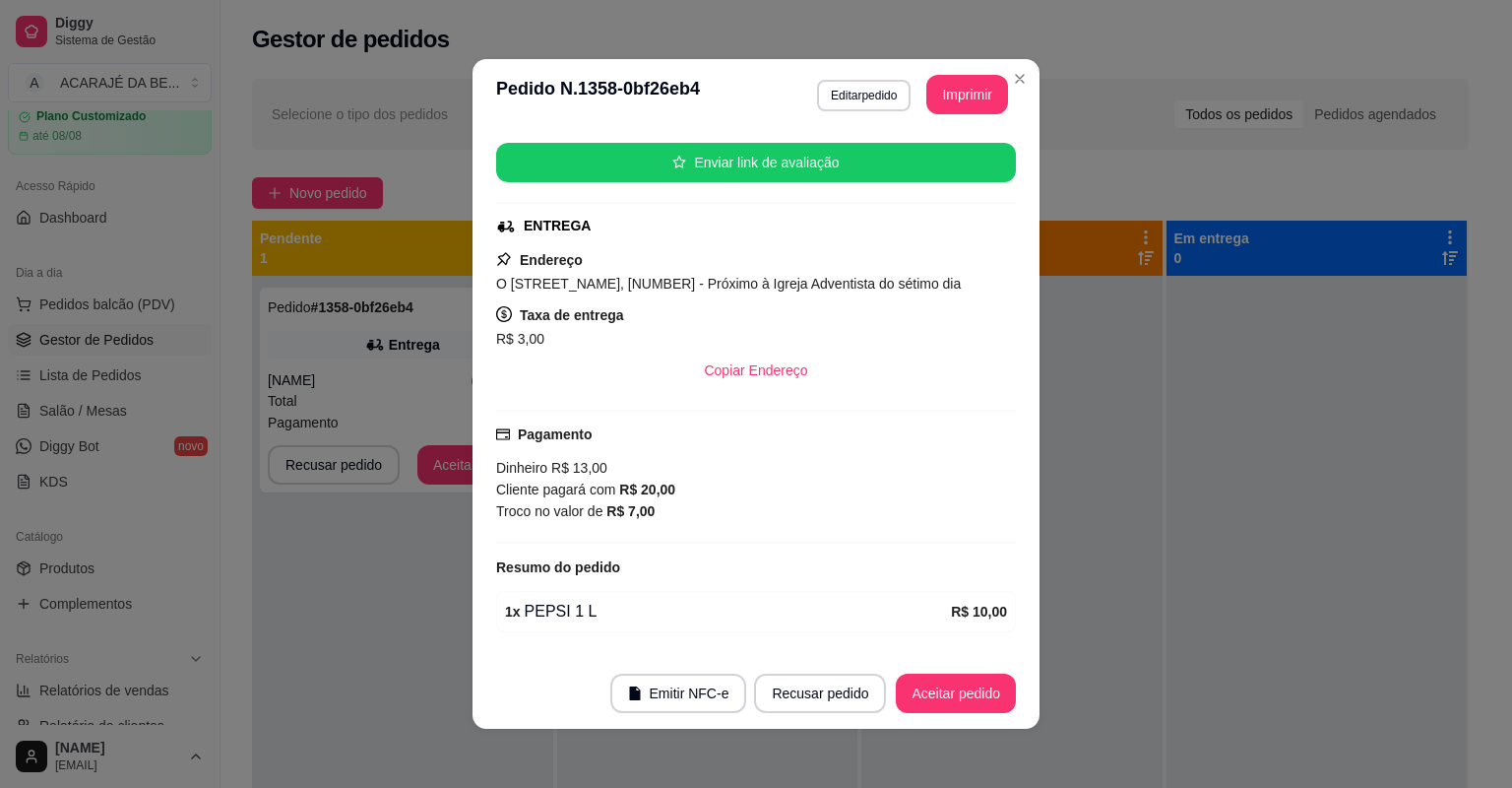 scroll, scrollTop: 215, scrollLeft: 0, axis: vertical 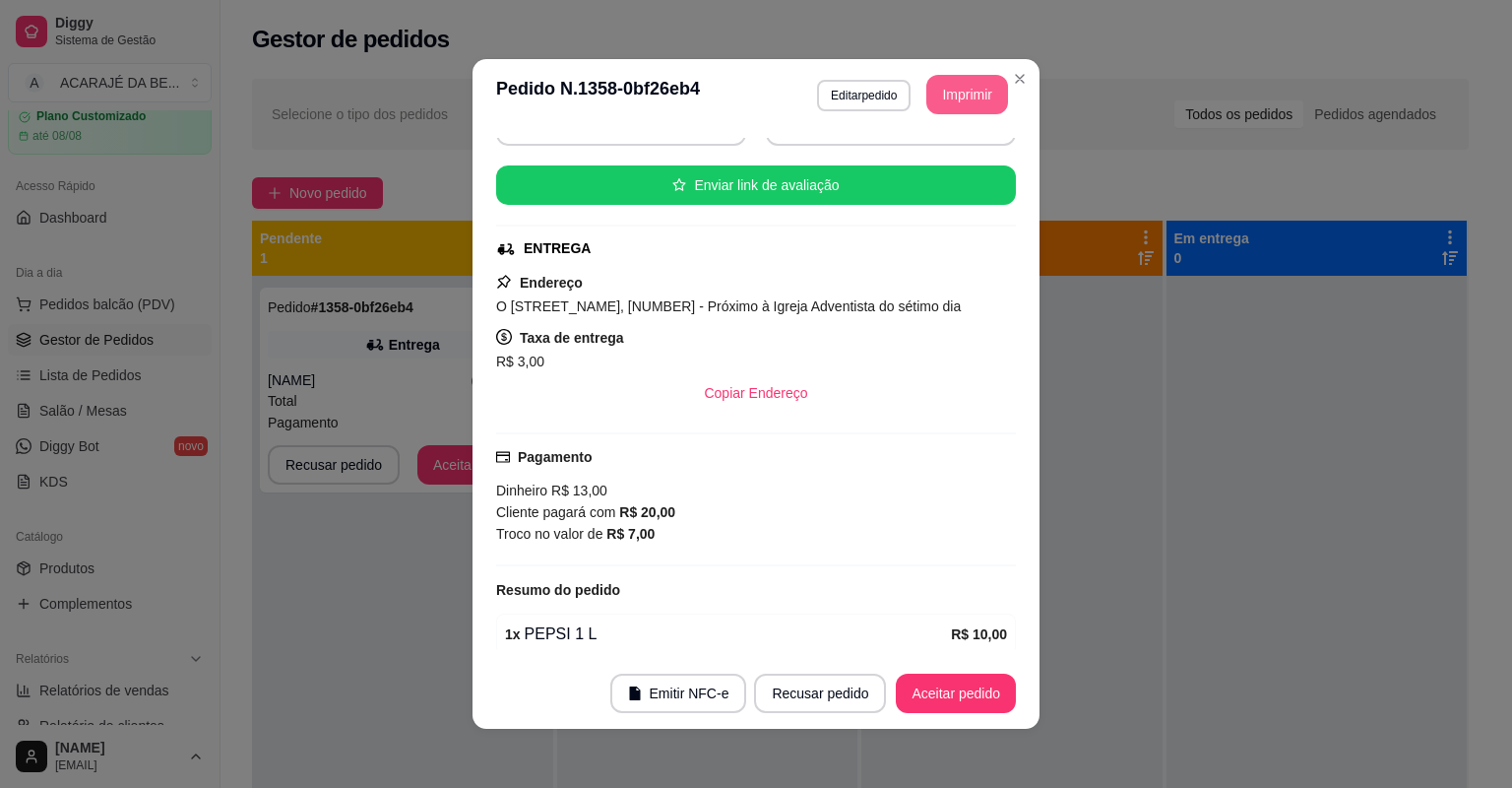 click on "Imprimir" at bounding box center (967, 95) 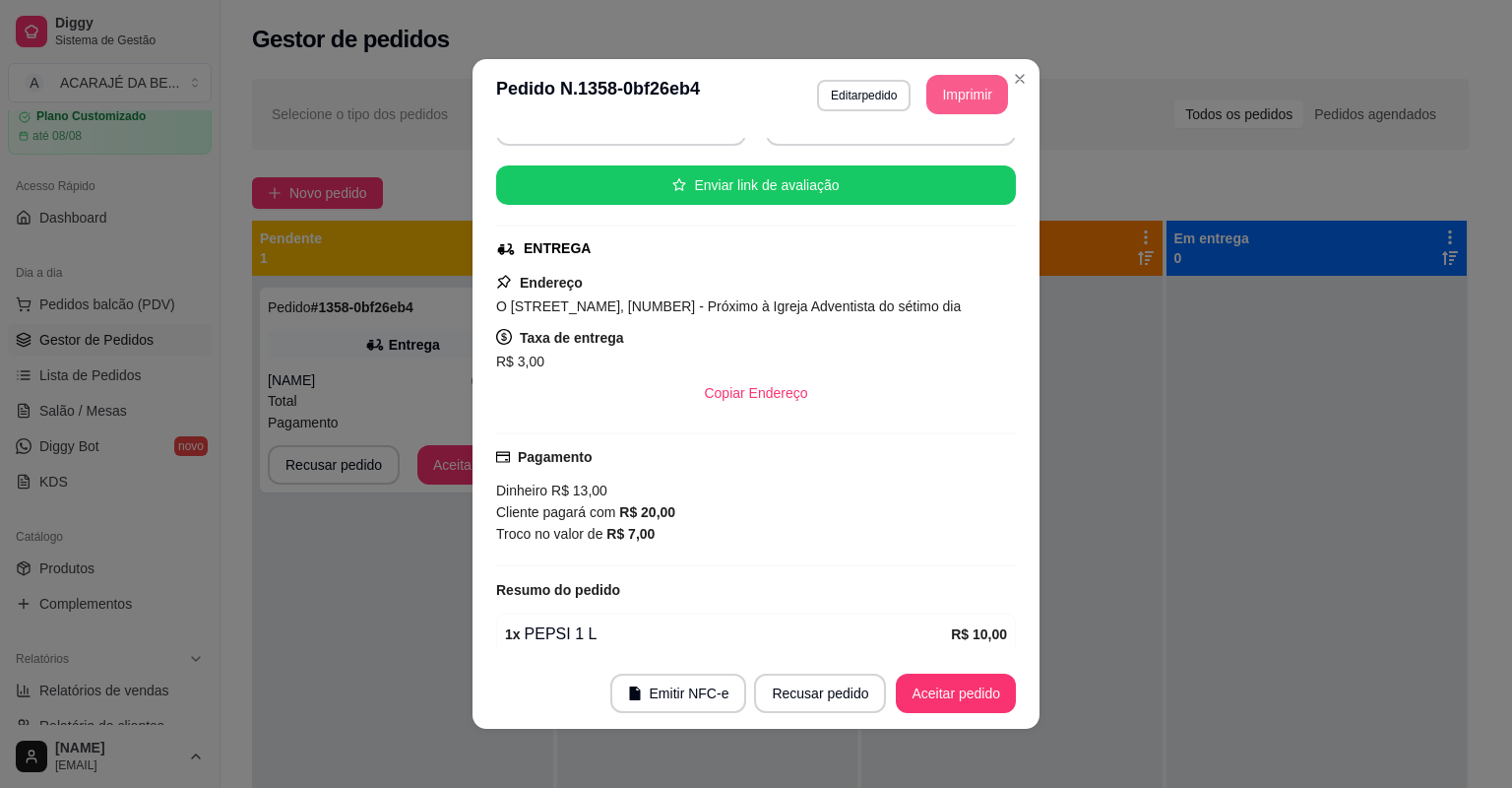 scroll, scrollTop: 0, scrollLeft: 0, axis: both 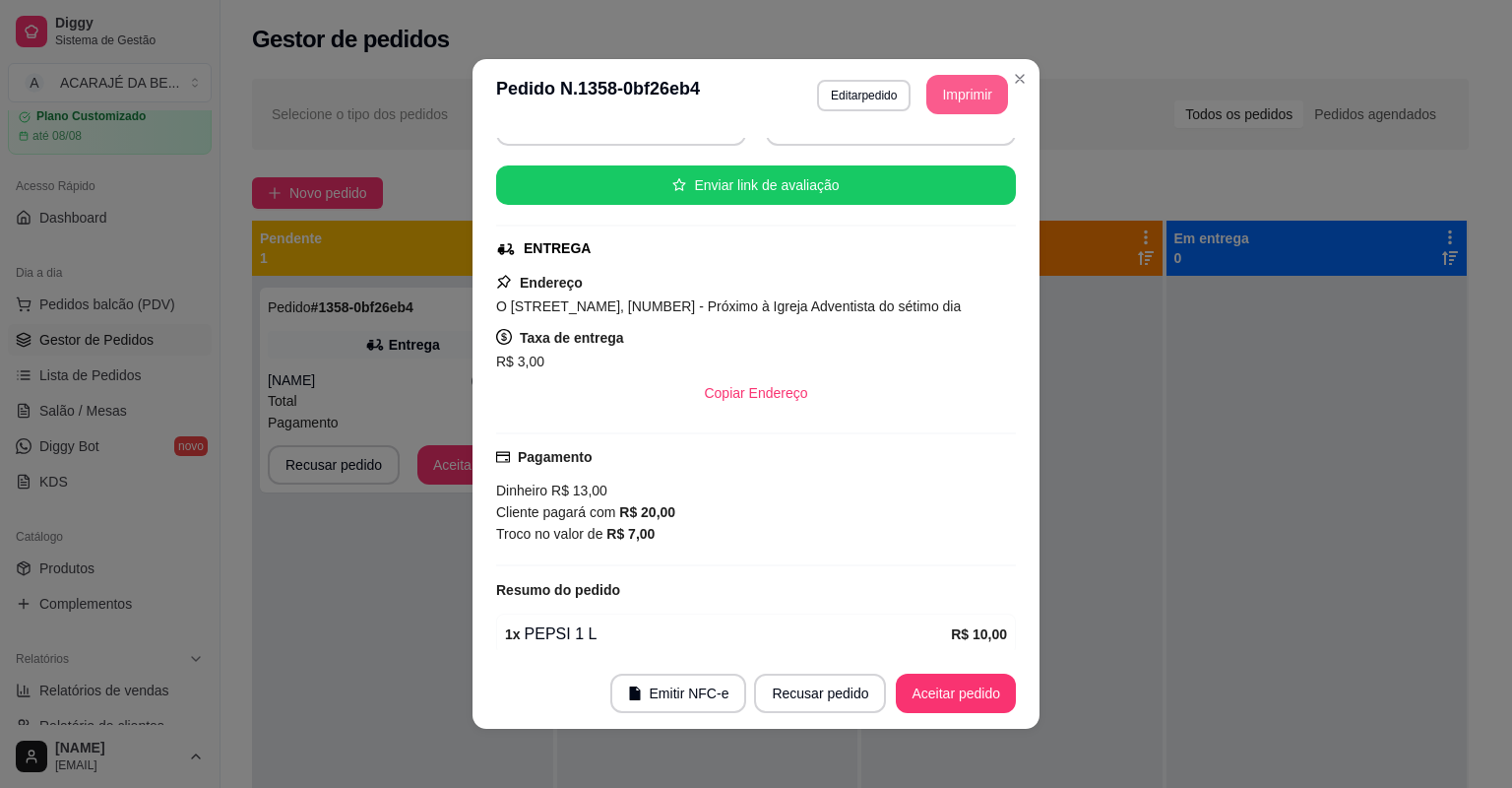 click on "Aceitar pedido" at bounding box center (956, 693) 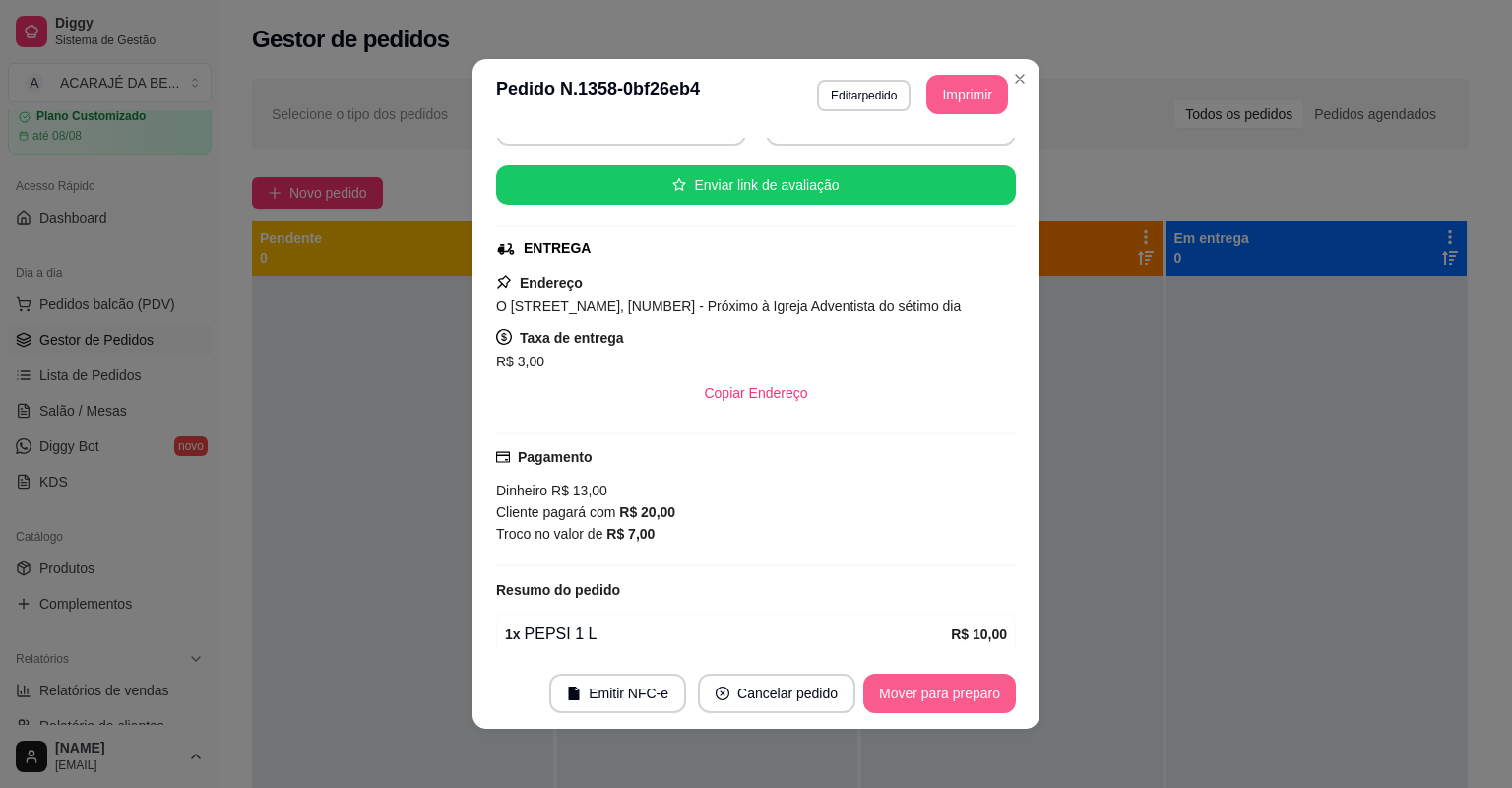 click on "Mover para preparo" at bounding box center (939, 693) 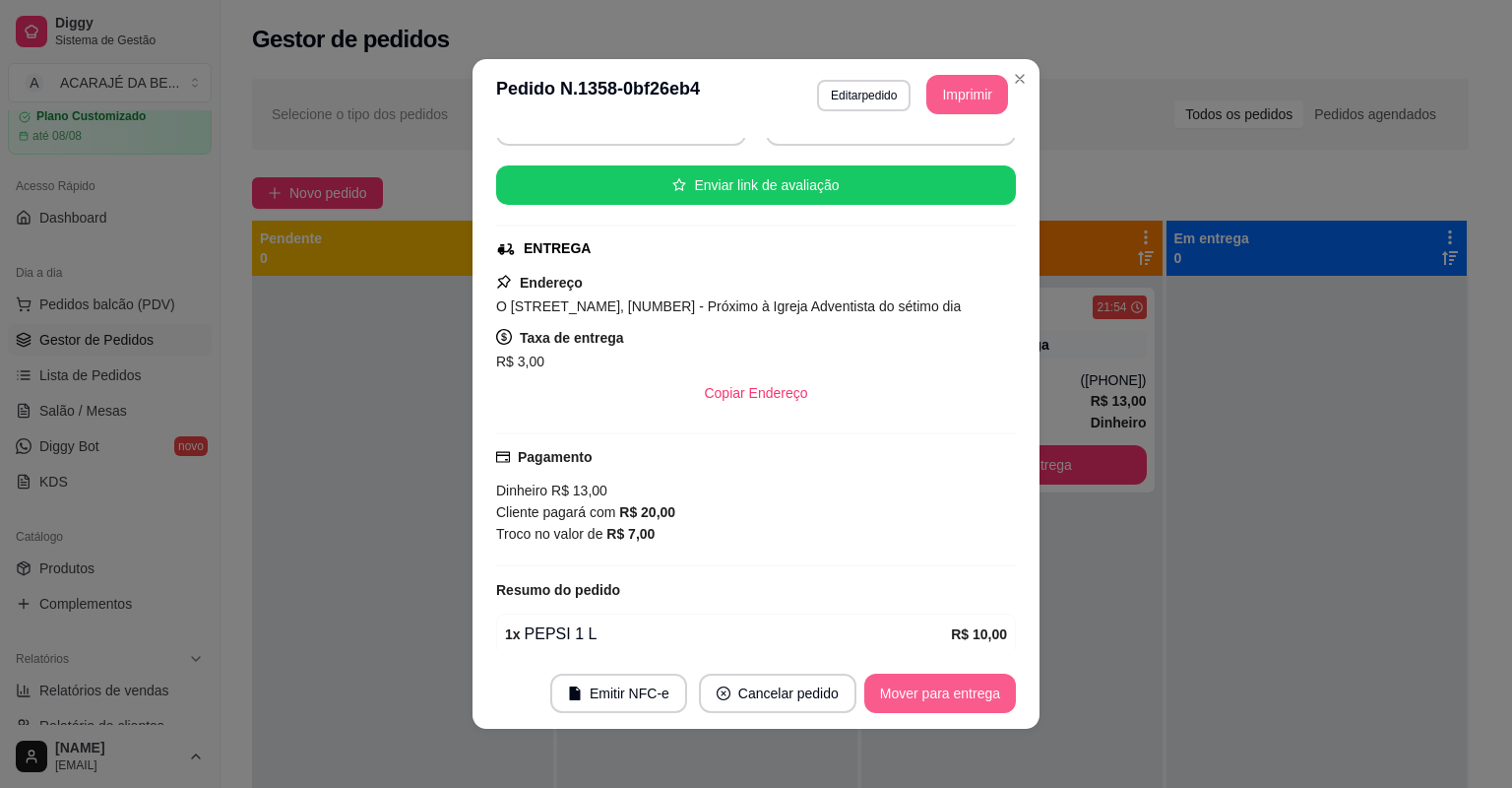 click on "Mover para entrega" at bounding box center (940, 693) 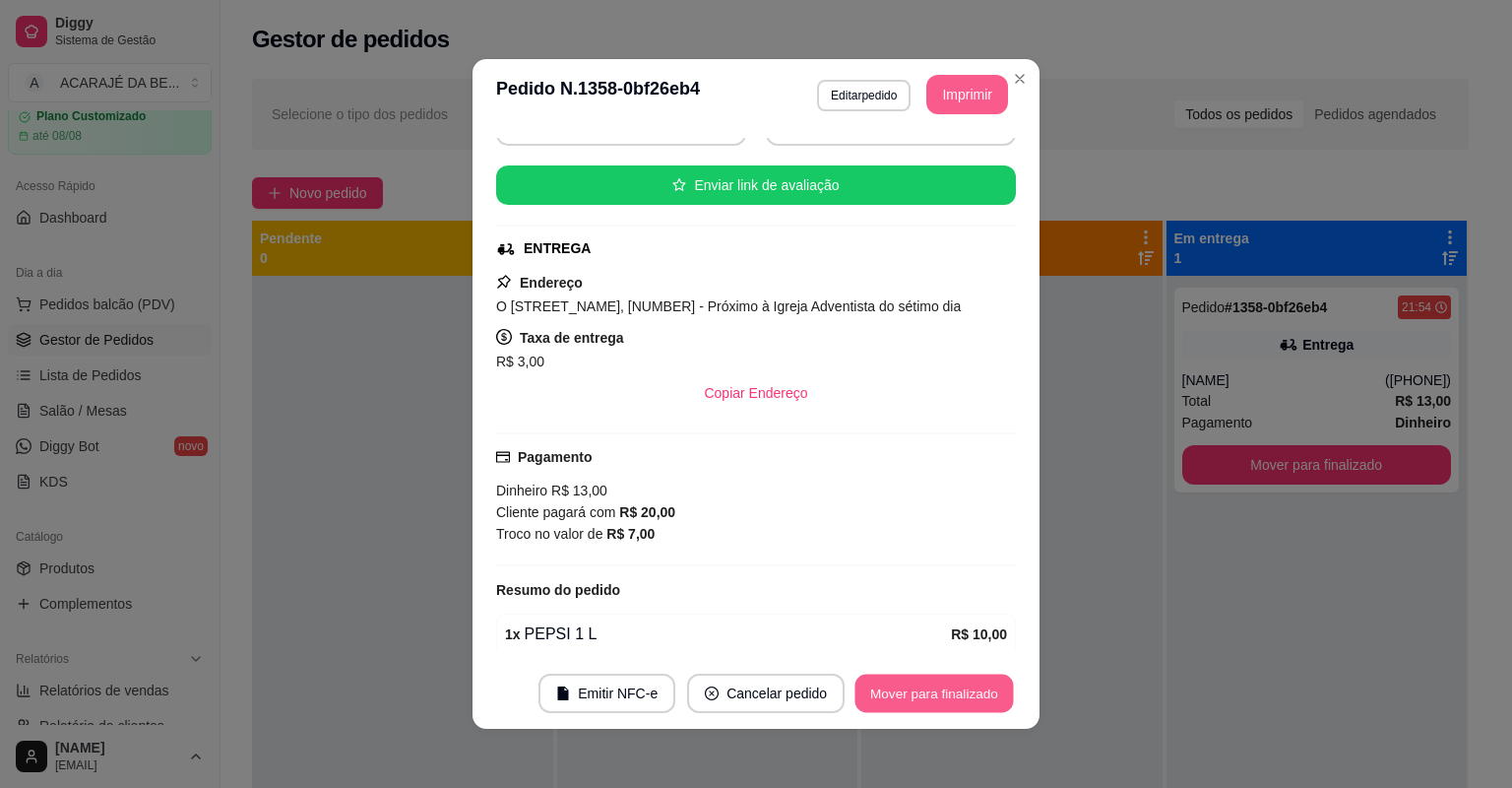 click on "Mover para finalizado" at bounding box center [934, 693] 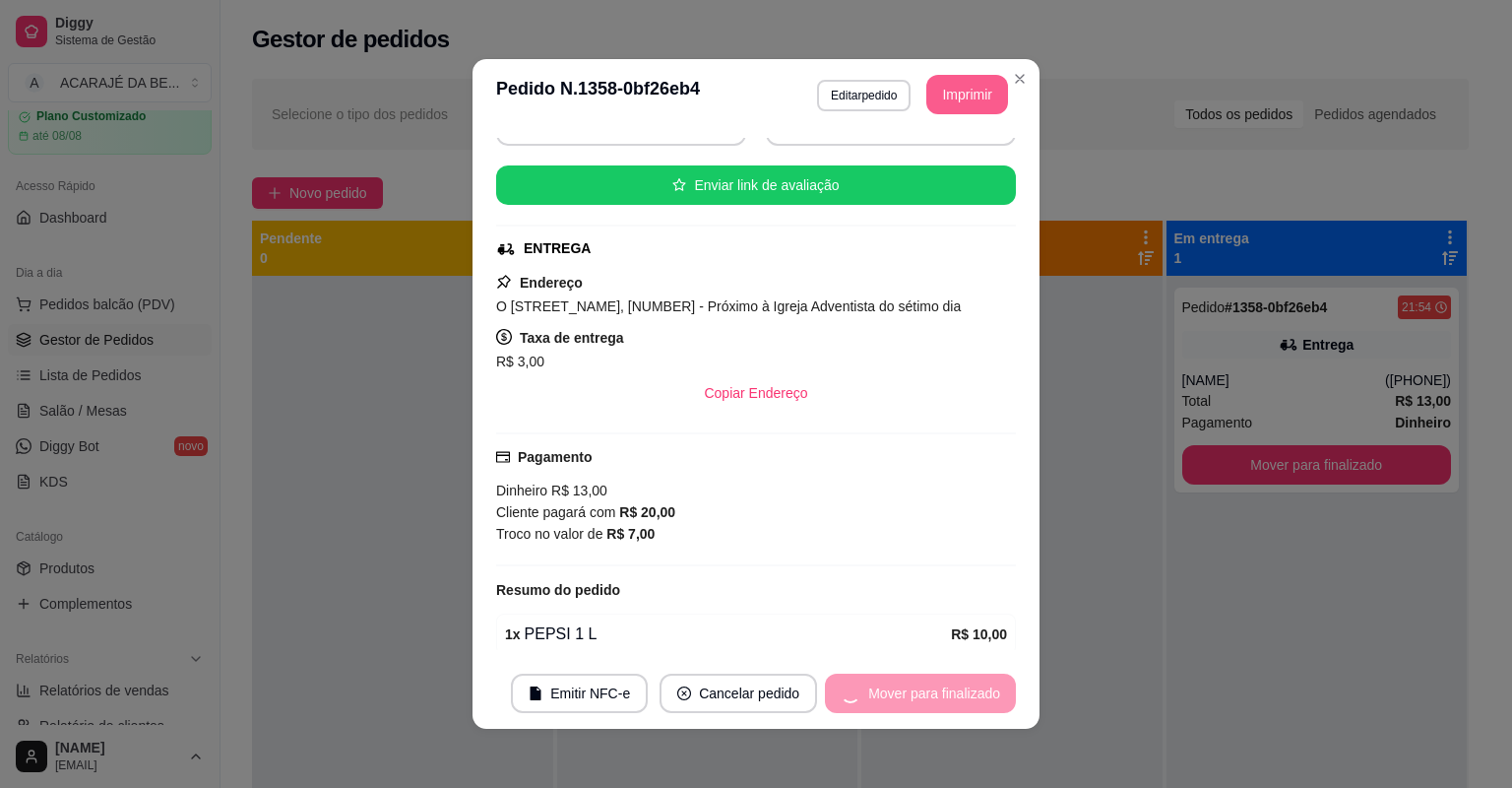 scroll, scrollTop: 169, scrollLeft: 0, axis: vertical 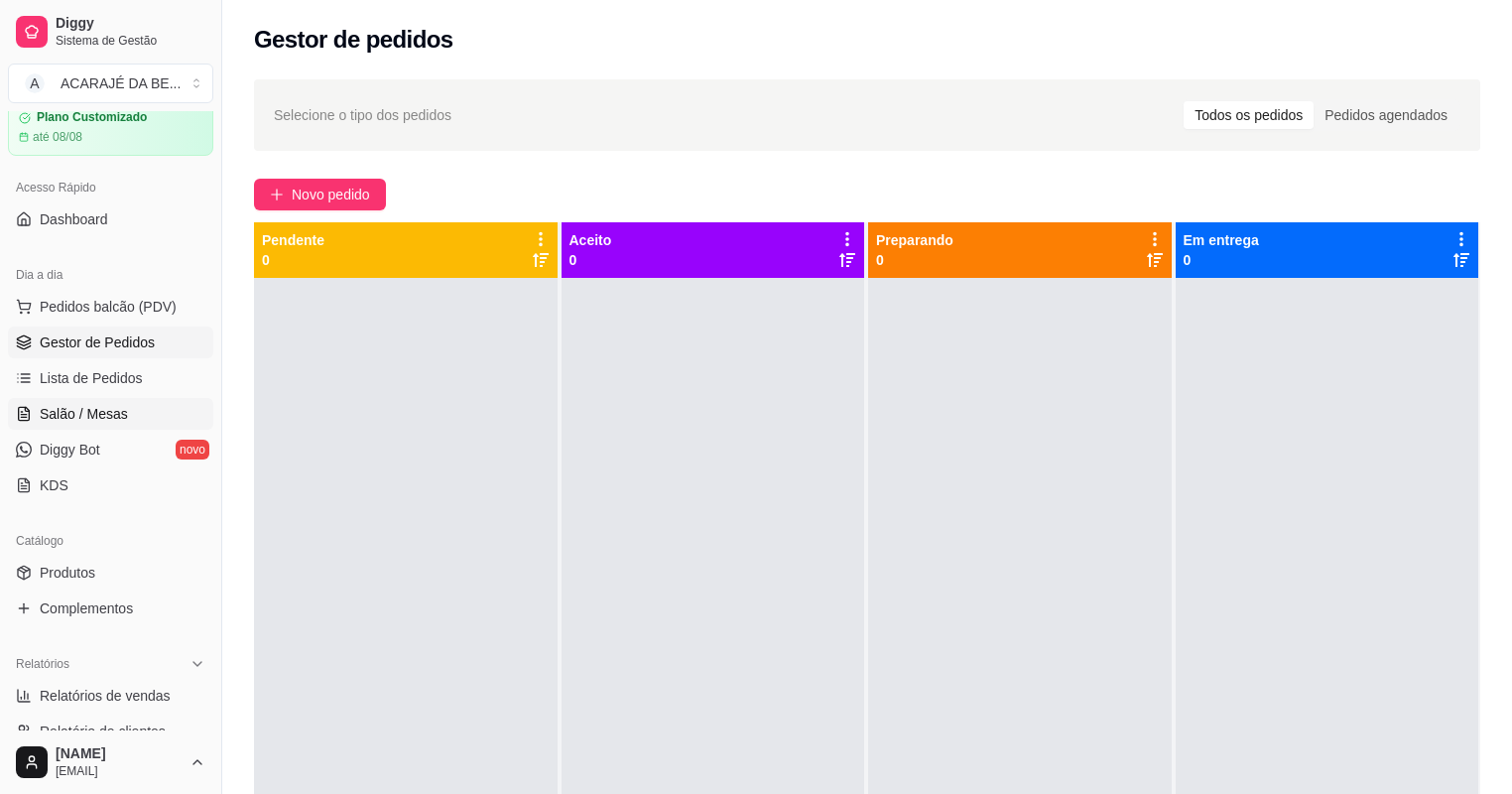 click on "Salão / Mesas" at bounding box center [83, 414] 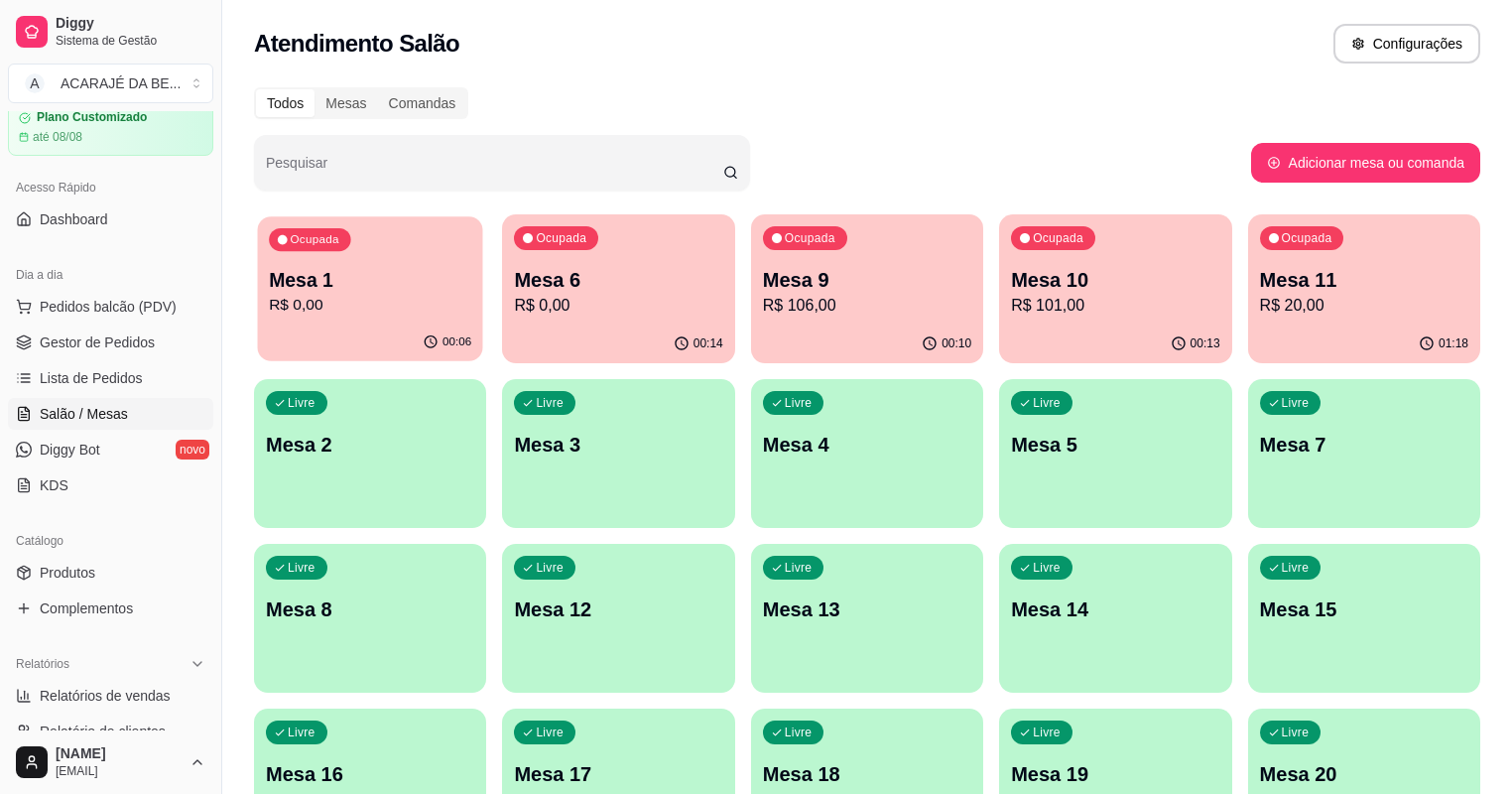 click on "00:06" at bounding box center (370, 342) 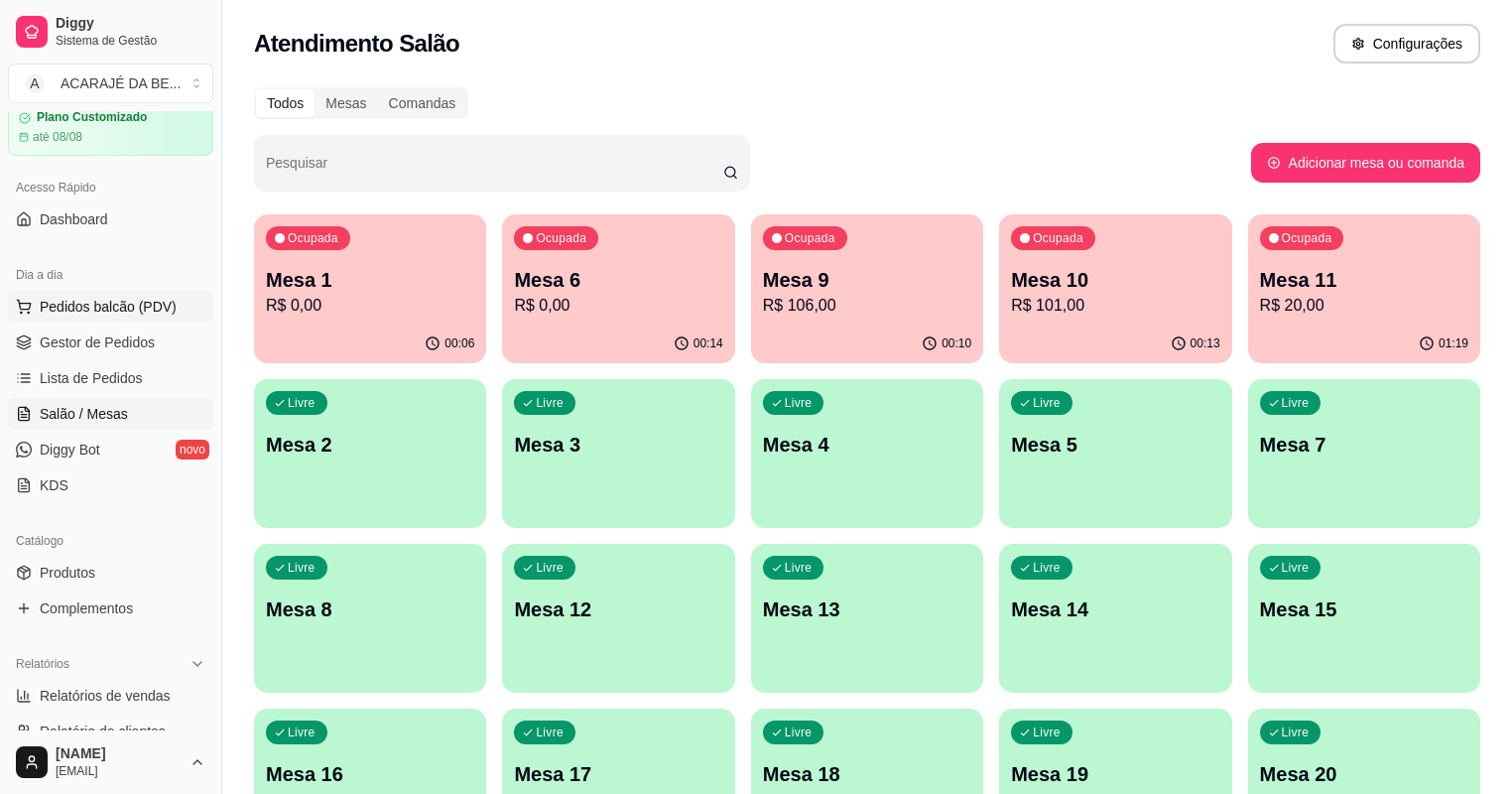 click on "Pedidos balcão (PDV)" at bounding box center [110, 307] 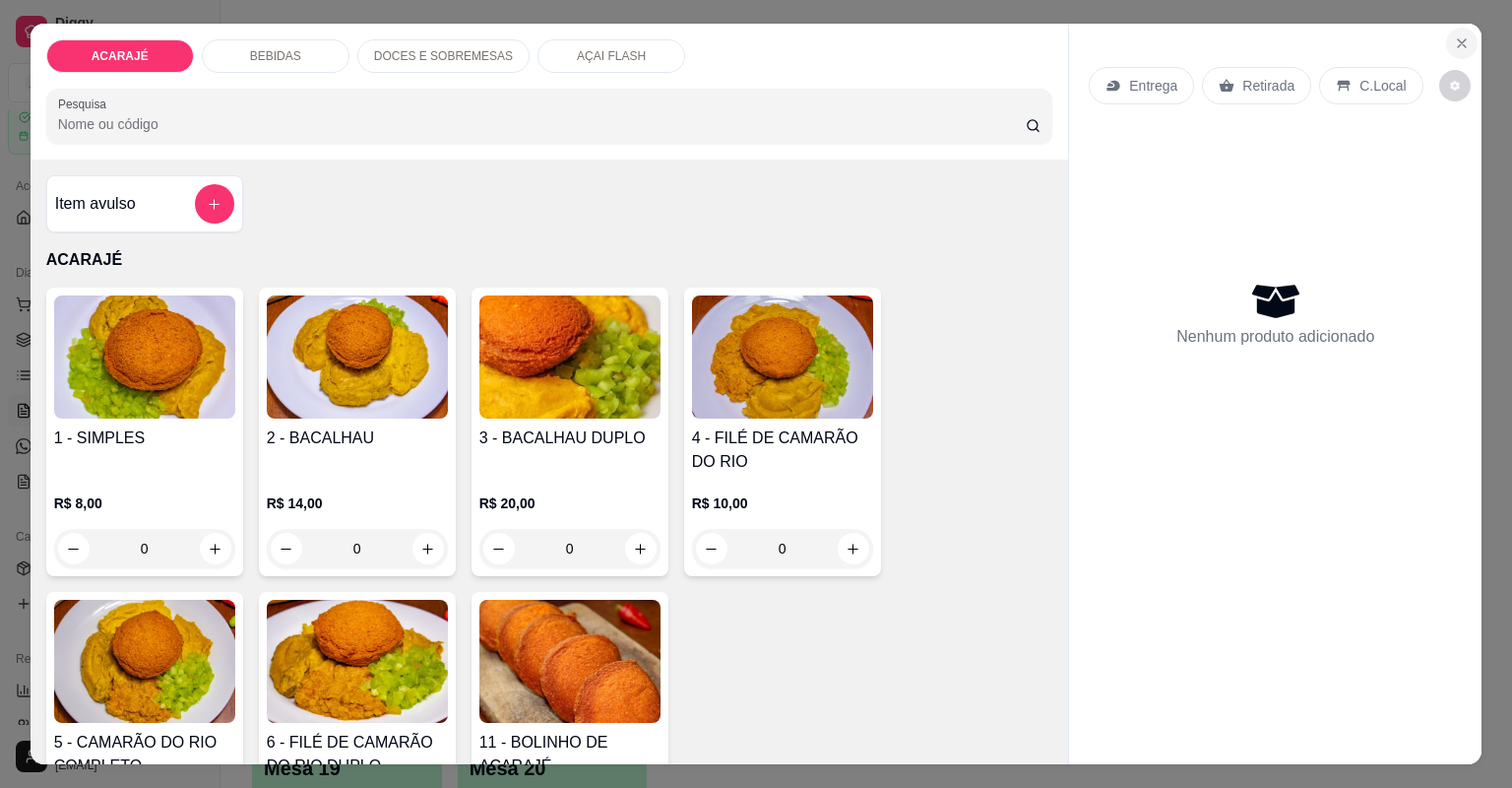click 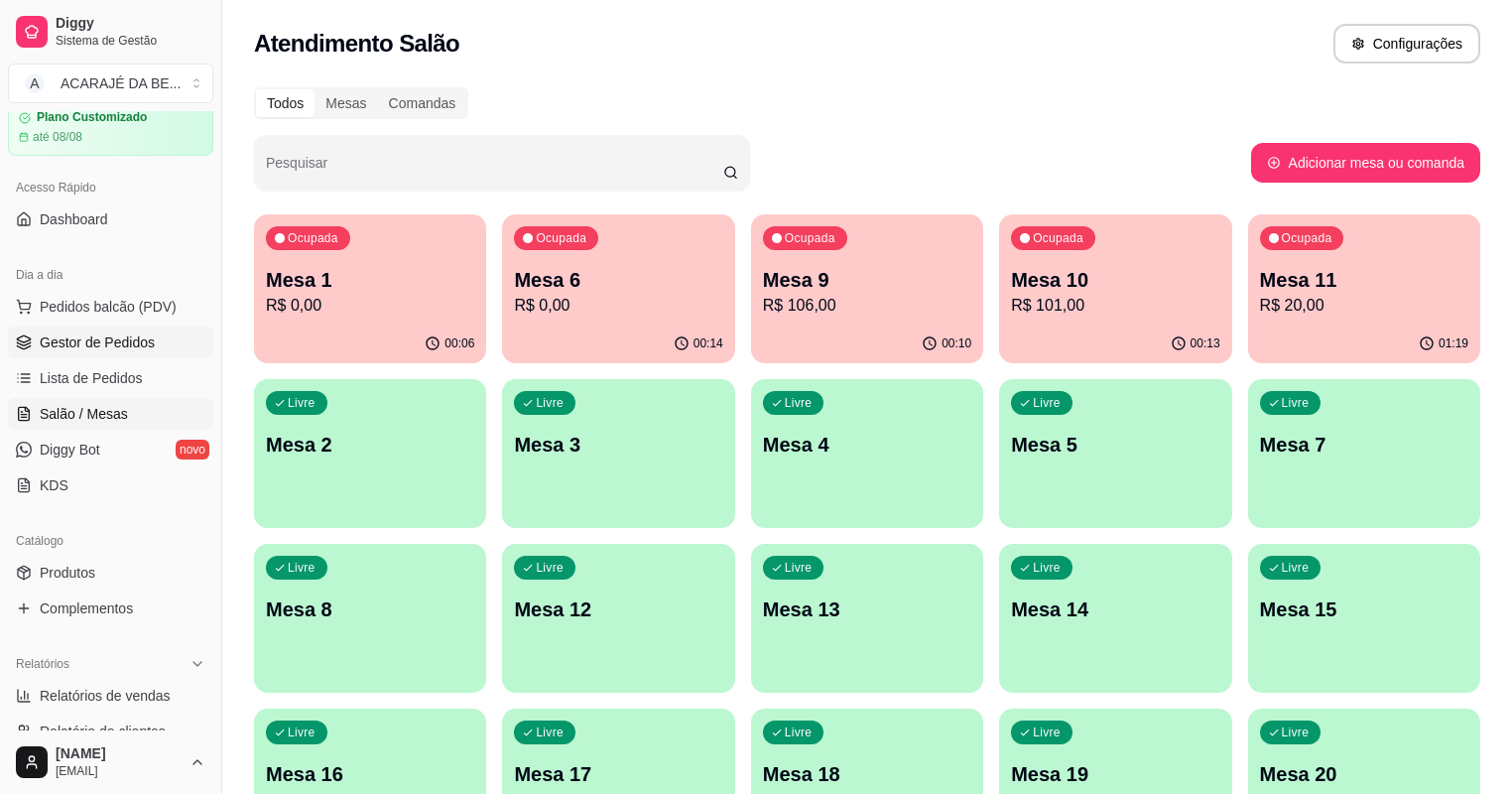 click on "Gestor de Pedidos" at bounding box center [110, 342] 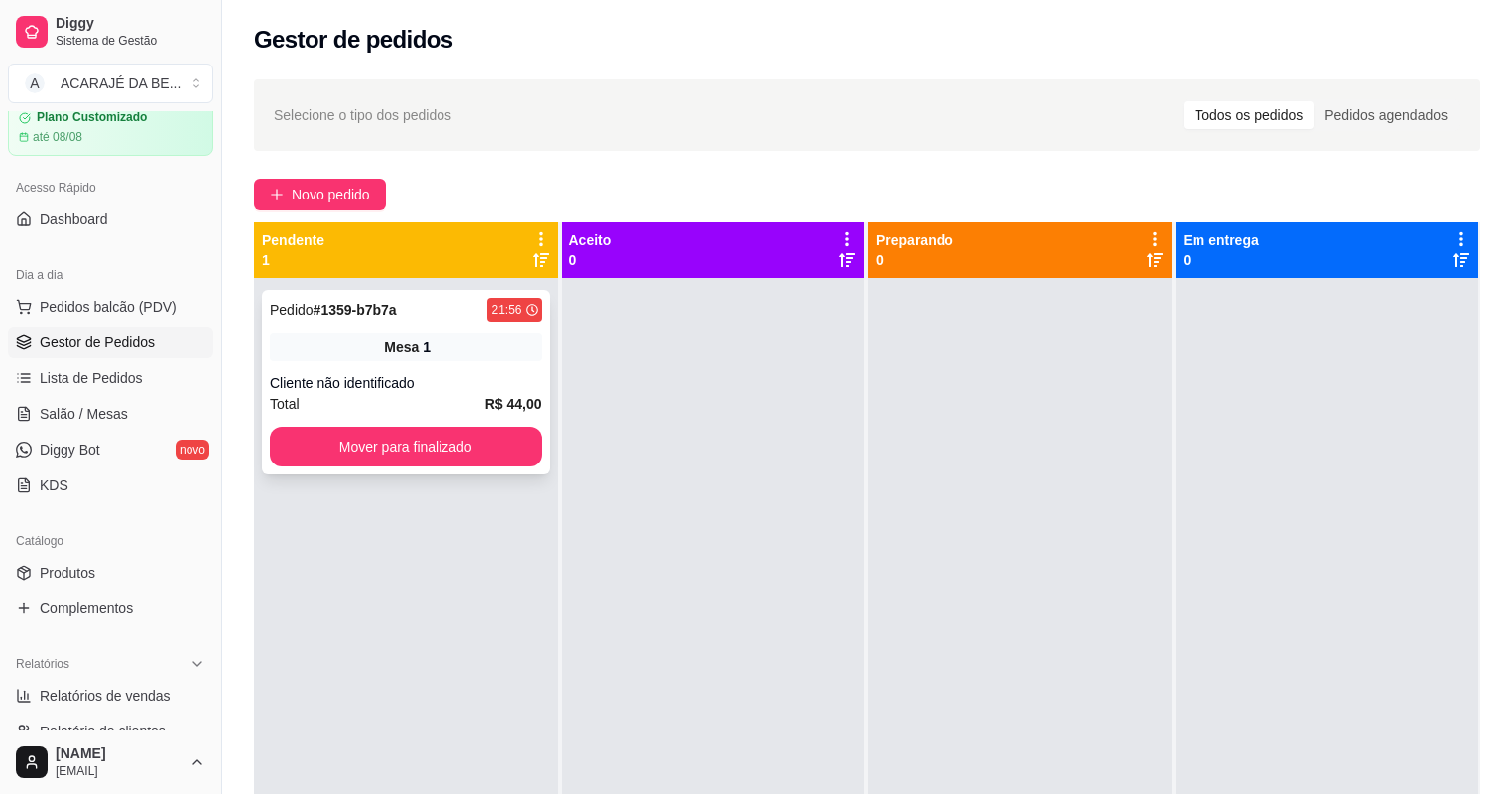 click on "Cliente não identificado" at bounding box center [406, 383] 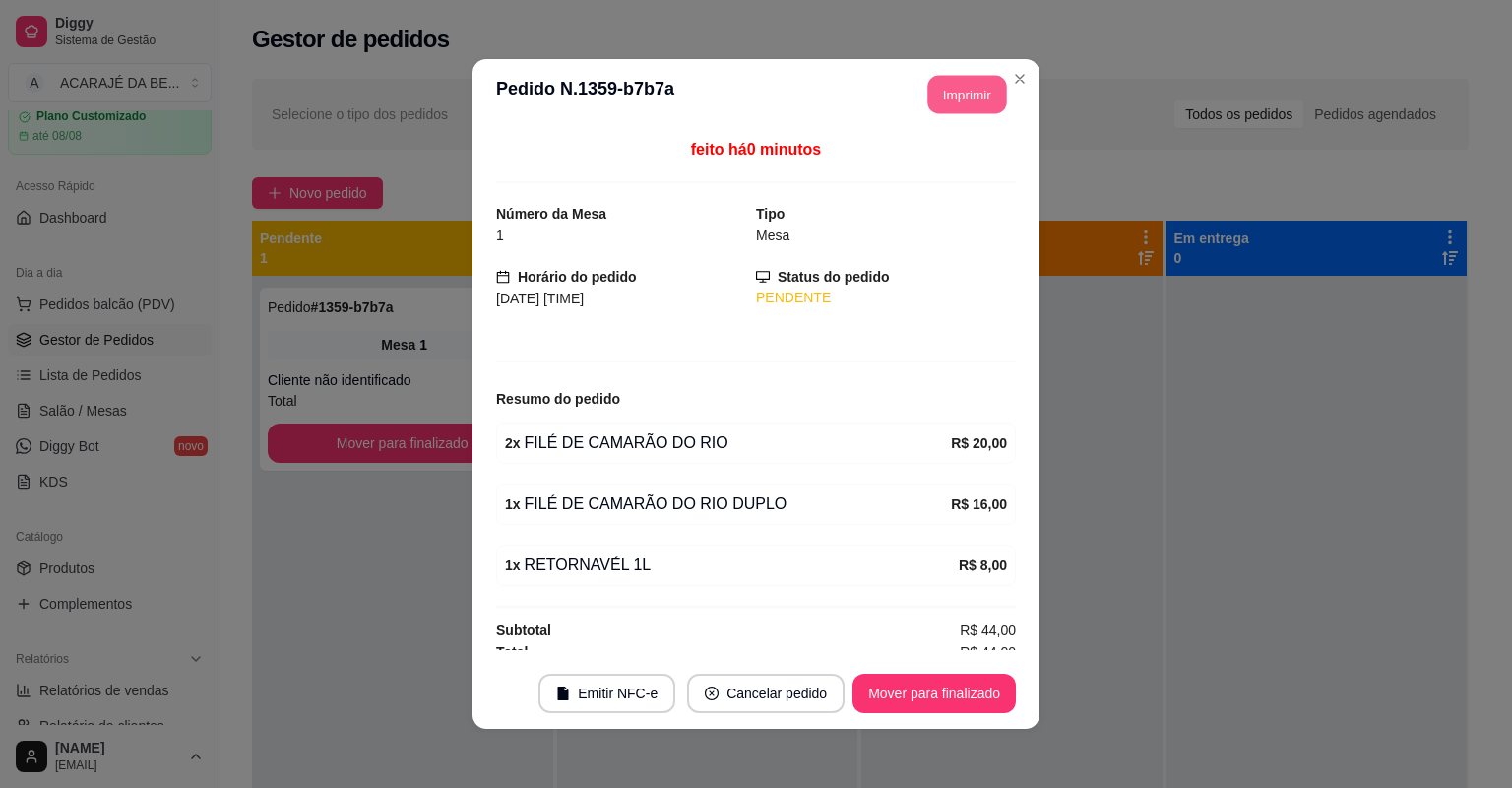 click on "Imprimir" at bounding box center (968, 95) 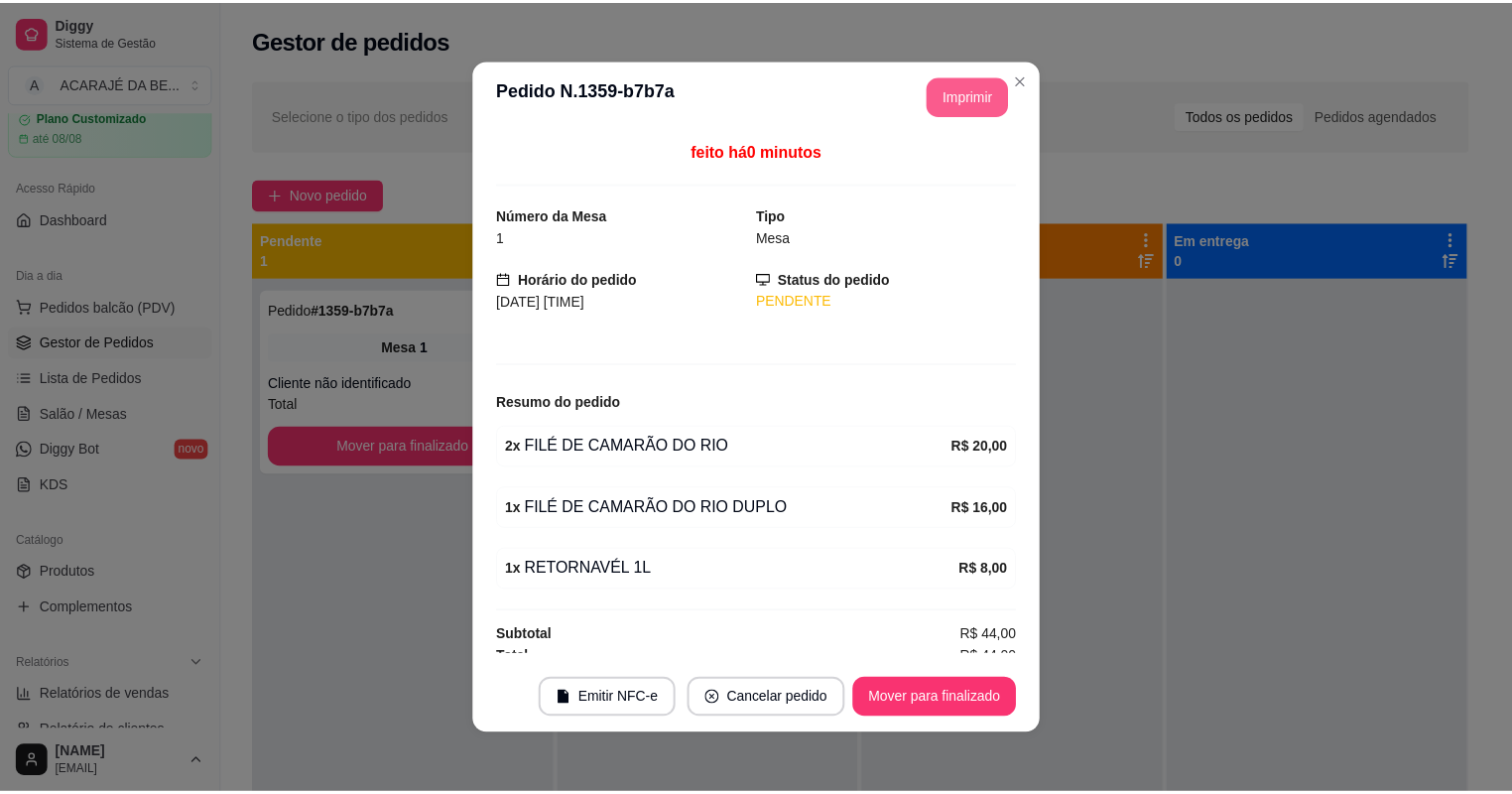 scroll, scrollTop: 0, scrollLeft: 0, axis: both 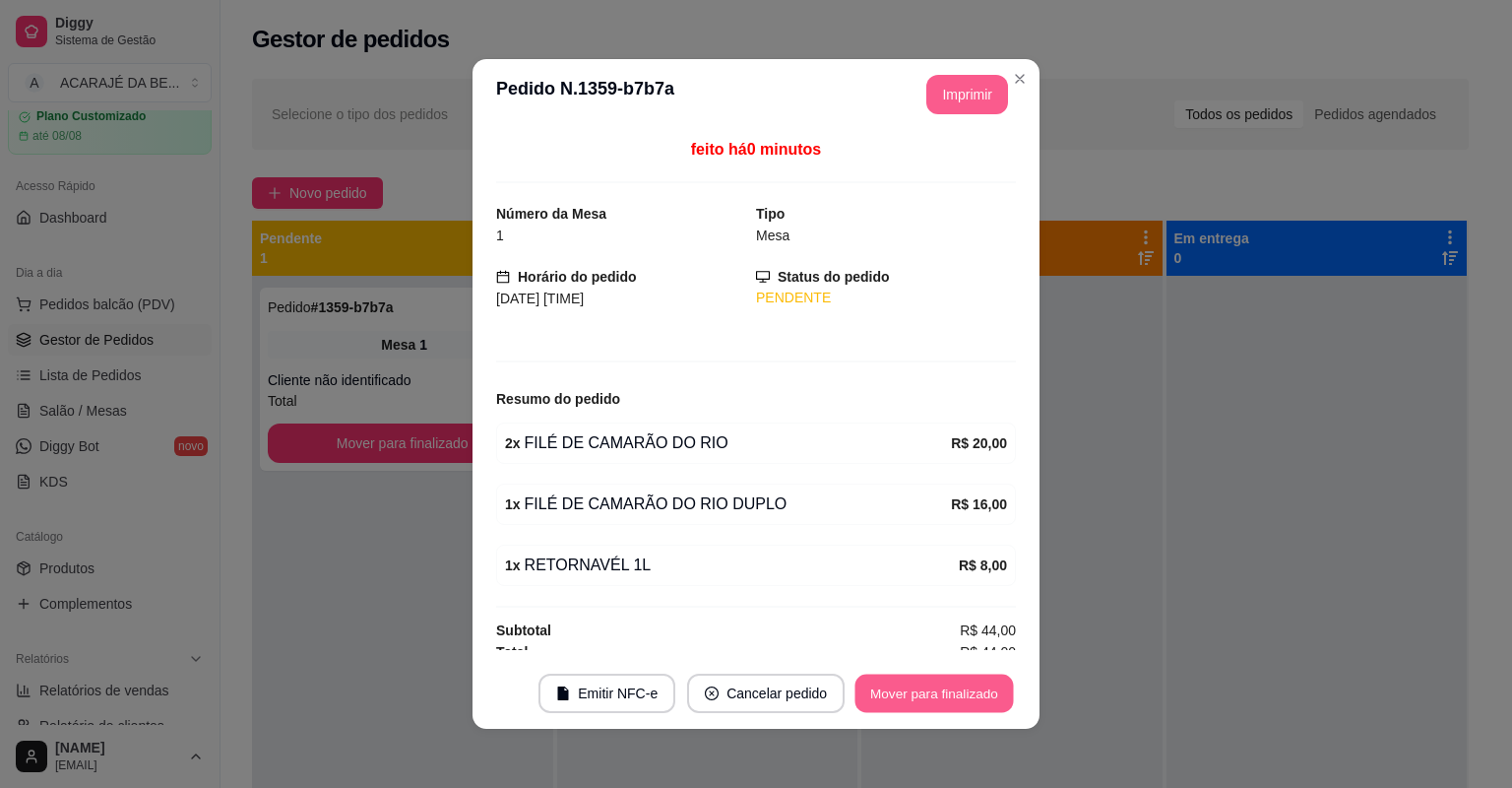 click on "Mover para finalizado" at bounding box center (934, 693) 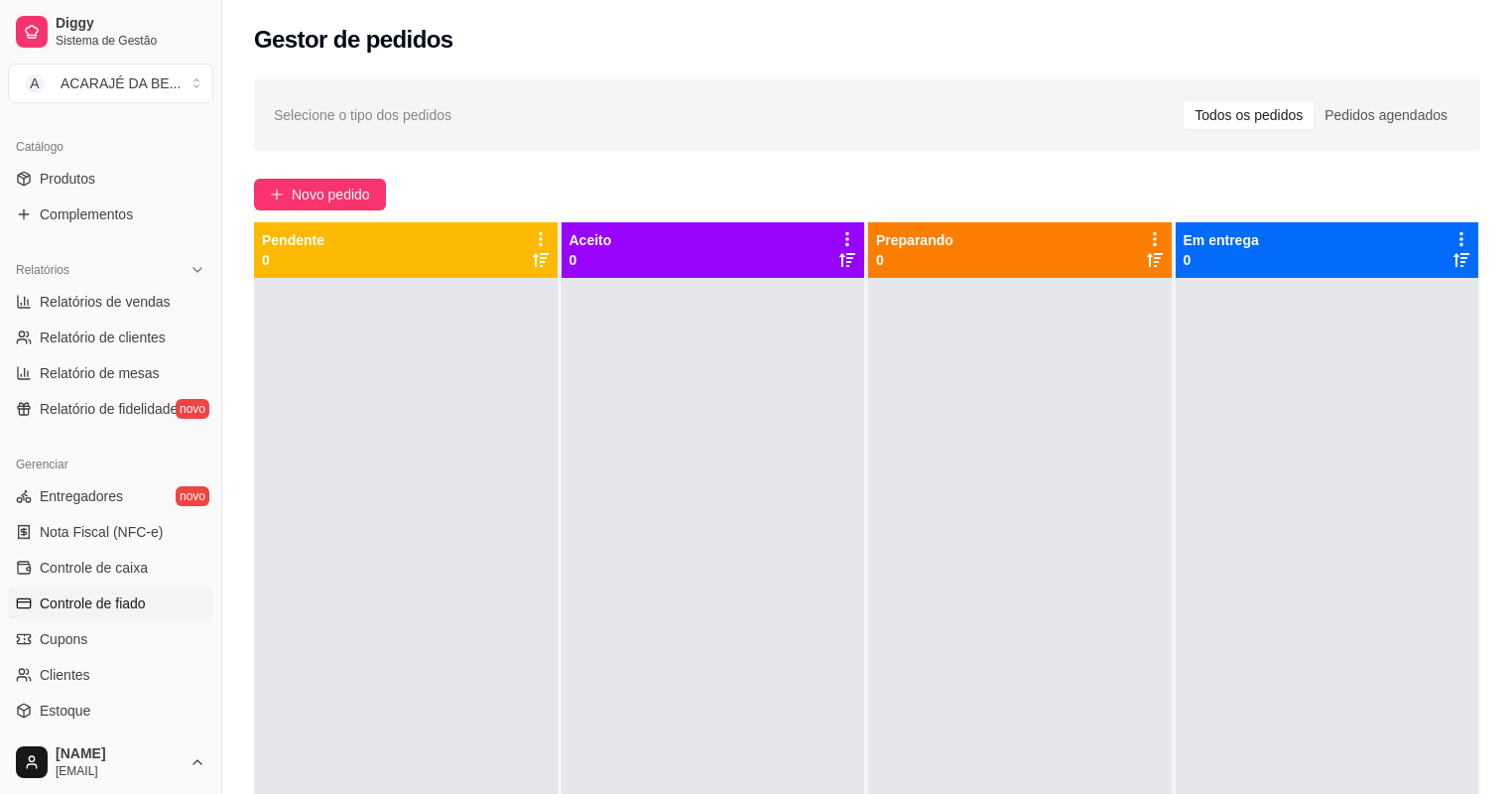 scroll, scrollTop: 474, scrollLeft: 0, axis: vertical 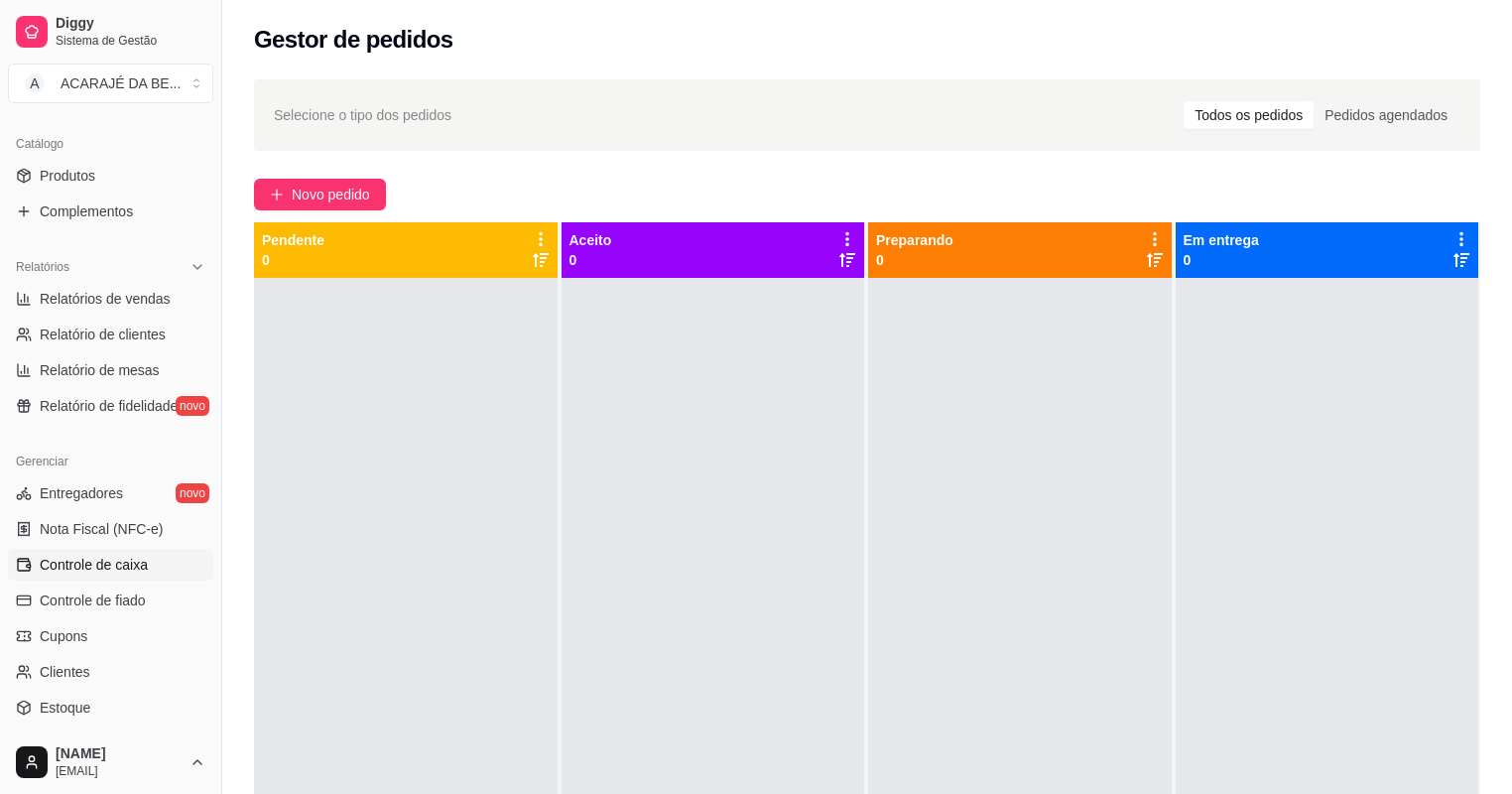 click on "Controle de caixa" at bounding box center [110, 565] 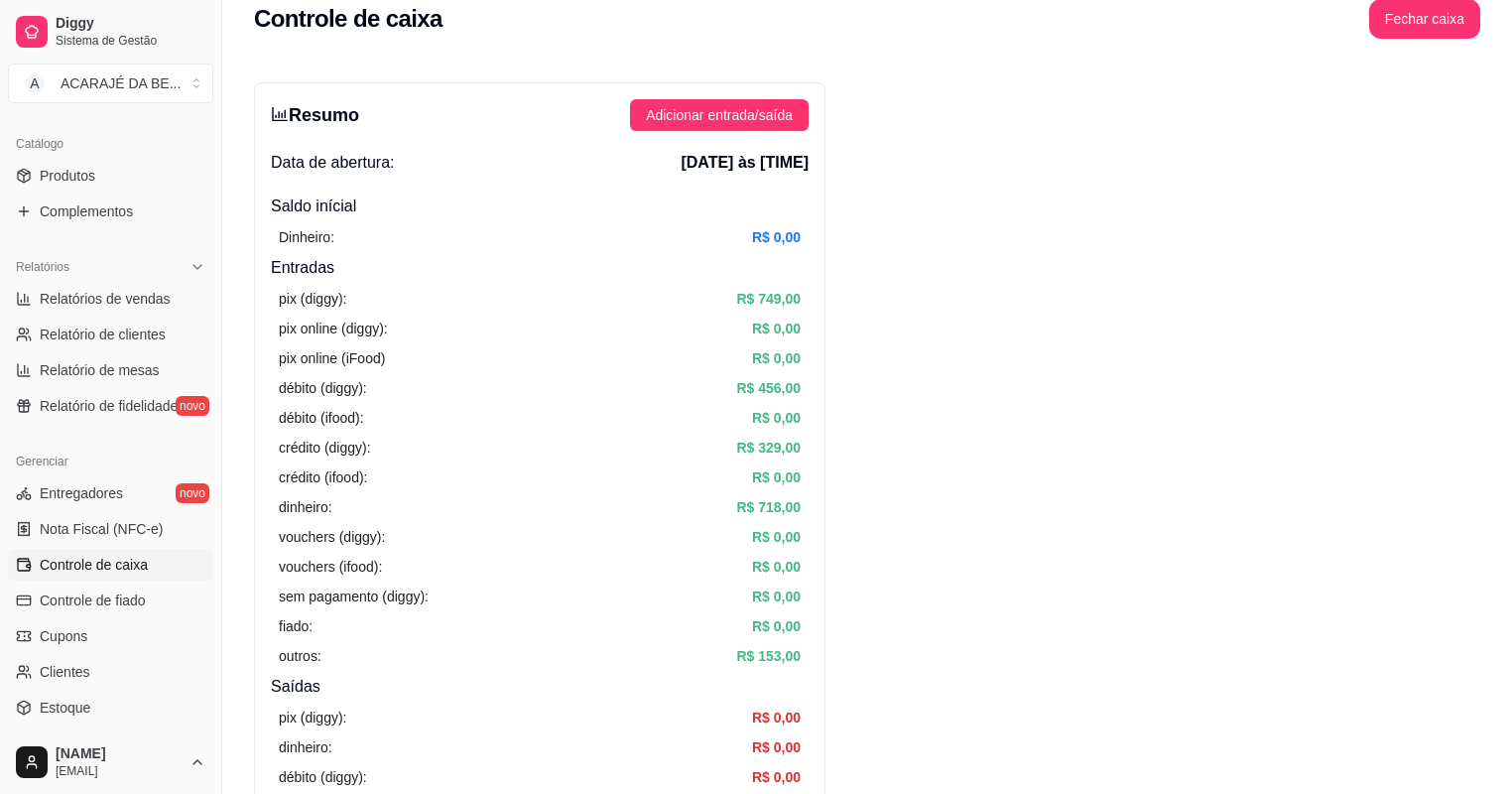 scroll, scrollTop: 0, scrollLeft: 0, axis: both 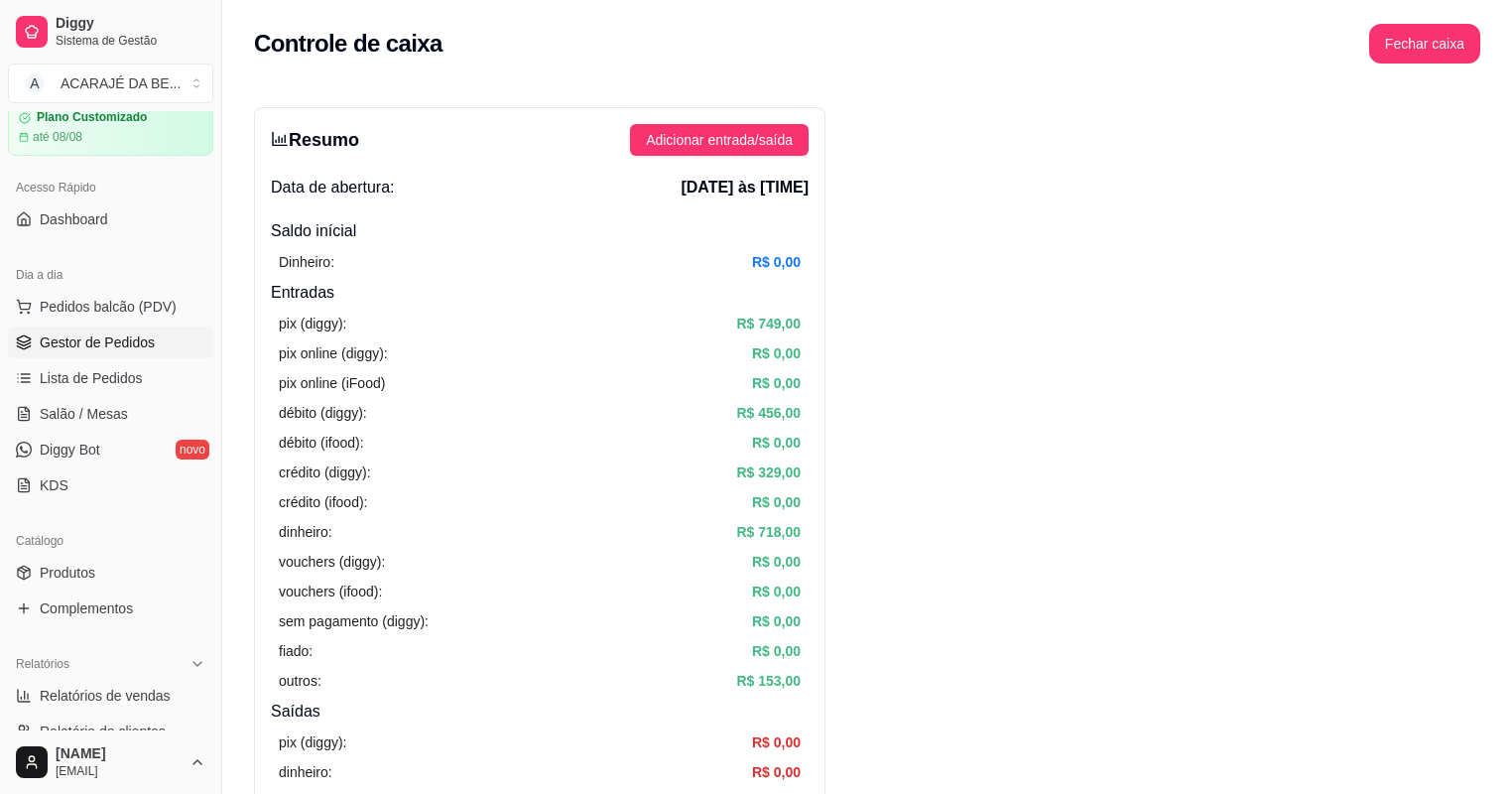 click on "Gestor de Pedidos" at bounding box center (97, 342) 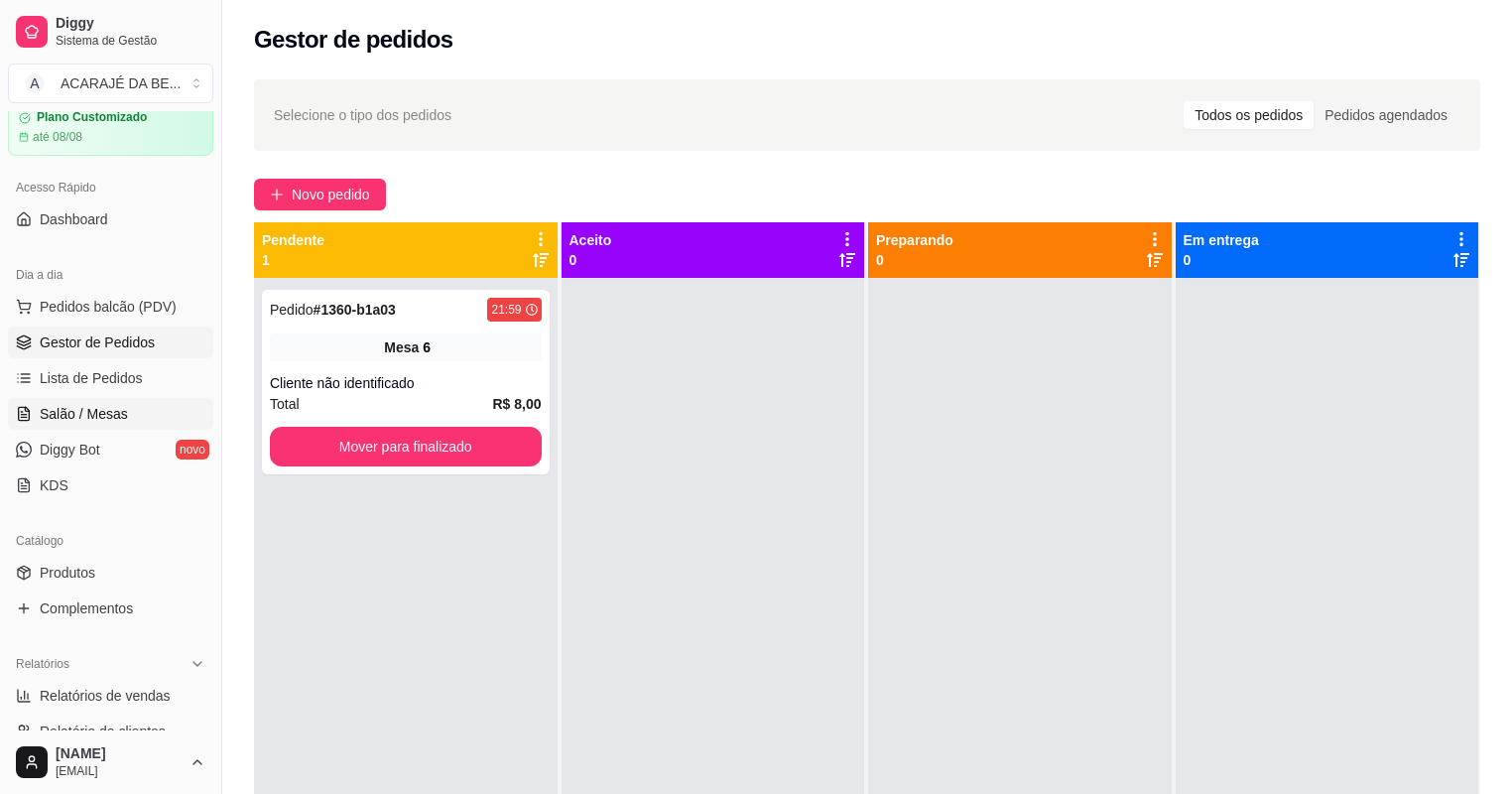click on "Salão / Mesas" at bounding box center (83, 414) 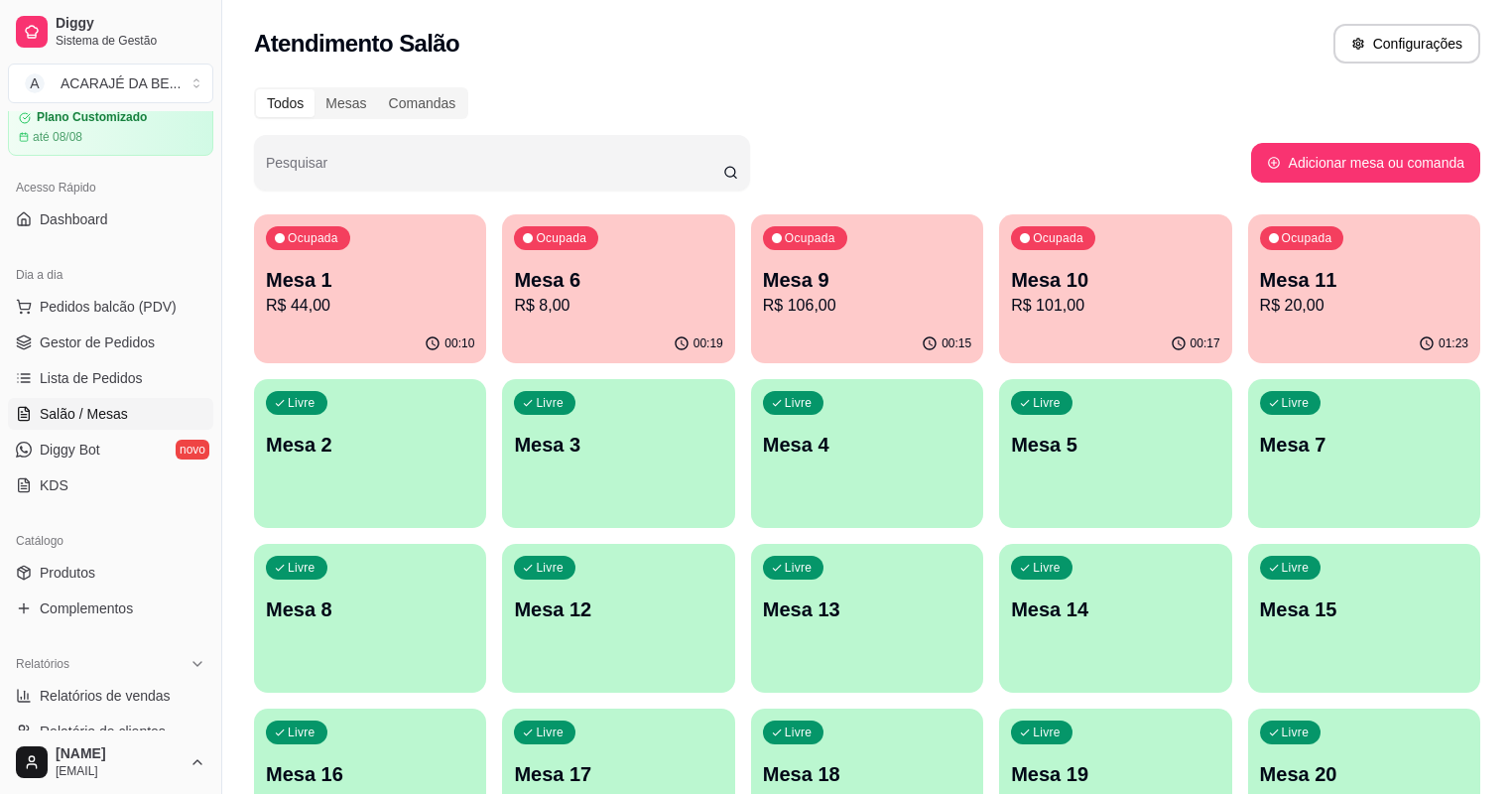 click on "R$ 101,00" at bounding box center [1115, 306] 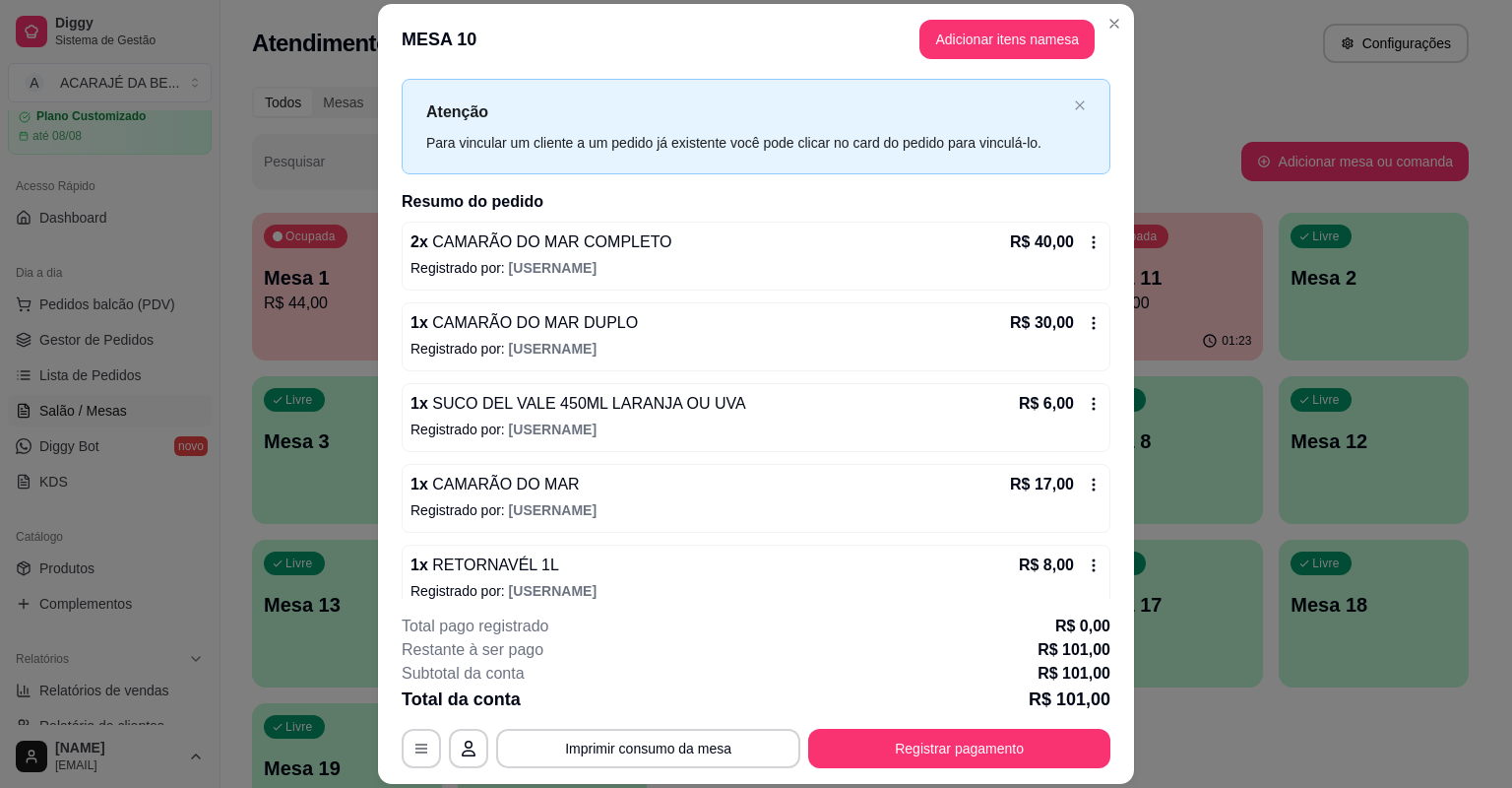 scroll, scrollTop: 59, scrollLeft: 0, axis: vertical 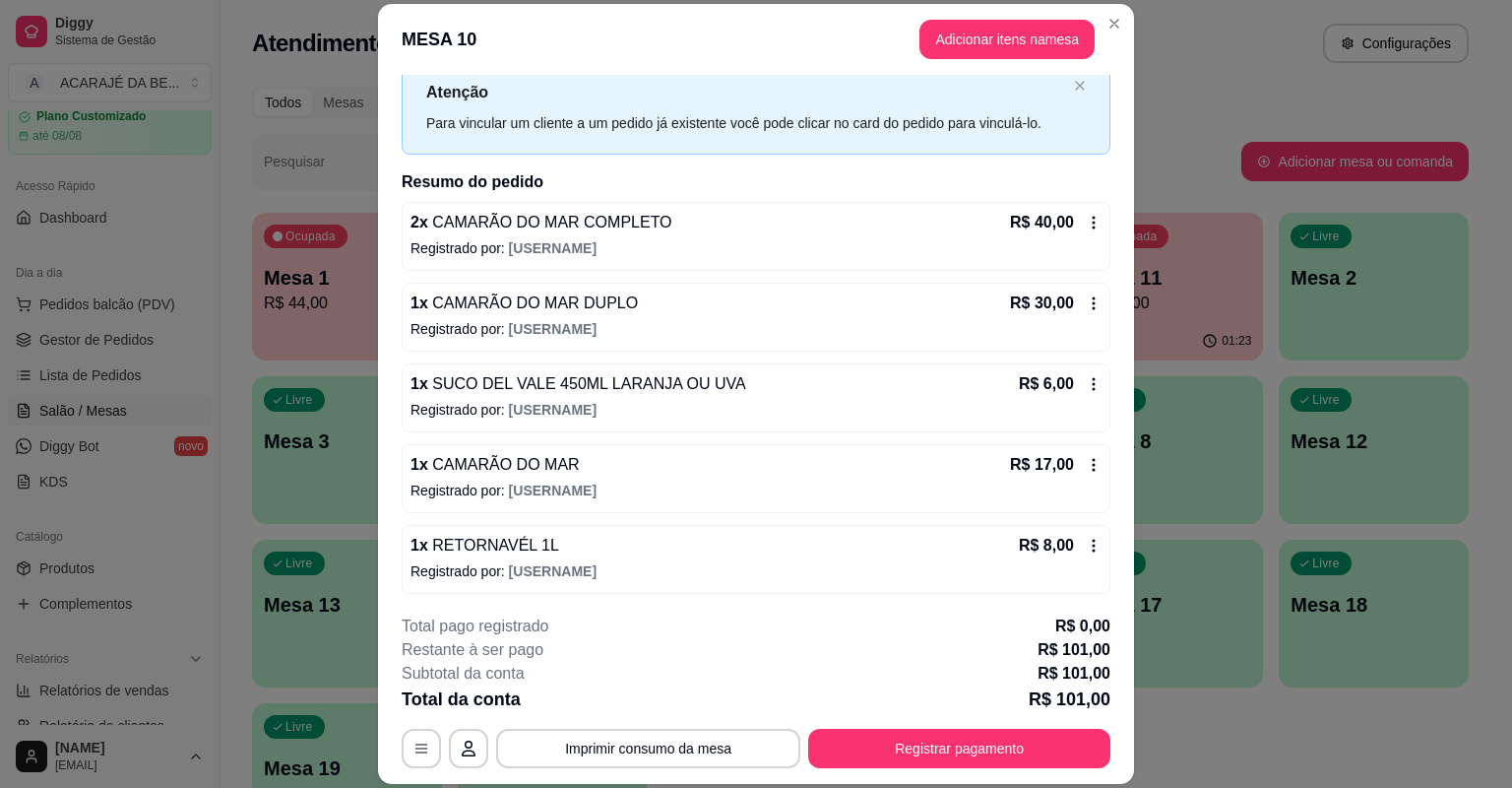 click 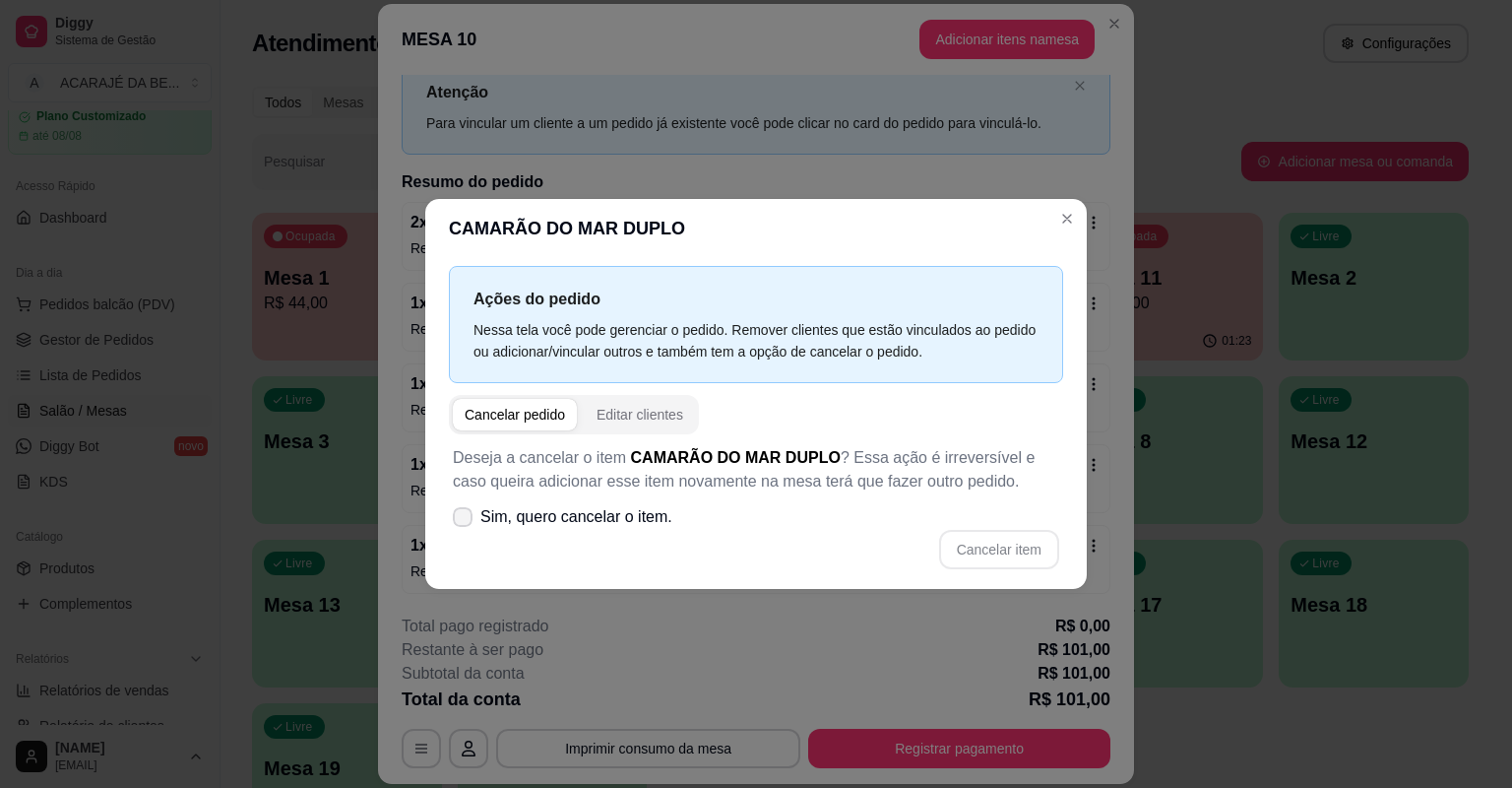 click on "Sim, quero cancelar o item." at bounding box center [576, 517] 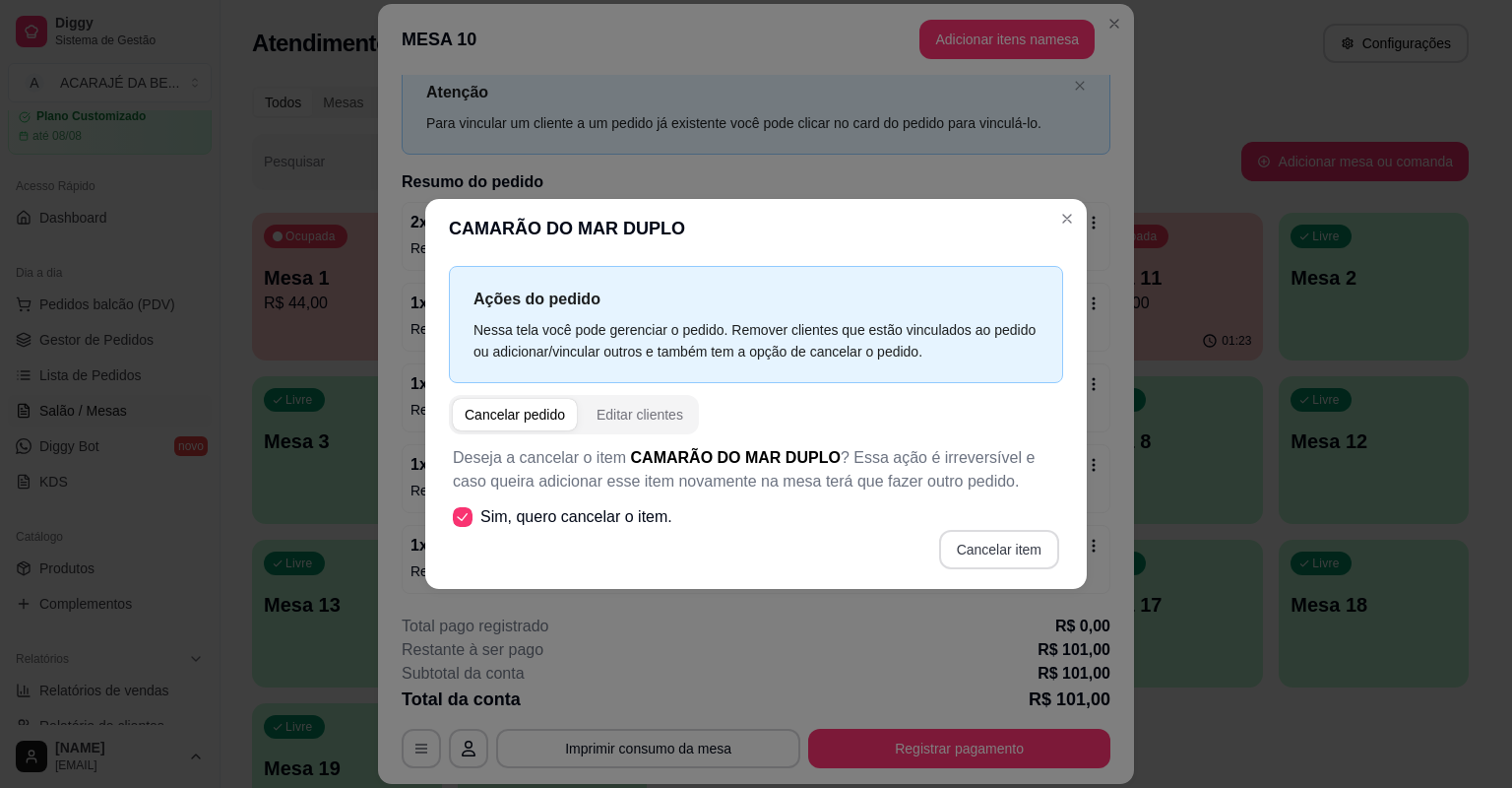 click on "Cancelar item" at bounding box center (999, 550) 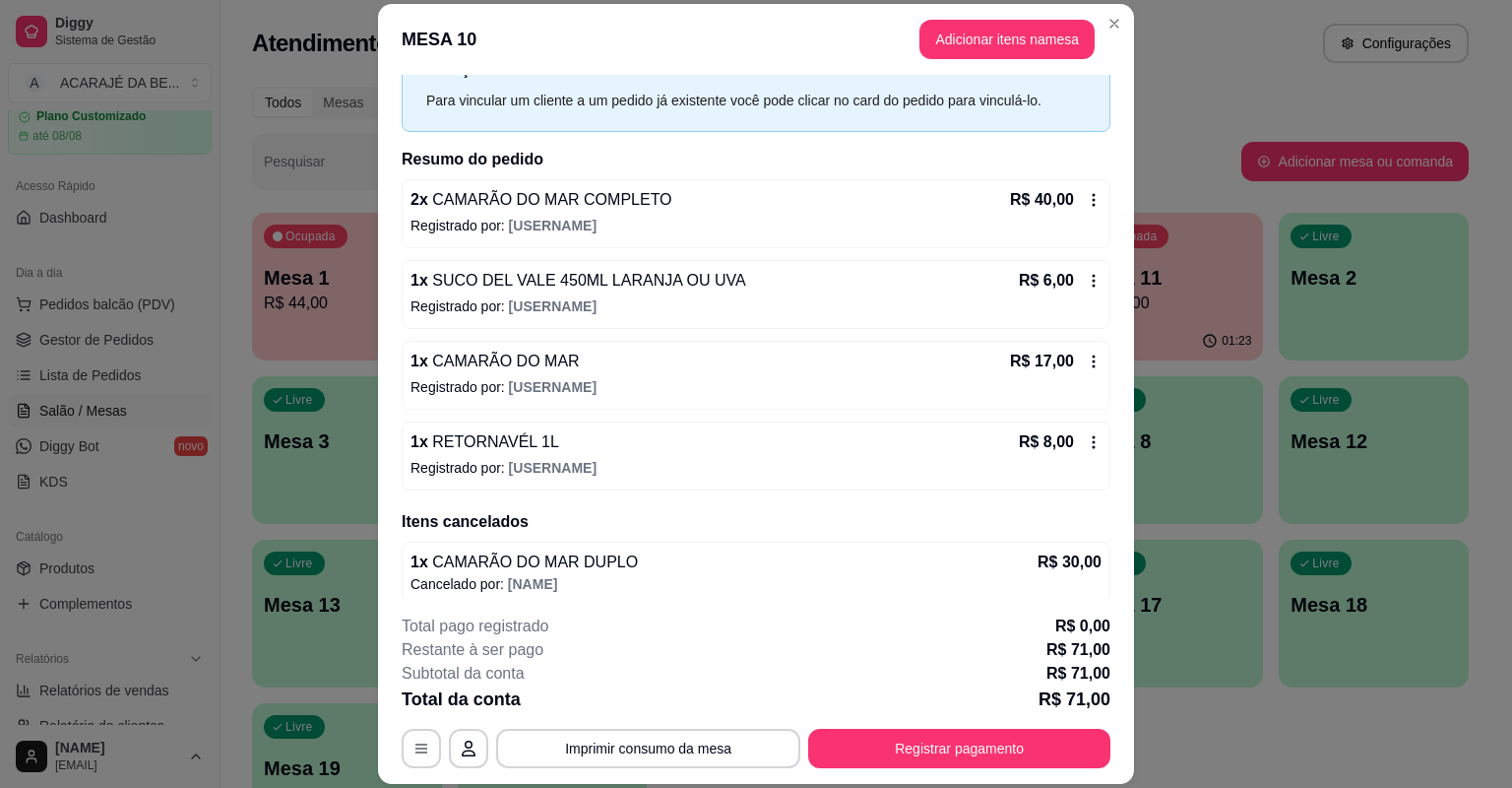 scroll, scrollTop: 91, scrollLeft: 0, axis: vertical 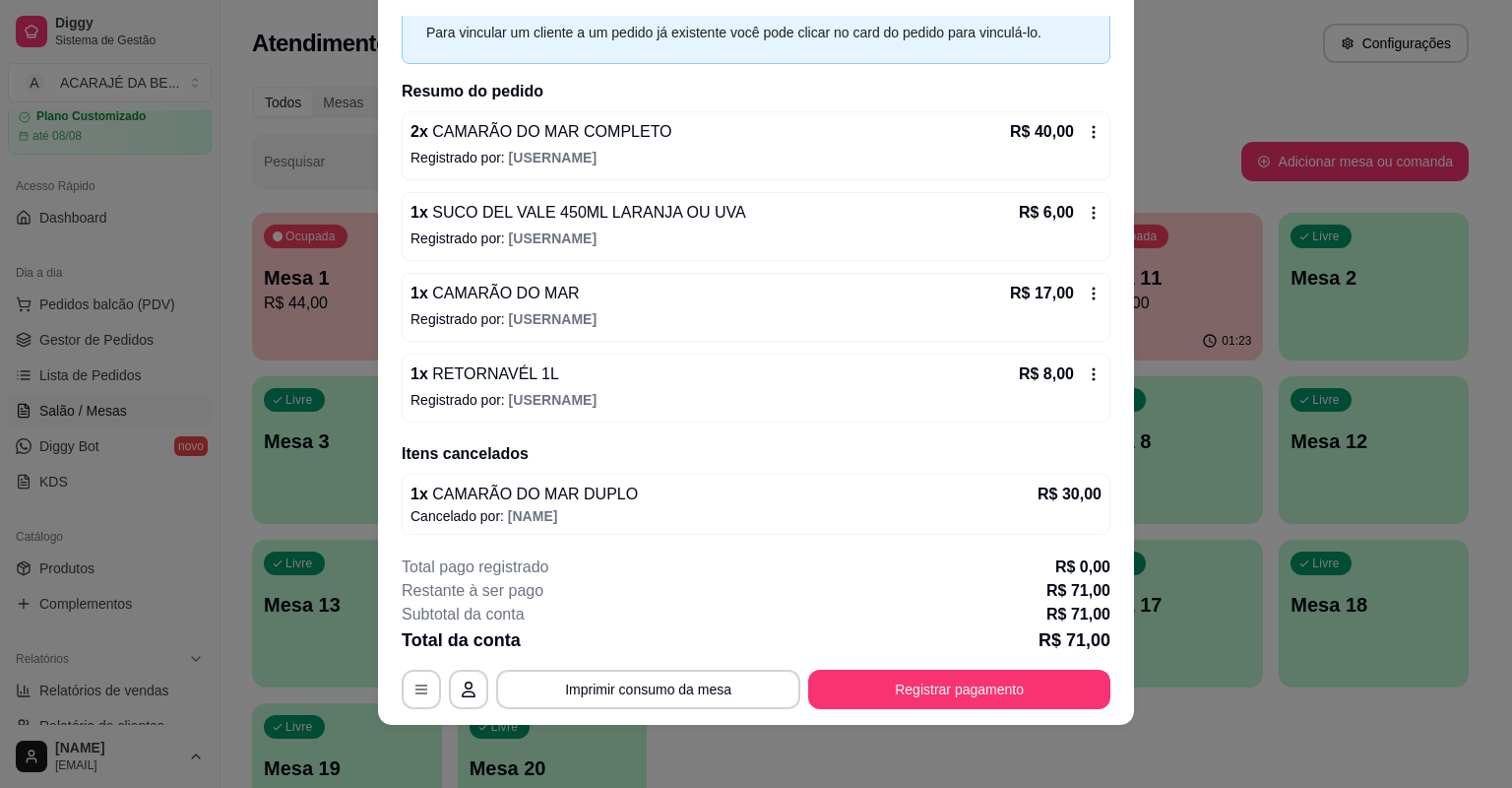 click 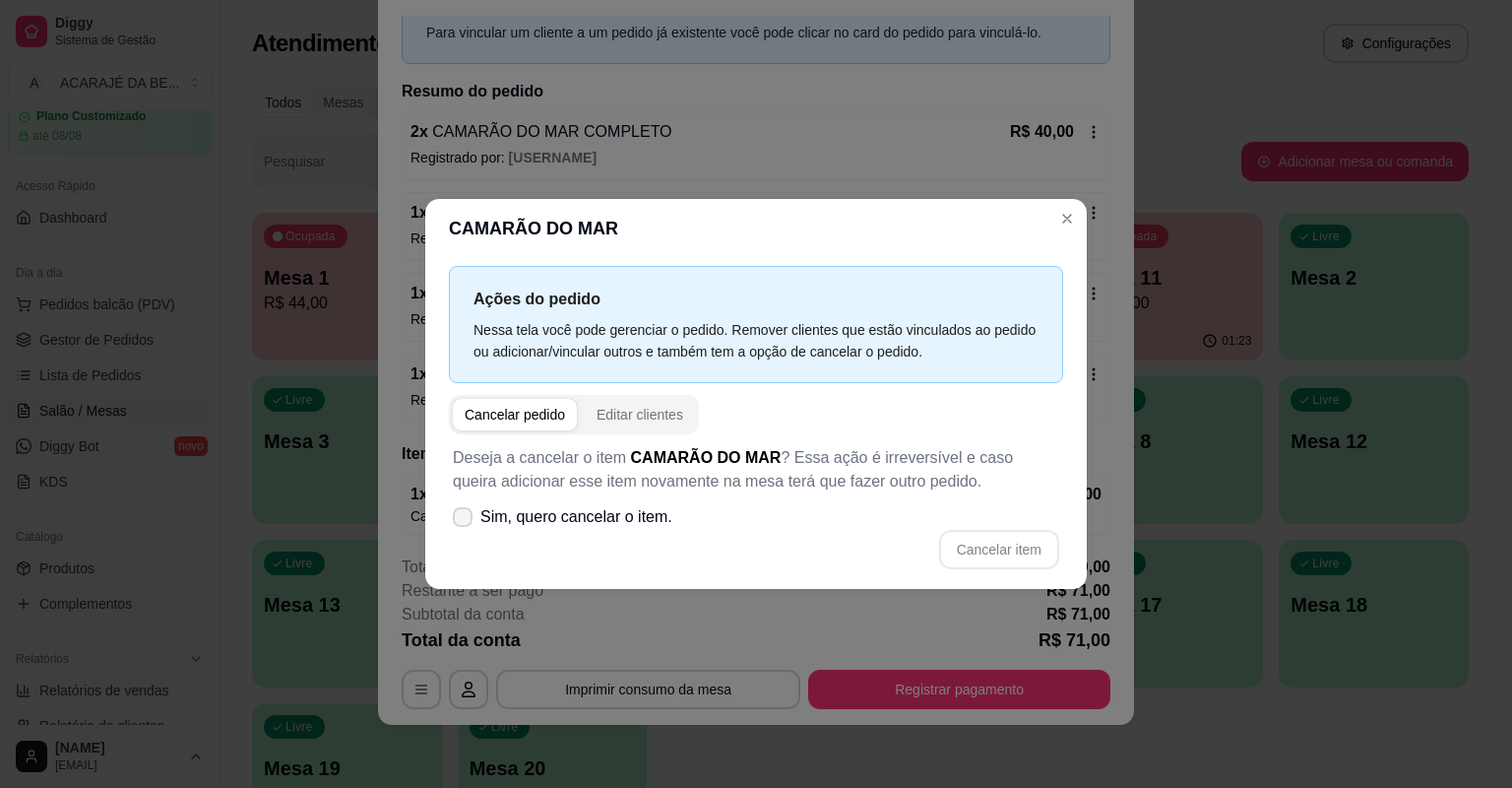 click on "Sim, quero cancelar o item." at bounding box center [576, 517] 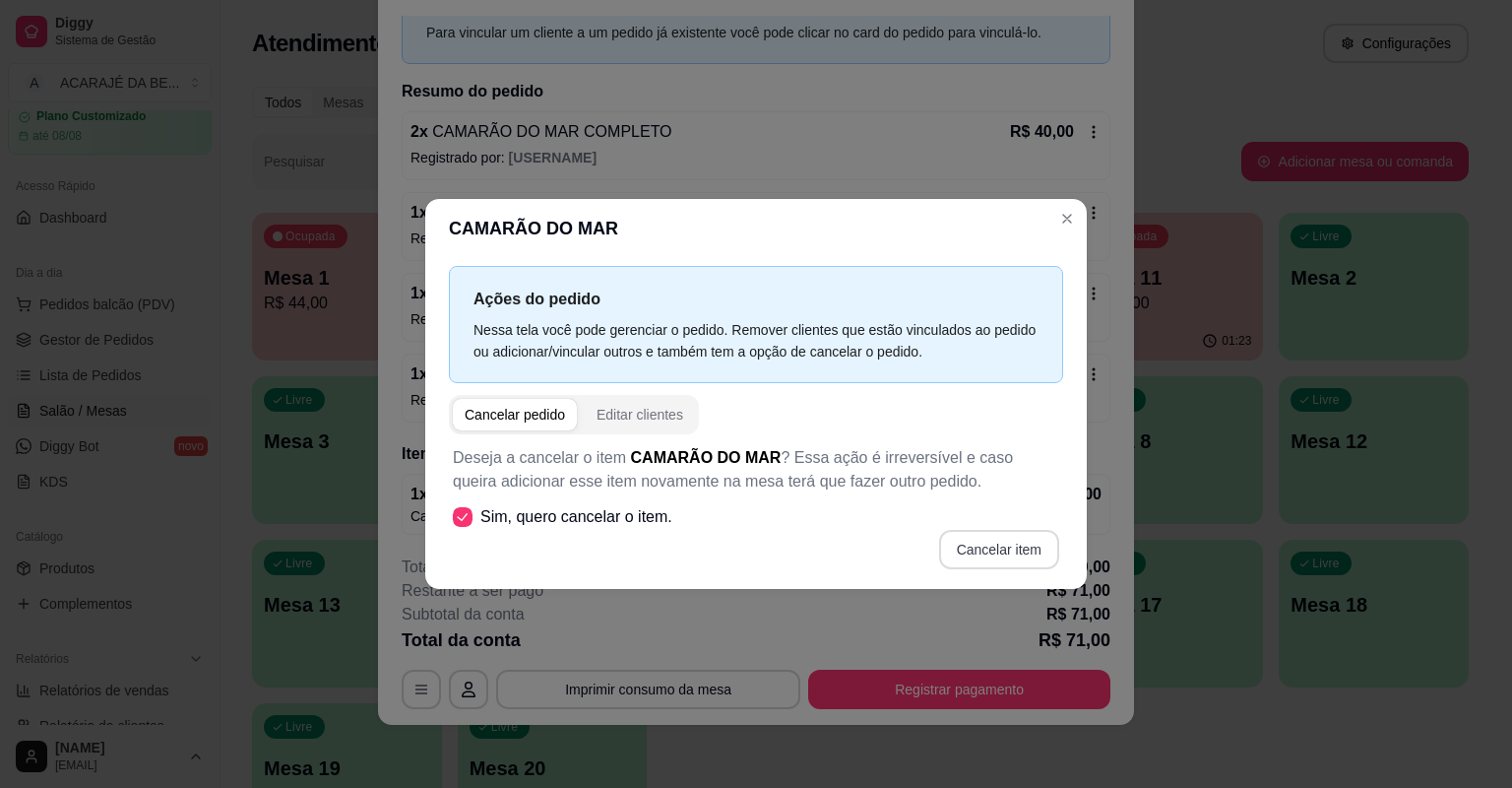 click on "Cancelar item" at bounding box center (999, 550) 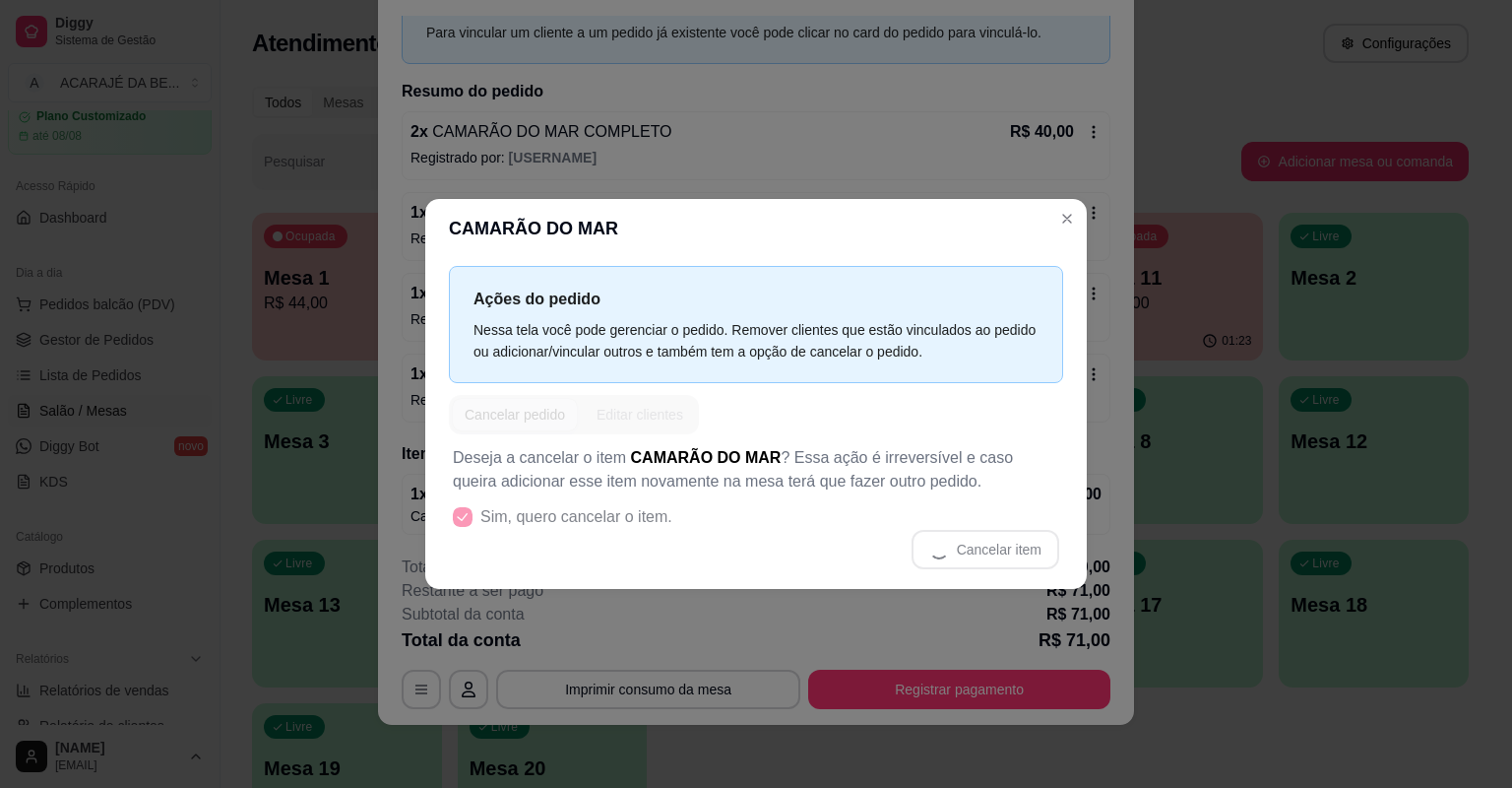 scroll, scrollTop: 83, scrollLeft: 0, axis: vertical 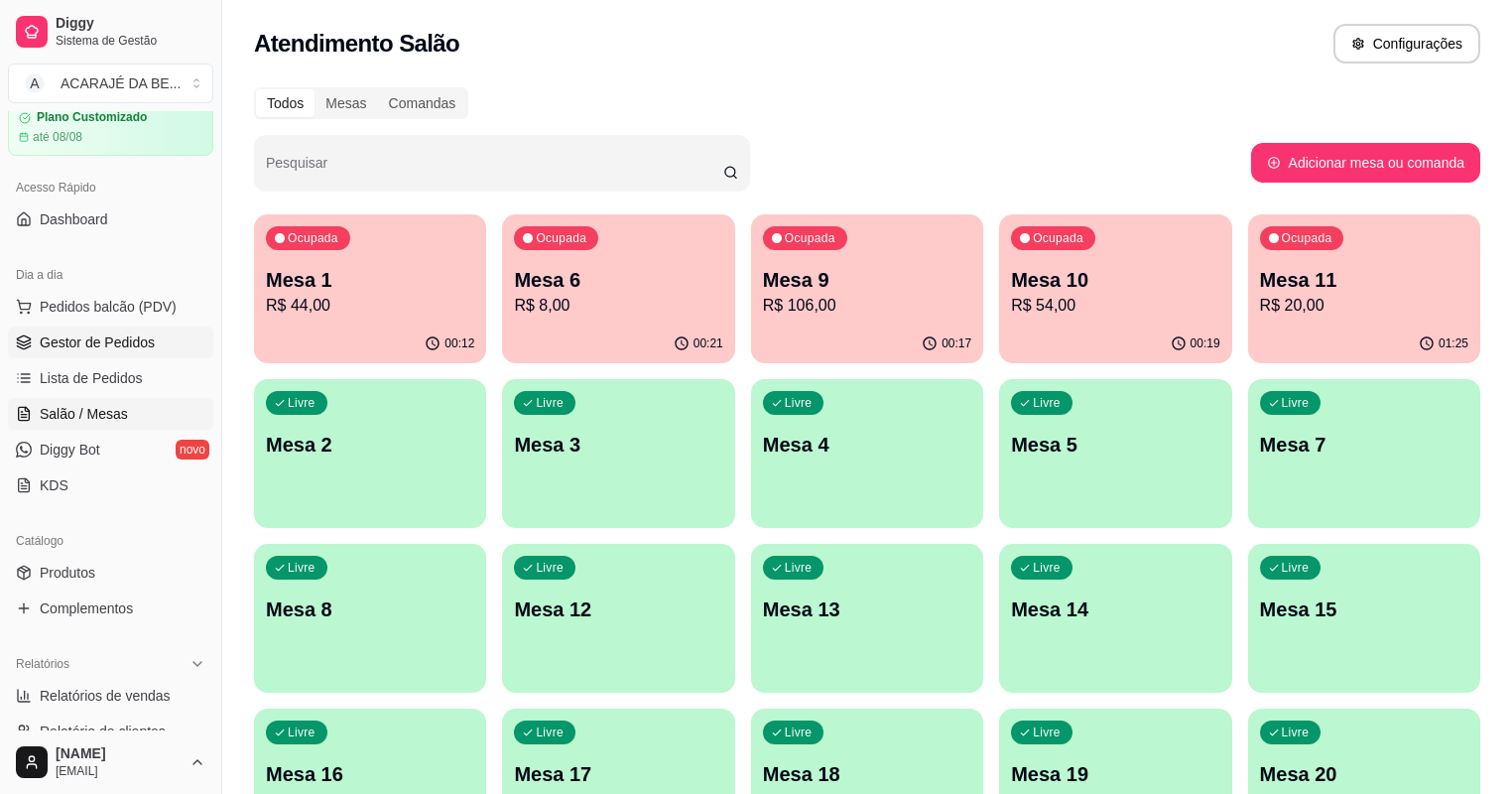 click on "Gestor de Pedidos" at bounding box center [97, 342] 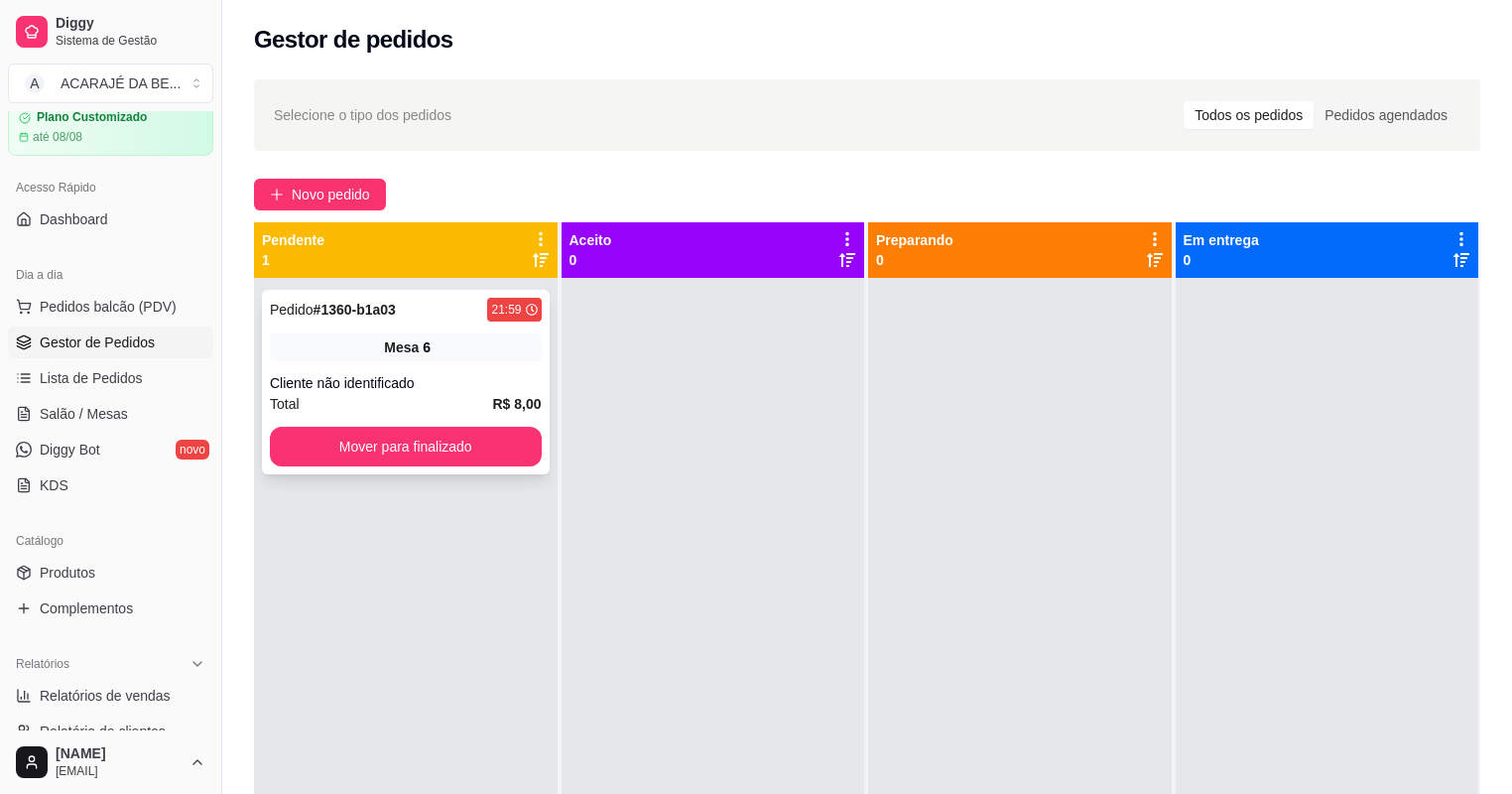 click on "Cliente não identificado" at bounding box center (406, 383) 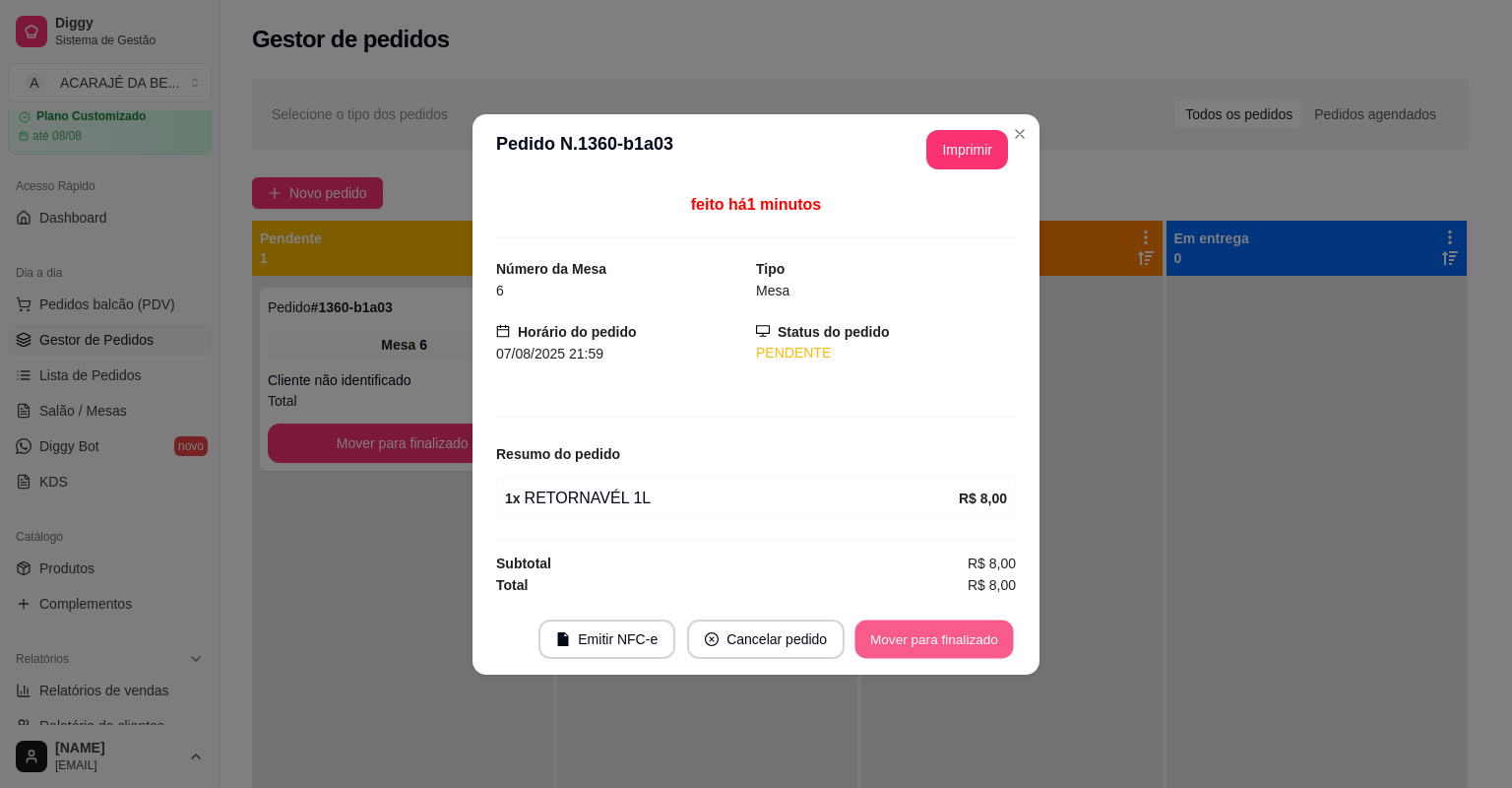click on "Mover para finalizado" at bounding box center [934, 638] 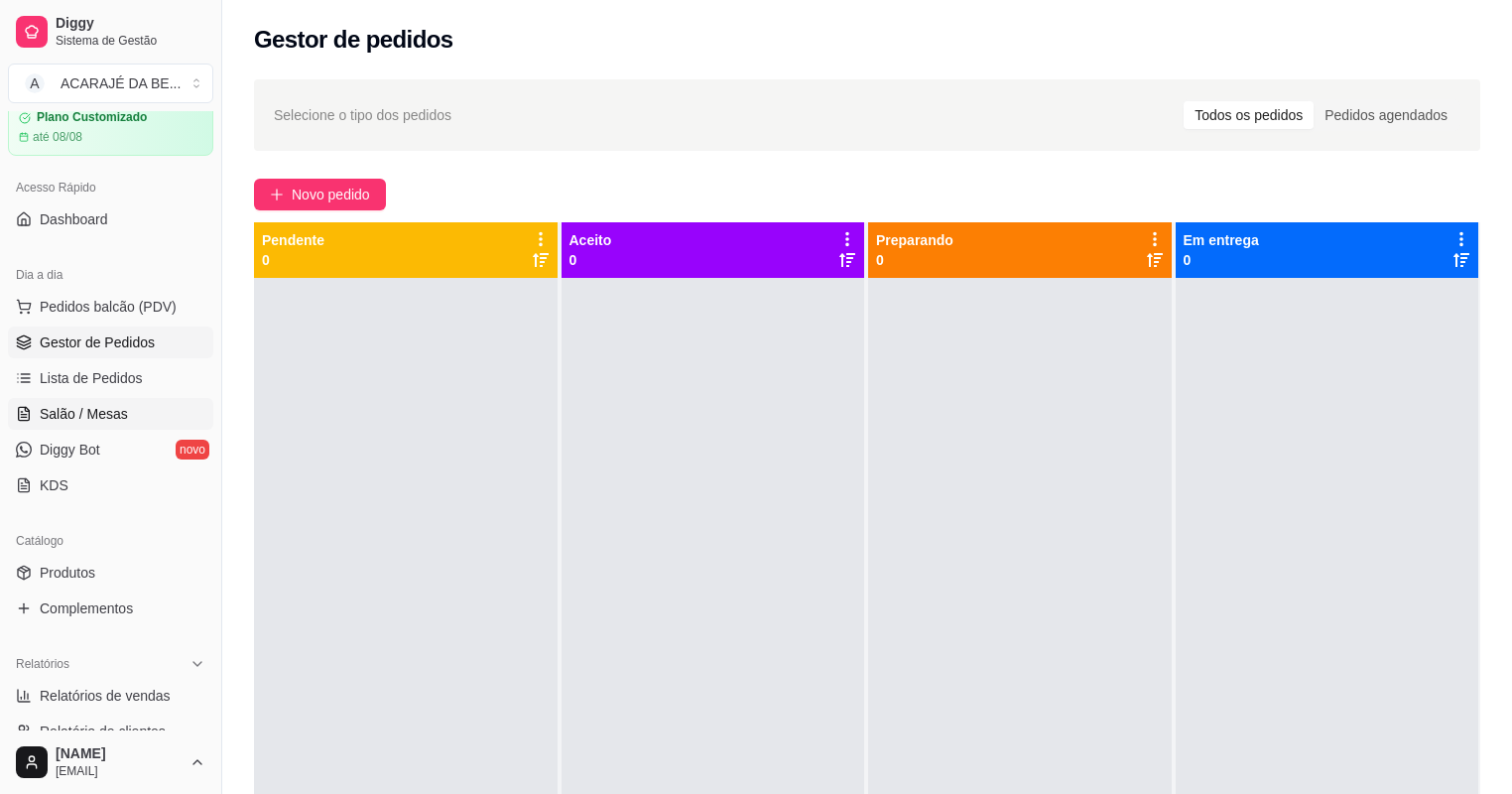click on "Salão / Mesas" at bounding box center [83, 414] 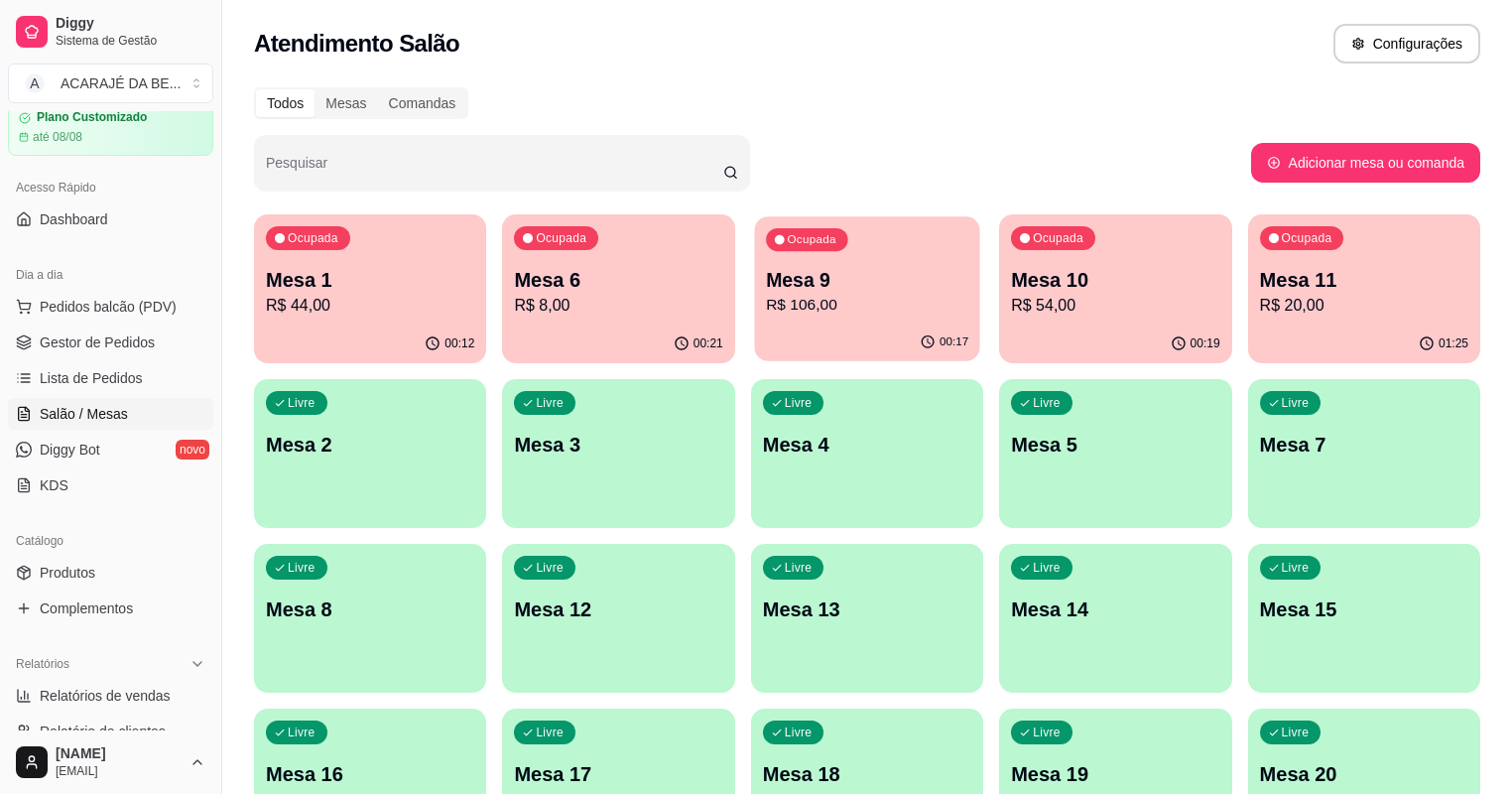 click on "R$ 106,00" at bounding box center (867, 305) 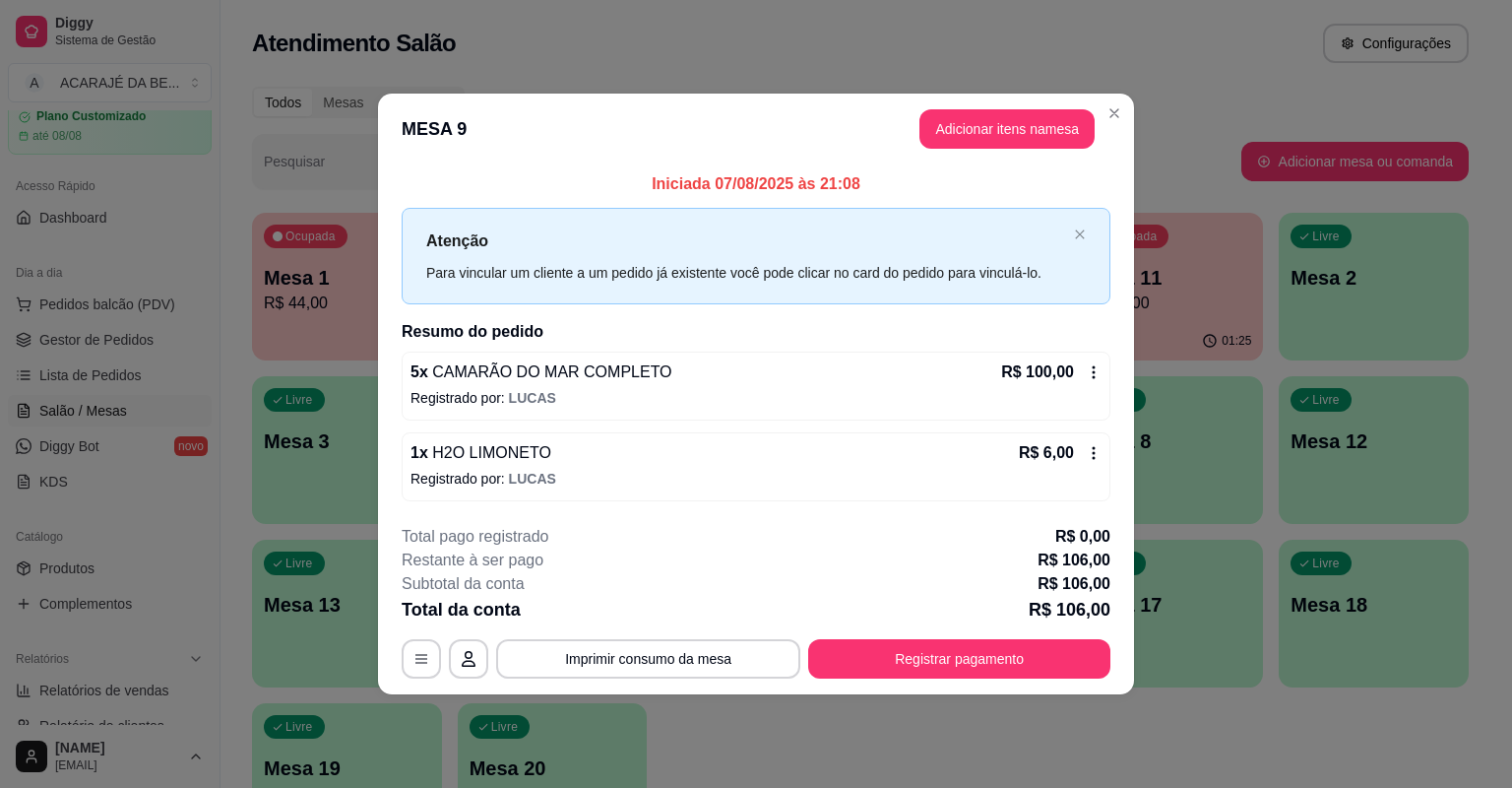 click on "Para vincular um cliente a um pedido já existente você pode clicar no card do pedido para vinculá-lo." at bounding box center (746, 273) 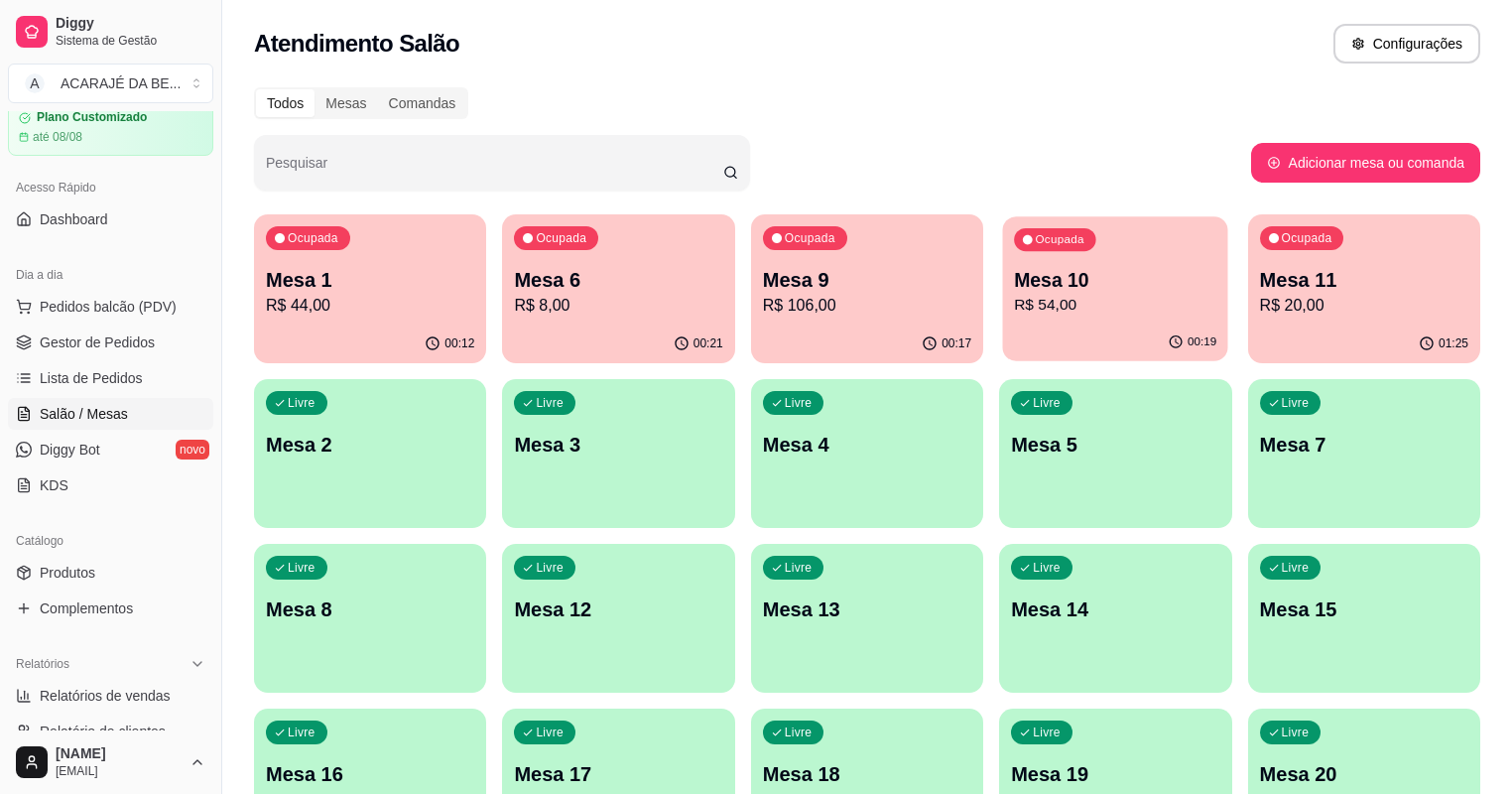 click on "Mesa 10" at bounding box center (1115, 280) 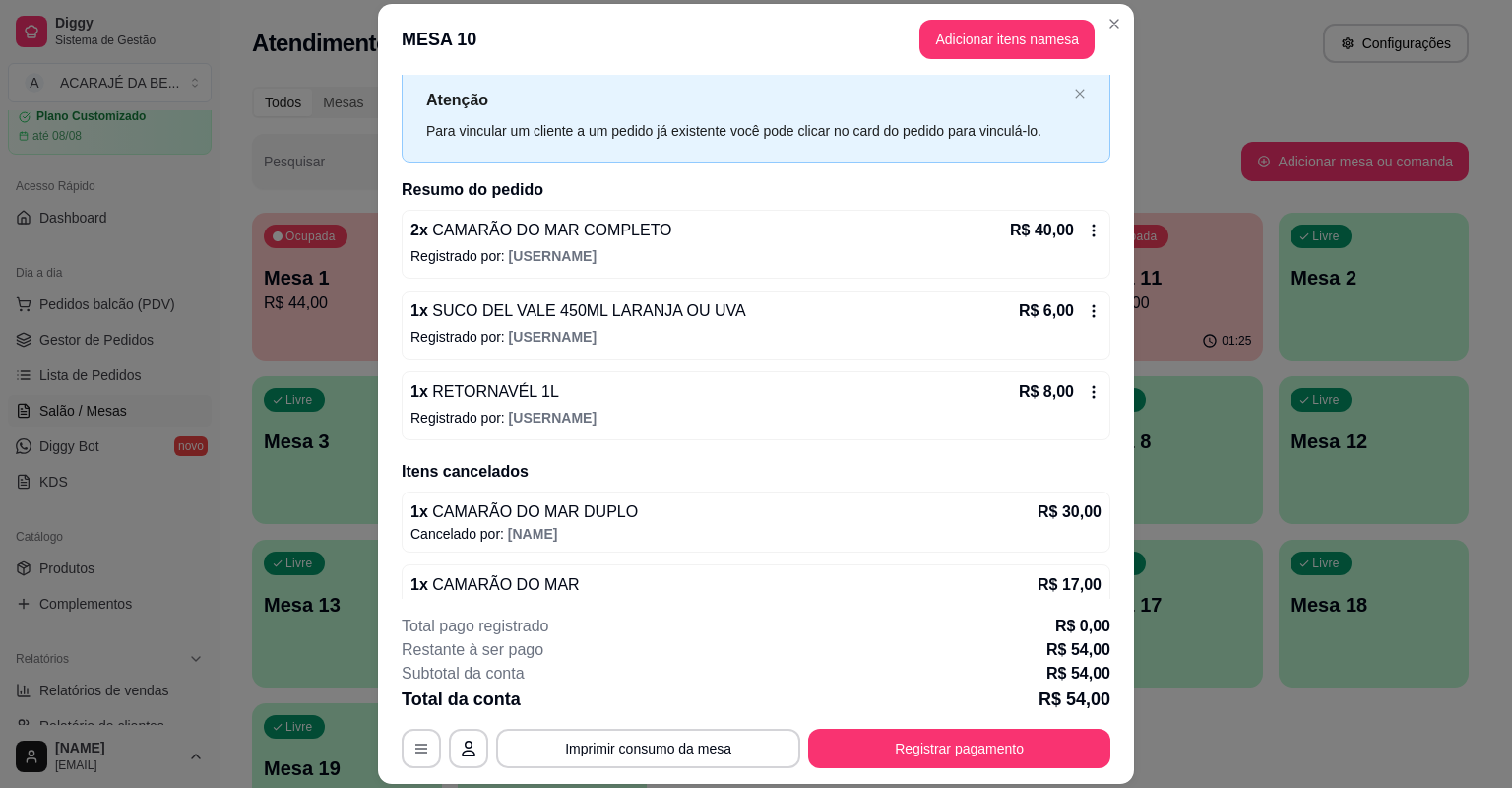scroll, scrollTop: 83, scrollLeft: 0, axis: vertical 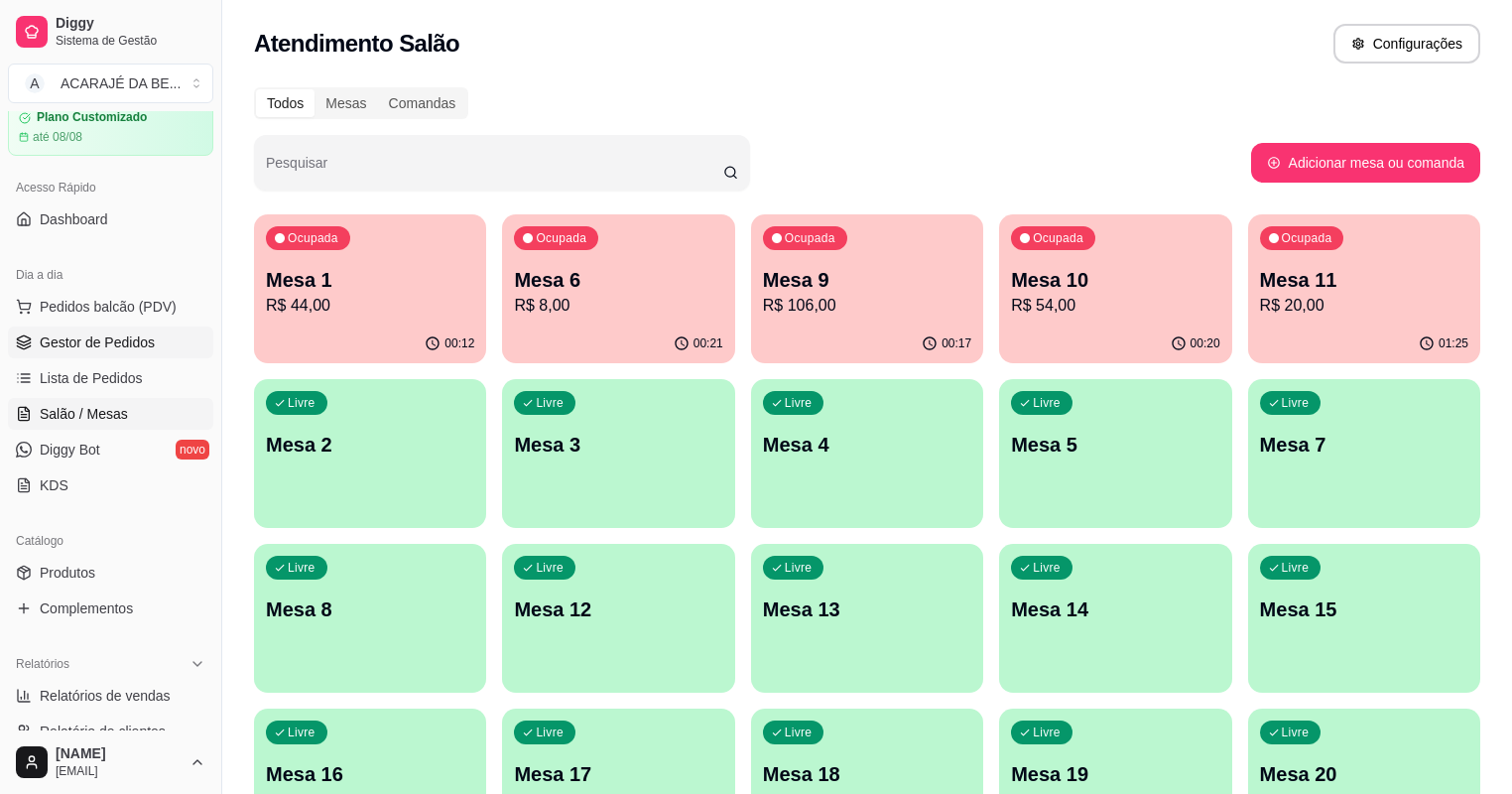 click on "Gestor de Pedidos" at bounding box center (110, 342) 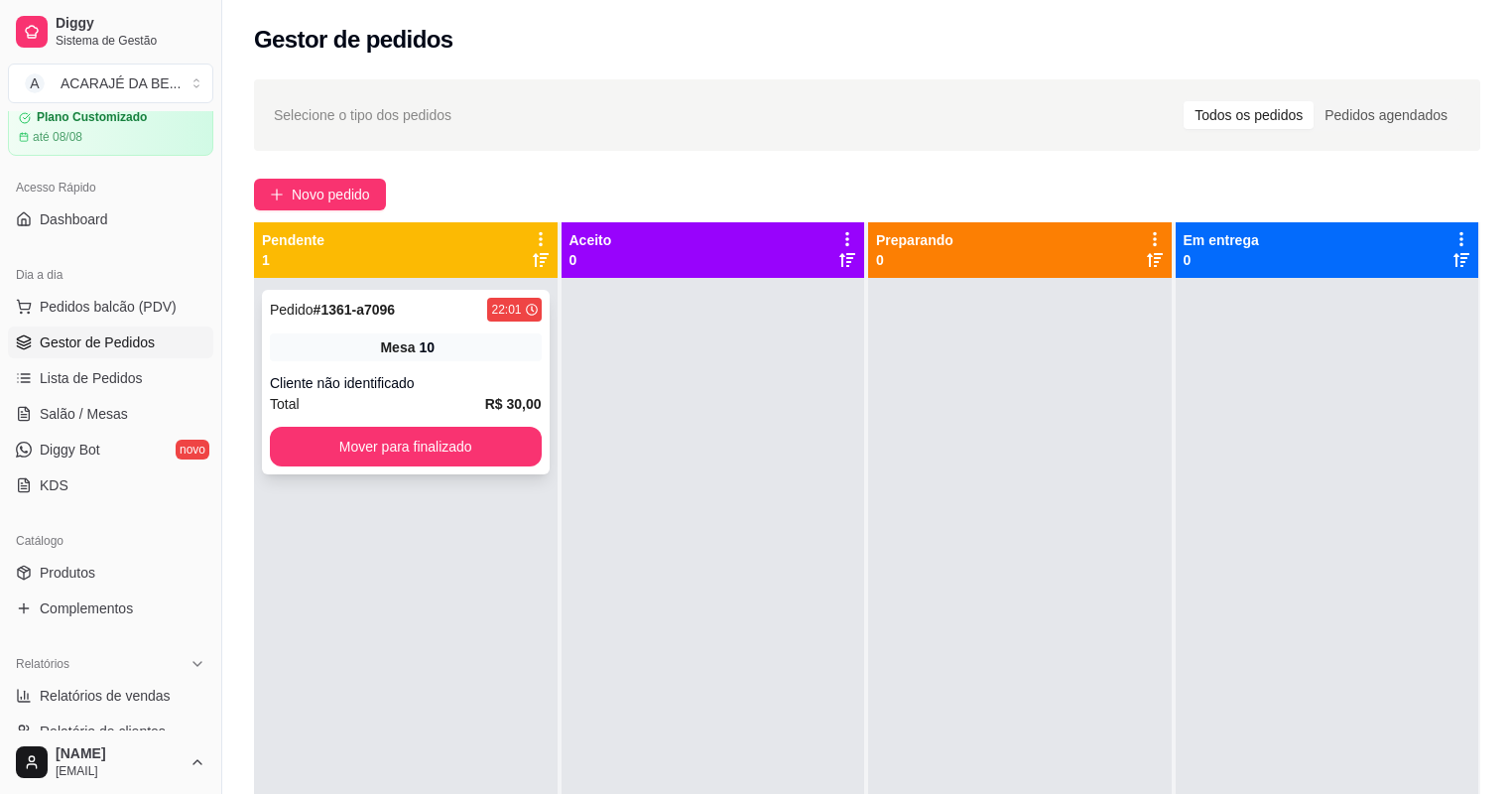 click on "Total R$ 30,00" at bounding box center (406, 404) 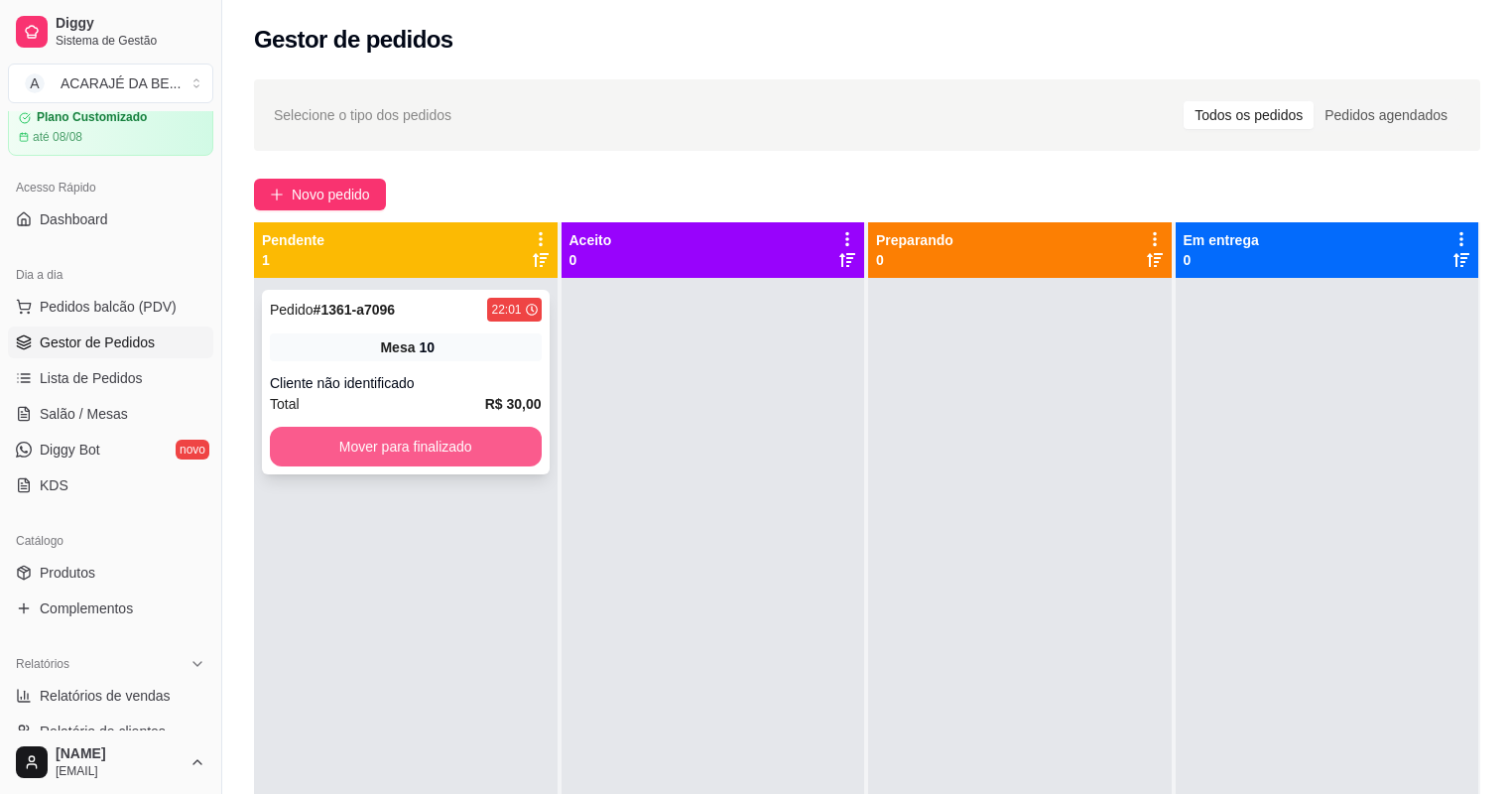 click on "Mover para finalizado" at bounding box center (406, 447) 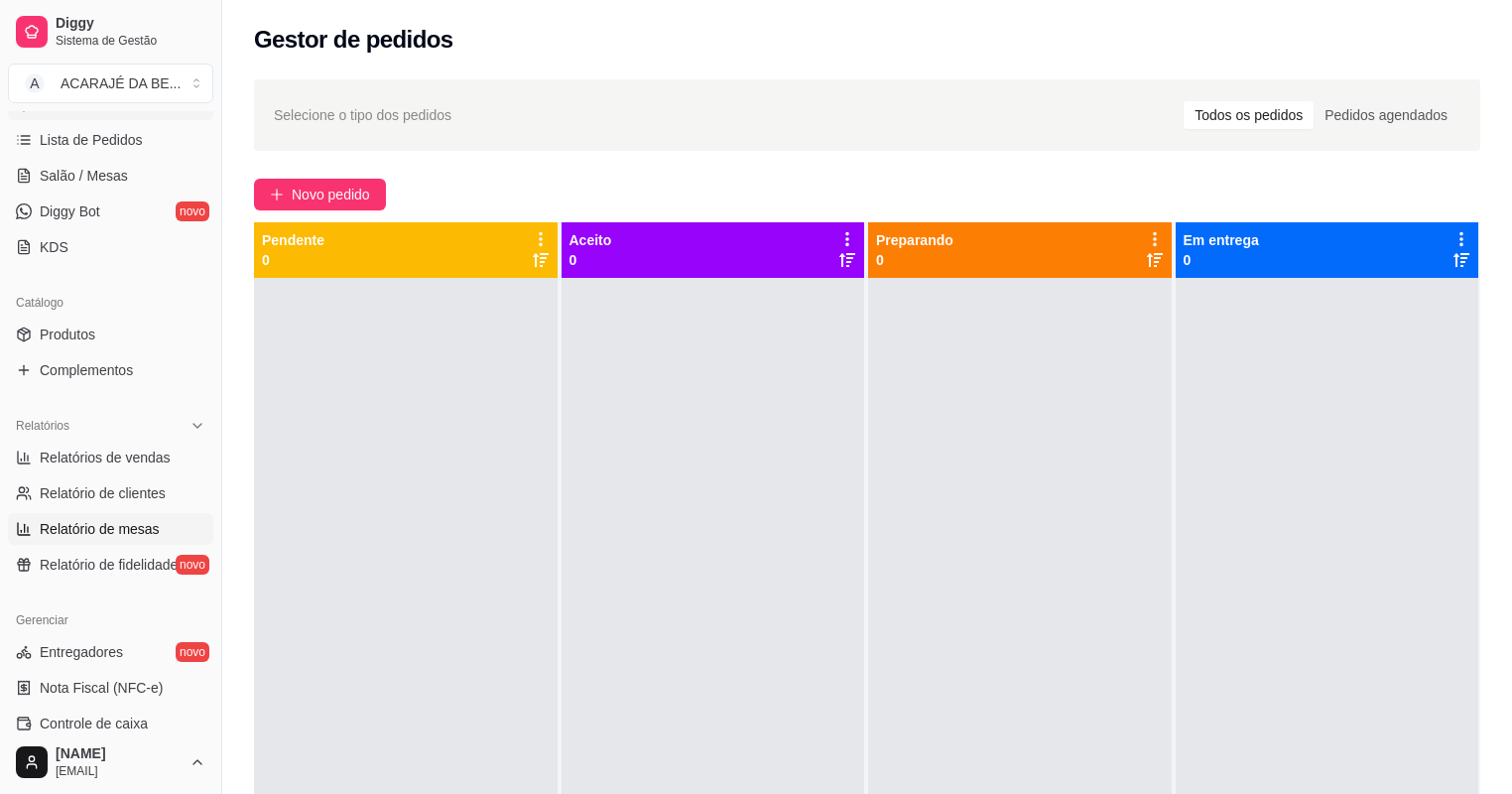 scroll, scrollTop: 395, scrollLeft: 0, axis: vertical 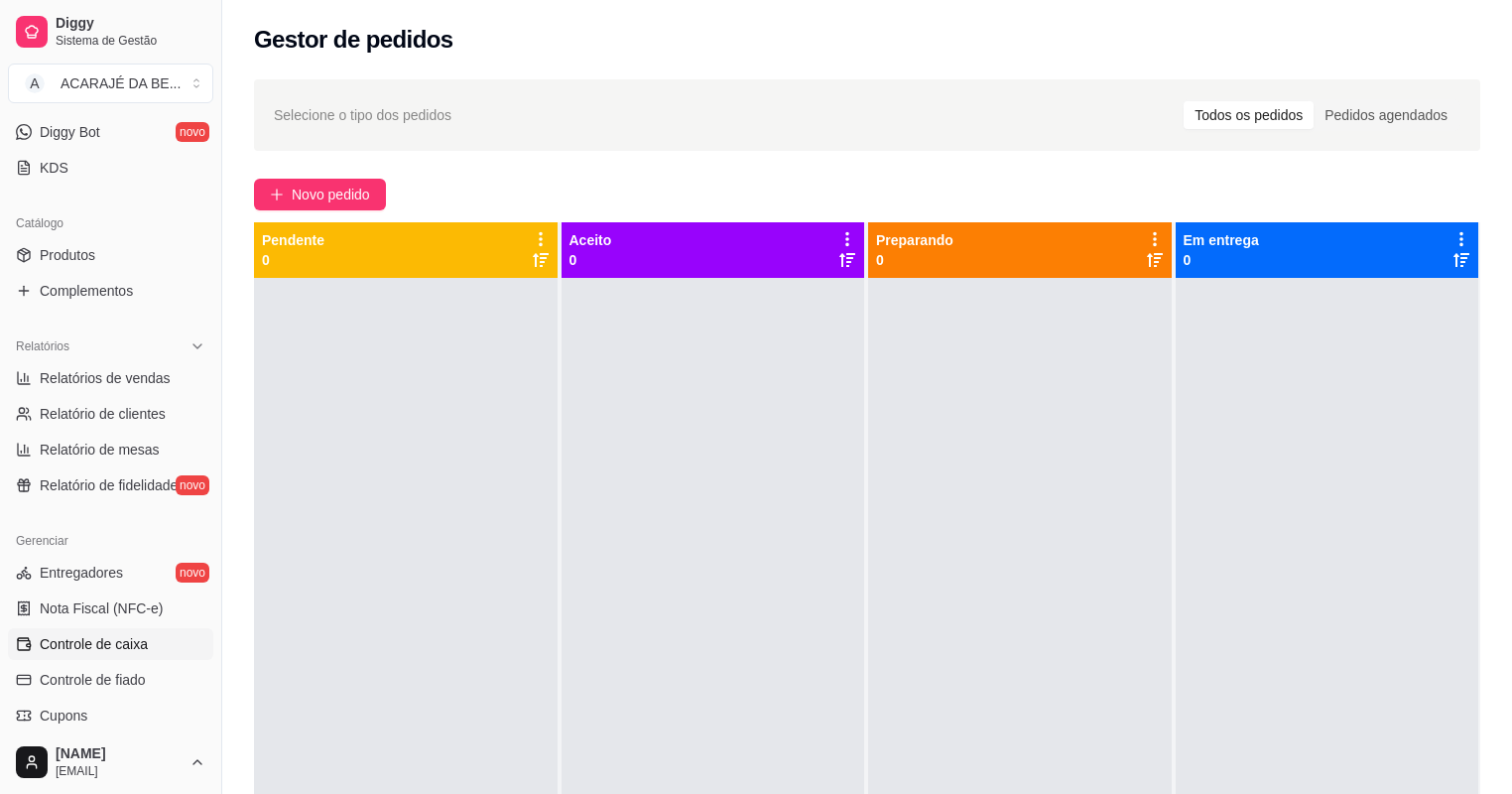 click on "Controle de caixa" at bounding box center [93, 644] 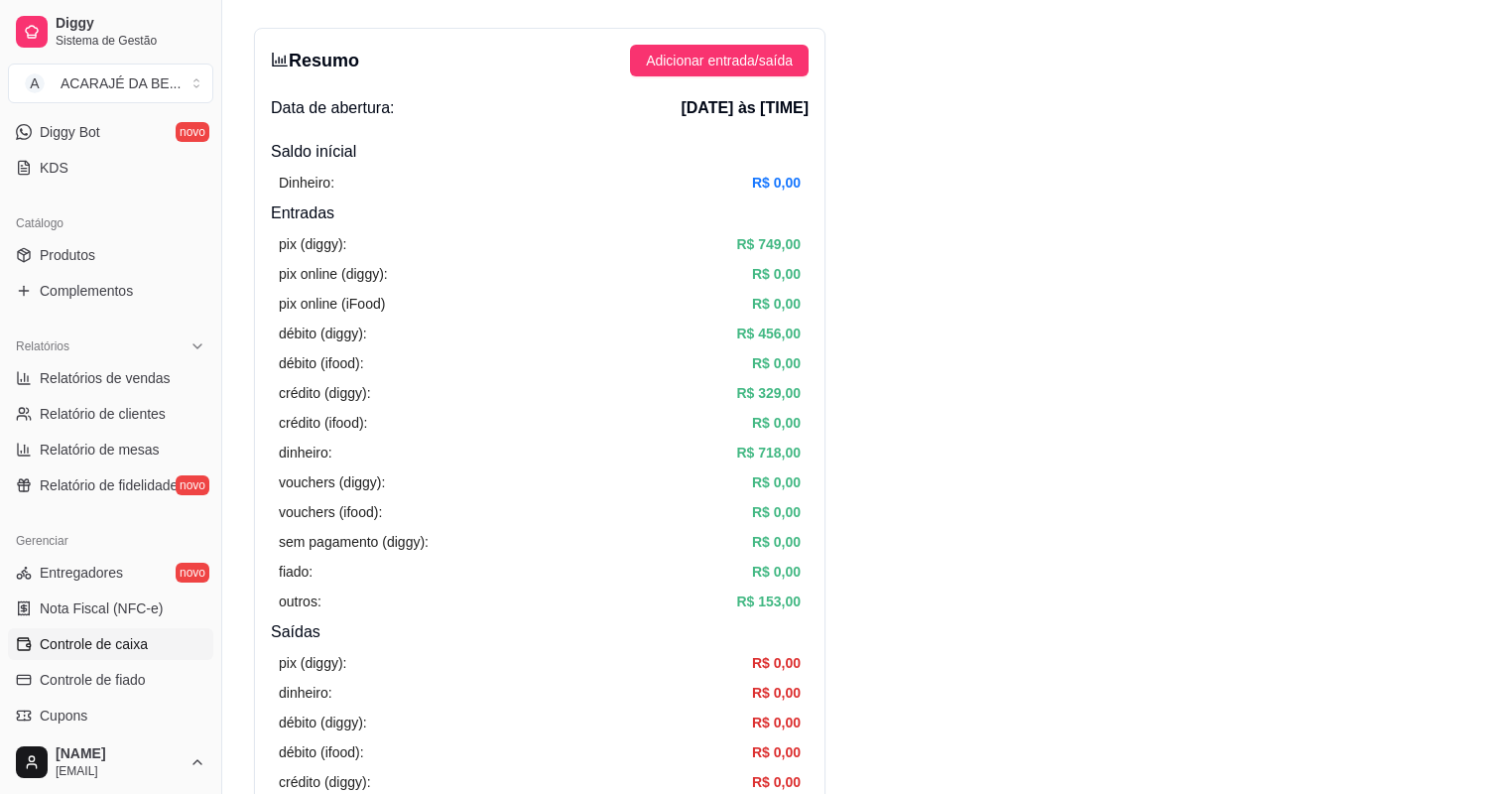 scroll, scrollTop: 0, scrollLeft: 0, axis: both 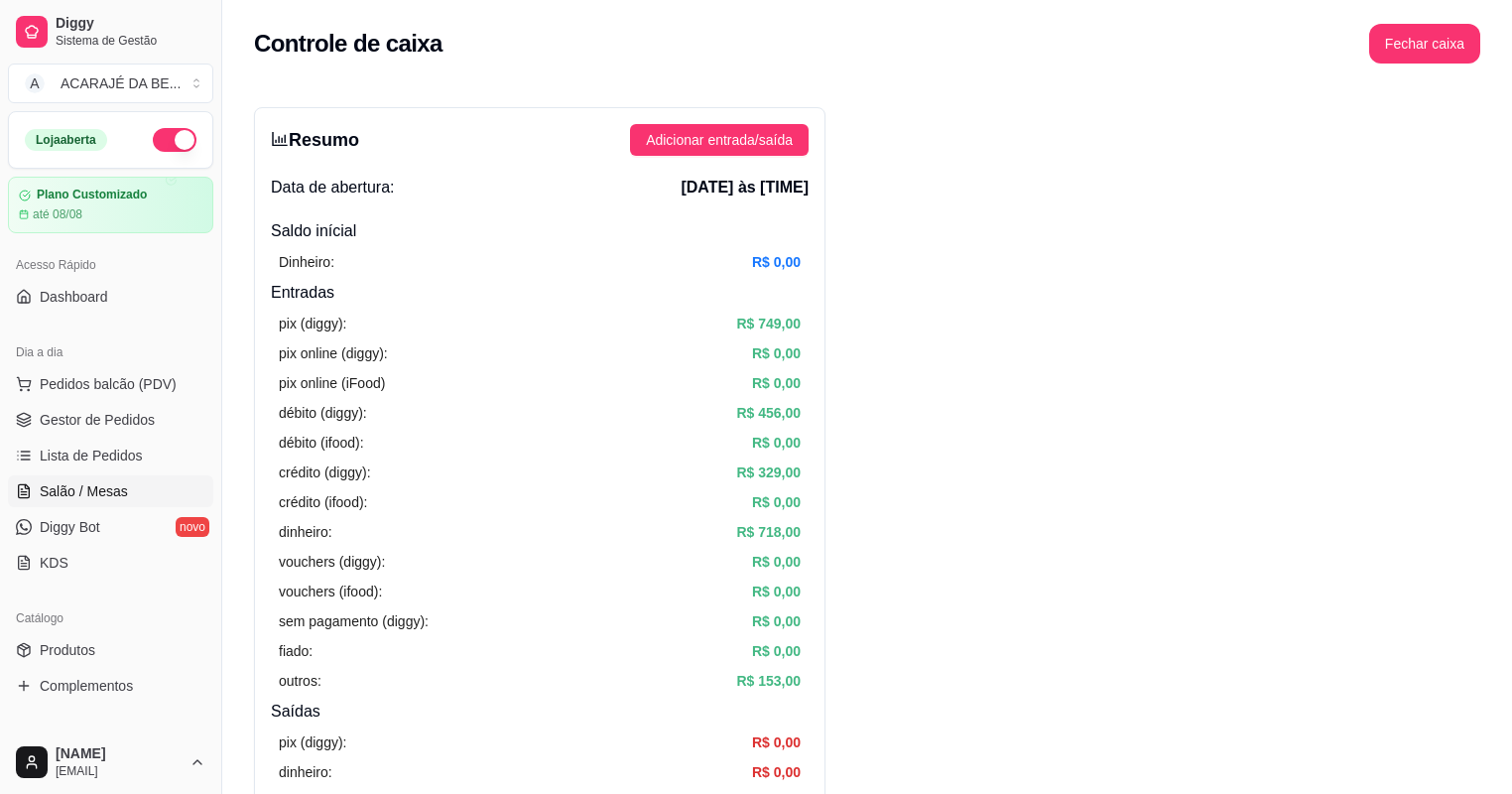 click on "Salão / Mesas" at bounding box center [83, 491] 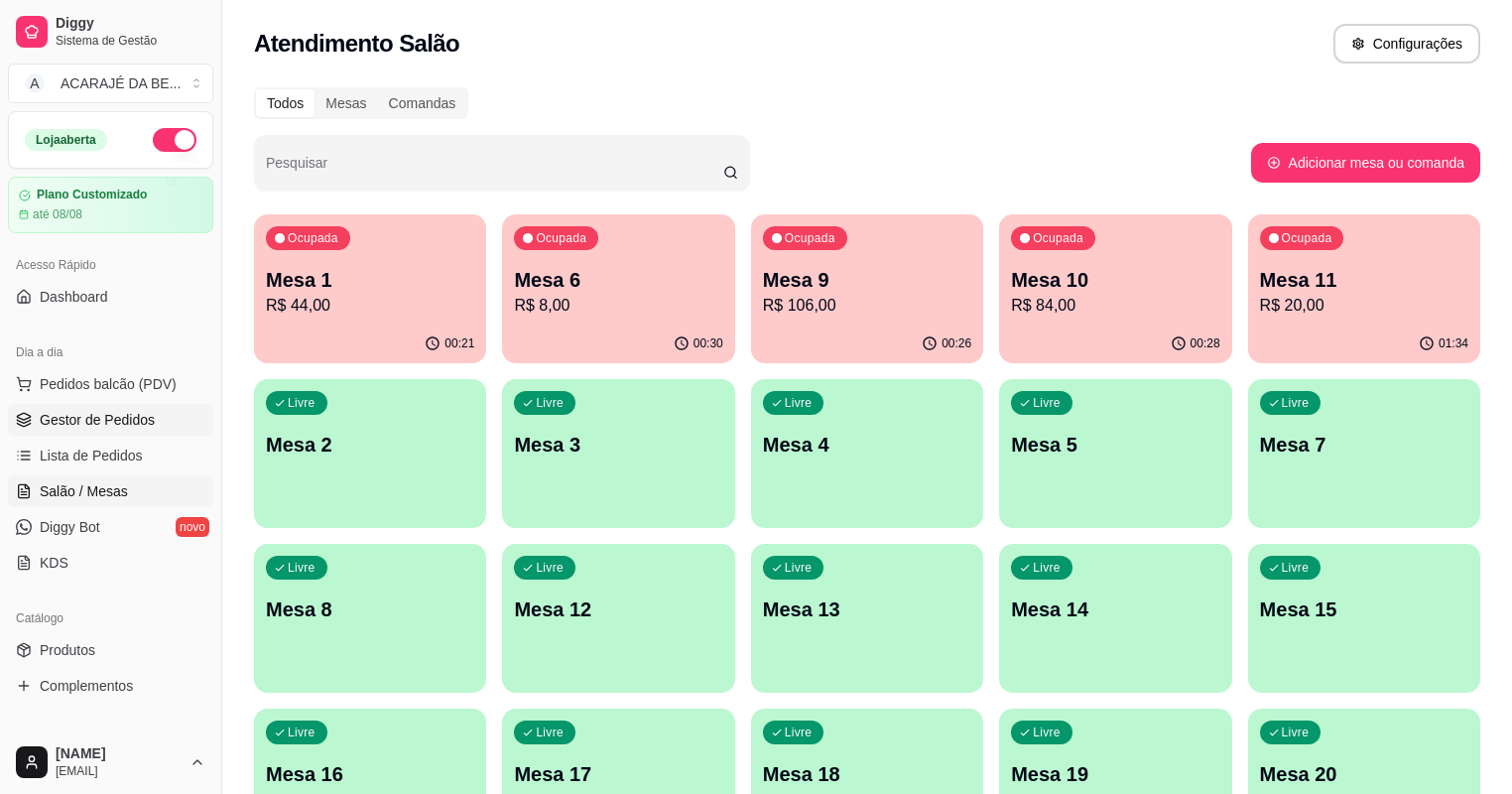 click on "Gestor de Pedidos" at bounding box center (97, 420) 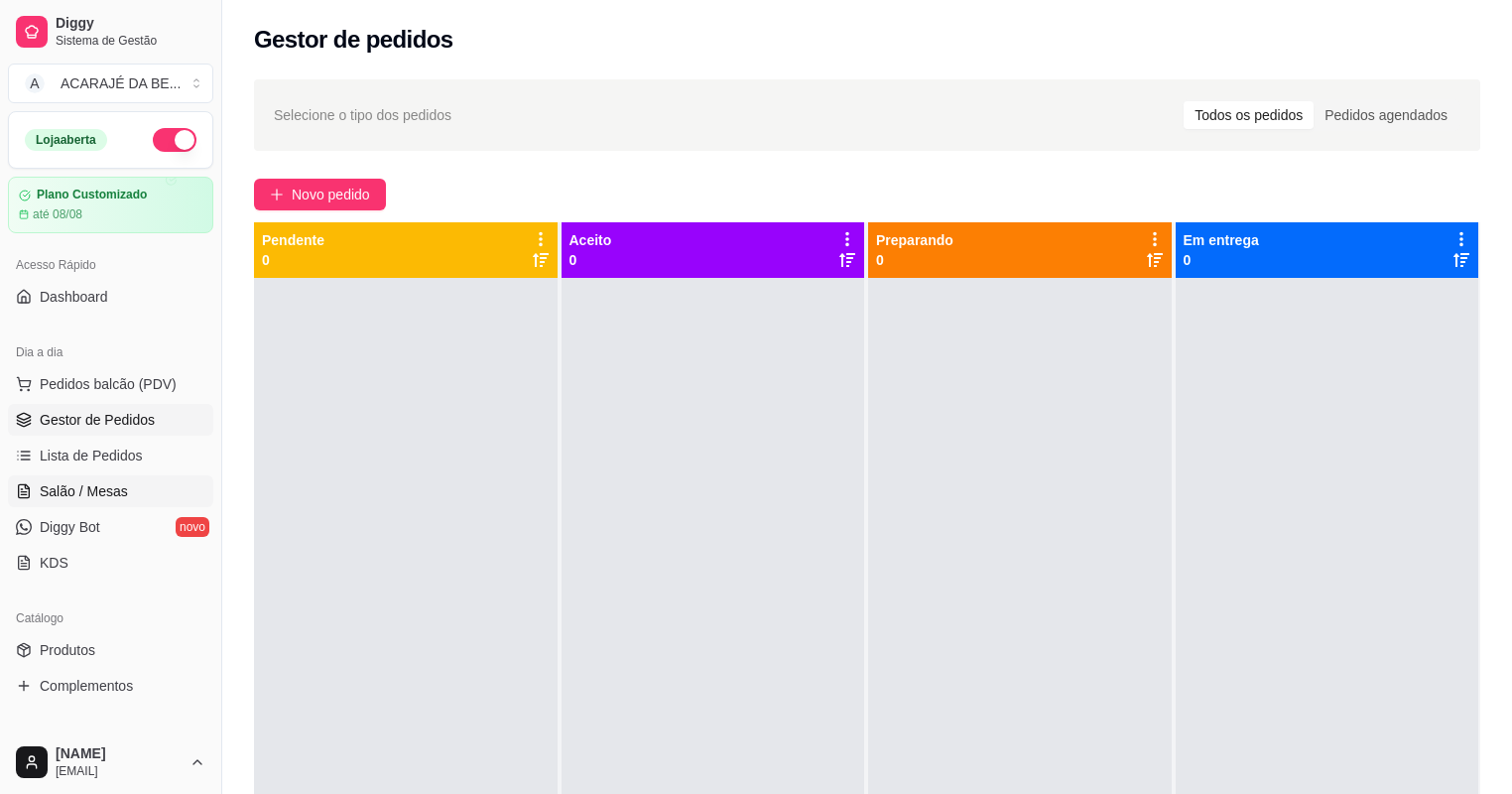 click on "Salão / Mesas" at bounding box center (83, 491) 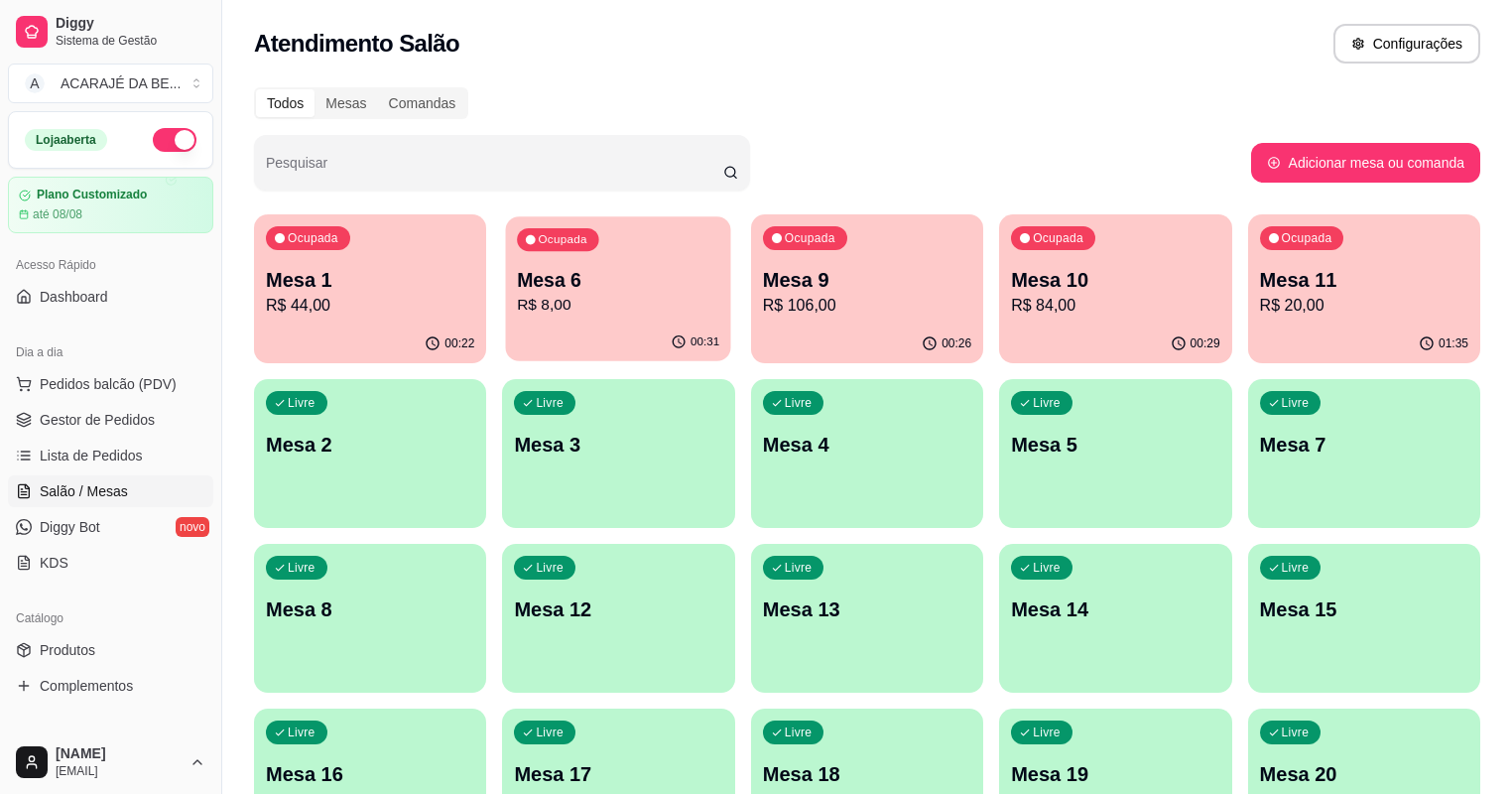 click on "R$ 8,00" at bounding box center (619, 305) 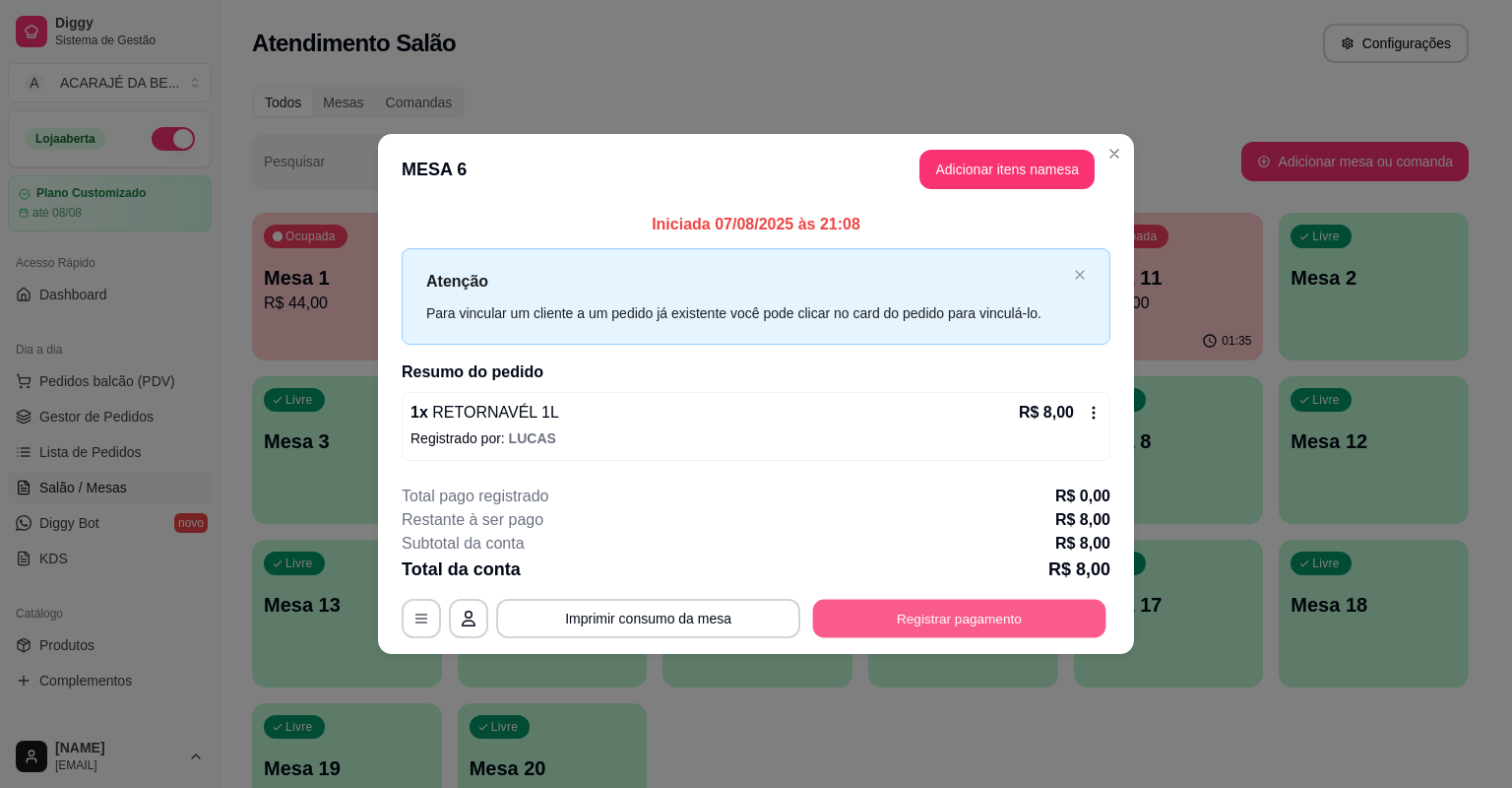 click on "Registrar pagamento" at bounding box center [960, 618] 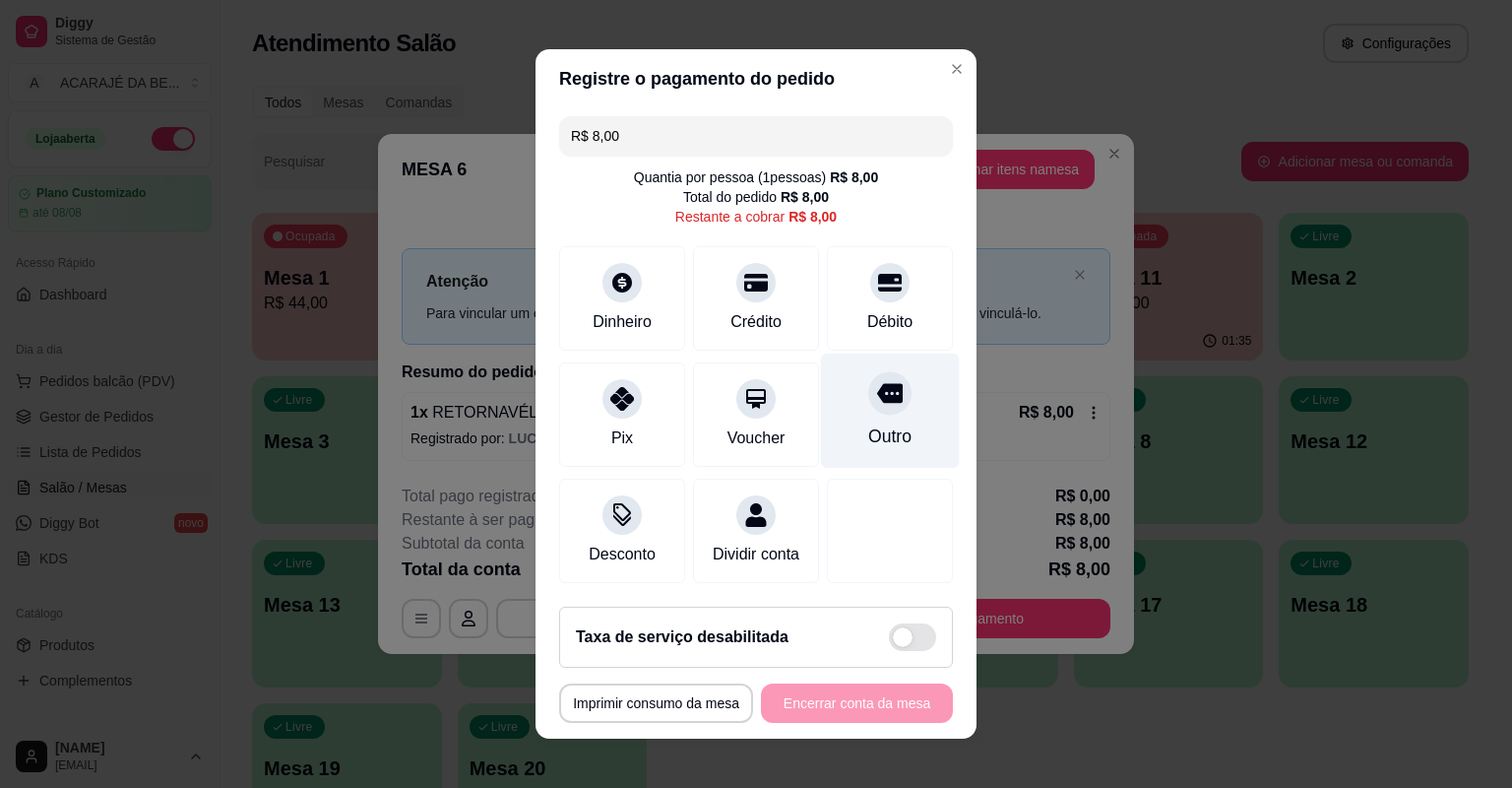 click on "Outro" at bounding box center [890, 436] 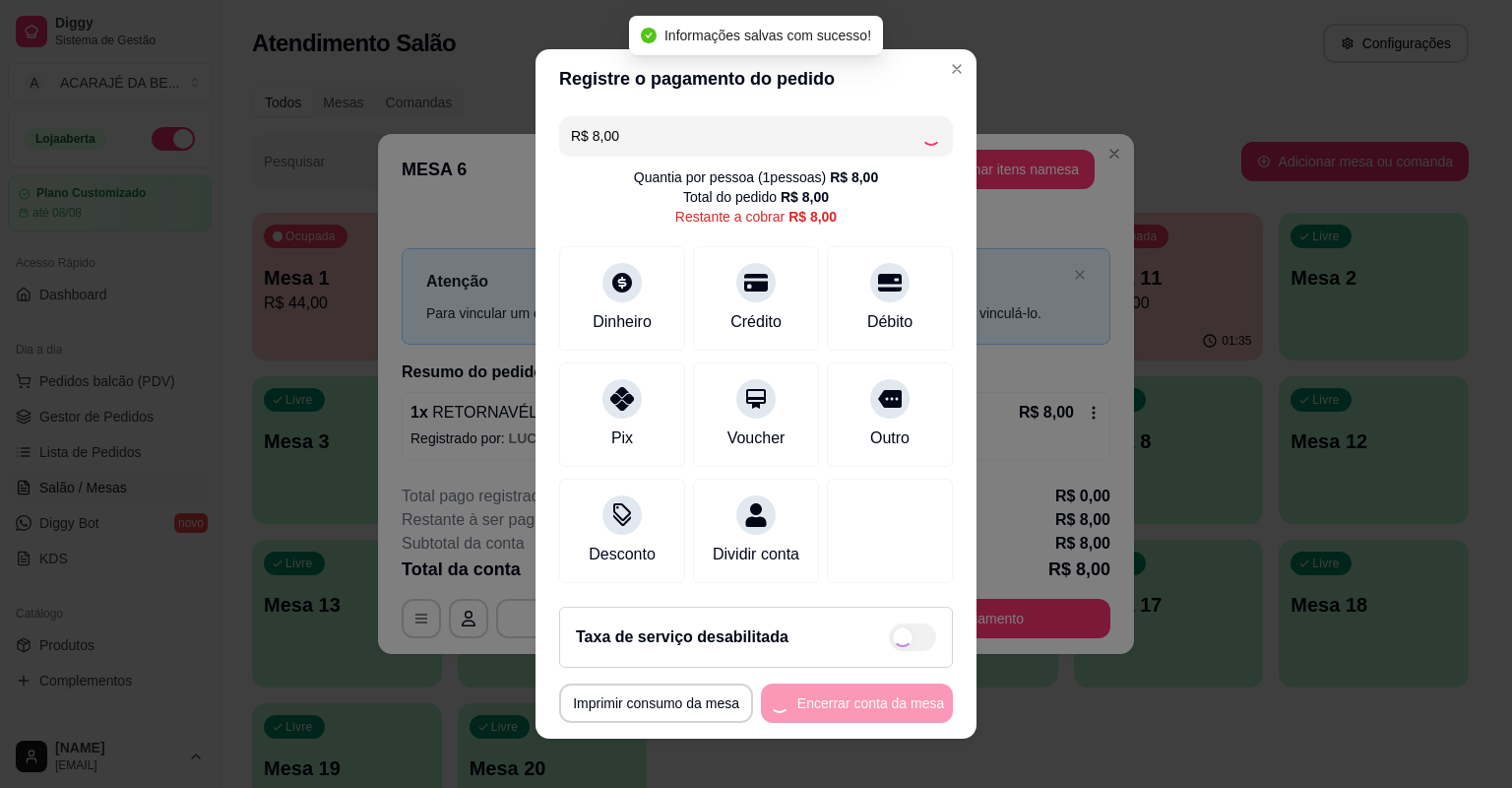 type on "R$ 0,00" 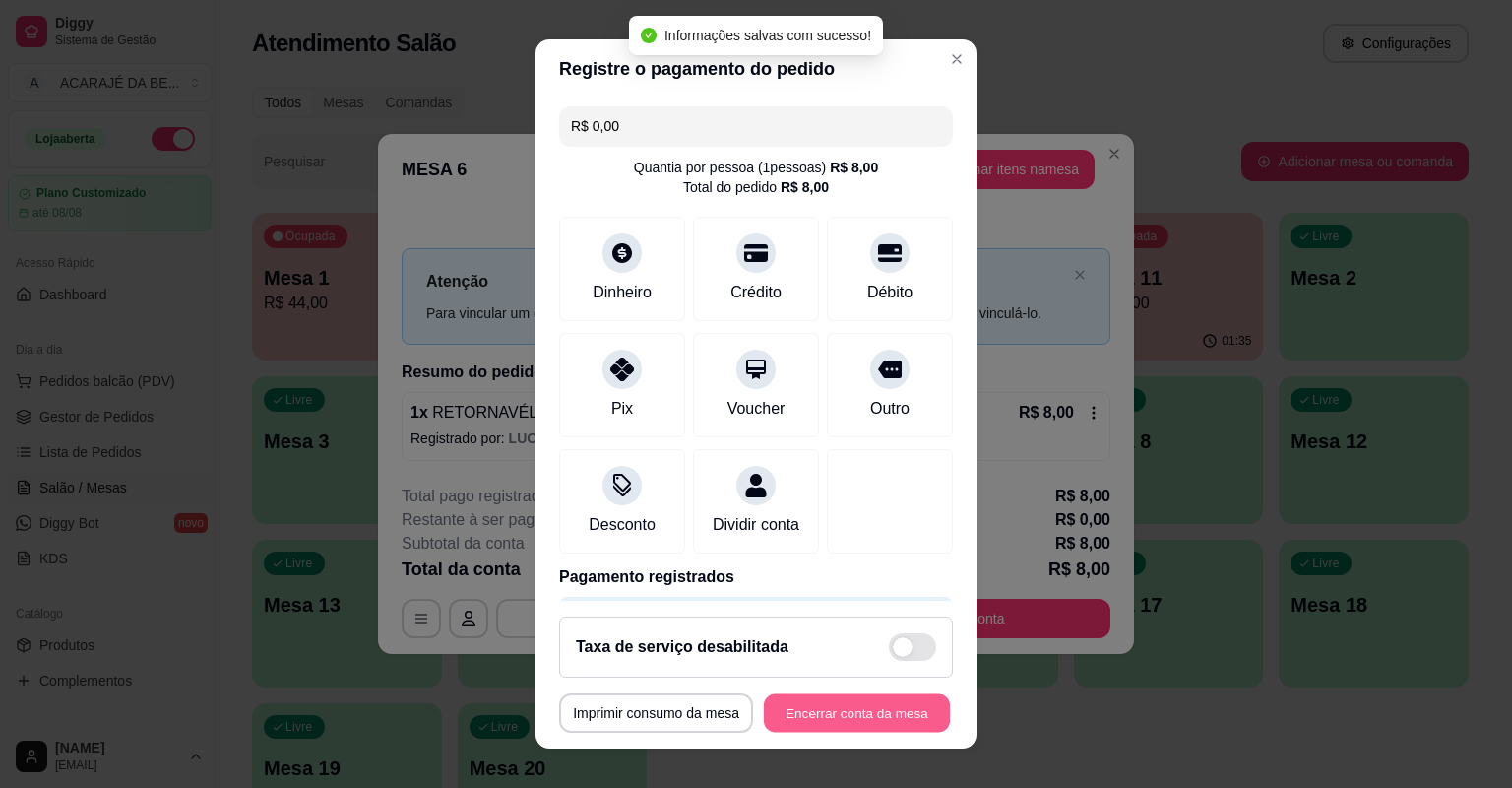 click on "Encerrar conta da mesa" at bounding box center [856, 713] 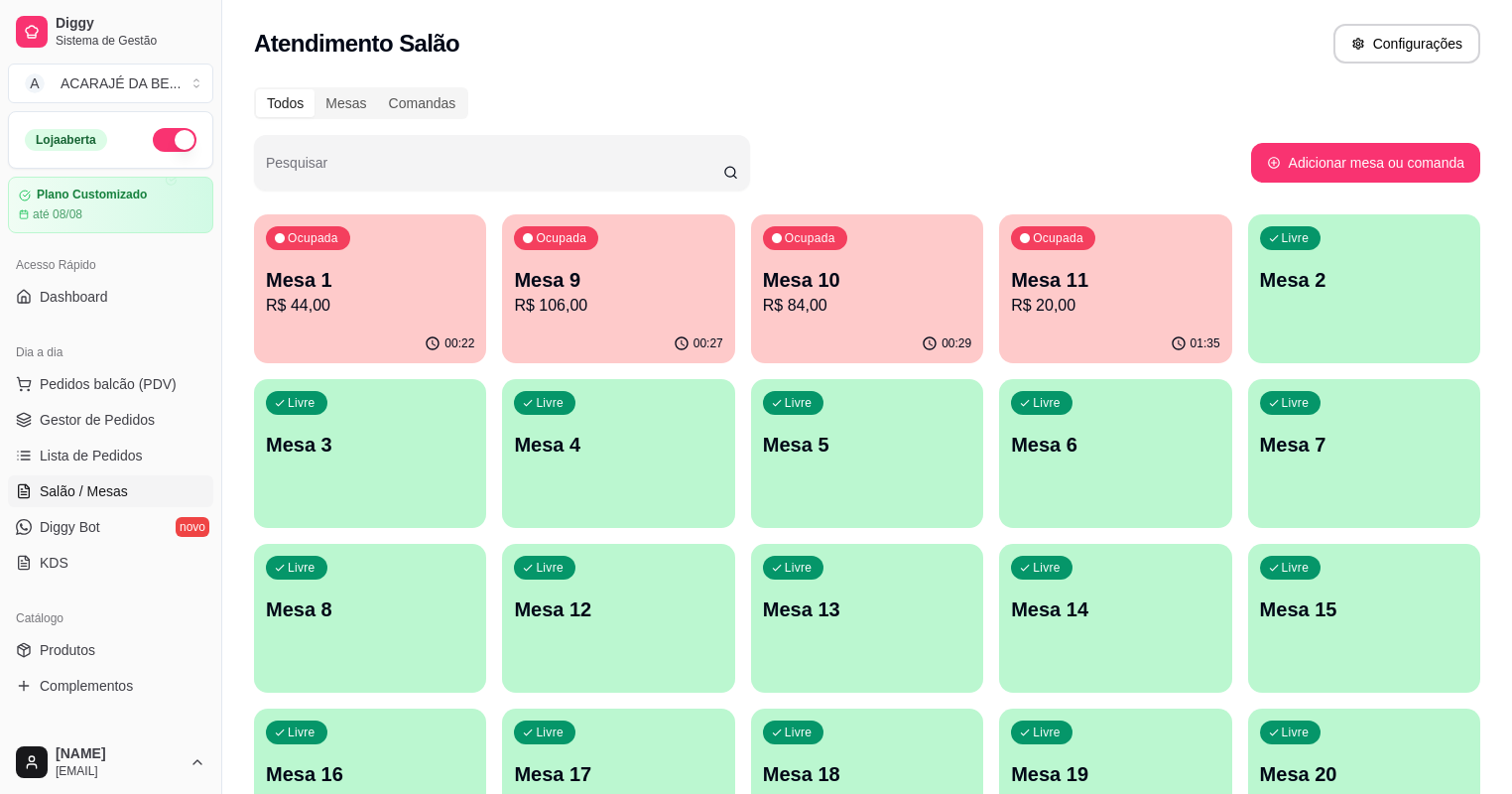 click on "R$ 44,00" at bounding box center (370, 306) 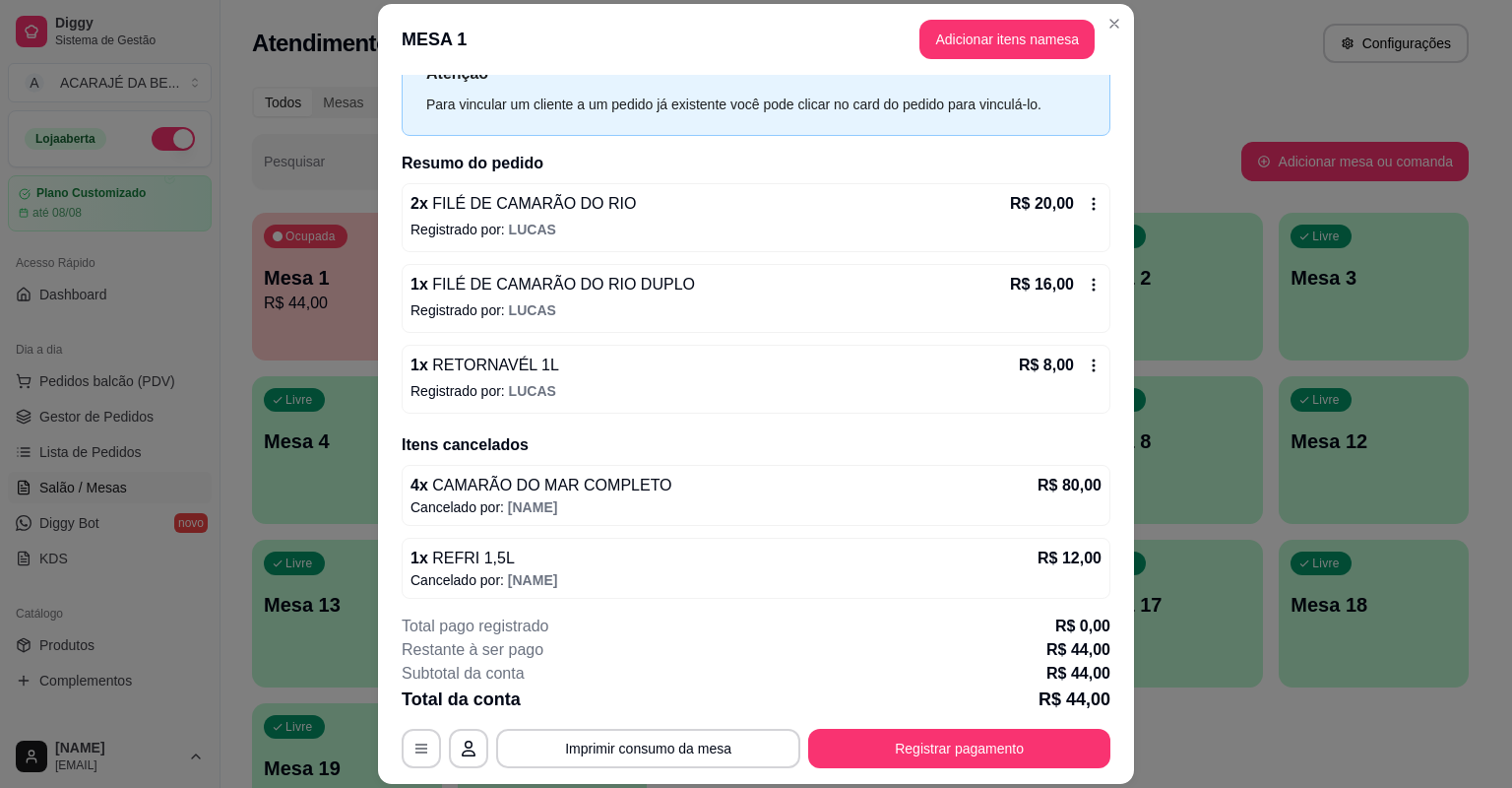 scroll, scrollTop: 83, scrollLeft: 0, axis: vertical 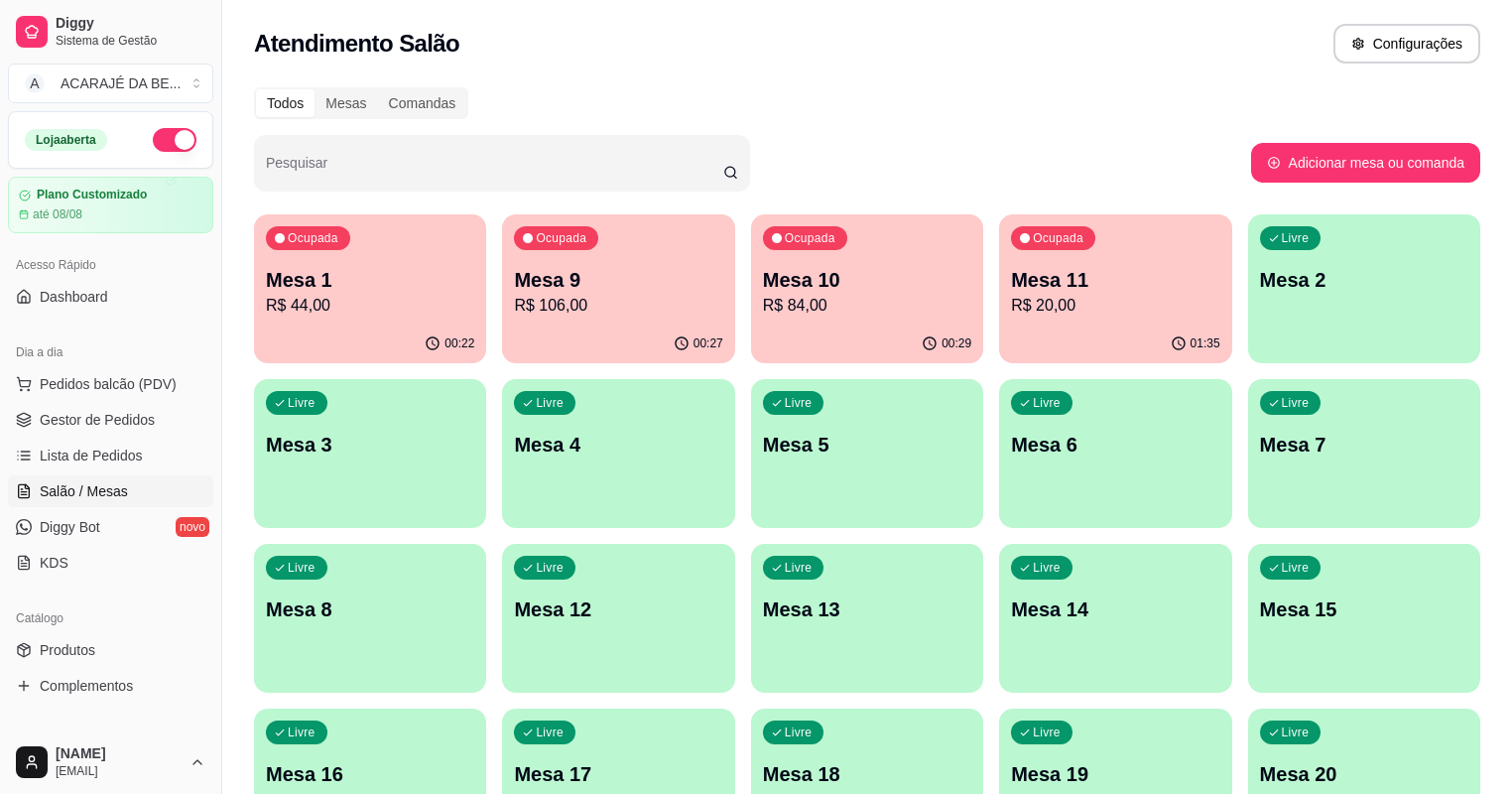 click on "R$ 106,00" at bounding box center [618, 306] 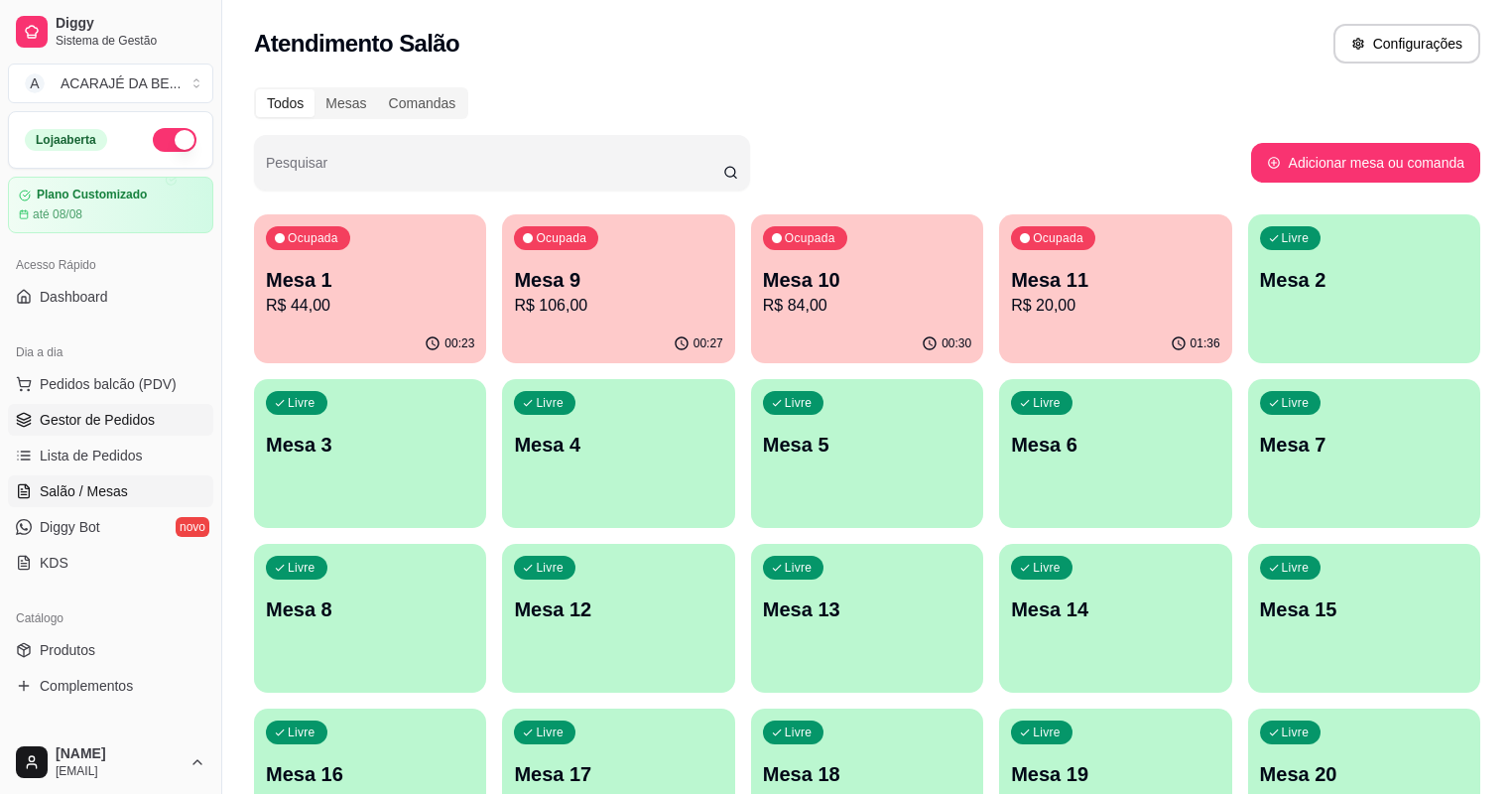 click on "Gestor de Pedidos" at bounding box center (97, 420) 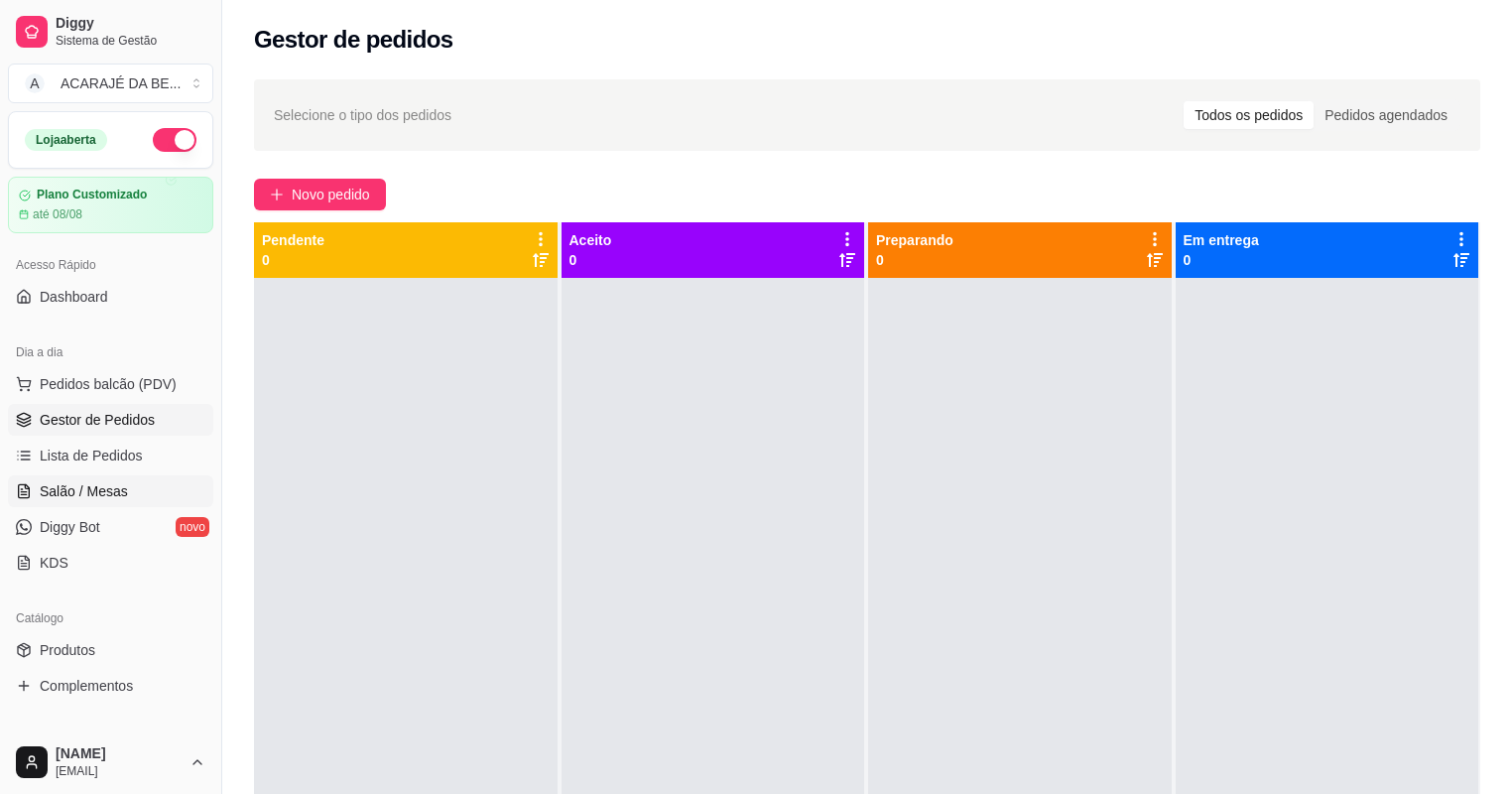 click on "Salão / Mesas" at bounding box center (83, 491) 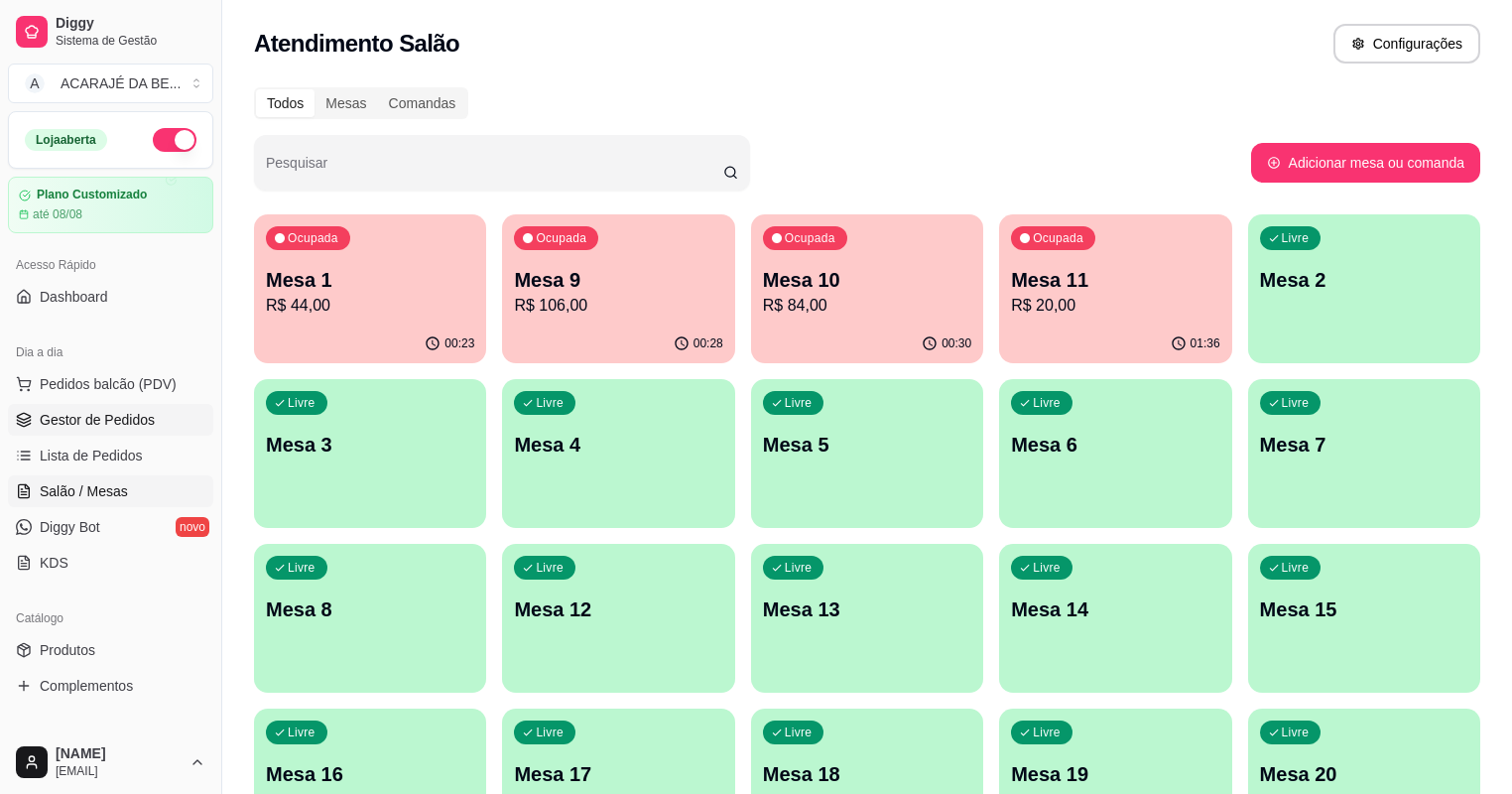 click on "Gestor de Pedidos" at bounding box center (97, 420) 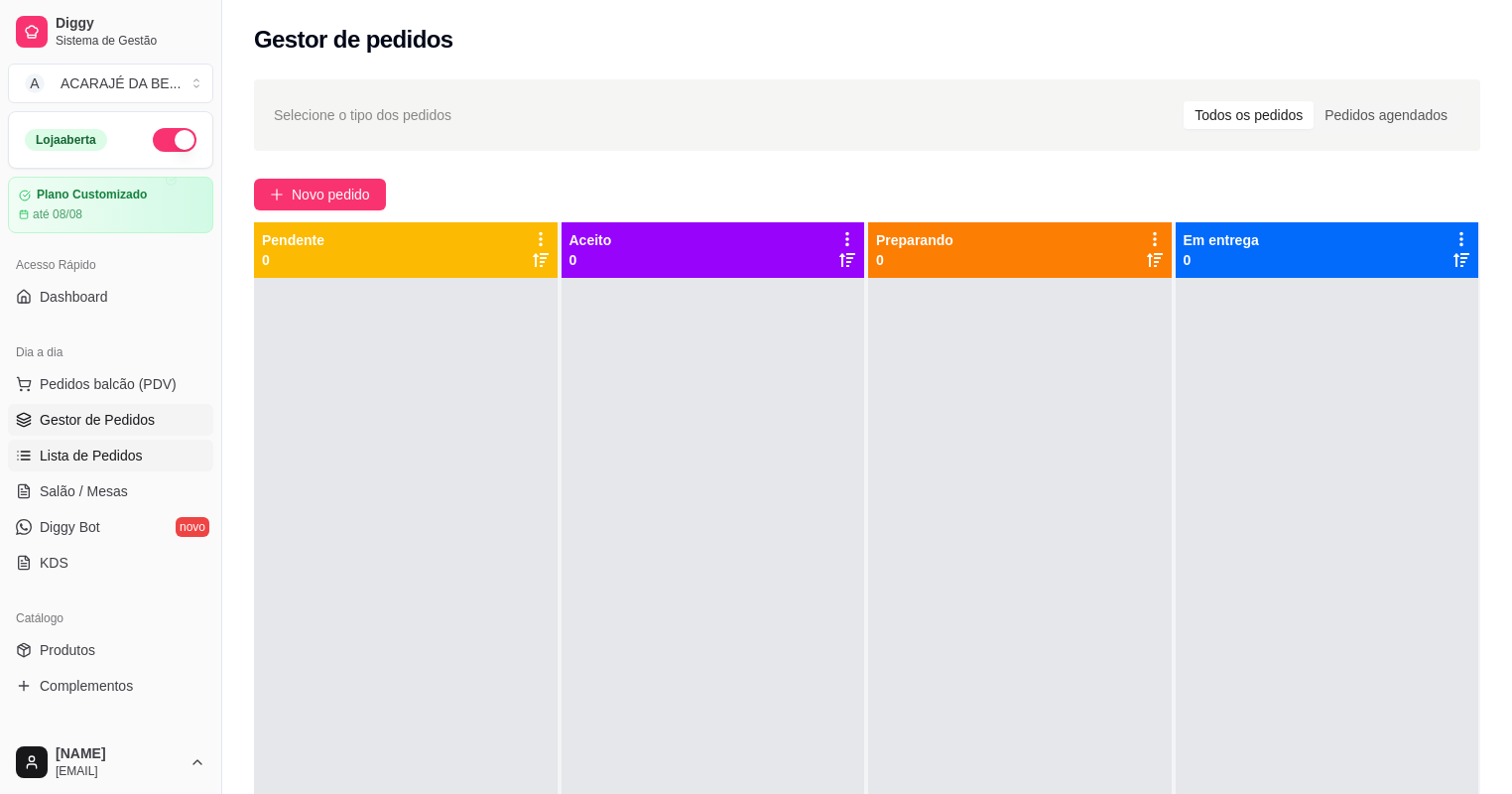 click on "Lista de Pedidos" at bounding box center [110, 456] 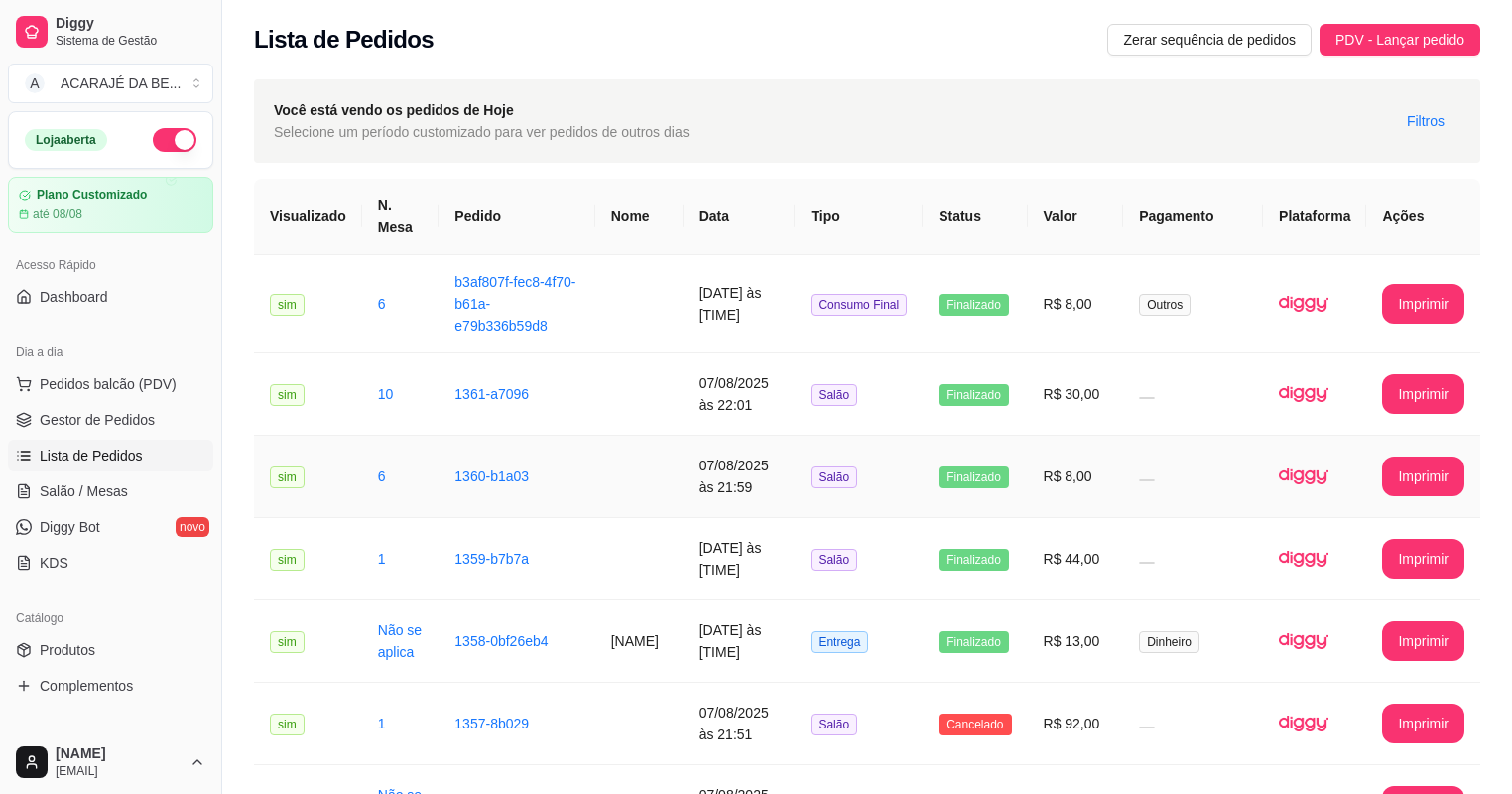 click on "07/08/2025 às 21:59" at bounding box center (739, 476) 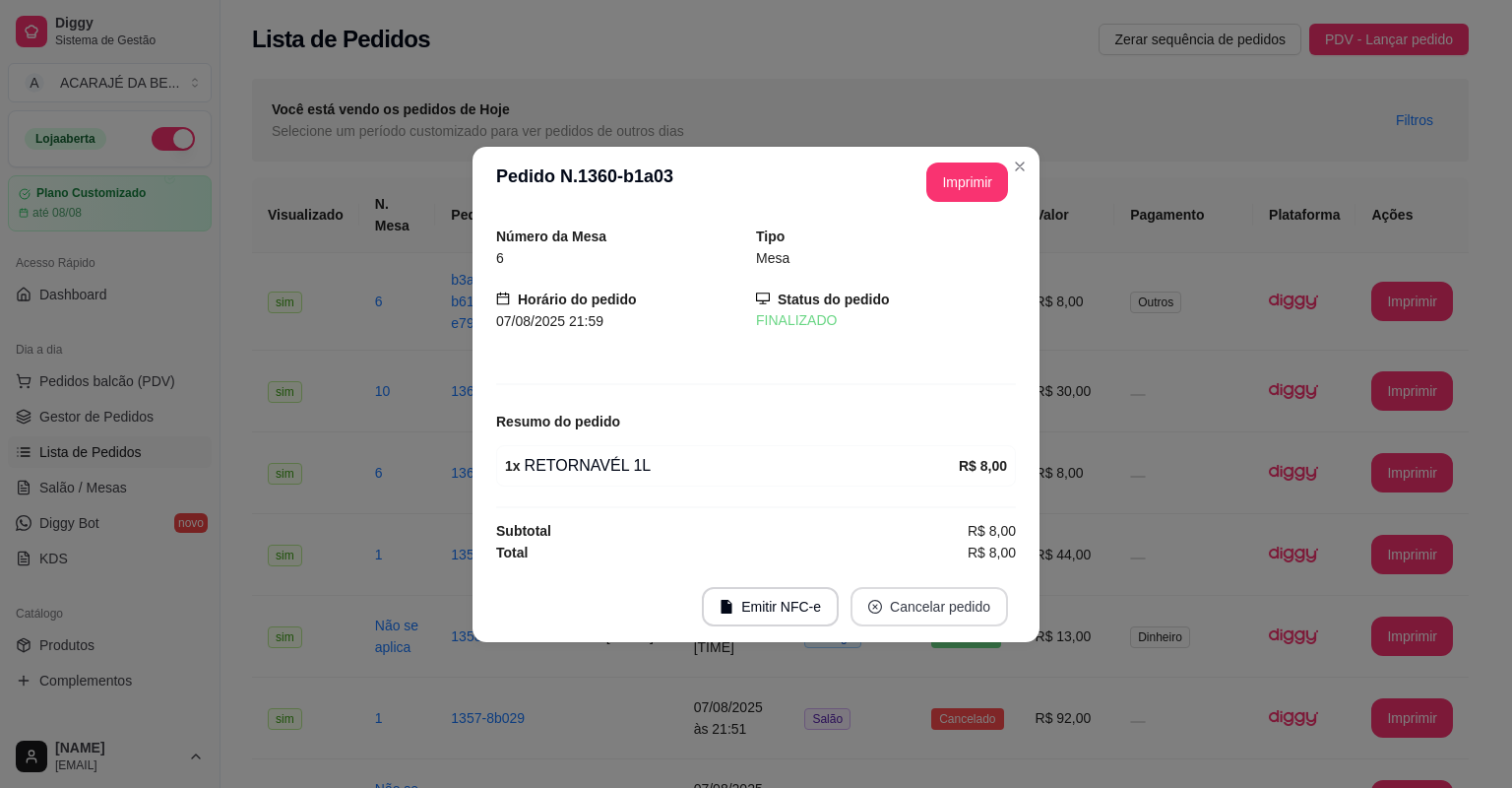 click on "Cancelar pedido" at bounding box center (929, 607) 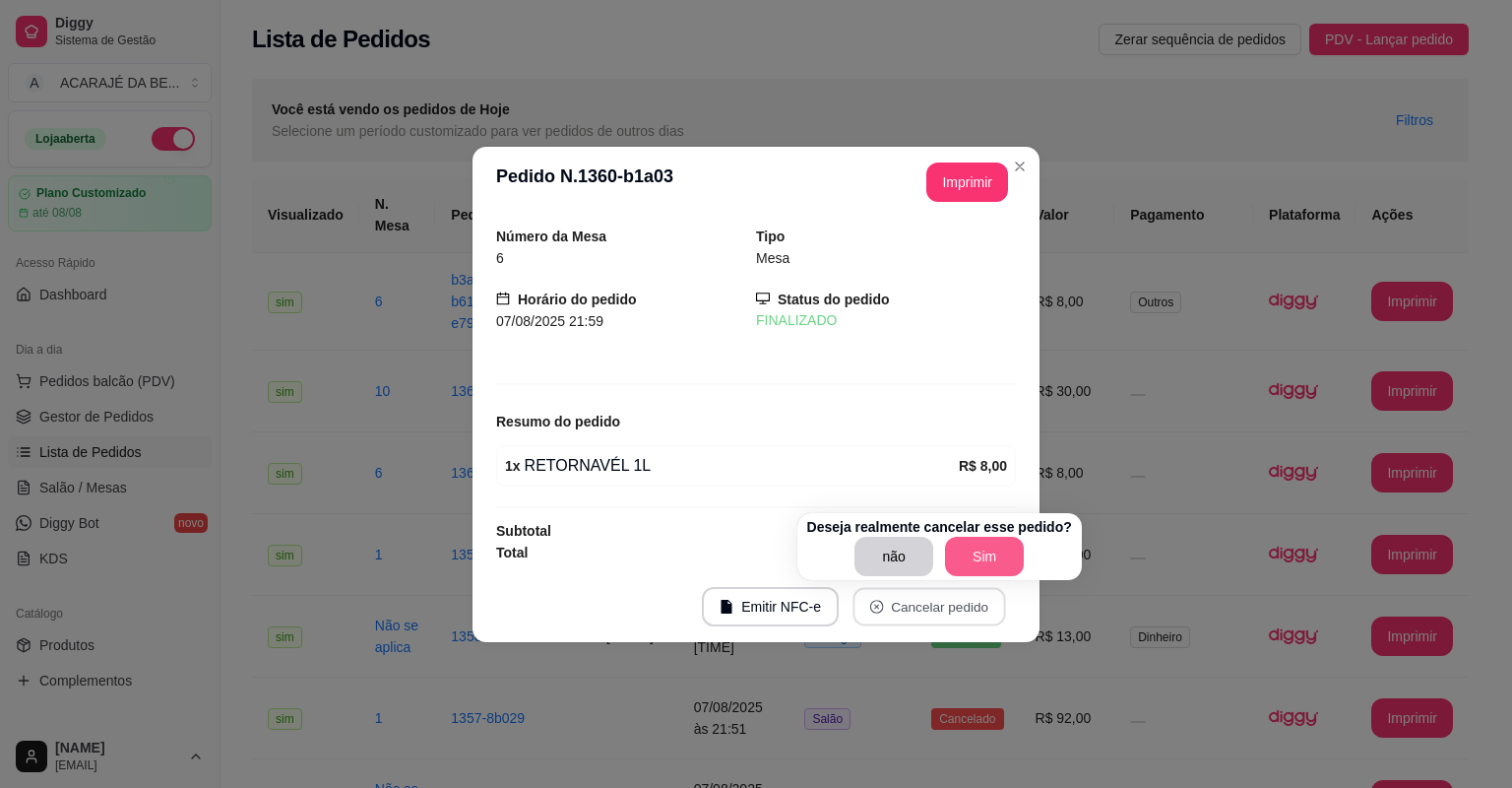 click on "Sim" at bounding box center (984, 557) 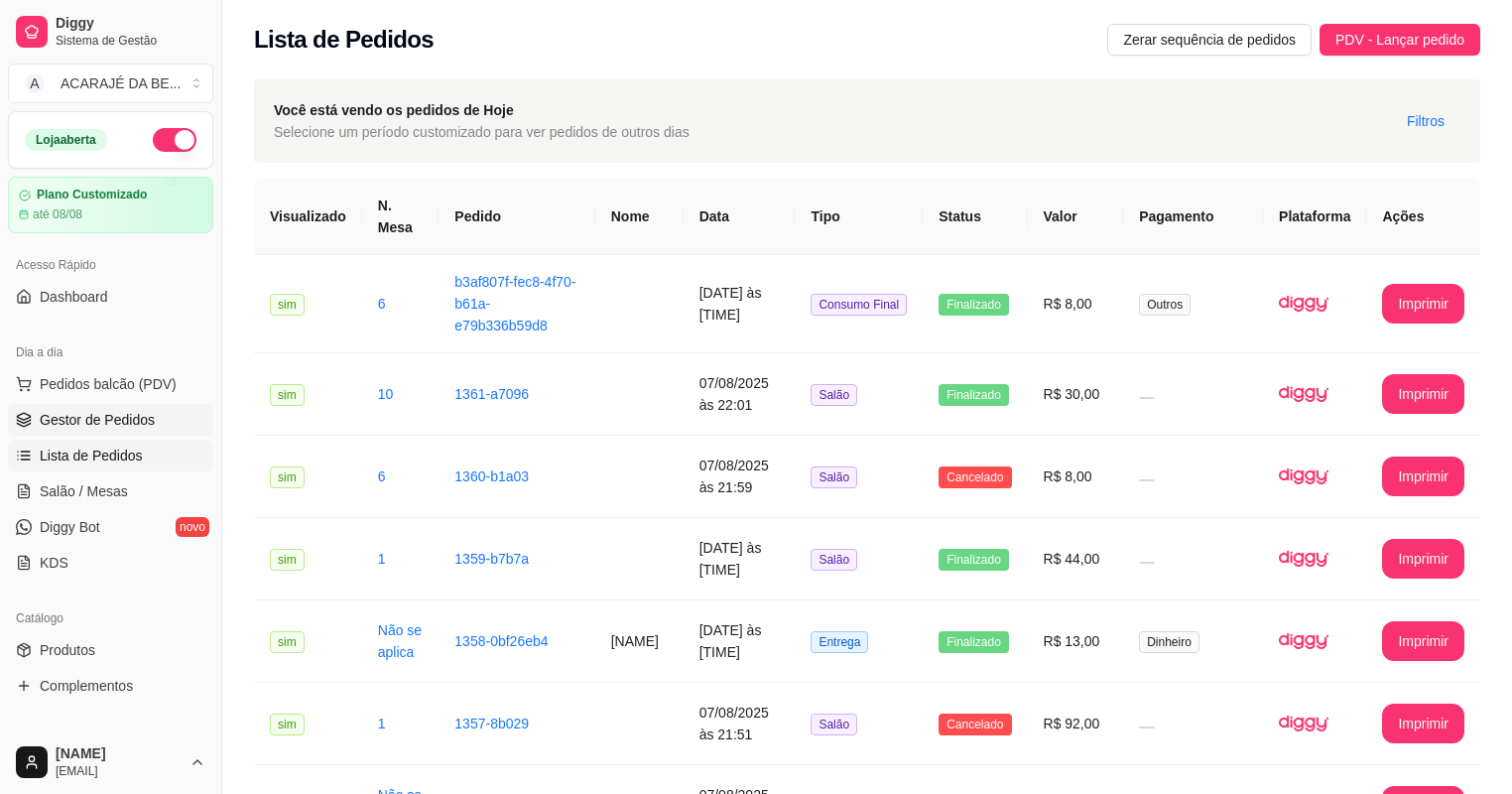click on "Gestor de Pedidos" at bounding box center (97, 420) 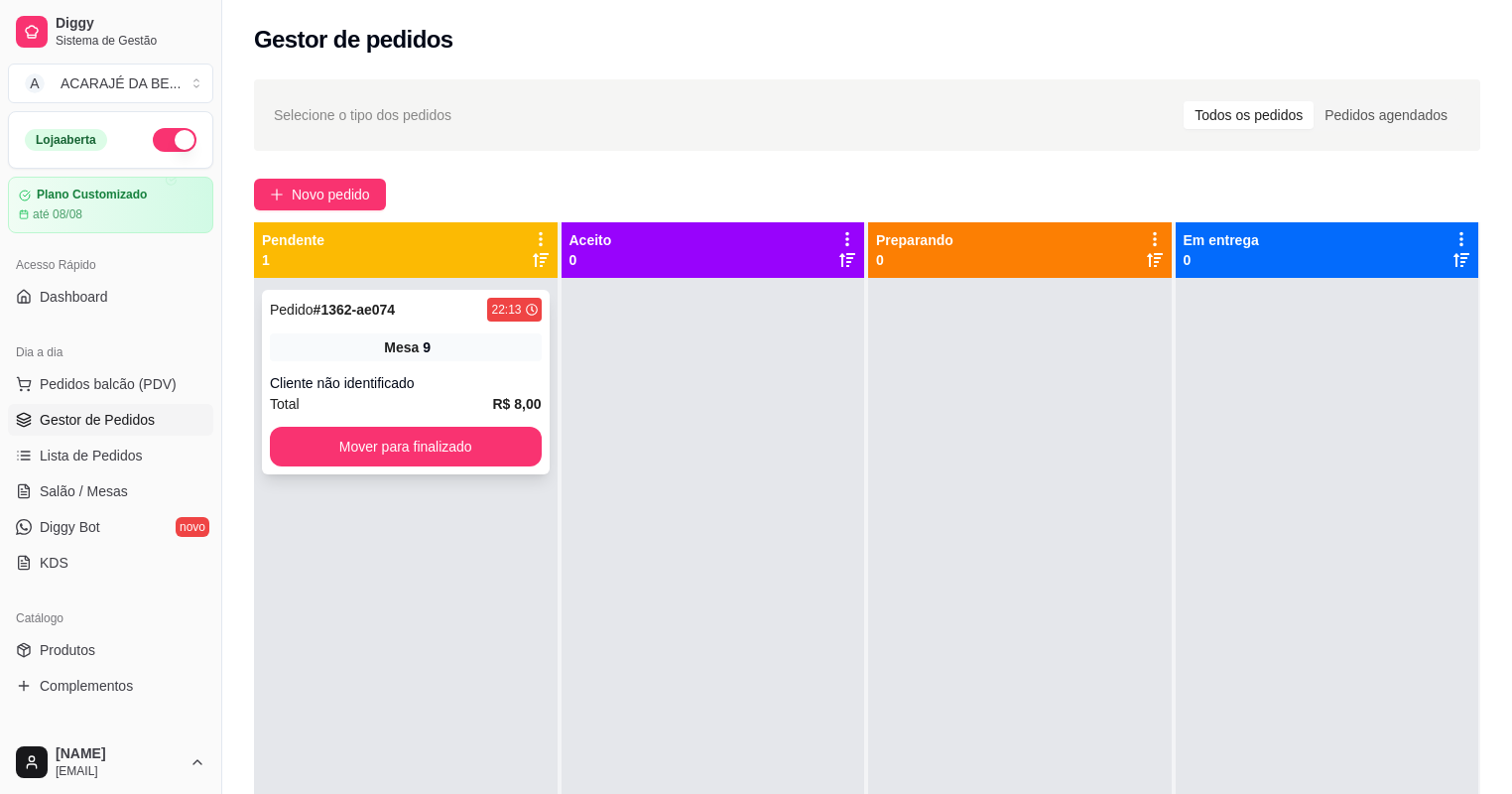 click on "Total R$ 8,00" at bounding box center [406, 404] 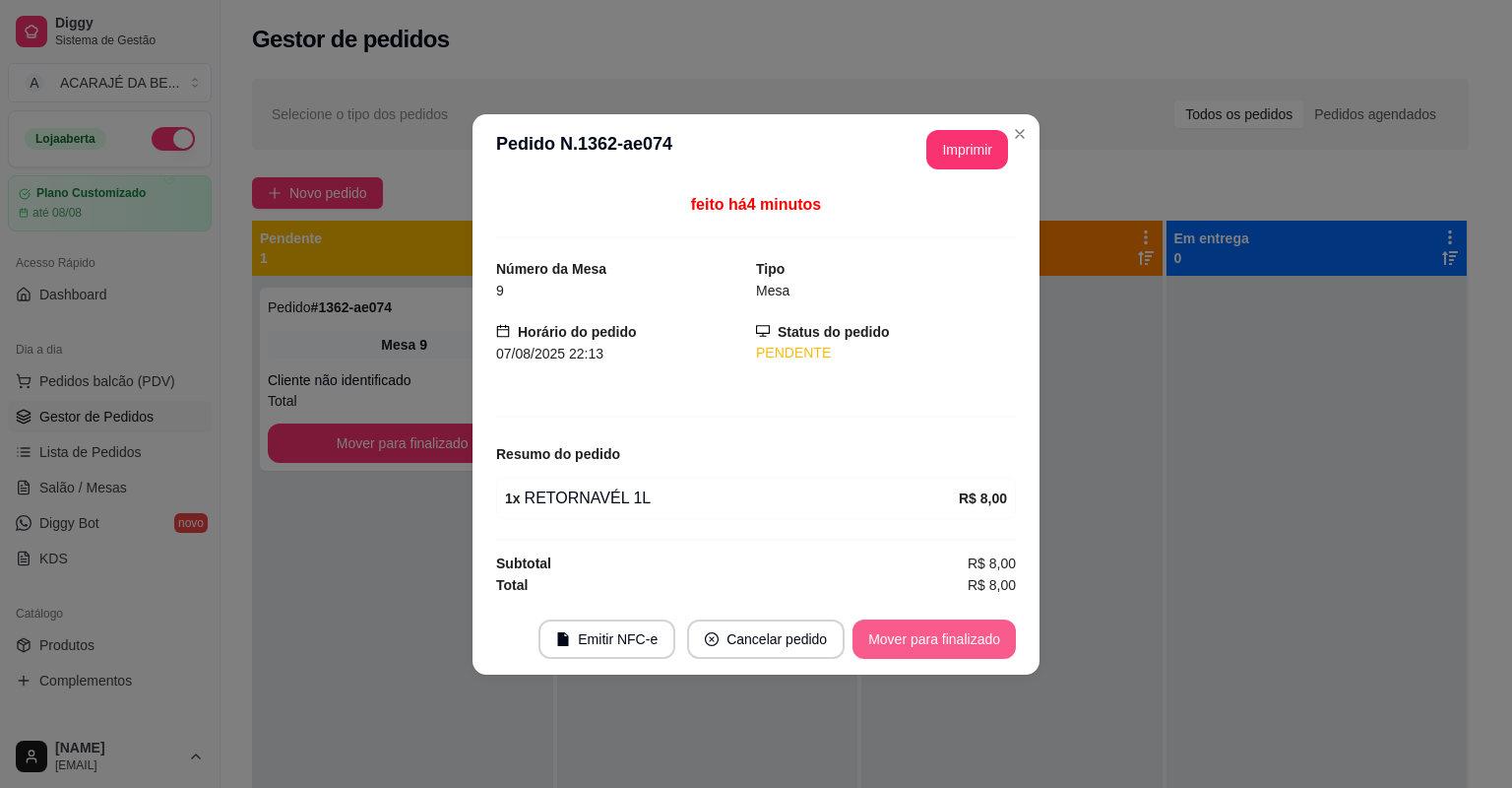 click on "Mover para finalizado" at bounding box center [934, 639] 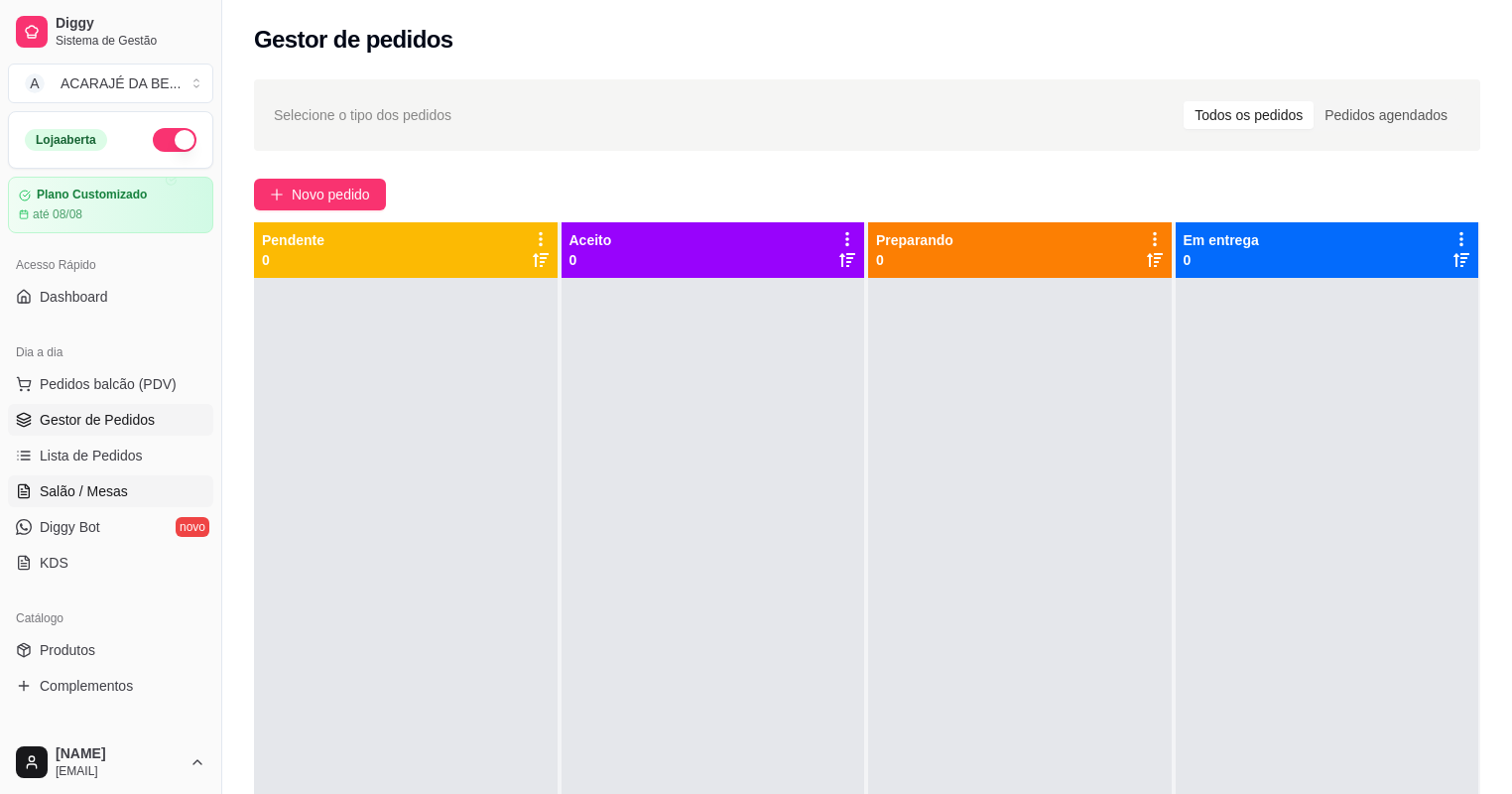 click on "Salão / Mesas" at bounding box center [83, 491] 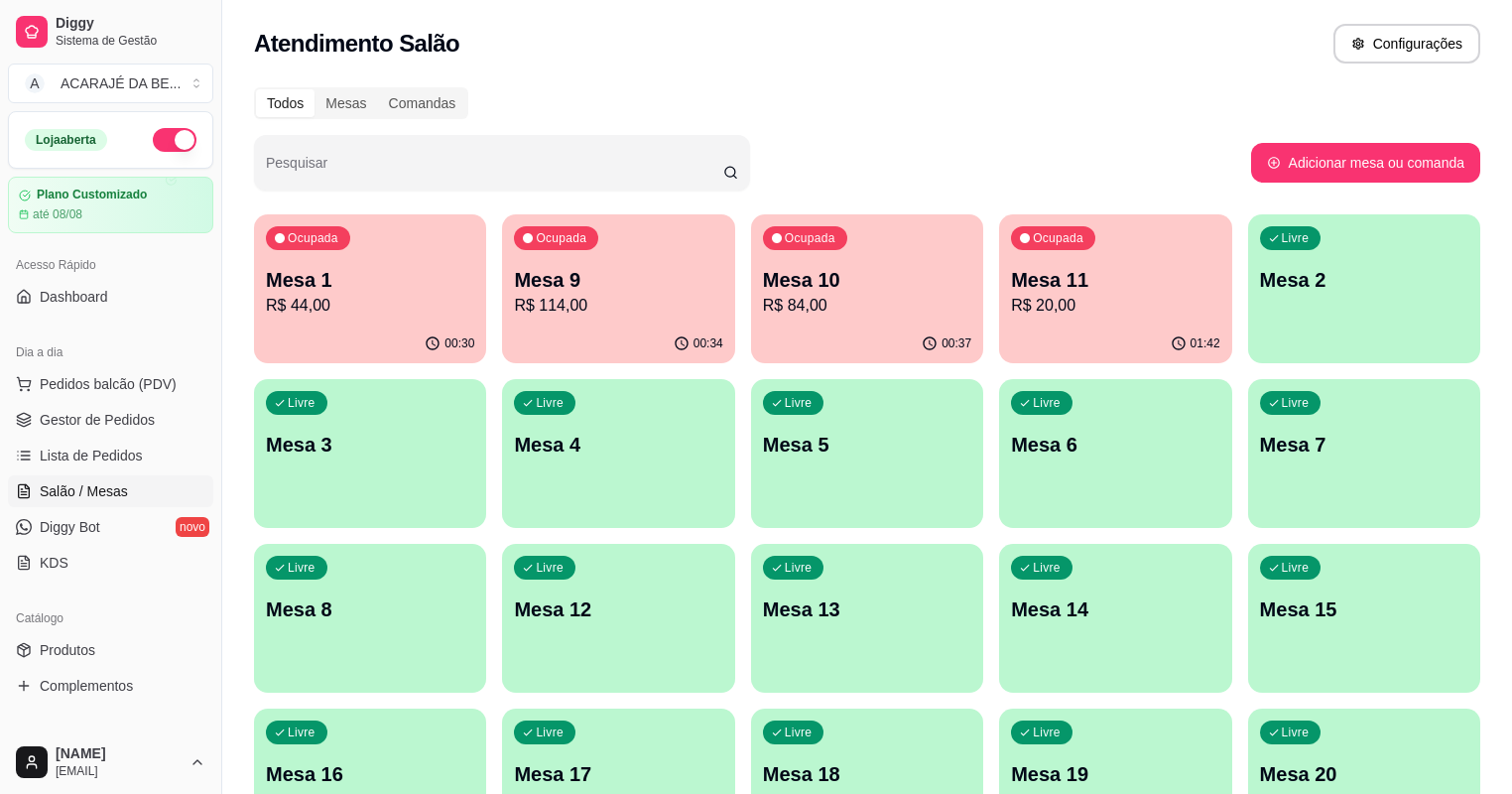 click on "Ocupada Mesa 1 R$ 44,00" at bounding box center (370, 269) 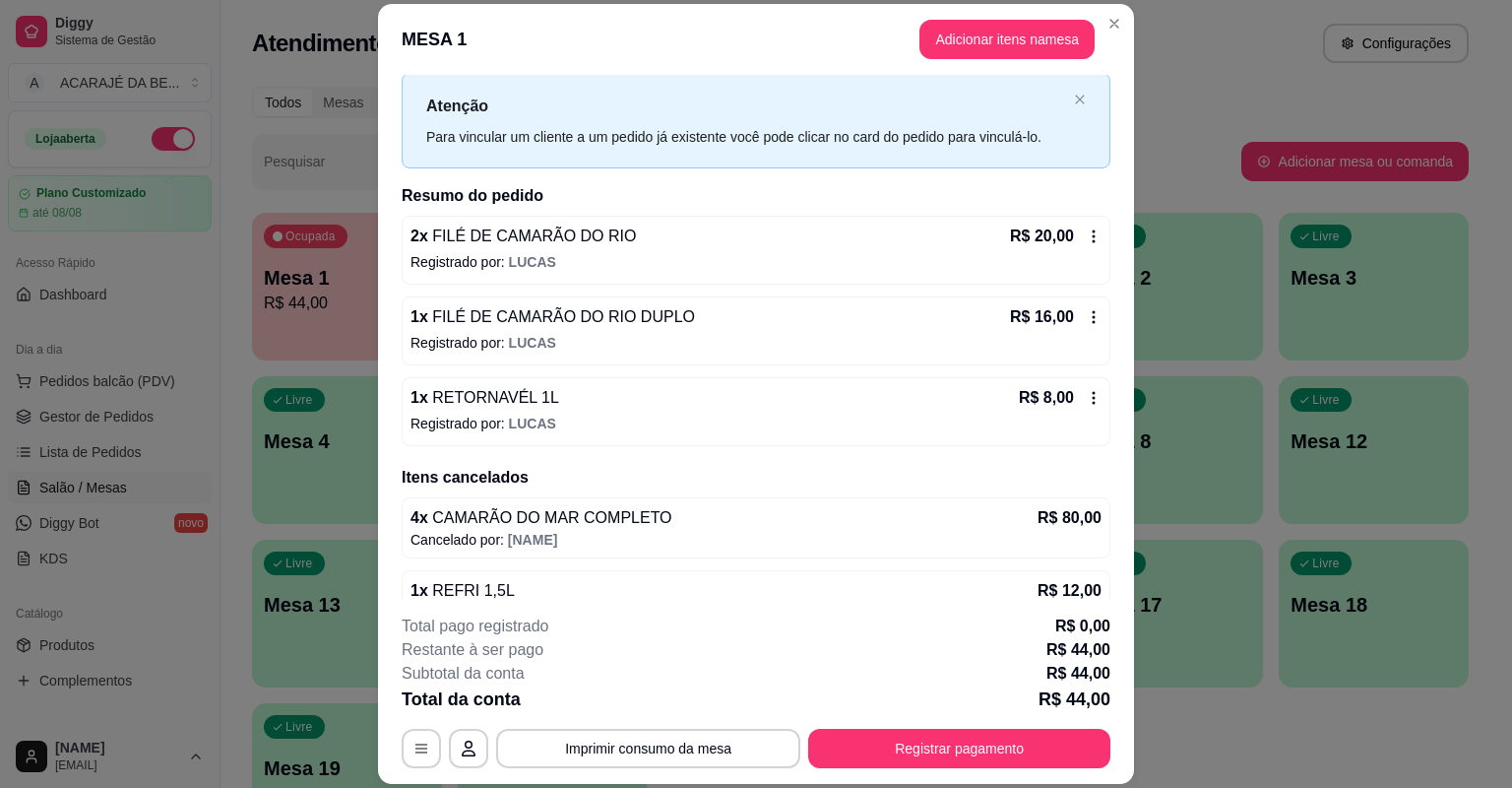 scroll, scrollTop: 83, scrollLeft: 0, axis: vertical 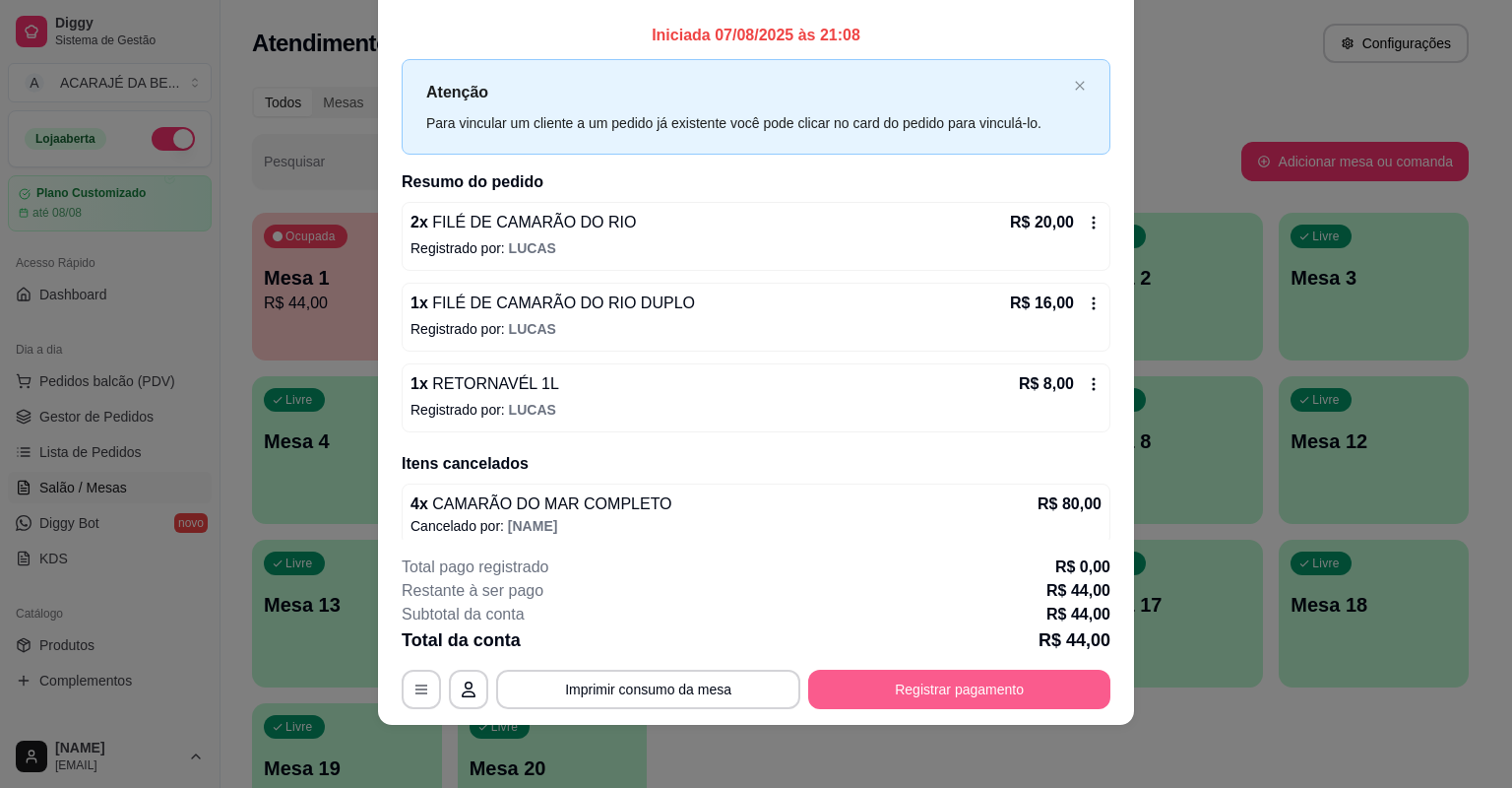 click on "Registrar pagamento" at bounding box center [959, 690] 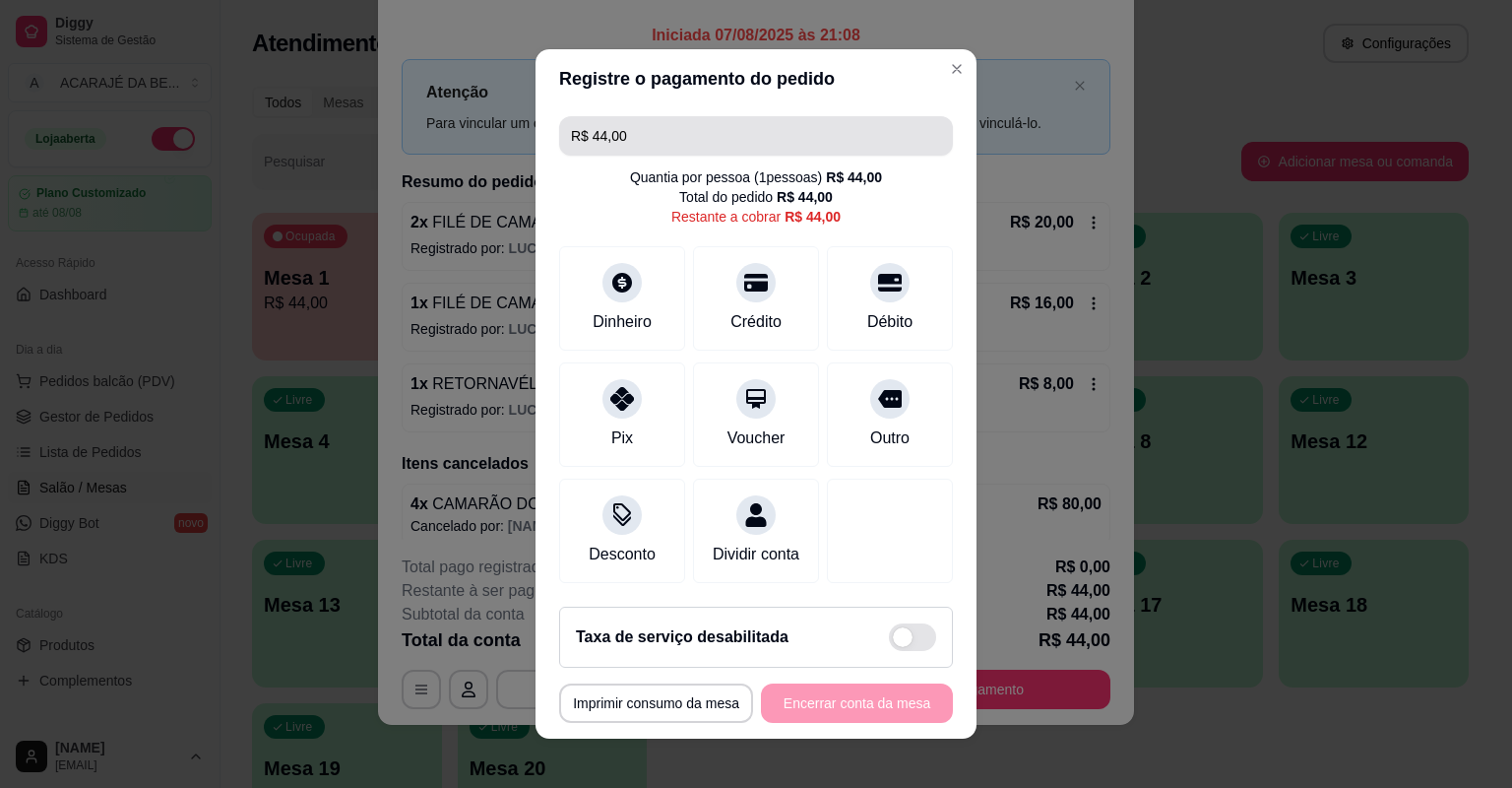 click on "R$ 44,00" at bounding box center (756, 136) 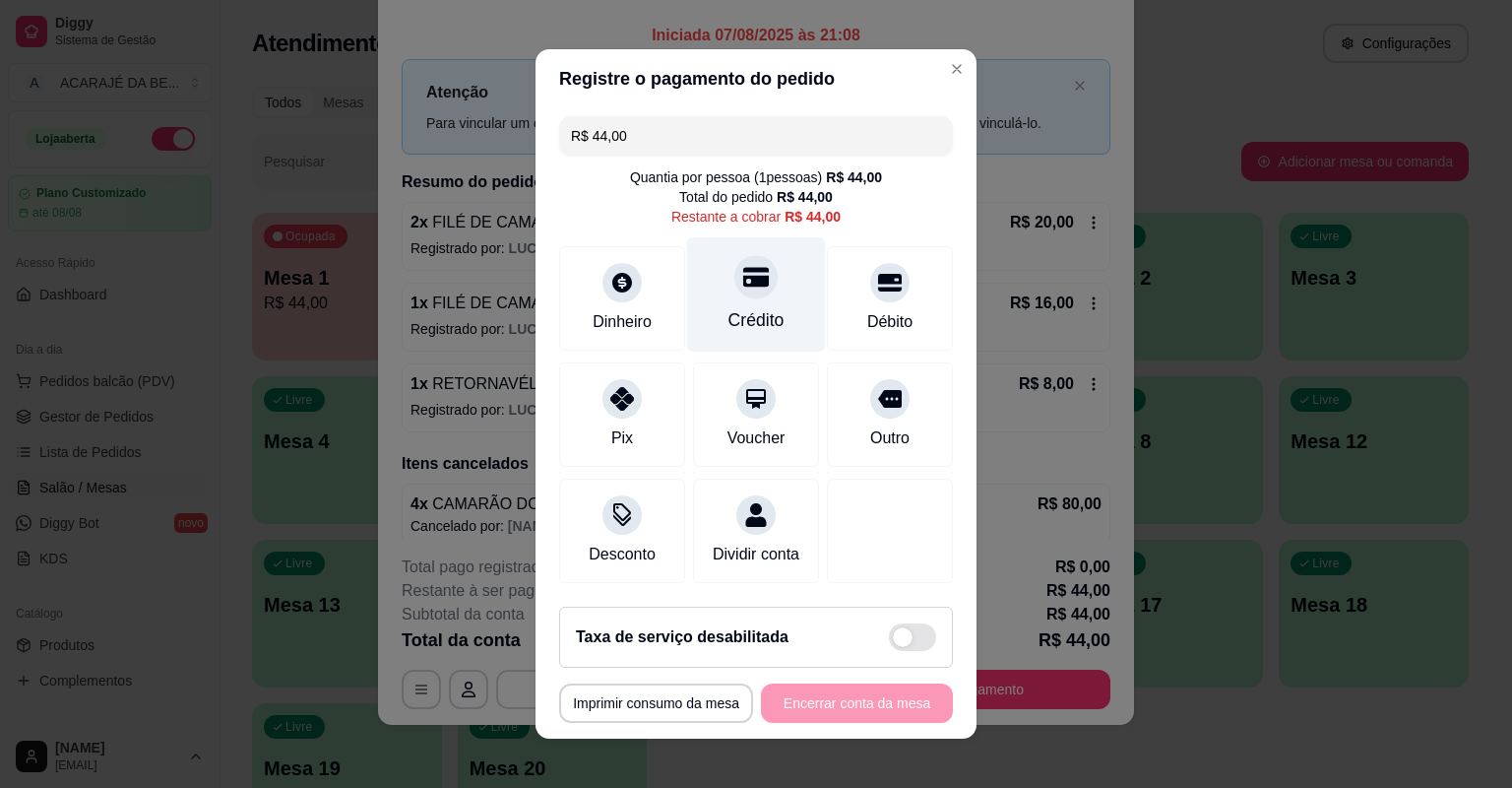 click on "Crédito" at bounding box center [756, 320] 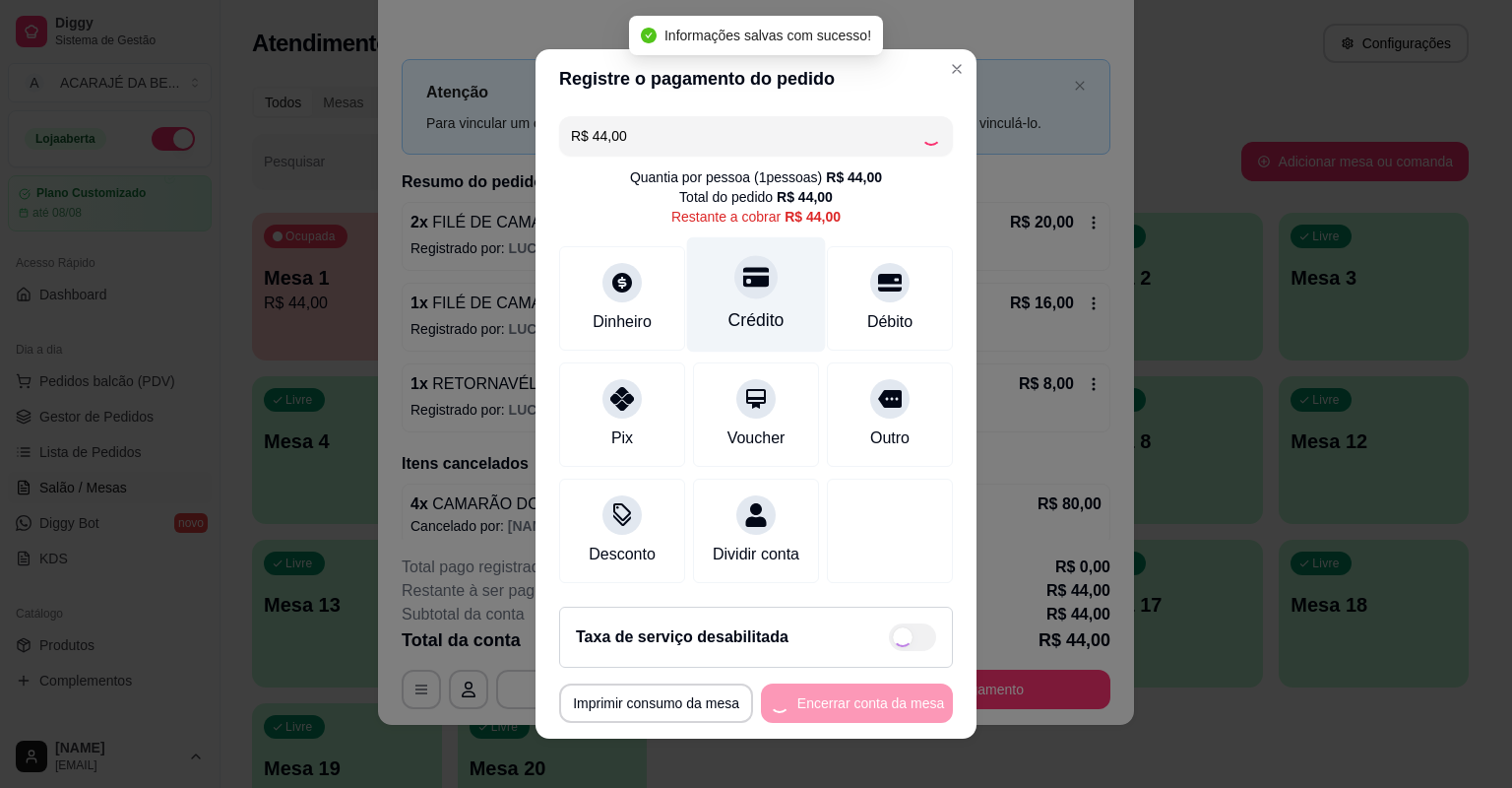 type on "R$ 0,00" 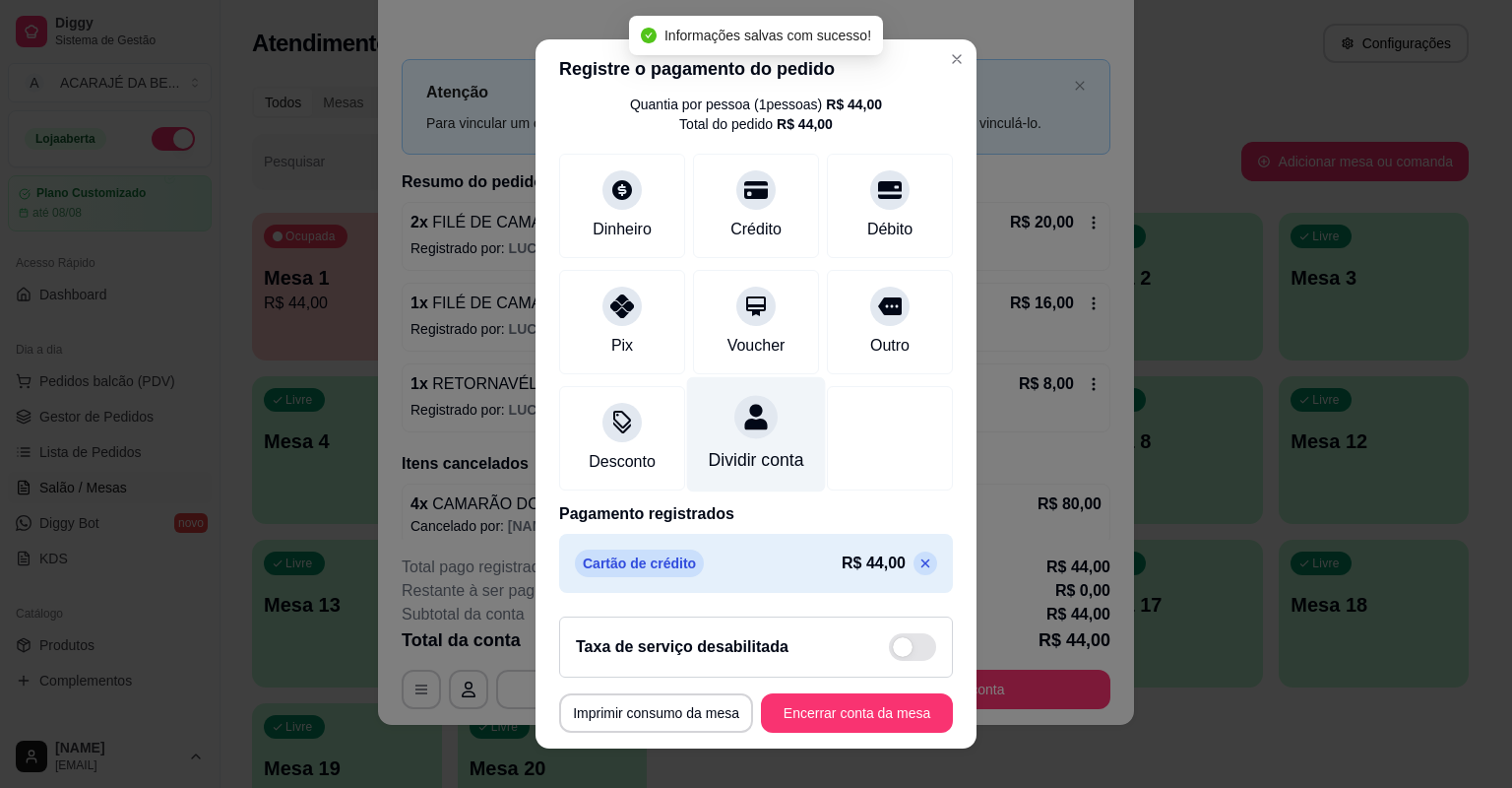 scroll, scrollTop: 85, scrollLeft: 0, axis: vertical 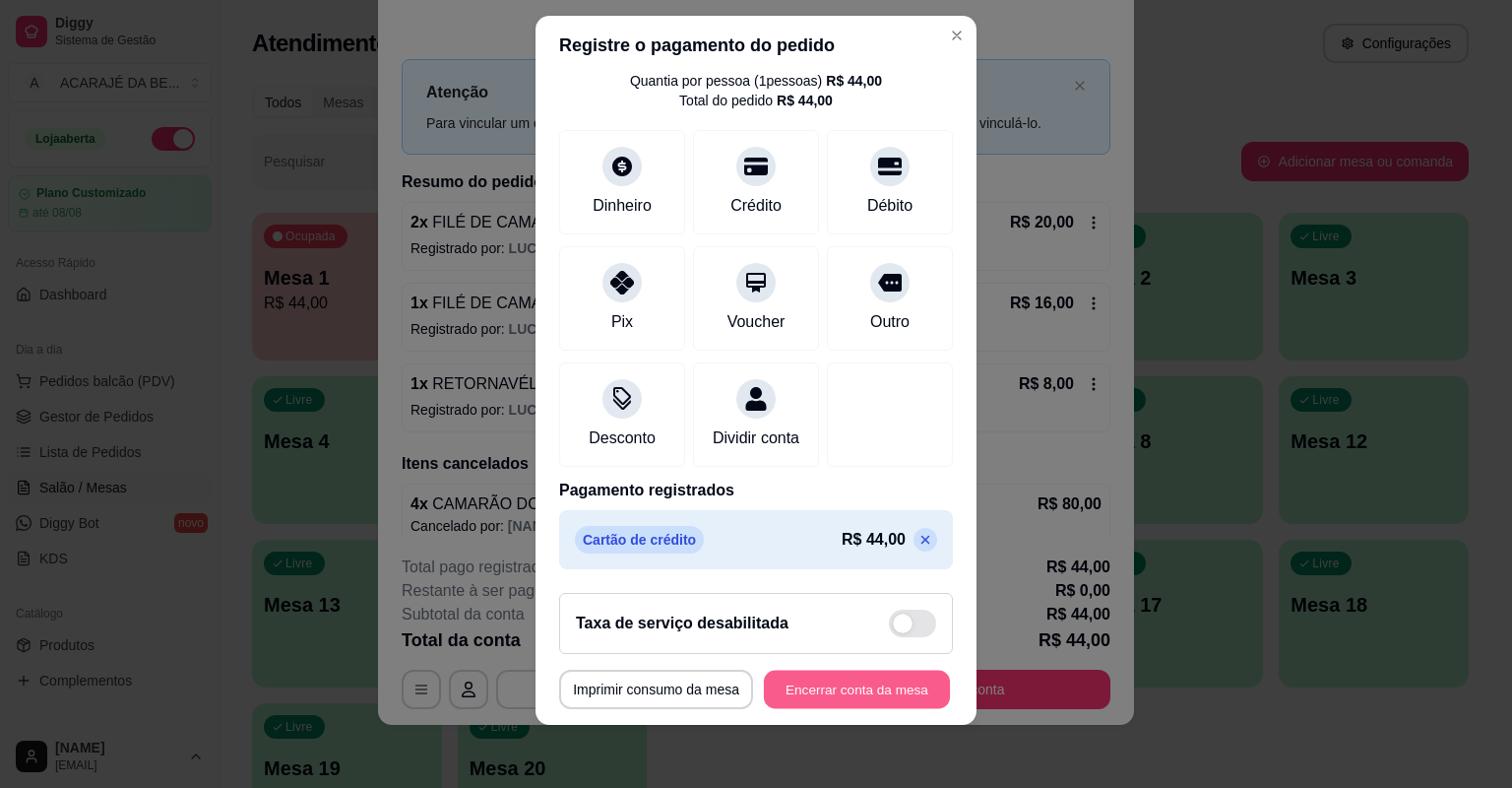 click on "Encerrar conta da mesa" at bounding box center (856, 690) 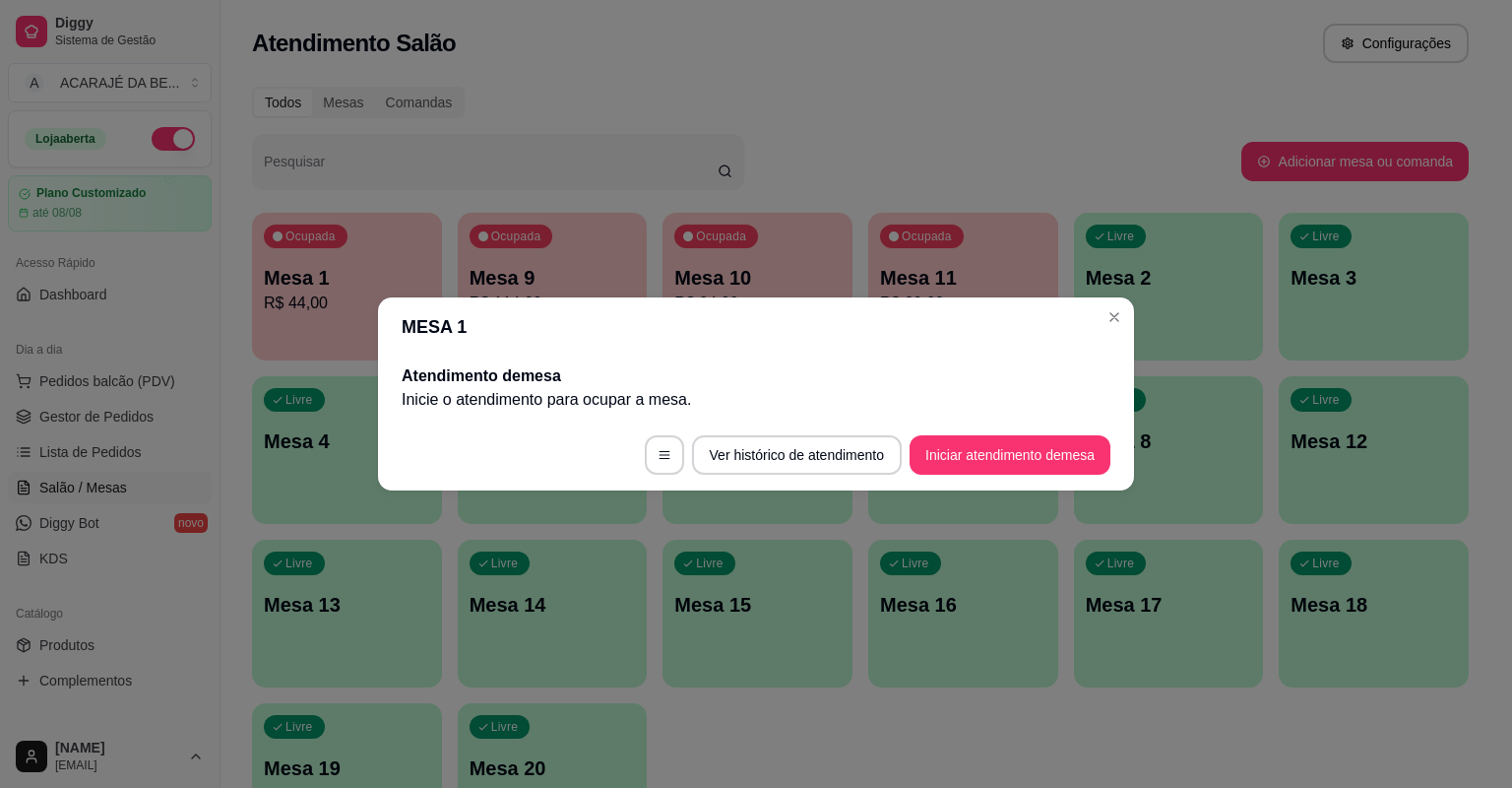 scroll, scrollTop: 0, scrollLeft: 0, axis: both 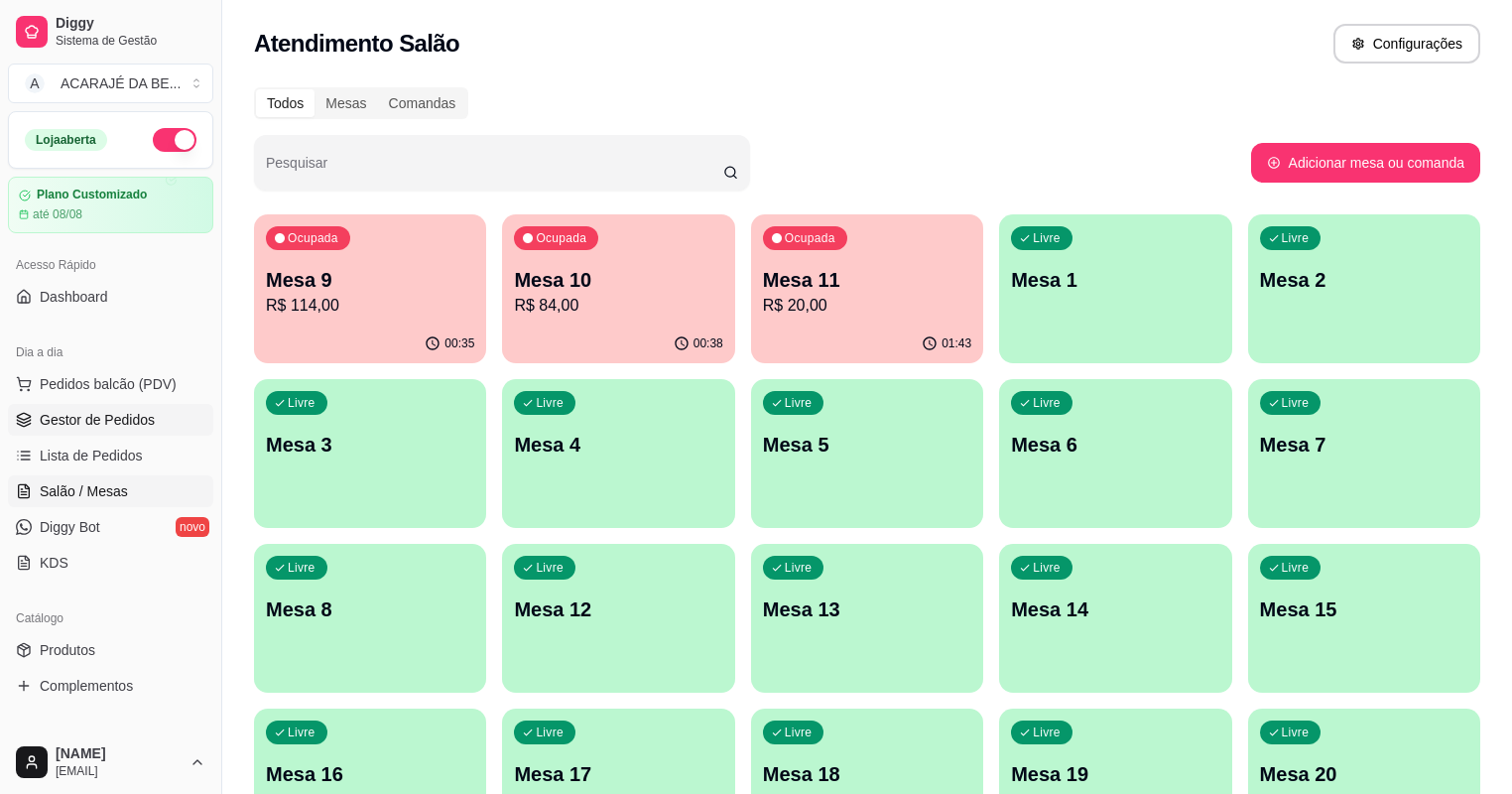 click on "Gestor de Pedidos" at bounding box center (97, 420) 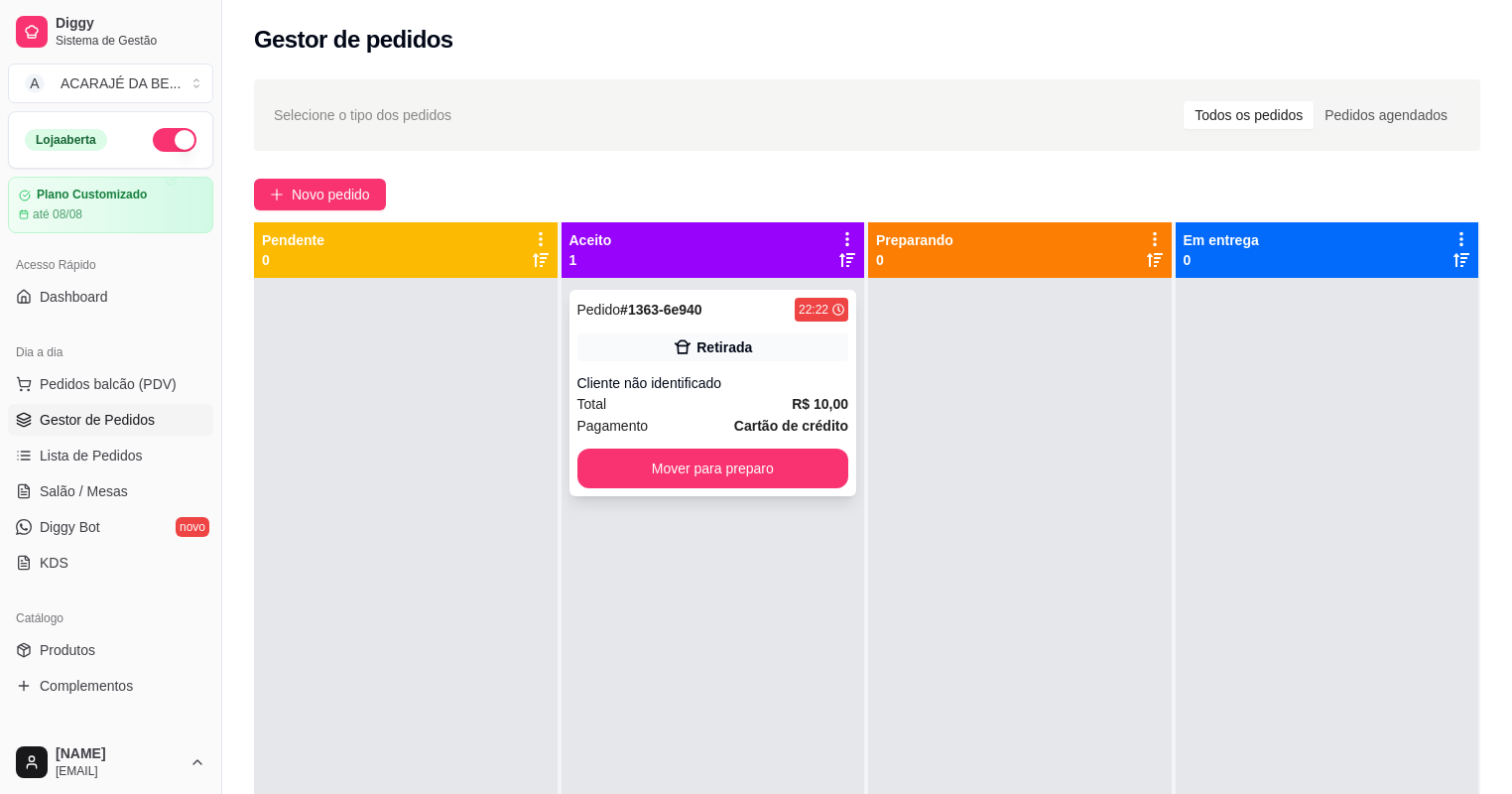 click on "Total R$ 10,00" at bounding box center (713, 404) 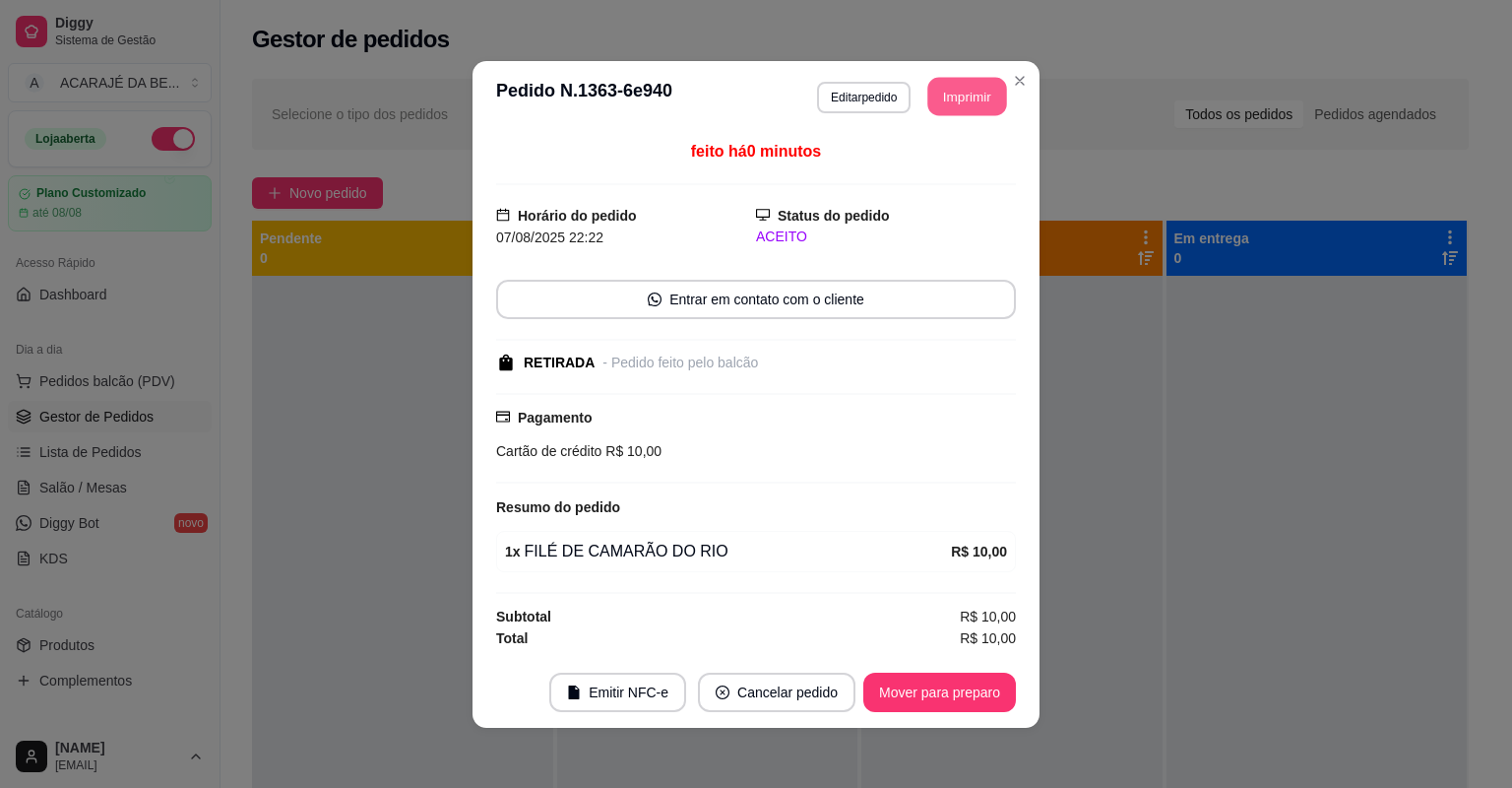 click on "Imprimir" at bounding box center [968, 96] 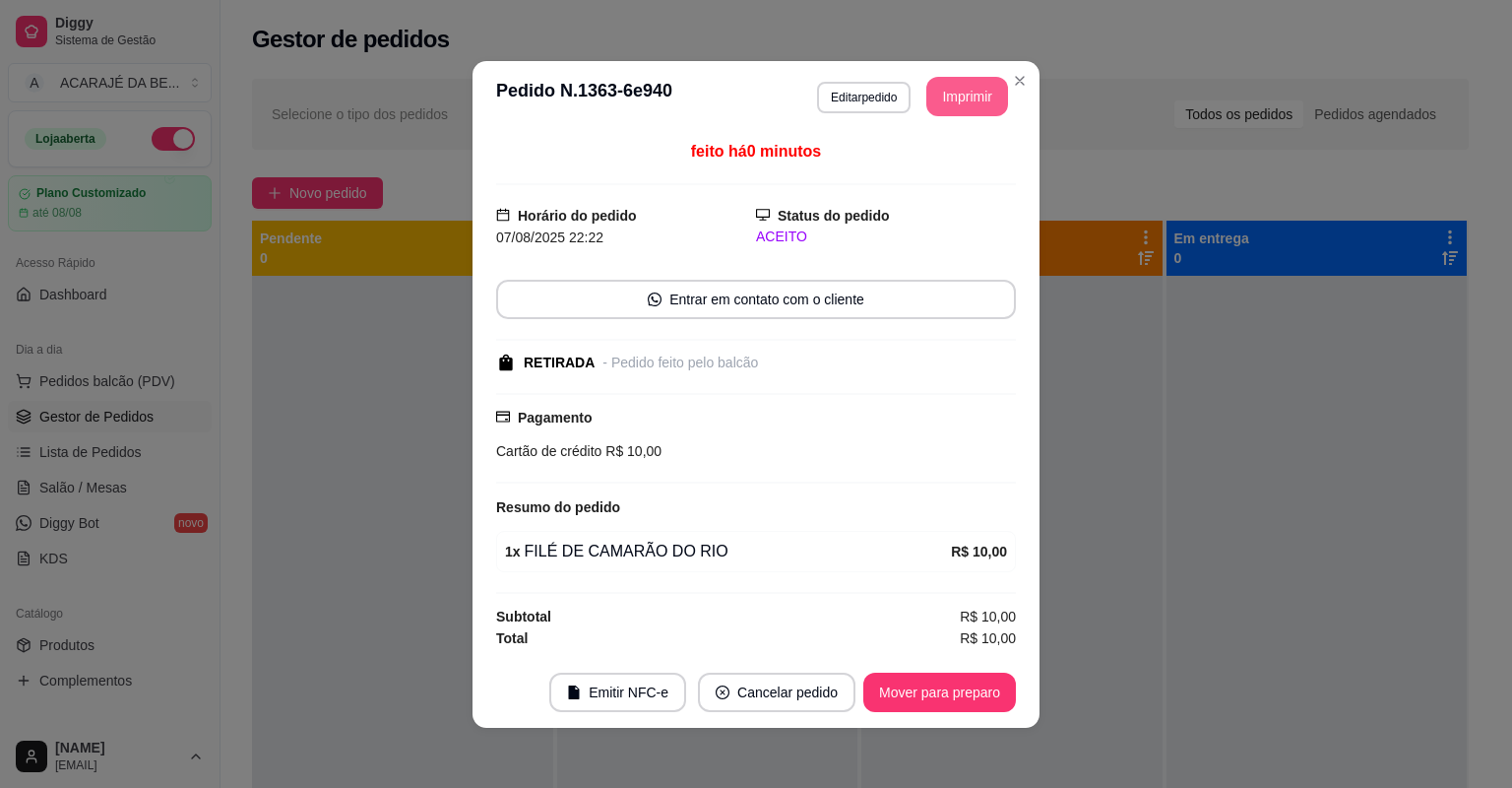 scroll, scrollTop: 0, scrollLeft: 0, axis: both 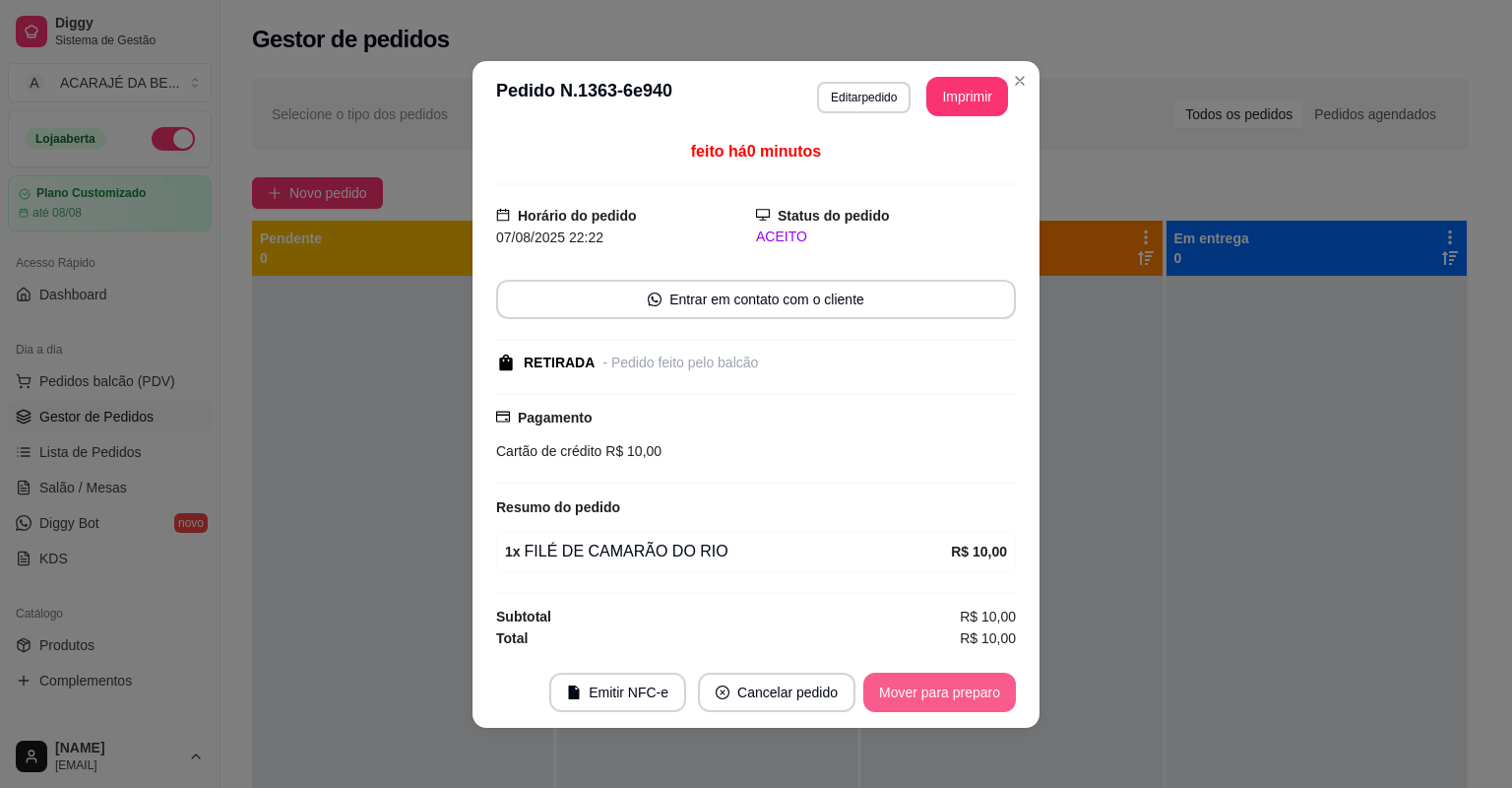 click on "Mover para preparo" at bounding box center (939, 692) 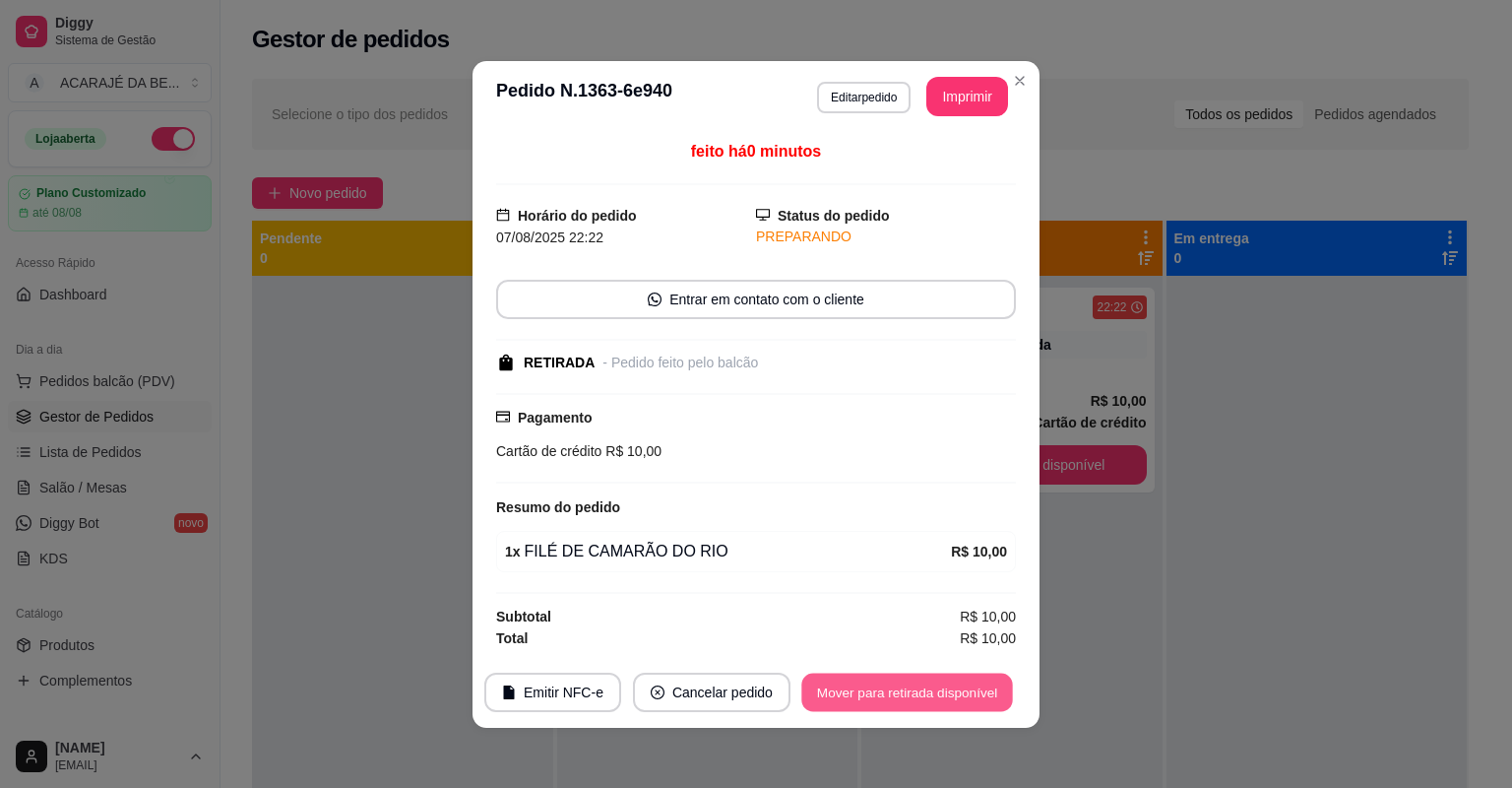 click on "Mover para retirada disponível" at bounding box center [907, 691] 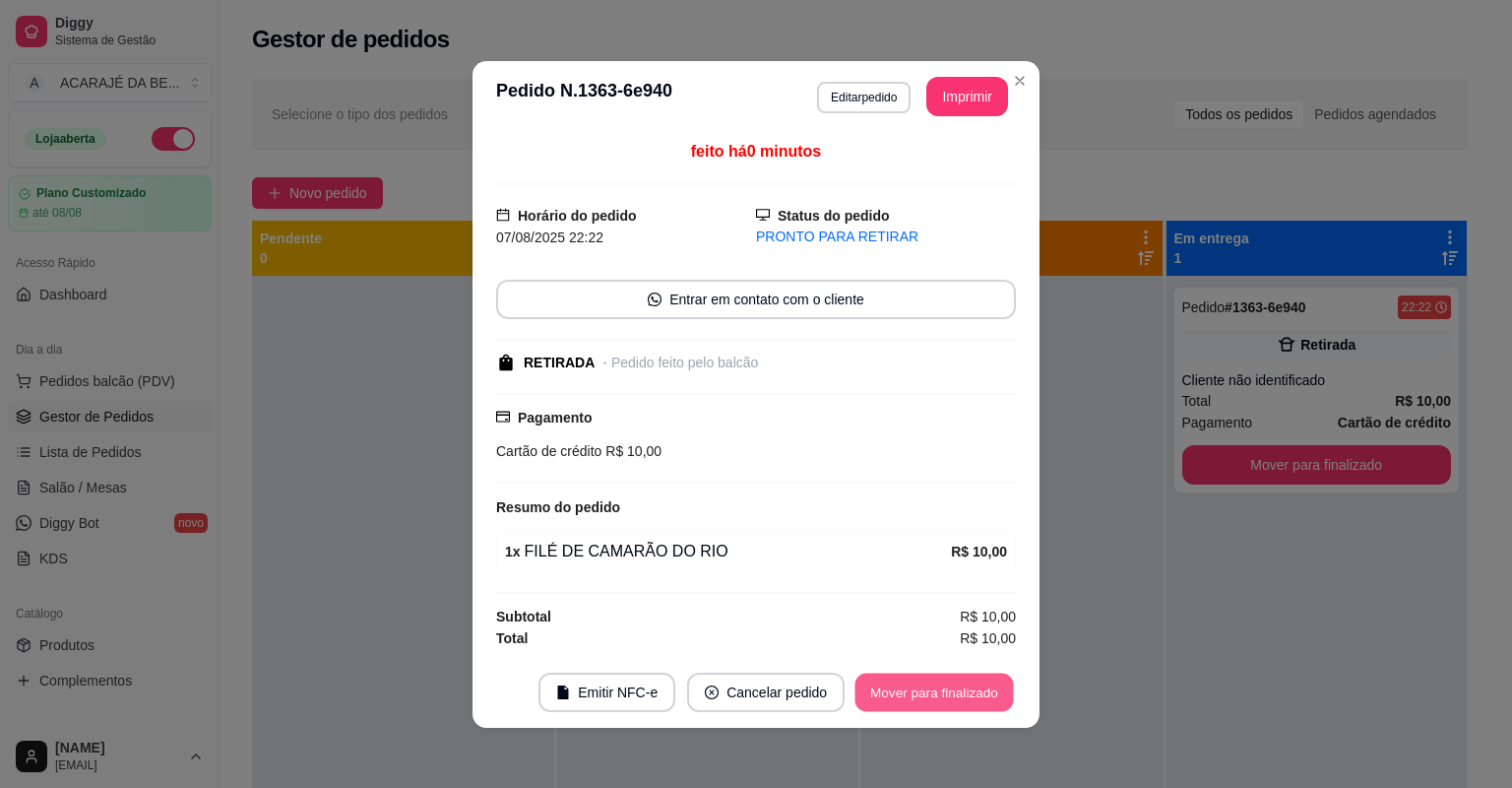 click on "Mover para finalizado" at bounding box center (934, 691) 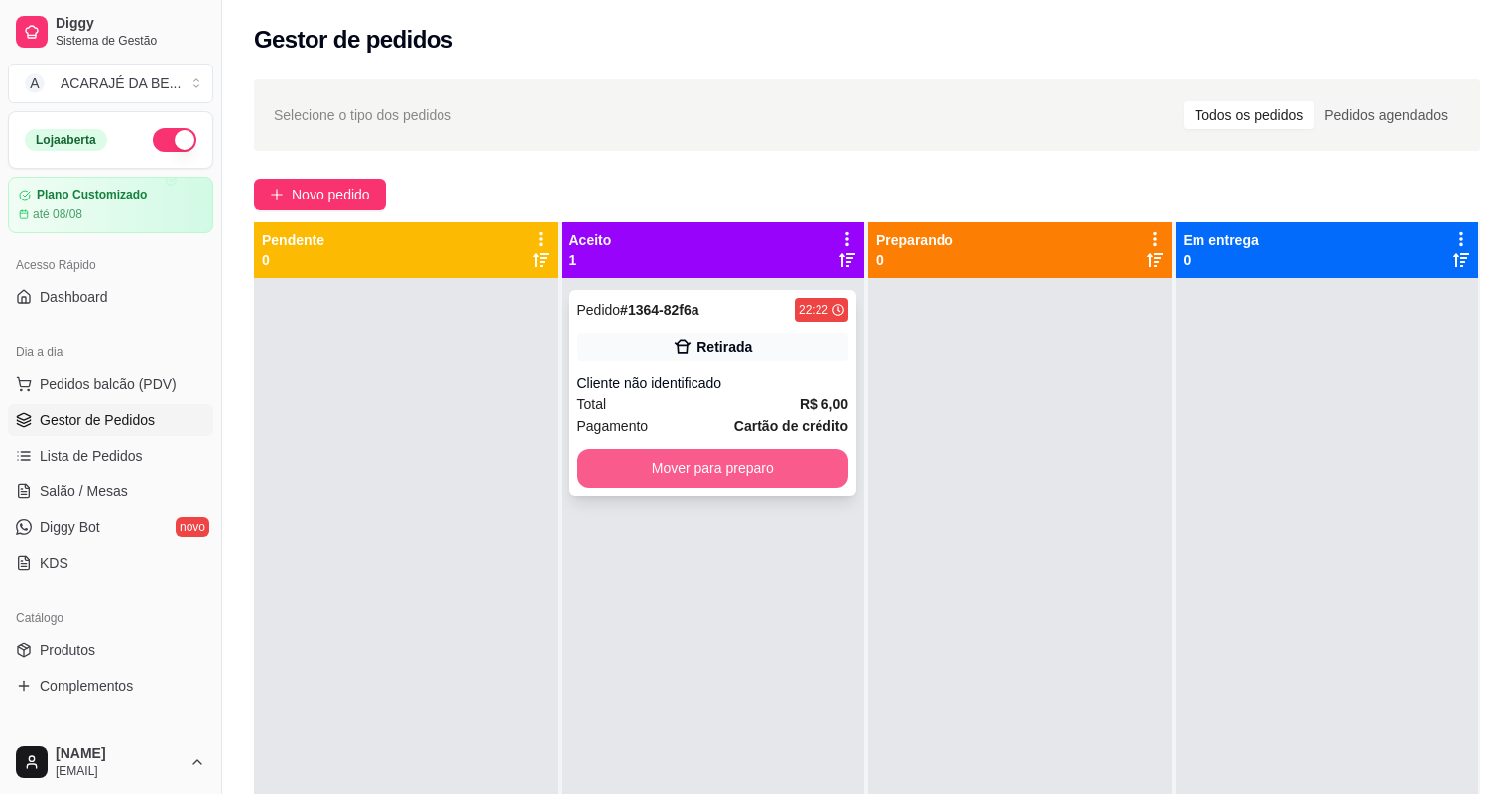 click on "Mover para preparo" at bounding box center (713, 468) 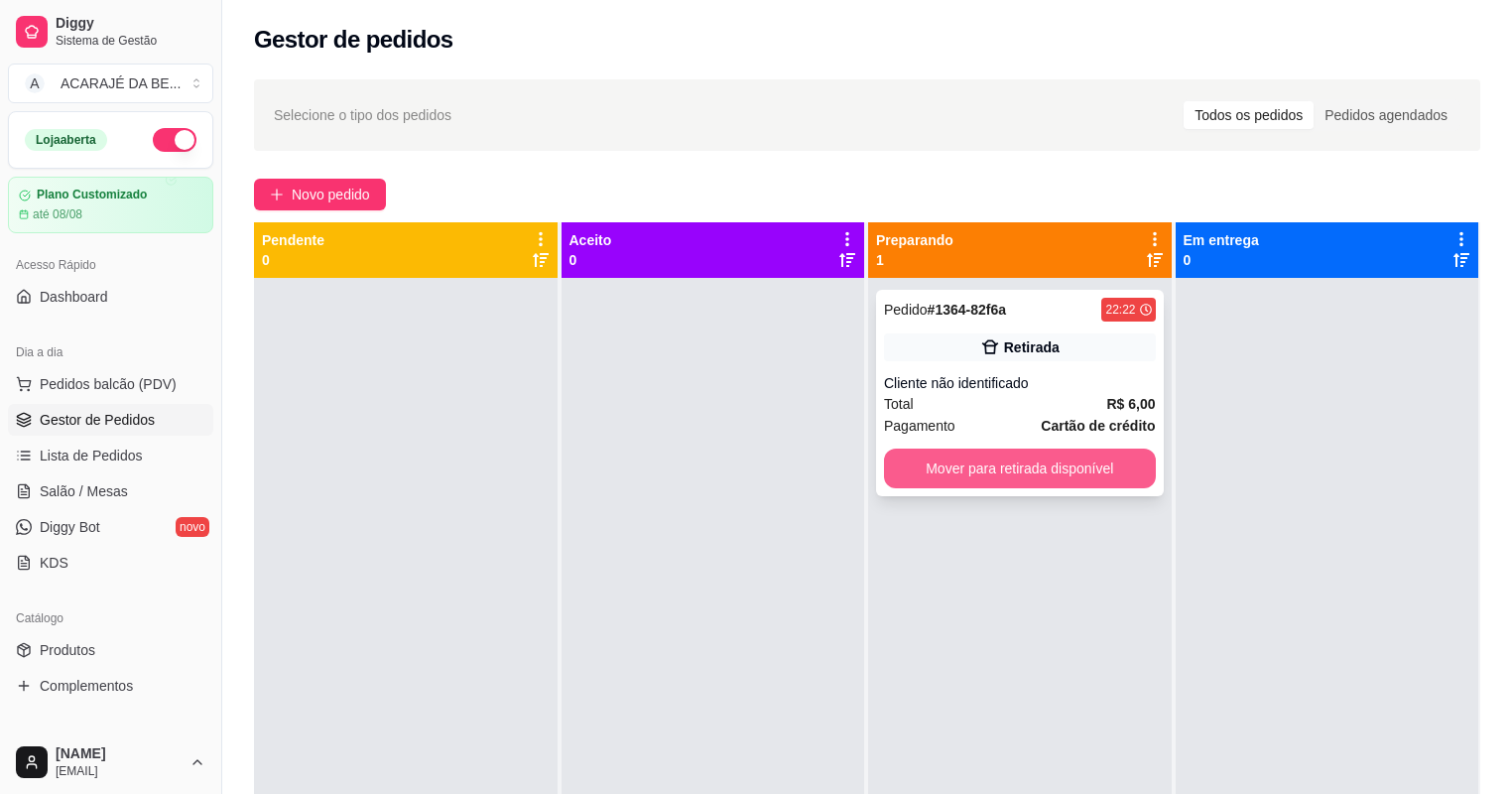 click on "Mover para retirada disponível" at bounding box center [1020, 468] 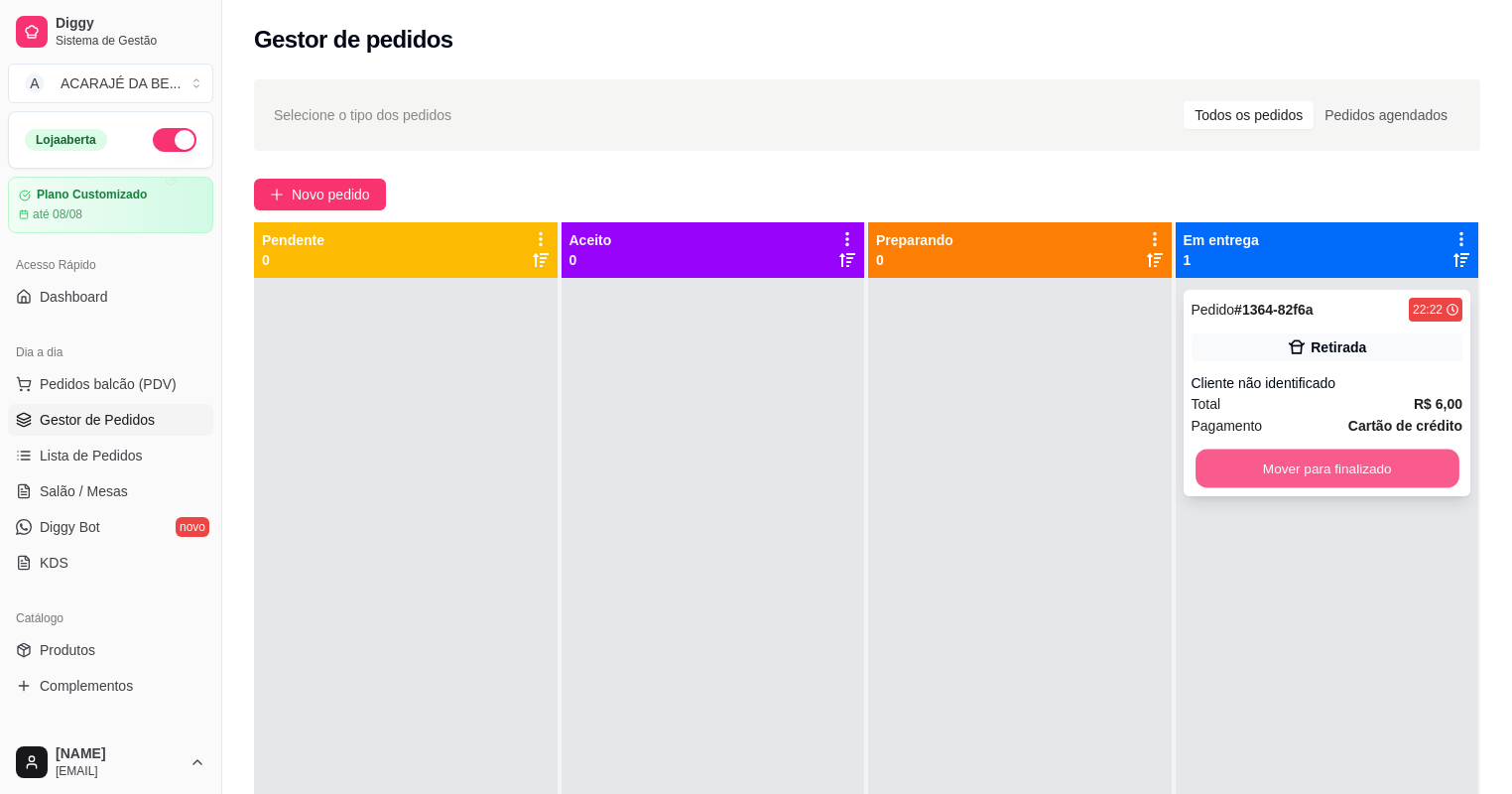 click on "Mover para finalizado" at bounding box center (1326, 468) 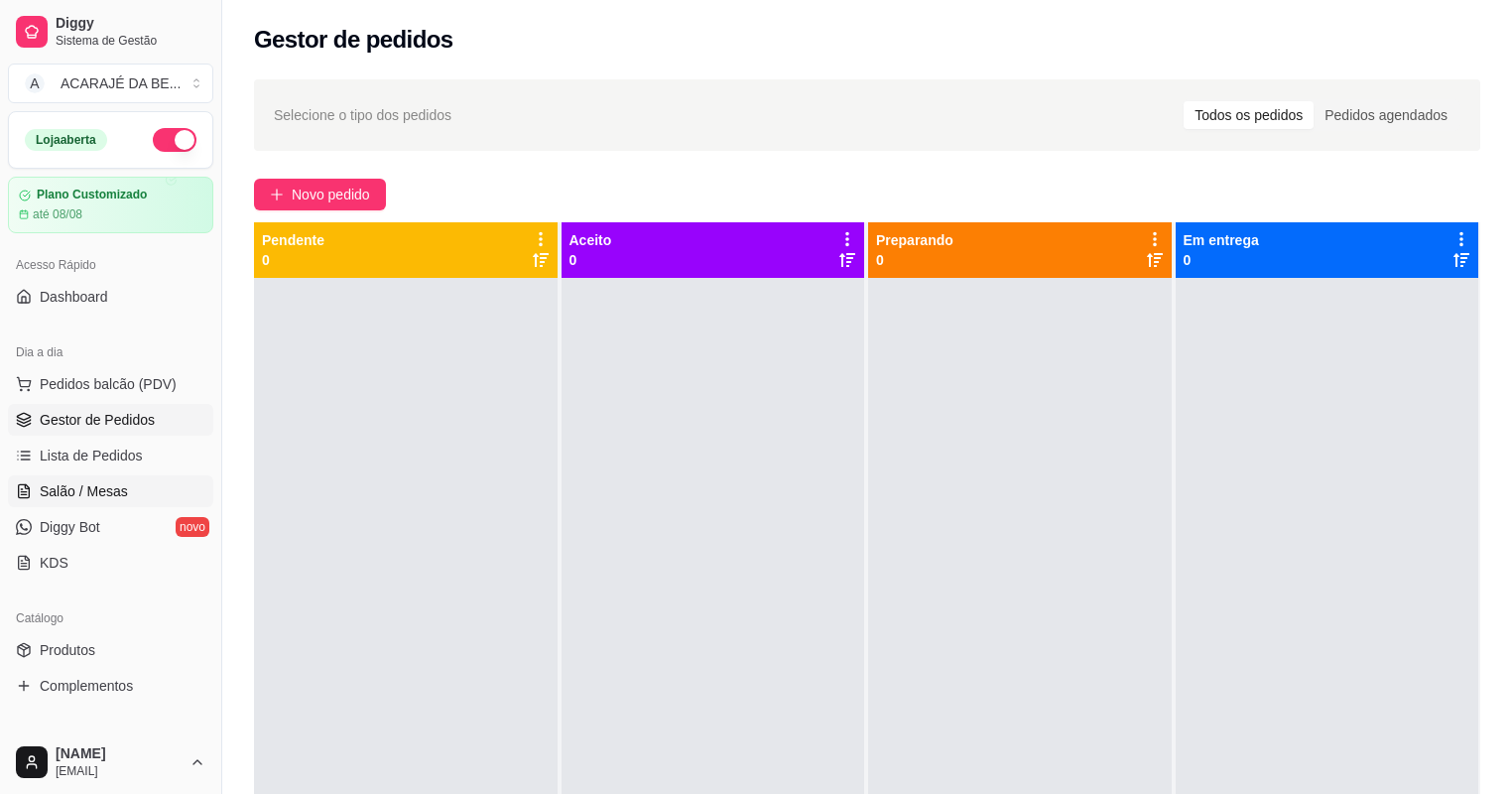 click on "Salão / Mesas" at bounding box center (83, 491) 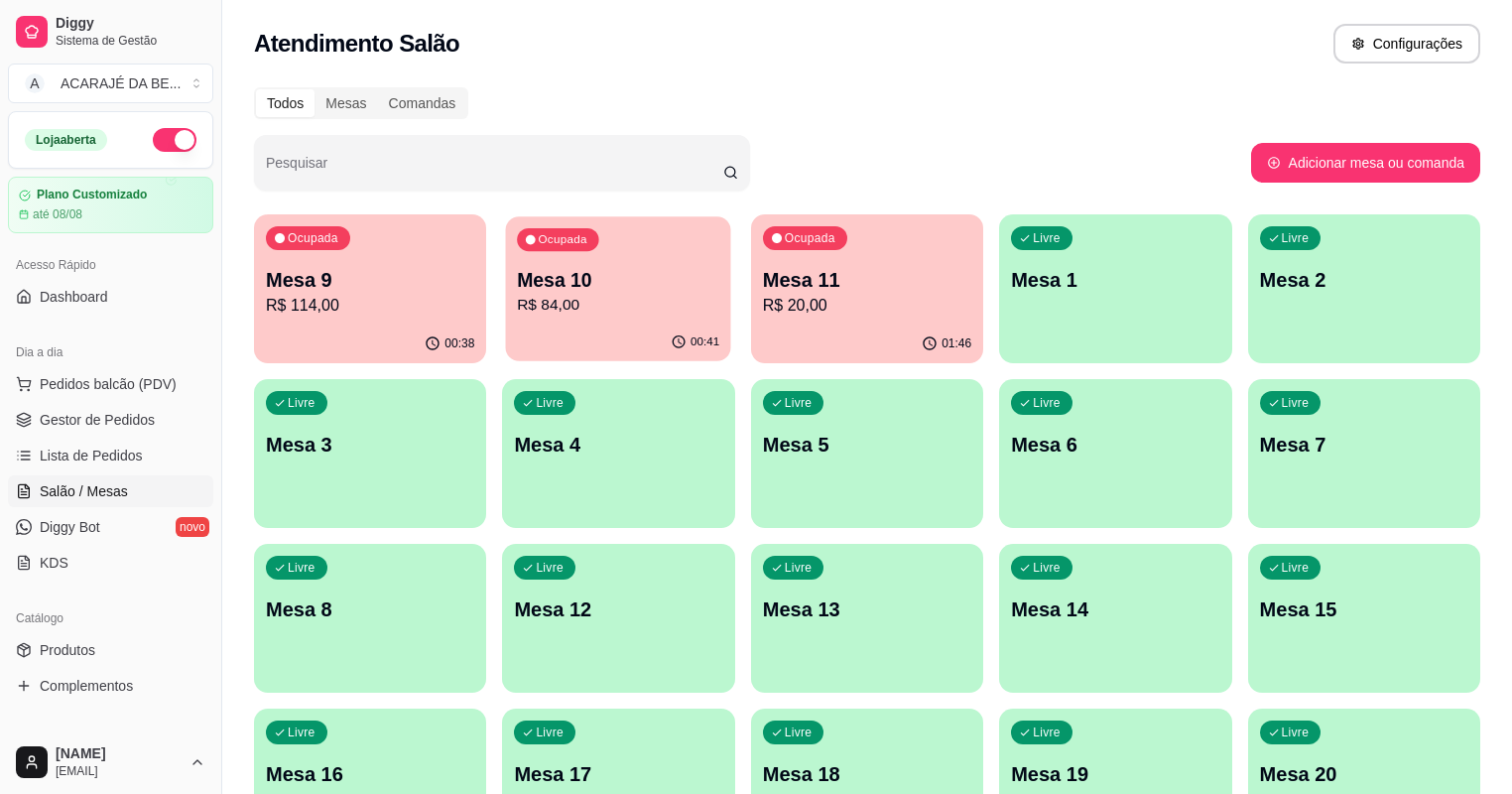 click on "R$ 84,00" at bounding box center (619, 305) 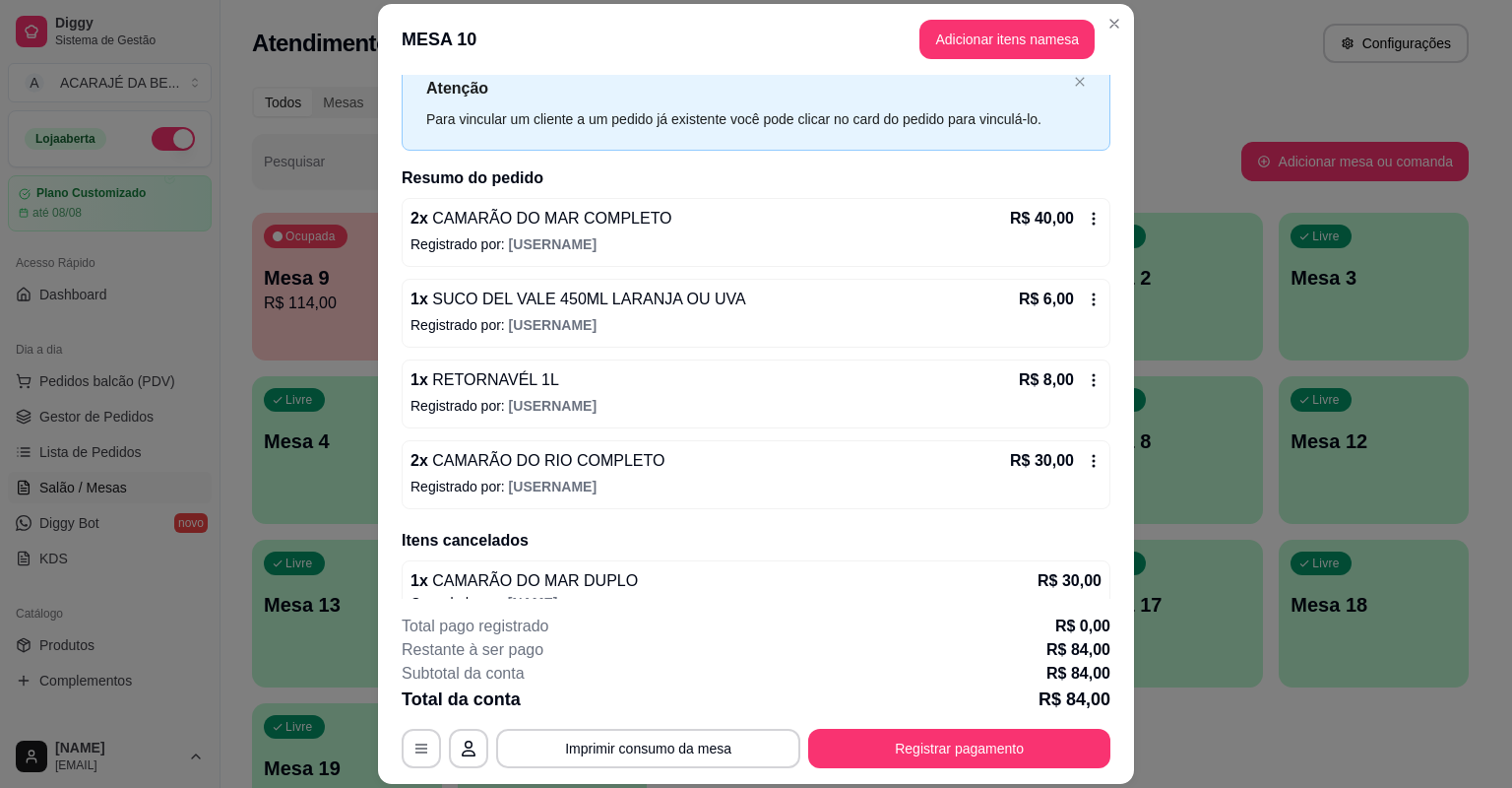 scroll, scrollTop: 164, scrollLeft: 0, axis: vertical 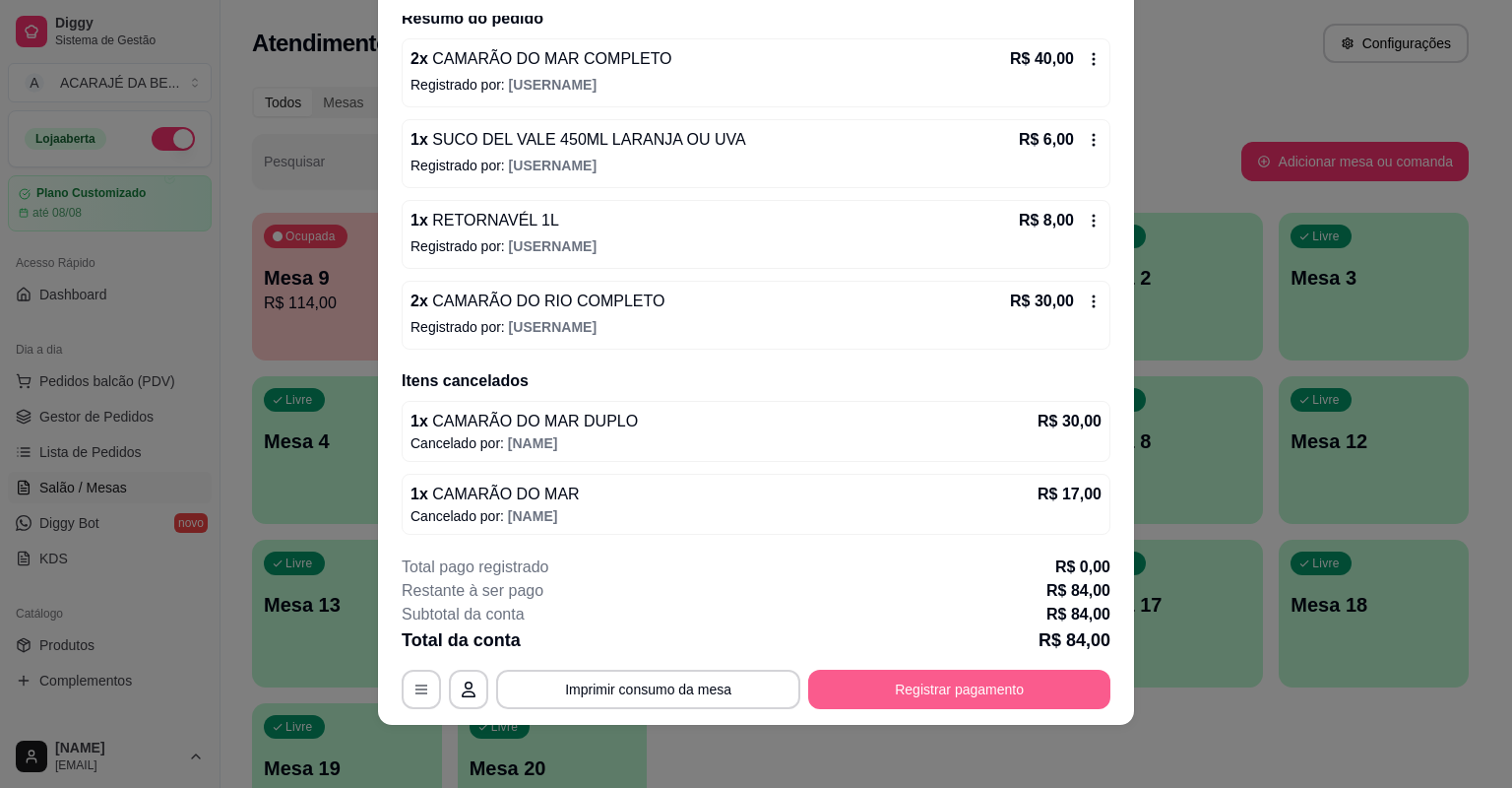 click on "Registrar pagamento" at bounding box center [959, 690] 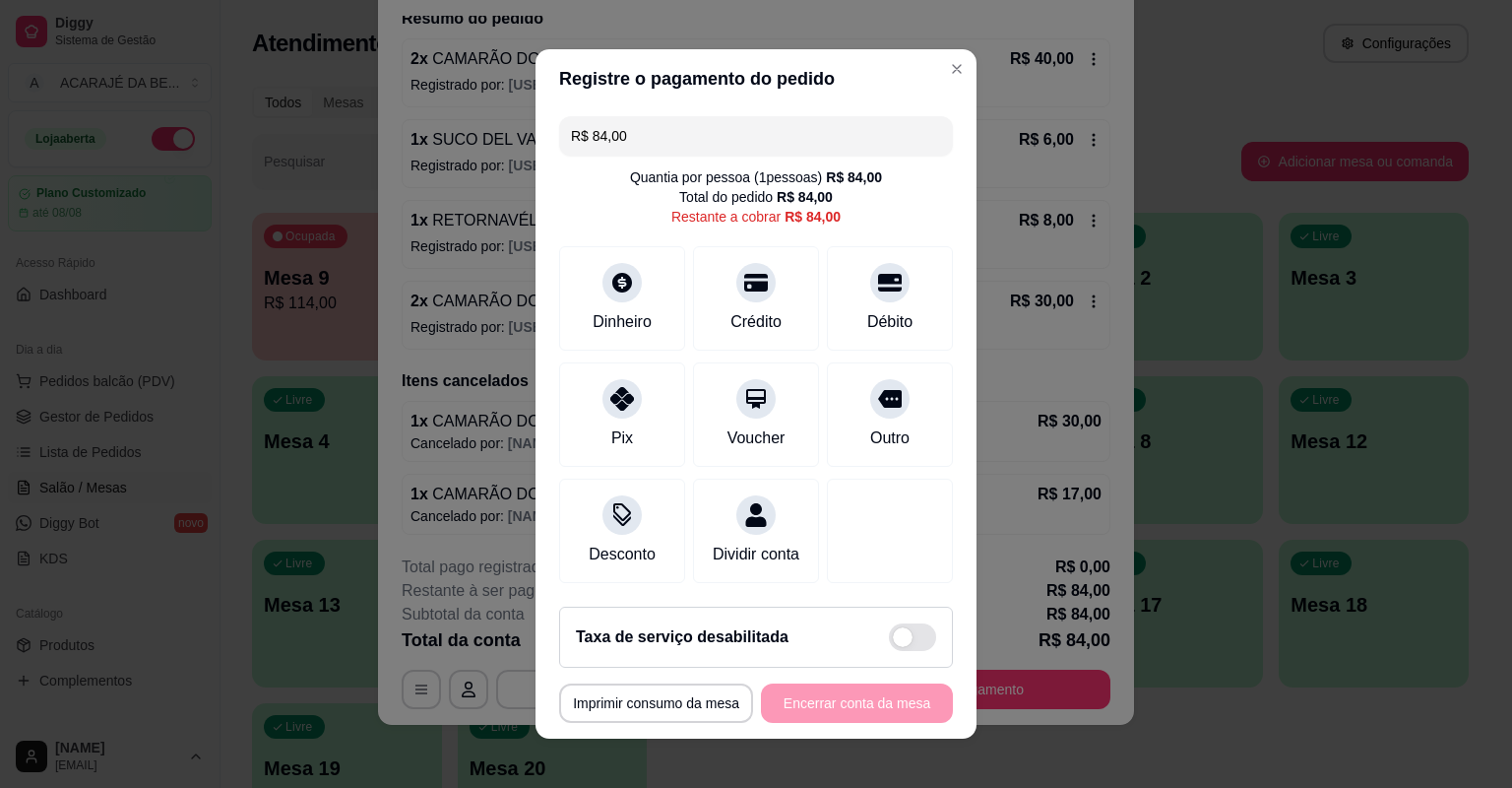 drag, startPoint x: 635, startPoint y: 146, endPoint x: 584, endPoint y: 145, distance: 51.009803 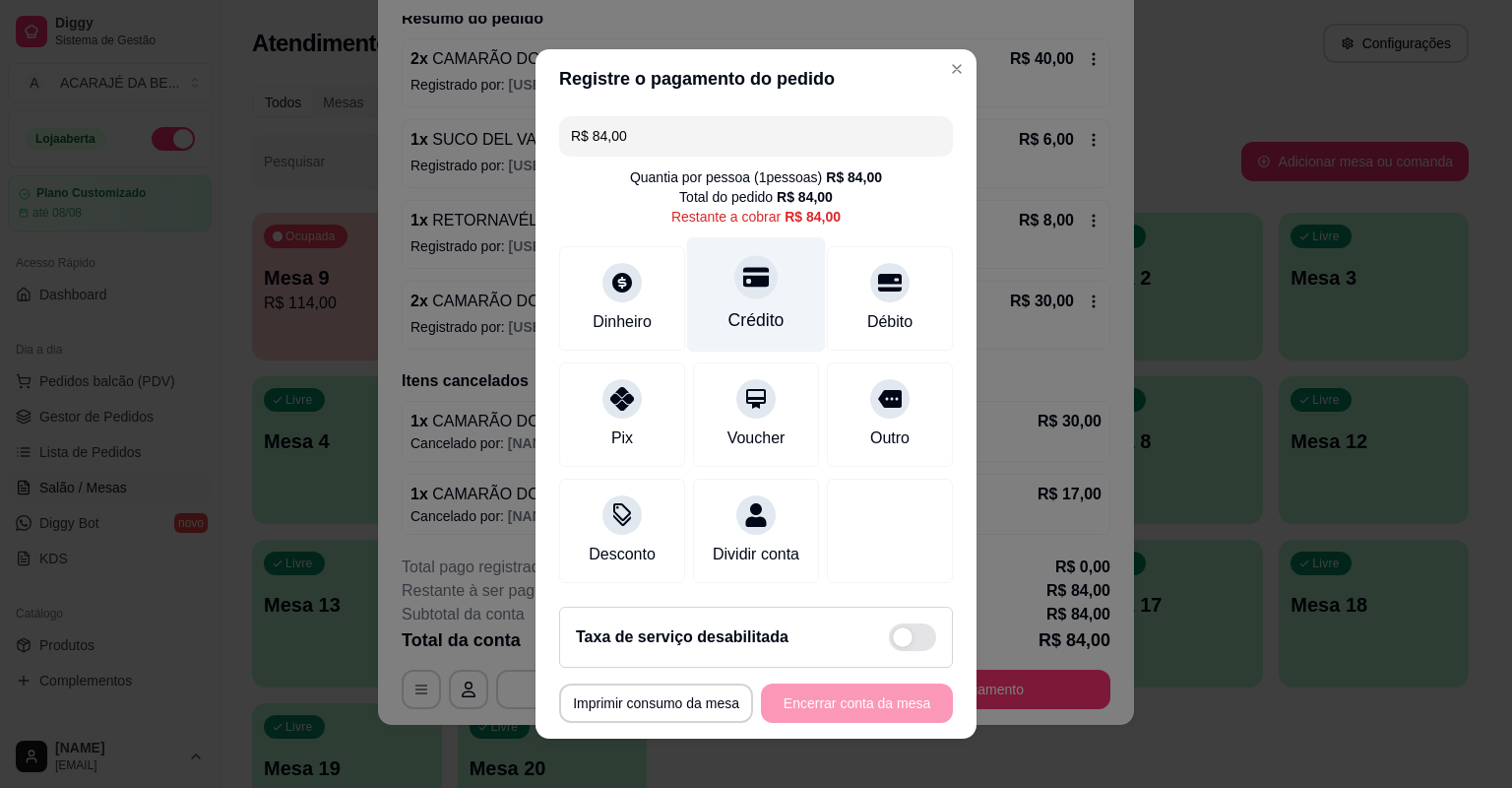 click on "Crédito" at bounding box center [756, 295] 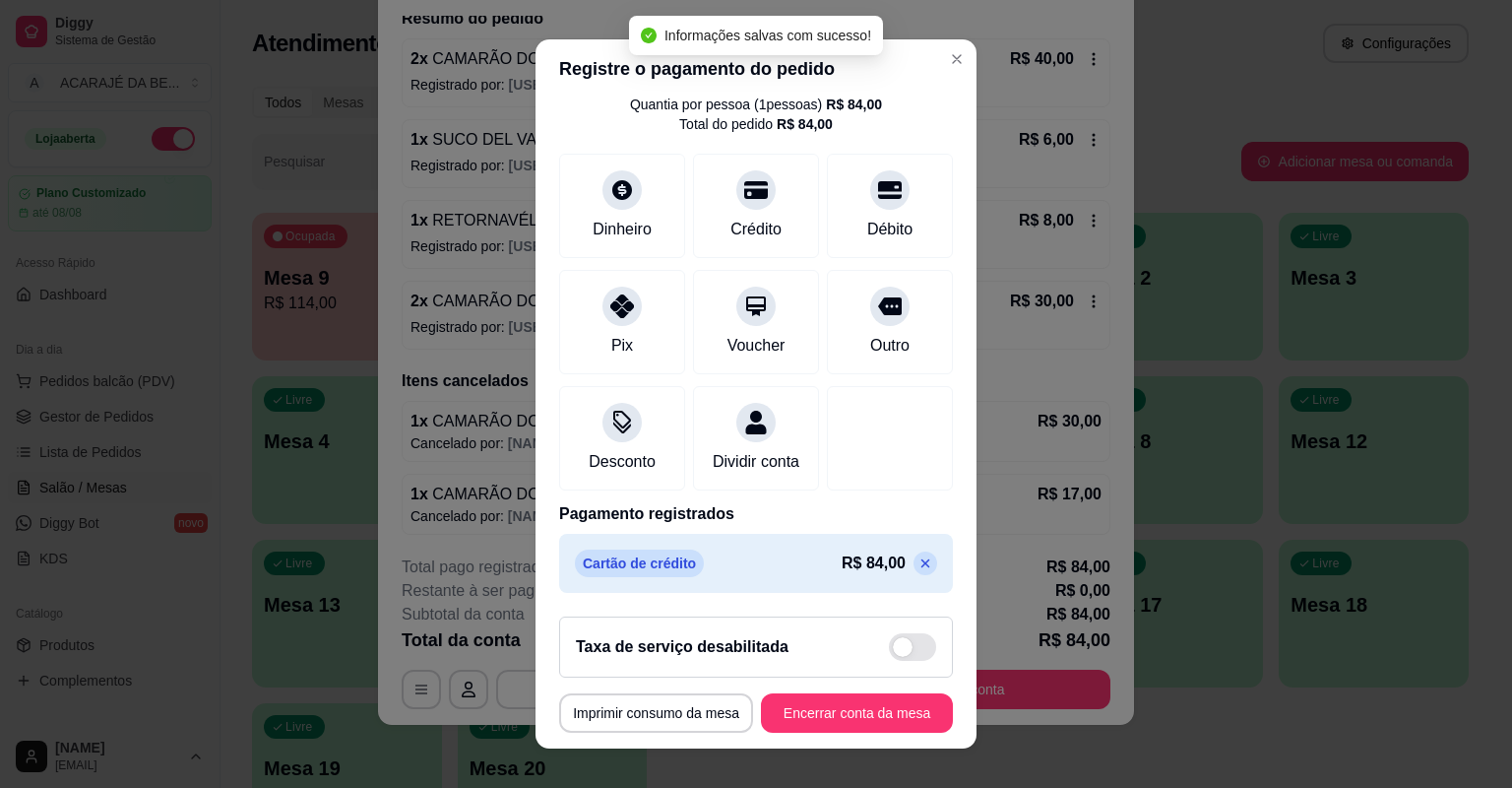 scroll, scrollTop: 85, scrollLeft: 0, axis: vertical 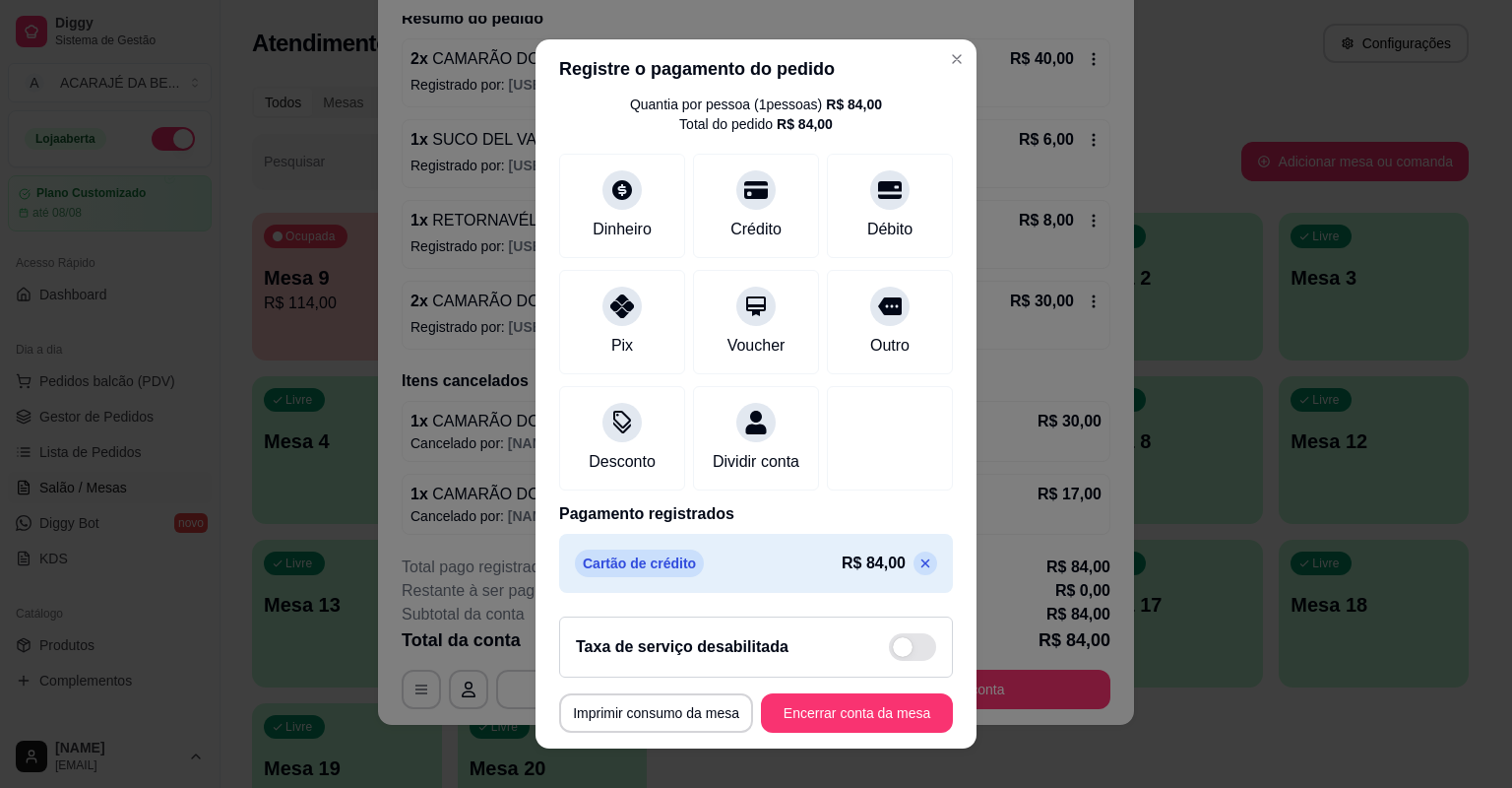 click 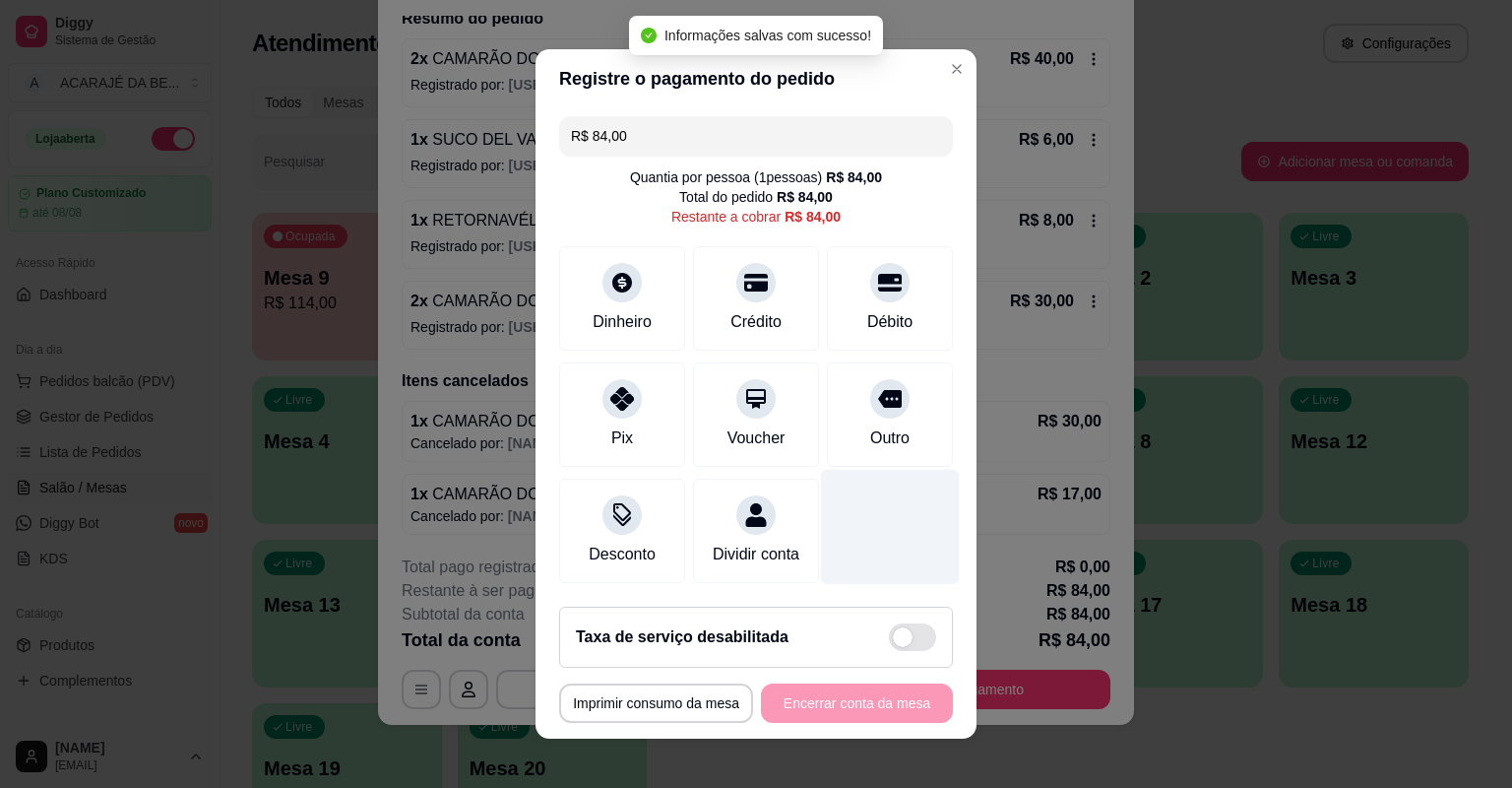 scroll, scrollTop: 0, scrollLeft: 0, axis: both 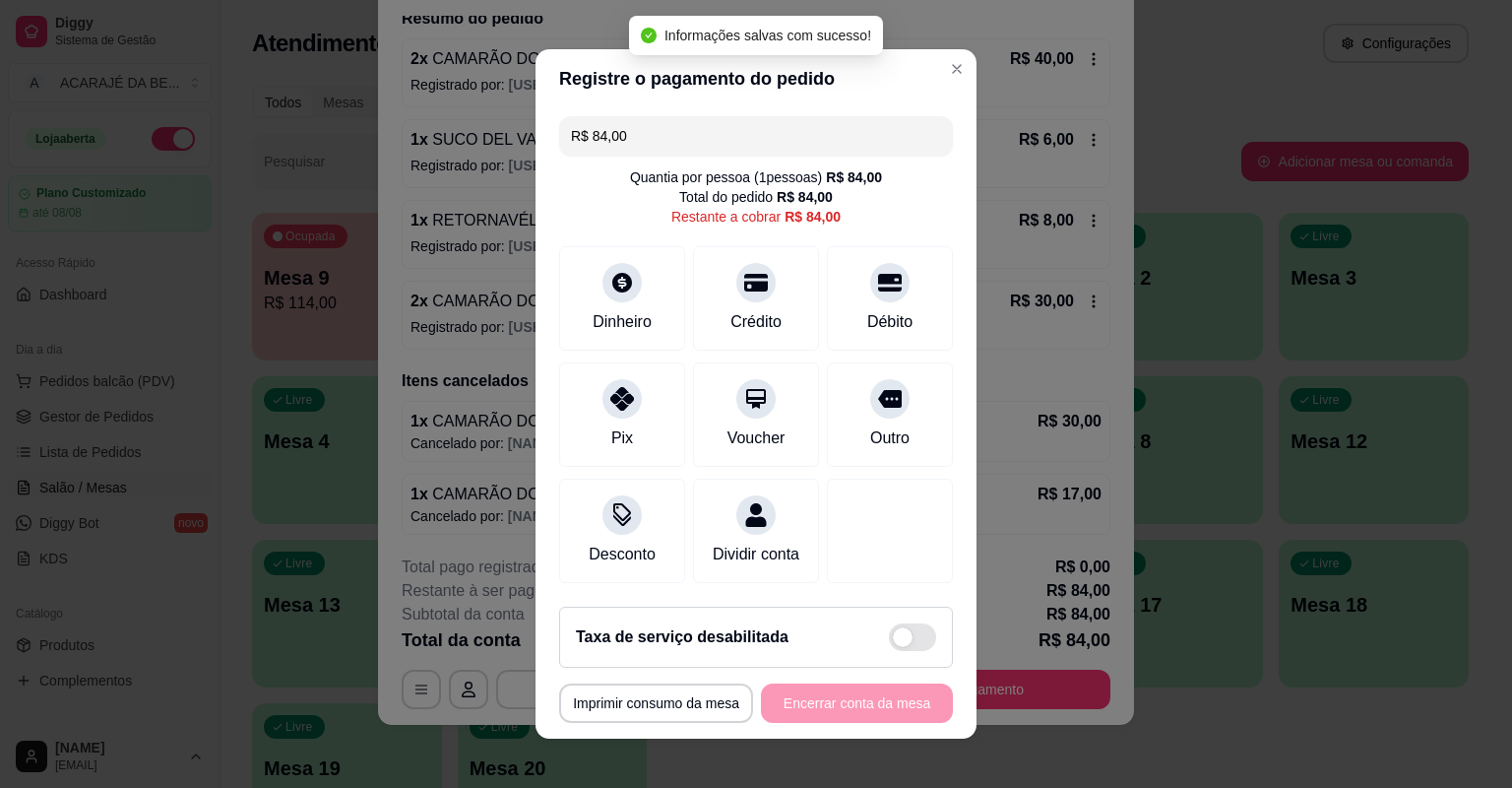 drag, startPoint x: 626, startPoint y: 136, endPoint x: 582, endPoint y: 136, distance: 44 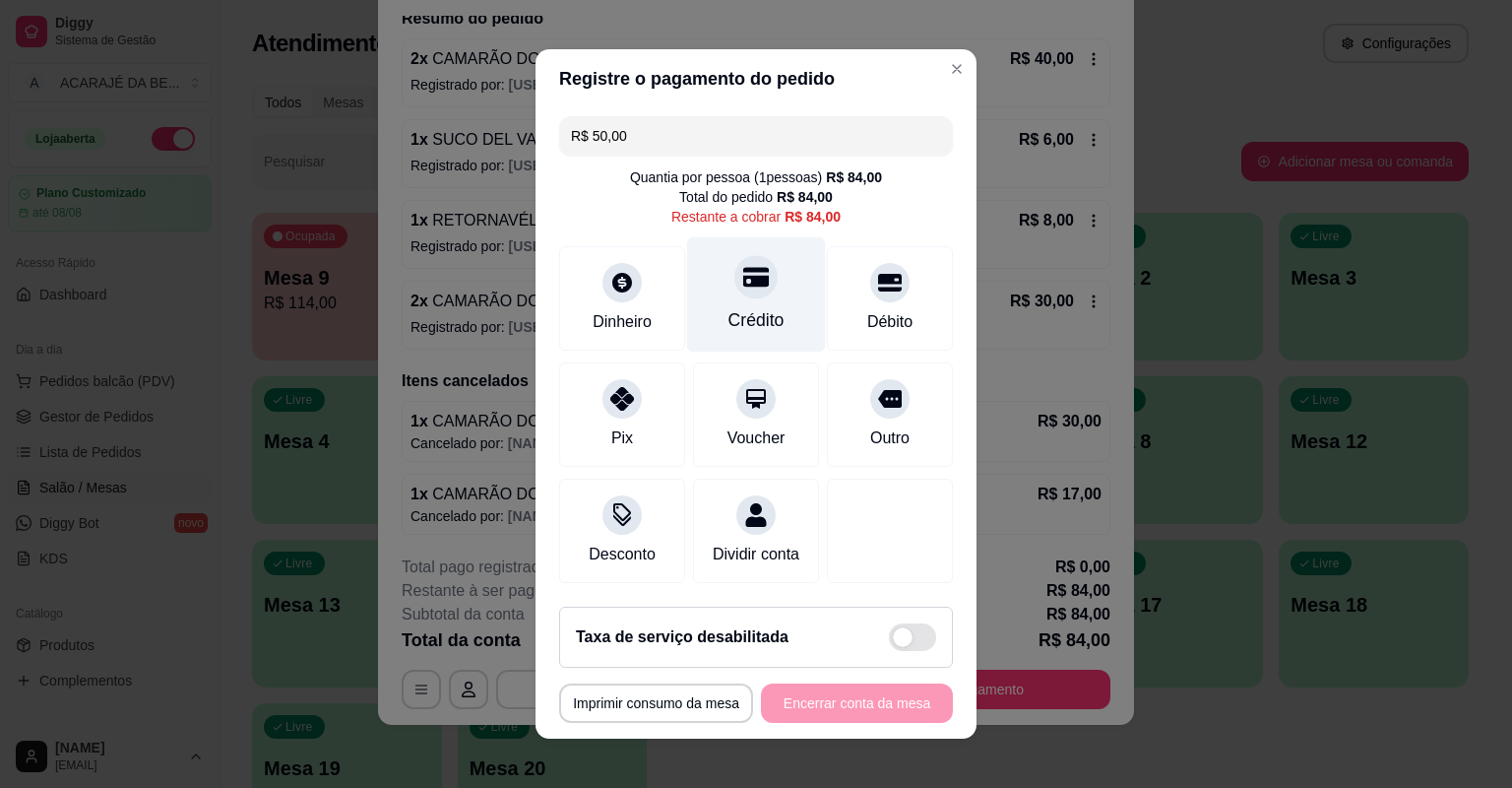 click on "Crédito" at bounding box center [756, 320] 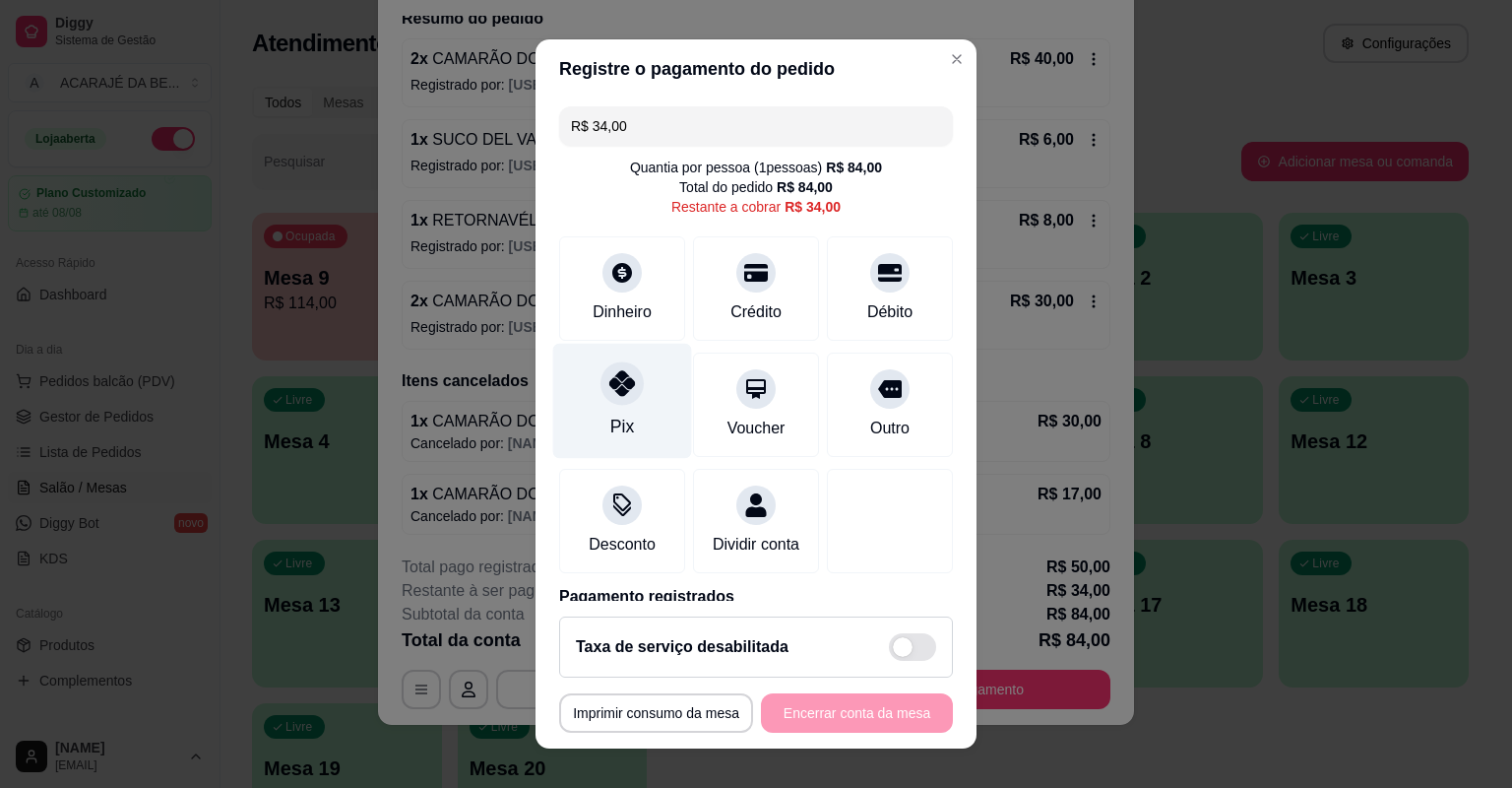 click on "Pix" at bounding box center (622, 401) 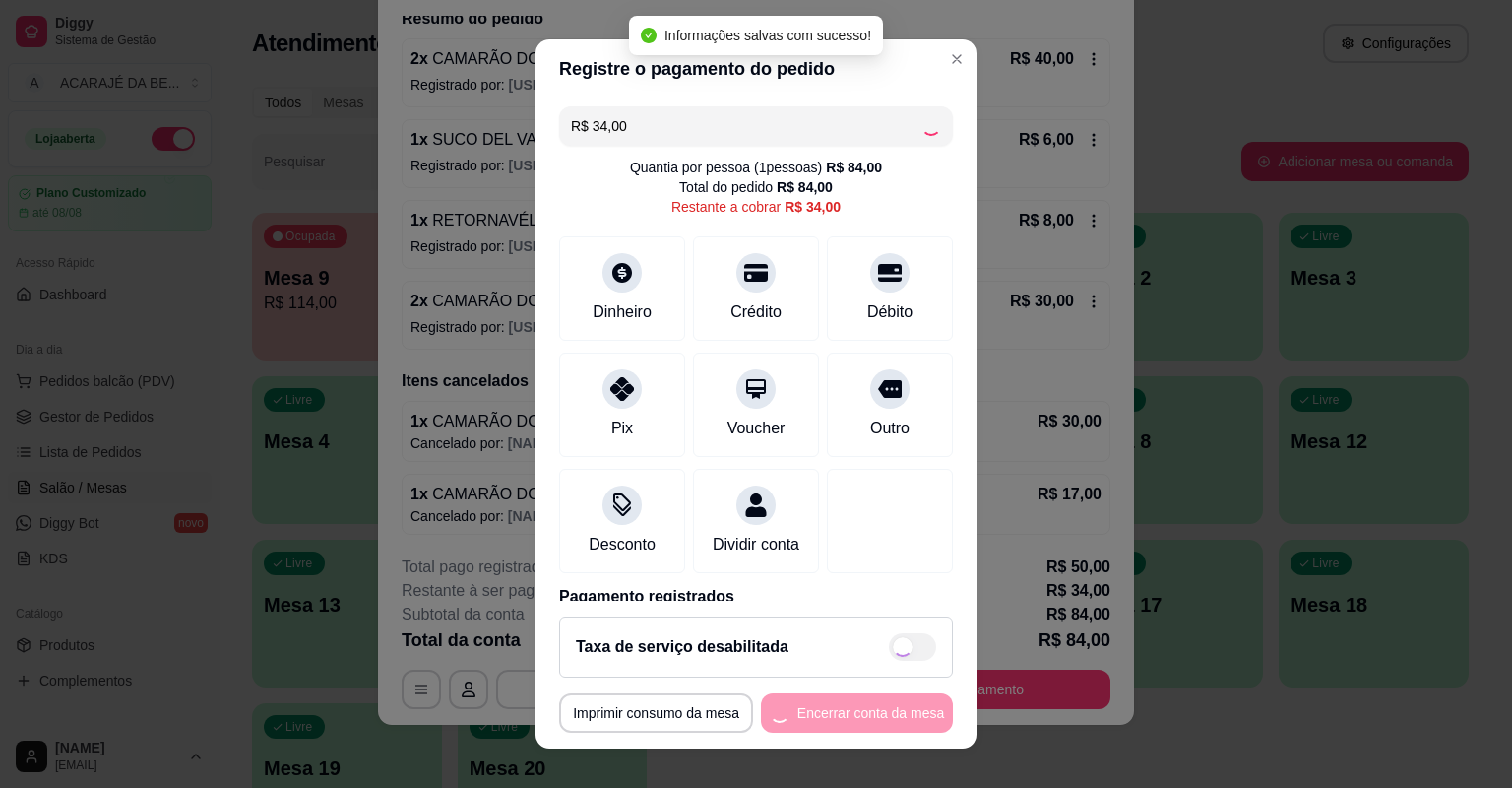 type on "R$ 0,00" 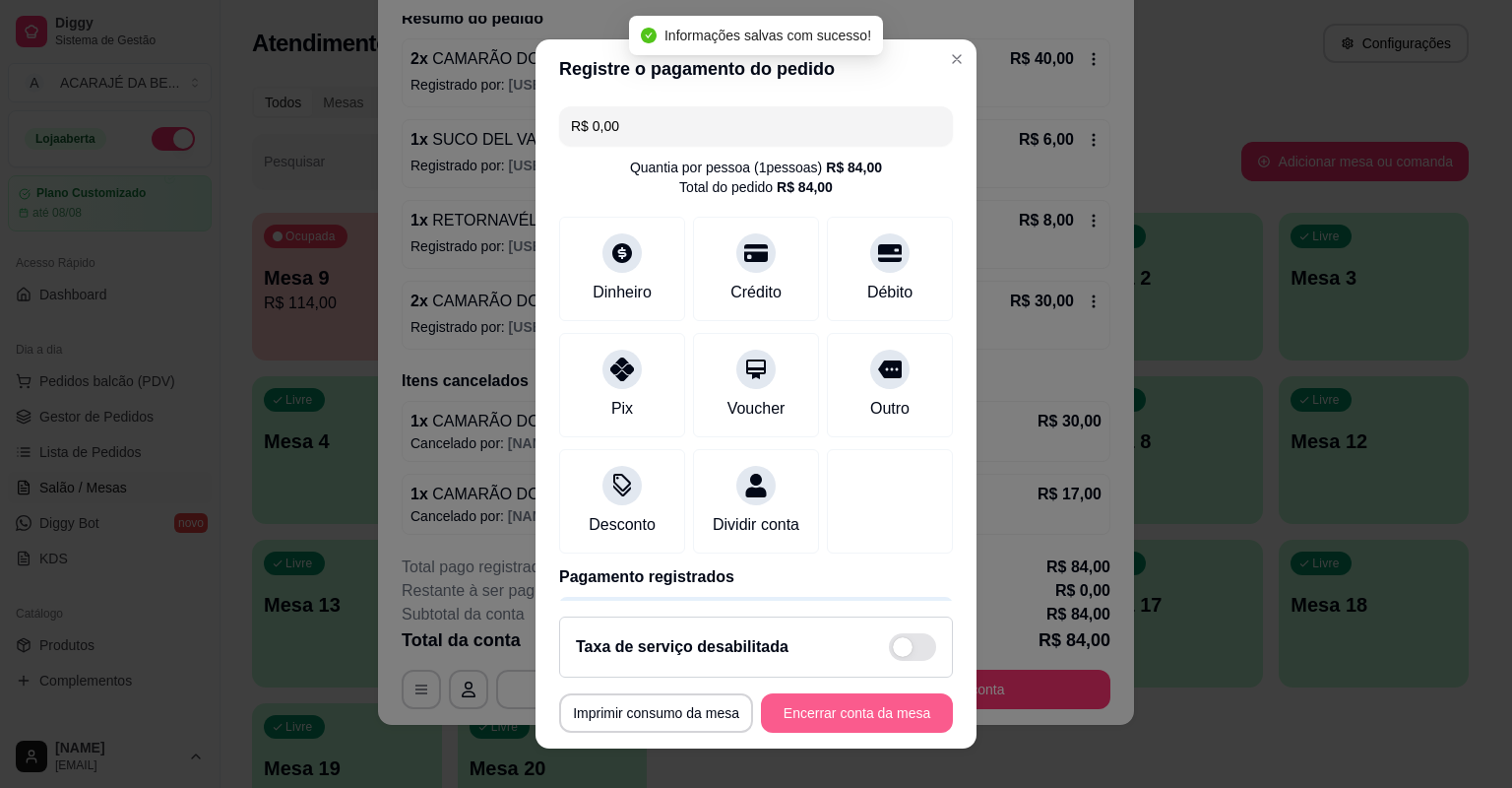 click on "Encerrar conta da mesa" at bounding box center [856, 713] 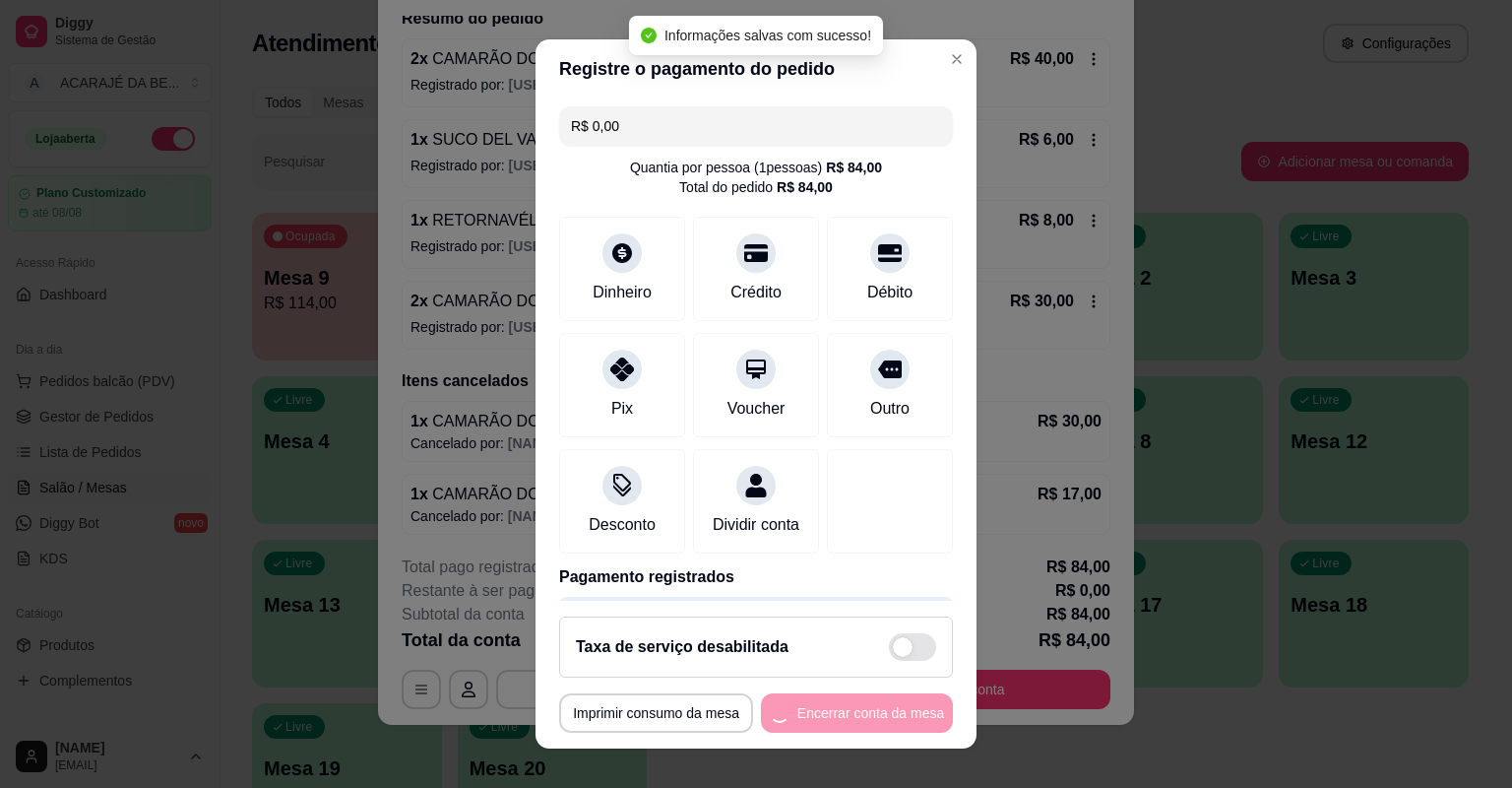 scroll, scrollTop: 0, scrollLeft: 0, axis: both 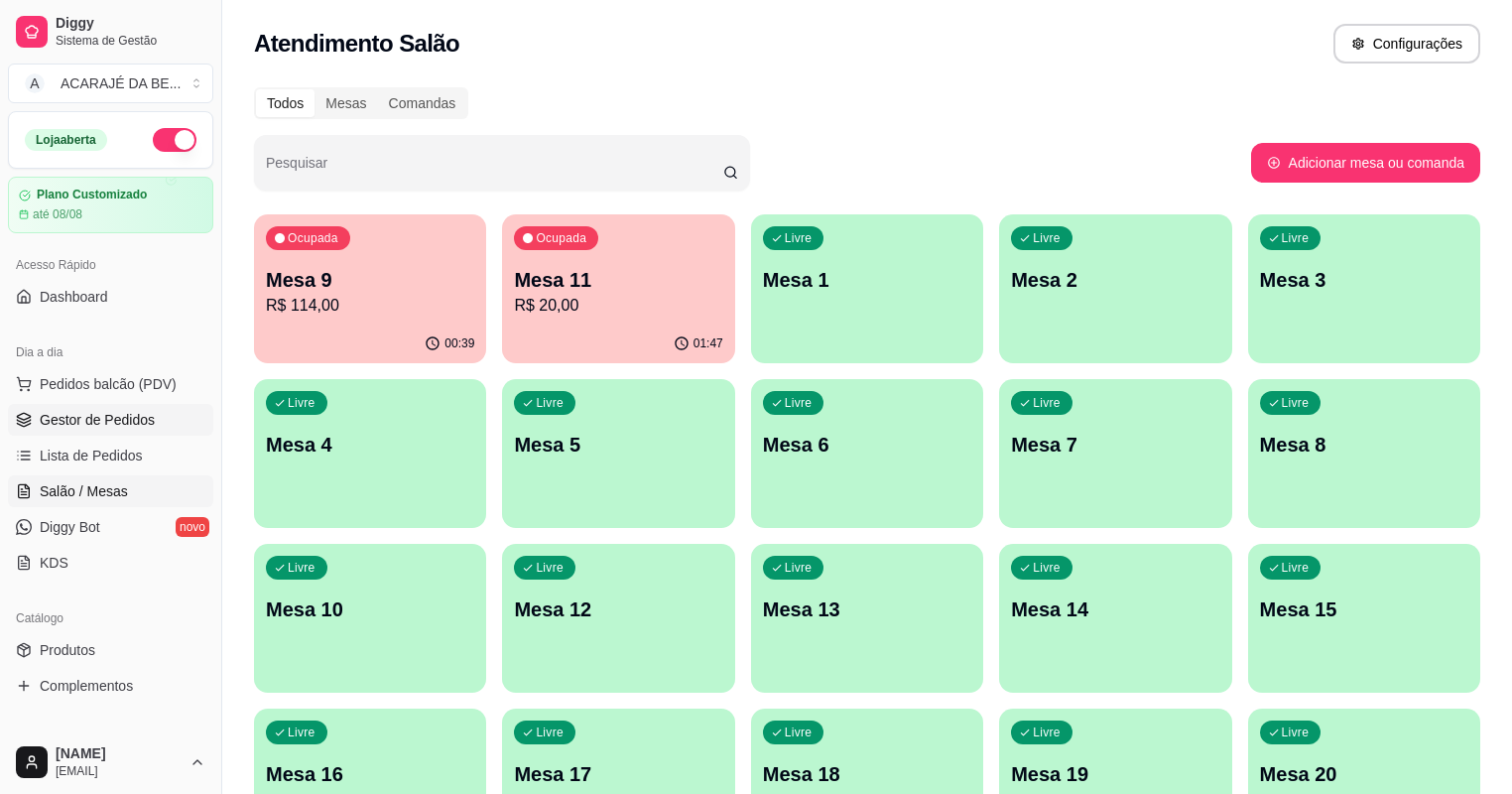 click on "Gestor de Pedidos" at bounding box center [97, 420] 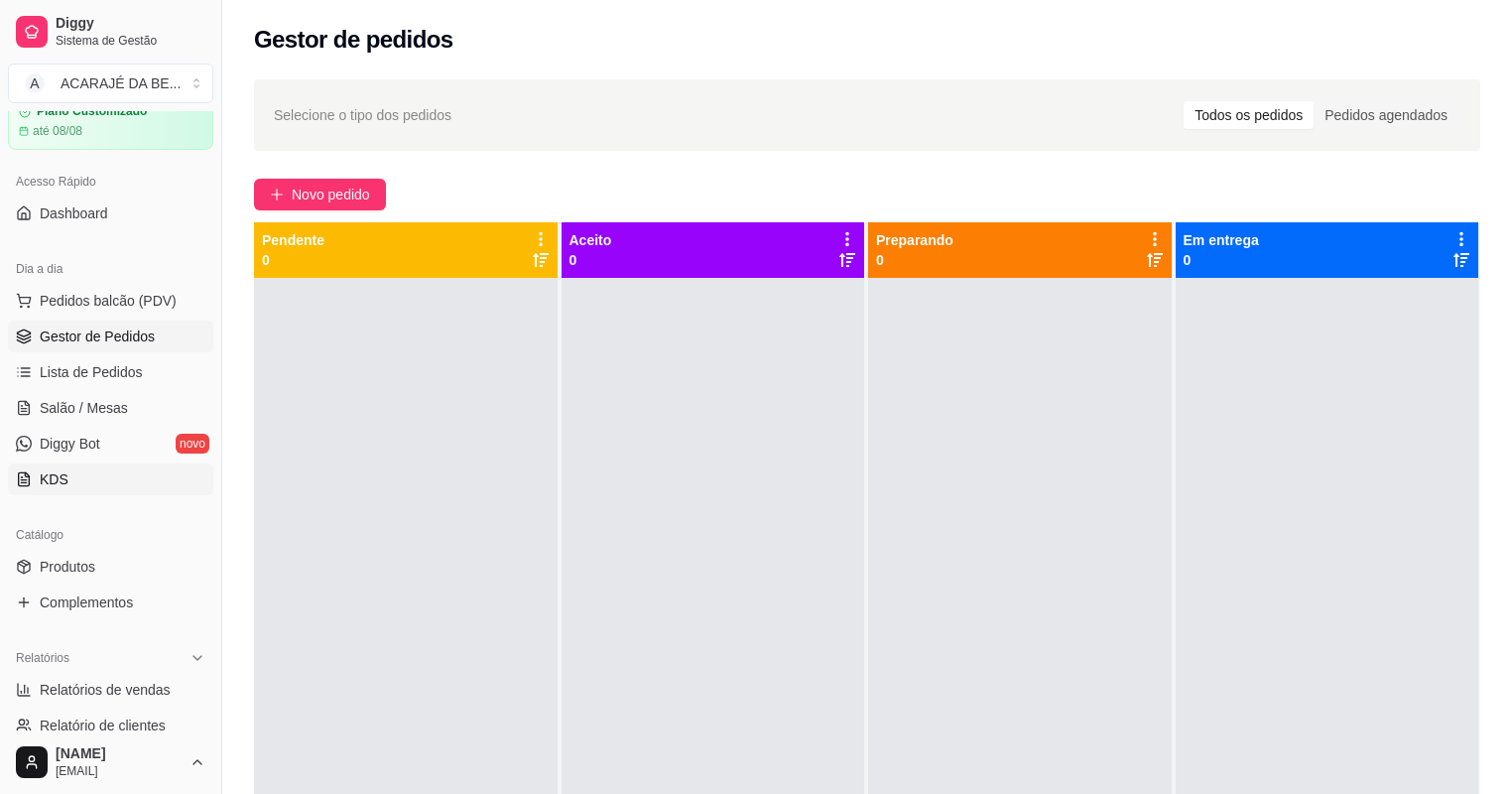 scroll, scrollTop: 77, scrollLeft: 0, axis: vertical 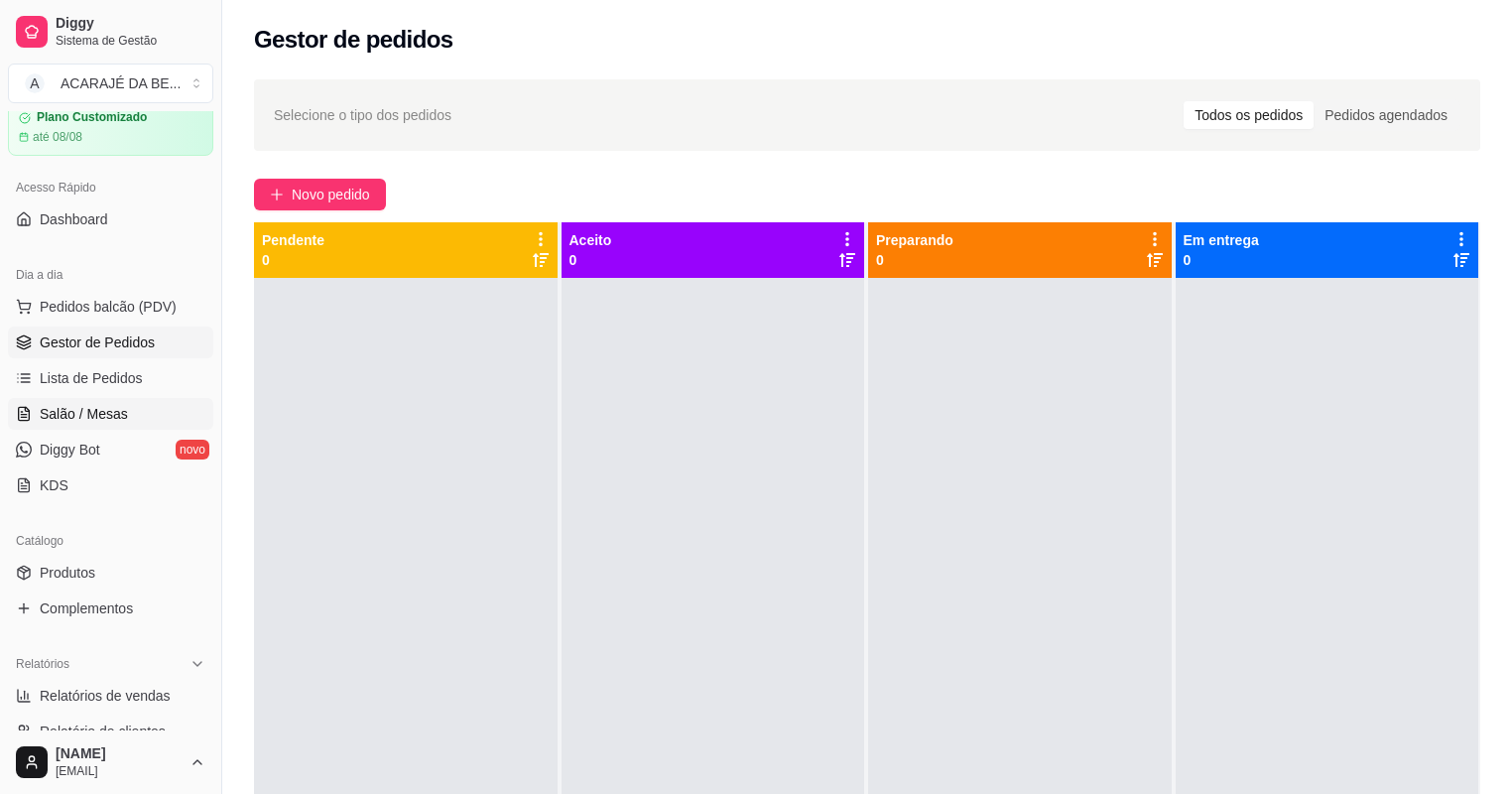 click on "Salão / Mesas" at bounding box center (83, 414) 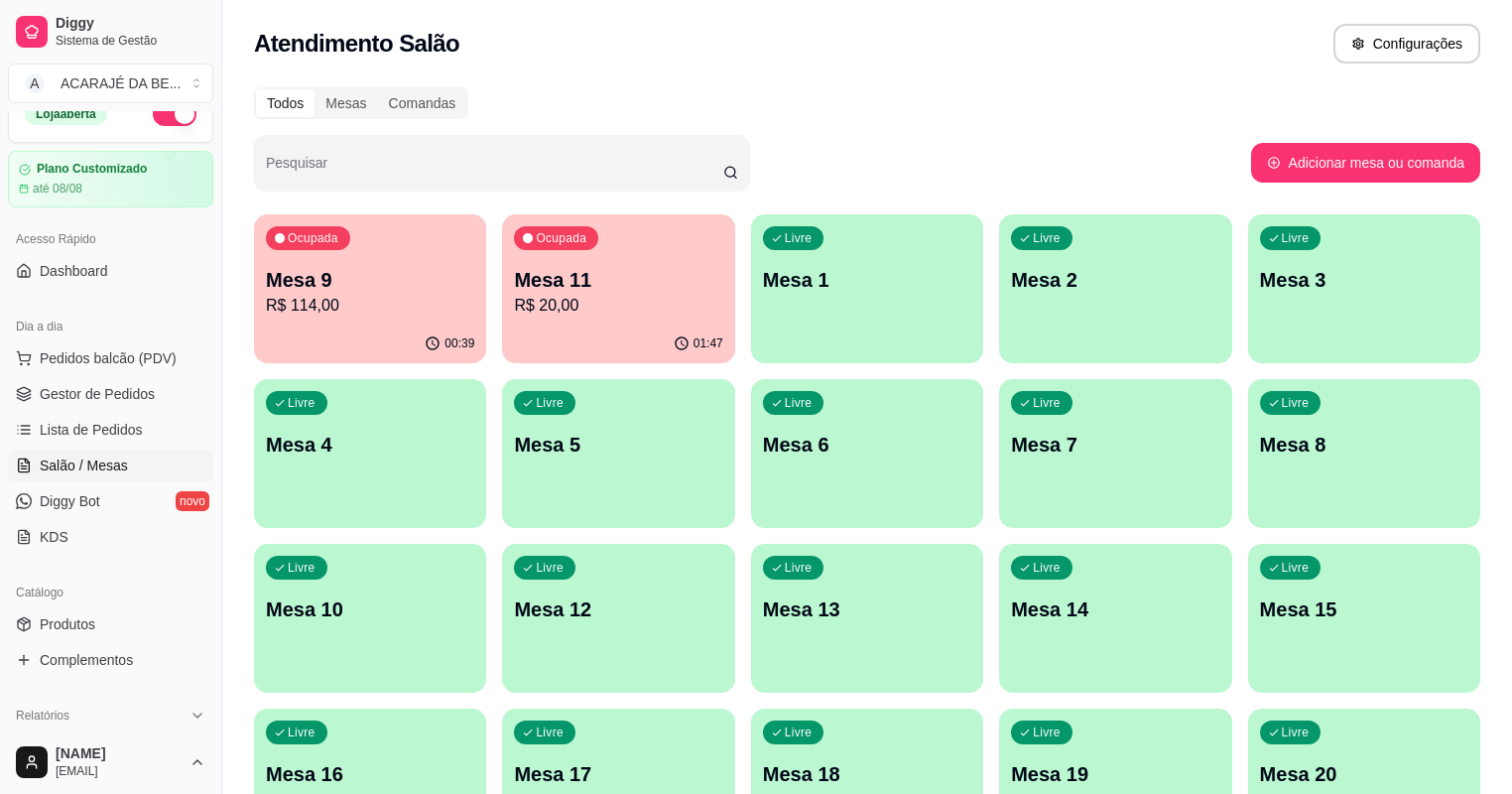 scroll, scrollTop: 0, scrollLeft: 0, axis: both 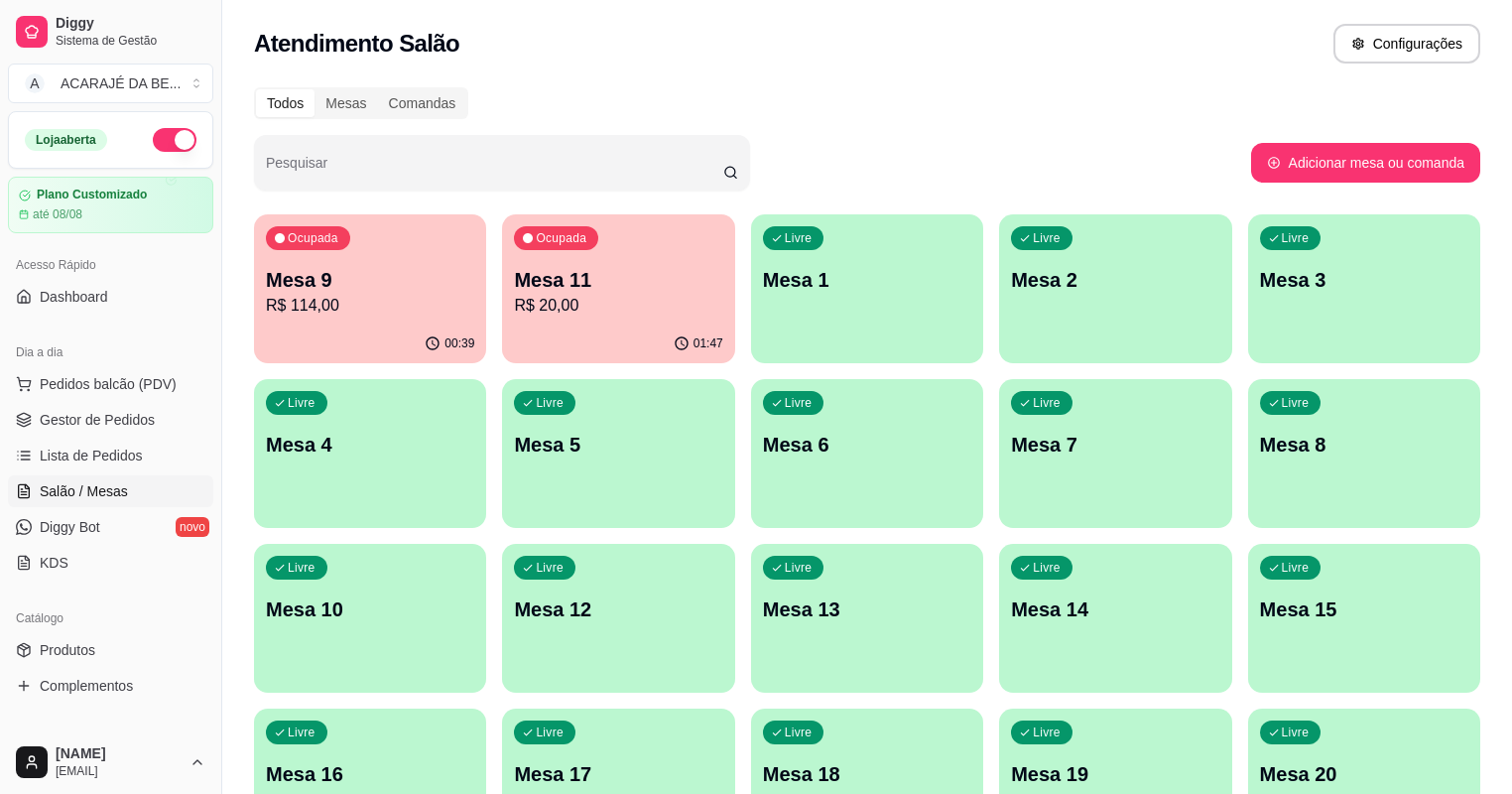 click on "R$ 114,00" at bounding box center [370, 306] 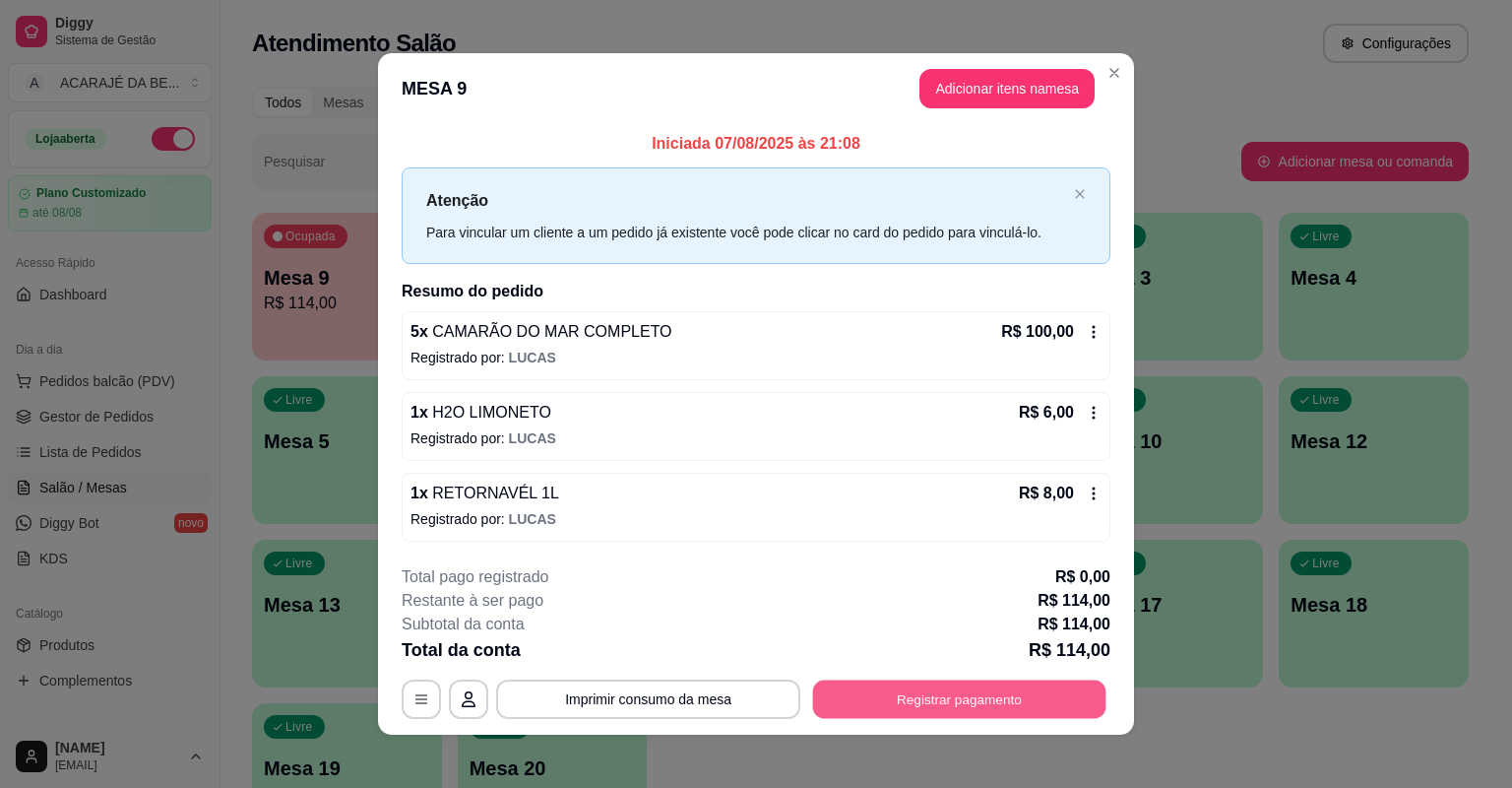 click on "Registrar pagamento" at bounding box center (960, 698) 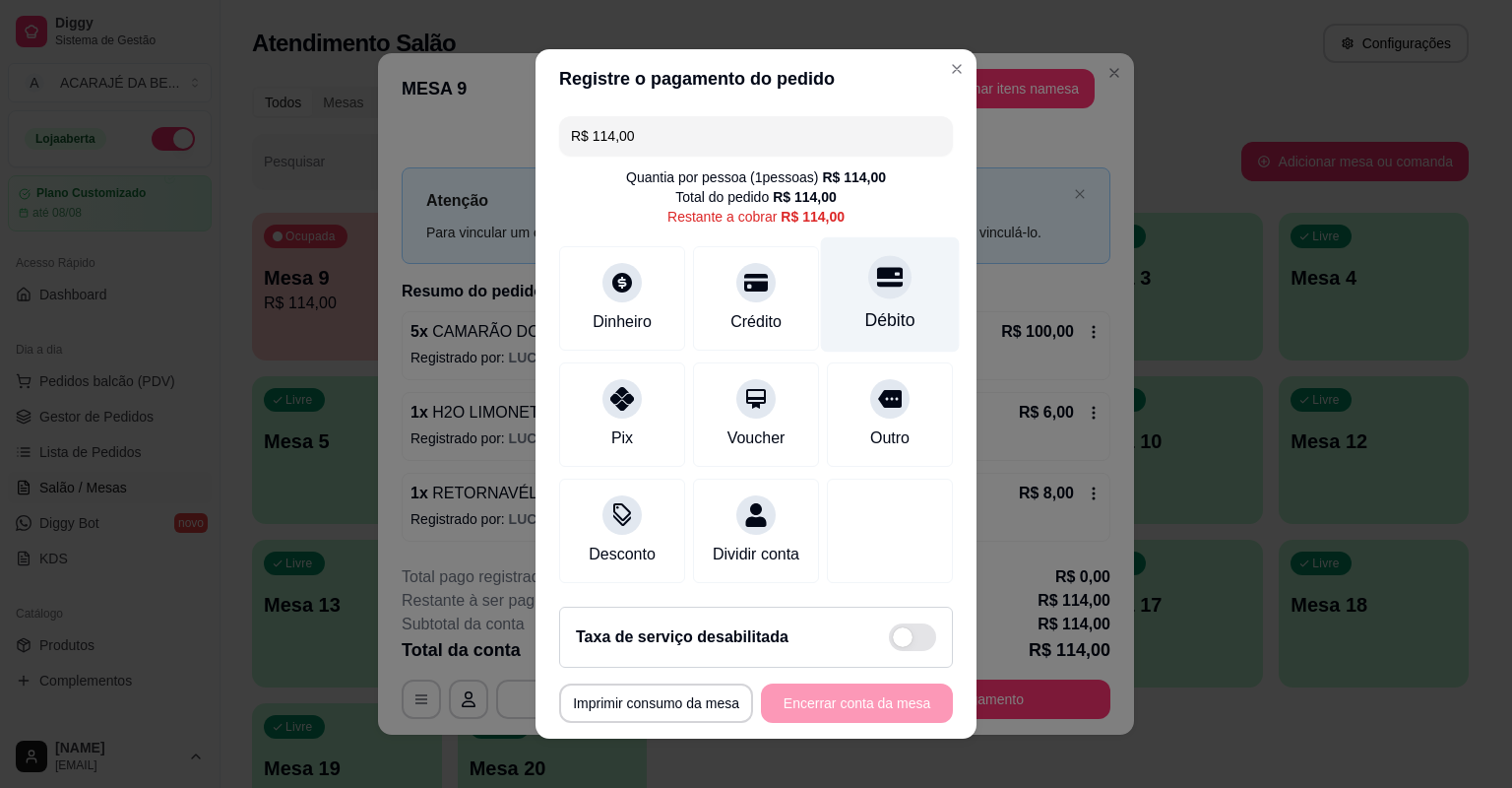 click on "Débito" at bounding box center [890, 320] 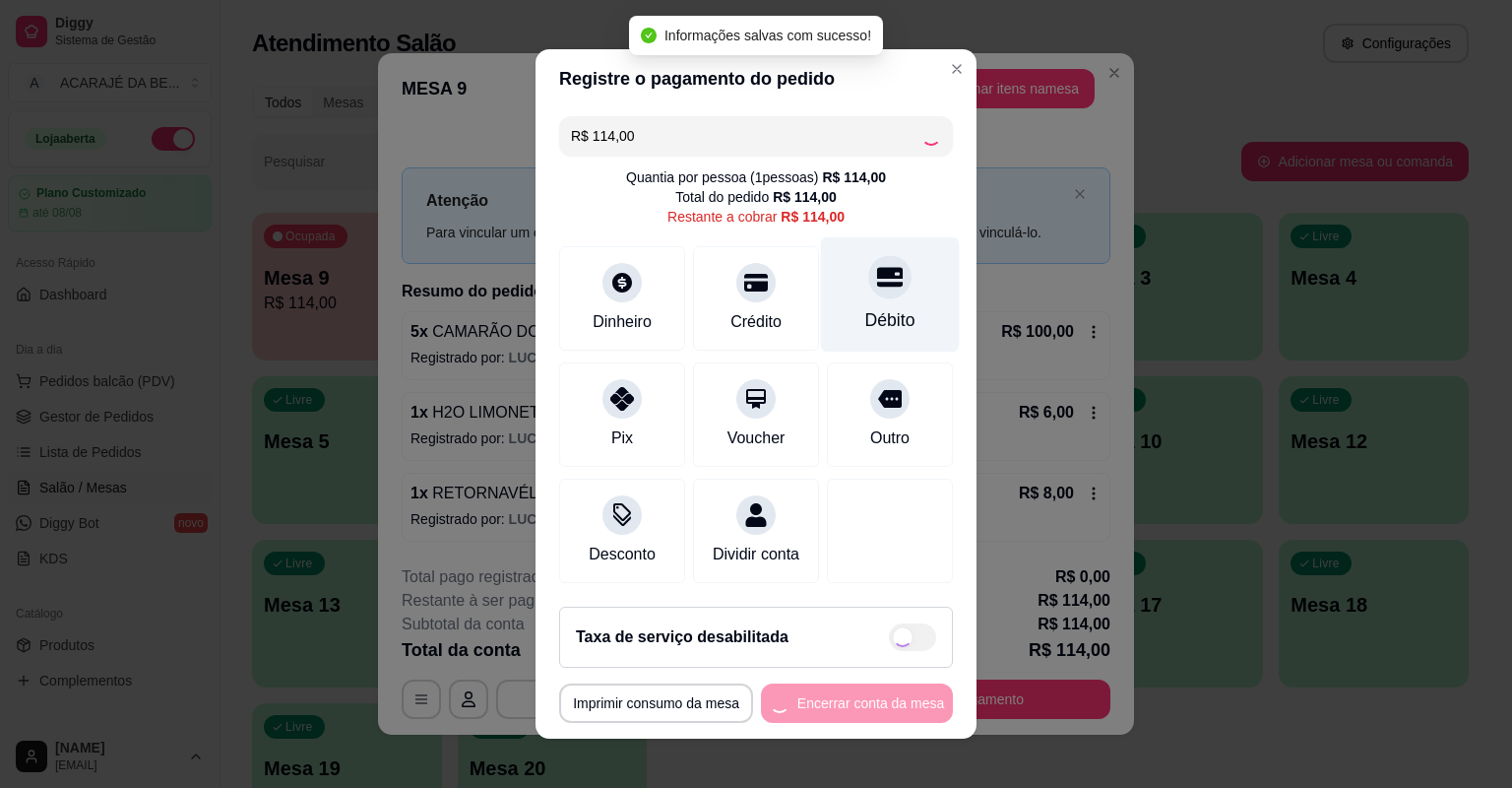 type on "R$ 0,00" 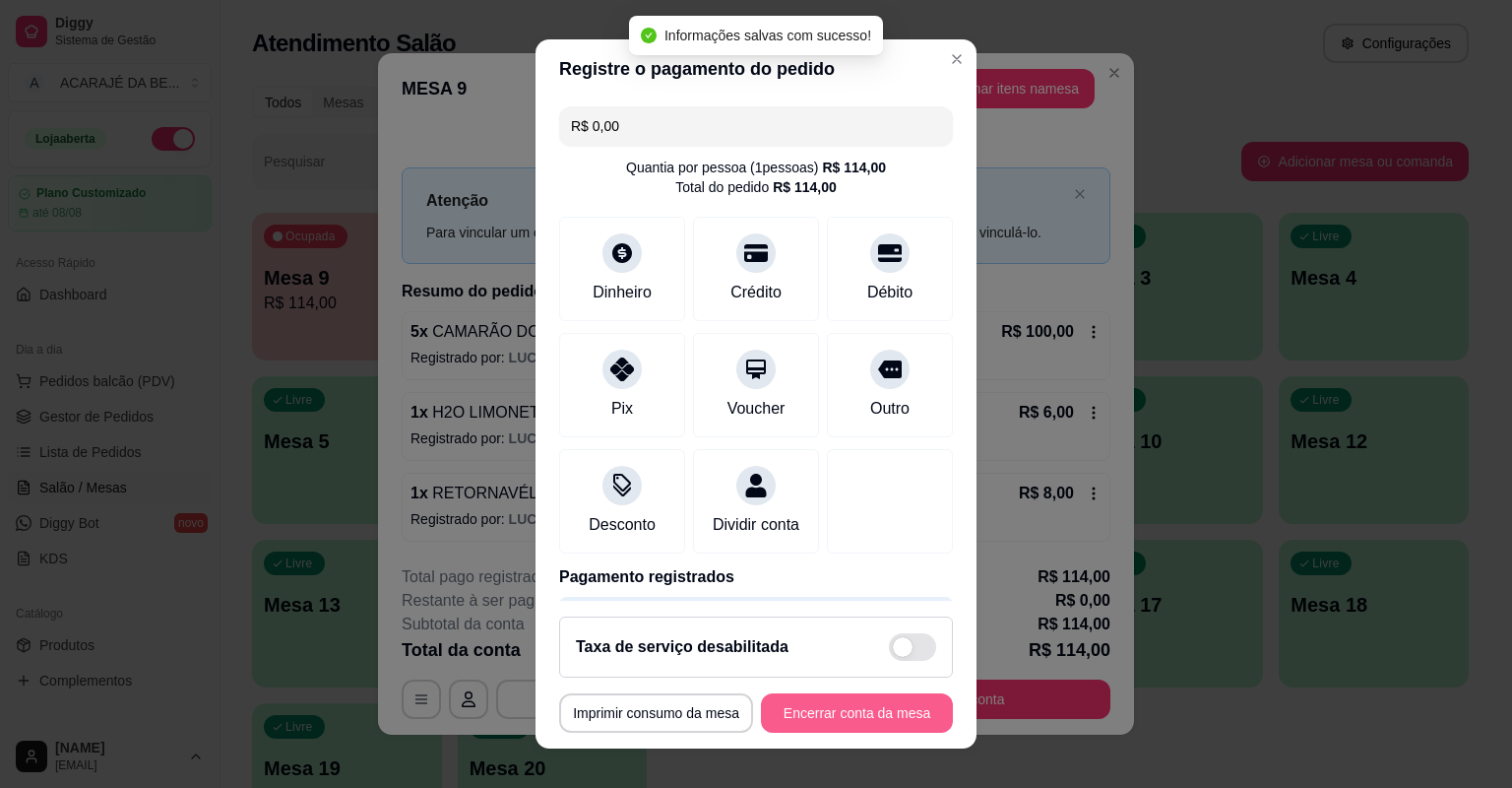 click on "Encerrar conta da mesa" at bounding box center (856, 713) 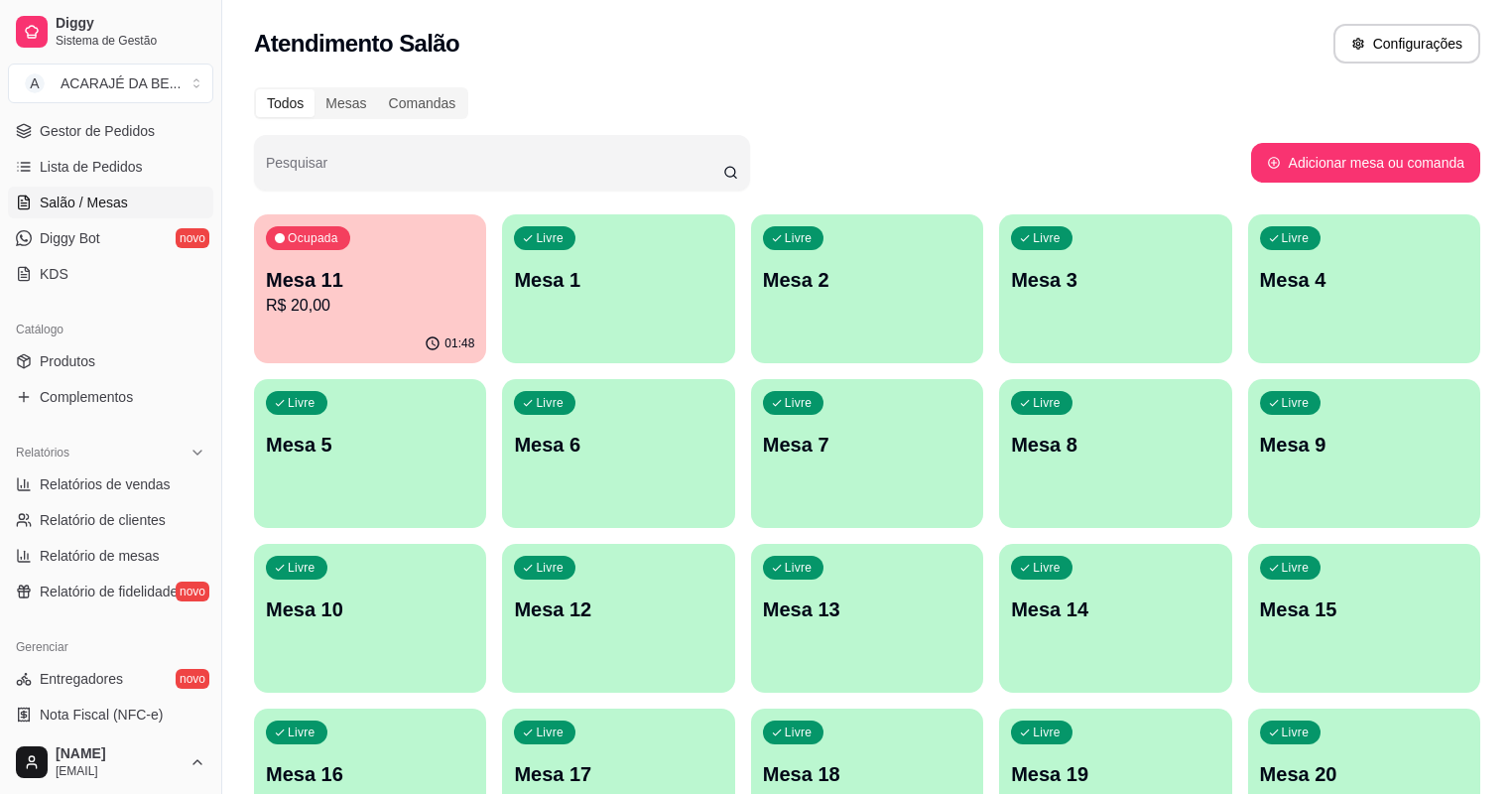 scroll, scrollTop: 476, scrollLeft: 0, axis: vertical 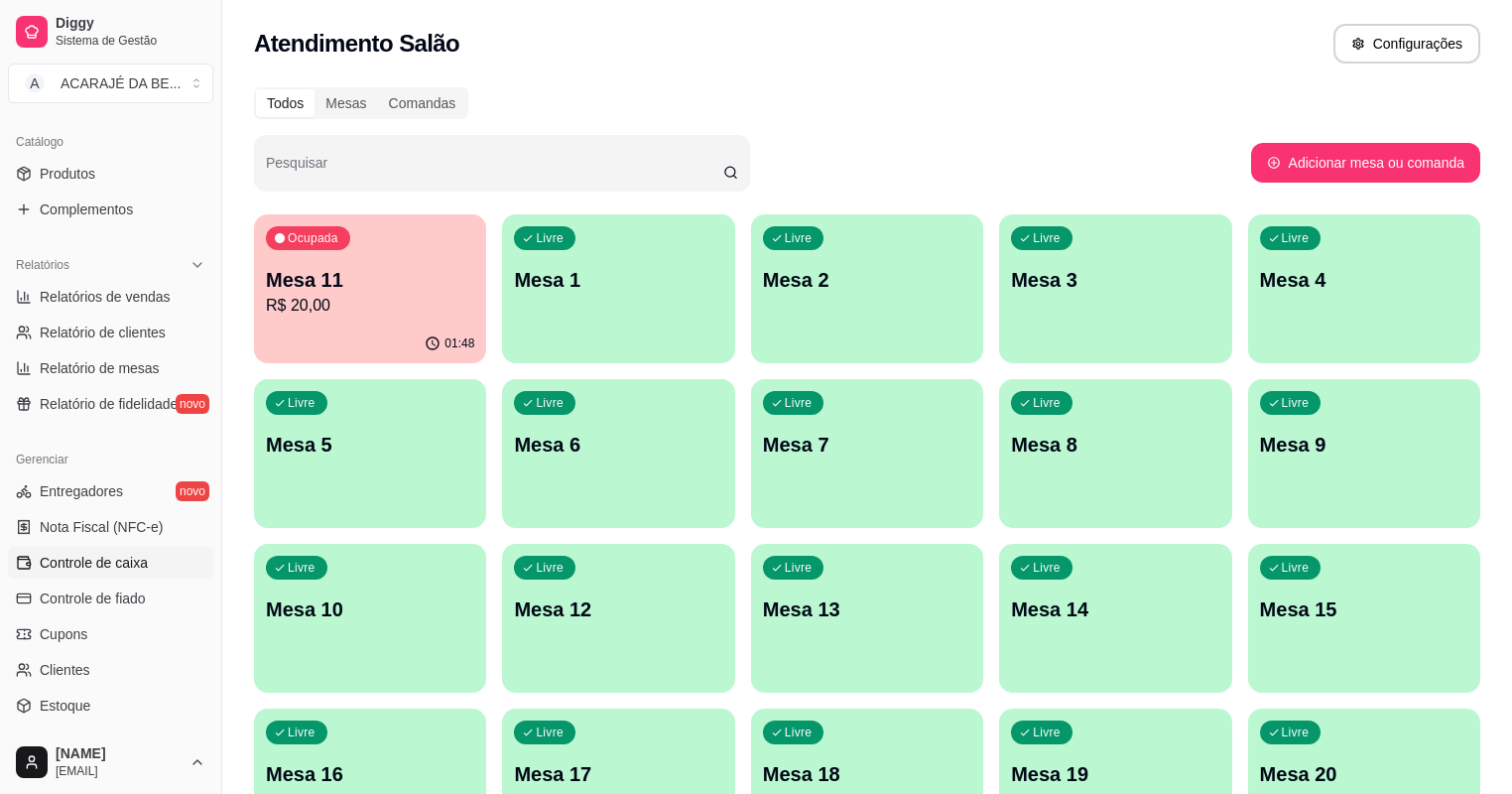 click on "Controle de caixa" at bounding box center [93, 563] 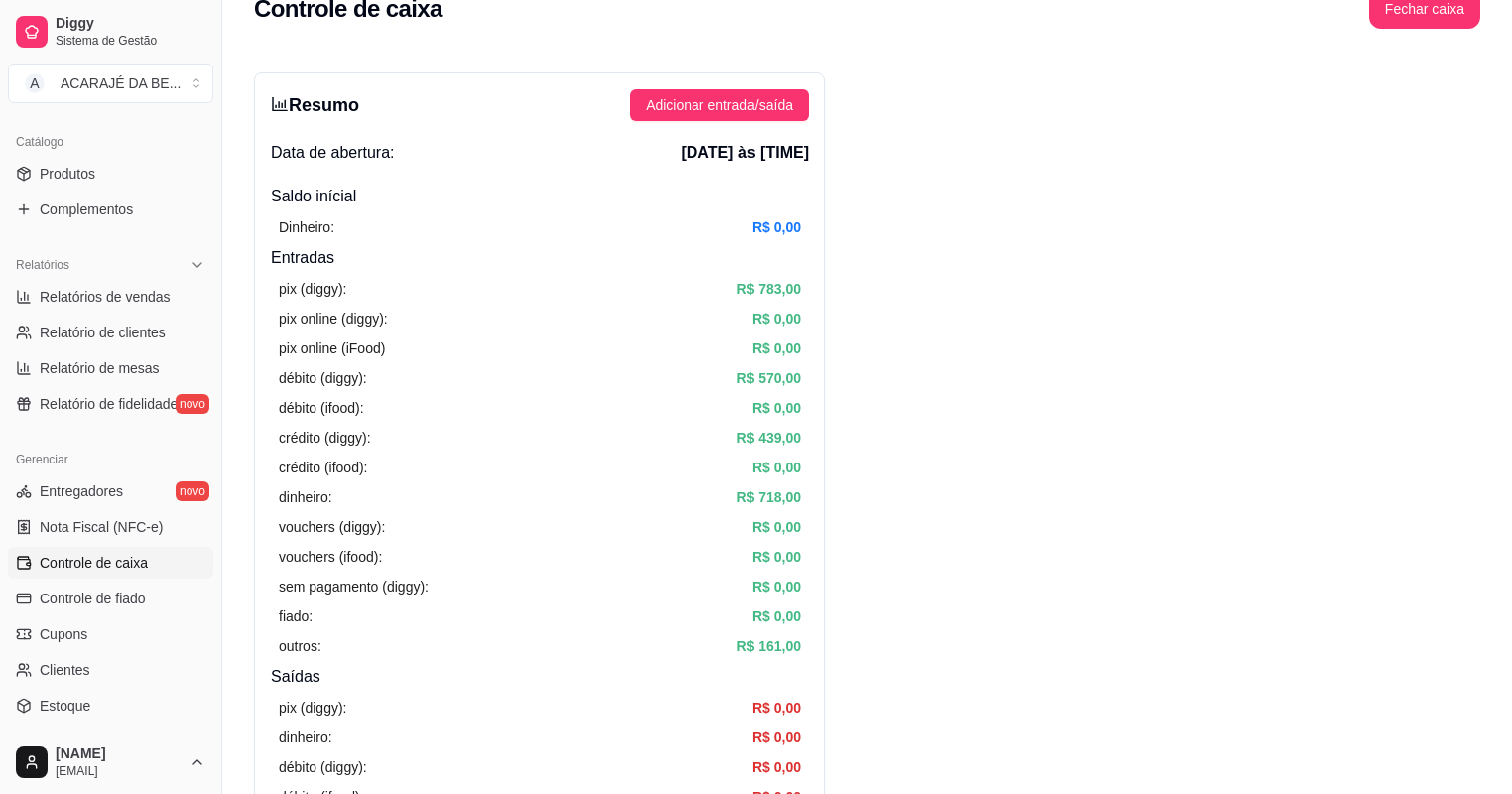 scroll, scrollTop: 0, scrollLeft: 0, axis: both 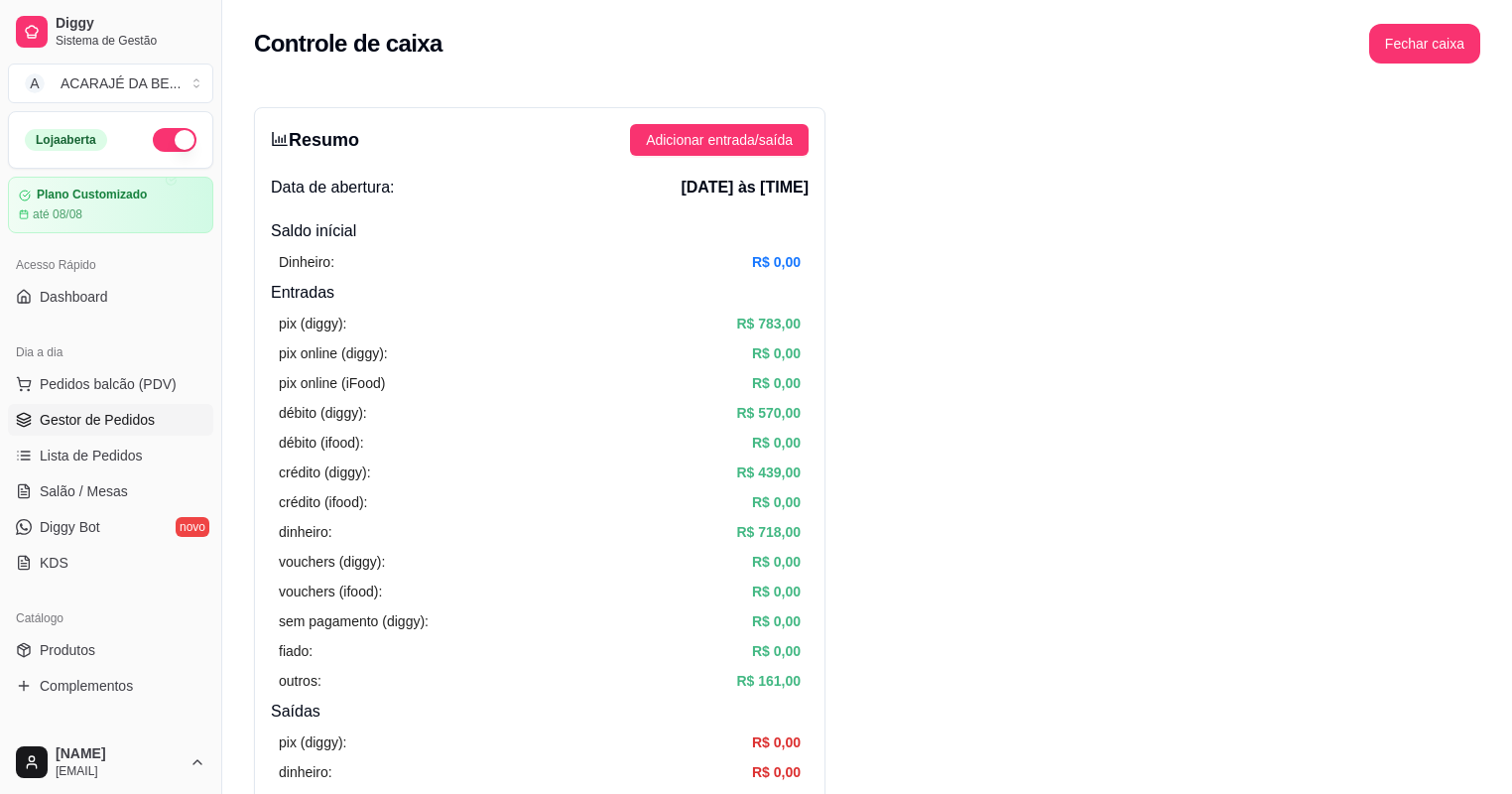 click on "Gestor de Pedidos" at bounding box center [97, 420] 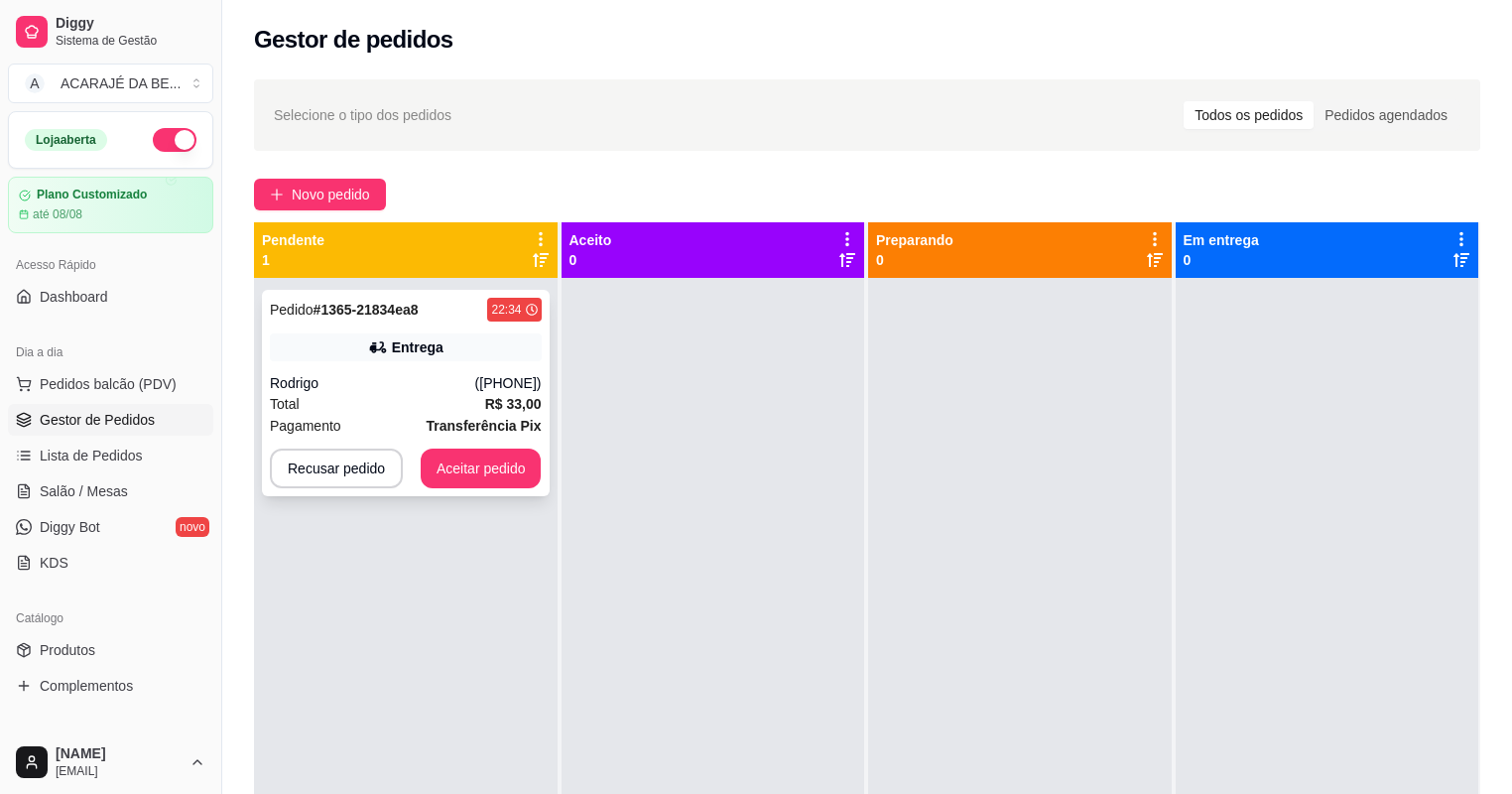 click on "Pagamento Transferência Pix" at bounding box center [406, 426] 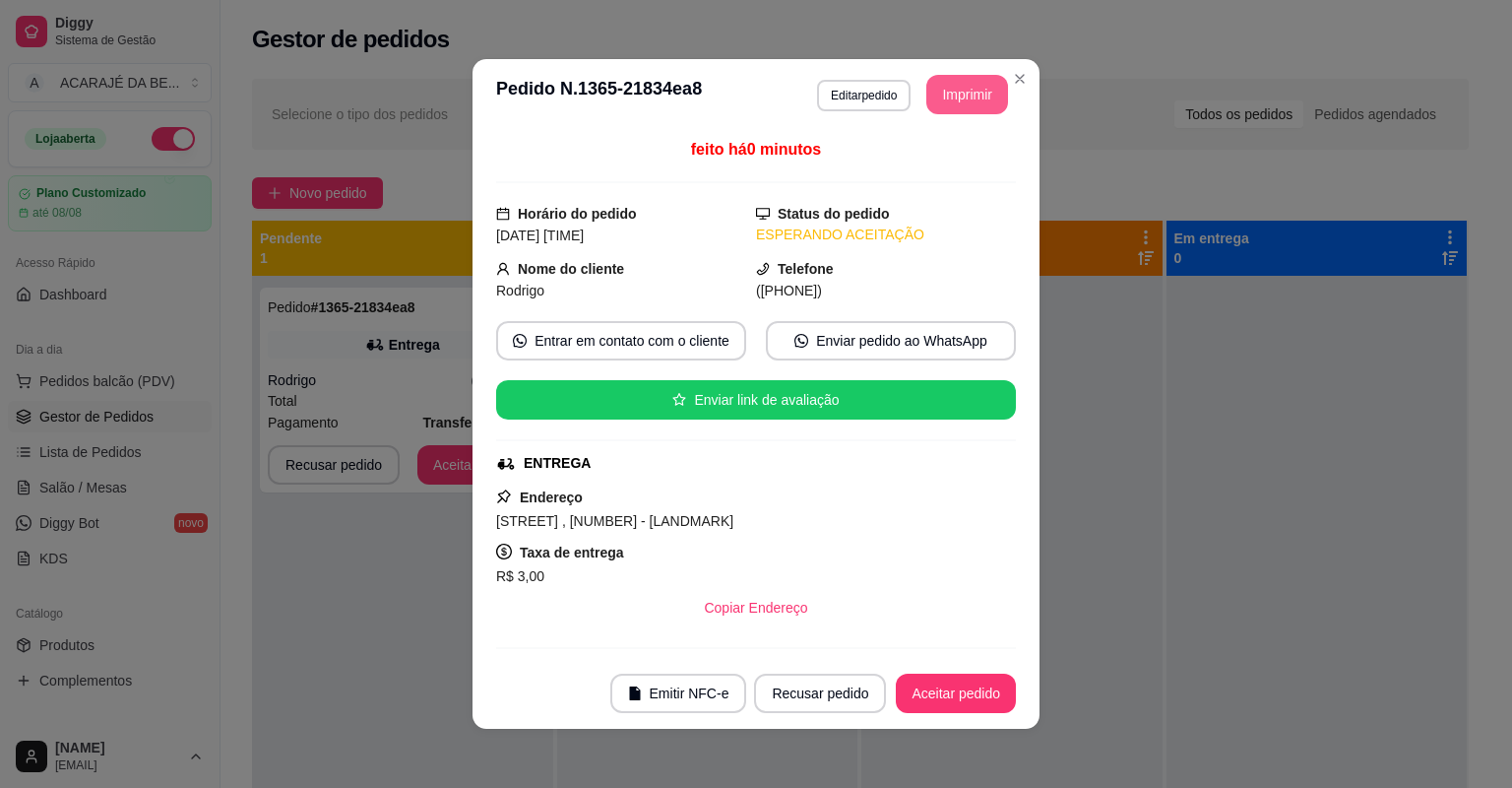 click on "Imprimir" at bounding box center (967, 95) 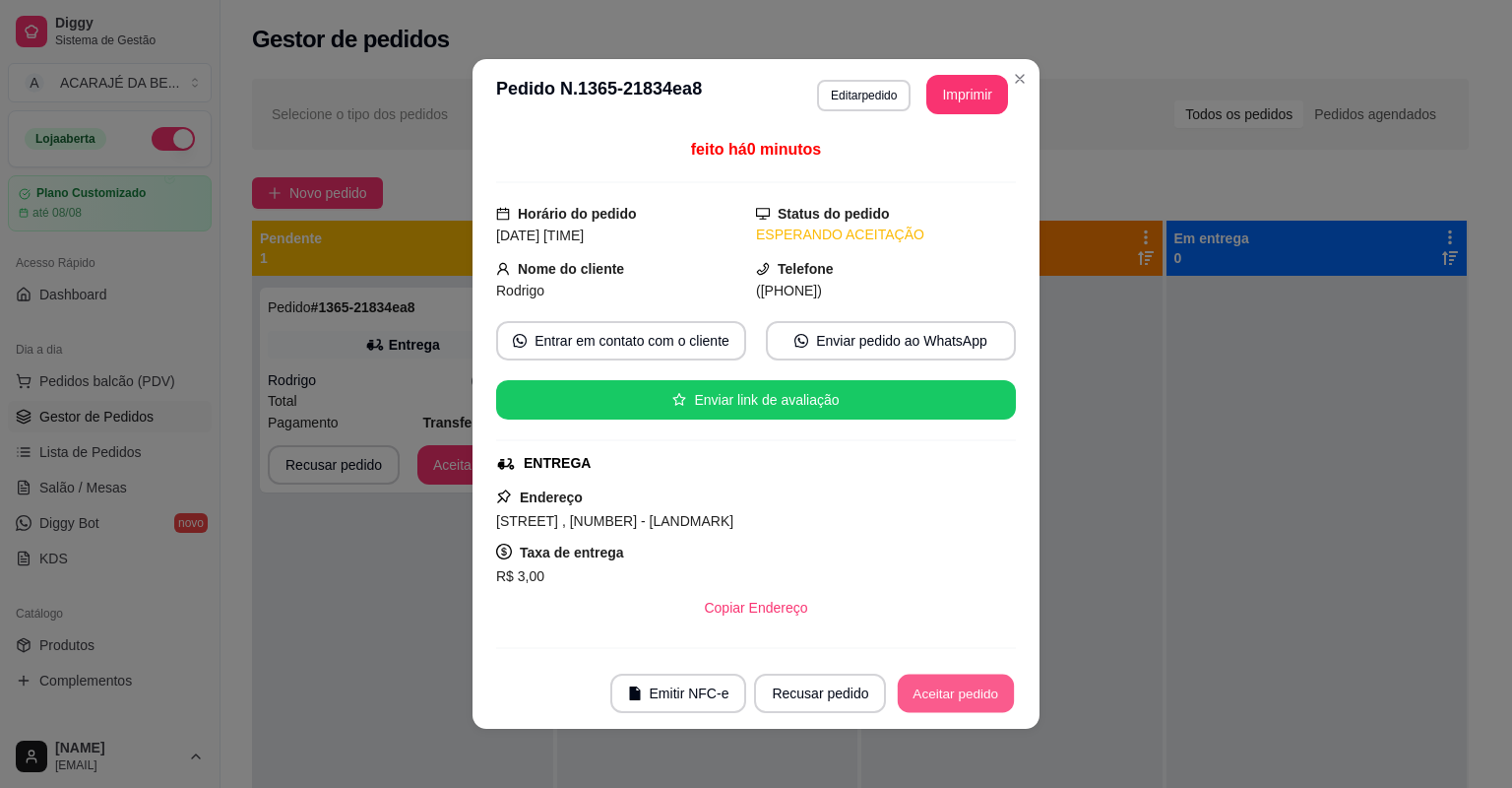 click on "Aceitar pedido" at bounding box center [956, 693] 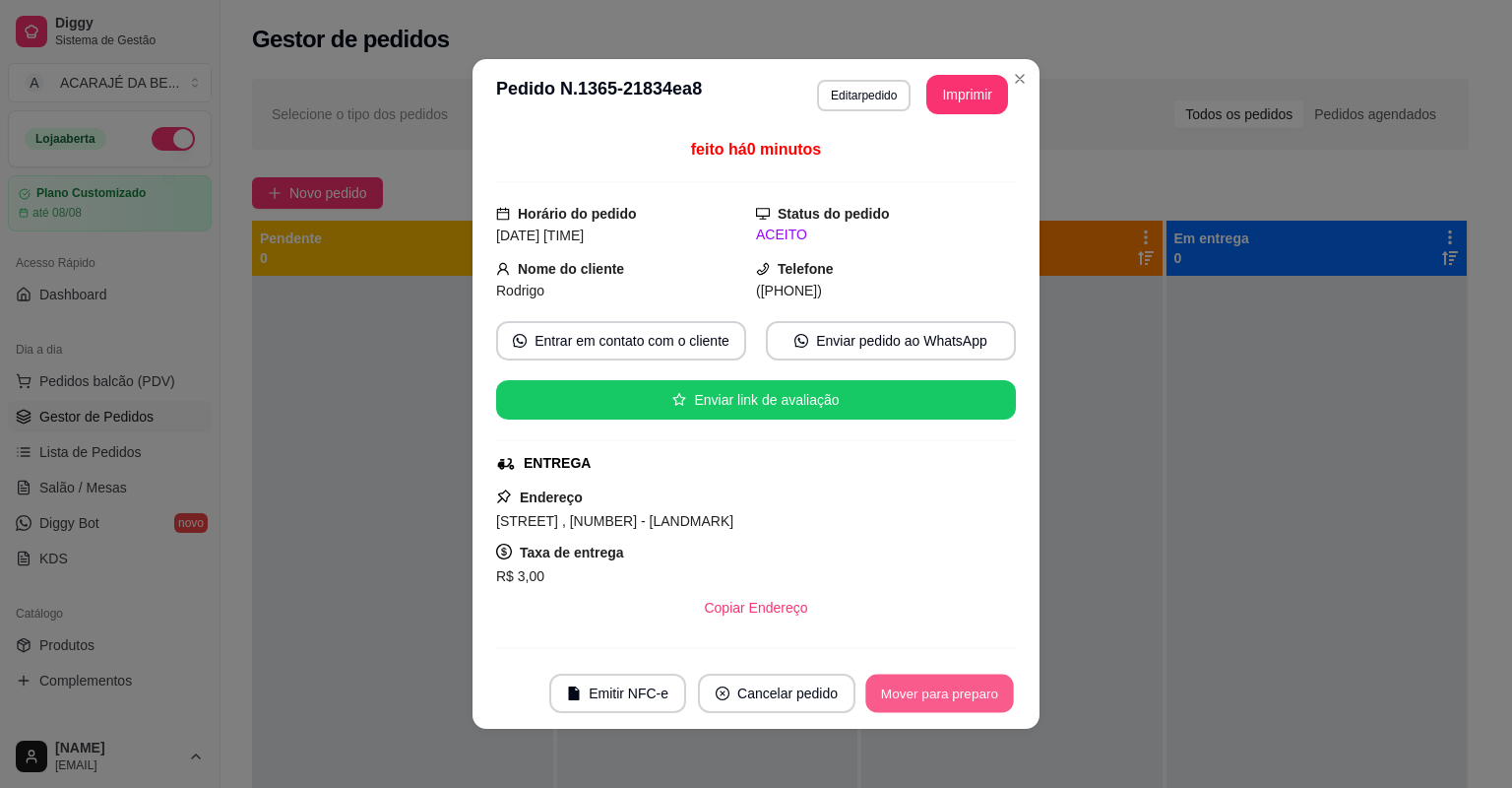 click on "Mover para preparo" at bounding box center (939, 693) 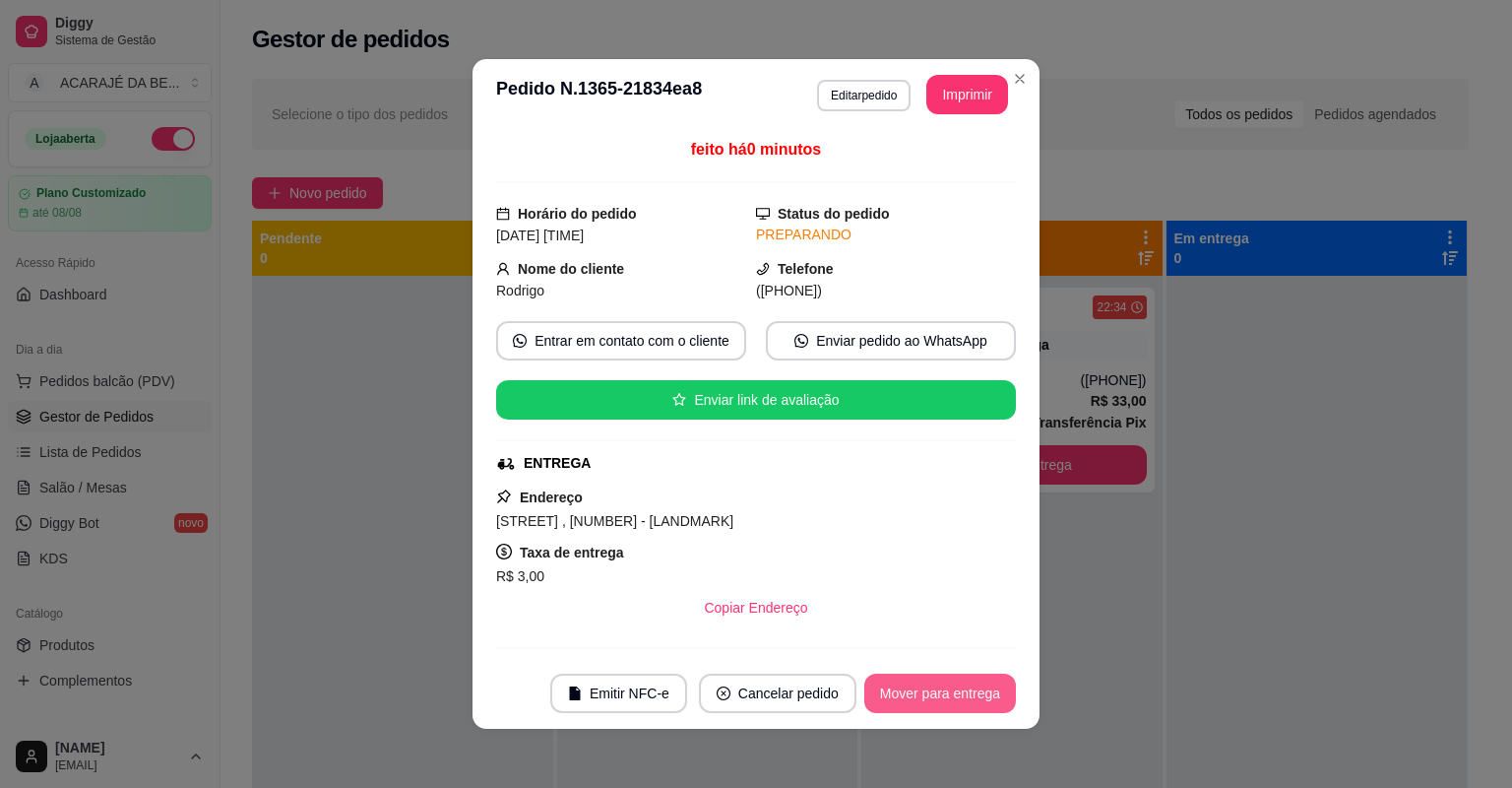 click on "Mover para entrega" at bounding box center (940, 693) 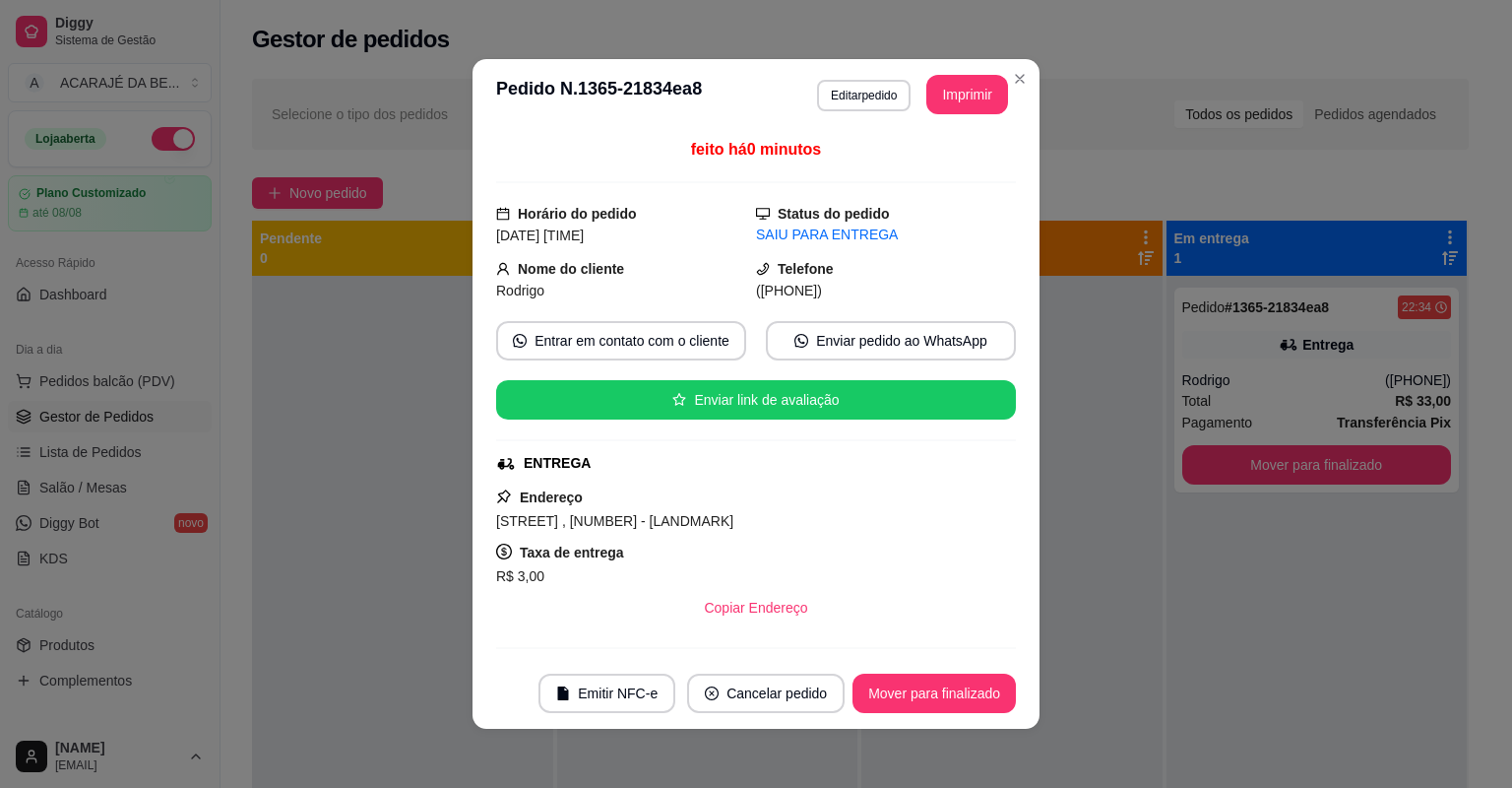 click on "Mover para finalizado" at bounding box center (934, 693) 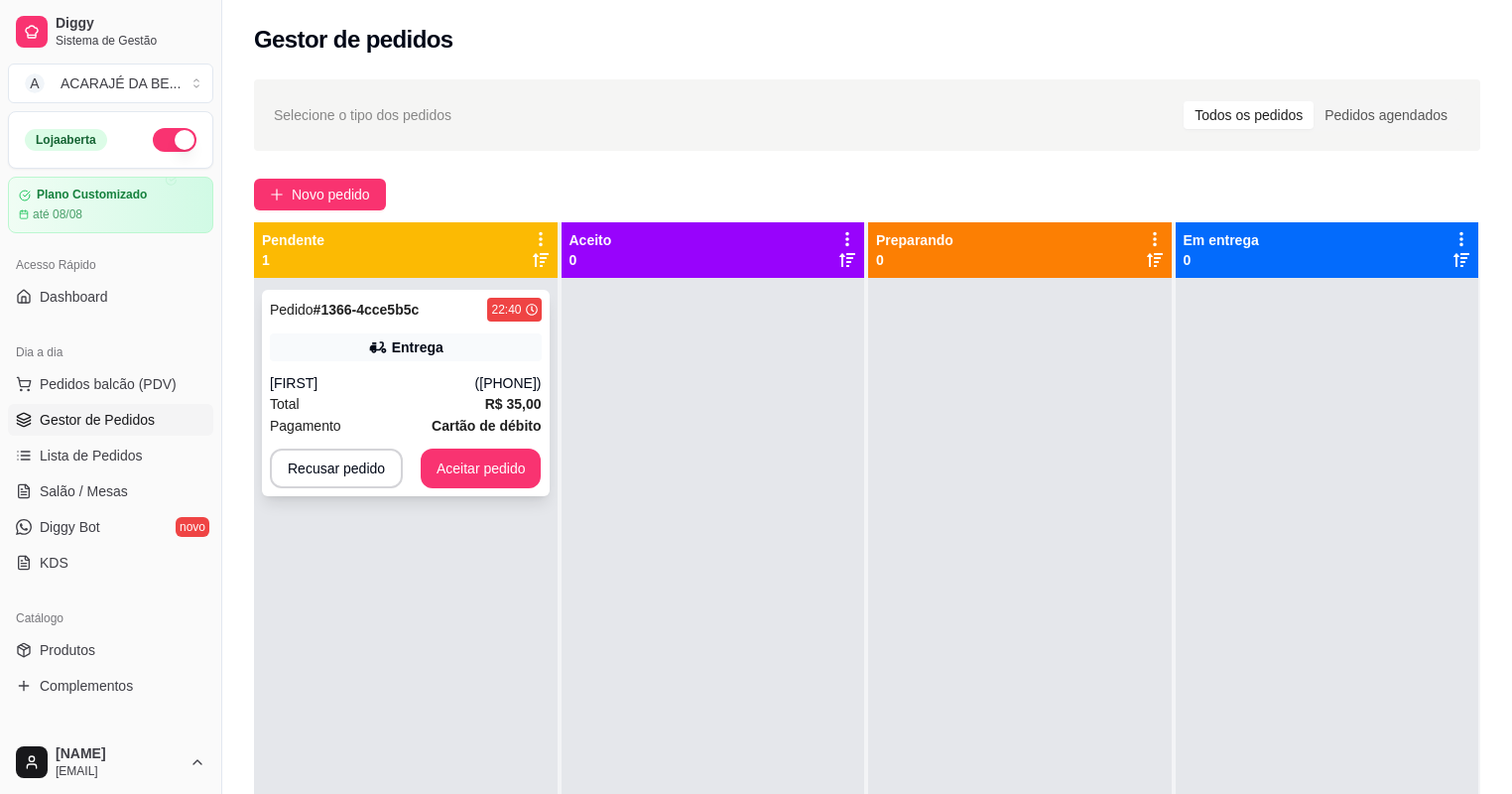 click on "Total R$ 35,00" at bounding box center (406, 404) 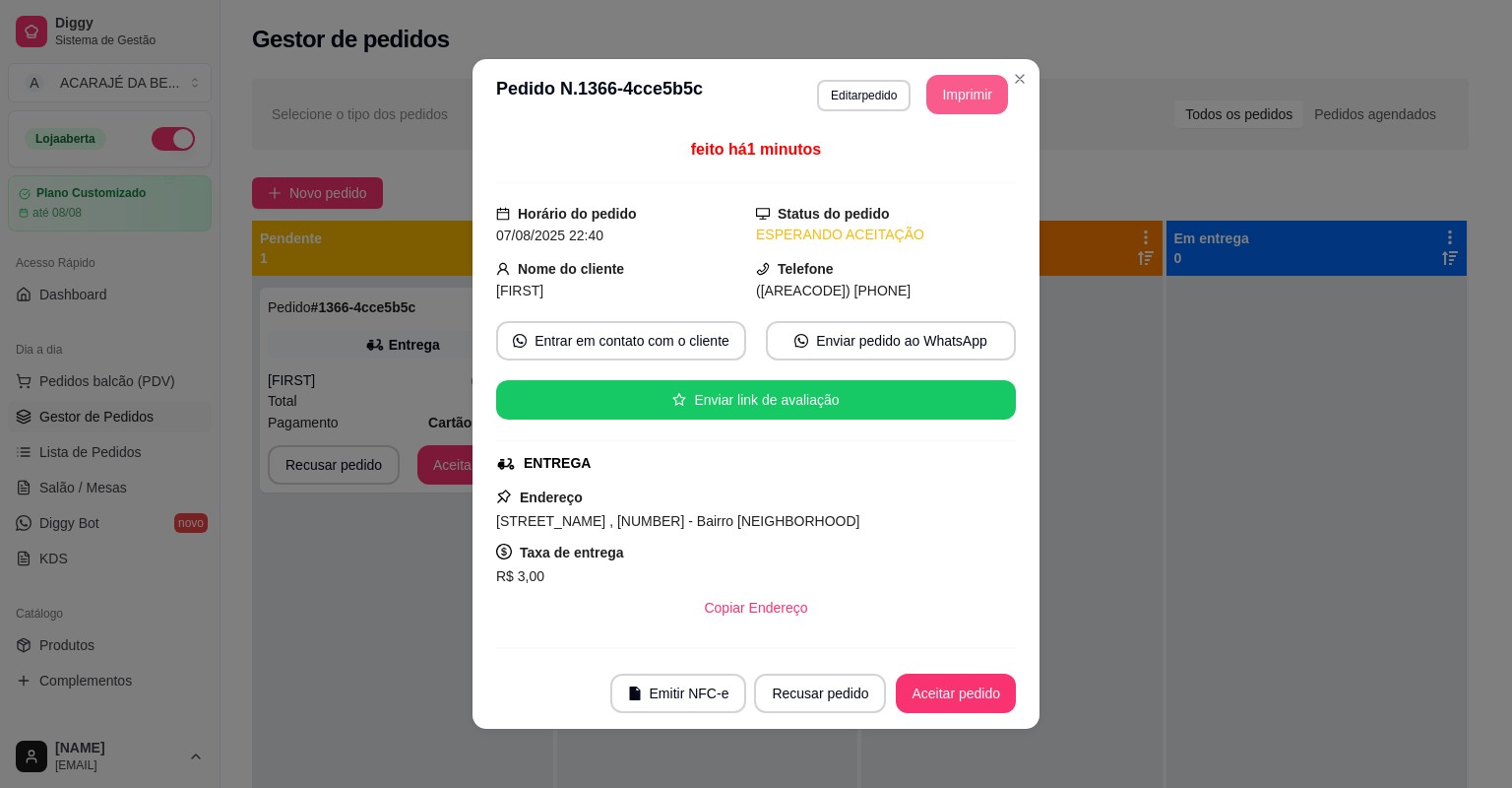 click on "Imprimir" at bounding box center (967, 95) 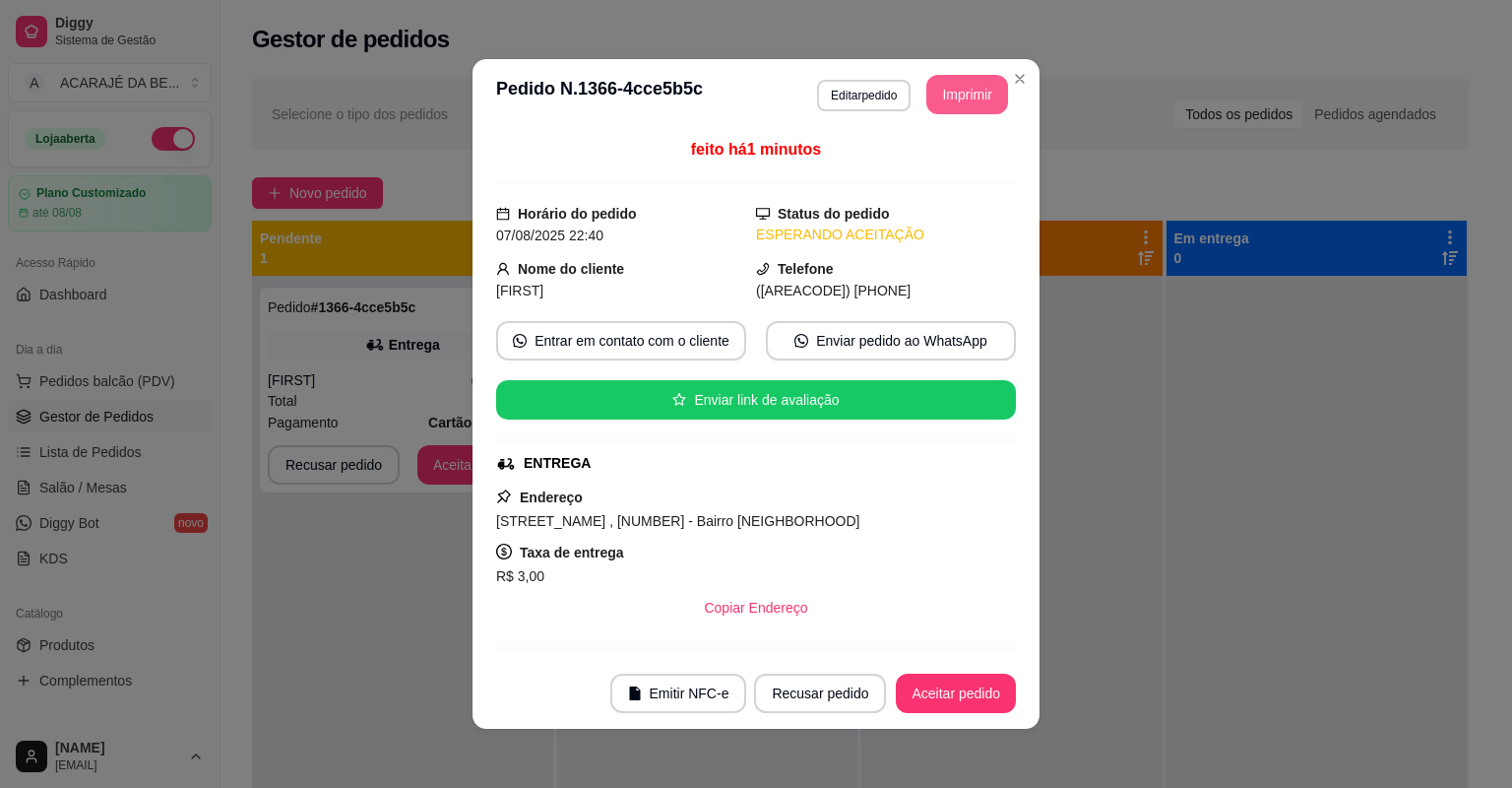 scroll, scrollTop: 0, scrollLeft: 0, axis: both 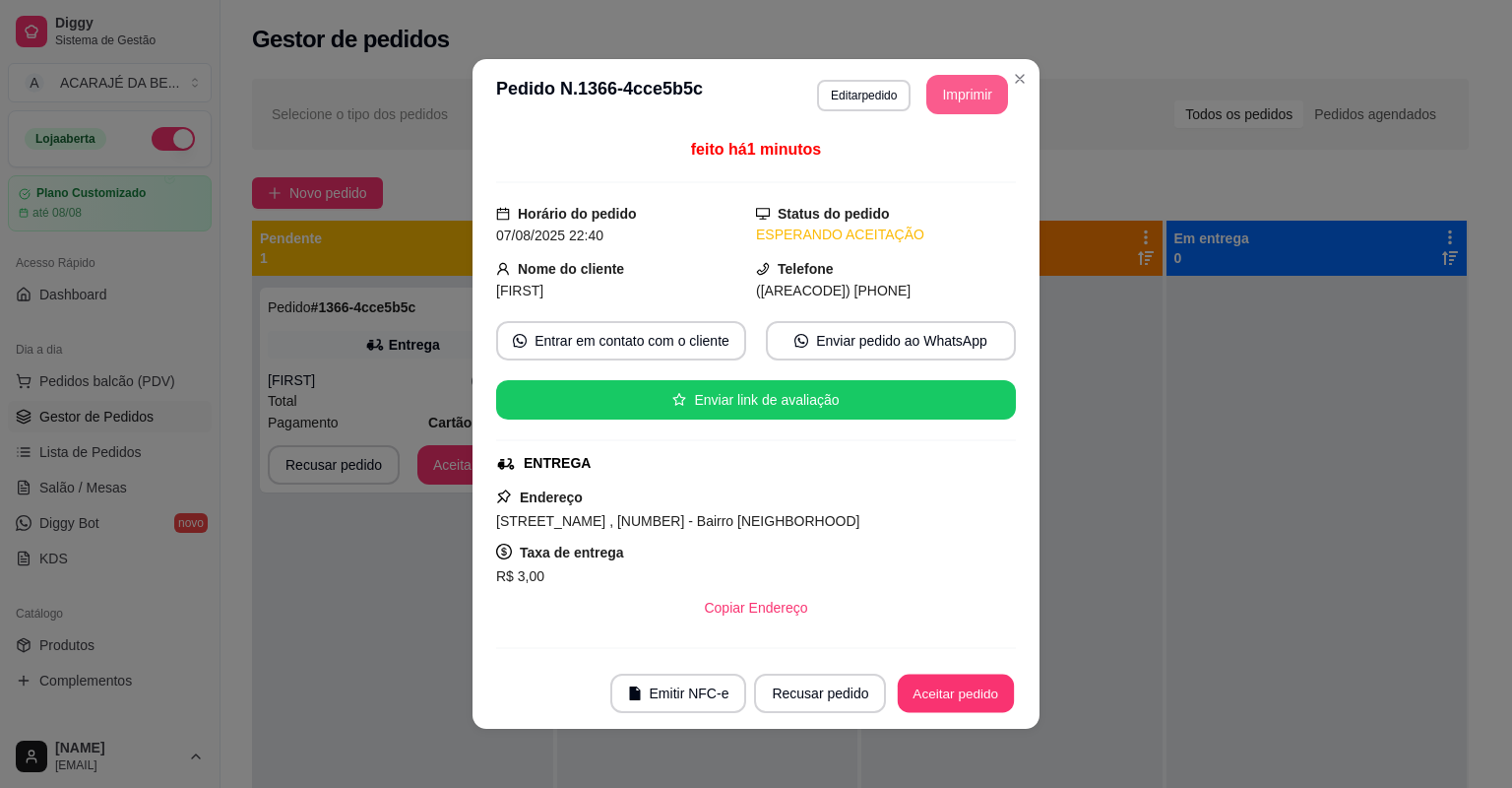 click on "Aceitar pedido" at bounding box center [956, 693] 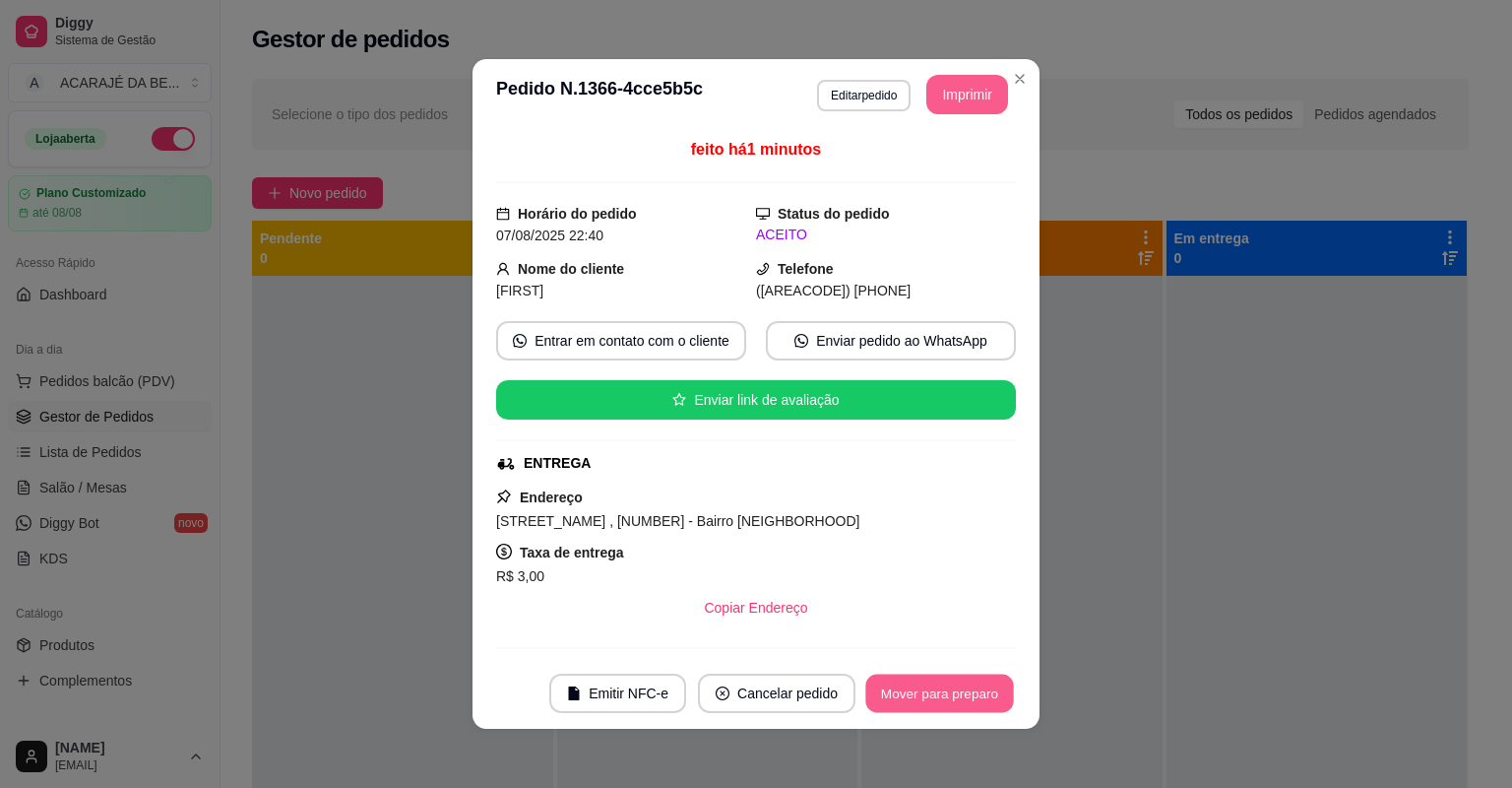 click on "Mover para preparo" at bounding box center (939, 693) 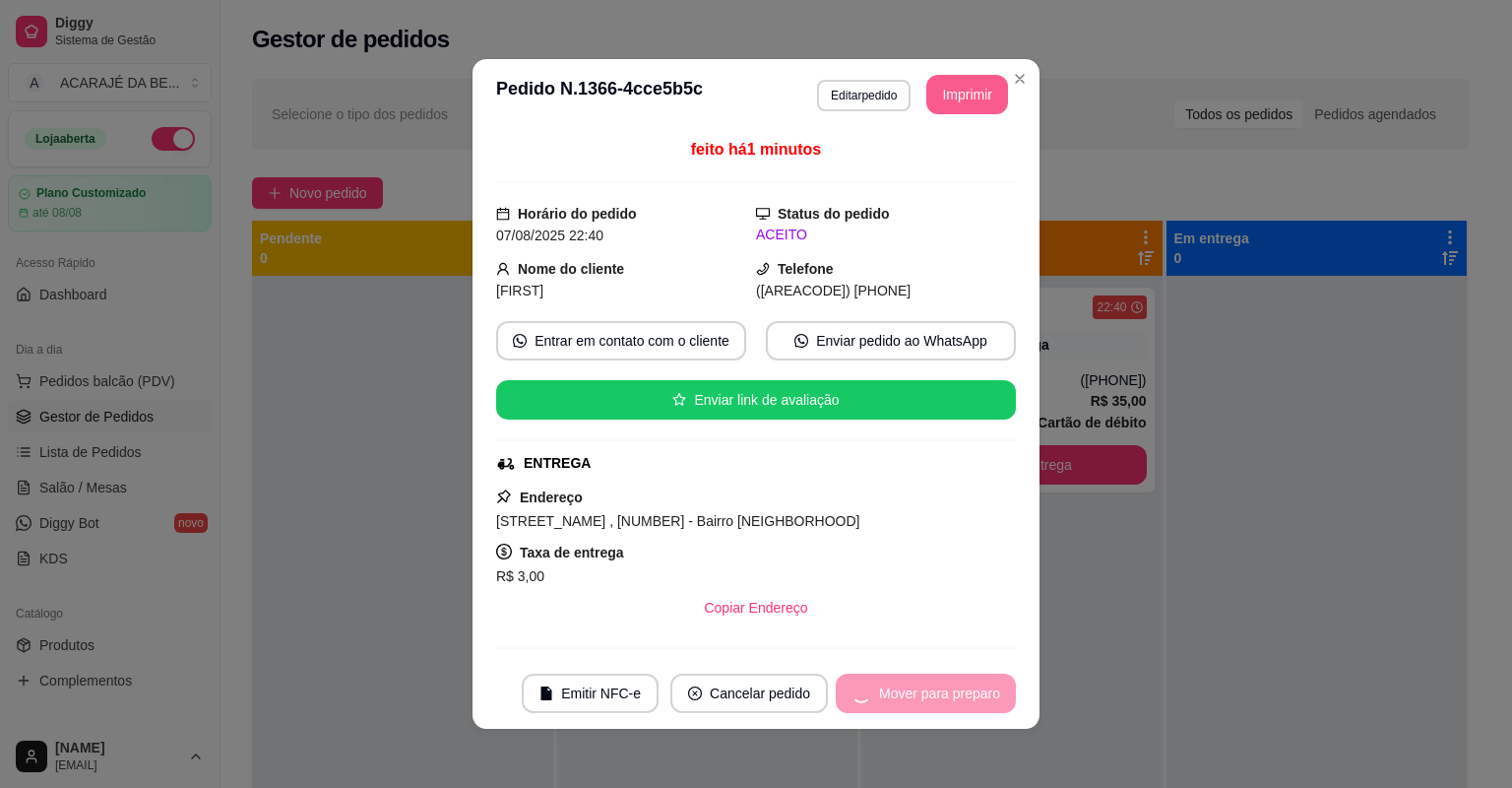 click on "Mover para preparo" at bounding box center (925, 693) 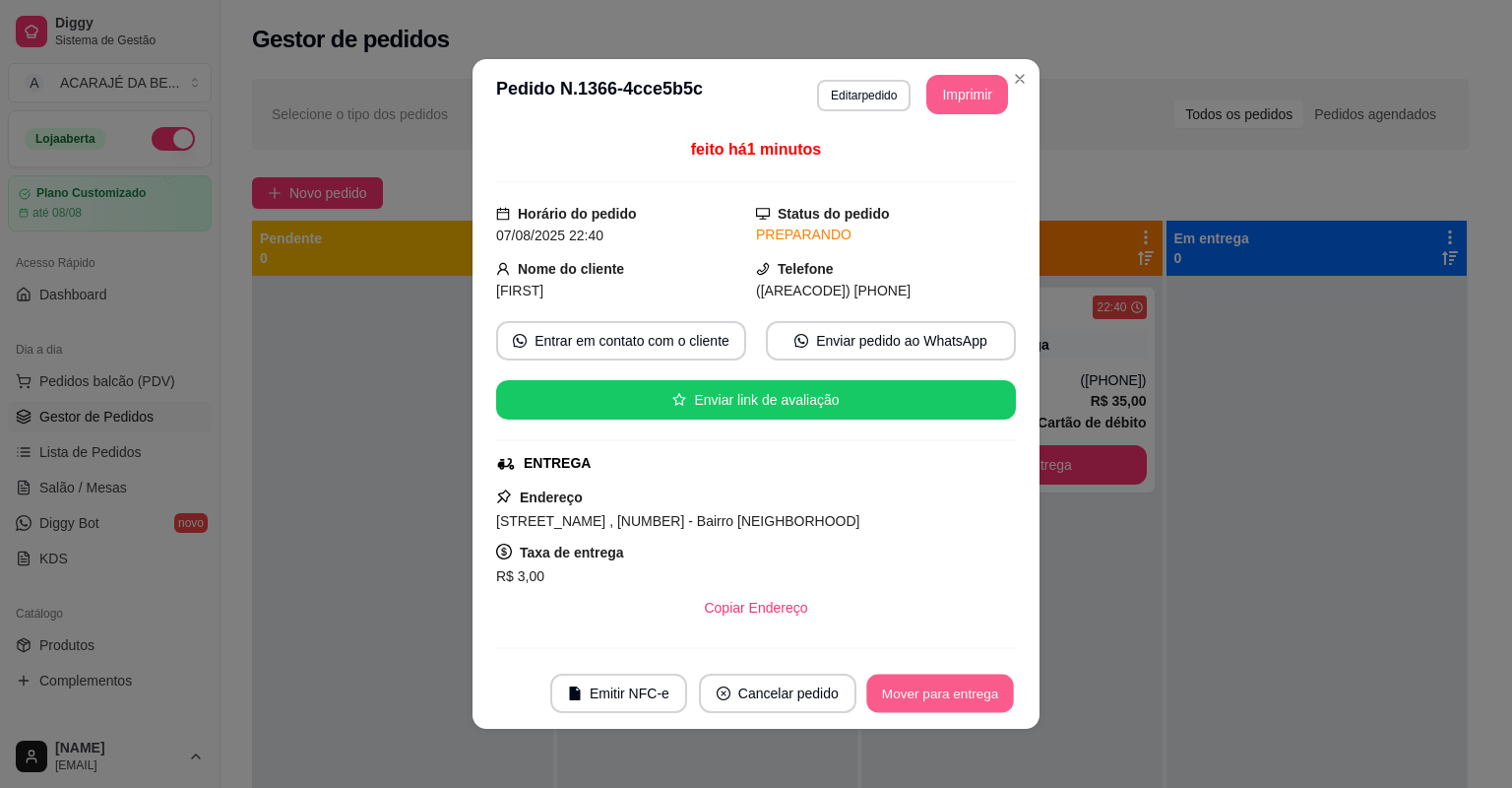 click on "Mover para entrega" at bounding box center [940, 693] 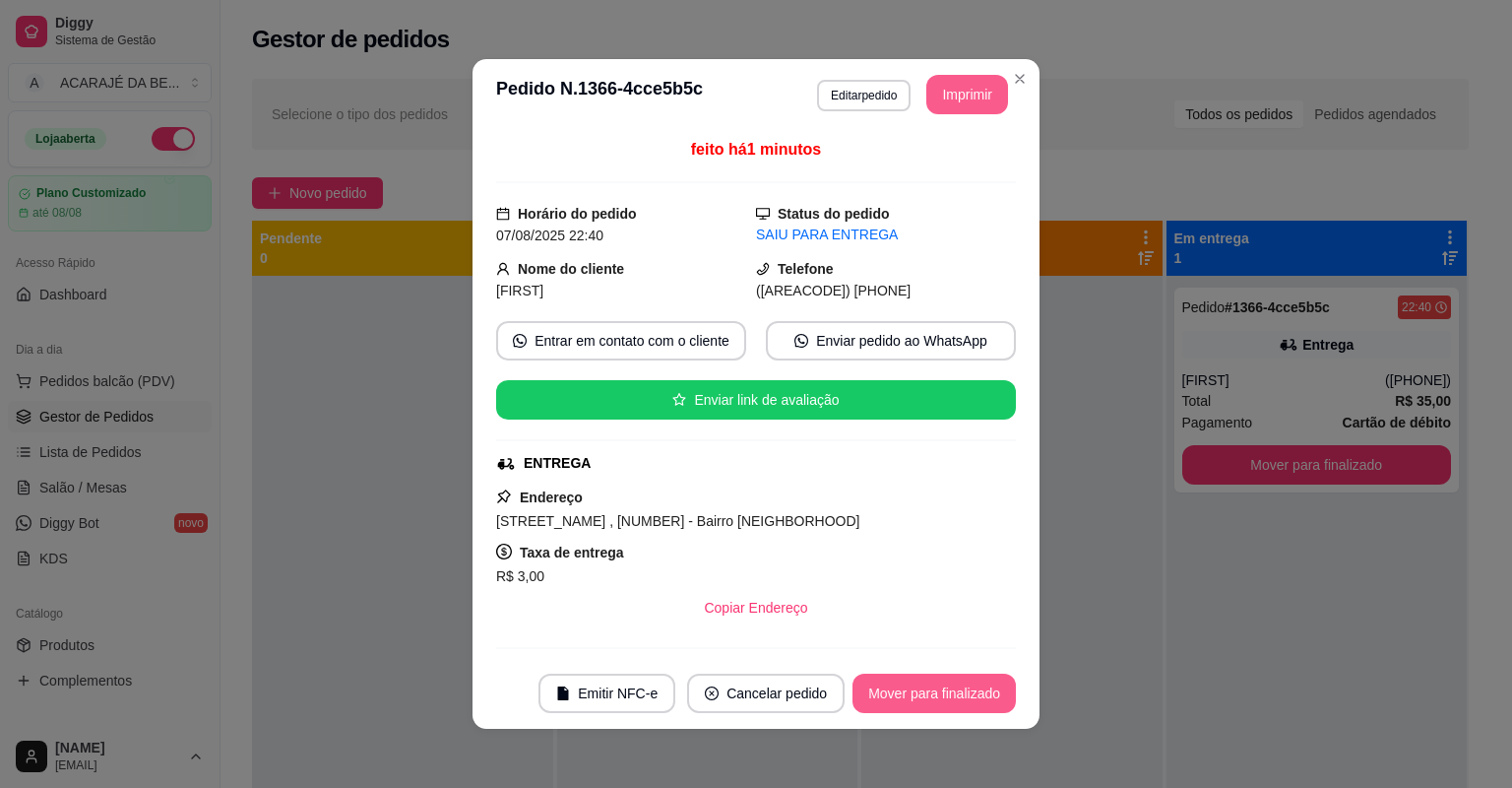 click on "Mover para finalizado" at bounding box center (934, 693) 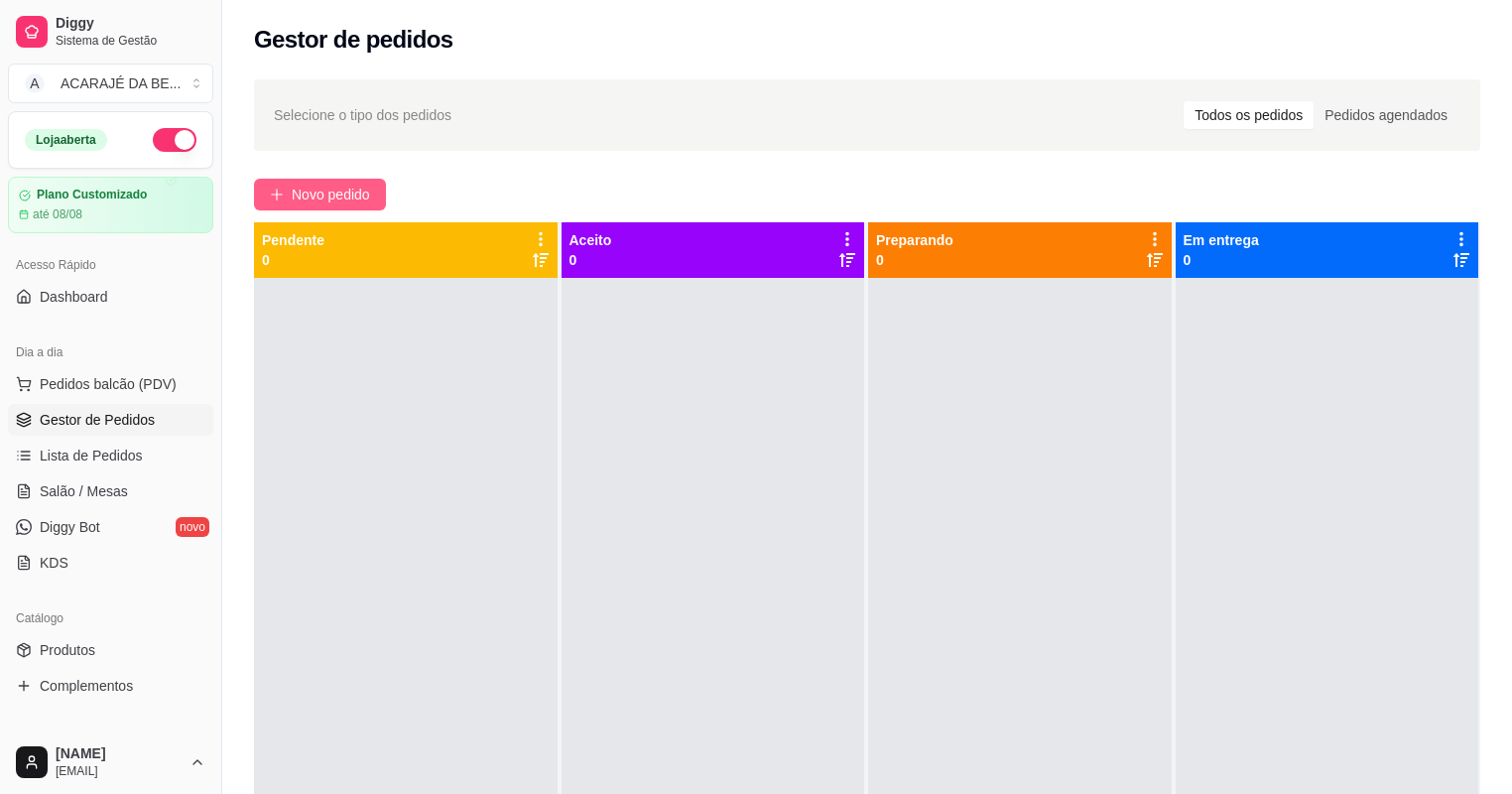 click on "Novo pedido" at bounding box center (330, 195) 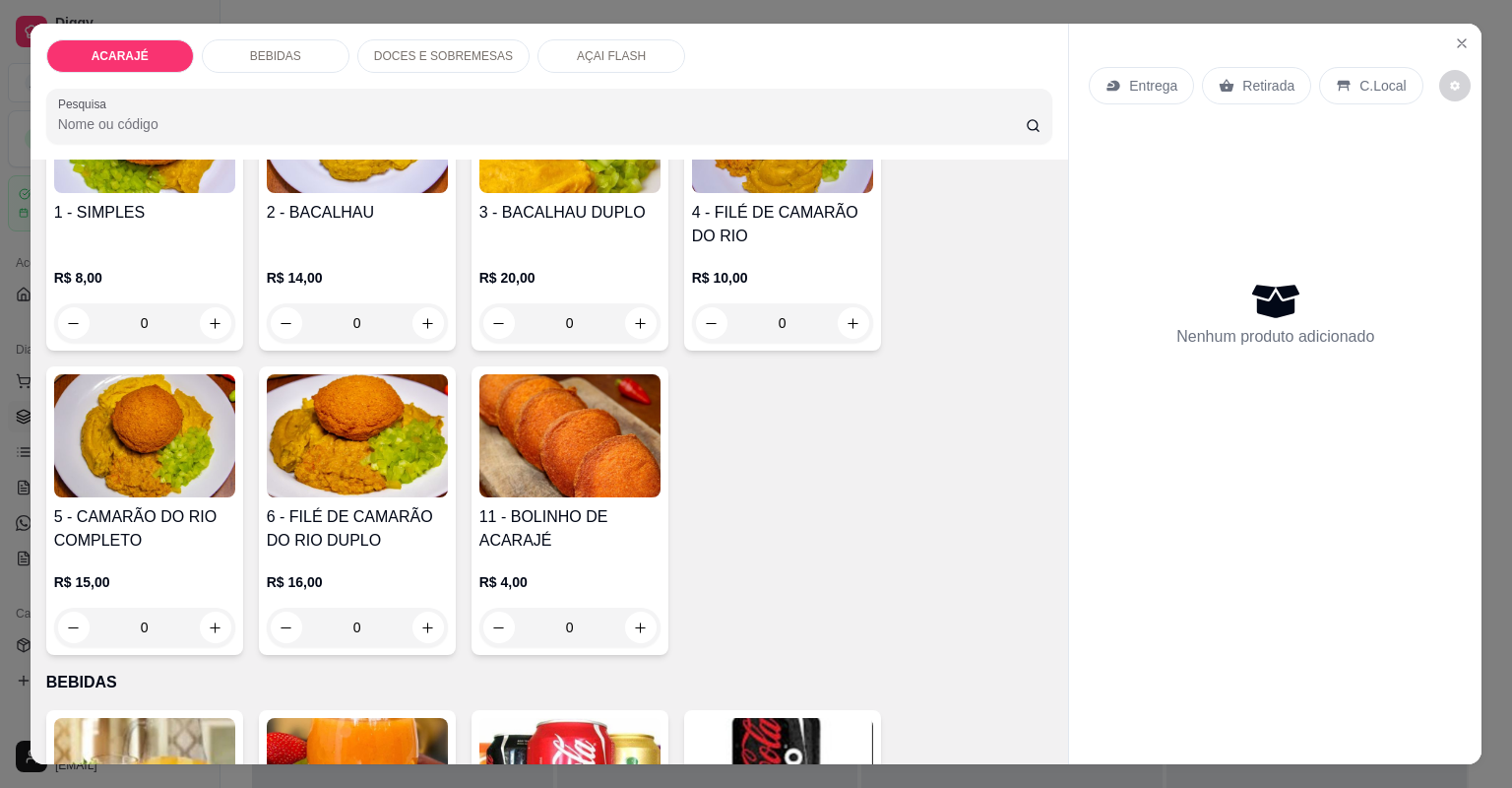 scroll, scrollTop: 394, scrollLeft: 0, axis: vertical 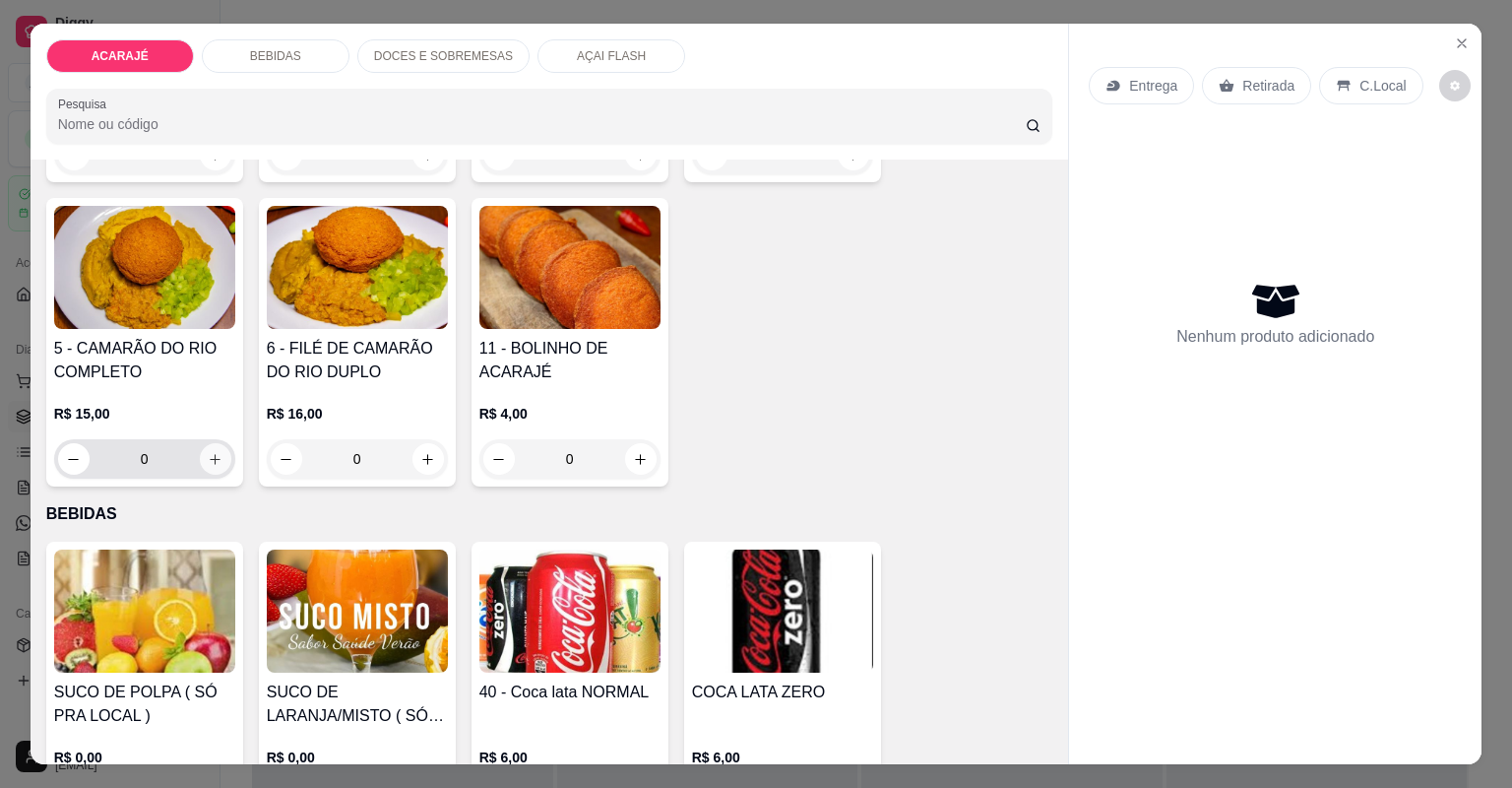 click at bounding box center [216, 459] 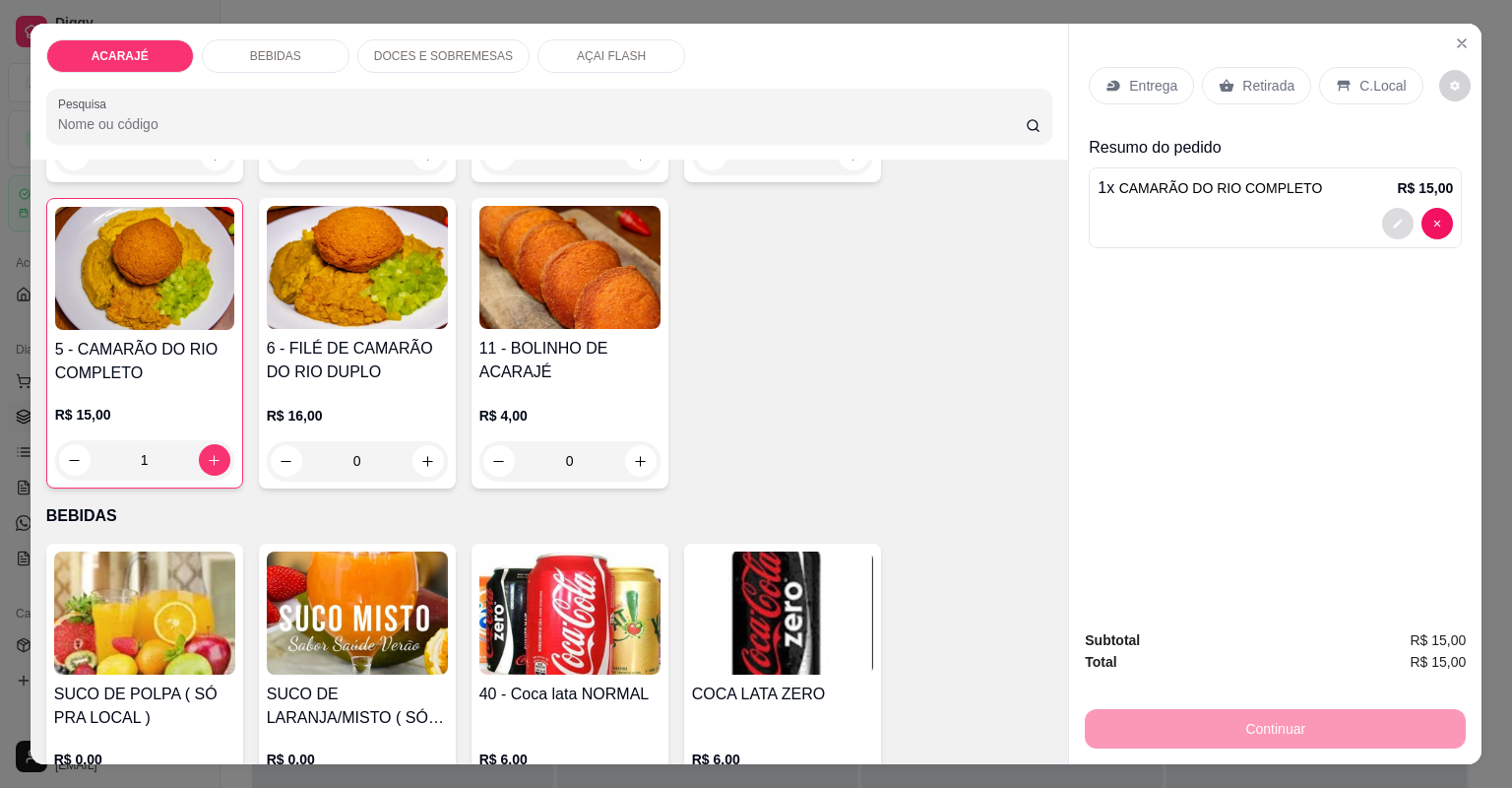 click at bounding box center (1398, 224) 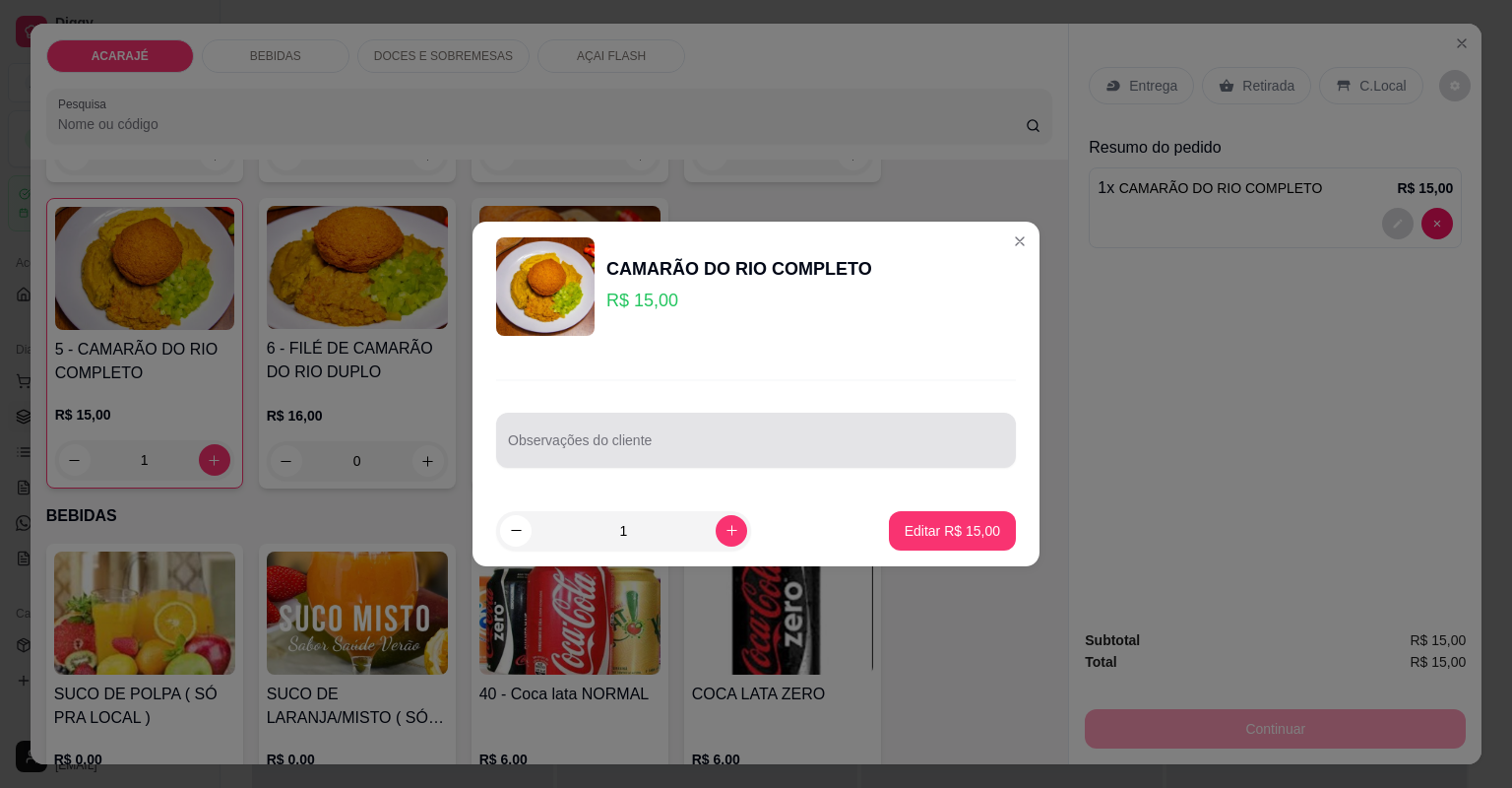 click on "Observações do cliente" at bounding box center [756, 448] 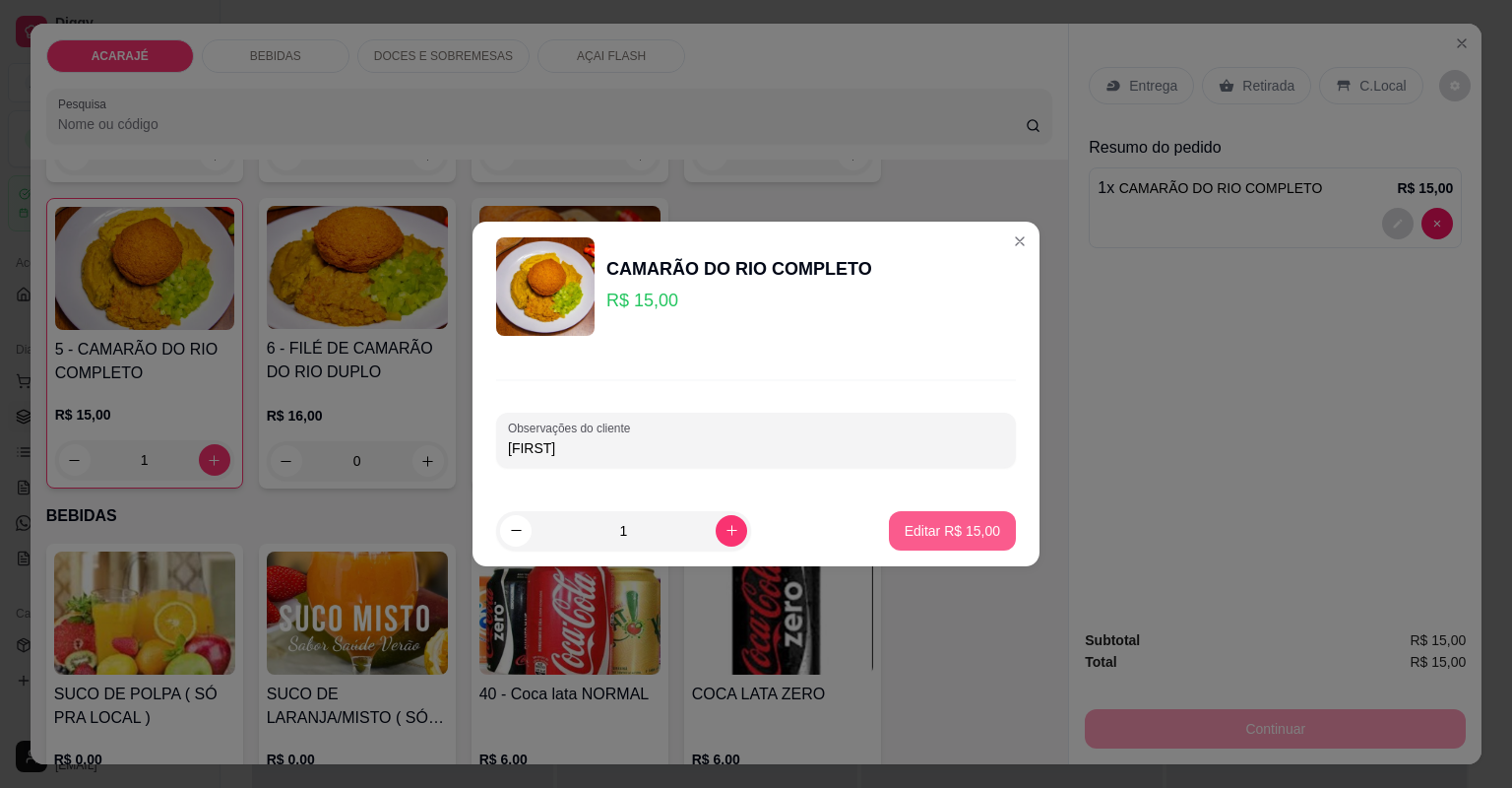 type on "[FIRST]" 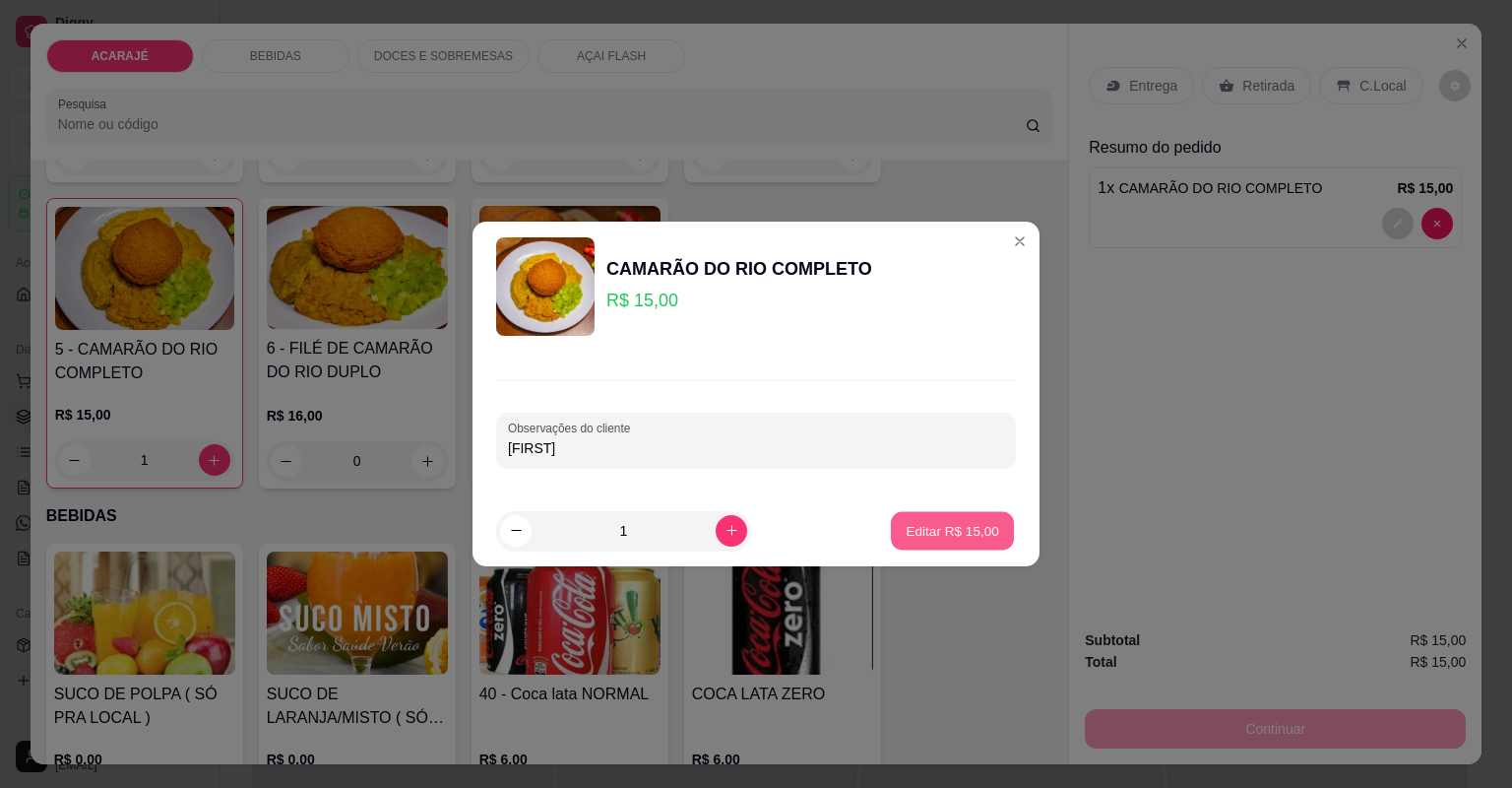 click on "Editar   R$ 15,00" at bounding box center [952, 530] 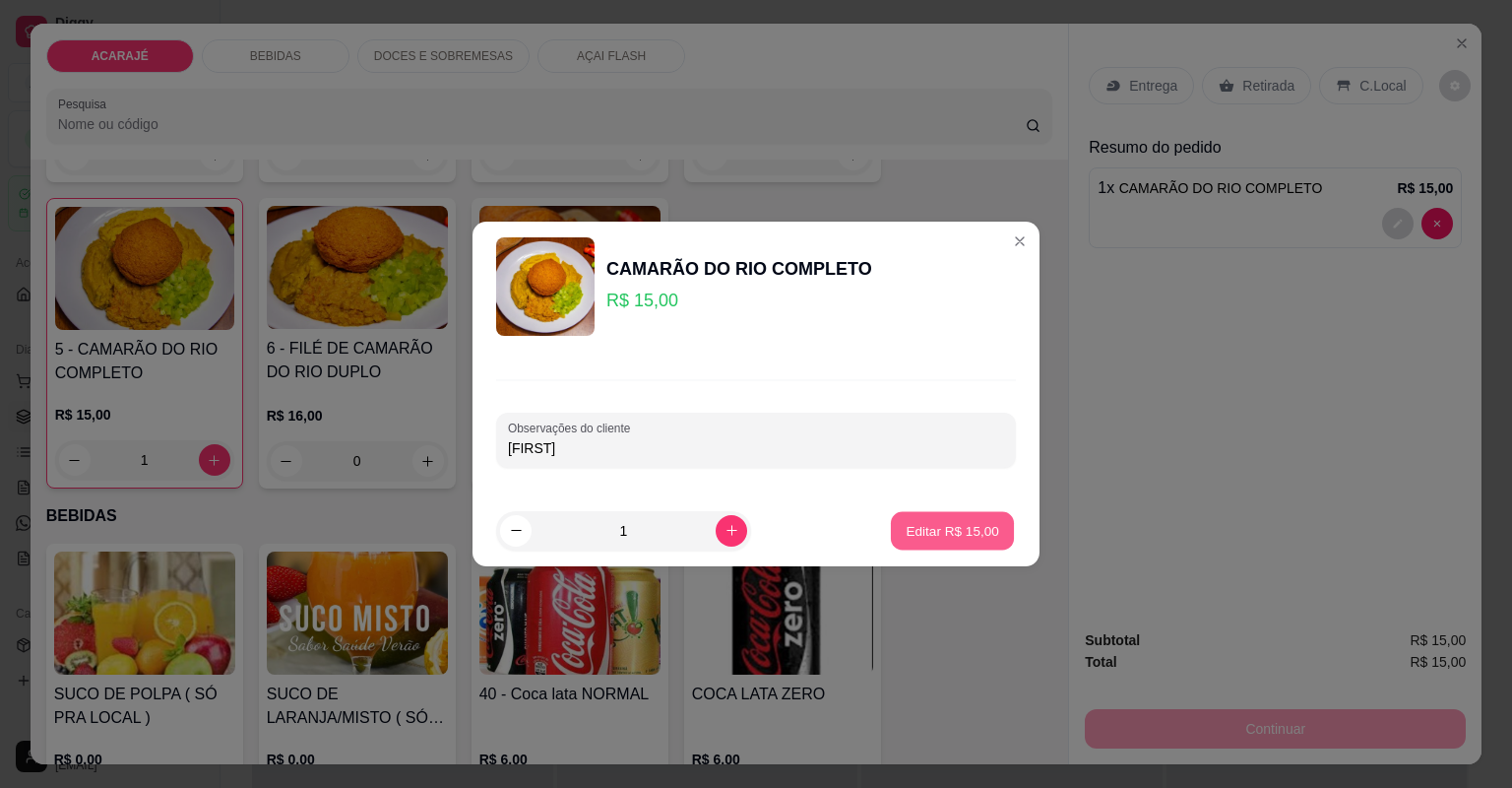 type on "0" 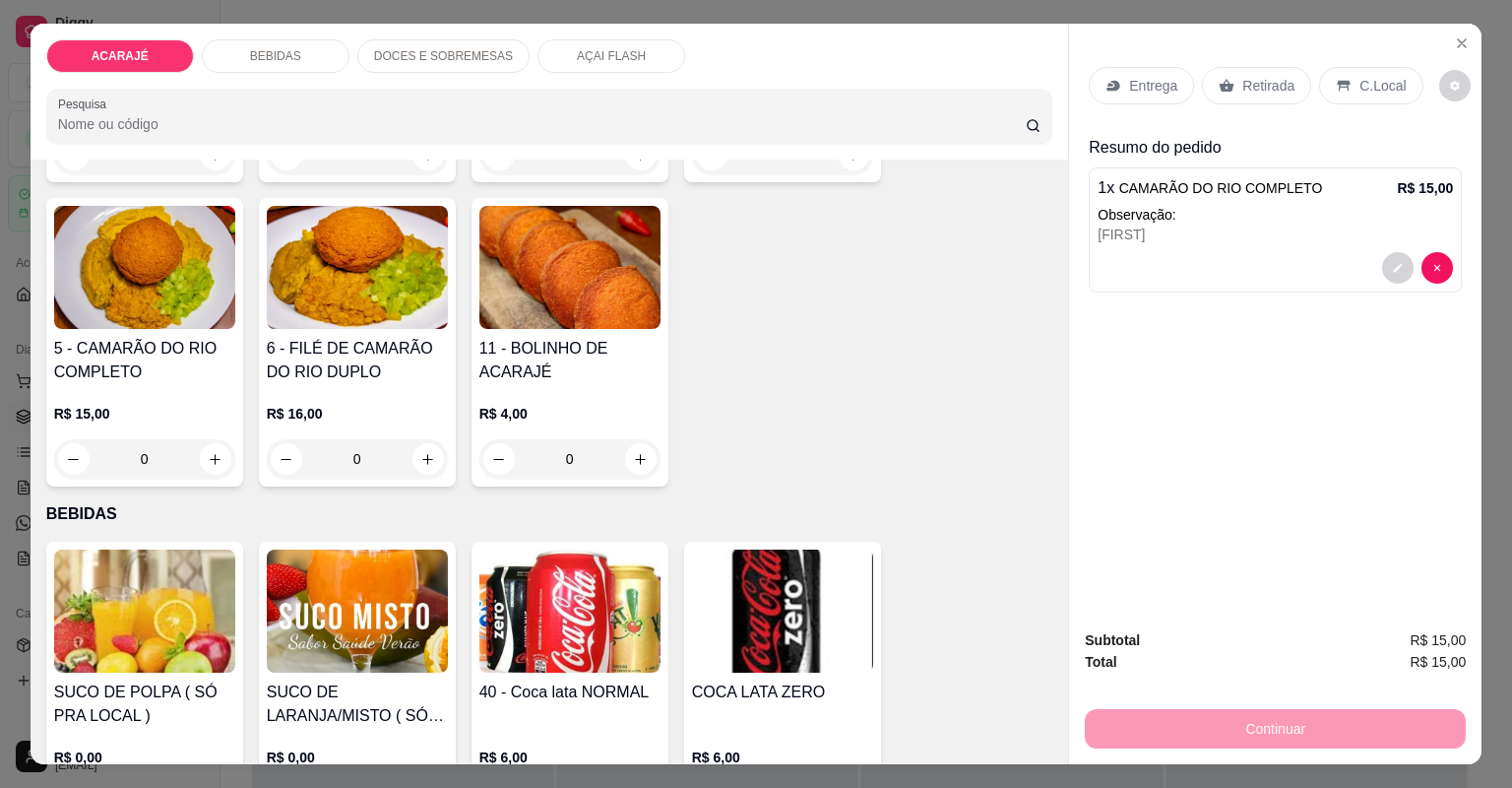 click on "Retirada" at bounding box center [1268, 86] 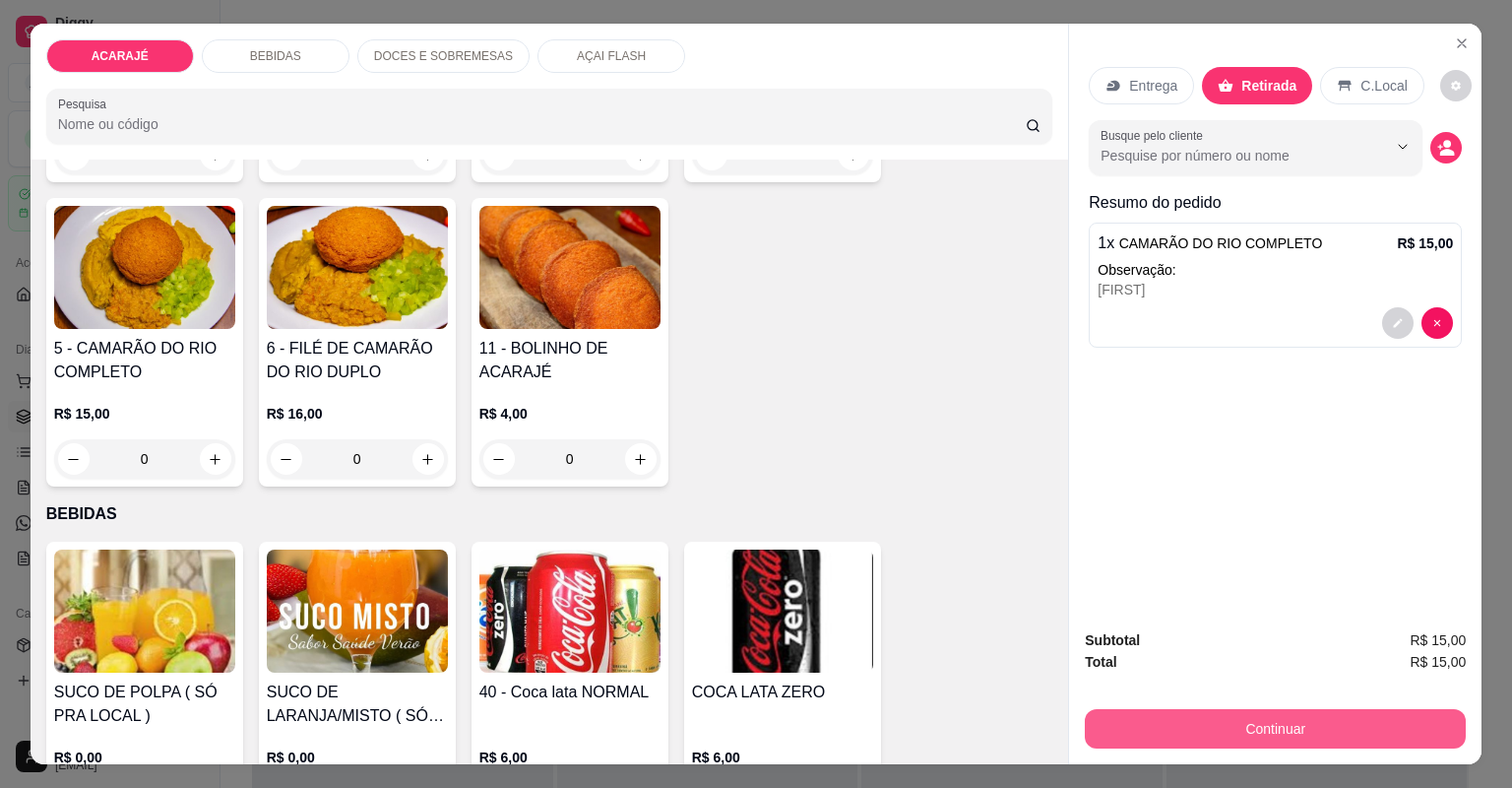 click on "Continuar" at bounding box center (1275, 729) 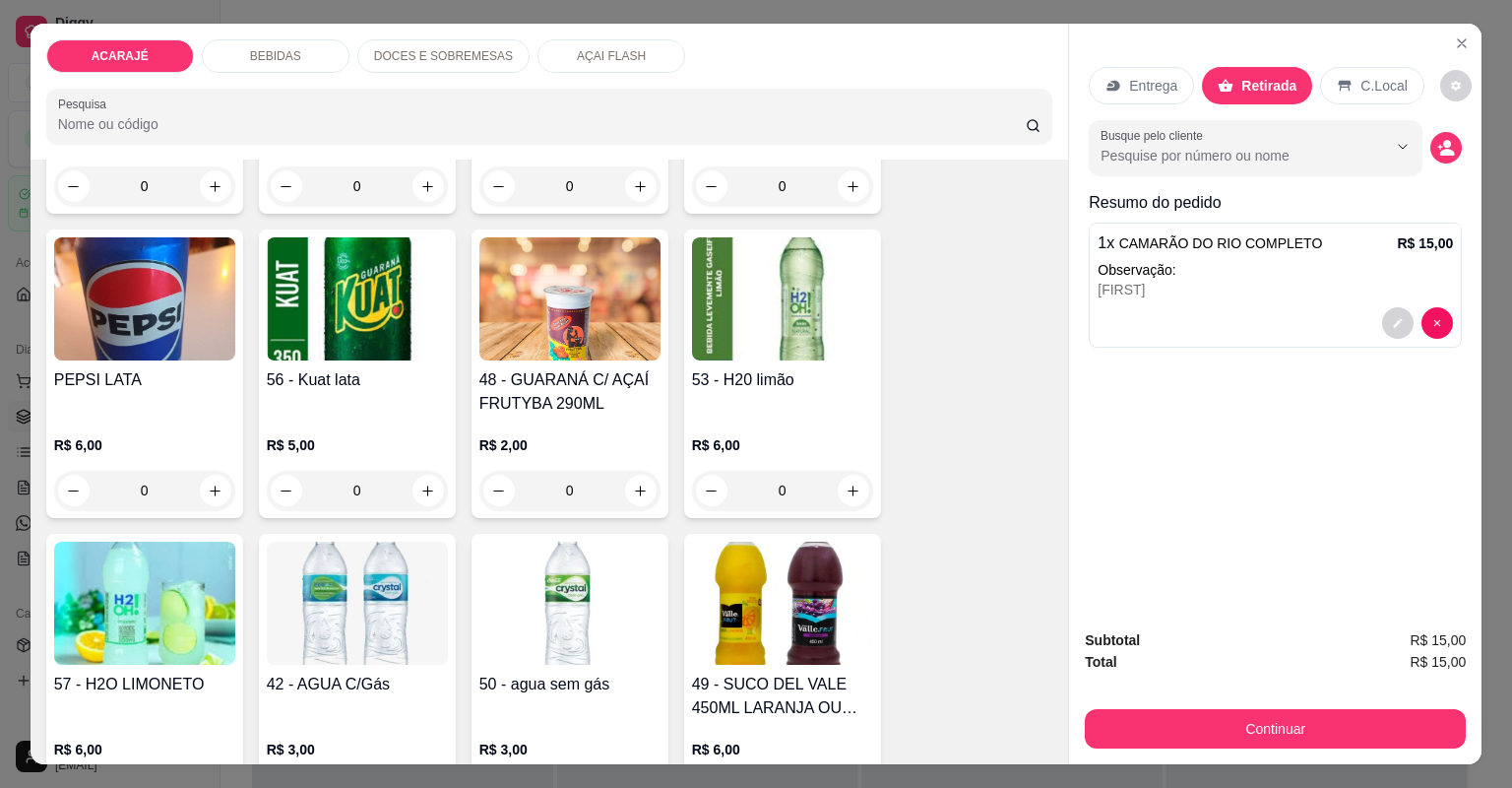 scroll, scrollTop: 1024, scrollLeft: 0, axis: vertical 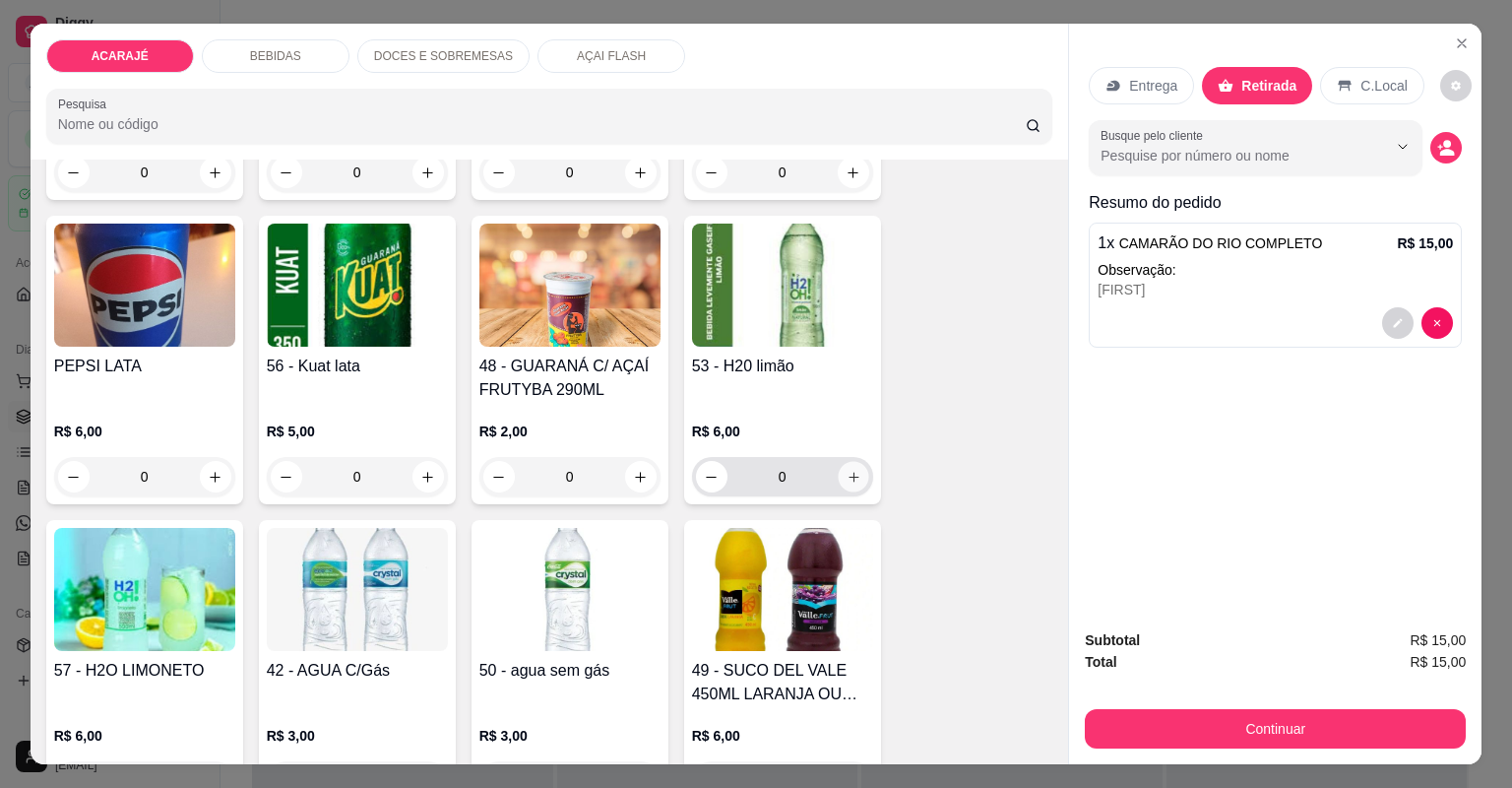 click at bounding box center (852, 476) 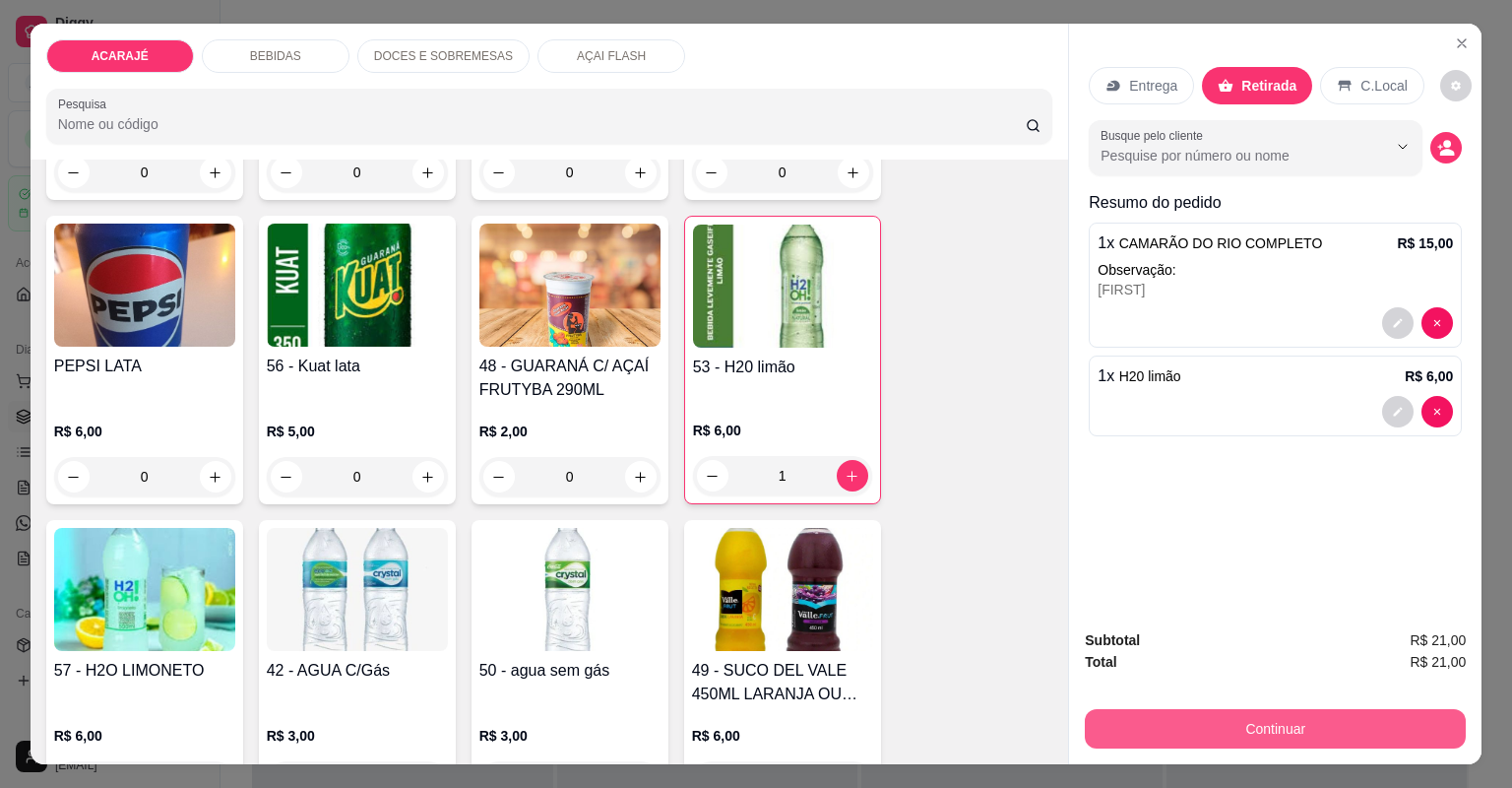click on "Continuar" at bounding box center [1275, 729] 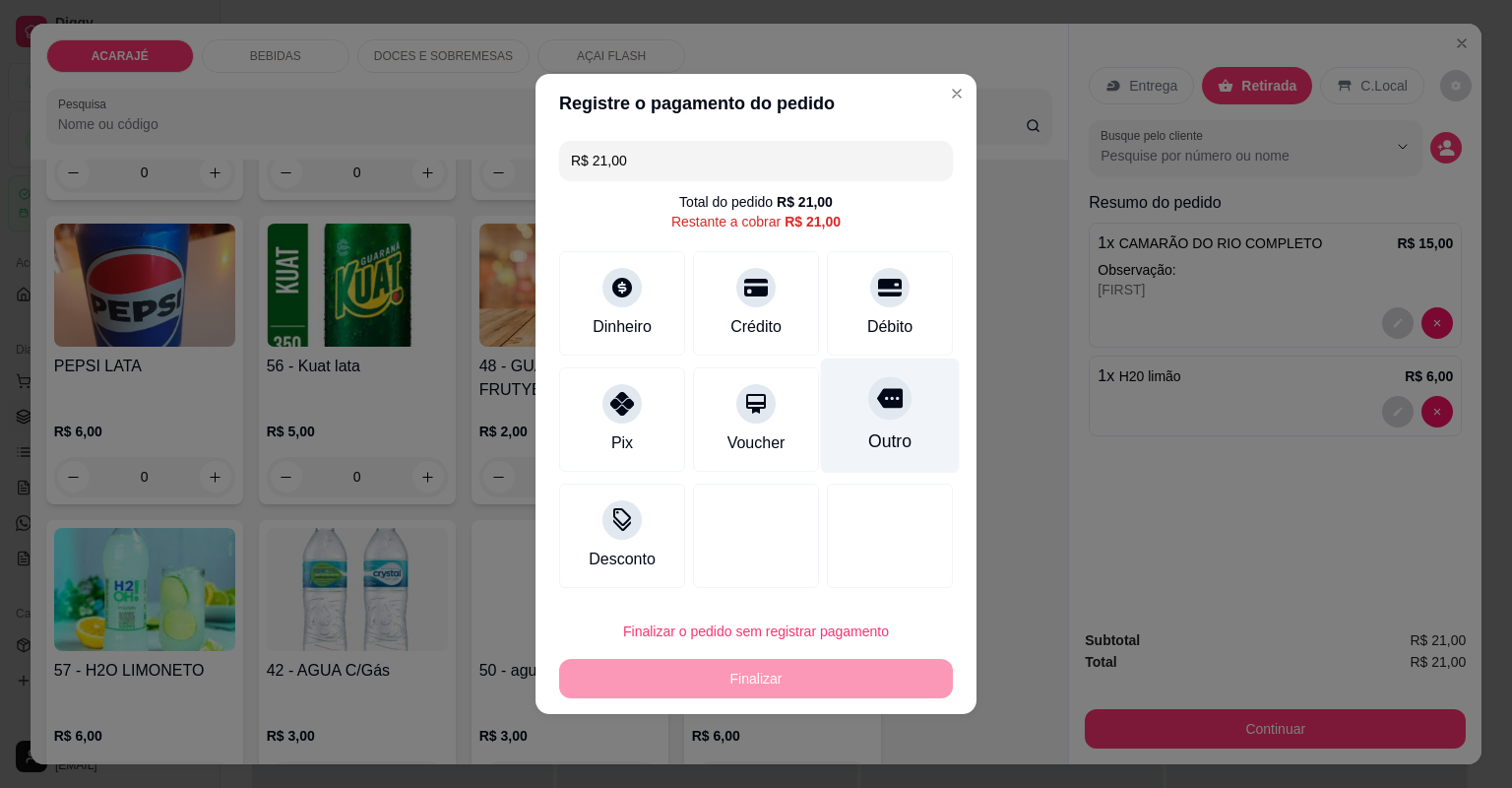 click on "Outro" at bounding box center [890, 416] 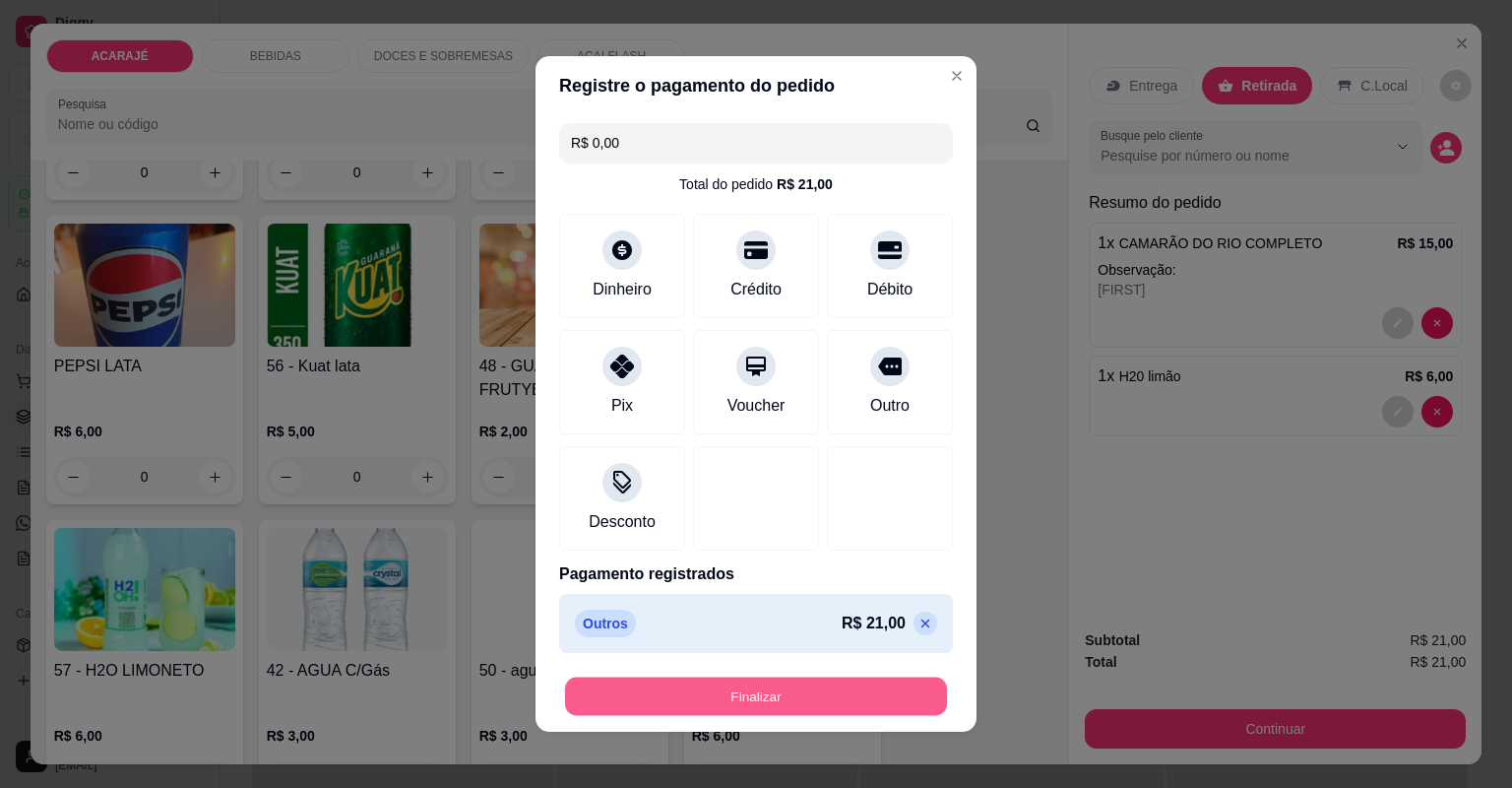 click on "Finalizar" at bounding box center [756, 696] 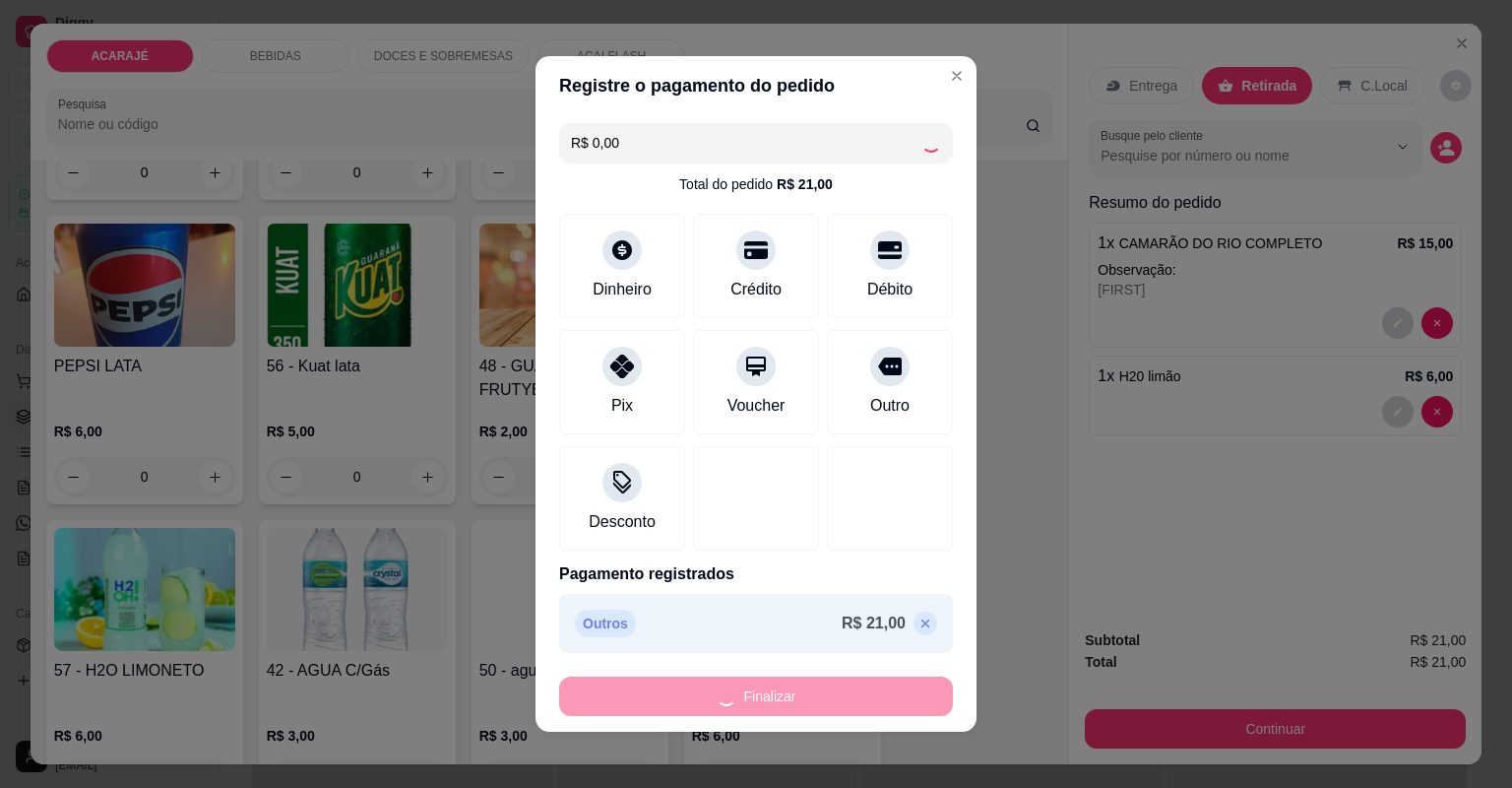 type on "0" 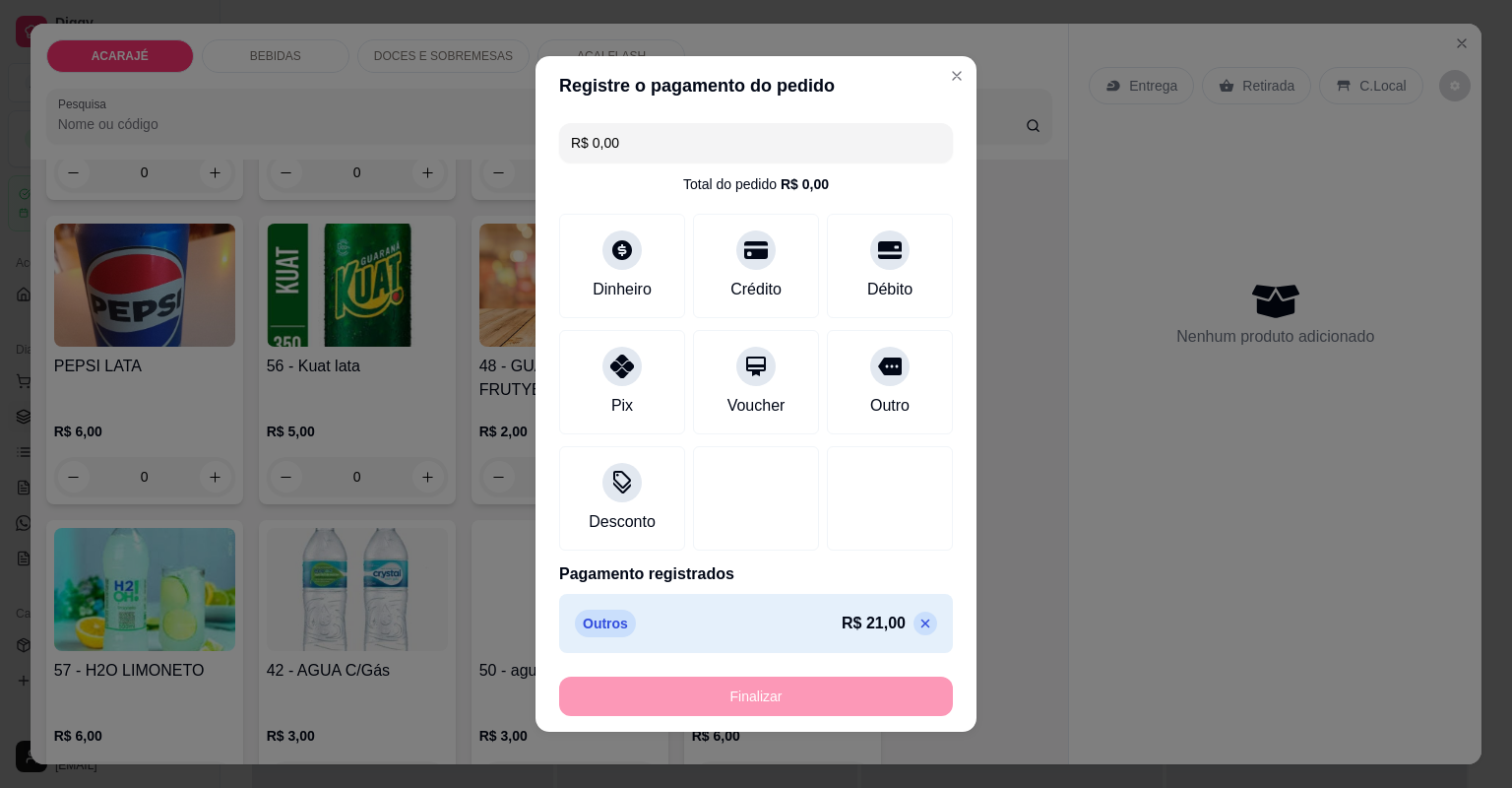 type on "-R$ 21,00" 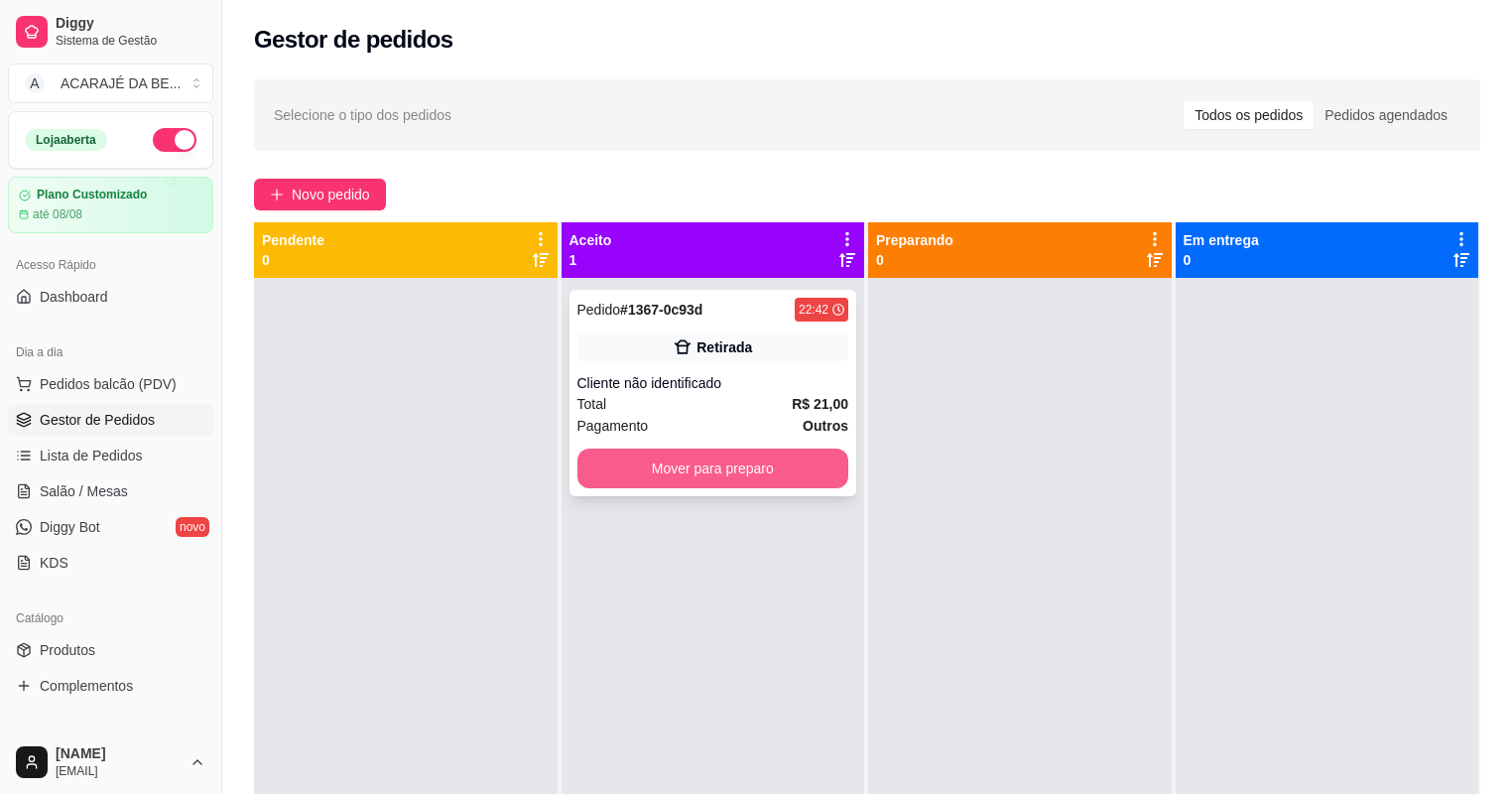 click on "Mover para preparo" at bounding box center (713, 468) 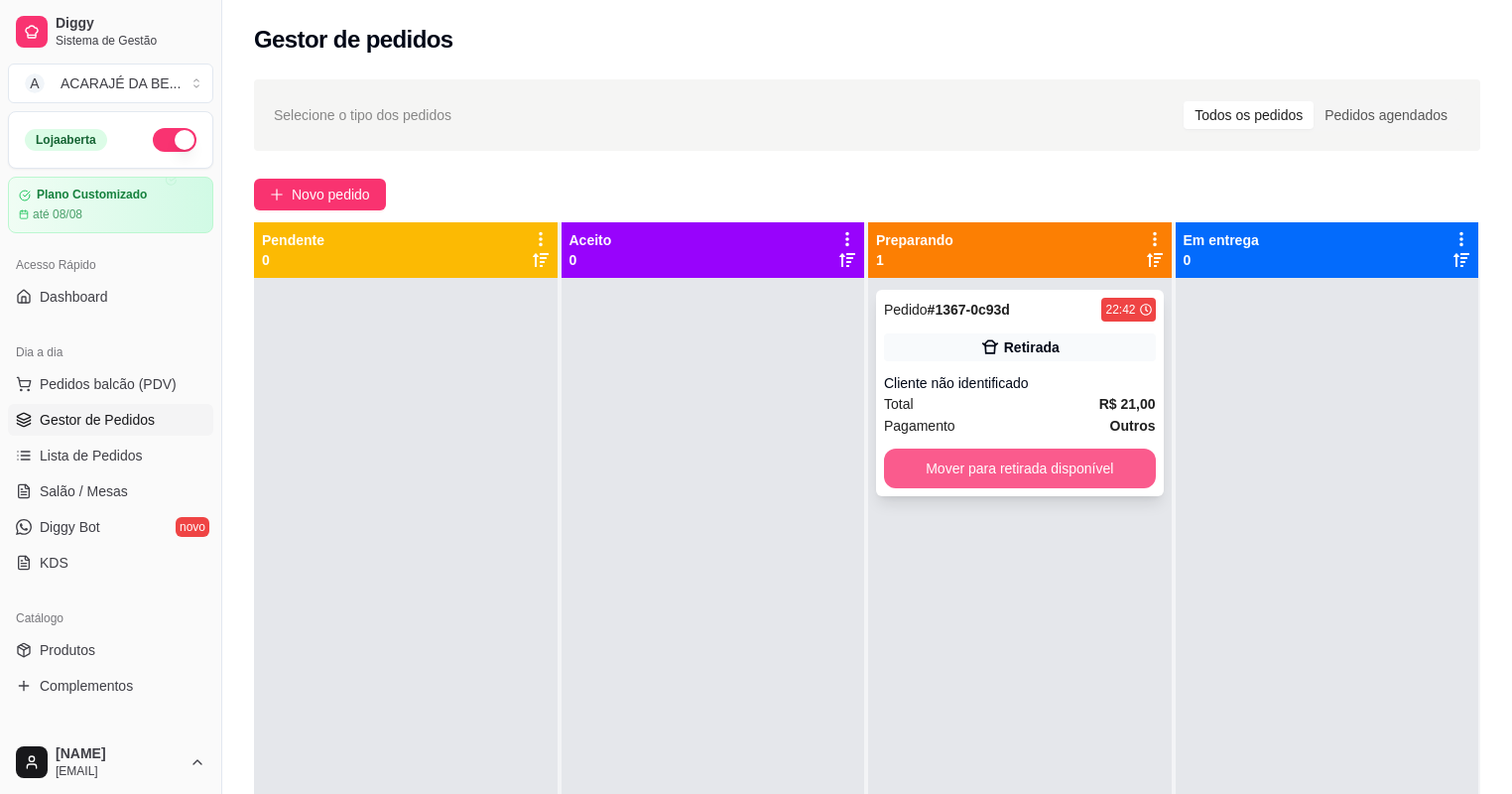 click on "Mover para retirada disponível" at bounding box center (1020, 468) 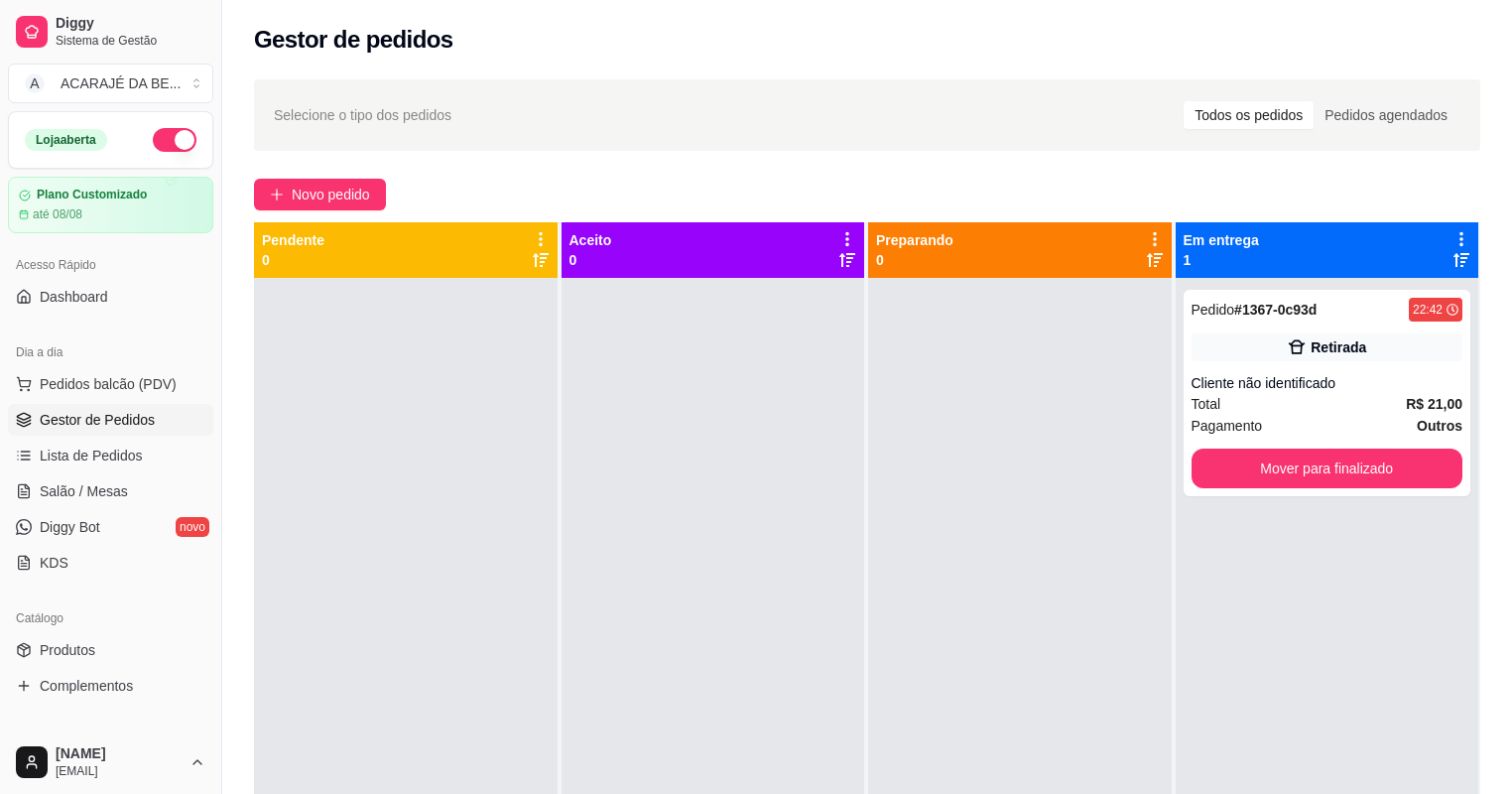 click at bounding box center [1020, 675] 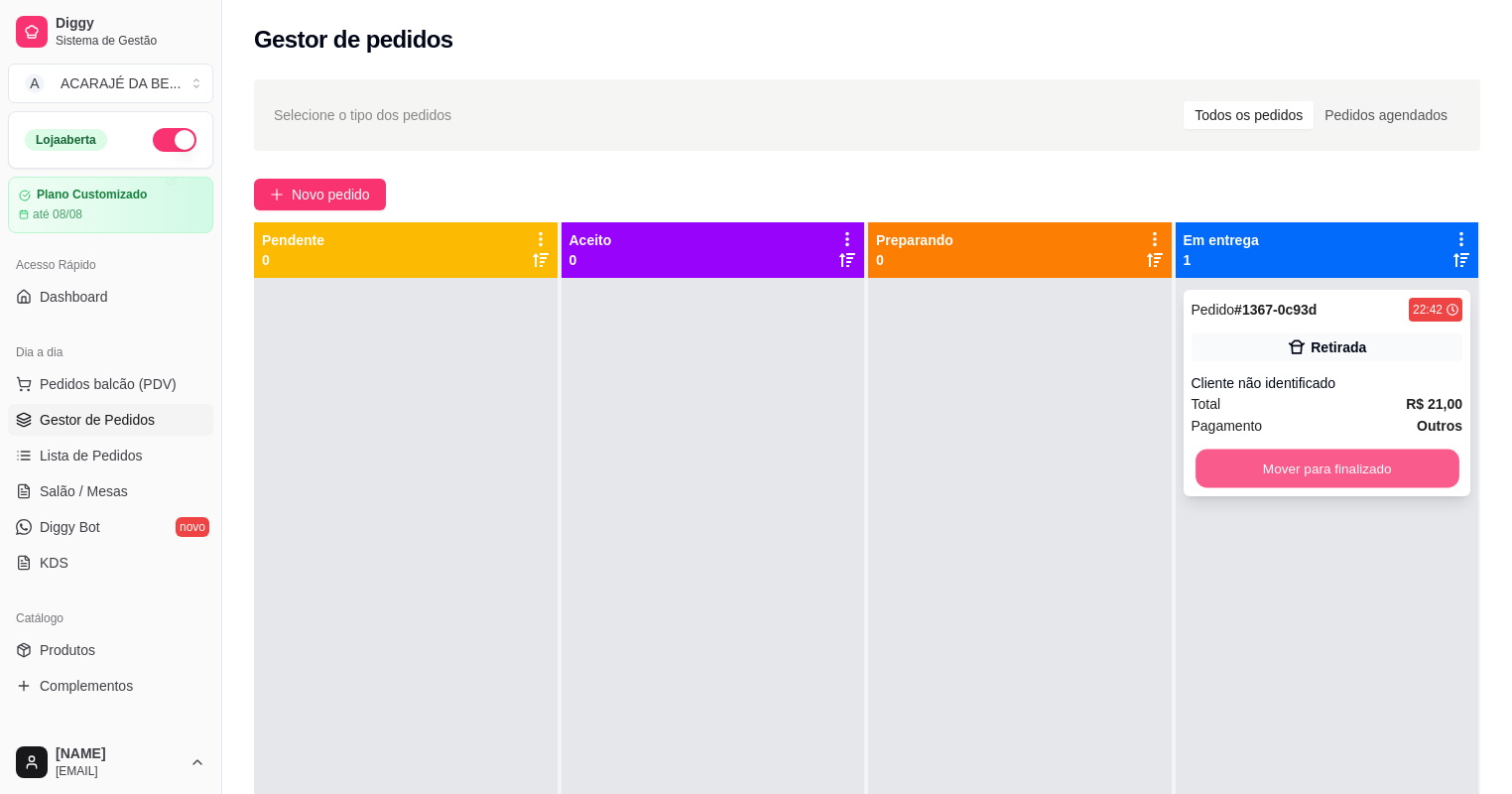 click on "Mover para finalizado" at bounding box center [1326, 468] 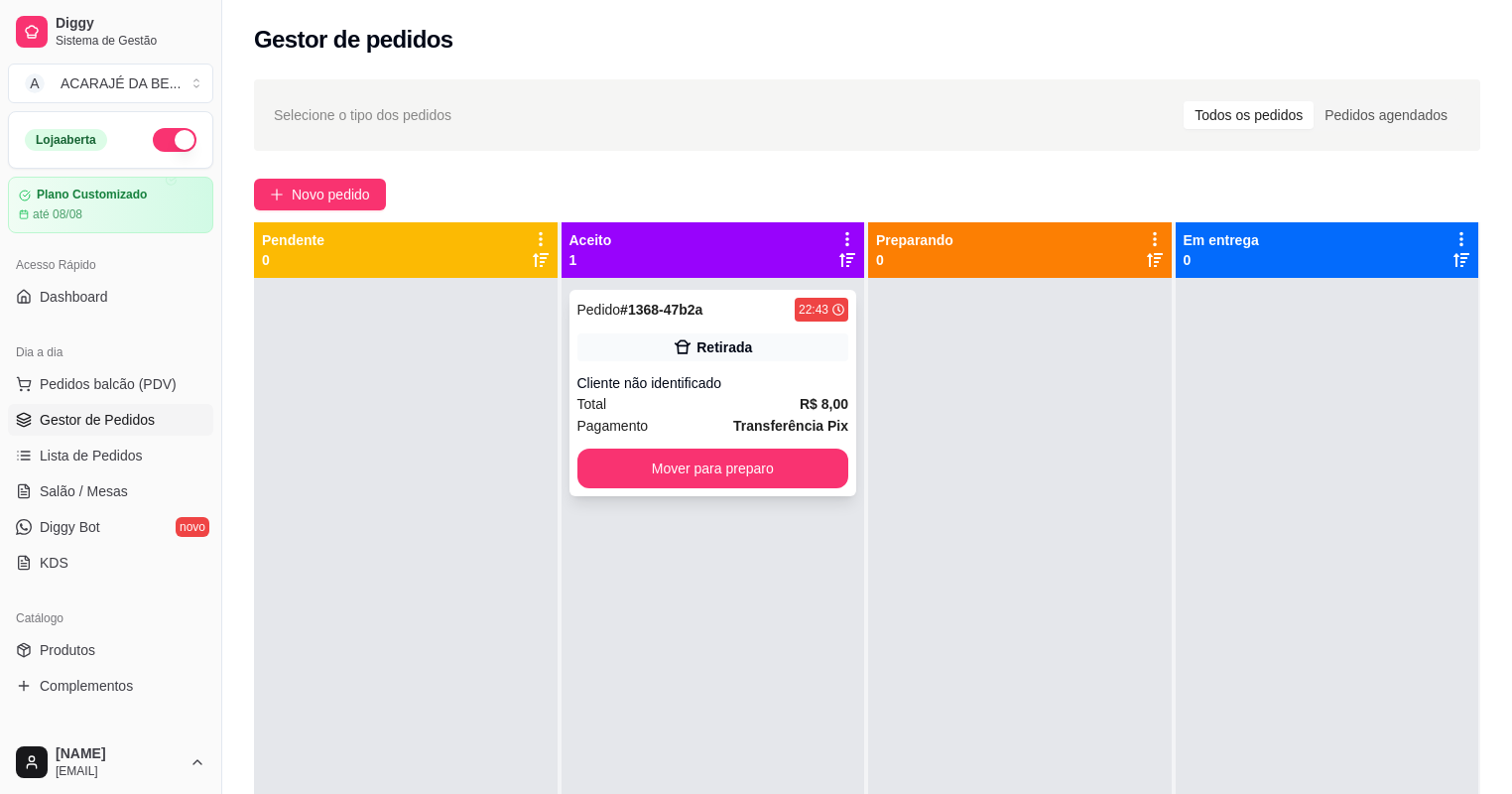 click on "Total R$ 8,00" at bounding box center (713, 404) 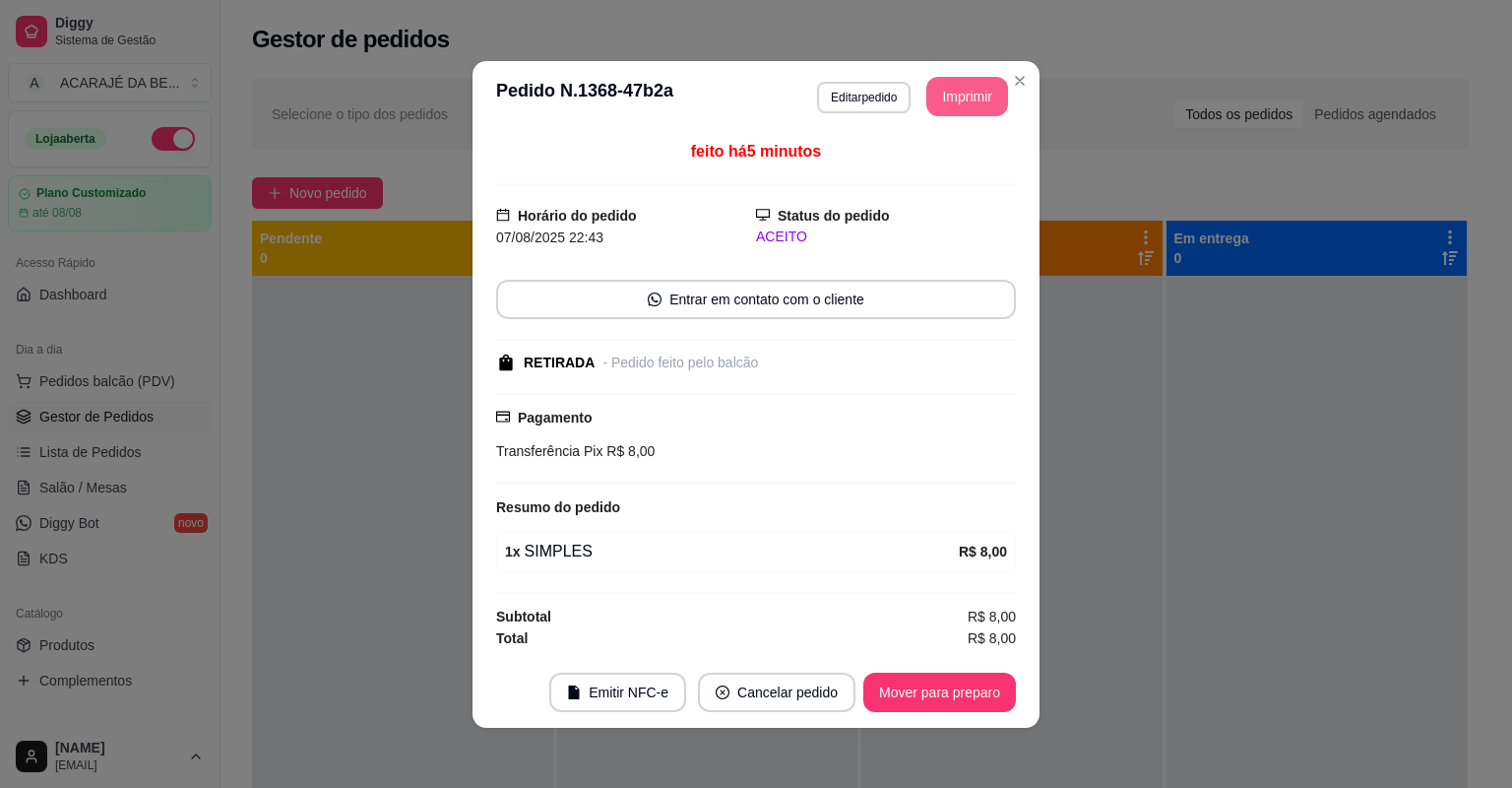 click on "Imprimir" at bounding box center [967, 97] 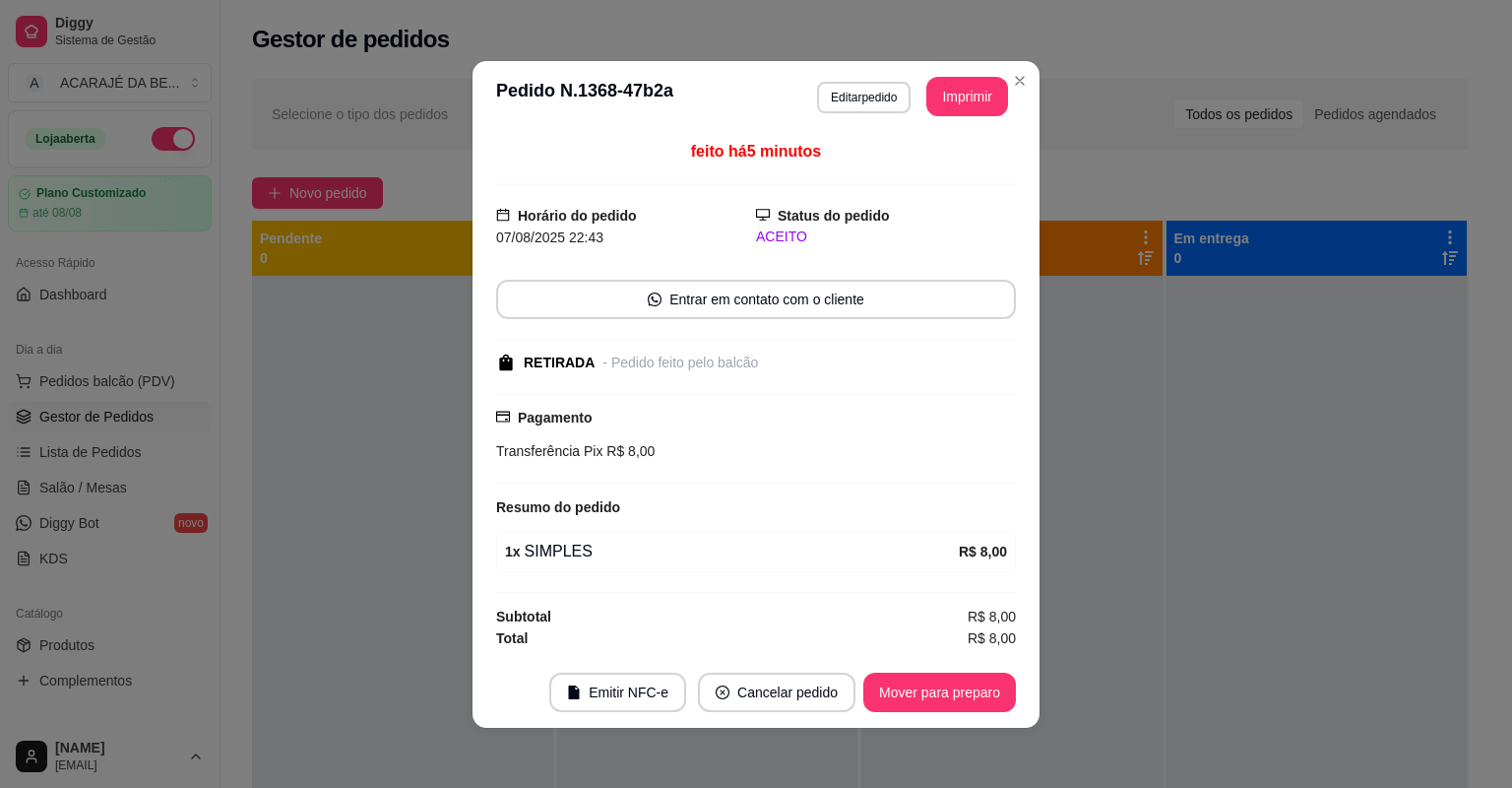 scroll, scrollTop: 0, scrollLeft: 0, axis: both 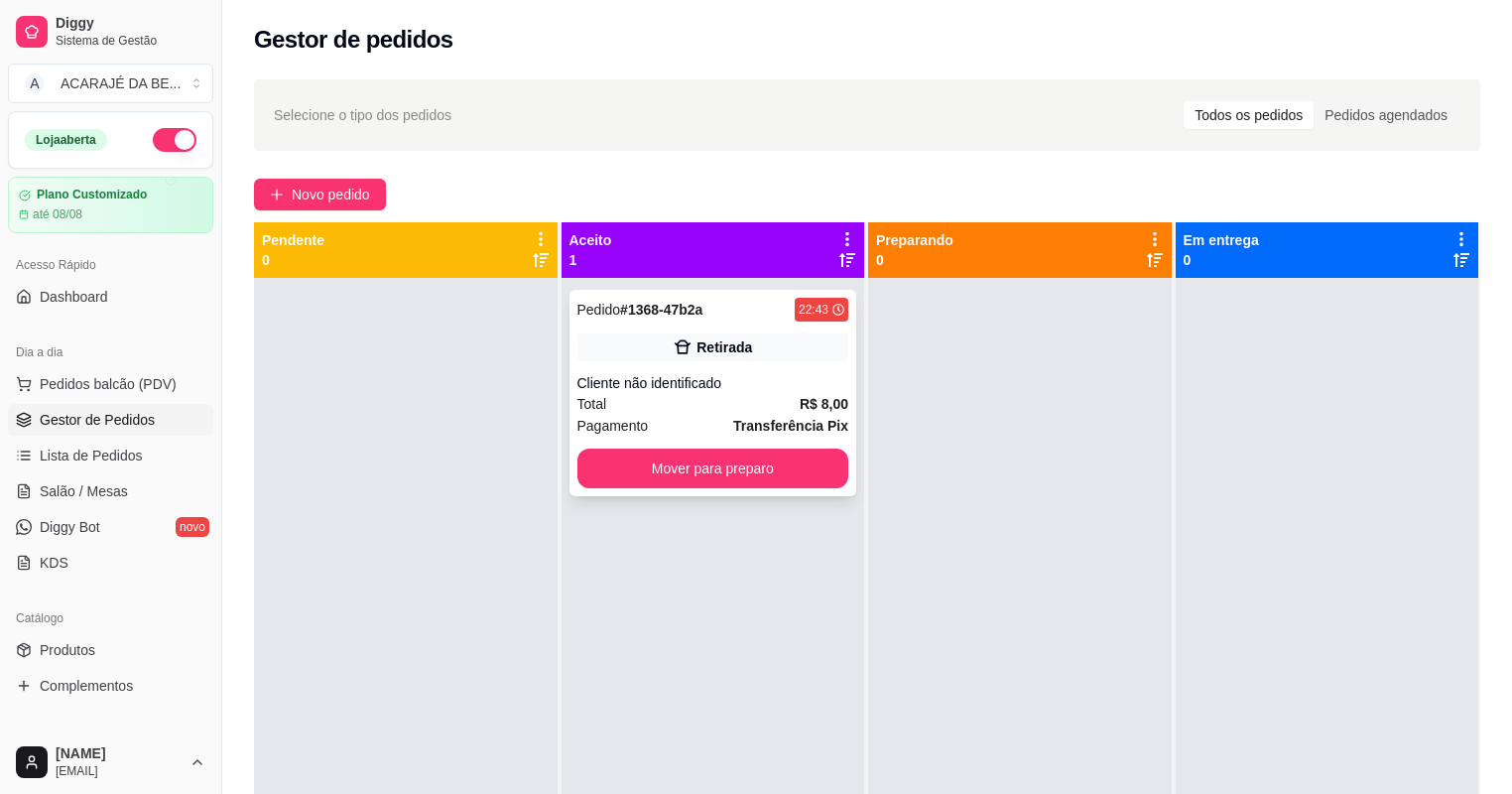 click on "Total R$ 8,00" at bounding box center (713, 404) 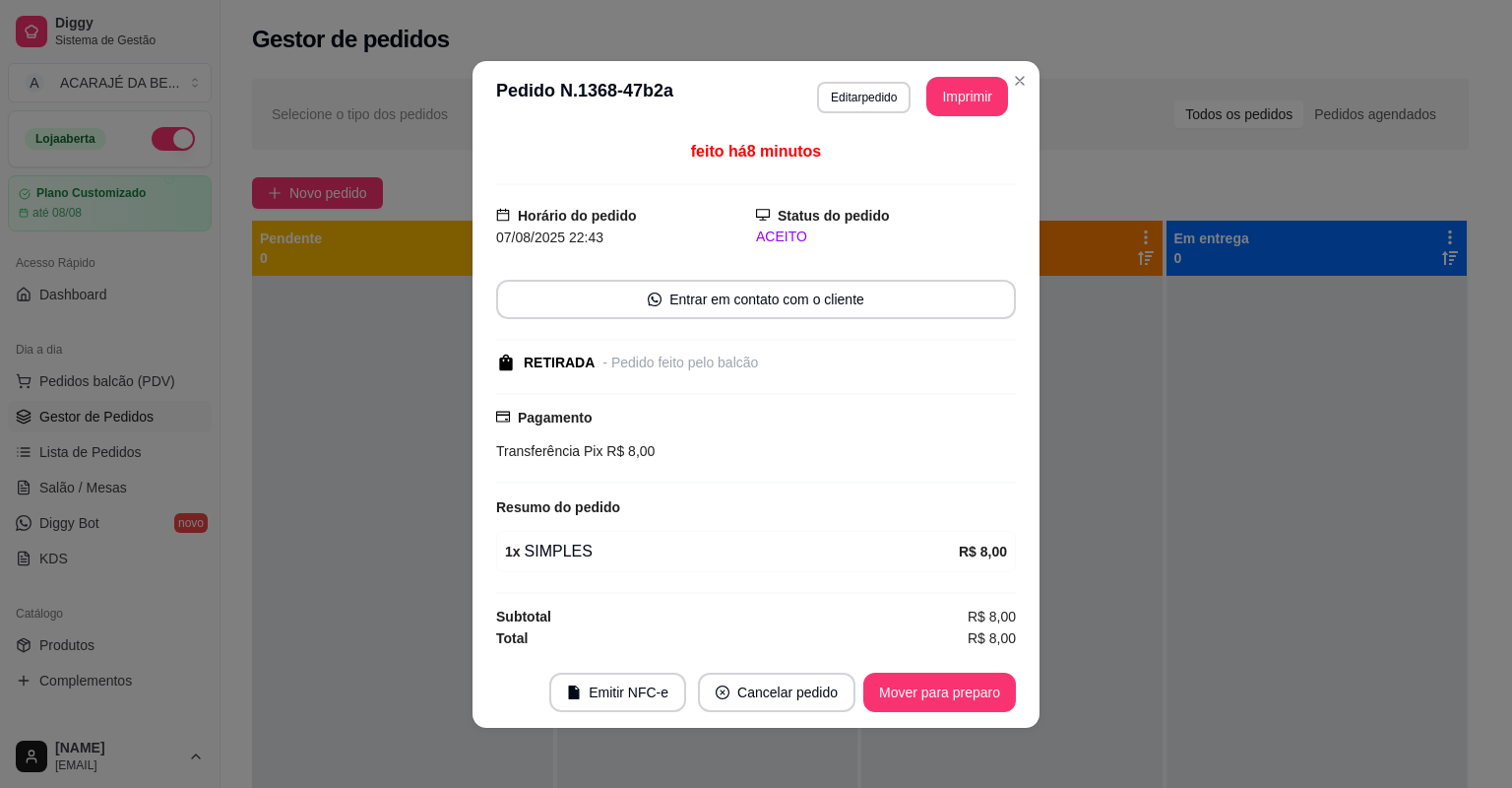 scroll, scrollTop: 1, scrollLeft: 0, axis: vertical 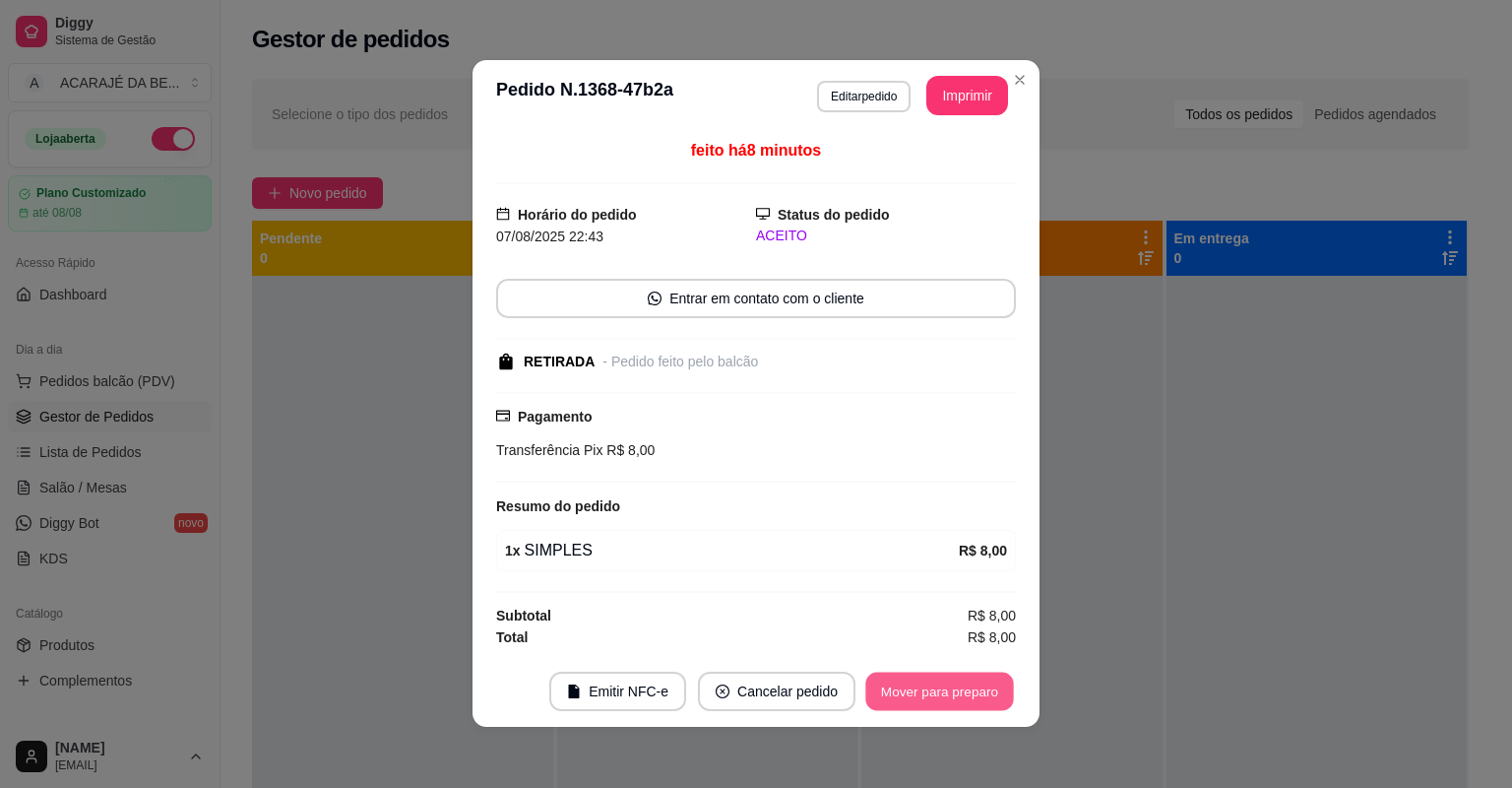 click on "Mover para preparo" at bounding box center (939, 690) 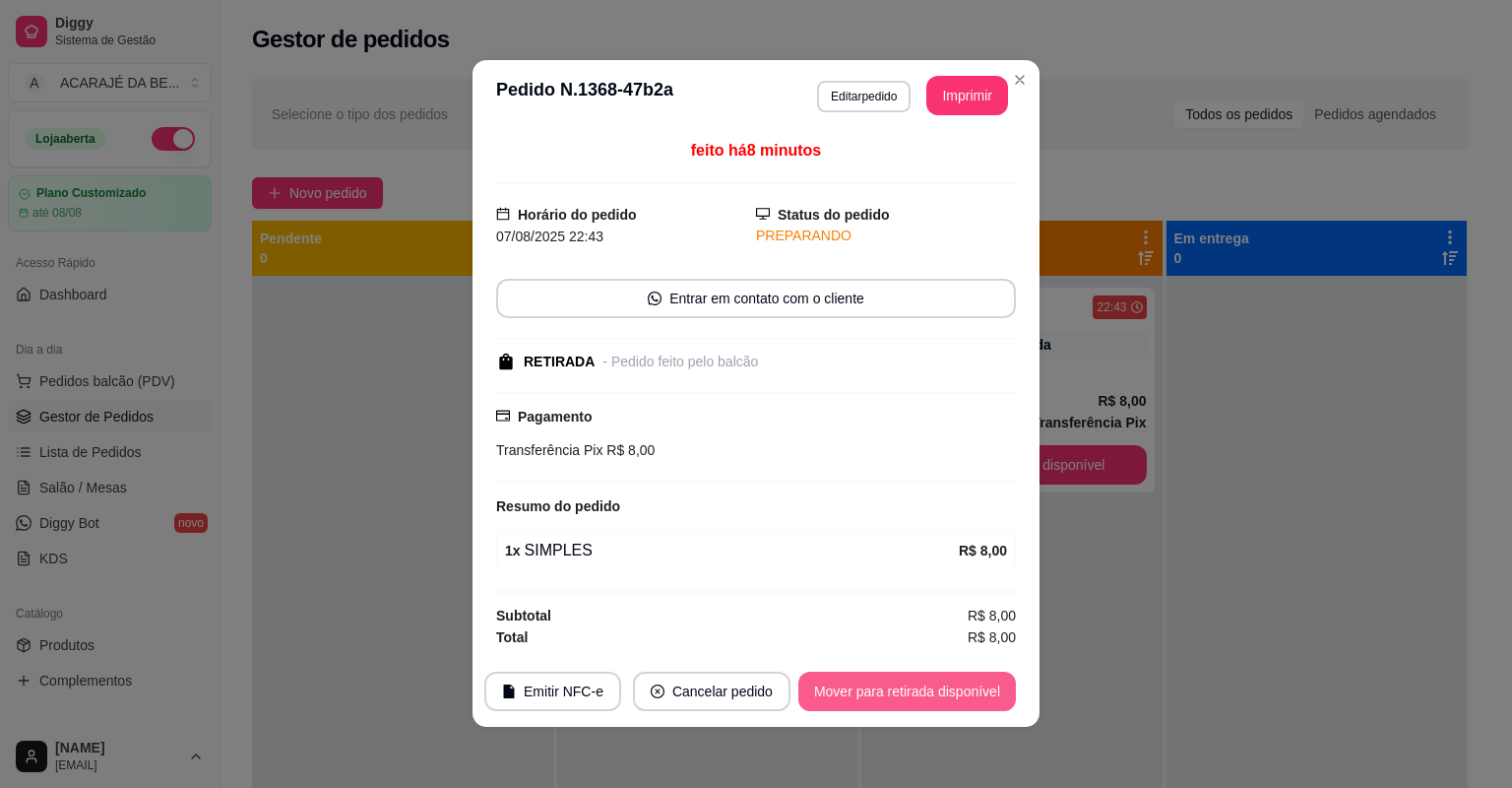 click on "Mover para retirada disponível" at bounding box center [907, 691] 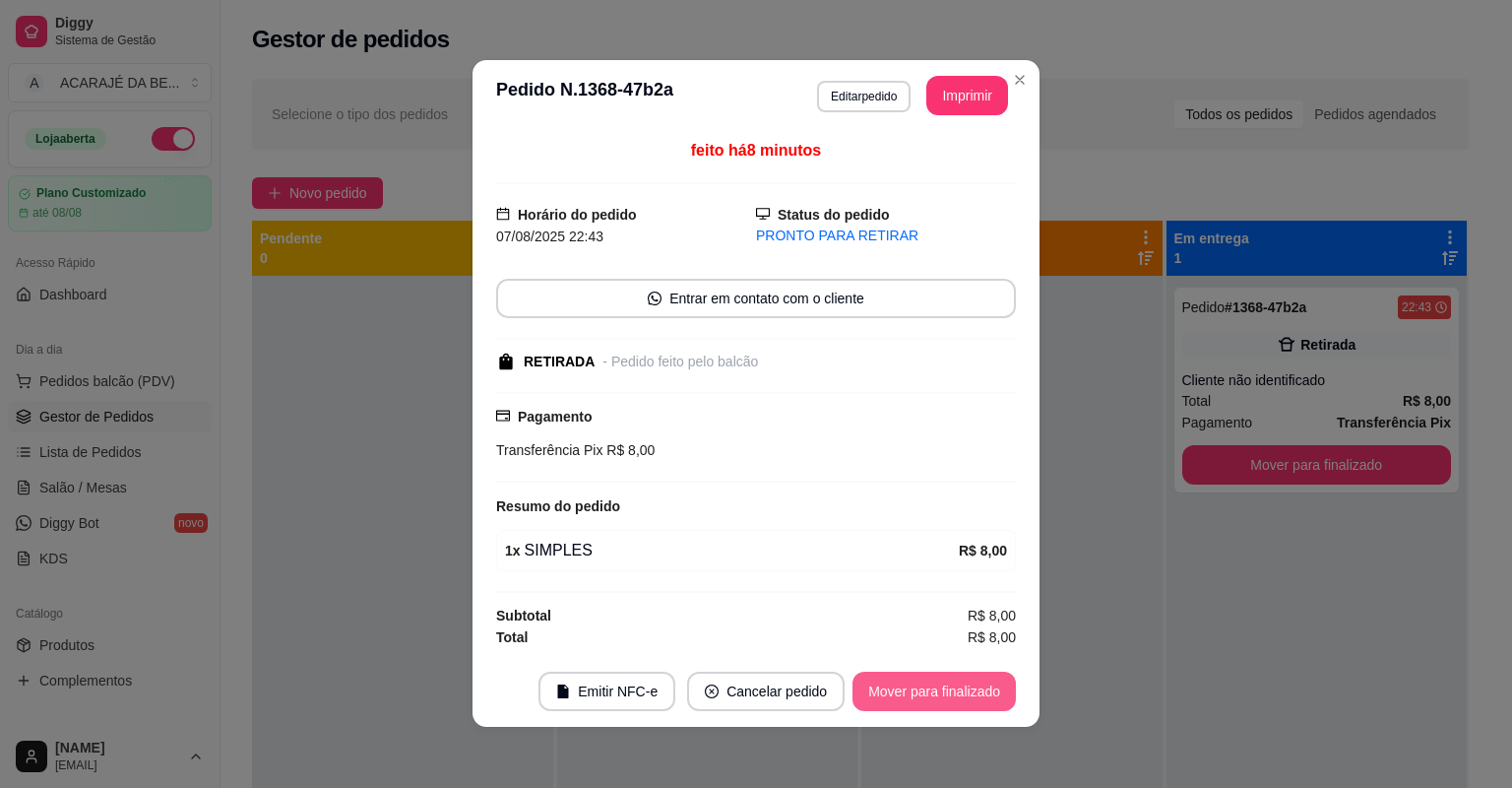 click on "Mover para finalizado" at bounding box center (934, 691) 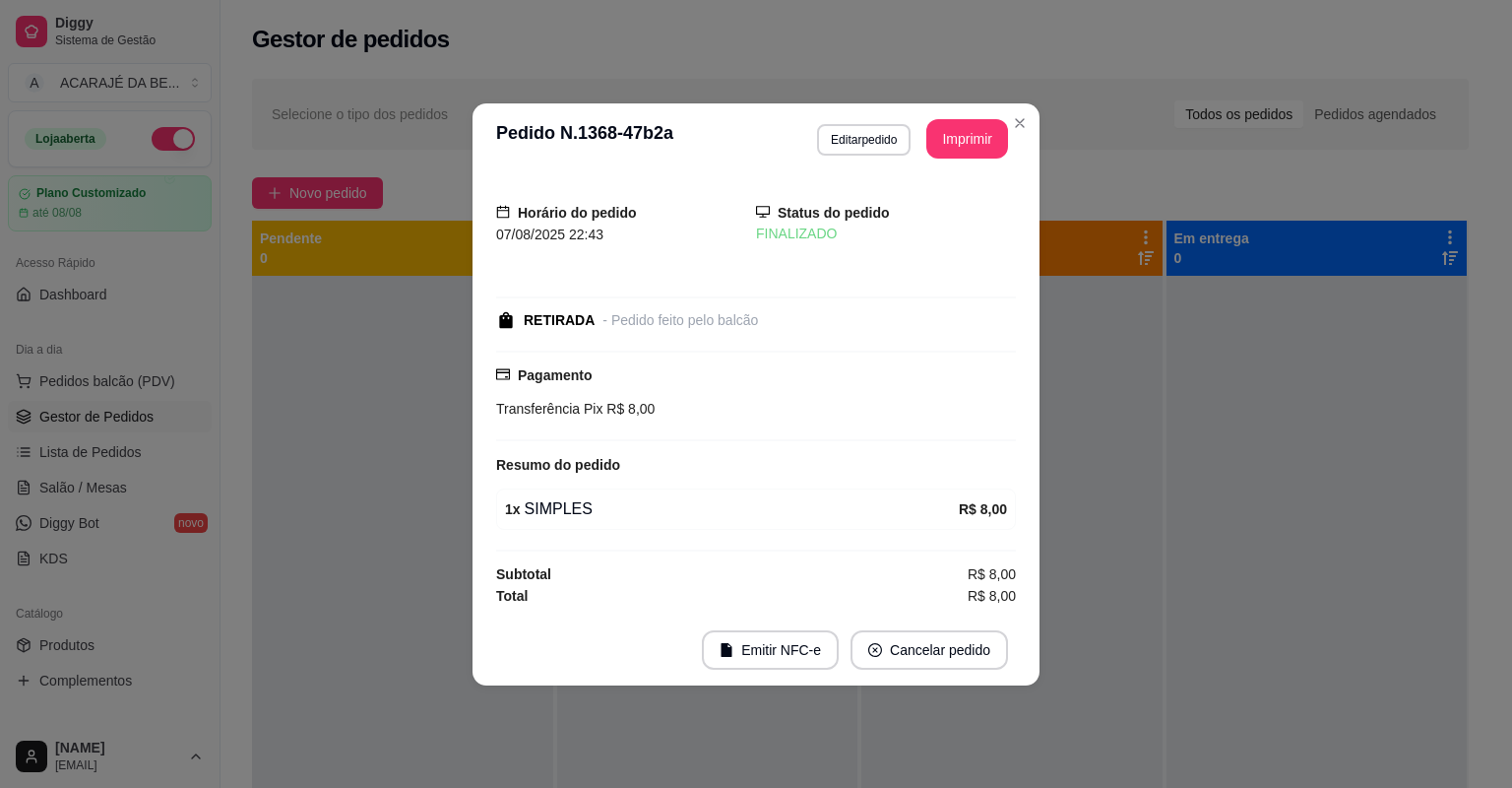 scroll, scrollTop: 0, scrollLeft: 0, axis: both 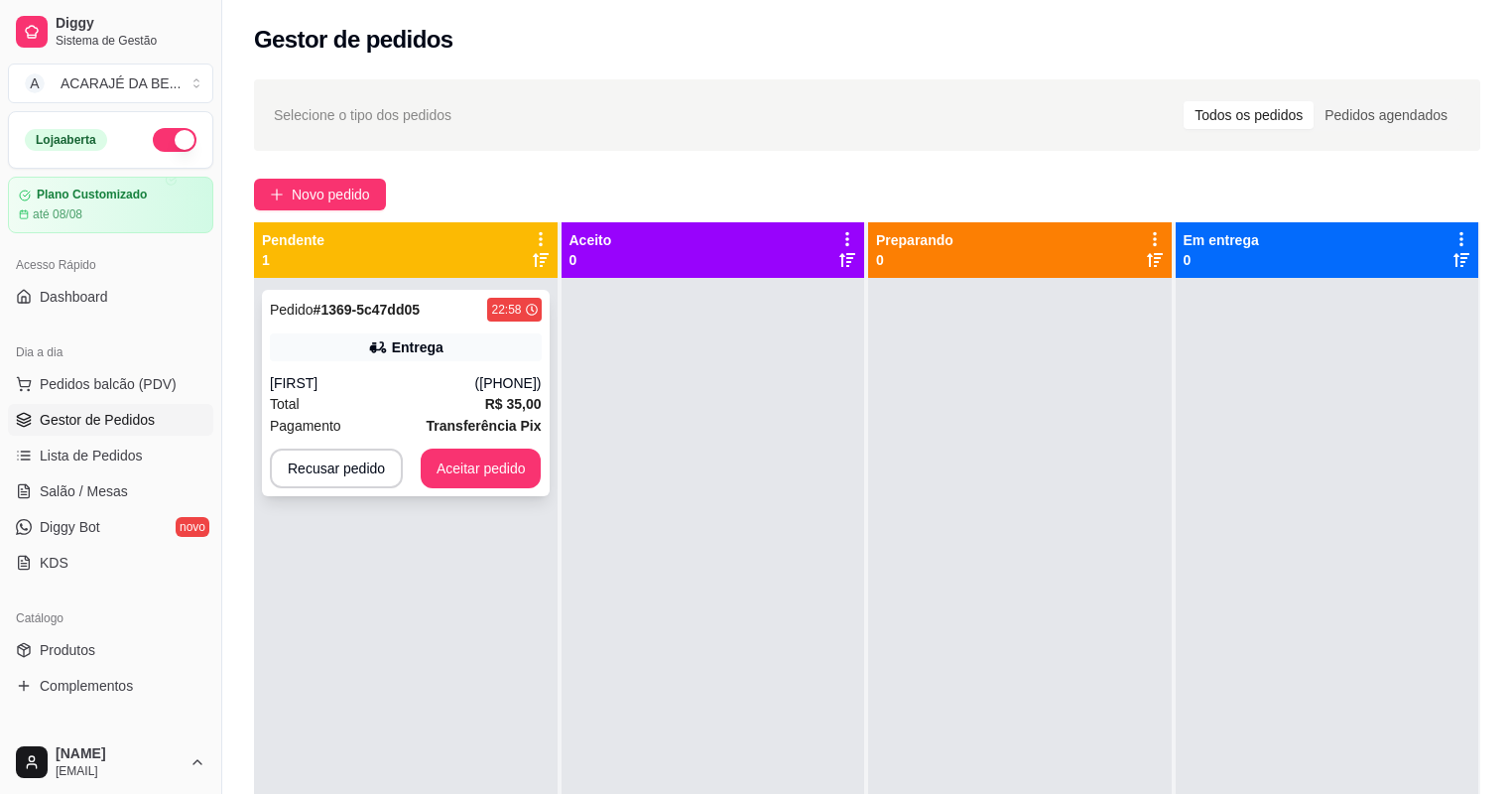 click on "[FIRST]" at bounding box center (372, 383) 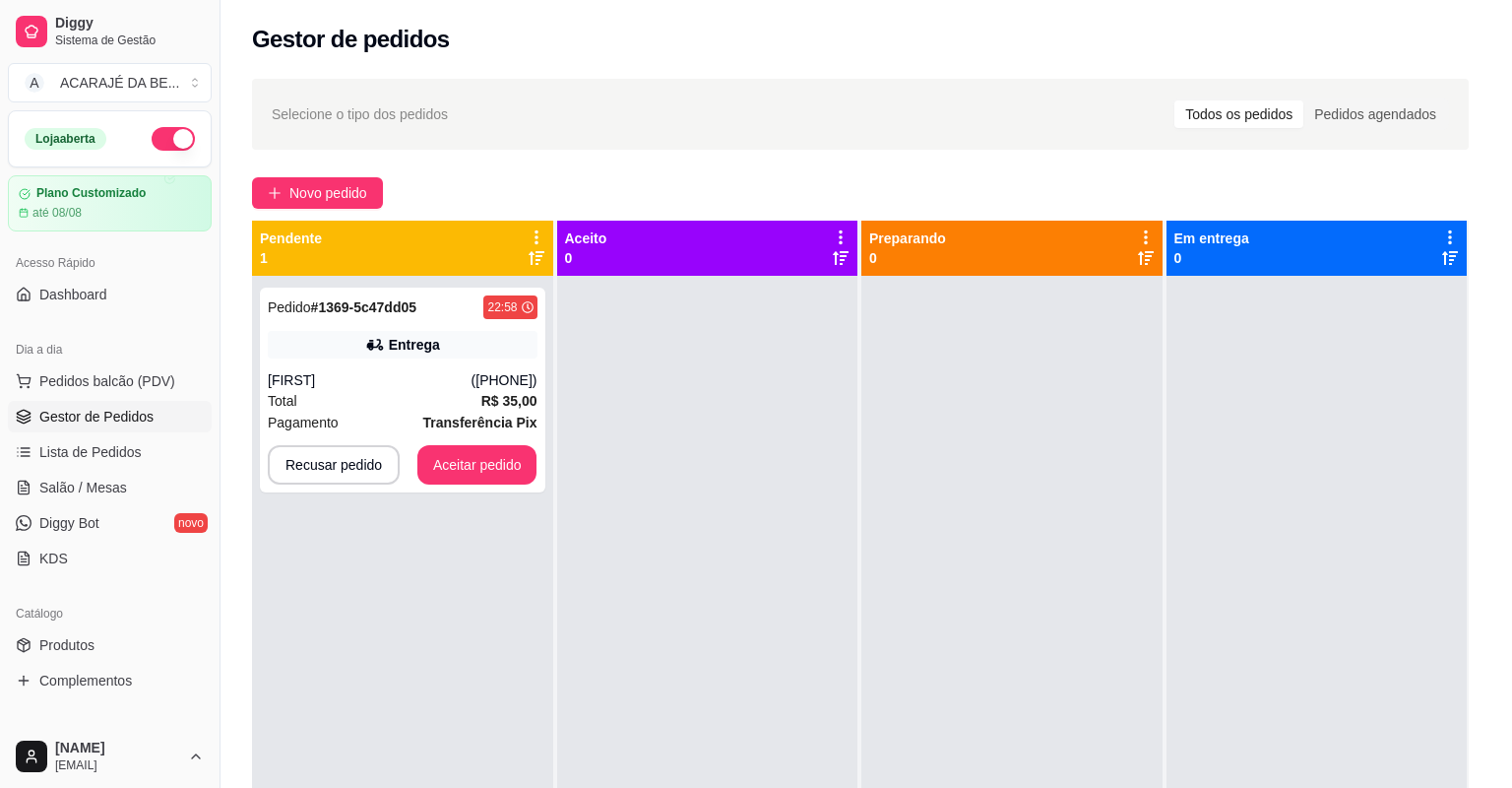scroll, scrollTop: 250, scrollLeft: 0, axis: vertical 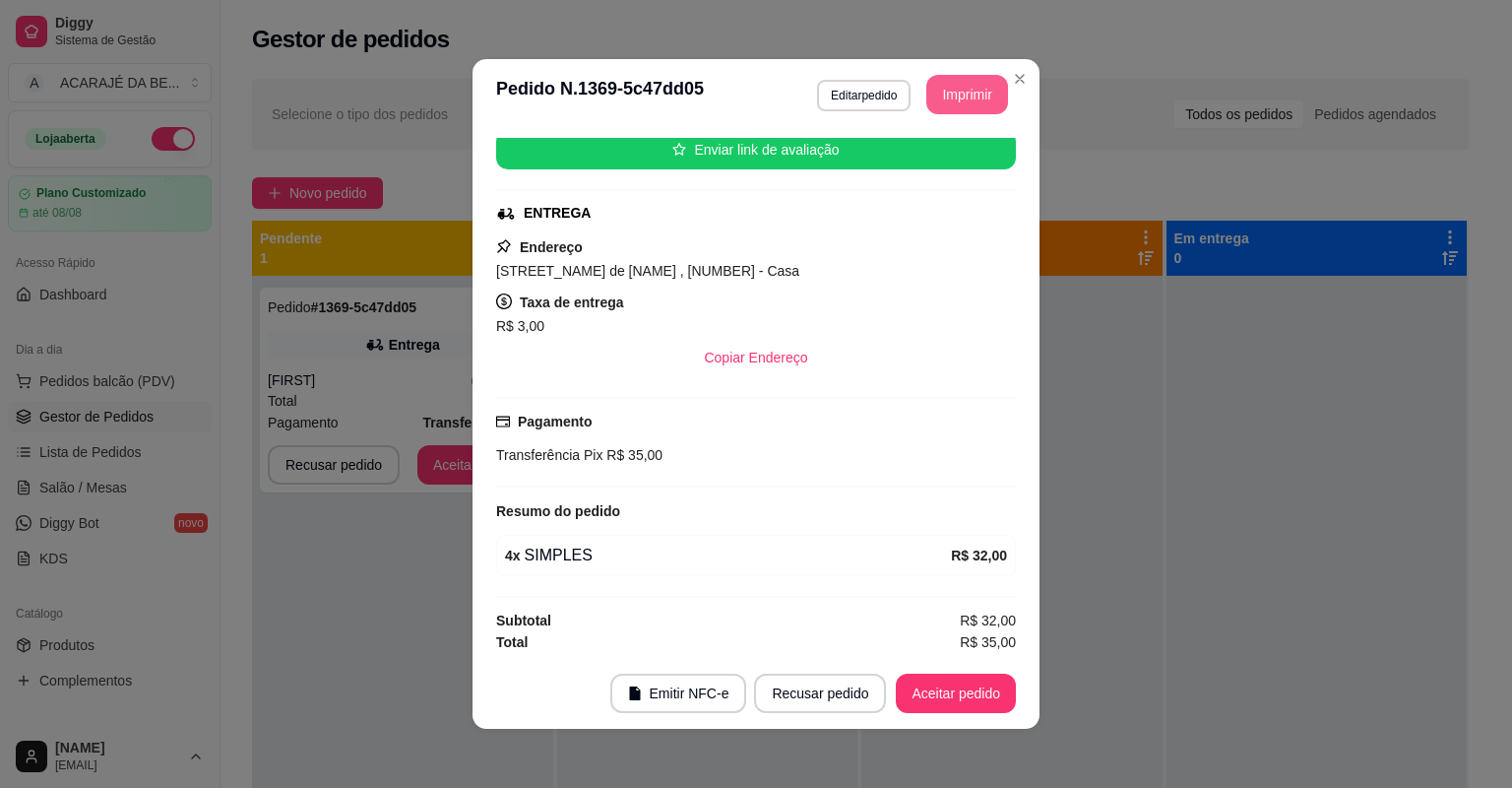 click on "Imprimir" at bounding box center [967, 95] 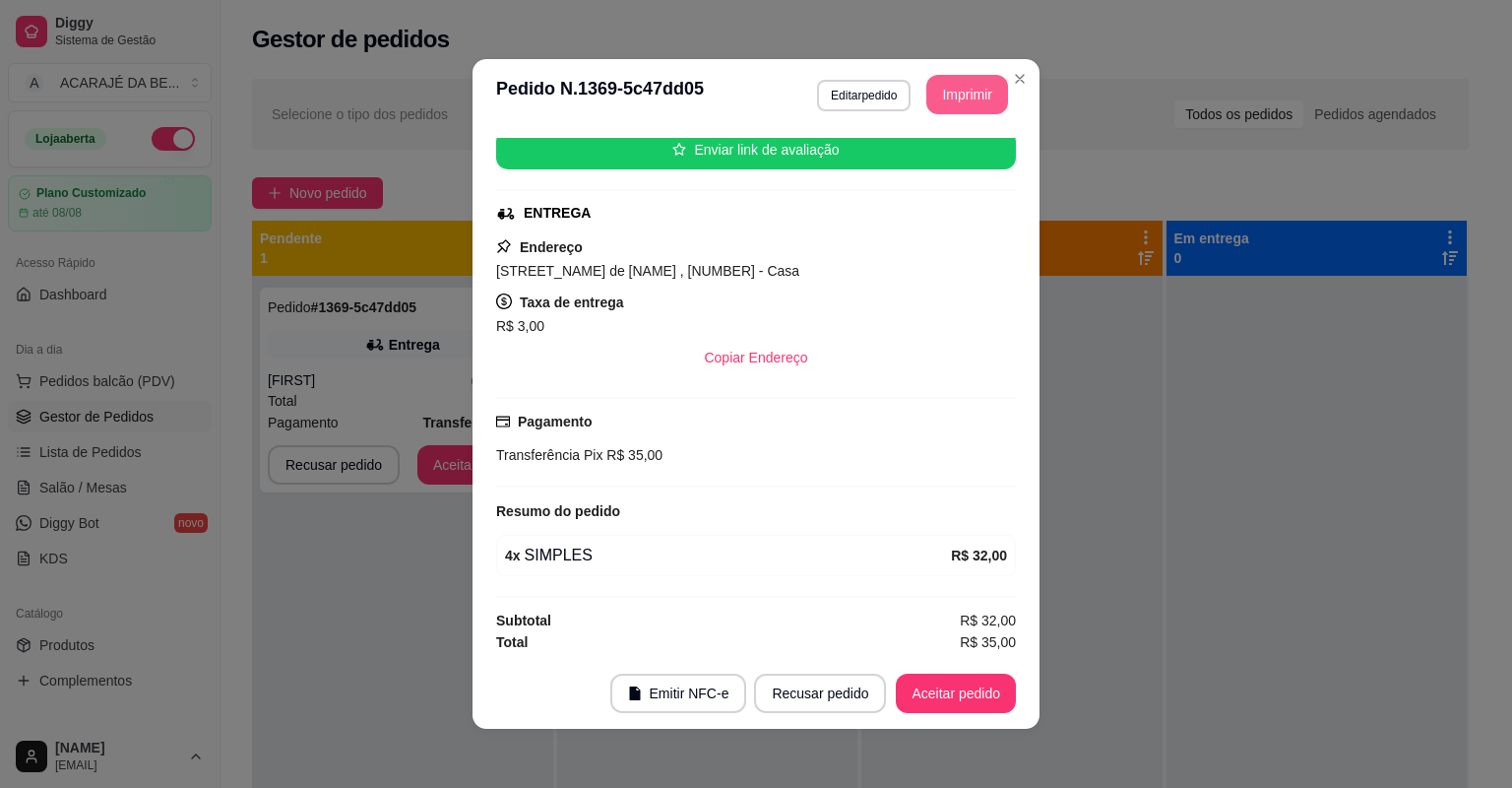 scroll, scrollTop: 0, scrollLeft: 0, axis: both 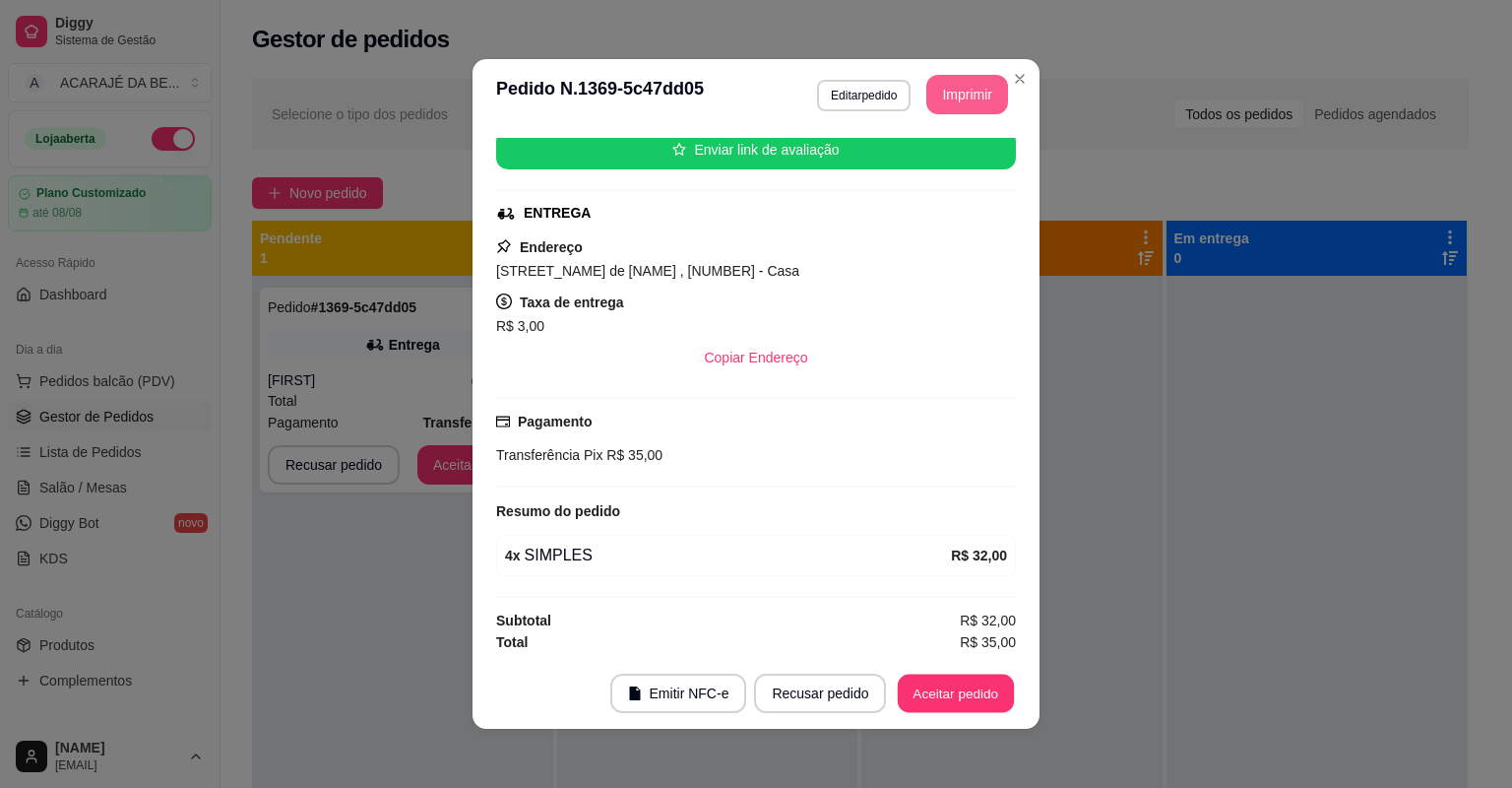 click on "Aceitar pedido" at bounding box center [956, 693] 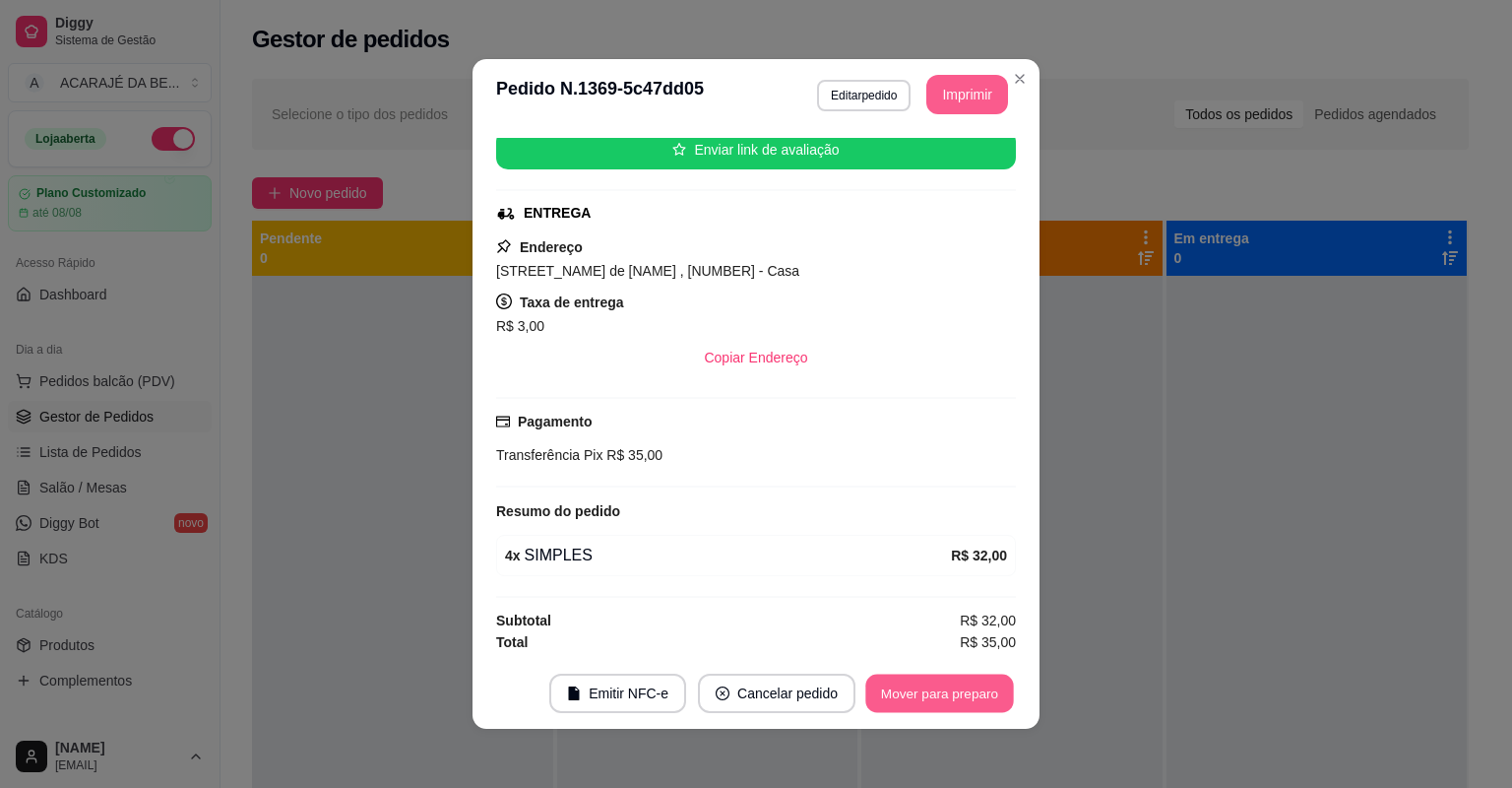 click on "Mover para preparo" at bounding box center (939, 693) 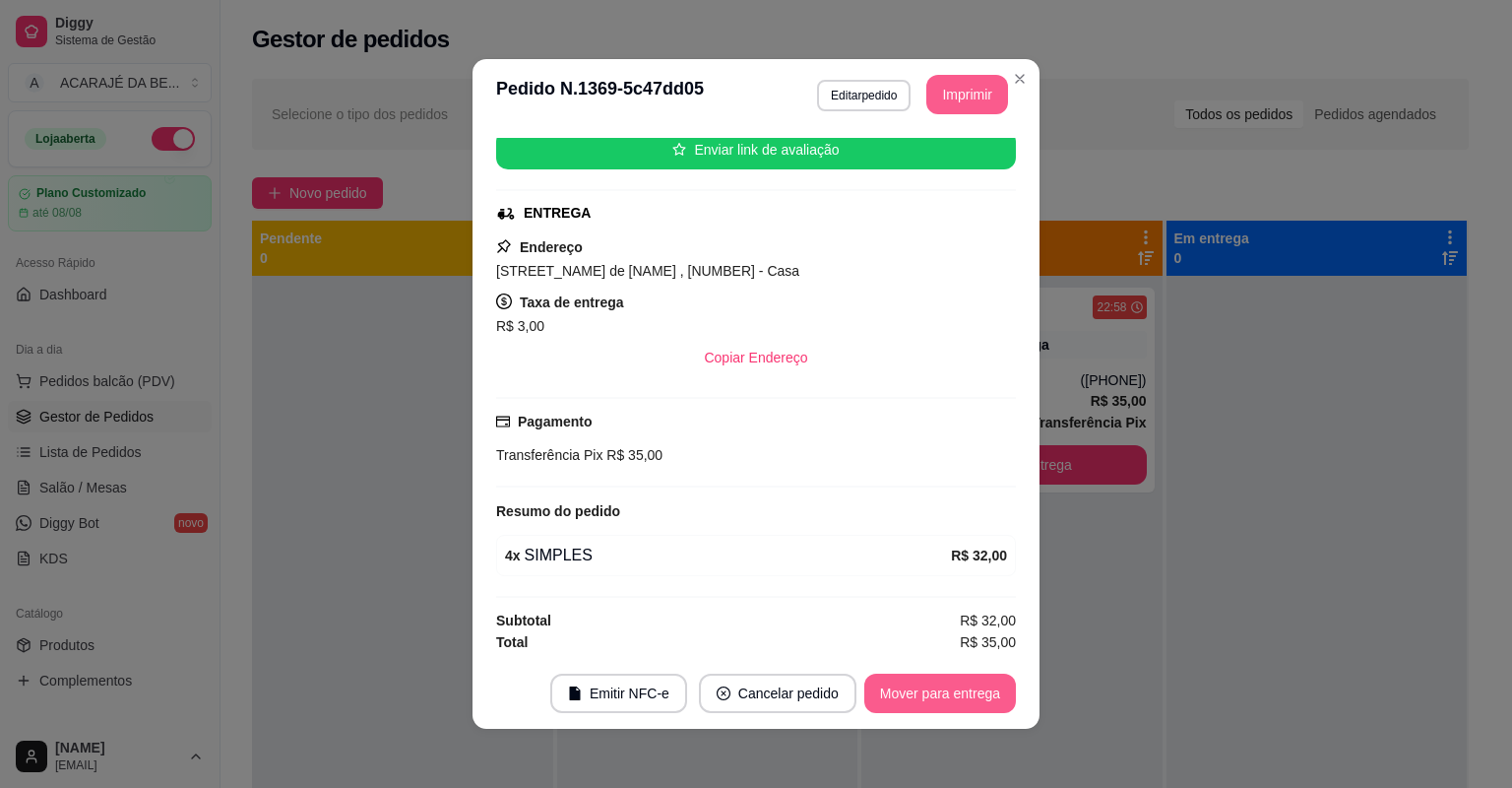 click on "Mover para entrega" at bounding box center [940, 693] 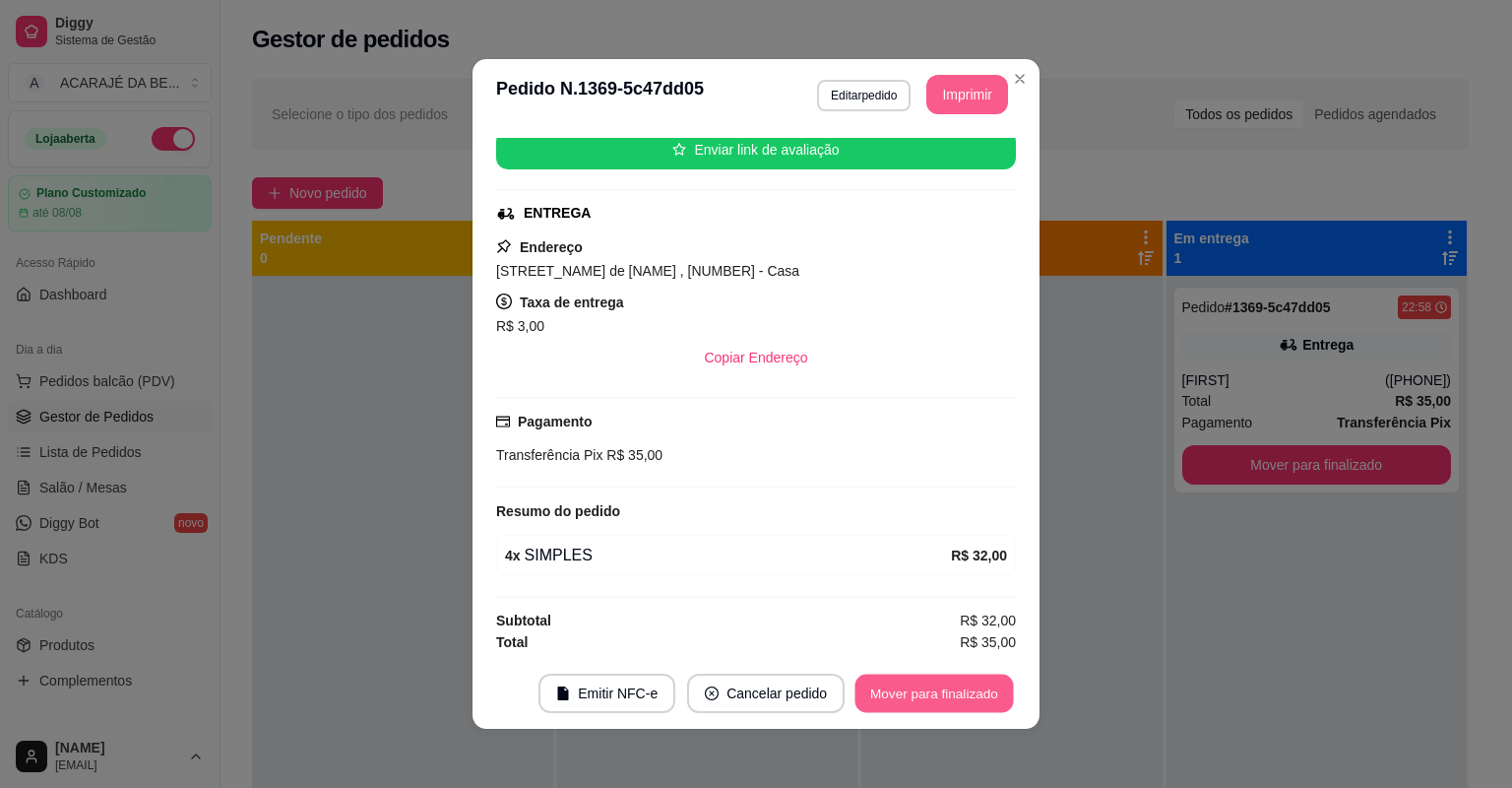 click on "Mover para finalizado" at bounding box center (934, 693) 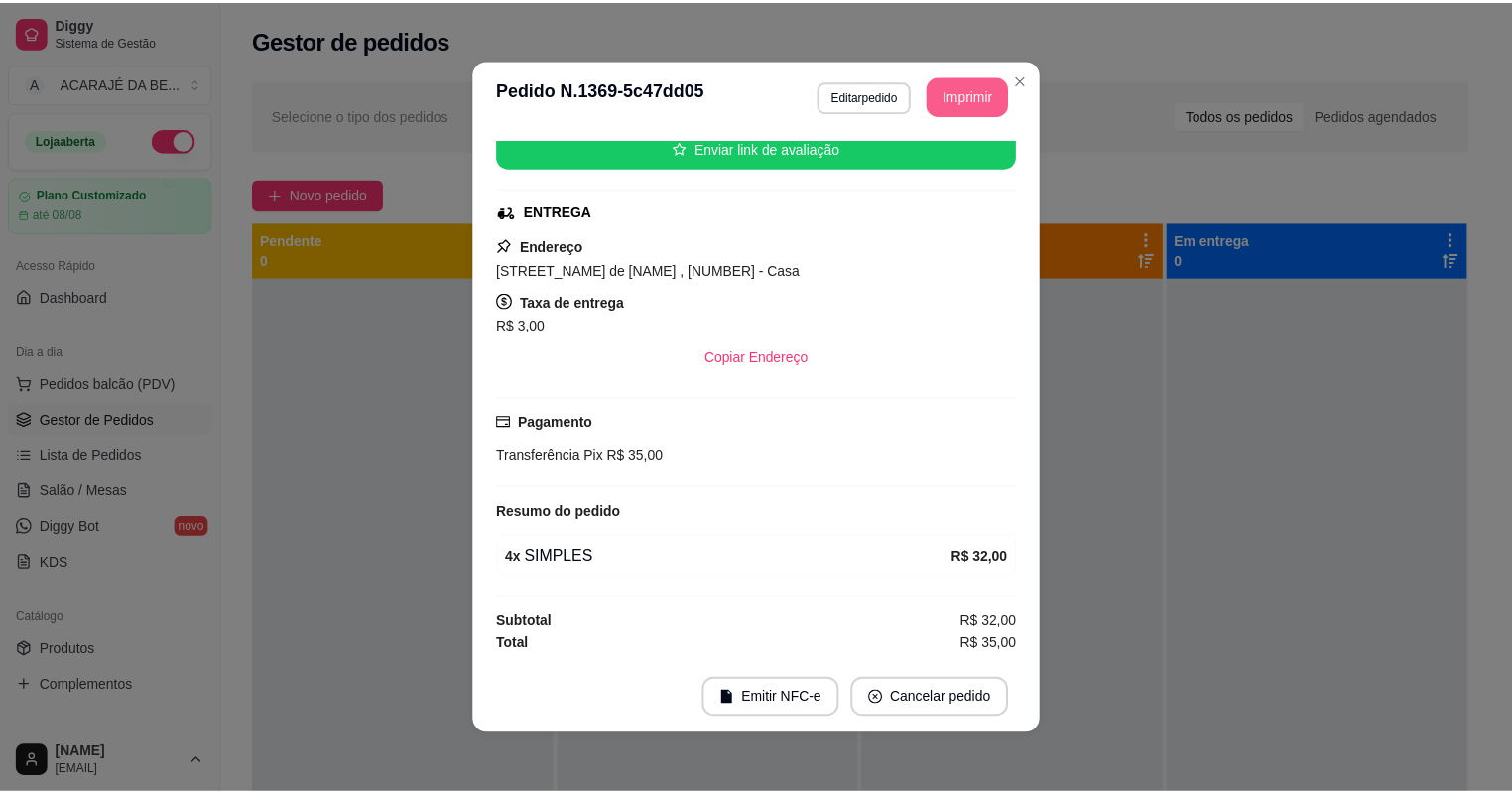 scroll, scrollTop: 206, scrollLeft: 0, axis: vertical 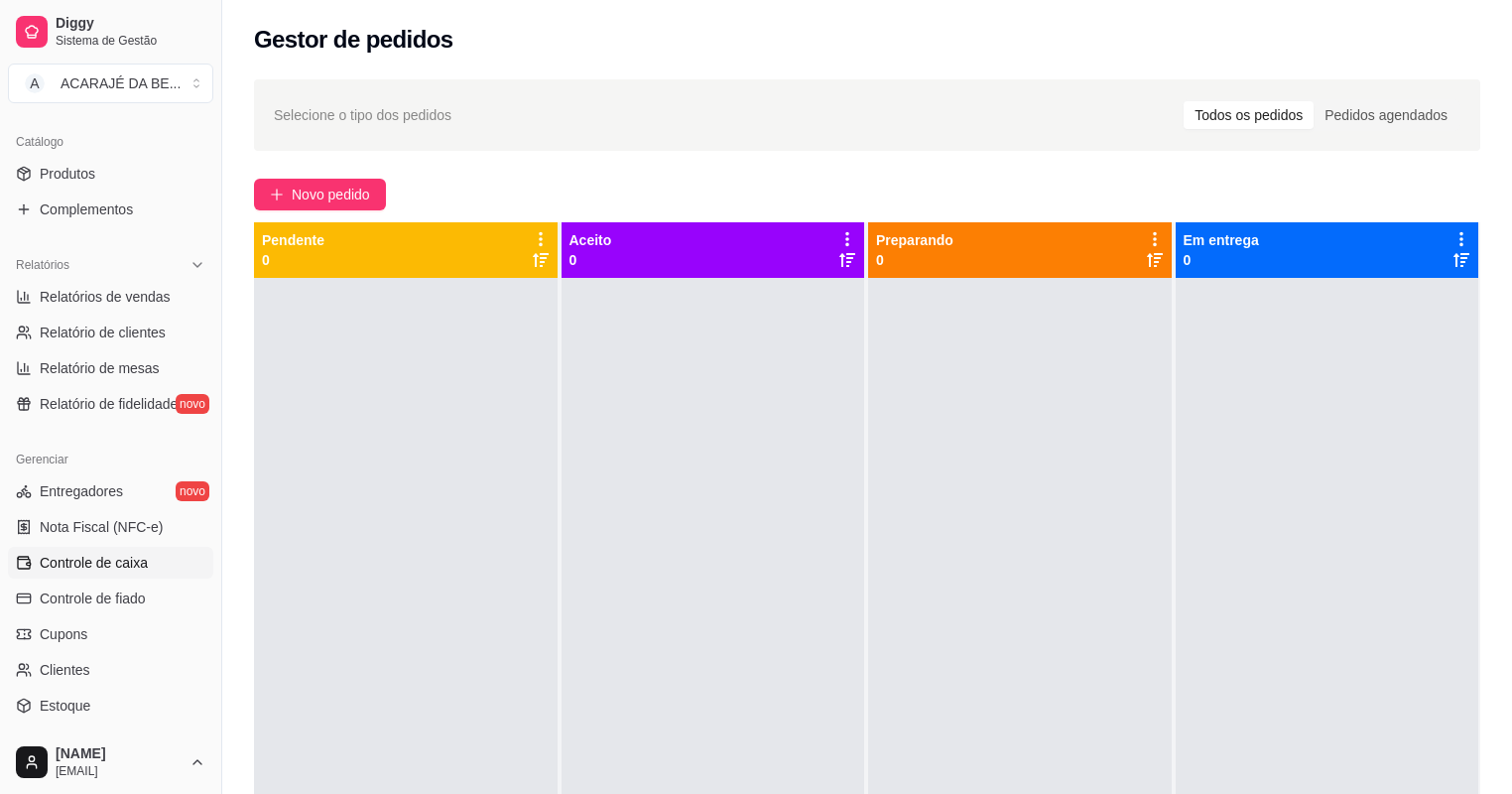 click on "Controle de caixa" at bounding box center (93, 563) 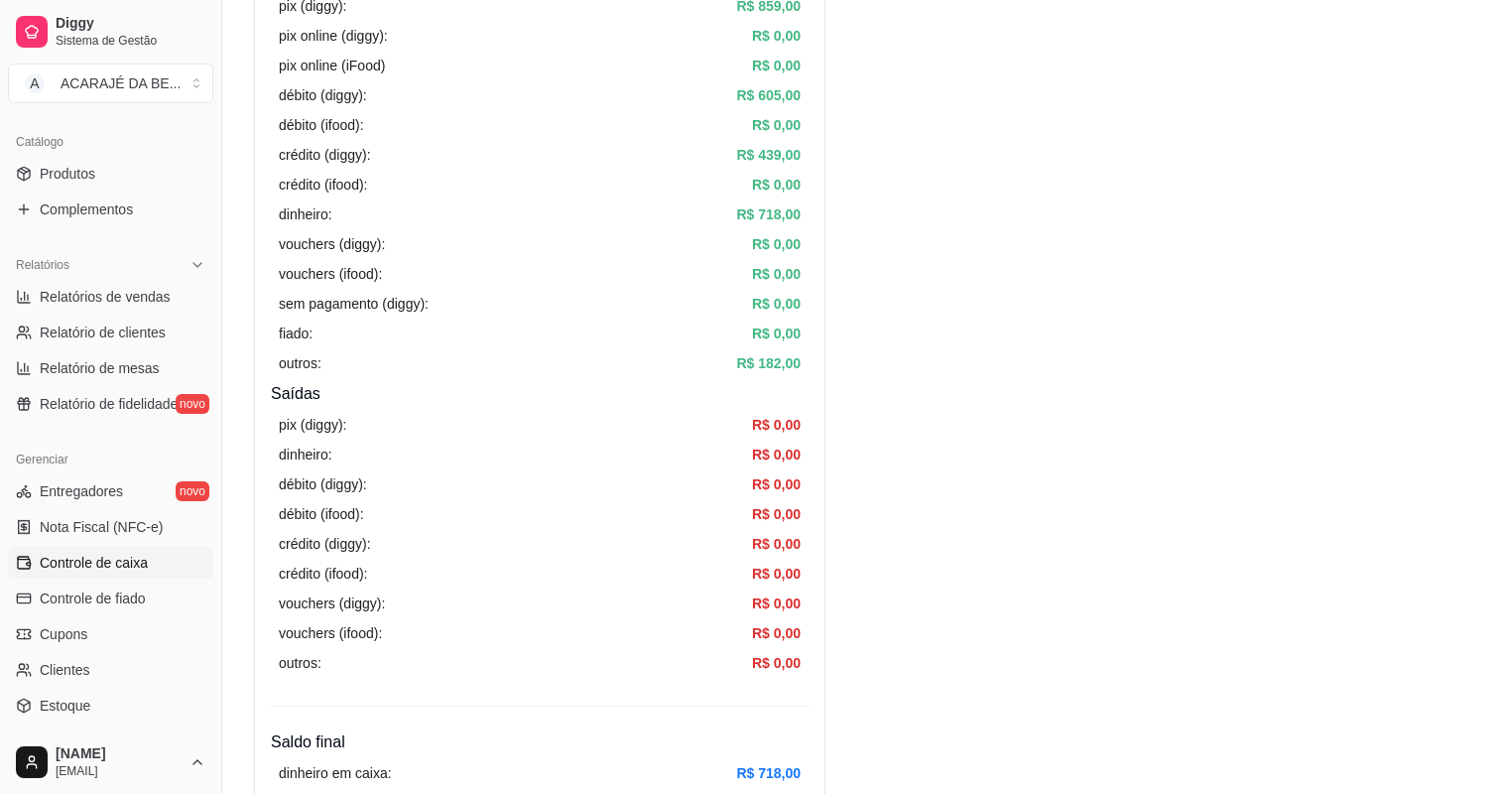 scroll, scrollTop: 873, scrollLeft: 0, axis: vertical 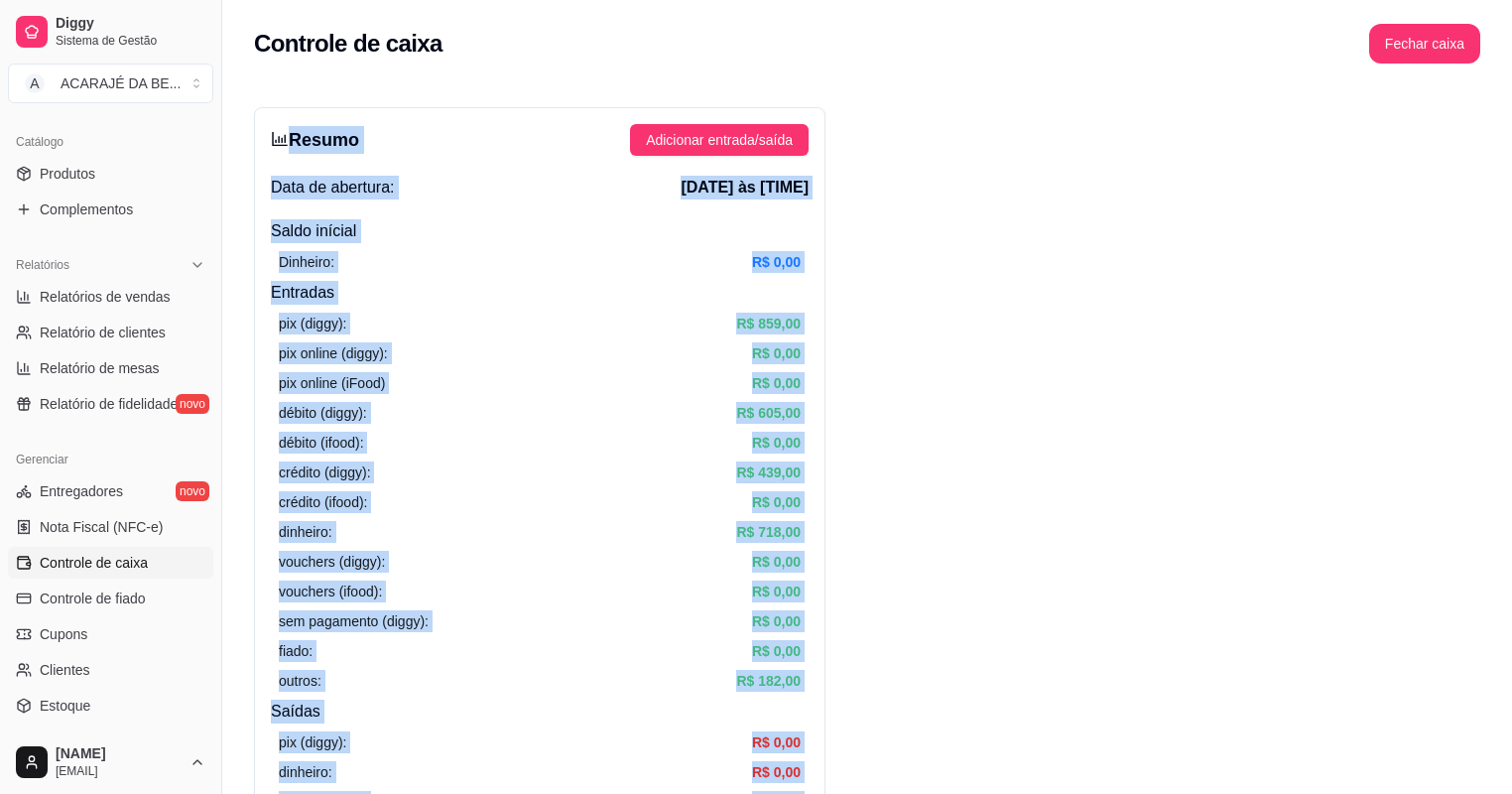 drag, startPoint x: 1282, startPoint y: 420, endPoint x: 290, endPoint y: 120, distance: 1036.371 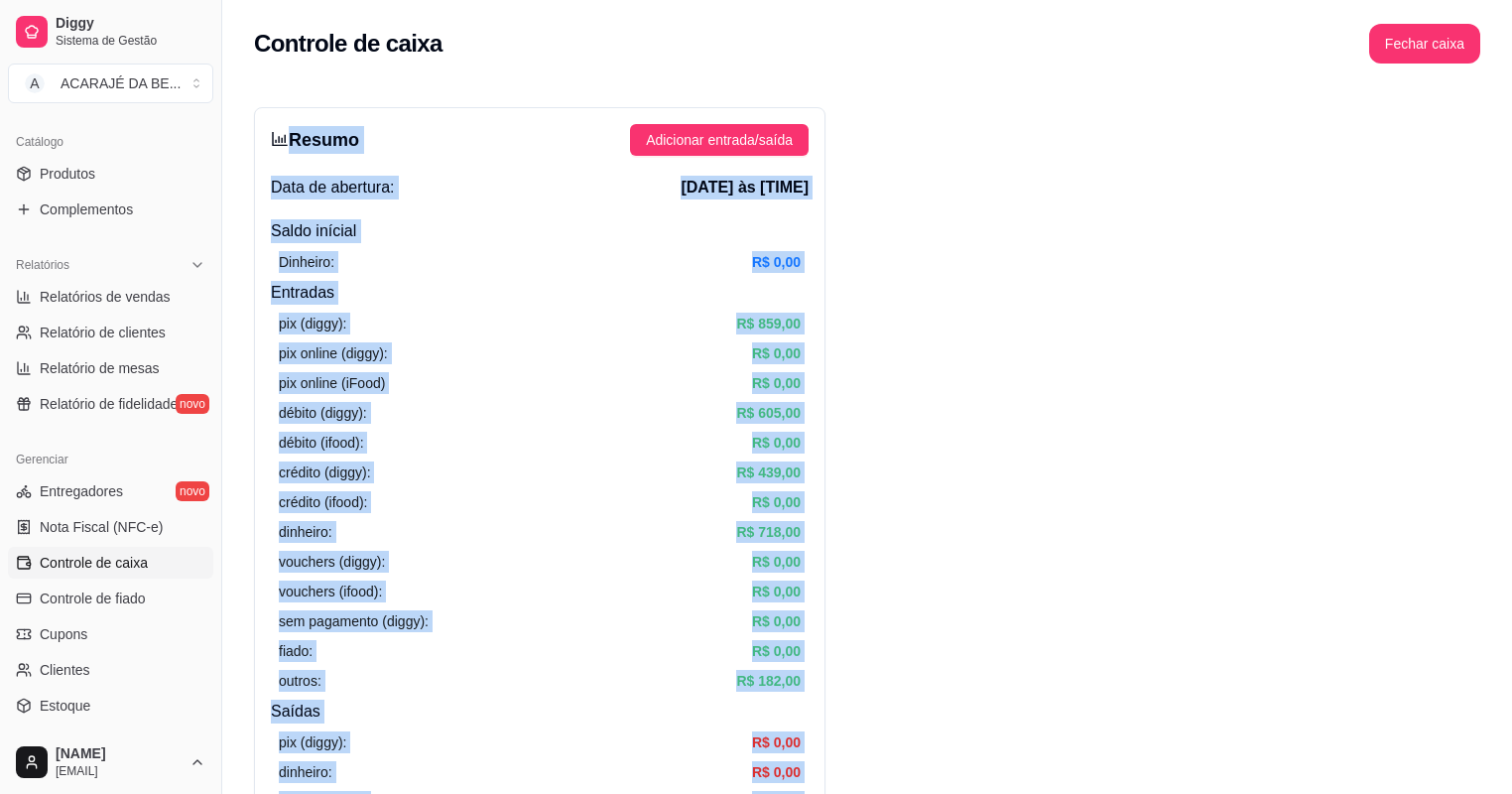 drag, startPoint x: 290, startPoint y: 120, endPoint x: 302, endPoint y: 147, distance: 29.546573 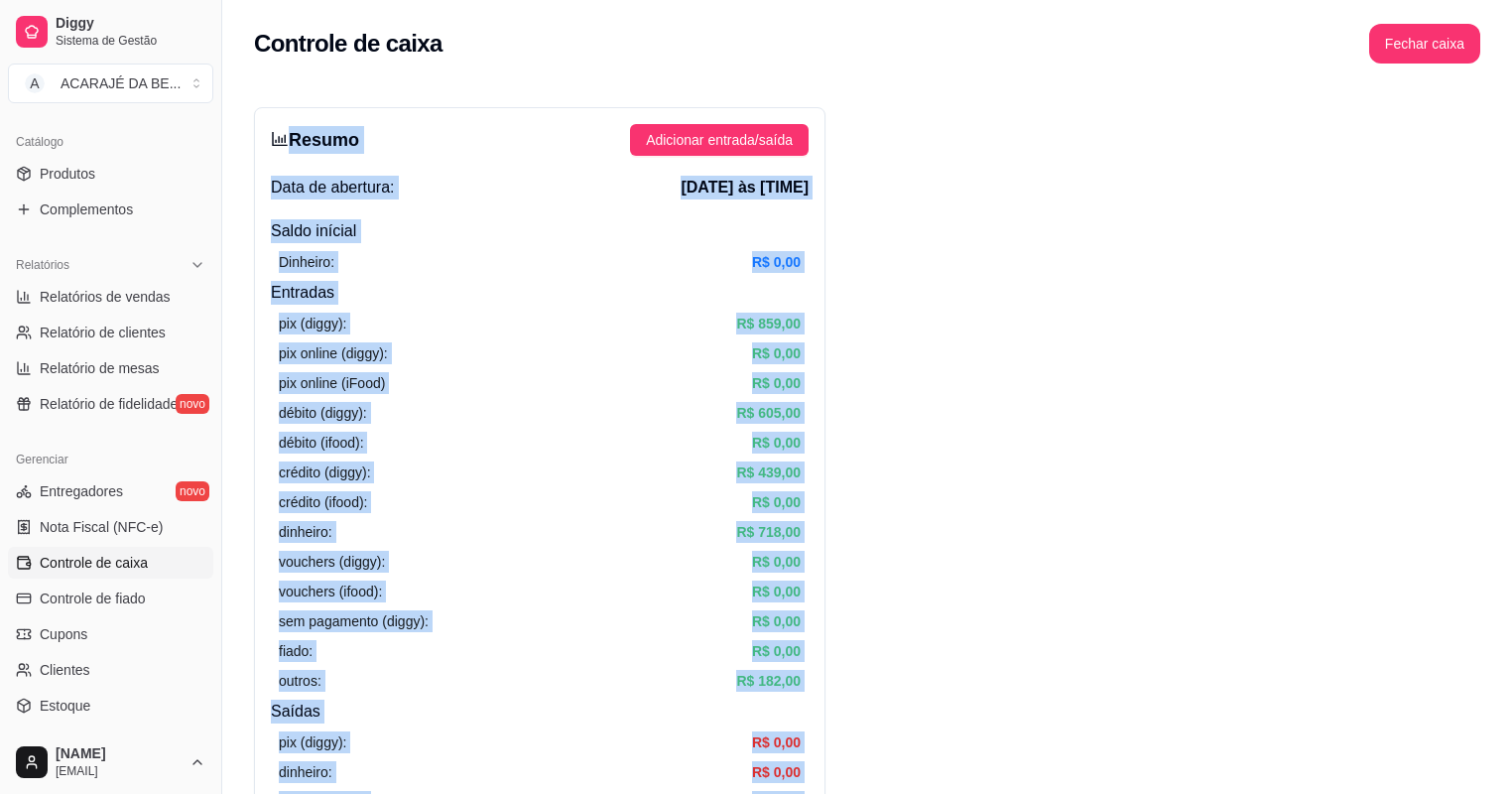 drag, startPoint x: 1041, startPoint y: 508, endPoint x: 1016, endPoint y: 506, distance: 25.079872 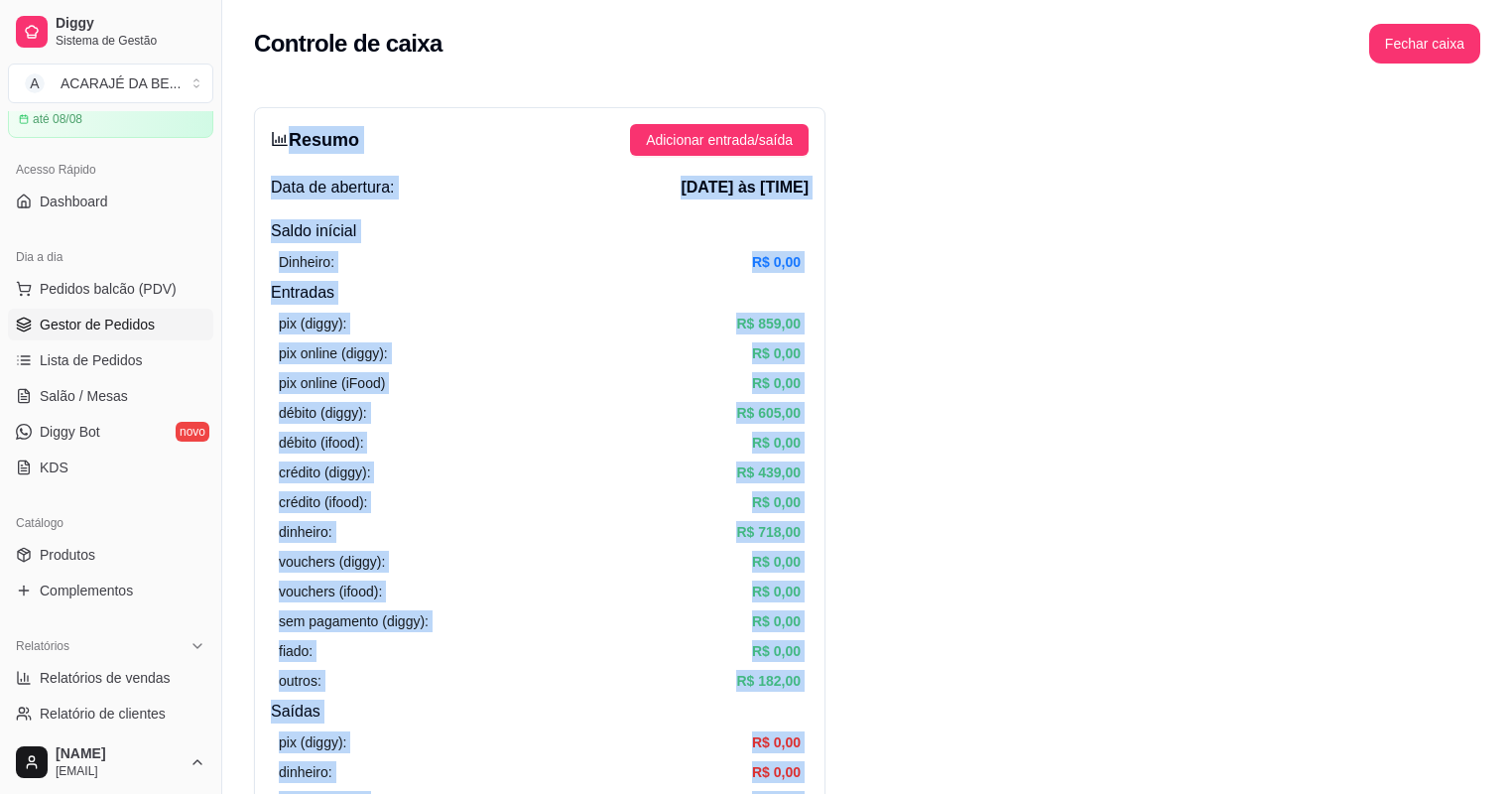 scroll, scrollTop: 77, scrollLeft: 0, axis: vertical 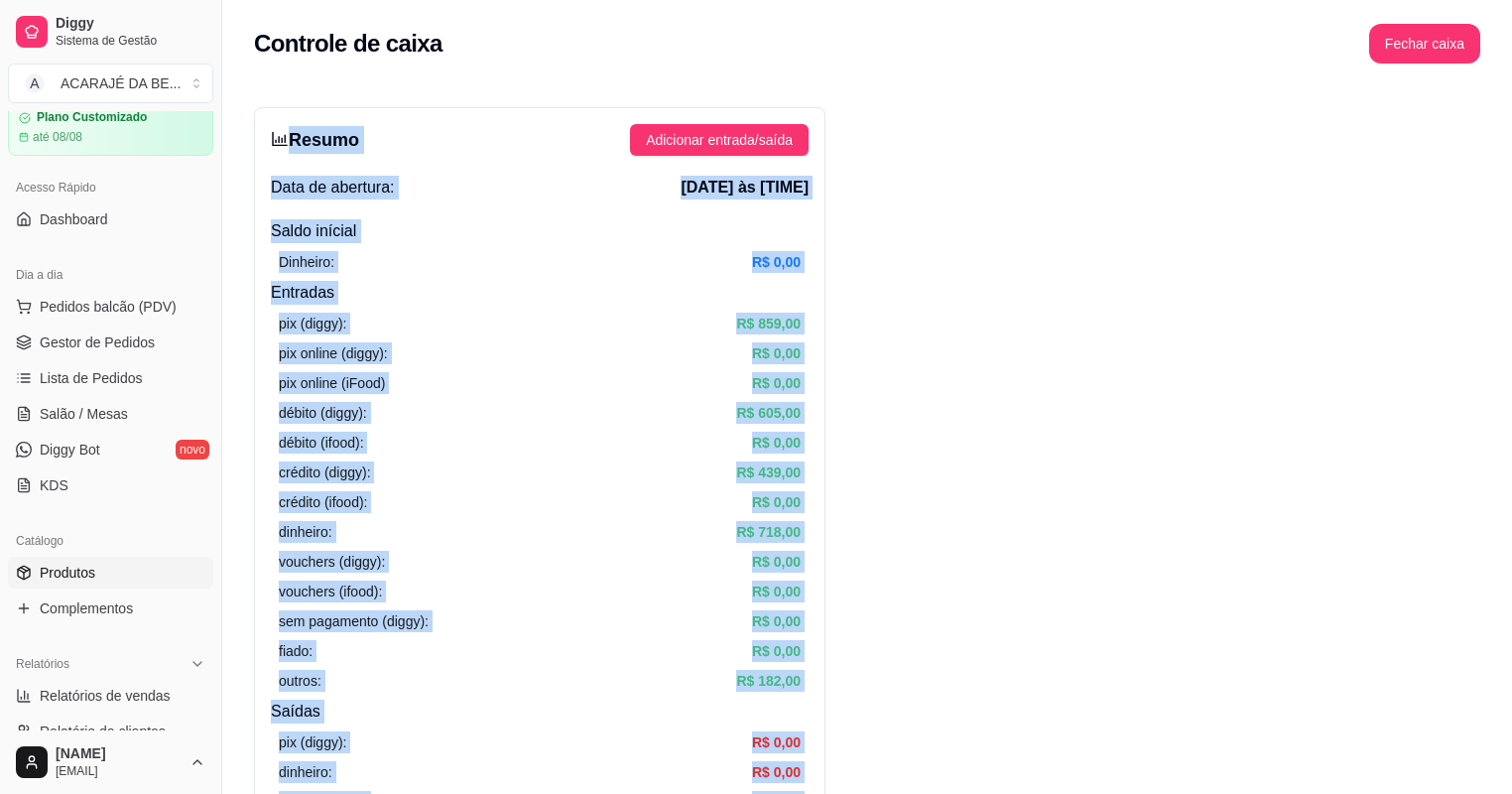 click on "Produtos" at bounding box center (67, 573) 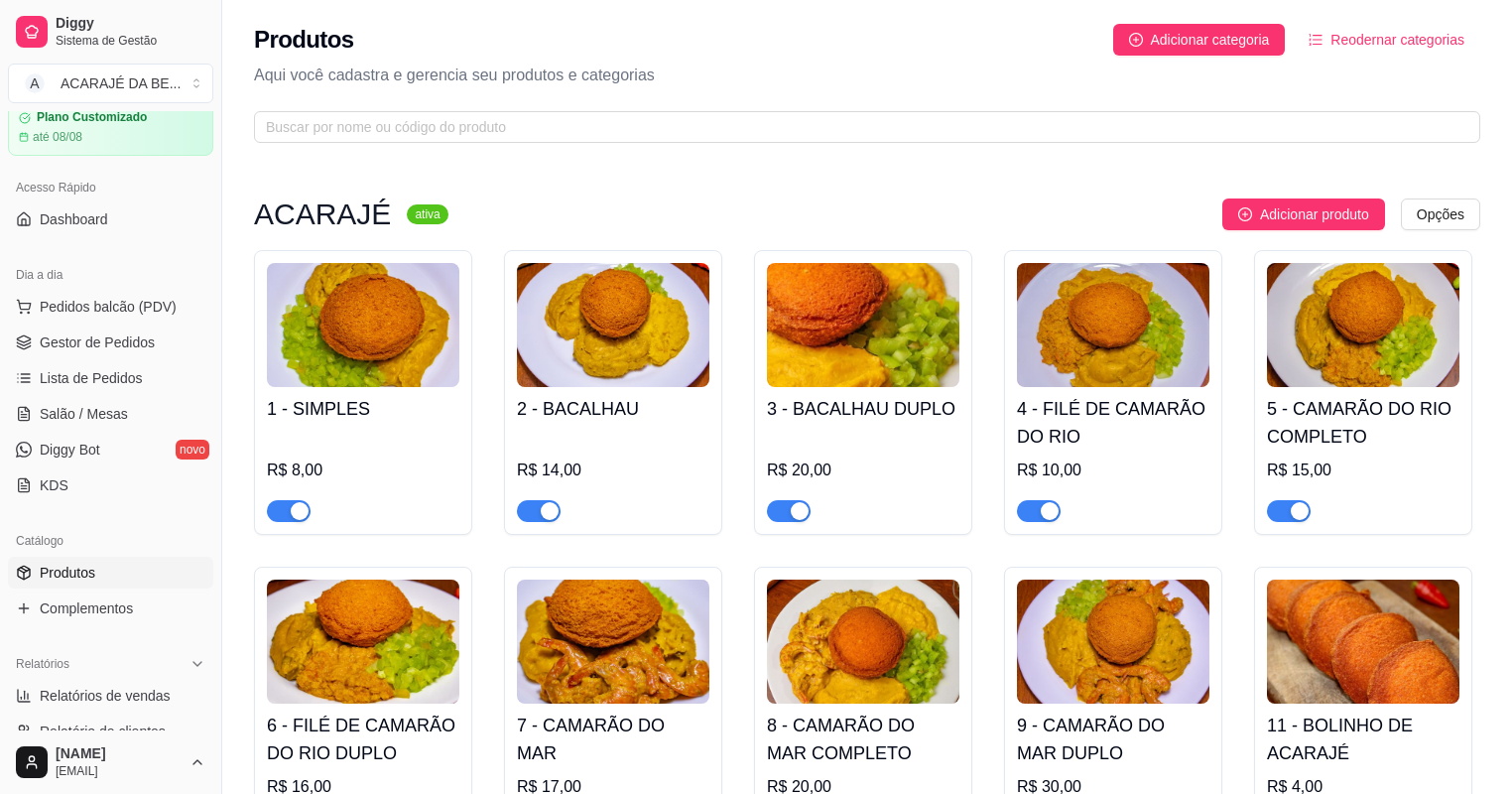 click at bounding box center (289, 511) 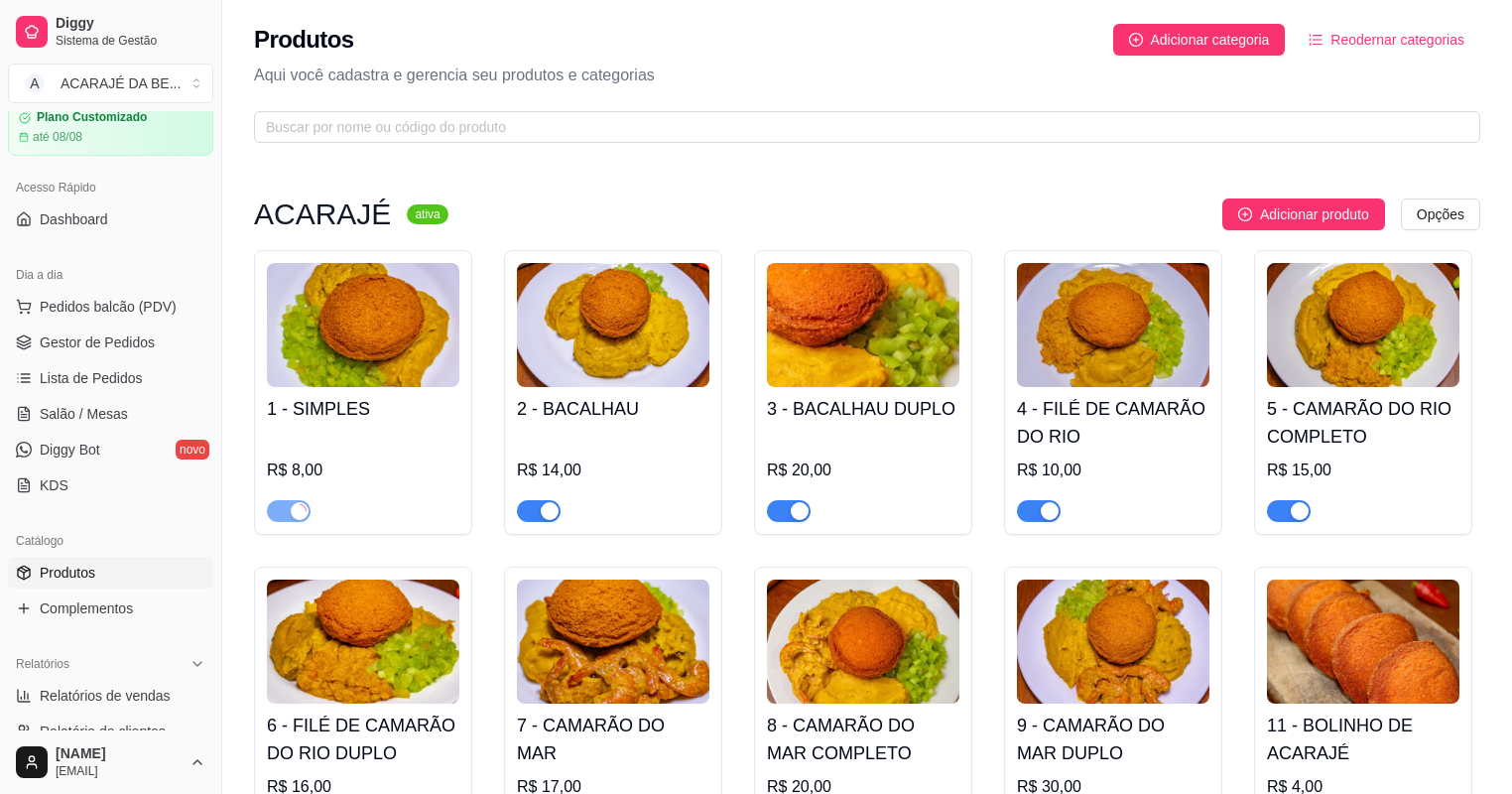 scroll, scrollTop: 0, scrollLeft: 0, axis: both 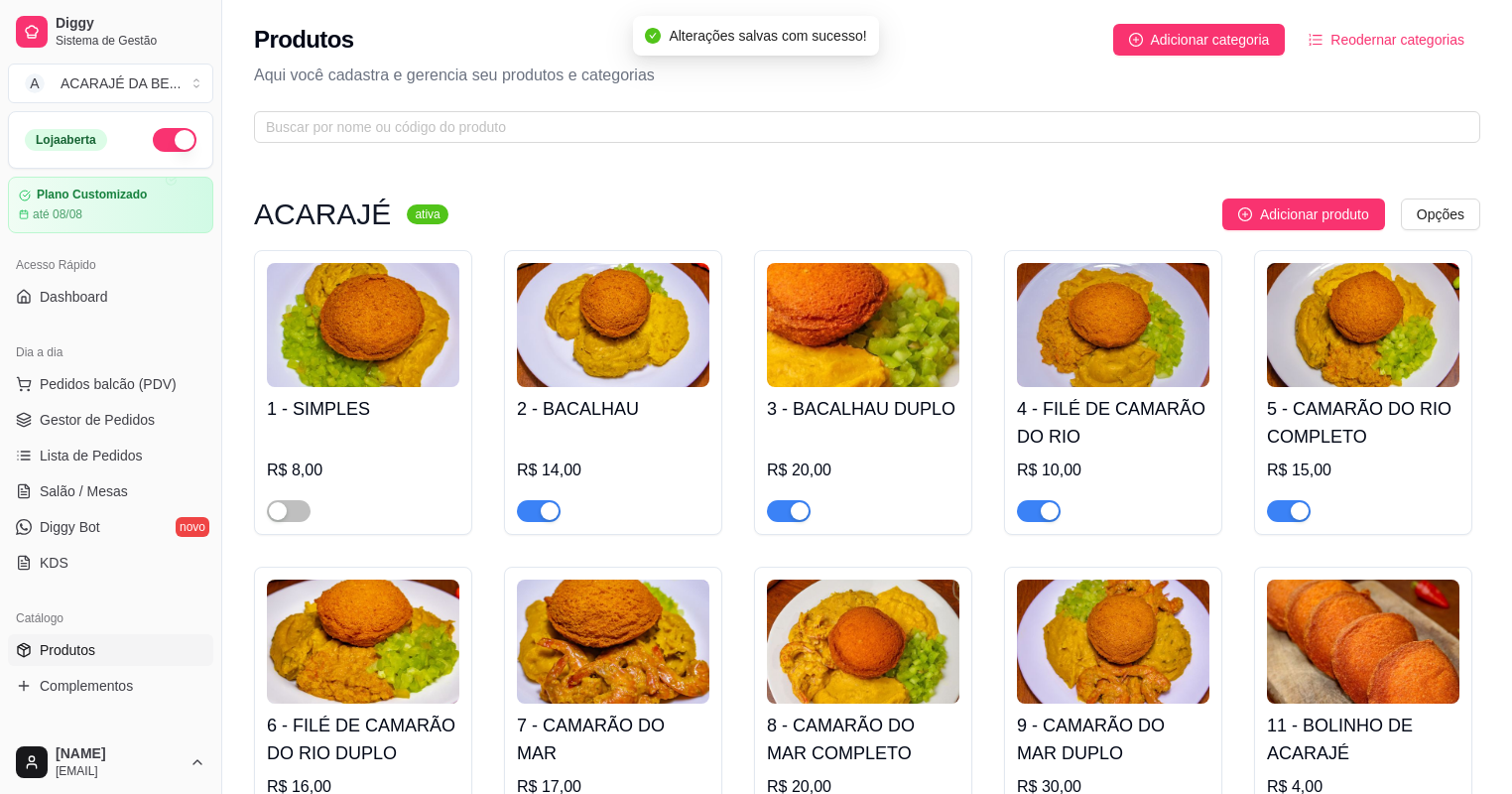 click at bounding box center [175, 140] 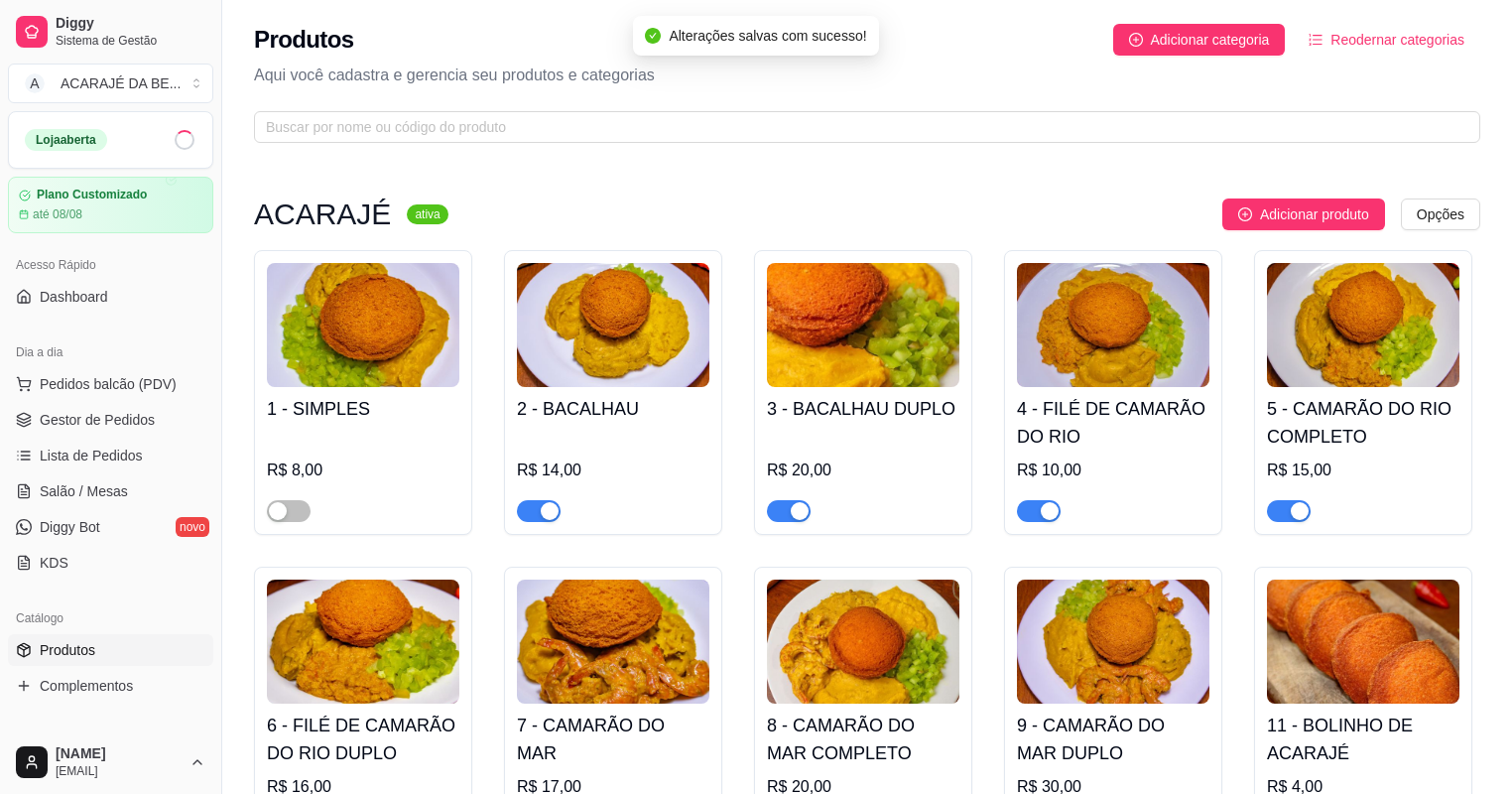 click at bounding box center (550, 511) 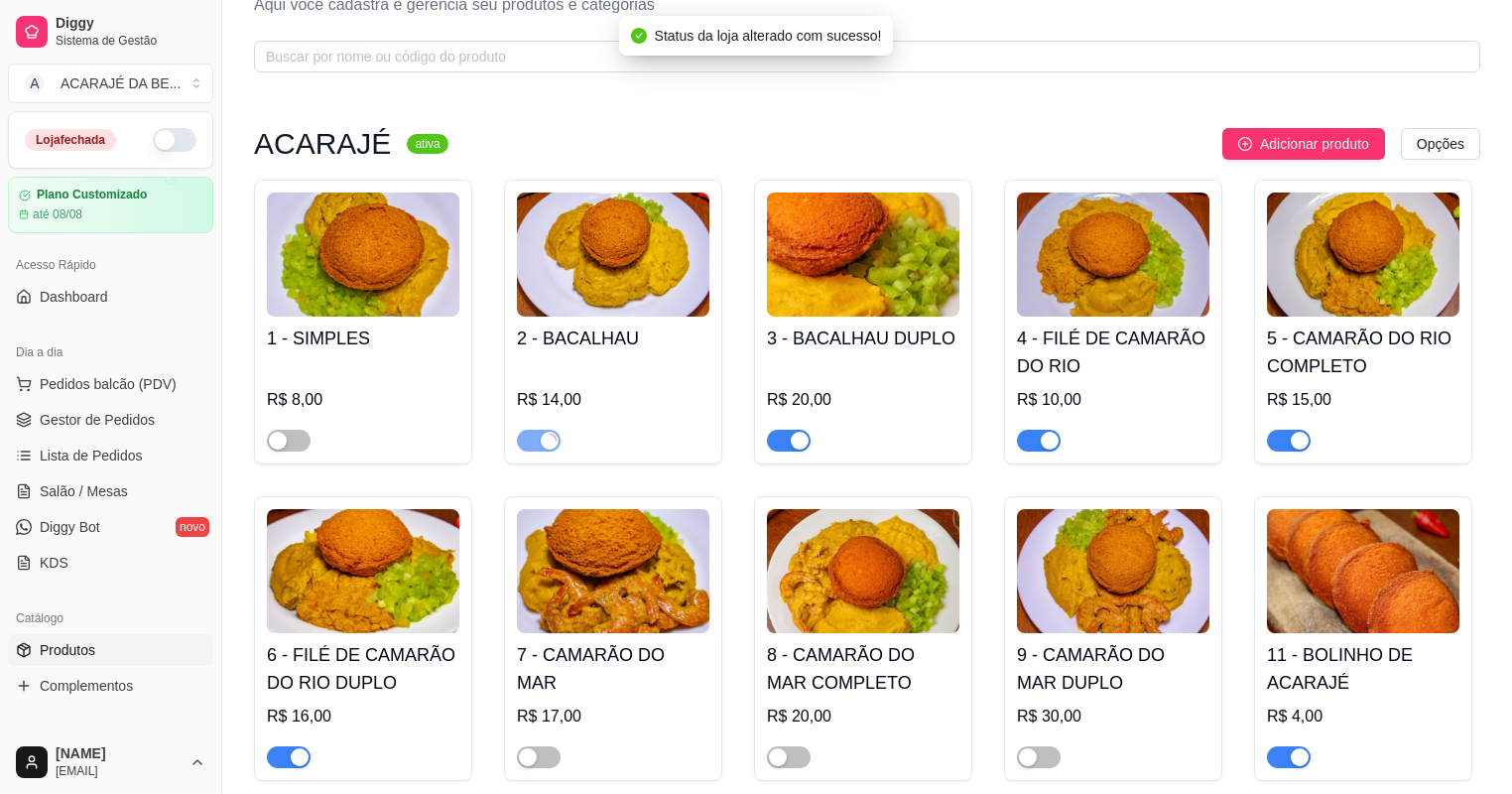 scroll, scrollTop: 159, scrollLeft: 0, axis: vertical 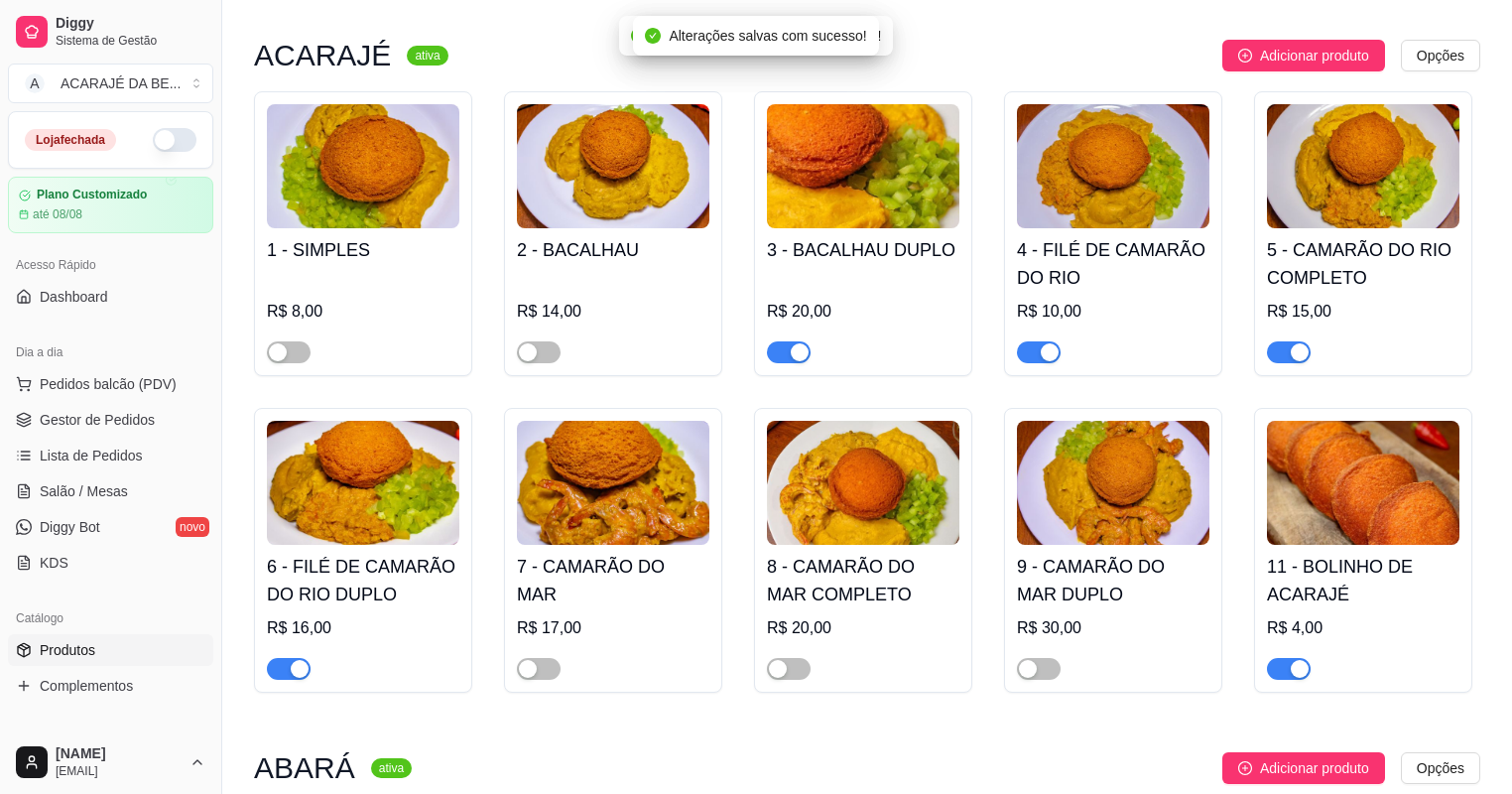 click at bounding box center [800, 352] 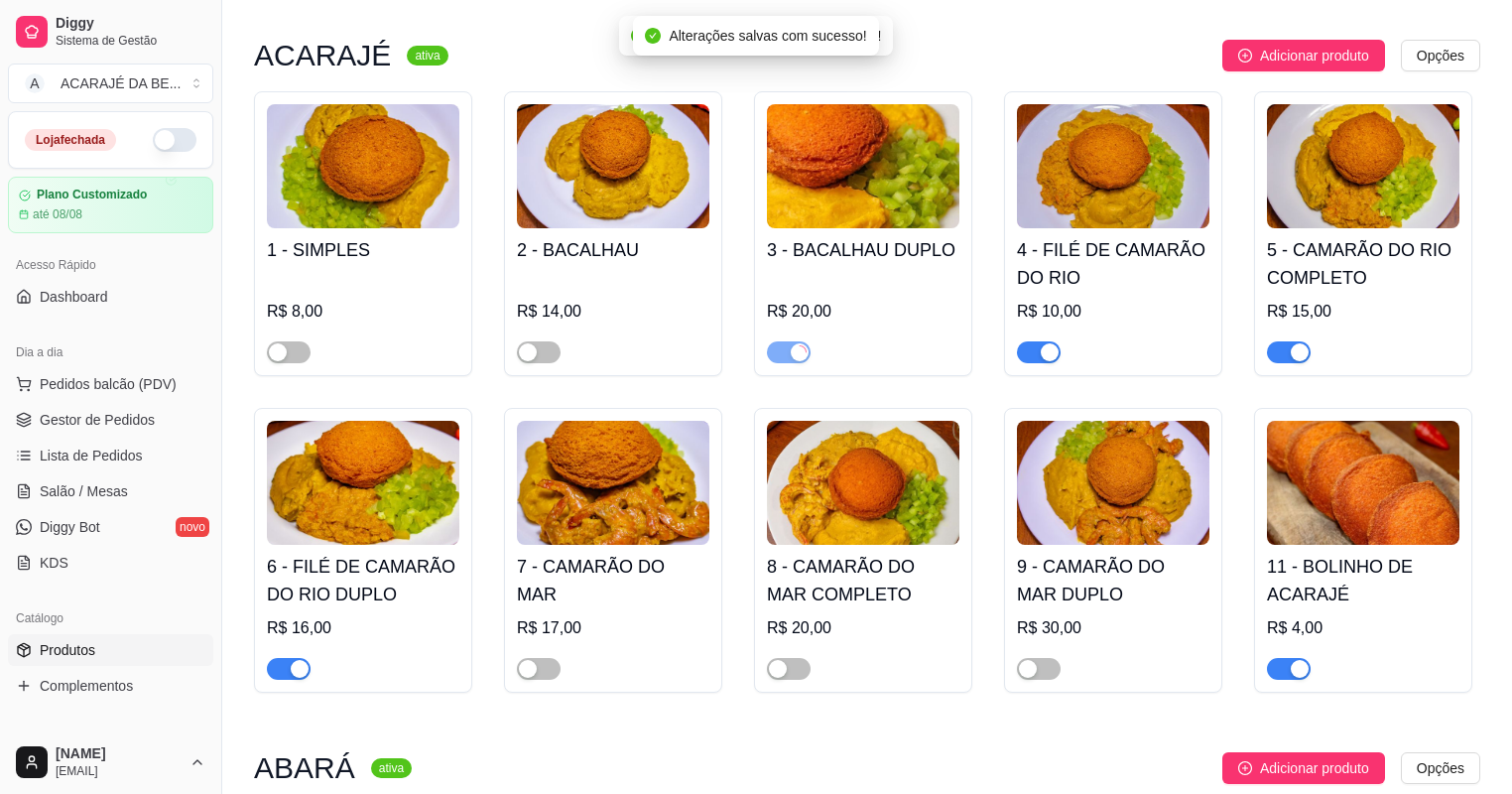 click at bounding box center (1039, 352) 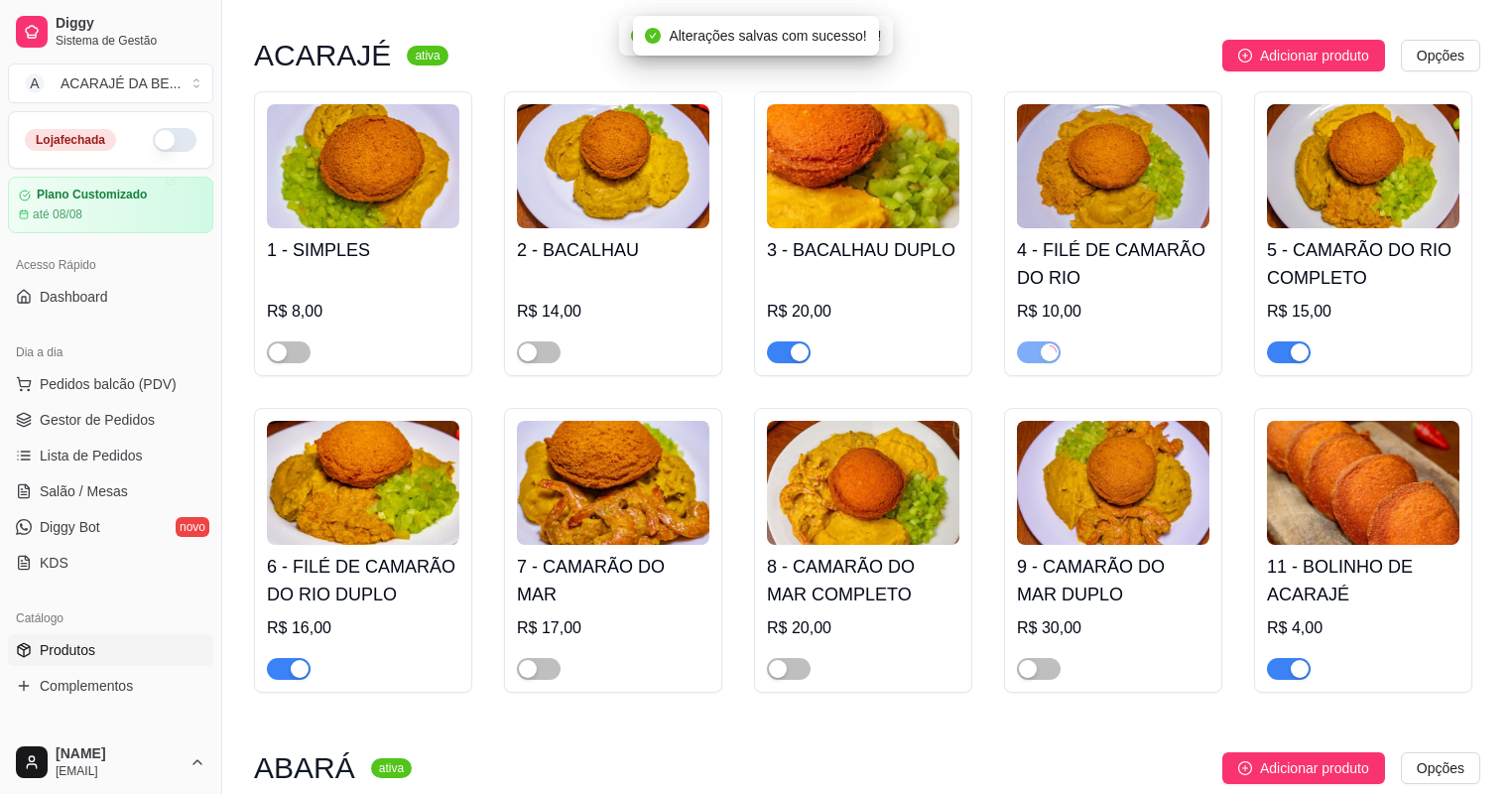 click at bounding box center (1289, 352) 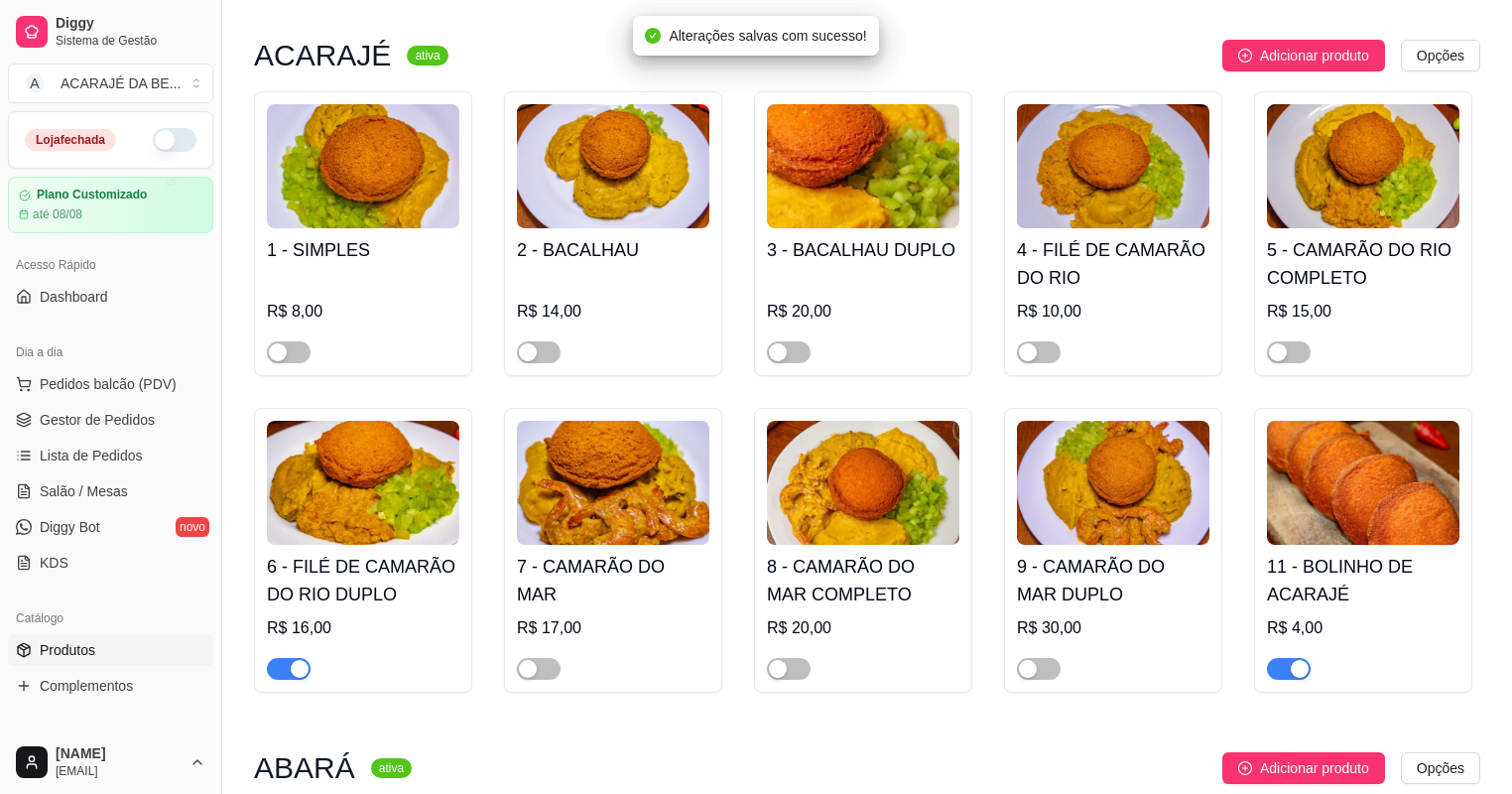 click at bounding box center [300, 669] 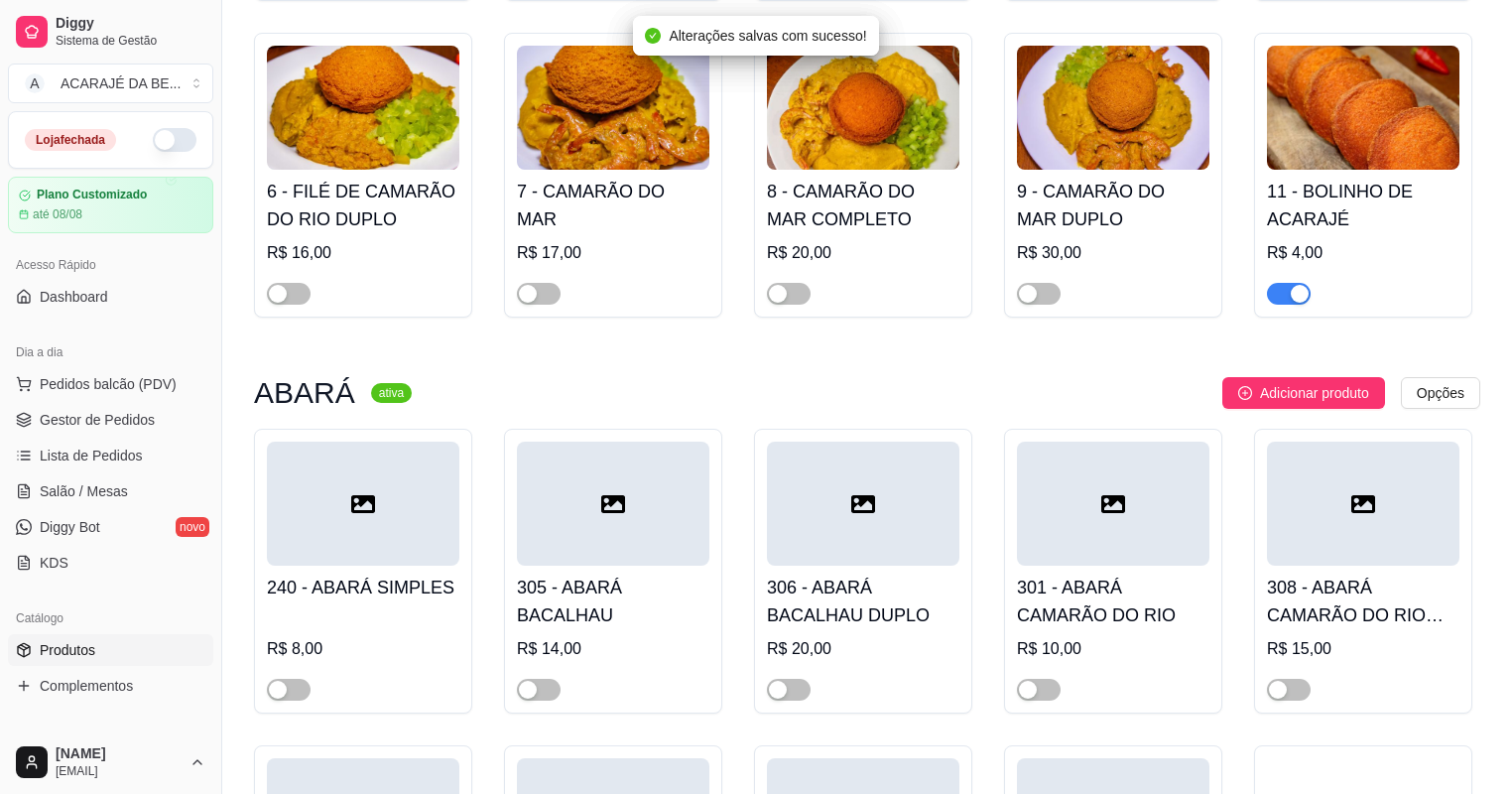scroll, scrollTop: 635, scrollLeft: 0, axis: vertical 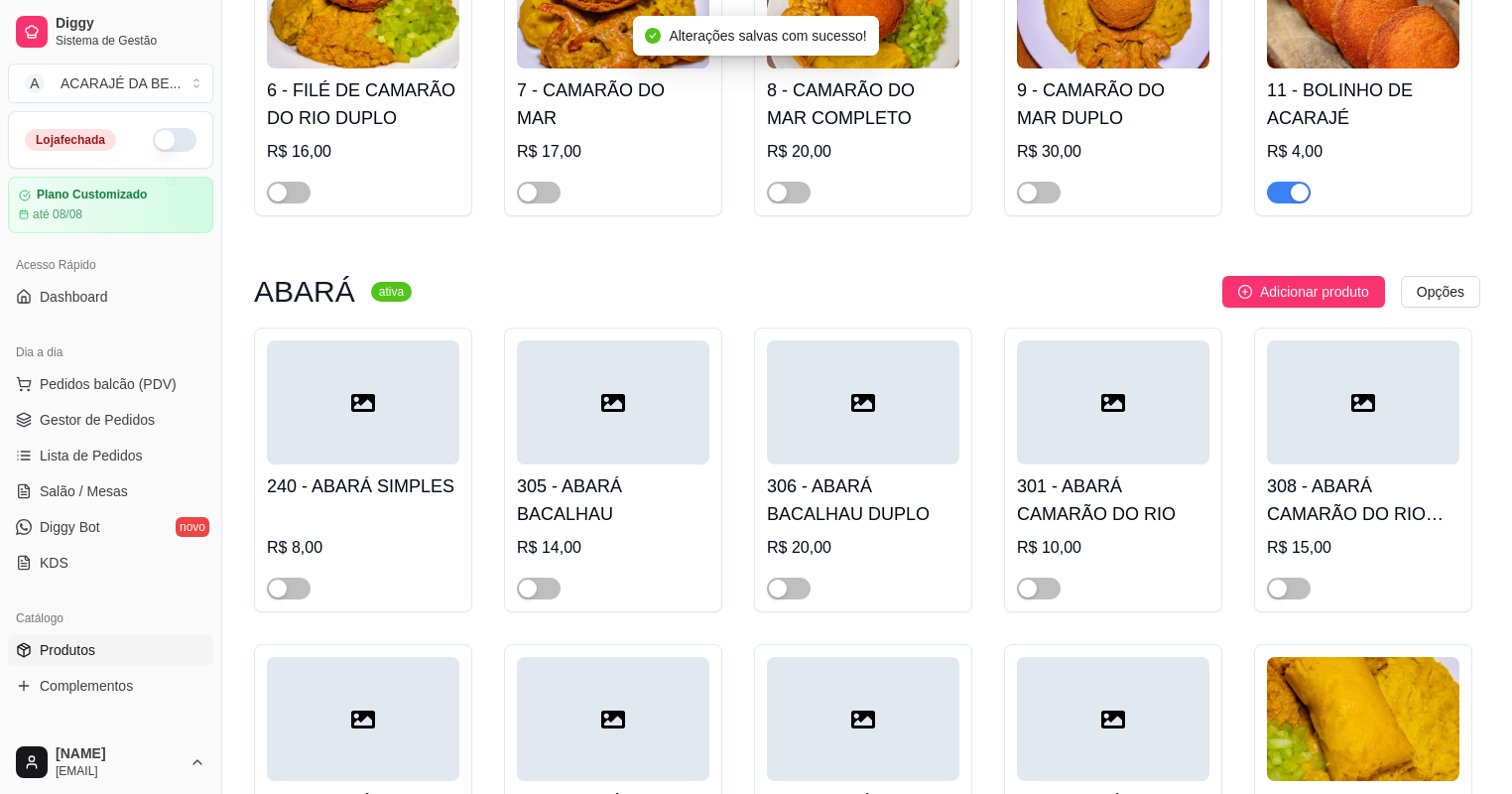 click at bounding box center [1289, 193] 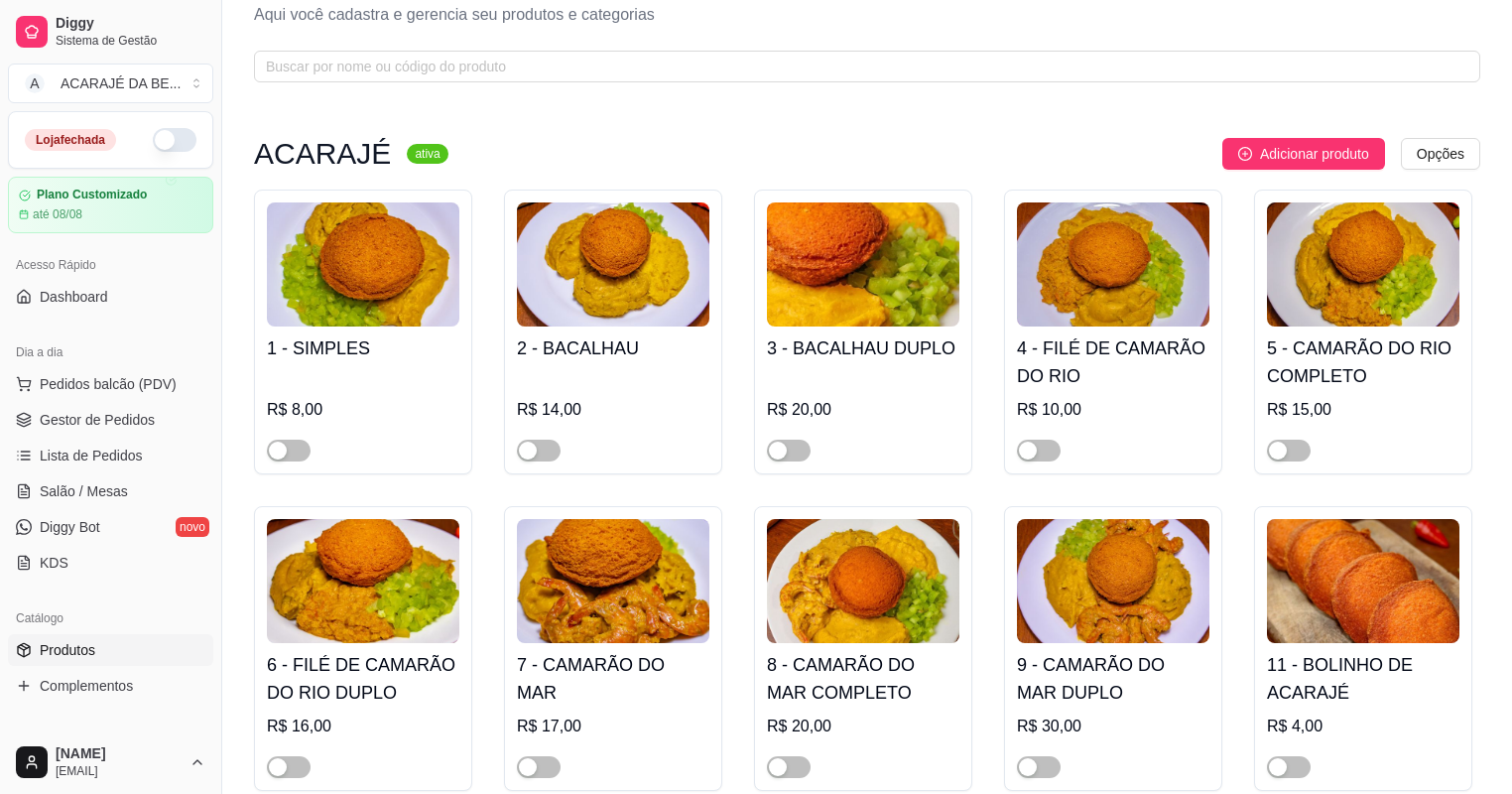 scroll, scrollTop: 0, scrollLeft: 0, axis: both 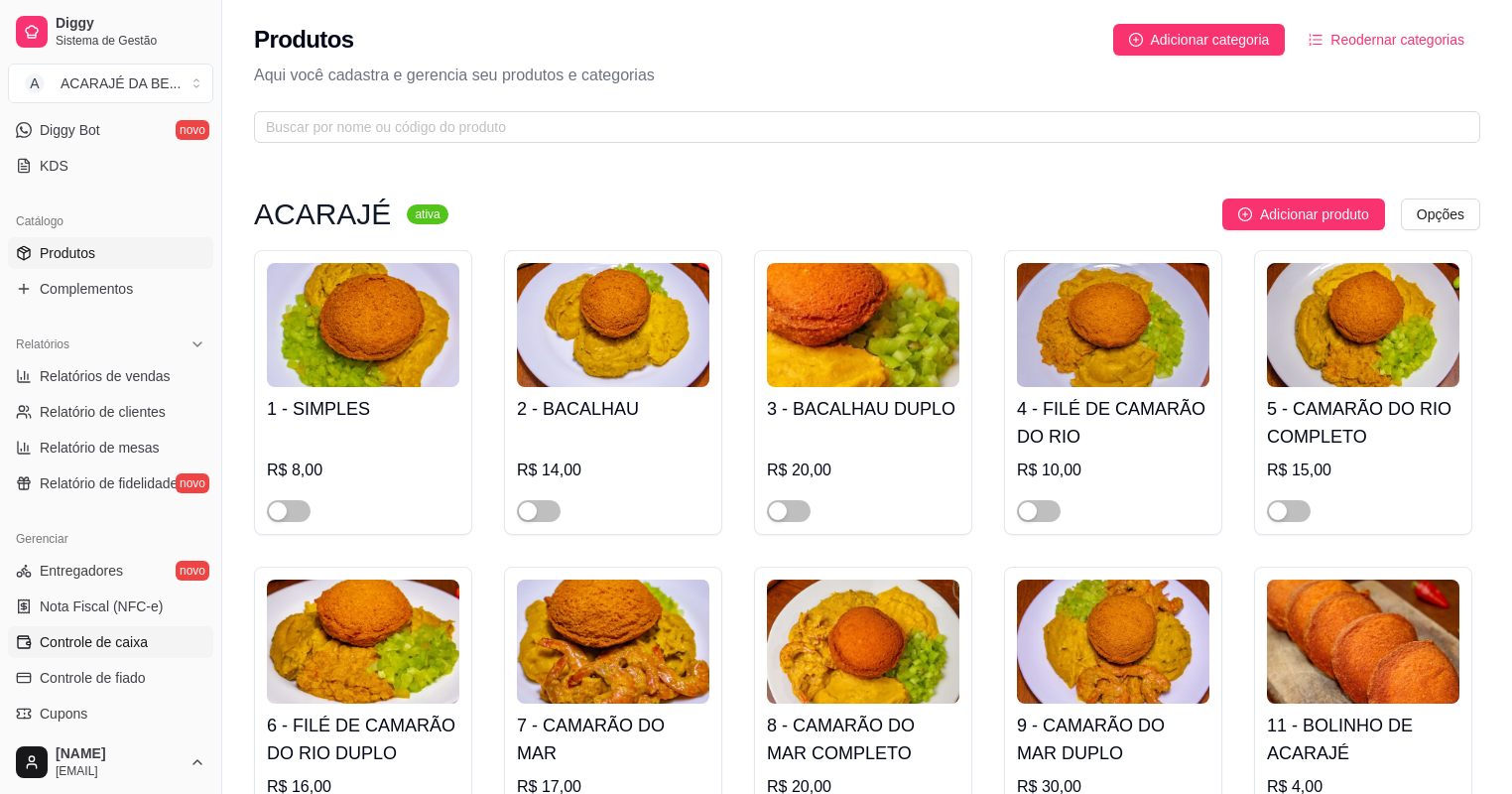 click on "Controle de caixa" at bounding box center [93, 642] 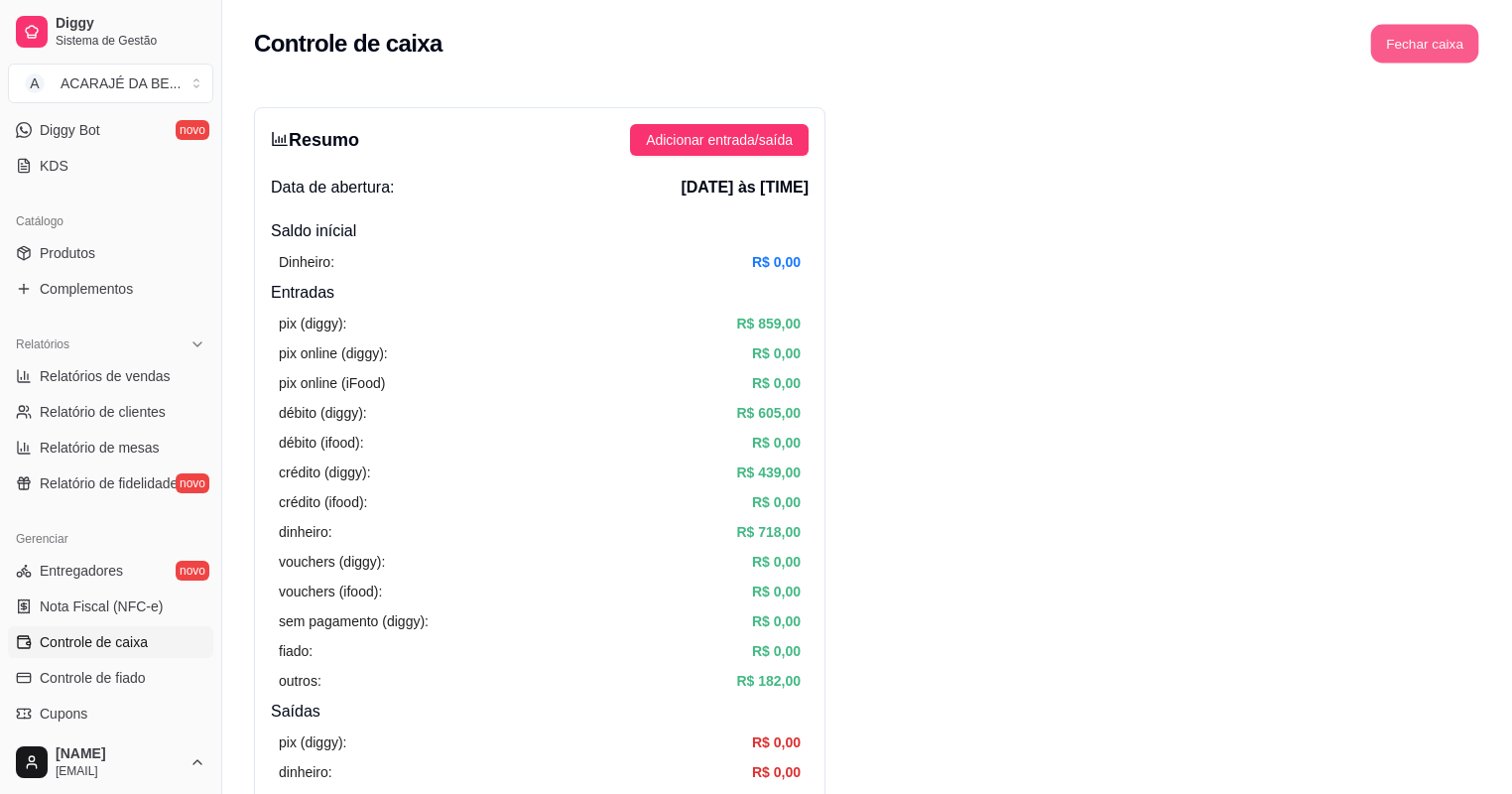 click on "Fechar caixa" at bounding box center (1425, 44) 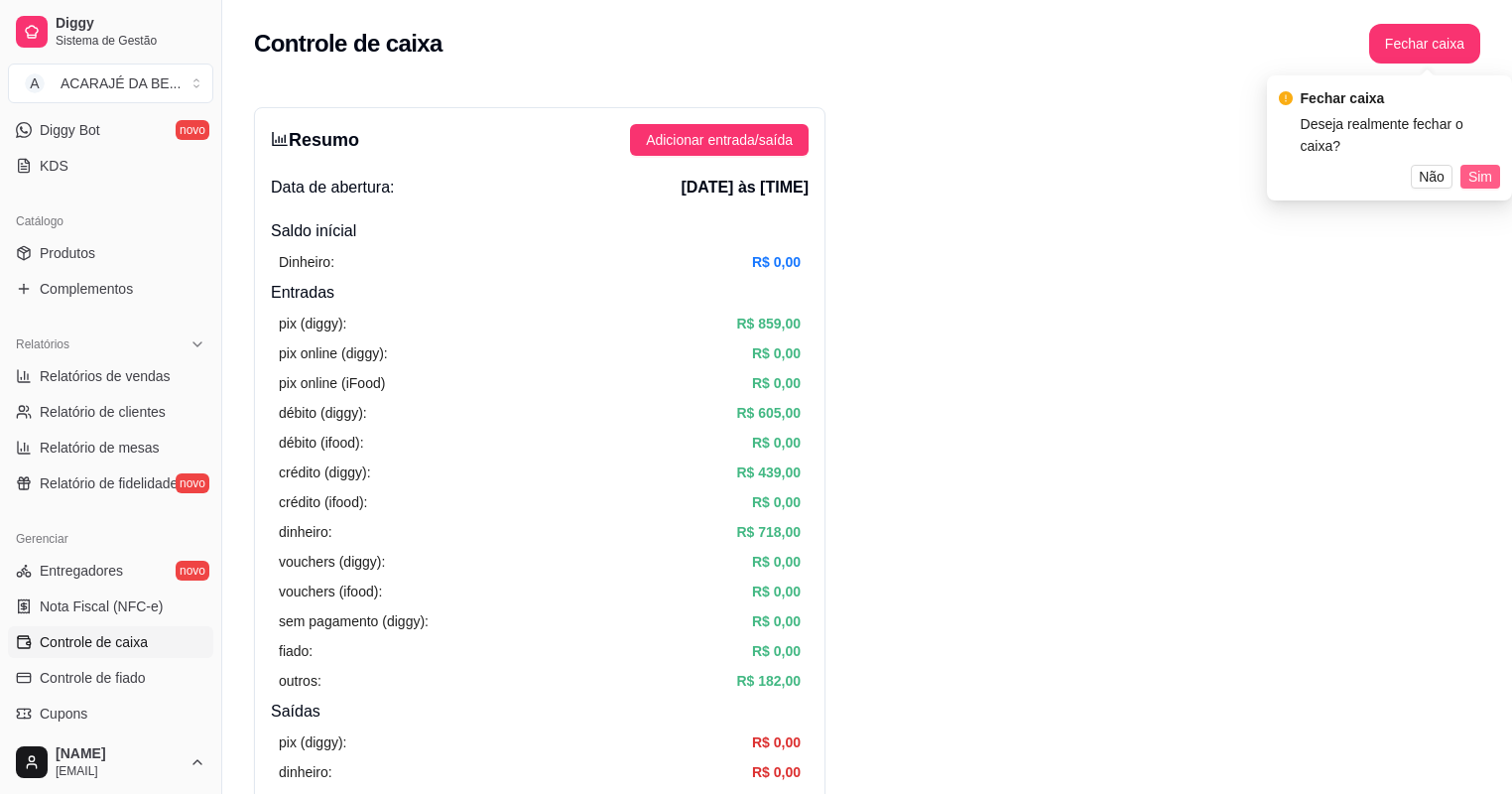click on "Sim" at bounding box center [1480, 177] 